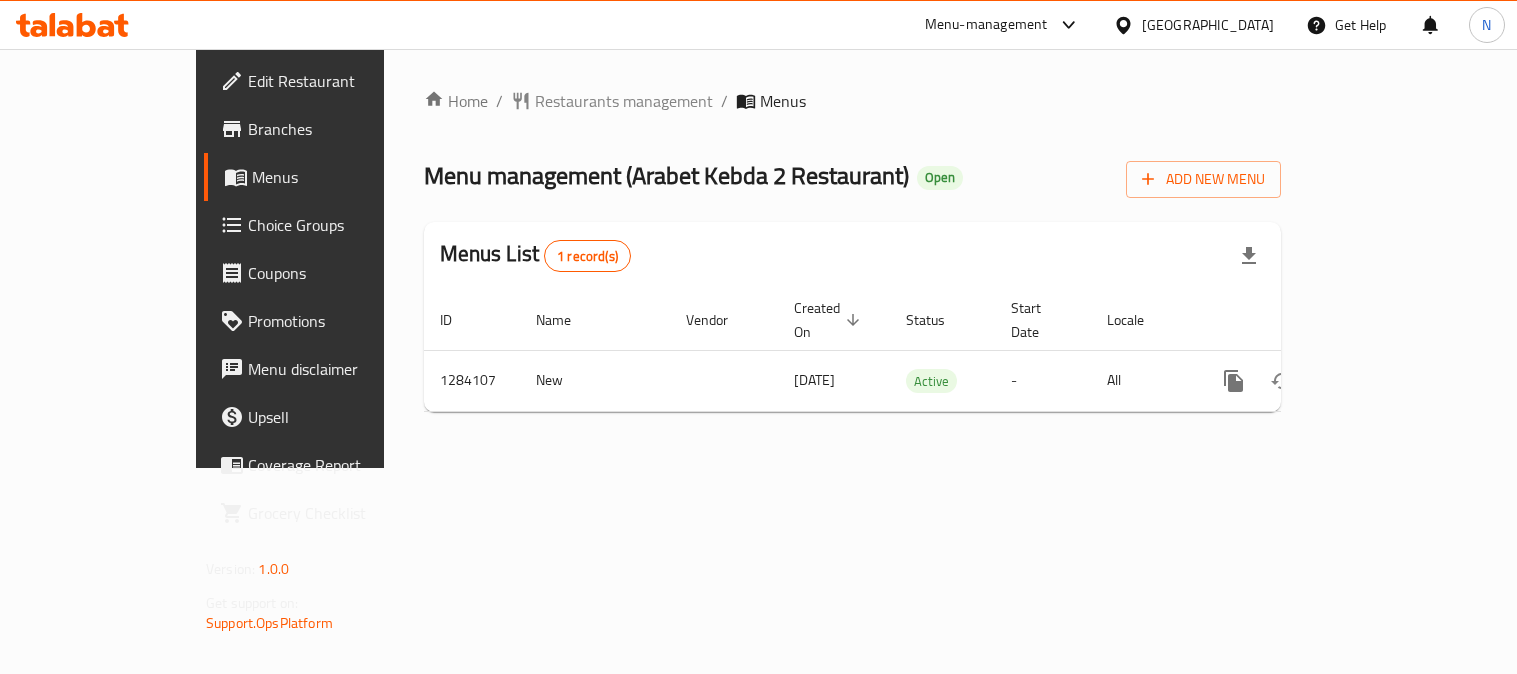 scroll, scrollTop: 0, scrollLeft: 0, axis: both 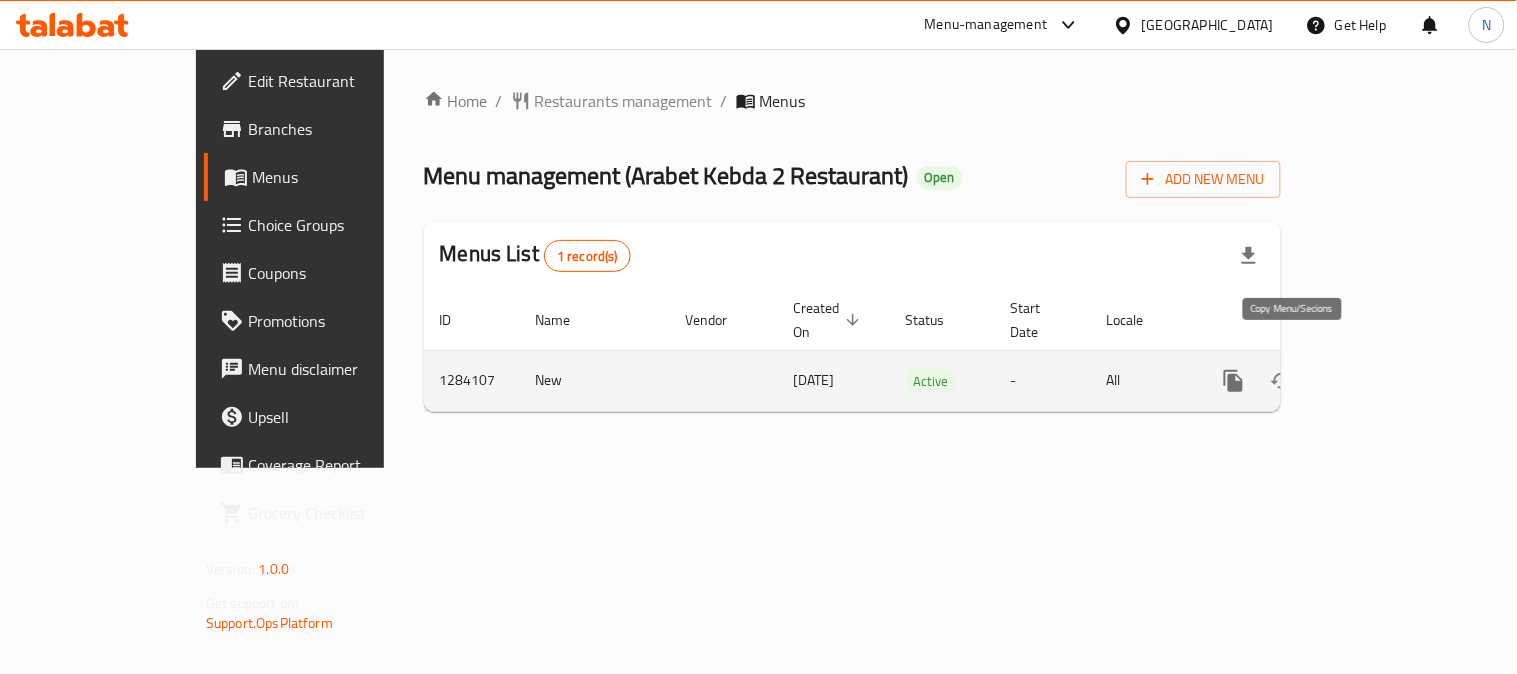click 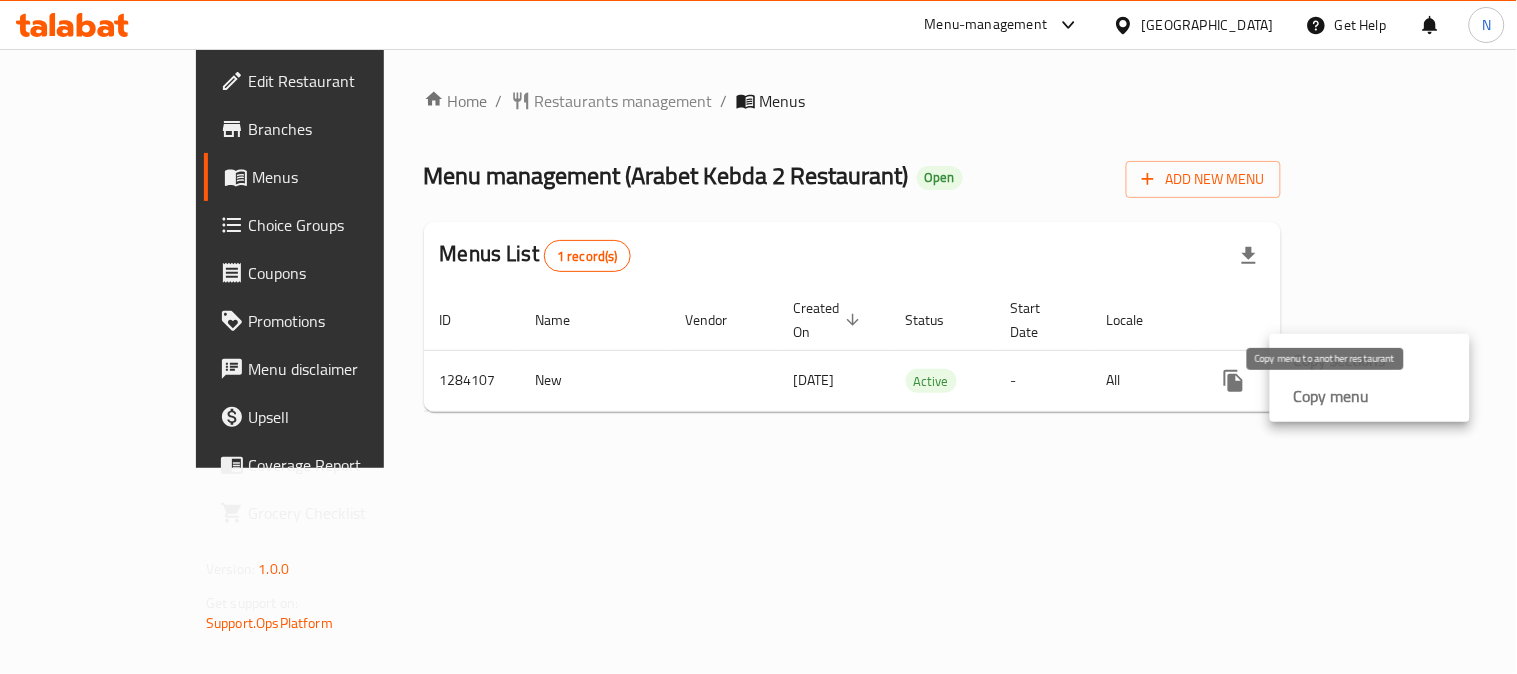 click on "Copy menu" at bounding box center (1332, 396) 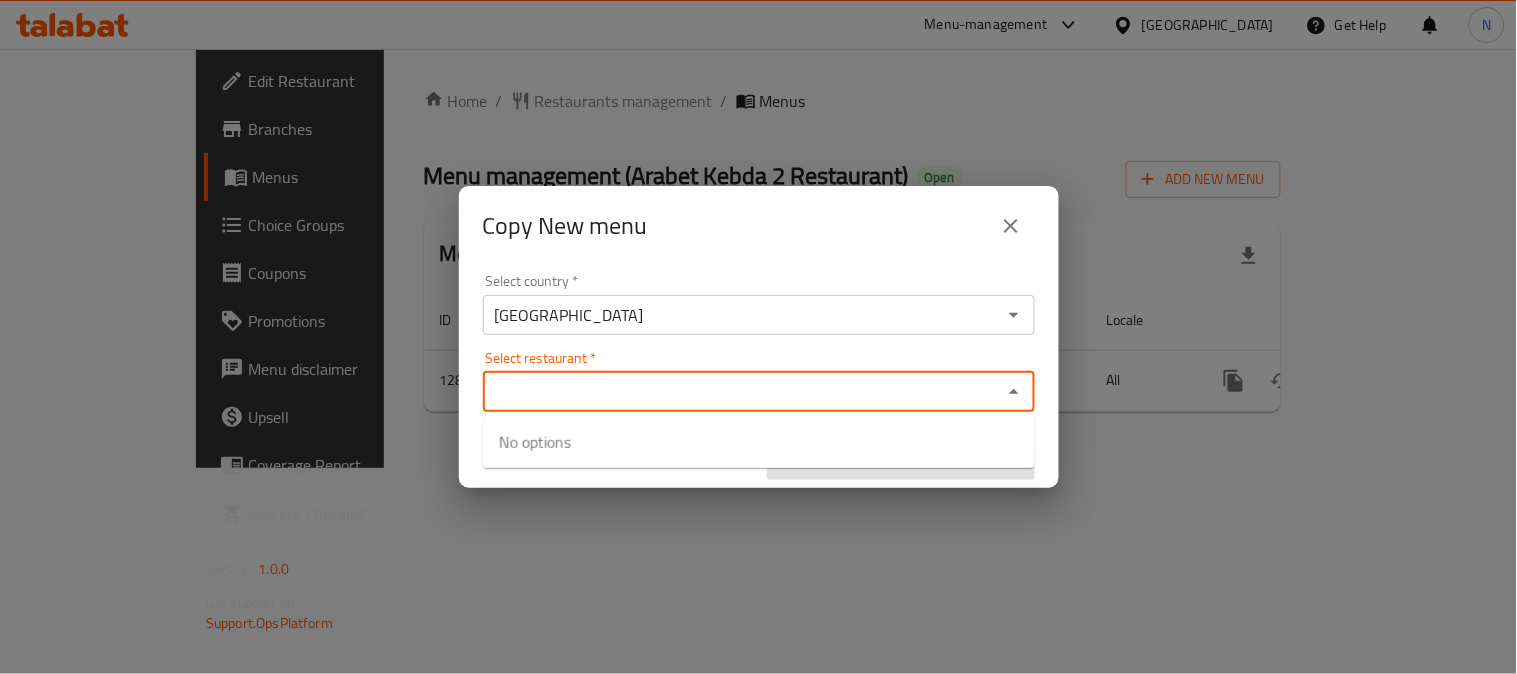 click on "Select restaurant   *" at bounding box center (742, 392) 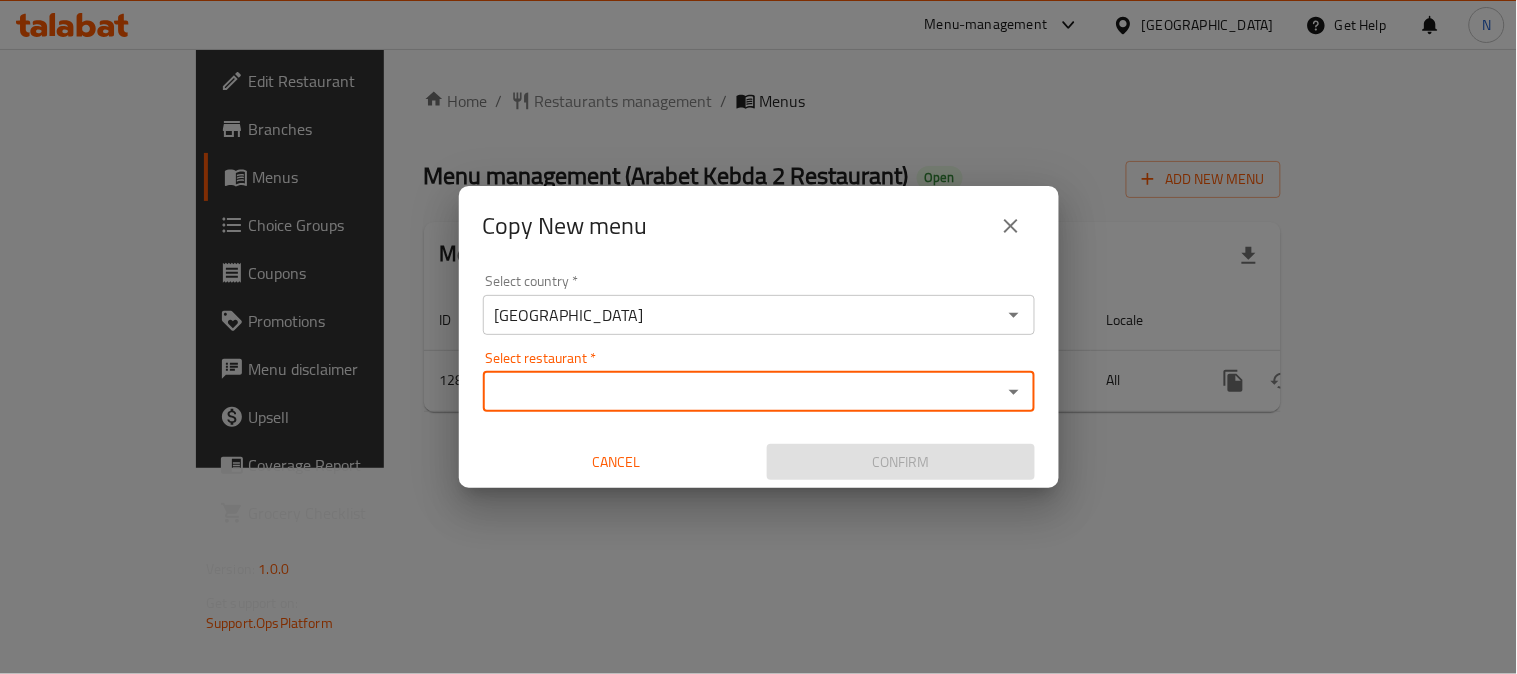paste on "690433" 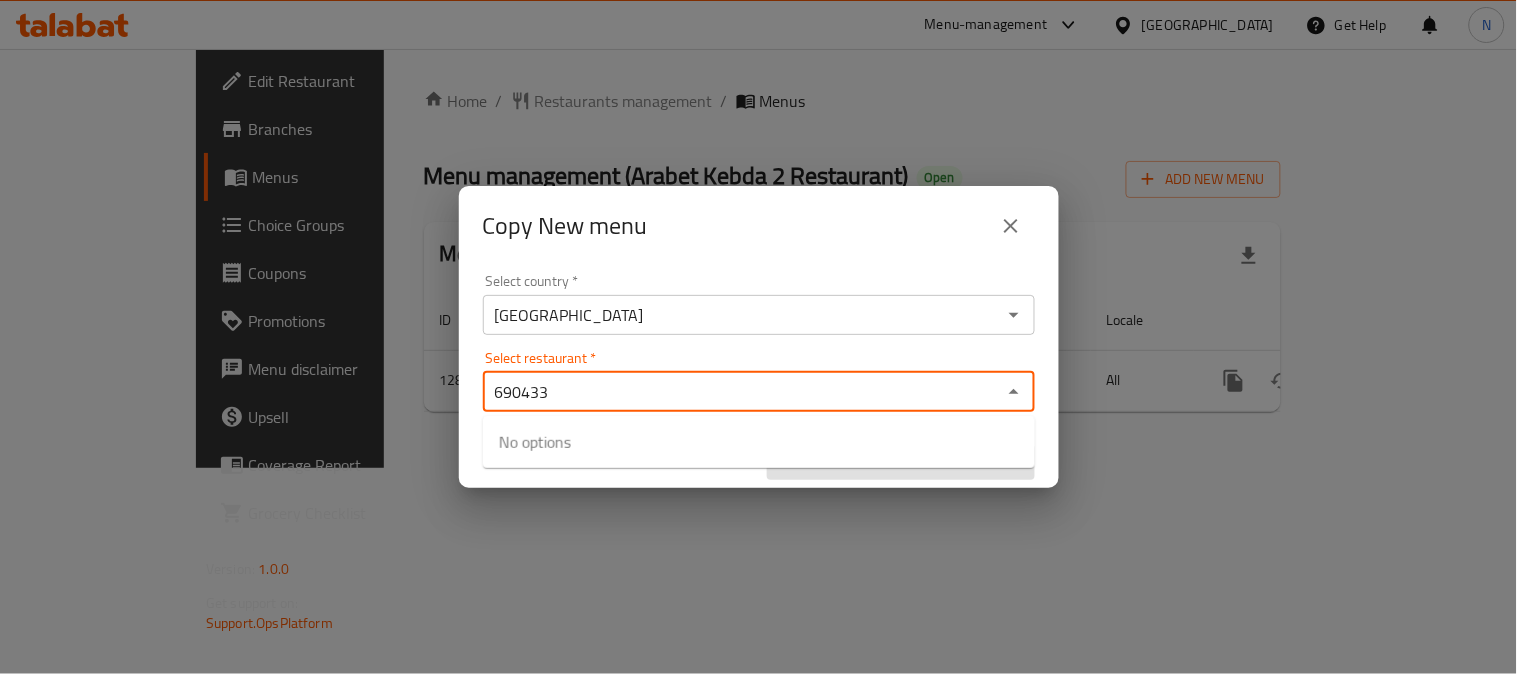 type on "690433" 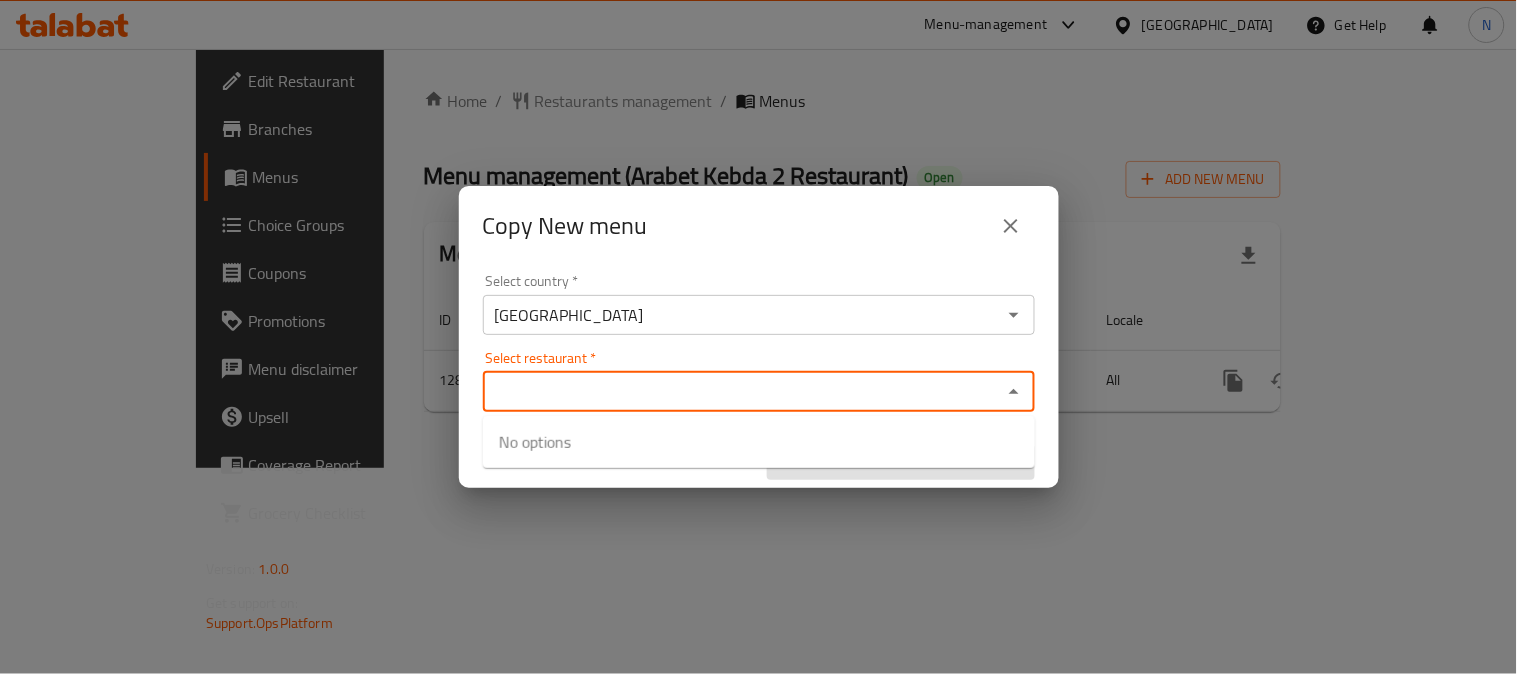 click on "Select country   * United Arab Emirates Select country  * Select restaurant   * Select restaurant  * Cancel Confirm" at bounding box center [759, 377] 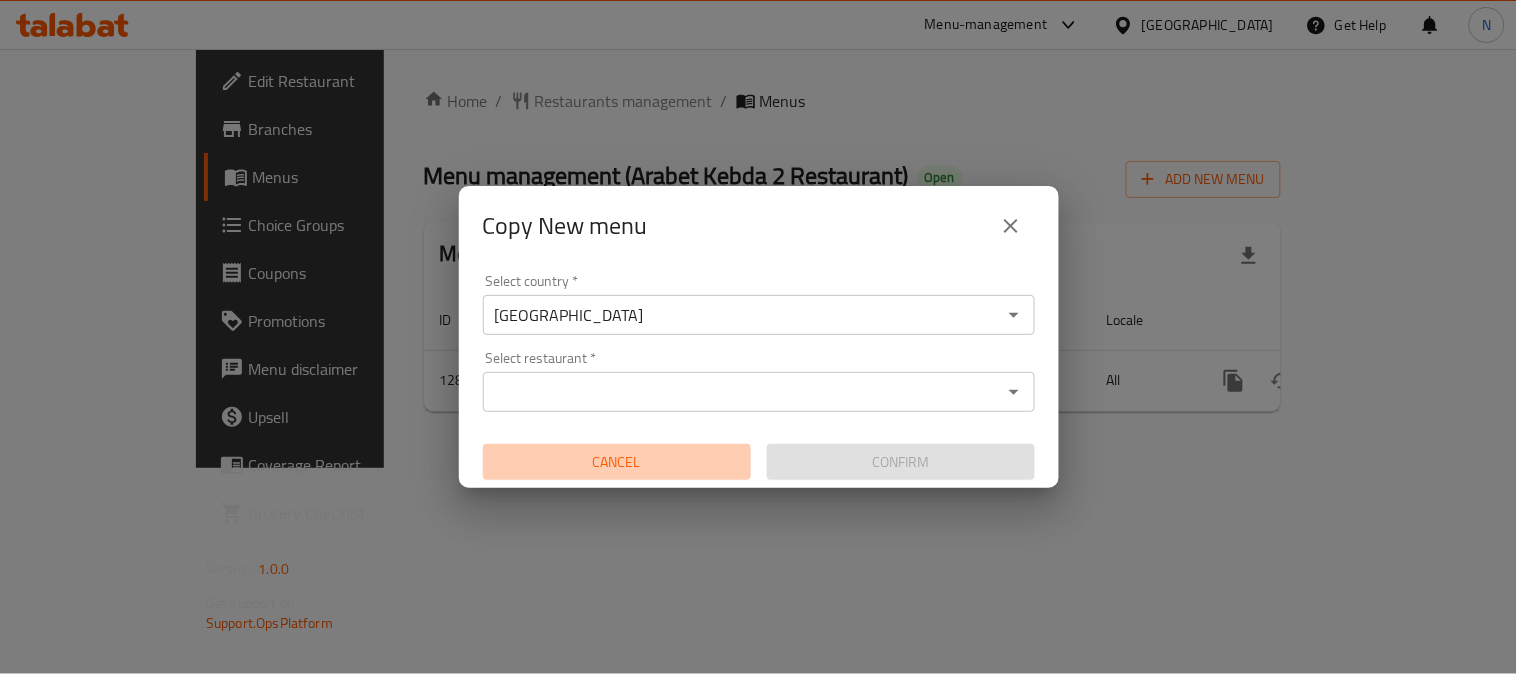 click on "Cancel" at bounding box center (617, 462) 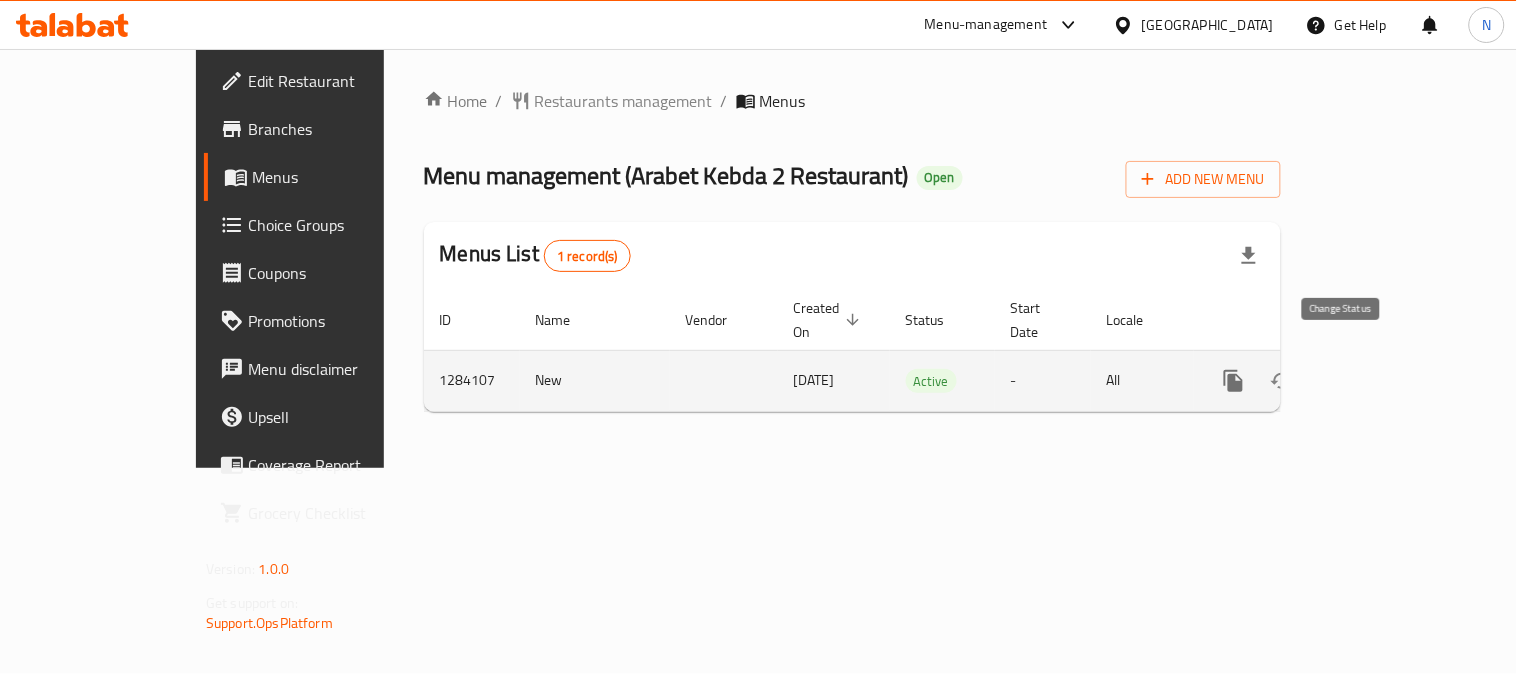 click 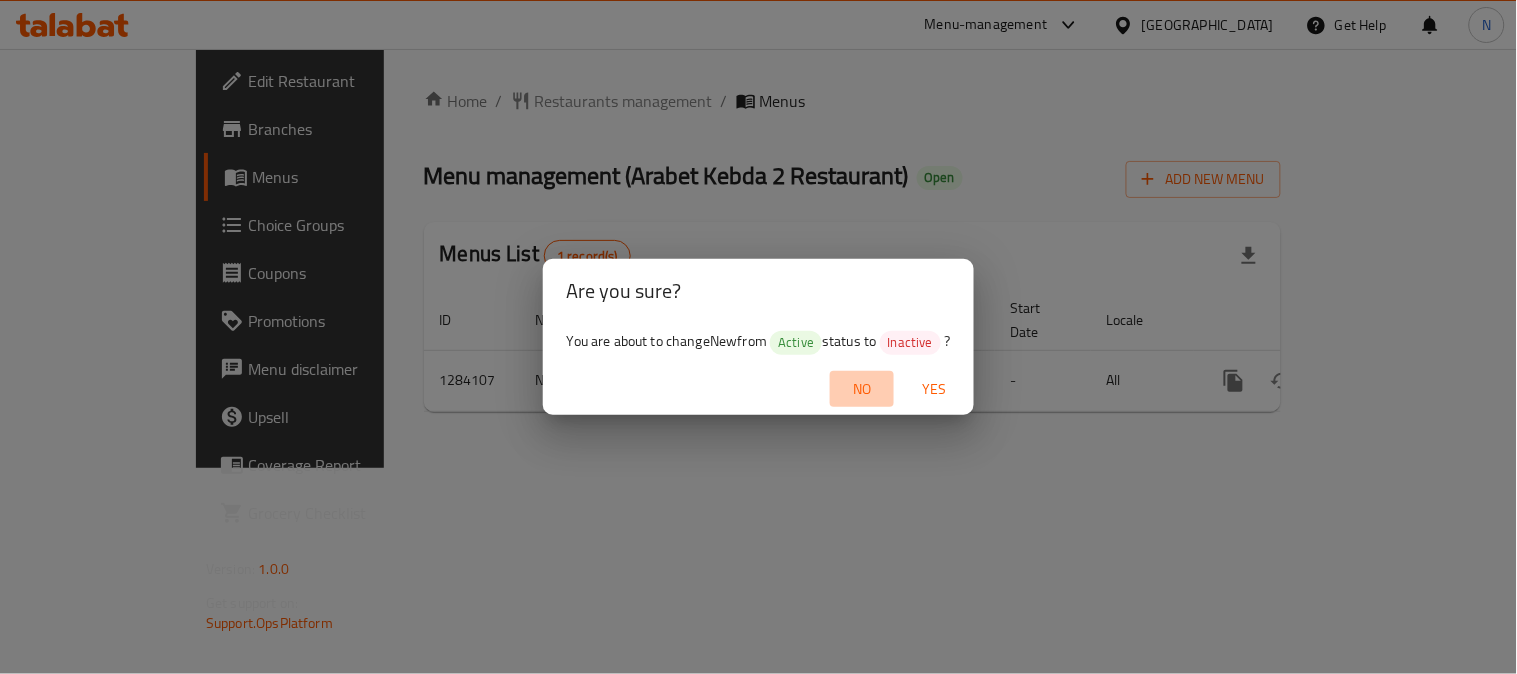 click on "No" at bounding box center [862, 389] 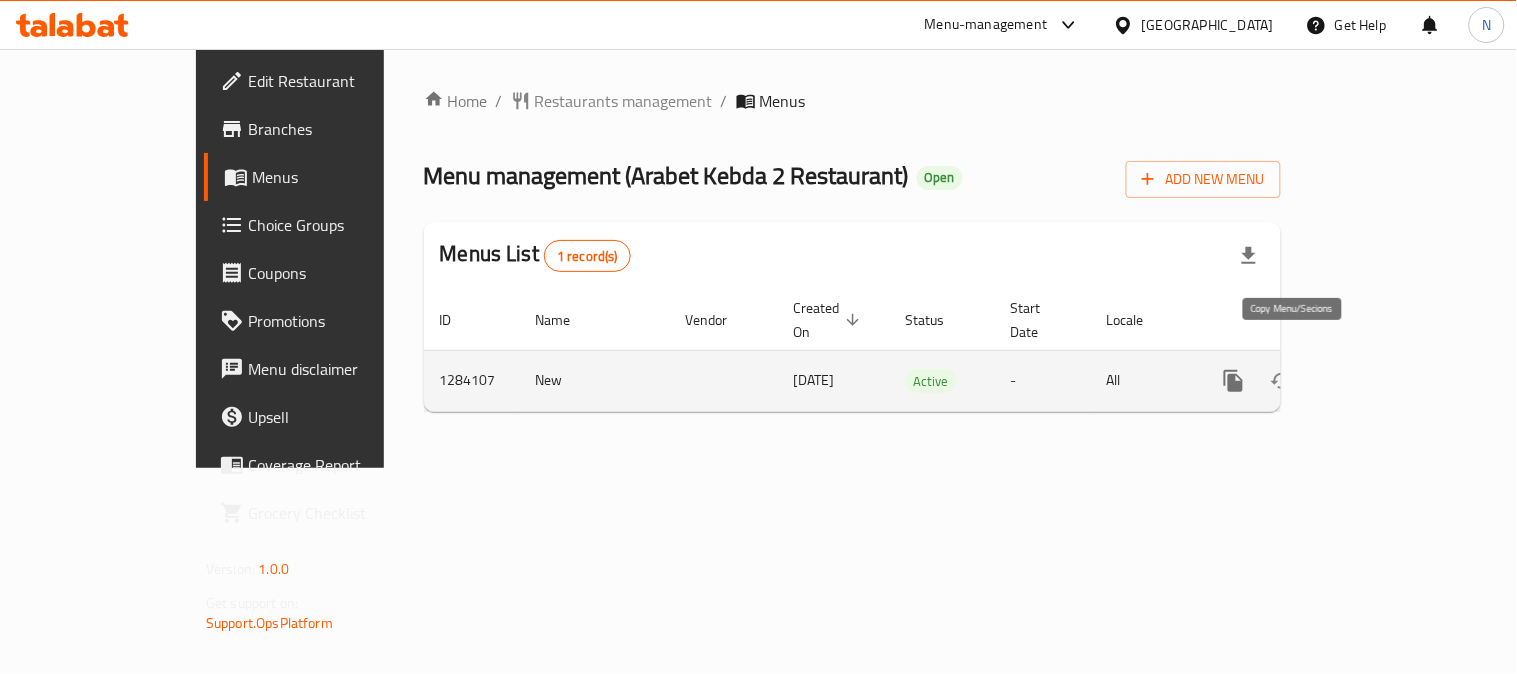 click at bounding box center (1234, 381) 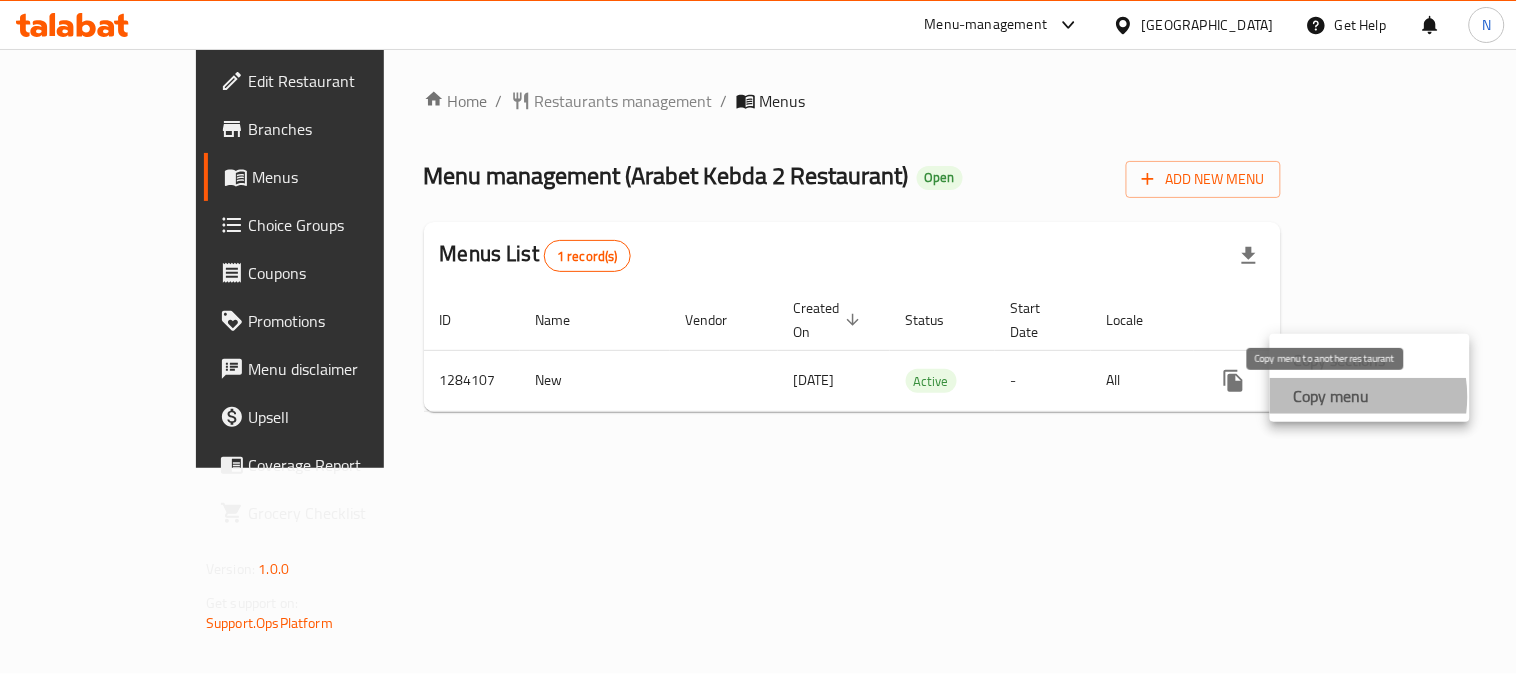 click on "Copy menu" at bounding box center [1332, 396] 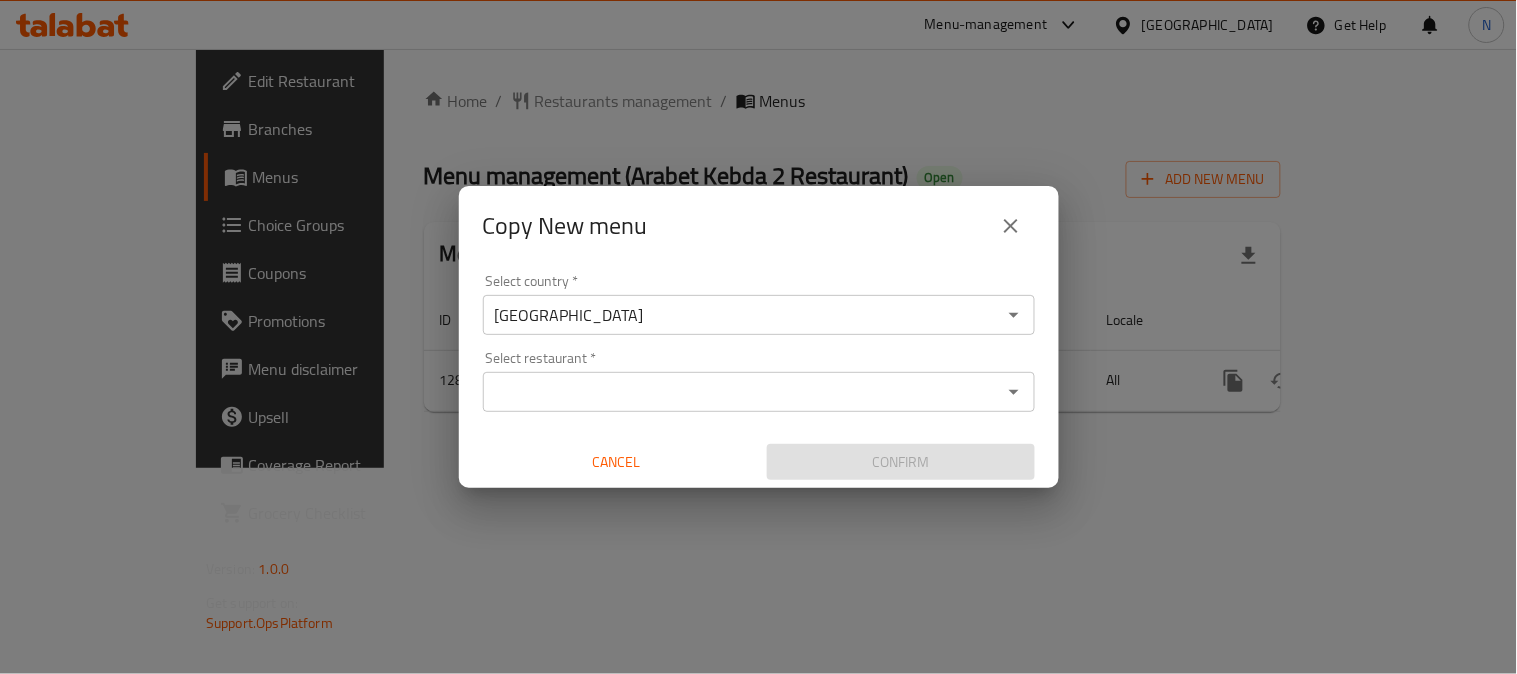 click on "Select restaurant   *" at bounding box center [742, 392] 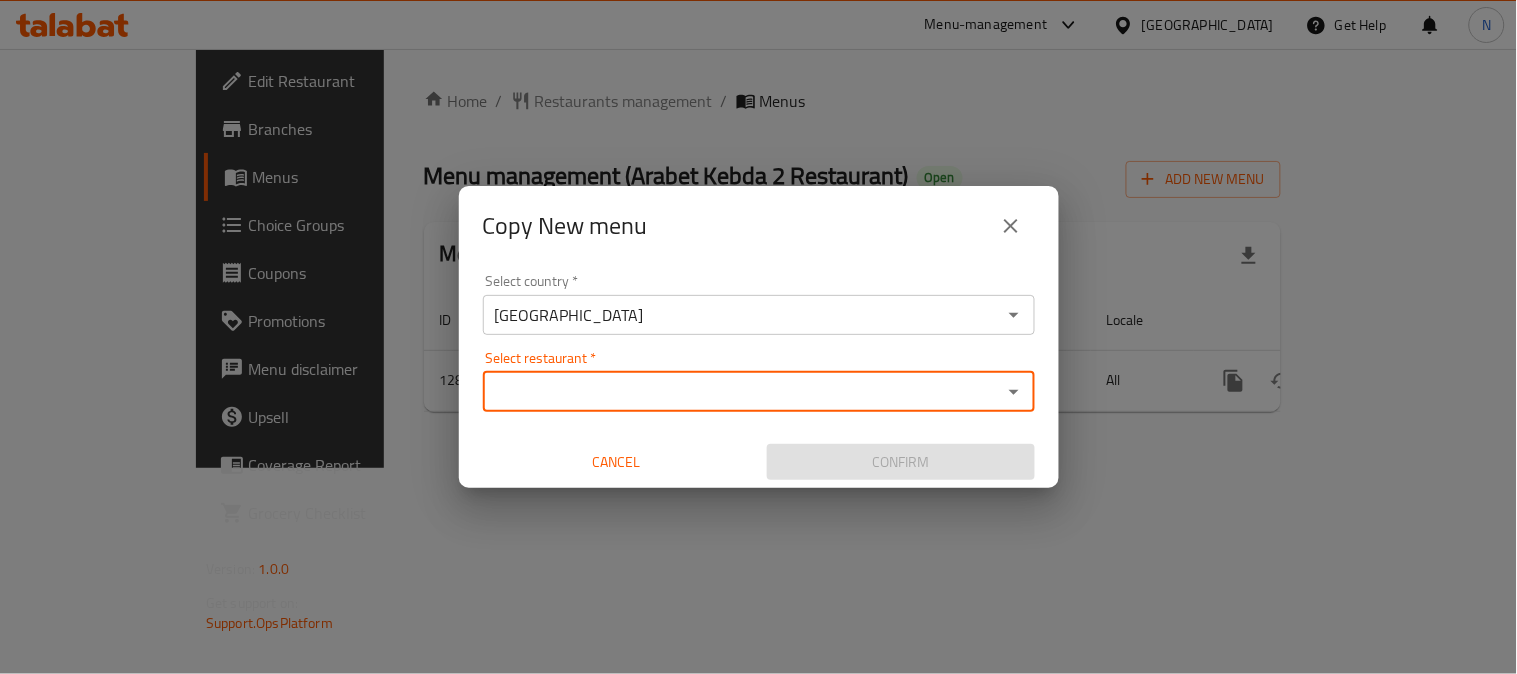 paste on "655453" 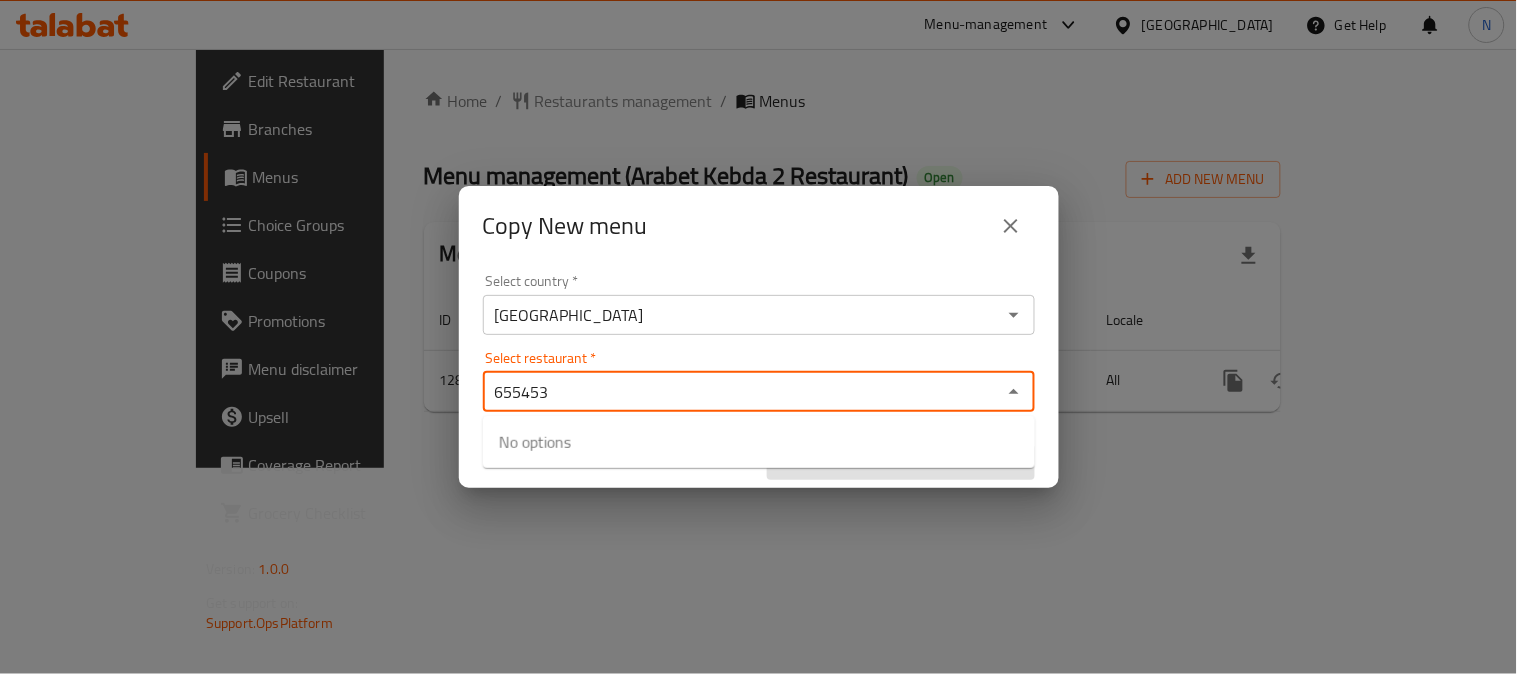 type on "655453" 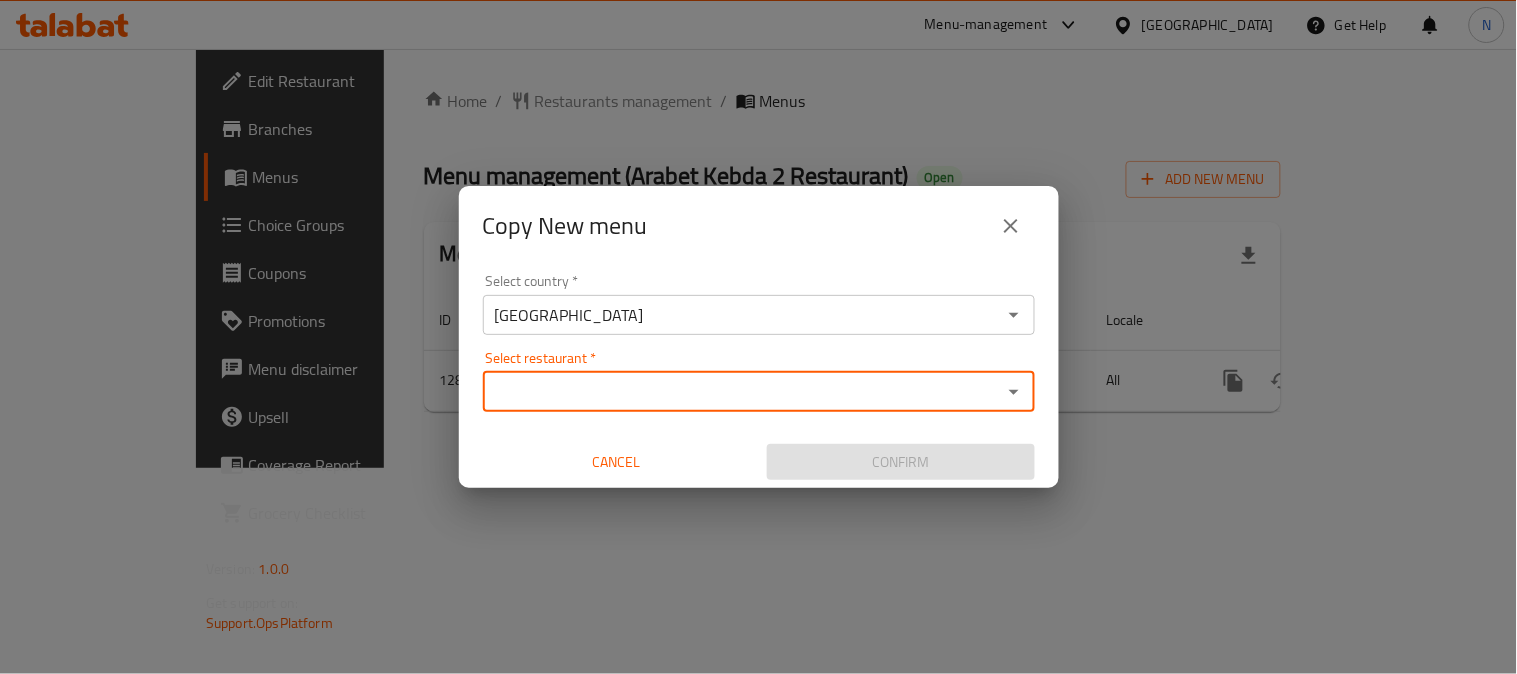 paste on "Arabiat kabdh cafeteria" 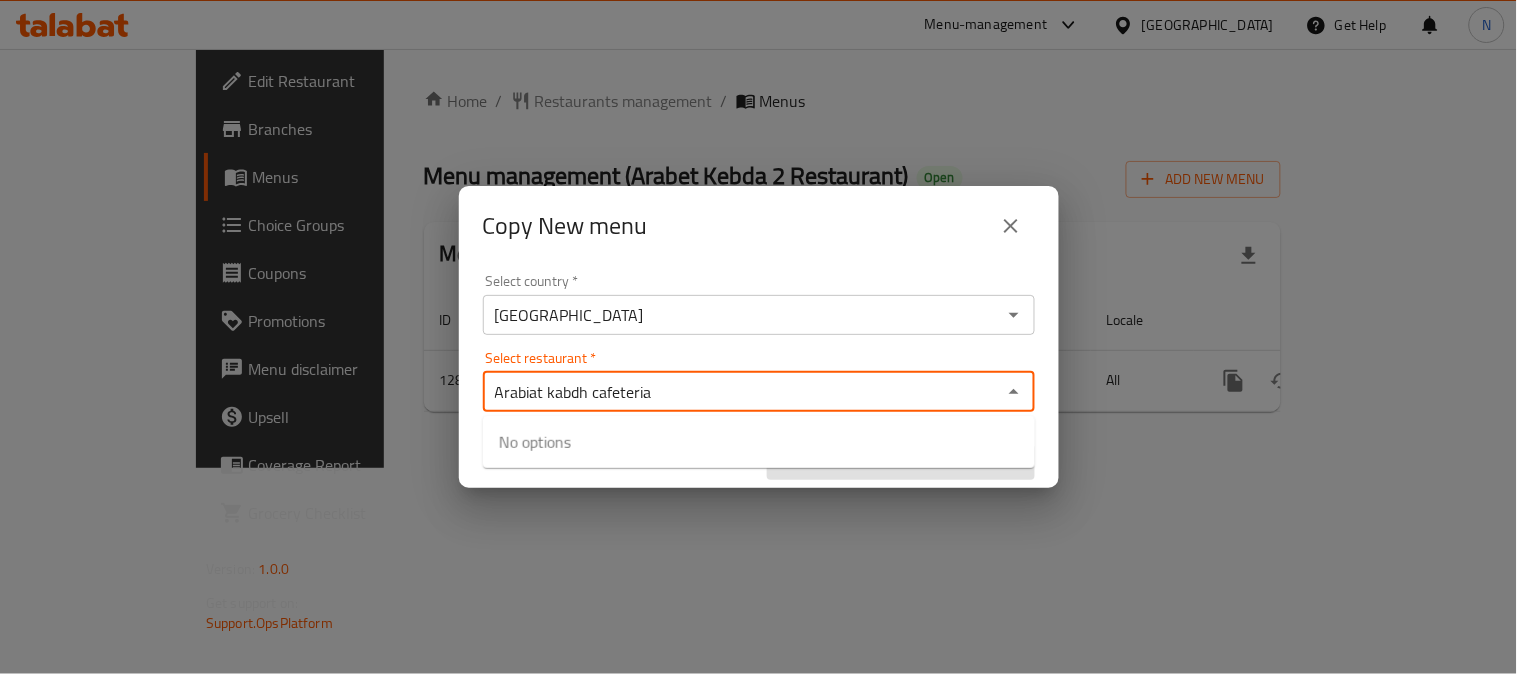 drag, startPoint x: 651, startPoint y: 391, endPoint x: 716, endPoint y: 392, distance: 65.00769 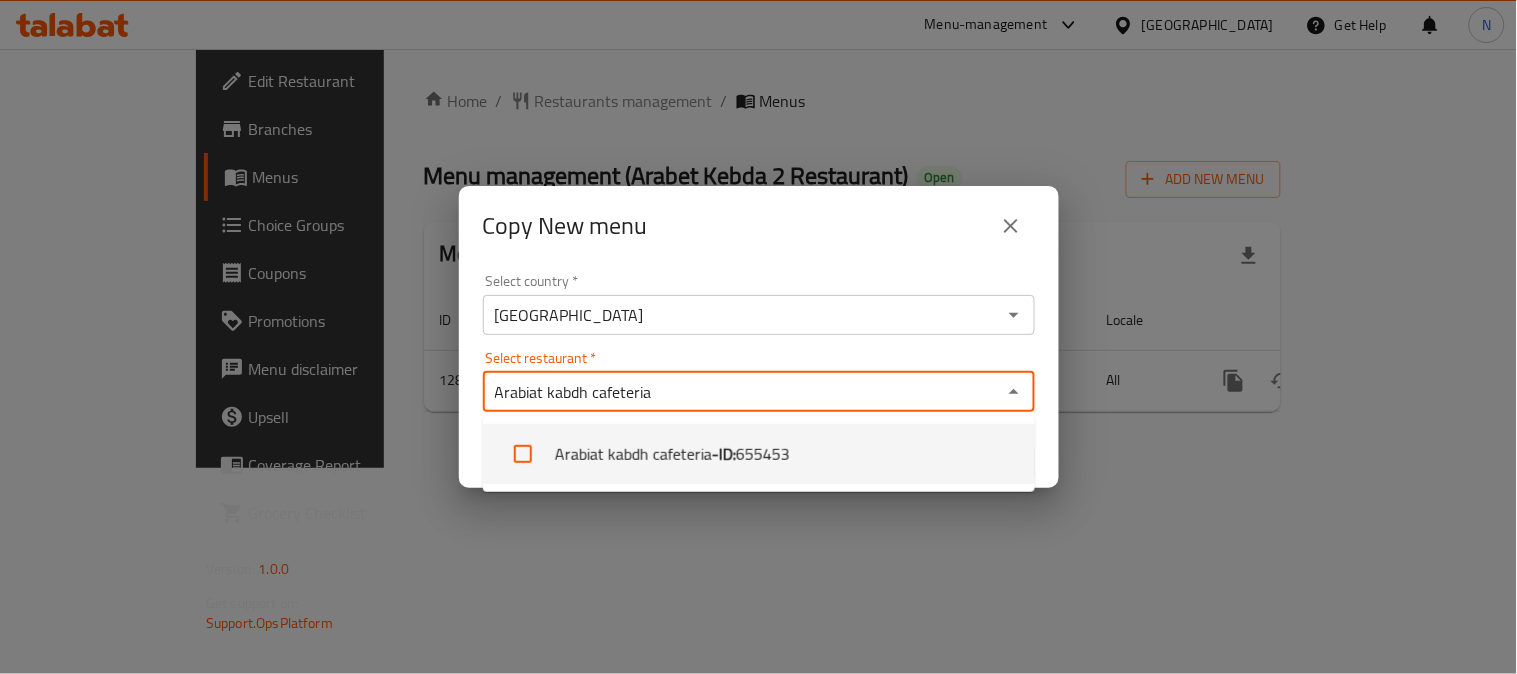 type on "Arabiat kabdh cafeteria" 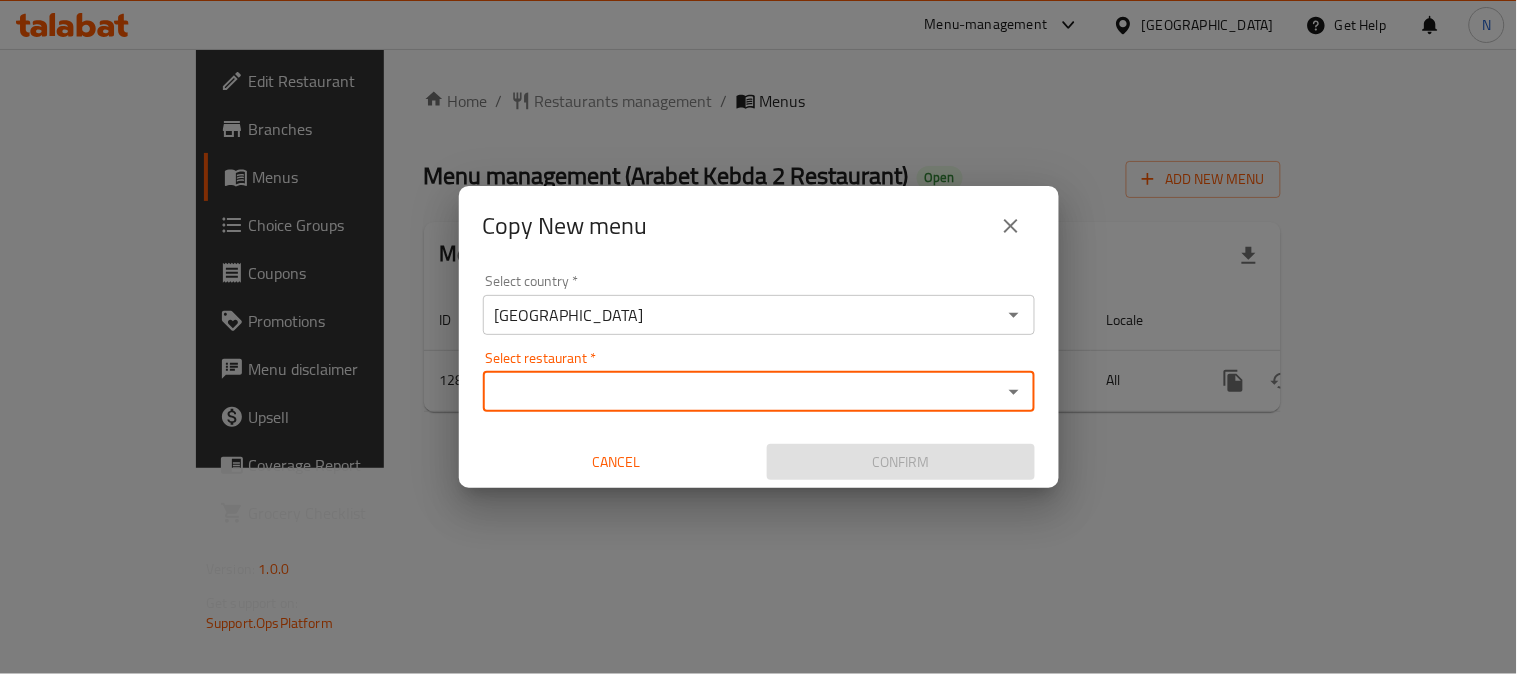 paste on "655453" 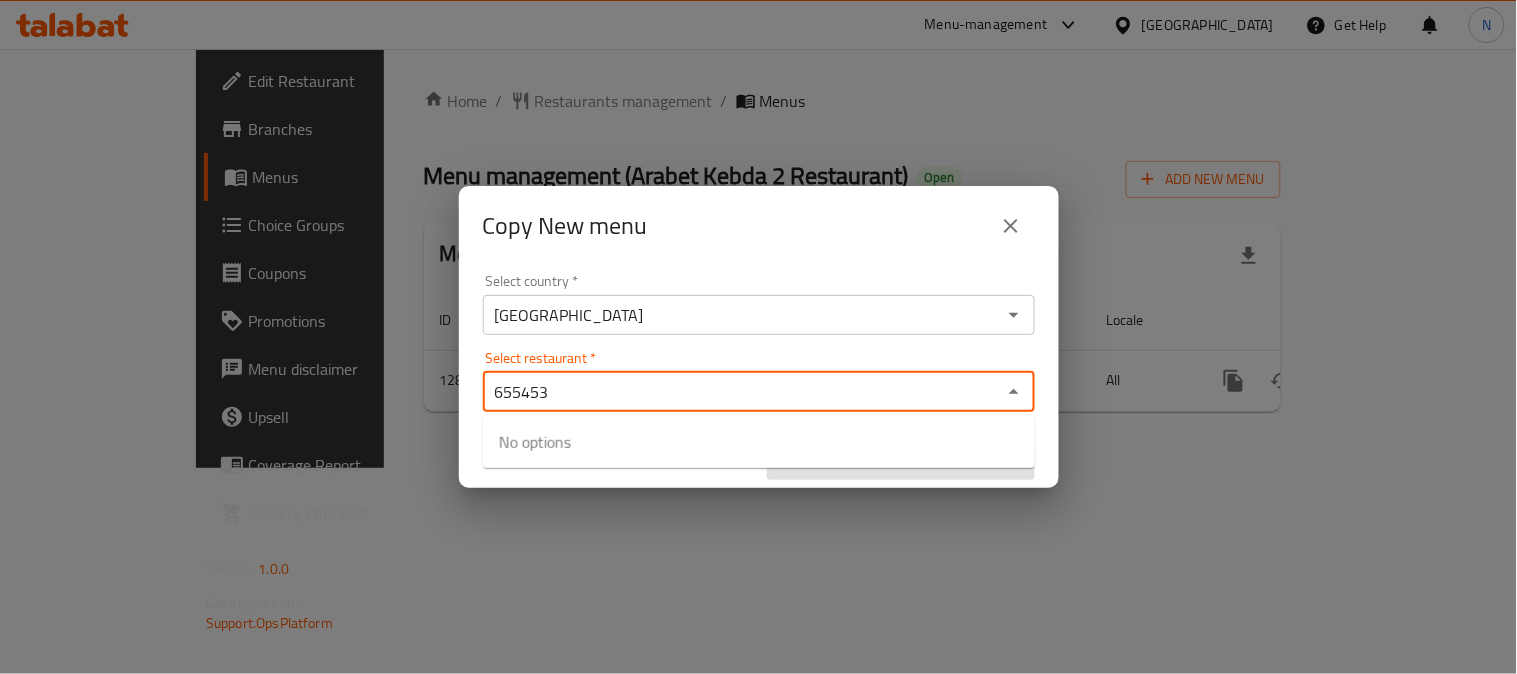 type on "655453" 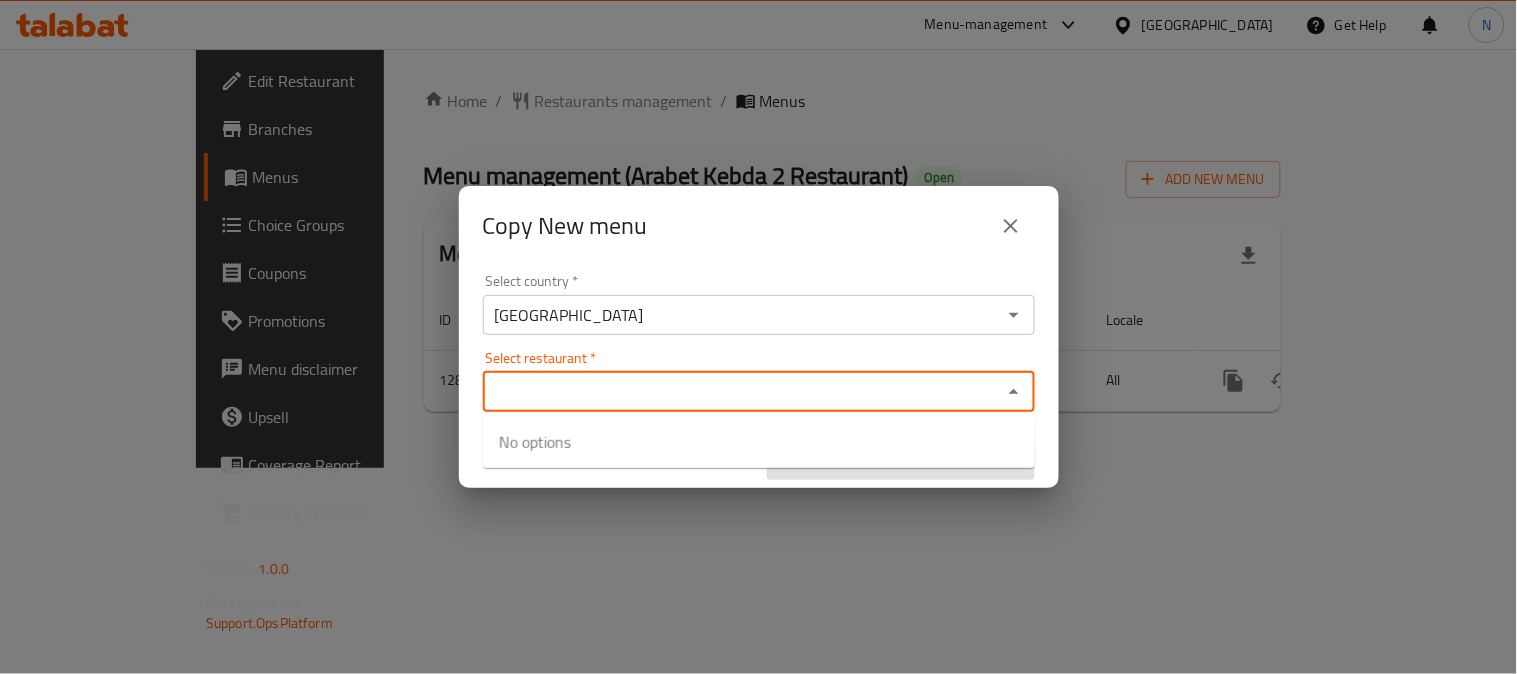 click 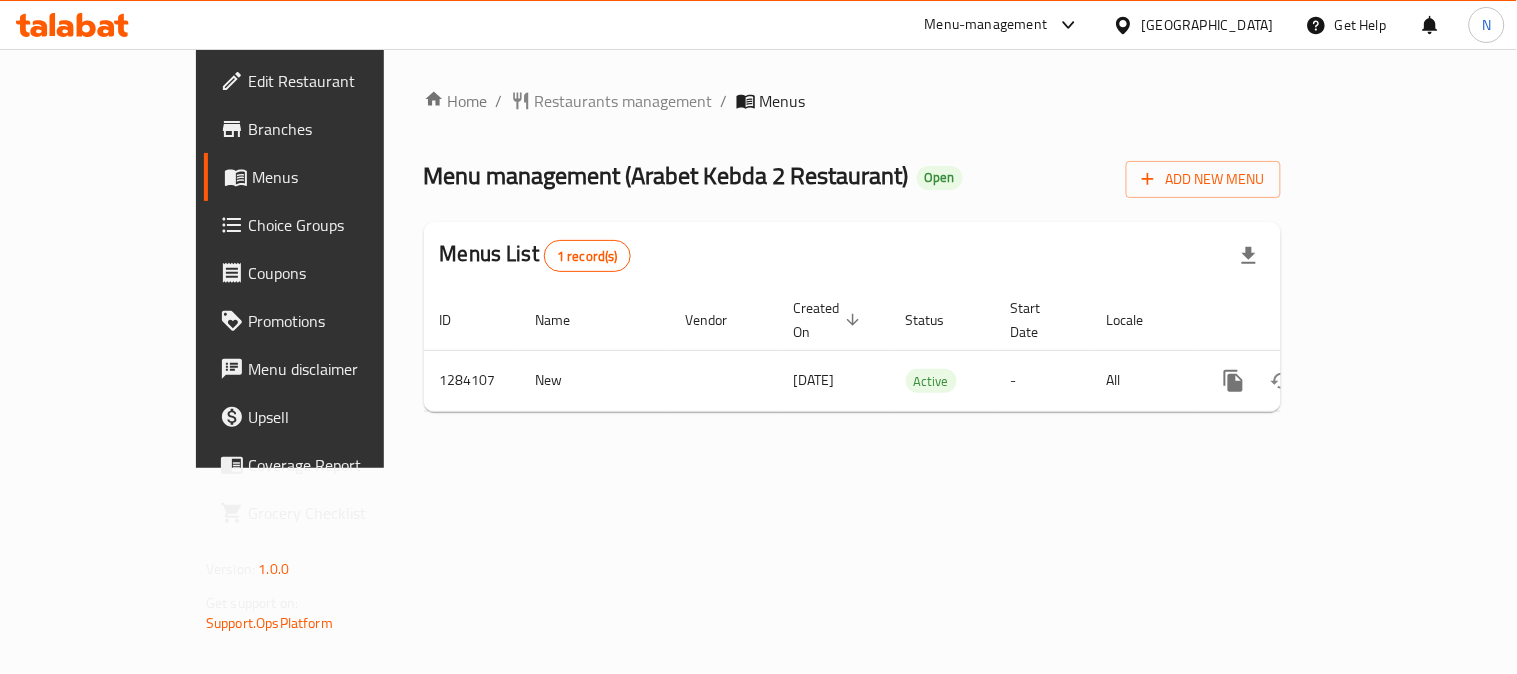 click on "Branches" at bounding box center [340, 129] 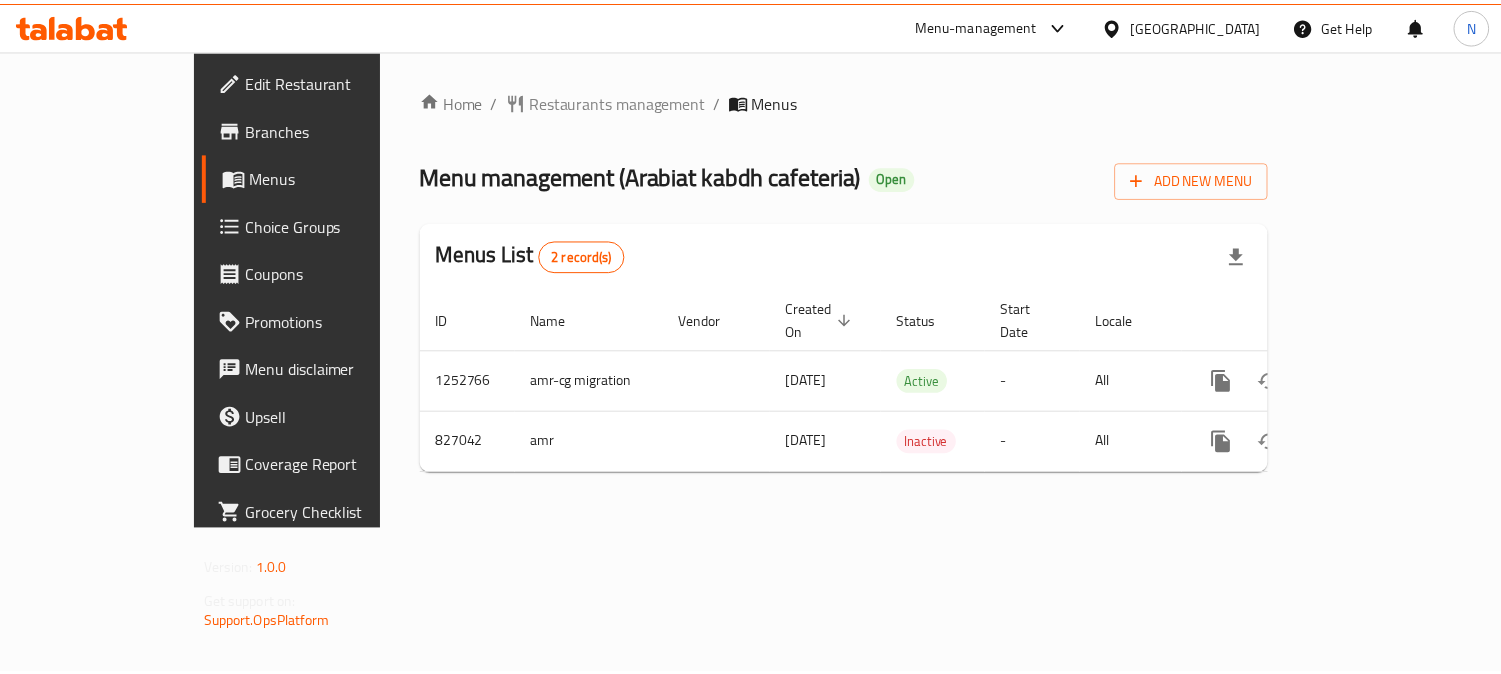 scroll, scrollTop: 0, scrollLeft: 0, axis: both 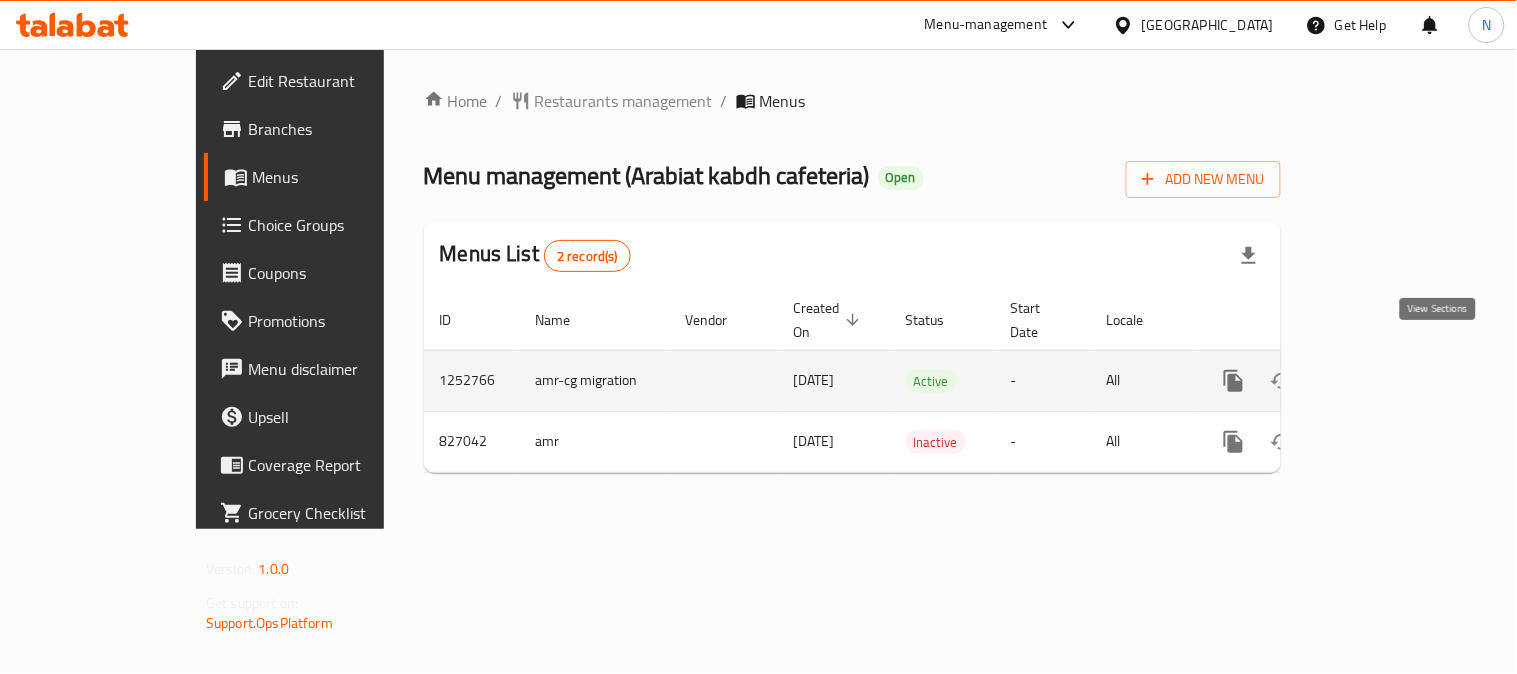 click 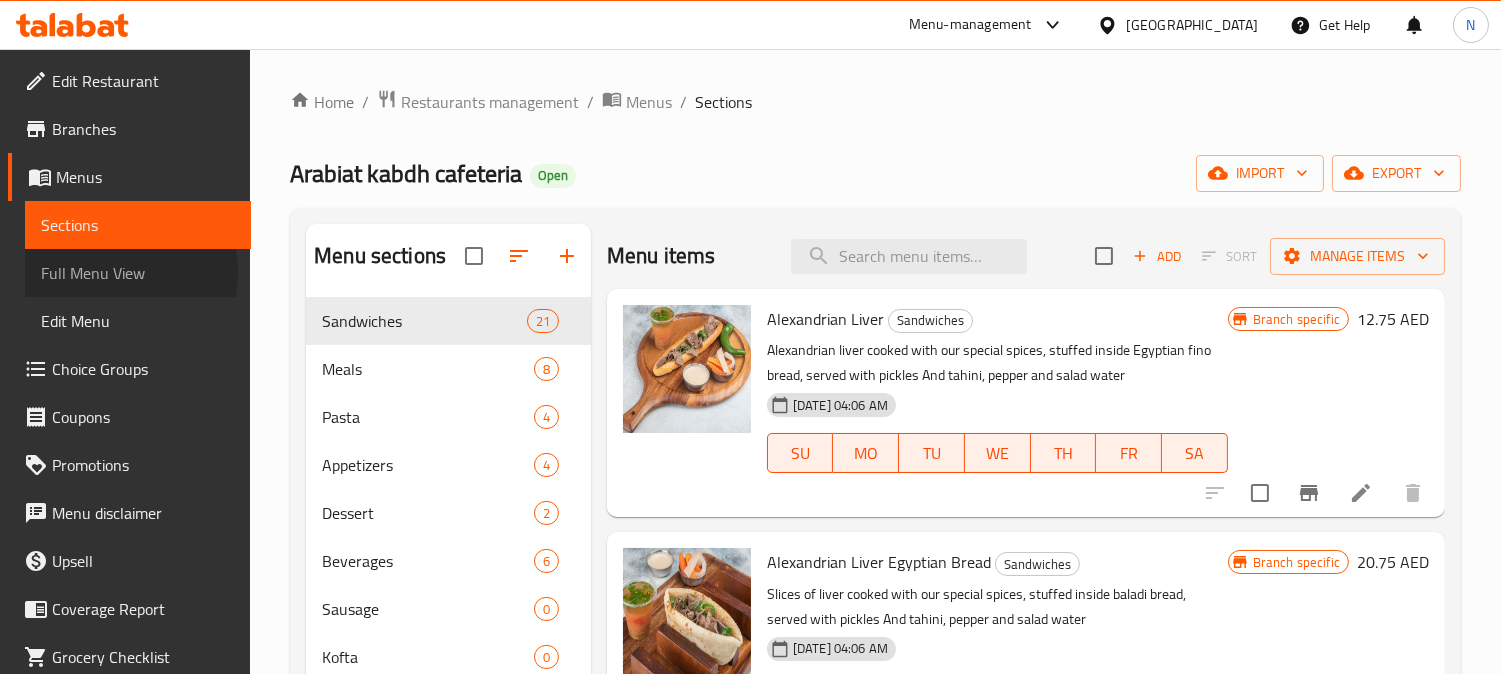 click on "Full Menu View" at bounding box center [138, 273] 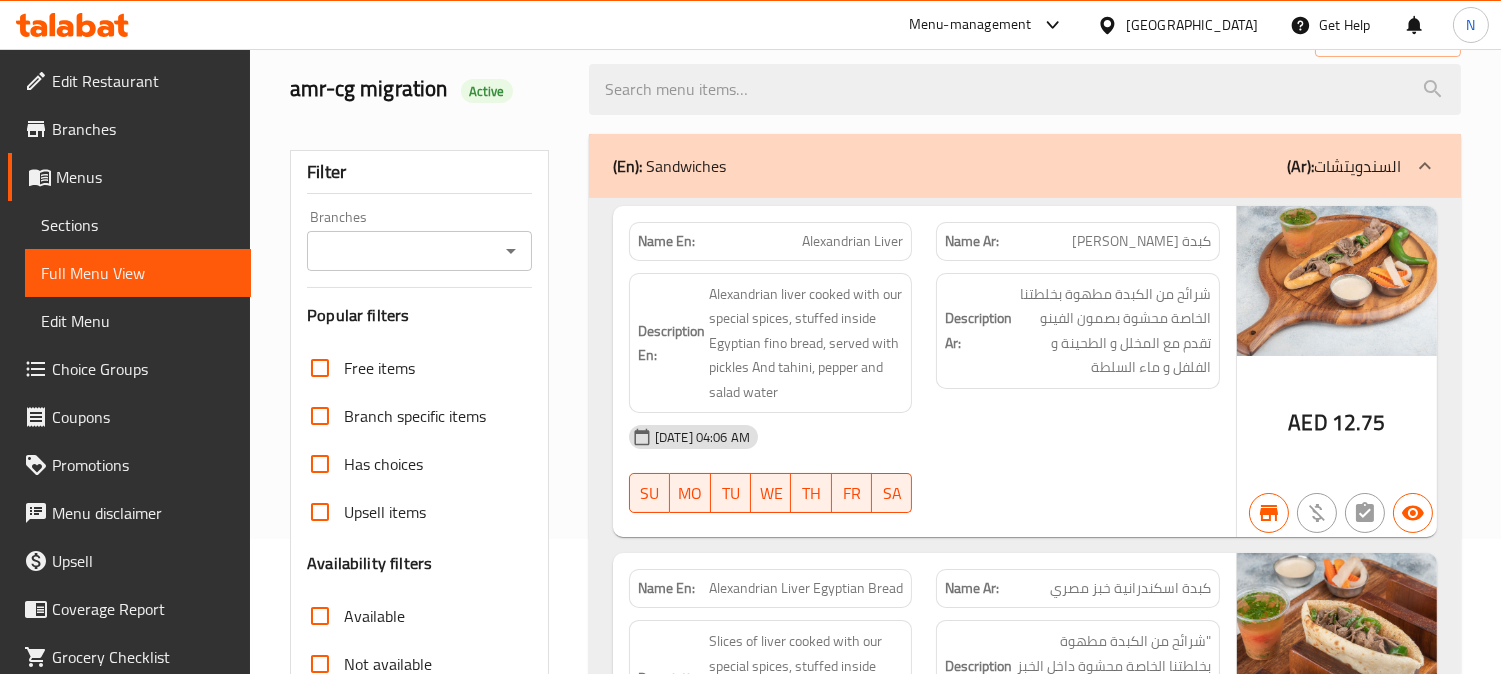 scroll, scrollTop: 555, scrollLeft: 0, axis: vertical 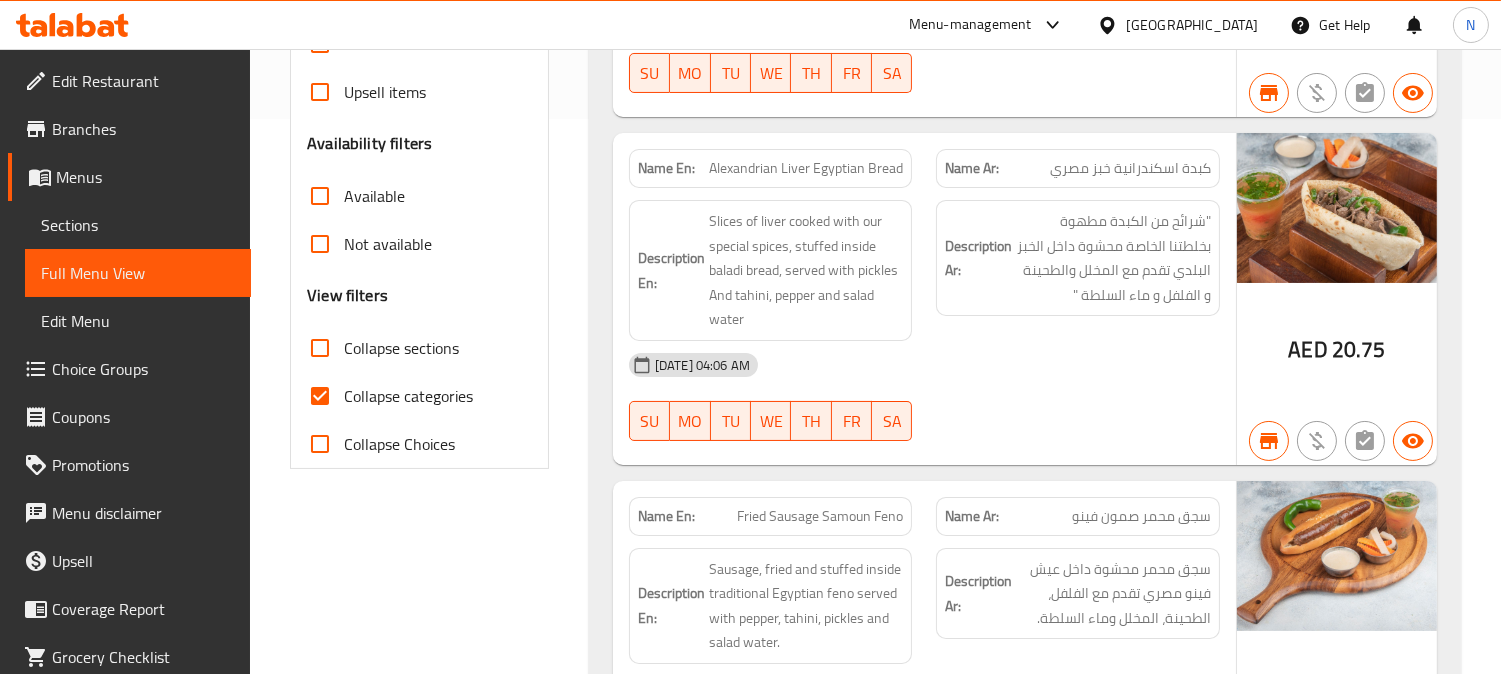 click on "Collapse categories" at bounding box center (320, 396) 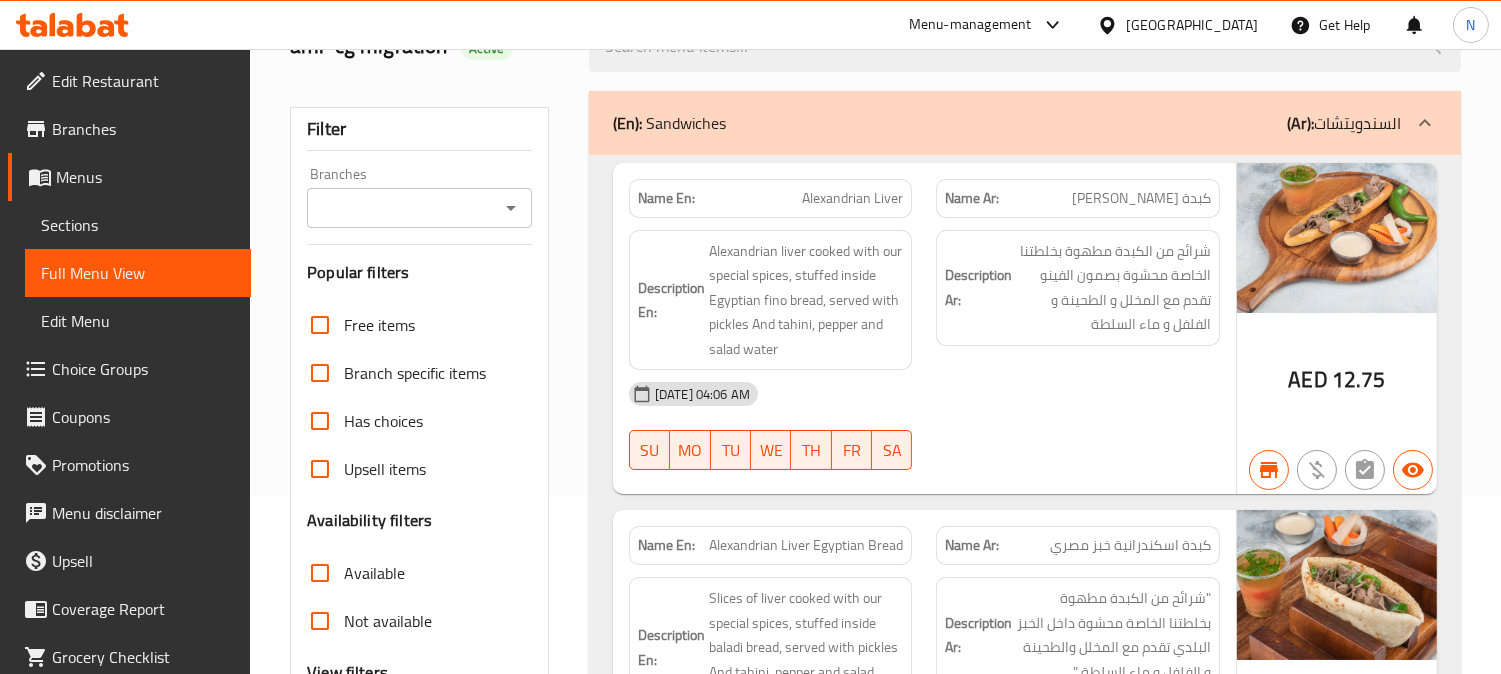 scroll, scrollTop: 111, scrollLeft: 0, axis: vertical 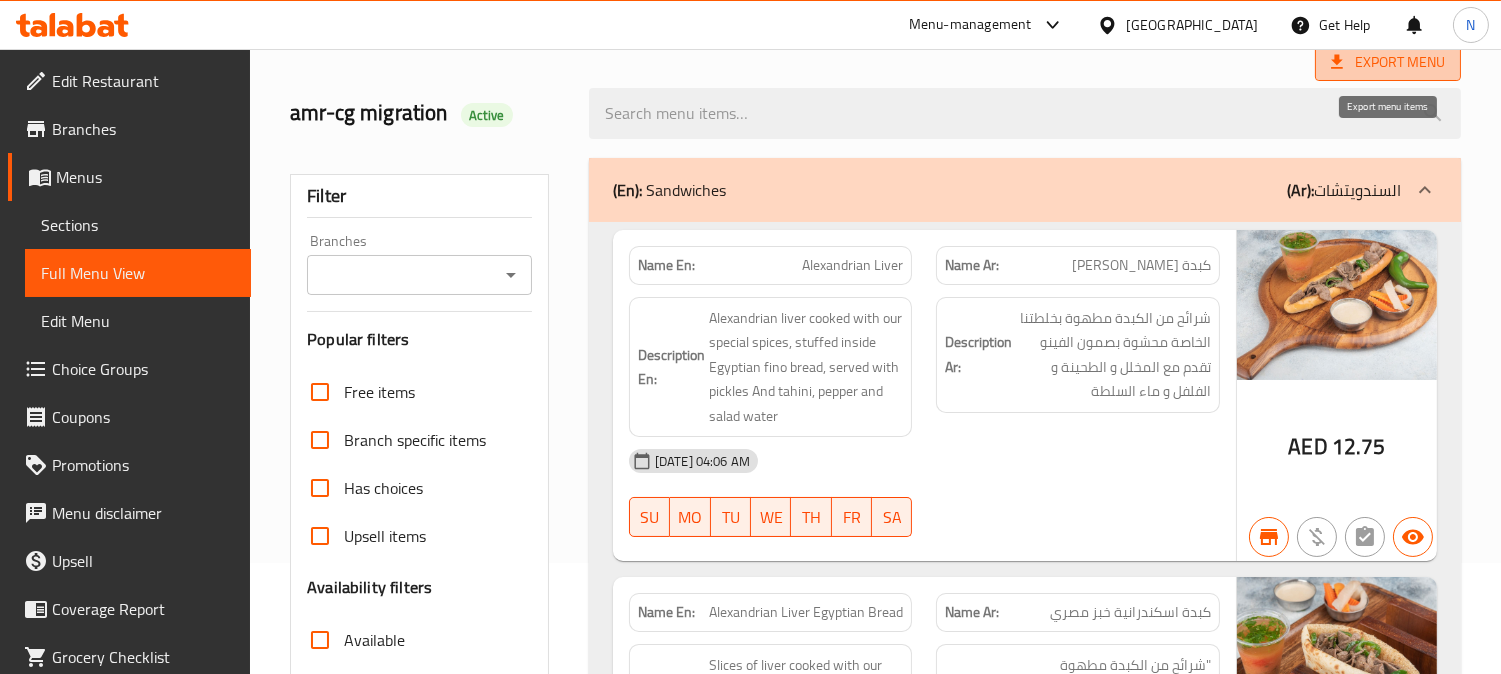 click on "Export Menu" at bounding box center [1388, 62] 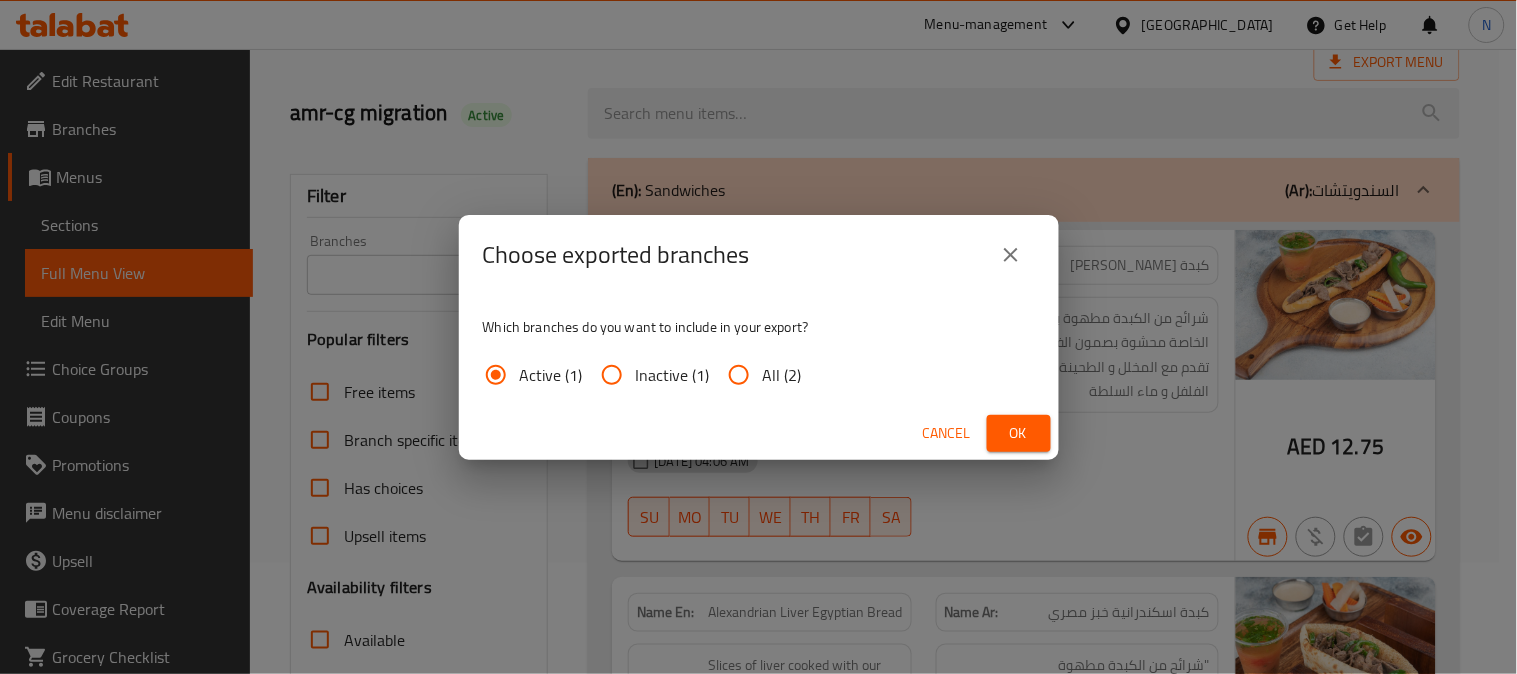 click on "All (2)" at bounding box center (739, 375) 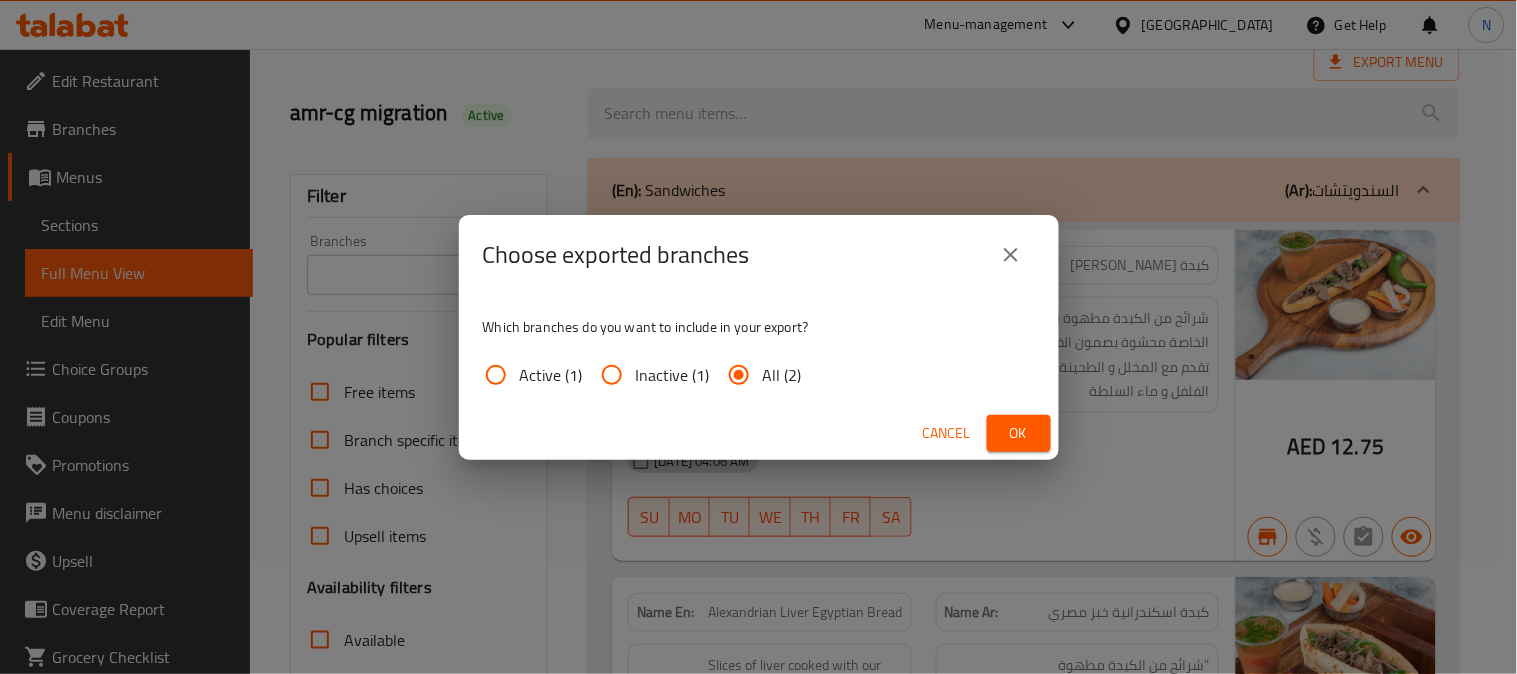 click on "Ok" at bounding box center (1019, 433) 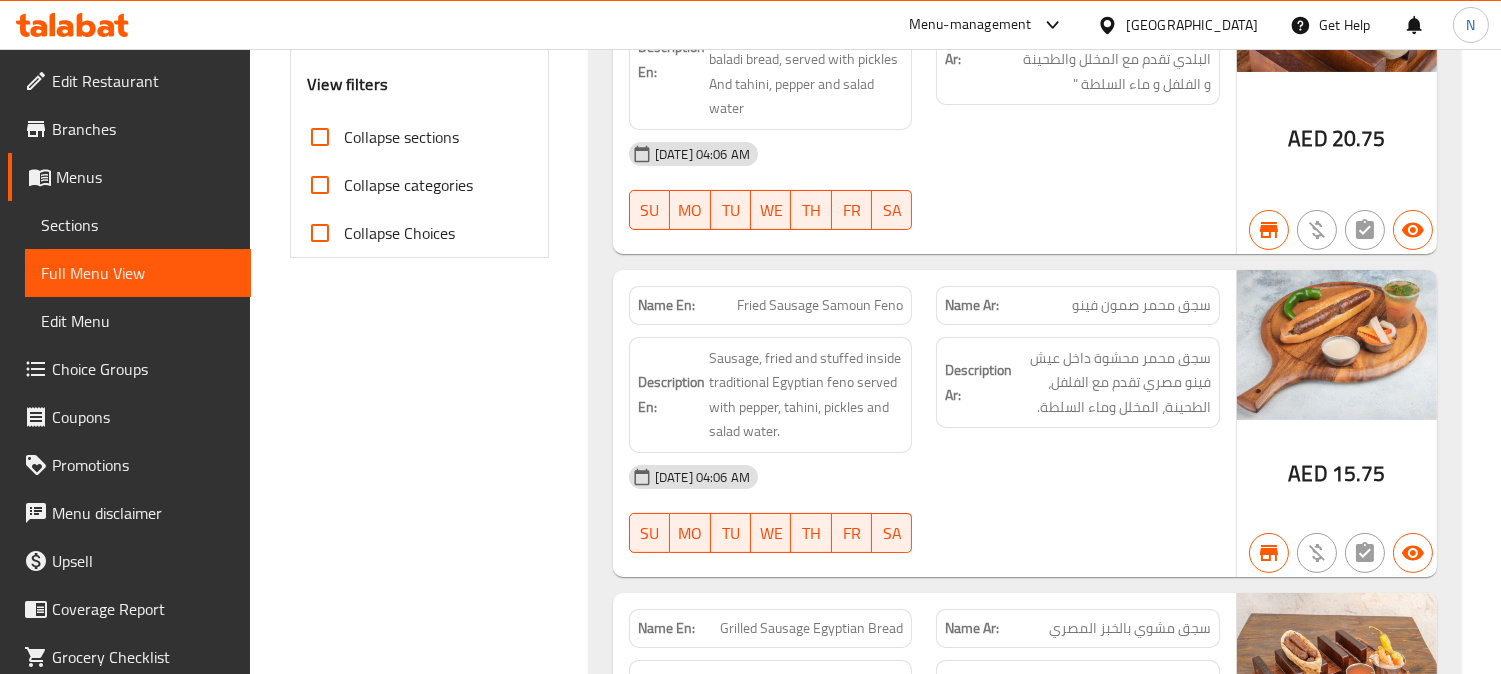 scroll, scrollTop: 777, scrollLeft: 0, axis: vertical 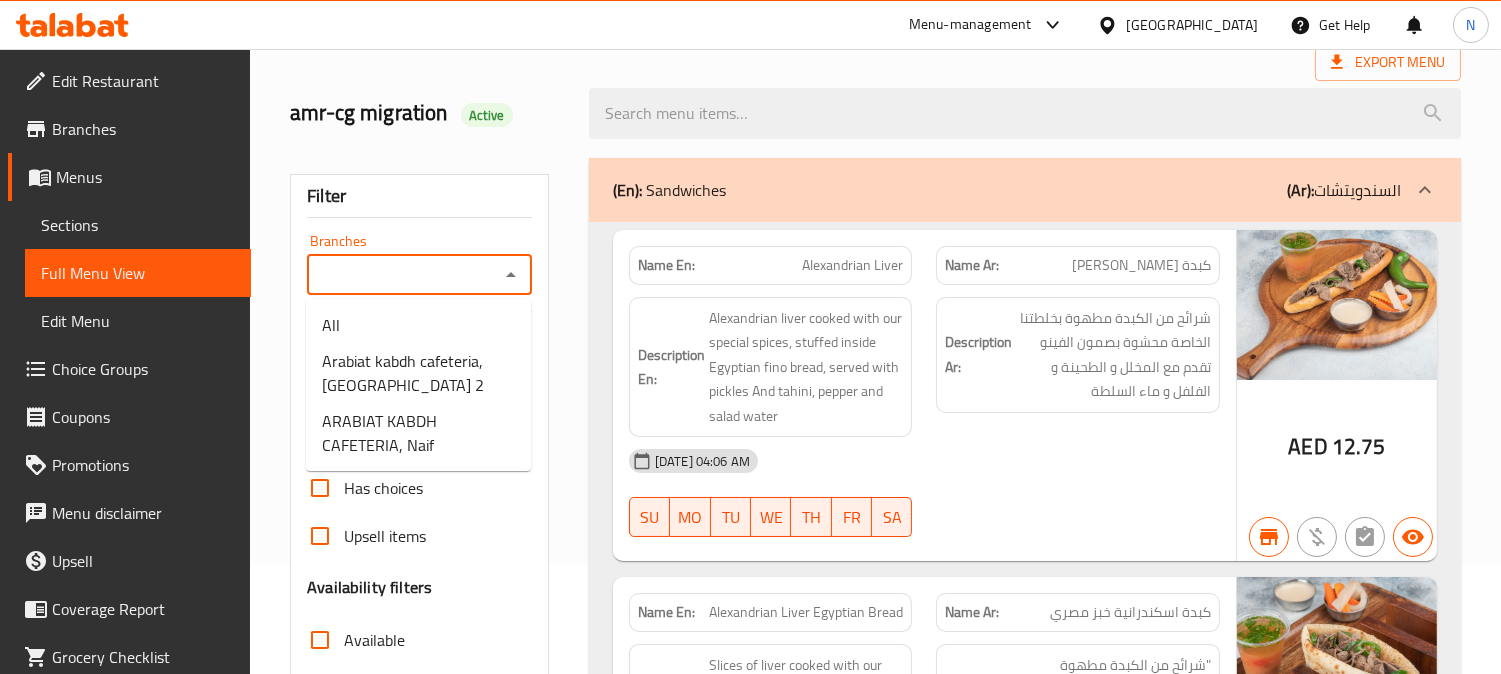 click on "Branches" at bounding box center [403, 275] 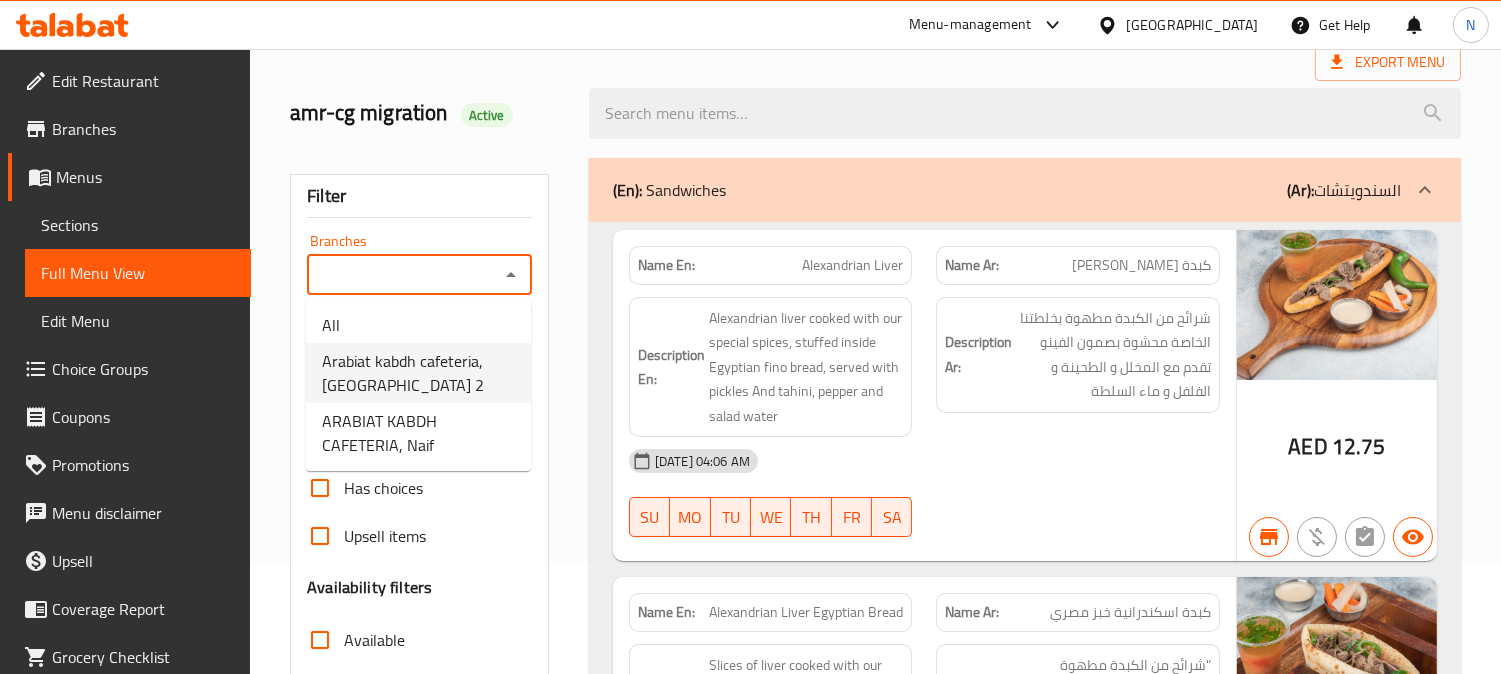 click on "Arabiat kabdh cafeteria, [GEOGRAPHIC_DATA] 2" at bounding box center (418, 373) 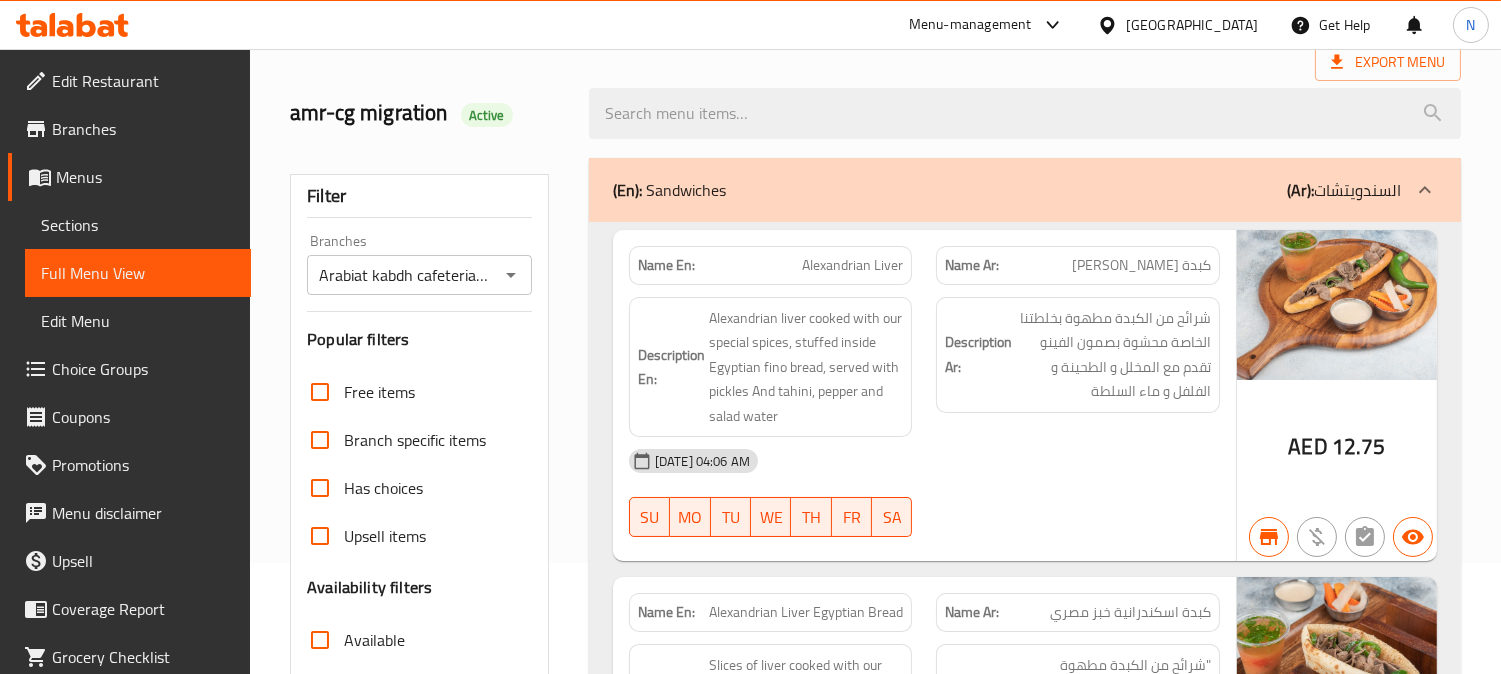 click on "Home / Restaurants management / Menus / Full menu view Export Menu amr-cg migration   Active Filter Branches Arabiat kabdh cafeteria, International City 2 Branches Popular filters Free items Branch specific items Has choices Upsell items Availability filters Available Not available View filters Collapse sections Collapse categories Collapse Choices (En):   Sandwiches (Ar): السندويتشات Name En: Alexandrian Liver Name Ar: كبدة  إسكندراني Description En: Alexandrian liver cooked with our special spices, stuffed inside Egyptian fino bread, served with pickles And tahini, pepper and salad water Description Ar: شرائح من الكبدة مطهوة بخلطتنا الخاصة محشوة بصمون الفينو تقدم مع المخلل
و الطحينة و الفلفل و ماء السلطة  31-08-2024 04:06 AM SU MO TU WE TH FR SA AED 12.75 Name En: Alexandrian Liver Egyptian Bread Name Ar: كبدة اسكندرانية خبز مصري Description En: Description Ar: 31-08-2024 04:06 AM" at bounding box center [875, 8327] 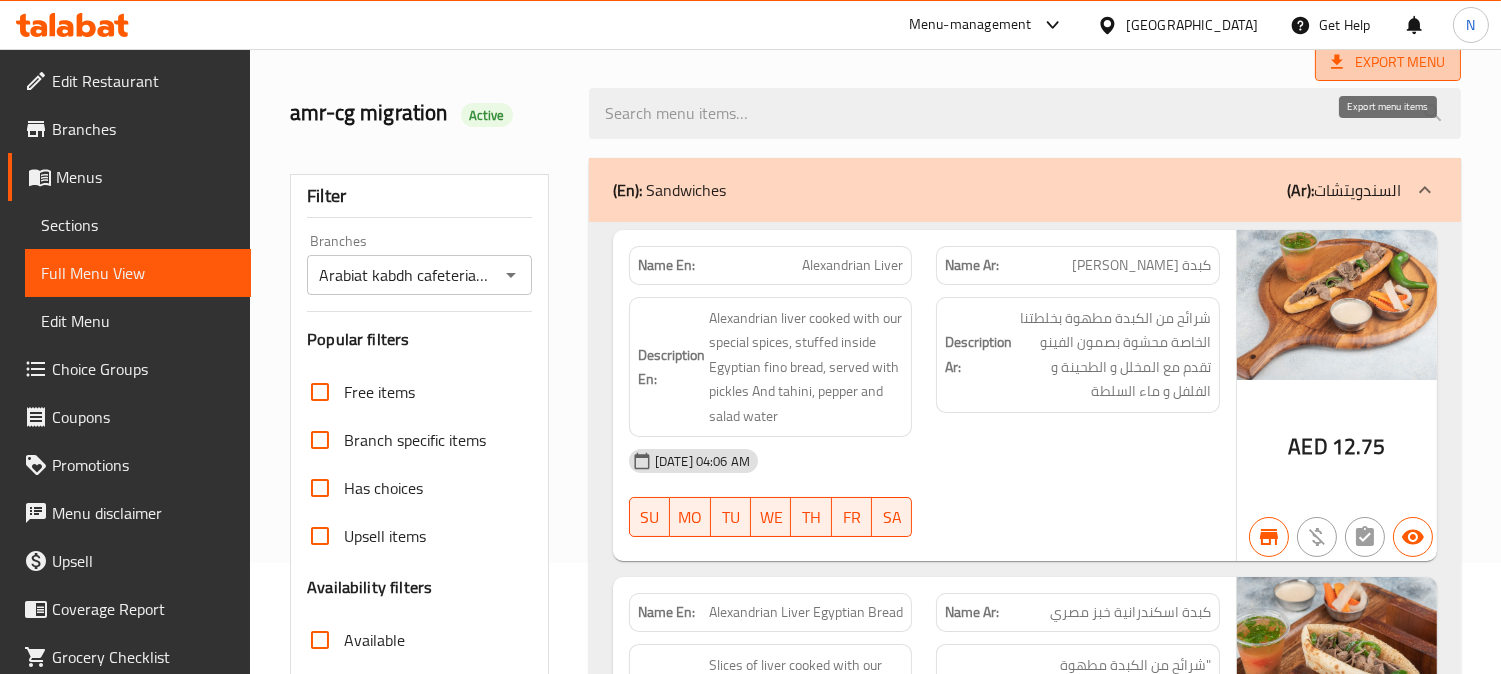 click on "Export Menu" at bounding box center (1388, 62) 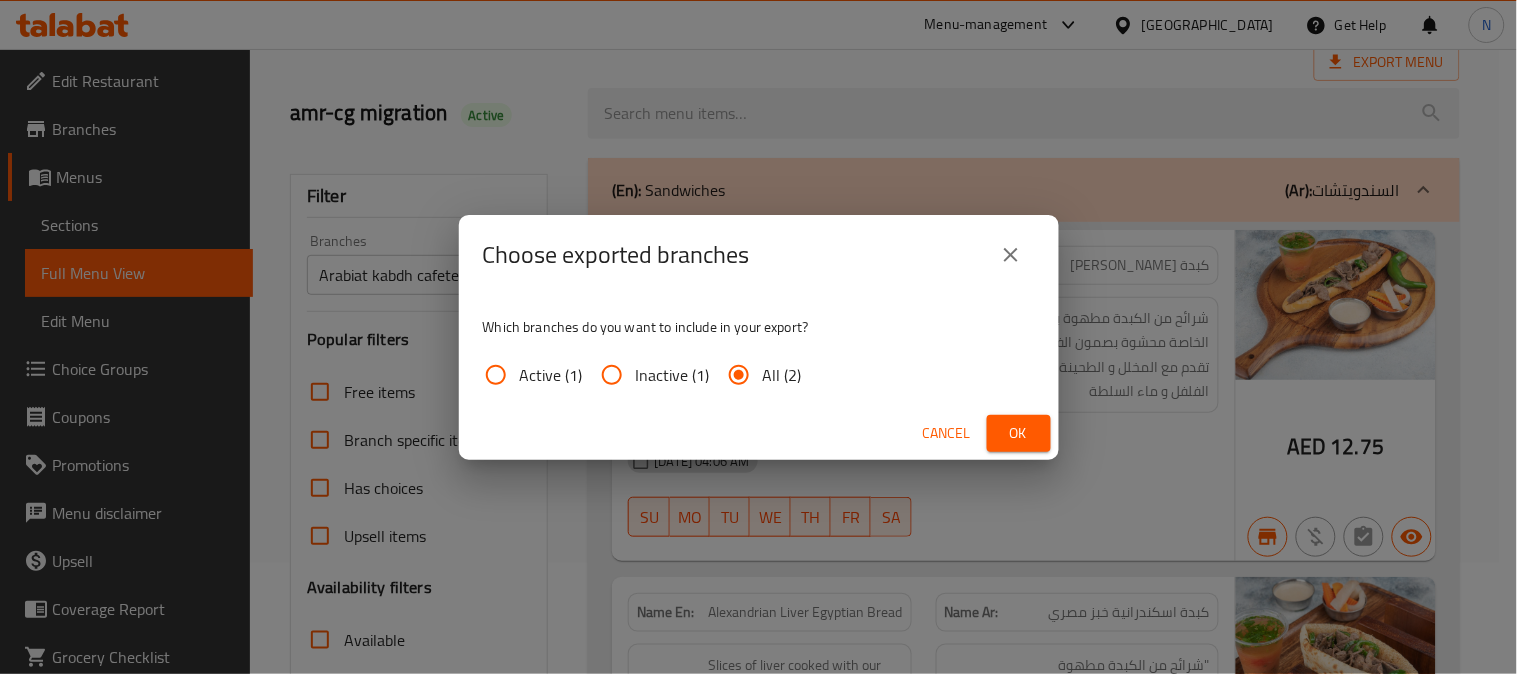click on "Active (1)" at bounding box center [496, 375] 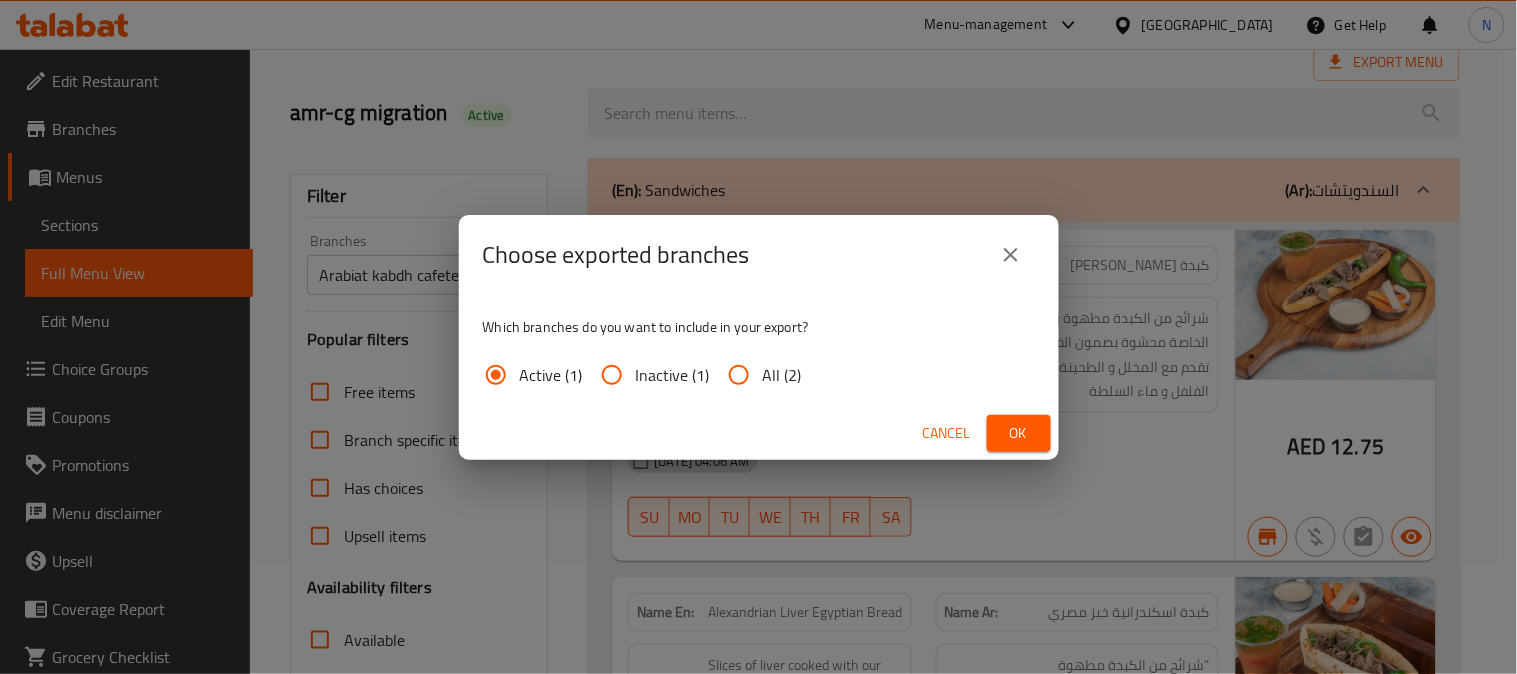 click on "Ok" at bounding box center (1019, 433) 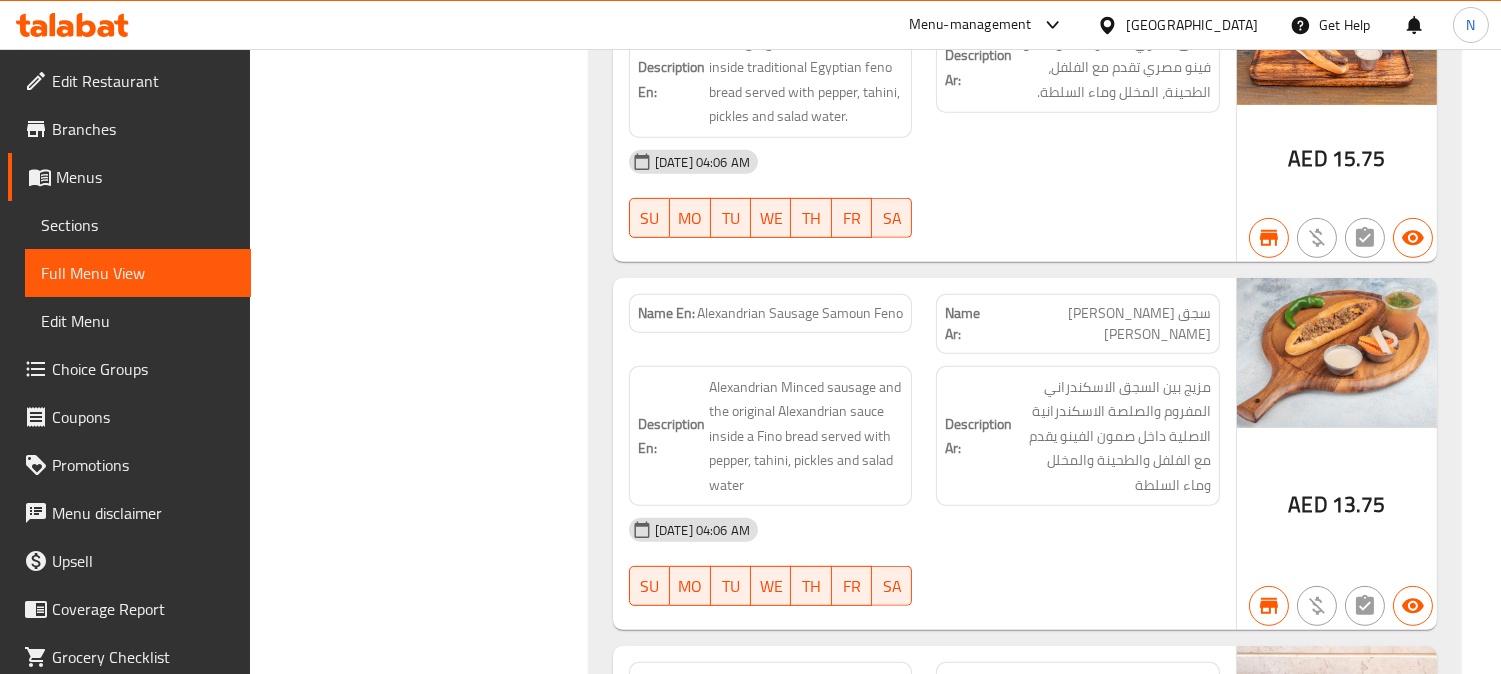 scroll, scrollTop: 2126, scrollLeft: 0, axis: vertical 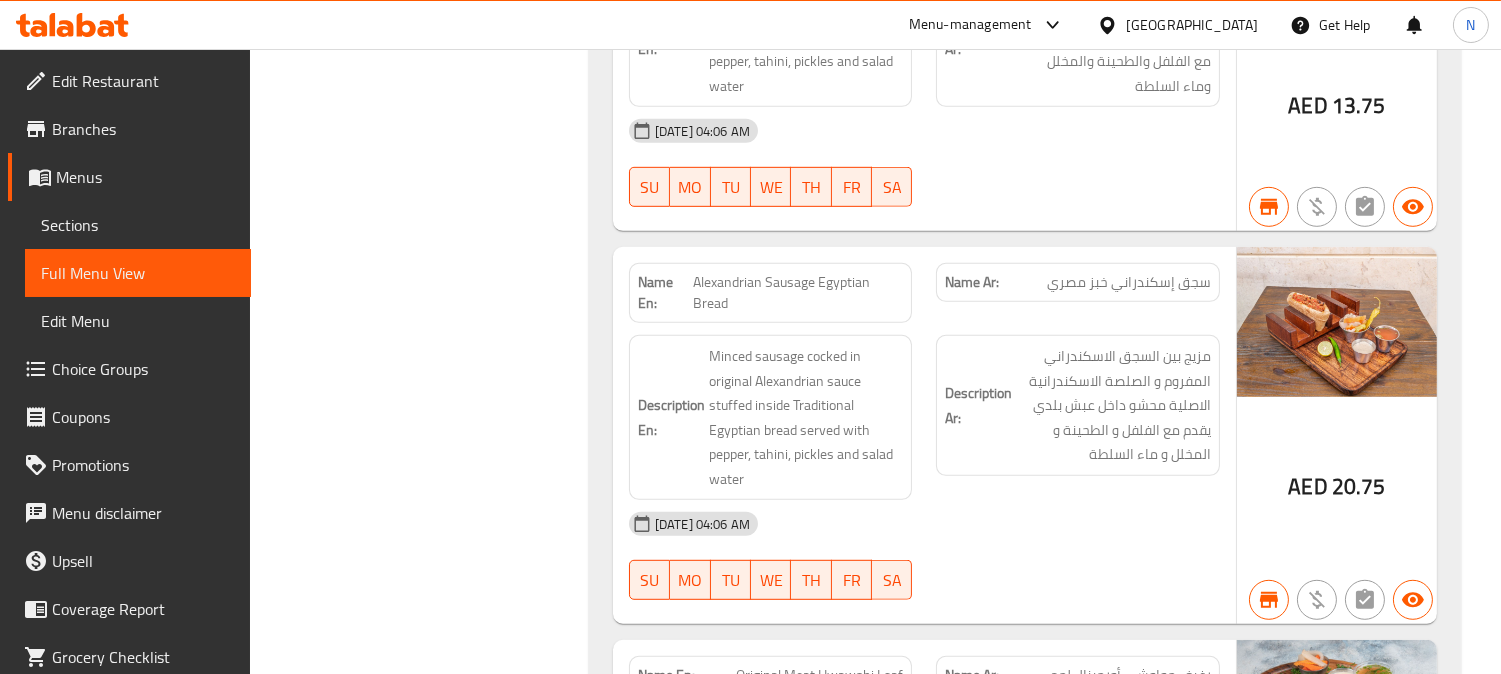 click on "Sections" at bounding box center [138, 225] 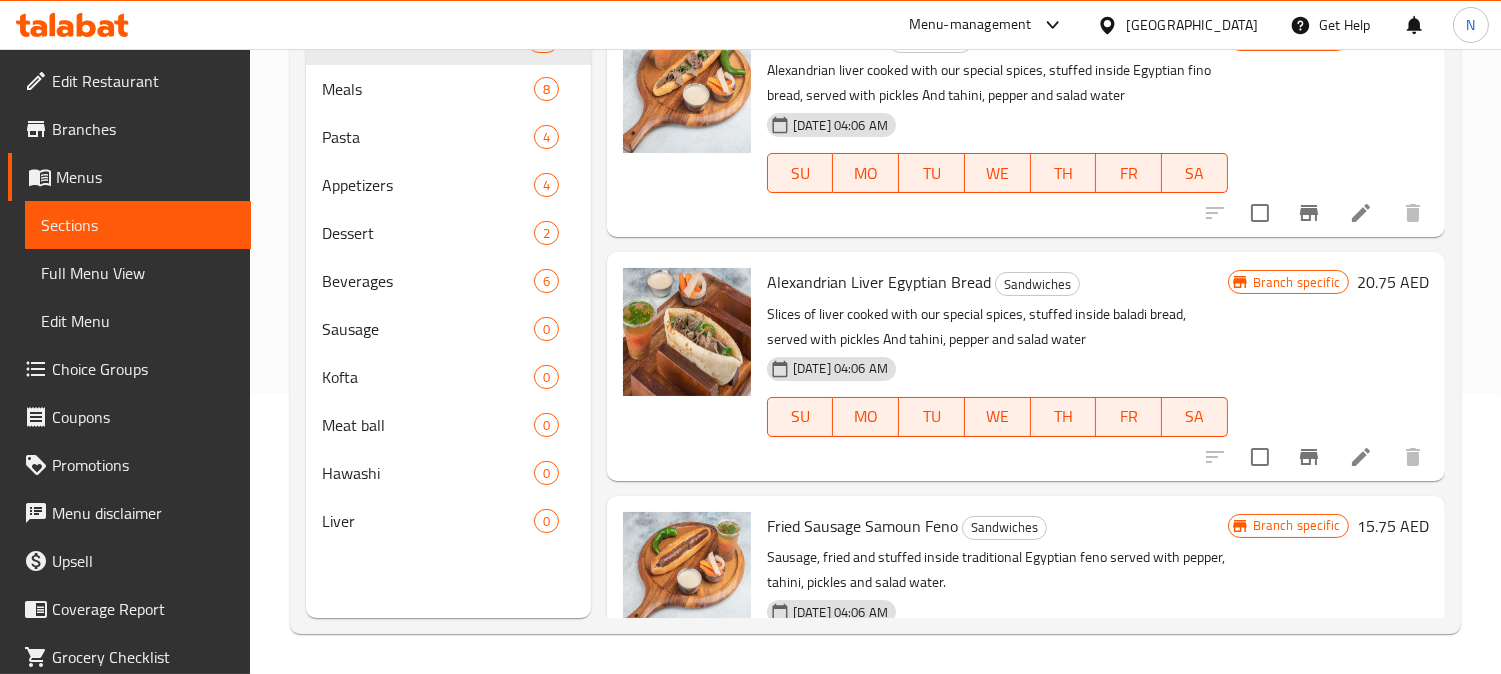 scroll, scrollTop: 280, scrollLeft: 0, axis: vertical 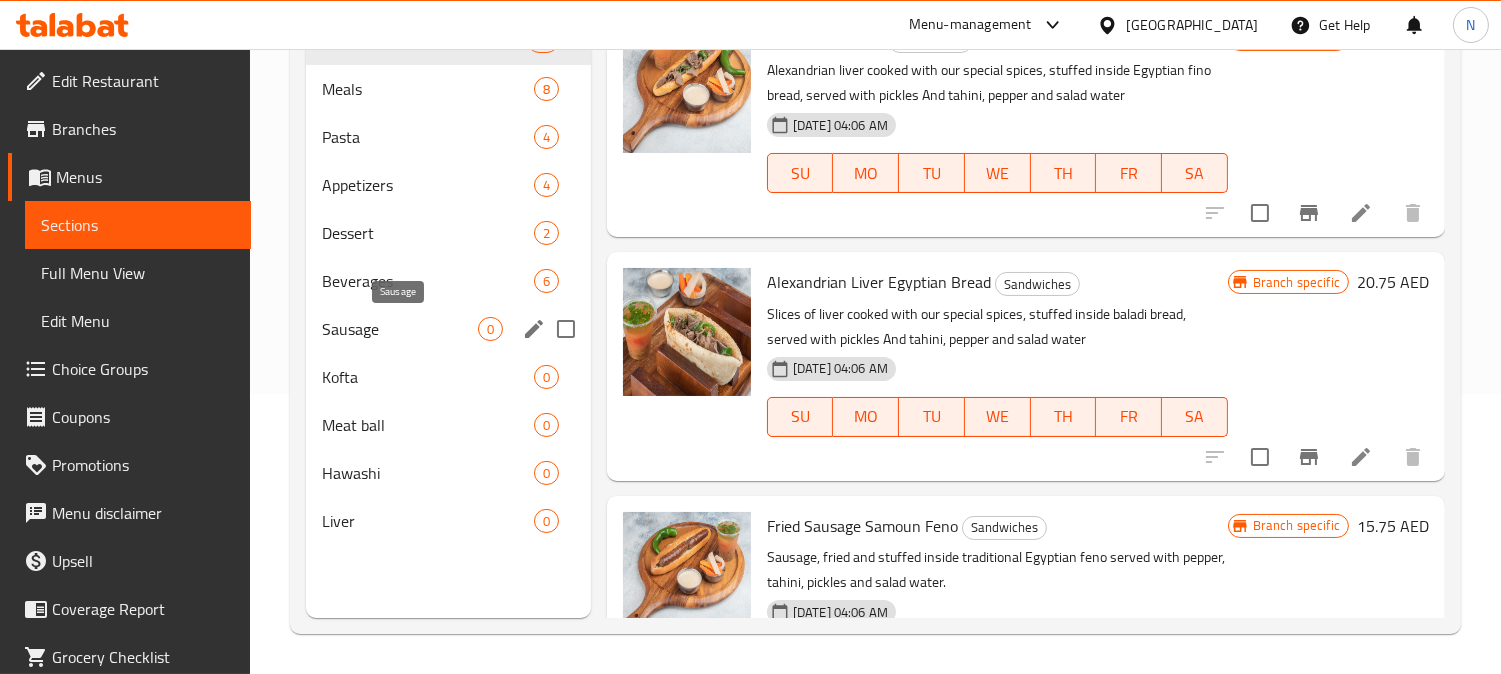 click on "Sausage" at bounding box center (400, 329) 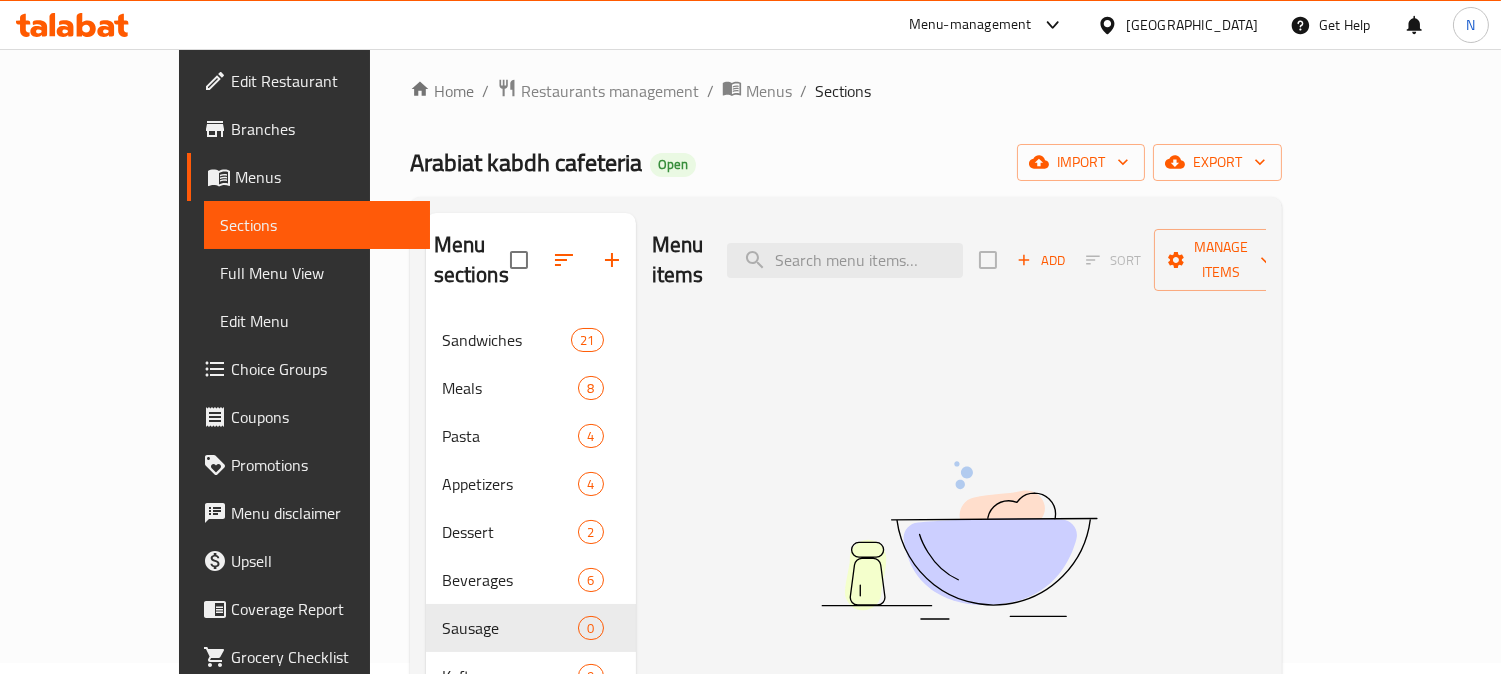 scroll, scrollTop: 0, scrollLeft: 0, axis: both 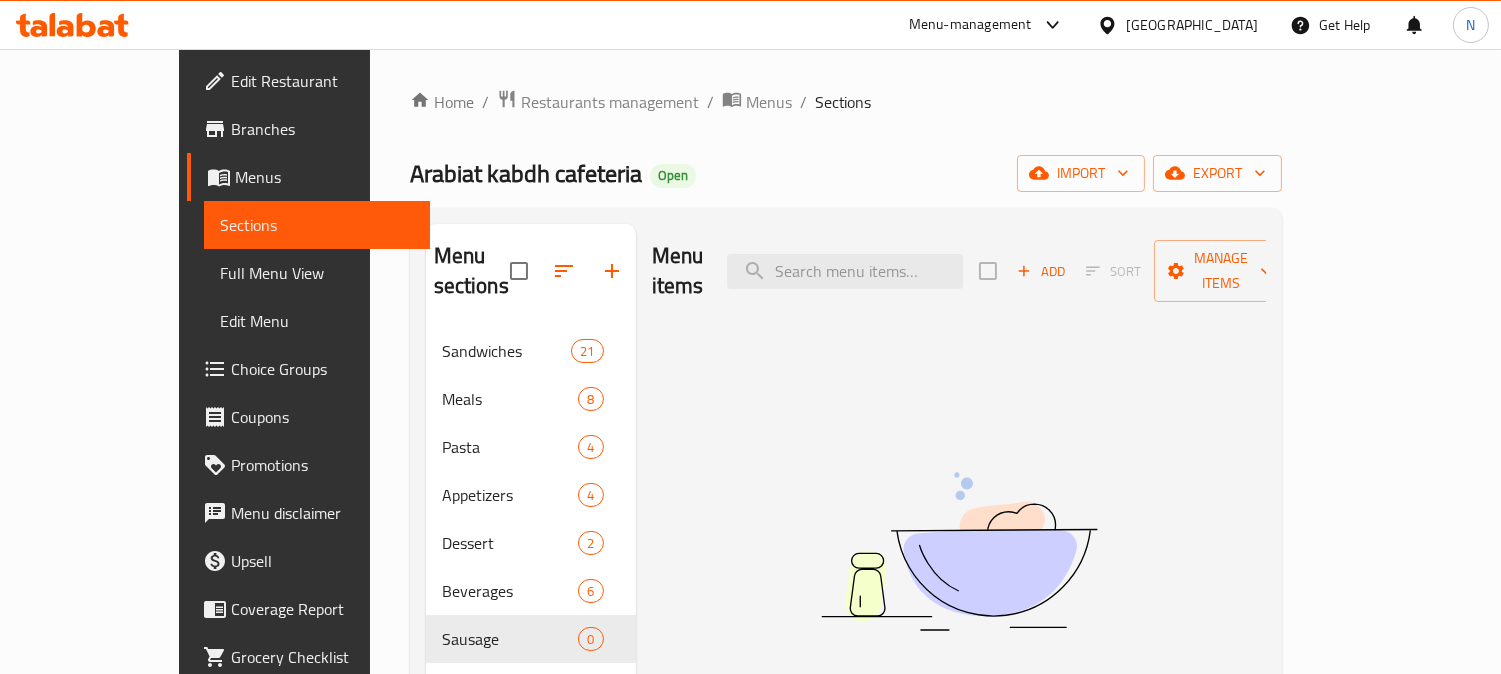 click at bounding box center [959, 551] 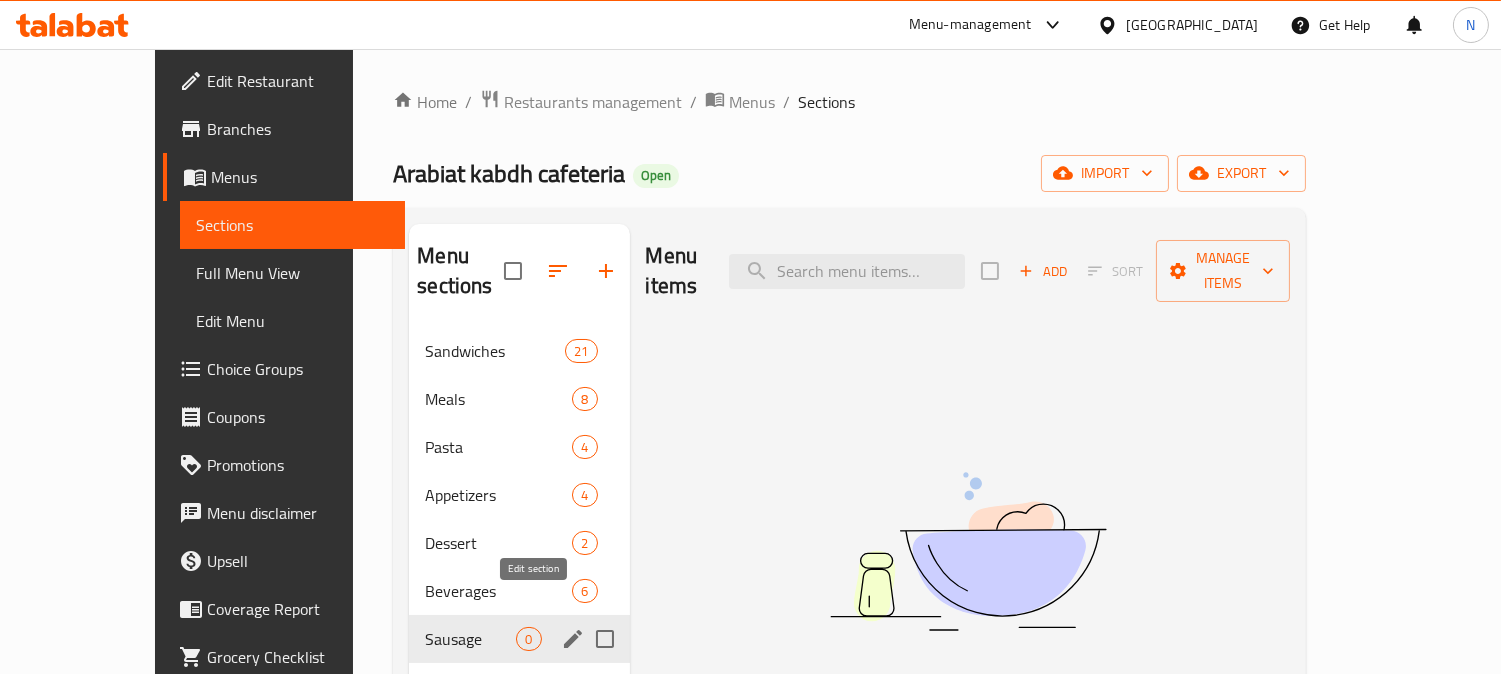 click 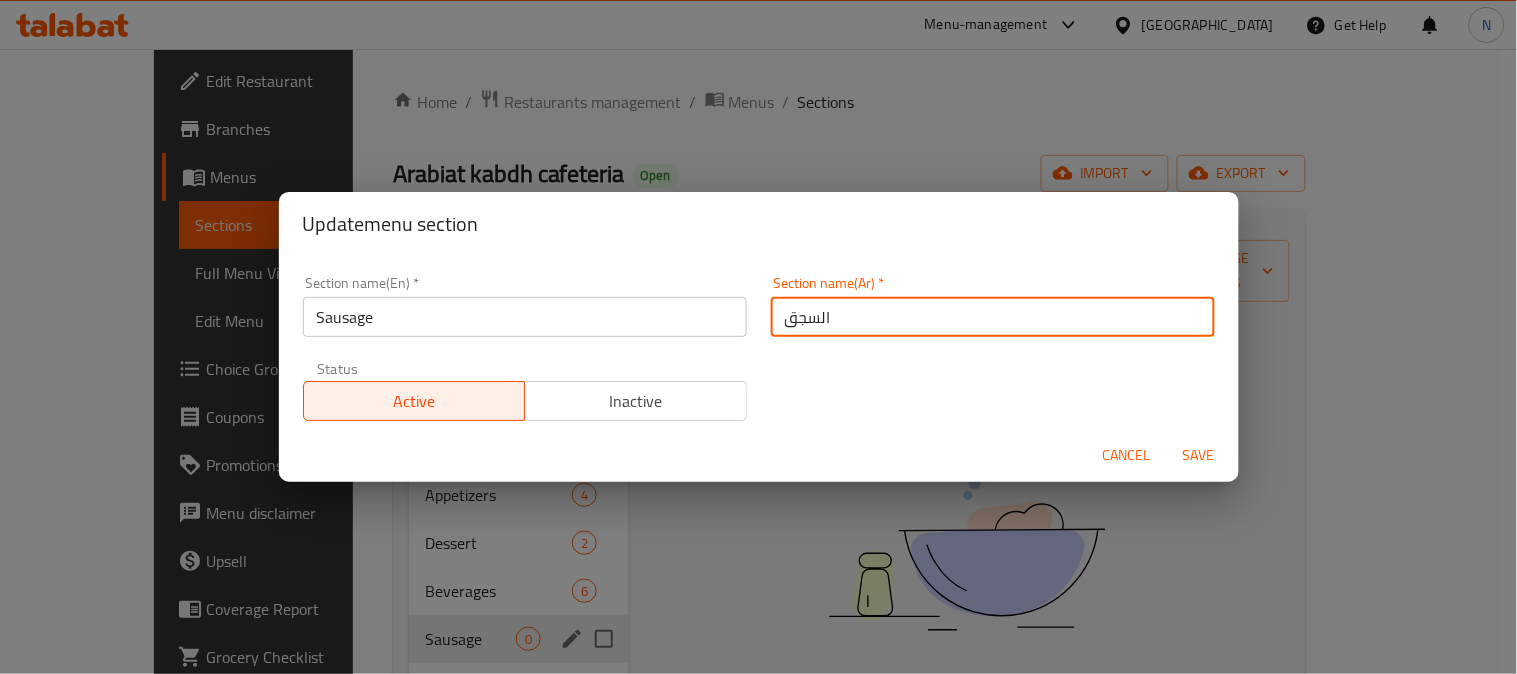 drag, startPoint x: 780, startPoint y: 327, endPoint x: 752, endPoint y: 345, distance: 33.286633 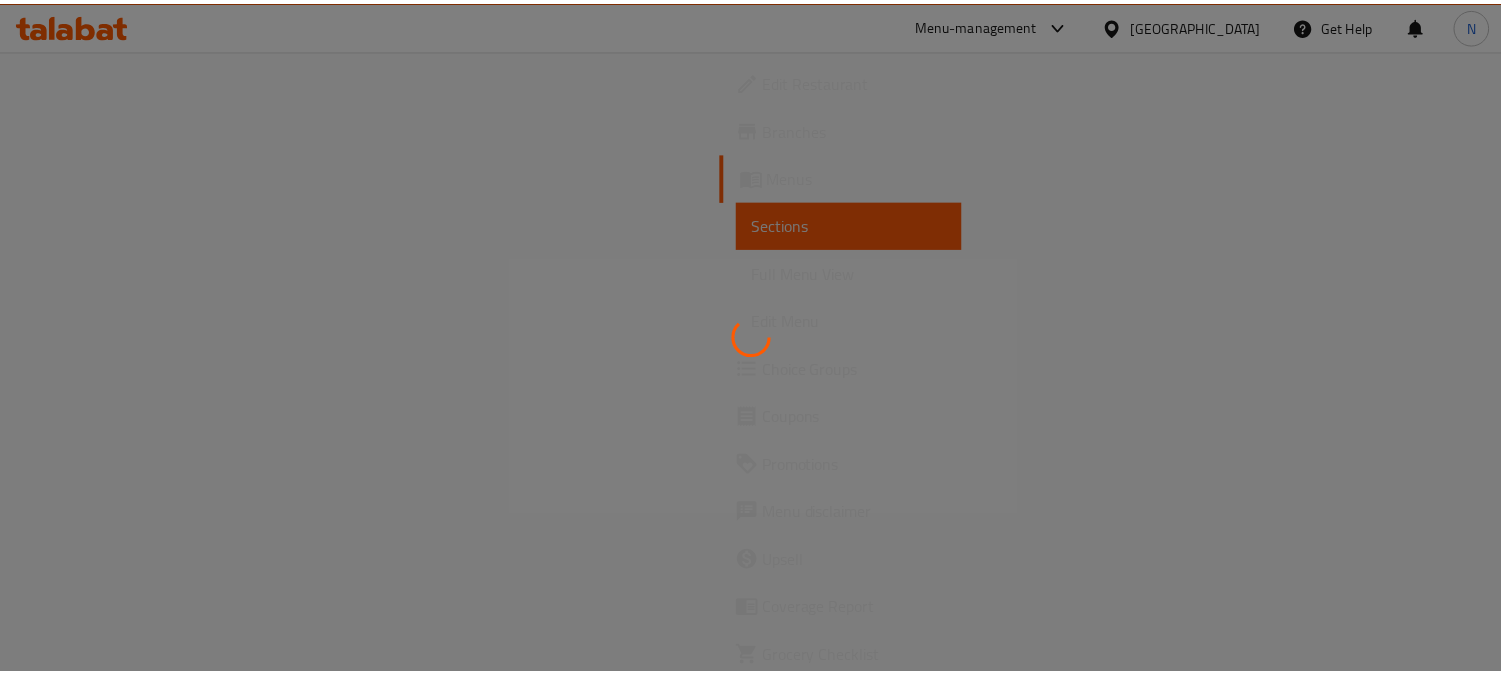 scroll, scrollTop: 0, scrollLeft: 0, axis: both 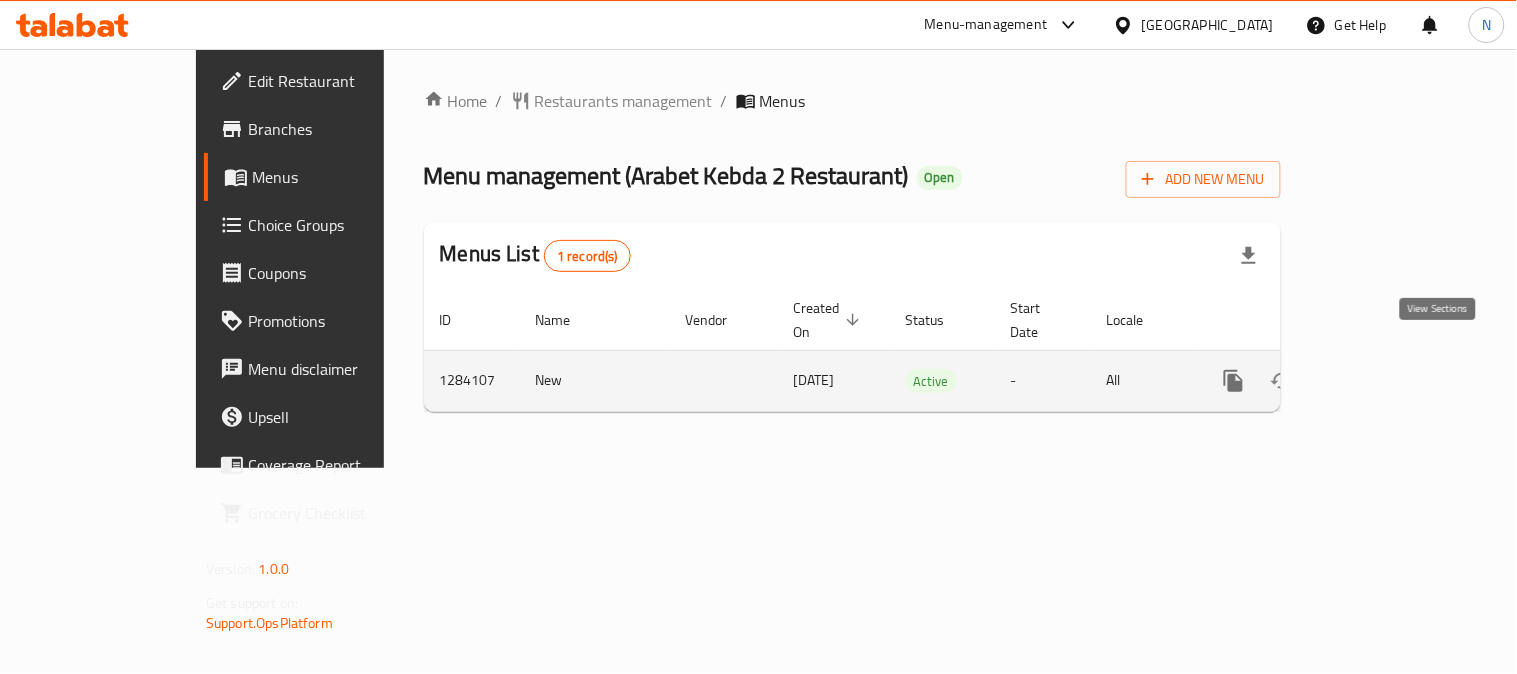 click 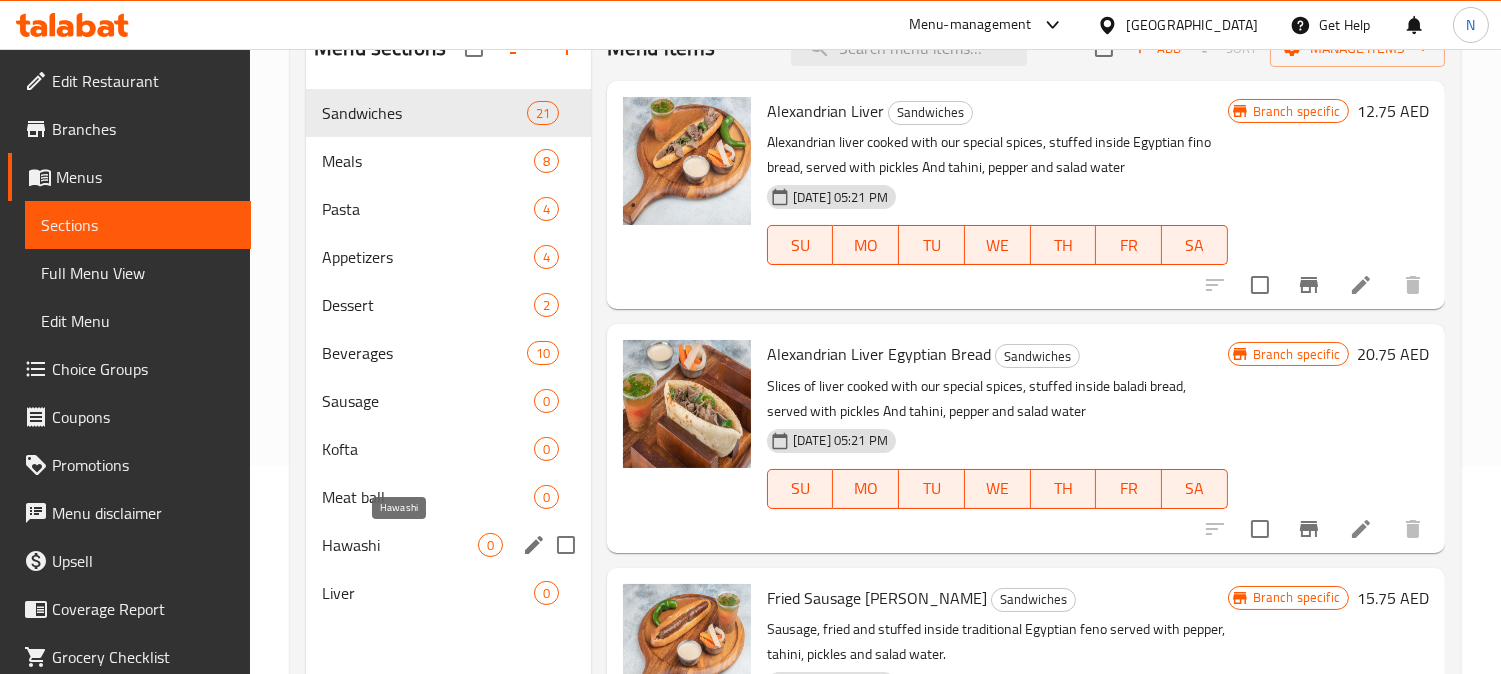 scroll, scrollTop: 280, scrollLeft: 0, axis: vertical 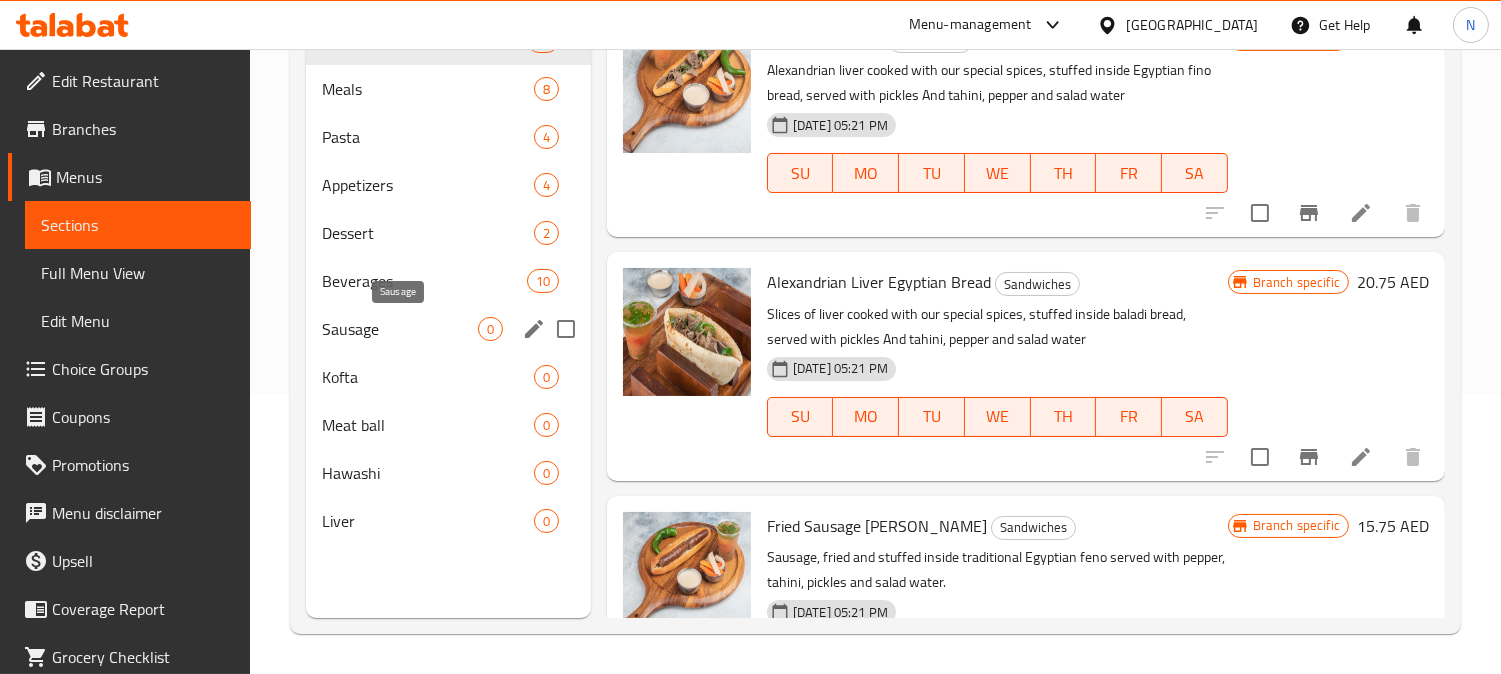 click on "Sausage" at bounding box center (400, 329) 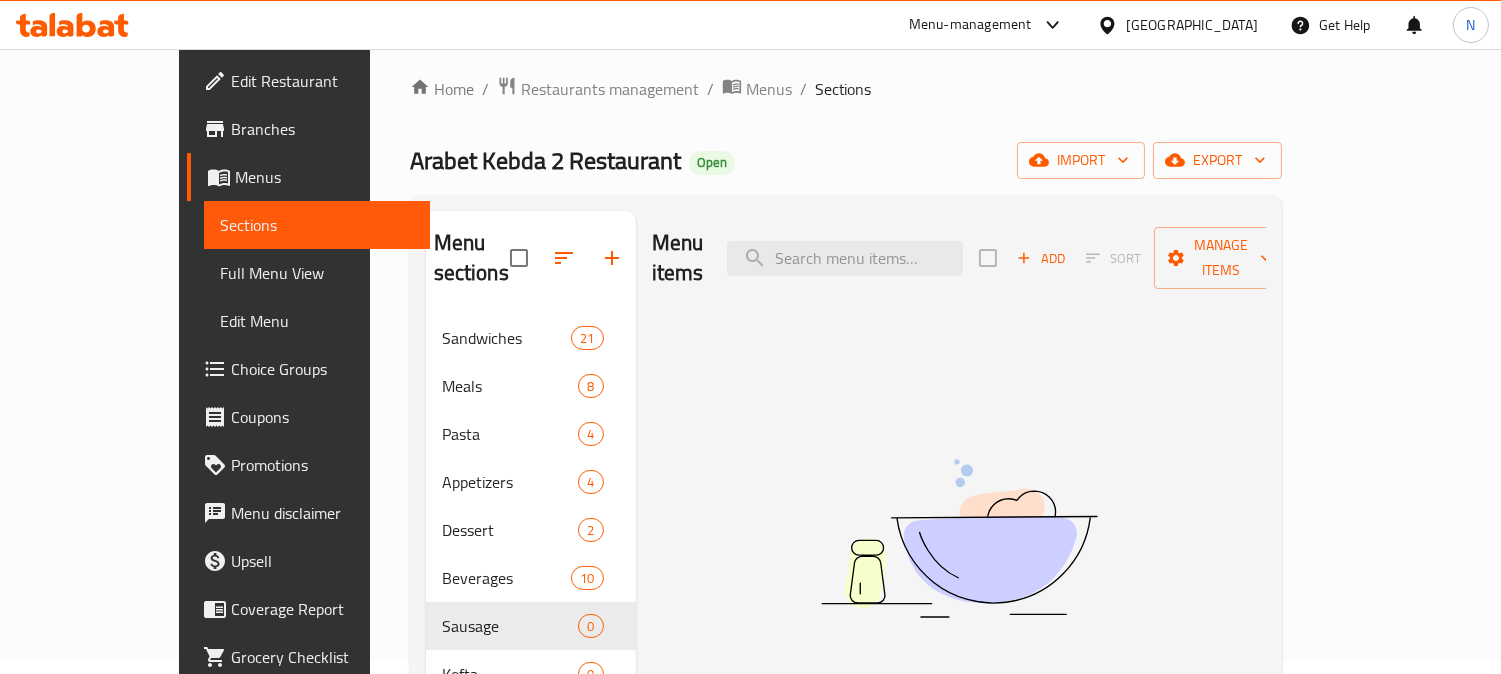 scroll, scrollTop: 0, scrollLeft: 0, axis: both 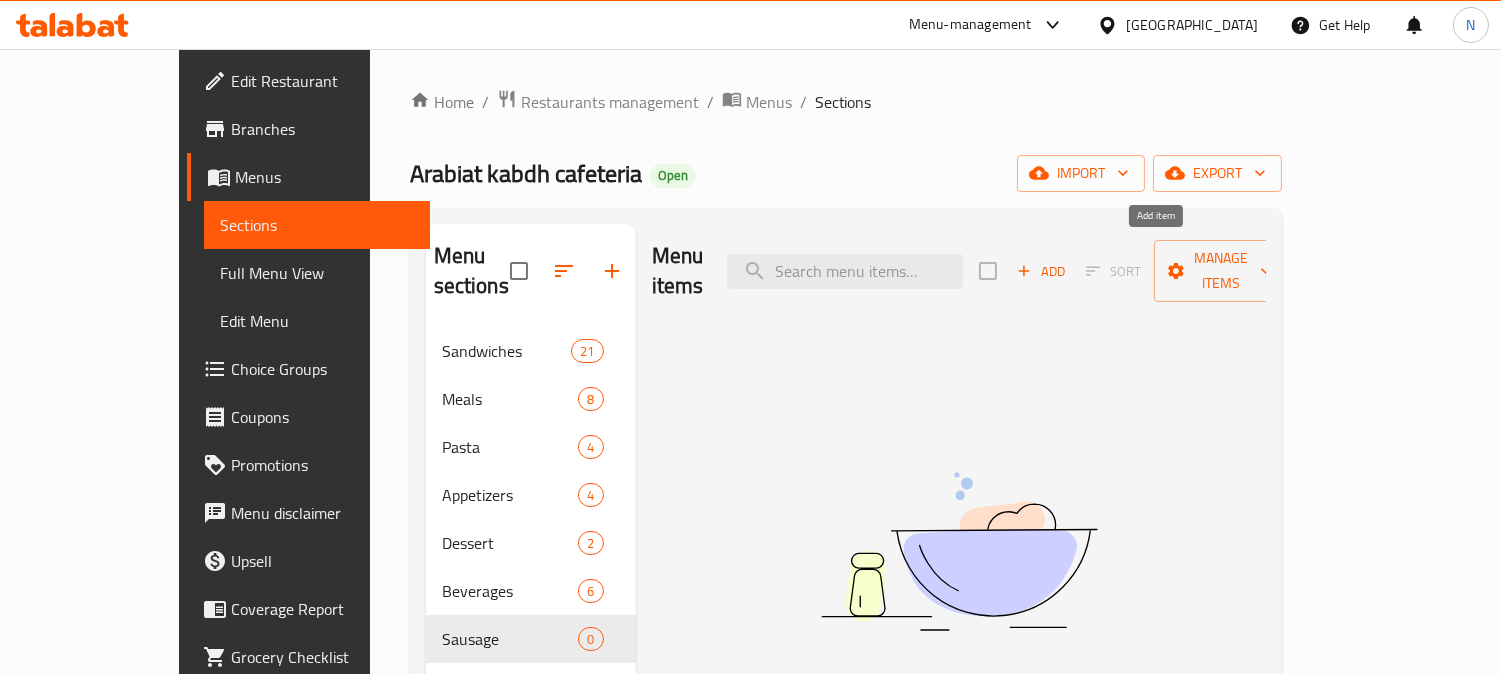 click on "Add" at bounding box center (1041, 271) 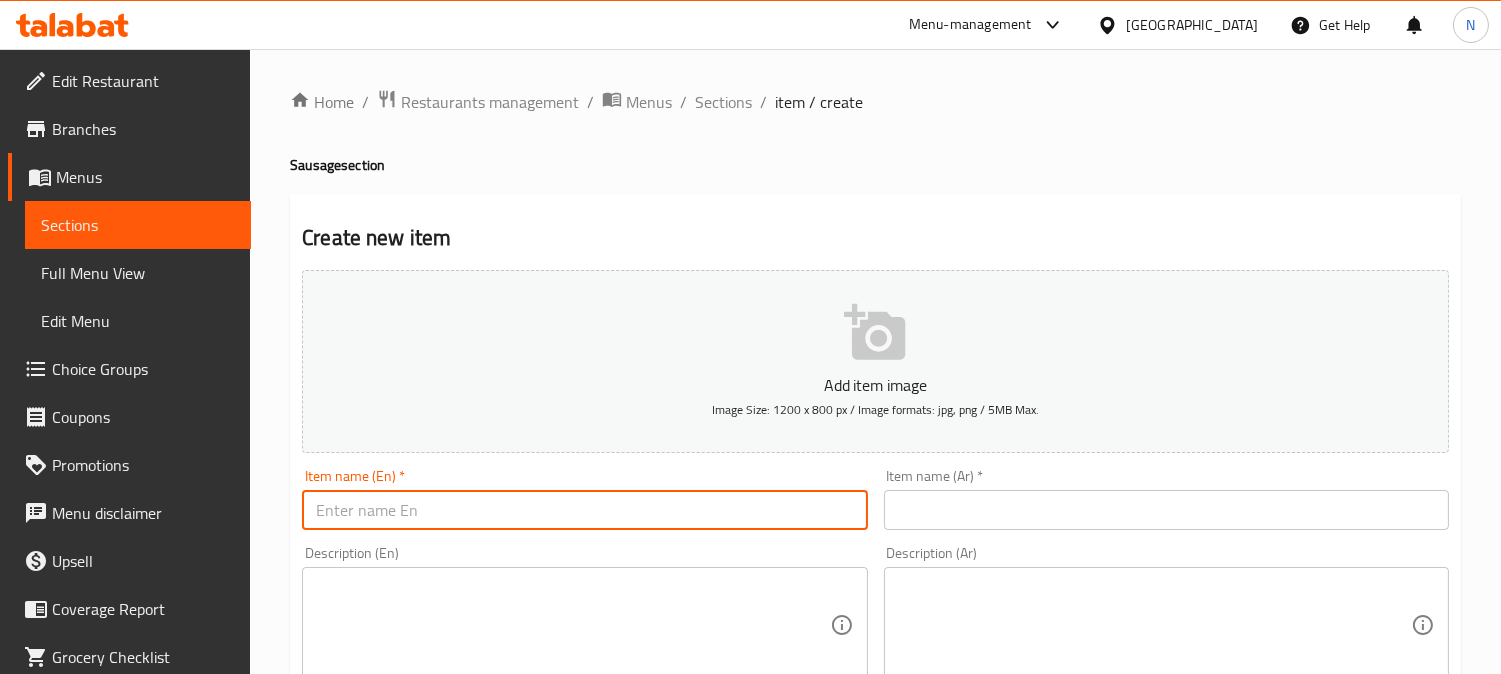 click at bounding box center (584, 510) 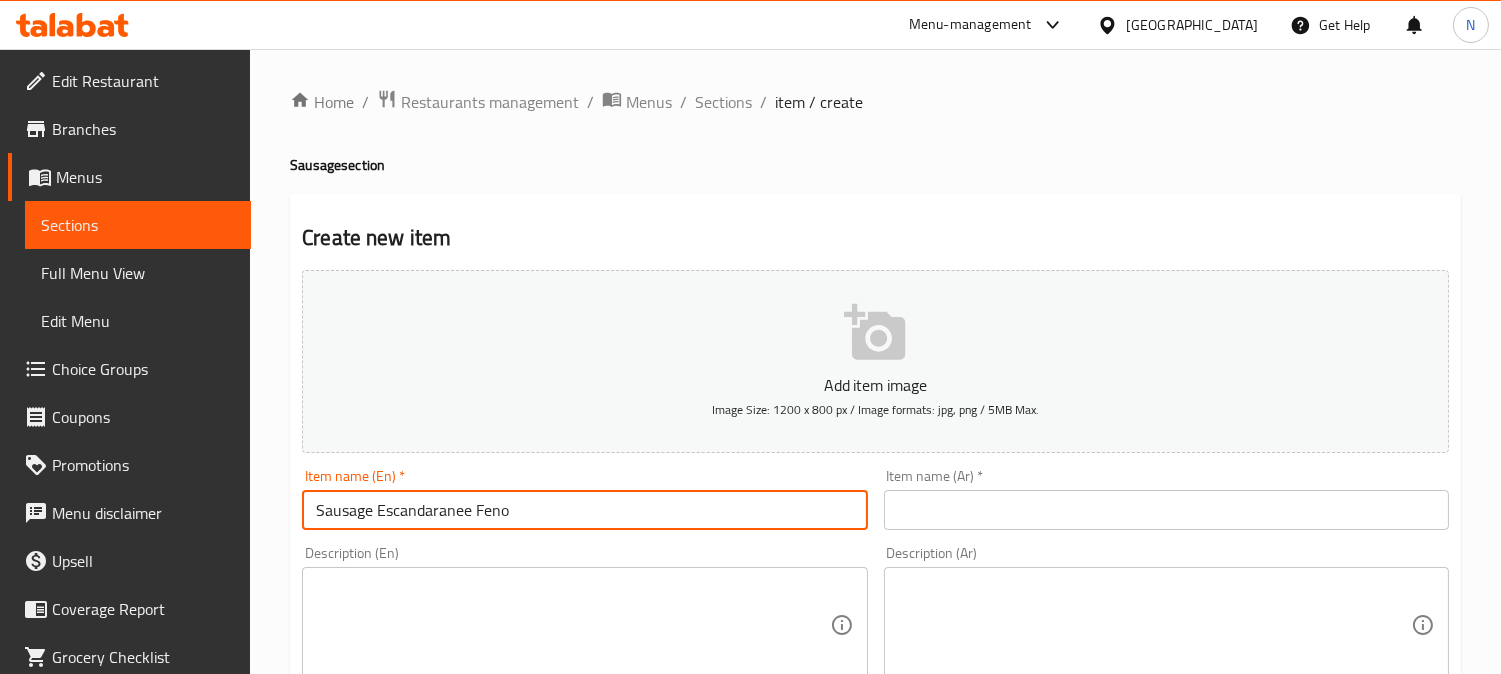 type on "Sausage Escandaranee Feno" 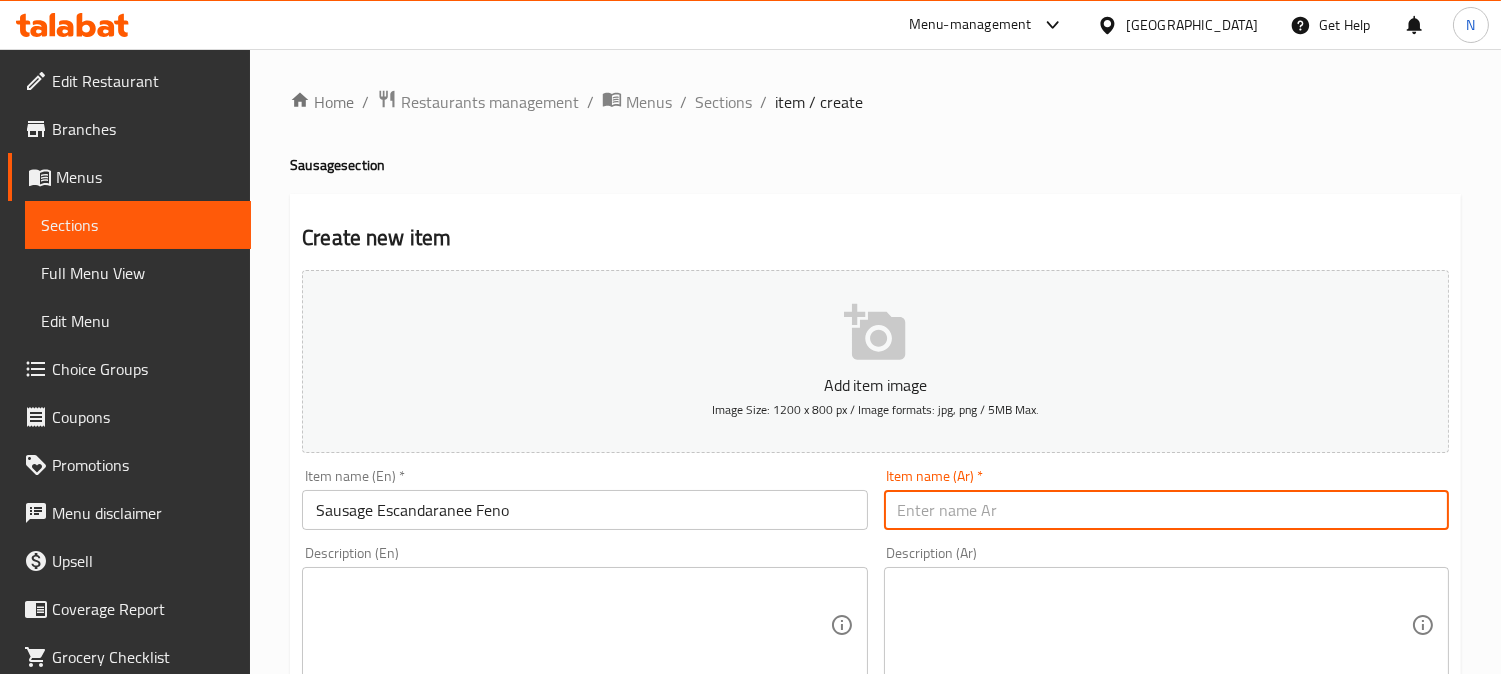 click at bounding box center (1166, 510) 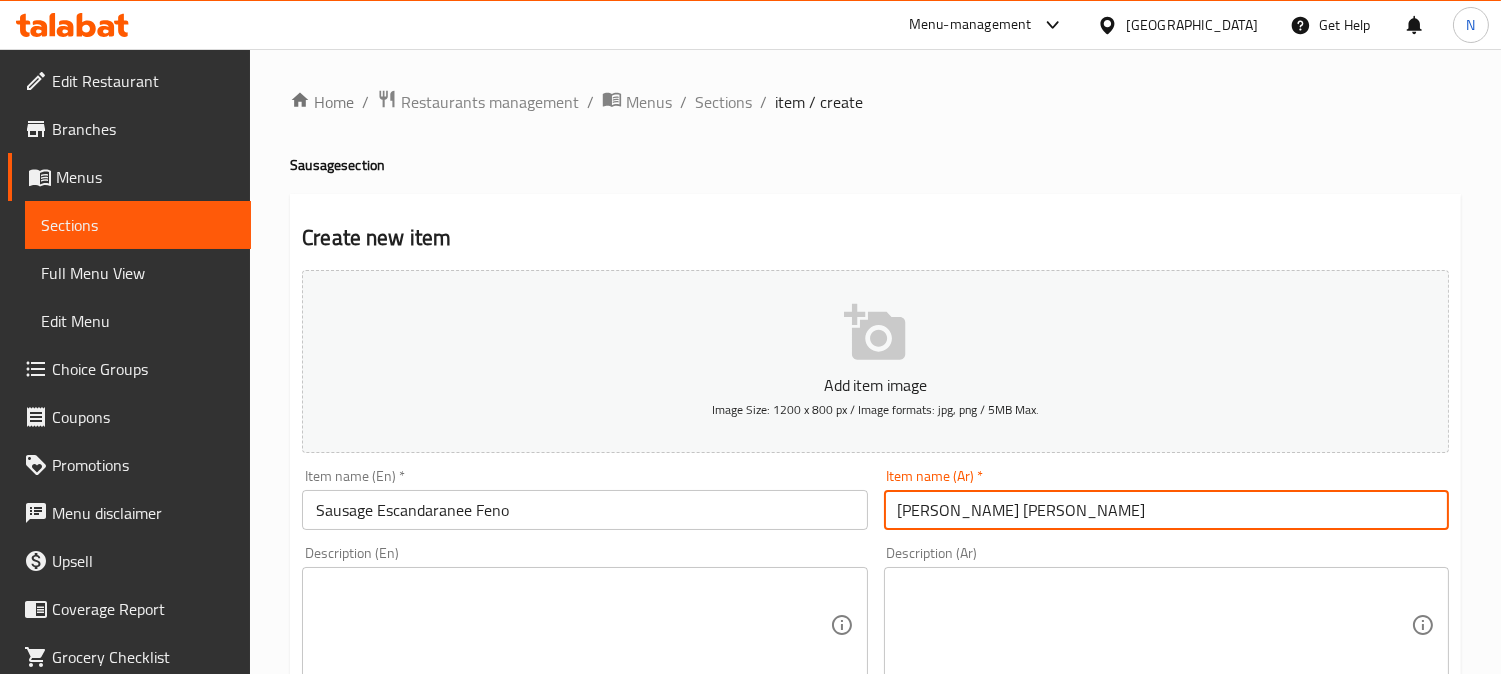 type on "سحق إسكندراني فينو" 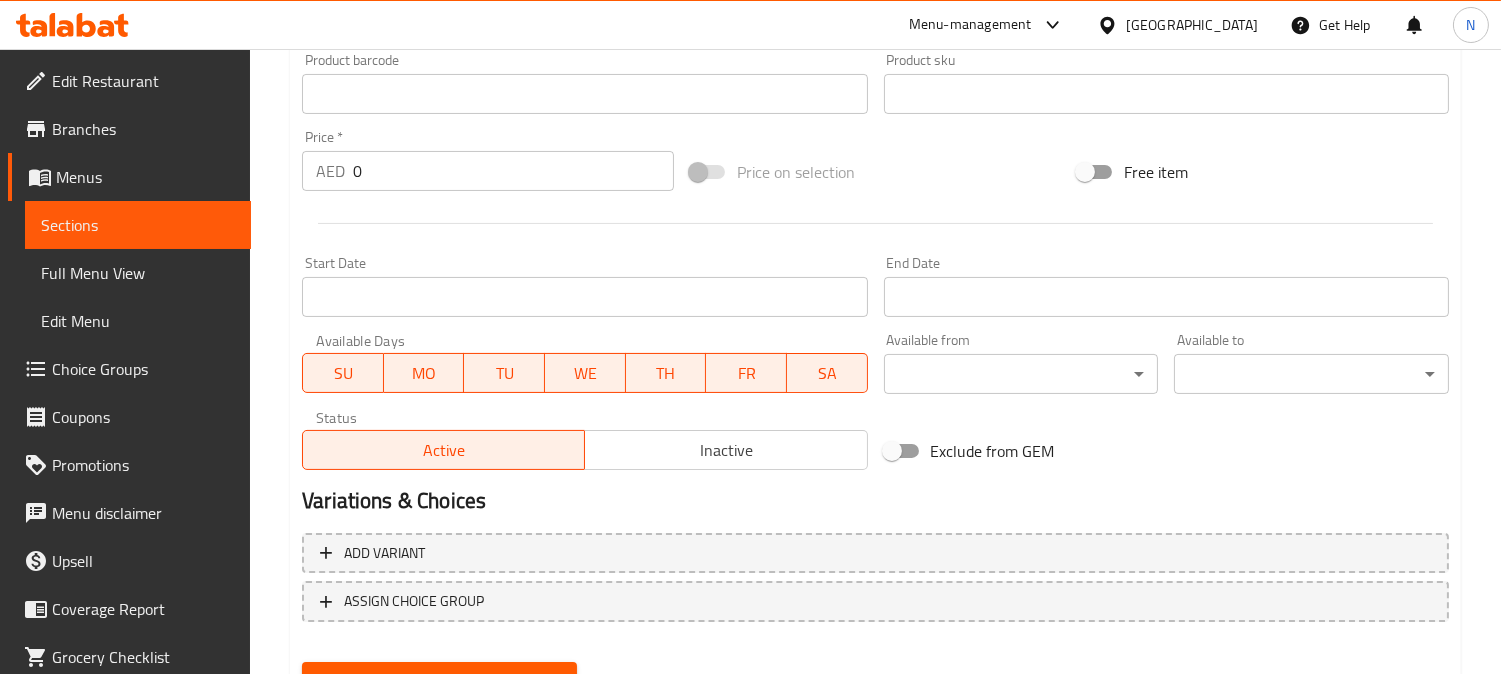 scroll, scrollTop: 666, scrollLeft: 0, axis: vertical 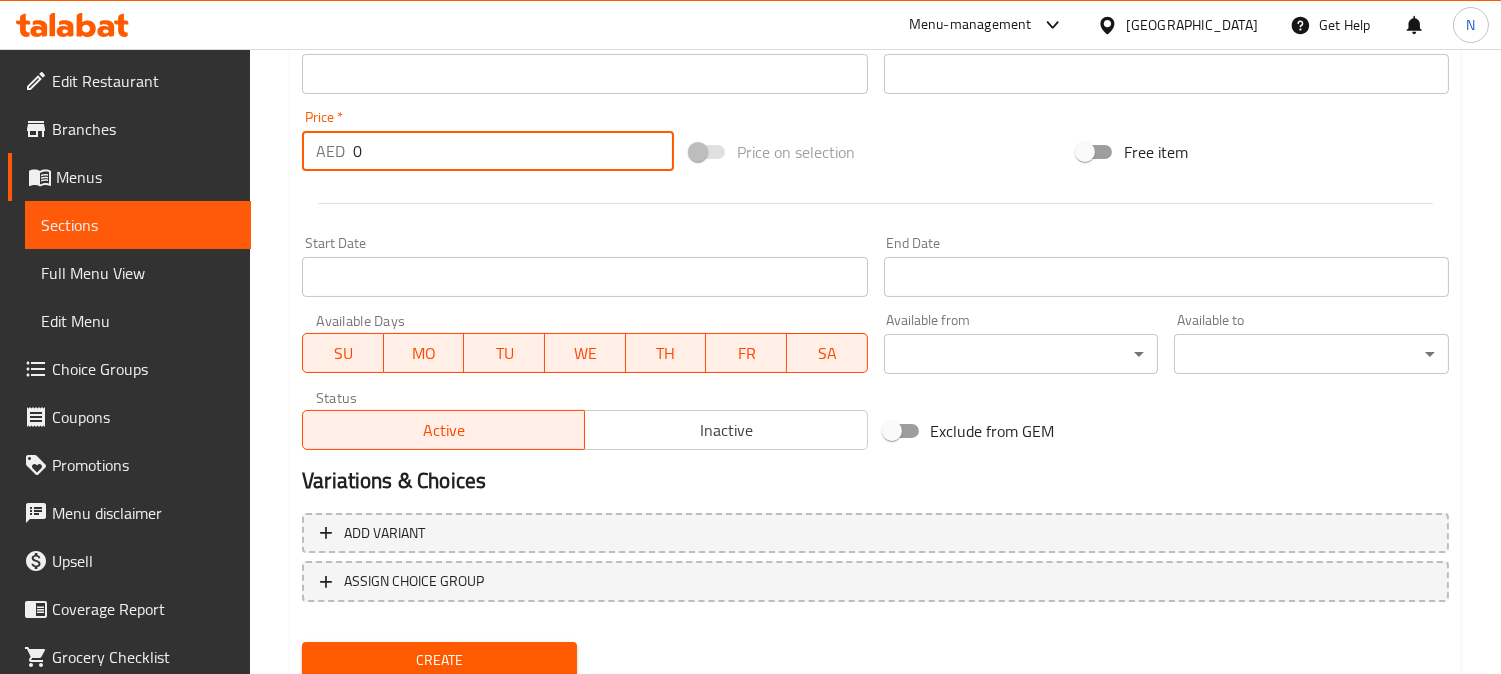 drag, startPoint x: 377, startPoint y: 152, endPoint x: 302, endPoint y: 183, distance: 81.154175 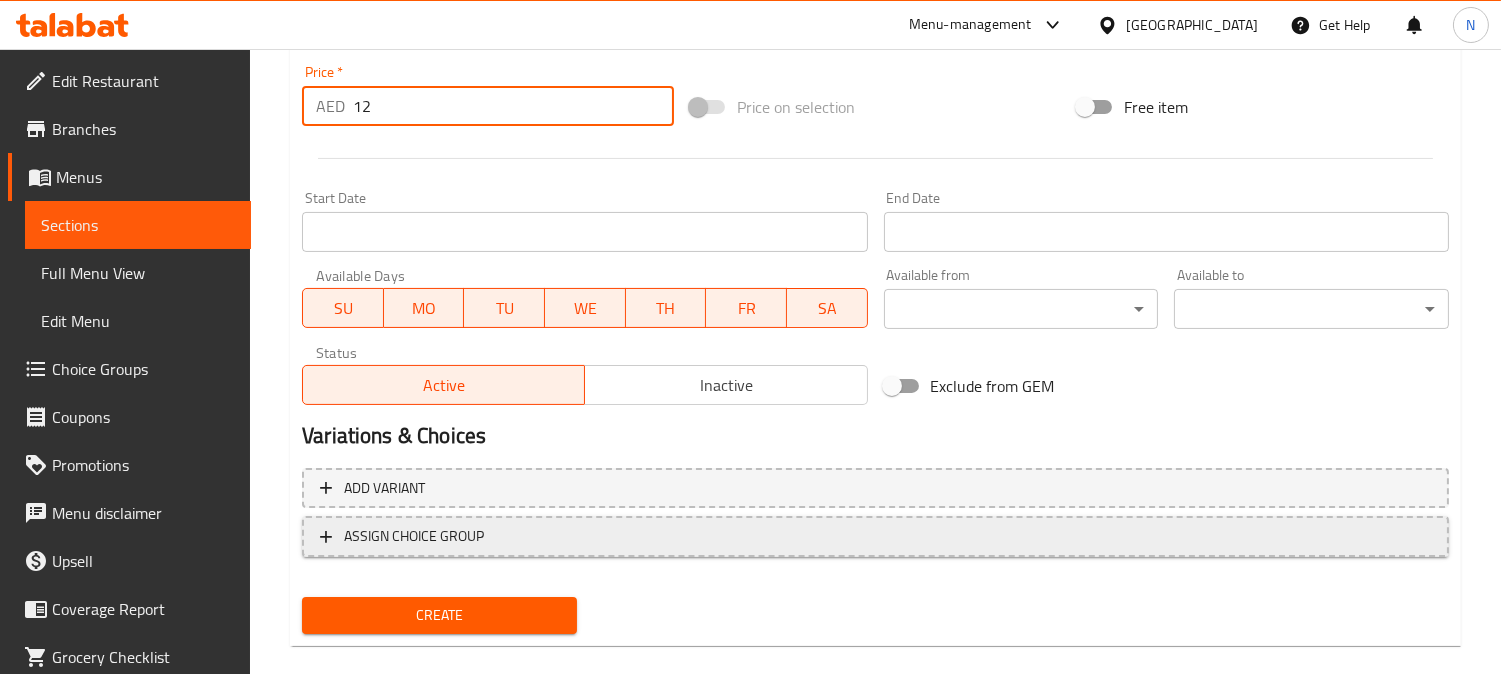 scroll, scrollTop: 735, scrollLeft: 0, axis: vertical 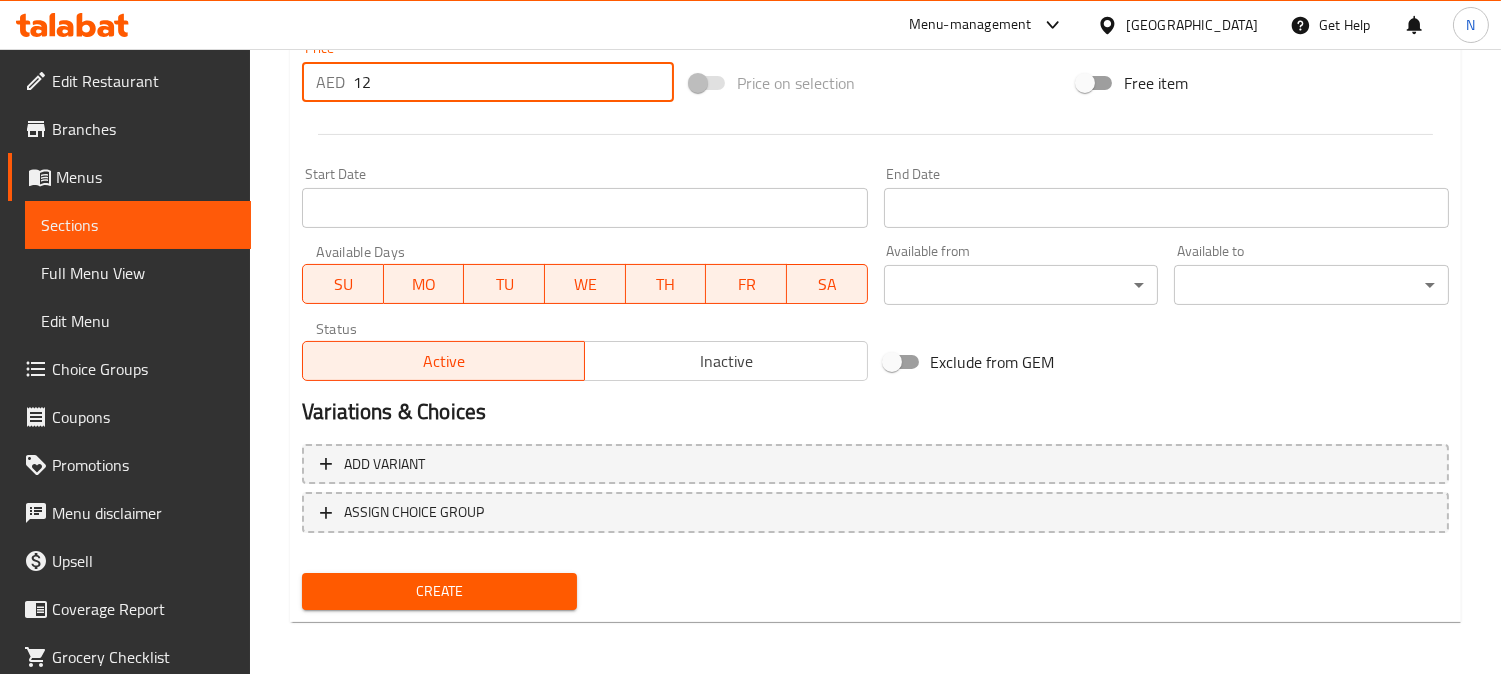 type on "12" 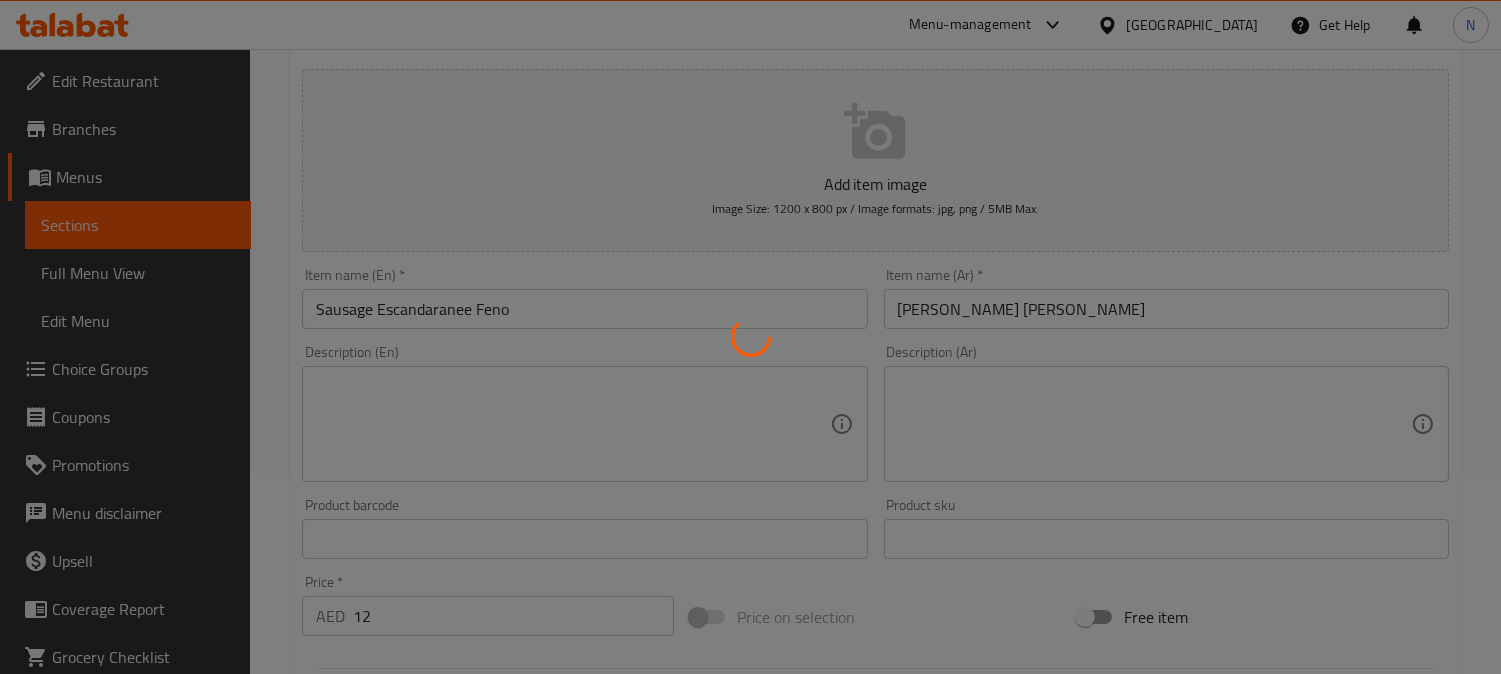 scroll, scrollTop: 68, scrollLeft: 0, axis: vertical 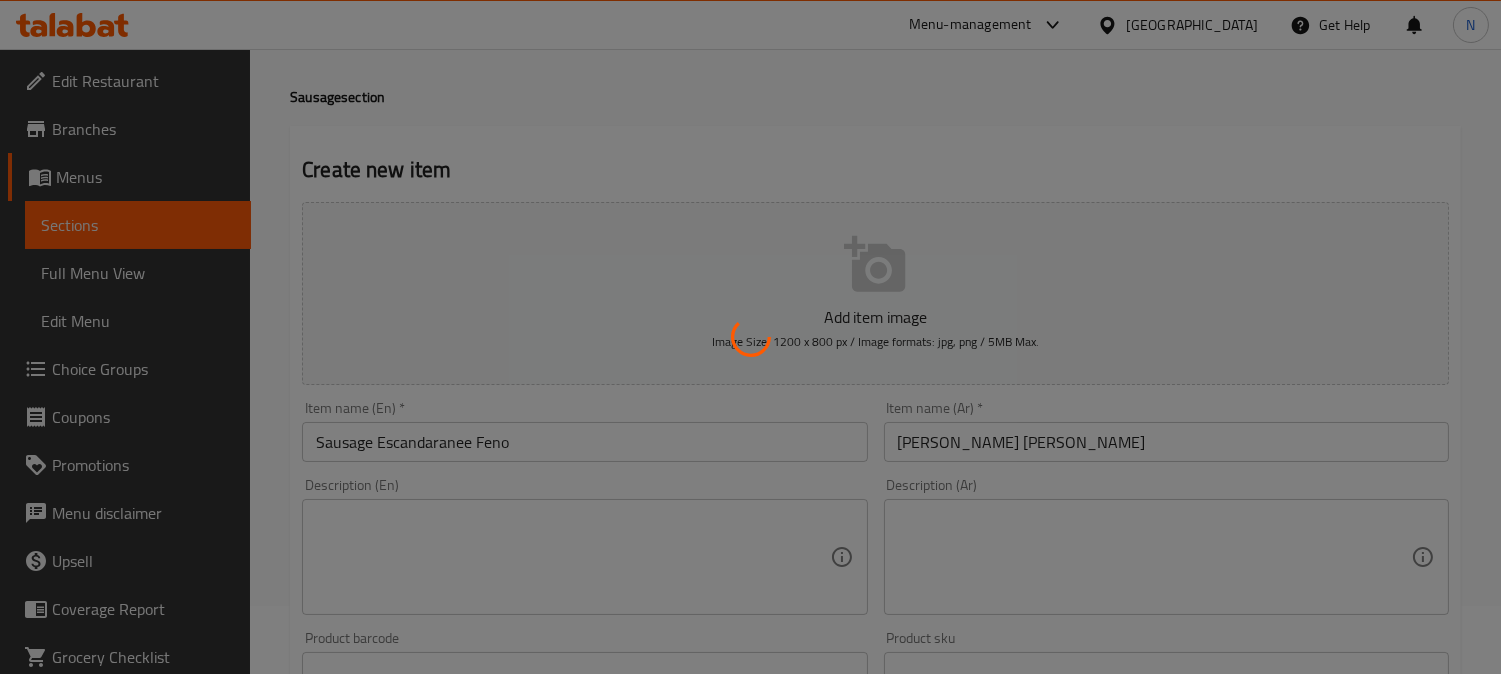 type 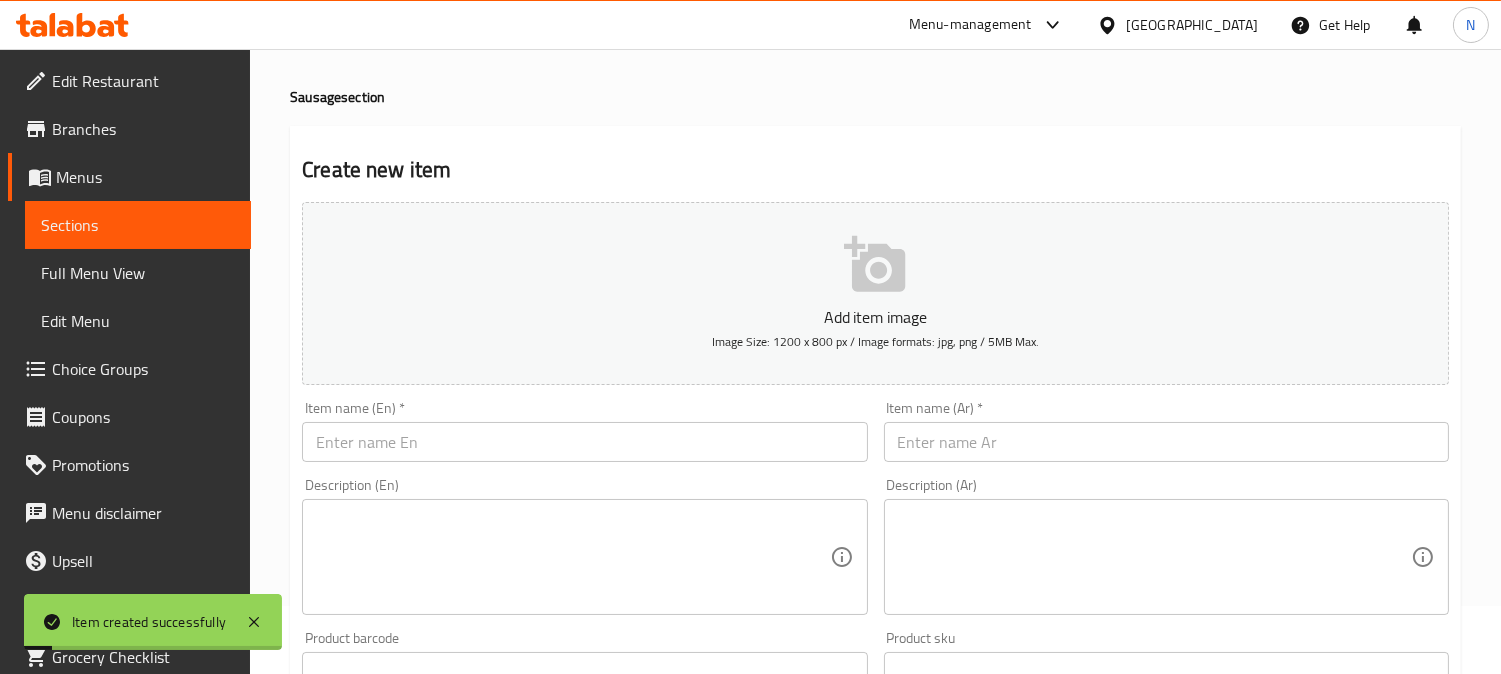 click on "Sections" at bounding box center [138, 225] 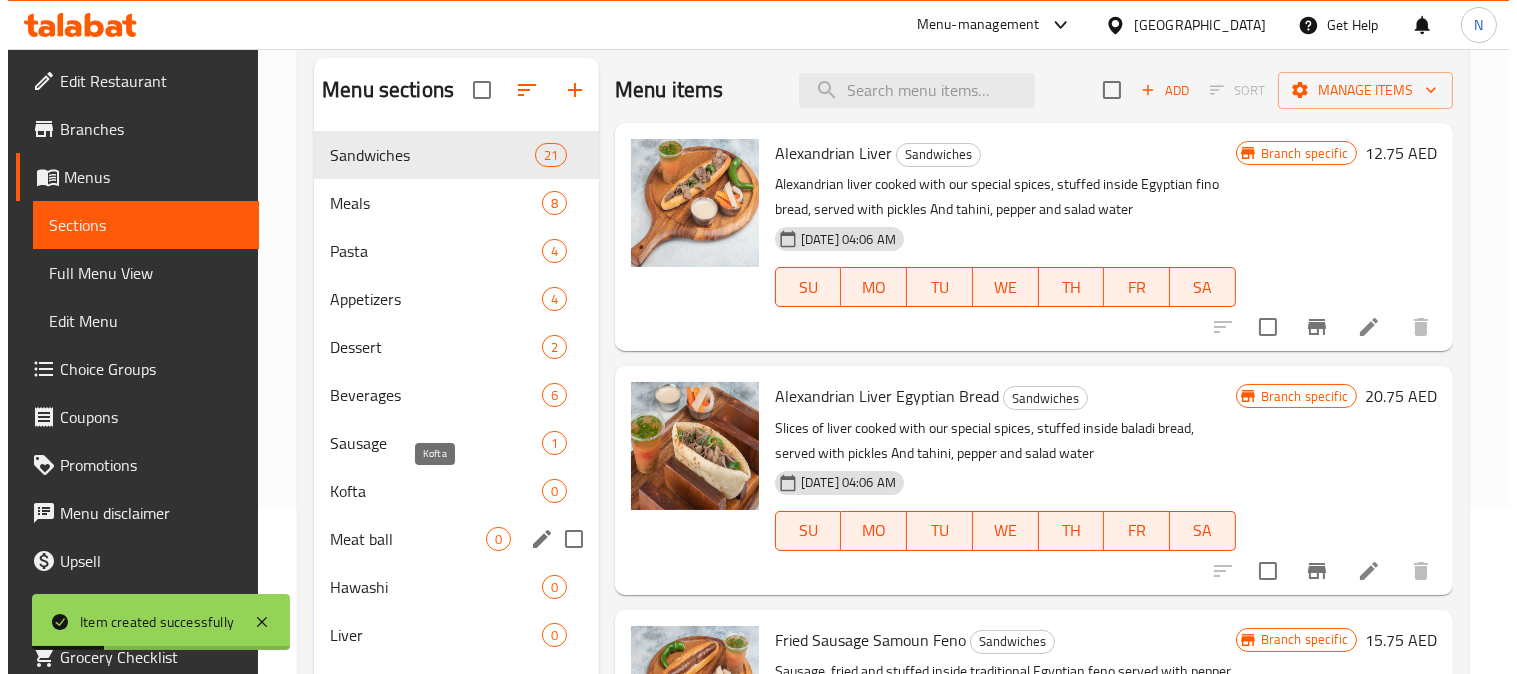 scroll, scrollTop: 180, scrollLeft: 0, axis: vertical 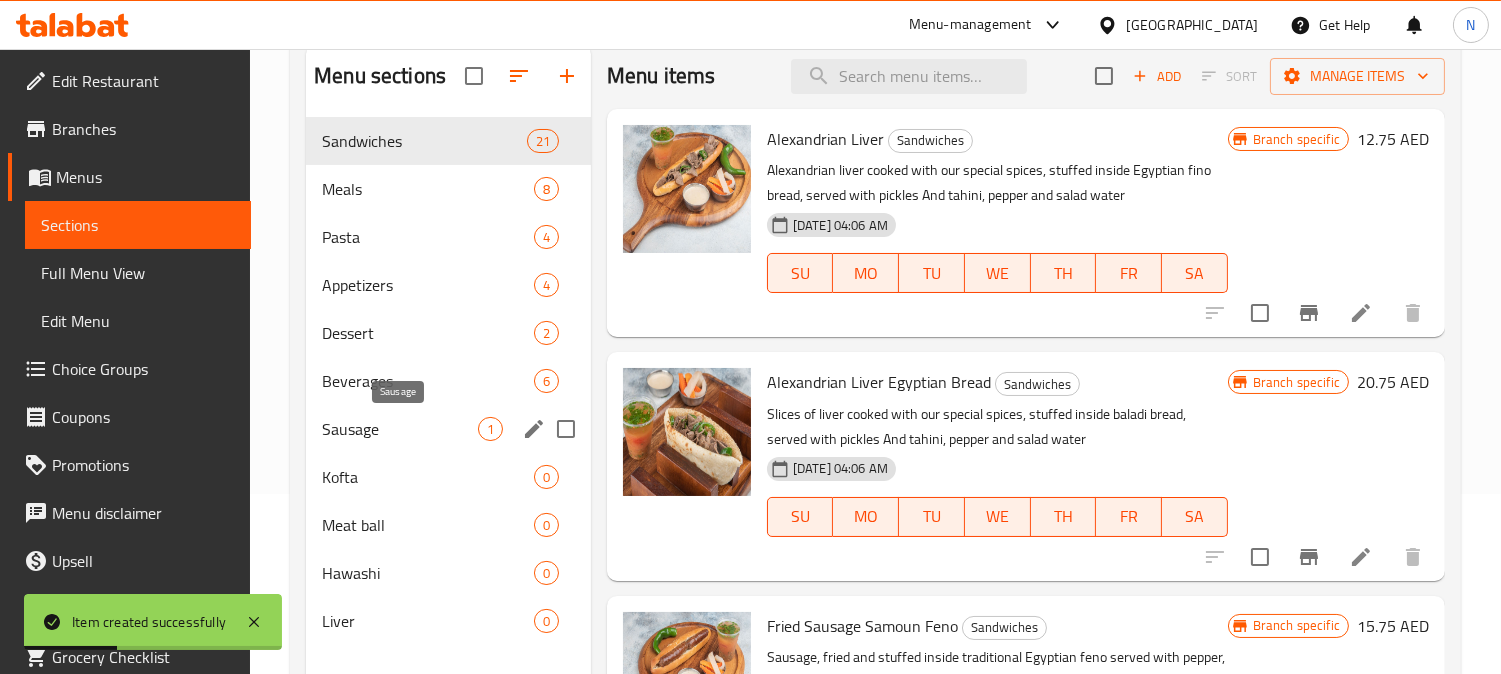click on "Sausage" at bounding box center [400, 429] 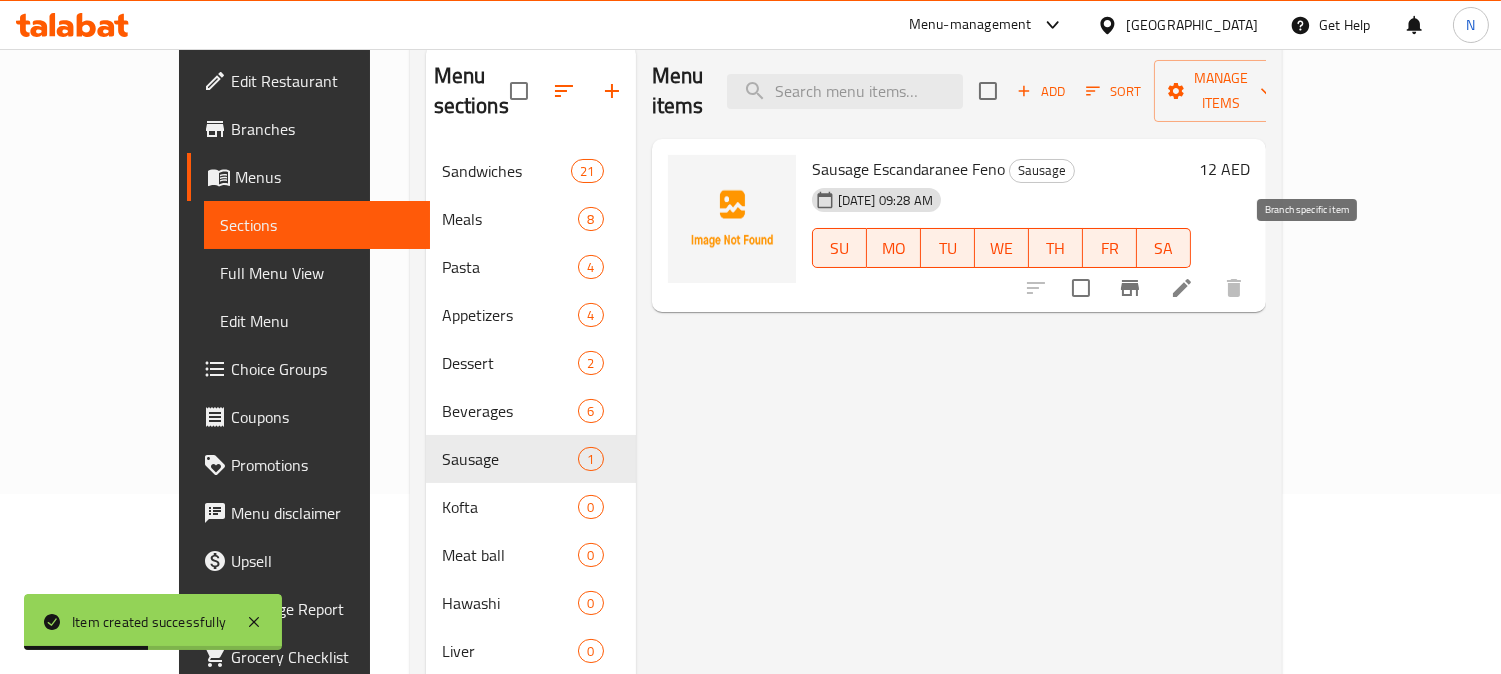 click 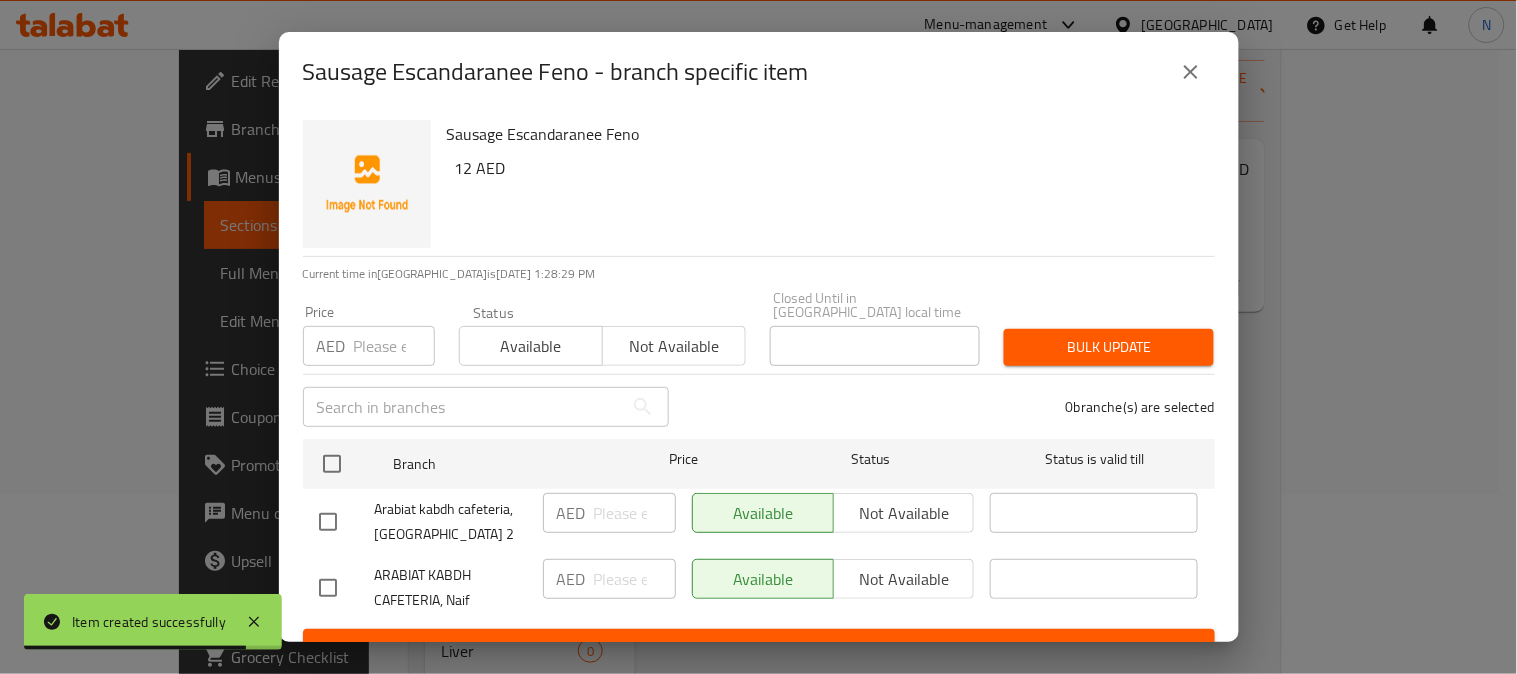 drag, startPoint x: 534, startPoint y: 225, endPoint x: 737, endPoint y: 185, distance: 206.90337 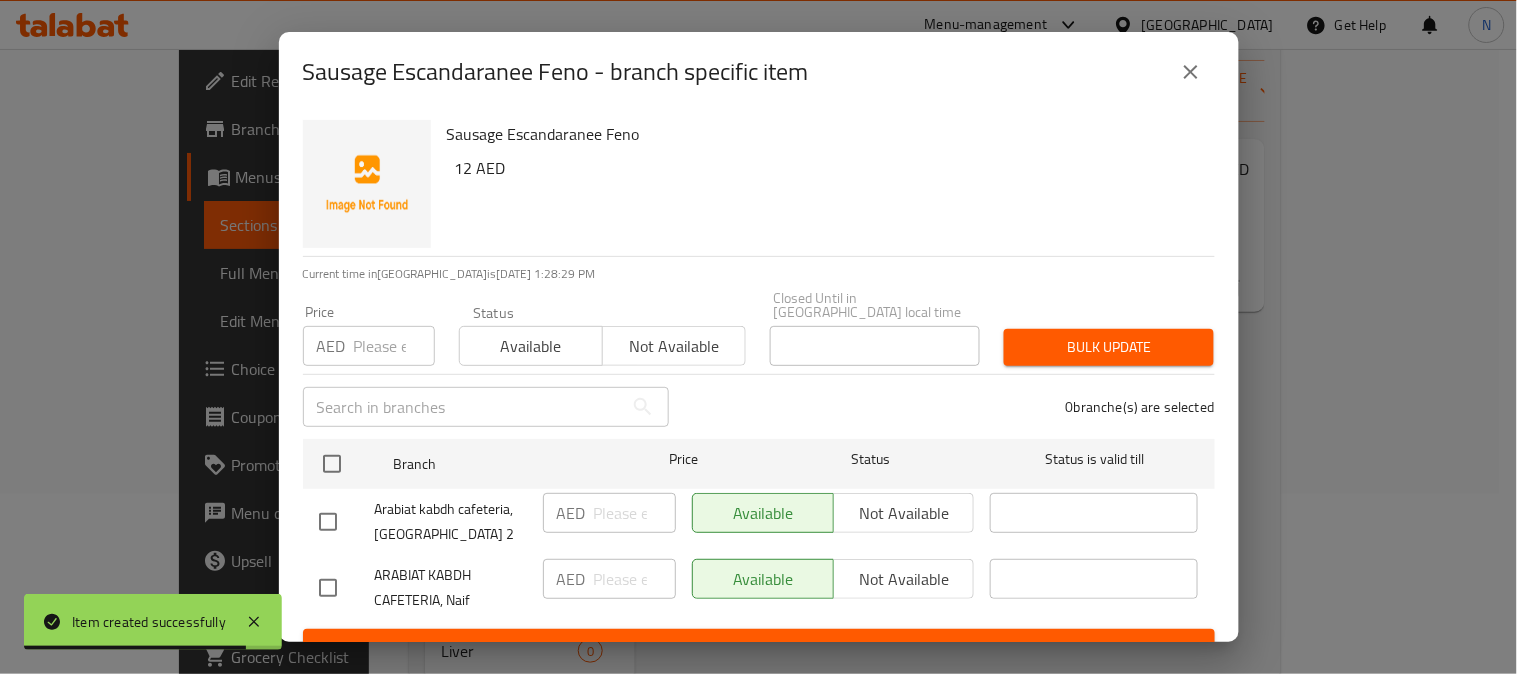 click on "Sausage Escandaranee Feno 12   AED" at bounding box center [823, 184] 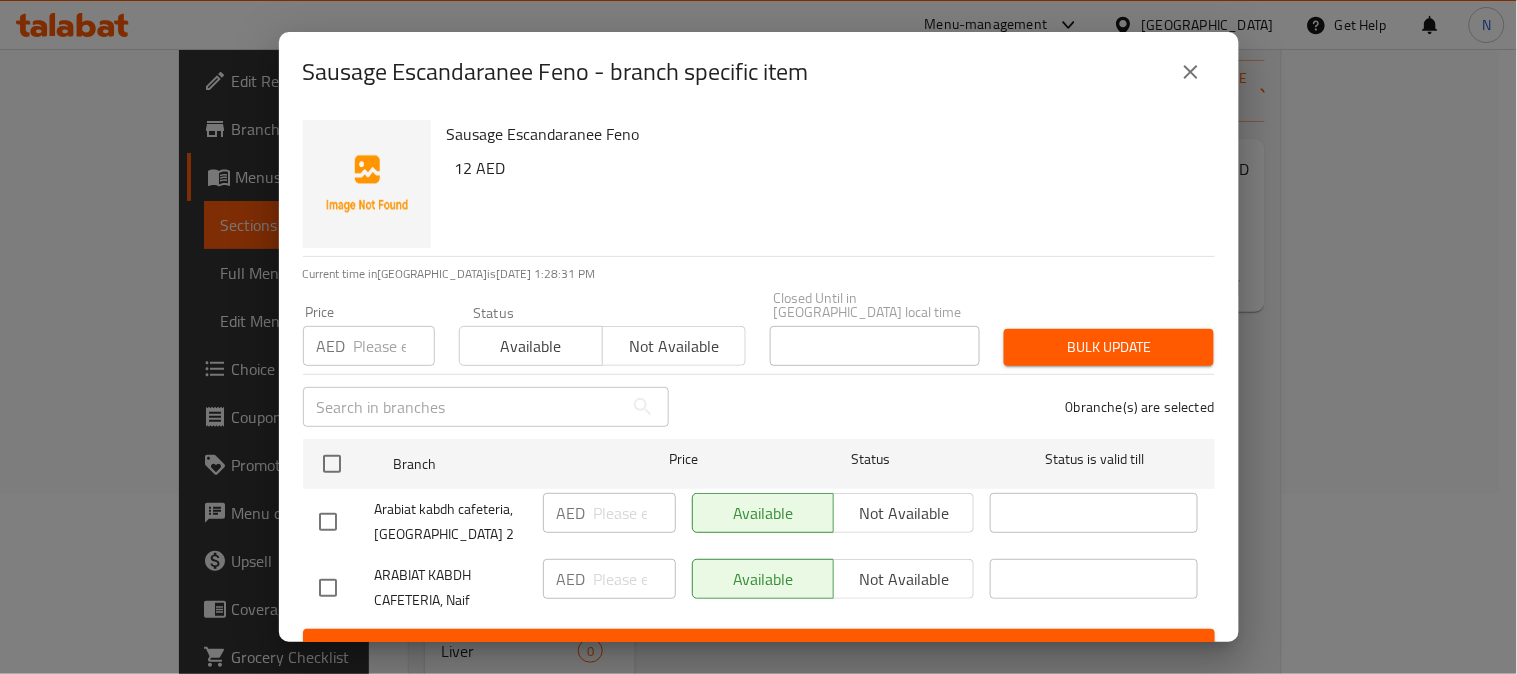 click at bounding box center [328, 588] 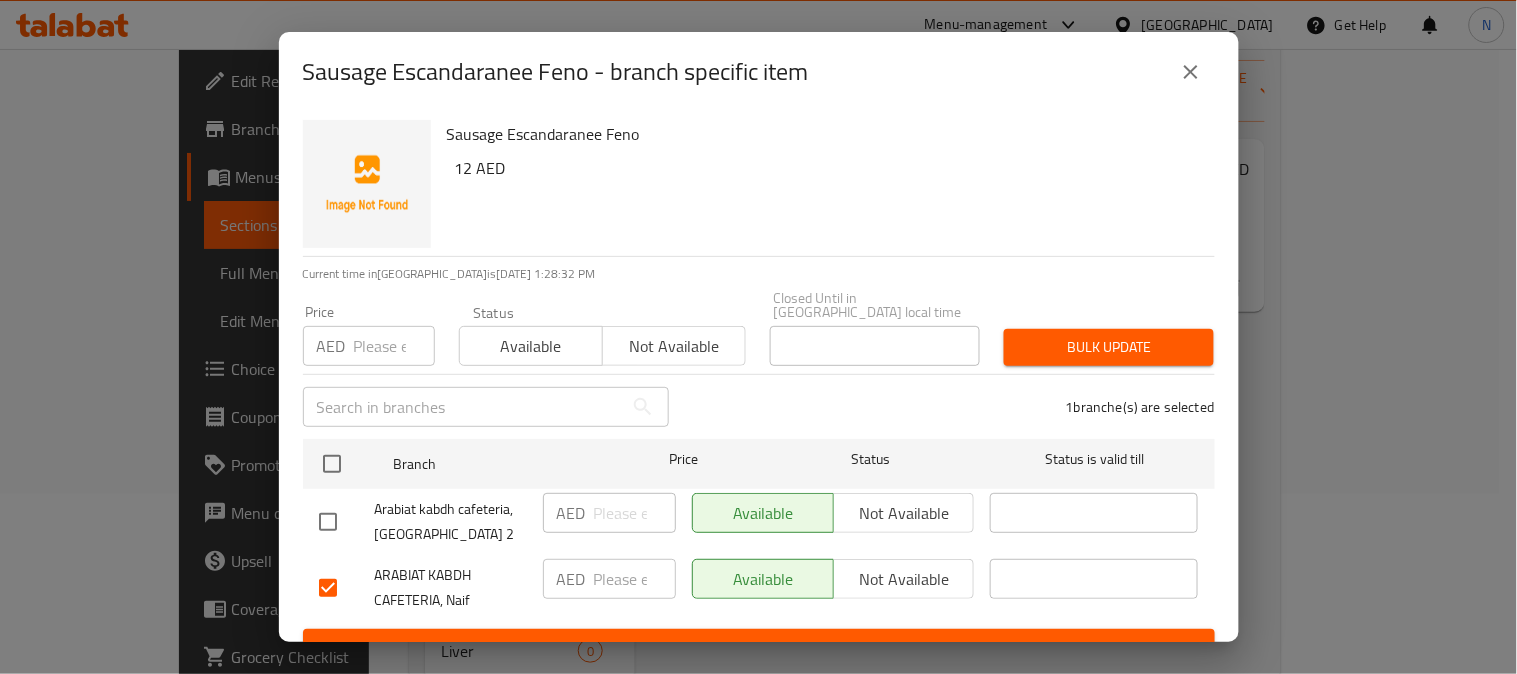 click on "Not available" at bounding box center [904, 579] 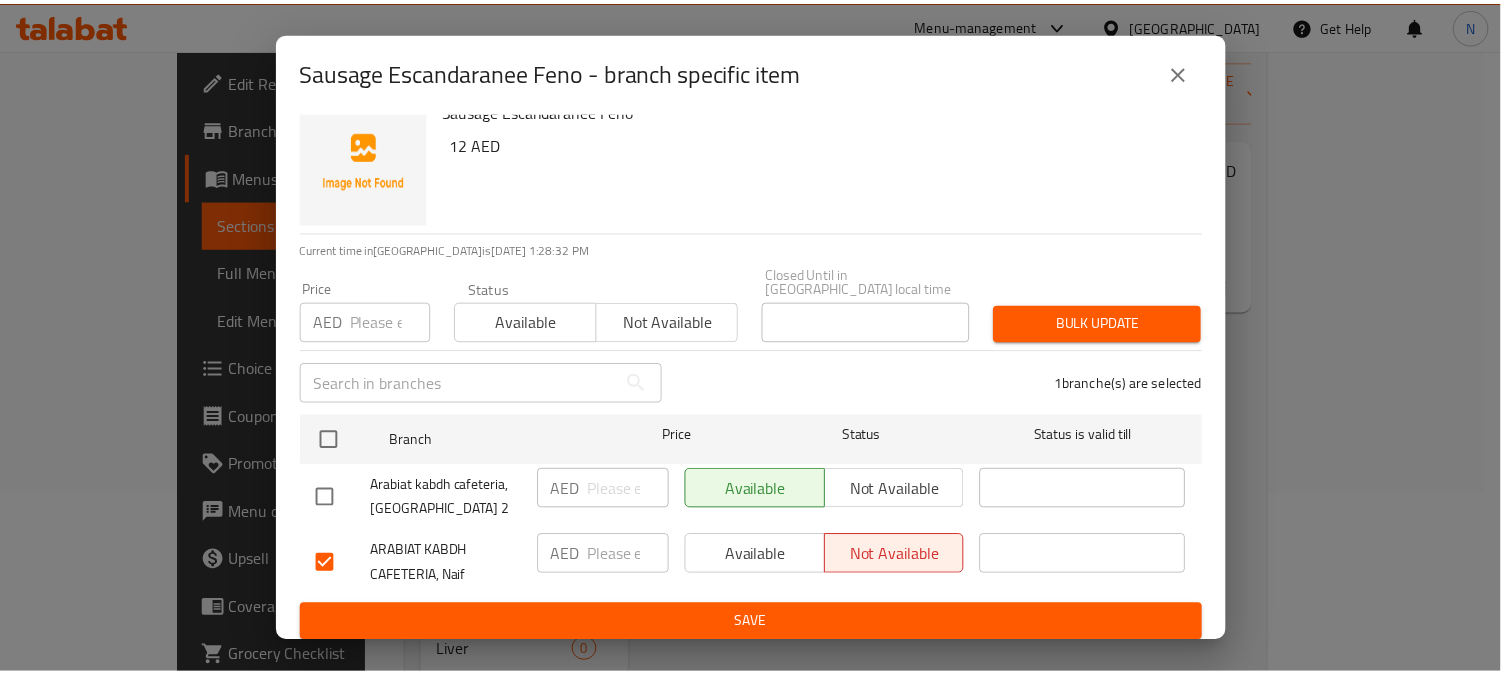 scroll, scrollTop: 31, scrollLeft: 0, axis: vertical 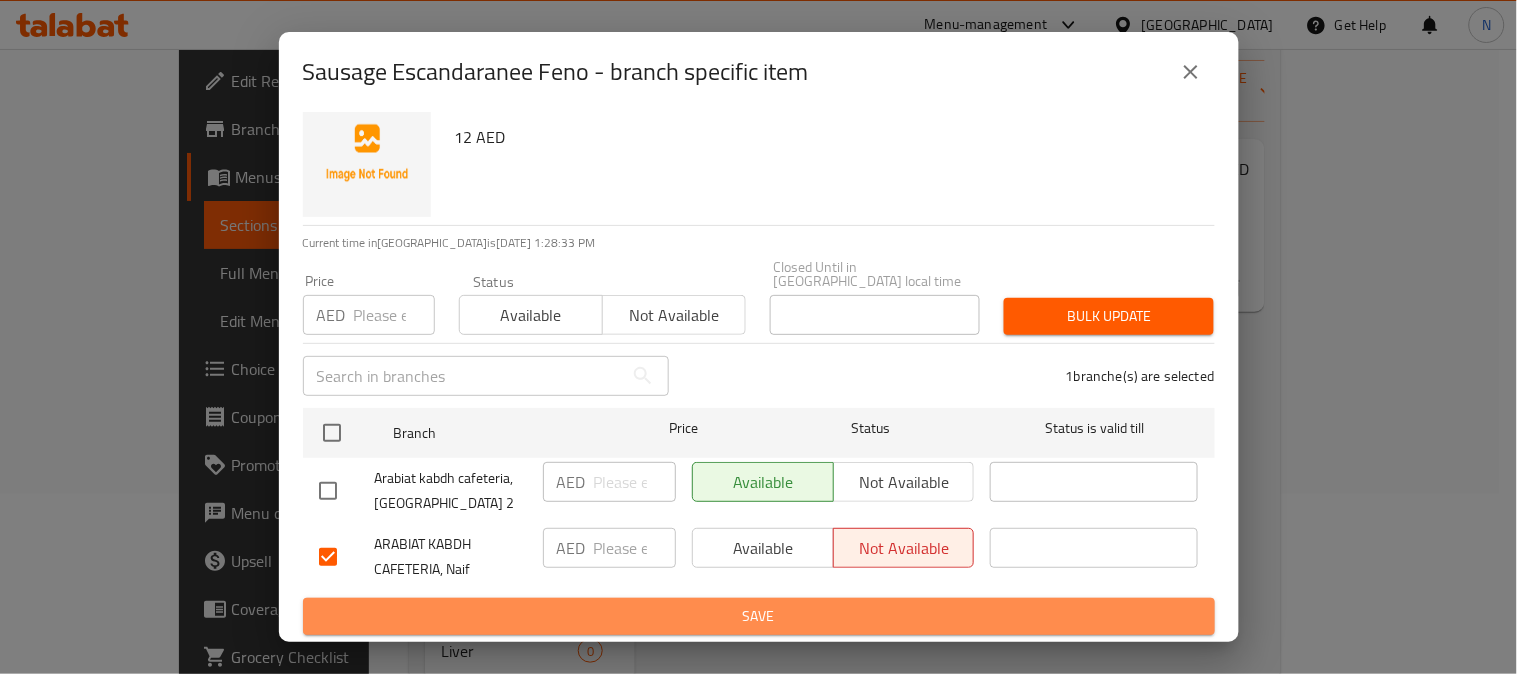 click on "Save" at bounding box center (759, 616) 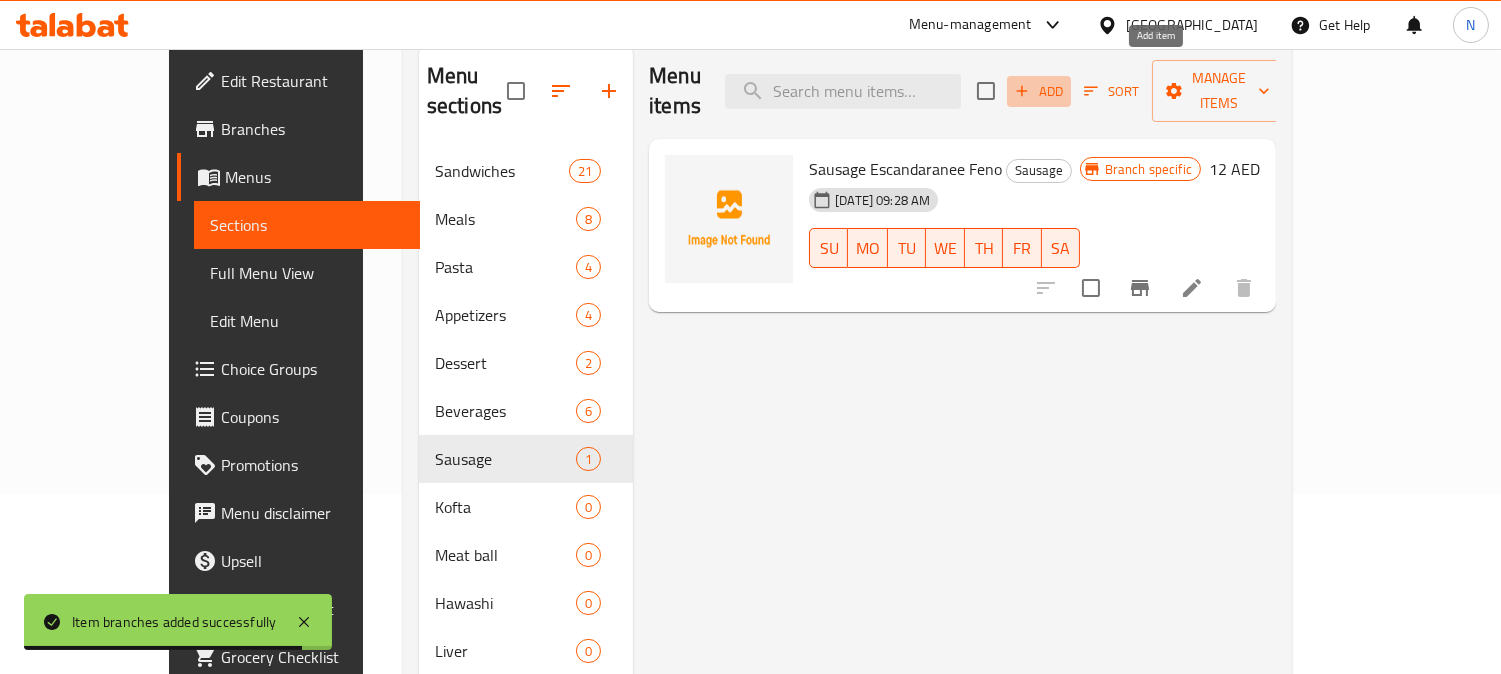click on "Add" at bounding box center (1039, 91) 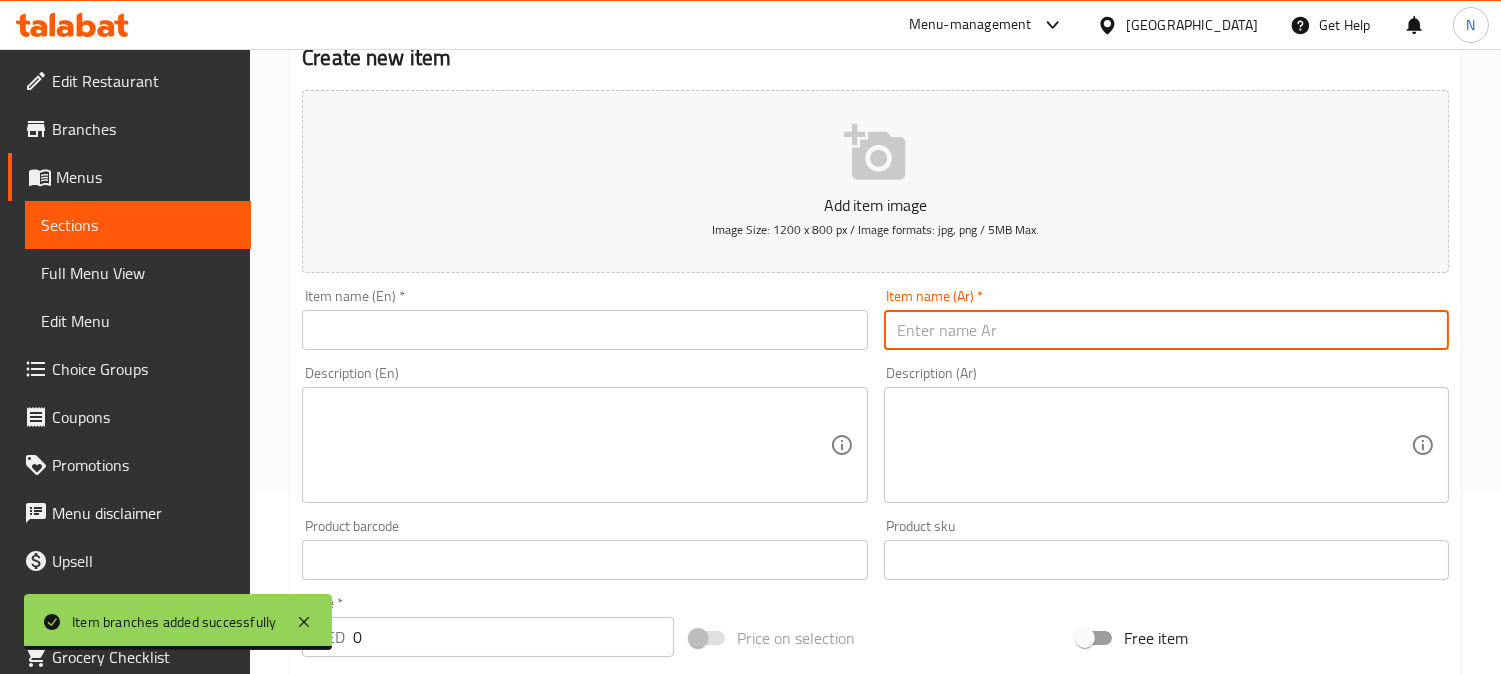 click at bounding box center [1166, 330] 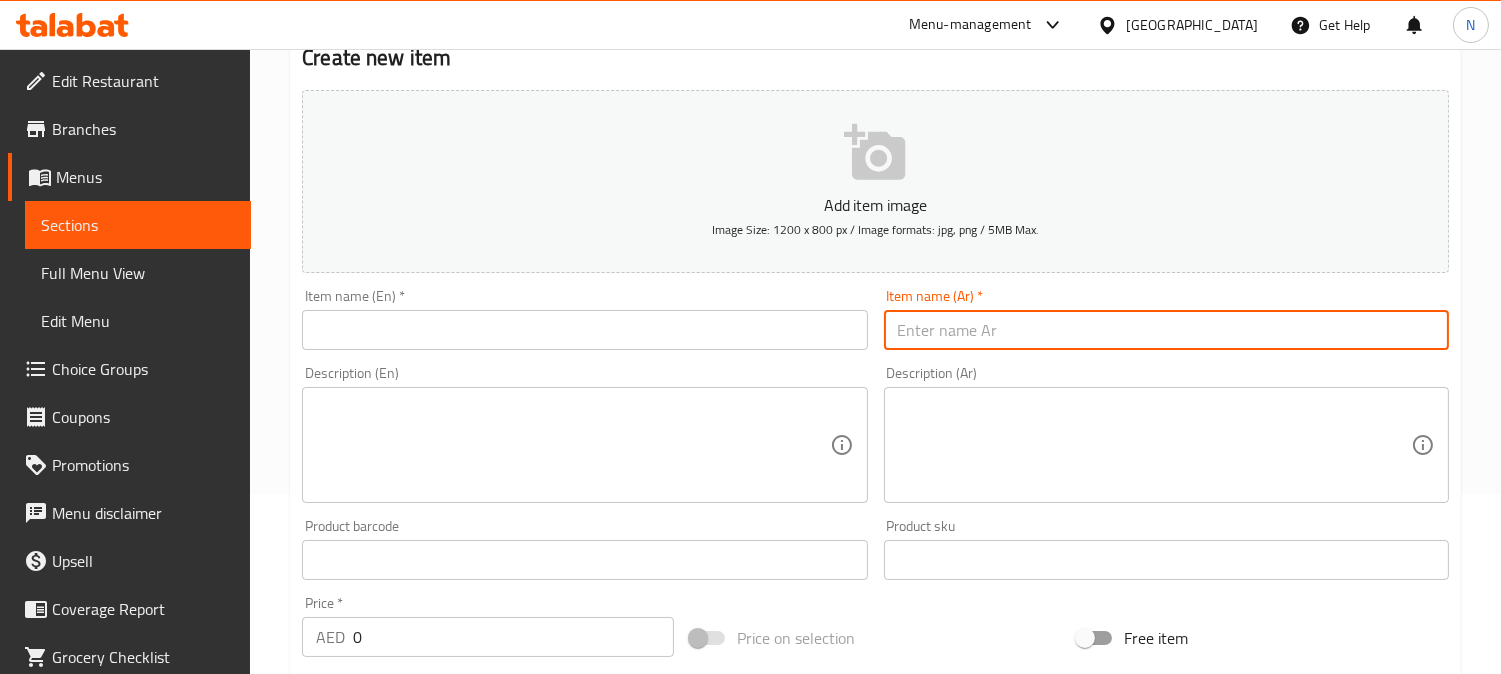 paste on "سحق إسكندراني رغيف مصري" 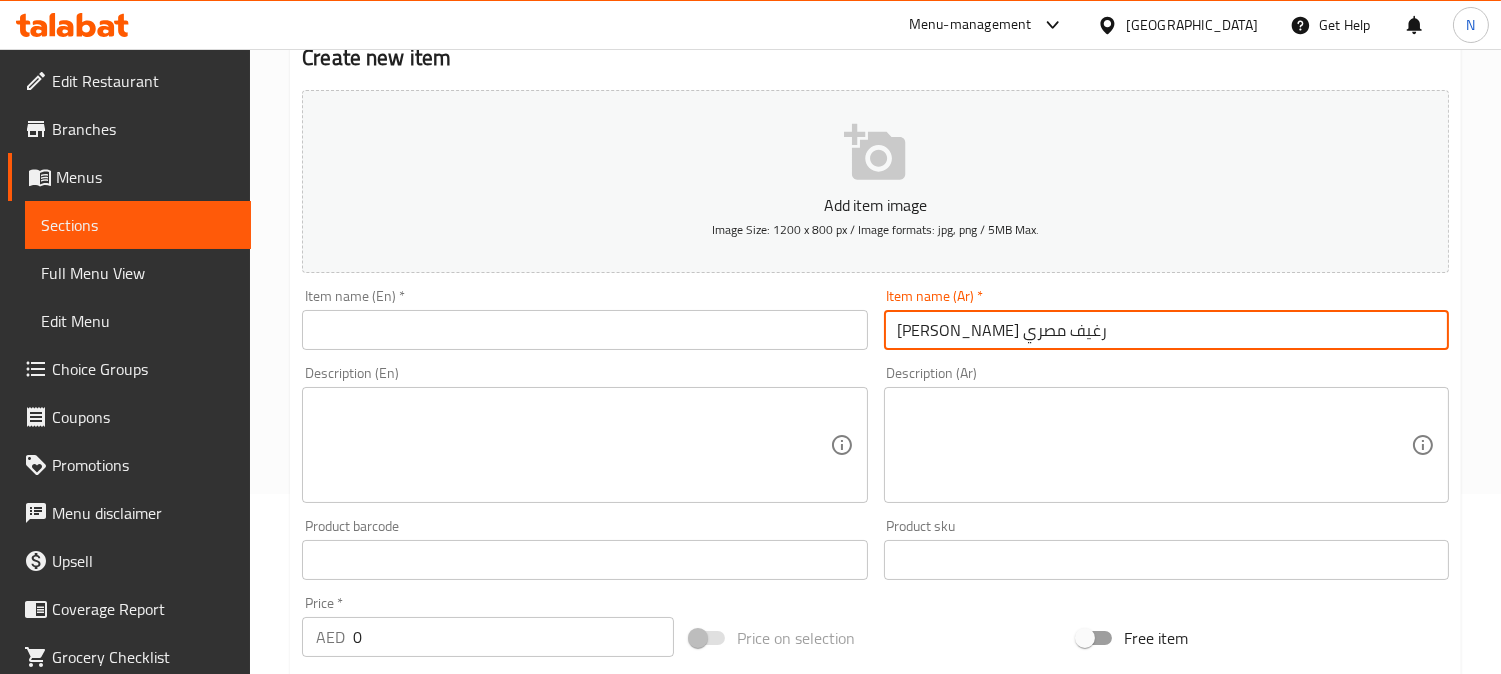 type on "سحق إسكندراني رغيف مصري" 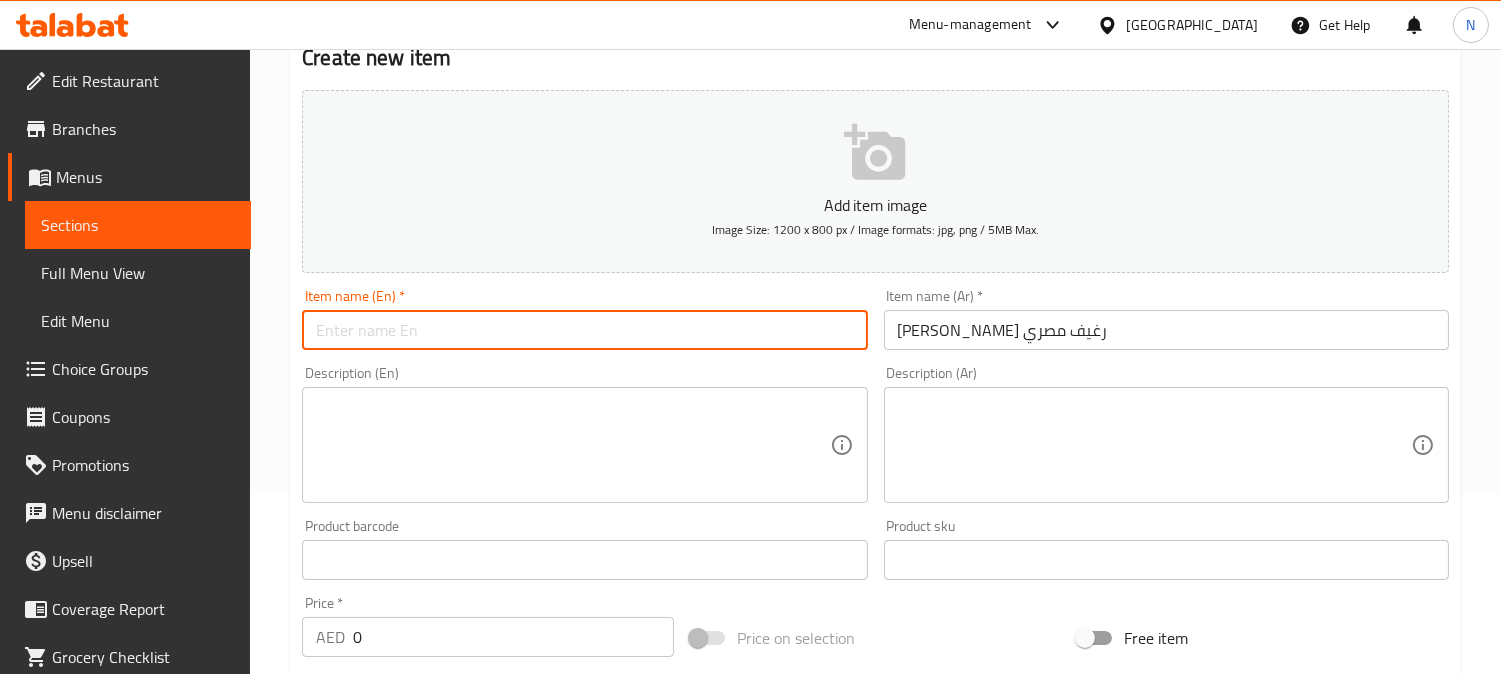 paste on "Sausage Escandaranee Egyptian Bread" 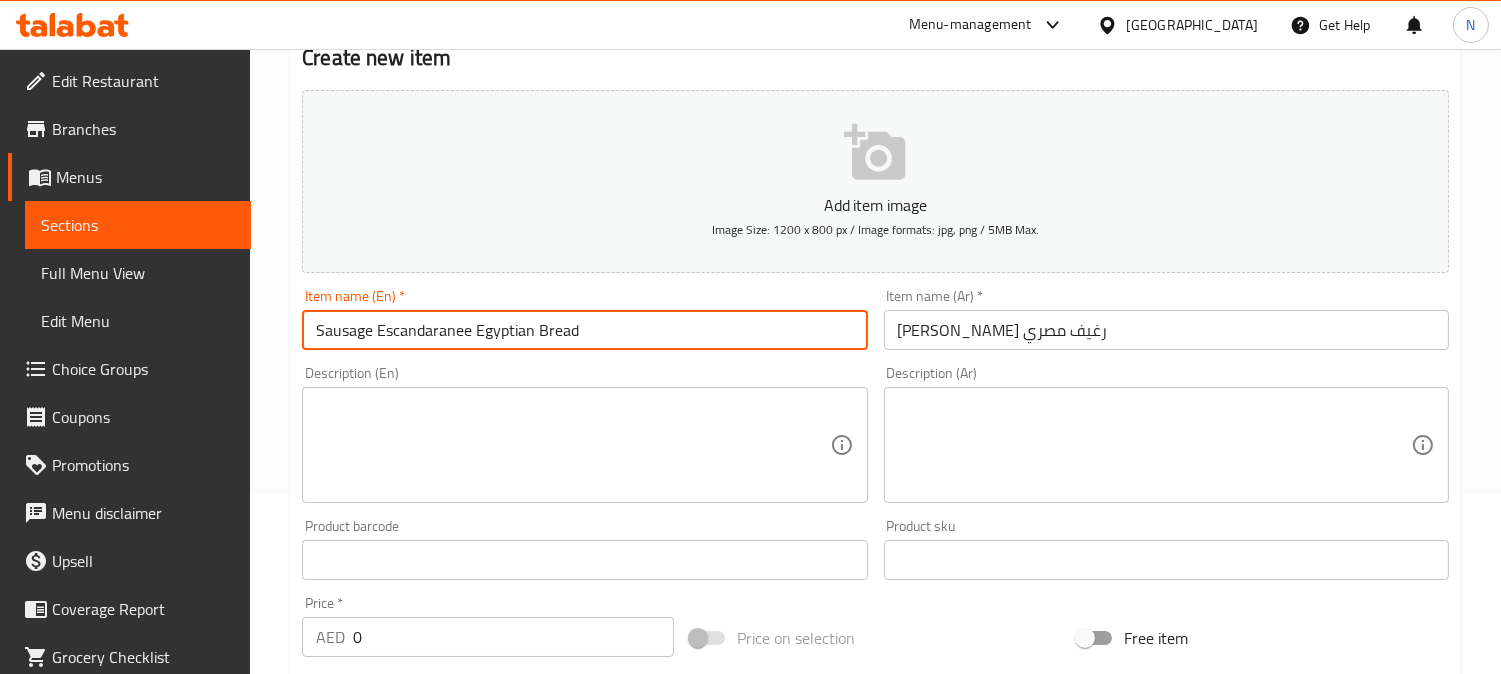 type on "Sausage Escandaranee Egyptian Bread" 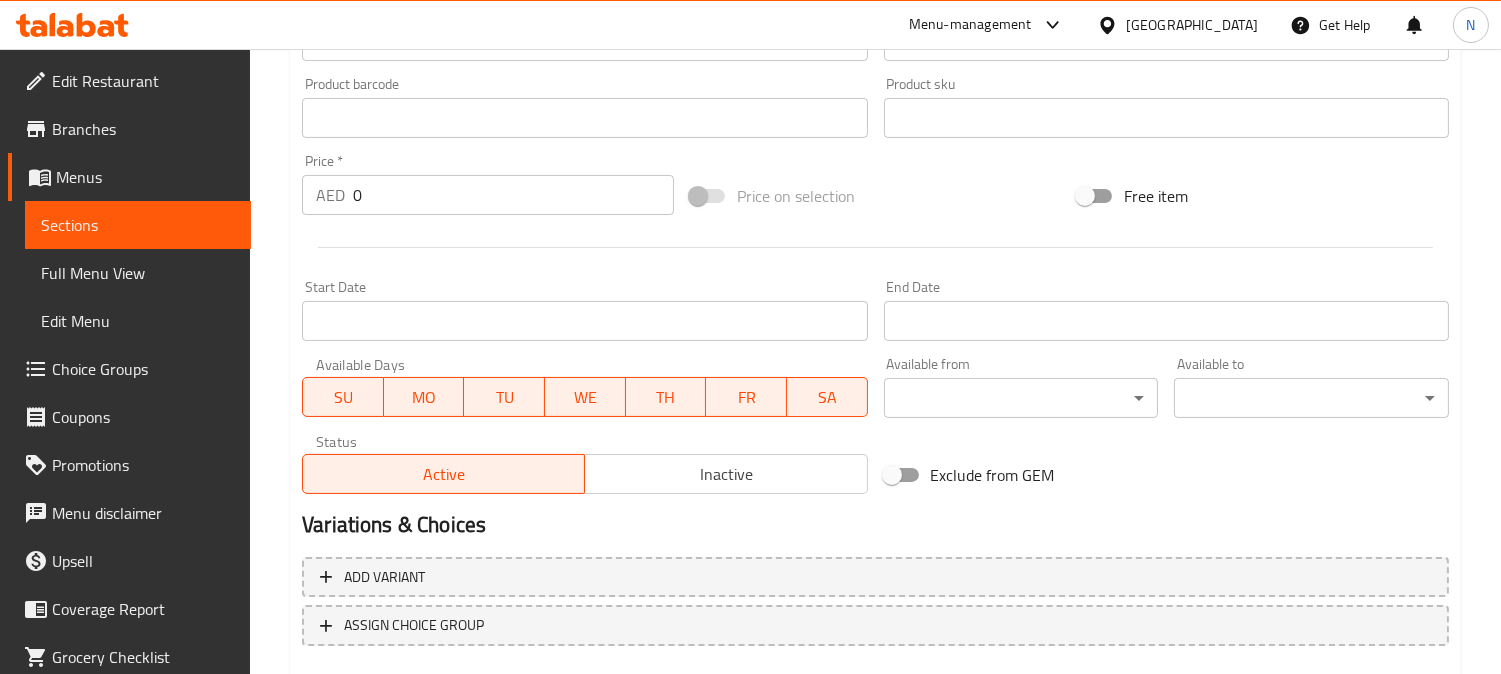scroll, scrollTop: 624, scrollLeft: 0, axis: vertical 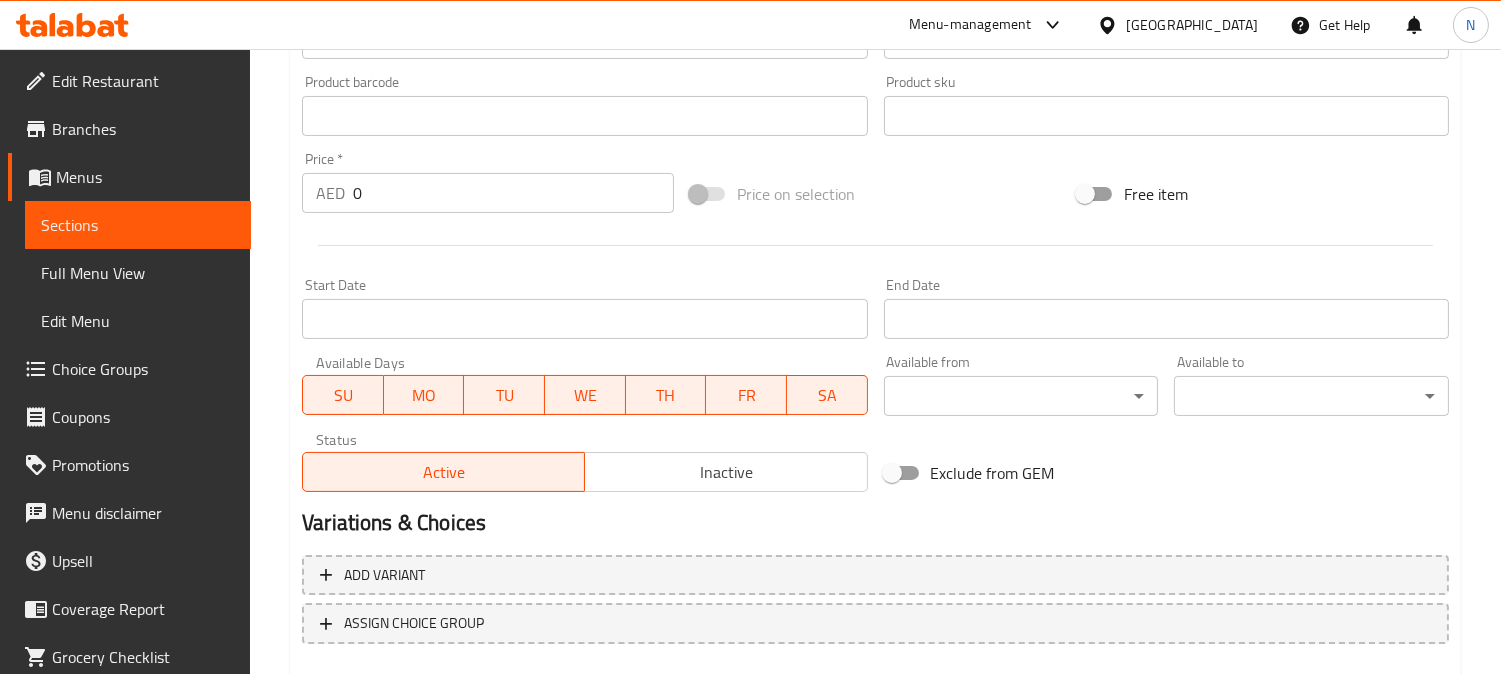 click on "Exclude from GEM" at bounding box center (1070, 473) 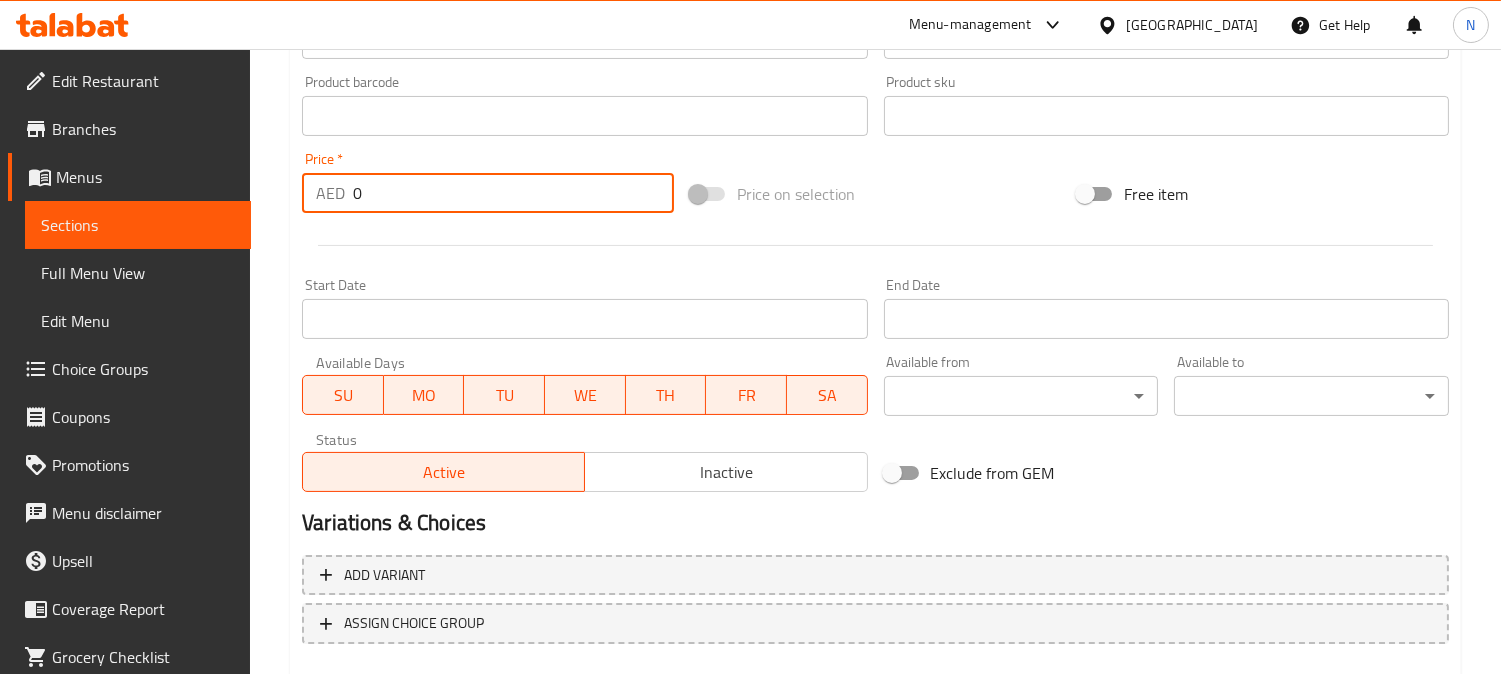 drag, startPoint x: 366, startPoint y: 182, endPoint x: 312, endPoint y: 214, distance: 62.76942 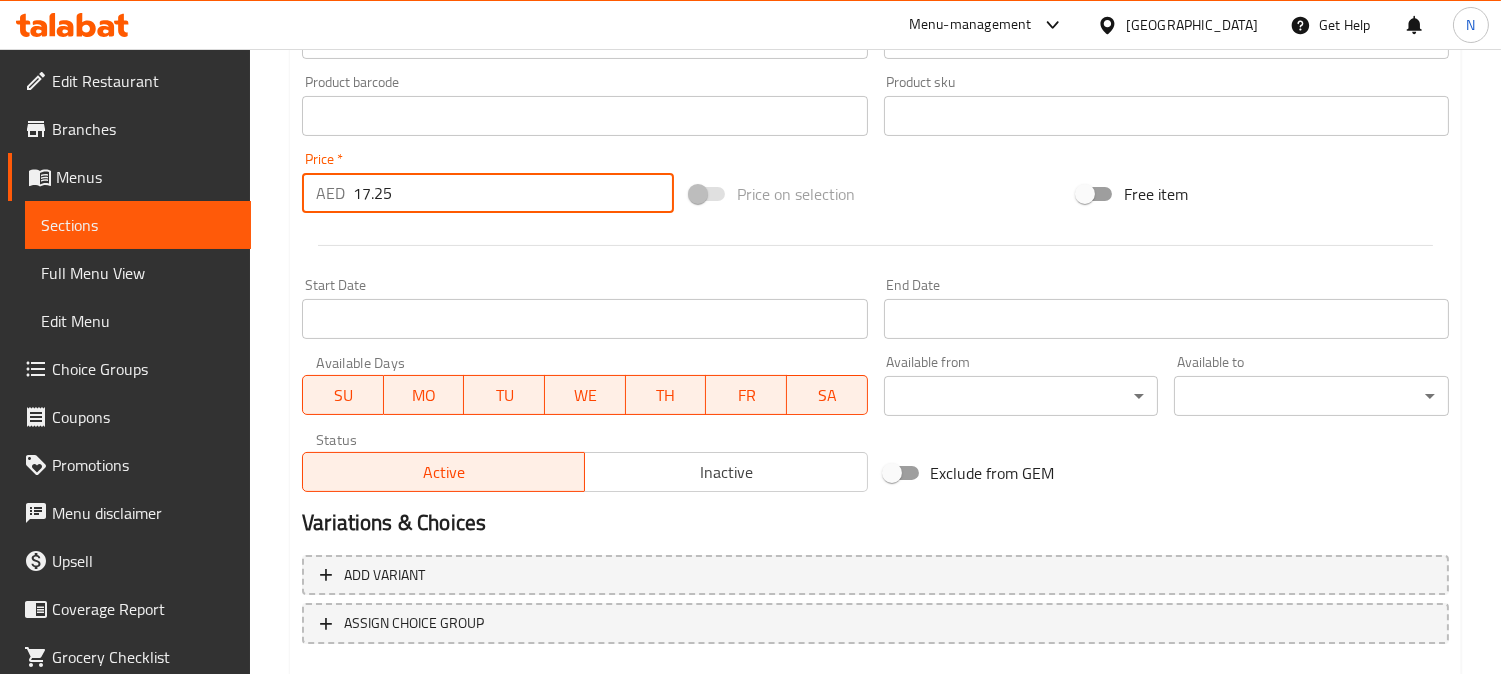 scroll, scrollTop: 735, scrollLeft: 0, axis: vertical 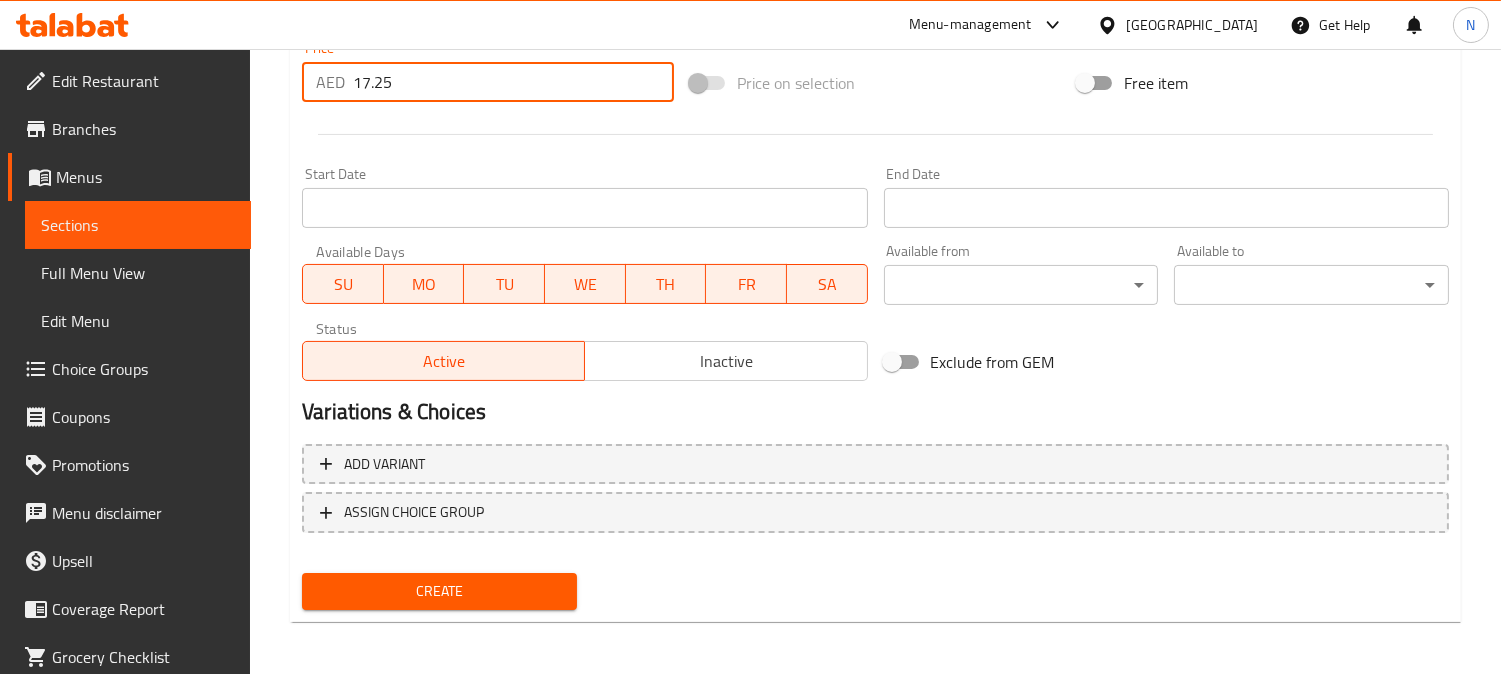 type on "17.25" 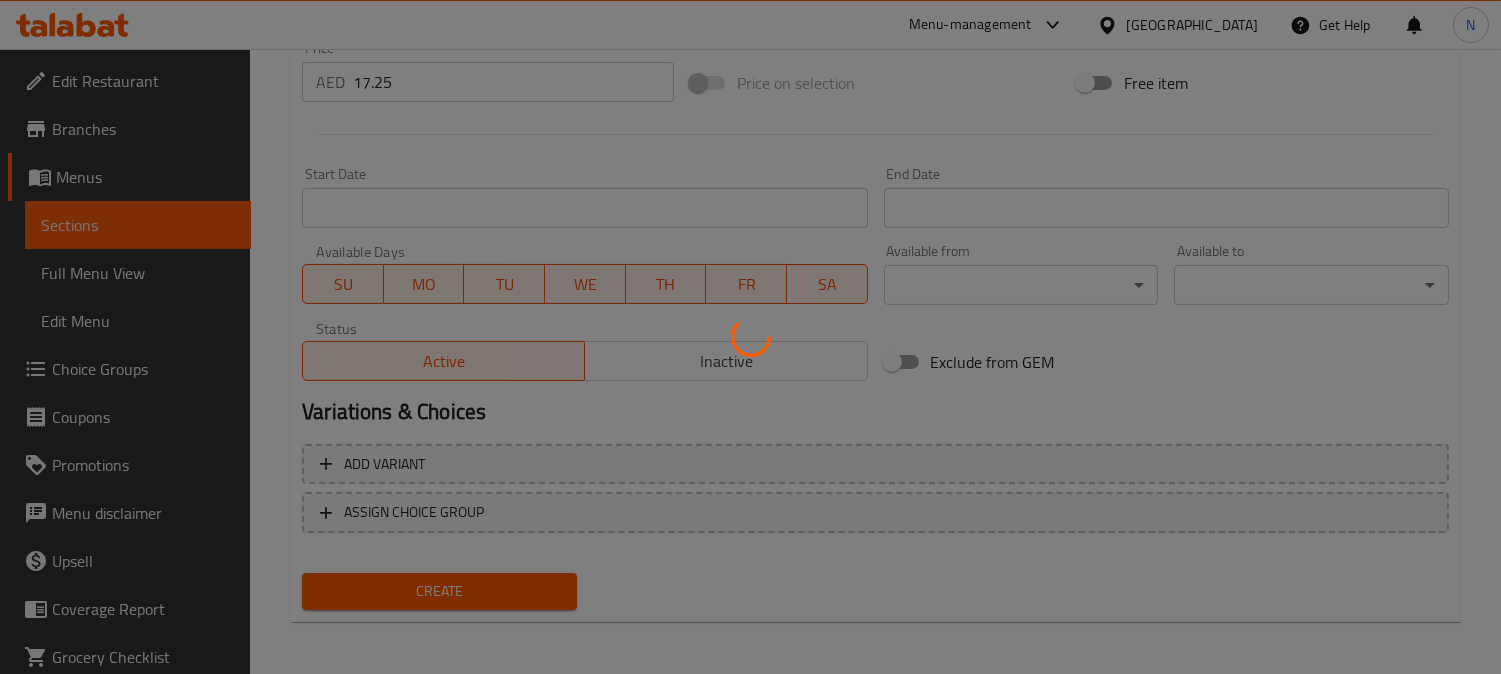 type 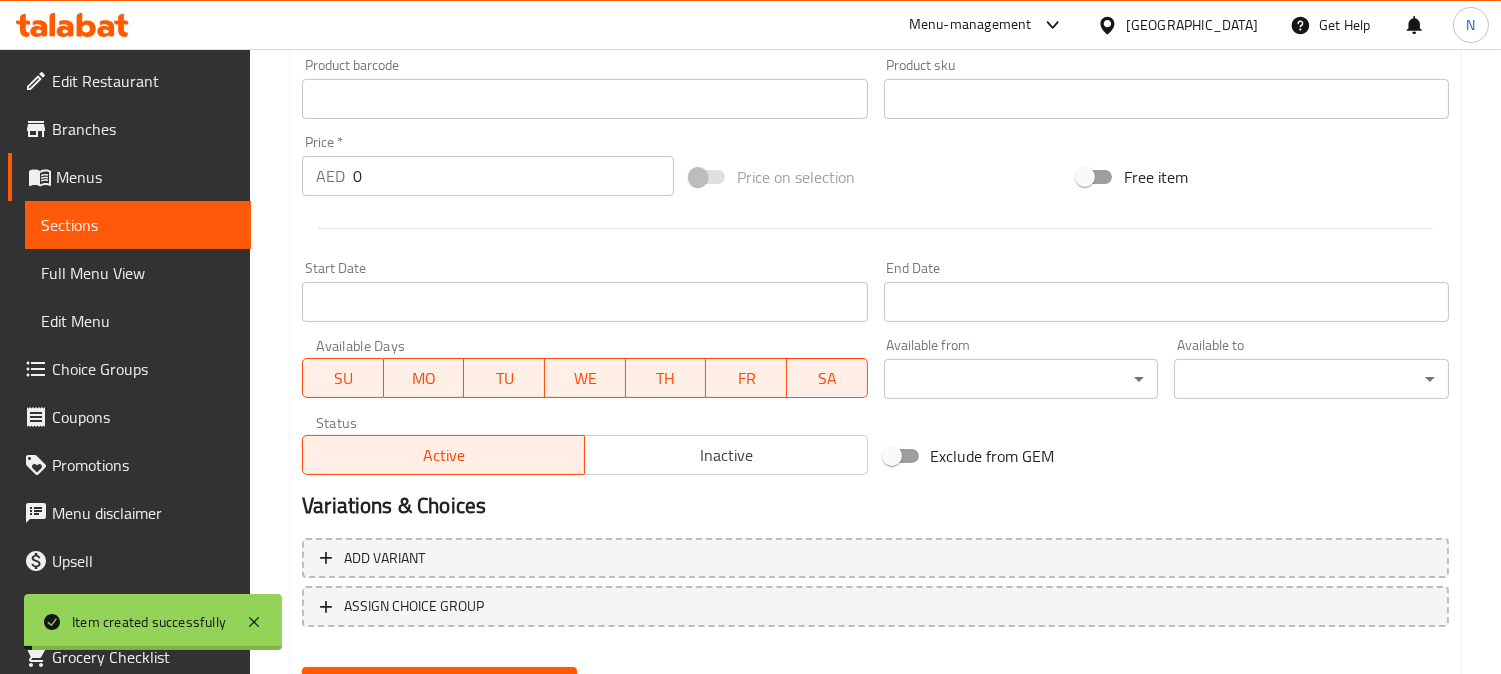 scroll, scrollTop: 402, scrollLeft: 0, axis: vertical 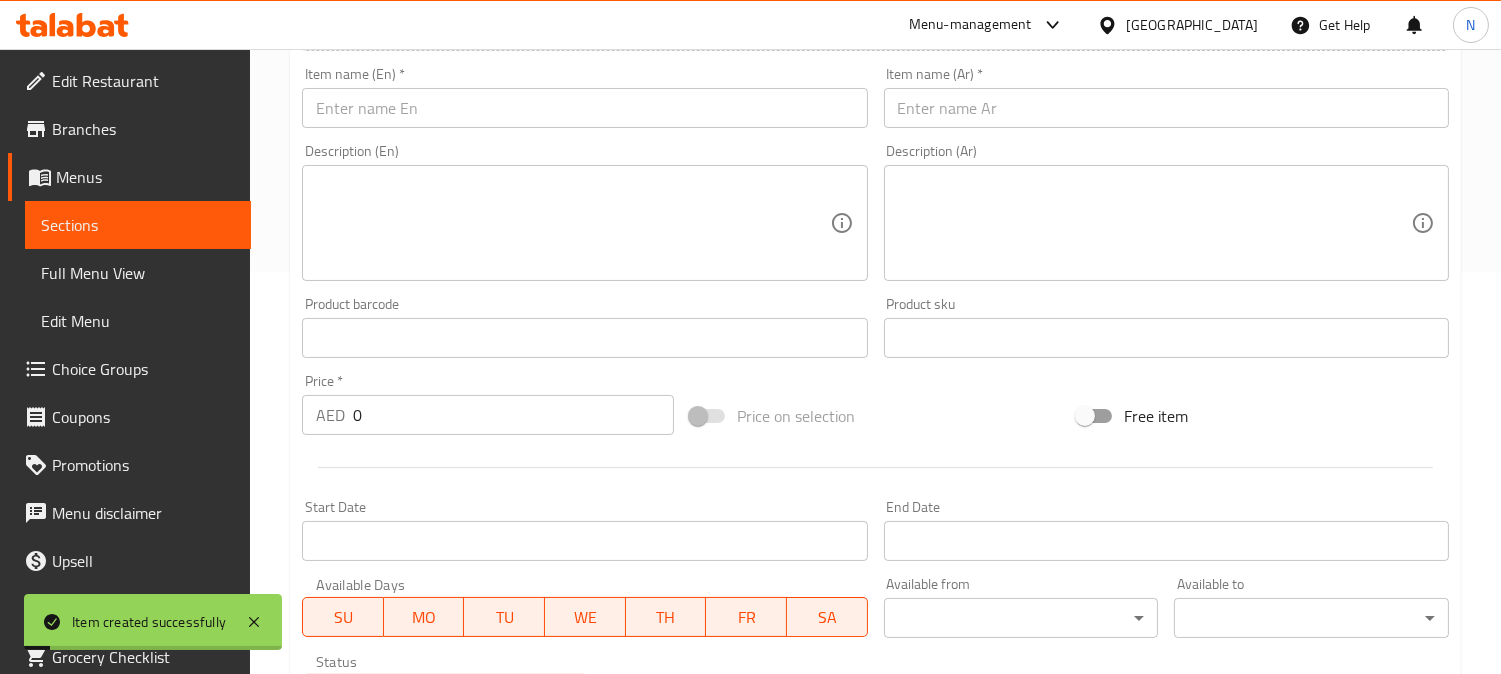 click on "Sections" at bounding box center (138, 225) 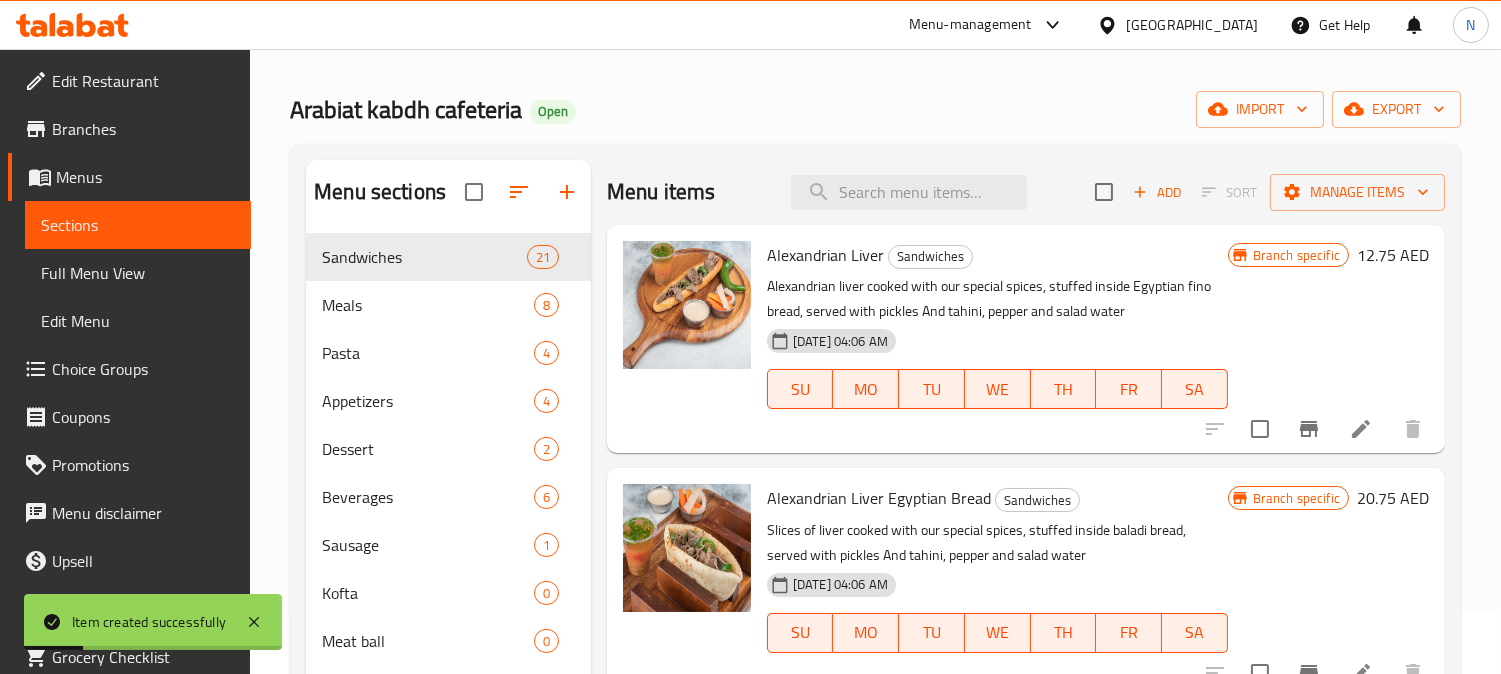 scroll, scrollTop: 57, scrollLeft: 0, axis: vertical 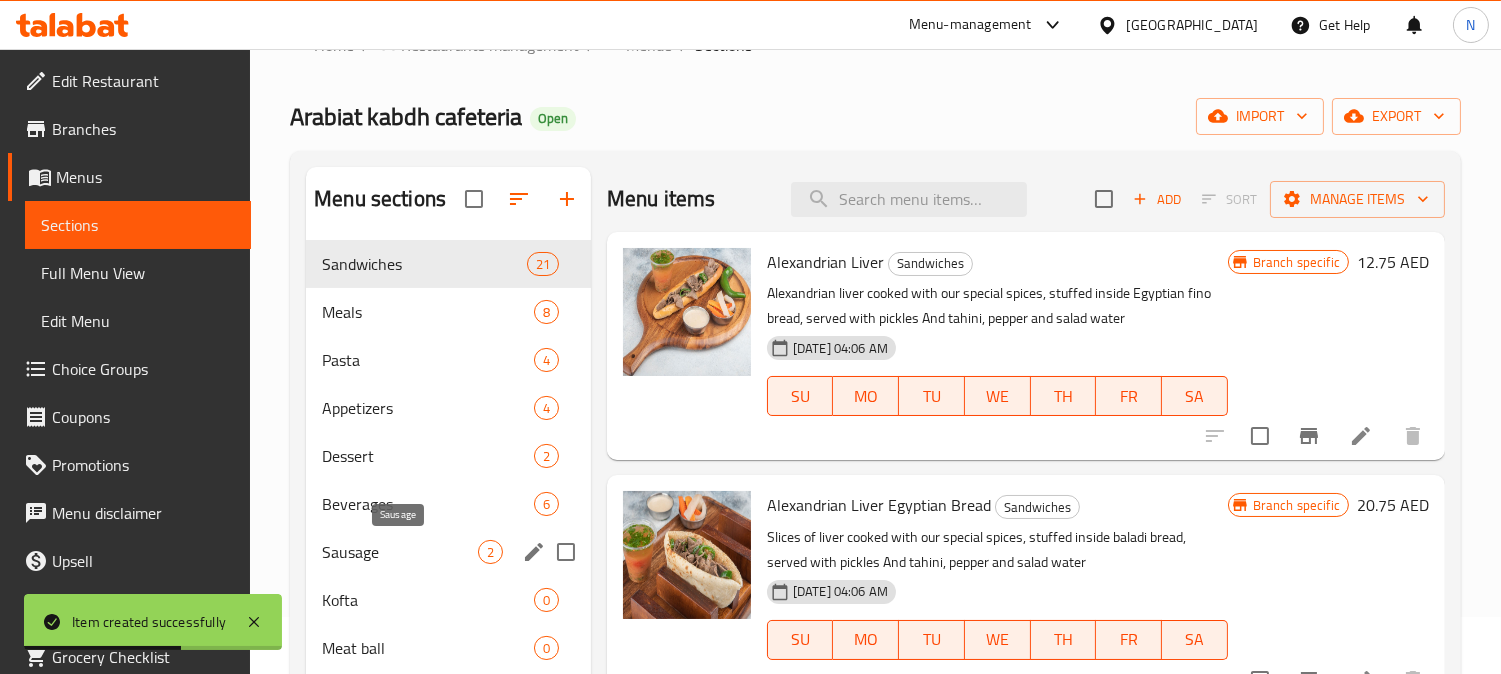 drag, startPoint x: 383, startPoint y: 553, endPoint x: 898, endPoint y: 406, distance: 535.56885 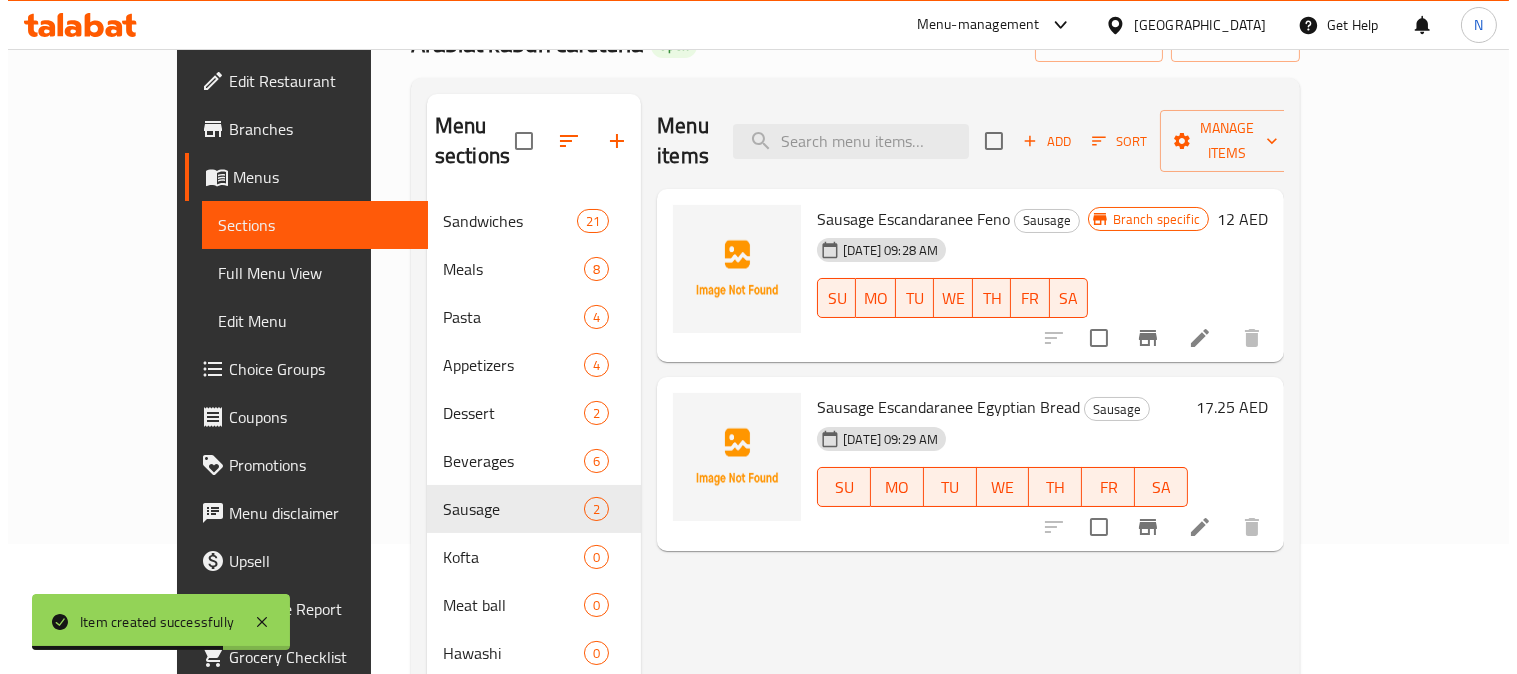 scroll, scrollTop: 168, scrollLeft: 0, axis: vertical 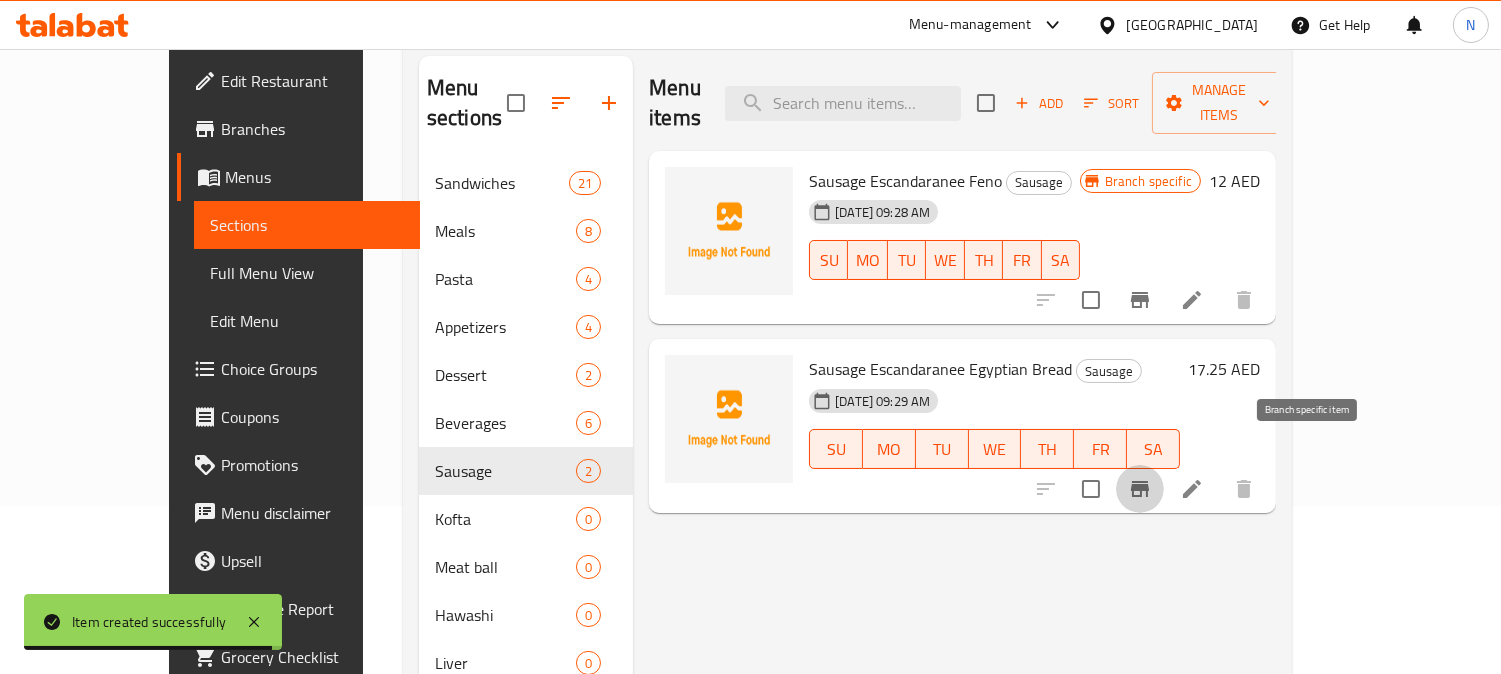 click 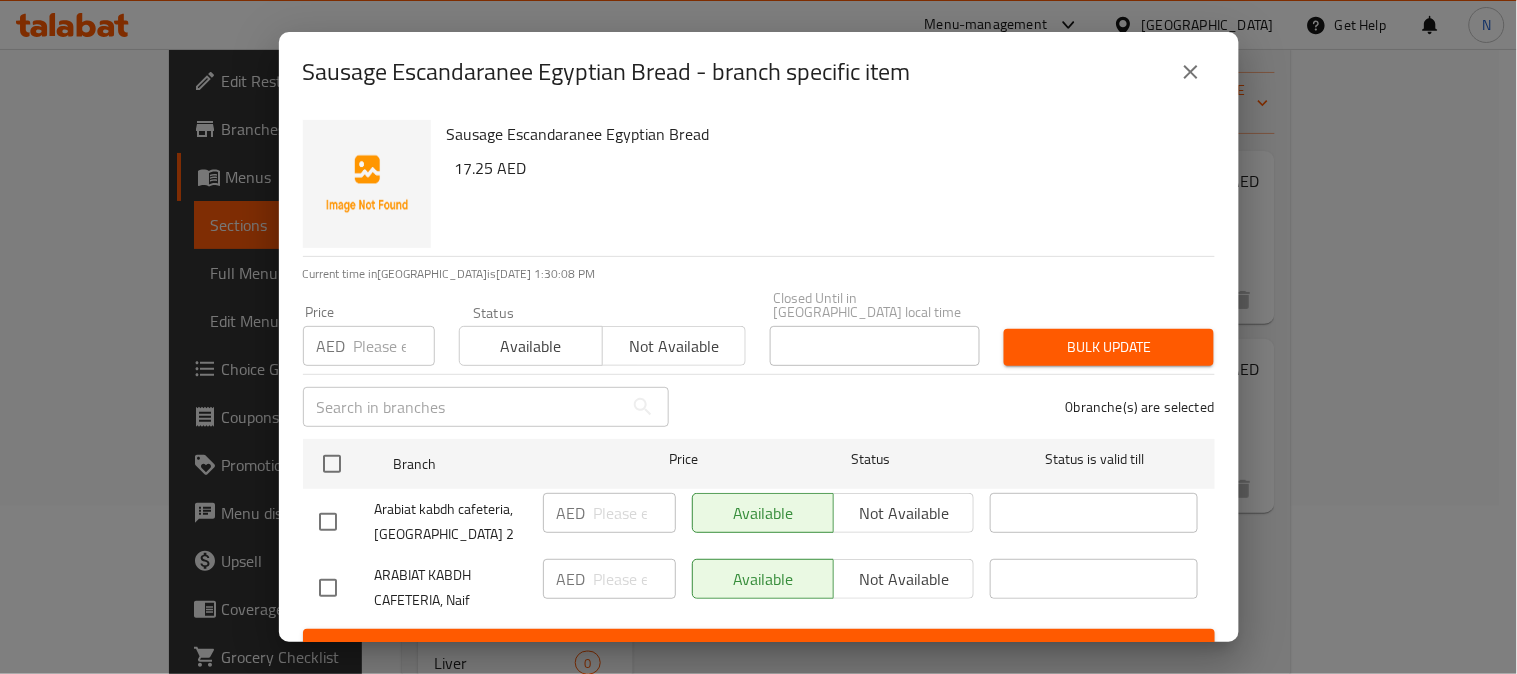 click at bounding box center [328, 522] 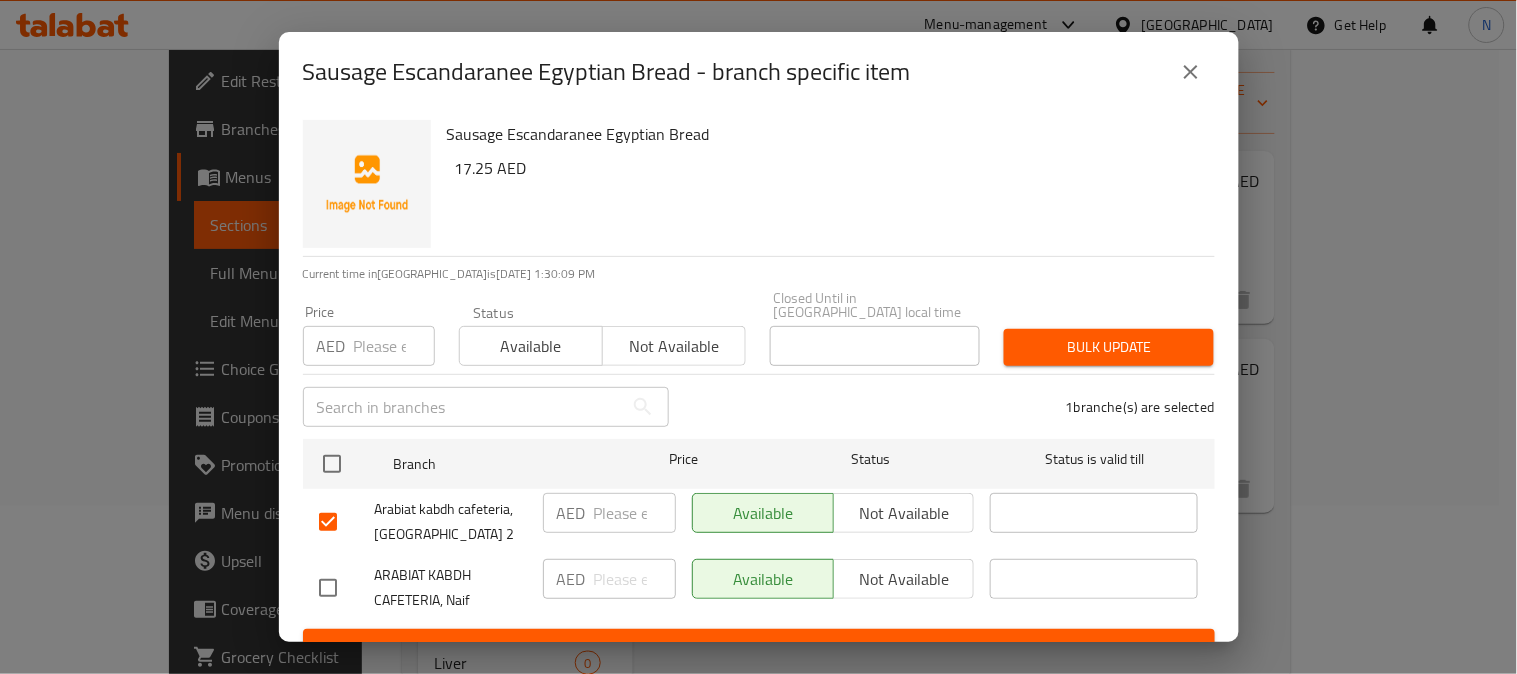 click on "Not available" at bounding box center [904, 513] 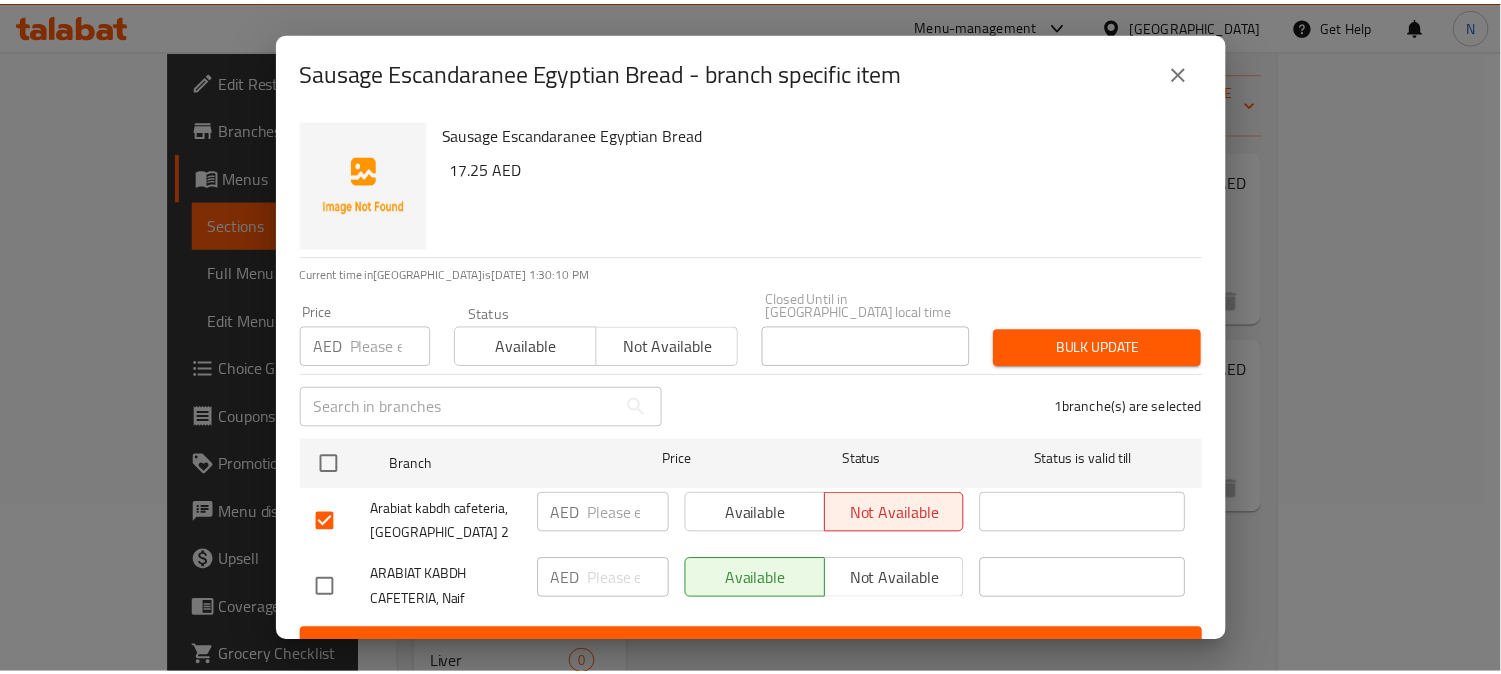 scroll, scrollTop: 31, scrollLeft: 0, axis: vertical 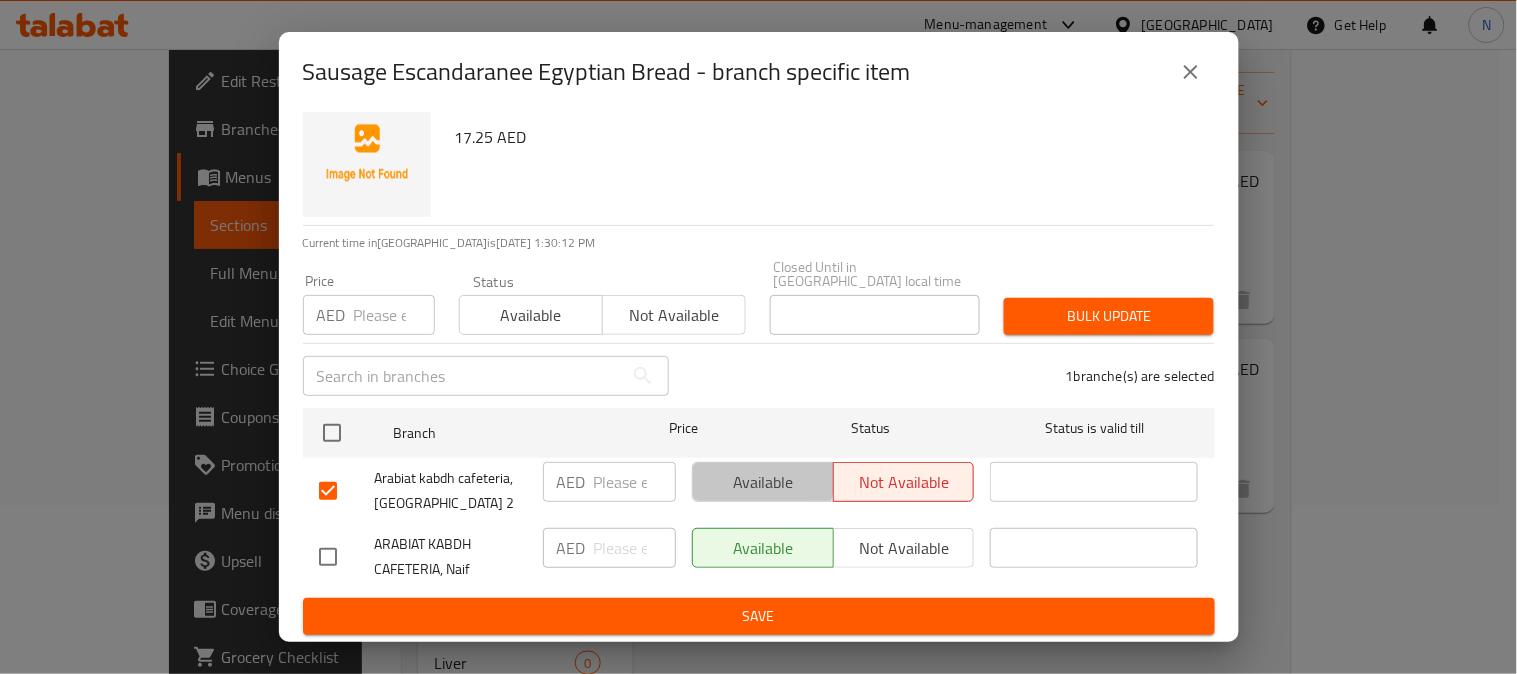 click on "Available" at bounding box center (763, 482) 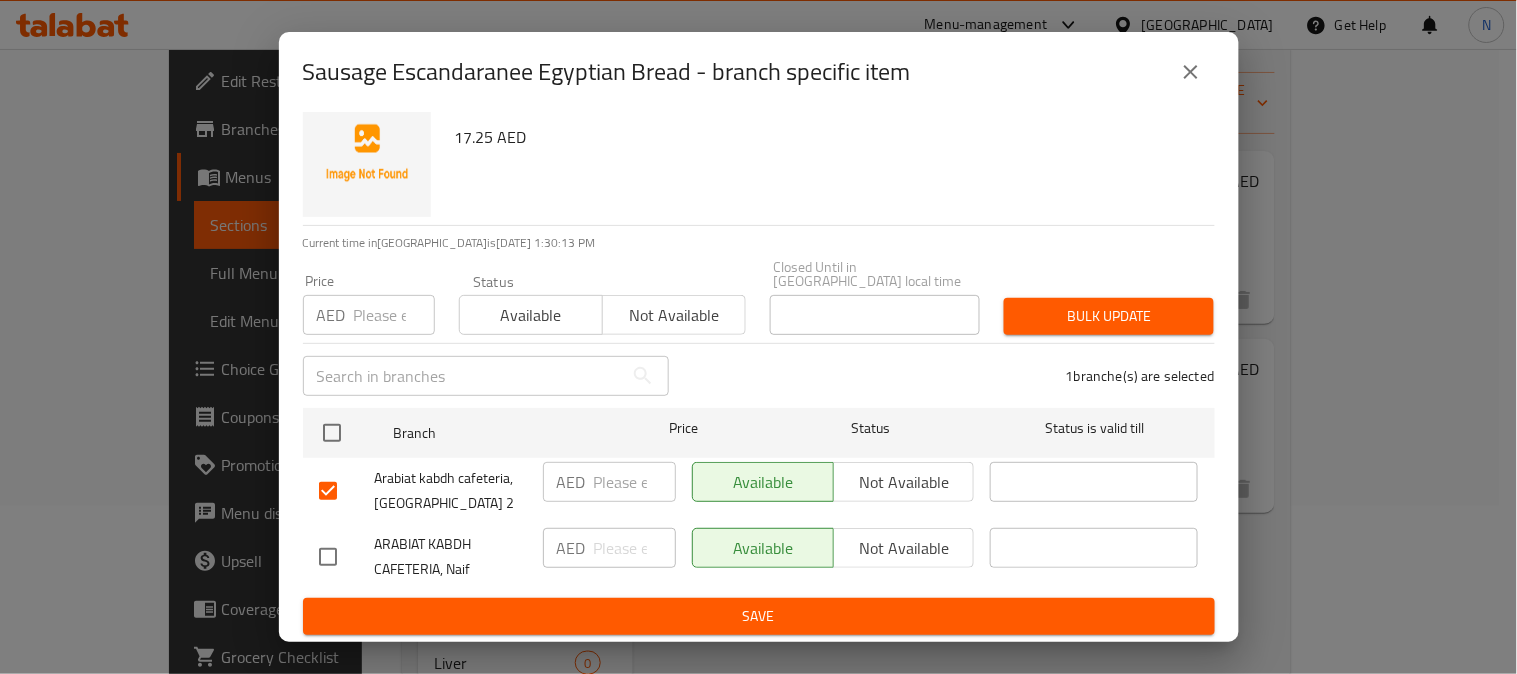 click at bounding box center (328, 491) 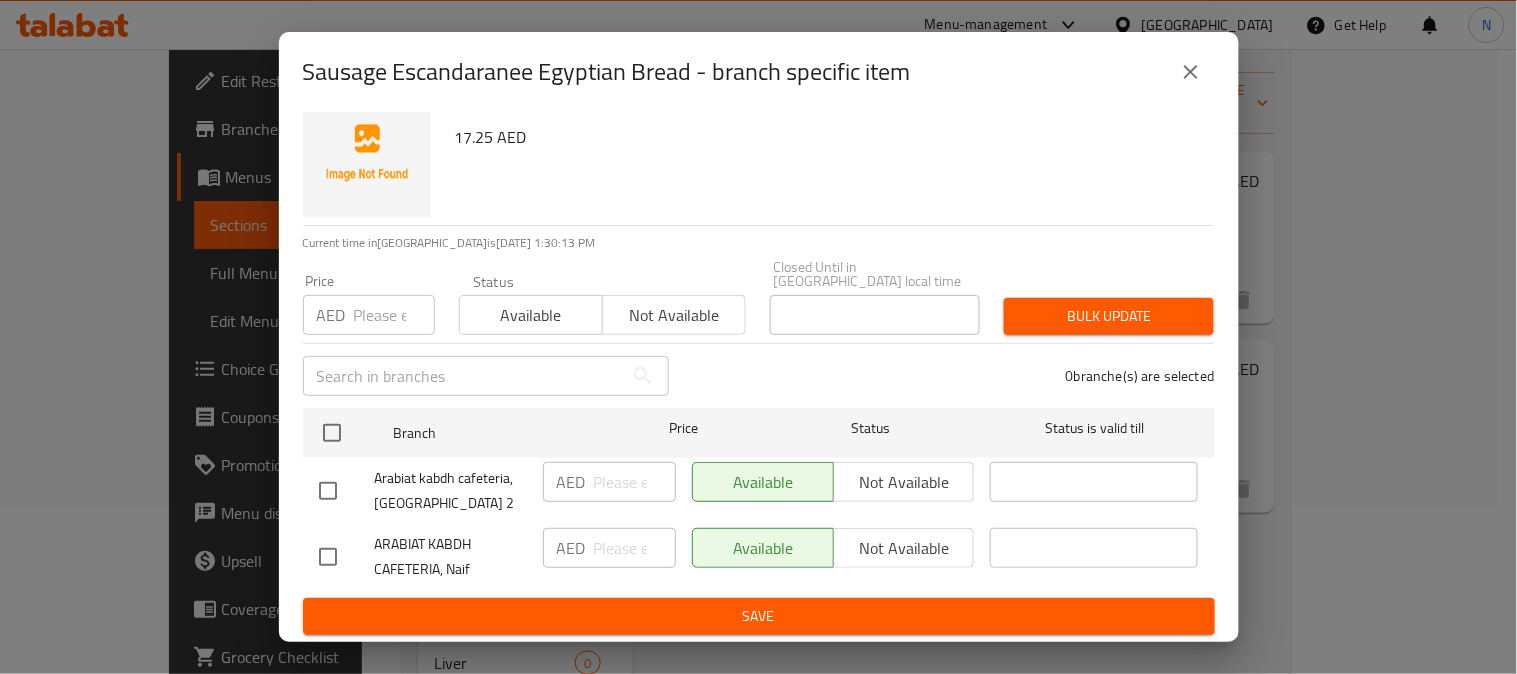 click at bounding box center [328, 557] 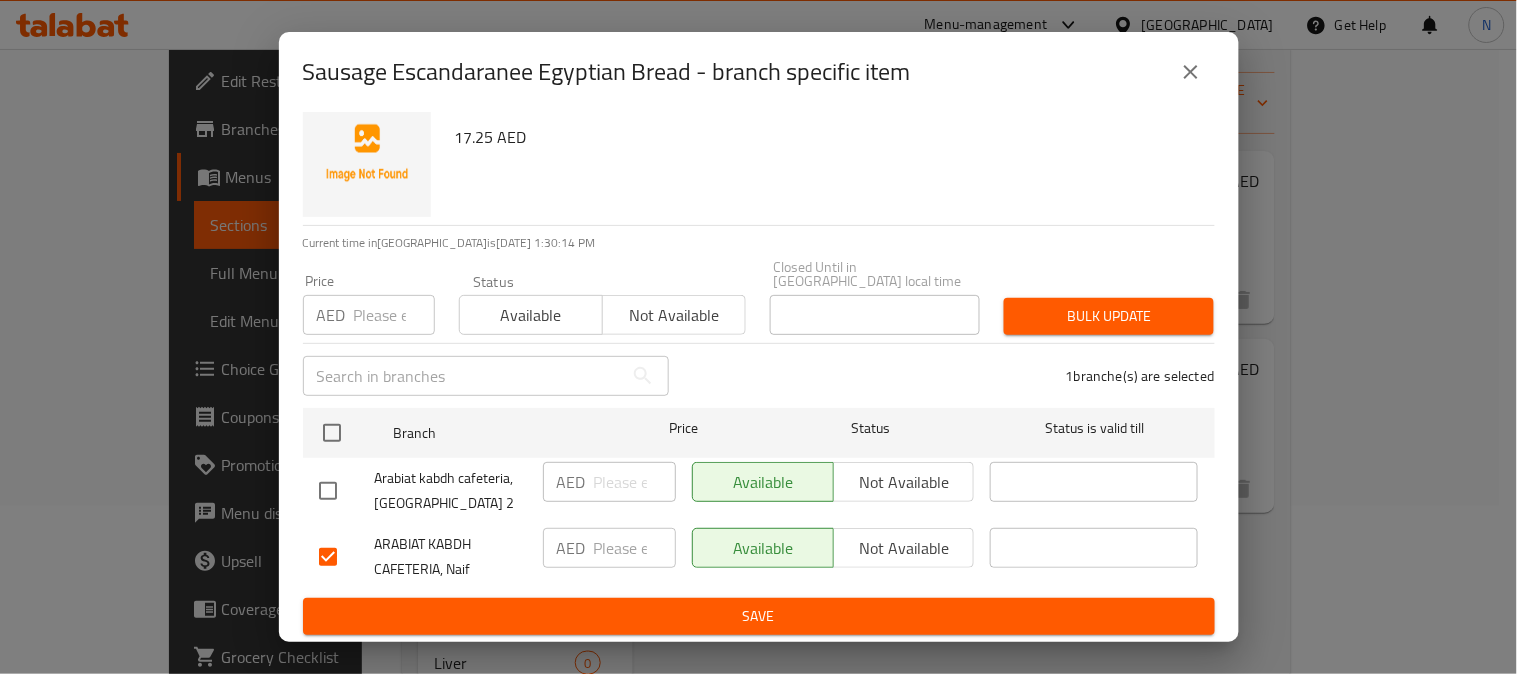 click on "Not available" at bounding box center [904, 548] 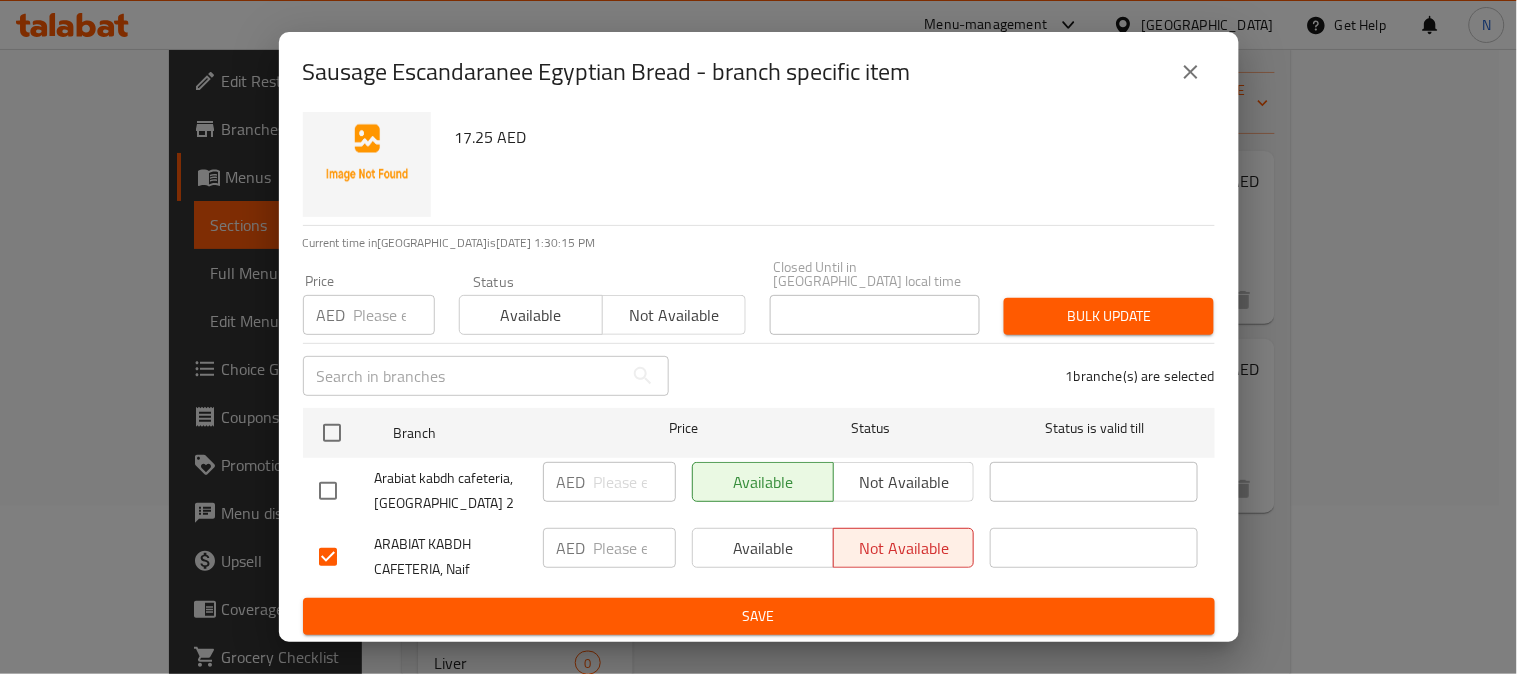 click on "Save" at bounding box center (759, 616) 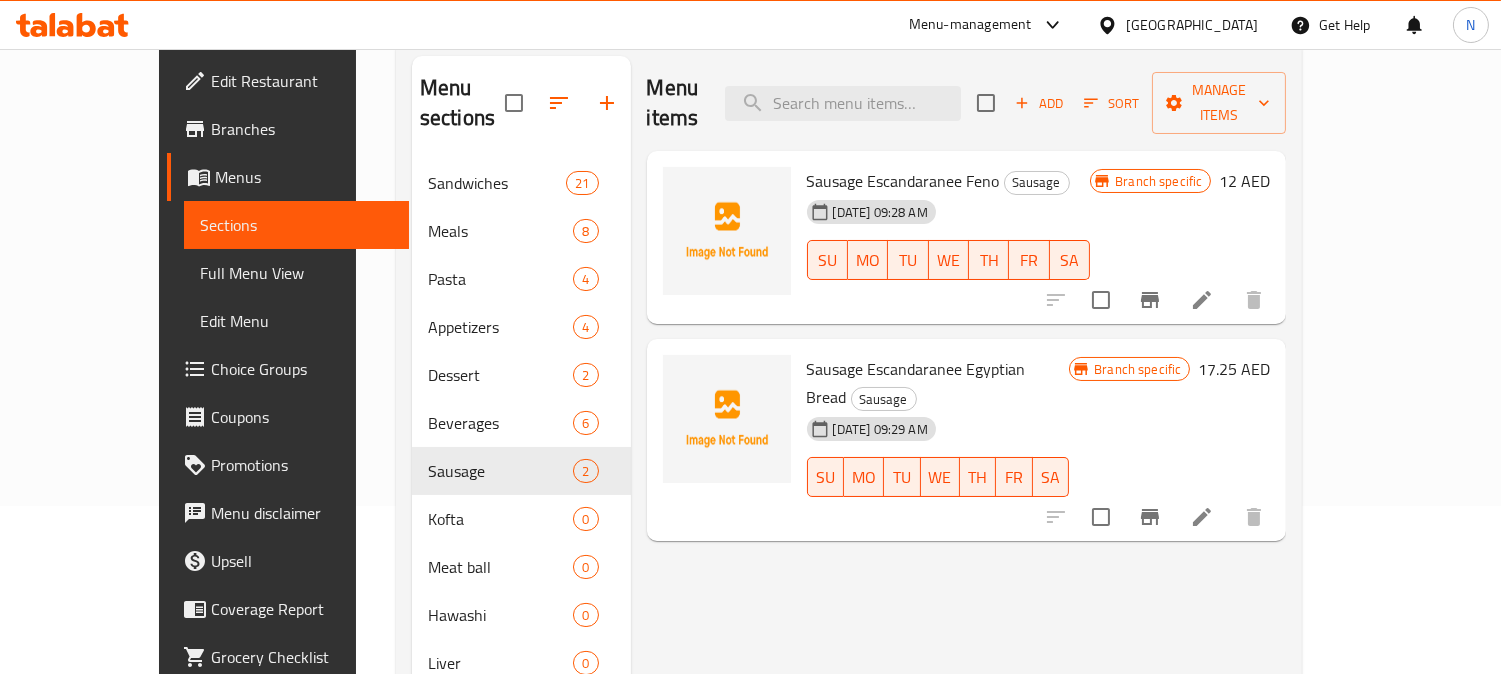 drag, startPoint x: 1116, startPoint y: 516, endPoint x: 1033, endPoint y: 453, distance: 104.20173 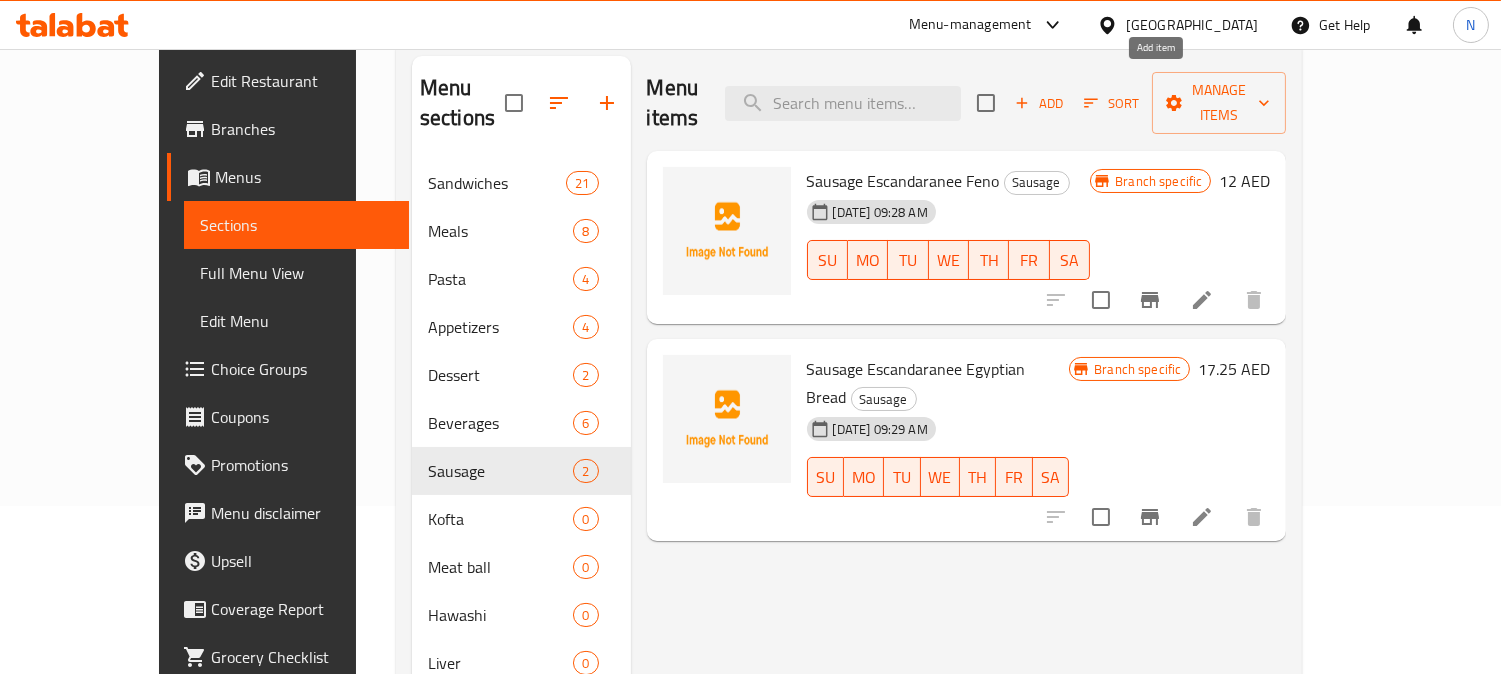 click on "Add" at bounding box center [1039, 103] 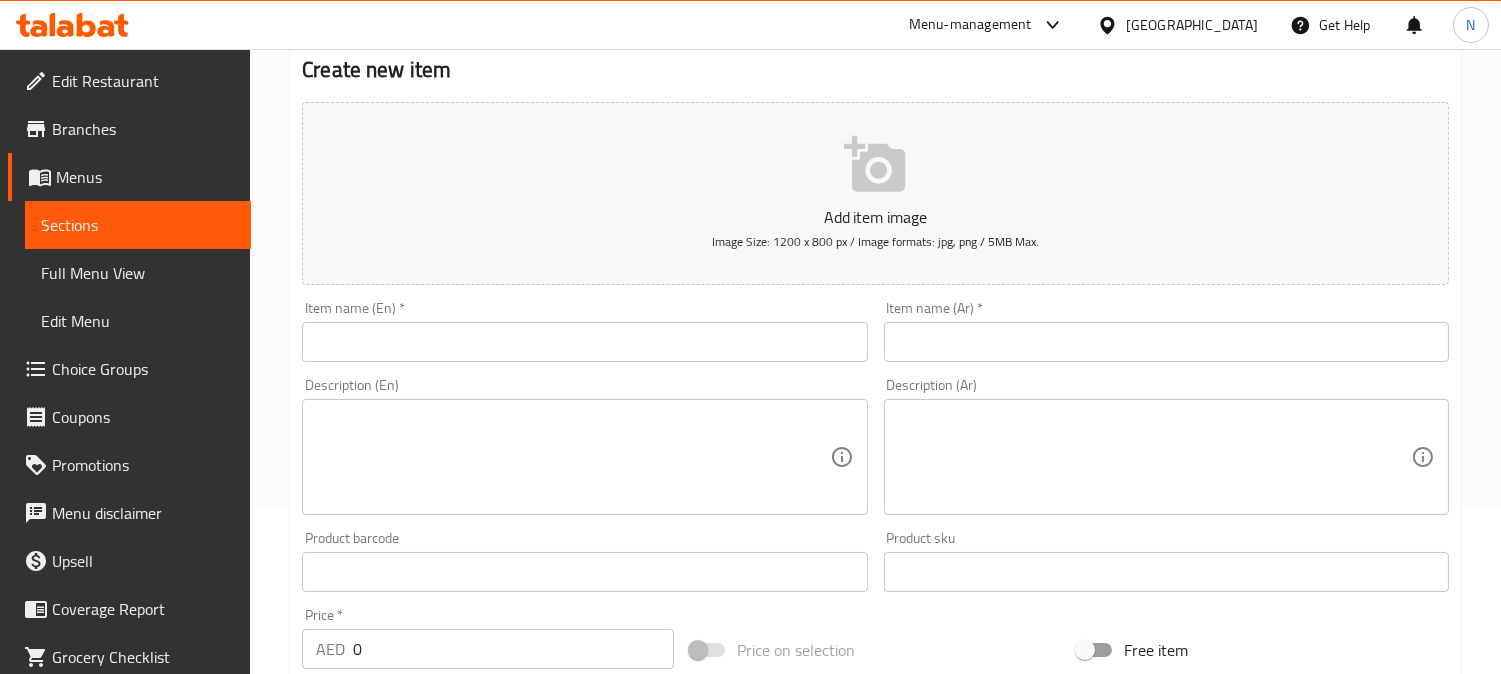 click at bounding box center [584, 342] 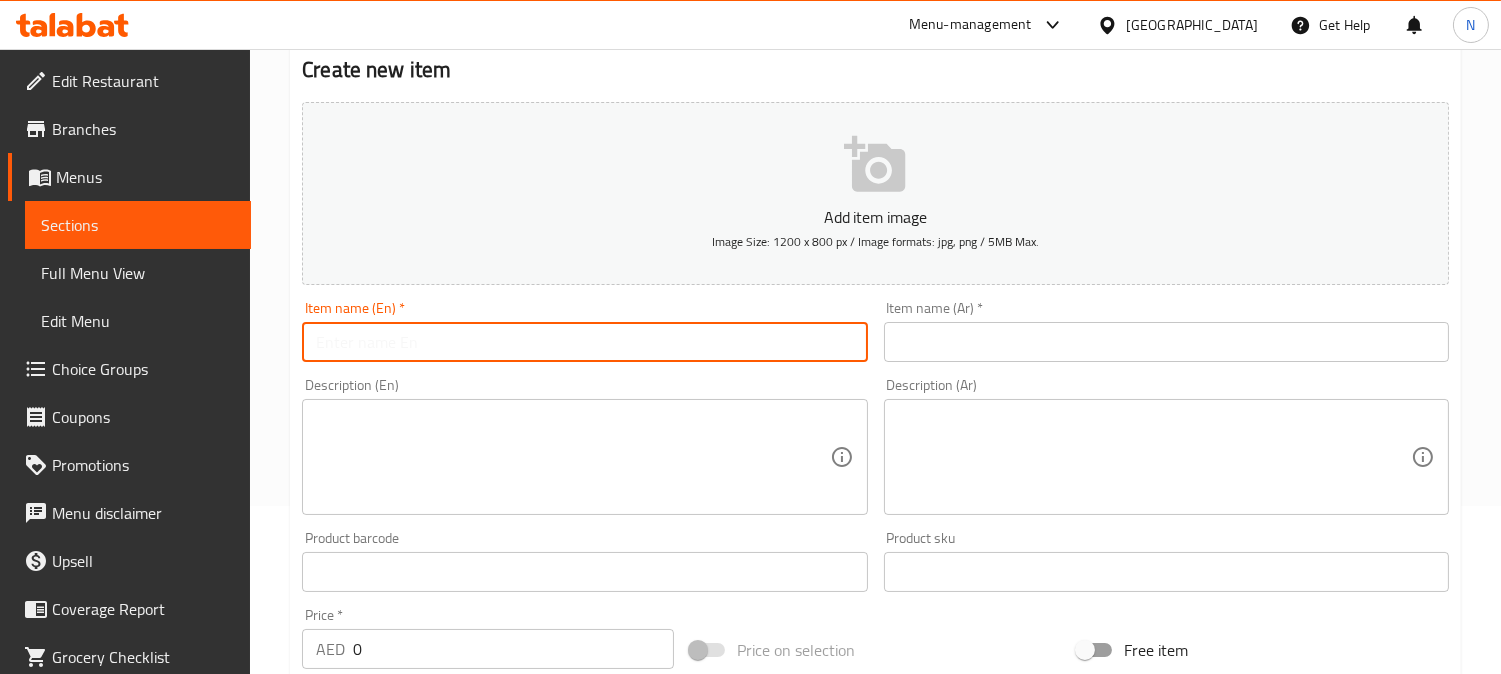 paste on "Sausage Mohamar Feno" 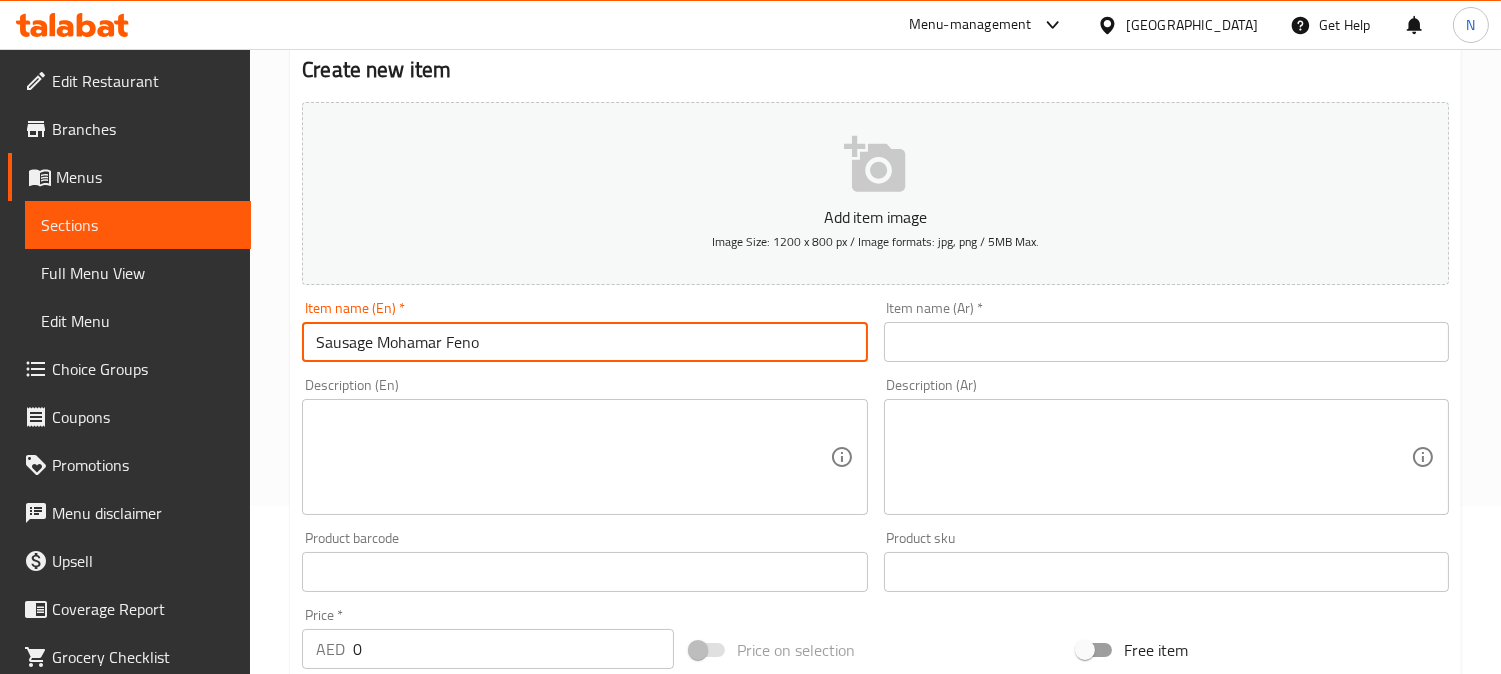 type on "Sausage Mohamar Feno" 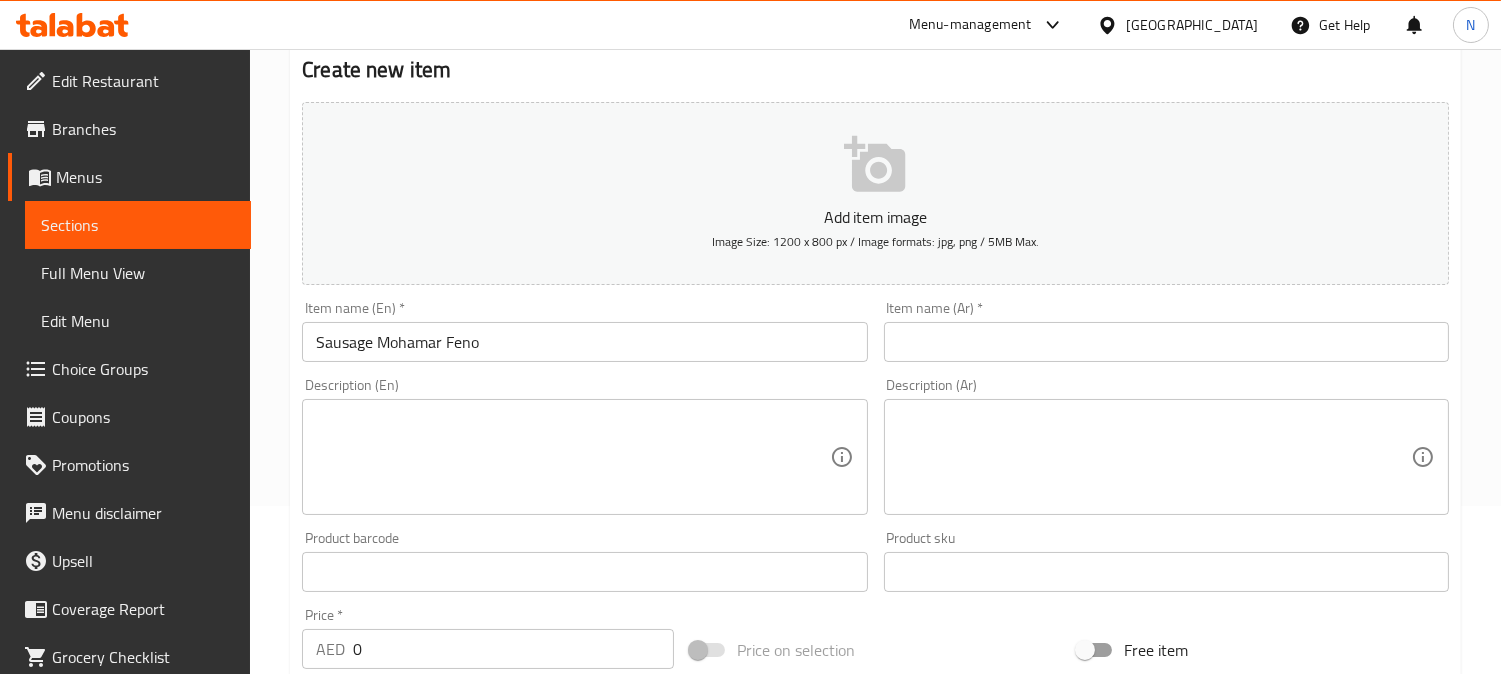 click at bounding box center (1166, 342) 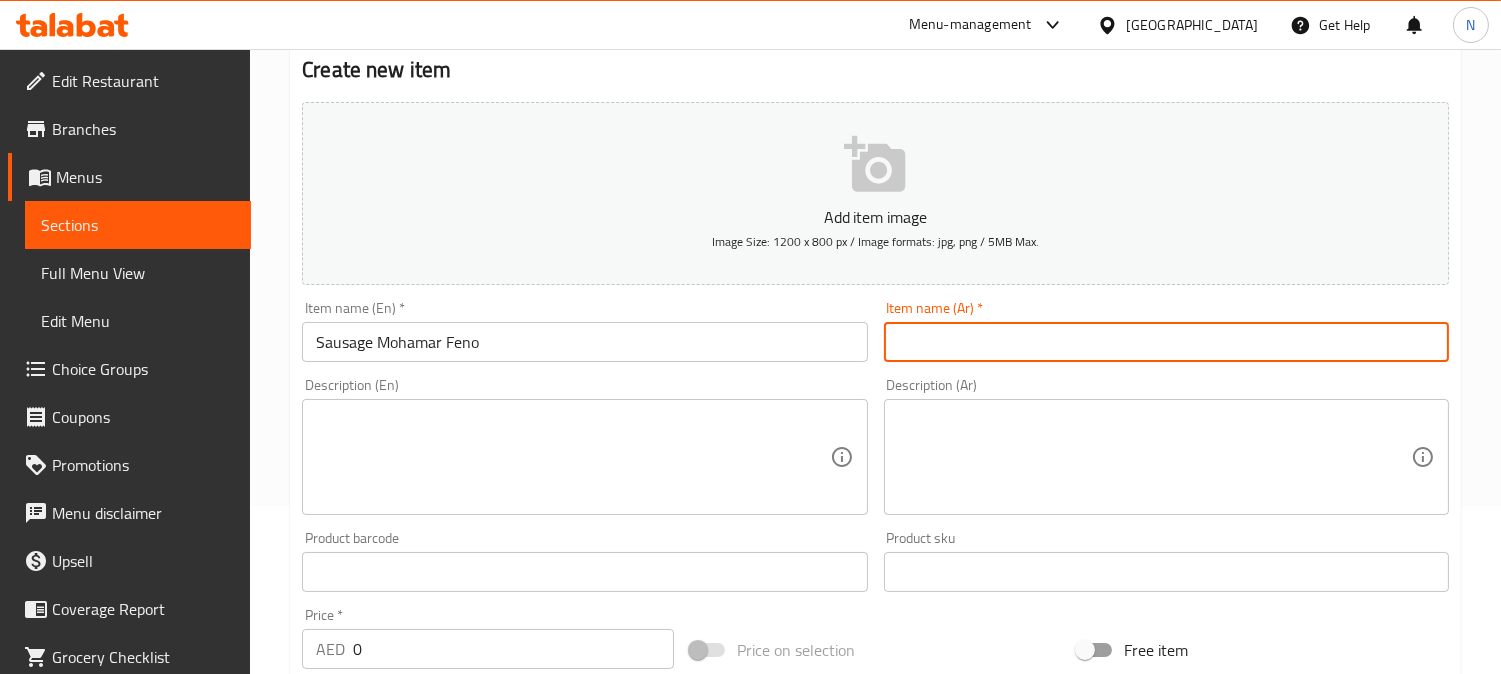 paste on "سجق محمر فينو" 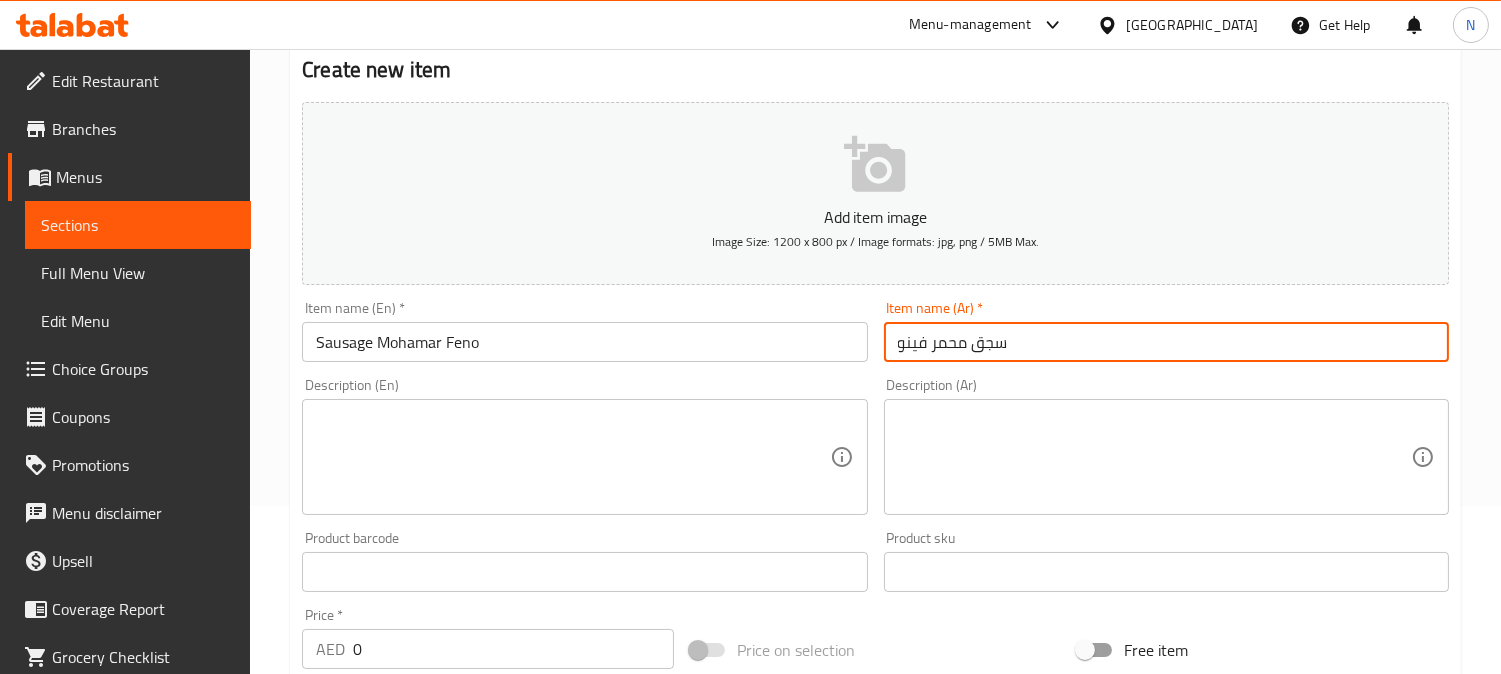 type on "سجق محمر فينو" 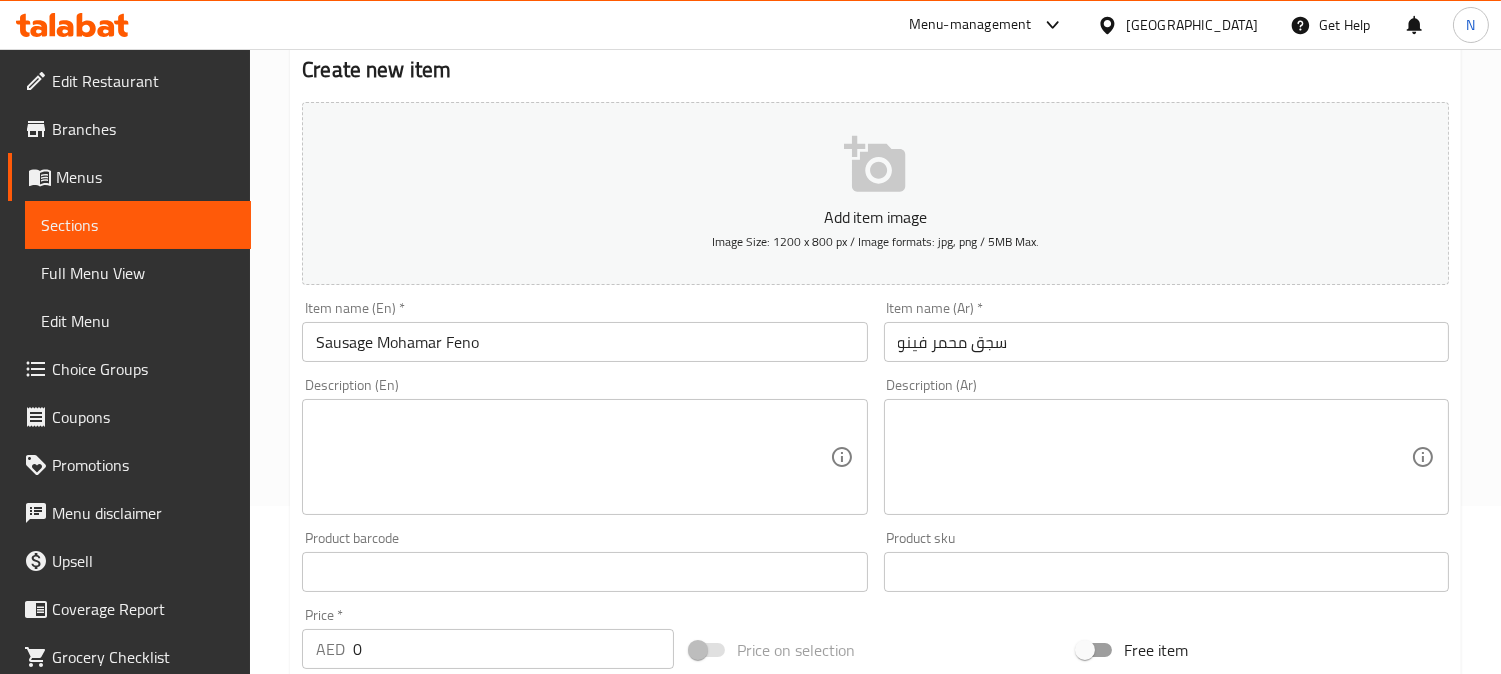 drag, startPoint x: 1116, startPoint y: 447, endPoint x: 528, endPoint y: 598, distance: 607.0791 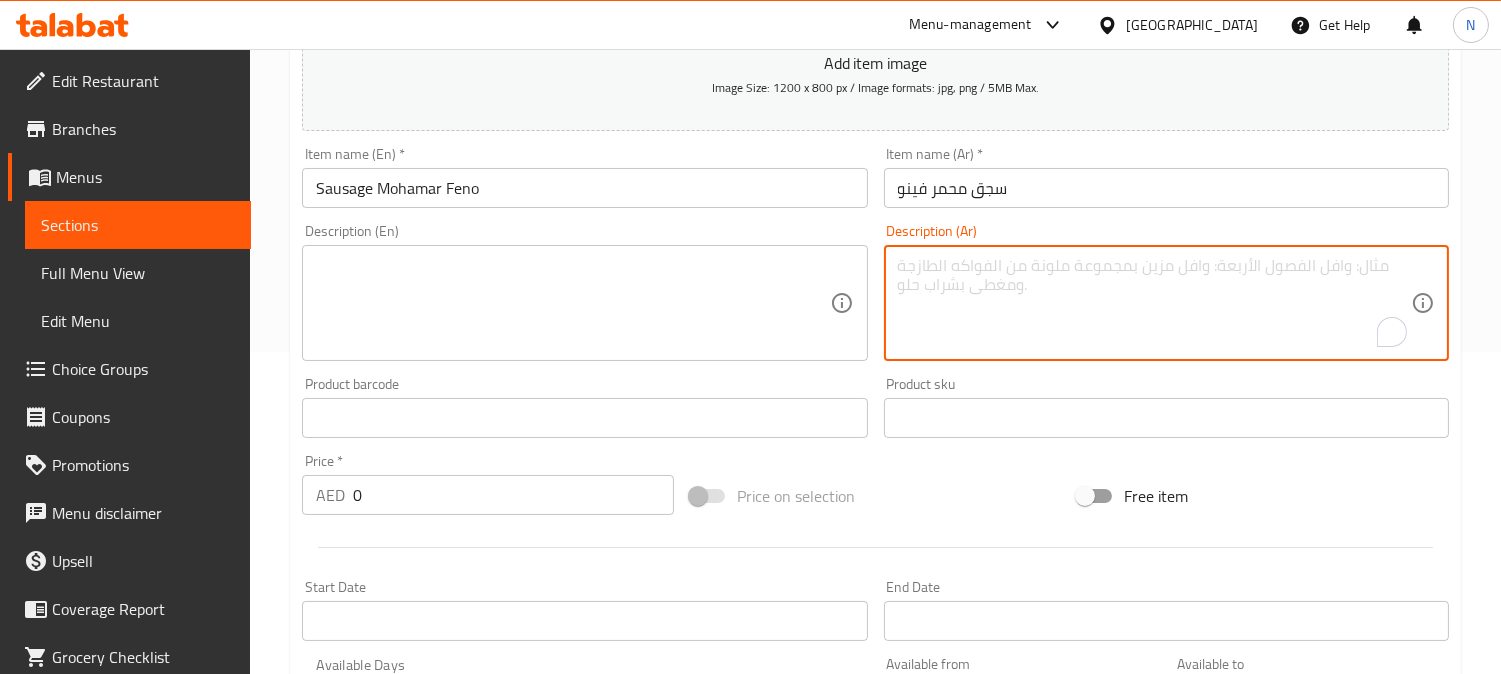 scroll, scrollTop: 391, scrollLeft: 0, axis: vertical 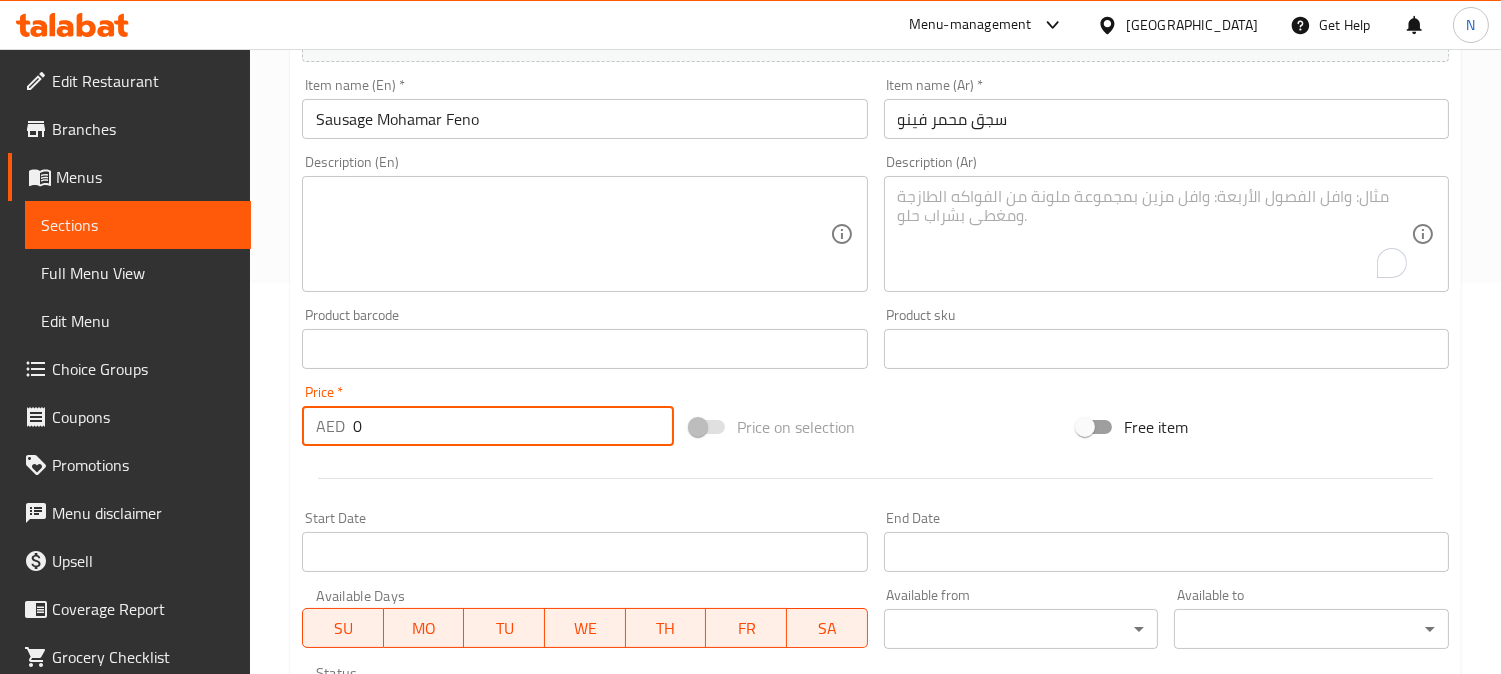 drag, startPoint x: 366, startPoint y: 428, endPoint x: 310, endPoint y: 427, distance: 56.008926 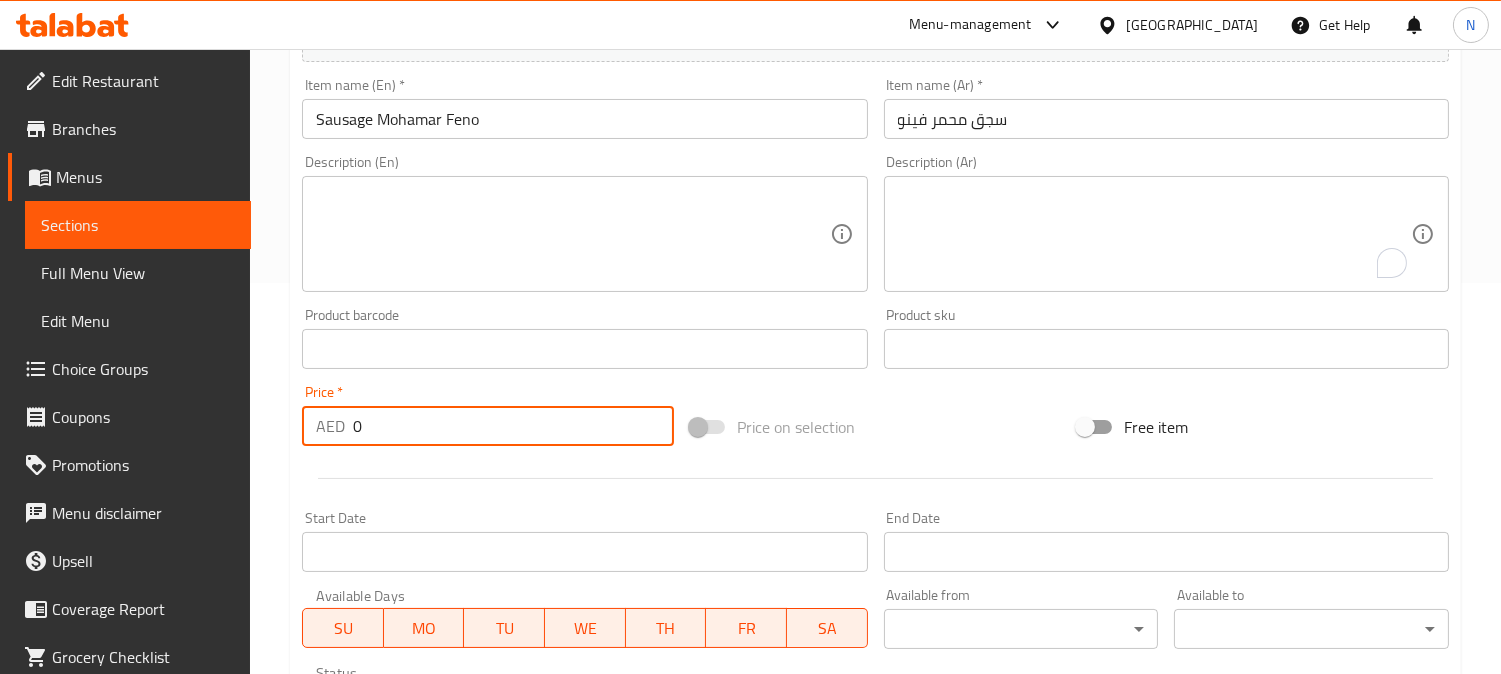 click on "AED 0 Price  *" at bounding box center (488, 426) 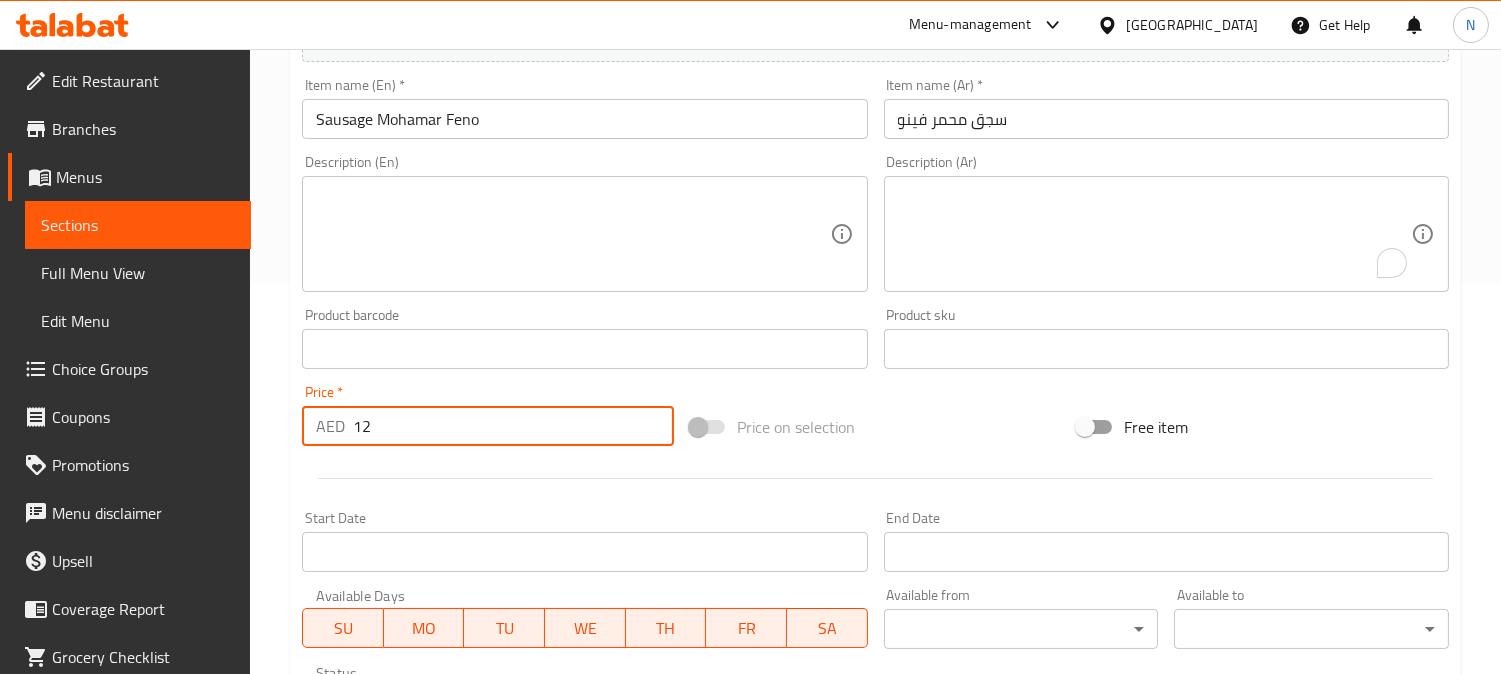 type on "12" 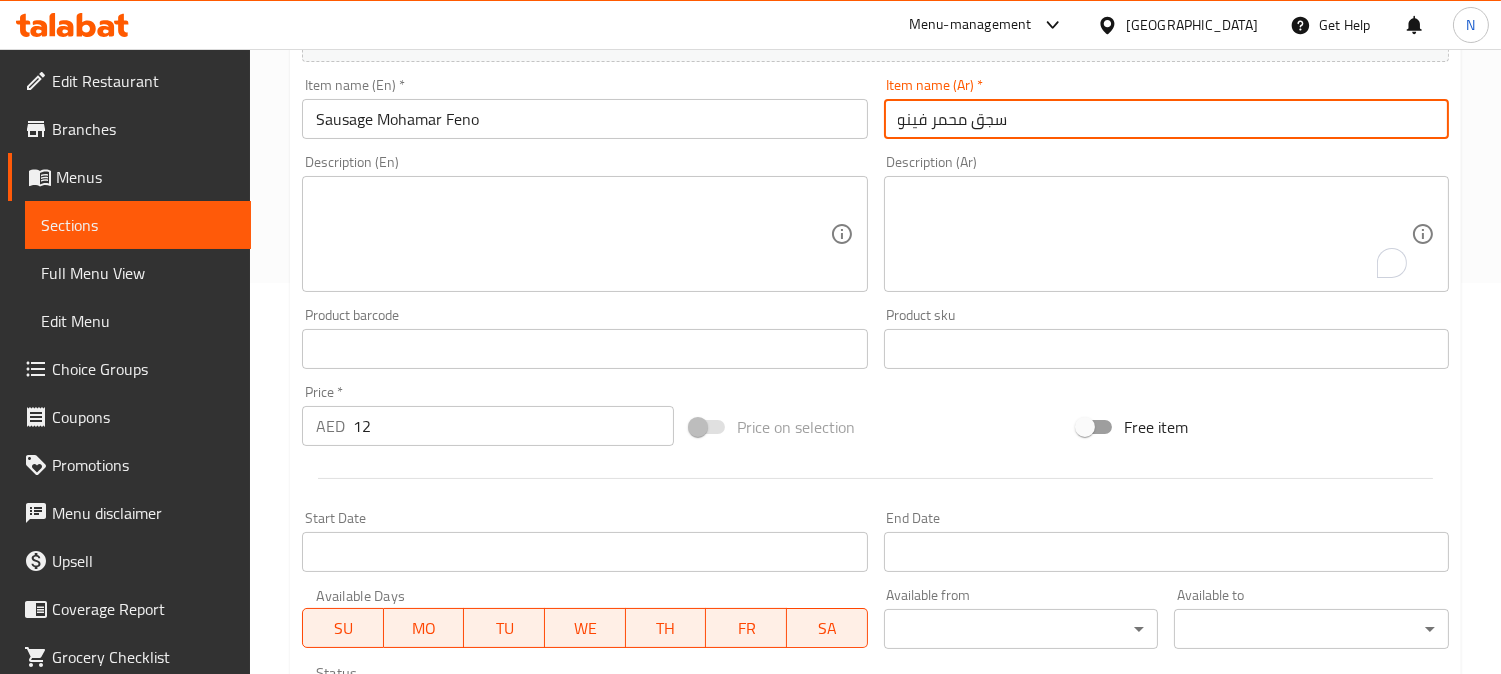 drag, startPoint x: 933, startPoint y: 124, endPoint x: 1058, endPoint y: 132, distance: 125.25574 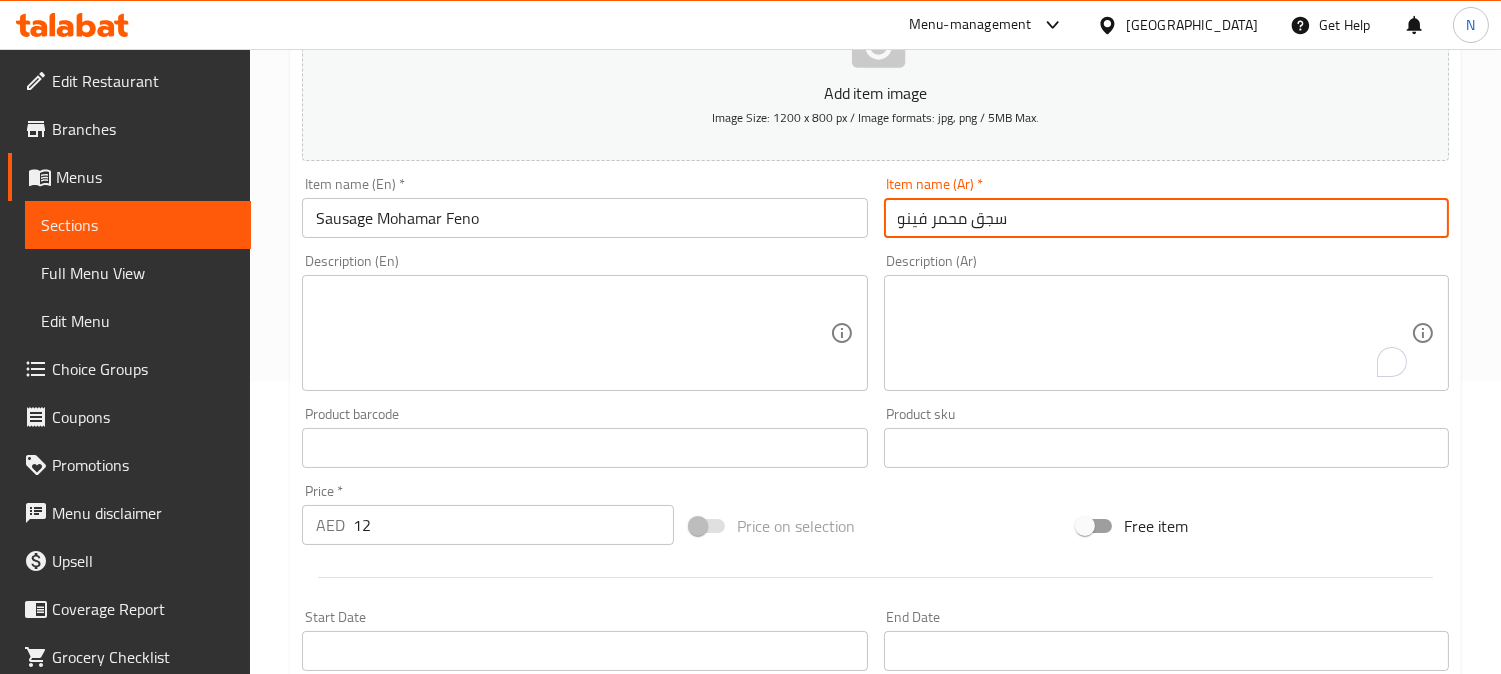 scroll, scrollTop: 291, scrollLeft: 0, axis: vertical 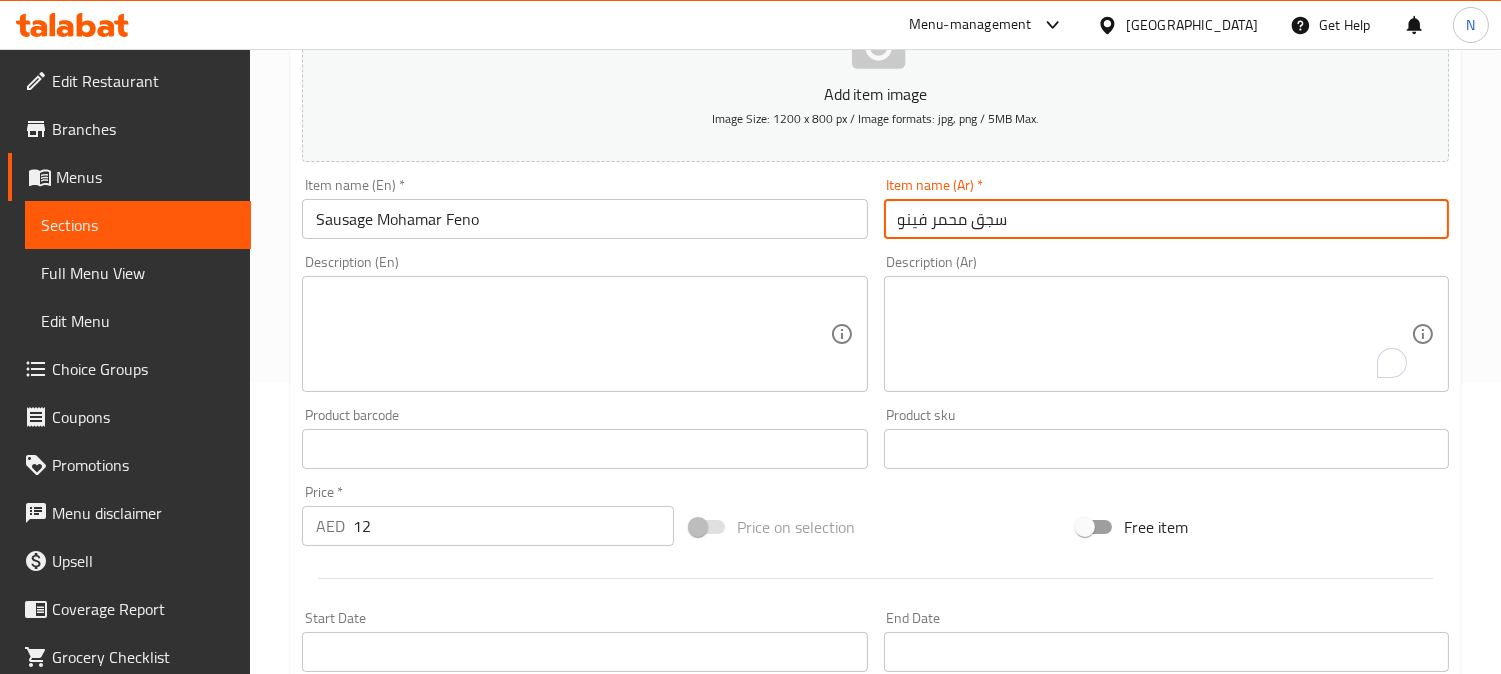 click on "Sausage Mohamar Feno" at bounding box center [584, 219] 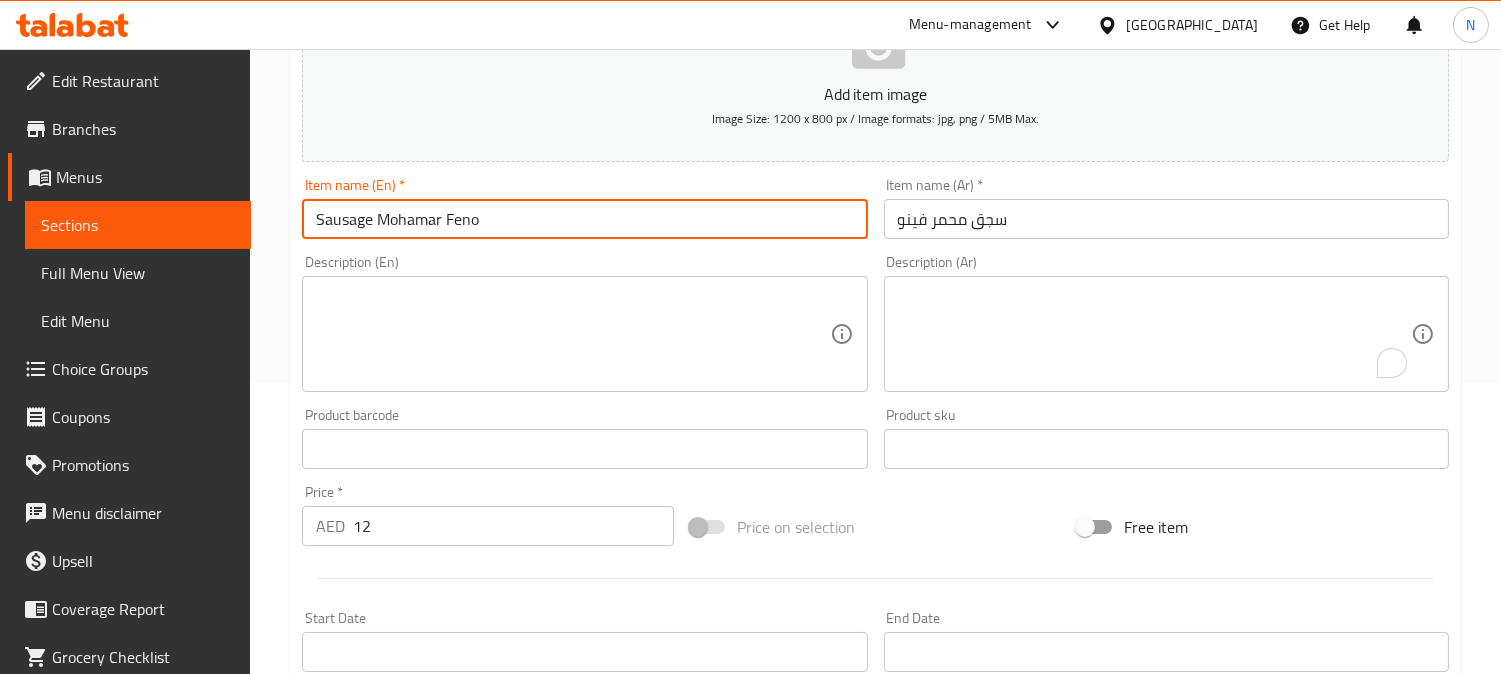 click on "Sausage Mohamar Feno" at bounding box center [584, 219] 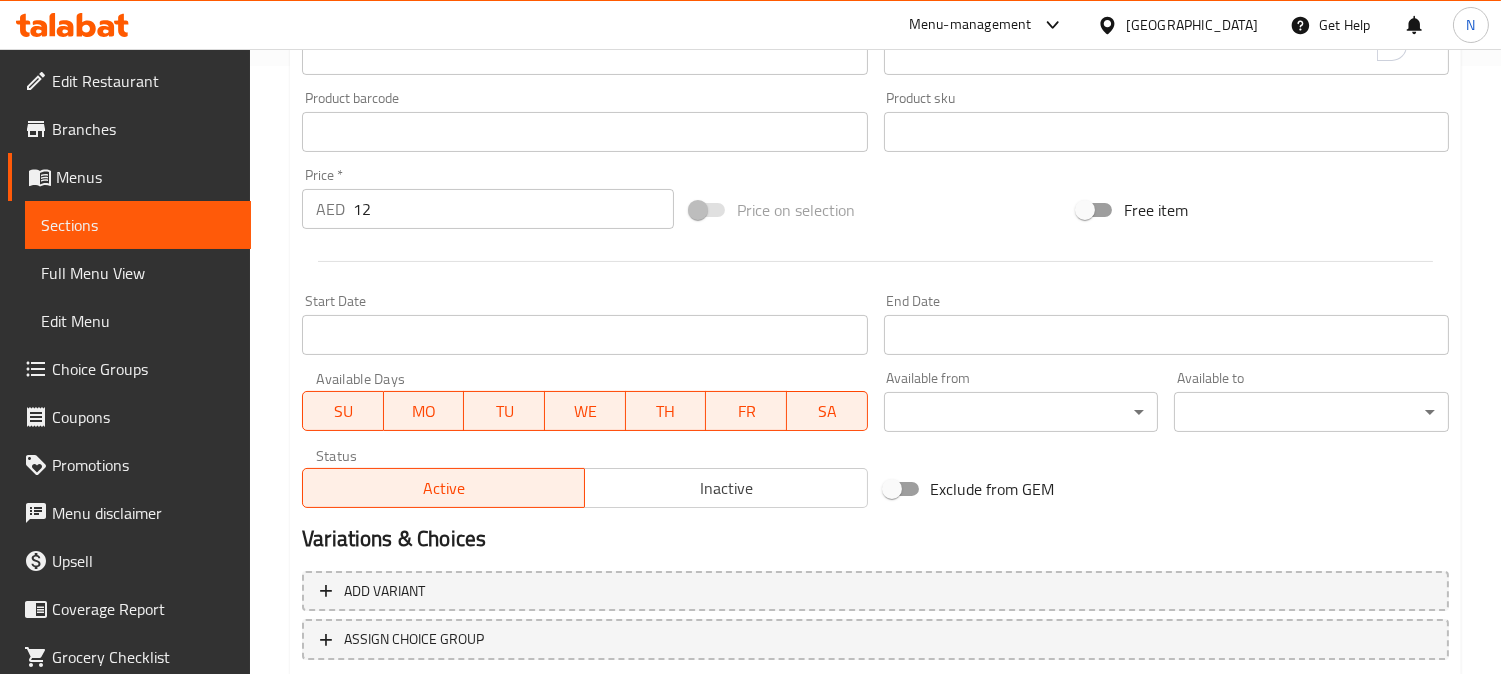 scroll, scrollTop: 735, scrollLeft: 0, axis: vertical 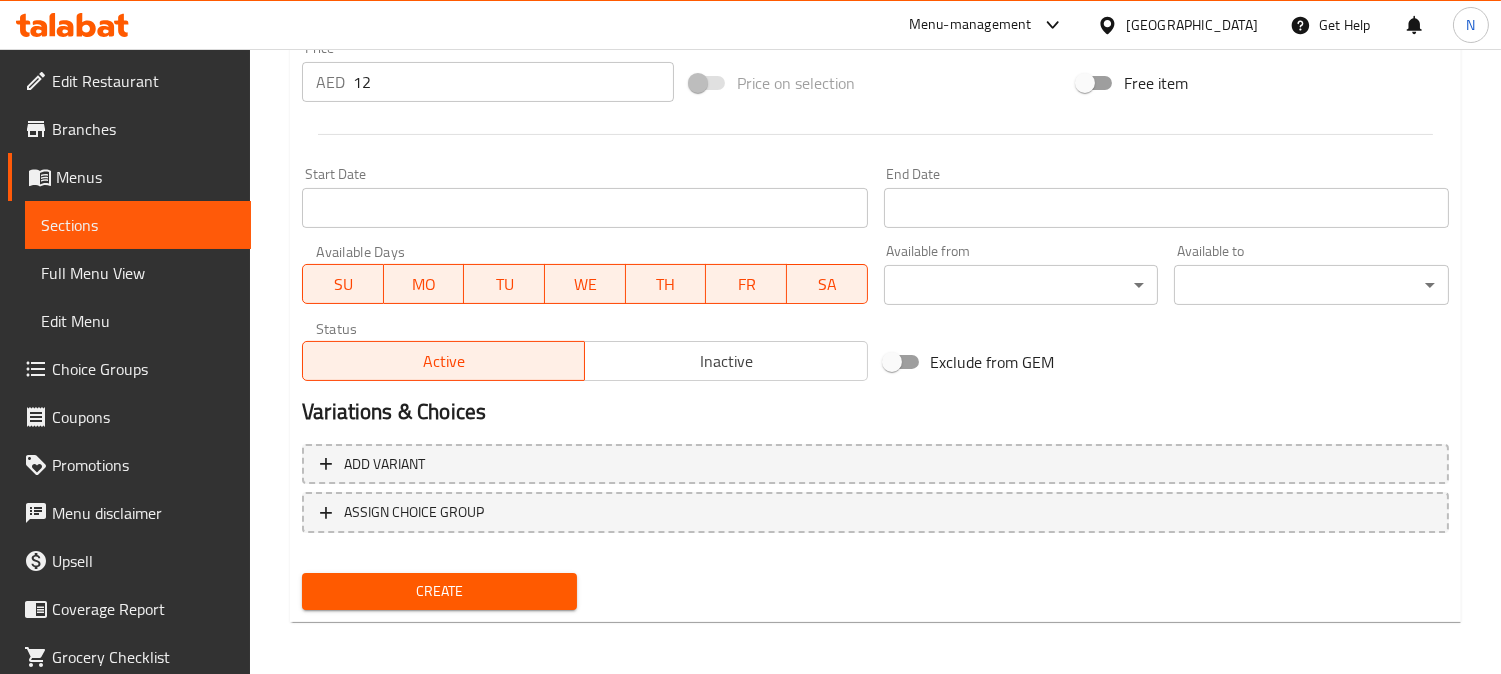 click on "Create" at bounding box center [439, 591] 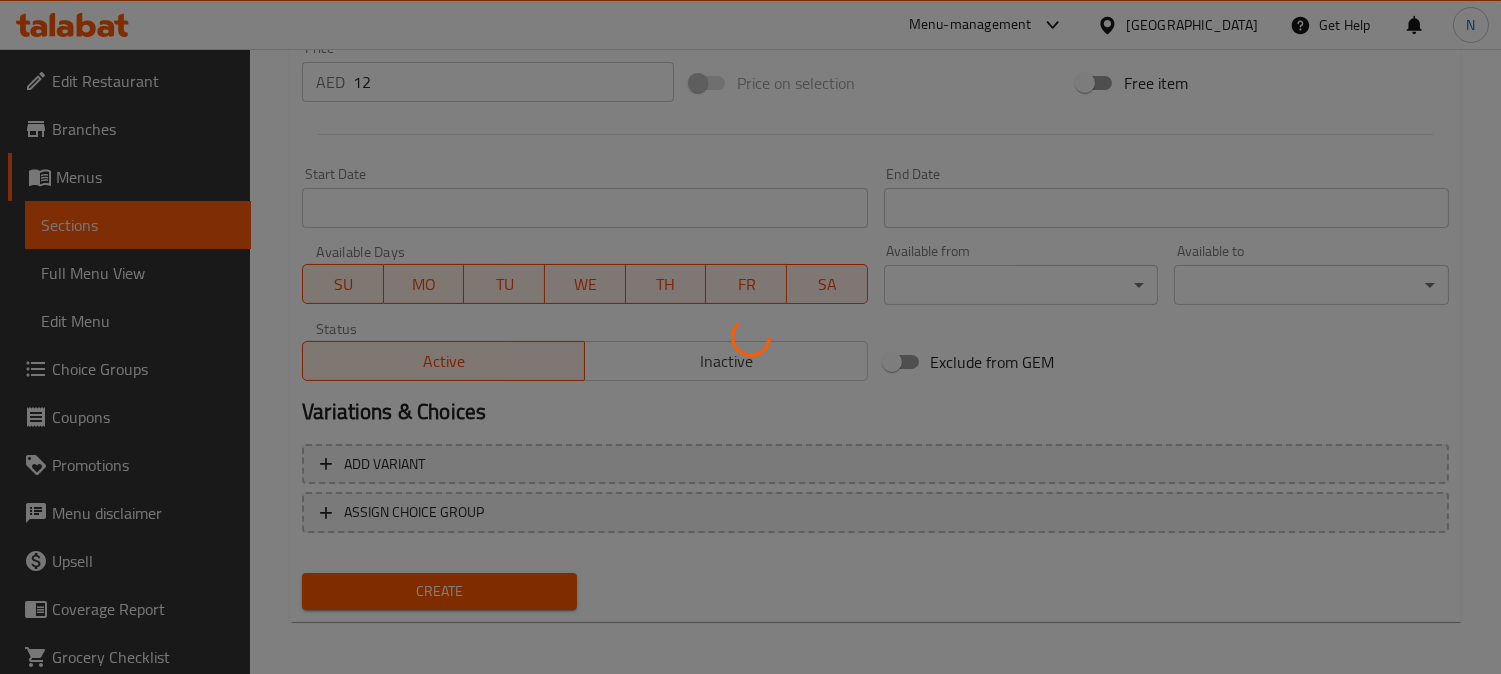 type 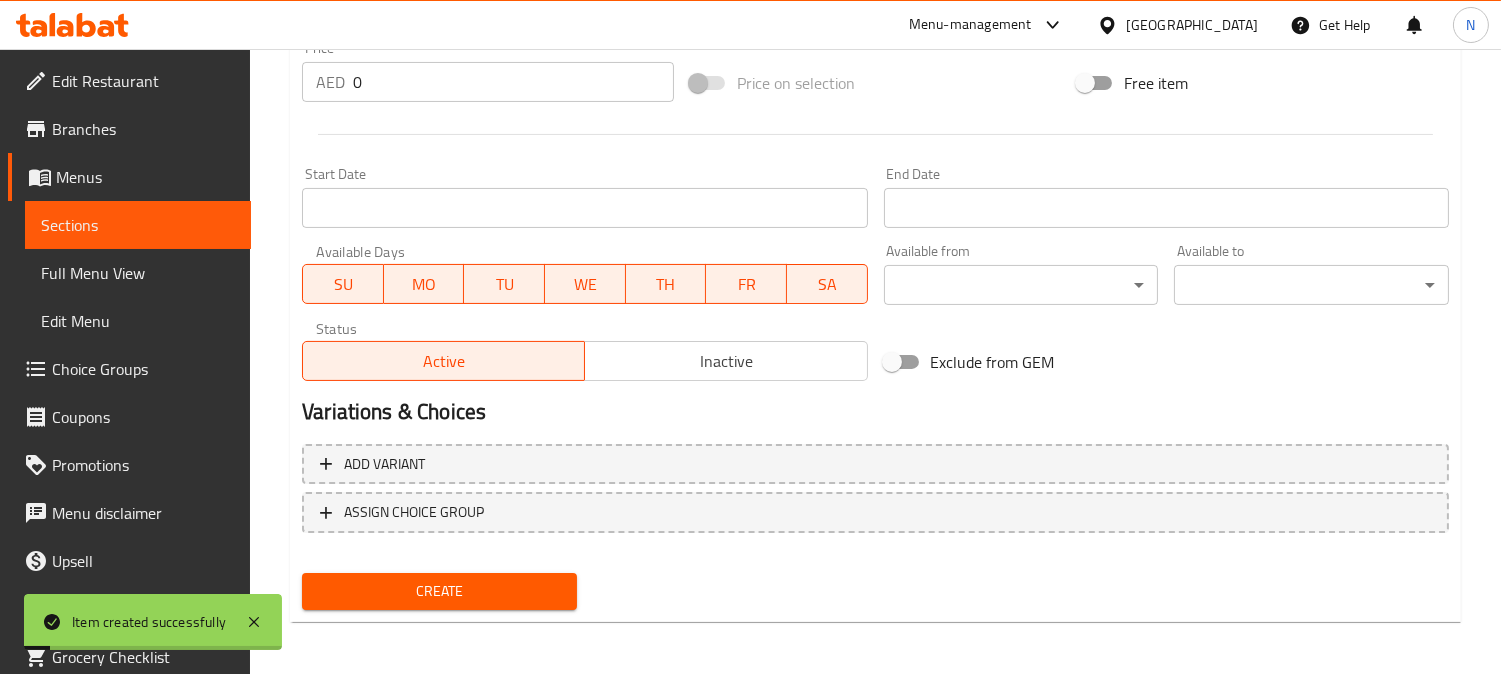 click on "Sections" at bounding box center (138, 225) 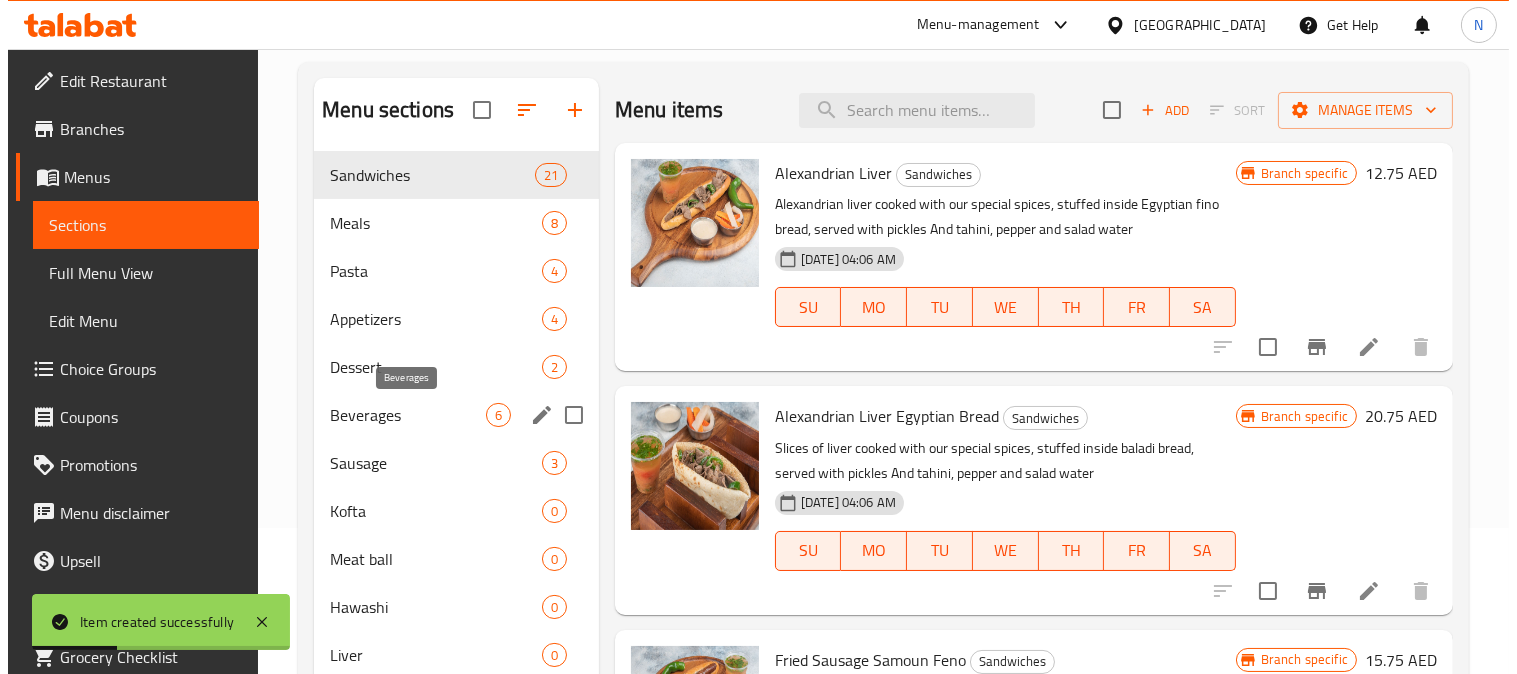 scroll, scrollTop: 280, scrollLeft: 0, axis: vertical 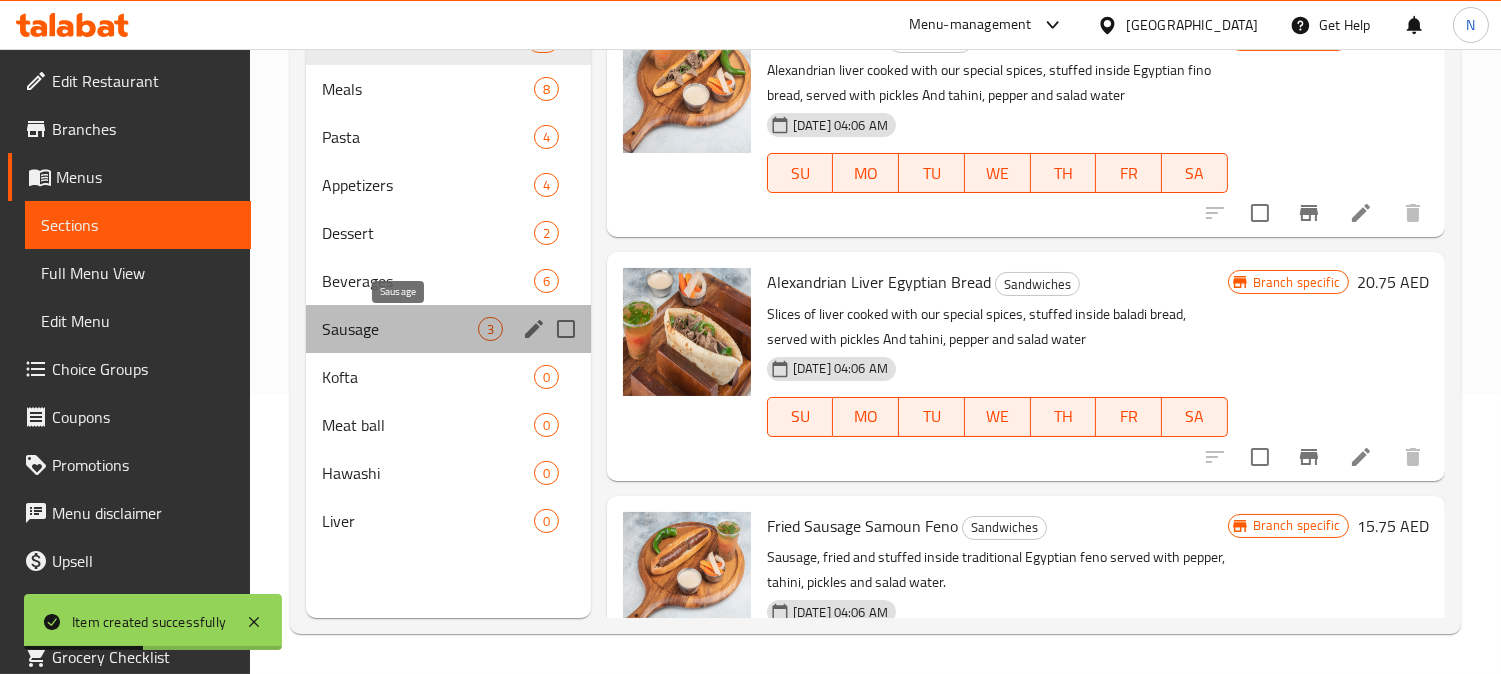 click on "Sausage" at bounding box center (400, 329) 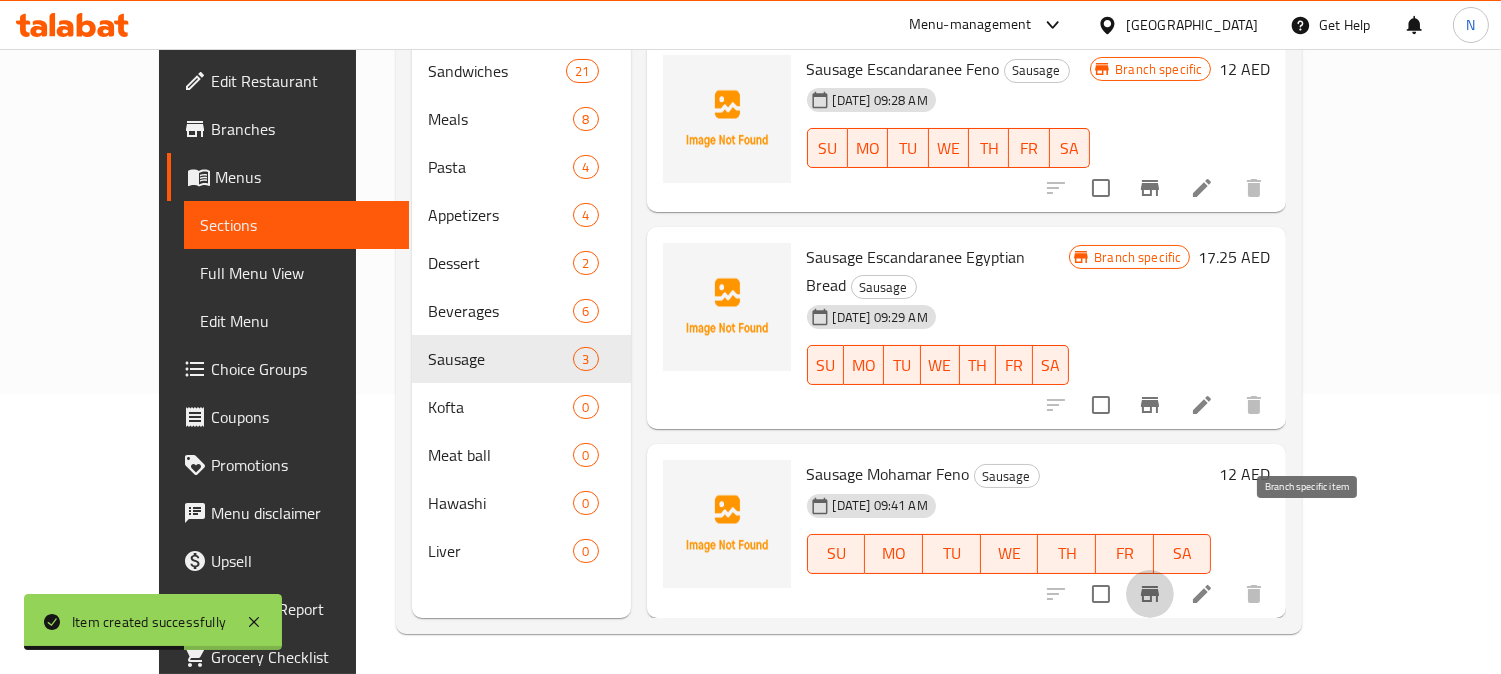 click 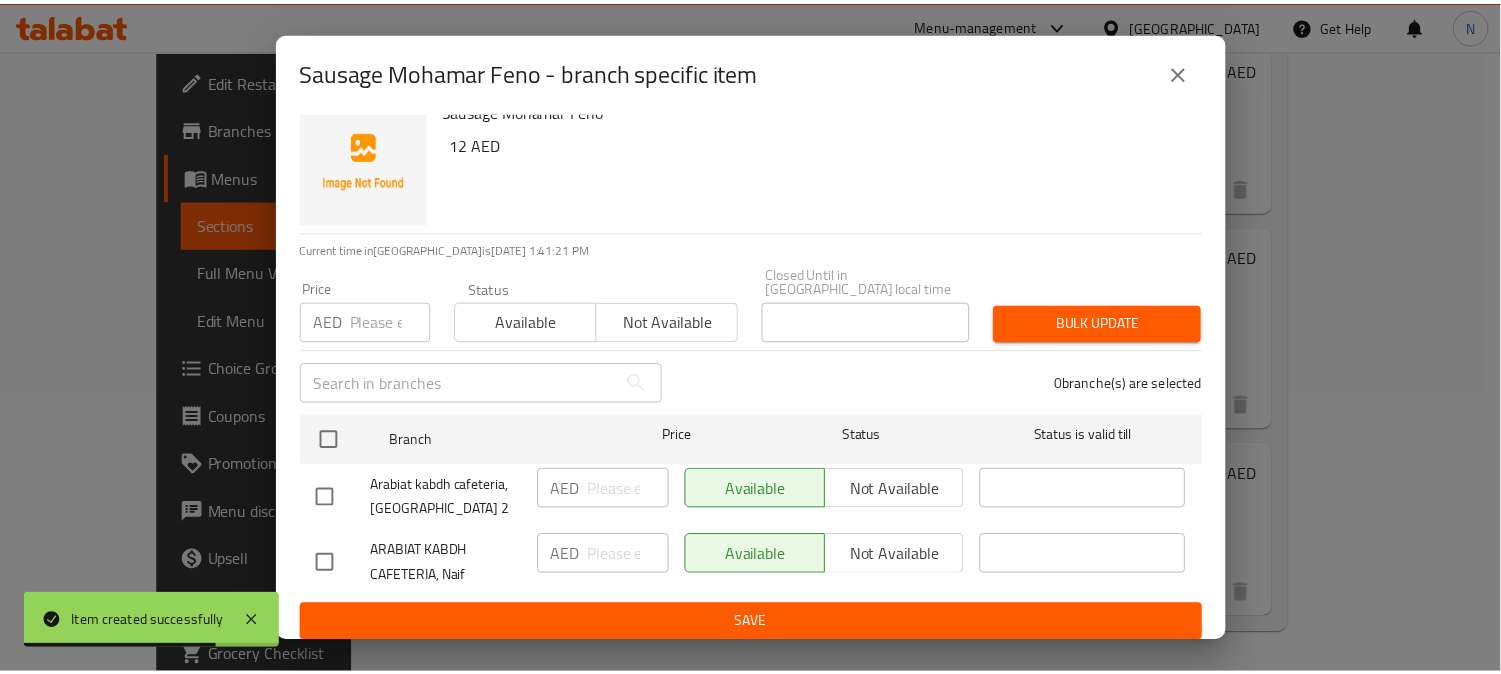scroll, scrollTop: 31, scrollLeft: 0, axis: vertical 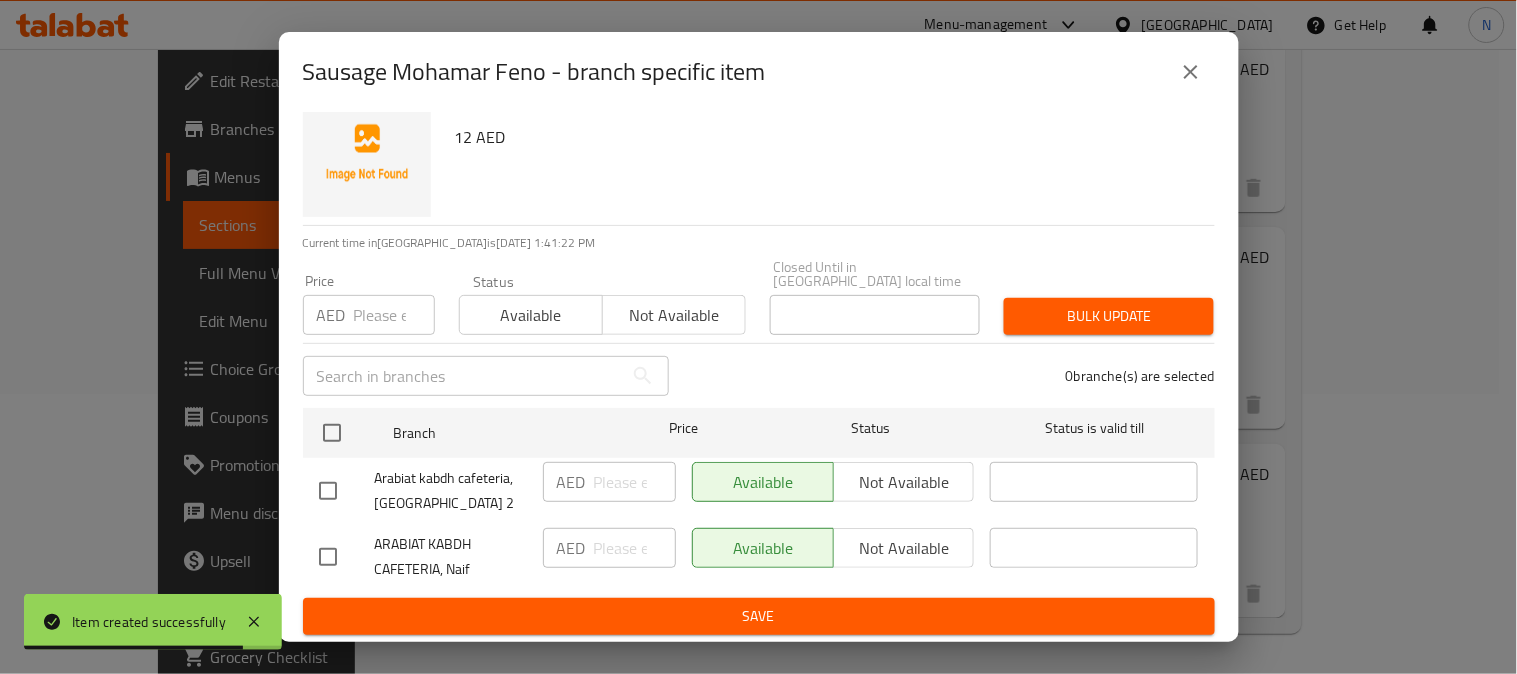 click at bounding box center (328, 557) 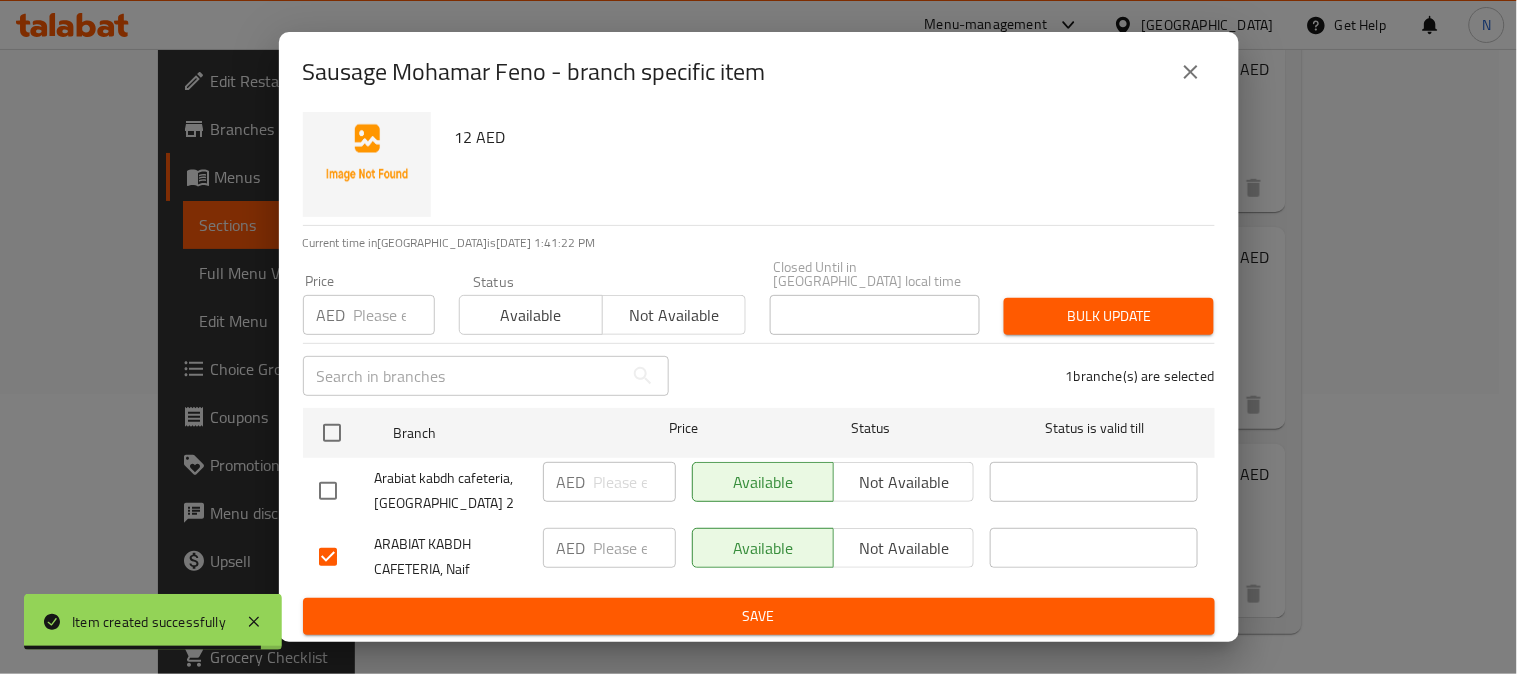 click on "Not available" at bounding box center [904, 548] 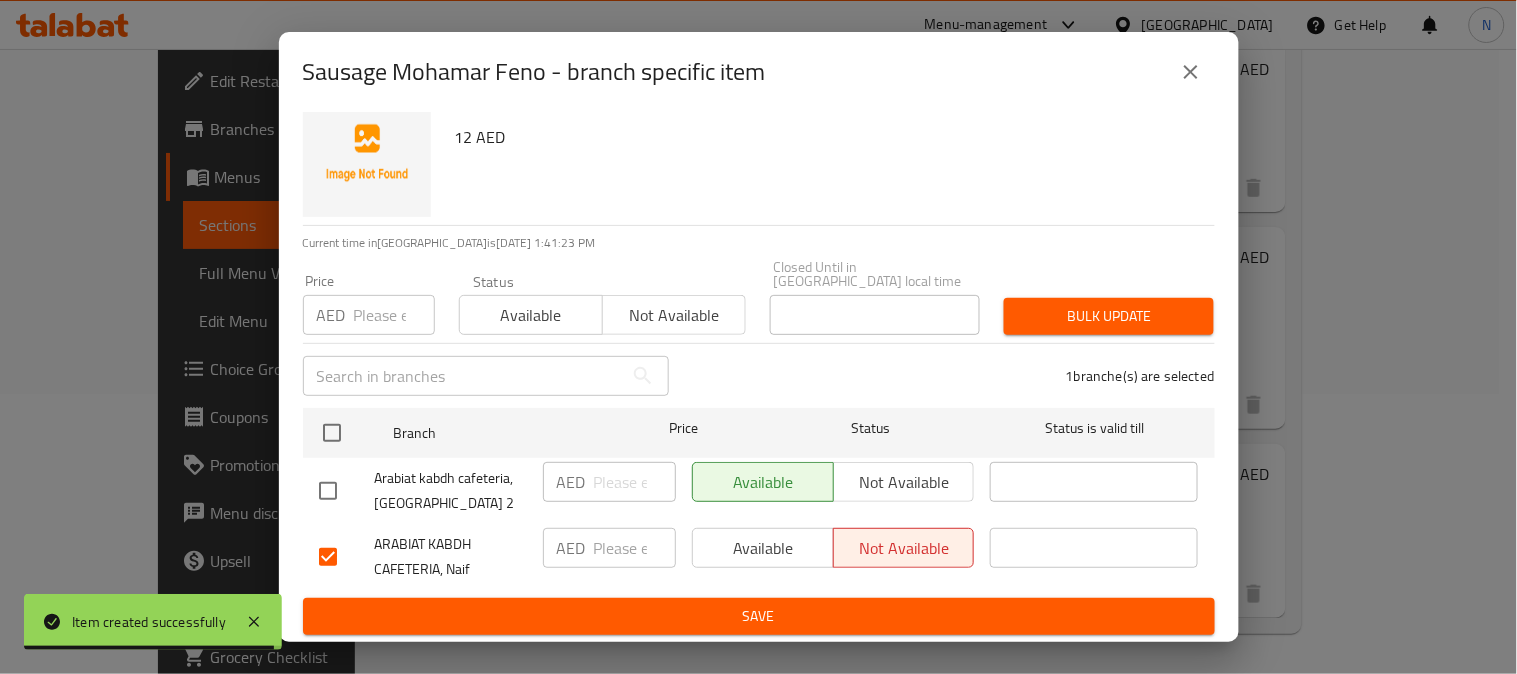 click on "Save" at bounding box center [759, 616] 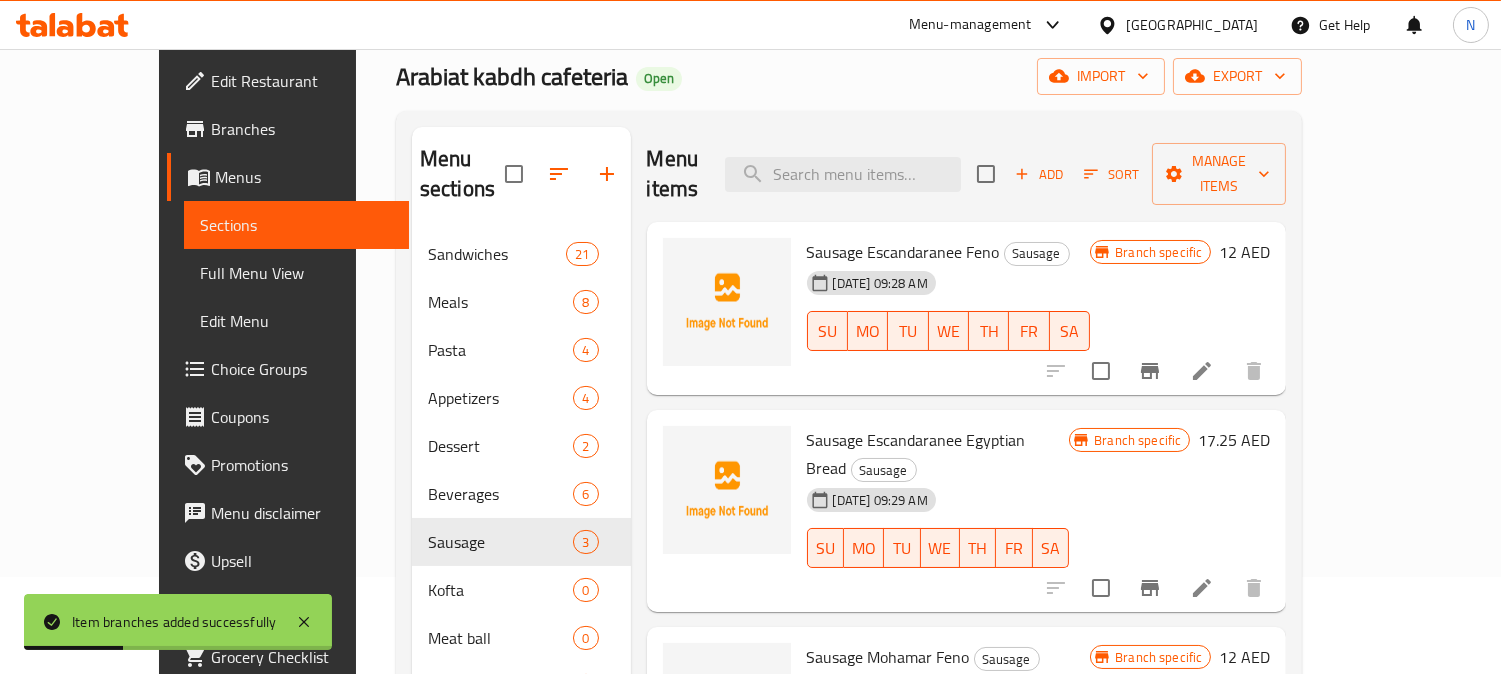 scroll, scrollTop: 0, scrollLeft: 0, axis: both 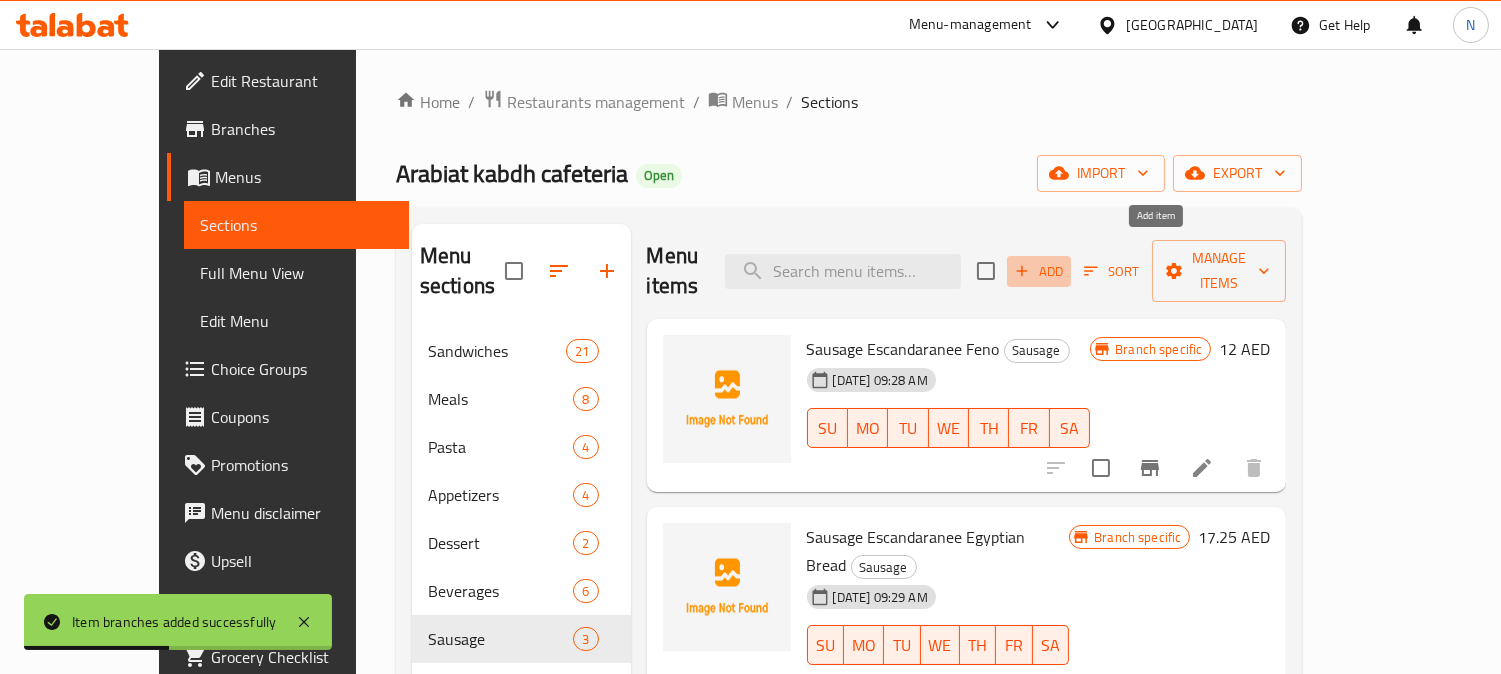 click on "Add" at bounding box center [1039, 271] 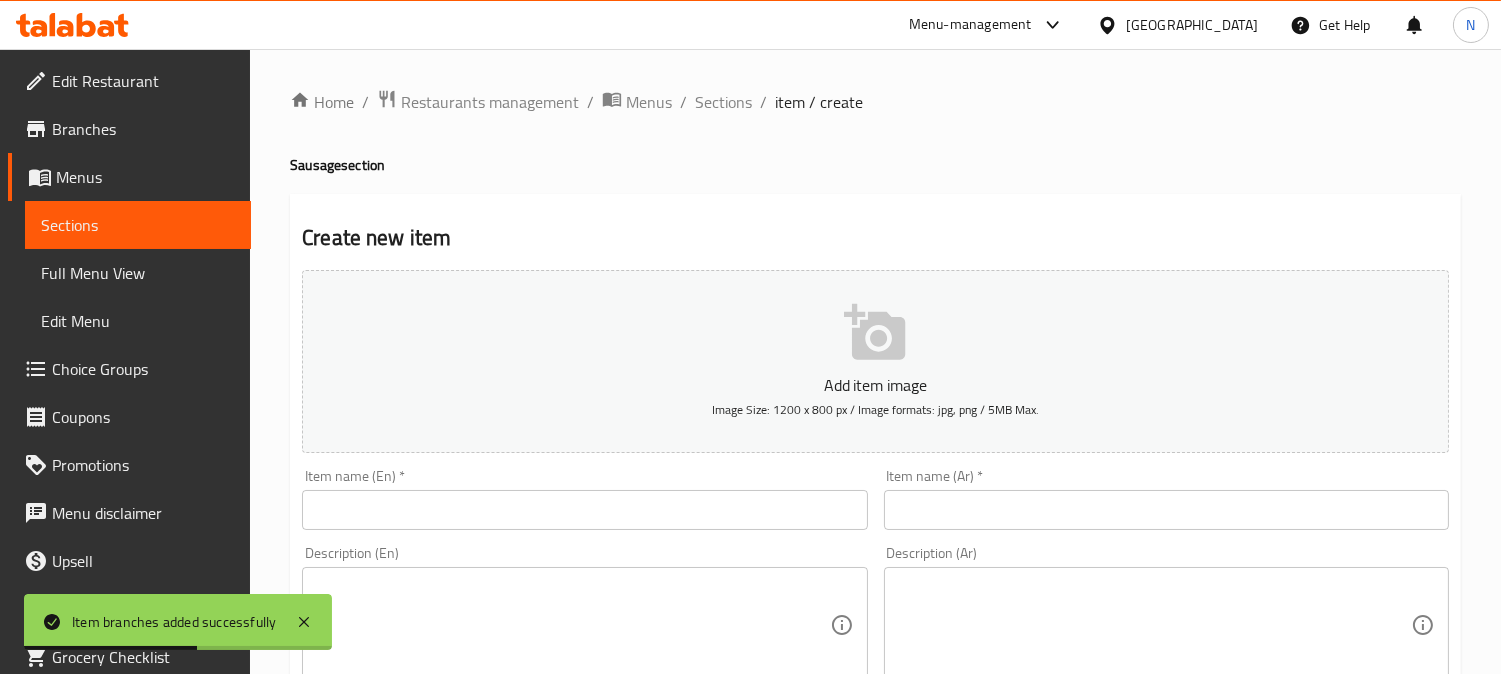 click at bounding box center [1166, 510] 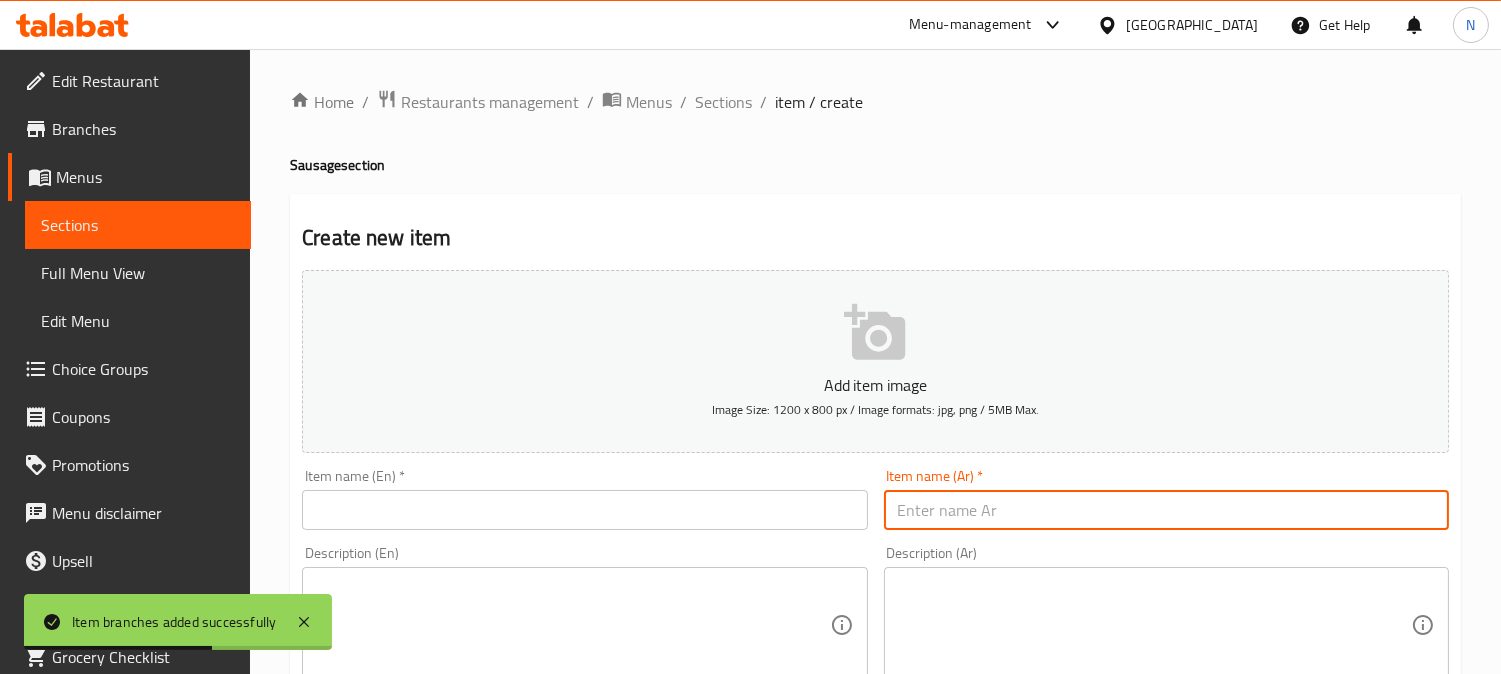 paste on "سحق محمر رغيف مصري" 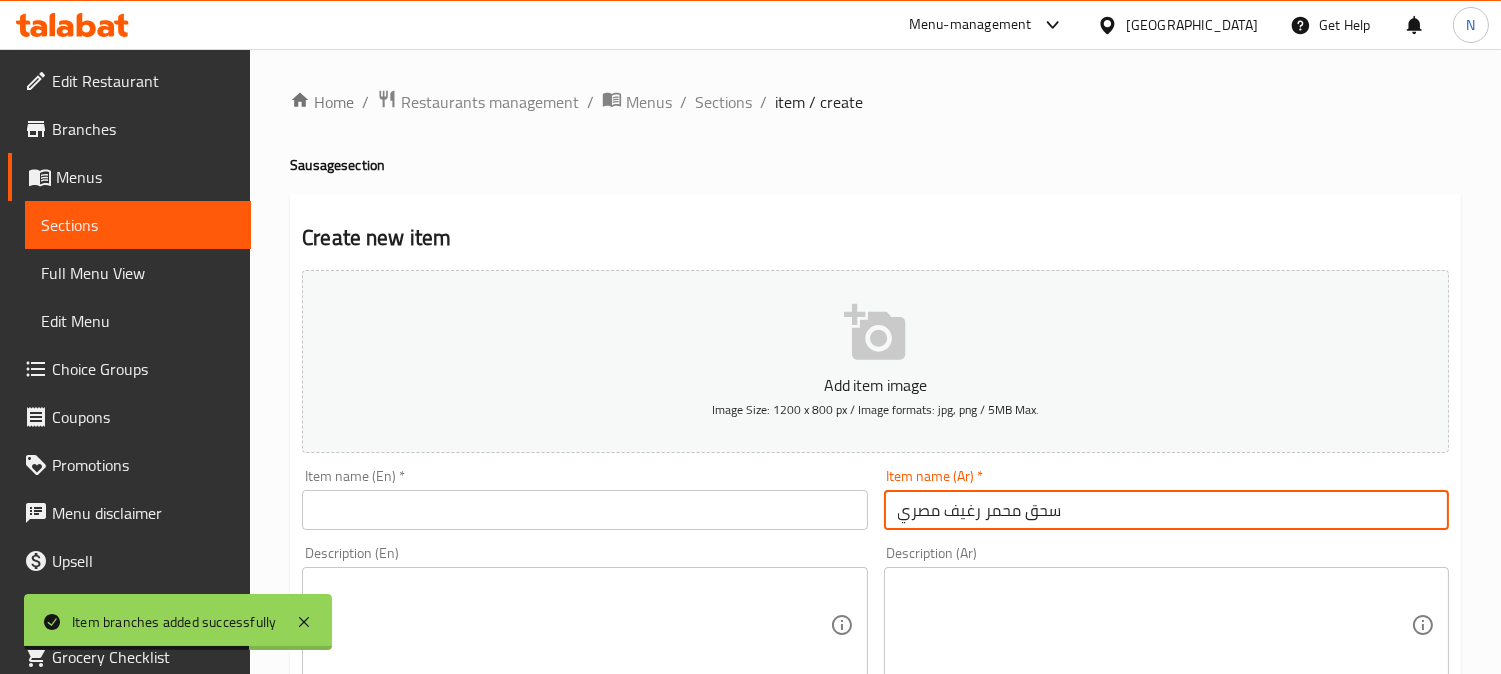 type on "سحق محمر رغيف مصري" 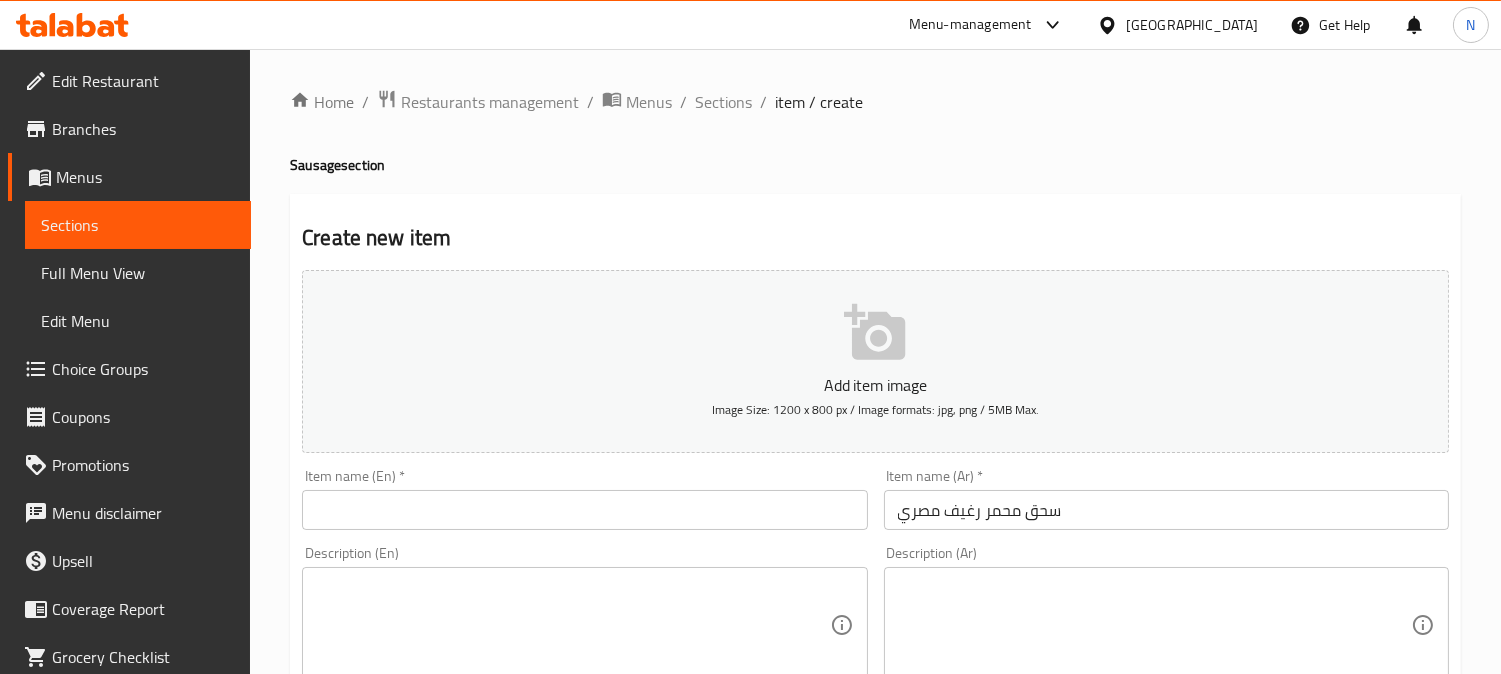 drag, startPoint x: 1074, startPoint y: 591, endPoint x: 1035, endPoint y: 591, distance: 39 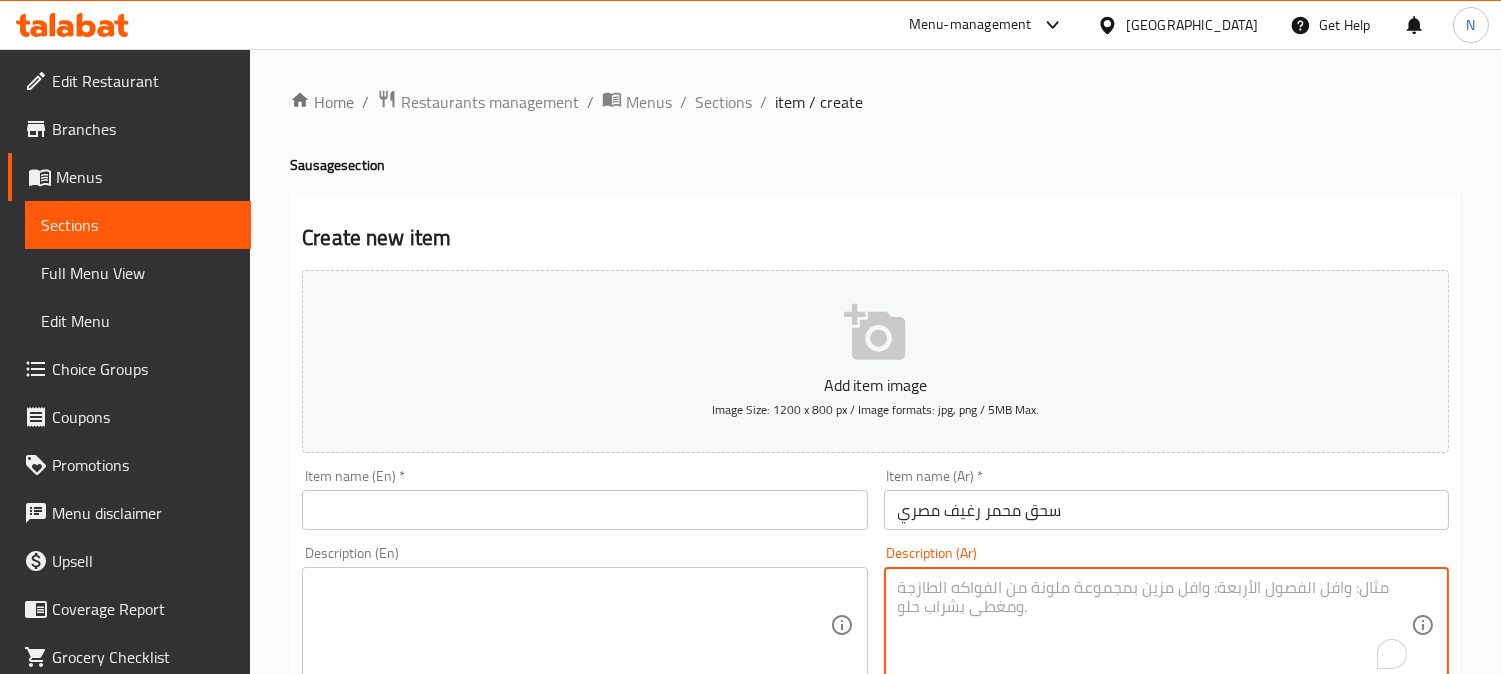 click at bounding box center [584, 510] 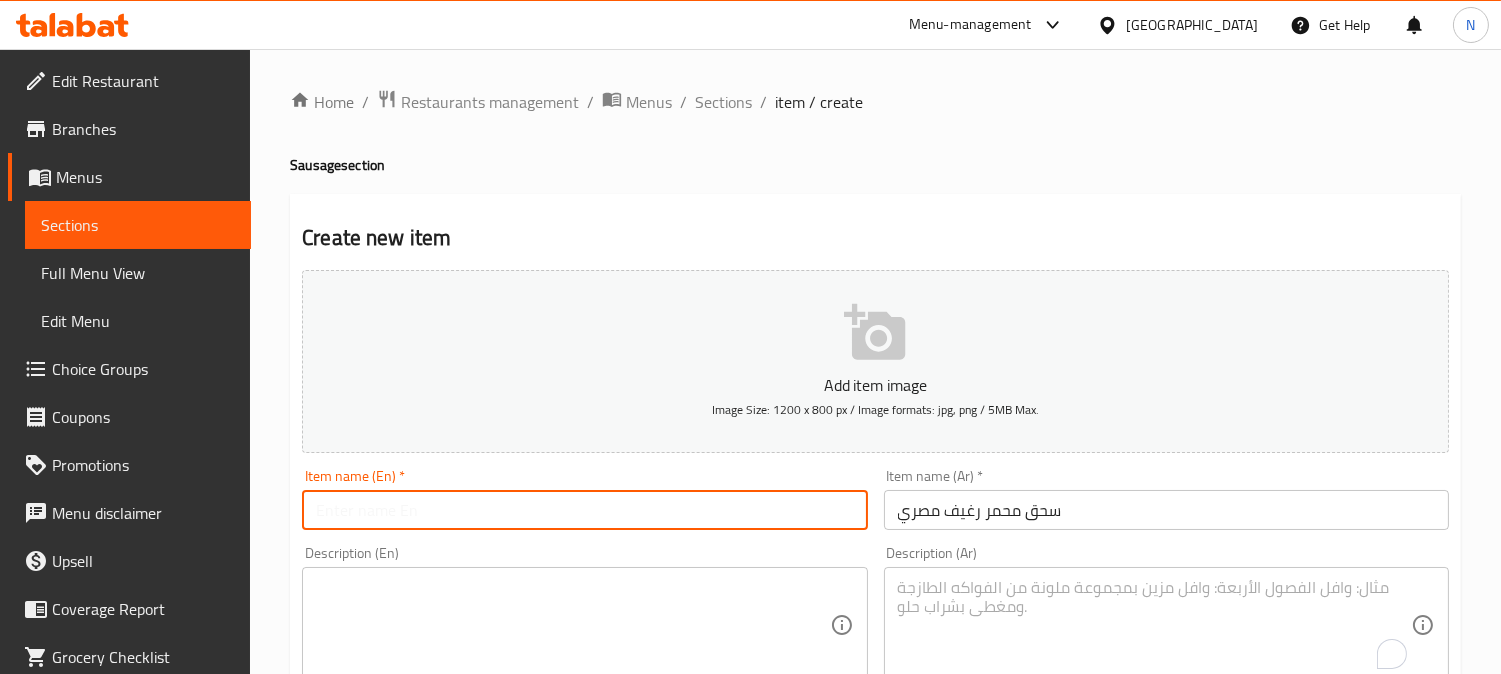 paste on "Sausage Mohamar Egyptian Bread" 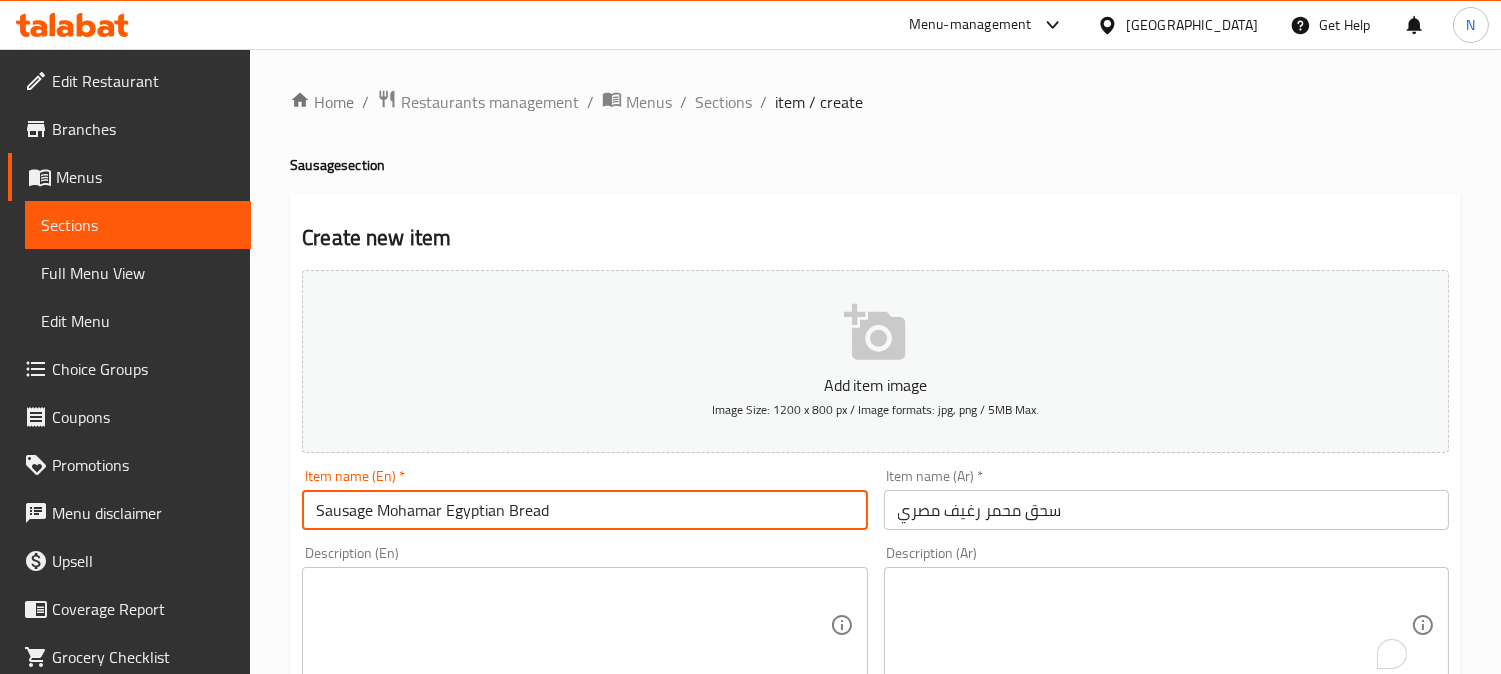 type on "Sausage Mohamar Egyptian Bread" 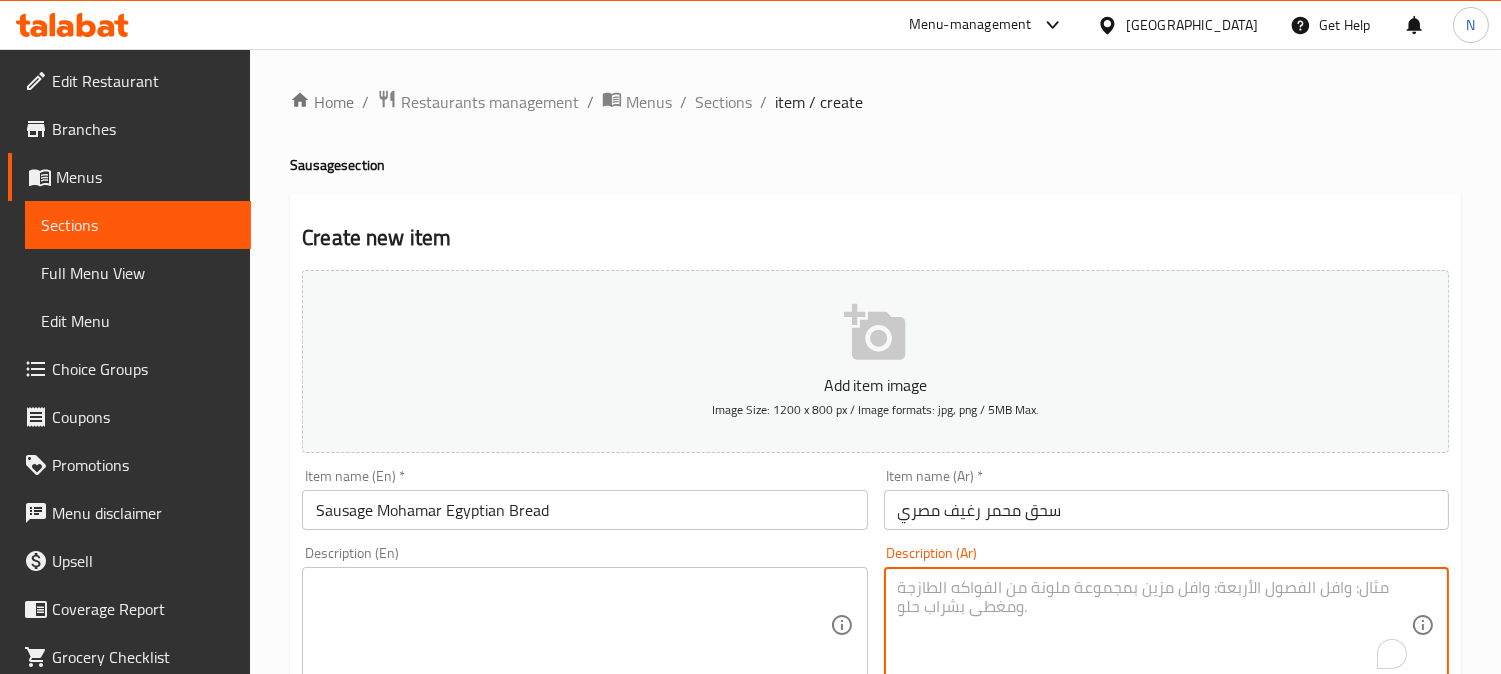 click at bounding box center [1154, 625] 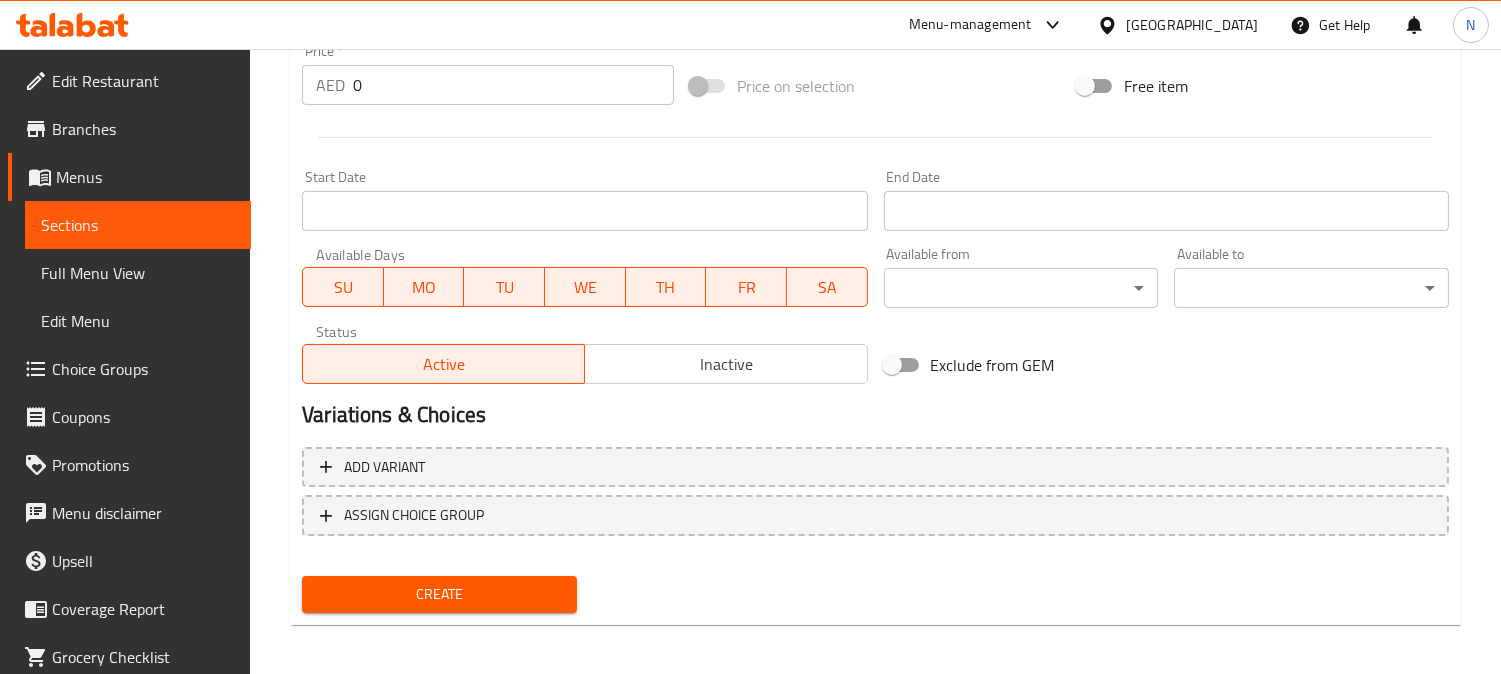 scroll, scrollTop: 735, scrollLeft: 0, axis: vertical 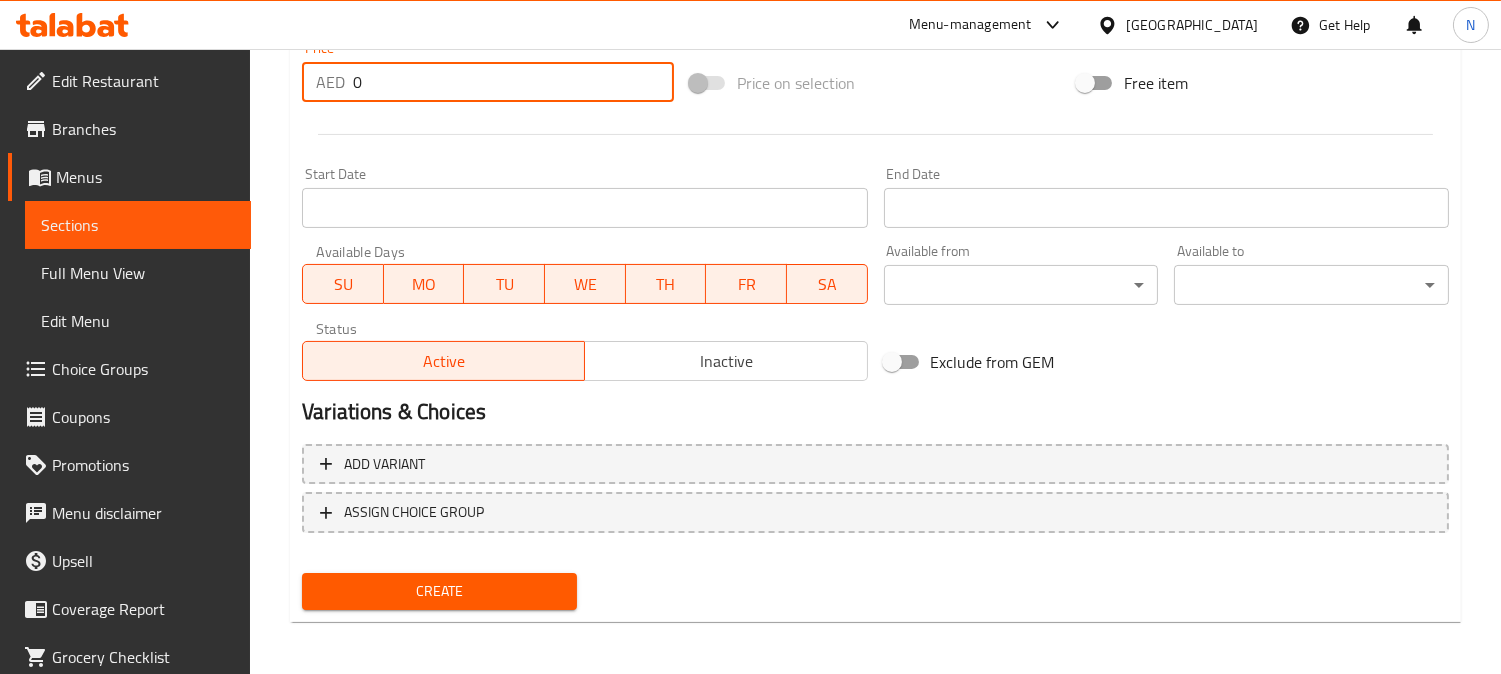 drag, startPoint x: 383, startPoint y: 86, endPoint x: 307, endPoint y: 98, distance: 76.941536 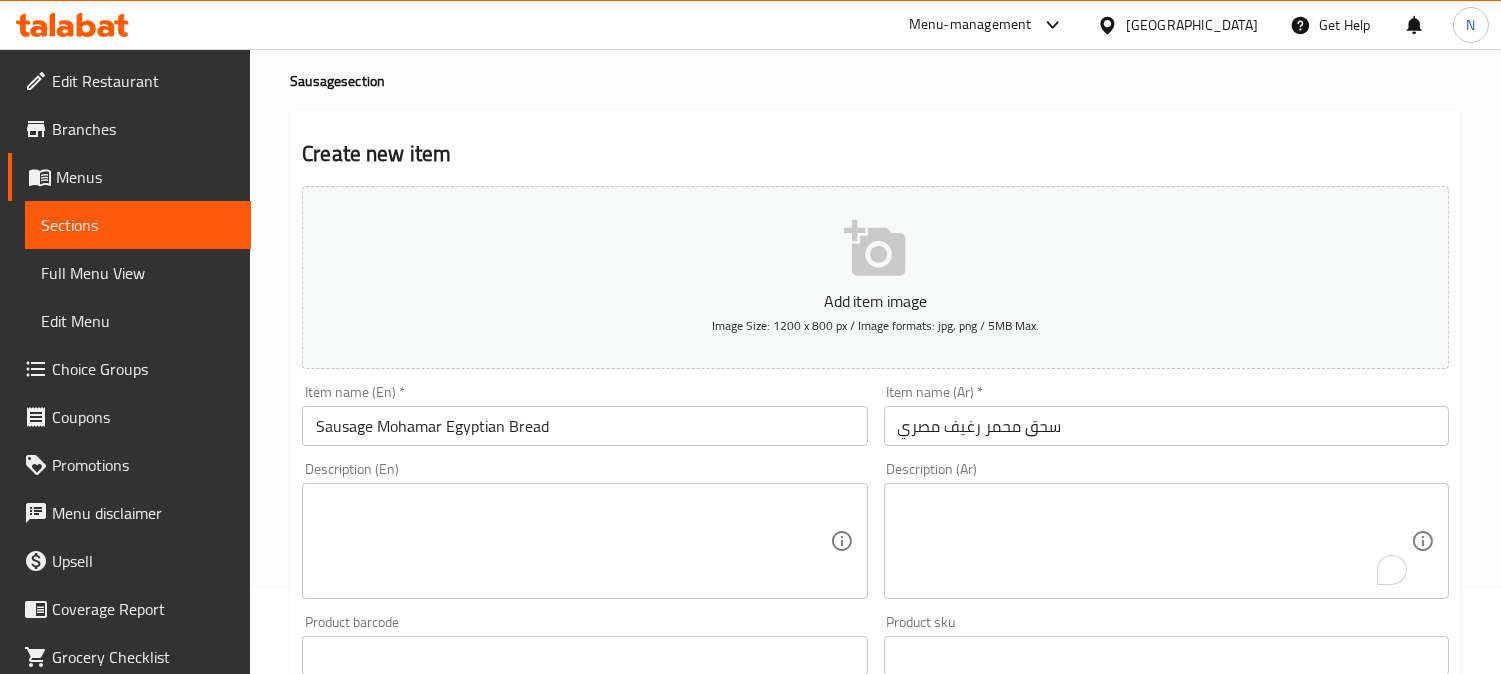 scroll, scrollTop: 68, scrollLeft: 0, axis: vertical 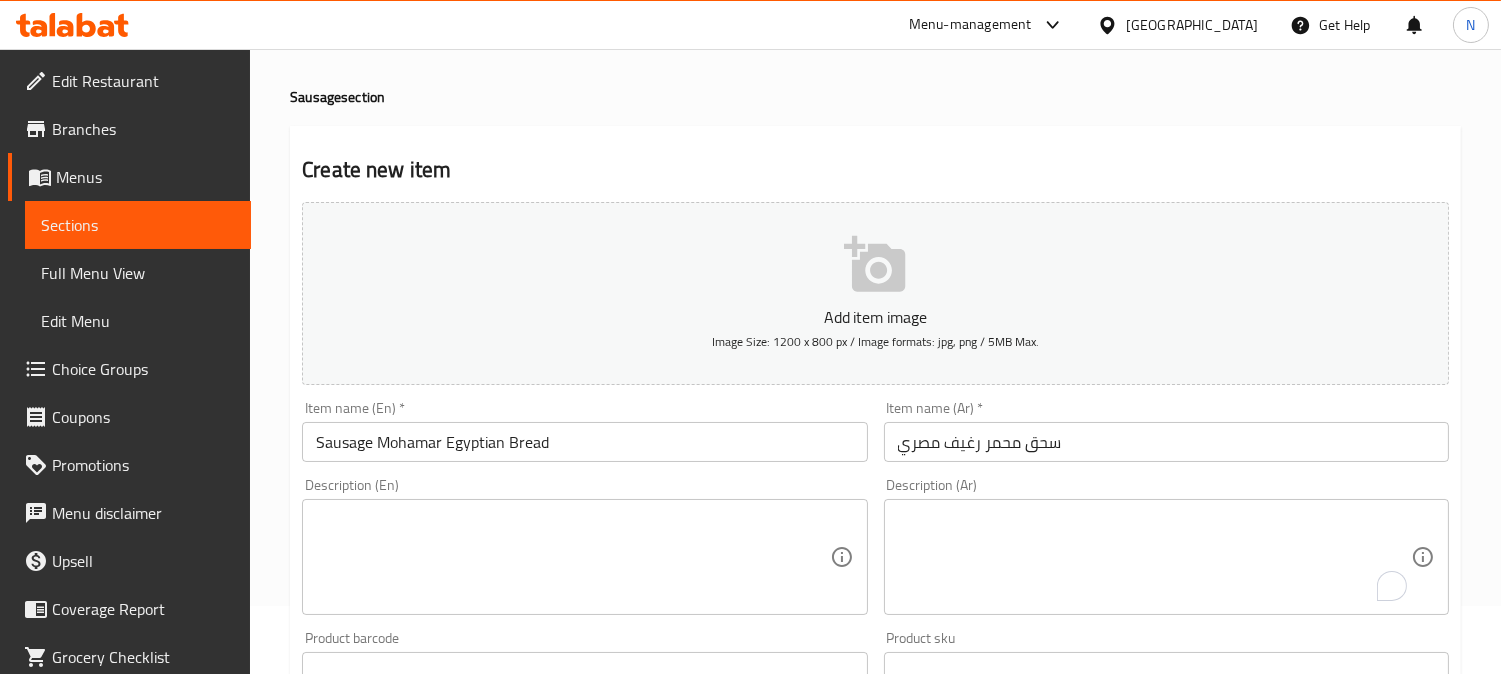 click on "Sausage Mohamar Egyptian Bread" at bounding box center (584, 442) 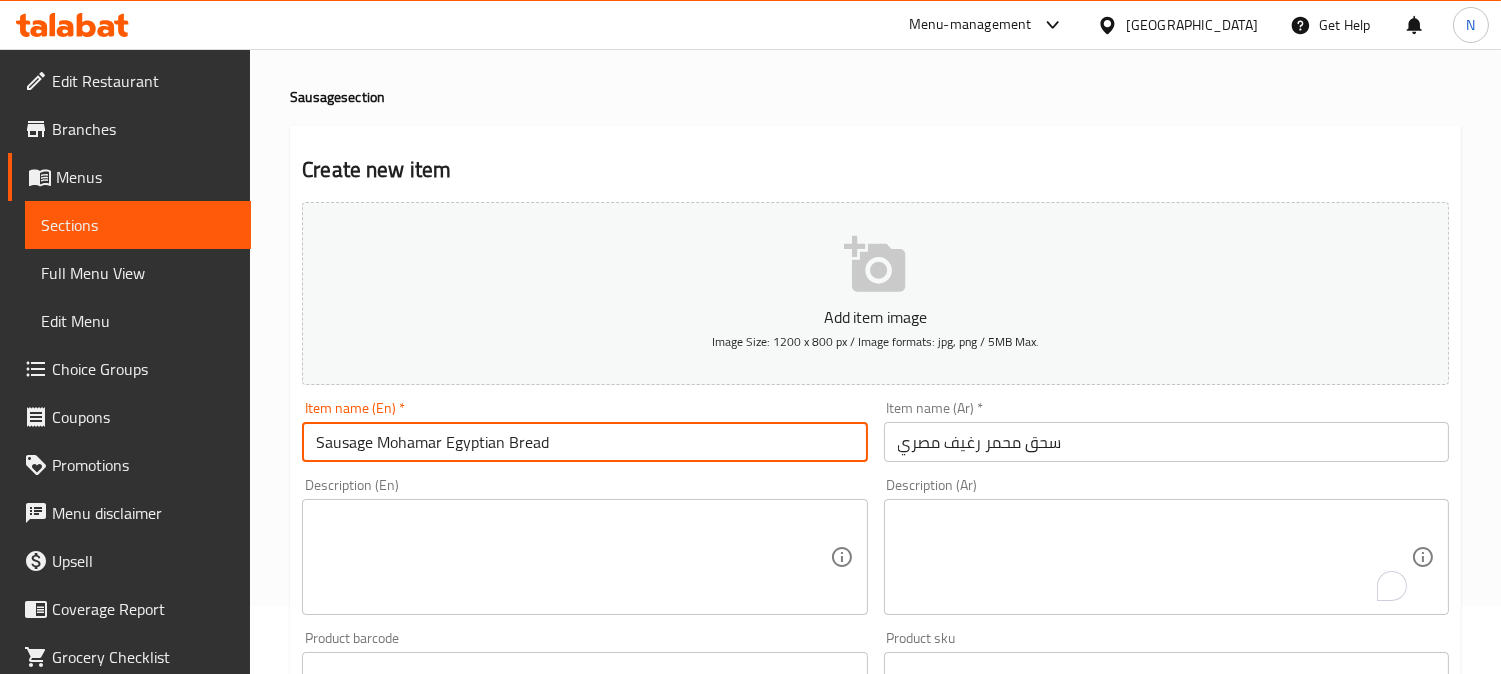 click on "Sausage Mohamar Egyptian Bread" at bounding box center [584, 442] 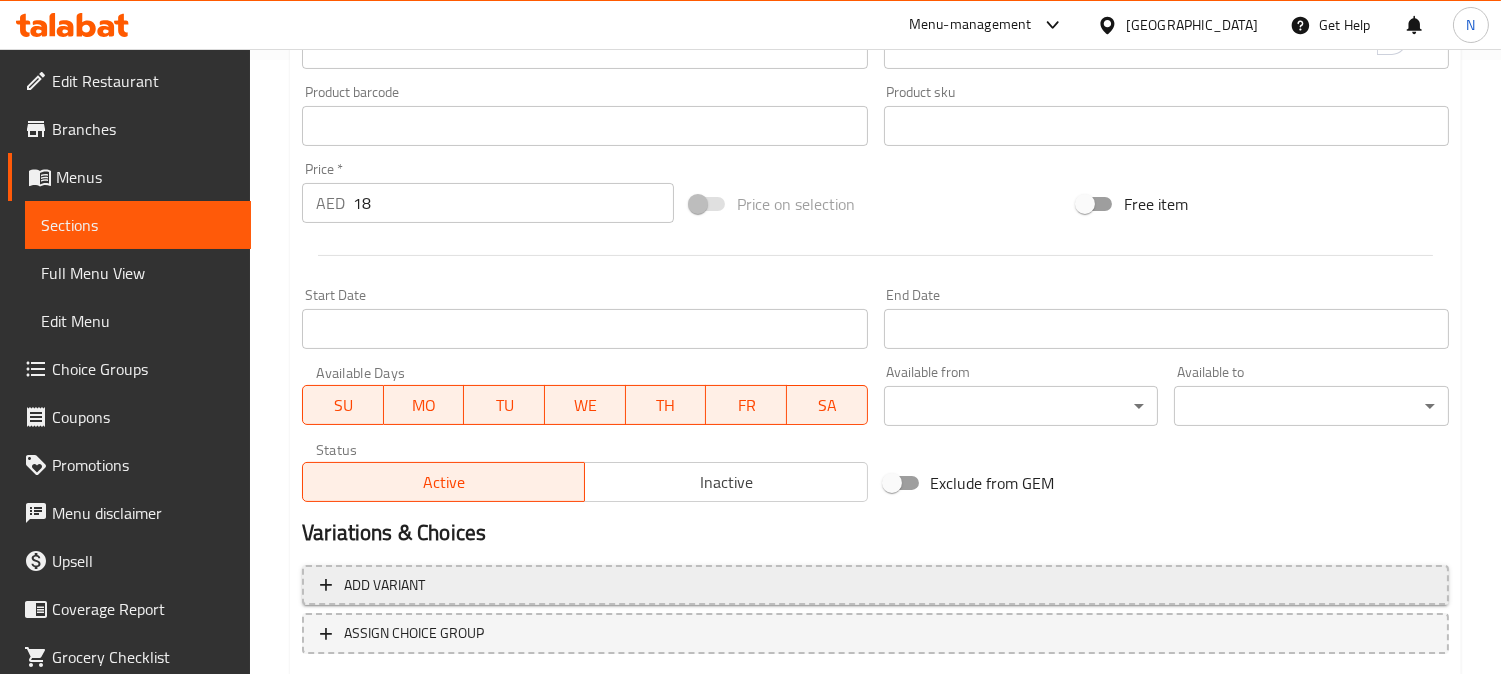 scroll, scrollTop: 735, scrollLeft: 0, axis: vertical 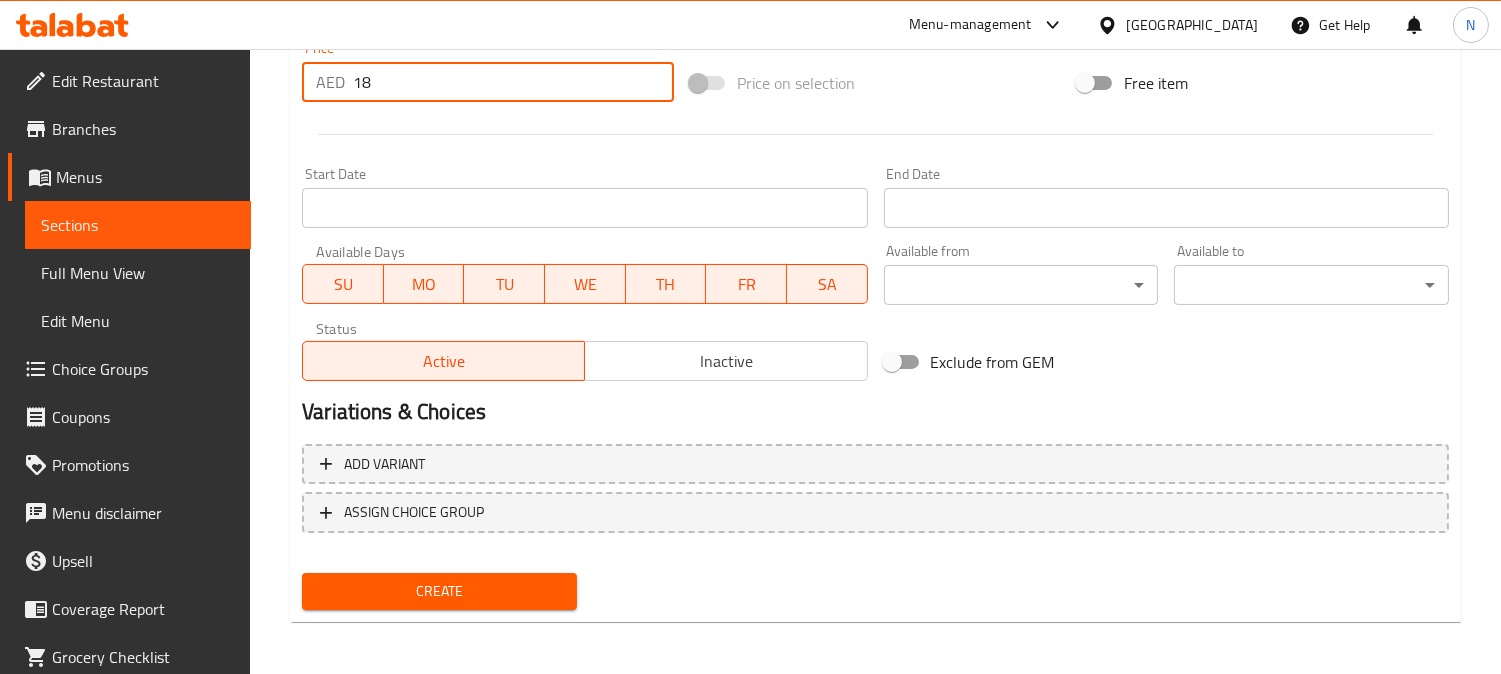 drag, startPoint x: 395, startPoint y: 74, endPoint x: 334, endPoint y: 98, distance: 65.551506 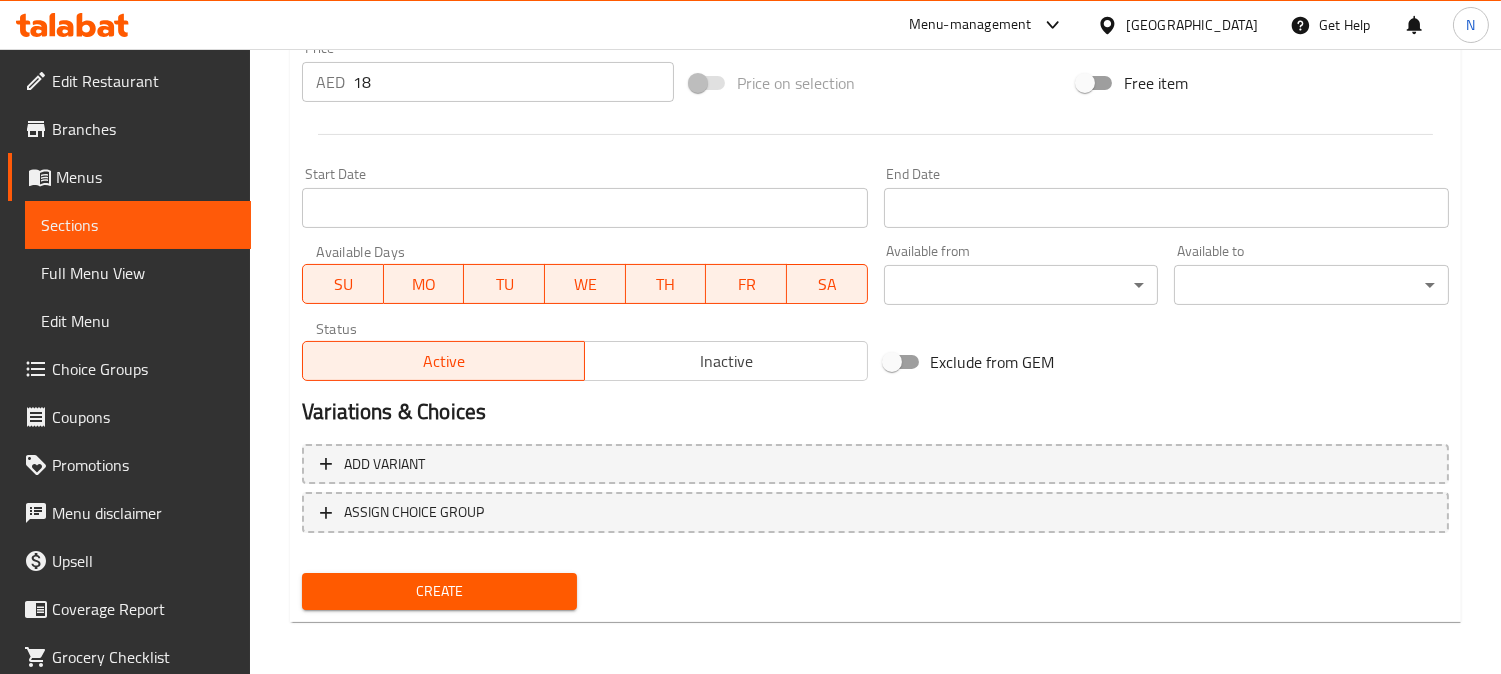 click on "End Date End Date" at bounding box center (1166, 197) 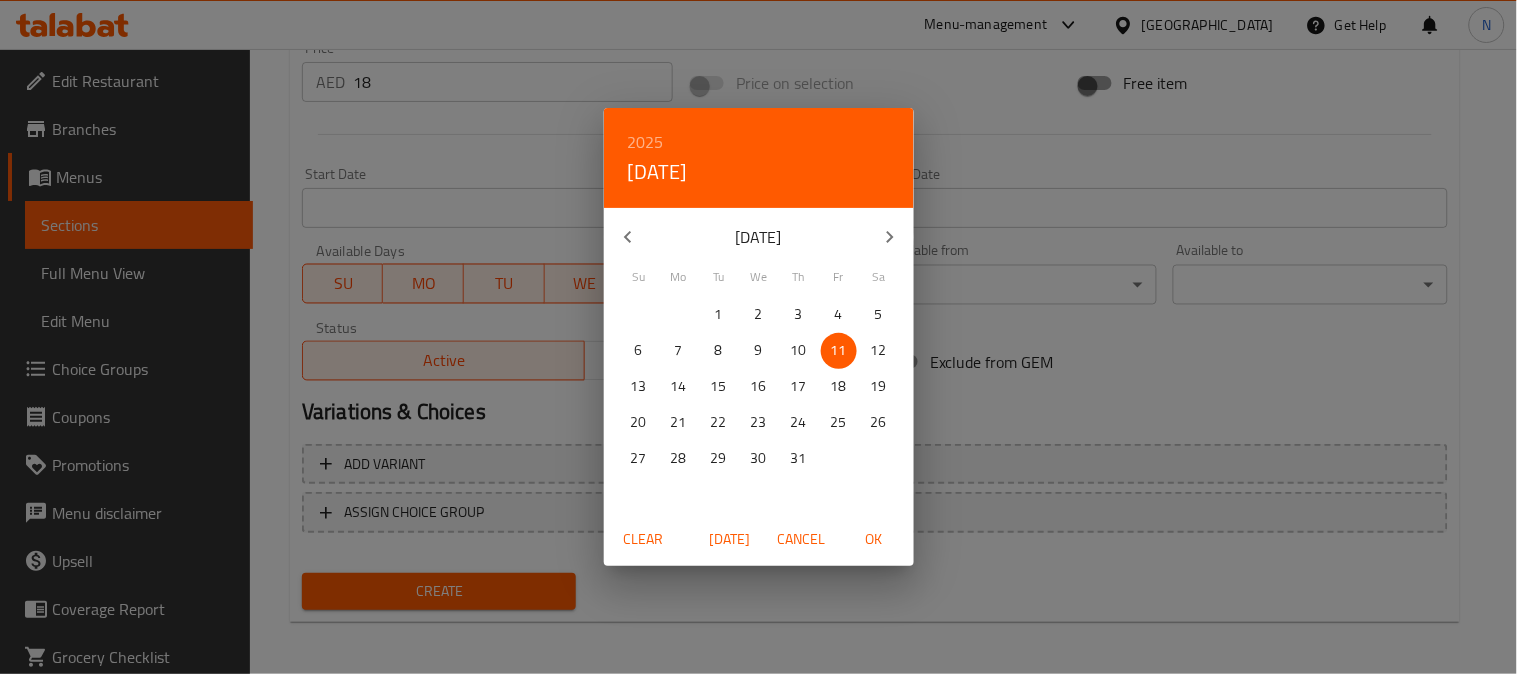 click on "Cancel" at bounding box center [802, 539] 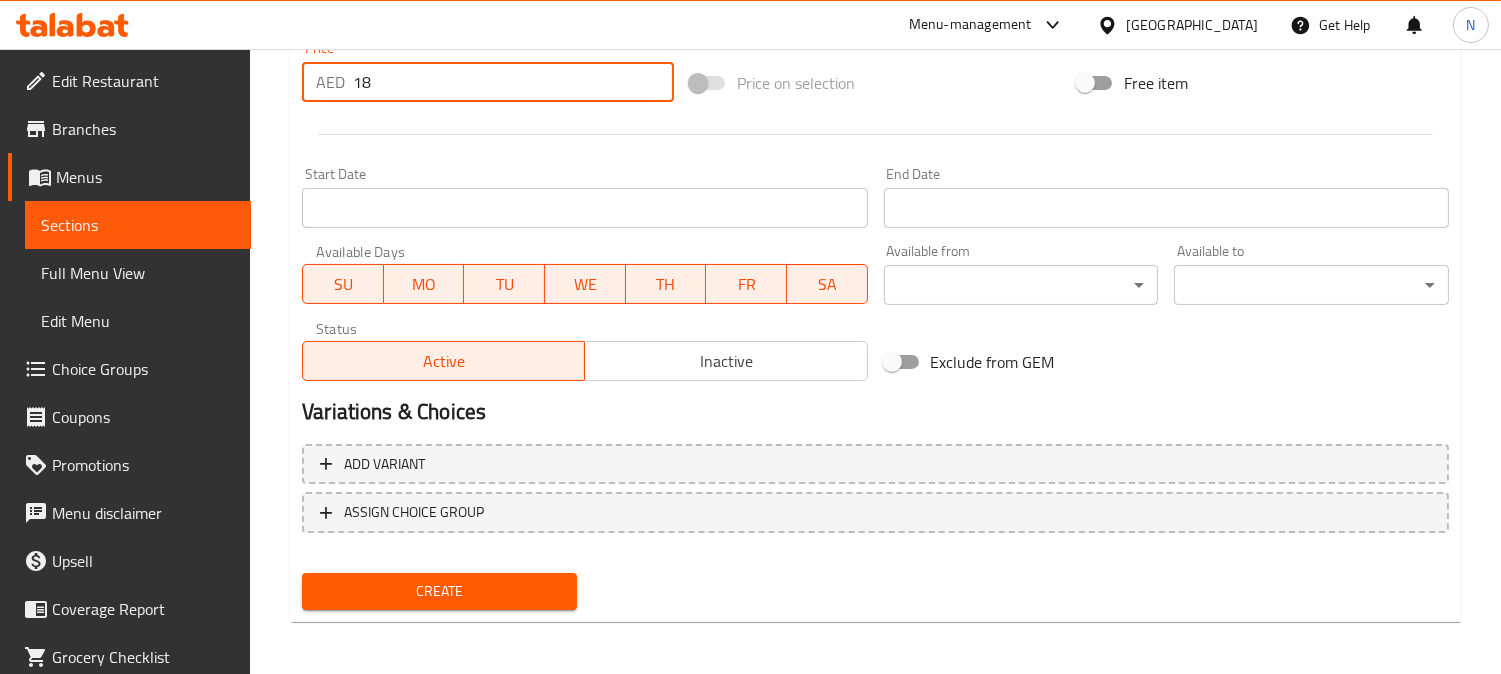 drag, startPoint x: 366, startPoint y: 93, endPoint x: 320, endPoint y: 103, distance: 47.07441 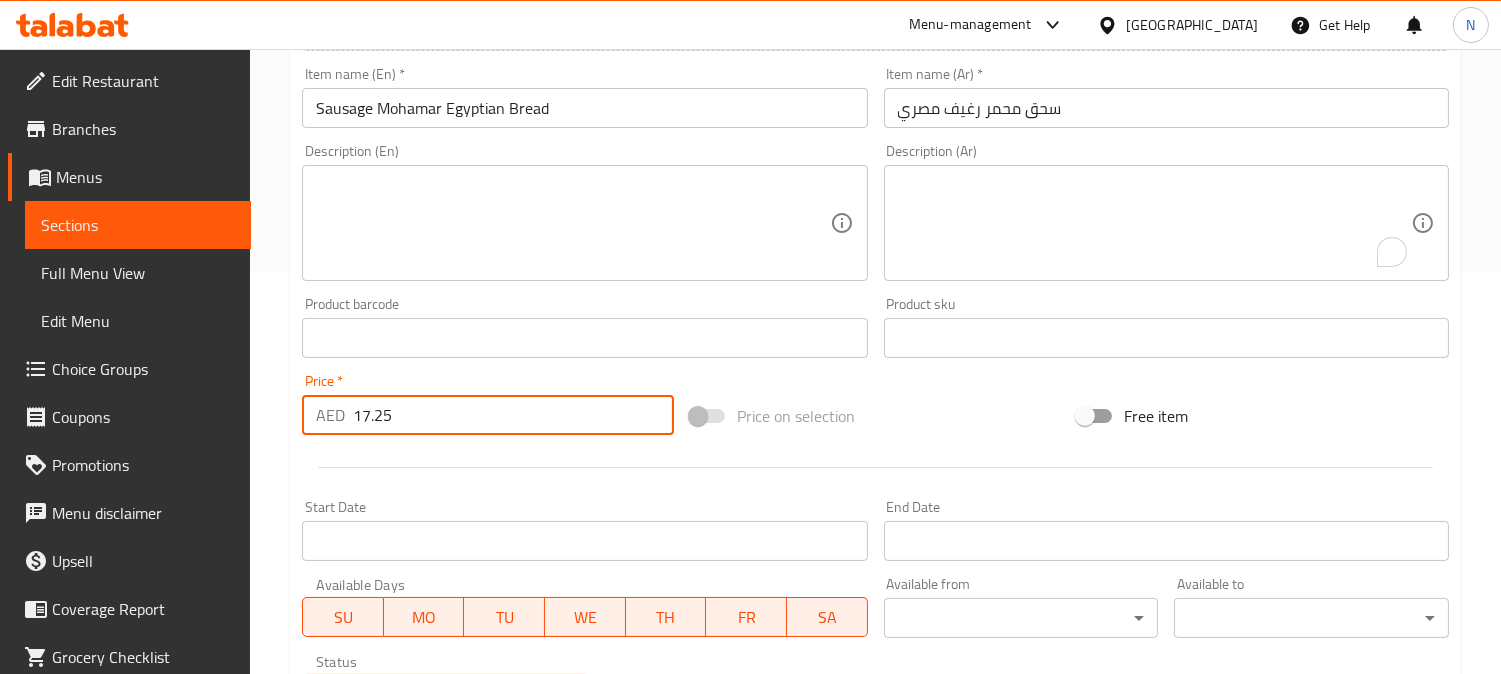 scroll, scrollTop: 291, scrollLeft: 0, axis: vertical 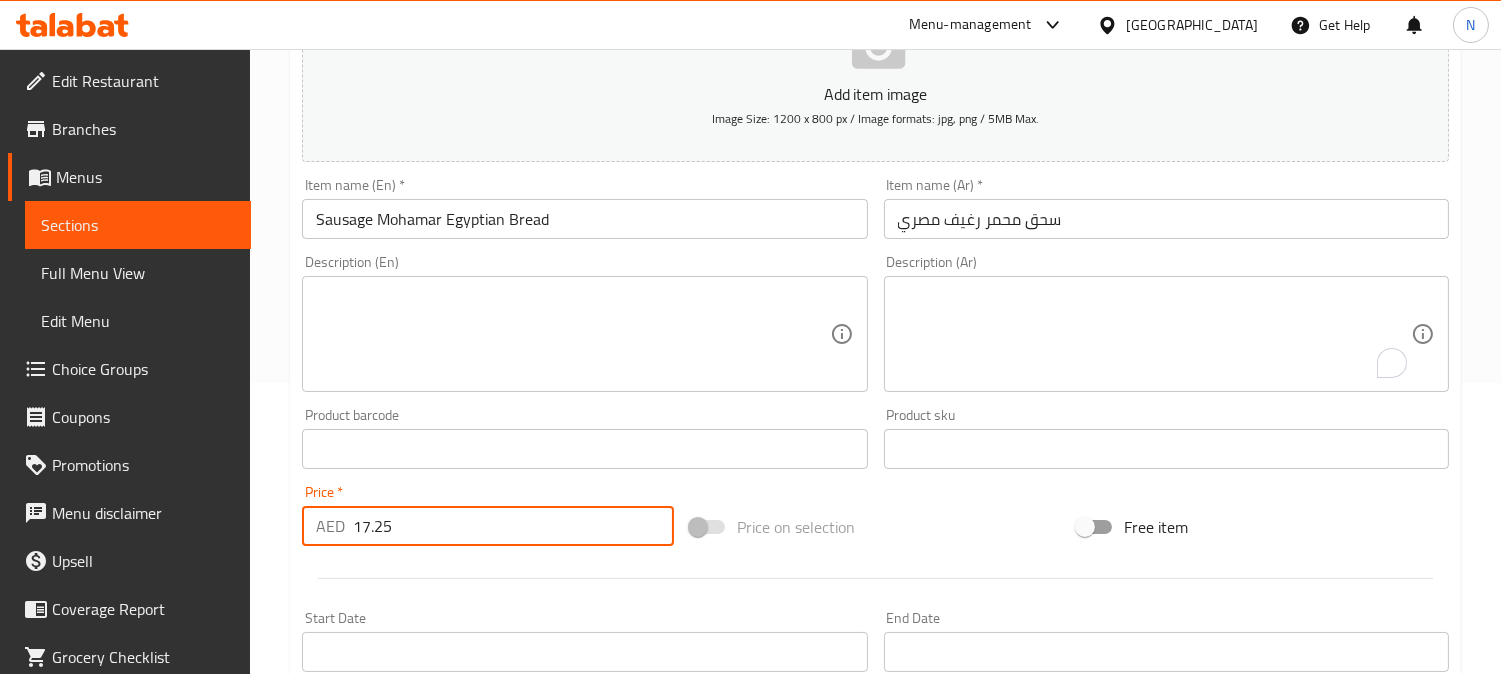 type on "17.25" 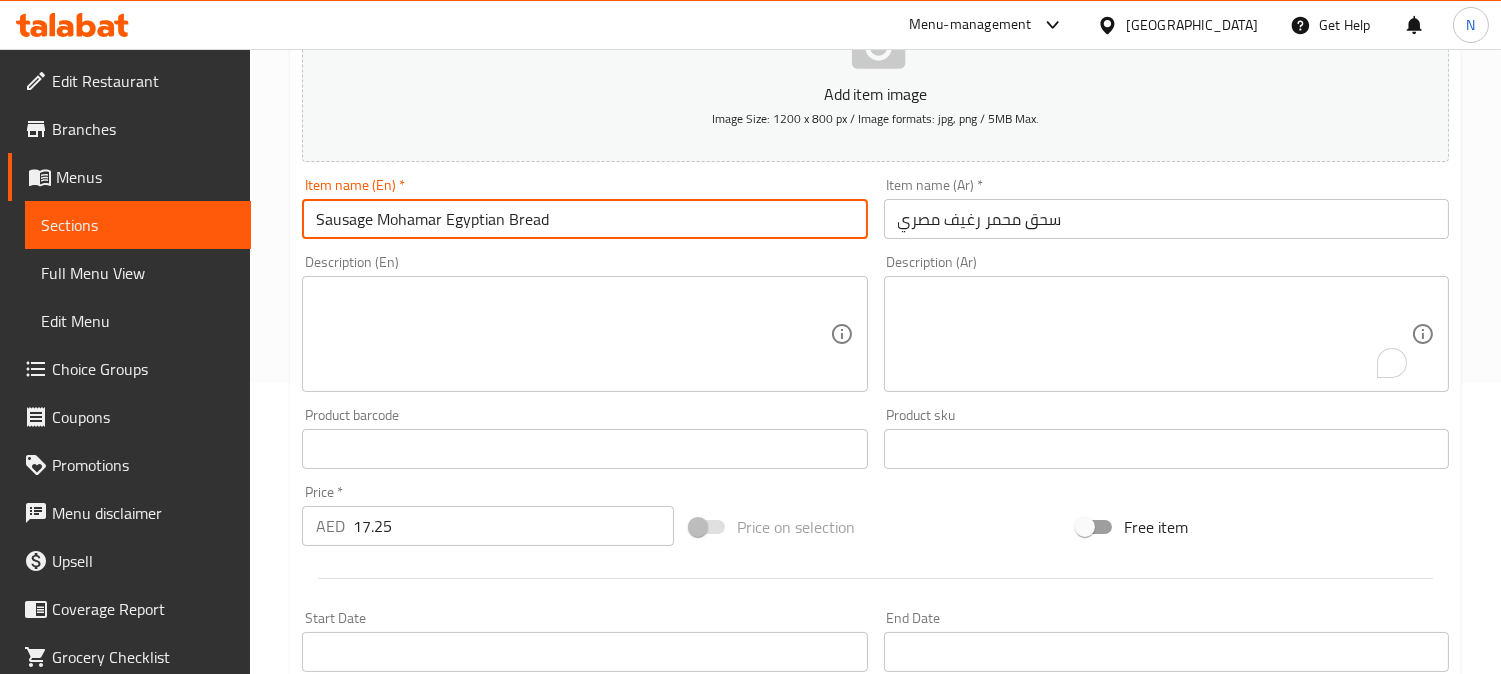 click on "Sausage Mohamar Egyptian Bread" at bounding box center (584, 219) 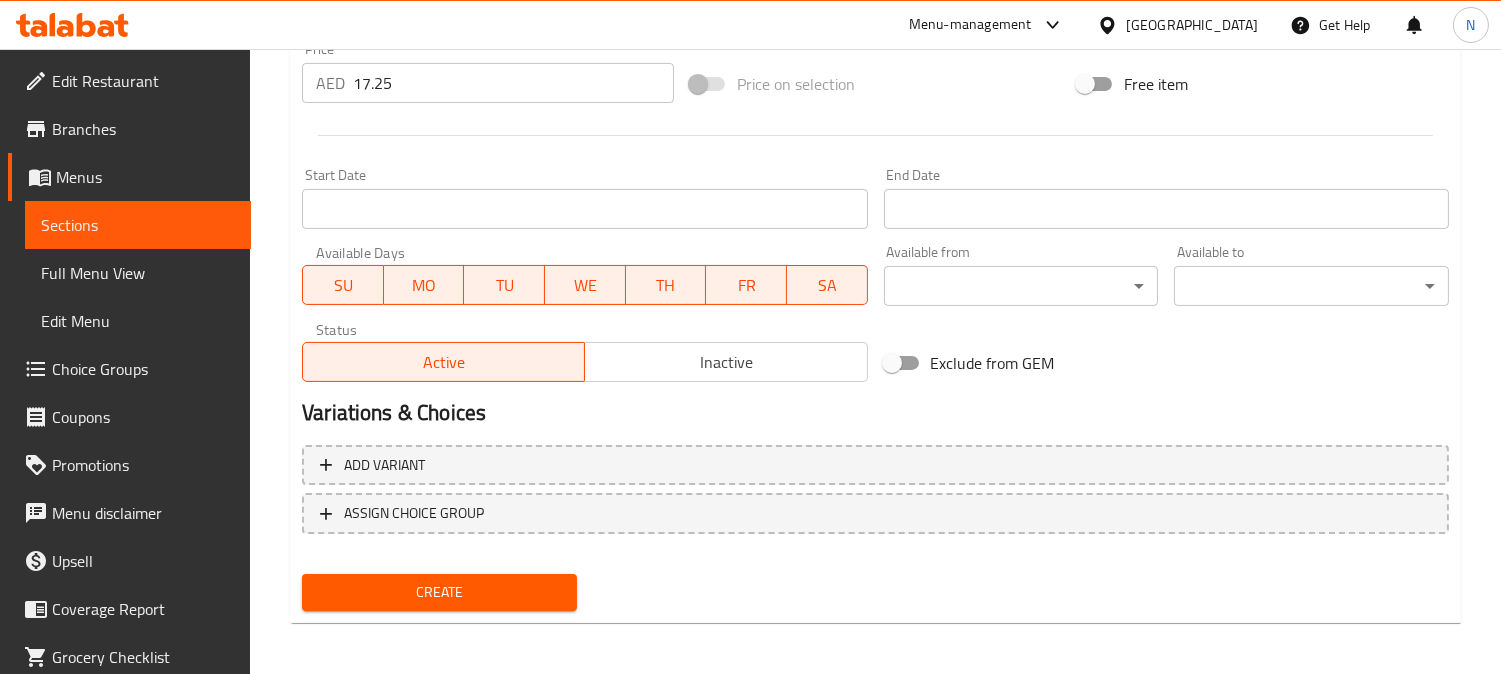 scroll, scrollTop: 735, scrollLeft: 0, axis: vertical 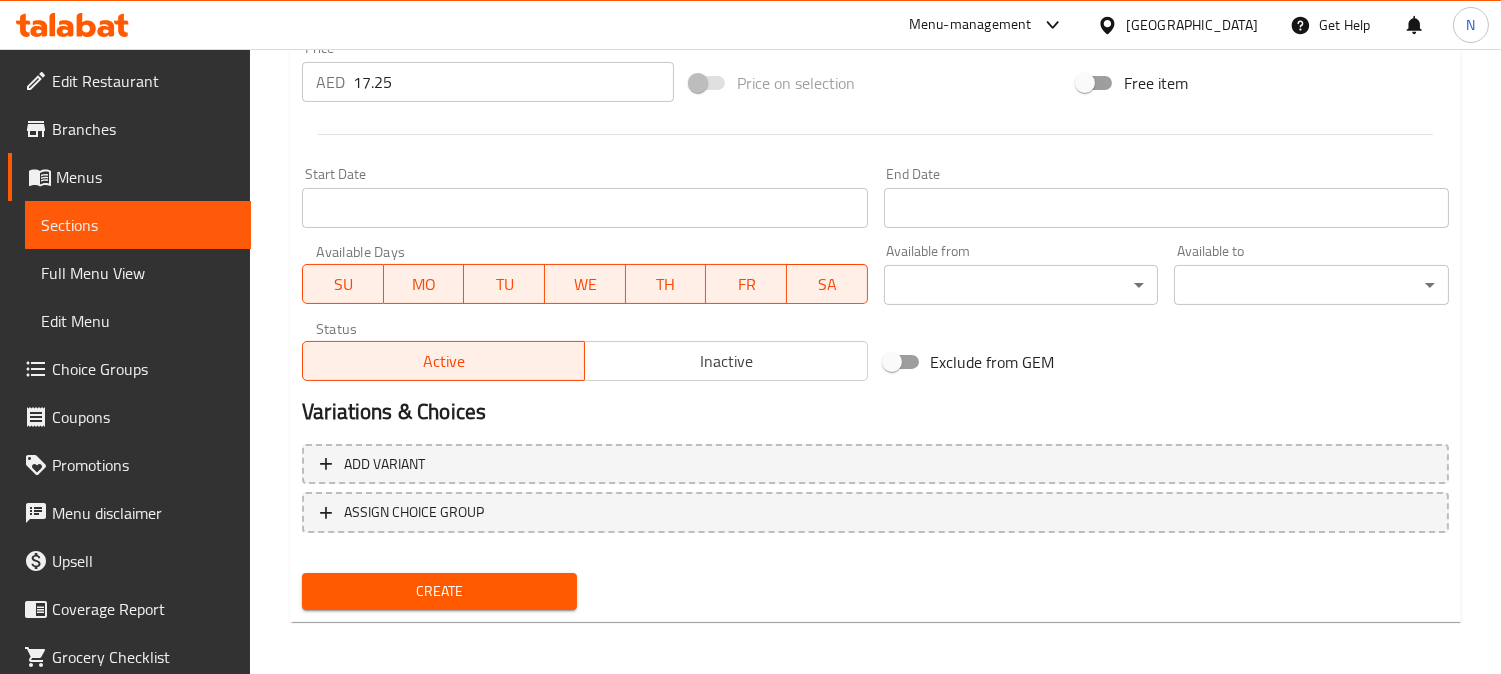 click on "Create" at bounding box center (439, 591) 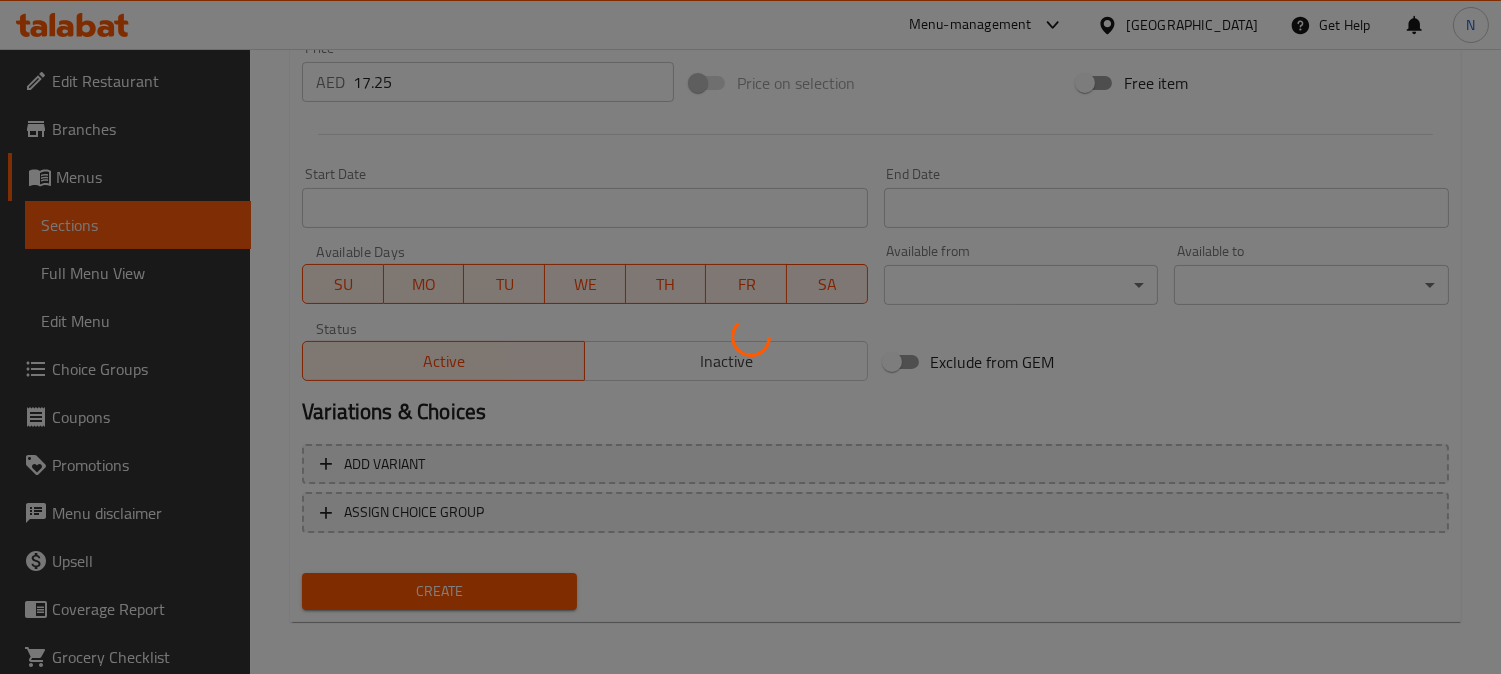 type 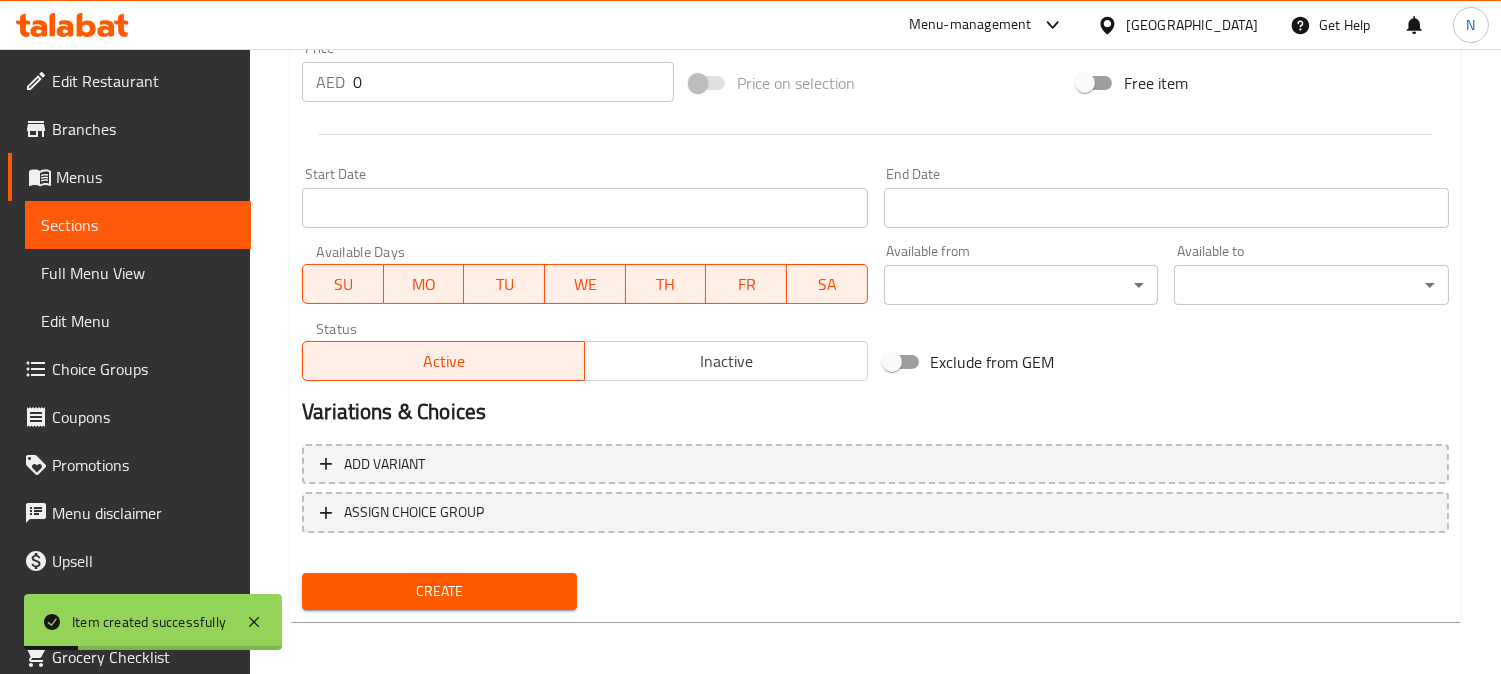 click on "Sections" at bounding box center [138, 225] 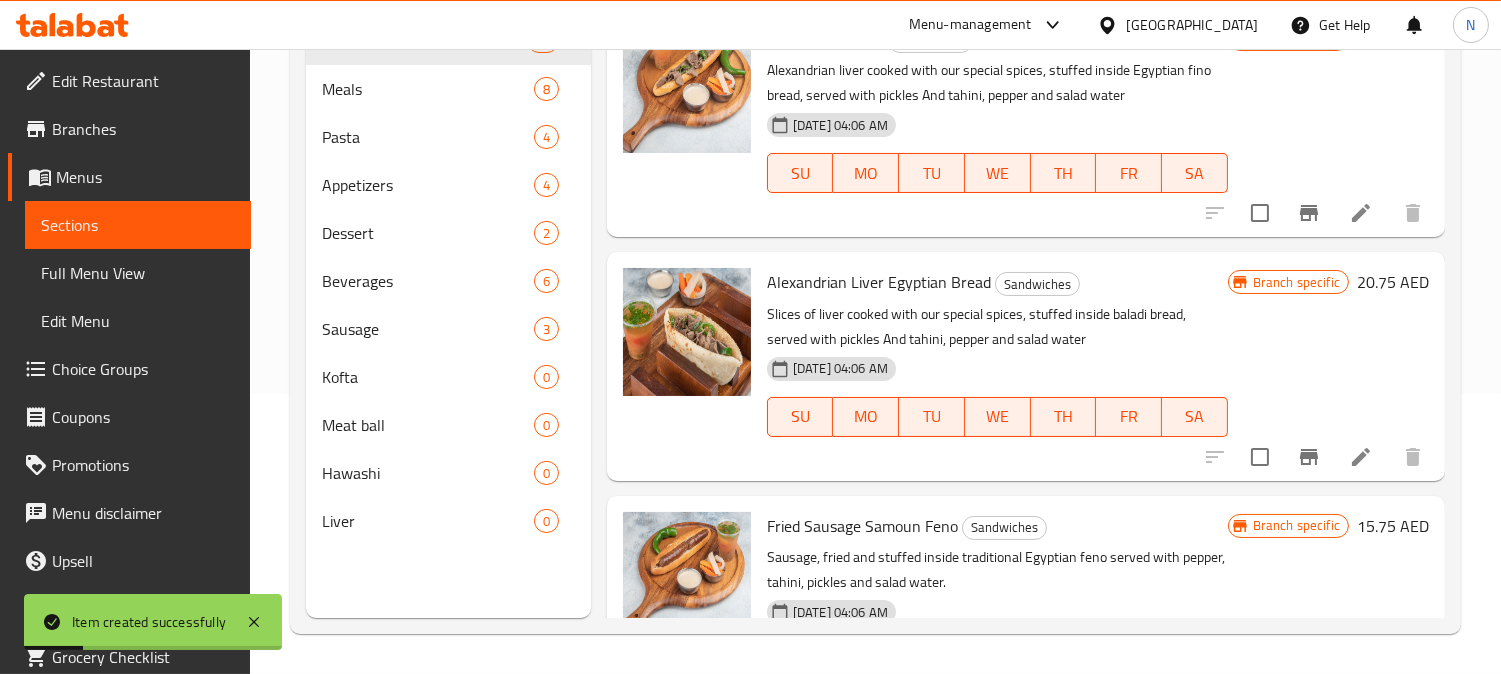 scroll, scrollTop: 280, scrollLeft: 0, axis: vertical 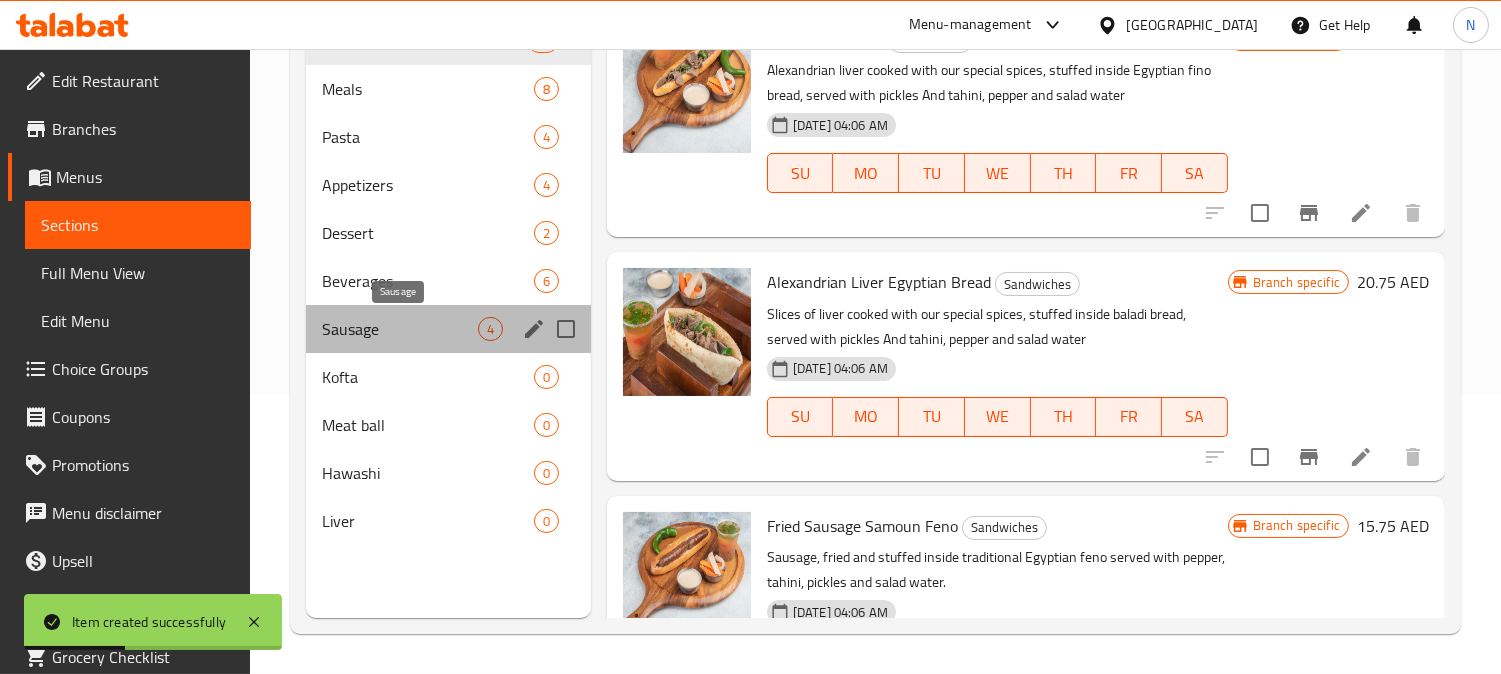 click on "Sausage" at bounding box center (400, 329) 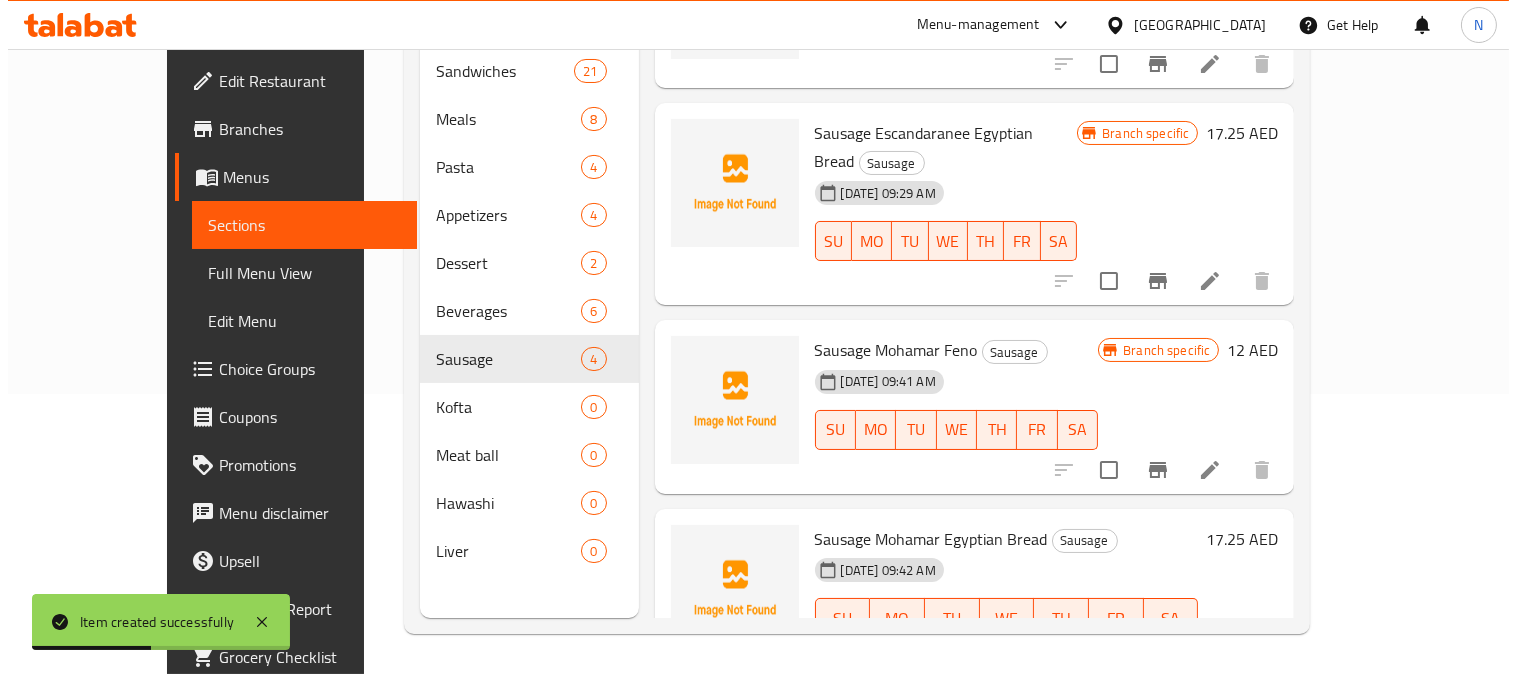 scroll, scrollTop: 128, scrollLeft: 0, axis: vertical 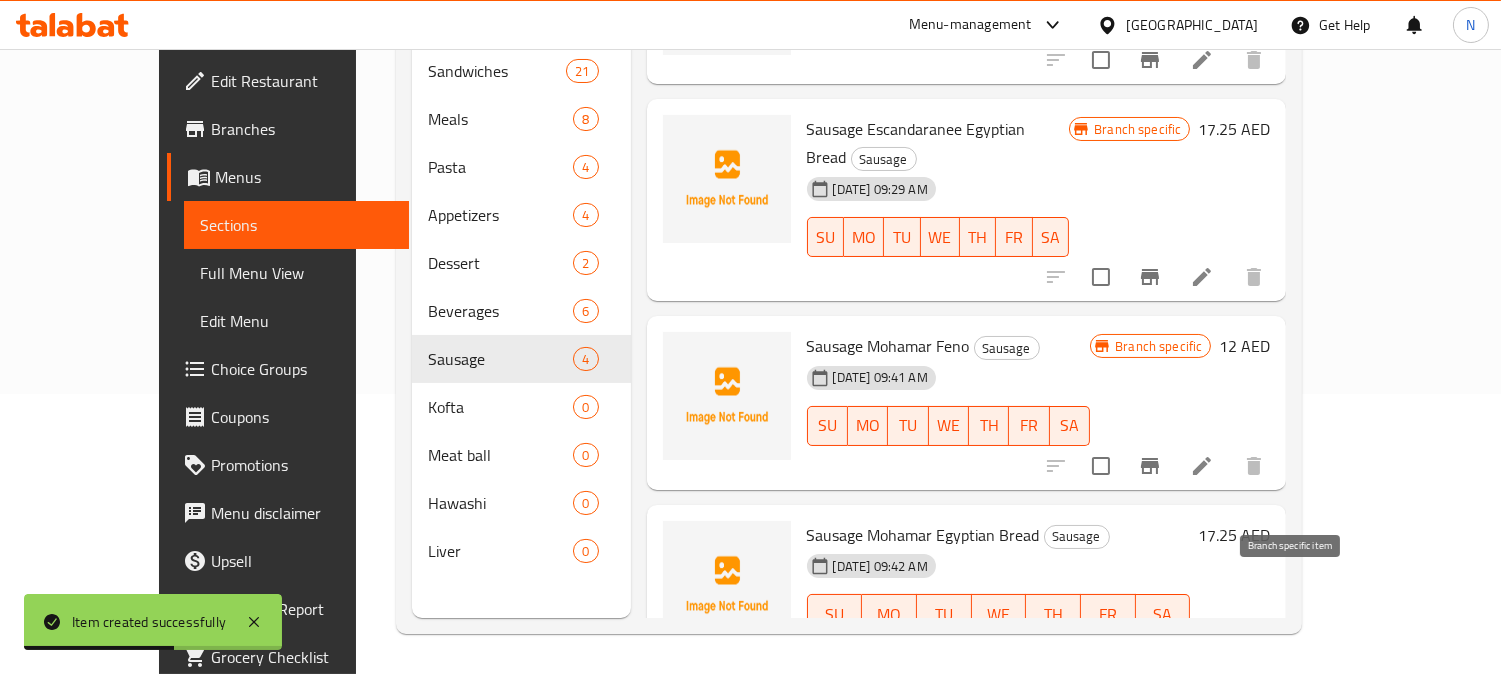 click at bounding box center (1150, 654) 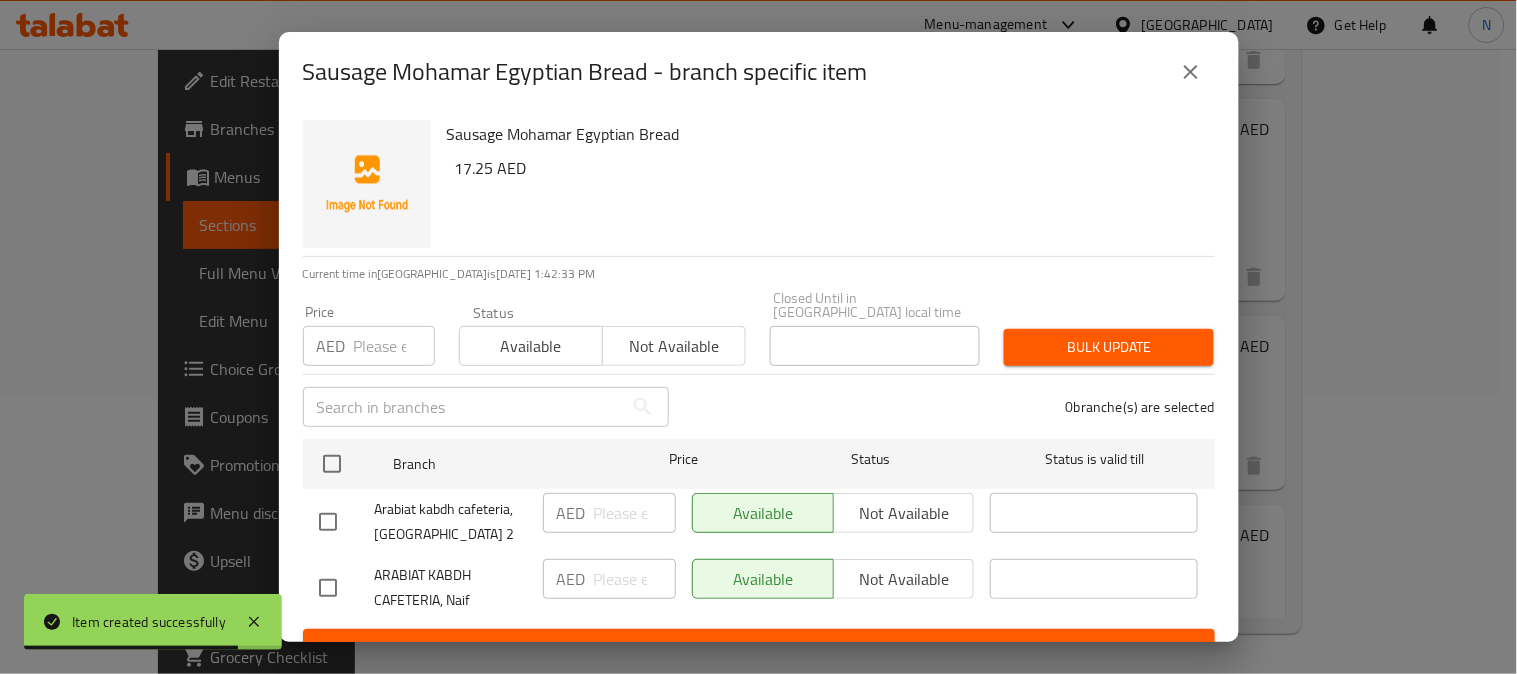 click at bounding box center (328, 522) 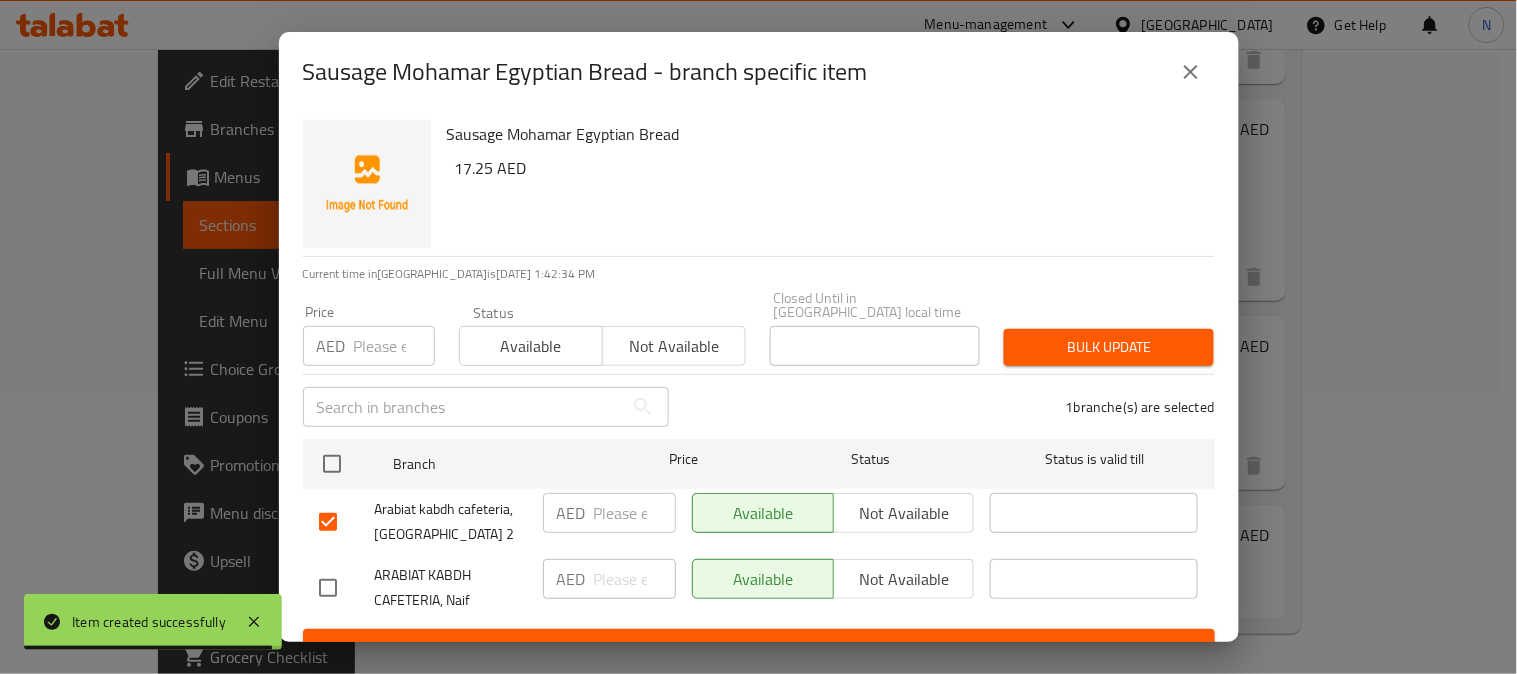 click at bounding box center [328, 522] 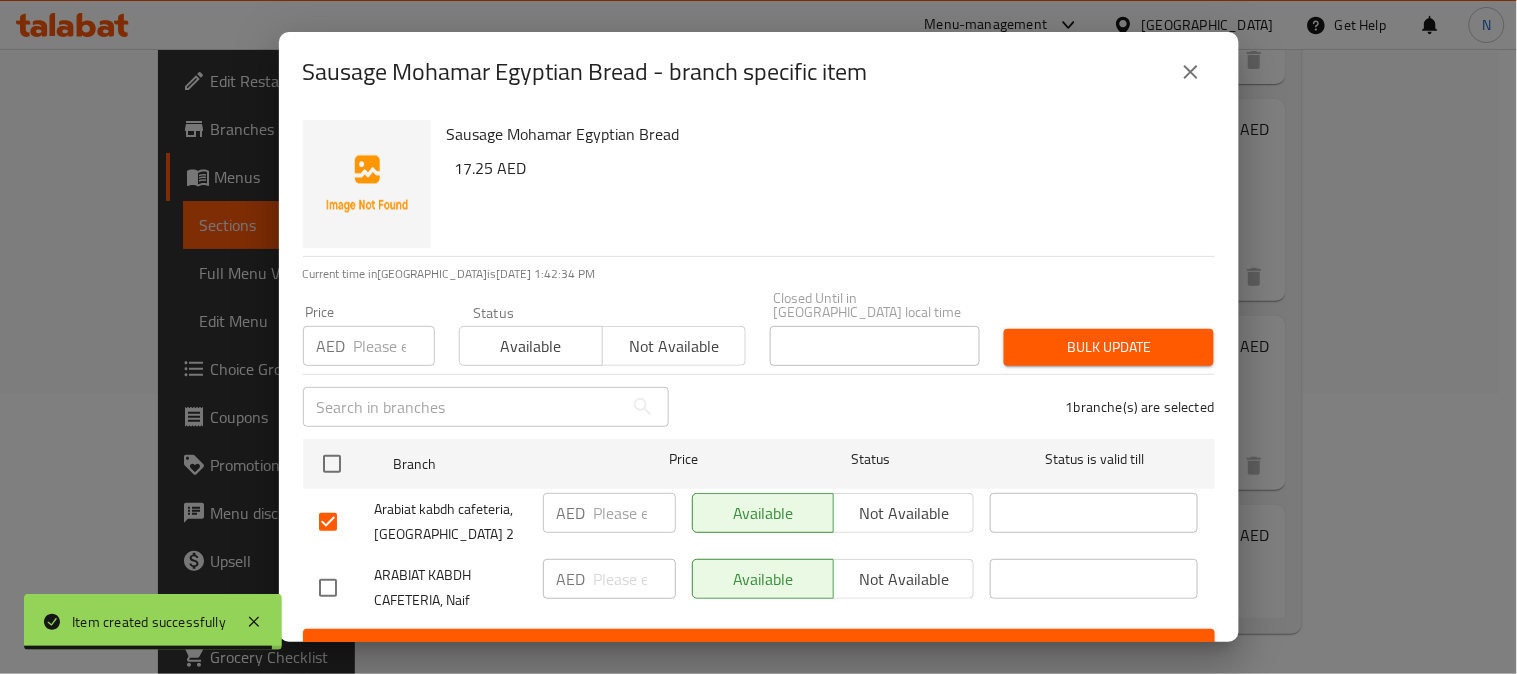 checkbox on "false" 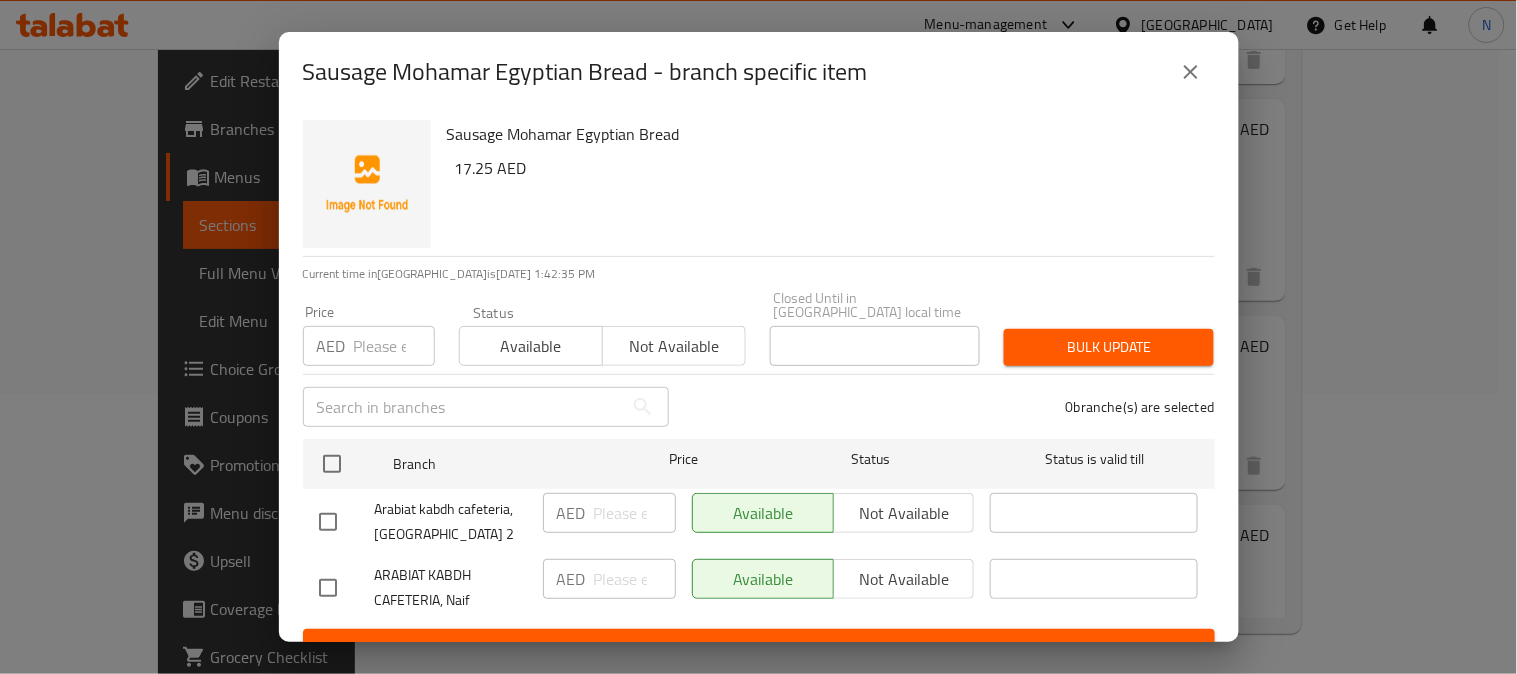 click at bounding box center (328, 588) 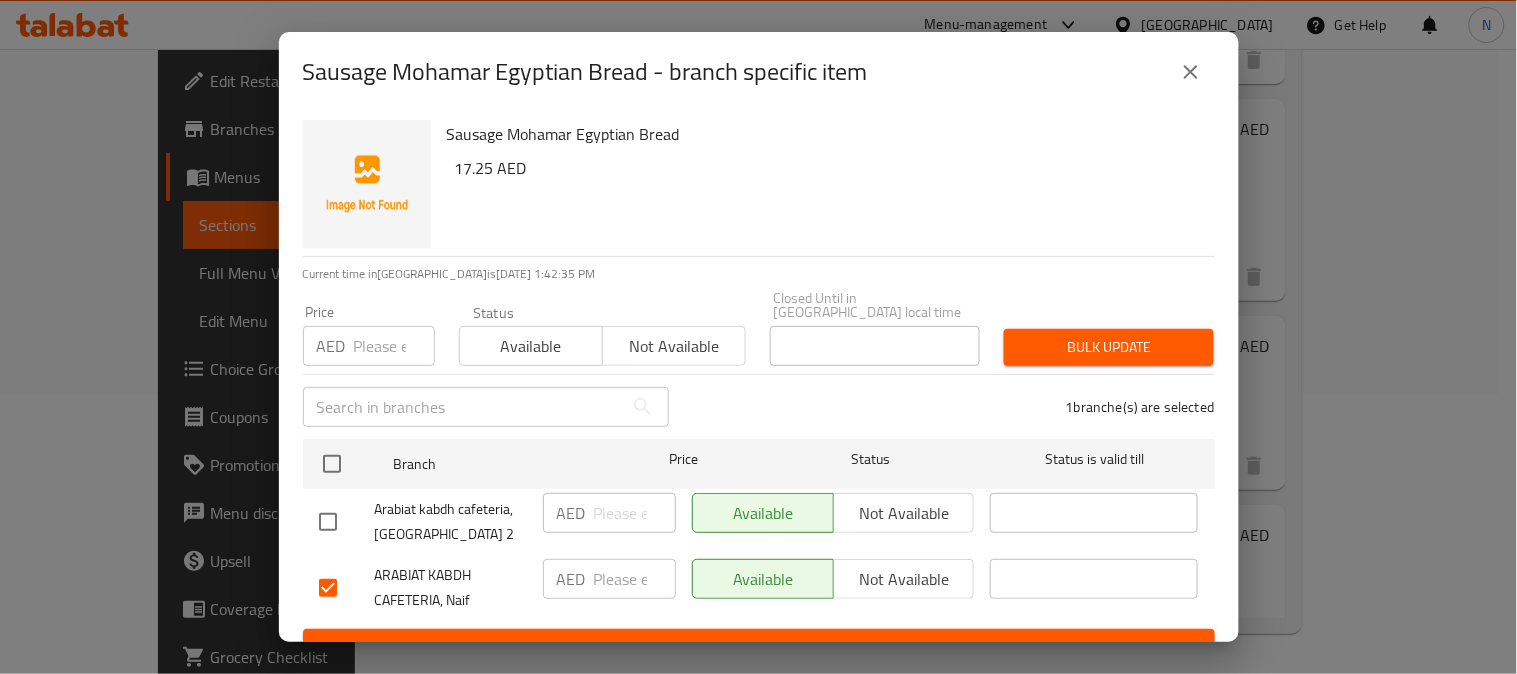 click on "Not available" at bounding box center (904, 579) 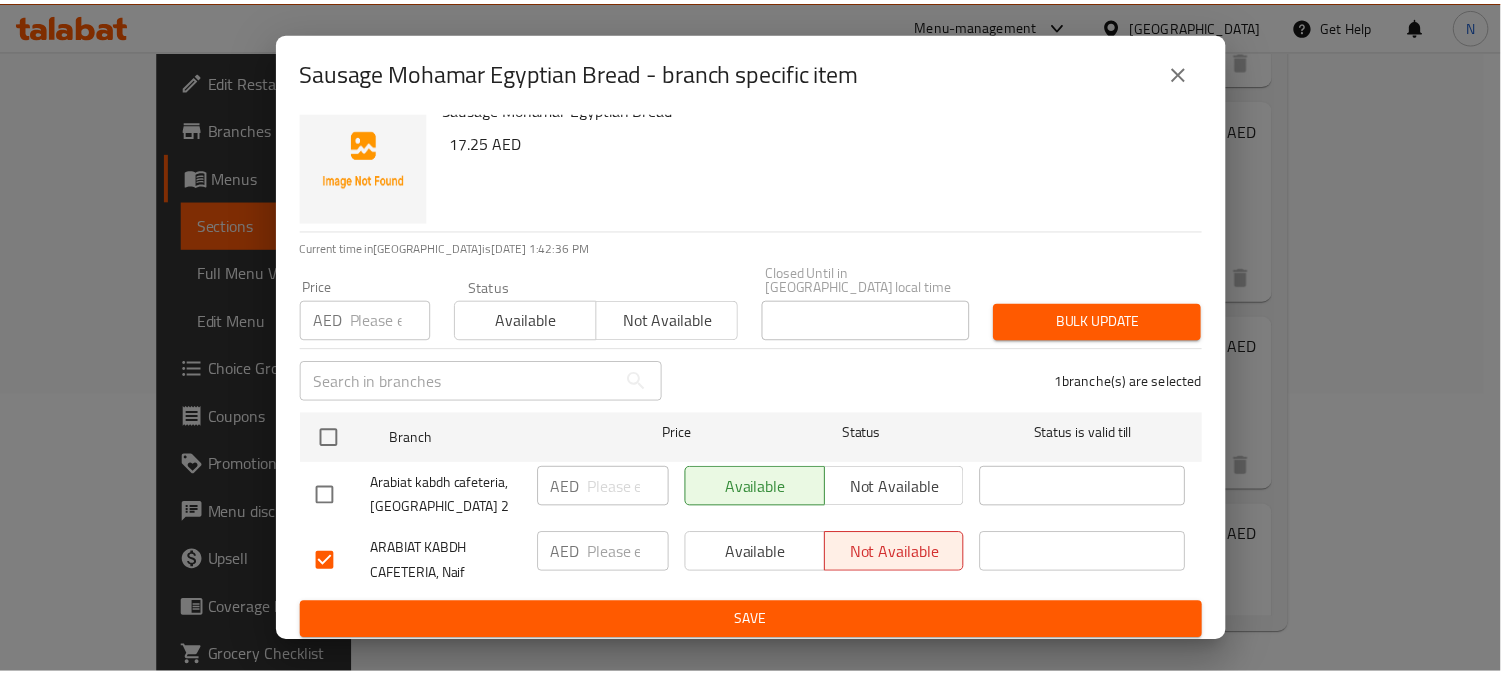 scroll, scrollTop: 31, scrollLeft: 0, axis: vertical 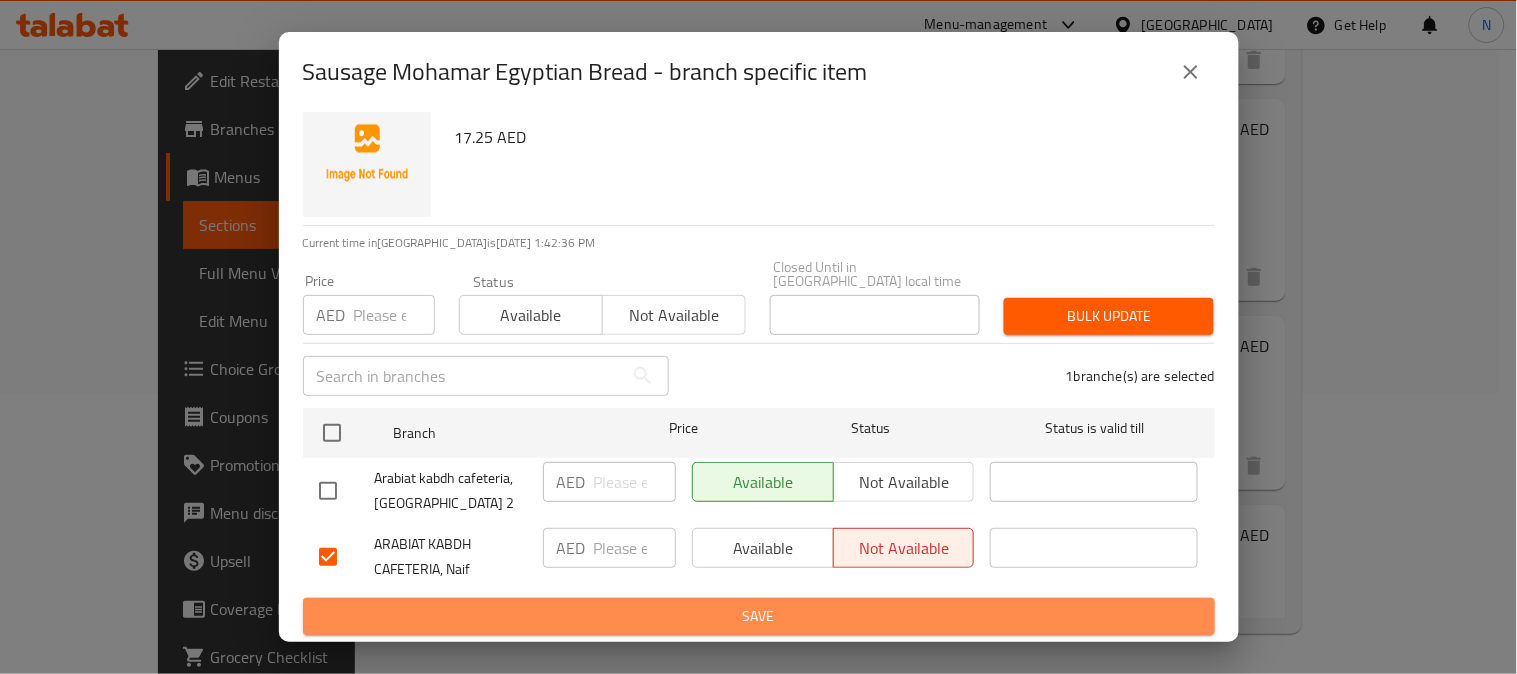 click on "Save" at bounding box center (759, 616) 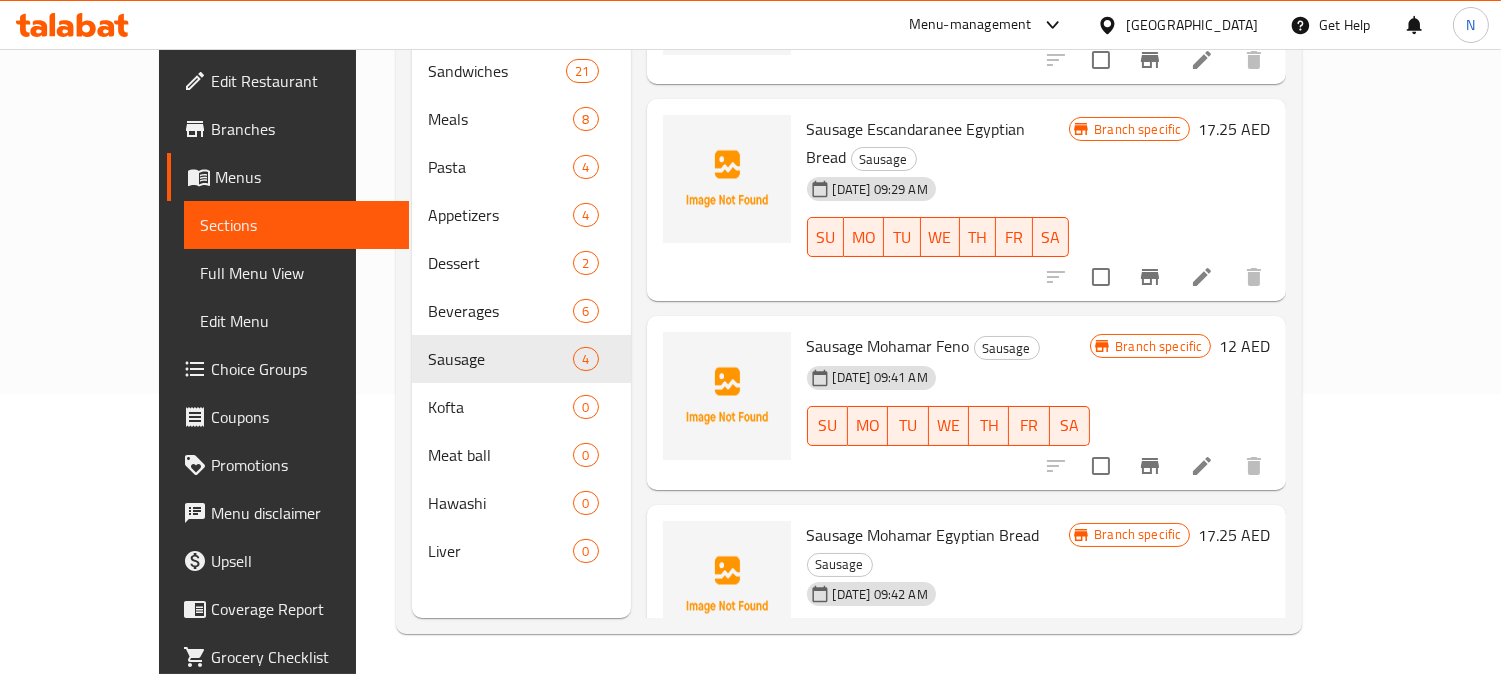 drag, startPoint x: 1477, startPoint y: 326, endPoint x: 1448, endPoint y: 326, distance: 29 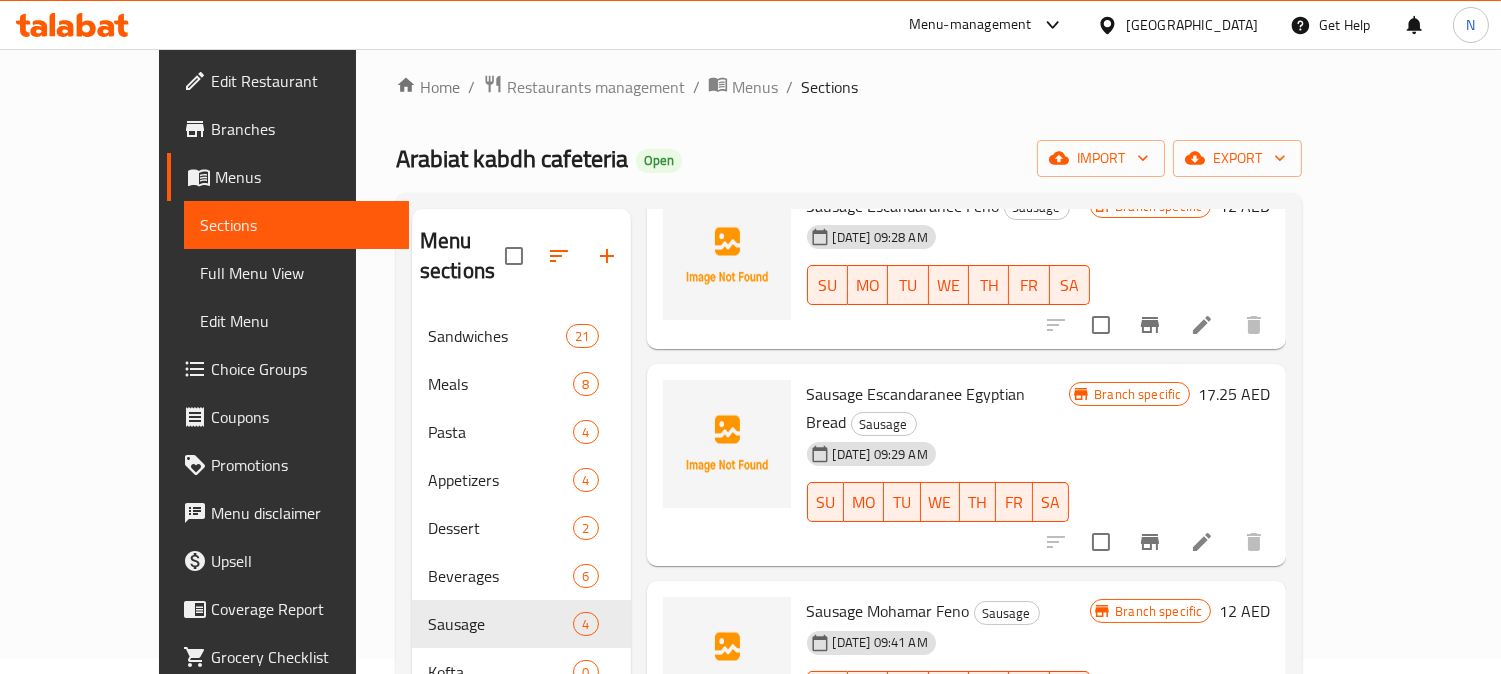 scroll, scrollTop: 0, scrollLeft: 0, axis: both 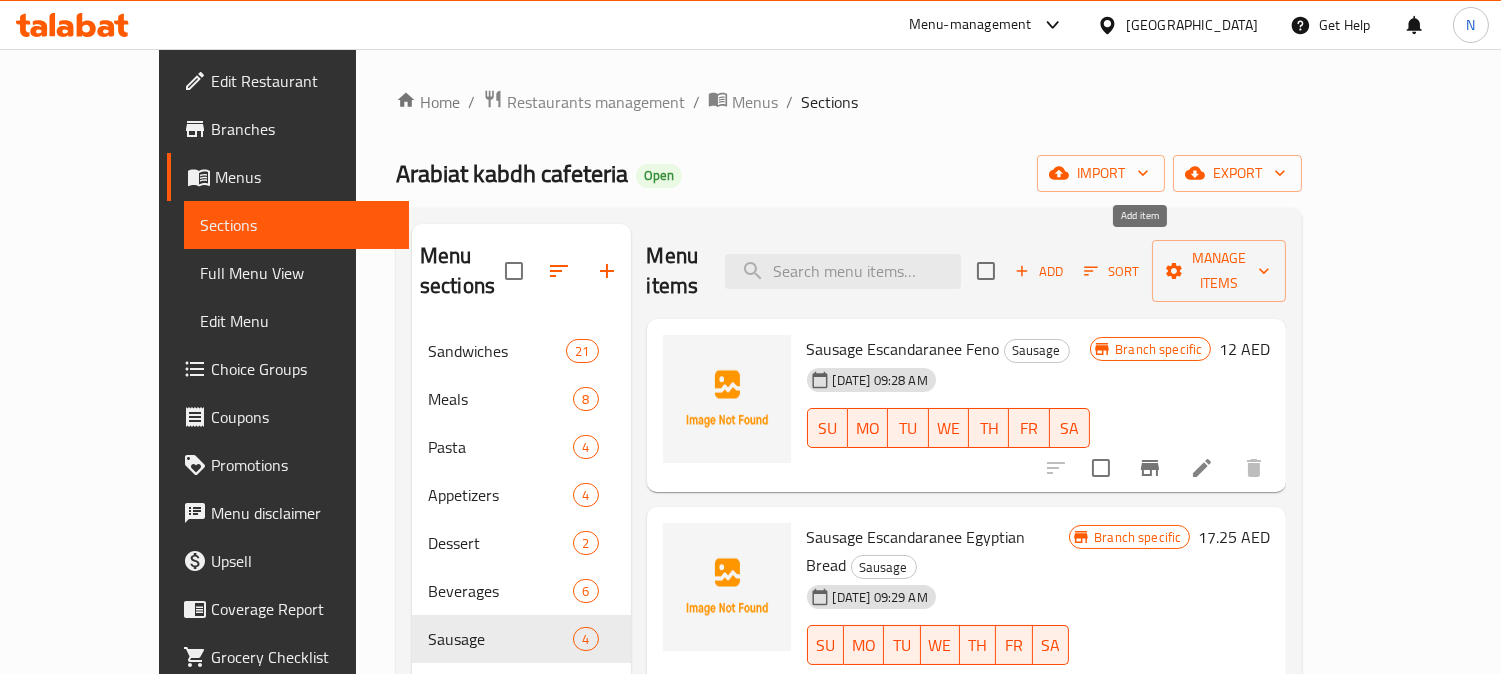 click on "Add" at bounding box center (1039, 271) 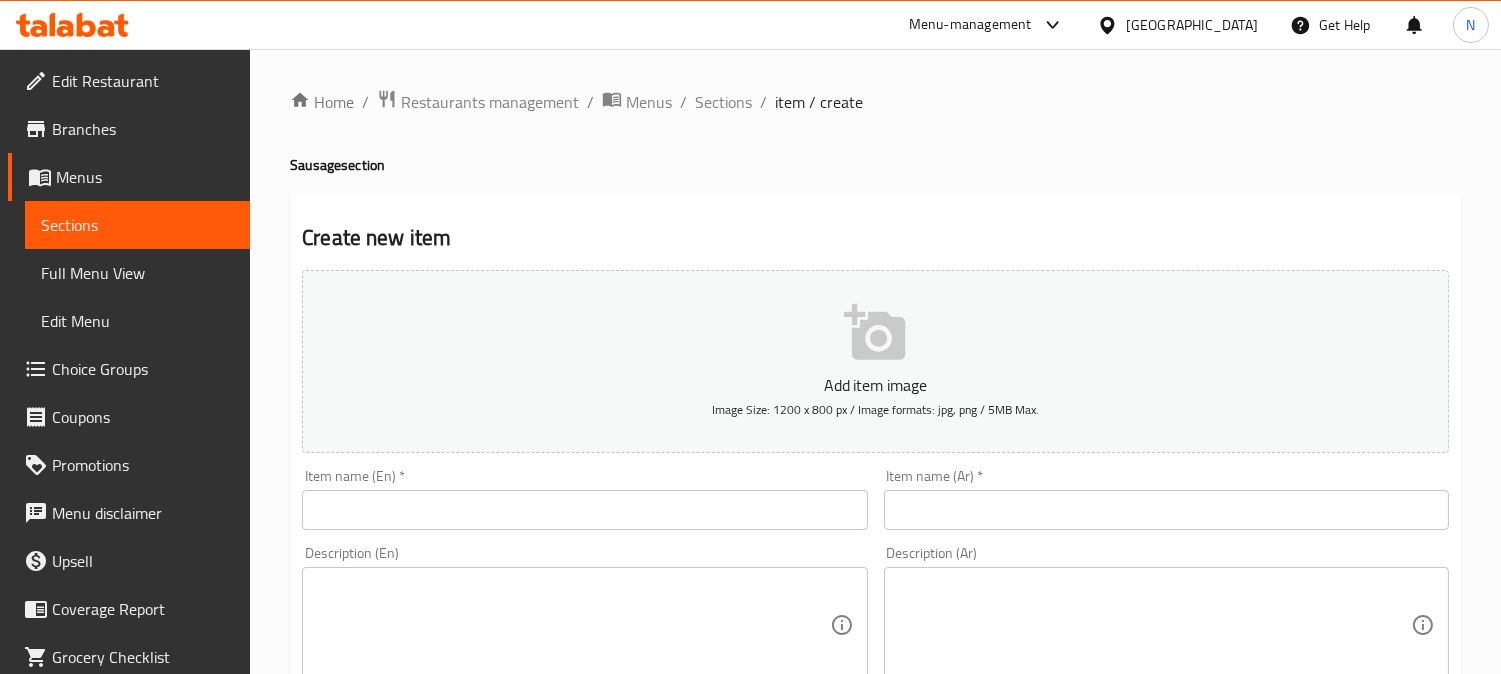 click at bounding box center [1166, 510] 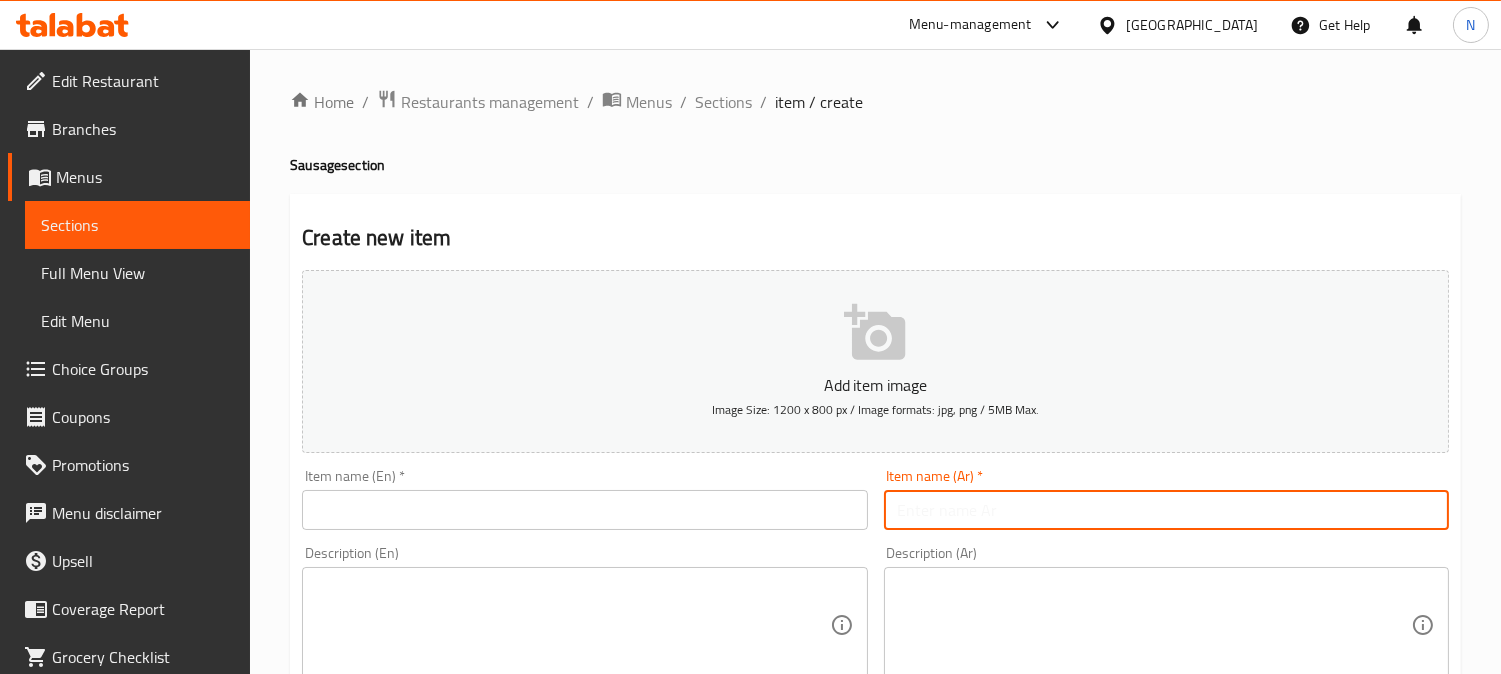 paste on "سجق مشوي فينو" 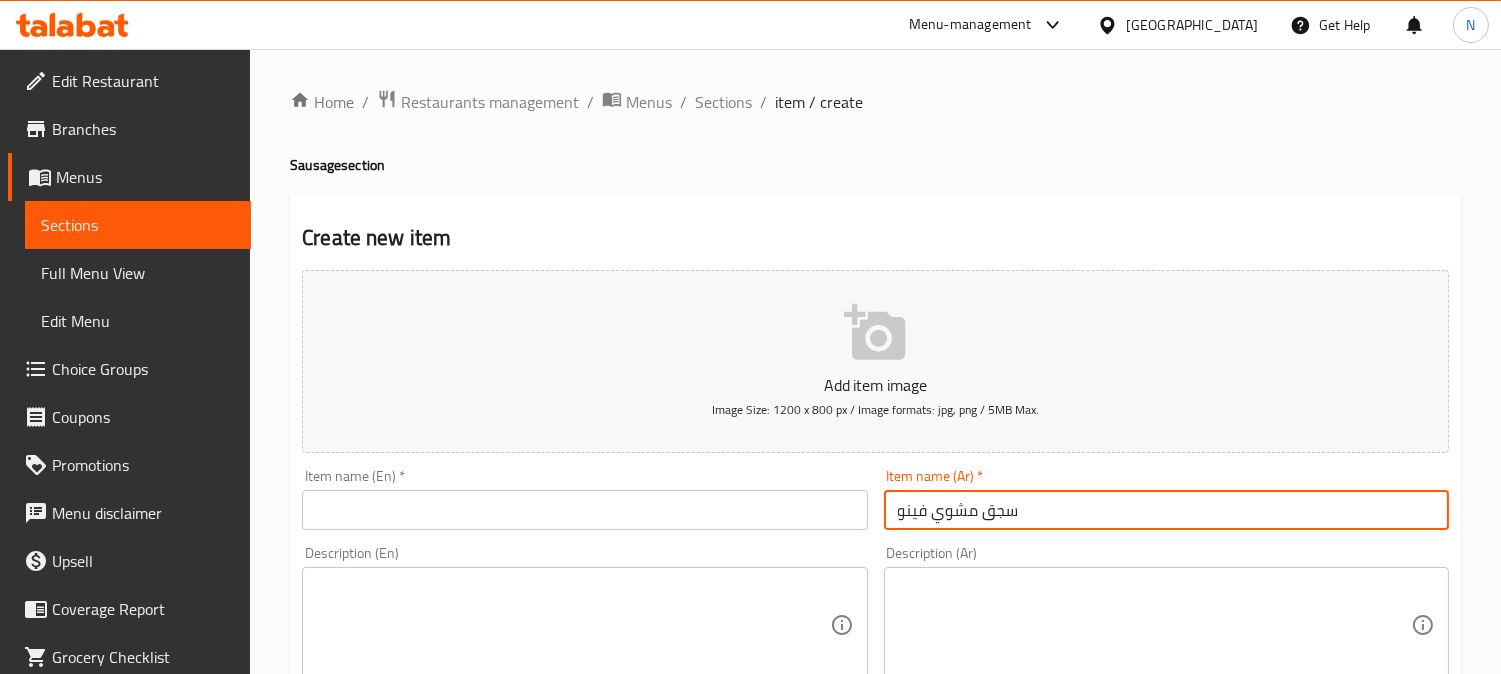 type on "سجق مشوي فينو" 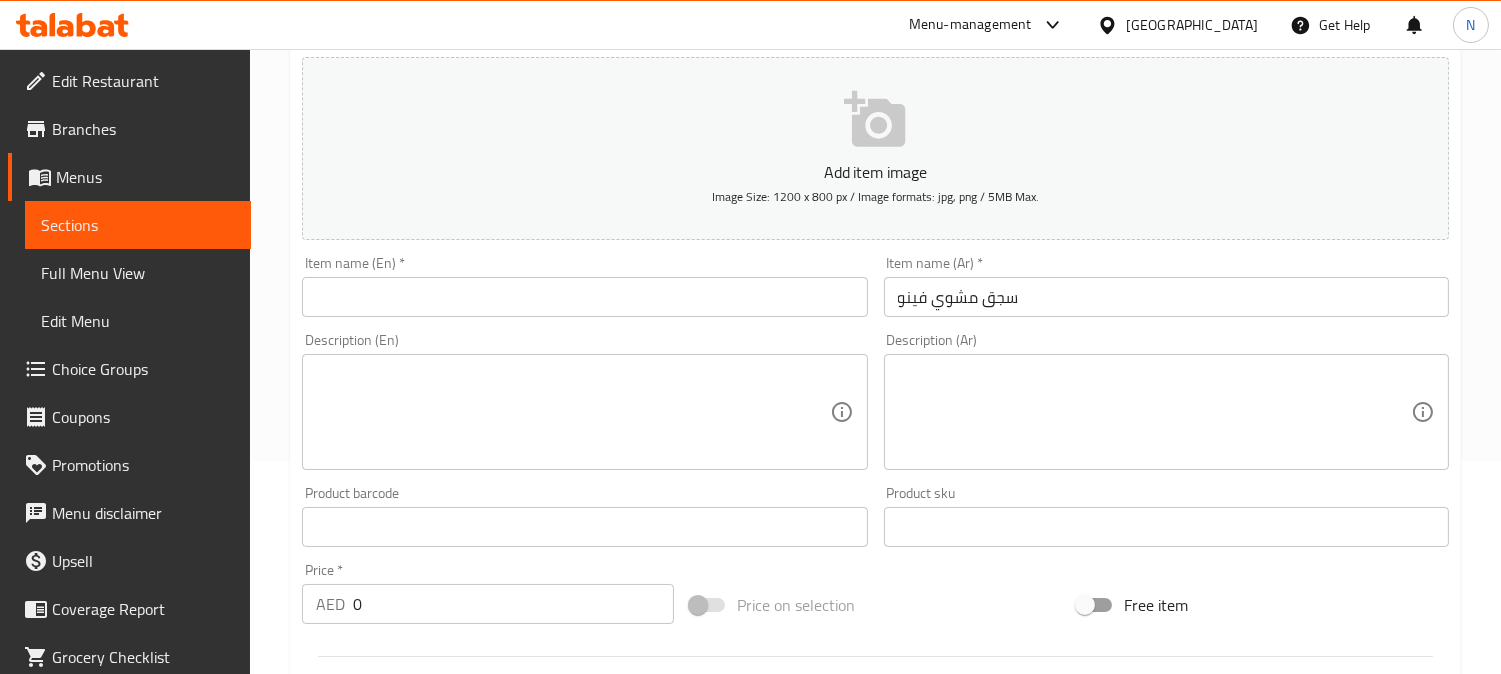 scroll, scrollTop: 222, scrollLeft: 0, axis: vertical 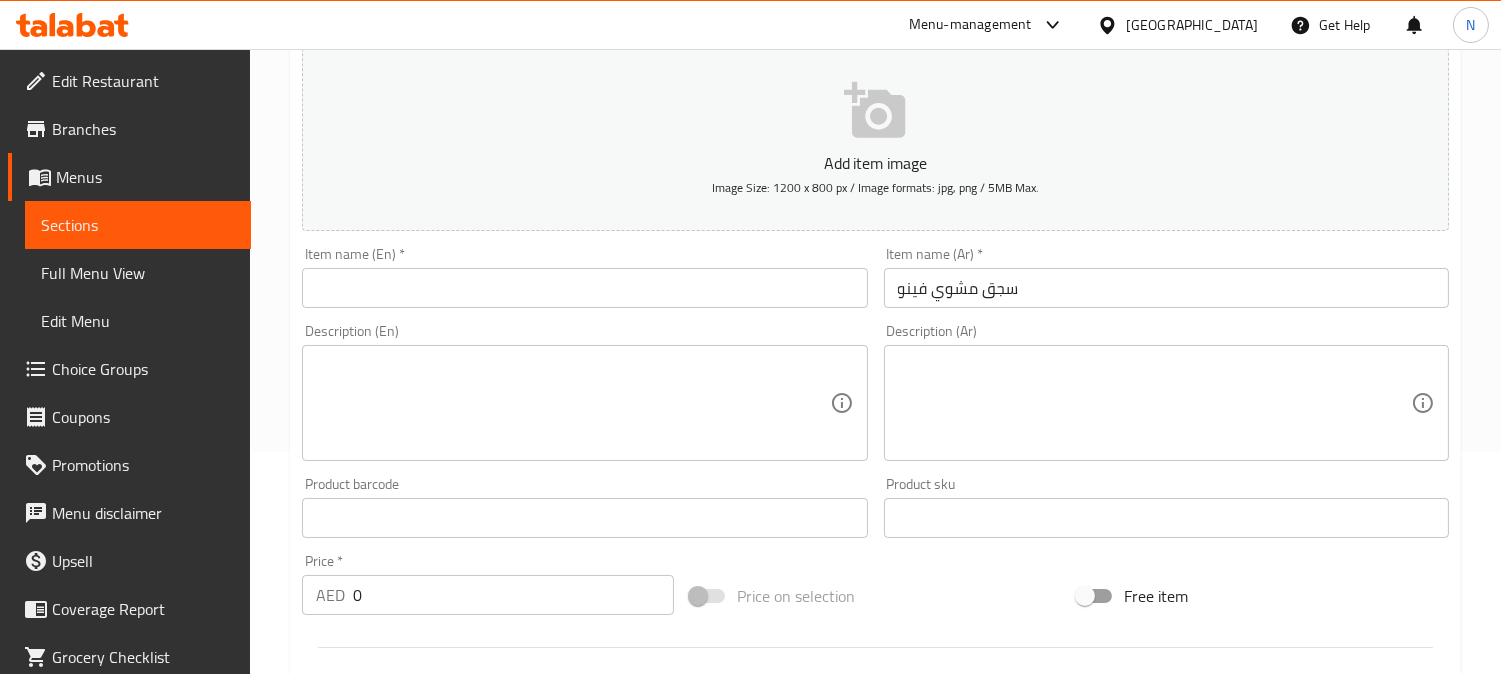 click at bounding box center (1154, 403) 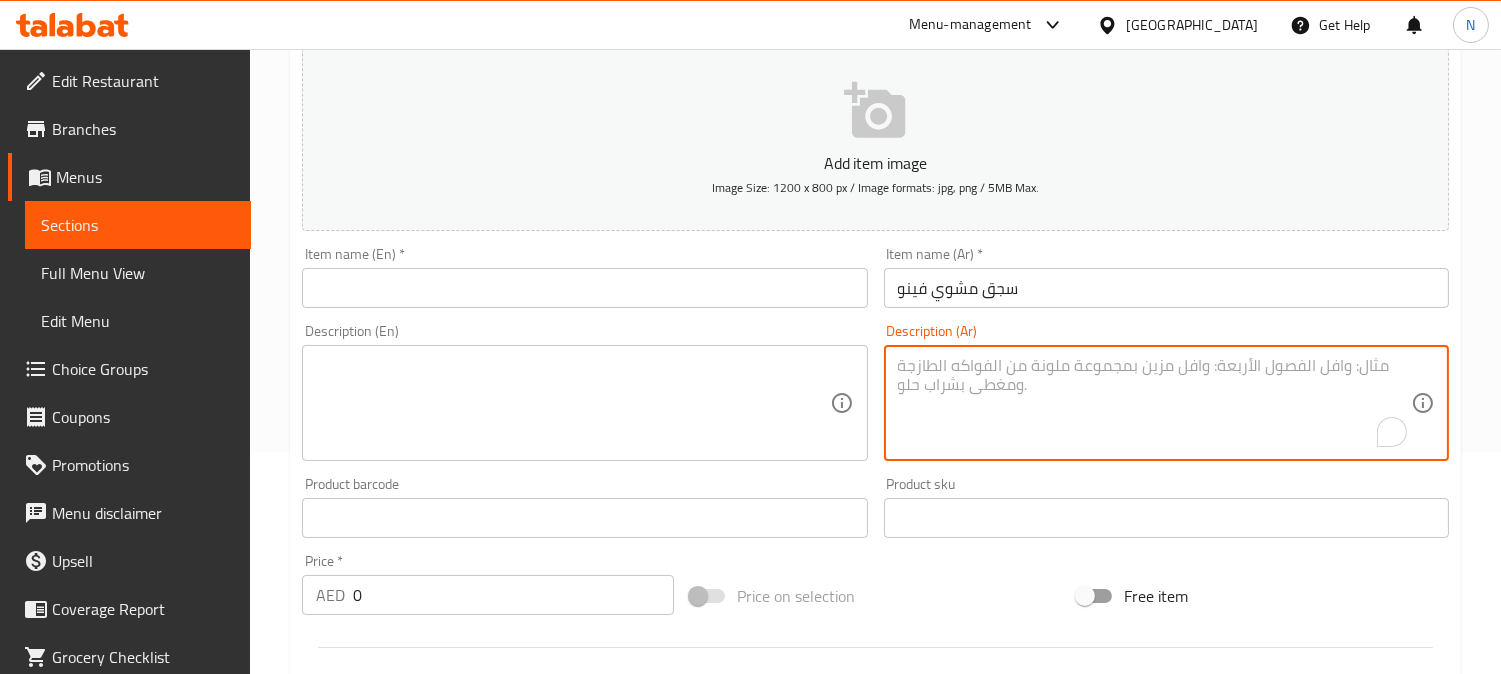 click at bounding box center [584, 288] 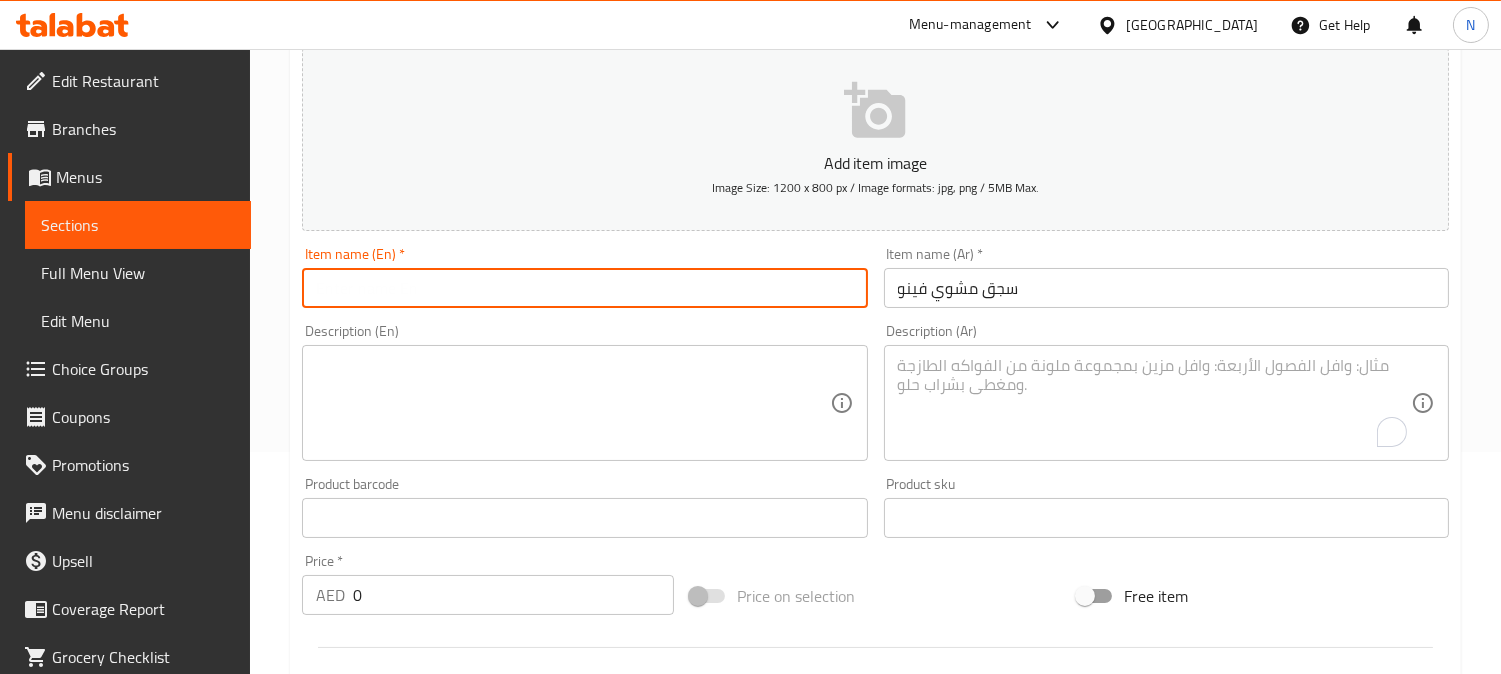 paste on "Sausage Grilled Feno" 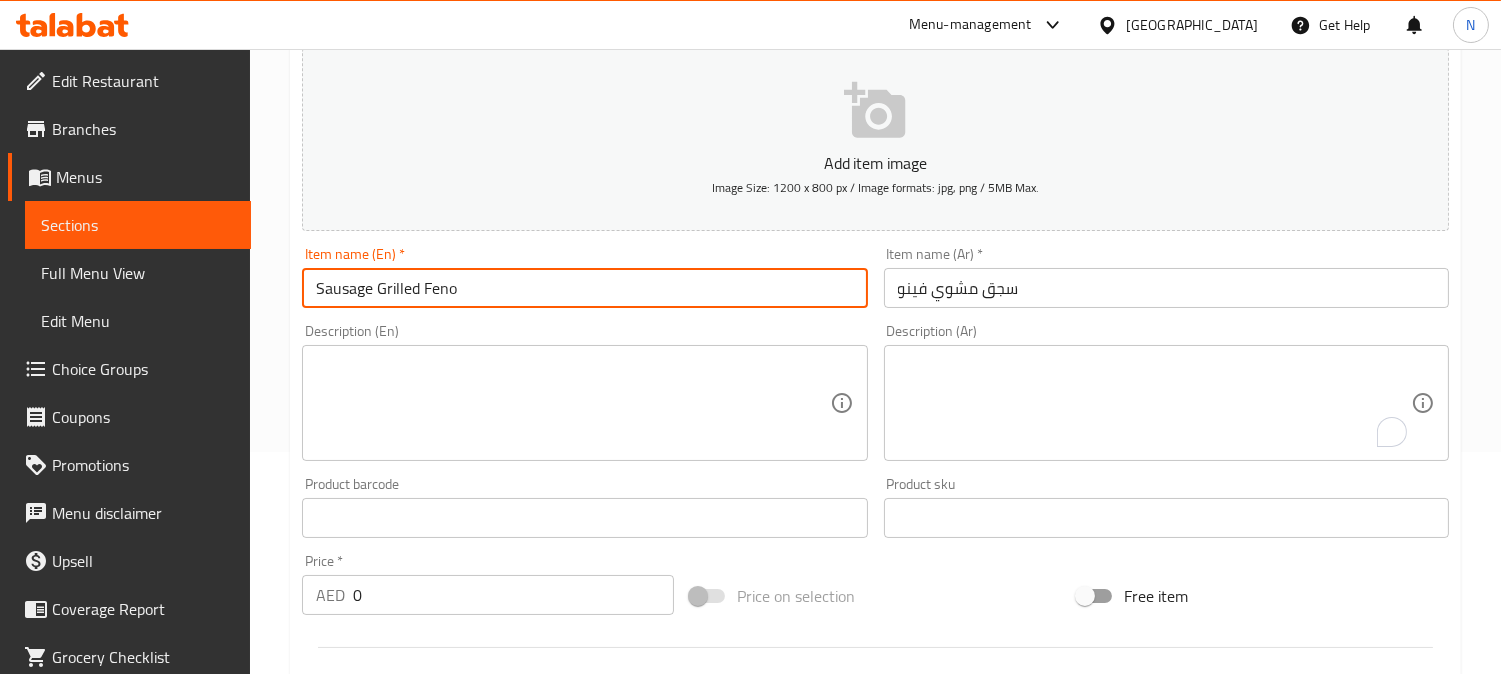 type on "Sausage Grilled Feno" 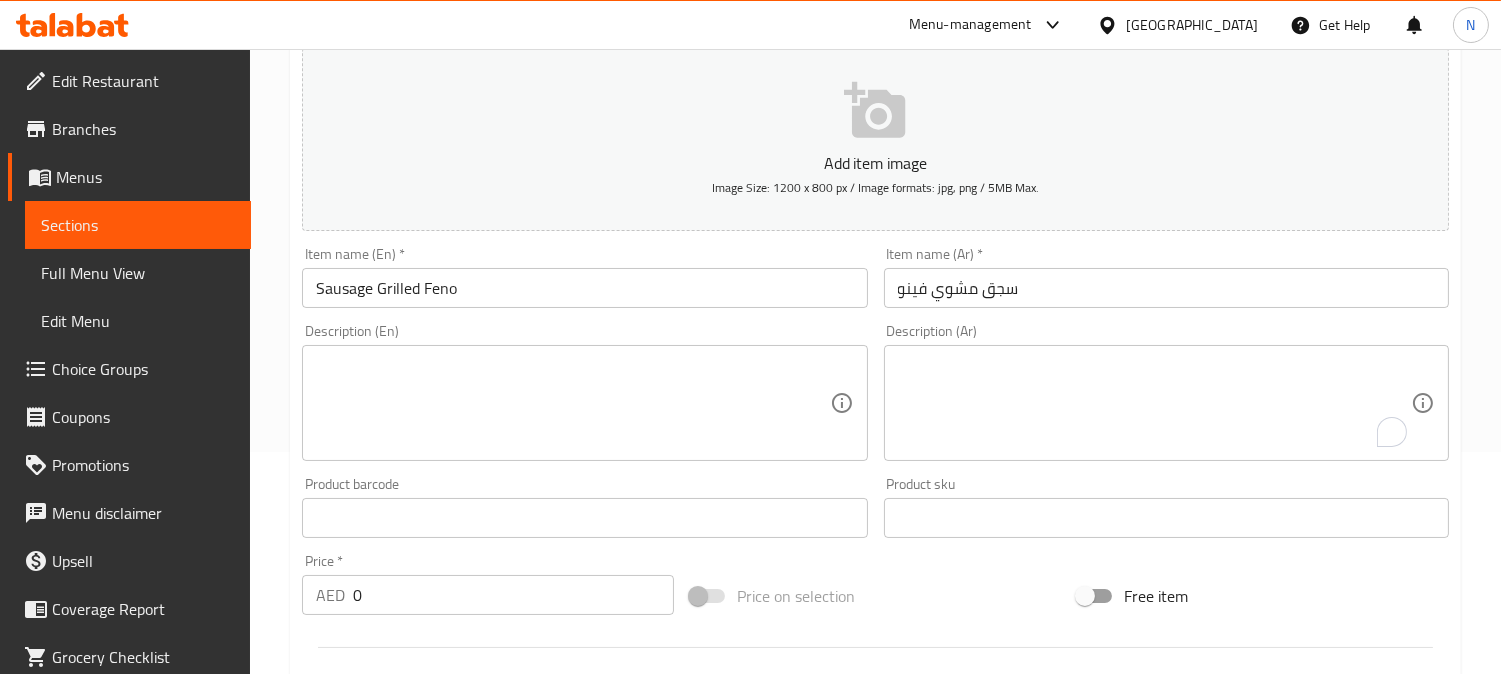 drag, startPoint x: 1461, startPoint y: 472, endPoint x: 1198, endPoint y: 472, distance: 263 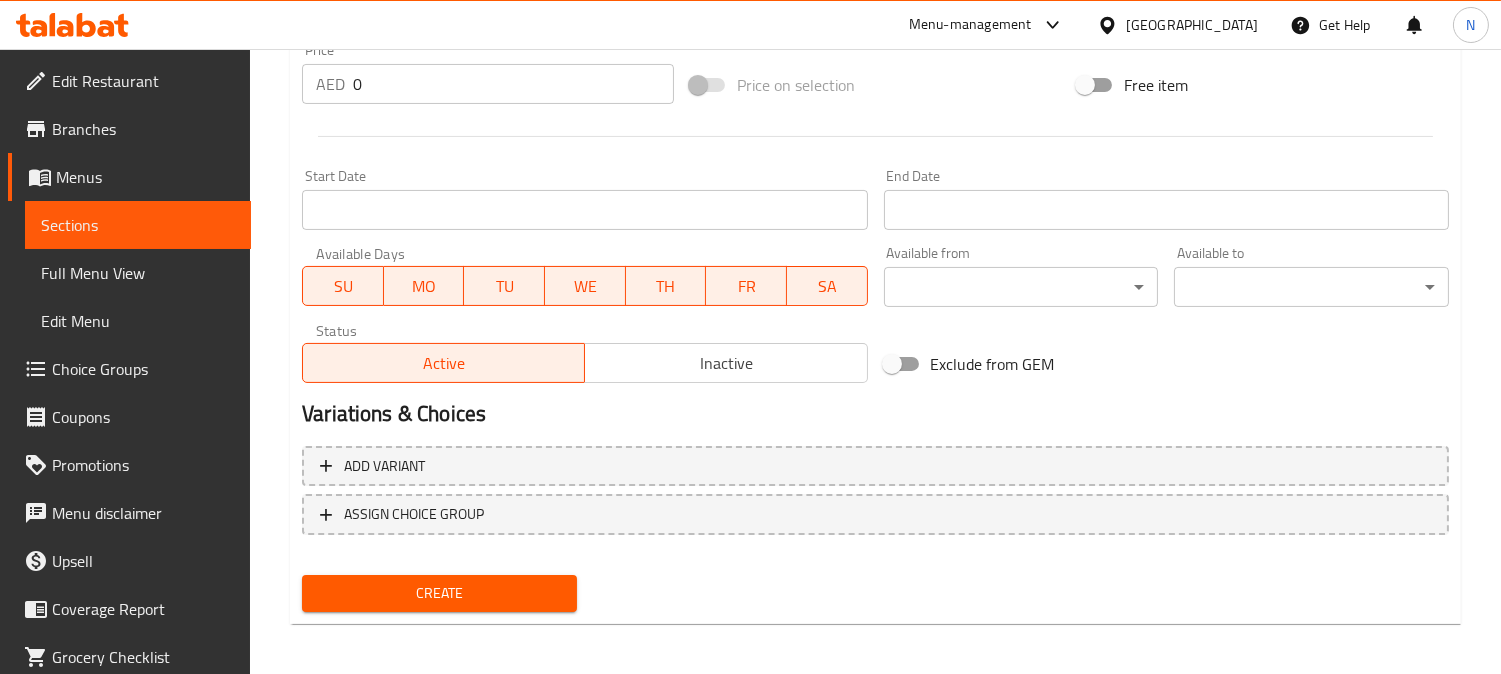 scroll, scrollTop: 735, scrollLeft: 0, axis: vertical 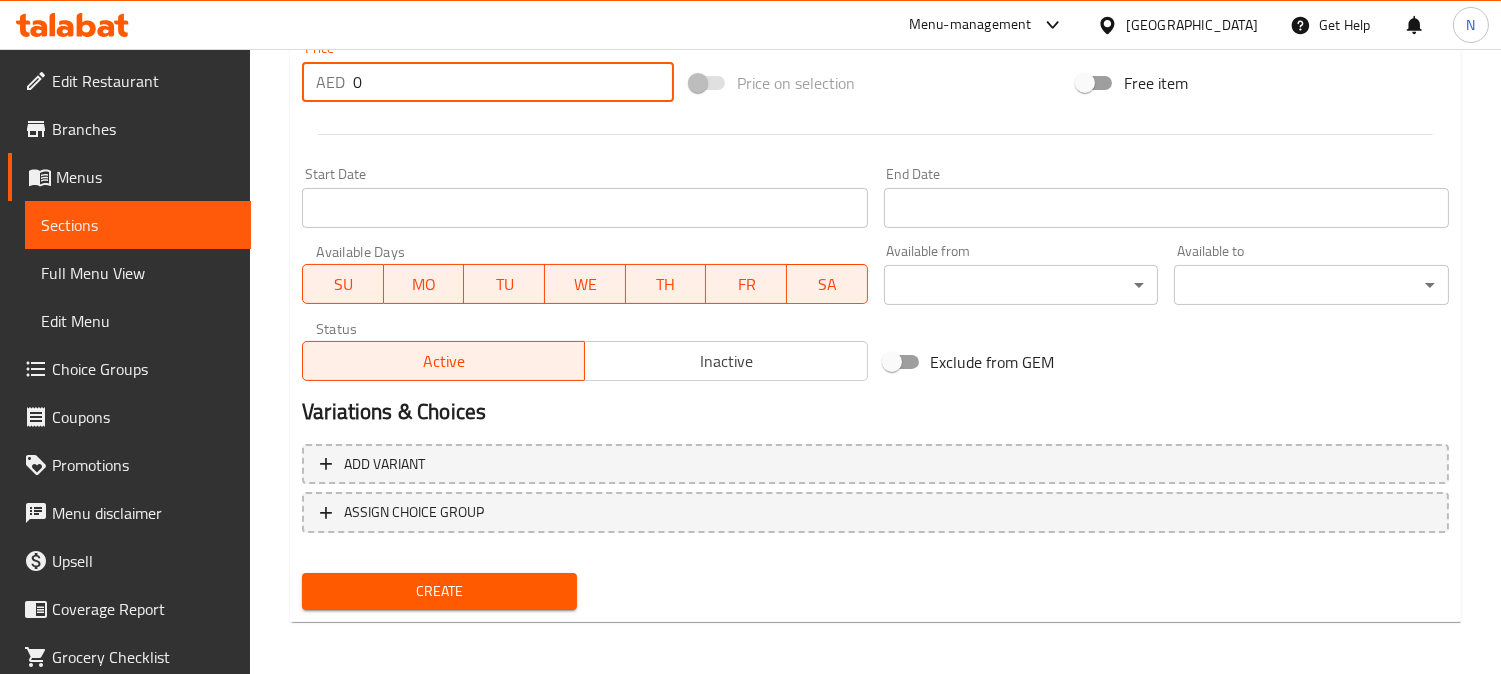 drag, startPoint x: 384, startPoint y: 86, endPoint x: 300, endPoint y: 104, distance: 85.90693 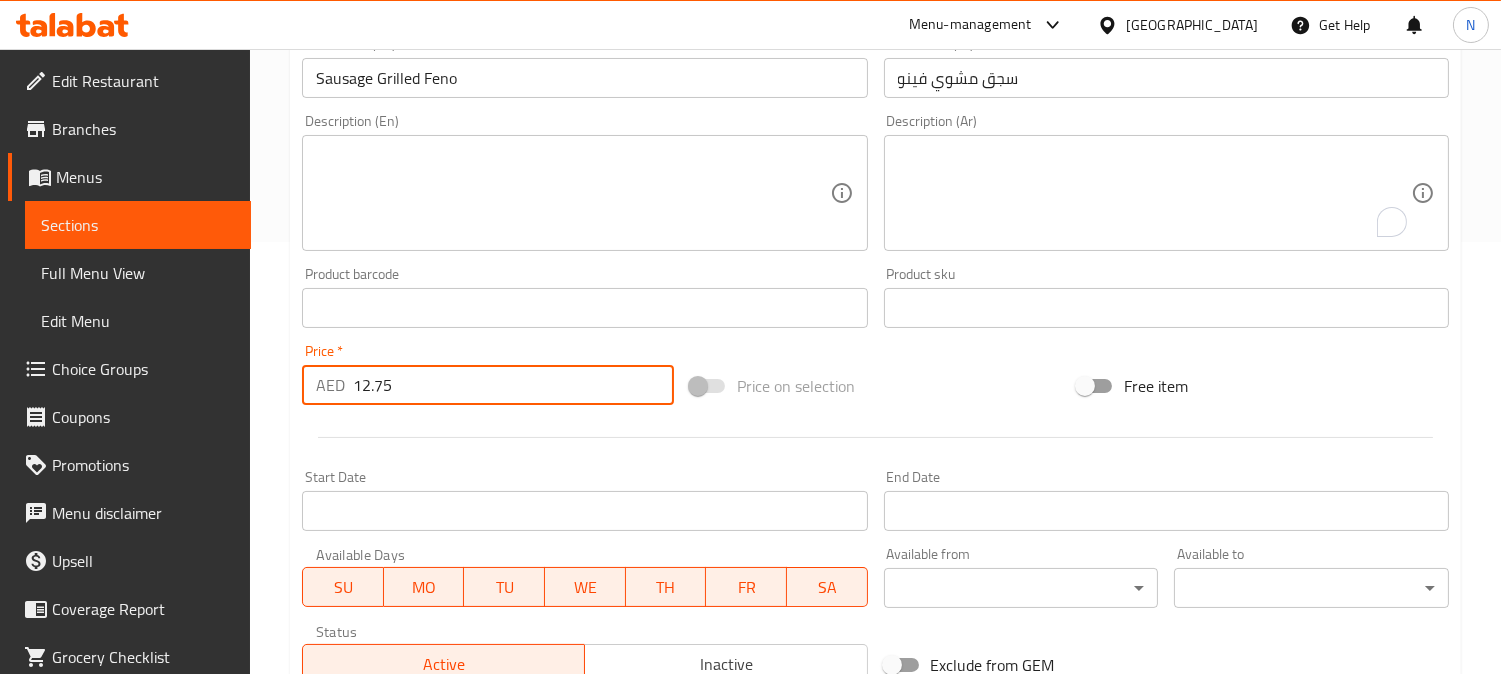 scroll, scrollTop: 402, scrollLeft: 0, axis: vertical 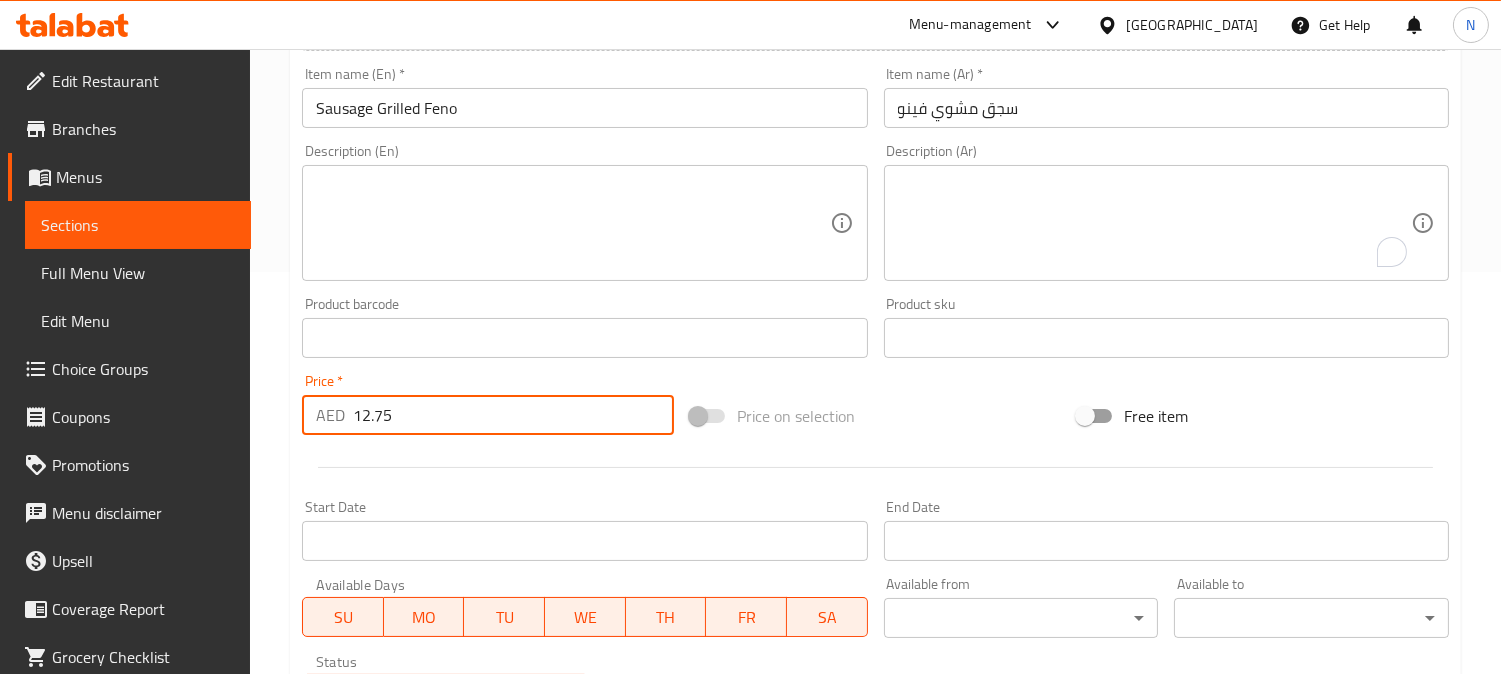 type on "12.75" 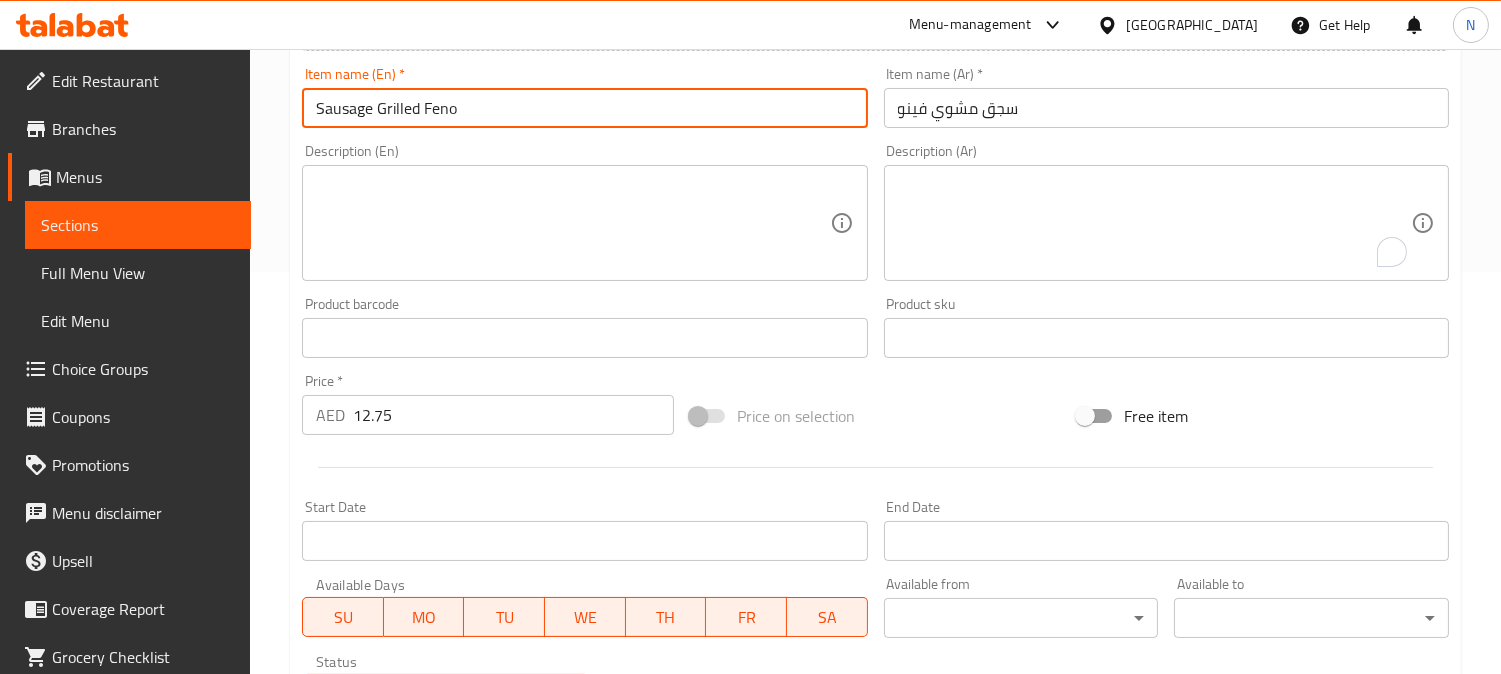 click on "Sausage Grilled Feno" at bounding box center [584, 108] 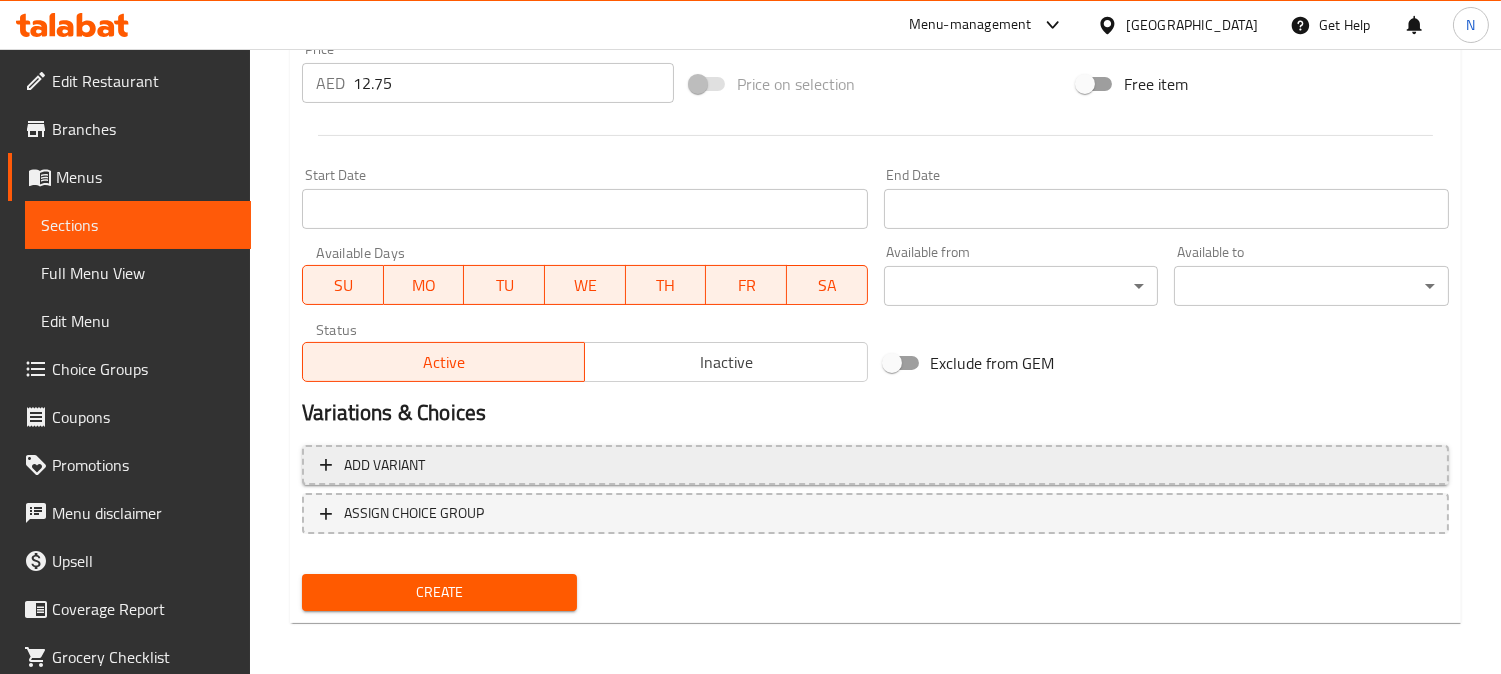 scroll, scrollTop: 735, scrollLeft: 0, axis: vertical 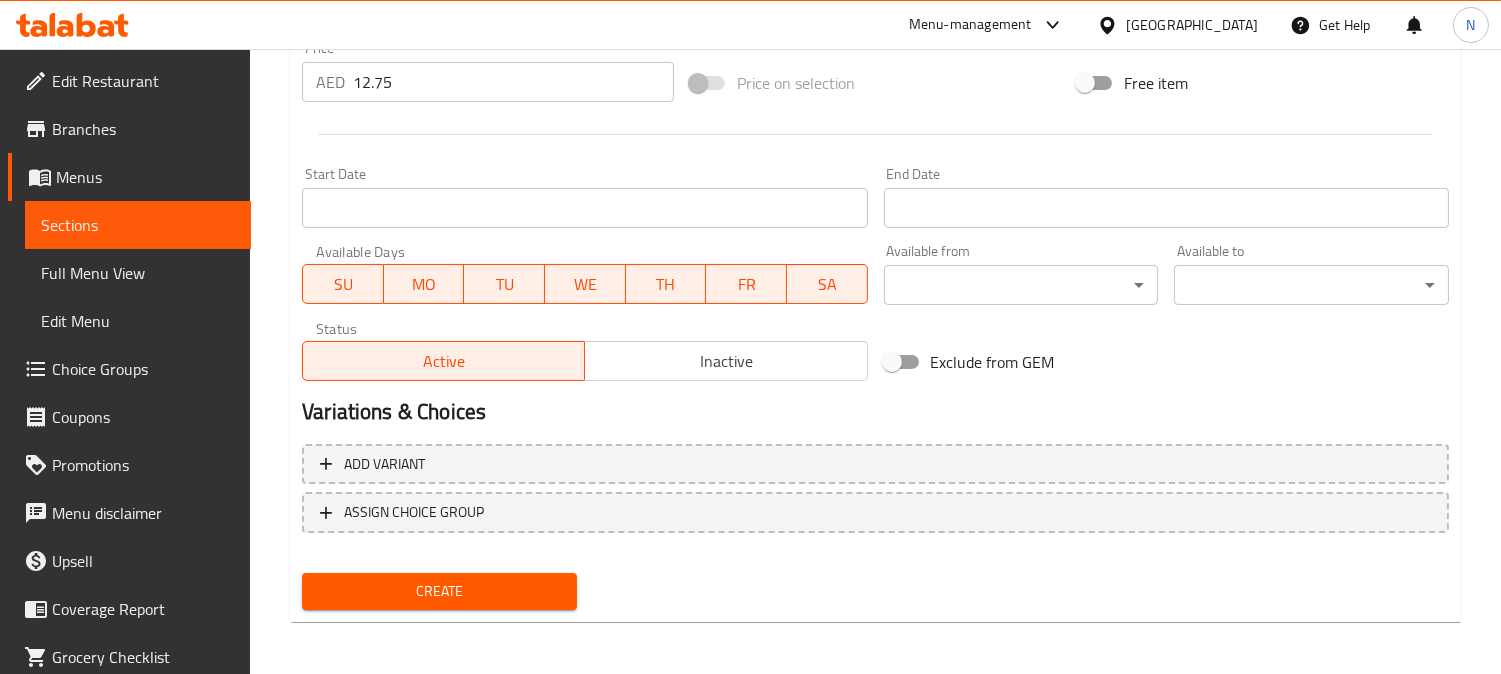 click on "Create" at bounding box center [439, 591] 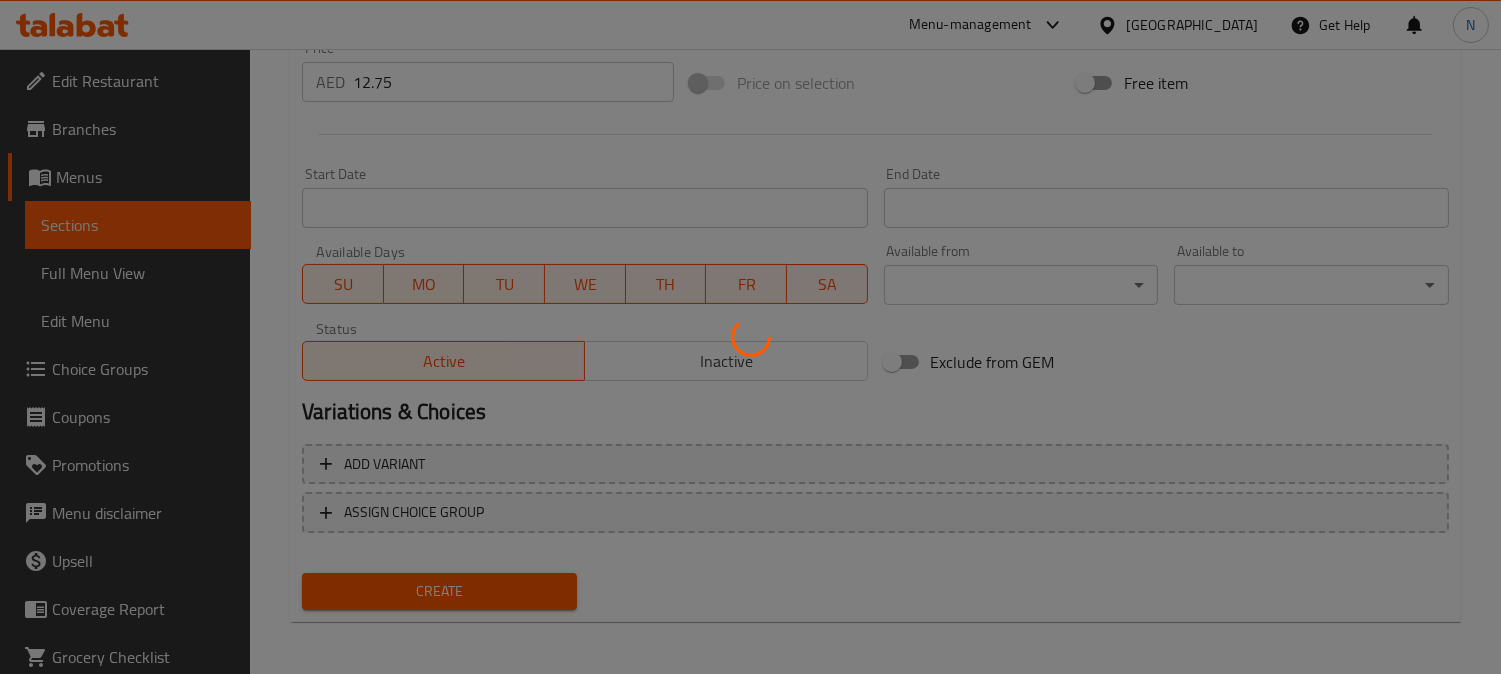 type 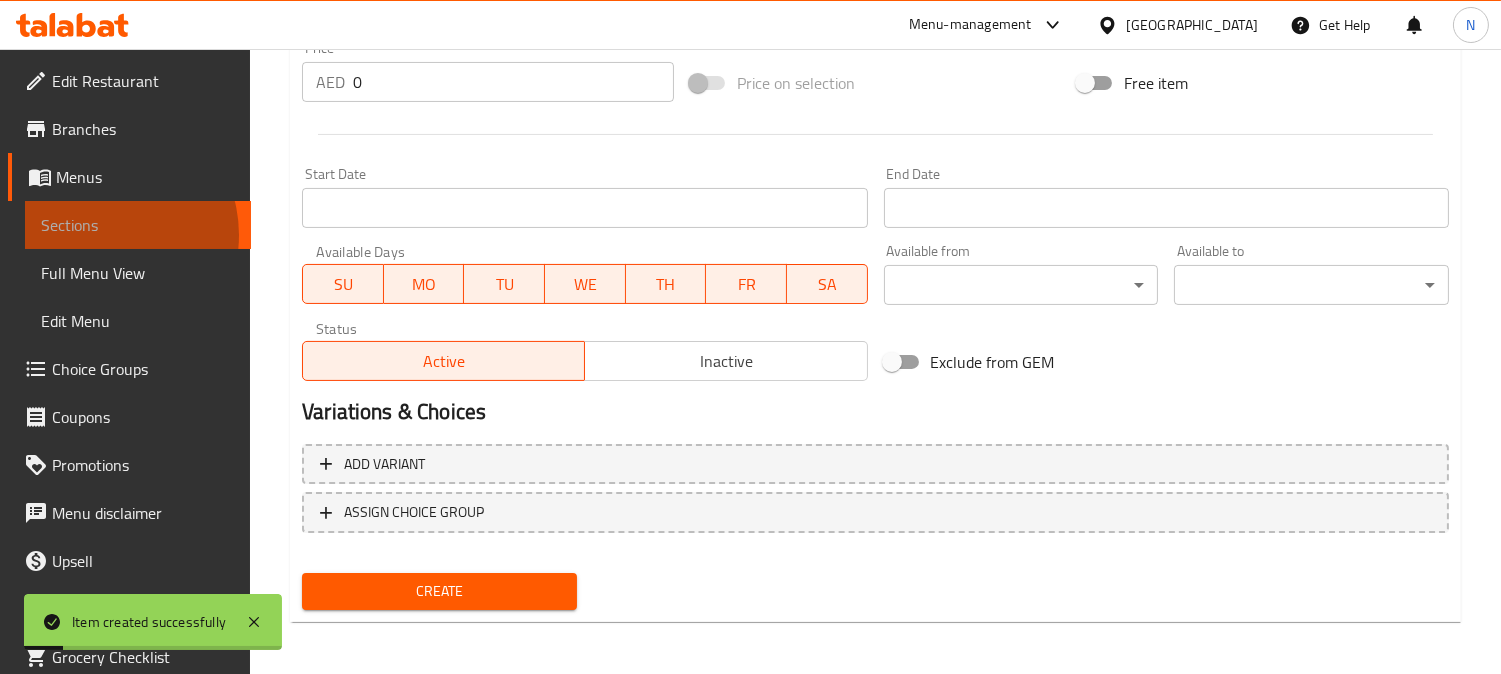 click on "Sections" at bounding box center (138, 225) 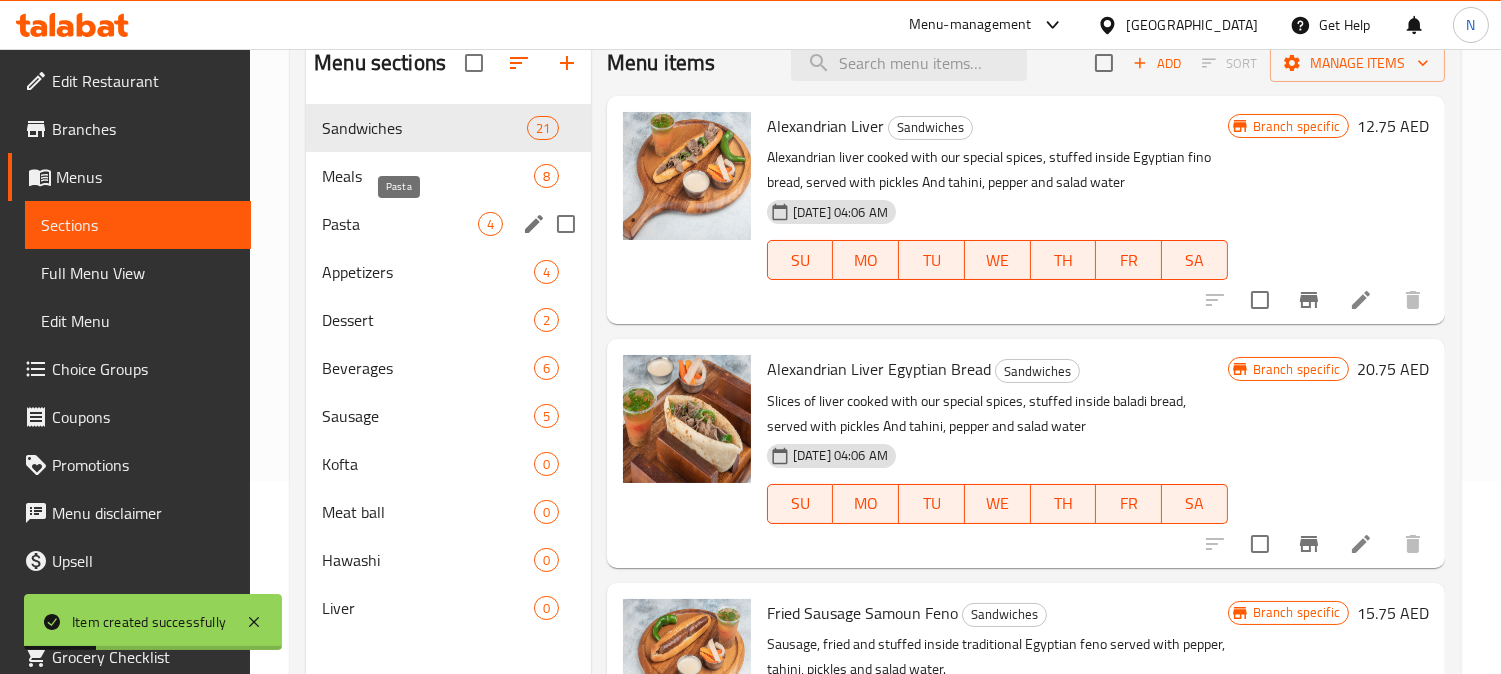 scroll, scrollTop: 168, scrollLeft: 0, axis: vertical 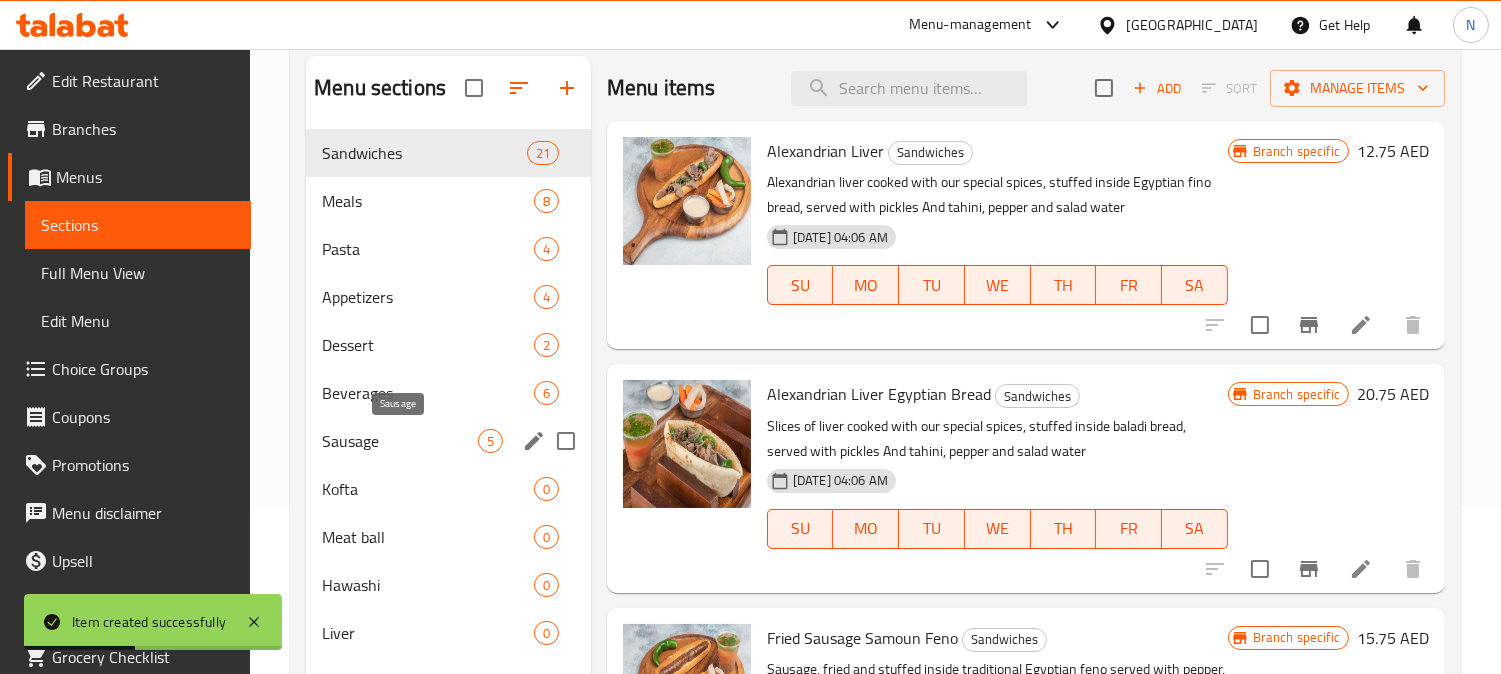 click on "Sausage" at bounding box center (400, 441) 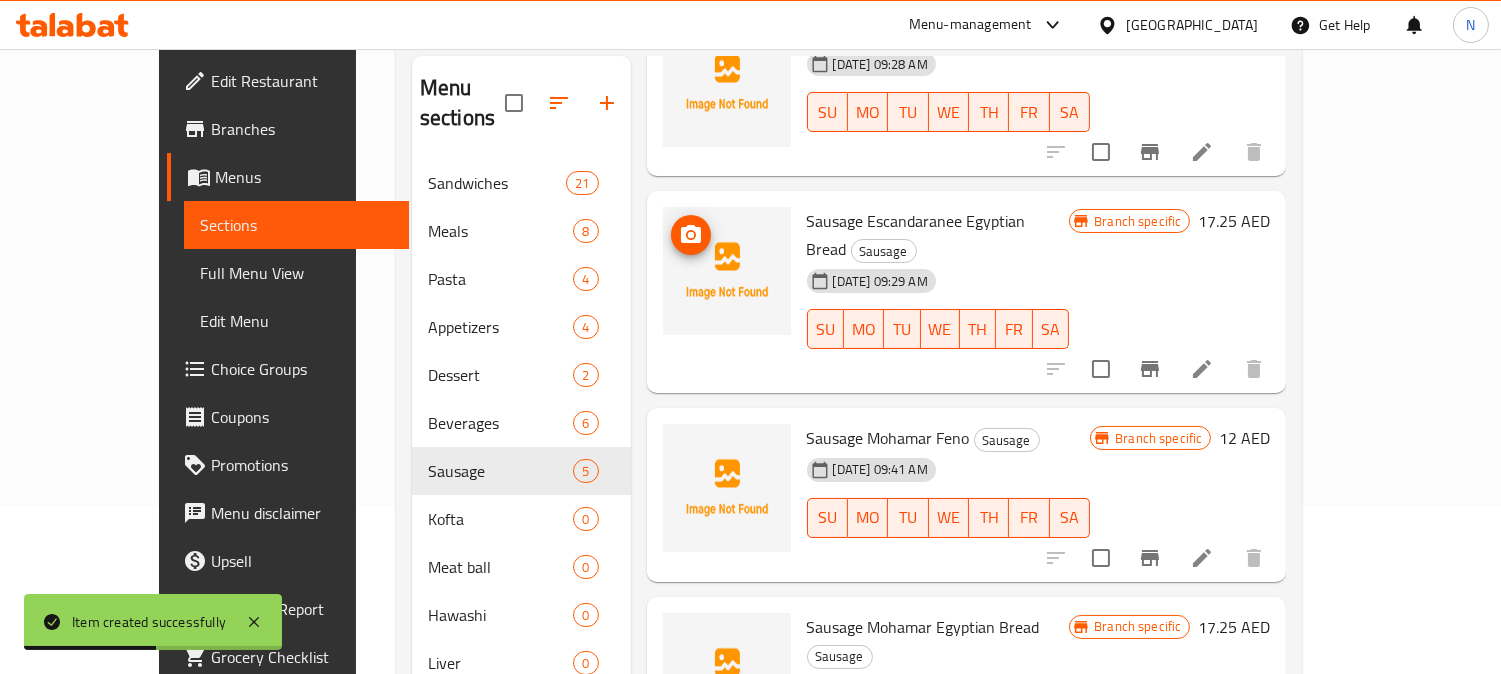 scroll, scrollTop: 317, scrollLeft: 0, axis: vertical 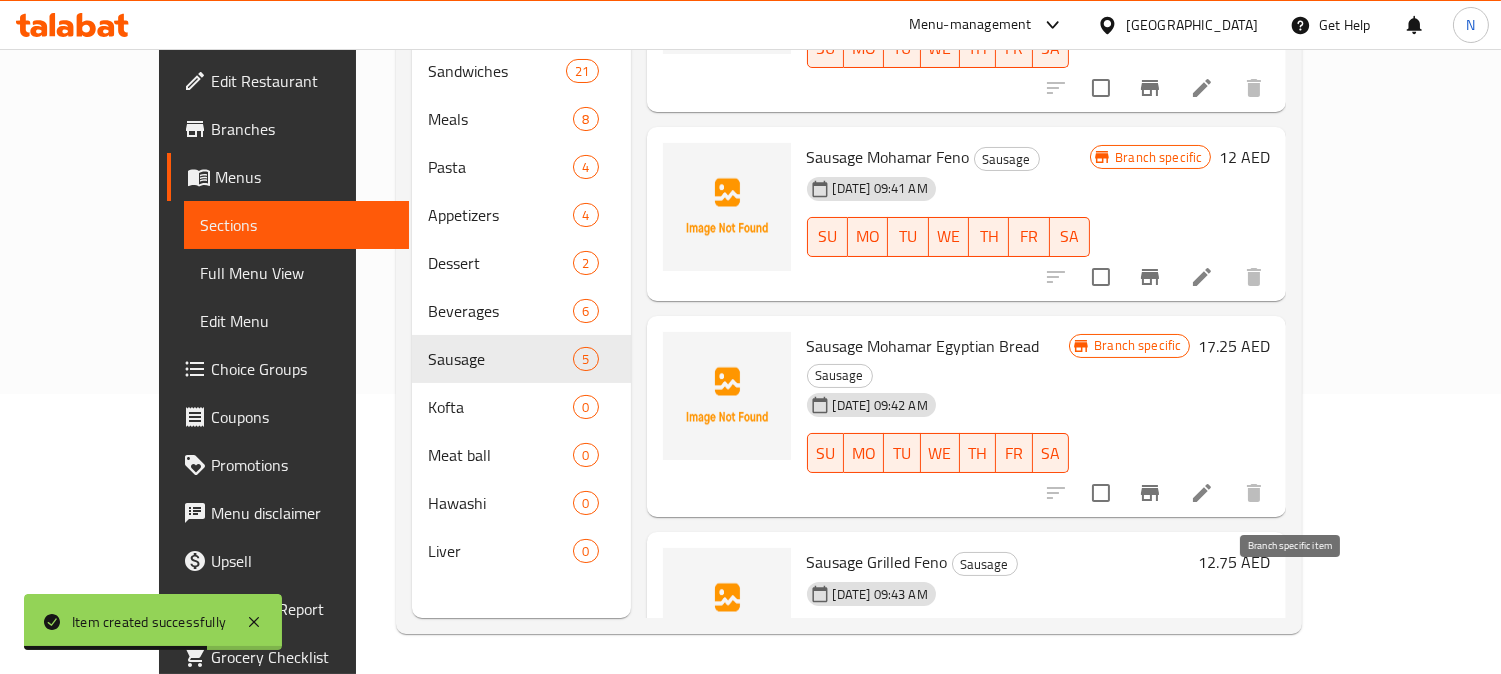 click 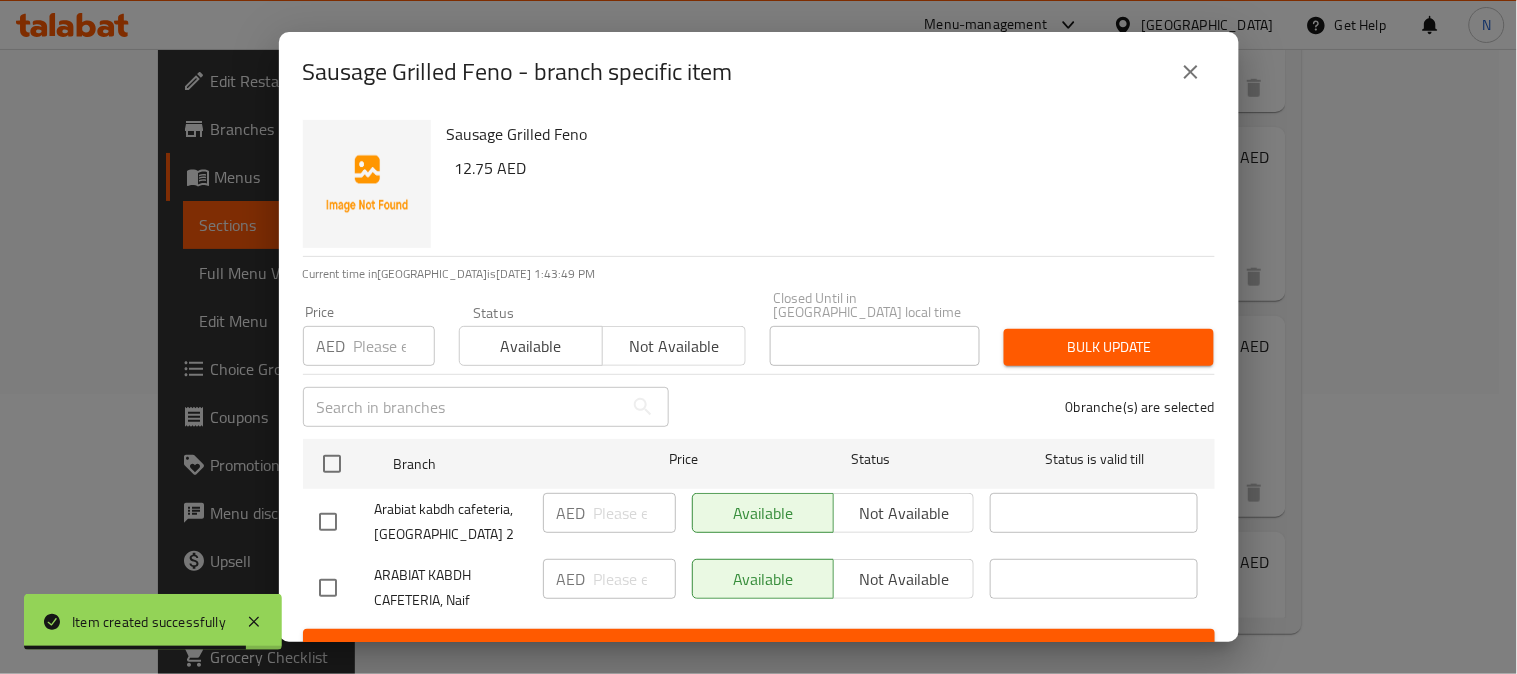 click at bounding box center [328, 588] 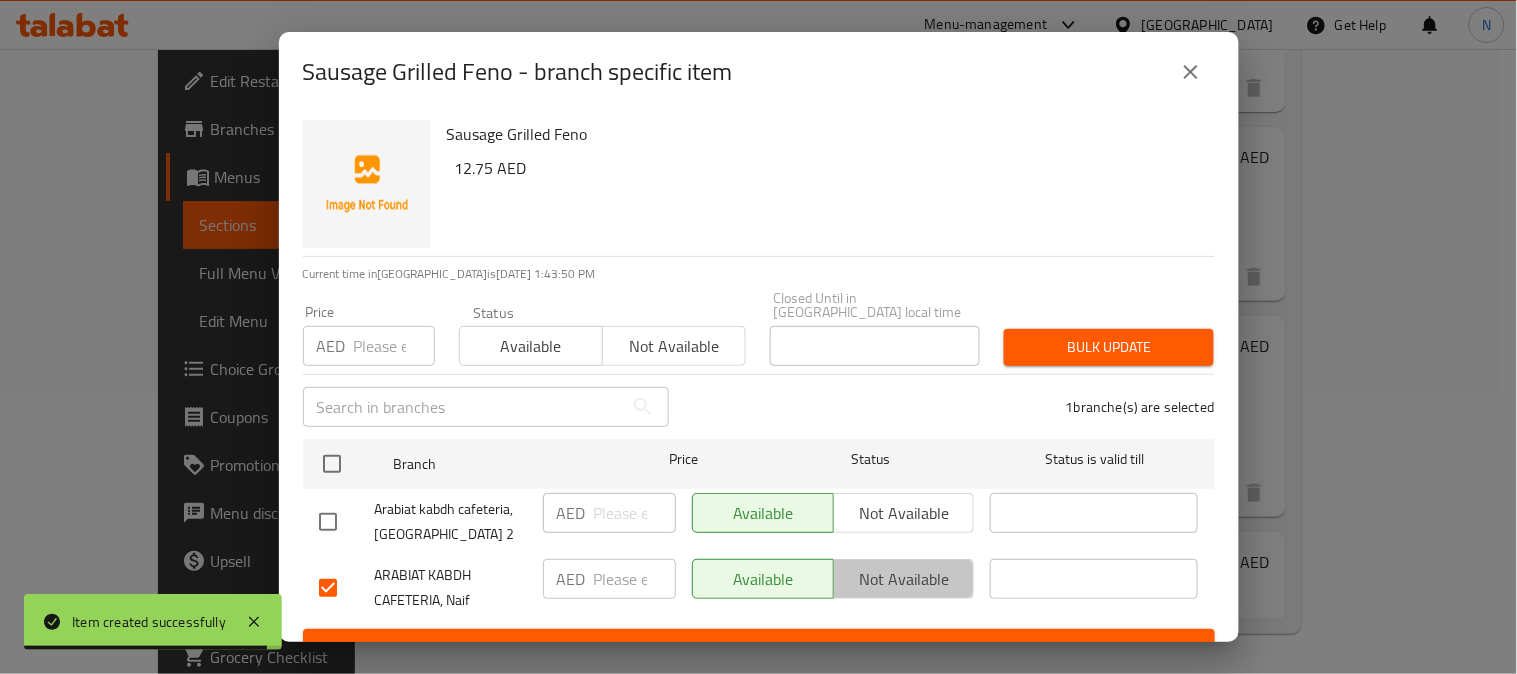 click on "Not available" at bounding box center (904, 579) 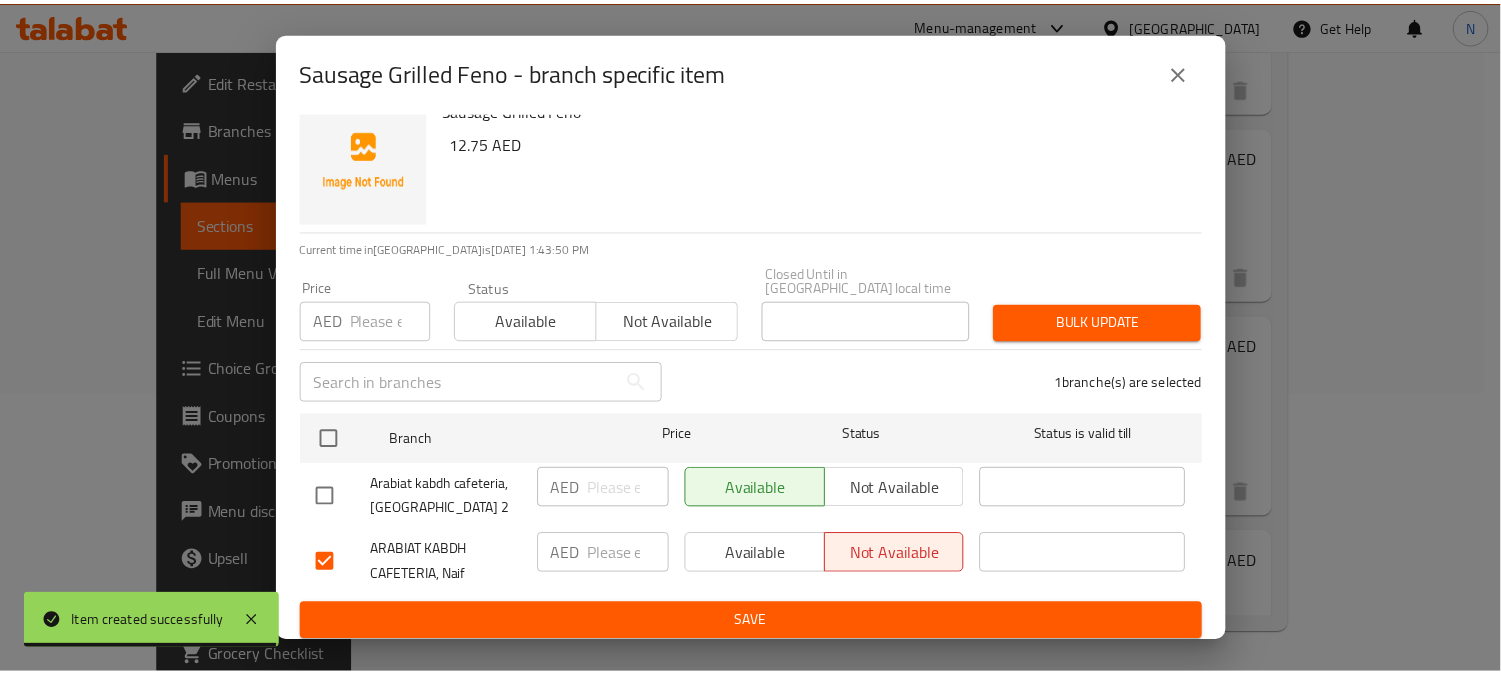 scroll, scrollTop: 31, scrollLeft: 0, axis: vertical 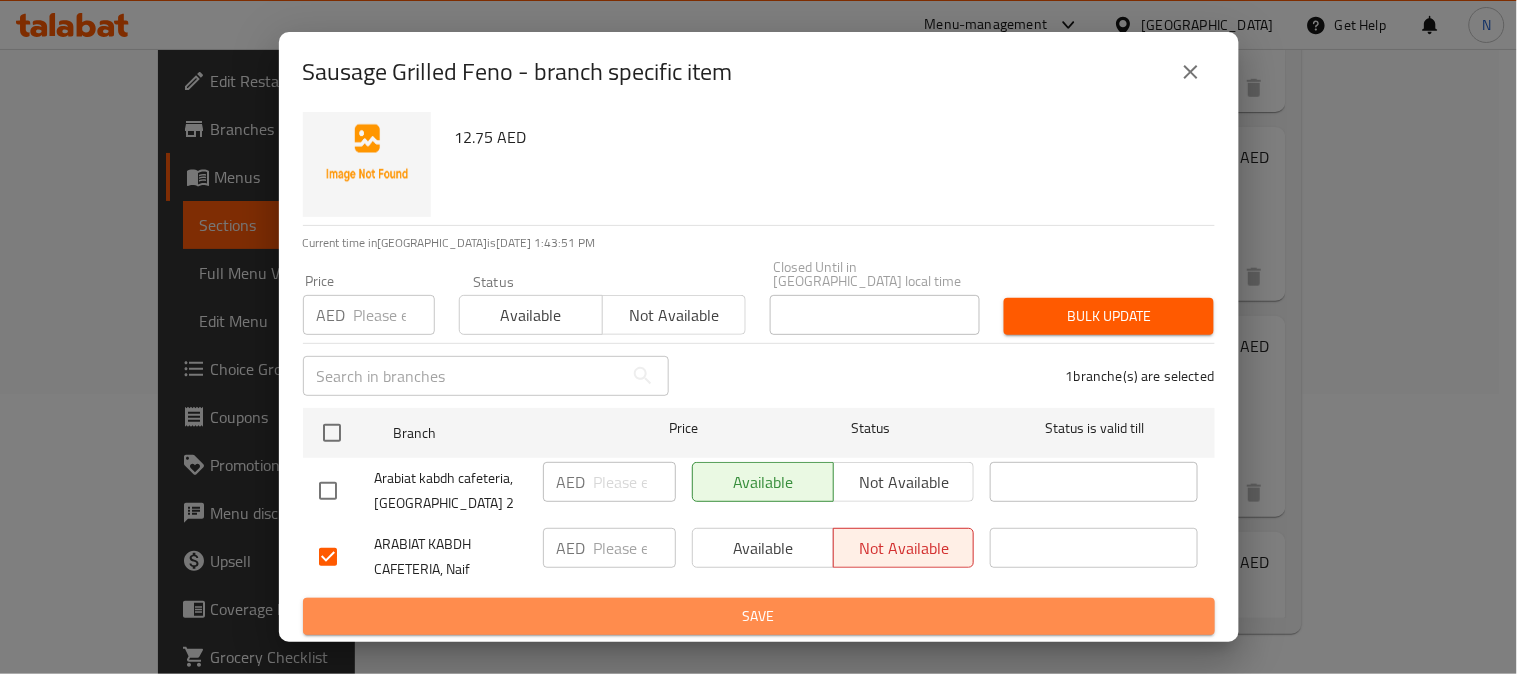 click on "Save" at bounding box center (759, 616) 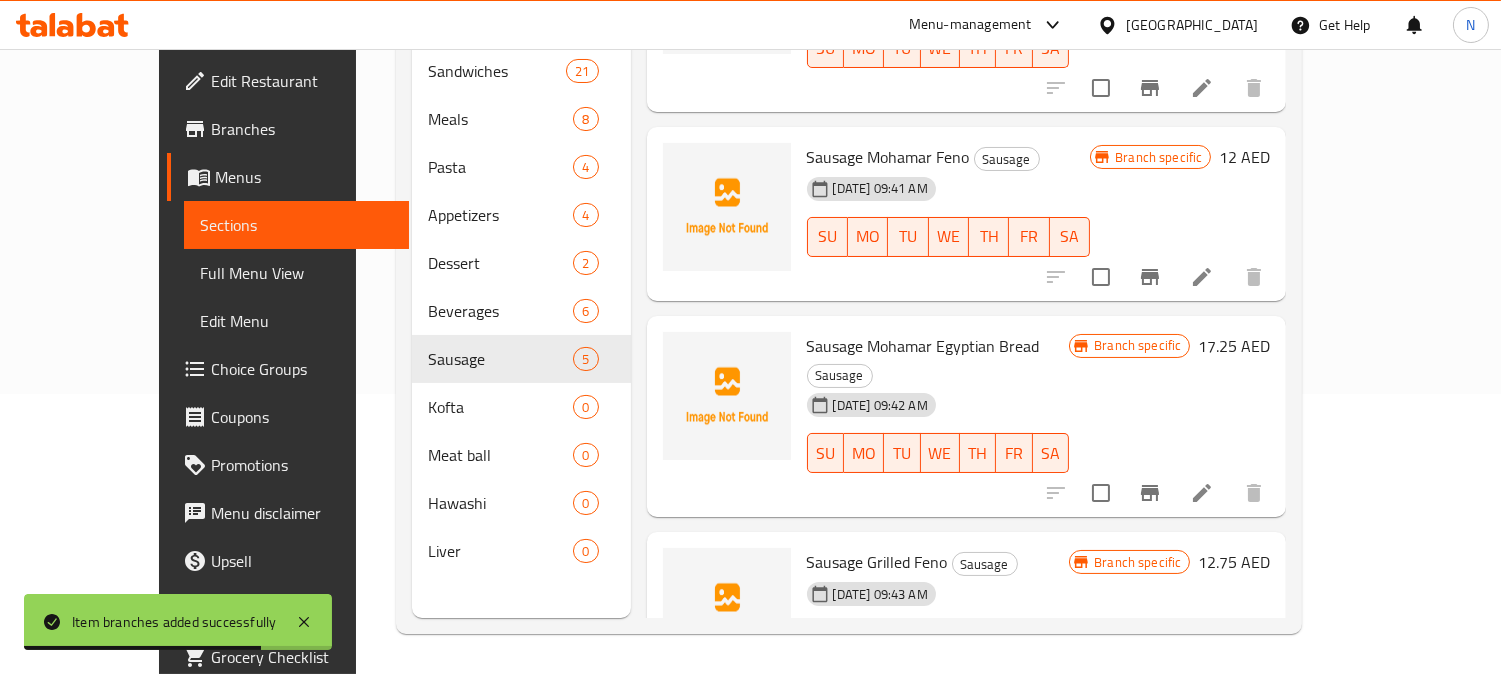 click on "Home / Restaurants management / Menus / Sections Arabiat kabdh cafeteria Open import export Menu sections Sandwiches 21 Meals 8 Pasta 4 Appetizers 4 Dessert 2 Beverages 6 Sausage 5 Kofta 0 Meat ball 0 Hawashi 0 Liver 0 Menu items Add Sort Manage items Sausage Escandaranee Feno   Sausage 11-07-2025 09:28 AM SU MO TU WE TH FR SA Branch specific 12   AED Sausage Escandaranee Egyptian Bread   Sausage 11-07-2025 09:29 AM SU MO TU WE TH FR SA Branch specific 17.25   AED Sausage Mohamar Feno   Sausage 11-07-2025 09:41 AM SU MO TU WE TH FR SA Branch specific 12   AED Sausage Mohamar Egyptian Bread   Sausage 11-07-2025 09:42 AM SU MO TU WE TH FR SA Branch specific 17.25   AED Sausage Grilled Feno   Sausage 11-07-2025 09:43 AM SU MO TU WE TH FR SA Branch specific 12.75   AED" at bounding box center (849, 221) 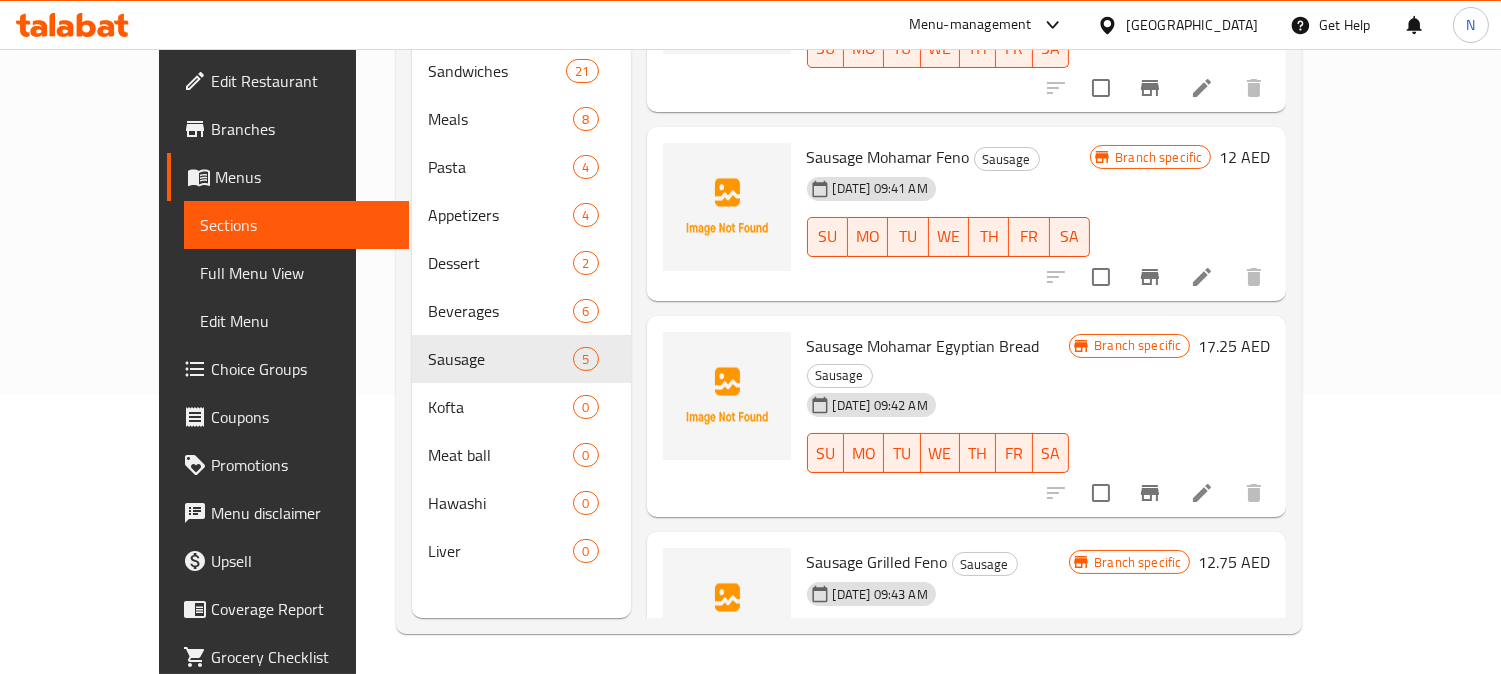 click on "Home / Restaurants management / Menus / Sections Arabiat kabdh cafeteria Open import export Menu sections Sandwiches 21 Meals 8 Pasta 4 Appetizers 4 Dessert 2 Beverages 6 Sausage 5 Kofta 0 Meat ball 0 Hawashi 0 Liver 0 Menu items Add Sort Manage items Sausage Escandaranee Feno   Sausage 11-07-2025 09:28 AM SU MO TU WE TH FR SA Branch specific 12   AED Sausage Escandaranee Egyptian Bread   Sausage 11-07-2025 09:29 AM SU MO TU WE TH FR SA Branch specific 17.25   AED Sausage Mohamar Feno   Sausage 11-07-2025 09:41 AM SU MO TU WE TH FR SA Branch specific 12   AED Sausage Mohamar Egyptian Bread   Sausage 11-07-2025 09:42 AM SU MO TU WE TH FR SA Branch specific 17.25   AED Sausage Grilled Feno   Sausage 11-07-2025 09:43 AM SU MO TU WE TH FR SA Branch specific 12.75   AED" at bounding box center (849, 221) 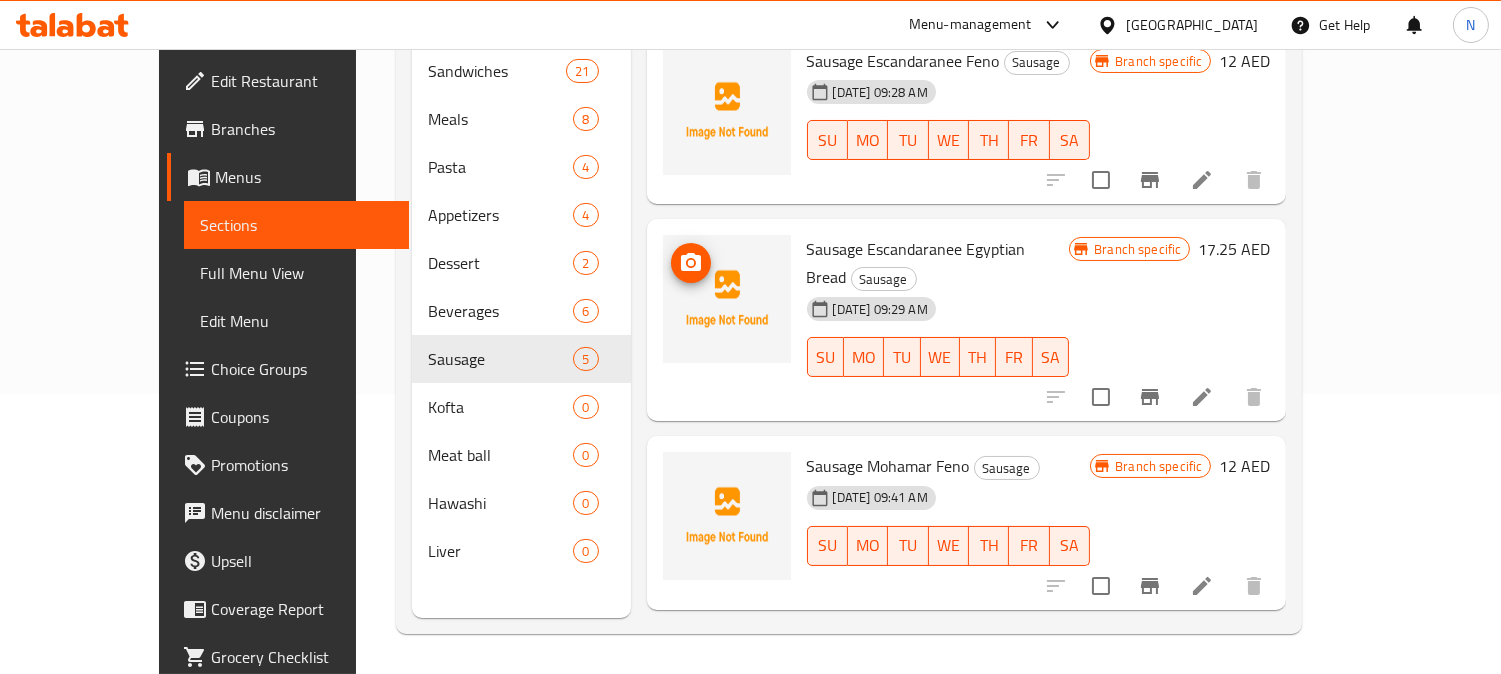 scroll, scrollTop: 0, scrollLeft: 0, axis: both 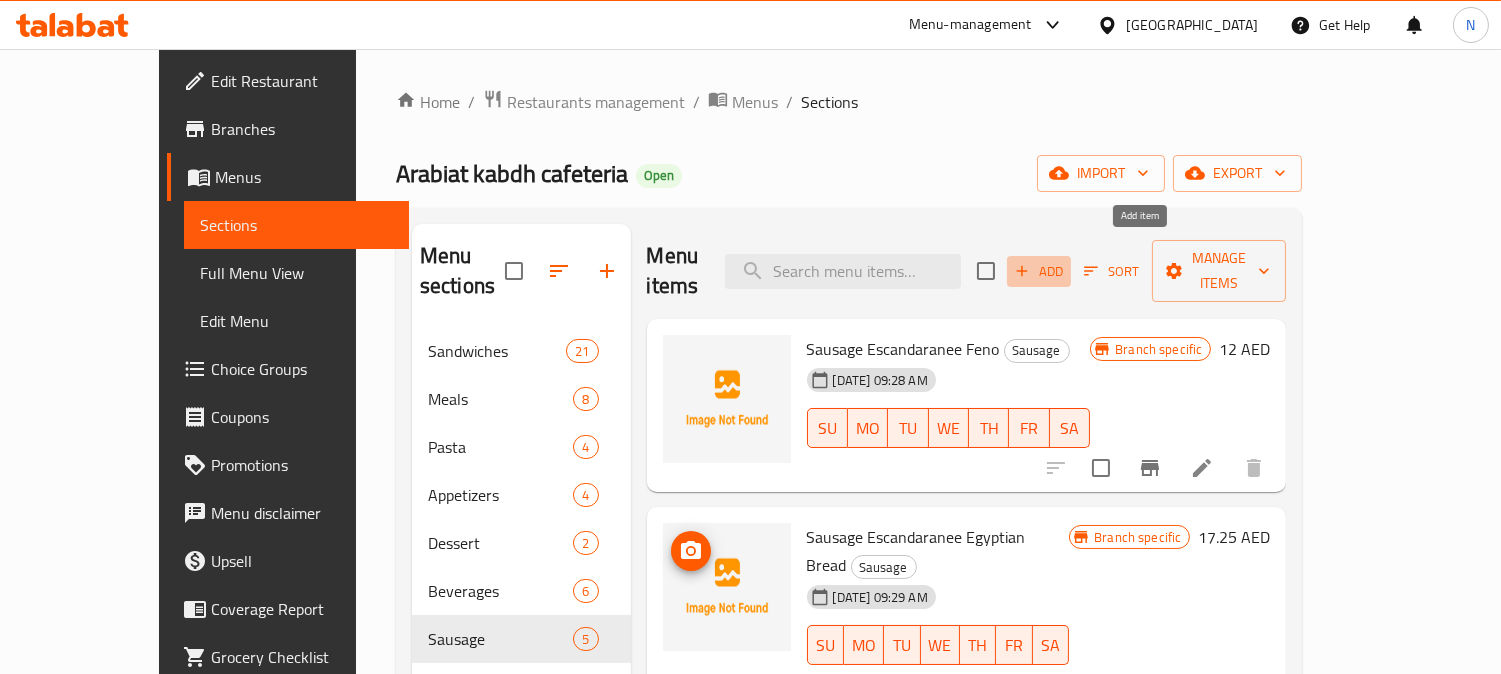 click on "Add" at bounding box center (1039, 271) 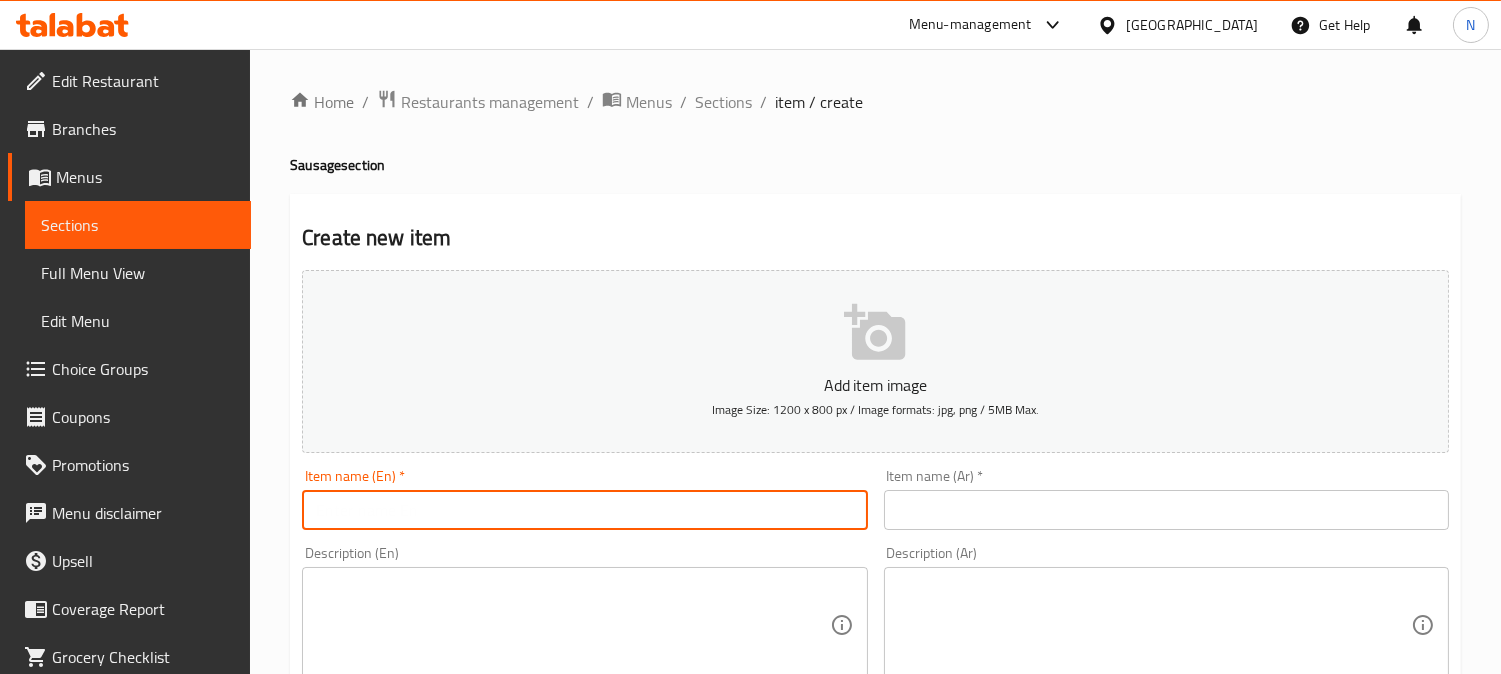 click at bounding box center [584, 510] 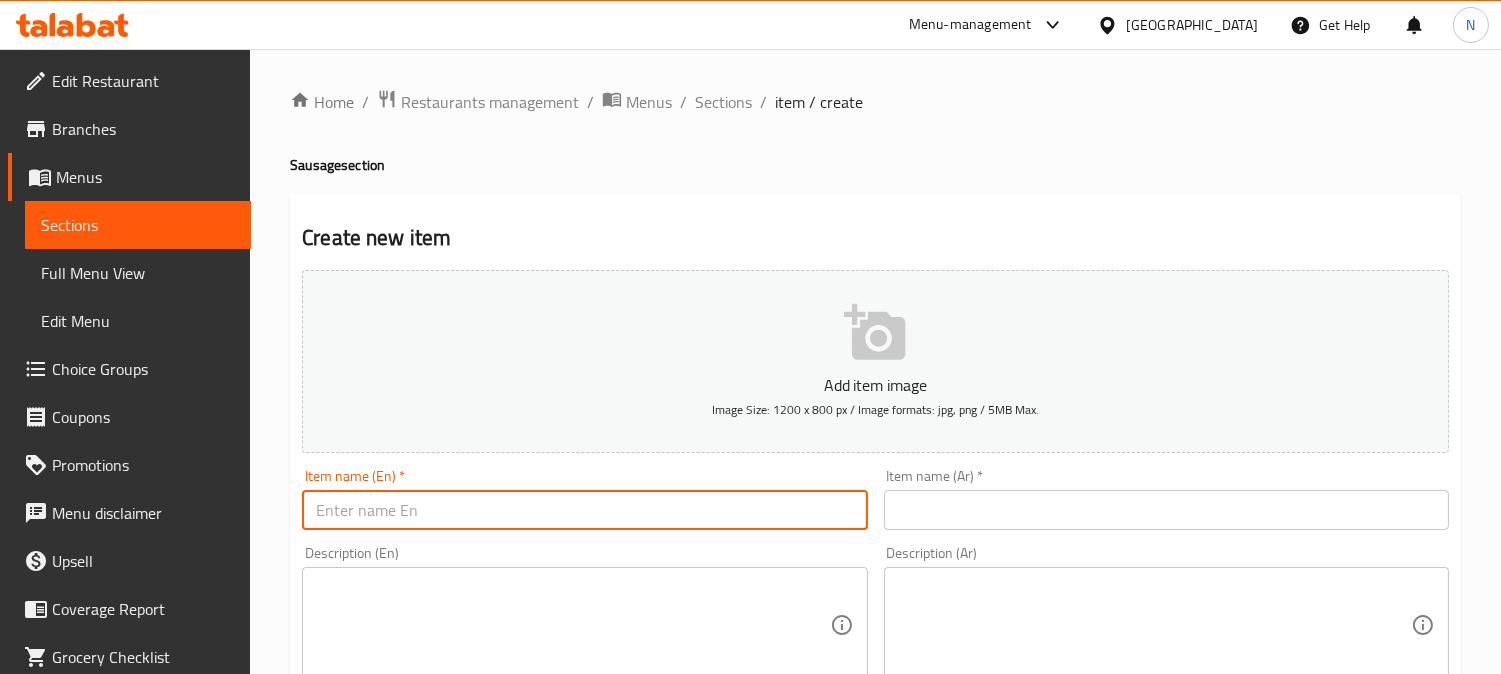 paste on "Sausage Grilled Egyptian Bread" 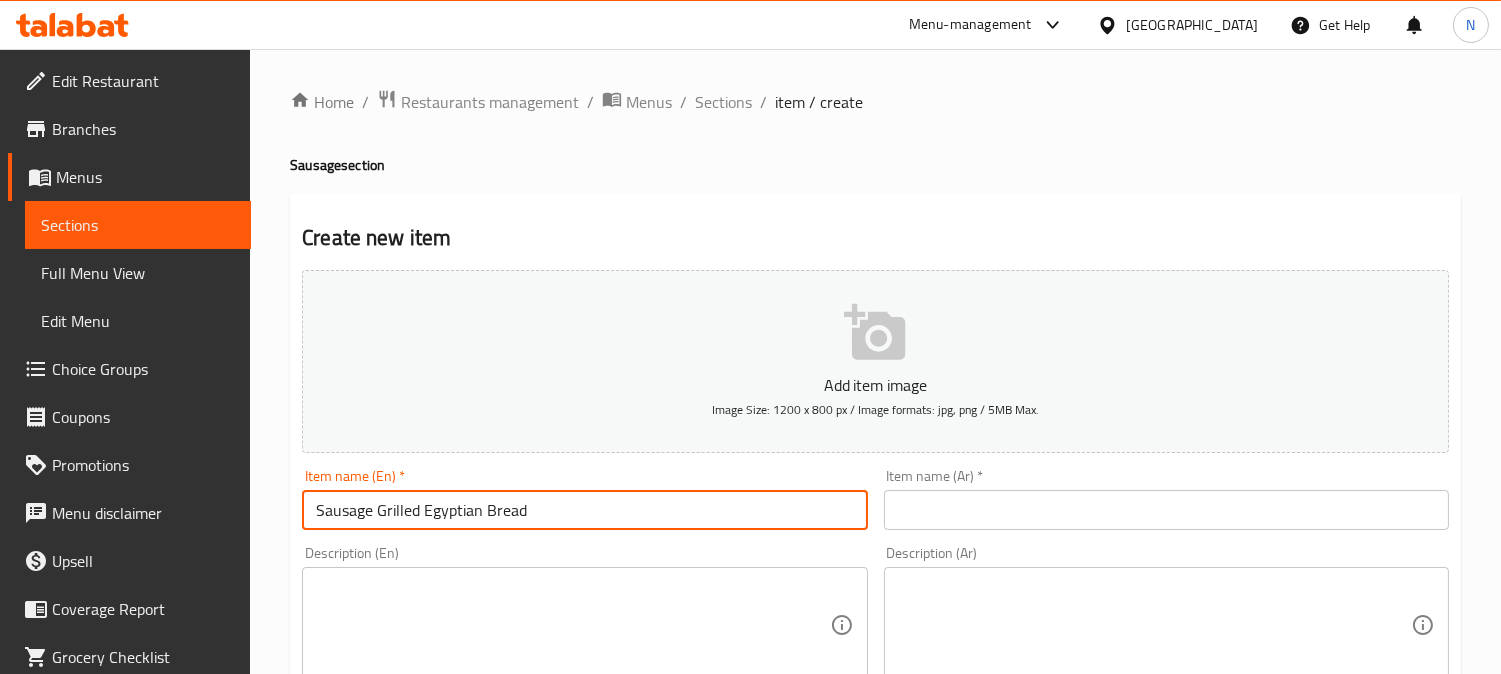 type on "Sausage Grilled Egyptian Bread" 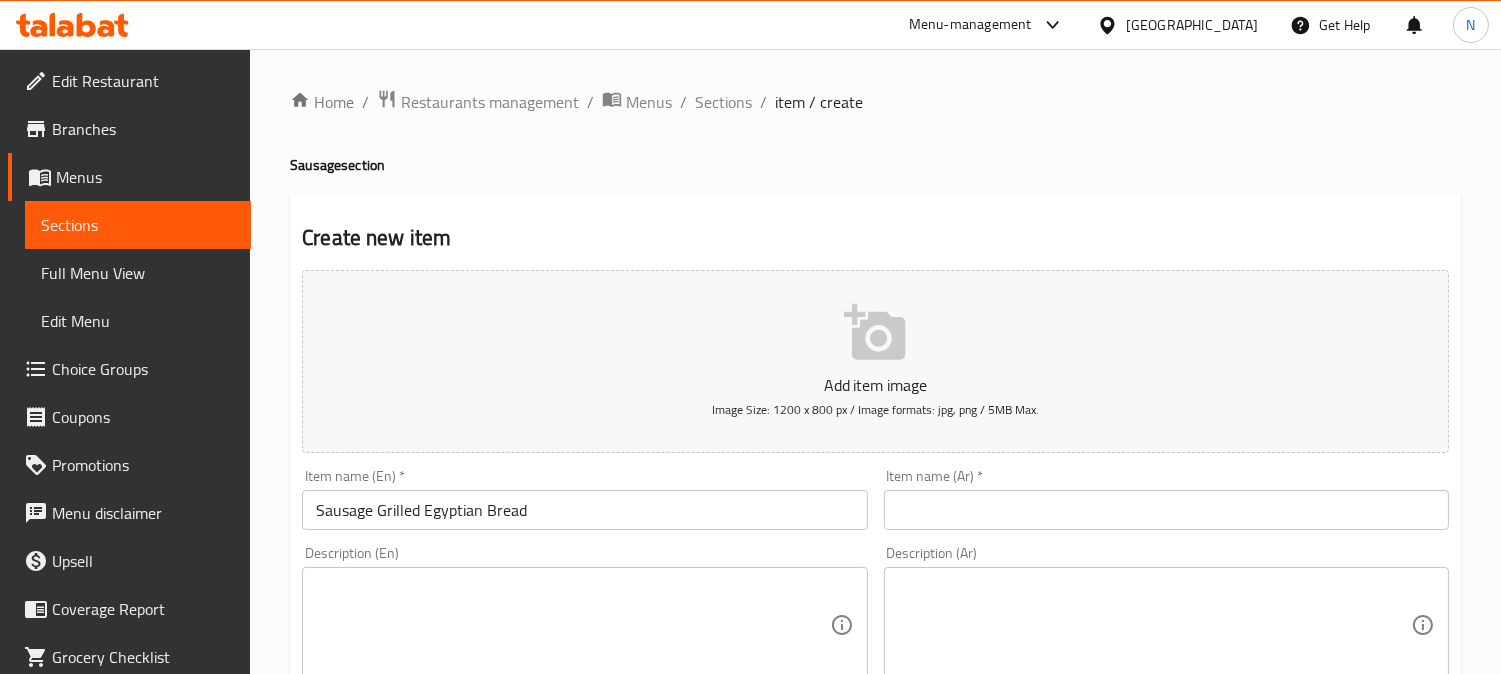 click at bounding box center (1166, 510) 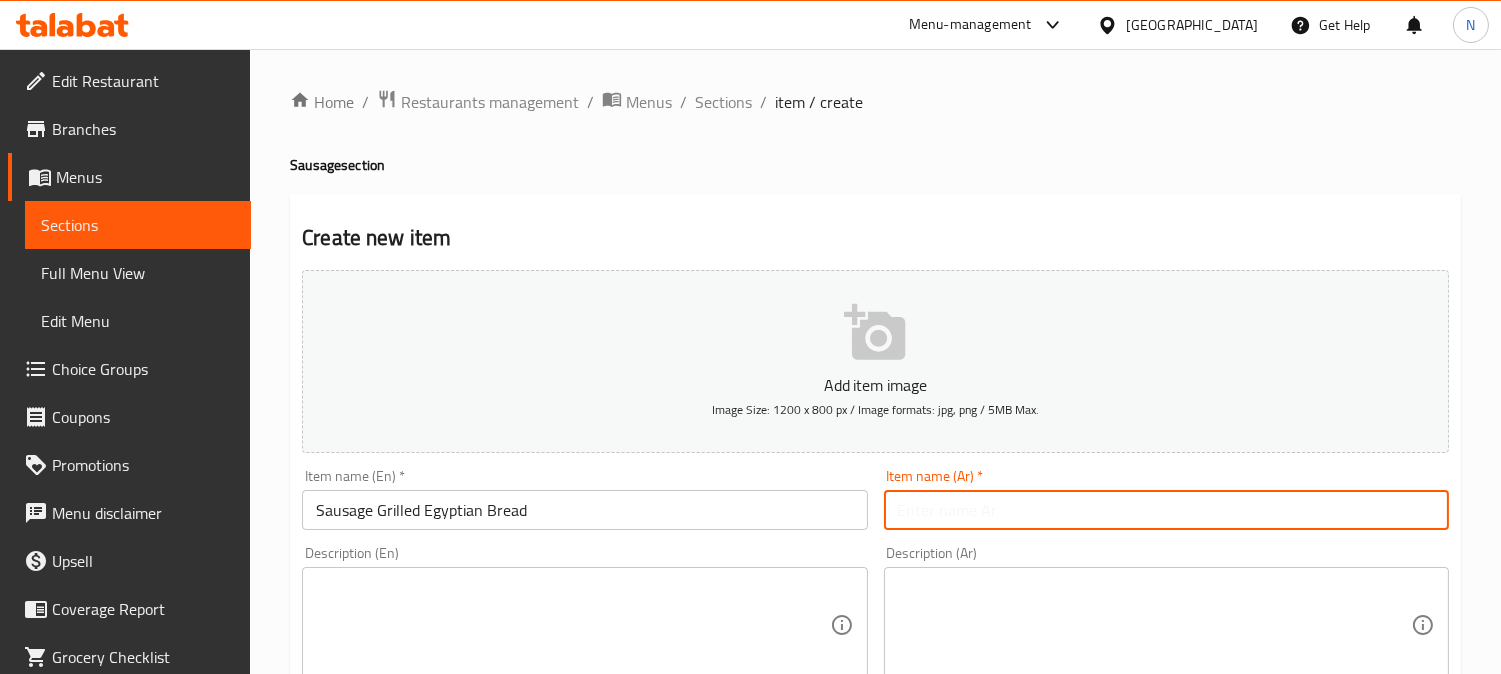 paste on "سحق مشوي رغيف مصري" 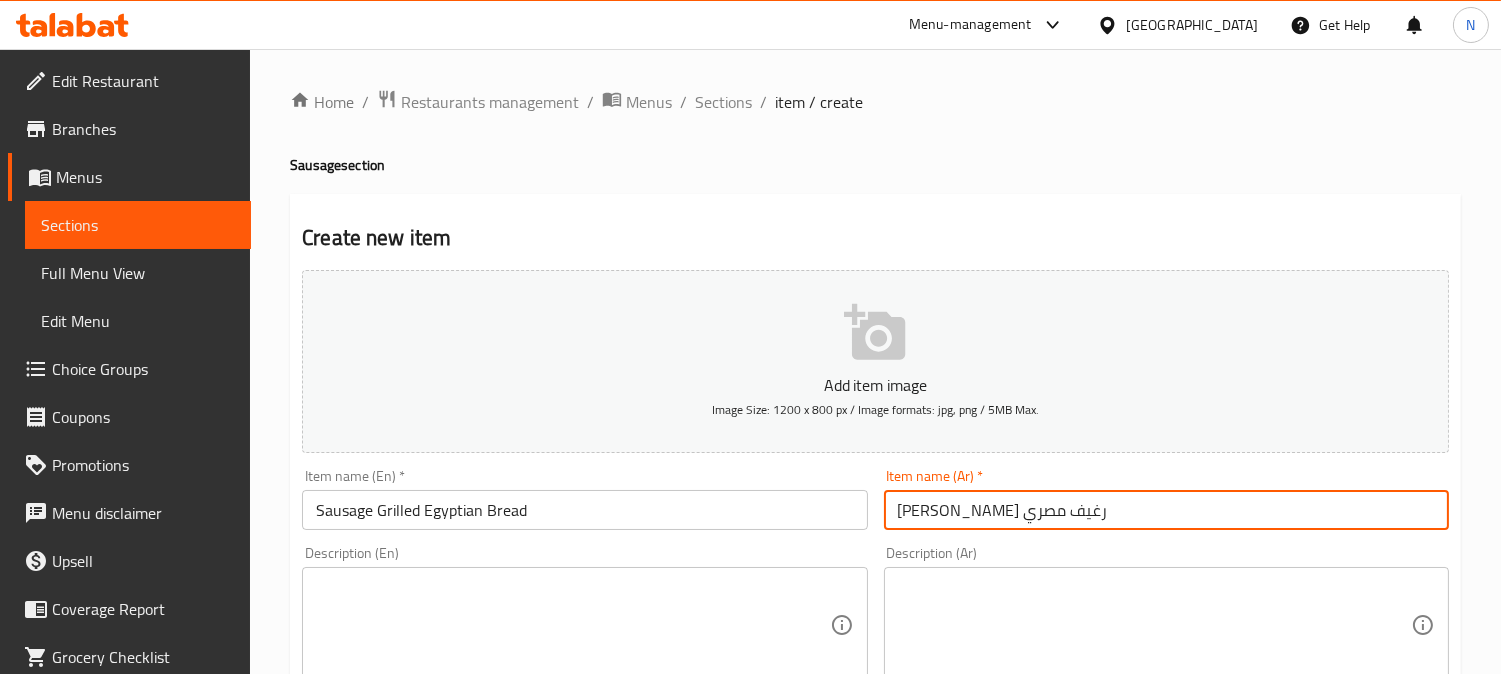 type on "سحق مشوي رغيف مصري" 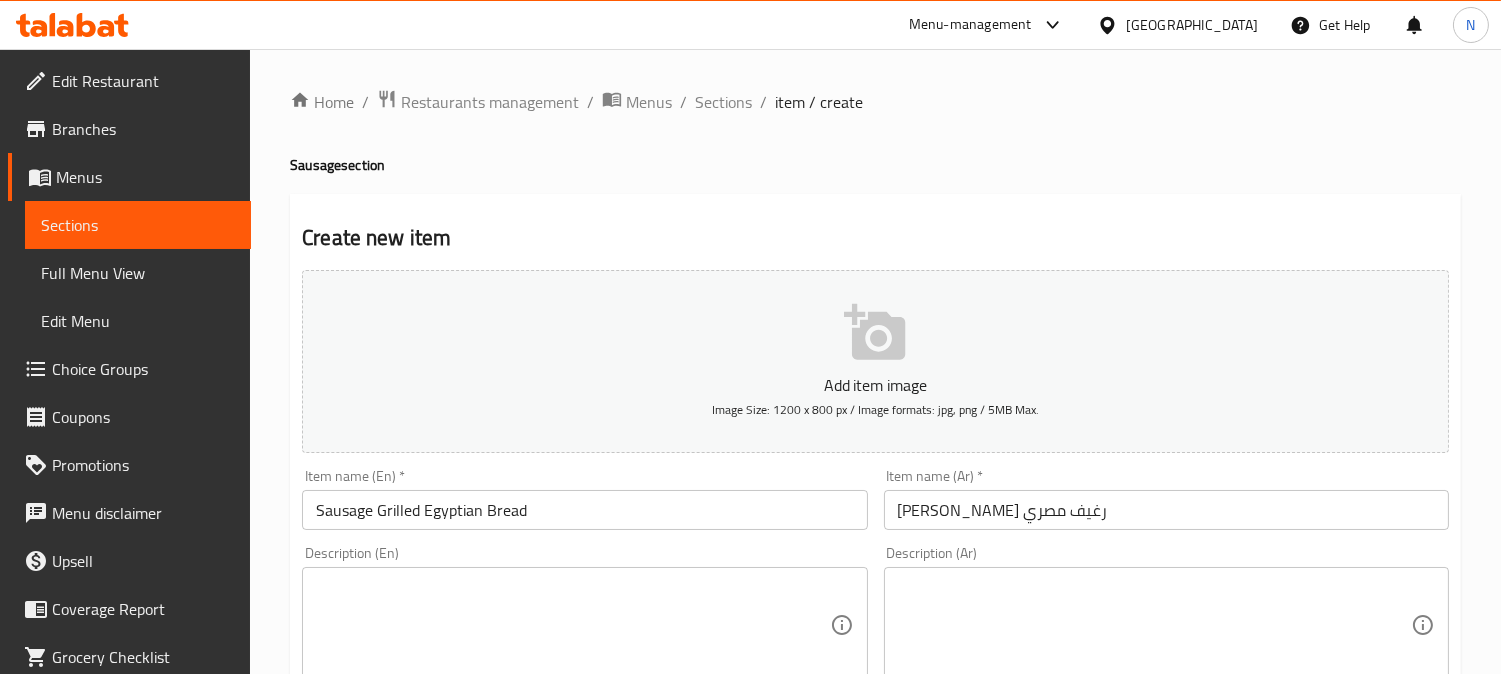 drag, startPoint x: 1474, startPoint y: 411, endPoint x: 1407, endPoint y: 400, distance: 67.89698 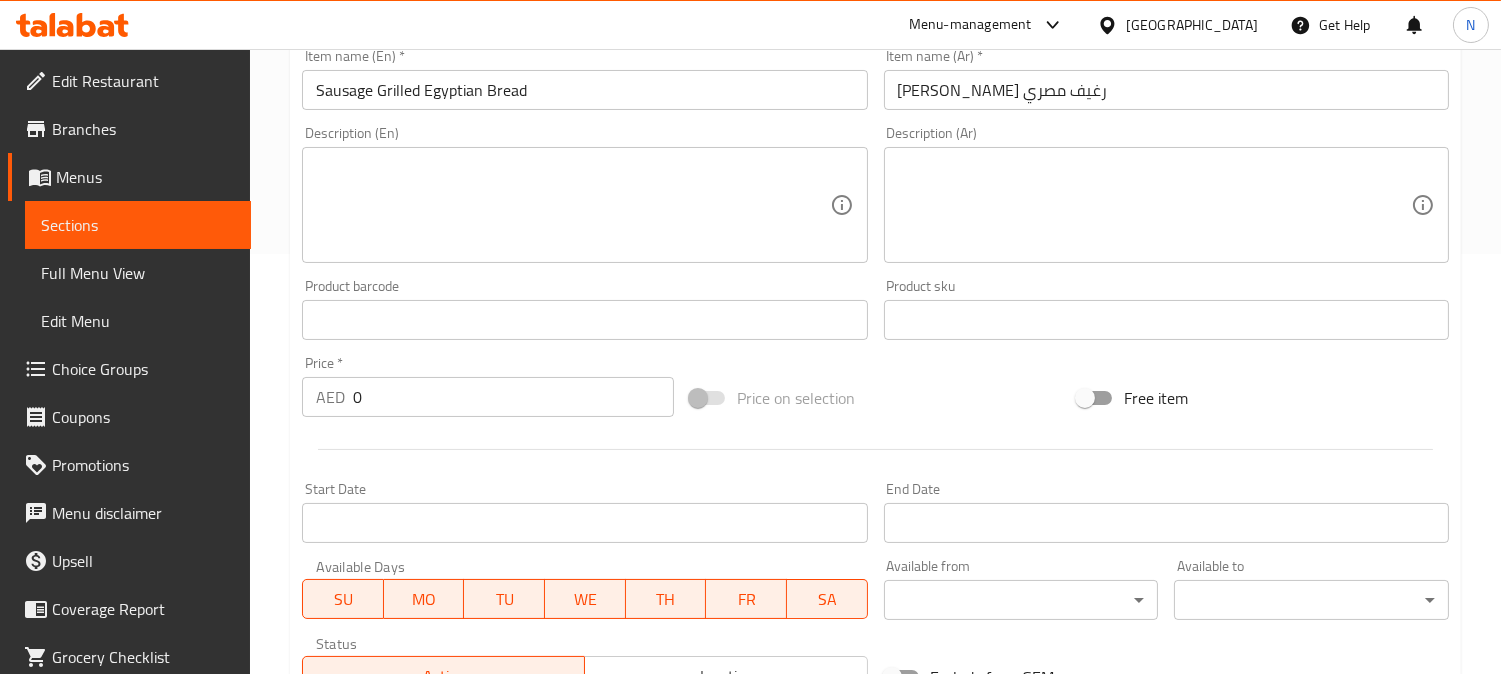 scroll, scrollTop: 666, scrollLeft: 0, axis: vertical 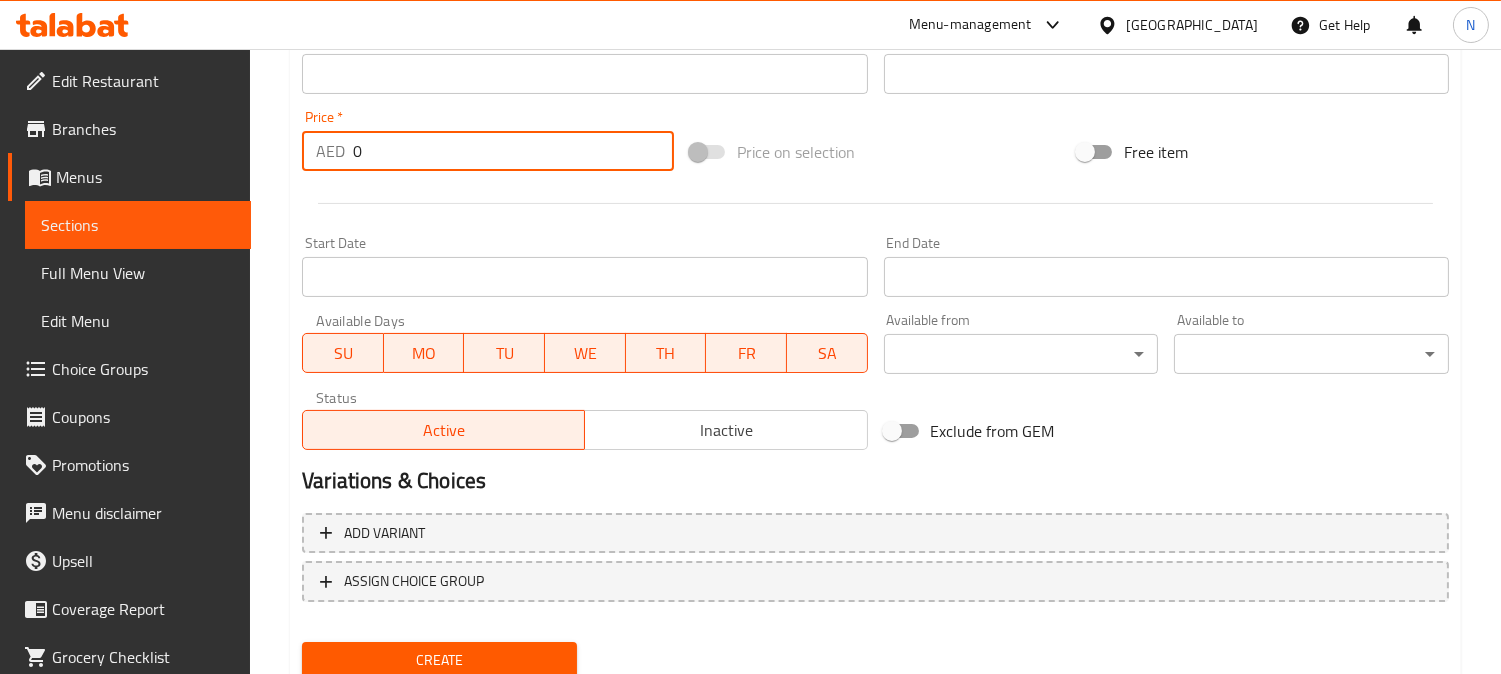 drag, startPoint x: 370, startPoint y: 143, endPoint x: 320, endPoint y: 157, distance: 51.92302 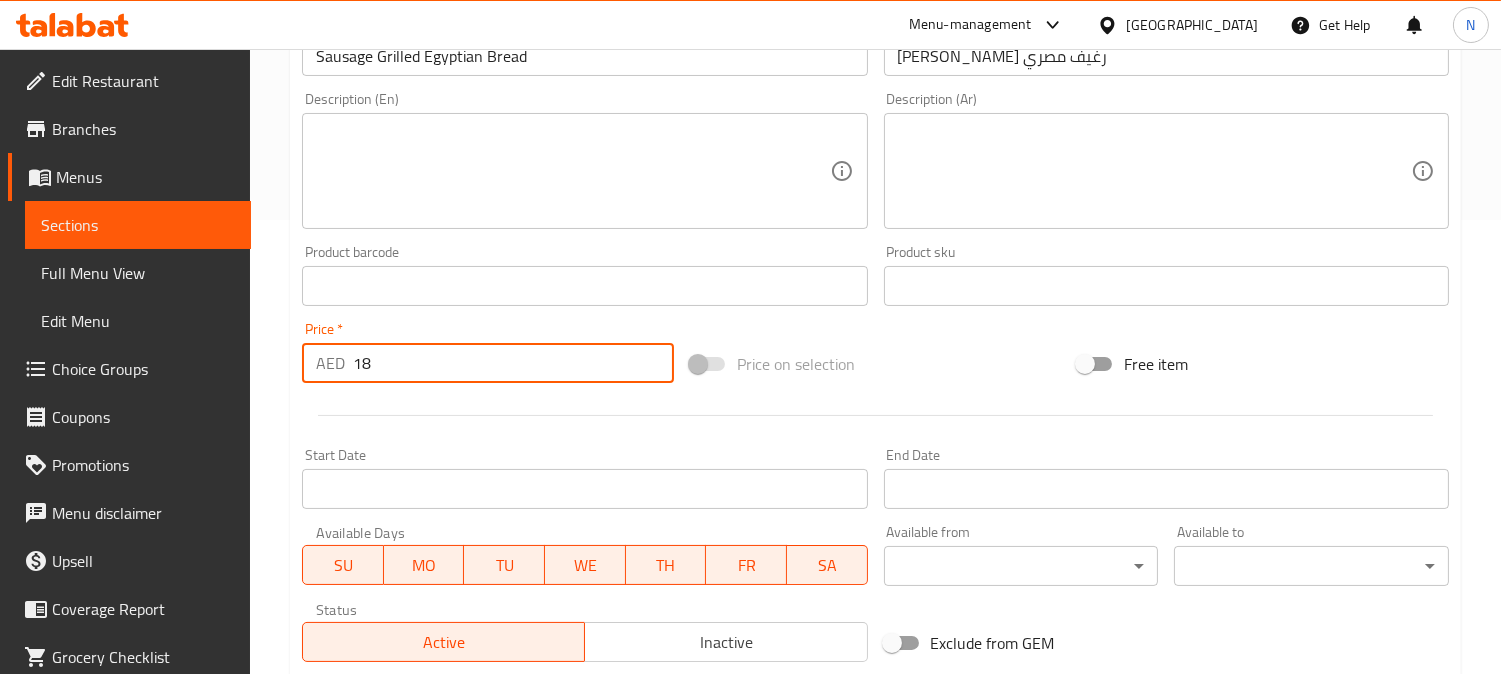 scroll, scrollTop: 333, scrollLeft: 0, axis: vertical 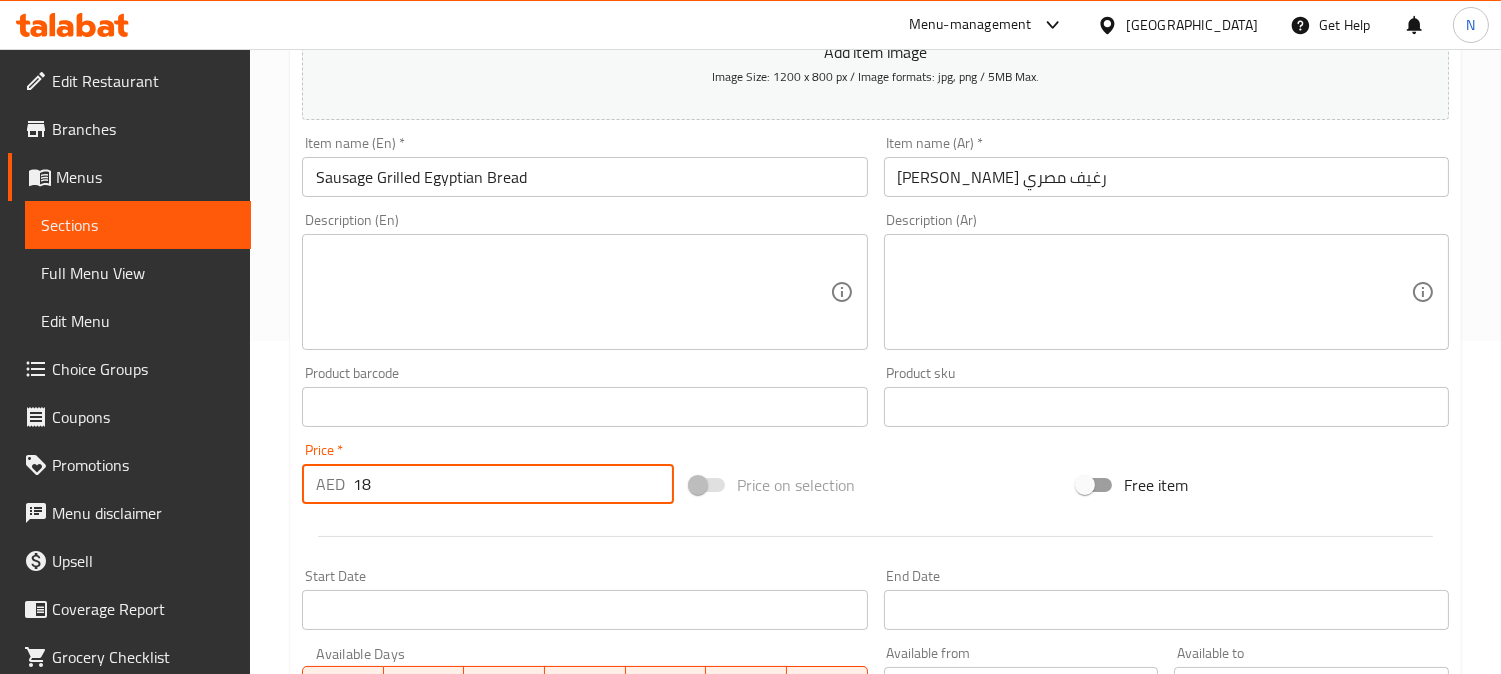 drag, startPoint x: 384, startPoint y: 484, endPoint x: 307, endPoint y: 484, distance: 77 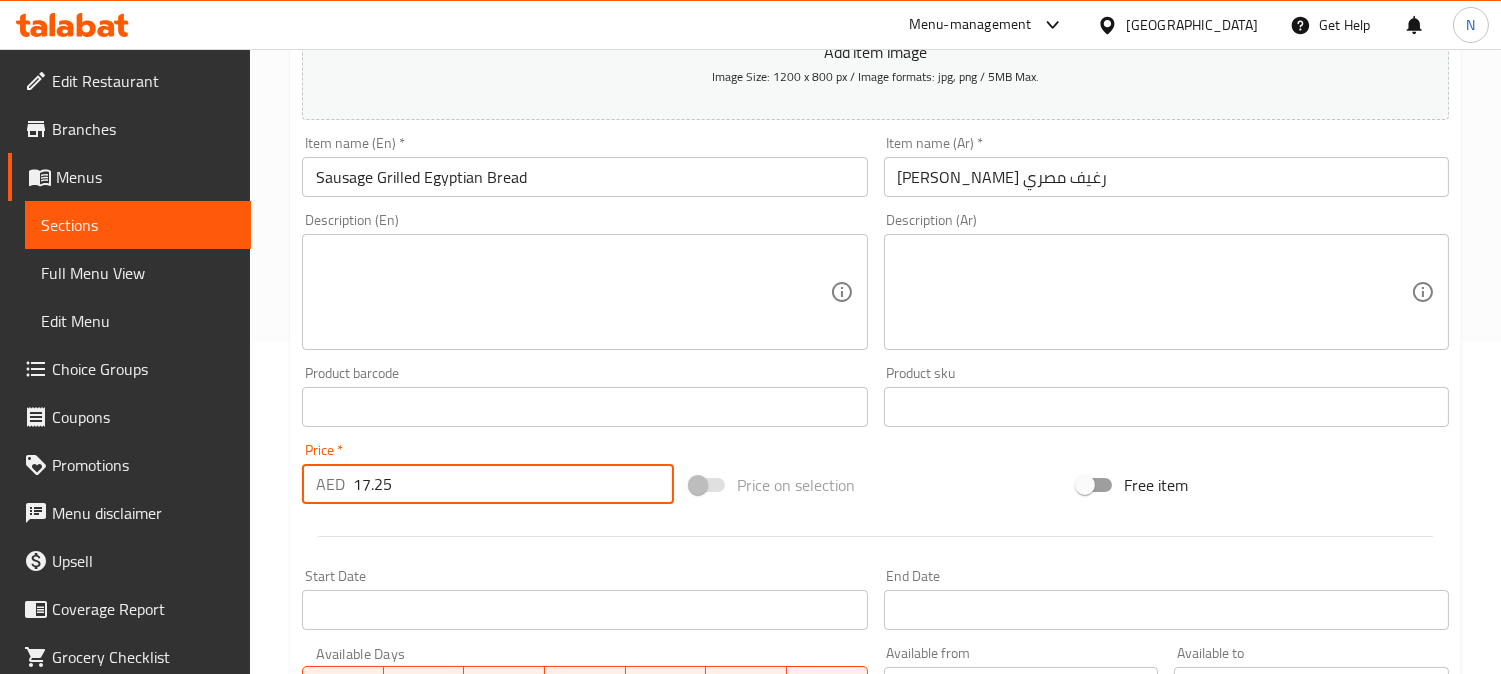 type on "17.25" 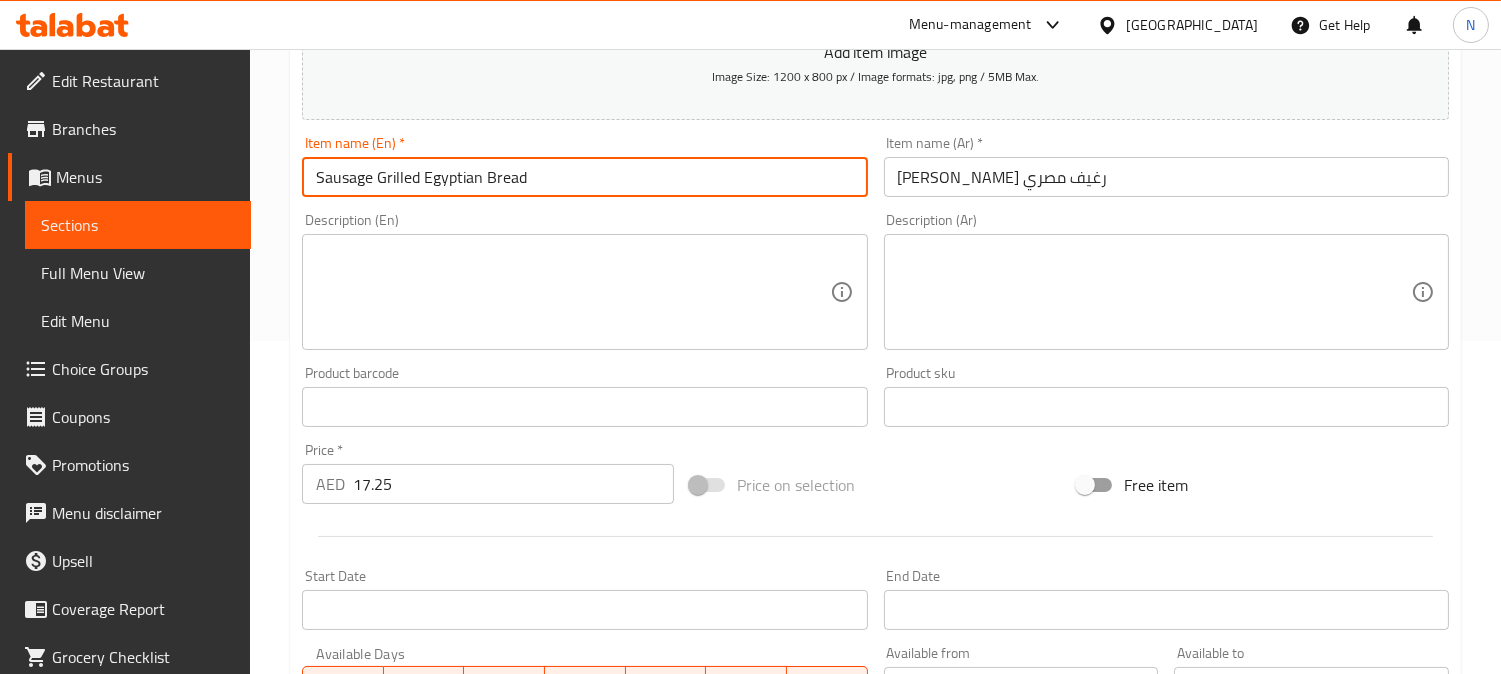click on "Sausage Grilled Egyptian Bread" at bounding box center [584, 177] 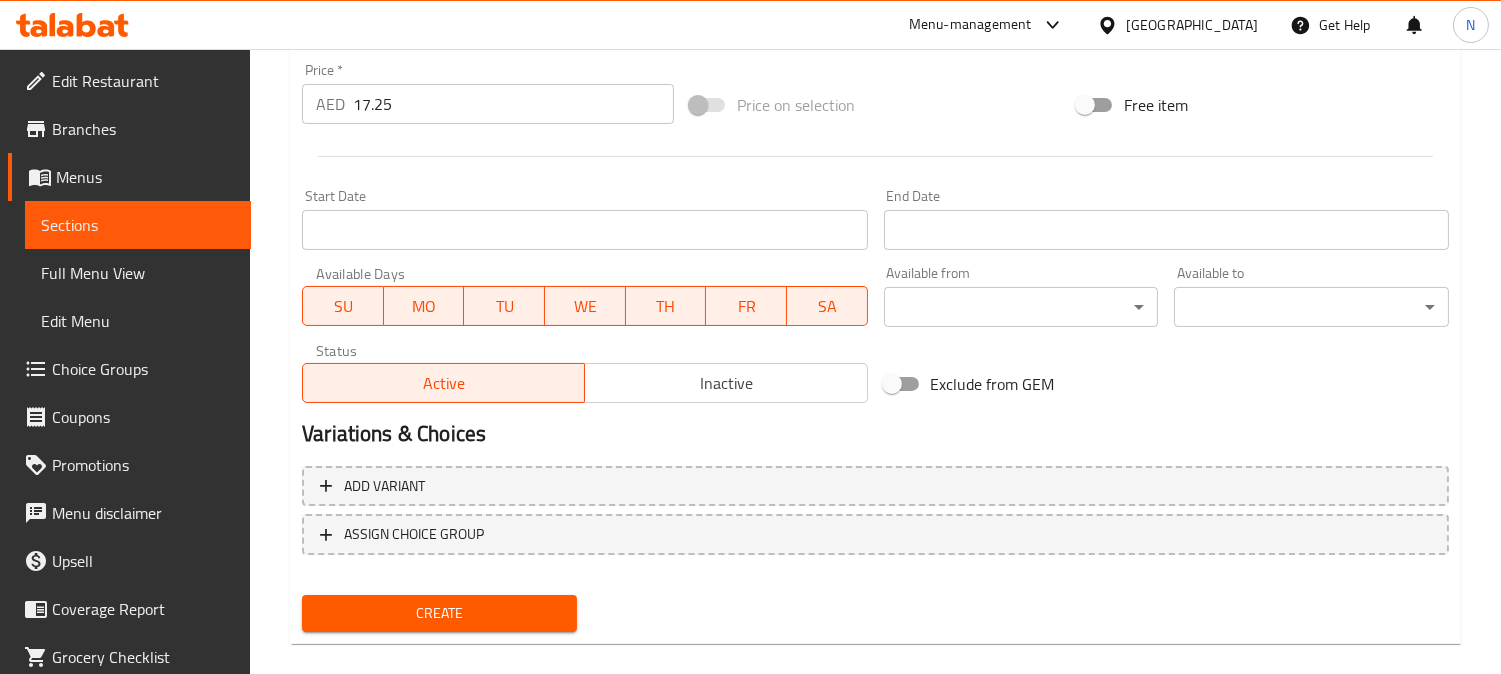 scroll, scrollTop: 735, scrollLeft: 0, axis: vertical 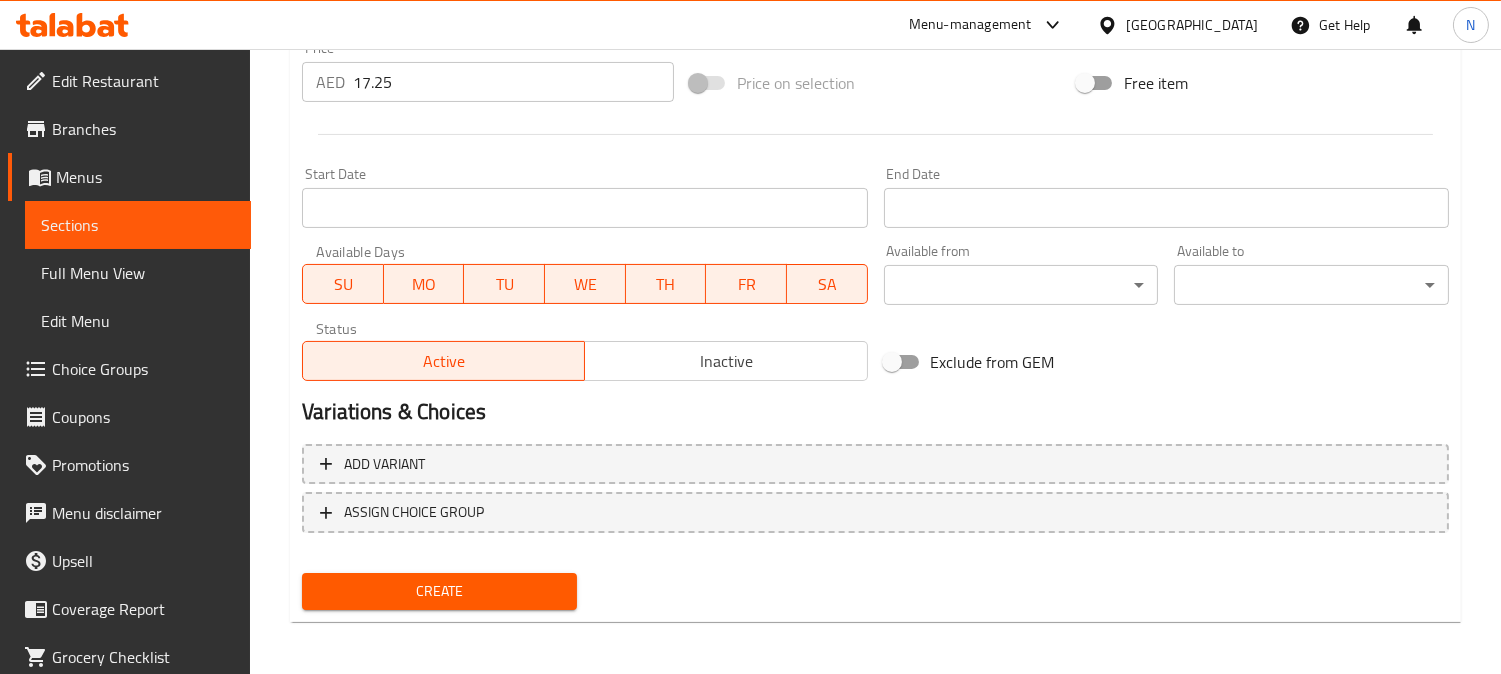 click on "Create" at bounding box center (439, 591) 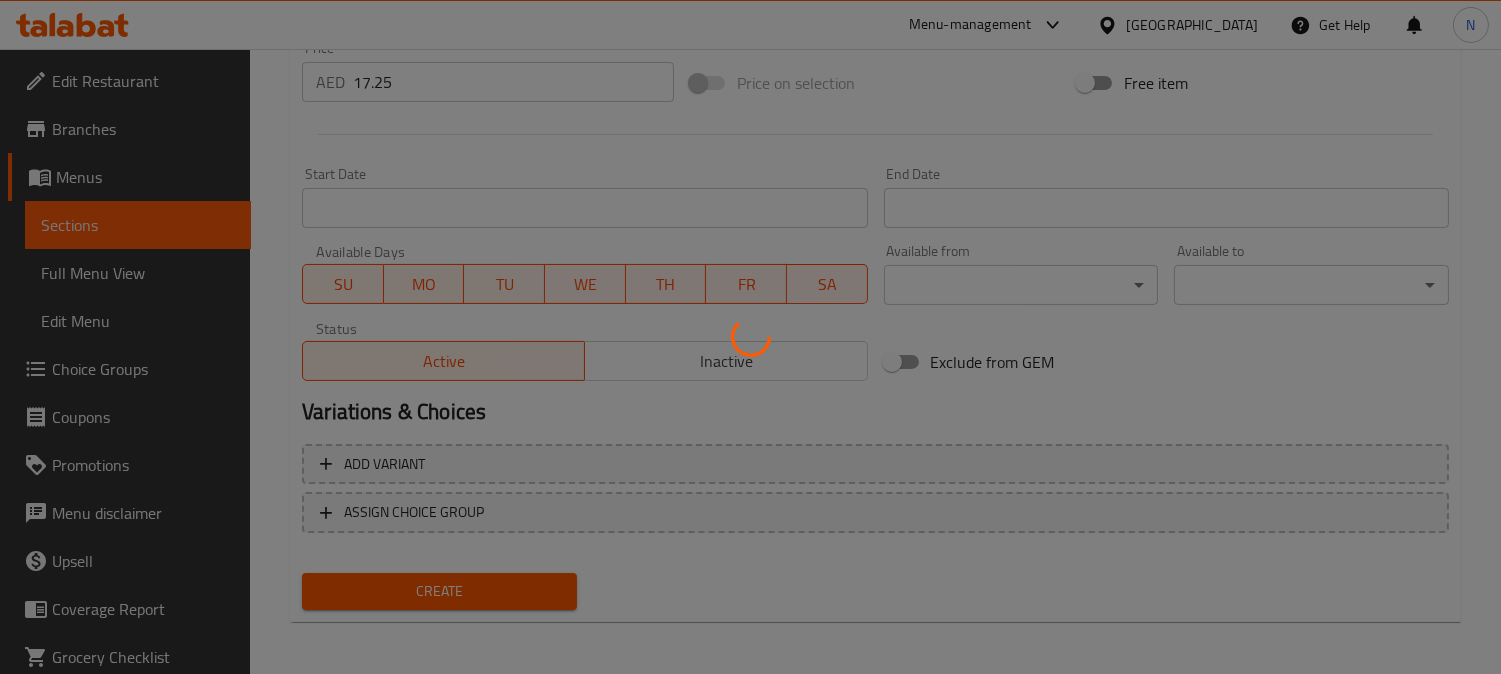 type 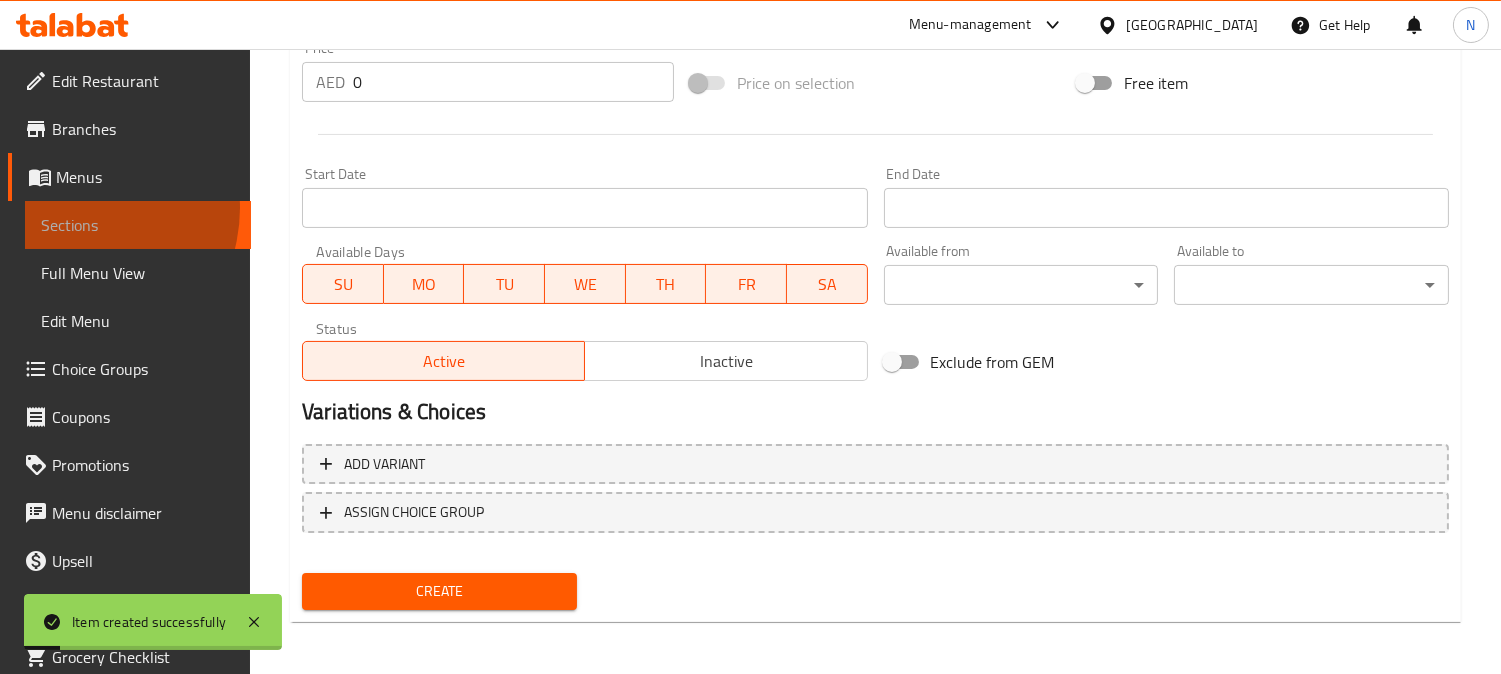 click on "Sections" at bounding box center (138, 225) 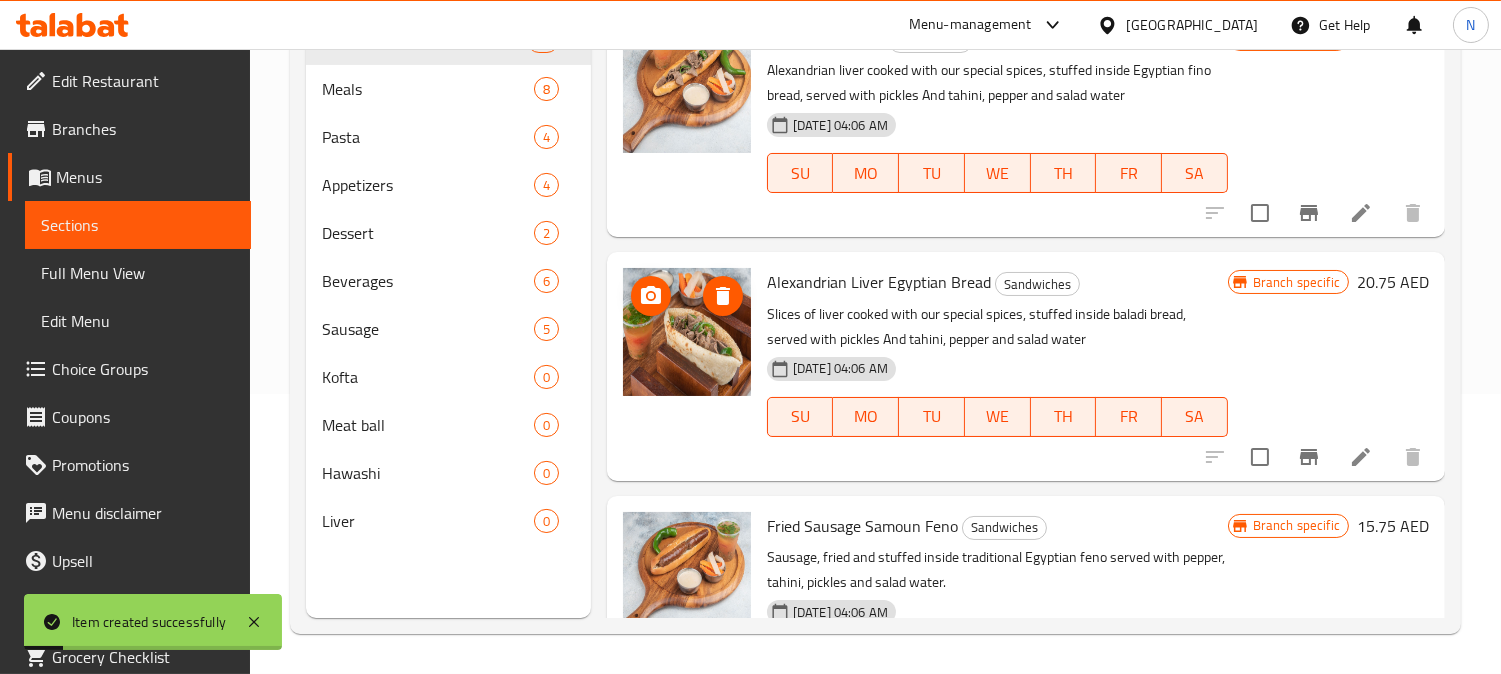 scroll, scrollTop: 280, scrollLeft: 0, axis: vertical 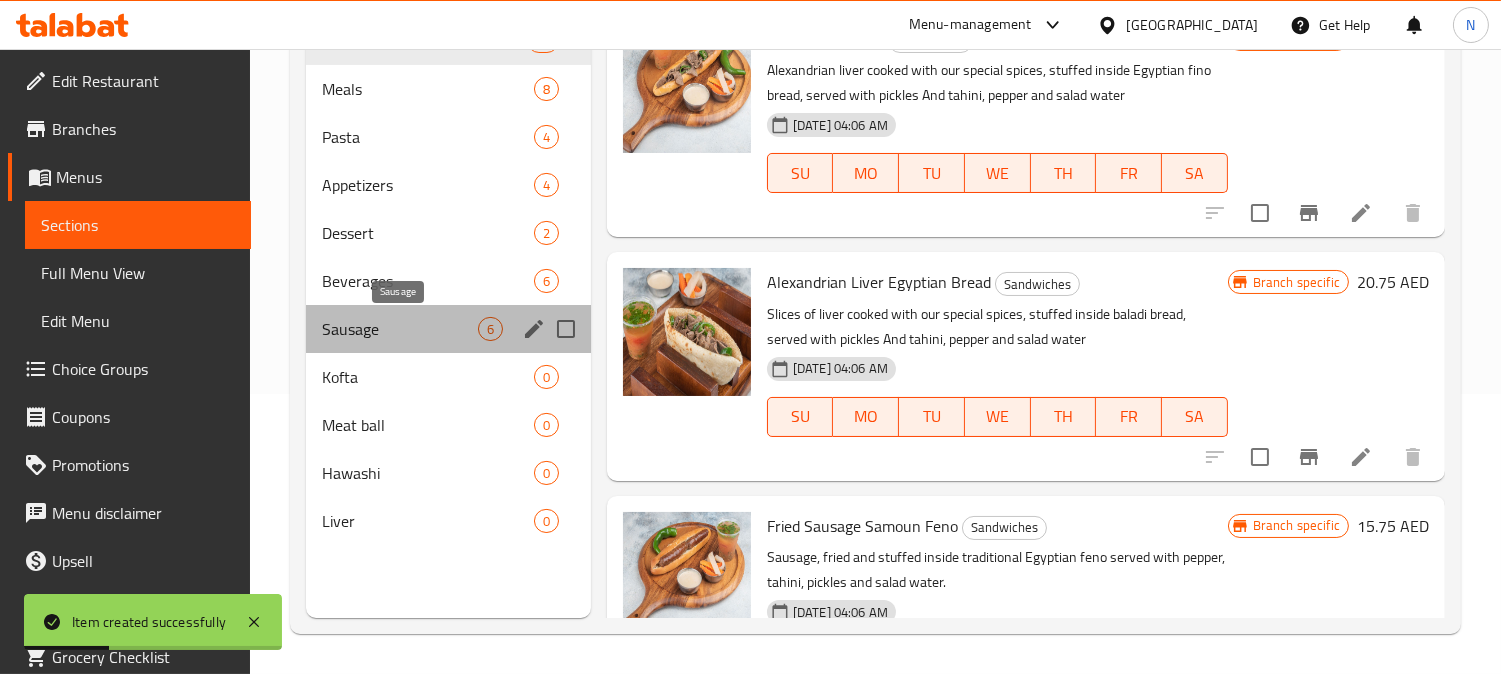 click on "Sausage" at bounding box center [400, 329] 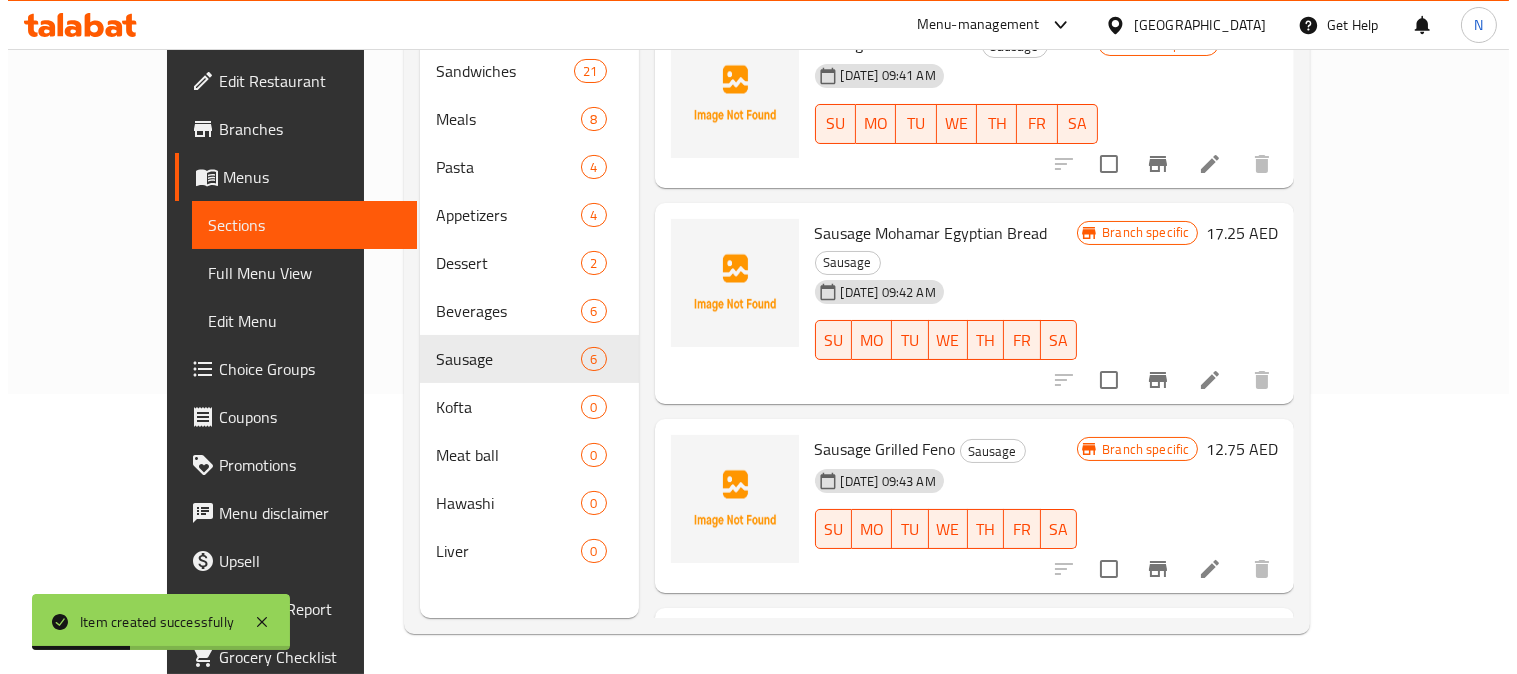 scroll, scrollTop: 506, scrollLeft: 0, axis: vertical 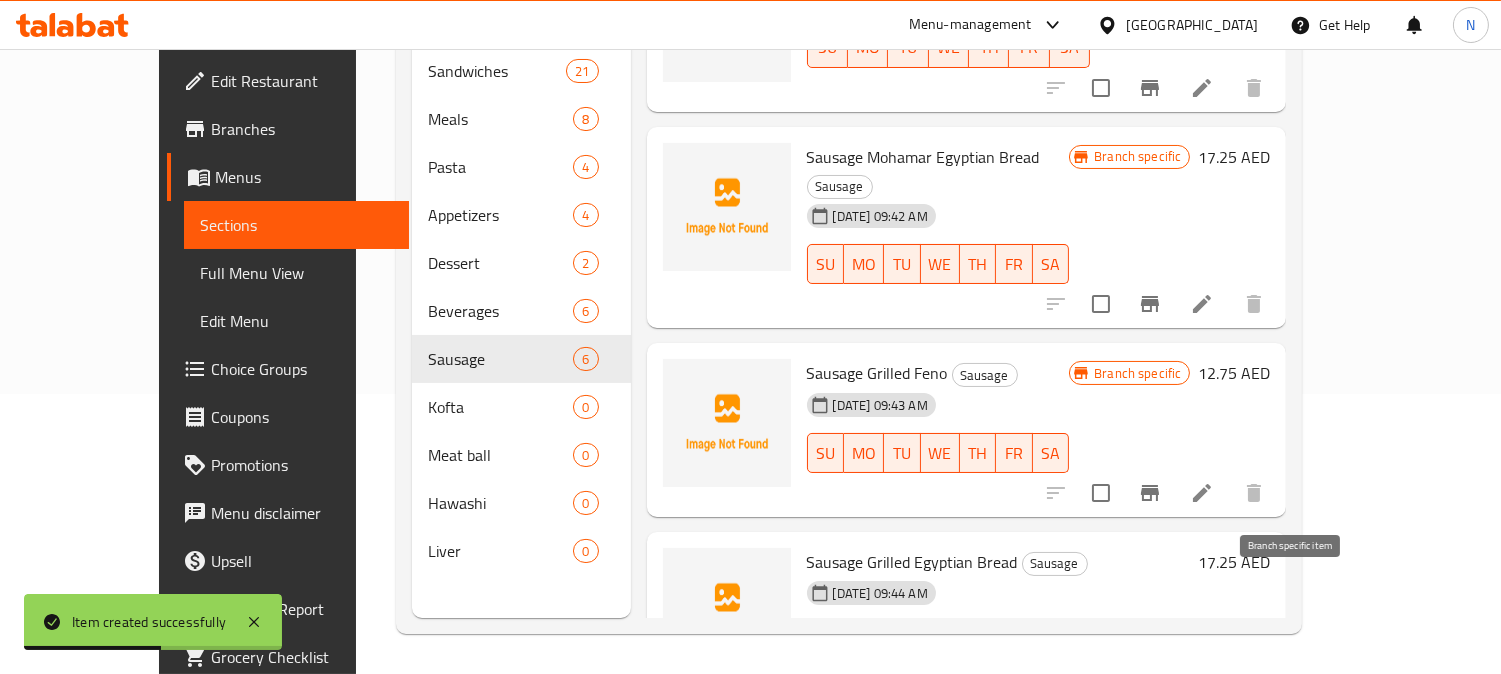 click 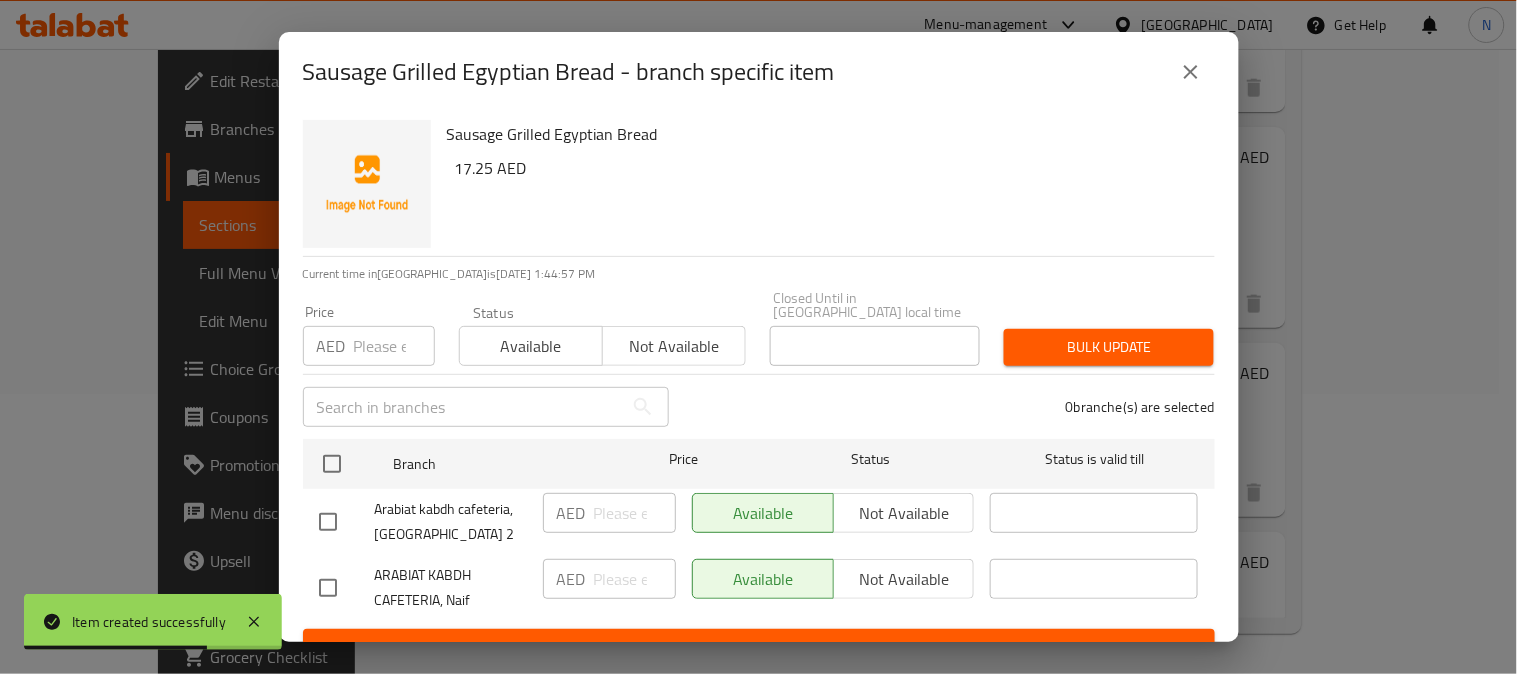 click at bounding box center (328, 588) 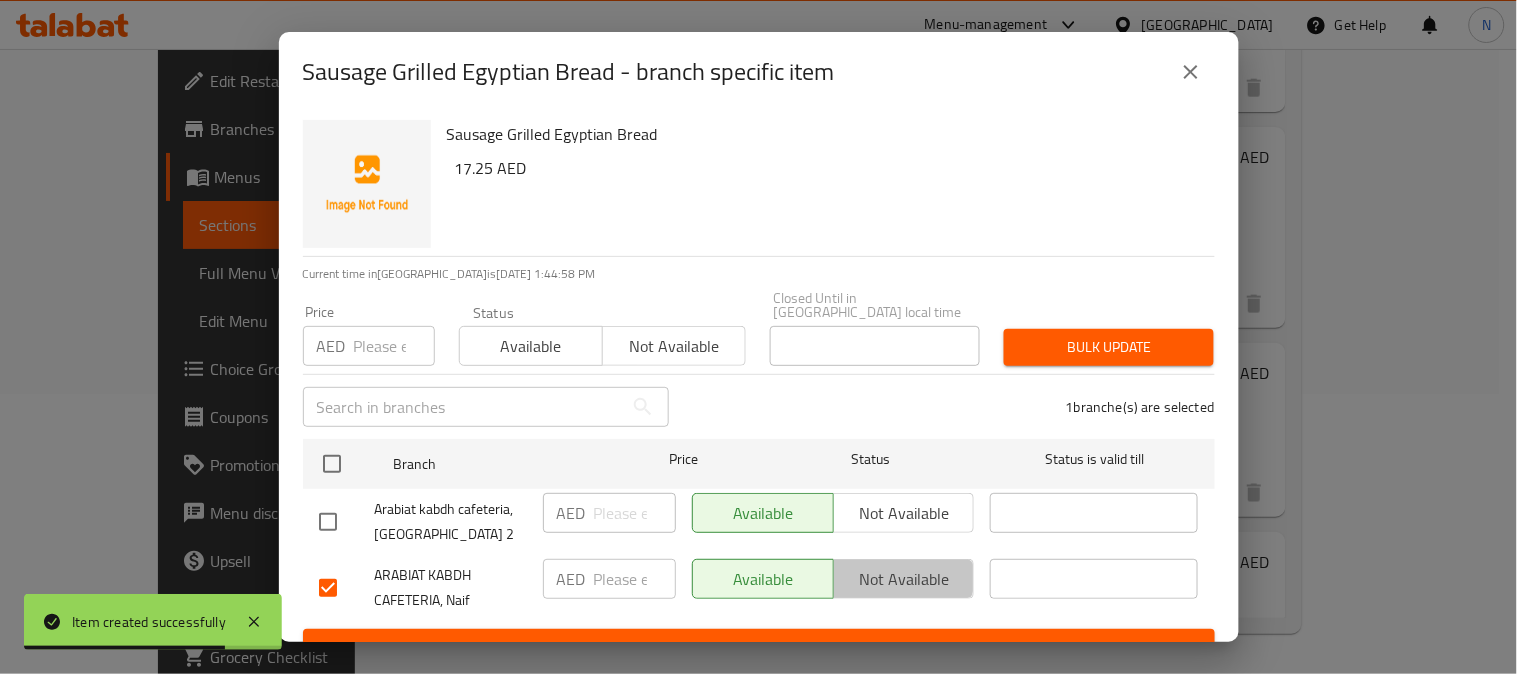 click on "Not available" at bounding box center (904, 579) 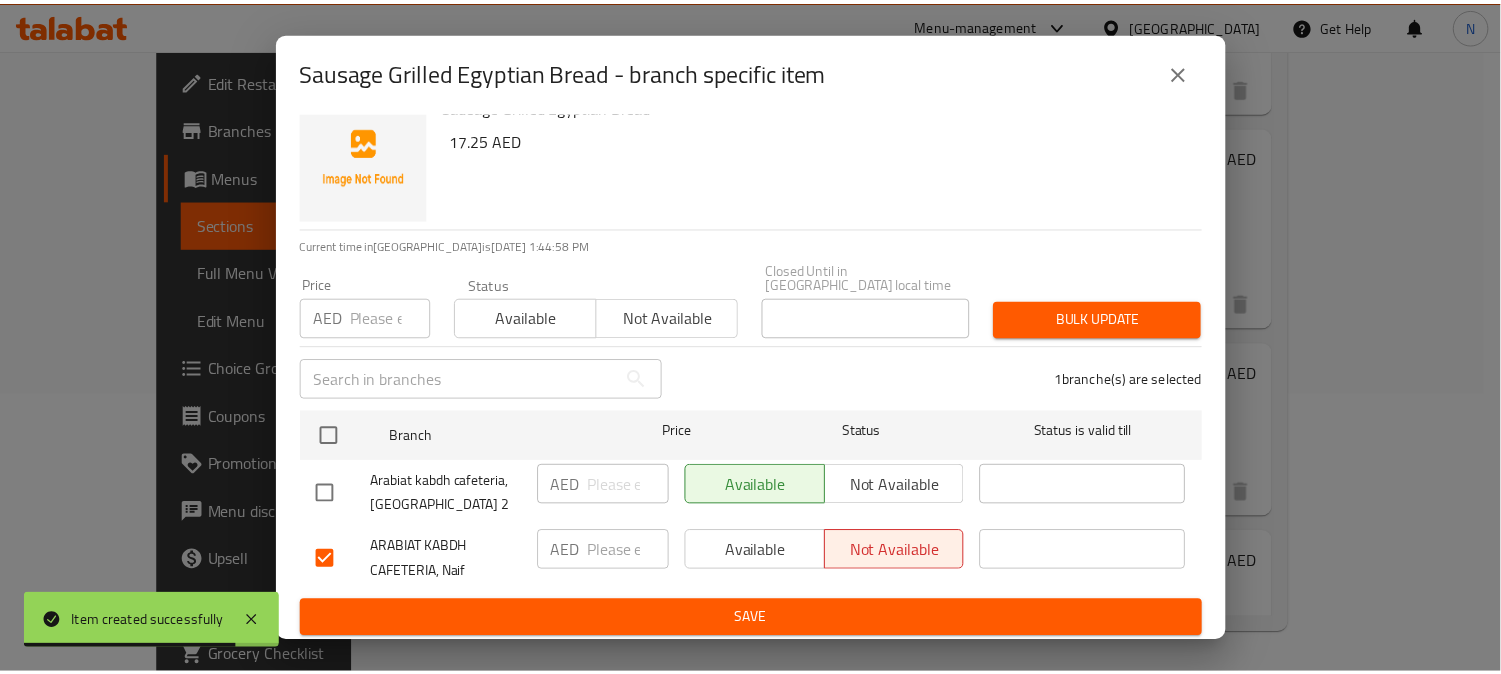 scroll, scrollTop: 31, scrollLeft: 0, axis: vertical 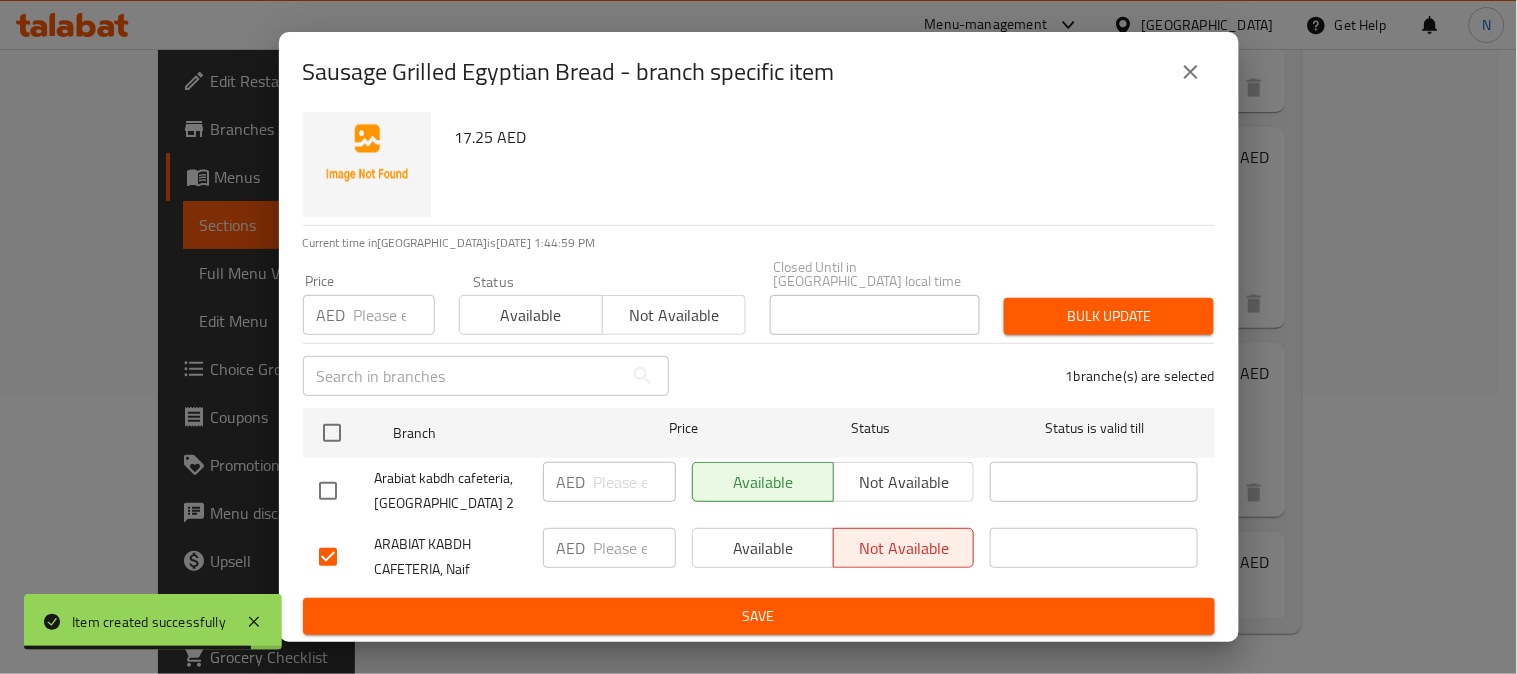 click on "Save" at bounding box center (759, 616) 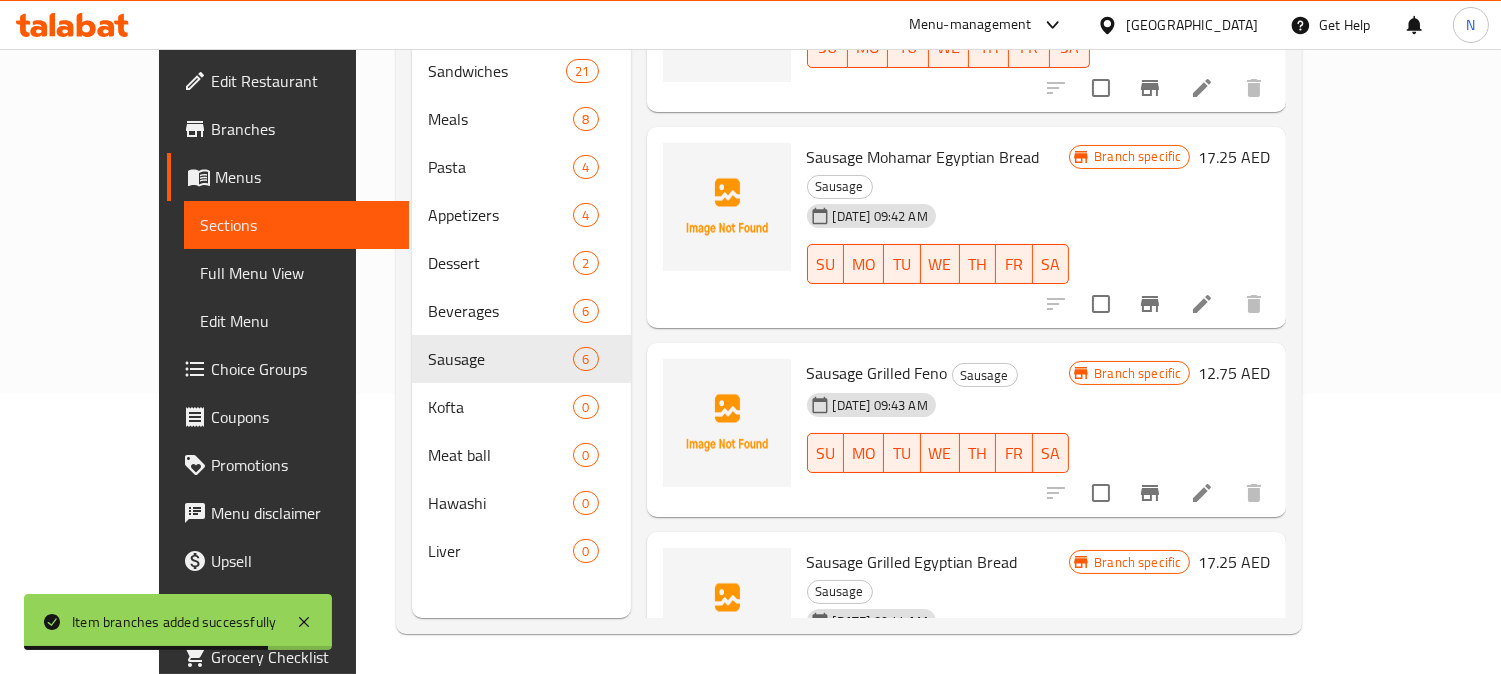 click on "Home / Restaurants management / Menus / Sections Arabiat kabdh cafeteria Open import export Menu sections Sandwiches 21 Meals 8 Pasta 4 Appetizers 4 Dessert 2 Beverages 6 Sausage 6 Kofta 0 Meat ball 0 Hawashi 0 Liver 0 Menu items Add Sort Manage items Sausage Escandaranee Feno   Sausage 11-07-2025 09:28 AM SU MO TU WE TH FR SA Branch specific 12   AED Sausage Escandaranee Egyptian Bread   Sausage 11-07-2025 09:29 AM SU MO TU WE TH FR SA Branch specific 17.25   AED Sausage Mohamar Feno   Sausage 11-07-2025 09:41 AM SU MO TU WE TH FR SA Branch specific 12   AED Sausage Mohamar Egyptian Bread   Sausage 11-07-2025 09:42 AM SU MO TU WE TH FR SA Branch specific 17.25   AED Sausage Grilled Feno   Sausage 11-07-2025 09:43 AM SU MO TU WE TH FR SA Branch specific 12.75   AED Sausage Grilled Egyptian Bread   Sausage 11-07-2025 09:44 AM SU MO TU WE TH FR SA Branch specific 17.25   AED" at bounding box center [849, 221] 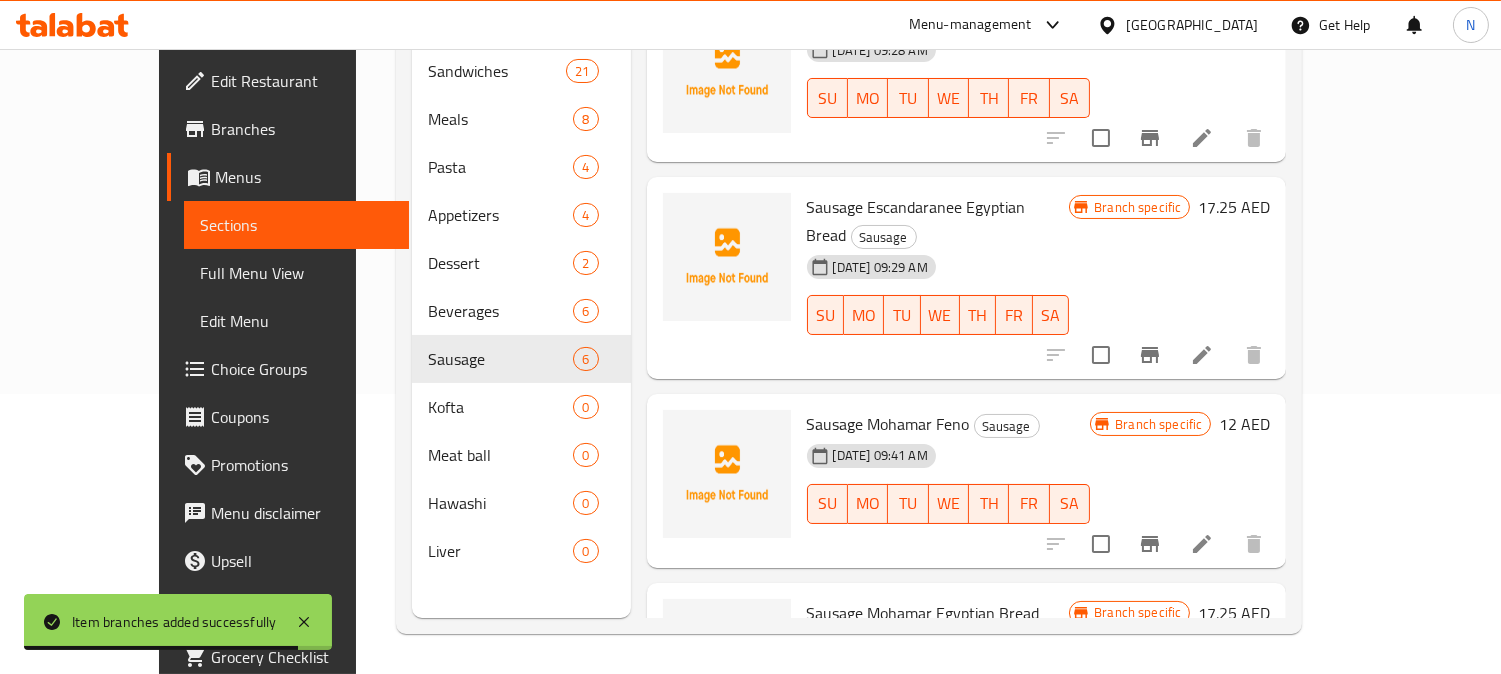 scroll, scrollTop: 0, scrollLeft: 0, axis: both 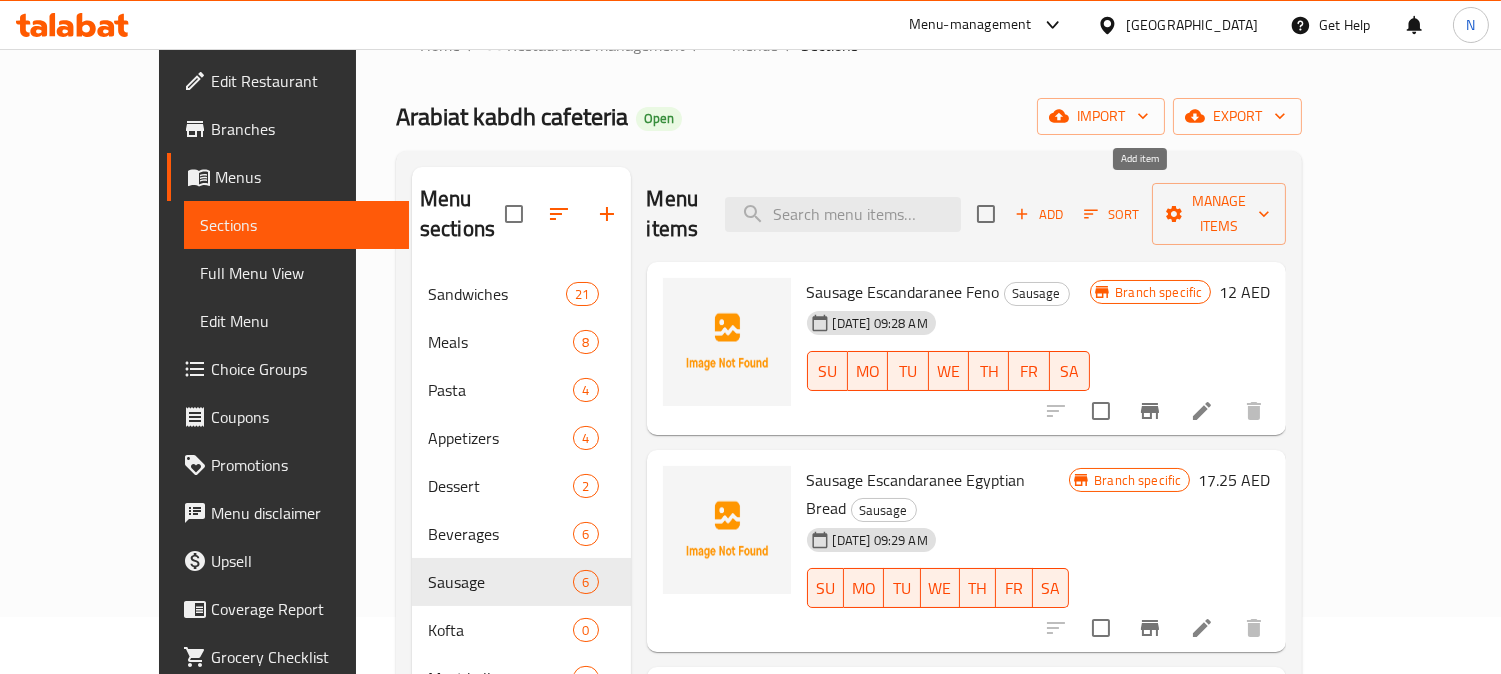 click on "Add" at bounding box center [1039, 214] 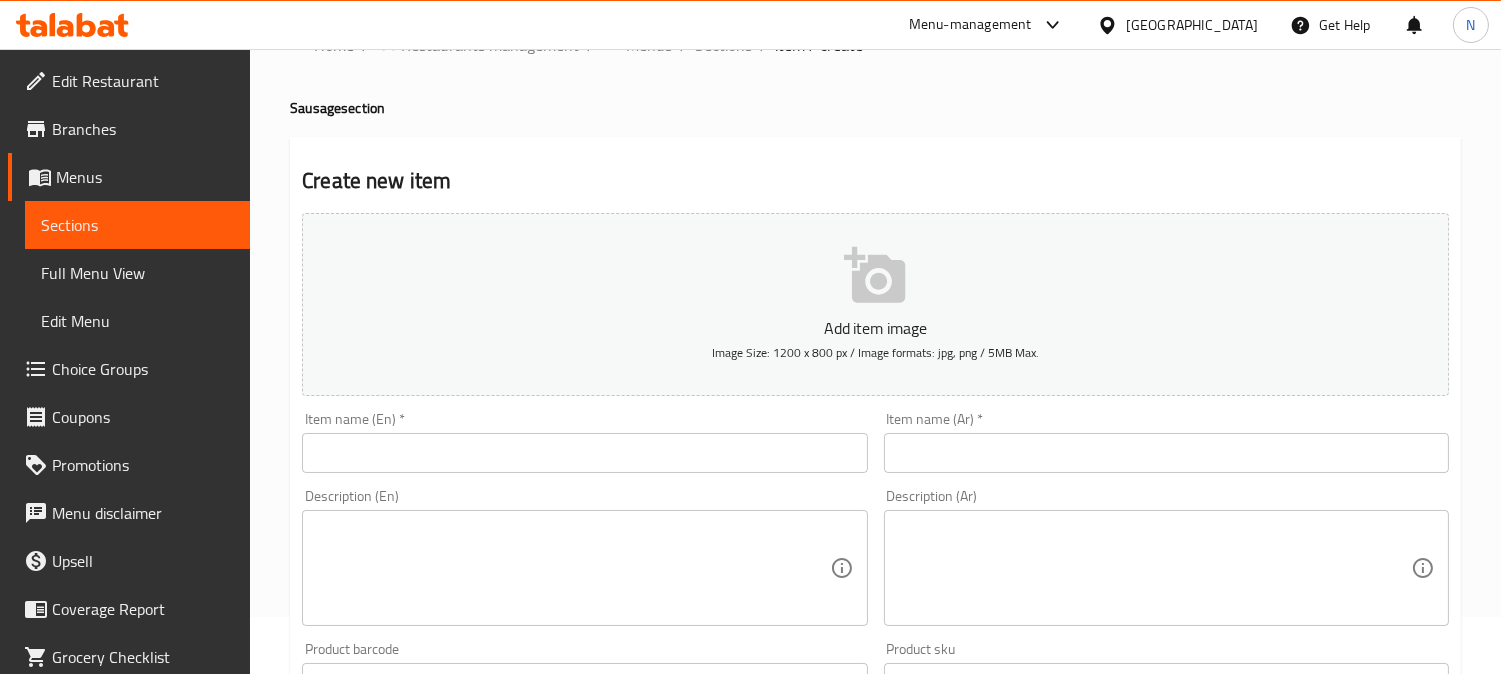 click at bounding box center [1166, 453] 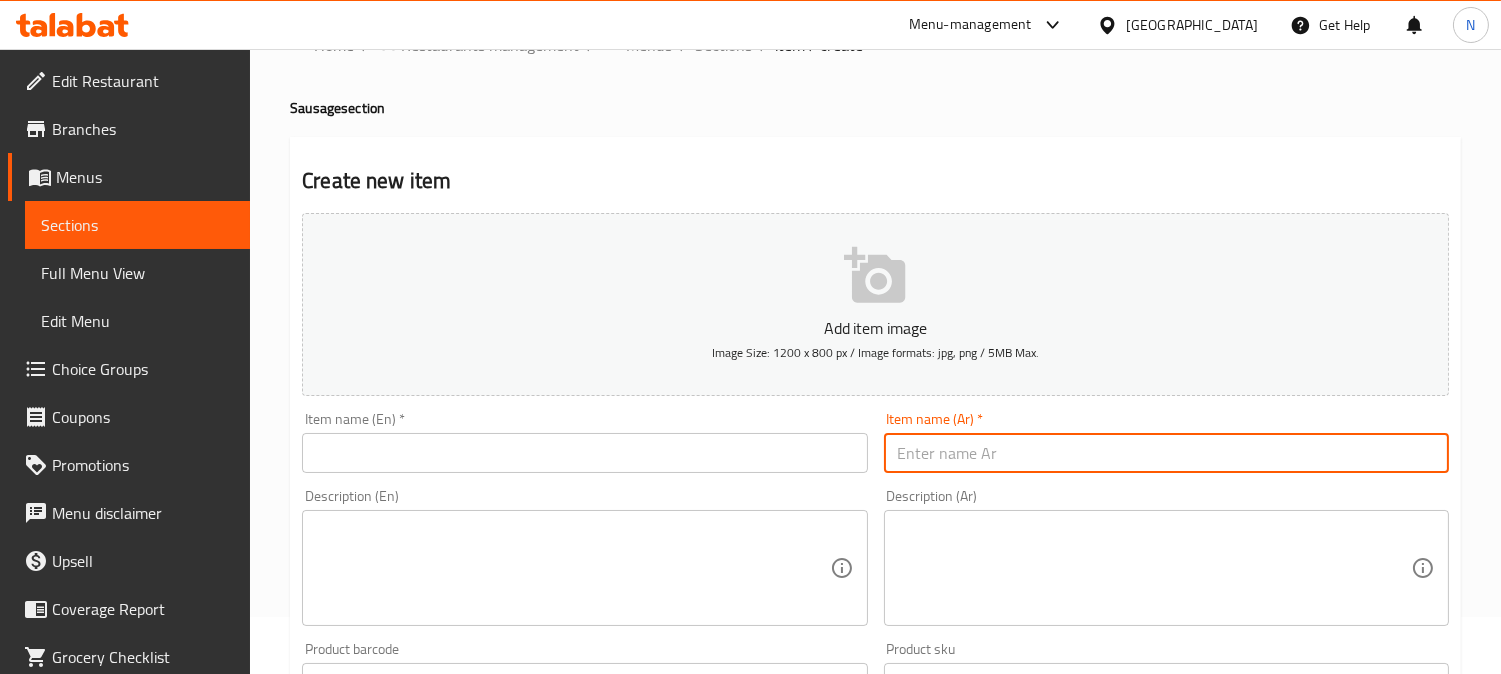 paste on "طبق السجق" 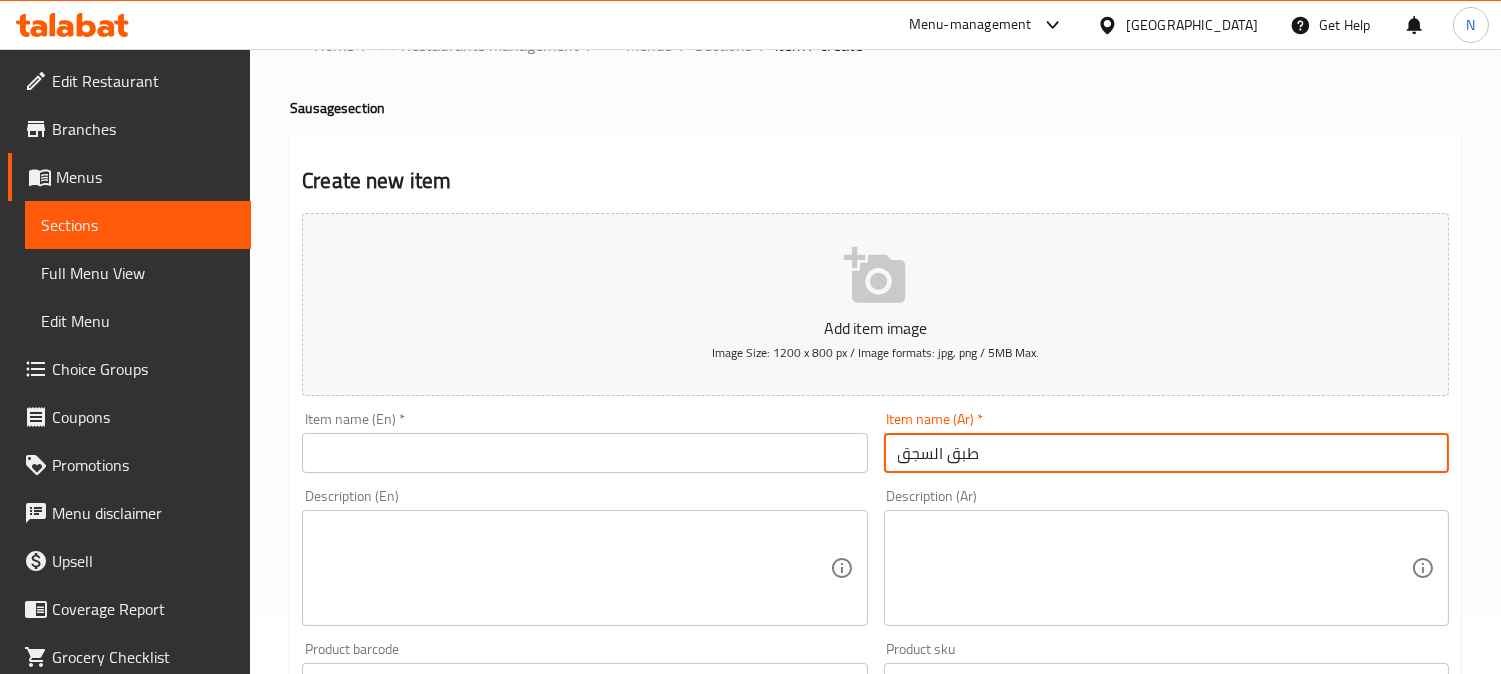 type on "طبق السجق" 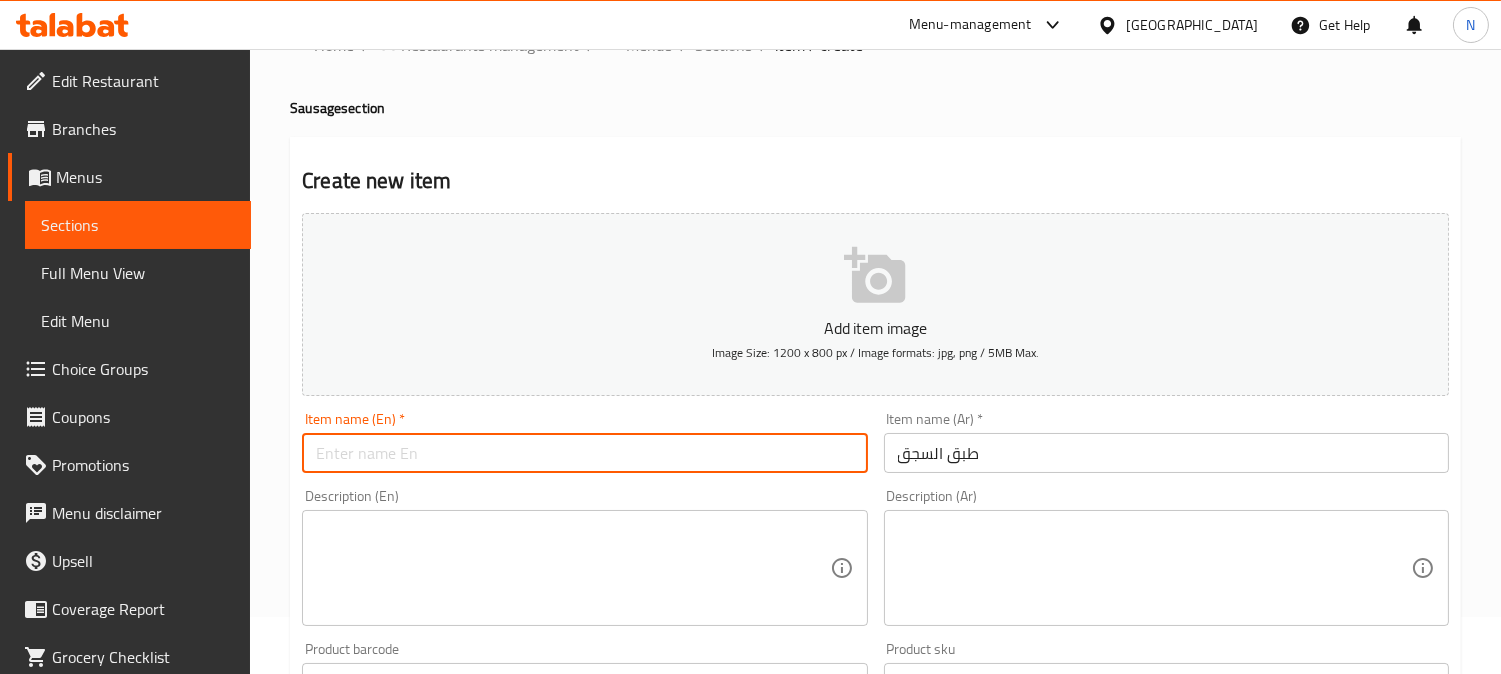 click at bounding box center (584, 453) 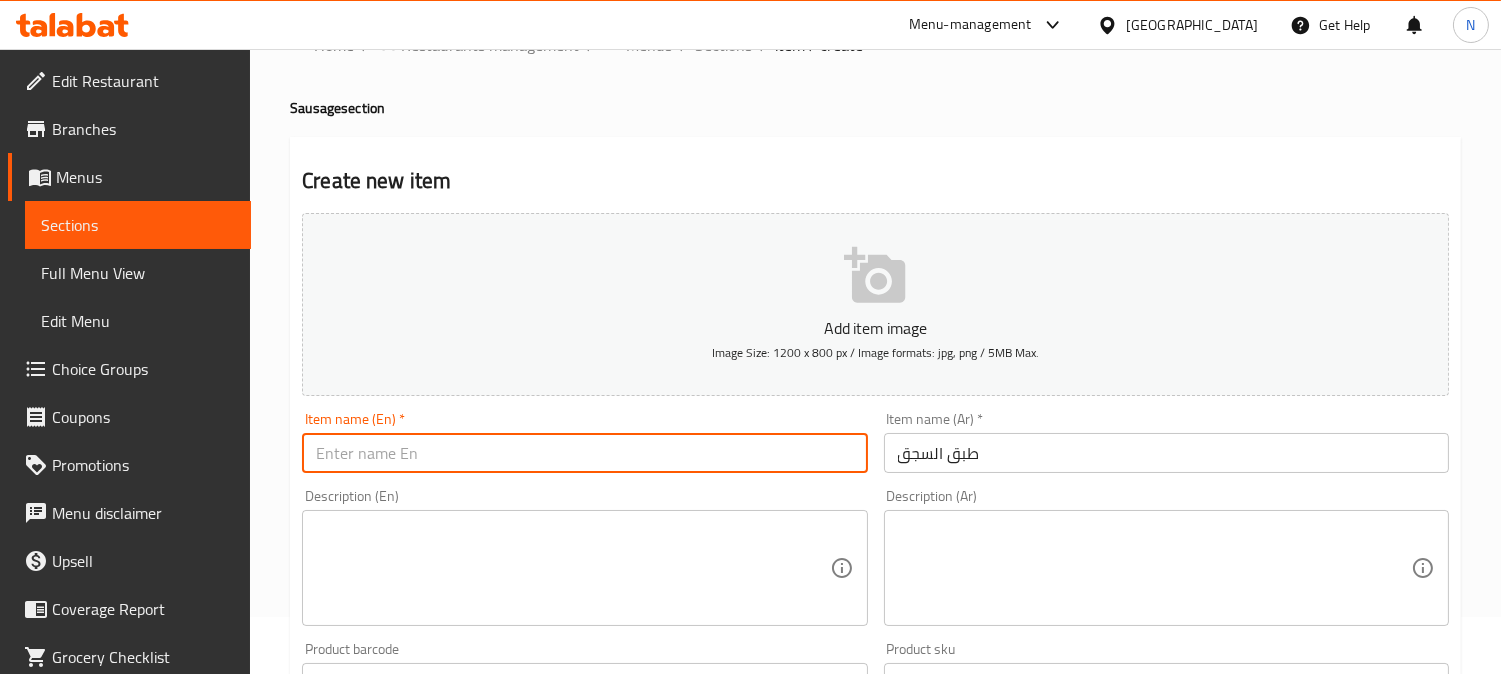 paste on "Sausage Plate" 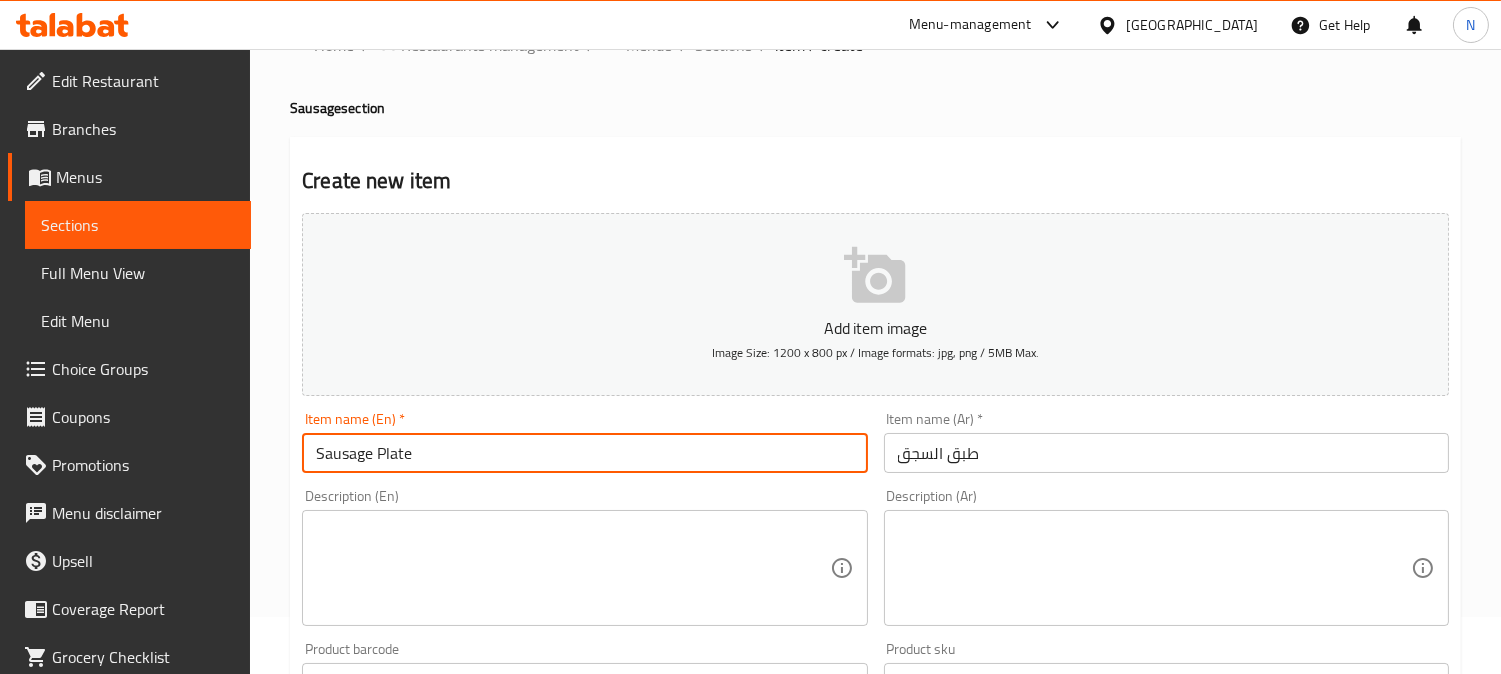 type on "Sausage Plate" 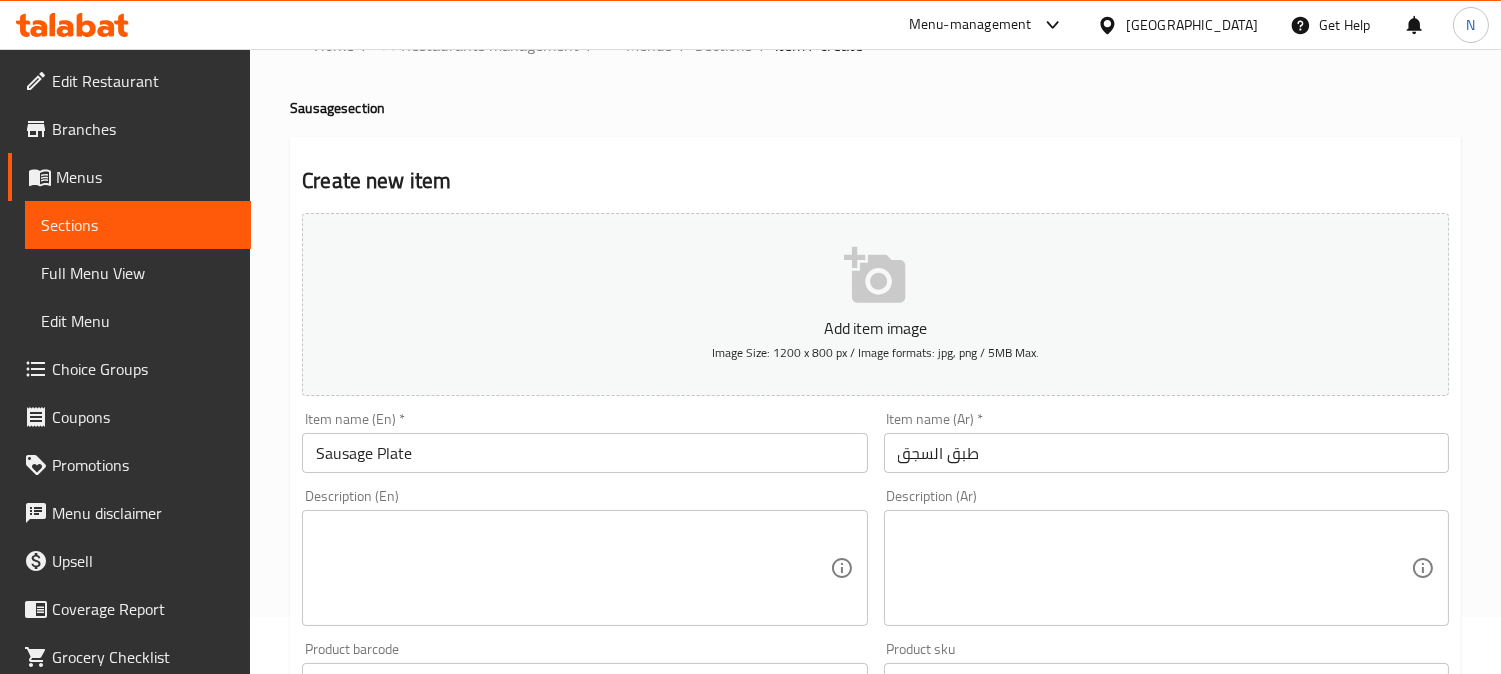click on "Create new item Add item image Image Size: 1200 x 800 px / Image formats: jpg, png / 5MB Max. Item name (En)   * Sausage Plate Item name (En)  * Item name (Ar)   * طبق السجق Item name (Ar)  * Description (En) Description (En) Description (Ar) Description (Ar) Product barcode Product barcode Product sku Product sku Price   * AED 0 Price  * Price on selection Free item Start Date Start Date End Date End Date Available Days SU MO TU WE TH FR SA Available from ​ ​ Available to ​ ​ Status Active Inactive Exclude from GEM Variations & Choices Add variant ASSIGN CHOICE GROUP Create" at bounding box center (875, 719) 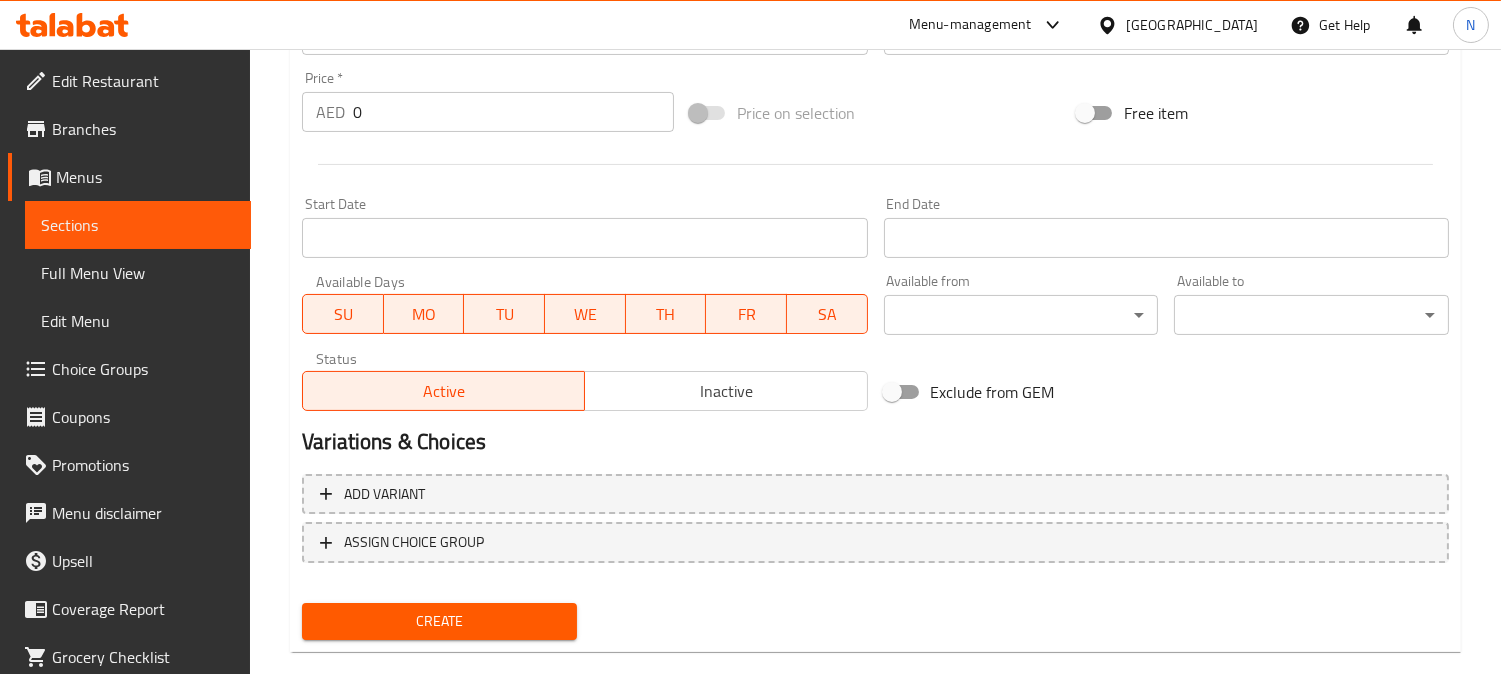 scroll, scrollTop: 724, scrollLeft: 0, axis: vertical 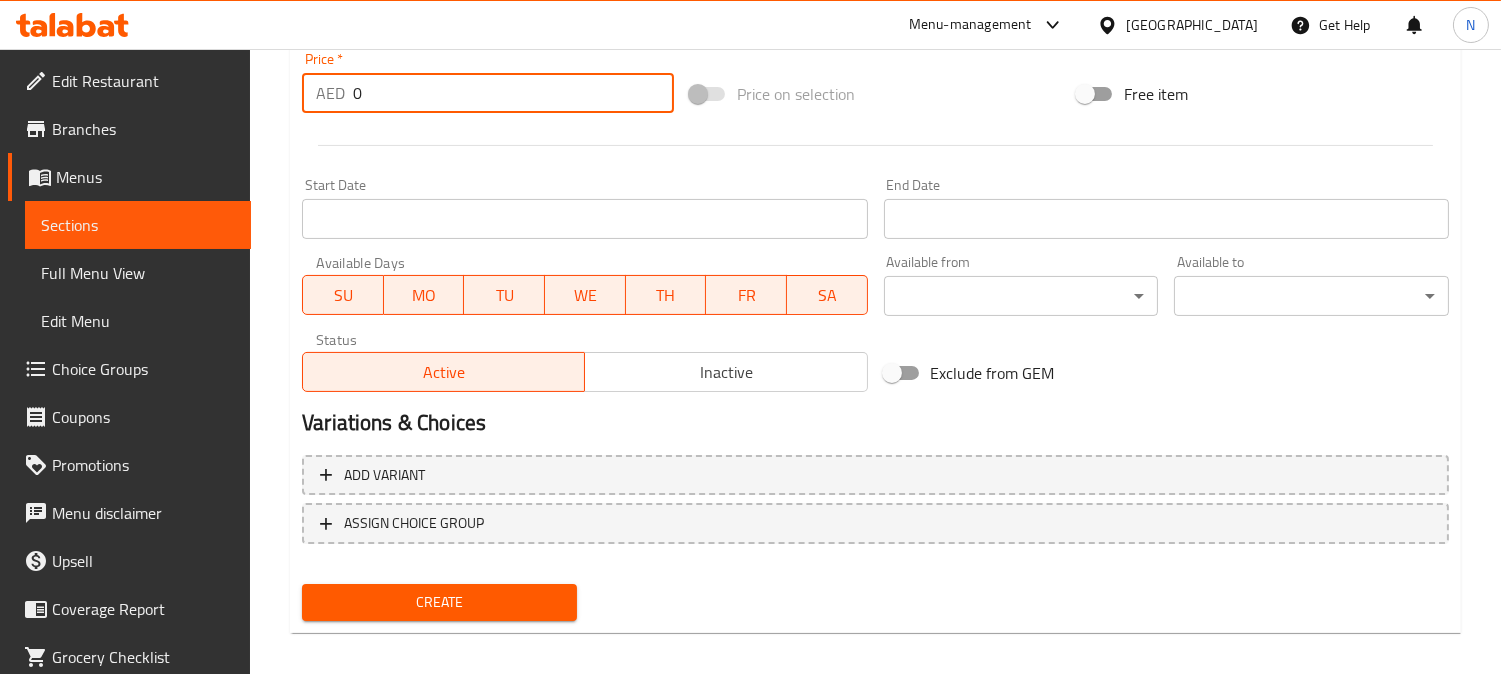 drag, startPoint x: 387, startPoint y: 95, endPoint x: 320, endPoint y: 103, distance: 67.47592 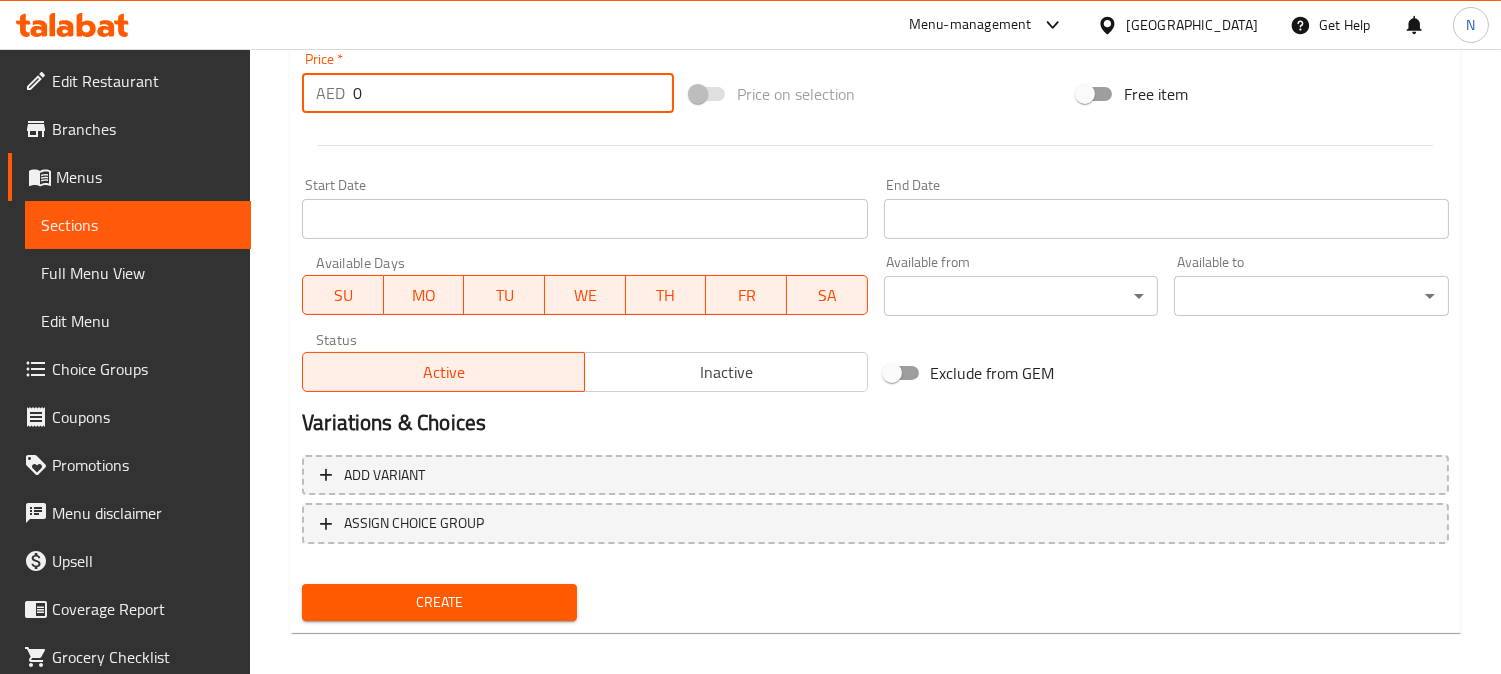 click on "0" at bounding box center (513, 93) 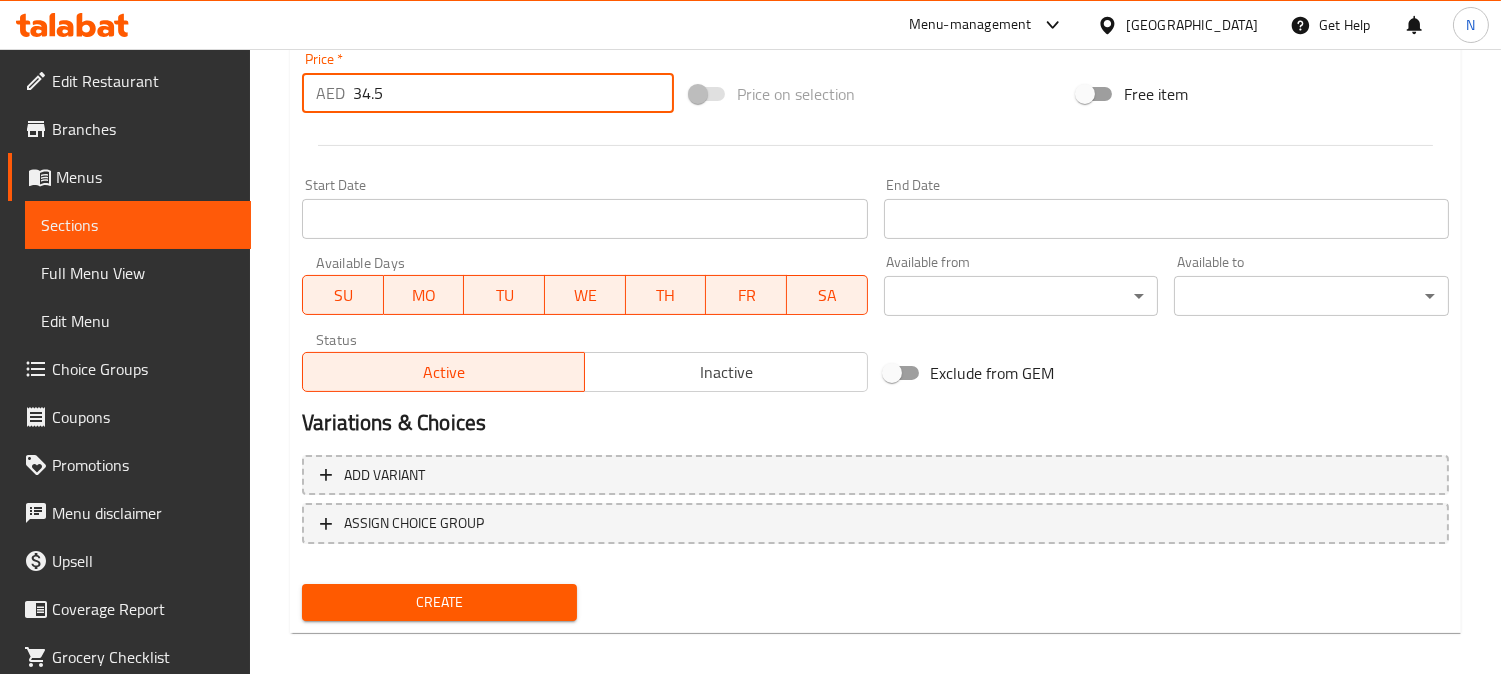 type on "34.5" 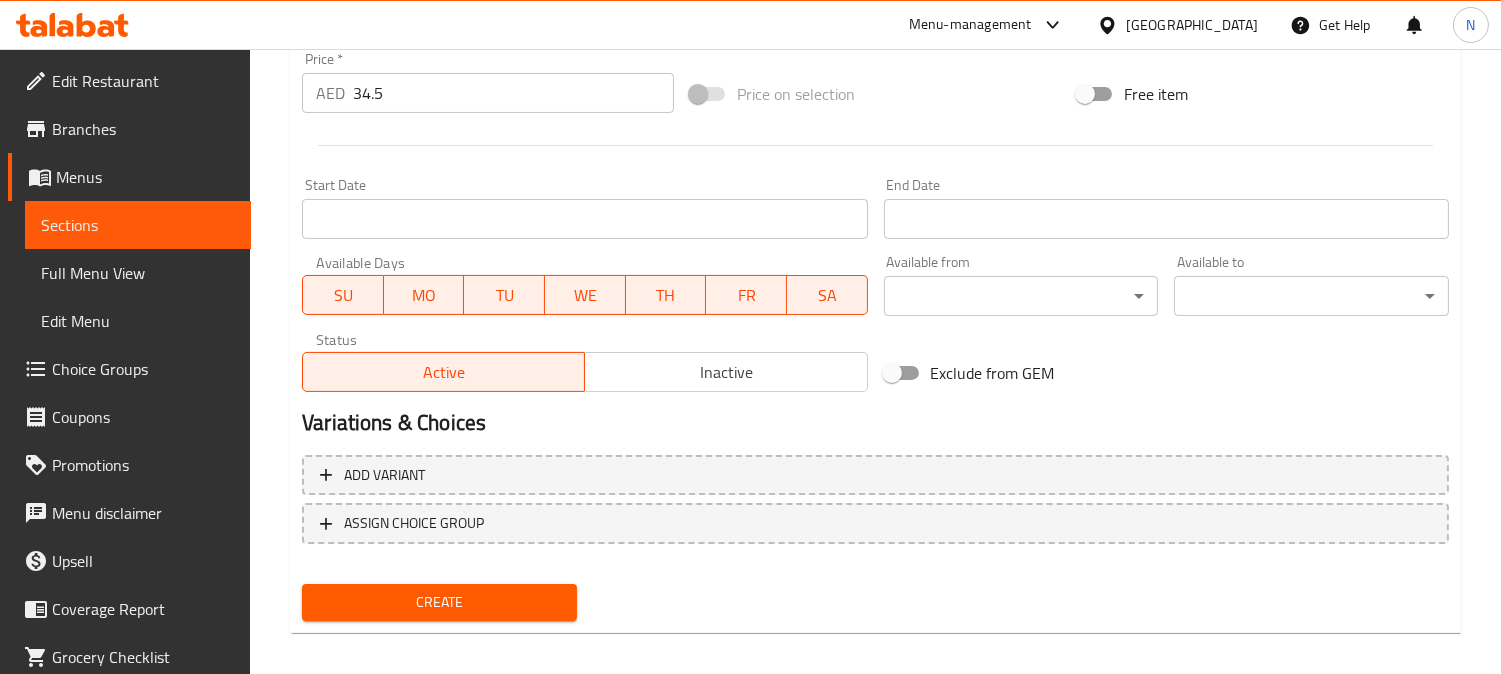 click on "Home / Restaurants management / Menus / Sections / item / create Sausage  section Create new item Add item image Image Size: 1200 x 800 px / Image formats: jpg, png / 5MB Max. Item name (En)   * Sausage Plate Item name (En)  * Item name (Ar)   * طبق السجق Item name (Ar)  * Description (En) Description (En) Description (Ar) Description (Ar) Product barcode Product barcode Product sku Product sku Price   * AED 34.5 Price  * Price on selection Free item Start Date Start Date End Date End Date Available Days SU MO TU WE TH FR SA Available from ​ ​ Available to ​ ​ Status Active Inactive Exclude from GEM Variations & Choices Add variant ASSIGN CHOICE GROUP Create" at bounding box center (875, 7) 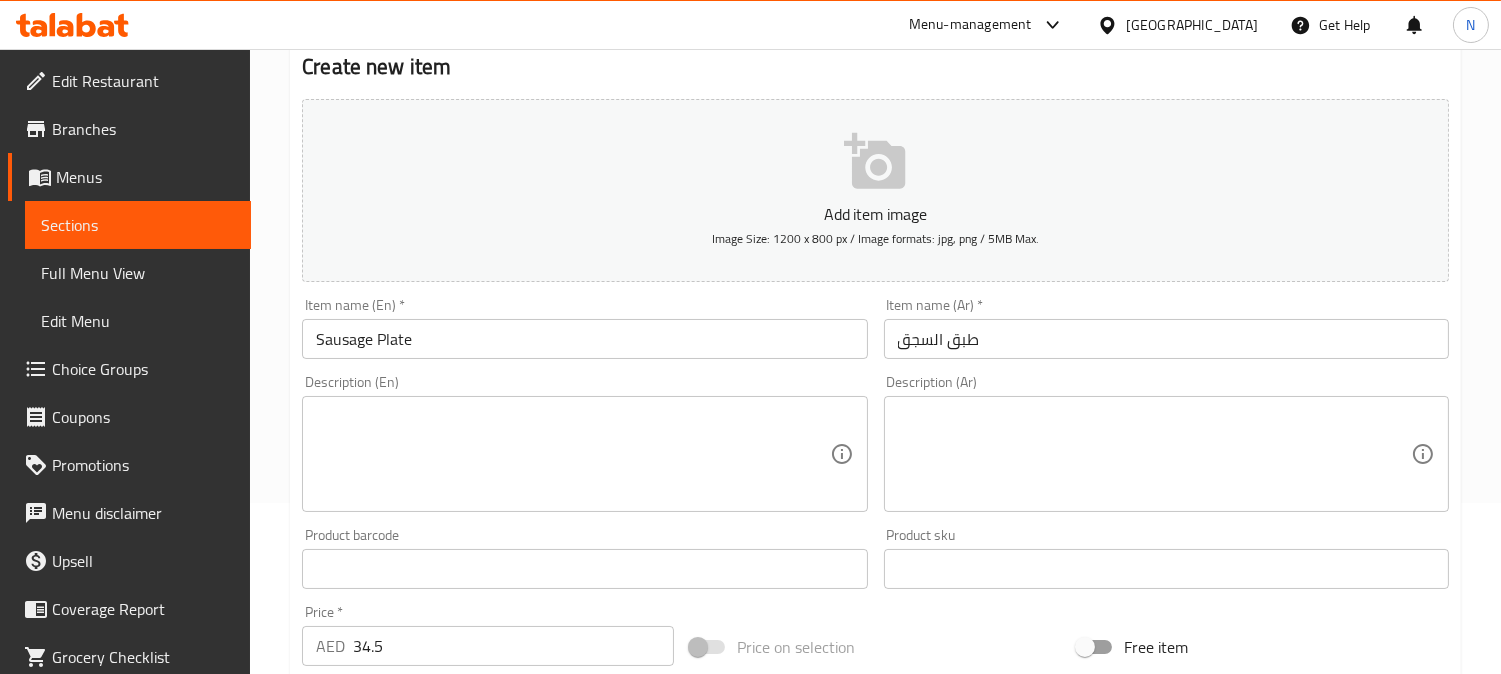 scroll, scrollTop: 168, scrollLeft: 0, axis: vertical 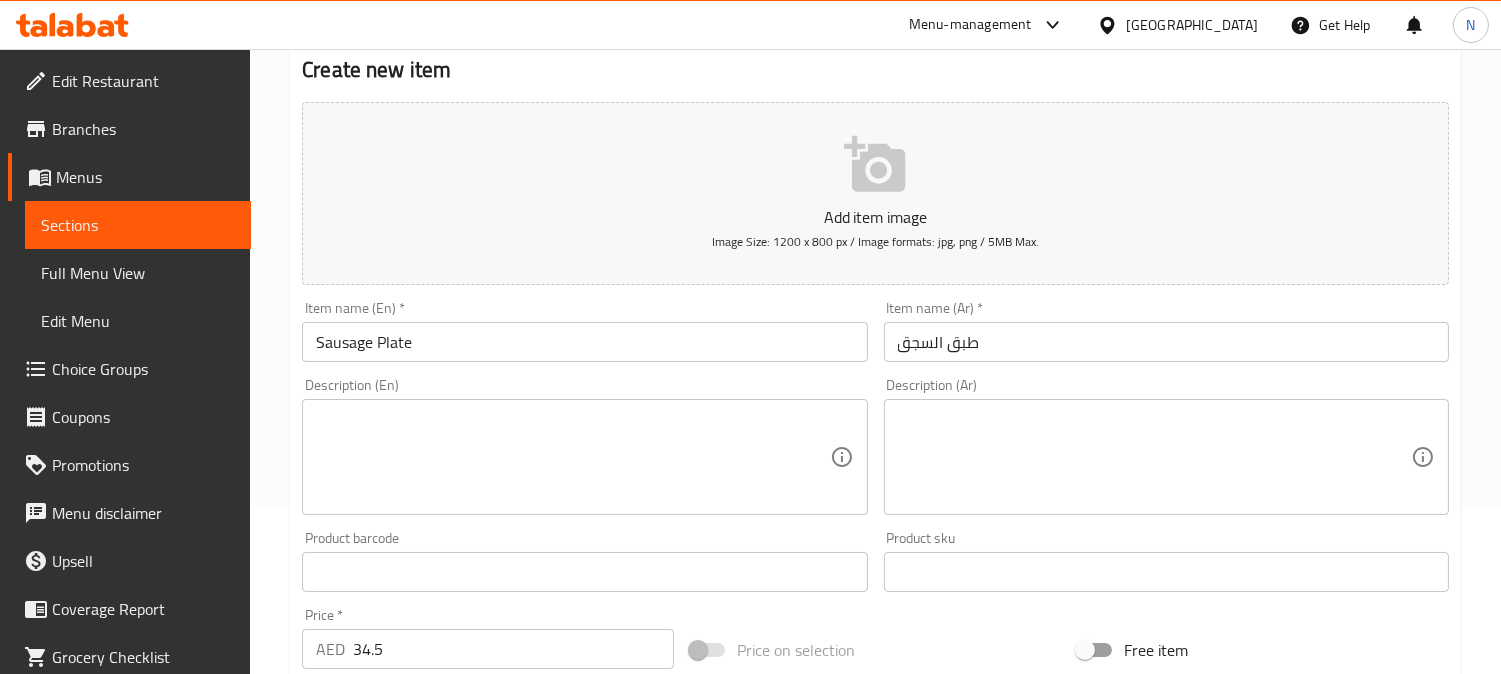 click on "Sausage Plate" at bounding box center (584, 342) 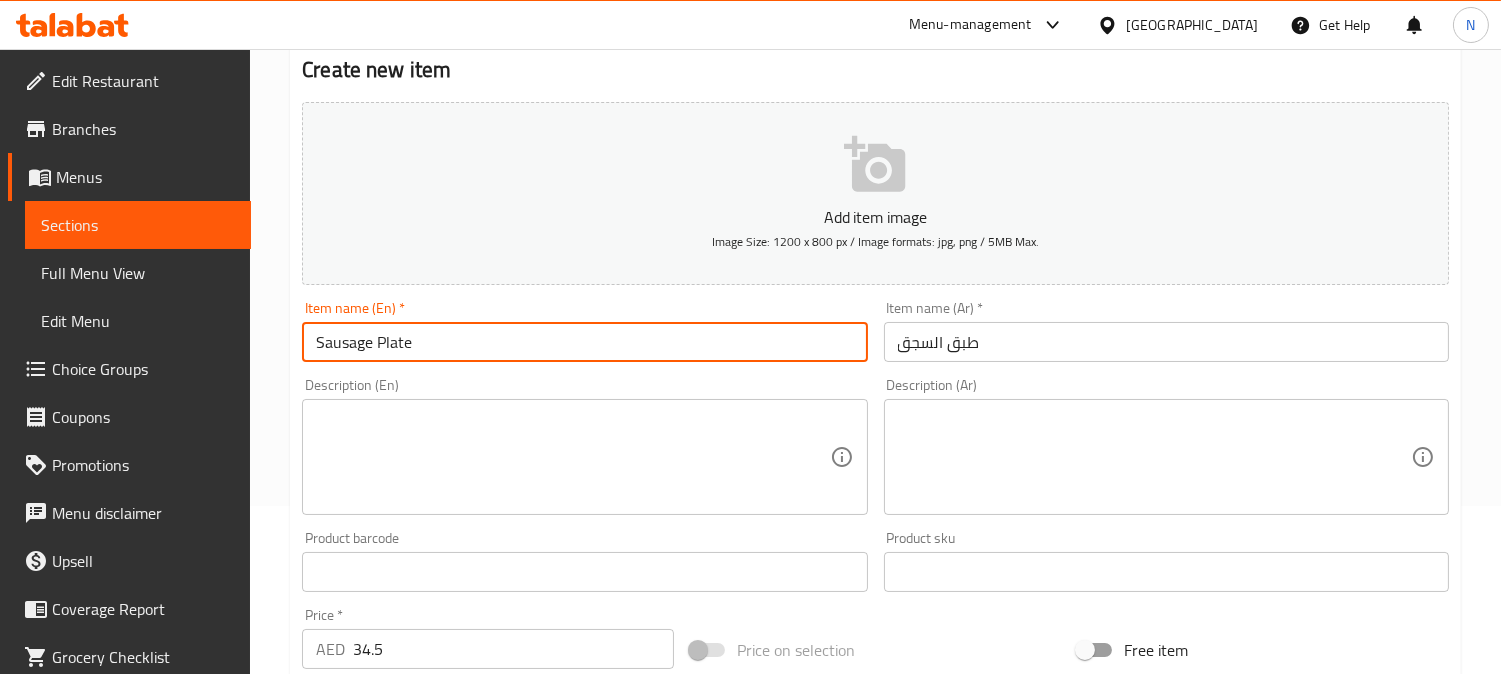 click on "Sausage Plate" at bounding box center (584, 342) 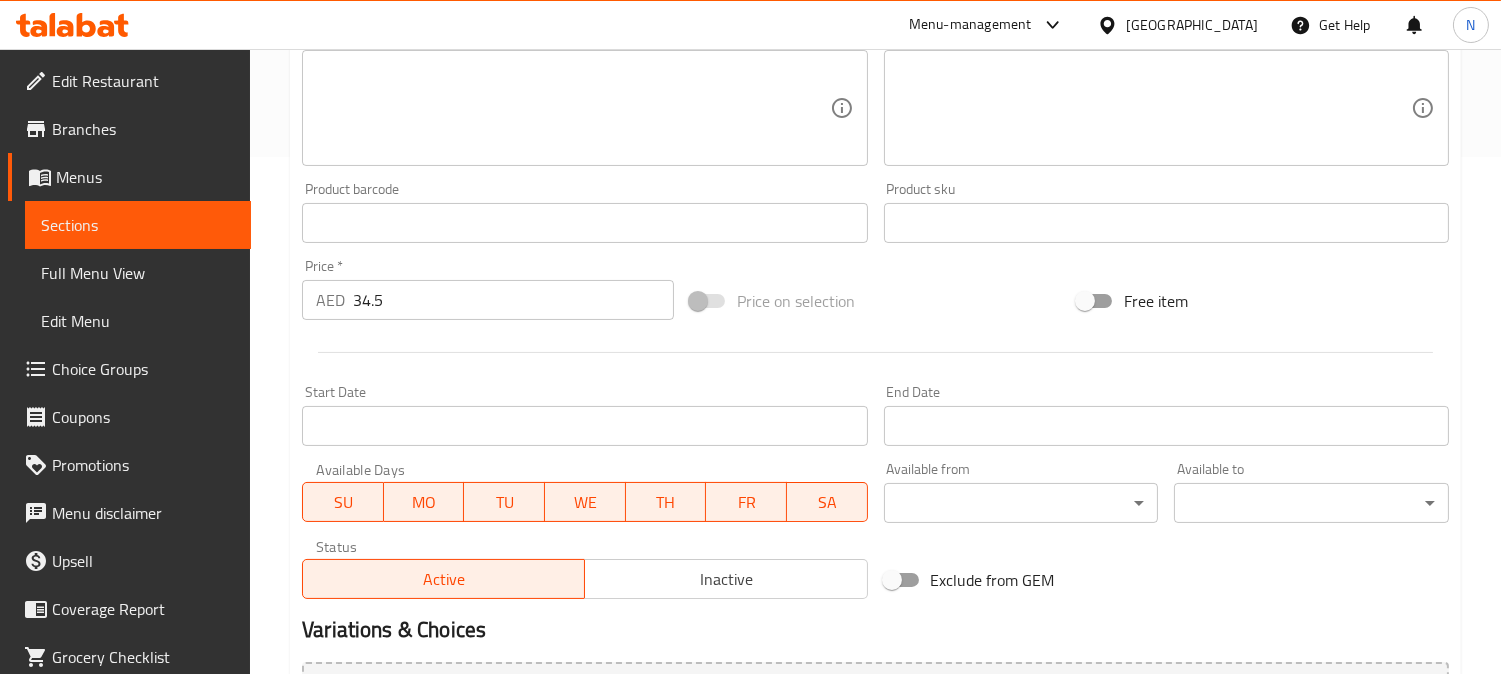 scroll, scrollTop: 724, scrollLeft: 0, axis: vertical 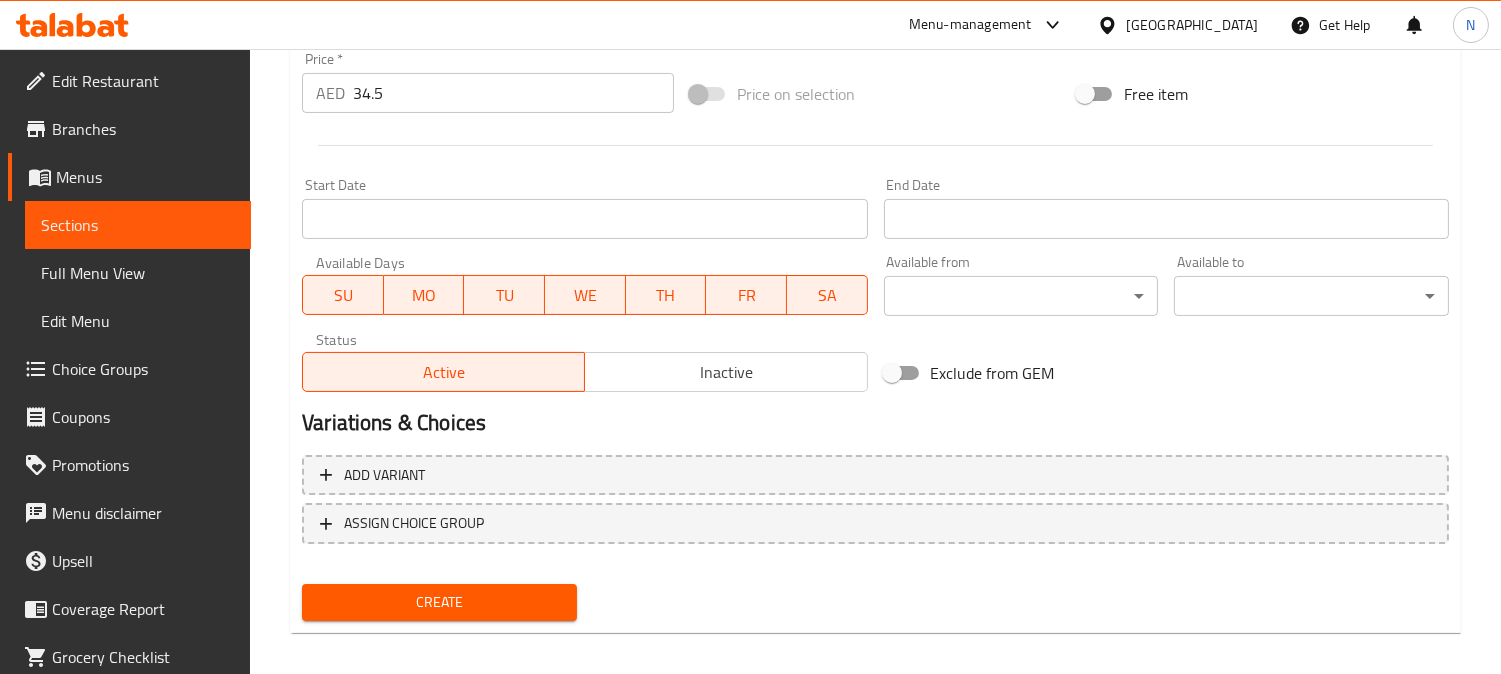 click on "Create" at bounding box center [439, 602] 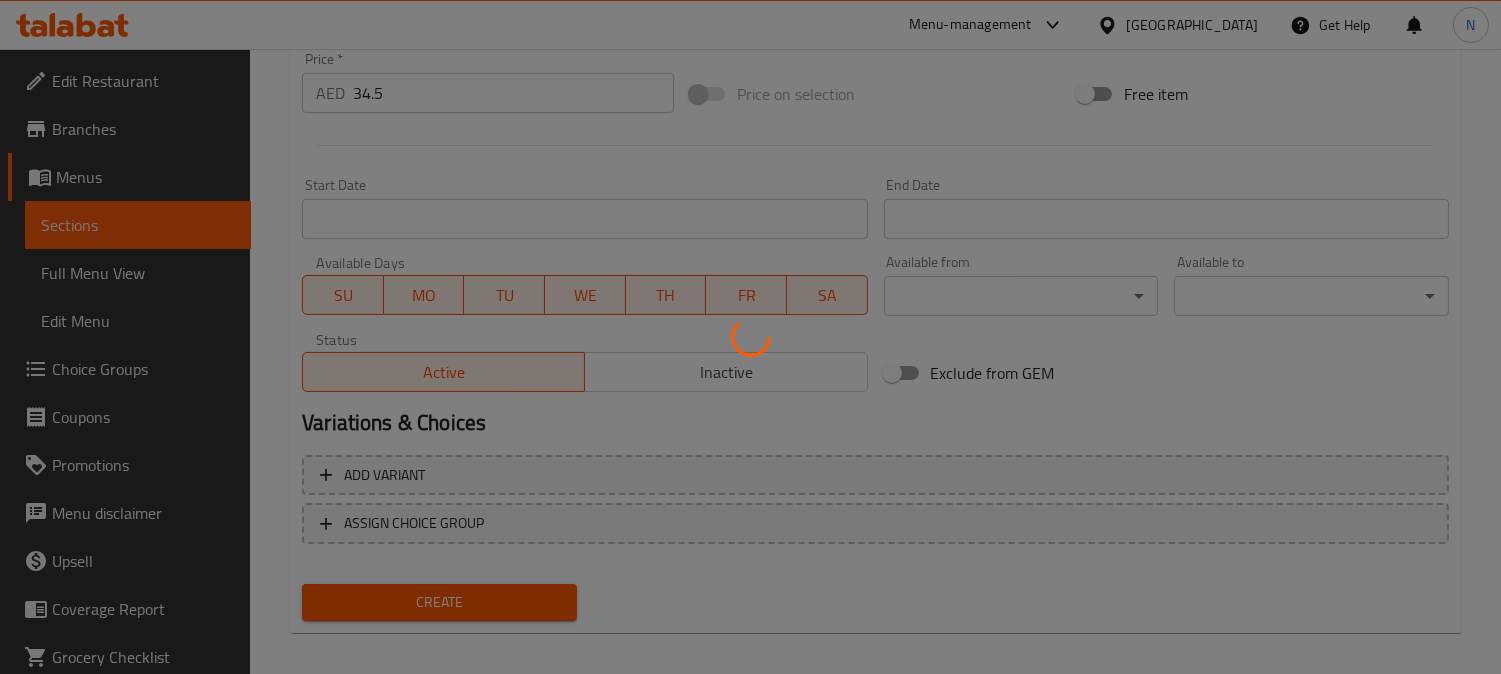 type 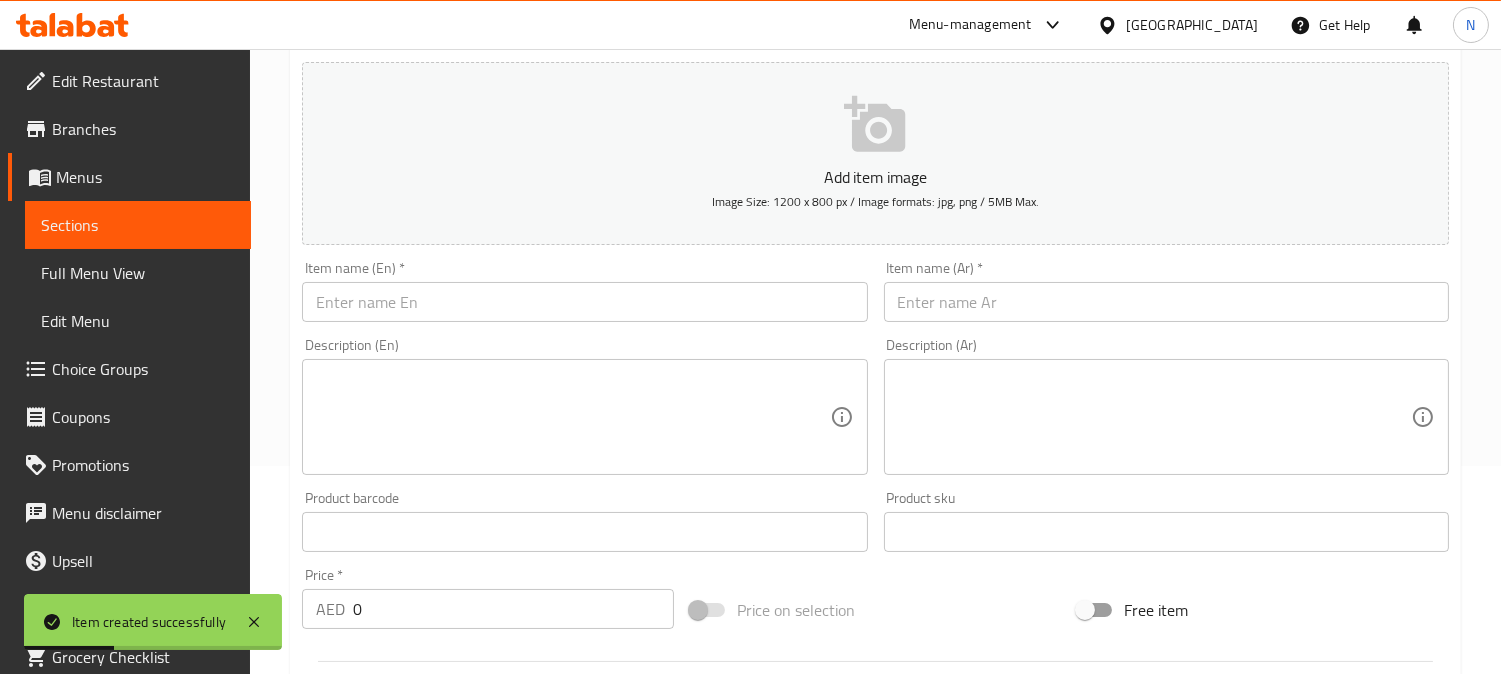 scroll, scrollTop: 168, scrollLeft: 0, axis: vertical 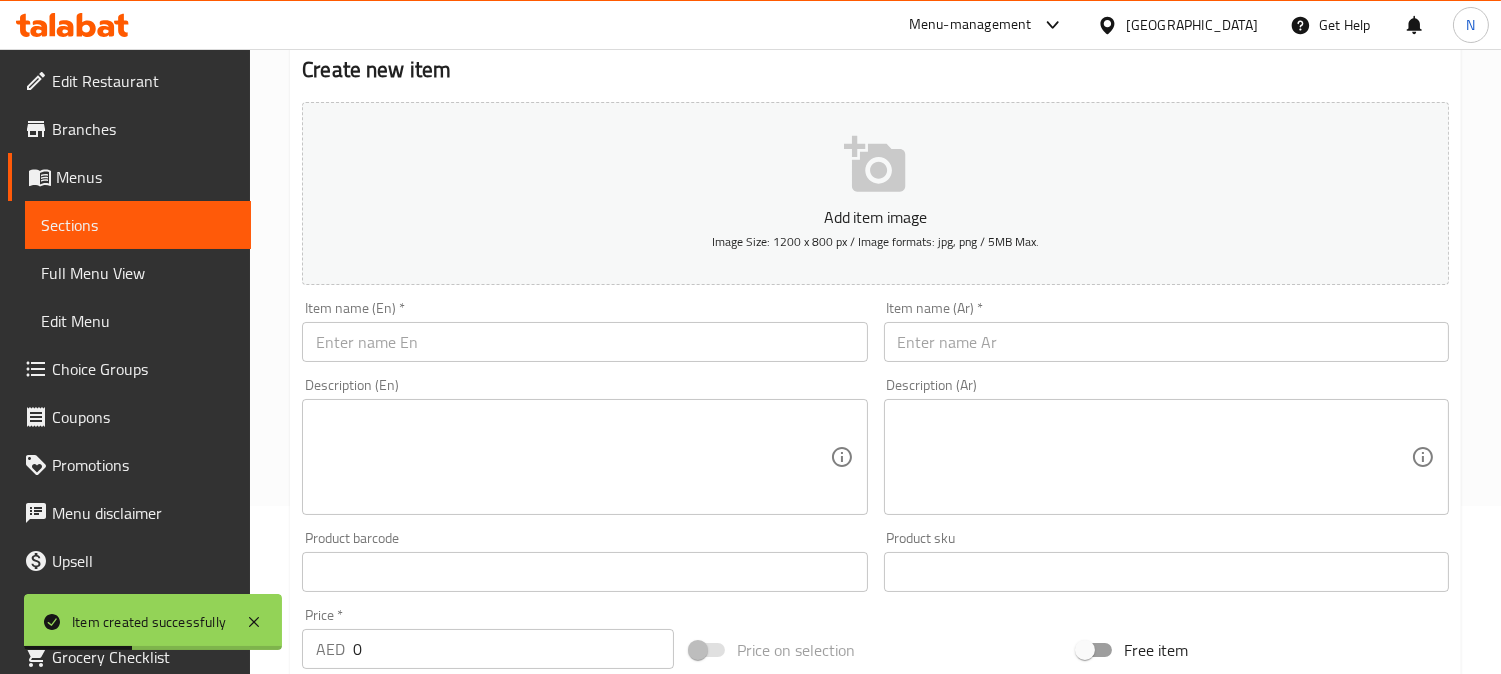click on "Sections" at bounding box center (138, 225) 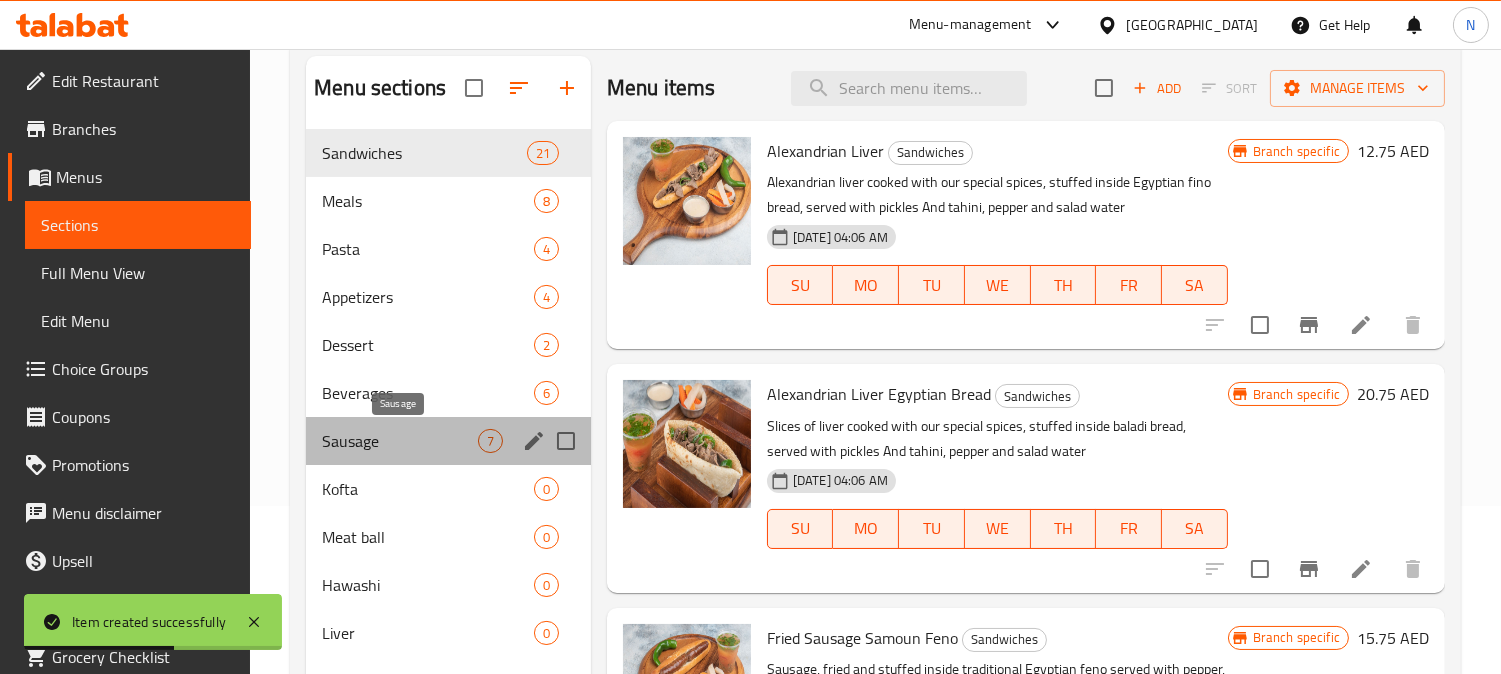 click on "Sausage" at bounding box center [400, 441] 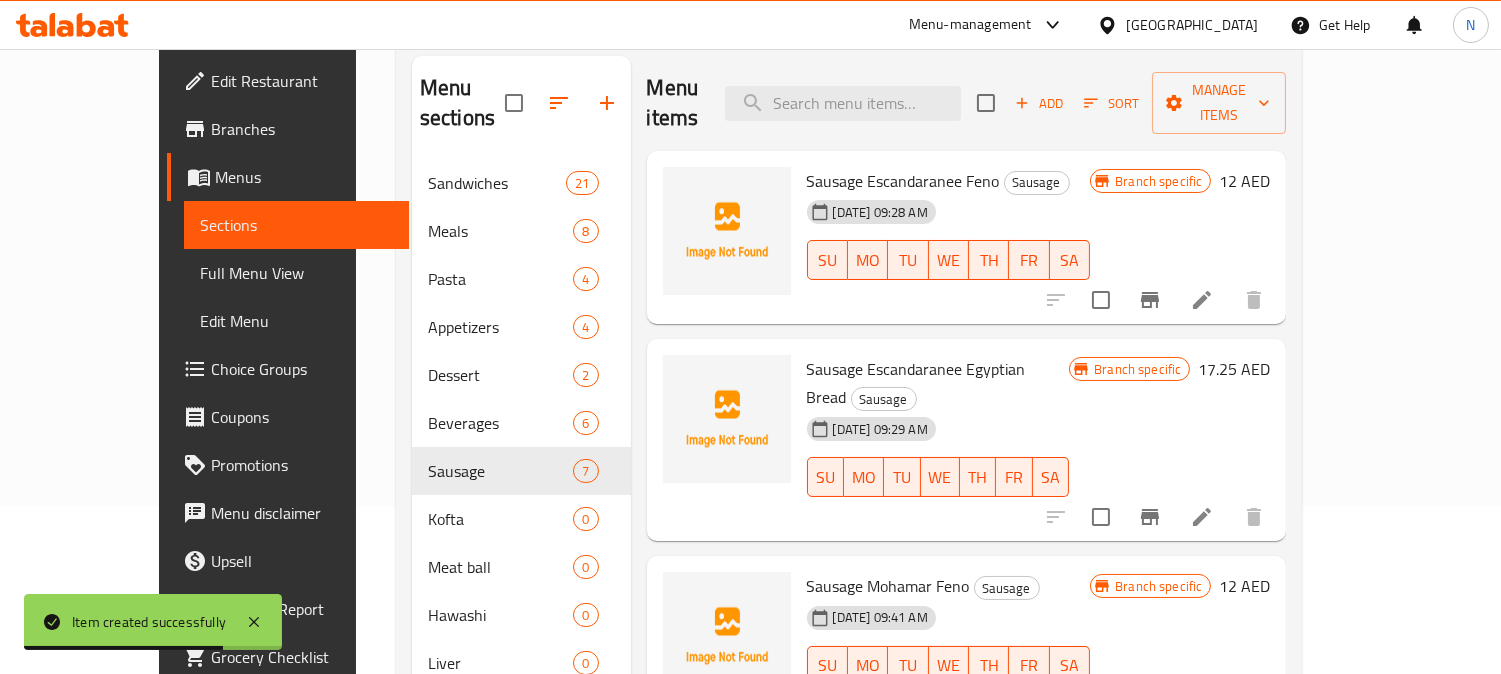 scroll, scrollTop: 694, scrollLeft: 0, axis: vertical 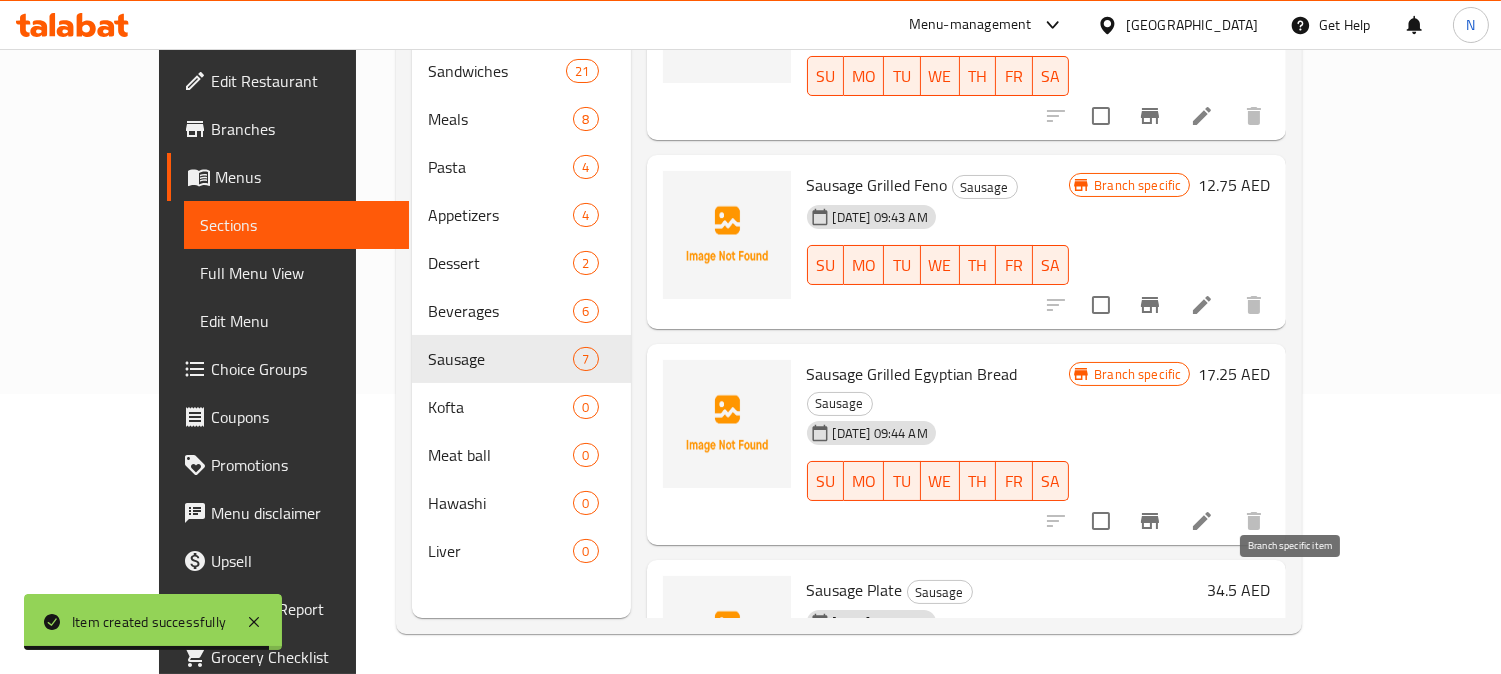 click 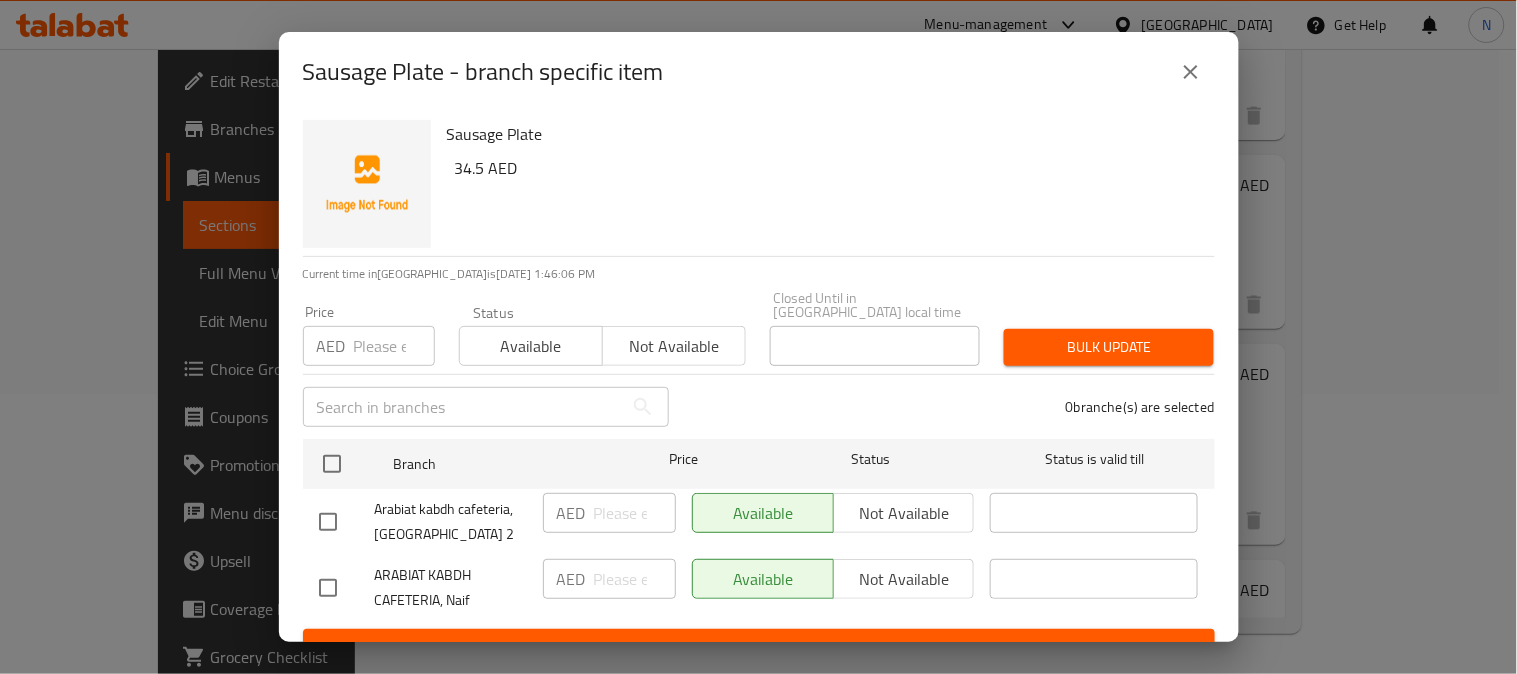 drag, startPoint x: 331, startPoint y: 594, endPoint x: 728, endPoint y: 607, distance: 397.2128 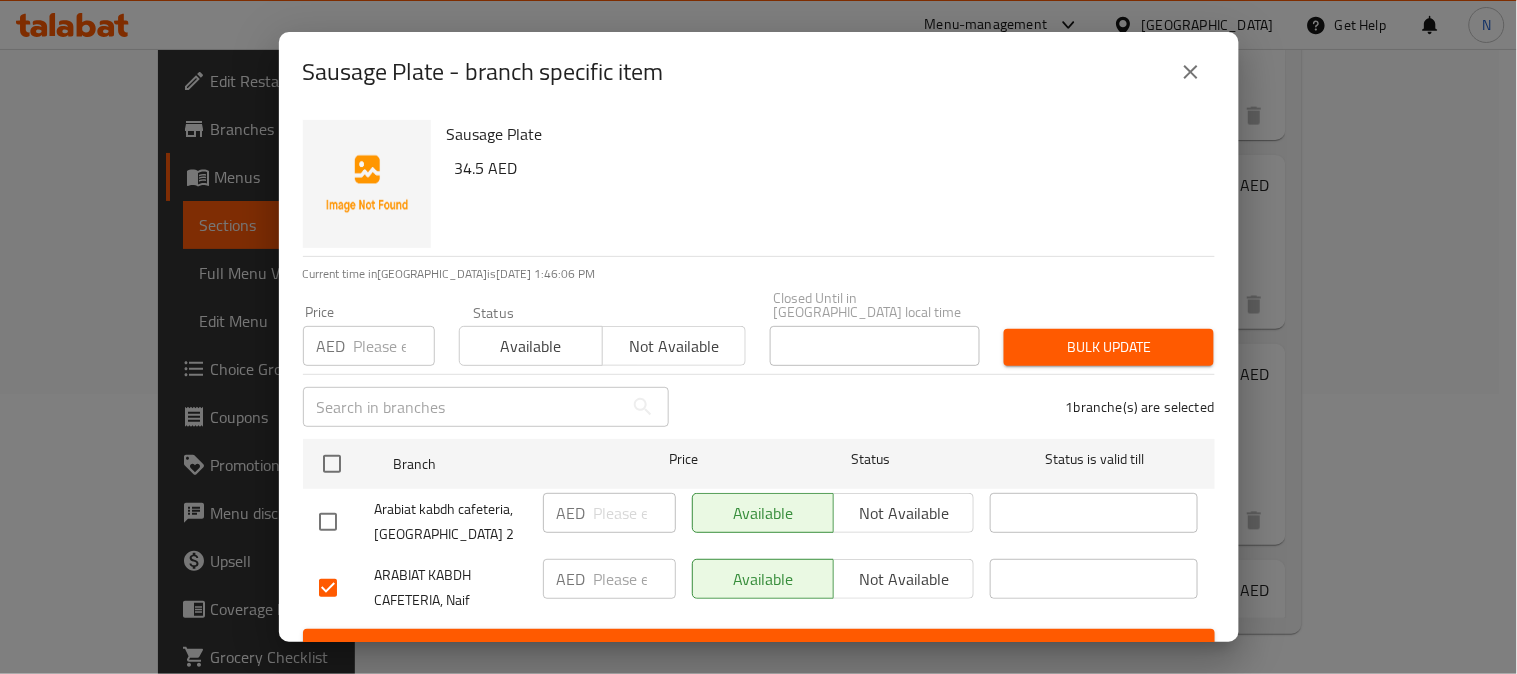 click on "Not available" at bounding box center [904, 579] 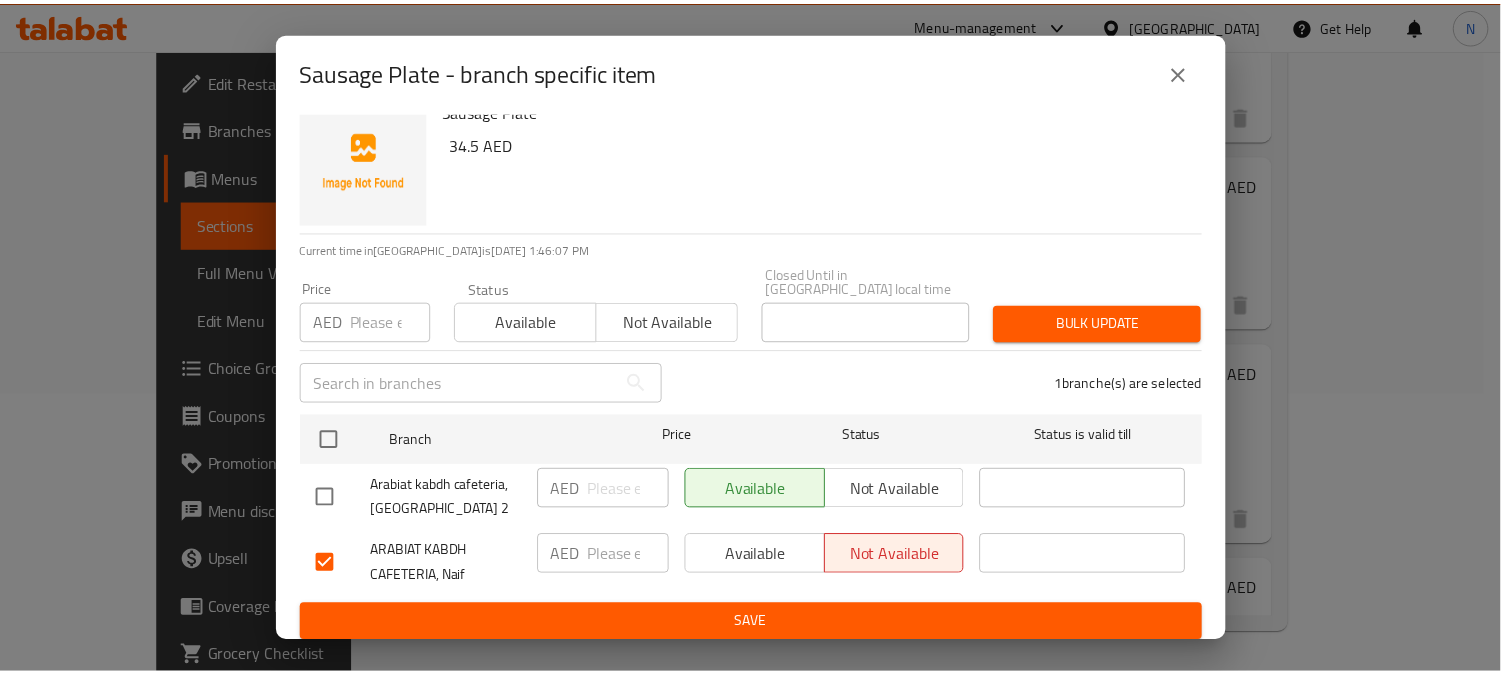 scroll, scrollTop: 31, scrollLeft: 0, axis: vertical 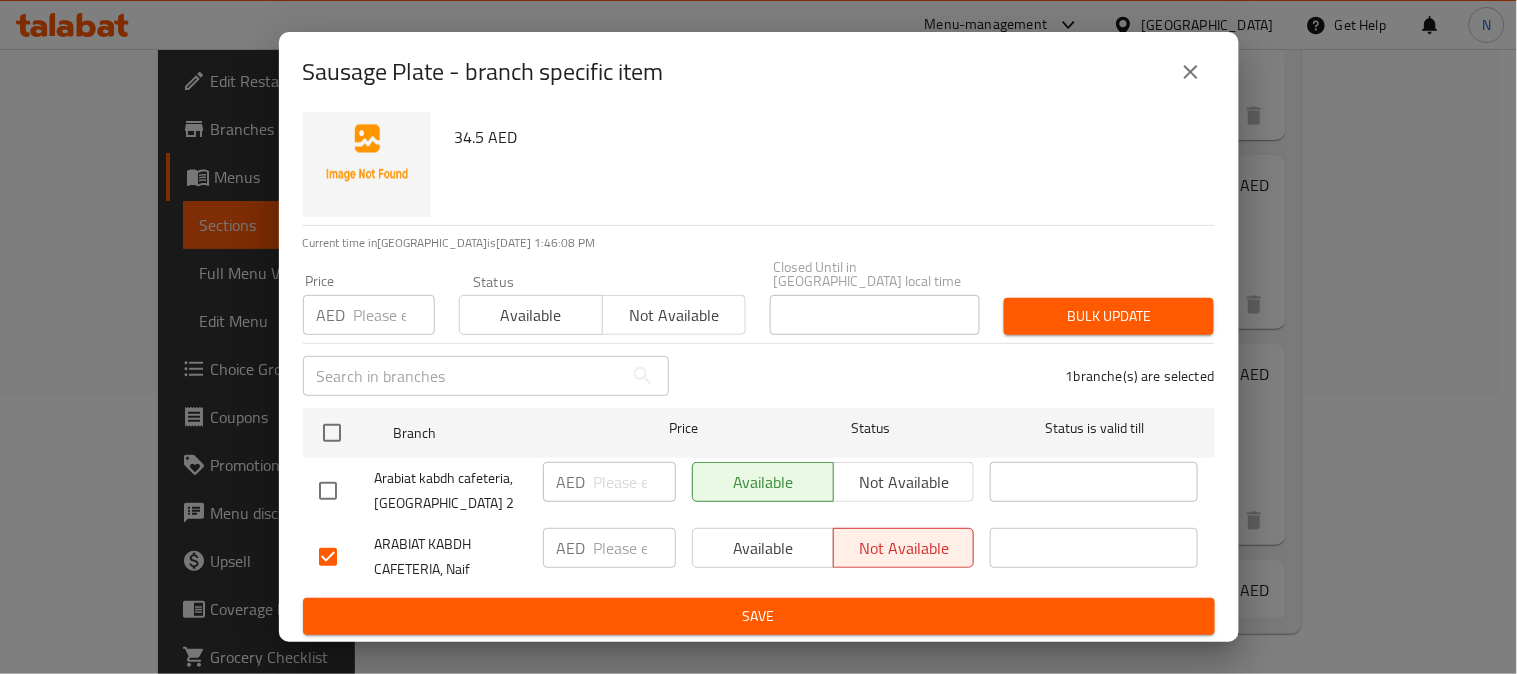 click on "Save" at bounding box center (759, 616) 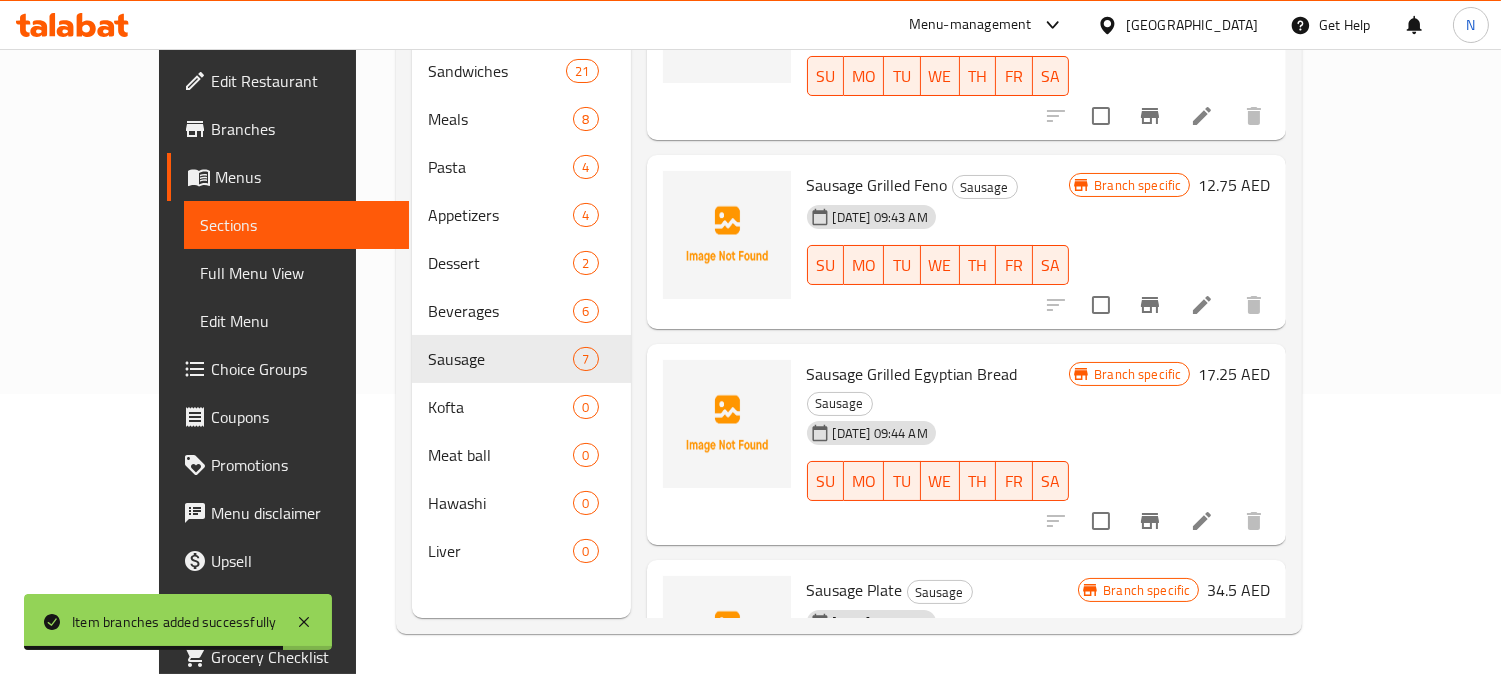 click on "Home / Restaurants management / Menus / Sections Arabiat kabdh cafeteria Open import export Menu sections Sandwiches 21 Meals 8 Pasta 4 Appetizers 4 Dessert 2 Beverages 6 Sausage 7 Kofta 0 Meat ball 0 Hawashi 0 Liver 0 Menu items Add Sort Manage items Sausage Escandaranee Feno   Sausage 11-07-2025 09:28 AM SU MO TU WE TH FR SA Branch specific 12   AED Sausage Escandaranee Egyptian Bread   Sausage 11-07-2025 09:29 AM SU MO TU WE TH FR SA Branch specific 17.25   AED Sausage Mohamar Feno   Sausage 11-07-2025 09:41 AM SU MO TU WE TH FR SA Branch specific 12   AED Sausage Mohamar Egyptian Bread   Sausage 11-07-2025 09:42 AM SU MO TU WE TH FR SA Branch specific 17.25   AED Sausage Grilled Feno   Sausage 11-07-2025 09:43 AM SU MO TU WE TH FR SA Branch specific 12.75   AED Sausage Grilled Egyptian Bread   Sausage 11-07-2025 09:44 AM SU MO TU WE TH FR SA Branch specific 17.25   AED Sausage Plate   Sausage 11-07-2025 09:45 AM SU MO TU WE TH FR SA Branch specific 34.5   AED" at bounding box center (849, 221) 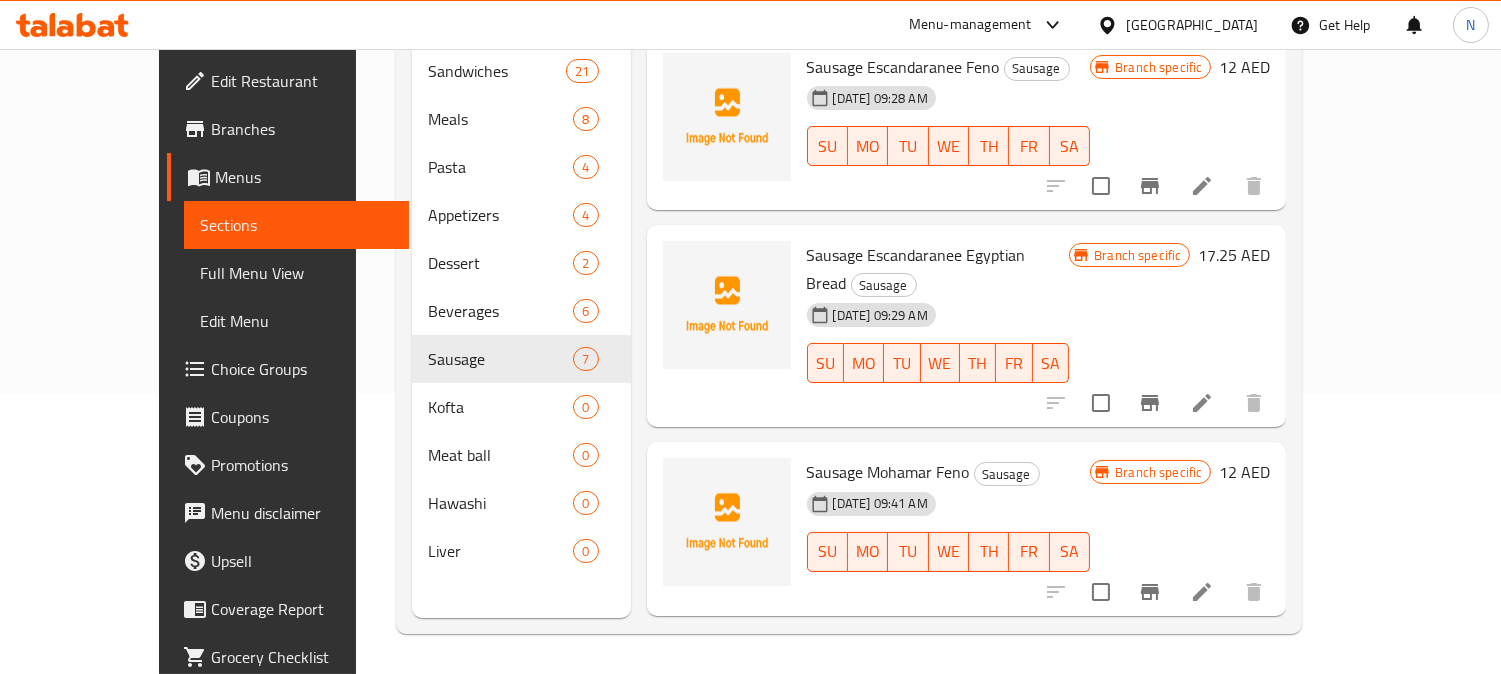 scroll, scrollTop: 0, scrollLeft: 0, axis: both 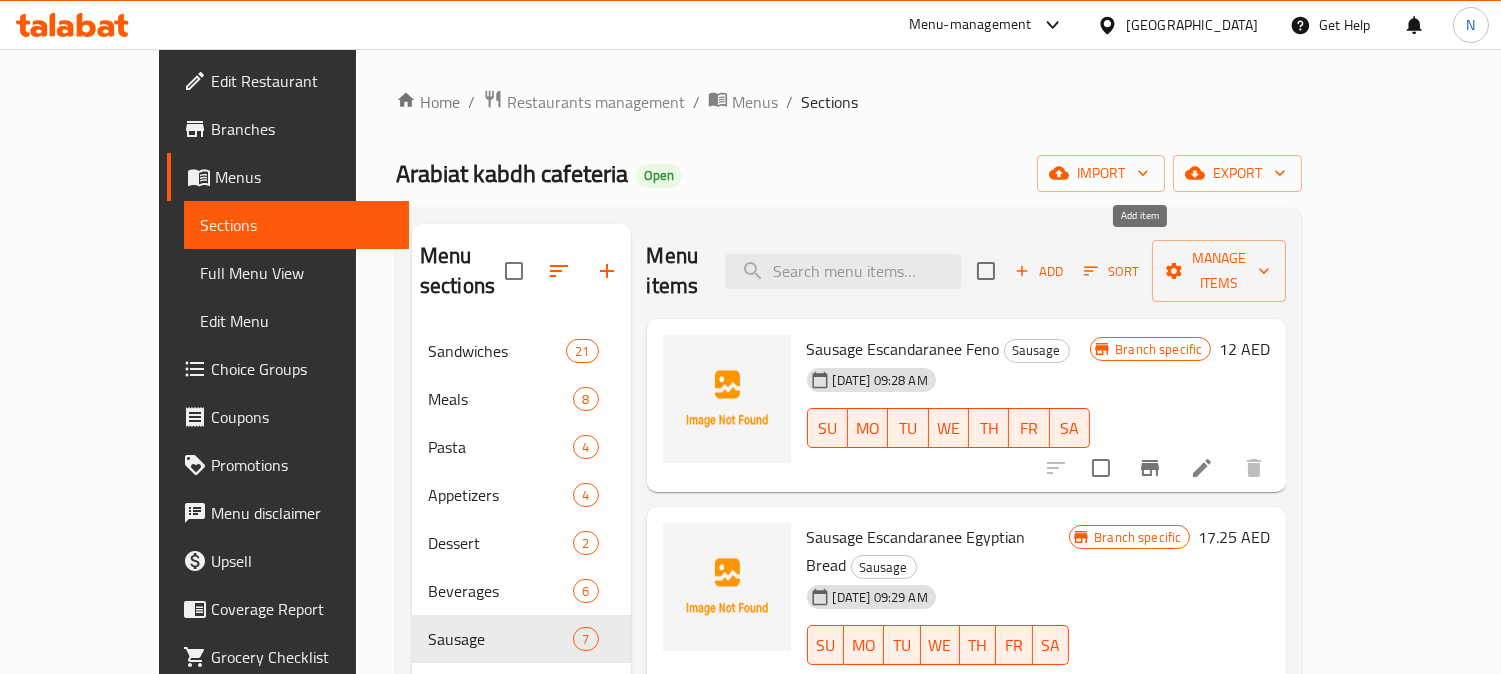 click on "Add" at bounding box center (1039, 271) 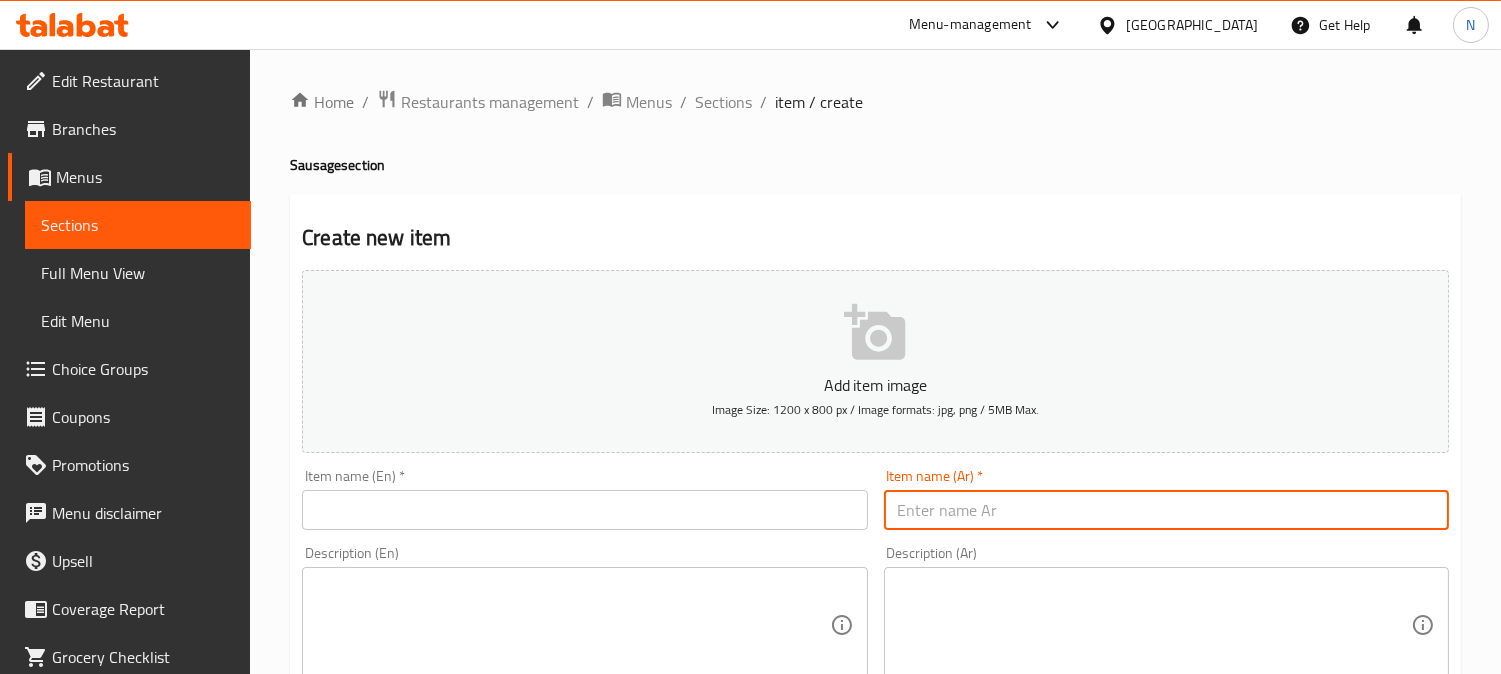 click at bounding box center (1166, 510) 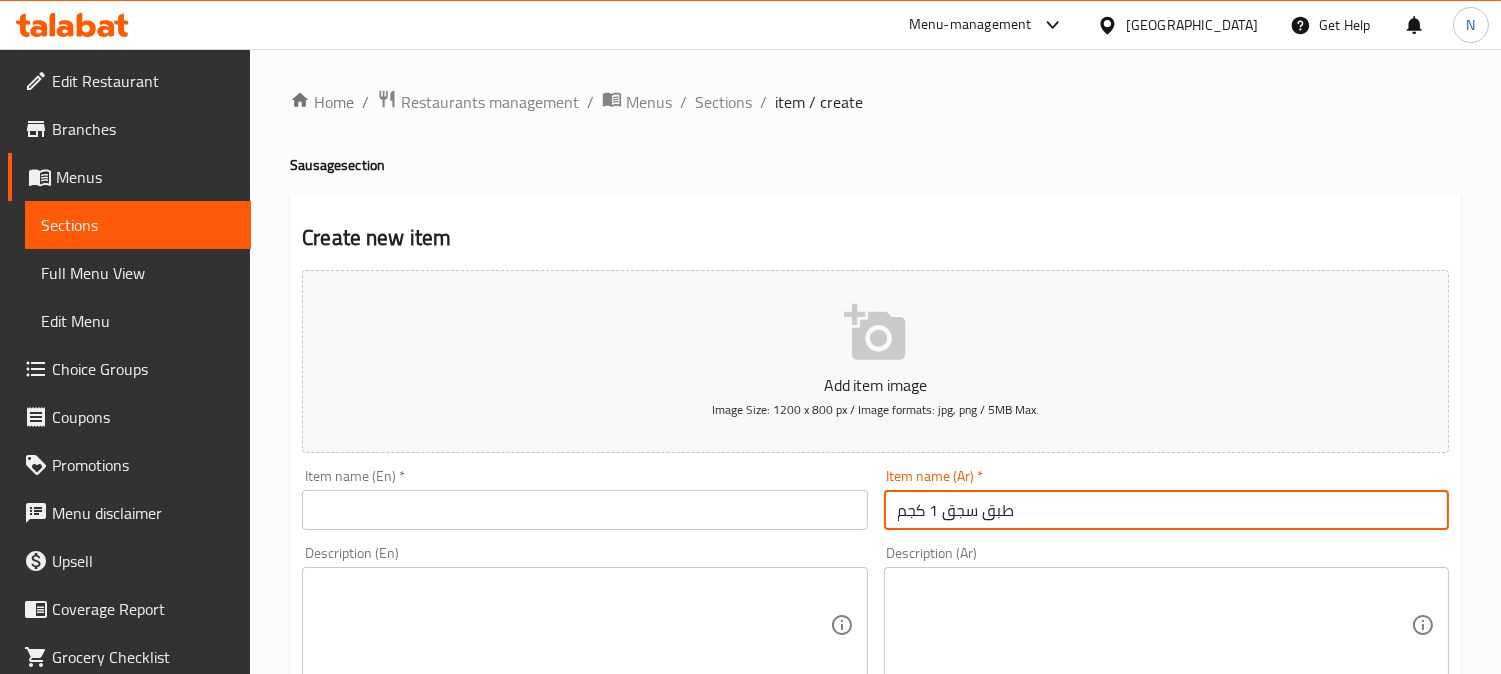 drag, startPoint x: 894, startPoint y: 517, endPoint x: 876, endPoint y: 522, distance: 18.681541 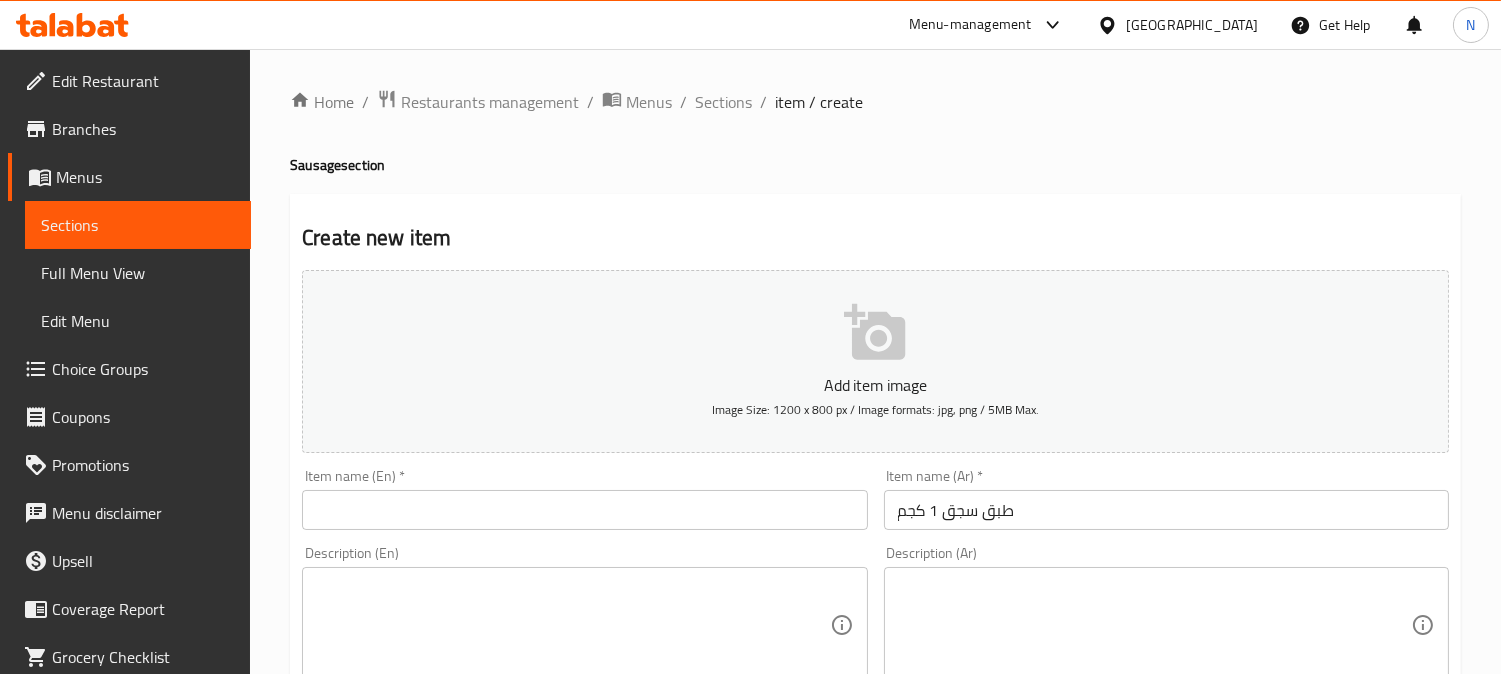 drag, startPoint x: 332, startPoint y: 505, endPoint x: 440, endPoint y: 566, distance: 124.036285 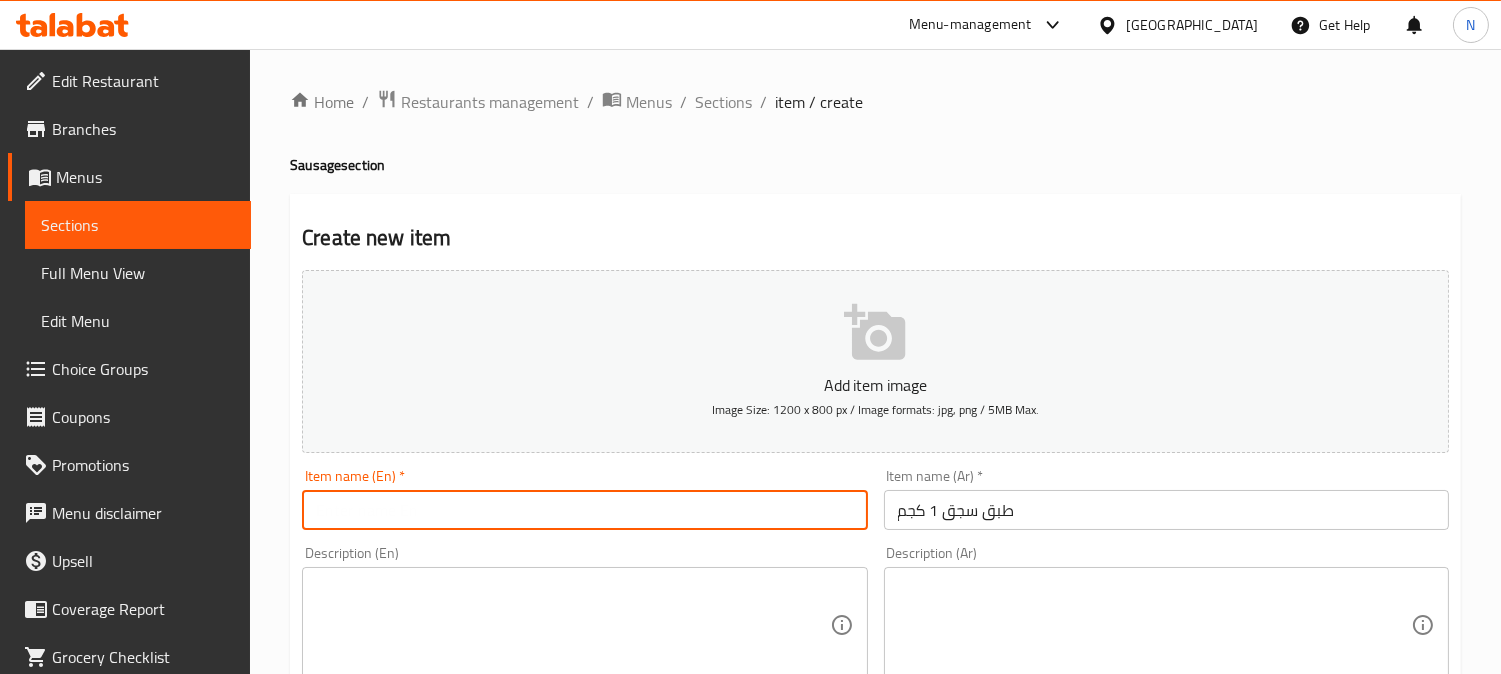 paste on "1 Kg Sausage Plate" 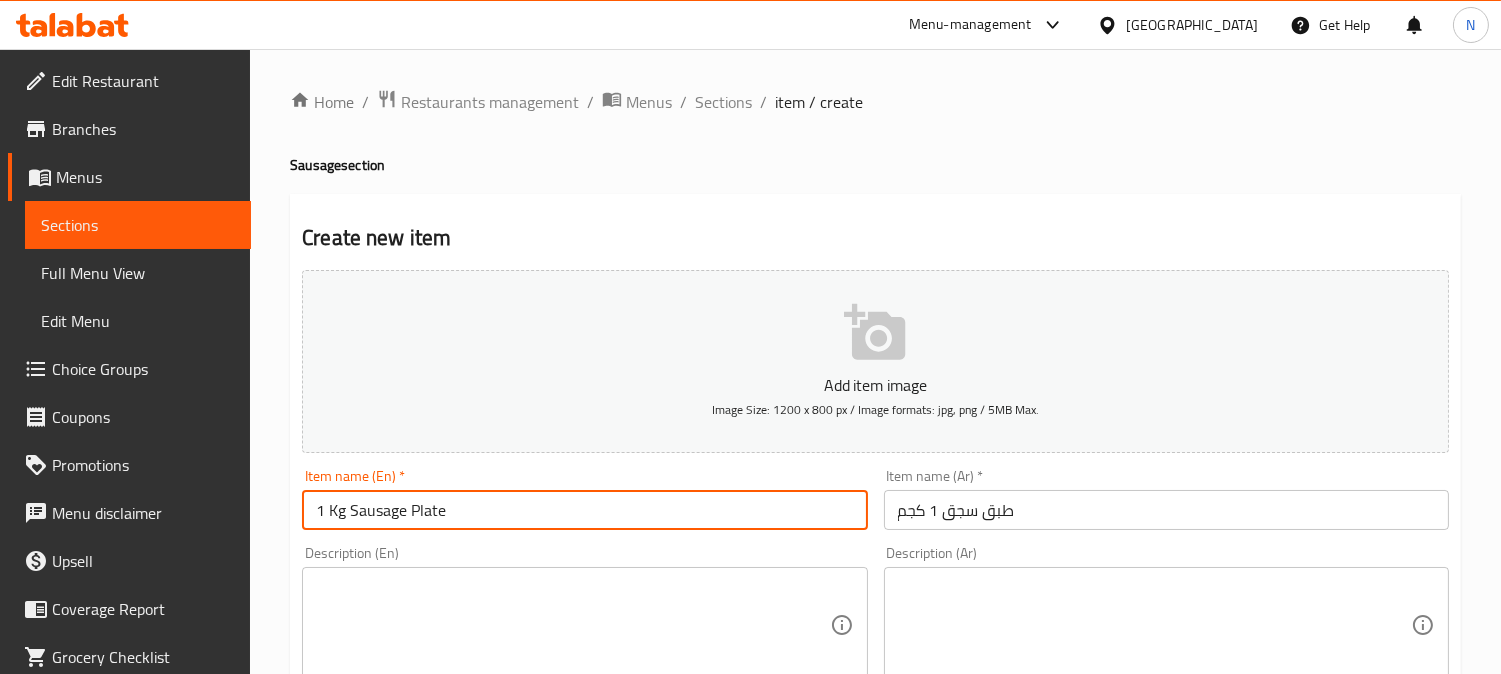 type on "1 Kg Sausage Plate" 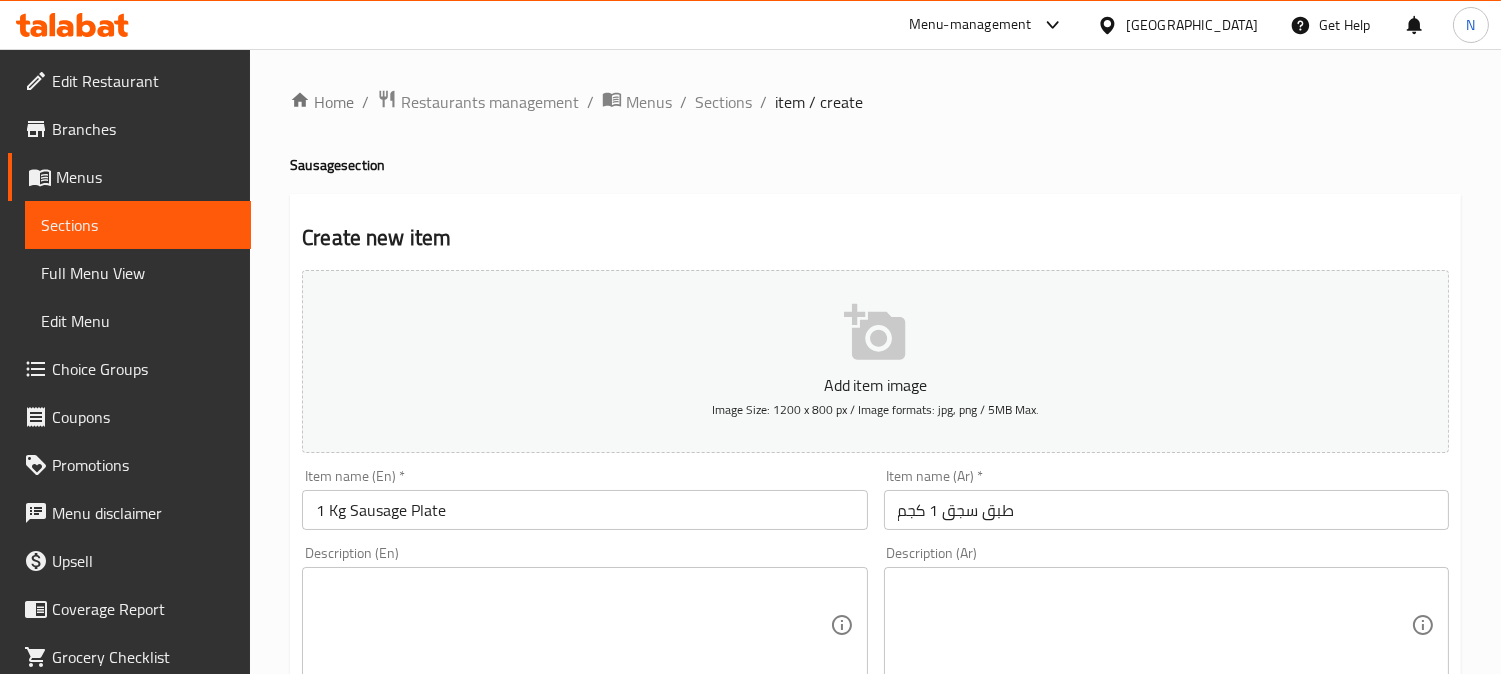 drag, startPoint x: 1235, startPoint y: 170, endPoint x: 1197, endPoint y: 173, distance: 38.118237 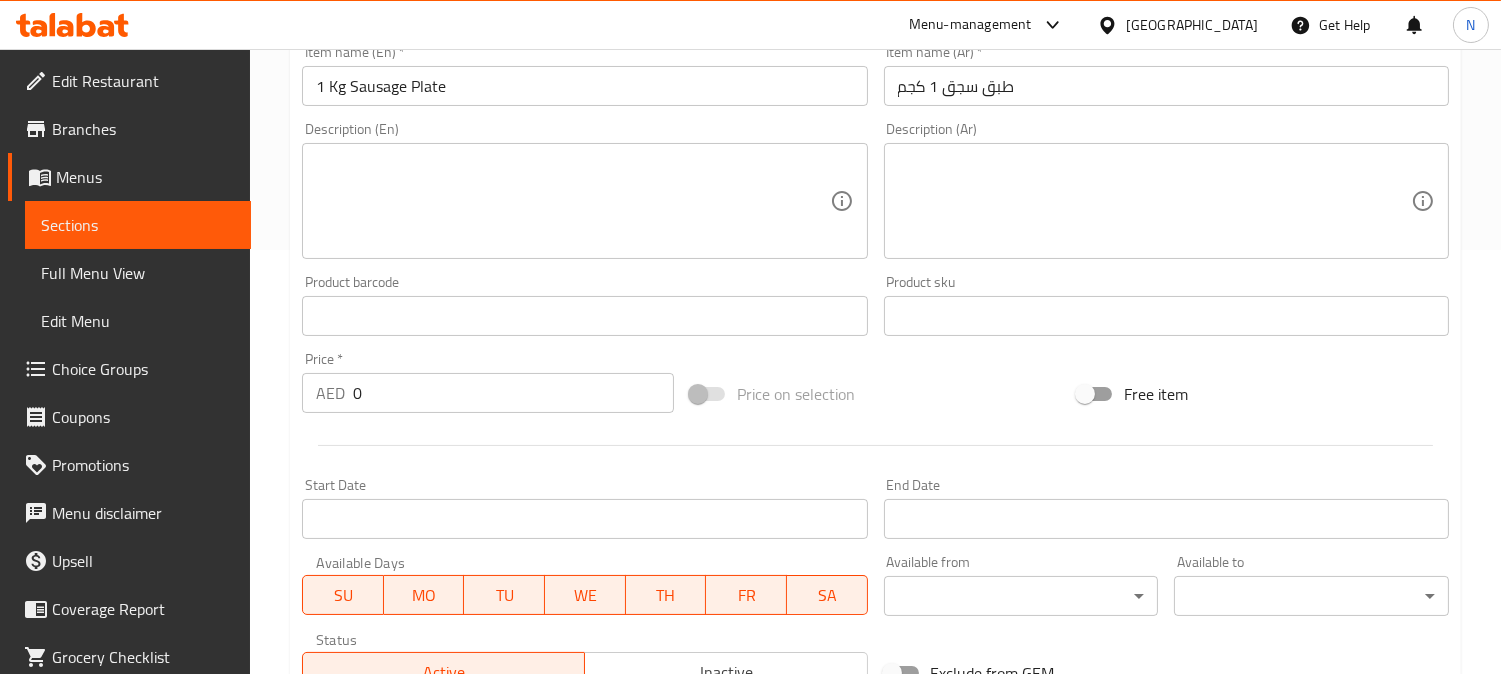 scroll, scrollTop: 444, scrollLeft: 0, axis: vertical 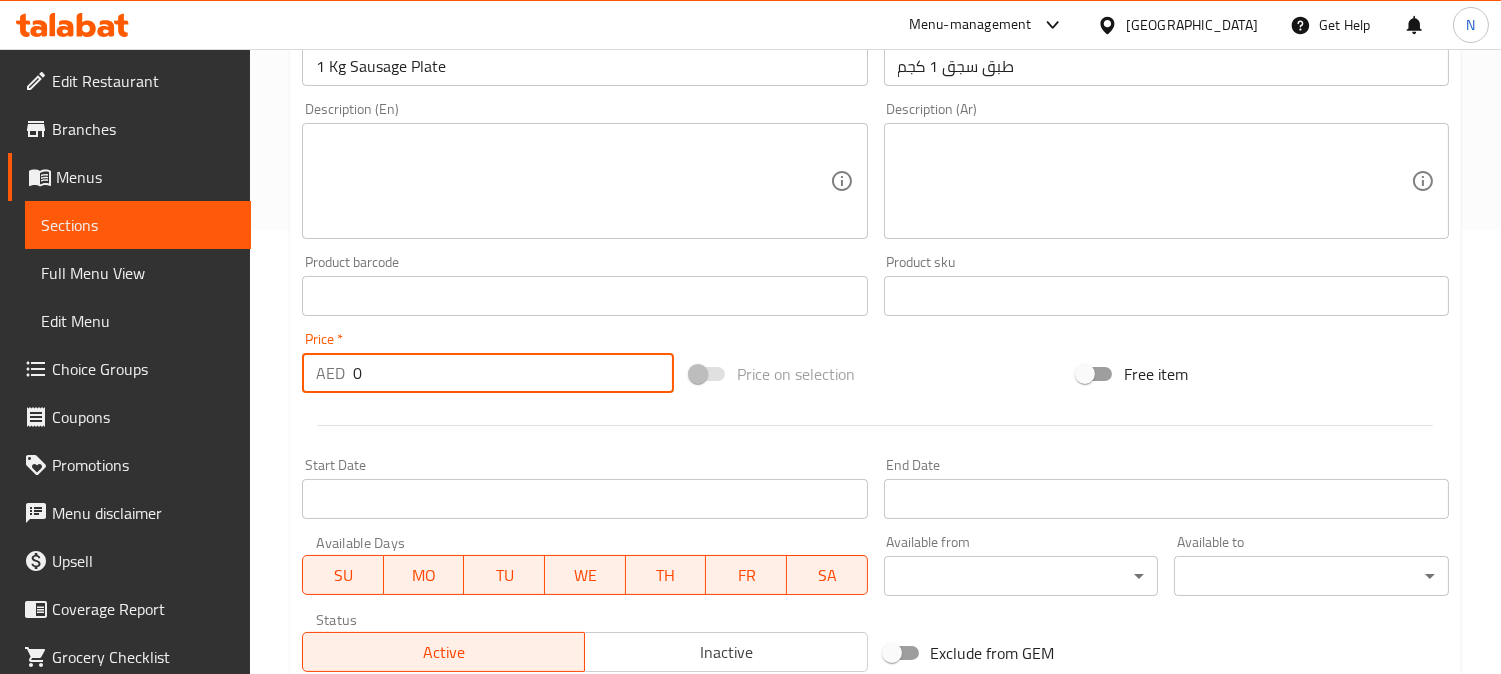 drag, startPoint x: 401, startPoint y: 373, endPoint x: 254, endPoint y: 353, distance: 148.35431 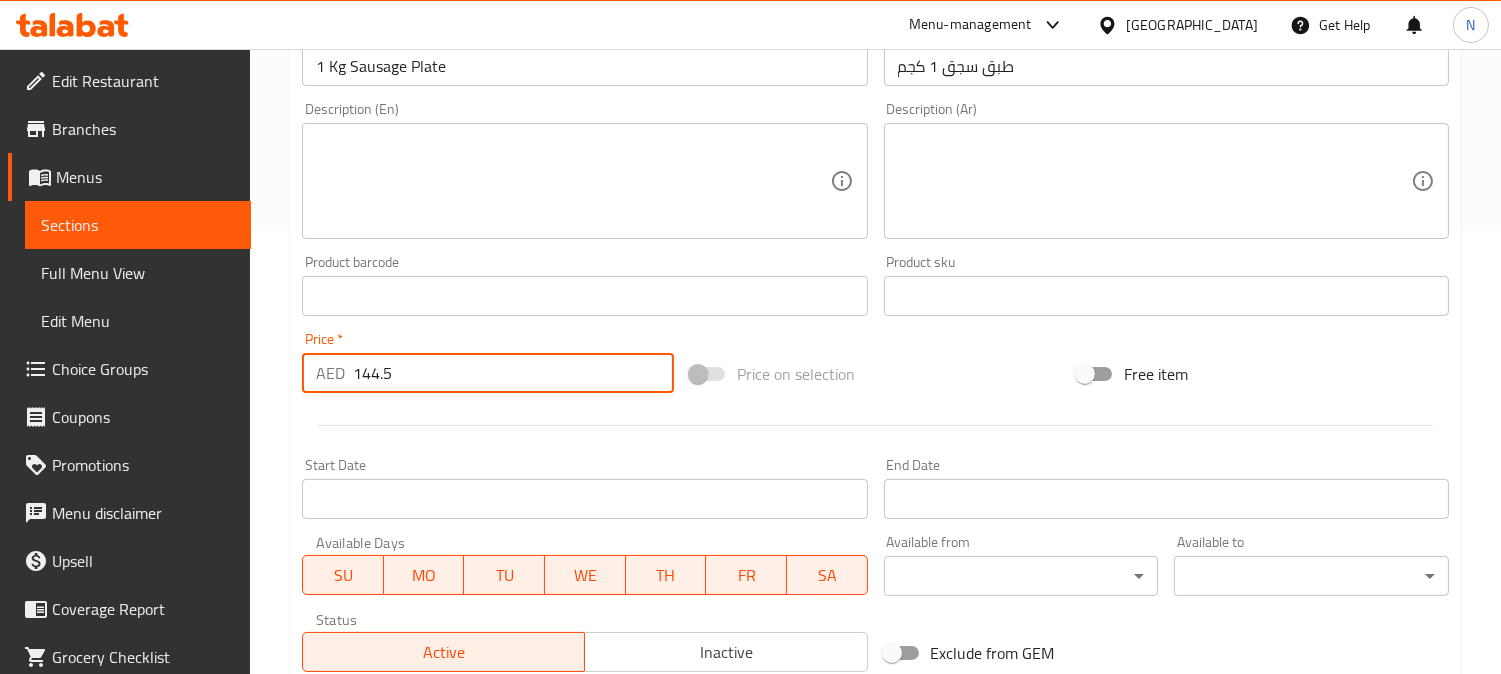 type on "144.5" 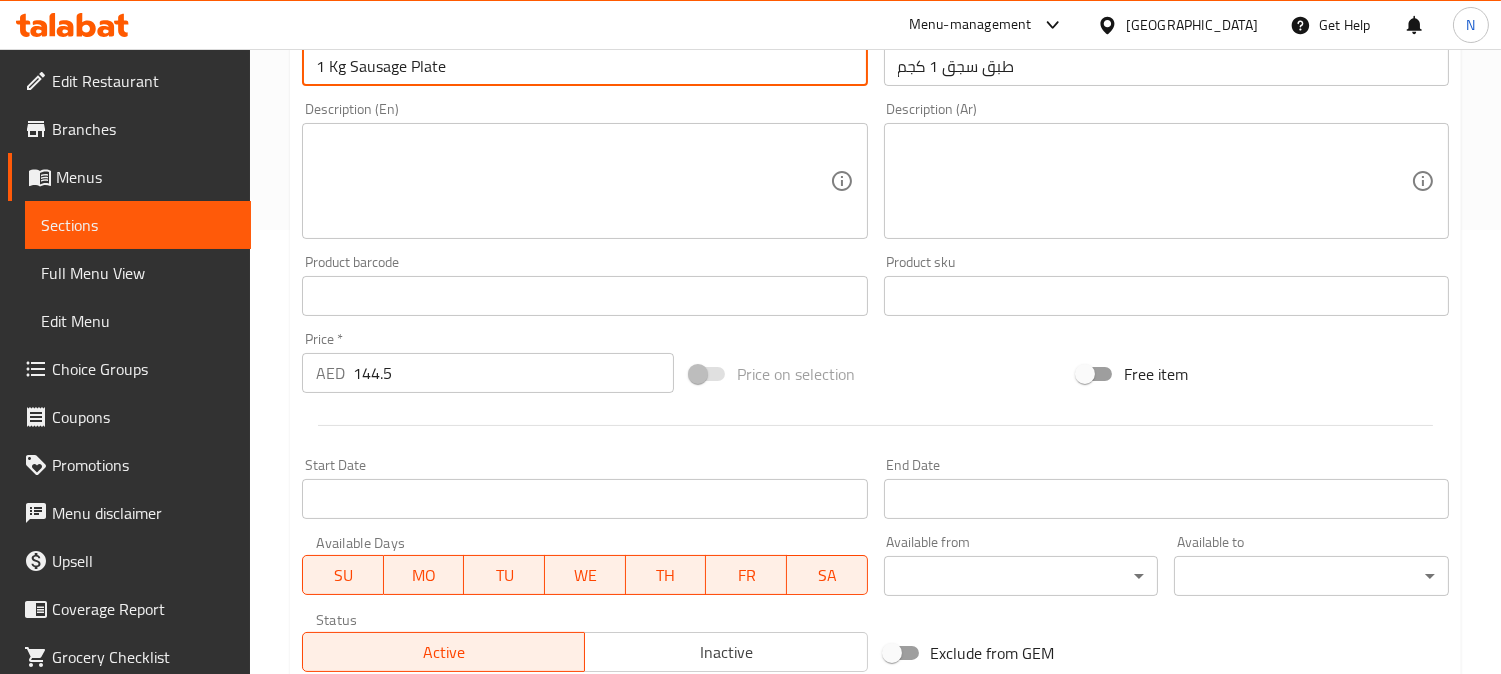 click on "1 Kg Sausage Plate" at bounding box center [584, 66] 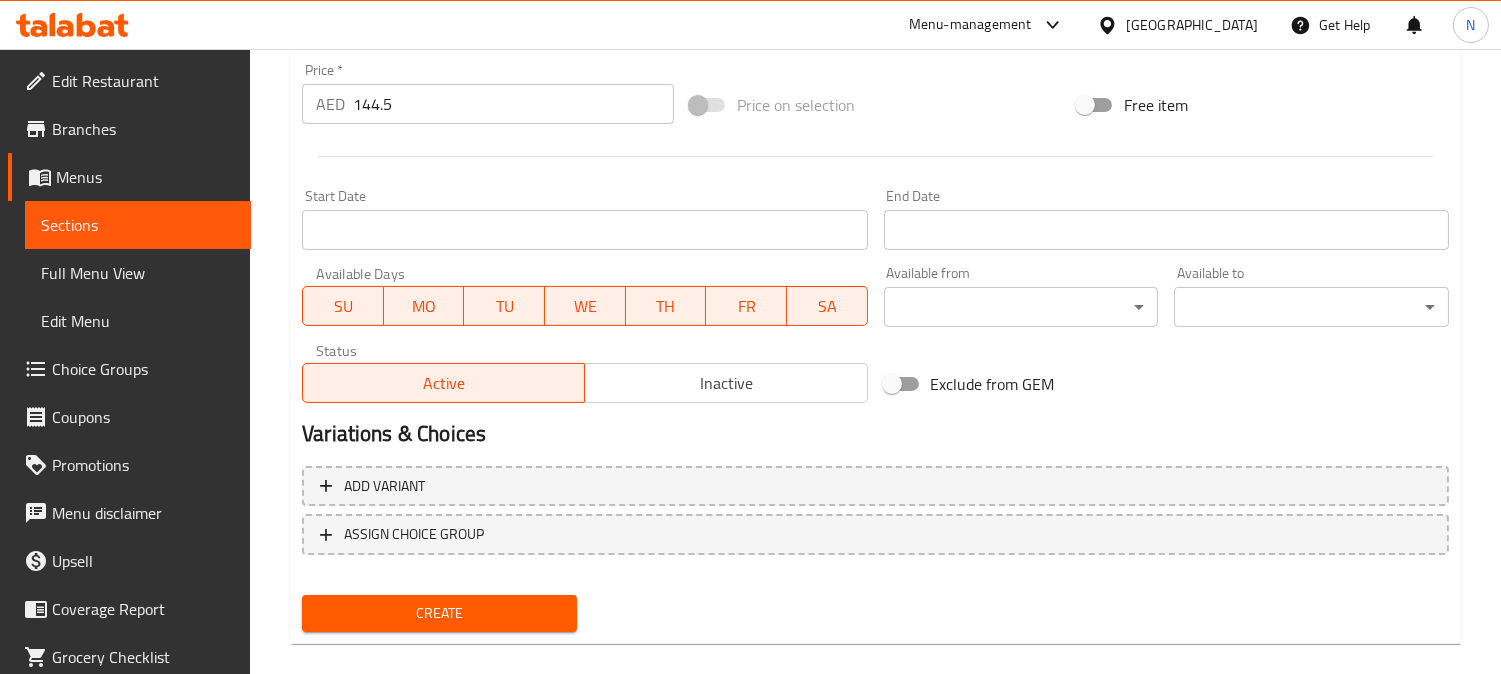 scroll, scrollTop: 735, scrollLeft: 0, axis: vertical 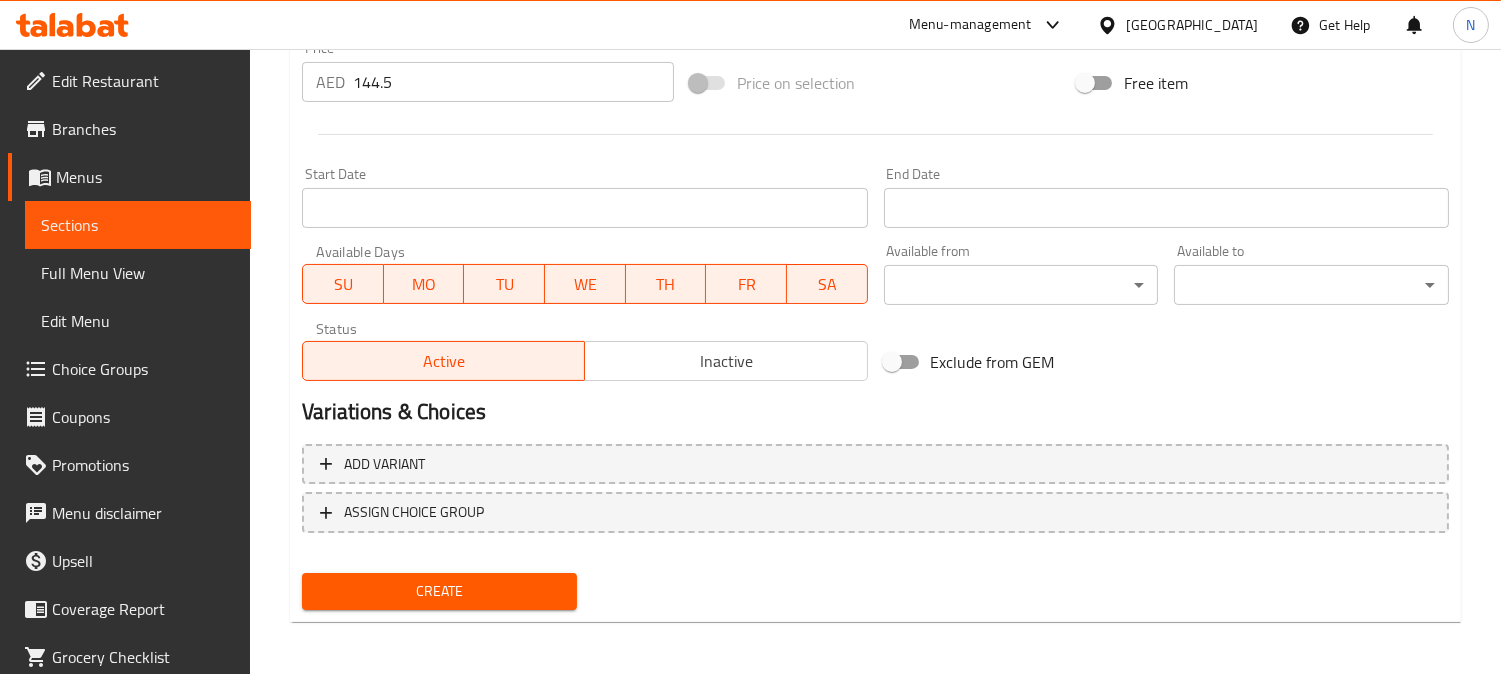click on "Create" at bounding box center [439, 591] 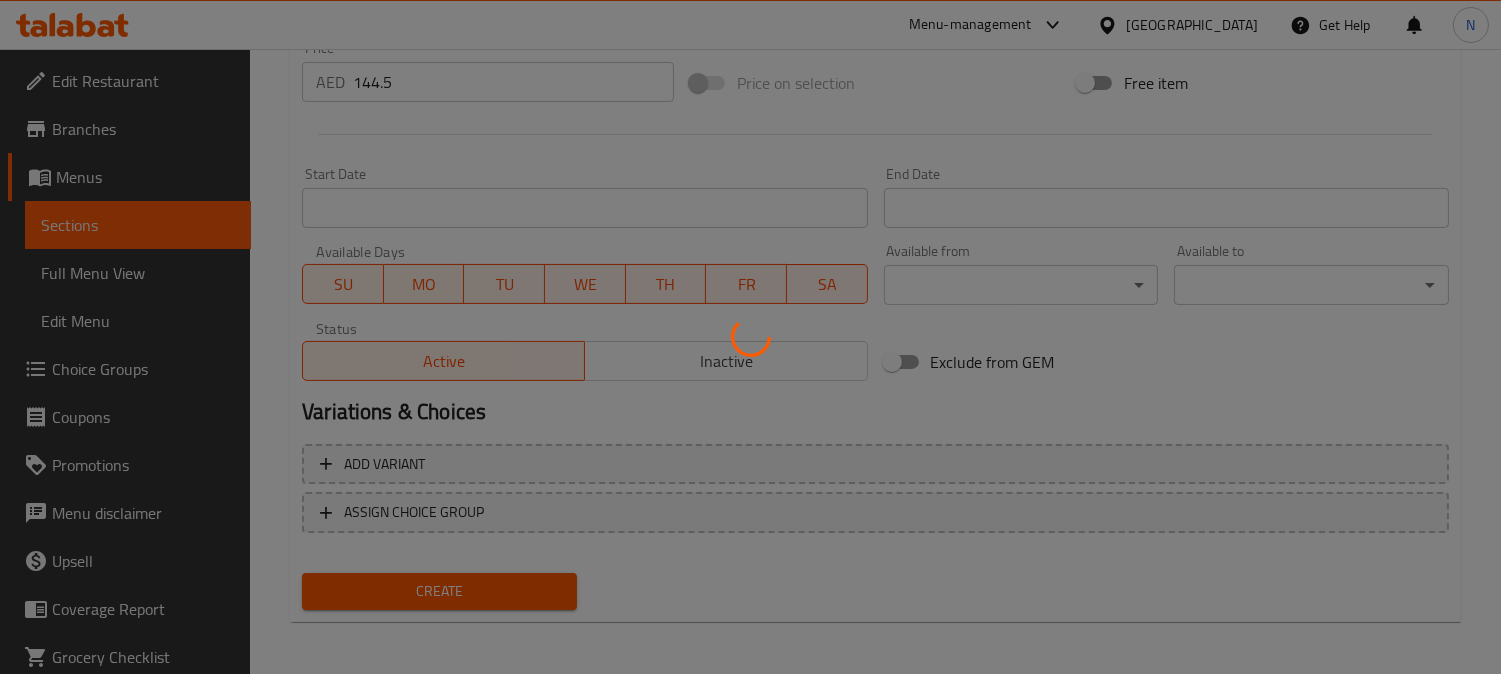 type 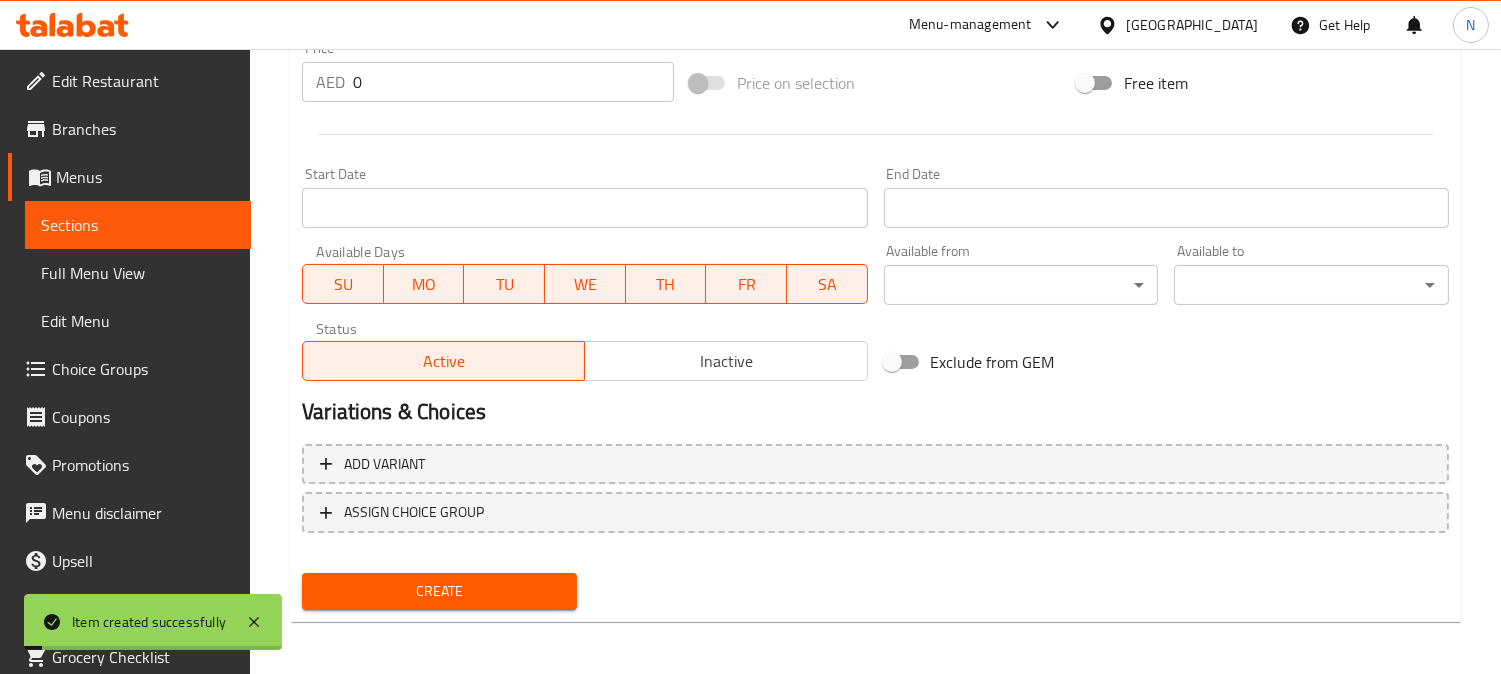 click on "Sections" at bounding box center (138, 225) 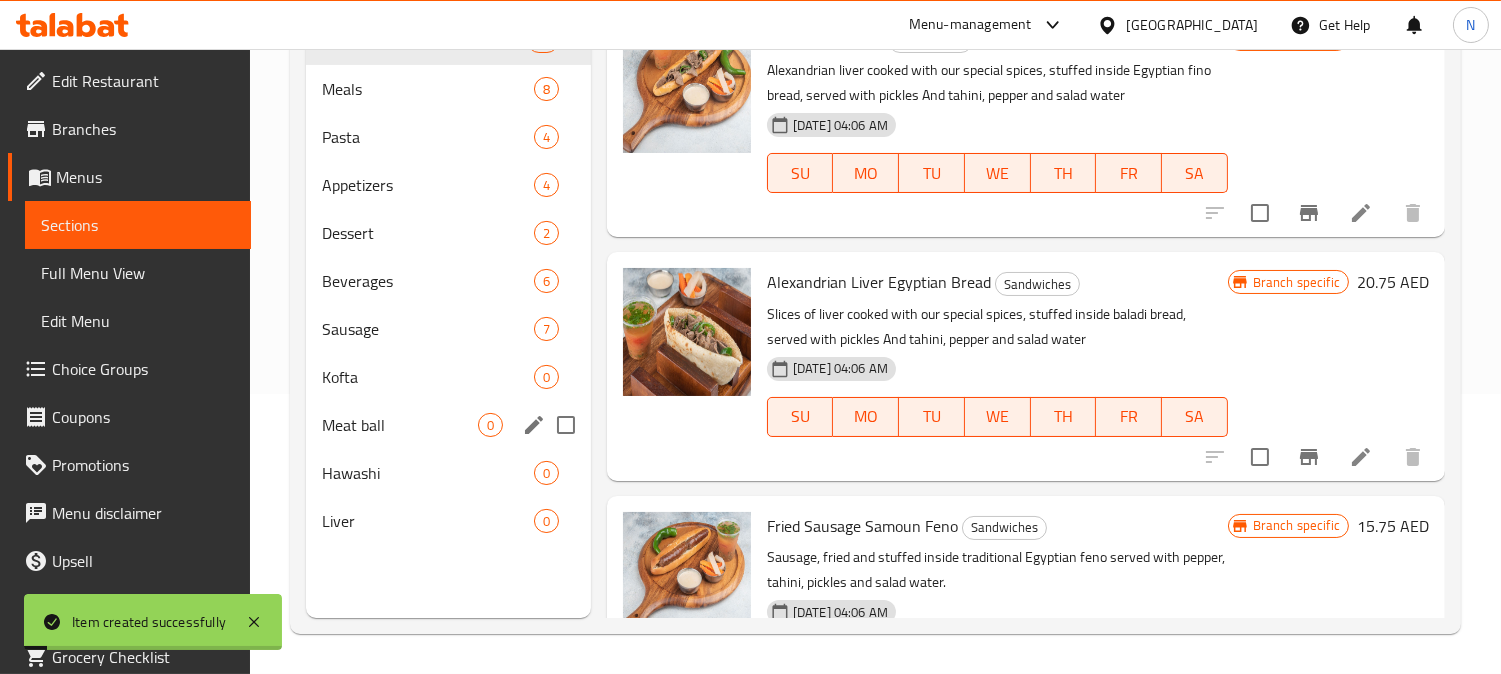 scroll, scrollTop: 280, scrollLeft: 0, axis: vertical 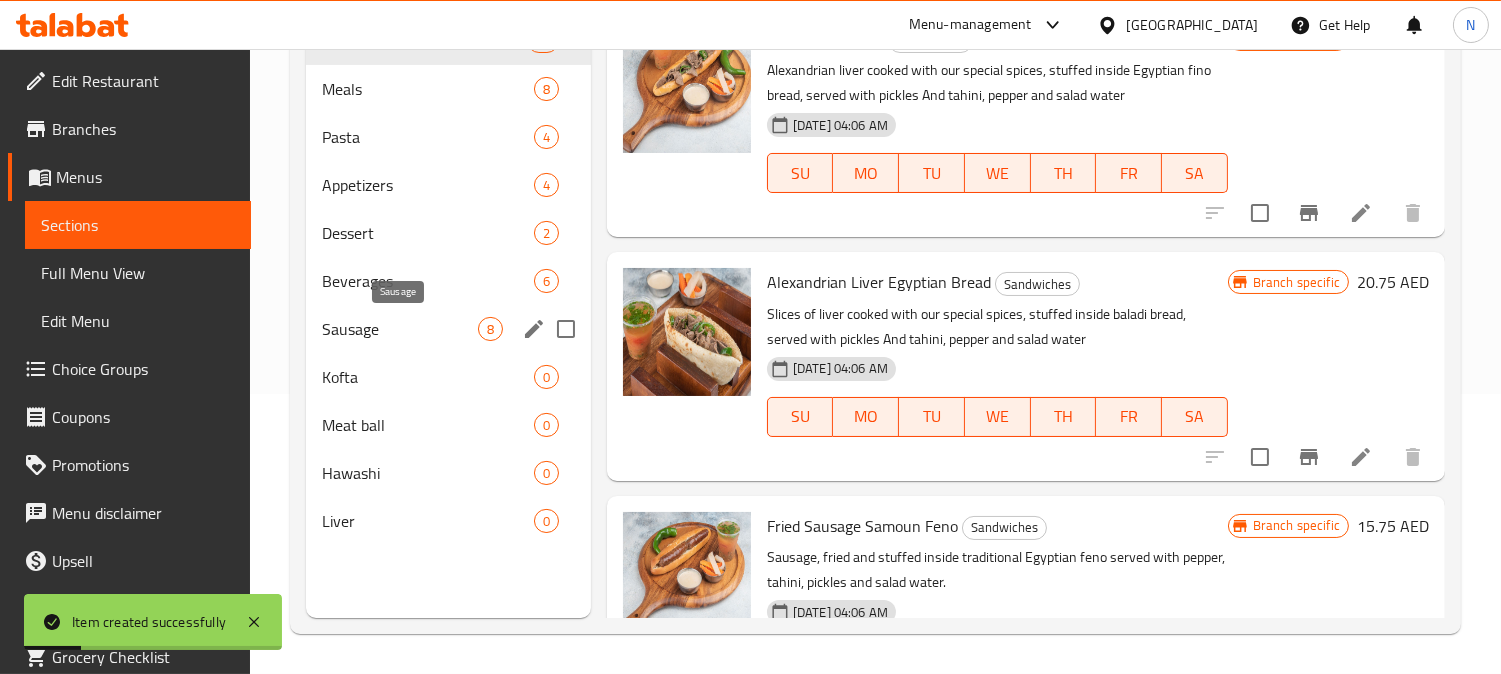 click on "Sausage" at bounding box center [400, 329] 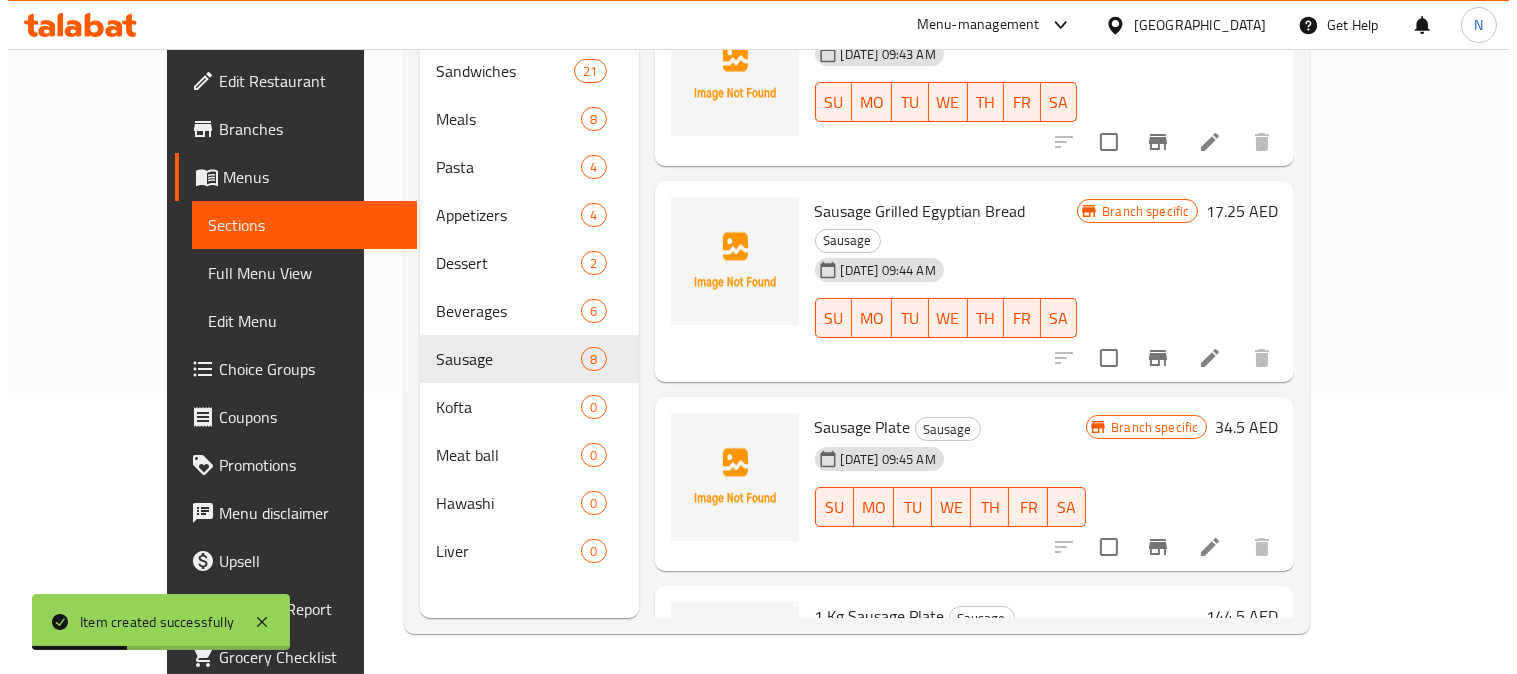 scroll, scrollTop: 883, scrollLeft: 0, axis: vertical 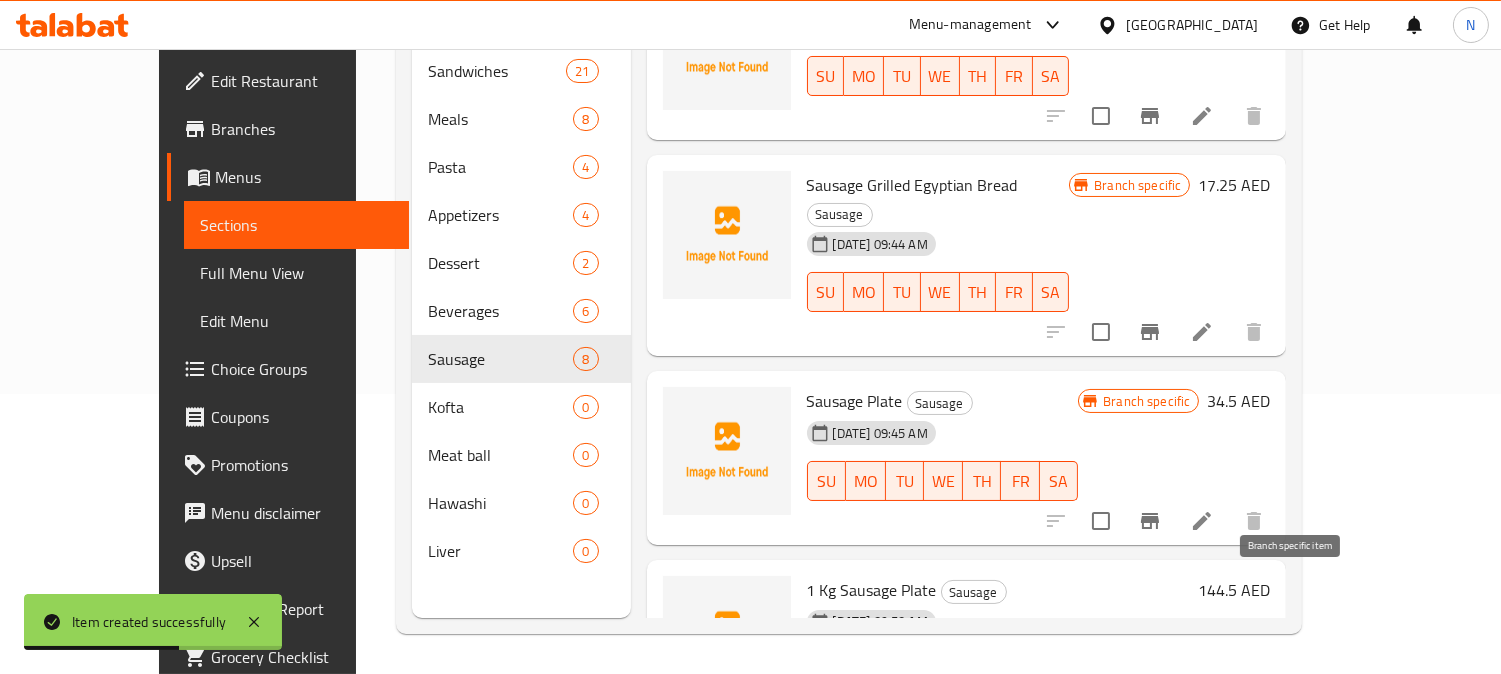 click 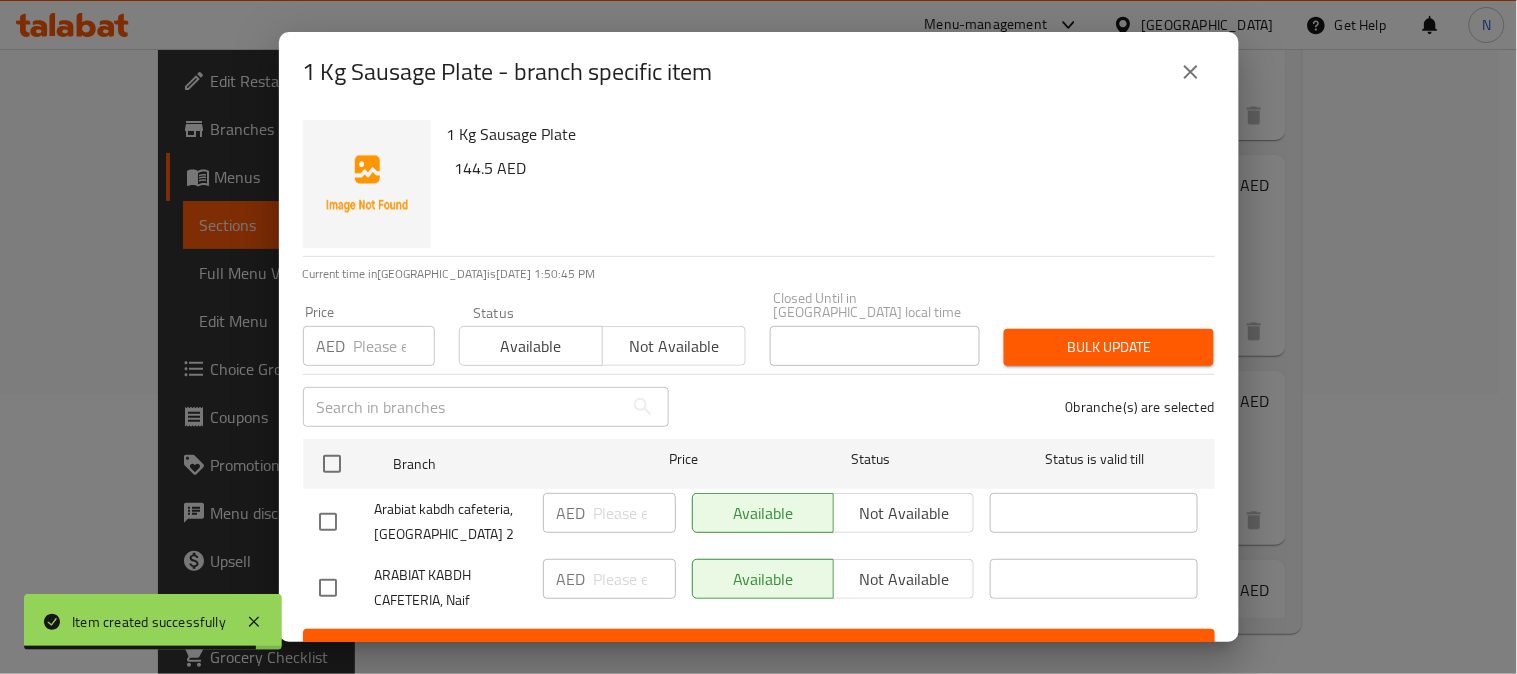 click at bounding box center (328, 588) 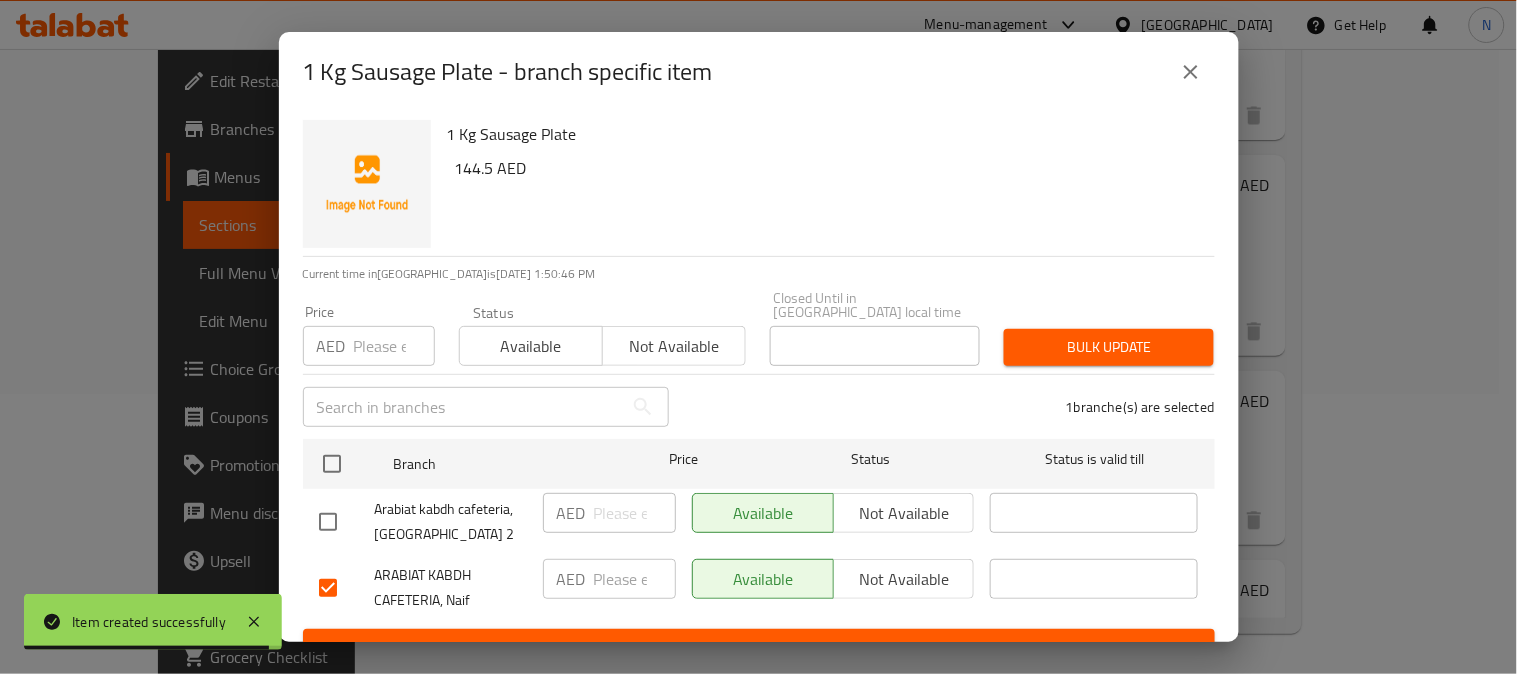 click on "Not available" at bounding box center [904, 579] 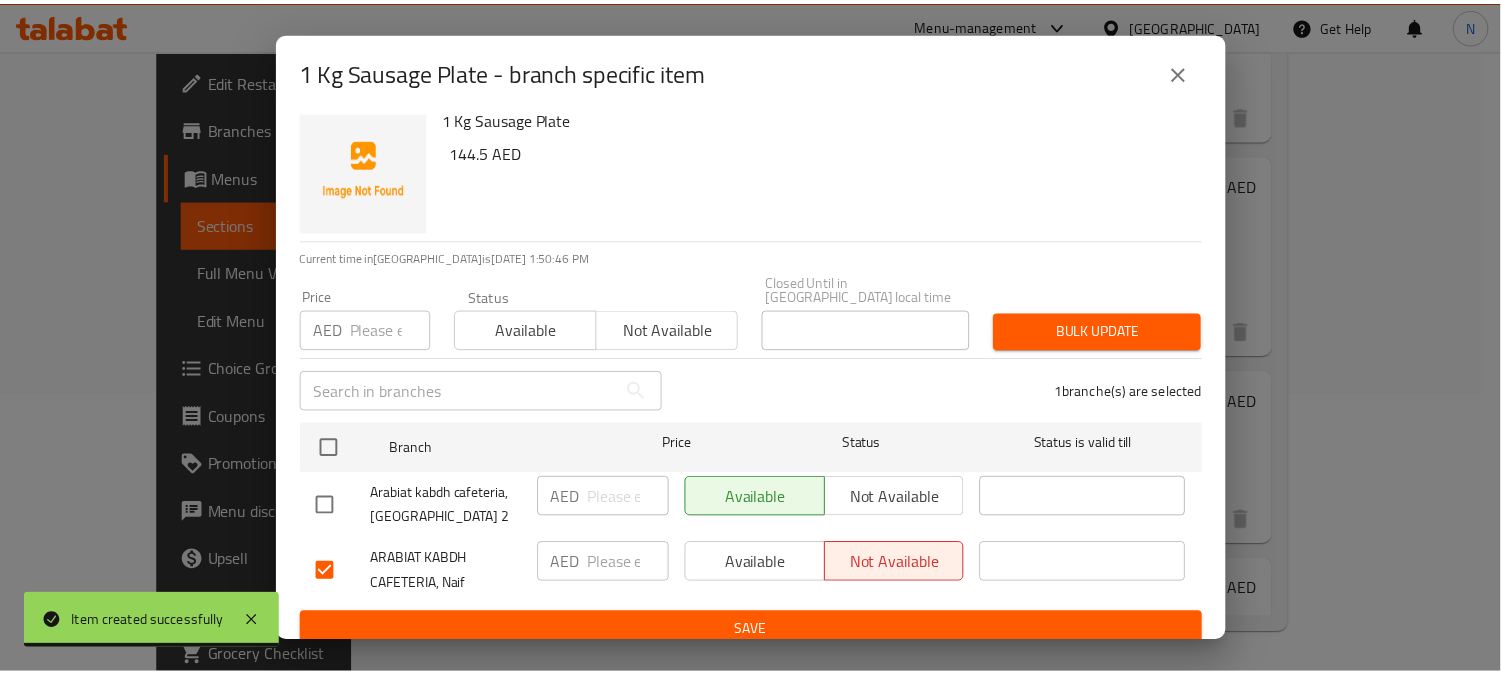 scroll, scrollTop: 31, scrollLeft: 0, axis: vertical 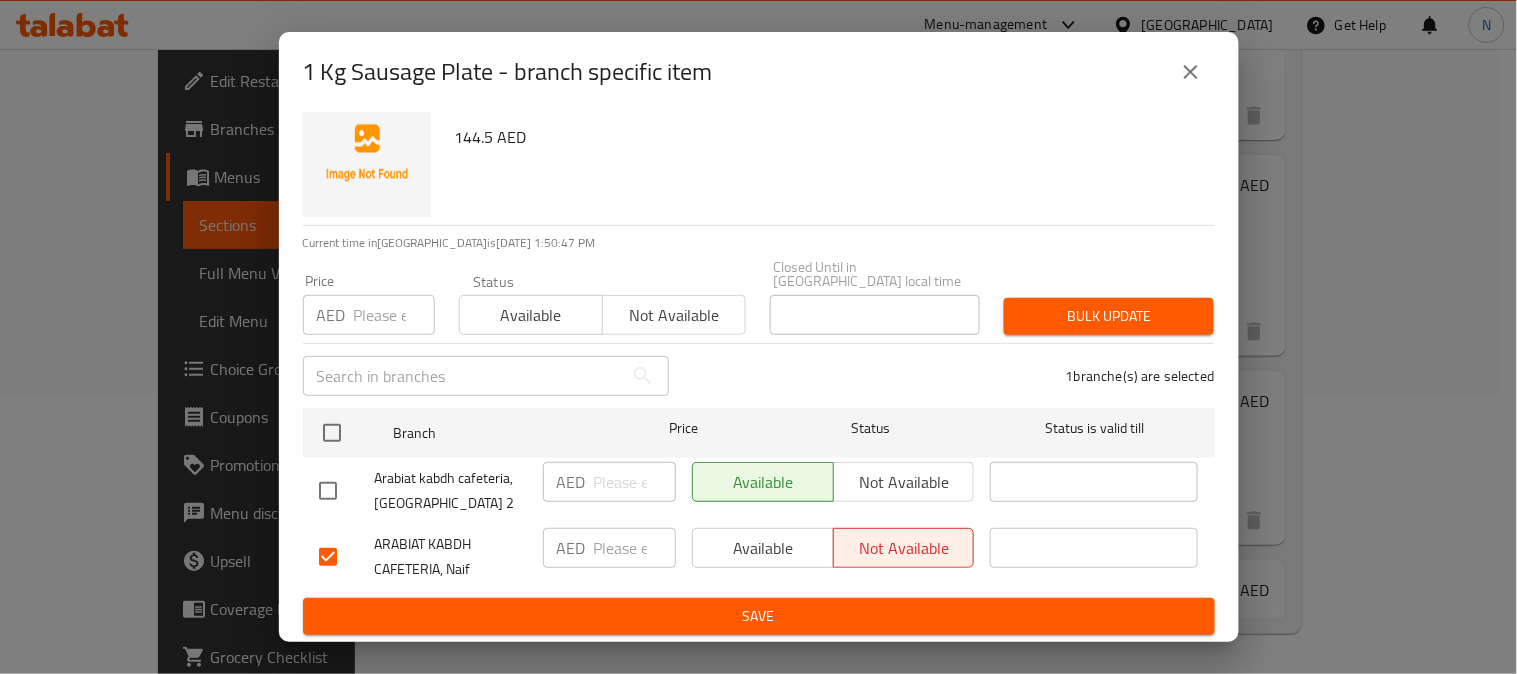 click on "Available Not available" at bounding box center [833, 557] 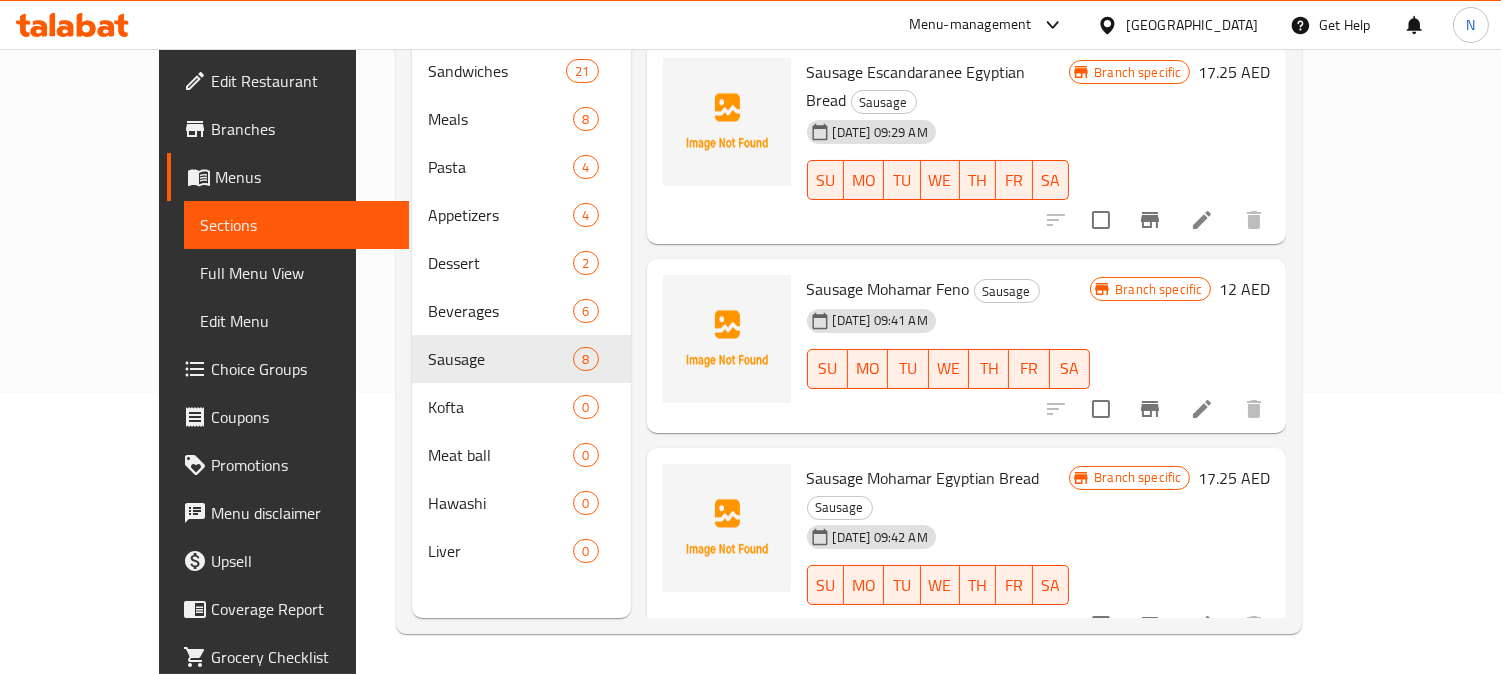 scroll, scrollTop: 0, scrollLeft: 0, axis: both 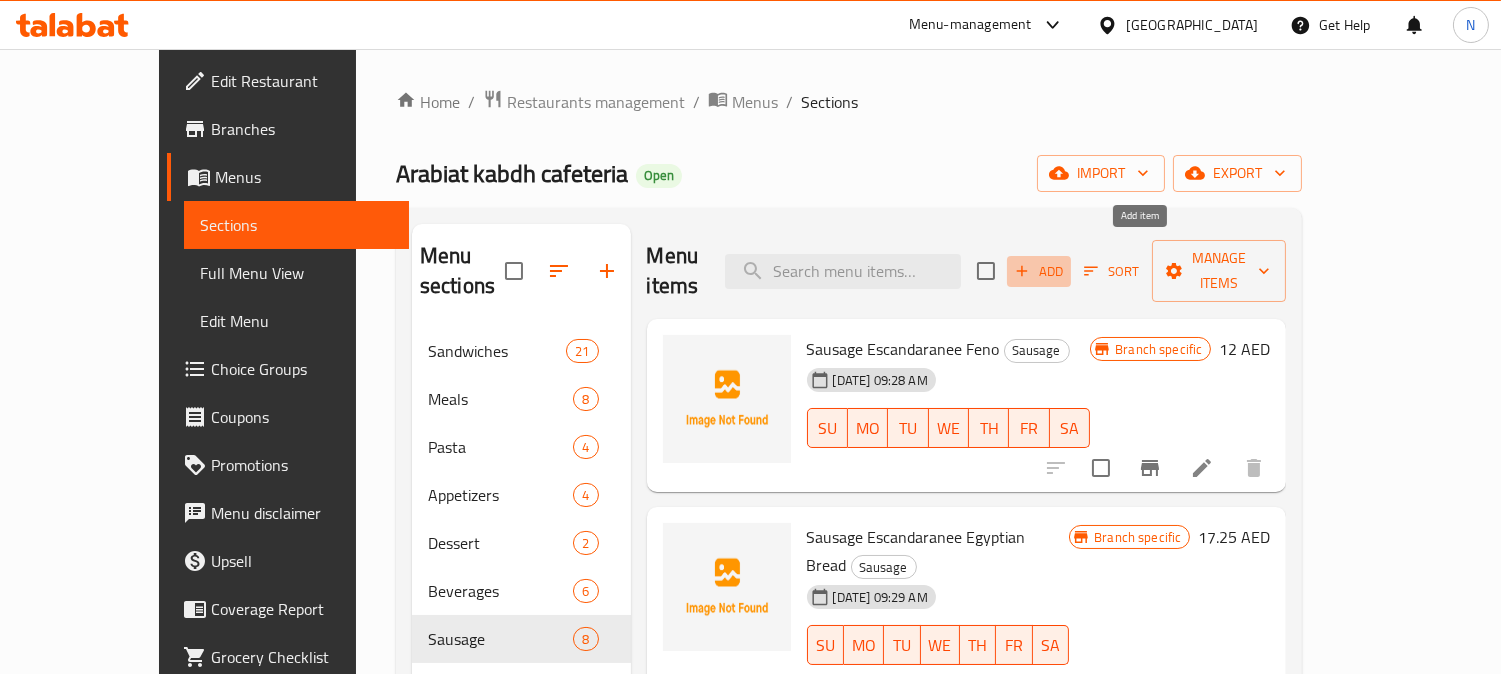 click on "Add" at bounding box center (1039, 271) 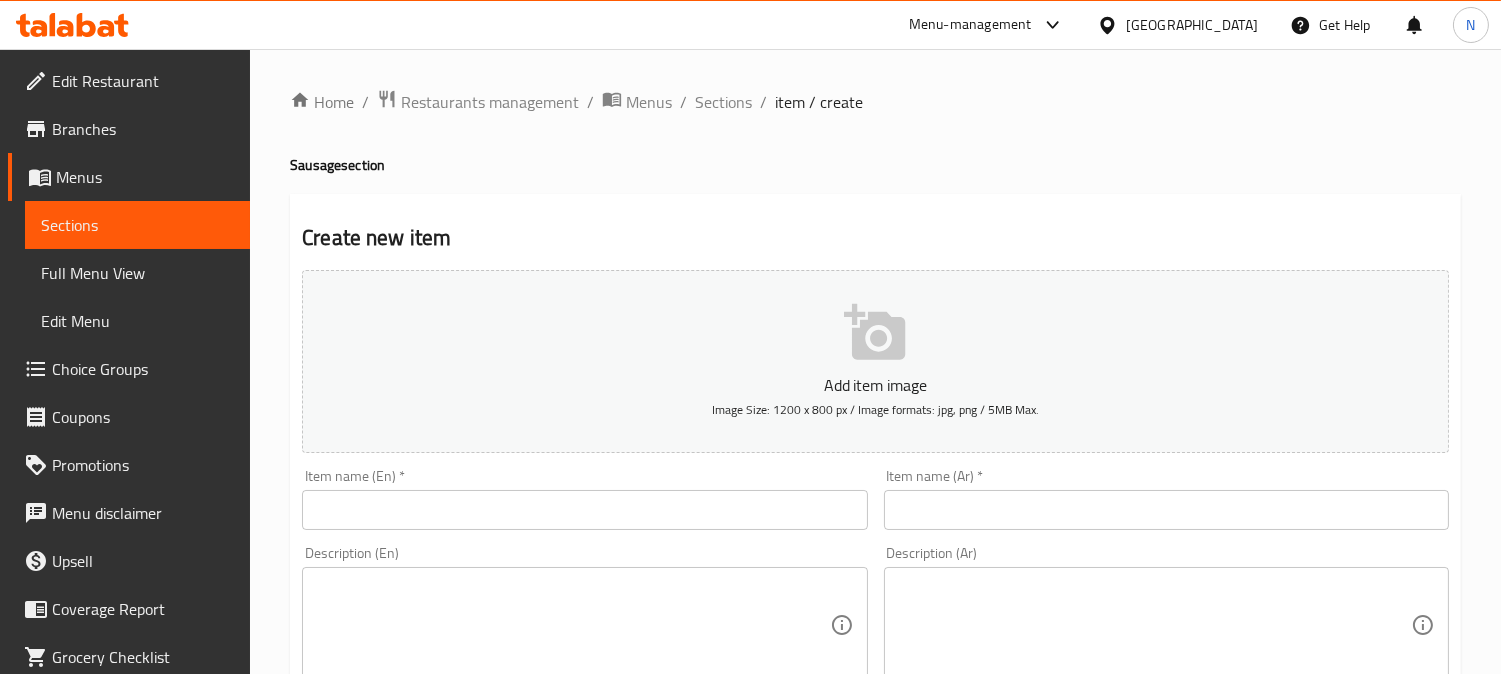 click at bounding box center [1166, 510] 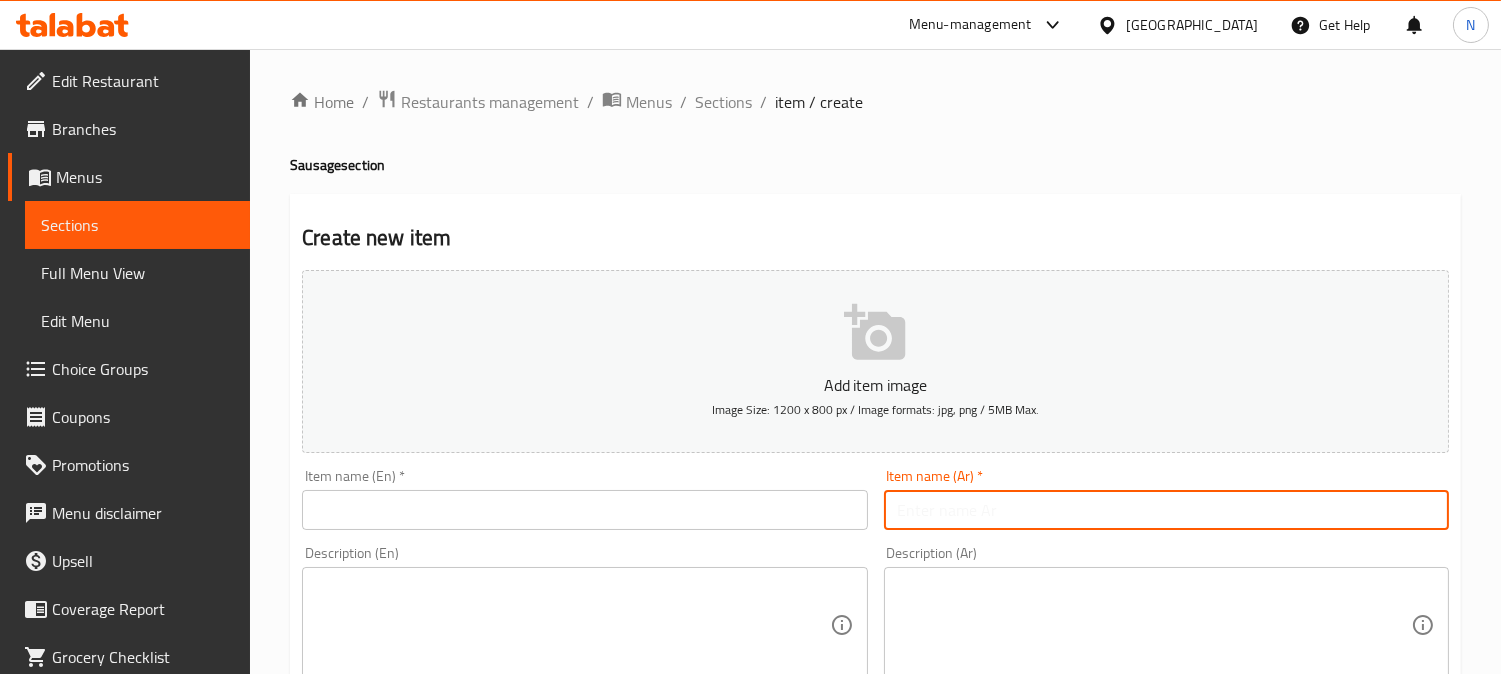 paste on "نصف (۲/۱) كيلو جرام طبق سجق" 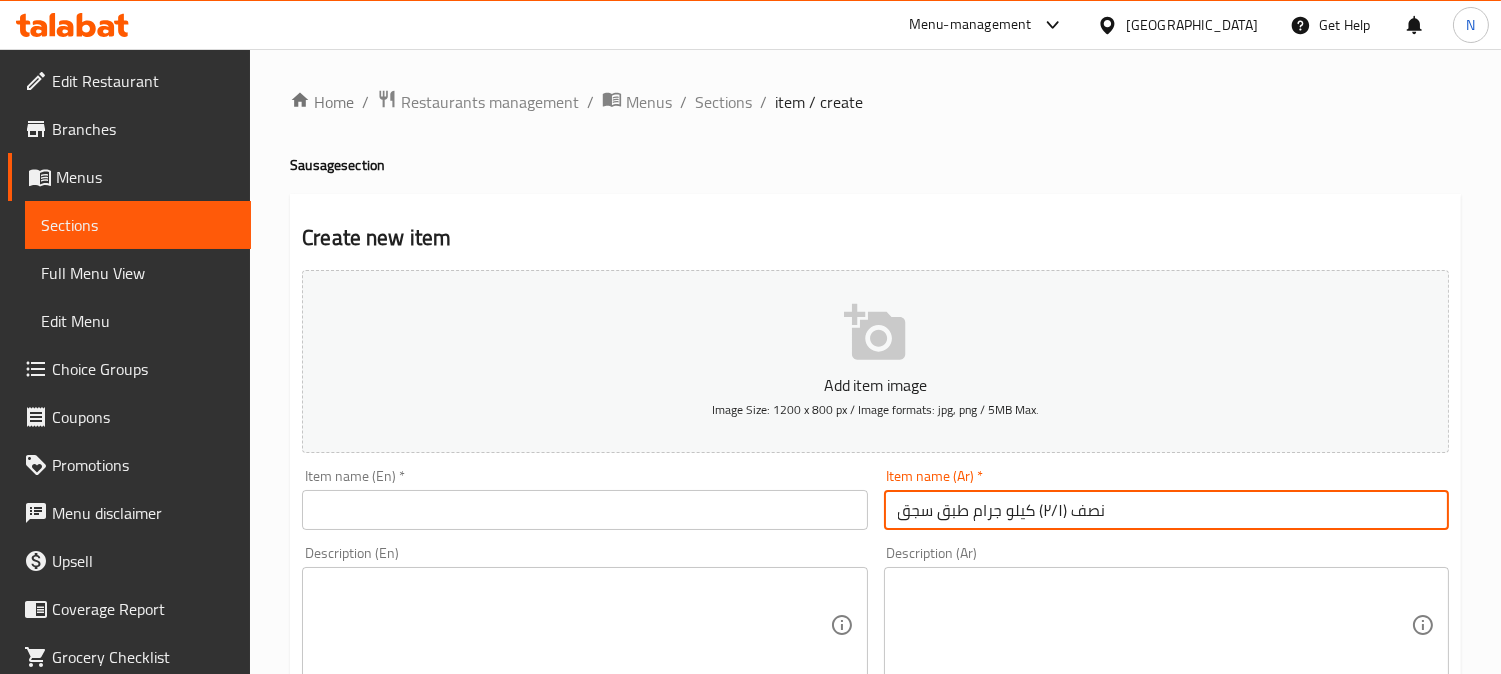 click on "نصف (۲/۱) كيلو جرام طبق سجق" at bounding box center [1166, 510] 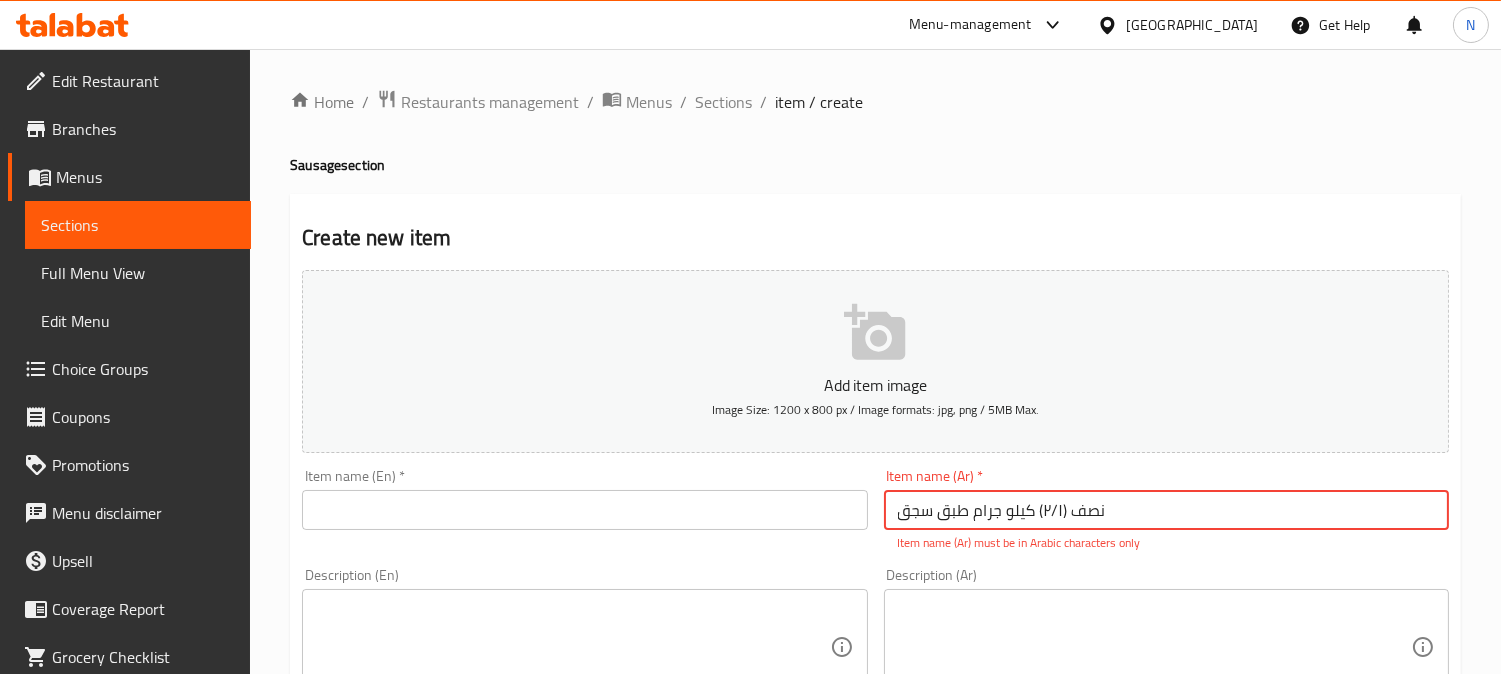 click on "نصف (۲/۱) كيلو جرام طبق سجق" at bounding box center [1166, 510] 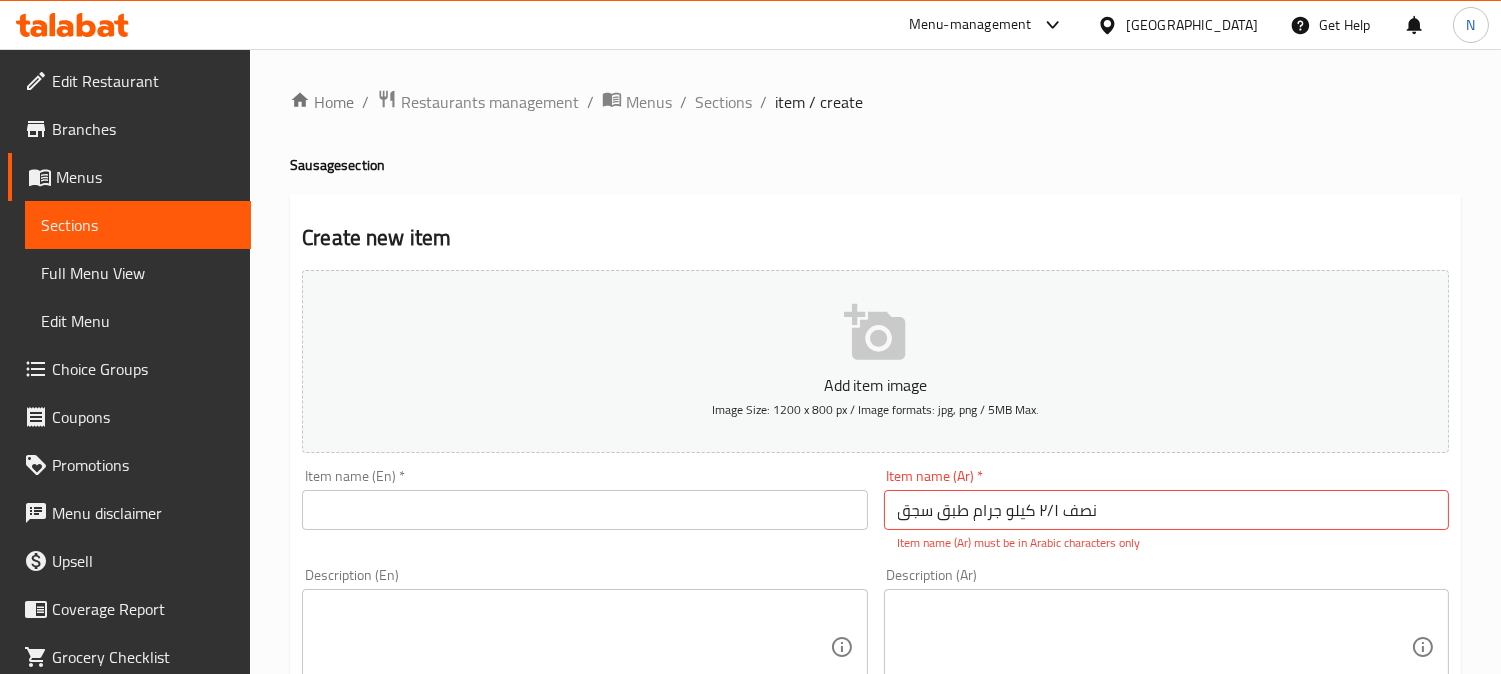click on "Item name (En)   * Item name (En)  *" at bounding box center [584, 510] 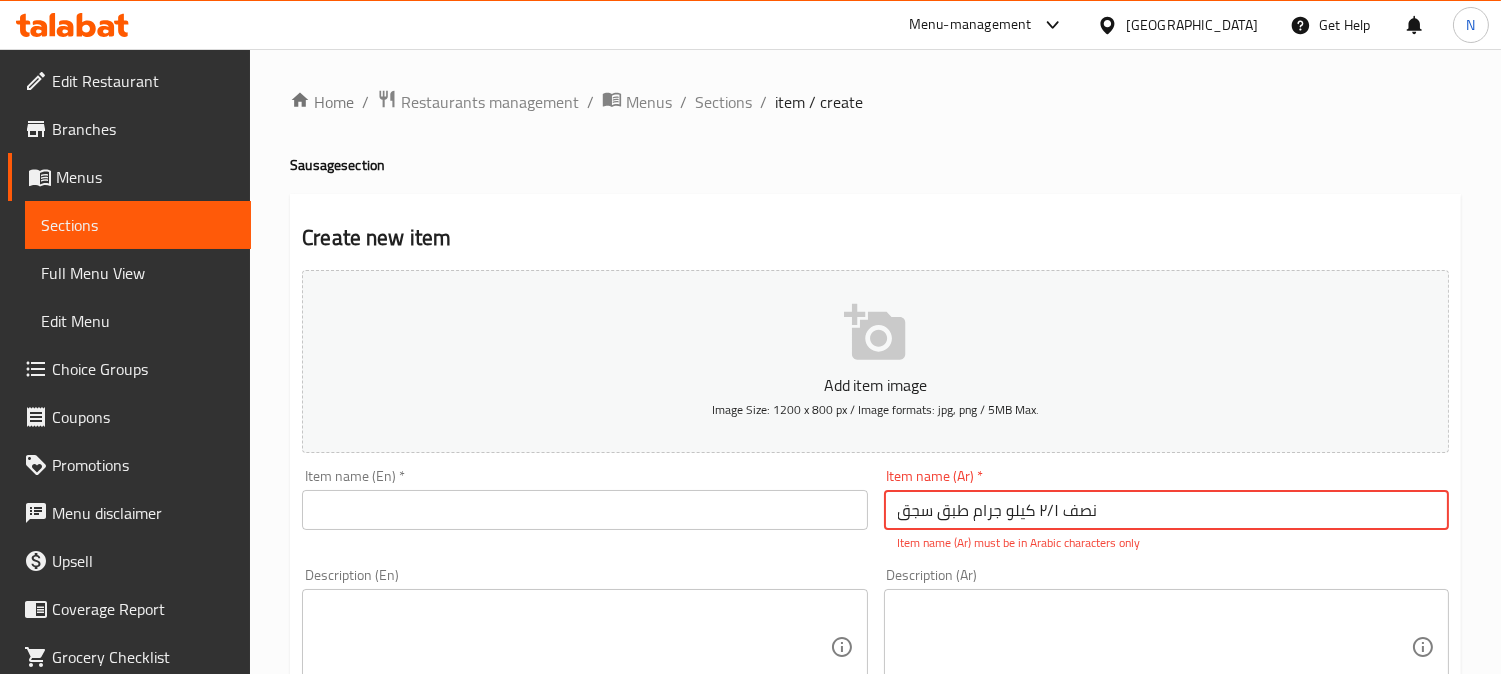 click on "نصف ۲/۱ كيلو جرام طبق سجق" at bounding box center (1166, 510) 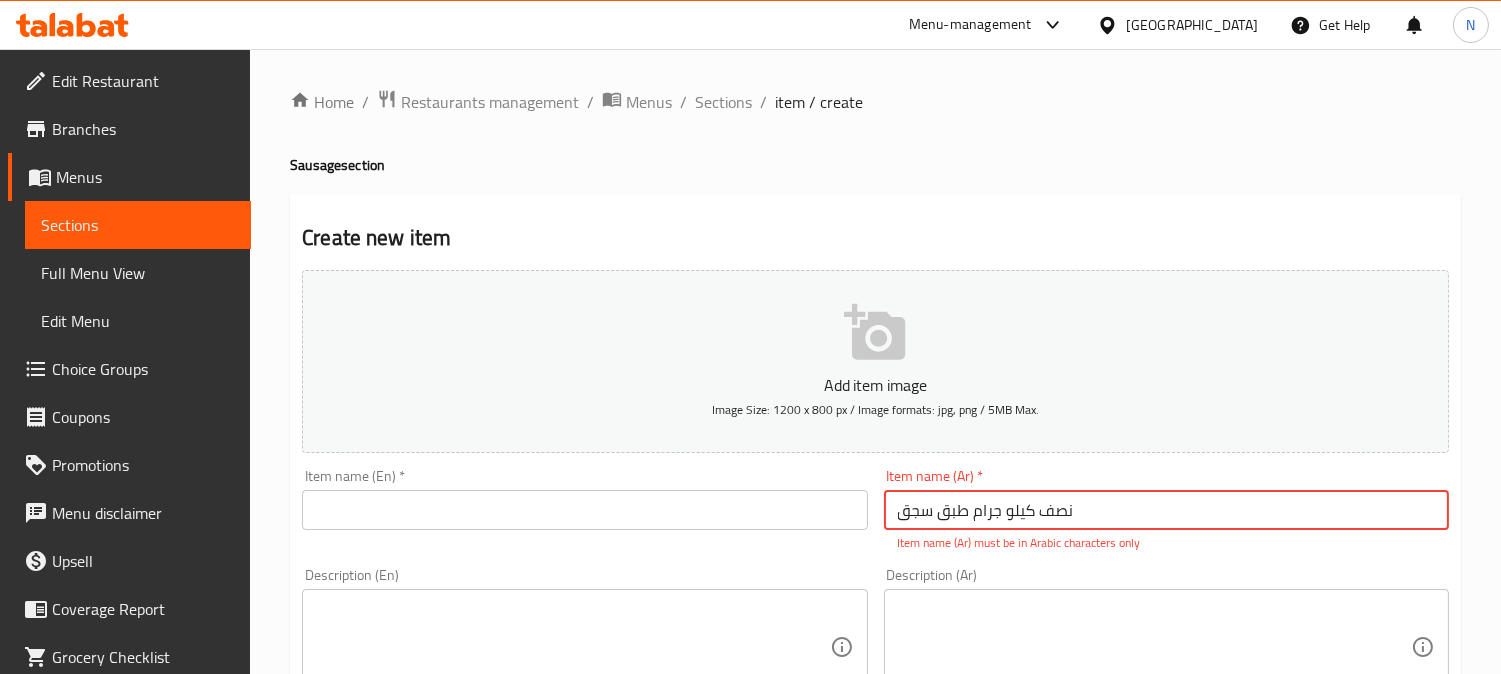 type on "نصف كيلو جرام طبق سجق" 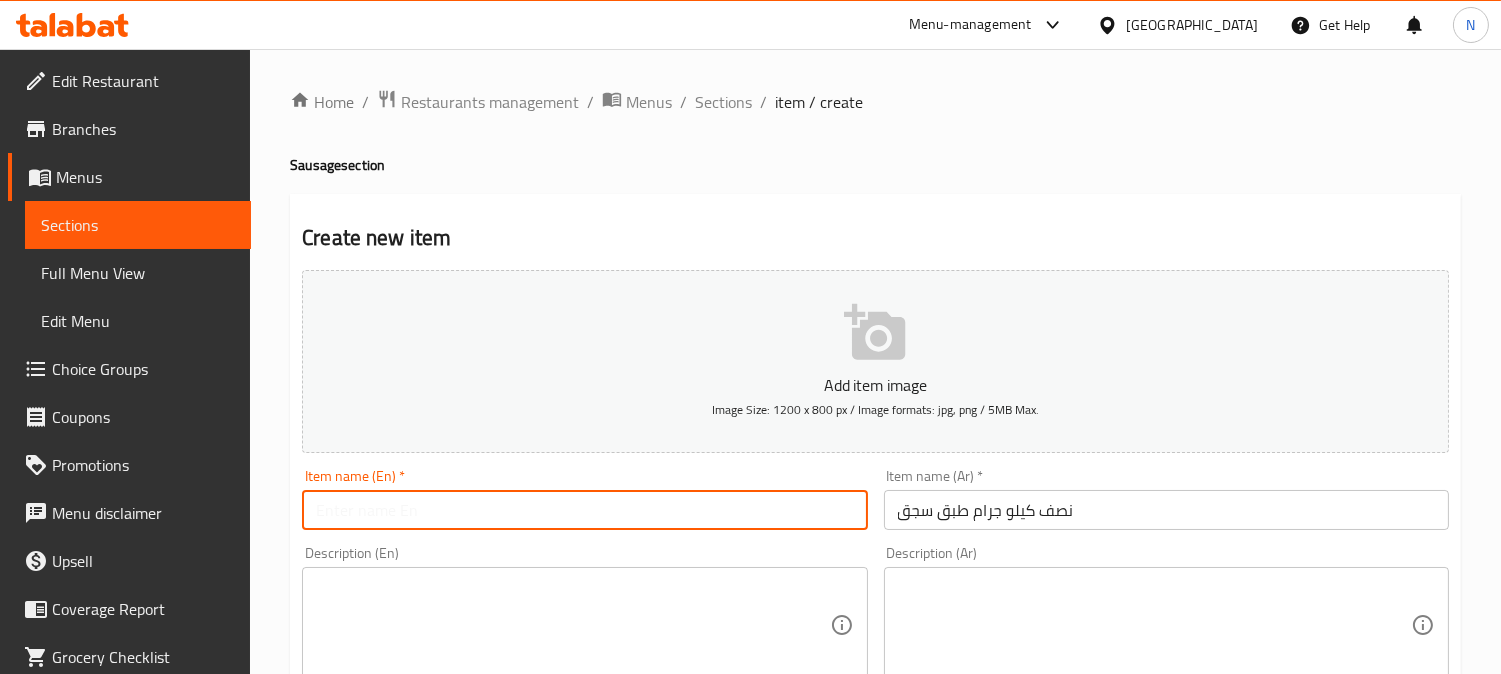 click at bounding box center (584, 510) 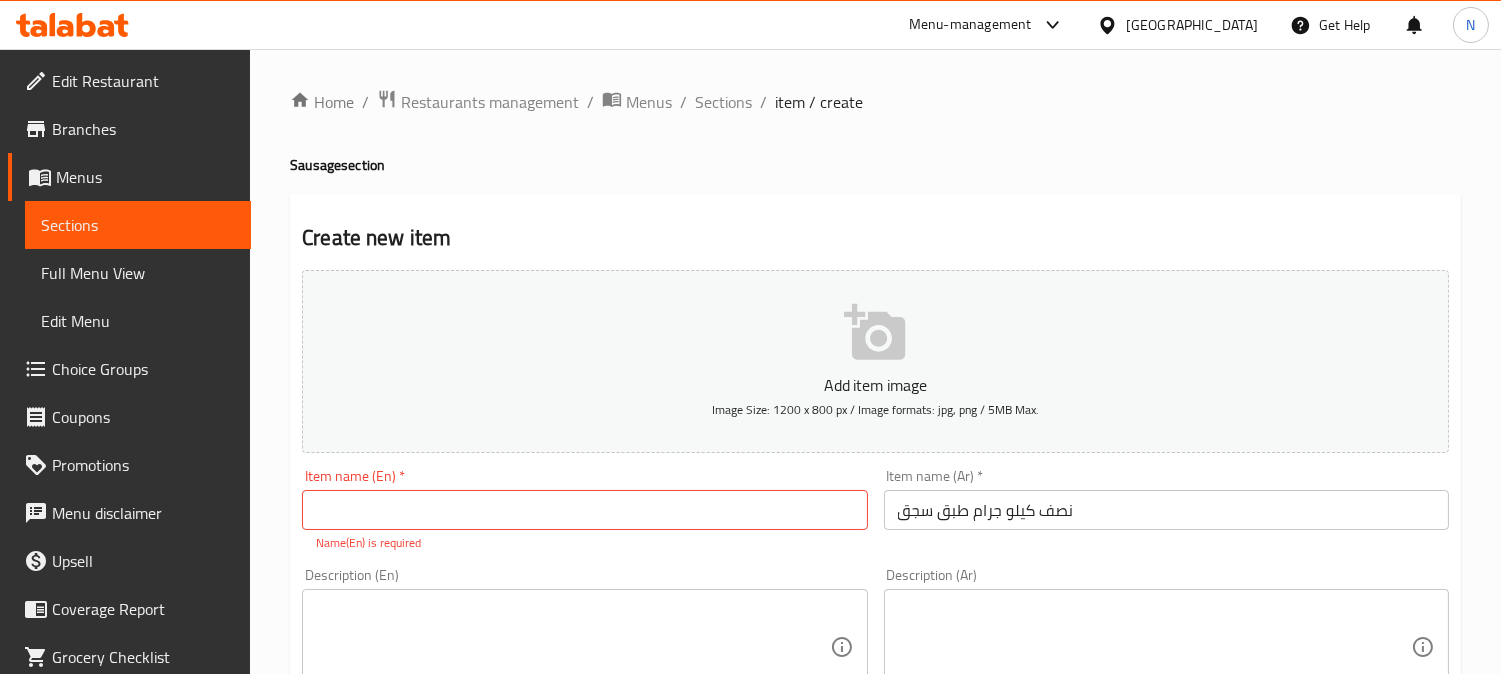 drag, startPoint x: 1137, startPoint y: 523, endPoint x: 1092, endPoint y: 531, distance: 45.705578 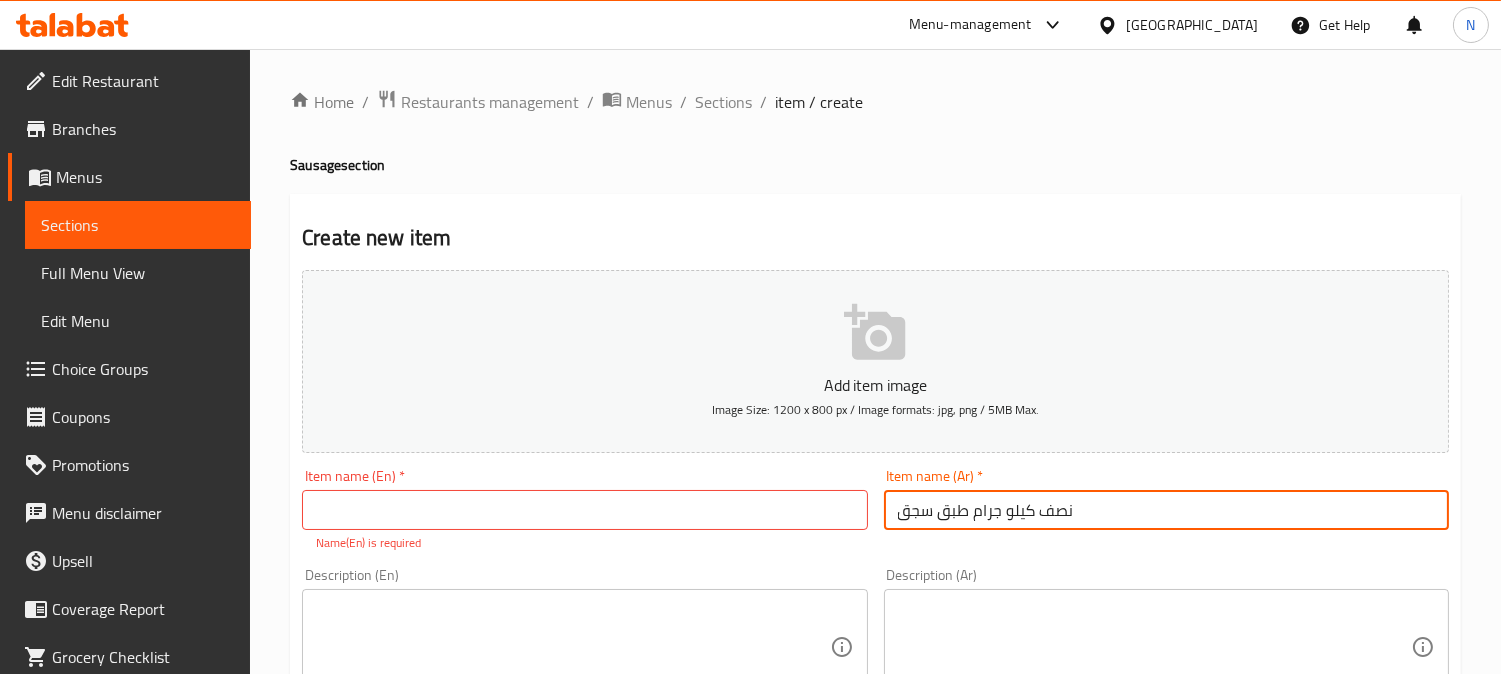 click at bounding box center [584, 510] 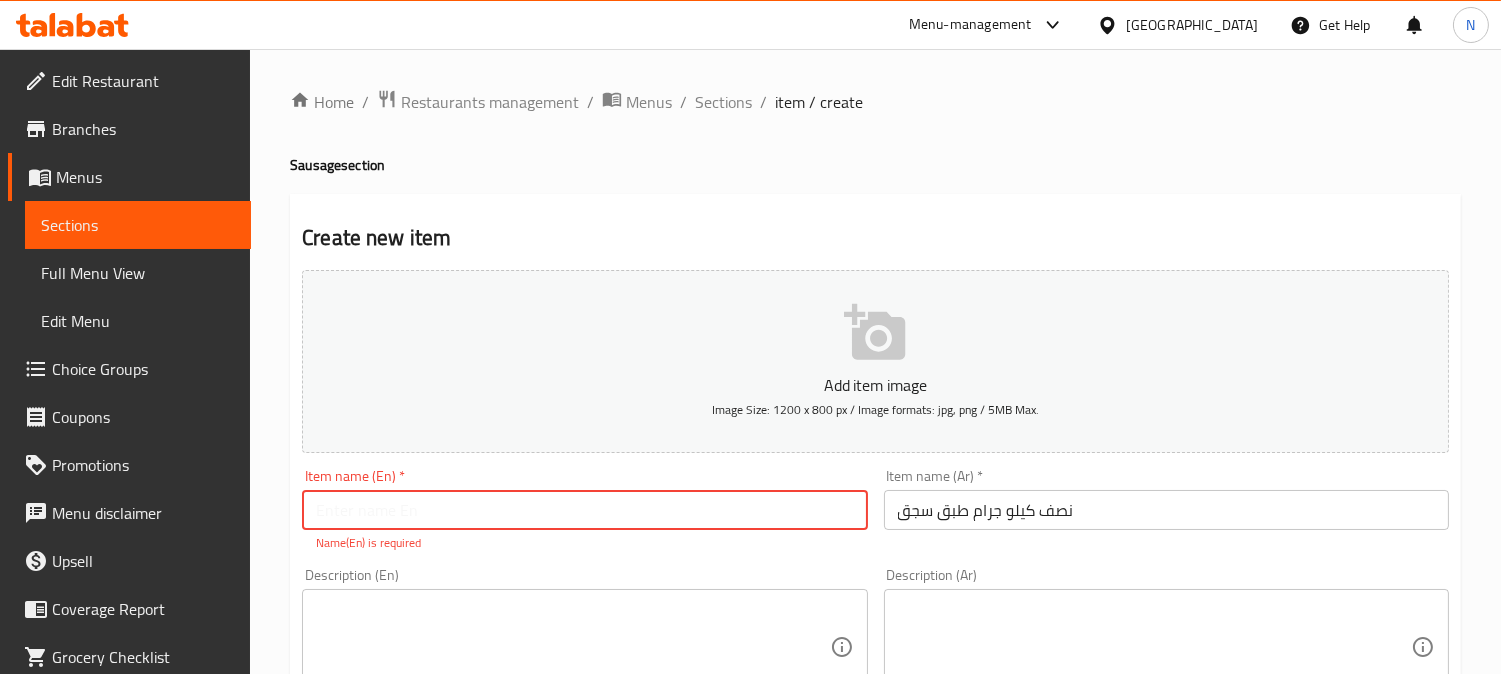 paste on "Half (1/2) kg Sausage Plate" 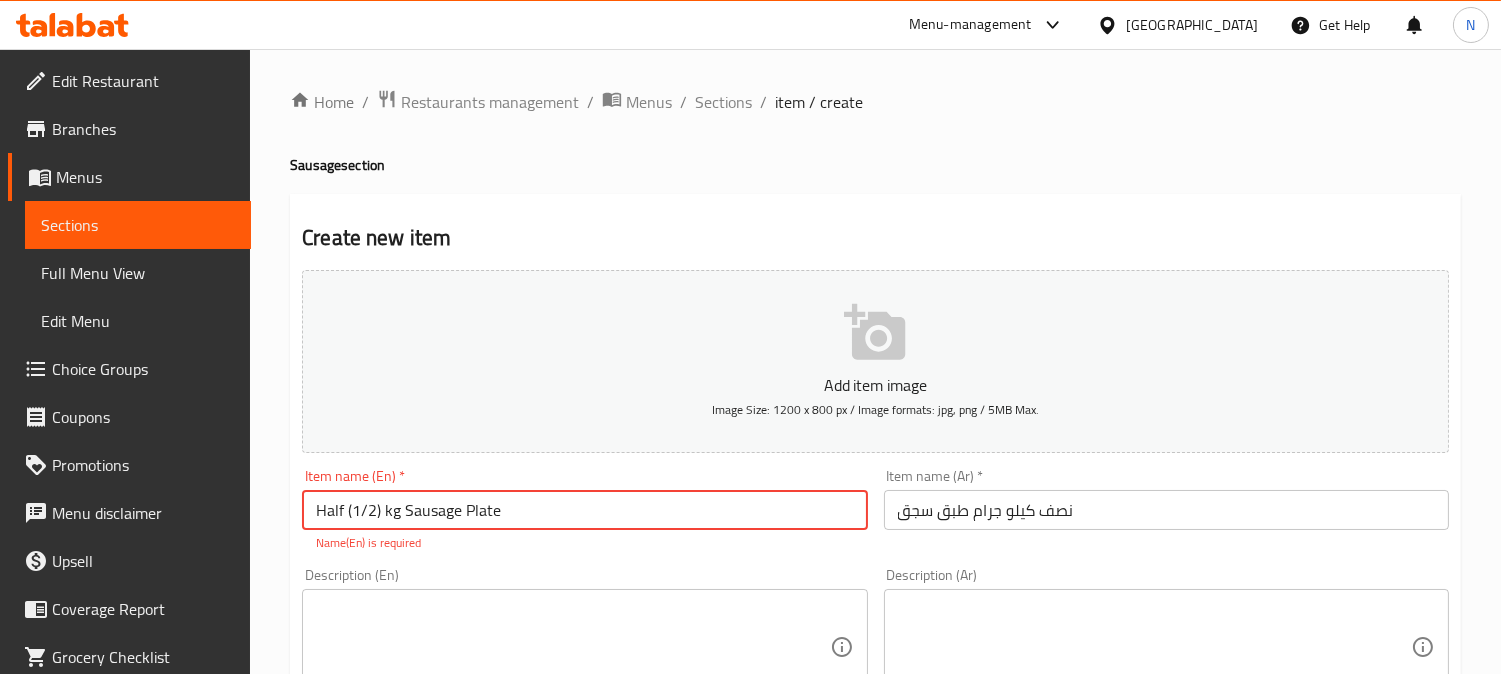 drag, startPoint x: 377, startPoint y: 515, endPoint x: 355, endPoint y: 515, distance: 22 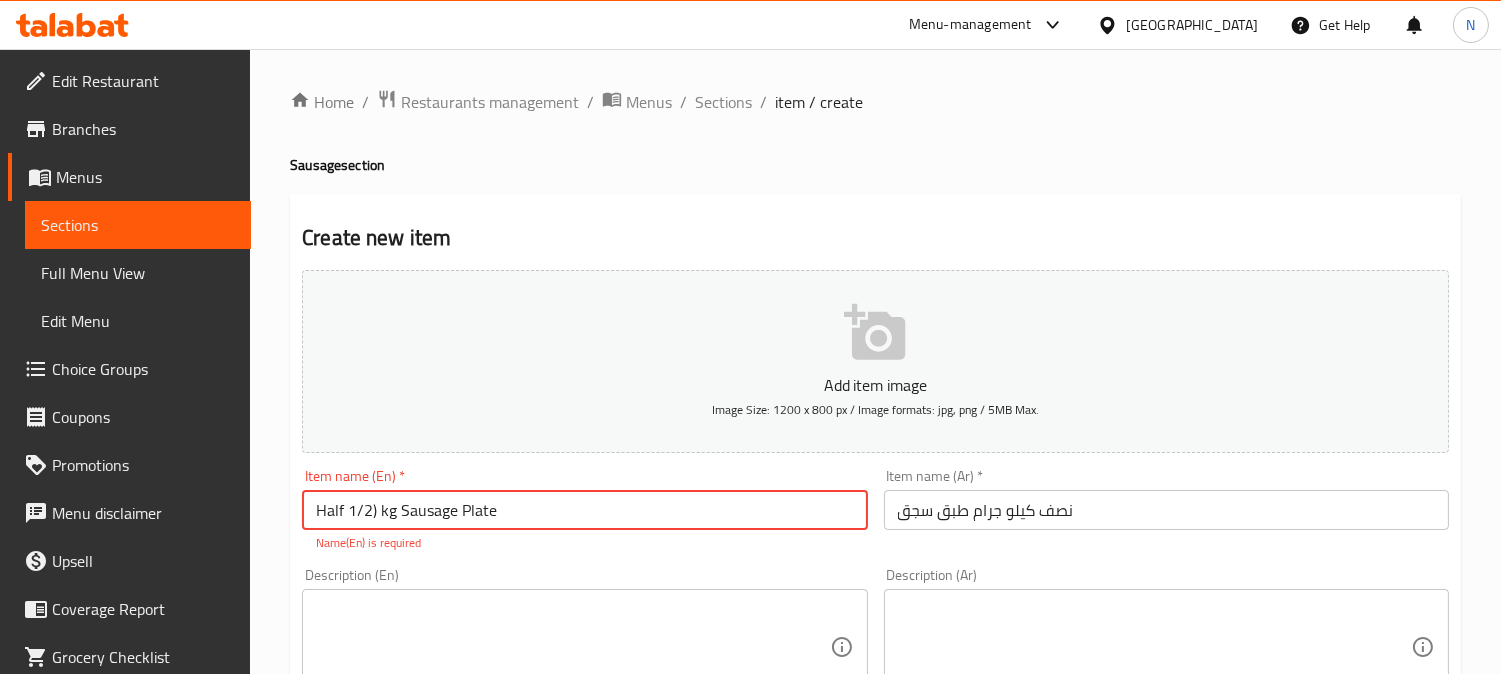 click on "Half 1/2) kg Sausage Plate" at bounding box center (584, 510) 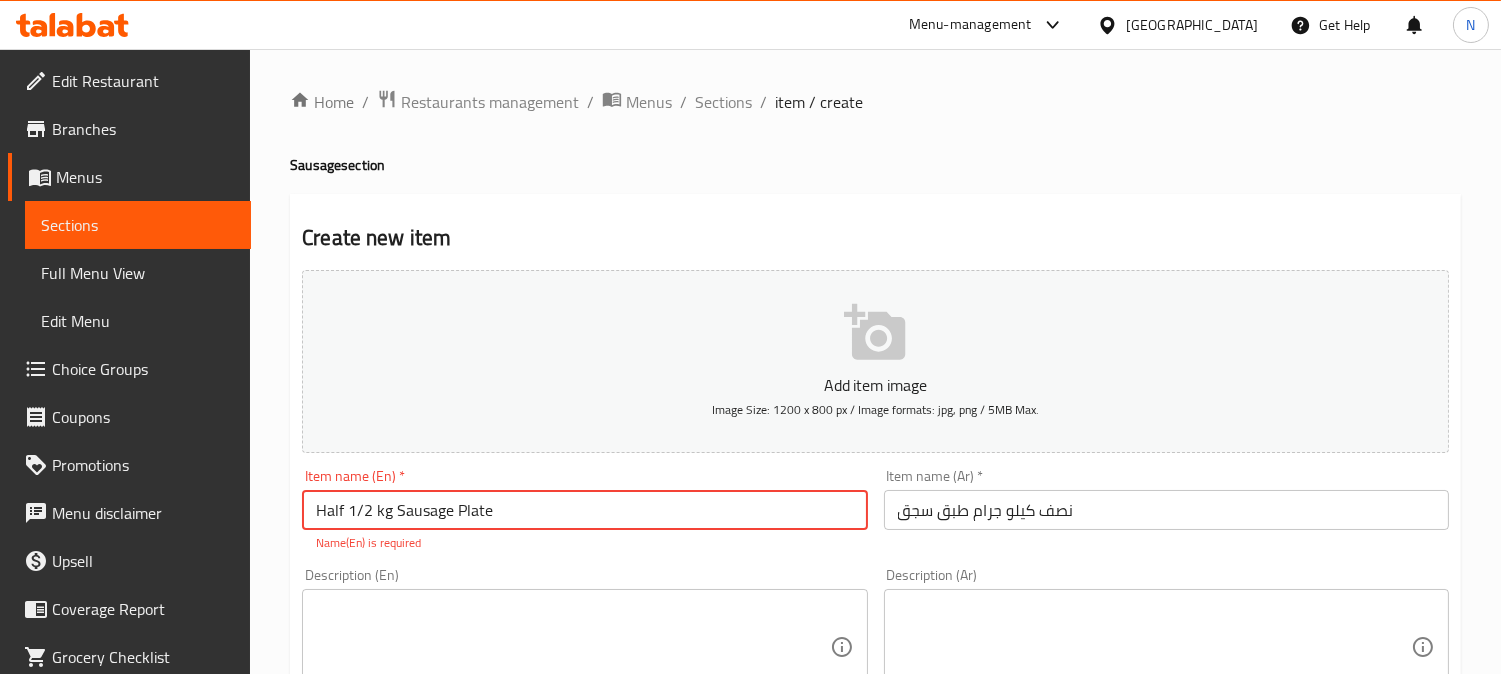 click on "Half 1/2 kg Sausage Plate" at bounding box center [584, 510] 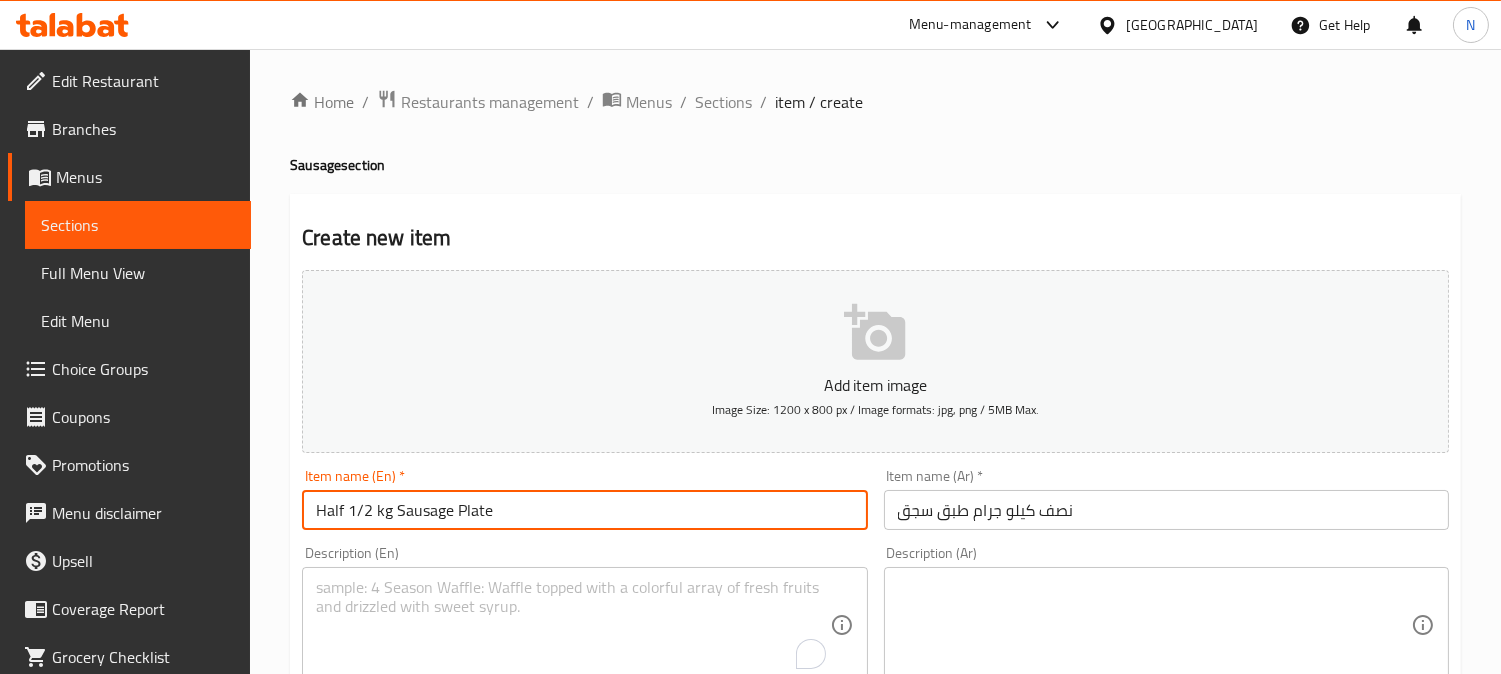 click on "Half 1/2 kg Sausage Plate" at bounding box center [584, 510] 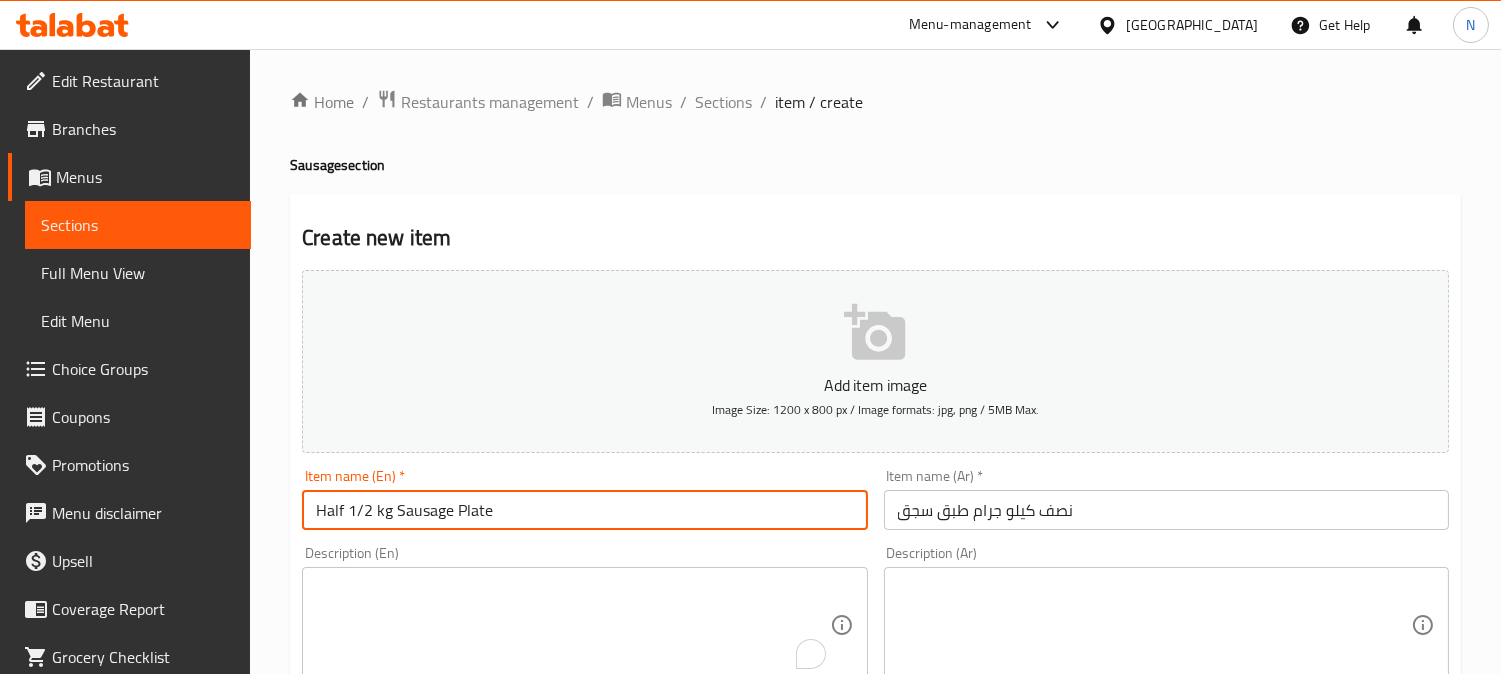 click on "Half 1/2 kg Sausage Plate" at bounding box center [584, 510] 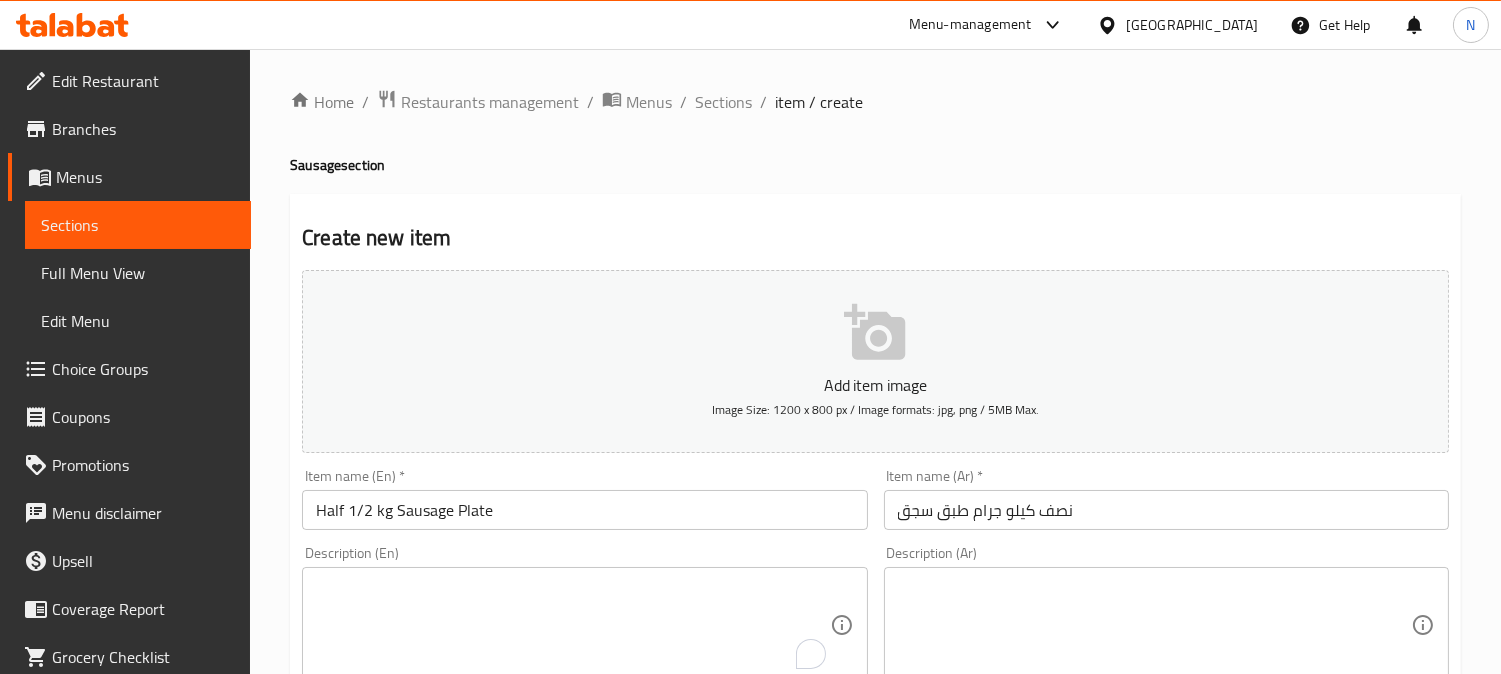 click on "Half 1/2 kg Sausage Plate" at bounding box center (584, 510) 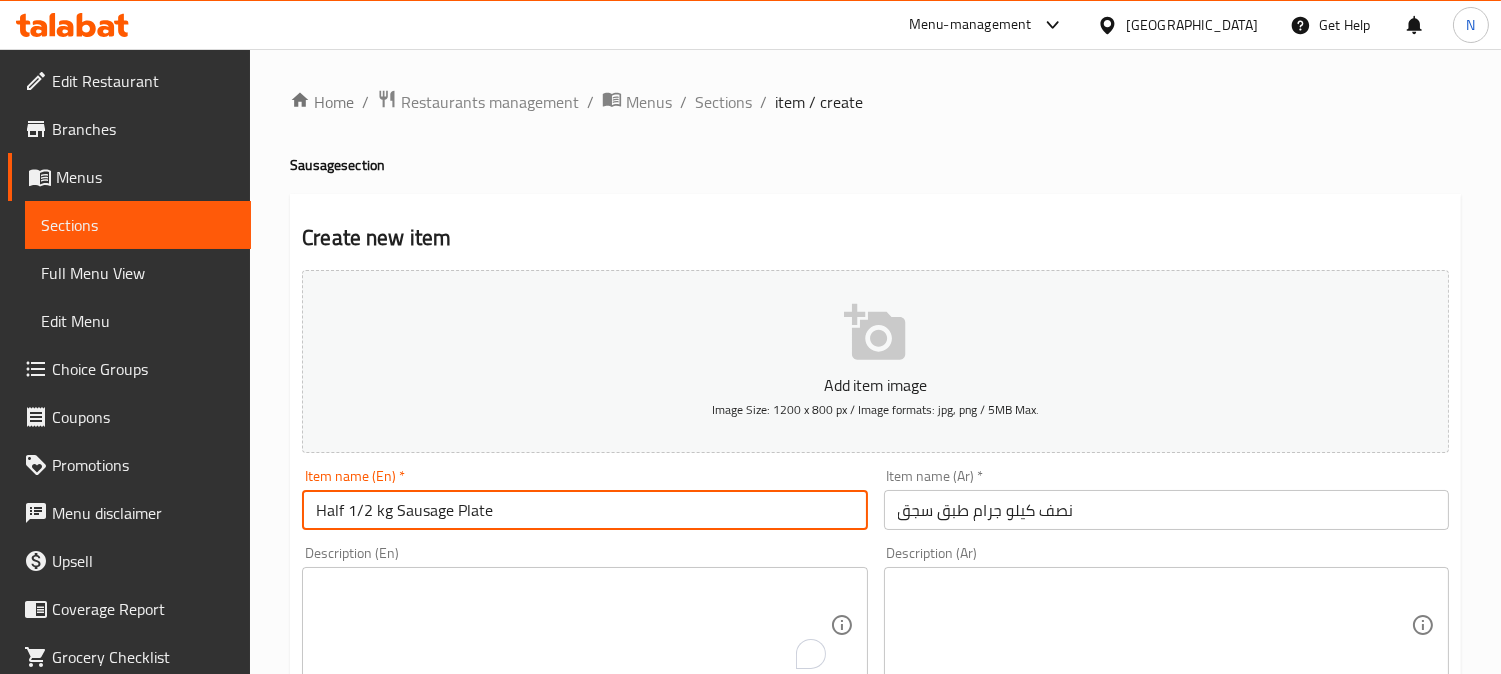 click on "Half 1/2 kg Sausage Plate" at bounding box center (584, 510) 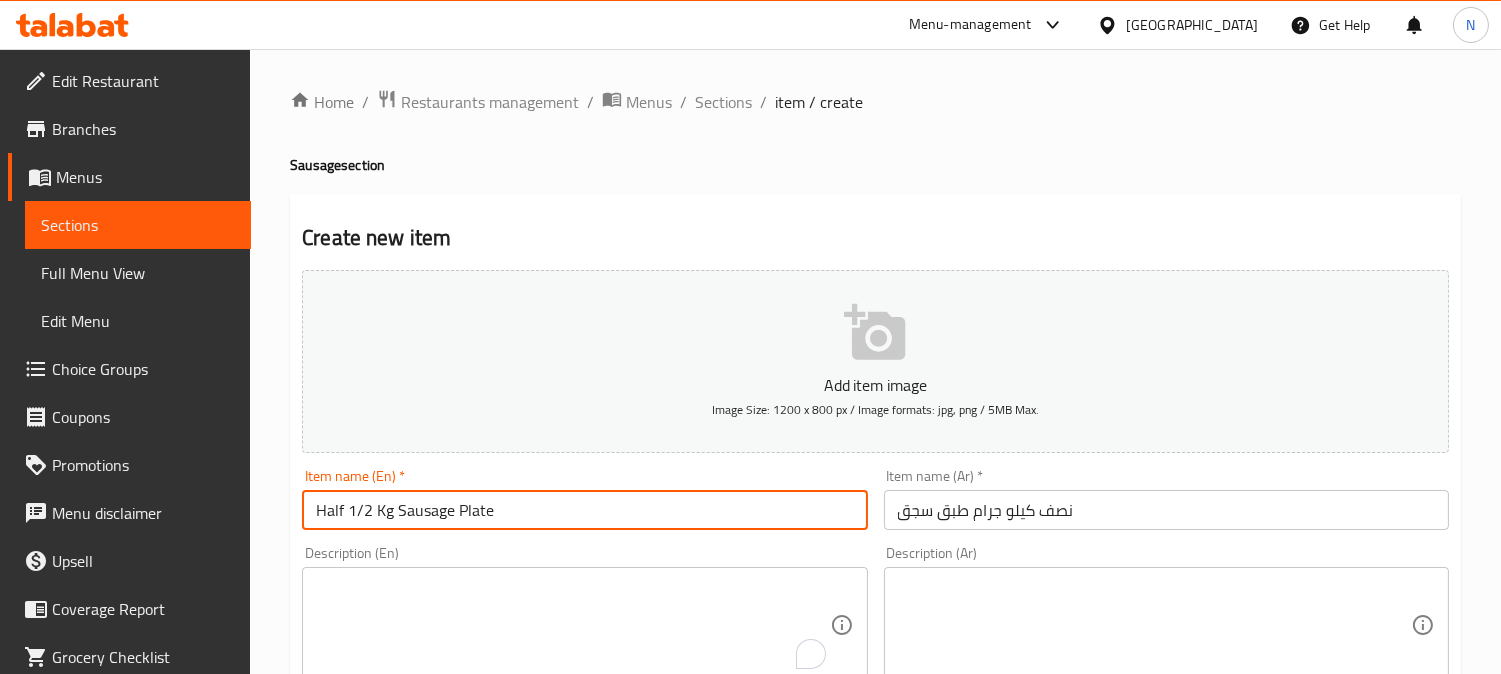 drag, startPoint x: 371, startPoint y: 514, endPoint x: 350, endPoint y: 507, distance: 22.135944 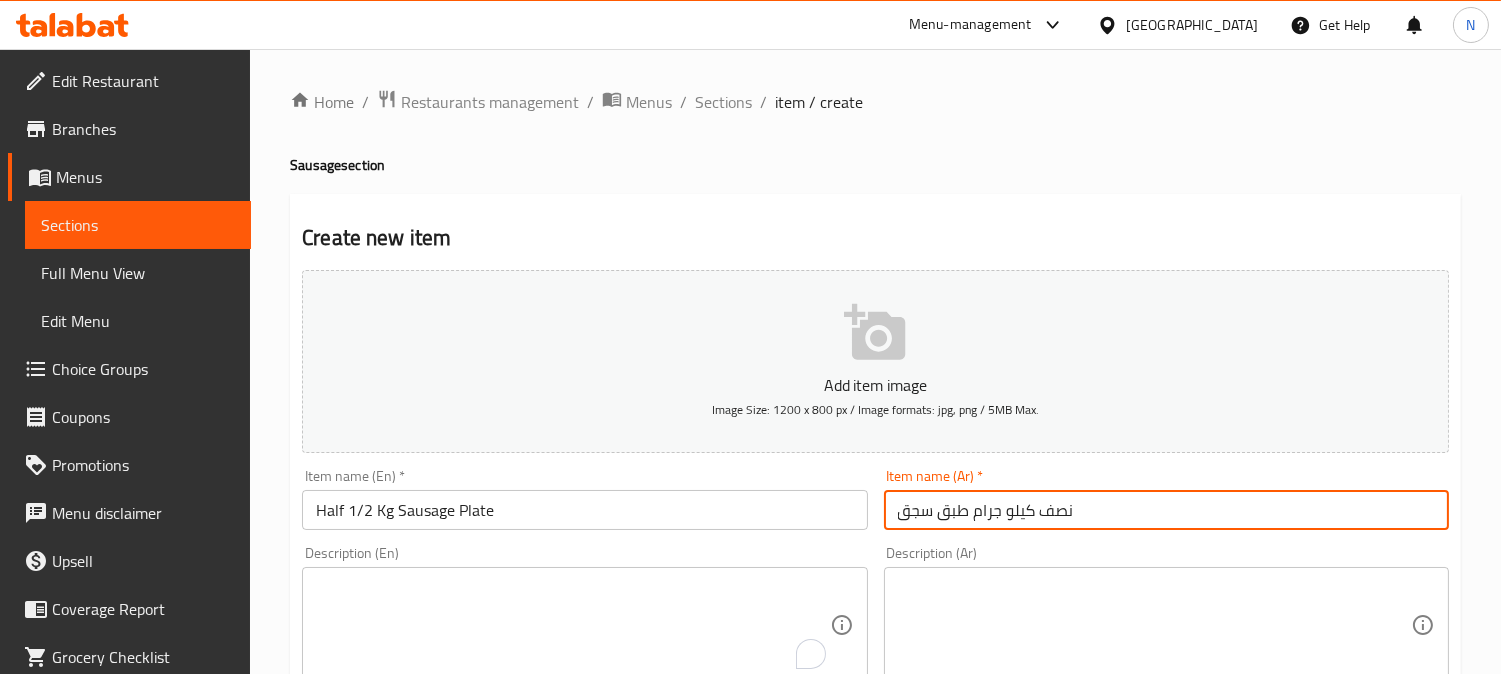 click on "نصف كيلو جرام طبق سجق" at bounding box center [1166, 510] 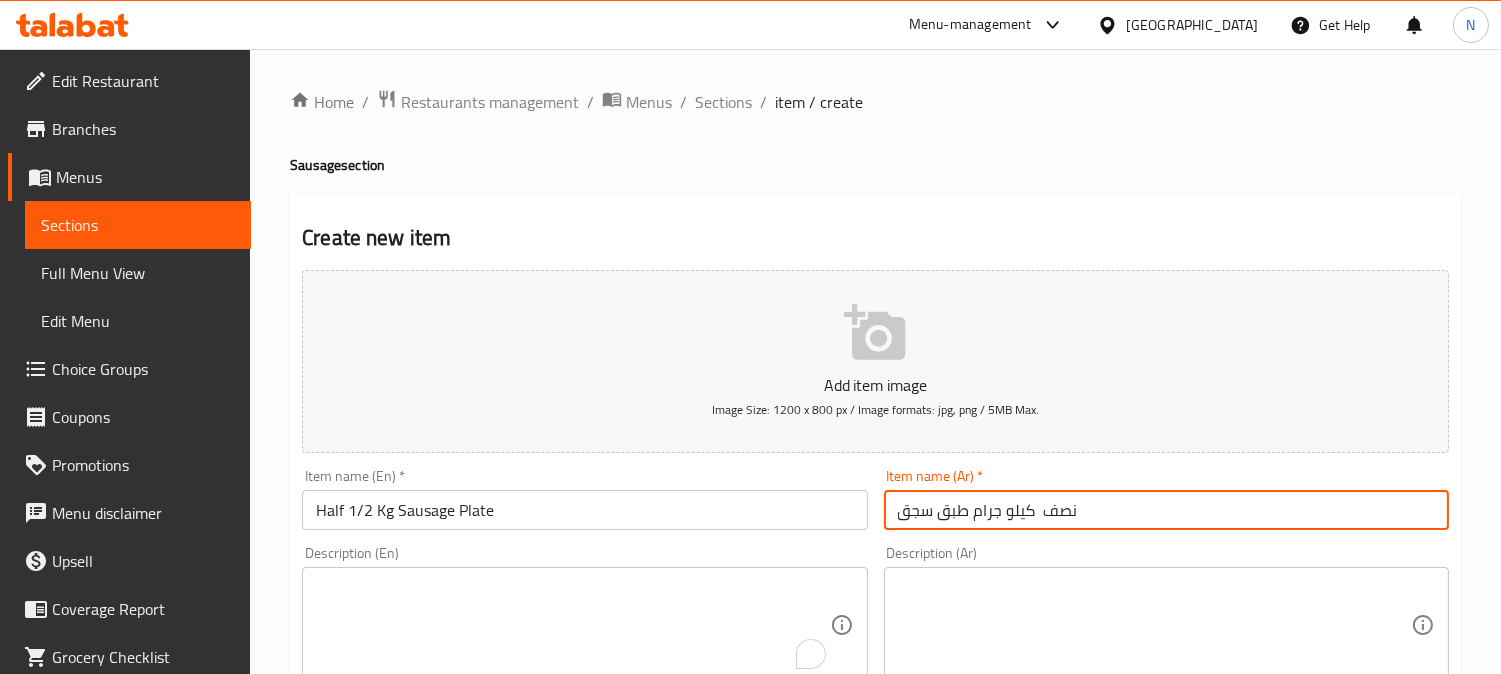 paste on "1/2" 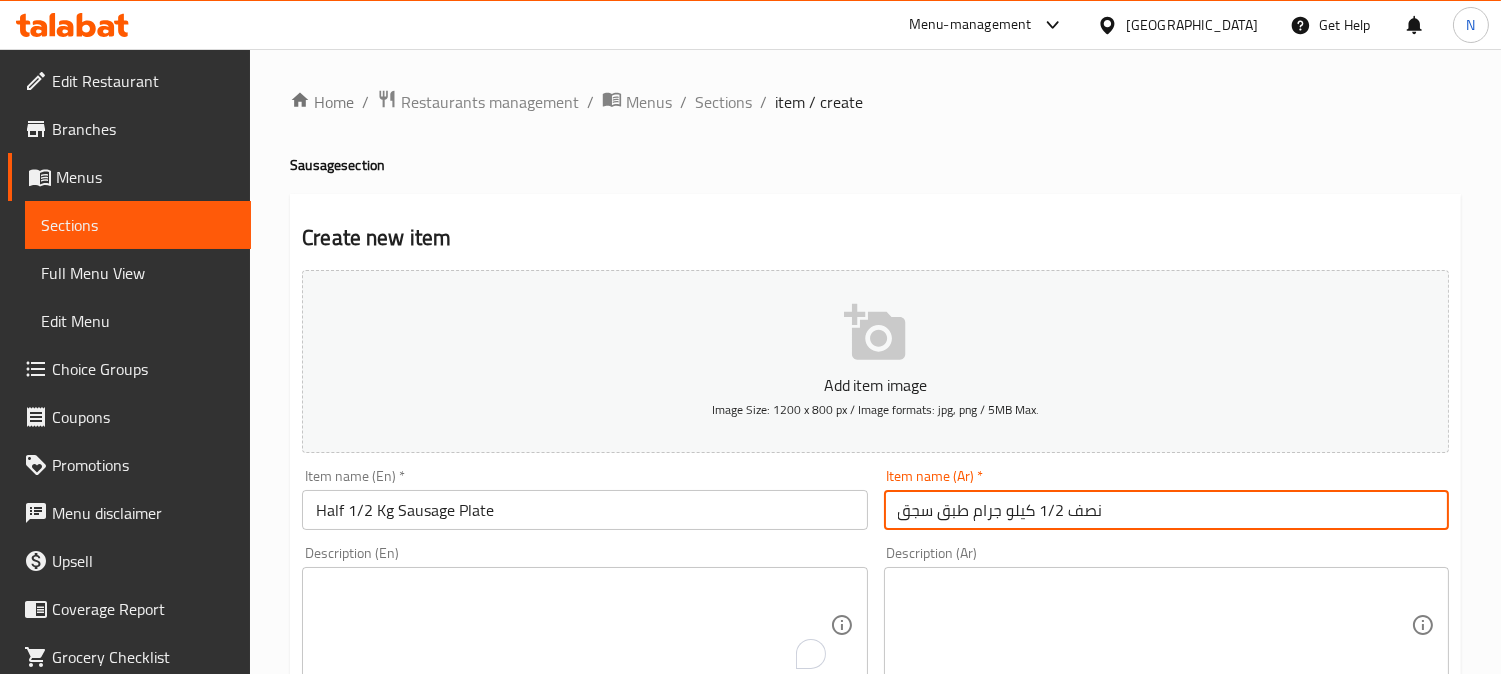 type on "نصف 1/2 كيلو جرام طبق سجق" 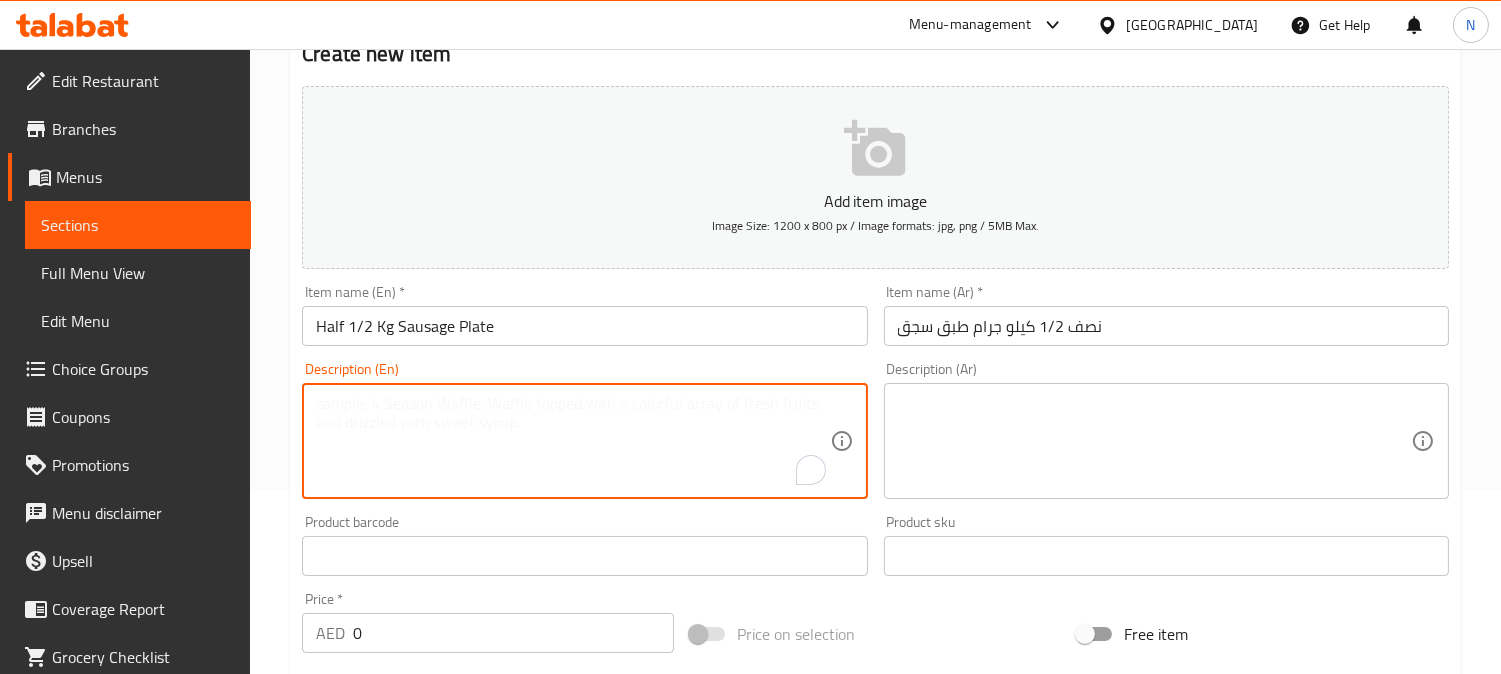 scroll, scrollTop: 555, scrollLeft: 0, axis: vertical 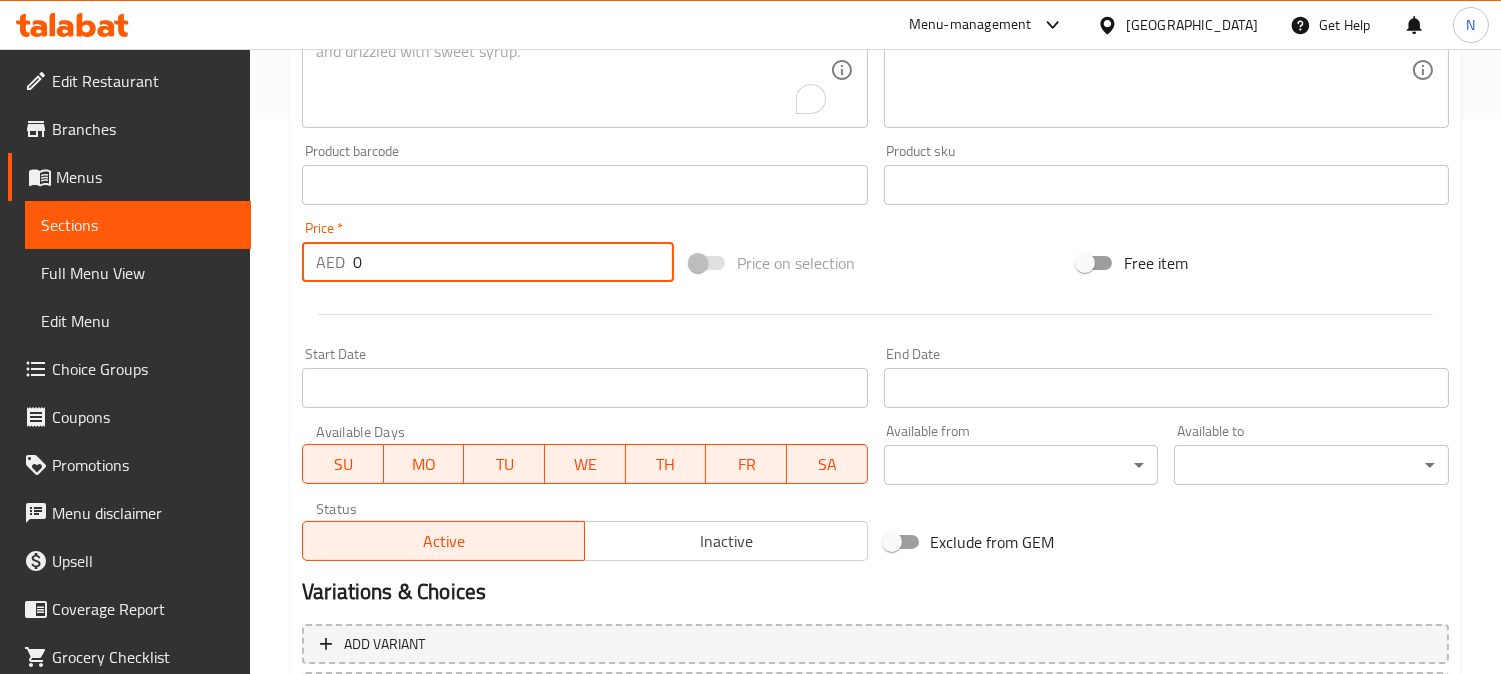 drag, startPoint x: 396, startPoint y: 257, endPoint x: 310, endPoint y: 290, distance: 92.11406 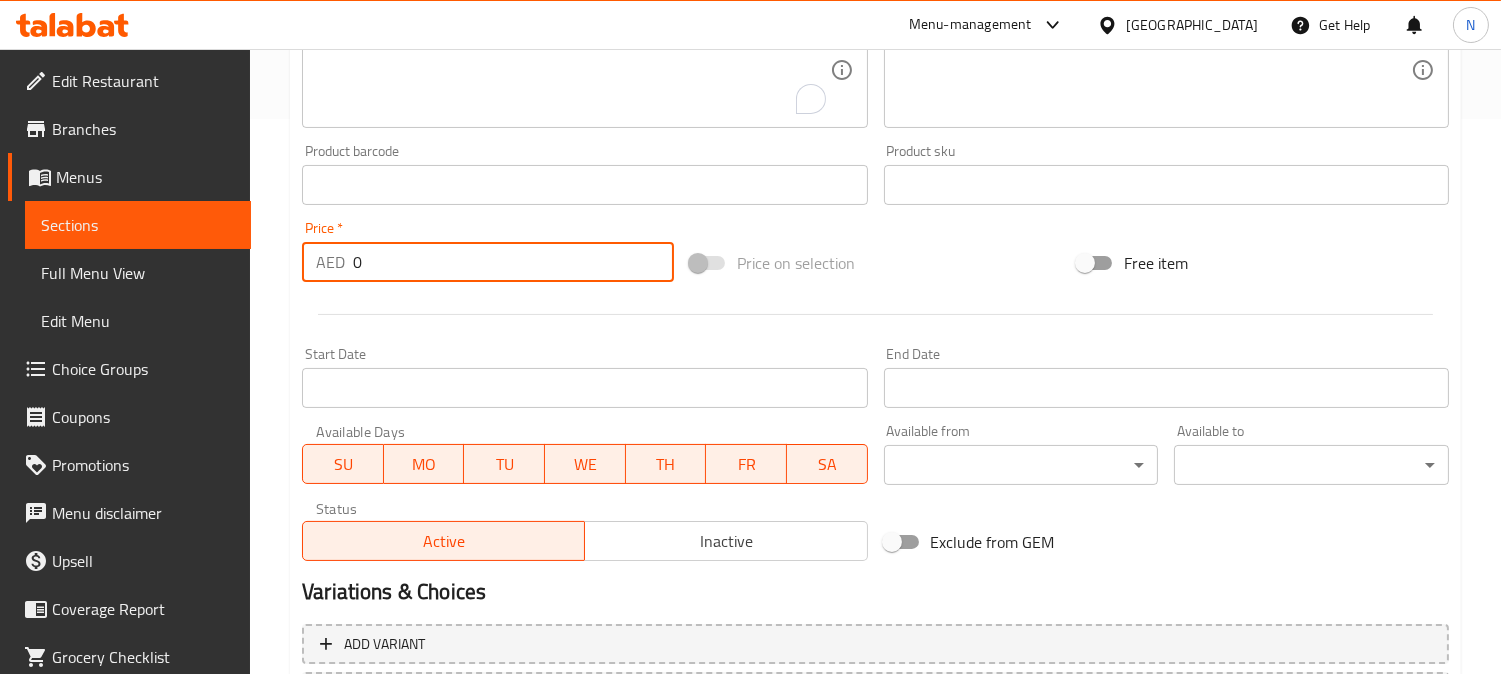 click on "Add item image Image Size: 1200 x 800 px / Image formats: jpg, png / 5MB Max. Item name (En)   * Half 1/2 Kg Sausage Plate Item name (En)  * Item name (Ar)   * نصف 1/2 كيلو جرام طبق سجق Item name (Ar)  * Description (En) Description (En) Description (Ar) Description (Ar) Product barcode Product barcode Product sku Product sku Price   * AED 0 Price  * Price on selection Free item Start Date Start Date End Date End Date Available Days SU MO TU WE TH FR SA Available from ​ ​ Available to ​ ​ Status Active Inactive Exclude from GEM" at bounding box center (875, 138) 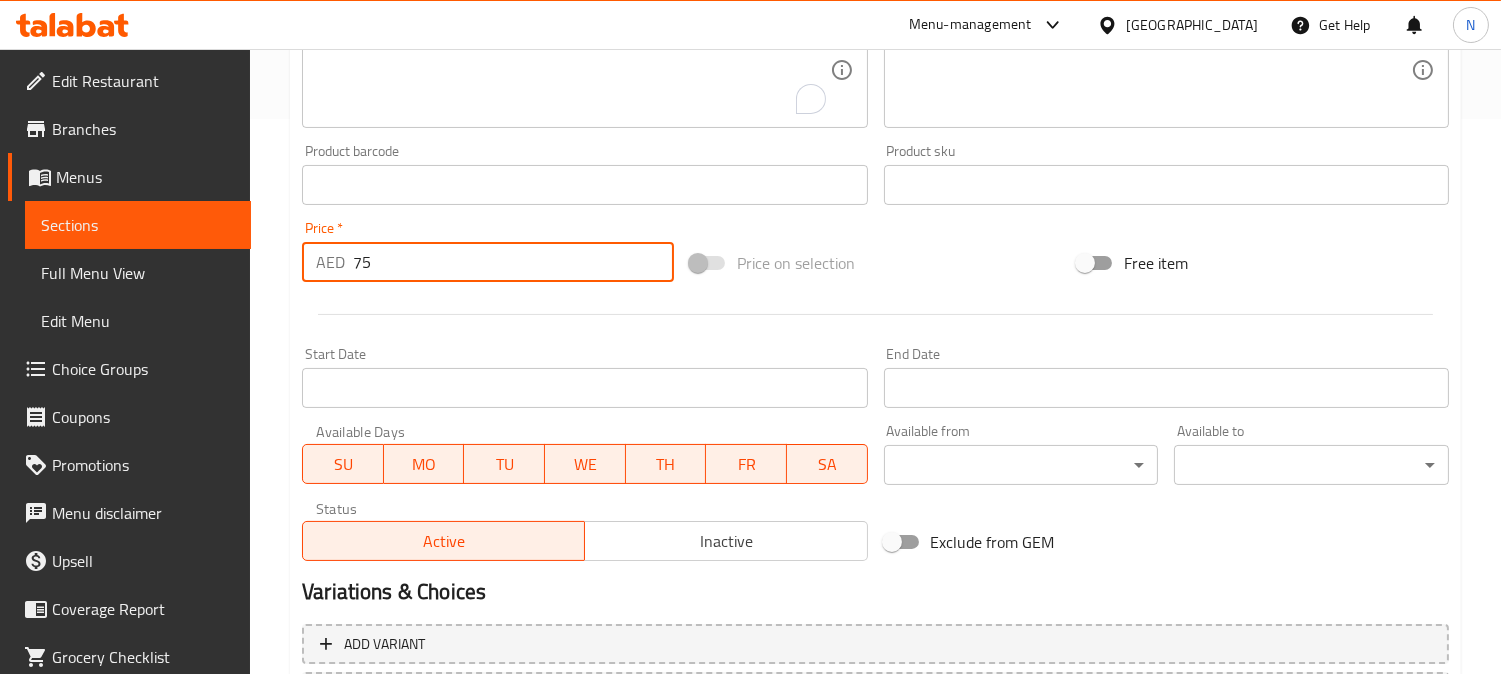 type on "75" 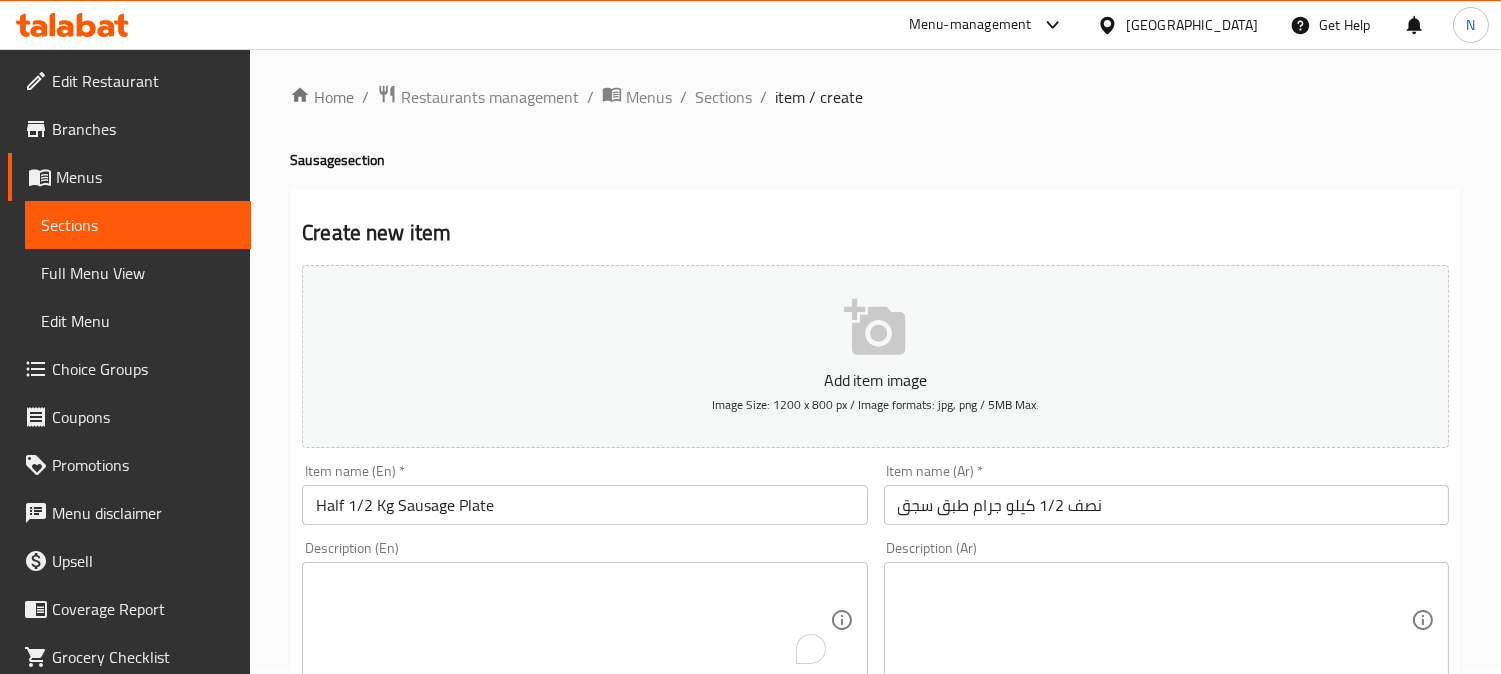 scroll, scrollTop: 0, scrollLeft: 0, axis: both 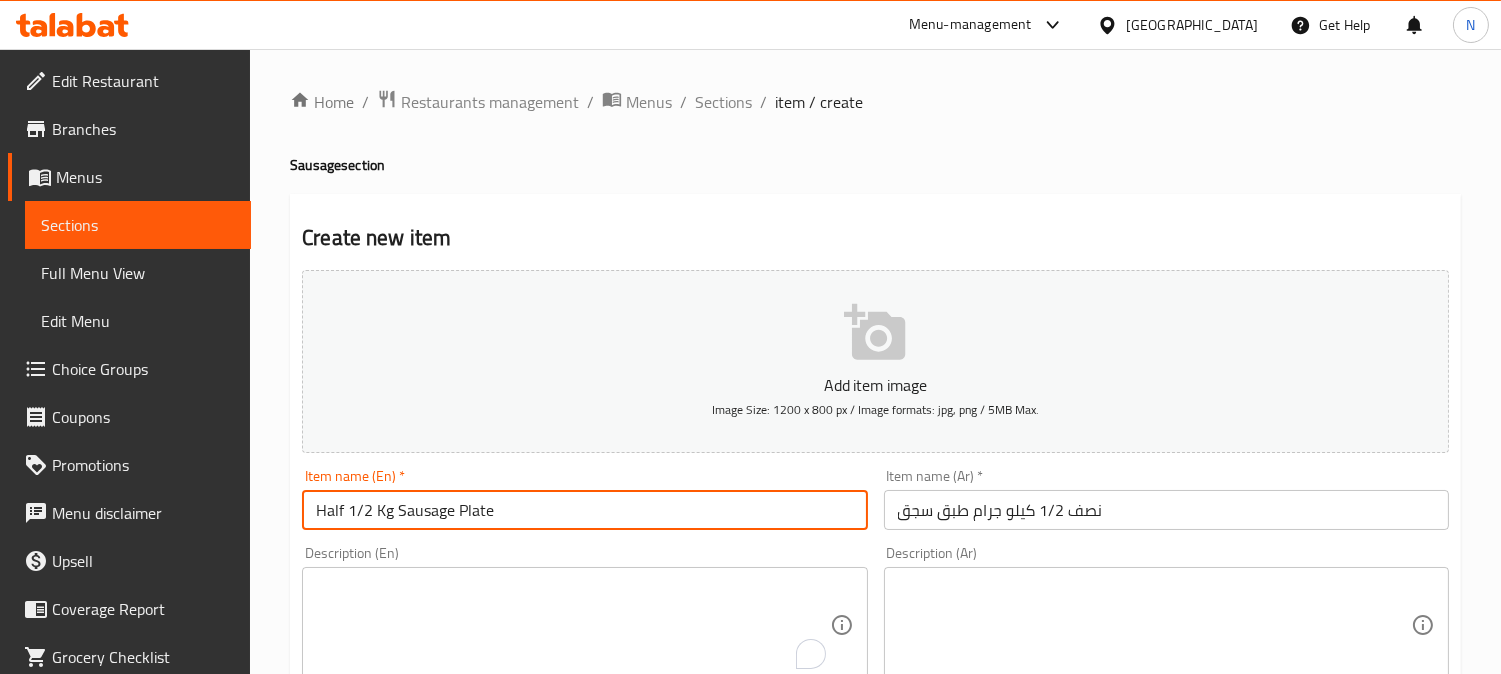 click on "Half 1/2 Kg Sausage Plate" at bounding box center (584, 510) 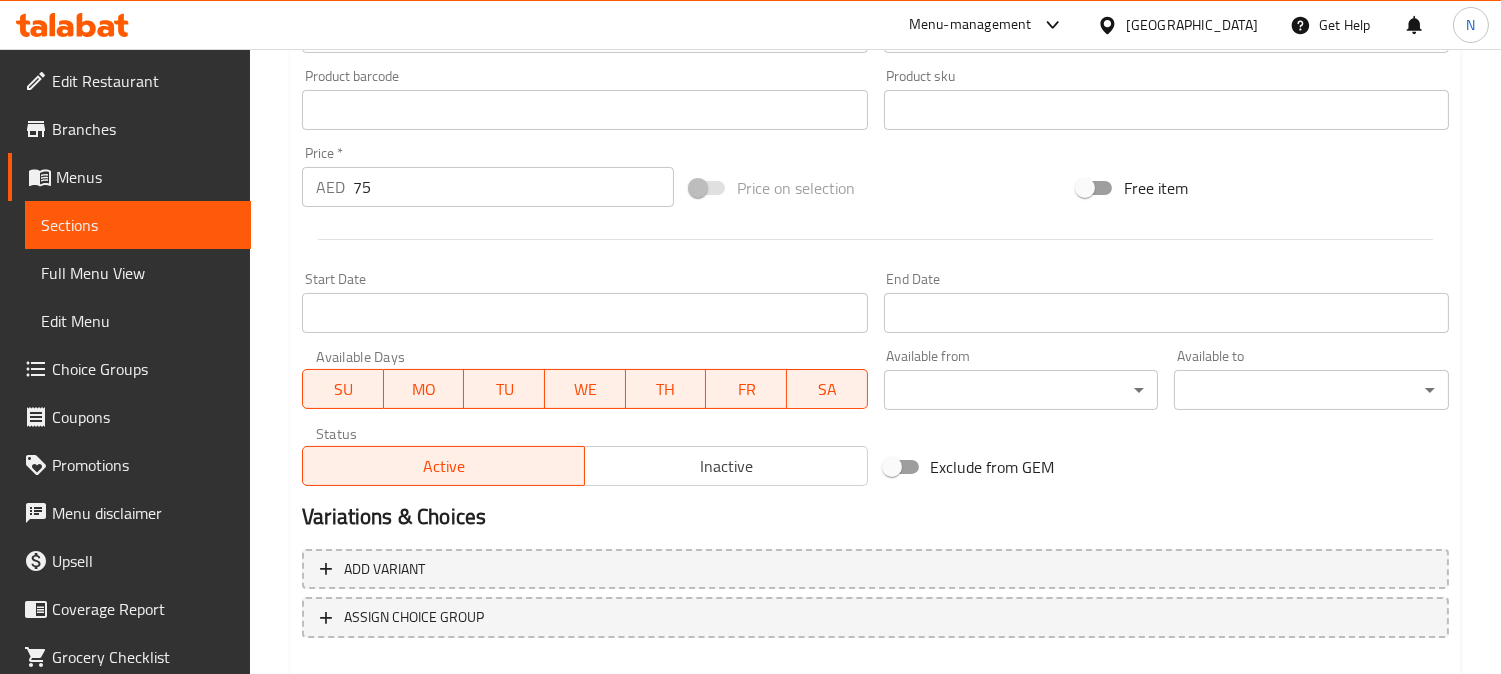 scroll, scrollTop: 735, scrollLeft: 0, axis: vertical 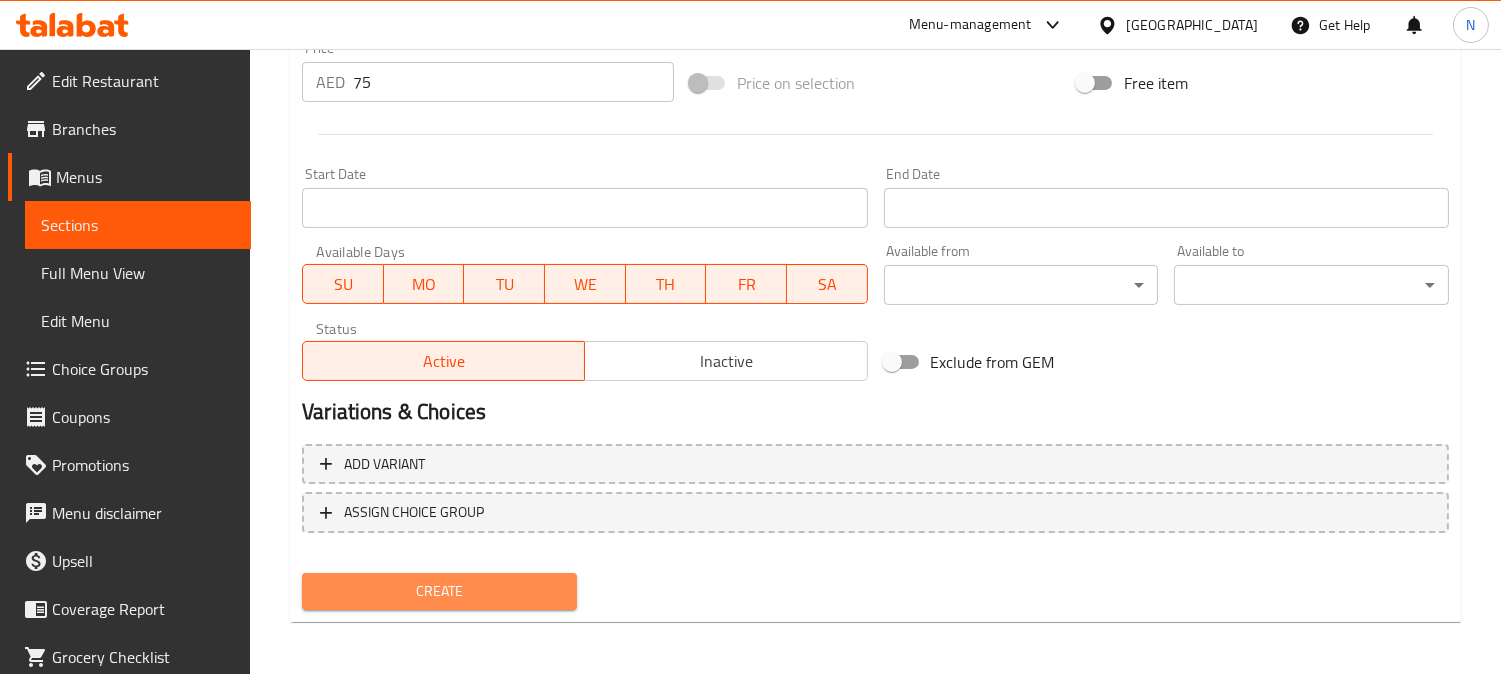 click on "Create" at bounding box center (439, 591) 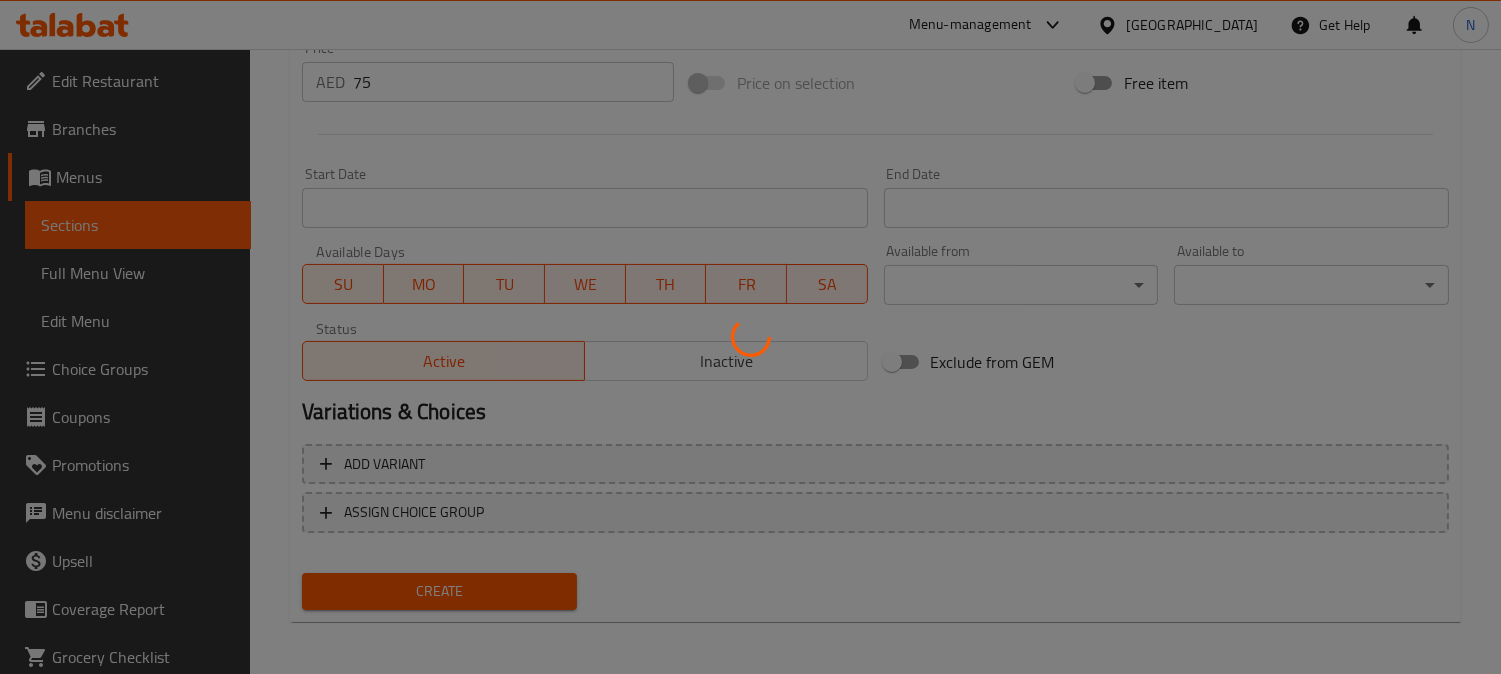 type 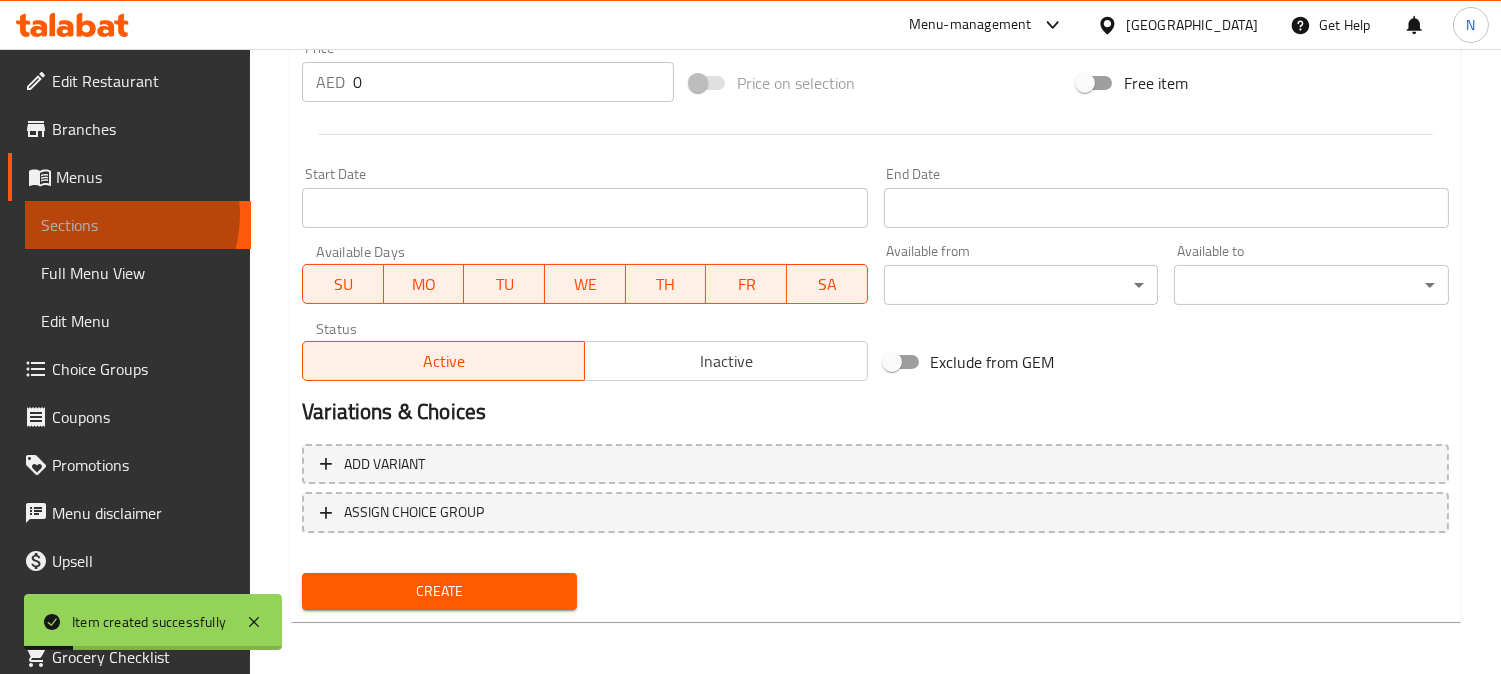 click on "Sections" at bounding box center (138, 225) 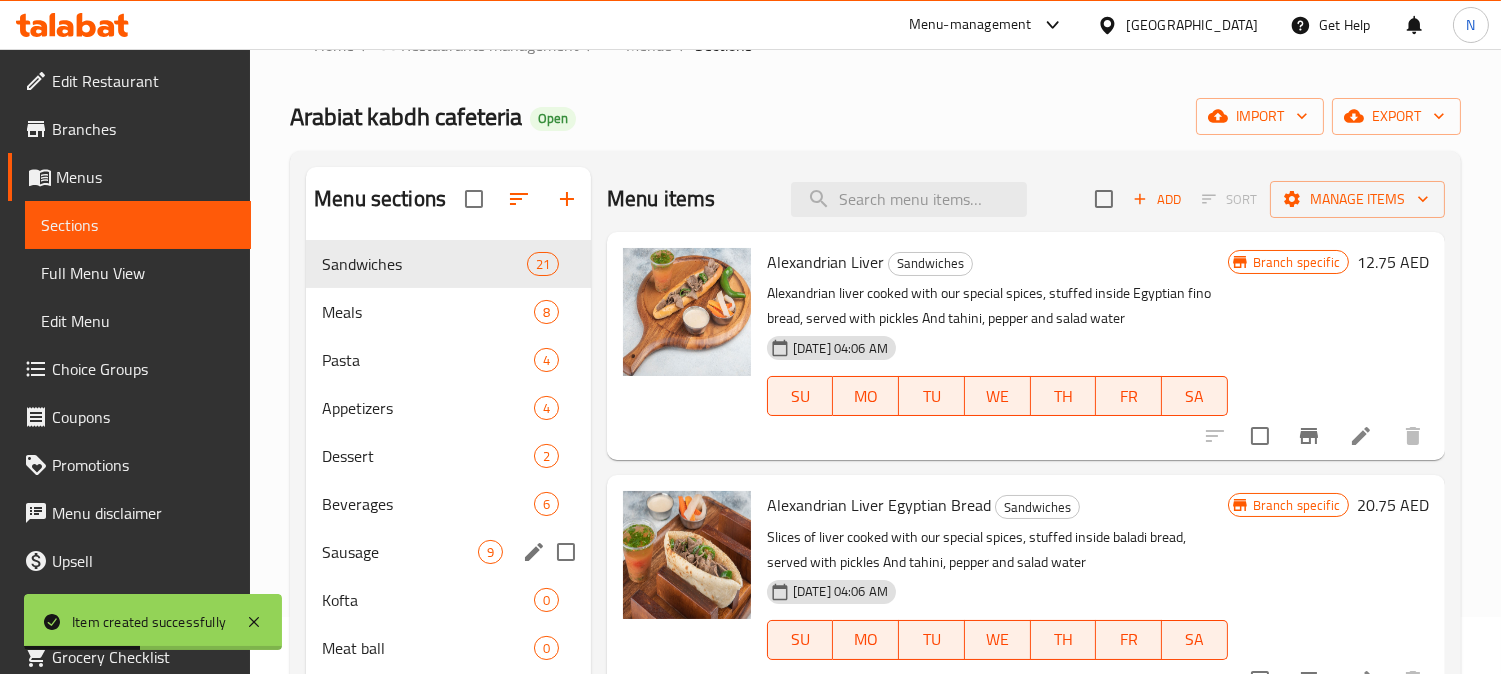 scroll, scrollTop: 168, scrollLeft: 0, axis: vertical 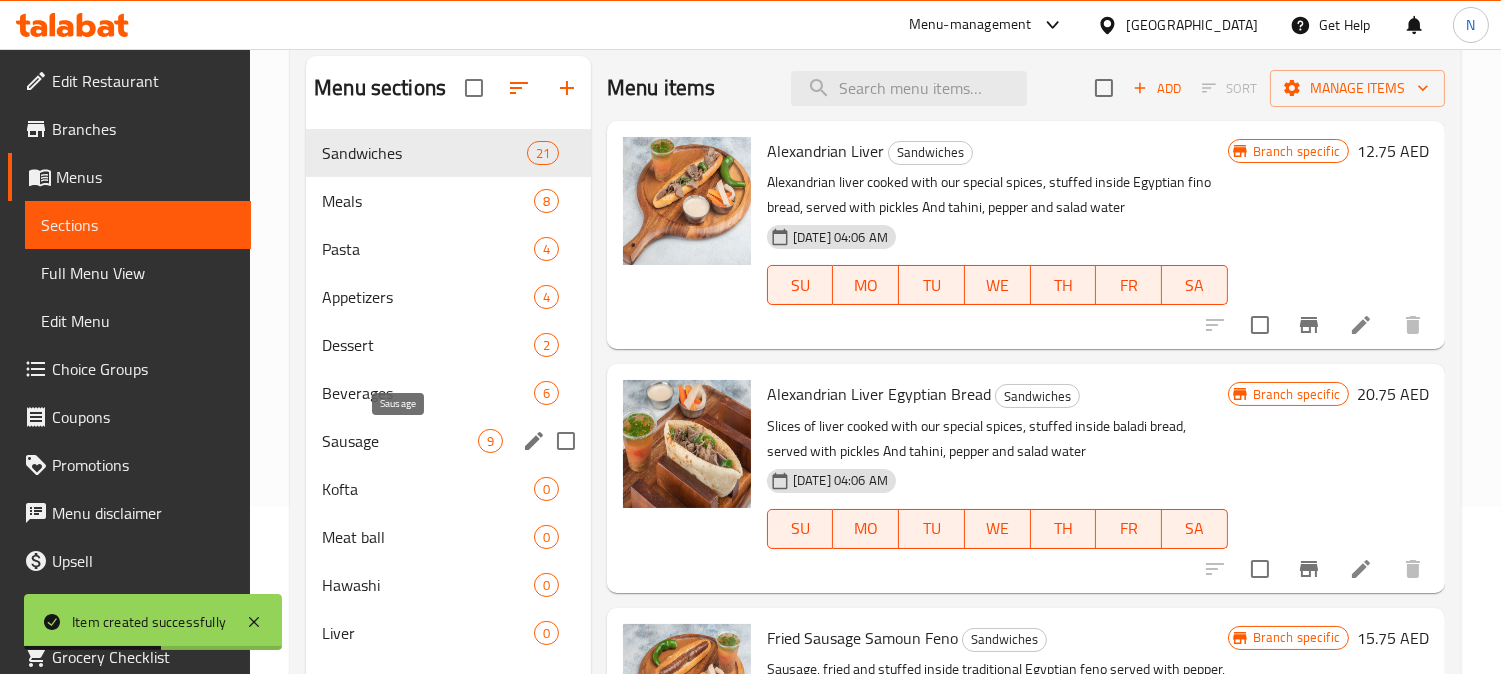 click on "Sausage" at bounding box center [400, 441] 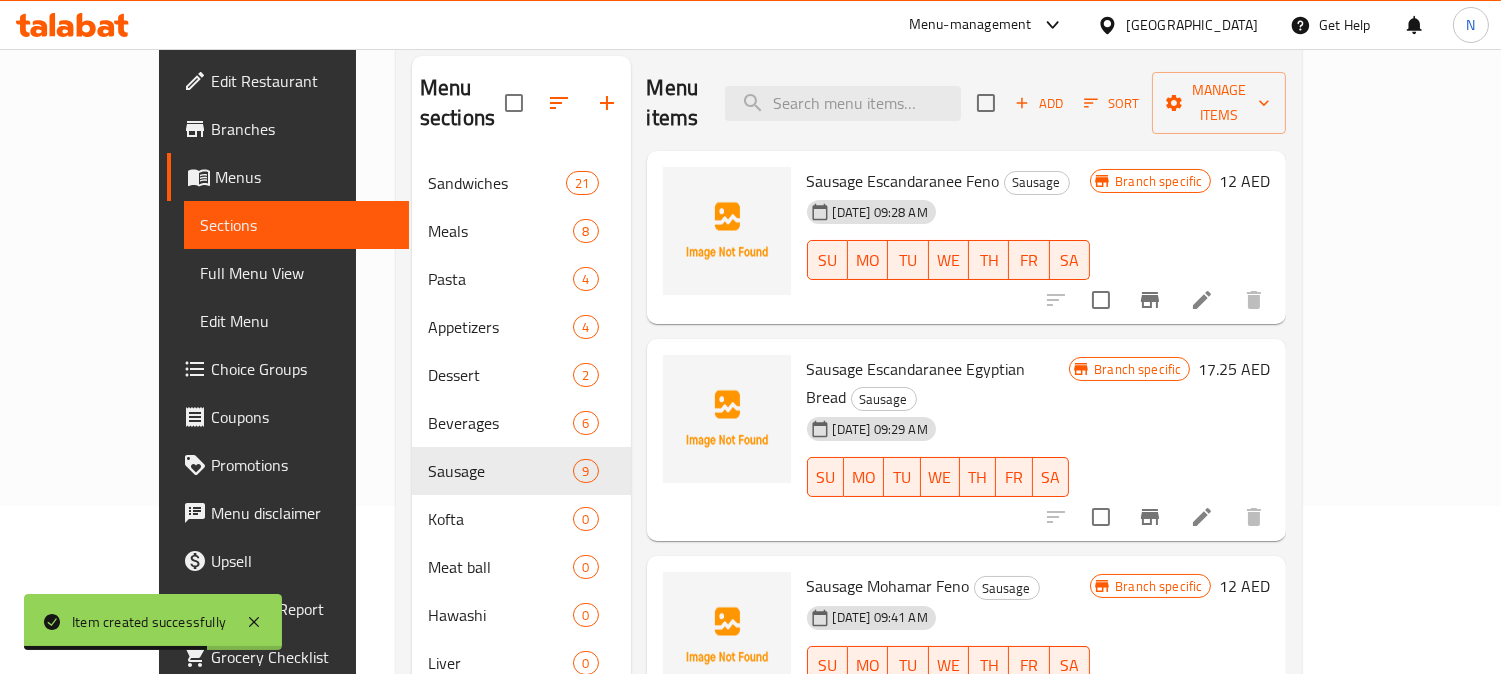scroll, scrollTop: 1072, scrollLeft: 0, axis: vertical 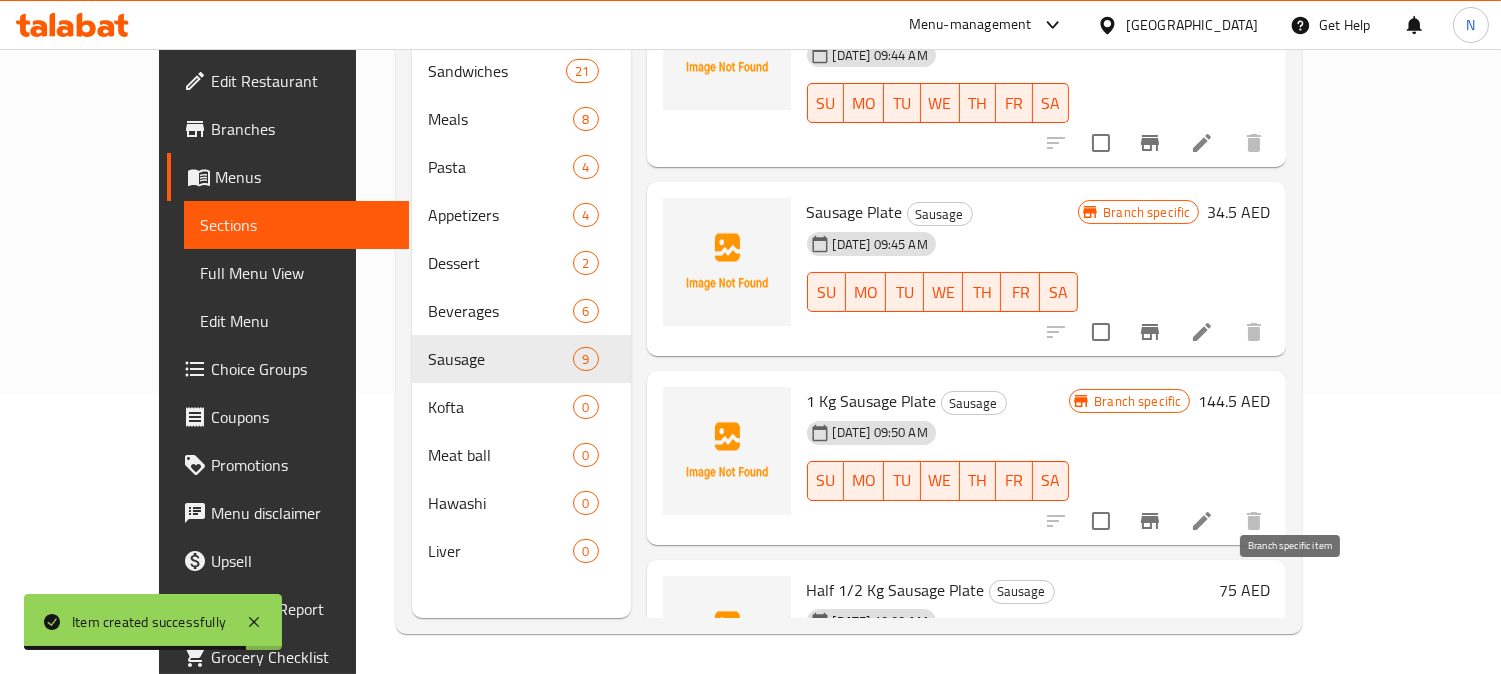 click 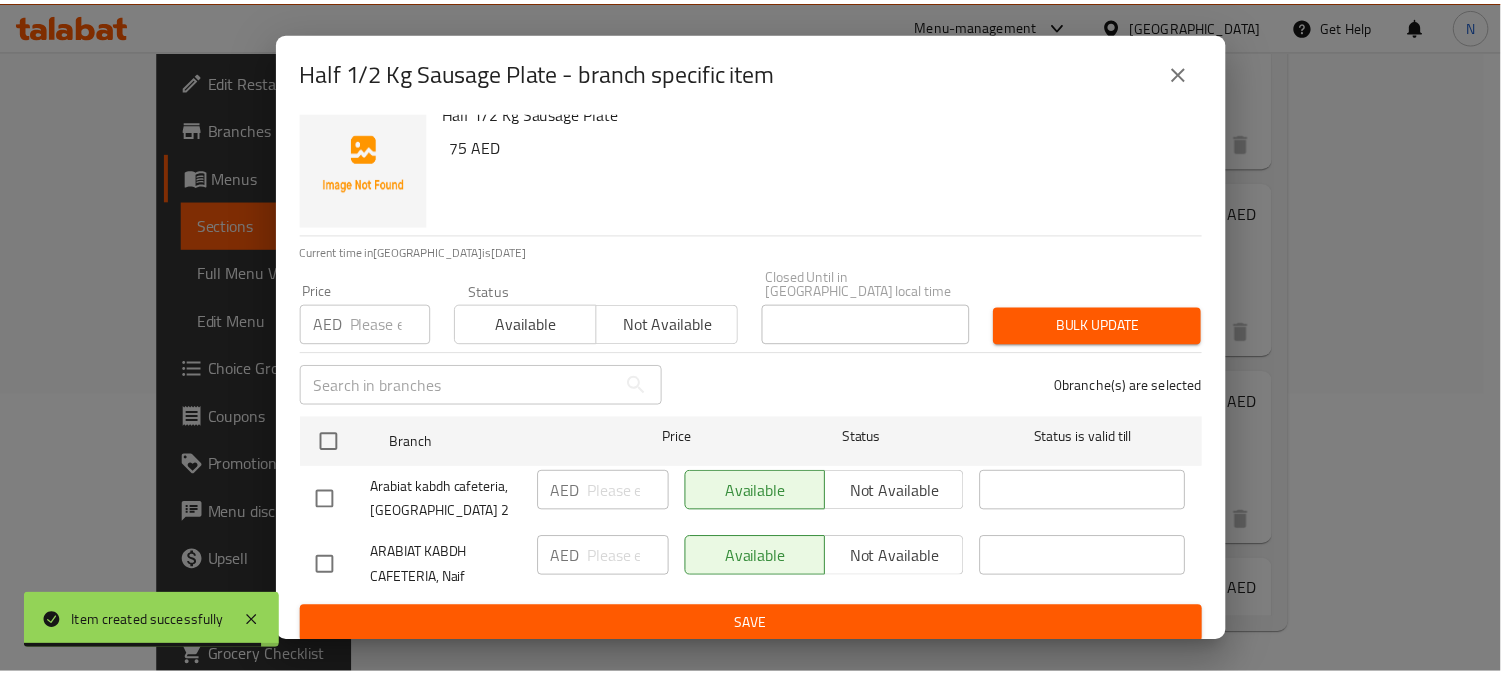 scroll, scrollTop: 31, scrollLeft: 0, axis: vertical 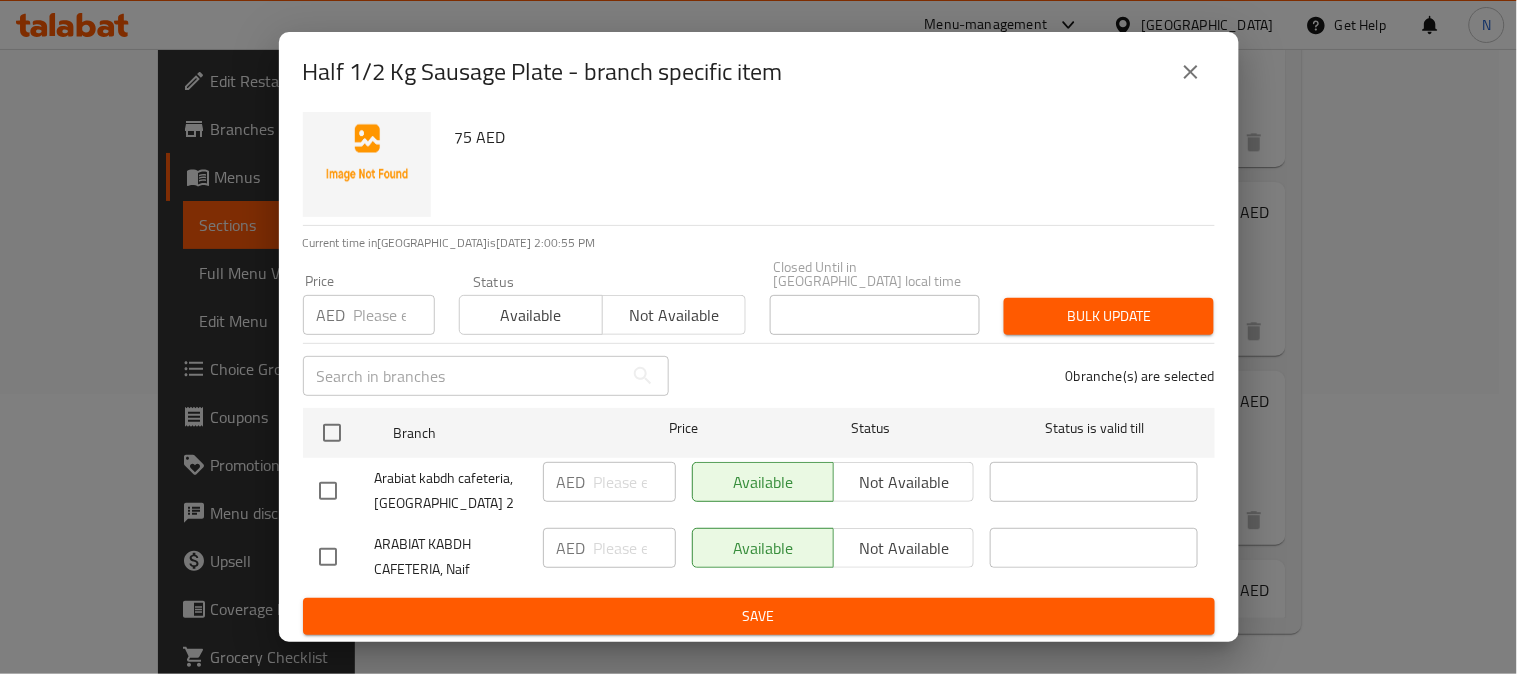 click on "ARABIAT KABDH CAFETERIA, Naif" at bounding box center (423, 557) 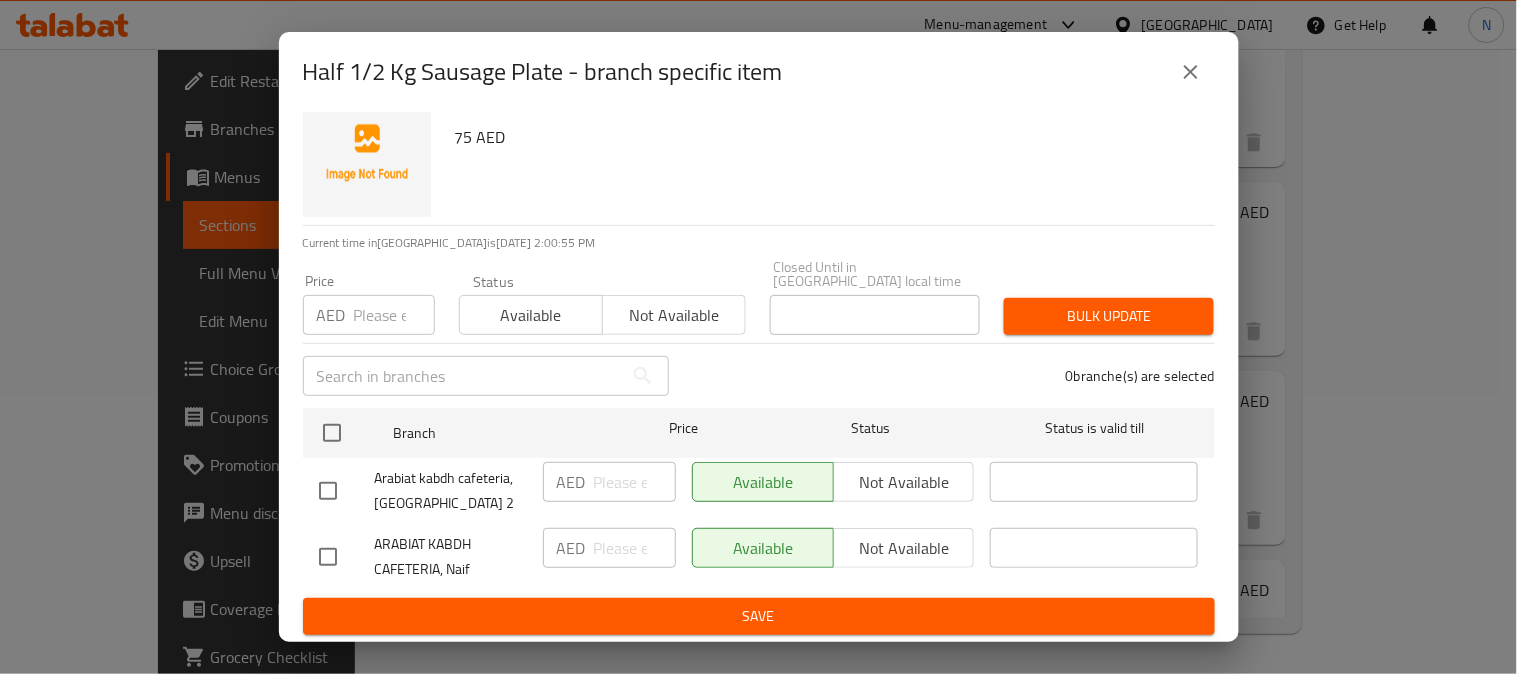 click at bounding box center (328, 557) 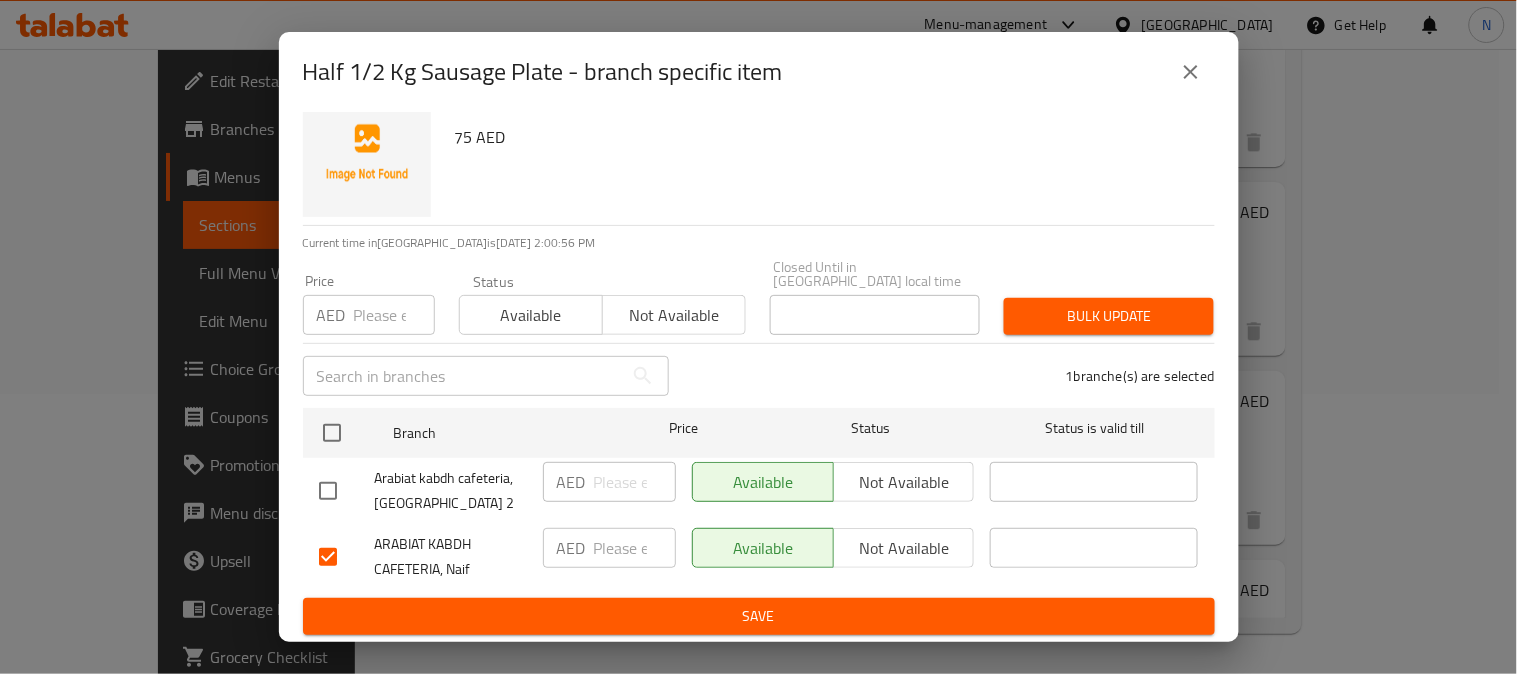 click on "Not available" at bounding box center [904, 548] 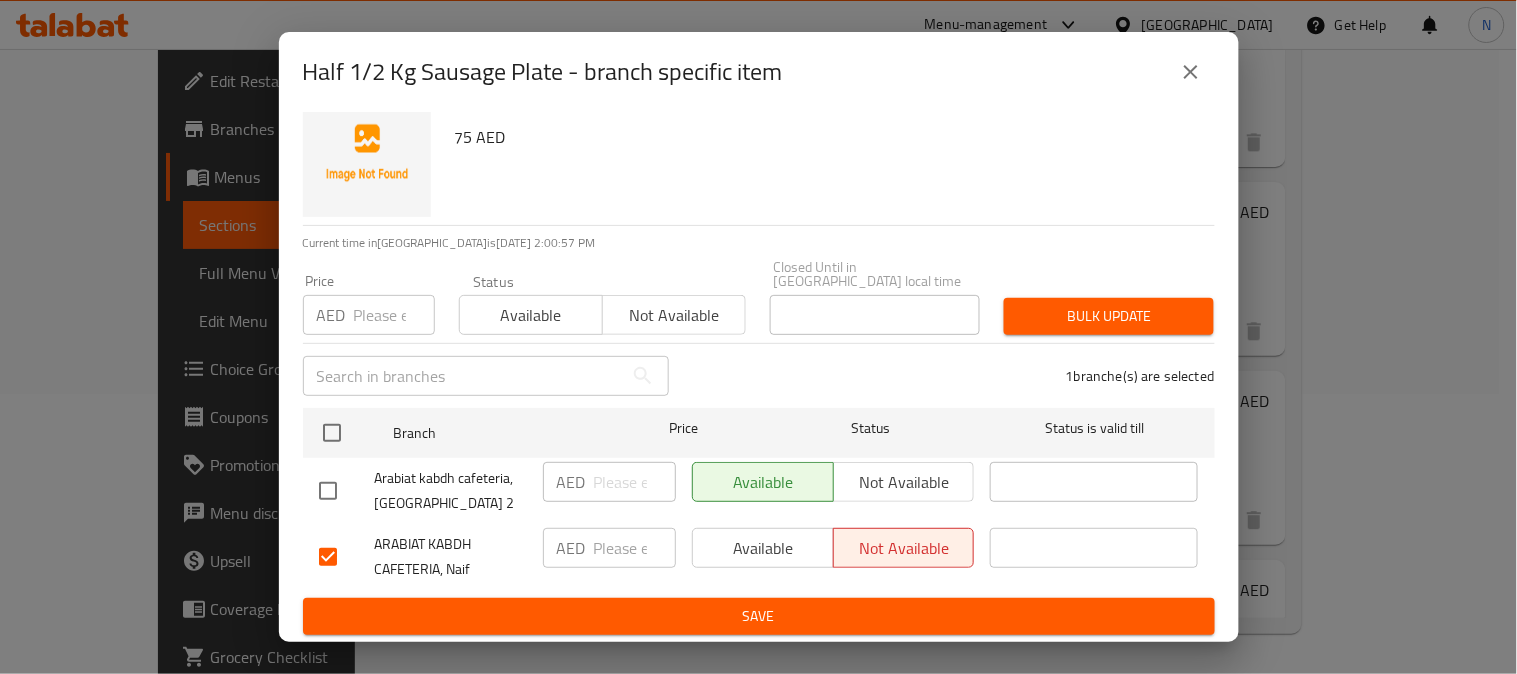 click on "Save" at bounding box center (759, 616) 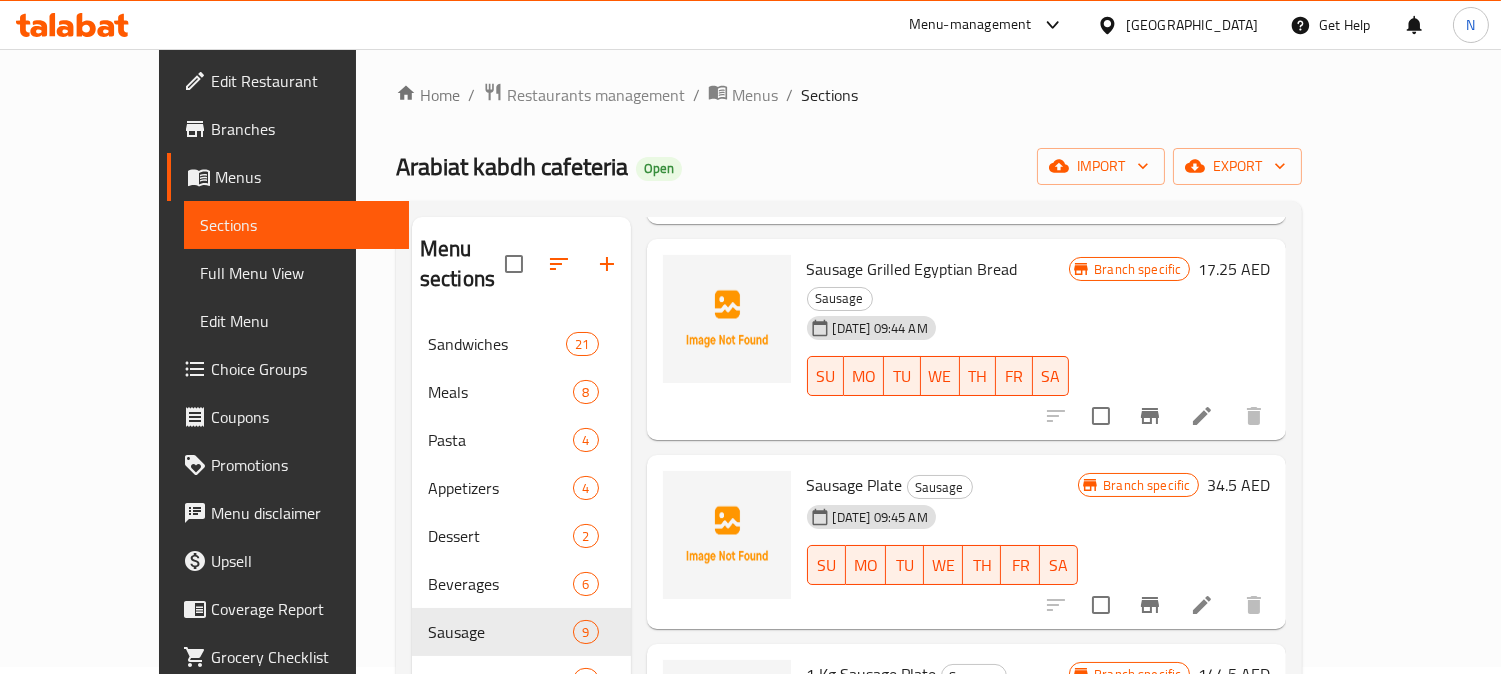 scroll, scrollTop: 0, scrollLeft: 0, axis: both 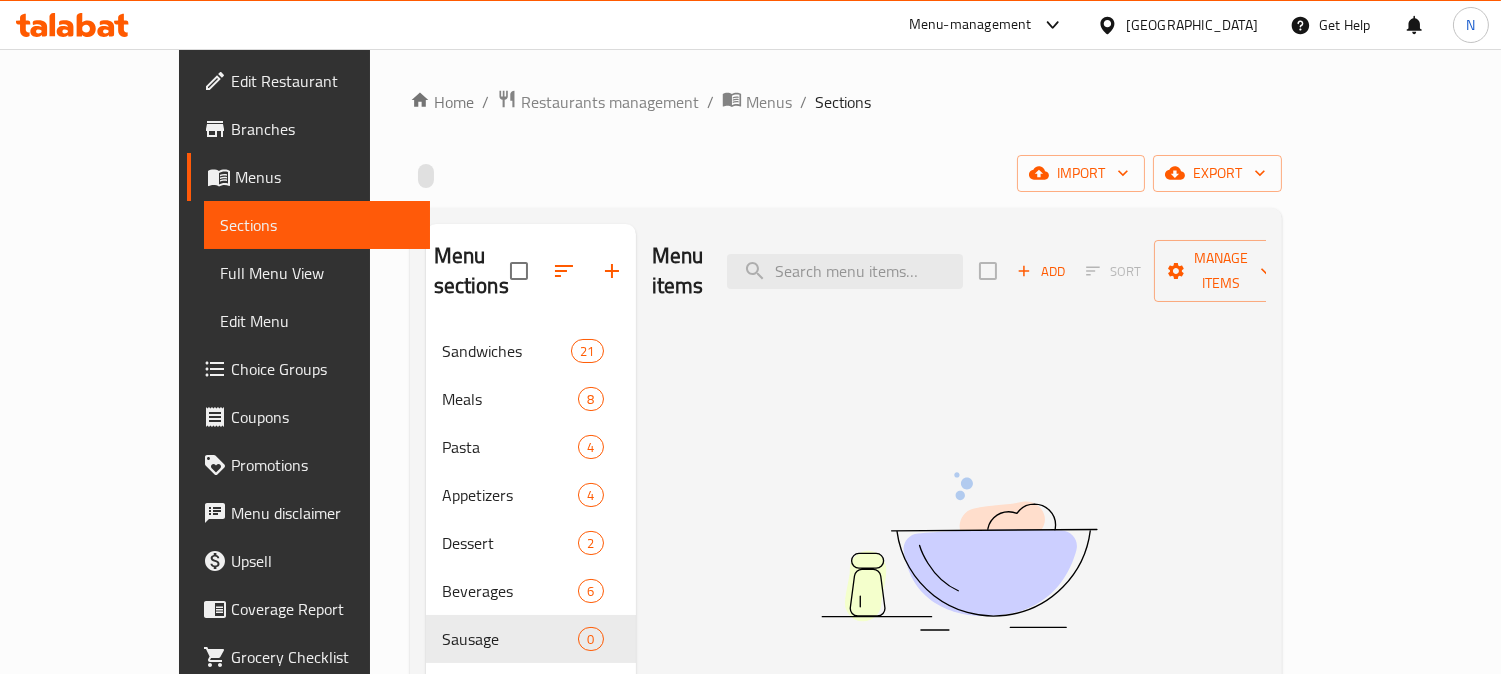 click on "Full Menu View" at bounding box center [317, 273] 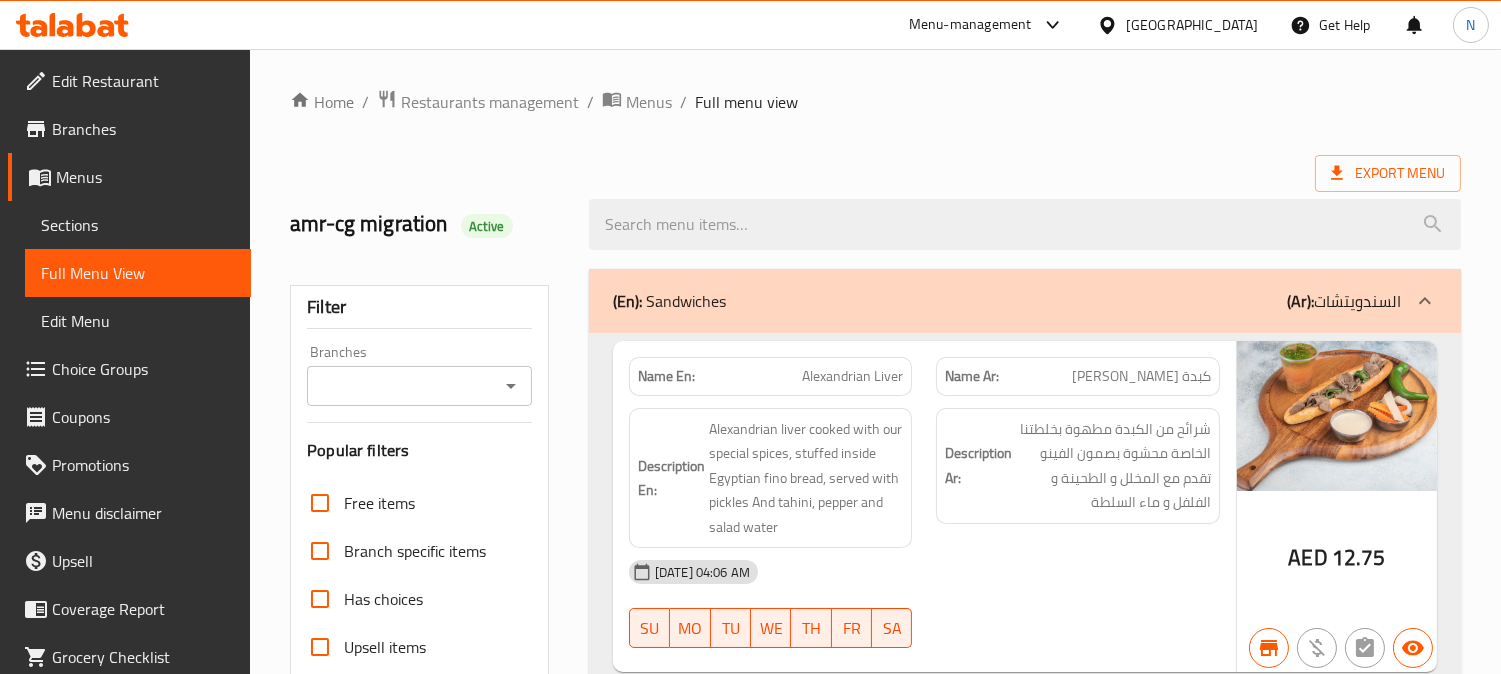 click on "(En):   Sandwiches (Ar): السندويتشات" at bounding box center (1007, 301) 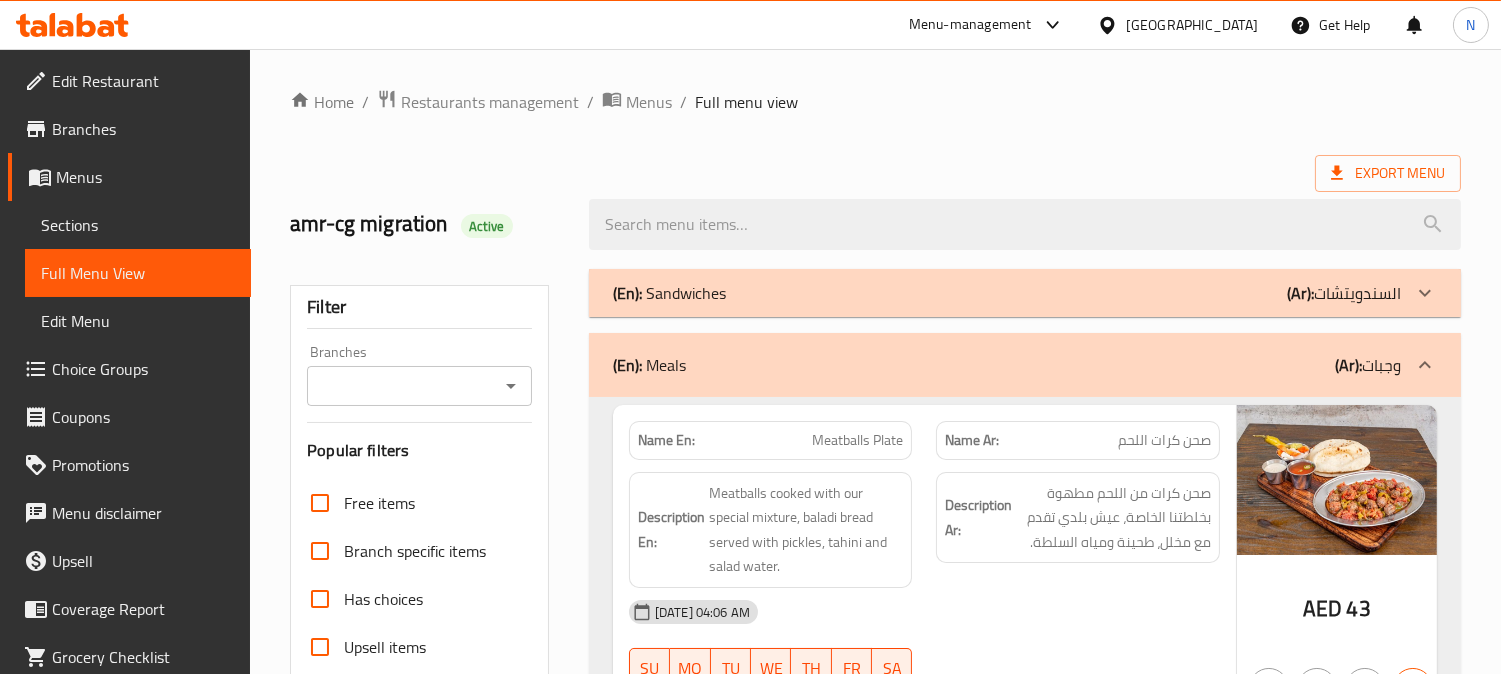 click on "Home / Restaurants management / Menus / Full menu view" at bounding box center [875, 102] 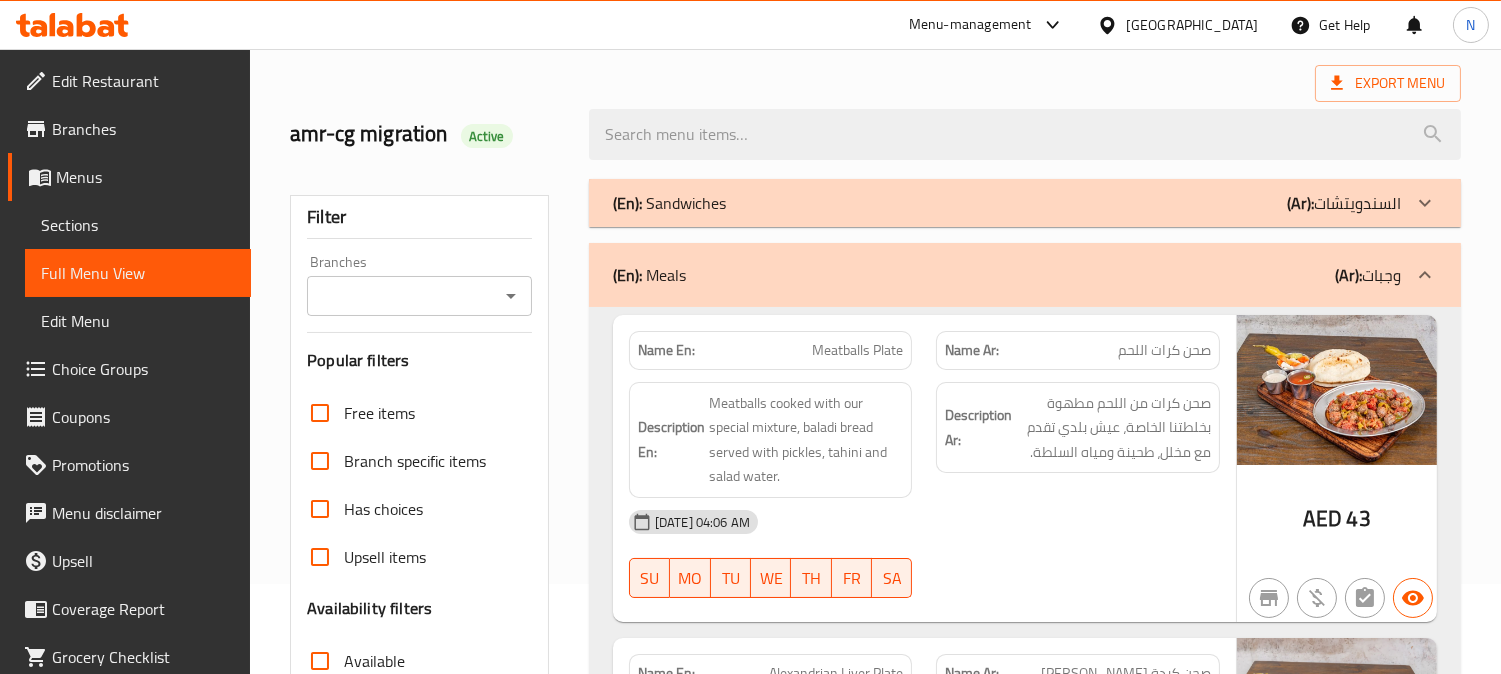 scroll, scrollTop: 83, scrollLeft: 0, axis: vertical 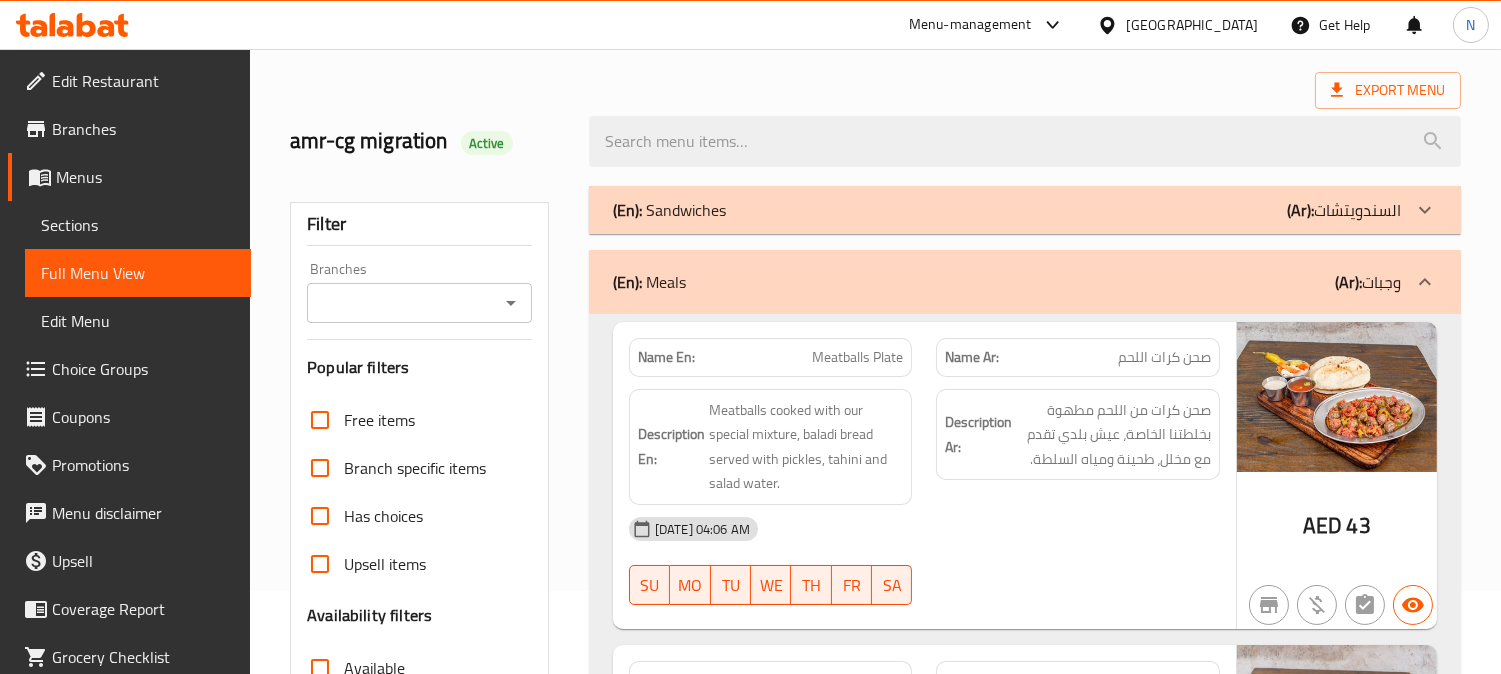 click on "(En):   Meals (Ar): وجبات" at bounding box center (1007, 282) 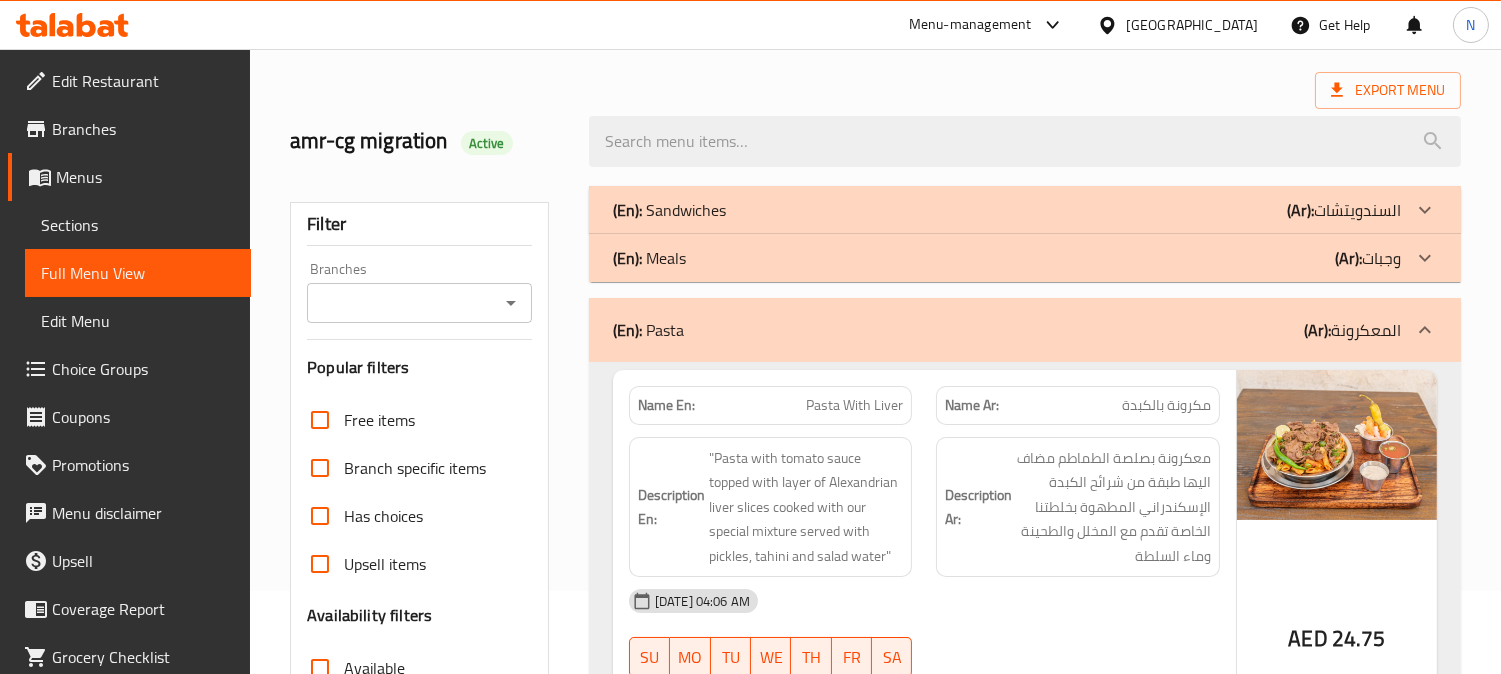 click on "(En):   Meals (Ar): وجبات" at bounding box center [1007, 210] 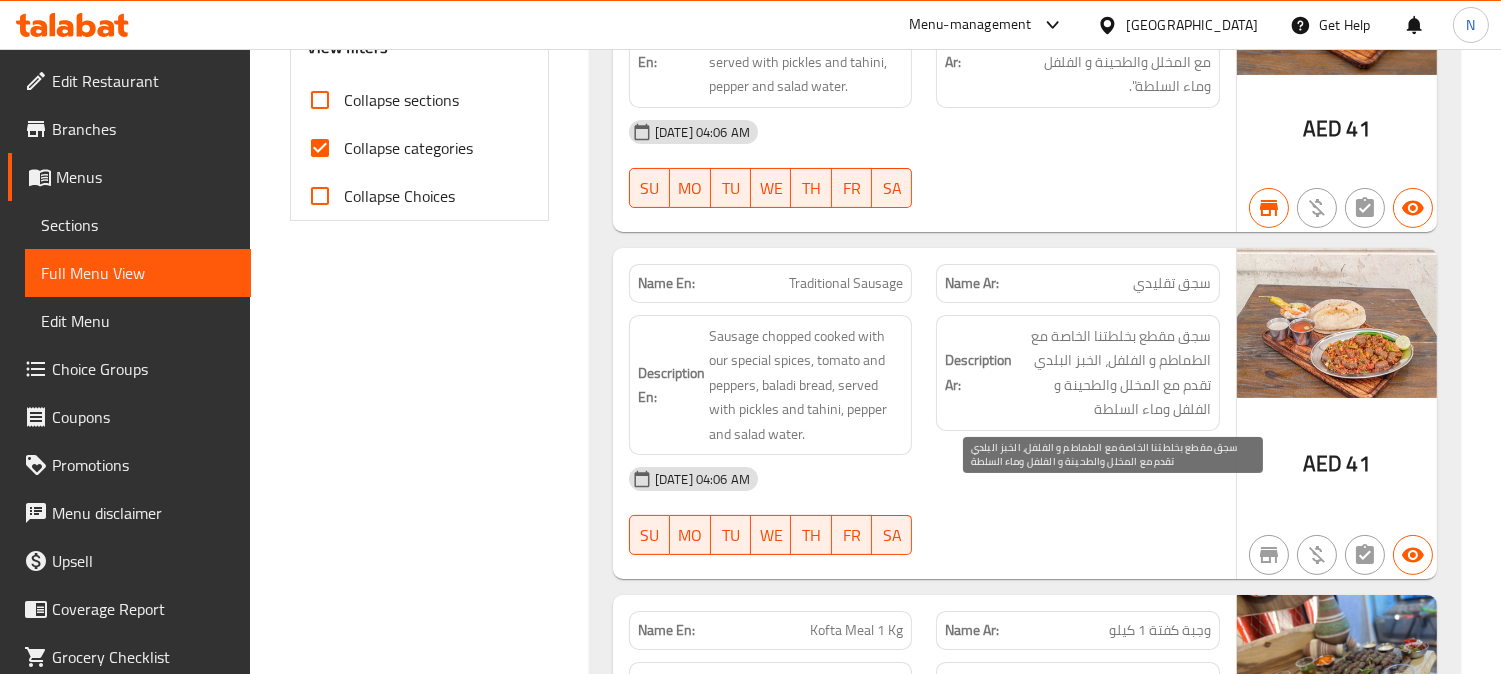 scroll, scrollTop: 3033, scrollLeft: 0, axis: vertical 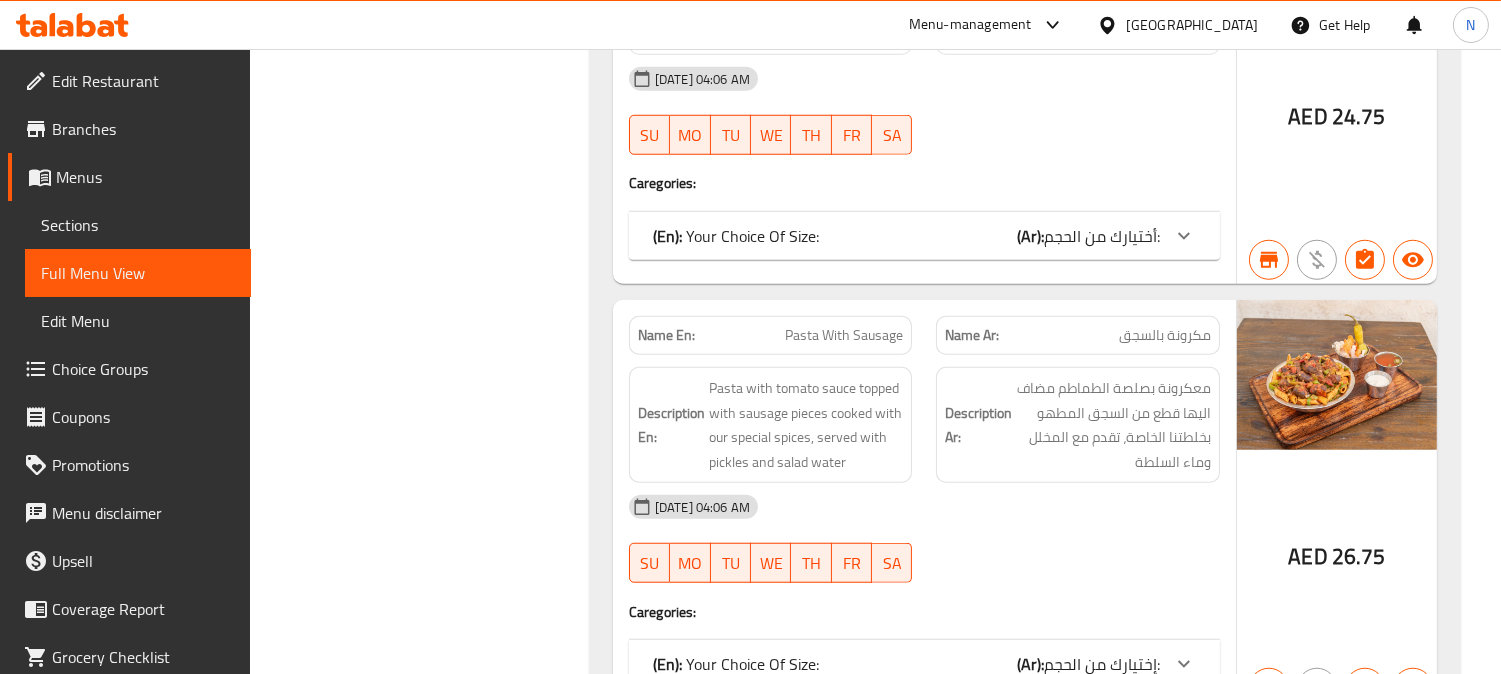 click on "أختيارك من الحجم:" at bounding box center [1102, 236] 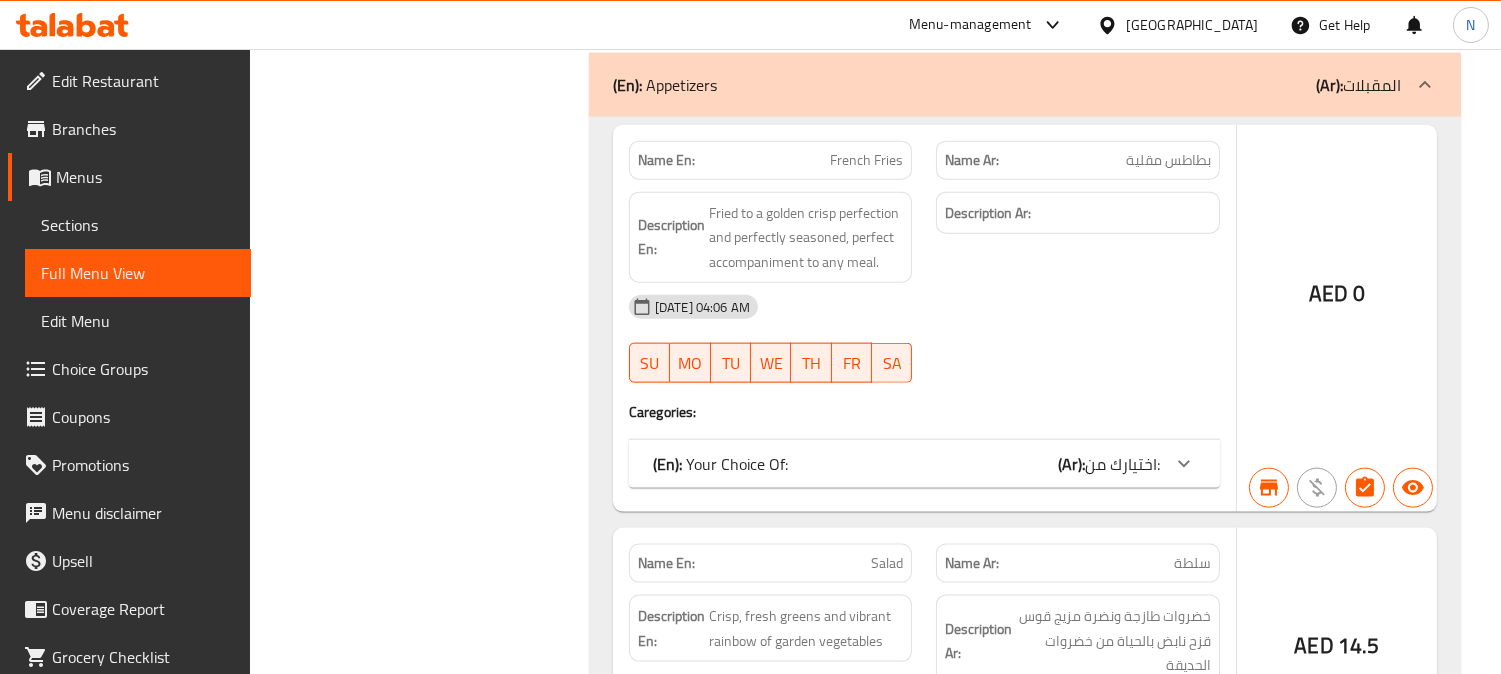 scroll, scrollTop: 4701, scrollLeft: 0, axis: vertical 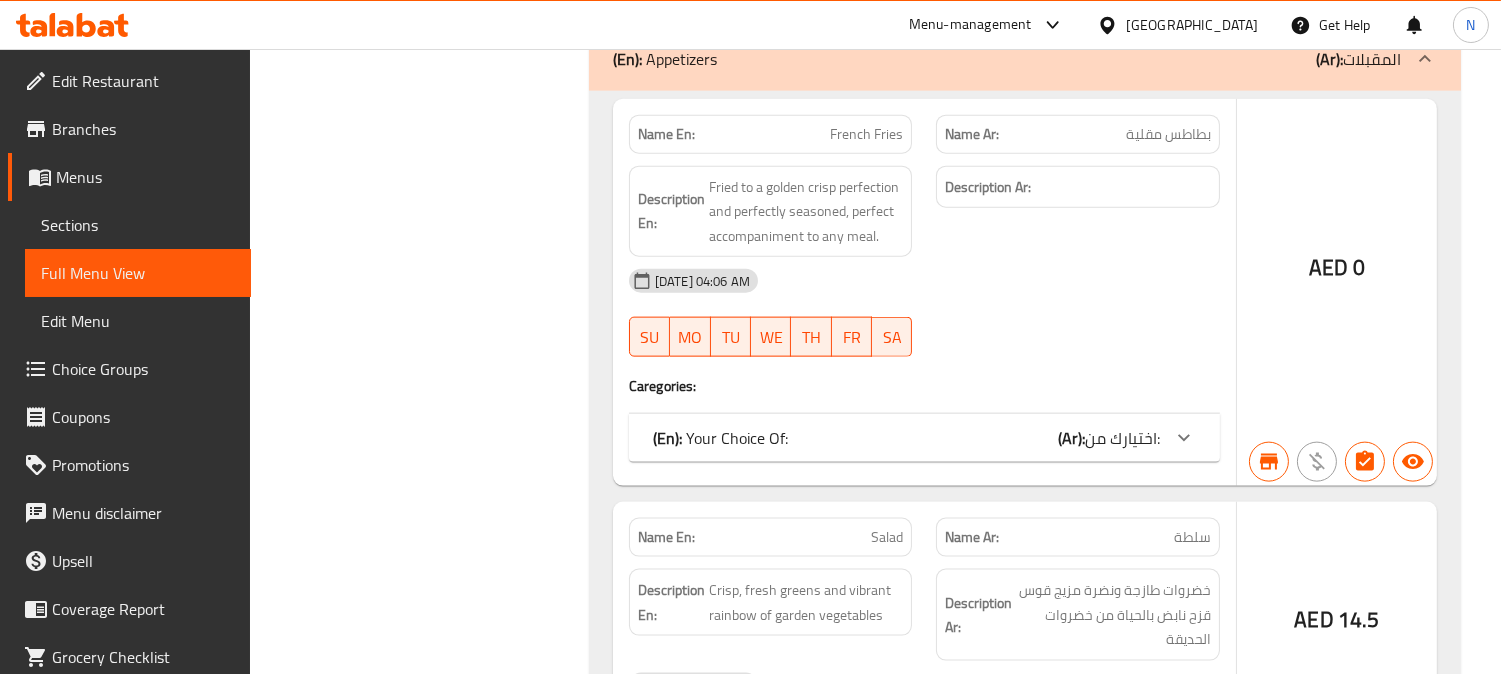 click on "(En):   Appetizers (Ar): المقبلات" at bounding box center (1025, -4336) 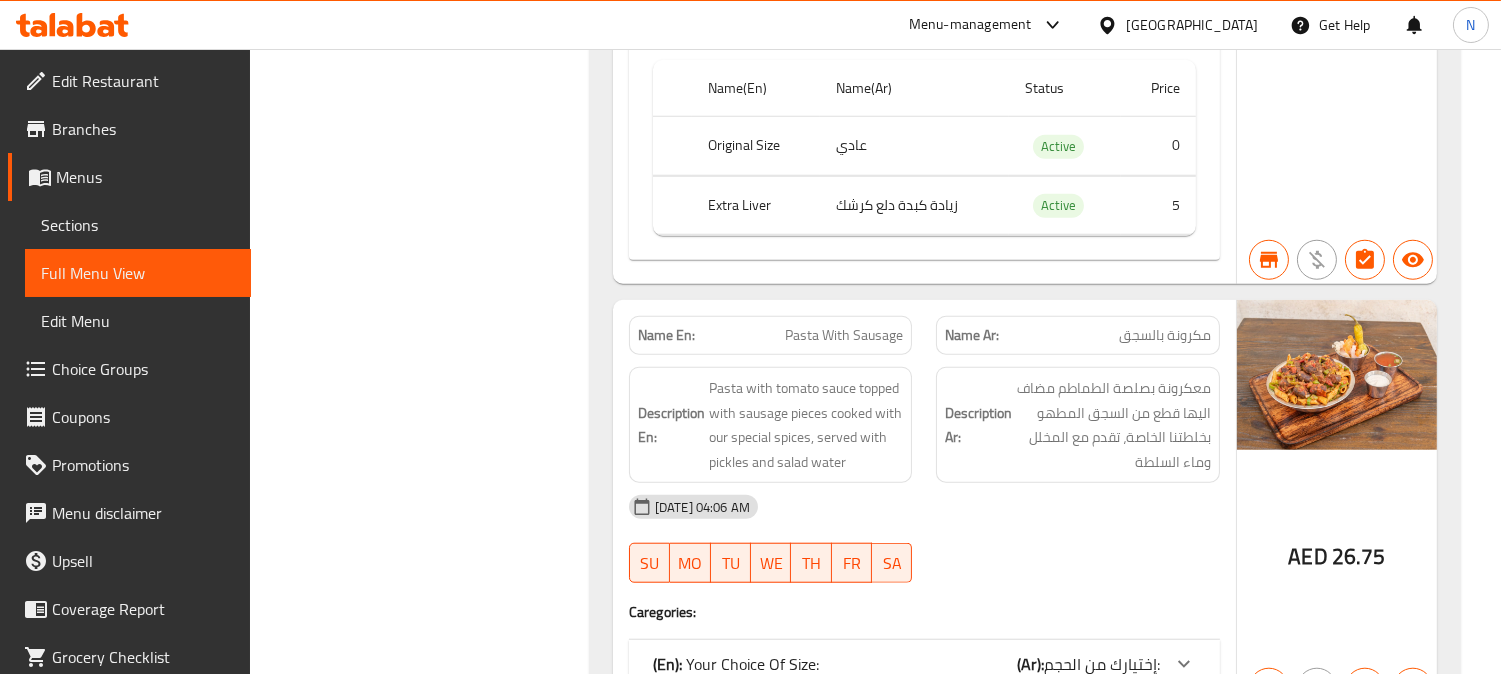 scroll, scrollTop: 6932, scrollLeft: 0, axis: vertical 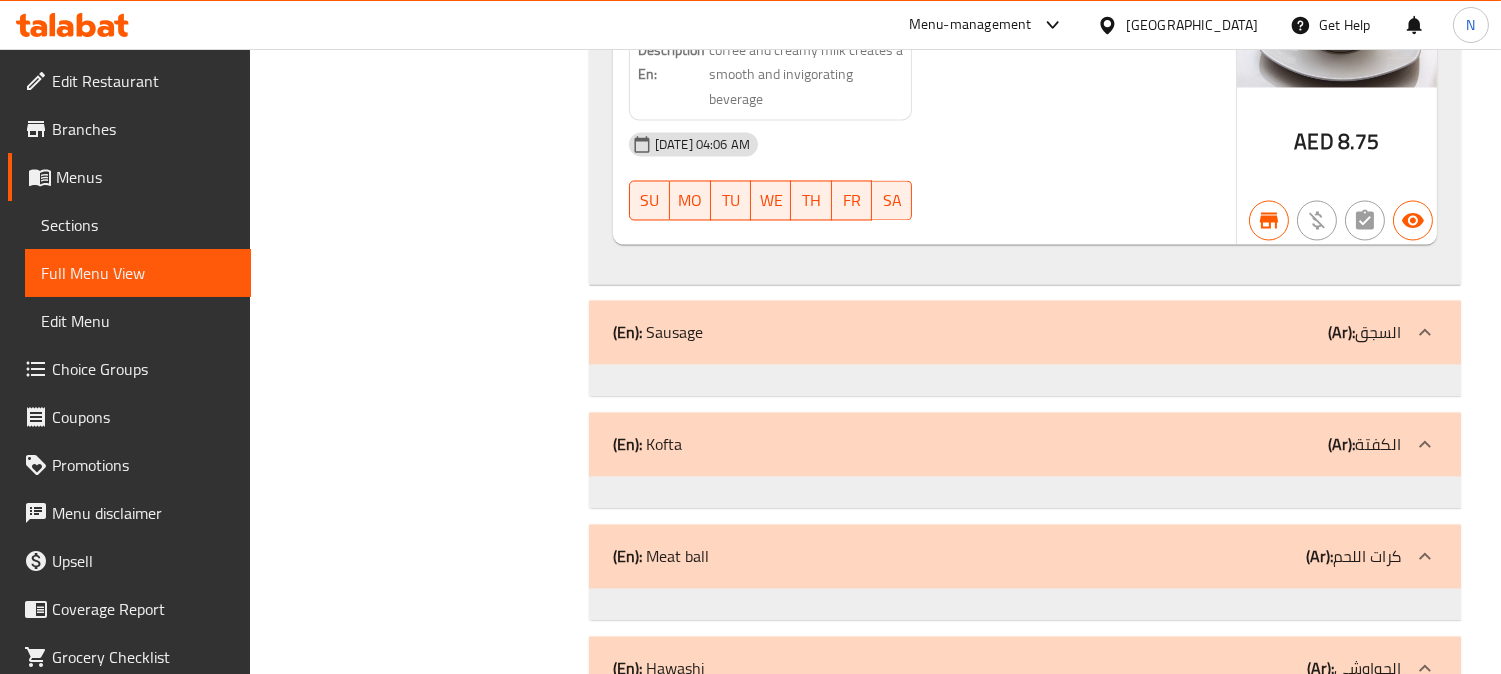 click on "(En):   Sausage (Ar): السجق" at bounding box center [1007, -6567] 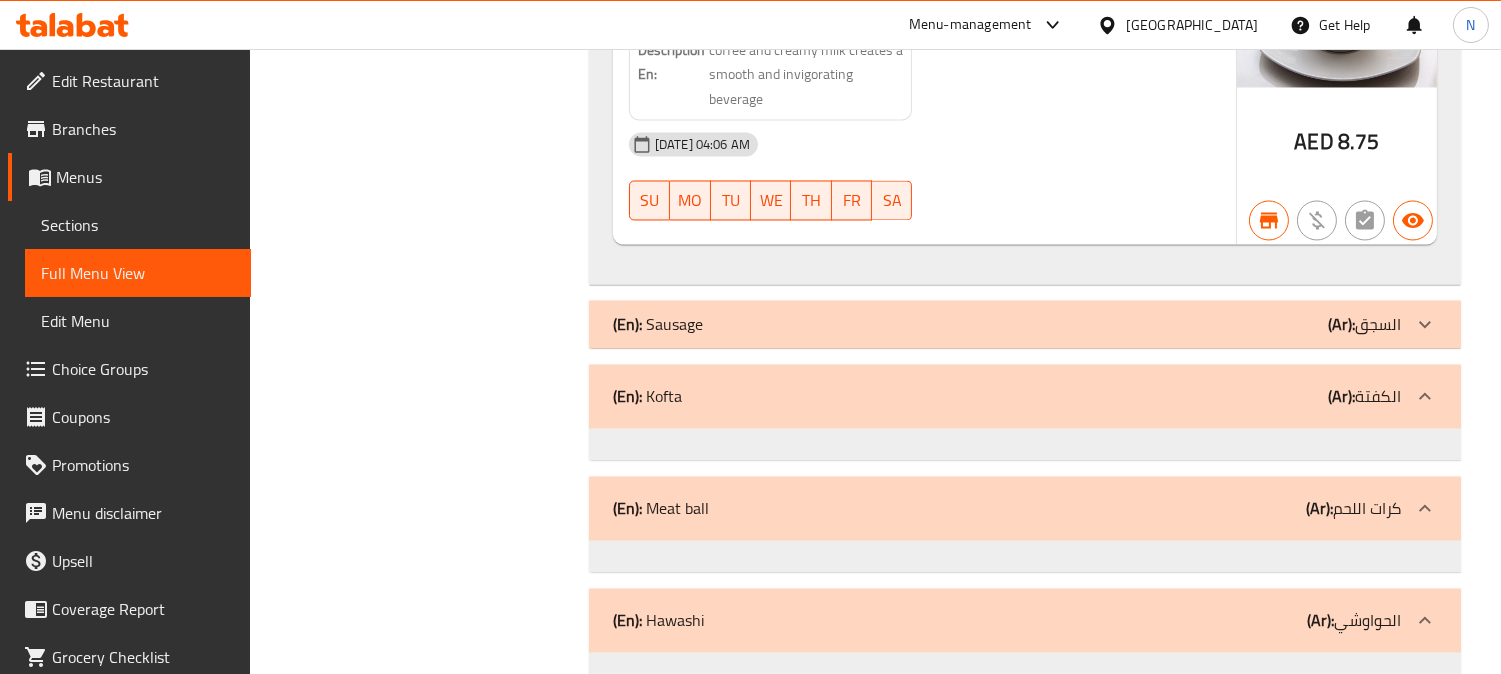 click on "(En):   Sausage (Ar): السجق" at bounding box center (1007, -6639) 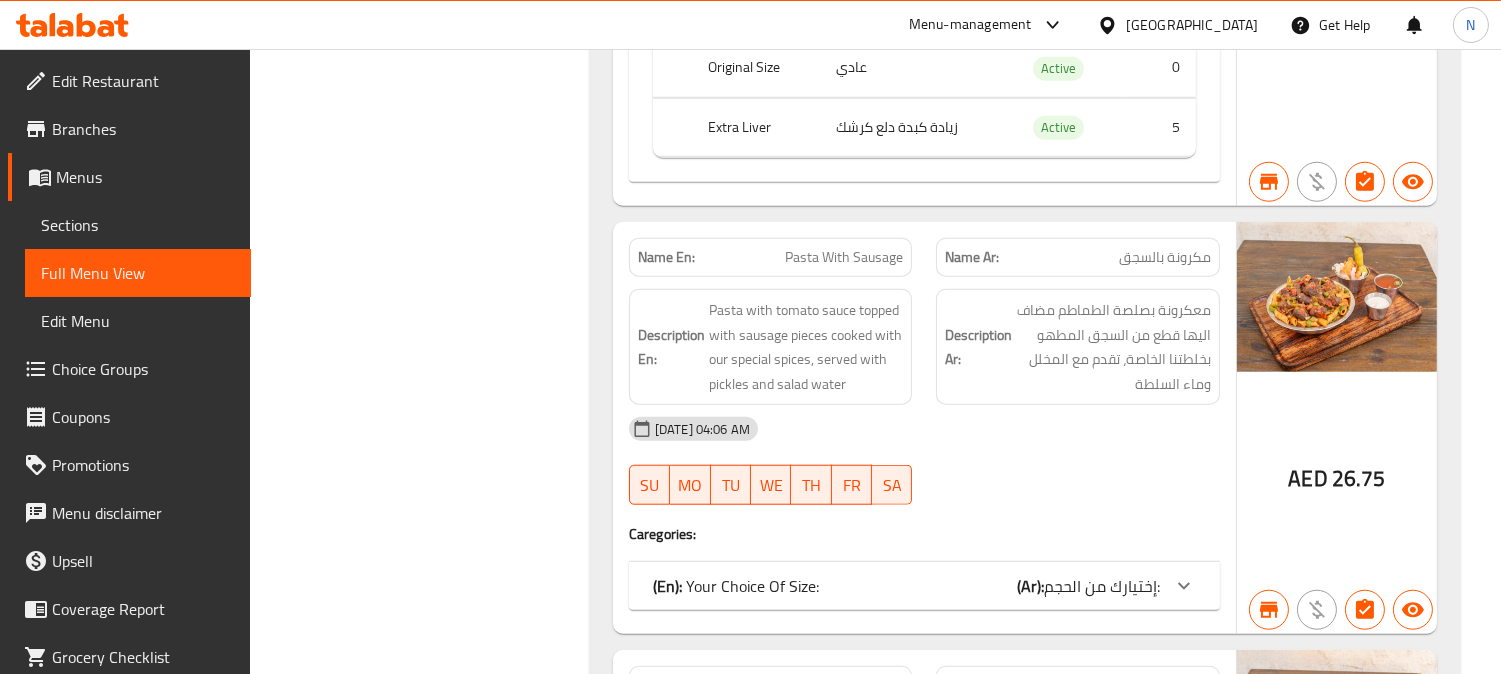 scroll, scrollTop: 6932, scrollLeft: 0, axis: vertical 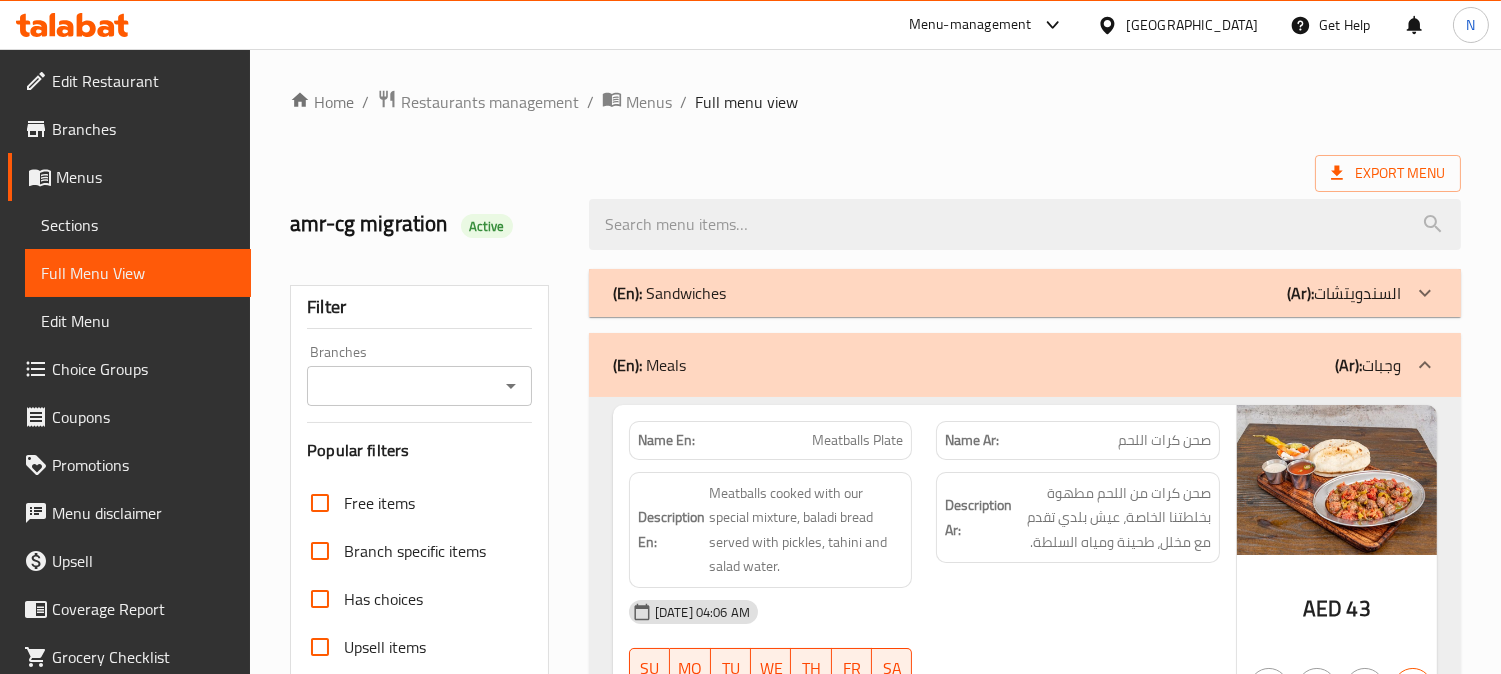 click on "Home / Restaurants management / Menus / Full menu view Export Menu amr-cg migration   Active Filter Branches Branches Popular filters Free items Branch specific items Has choices Upsell items Availability filters Available Not available View filters Collapse sections Collapse categories Collapse Choices (En):   Sandwiches (Ar): السندويتشات Name En: Alexandrian Liver Name Ar: كبدة  إسكندراني Description En: Alexandrian liver cooked with our special spices, stuffed inside Egyptian fino bread, served with pickles And tahini, pepper and salad water Description Ar: شرائح من الكبدة مطهوة بخلطتنا الخاصة محشوة بصمون الفينو تقدم مع المخلل
و الطحينة و الفلفل و ماء السلطة  31-08-2024 04:06 AM SU MO TU WE TH FR SA AED 12.75 Name En: Alexandrian Liver Egyptian Bread Name Ar: كبدة اسكندرانية خبز مصري Description En: Description Ar: 31-08-2024 04:06 AM SU MO TU WE TH FR SA AED 20.75 Name En: SU MO" at bounding box center [875, 3932] 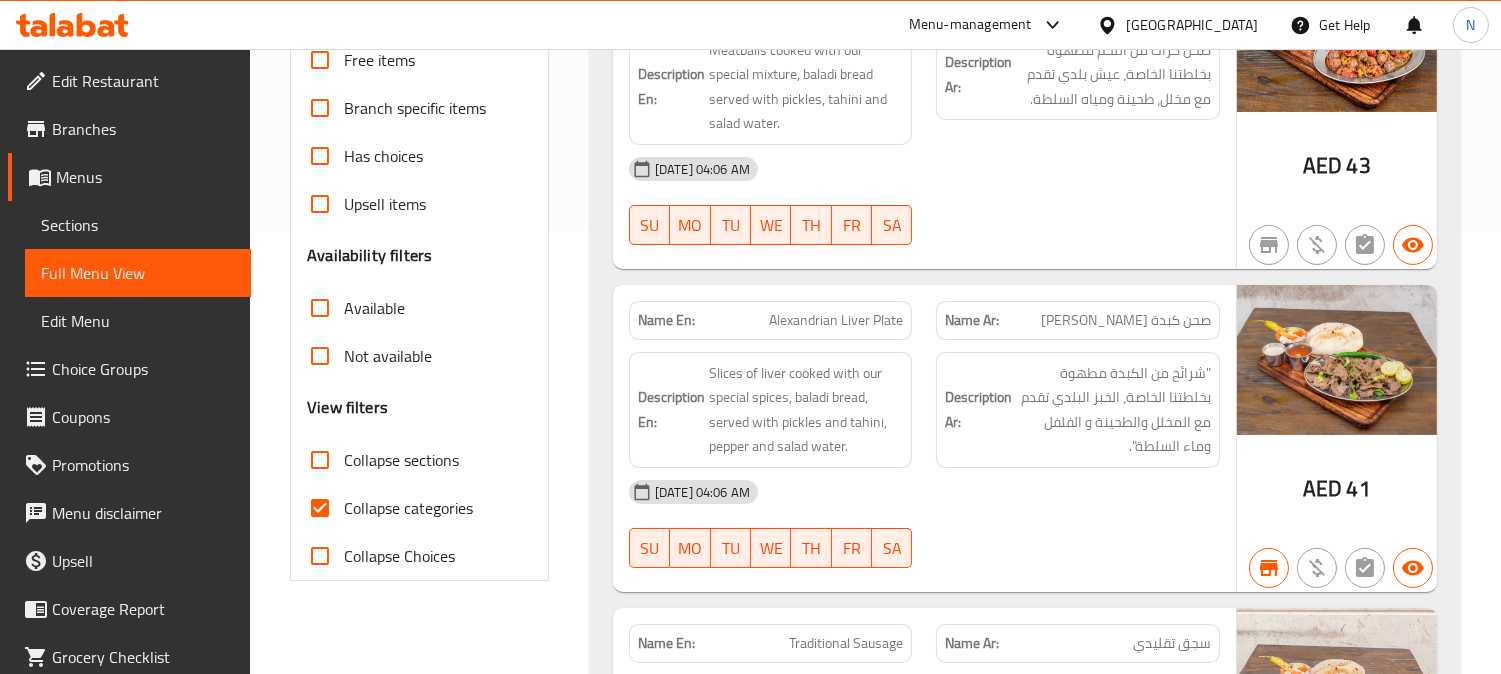 scroll, scrollTop: 444, scrollLeft: 0, axis: vertical 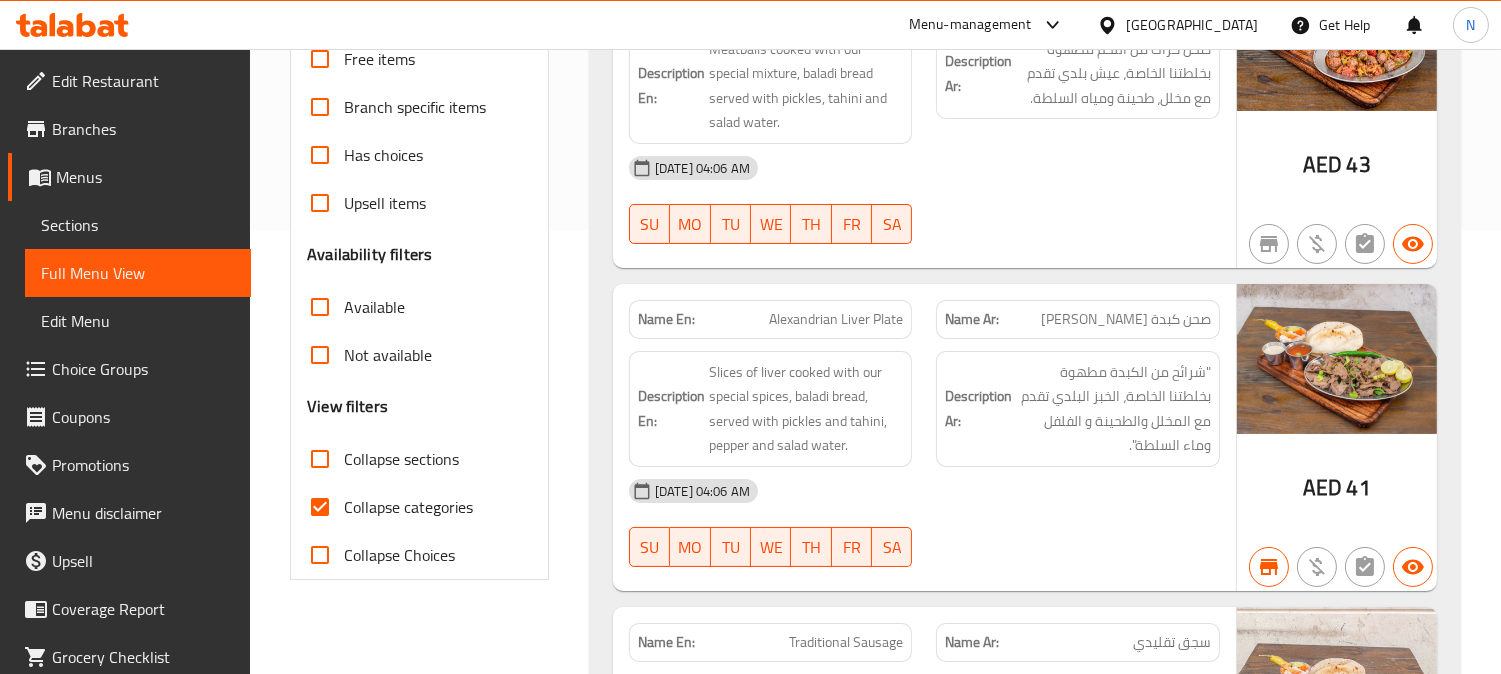drag, startPoint x: 1467, startPoint y: 206, endPoint x: 1282, endPoint y: 93, distance: 216.78099 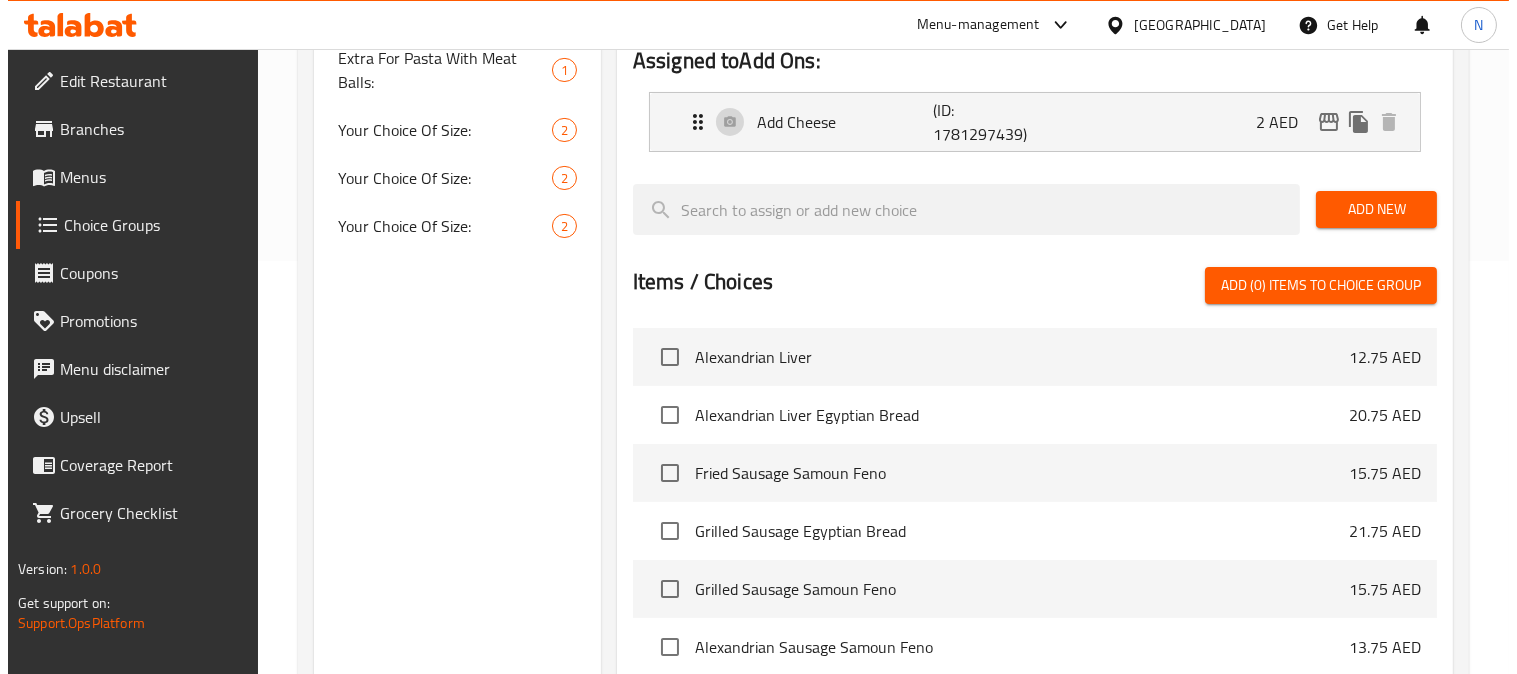 scroll, scrollTop: 683, scrollLeft: 0, axis: vertical 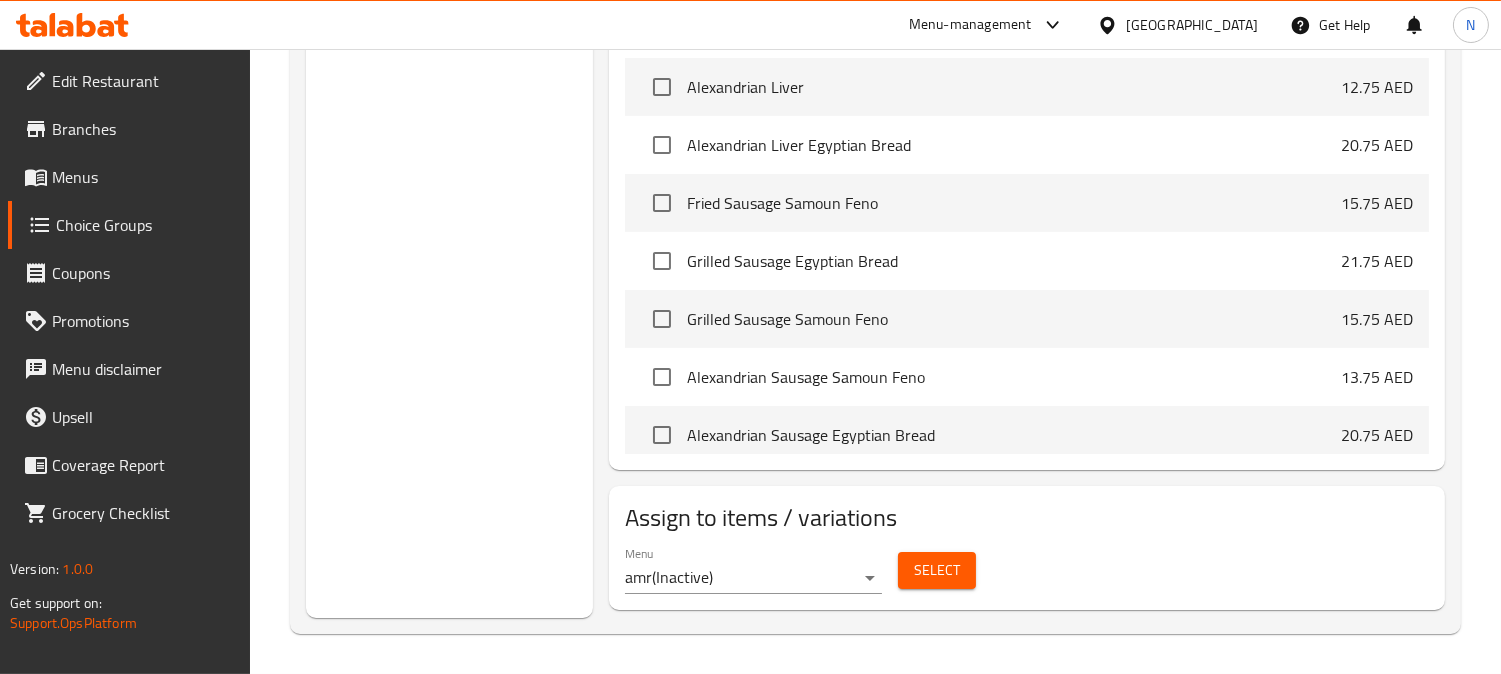 click on "​ Menu-management United Arab Emirates Get Help N   Edit Restaurant   Branches   Menus   Choice Groups   Coupons   Promotions   Menu disclaimer   Upsell   Coverage Report   Grocery Checklist  Version:    1.0.0  Get support on:    Support.OpsPlatform Home / Restaurants management / Choice Groups Choice Groups Choice Groups Add Ons: 1 Extra For Pasta With Liver: 1 Extra For Pasta With Meat Balls: 1 Your Choice Of Size: 2 Your Choice Of Size: 2 Your Choice Of Size: 2 Add Ons: (ID: 945691) Add Ons: ​ الاضافات: ​ Min: 0 ​ Max: 0 ​ Save Assigned to  Add Ons: Add Cheese (ID: 1781297439) 2 AED Name (En) Add Cheese Name (En) Name (Ar) اضافة الجينه Name (Ar) Price AED 2 Price Status Add New Items / Choices Add (0) items to choice group Alexandrian Liver 12.75 AED Alexandrian Liver Egyptian Bread 20.75 AED Fried Sausage Samoun Feno 15.75 AED Grilled Sausage Egyptian Bread 21.75 AED Grilled Sausage Samoun Feno 15.75 AED Alexandrian Sausage Samoun Feno 13.75 AED 20.75 AED 21.75 AED 23.75 AED )" at bounding box center (750, -322) 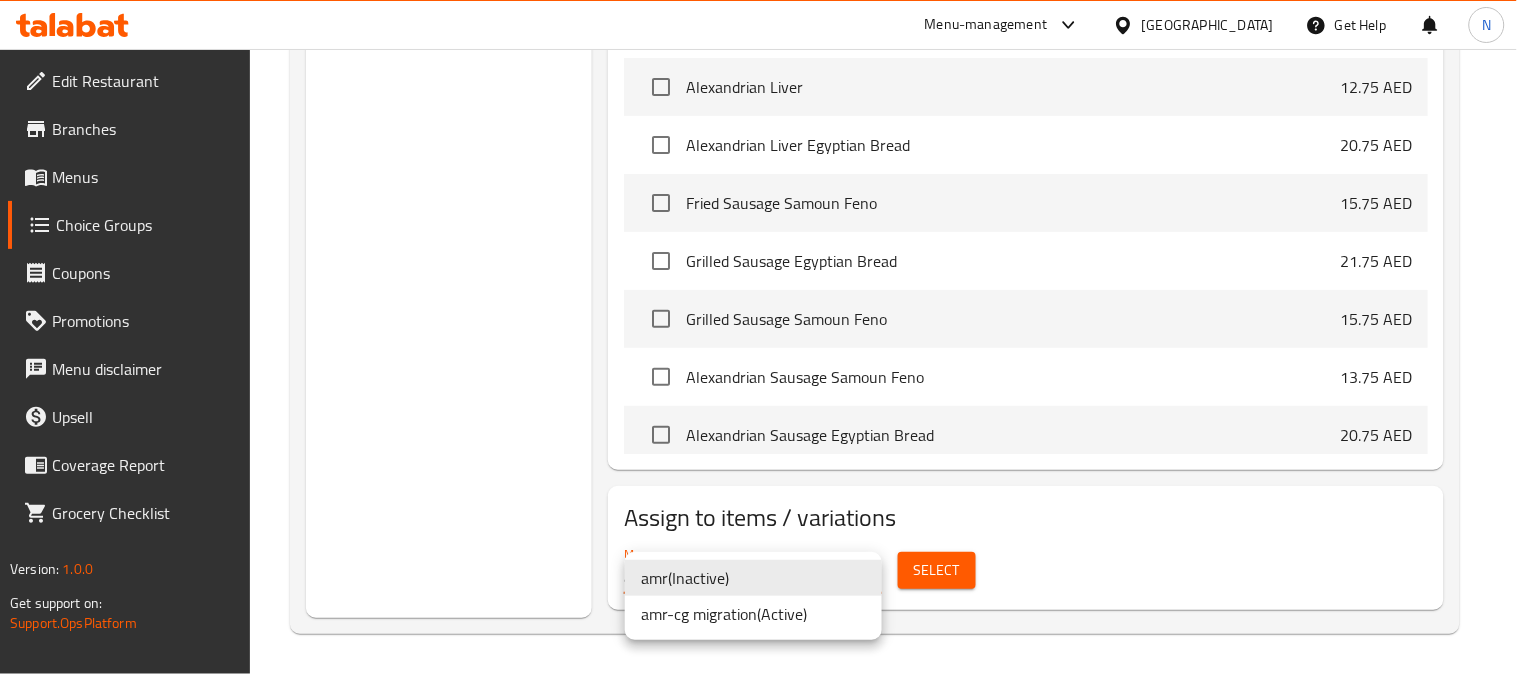 click on "amr-cg migration  ( Active )" at bounding box center (753, 614) 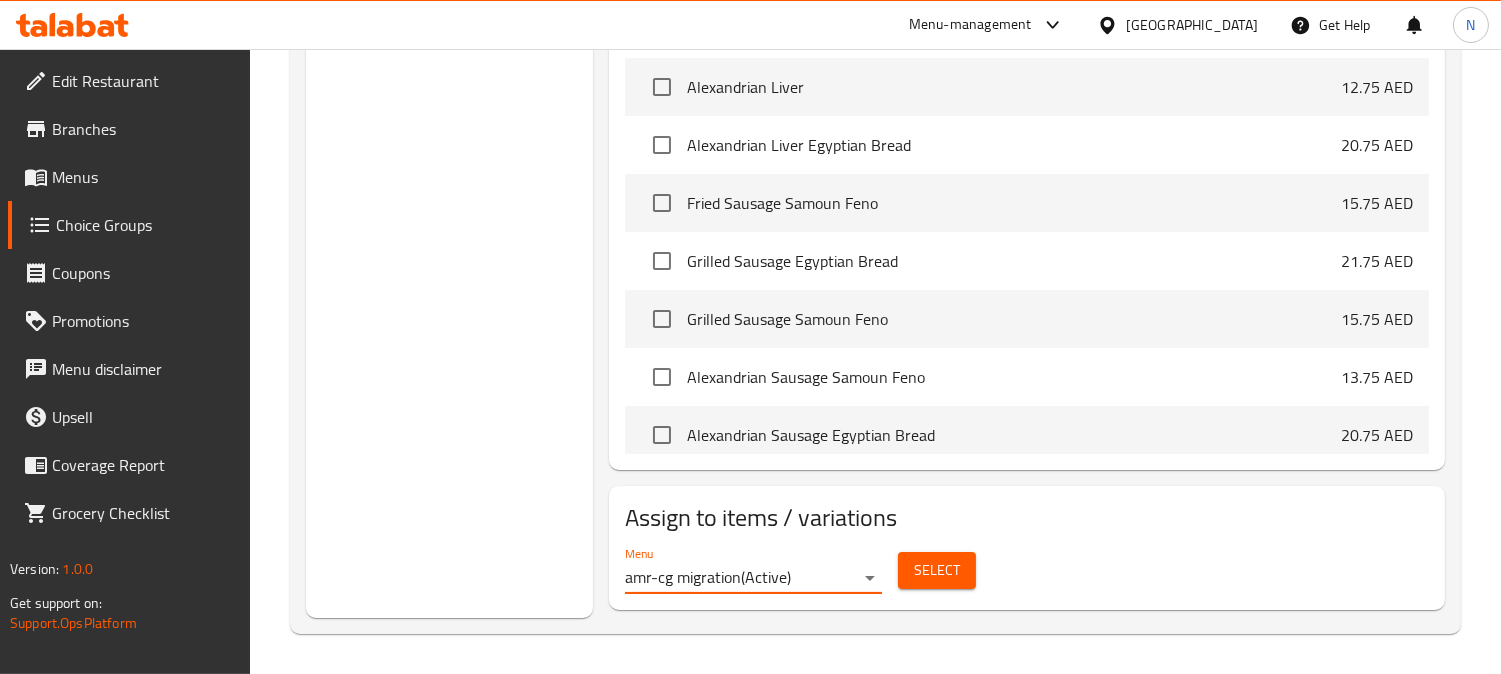 click on "Select" at bounding box center (937, 570) 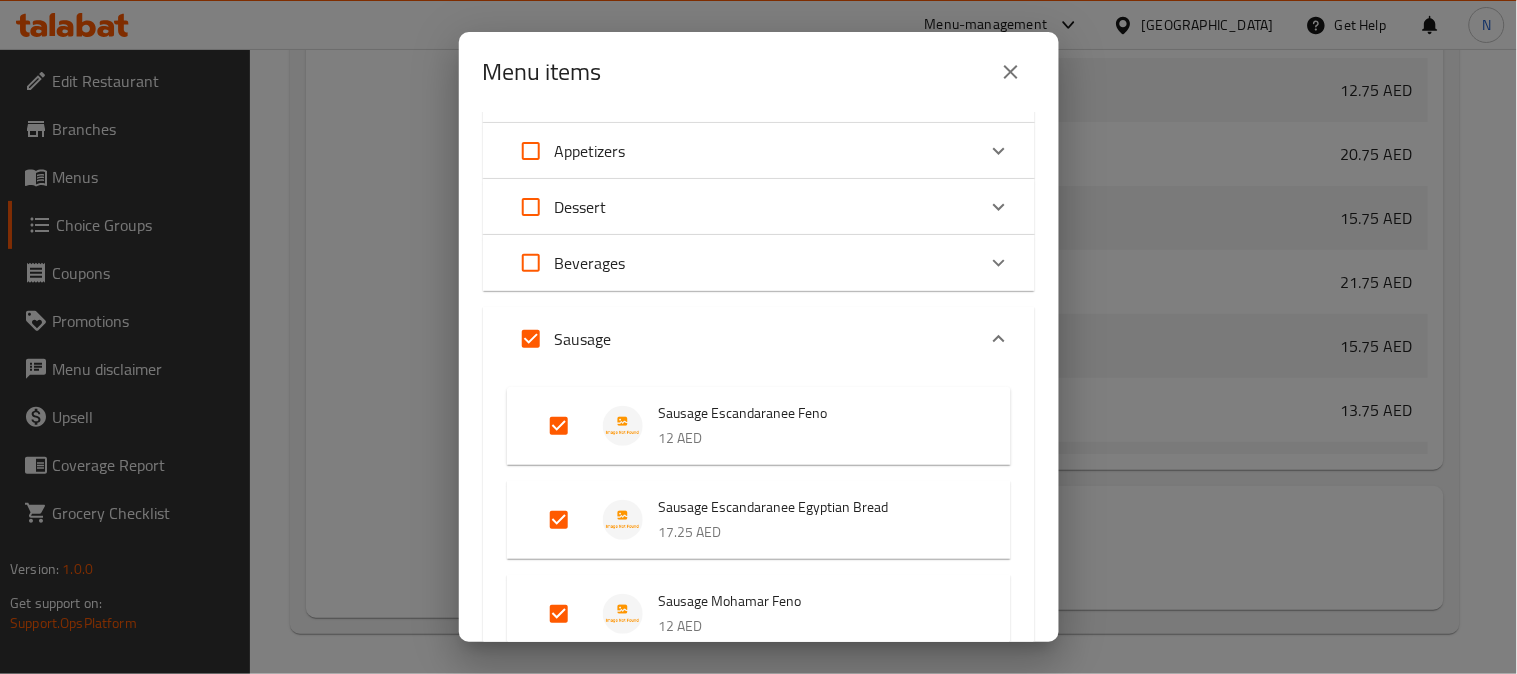 scroll, scrollTop: 222, scrollLeft: 0, axis: vertical 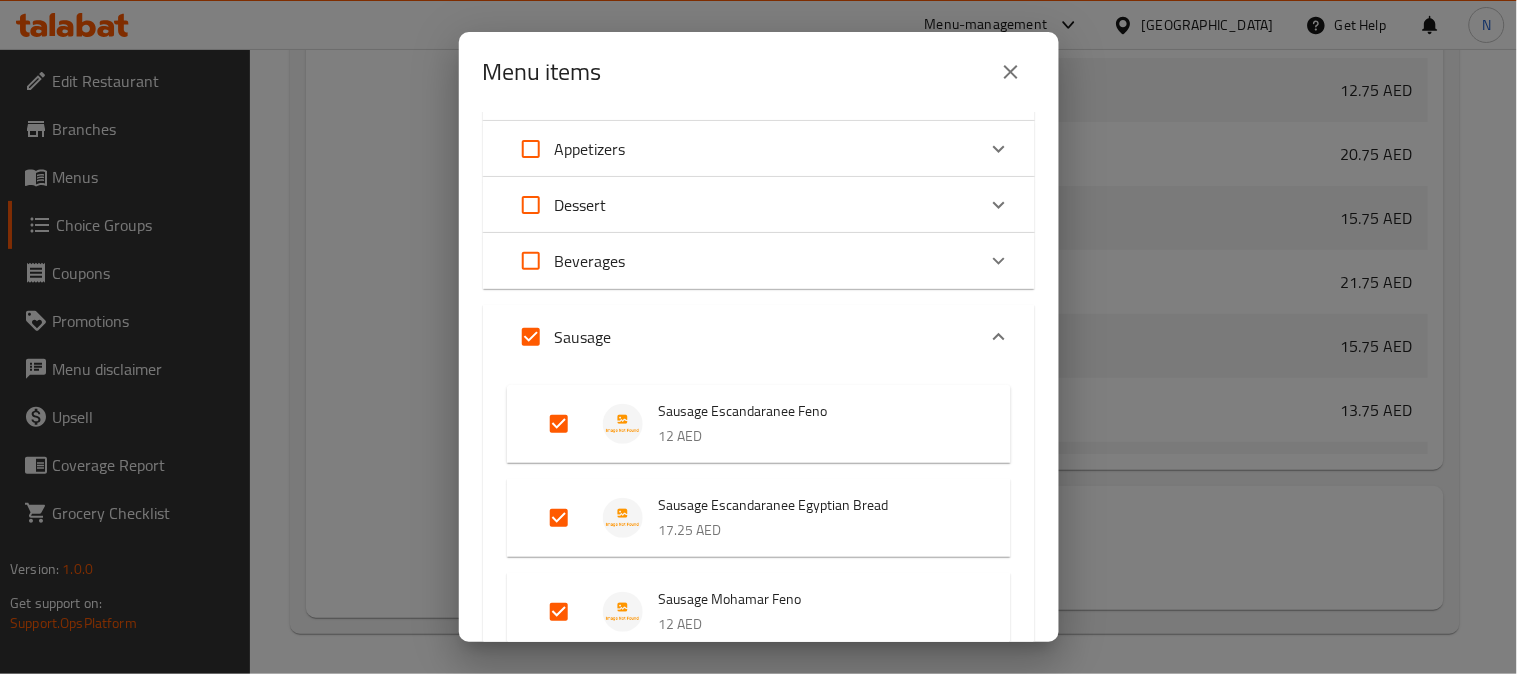 click at bounding box center (531, 337) 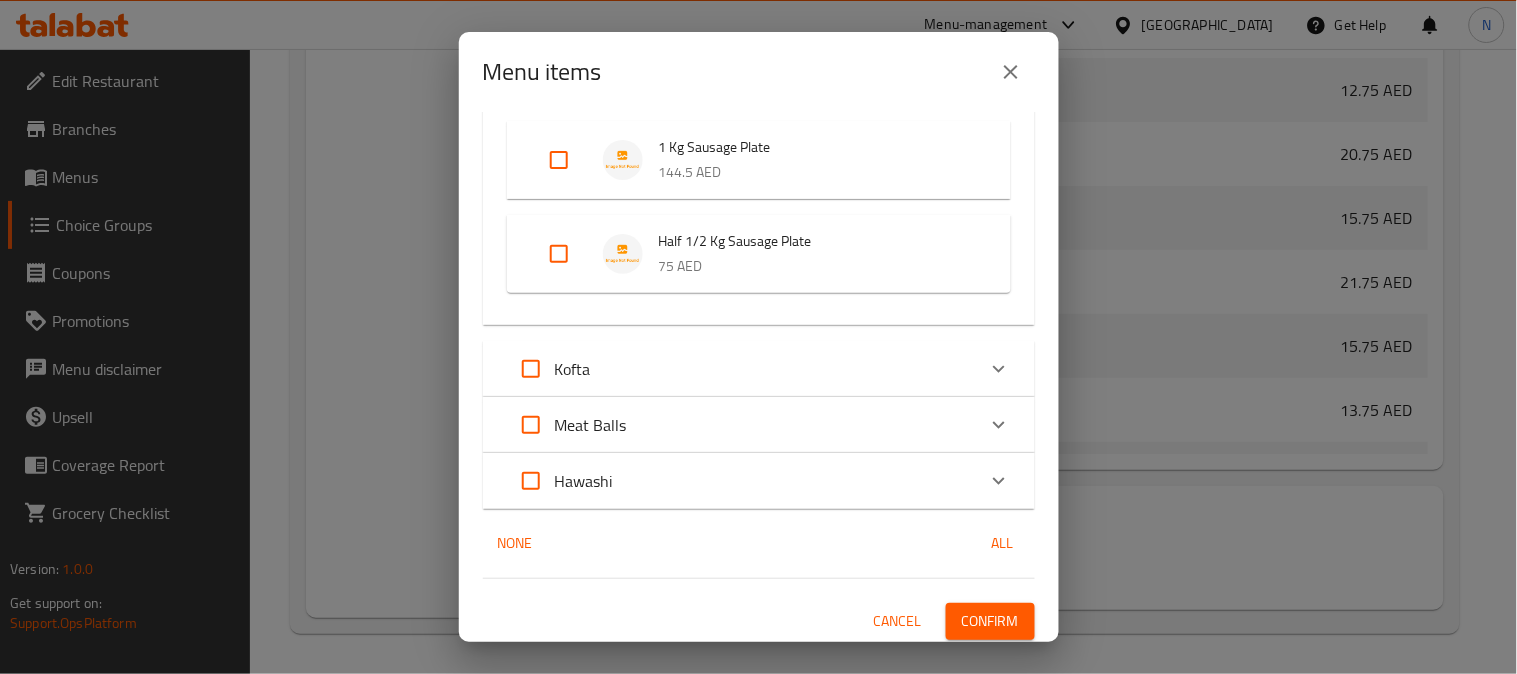 scroll, scrollTop: 1148, scrollLeft: 0, axis: vertical 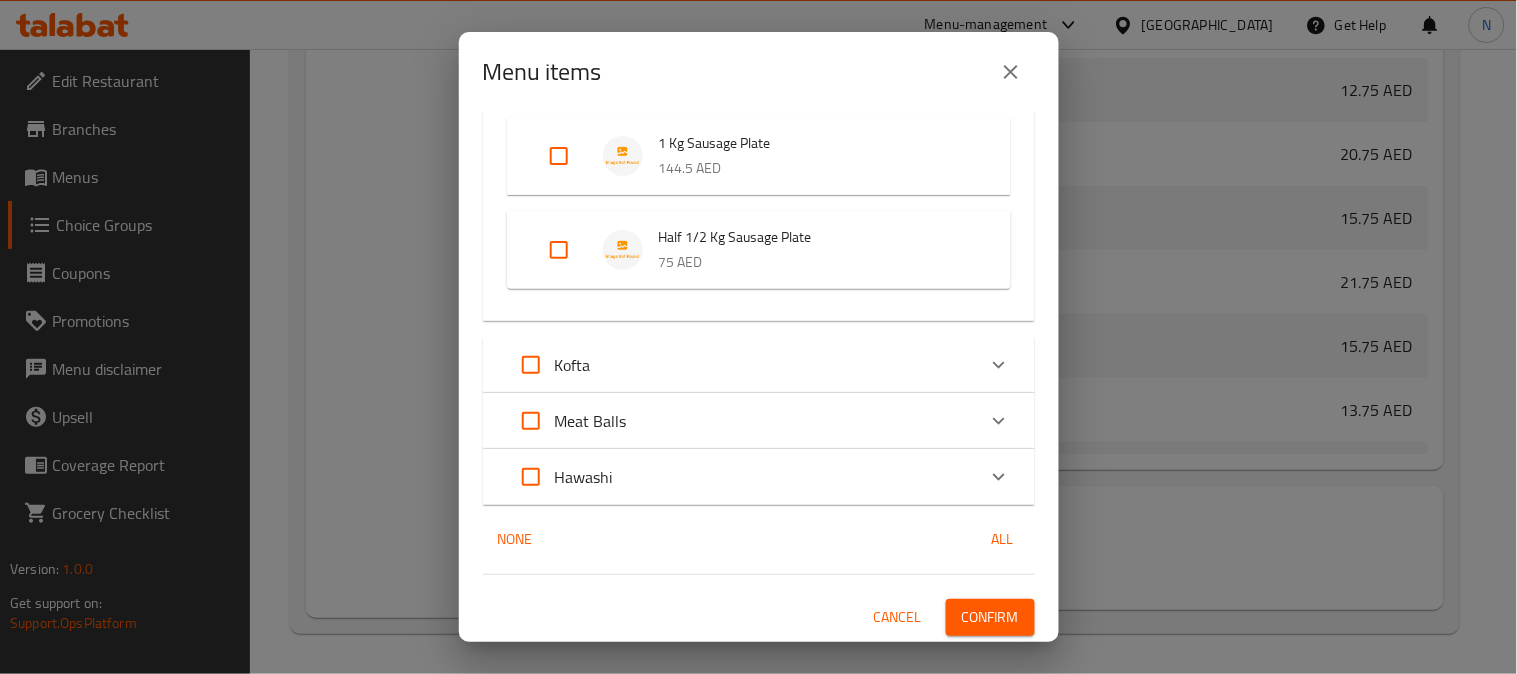click on "Hawashi" at bounding box center (741, 477) 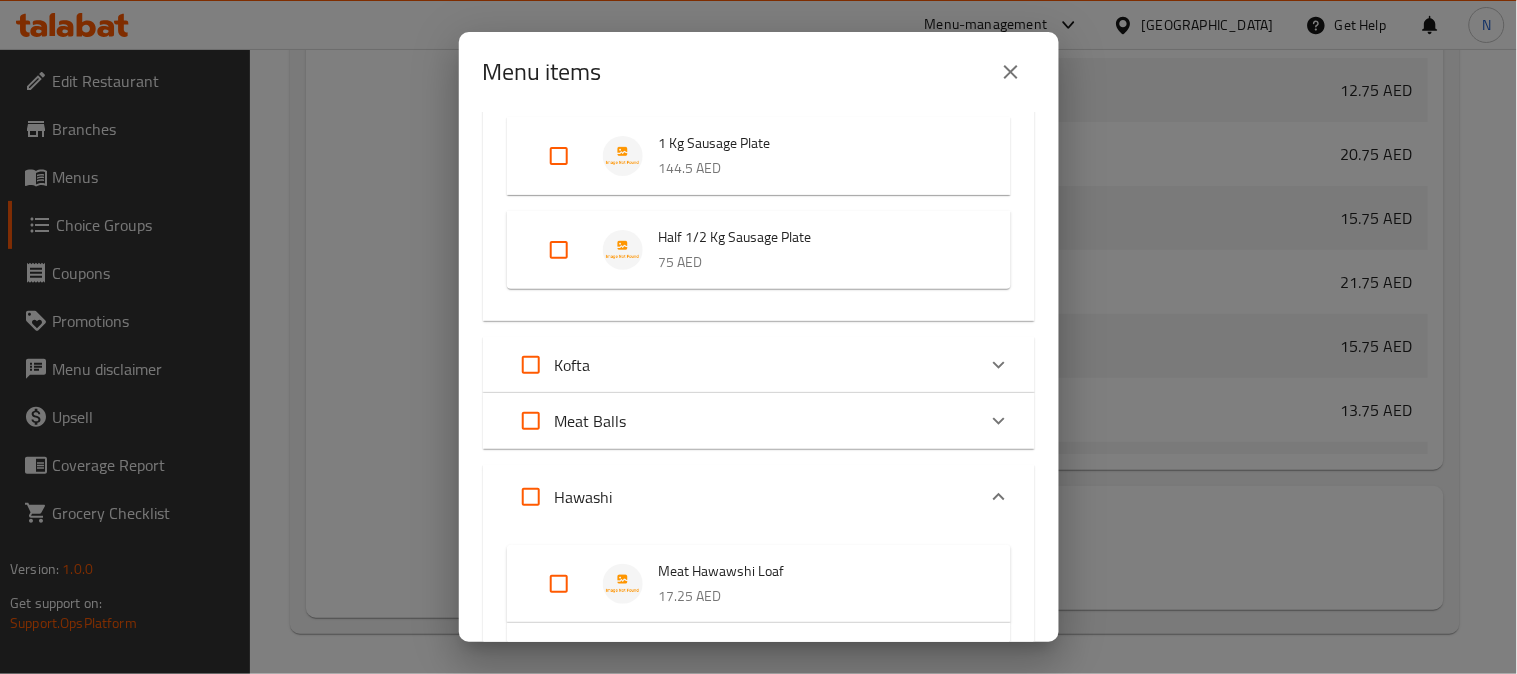 click at bounding box center [531, 497] 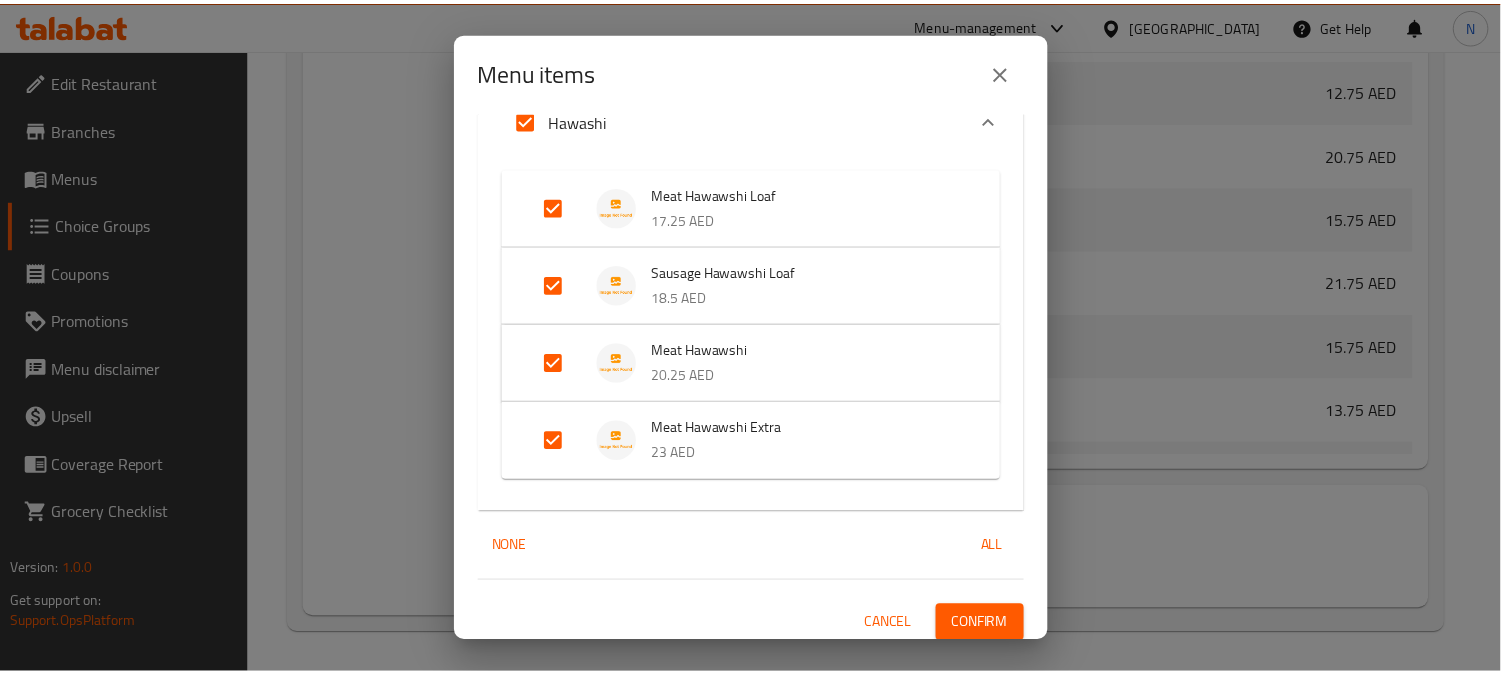 scroll, scrollTop: 1532, scrollLeft: 0, axis: vertical 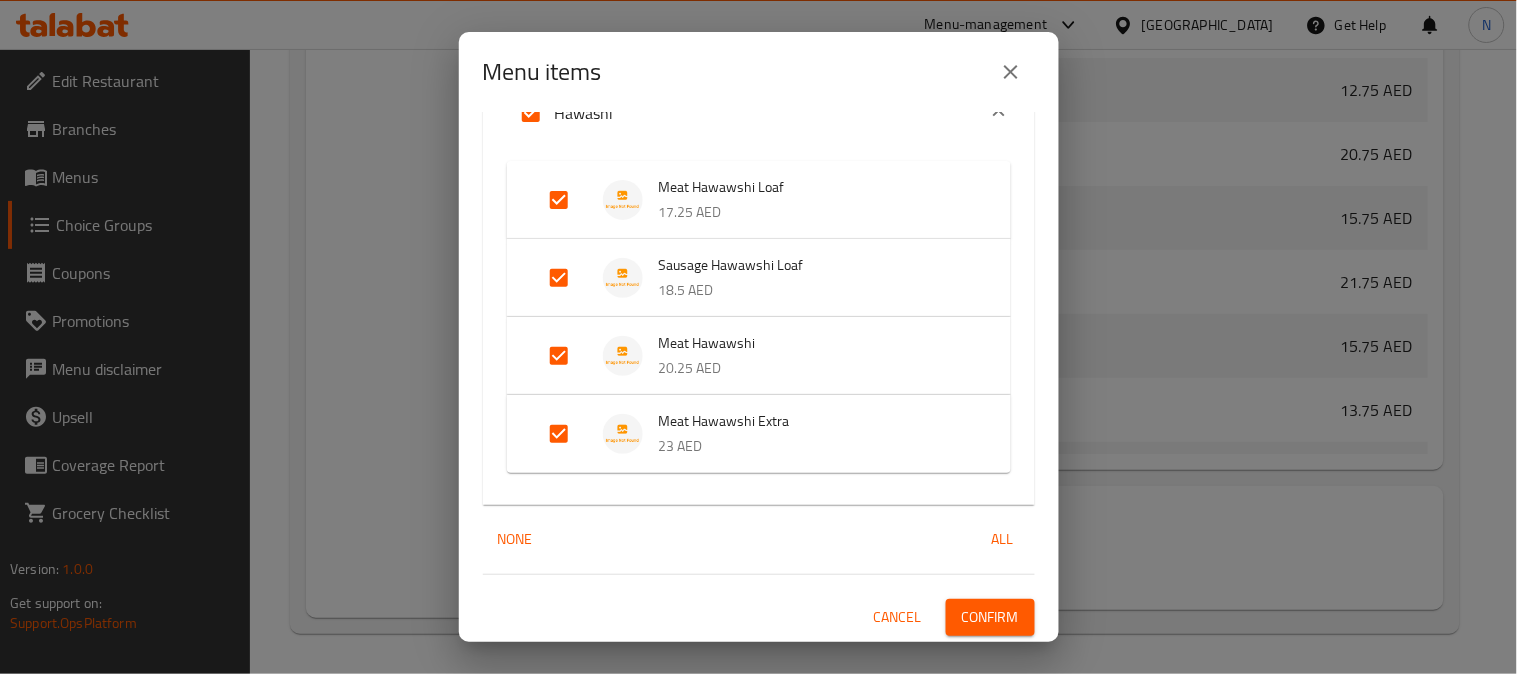 click on "Confirm" at bounding box center [990, 617] 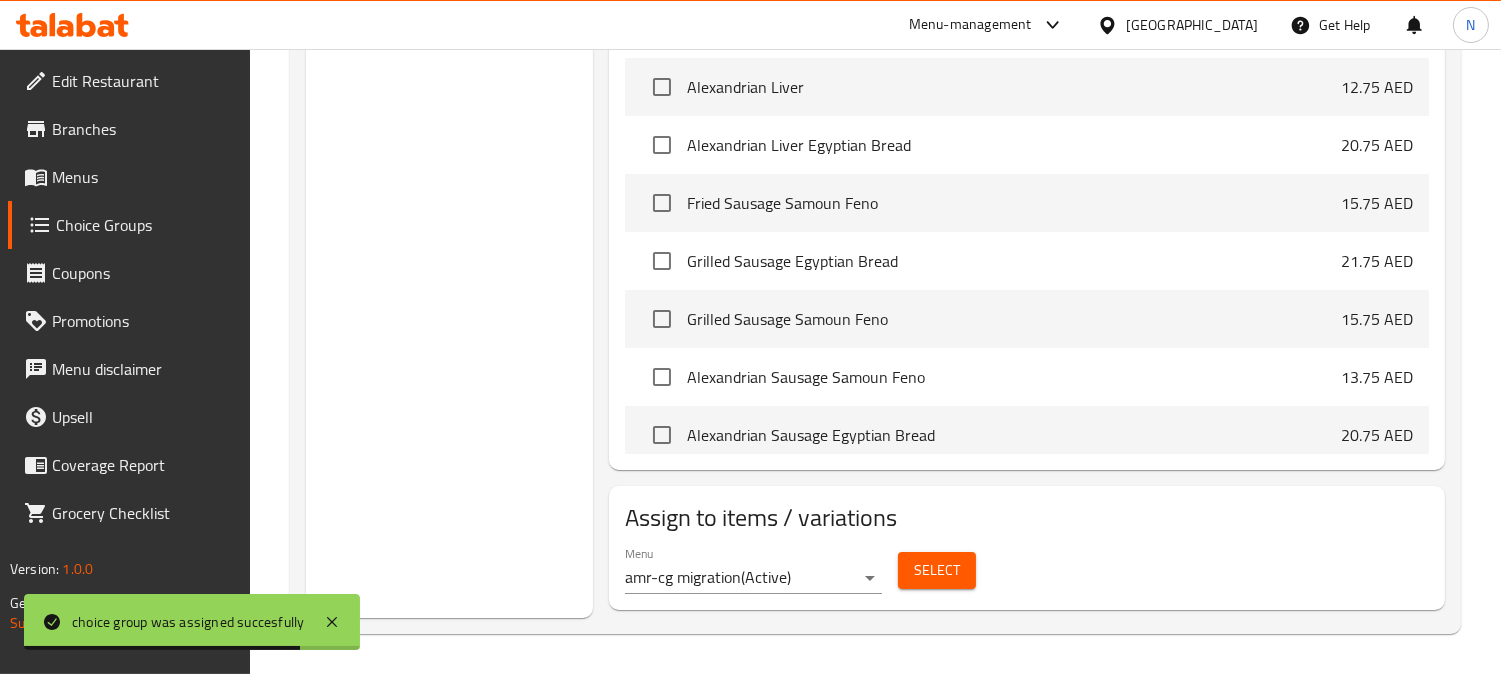 click on "Menus" at bounding box center [143, 177] 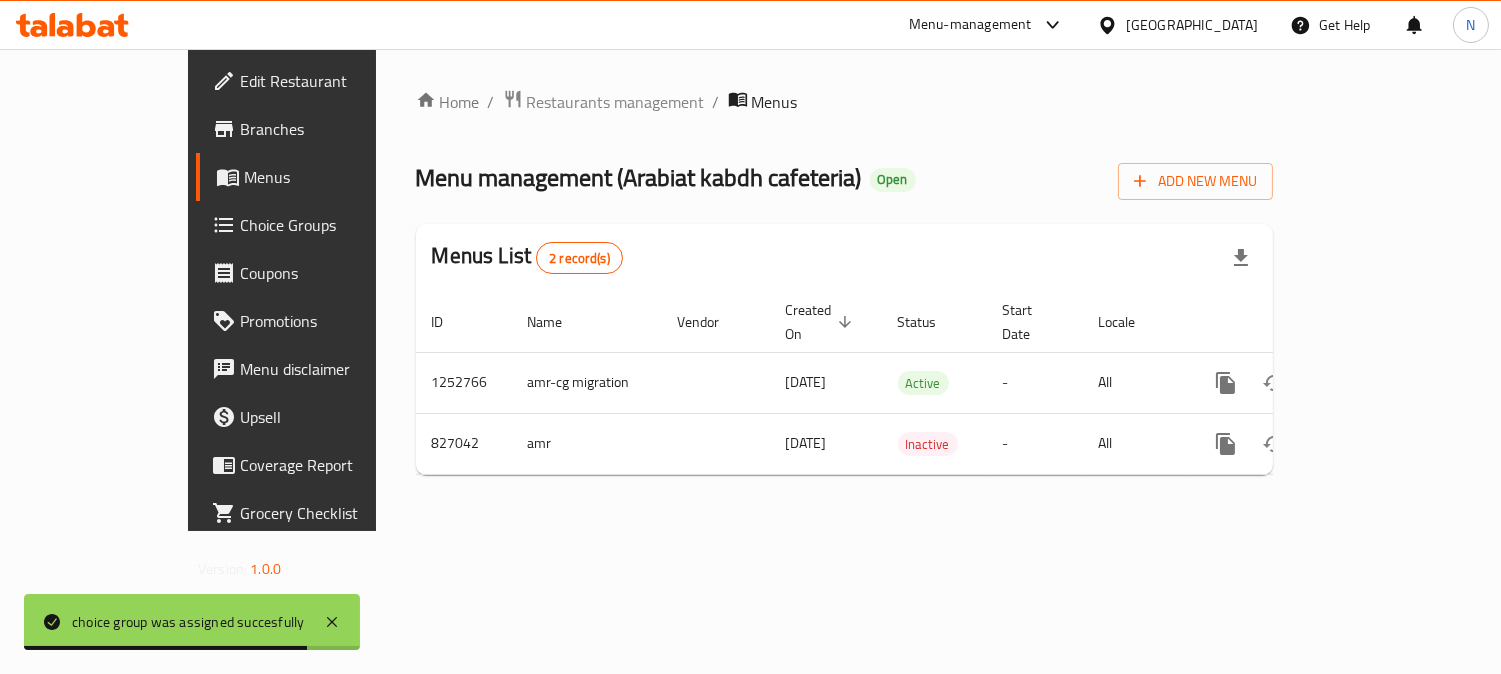 scroll, scrollTop: 0, scrollLeft: 0, axis: both 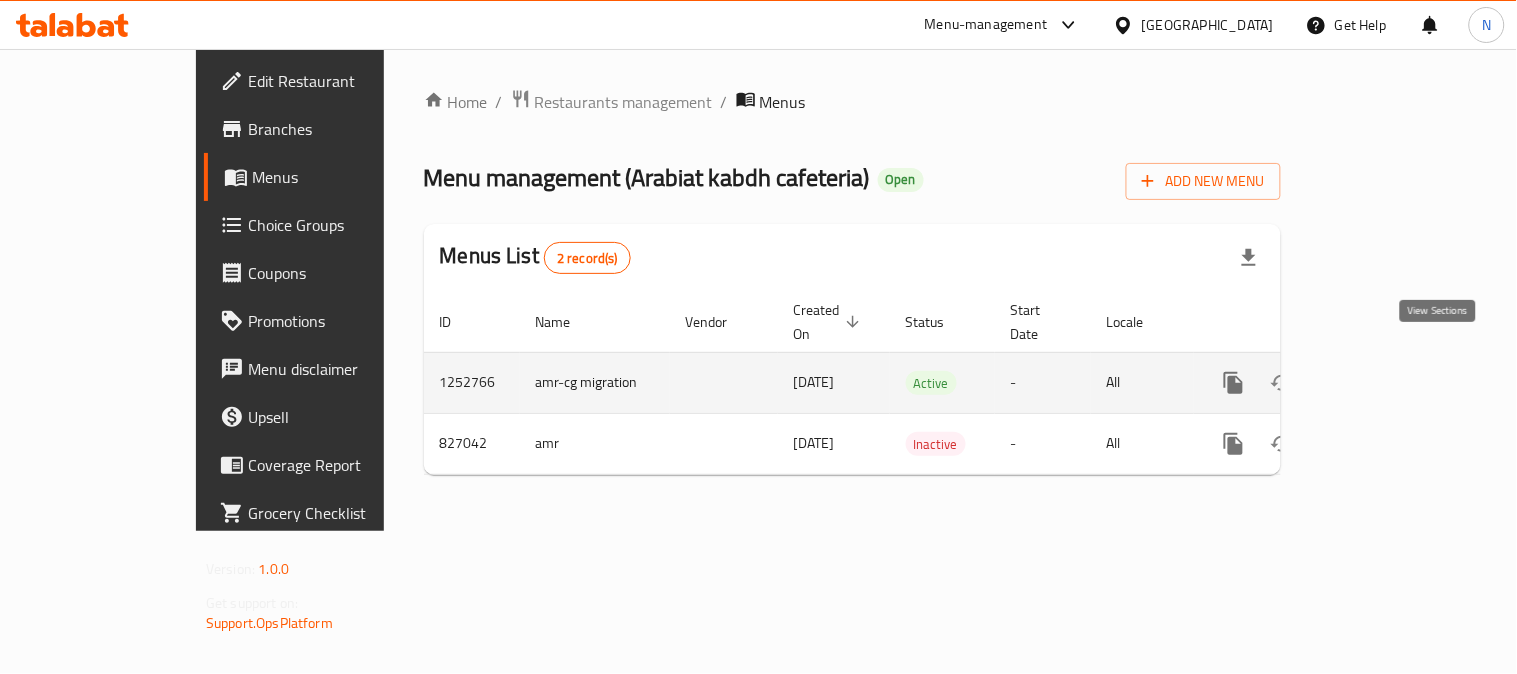 click at bounding box center (1378, 383) 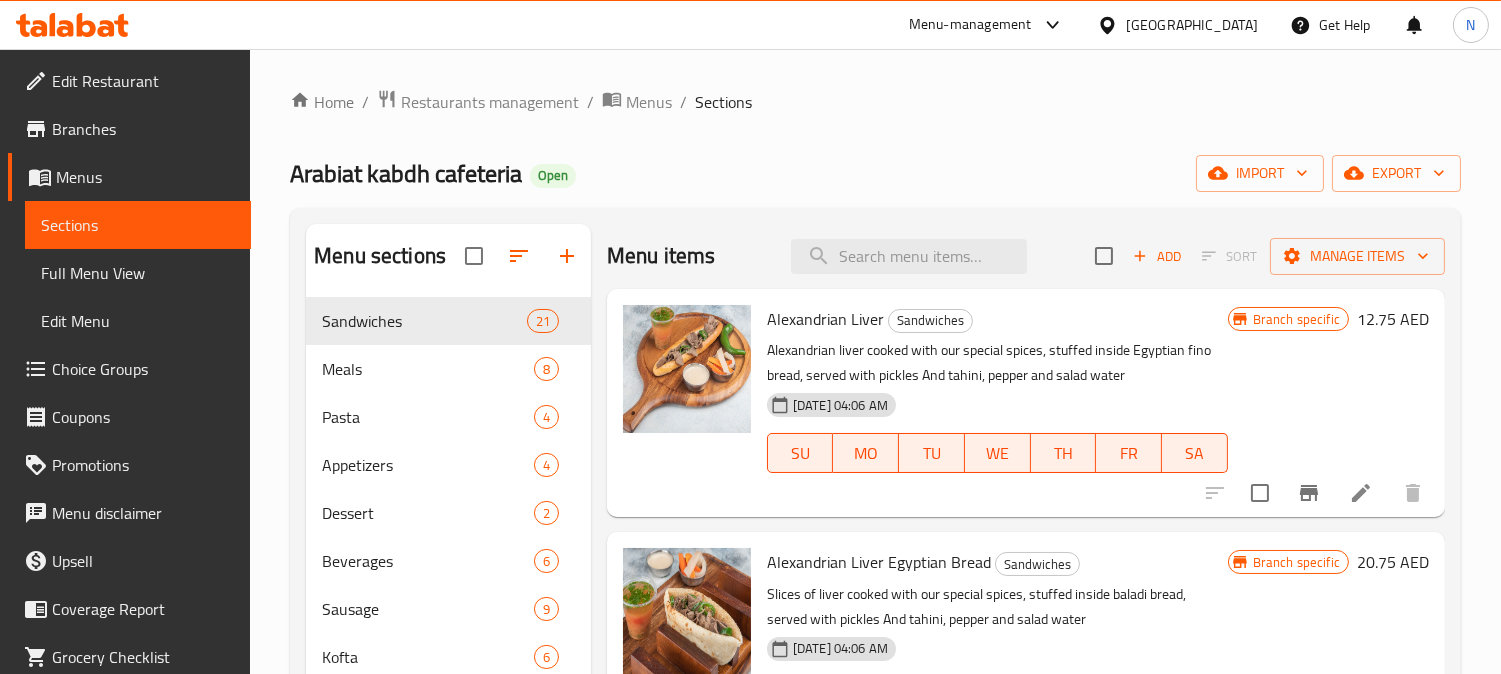 click on "Full Menu View" at bounding box center (138, 273) 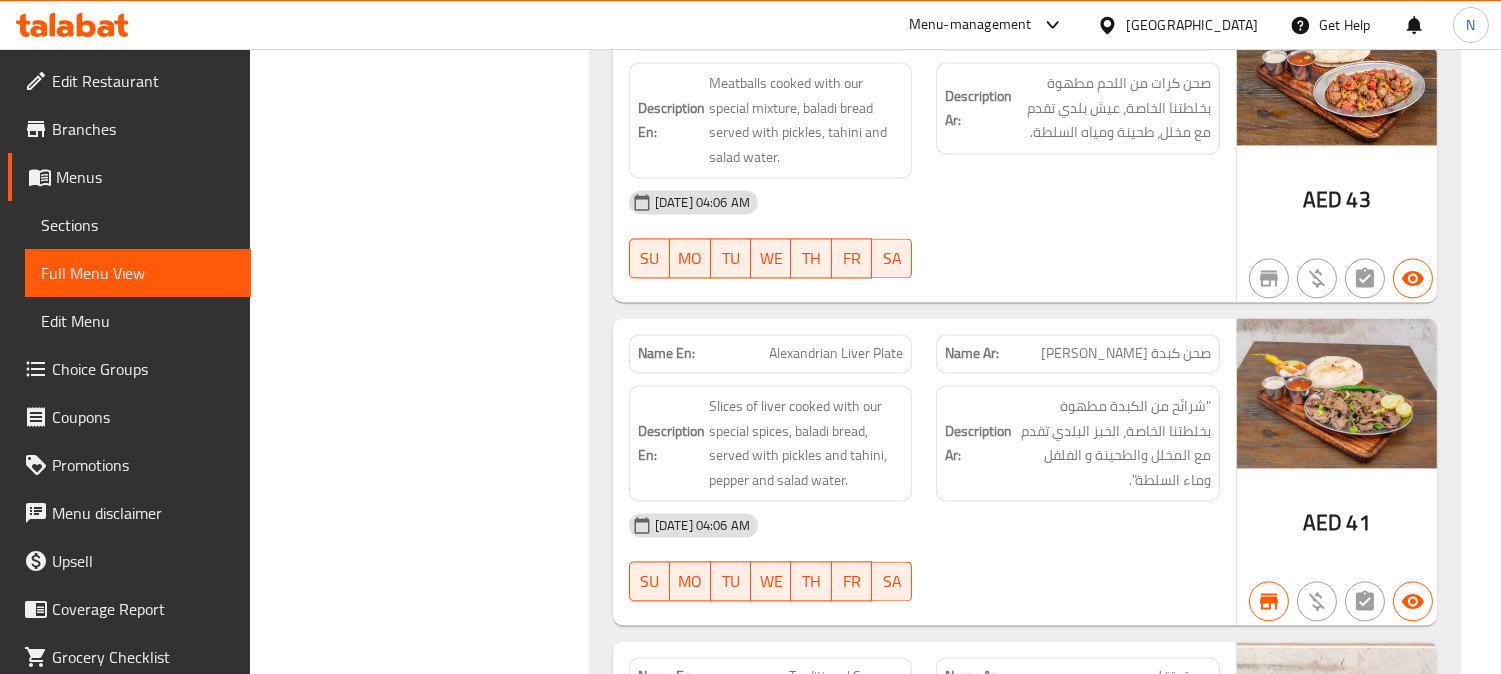 scroll, scrollTop: 9630, scrollLeft: 0, axis: vertical 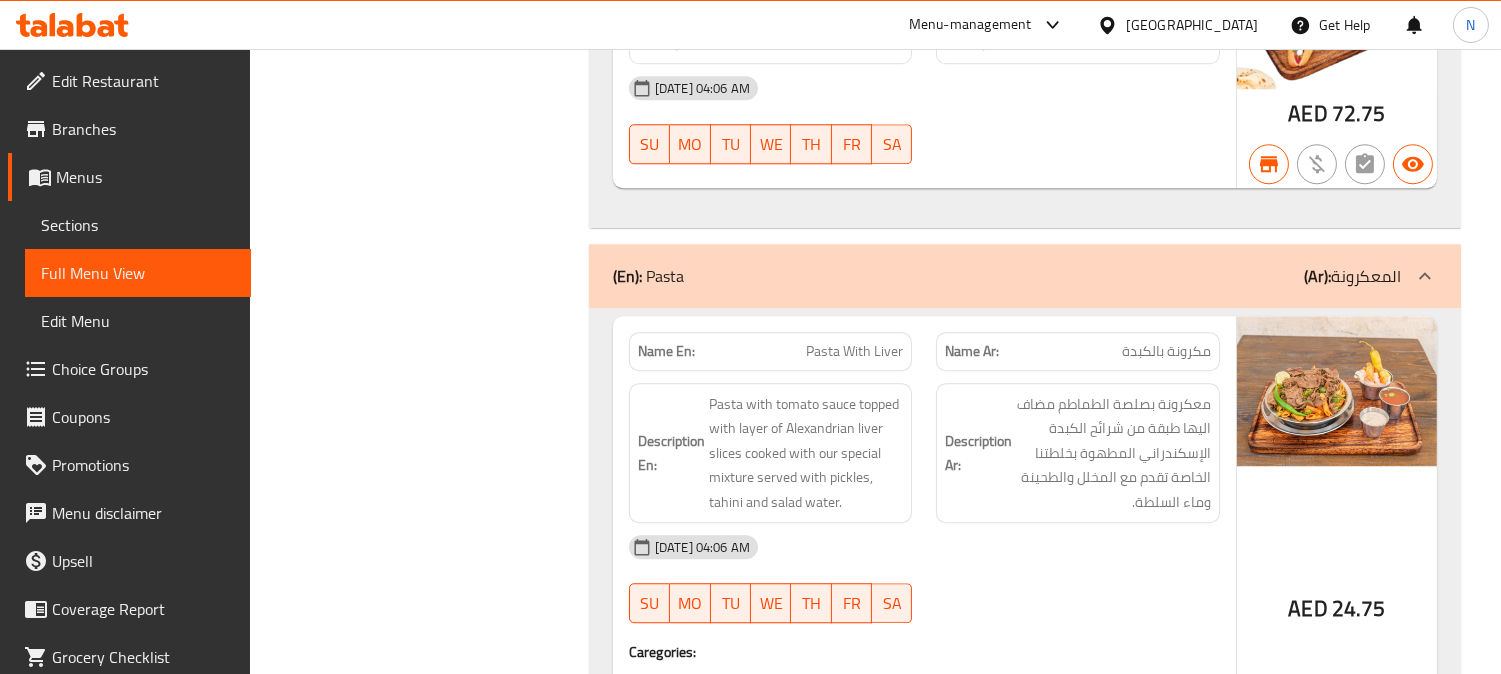 click on "(En):   Pasta (Ar): المعكرونة" at bounding box center [1007, -9329] 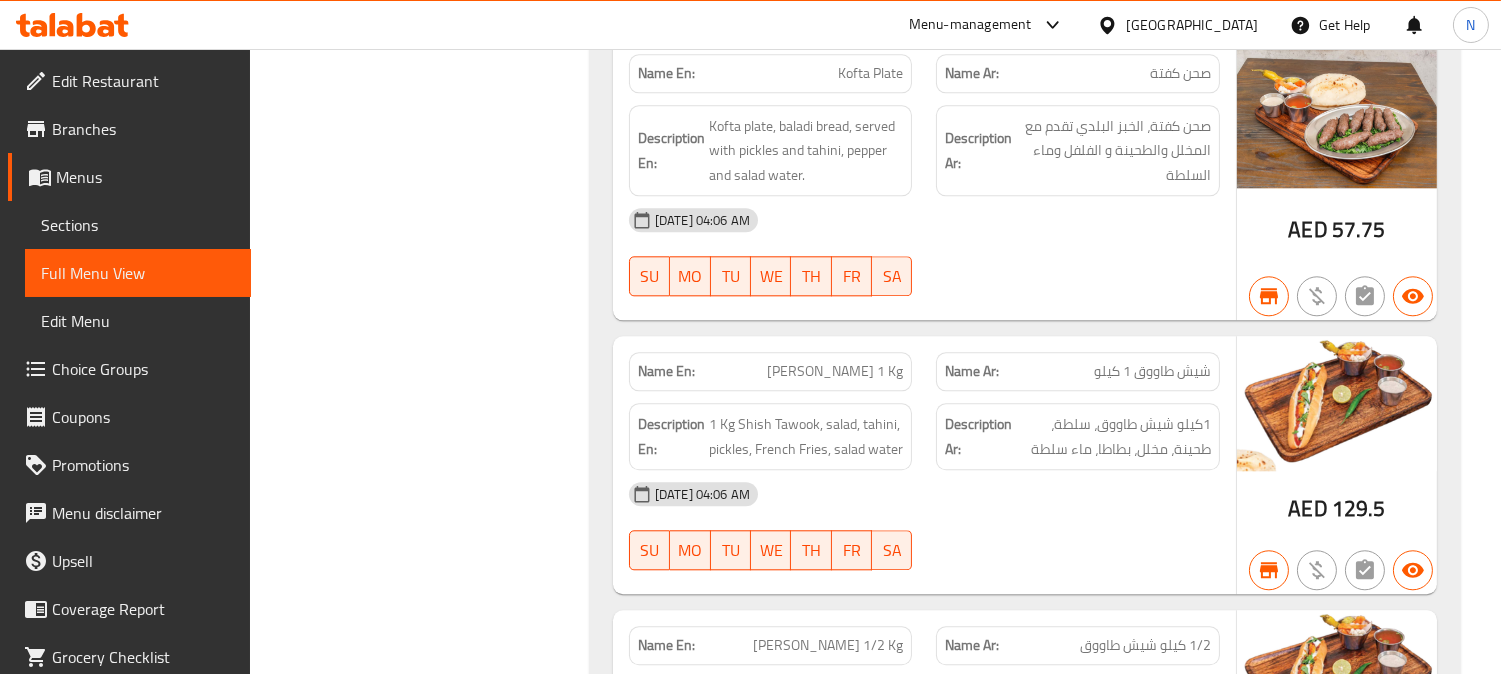 scroll, scrollTop: 8963, scrollLeft: 0, axis: vertical 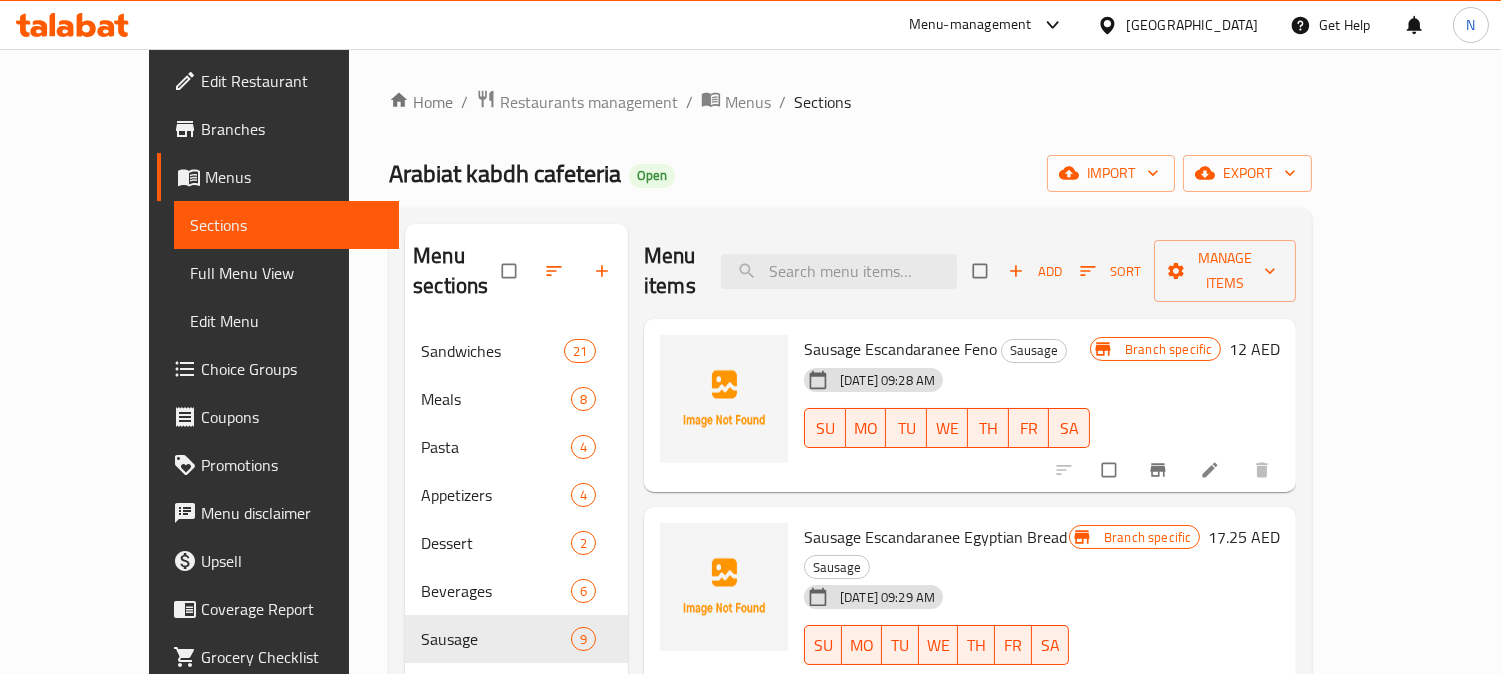 click on "Choice Groups" at bounding box center [292, 369] 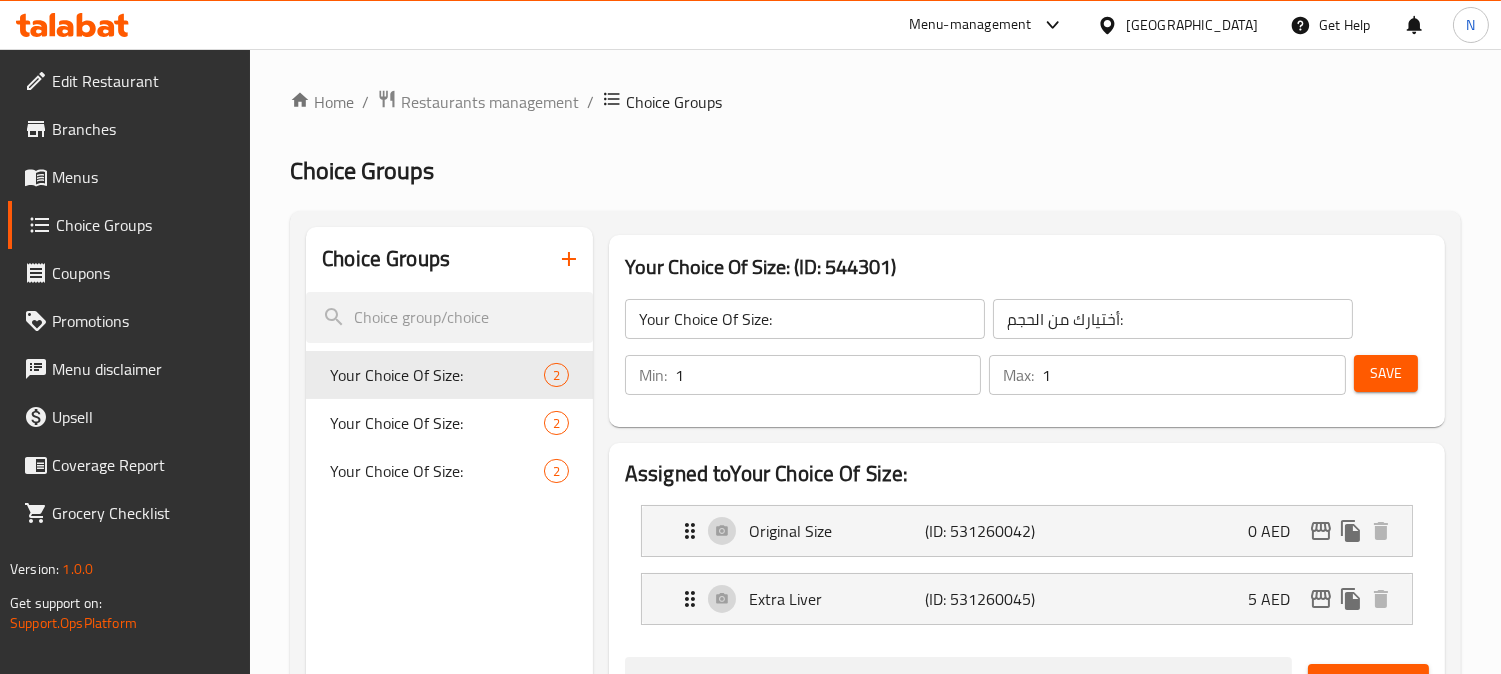 drag, startPoint x: 1060, startPoint y: 85, endPoint x: 994, endPoint y: 131, distance: 80.44874 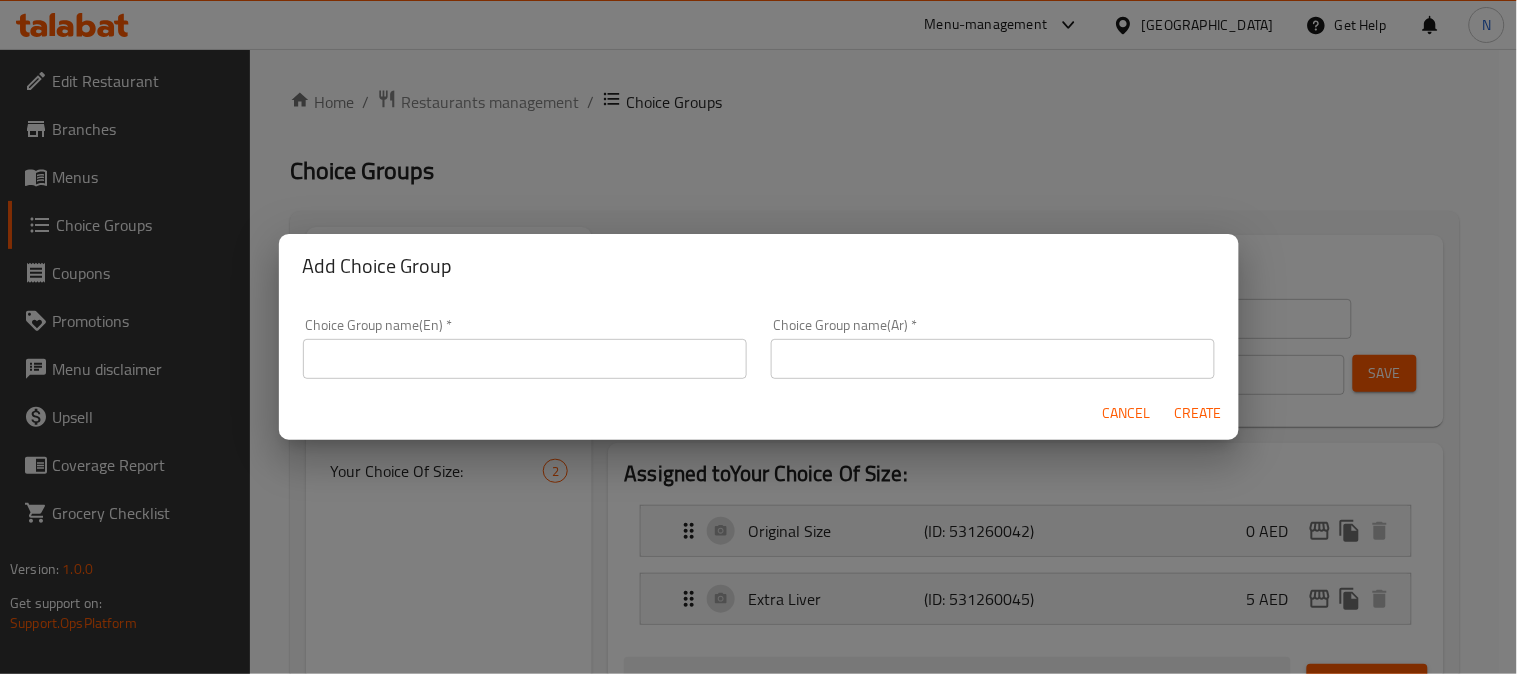 click at bounding box center (525, 359) 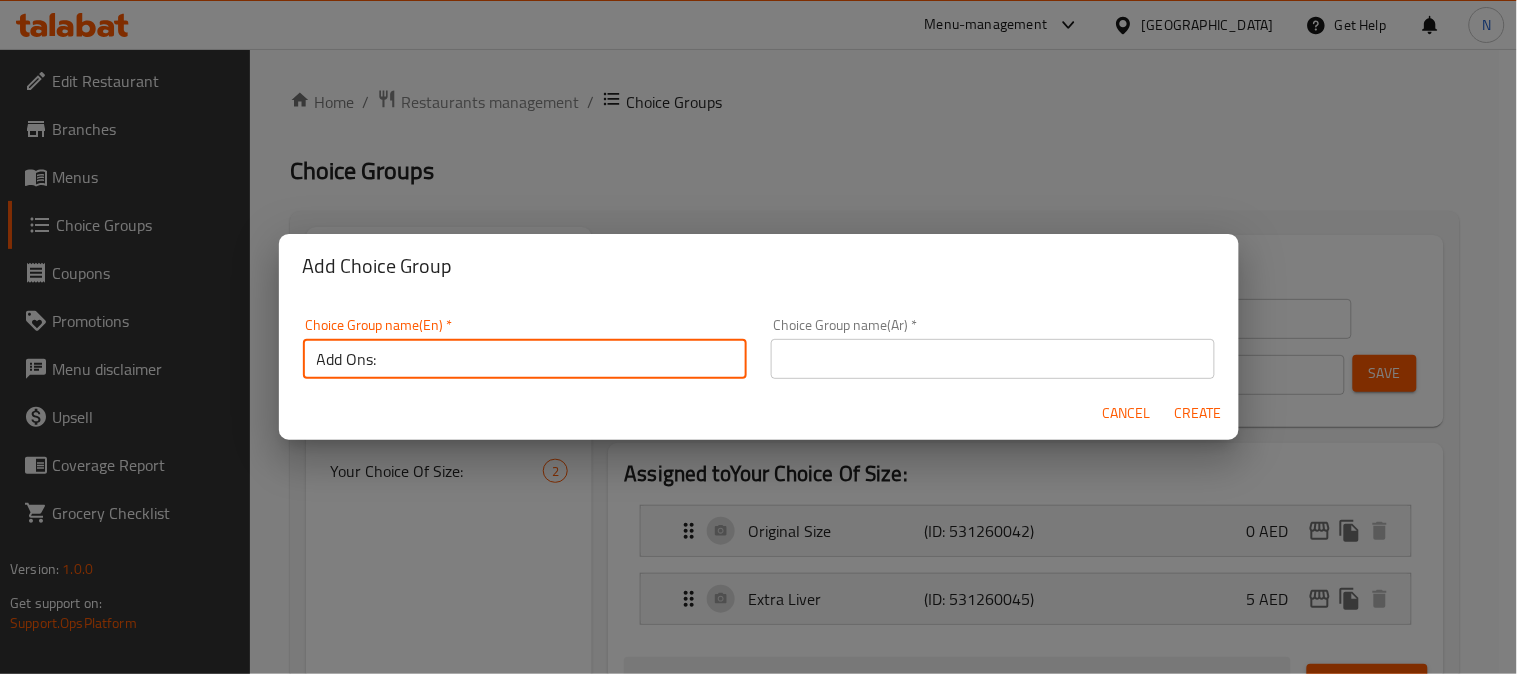 type on "Add Ons:" 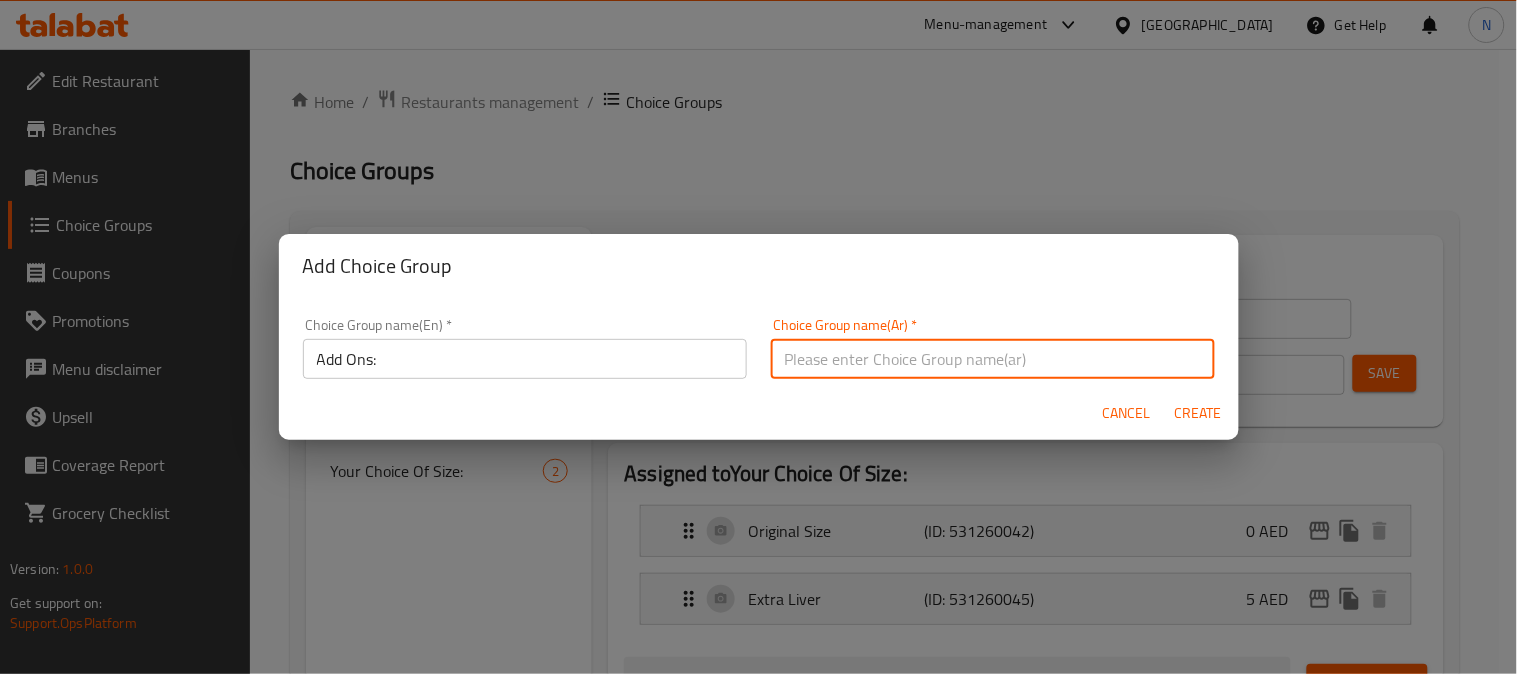 click at bounding box center (993, 359) 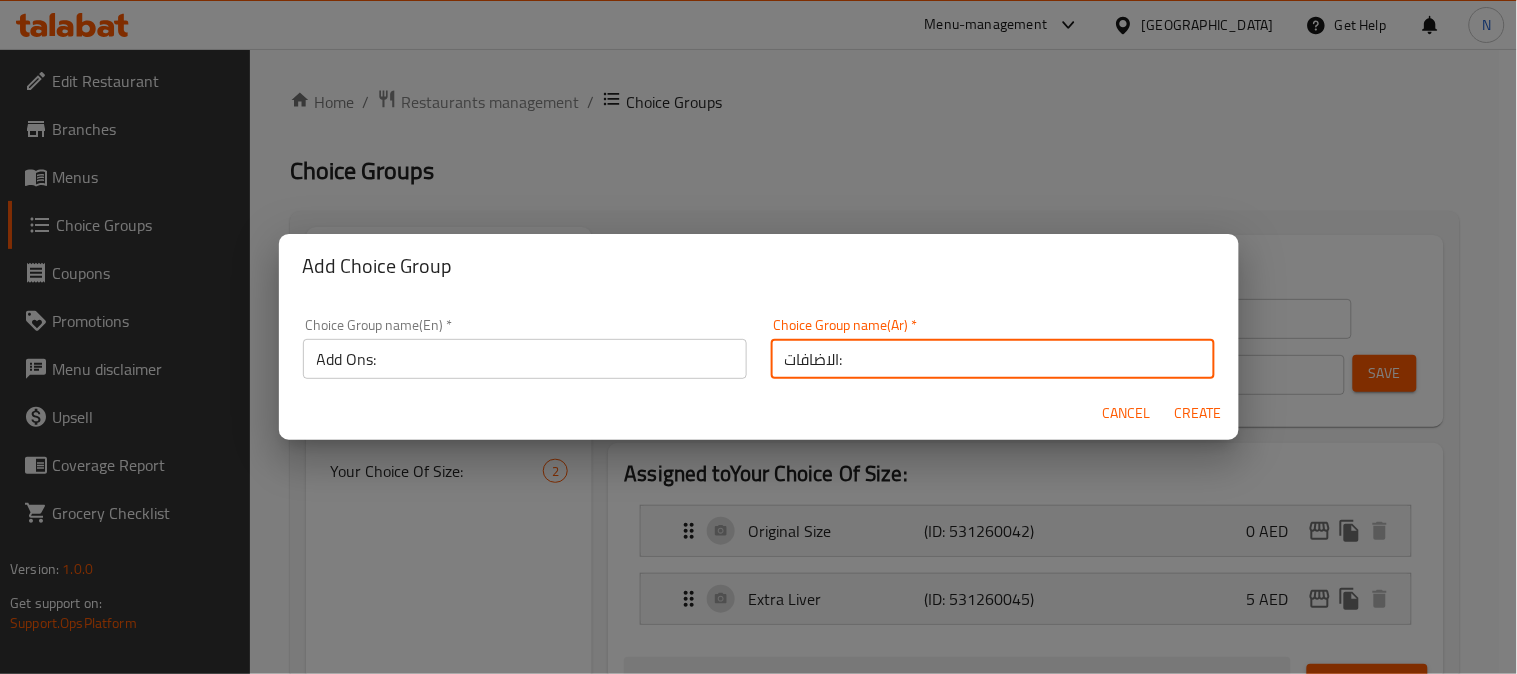 click on "Create" at bounding box center [1199, 413] 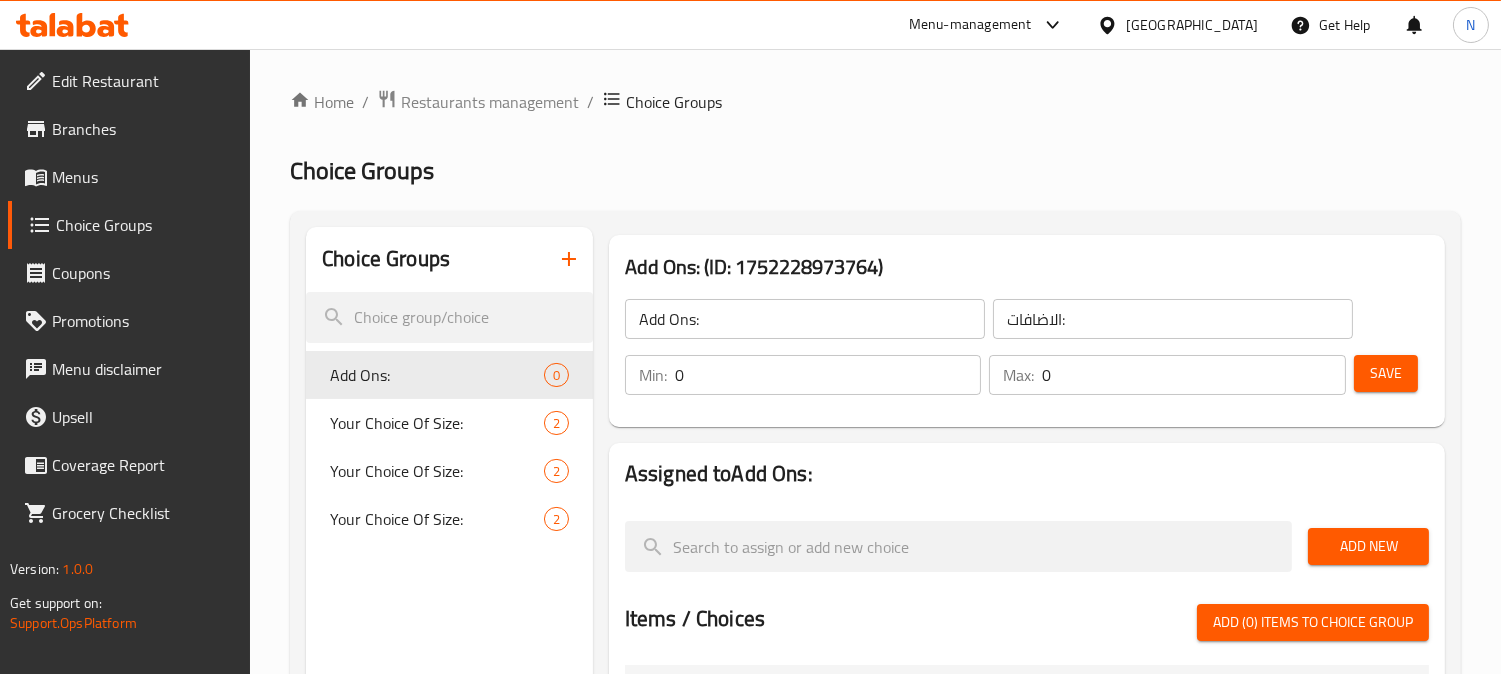 click on "Add New" at bounding box center (1368, 546) 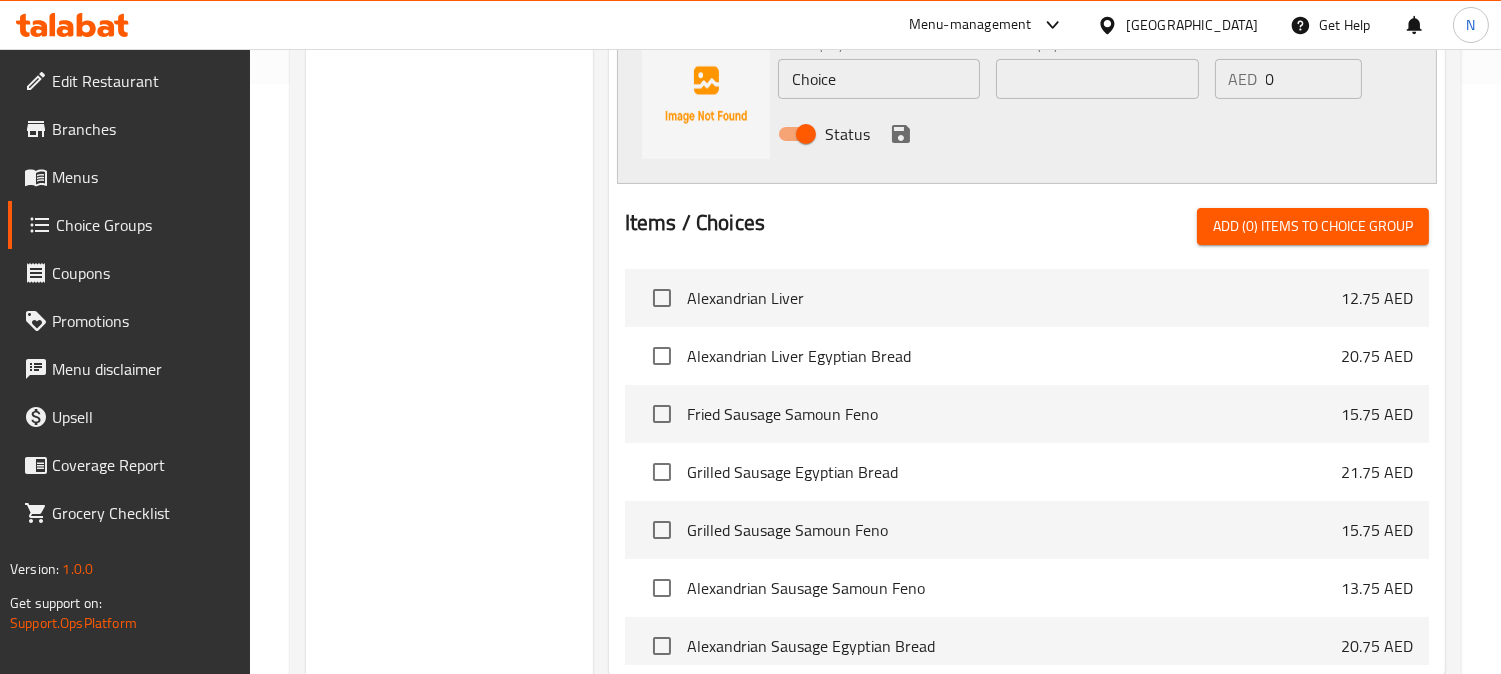 scroll, scrollTop: 478, scrollLeft: 0, axis: vertical 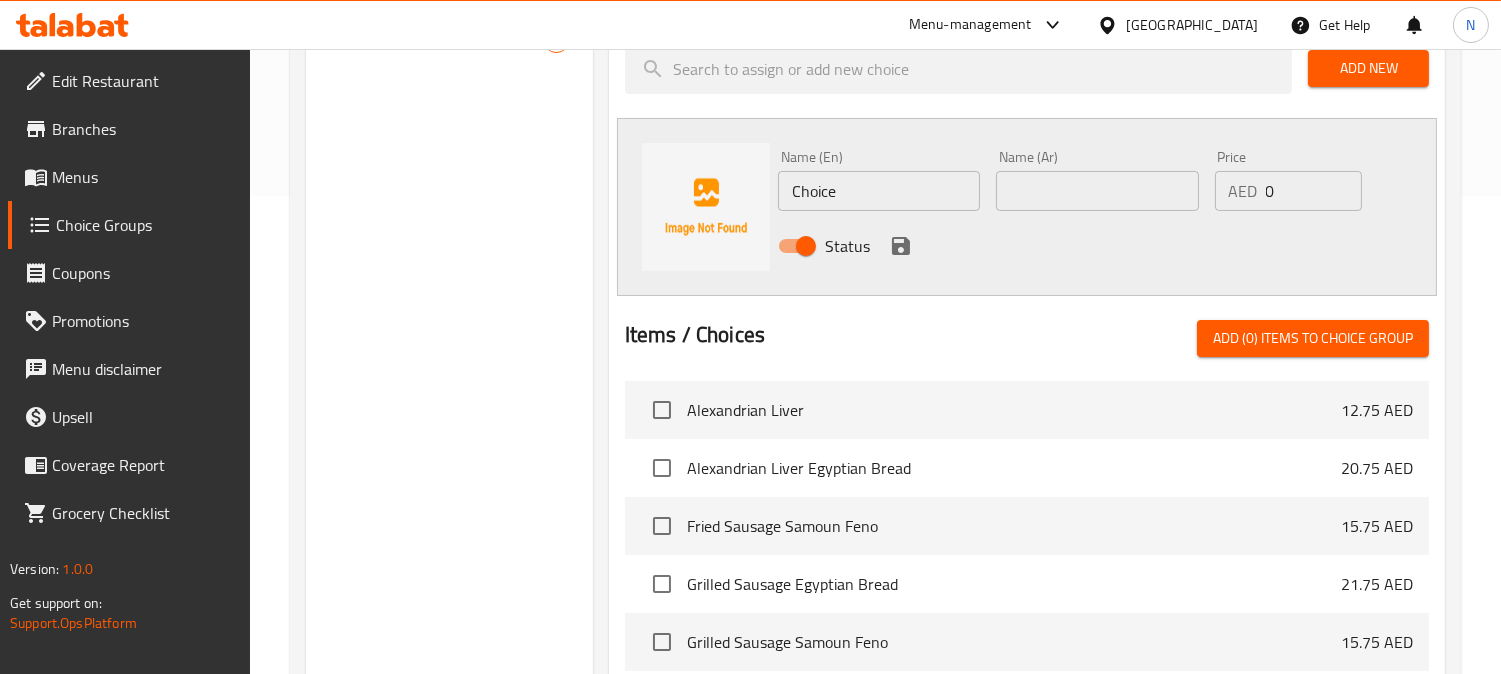 click on "Choice" at bounding box center (879, 191) 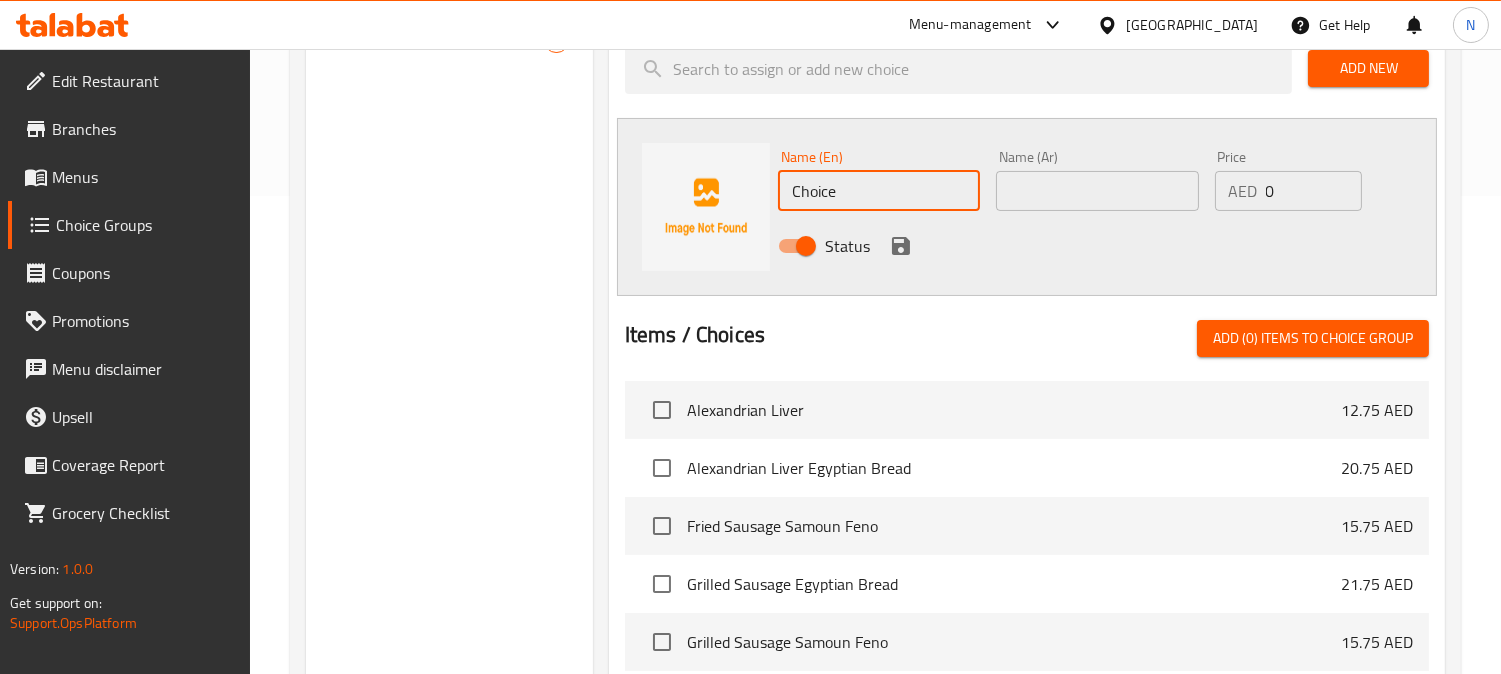 click on "Choice" at bounding box center [879, 191] 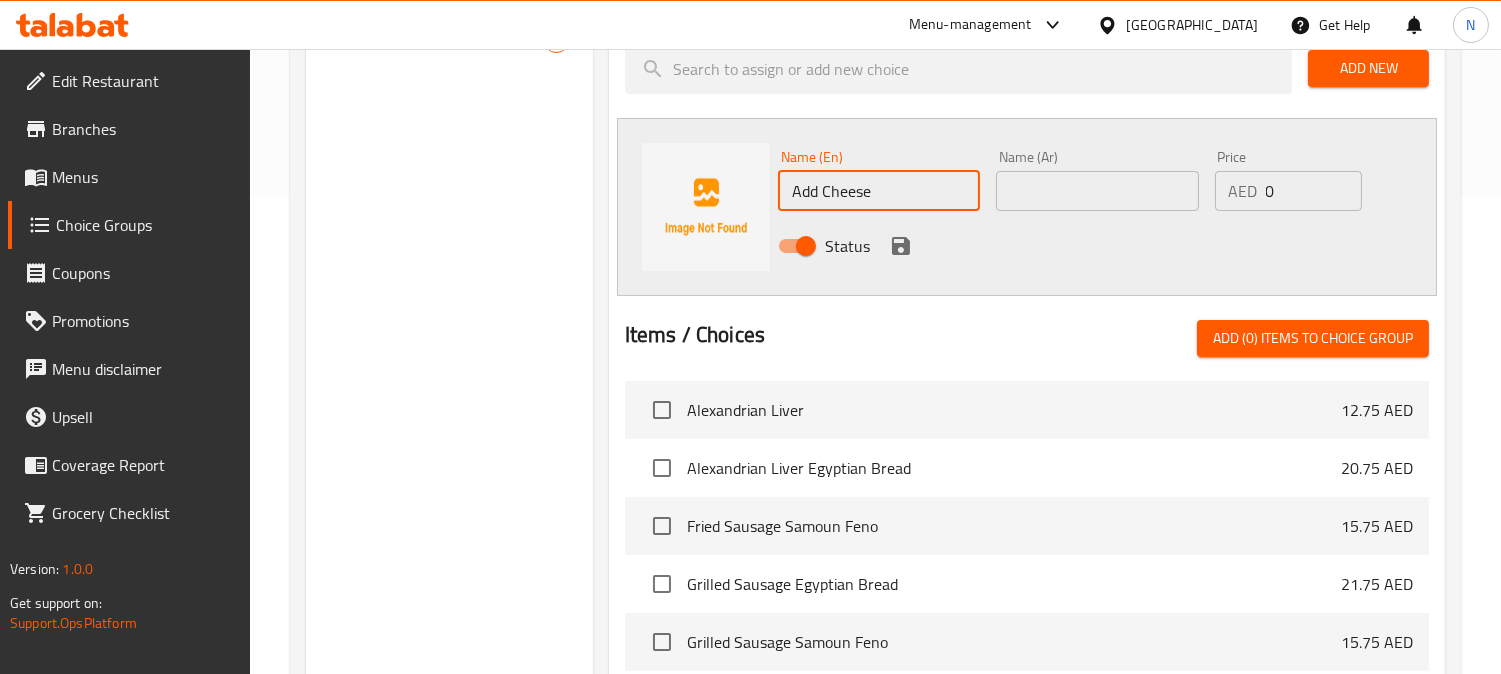 type on "Add Cheese" 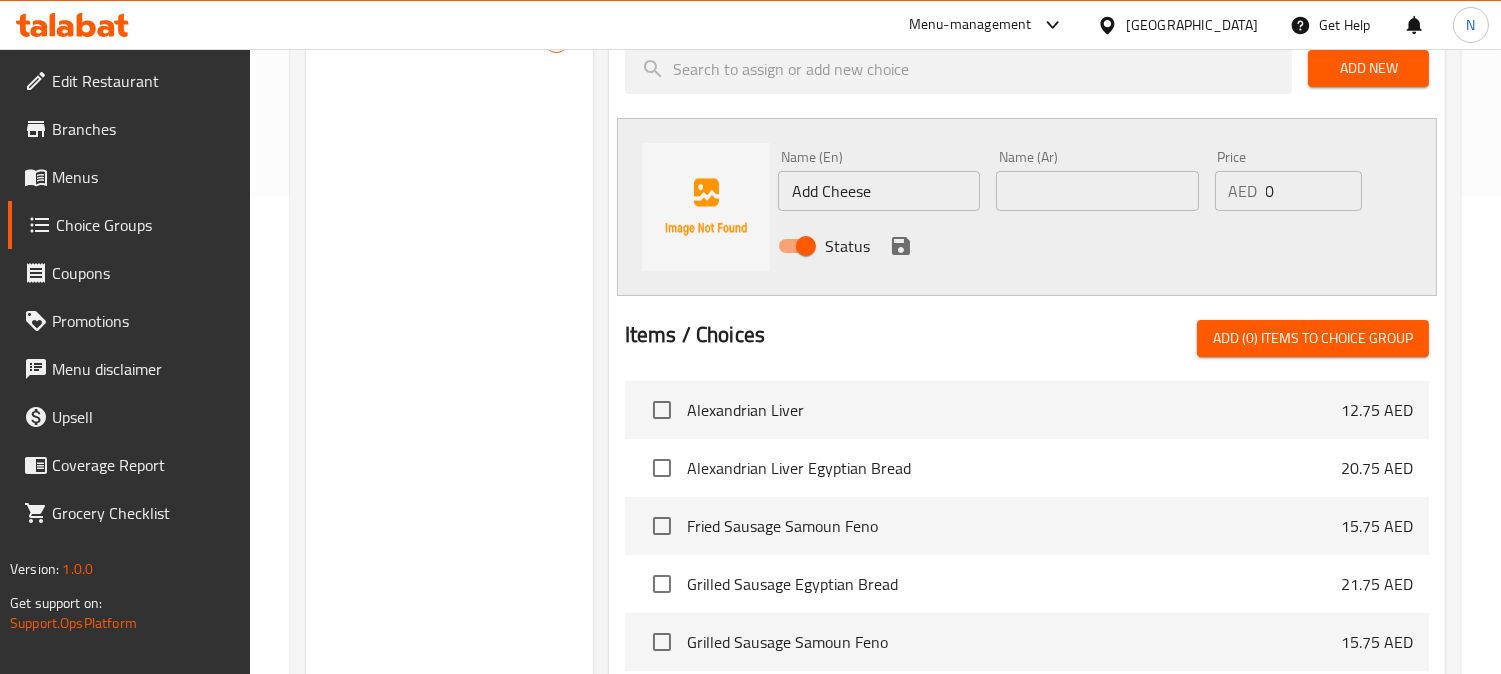 click at bounding box center [1097, 191] 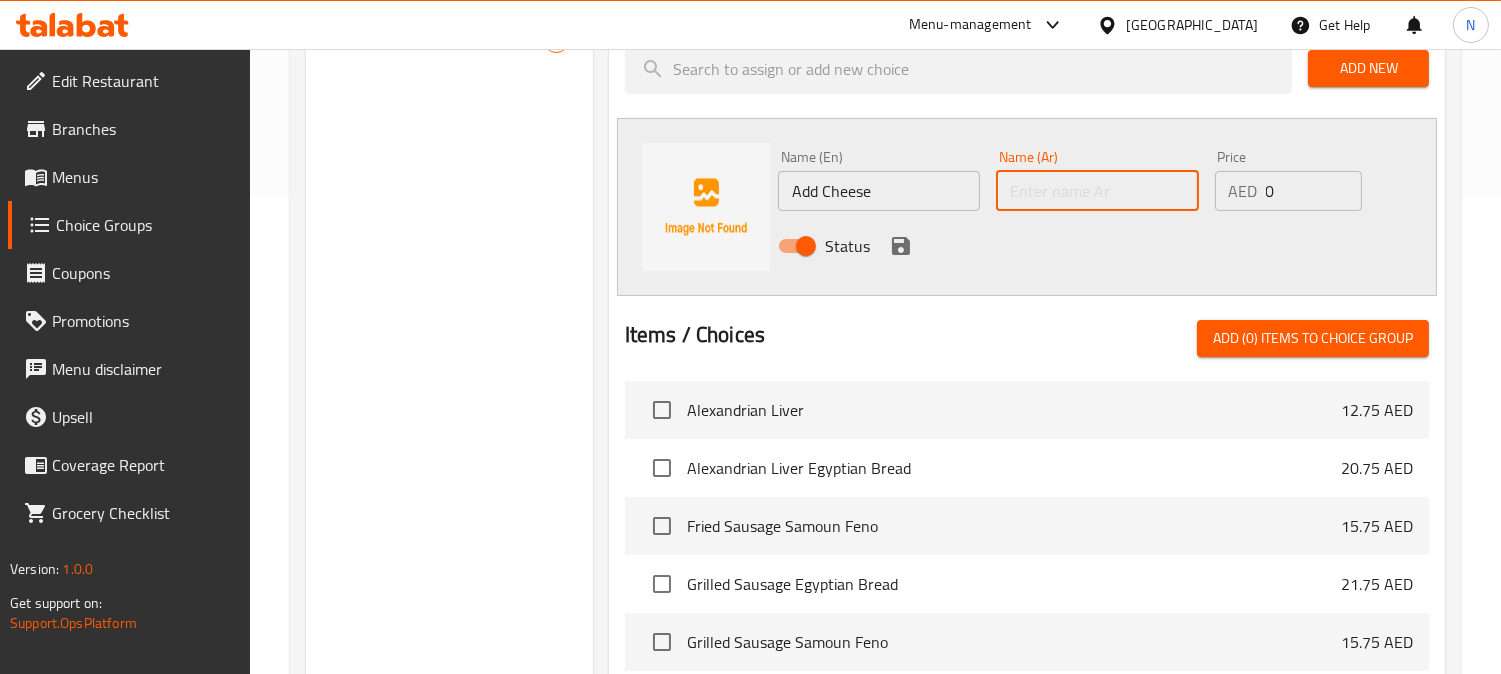 paste on "ضافة الجينه" 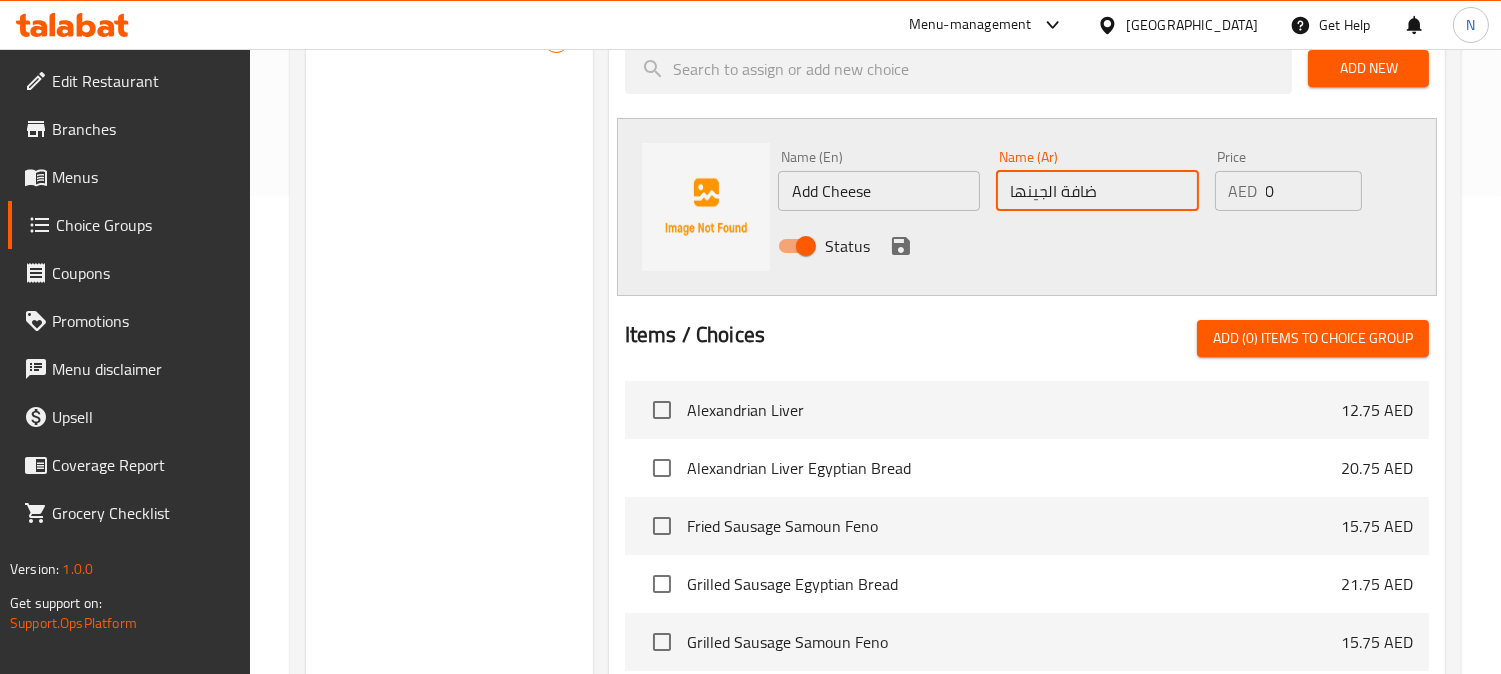 drag, startPoint x: 1015, startPoint y: 195, endPoint x: 998, endPoint y: 195, distance: 17 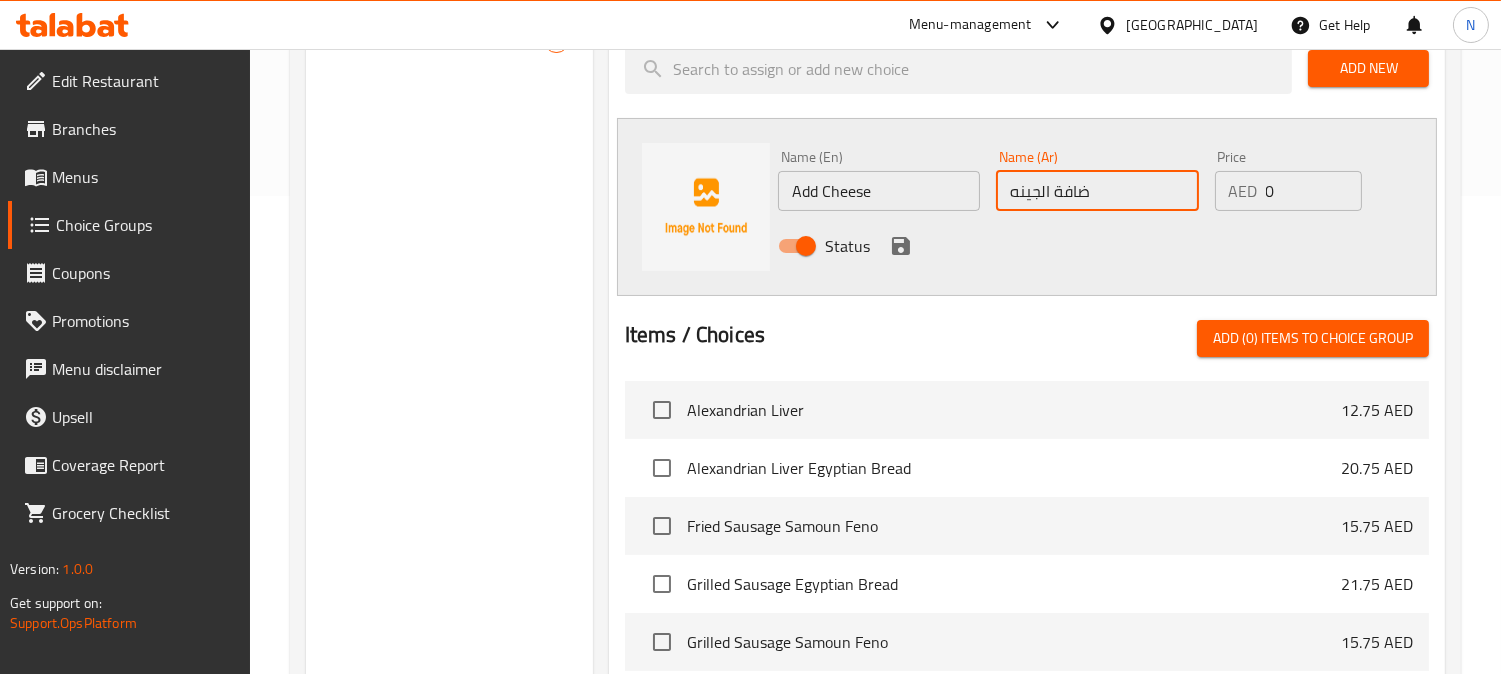 click on "ضافة الجينه" at bounding box center (1097, 191) 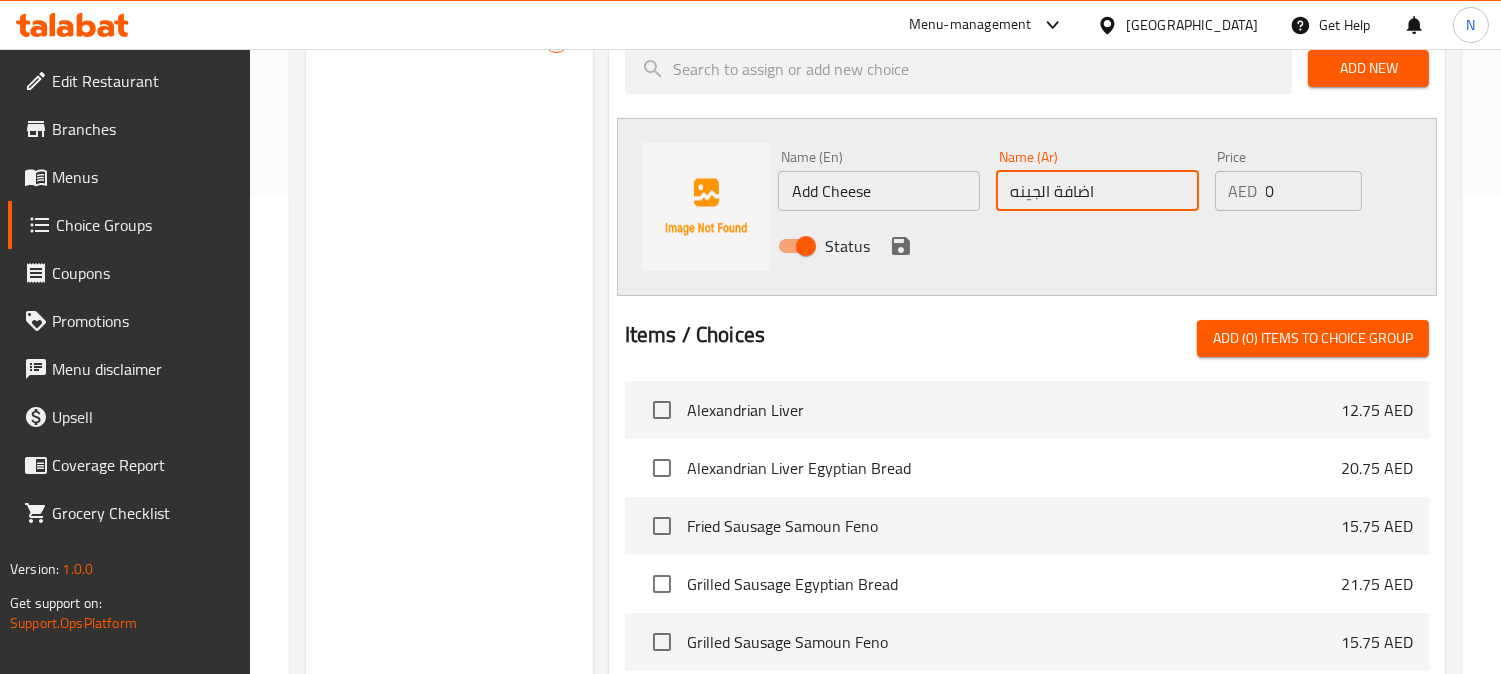 type on "اضافة الجينه" 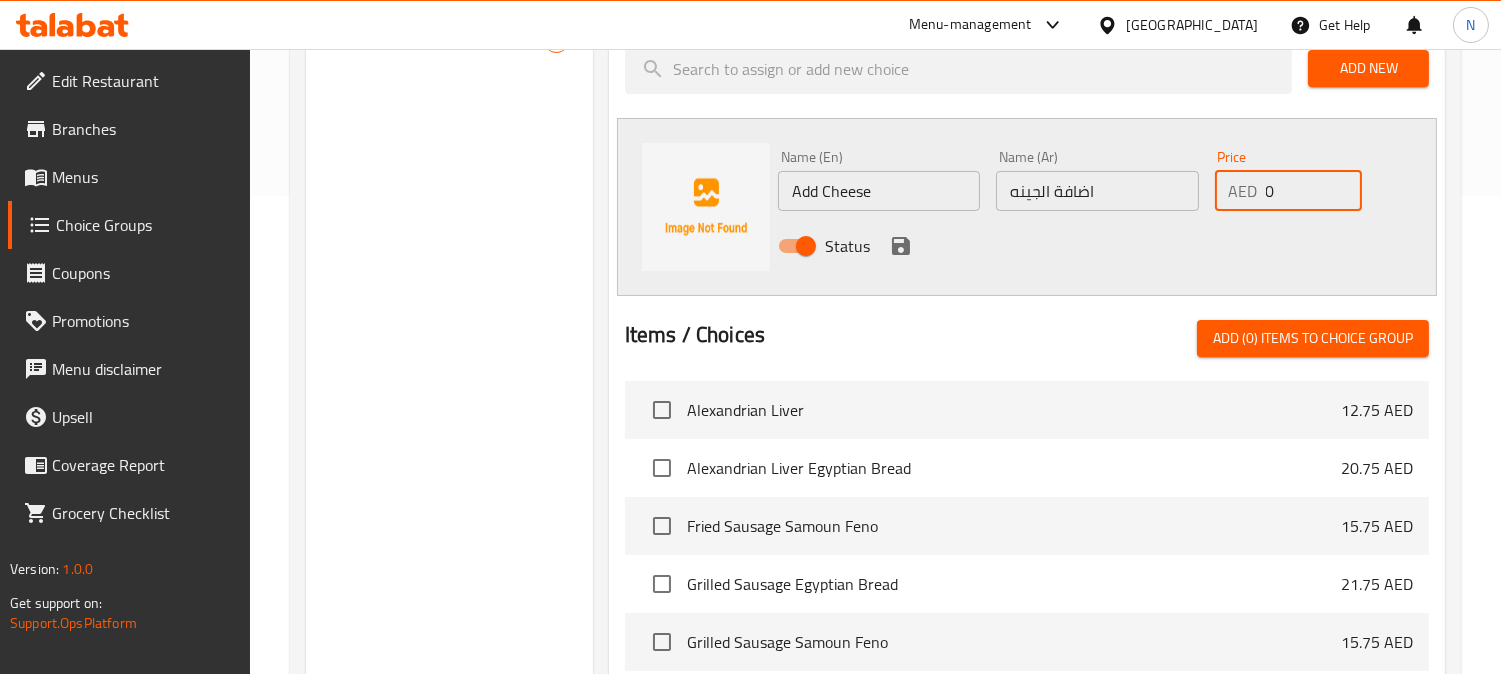 drag, startPoint x: 1281, startPoint y: 190, endPoint x: 1253, endPoint y: 200, distance: 29.732138 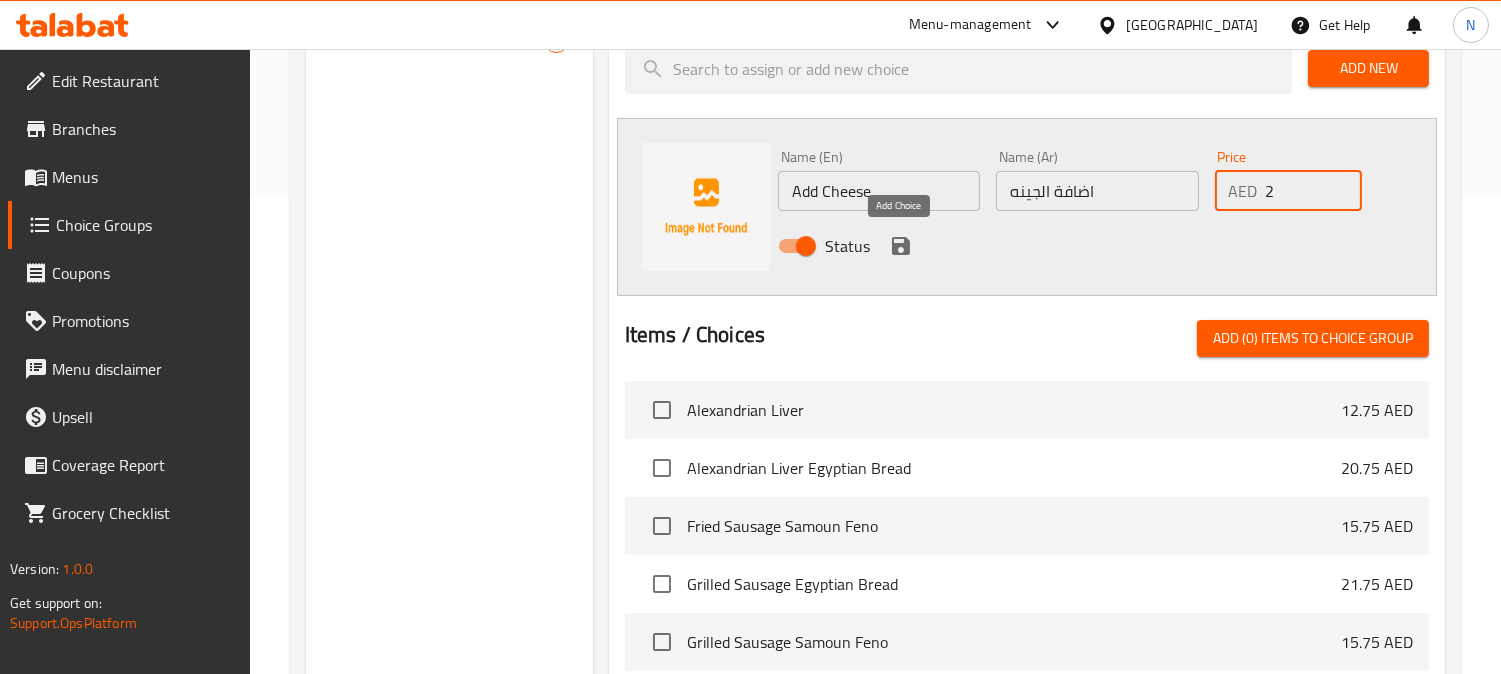 type on "2" 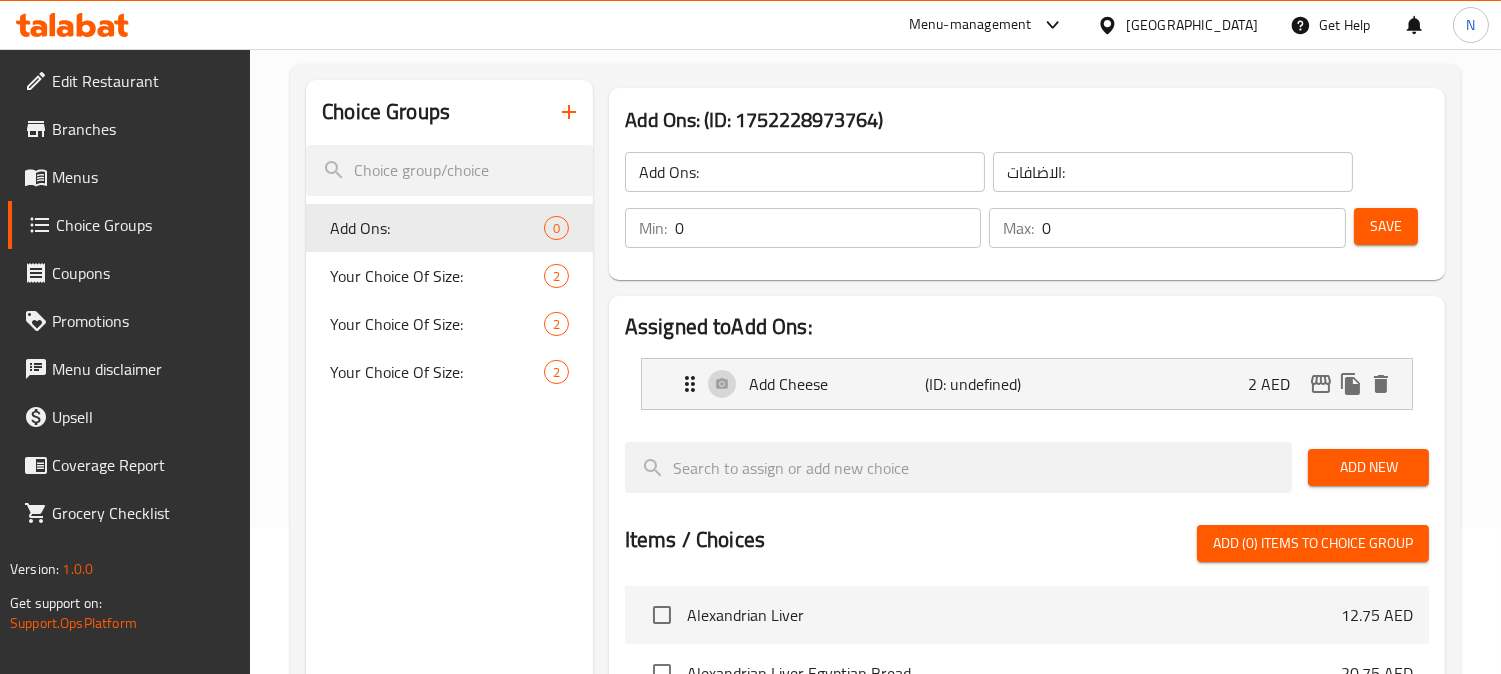 scroll, scrollTop: 145, scrollLeft: 0, axis: vertical 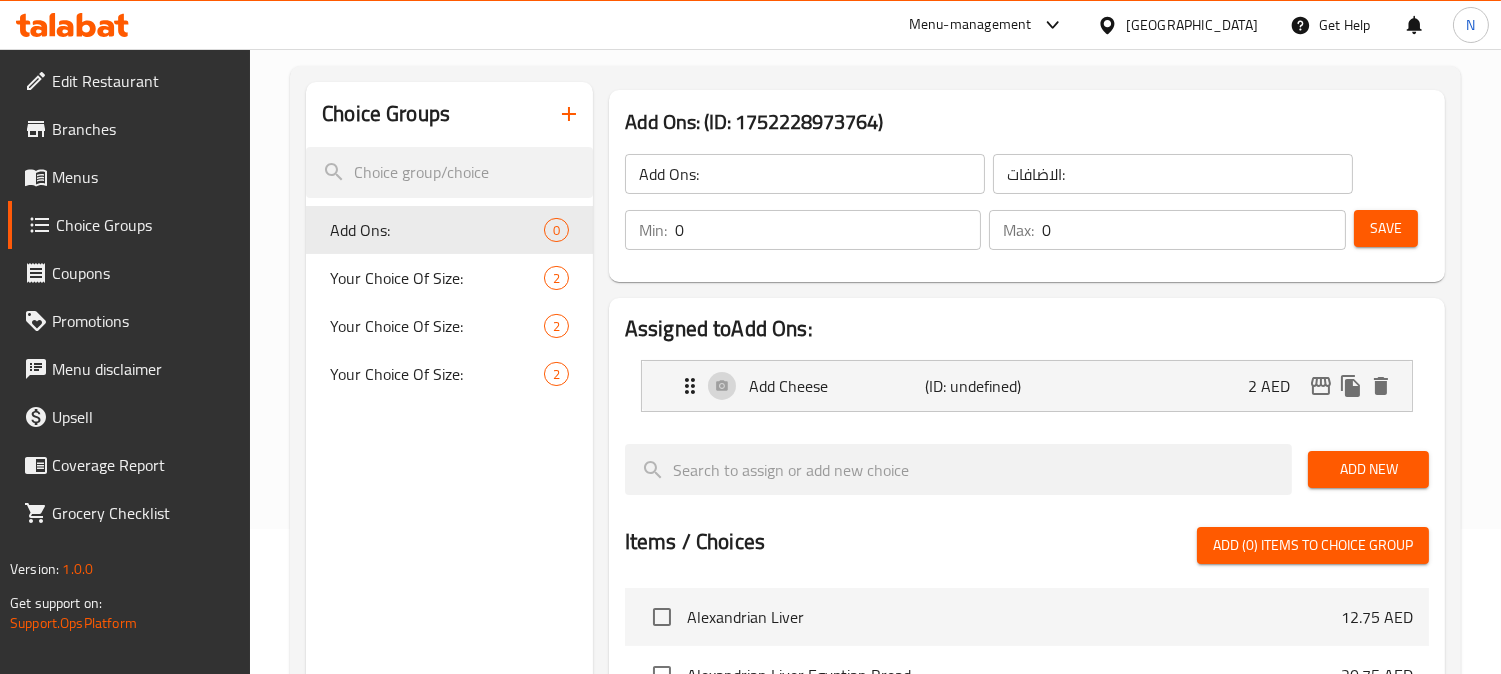 click on "Save" at bounding box center [1386, 228] 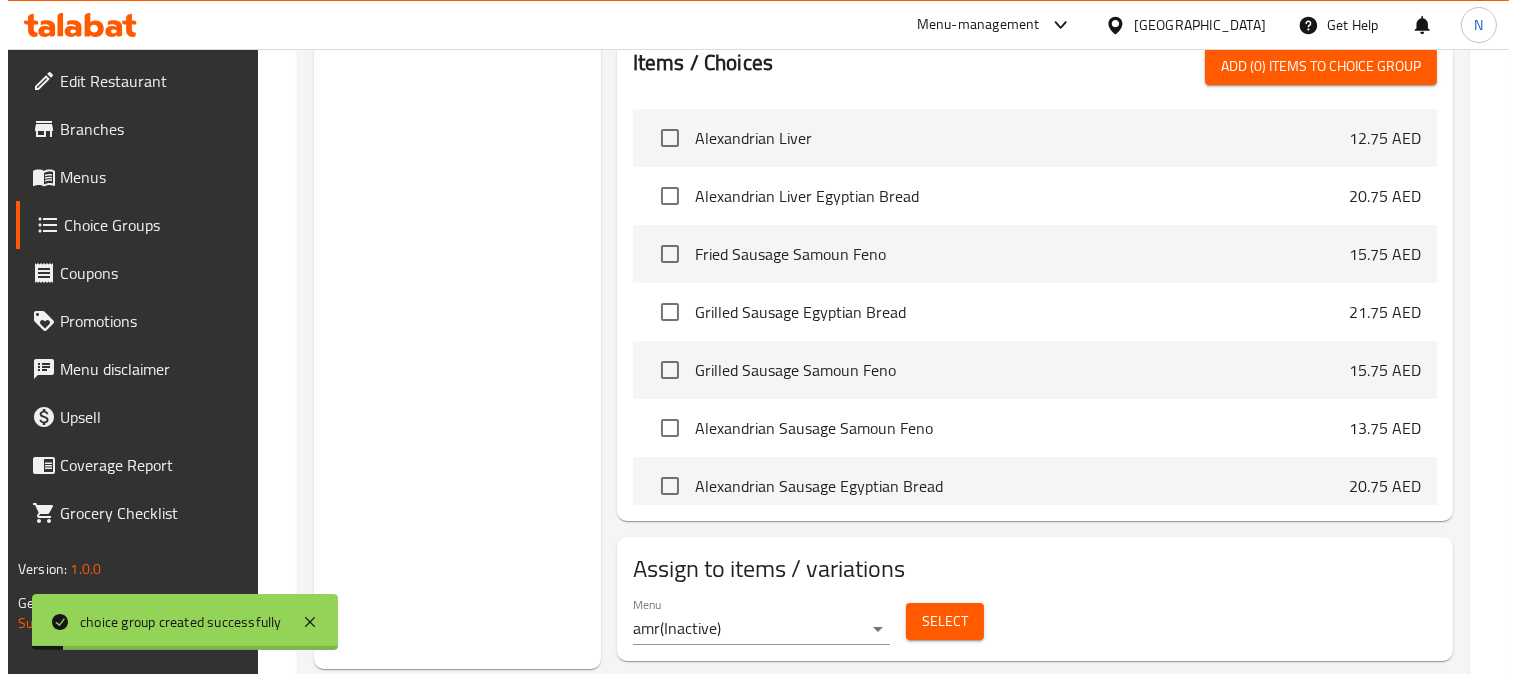 scroll, scrollTop: 683, scrollLeft: 0, axis: vertical 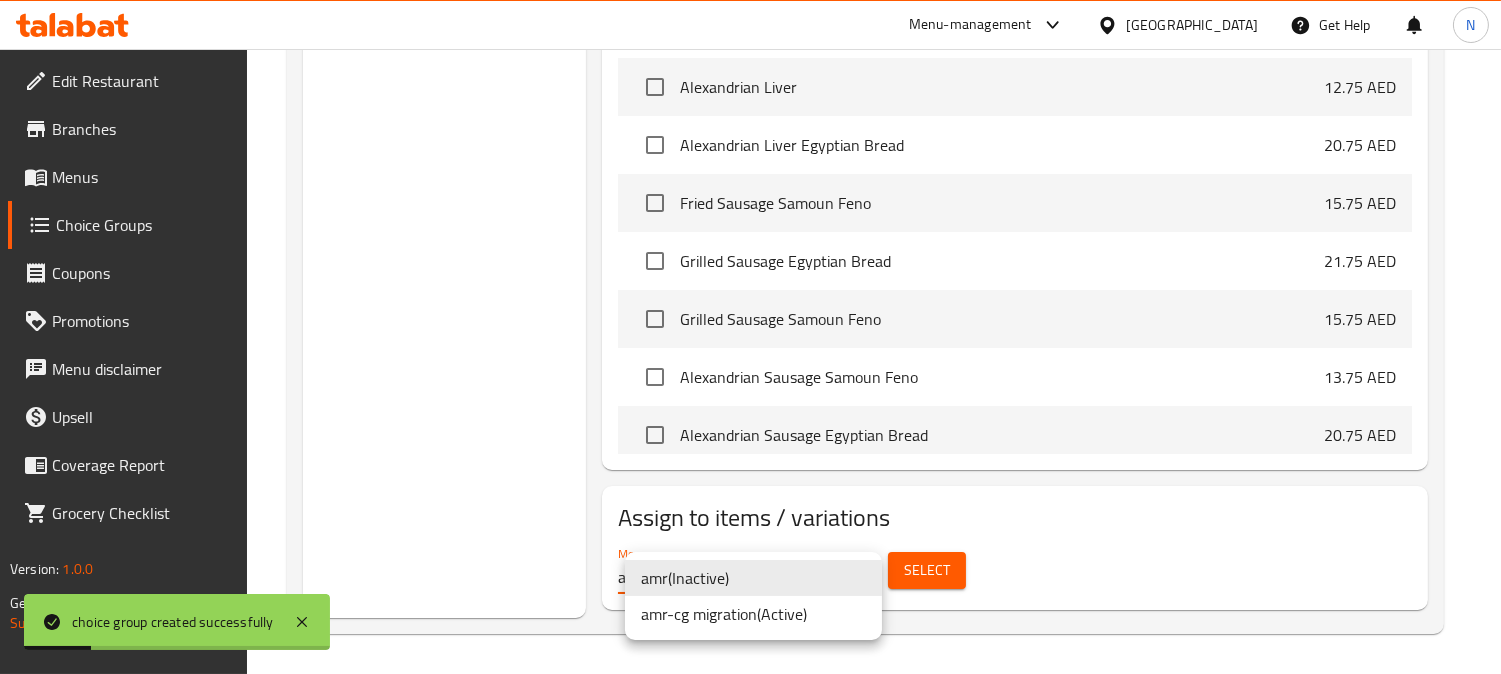 click on "choice group created successfully ​ Menu-management [GEOGRAPHIC_DATA] Get Help N   Edit Restaurant   Branches   Menus   Choice Groups   Coupons   Promotions   Menu disclaimer   Upsell   Coverage Report   Grocery Checklist  Version:    1.0.0  Get support on:    Support.OpsPlatform Home / Restaurants management / Choice Groups Choice Groups Choice Groups Add Ons: 1 Your Choice Of Size: 2 Your Choice Of Size: 2 Your Choice Of Size: 2 Add Ons: (ID: 945691) Add Ons: ​ الاضافات: ​ Min: 0 ​ Max: 0 ​ Save Assigned to  Add Ons: Add Cheese (ID: 1781297439) 2 AED Name (En) Add Cheese Name (En) Name (Ar) اضافة الجينه Name (Ar) Price AED 2 Price Status Add New Items / Choices Add (0) items to choice group Alexandrian Liver 12.75 AED Alexandrian Liver Egyptian Bread 20.75 AED Fried Sausage [PERSON_NAME] 15.75 AED Grilled Sausage Egyptian Bread 21.75 AED Grilled Sausage [PERSON_NAME] 15.75 AED Alexandrian Sausage [PERSON_NAME] 13.75 AED Alexandrian Sausage Egyptian Bread 20.75 AED 21.75 AED 43 AED" at bounding box center [750, -322] 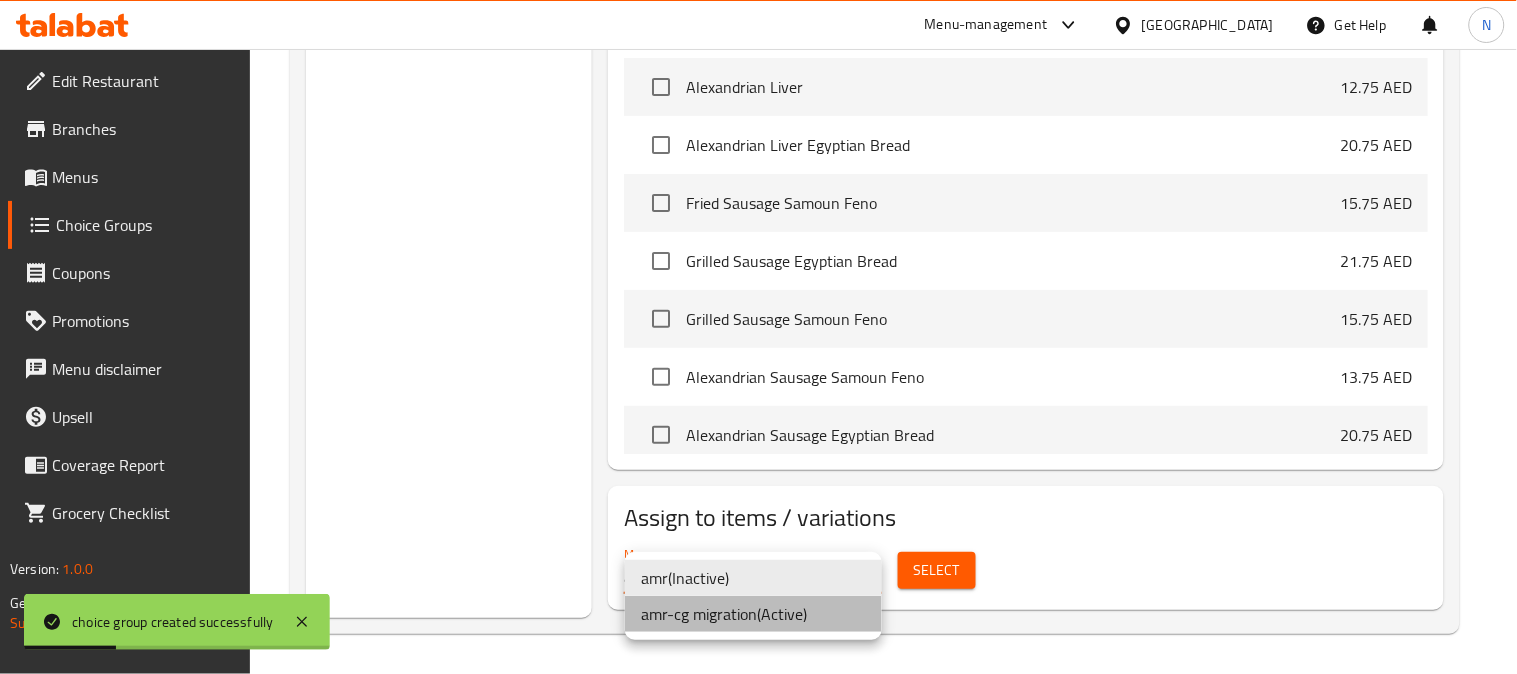 click on "amr-cg migration  ( Active )" at bounding box center (753, 614) 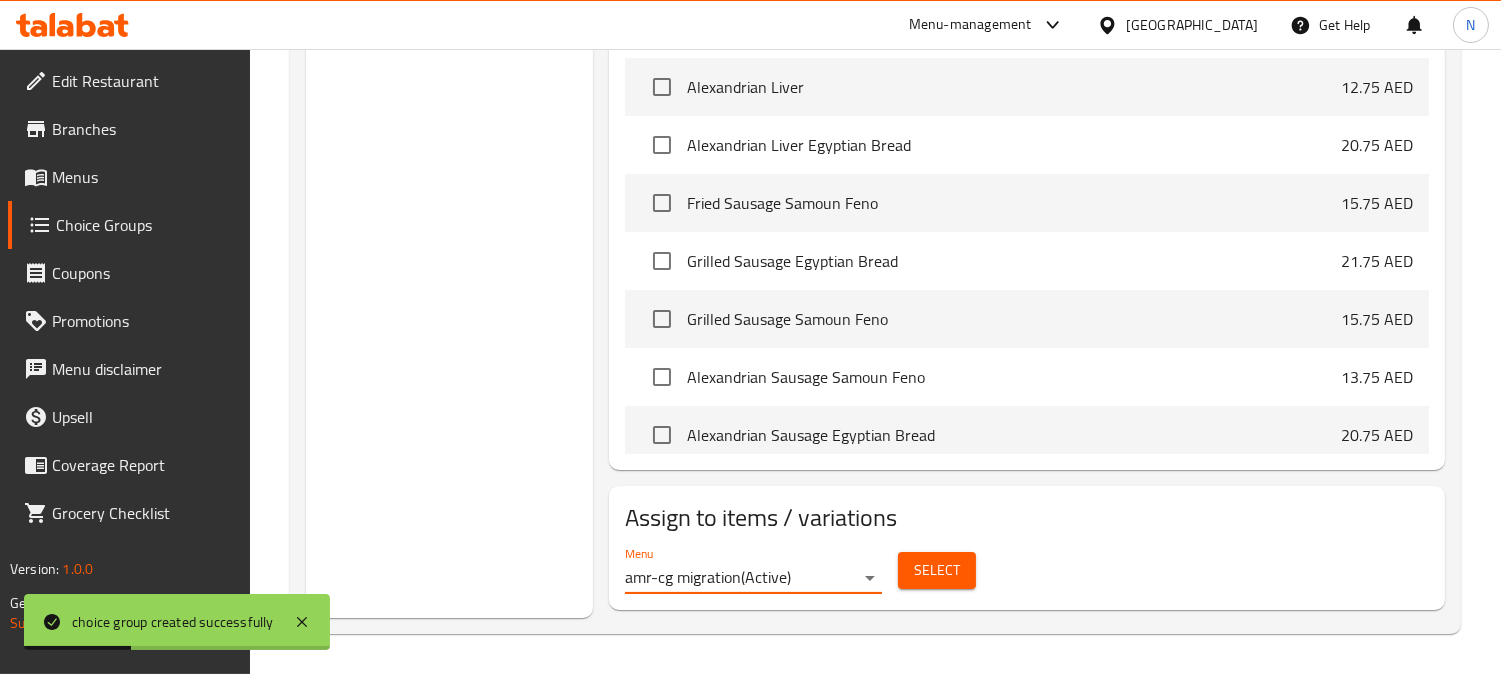 click on "Select" at bounding box center [937, 570] 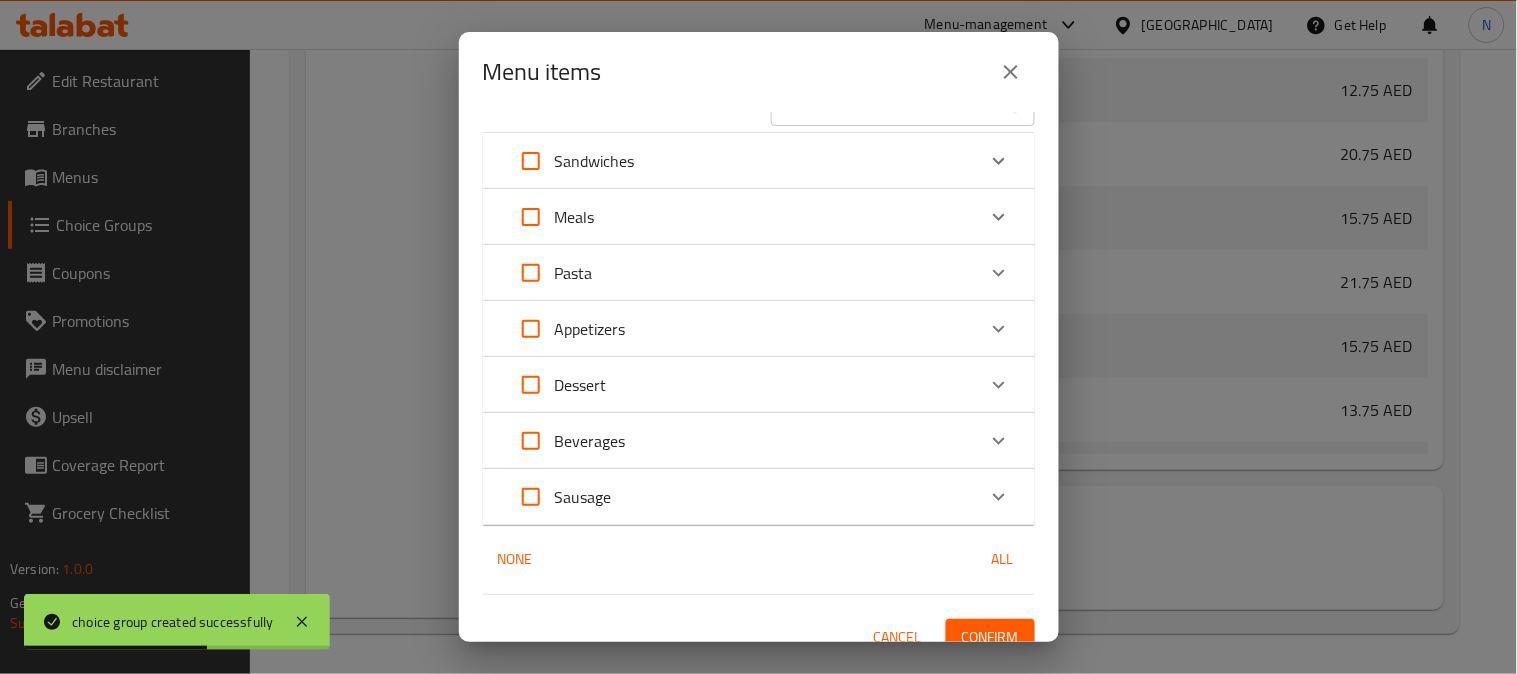 scroll, scrollTop: 63, scrollLeft: 0, axis: vertical 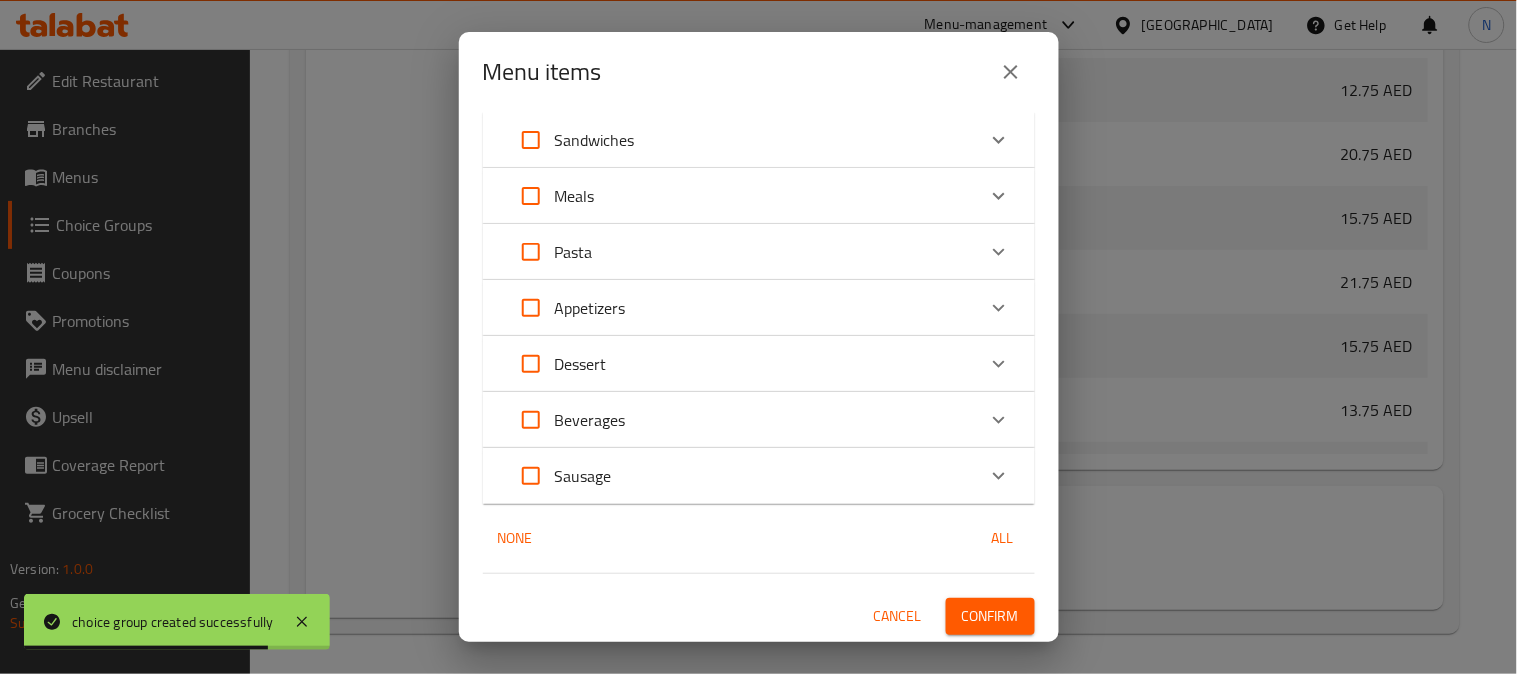 click on "Sausage" at bounding box center (583, 476) 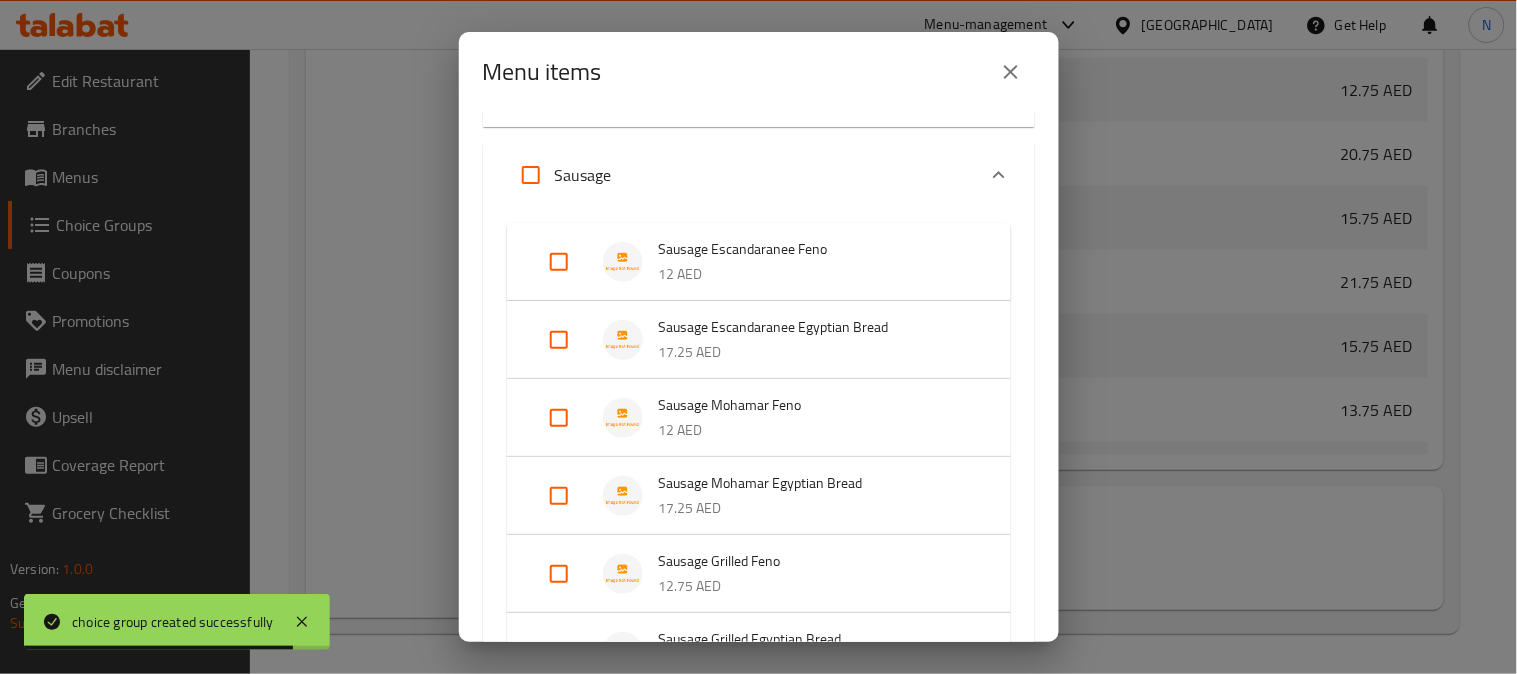 scroll, scrollTop: 396, scrollLeft: 0, axis: vertical 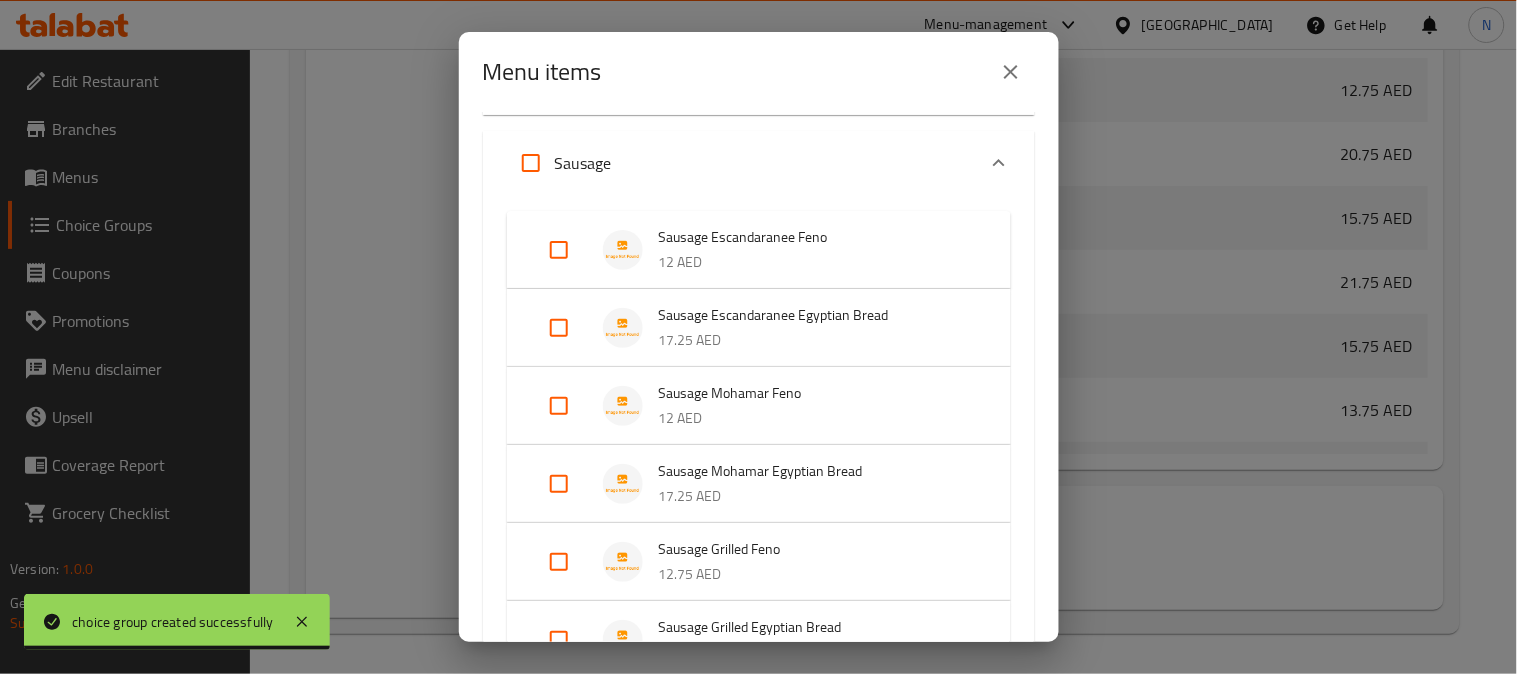 click at bounding box center [531, 163] 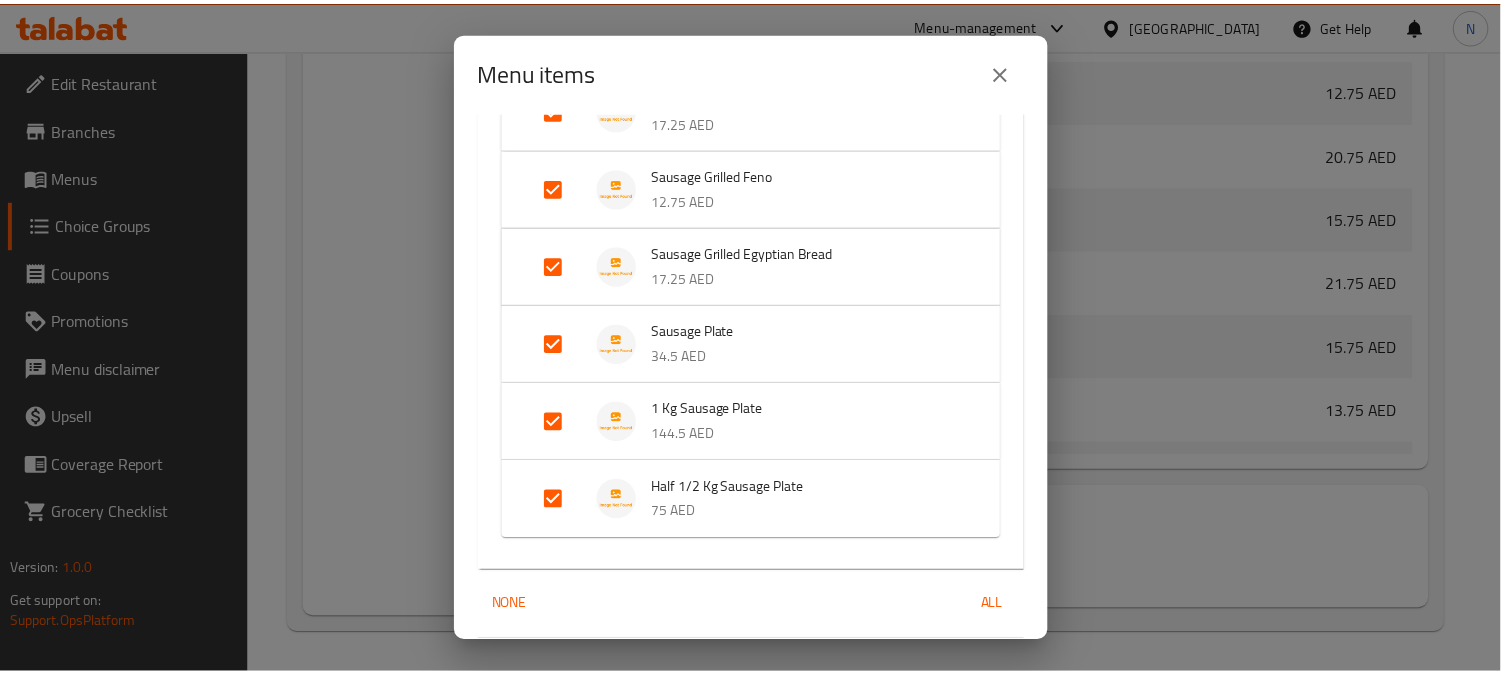 scroll, scrollTop: 836, scrollLeft: 0, axis: vertical 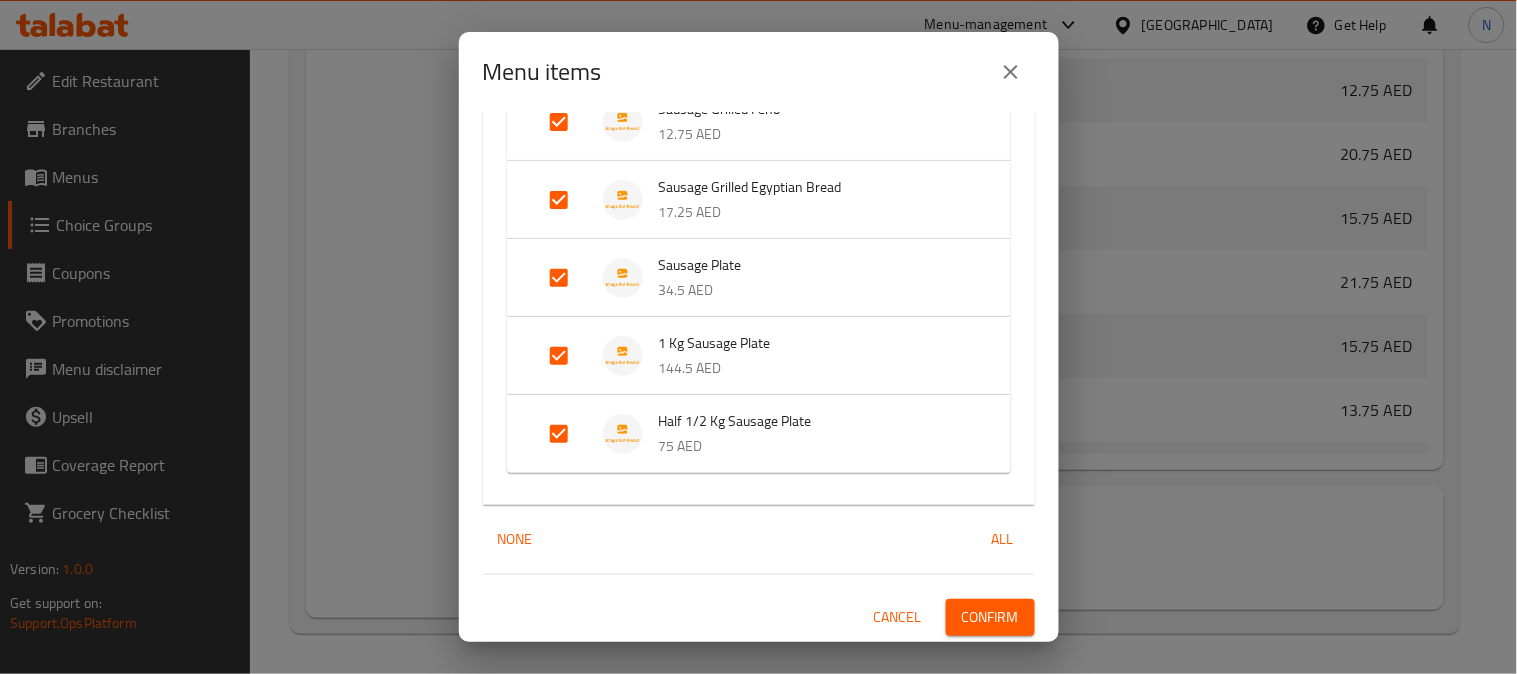 click on "Confirm" at bounding box center [990, 617] 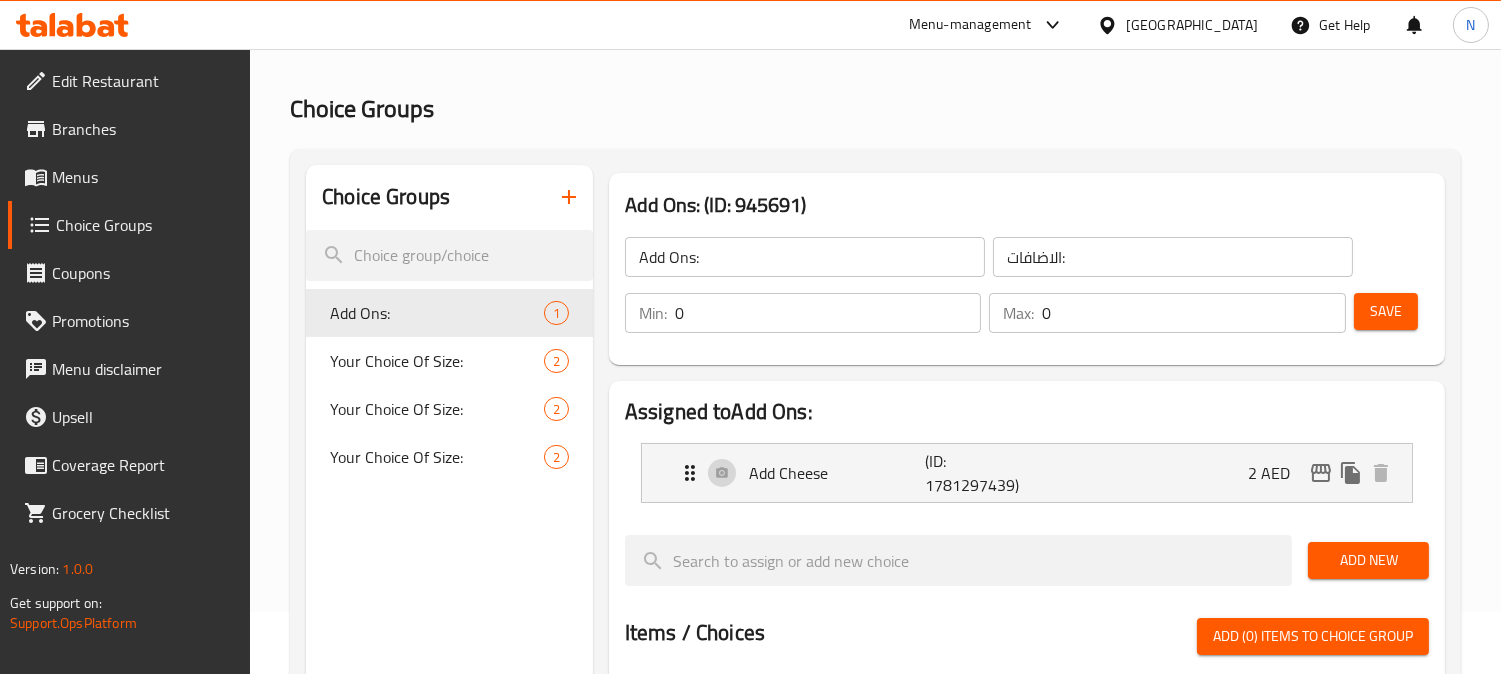 scroll, scrollTop: 16, scrollLeft: 0, axis: vertical 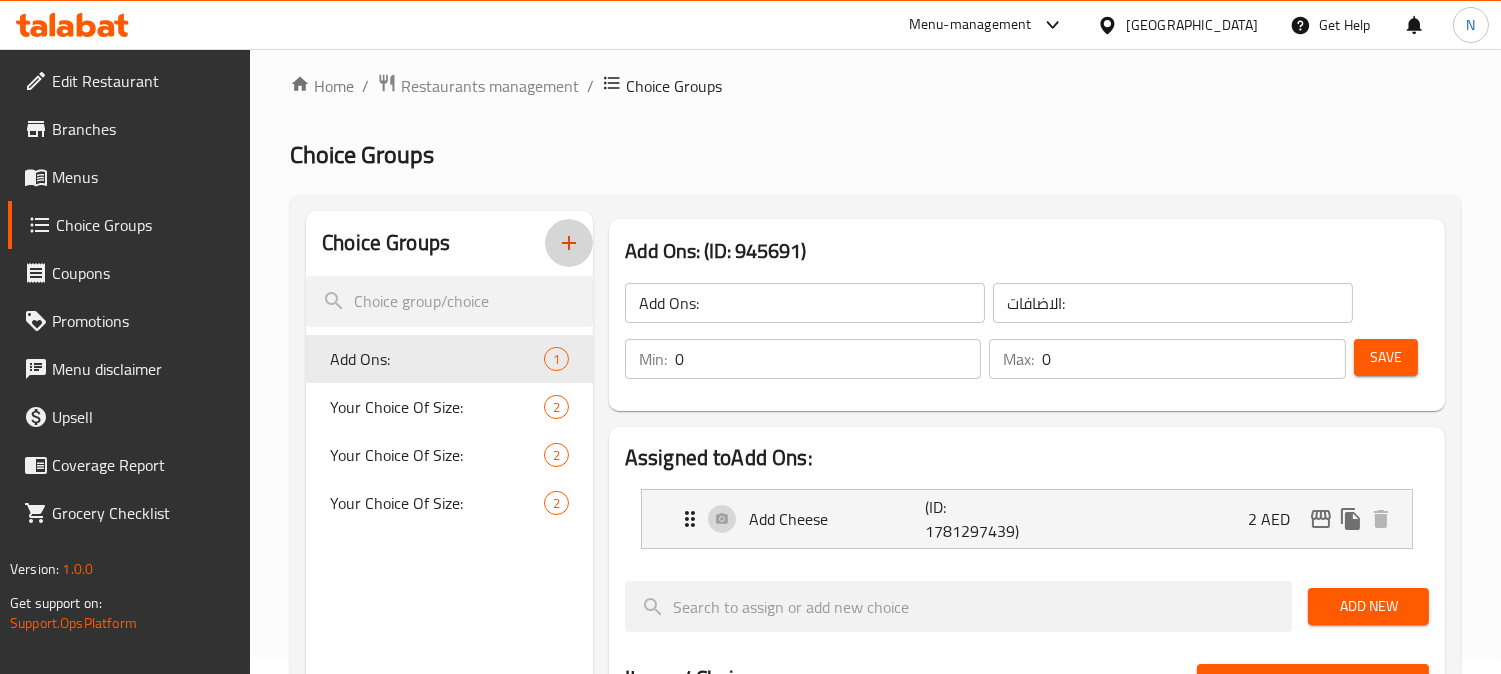 click 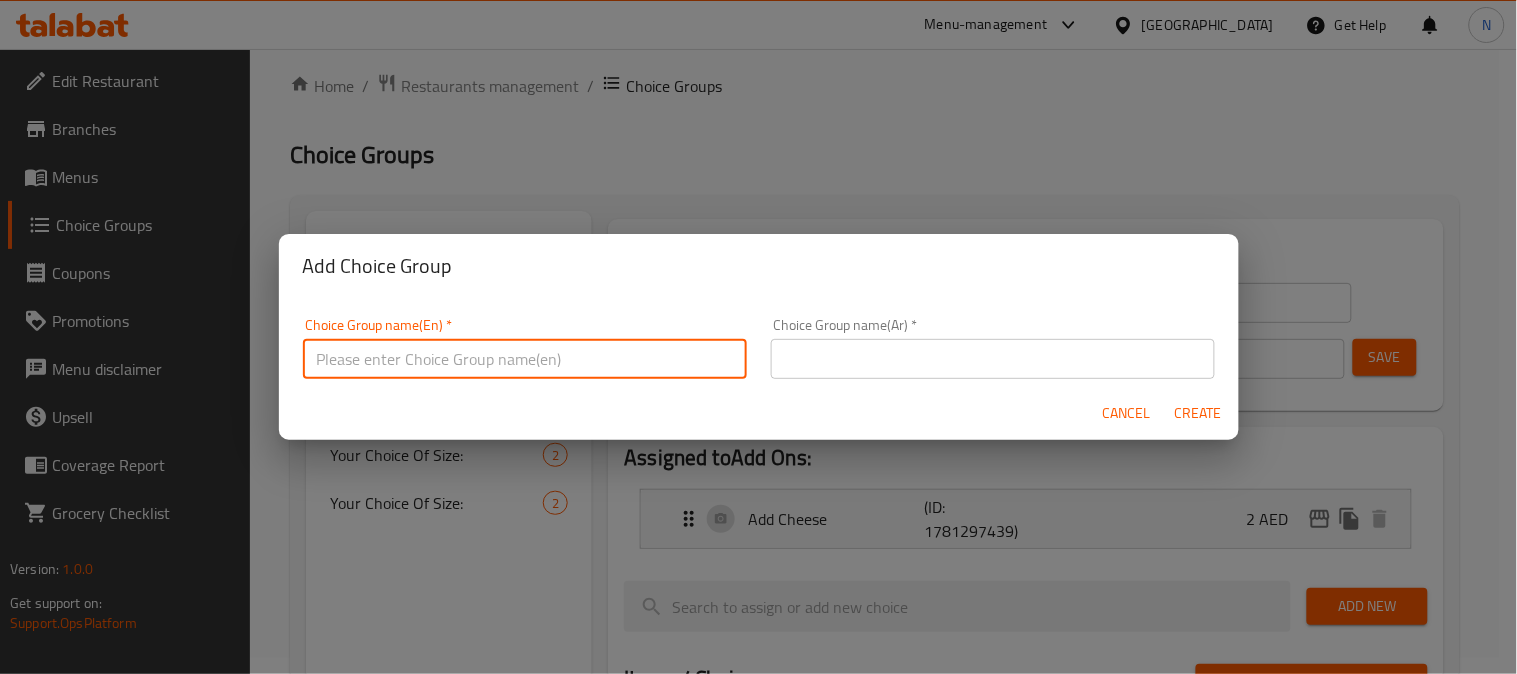 click at bounding box center [525, 359] 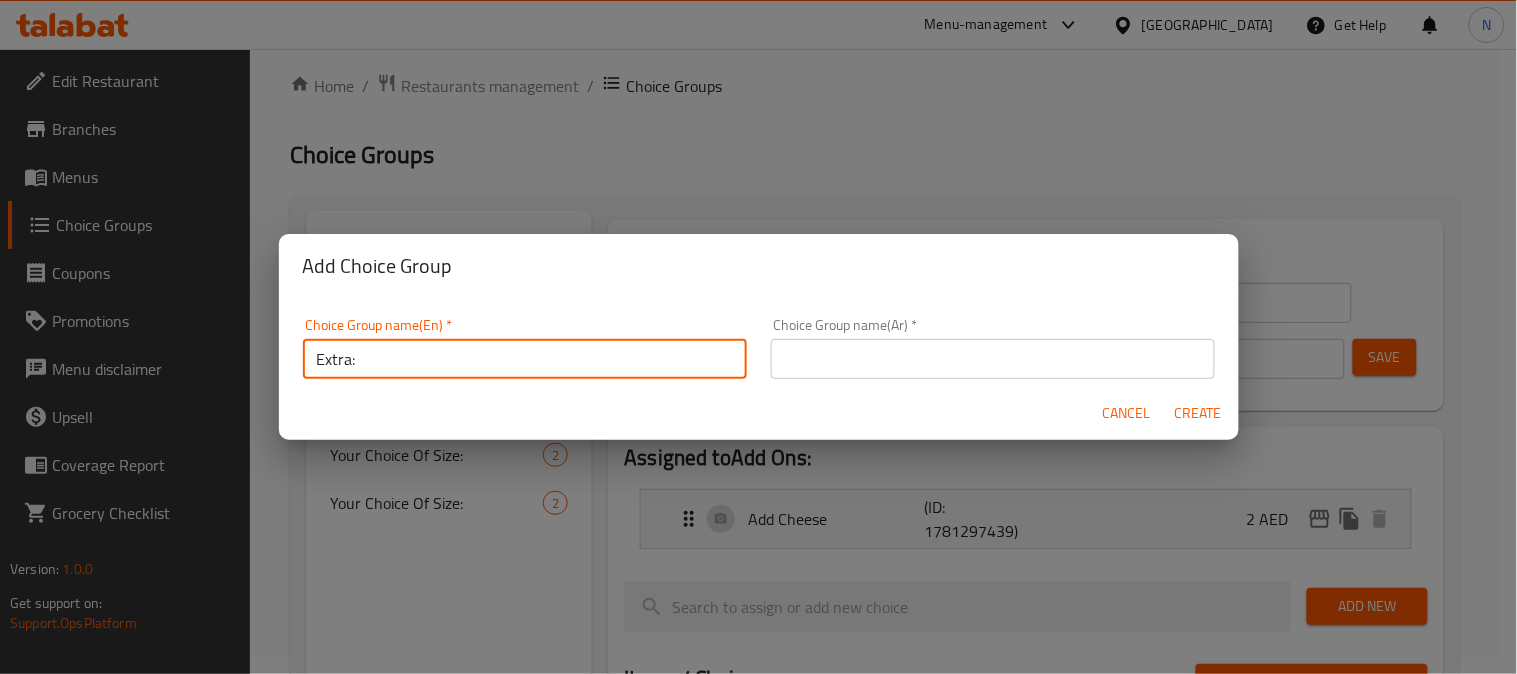 type on "Extra:" 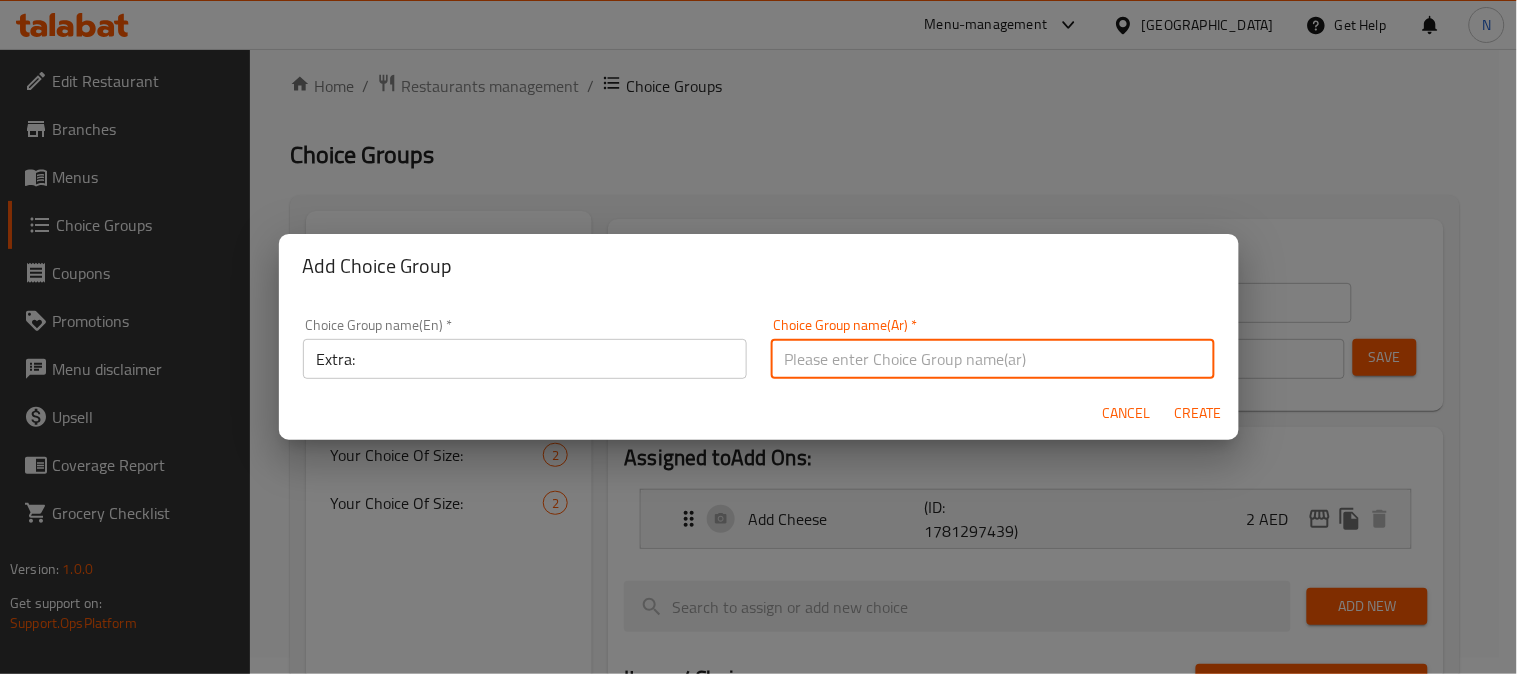 click at bounding box center [993, 359] 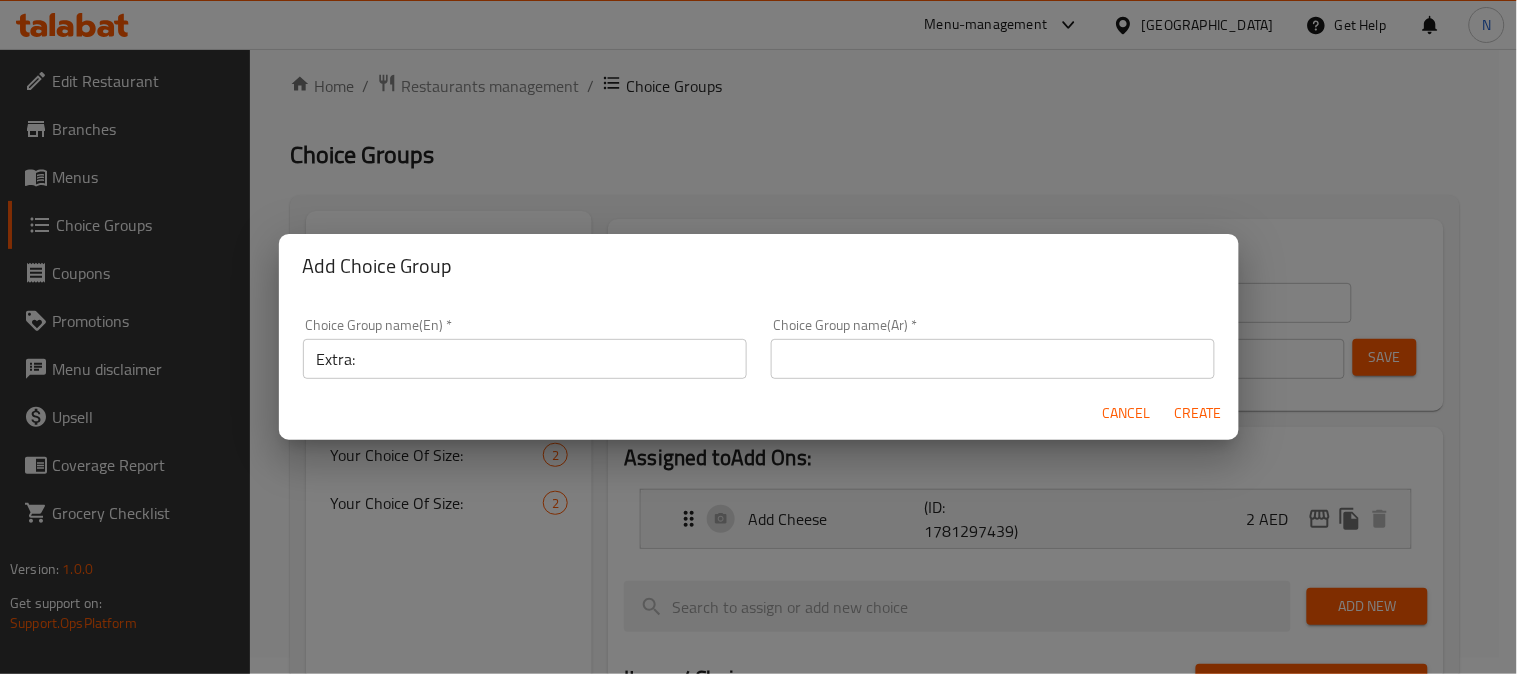 click at bounding box center [993, 359] 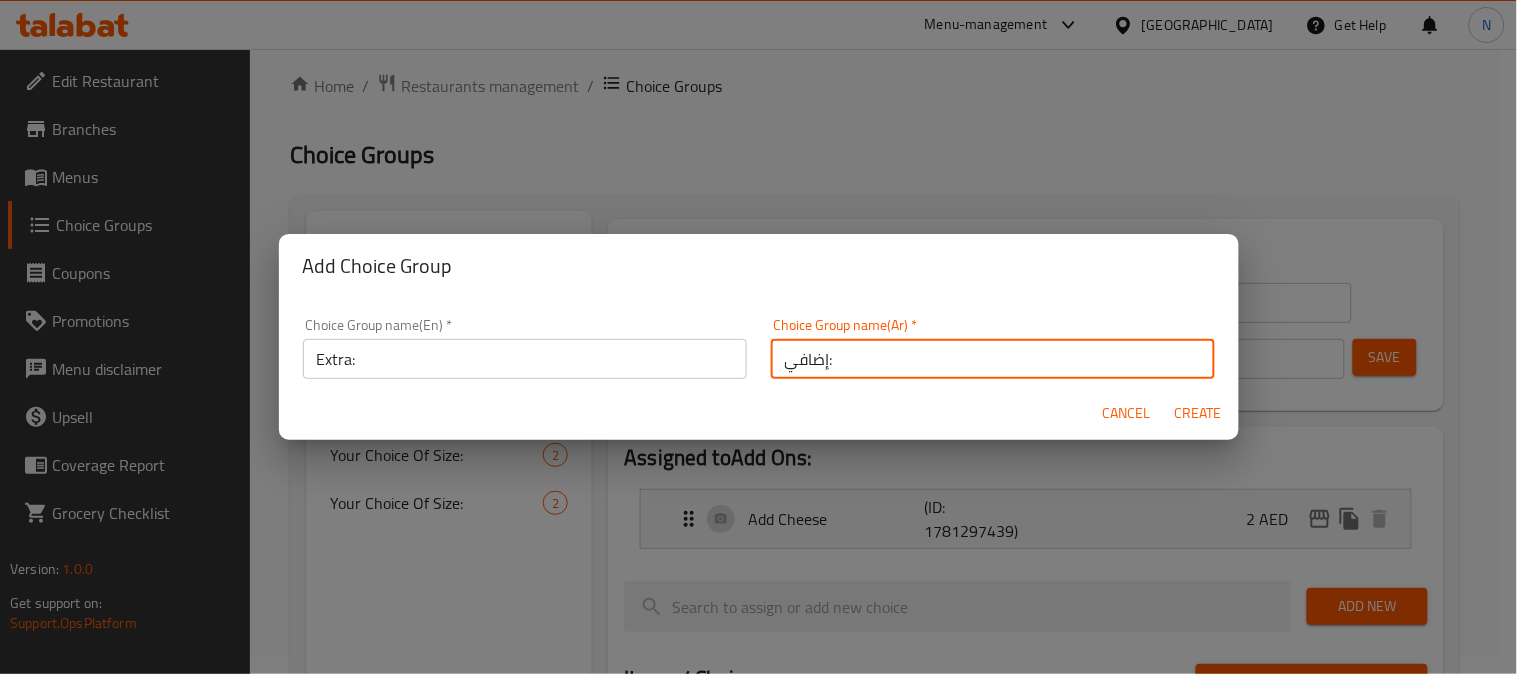 type on "إضافي:" 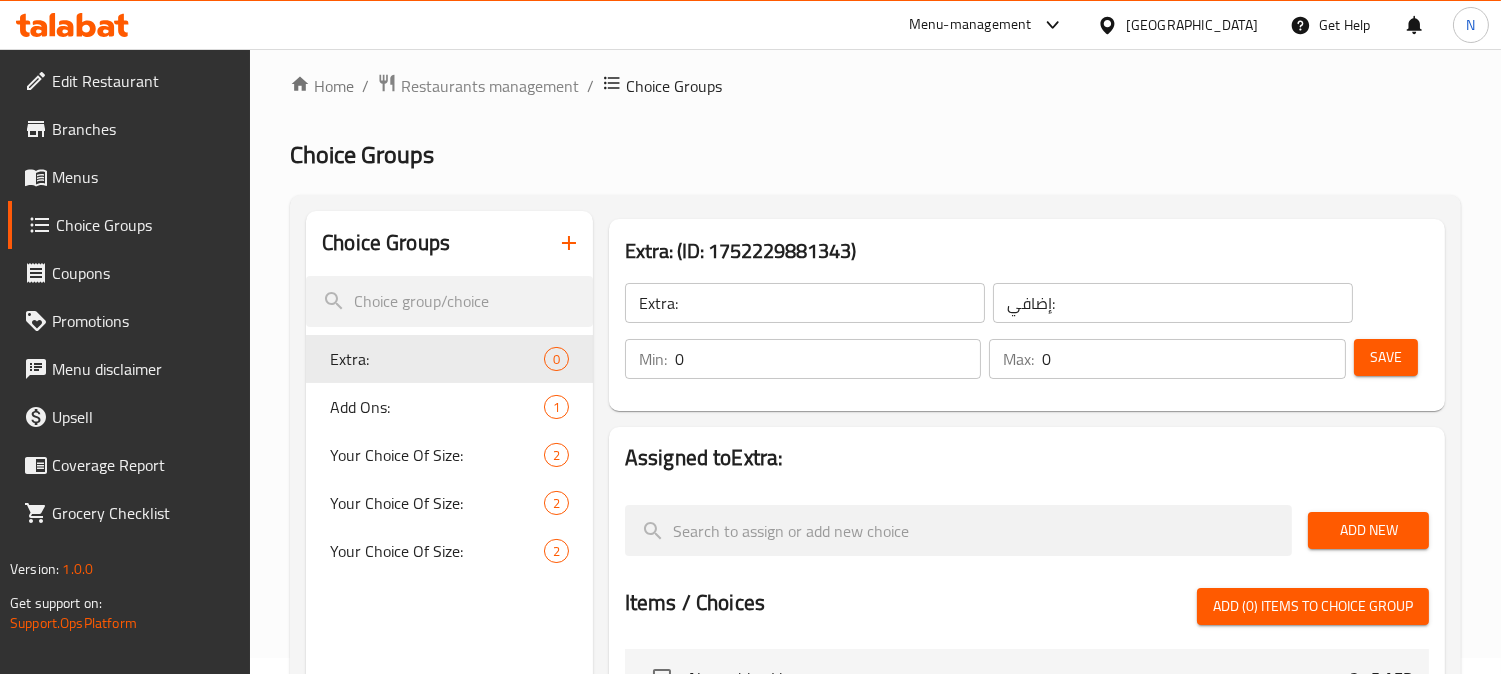 click on "Extra:" 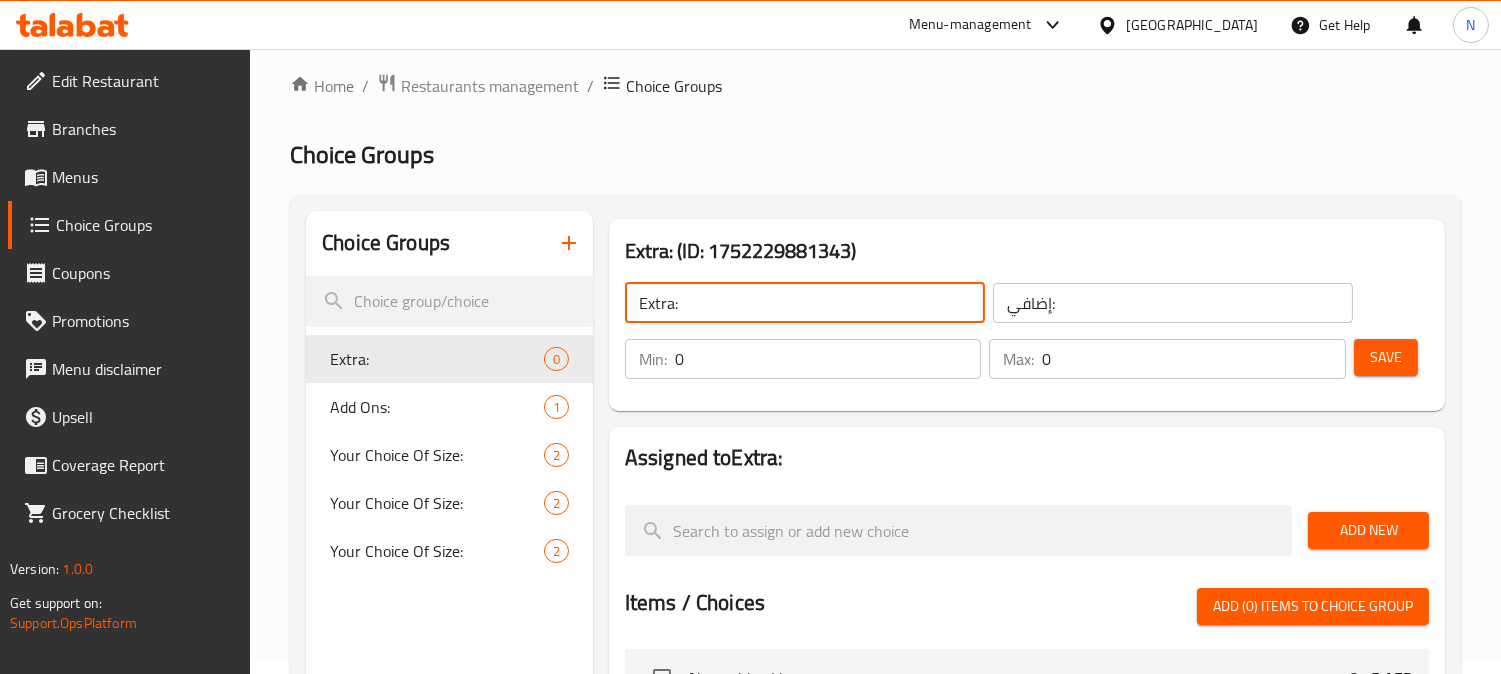 click on "Extra:" 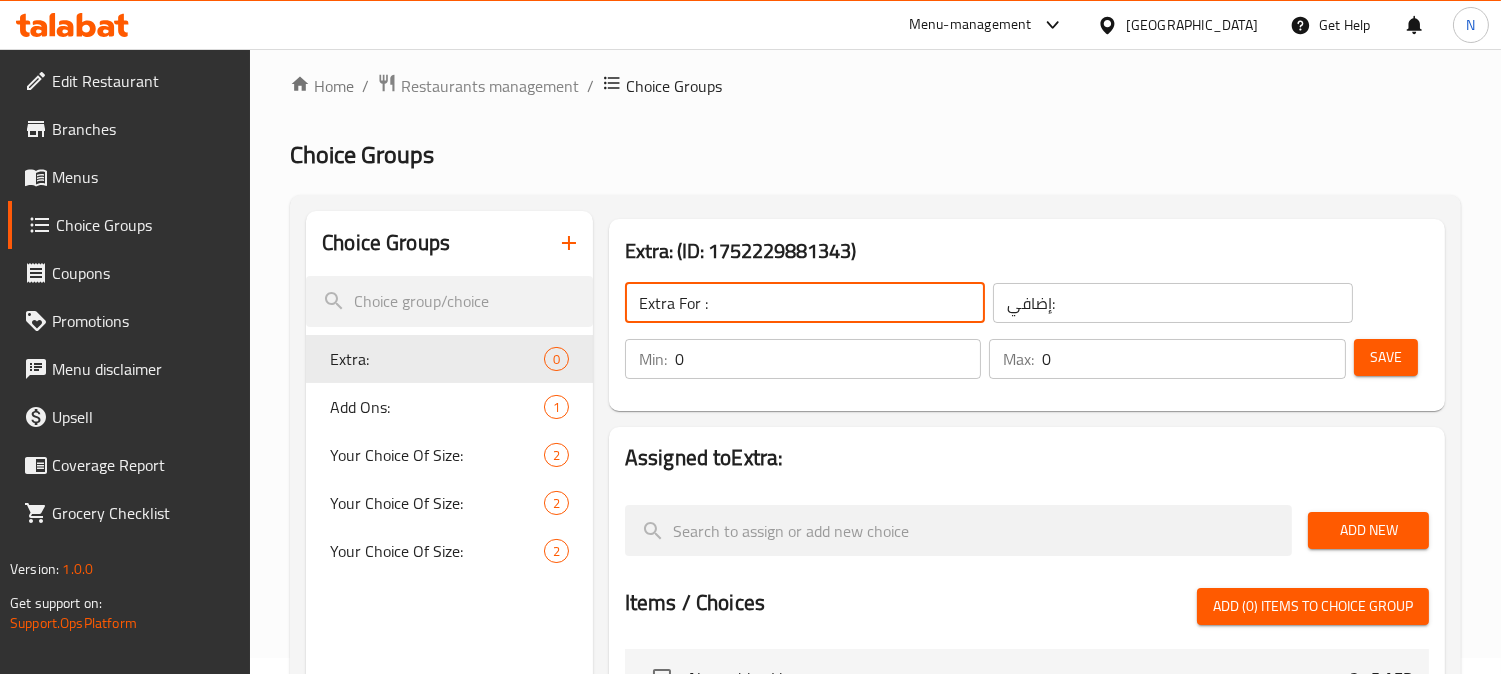 paste on "Pasta With Liver" 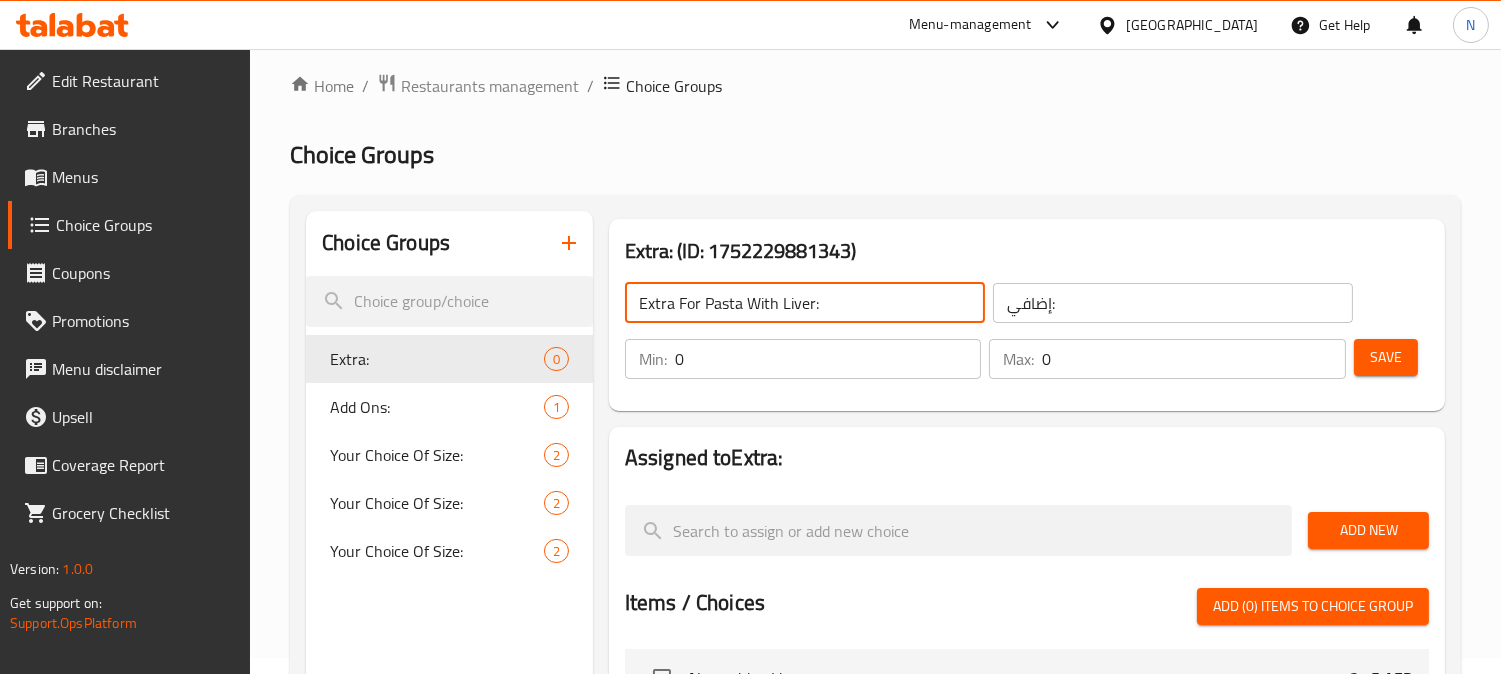 type on "Extra For Pasta With Liver:" 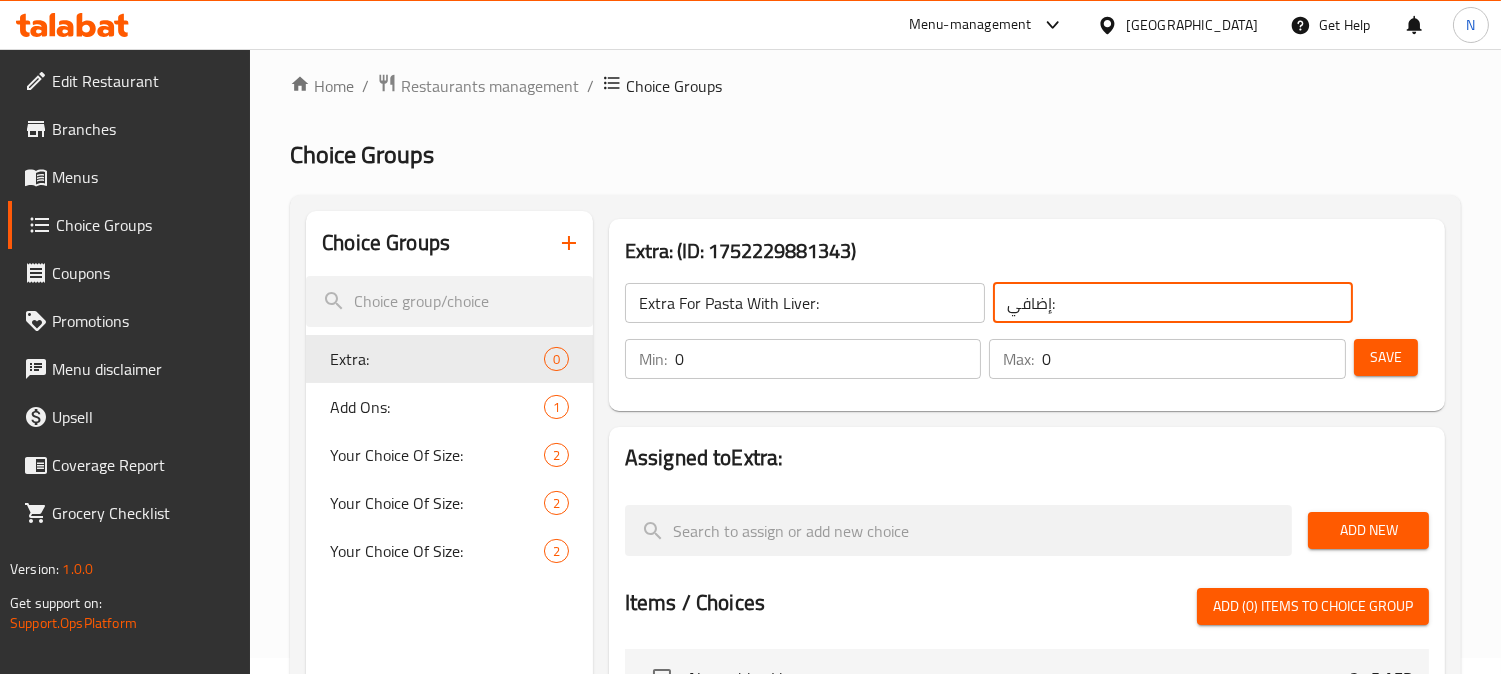 click on "إضافي:" 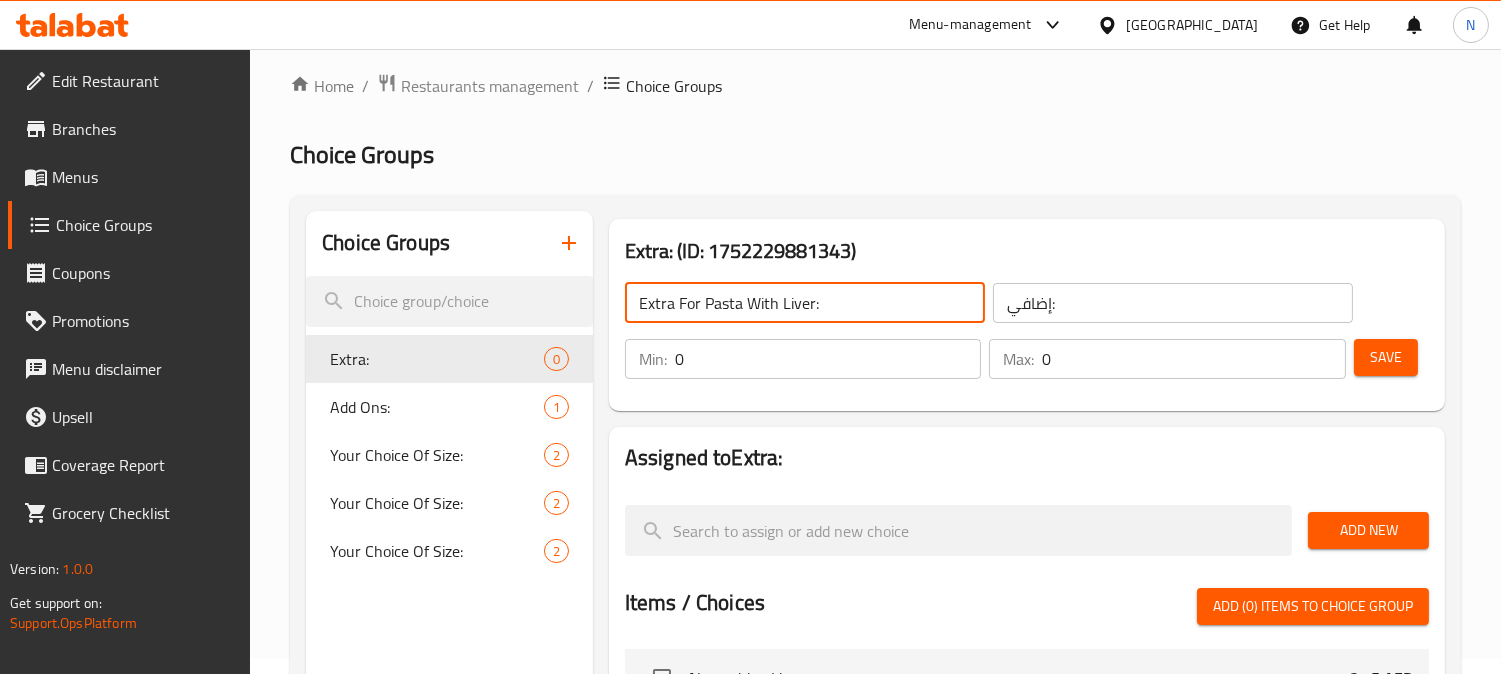 click on "Extra For Pasta With Liver:" 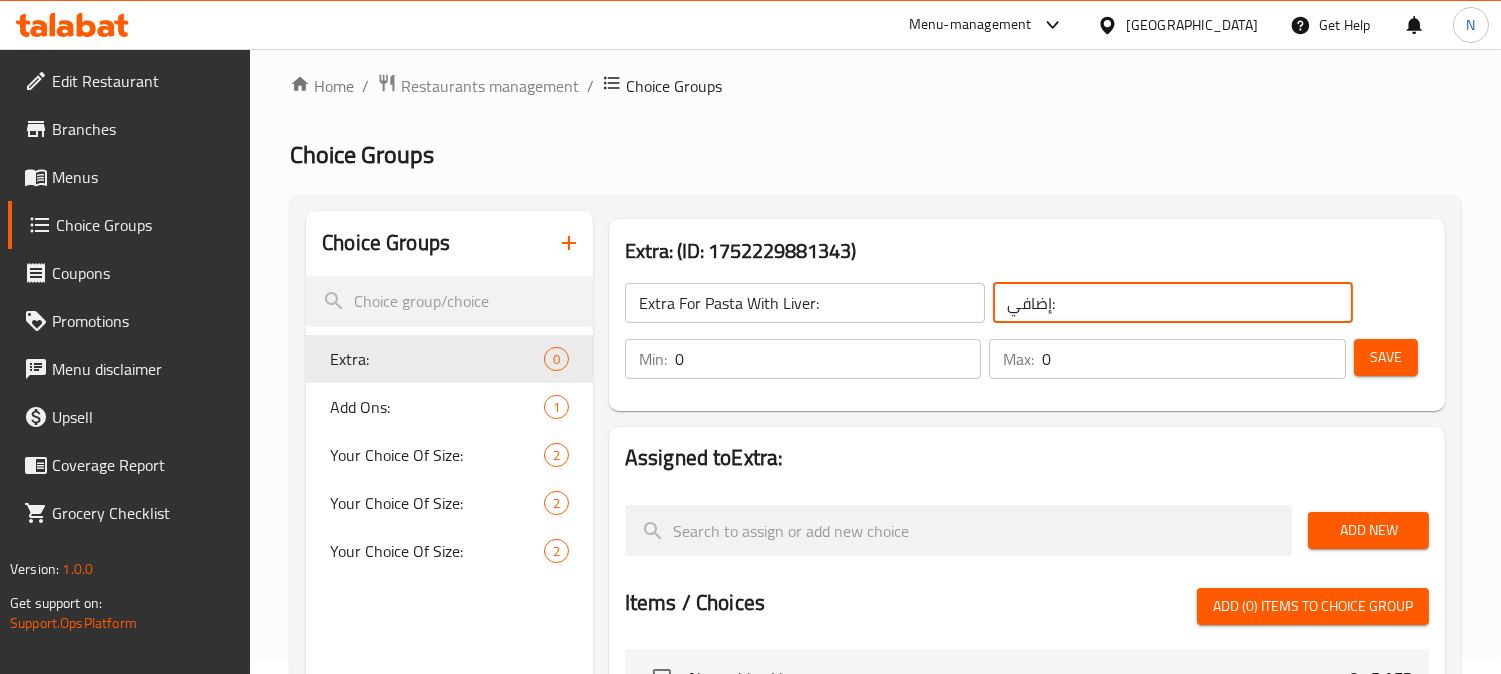 click on "إضافي:" 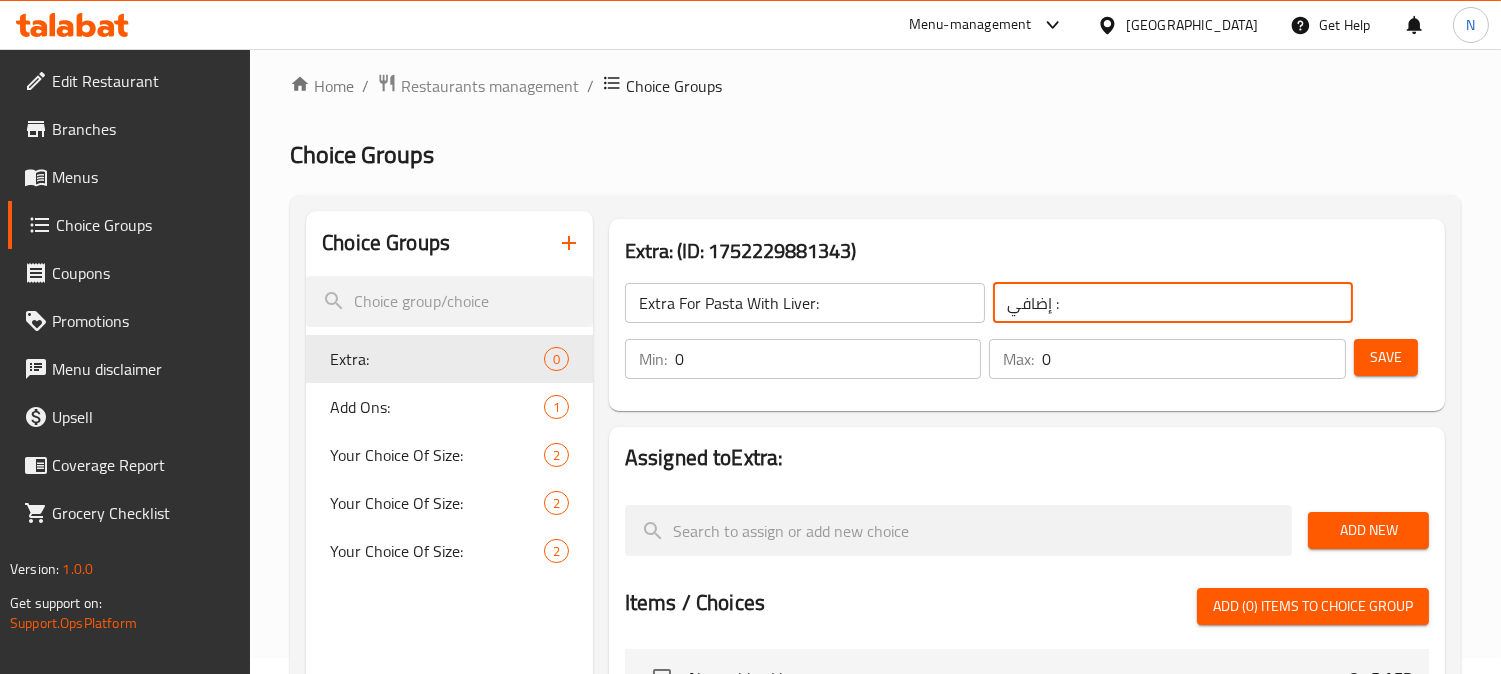 paste on "إضافات للمعكرونة بالكبد:" 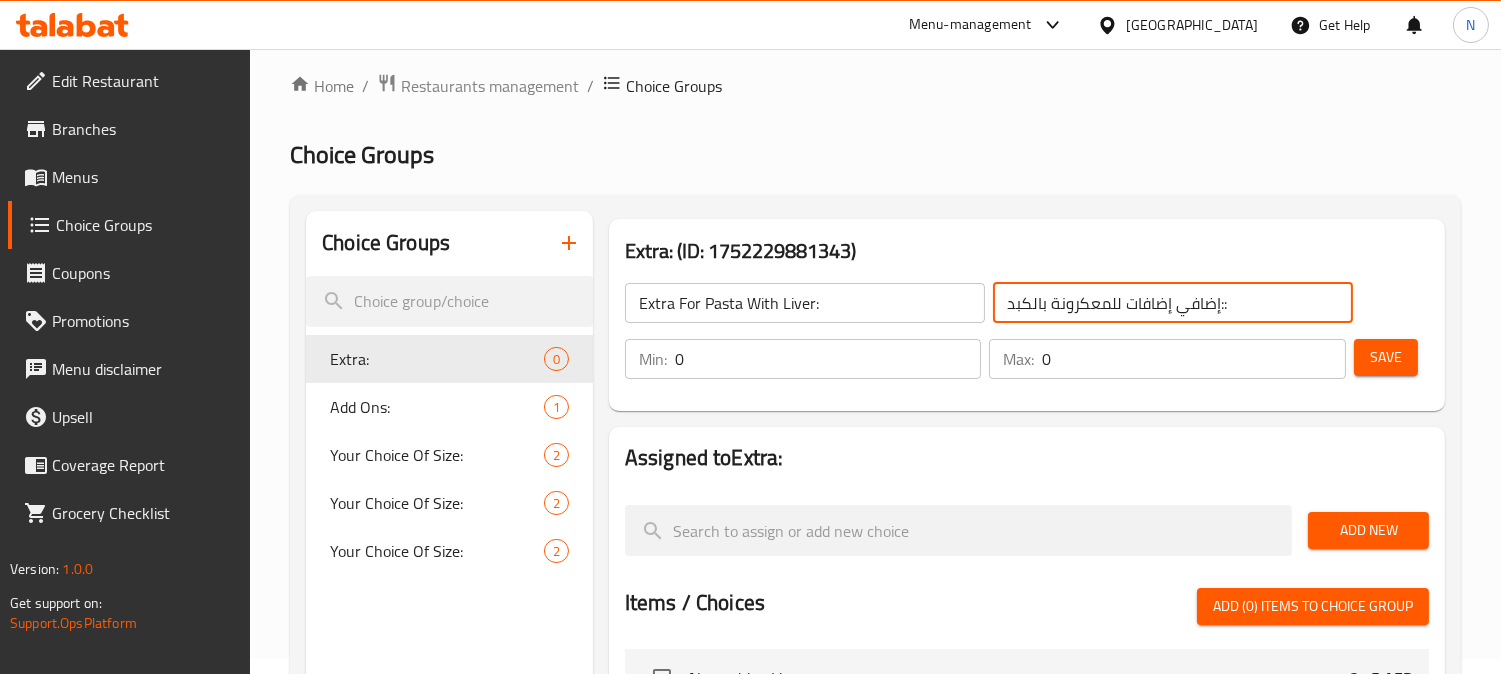 click on "إضافي إضافات للمعكرونة بالكبد::" 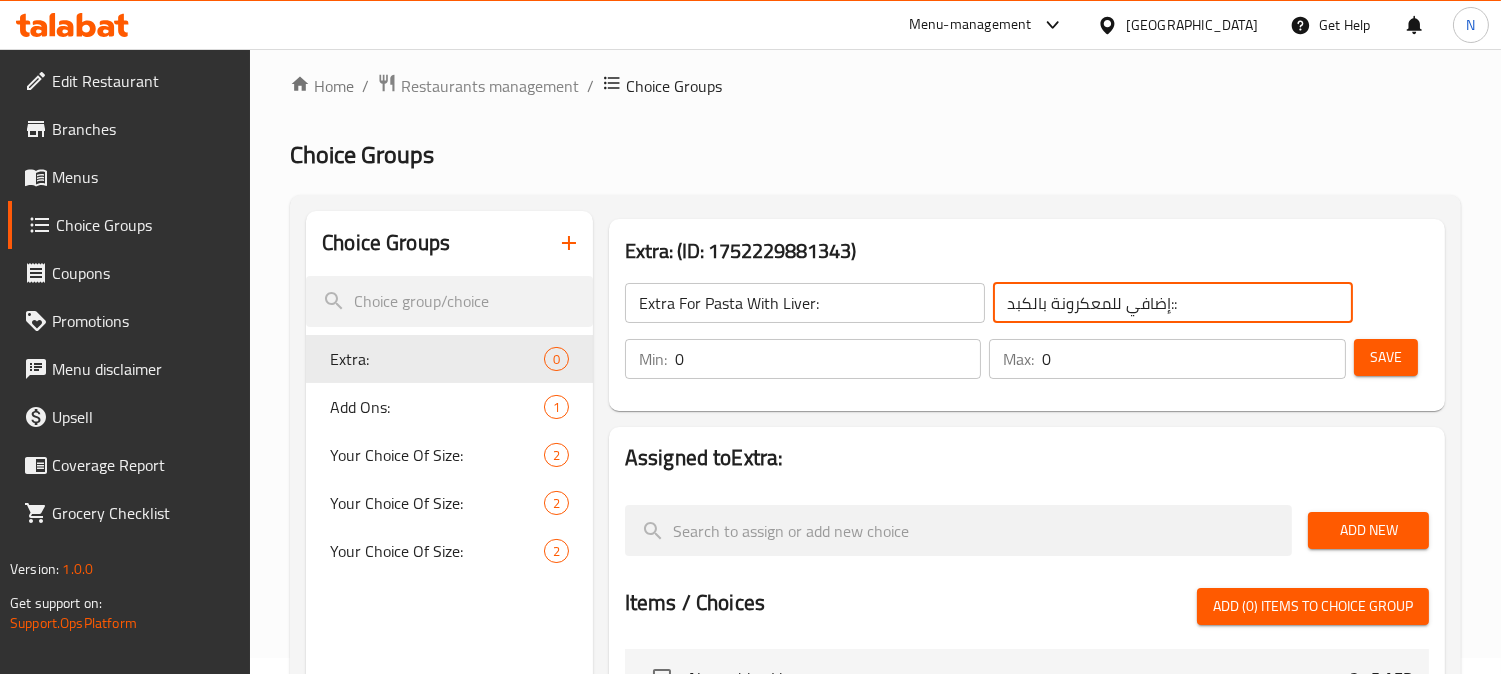 drag, startPoint x: 1108, startPoint y: 308, endPoint x: 1053, endPoint y: 315, distance: 55.443665 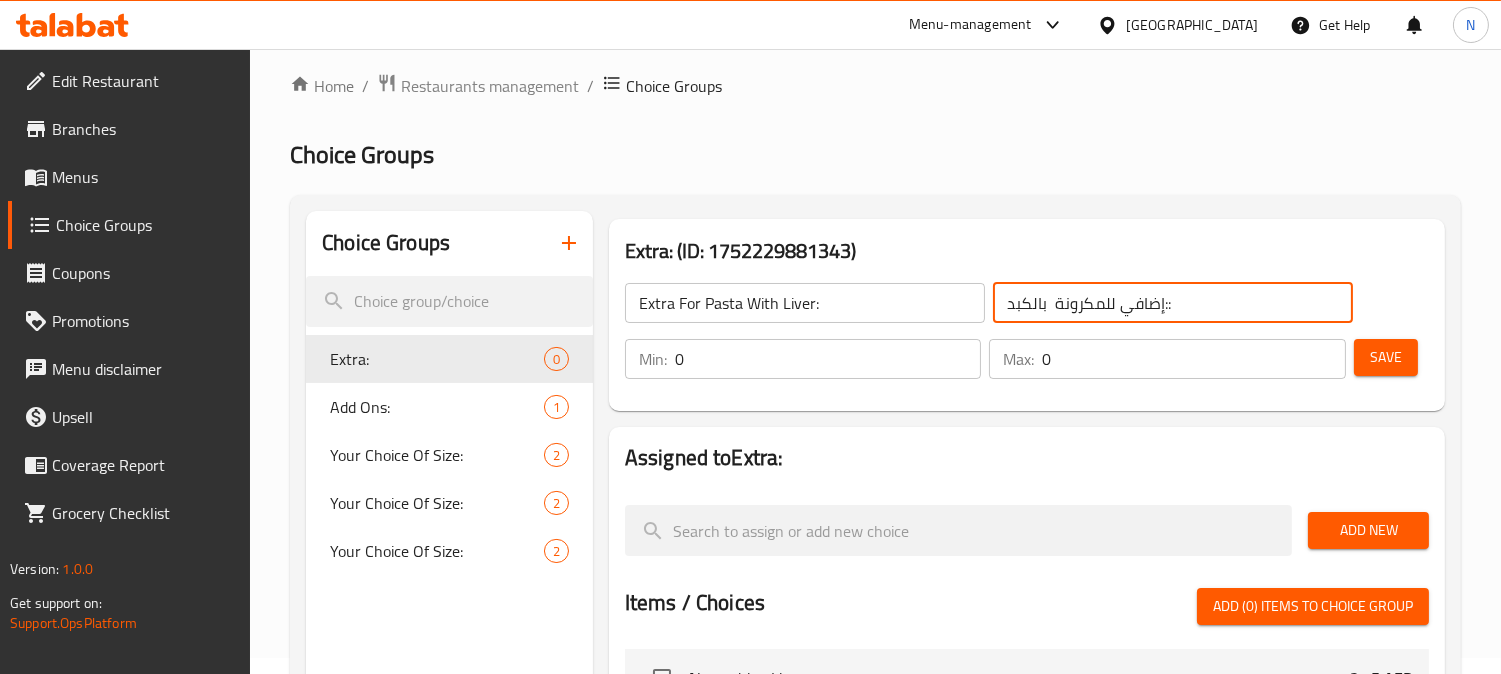click on "إضافي للمكرونة  بالكبد::" 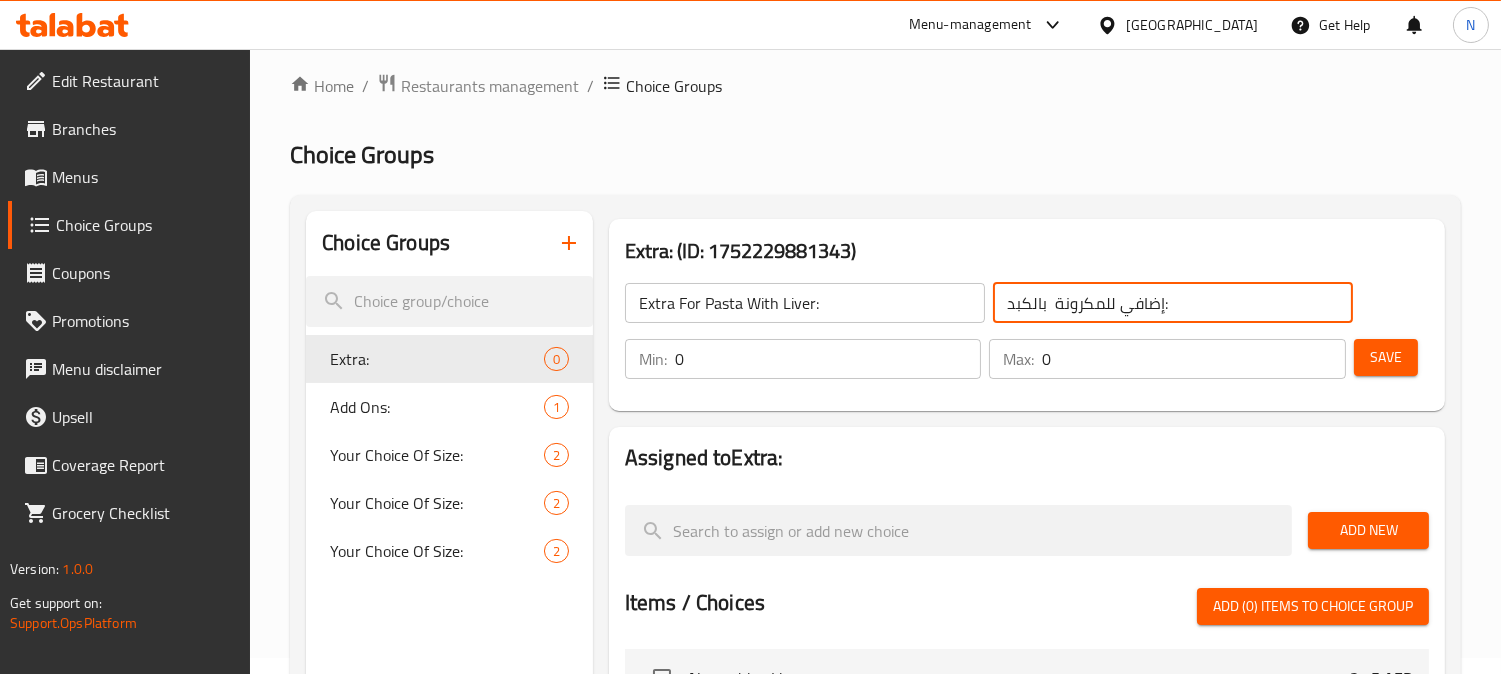 click on "إضافي للمكرونة  بالكبد:" 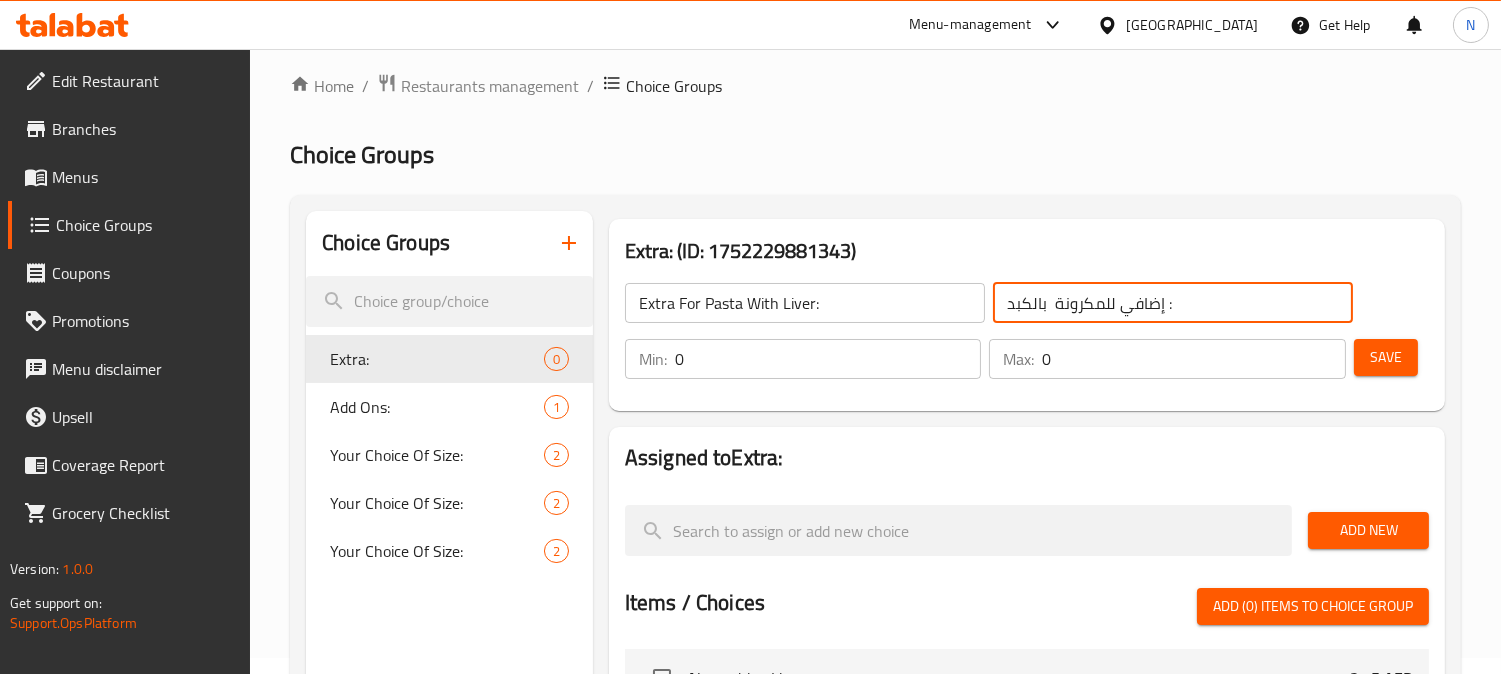 paste on "ة" 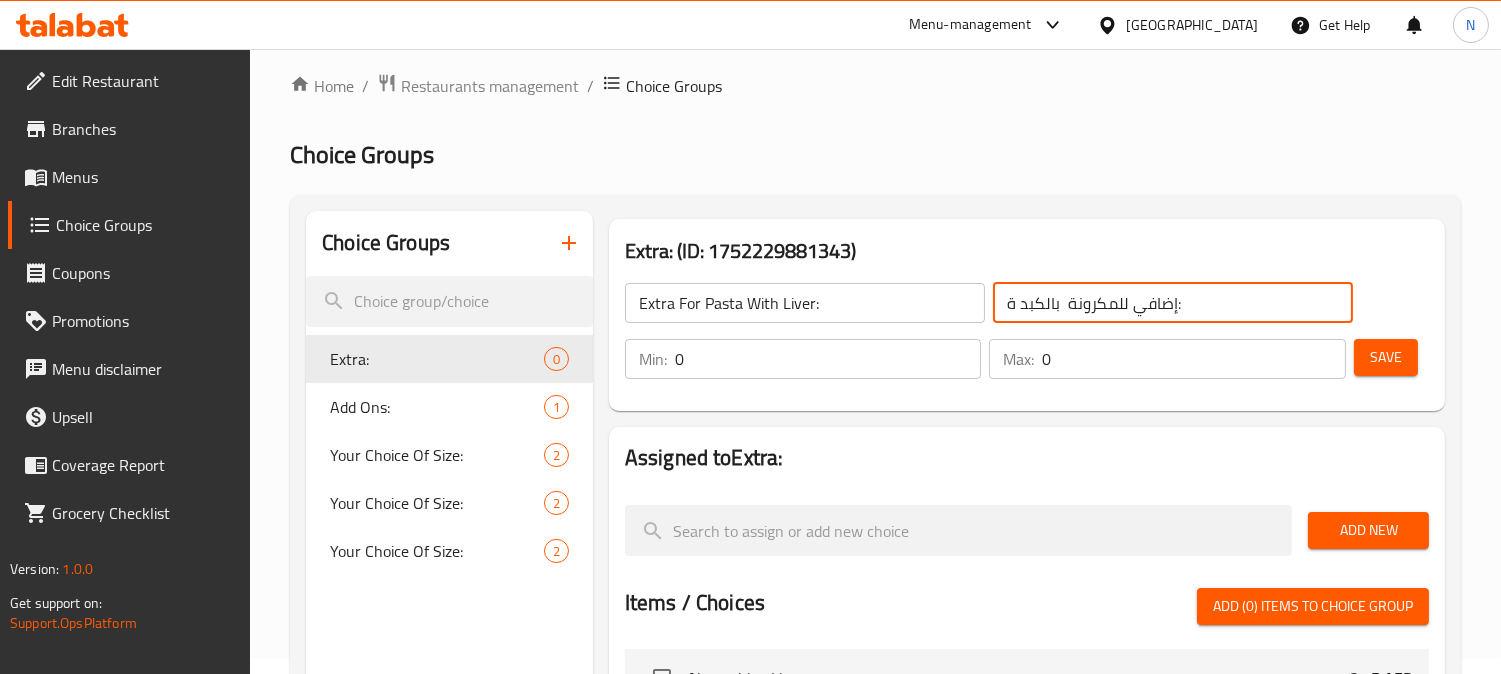 click on "إضافي للمكرونة  بالكبد ة:" 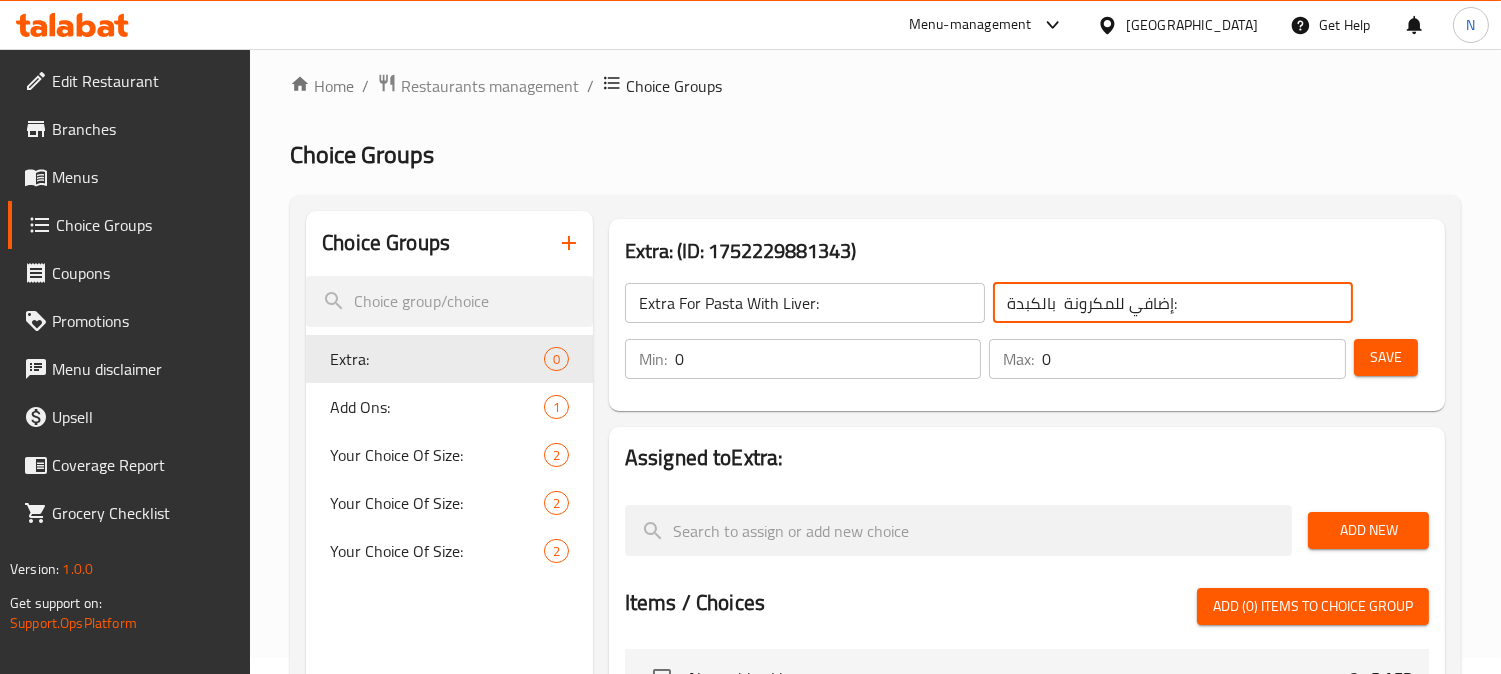 click on "إضافي للمكرونة  بالكبدة:" 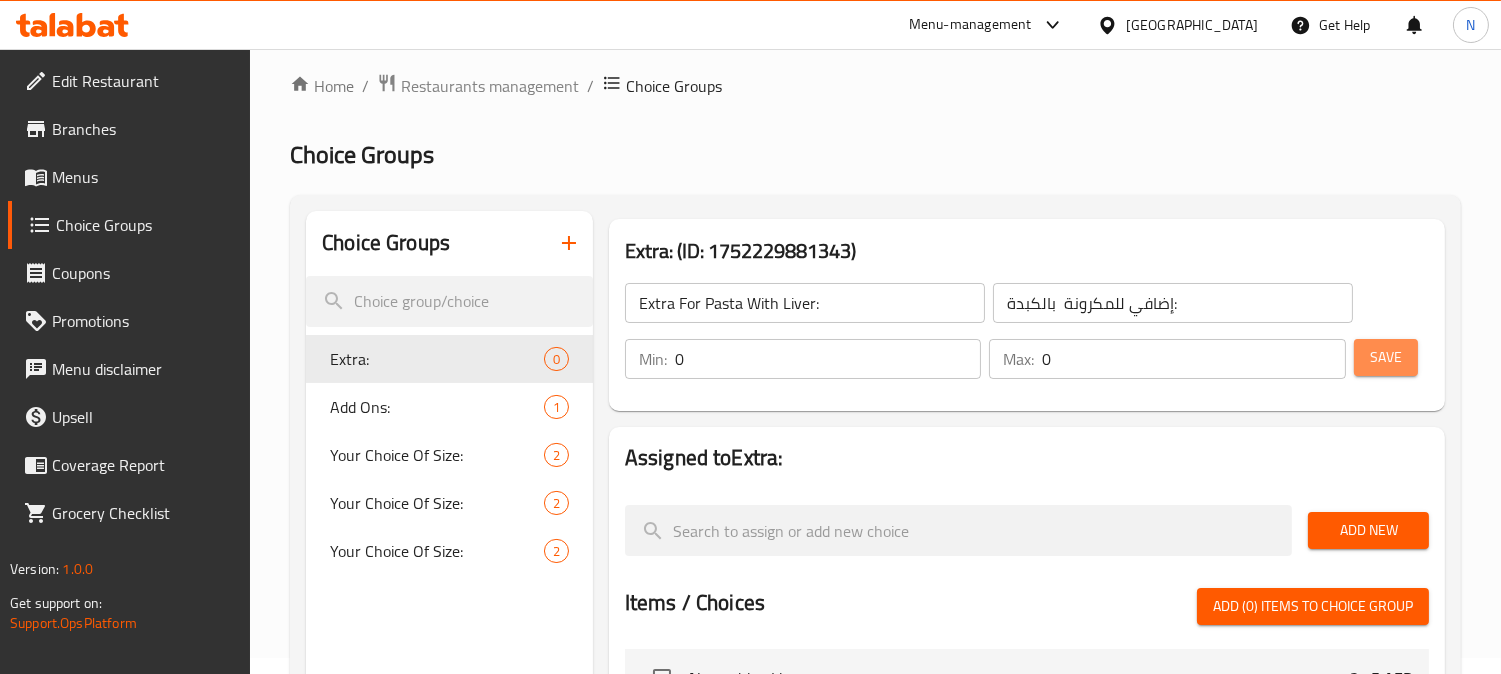 click on "Save" at bounding box center [1386, 357] 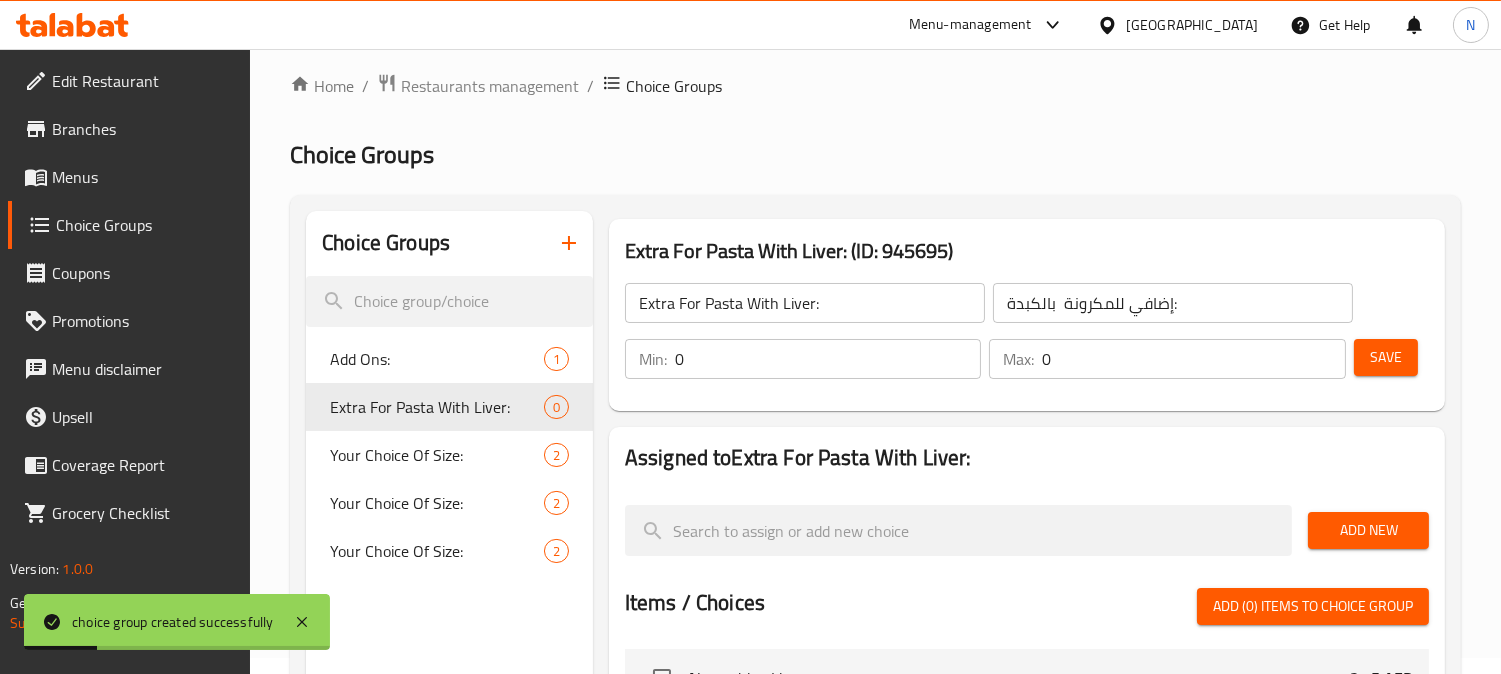 click on "Add New" at bounding box center (1368, 530) 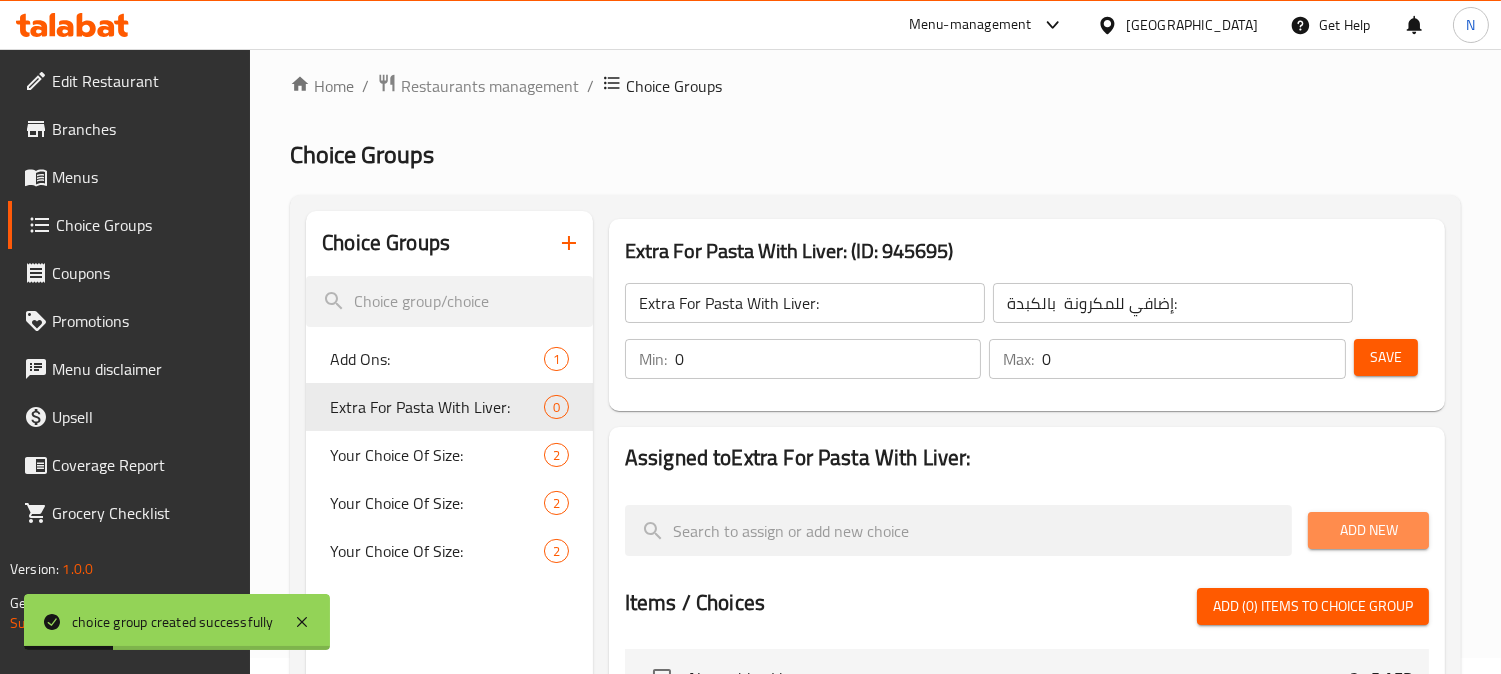 click on "Add New" at bounding box center [1368, 530] 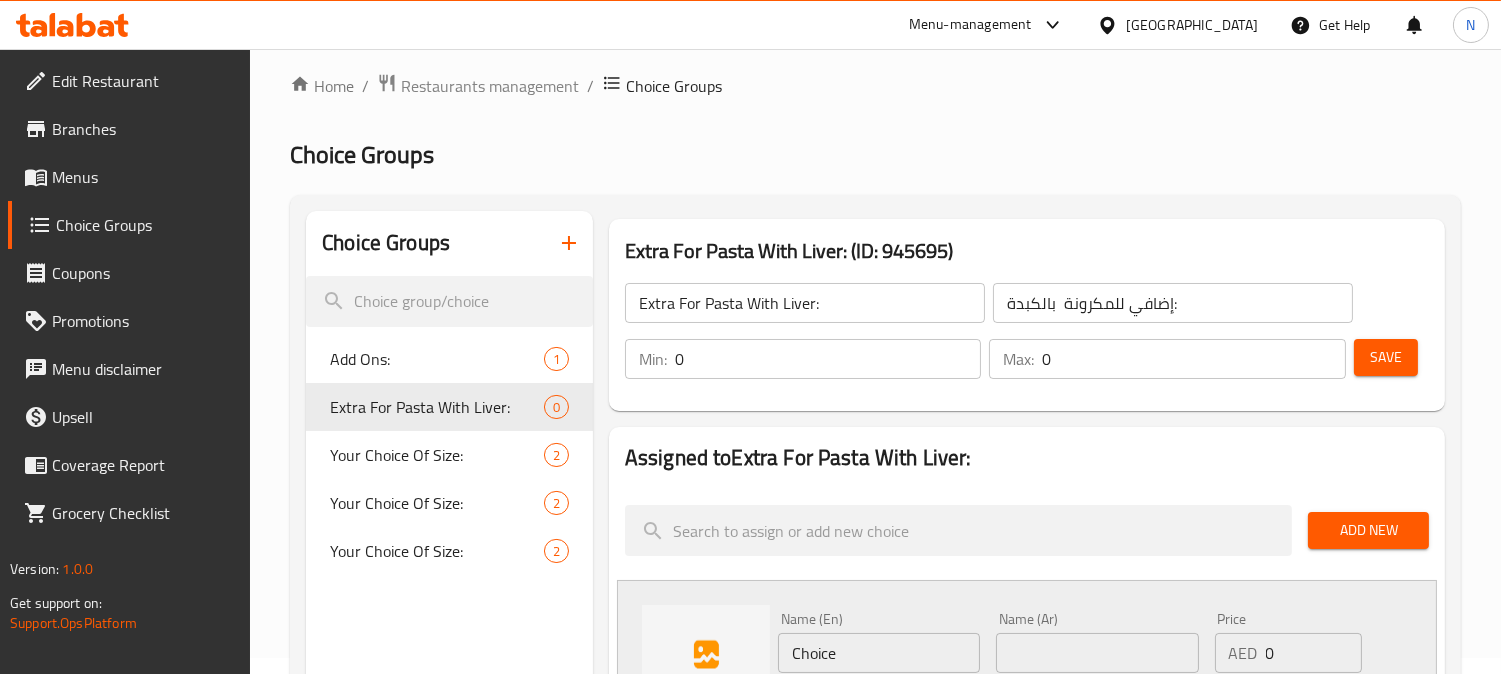 click on "Extra For Pasta With Liver:" 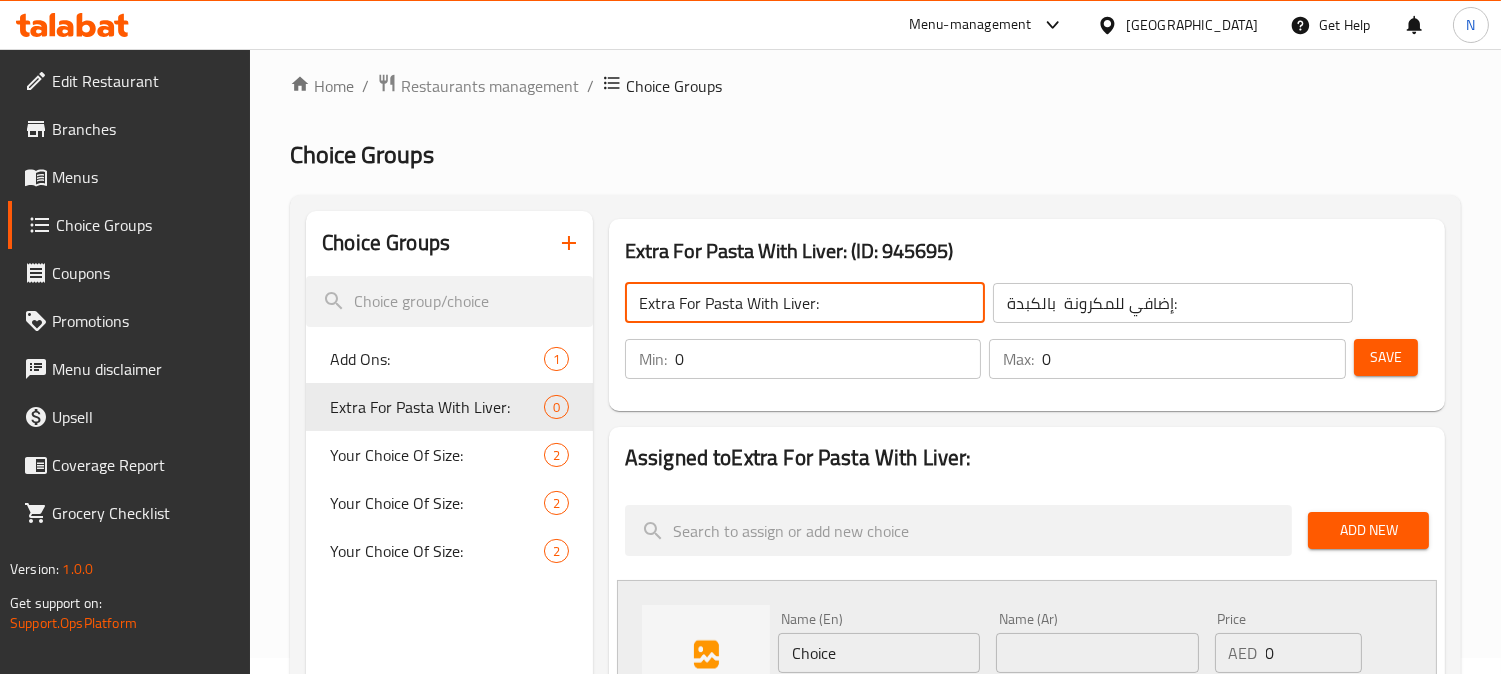 click on "Extra For Pasta With Liver:" 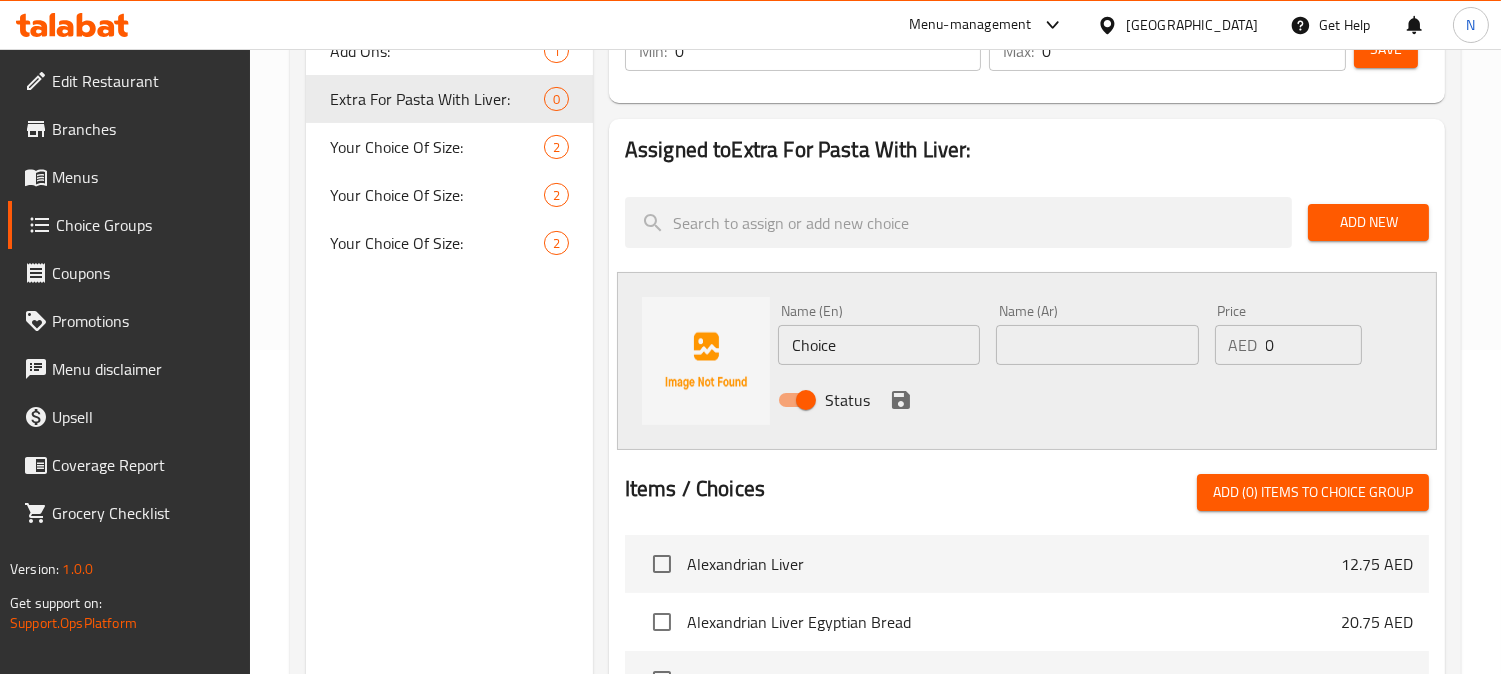 scroll, scrollTop: 350, scrollLeft: 0, axis: vertical 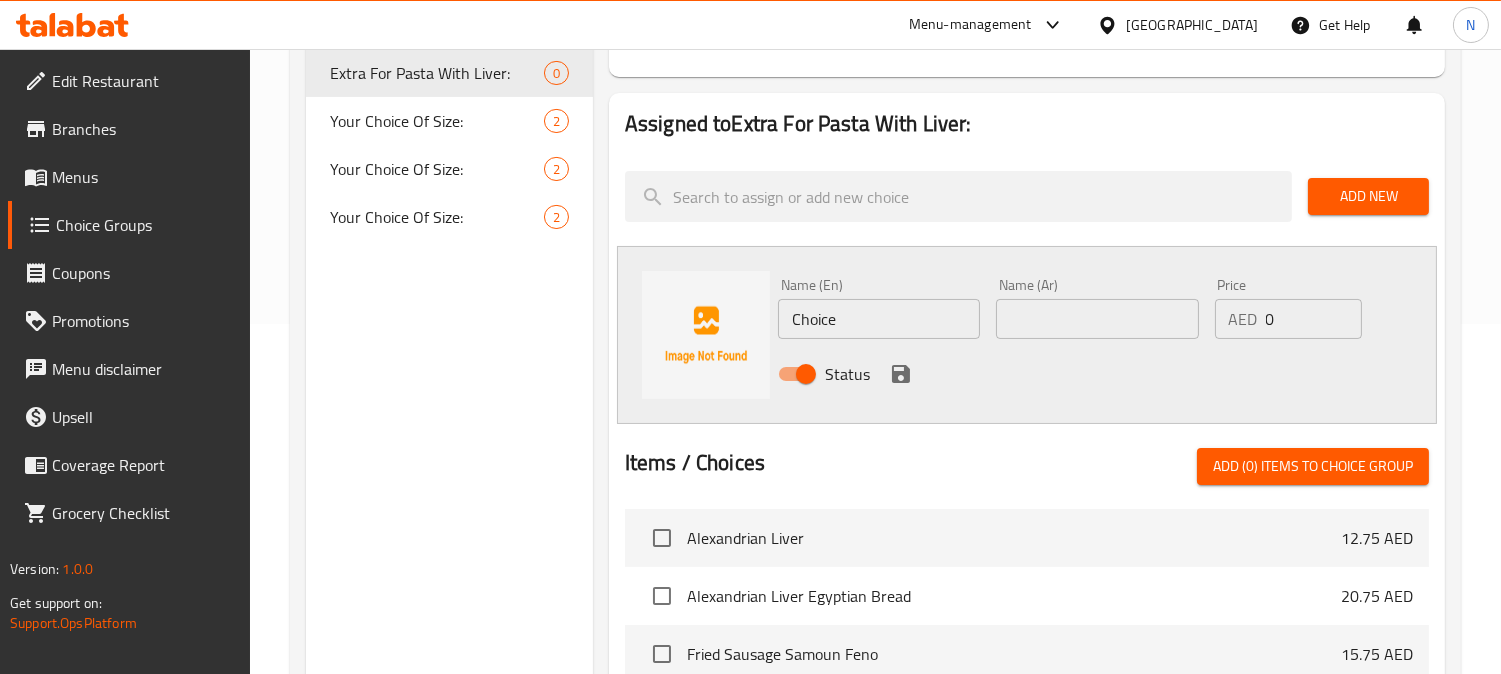 click on "Choice" at bounding box center (879, 319) 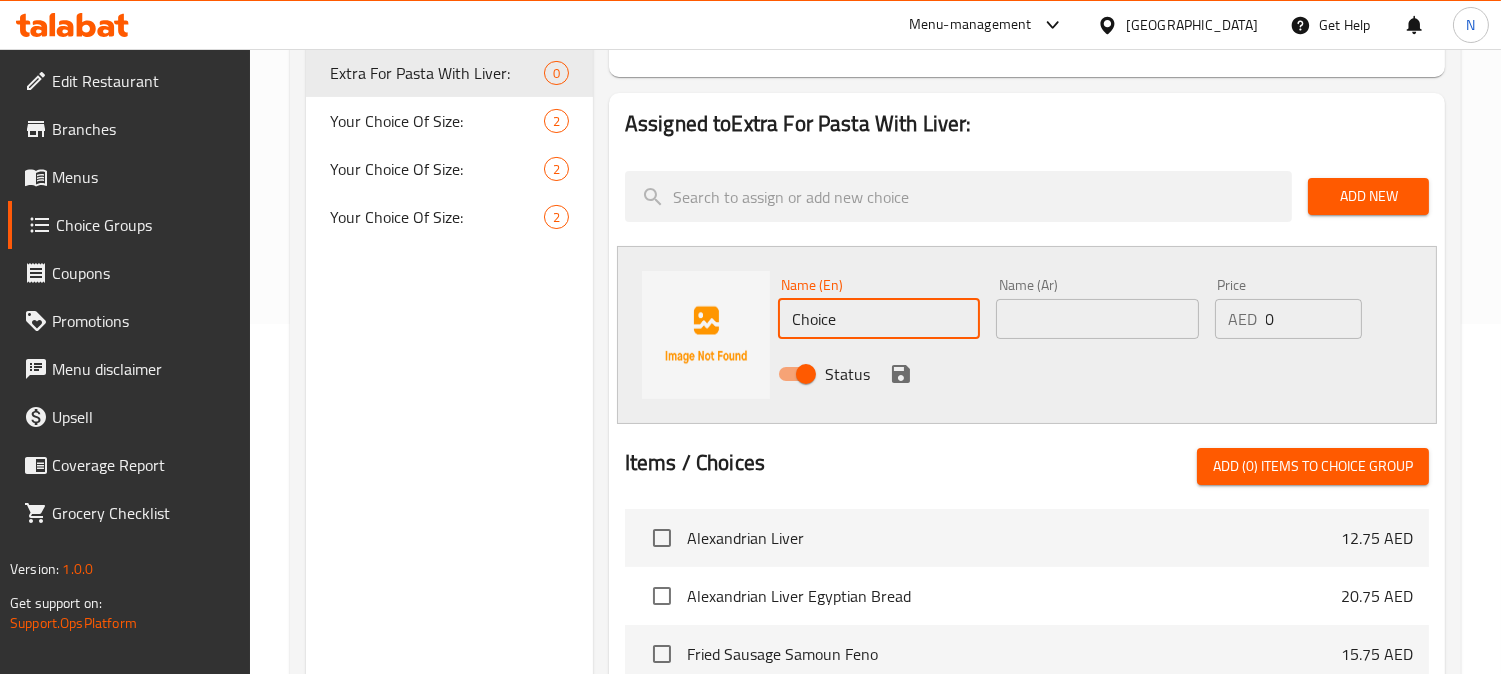 click on "Choice" at bounding box center [879, 319] 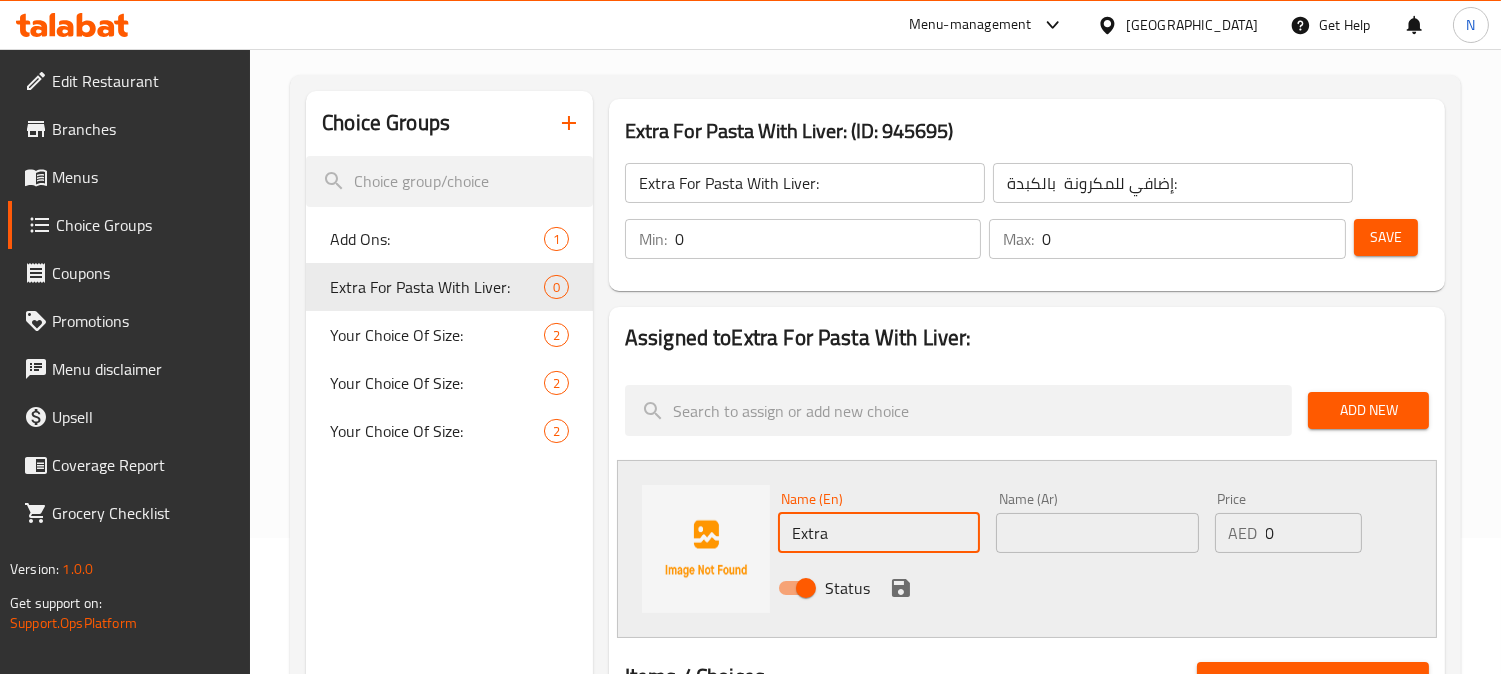 scroll, scrollTop: 127, scrollLeft: 0, axis: vertical 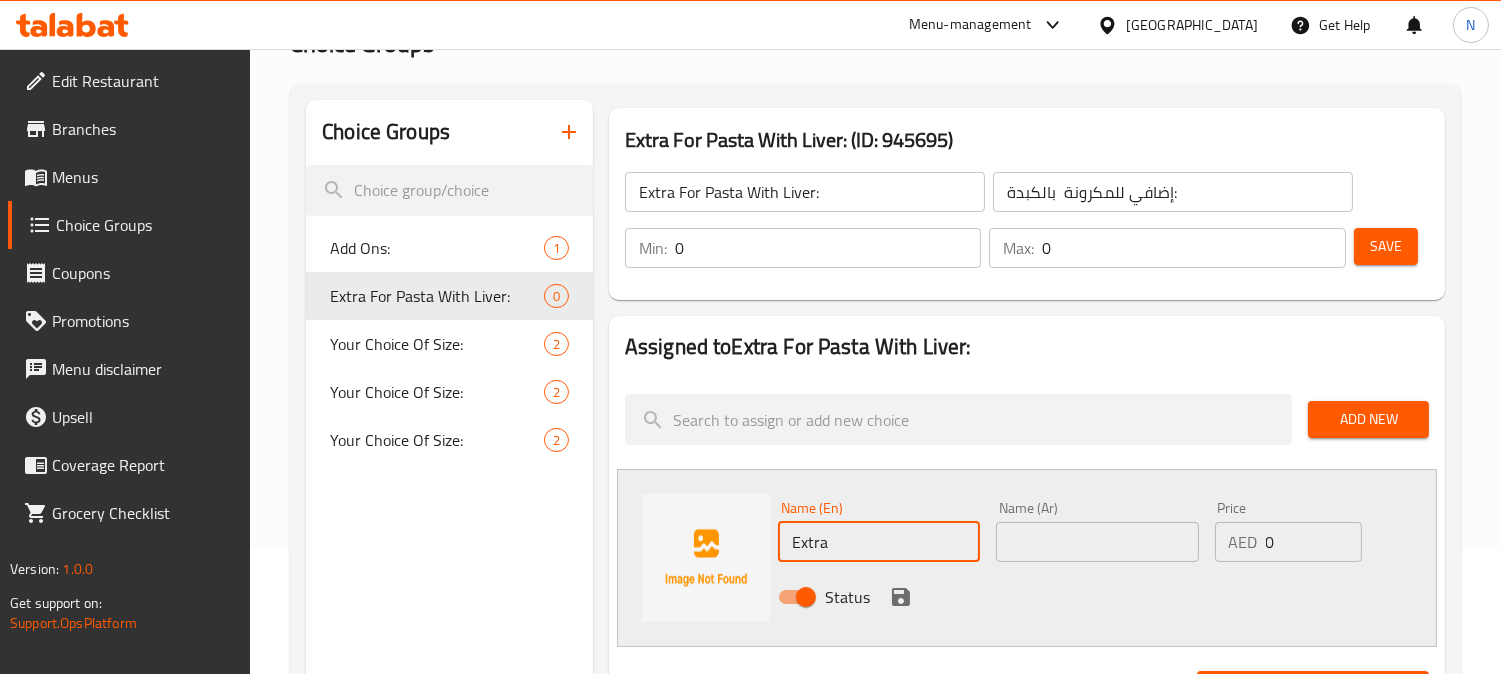 type on "Extra" 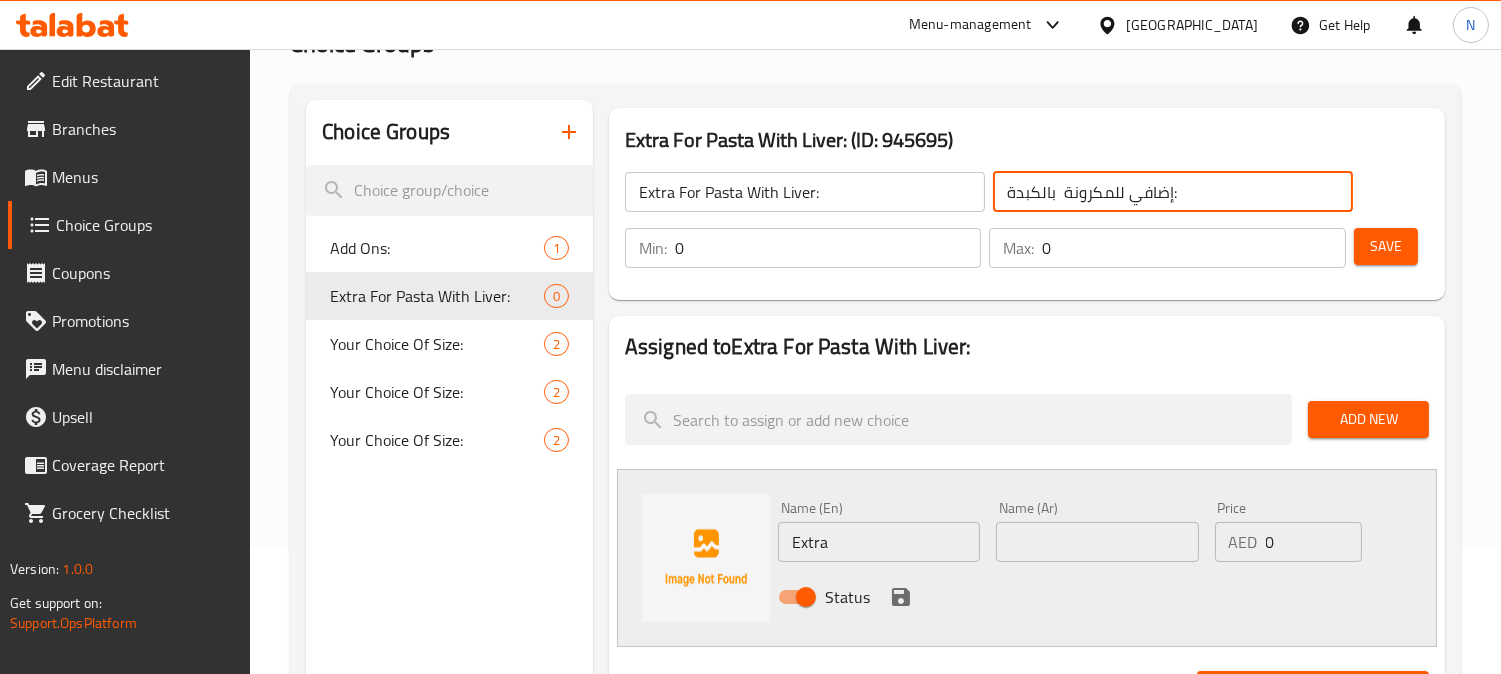click on "إضافي للمكرونة  بالكبدة:" 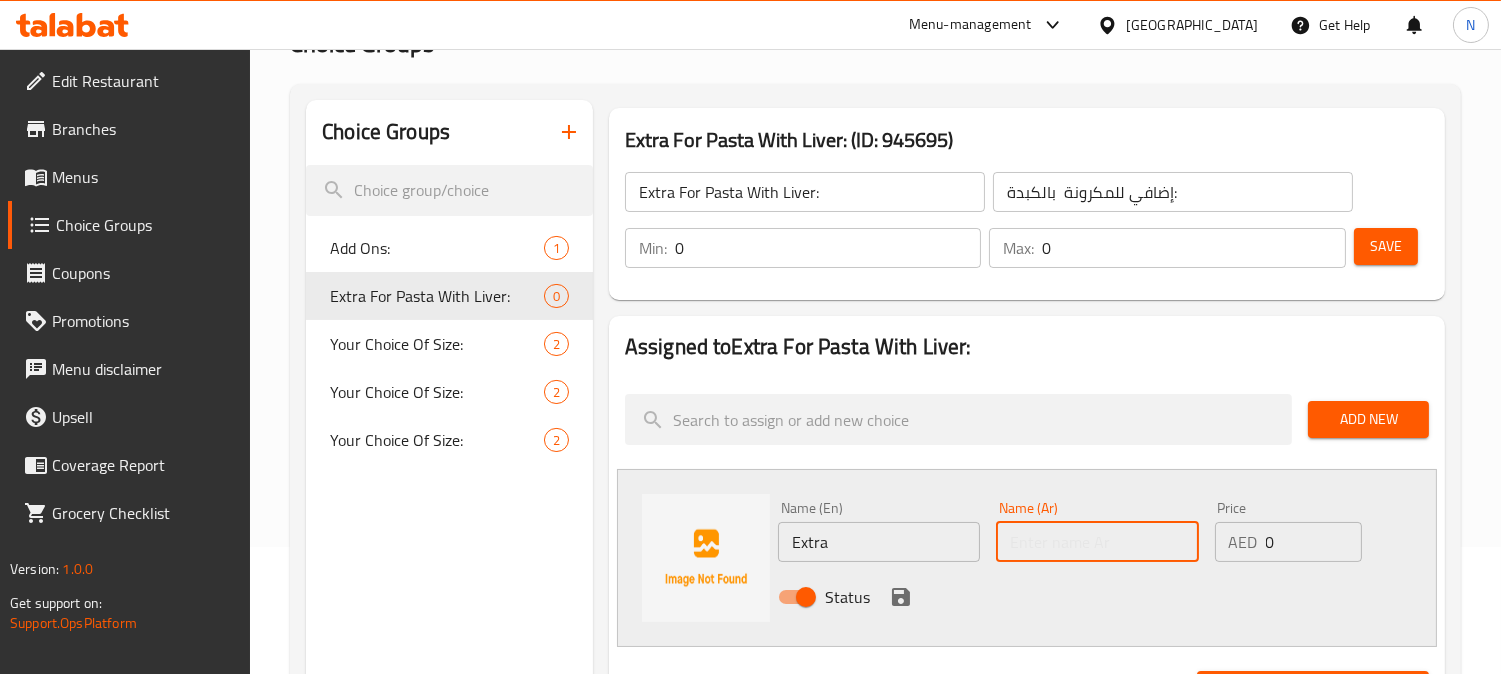 paste on "إضافي" 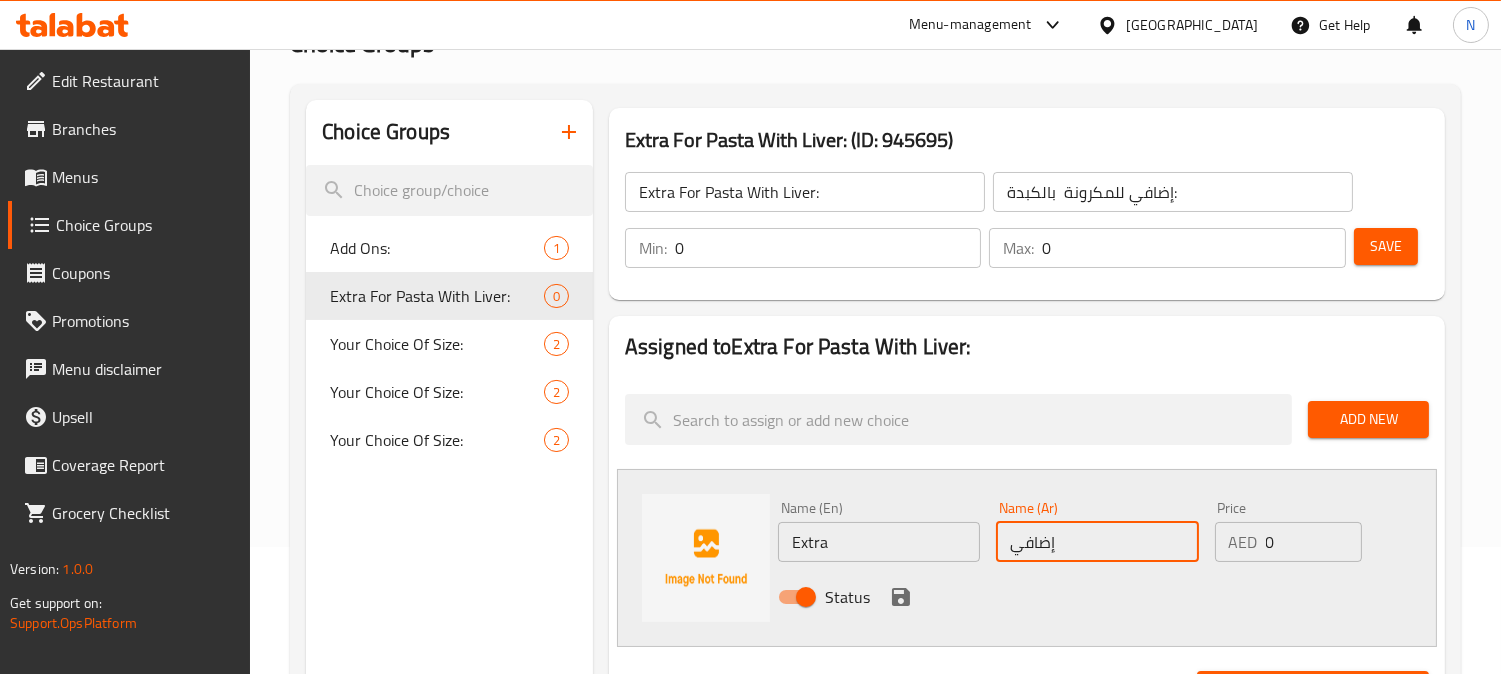 type on "إضافي" 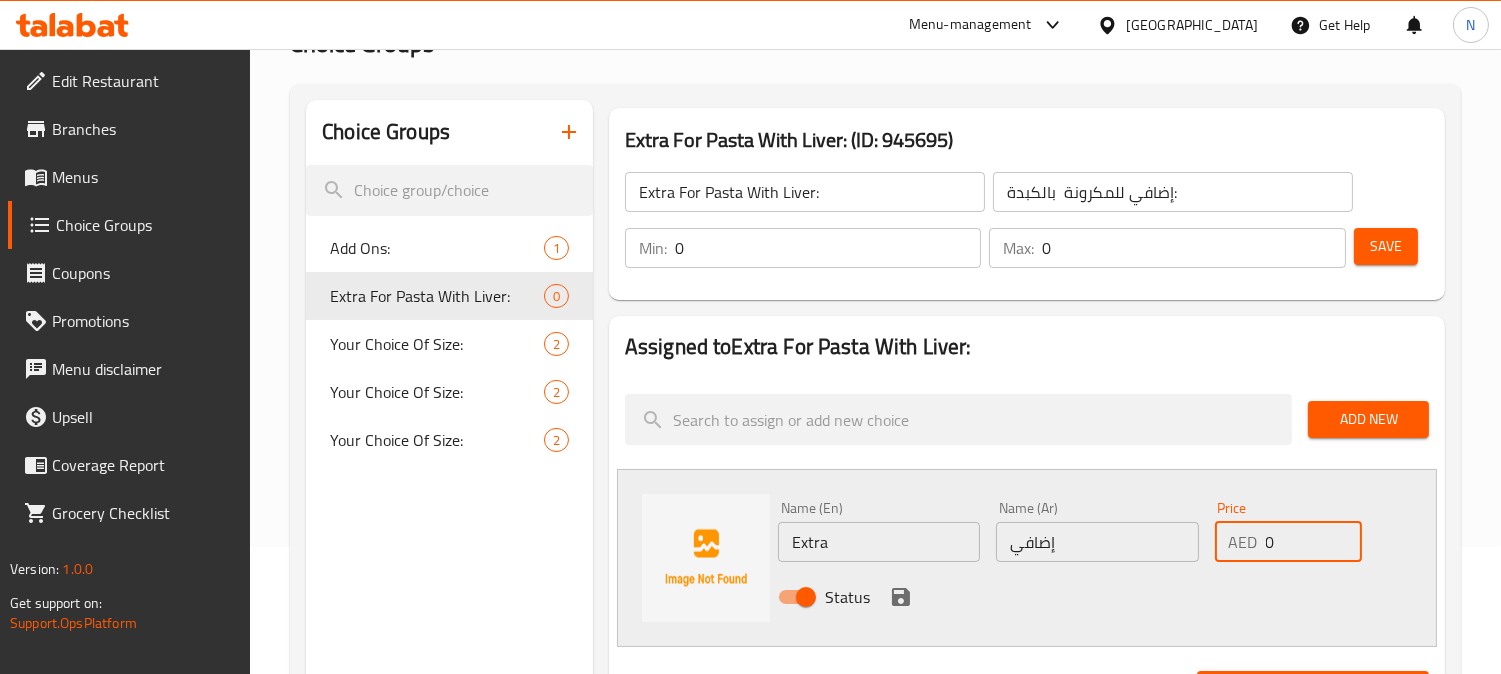 drag, startPoint x: 1285, startPoint y: 542, endPoint x: 1221, endPoint y: 544, distance: 64.03124 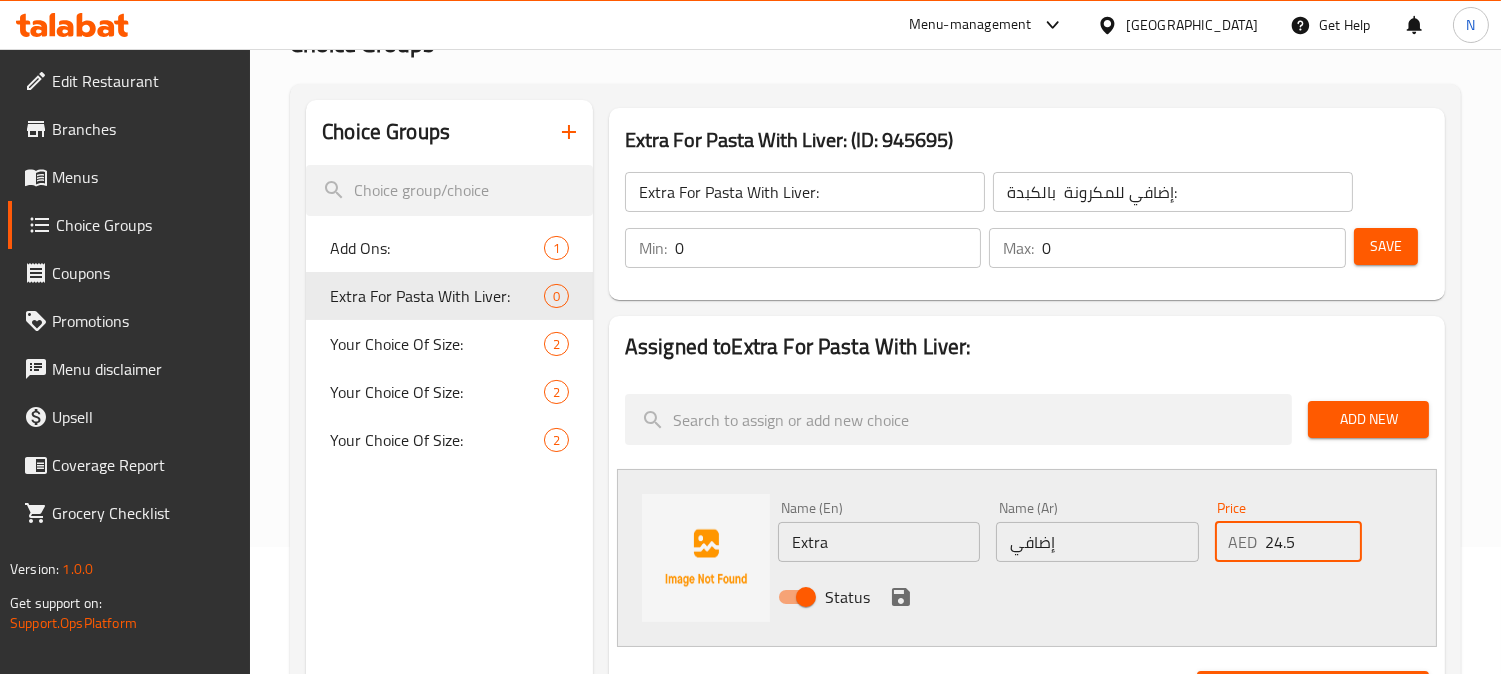 type on "24.5" 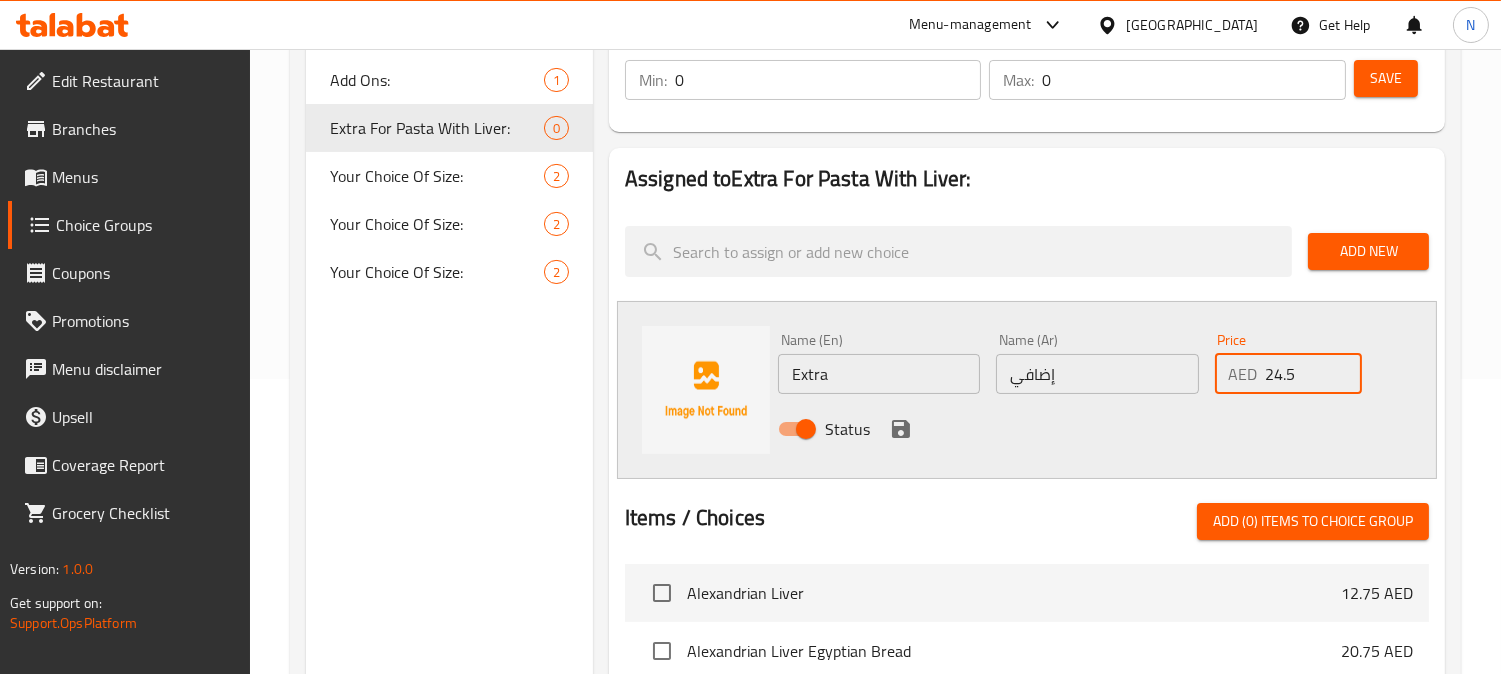 scroll, scrollTop: 273, scrollLeft: 0, axis: vertical 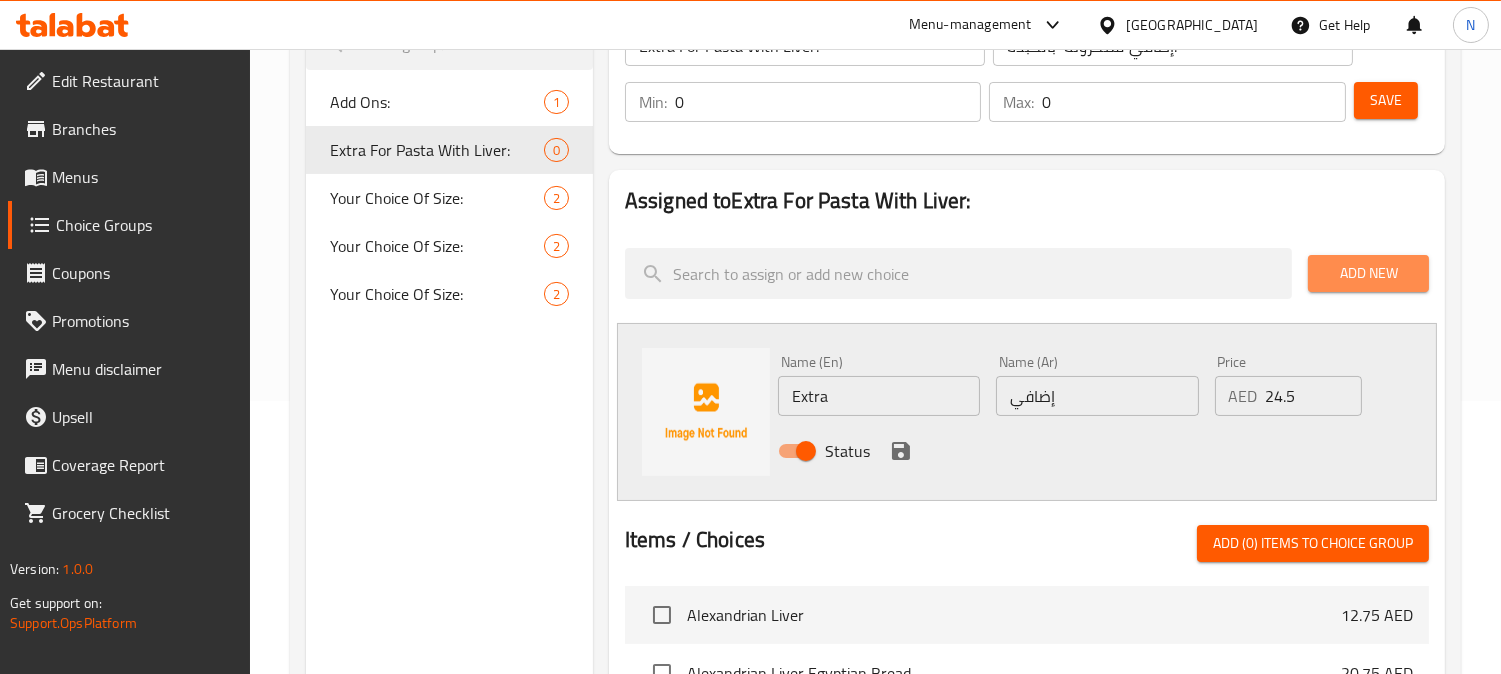 click on "Add New" at bounding box center (1368, 273) 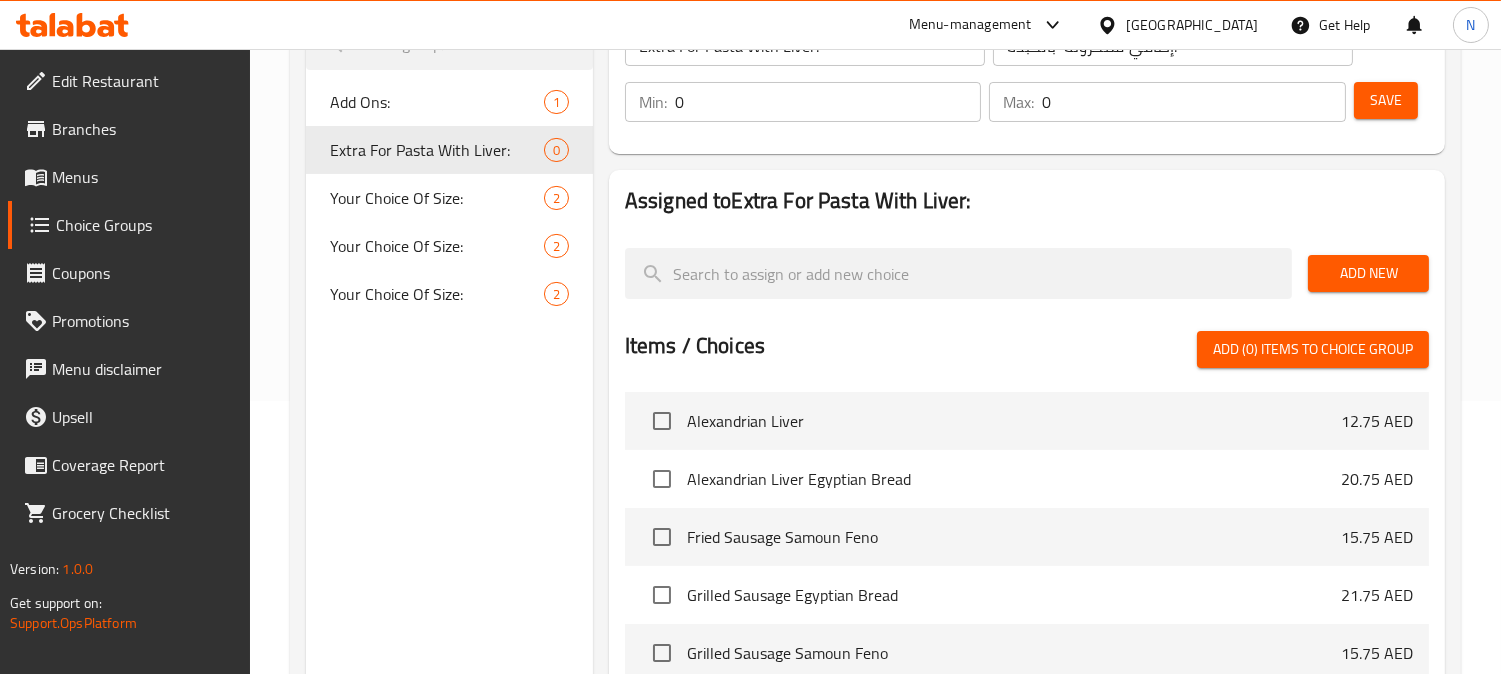 click on "Add New" at bounding box center (1368, 273) 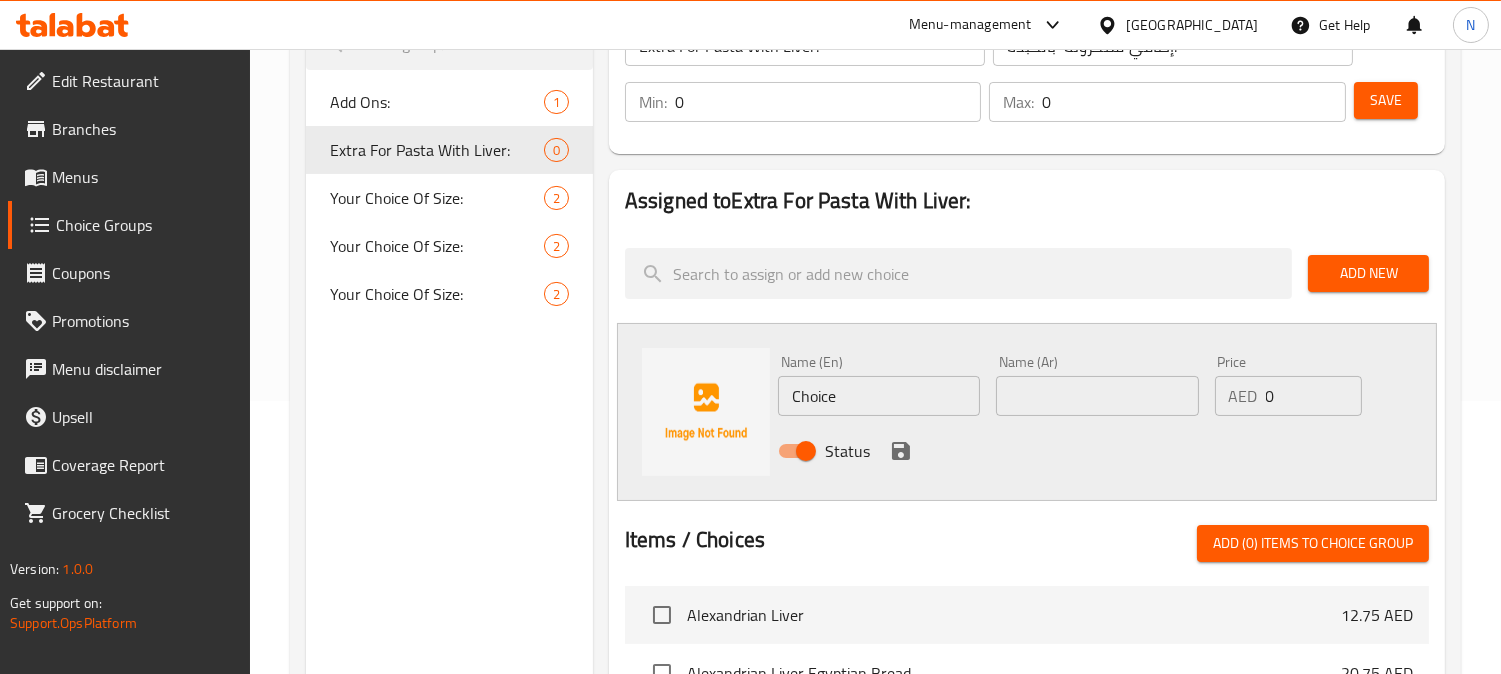click on "Choice" at bounding box center (879, 396) 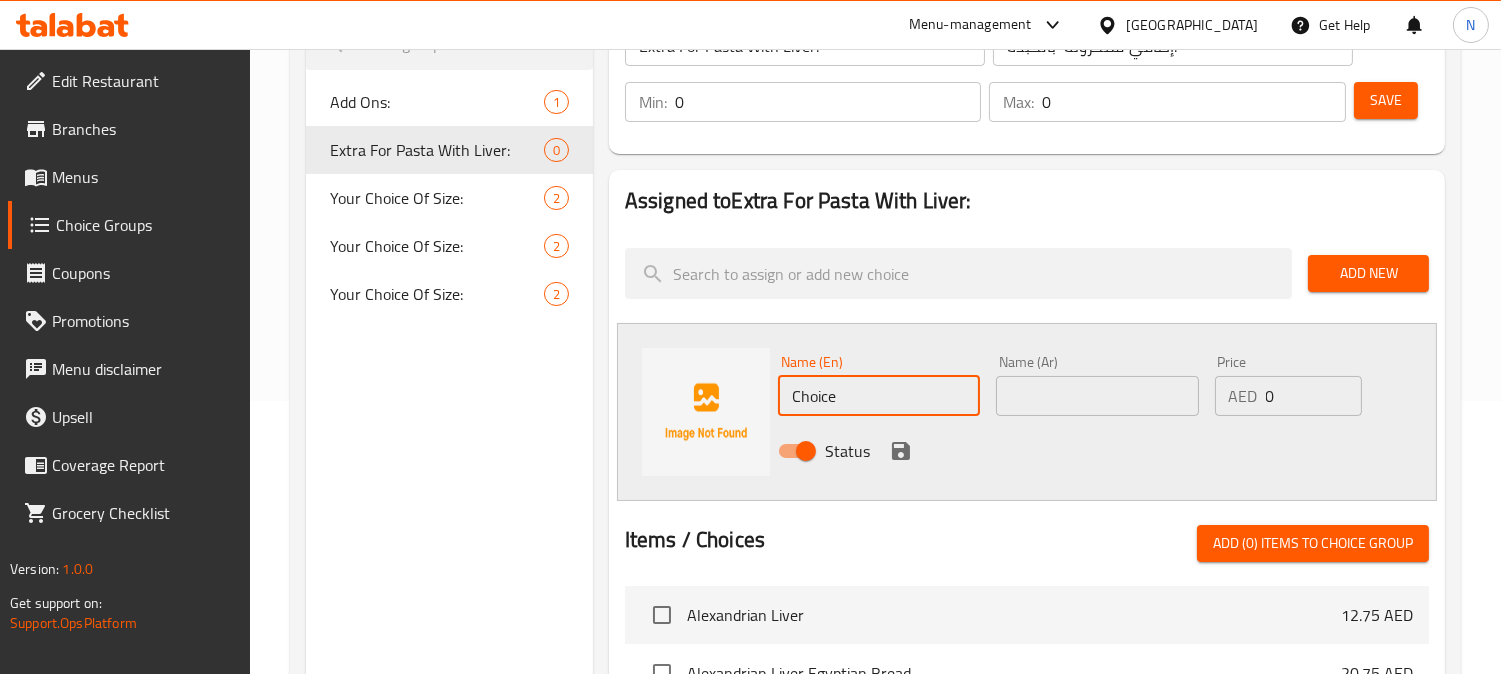 click on "Choice" at bounding box center [879, 396] 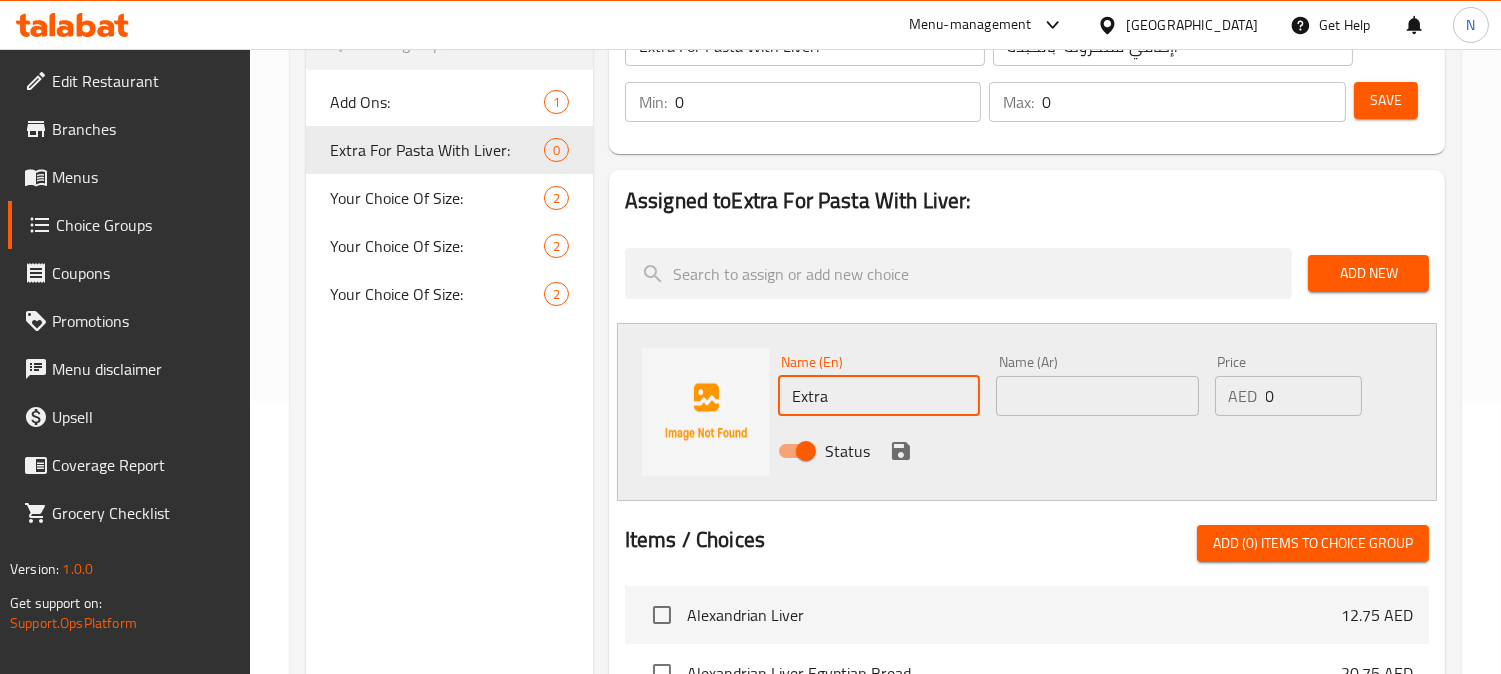 type on "Extra" 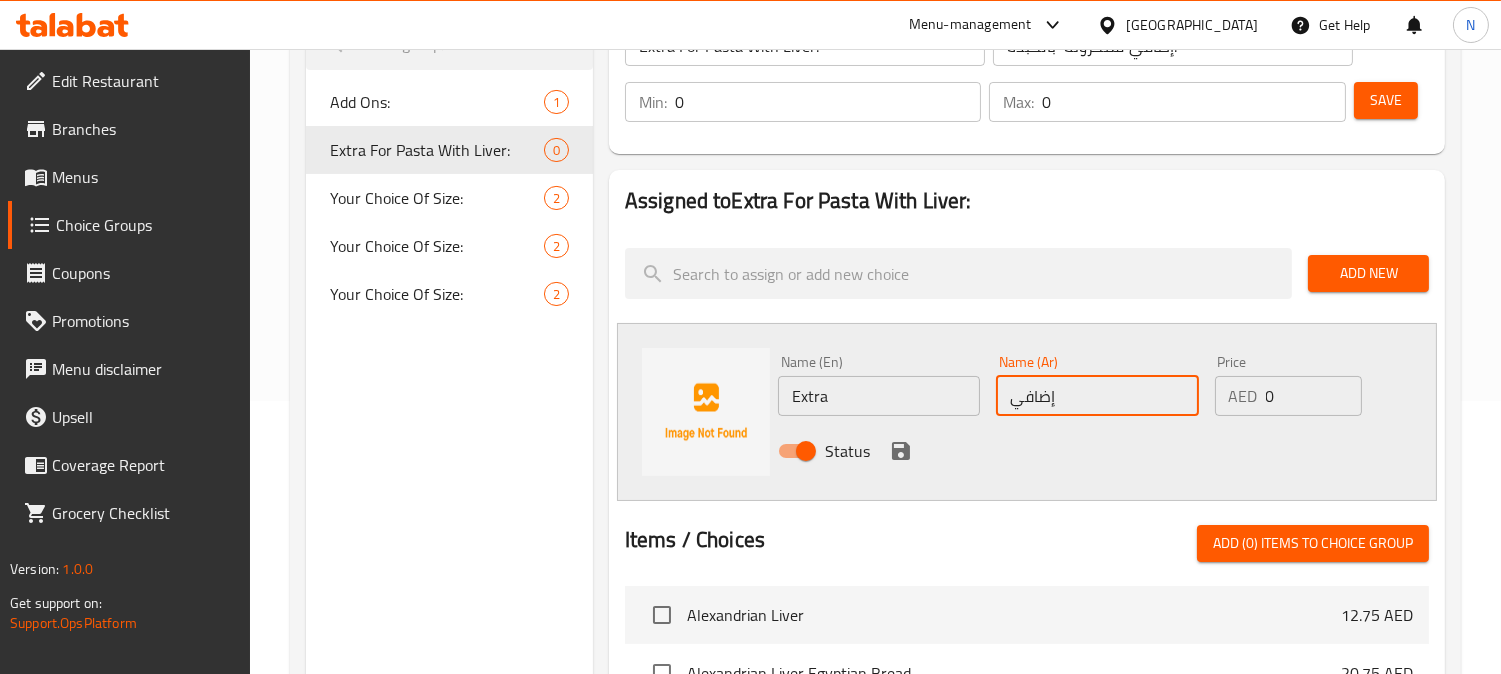 type on "إضافي" 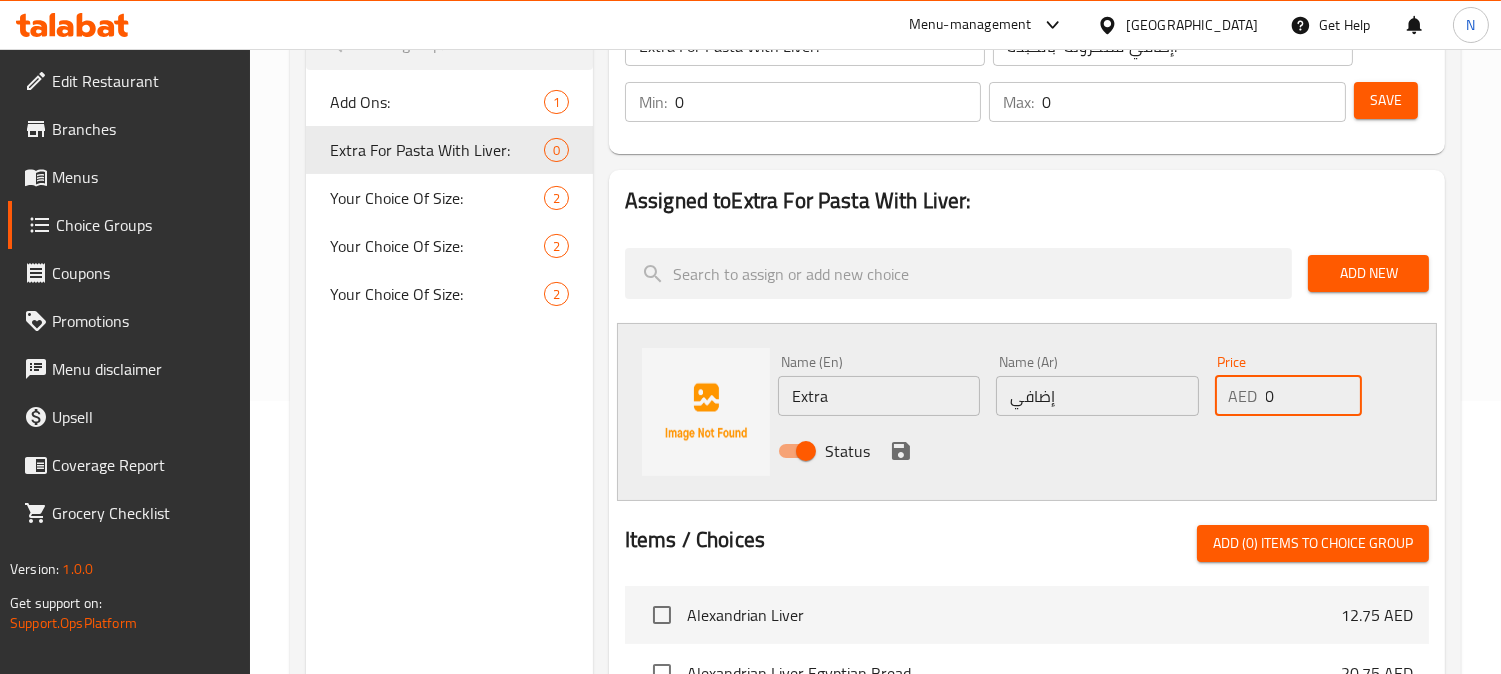drag, startPoint x: 1295, startPoint y: 398, endPoint x: 1202, endPoint y: 405, distance: 93.26307 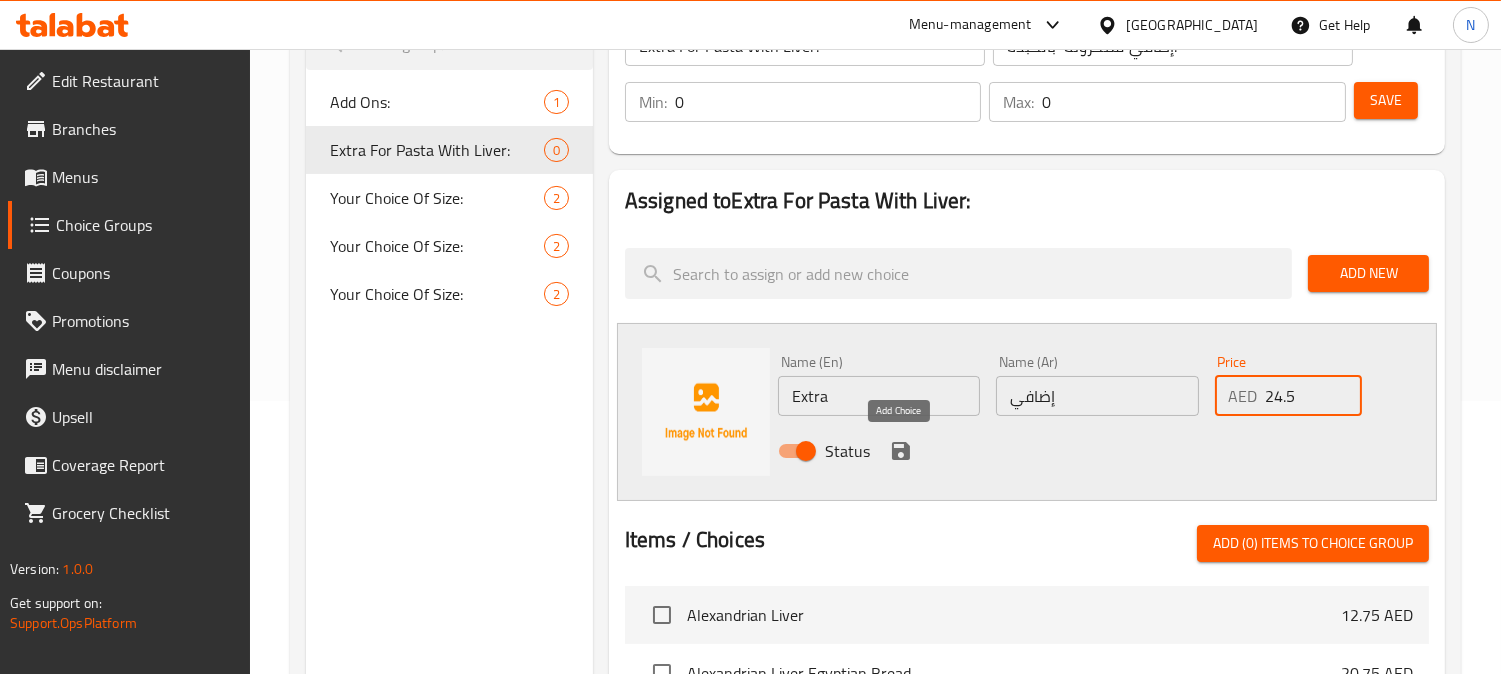 type on "24.5" 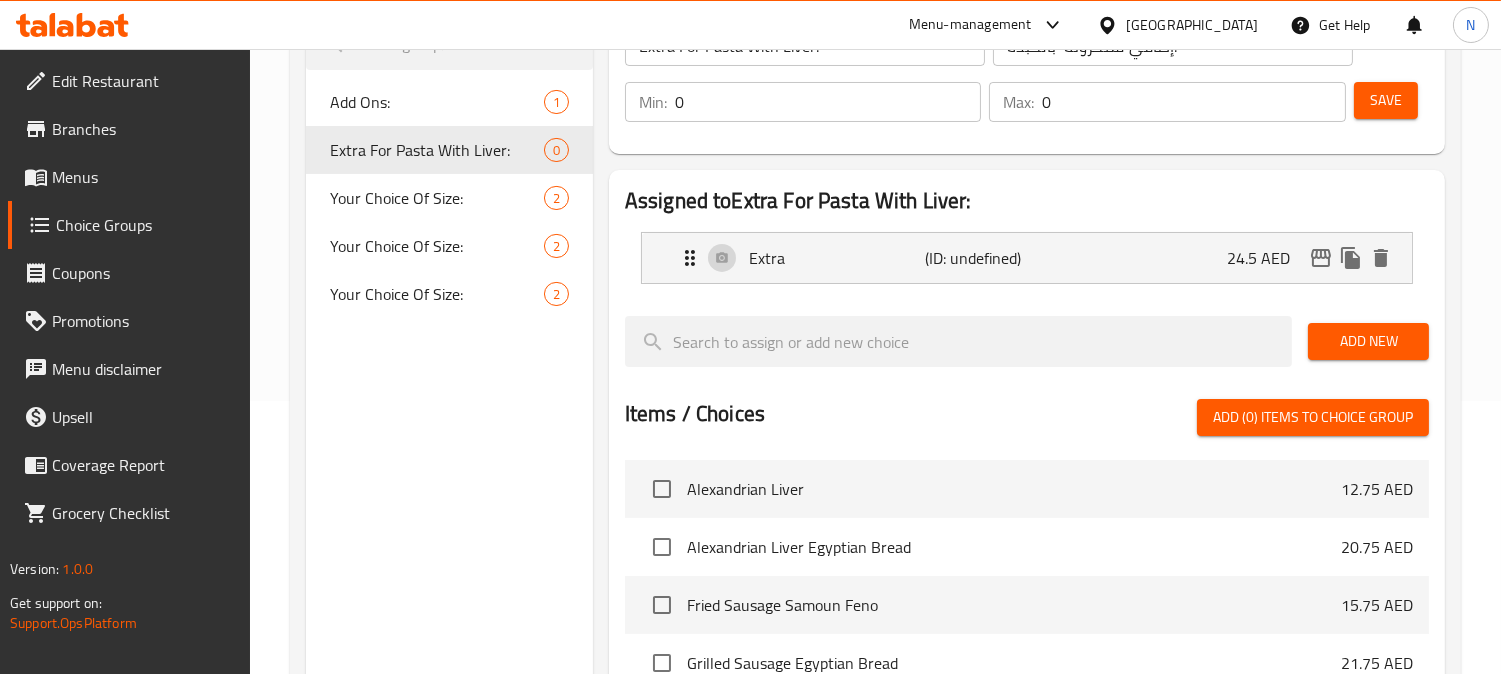 click on "Save" at bounding box center (1386, 100) 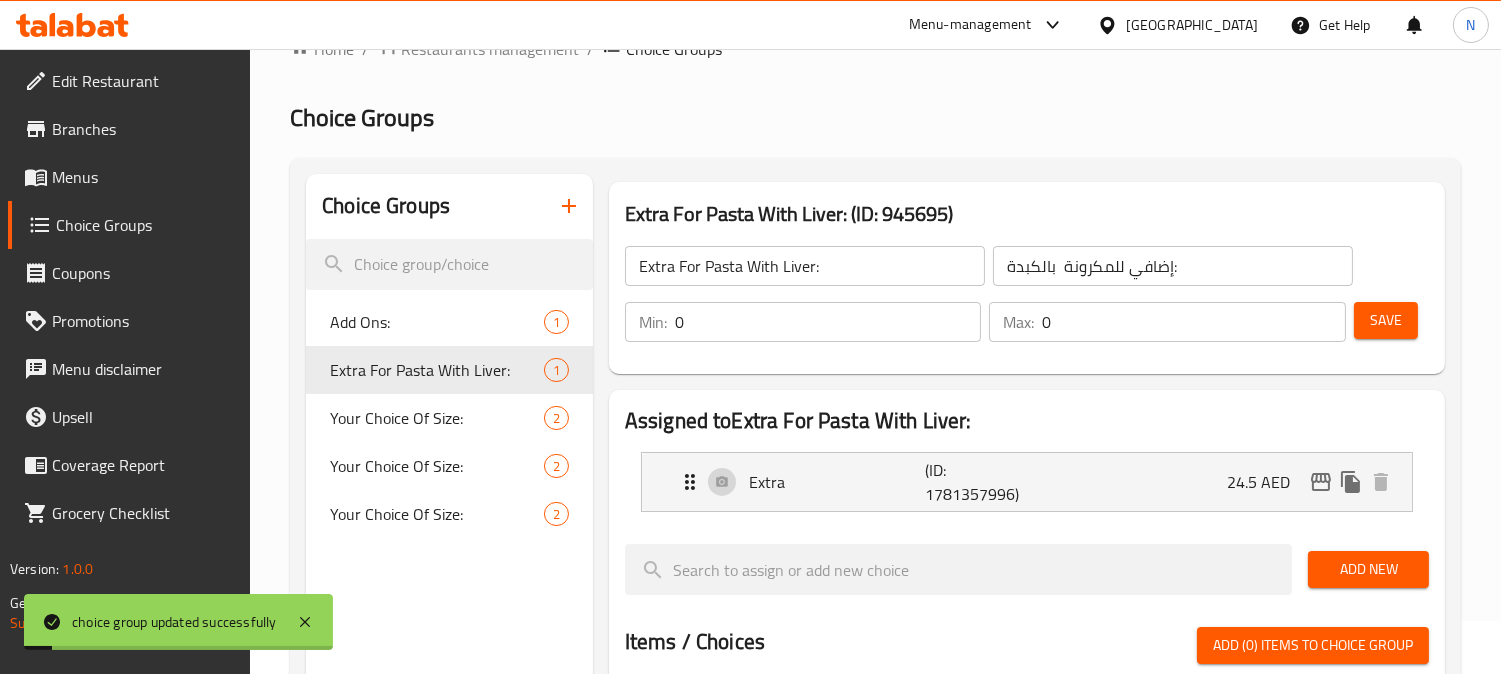 scroll, scrollTop: 51, scrollLeft: 0, axis: vertical 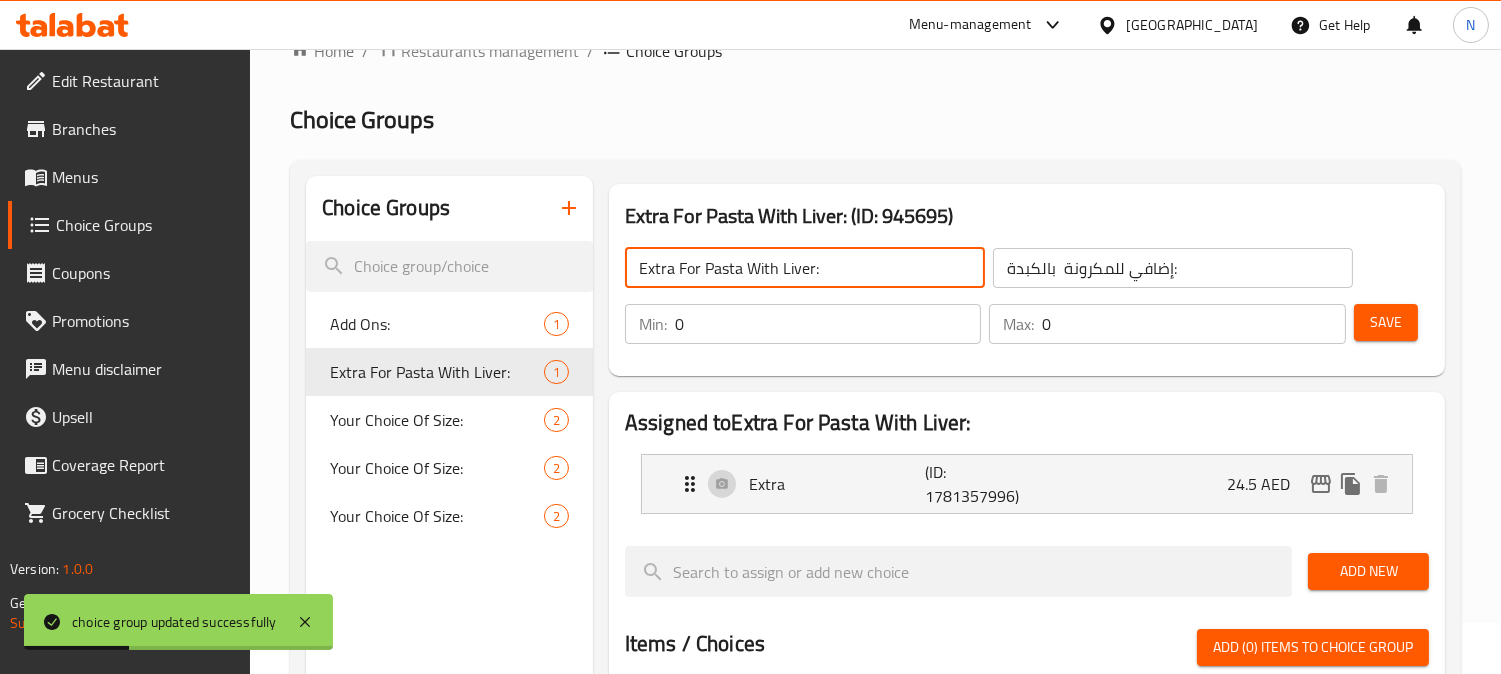 drag, startPoint x: 703, startPoint y: 273, endPoint x: 811, endPoint y: 273, distance: 108 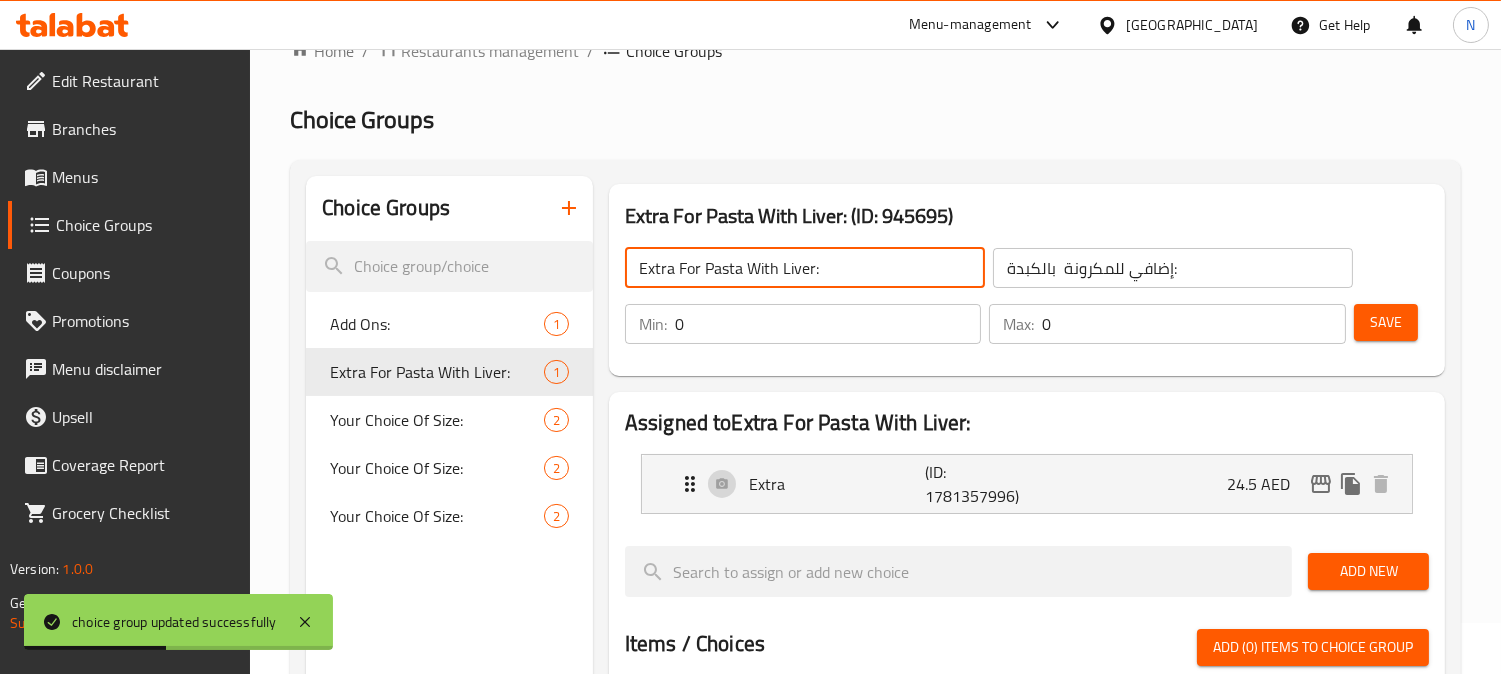 click on "Home / Restaurants management / Choice Groups Choice Groups Choice Groups Add Ons: 1 Extra For Pasta With Liver: 1 Your Choice Of Size: 2 Your Choice Of Size: 2 Your Choice Of Size: 2 Extra For Pasta With Liver: (ID: 945695) Extra For Pasta With Liver: ​ إضافي للمكرونة  بالكبدة: ​ Min: 0 ​ Max: 0 ​ Save Assigned to  Extra For Pasta With Liver: Extra (ID: 1781357996) 24.5 AED Name (En) Extra Name (En) Name (Ar) إضافي Name (Ar) Price AED 24.5 Price Status Add New Items / Choices Add (0) items to choice group Alexandrian Liver 12.75 AED Alexandrian Liver Egyptian Bread 20.75 AED Fried Sausage Samoun Feno 15.75 AED Grilled Sausage Egyptian Bread 21.75 AED Grilled Sausage Samoun Feno 15.75 AED Alexandrian Sausage Samoun Feno 13.75 AED Alexandrian Sausage Egyptian Bread 20.75 AED Original Meat Hwawshi Loaf 21.75 AED Sausage Hwawshi Loaf 23.75 AED Kofta Egyptian Fino 15.75 AED Kofta Egyptian Baladi Bread 21.75 AED Fried Sausage Traditional Egyptian Bread 21.75 AED 20.75 AED 15.5 AED" at bounding box center [875, 652] 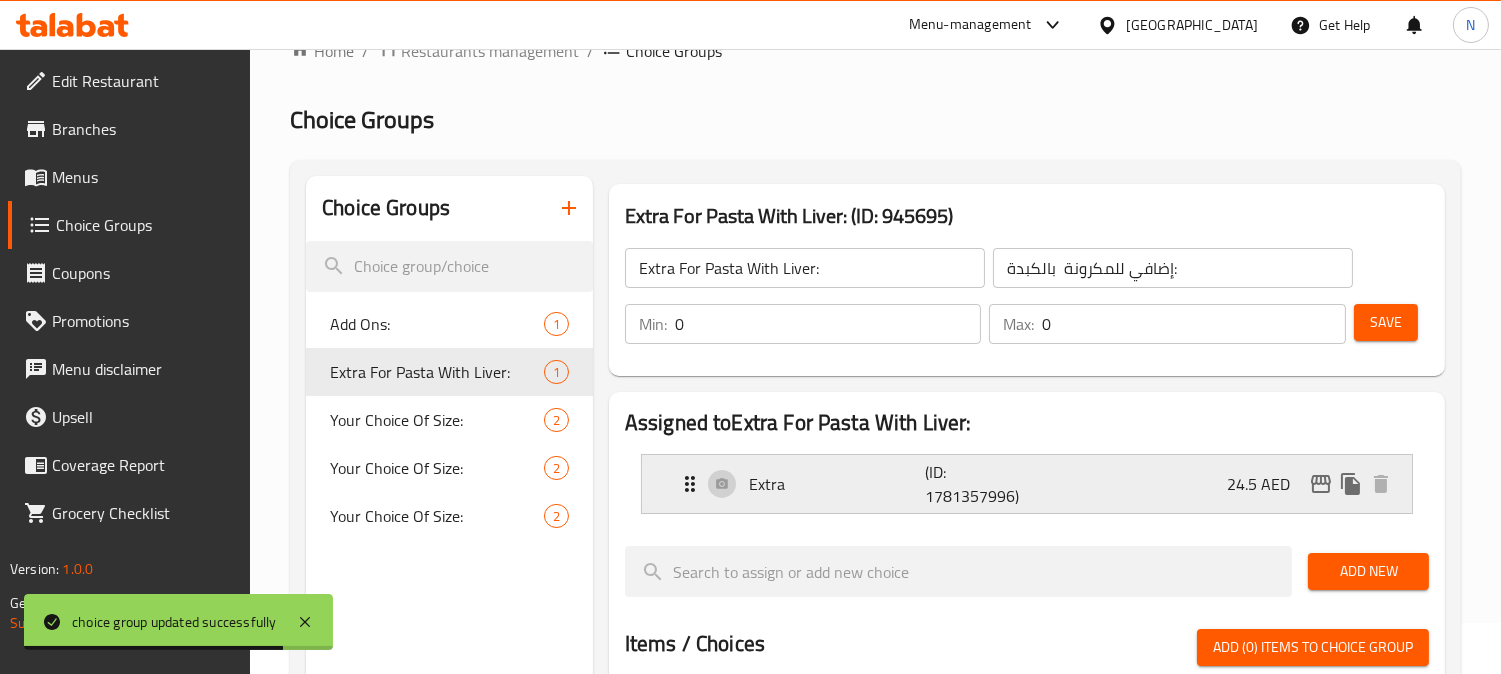 scroll, scrollTop: 598, scrollLeft: 0, axis: vertical 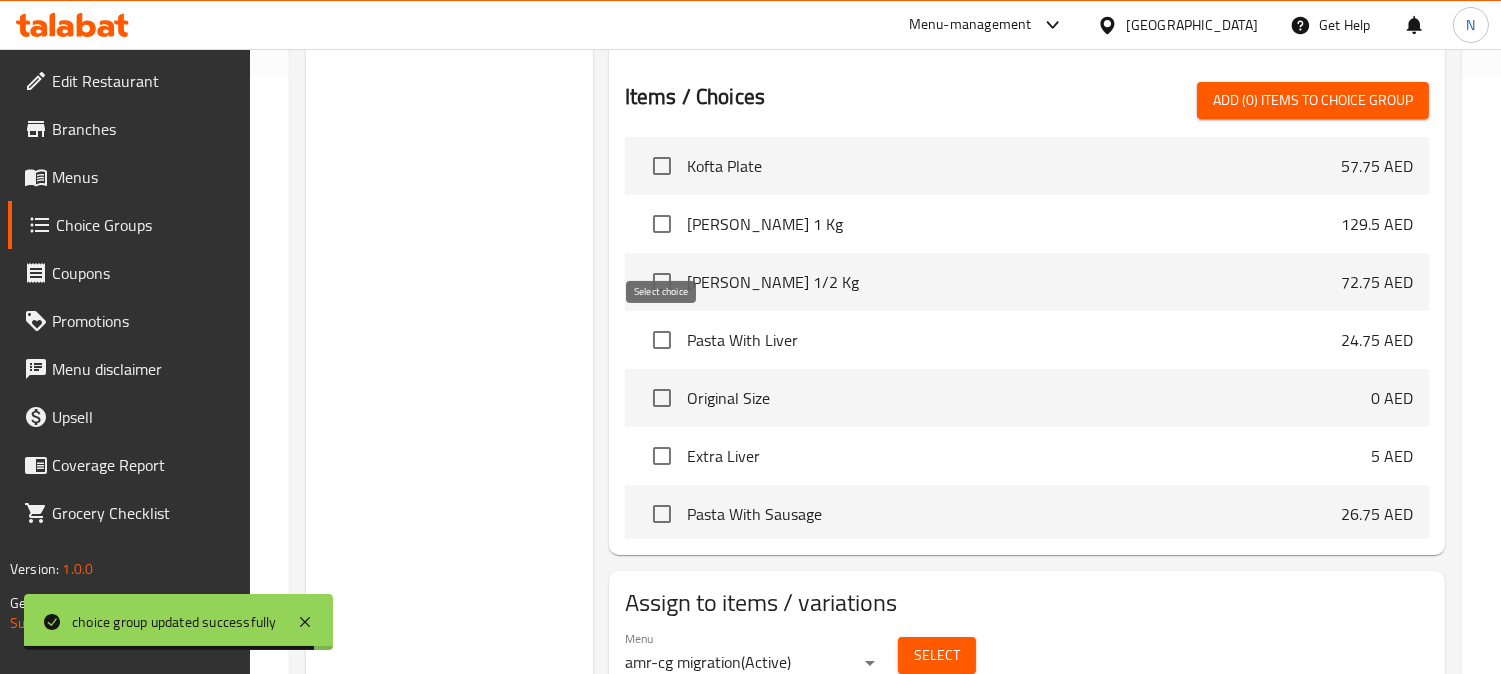 drag, startPoint x: 661, startPoint y: 341, endPoint x: 634, endPoint y: 340, distance: 27.018513 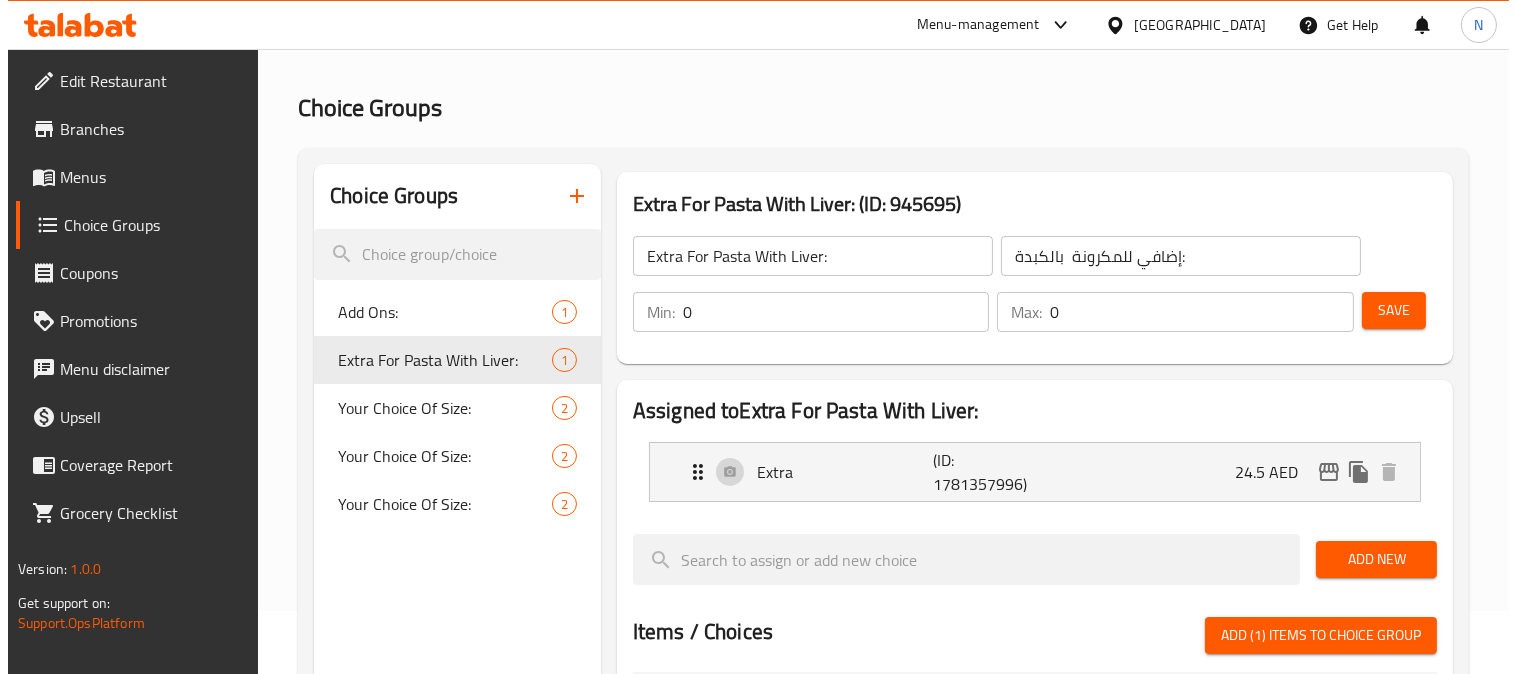 scroll, scrollTop: 43, scrollLeft: 0, axis: vertical 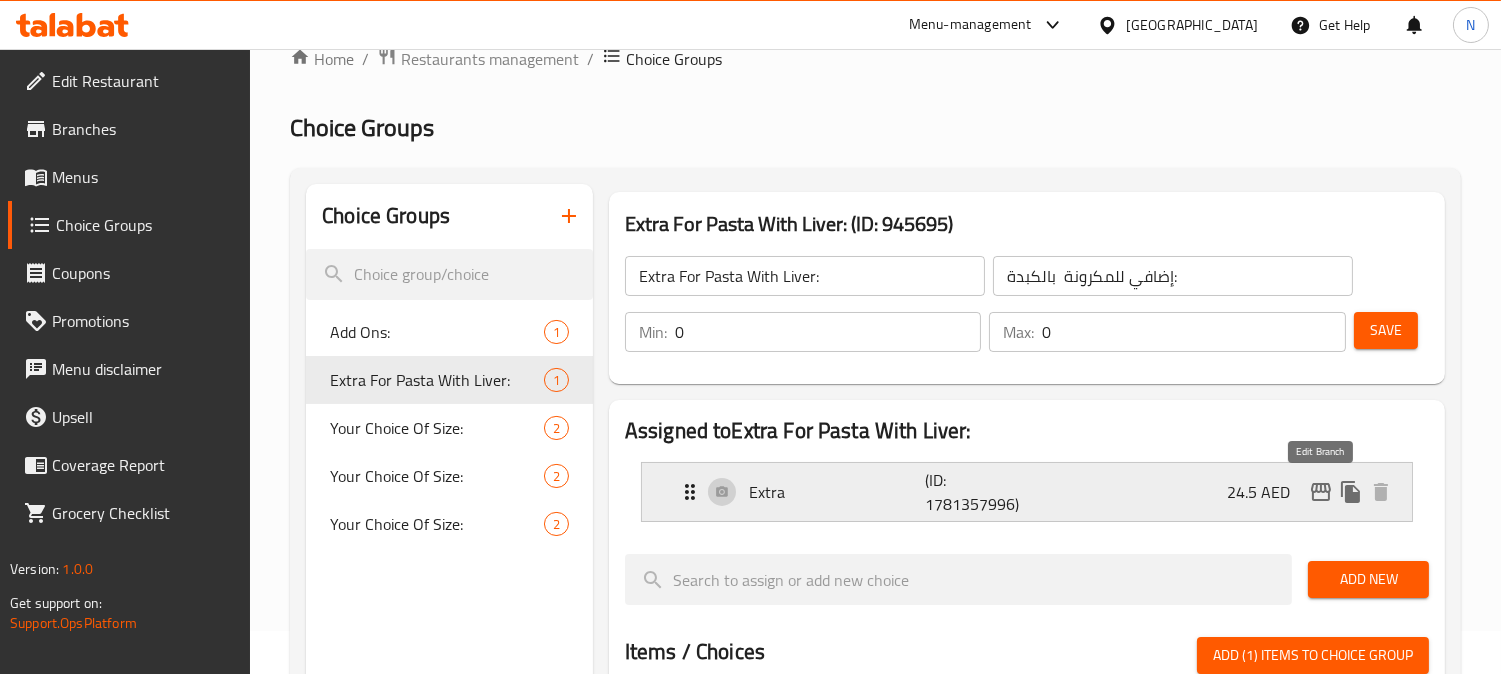click 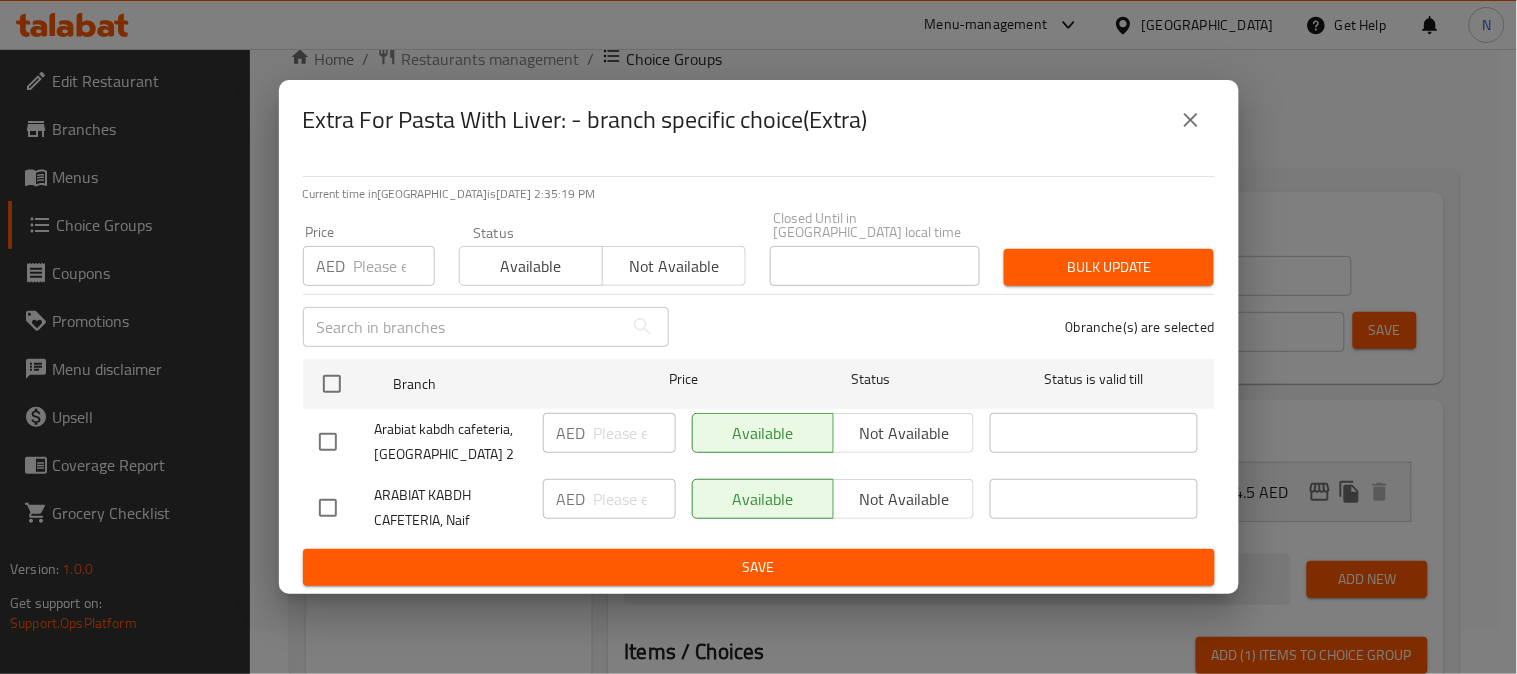 click at bounding box center (328, 508) 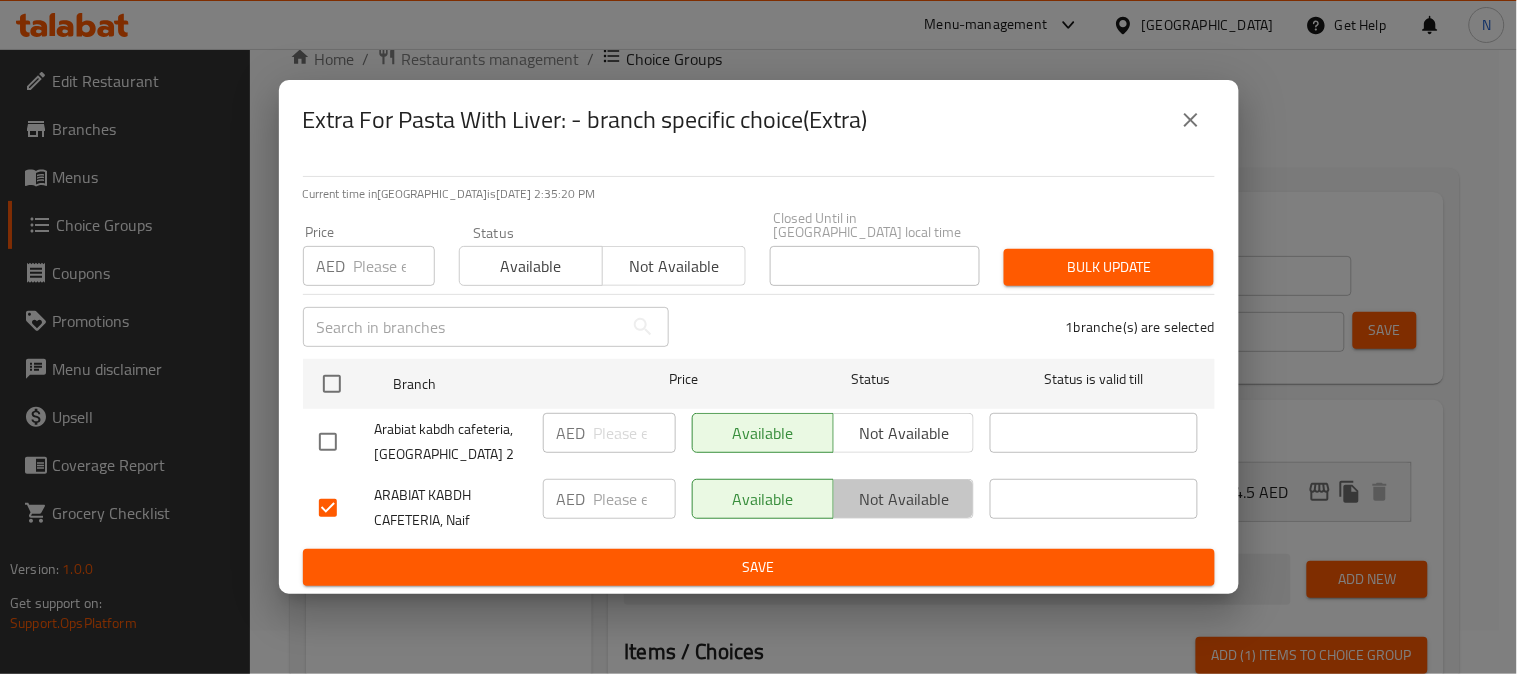 click on "Not available" at bounding box center (904, 499) 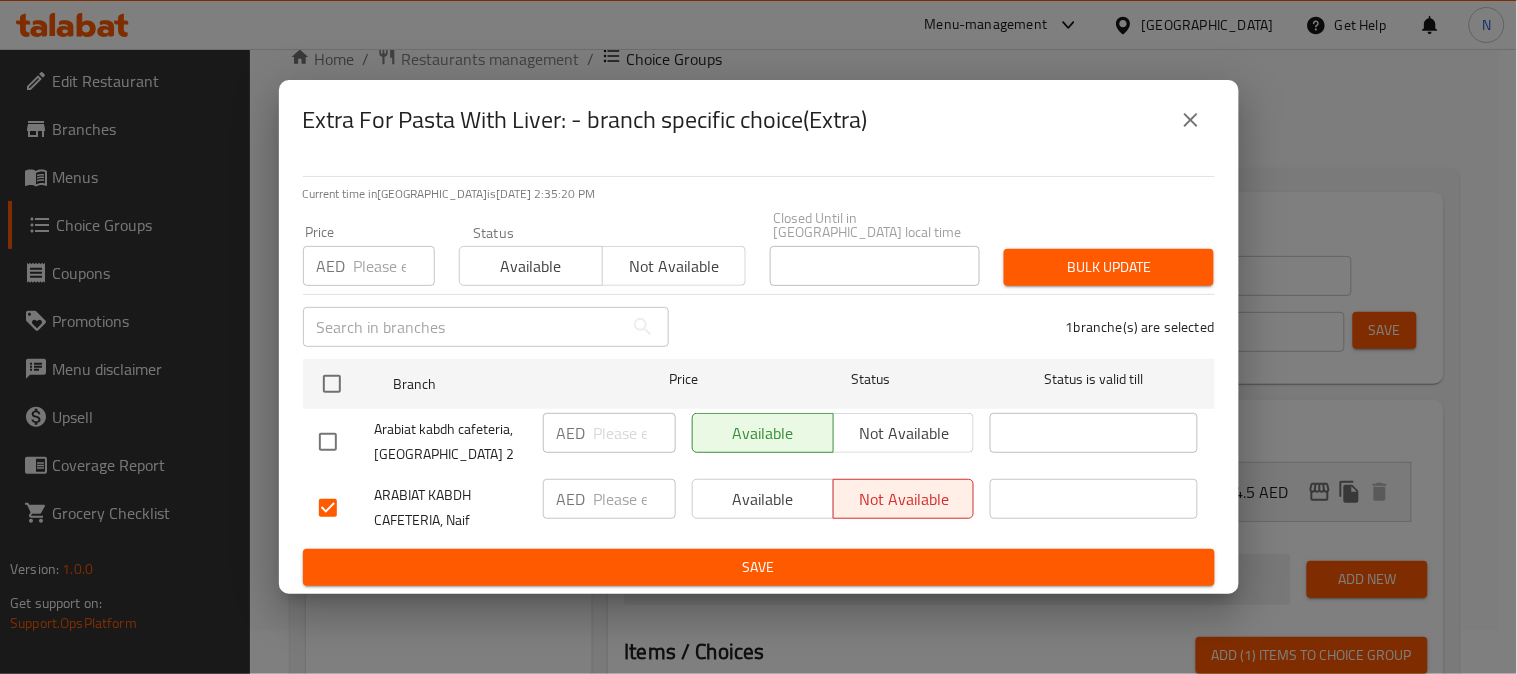 click on "Save" at bounding box center (759, 567) 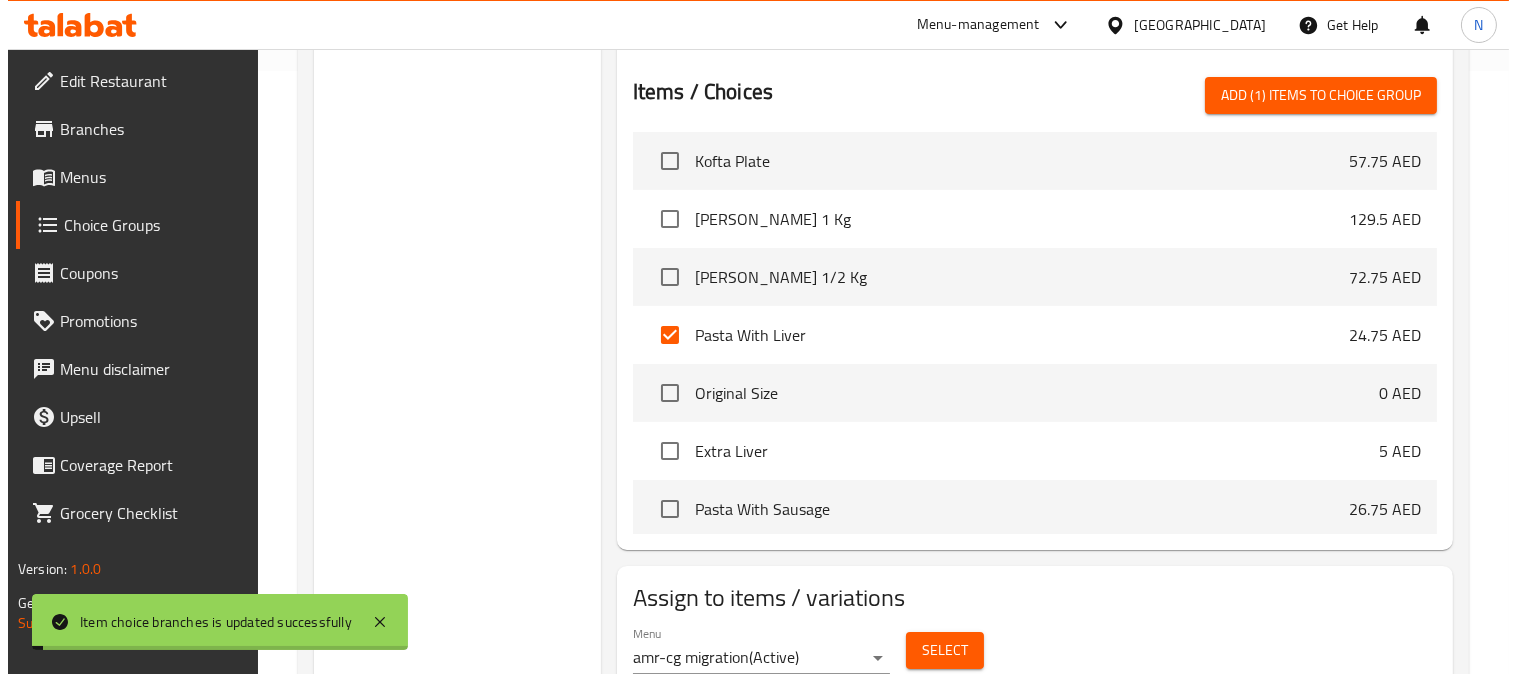 scroll, scrollTop: 683, scrollLeft: 0, axis: vertical 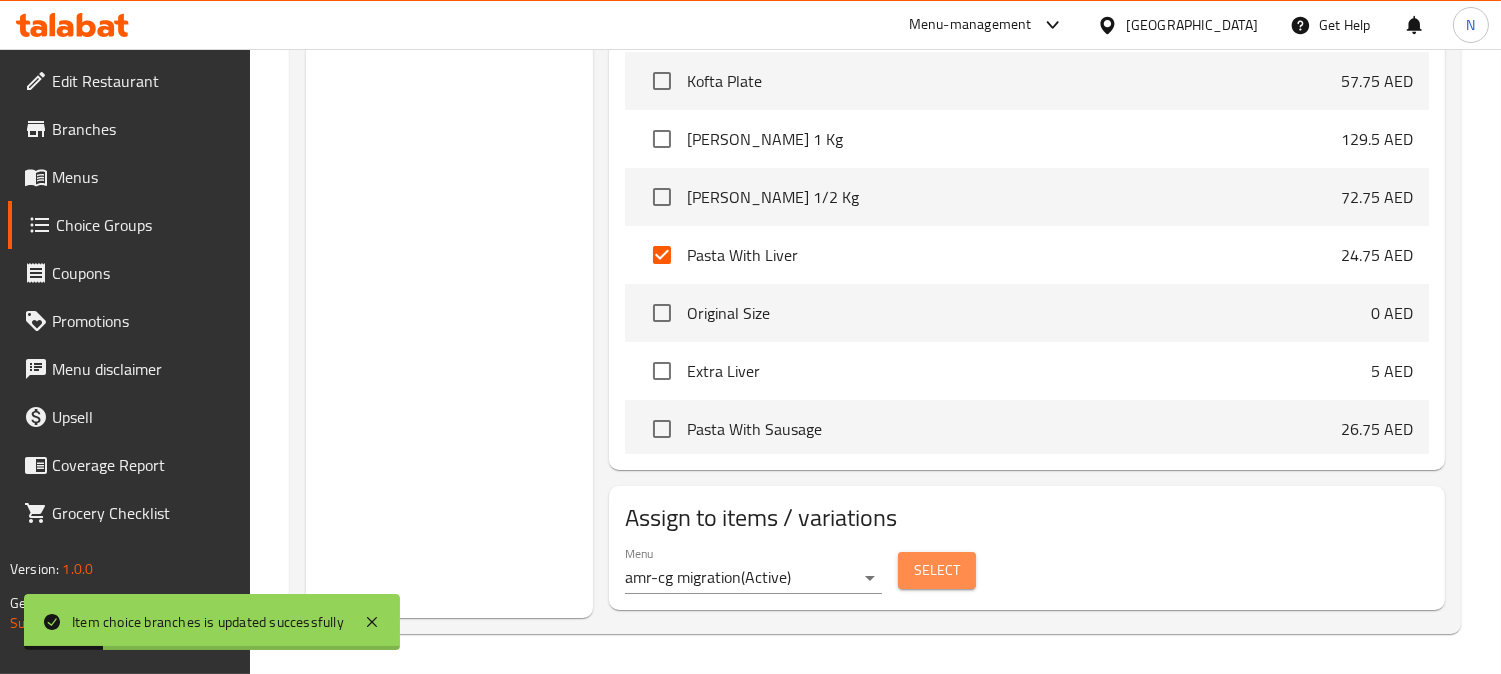 click on "Select" at bounding box center [937, 570] 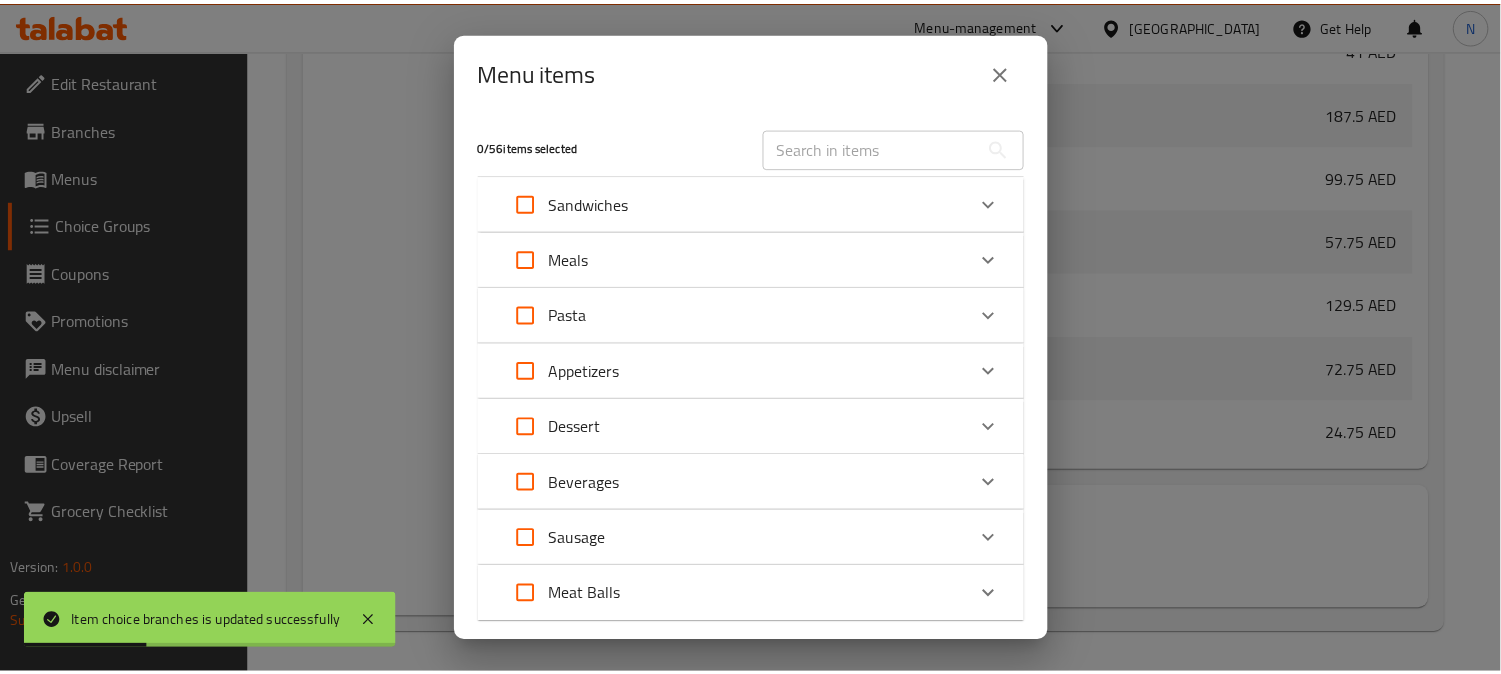 scroll, scrollTop: 1691, scrollLeft: 0, axis: vertical 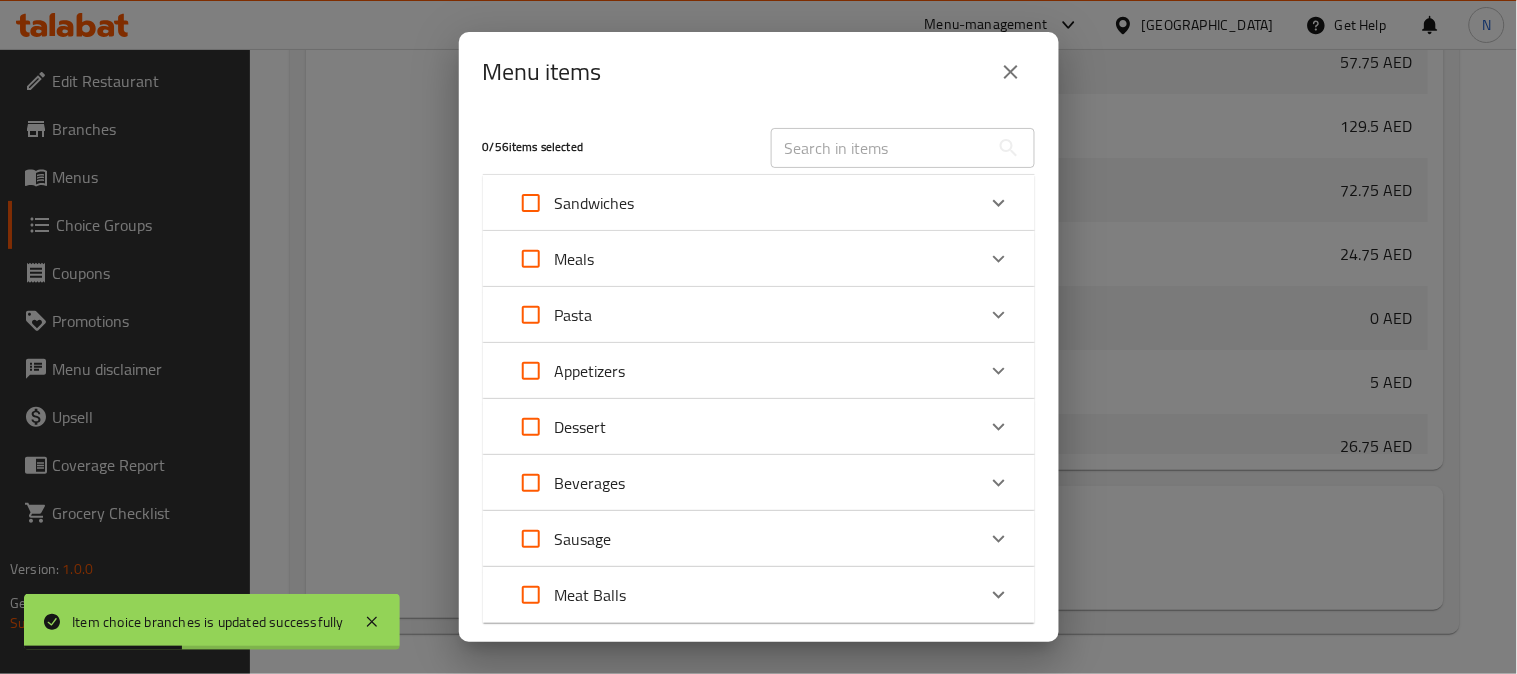 click at bounding box center (880, 148) 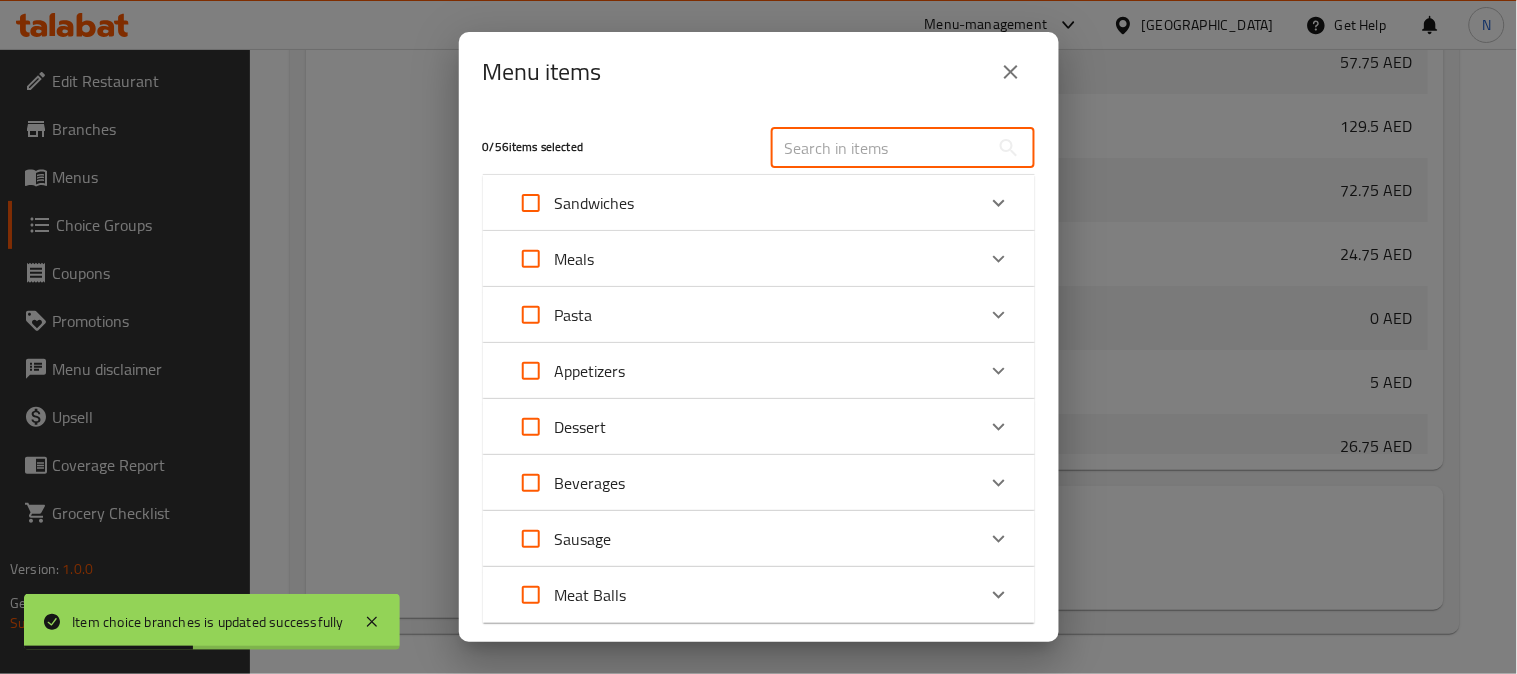 paste on "Pasta With Liver" 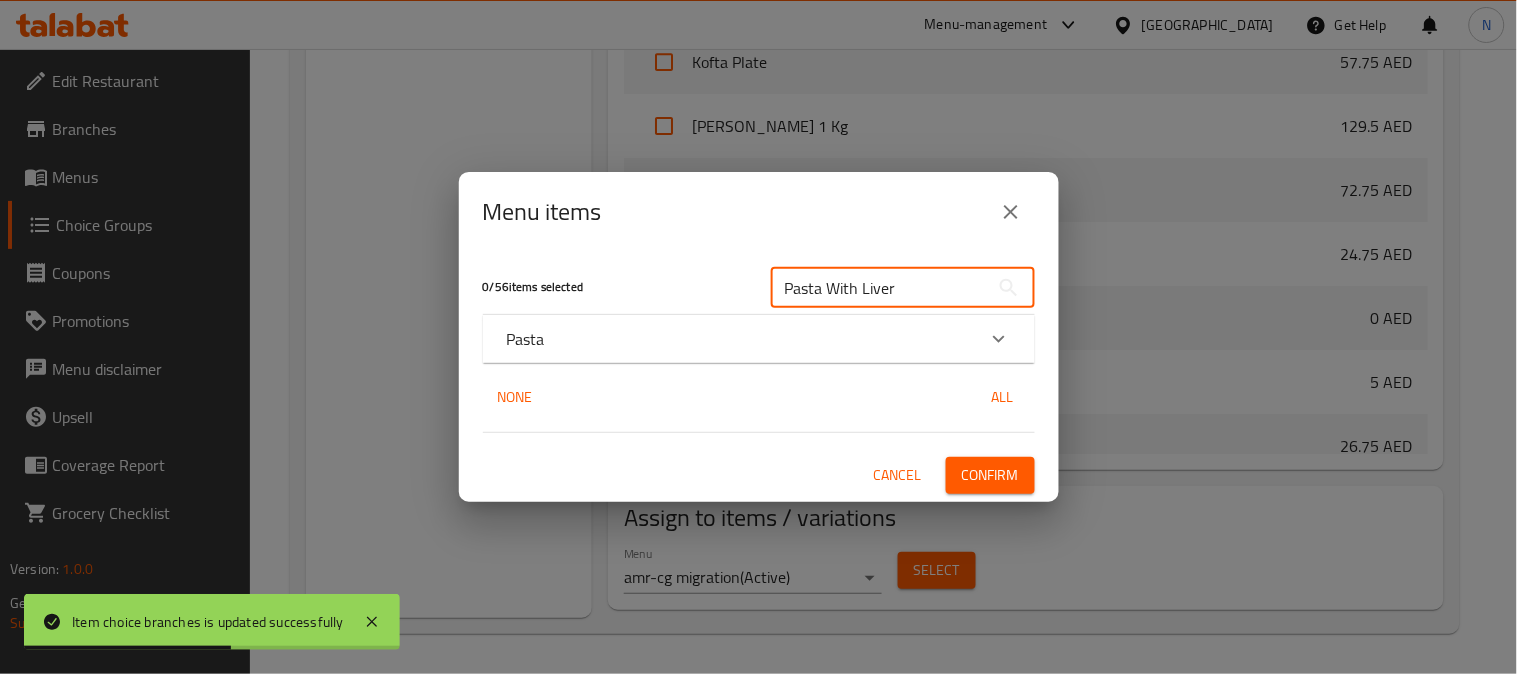 type on "Pasta With Liver" 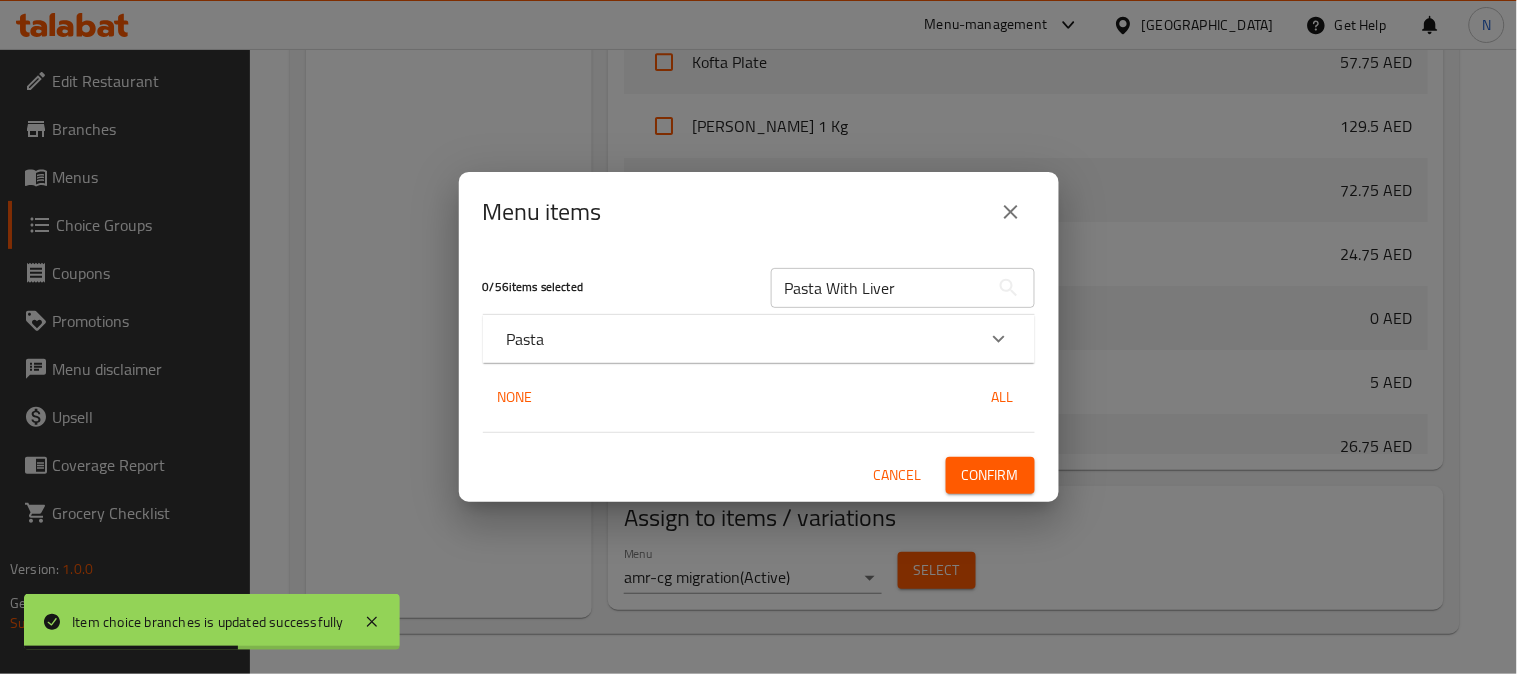 drag, startPoint x: 594, startPoint y: 334, endPoint x: 652, endPoint y: 382, distance: 75.28612 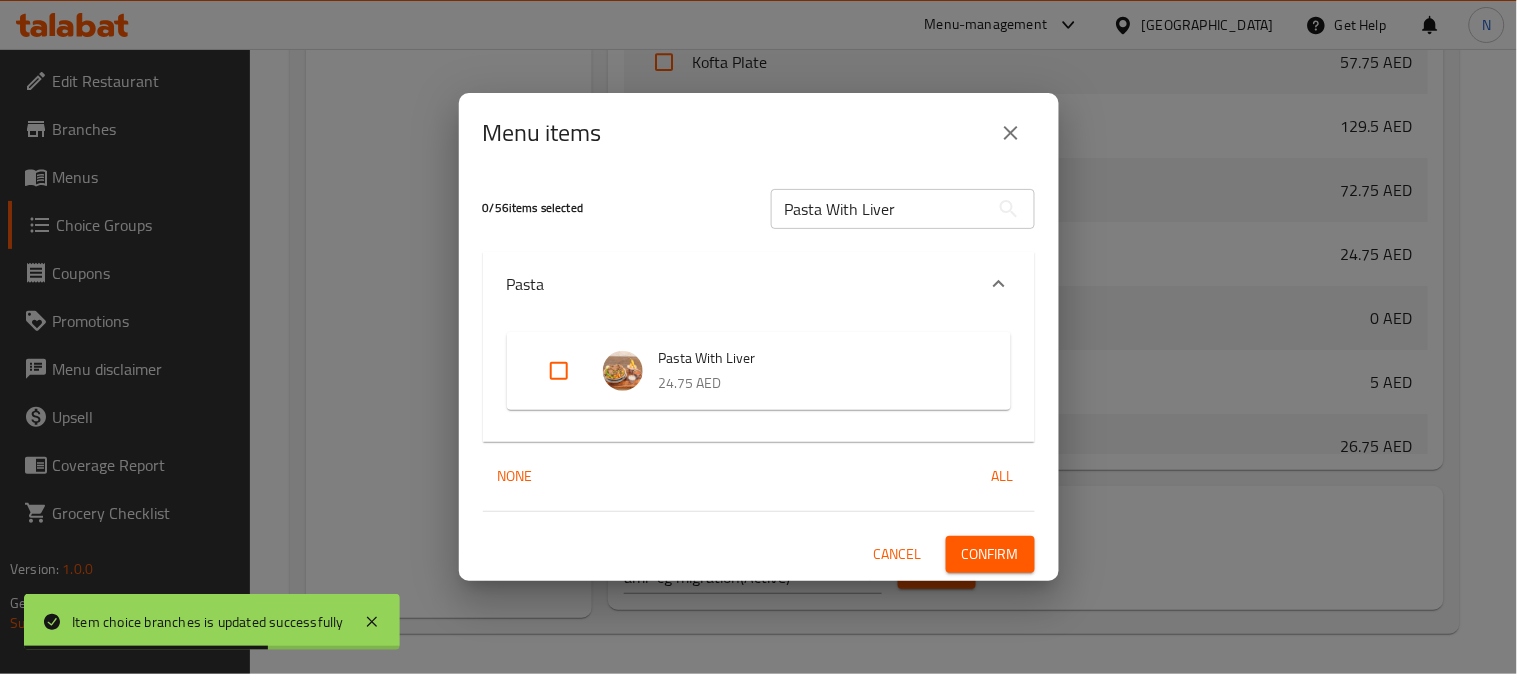 click at bounding box center (559, 371) 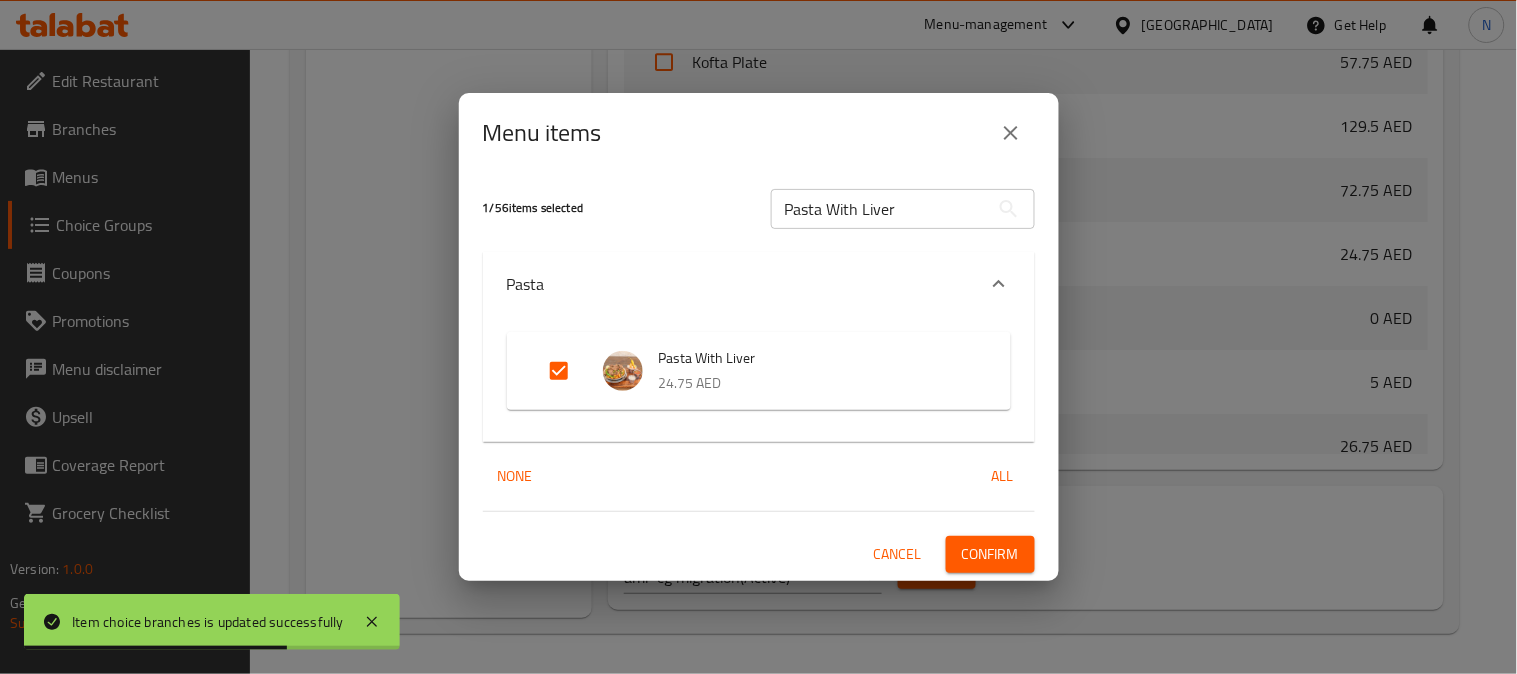 click on "Confirm" at bounding box center (990, 554) 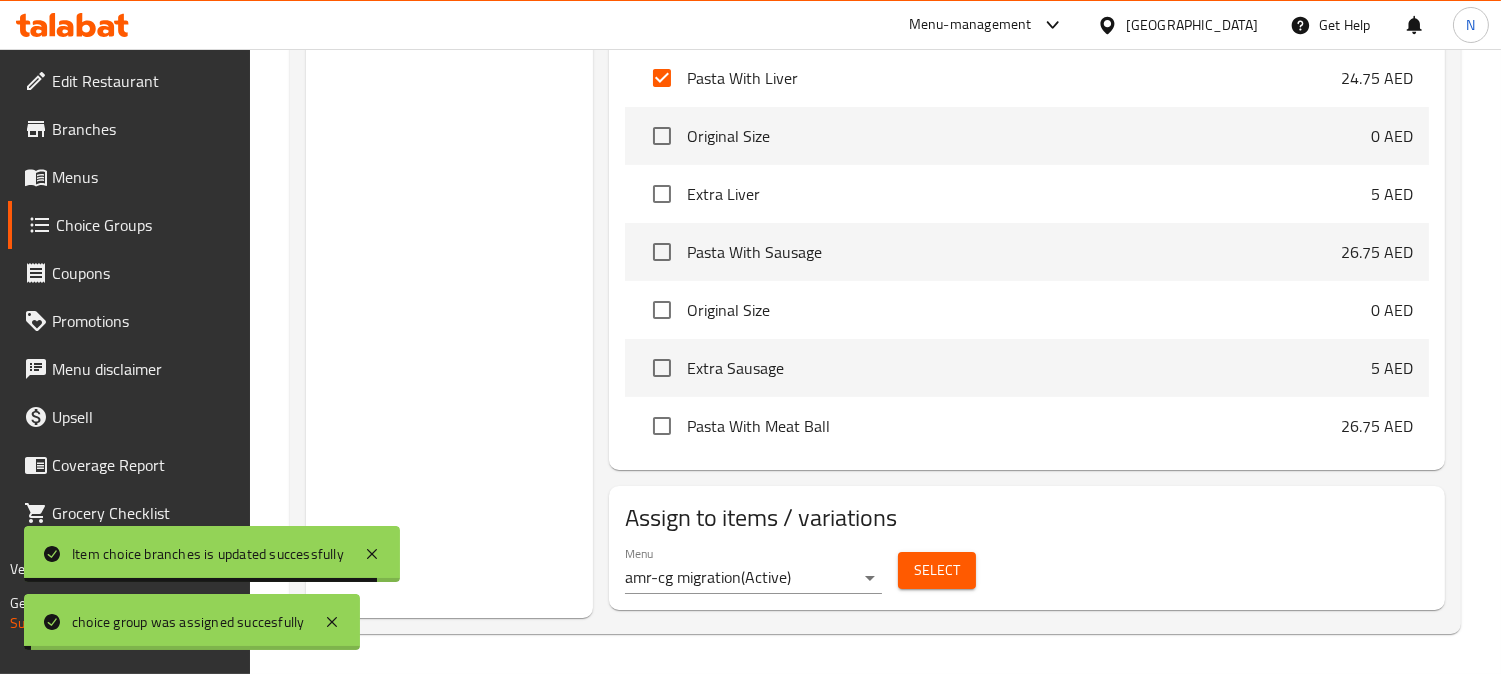 scroll, scrollTop: 1514, scrollLeft: 0, axis: vertical 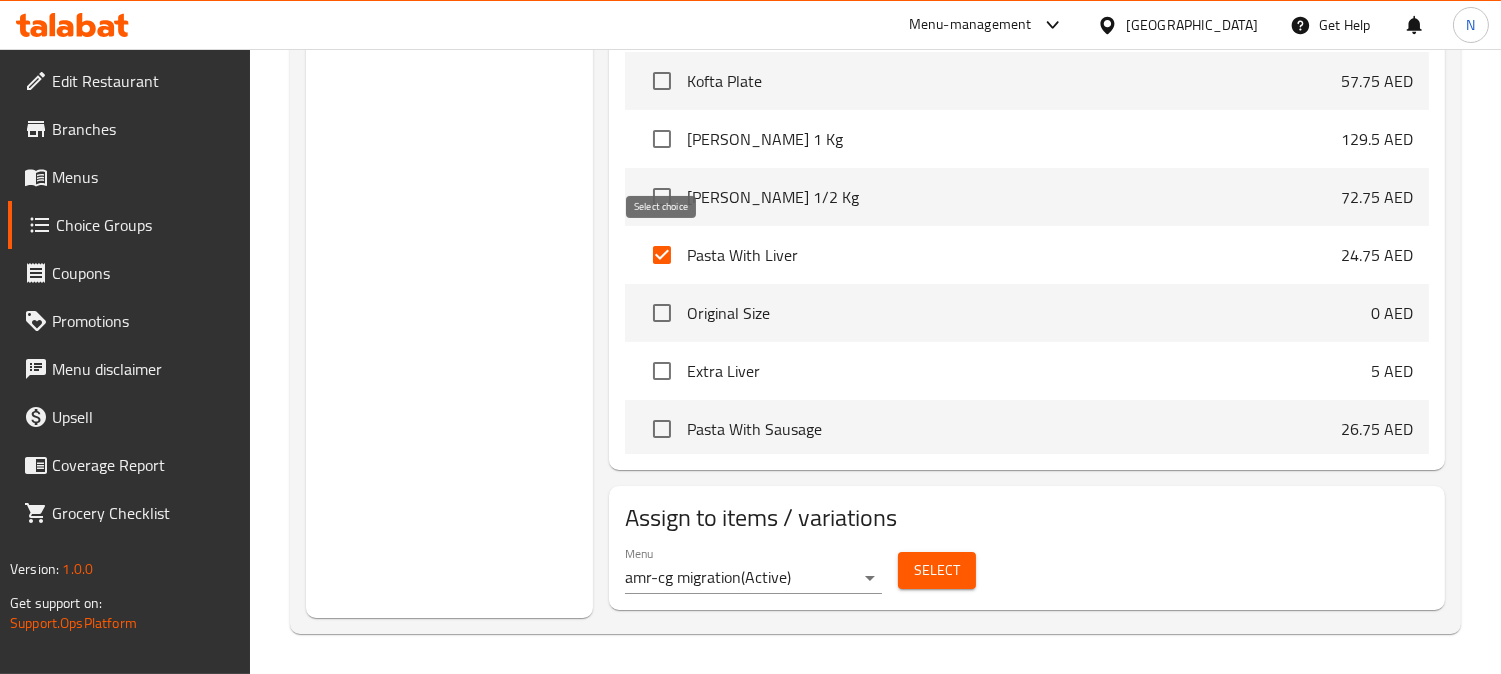 click at bounding box center (662, 255) 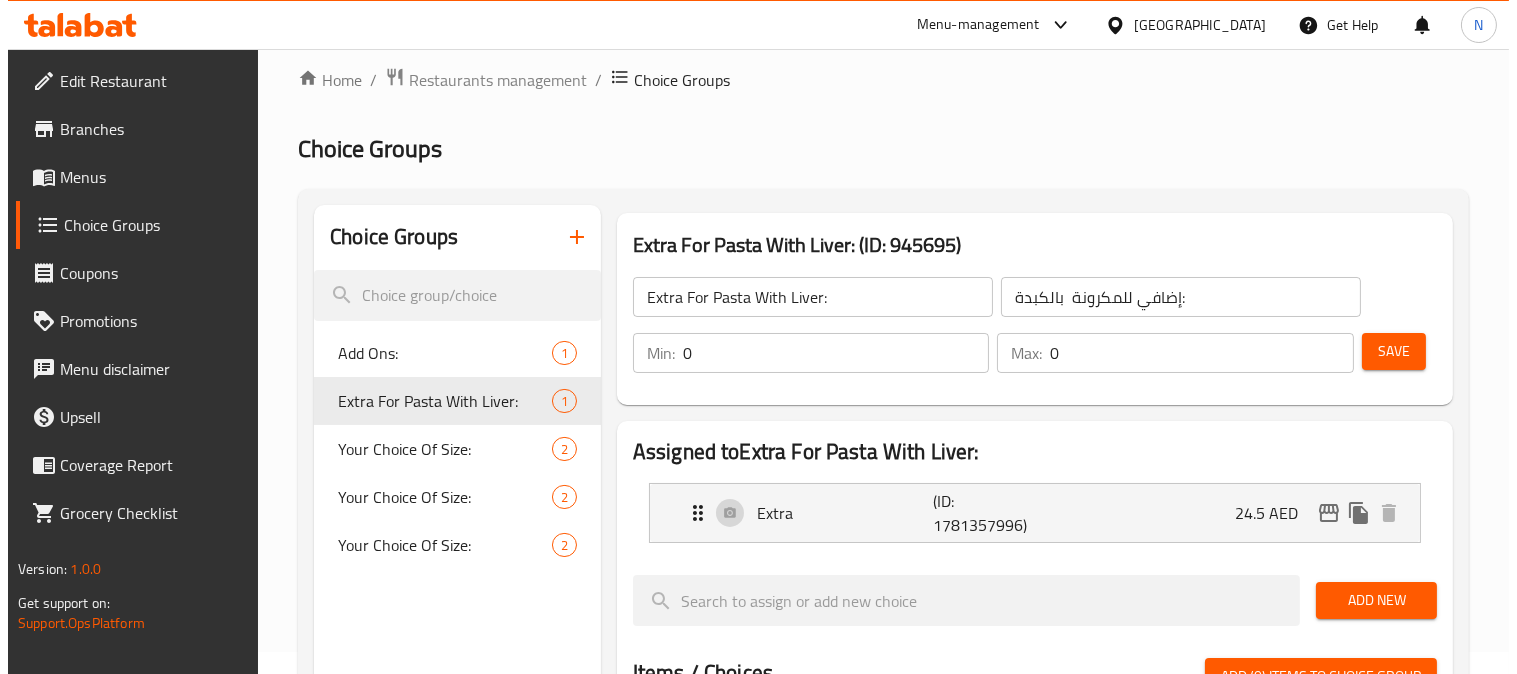 scroll, scrollTop: 16, scrollLeft: 0, axis: vertical 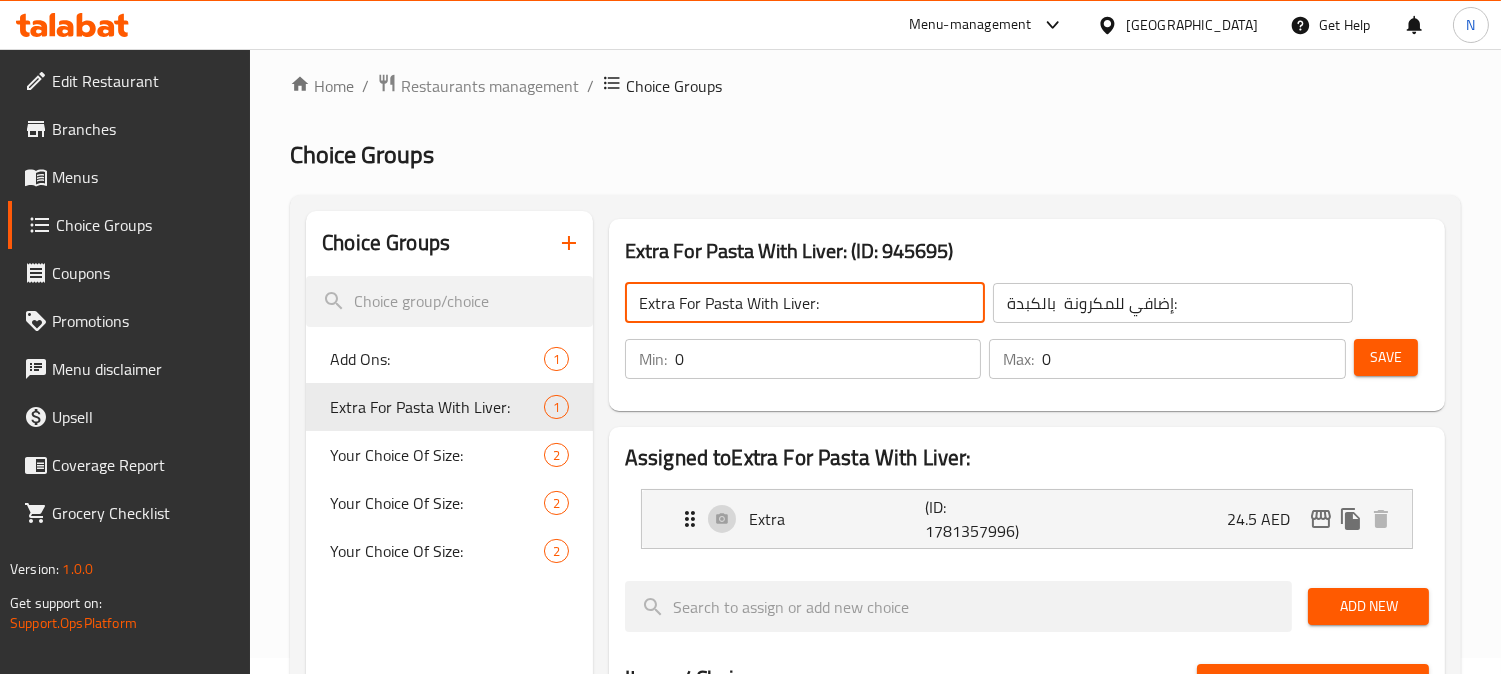 click on "Extra For Pasta With Liver:" 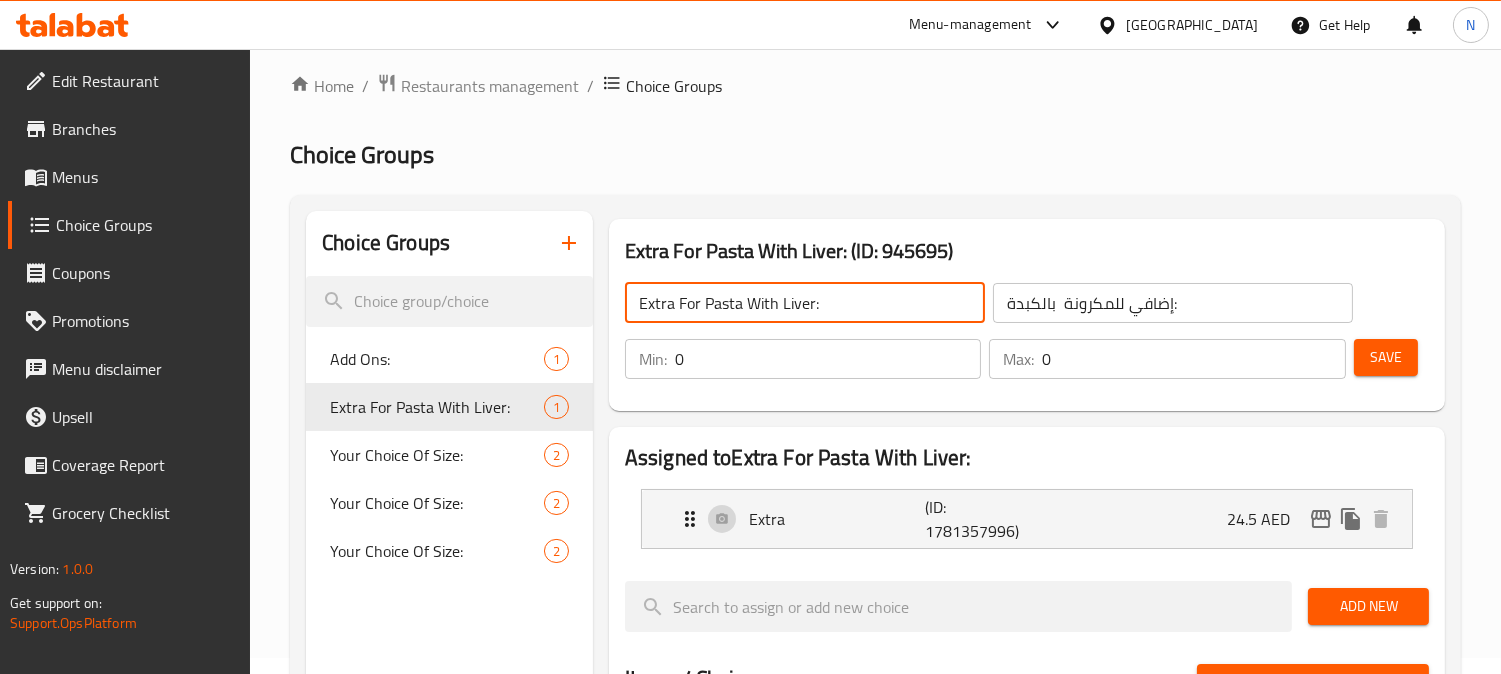 click 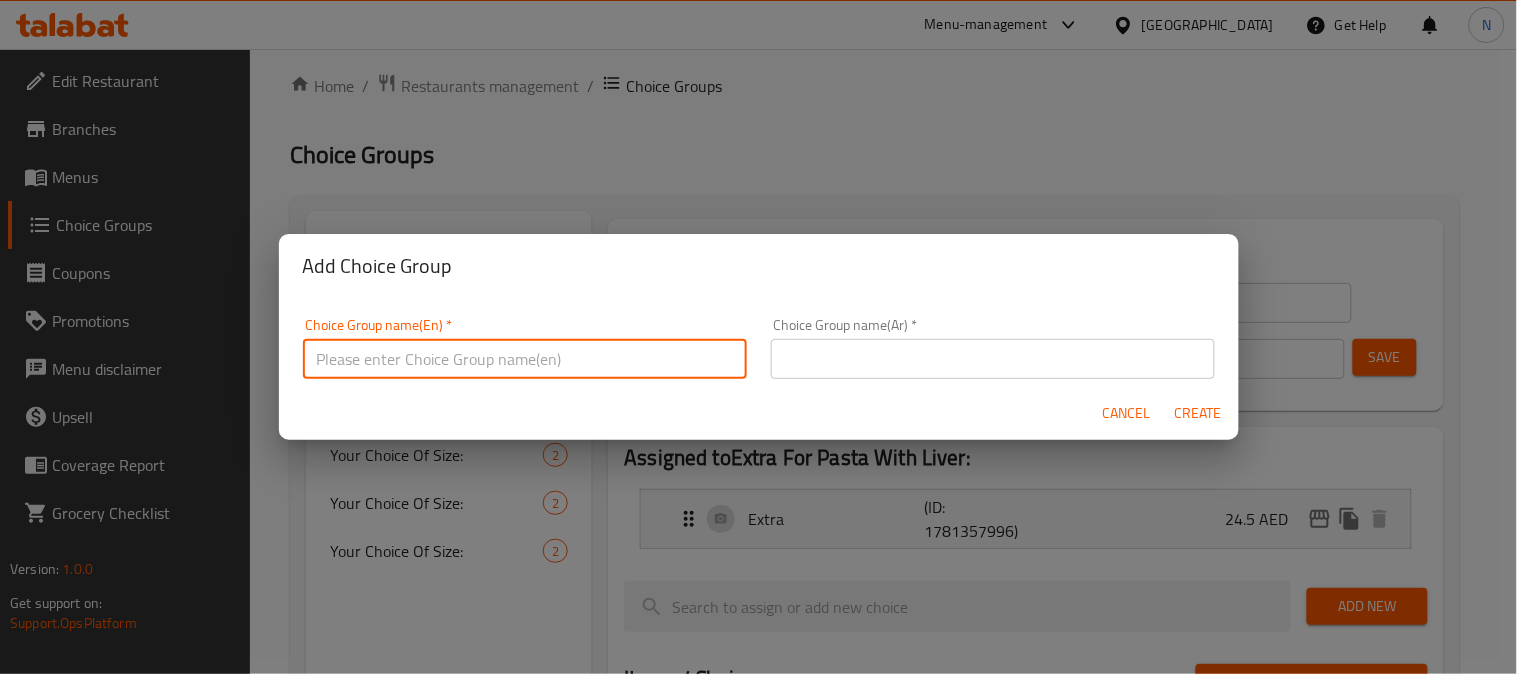 click at bounding box center [525, 359] 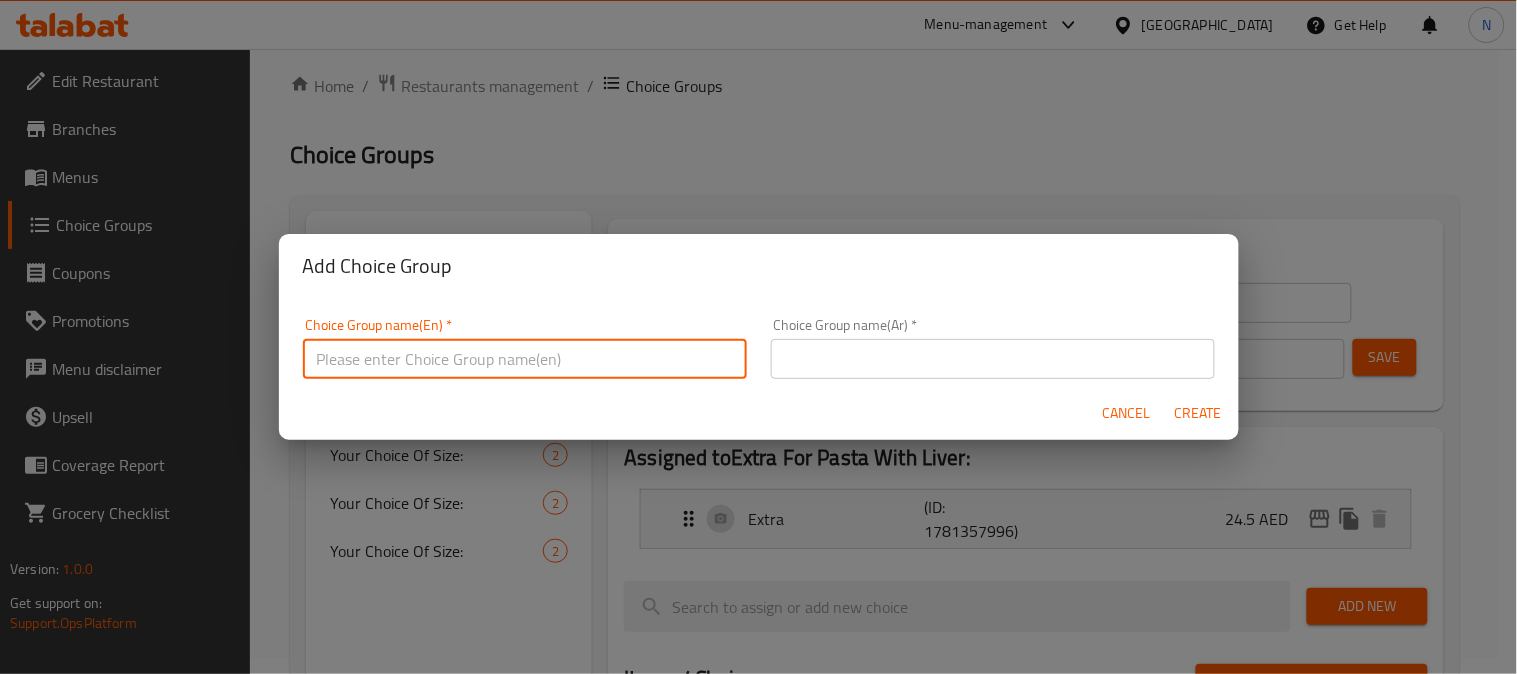 paste on "Extra For Pasta With Liver:" 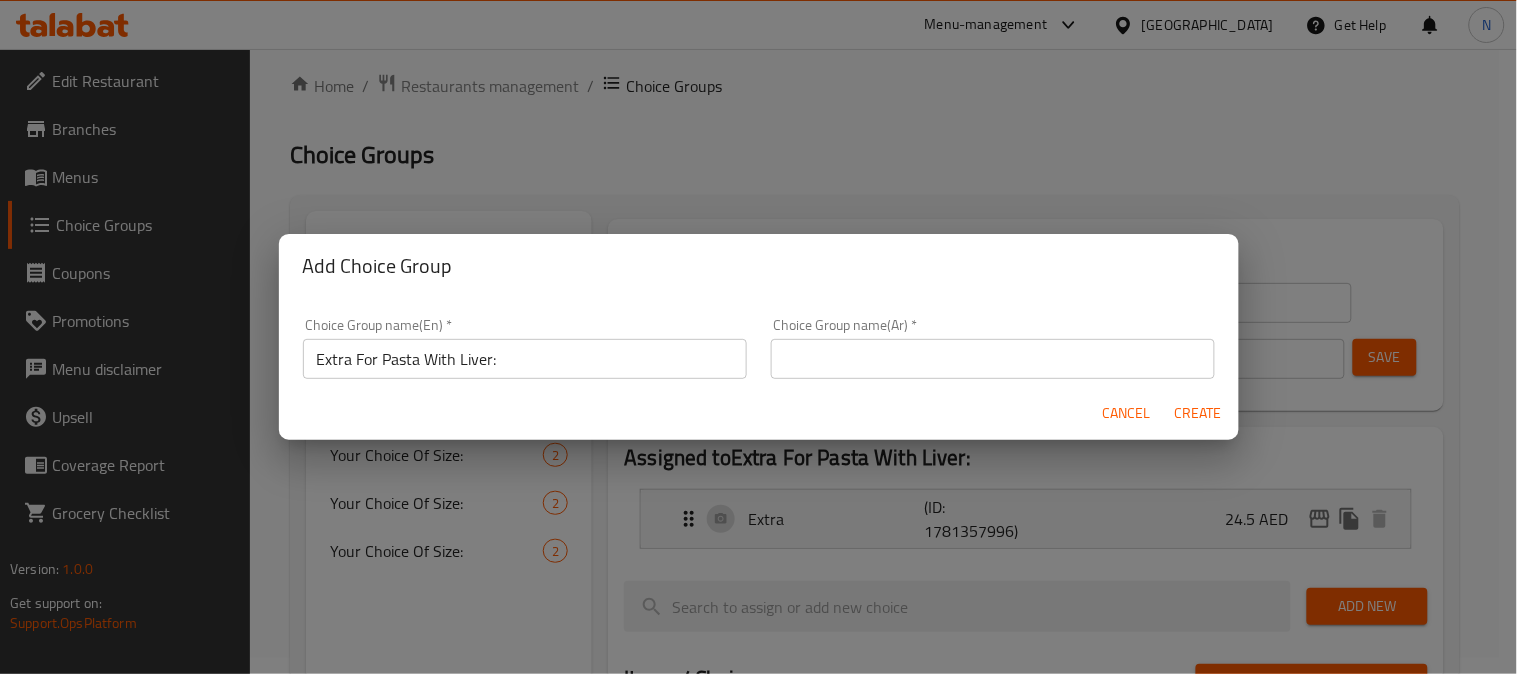 drag, startPoint x: 1045, startPoint y: 425, endPoint x: 1034, endPoint y: 425, distance: 11 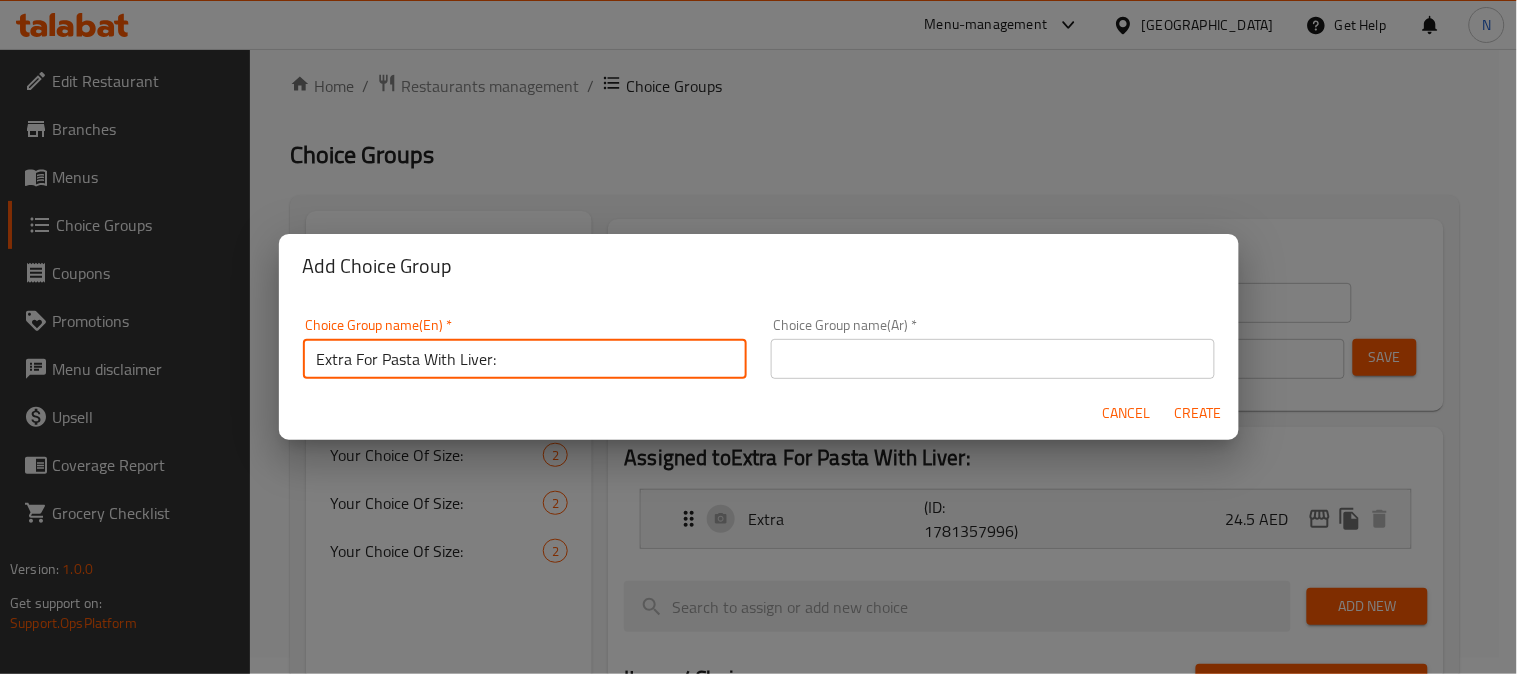 drag, startPoint x: 383, startPoint y: 364, endPoint x: 488, endPoint y: 364, distance: 105 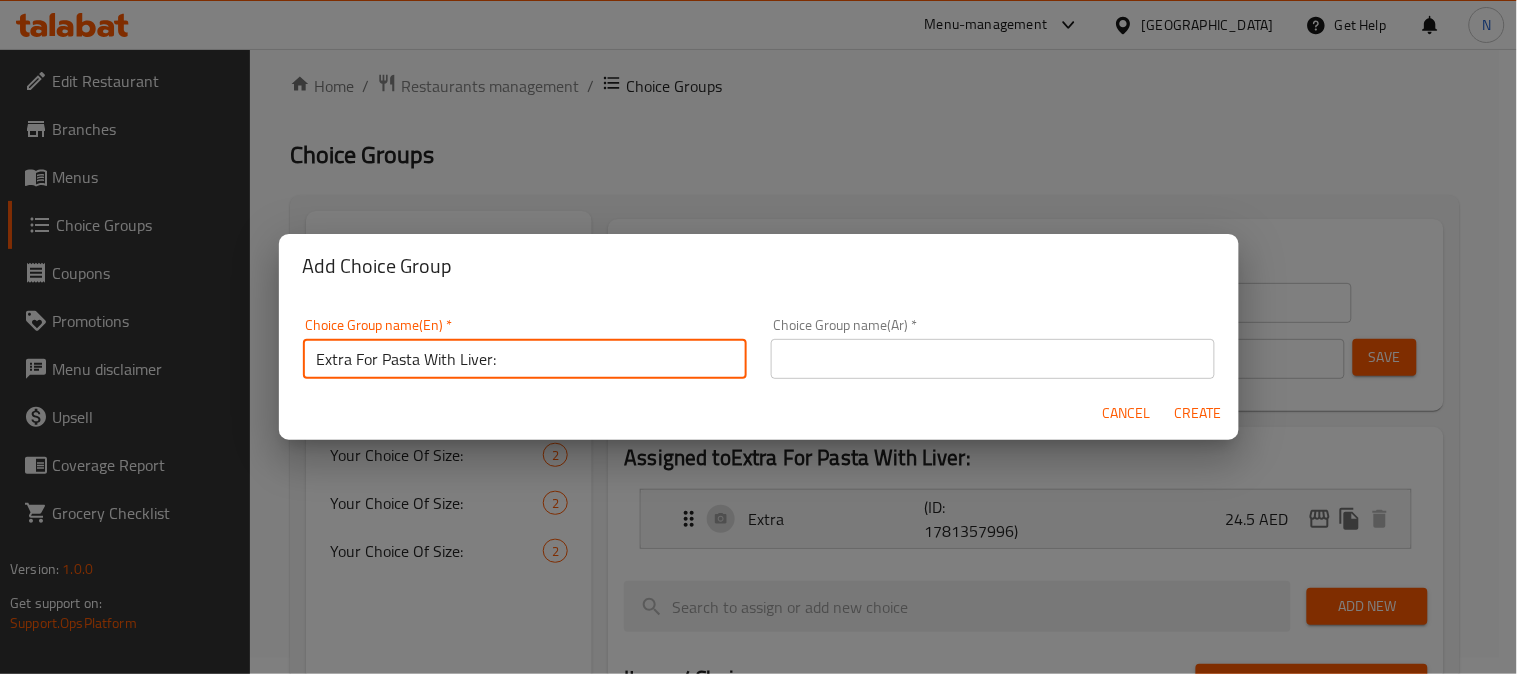 click on "Extra For Pasta With Liver:" at bounding box center [525, 359] 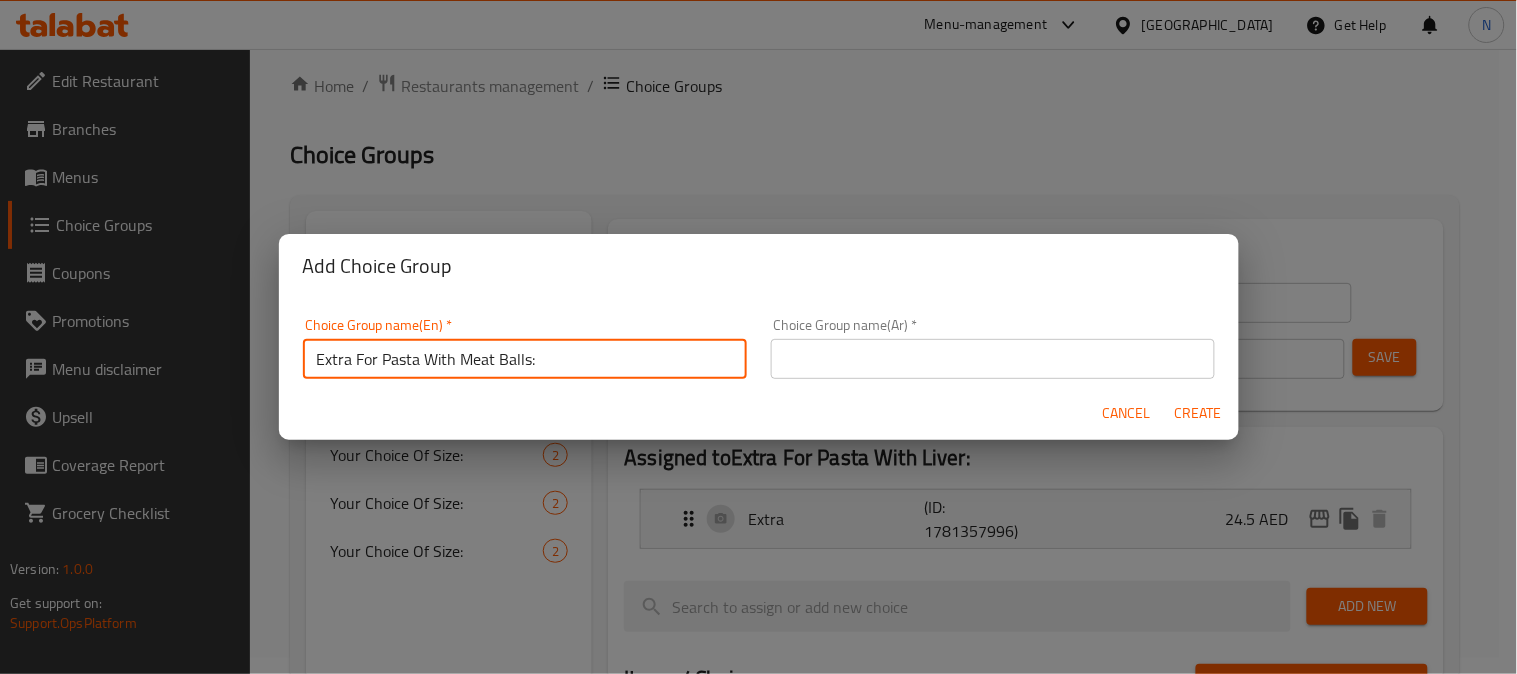 click on "Extra For Pasta With Meat Balls:" at bounding box center (525, 359) 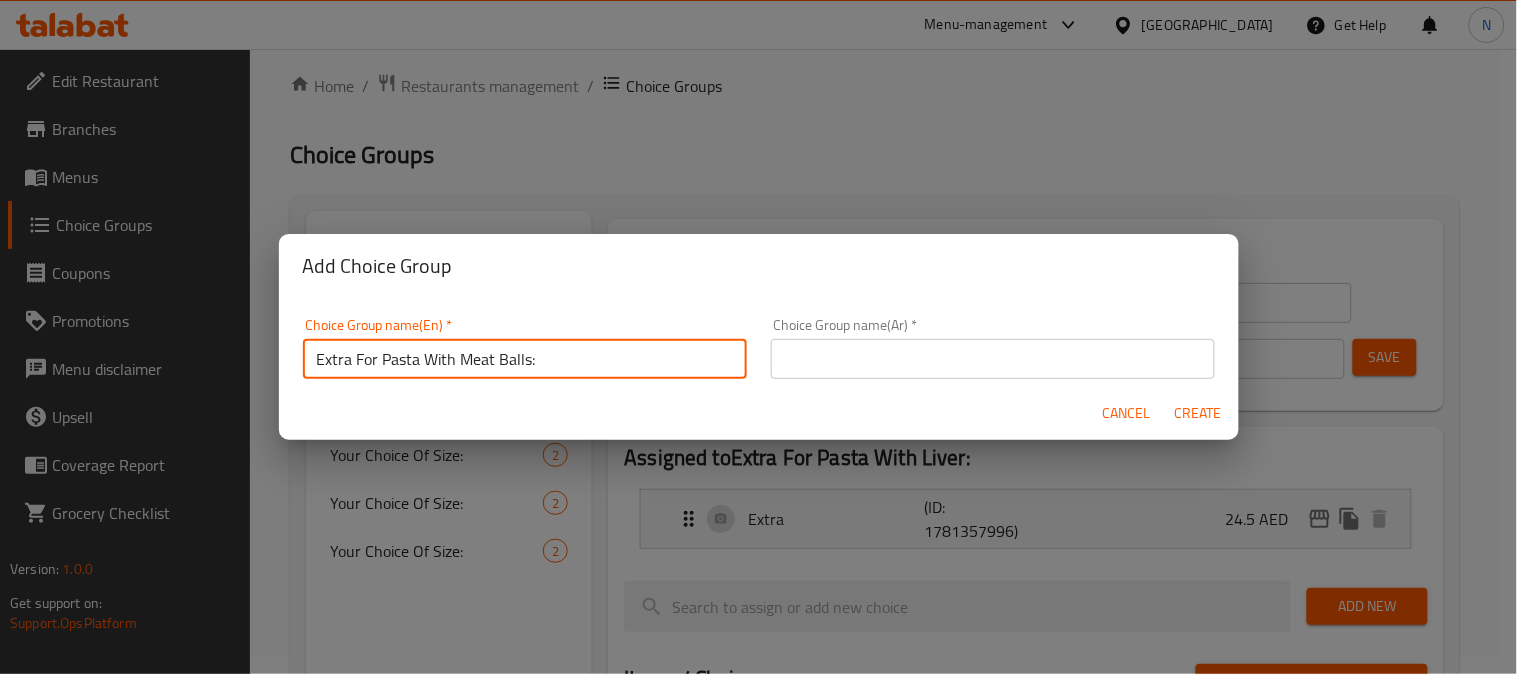 type on "Extra For Pasta With Meat Balls:" 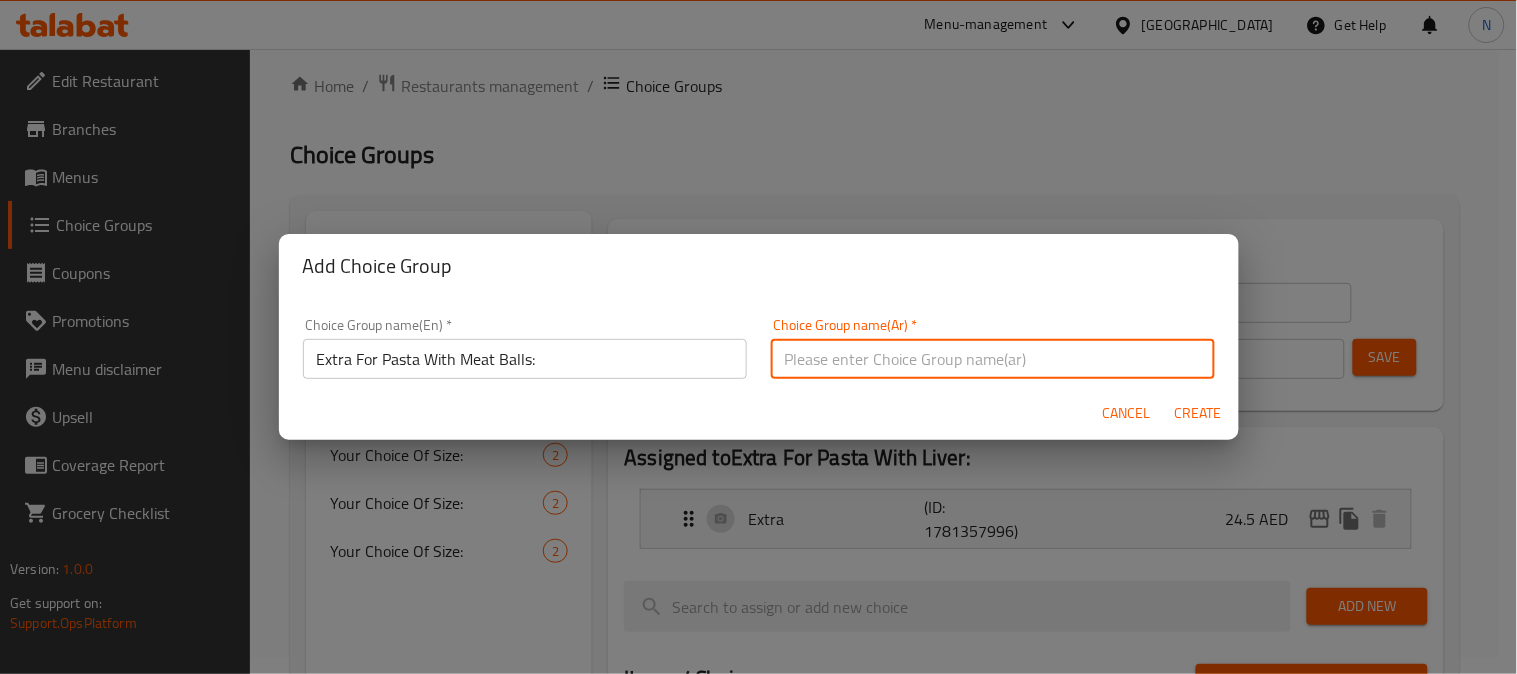 click at bounding box center (993, 359) 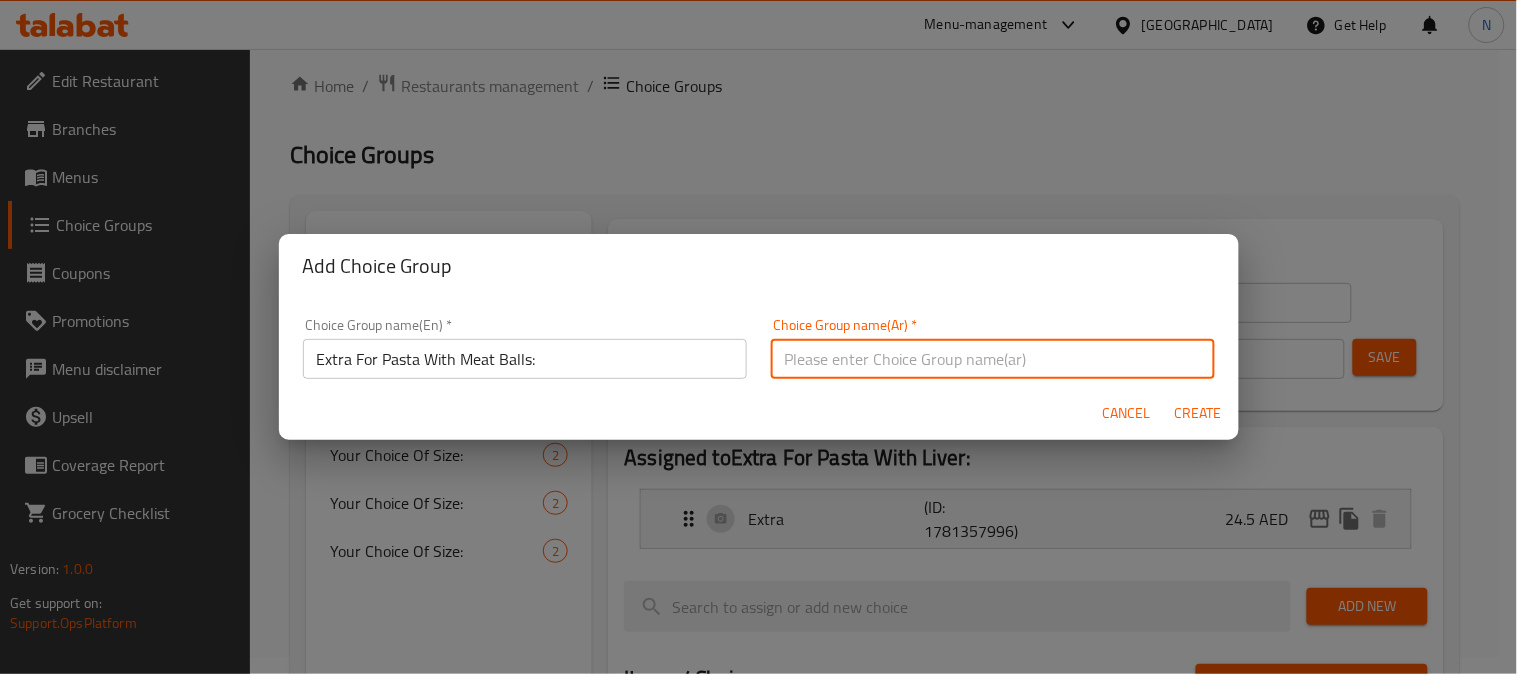 paste on "إضافات للمعكرونة مع كرات اللحم:" 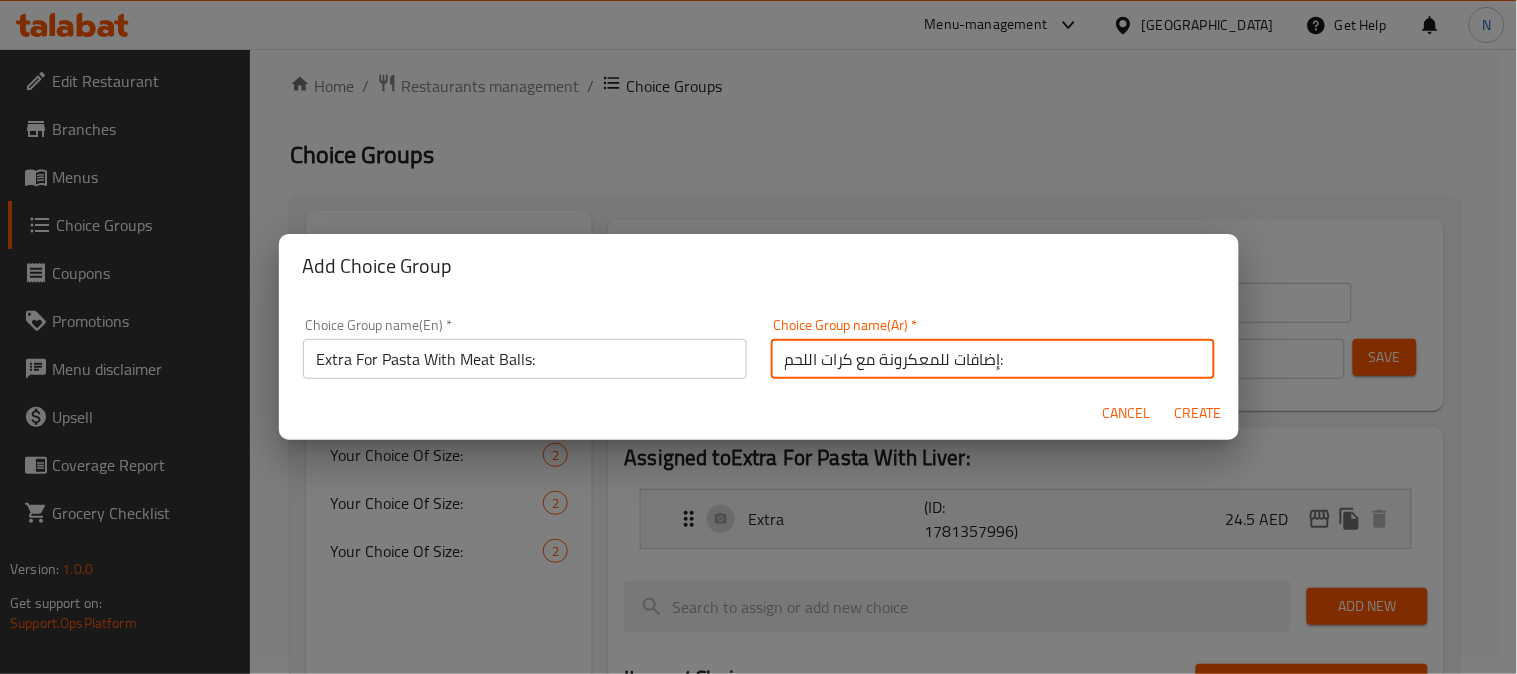 click on "إضافات للمعكرونة مع كرات اللحم:" at bounding box center (993, 359) 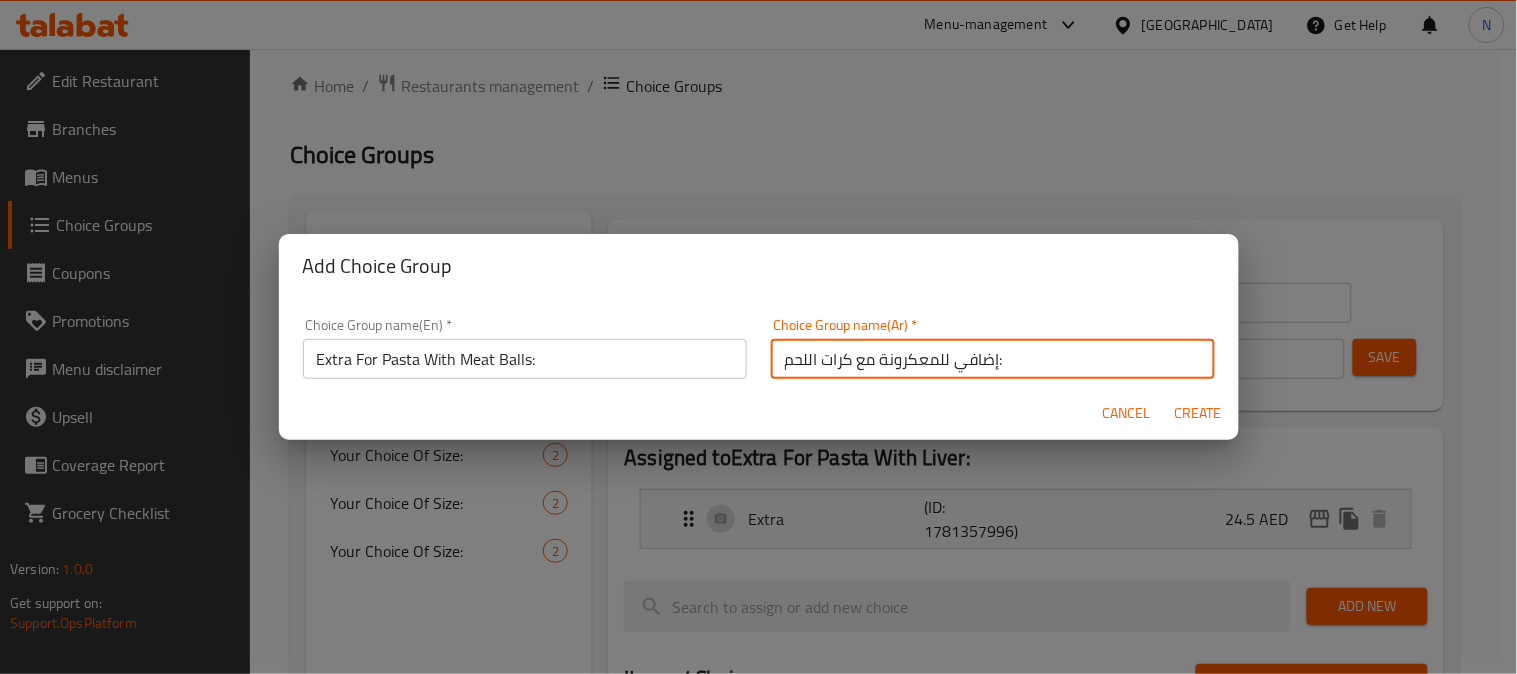 drag, startPoint x: 941, startPoint y: 365, endPoint x: 907, endPoint y: 365, distance: 34 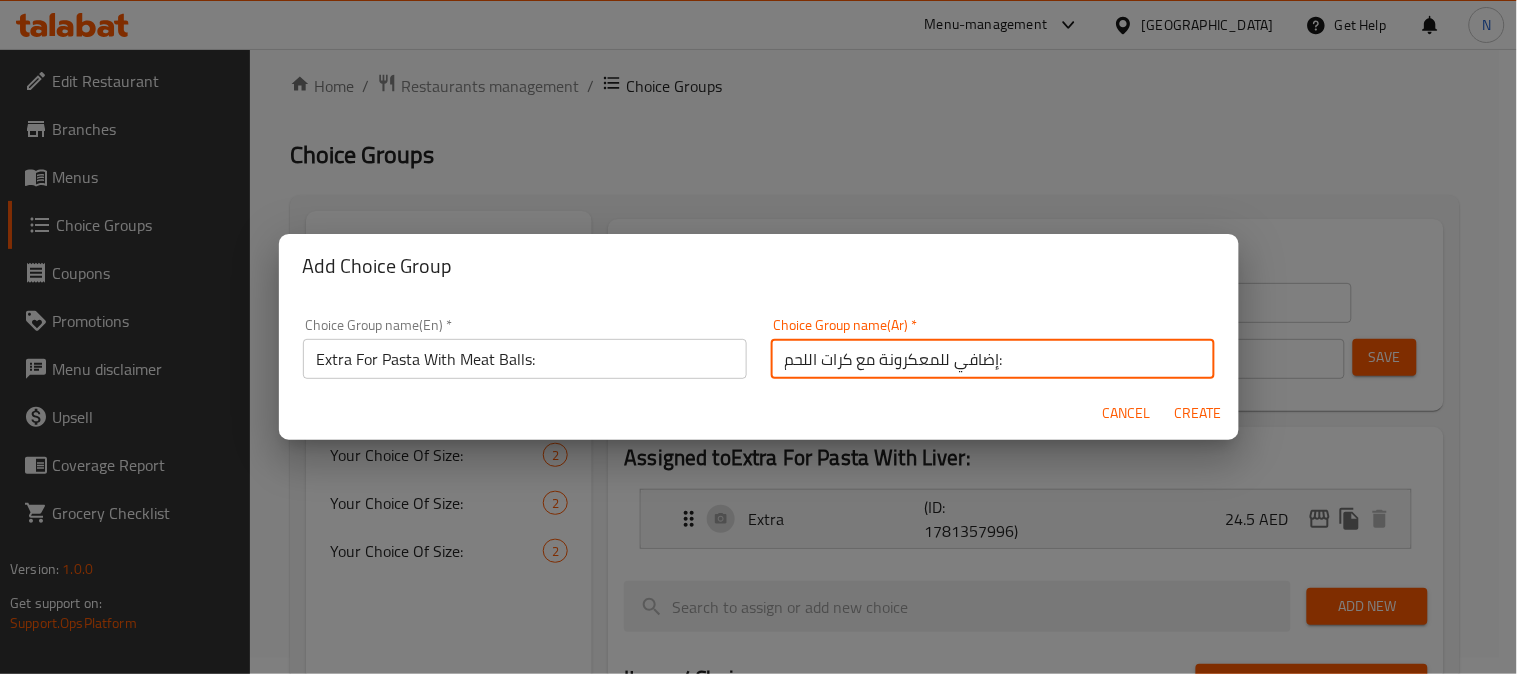 click on "إضافي للمعكرونة مع كرات اللحم:" at bounding box center [993, 359] 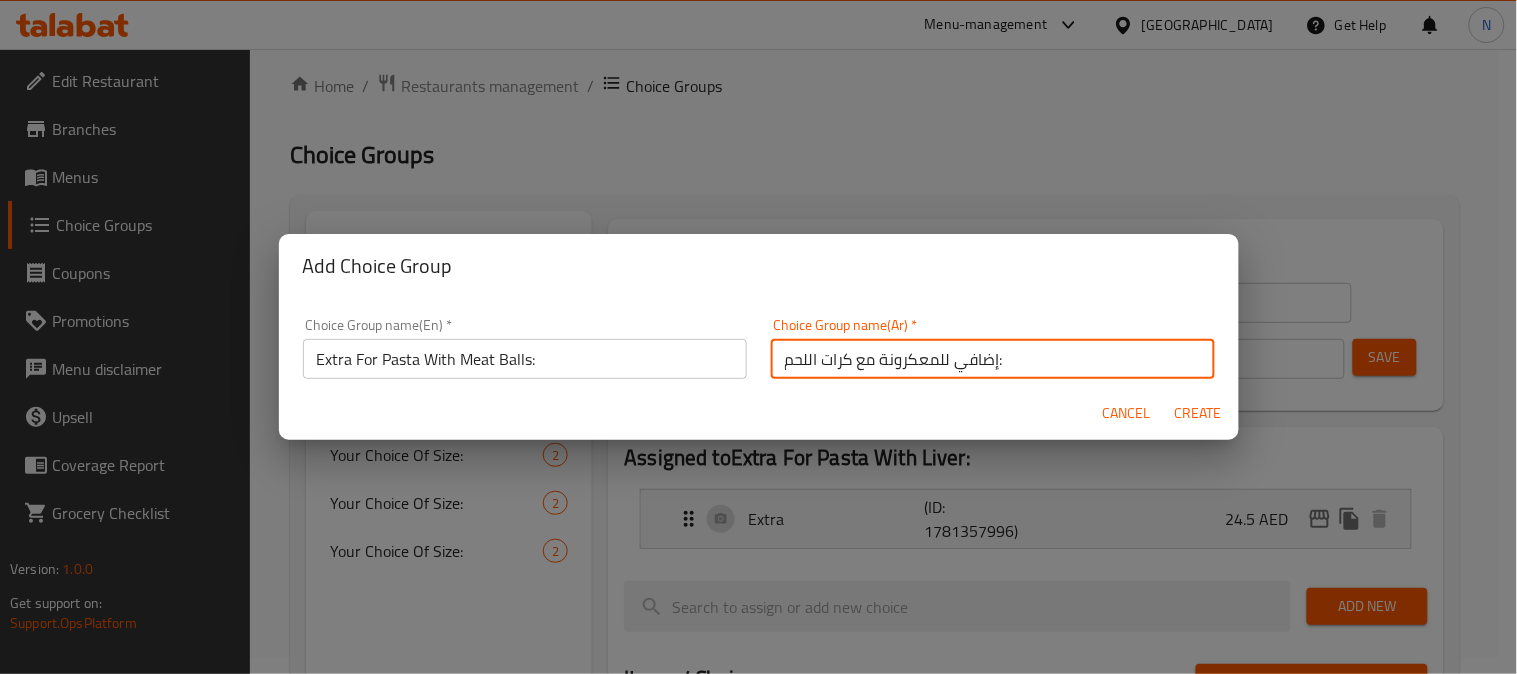 click on "إضافي للمعكرونة مع كرات اللحم:" at bounding box center [993, 359] 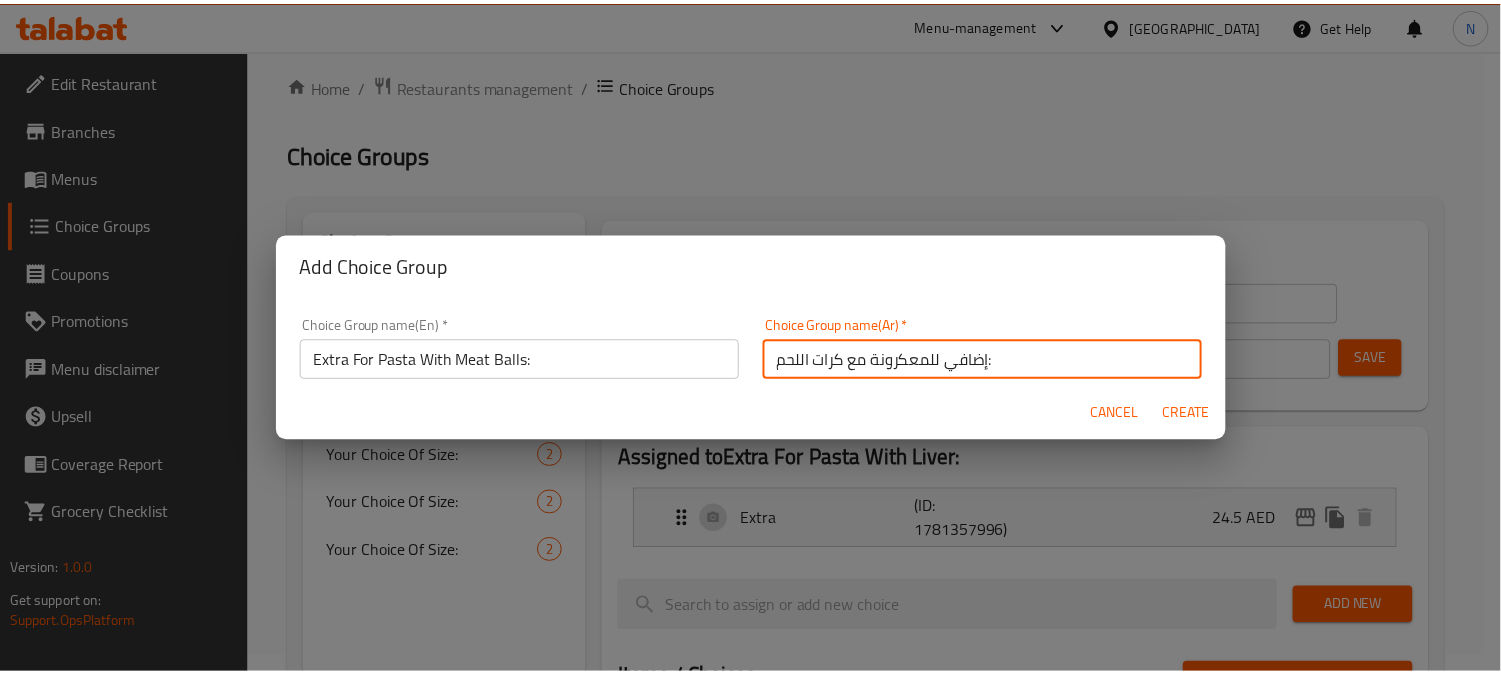 scroll, scrollTop: 5, scrollLeft: 0, axis: vertical 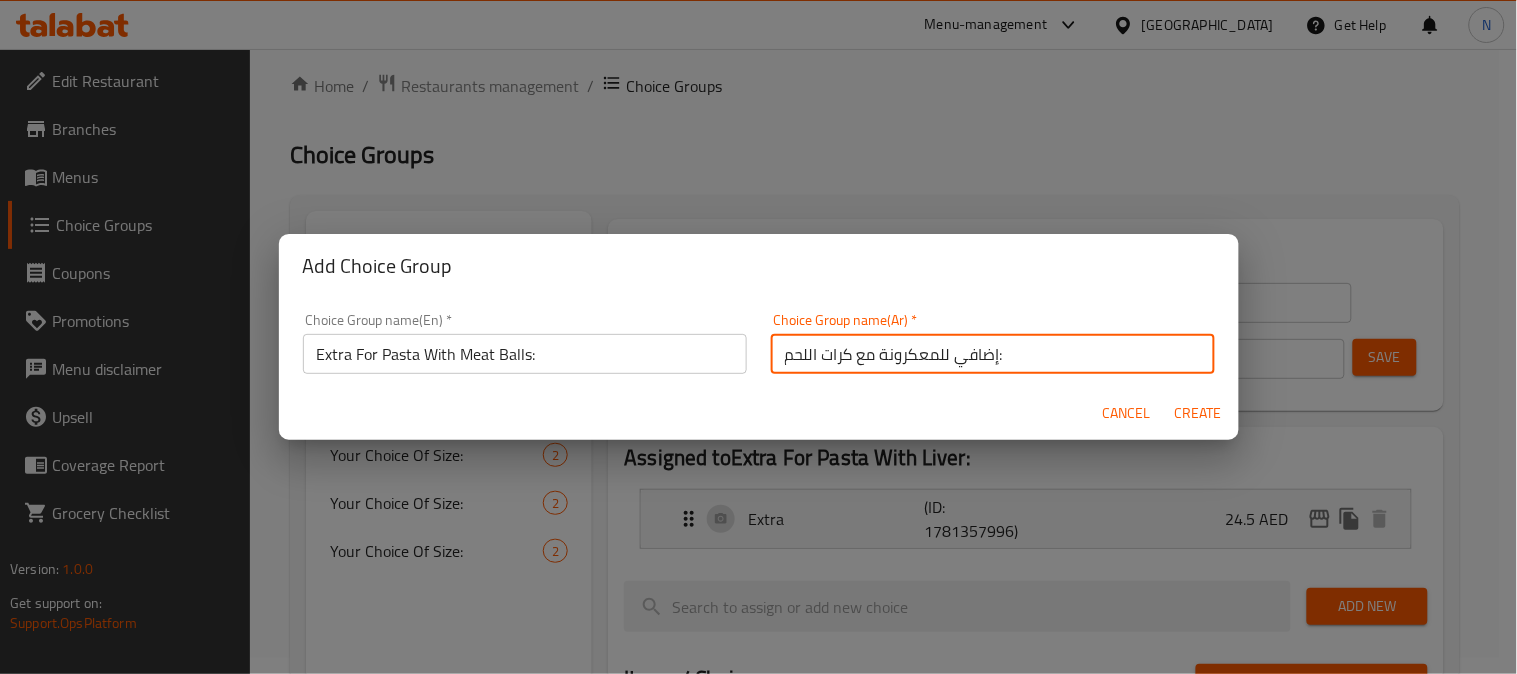 drag, startPoint x: 943, startPoint y: 362, endPoint x: 722, endPoint y: 378, distance: 221.57843 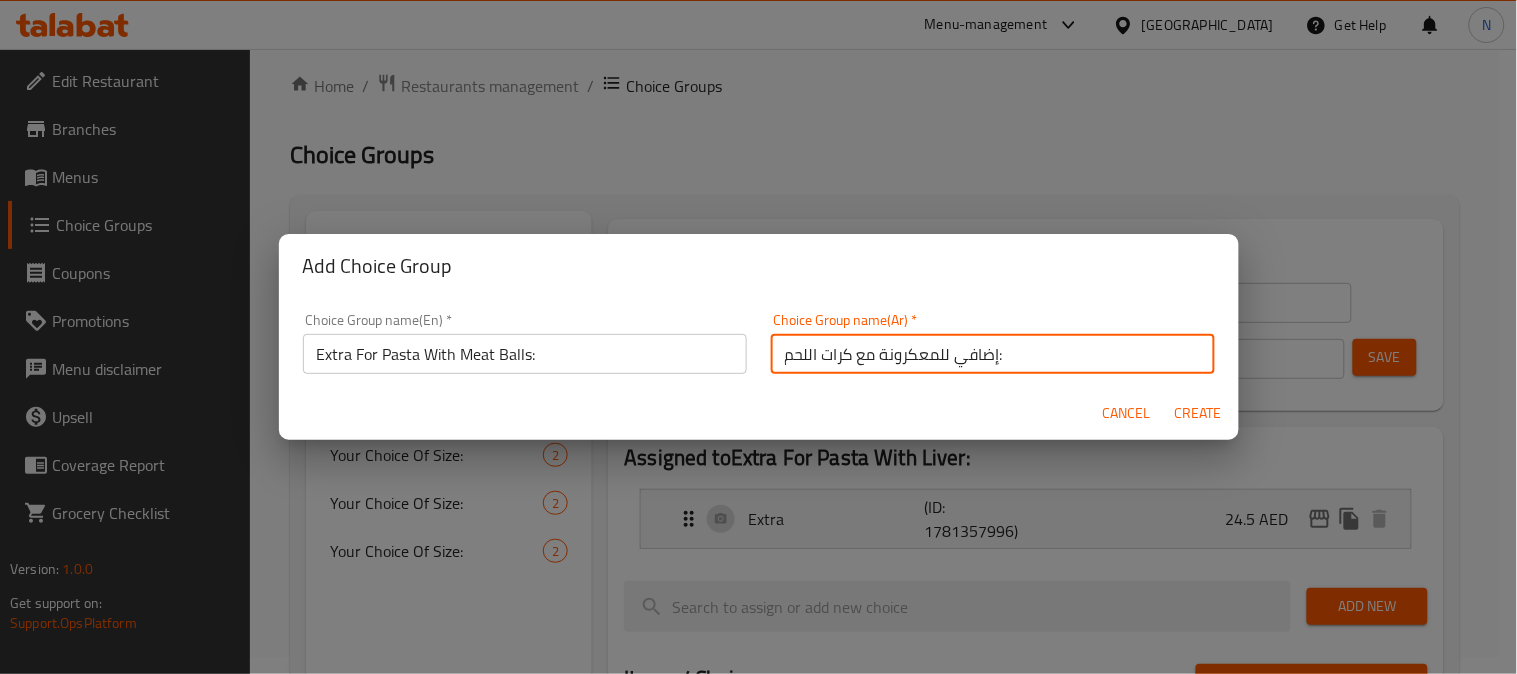 click on "Choice Group name(En)   * Extra For Pasta With Meat Balls: Choice Group name(En)  * Choice Group name(Ar)   * إضافي للمعكرونة مع كرات اللحم: Choice Group name(Ar)  *" at bounding box center [759, 343] 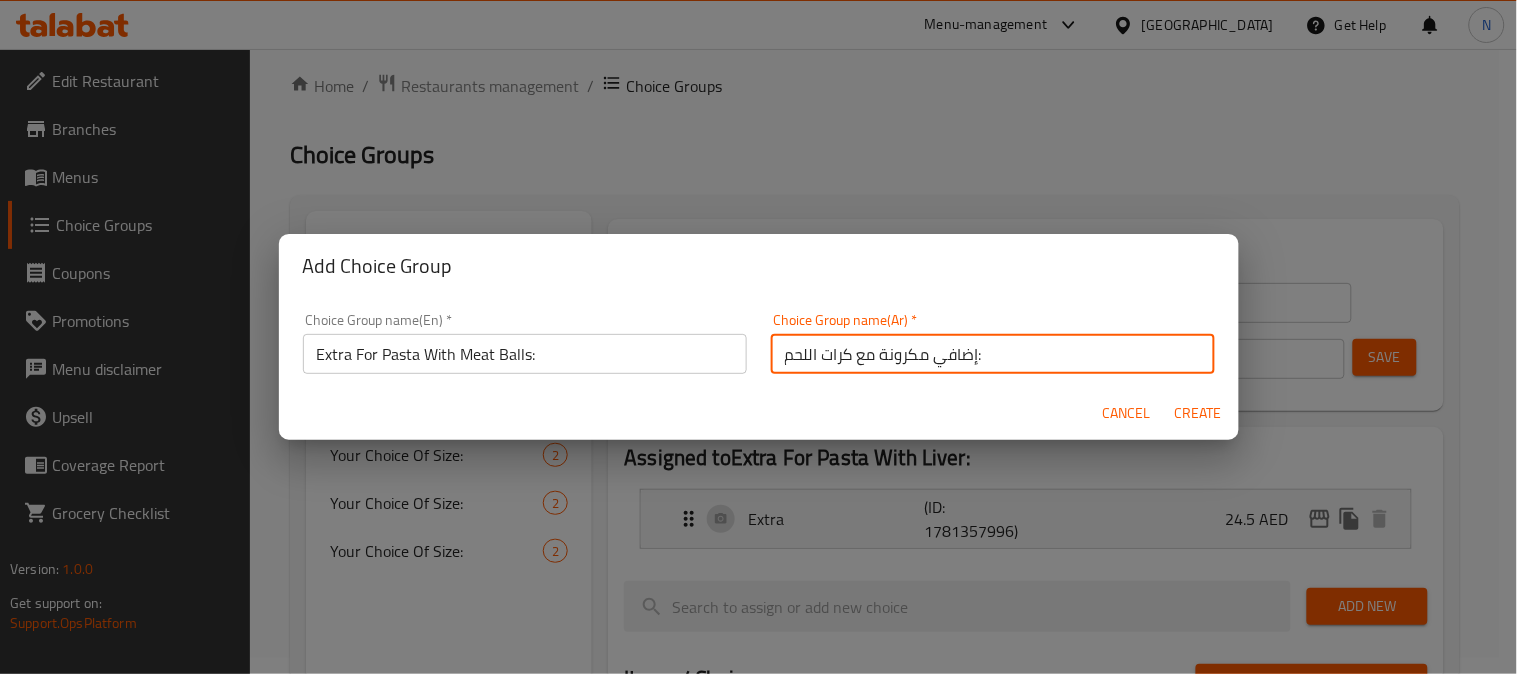 type on "إضافي مكرونة مع كرات اللحم:" 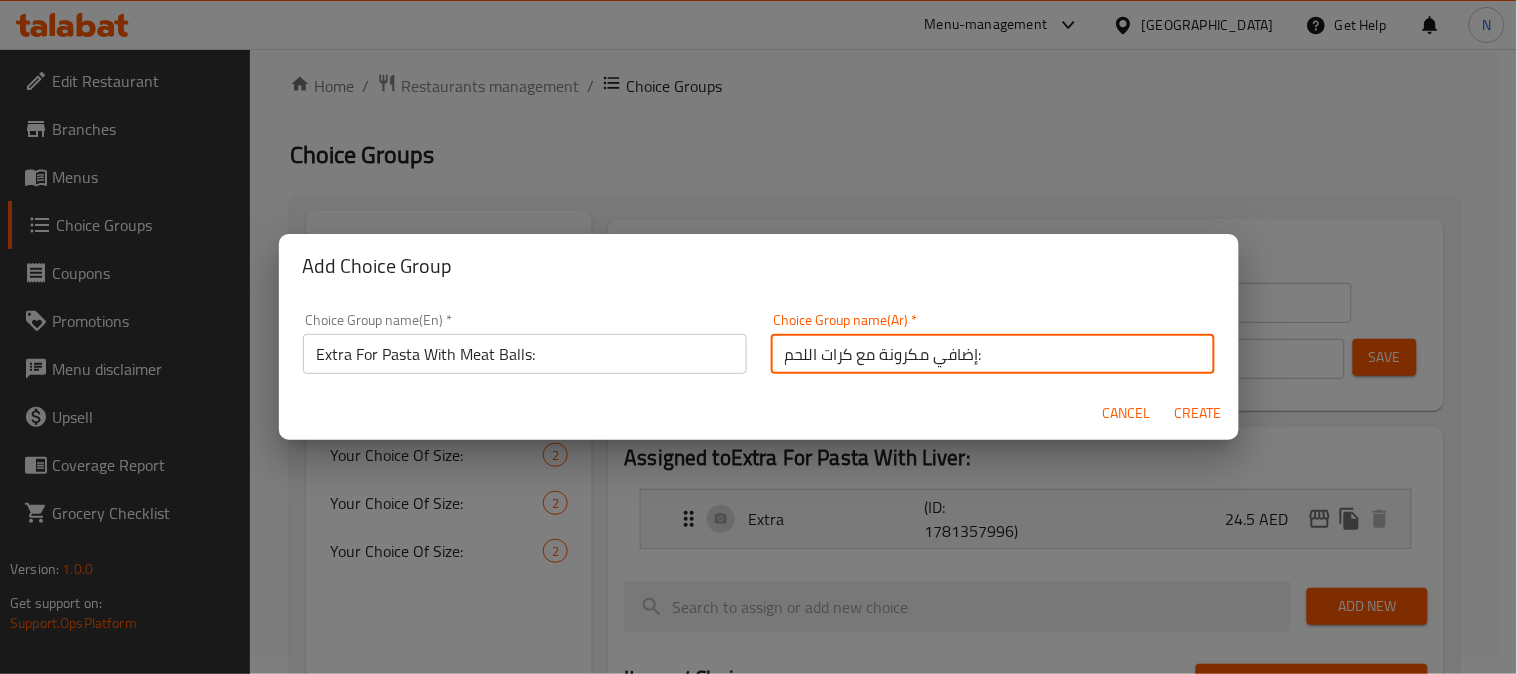 click on "Create" at bounding box center [1199, 413] 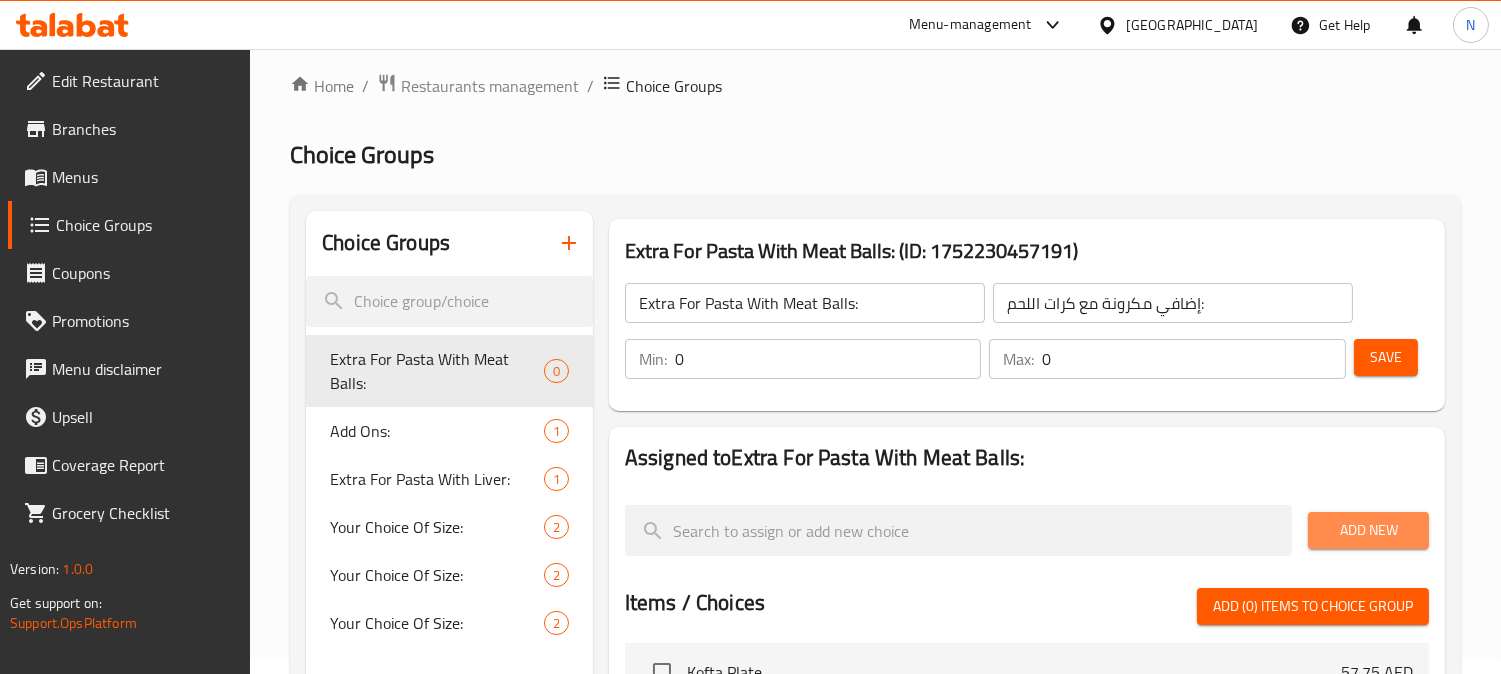 click on "Add New" at bounding box center [1368, 530] 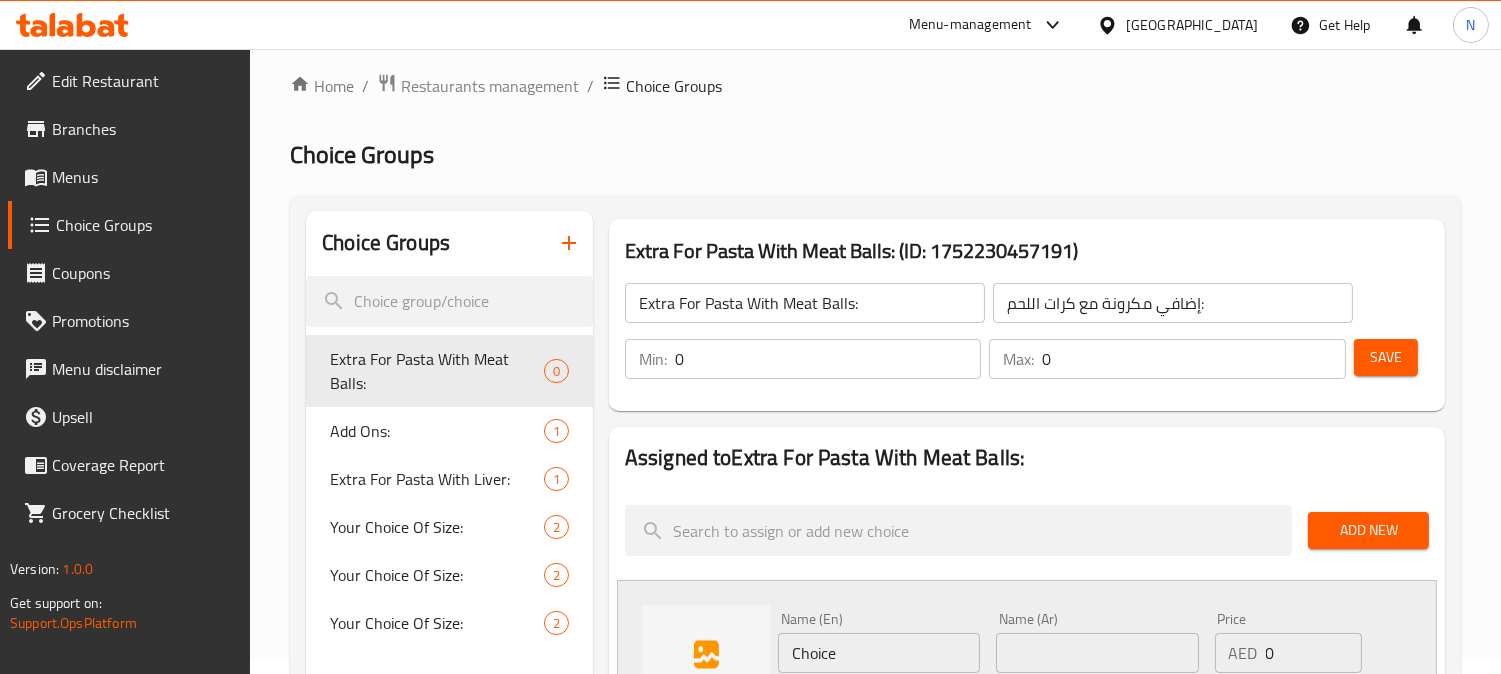 click on "Extra For Pasta With Meat Balls:" 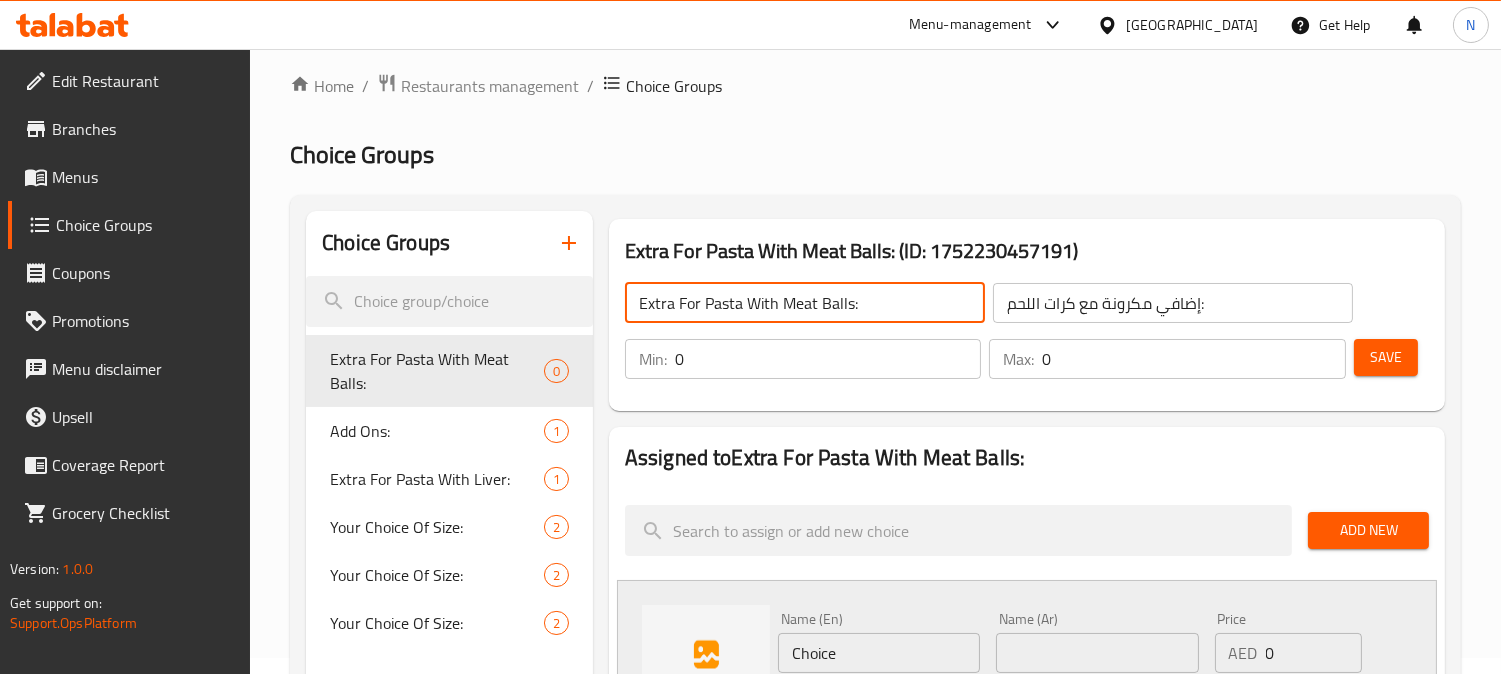 click on "Extra For Pasta With Meat Balls:" 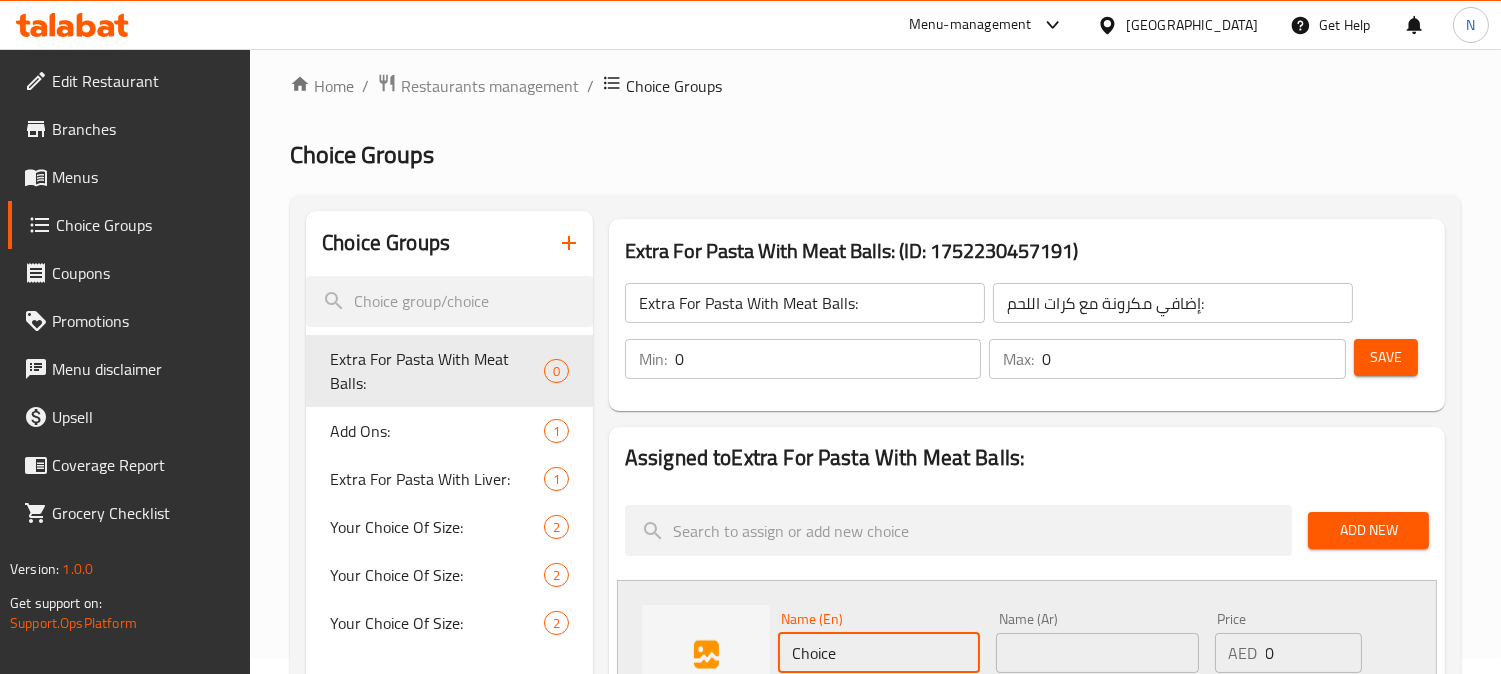 click on "Choice" at bounding box center (879, 653) 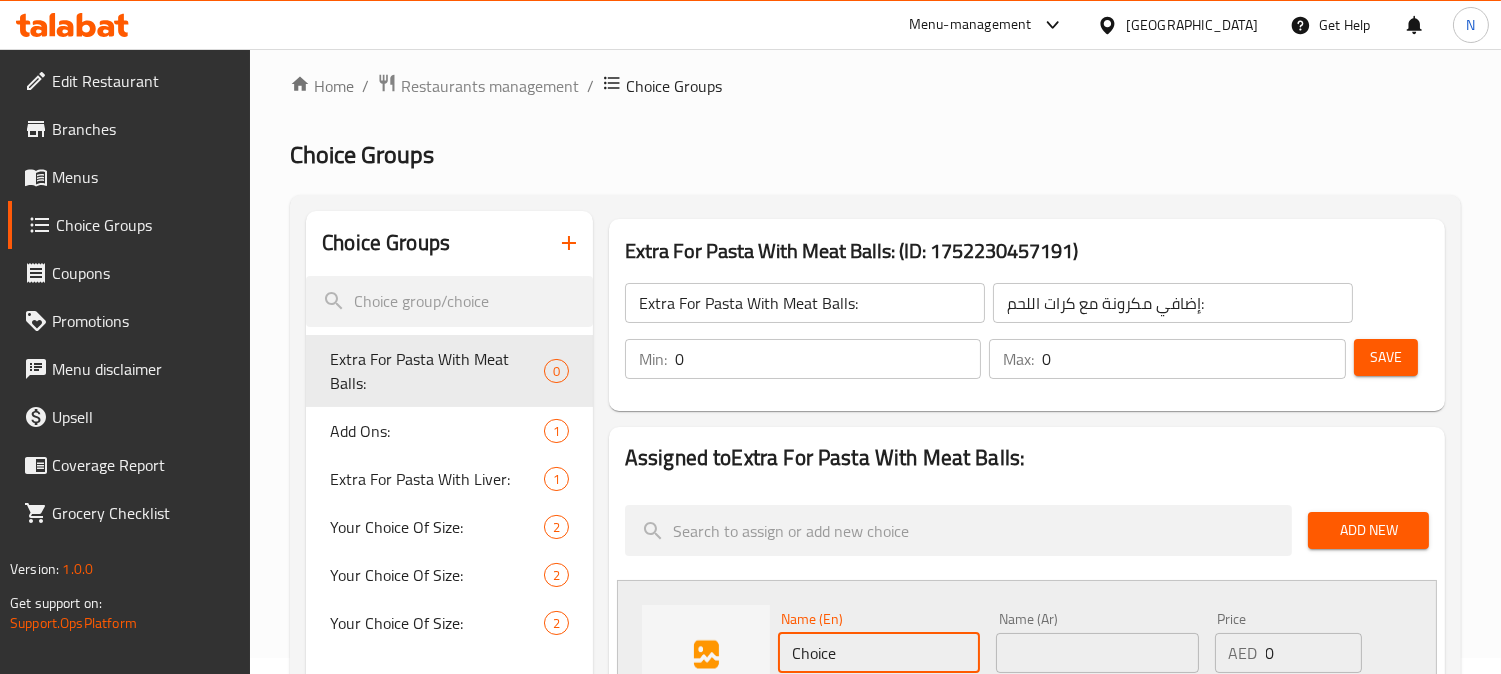 paste on "Extra" 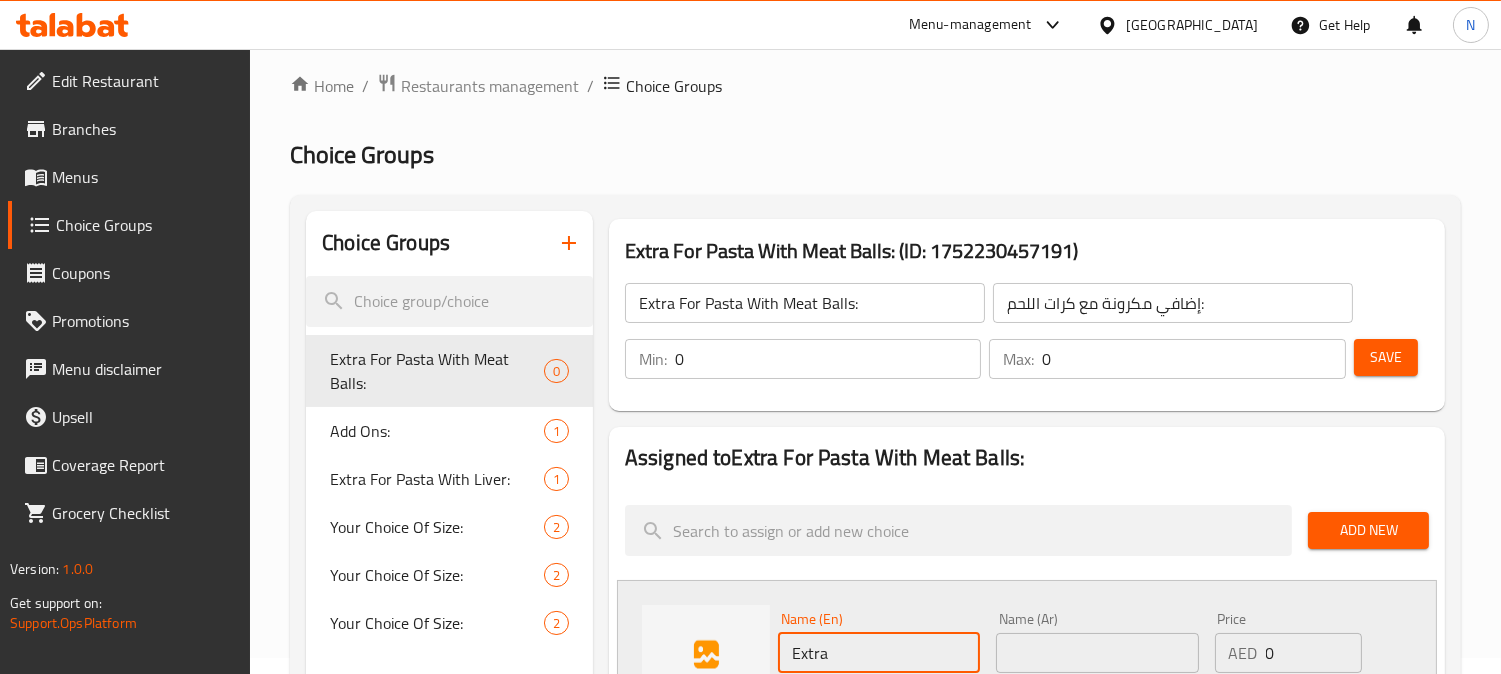 type on "Extra" 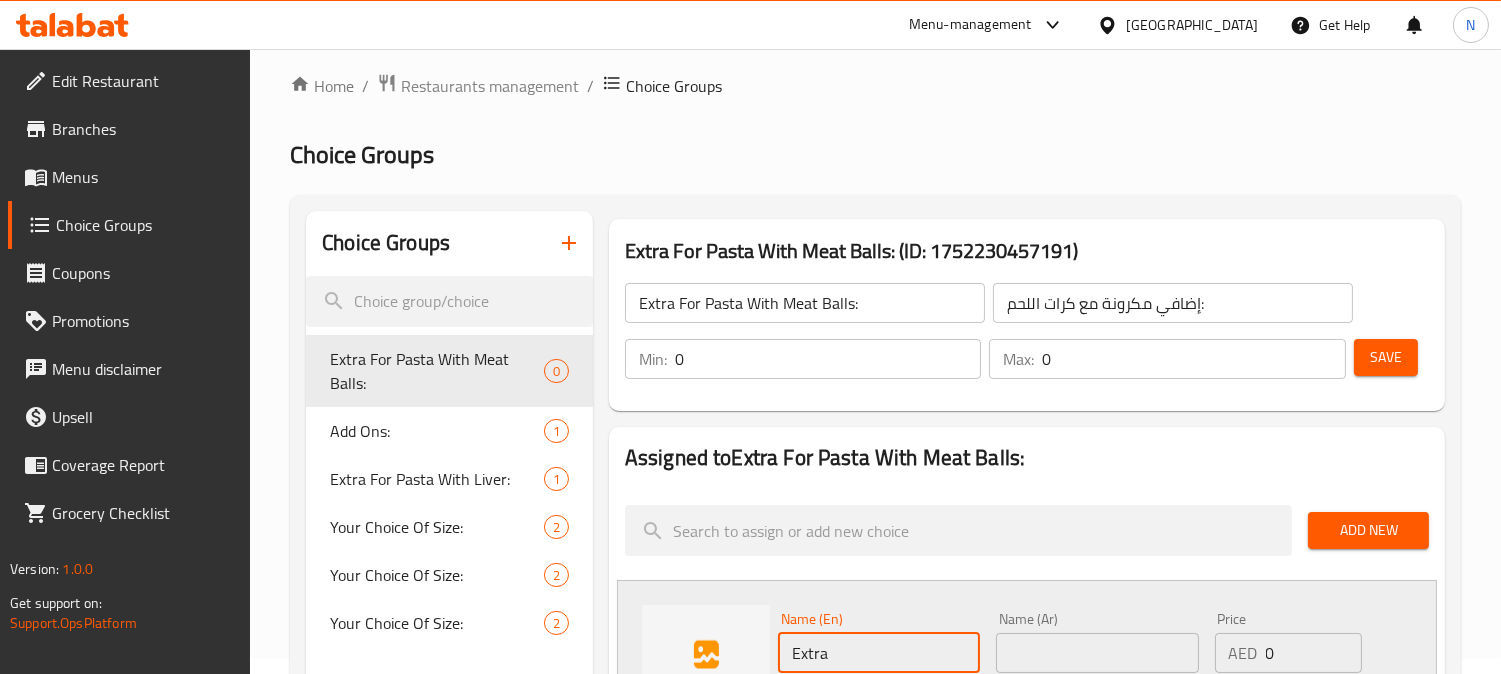 click on "إضافي مكرونة مع كرات اللحم:" 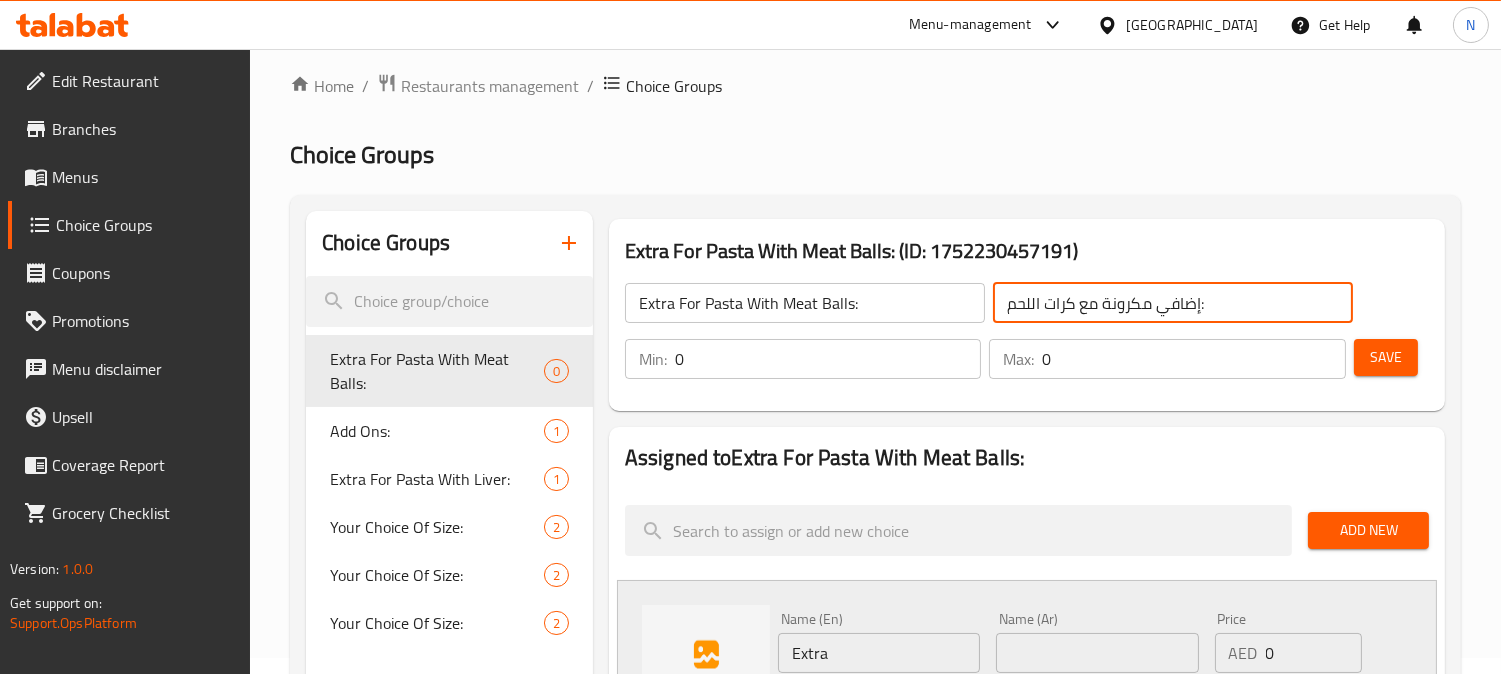 click on "إضافي مكرونة مع كرات اللحم:" 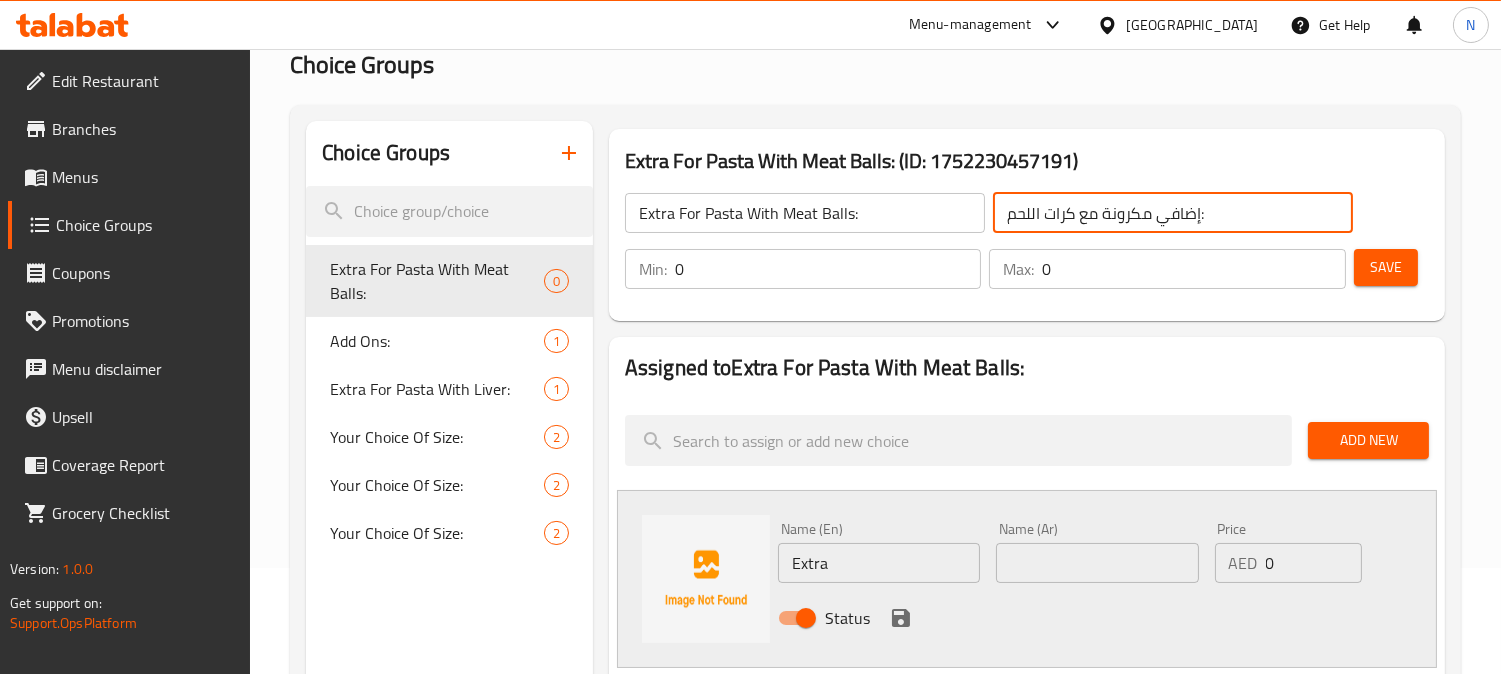 scroll, scrollTop: 238, scrollLeft: 0, axis: vertical 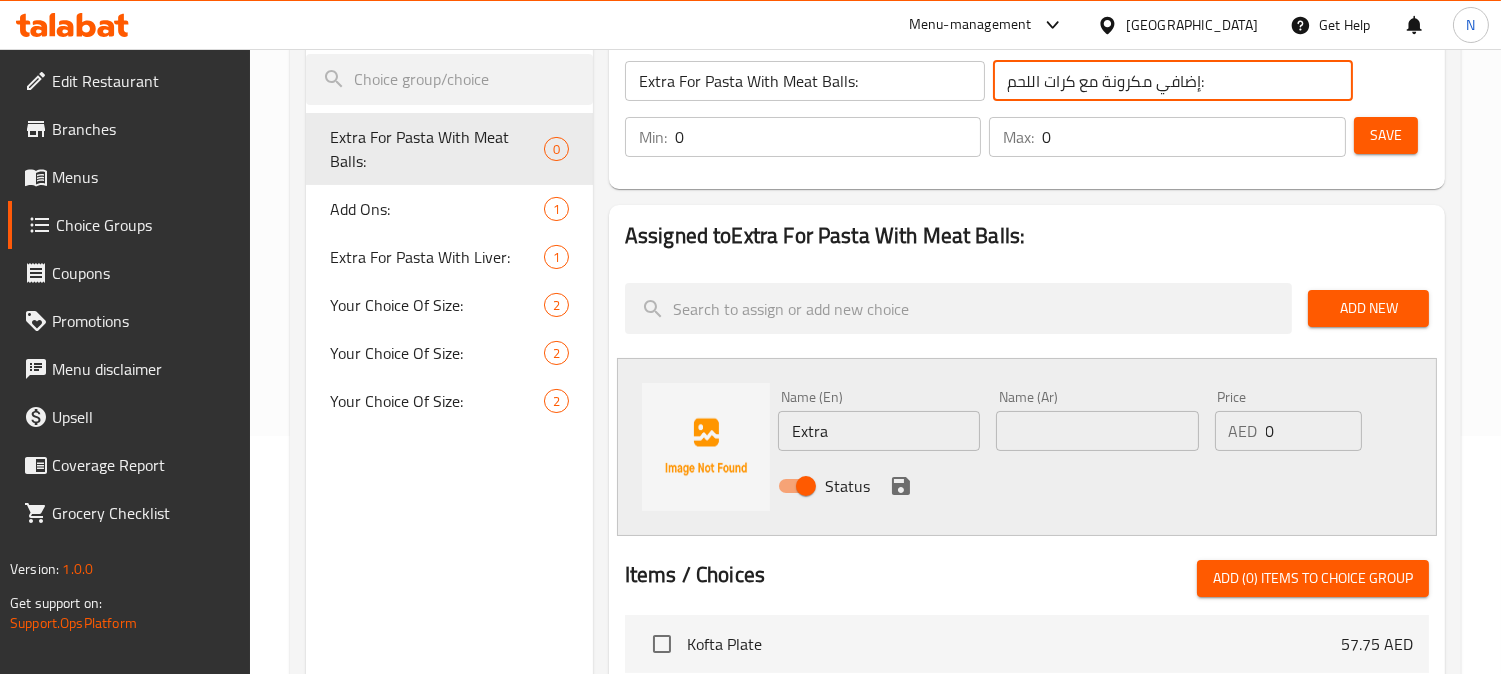 click at bounding box center [1097, 431] 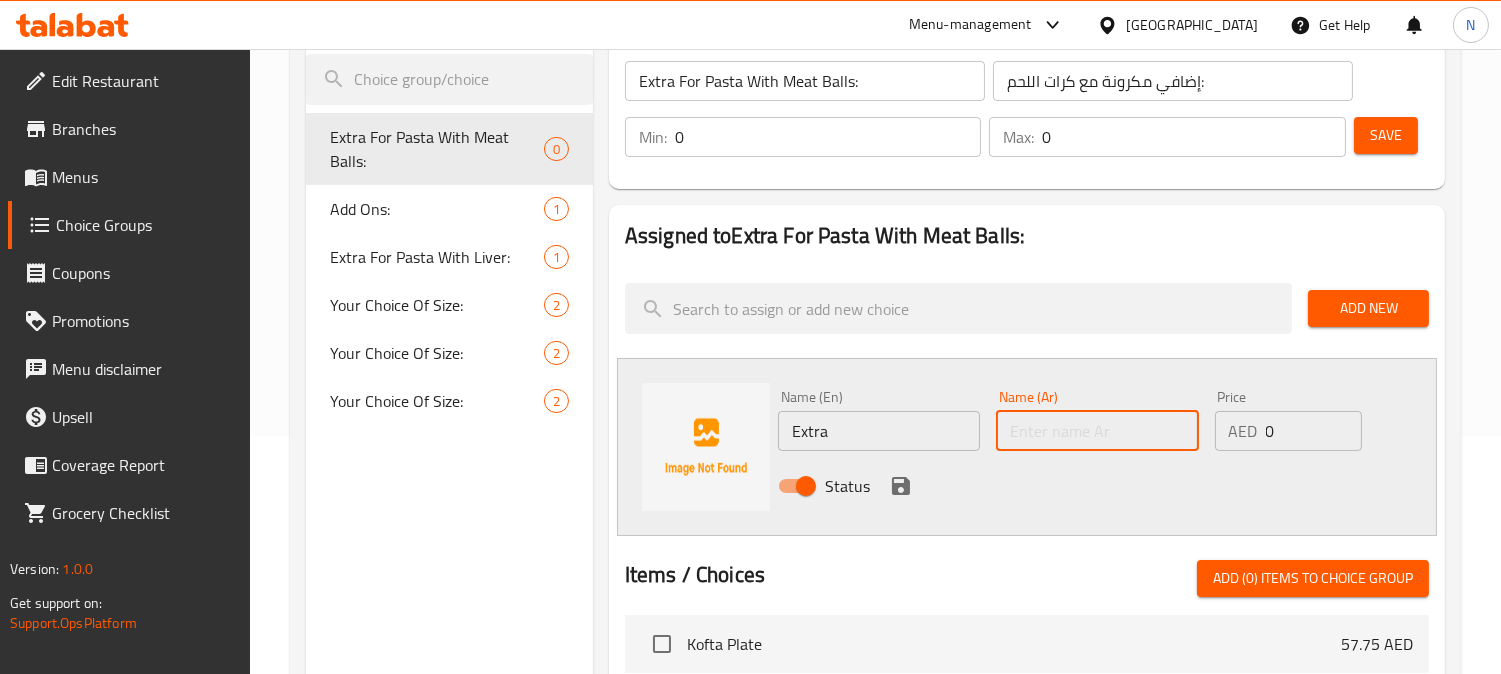 paste on "إضافي" 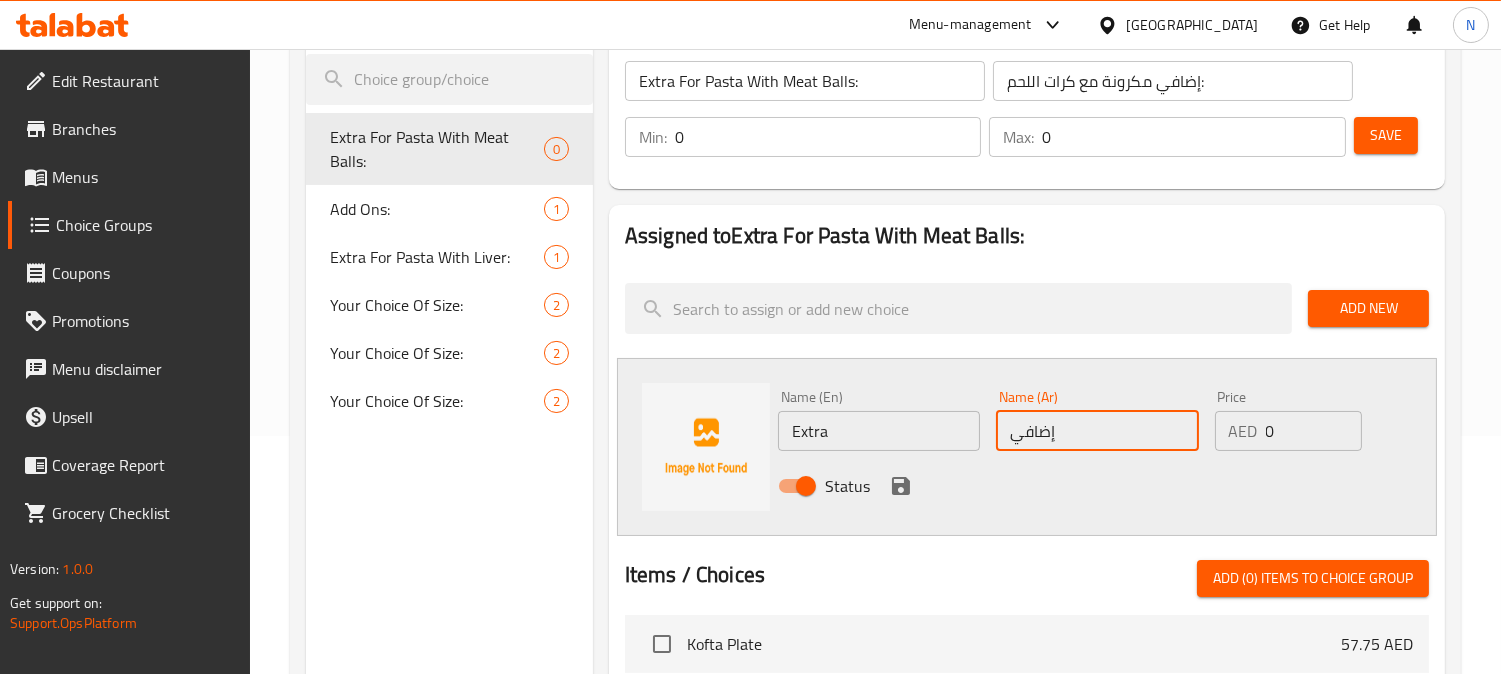 type on "إضافي" 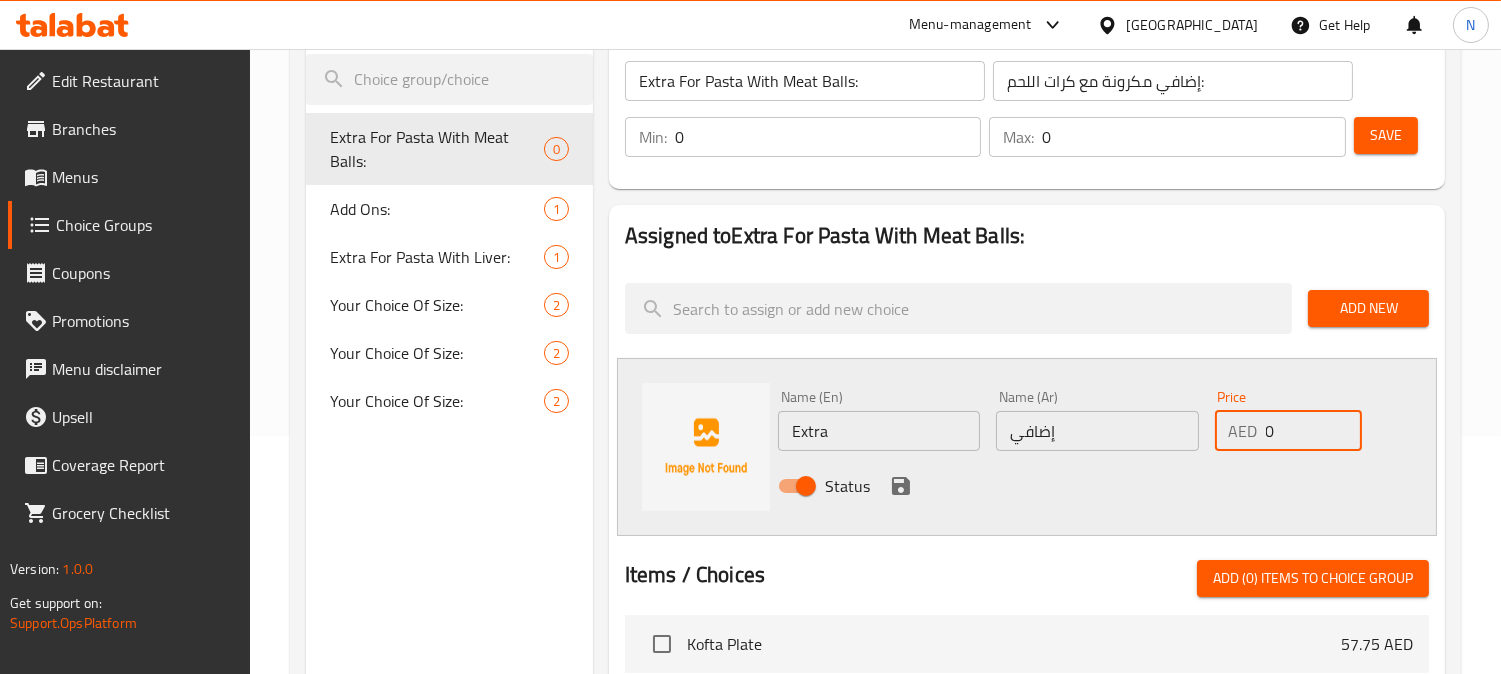 drag, startPoint x: 1286, startPoint y: 427, endPoint x: 1243, endPoint y: 433, distance: 43.416588 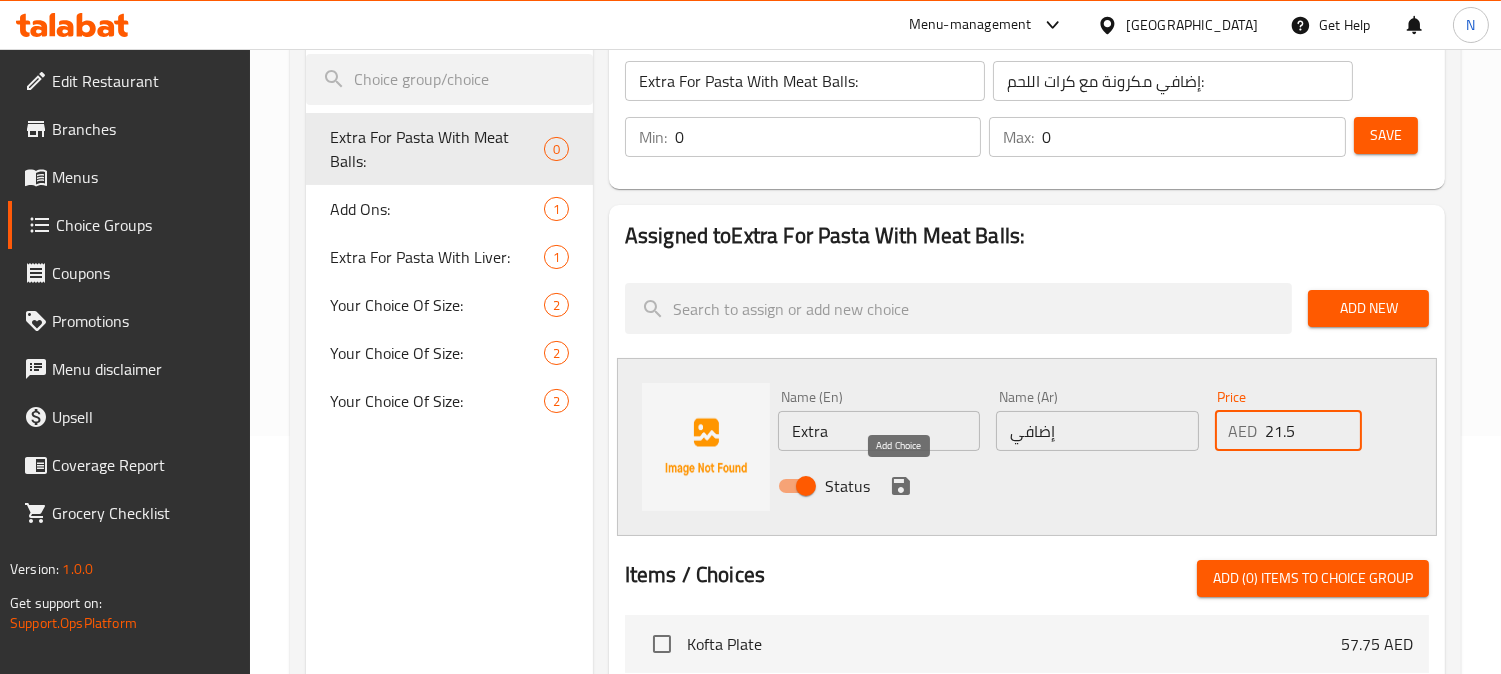 type on "21.5" 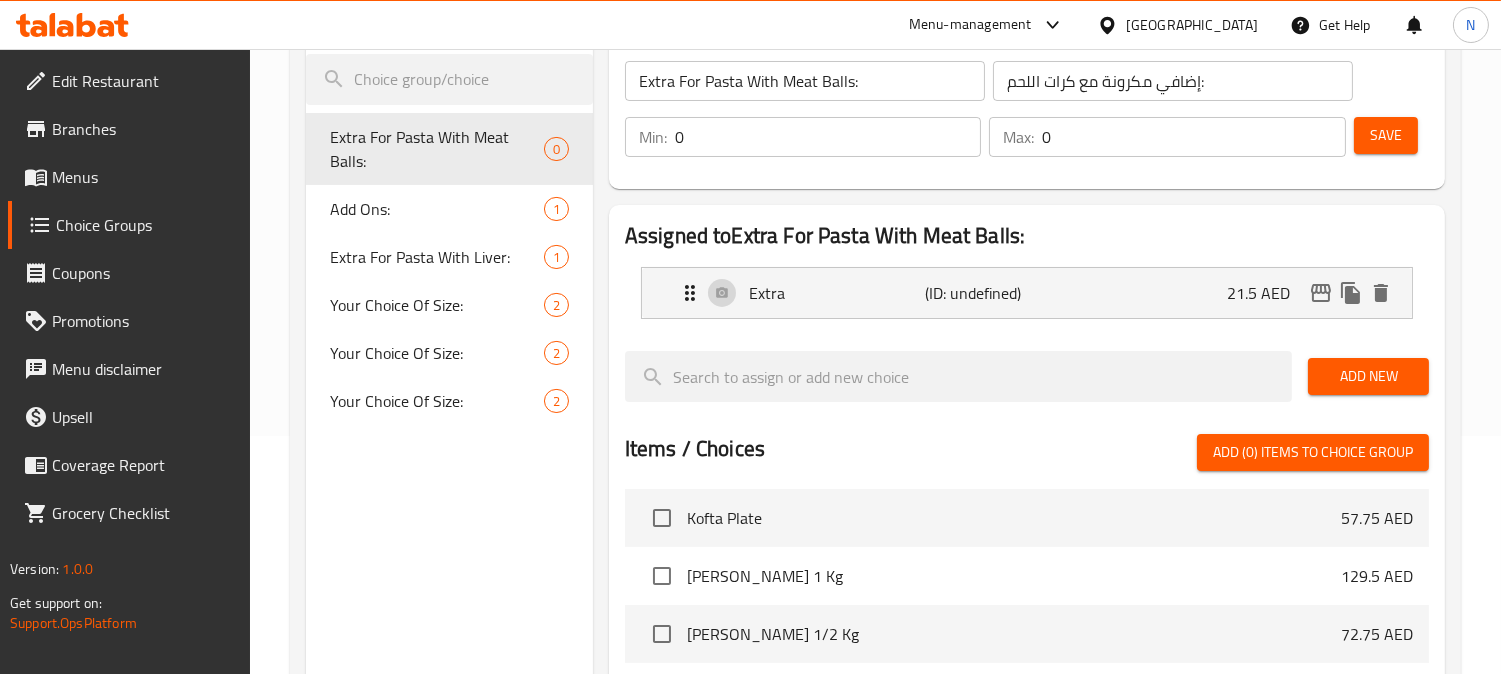click on "Save" at bounding box center [1386, 135] 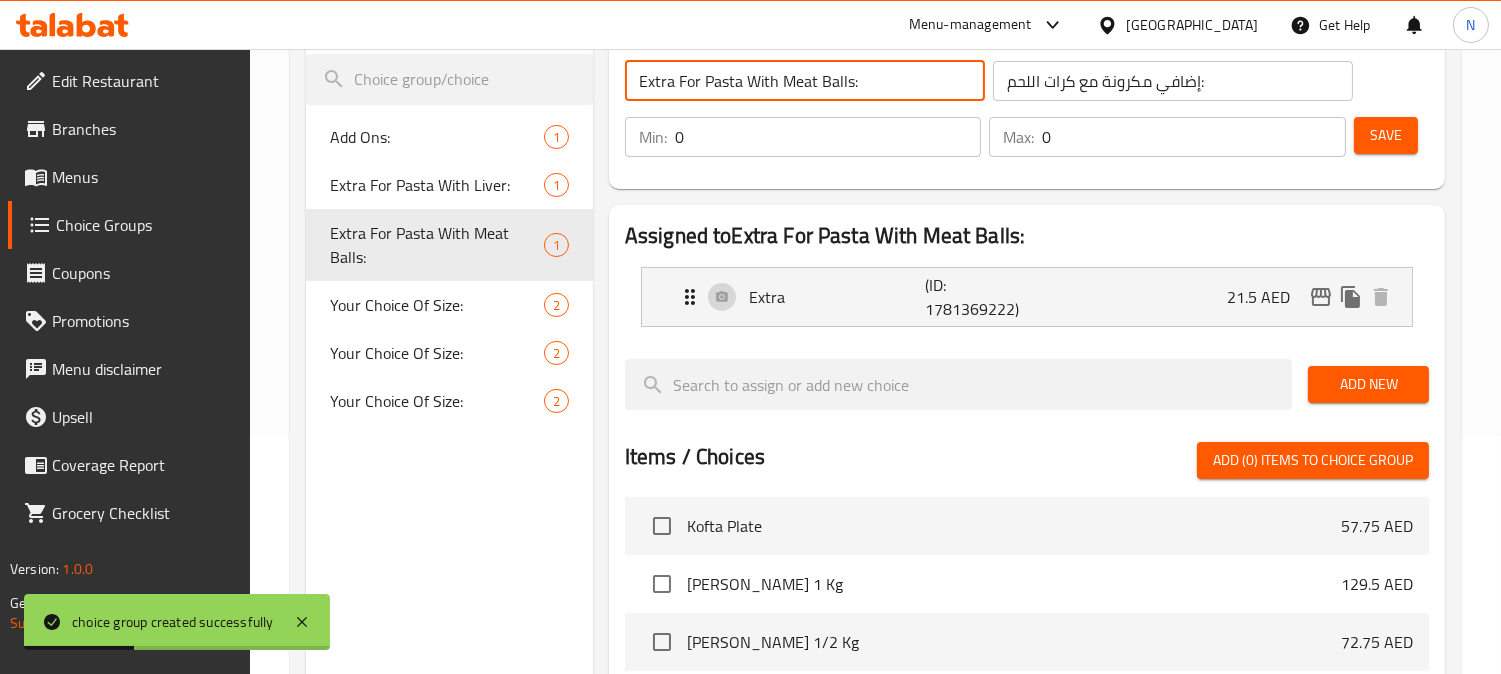 drag, startPoint x: 703, startPoint y: 84, endPoint x: 851, endPoint y: 87, distance: 148.0304 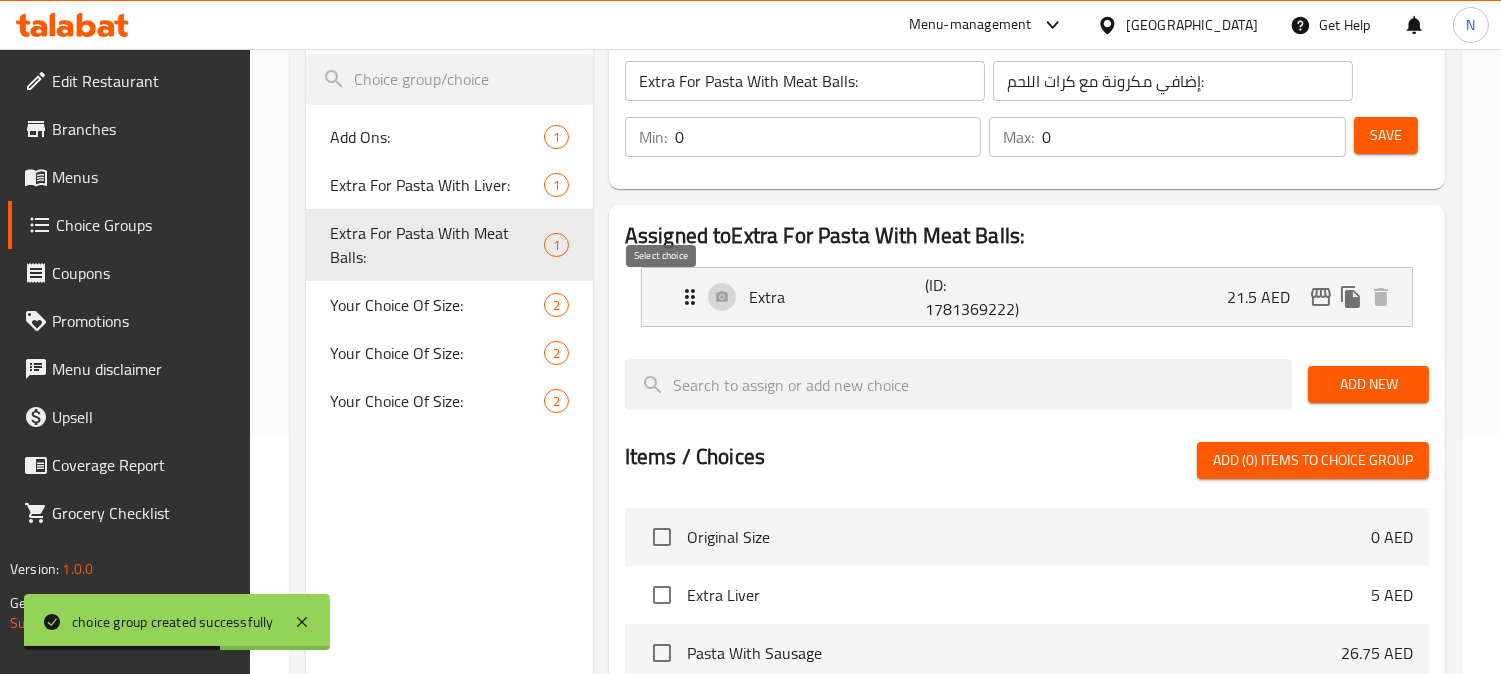 scroll, scrollTop: 1736, scrollLeft: 0, axis: vertical 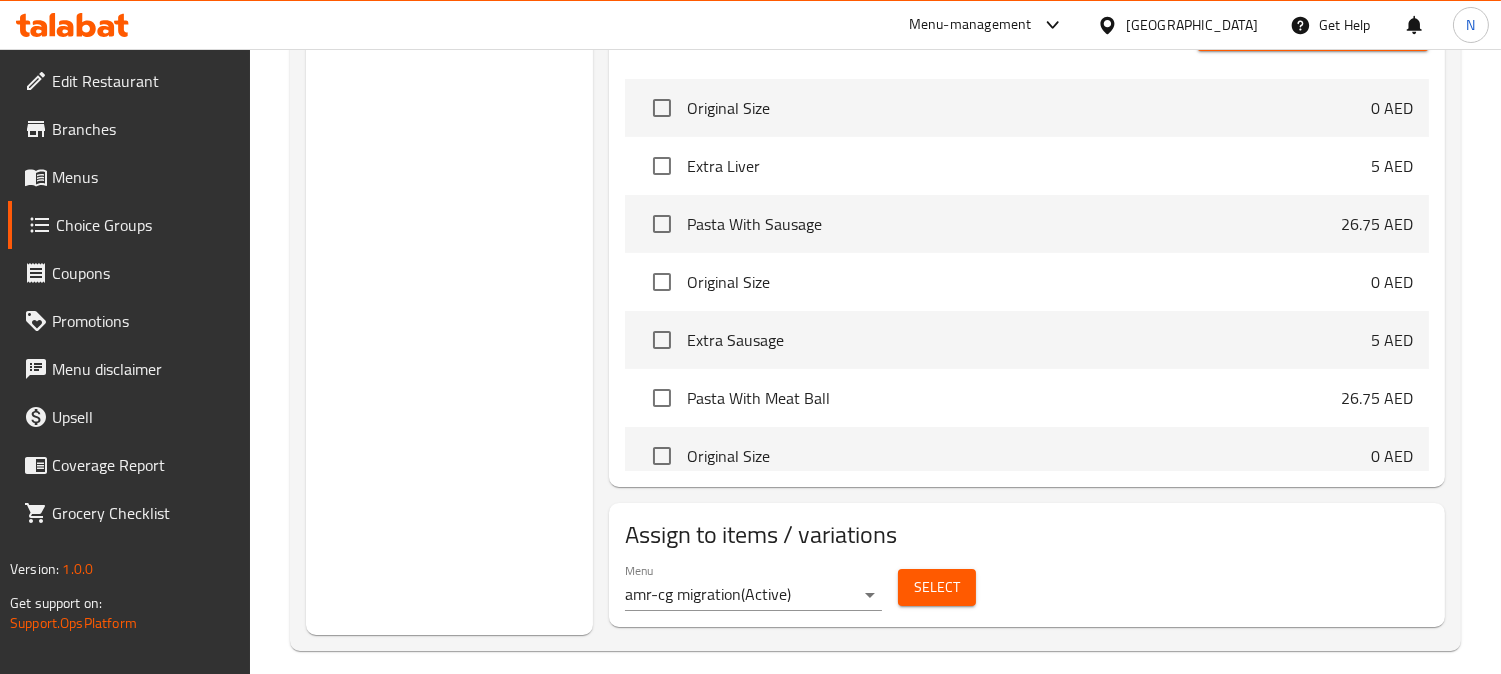 click on "Select" at bounding box center [937, 587] 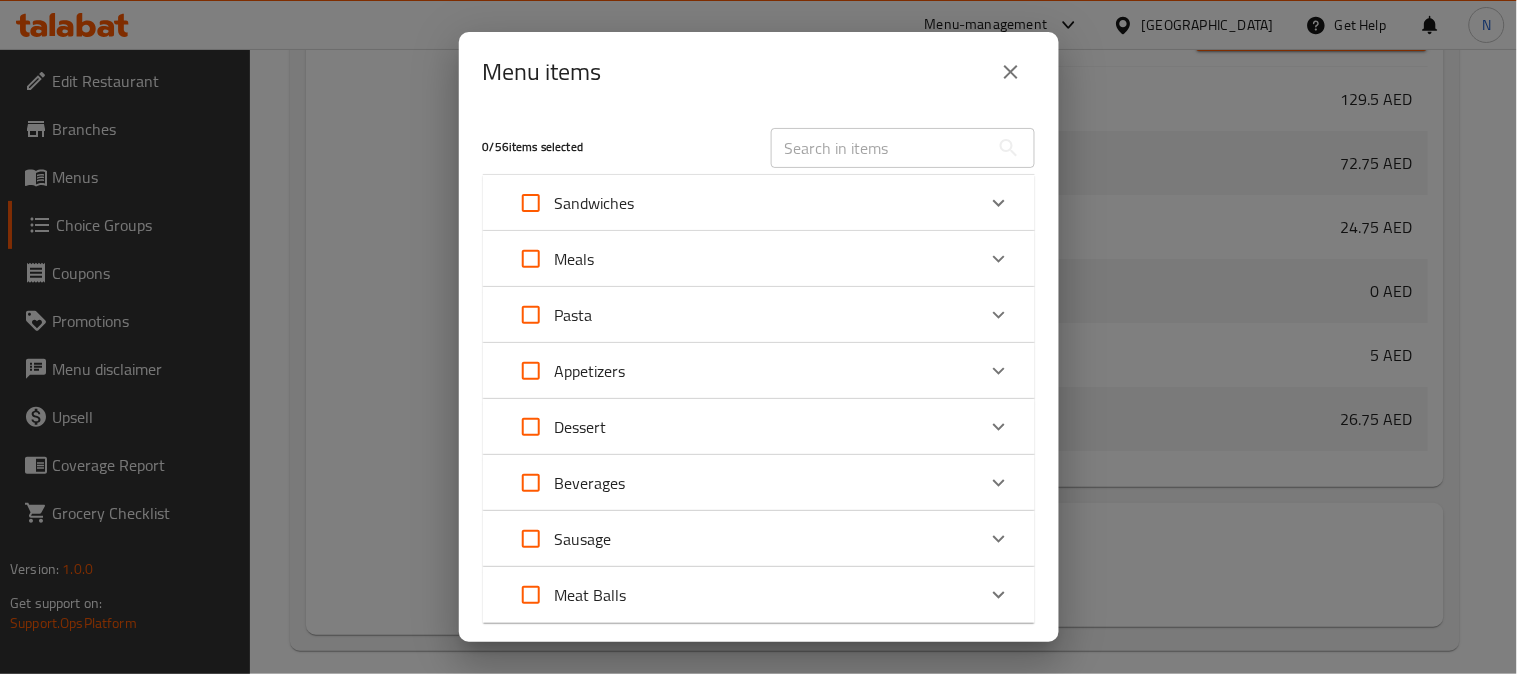 click at bounding box center [880, 148] 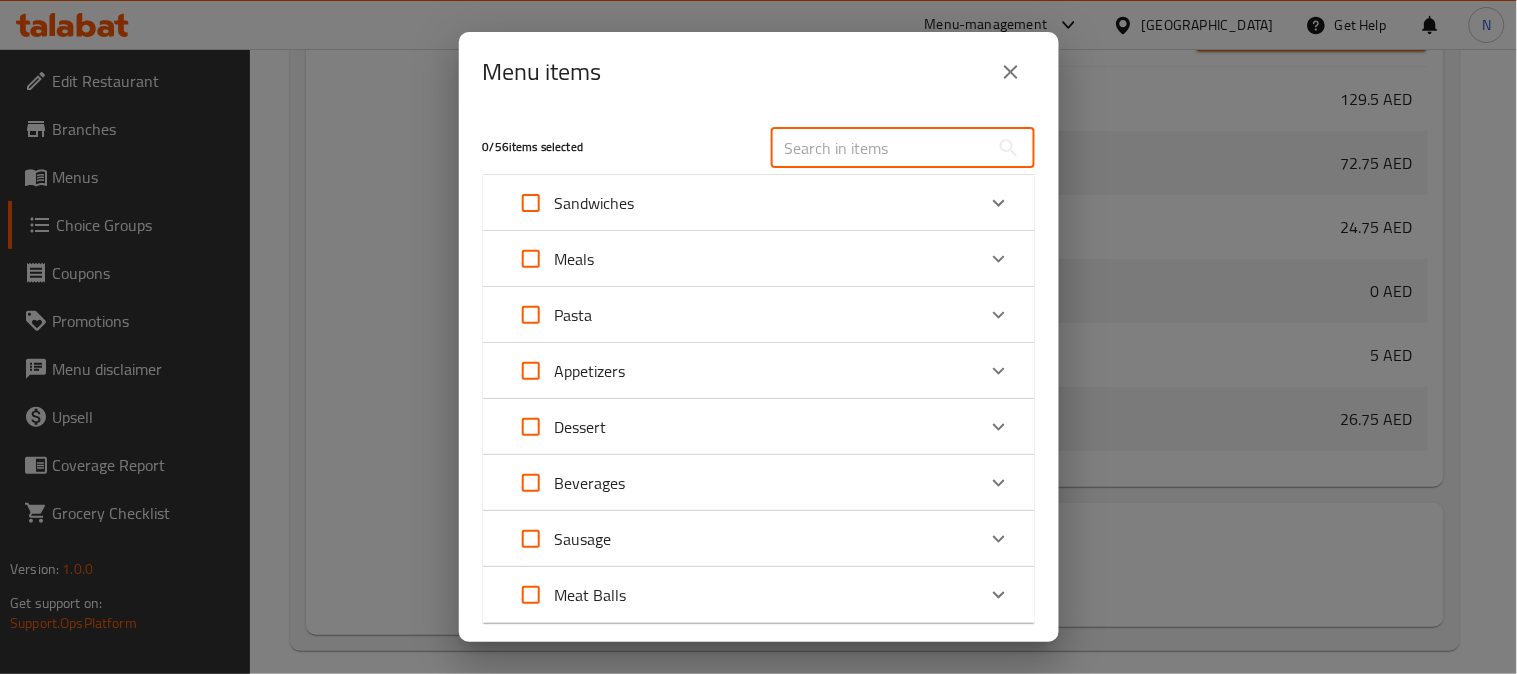 paste on "Pasta With Meat Balls" 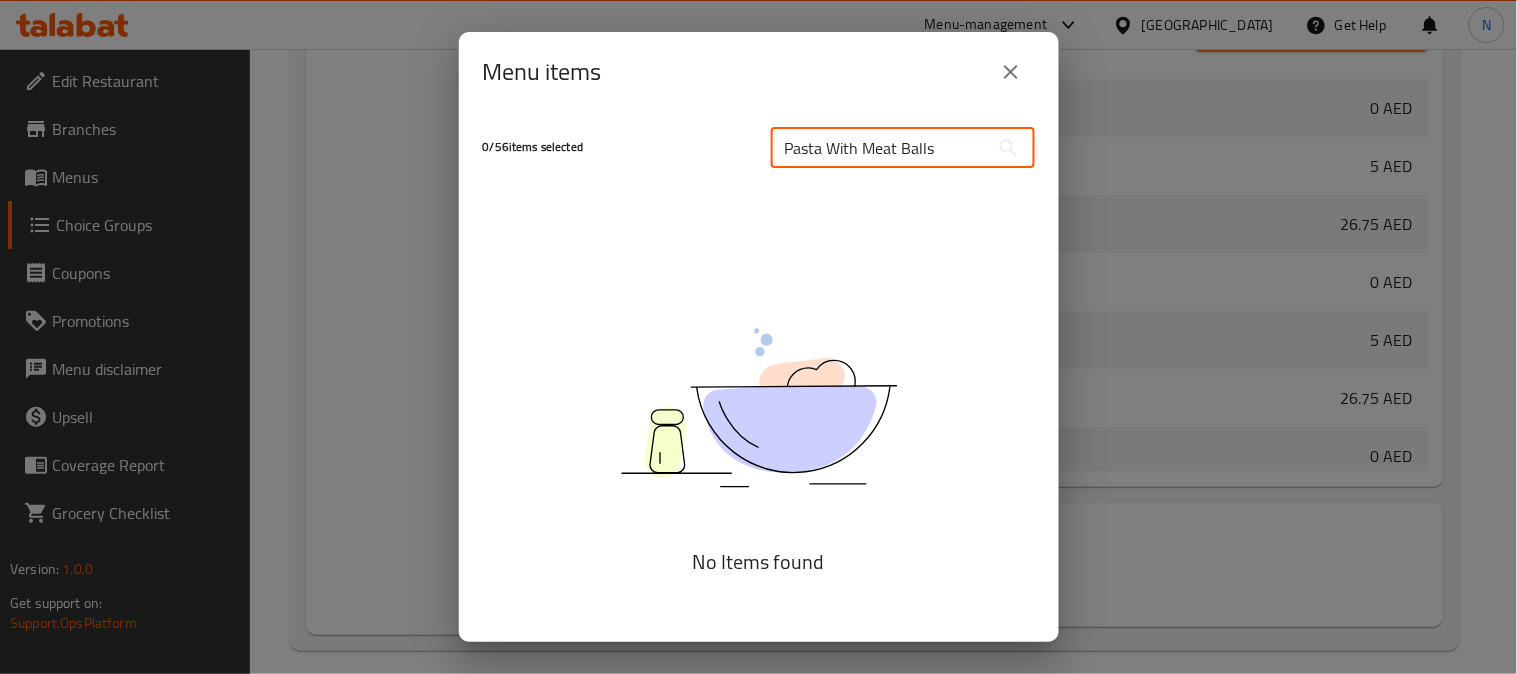 drag, startPoint x: 917, startPoint y: 141, endPoint x: 942, endPoint y: 148, distance: 25.96151 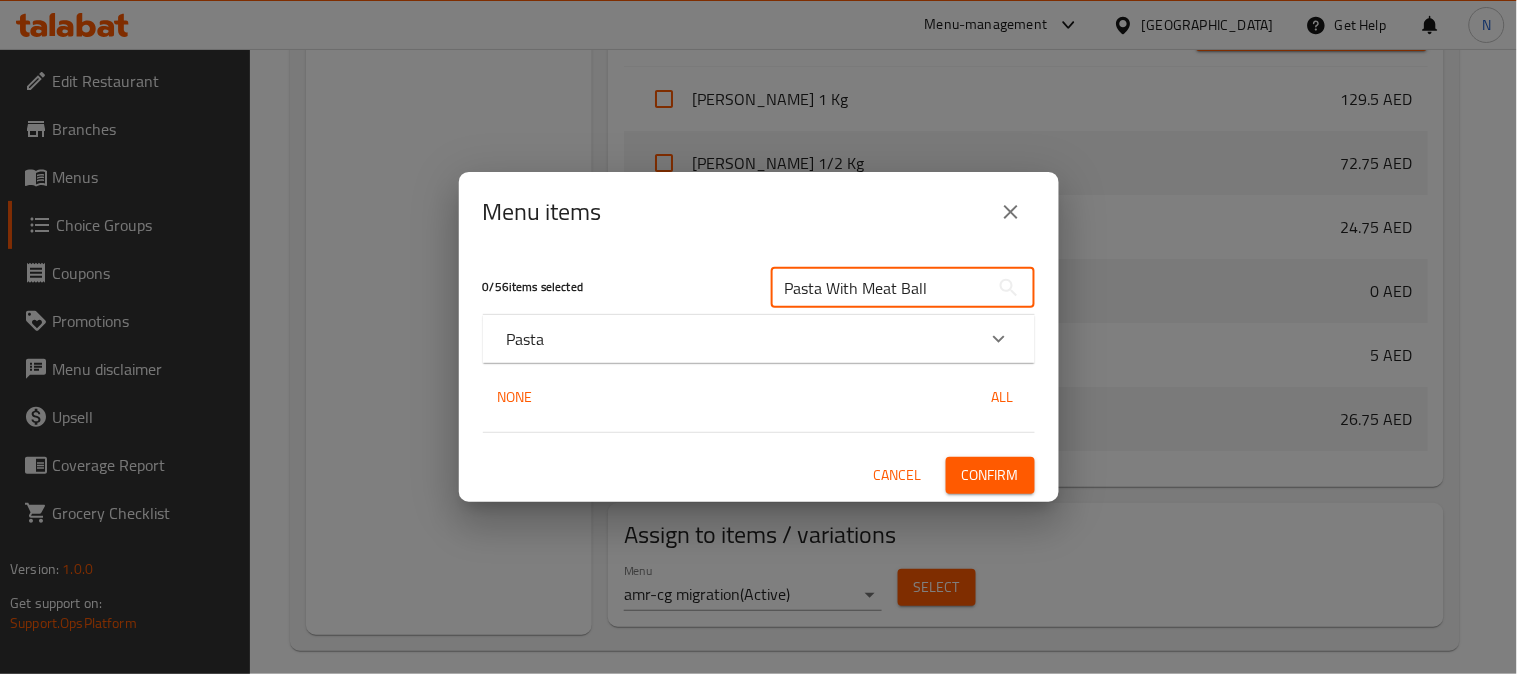 type on "Pasta With Meat Ball" 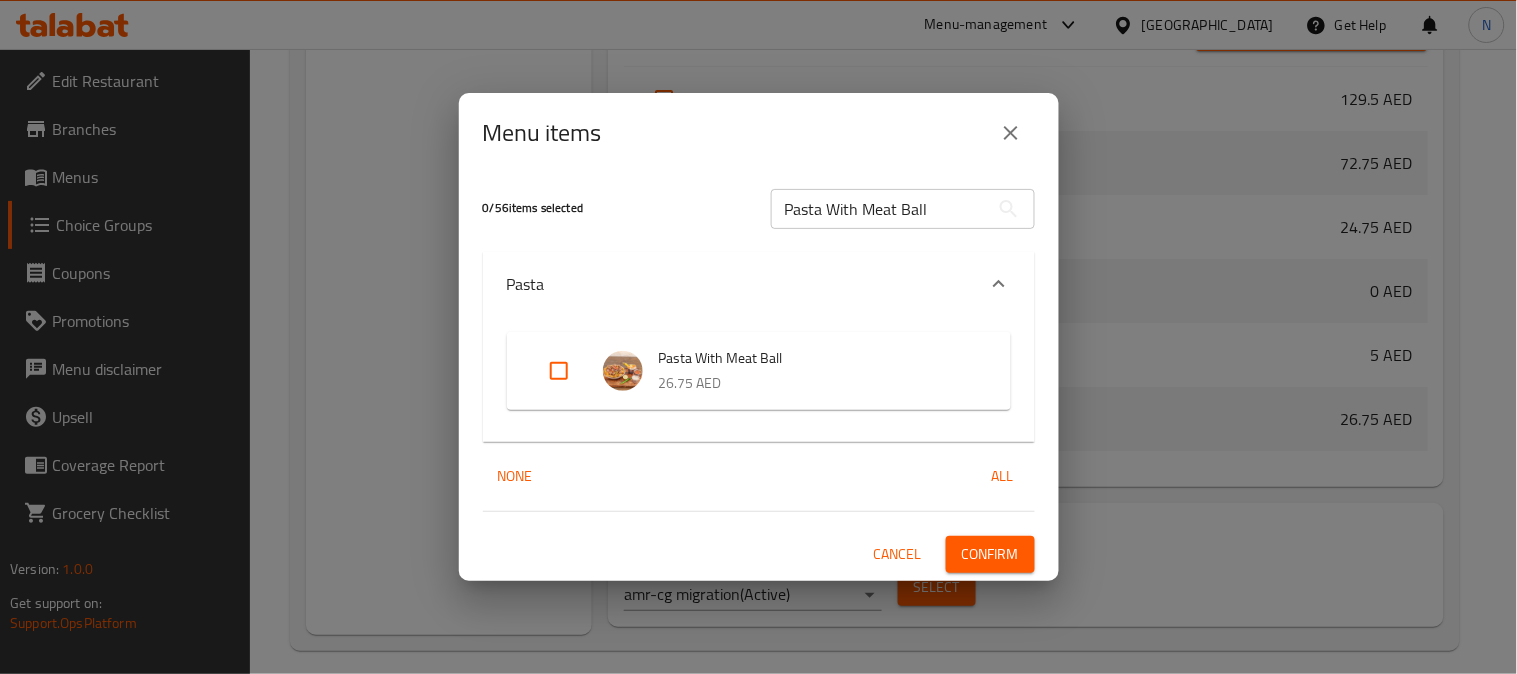click at bounding box center (559, 371) 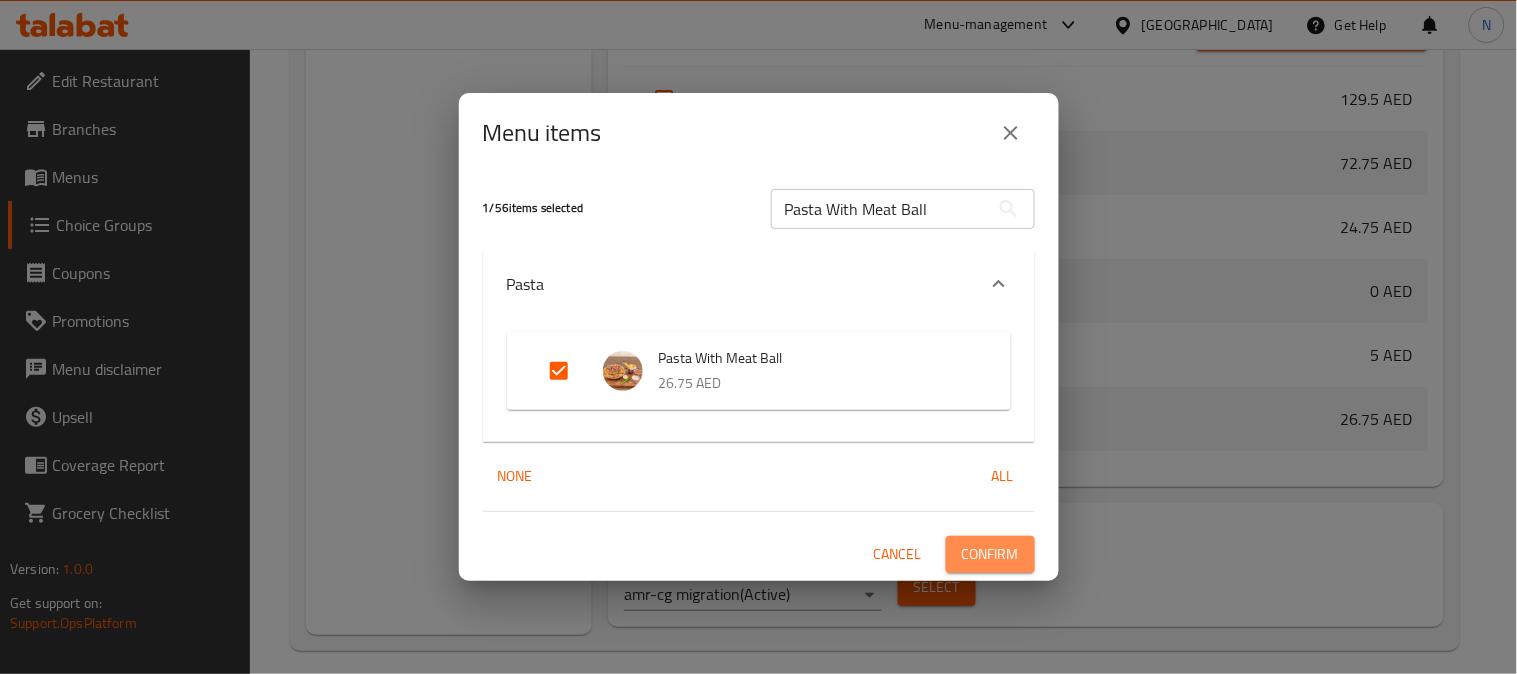 click on "Confirm" at bounding box center [990, 554] 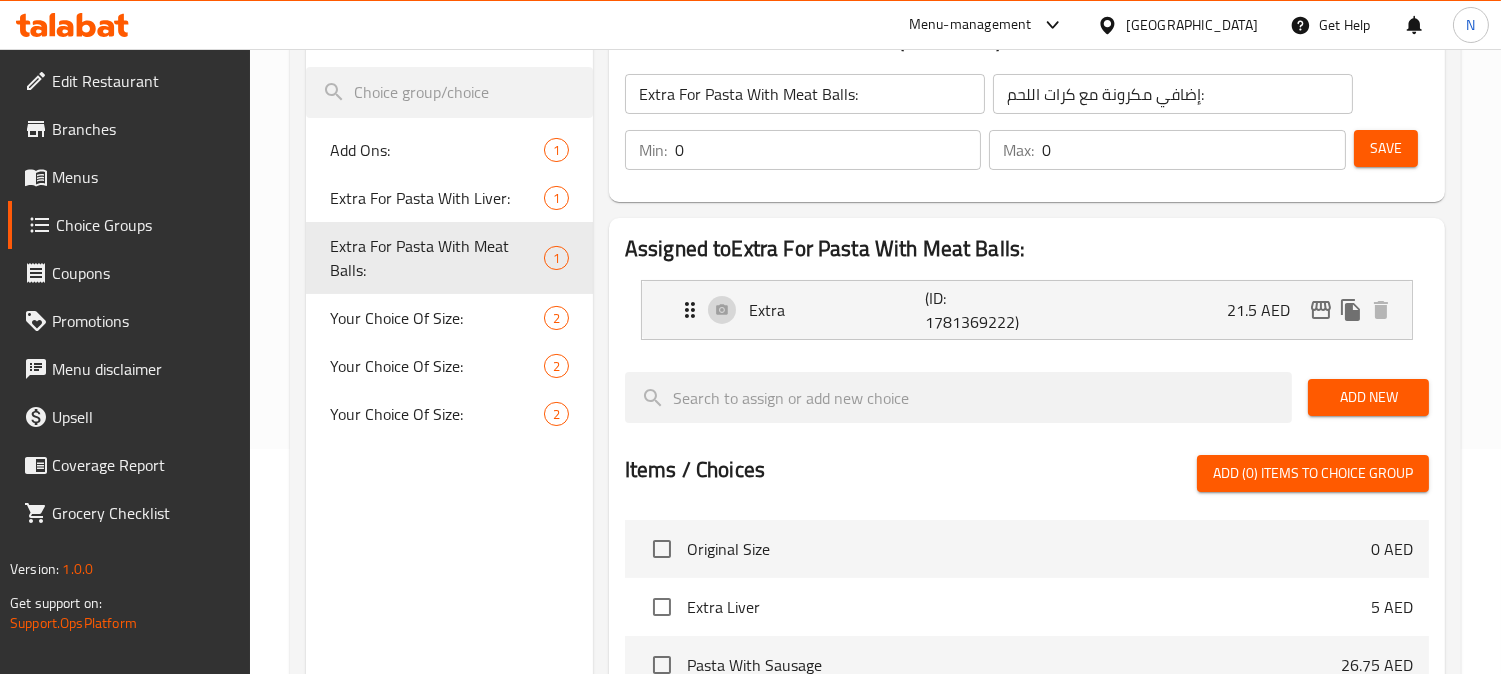 scroll, scrollTop: 111, scrollLeft: 0, axis: vertical 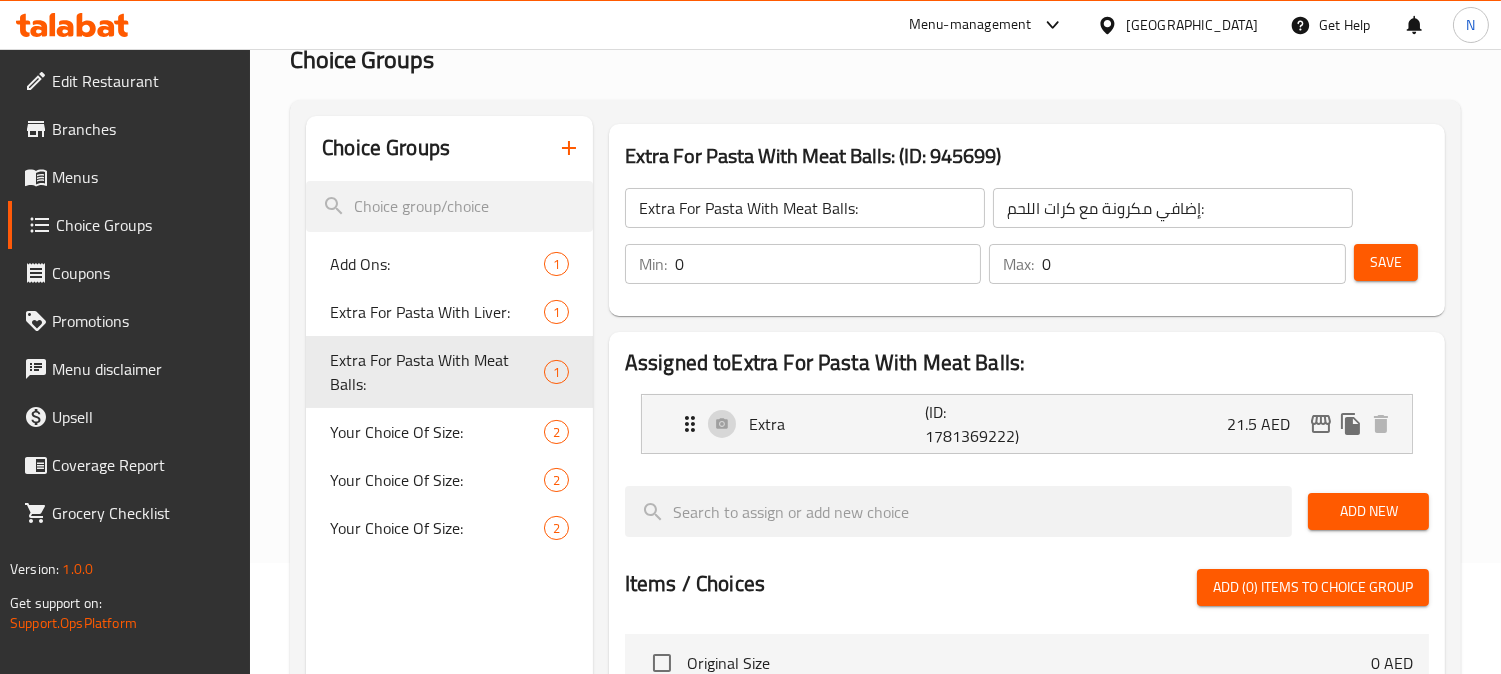 click on "Menus" at bounding box center (143, 177) 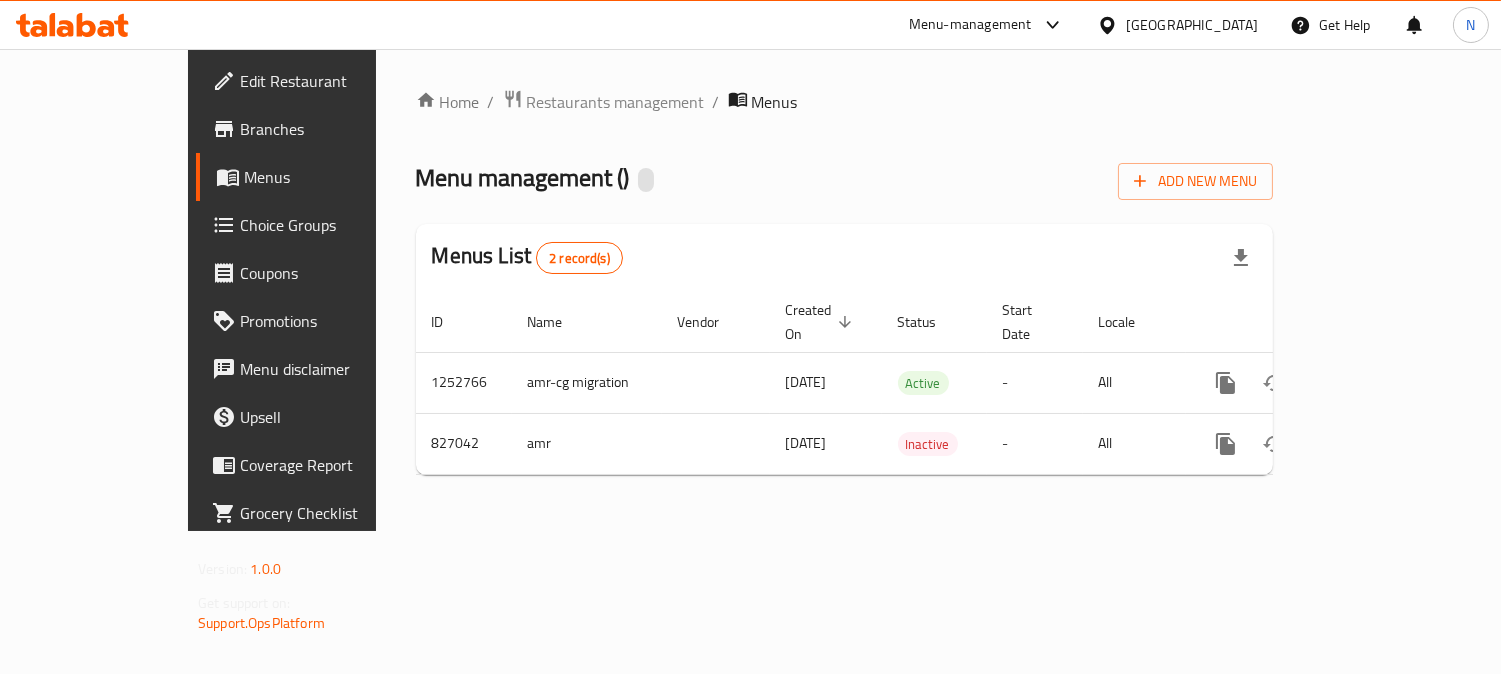 scroll, scrollTop: 0, scrollLeft: 0, axis: both 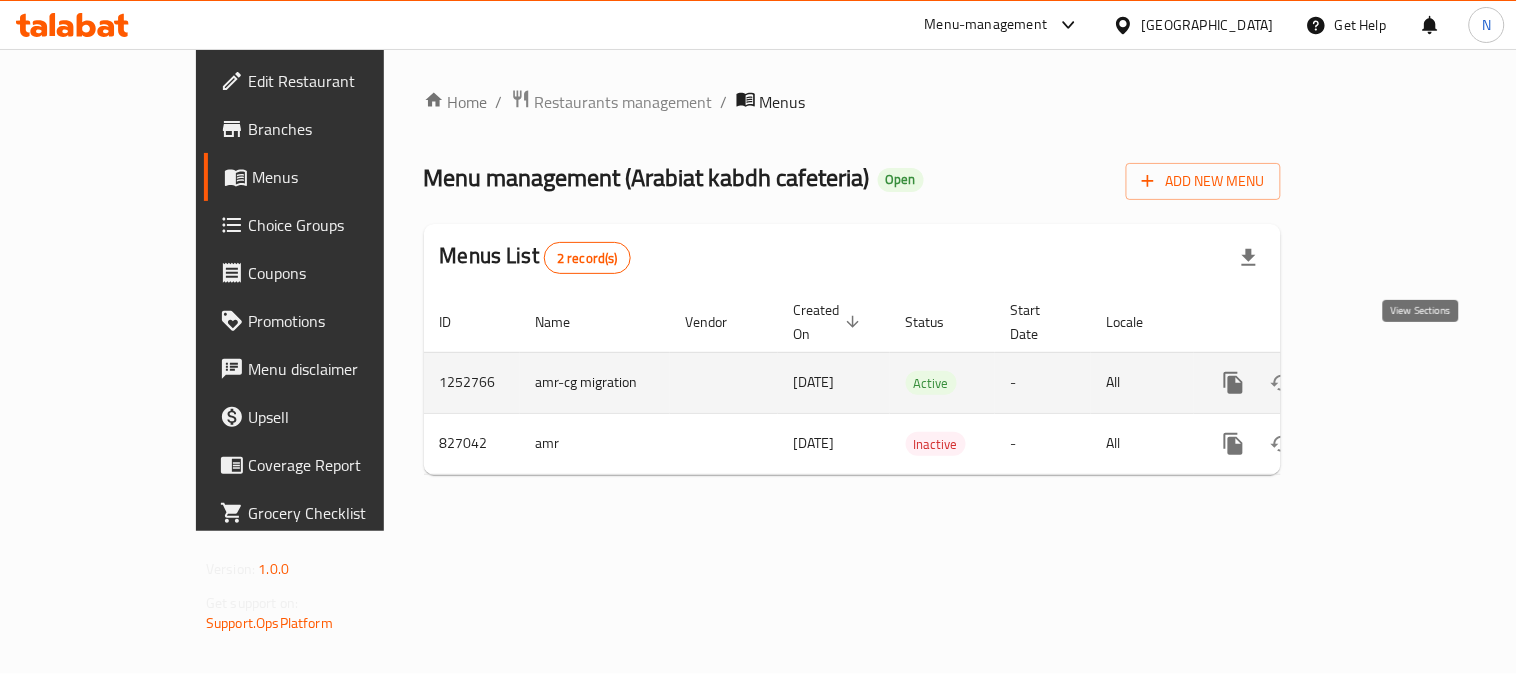 click 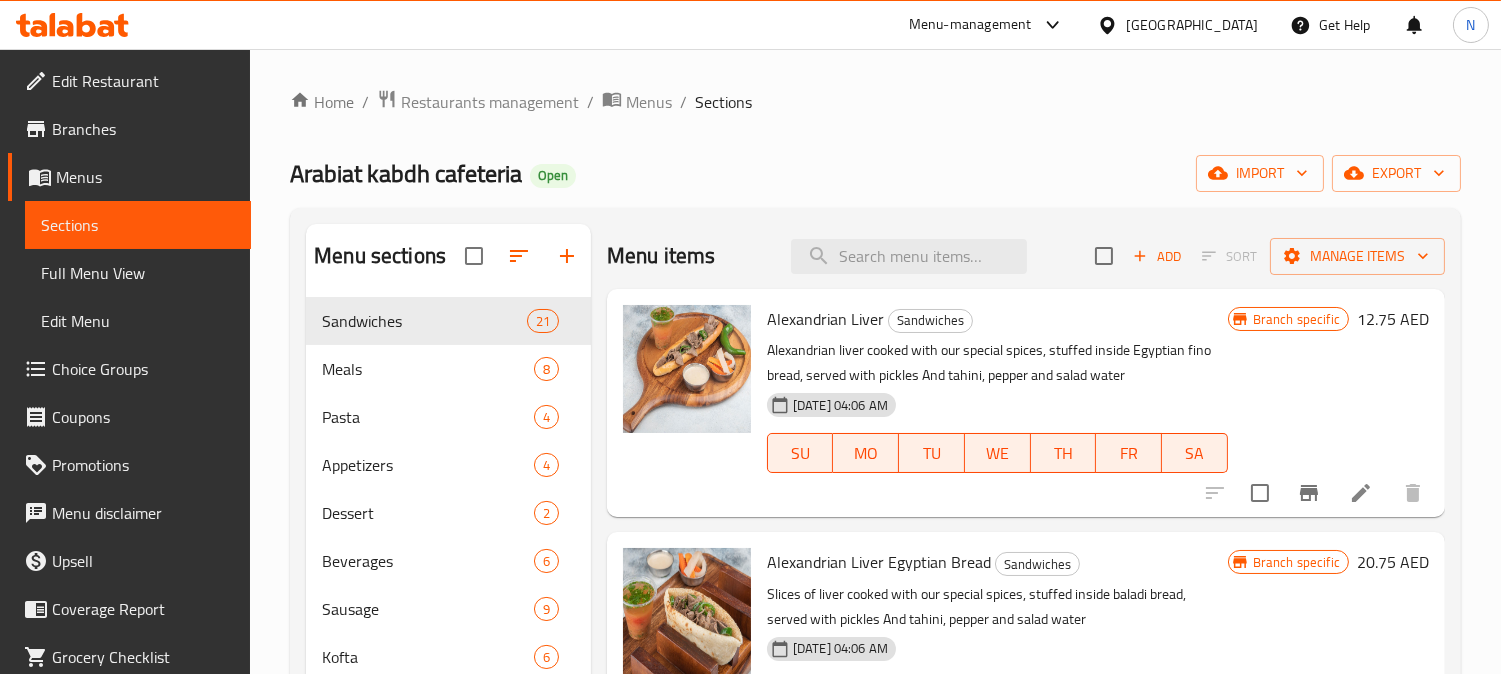 scroll, scrollTop: 222, scrollLeft: 0, axis: vertical 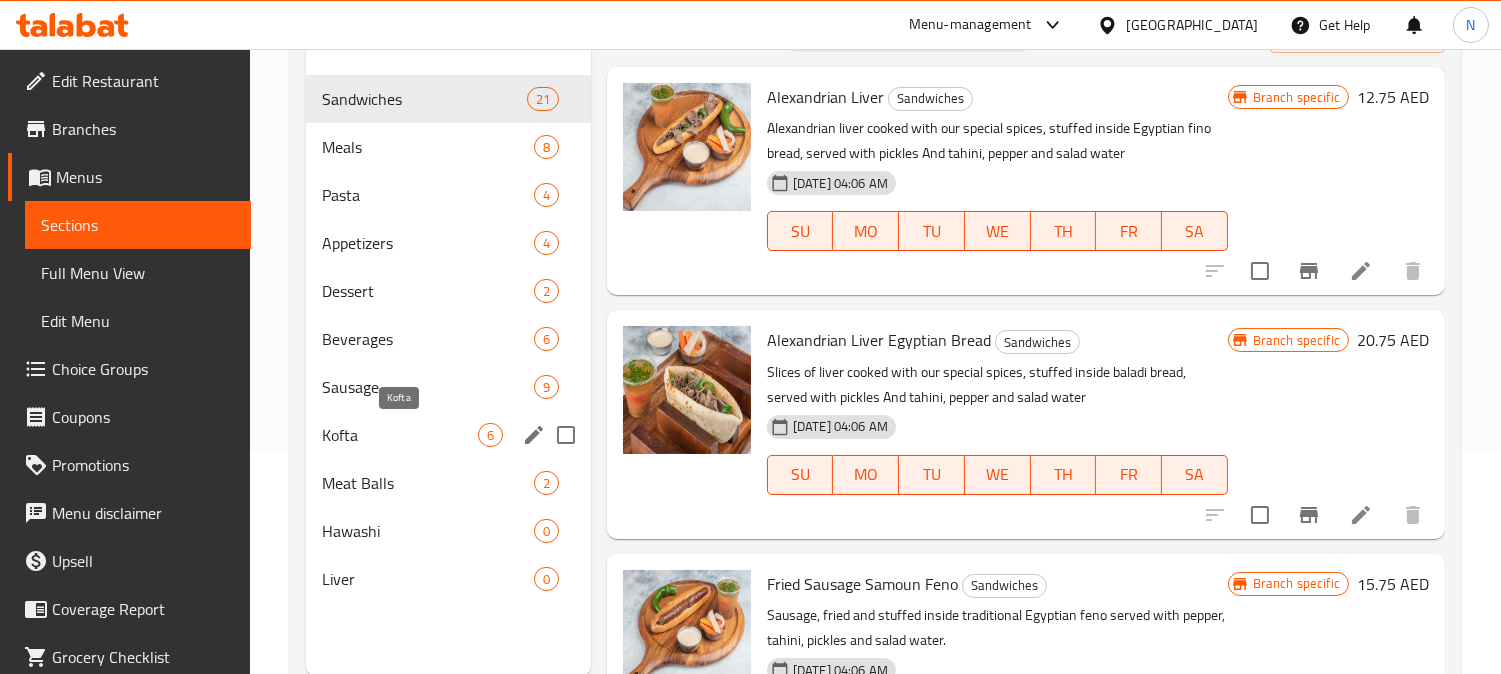 click on "Kofta" at bounding box center (400, 435) 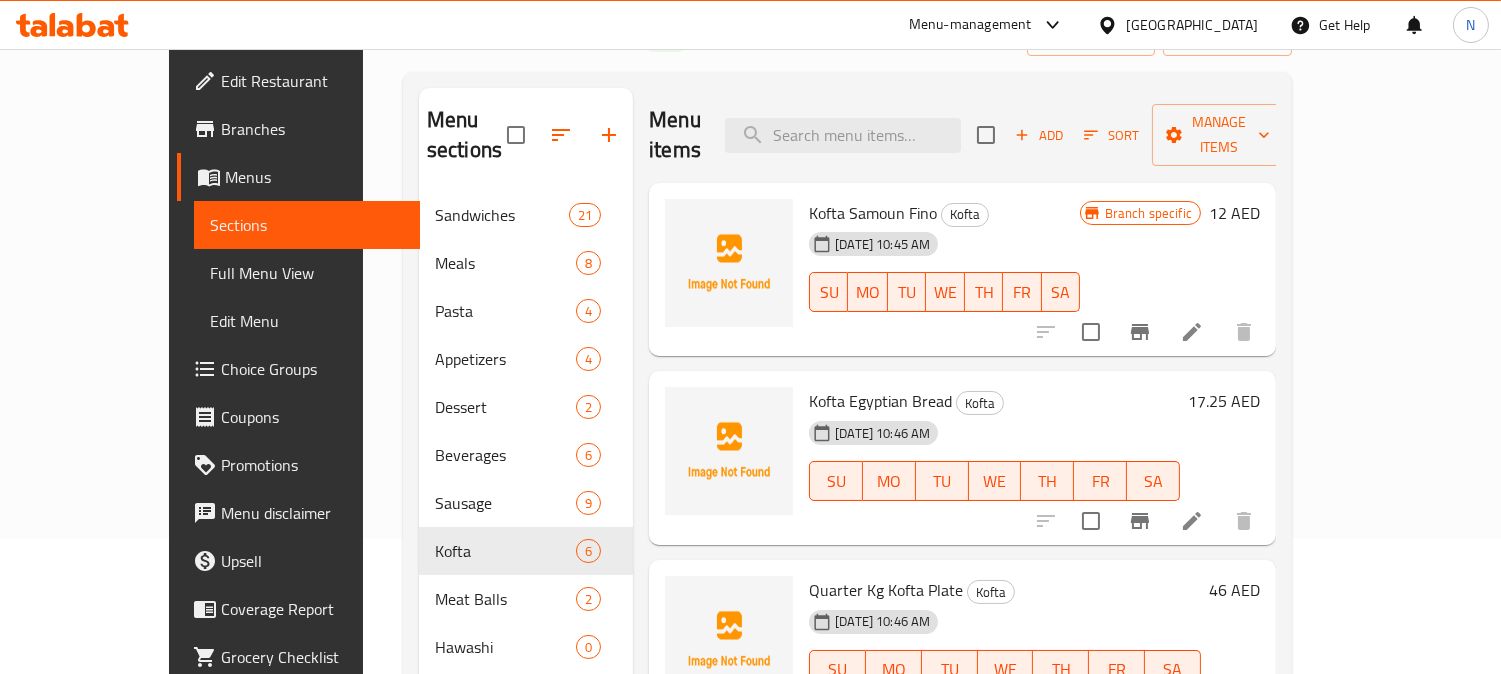 scroll, scrollTop: 0, scrollLeft: 0, axis: both 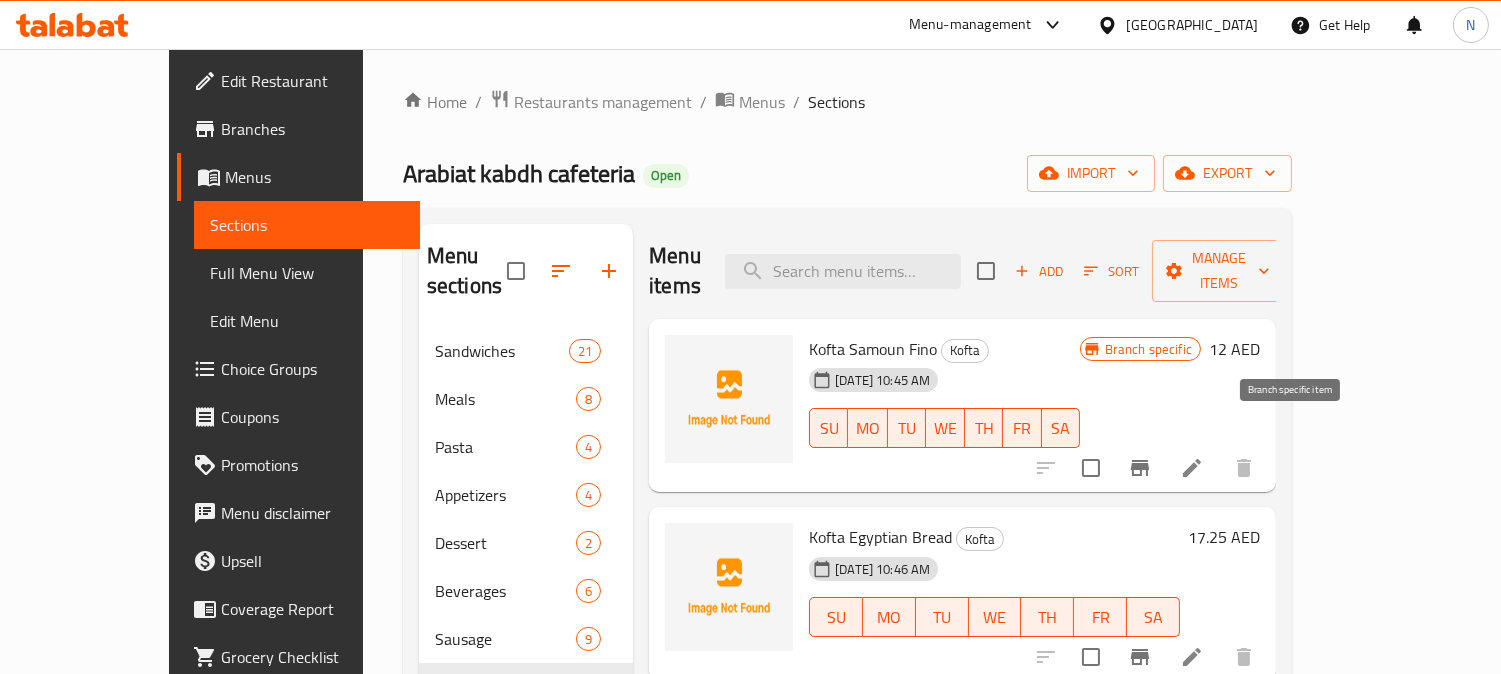 click 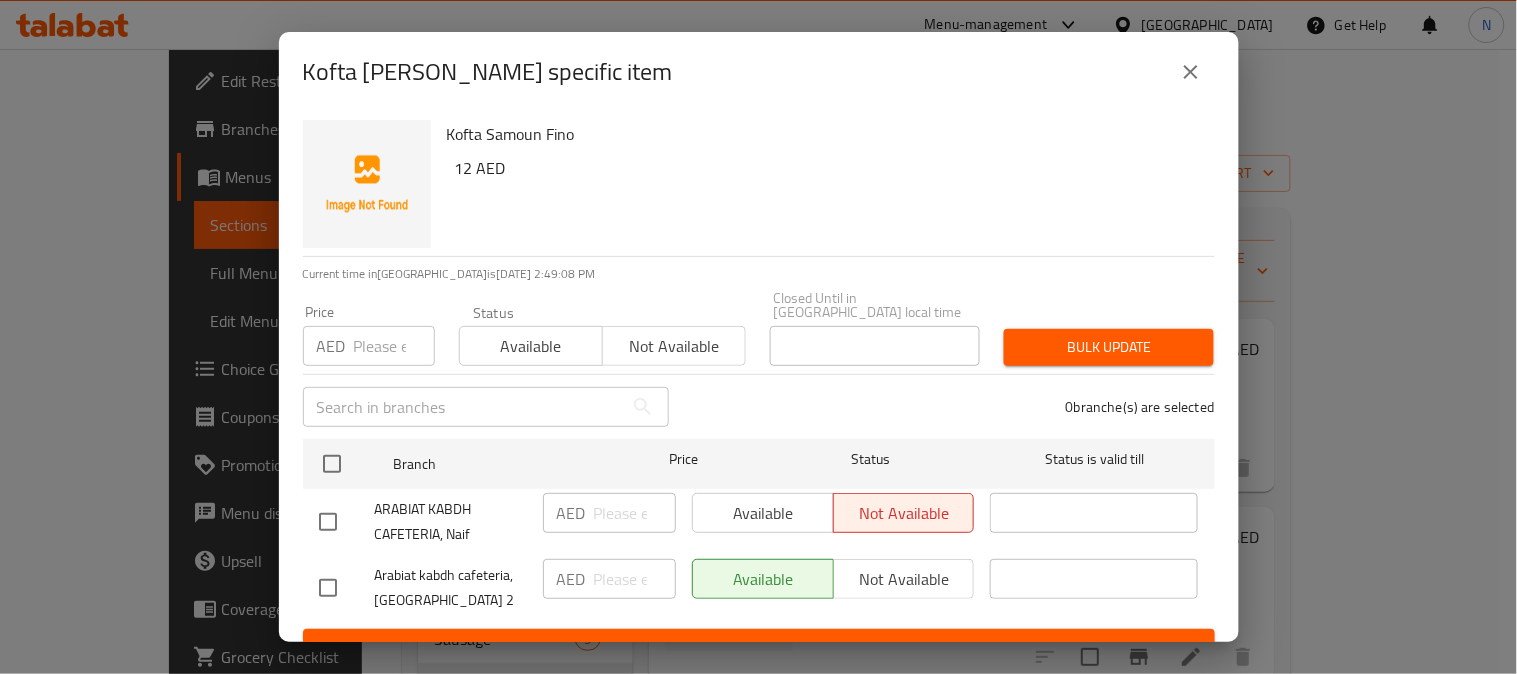 click 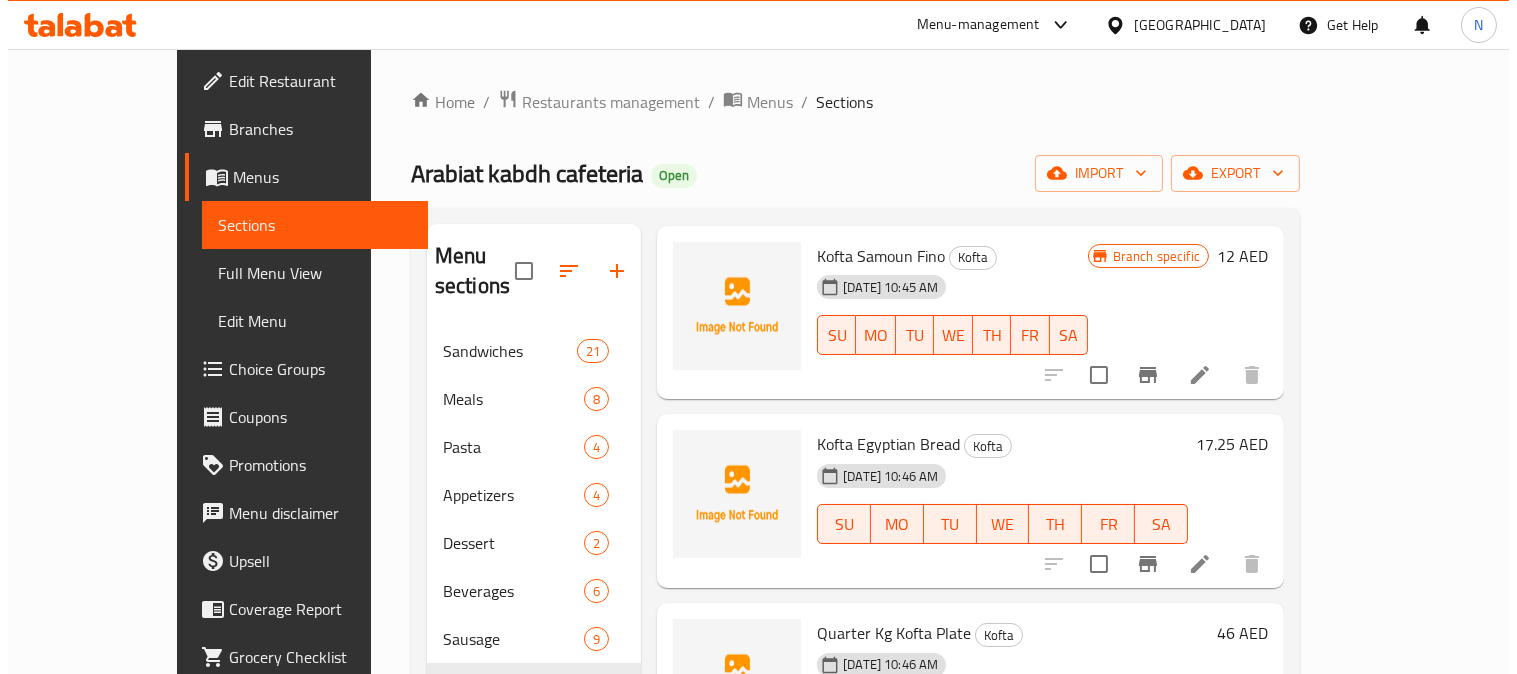 scroll, scrollTop: 222, scrollLeft: 0, axis: vertical 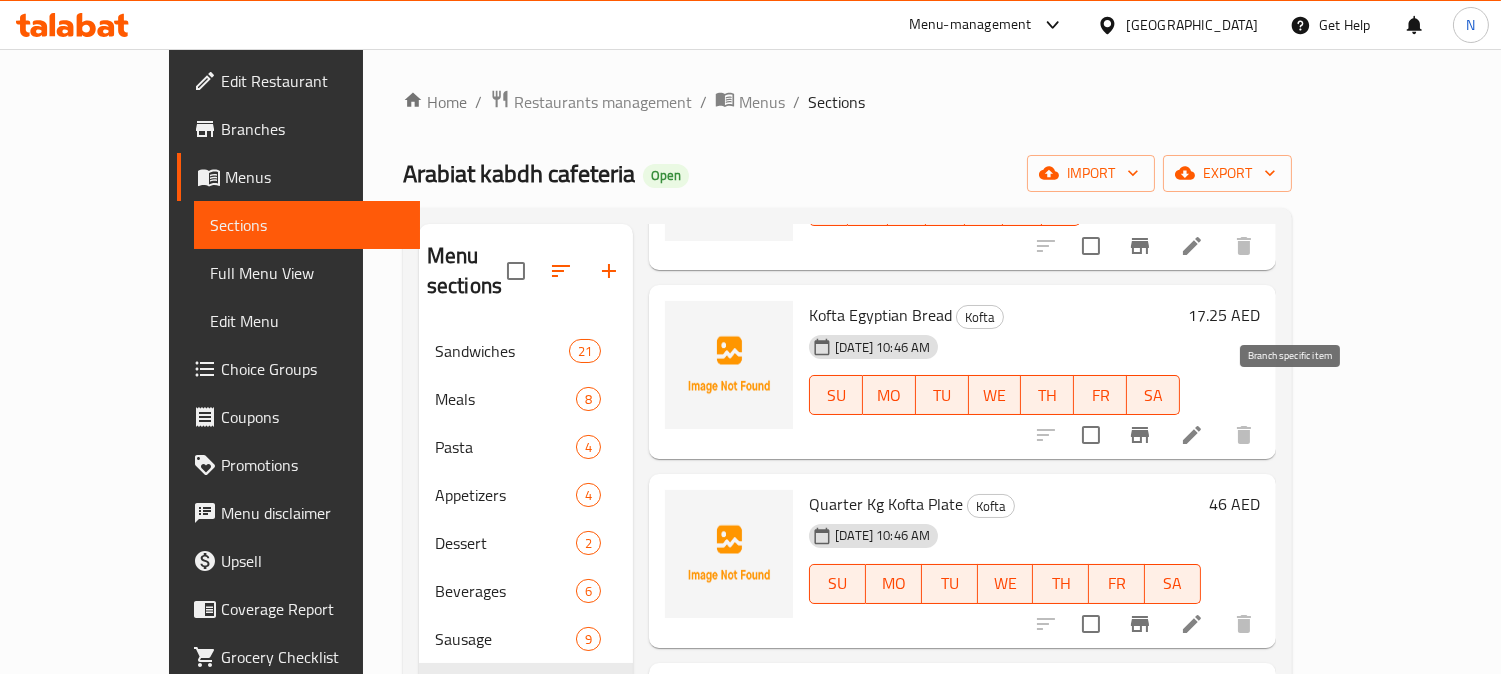 click 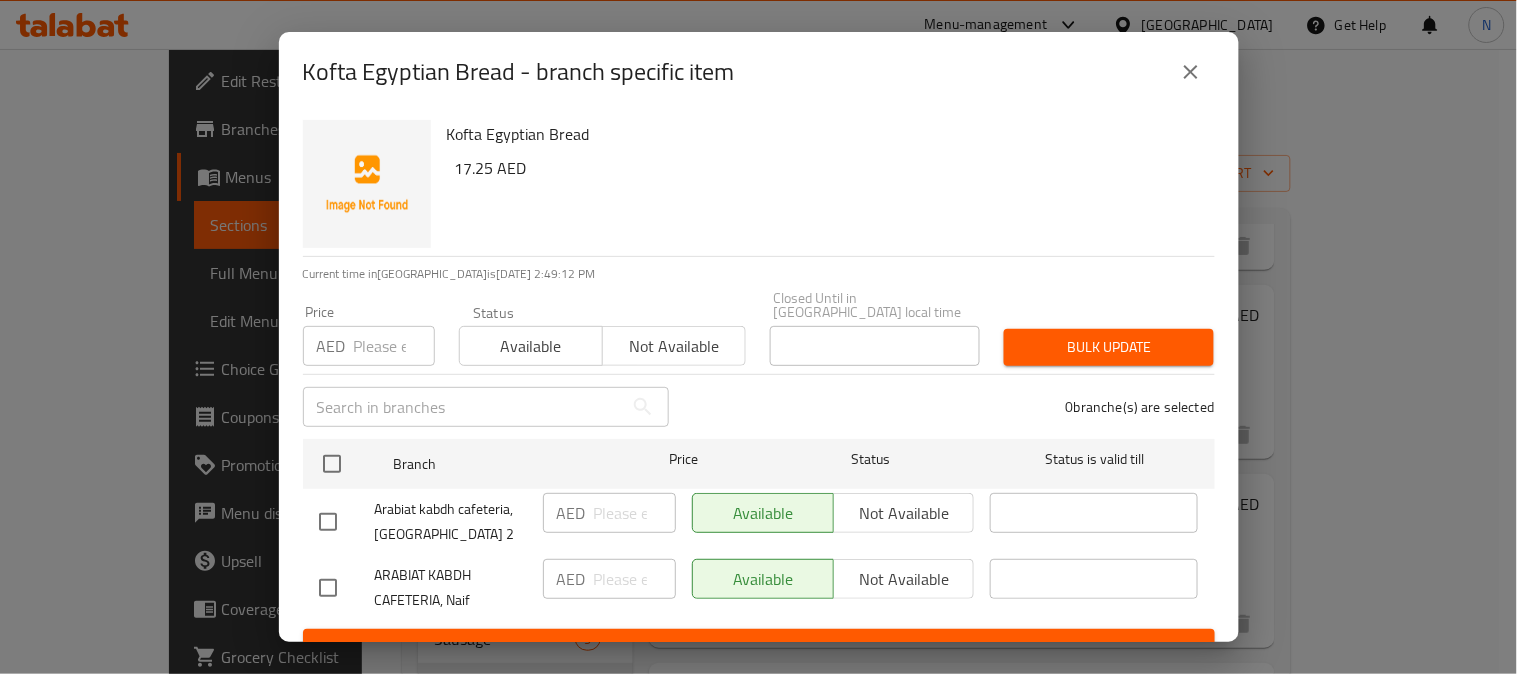 click at bounding box center (328, 588) 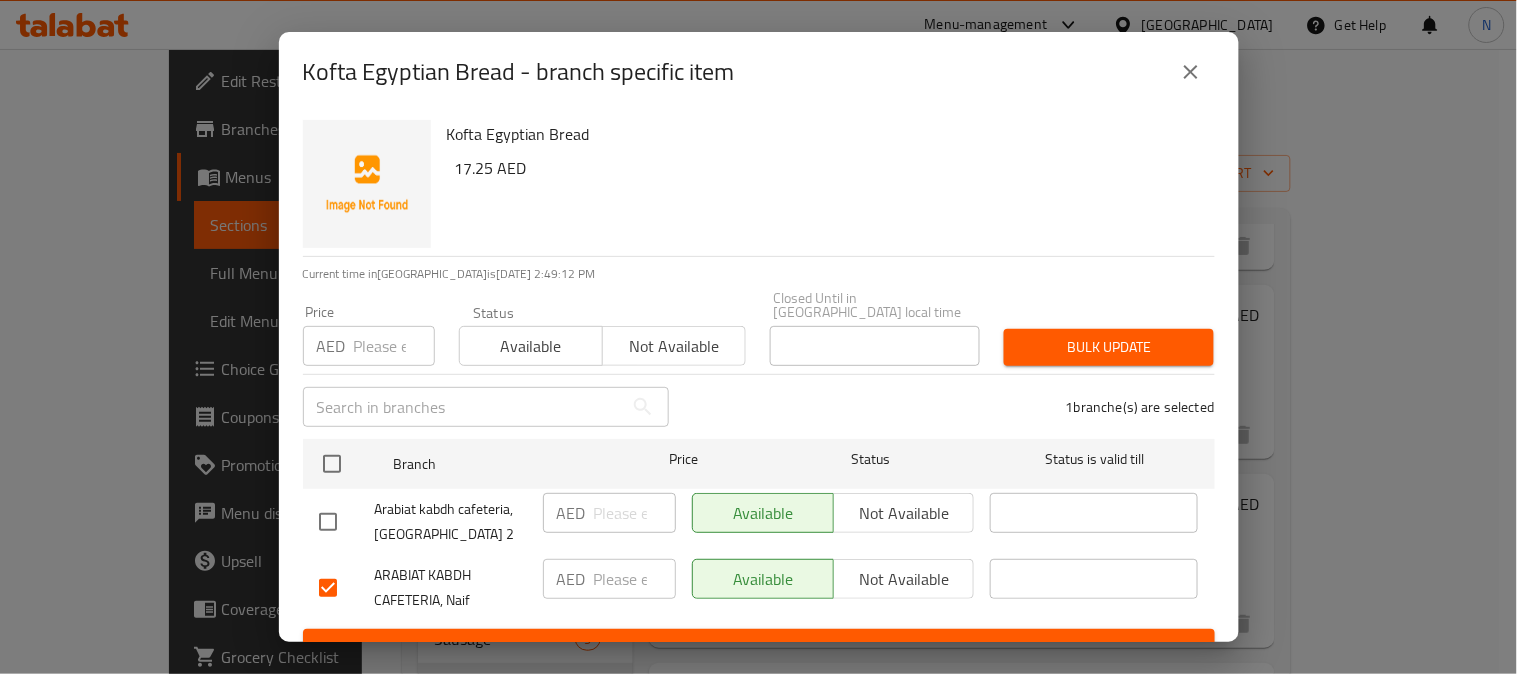click on "Not available" at bounding box center [904, 579] 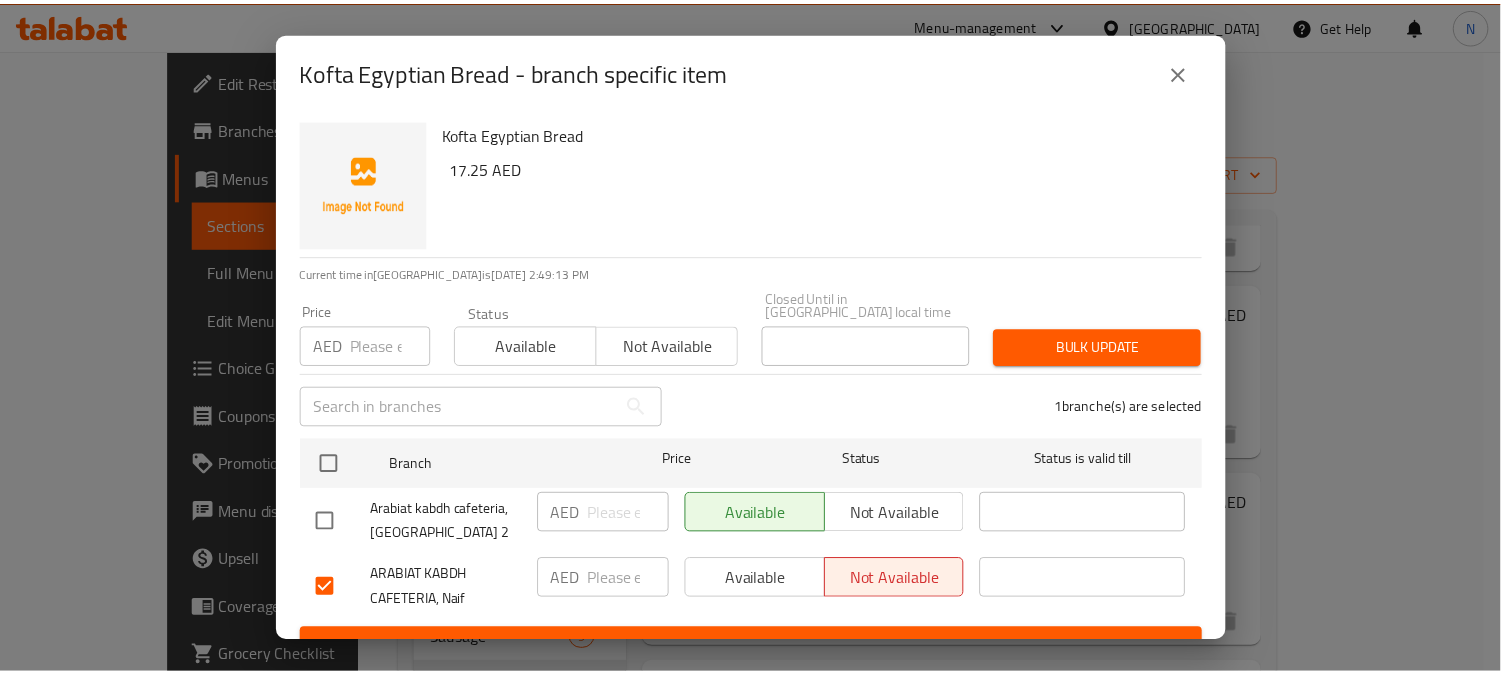 scroll, scrollTop: 31, scrollLeft: 0, axis: vertical 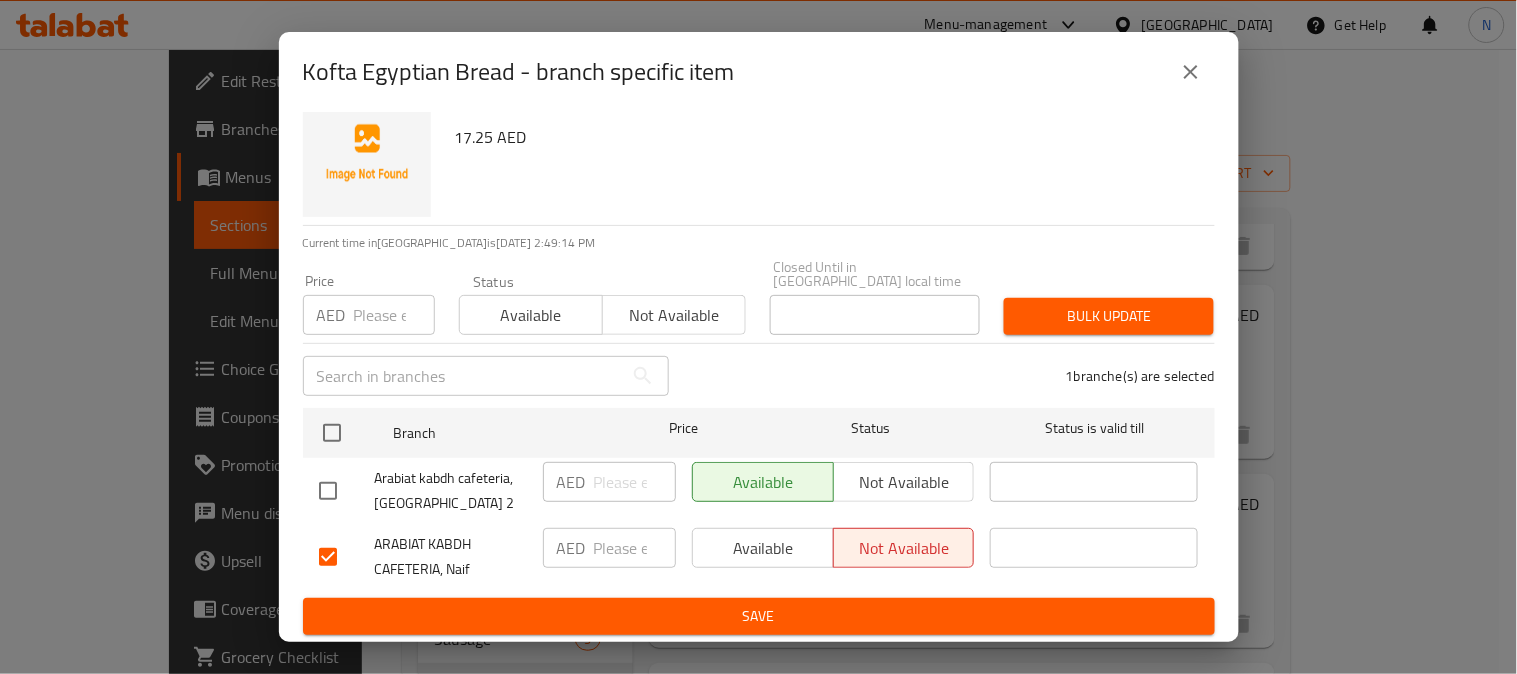 click on "Save" at bounding box center (759, 616) 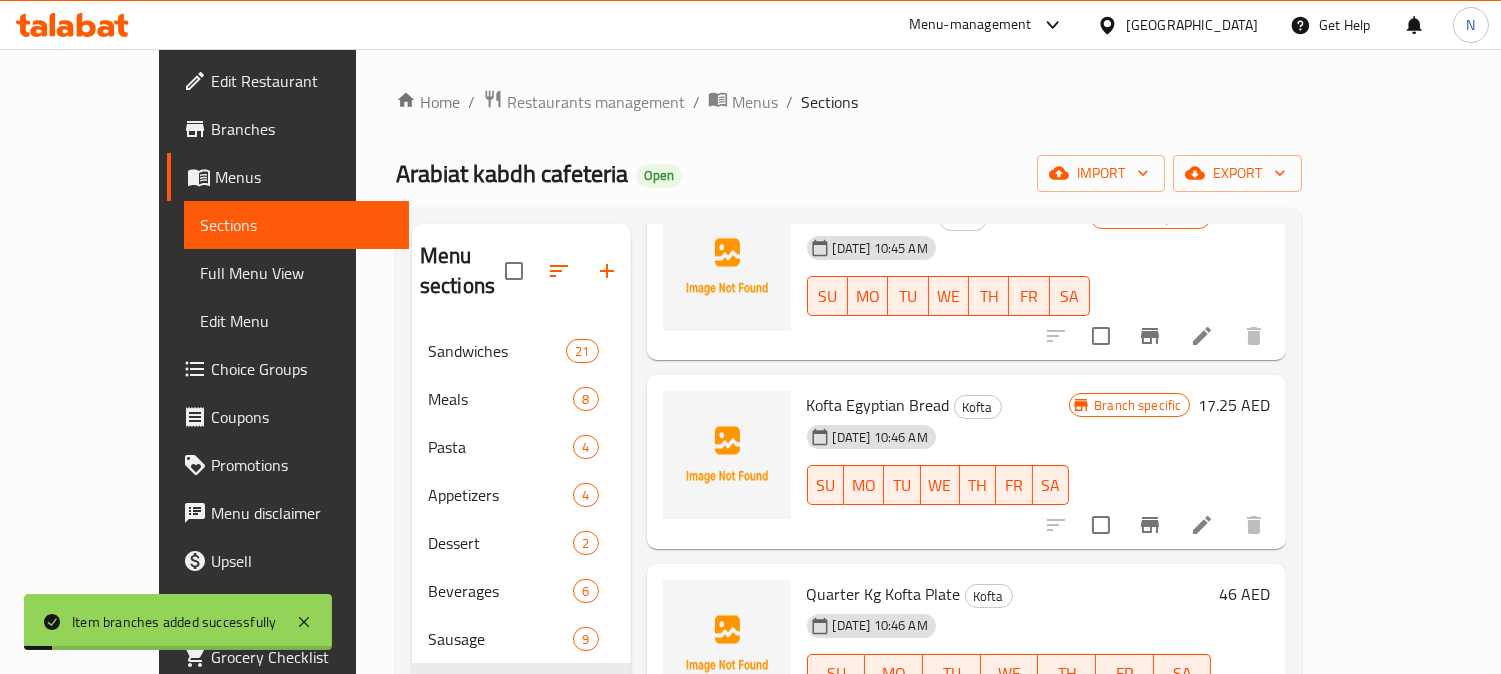 scroll, scrollTop: 0, scrollLeft: 0, axis: both 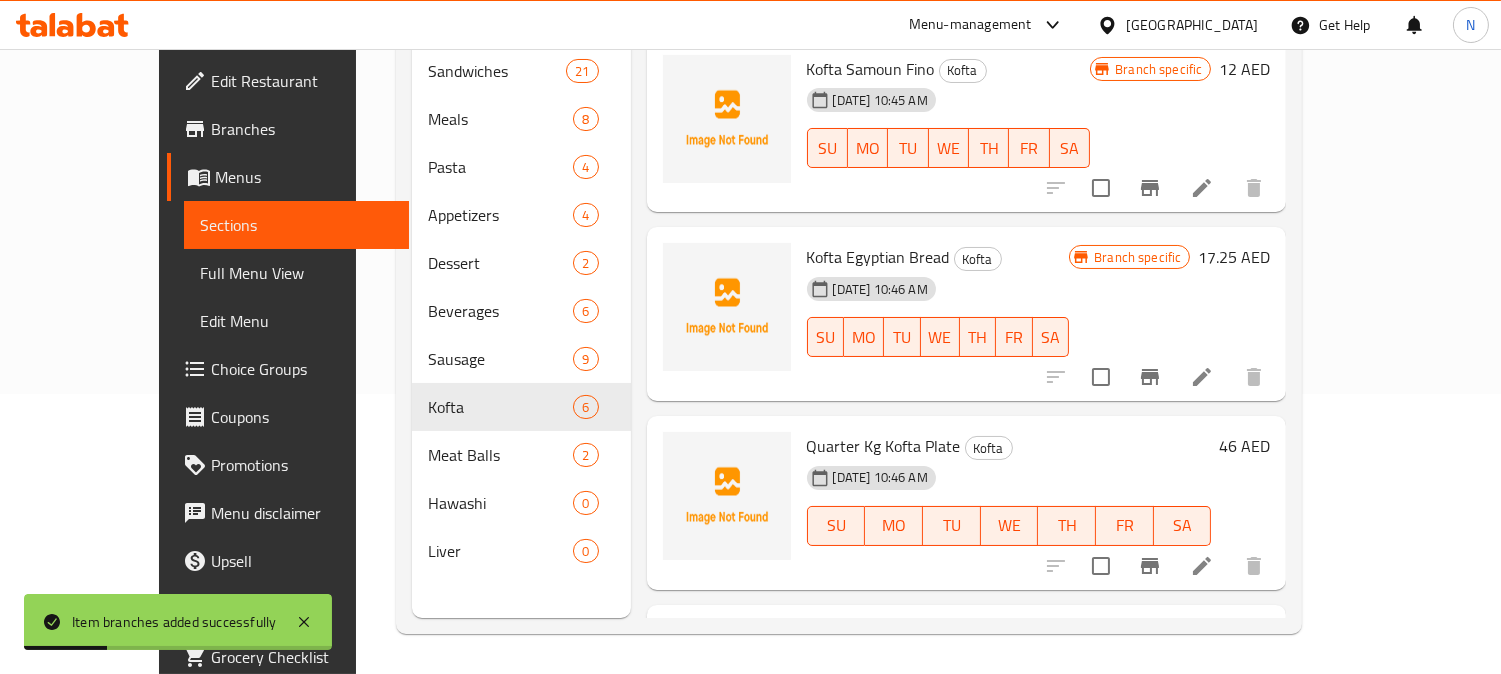 click 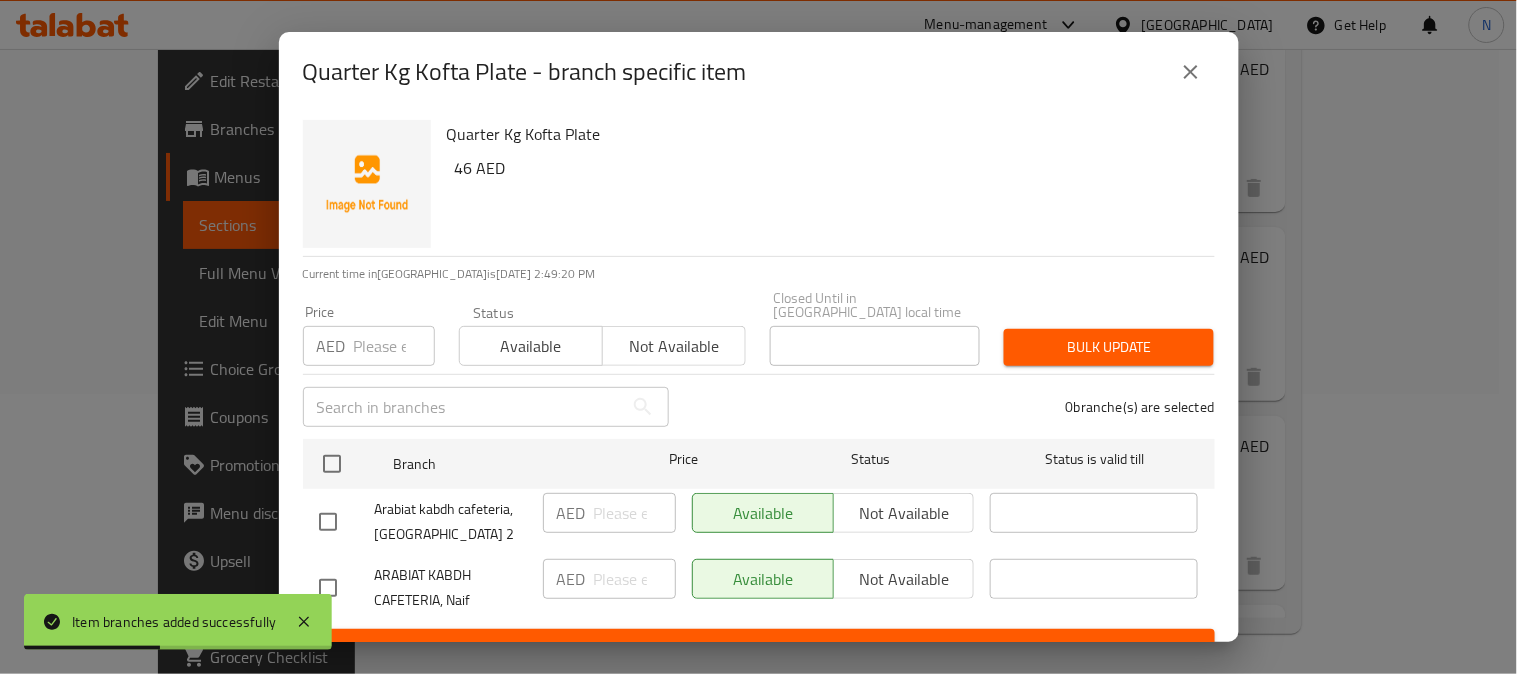 click at bounding box center (328, 588) 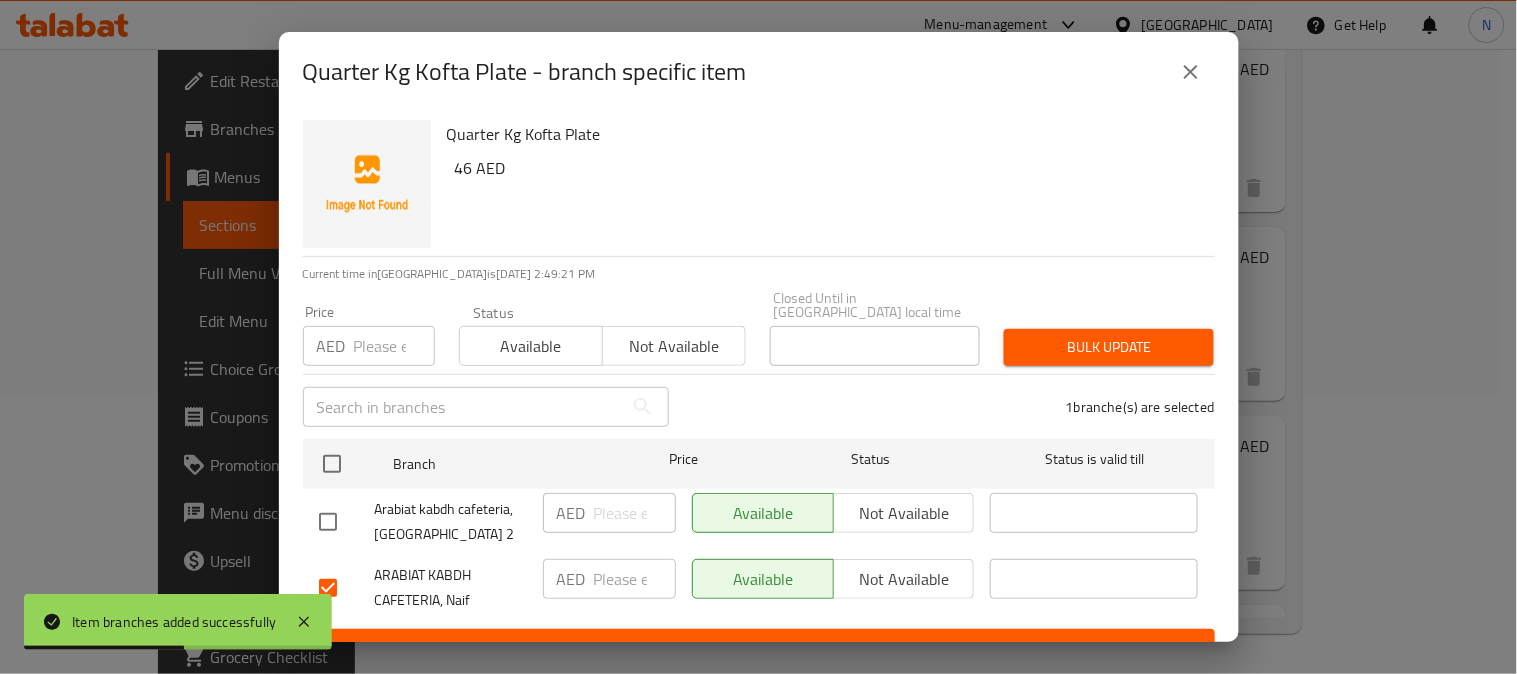 click on "Not available" at bounding box center [904, 579] 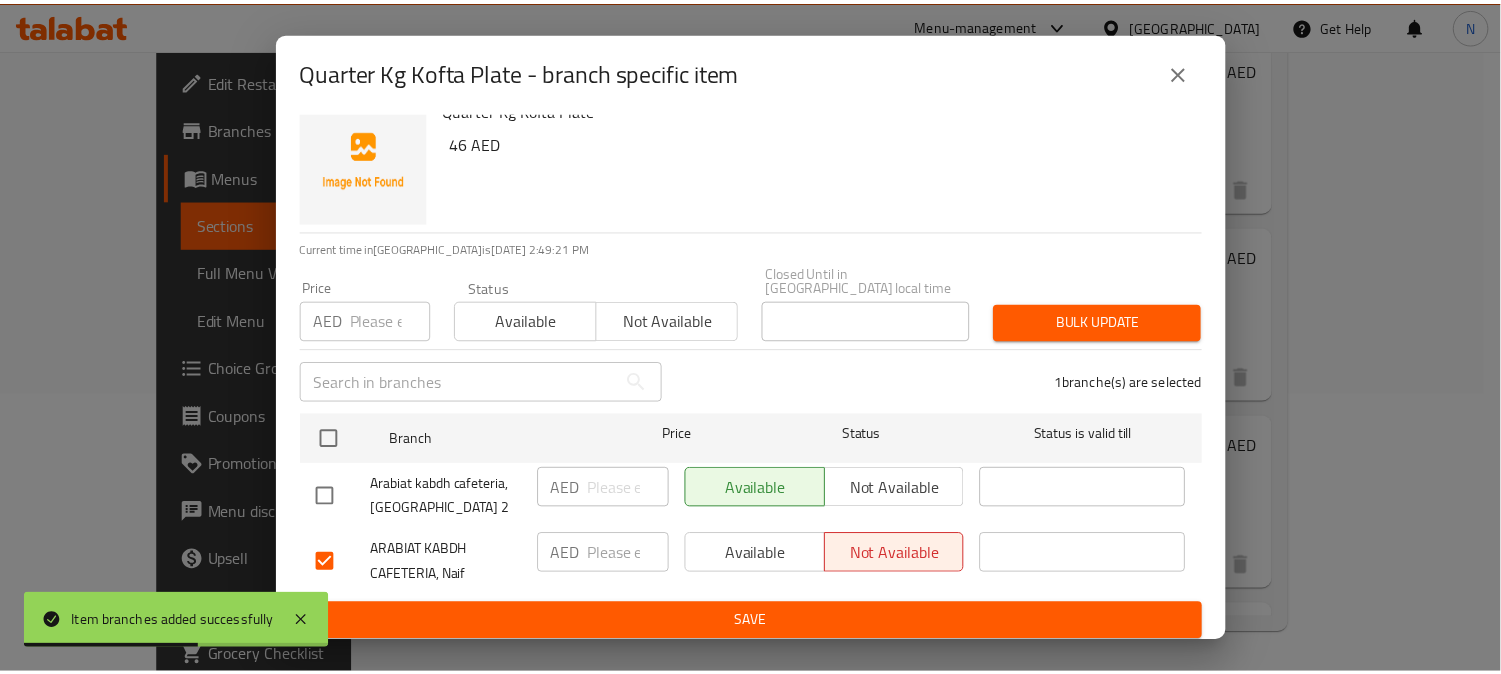 scroll, scrollTop: 31, scrollLeft: 0, axis: vertical 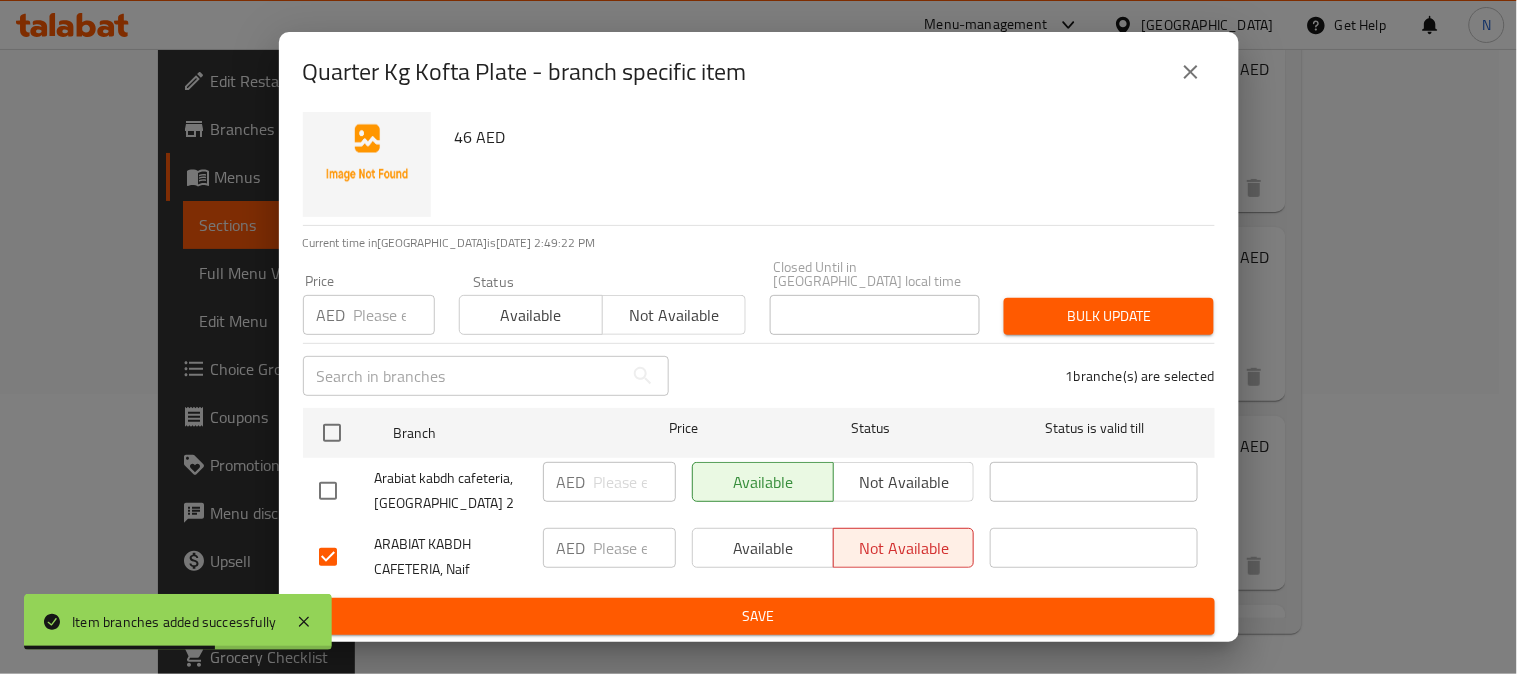 click on "Save" at bounding box center (759, 616) 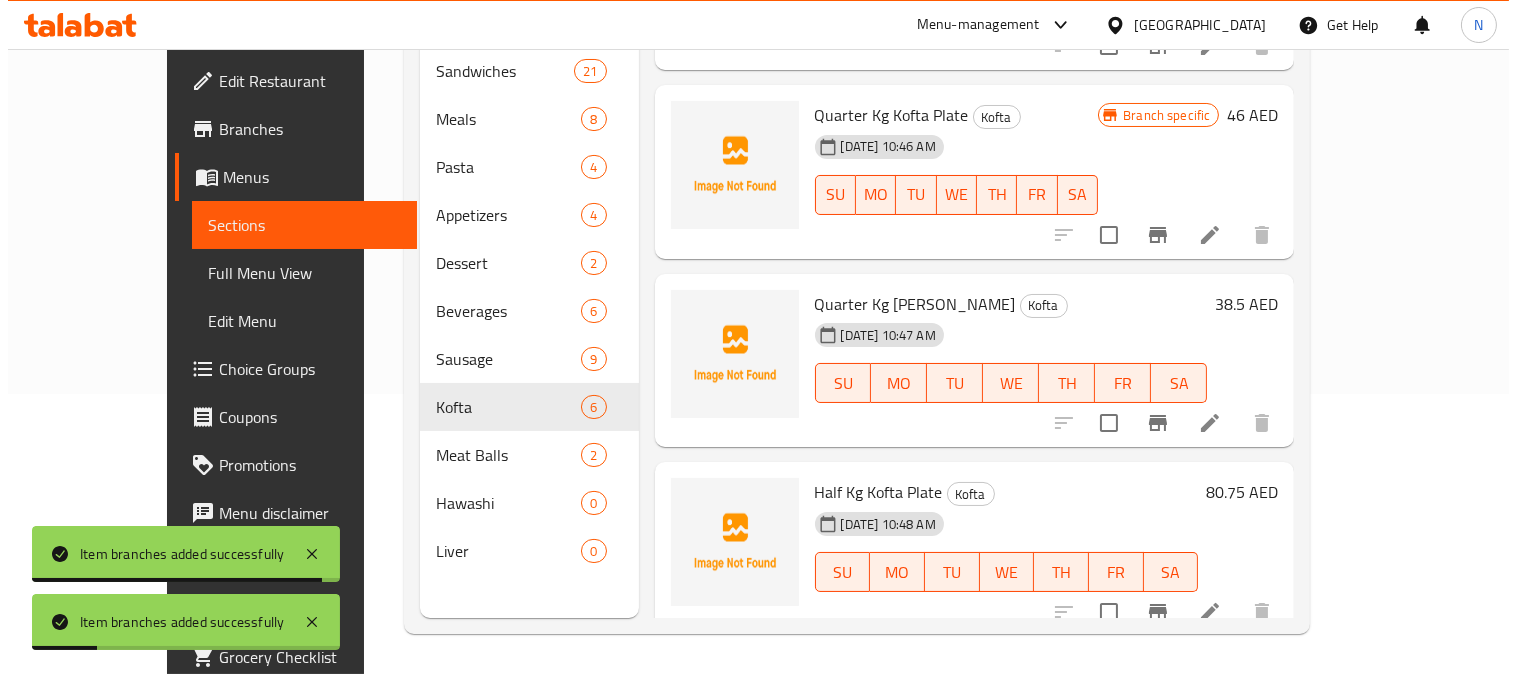 scroll, scrollTop: 333, scrollLeft: 0, axis: vertical 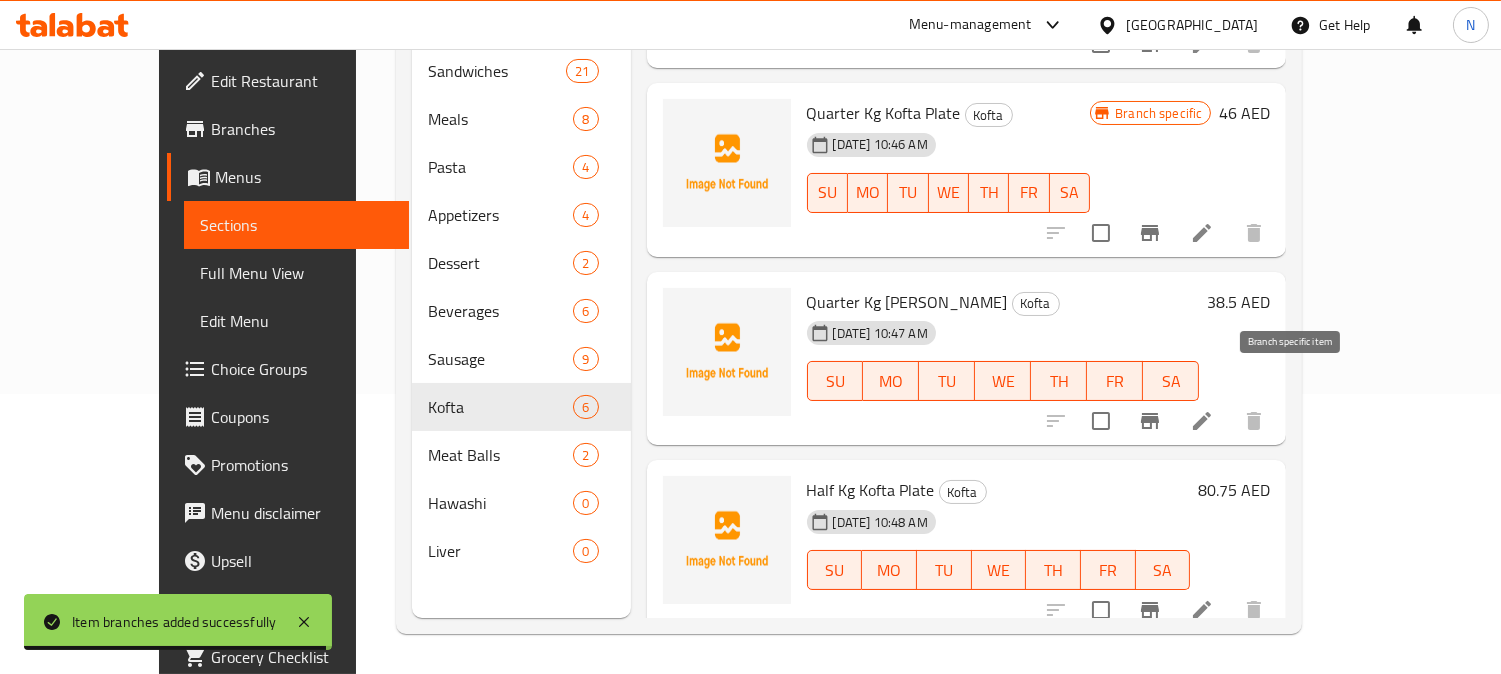 click 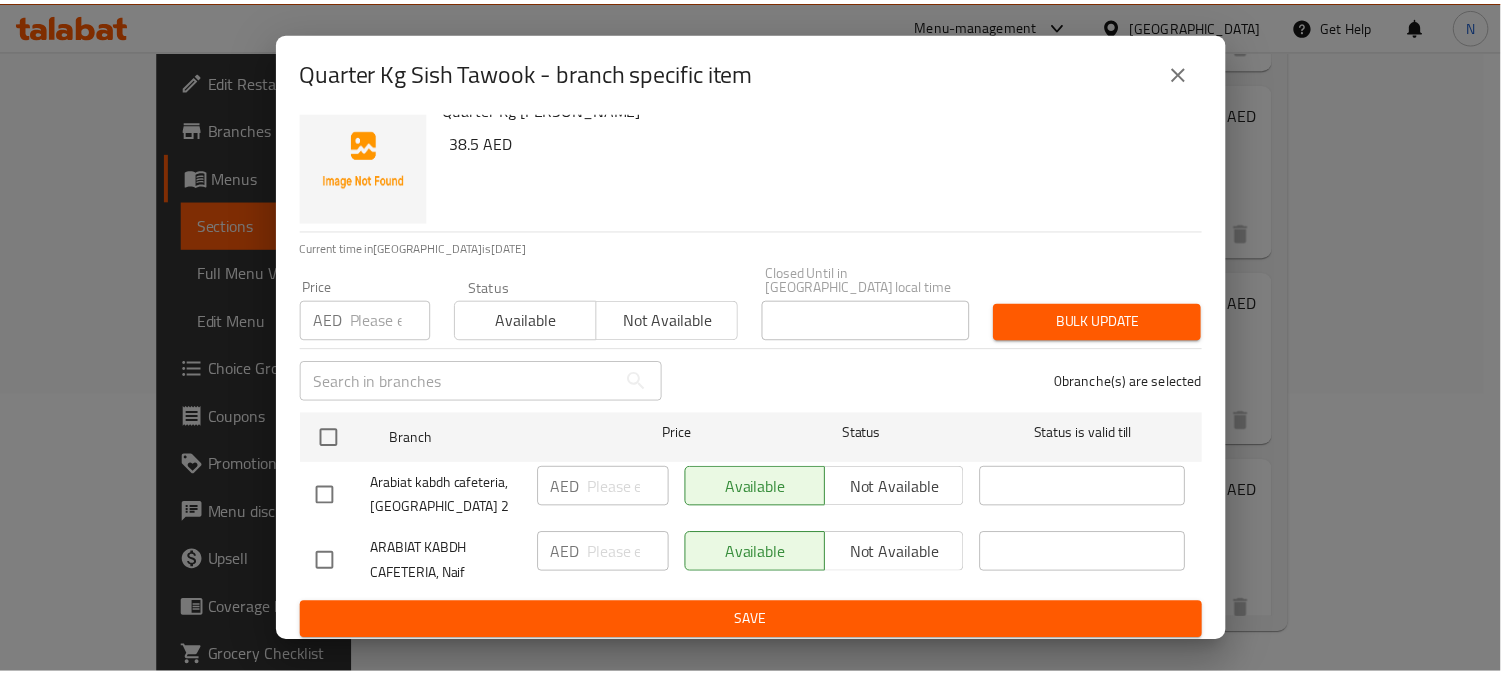 scroll, scrollTop: 31, scrollLeft: 0, axis: vertical 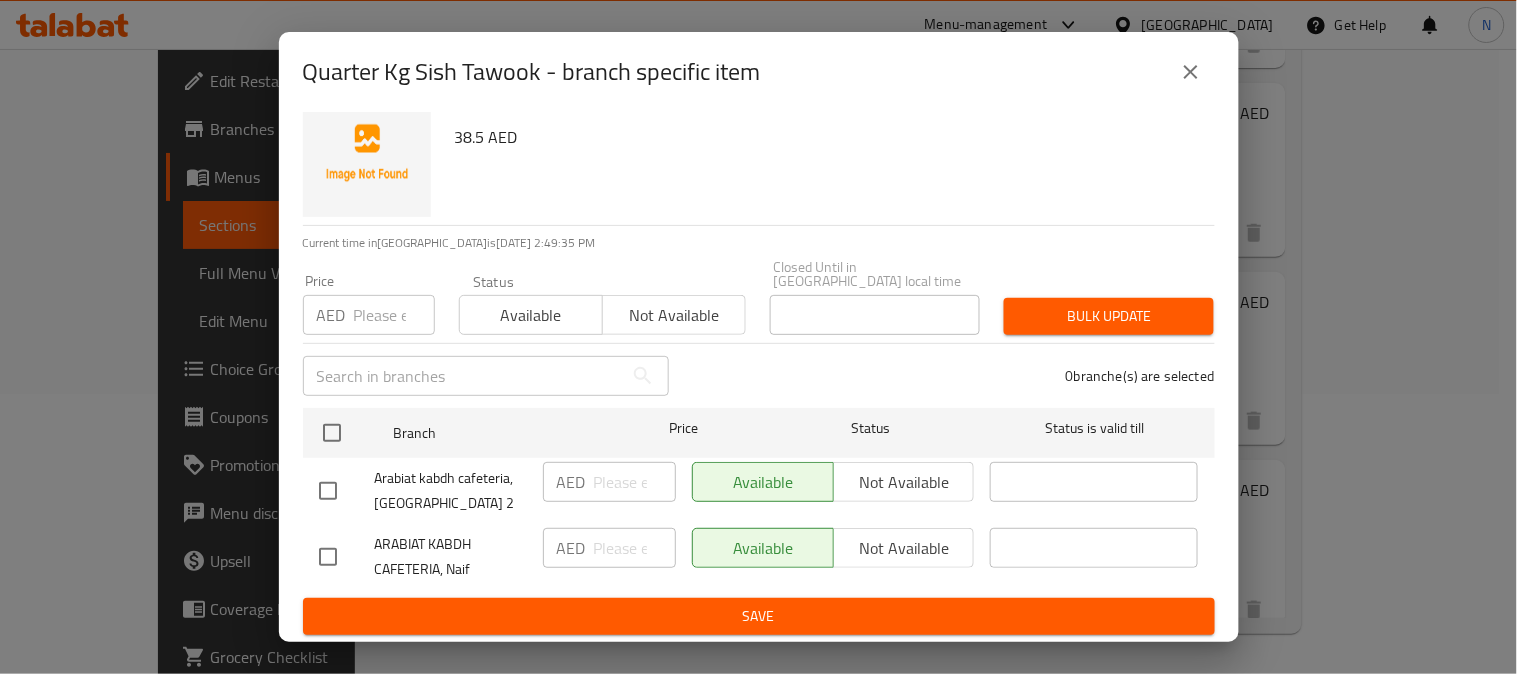 click at bounding box center (328, 557) 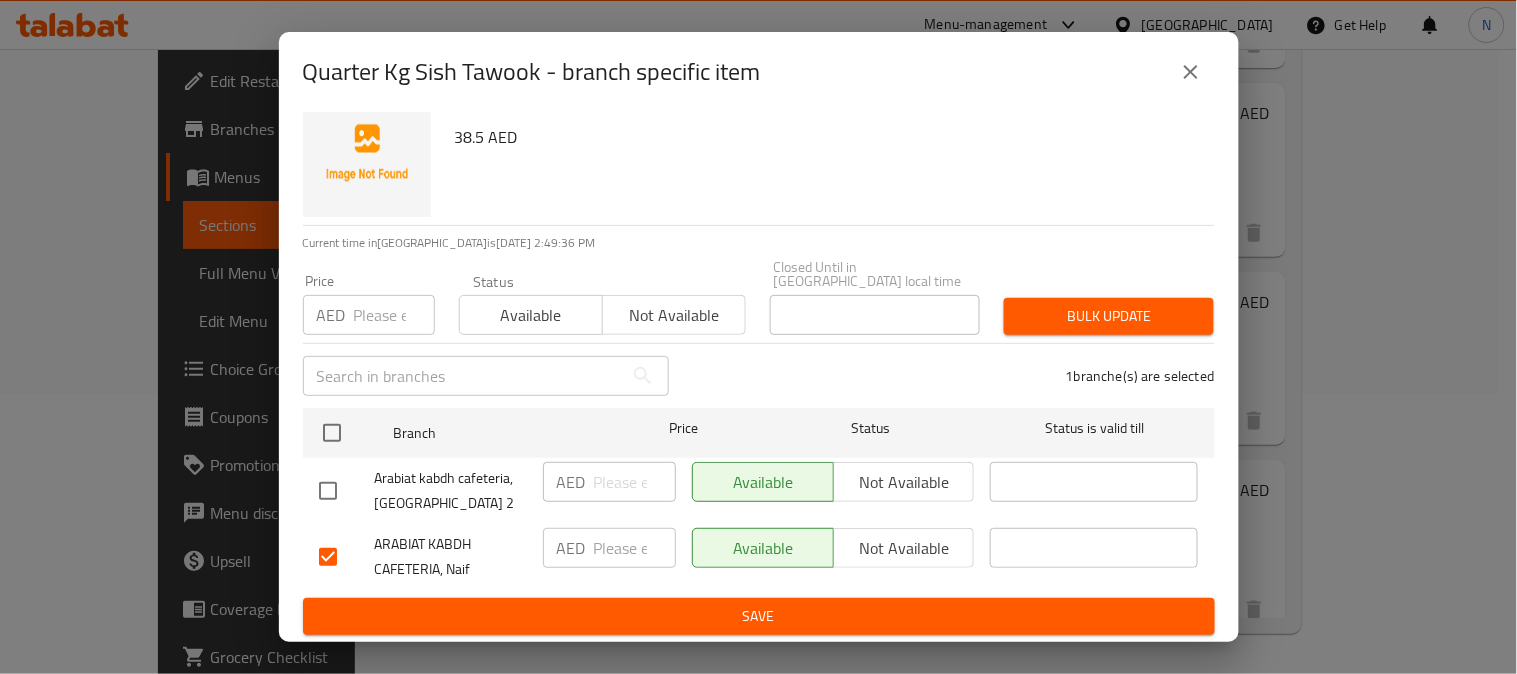 click on "Not available" at bounding box center [904, 548] 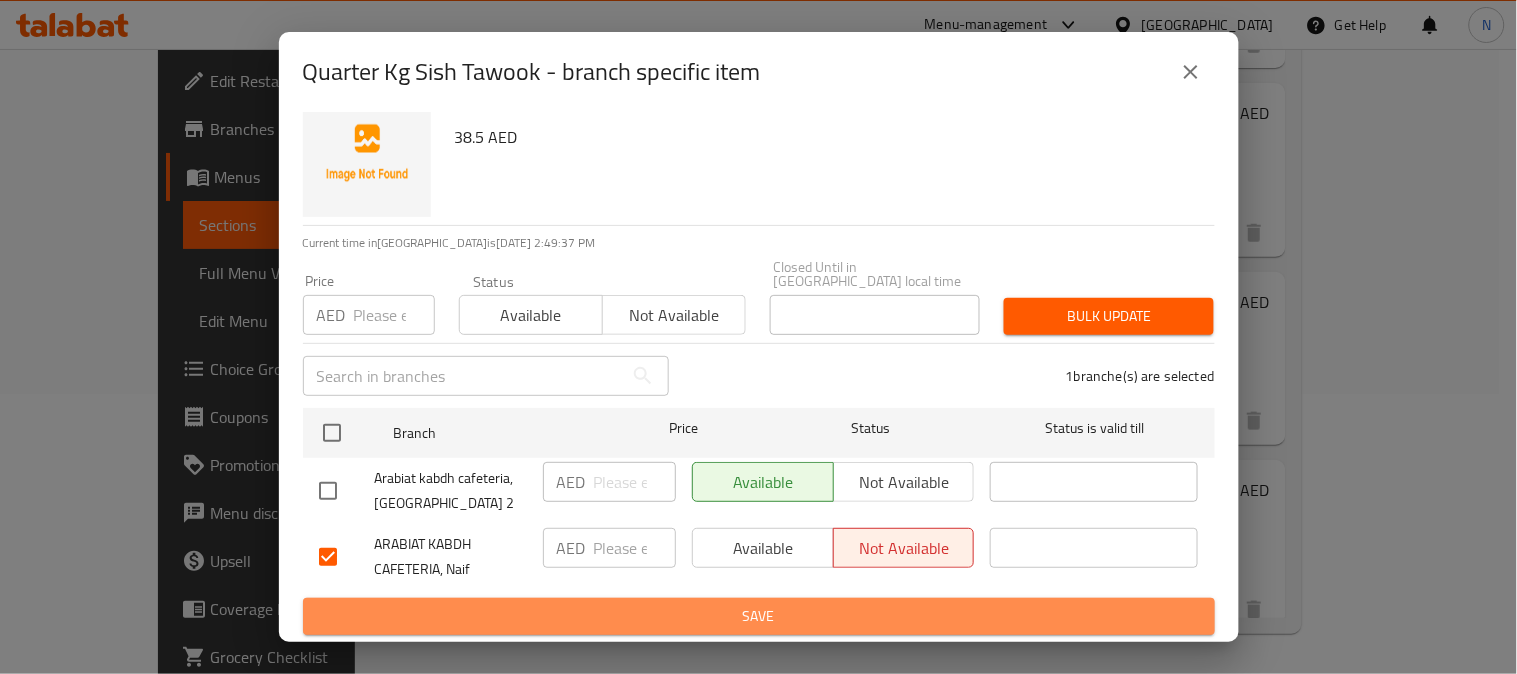 click on "Save" at bounding box center [759, 616] 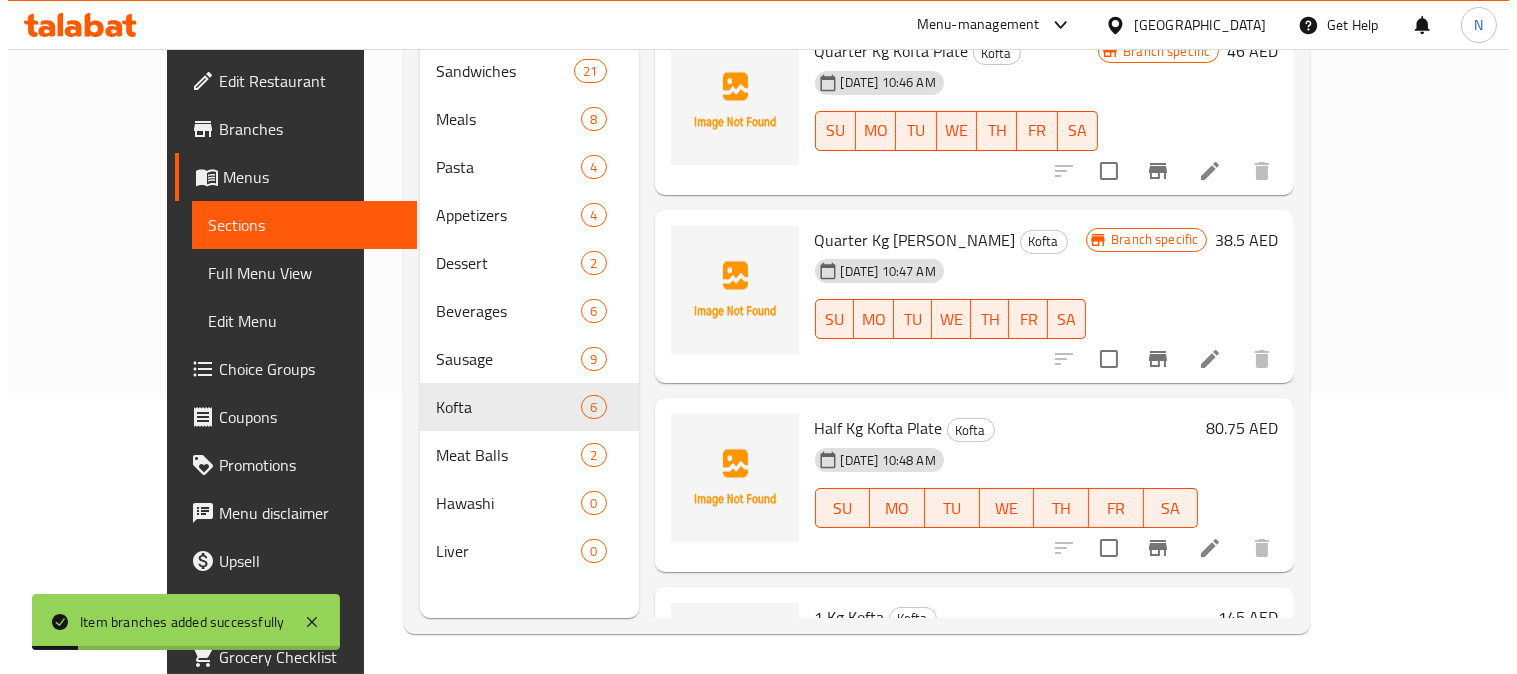 scroll, scrollTop: 444, scrollLeft: 0, axis: vertical 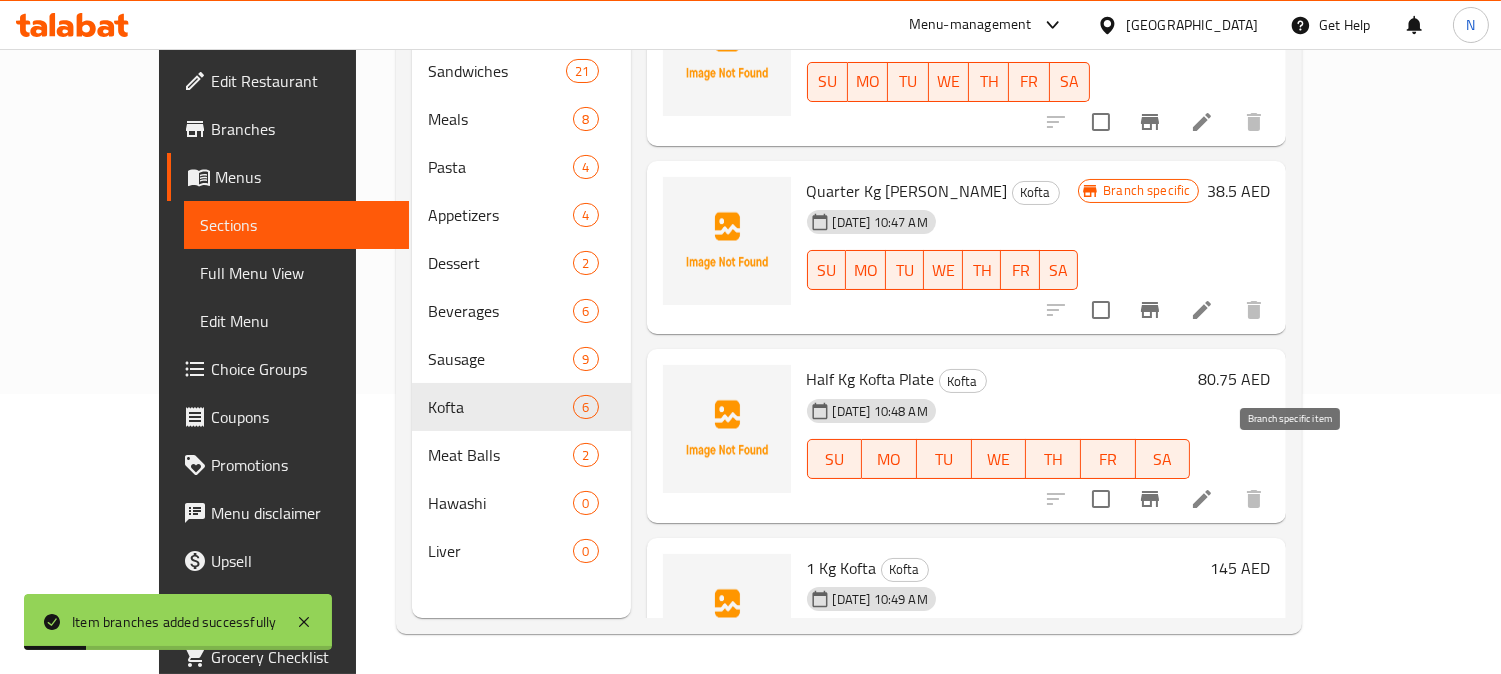 click 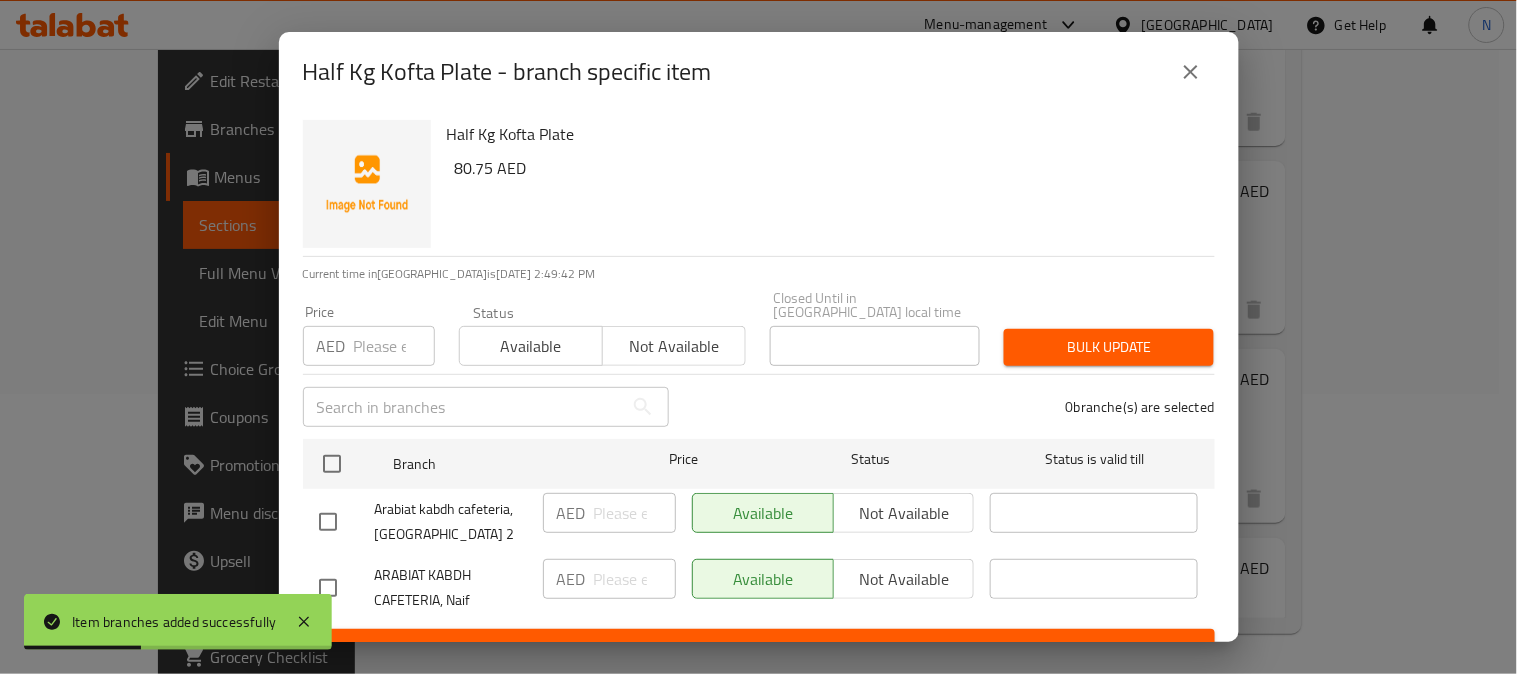 click at bounding box center (328, 588) 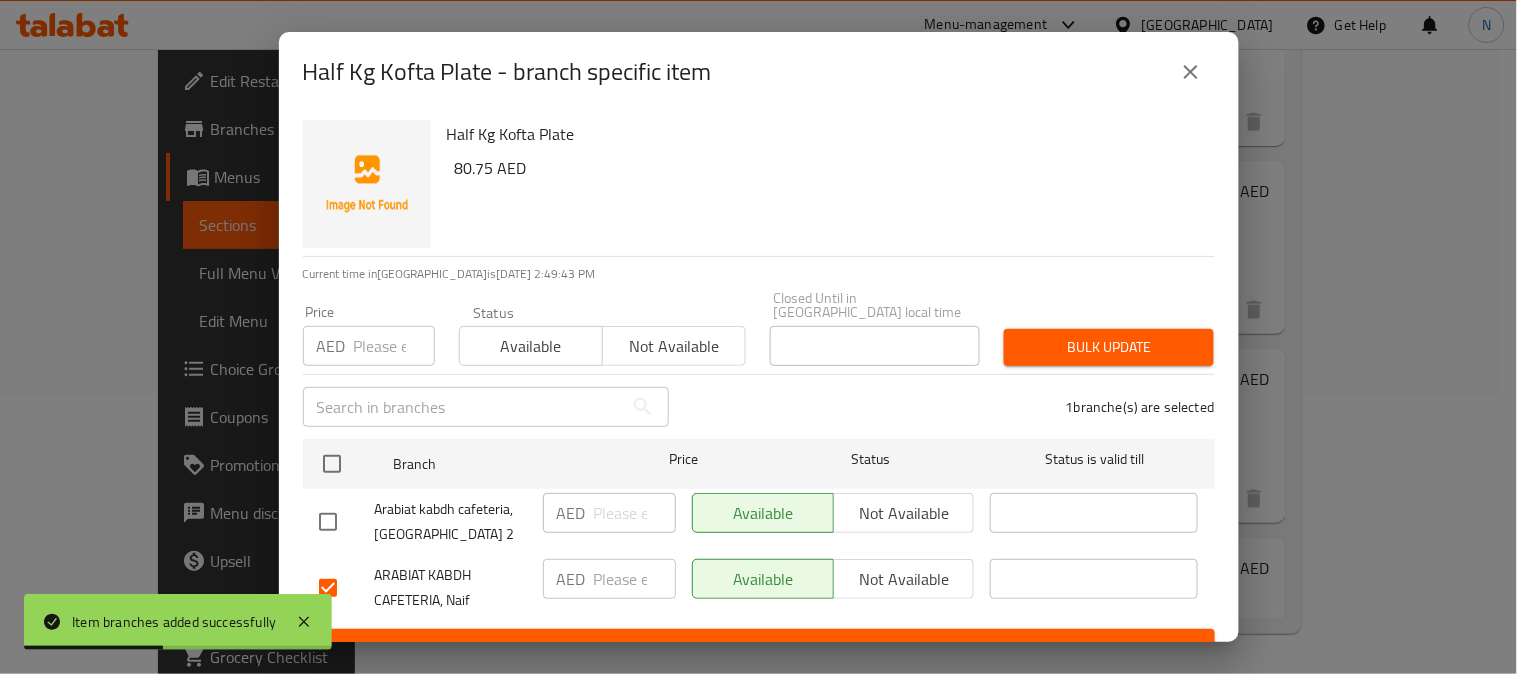 click on "Not available" at bounding box center (904, 579) 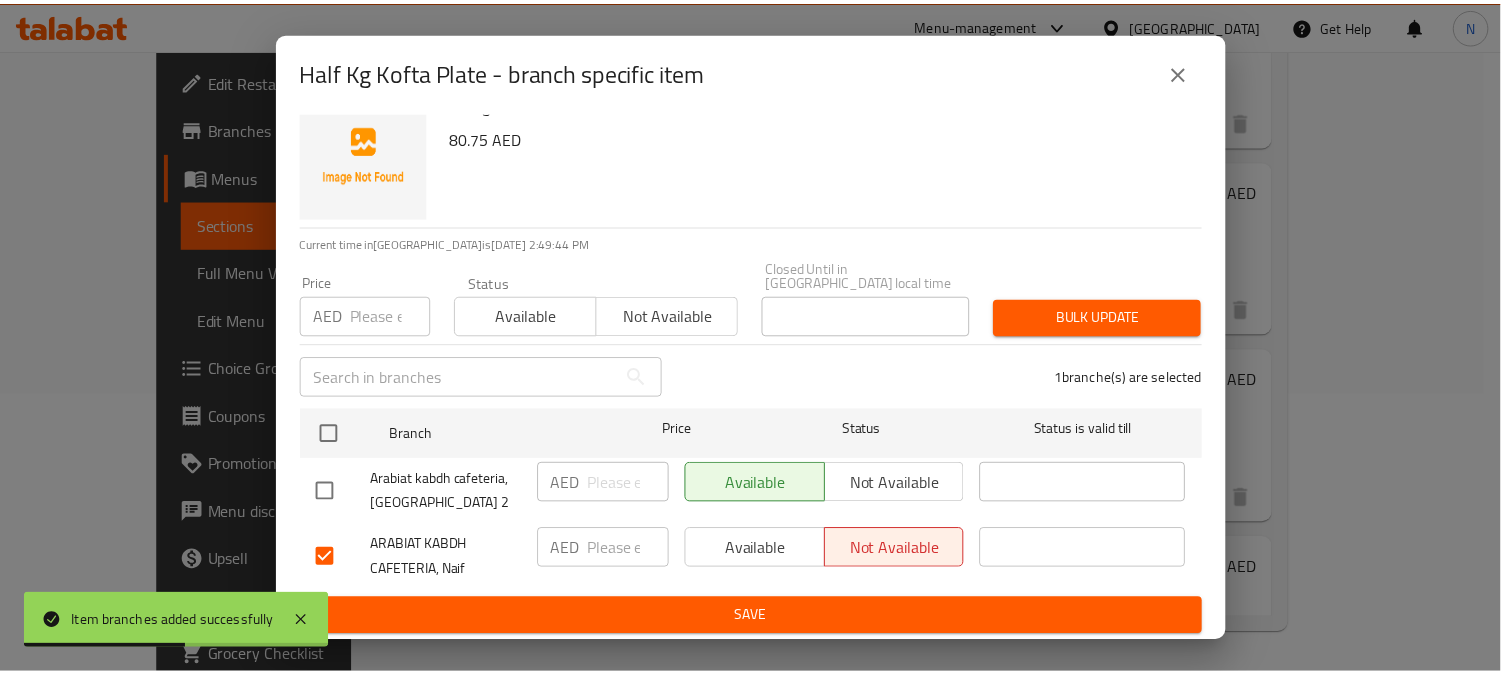 scroll, scrollTop: 31, scrollLeft: 0, axis: vertical 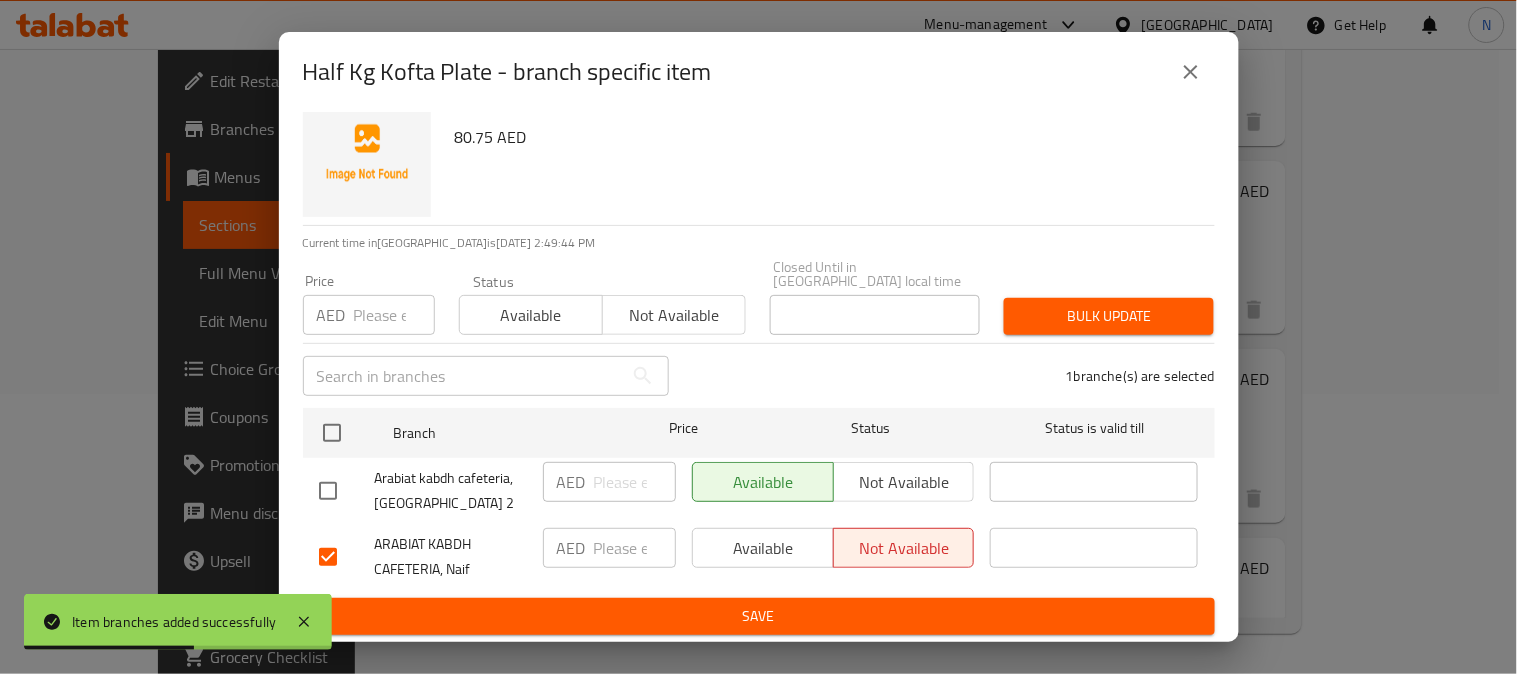click on "Save" at bounding box center (759, 616) 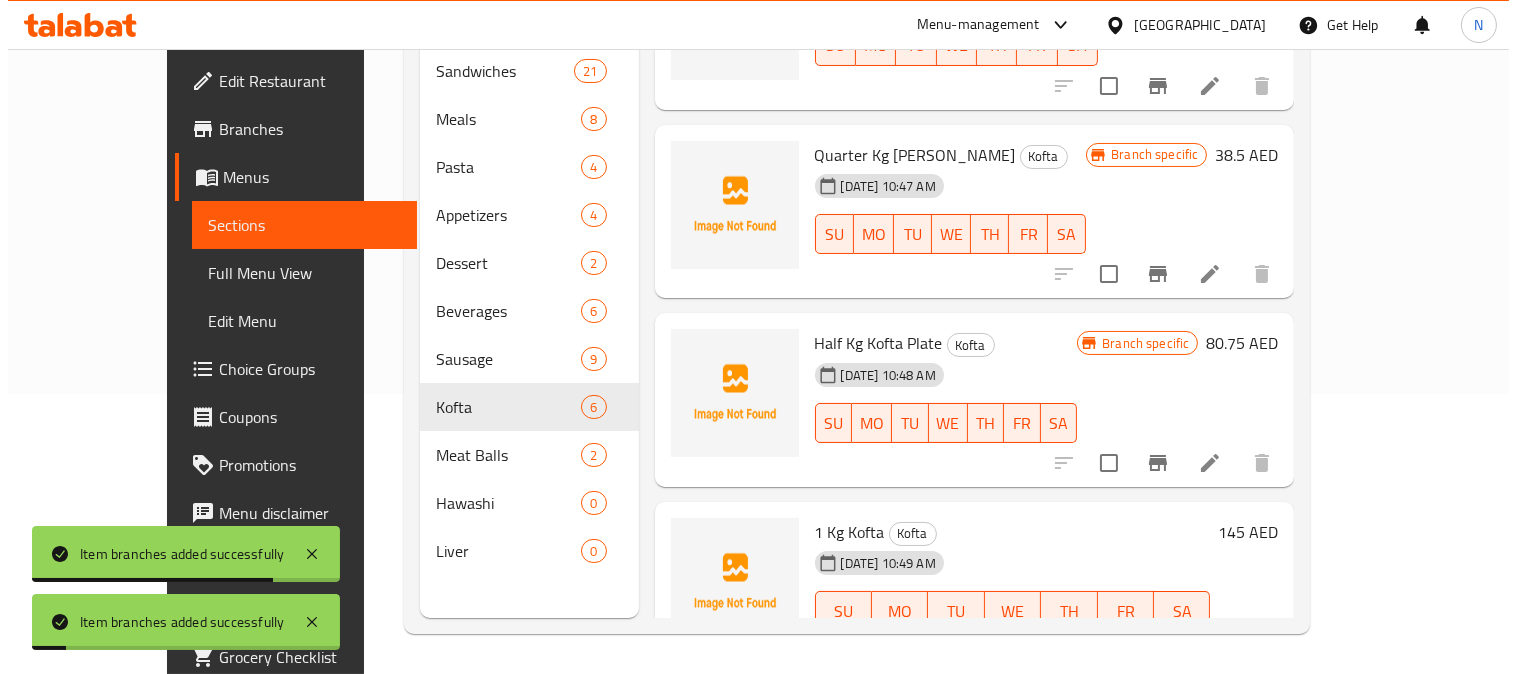 scroll, scrollTop: 506, scrollLeft: 0, axis: vertical 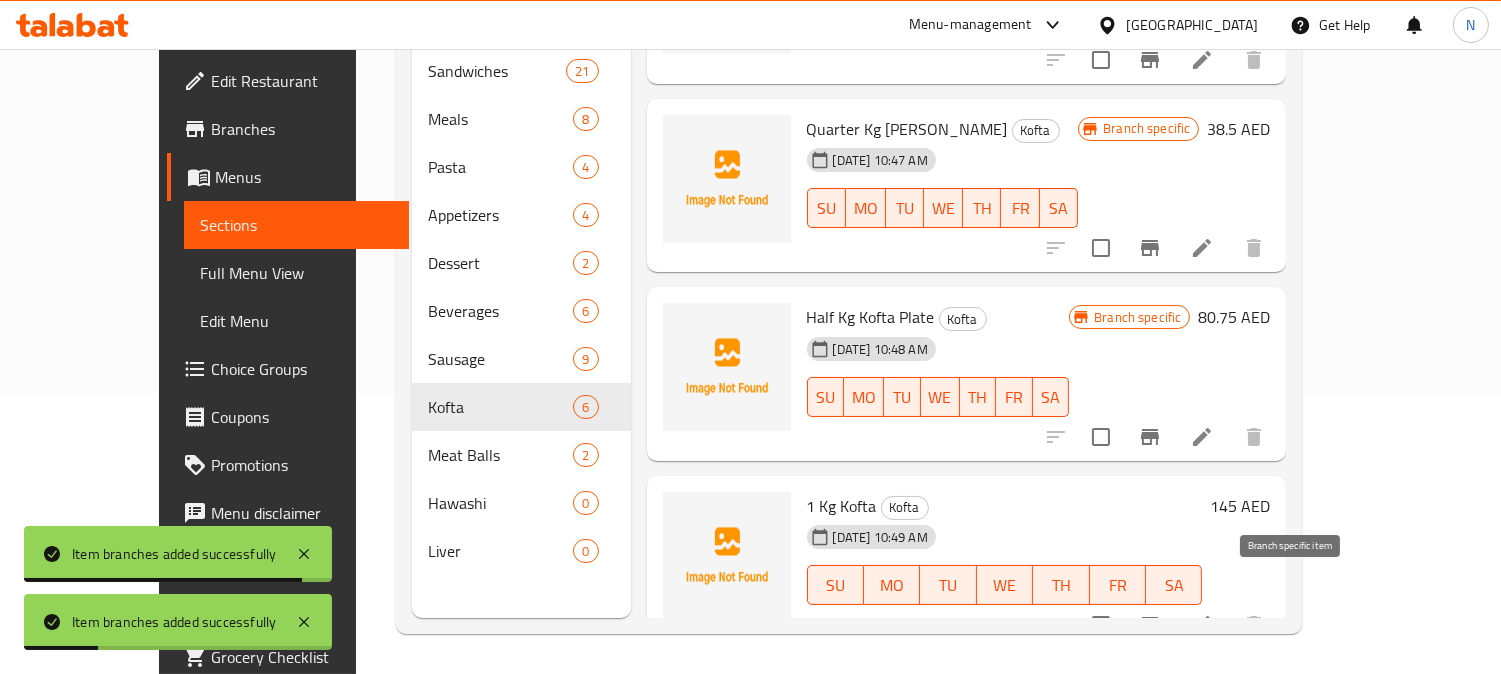 click 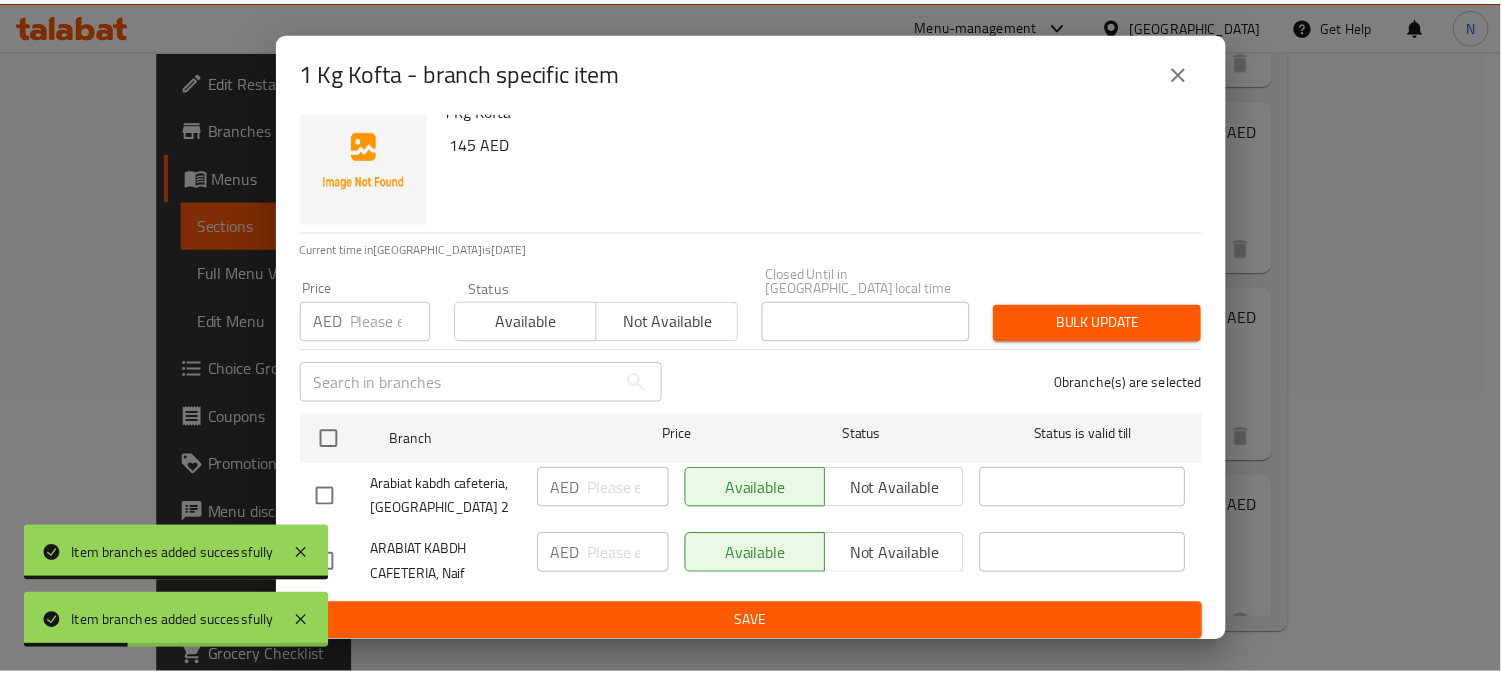 scroll, scrollTop: 31, scrollLeft: 0, axis: vertical 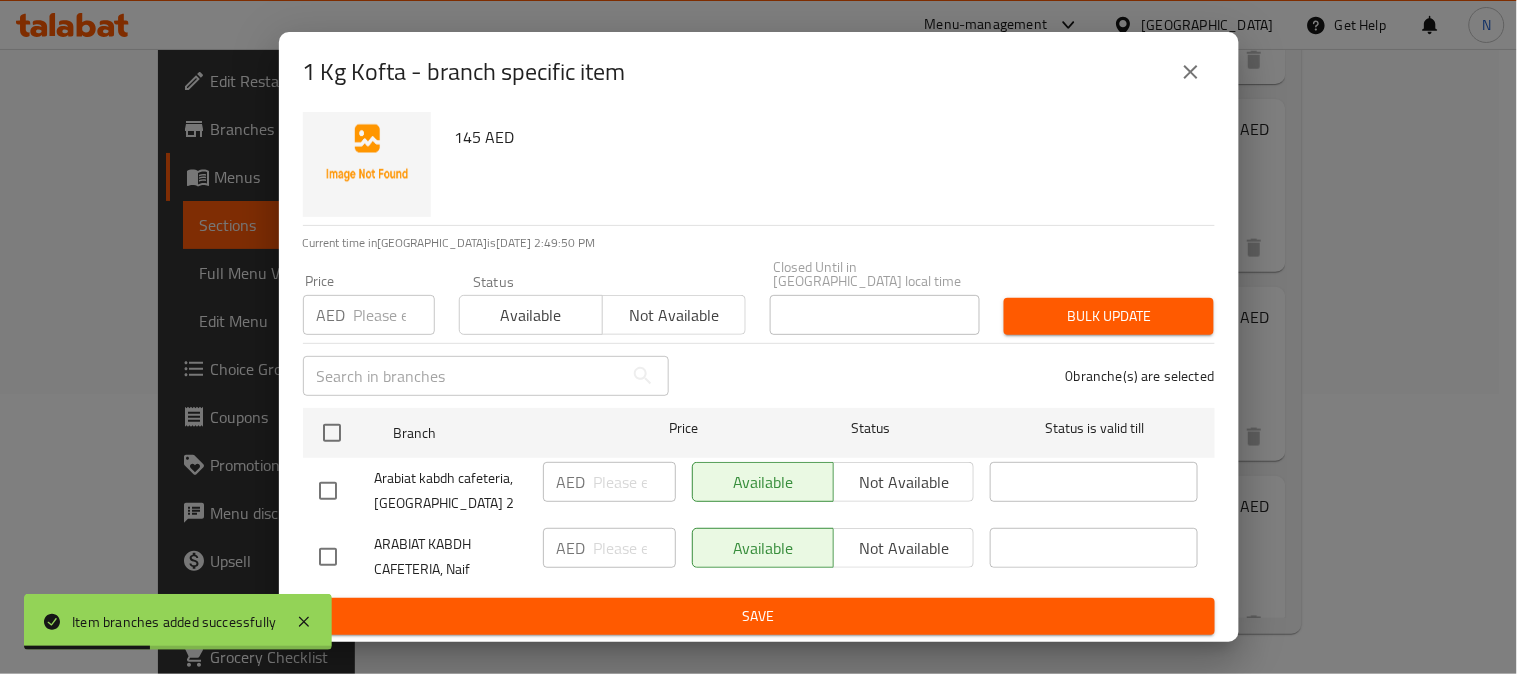 click at bounding box center [328, 557] 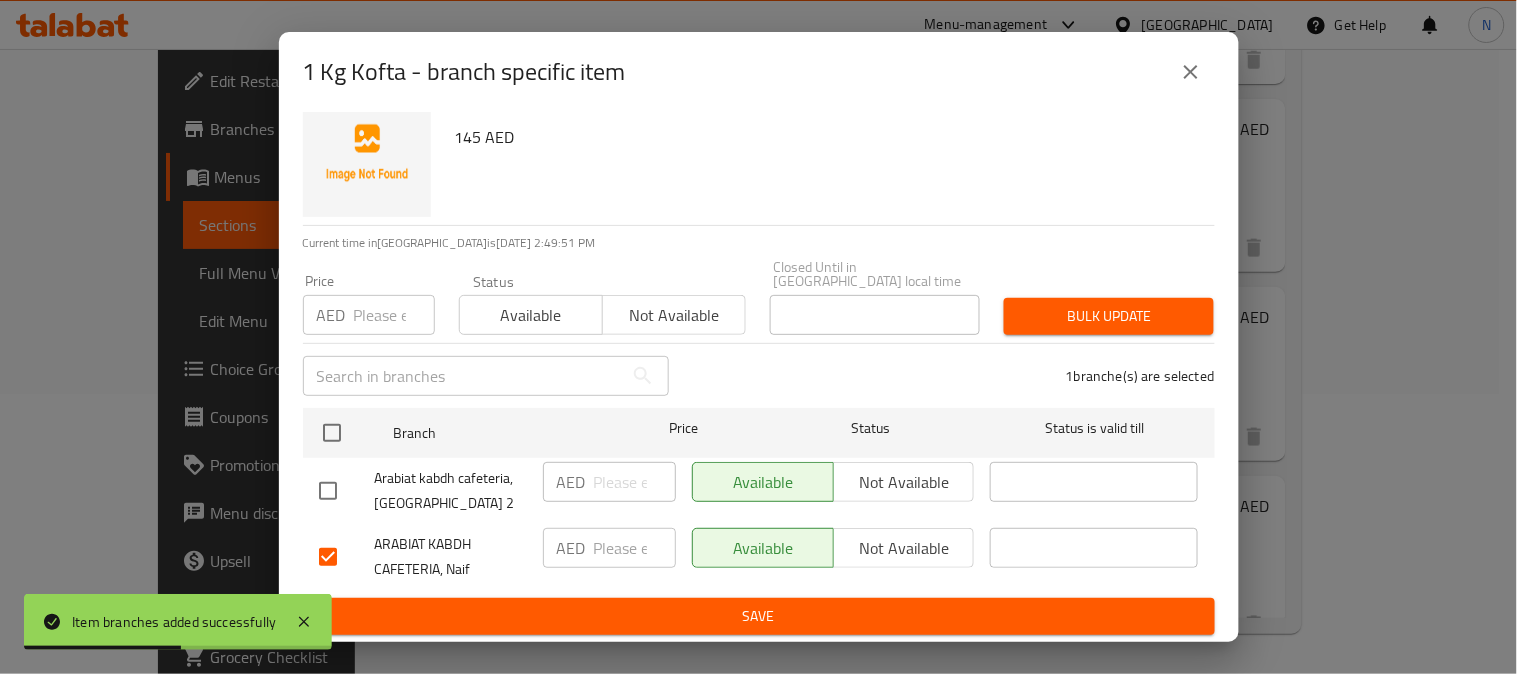 click on "Not available" at bounding box center [904, 548] 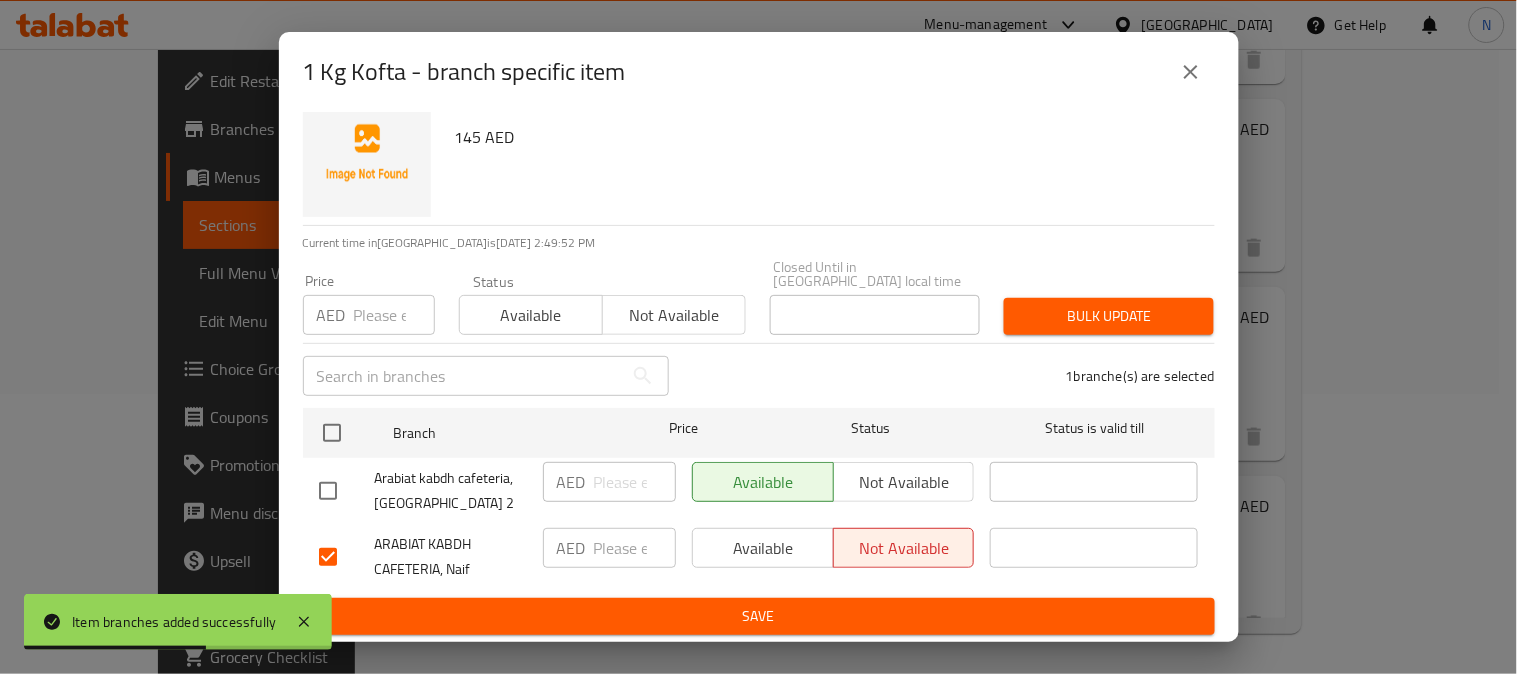 click on "Save" at bounding box center [759, 616] 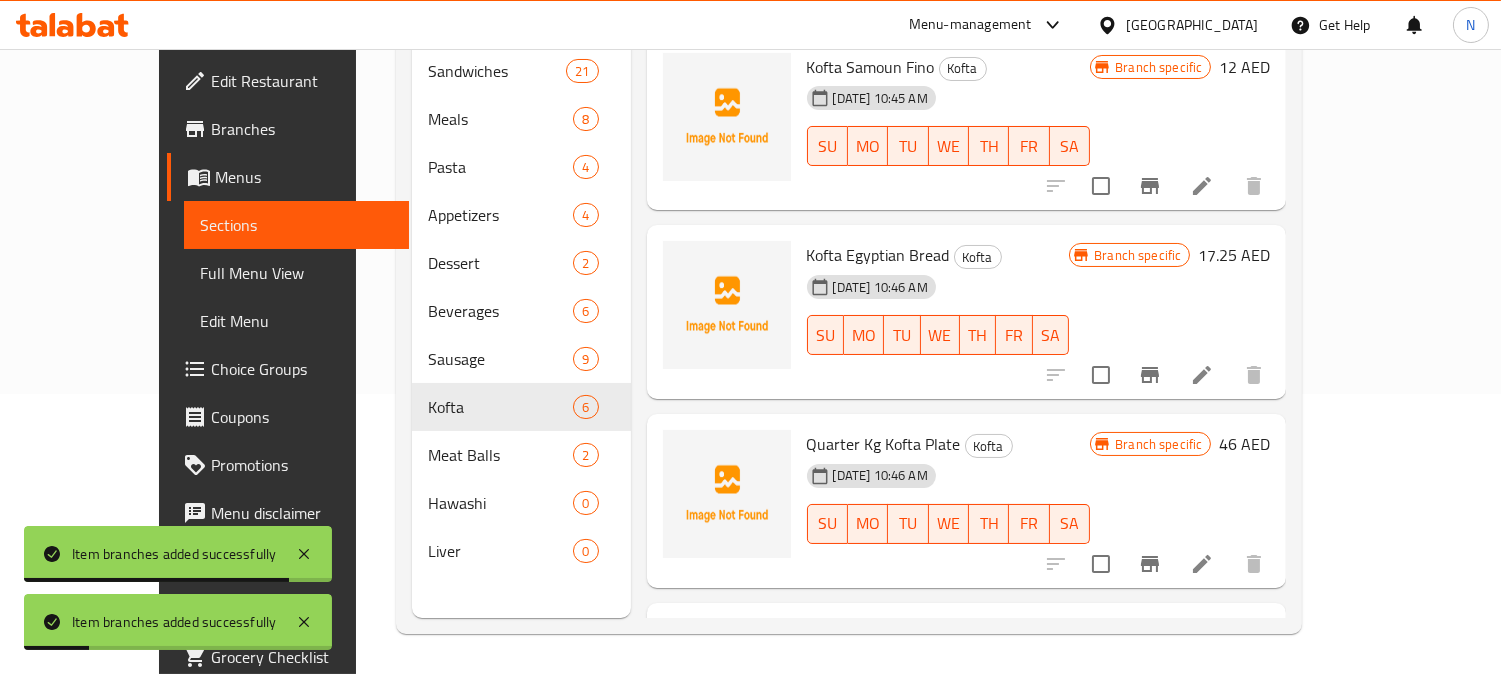 scroll, scrollTop: 0, scrollLeft: 0, axis: both 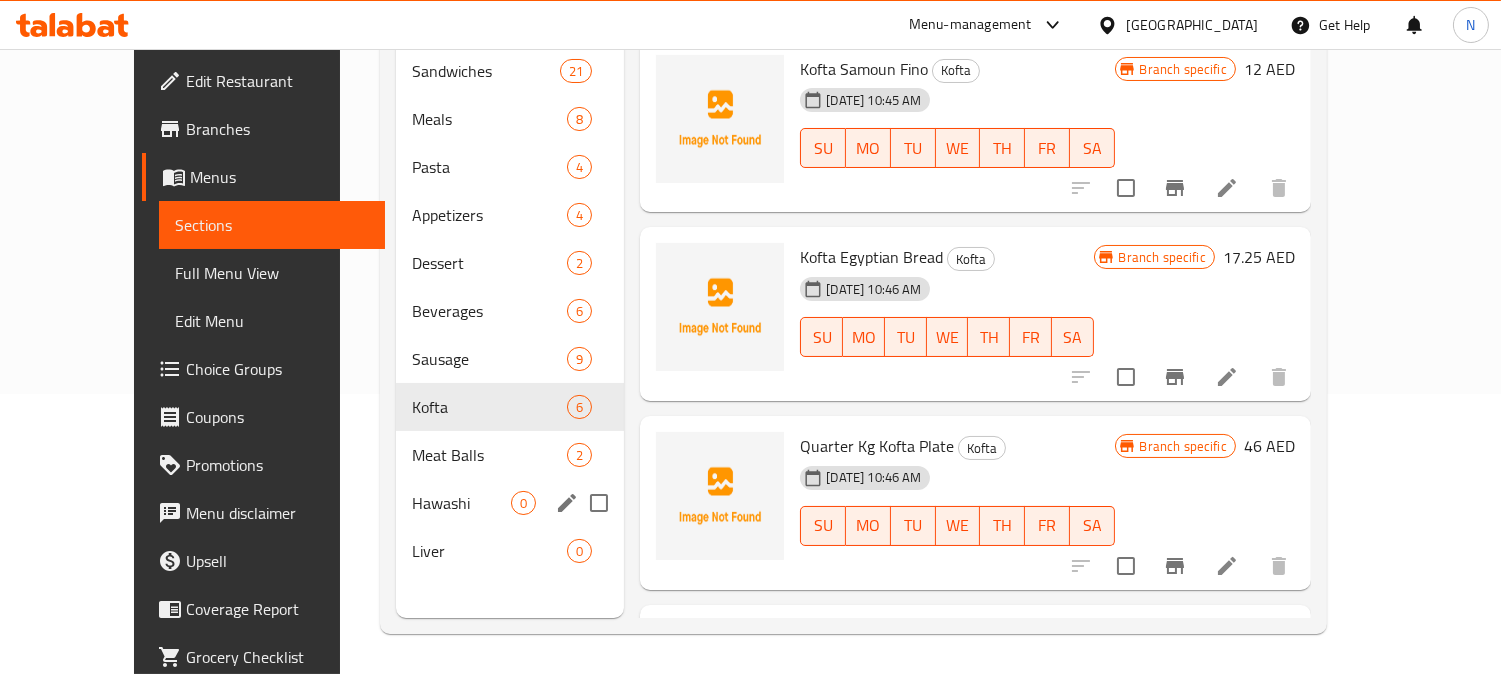 click on "Hawashi" at bounding box center (462, 503) 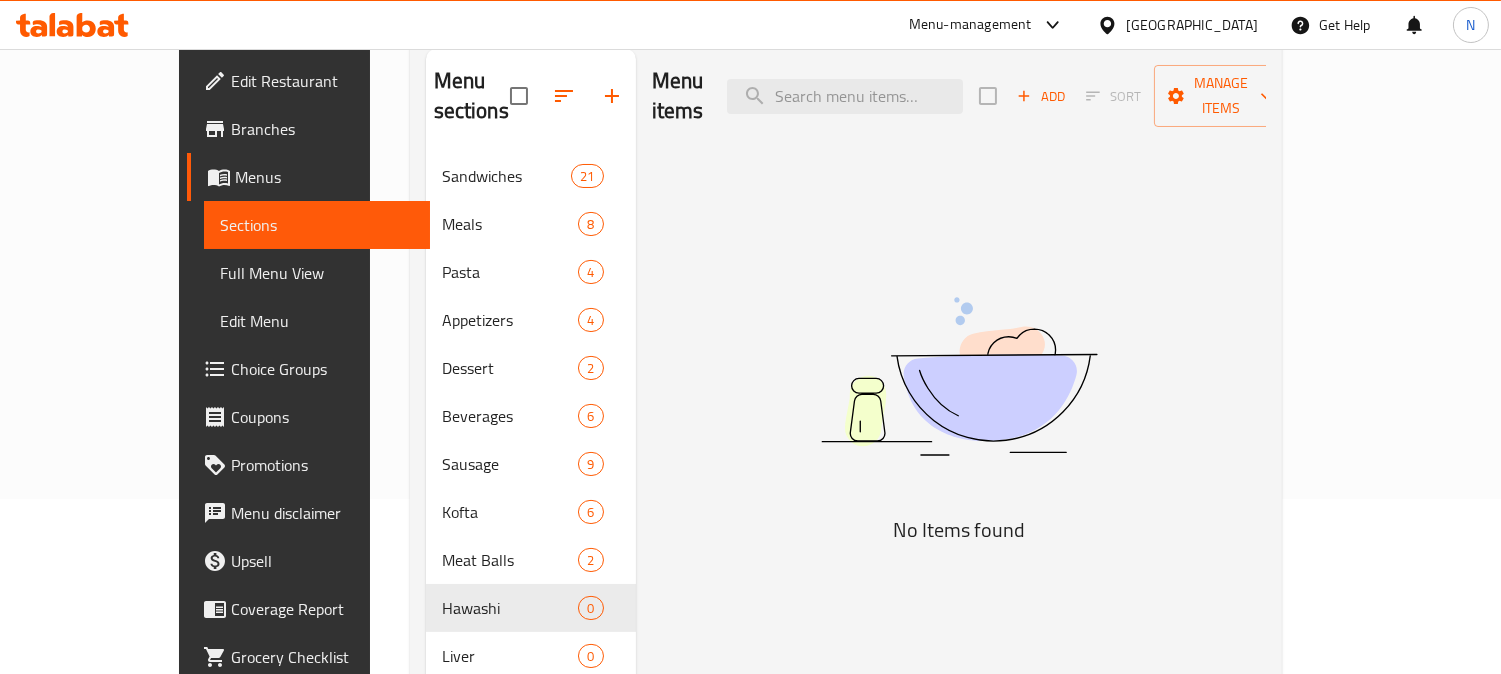 scroll, scrollTop: 168, scrollLeft: 0, axis: vertical 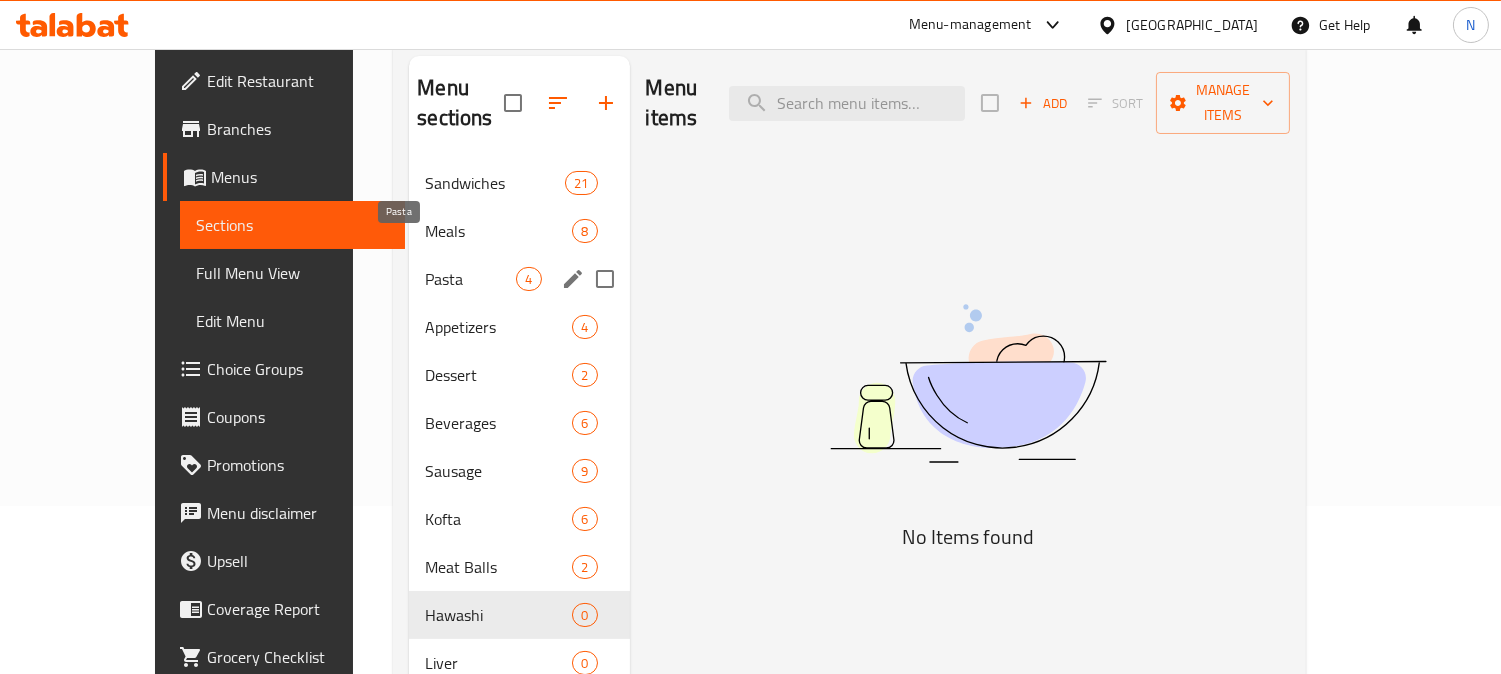 drag, startPoint x: 438, startPoint y: 243, endPoint x: 540, endPoint y: 592, distance: 363.60007 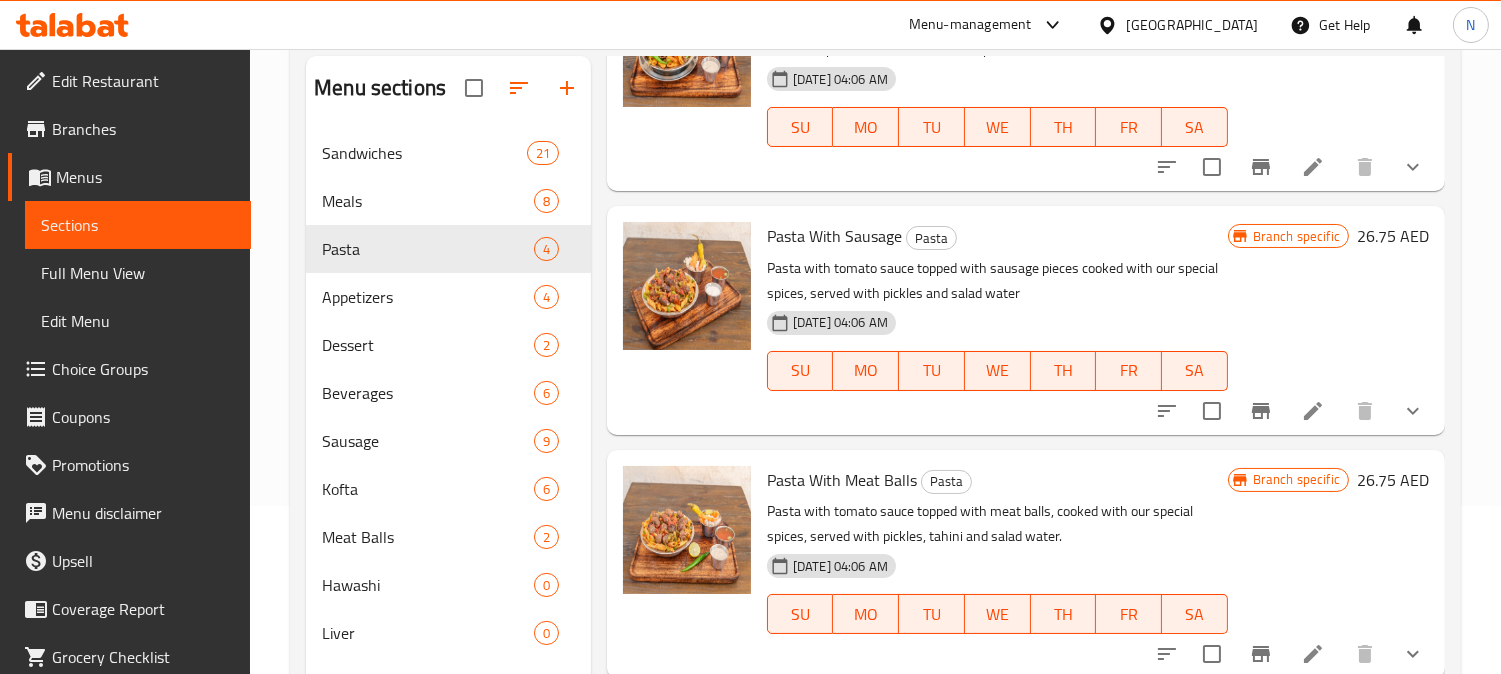 scroll, scrollTop: 323, scrollLeft: 0, axis: vertical 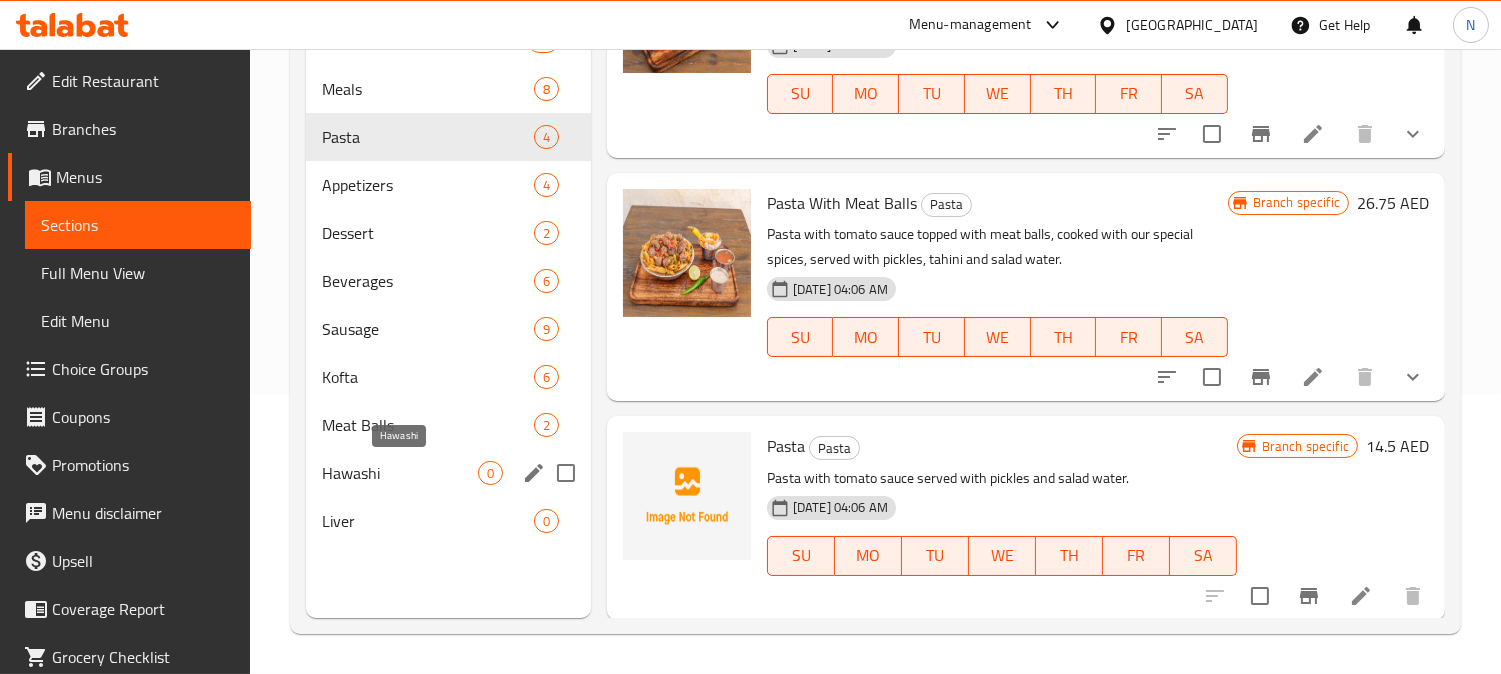 click on "Hawashi" at bounding box center (400, 473) 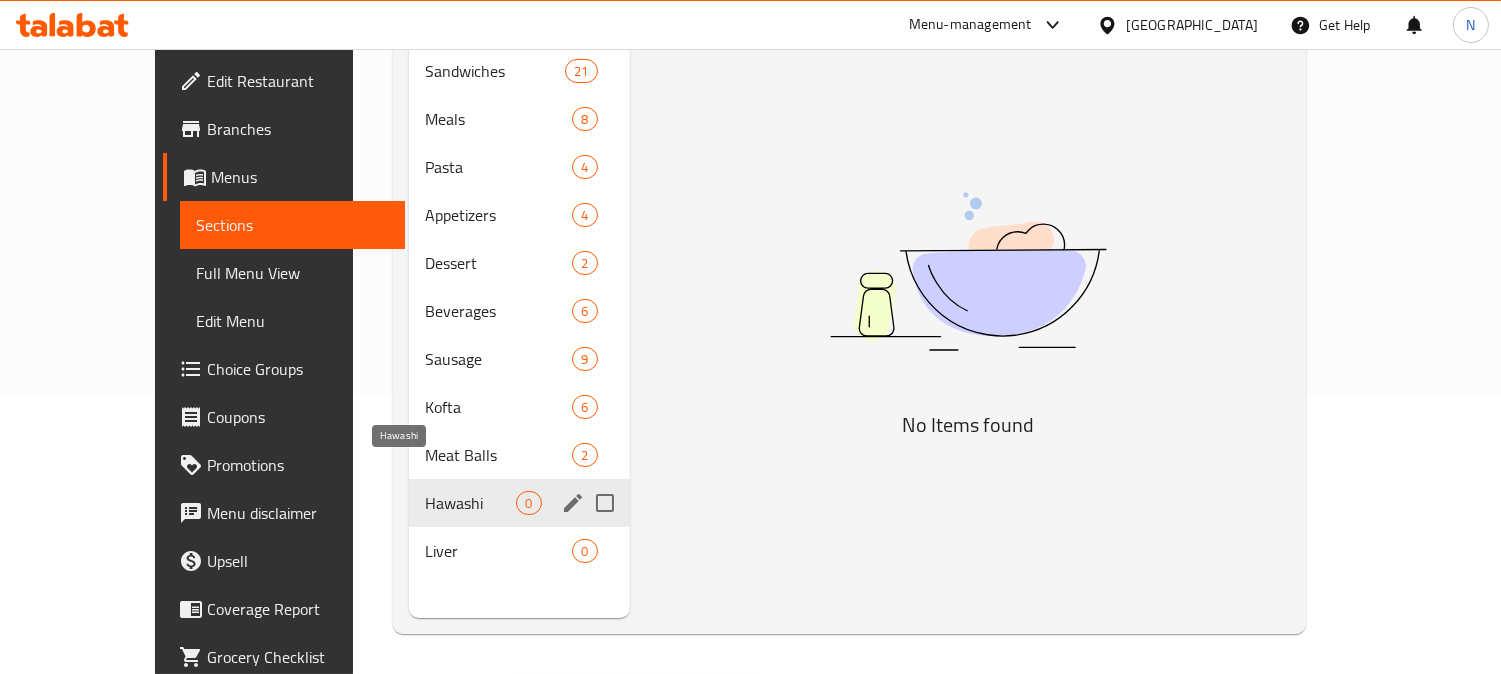 scroll, scrollTop: 0, scrollLeft: 0, axis: both 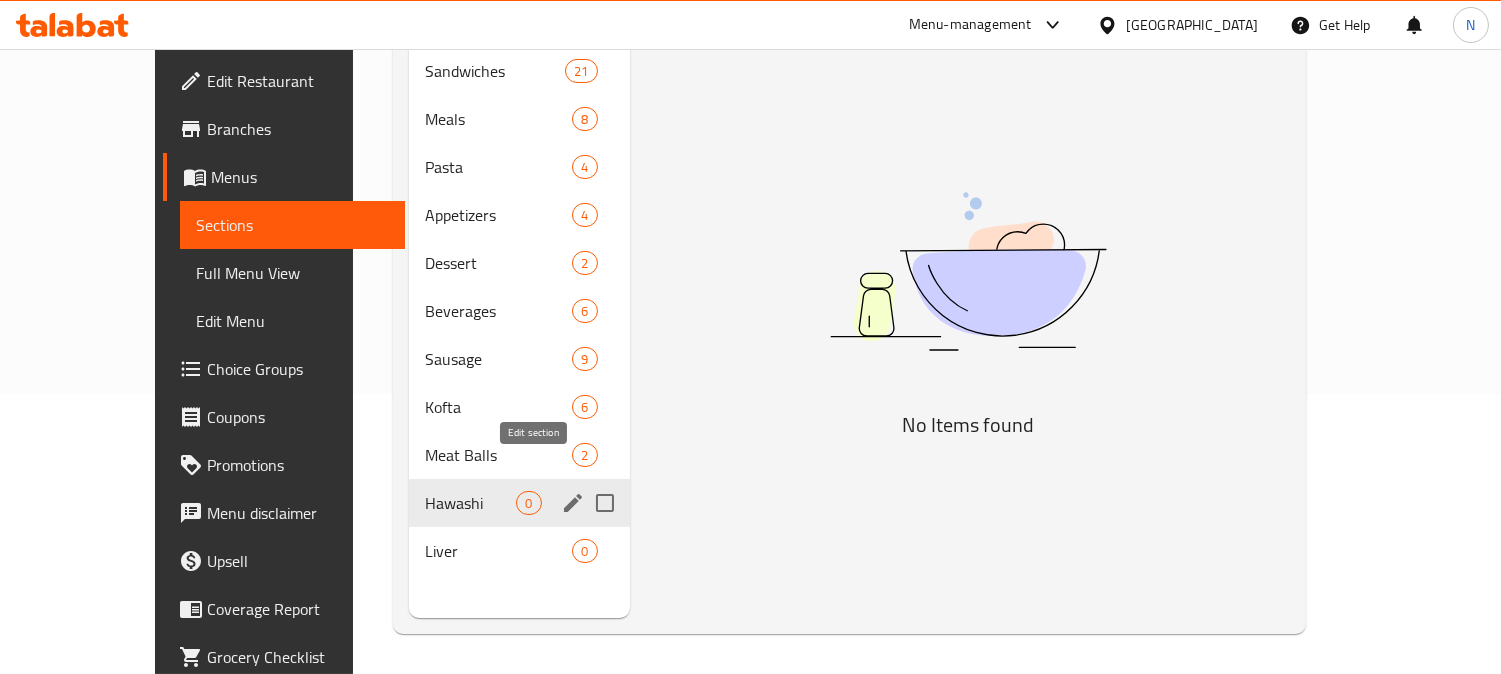 click 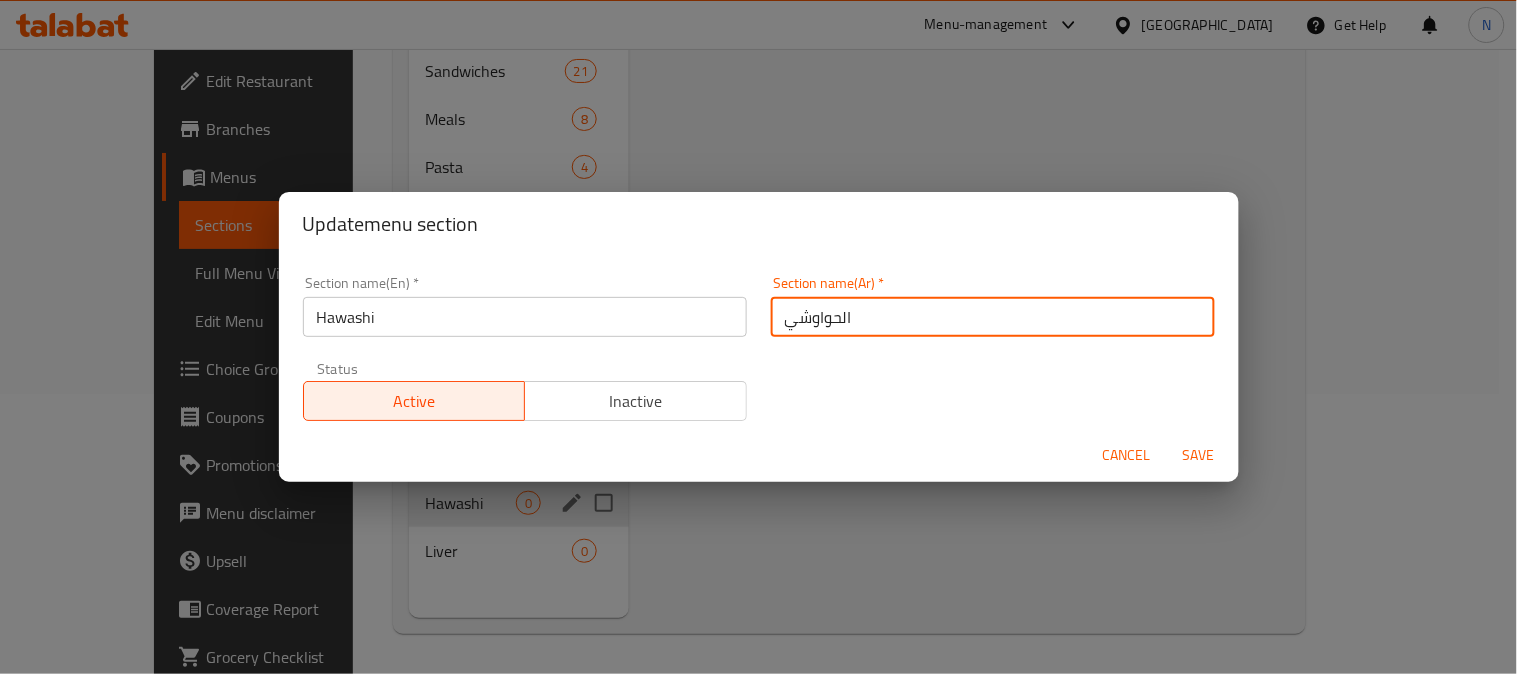drag, startPoint x: 786, startPoint y: 325, endPoint x: 774, endPoint y: 334, distance: 15 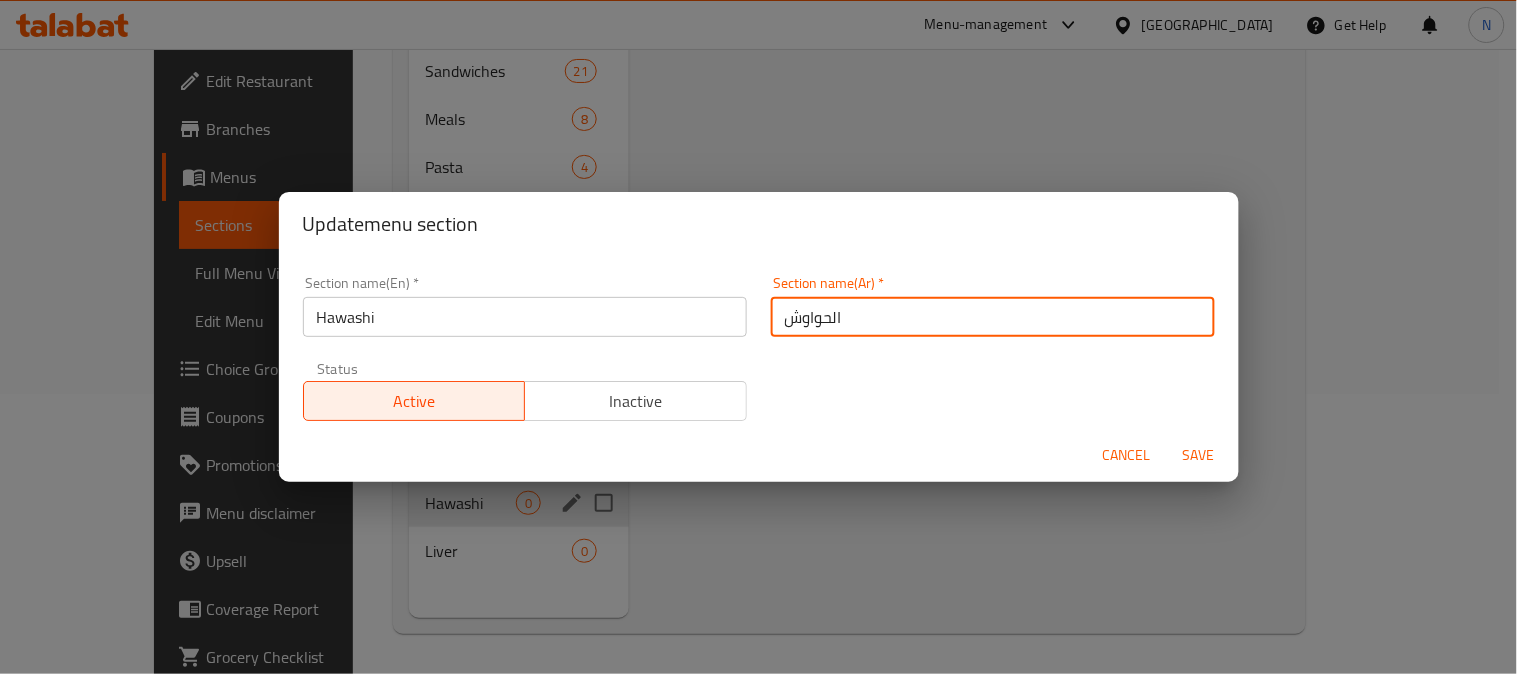 type on "الحواوش" 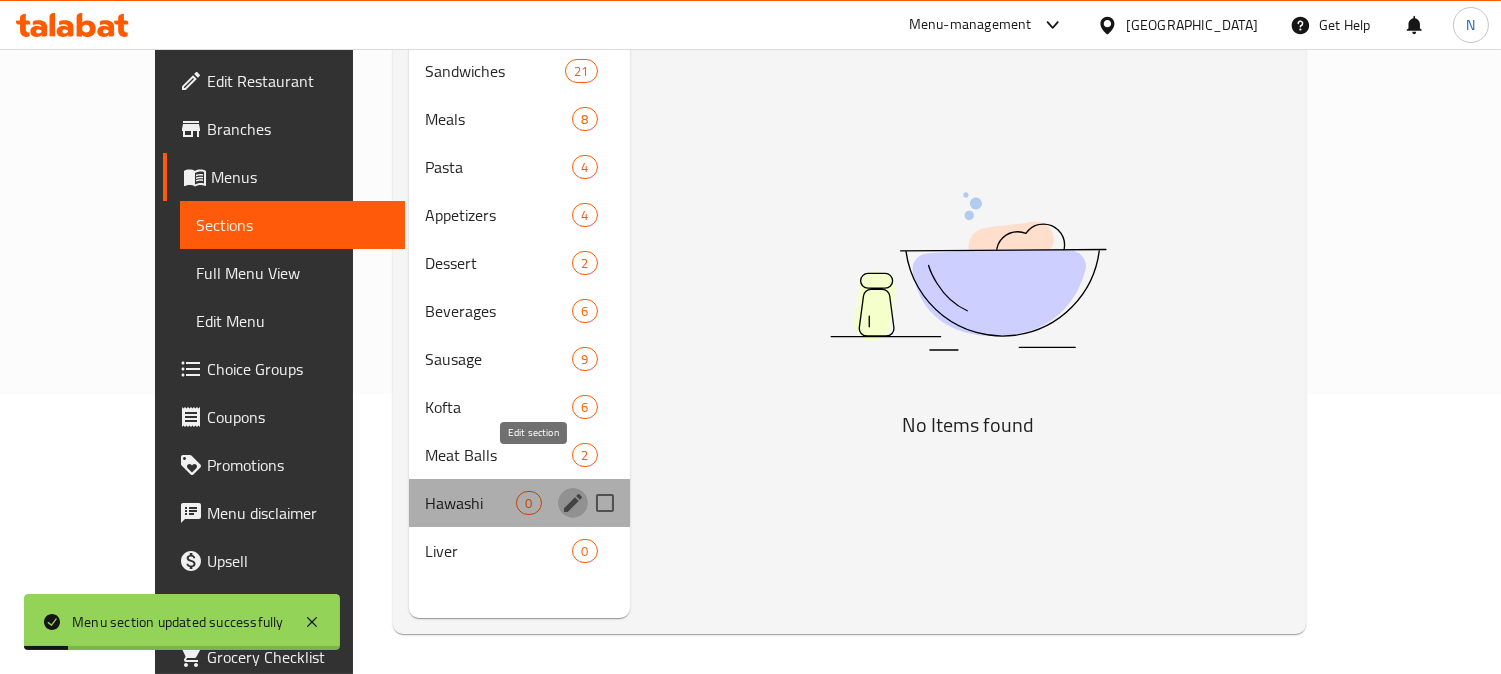 click 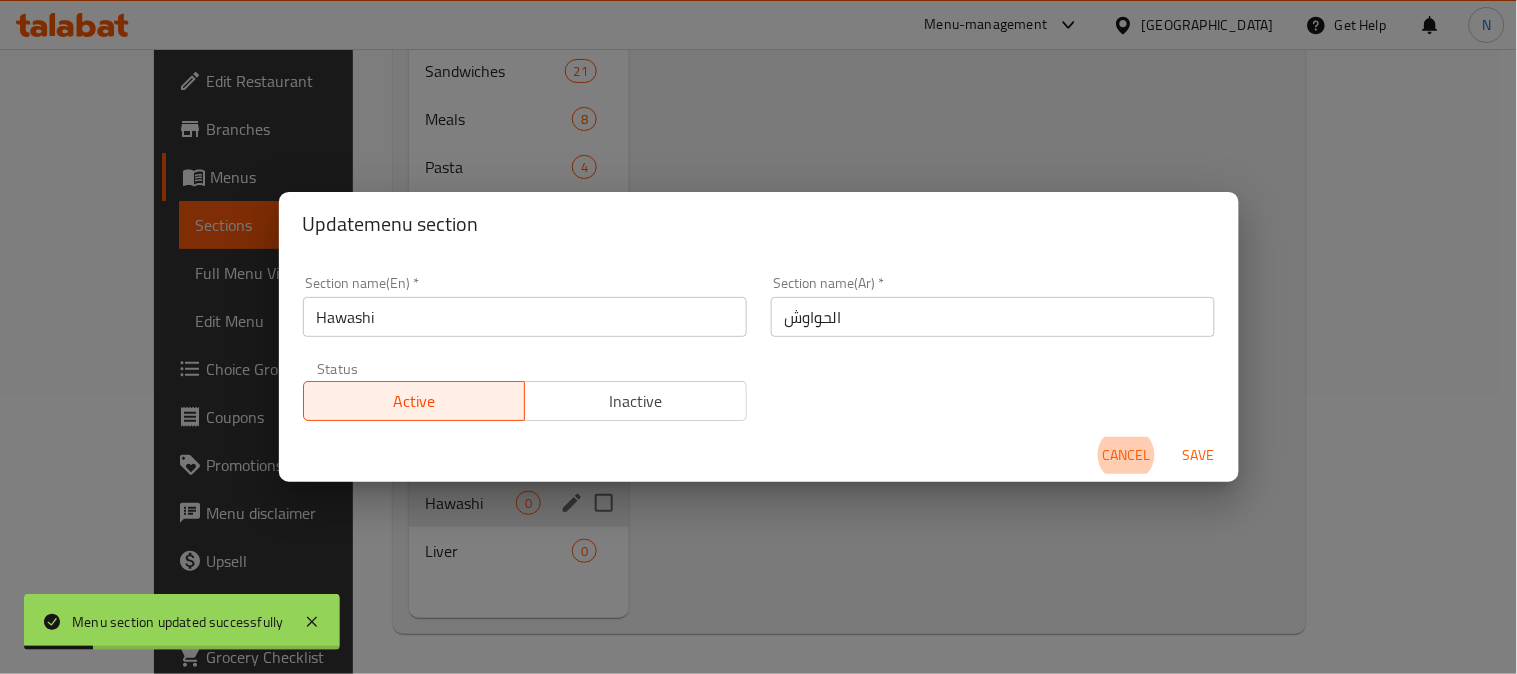 click on "الحواوش" at bounding box center (993, 317) 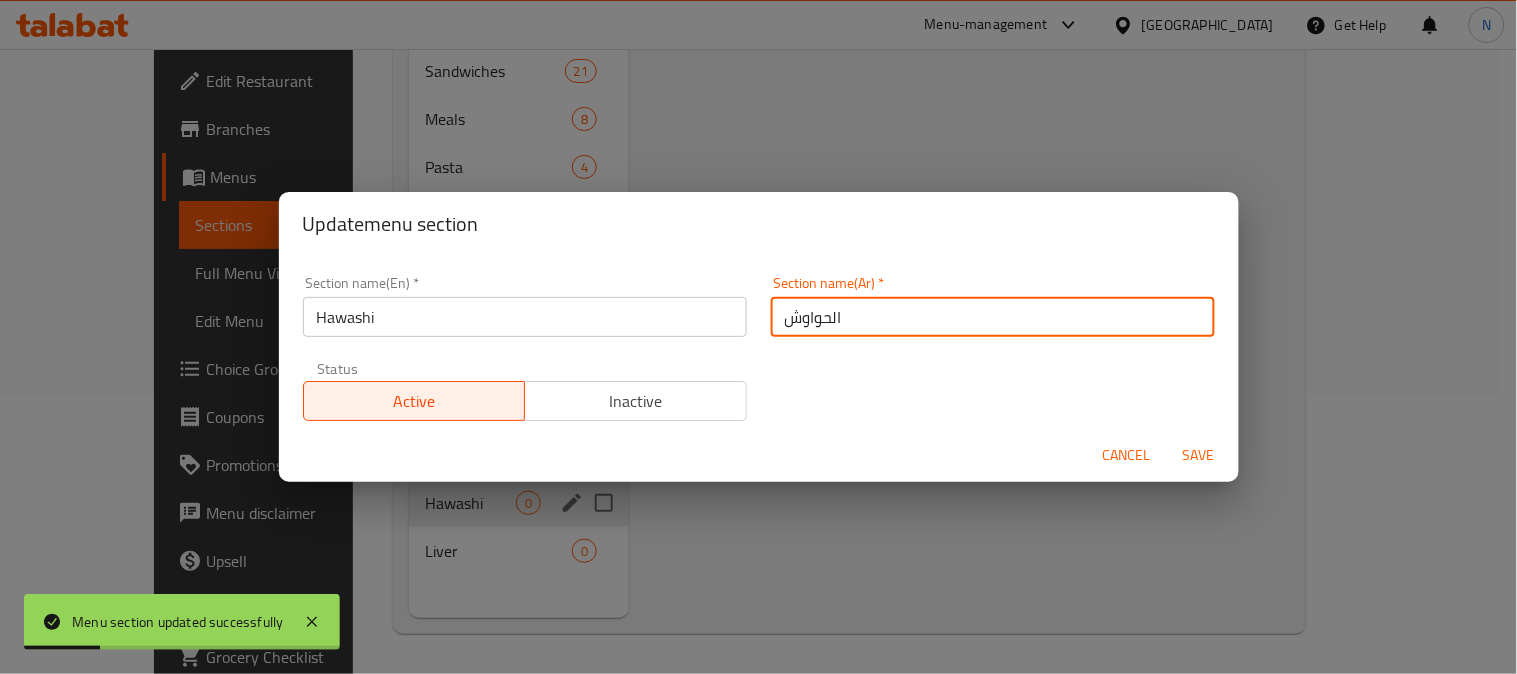 click on "الحواوش" at bounding box center [993, 317] 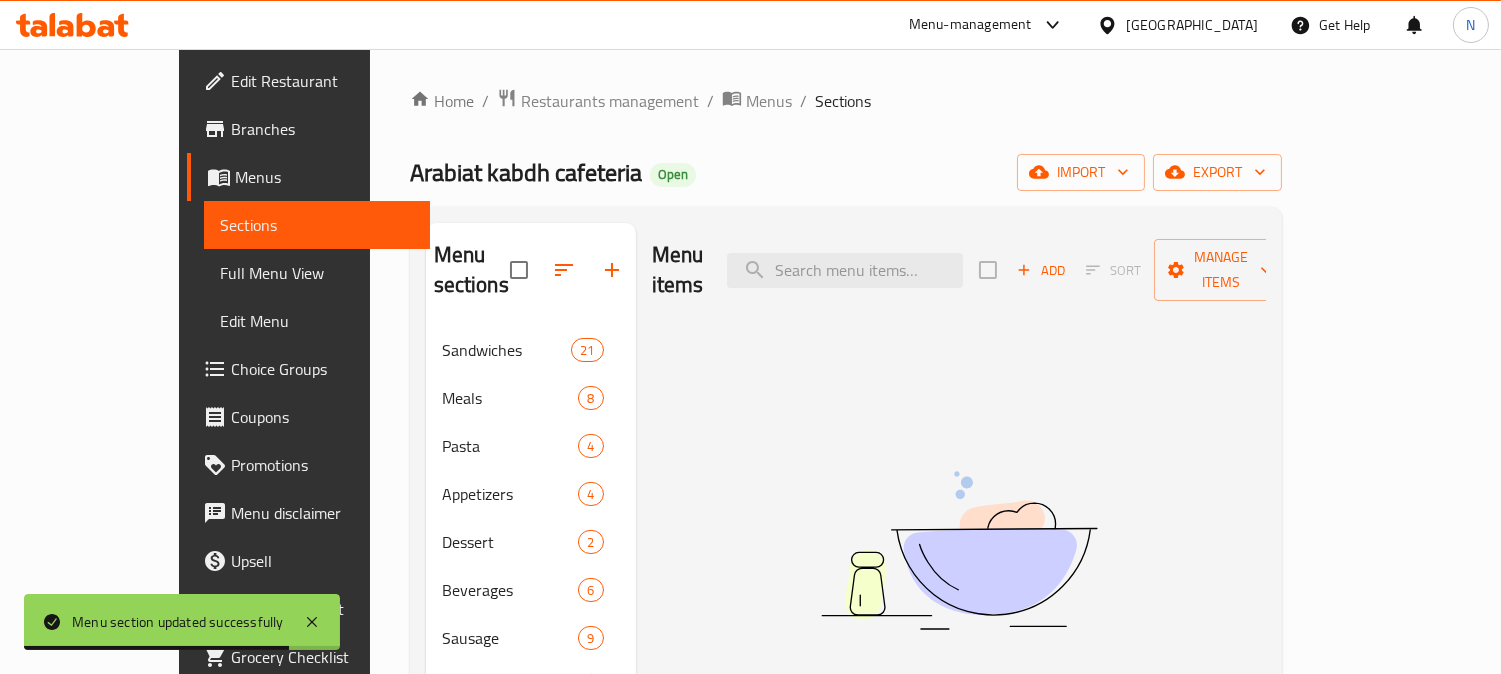 scroll, scrollTop: 0, scrollLeft: 0, axis: both 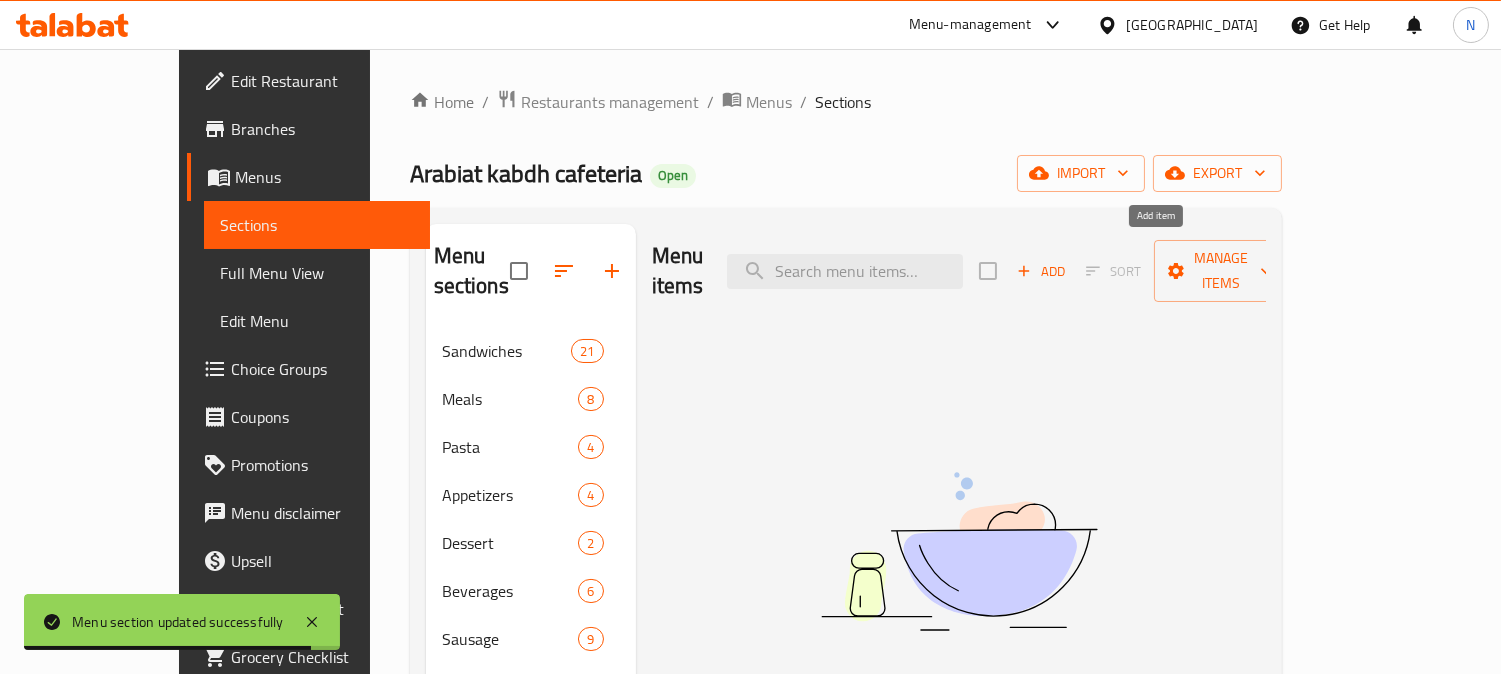 click on "Add" at bounding box center (1041, 271) 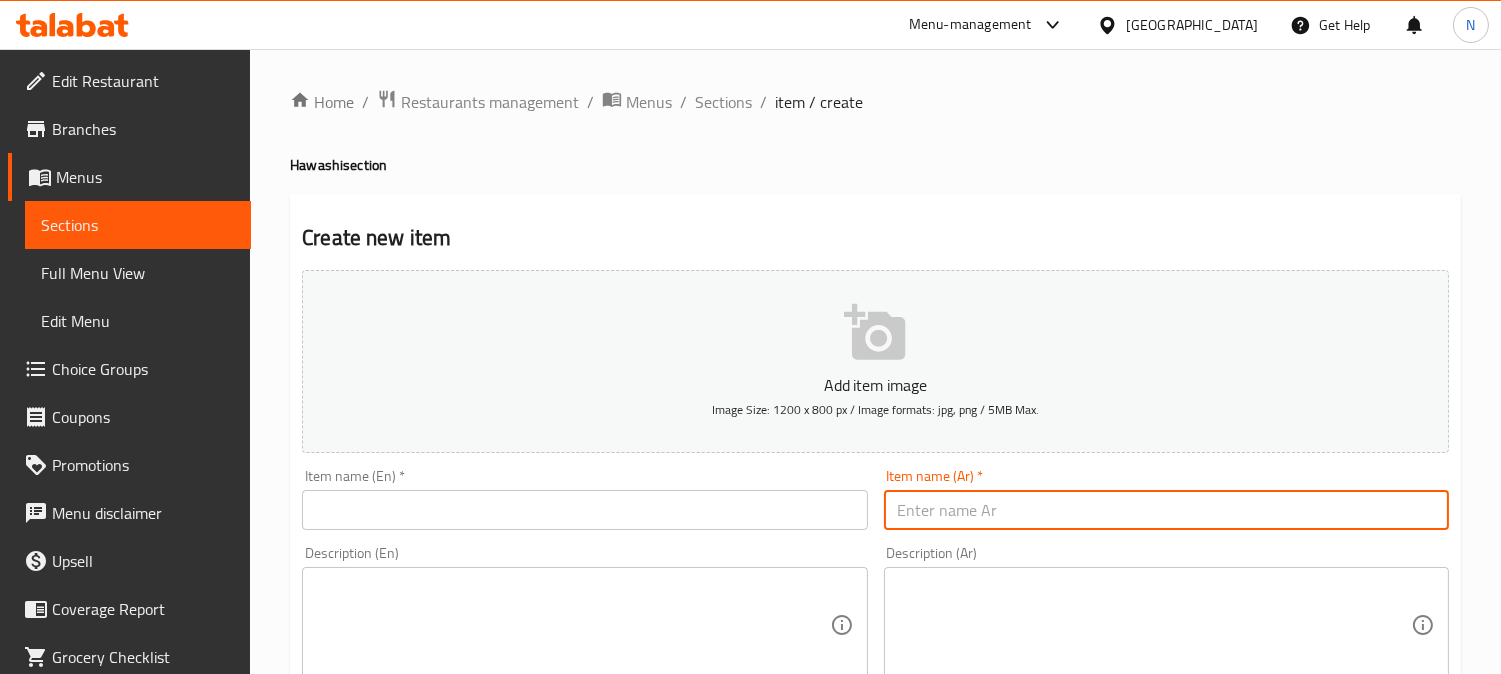 click at bounding box center (1166, 510) 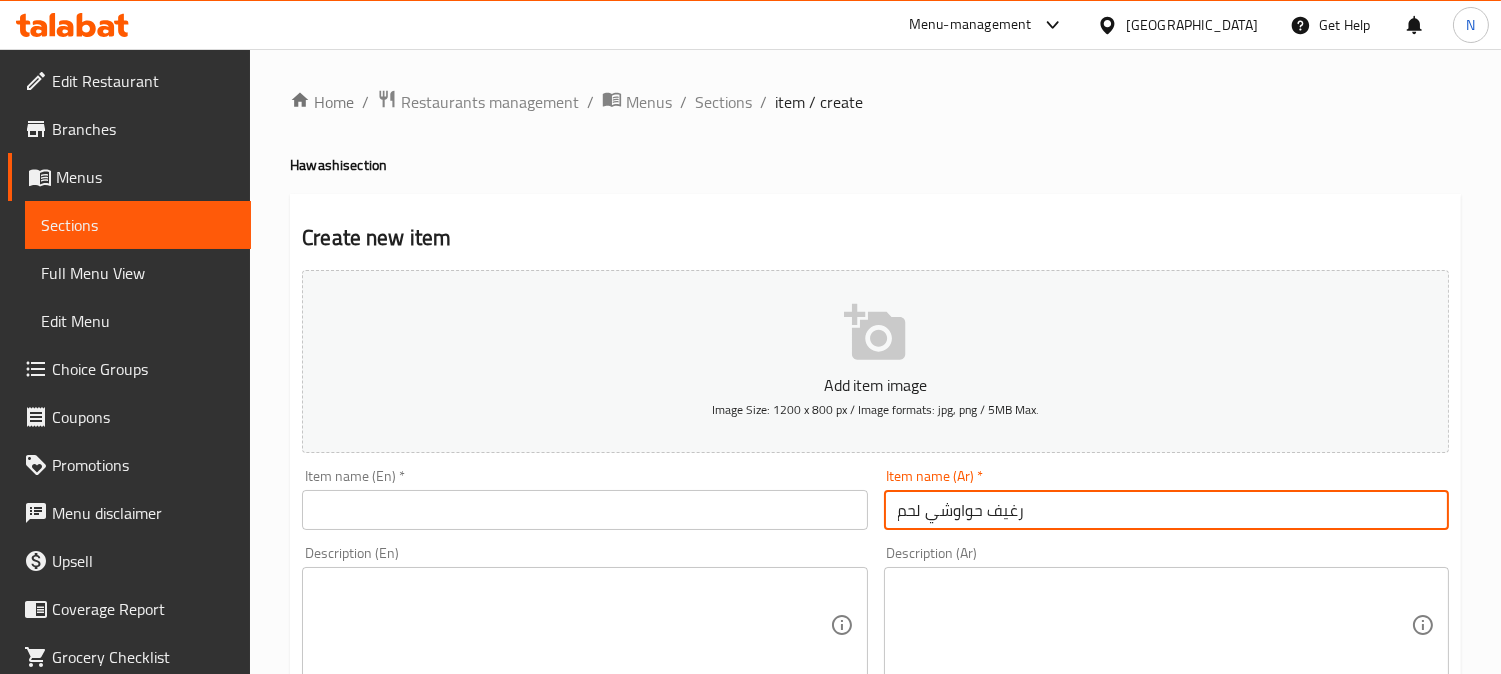 type on "رغيف حواوشي لحم" 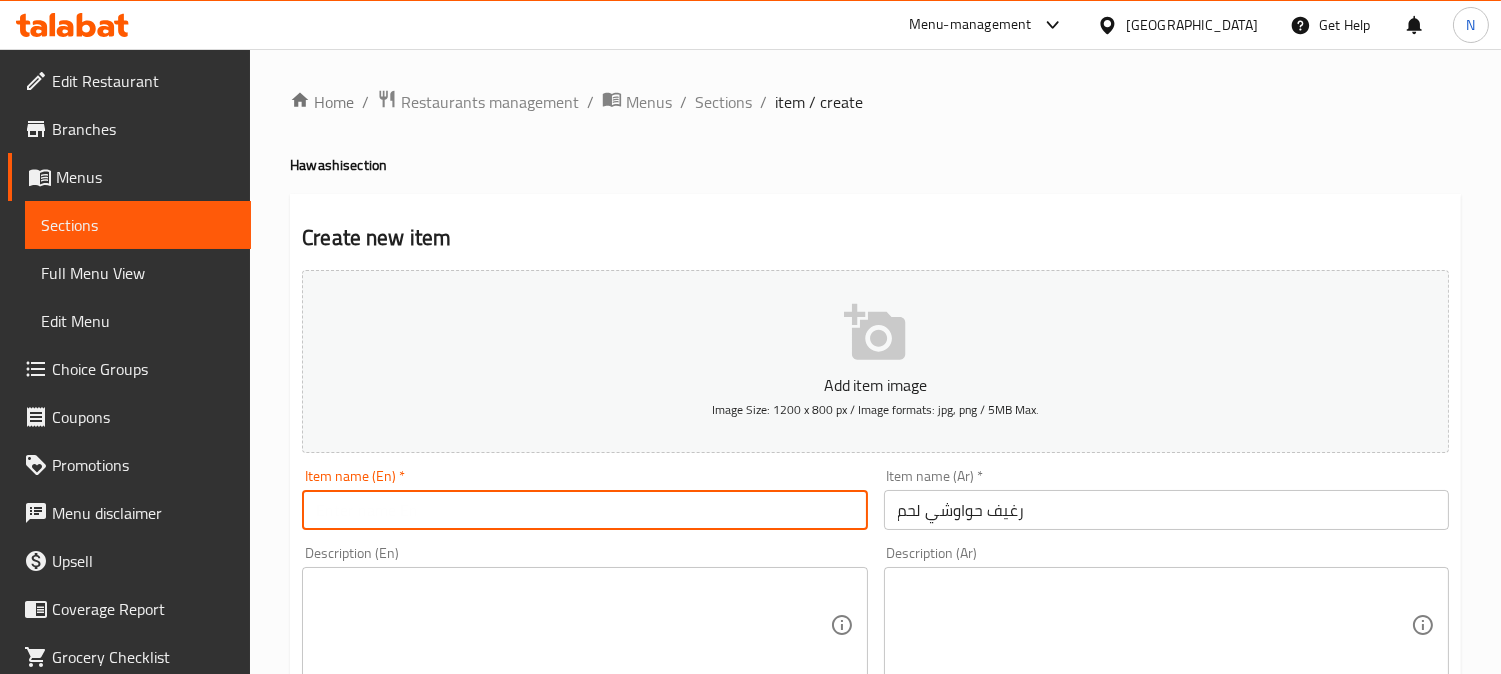 paste on "Meat Hawawshi" 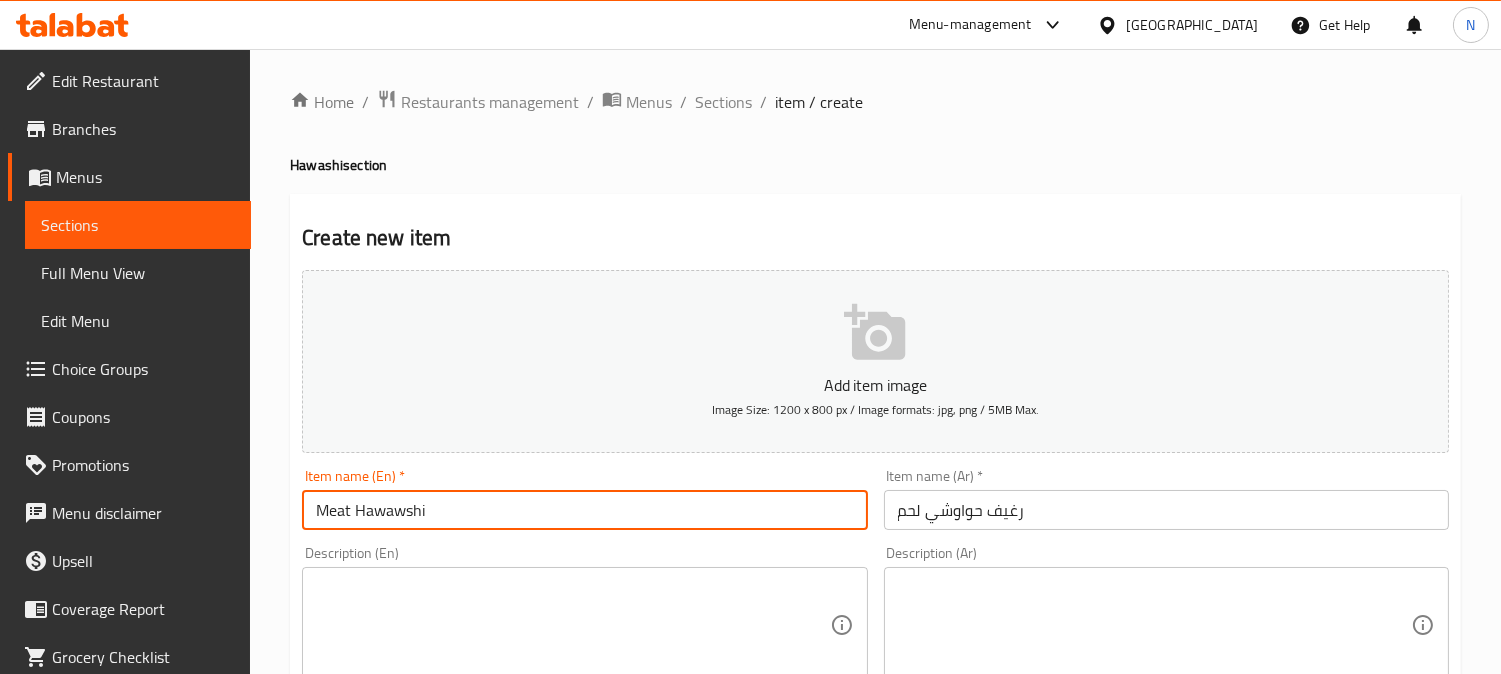 drag, startPoint x: 313, startPoint y: 508, endPoint x: 297, endPoint y: 522, distance: 21.260292 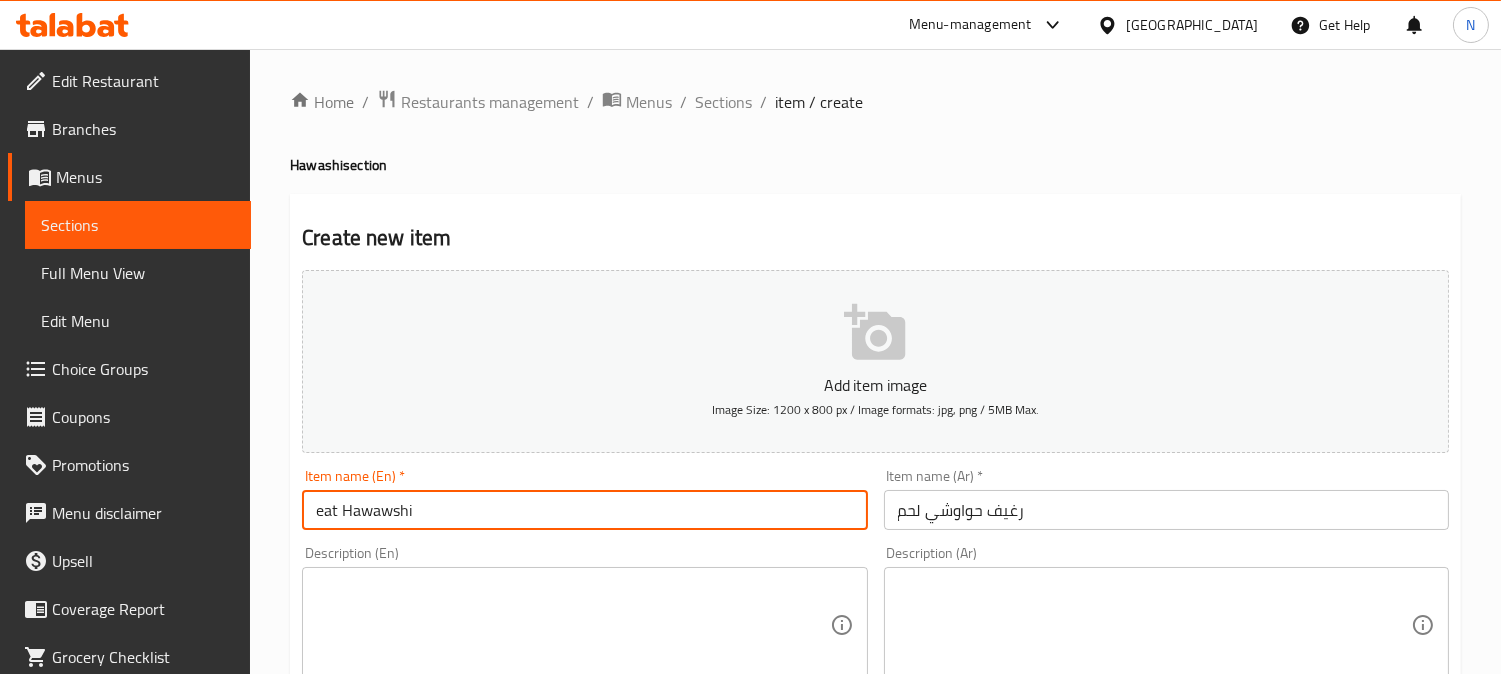 drag, startPoint x: 385, startPoint y: 500, endPoint x: 337, endPoint y: 521, distance: 52.392746 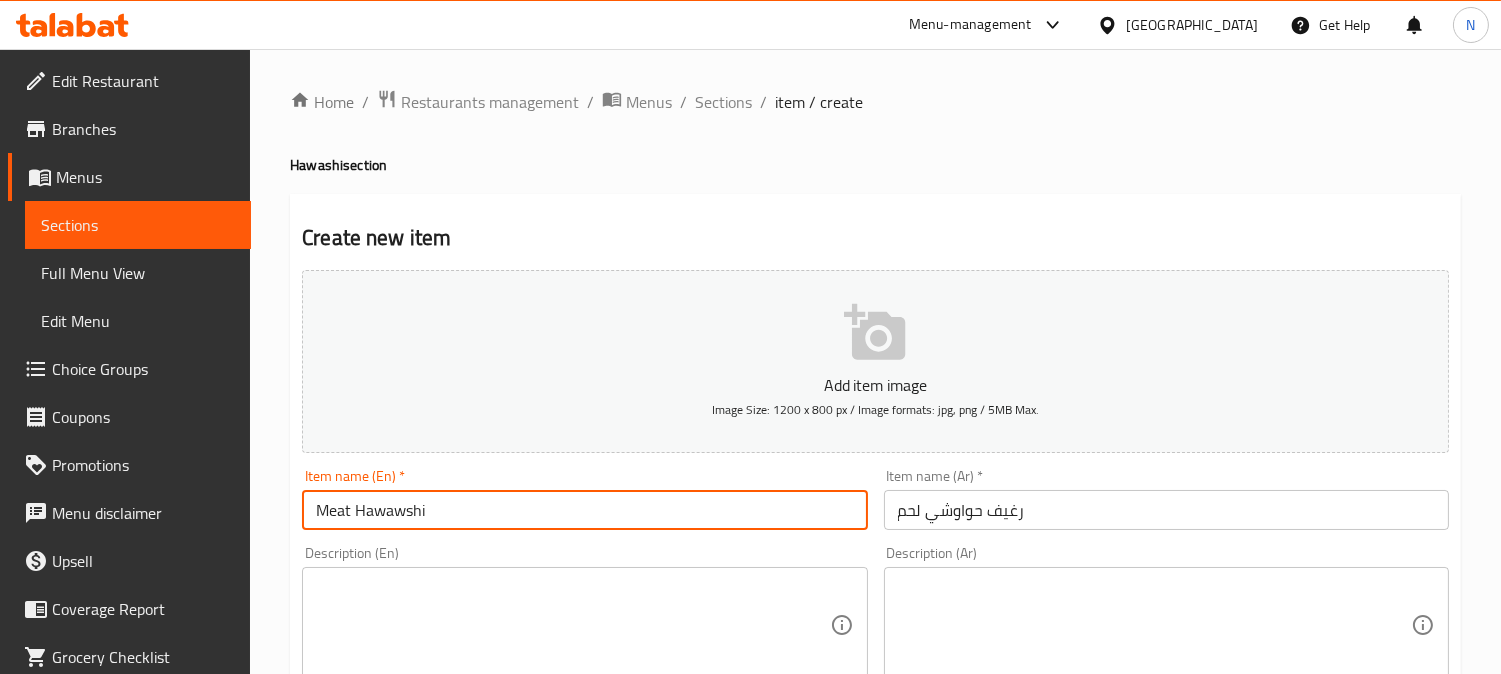 click on "رغيف حواوشي لحم" at bounding box center [1166, 510] 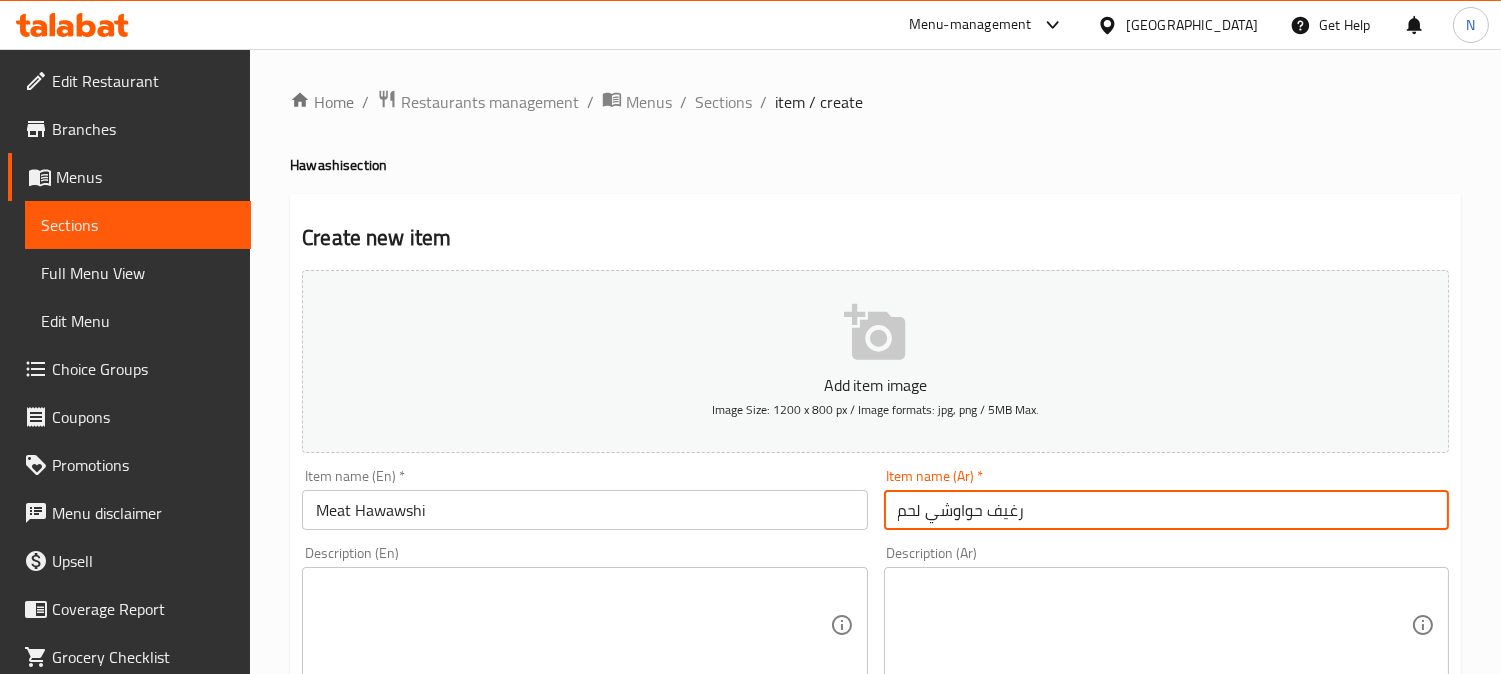 click on "رغيف حواوشي لحم" at bounding box center (1166, 510) 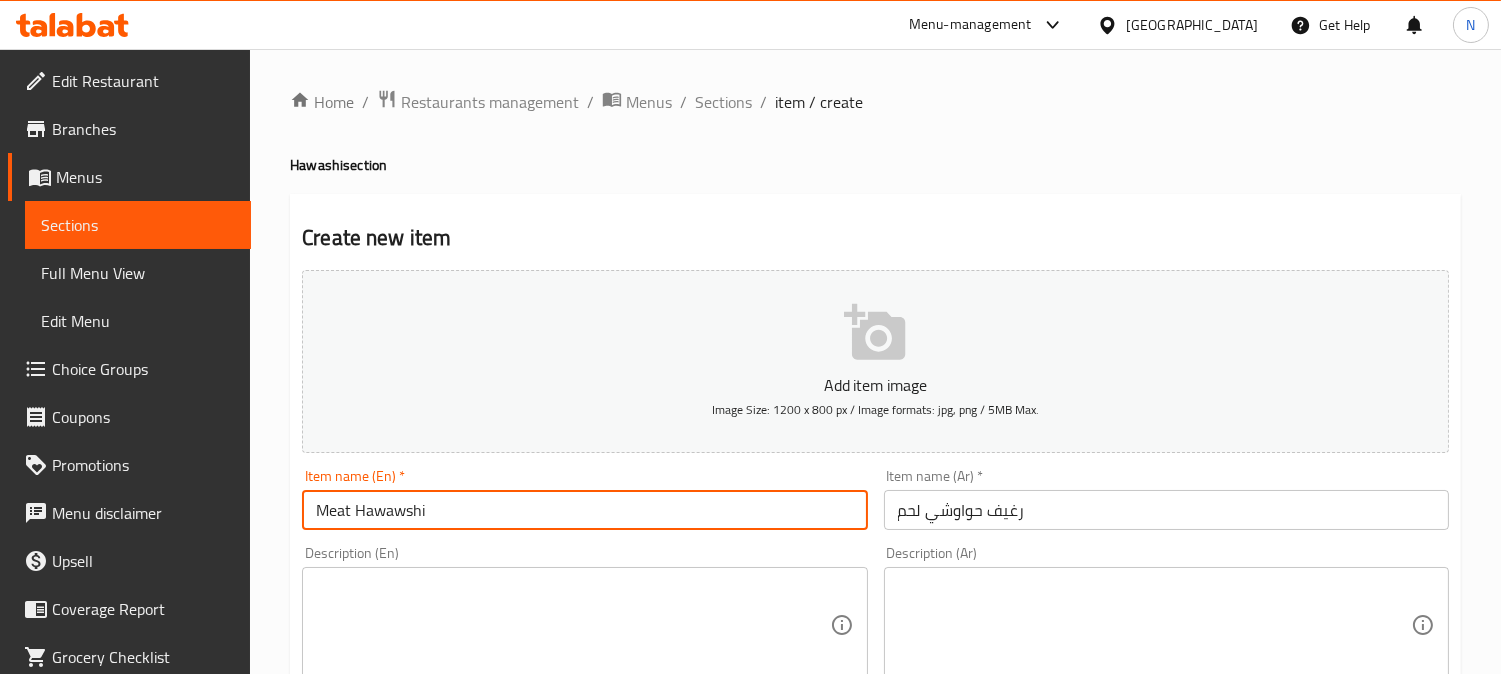 paste on "Loaf" 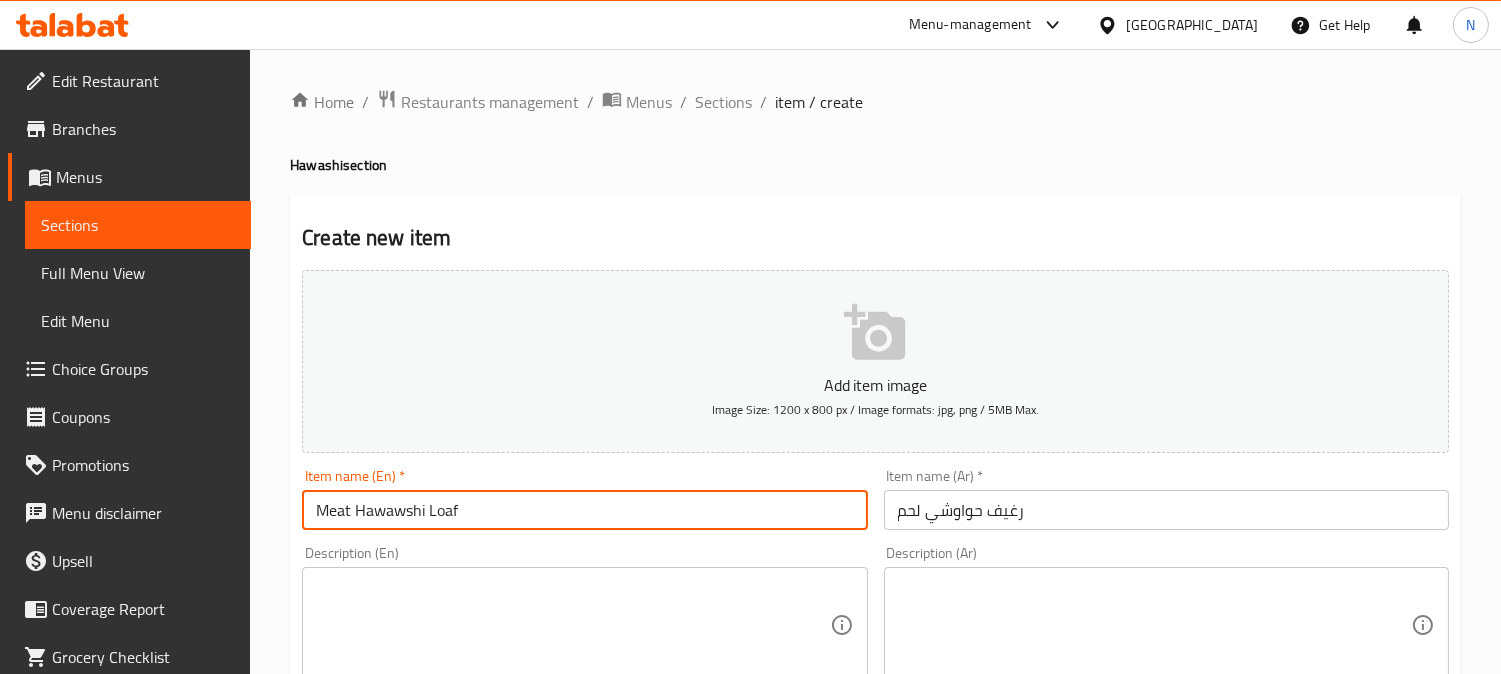 type on "Meat Hawawshi Loaf" 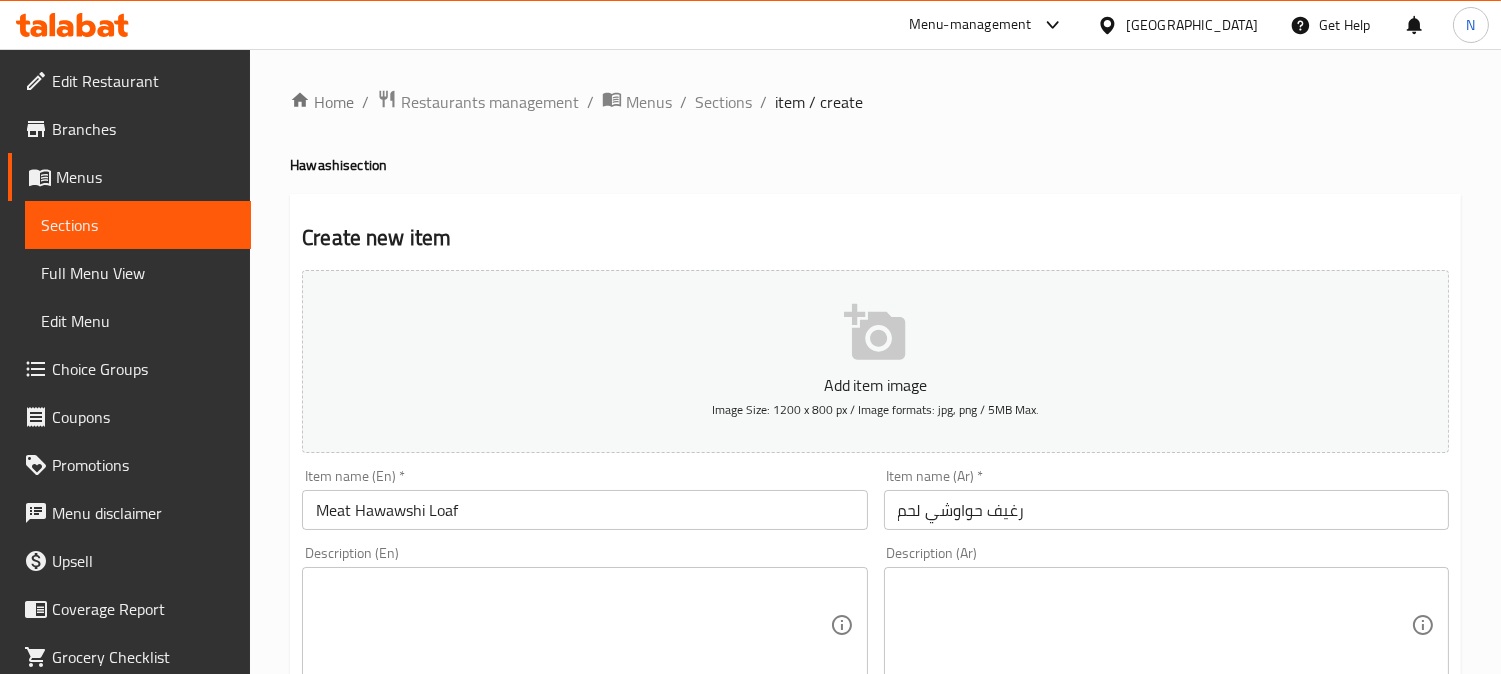drag, startPoint x: 1156, startPoint y: 615, endPoint x: 374, endPoint y: 615, distance: 782 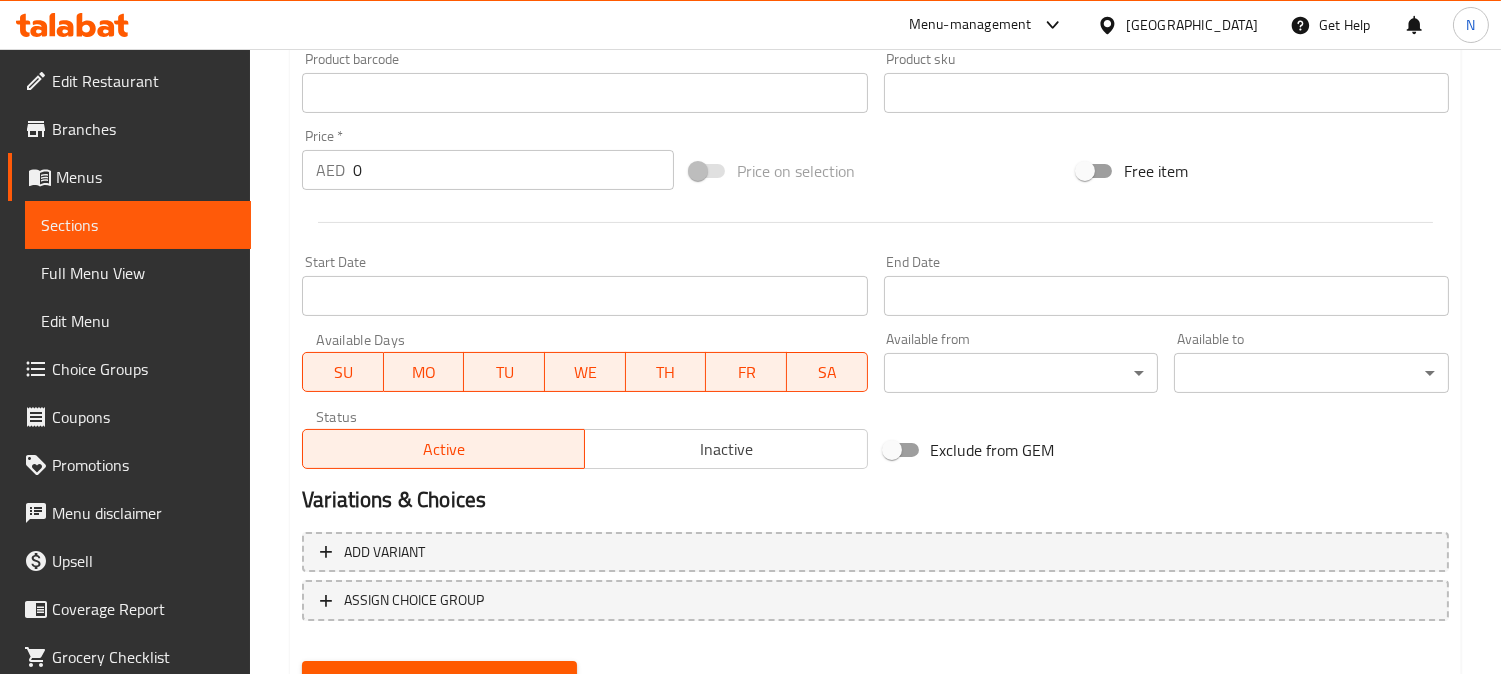 scroll, scrollTop: 666, scrollLeft: 0, axis: vertical 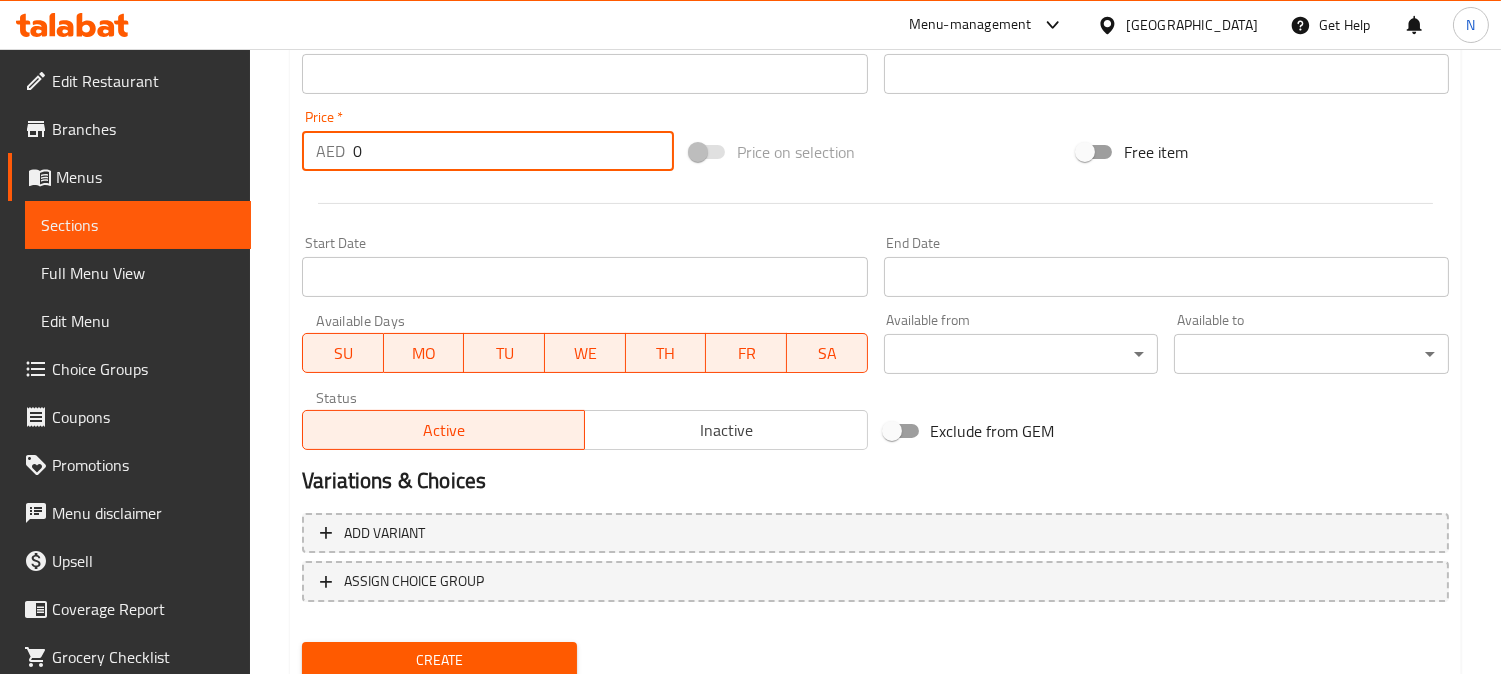 drag, startPoint x: 375, startPoint y: 157, endPoint x: 485, endPoint y: 490, distance: 350.69788 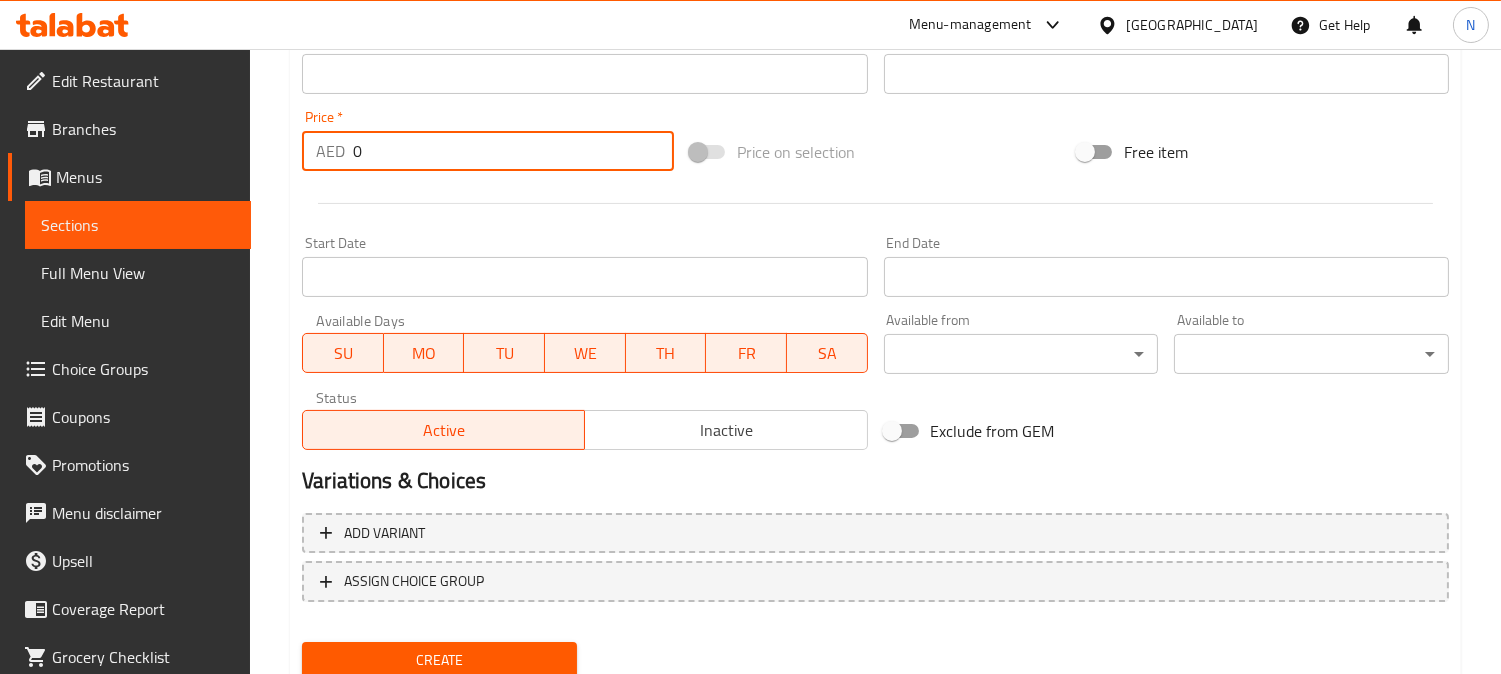 click on "Create new item Add item image Image Size: 1200 x 800 px / Image formats: jpg, png / 5MB Max. Item name (En)   * Meat Hawawshi Loaf Item name (En)  * Item name (Ar)   * رغيف حواوشي لحم Item name (Ar)  * Description (En) Description (En) Description (Ar) Description (Ar) Product barcode Product barcode Product sku Product sku Price   * AED 0 Price  * Price on selection Free item Start Date Start Date End Date End Date Available Days SU MO TU WE TH FR SA Available from ​ ​ Available to ​ ​ Status Active Inactive Exclude from GEM Variations & Choices Add variant ASSIGN CHOICE GROUP Create" at bounding box center [875, 110] 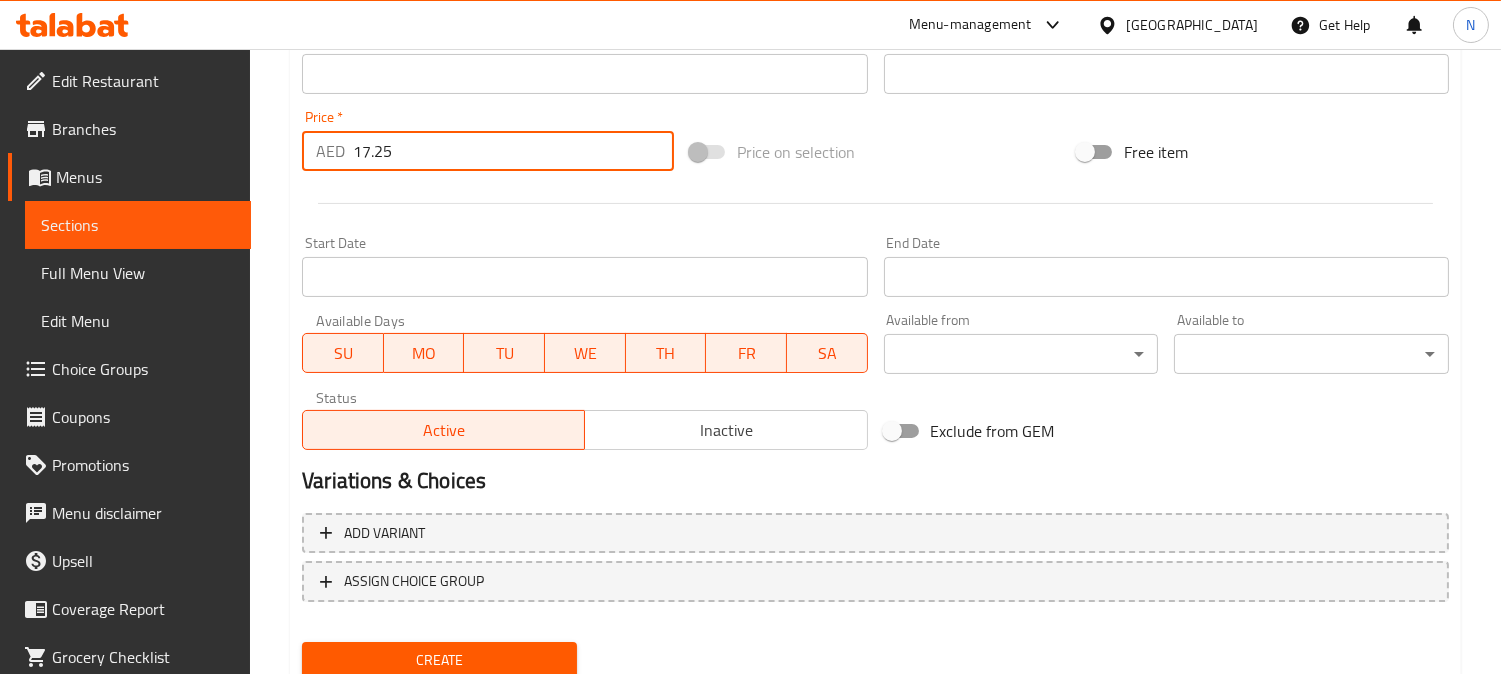 type on "17.25" 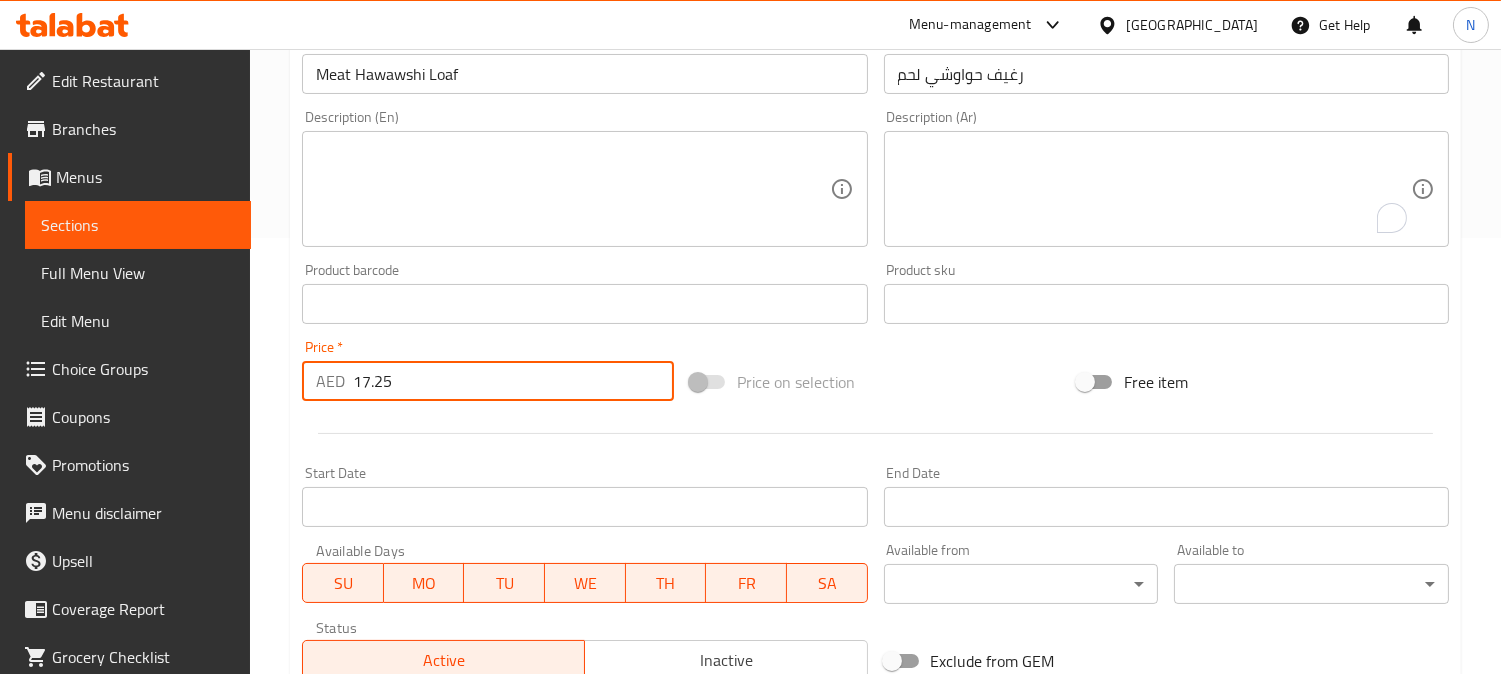 scroll, scrollTop: 222, scrollLeft: 0, axis: vertical 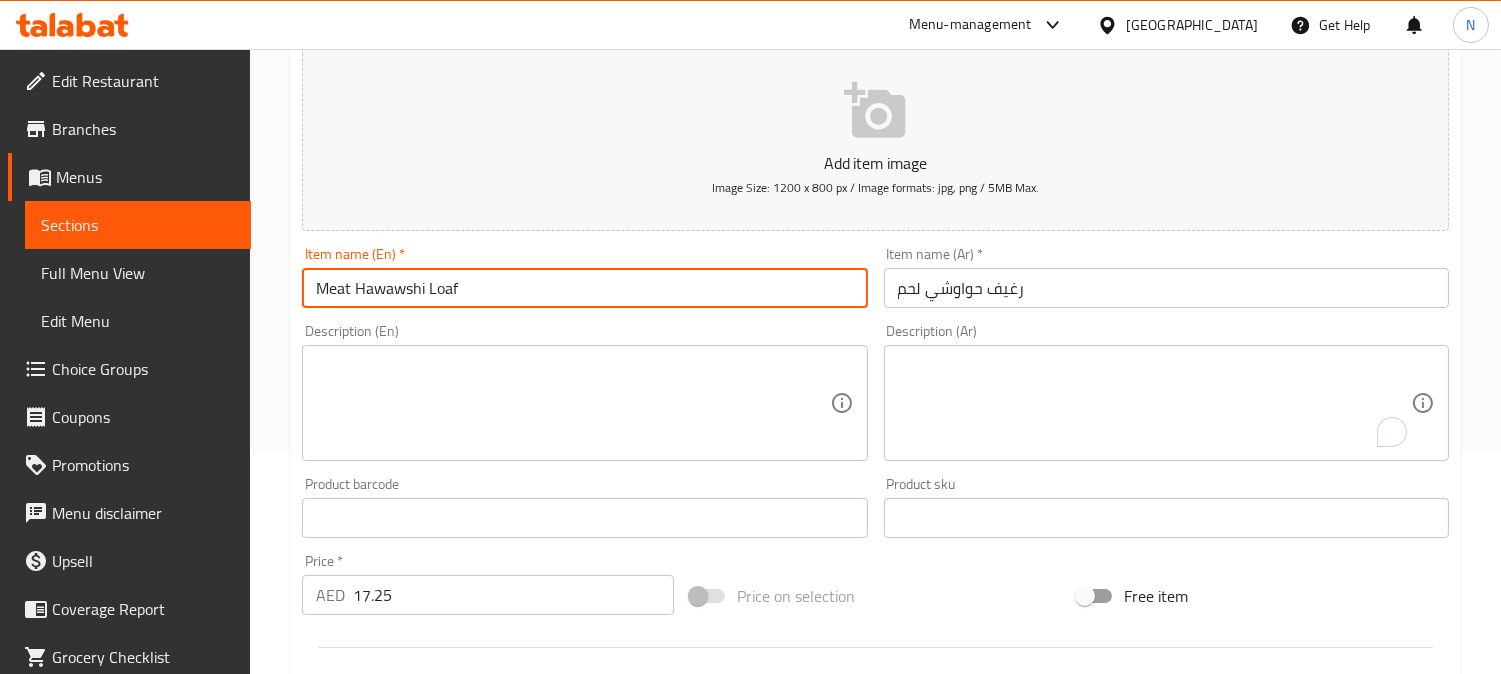 click on "Meat Hawawshi Loaf" at bounding box center [584, 288] 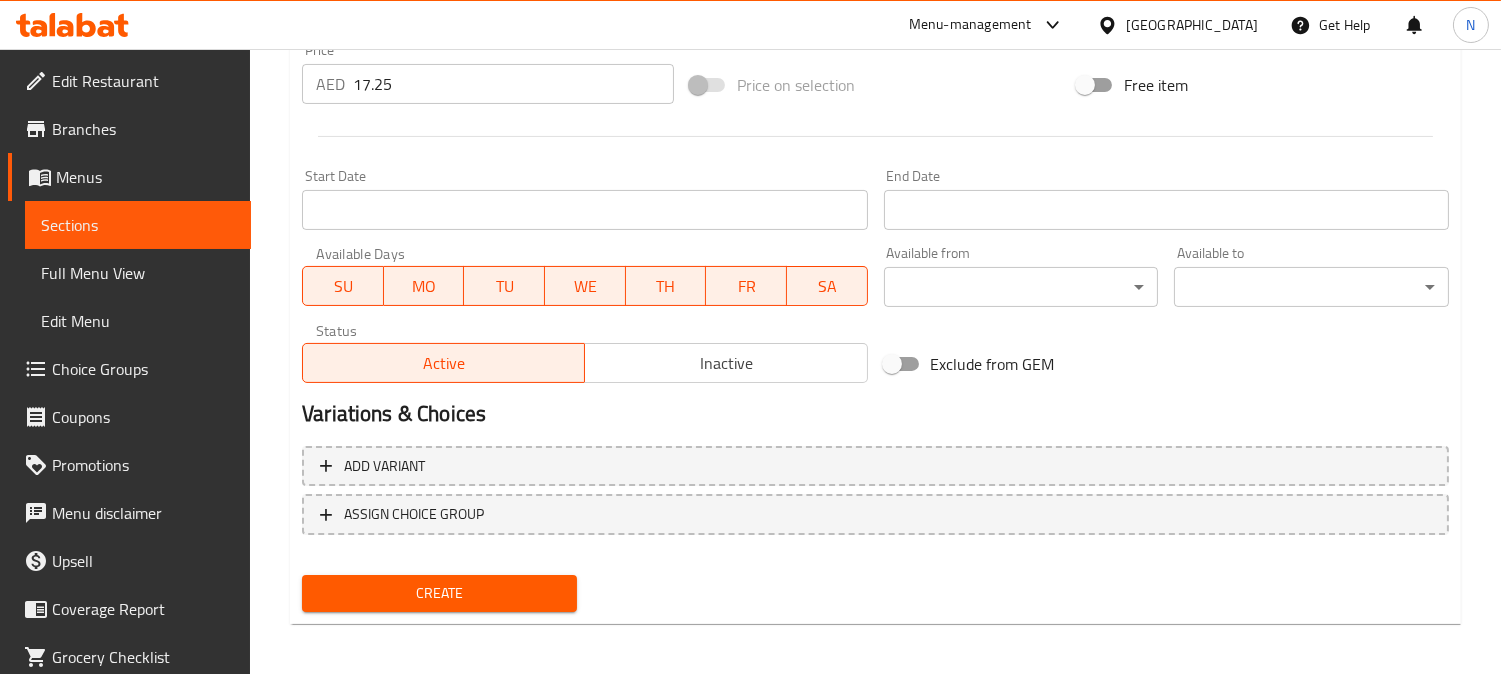 scroll, scrollTop: 735, scrollLeft: 0, axis: vertical 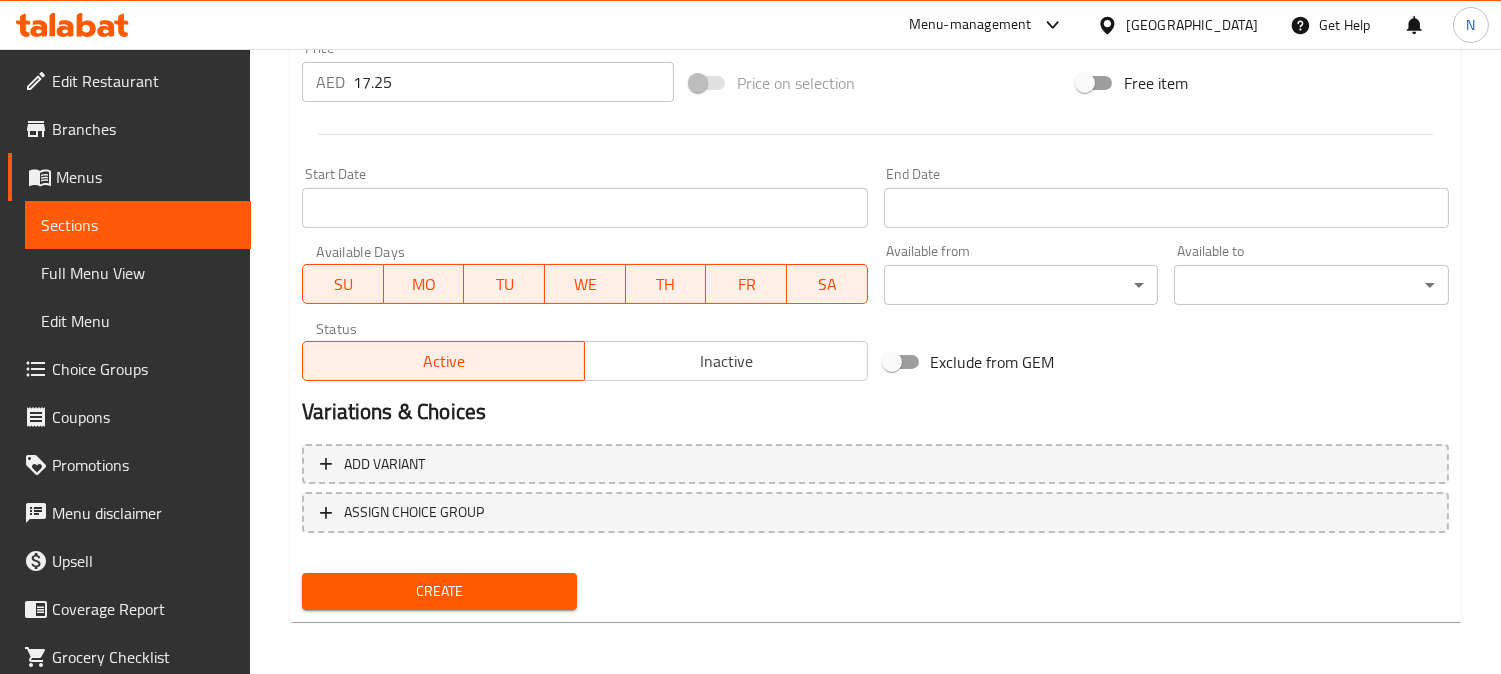 click on "Create" at bounding box center (439, 591) 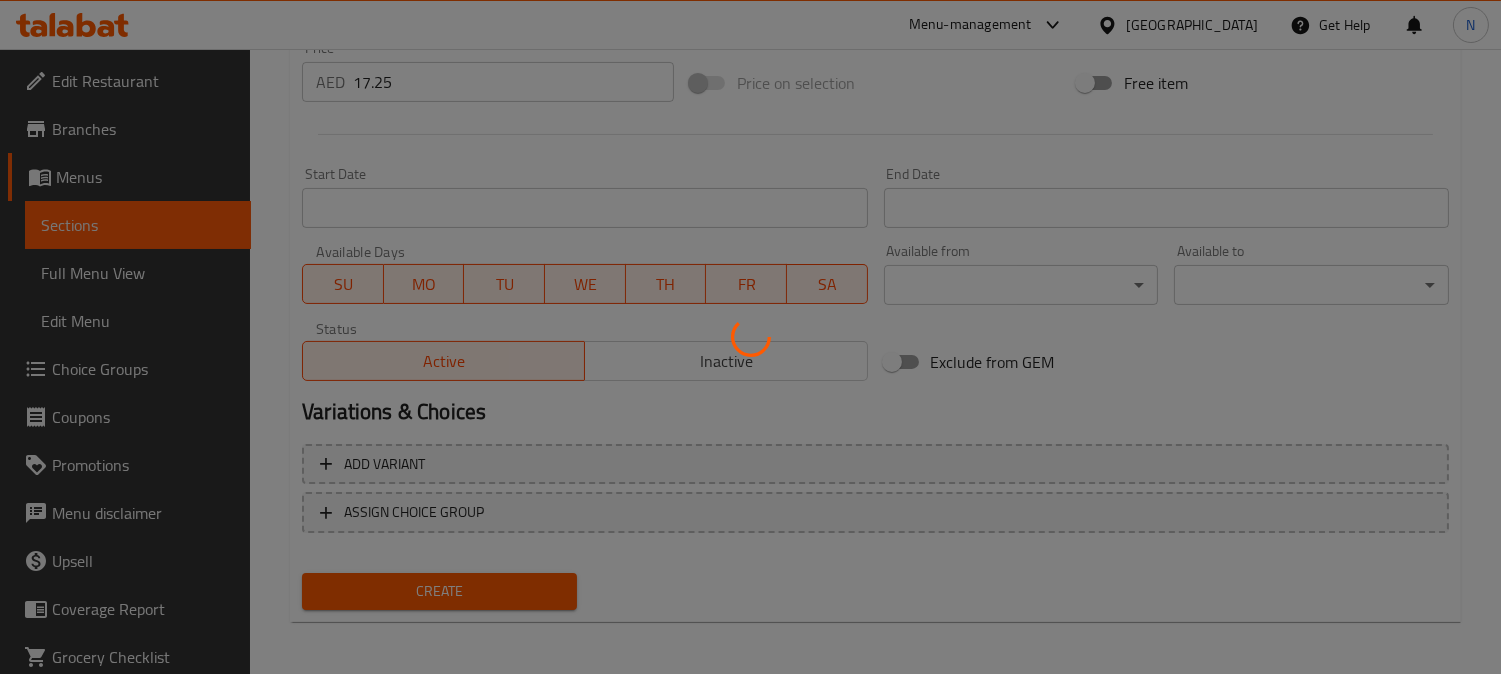 type 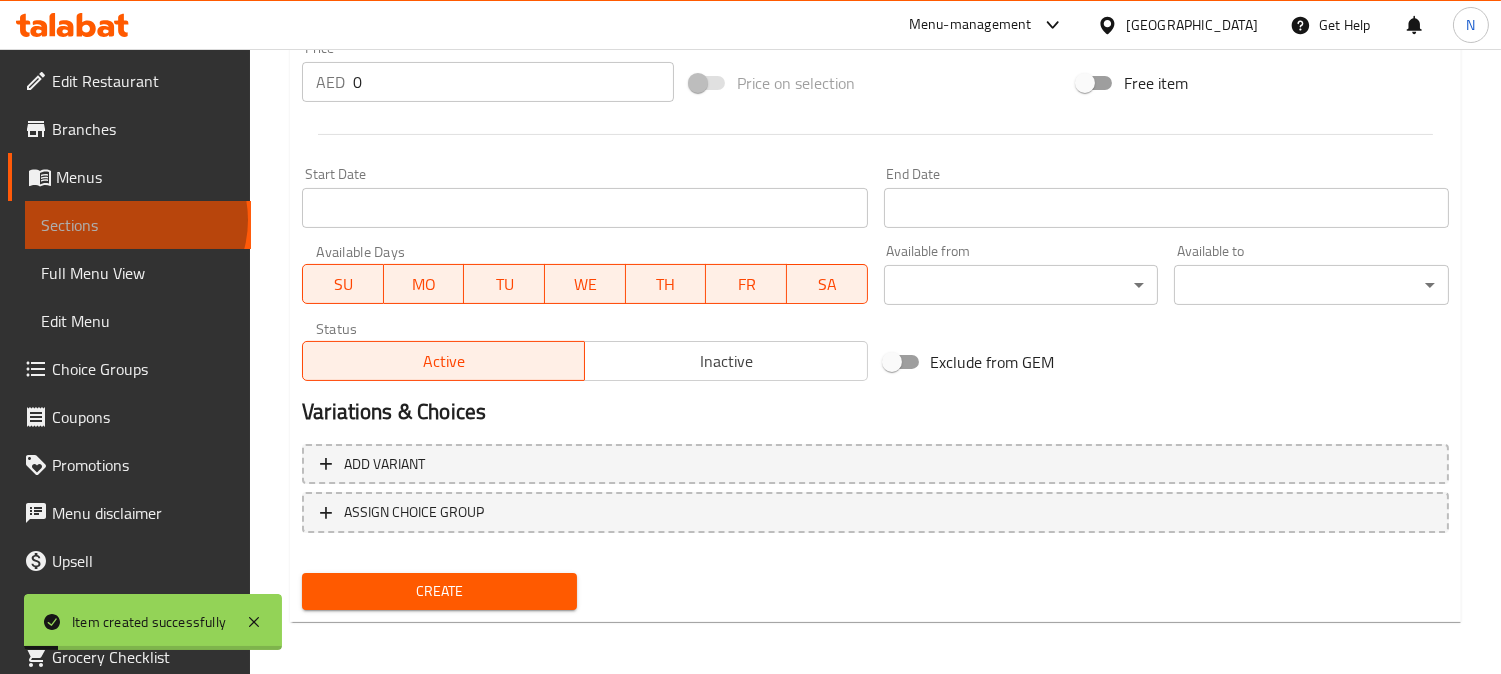 click on "Sections" at bounding box center [138, 225] 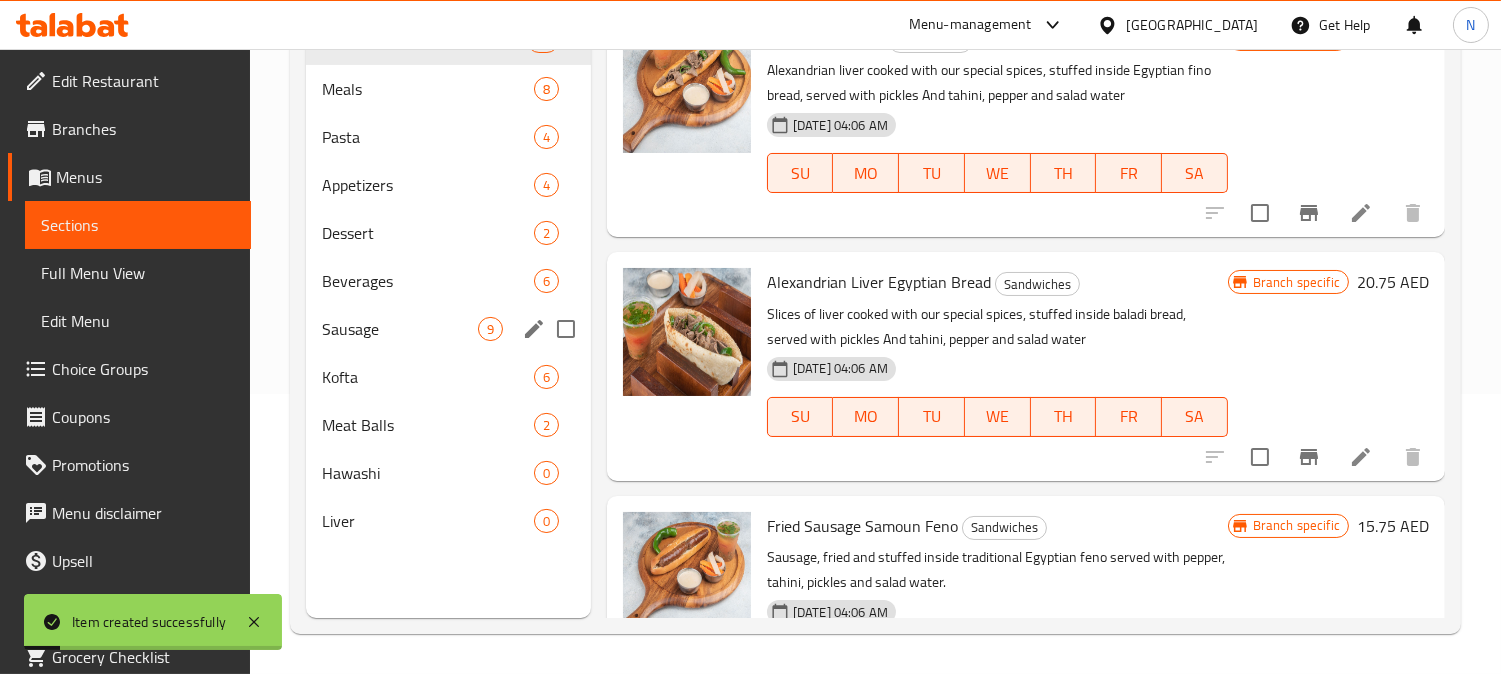 scroll, scrollTop: 280, scrollLeft: 0, axis: vertical 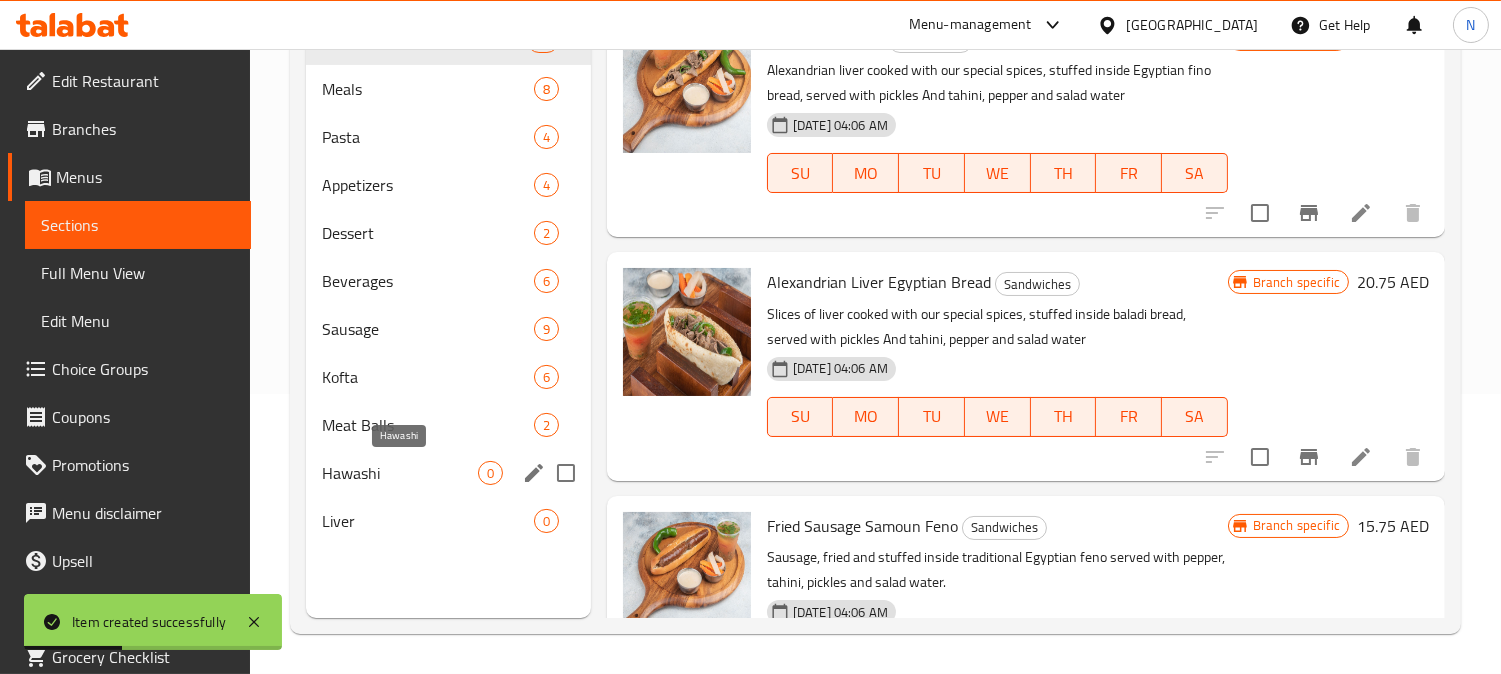 click on "Hawashi" at bounding box center (400, 473) 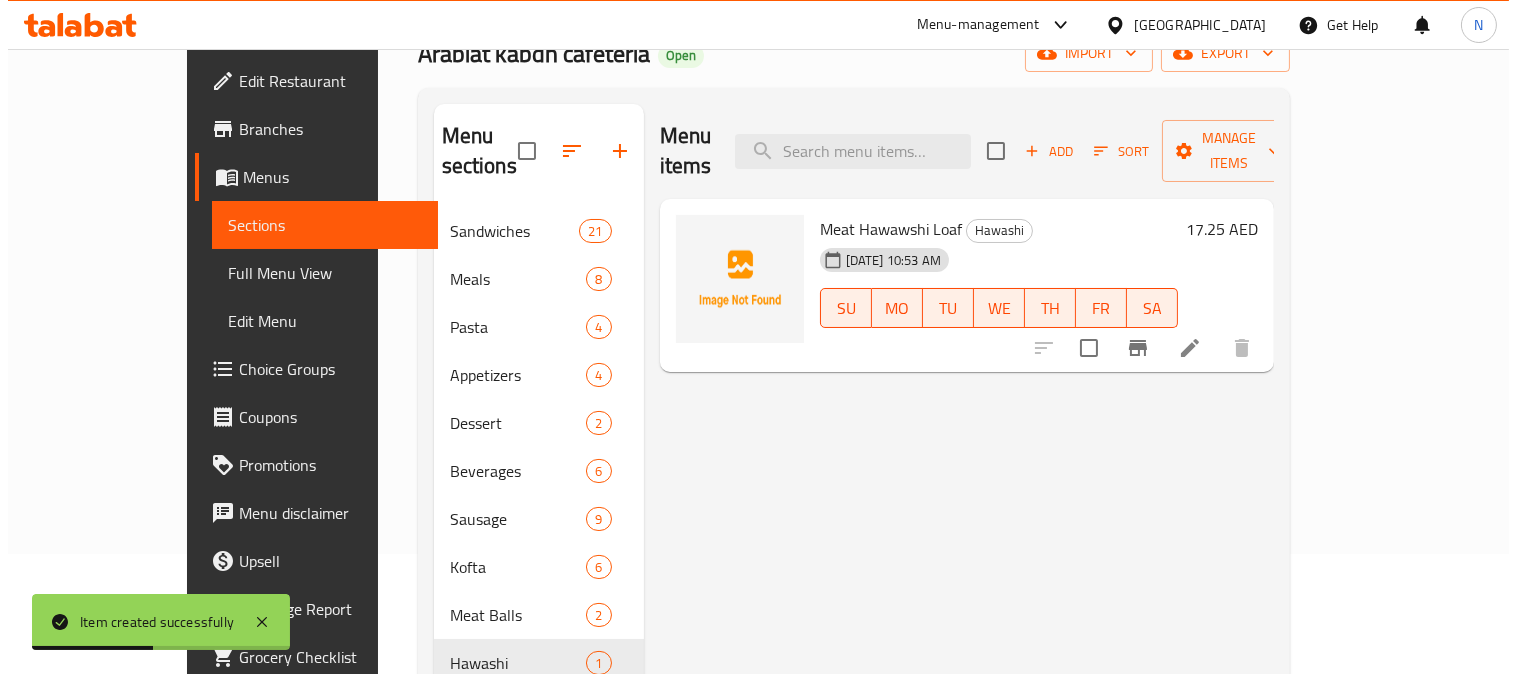 scroll, scrollTop: 57, scrollLeft: 0, axis: vertical 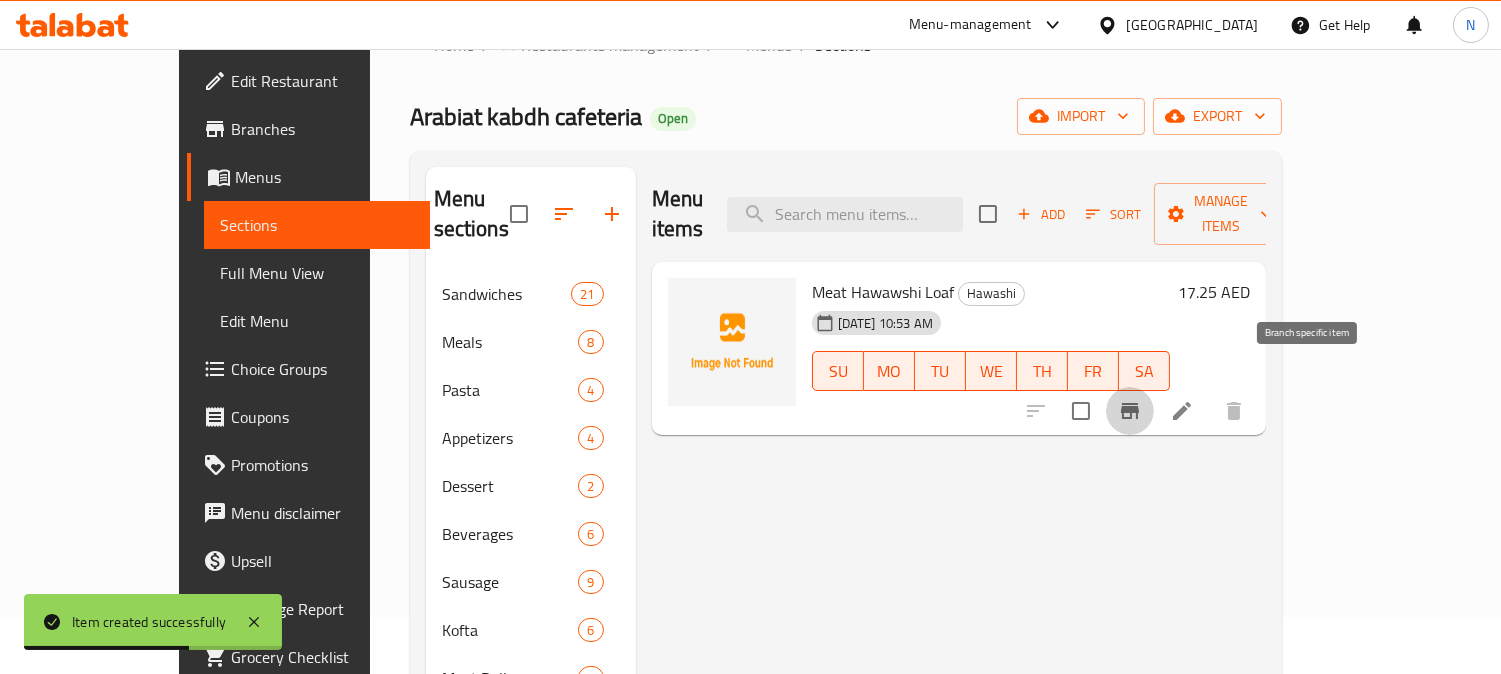 click 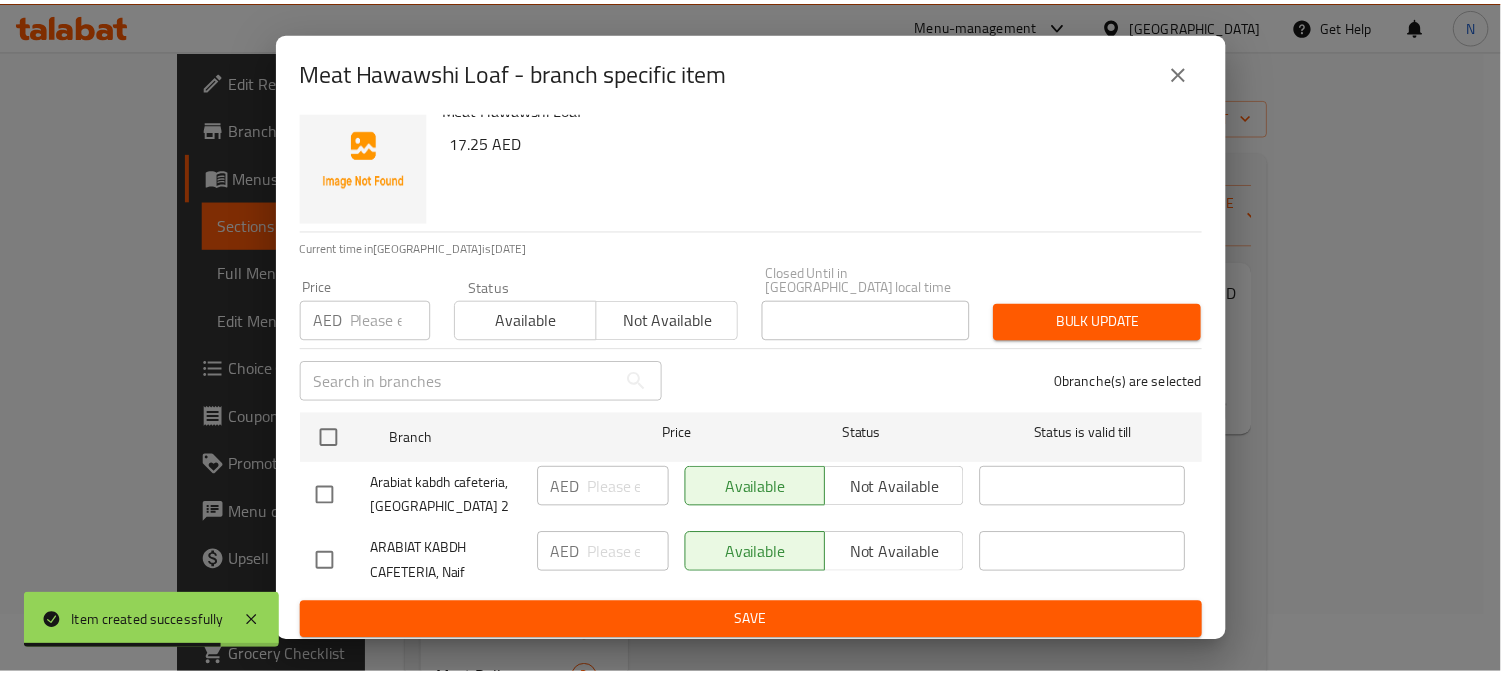 scroll, scrollTop: 31, scrollLeft: 0, axis: vertical 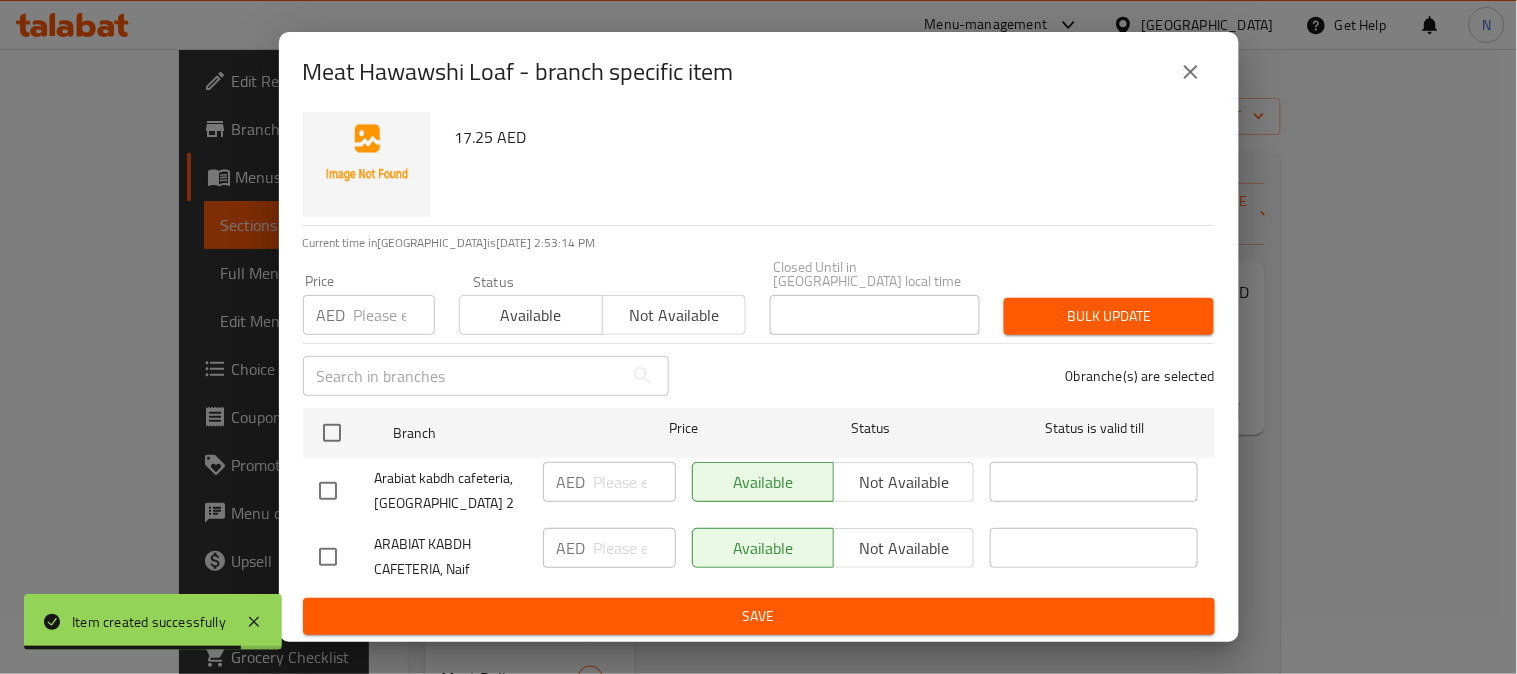 click at bounding box center (328, 557) 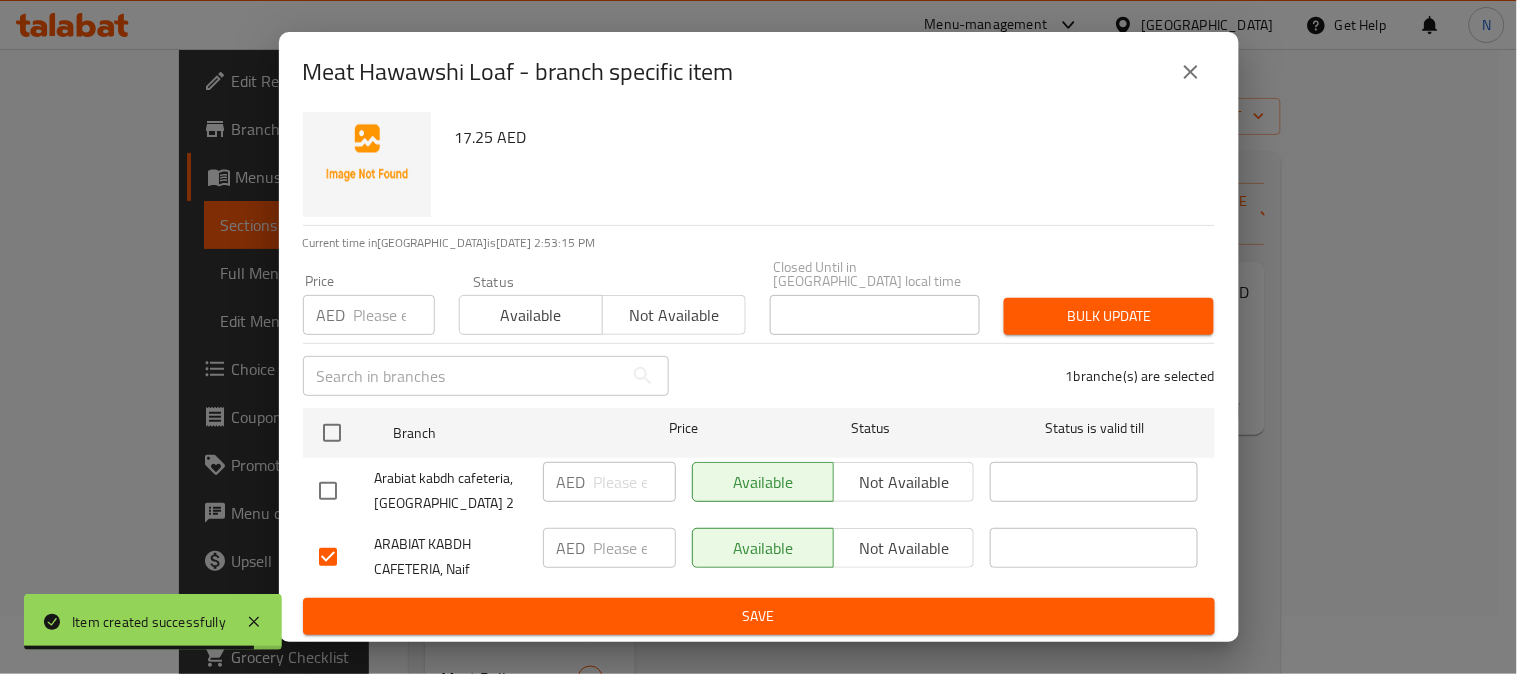 click on "Not available" at bounding box center (904, 548) 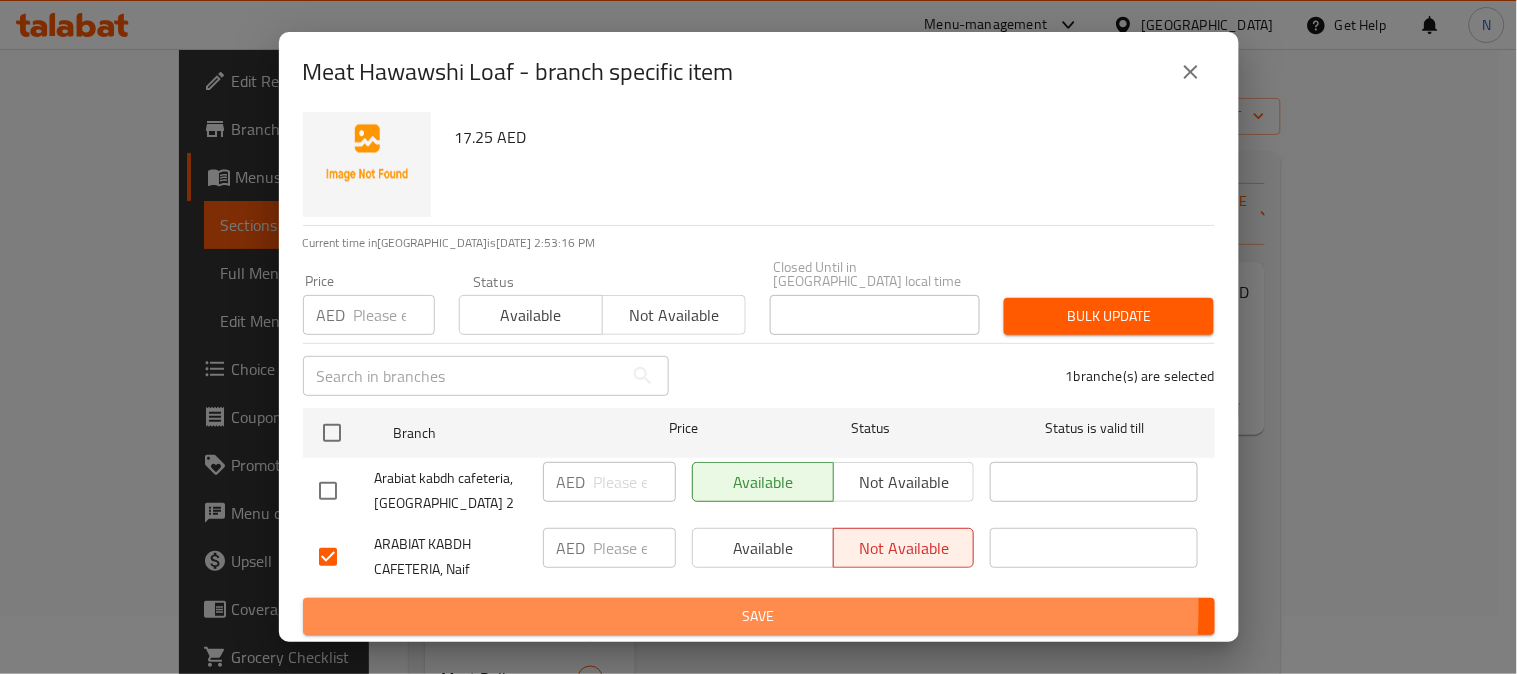 click on "Save" at bounding box center (759, 616) 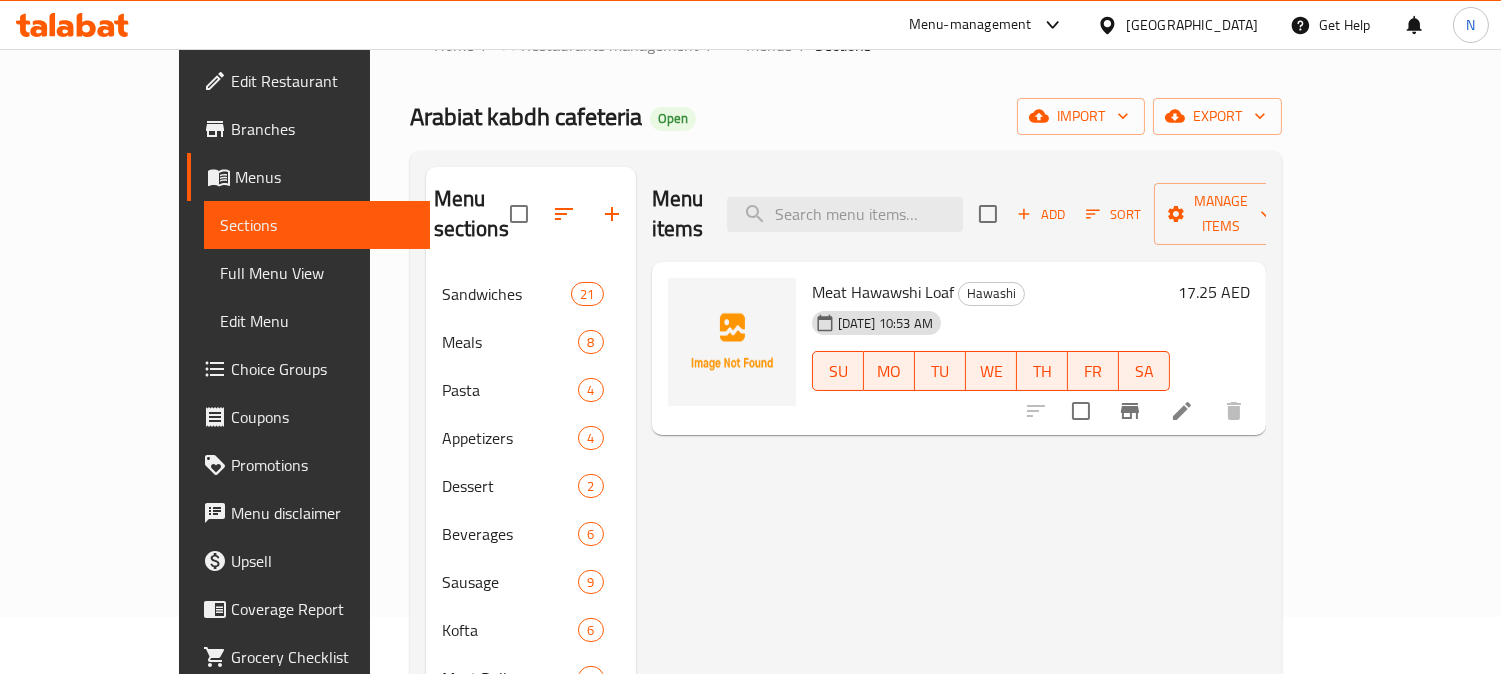 click on "Menu items Add Sort Manage items Meat Hawawshi Loaf   Hawashi 11-07-2025 10:53 AM SU MO TU WE TH FR SA 17.25   AED" at bounding box center [951, 504] 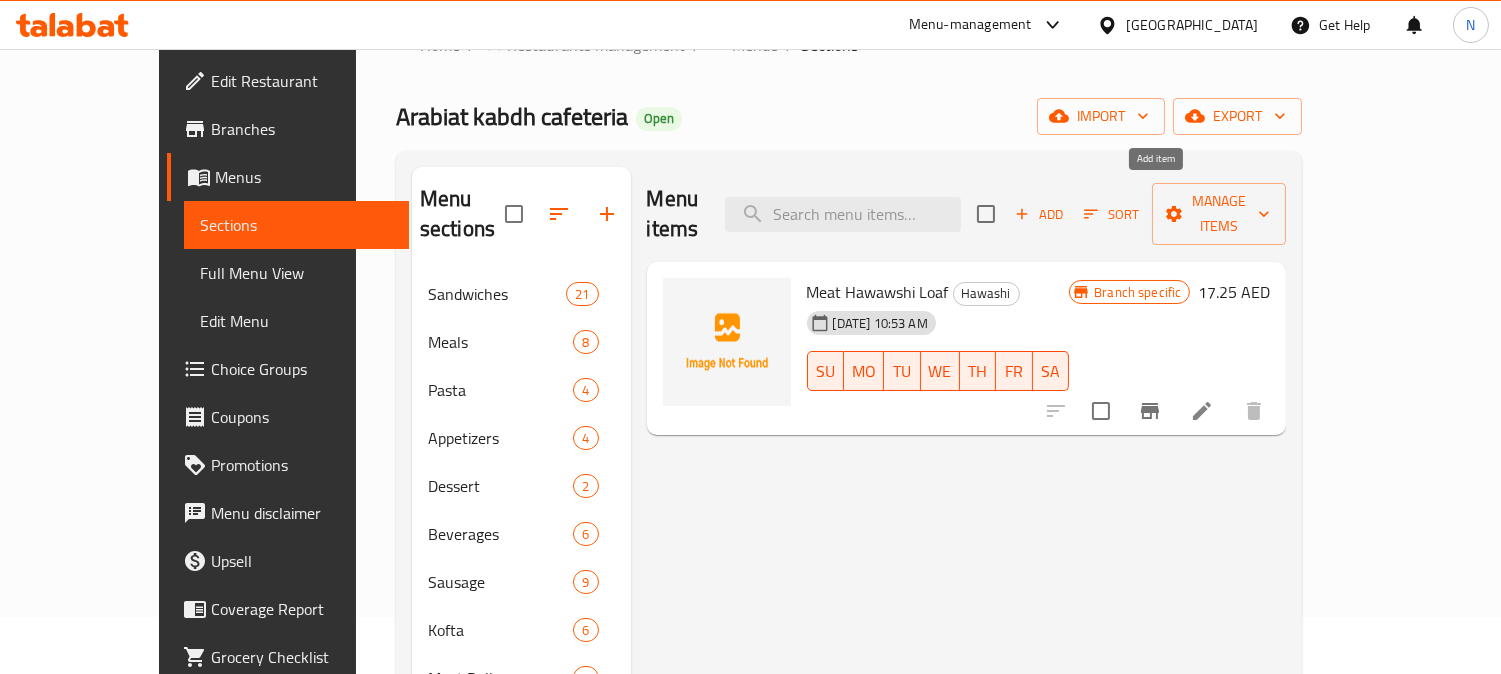 click on "Add" at bounding box center (1039, 214) 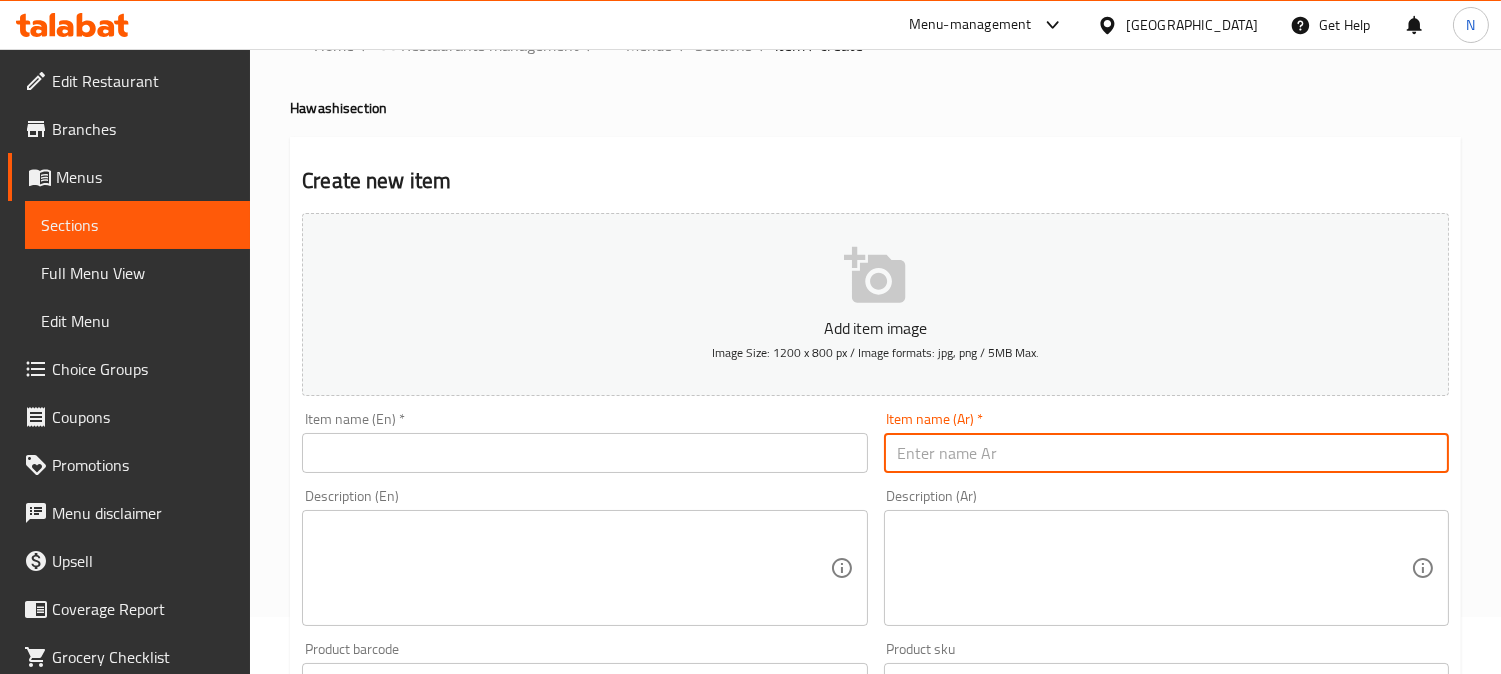 click at bounding box center [1166, 453] 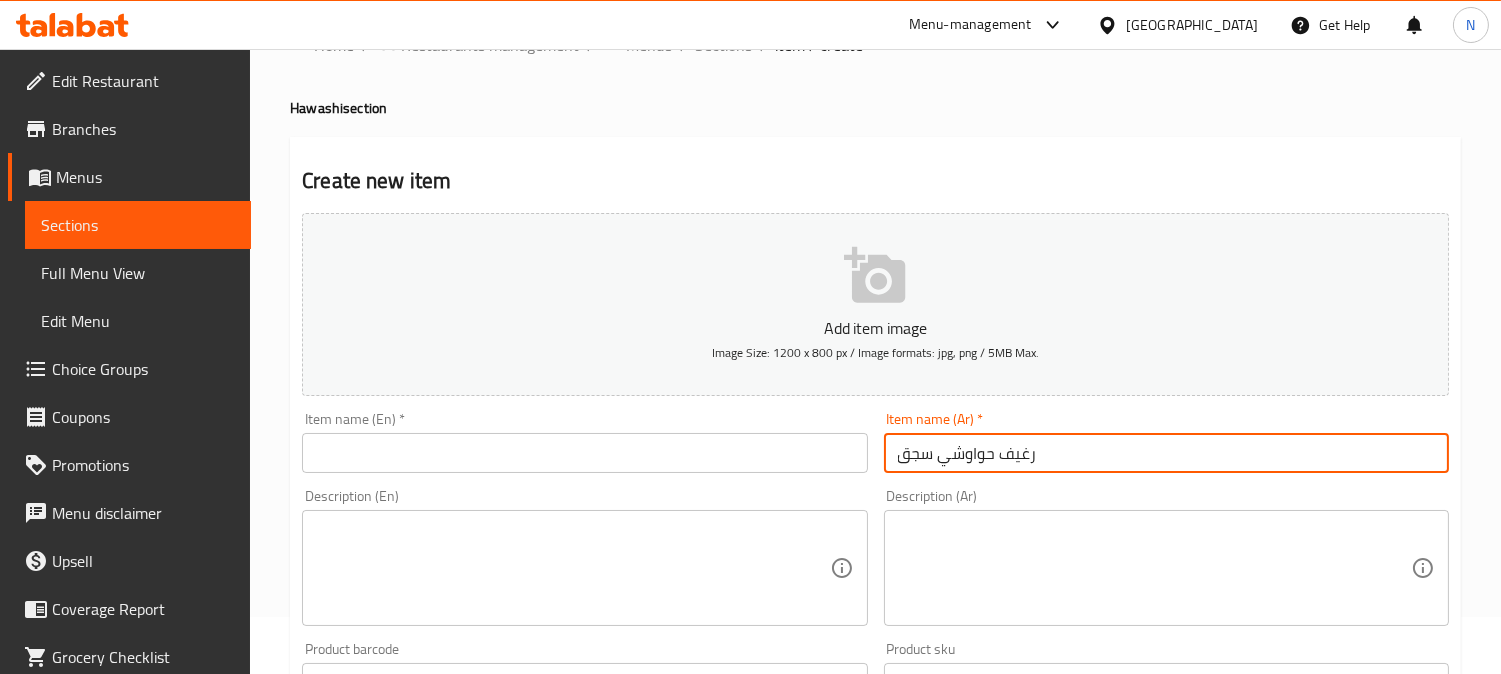 type on "رغيف حواوشي سجق" 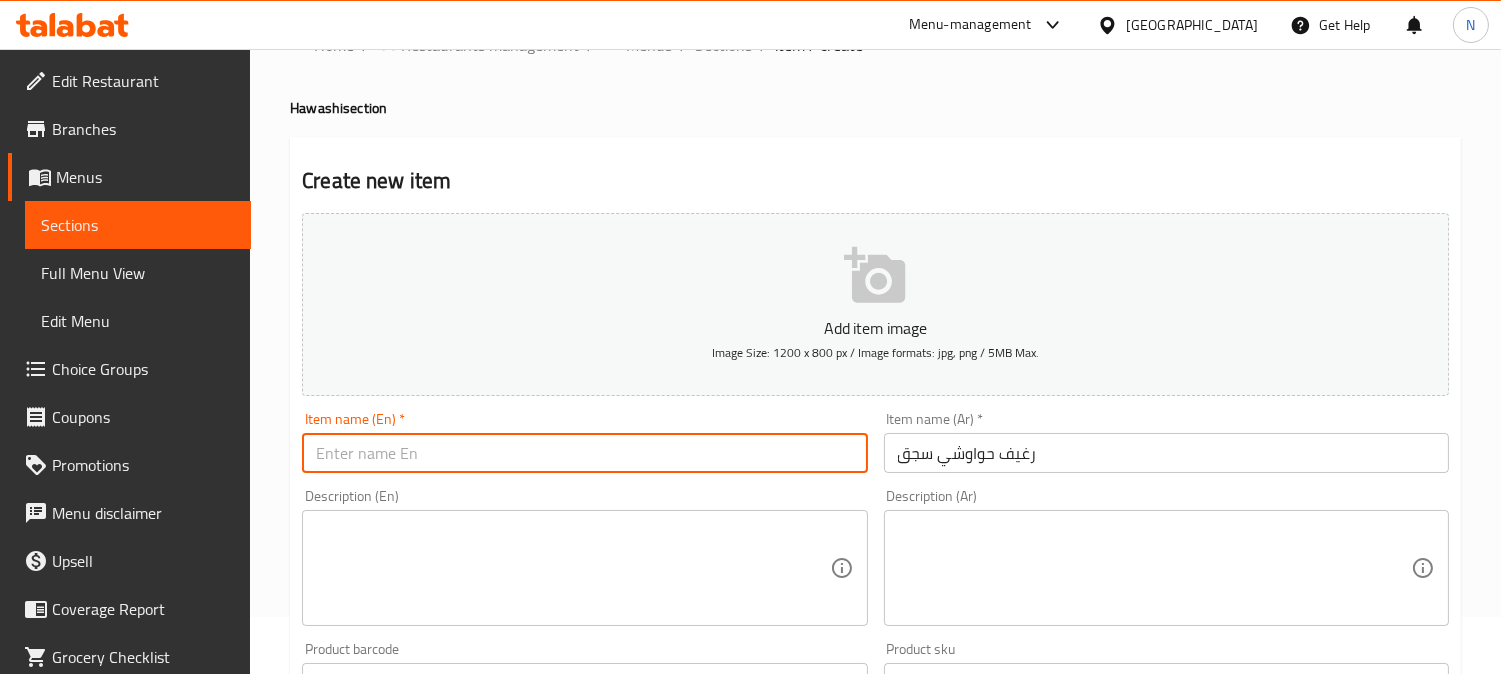 paste on "Sausage Hawawshi Loaf" 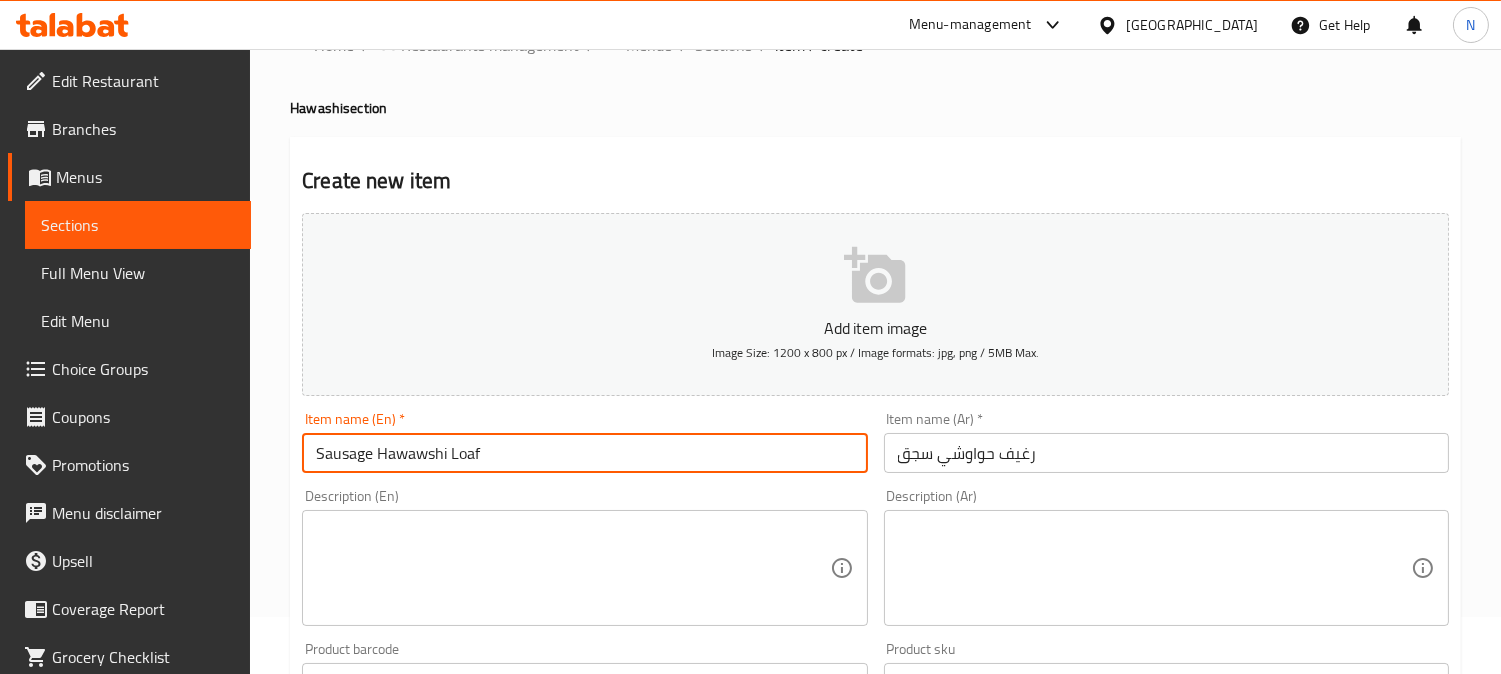 type on "Sausage Hawawshi Loaf" 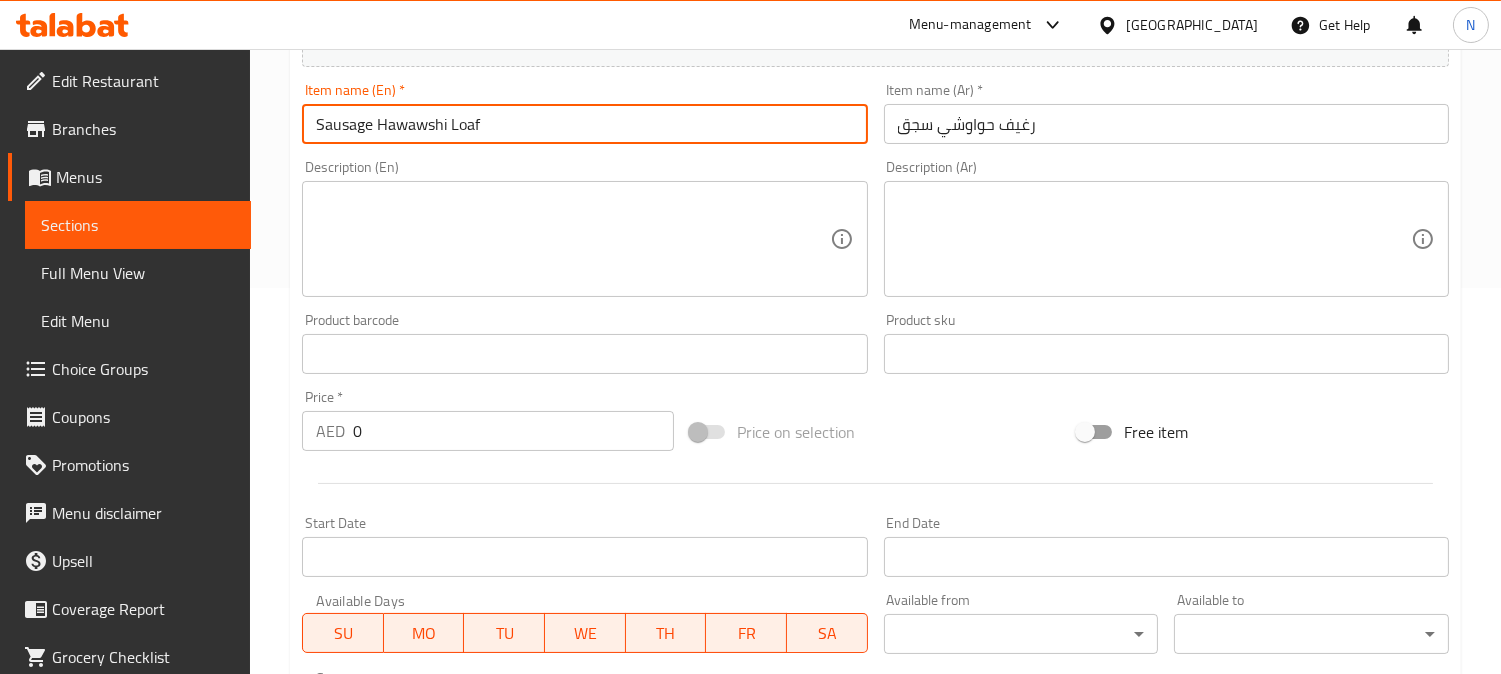 scroll, scrollTop: 391, scrollLeft: 0, axis: vertical 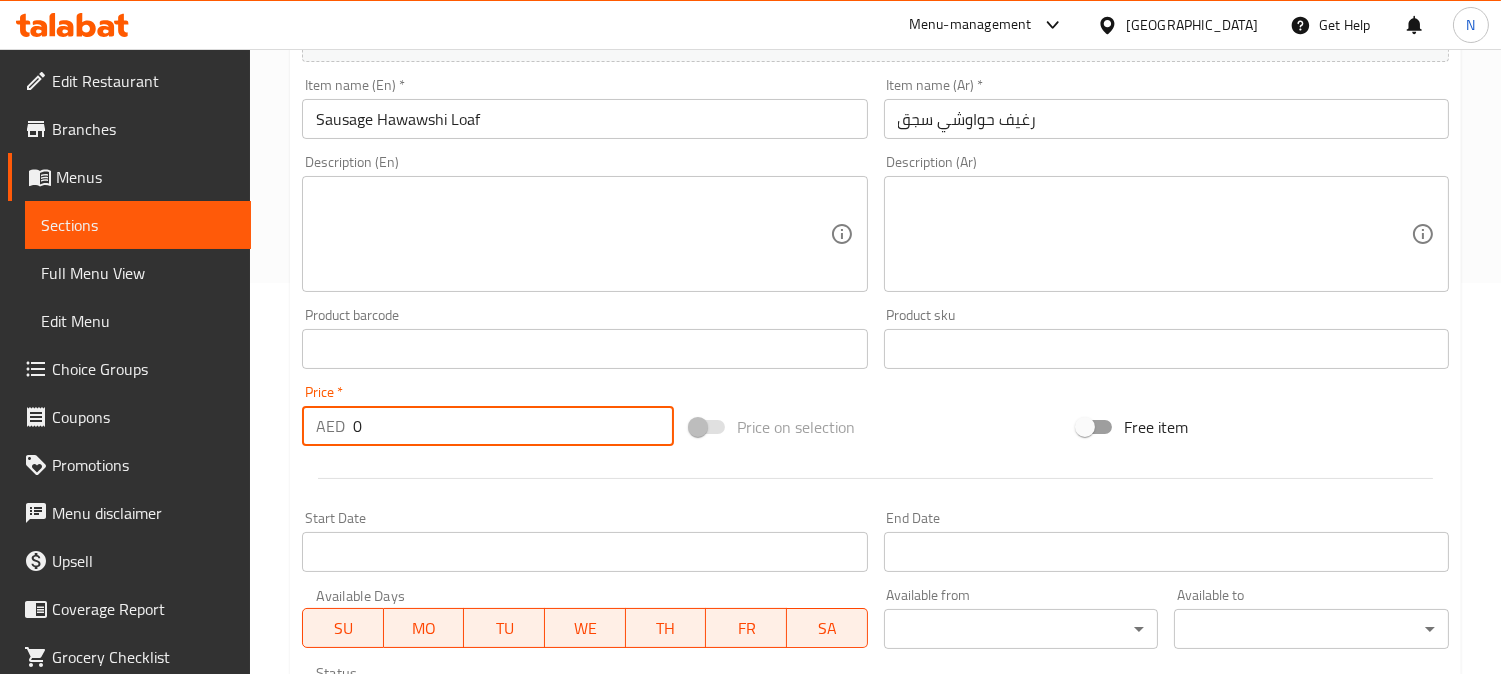 drag, startPoint x: 392, startPoint y: 410, endPoint x: 338, endPoint y: 434, distance: 59.093147 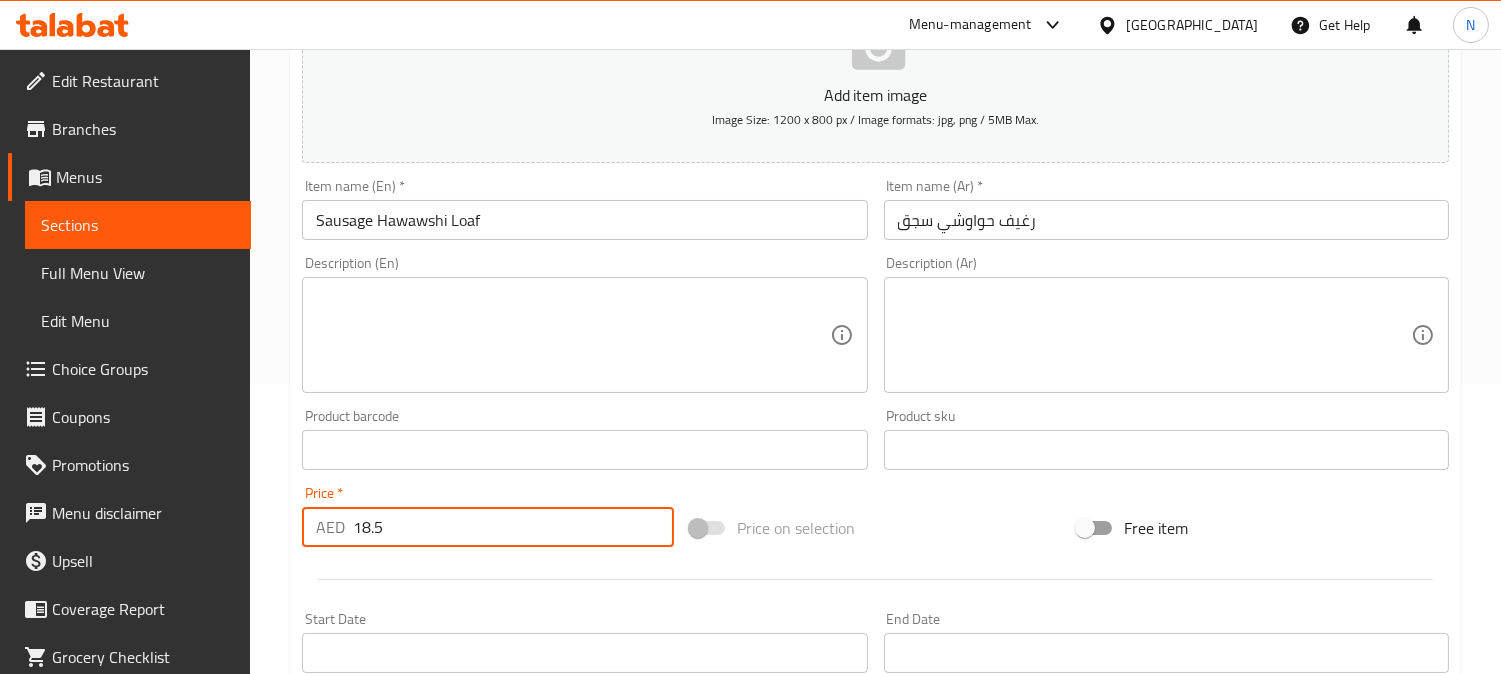 scroll, scrollTop: 180, scrollLeft: 0, axis: vertical 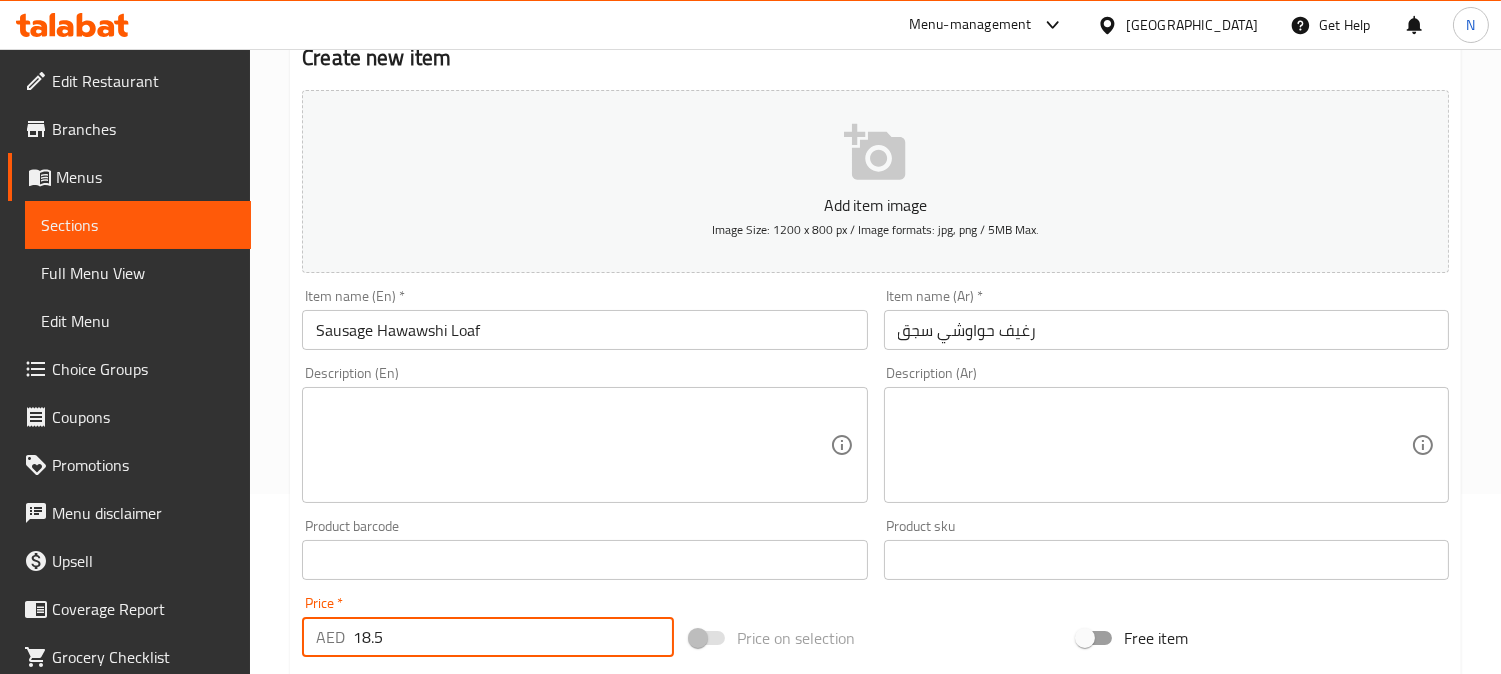 type on "18.5" 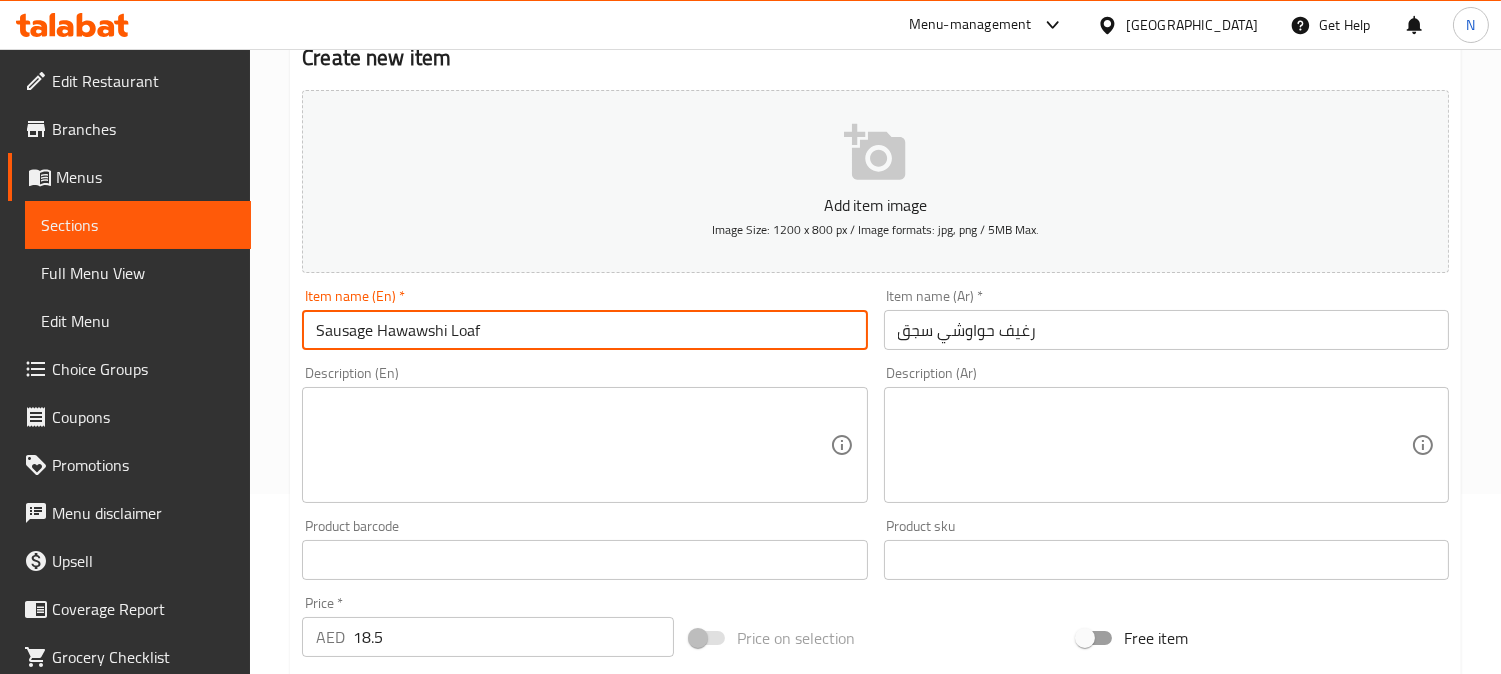 click on "Sausage Hawawshi Loaf" at bounding box center [584, 330] 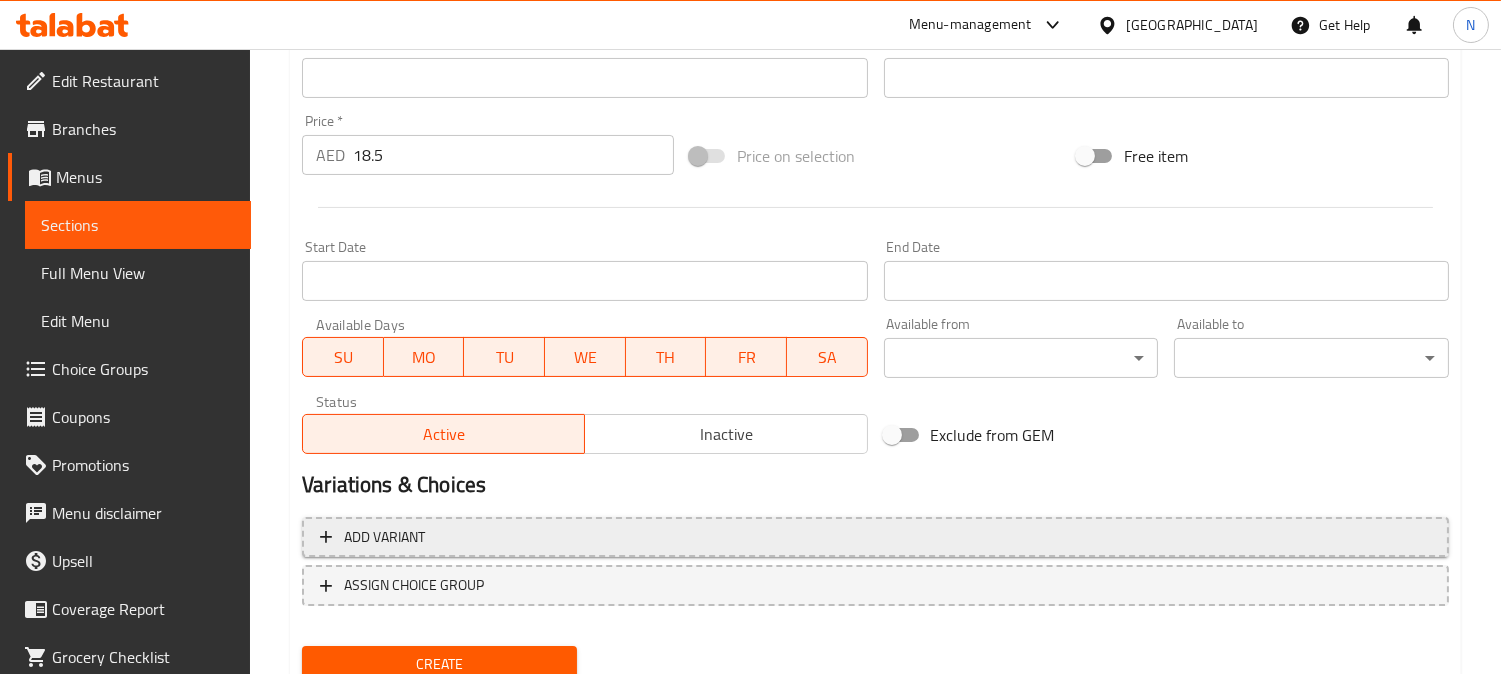 scroll, scrollTop: 735, scrollLeft: 0, axis: vertical 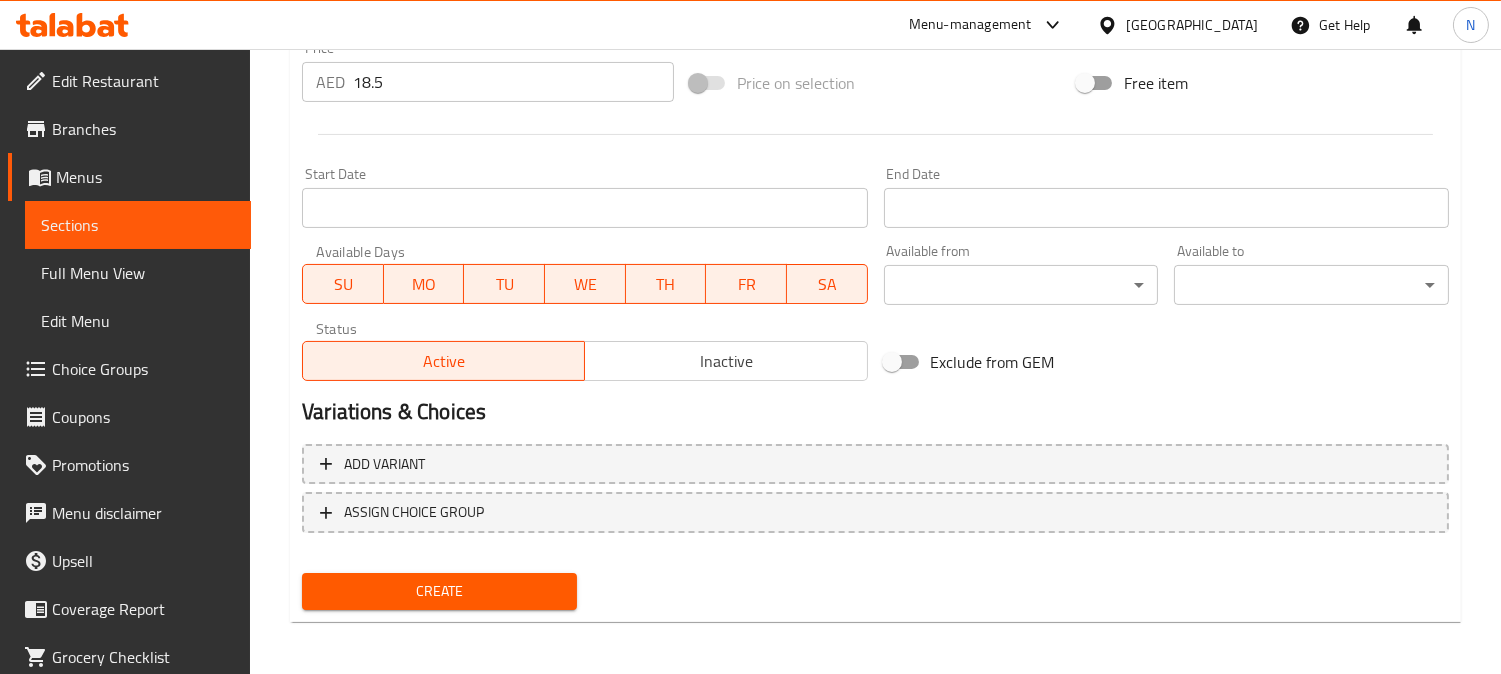 click on "Create" at bounding box center (439, 591) 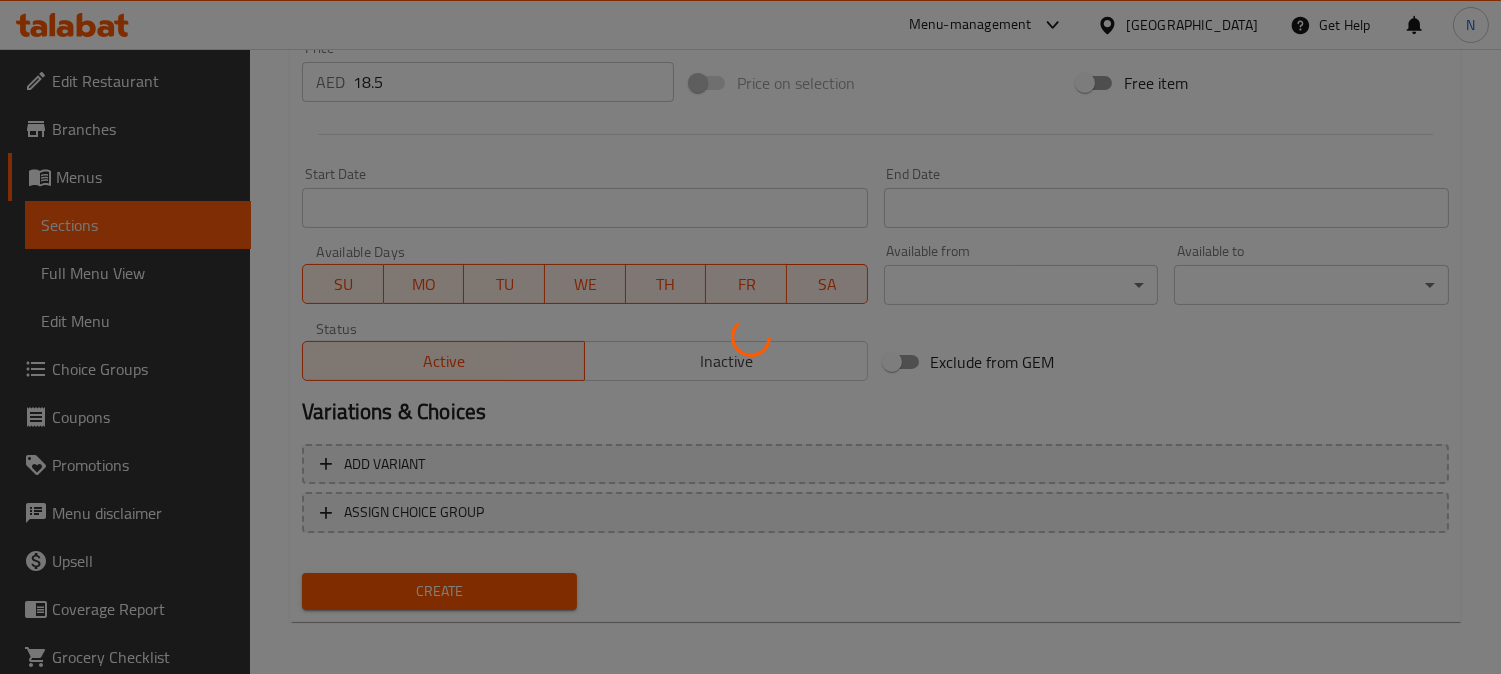 type 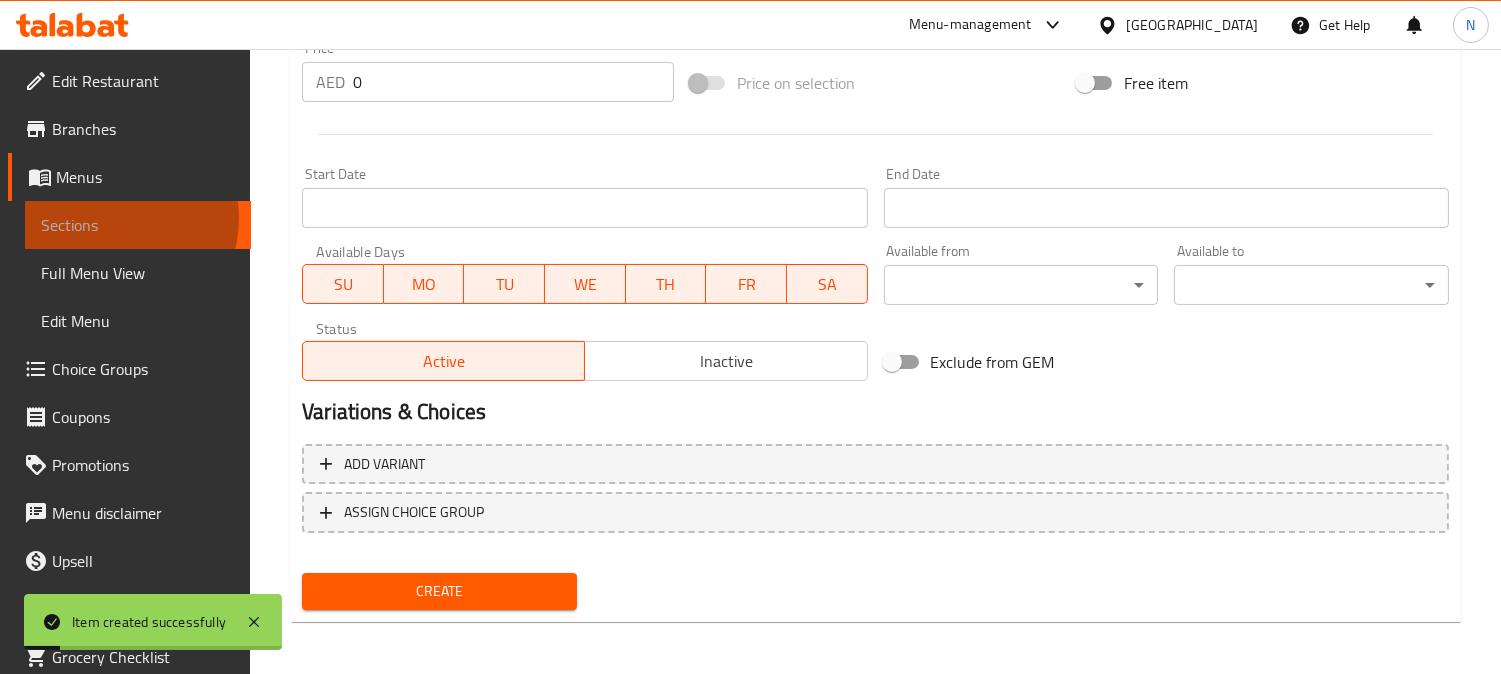 click on "Sections" at bounding box center (138, 225) 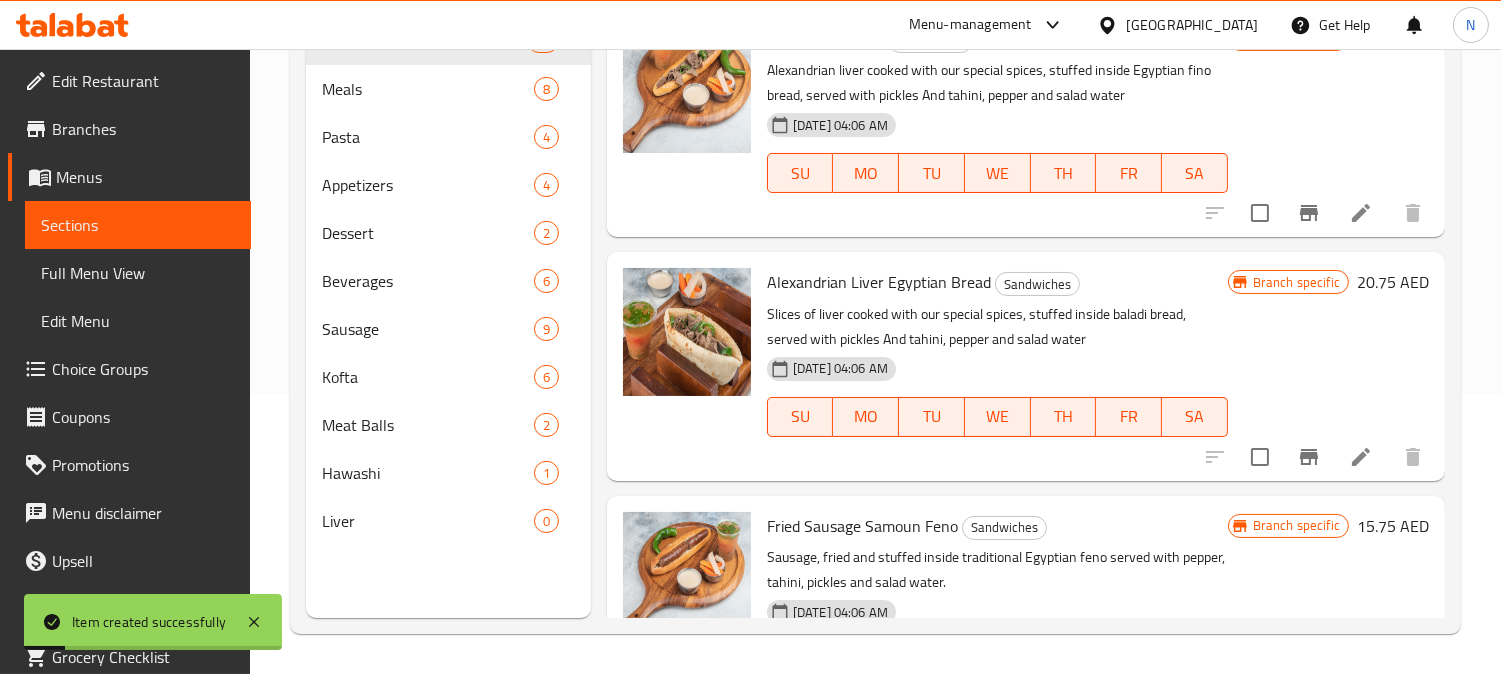 scroll, scrollTop: 280, scrollLeft: 0, axis: vertical 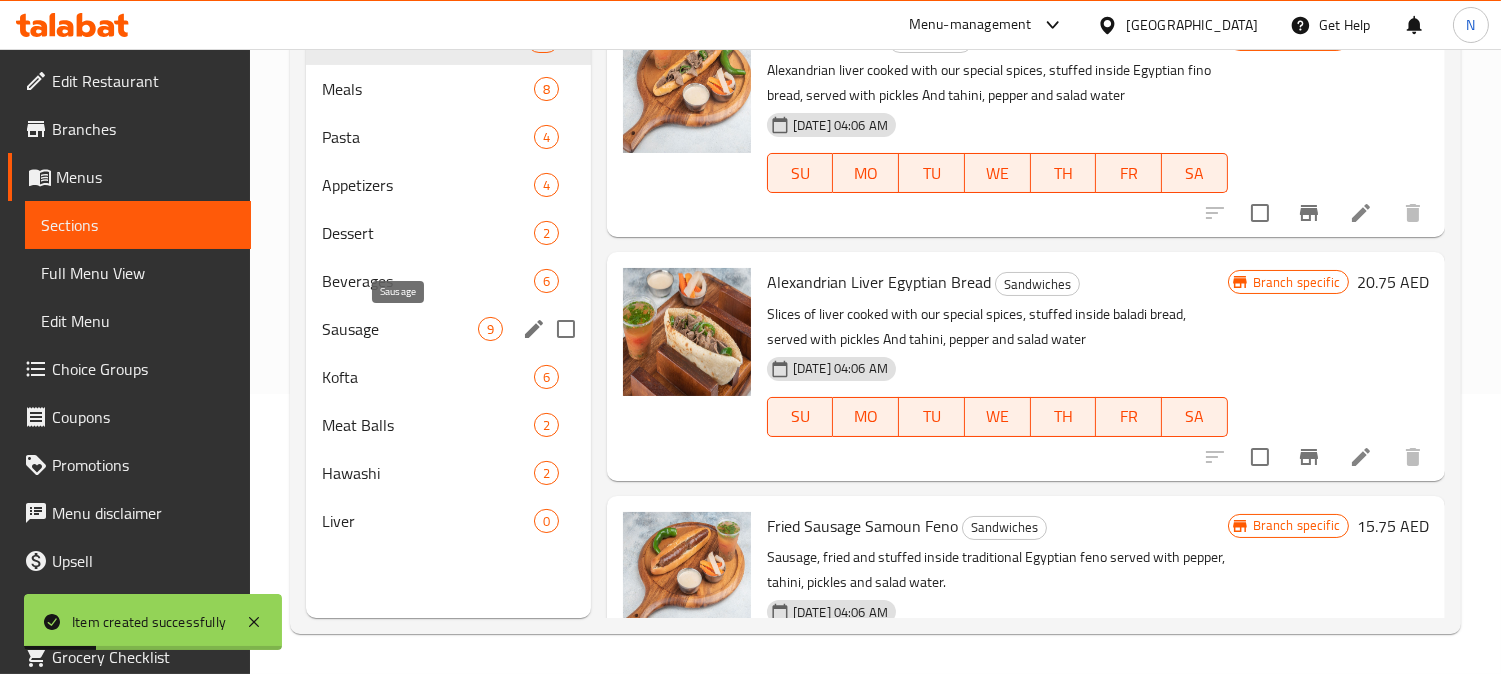 click on "Sausage" at bounding box center [400, 329] 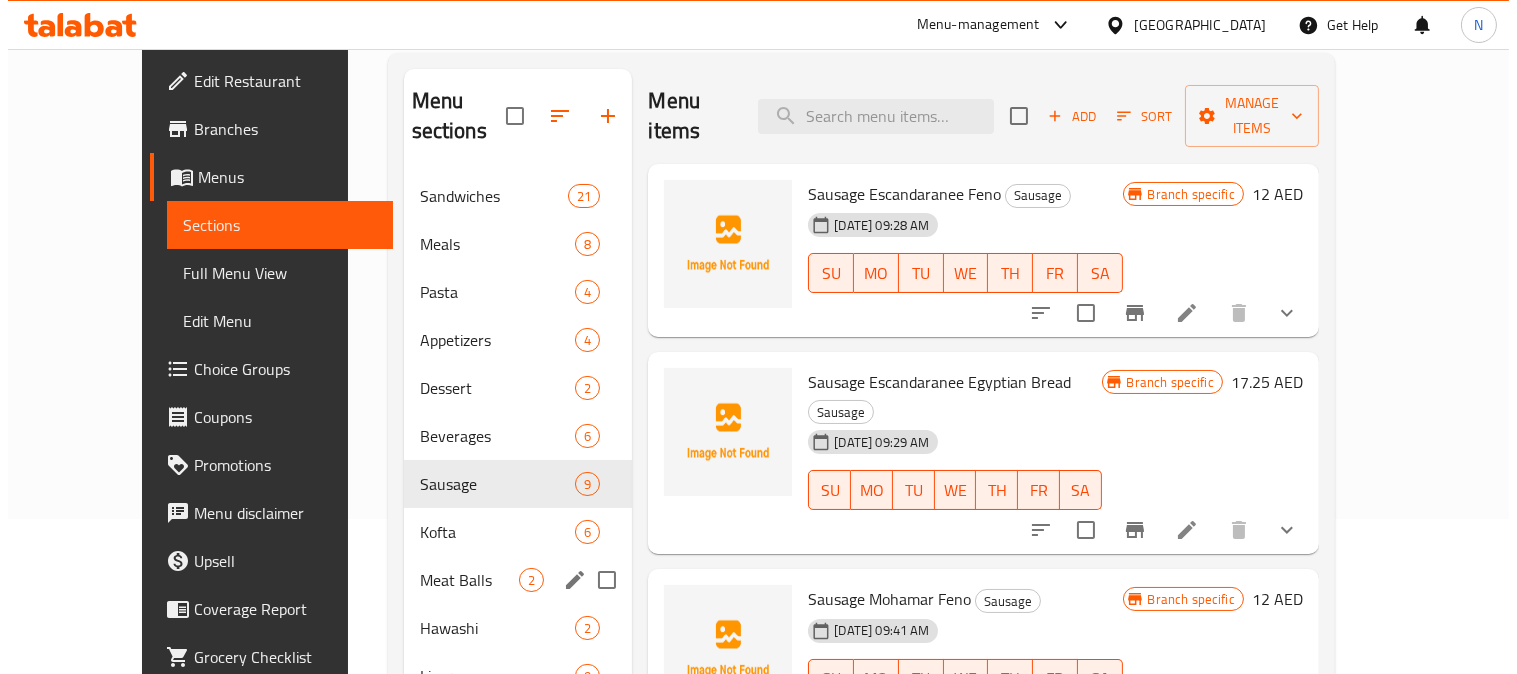 scroll, scrollTop: 168, scrollLeft: 0, axis: vertical 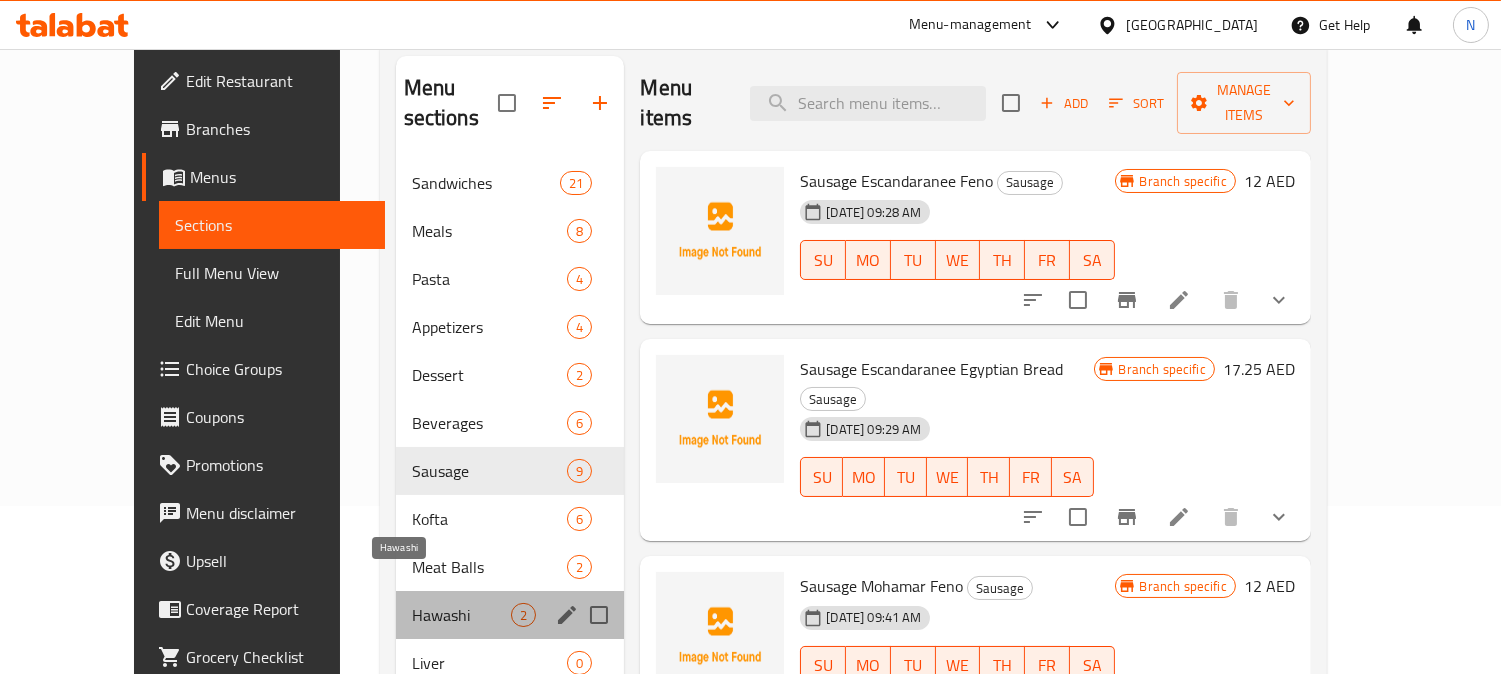 click on "Hawashi" at bounding box center [462, 615] 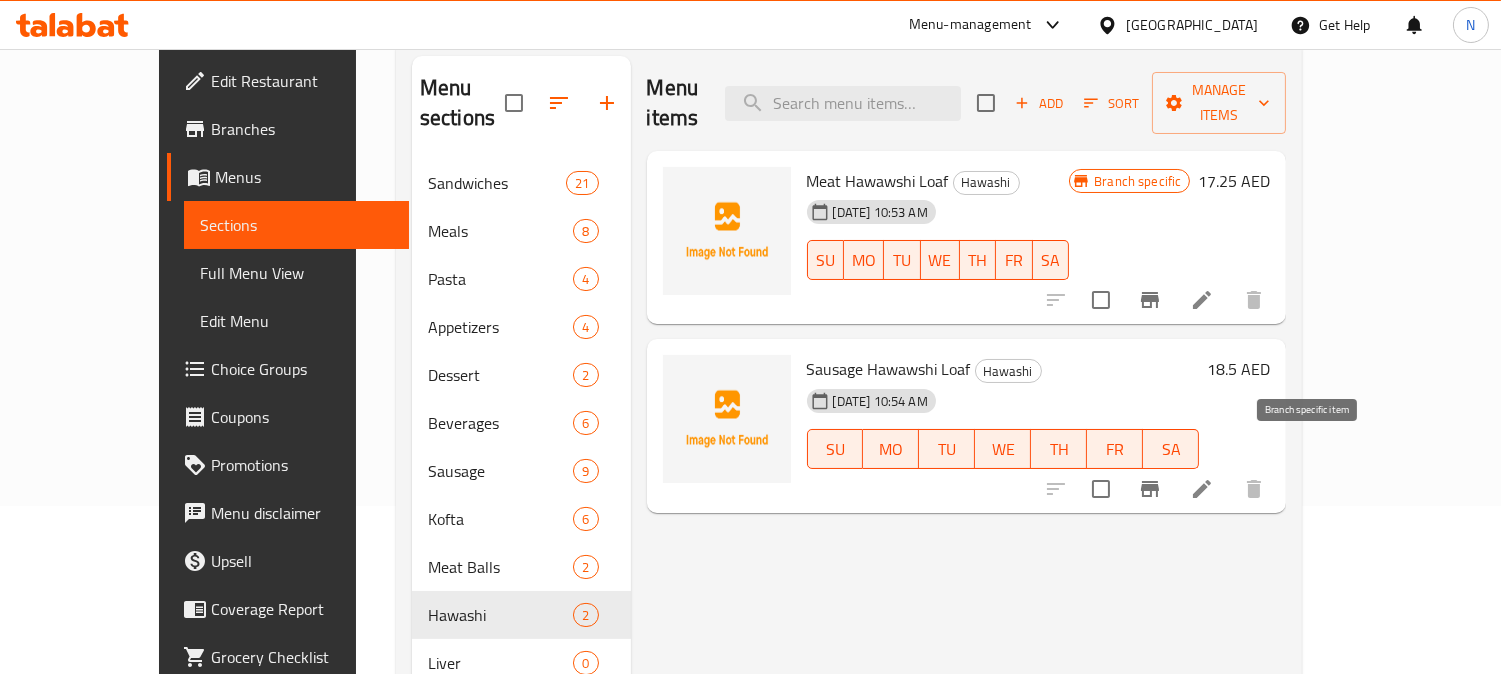 click 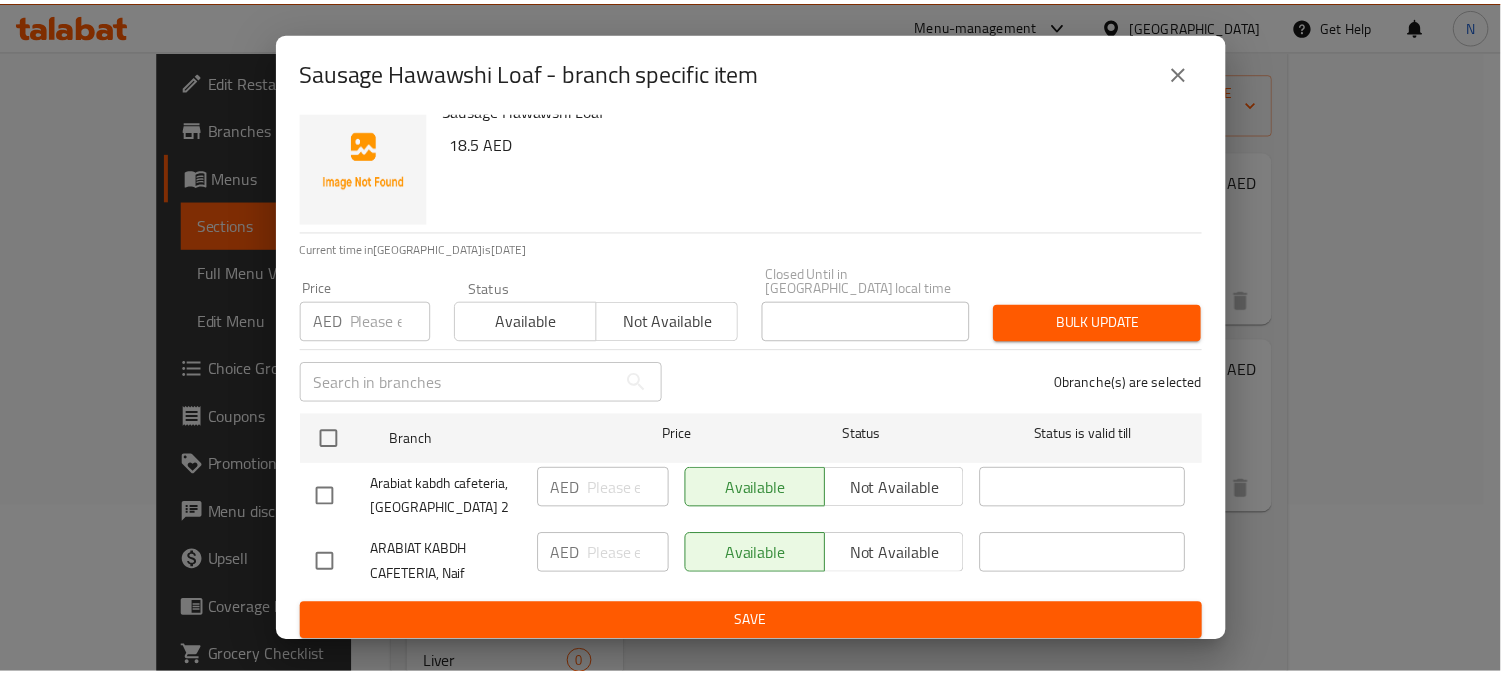 scroll, scrollTop: 31, scrollLeft: 0, axis: vertical 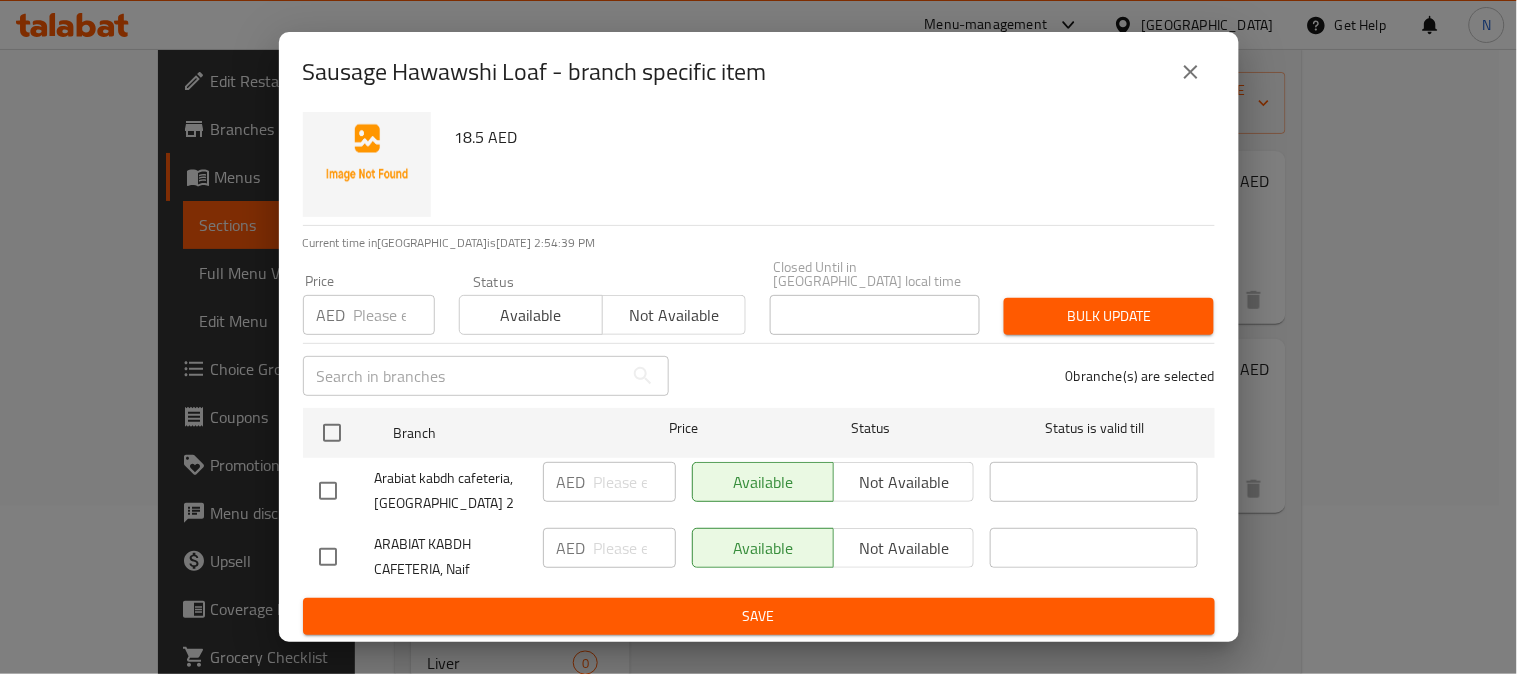 click at bounding box center [328, 557] 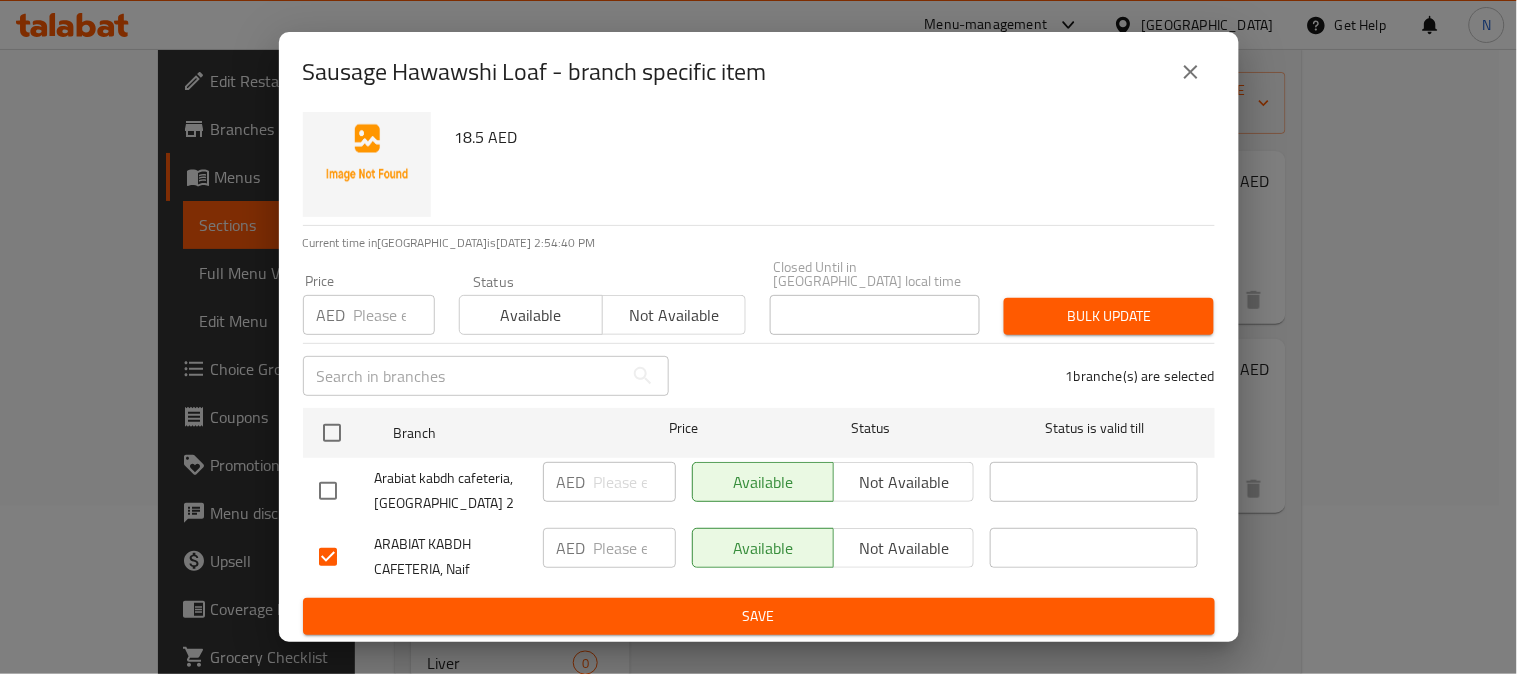 click on "Not available" at bounding box center (904, 548) 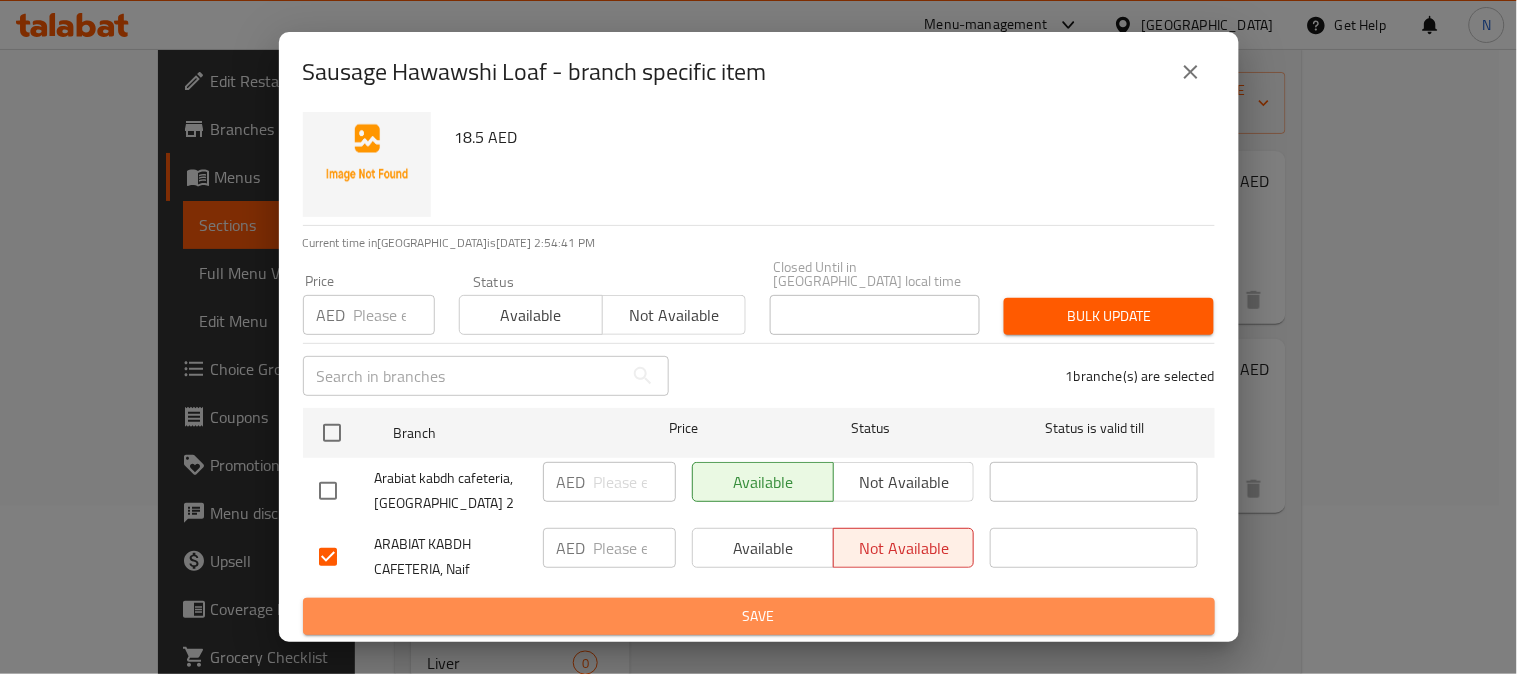 click on "Save" at bounding box center (759, 616) 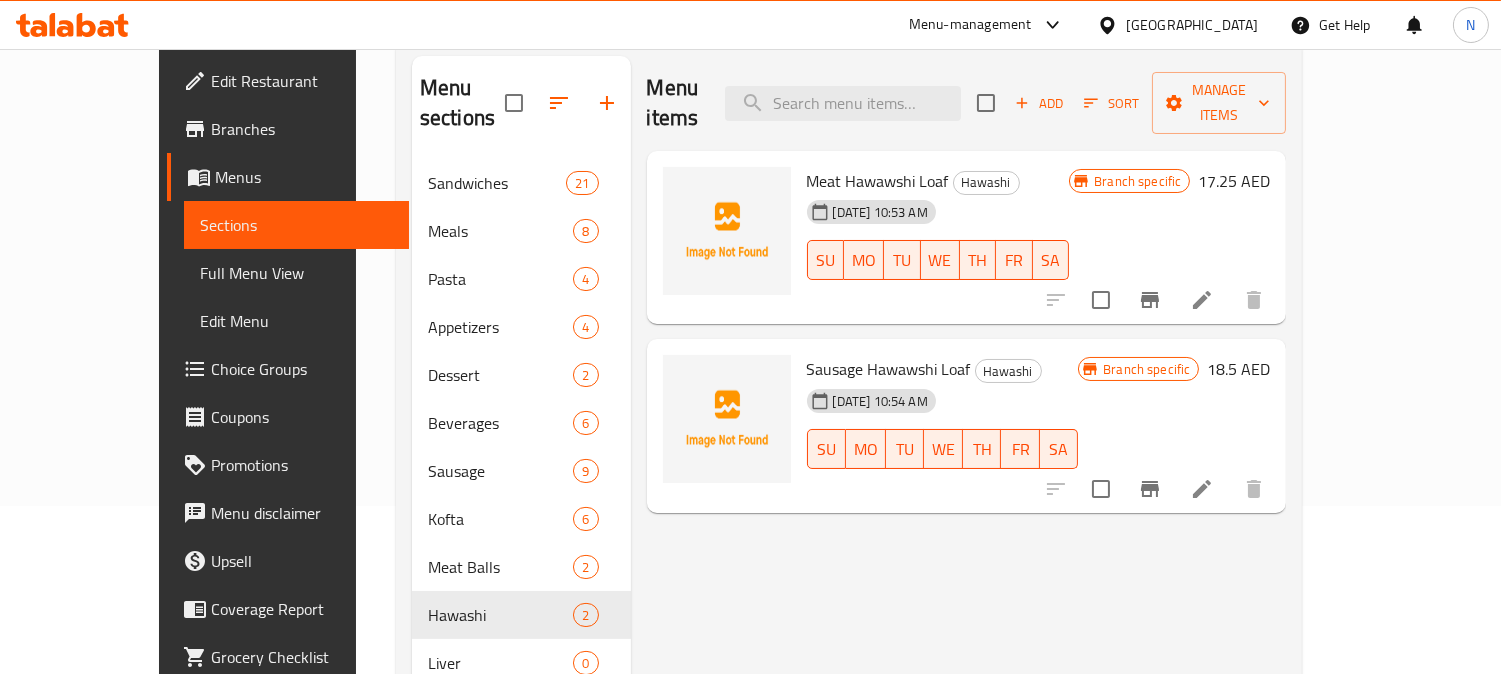 drag, startPoint x: 1121, startPoint y: 538, endPoint x: 951, endPoint y: 428, distance: 202.48457 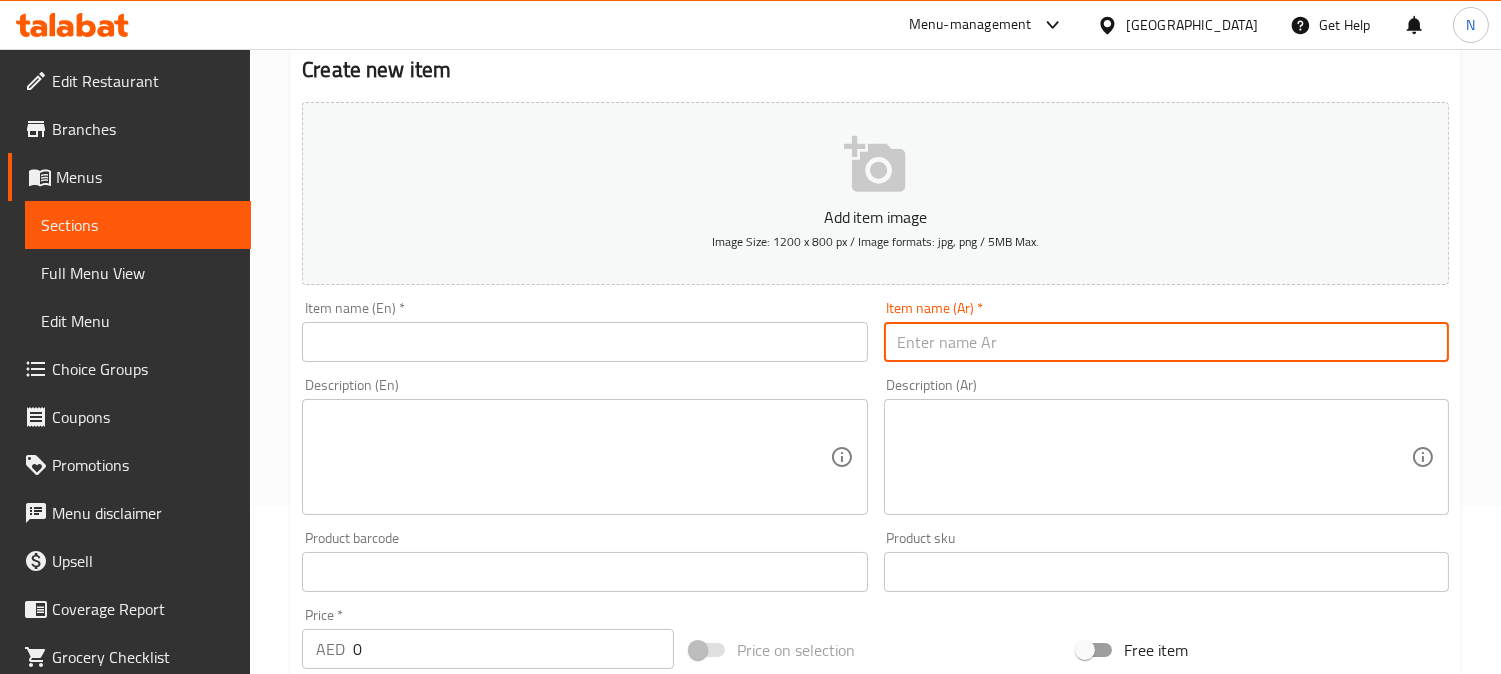 click at bounding box center [1166, 342] 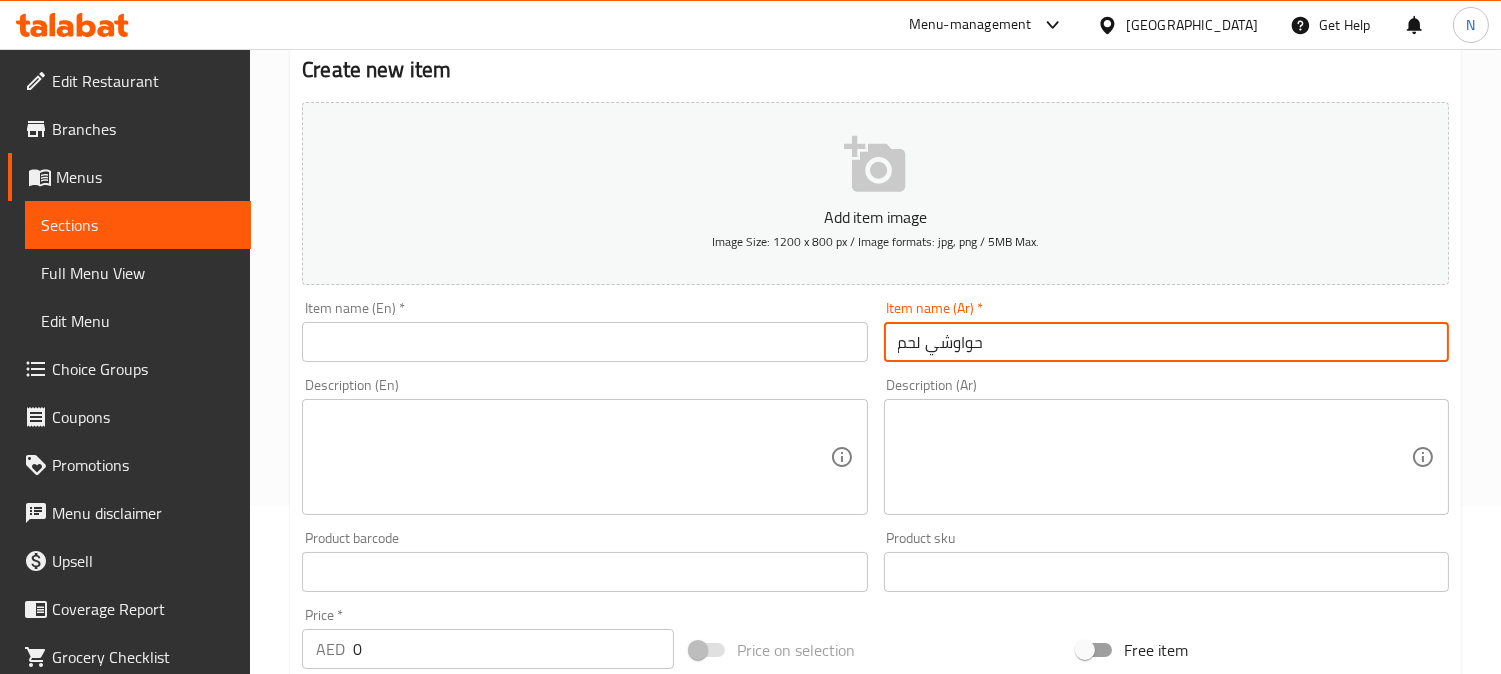 type on "حواوشي لحم" 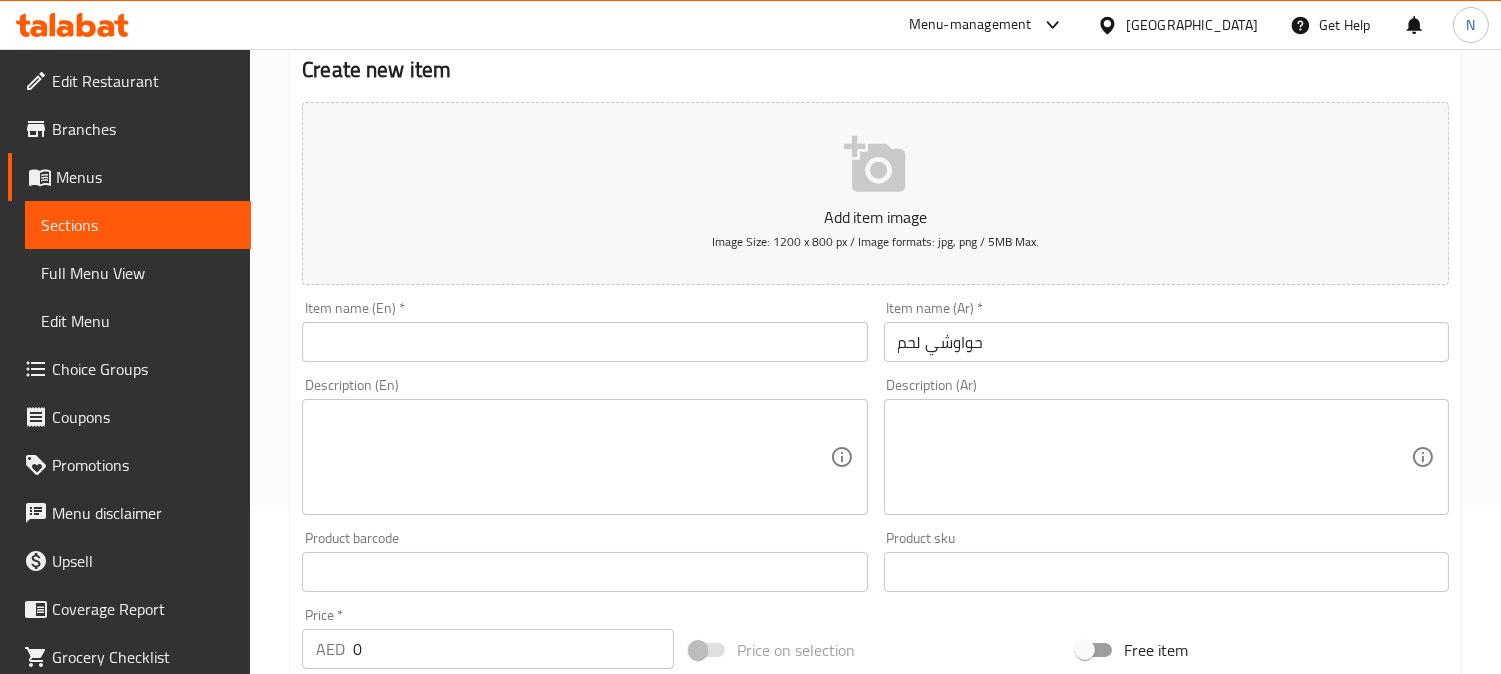 click on "حواوشي لحم" at bounding box center (1166, 342) 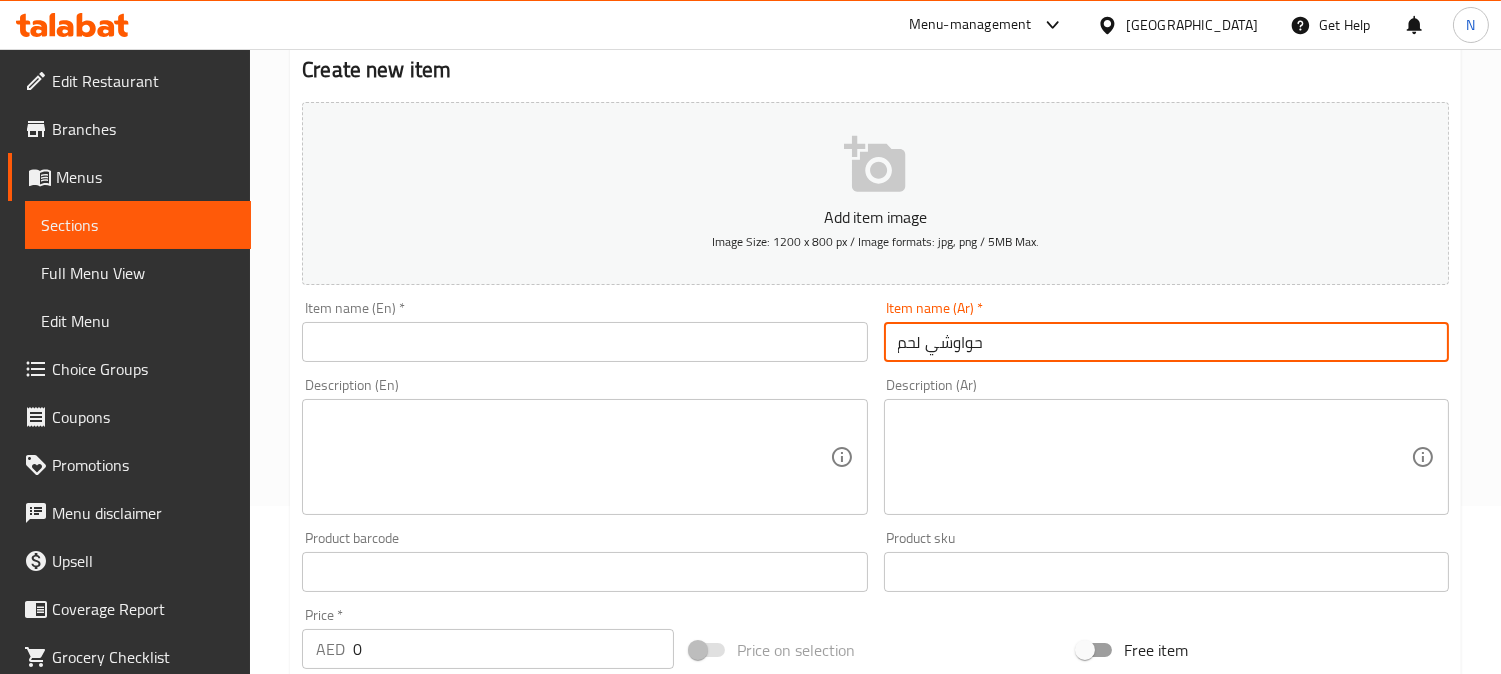click at bounding box center (584, 342) 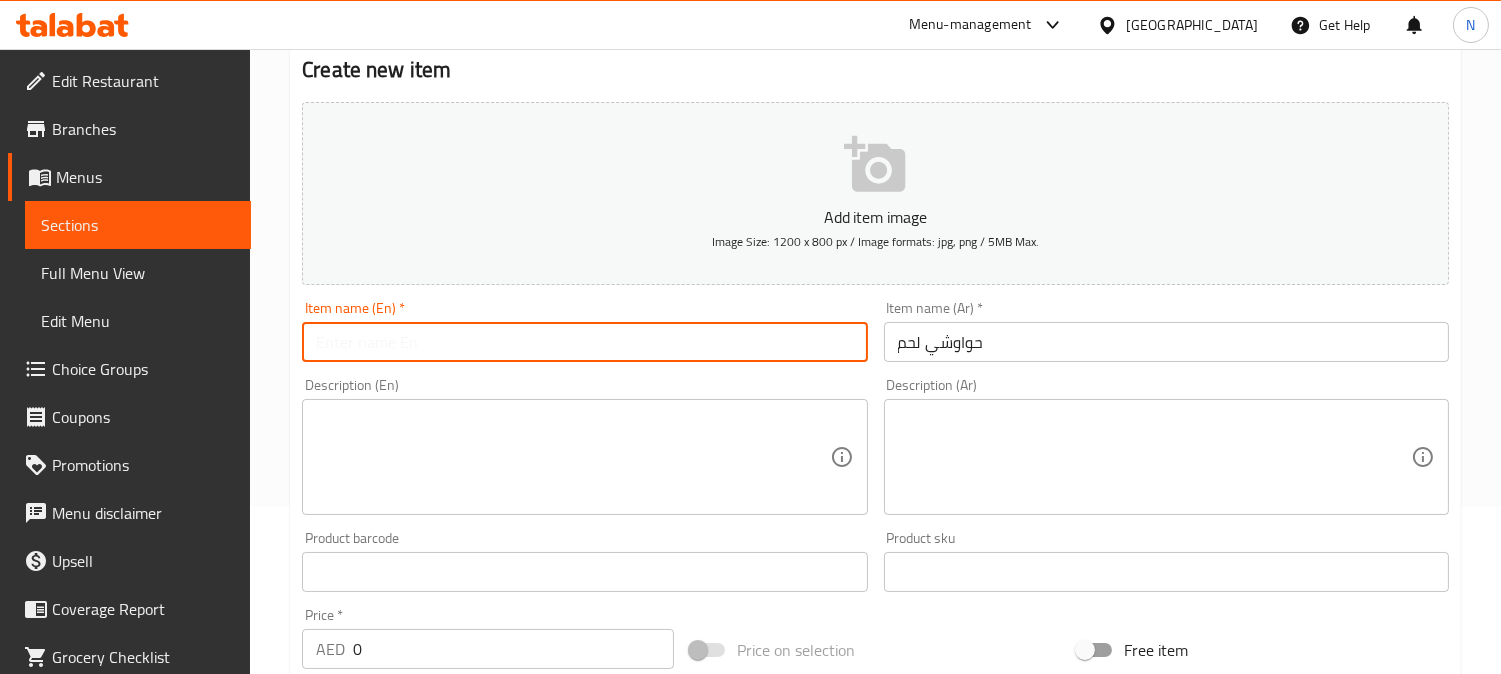 paste on "Meat Hawawshi" 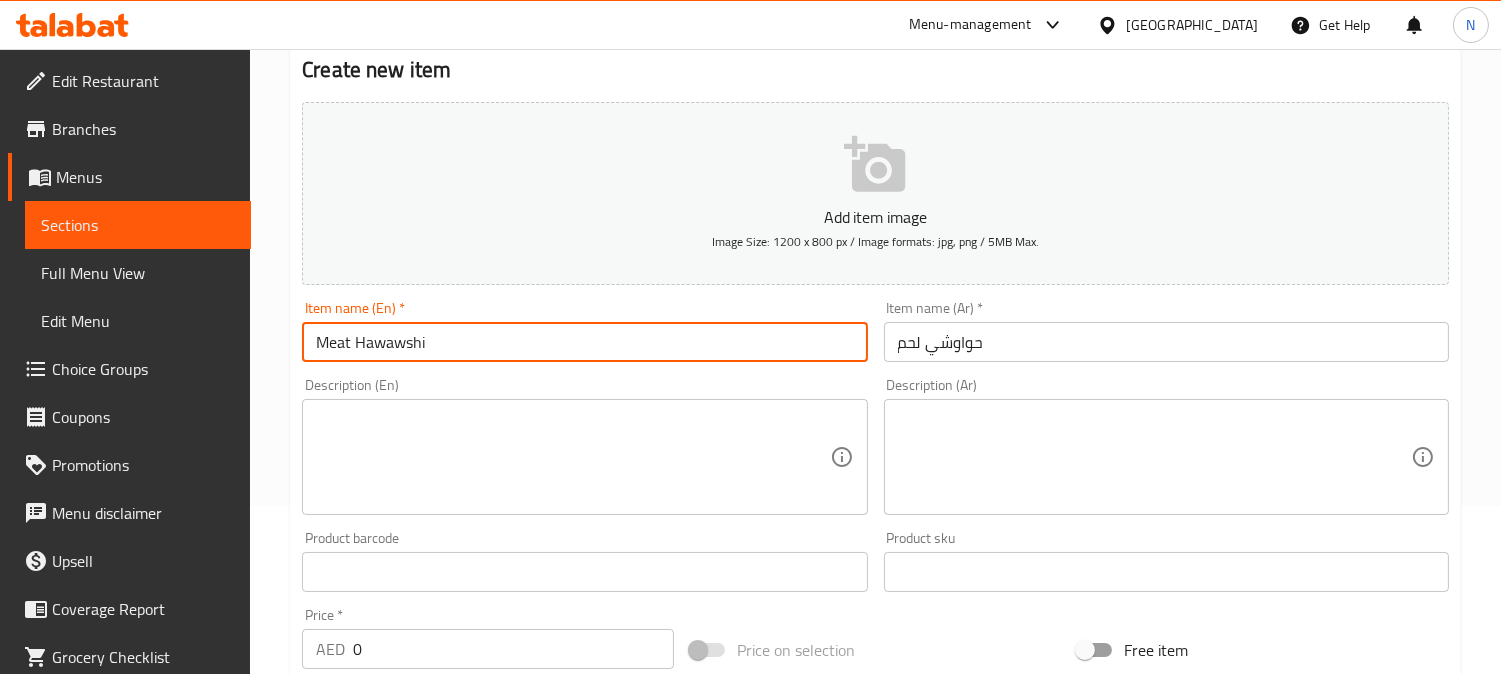 type on "Meat Hawawshi" 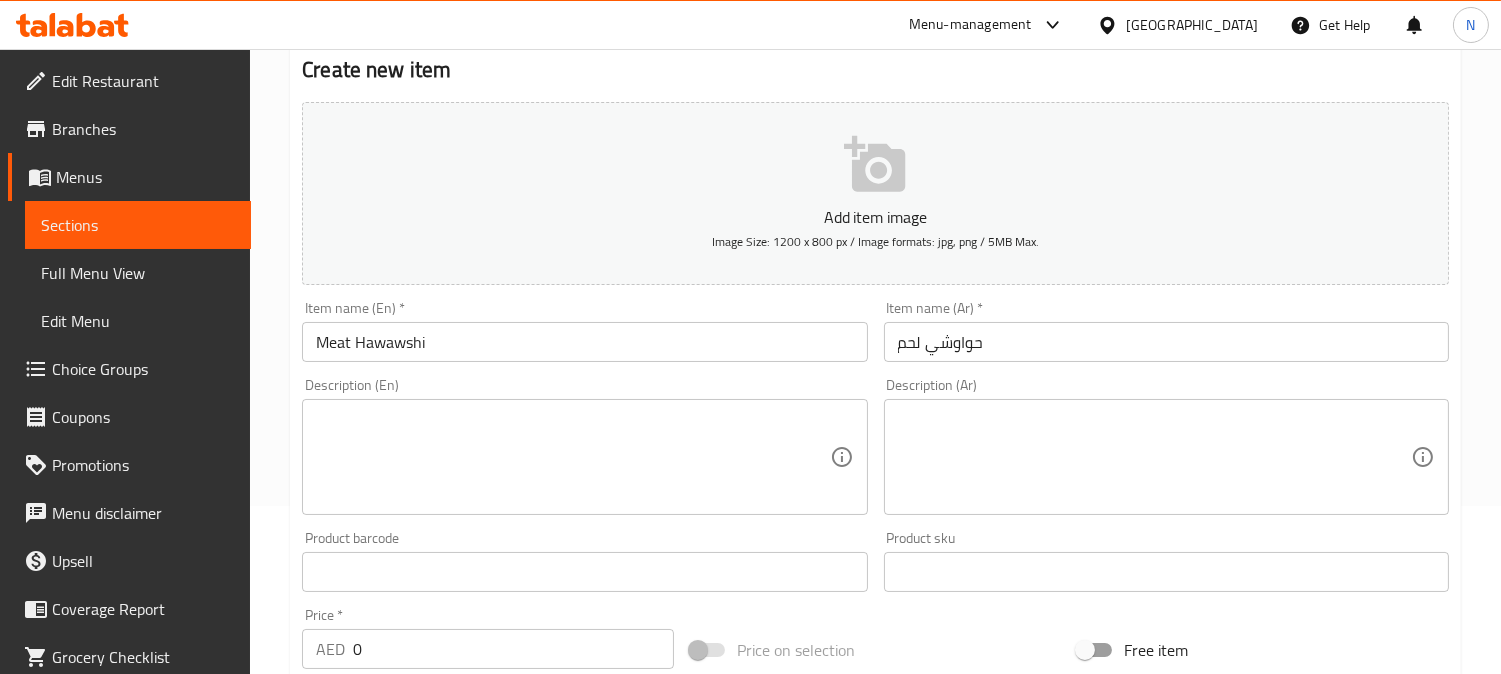 drag, startPoint x: 1156, startPoint y: 480, endPoint x: 1091, endPoint y: 478, distance: 65.03076 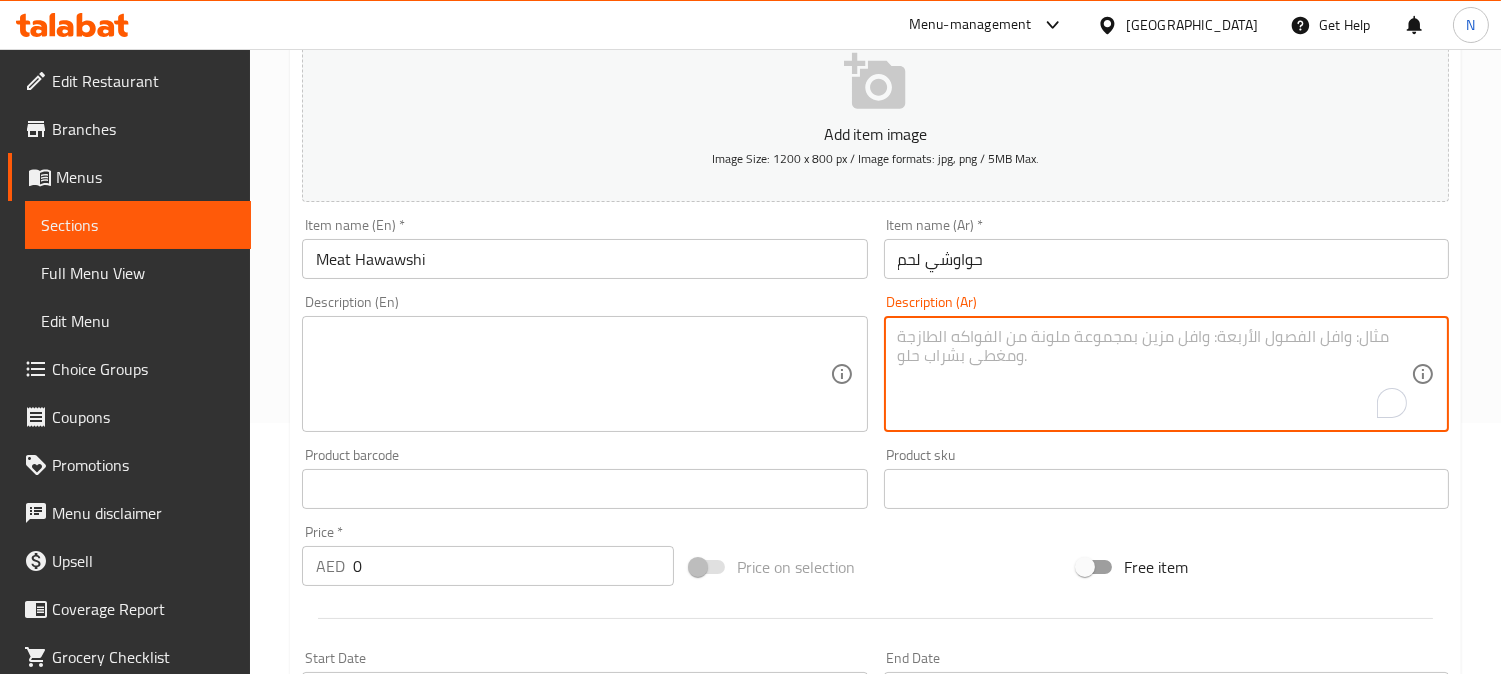 scroll, scrollTop: 391, scrollLeft: 0, axis: vertical 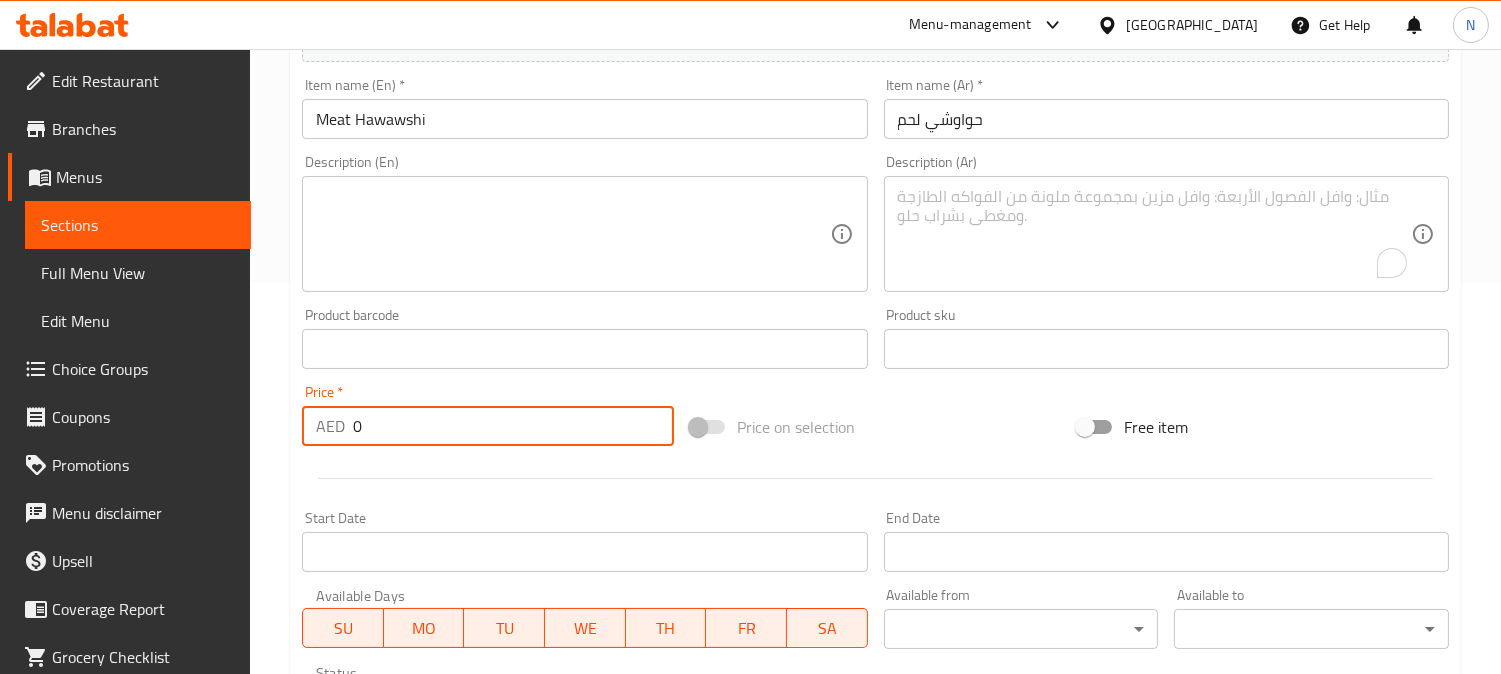 drag, startPoint x: 386, startPoint y: 427, endPoint x: 296, endPoint y: 418, distance: 90.44888 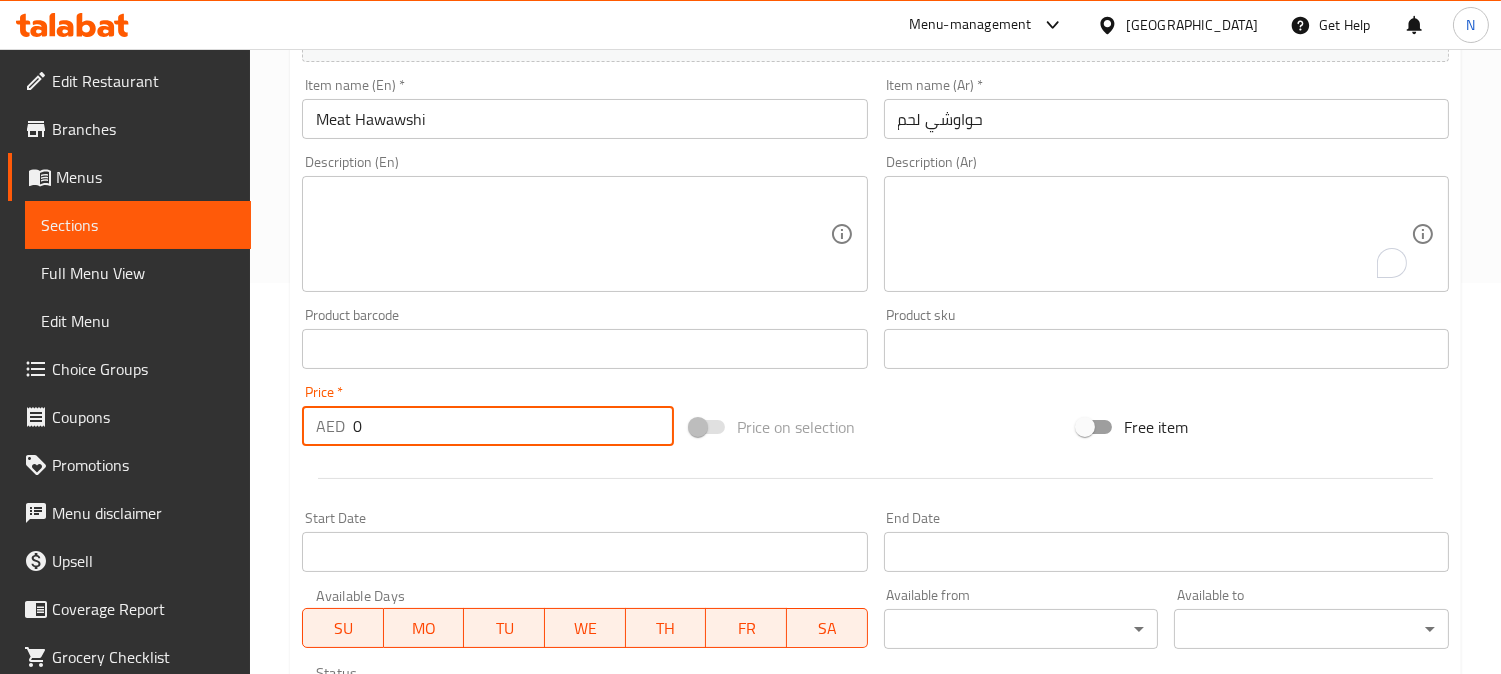 click on "Price   * AED 0 Price  *" at bounding box center (488, 415) 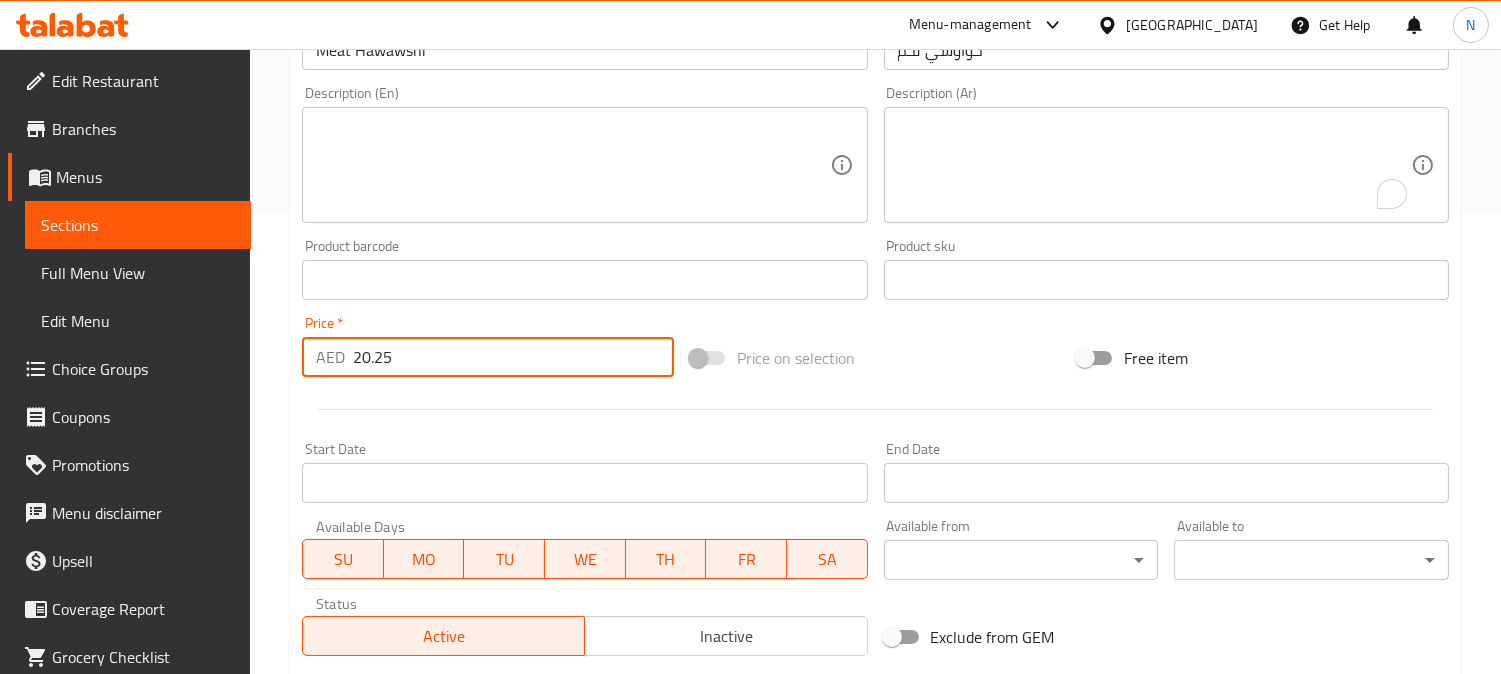 scroll, scrollTop: 735, scrollLeft: 0, axis: vertical 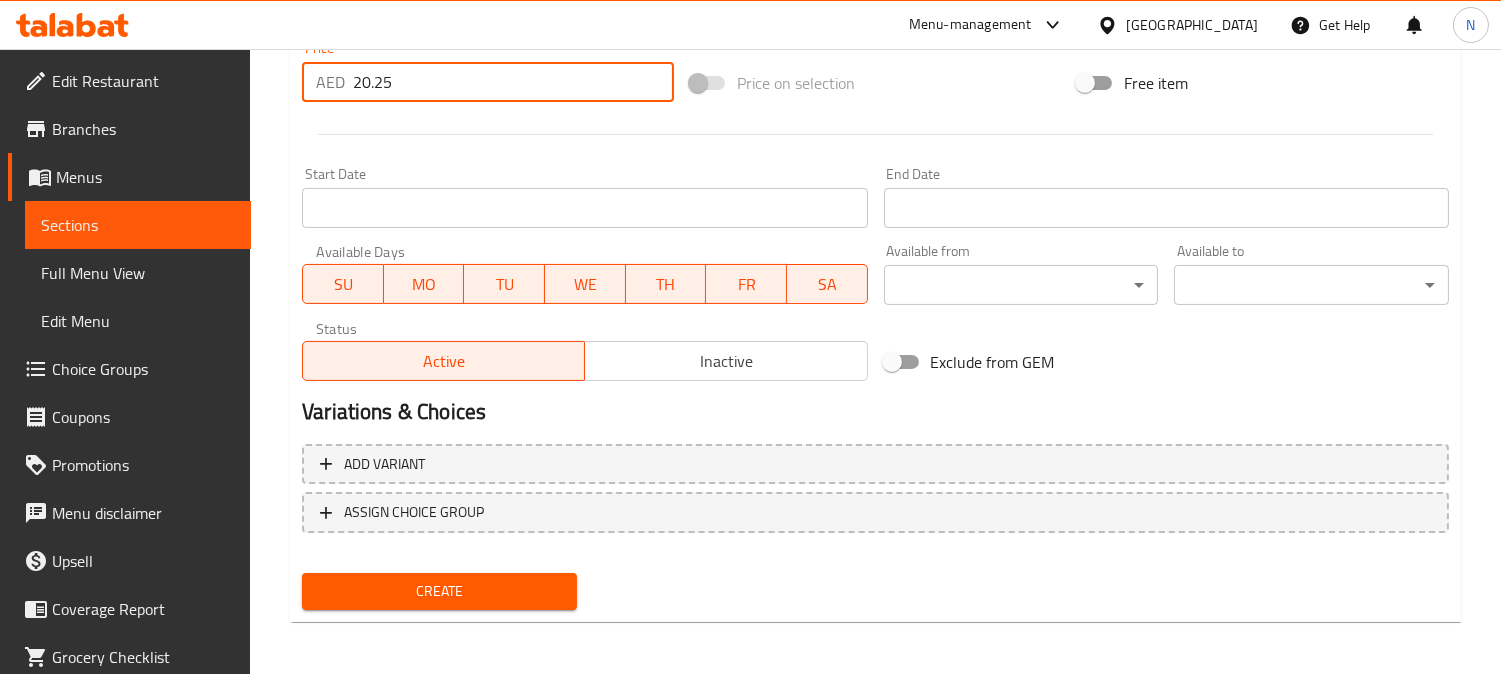 type on "20.25" 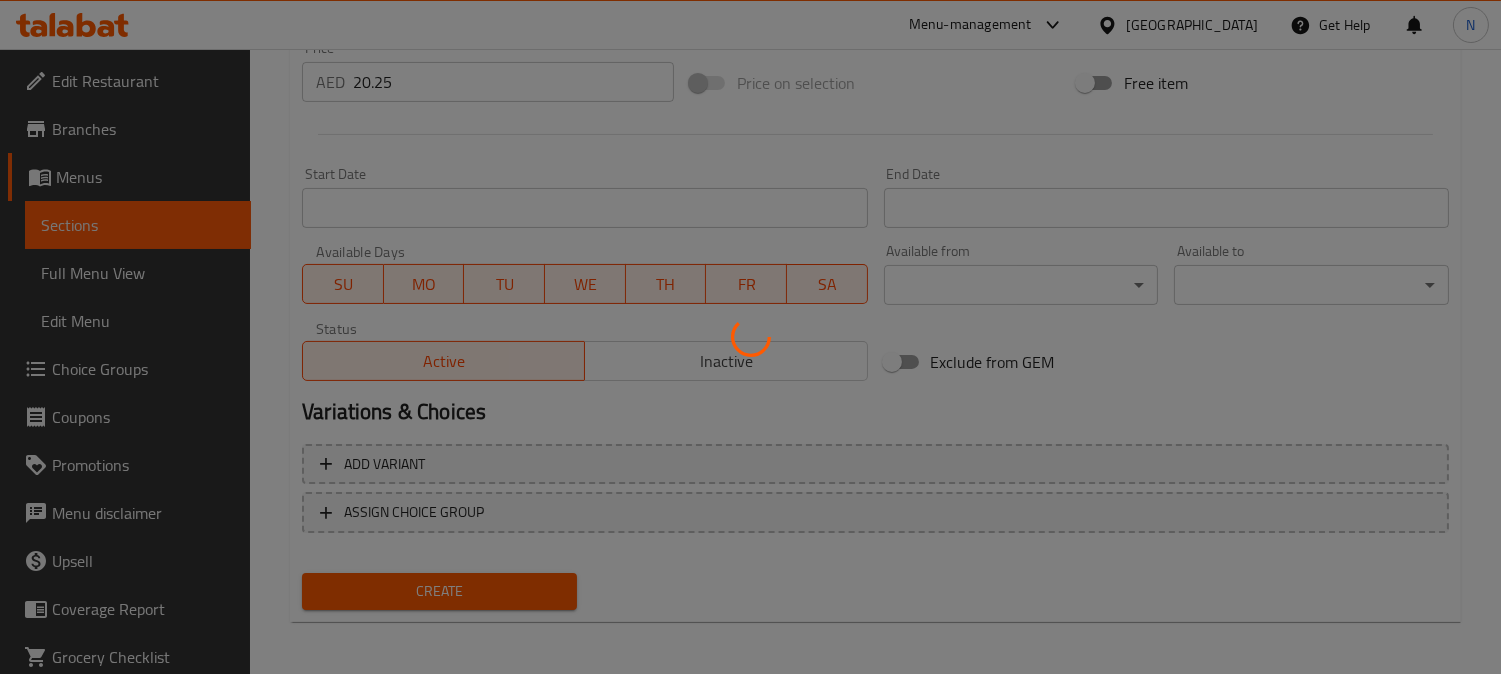 type 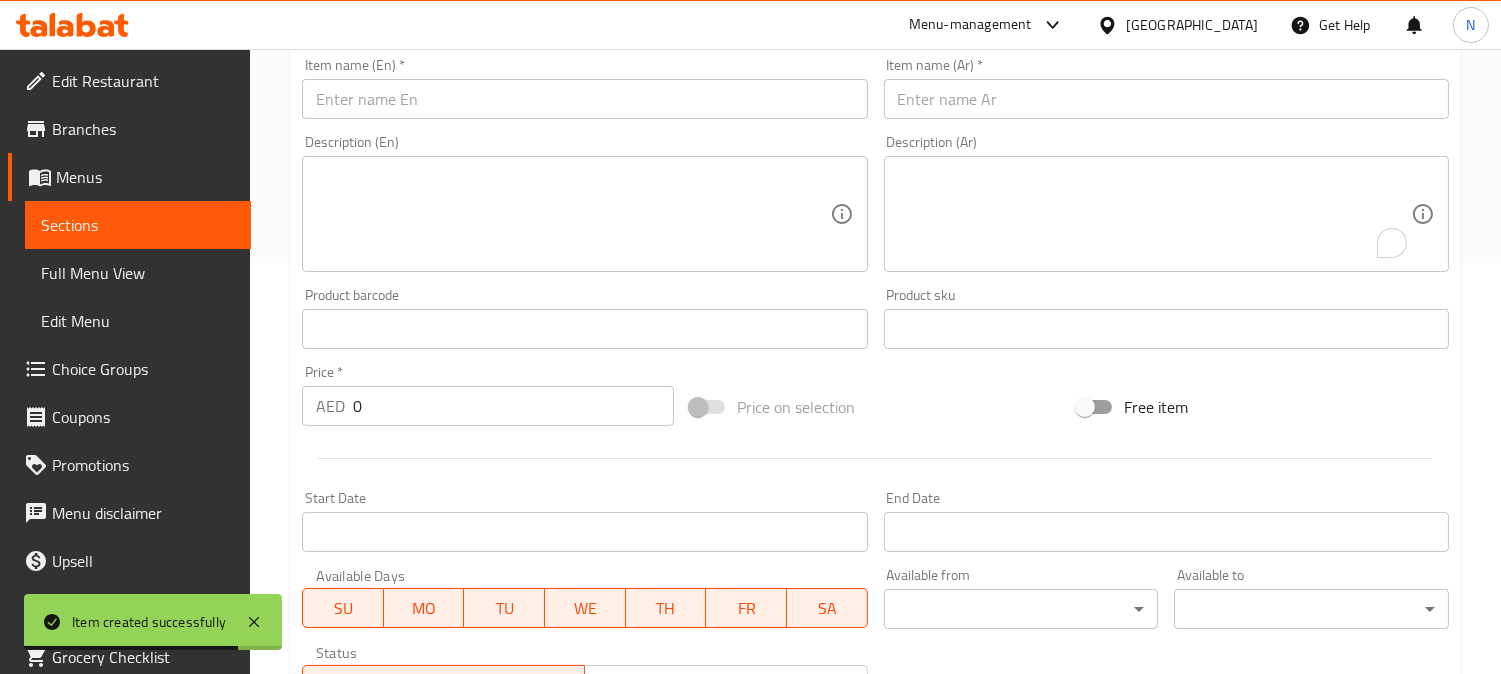 scroll, scrollTop: 402, scrollLeft: 0, axis: vertical 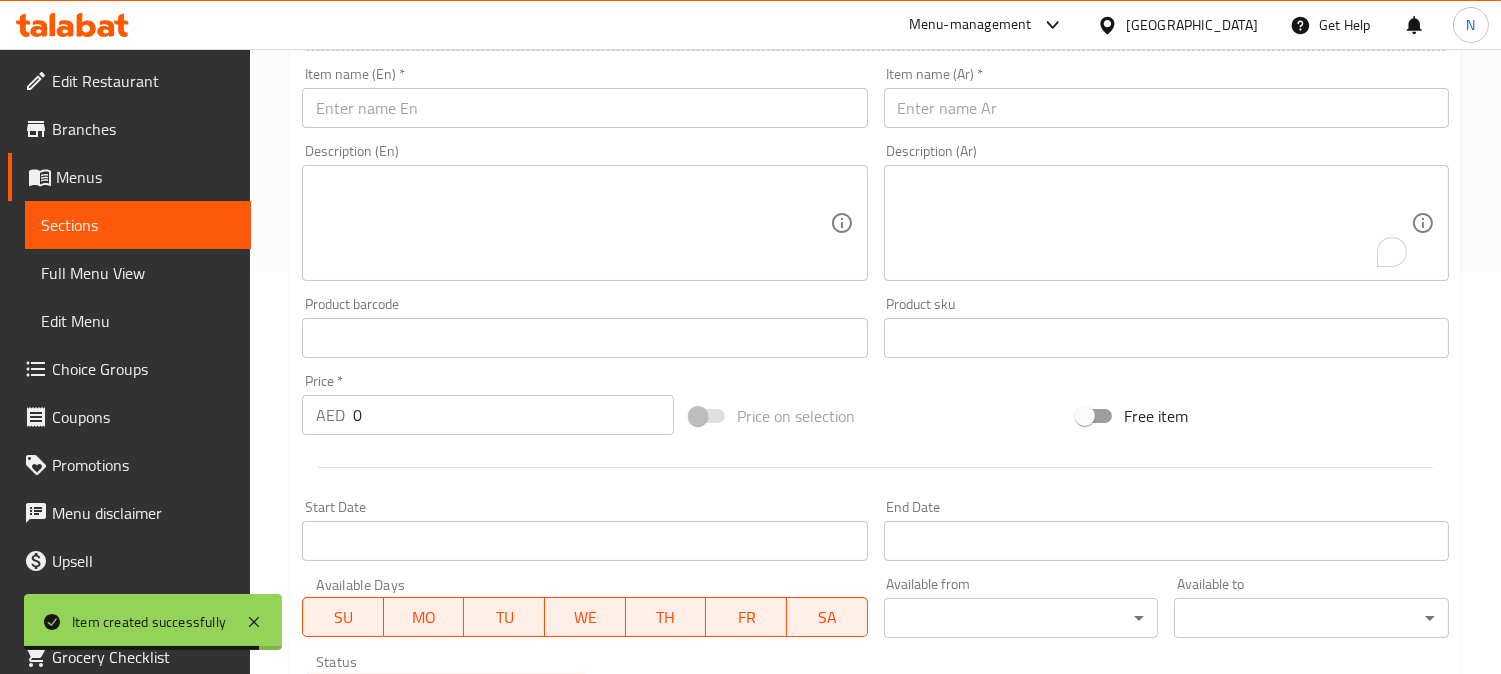 click at bounding box center (1166, 108) 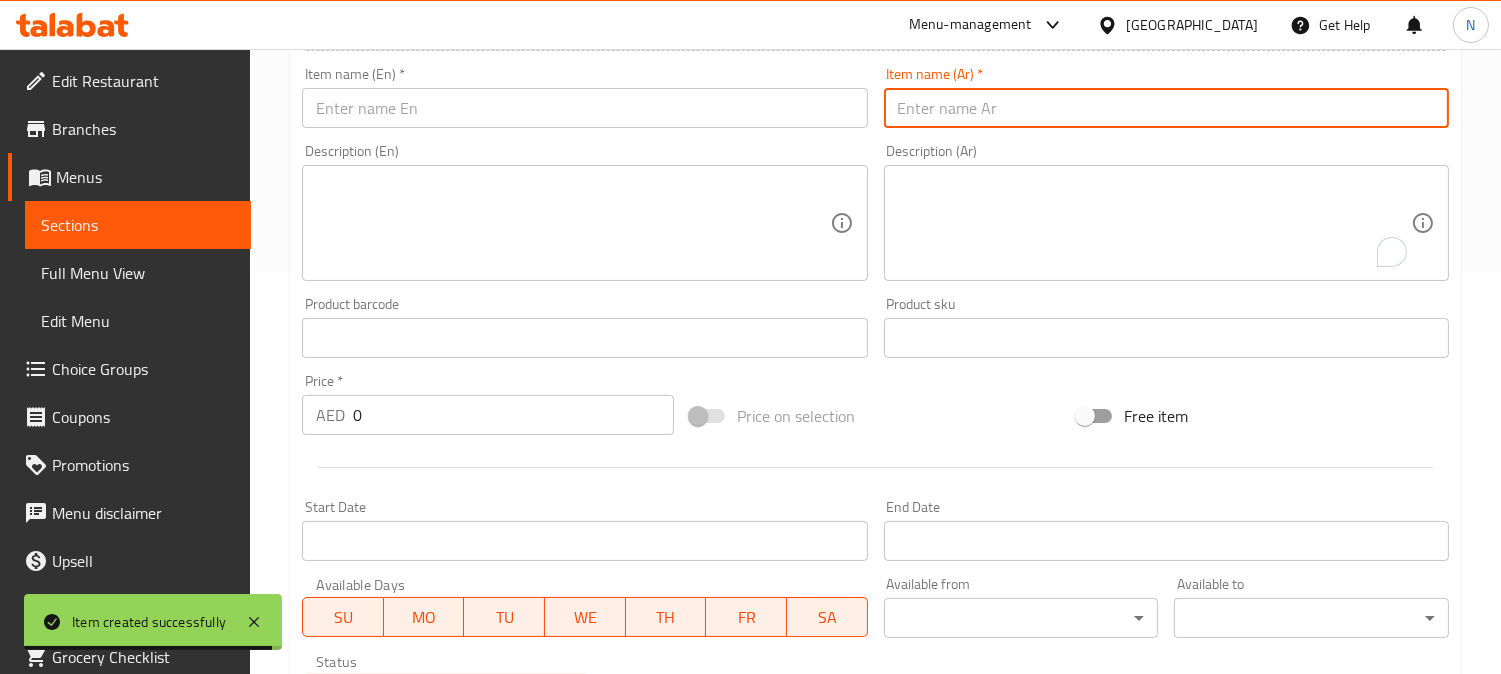 click at bounding box center (1166, 108) 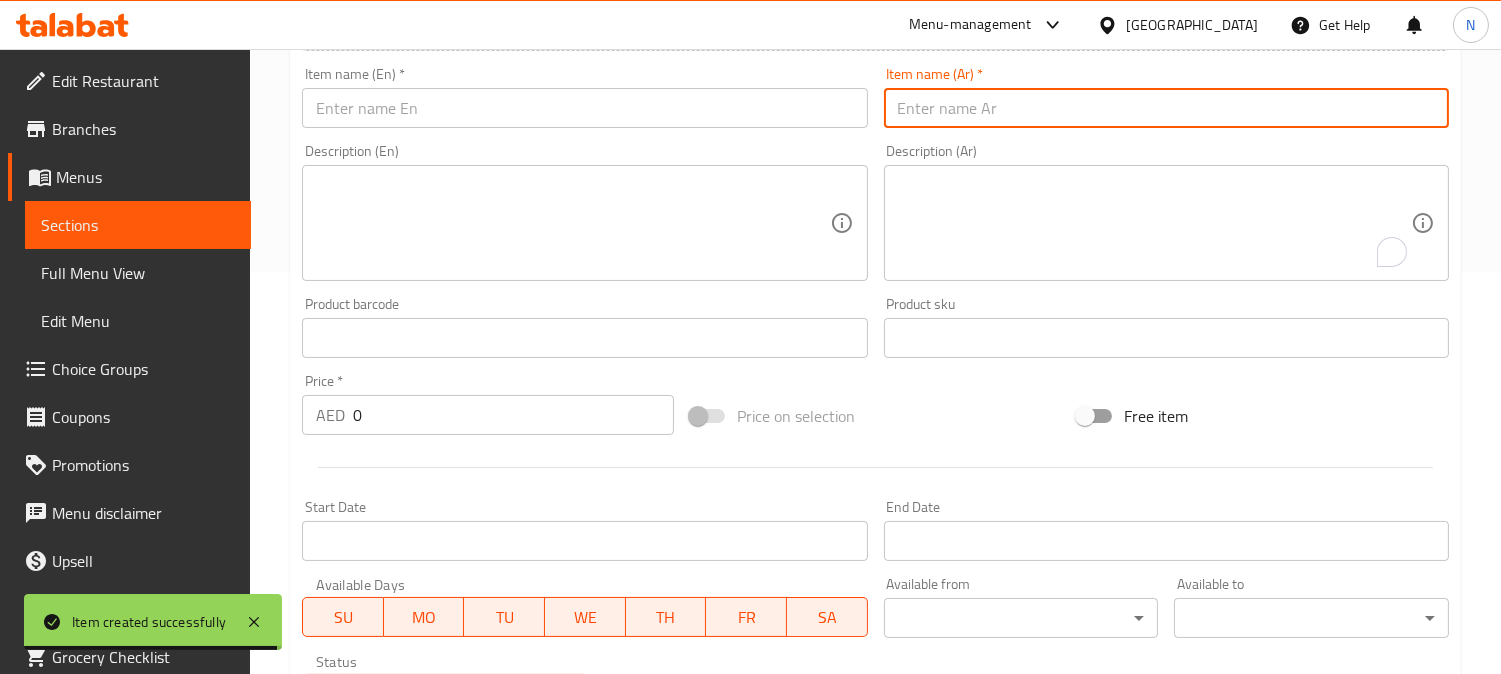 paste on "خواوشي لحم إكسترا" 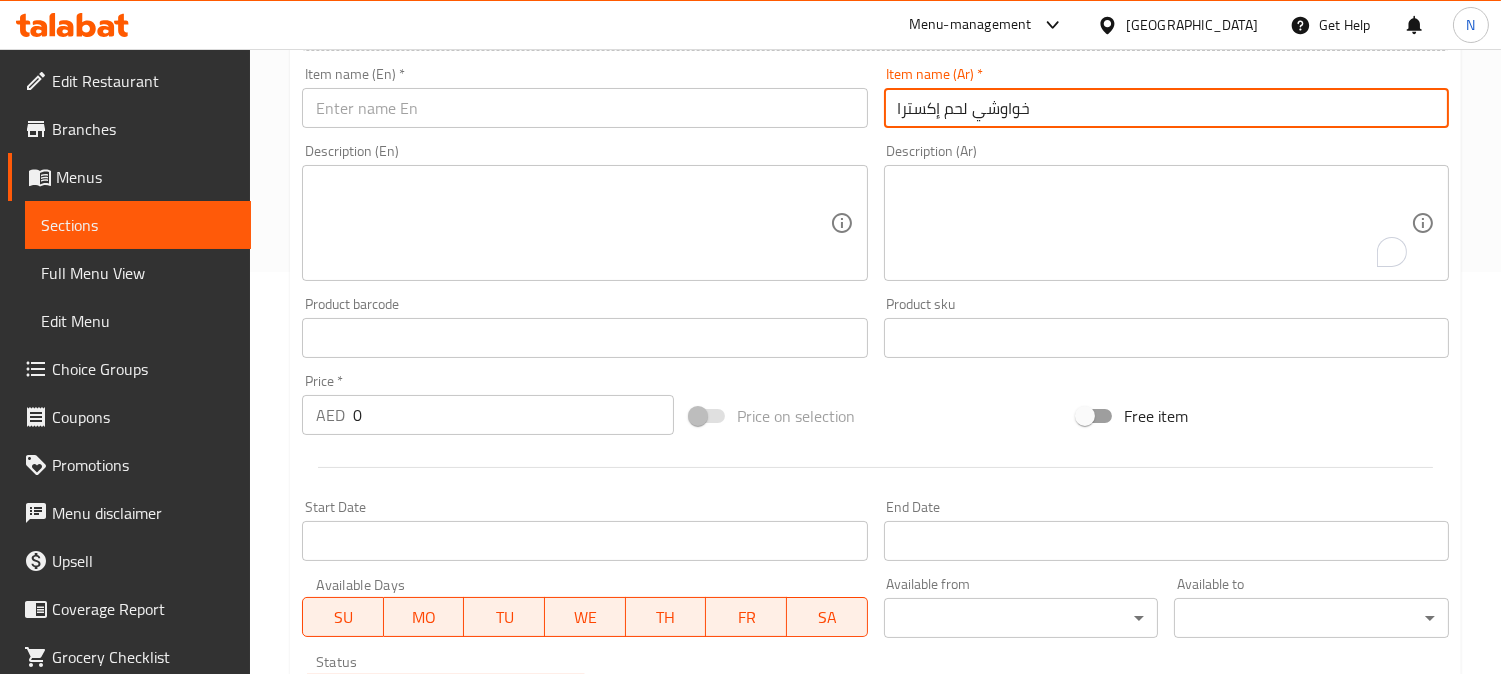 type on "خواوشي لحم إكسترا" 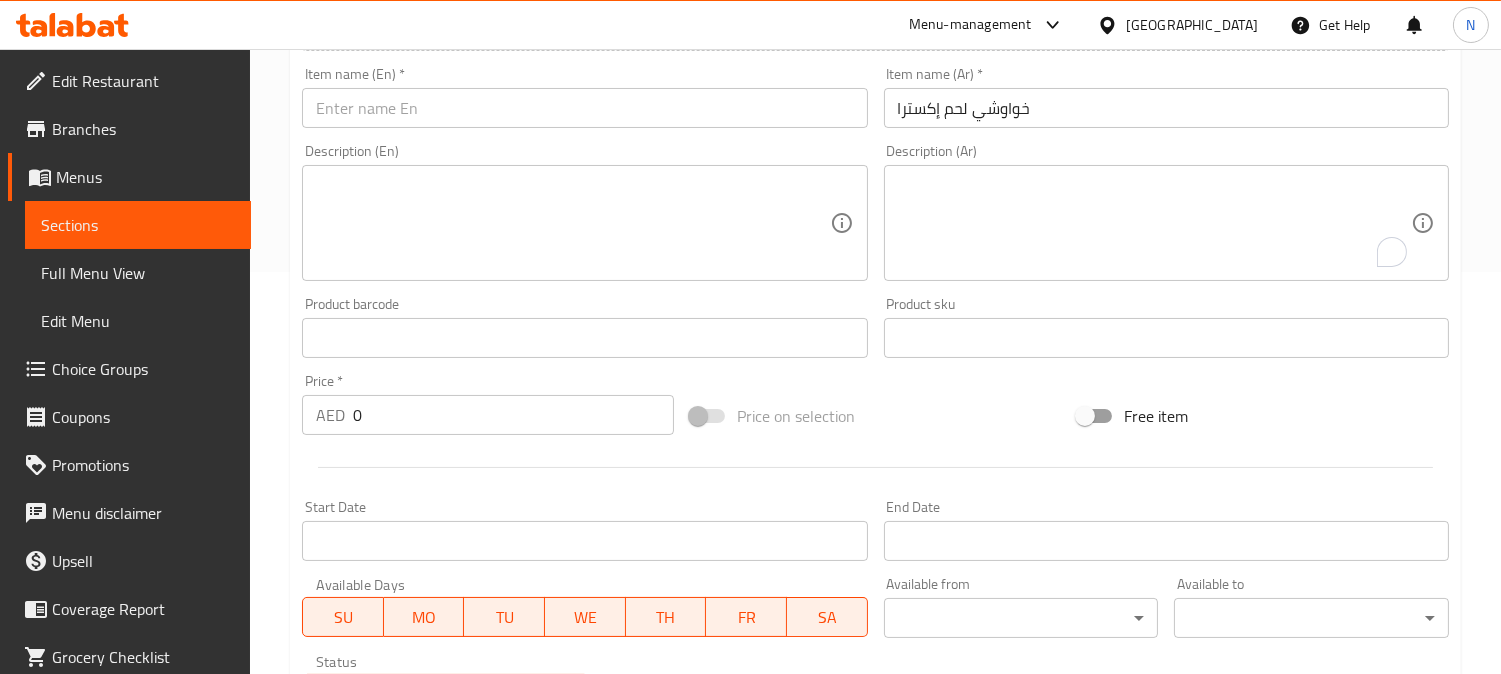 drag, startPoint x: 1105, startPoint y: 185, endPoint x: 1088, endPoint y: 185, distance: 17 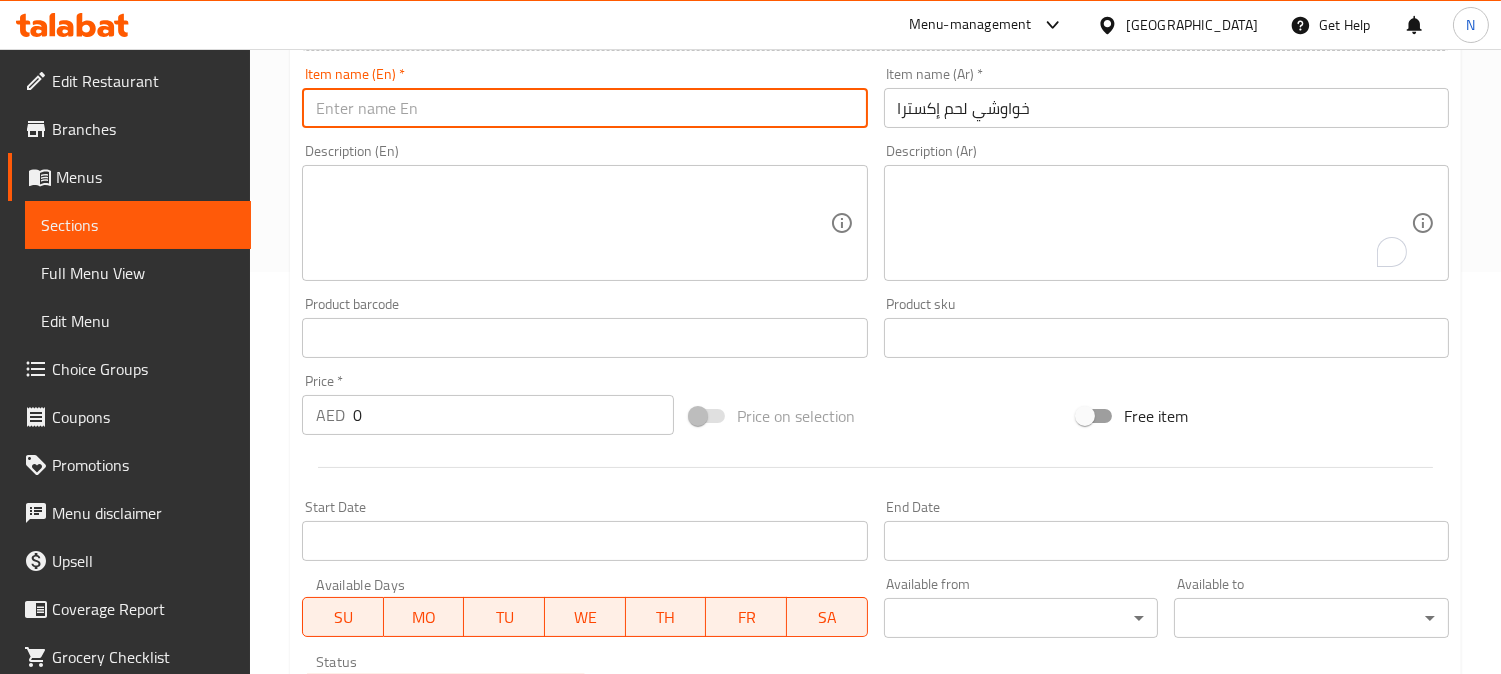 click at bounding box center [584, 108] 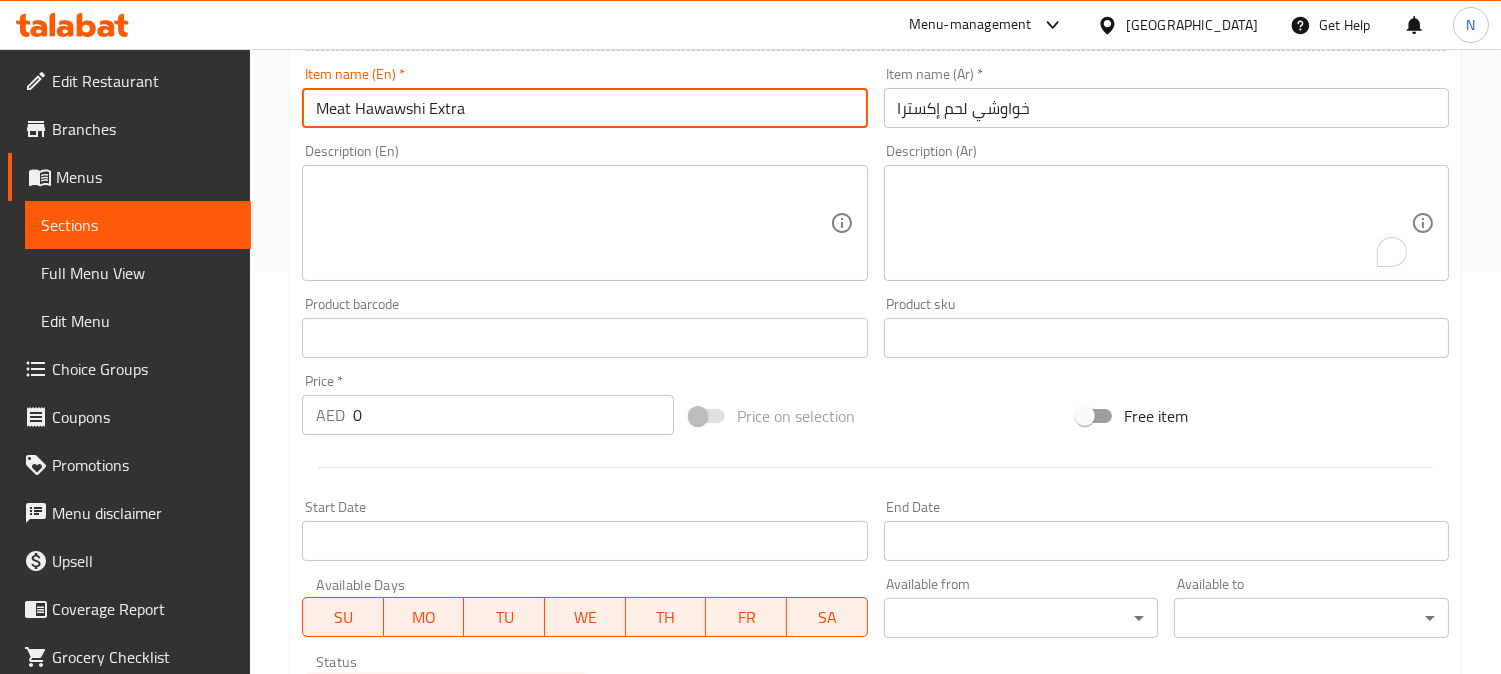 type on "Meat Hawawshi Extra" 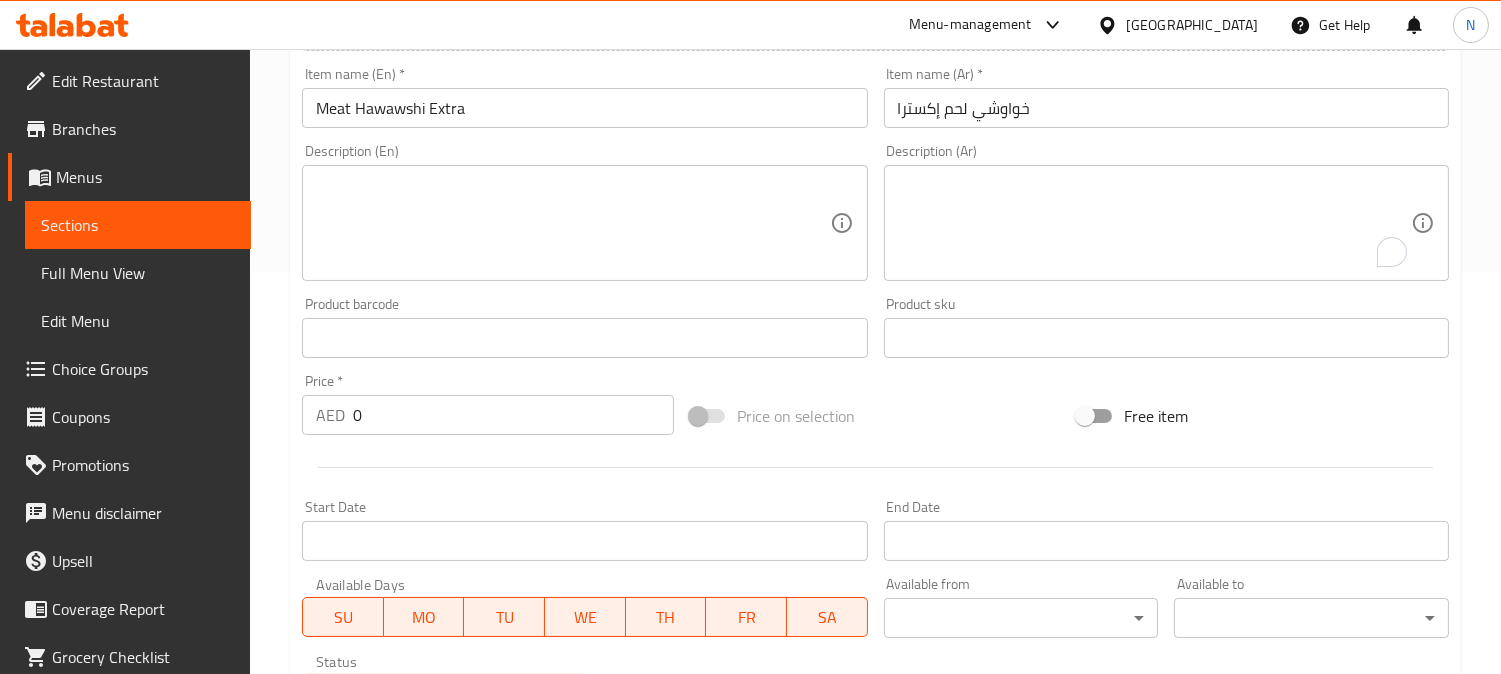 drag, startPoint x: 1048, startPoint y: 232, endPoint x: 993, endPoint y: 242, distance: 55.9017 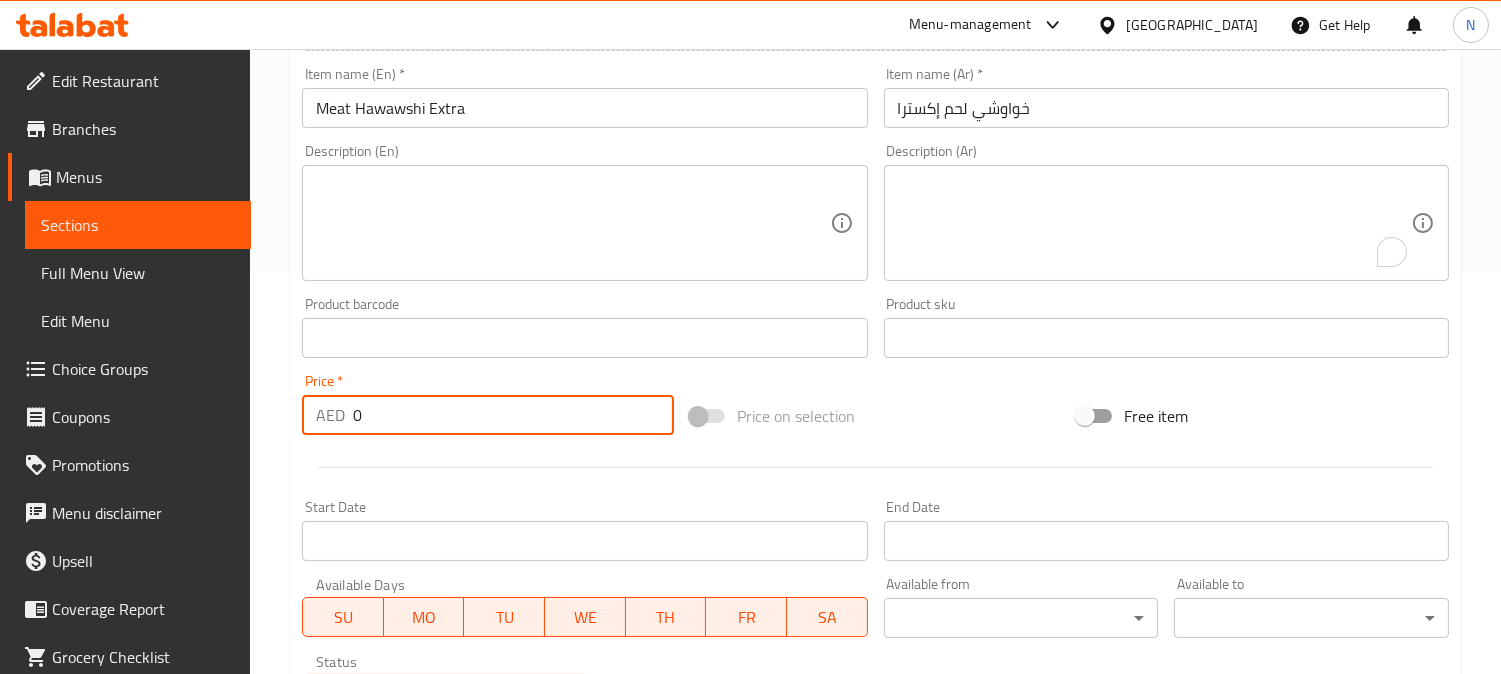 click on "Home / Restaurants management / Menus / Sections / item / create Hawashi  section Create new item Add item image Image Size: 1200 x 800 px / Image formats: jpg, png / 5MB Max. Item name (En)   * Meat Hawawshi Extra Item name (En)  * Item name (Ar)   * خواوشي لحم إكسترا Item name (Ar)  * Description (En) Description (En) Description (Ar) Description (Ar) Product barcode Product barcode Product sku Product sku Price   * AED 0 Price  * Price on selection Free item Start Date Start Date End Date End Date Available Days SU MO TU WE TH FR SA Available from ​ ​ Available to ​ ​ Status Active Inactive Exclude from GEM Variations & Choices Add variant ASSIGN CHOICE GROUP Create" at bounding box center (875, 329) 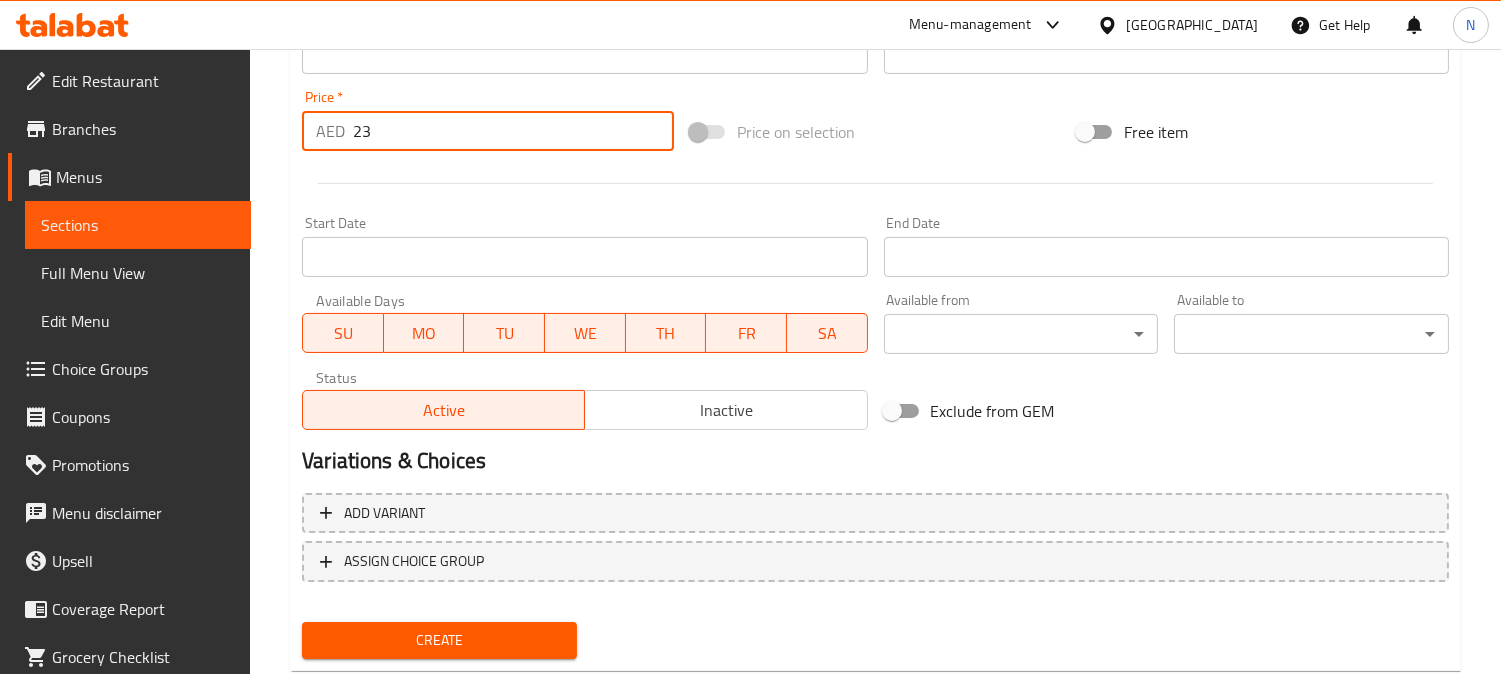 scroll, scrollTop: 735, scrollLeft: 0, axis: vertical 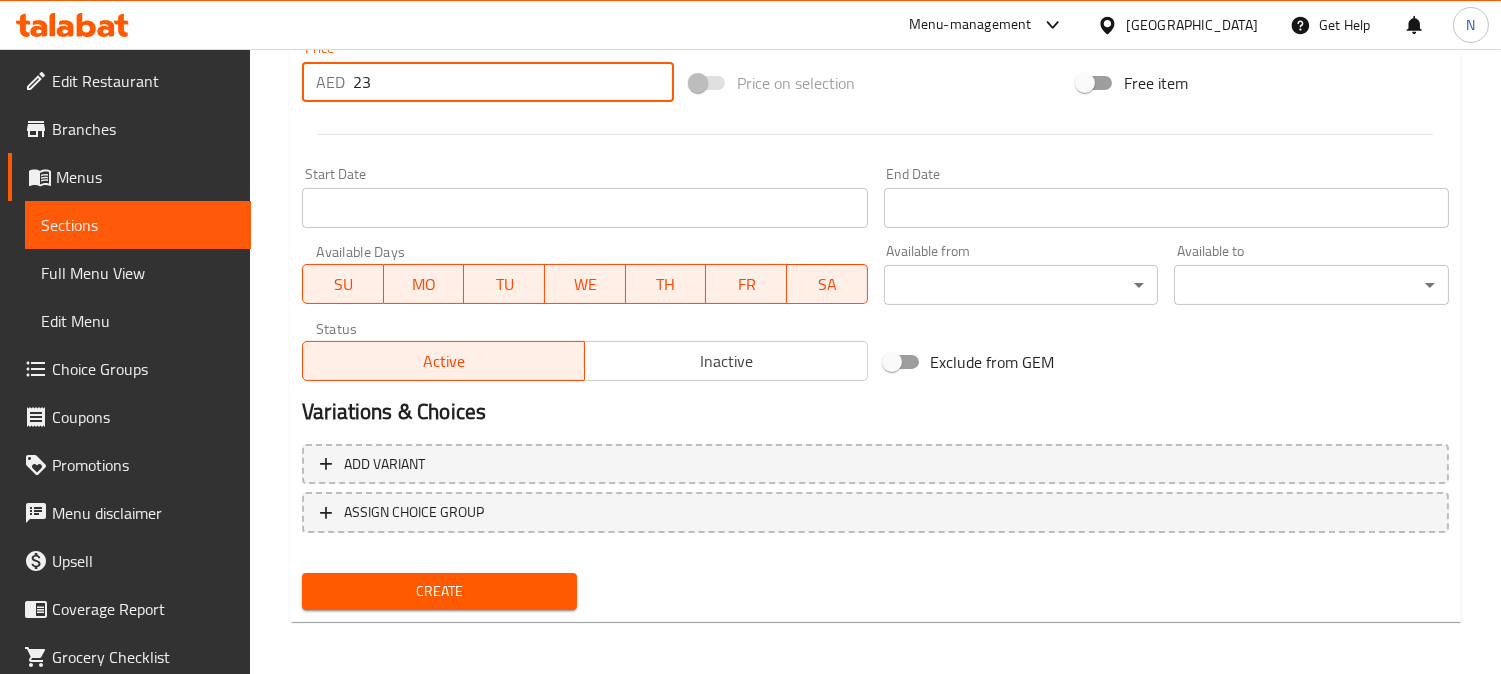 type on "23" 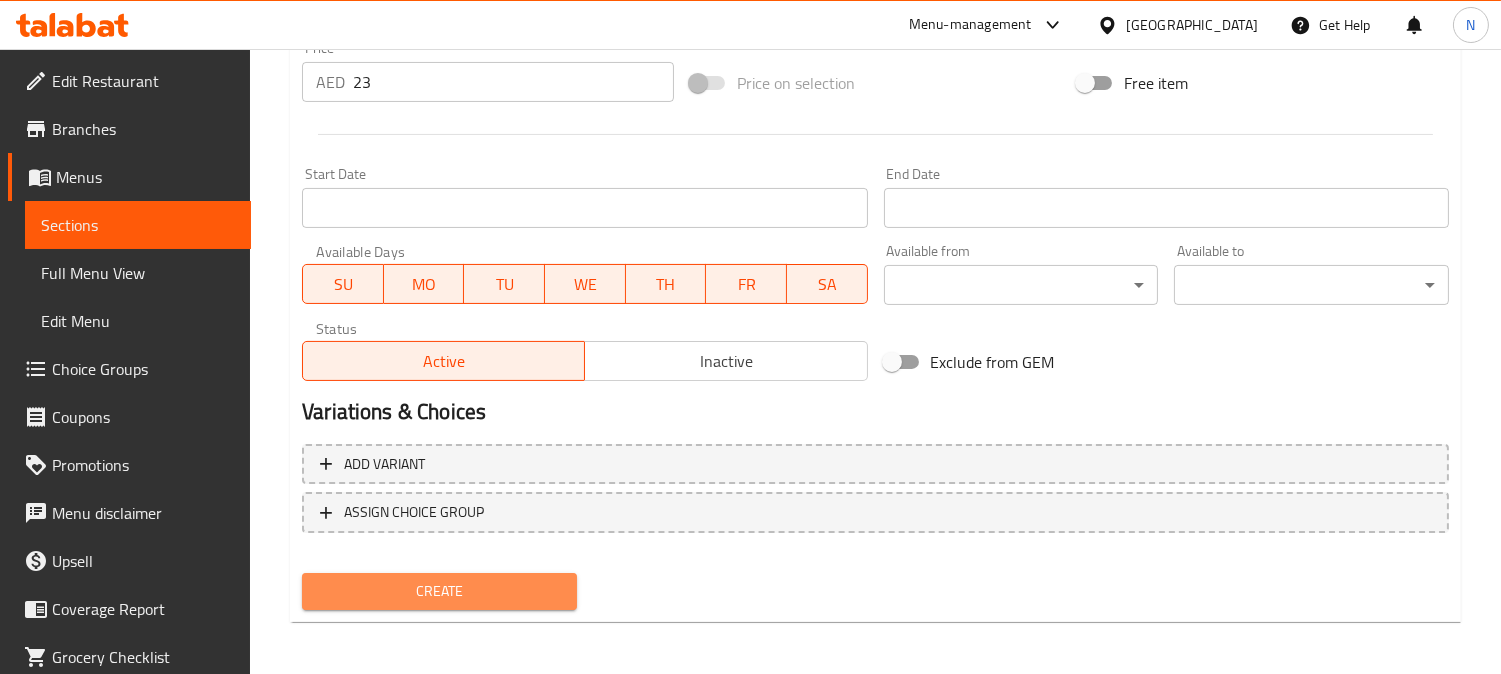 click on "Create" at bounding box center (439, 591) 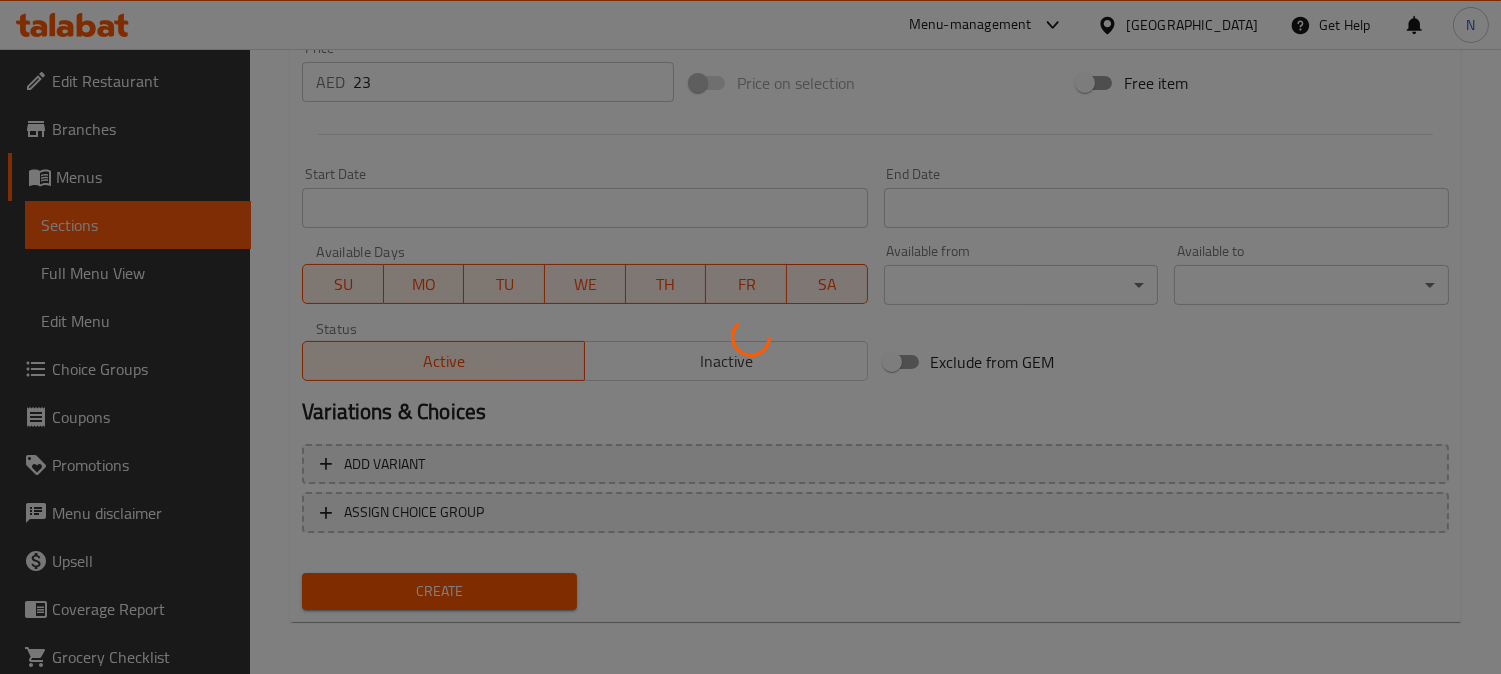 type 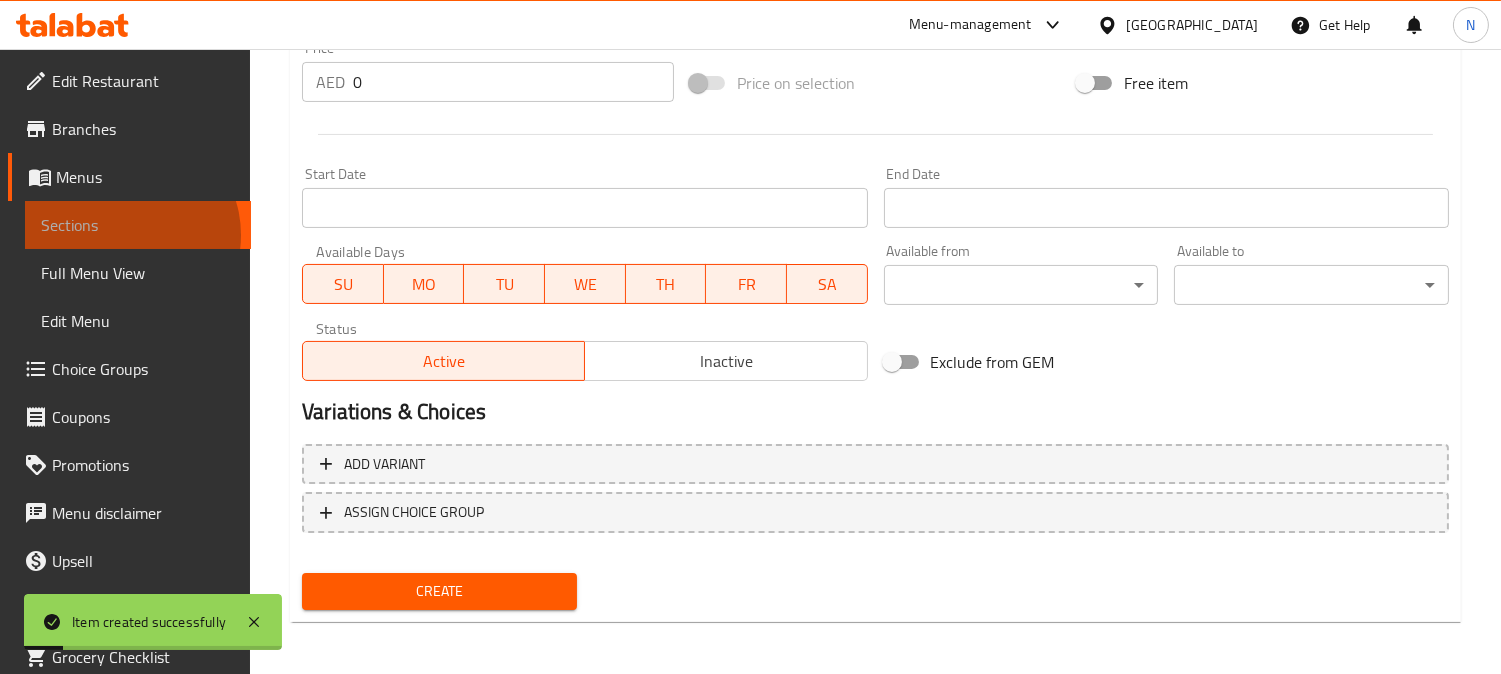 click on "Sections" at bounding box center (138, 225) 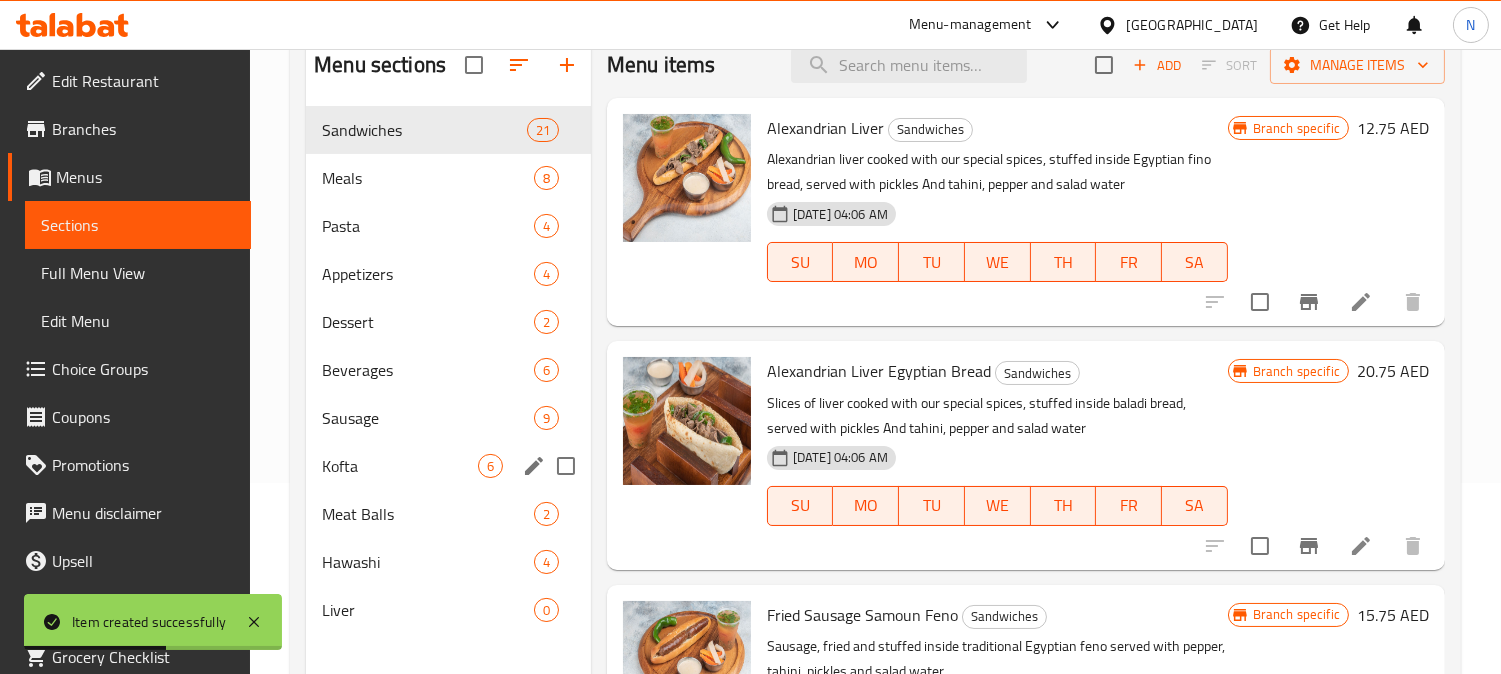 scroll, scrollTop: 280, scrollLeft: 0, axis: vertical 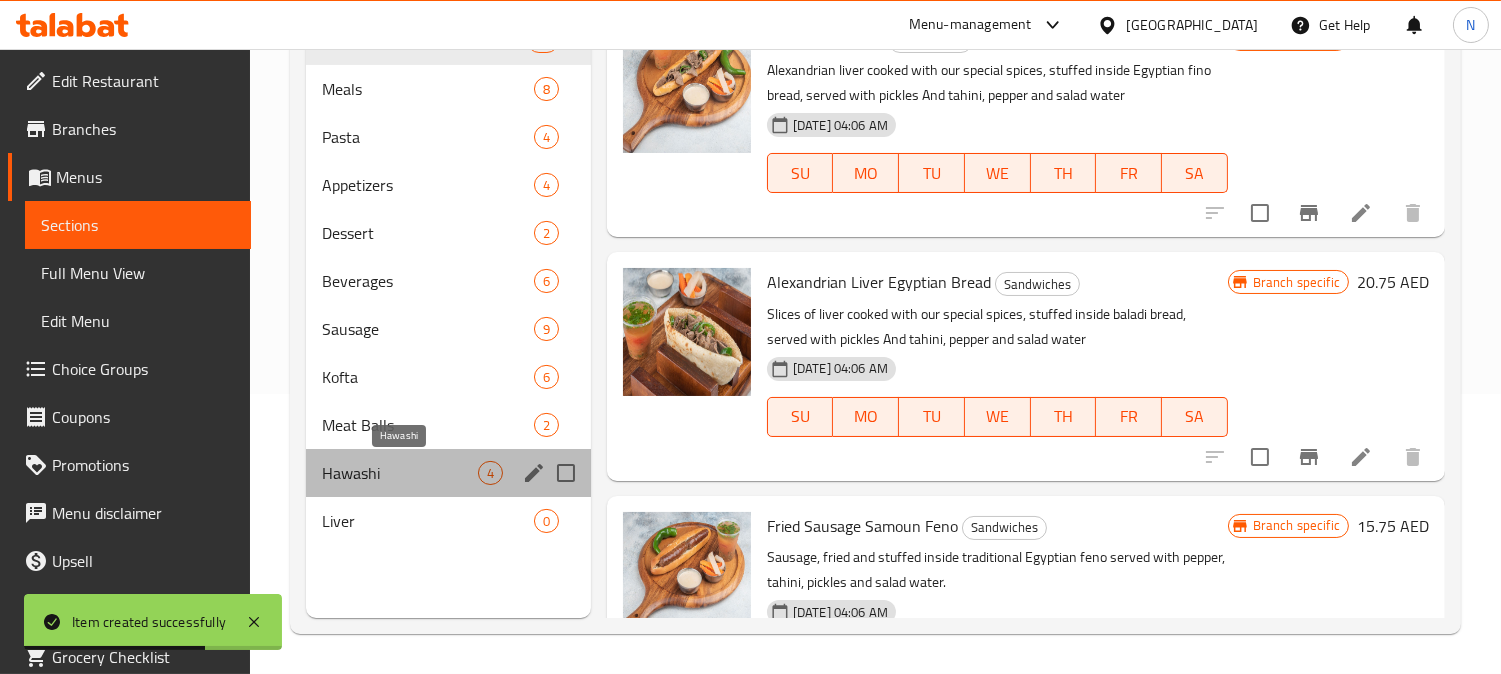 click on "Hawashi" at bounding box center (400, 473) 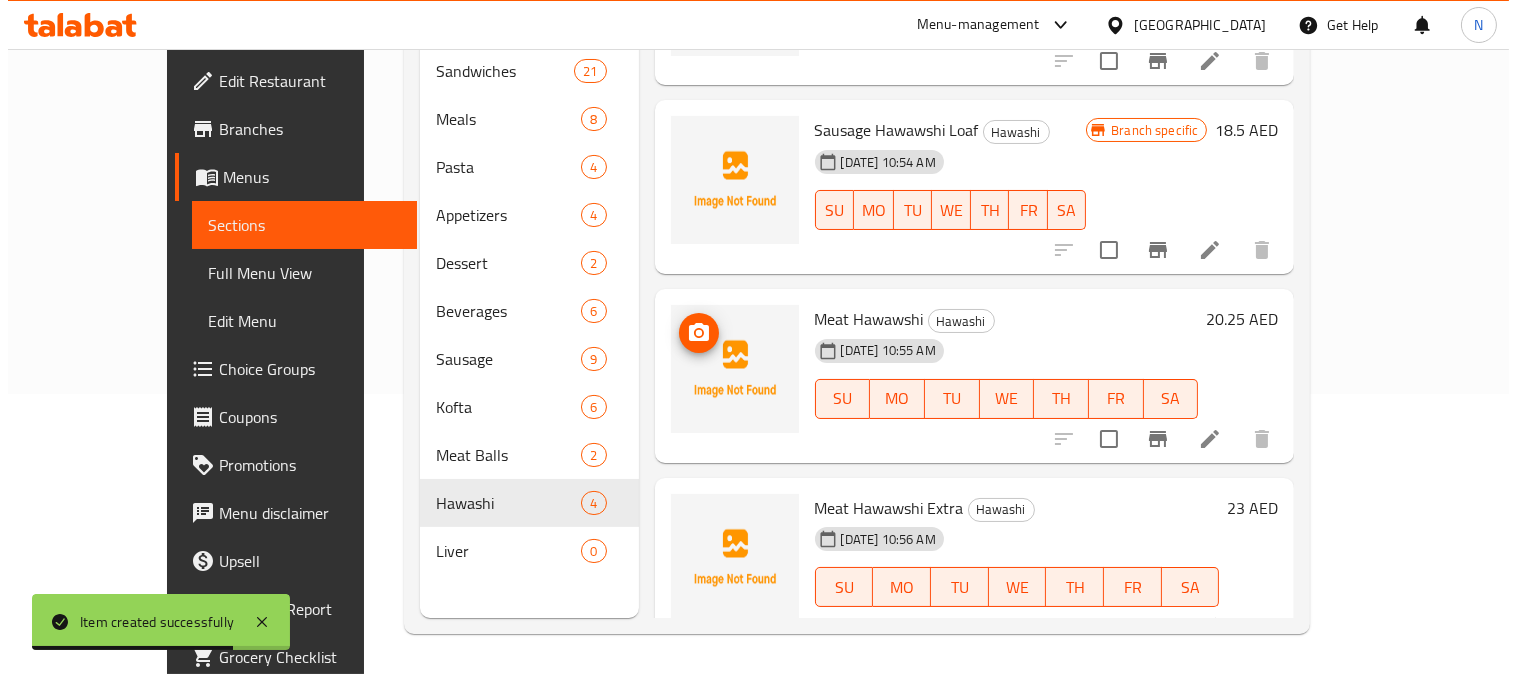 scroll, scrollTop: 128, scrollLeft: 0, axis: vertical 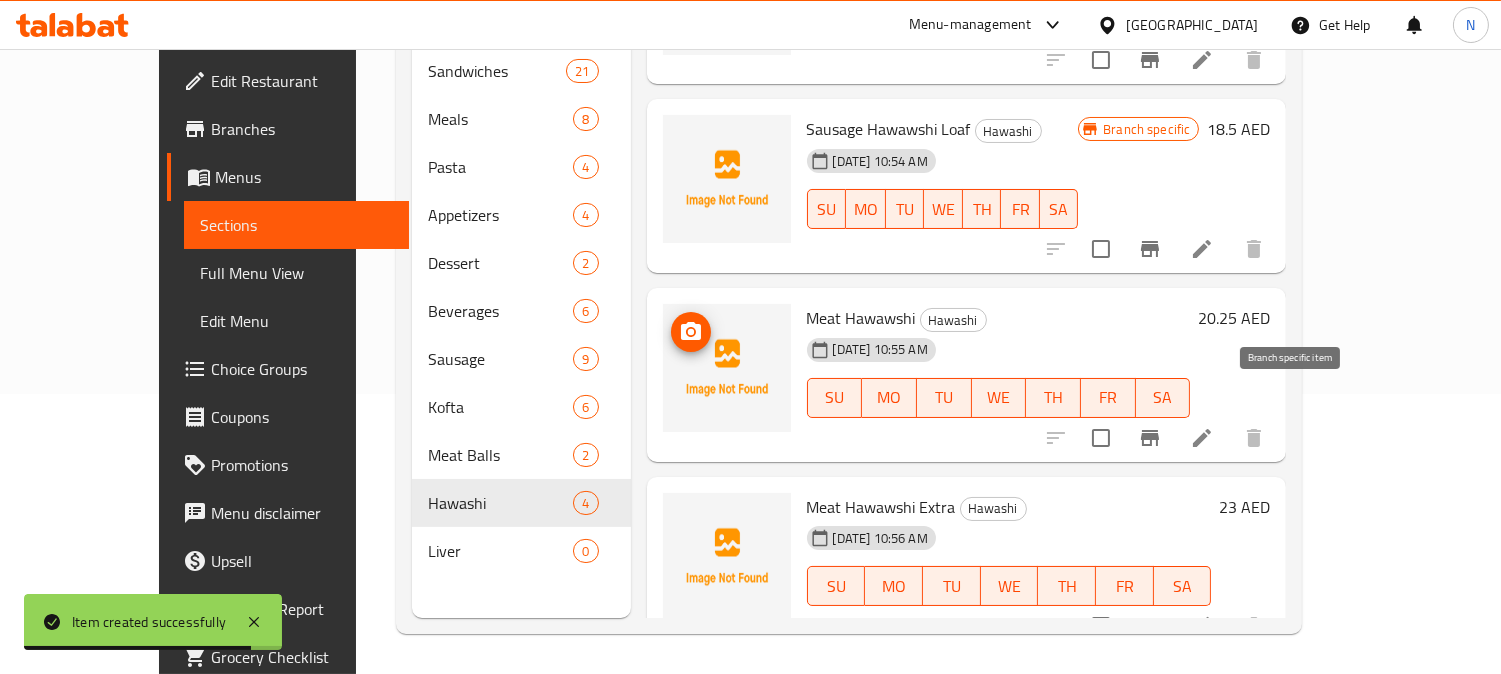 click 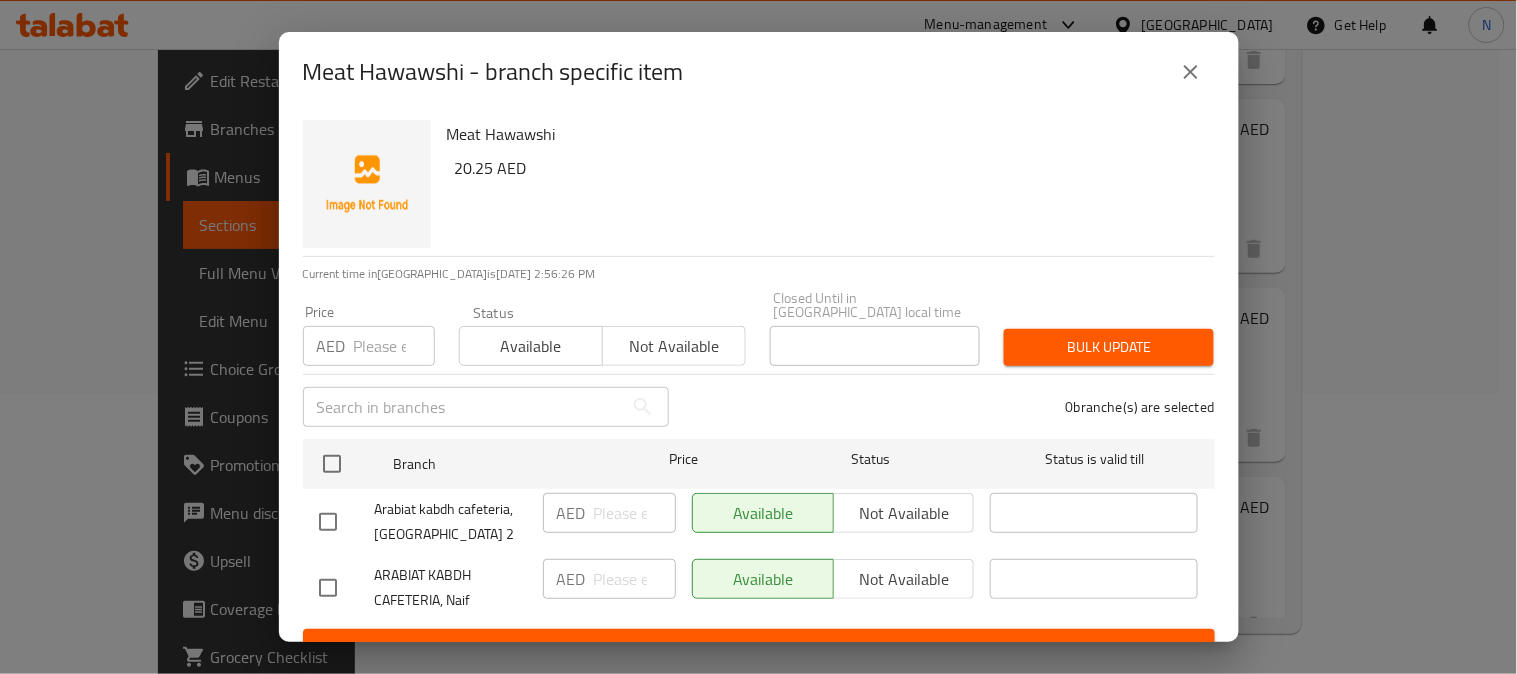 click at bounding box center (328, 588) 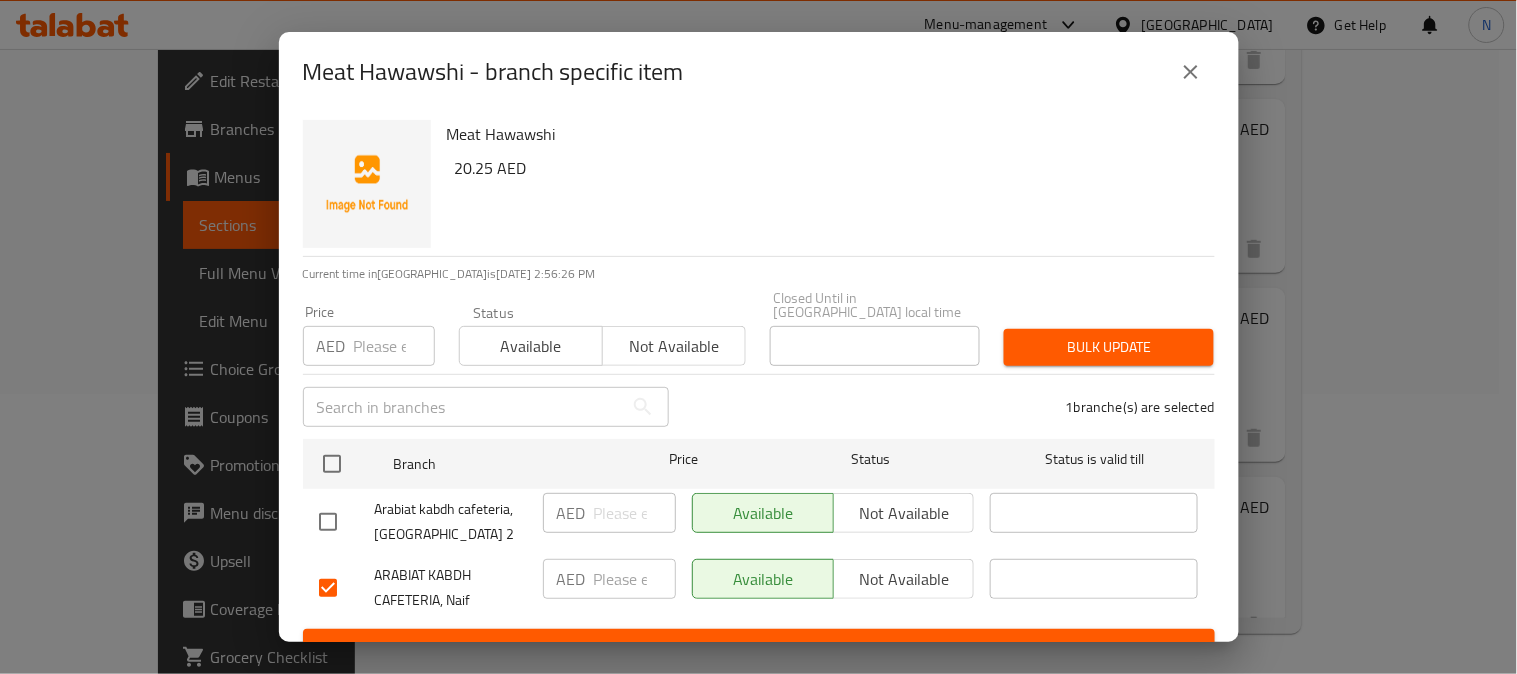 click on "Not available" at bounding box center (904, 579) 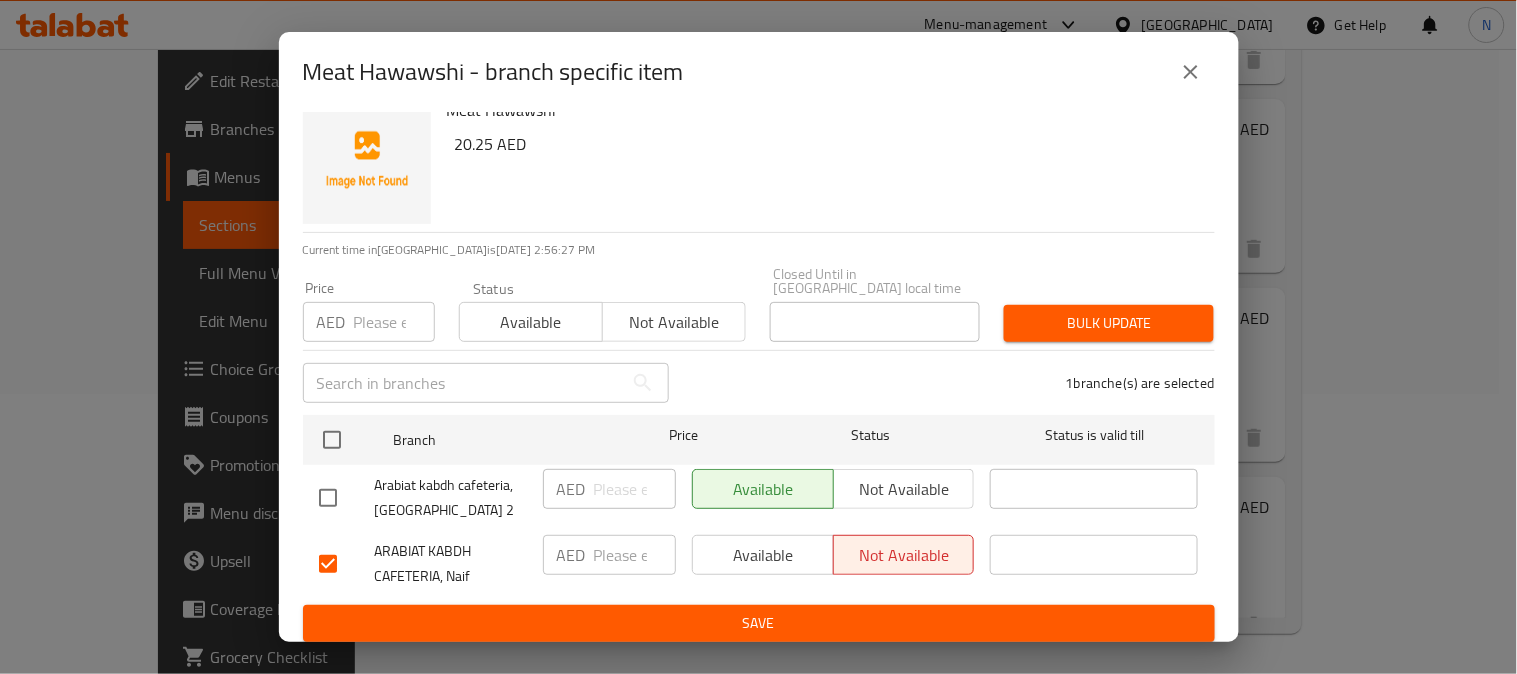 scroll, scrollTop: 31, scrollLeft: 0, axis: vertical 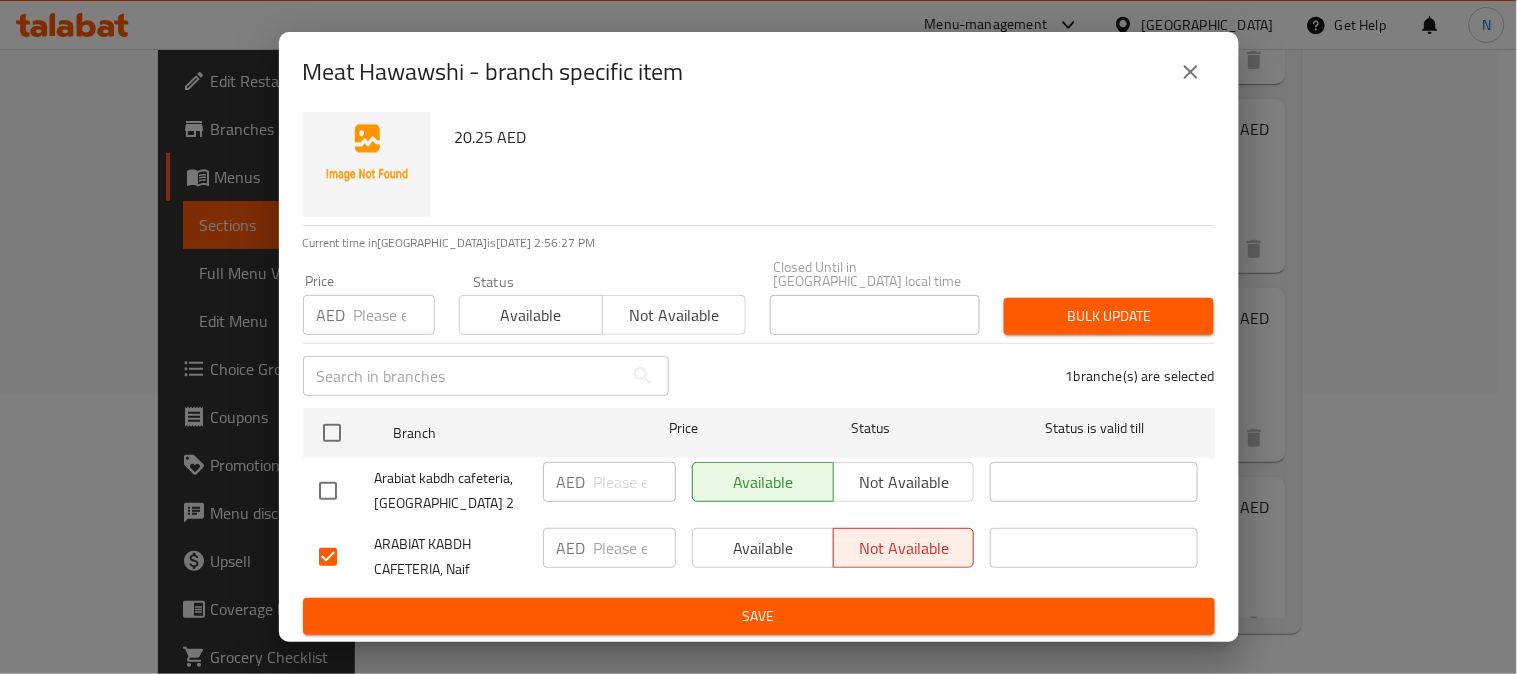 click on "Save" at bounding box center (759, 616) 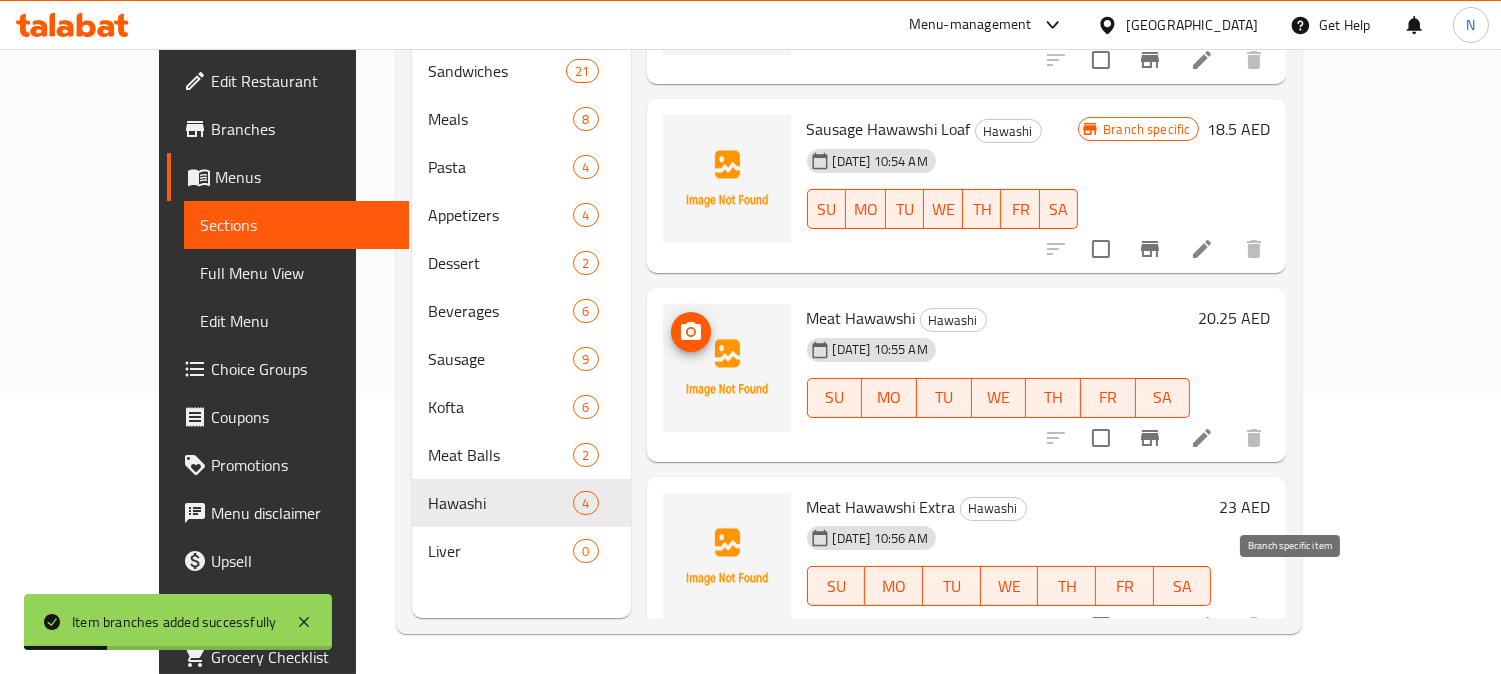 click 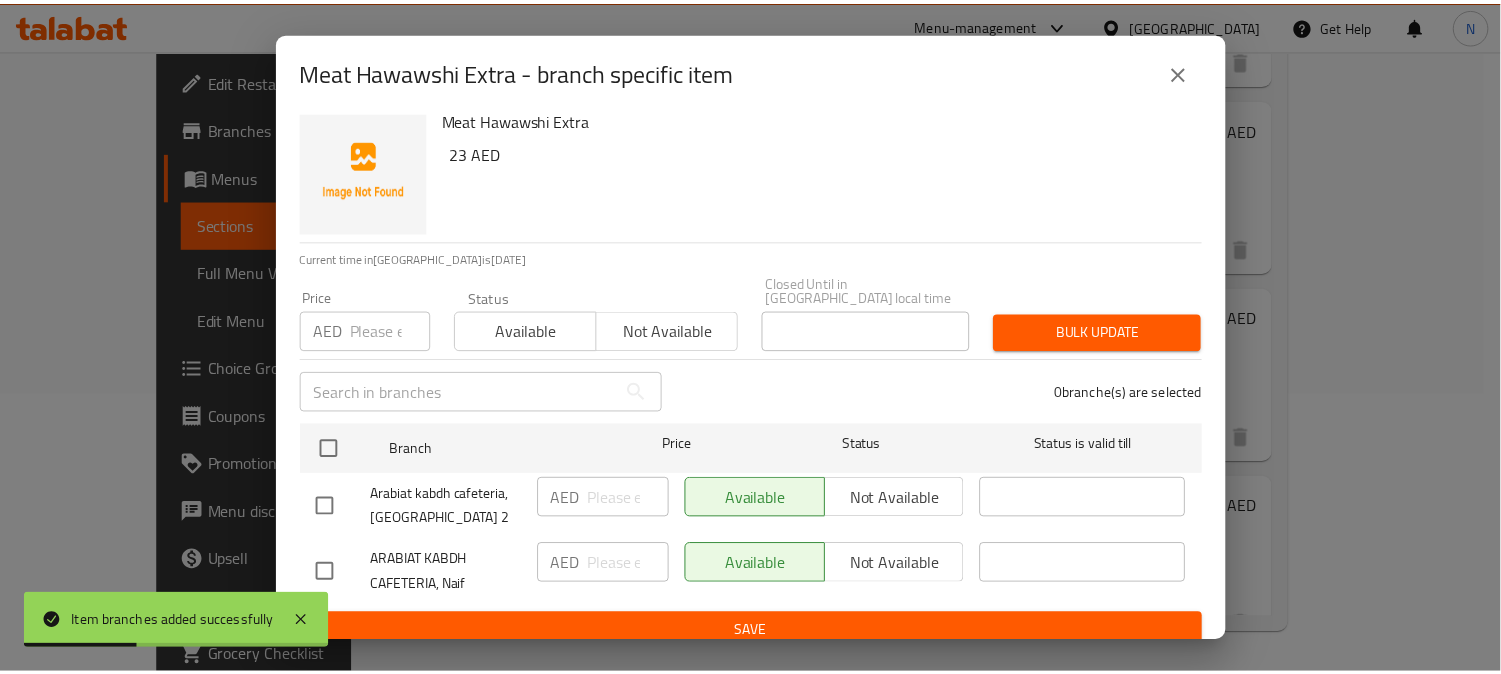 scroll, scrollTop: 31, scrollLeft: 0, axis: vertical 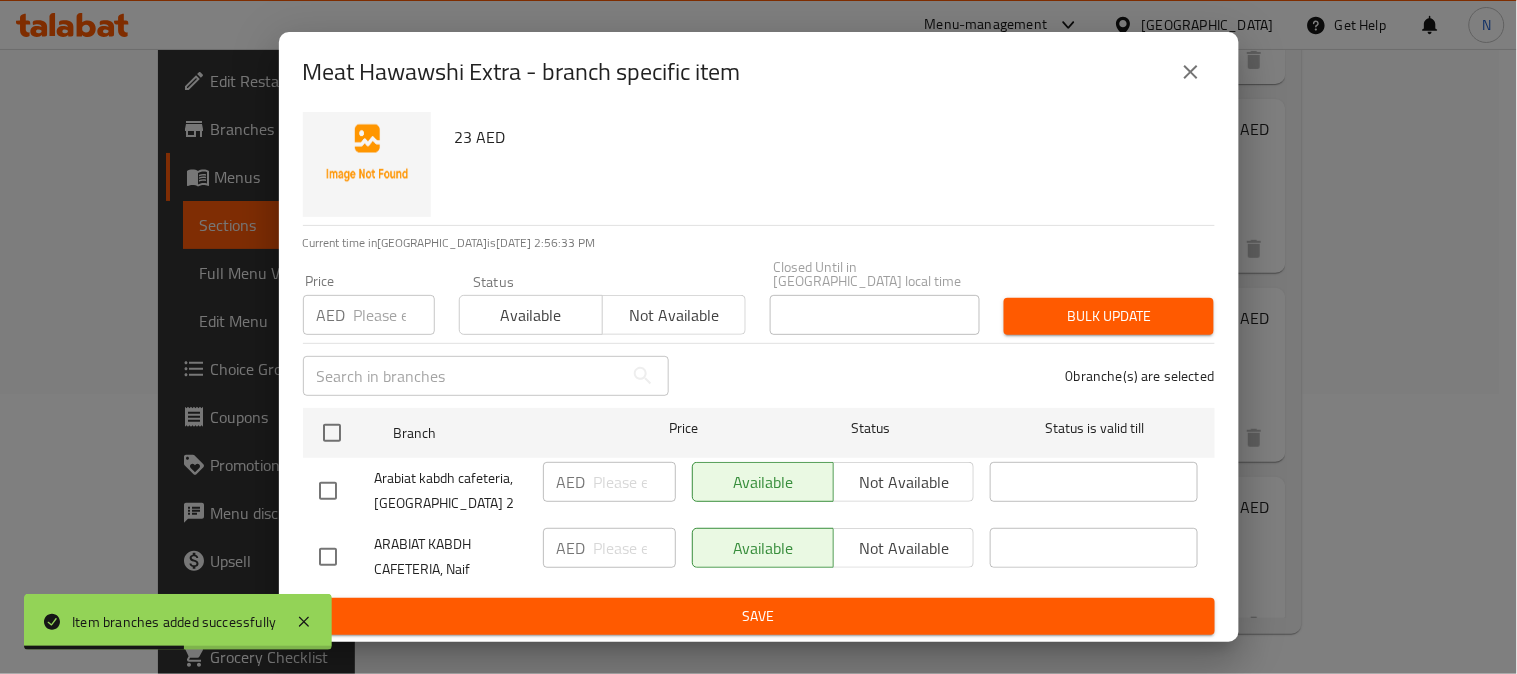 click at bounding box center (328, 557) 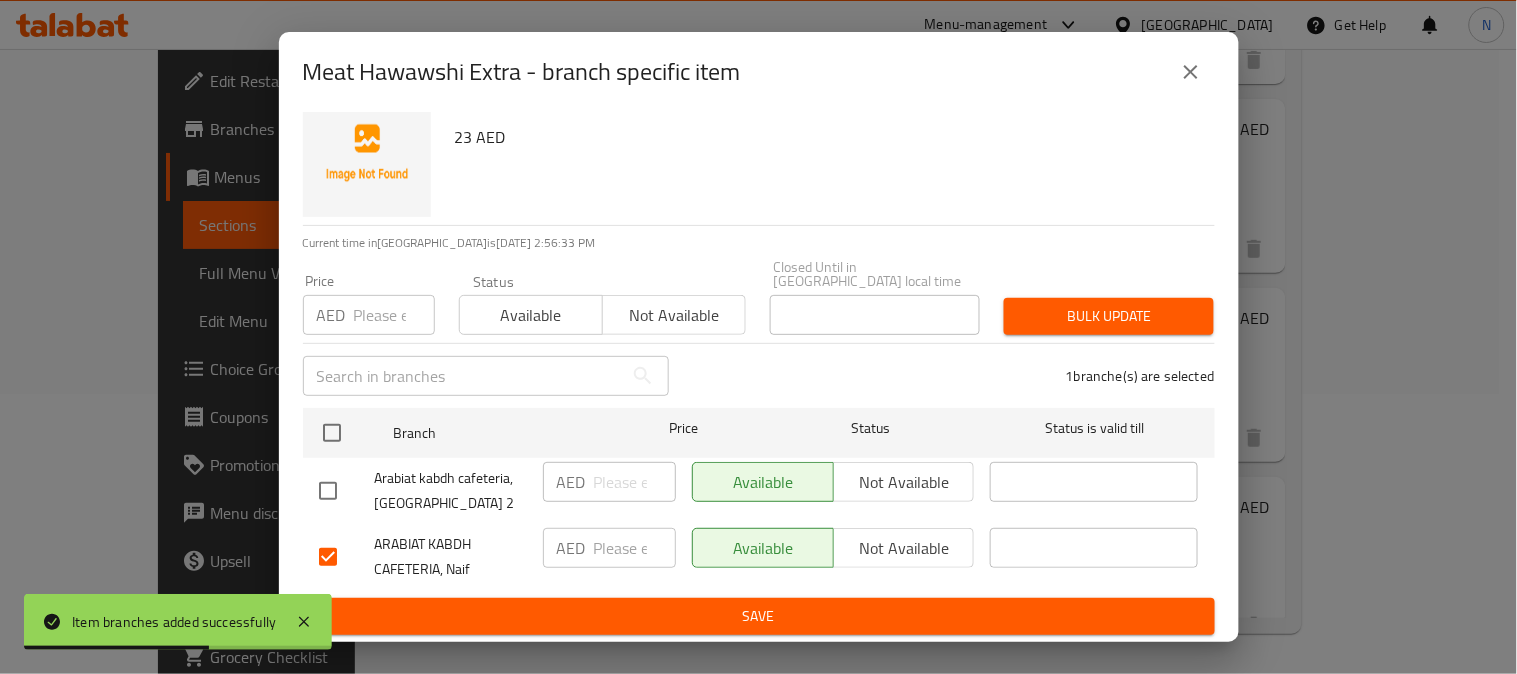 click on "Not available" at bounding box center [904, 548] 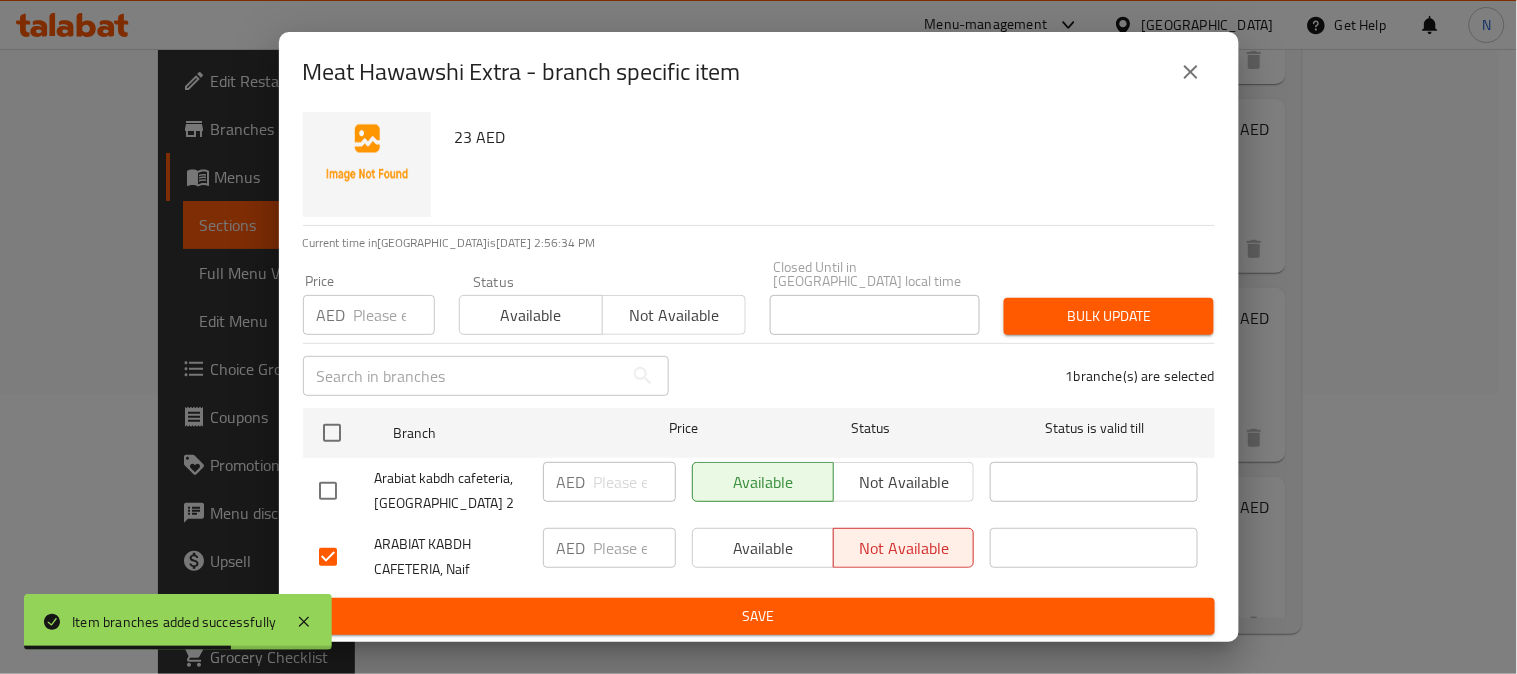 click on "Save" at bounding box center [759, 616] 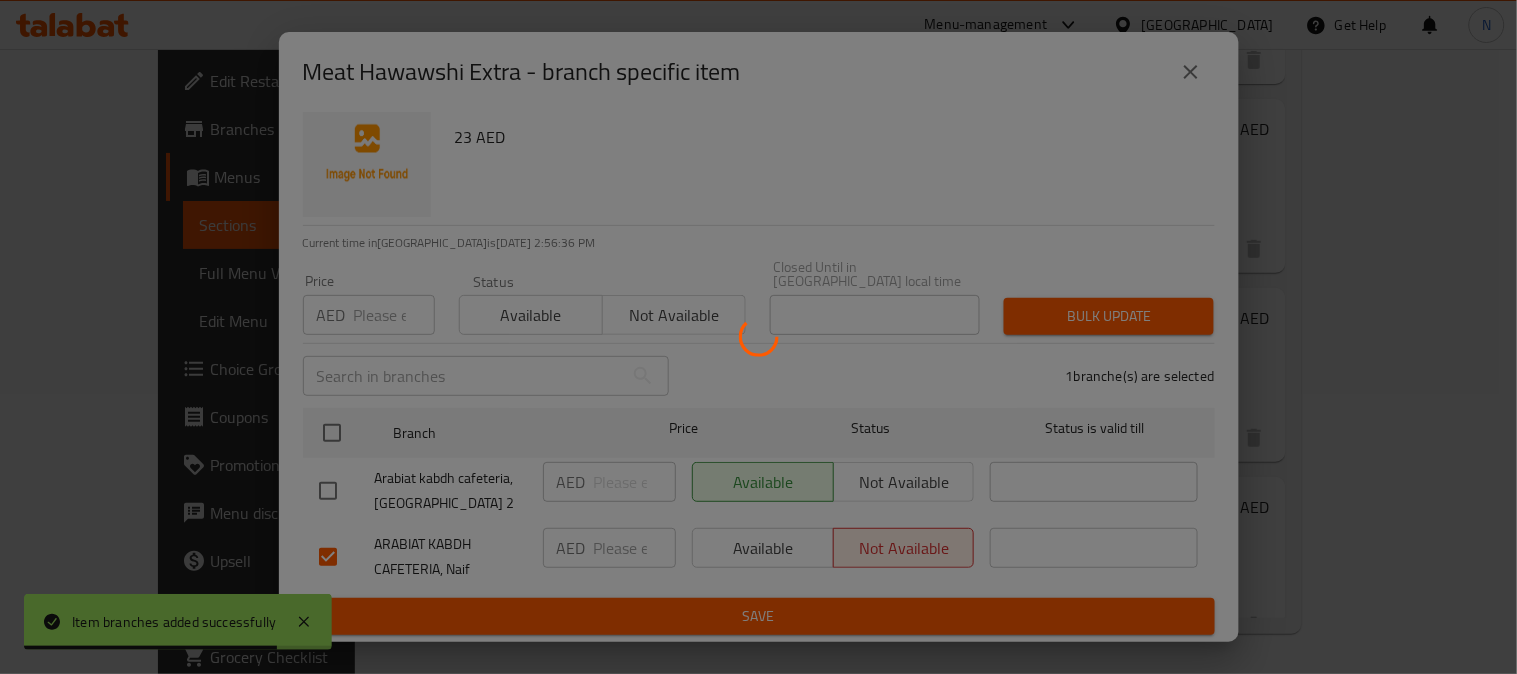 type 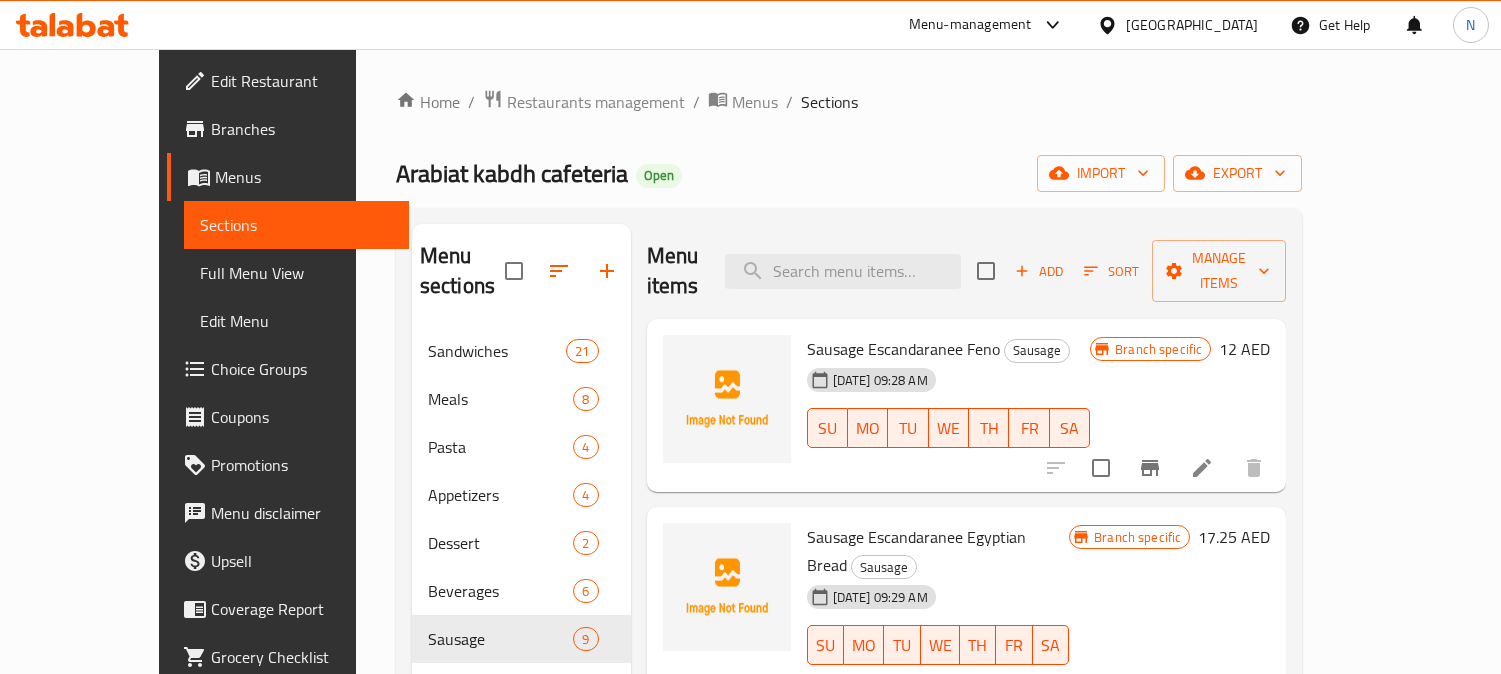 scroll, scrollTop: 0, scrollLeft: 0, axis: both 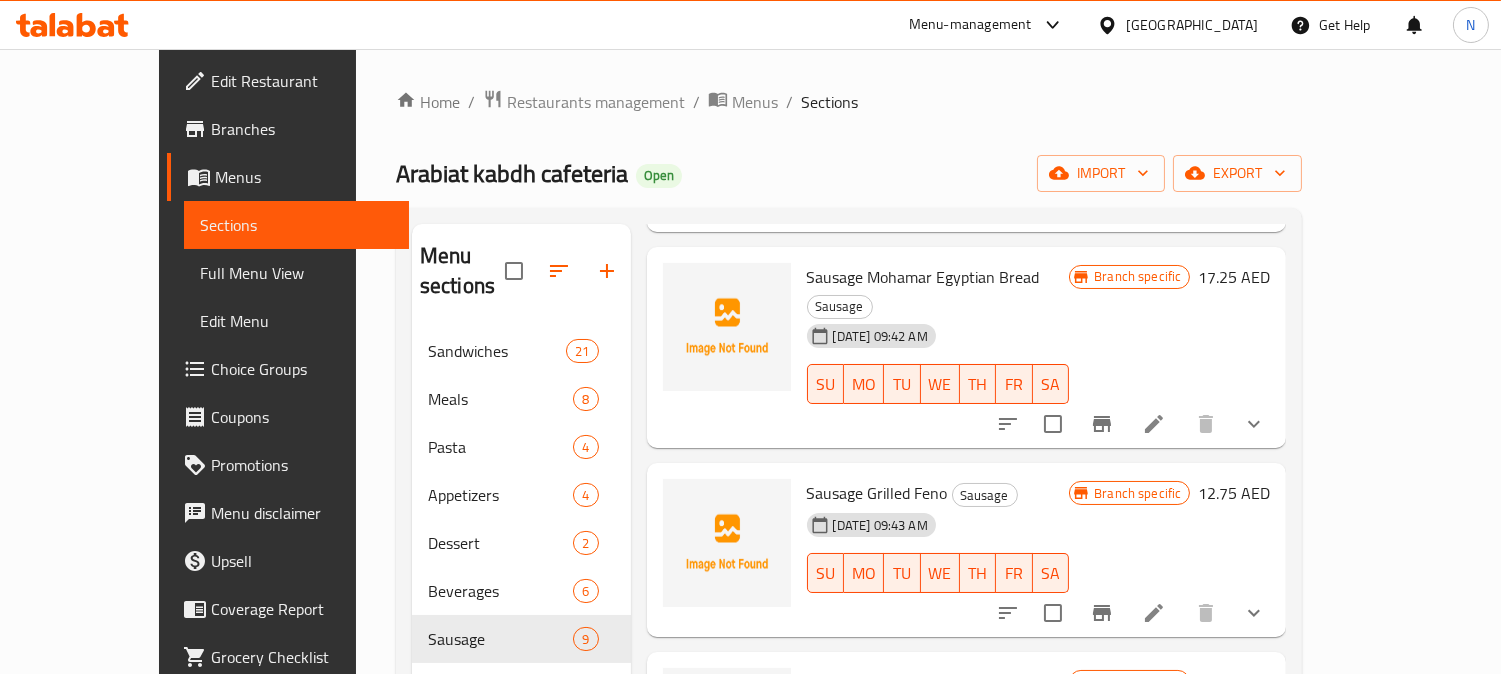 click 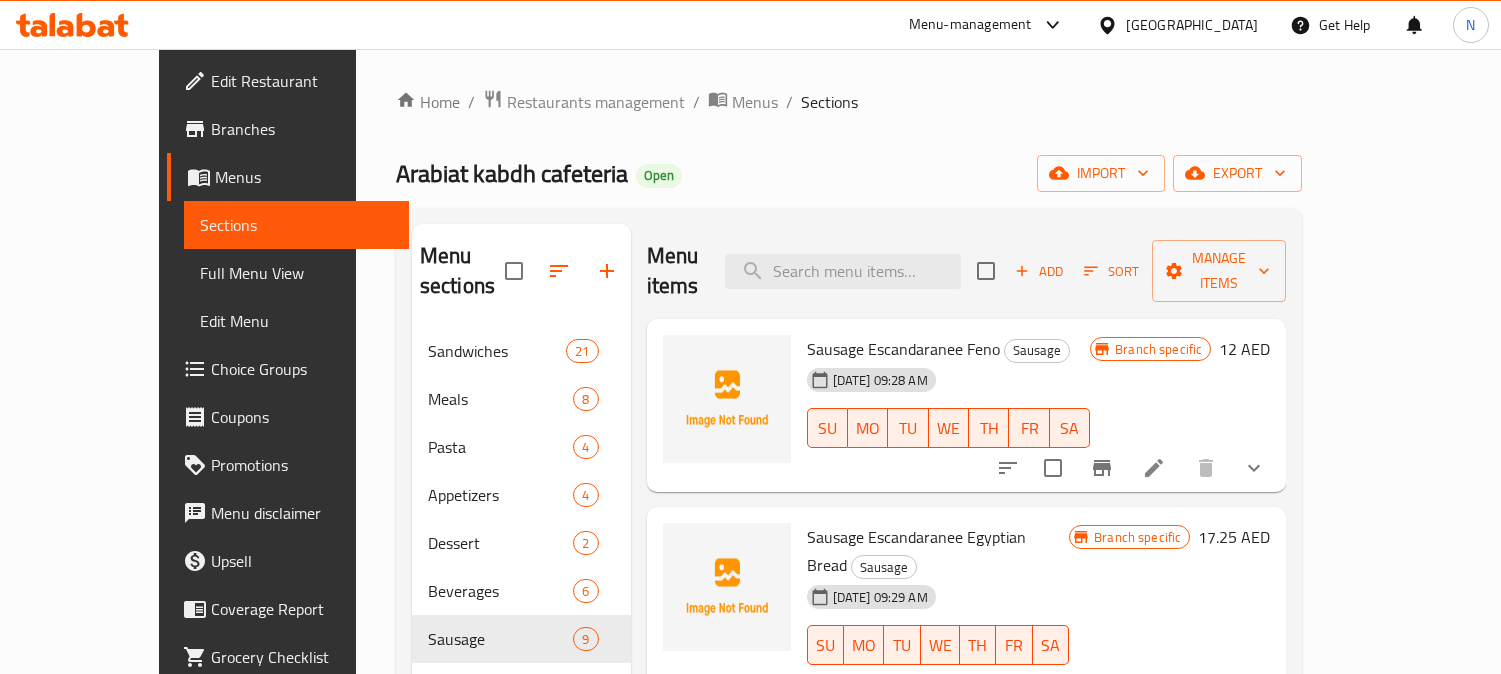 scroll, scrollTop: 0, scrollLeft: 0, axis: both 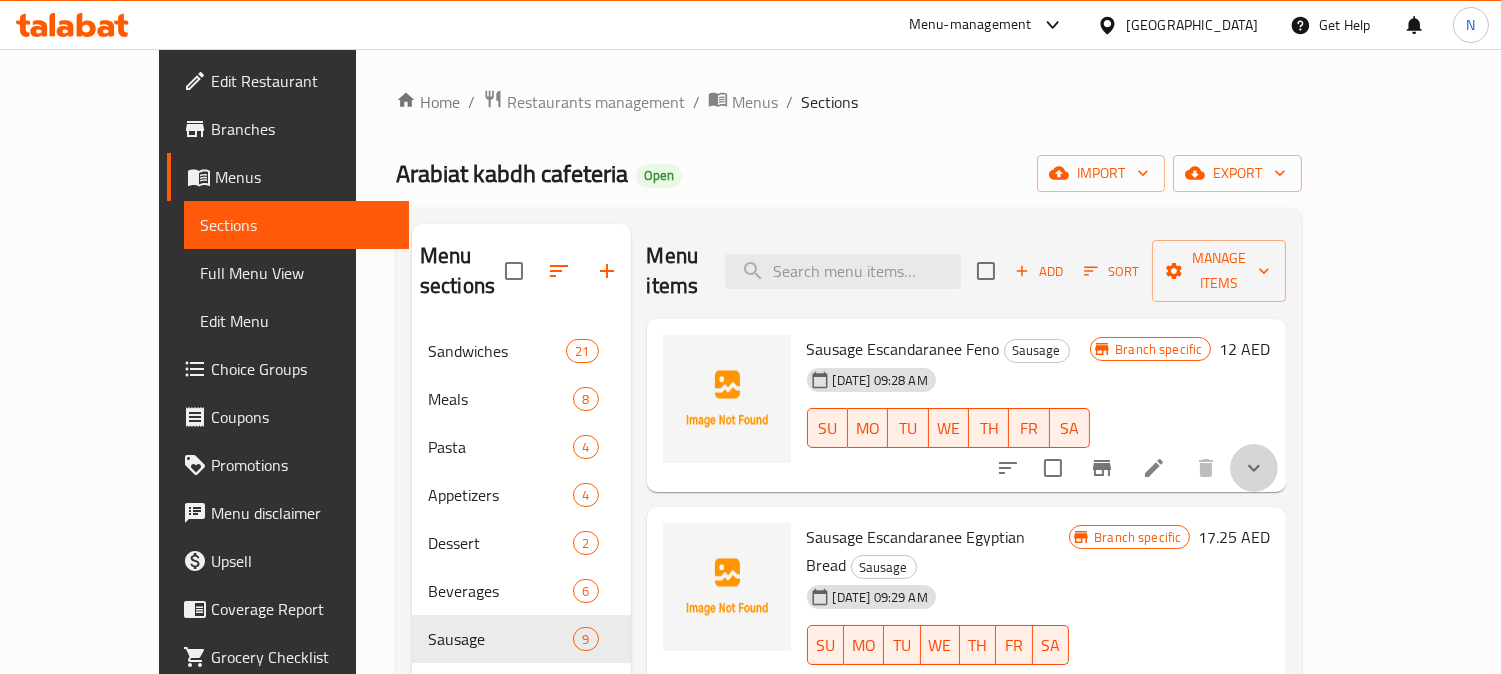 click at bounding box center [1254, 468] 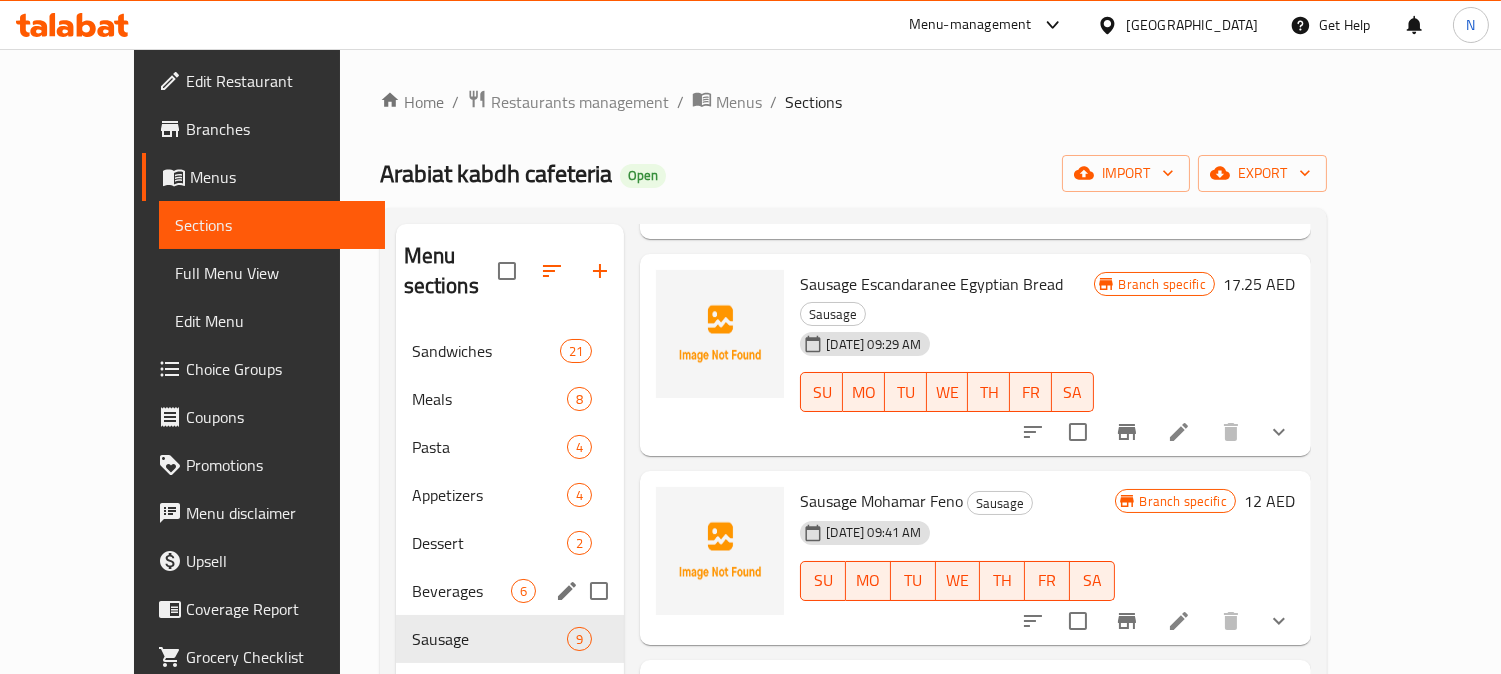 scroll, scrollTop: 444, scrollLeft: 0, axis: vertical 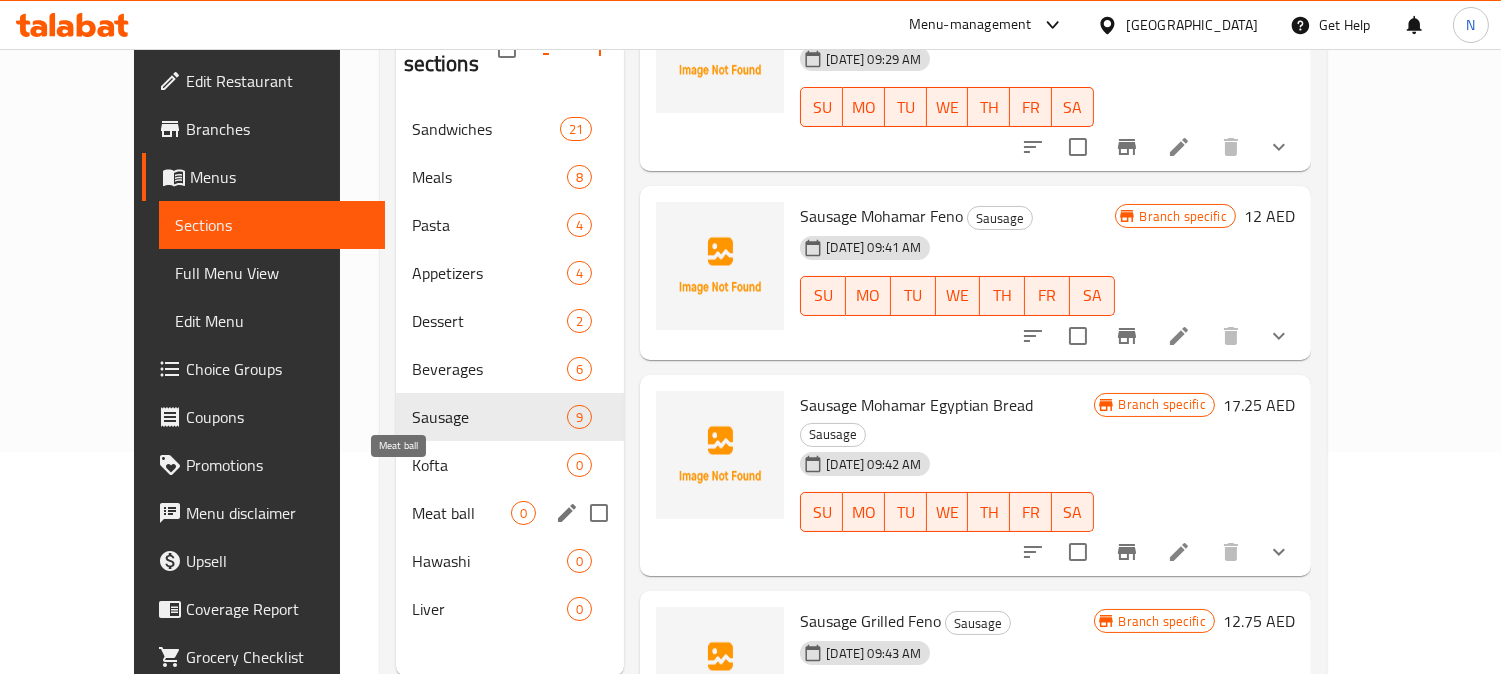 click on "Meat ball" at bounding box center [462, 513] 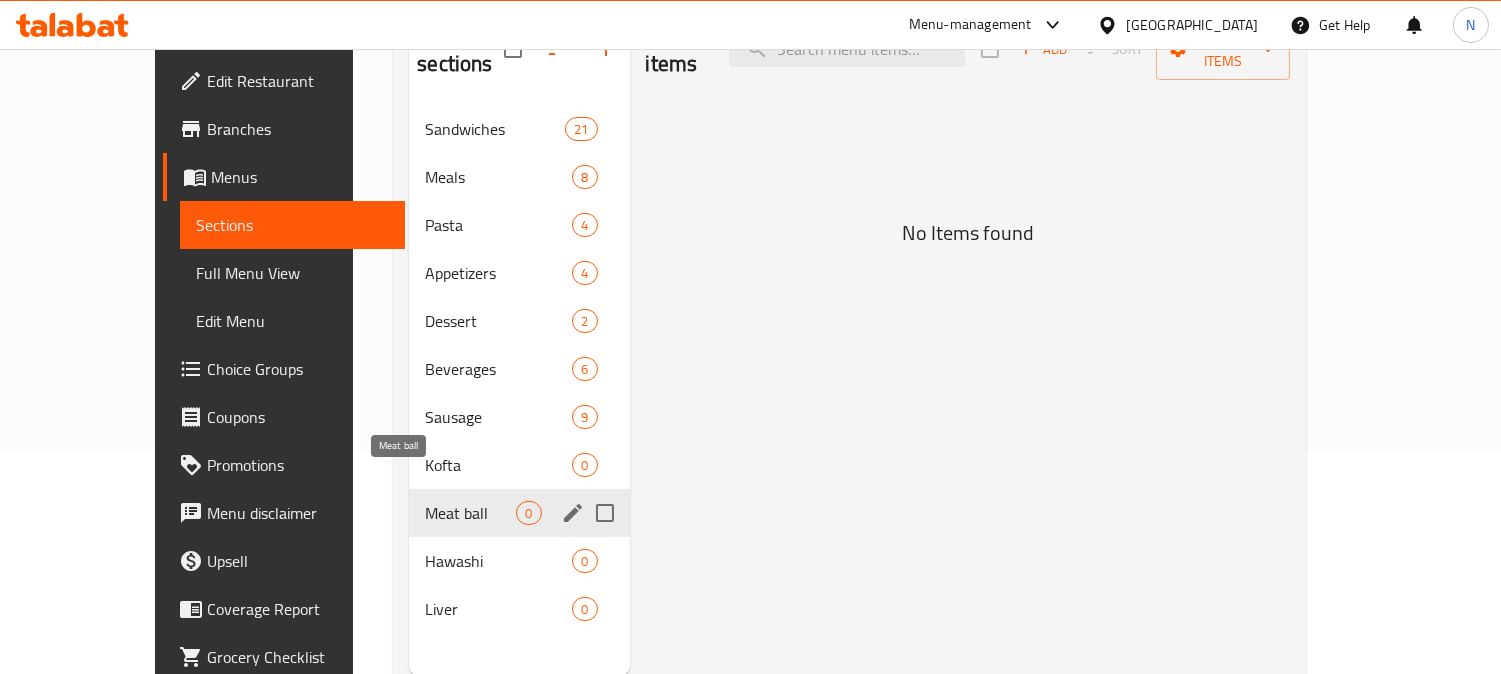scroll, scrollTop: 0, scrollLeft: 0, axis: both 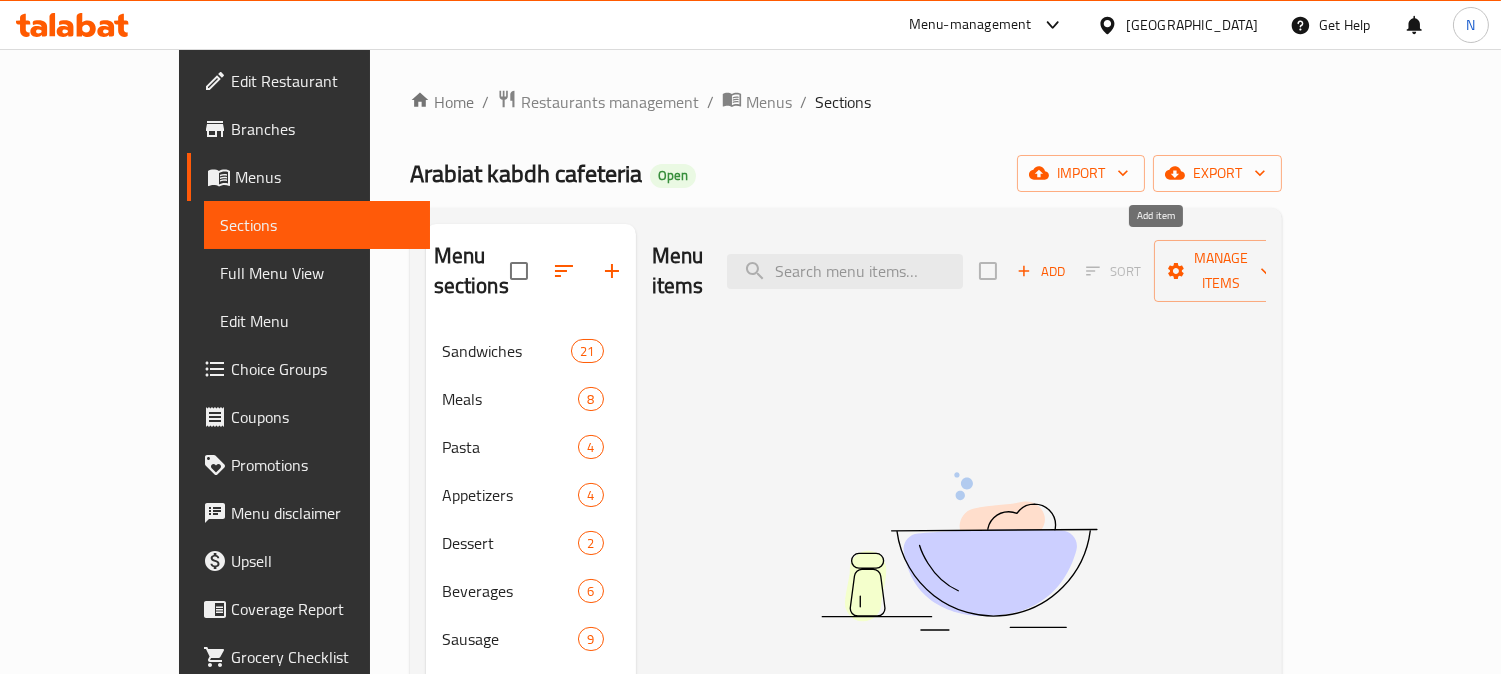 click on "Add" at bounding box center [1041, 271] 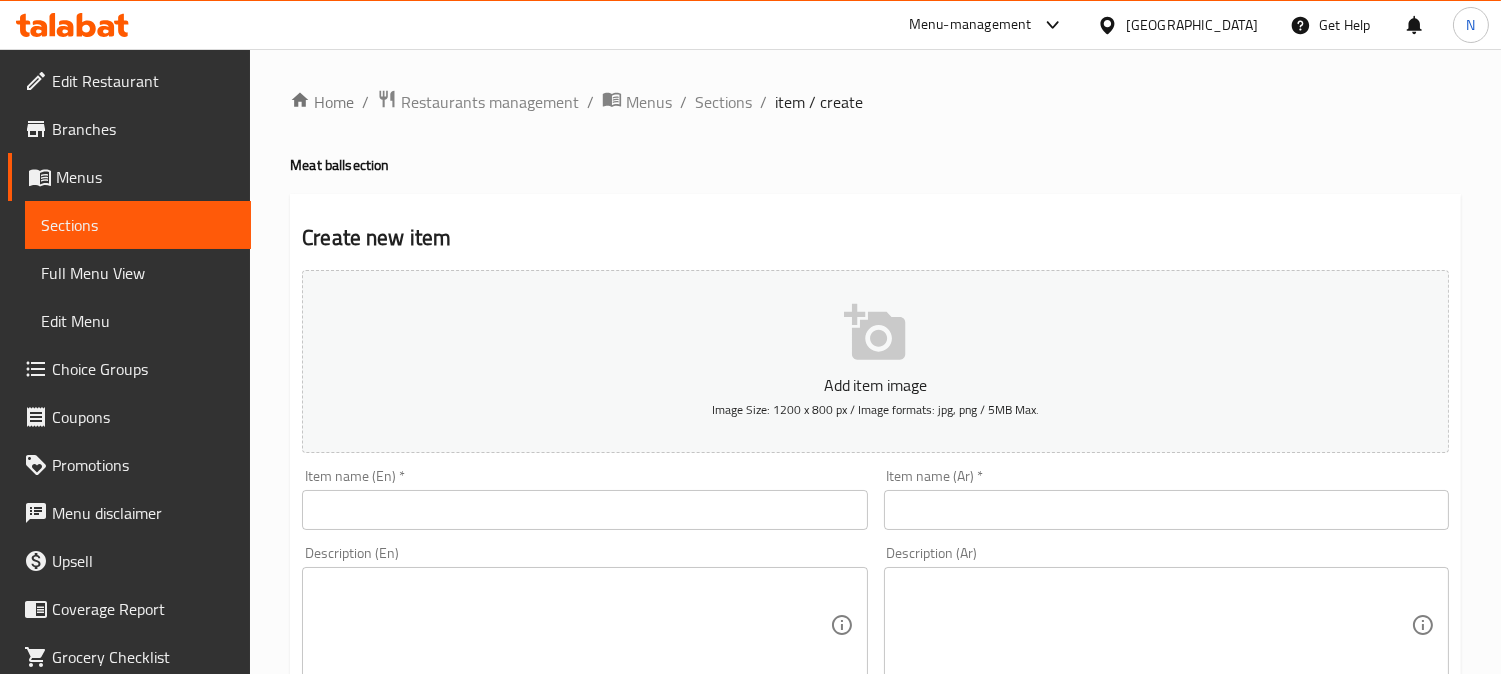 click at bounding box center (1166, 510) 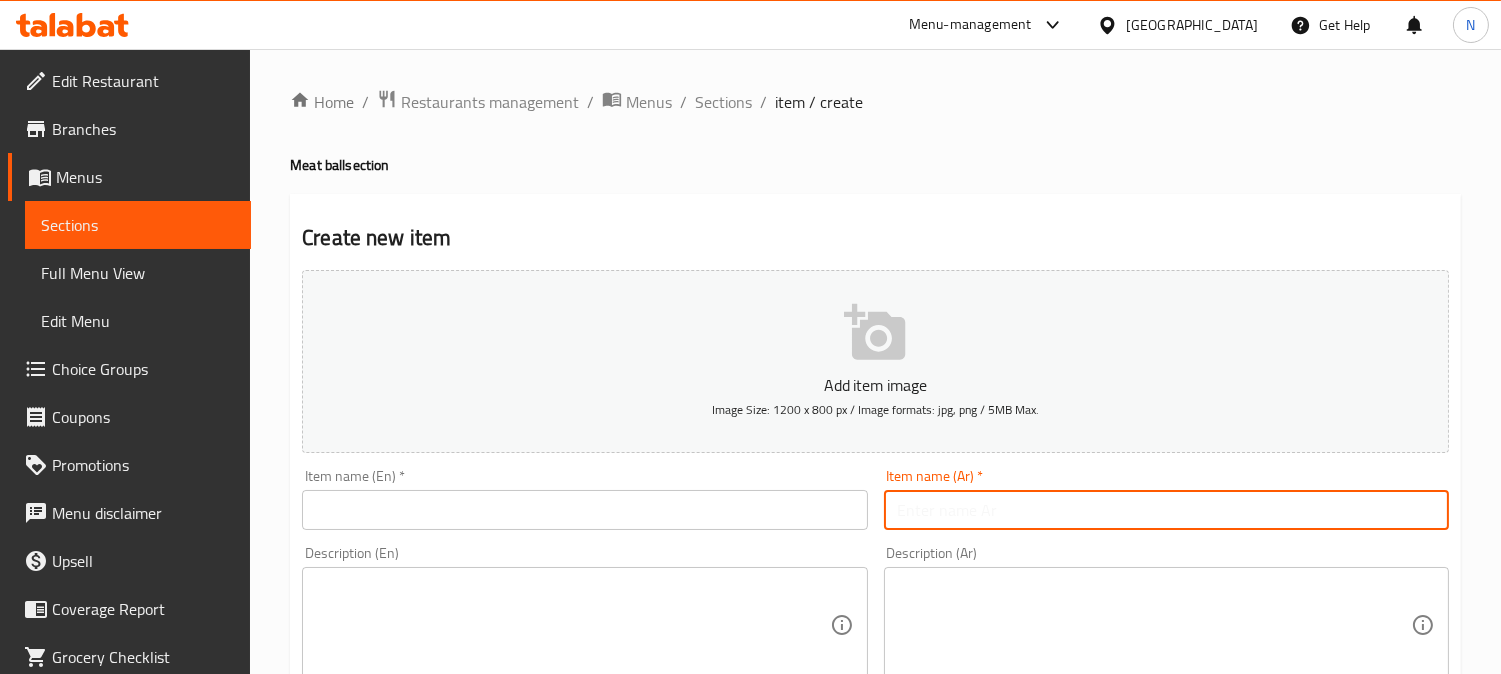paste on "كرات اللحم صمون فينو" 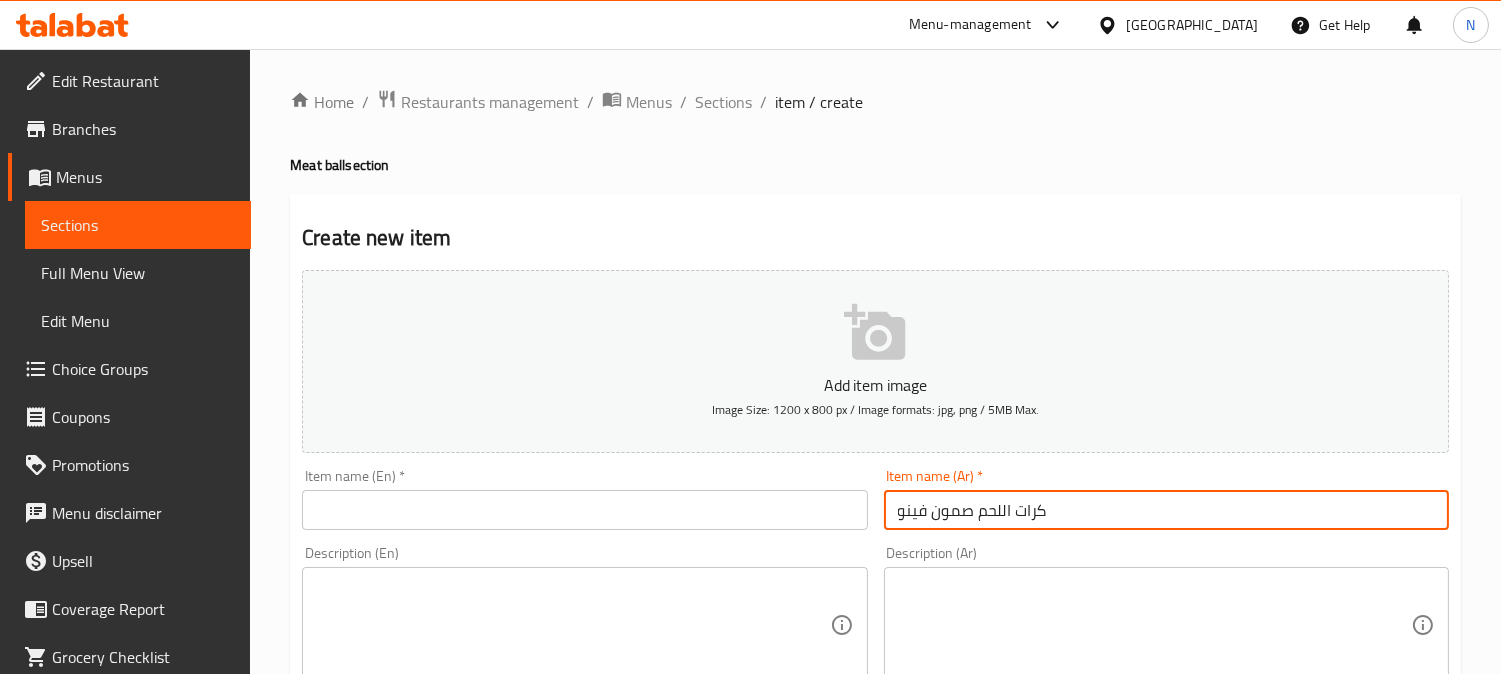 type on "كرات اللحم صمون فينو" 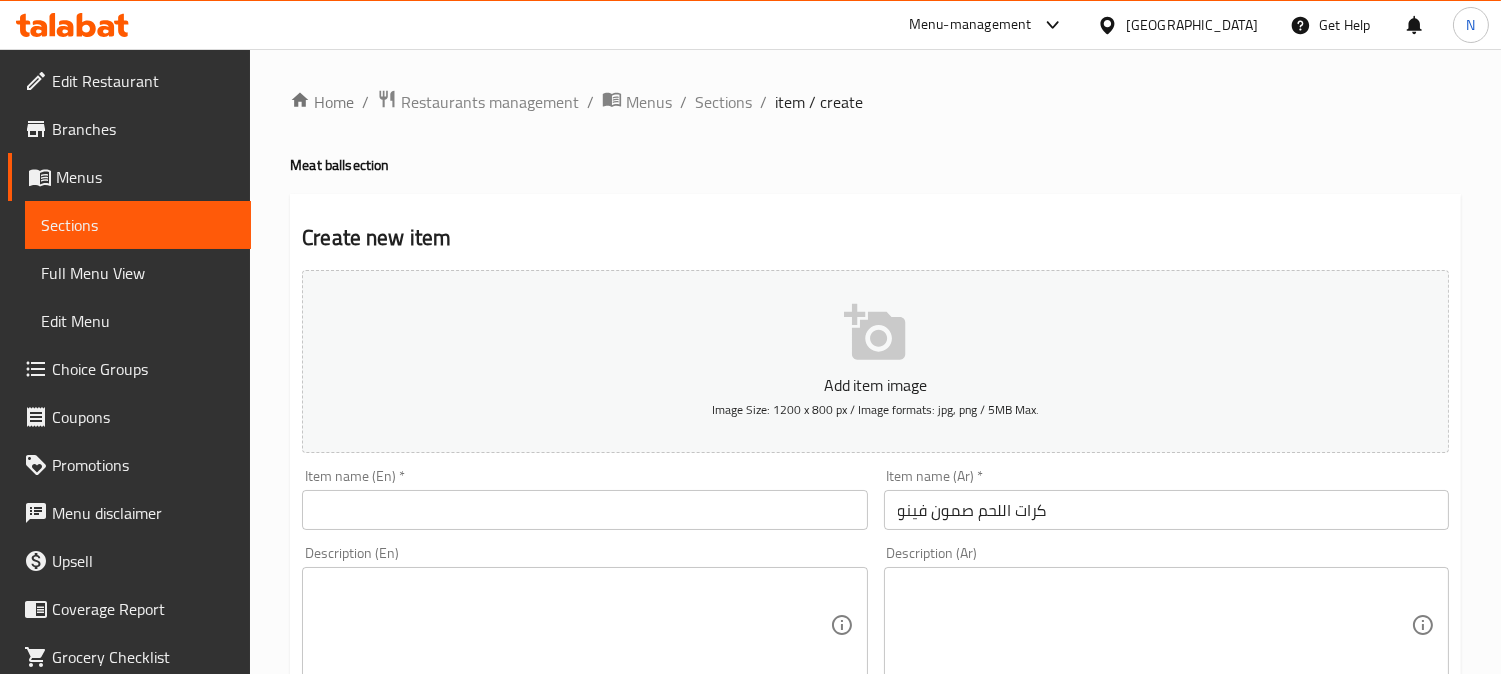drag, startPoint x: 1196, startPoint y: 512, endPoint x: 1176, endPoint y: 512, distance: 20 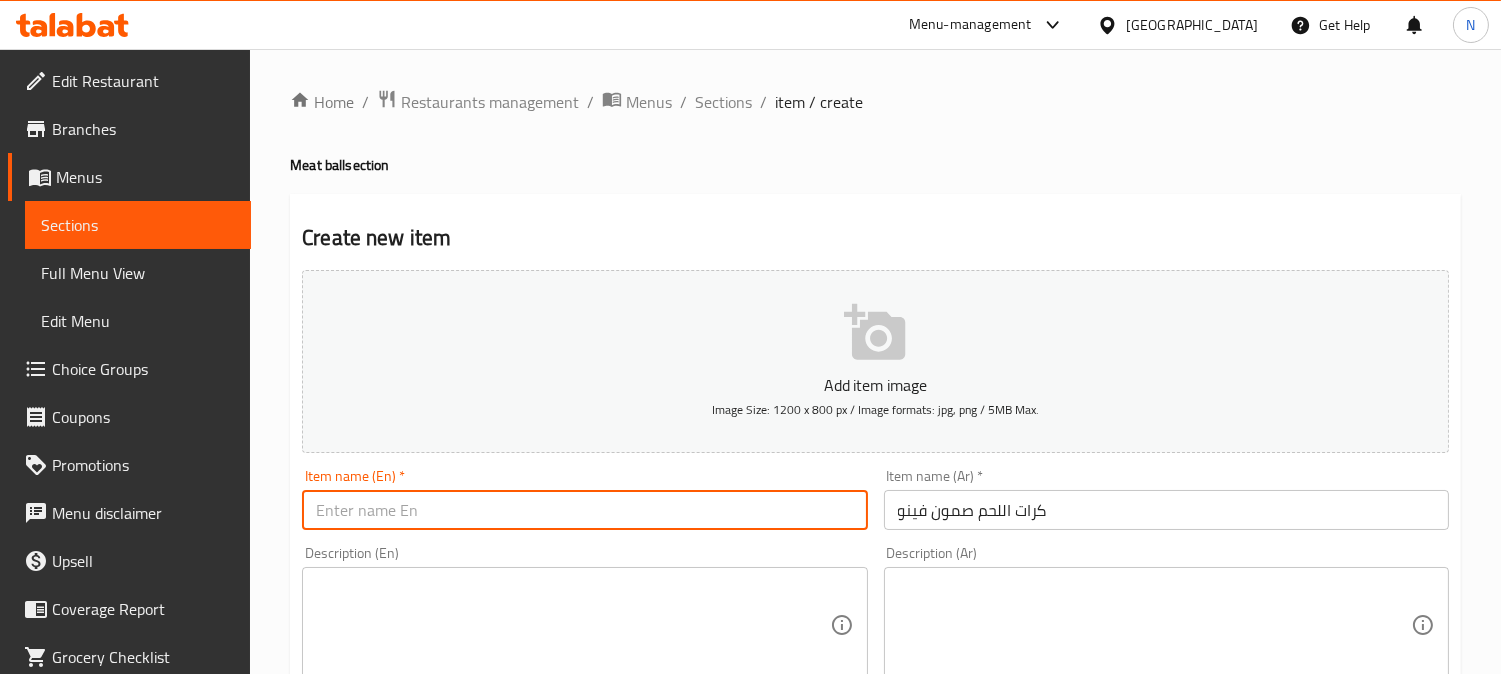click at bounding box center [584, 510] 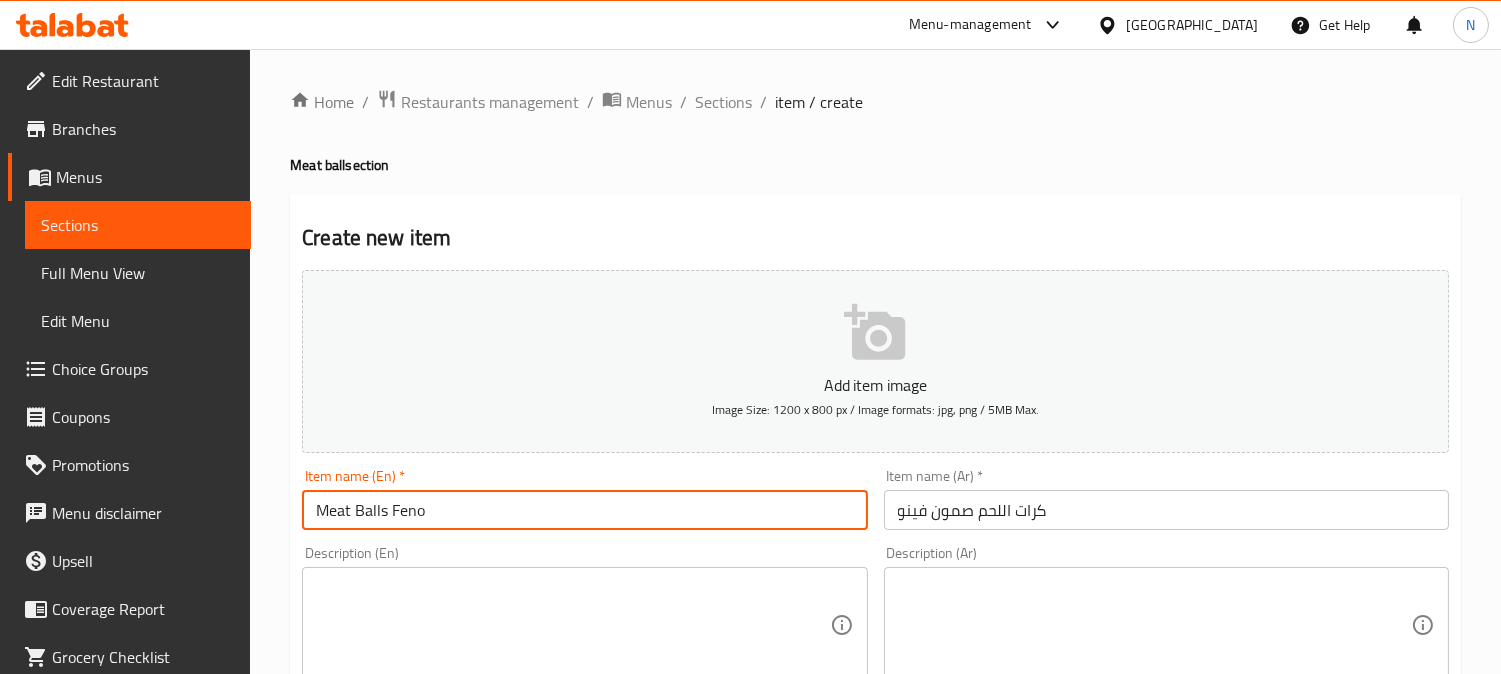 click on "Meat Balls Feno" at bounding box center [584, 510] 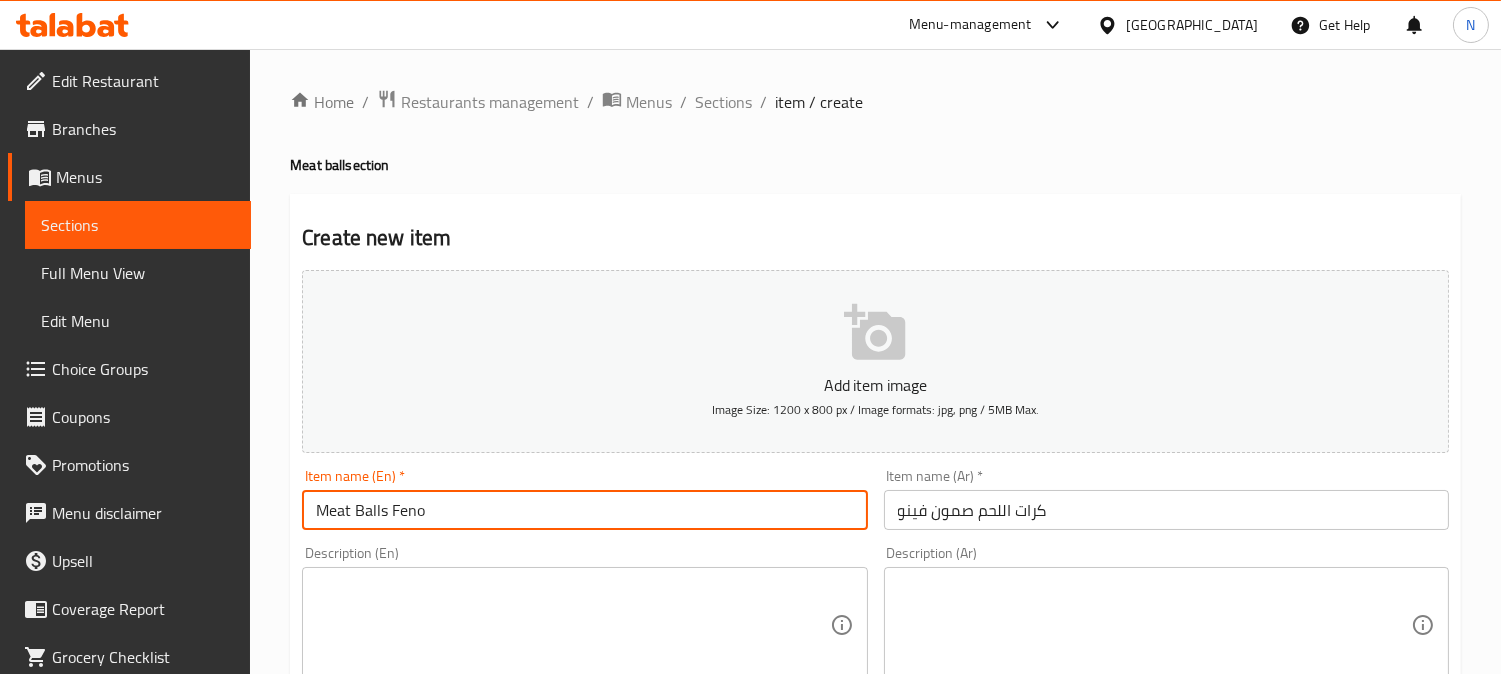 click on "كرات اللحم صمون فينو" at bounding box center (1166, 510) 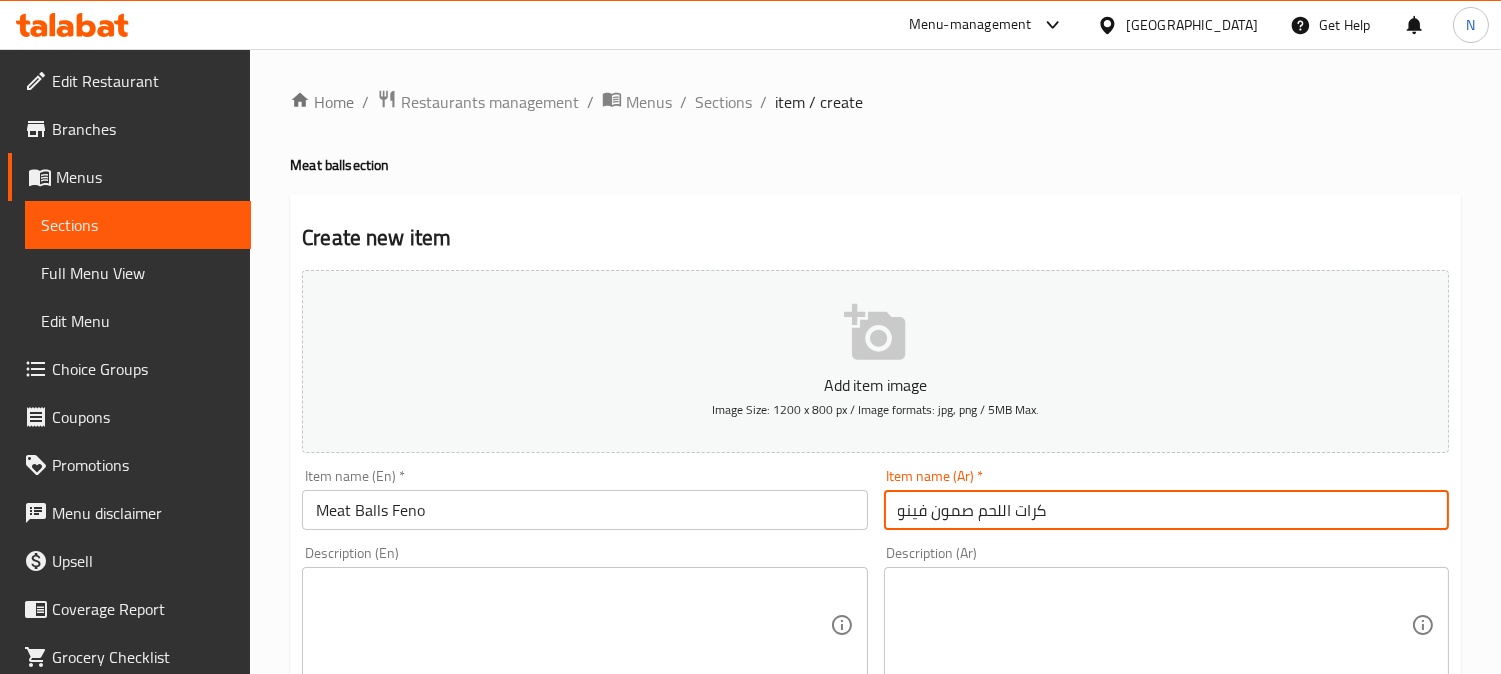 click on "كرات اللحم صمون فينو" at bounding box center (1166, 510) 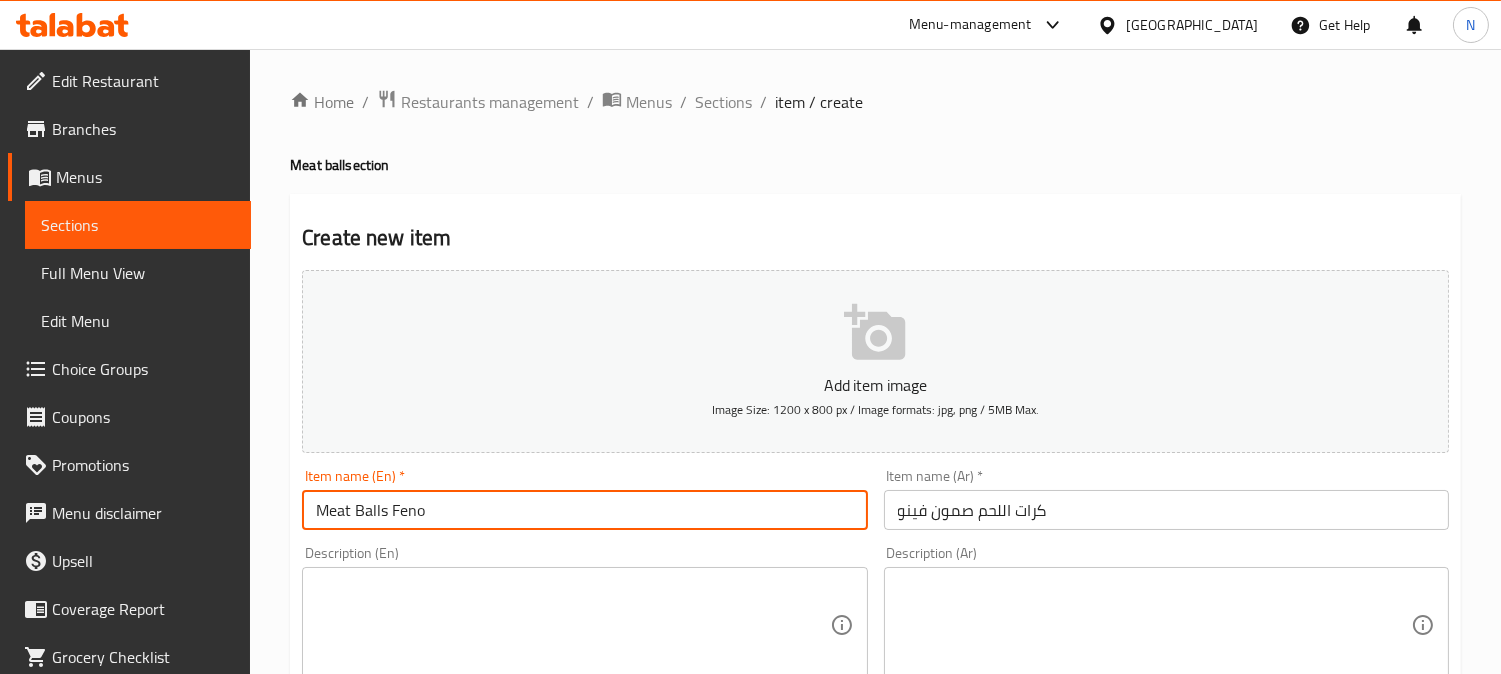 click on "Meat Balls Feno" at bounding box center [584, 510] 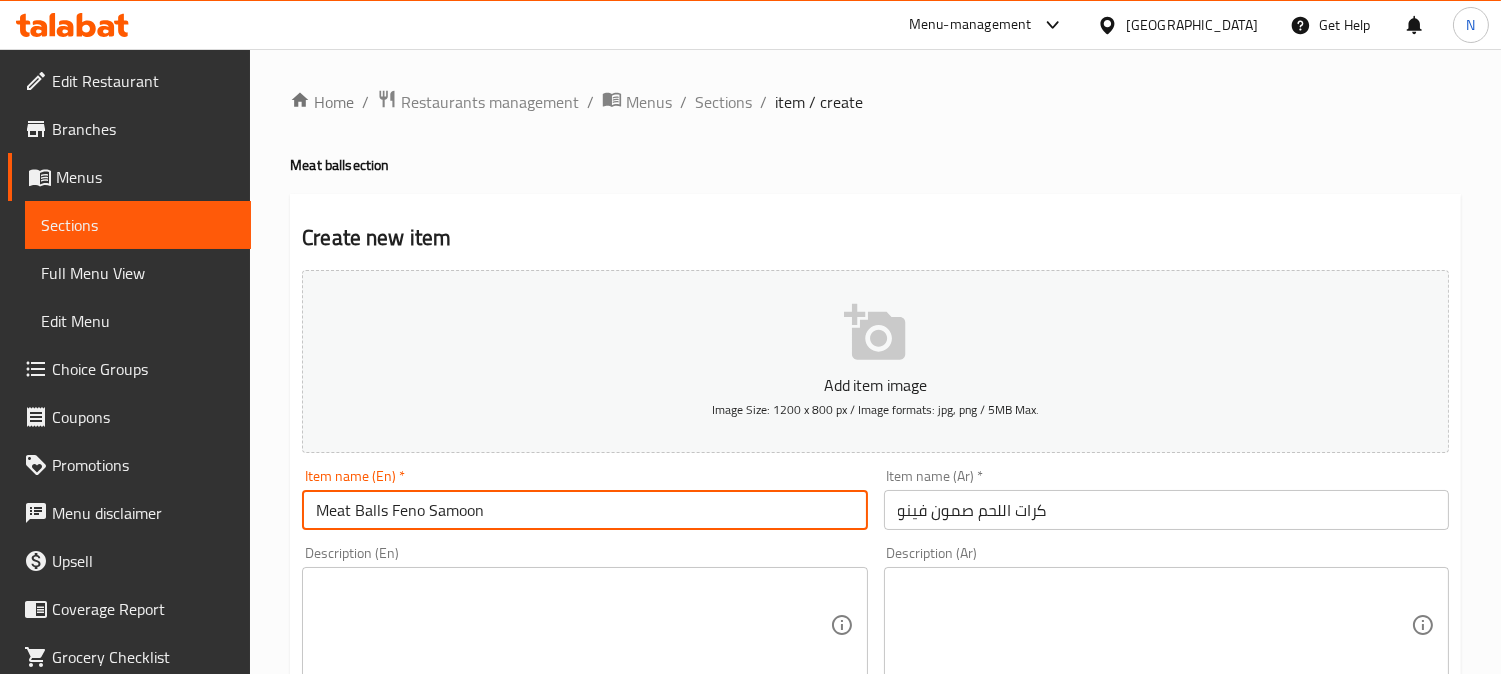 click on "Meat Balls Feno Samoon" at bounding box center (584, 510) 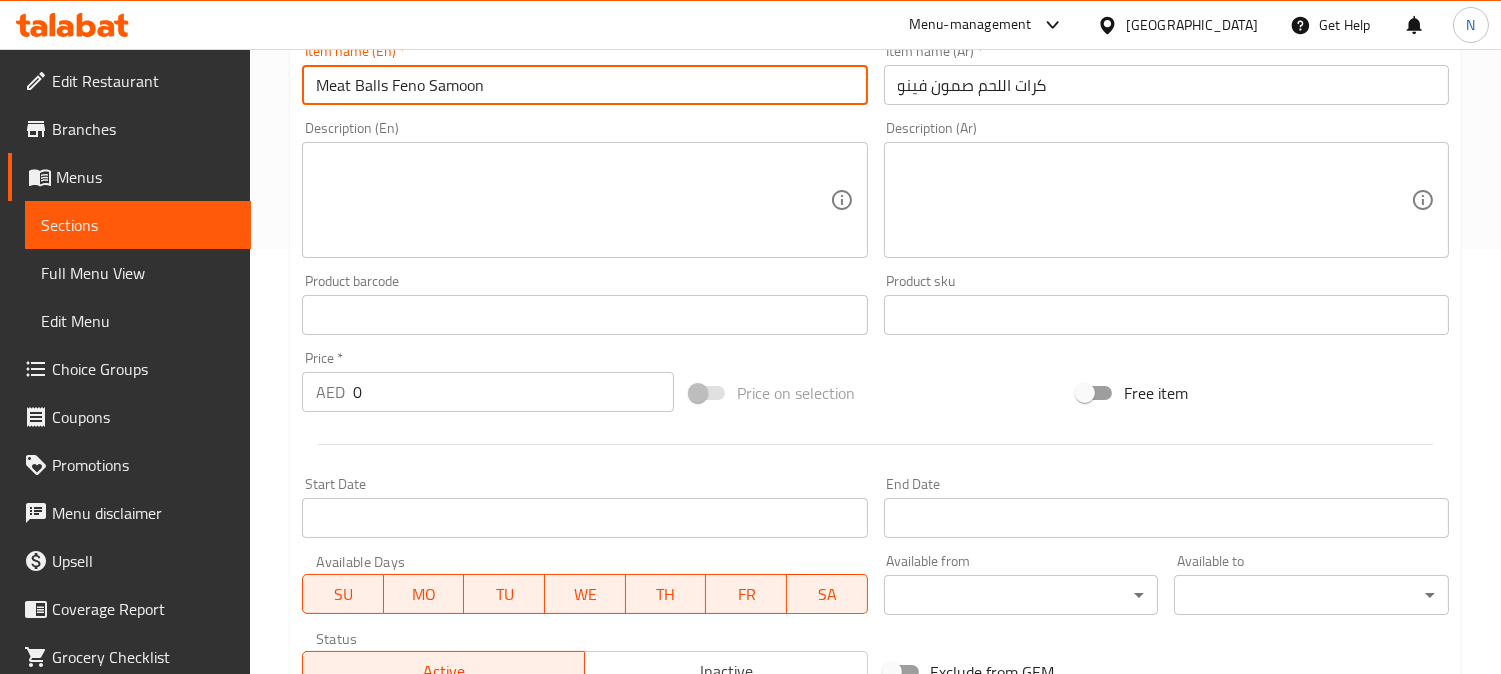 scroll, scrollTop: 444, scrollLeft: 0, axis: vertical 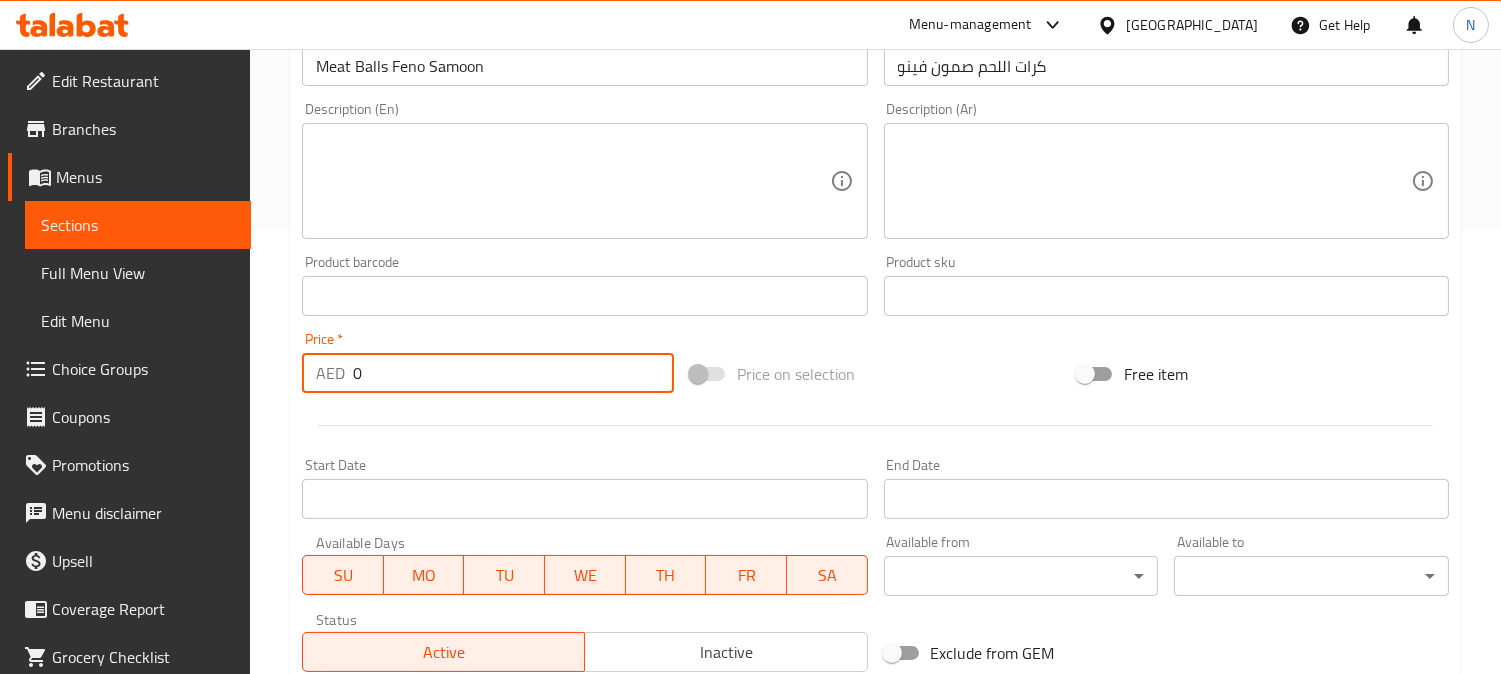 drag, startPoint x: 370, startPoint y: 367, endPoint x: 304, endPoint y: 375, distance: 66.48308 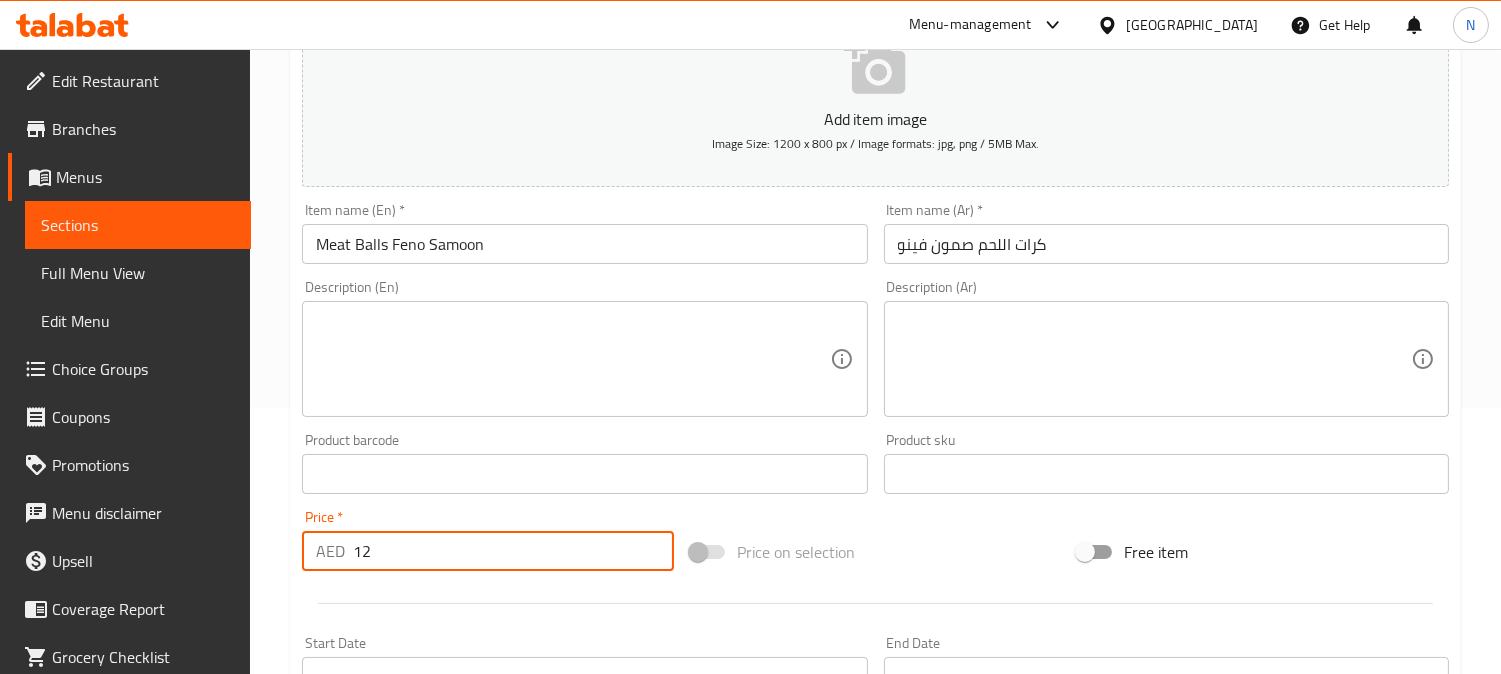 scroll, scrollTop: 222, scrollLeft: 0, axis: vertical 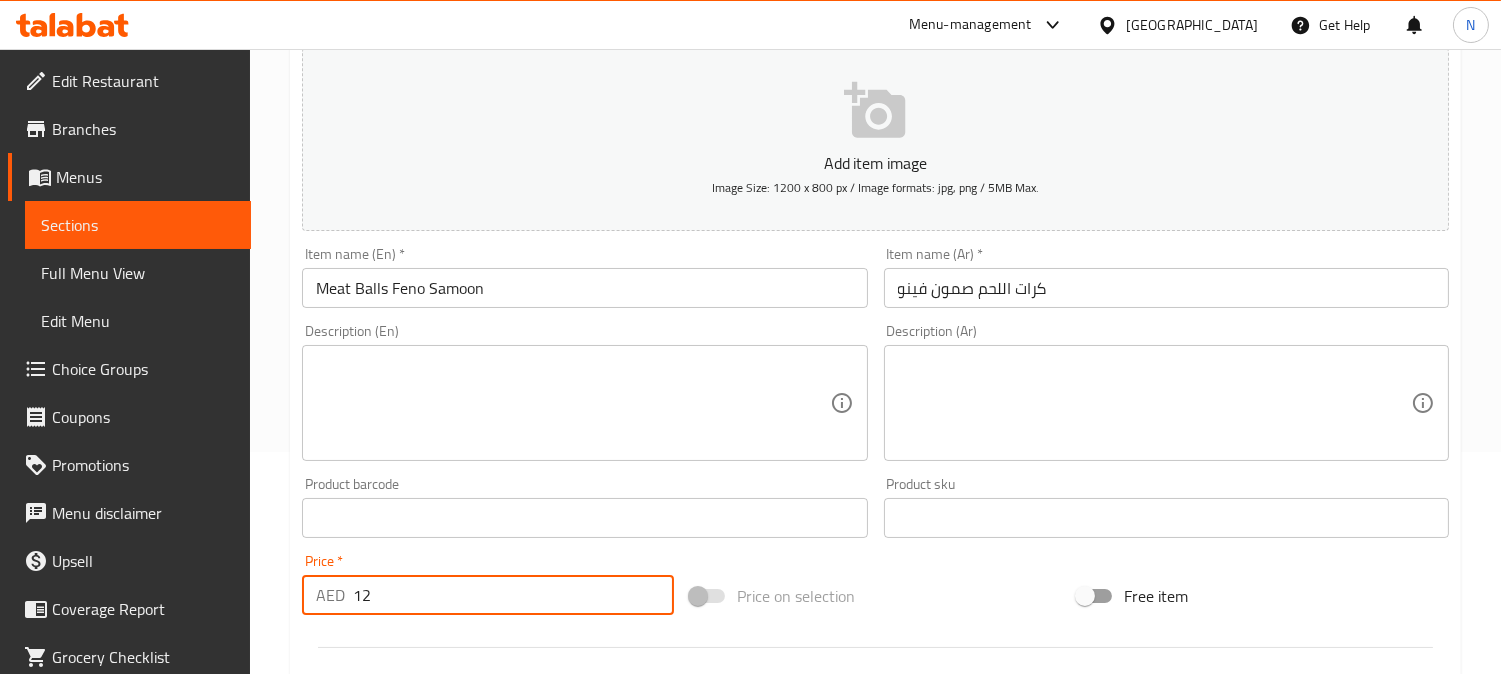 type on "12" 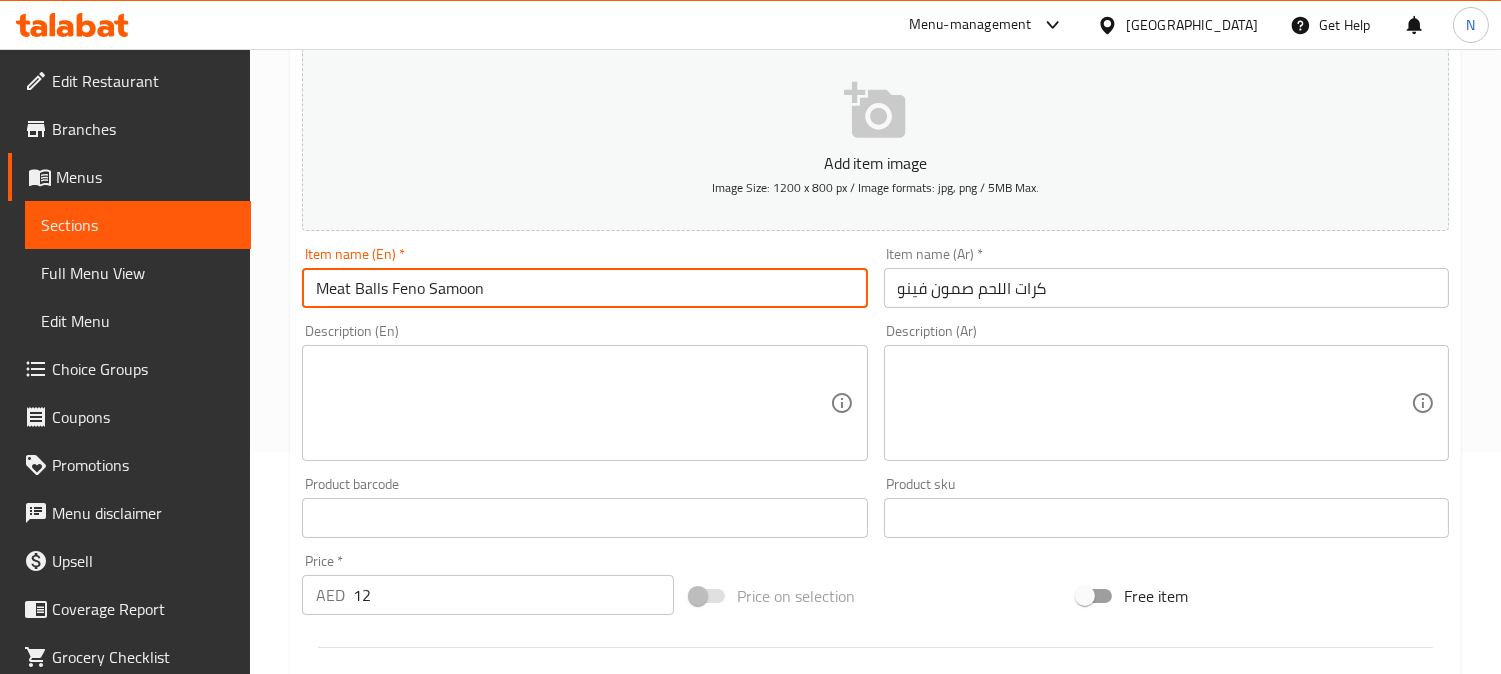 click on "Meat Balls Feno Samoon" at bounding box center (584, 288) 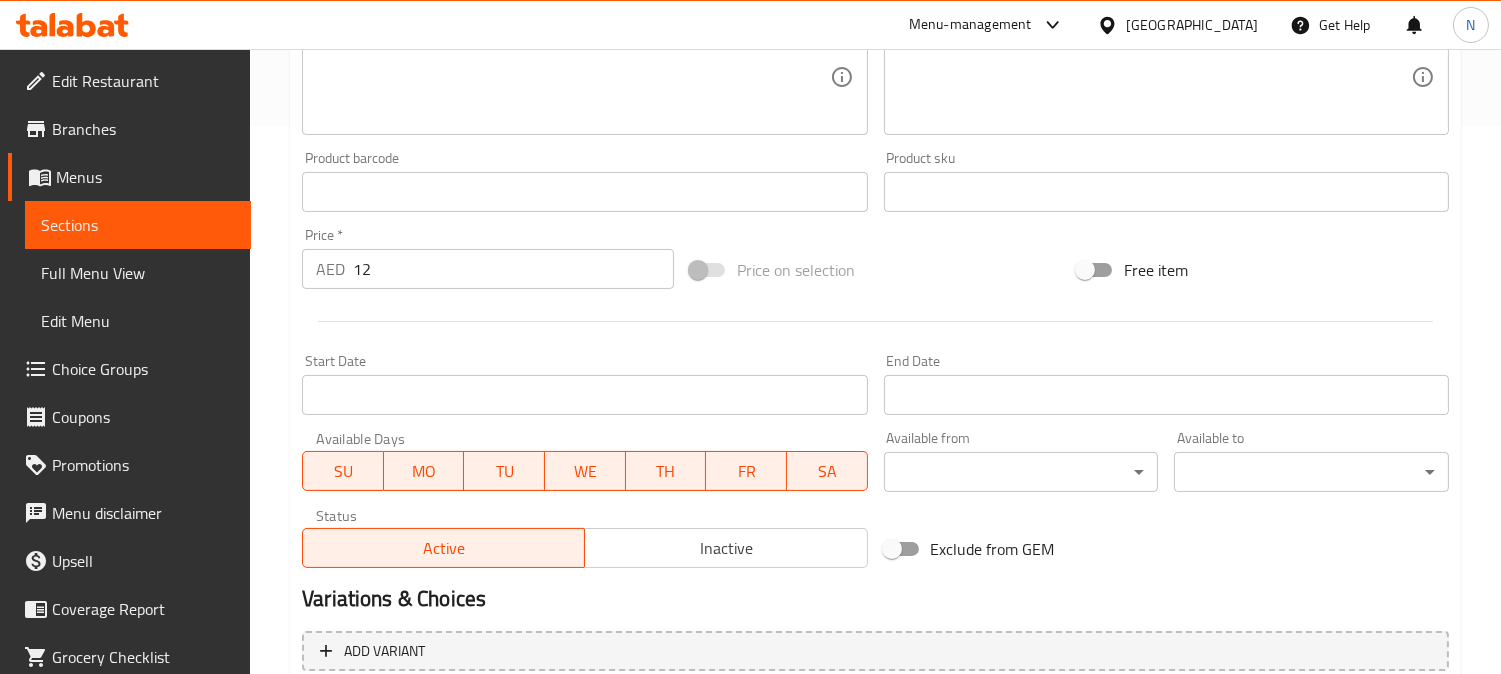 scroll, scrollTop: 666, scrollLeft: 0, axis: vertical 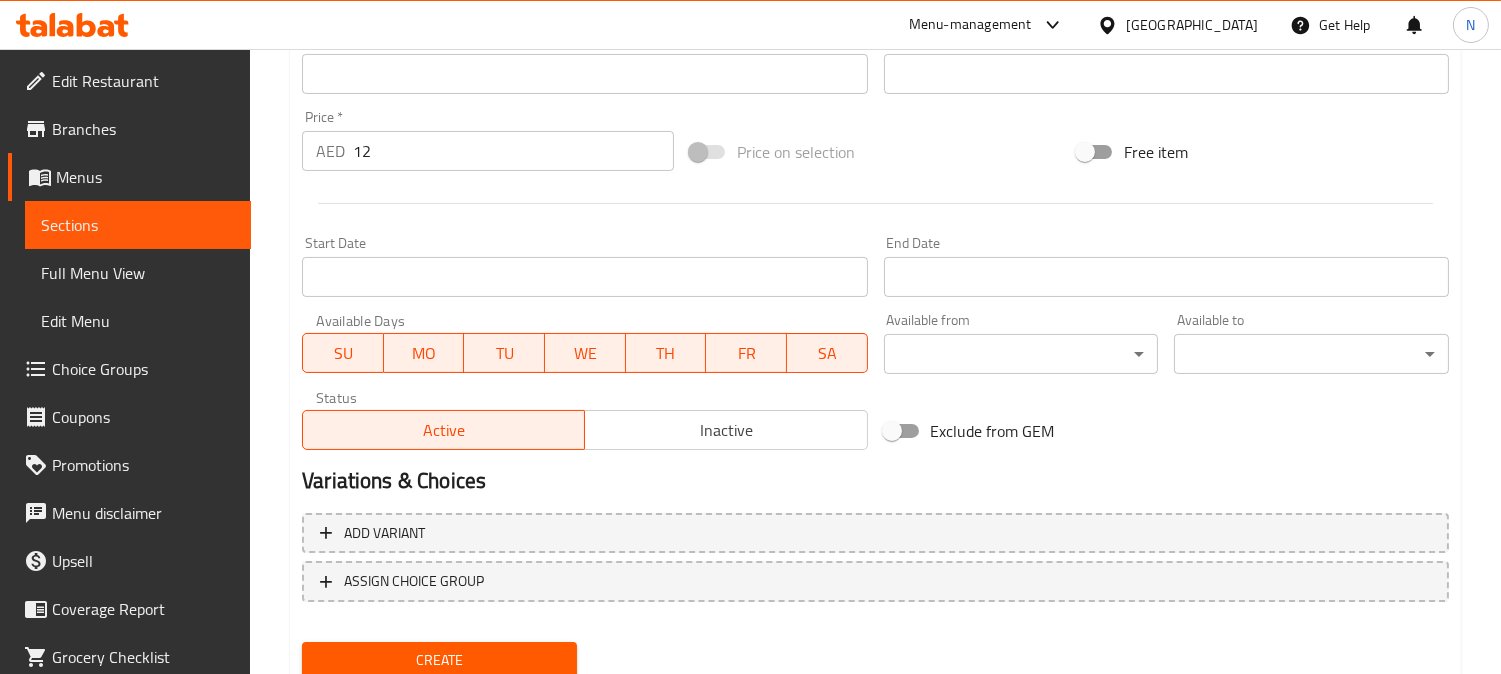 click on "Create" at bounding box center (439, 660) 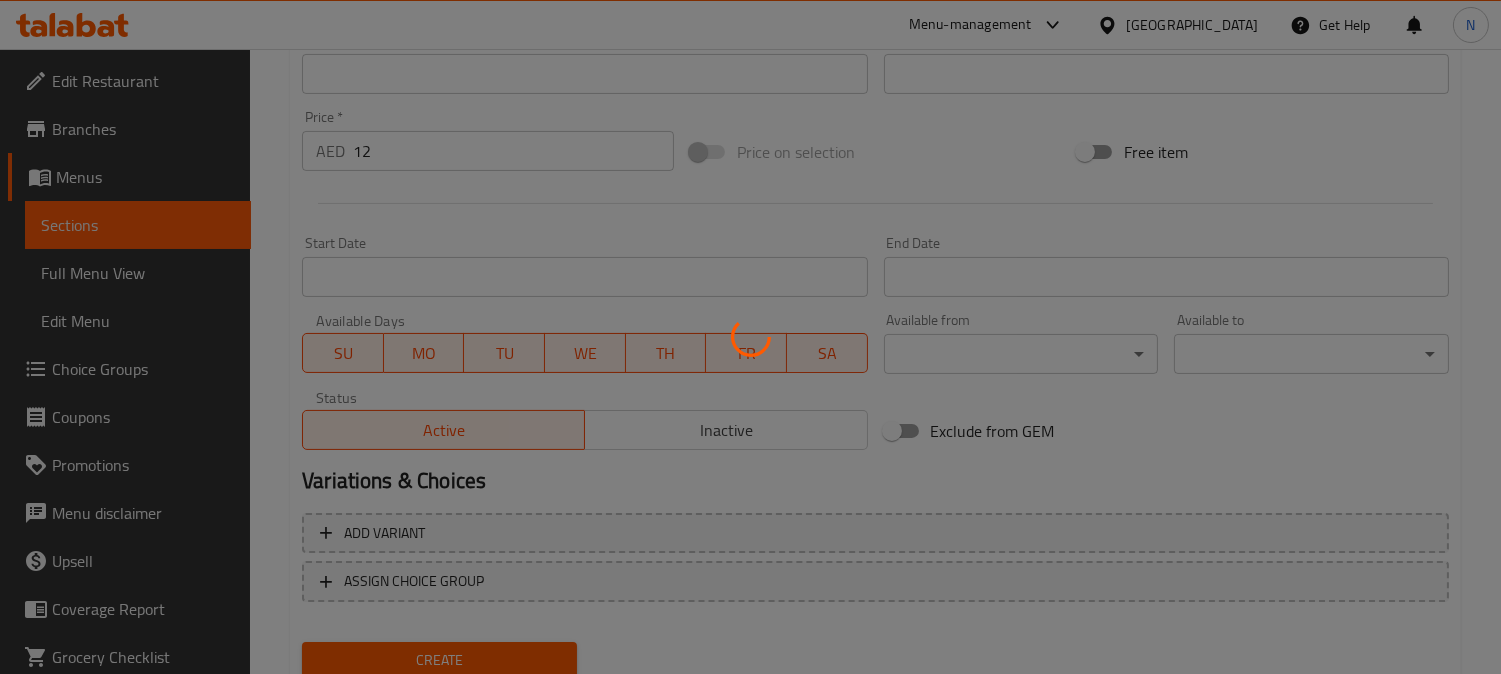 type 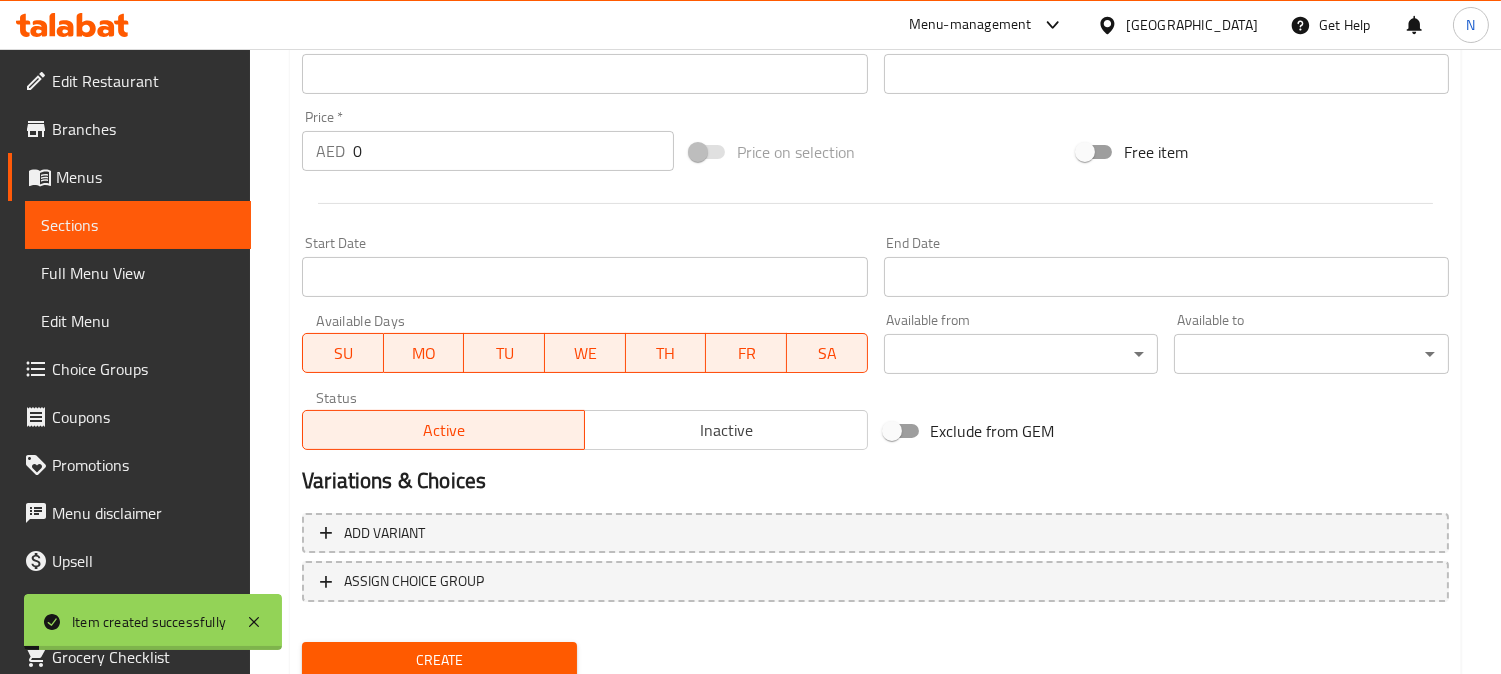 click on "Sections" at bounding box center [138, 225] 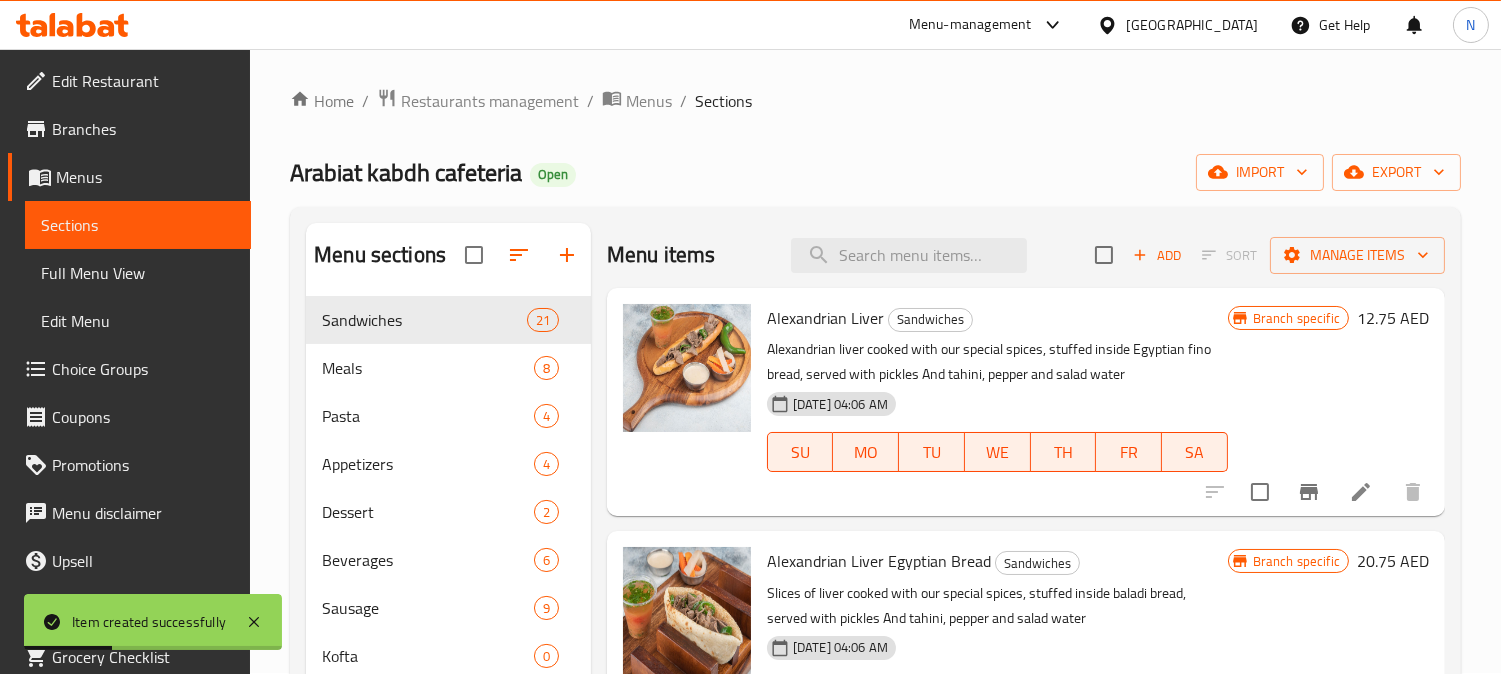 scroll, scrollTop: 0, scrollLeft: 0, axis: both 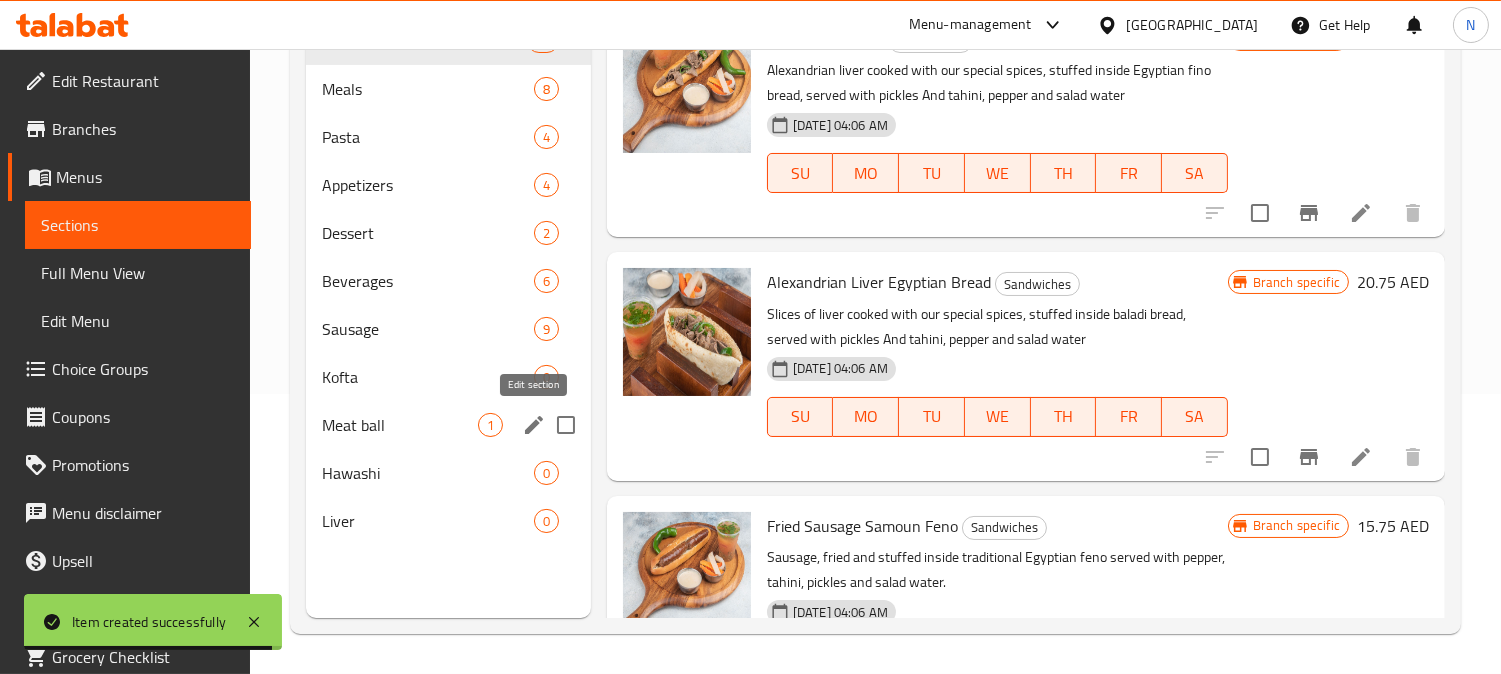 click 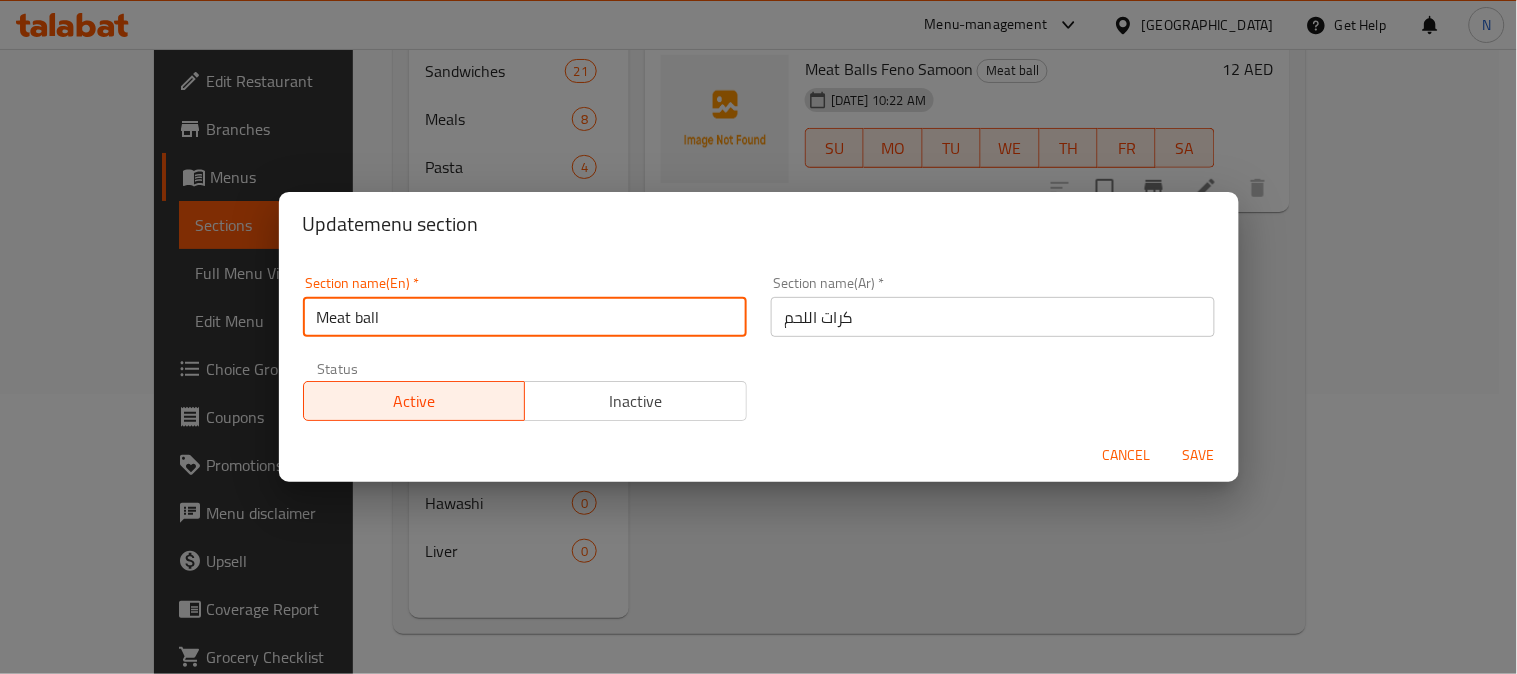click on "Meat ball" at bounding box center (525, 317) 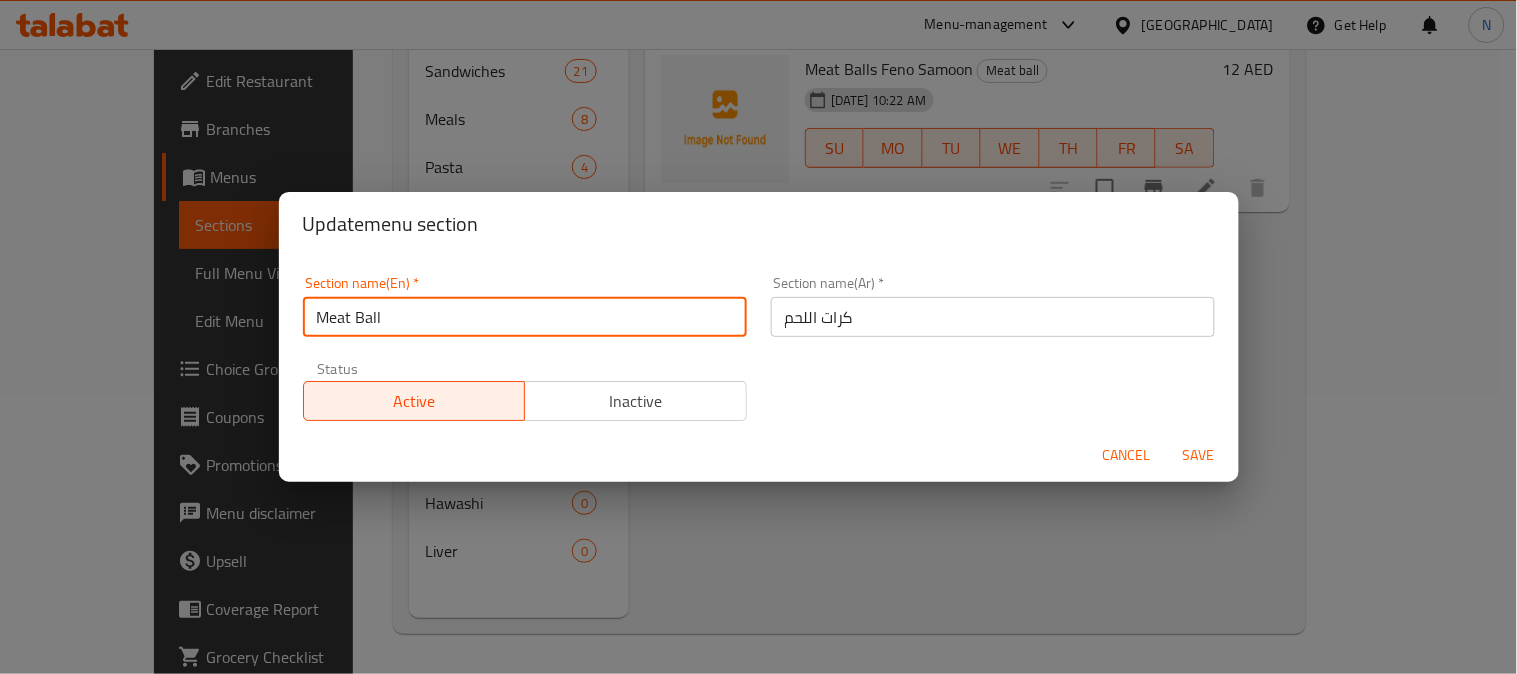 click on "Meat Ball" at bounding box center [525, 317] 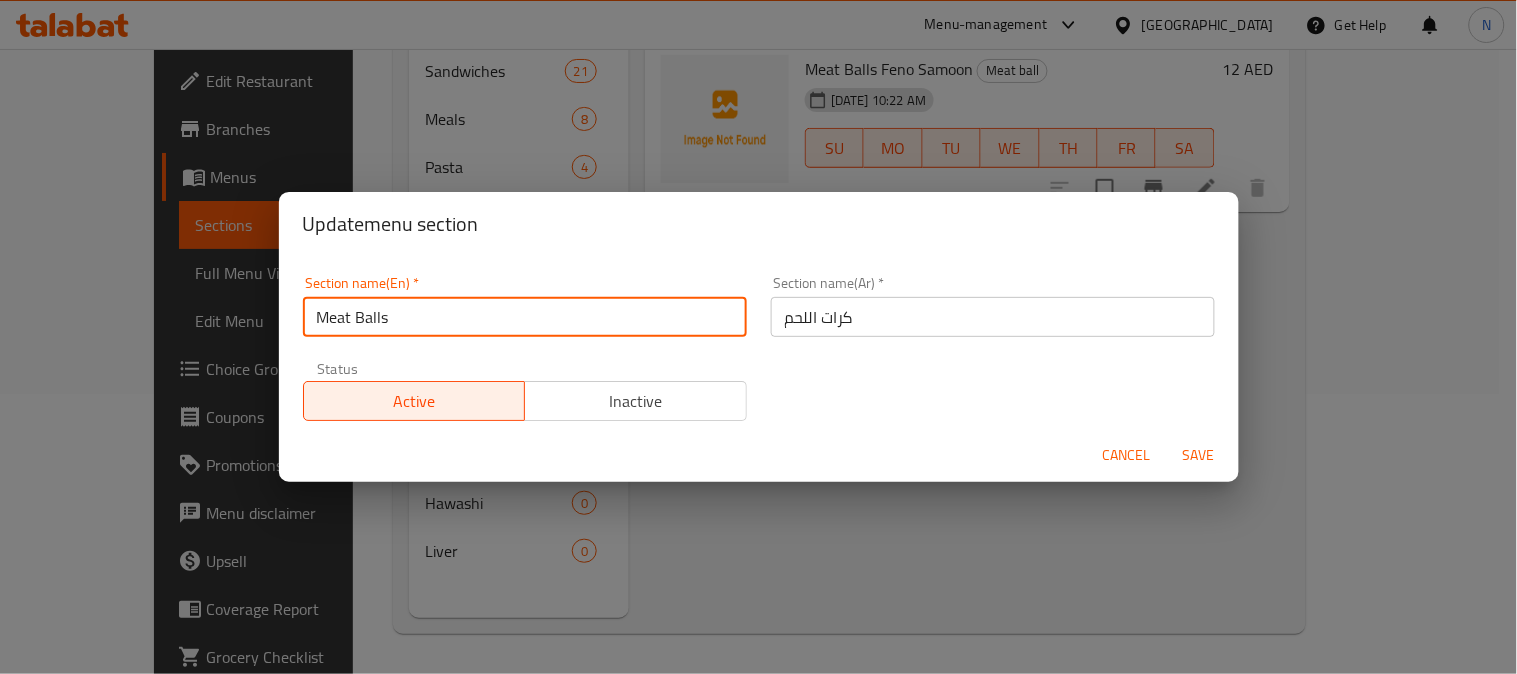 type on "Meat Balls" 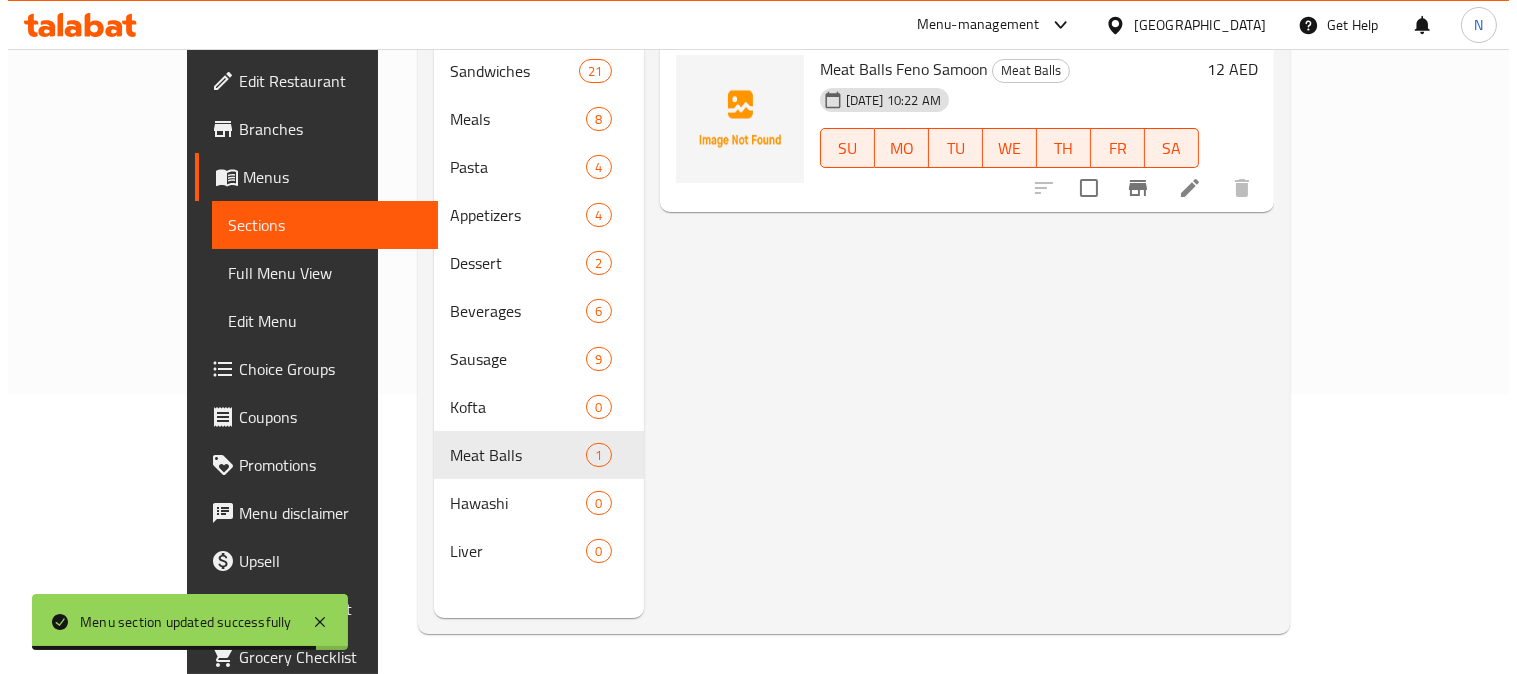 scroll, scrollTop: 0, scrollLeft: 0, axis: both 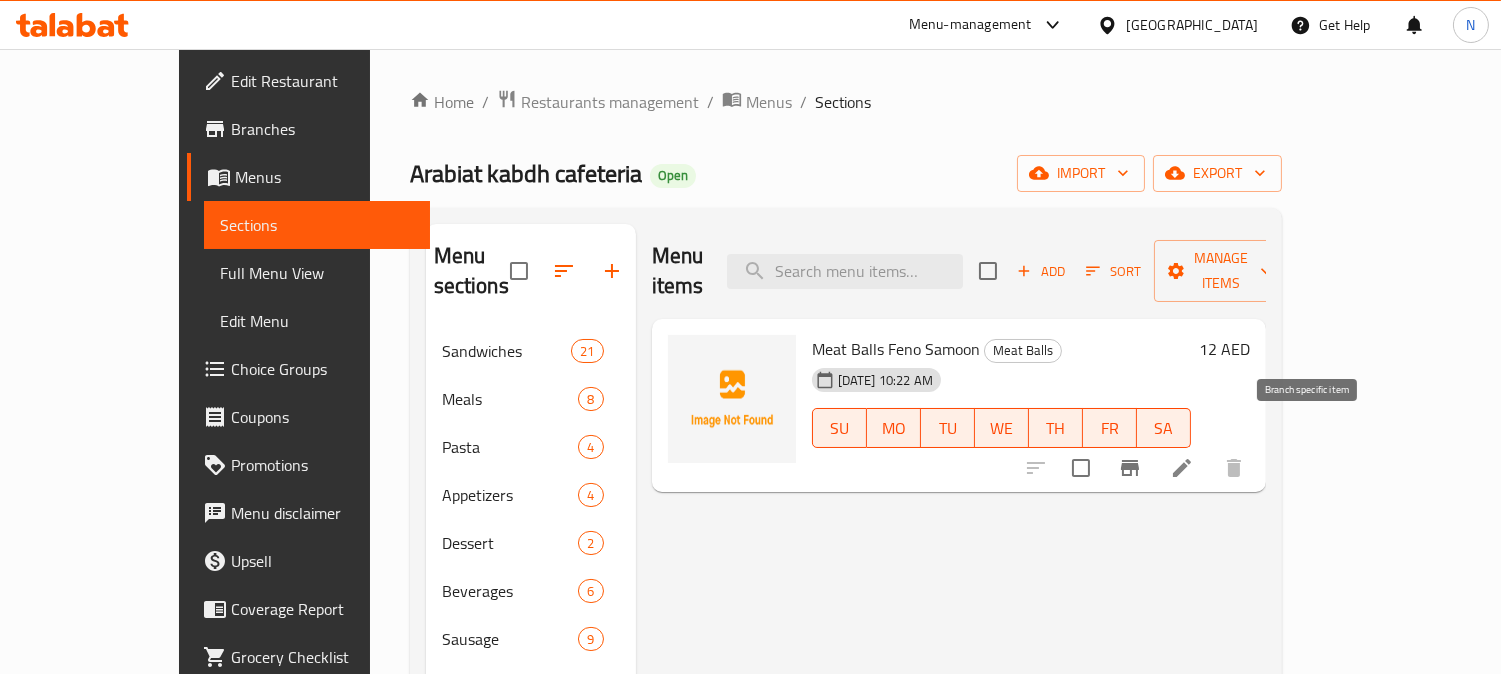 click 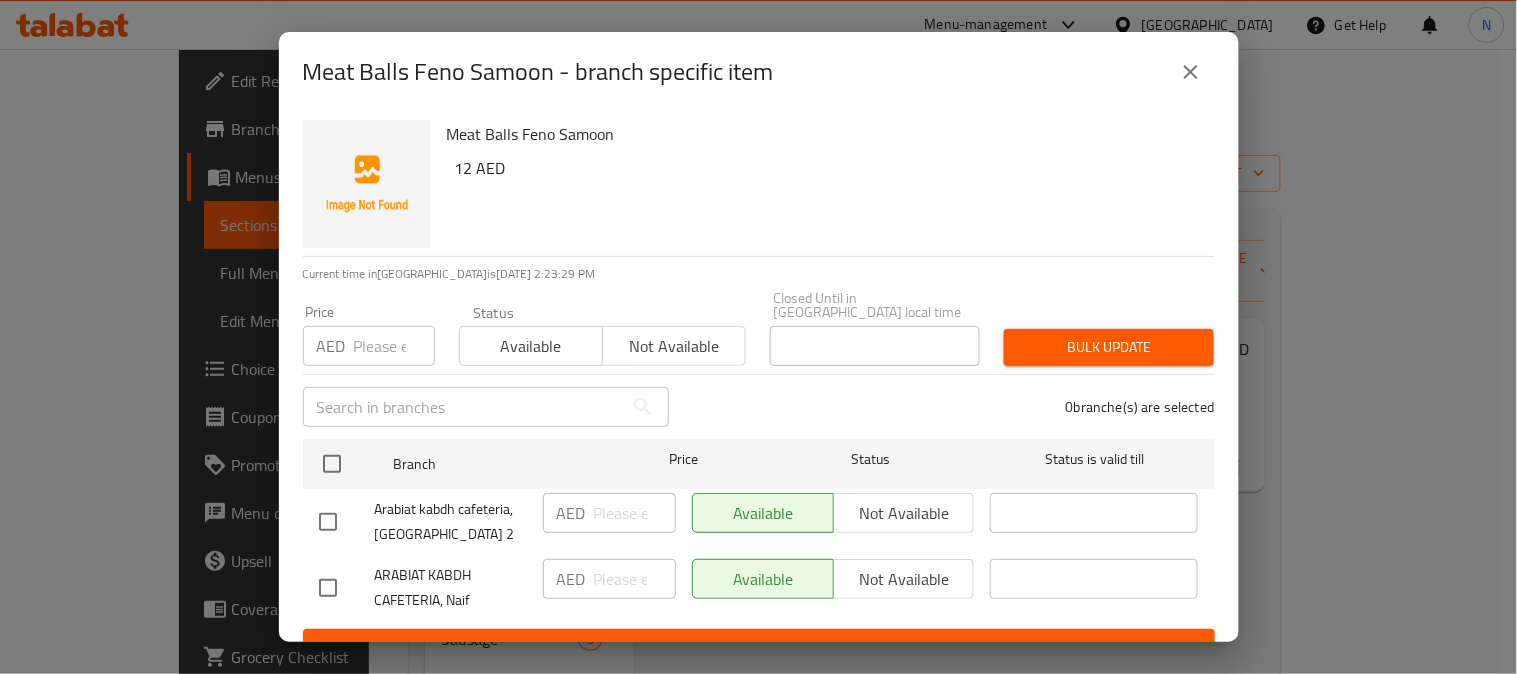 click at bounding box center (328, 522) 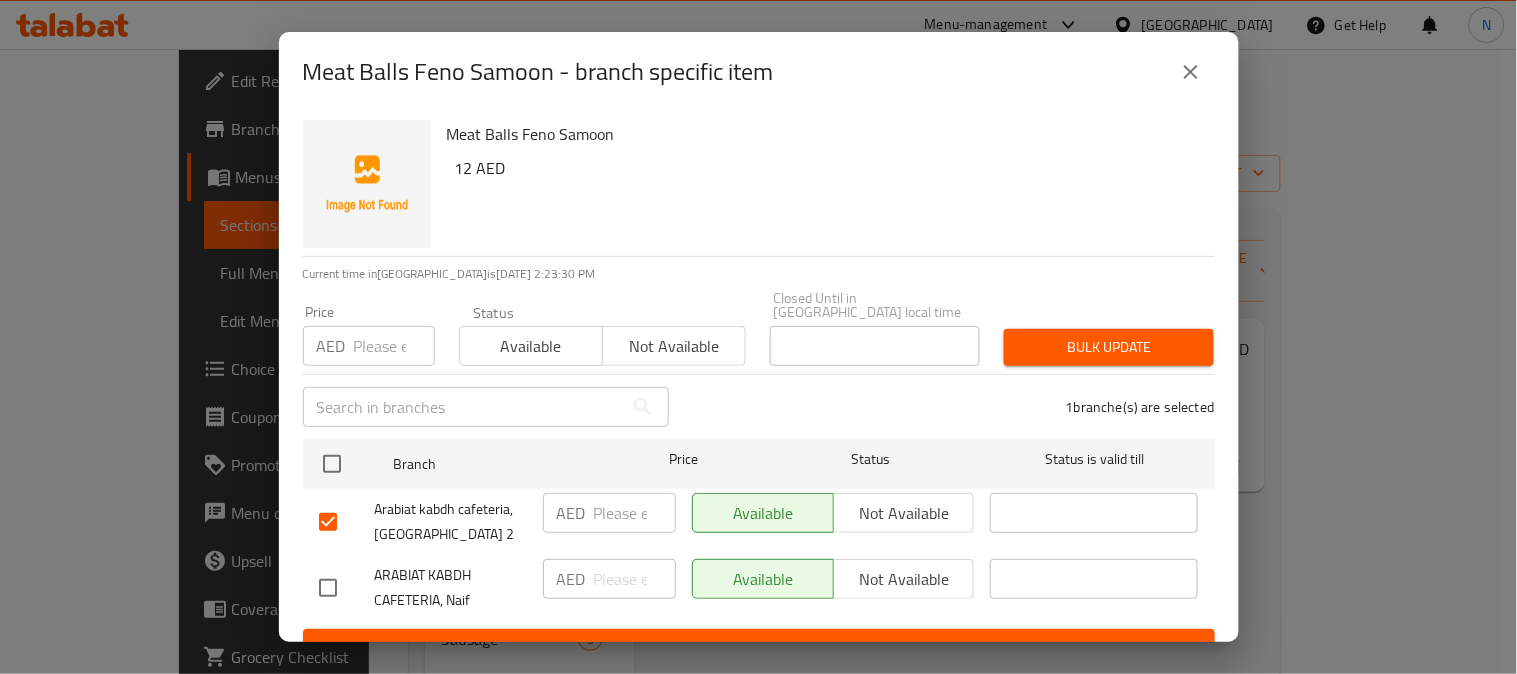 click on "Not available" at bounding box center (904, 513) 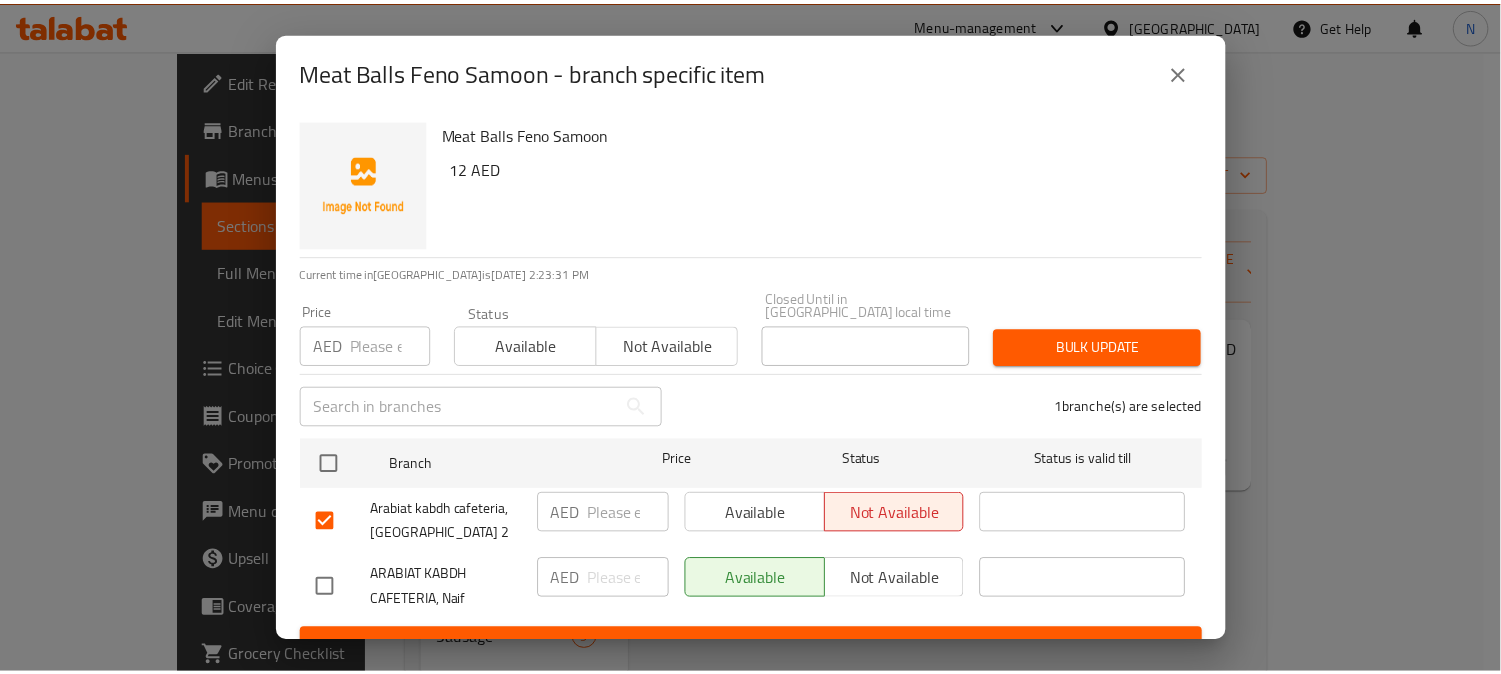 scroll, scrollTop: 31, scrollLeft: 0, axis: vertical 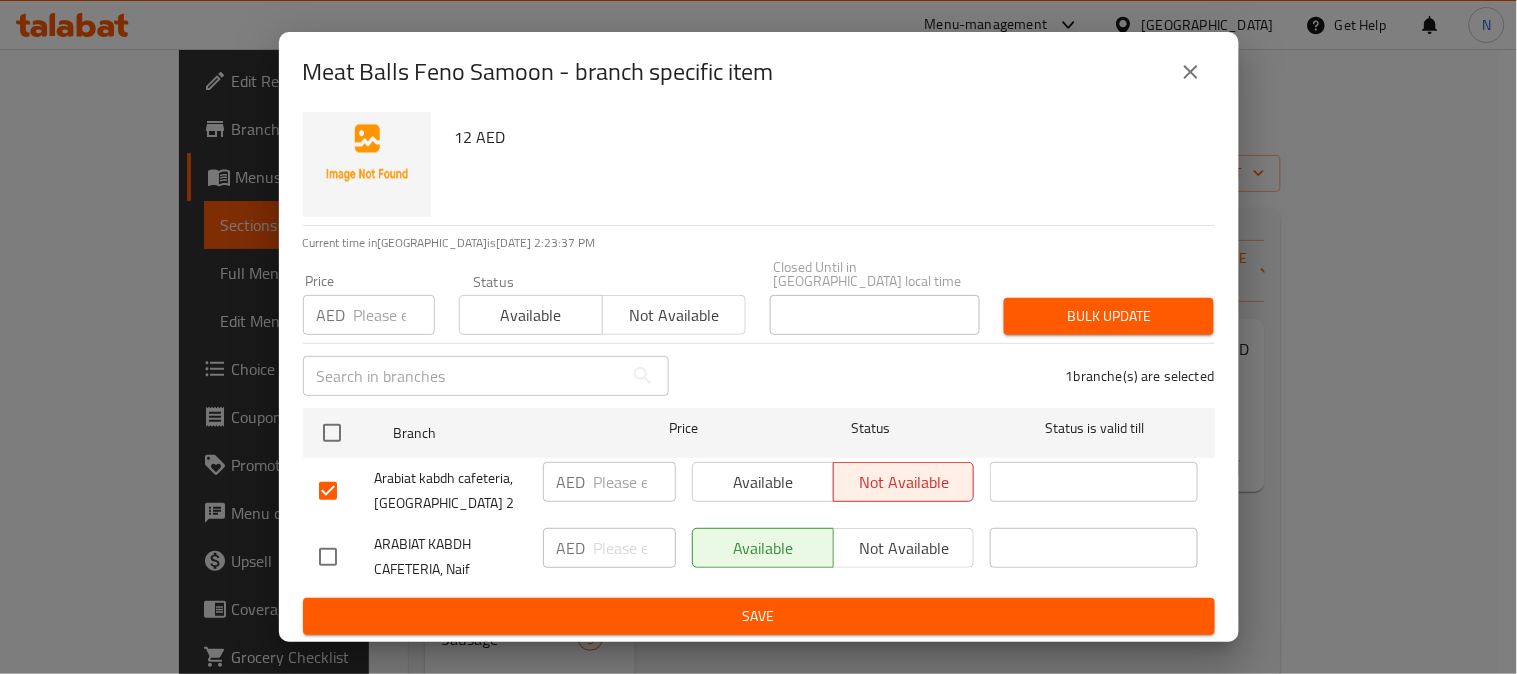 click at bounding box center [328, 491] 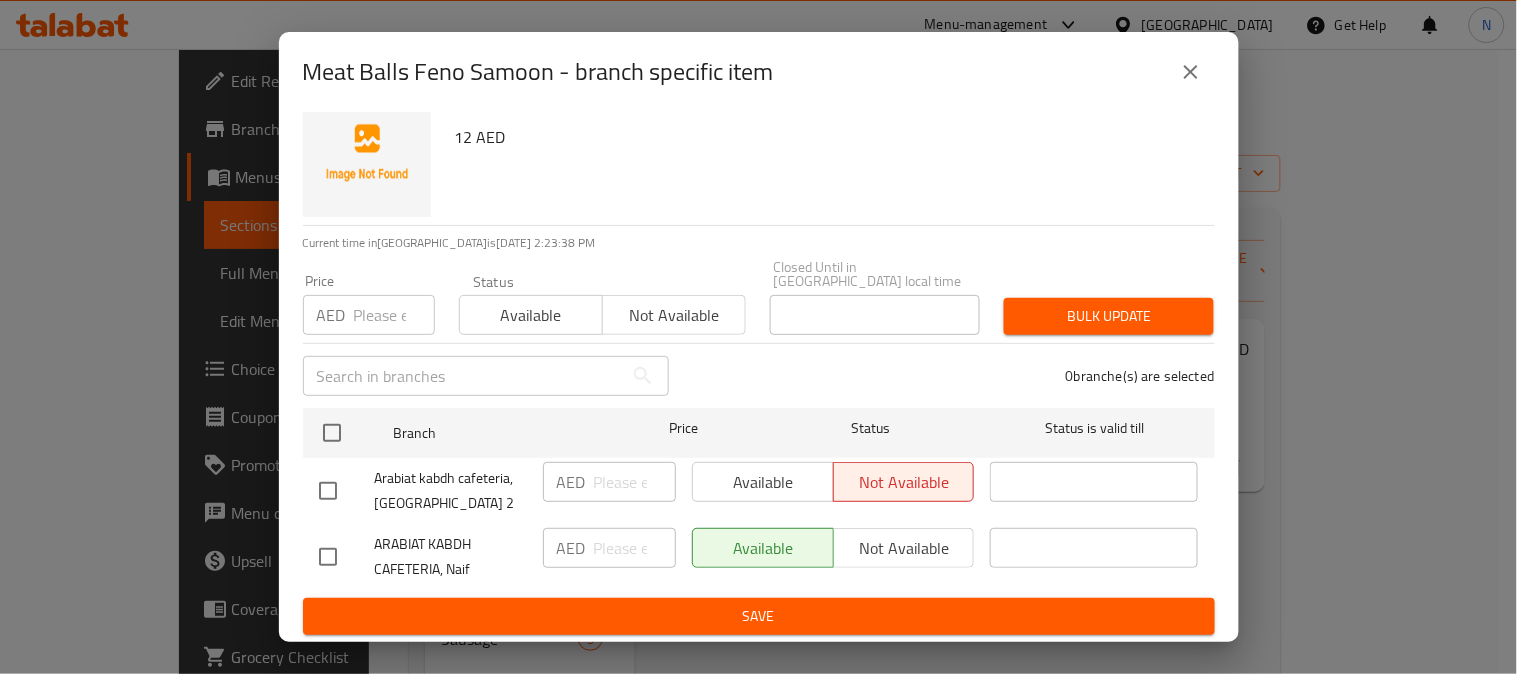 click at bounding box center (328, 491) 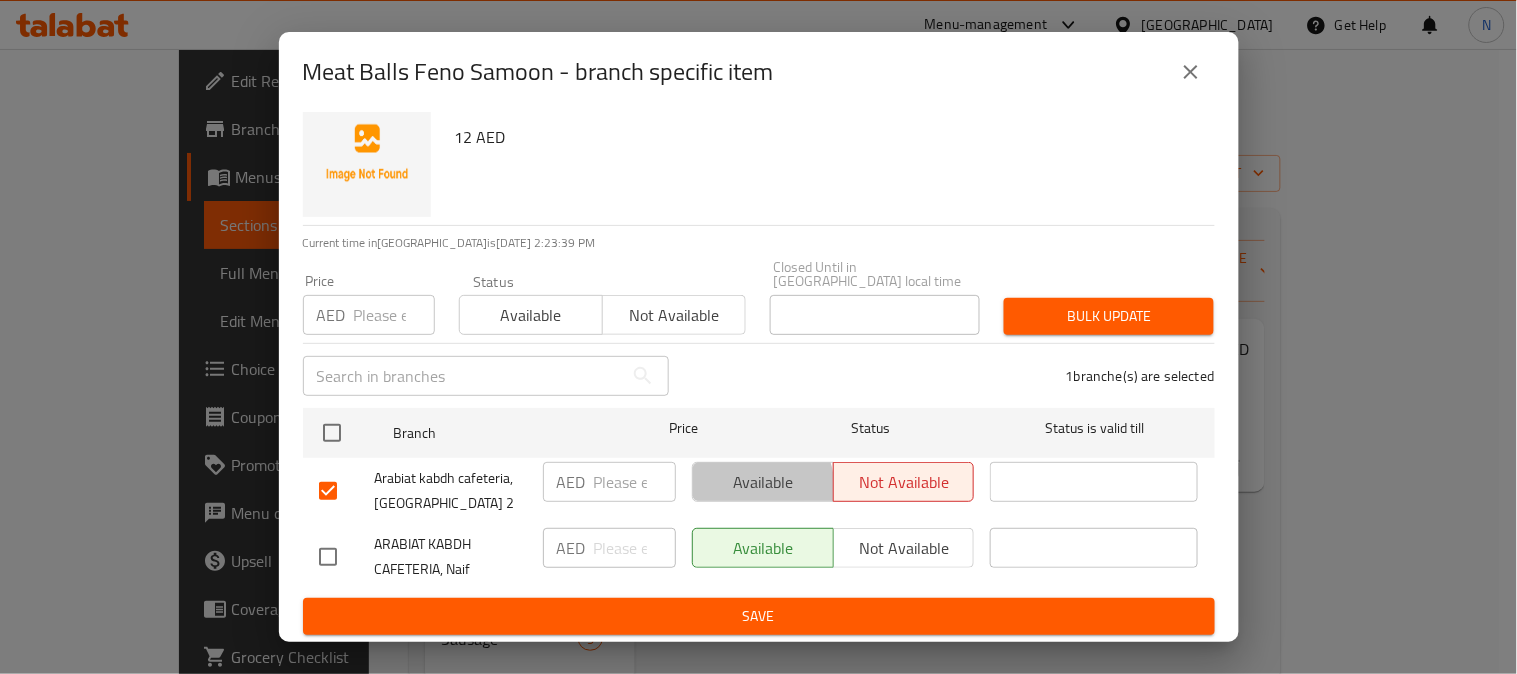 click on "Available" at bounding box center (763, 482) 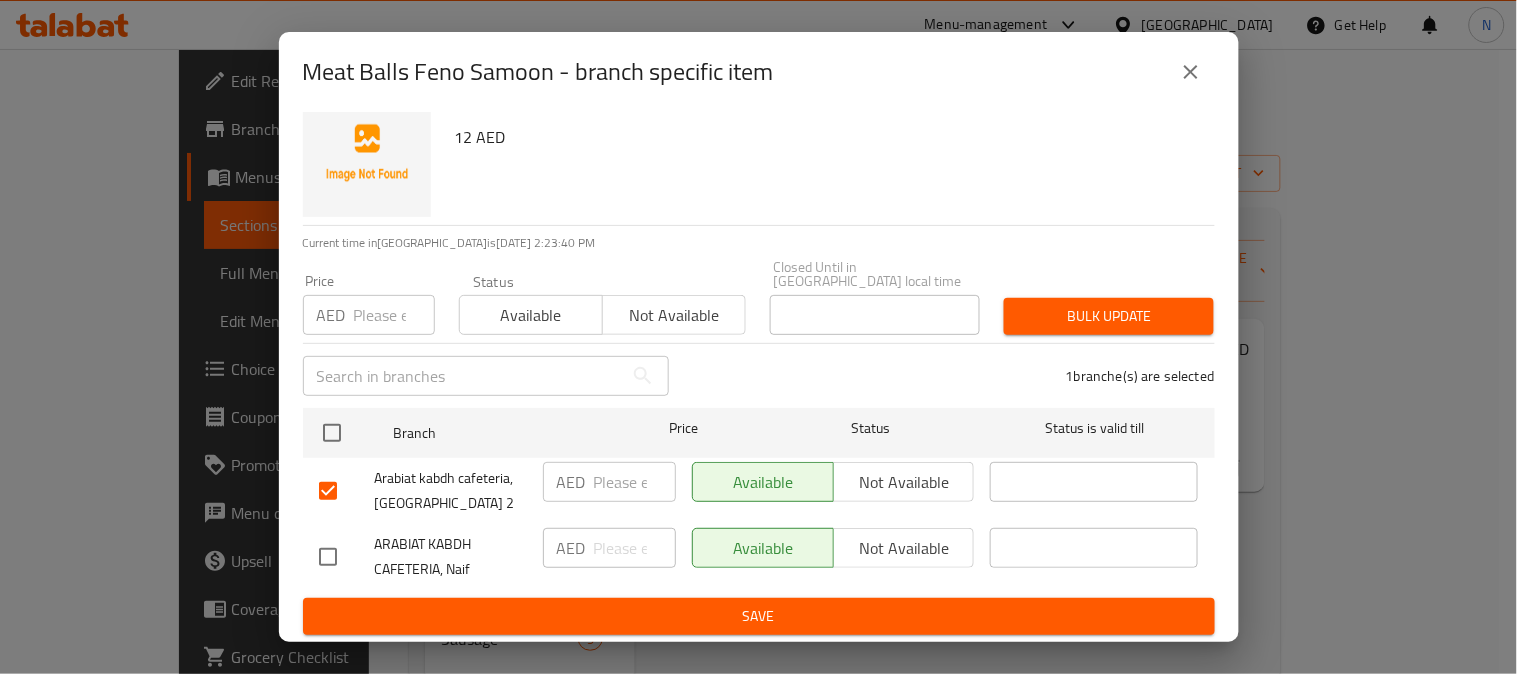 click at bounding box center (328, 491) 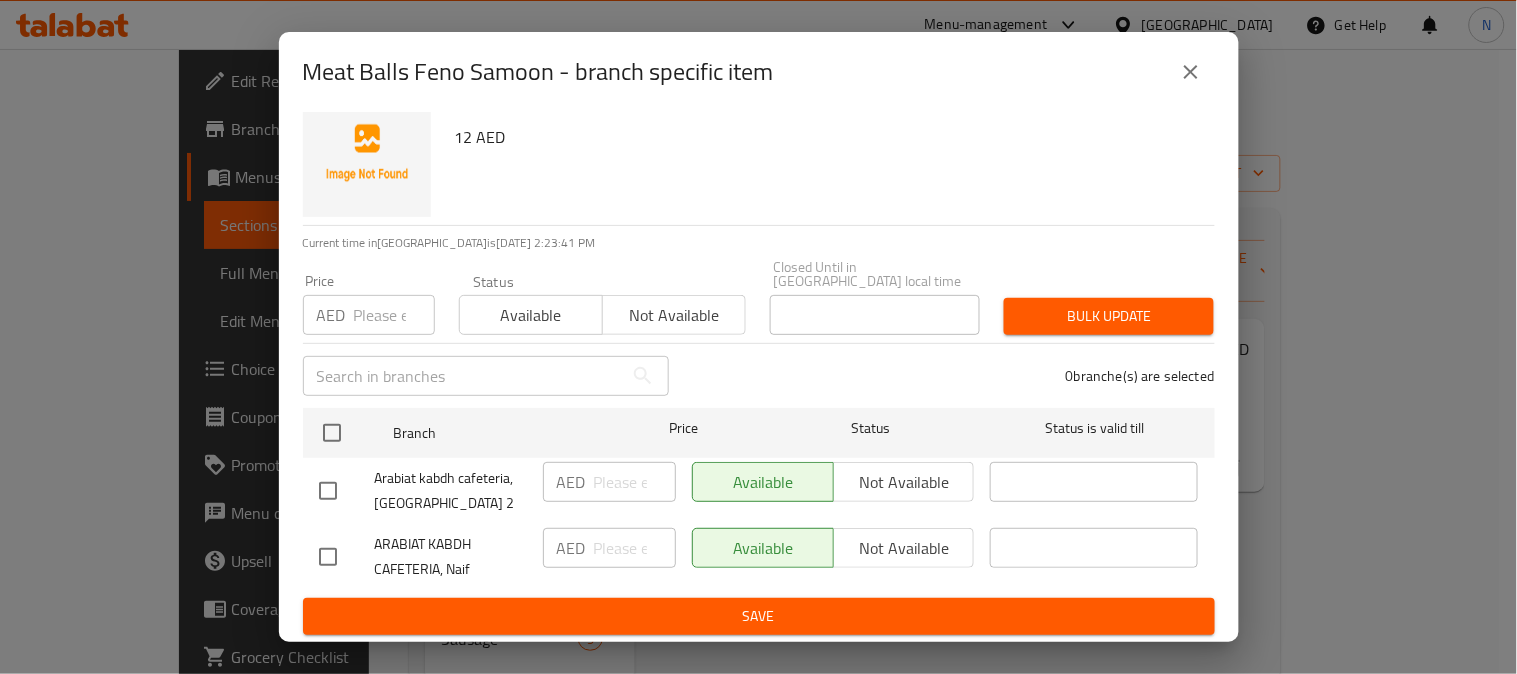 click at bounding box center (328, 557) 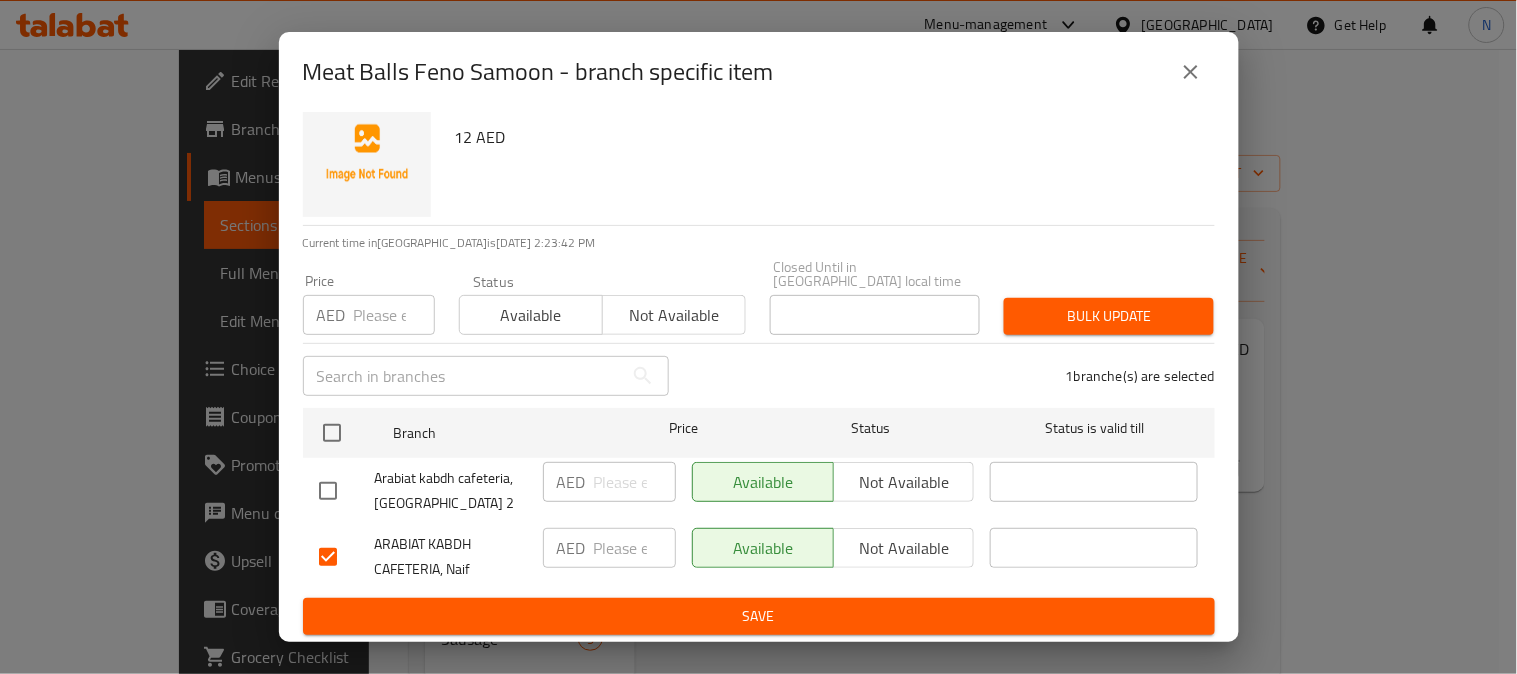 click on "Not available" at bounding box center [904, 548] 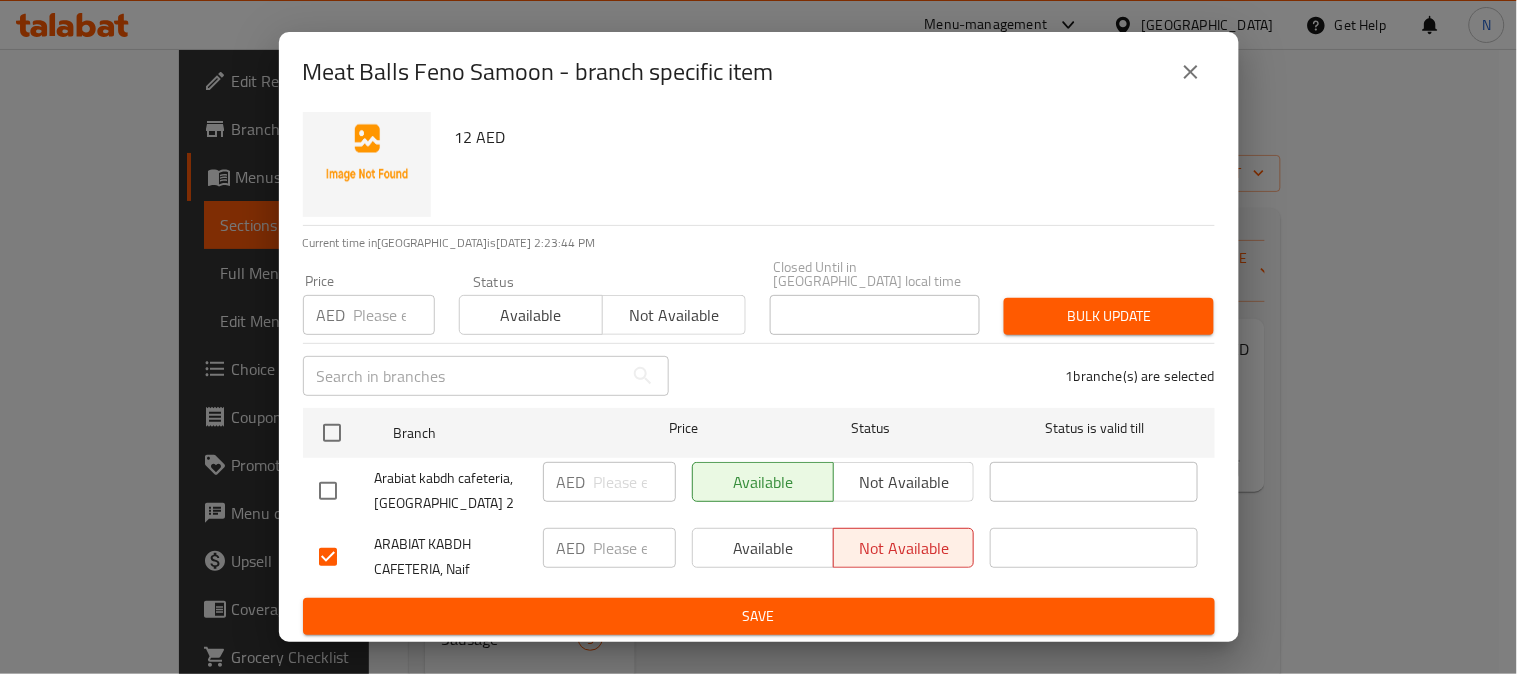 click on "Save" at bounding box center (759, 616) 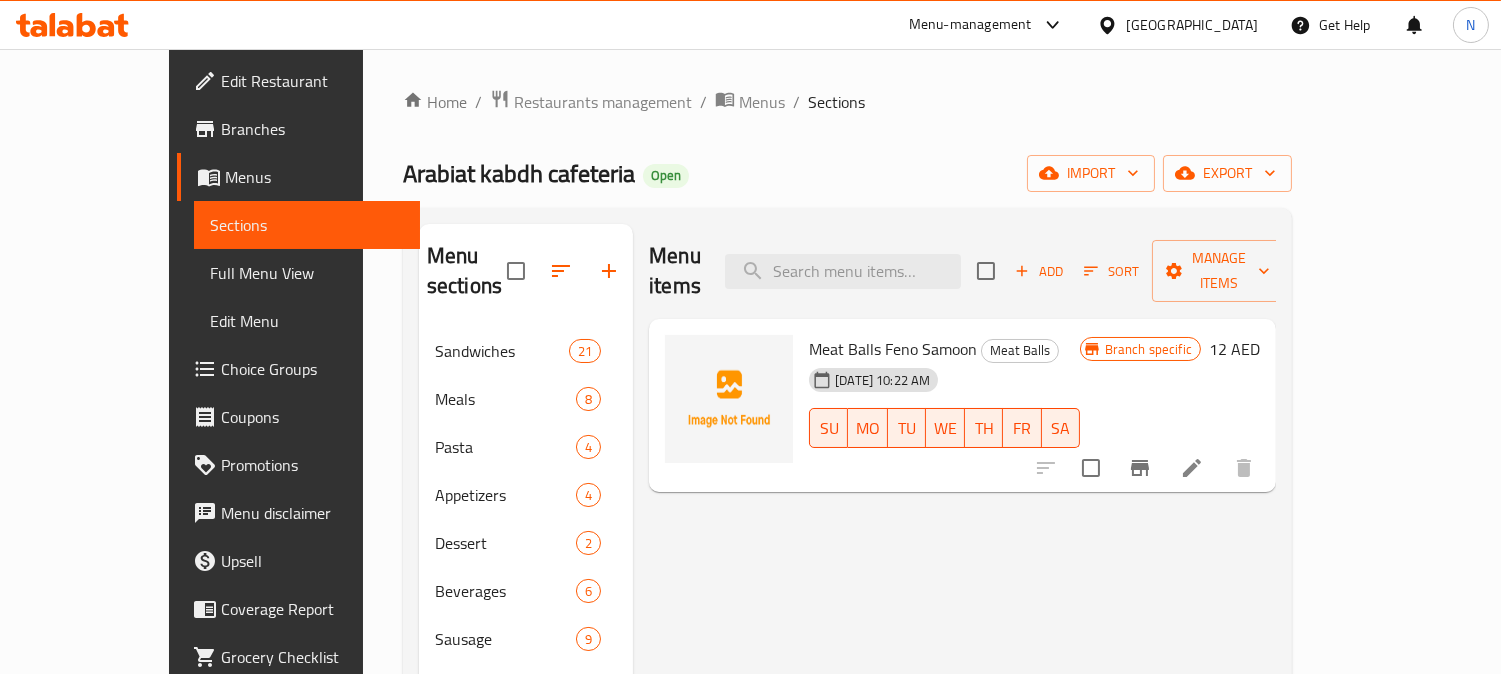 drag, startPoint x: 1252, startPoint y: 573, endPoint x: 1195, endPoint y: 448, distance: 137.38268 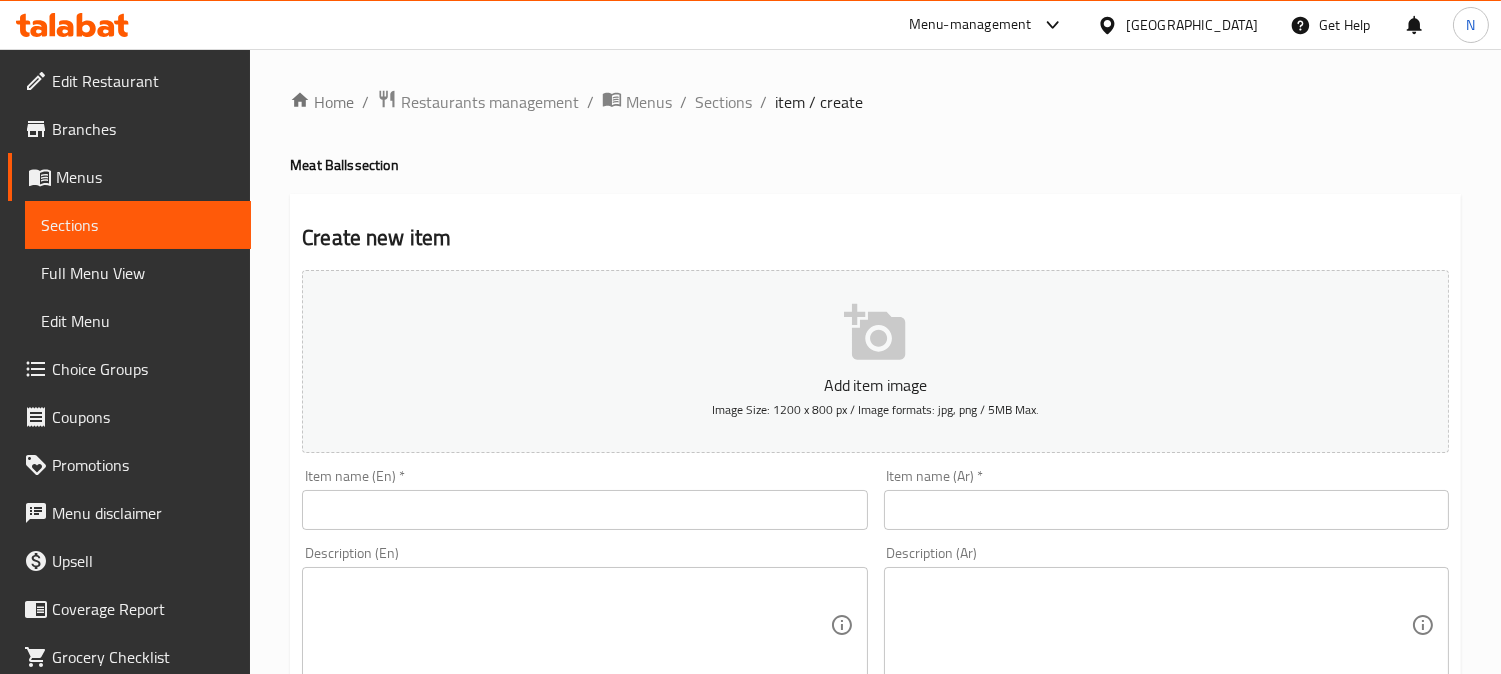 click at bounding box center (1166, 510) 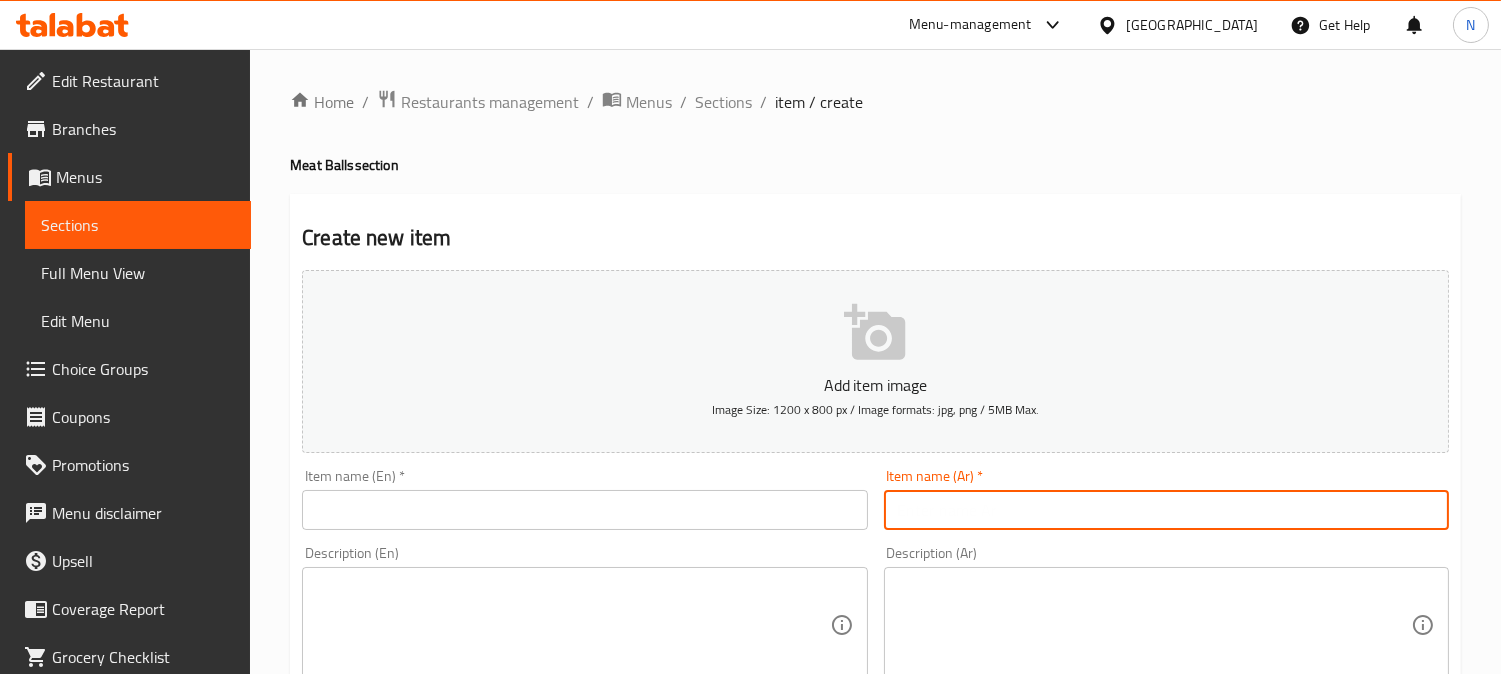 paste on "كرات اللحم رغيف مصري" 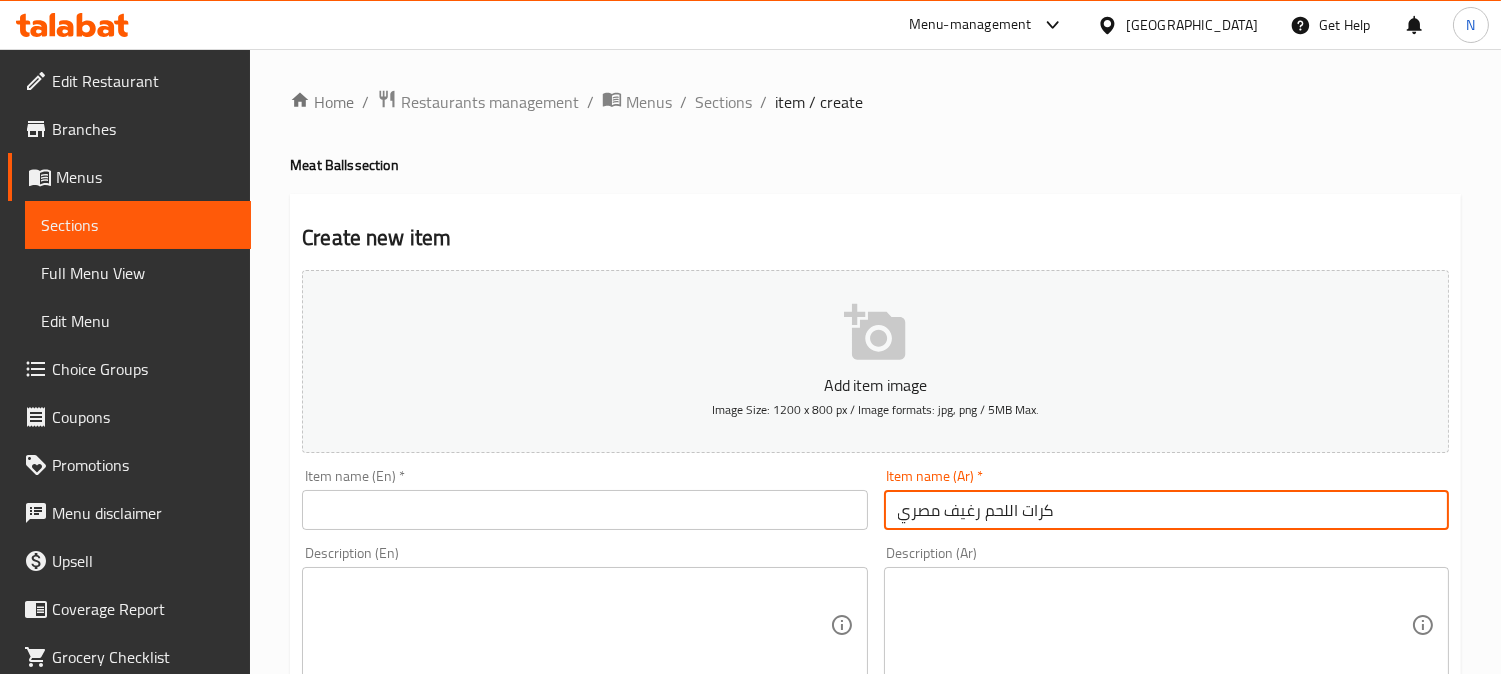type on "كرات اللحم رغيف مصري" 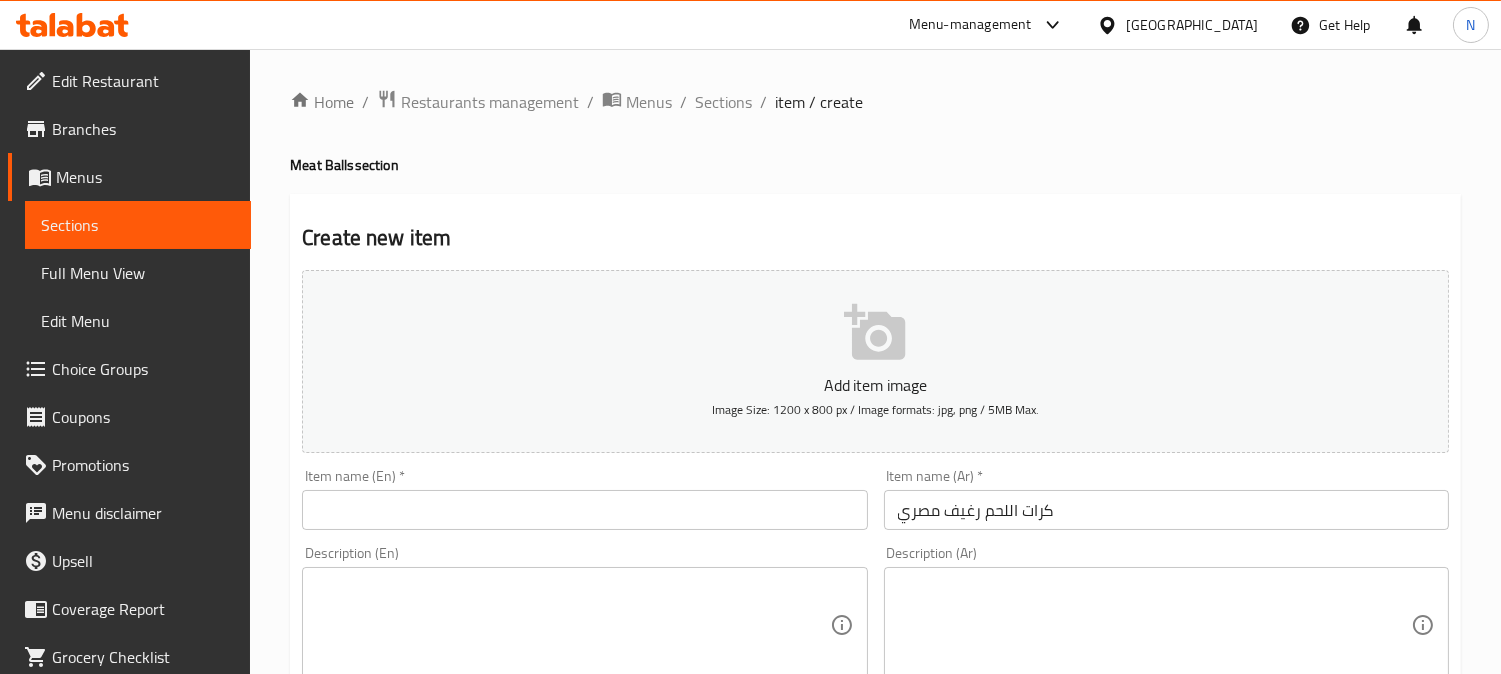 drag, startPoint x: 1482, startPoint y: 444, endPoint x: 1101, endPoint y: 497, distance: 384.6687 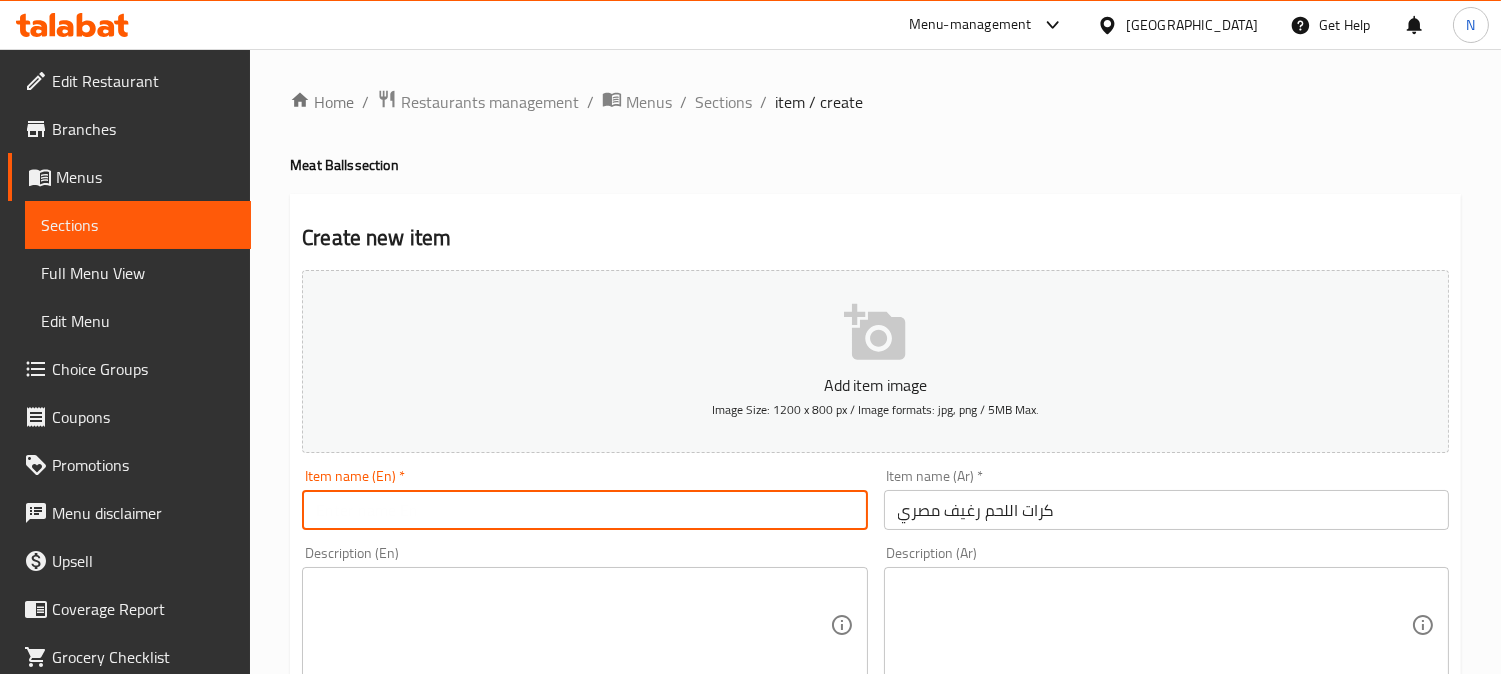 paste on "Meat Balls Egyptian Bread" 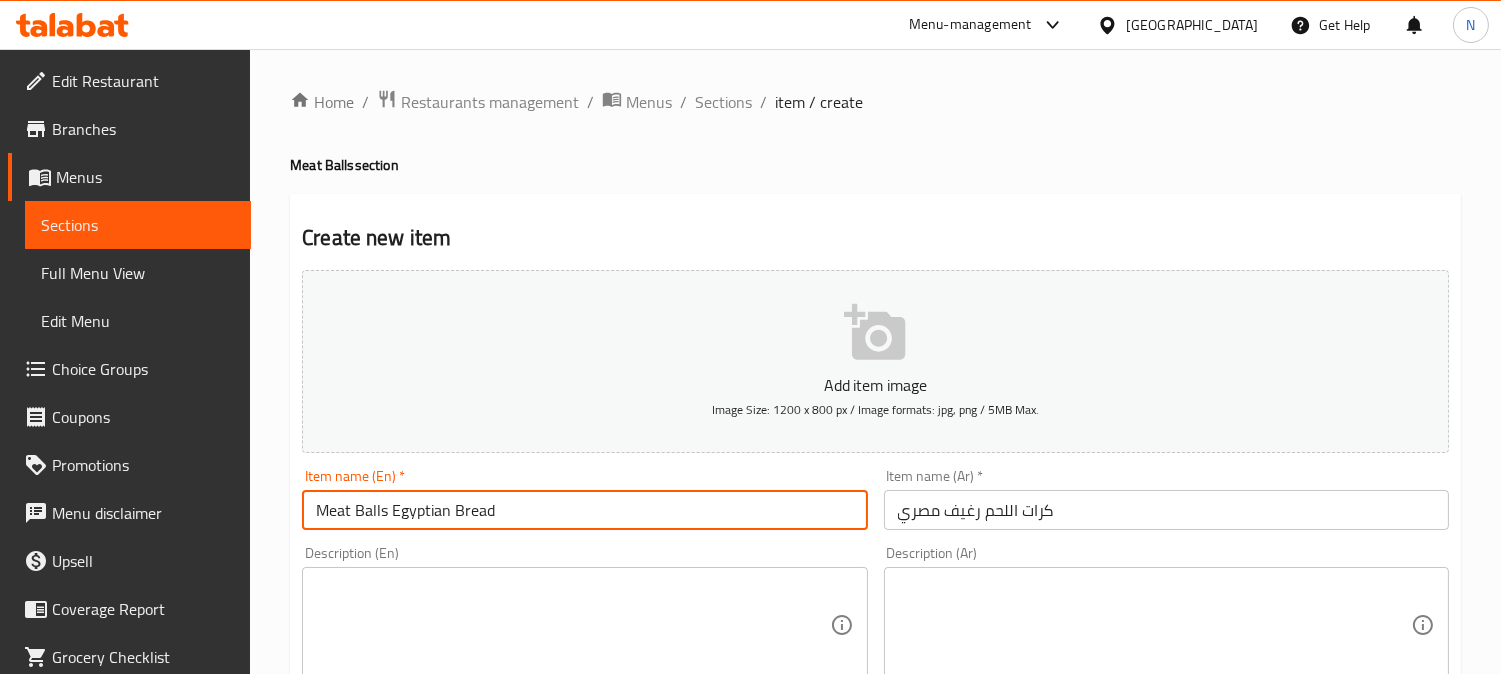type on "Meat Balls Egyptian Bread" 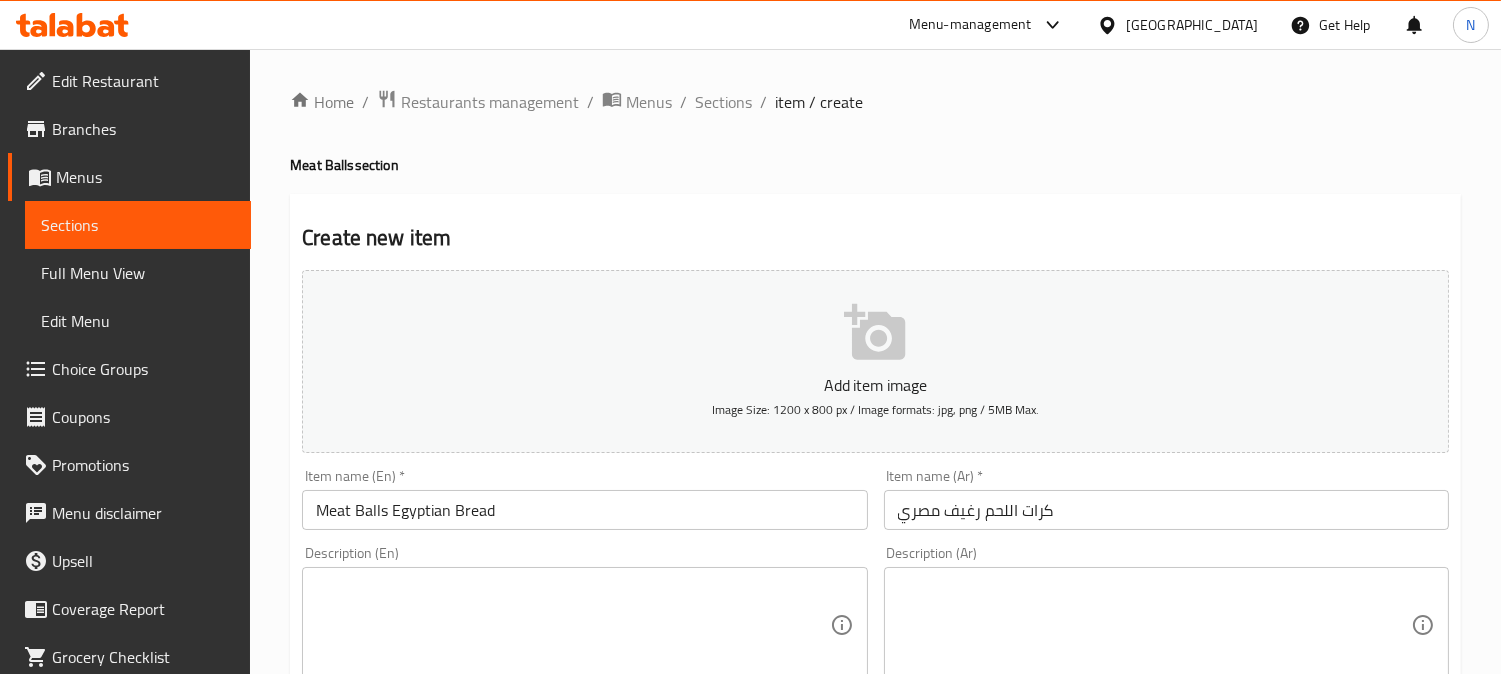 click on "Home / Restaurants management / Menus / Sections / item / create Meat Balls  section Create new item Add item image Image Size: 1200 x 800 px / Image formats: jpg, png / 5MB Max. Item name (En)   * Meat Balls Egyptian Bread Item name (En)  * Item name (Ar)   * كرات اللحم رغيف مصري Item name (Ar)  * Description (En) Description (En) Description (Ar) Description (Ar) Product barcode Product barcode Product sku Product sku Price   * AED 0 Price  * Price on selection Free item Start Date Start Date End Date End Date Available Days SU MO TU WE TH FR SA Available from ​ ​ Available to ​ ​ Status Active Inactive Exclude from GEM Variations & Choices Add variant ASSIGN CHOICE GROUP Create" at bounding box center [875, 731] 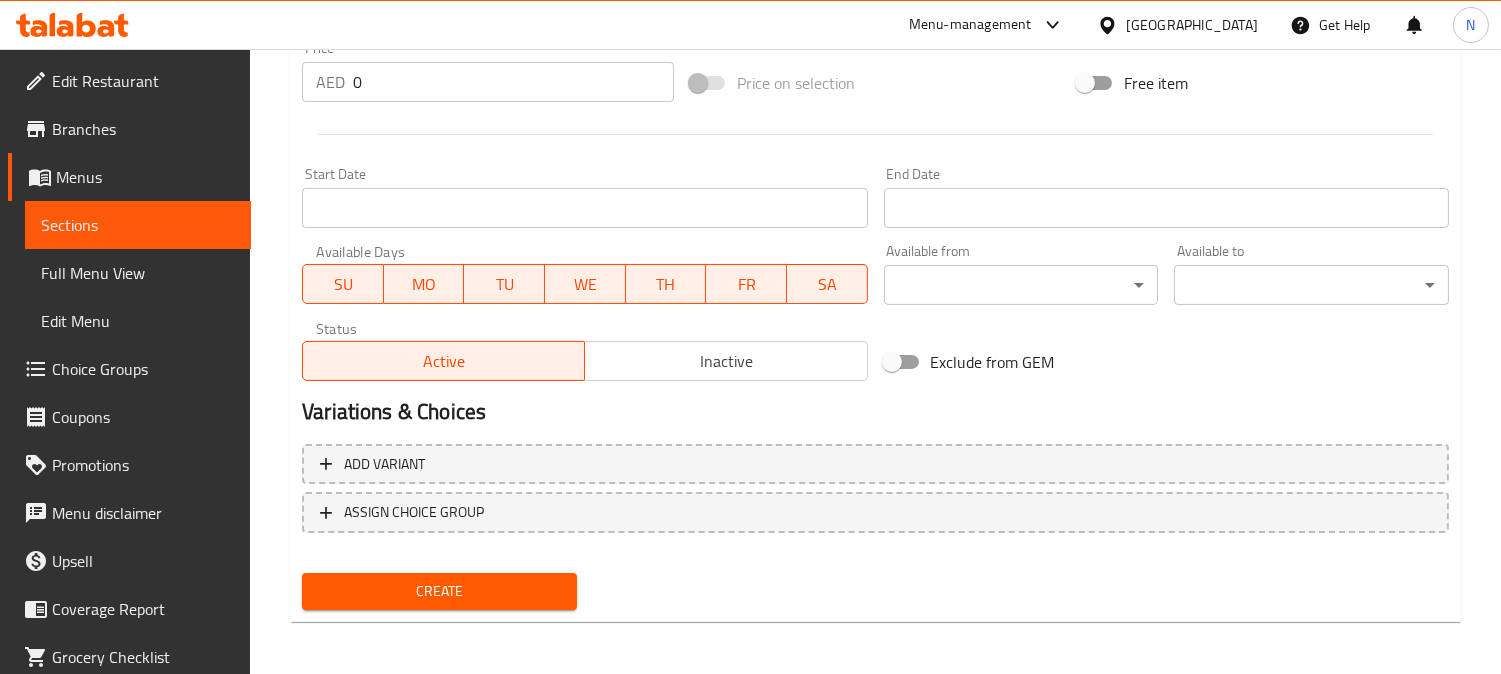 scroll, scrollTop: 624, scrollLeft: 0, axis: vertical 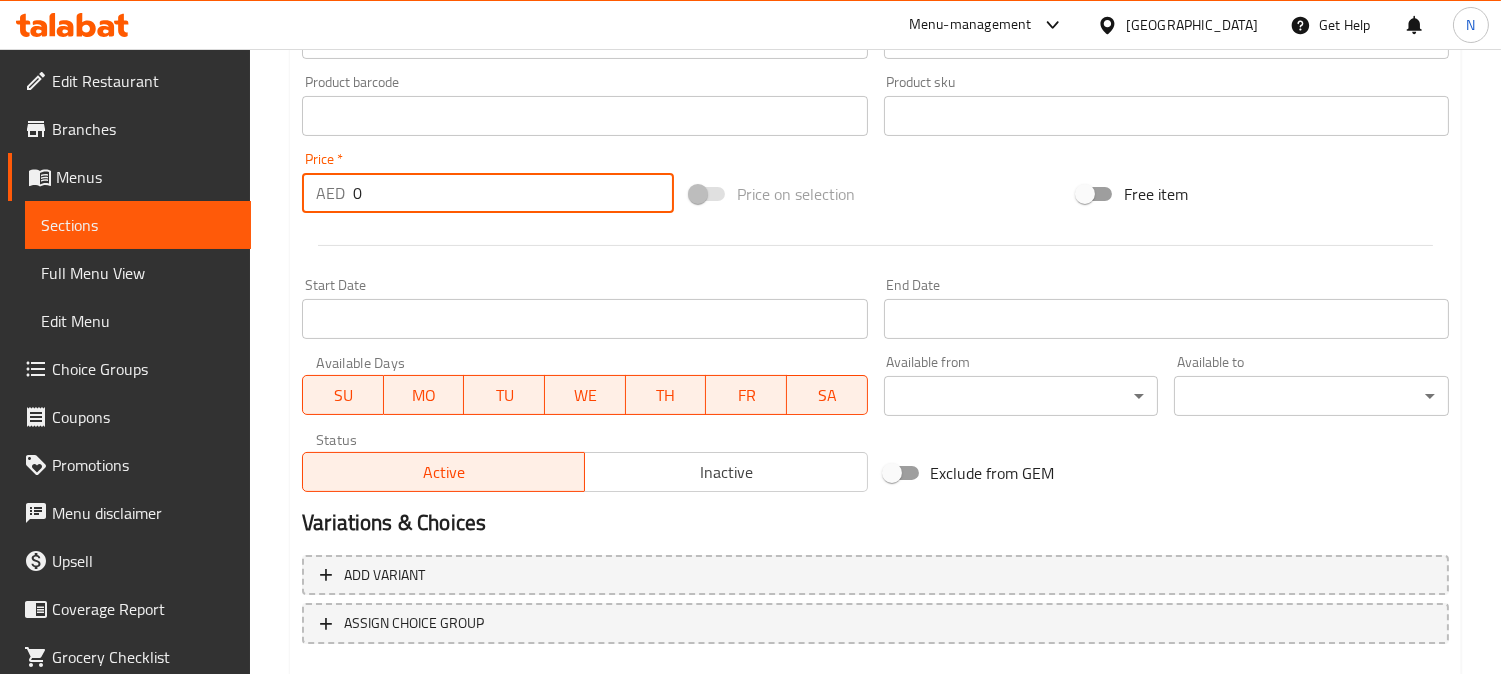 drag, startPoint x: 324, startPoint y: 192, endPoint x: 310, endPoint y: 195, distance: 14.3178215 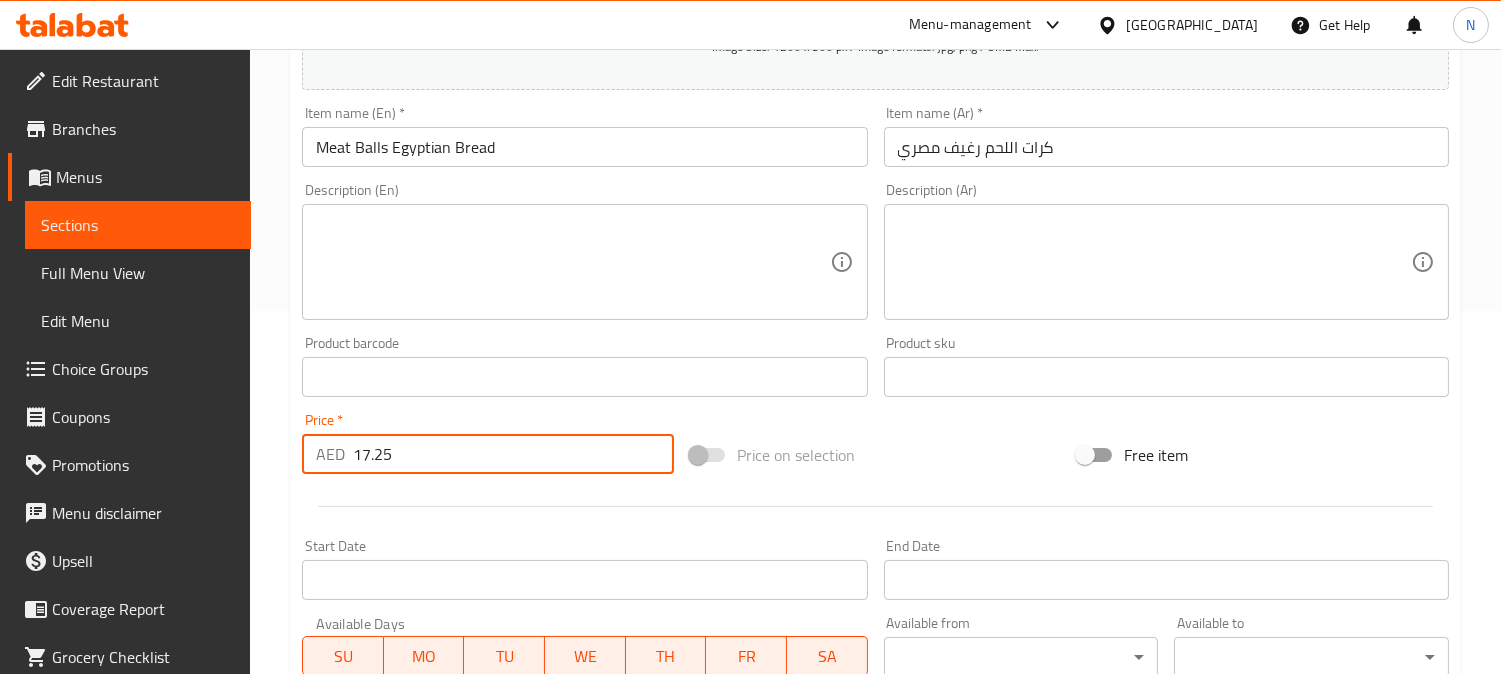 scroll, scrollTop: 291, scrollLeft: 0, axis: vertical 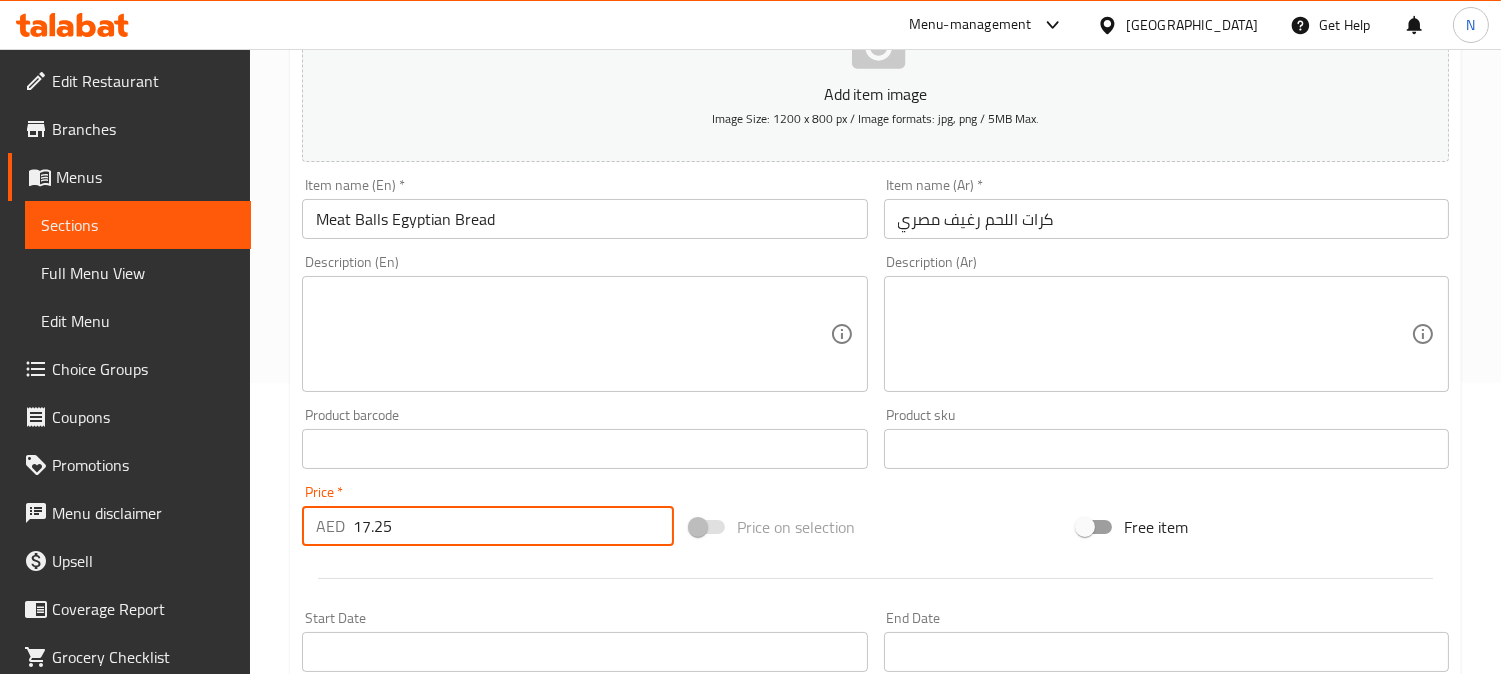 type on "17.25" 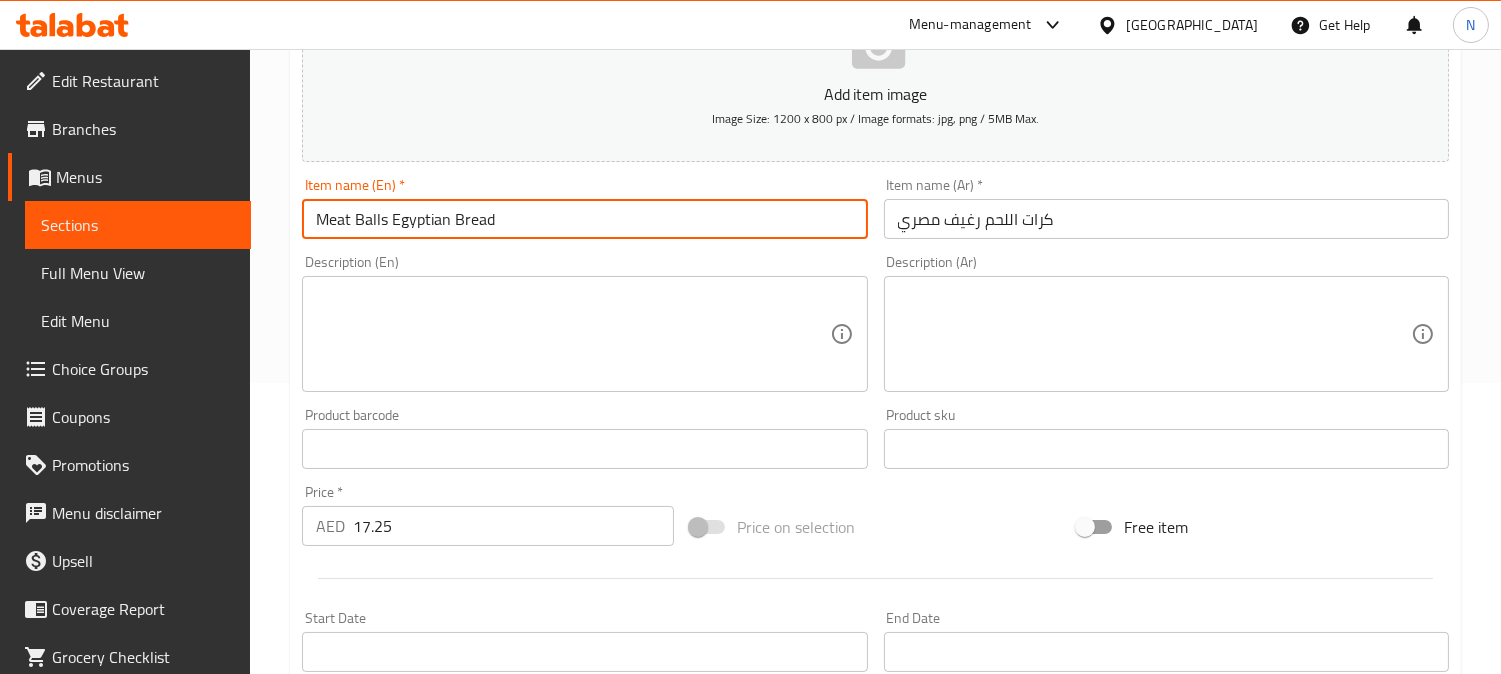 click on "Meat Balls Egyptian Bread" at bounding box center [584, 219] 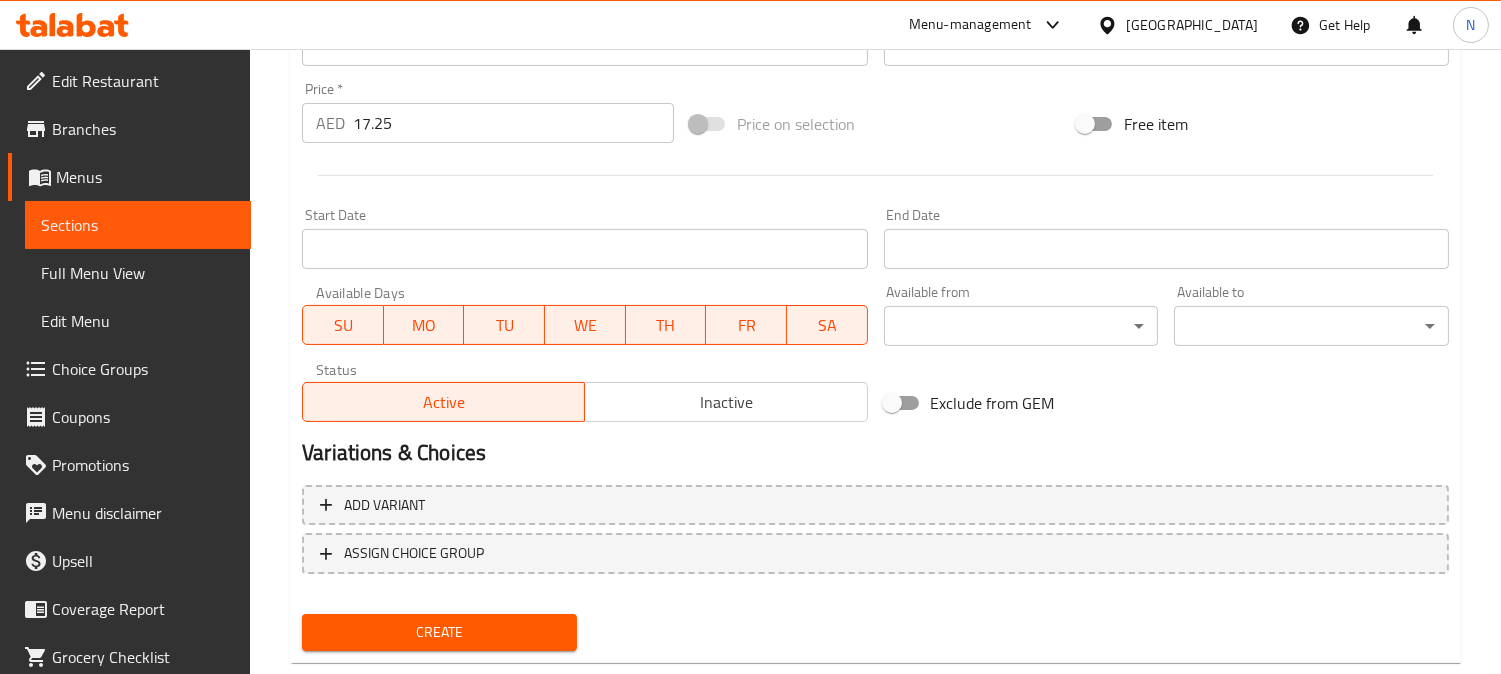 scroll, scrollTop: 735, scrollLeft: 0, axis: vertical 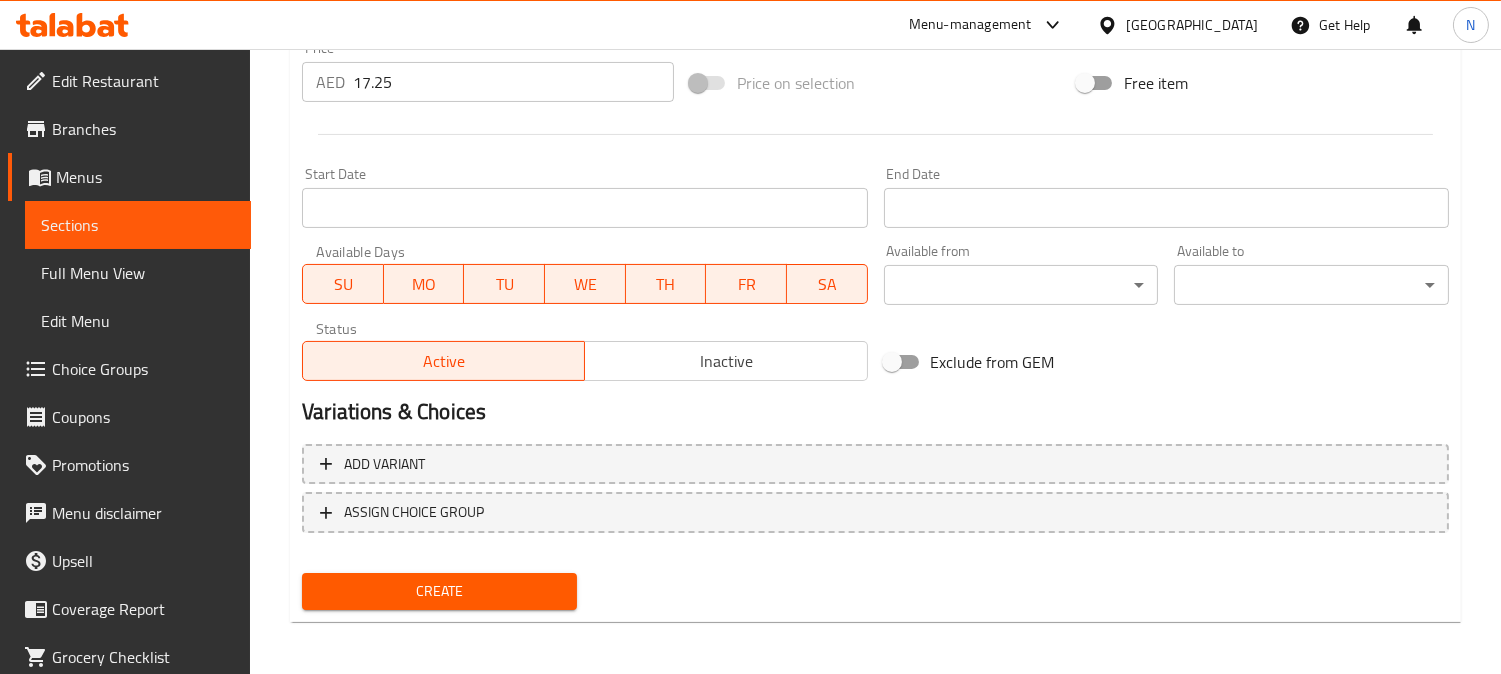 click on "Create" at bounding box center [439, 591] 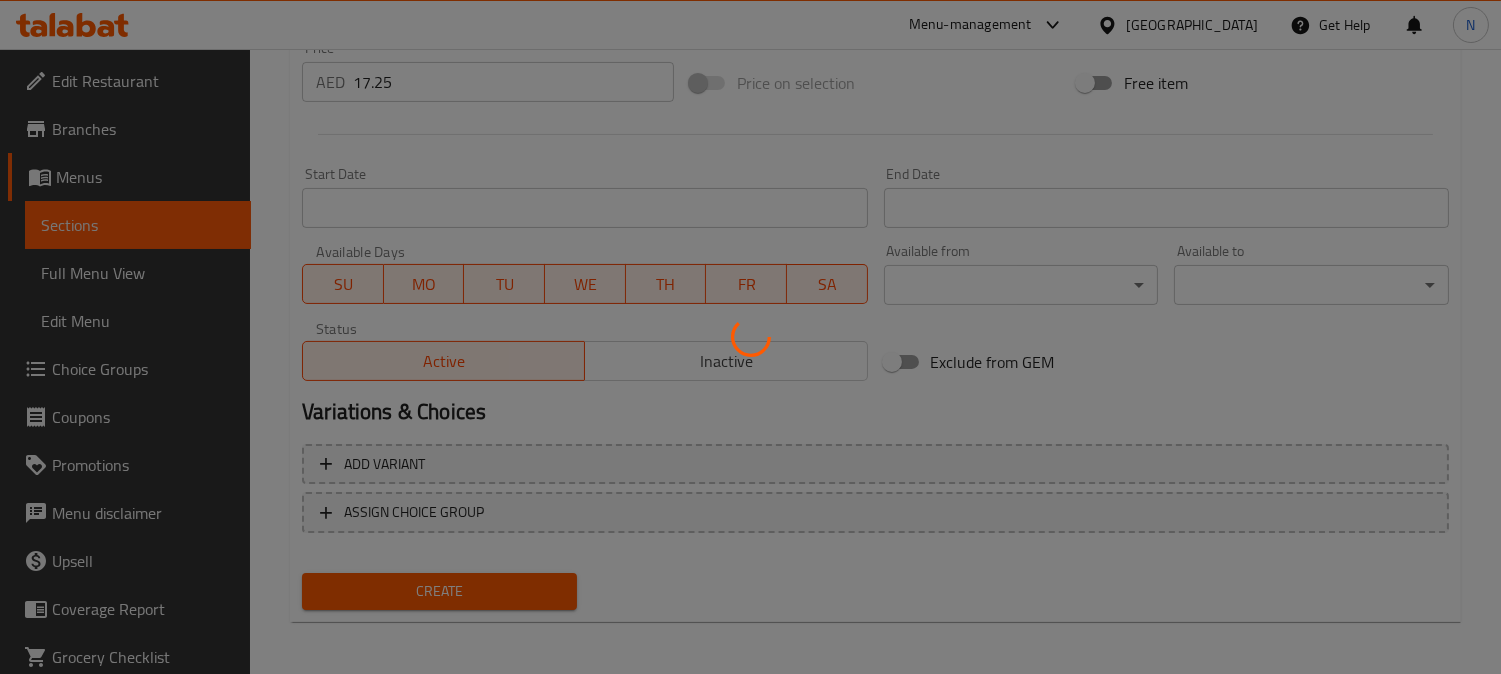 type 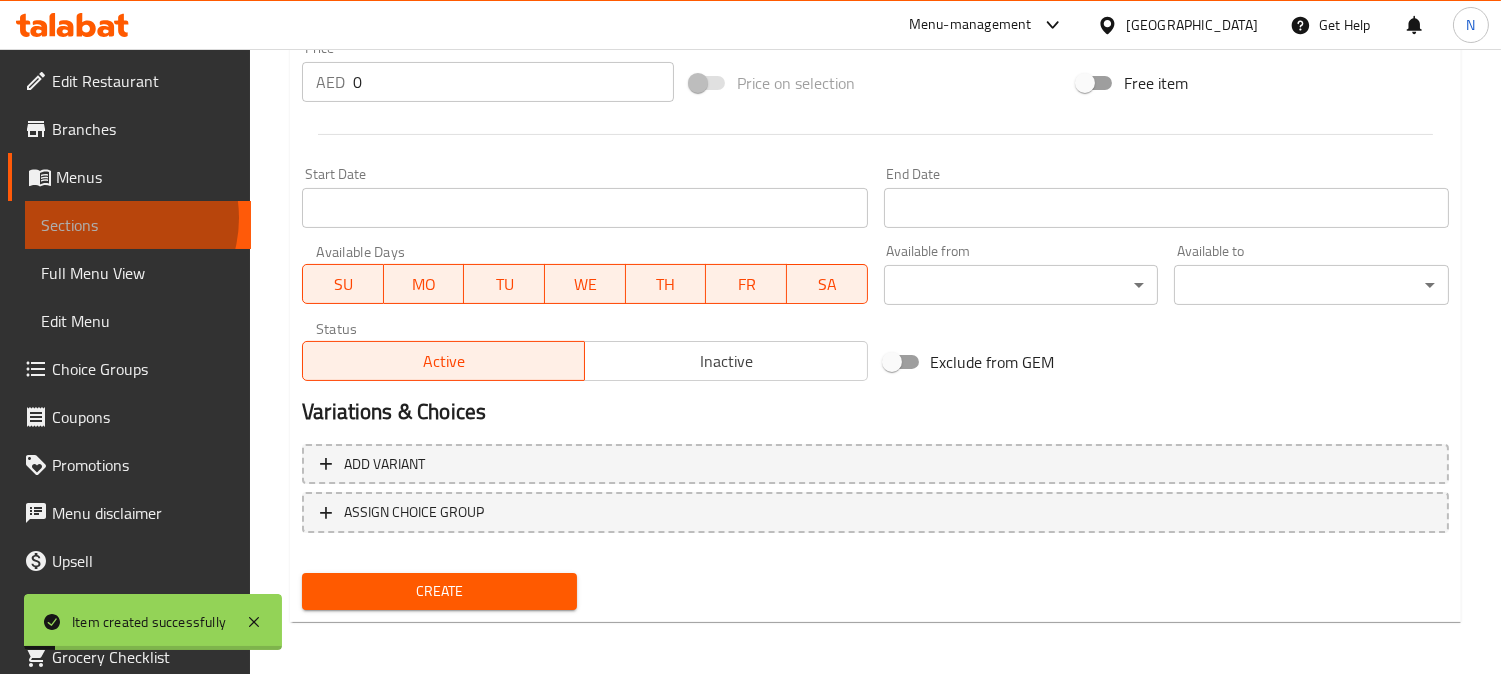 click on "Sections" at bounding box center [138, 225] 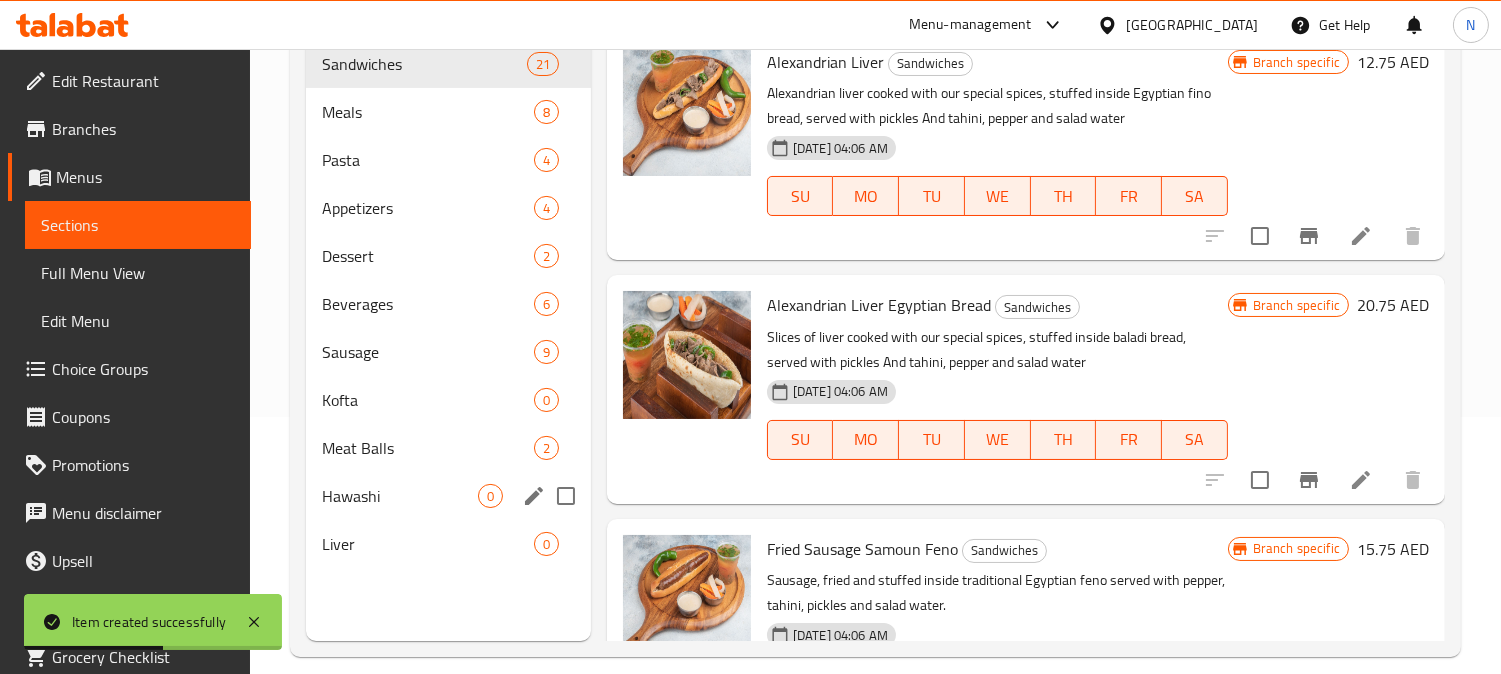 scroll, scrollTop: 280, scrollLeft: 0, axis: vertical 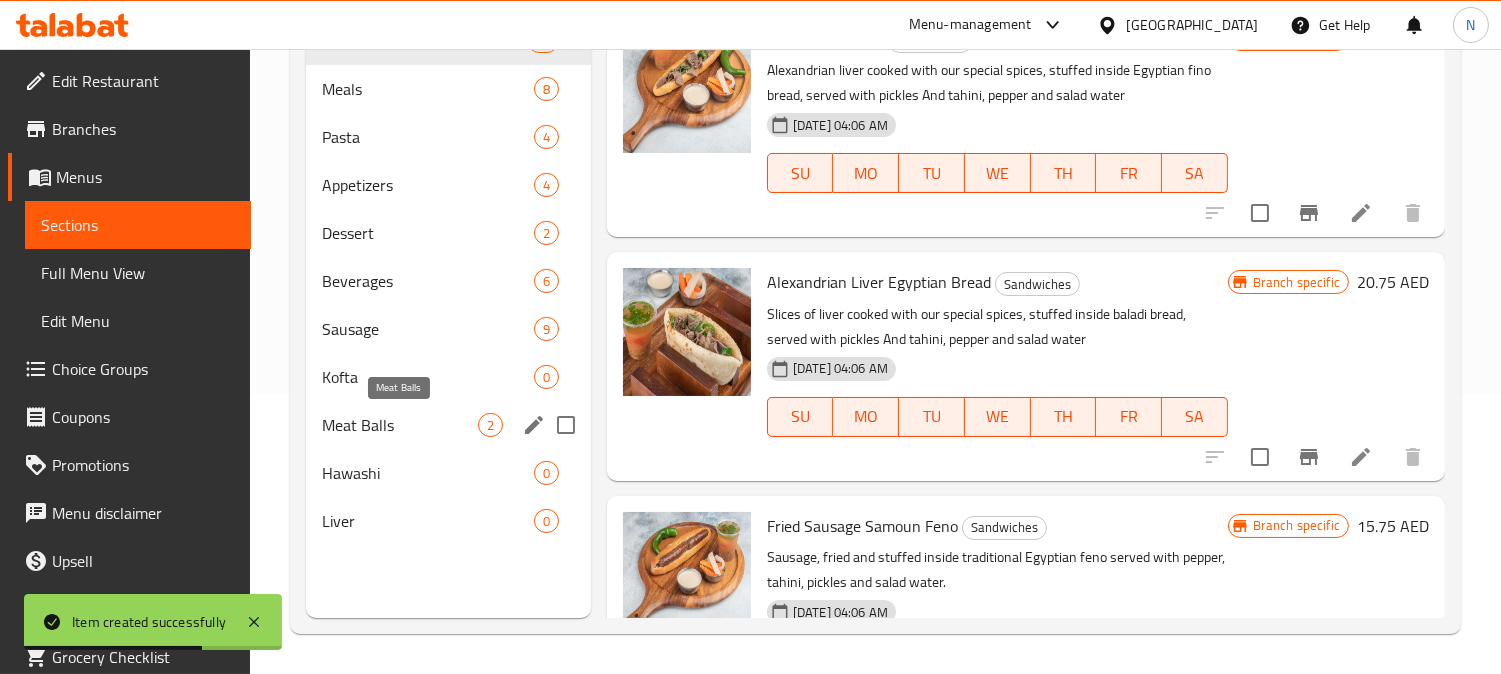 click on "Meat Balls" at bounding box center [400, 425] 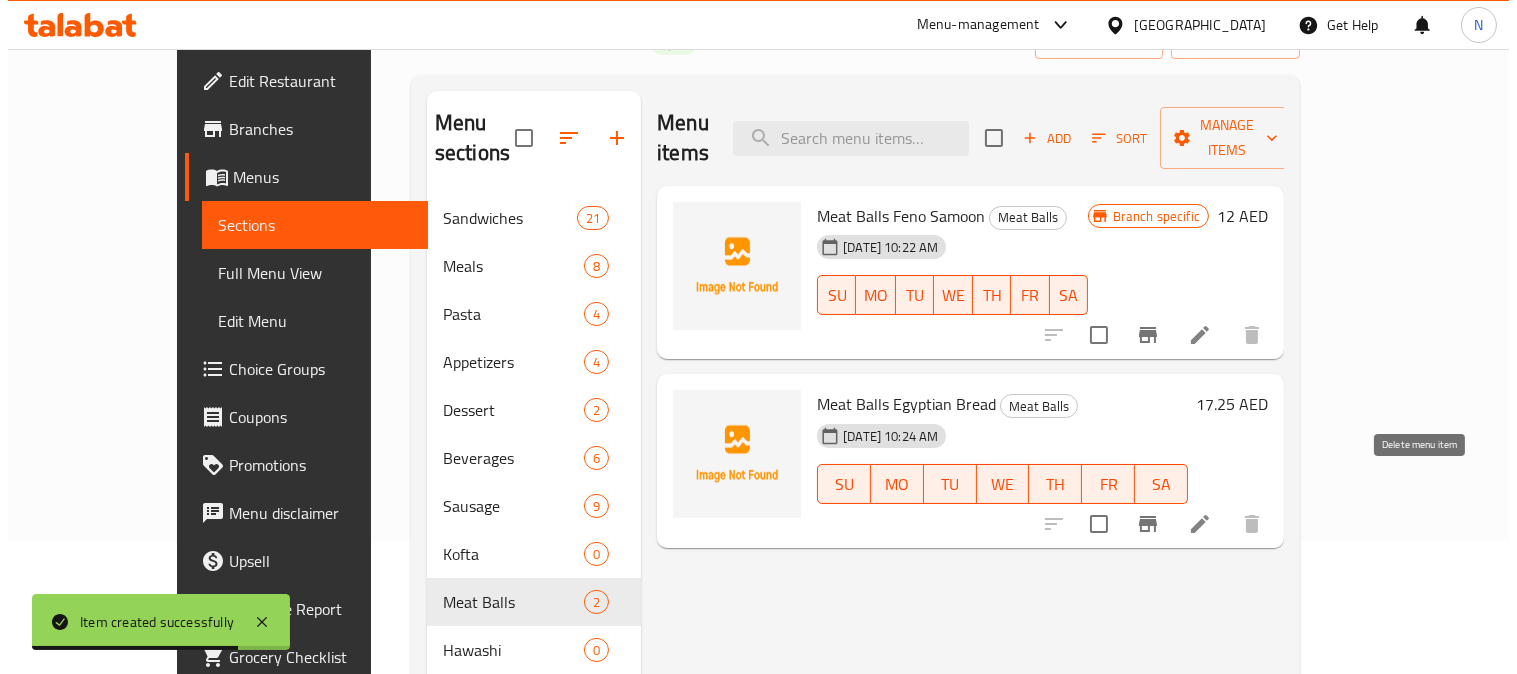 scroll, scrollTop: 57, scrollLeft: 0, axis: vertical 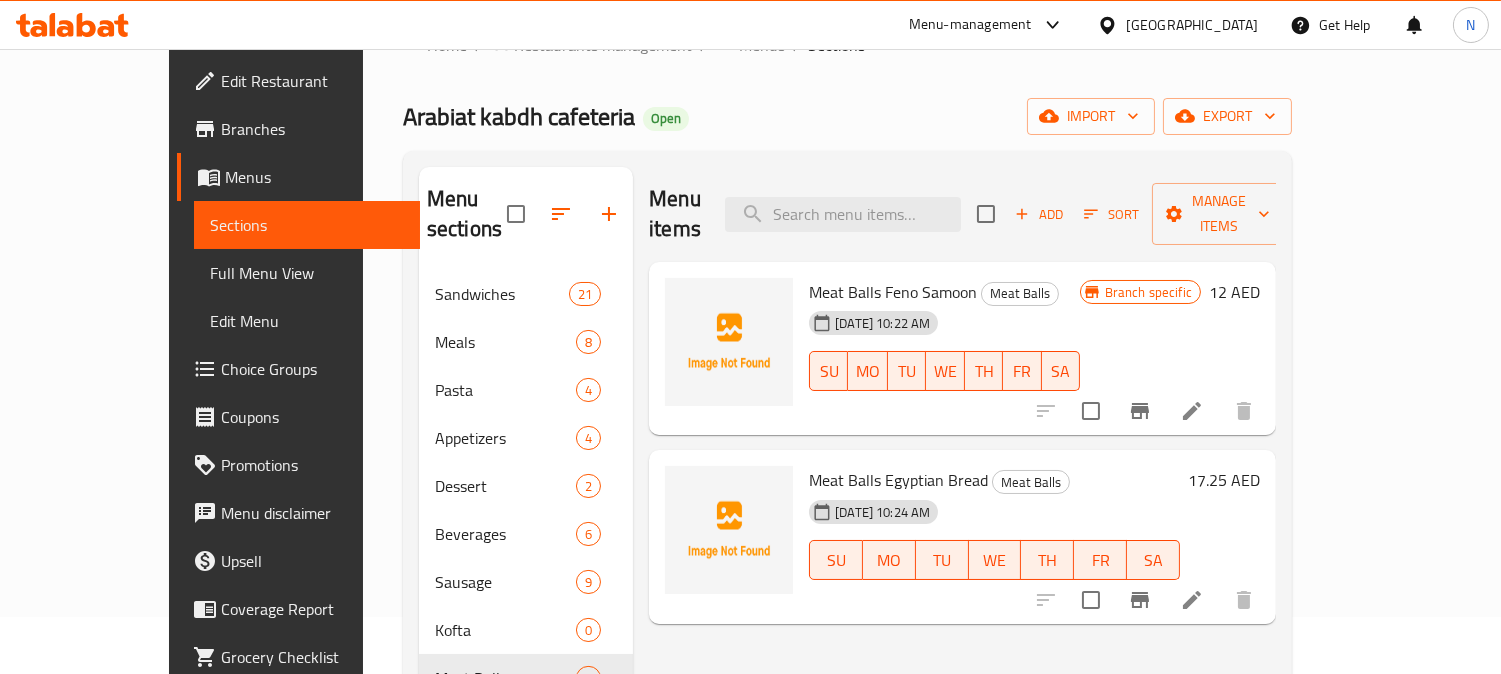 click 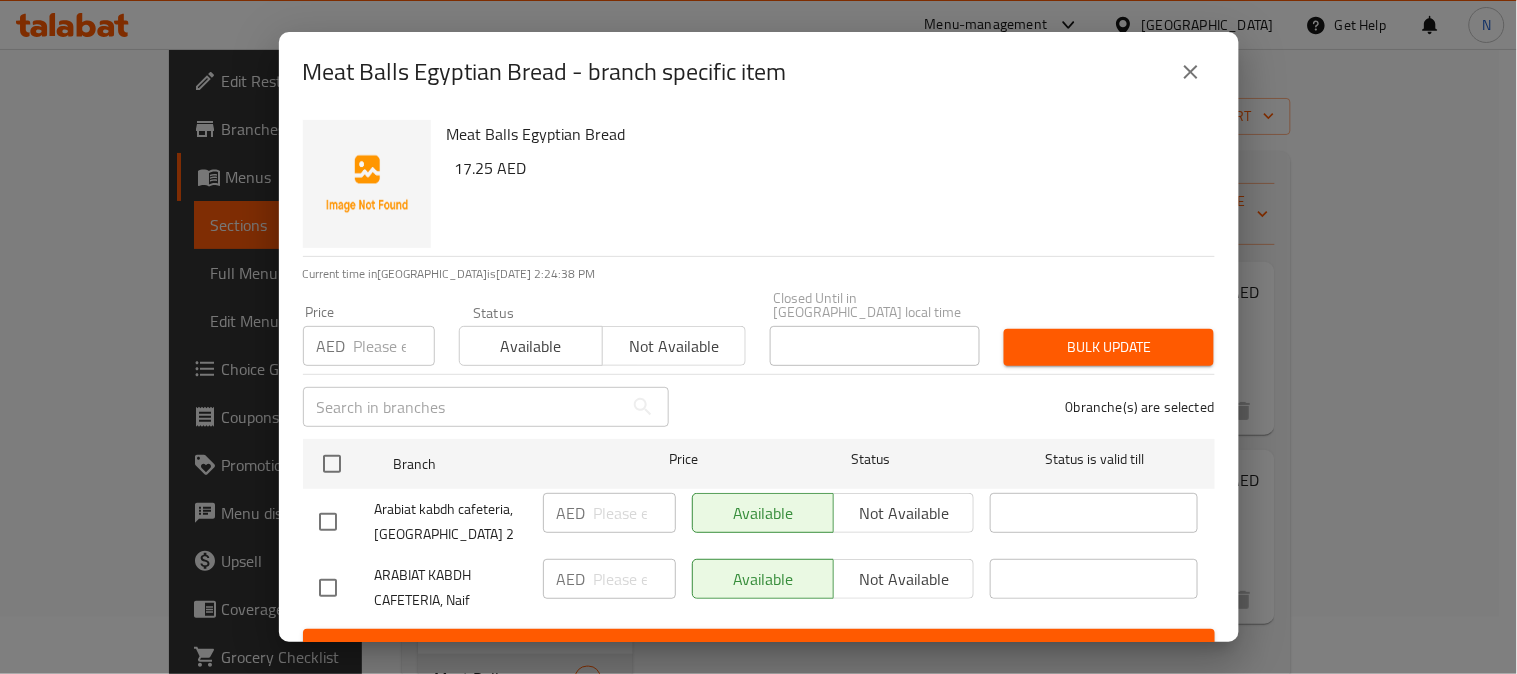 click at bounding box center (328, 588) 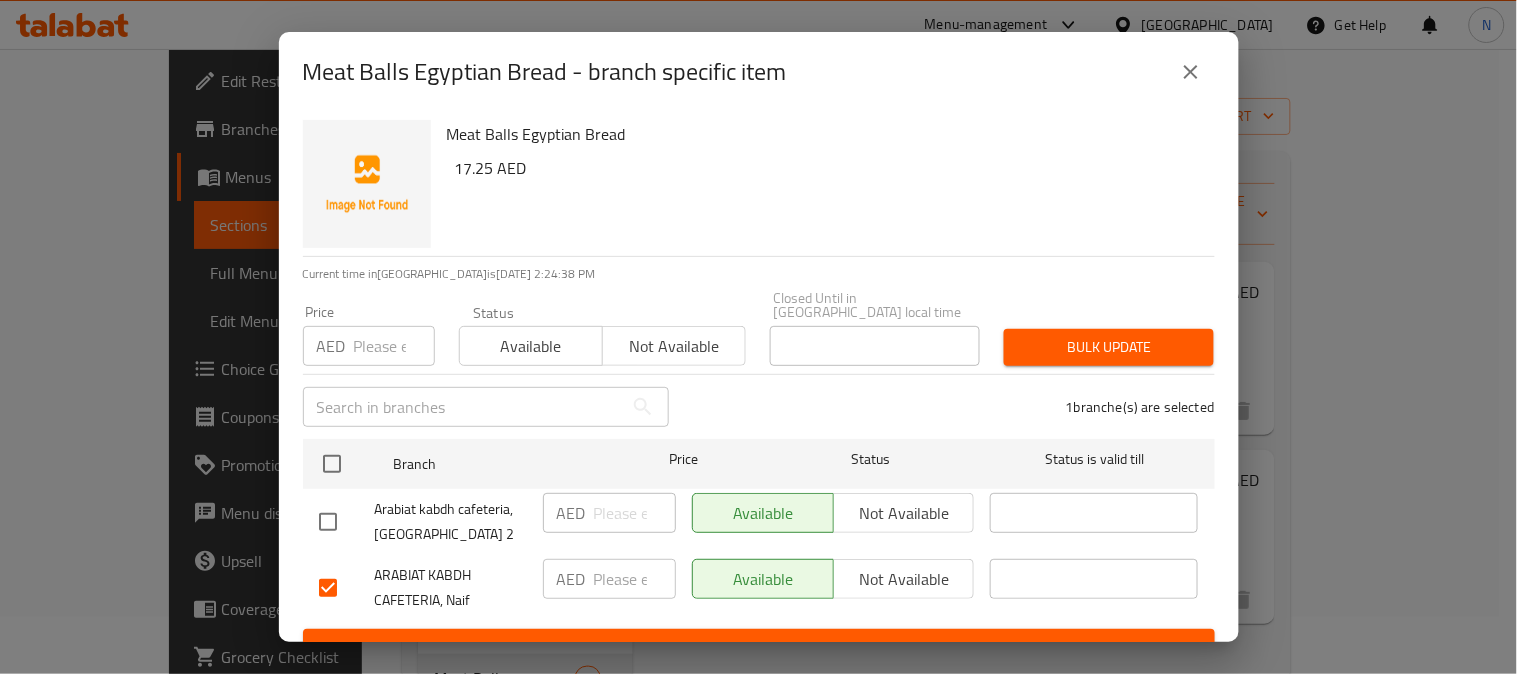 click on "Not available" at bounding box center [904, 579] 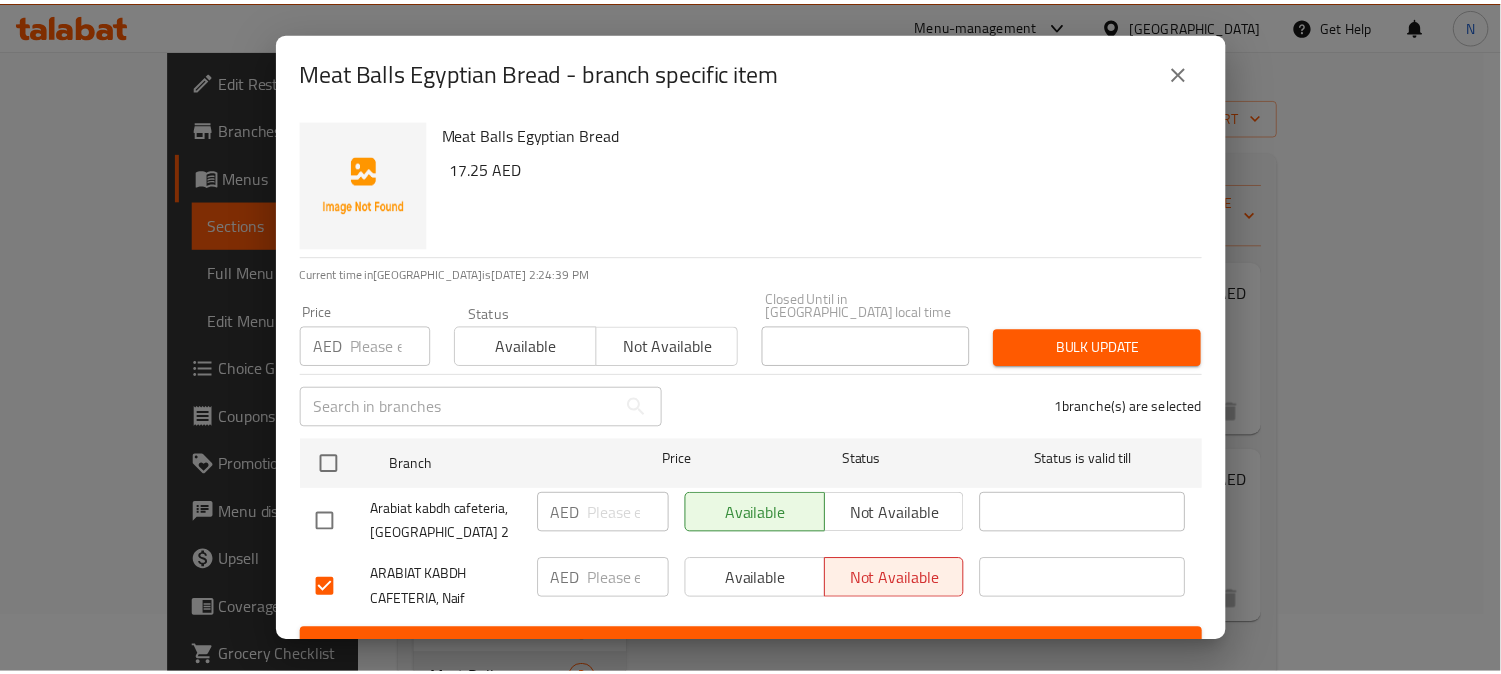 scroll, scrollTop: 31, scrollLeft: 0, axis: vertical 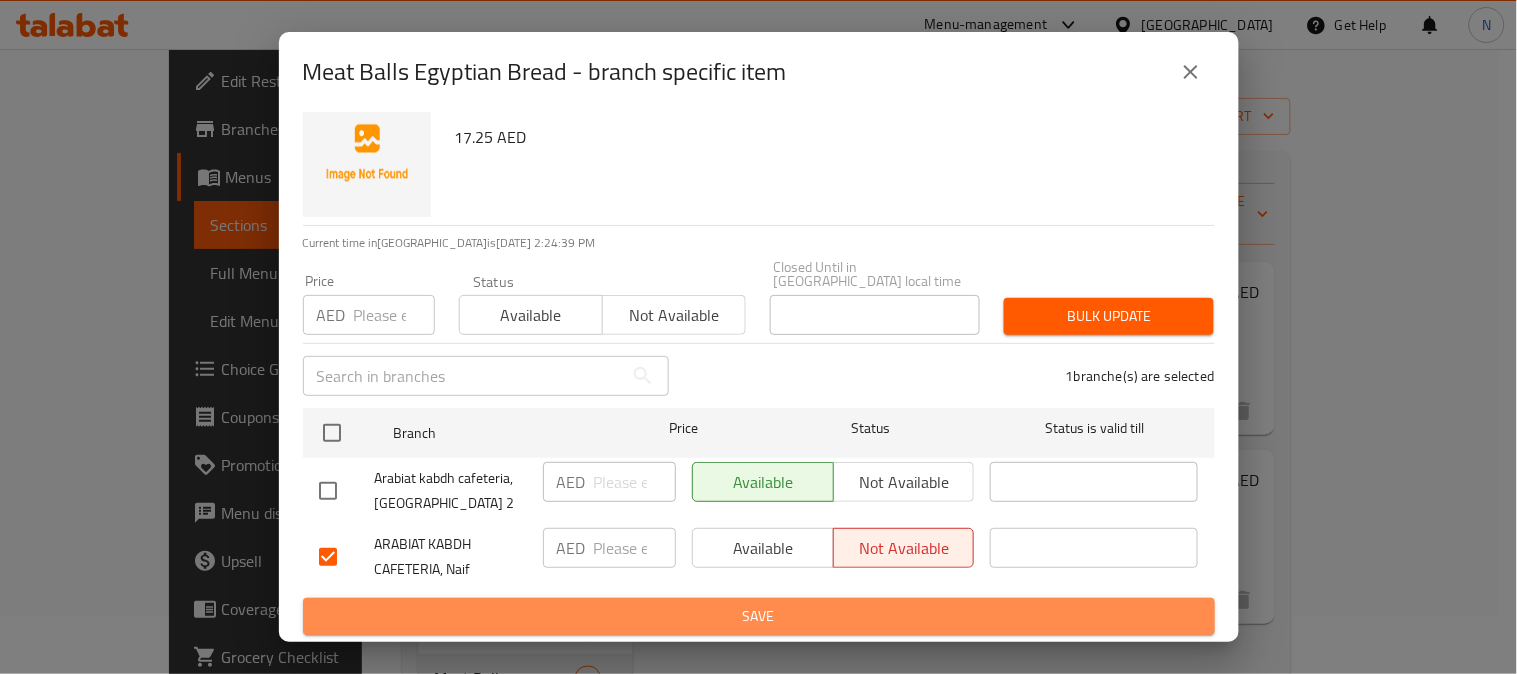 click on "Save" at bounding box center [759, 616] 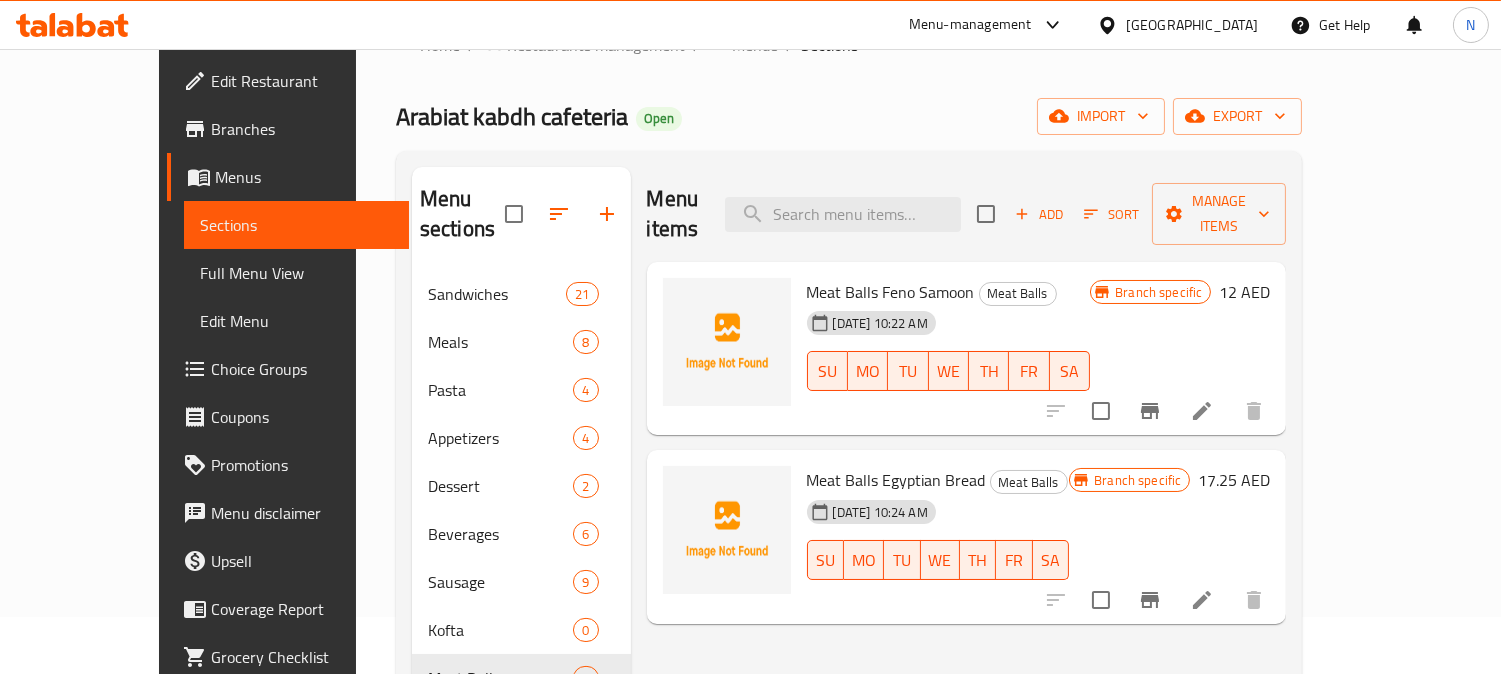 click on "Home / Restaurants management / Menus / Sections Arabiat kabdh cafeteria Open import export Menu sections Sandwiches 21 Meals 8 Pasta 4 Appetizers 4 Dessert 2 Beverages 6 Sausage 9 Kofta 0 Meat Balls 2 Hawashi 0 Liver 0 Menu items Add Sort Manage items Meat Balls Feno Samoon   Meat Balls [DATE] 10:22 AM SU MO TU WE TH FR [PERSON_NAME] specific 12   AED Meat Balls Egyptian Bread   Meat Balls [DATE] 10:24 AM SU MO TU WE TH FR [PERSON_NAME] specific 17.25   AED" at bounding box center [849, 444] 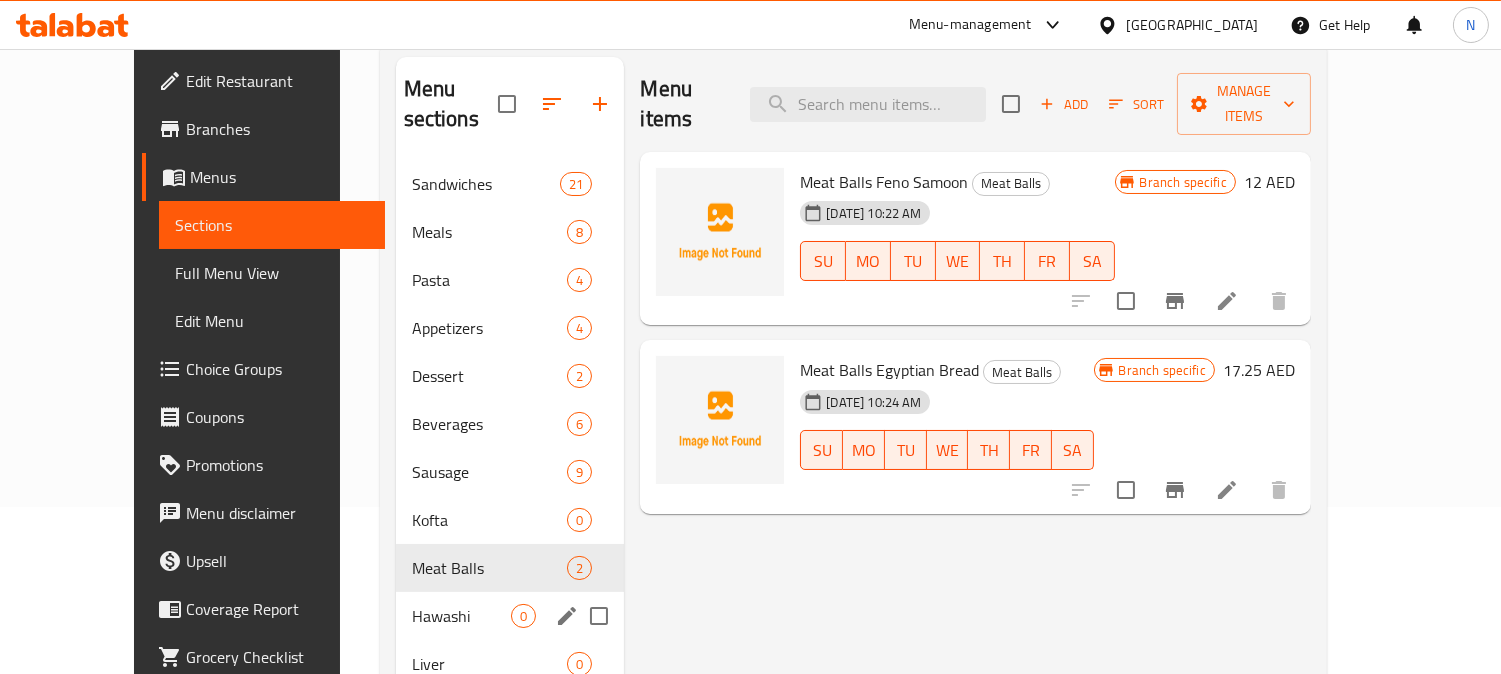 scroll, scrollTop: 280, scrollLeft: 0, axis: vertical 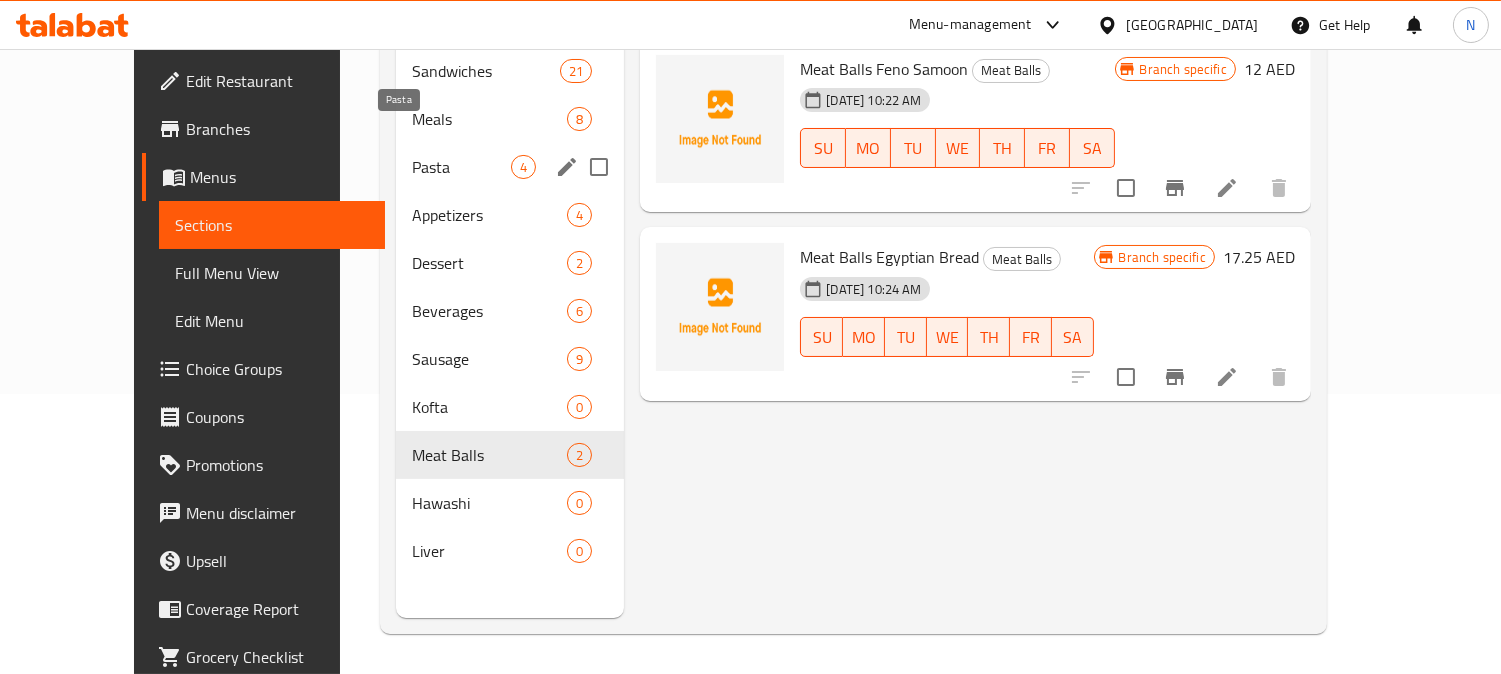 click on "Pasta" at bounding box center (462, 167) 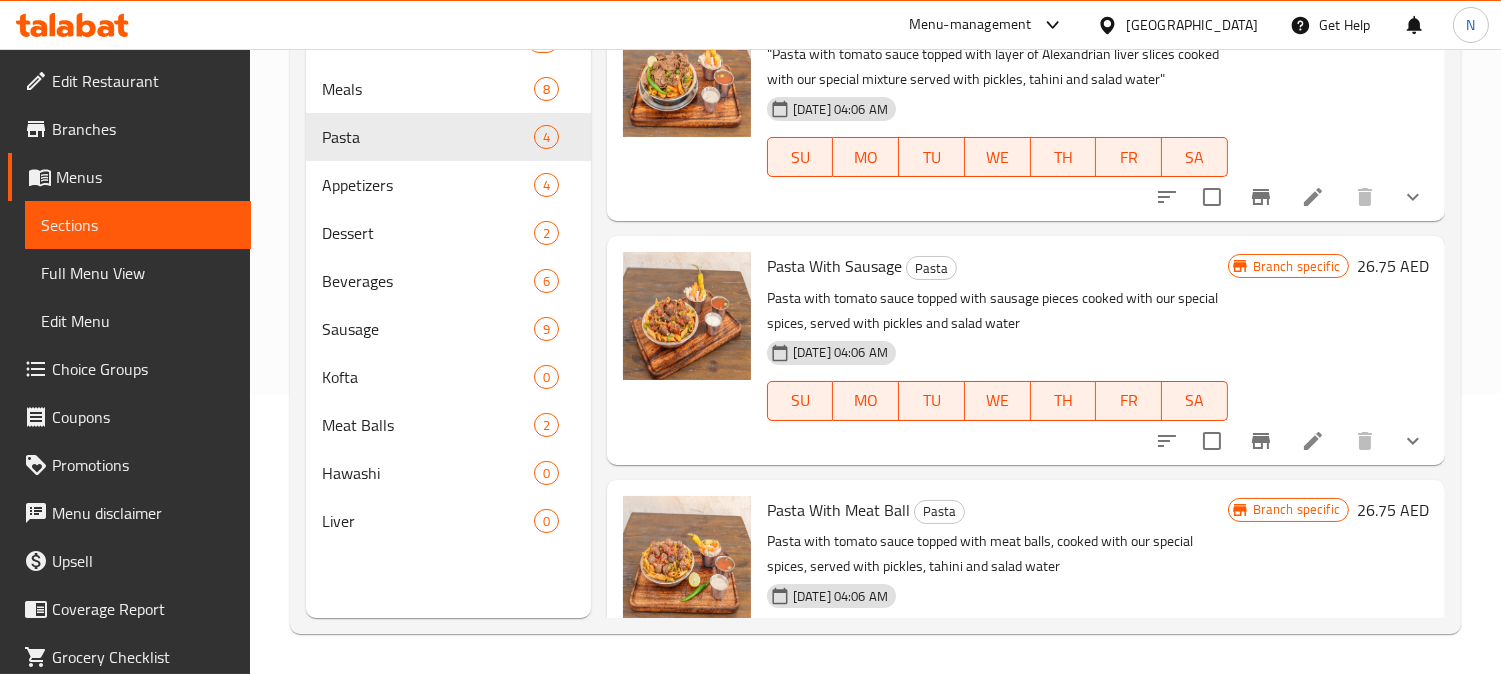 scroll, scrollTop: 0, scrollLeft: 0, axis: both 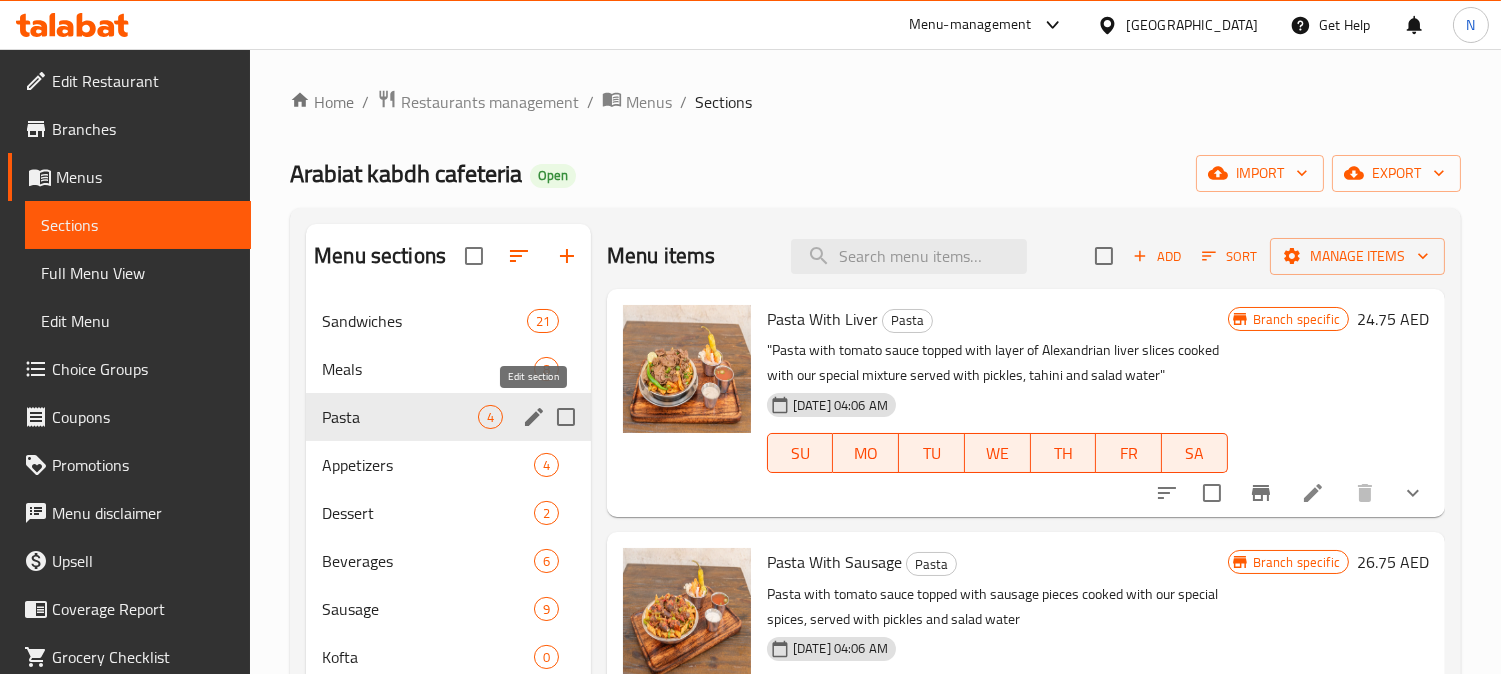click 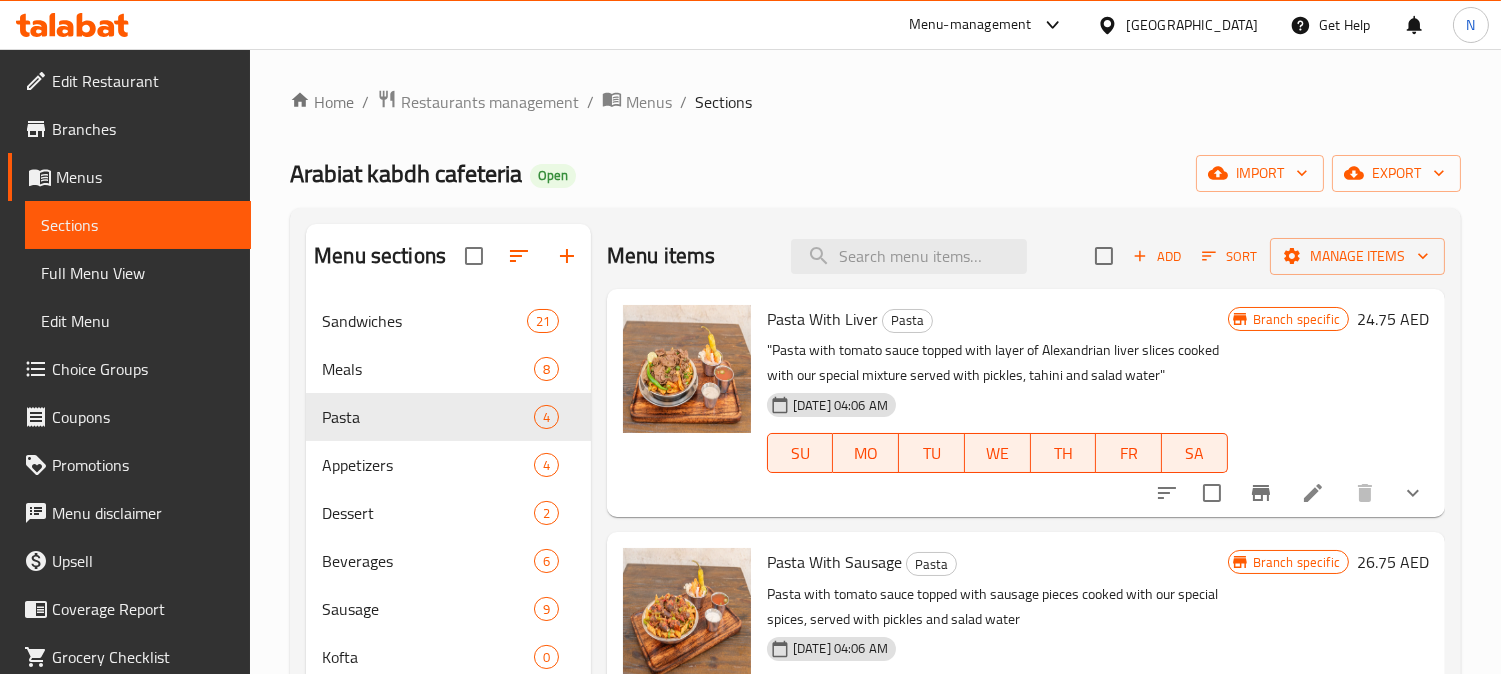 drag, startPoint x: 1105, startPoint y: 80, endPoint x: 1051, endPoint y: 111, distance: 62.26556 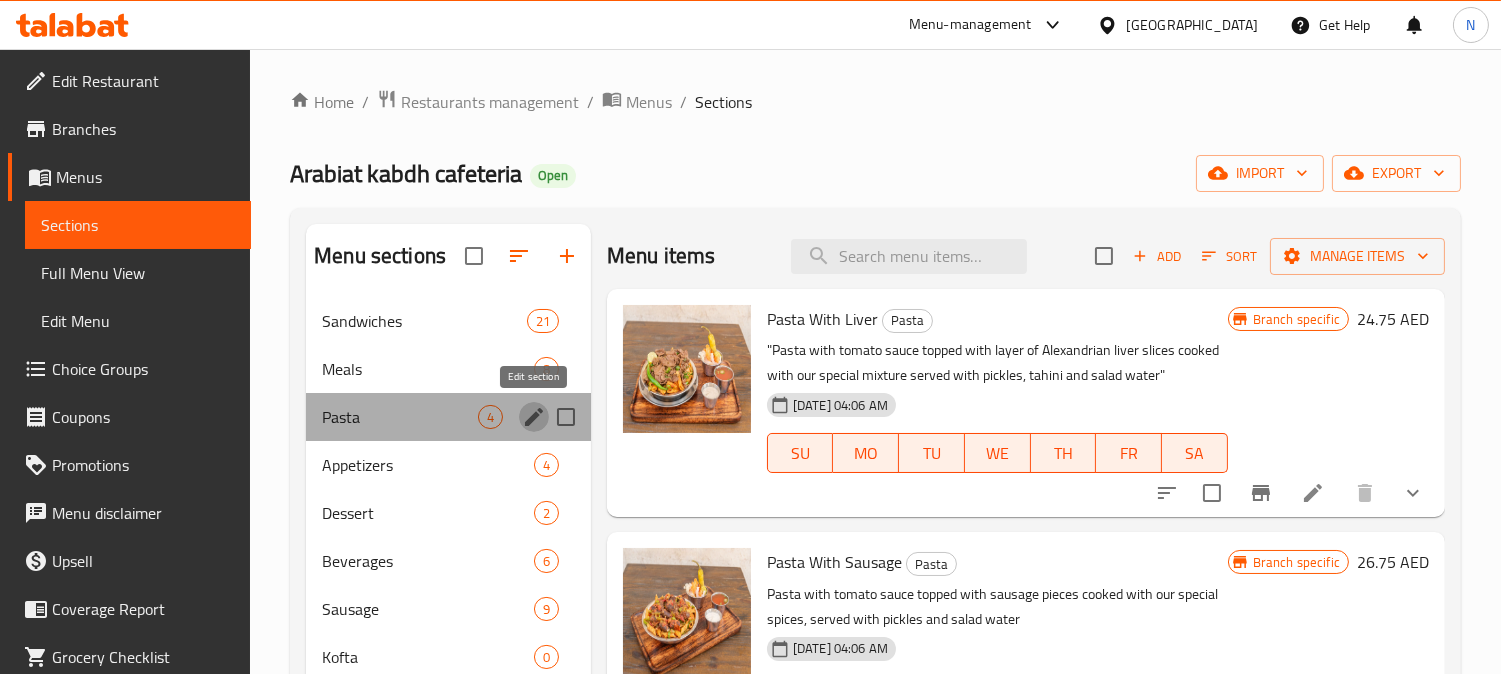 click 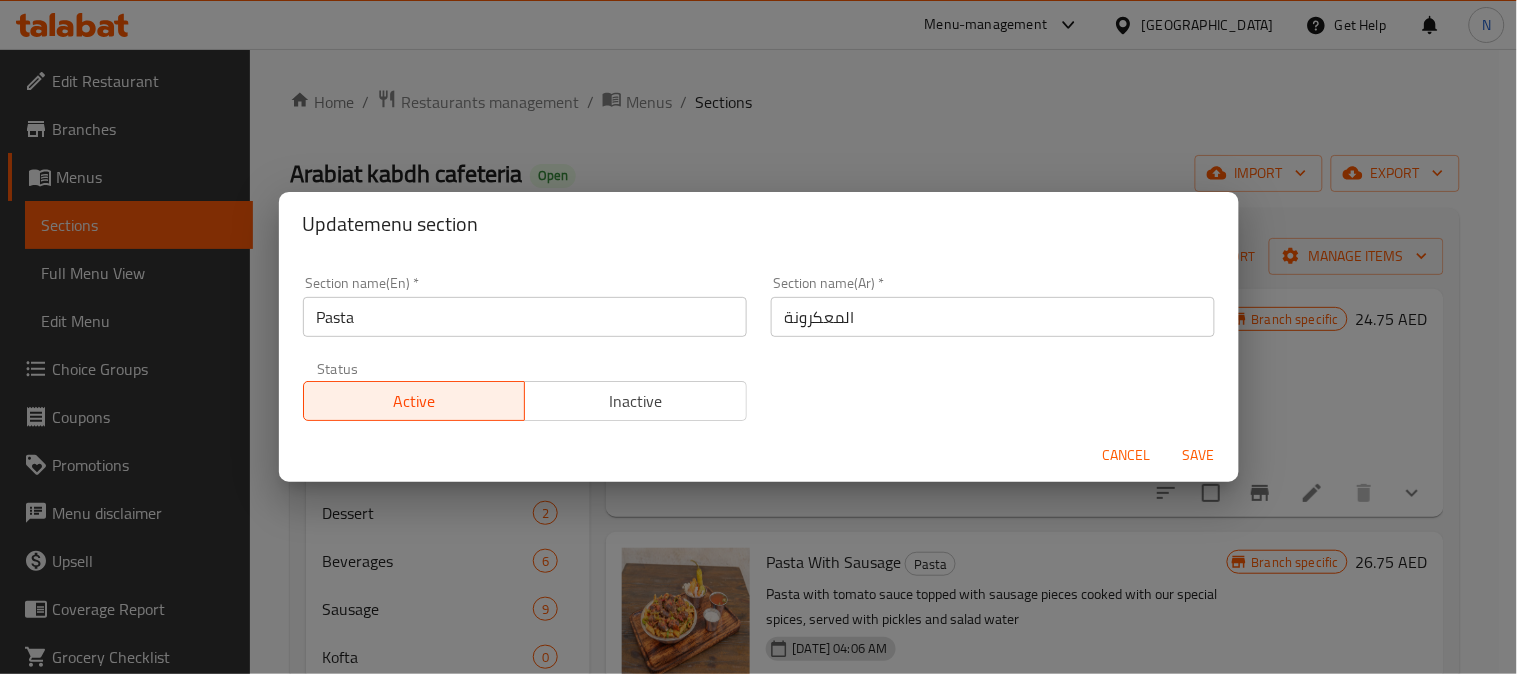 click on "Cancel" at bounding box center [1127, 455] 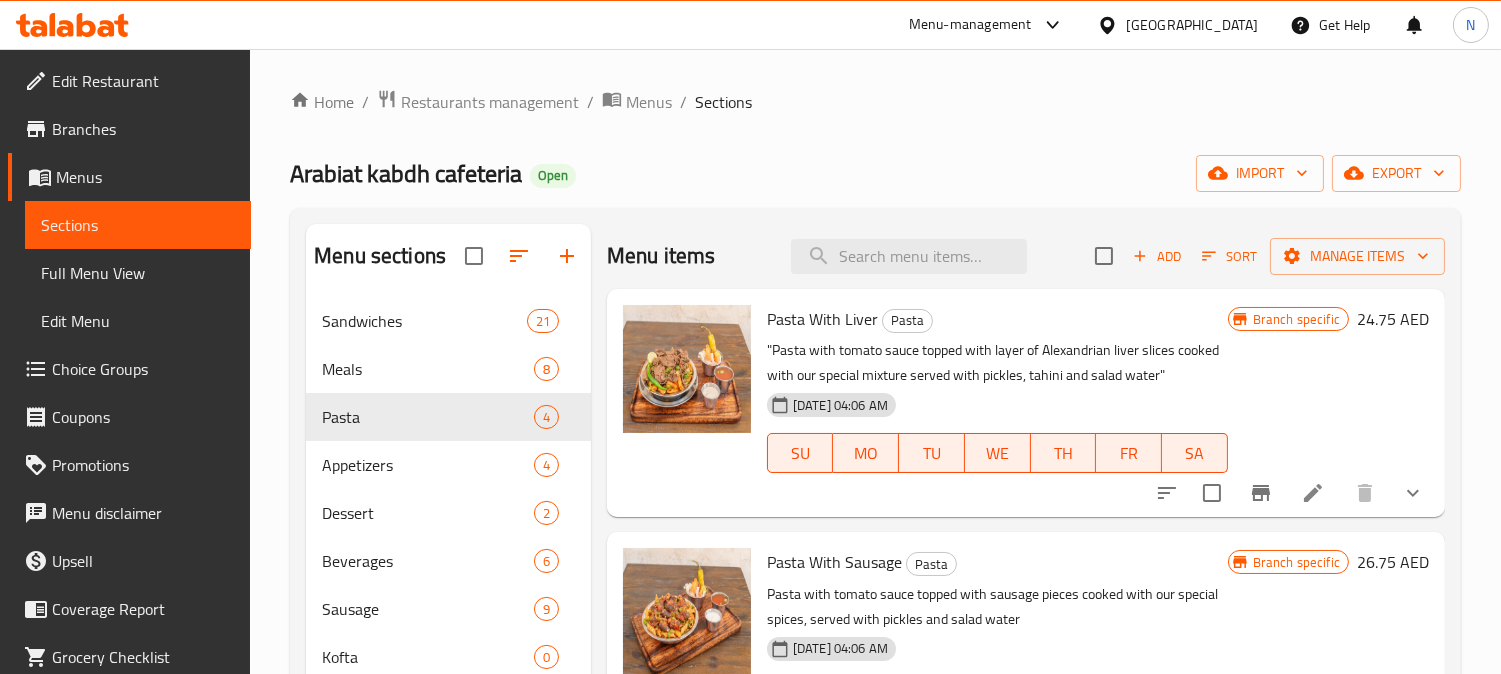 click on "Home / Restaurants management / Menus / Sections Arabiat kabdh cafeteria Open import export Menu sections Sandwiches 21 Meals 8 Pasta 4 Appetizers 4 Dessert 2 Beverages 6 Sausage 9 Kofta 0 Meat Balls 2 Hawashi 0 Liver 0 Menu items Add Sort Manage items Pasta With Liver   Pasta "Pasta with tomato sauce topped with layer of Alexandrian liver slices cooked with our special mixture served with pickles, tahini and salad water" [DATE] 04:06 AM SU MO TU WE TH FR [PERSON_NAME] specific 24.75   AED Pasta With Sausage   Pasta Pasta with tomato sauce topped with sausage pieces cooked with our special spices, served with pickles and salad water [DATE] 04:06 AM SU MO TU WE TH FR [PERSON_NAME] specific 26.75   AED Pasta With Meat Ball   Pasta Pasta with tomato sauce topped with meat balls, cooked with our special spices, served with pickles, tahini and salad water [DATE] 04:06 AM SU MO TU WE TH FR [PERSON_NAME] specific 26.75   AED Pasta   Pasta Pasta with tomato sauce Served with pickles and salad water SU MO TU WE TH FR" at bounding box center (875, 501) 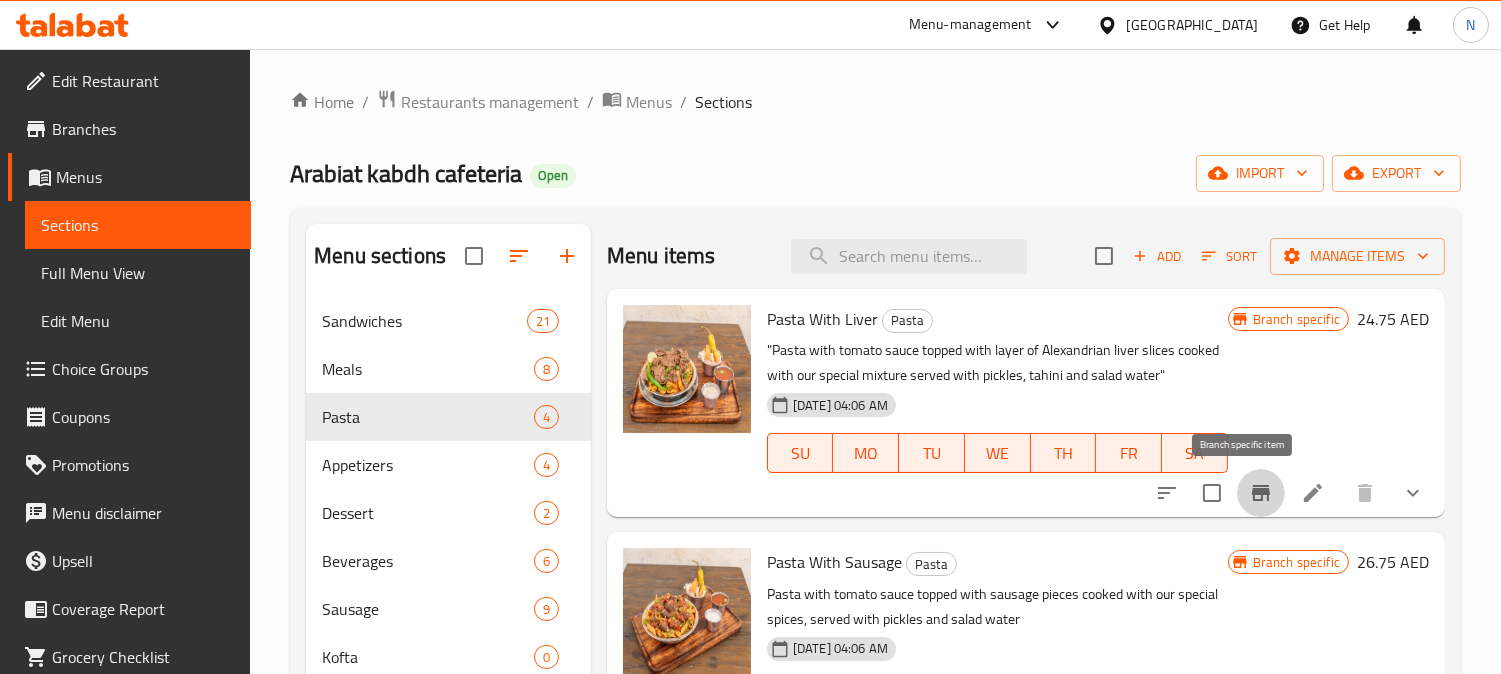 click at bounding box center (1261, 493) 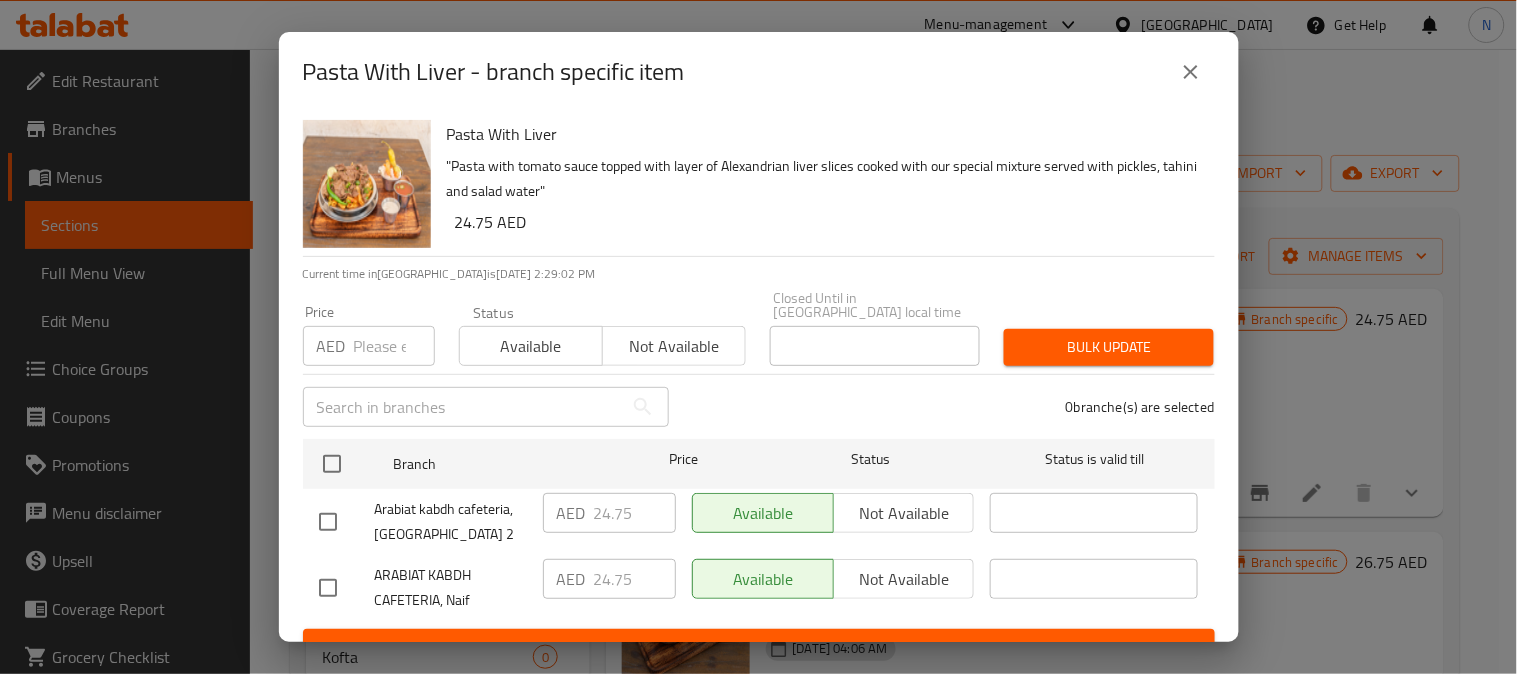 click at bounding box center (328, 522) 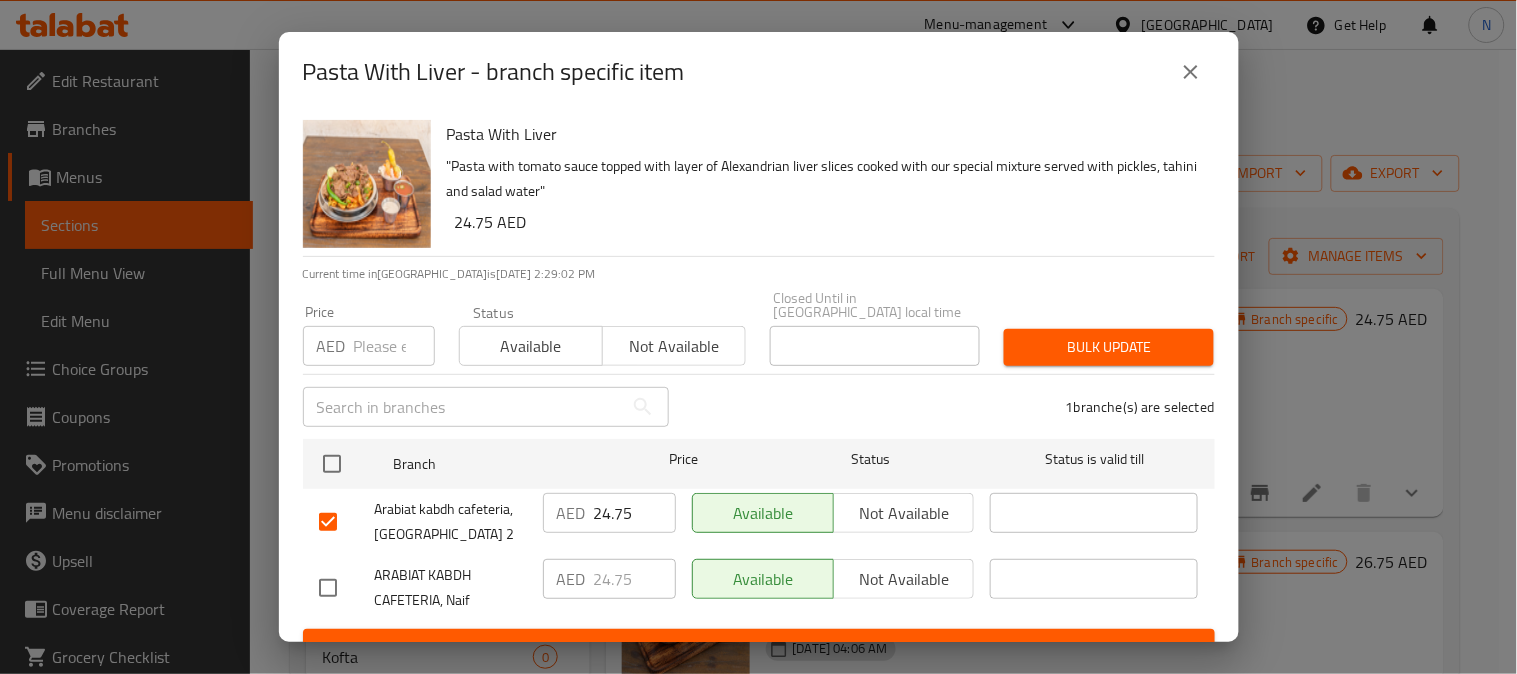click on "24.75" at bounding box center [635, 513] 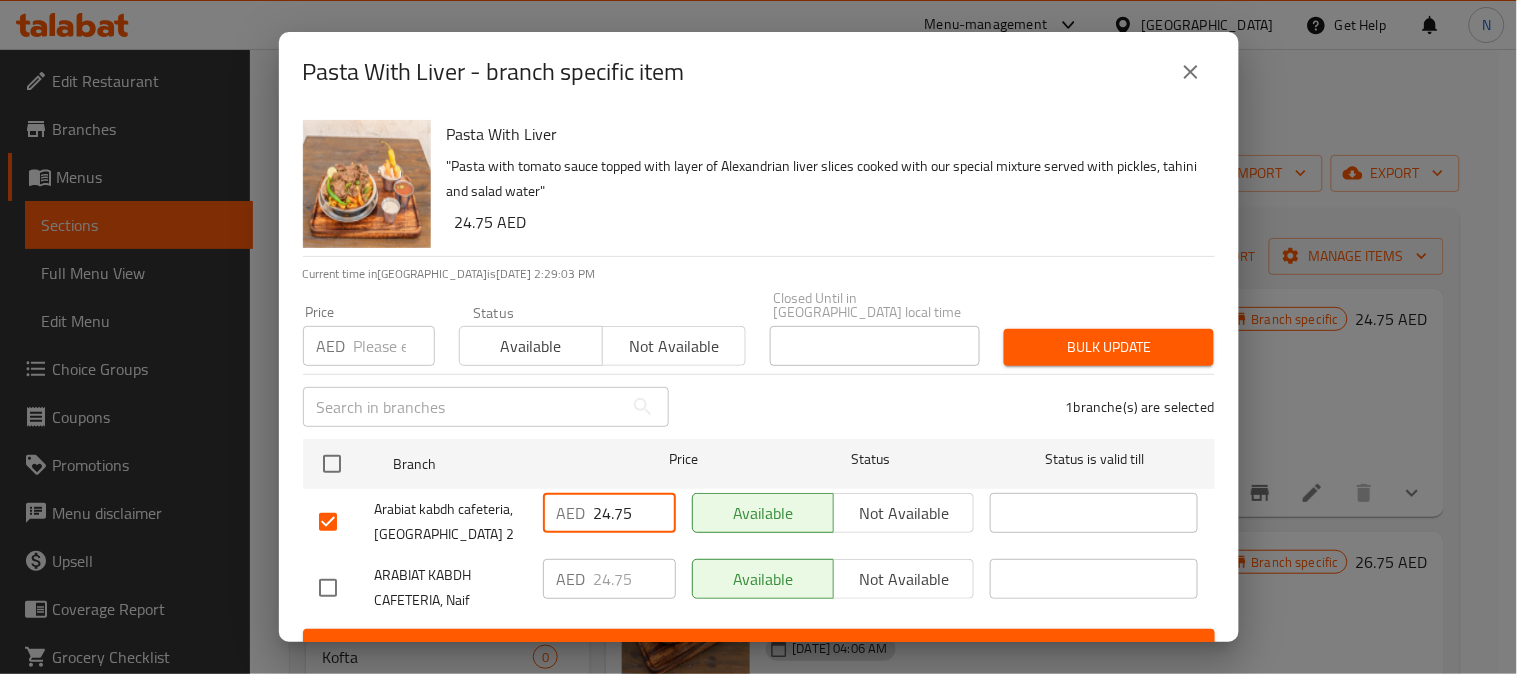 click on "24.75" at bounding box center (635, 513) 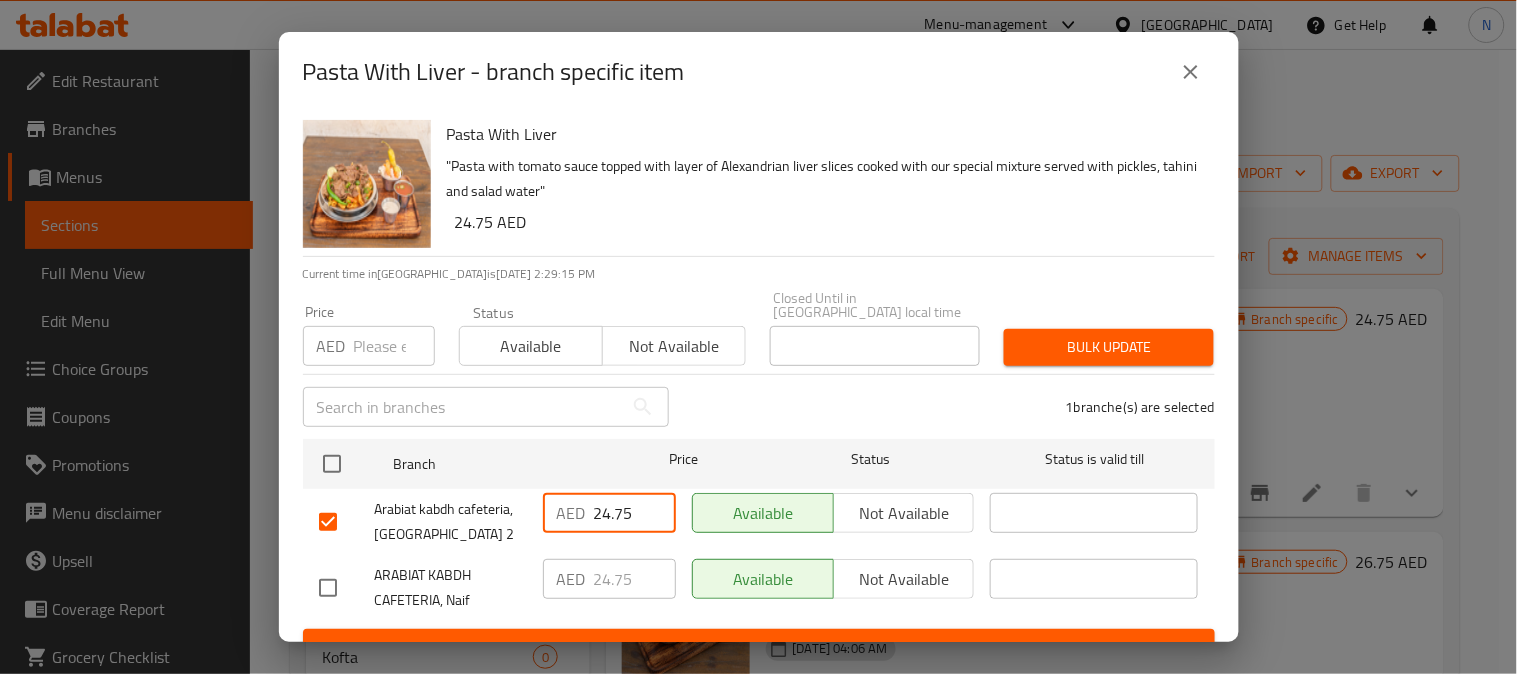 click on "24.75" at bounding box center [635, 513] 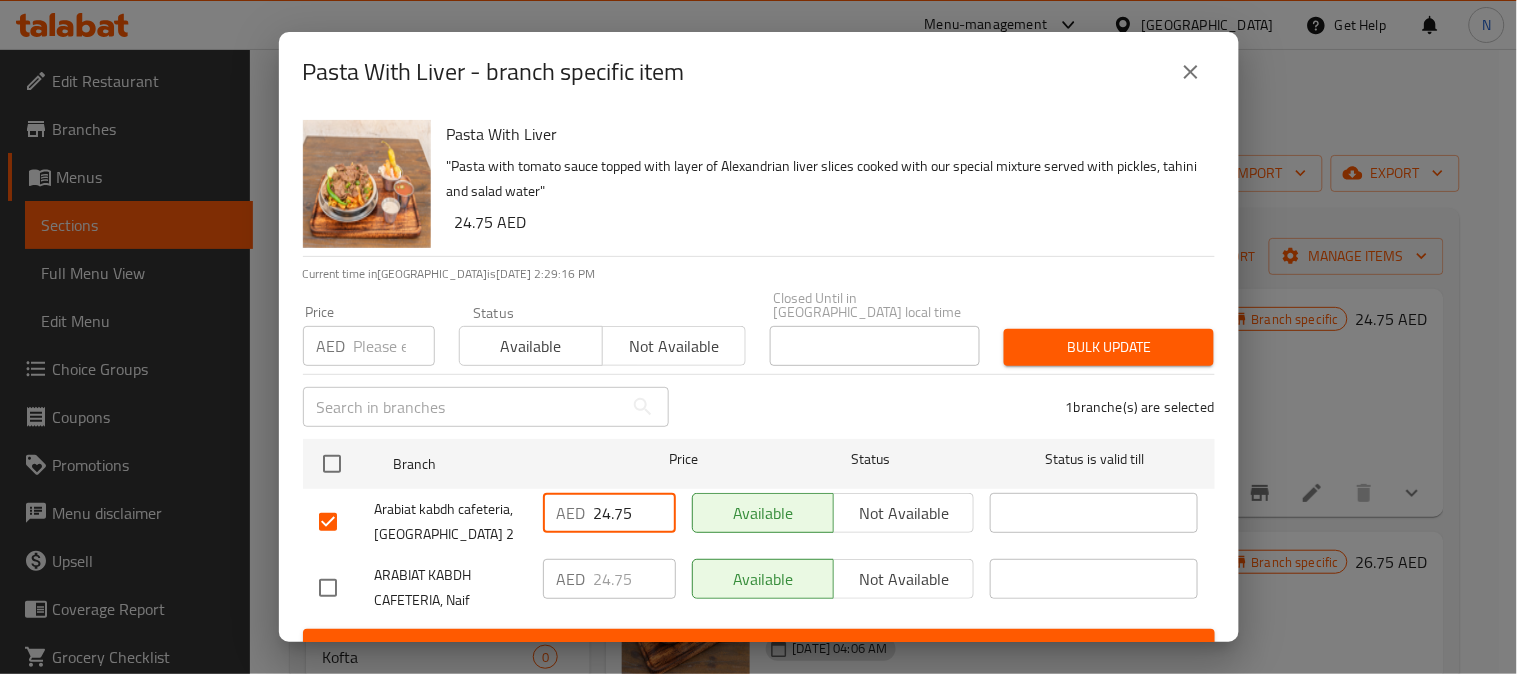 paste on "19." 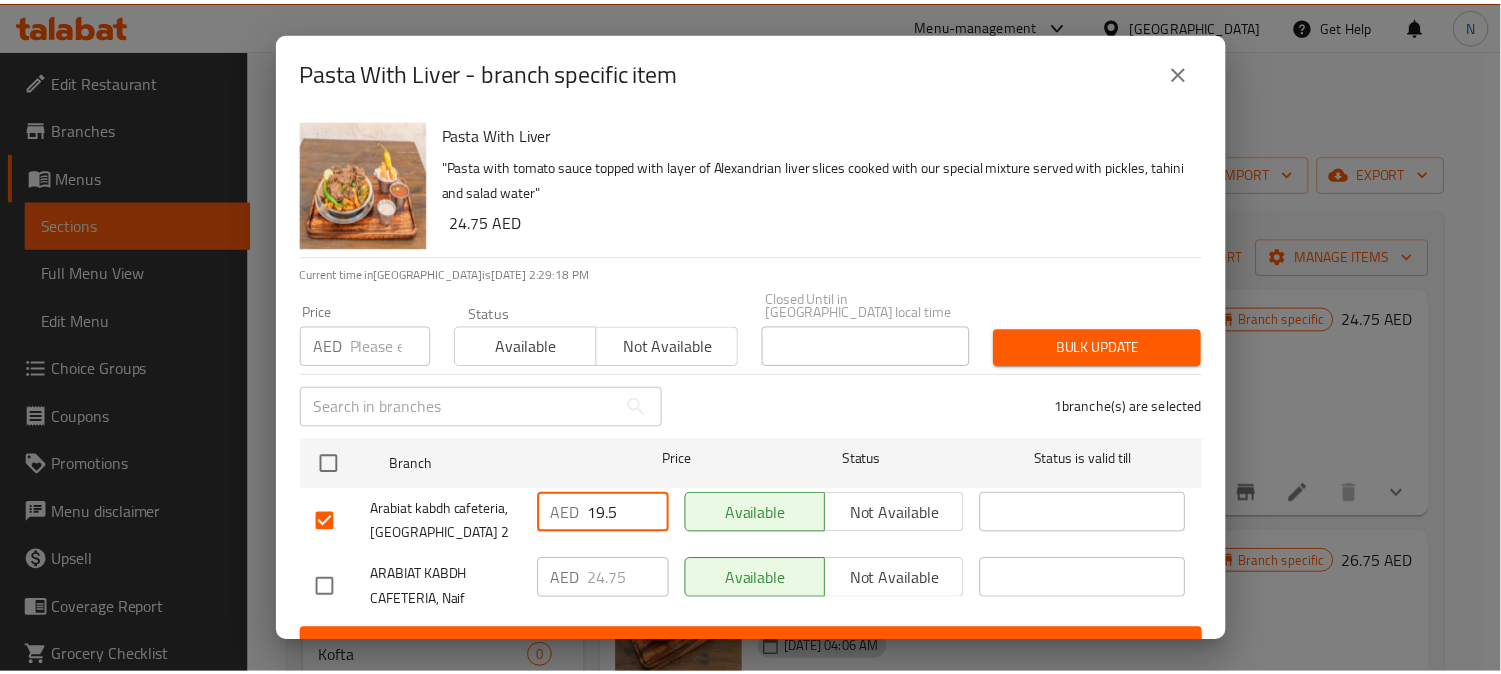 scroll, scrollTop: 31, scrollLeft: 0, axis: vertical 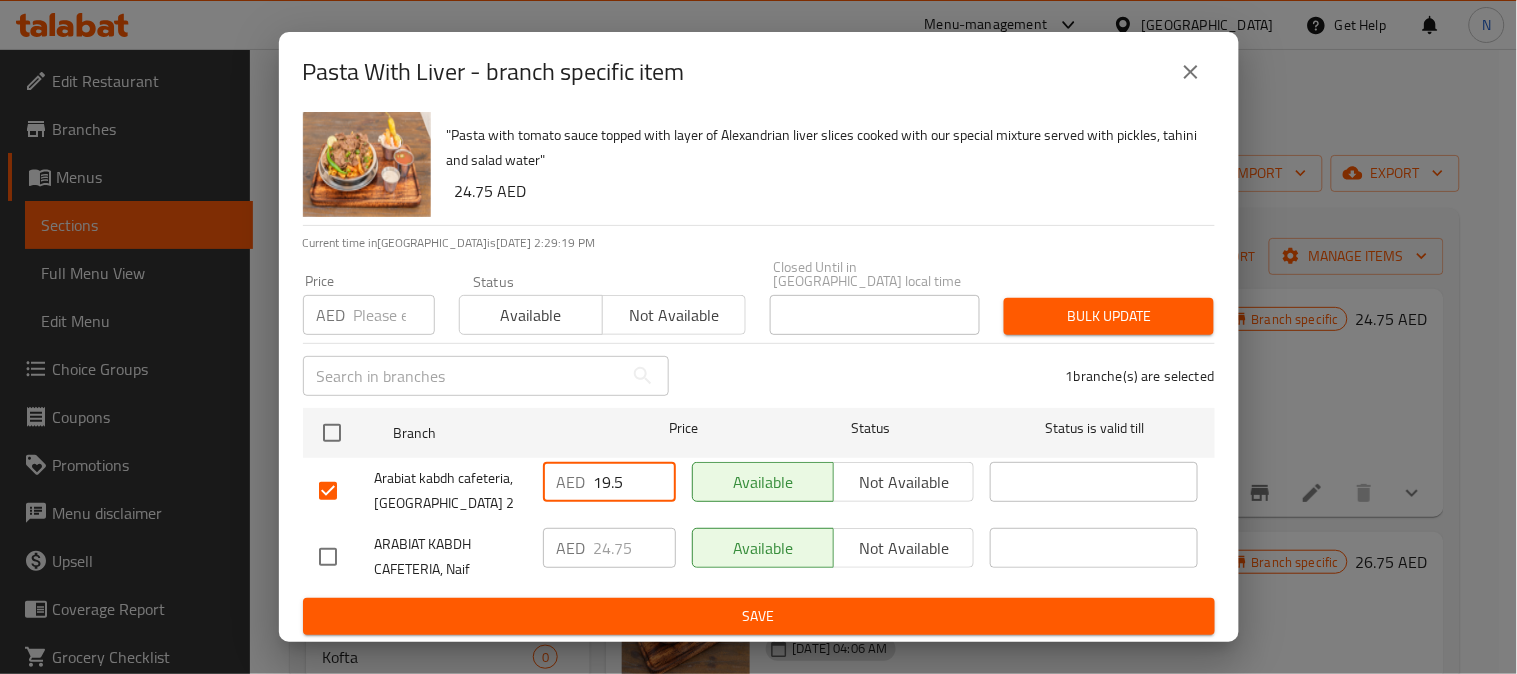 type on "19.5" 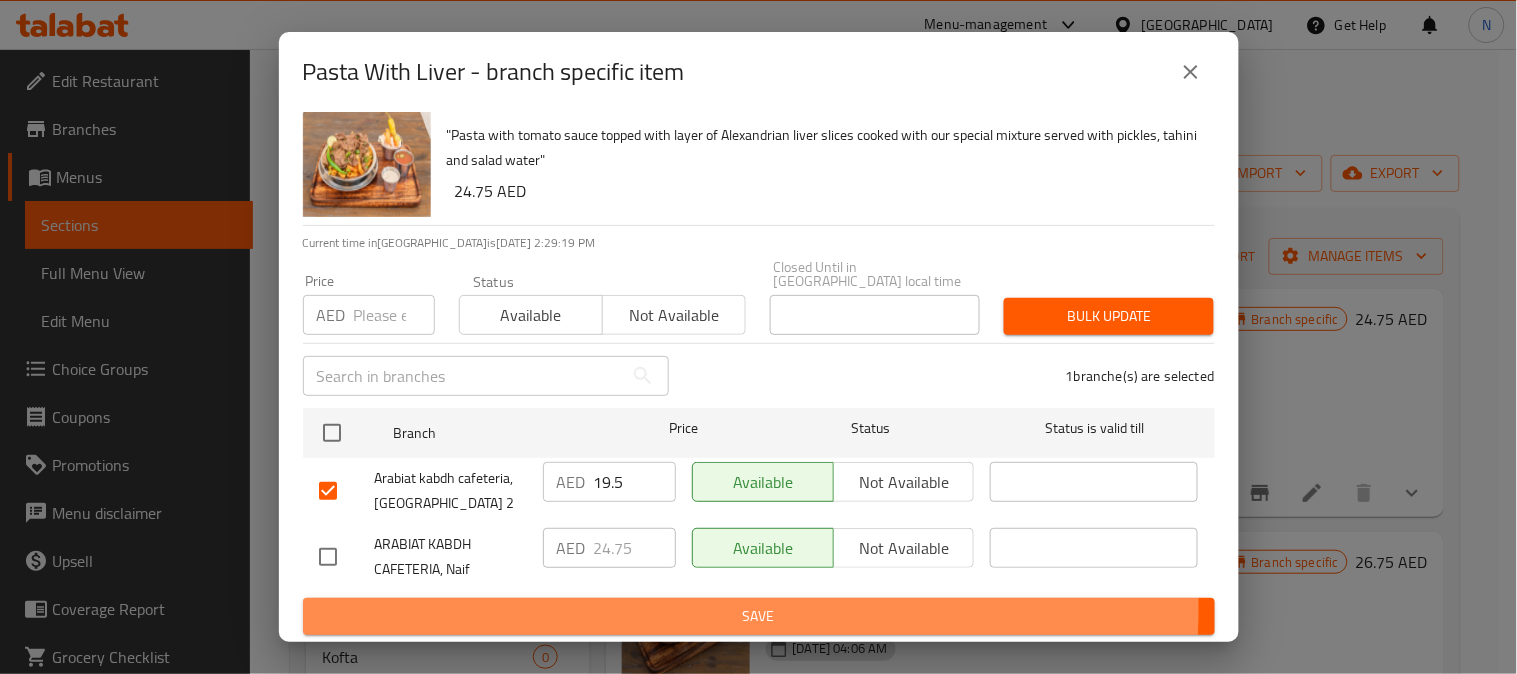 click on "Save" at bounding box center (759, 616) 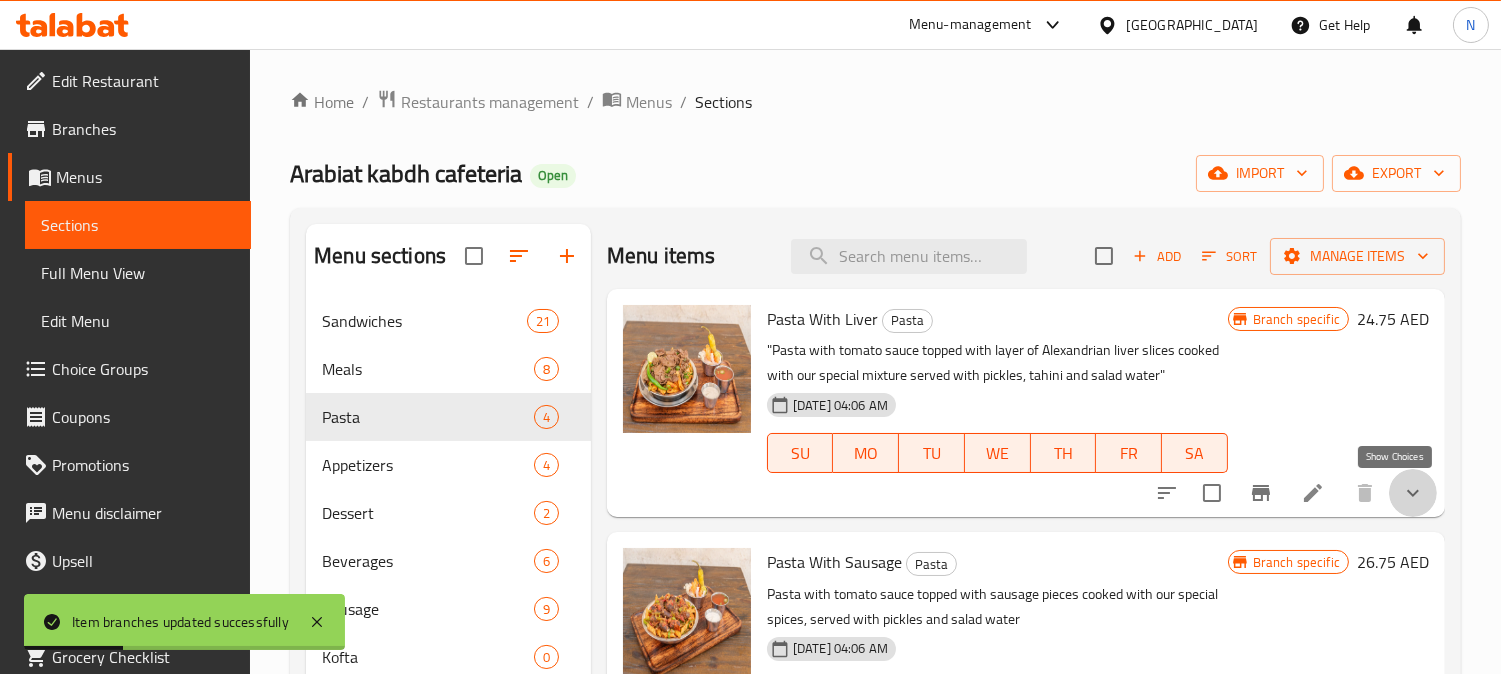 click 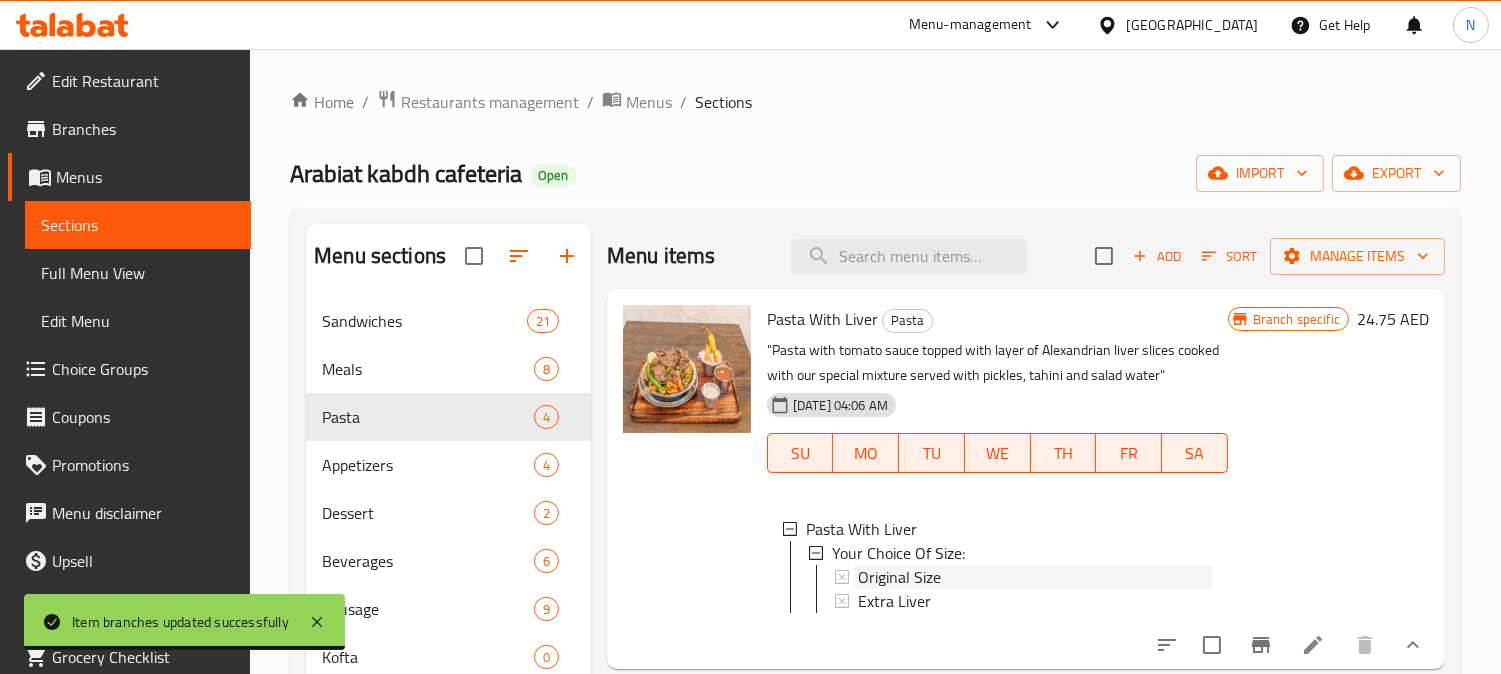 click on "Original Size" at bounding box center (1035, 577) 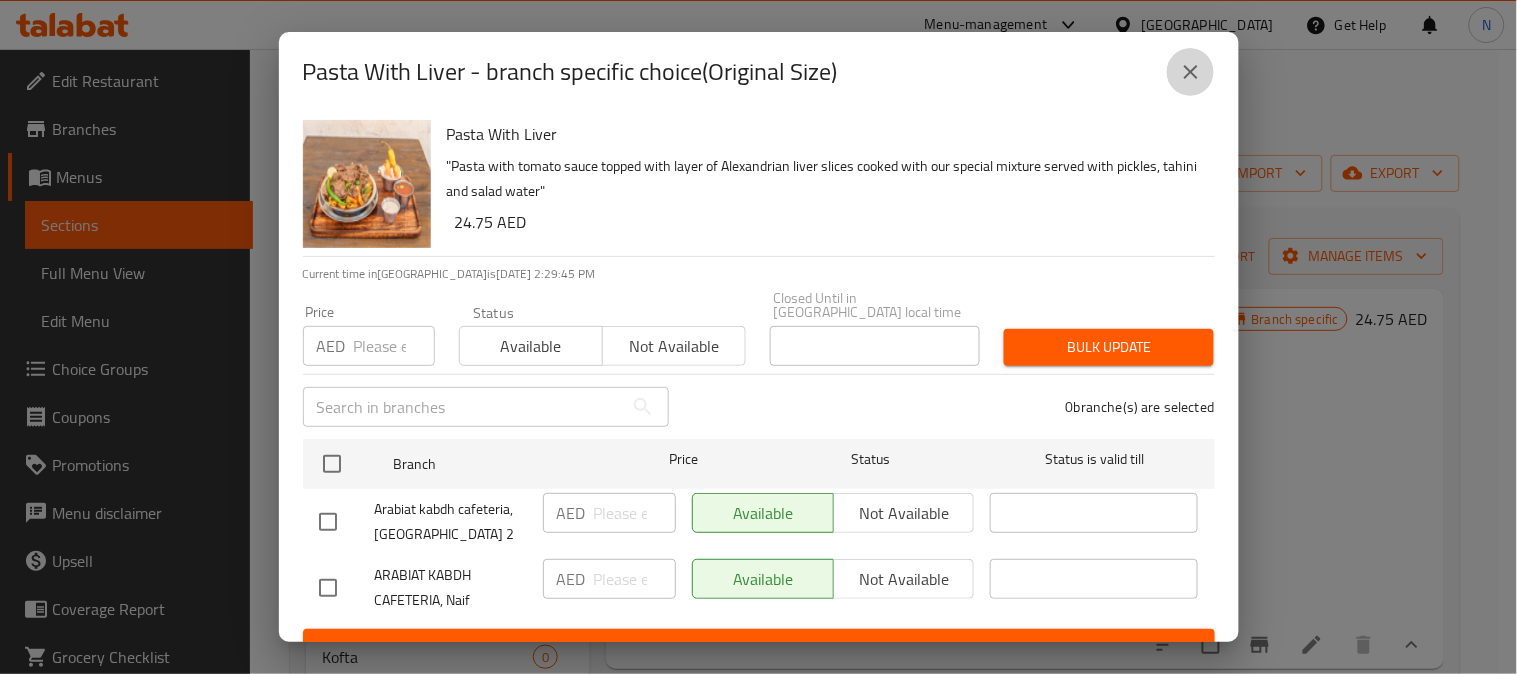 click 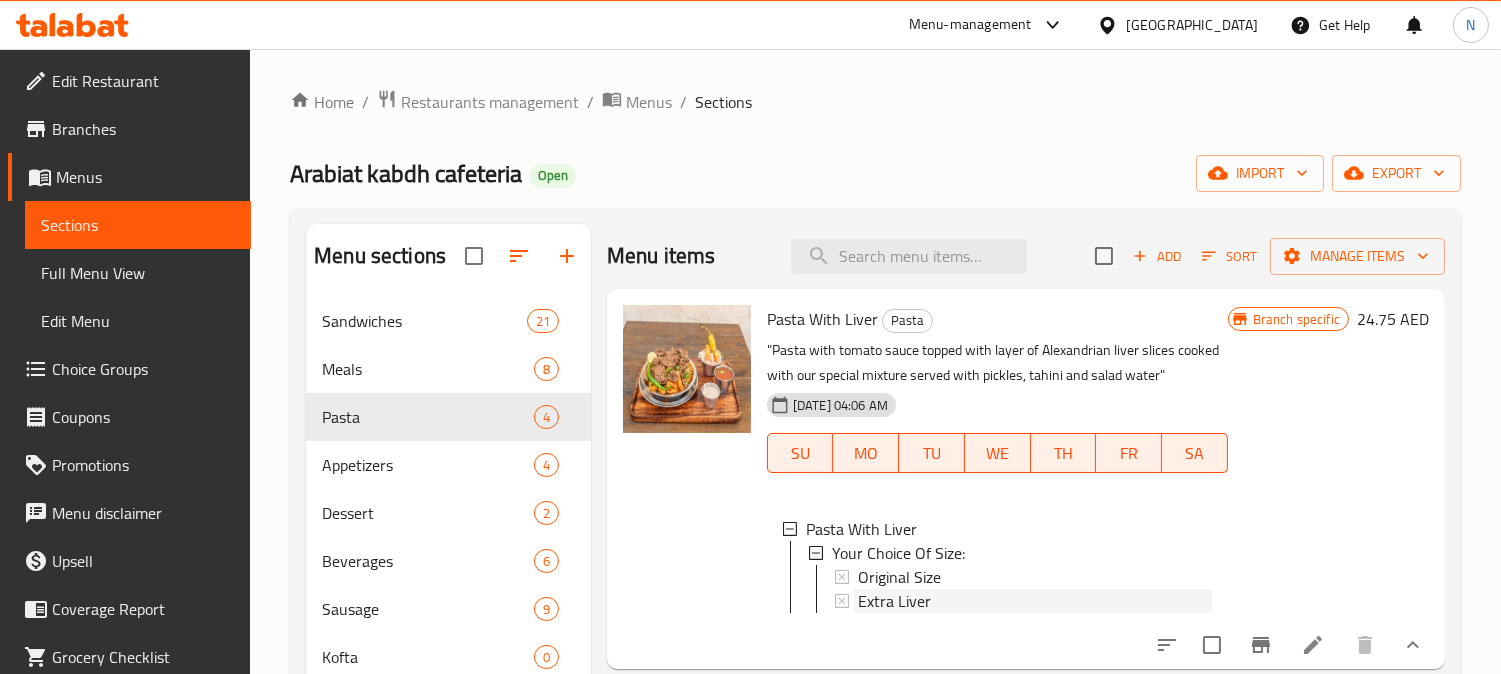 click on "Extra Liver" at bounding box center [1035, 601] 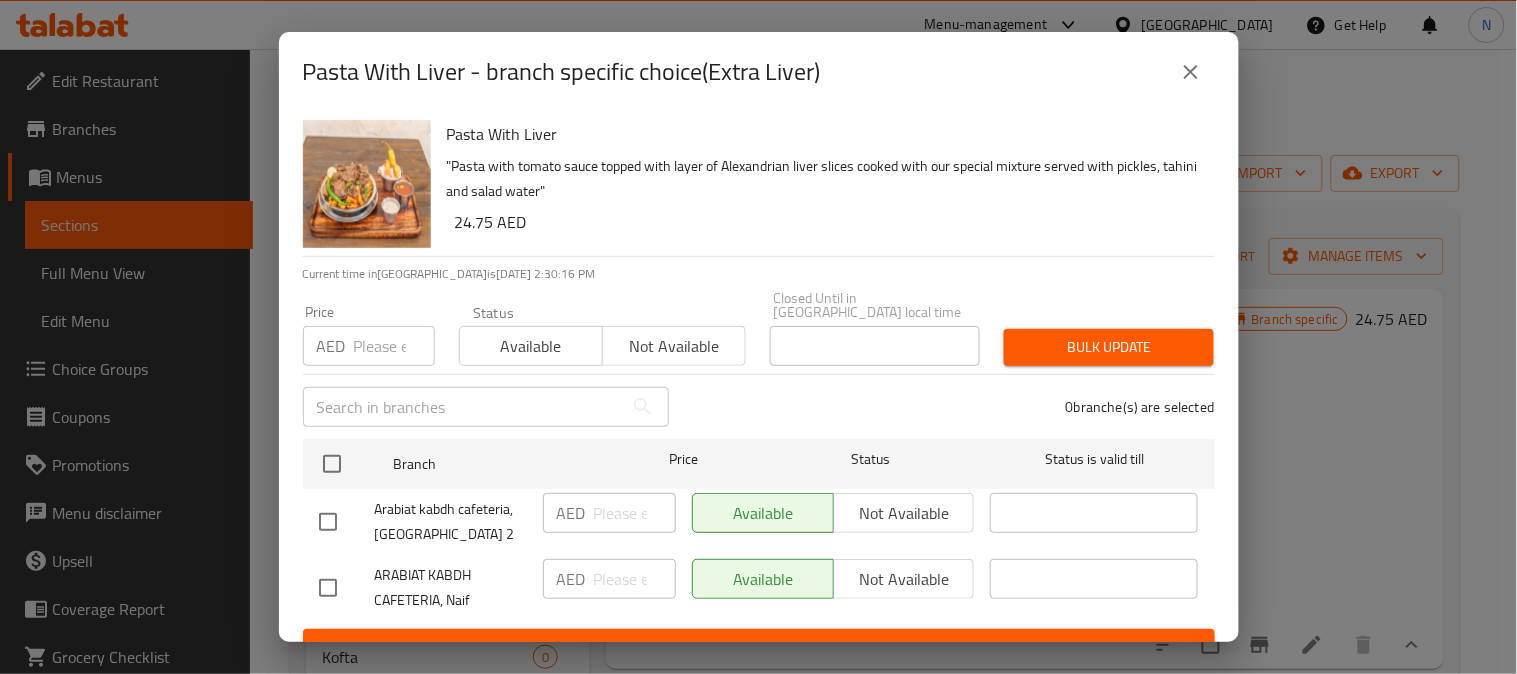 click at bounding box center [328, 522] 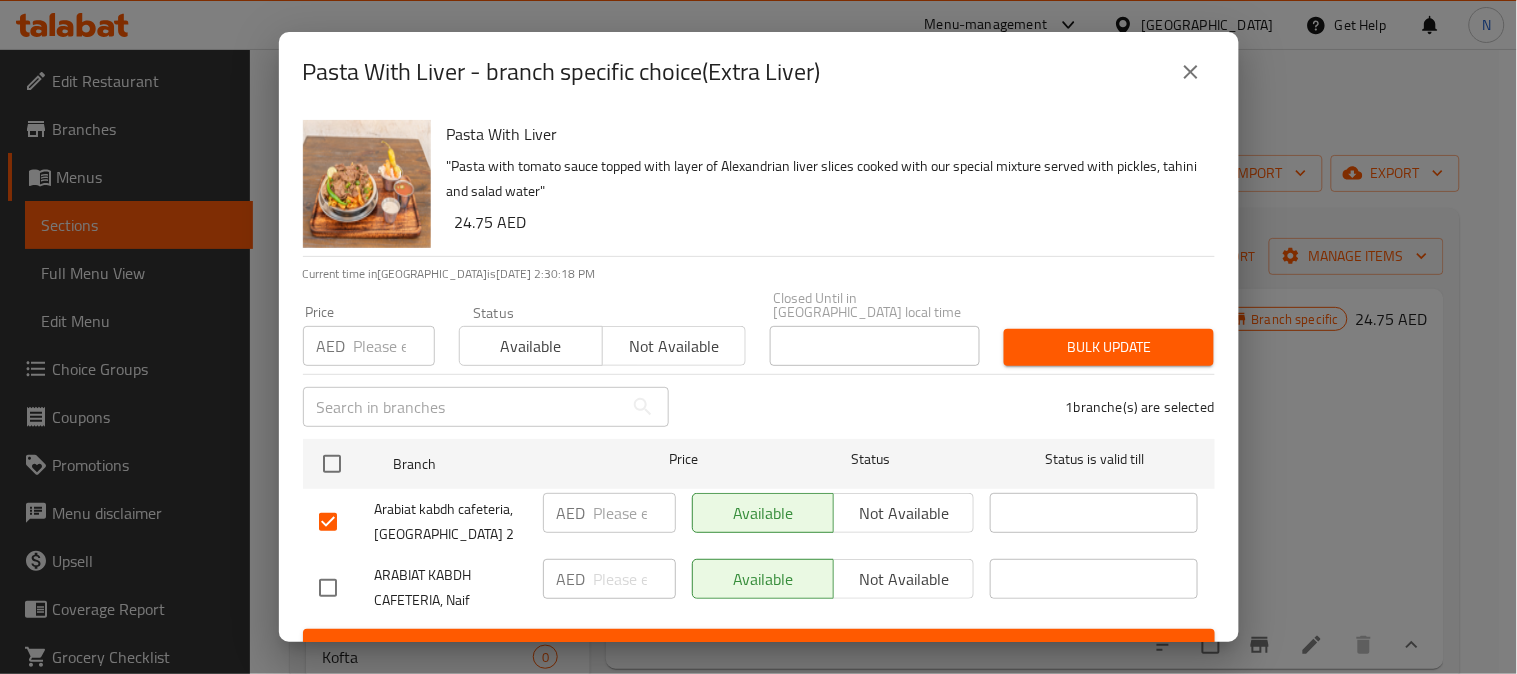 click at bounding box center (635, 513) 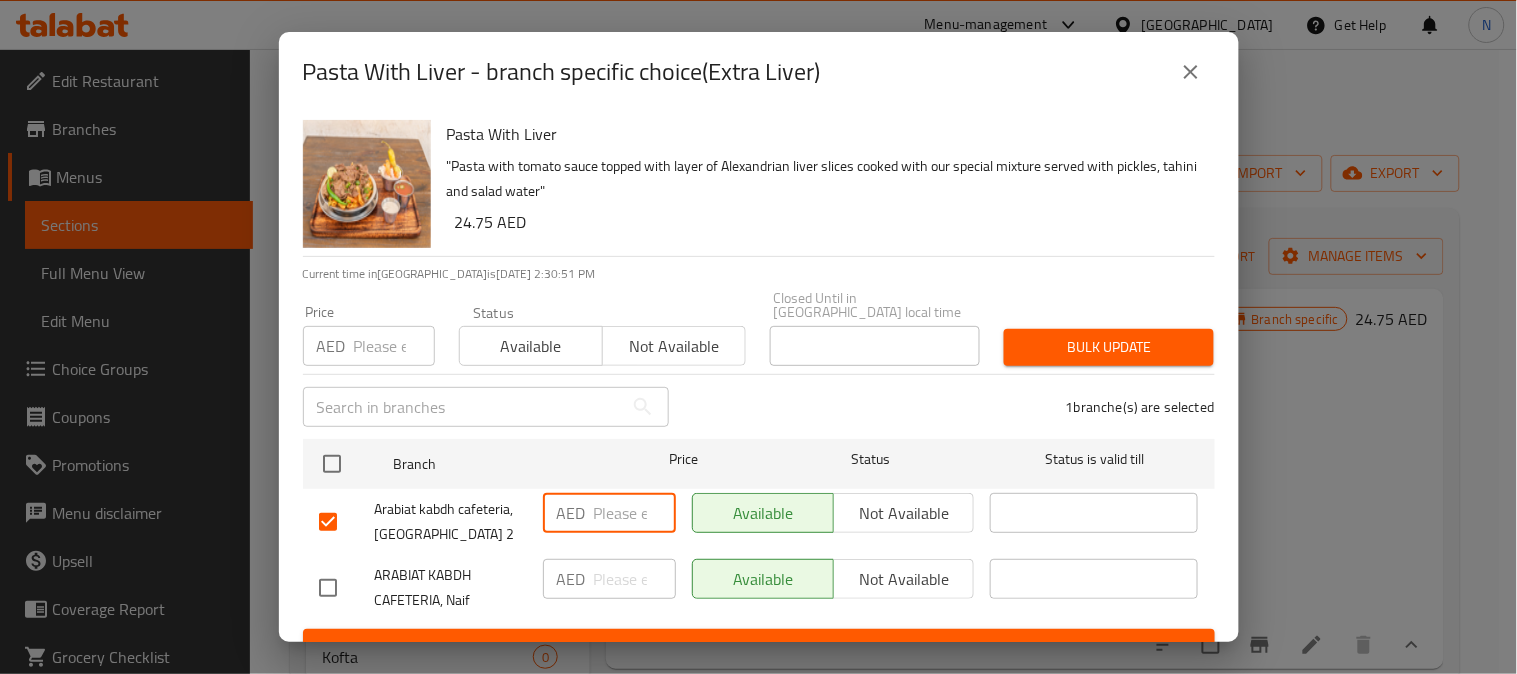 click at bounding box center (1191, 72) 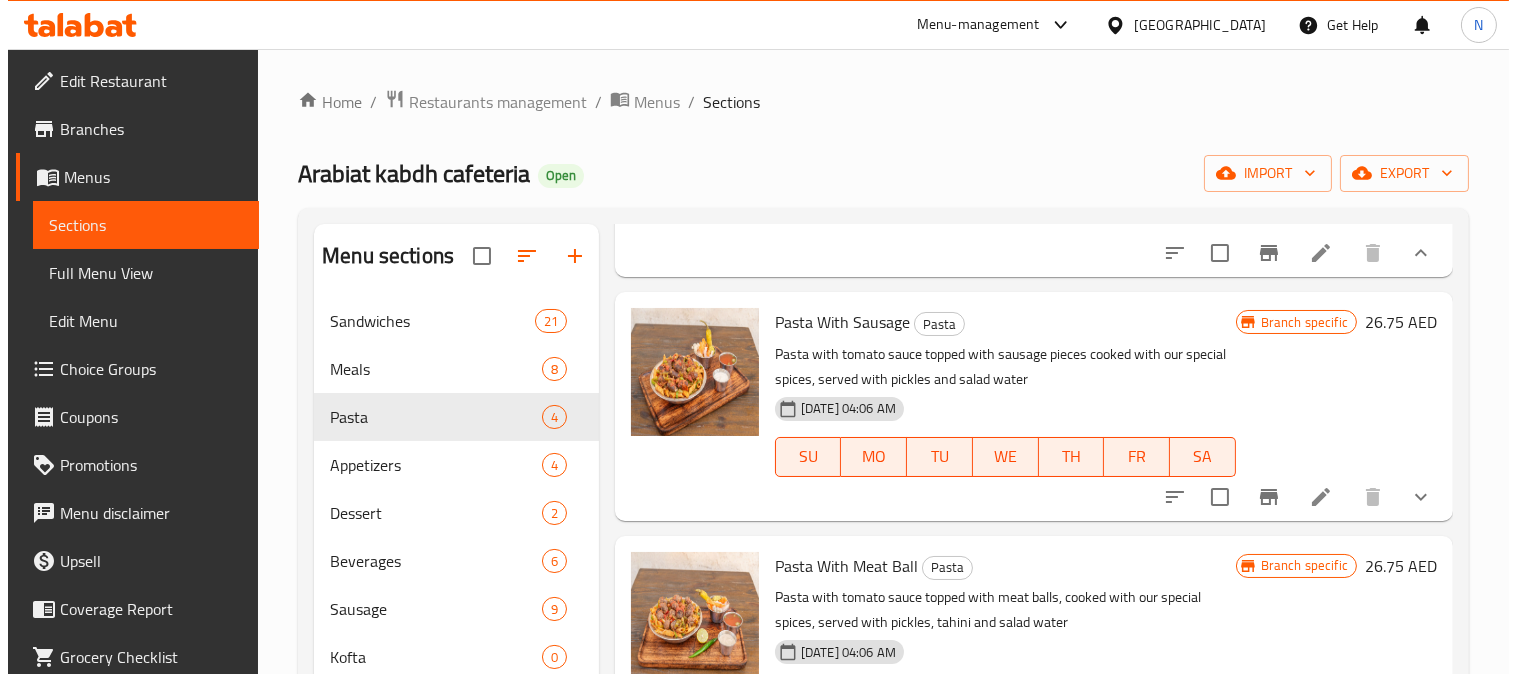 scroll, scrollTop: 444, scrollLeft: 0, axis: vertical 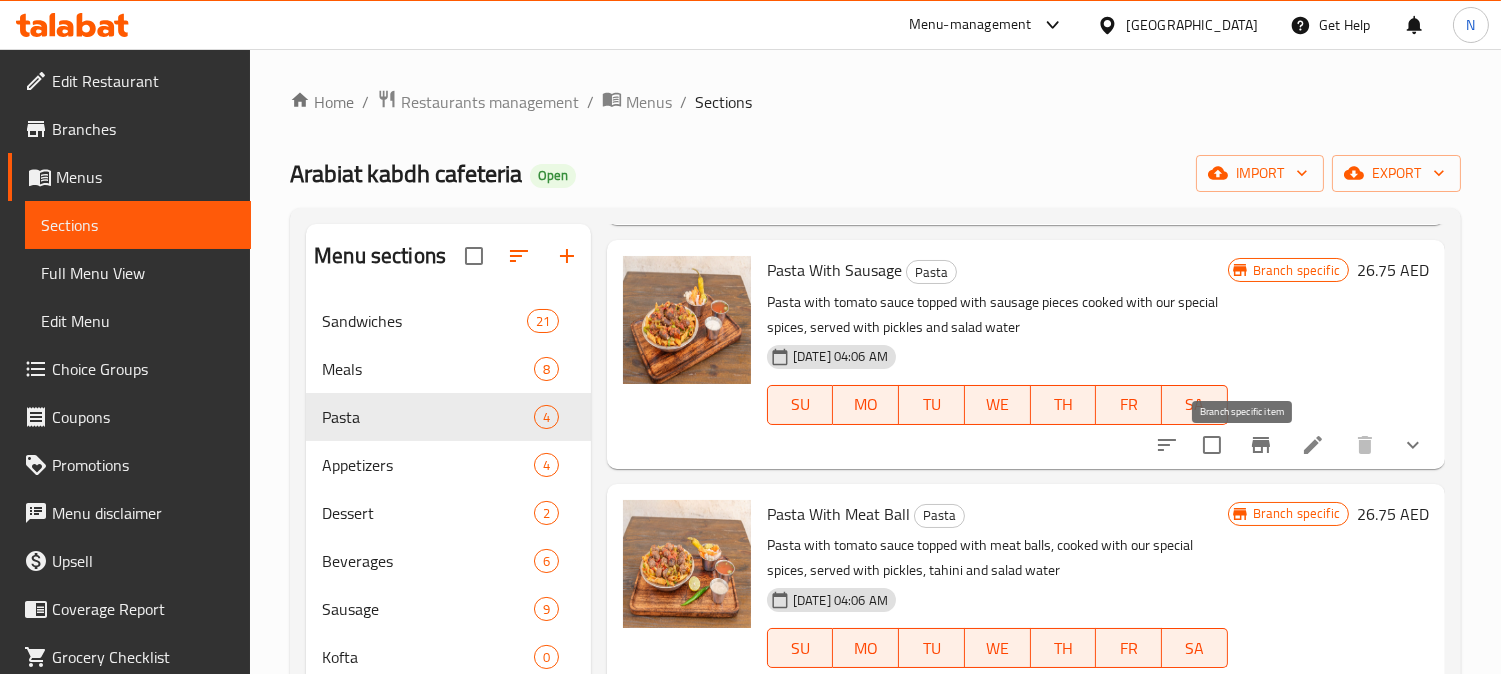 click 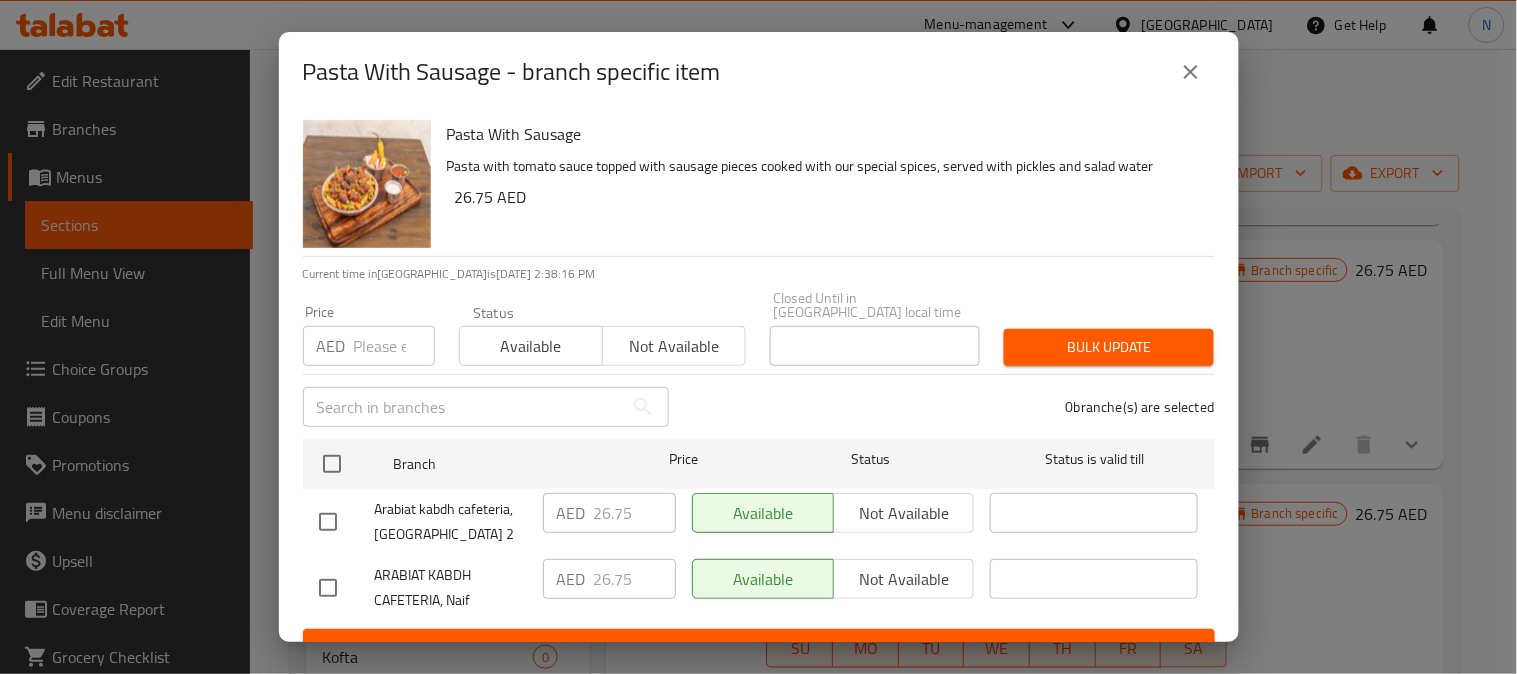 click at bounding box center [328, 588] 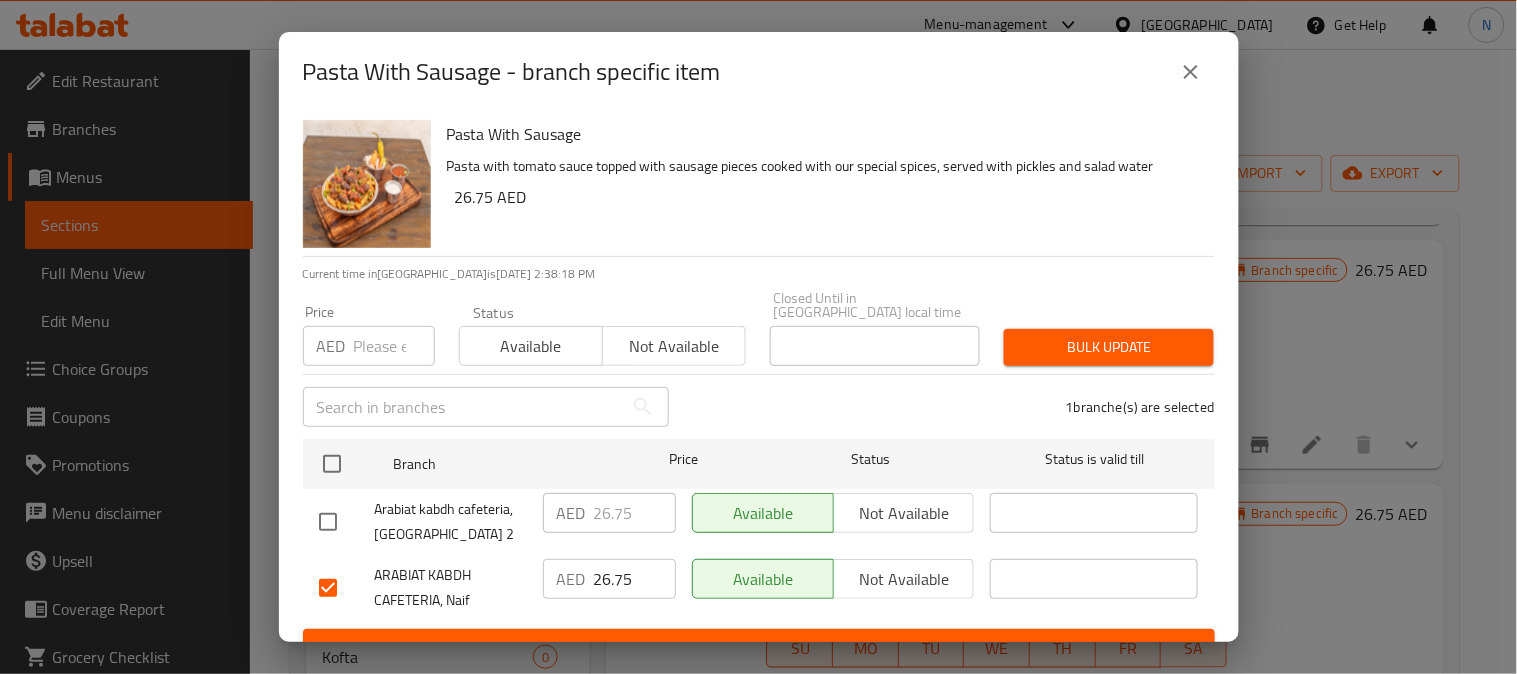 click at bounding box center (328, 588) 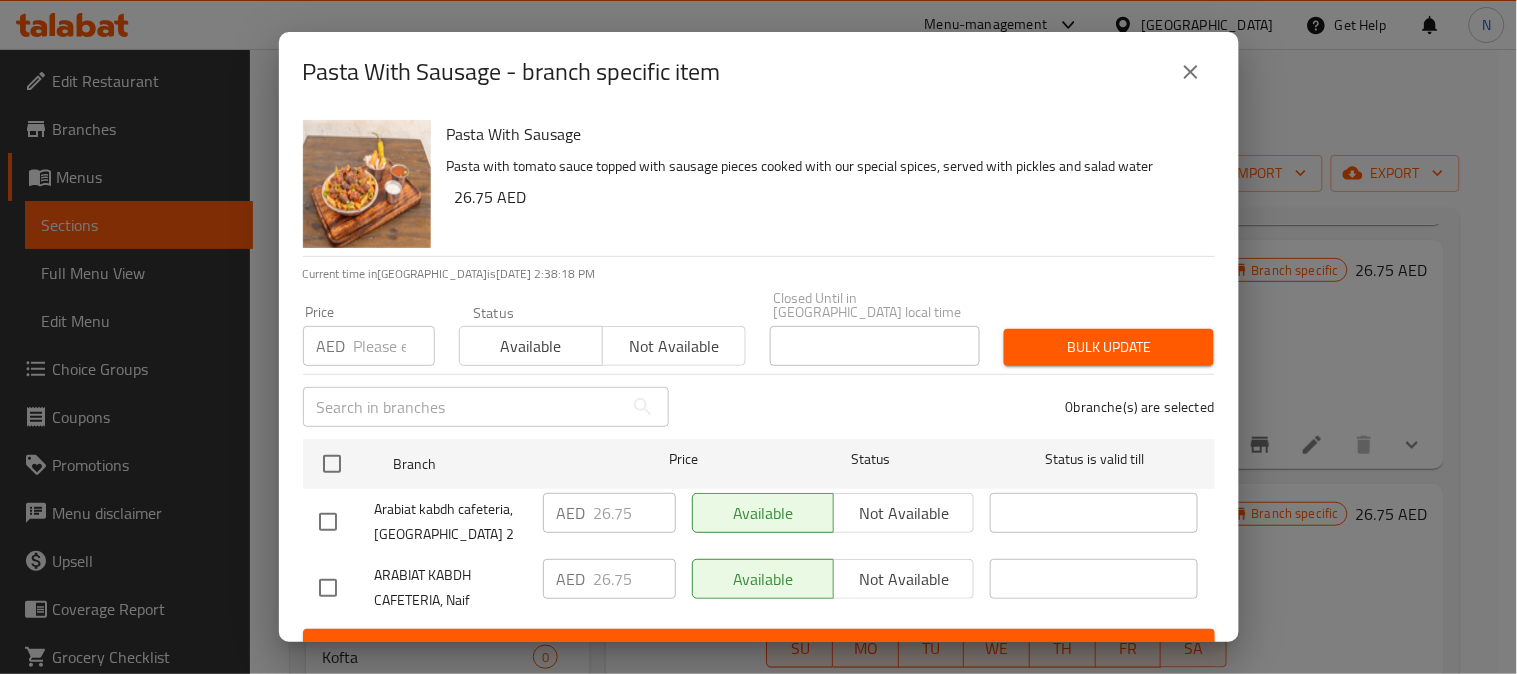 click at bounding box center [328, 522] 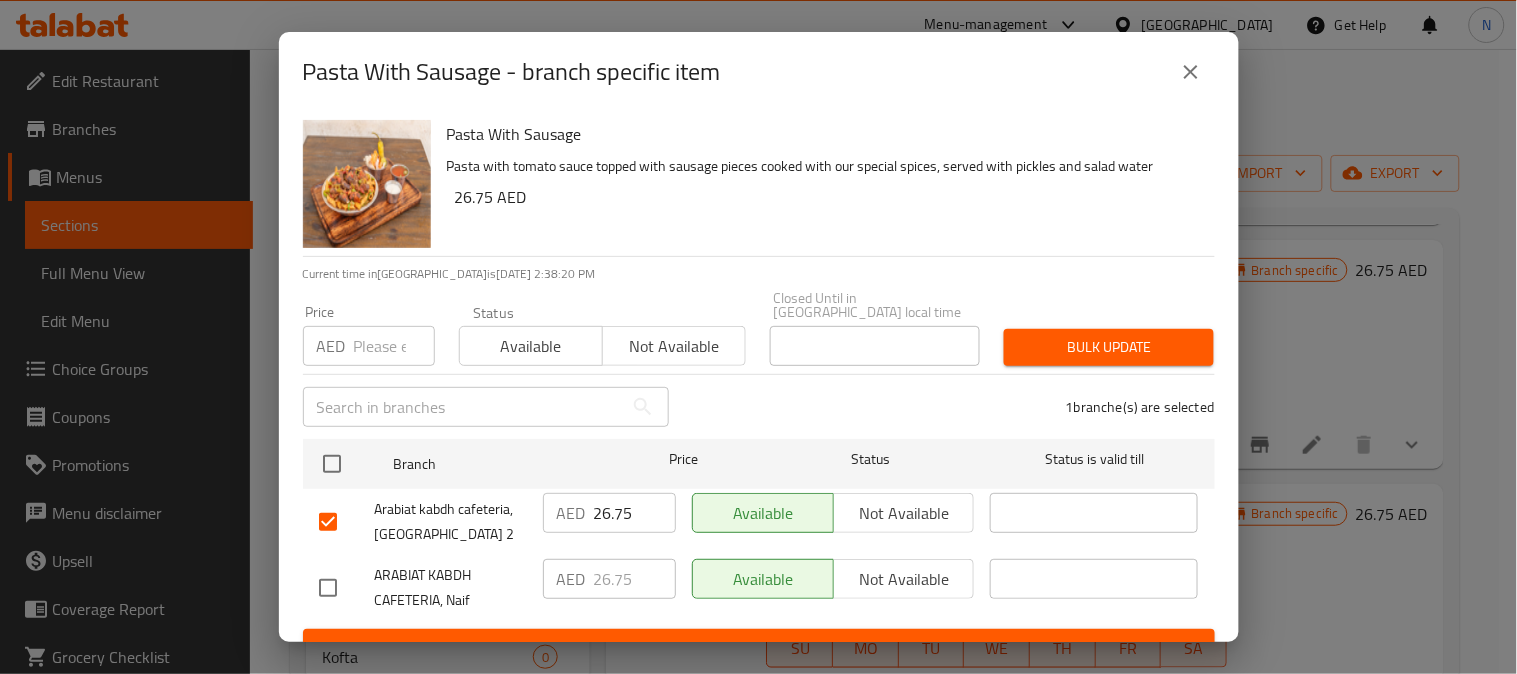 click on "Not available" at bounding box center (904, 513) 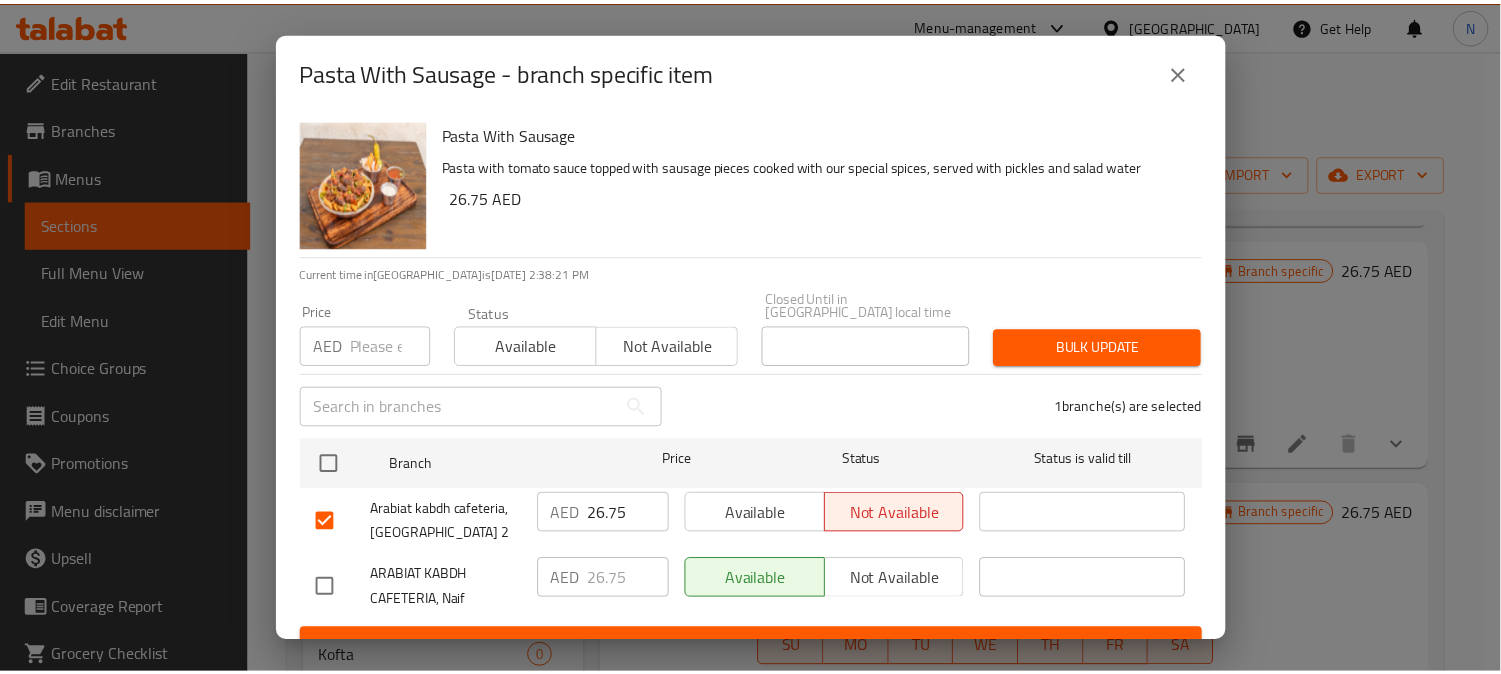 scroll, scrollTop: 31, scrollLeft: 0, axis: vertical 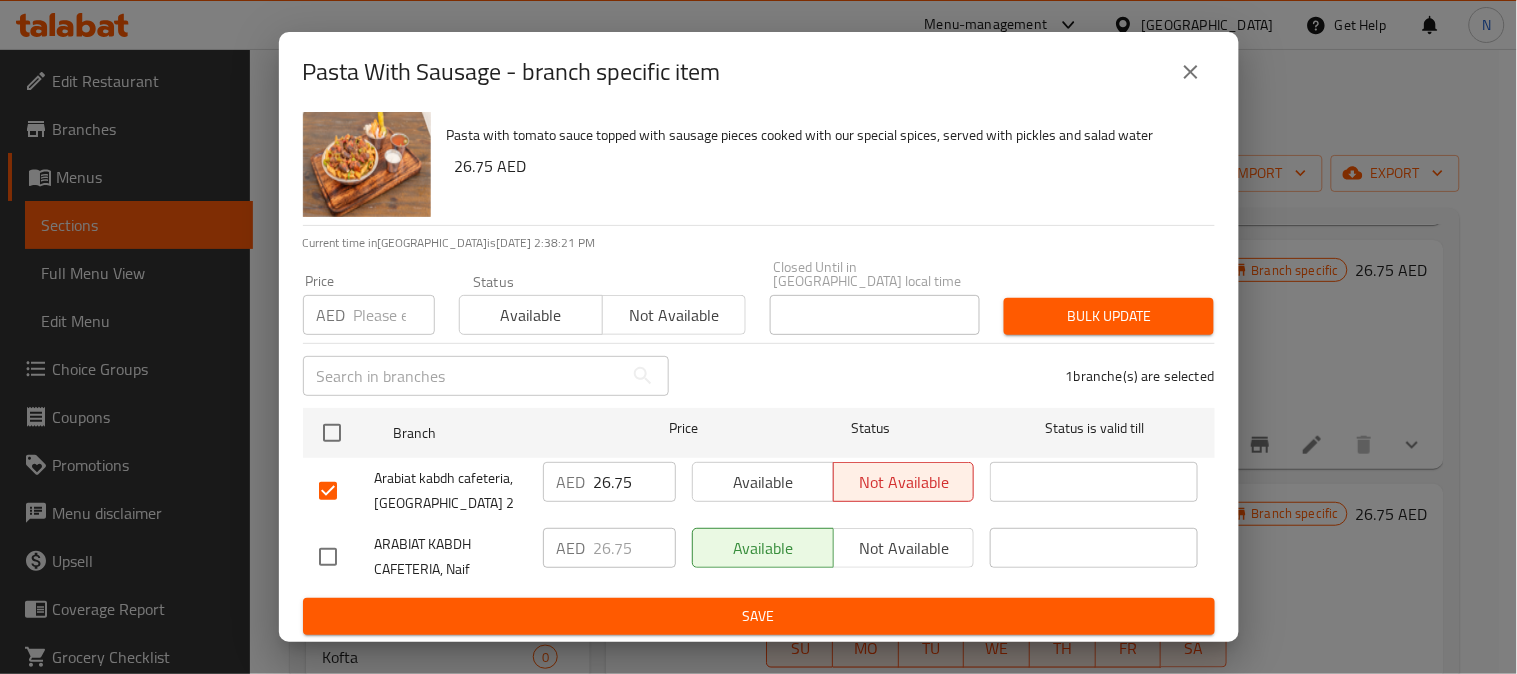 click on "Save" at bounding box center [759, 616] 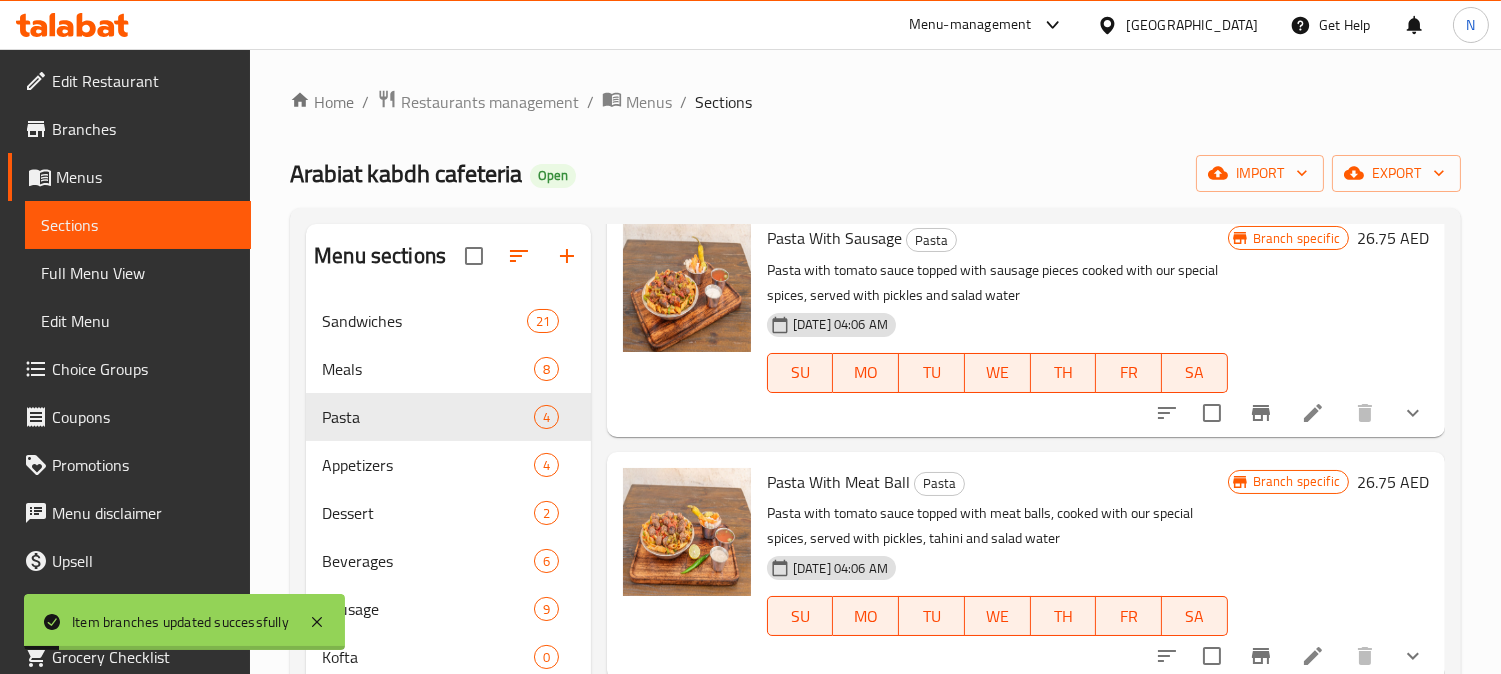 scroll, scrollTop: 492, scrollLeft: 0, axis: vertical 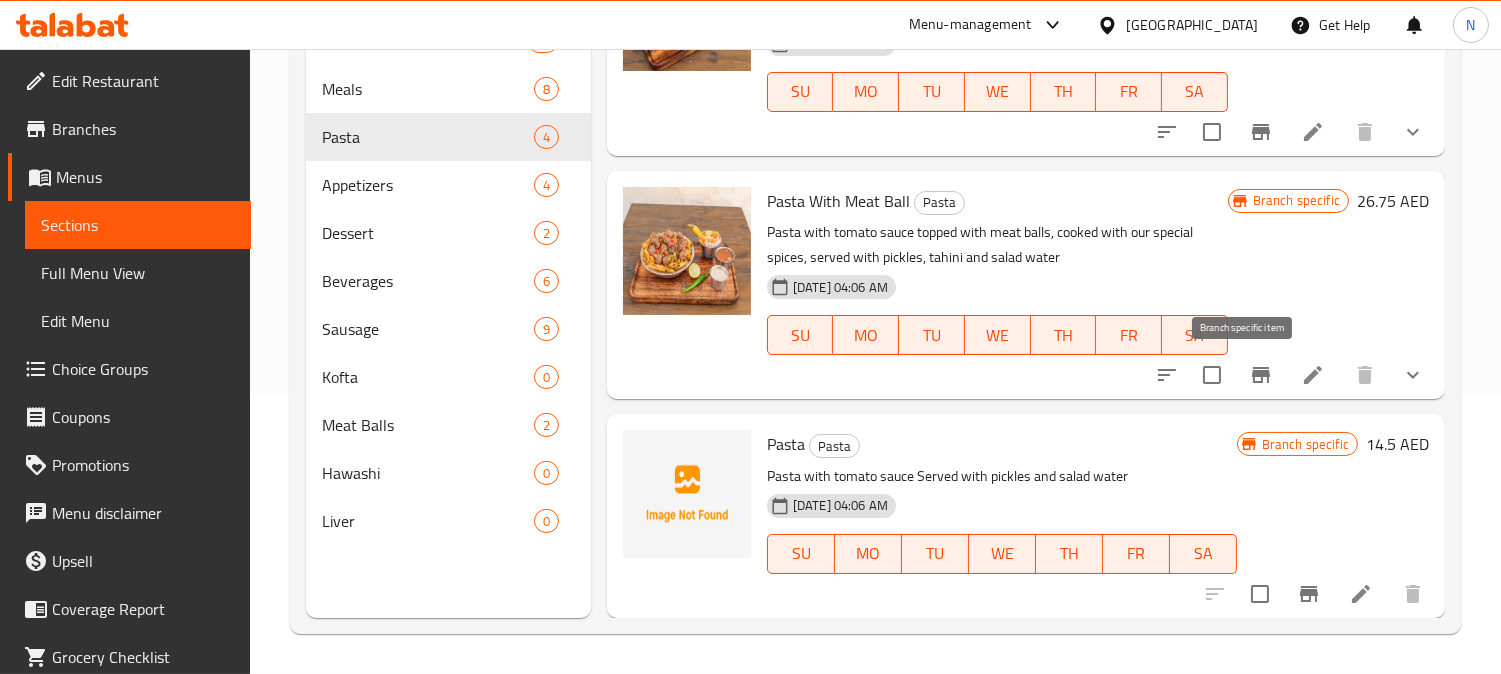 click 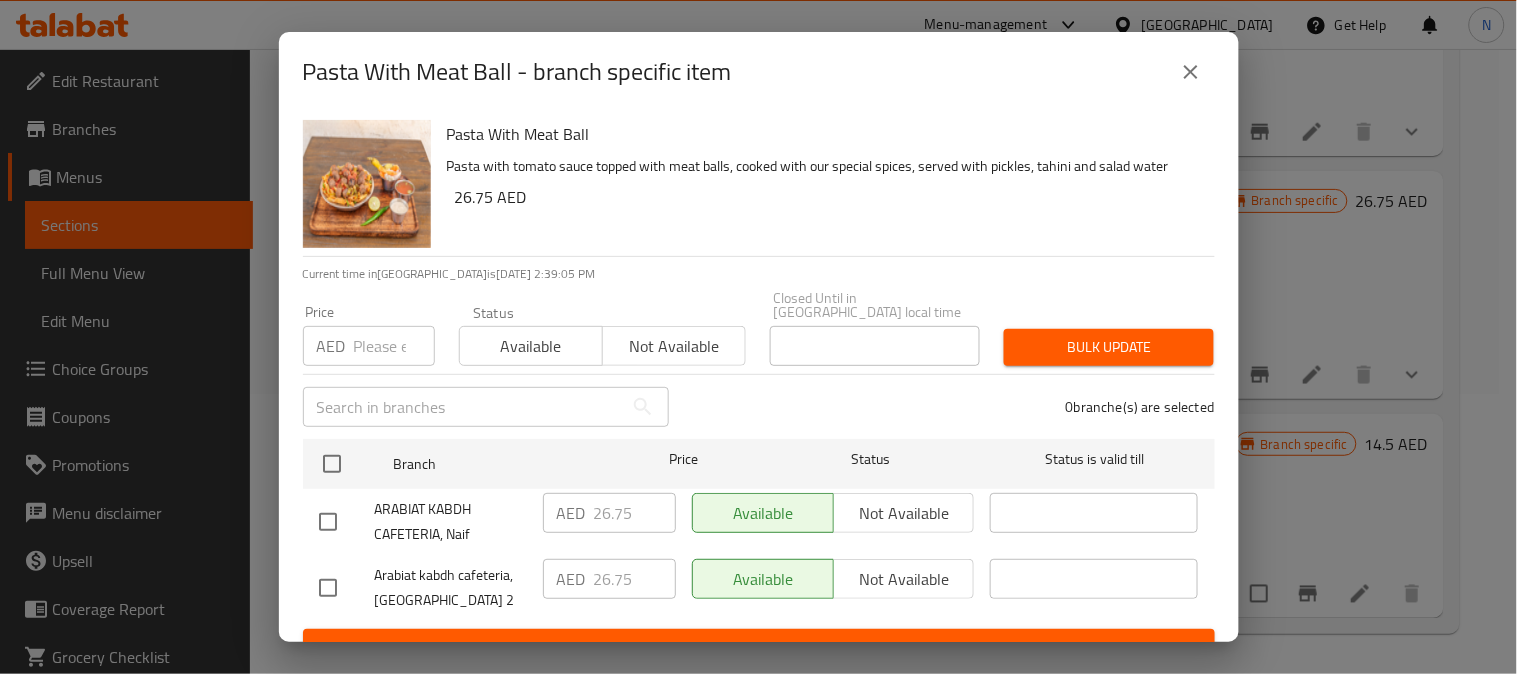 click at bounding box center (1191, 72) 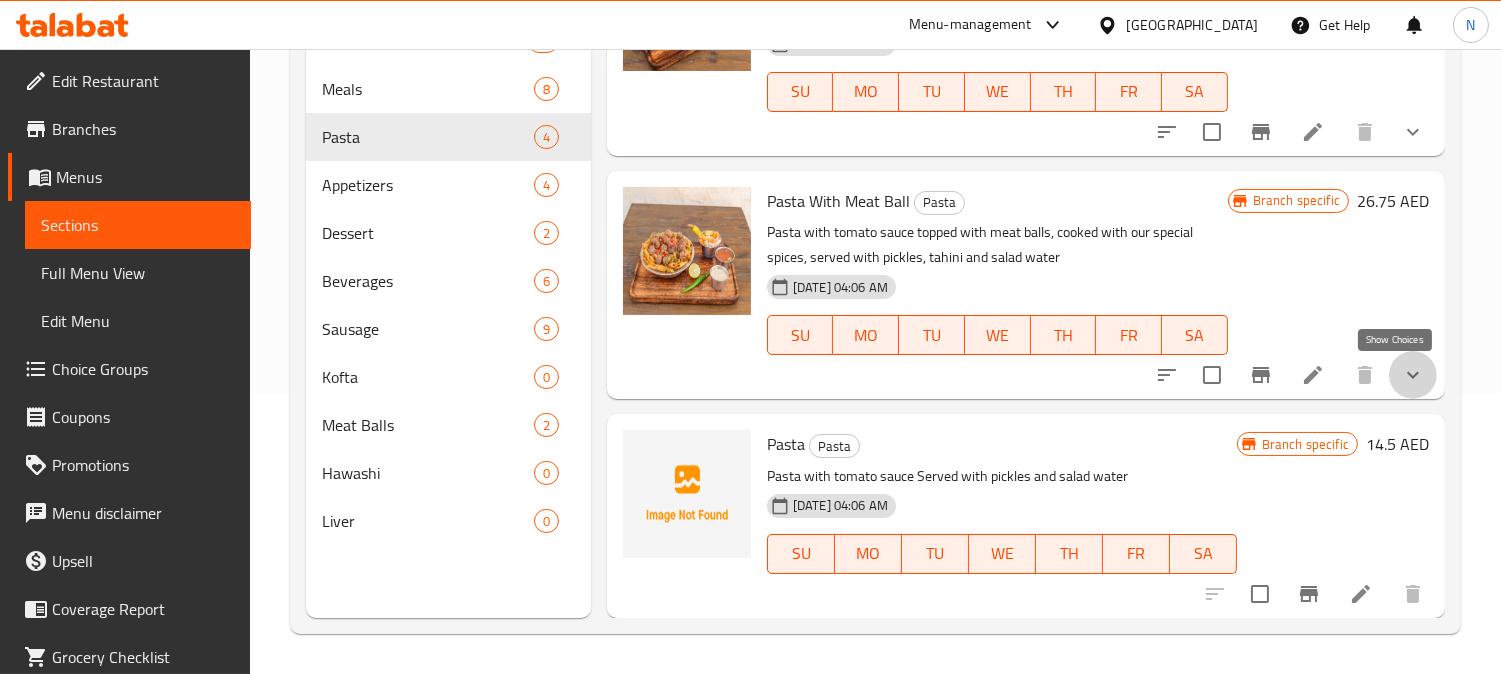 click 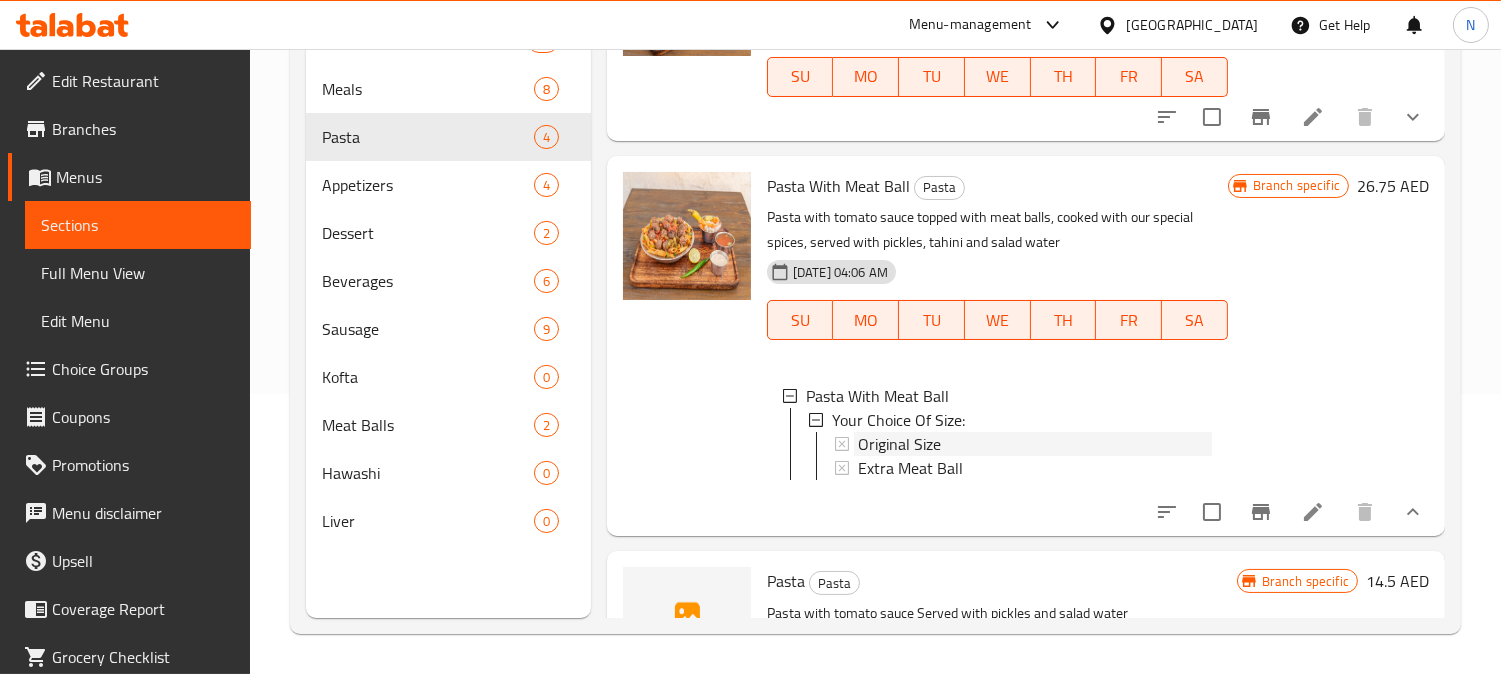 click on "Original Size" at bounding box center [1035, 444] 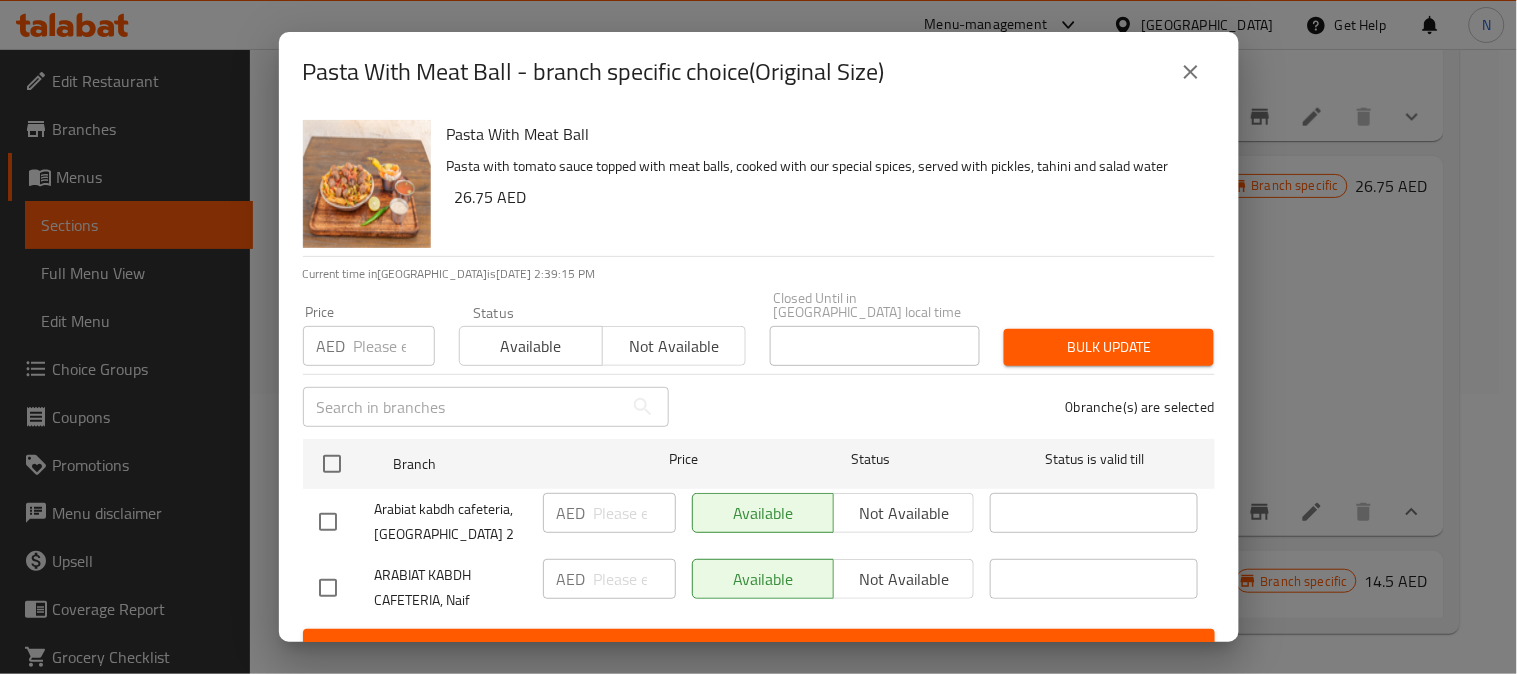 click 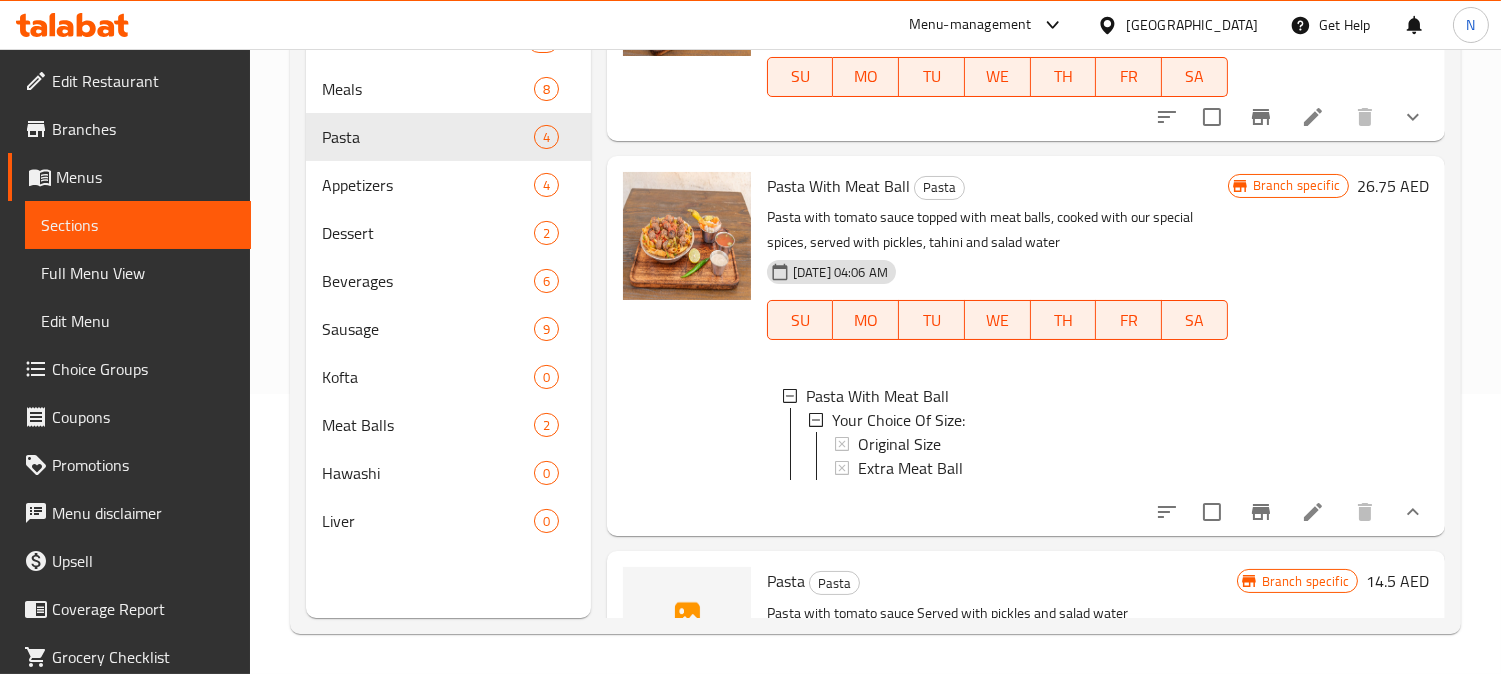 click 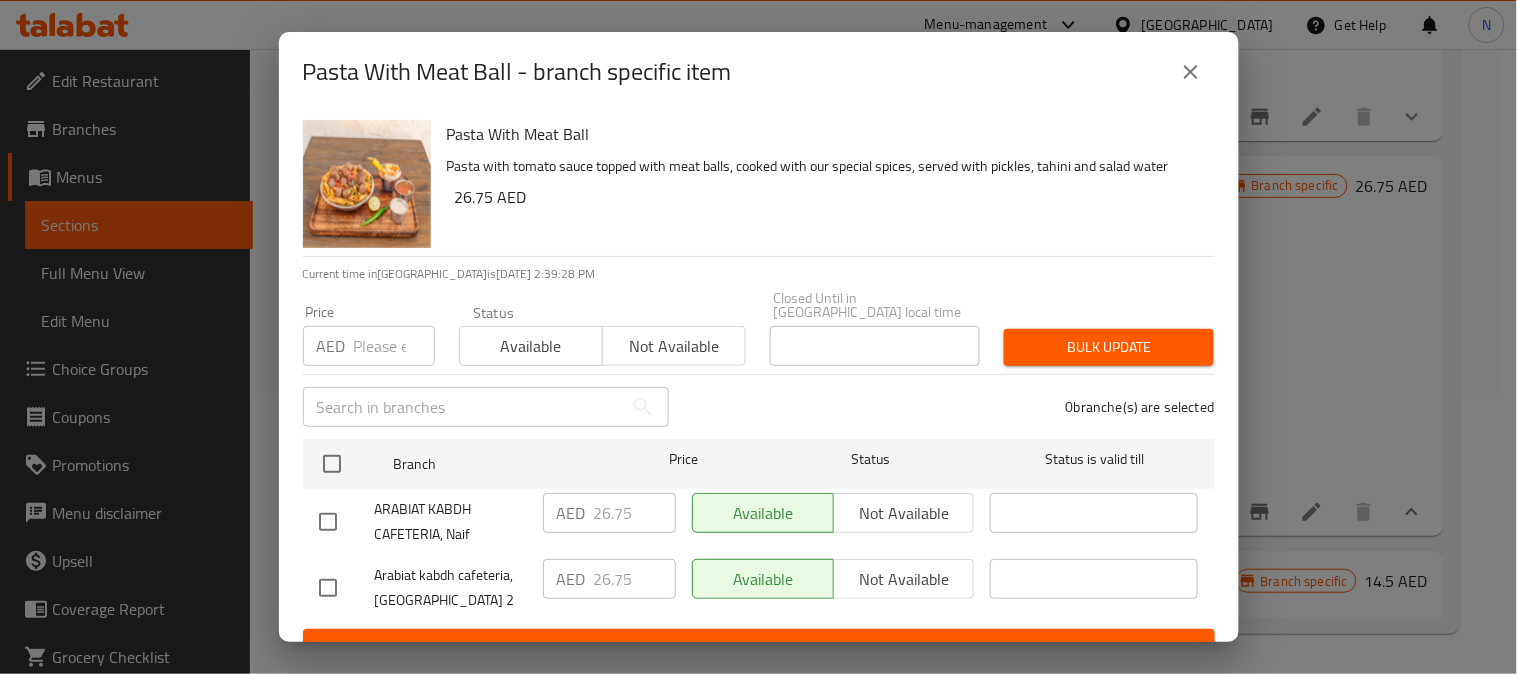 click at bounding box center (328, 588) 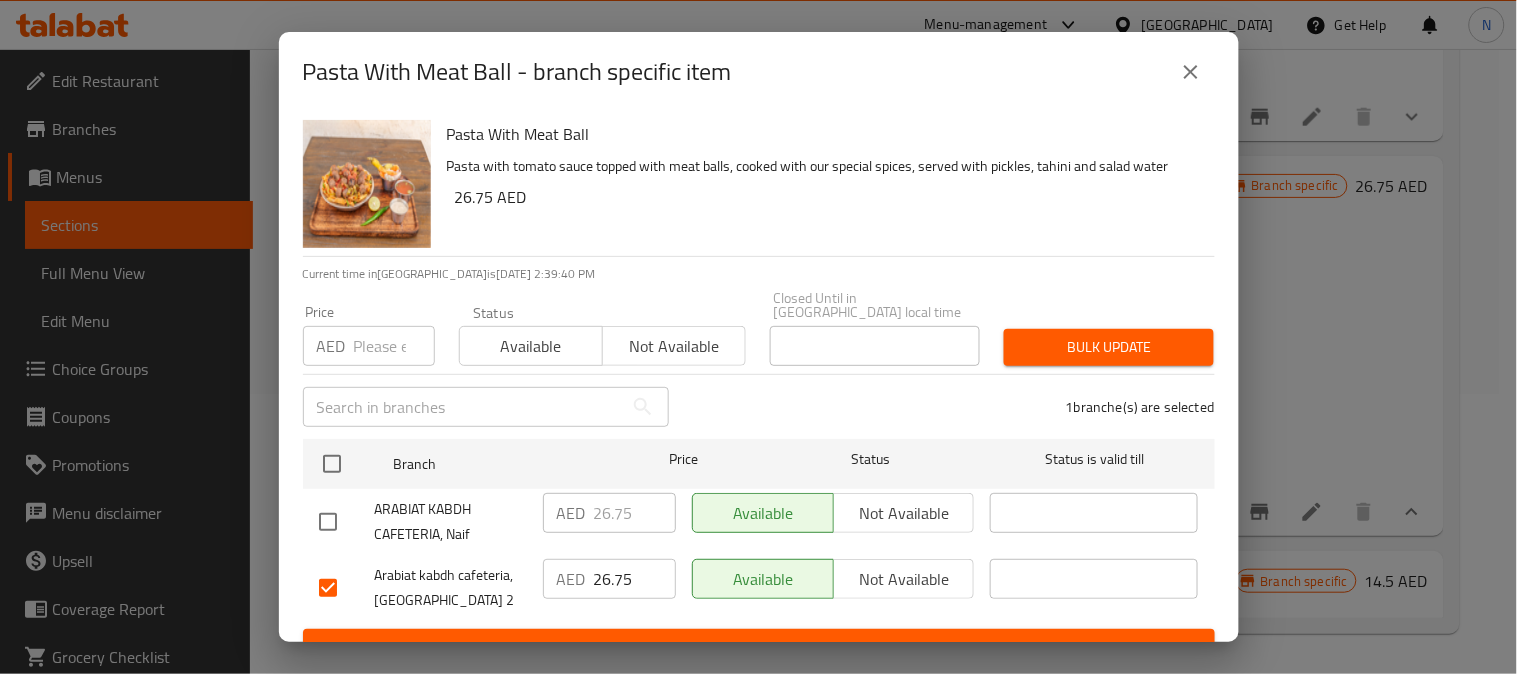 click on "Pasta With Meat Ball Pasta with tomato sauce topped with meat balls, cooked with our special spices, served with pickles, tahini and salad water 26.75   AED Current time in  United Arab Emirates  is  11 Jul 2025   2:39:40 PM Price AED Price Status Available Not available Closed Until in United Arab Emirates local time Closed Until in United Arab Emirates local time Bulk update ​ 1  branche(s) are selected Branch Price Status Status is valid till ARABIAT KABDH CAFETERIA, Naif AED 26.75 ​ Available Not available ​ Arabiat kabdh cafeteria, International City 2 AED 26.75 ​ Available Not available ​ Save" at bounding box center (759, 377) 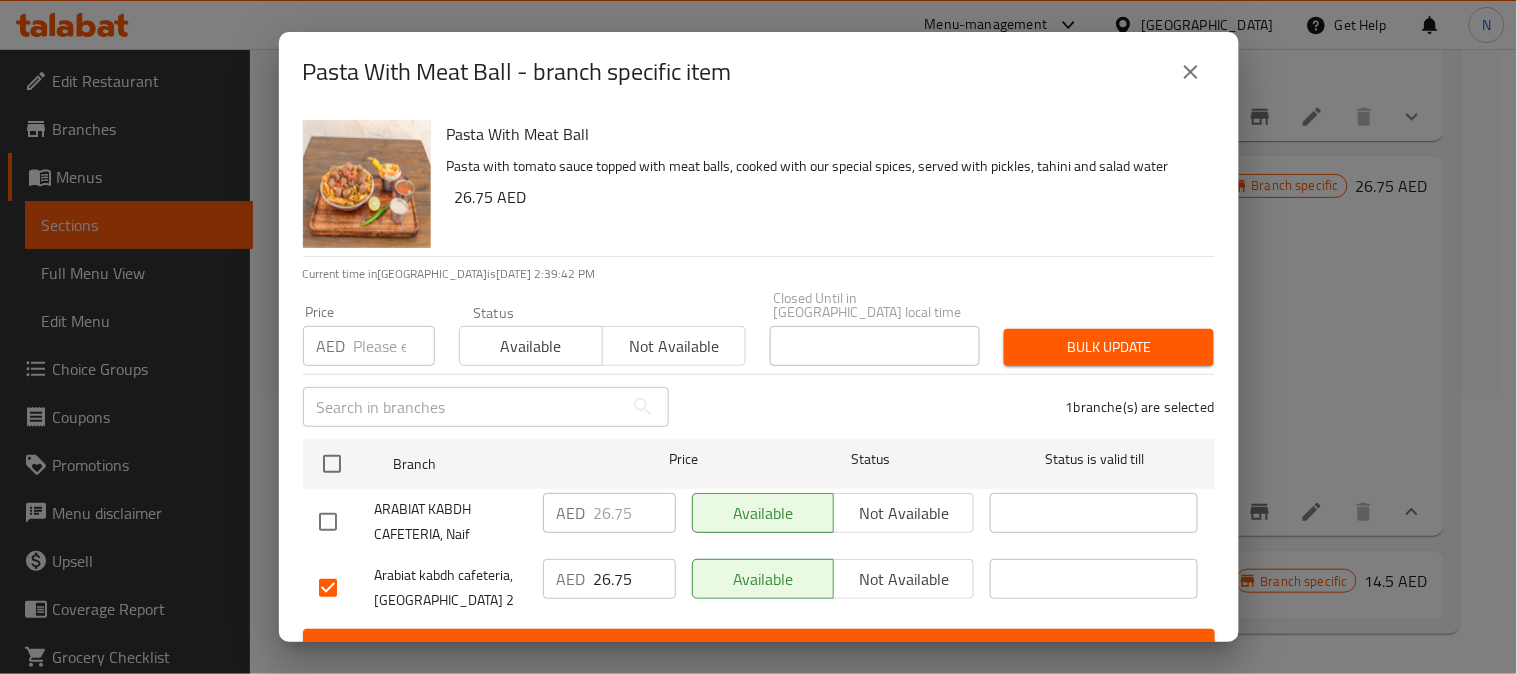 click on "AED 26.75 ​" at bounding box center (609, 579) 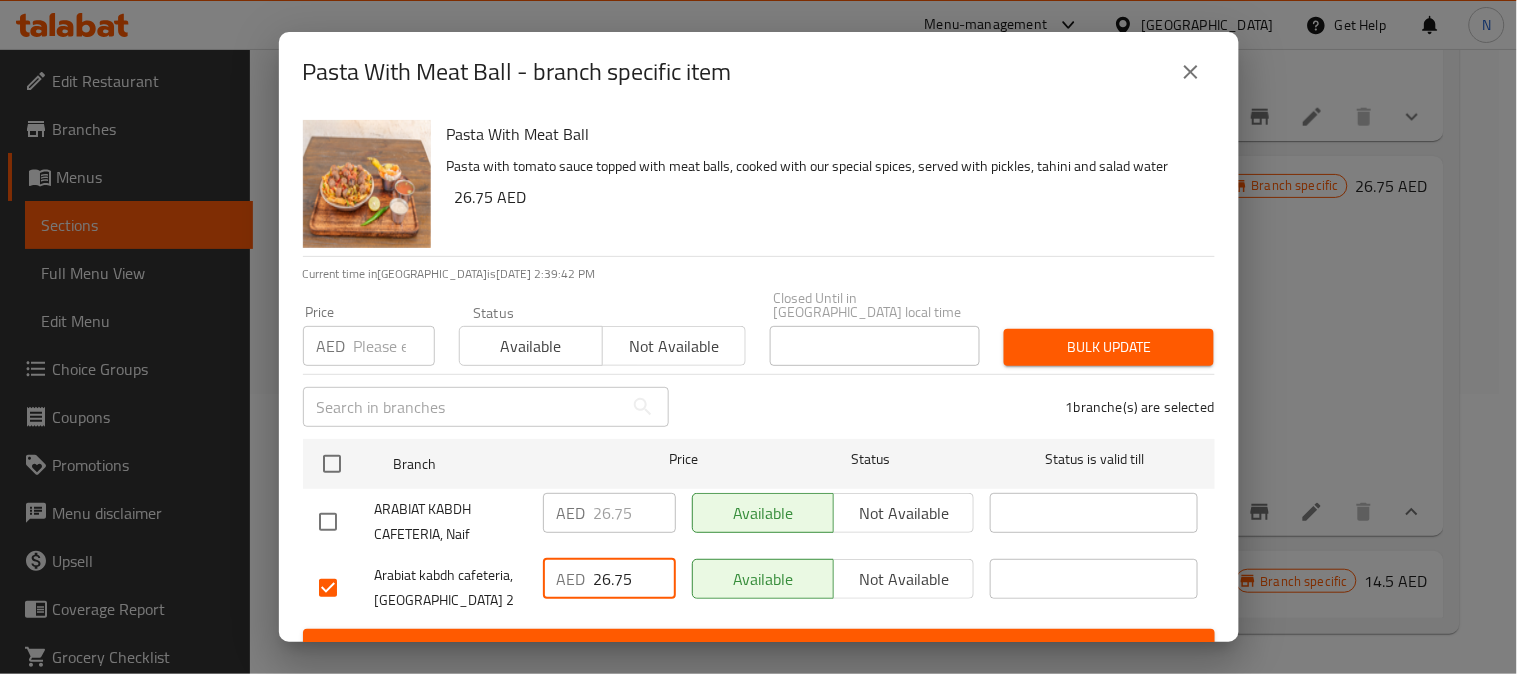 click on "AED 26.75 ​" at bounding box center (609, 579) 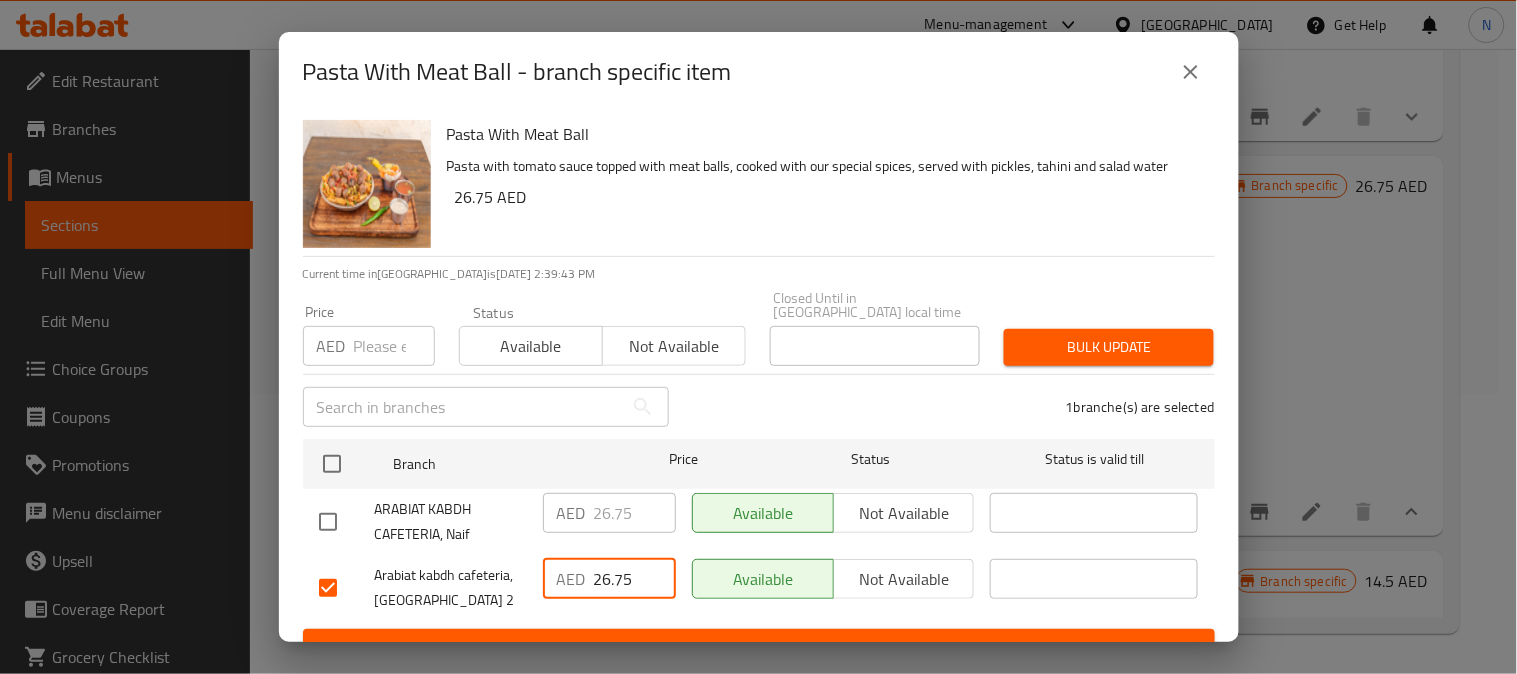 click on "26.75" at bounding box center (635, 579) 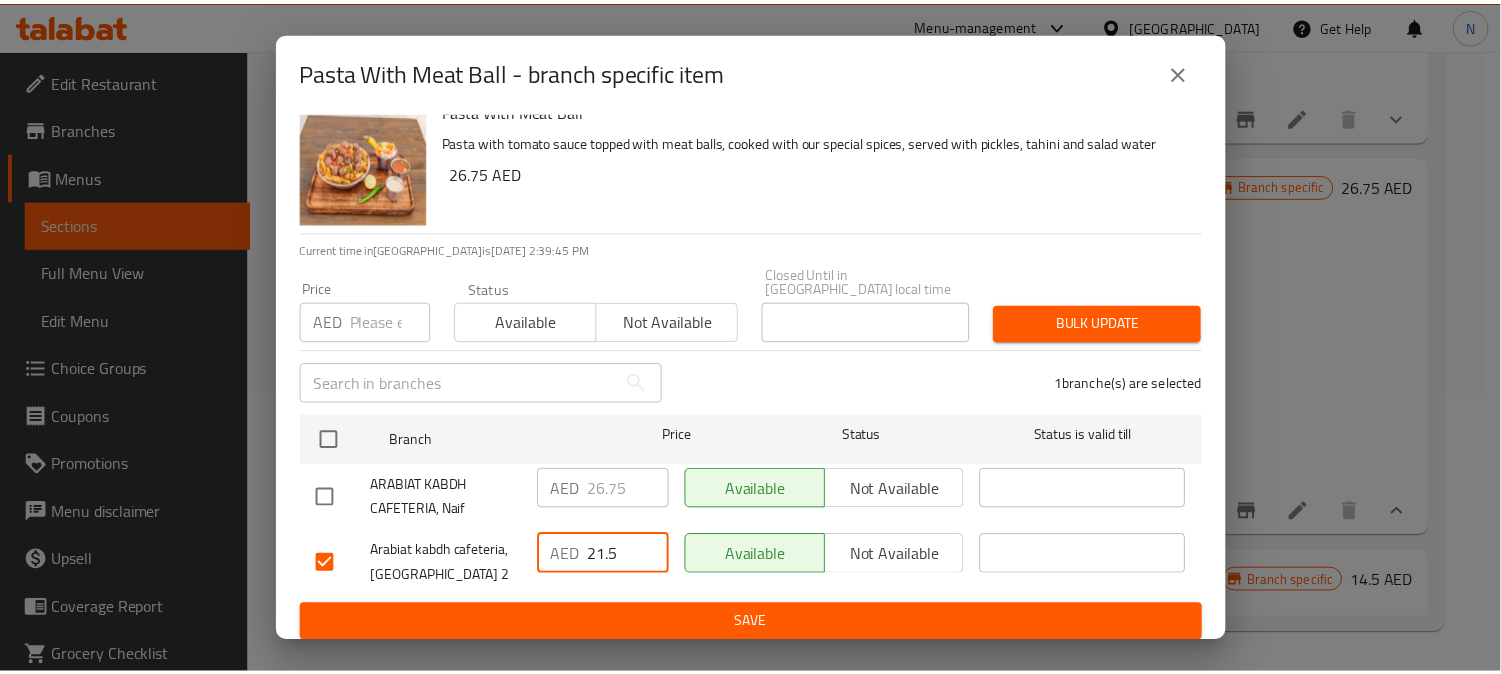 scroll, scrollTop: 31, scrollLeft: 0, axis: vertical 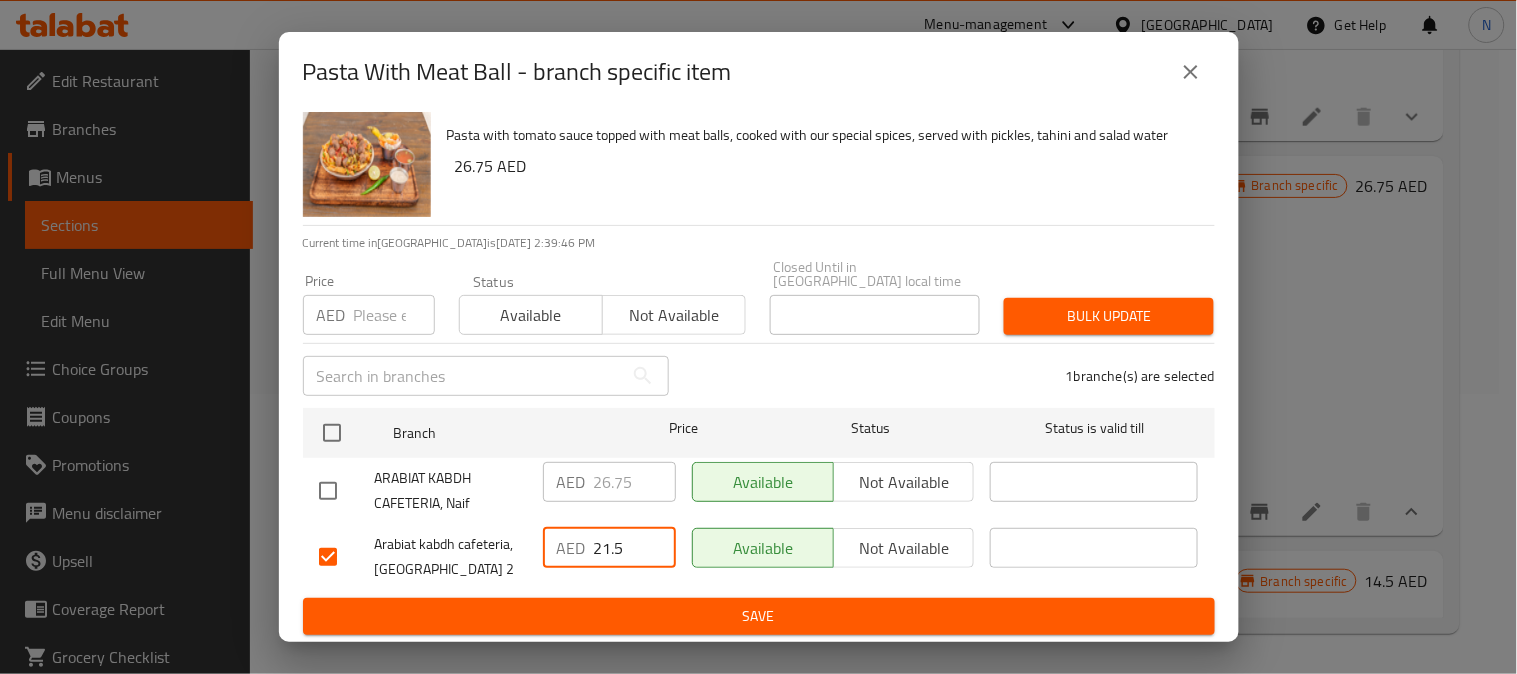 type on "21.5" 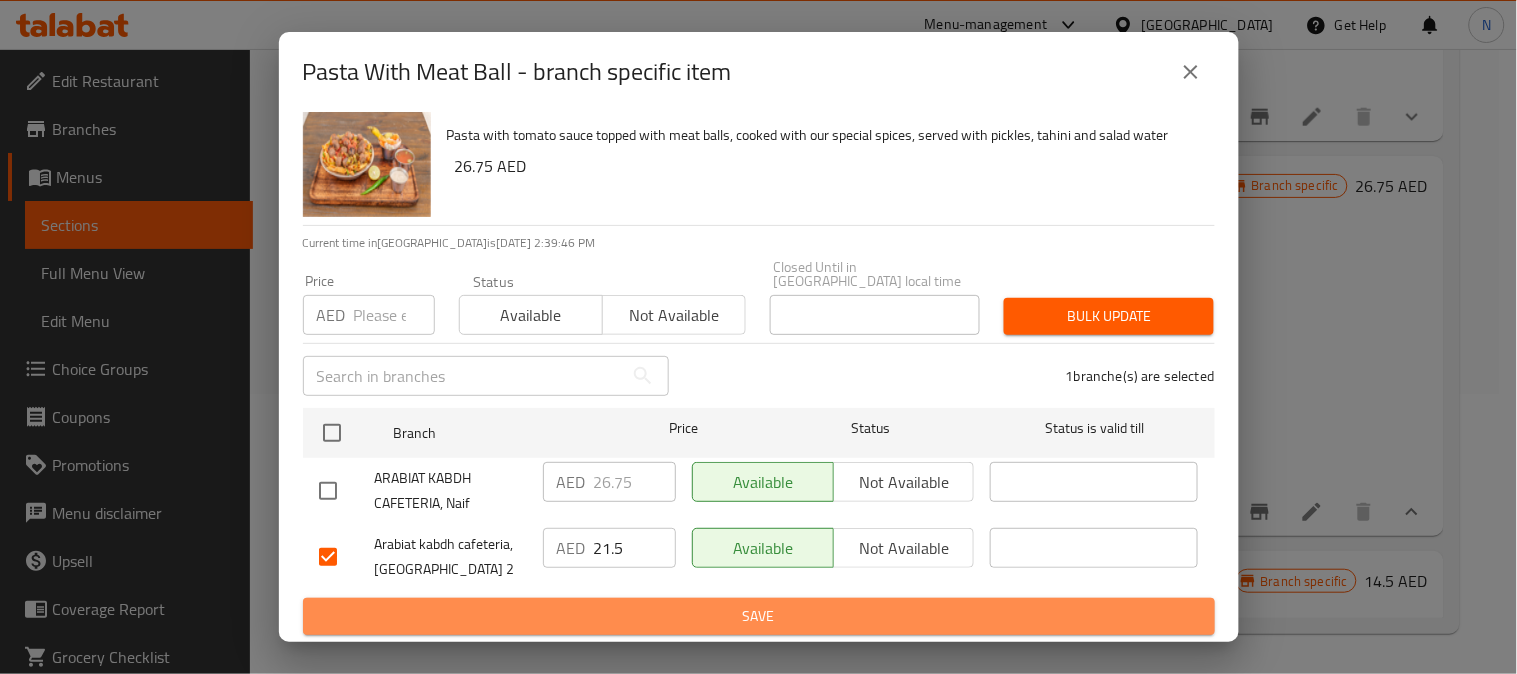 click on "Save" at bounding box center [759, 616] 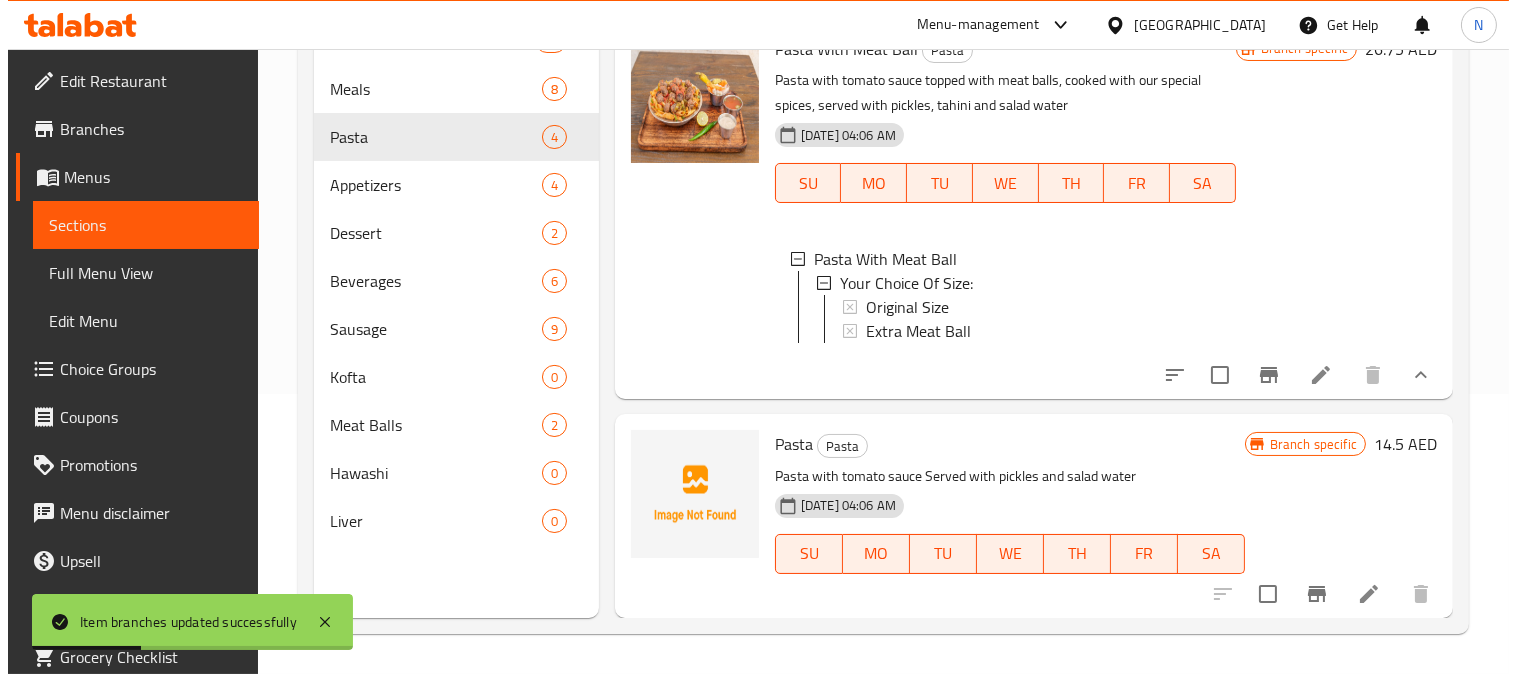 scroll, scrollTop: 661, scrollLeft: 0, axis: vertical 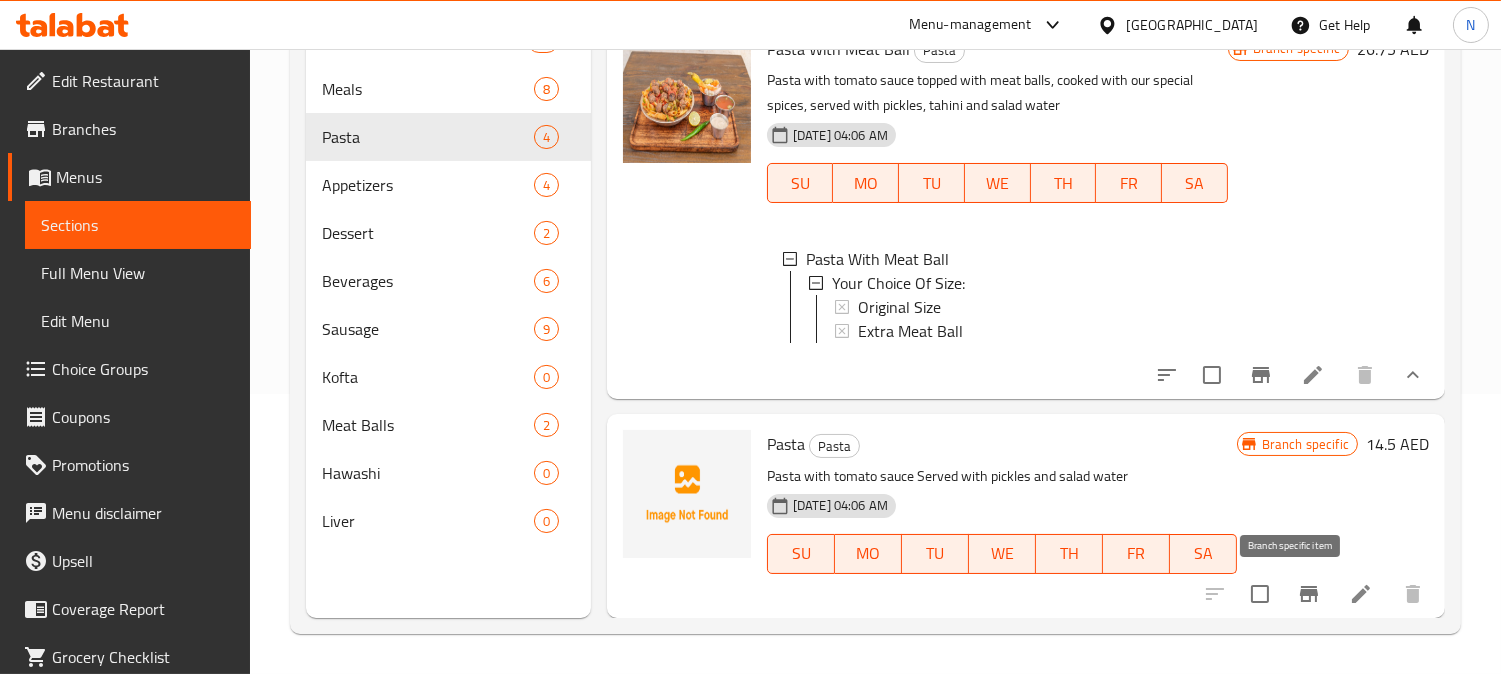 click 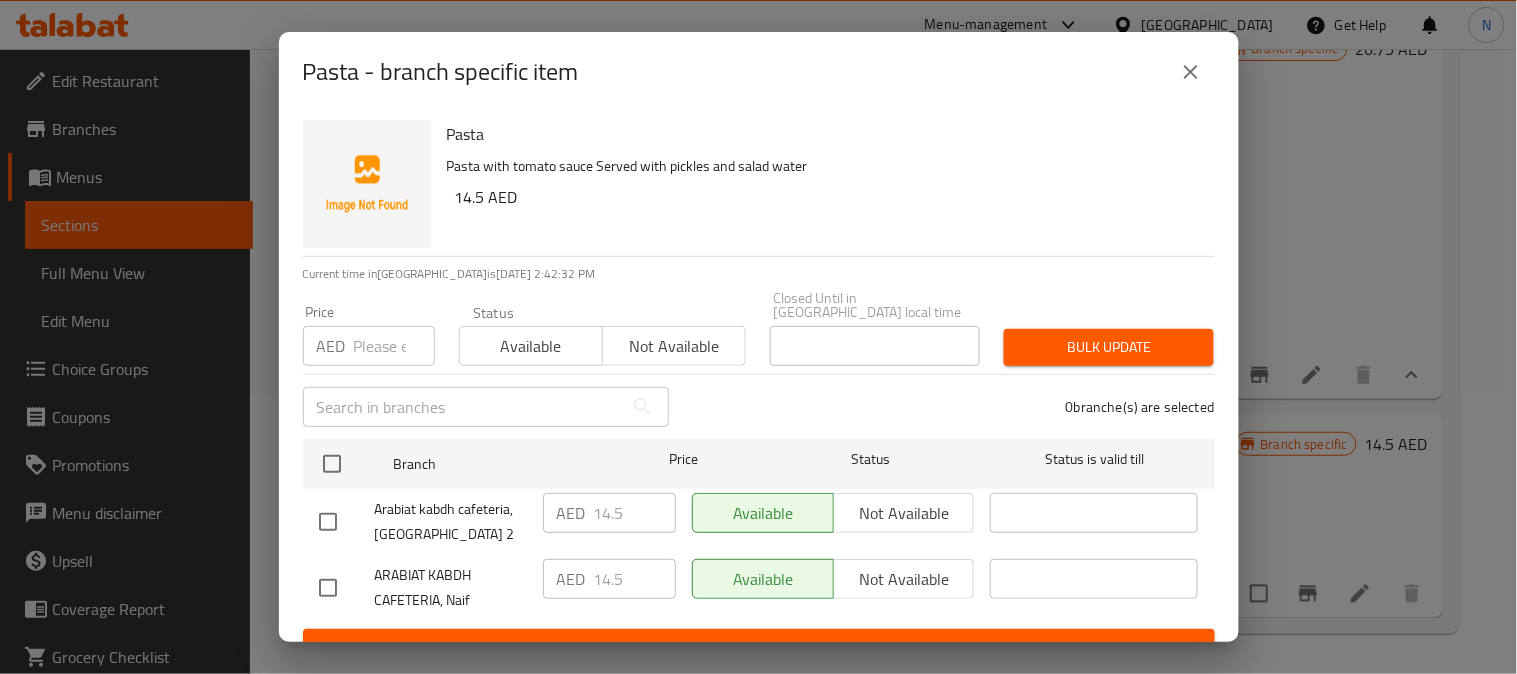 click on "Pasta Pasta with tomato sauce Served with pickles and salad water 14.5   AED" at bounding box center [823, 184] 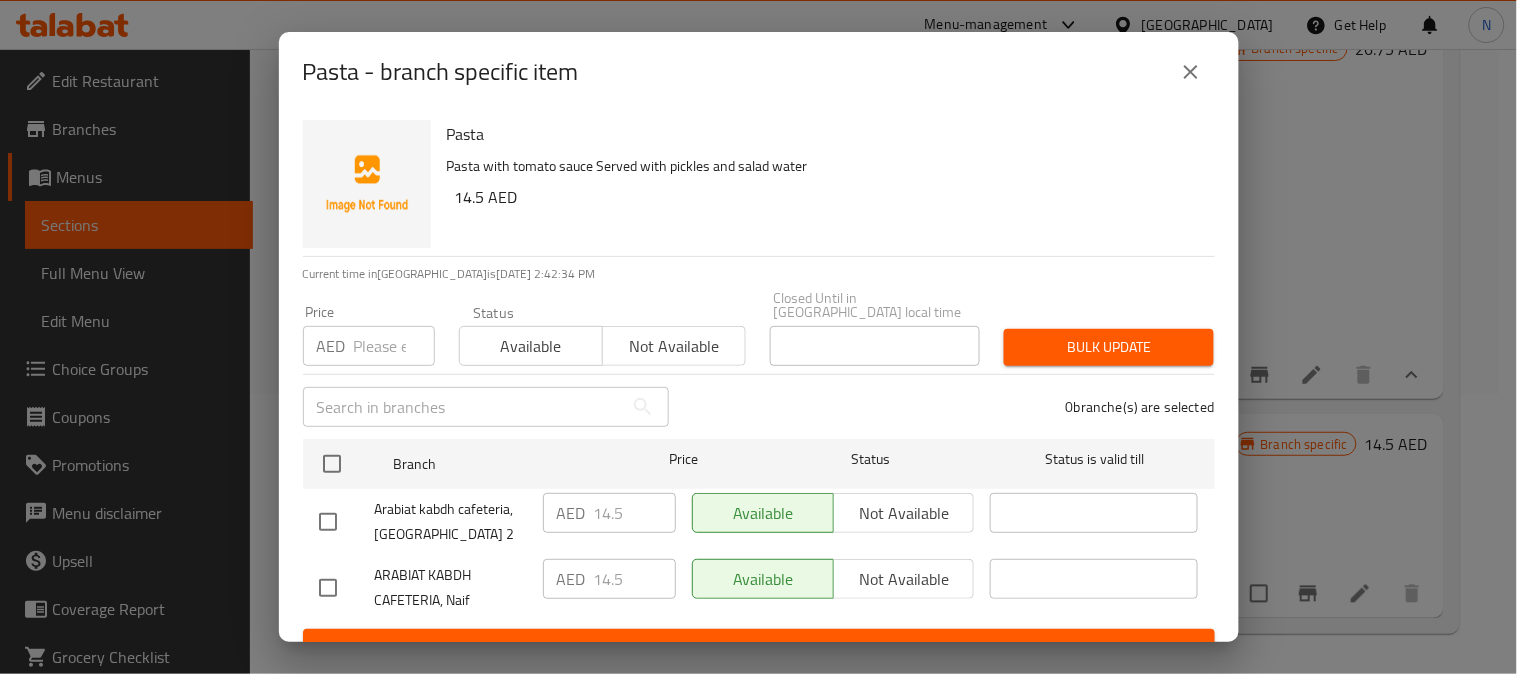 click at bounding box center [328, 522] 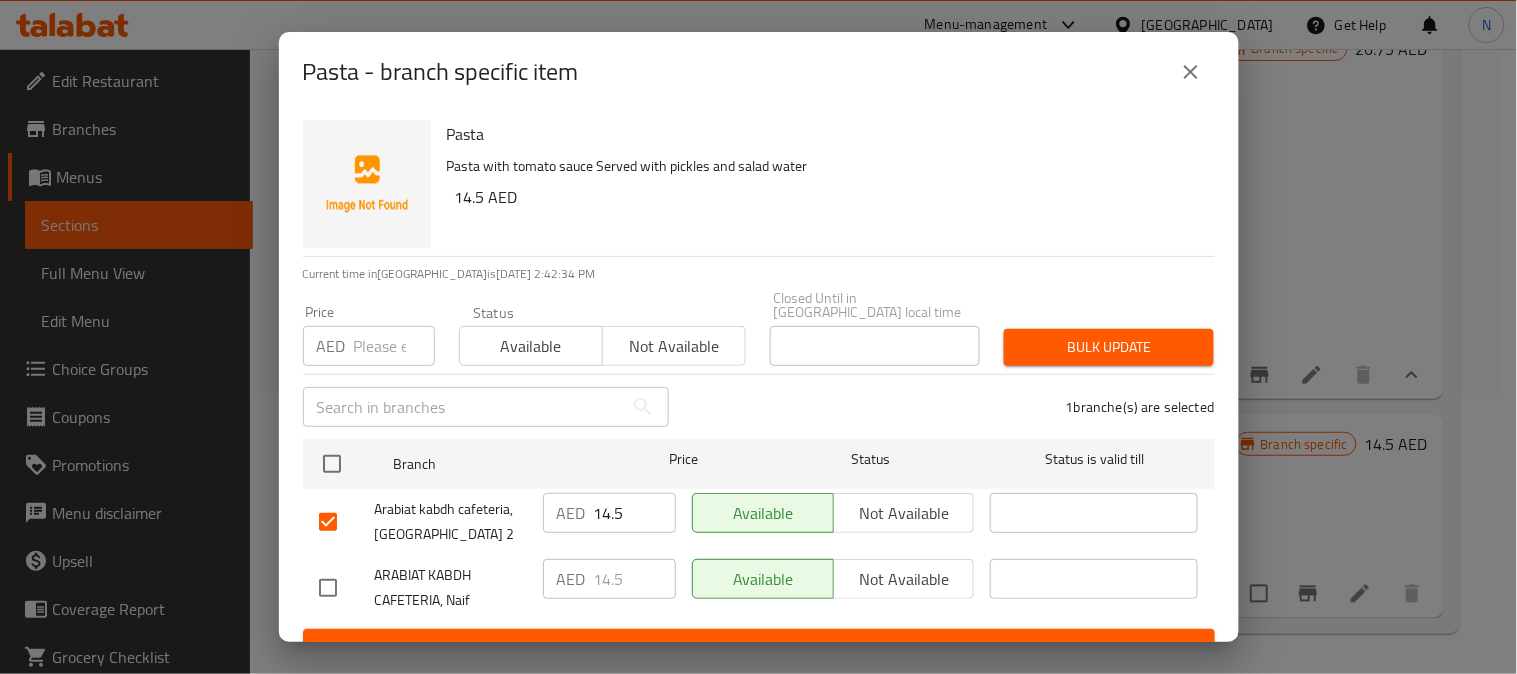 click on "14.5" at bounding box center [635, 513] 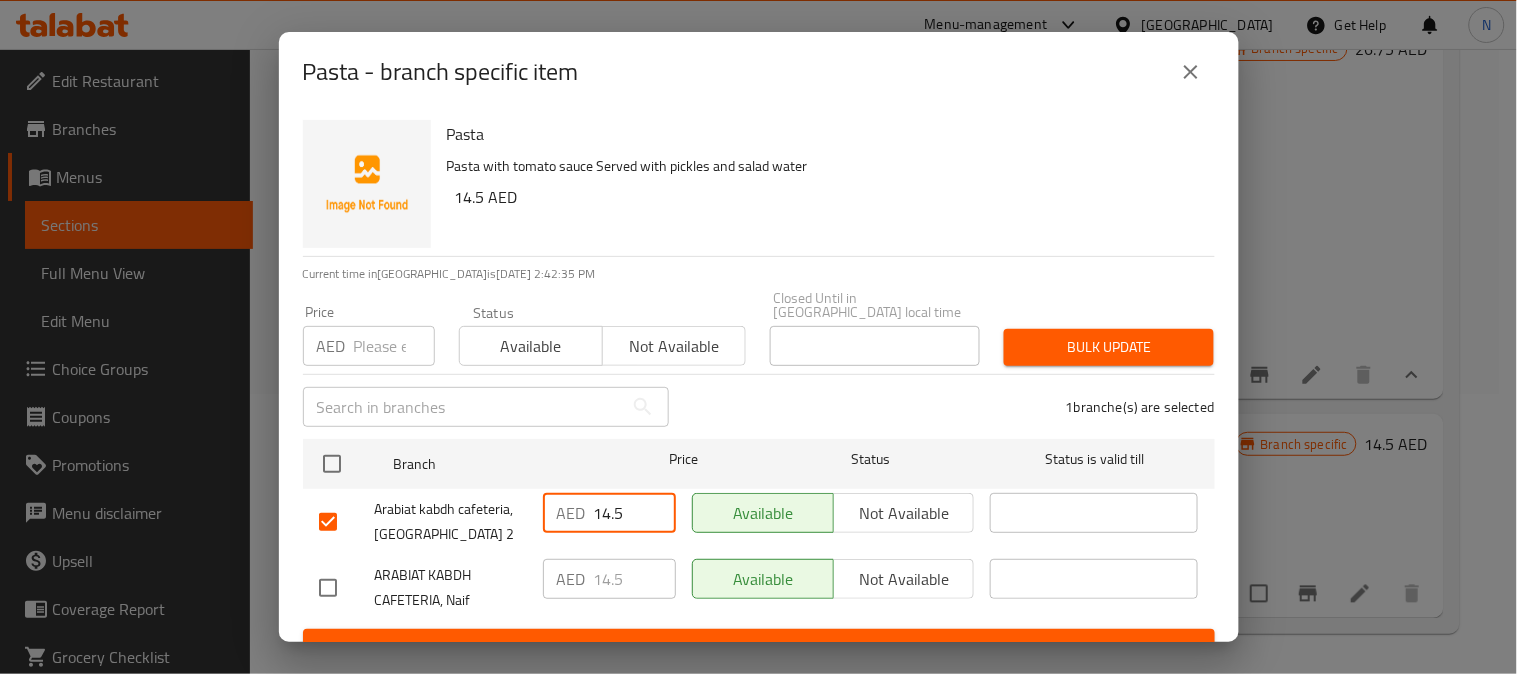 click on "14.5" at bounding box center (635, 513) 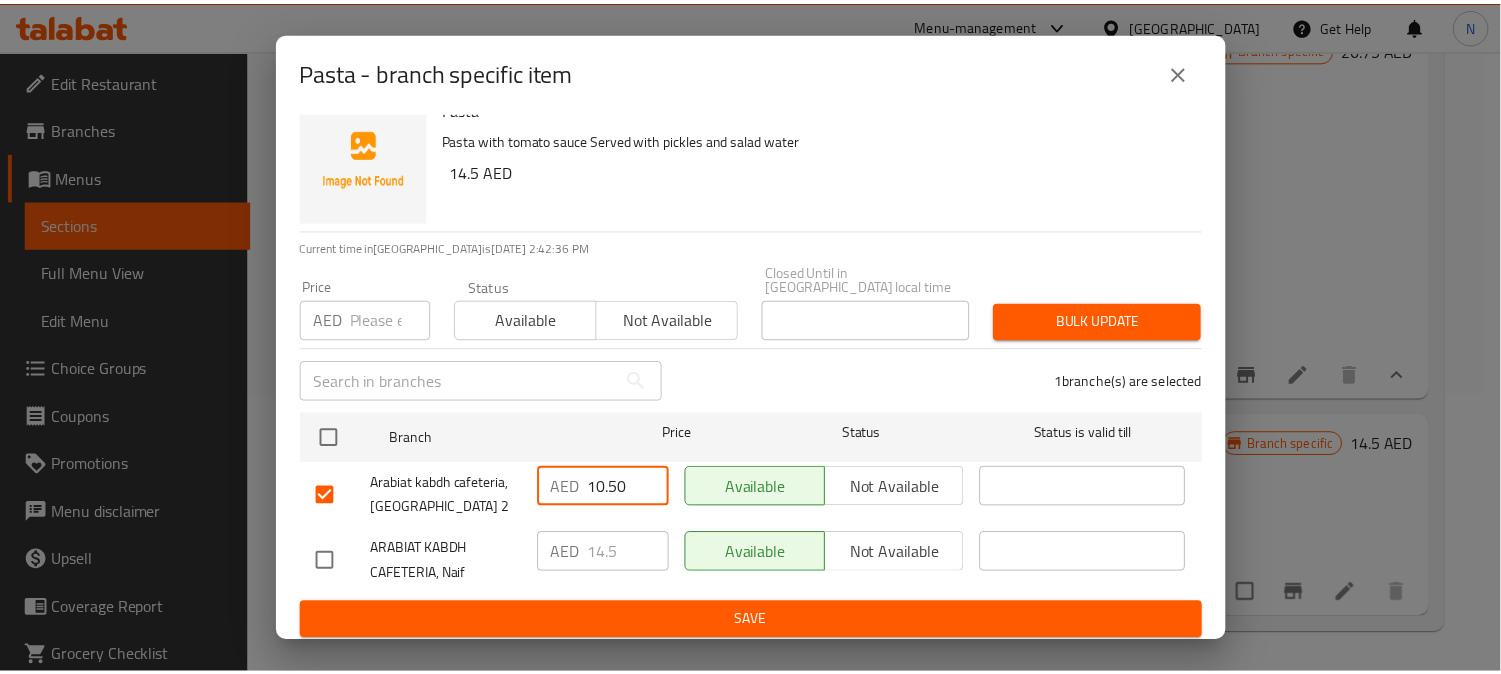 scroll, scrollTop: 31, scrollLeft: 0, axis: vertical 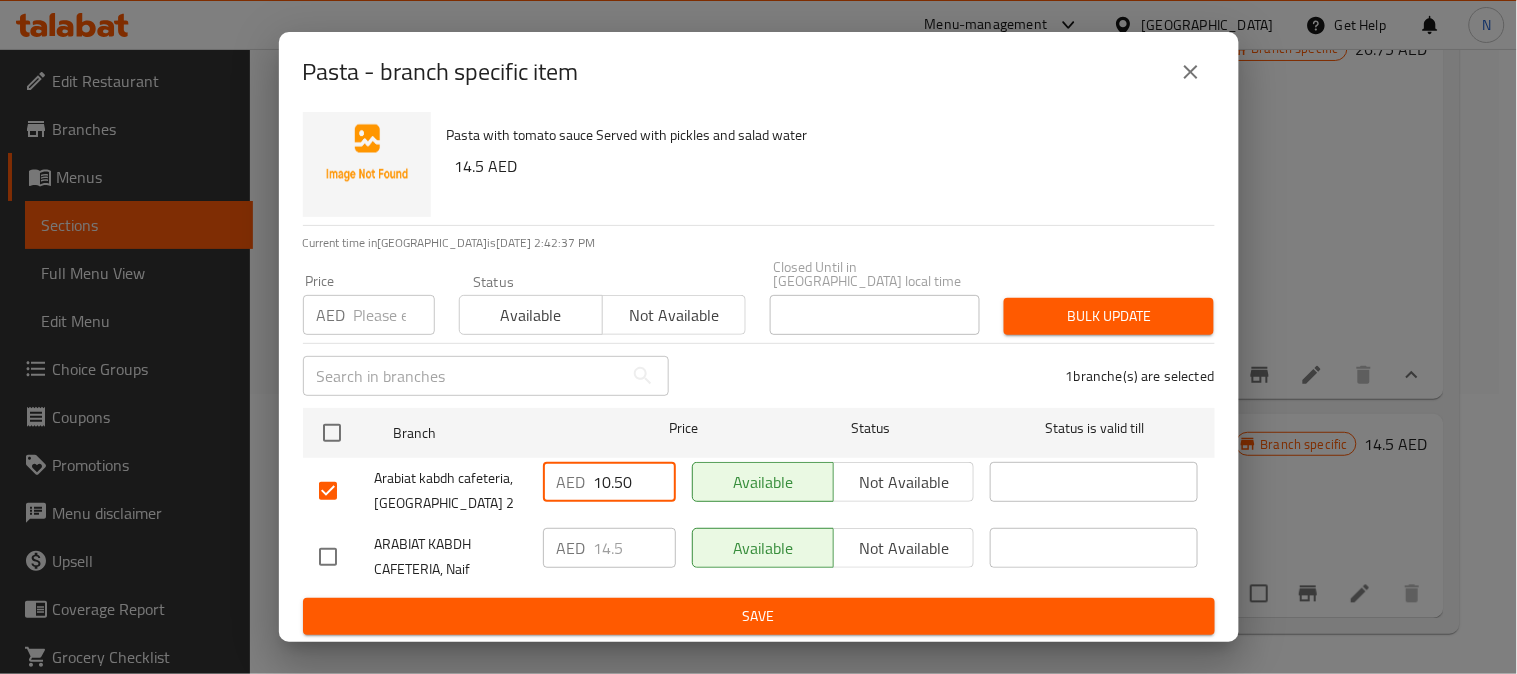 type on "10.50" 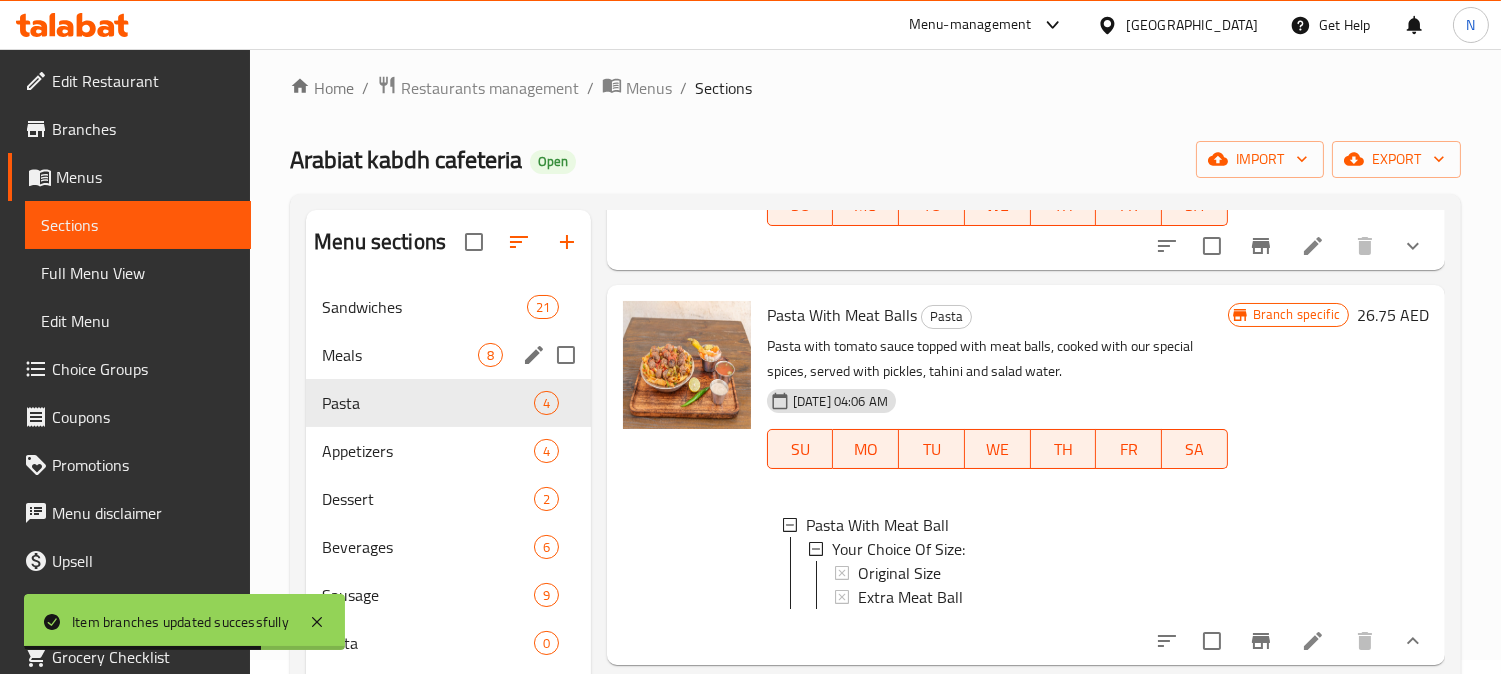 scroll, scrollTop: 0, scrollLeft: 0, axis: both 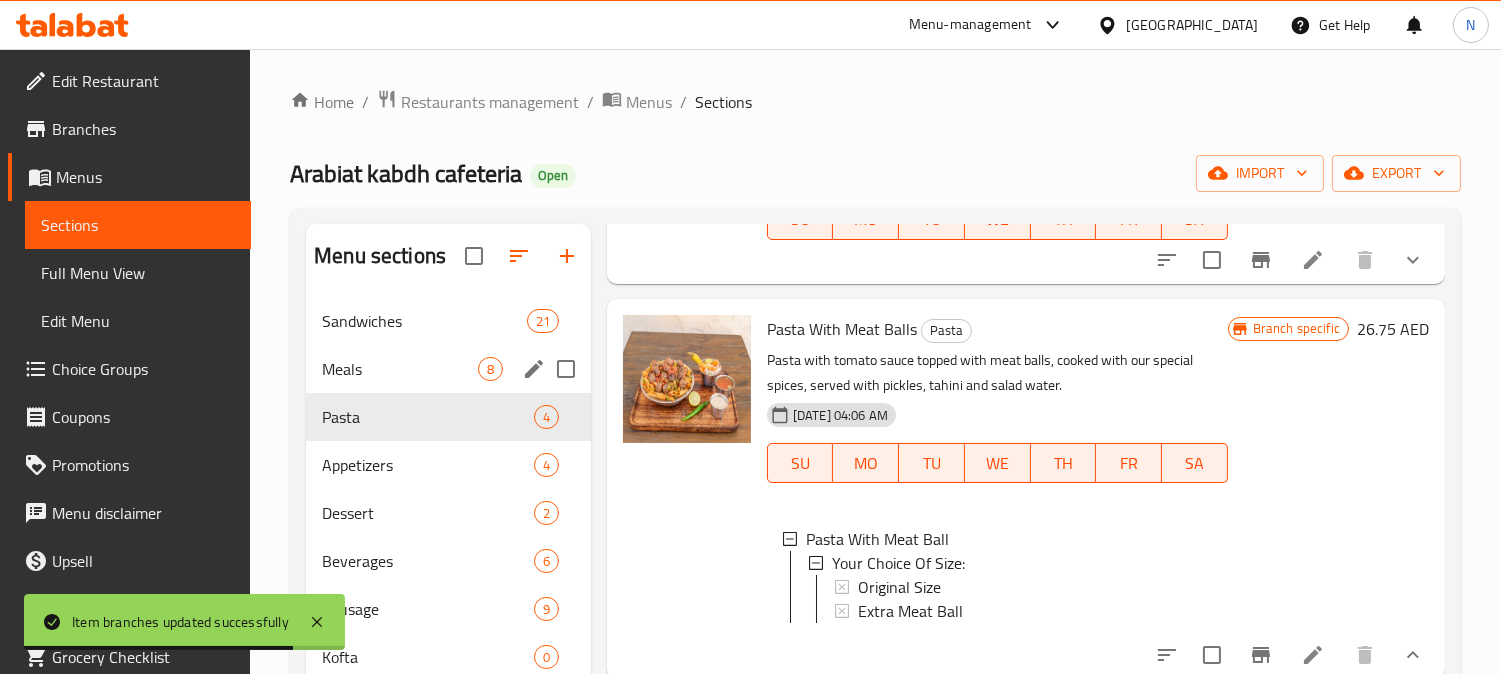 click on "Meals 8" at bounding box center [448, 369] 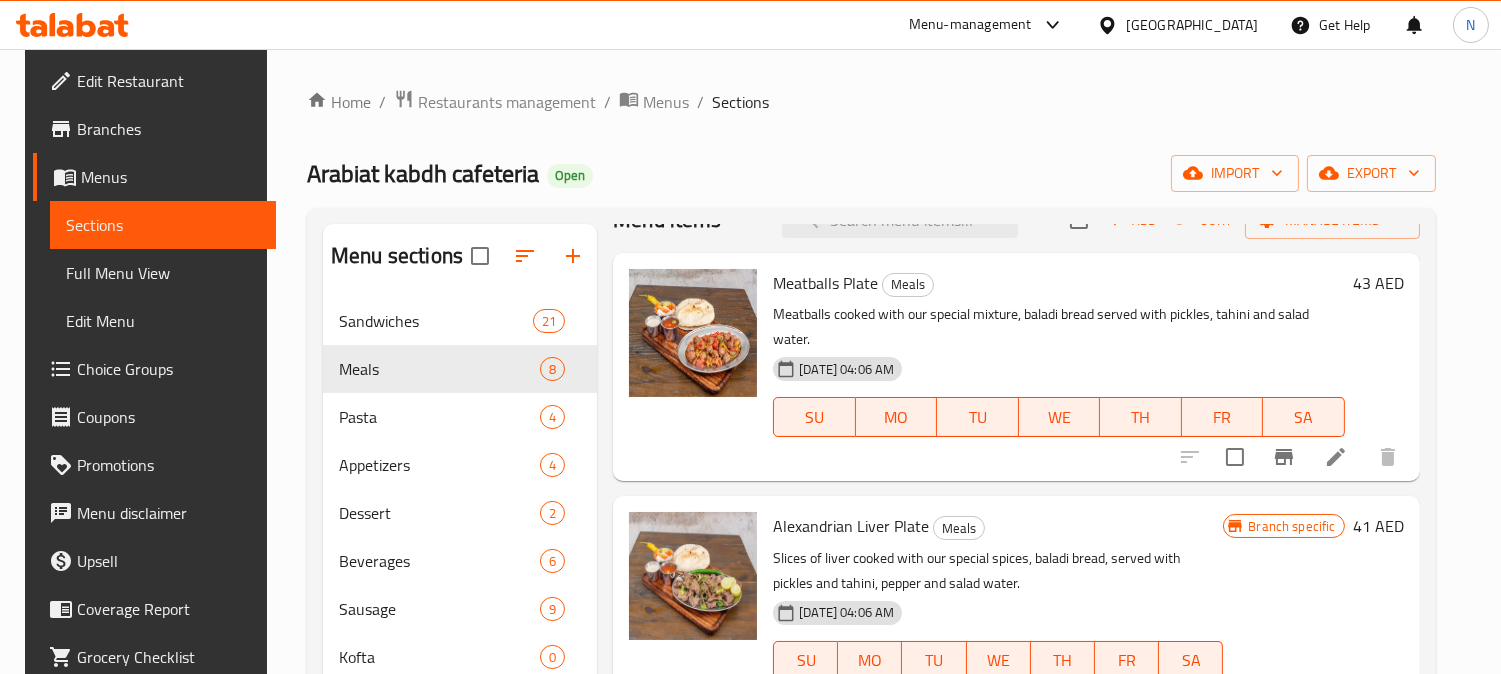 scroll, scrollTop: 0, scrollLeft: 0, axis: both 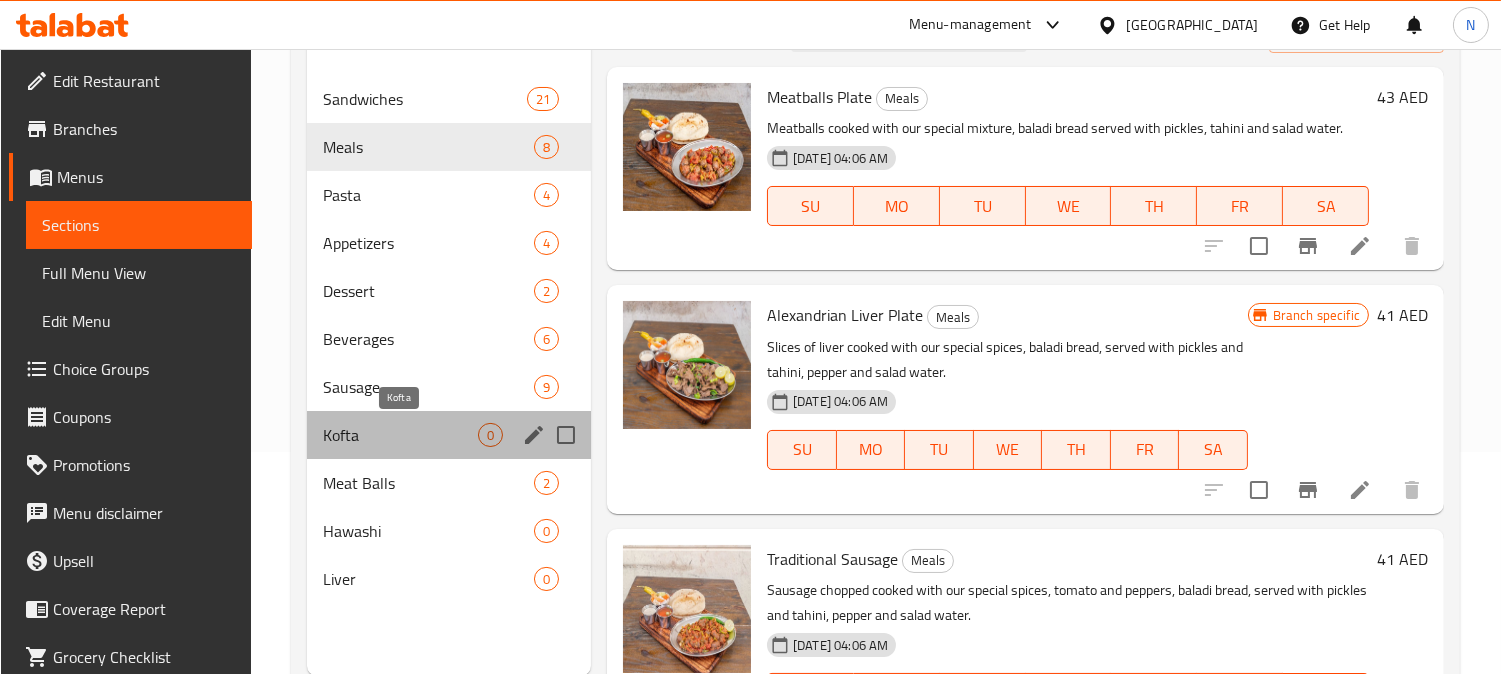 click on "Kofta" at bounding box center [400, 435] 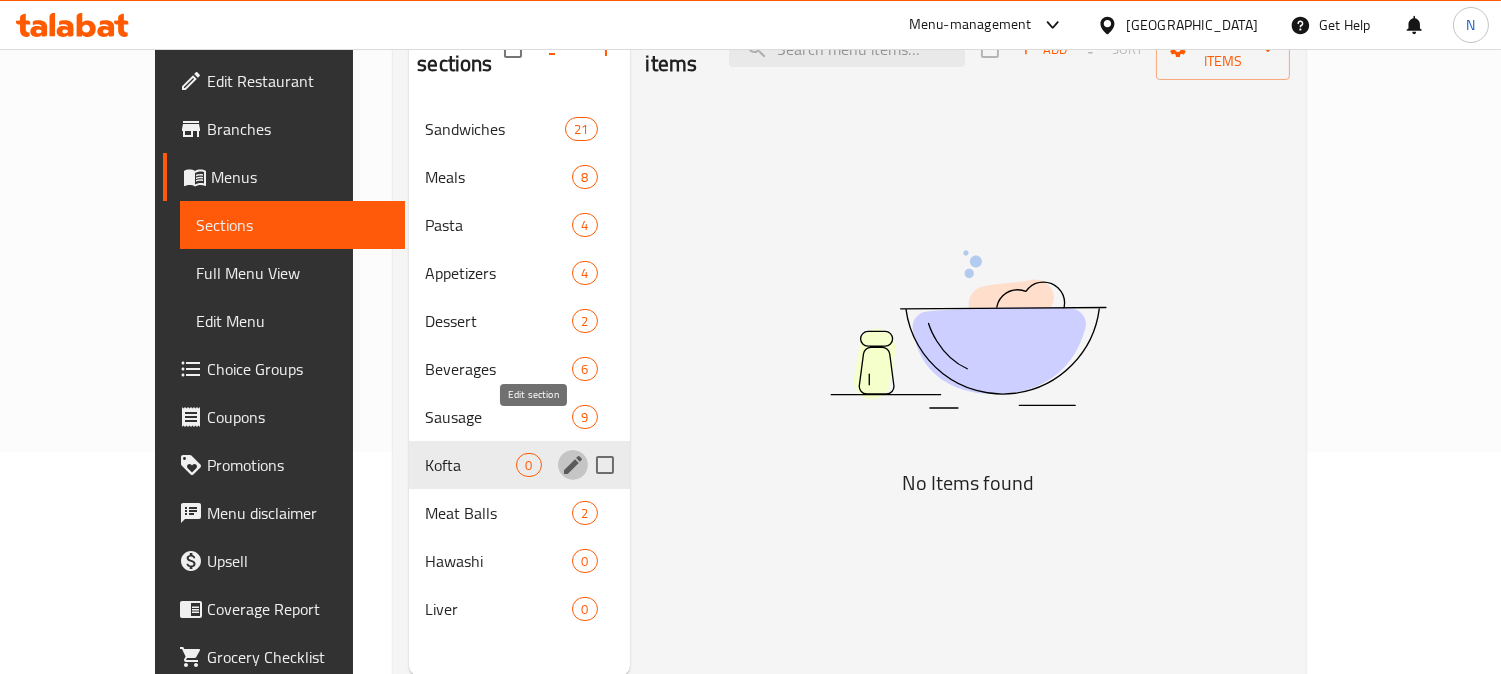 click 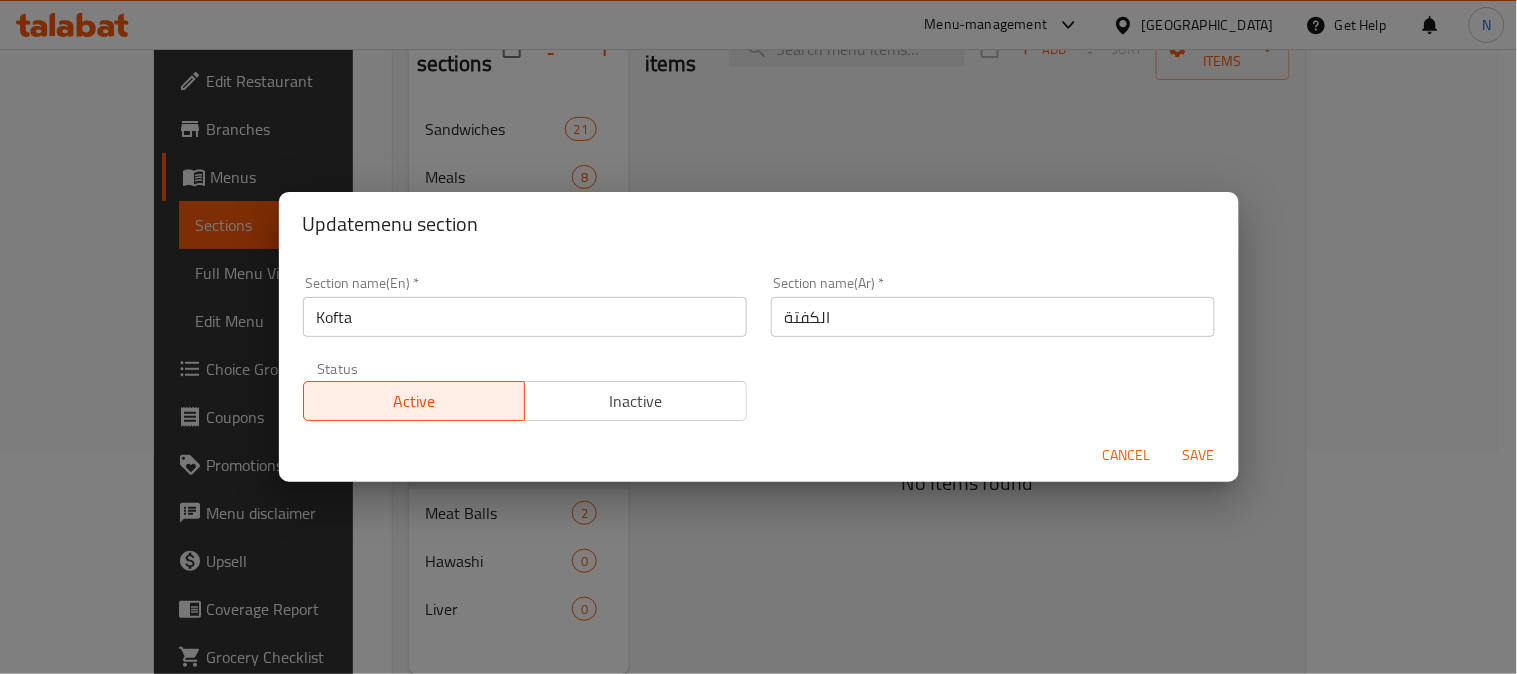 click on "Cancel" at bounding box center (1127, 455) 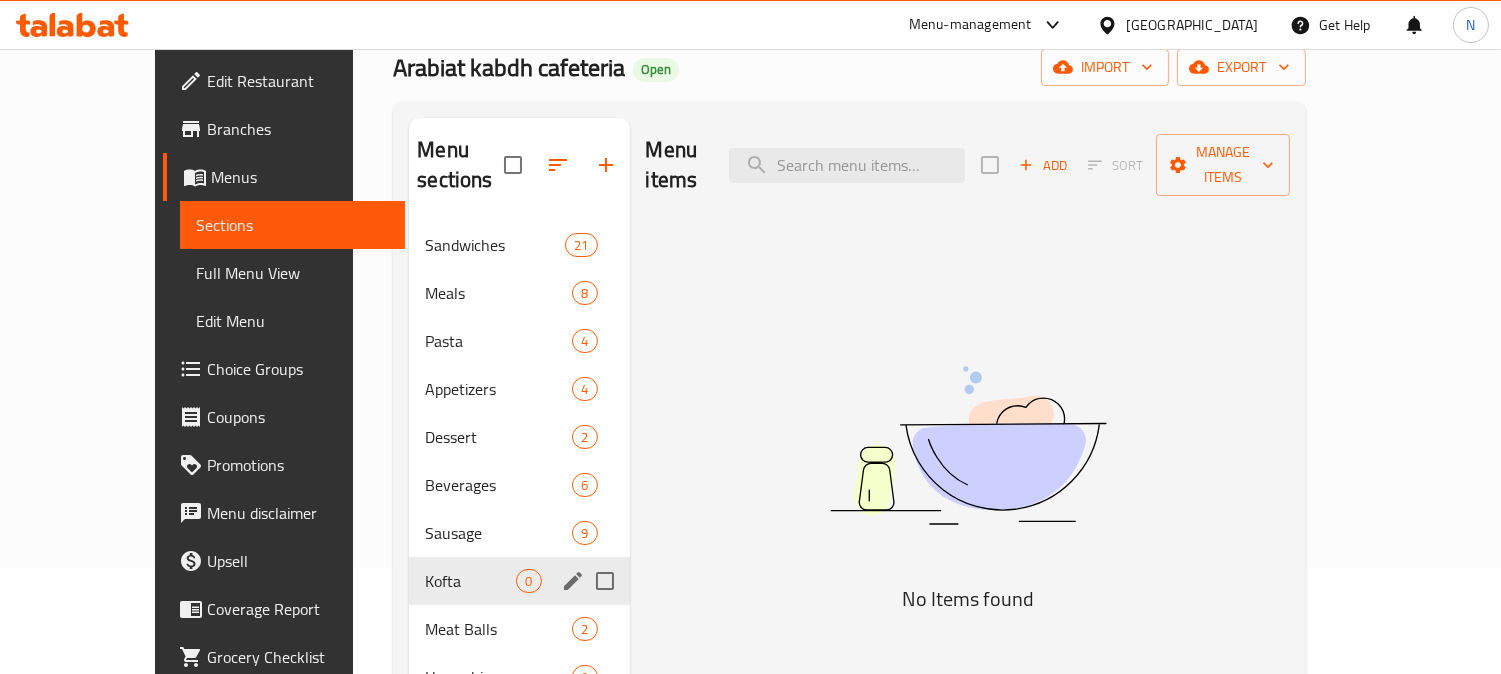 scroll, scrollTop: 0, scrollLeft: 0, axis: both 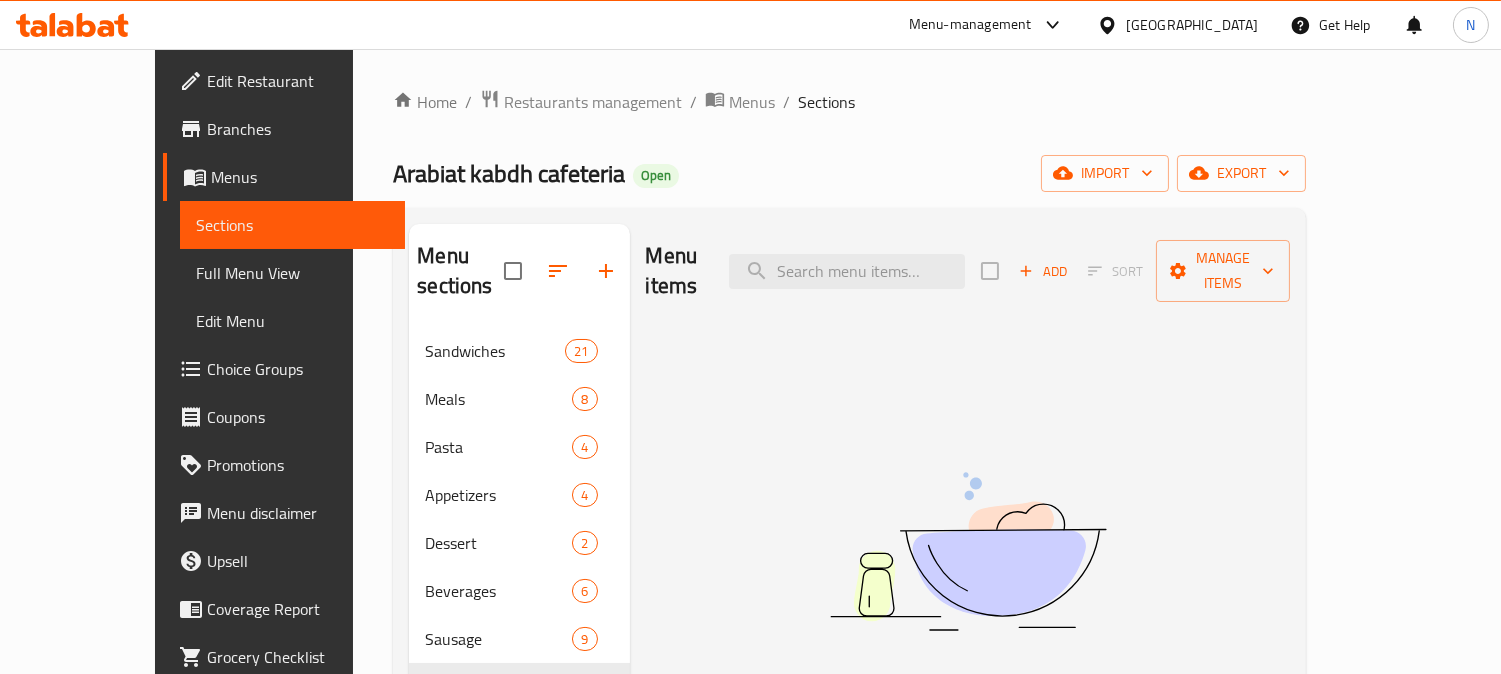 click on "Add" at bounding box center (1043, 271) 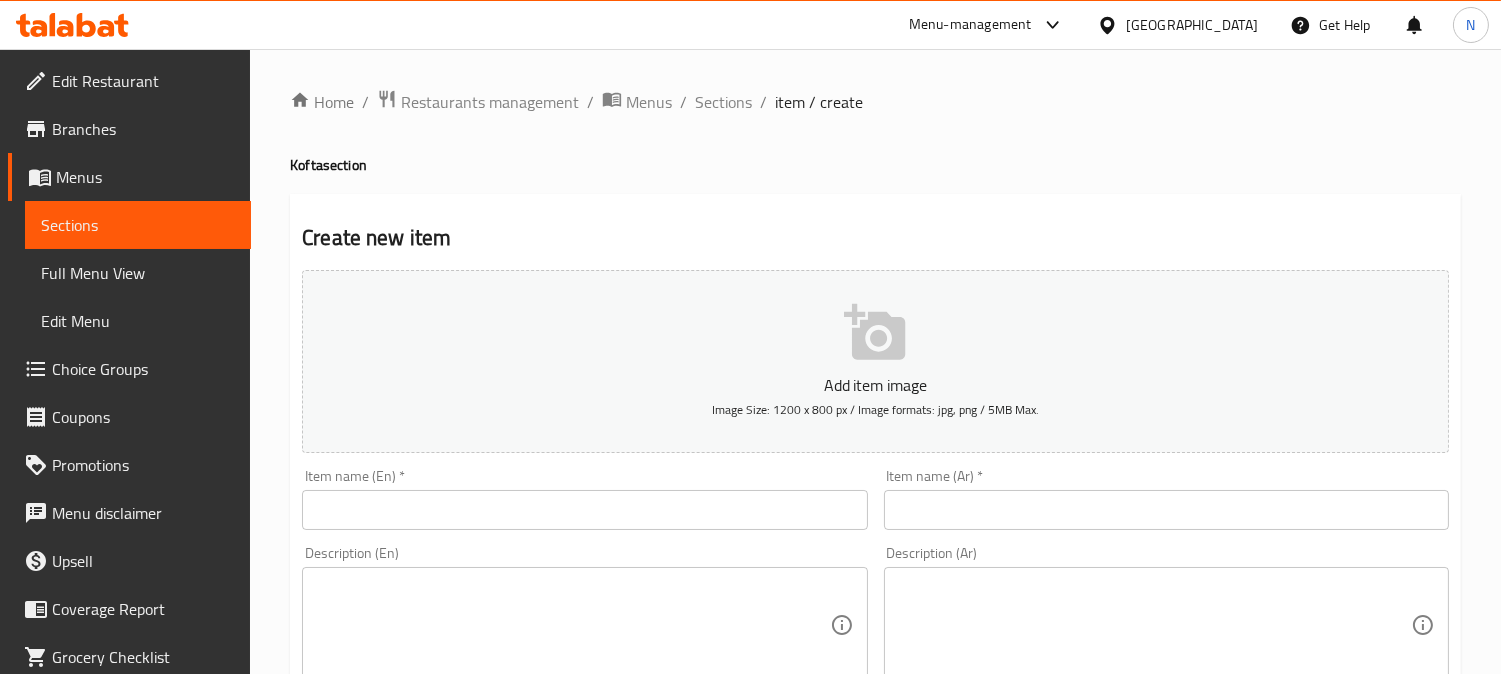 click at bounding box center (1166, 510) 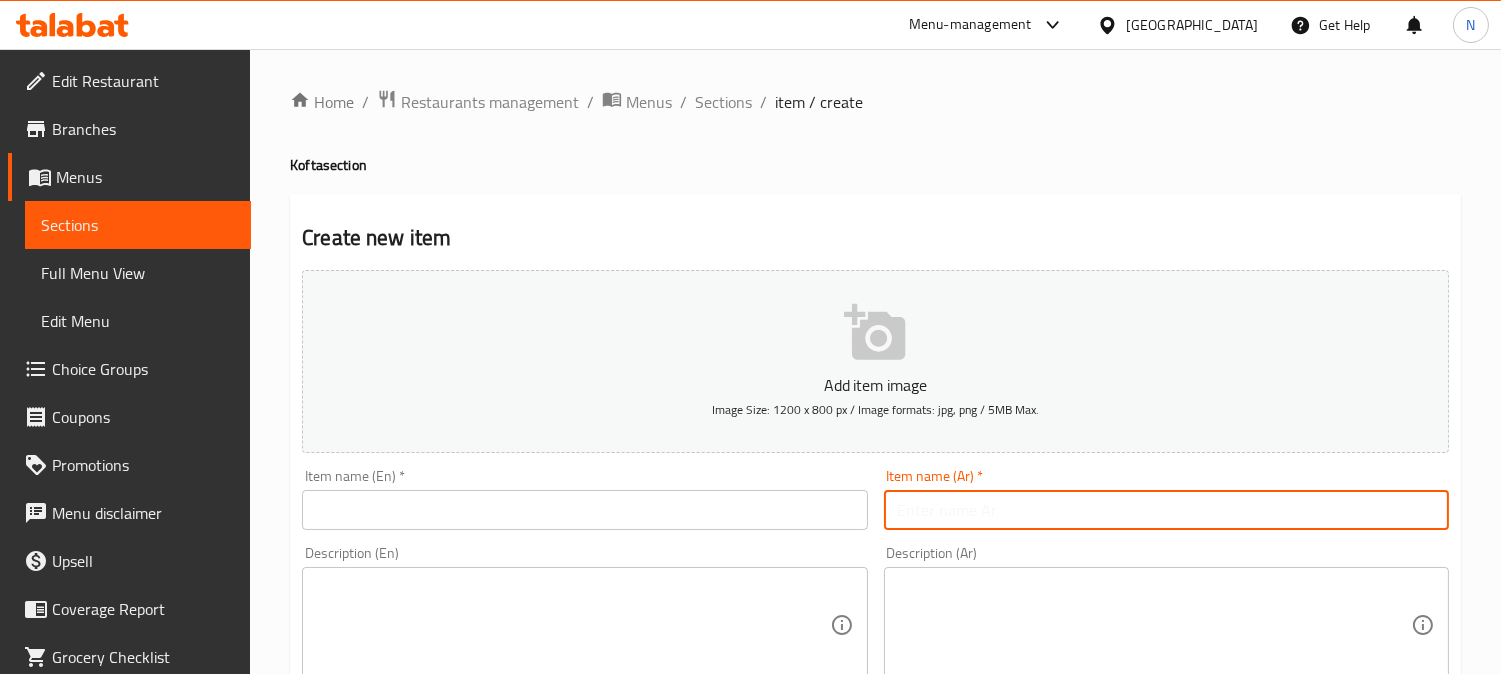 paste on "كفتة صمون فينو" 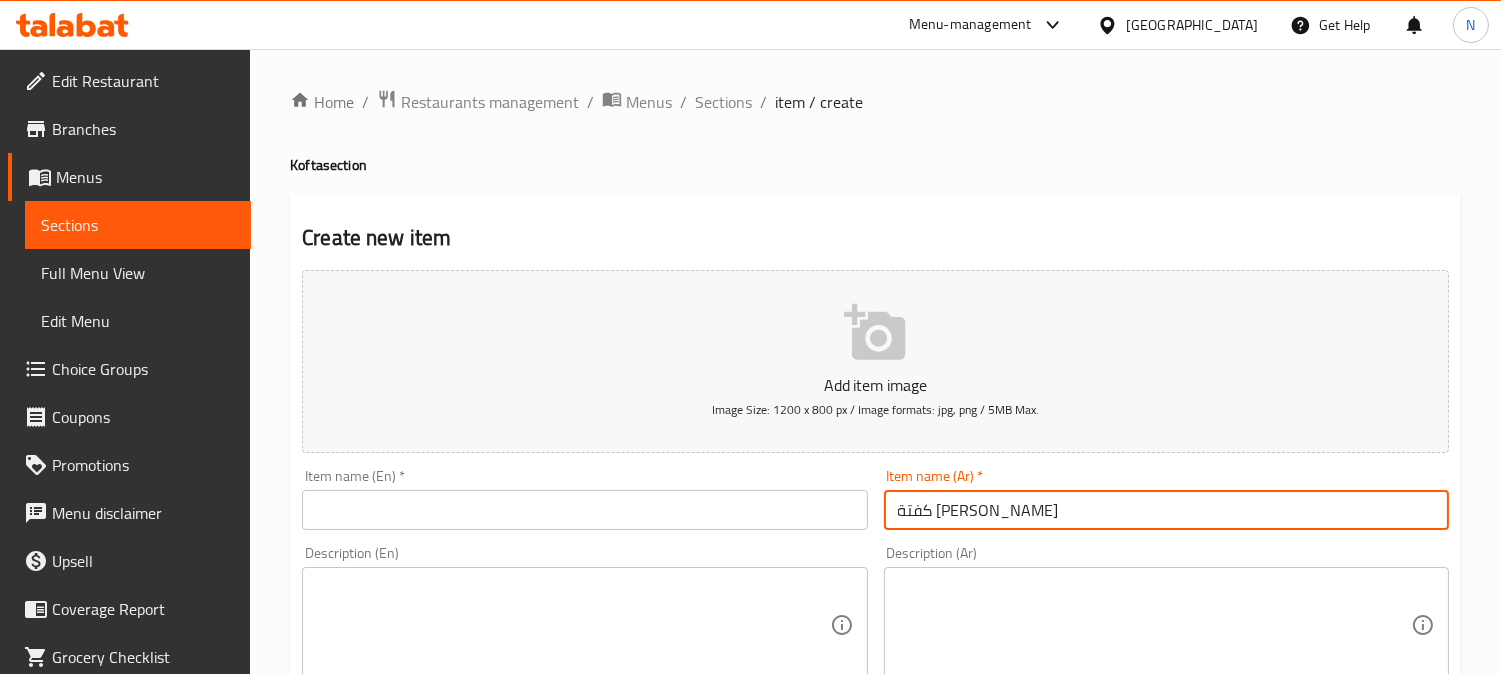 type on "كفتة صمون فينو" 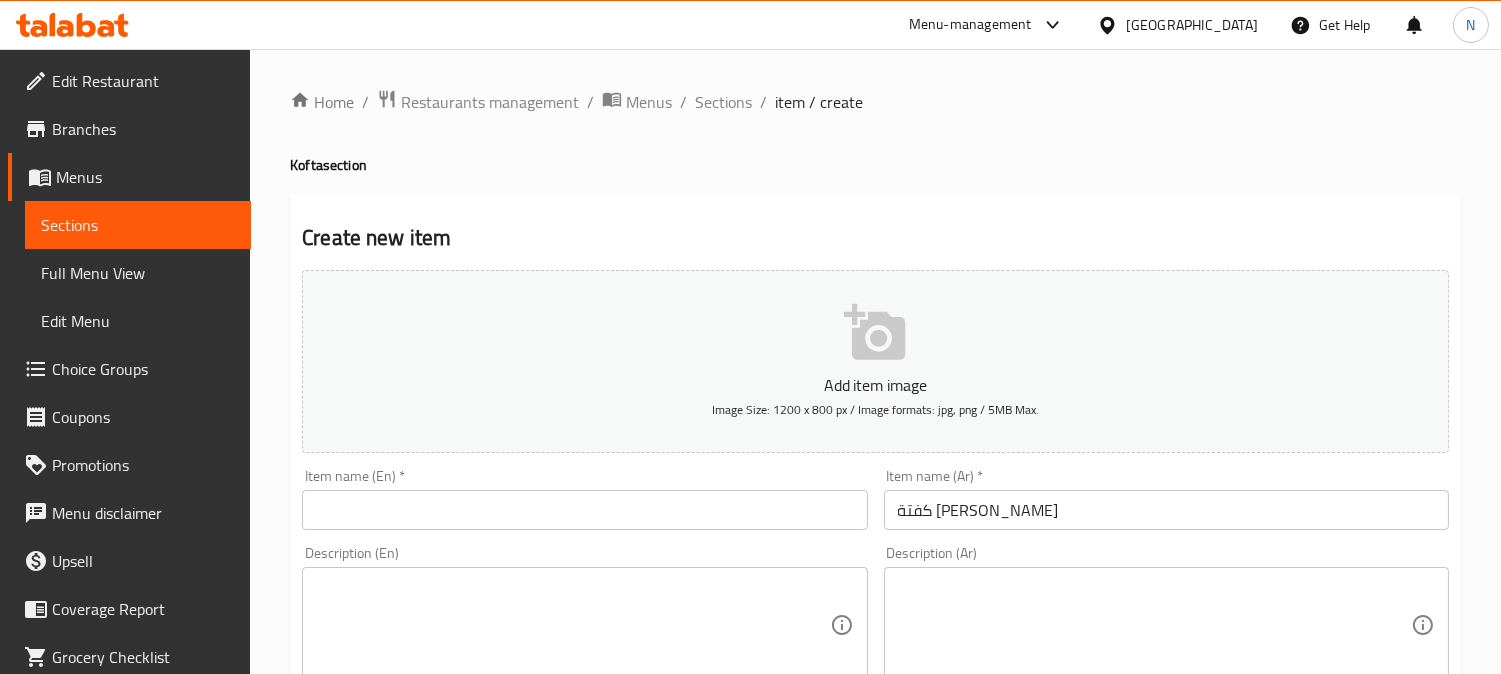 click on "Description (Ar) Description (Ar)" at bounding box center (1166, 614) 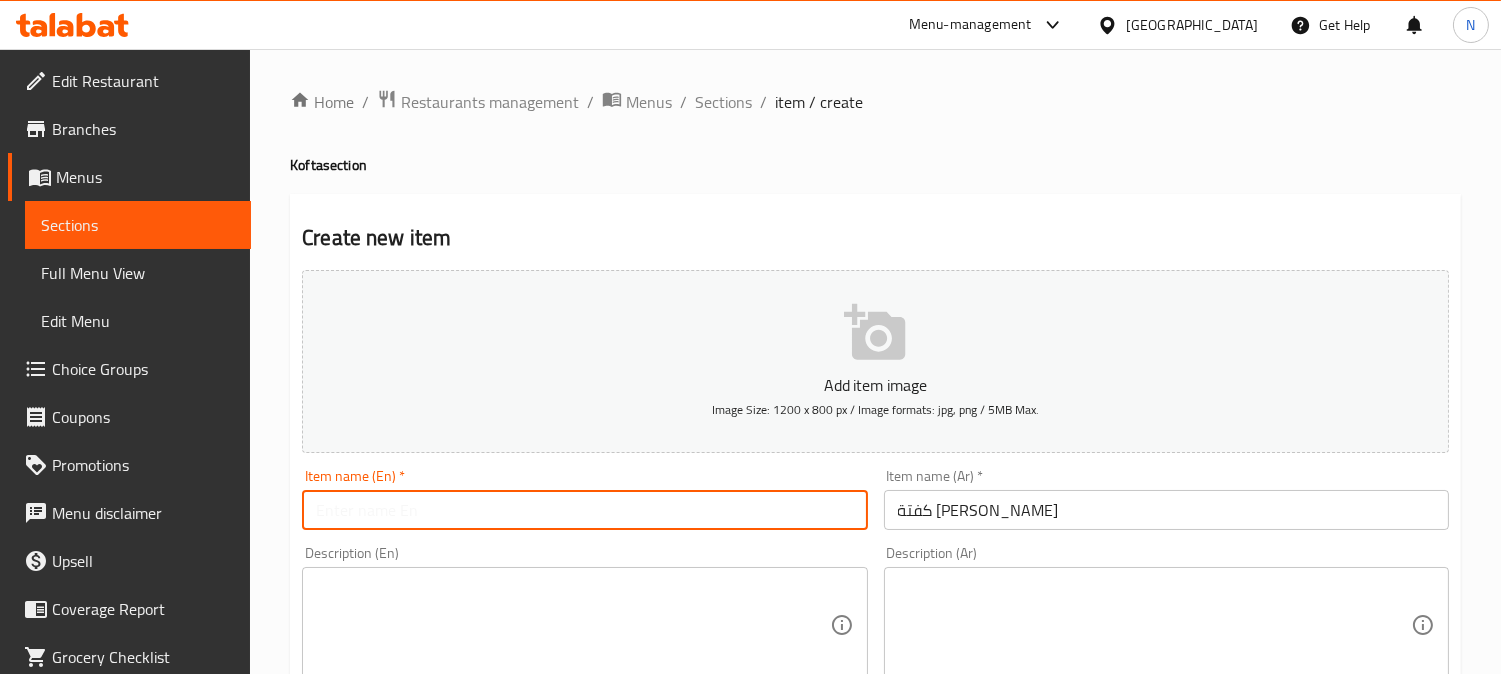 paste on "Kofta Samoun Fino" 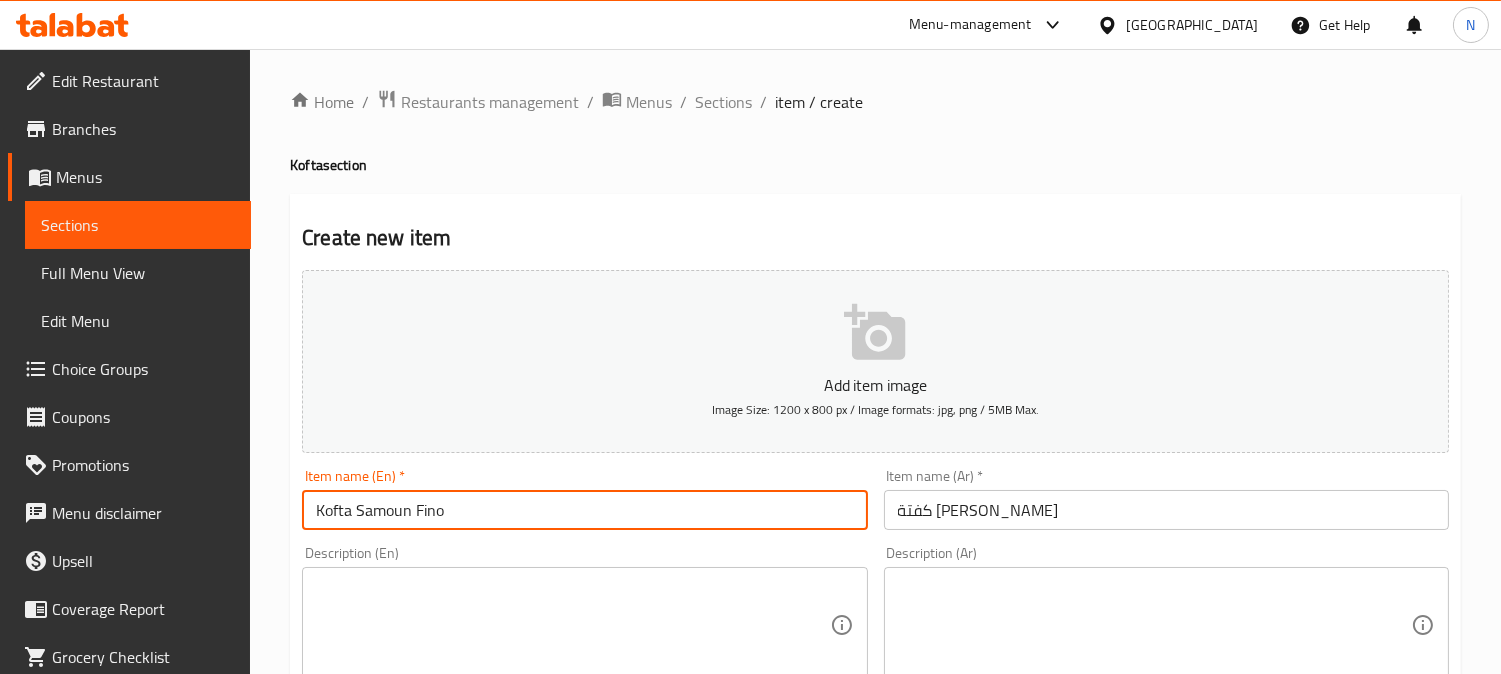 type on "Kofta Samoun Fino" 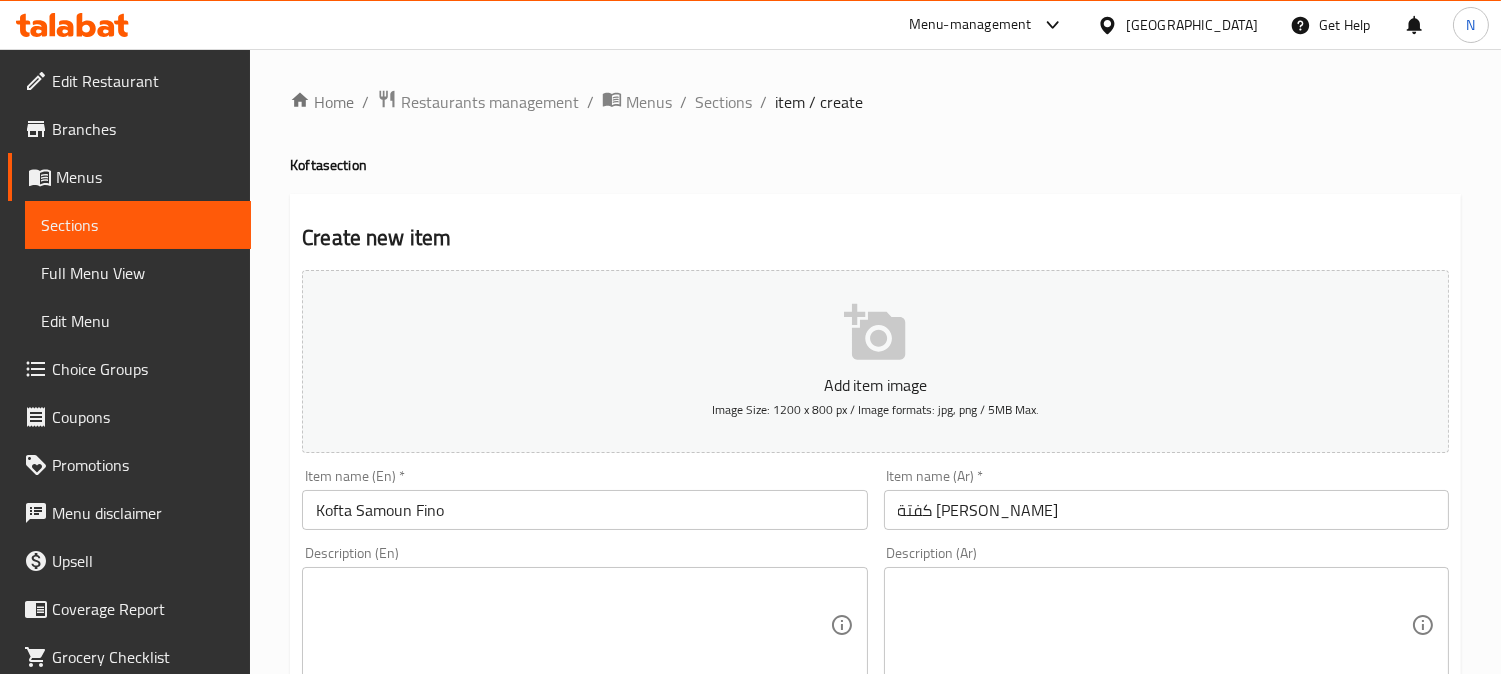 drag, startPoint x: 1016, startPoint y: 628, endPoint x: 848, endPoint y: 621, distance: 168.14577 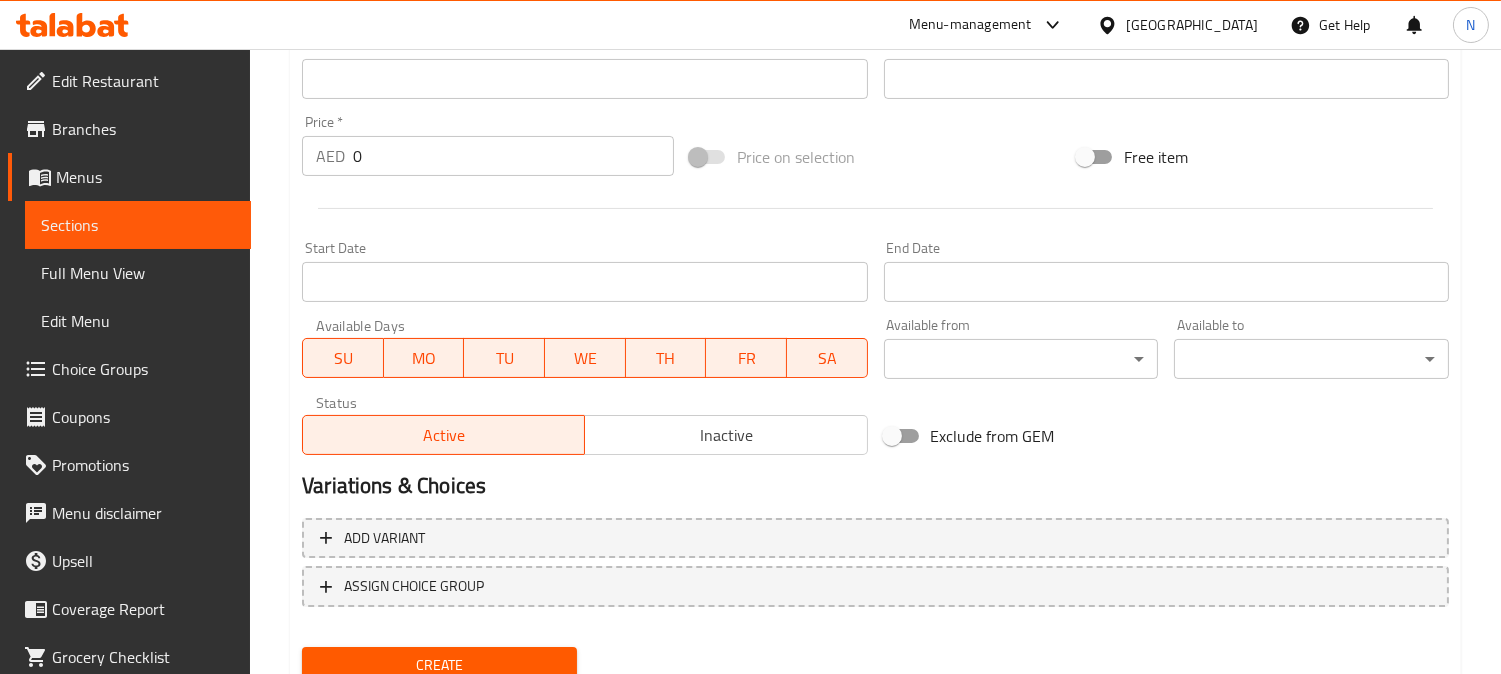 scroll, scrollTop: 666, scrollLeft: 0, axis: vertical 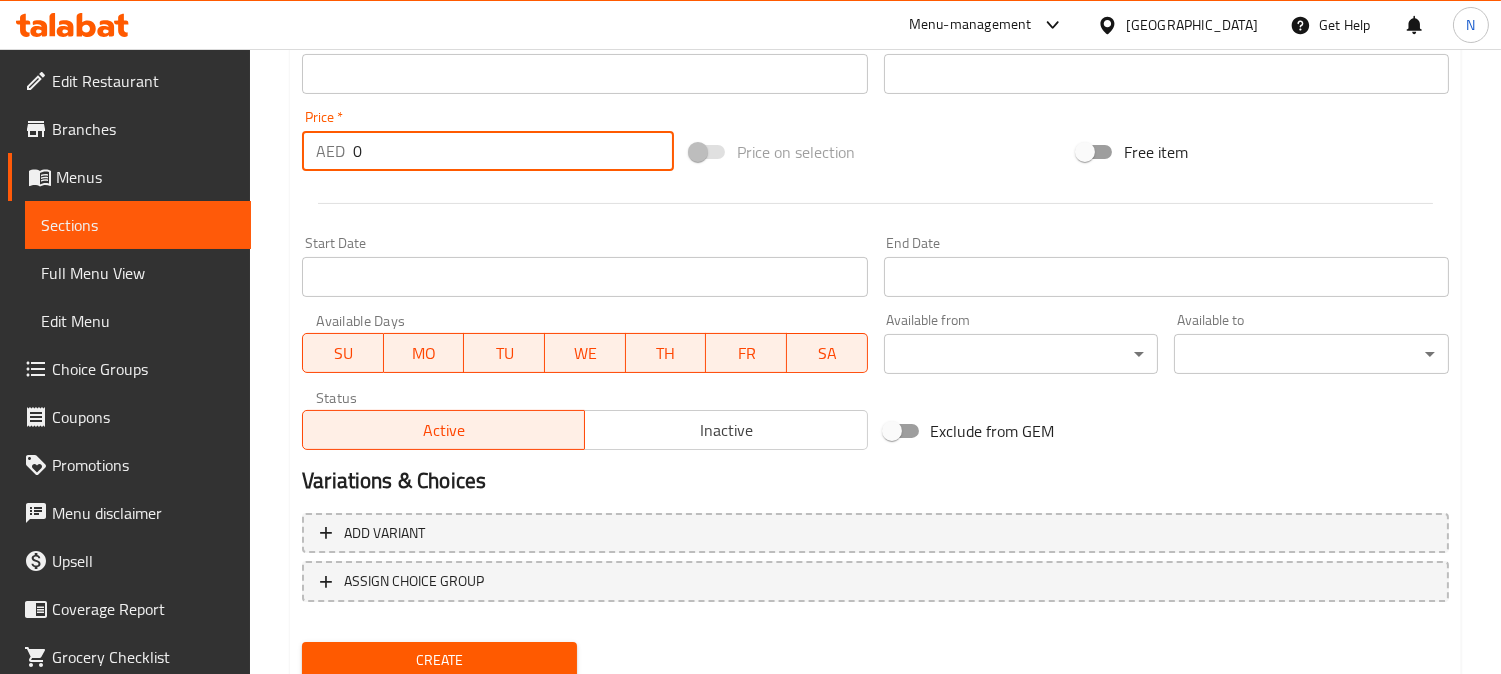 drag, startPoint x: 368, startPoint y: 152, endPoint x: 333, endPoint y: 164, distance: 37 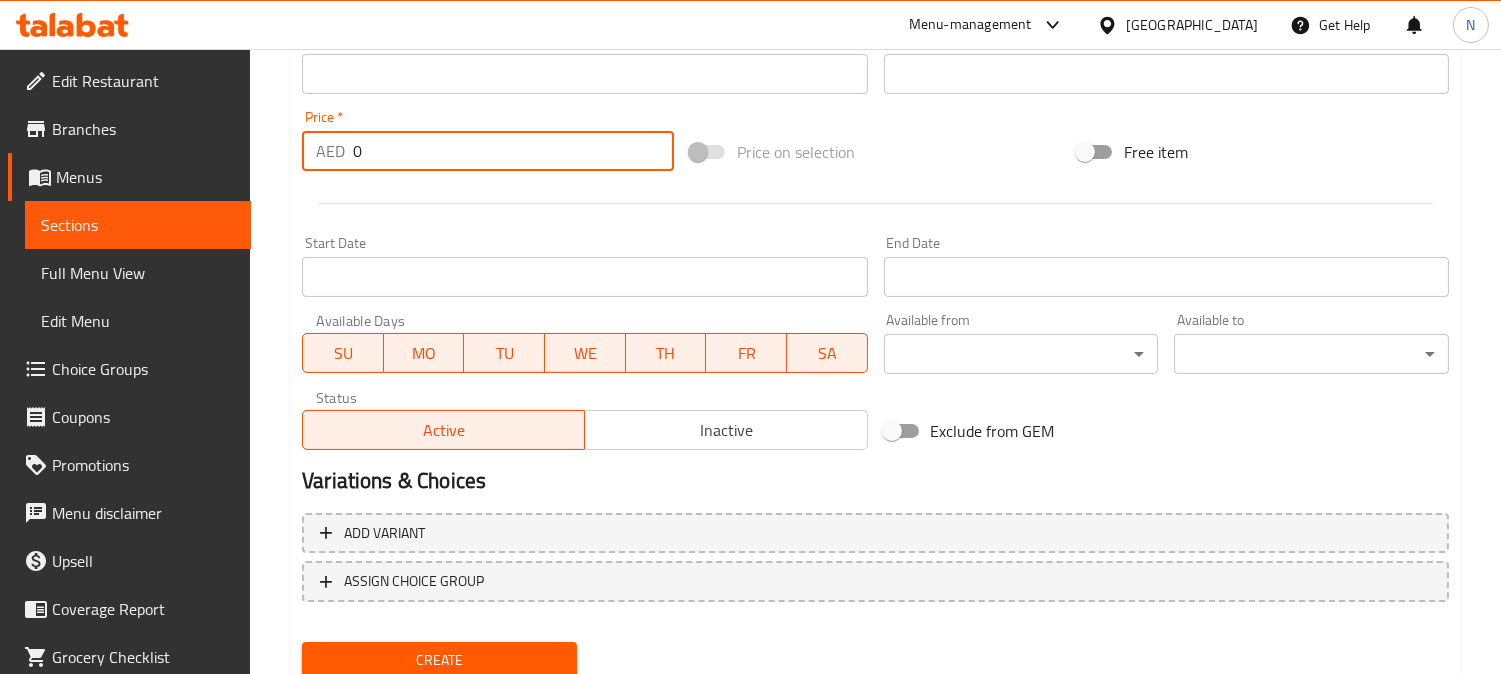 click on "AED 0 Price  *" at bounding box center [488, 151] 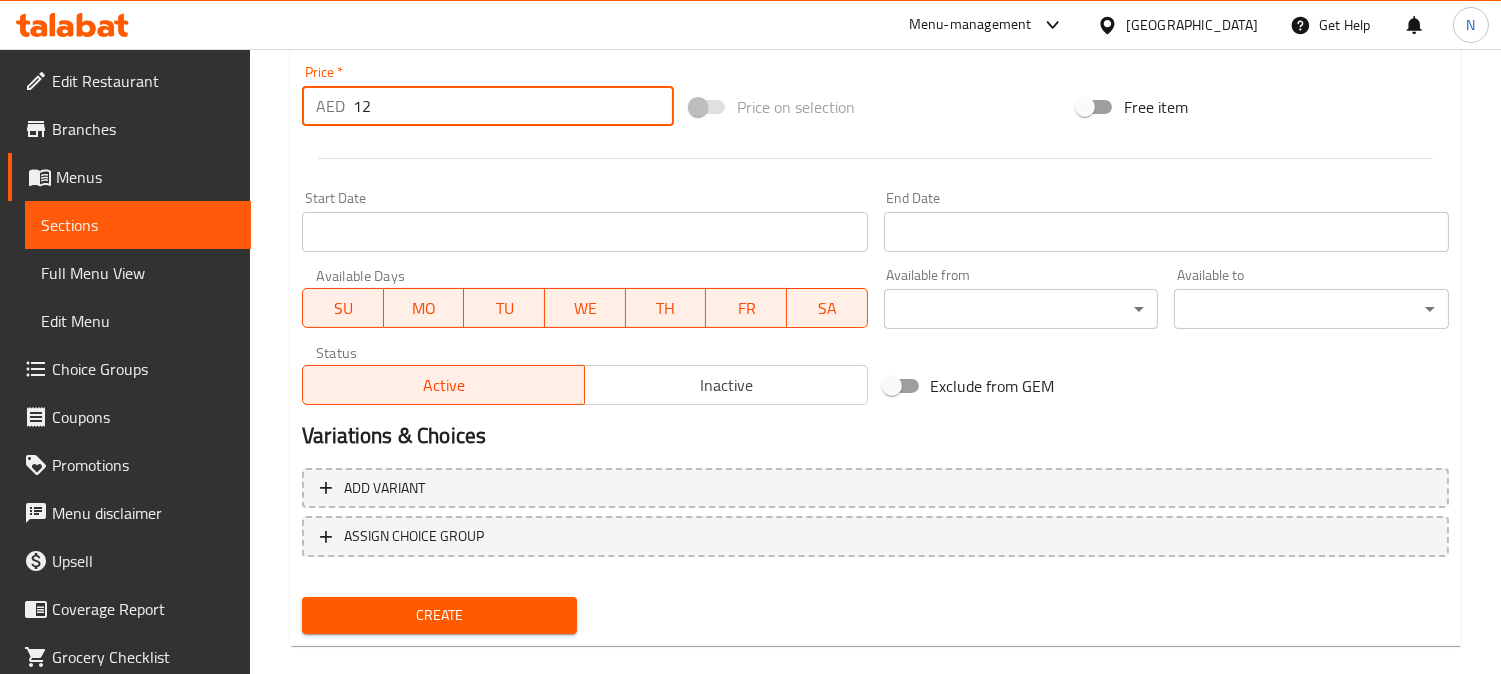scroll, scrollTop: 735, scrollLeft: 0, axis: vertical 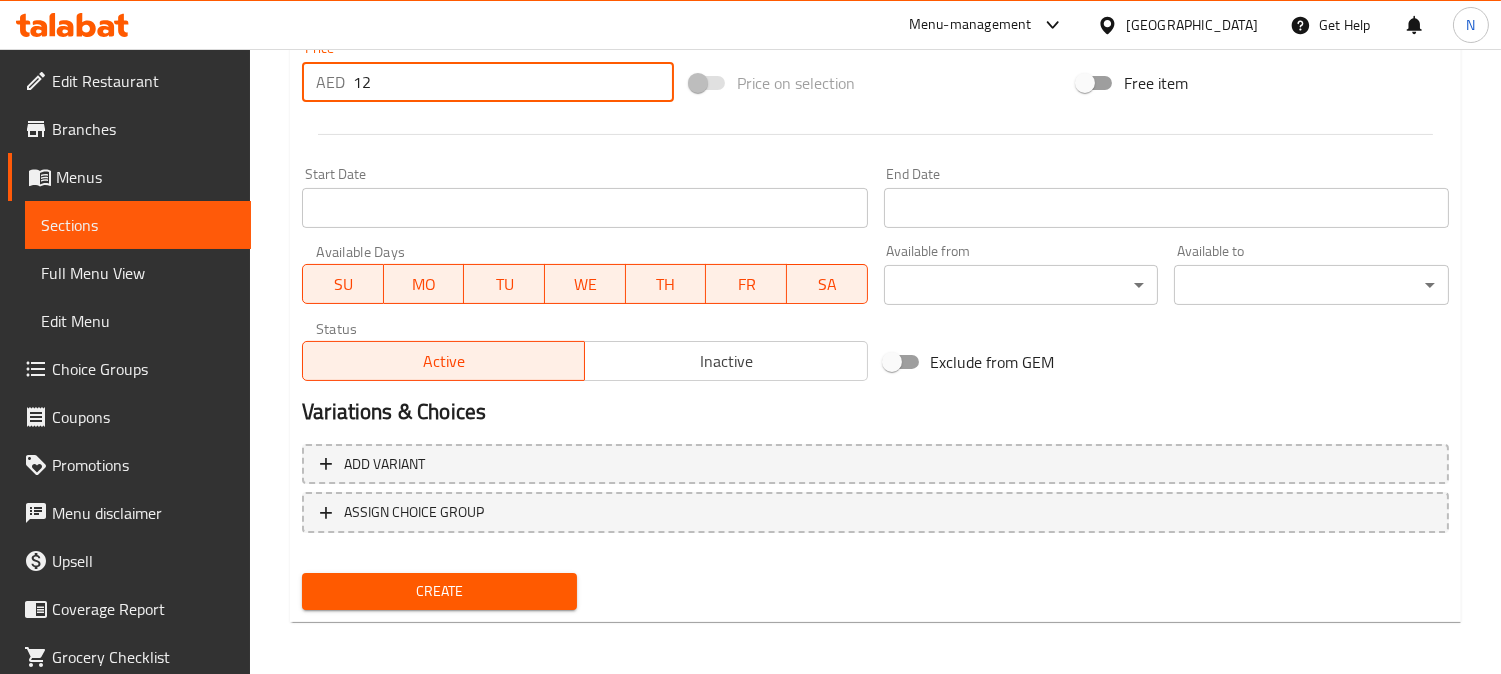 type on "12" 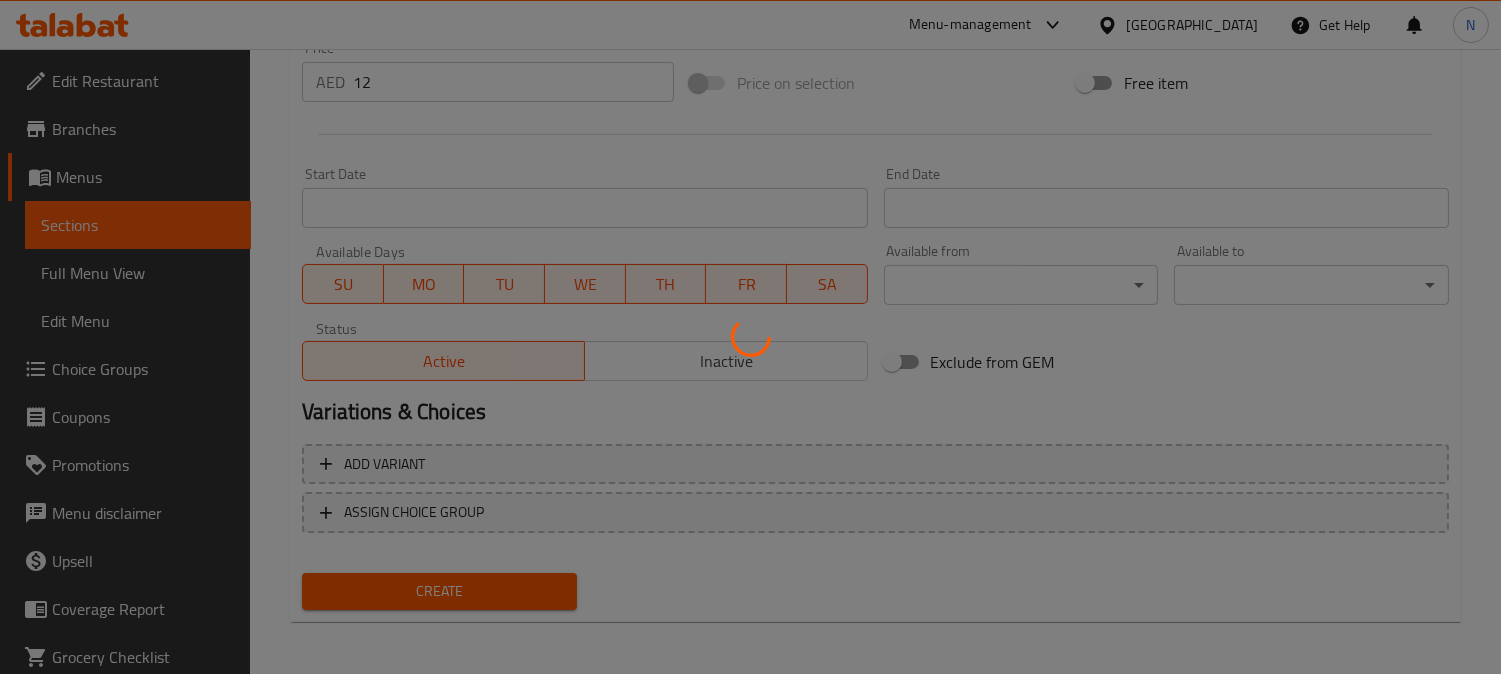 type 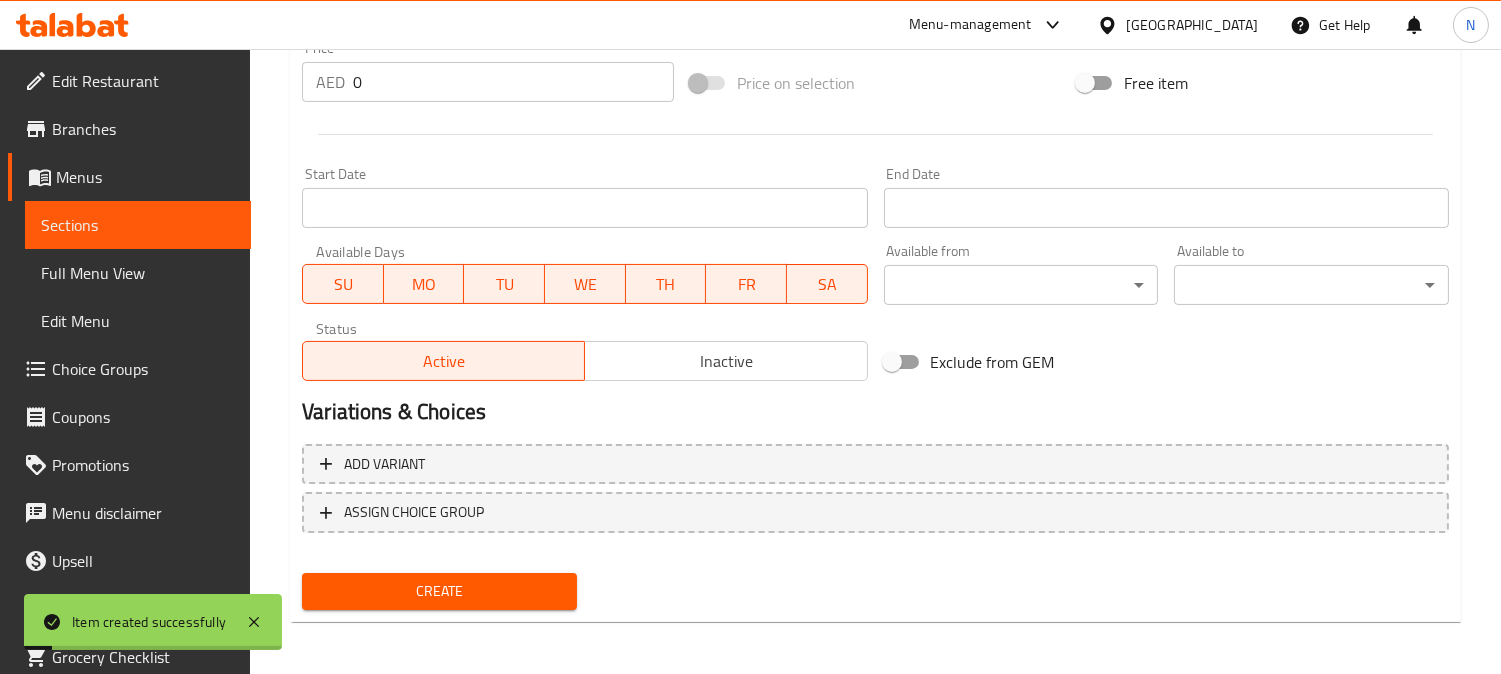 click on "Sections" at bounding box center (138, 225) 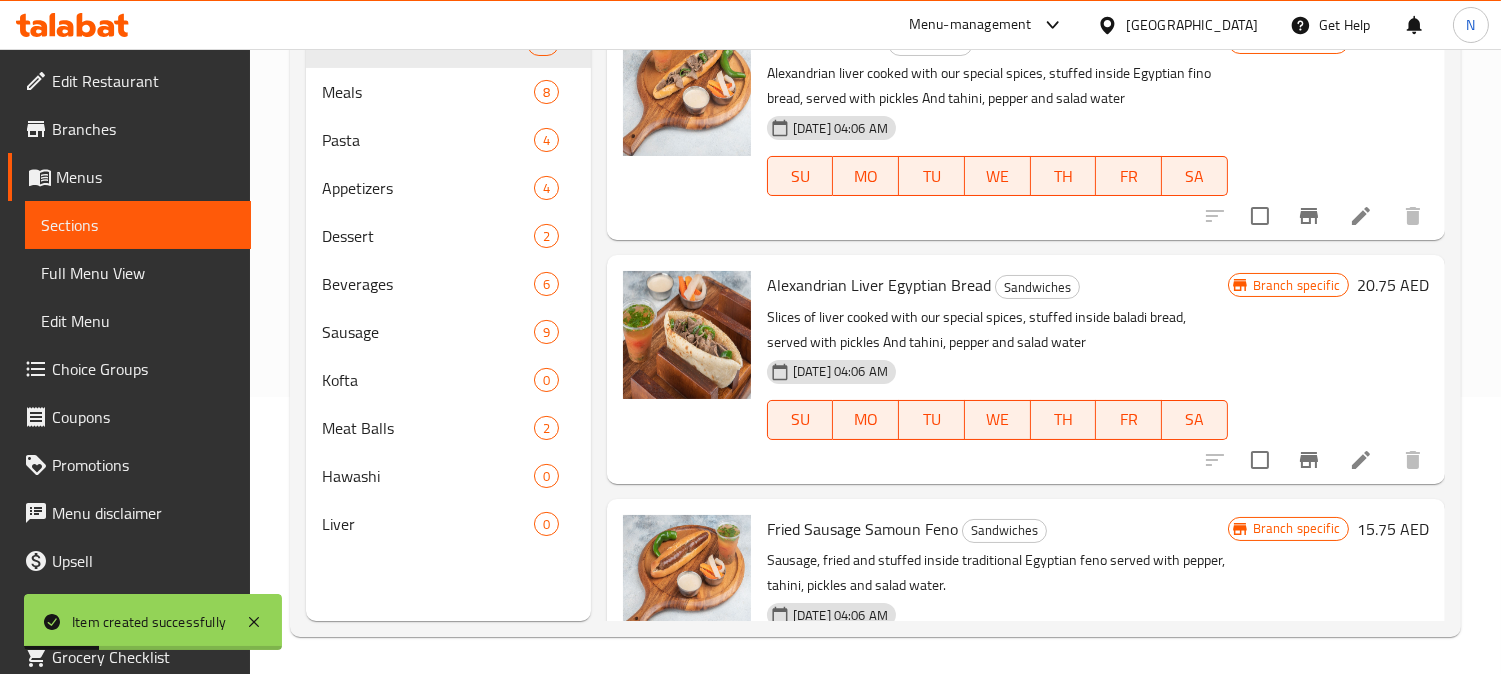 scroll, scrollTop: 280, scrollLeft: 0, axis: vertical 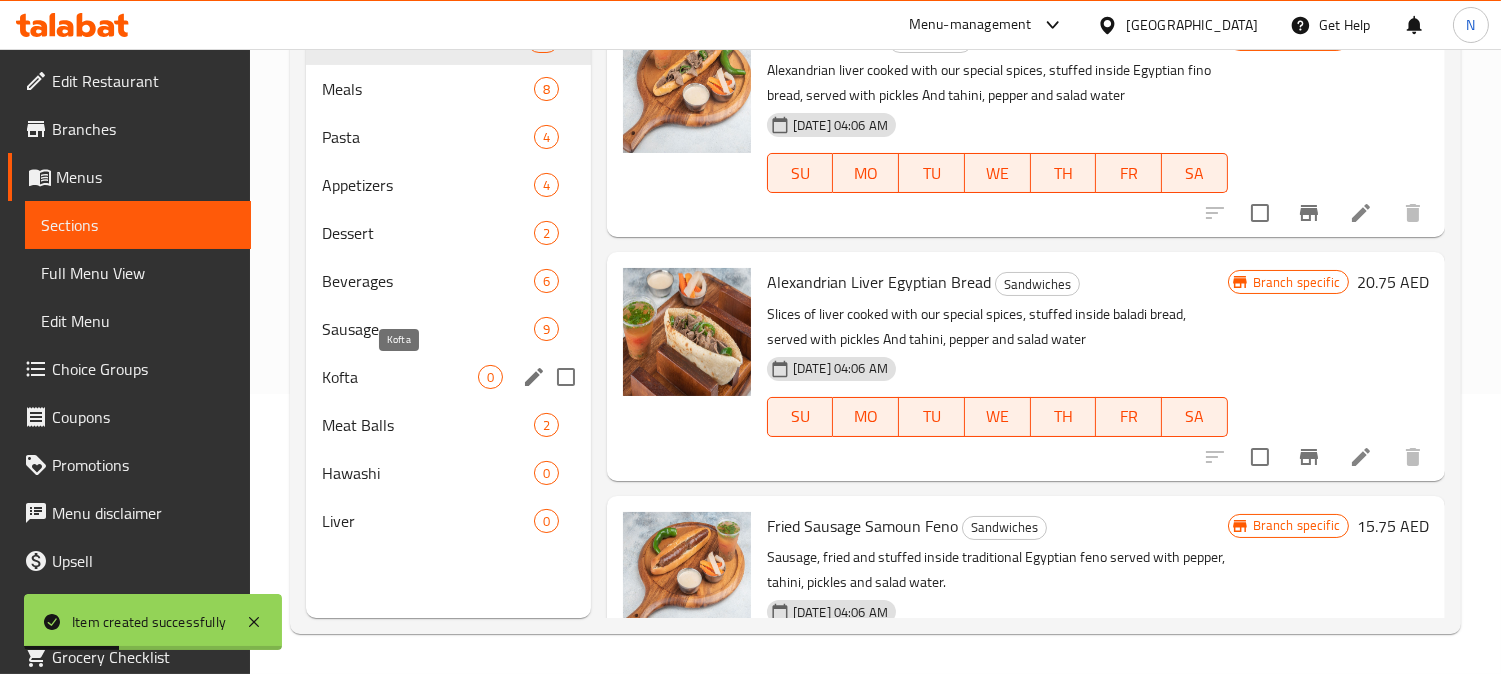 click on "Kofta" at bounding box center [400, 377] 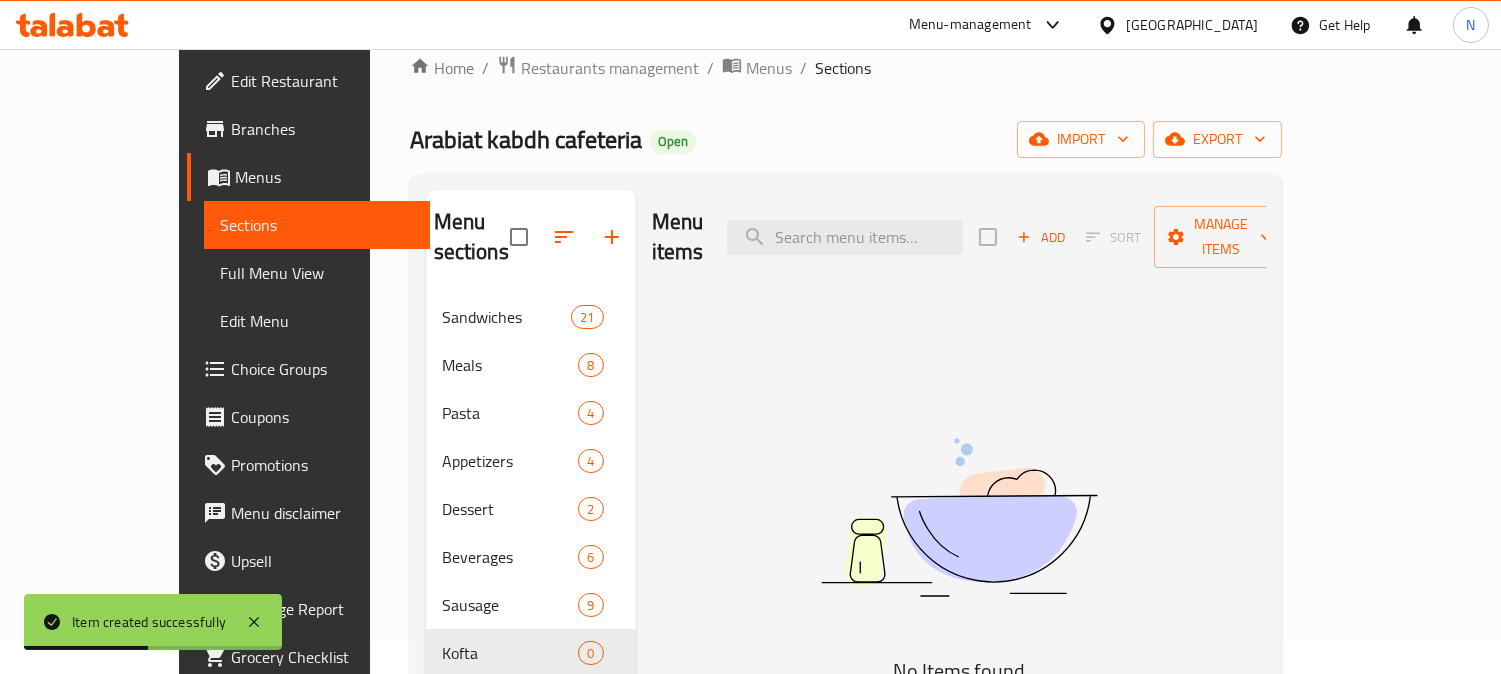 scroll, scrollTop: 0, scrollLeft: 0, axis: both 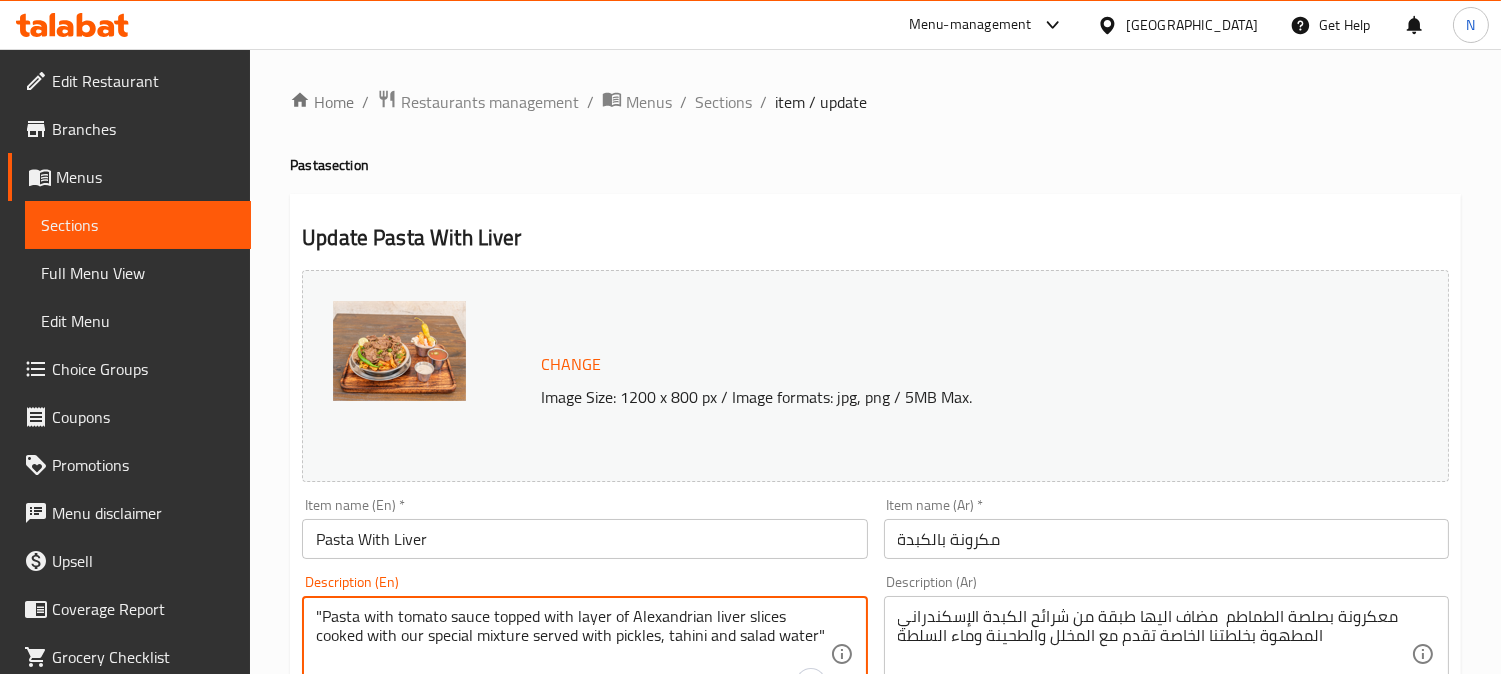 drag, startPoint x: 324, startPoint y: 608, endPoint x: 303, endPoint y: 618, distance: 23.259407 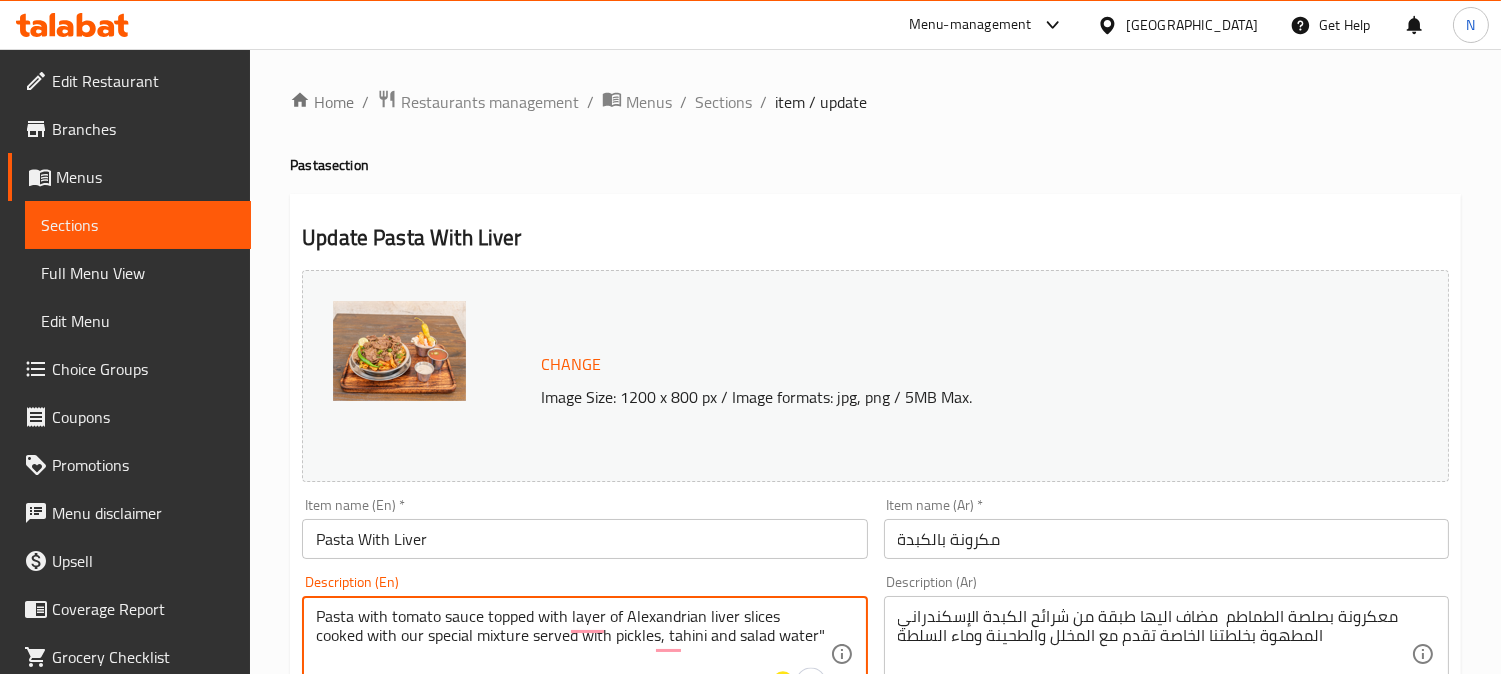 click on "Pasta with tomato sauce topped with layer of Alexandrian liver slices cooked with our special mixture served with pickles, tahini and salad water"" at bounding box center (572, 654) 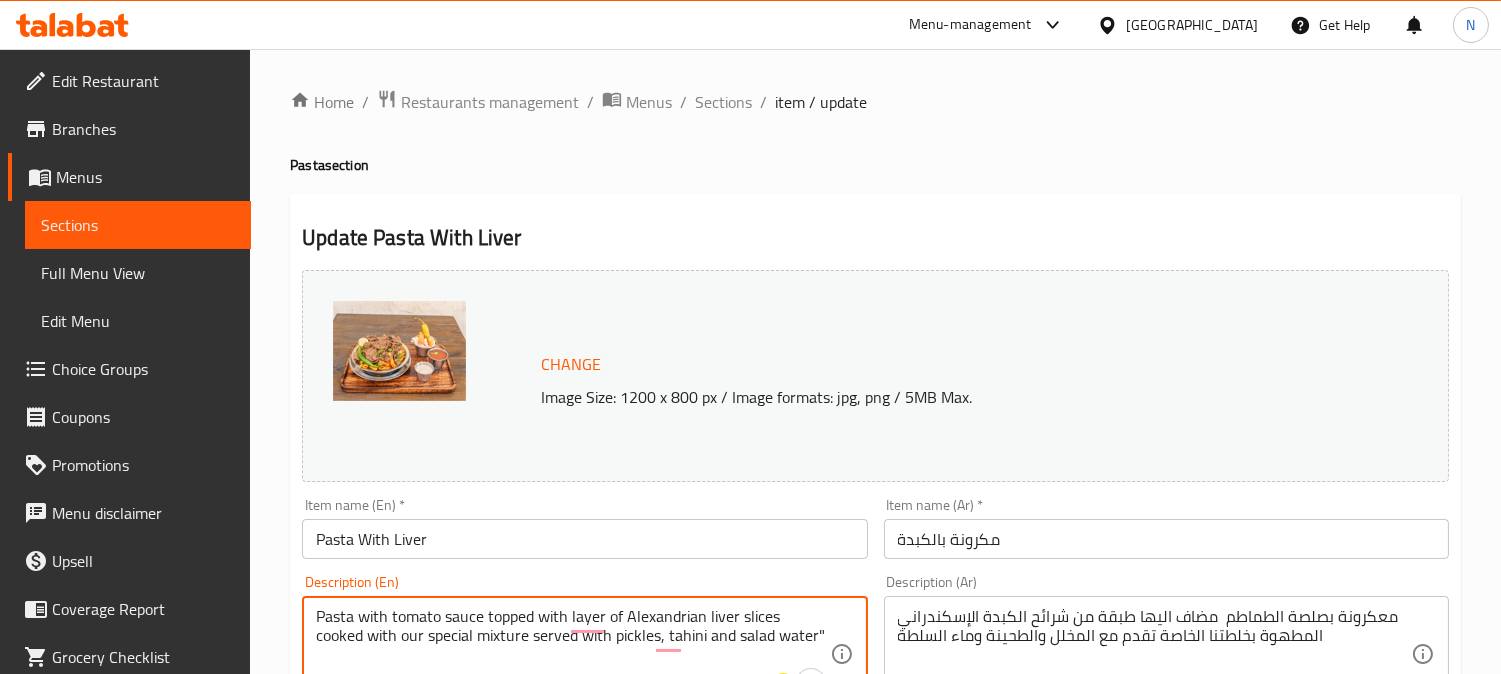 click on "Pasta with tomato sauce topped with layer of Alexandrian liver slices cooked with our special mixture served with pickles, tahini and salad water"" at bounding box center (572, 654) 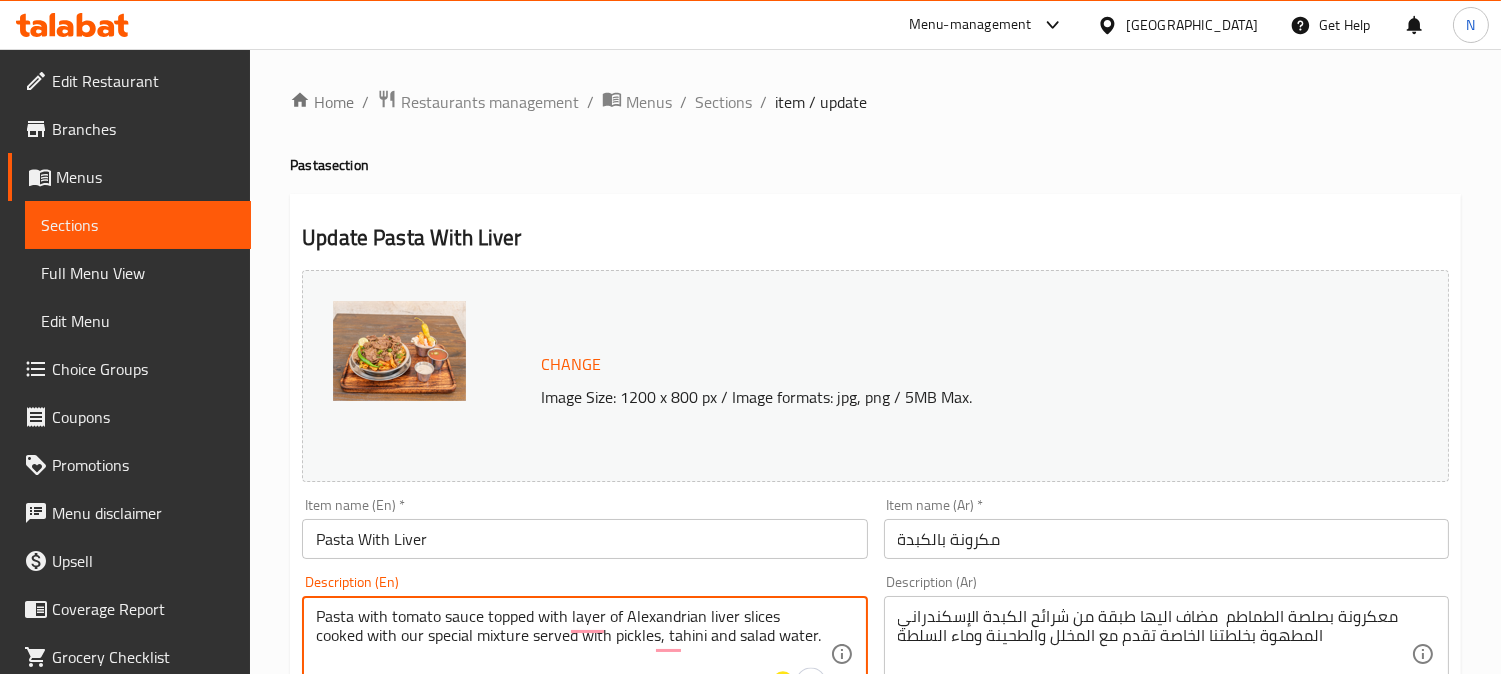 type on "Pasta with tomato sauce topped with layer of Alexandrian liver slices cooked with our special mixture served with pickles, tahini and salad water." 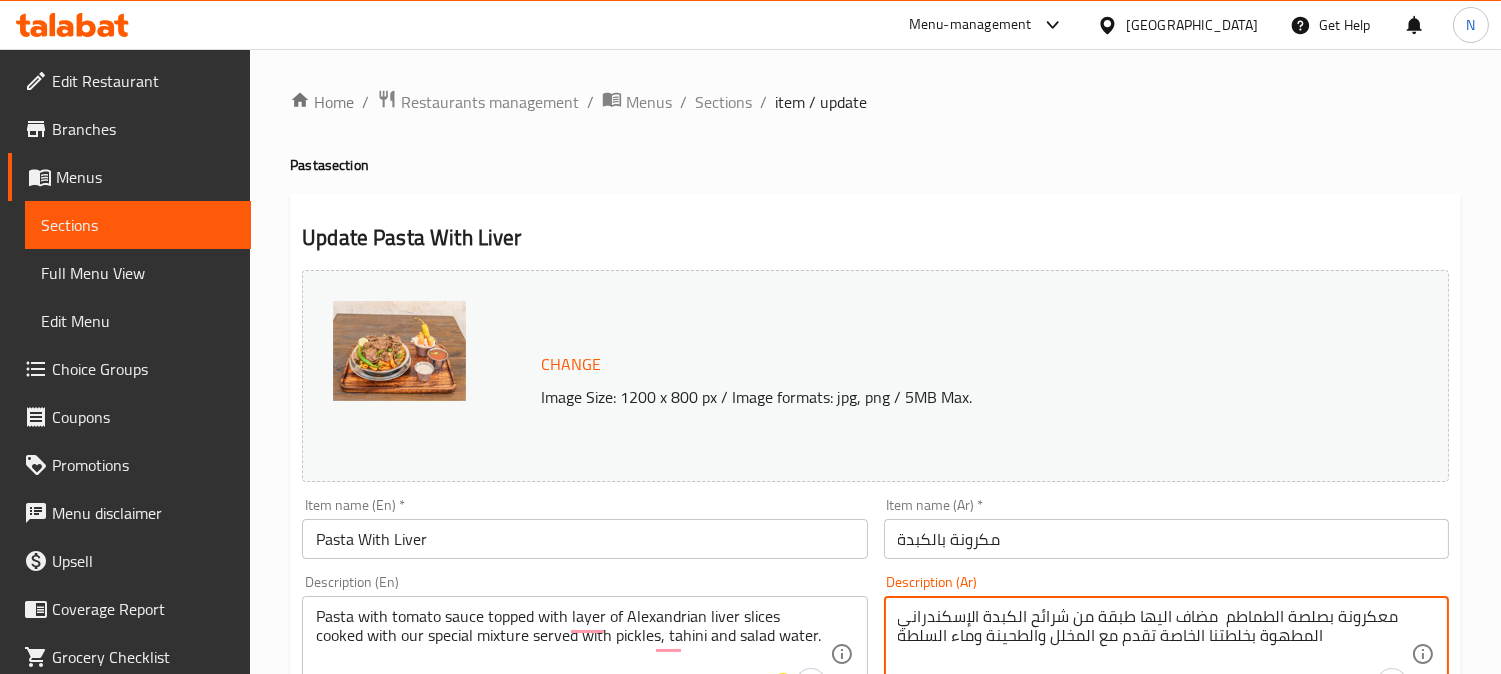 drag, startPoint x: 1394, startPoint y: 615, endPoint x: 1427, endPoint y: 622, distance: 33.734257 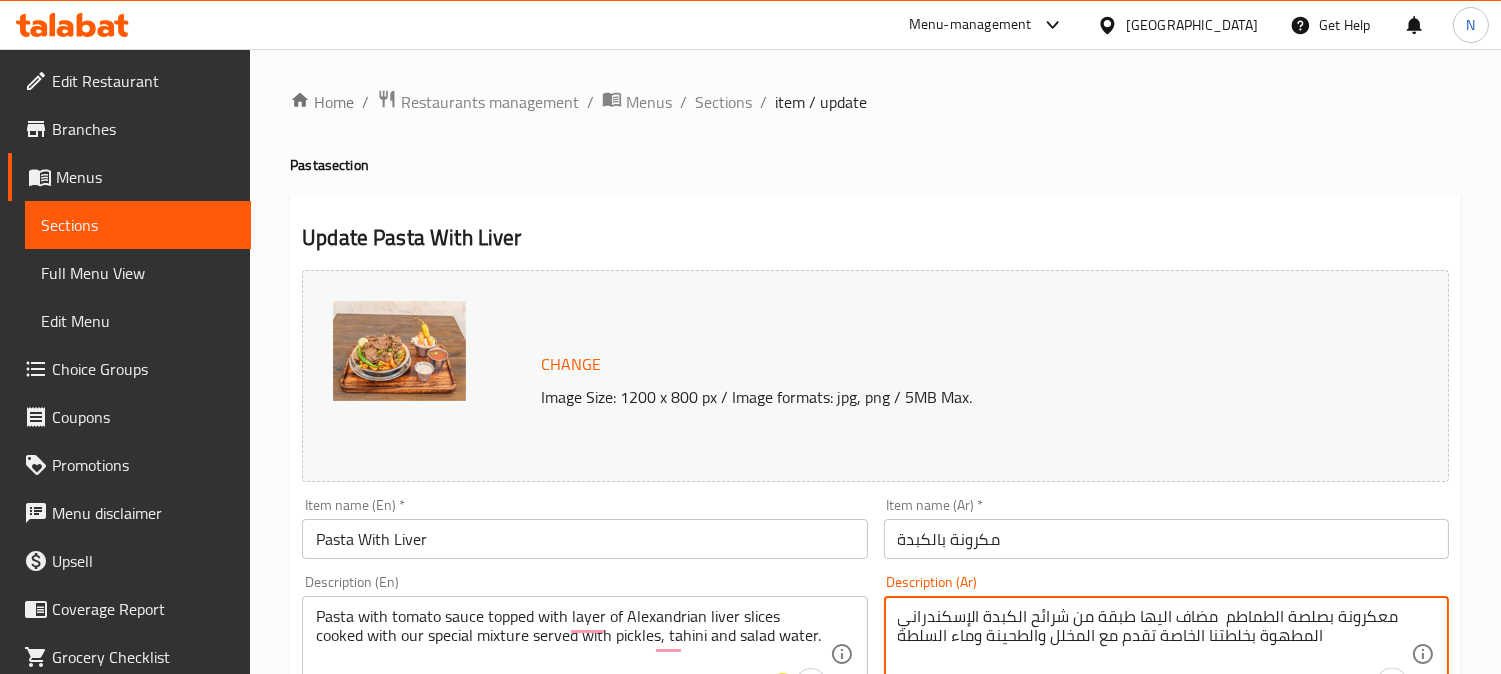 click on "معكرونة بصلصة الطماطم  مضاف اليها طبقة من شرائح الكبدة الإسكندراني المطهوة بخلطتنا الخاصة تقدم مع المخلل والطحينة وماء السلطة" at bounding box center (1154, 654) 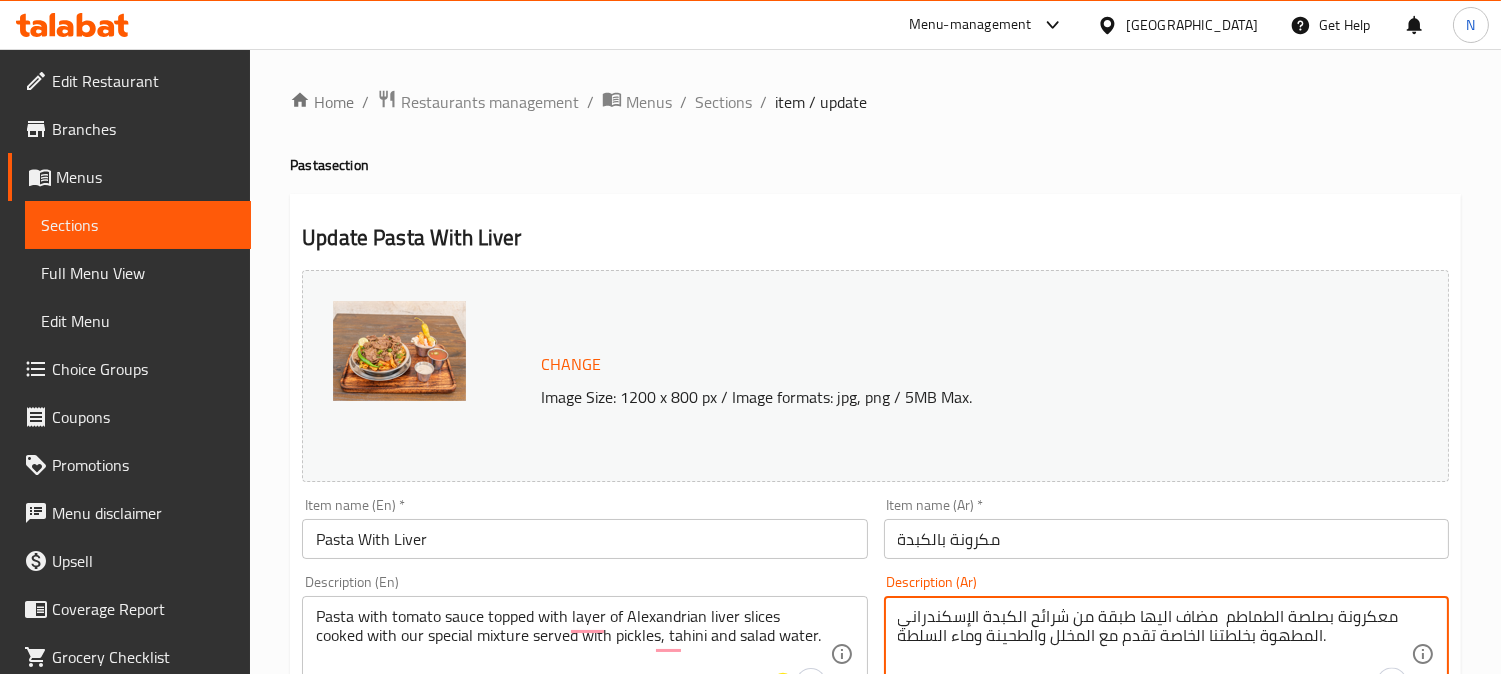 type on "معكرونة بصلصة الطماطم  مضاف اليها طبقة من شرائح الكبدة الإسكندراني المطهوة بخلطتنا الخاصة تقدم مع المخلل والطحينة وماء السلطة." 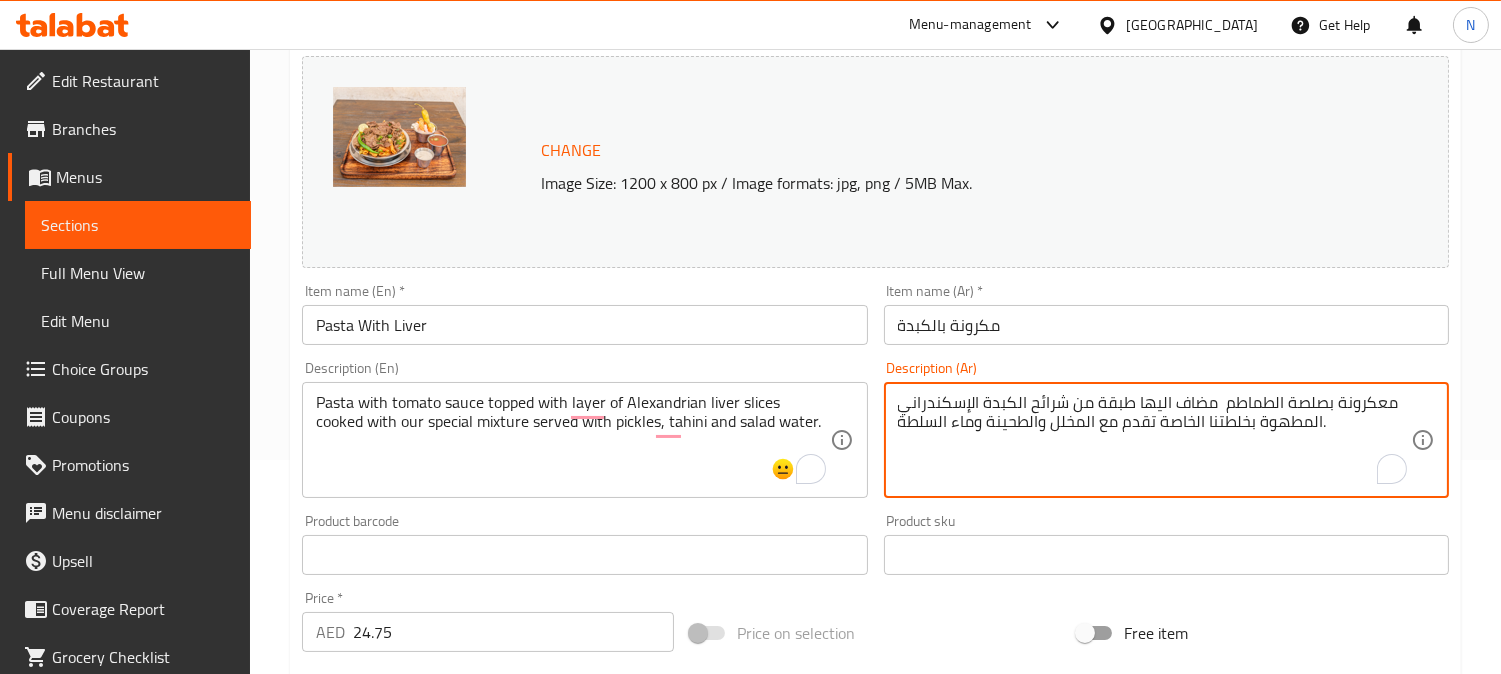 scroll, scrollTop: 222, scrollLeft: 0, axis: vertical 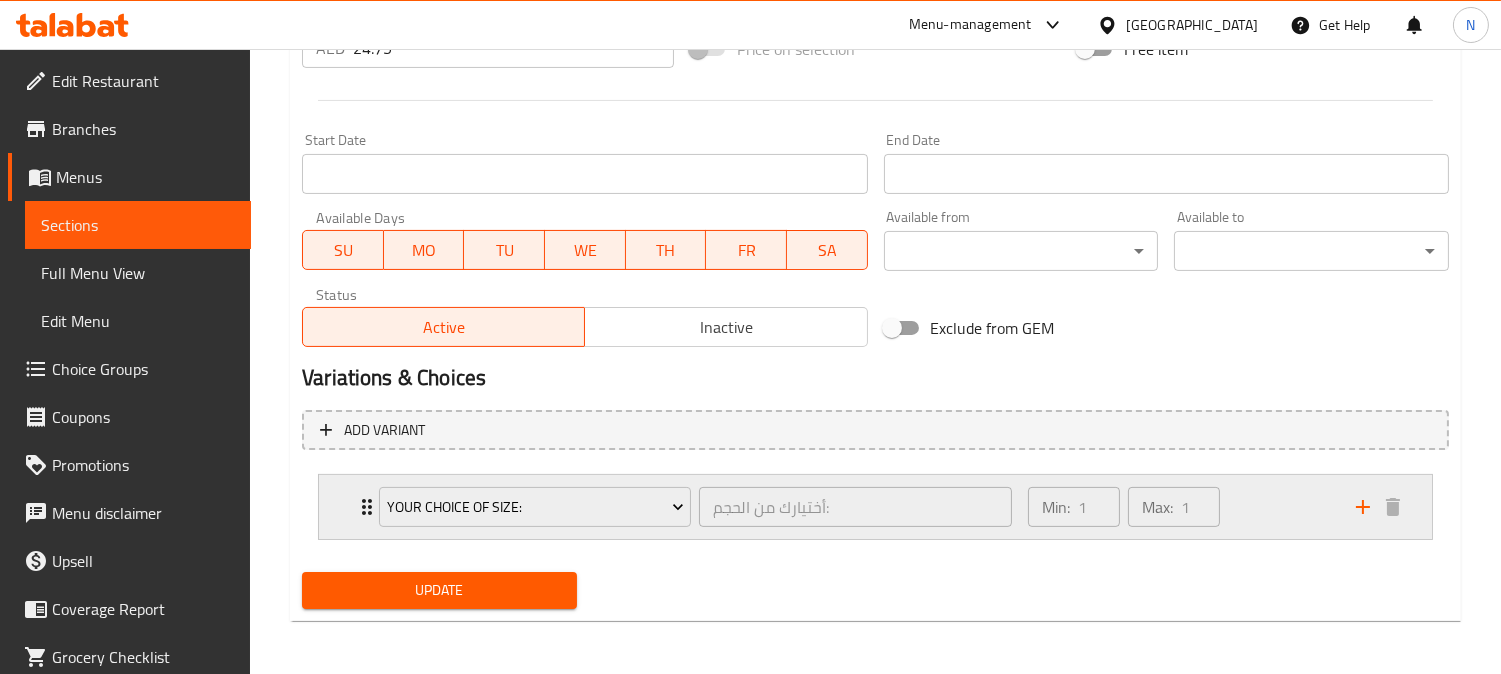 click on "Min: 1 ​ Max: 1 ​" at bounding box center (1180, 507) 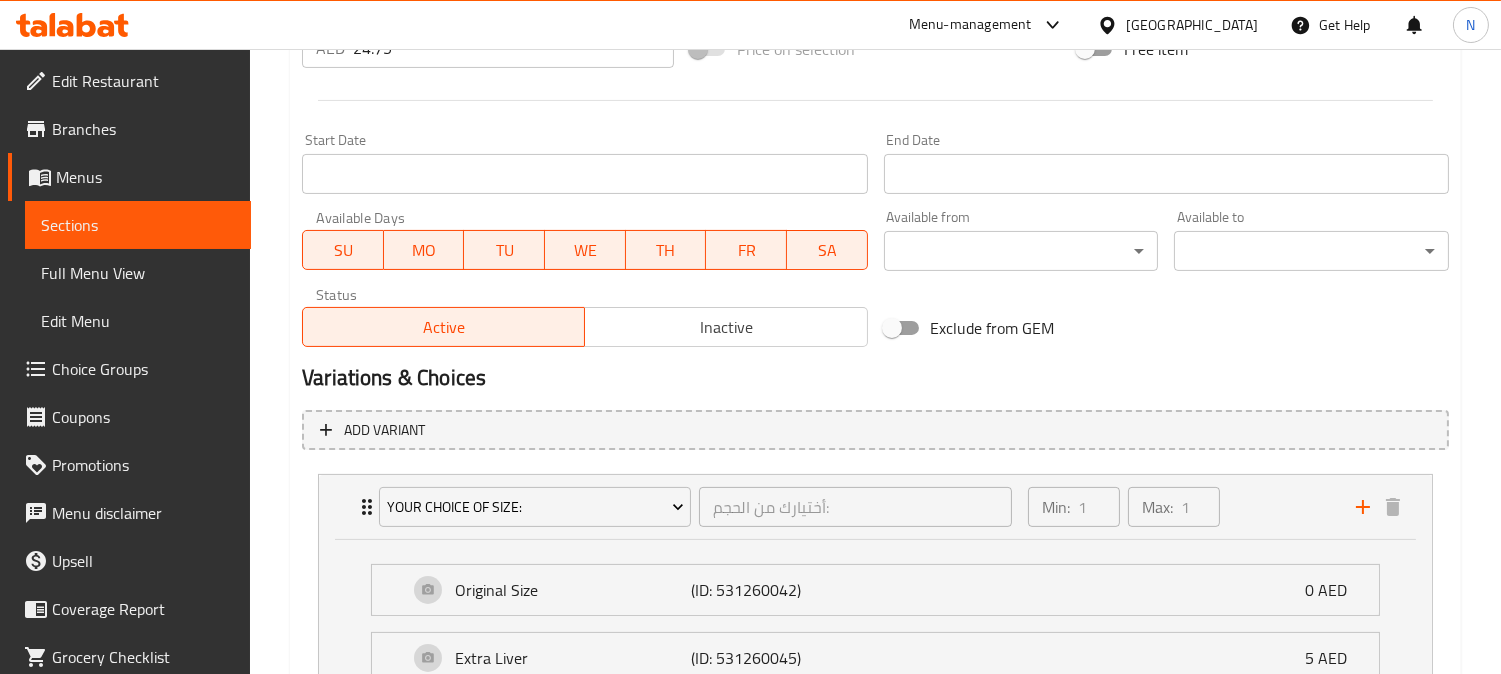 scroll, scrollTop: 976, scrollLeft: 0, axis: vertical 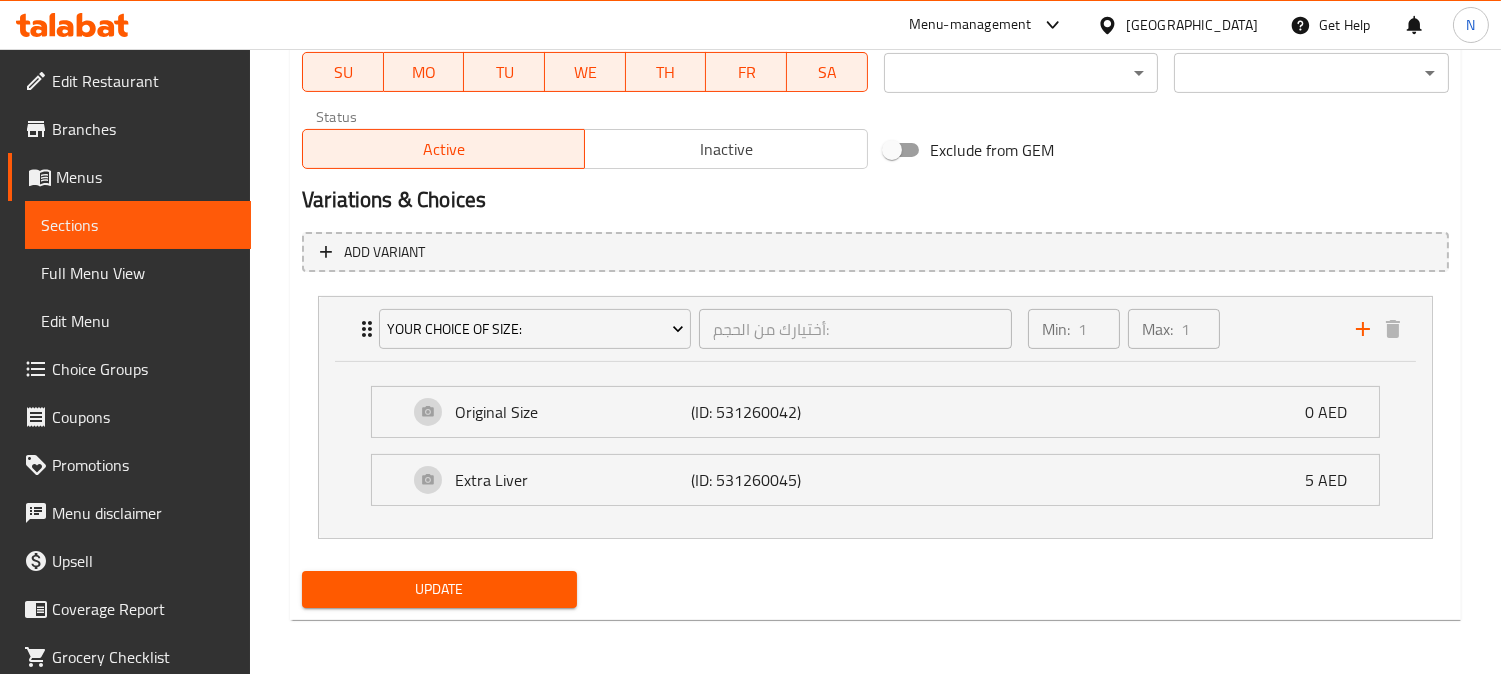click on "Update" at bounding box center (439, 589) 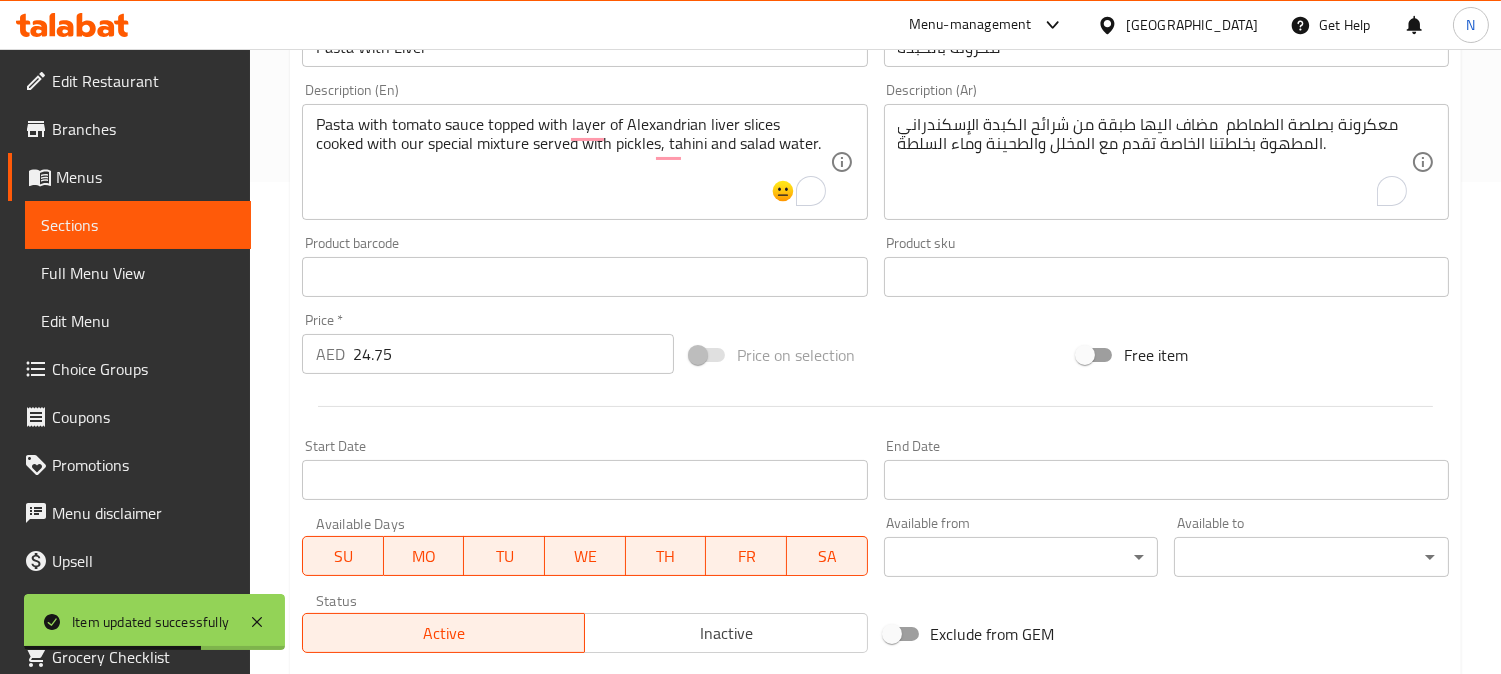 scroll, scrollTop: 198, scrollLeft: 0, axis: vertical 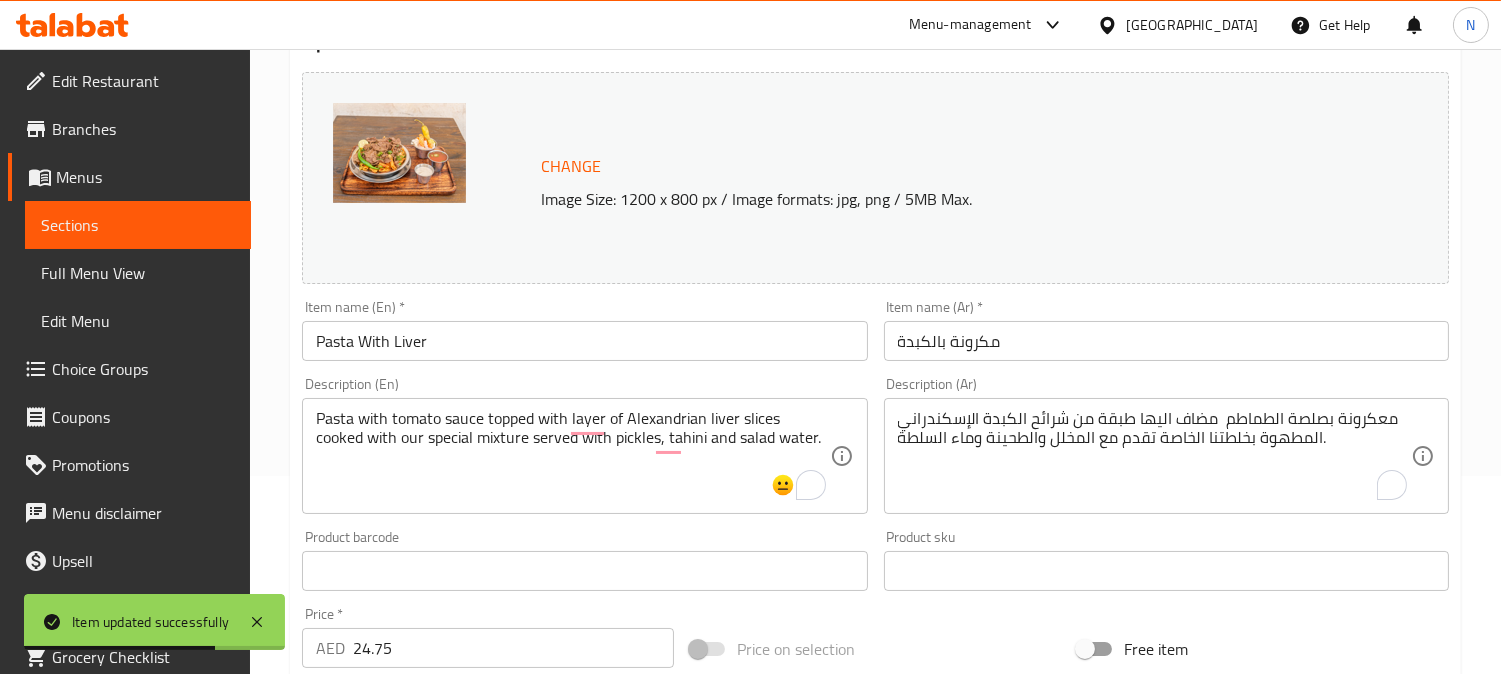 click on "Pasta With Liver" at bounding box center [584, 341] 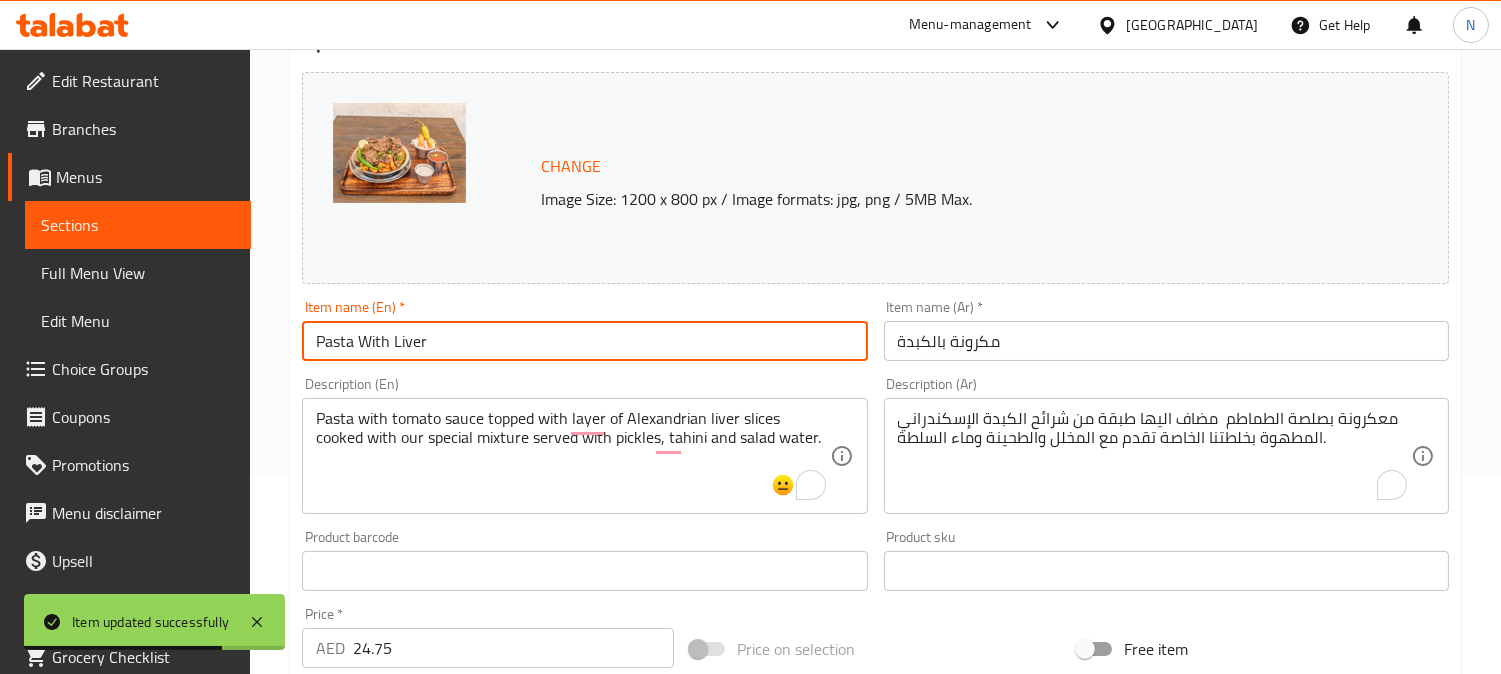 click on "Pasta With Liver" at bounding box center (584, 341) 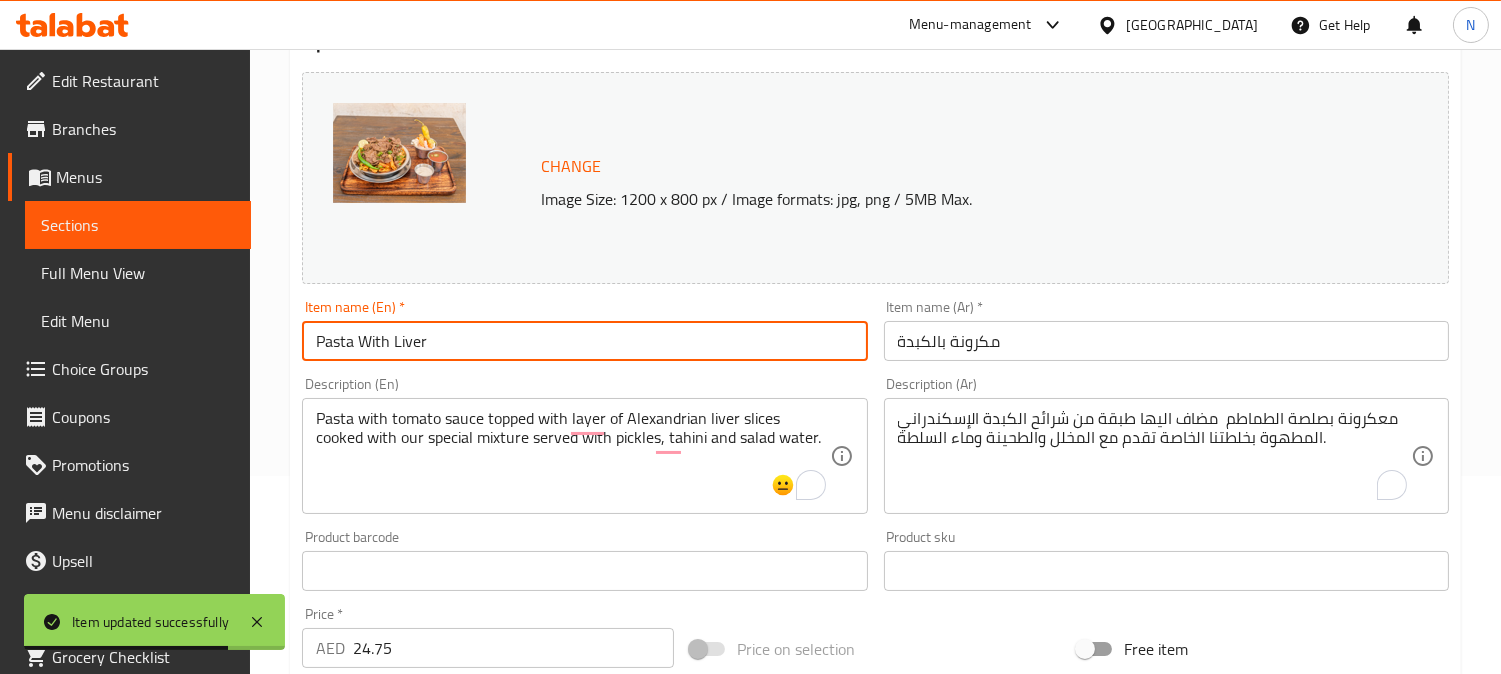 click on "Pasta With Liver" at bounding box center (584, 341) 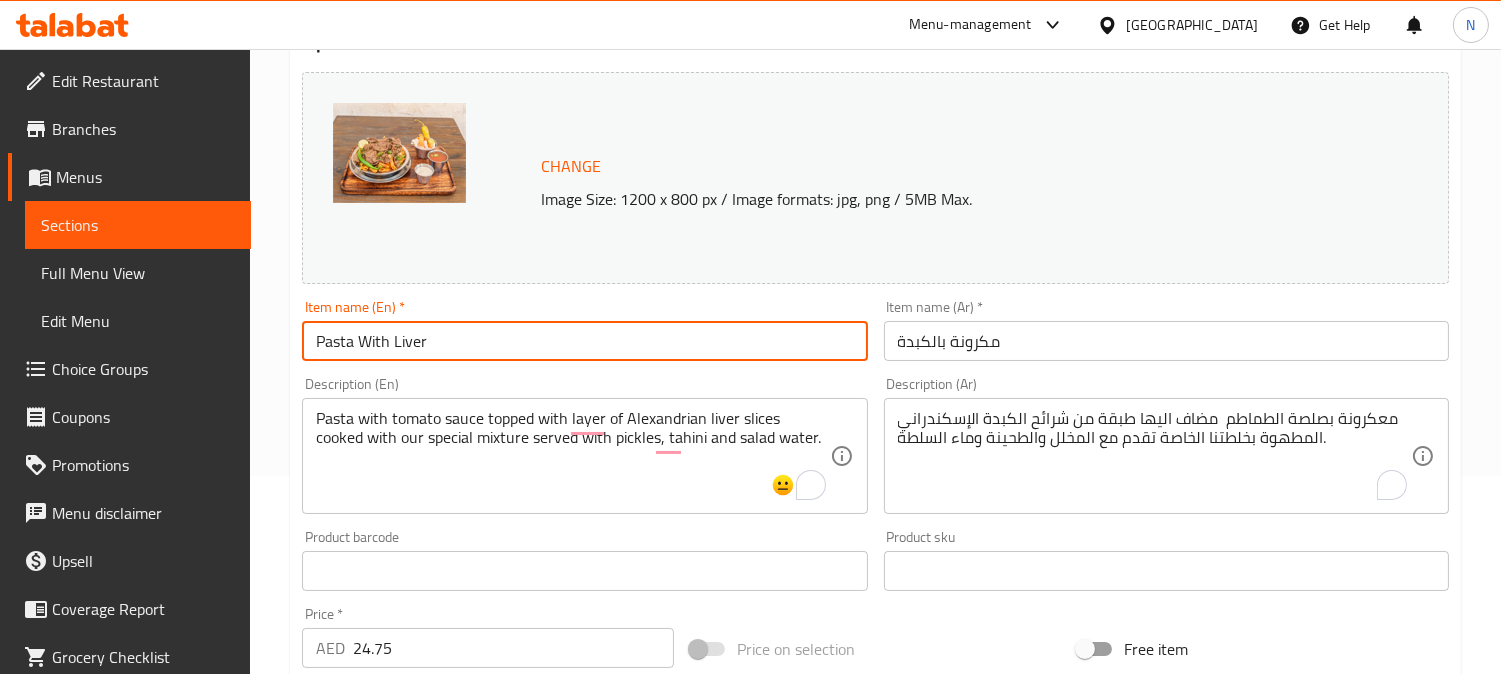 click on "مكرونة بالكبدة" at bounding box center [1166, 341] 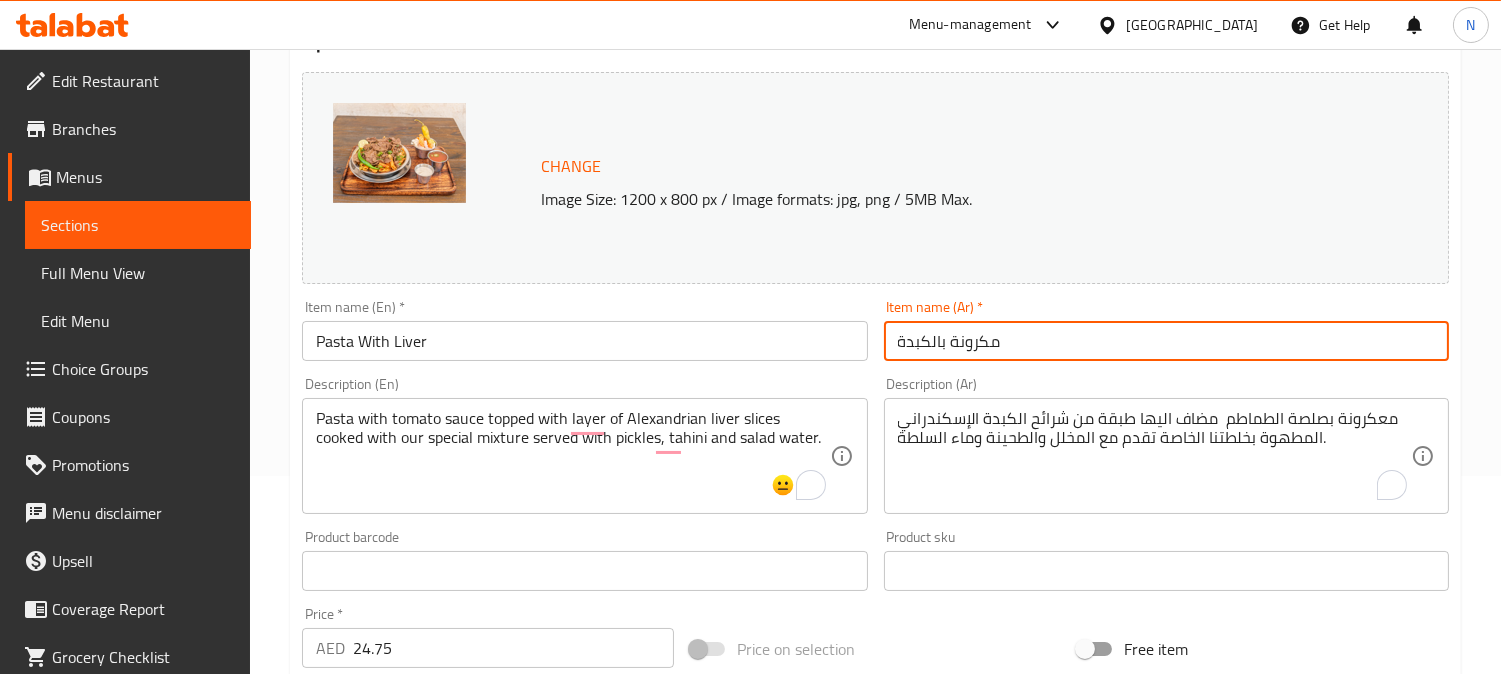 click on "مكرونة بالكبدة" at bounding box center [1166, 341] 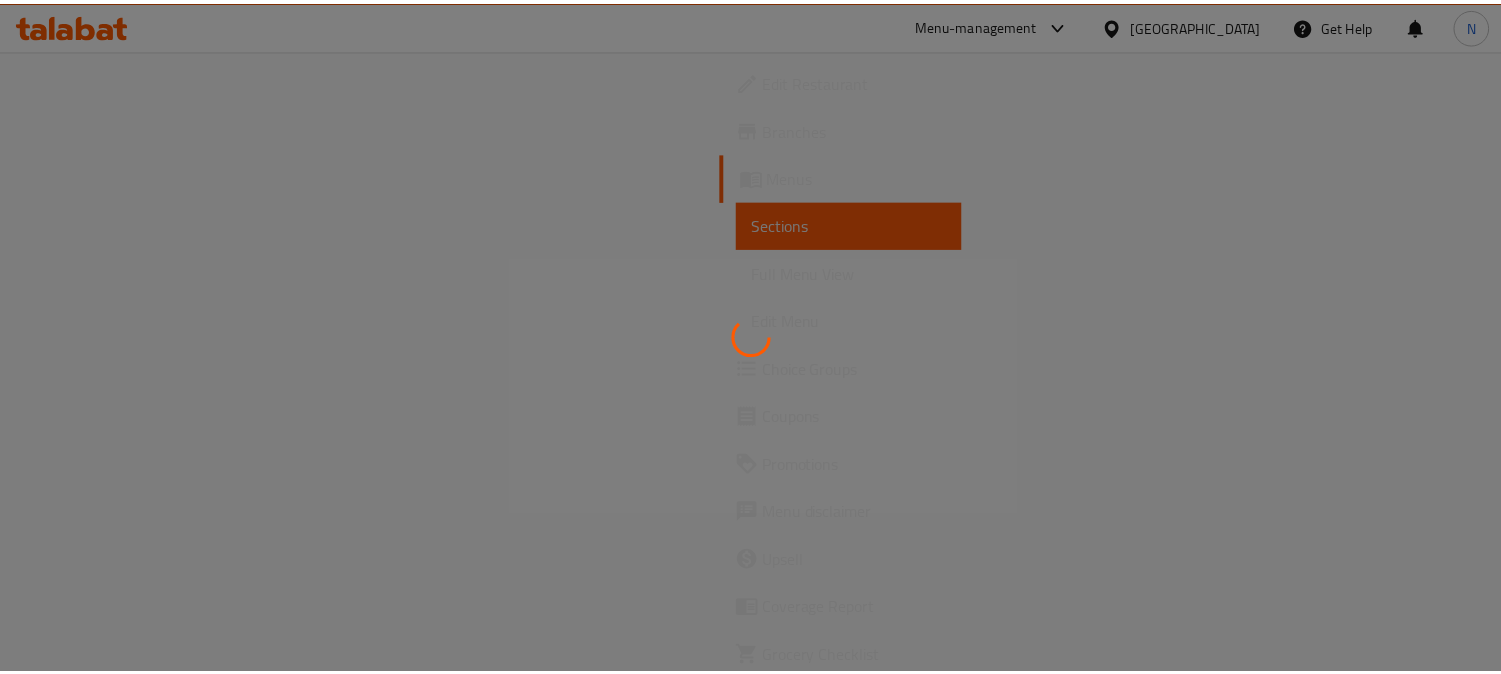 scroll, scrollTop: 0, scrollLeft: 0, axis: both 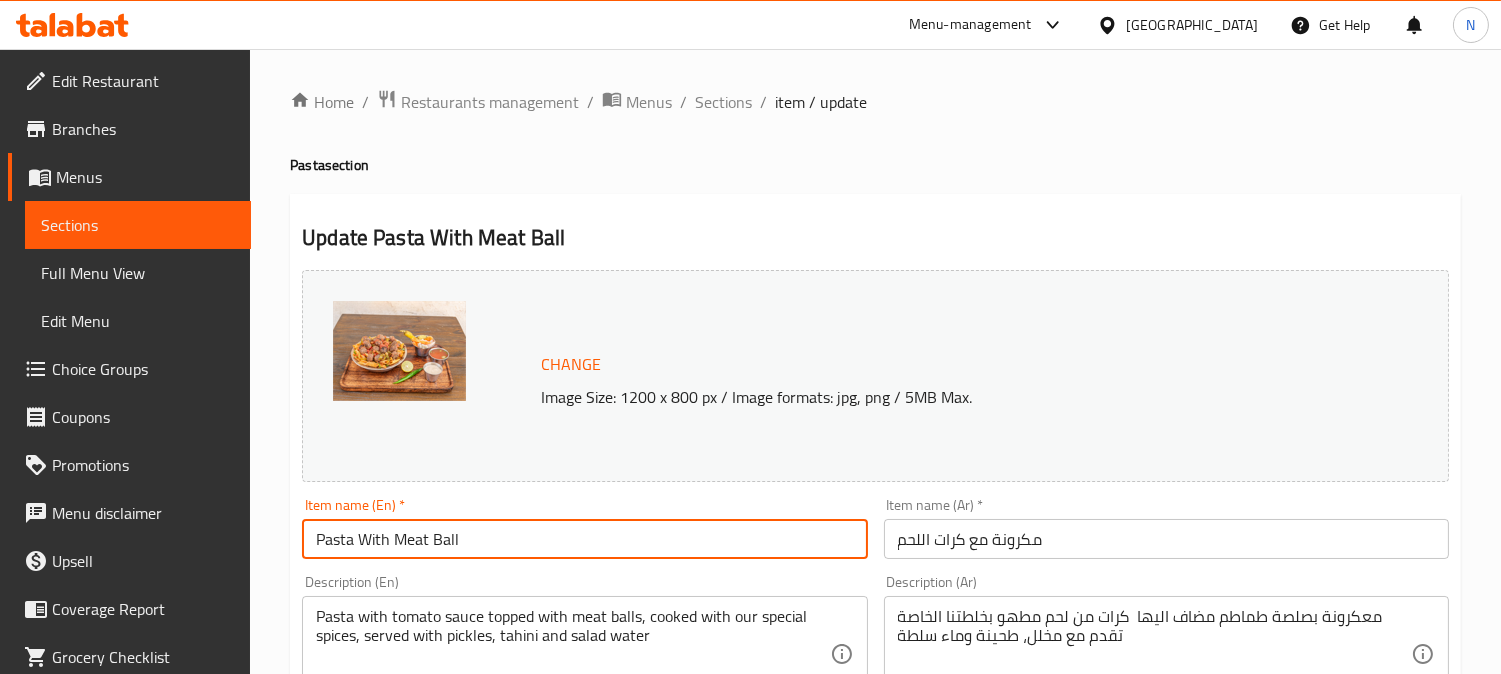 click on "Pasta With Meat Ball" at bounding box center [584, 539] 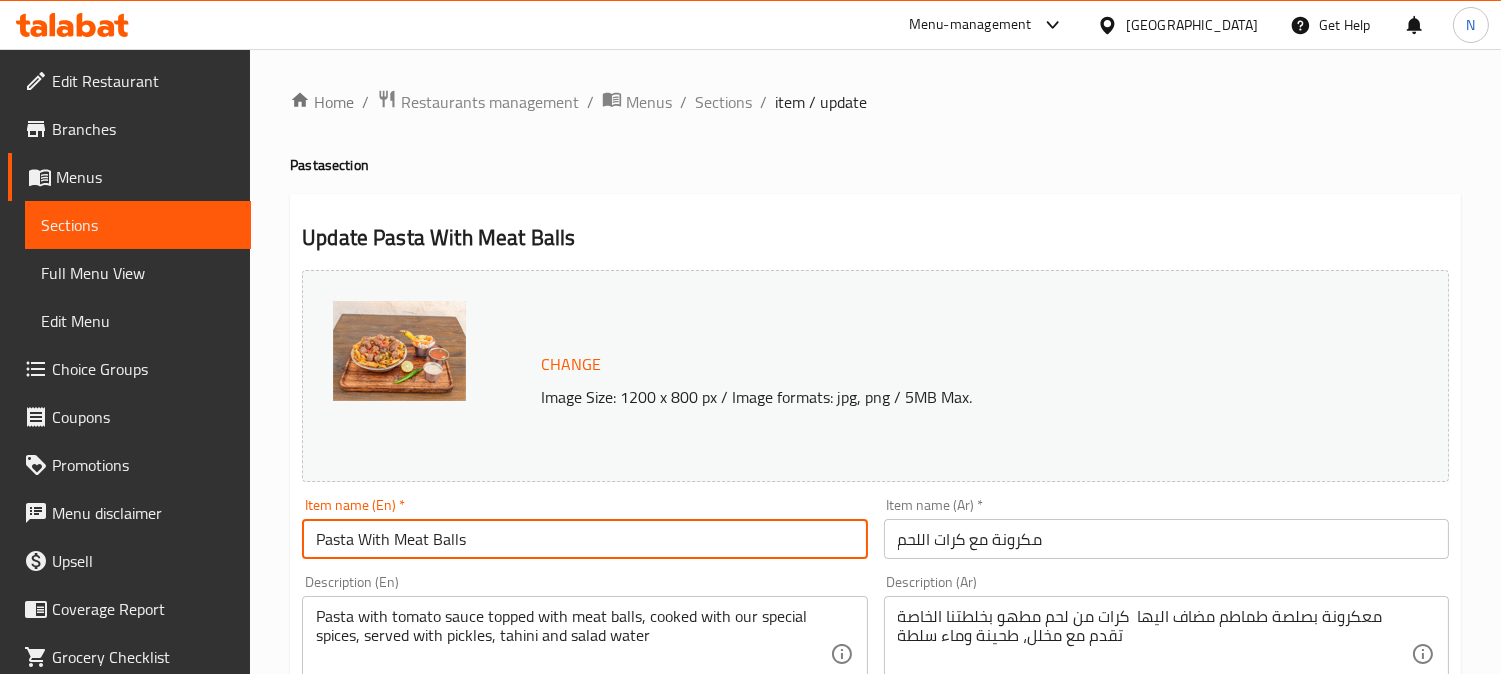 type on "Pasta With Meat Balls" 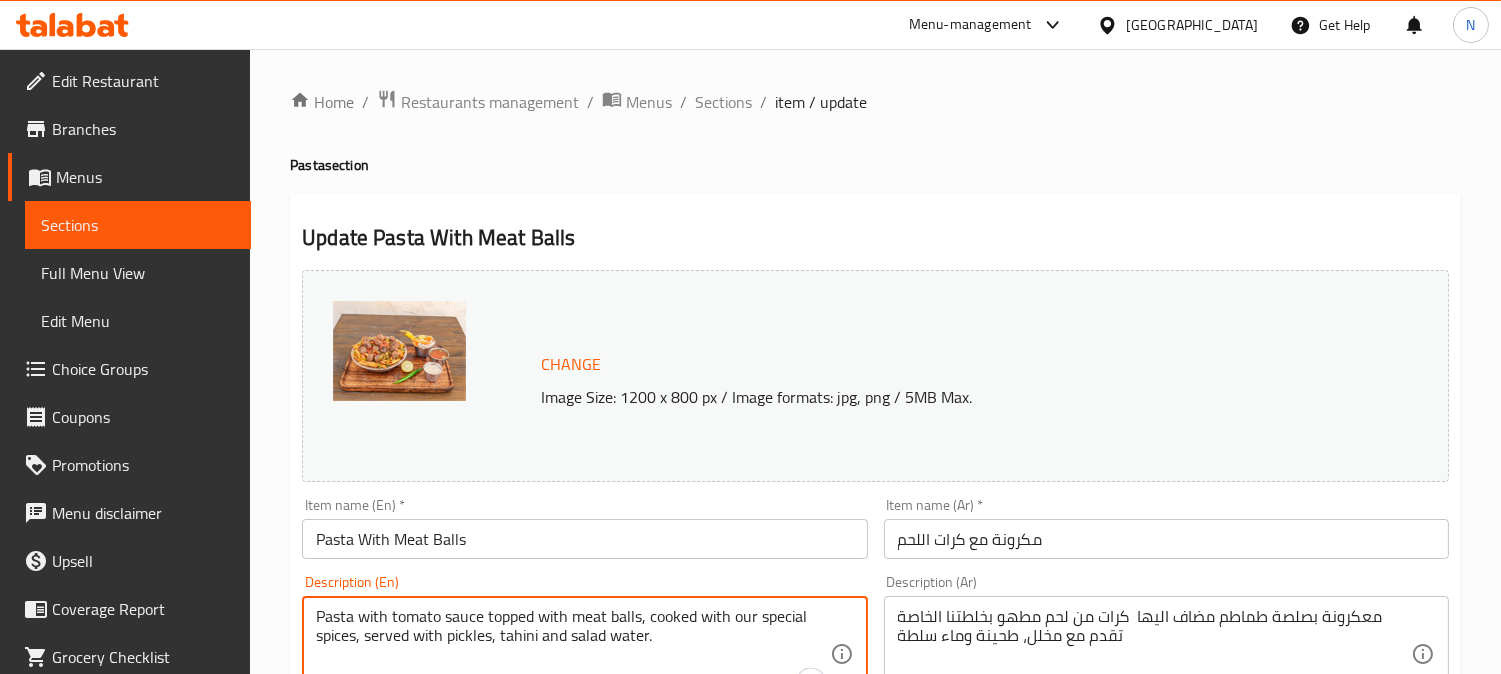 type on "Pasta with tomato sauce topped with meat balls, cooked with our special spices, served with pickles, tahini and salad water." 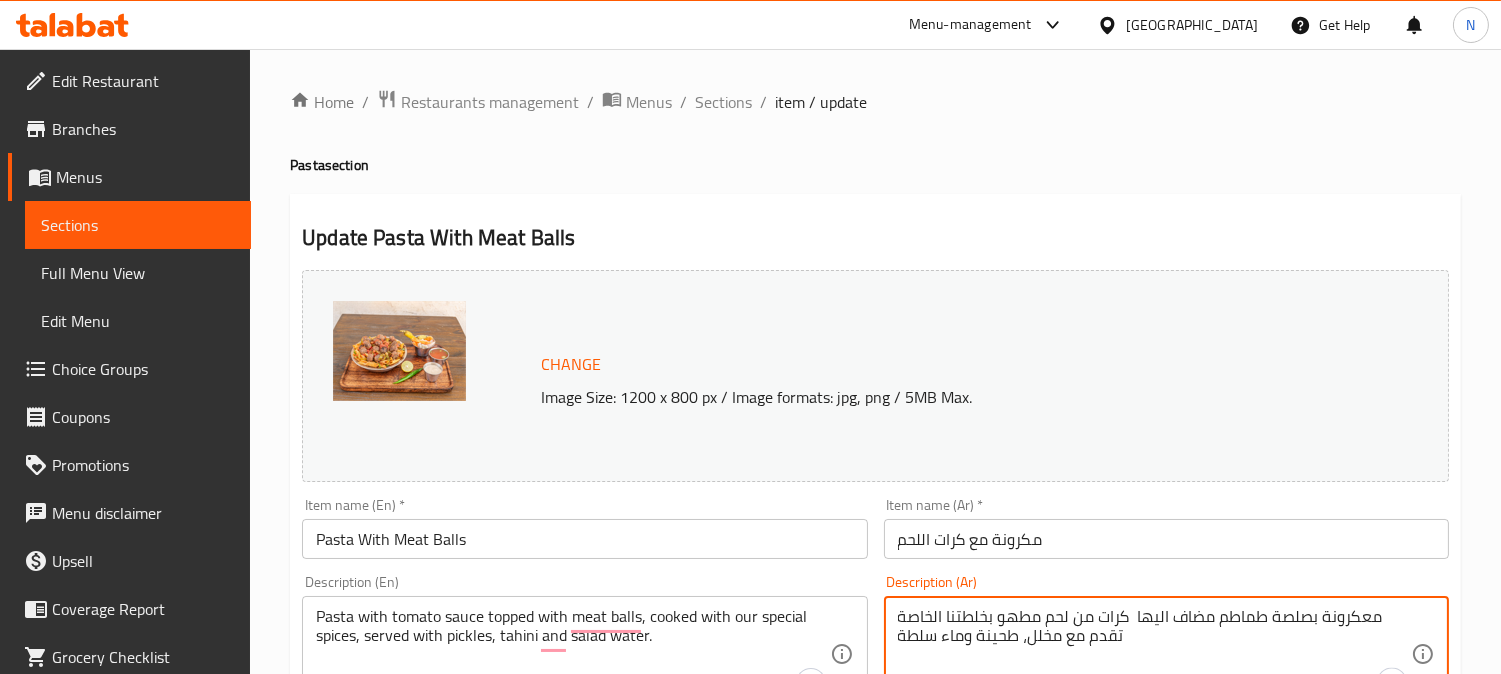 click on "معكرونة بصلصة طماطم مضاف اليها  كرات من لحم مطهو بخلطتنا الخاصة
تقدم مع مخلل، طحينة وماء سلطة" at bounding box center (1154, 654) 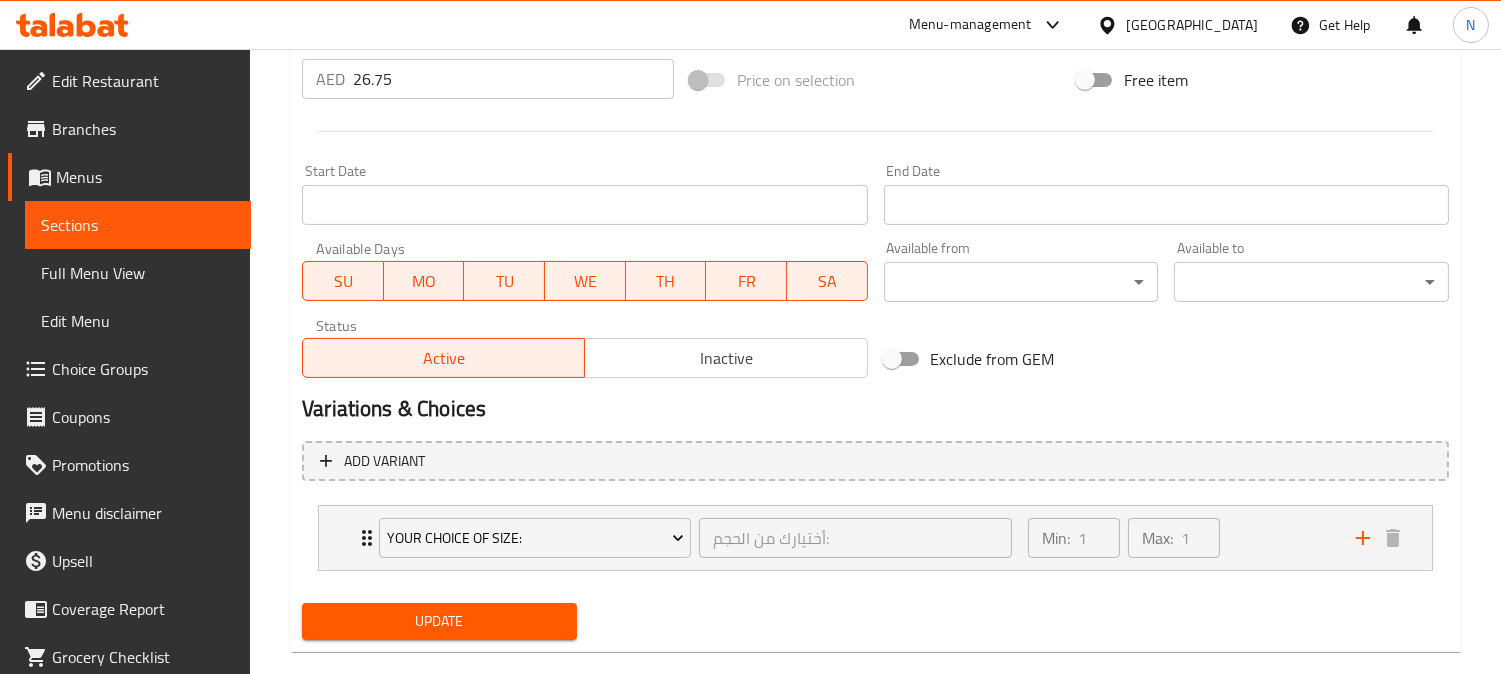 scroll, scrollTop: 777, scrollLeft: 0, axis: vertical 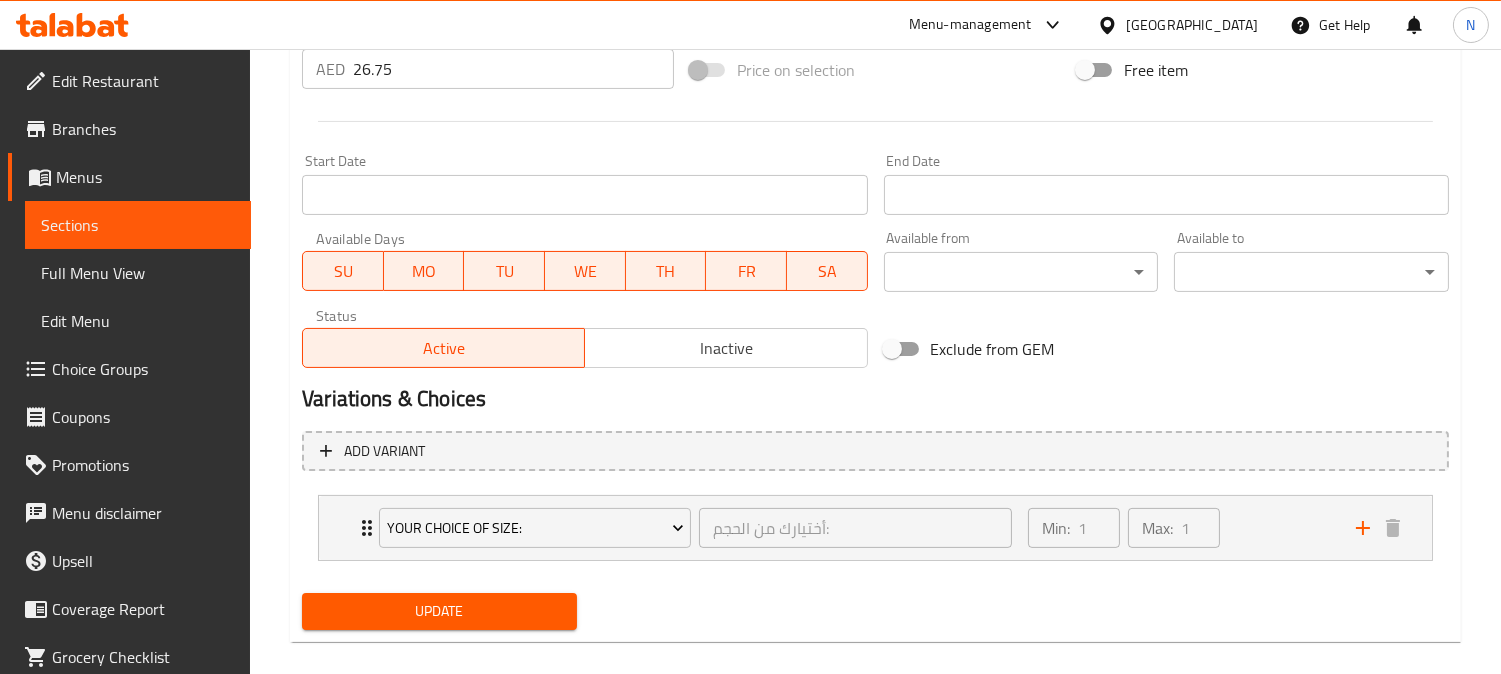 type on "معكرونة بصلصة طماطم مضاف اليها  كرات من لحم مطهو بخلطتنا الخاصة
تقدم مع مخلل، طحينة وماء سلطة." 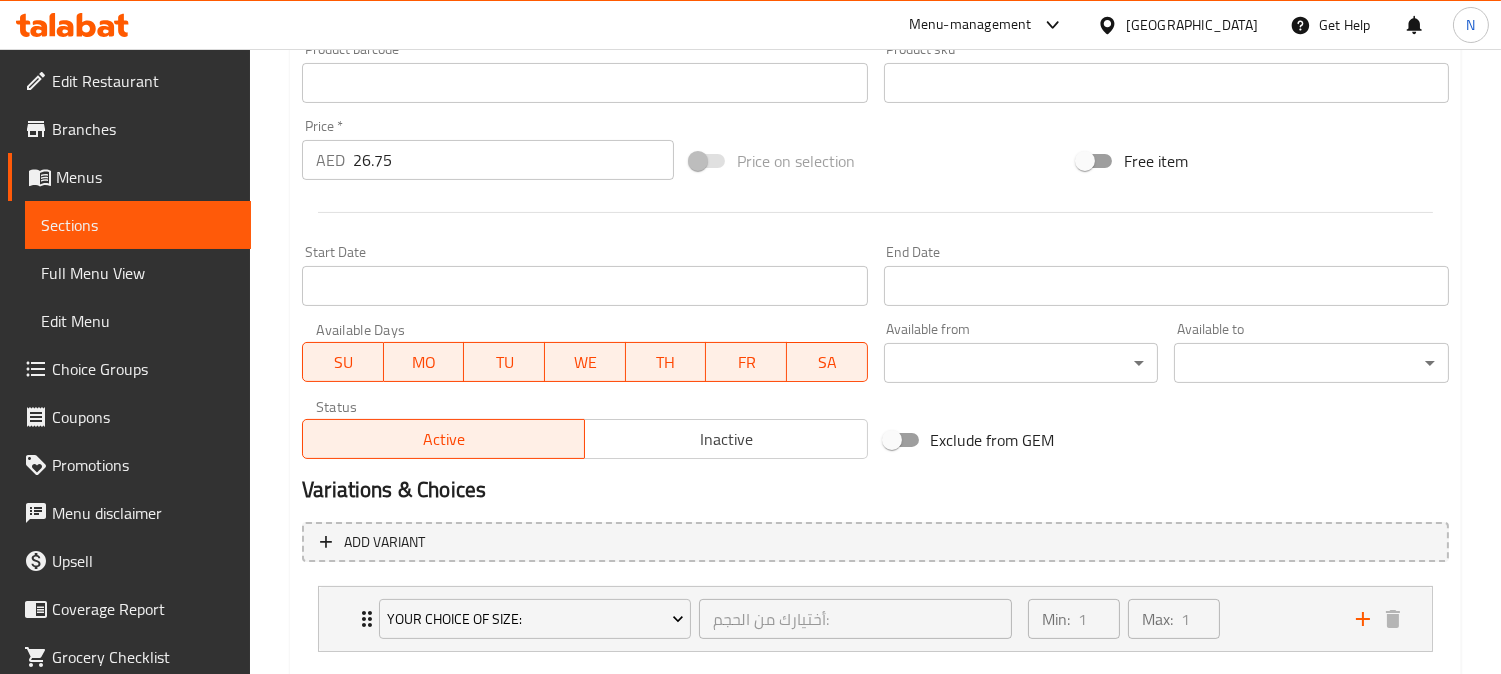 scroll, scrollTop: 333, scrollLeft: 0, axis: vertical 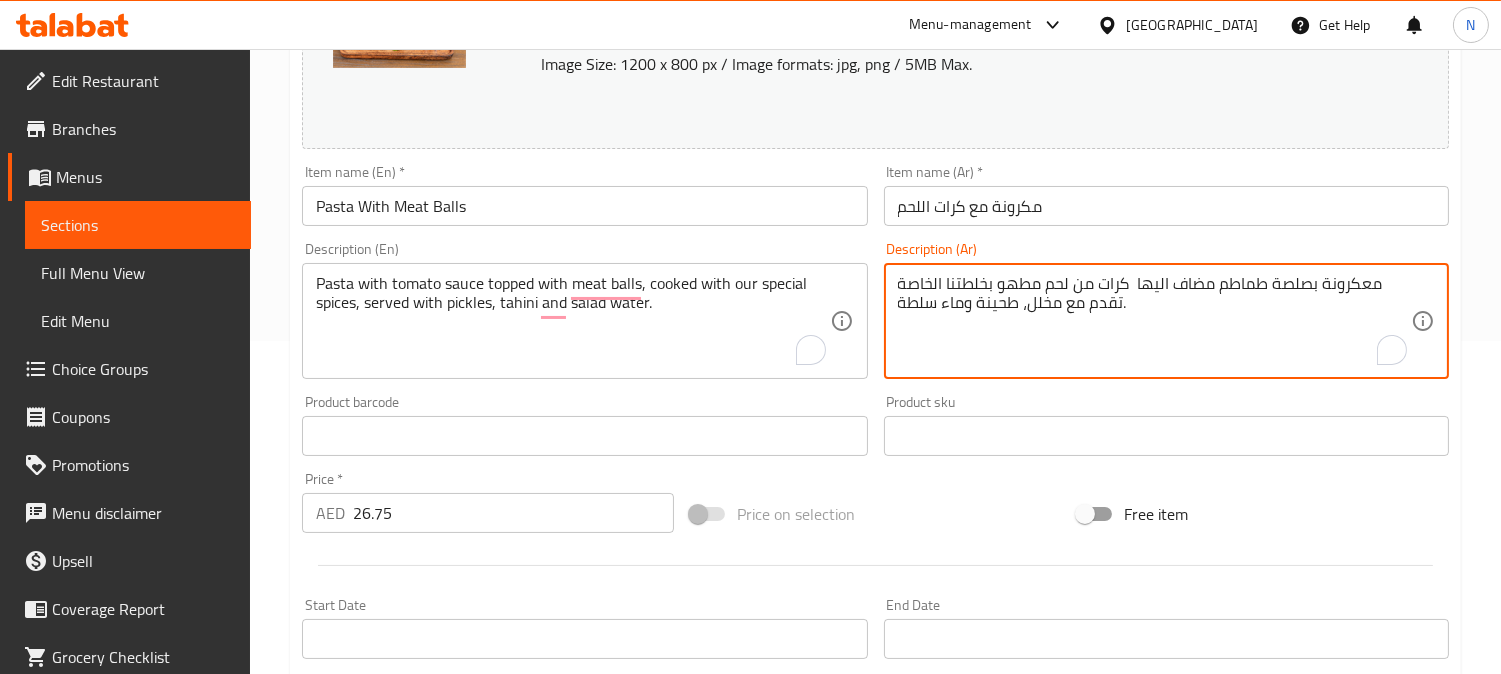 click on "مكرونة مع كرات اللحم" at bounding box center (1166, 206) 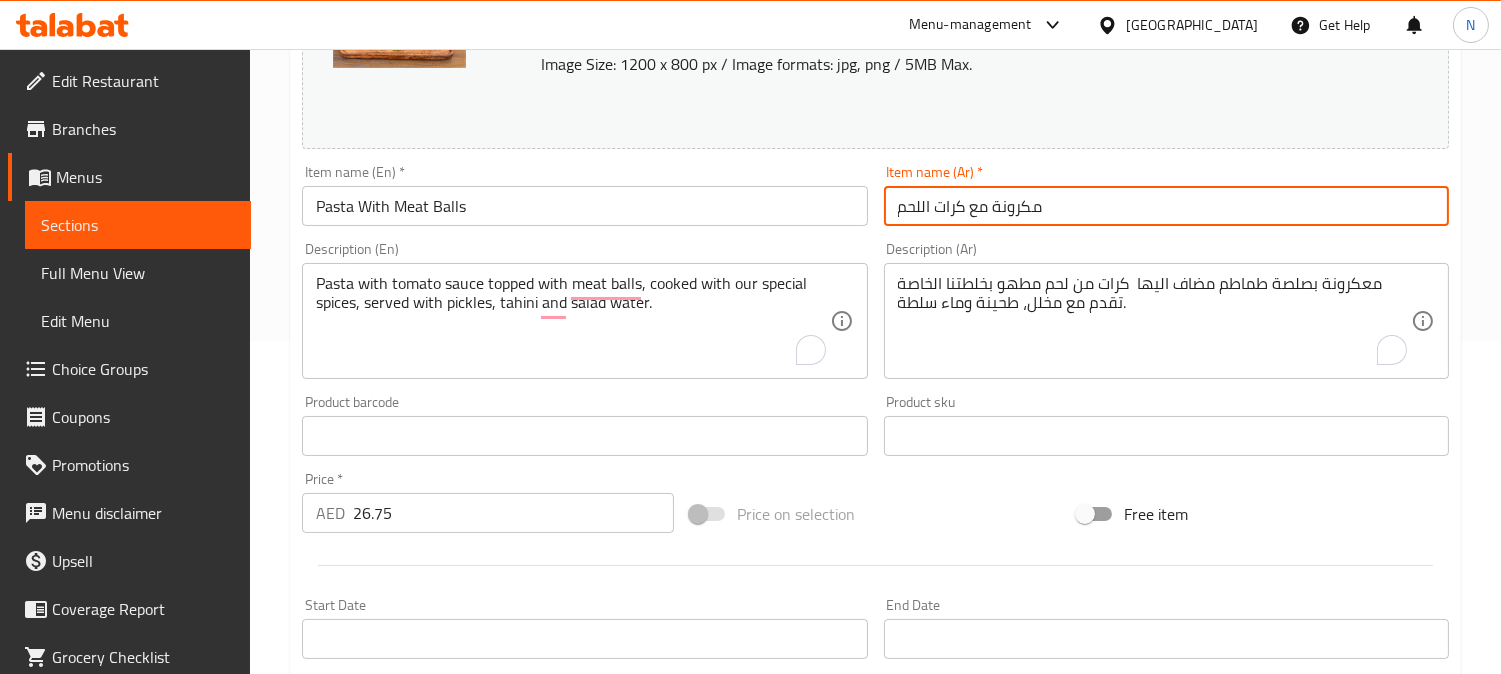 click on "مكرونة مع كرات اللحم" at bounding box center (1166, 206) 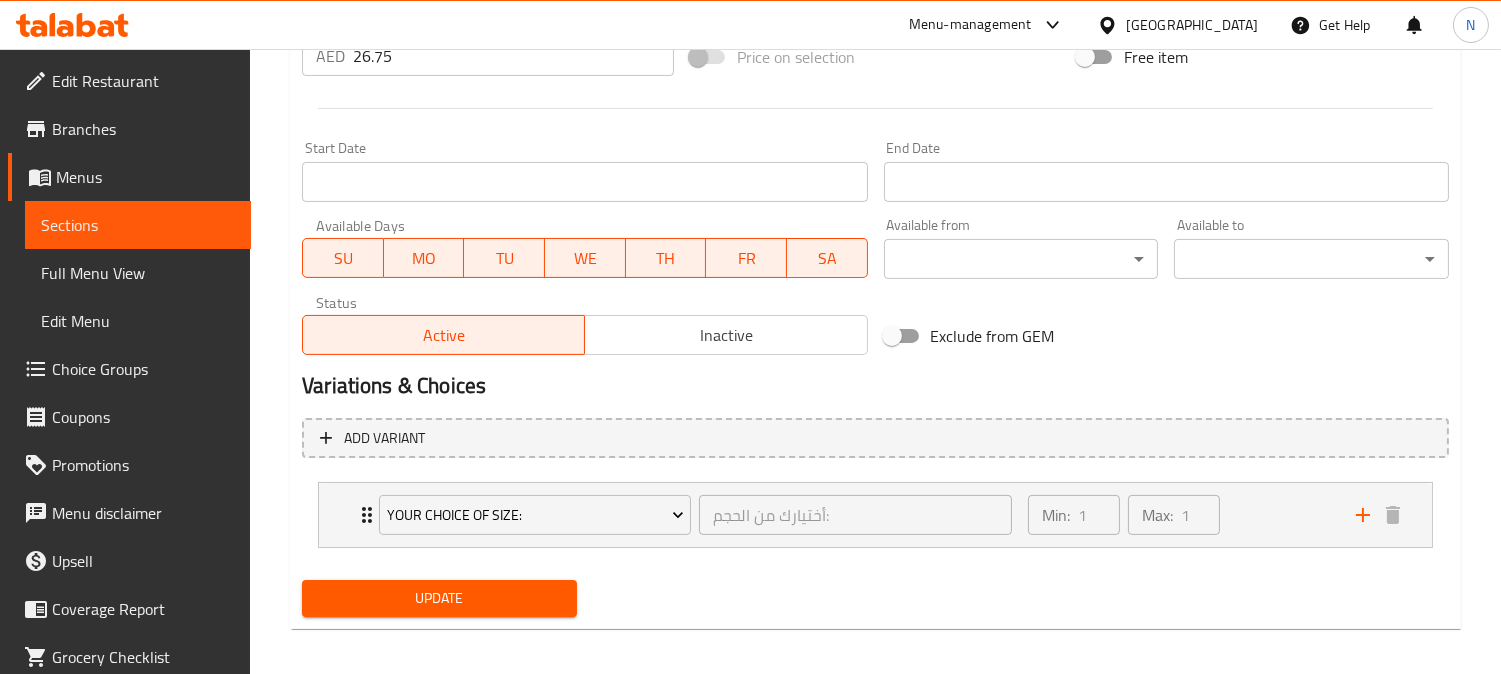 scroll, scrollTop: 798, scrollLeft: 0, axis: vertical 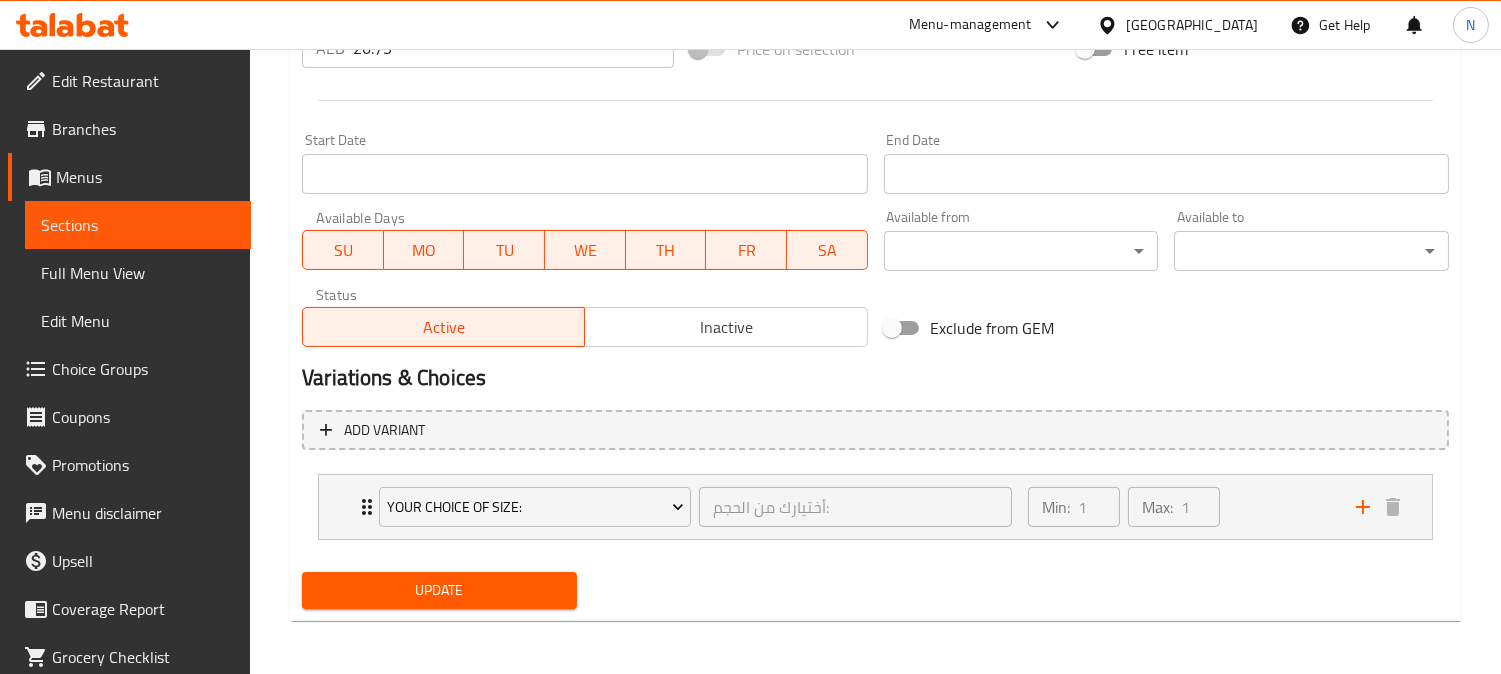 click on "Update" at bounding box center [439, 590] 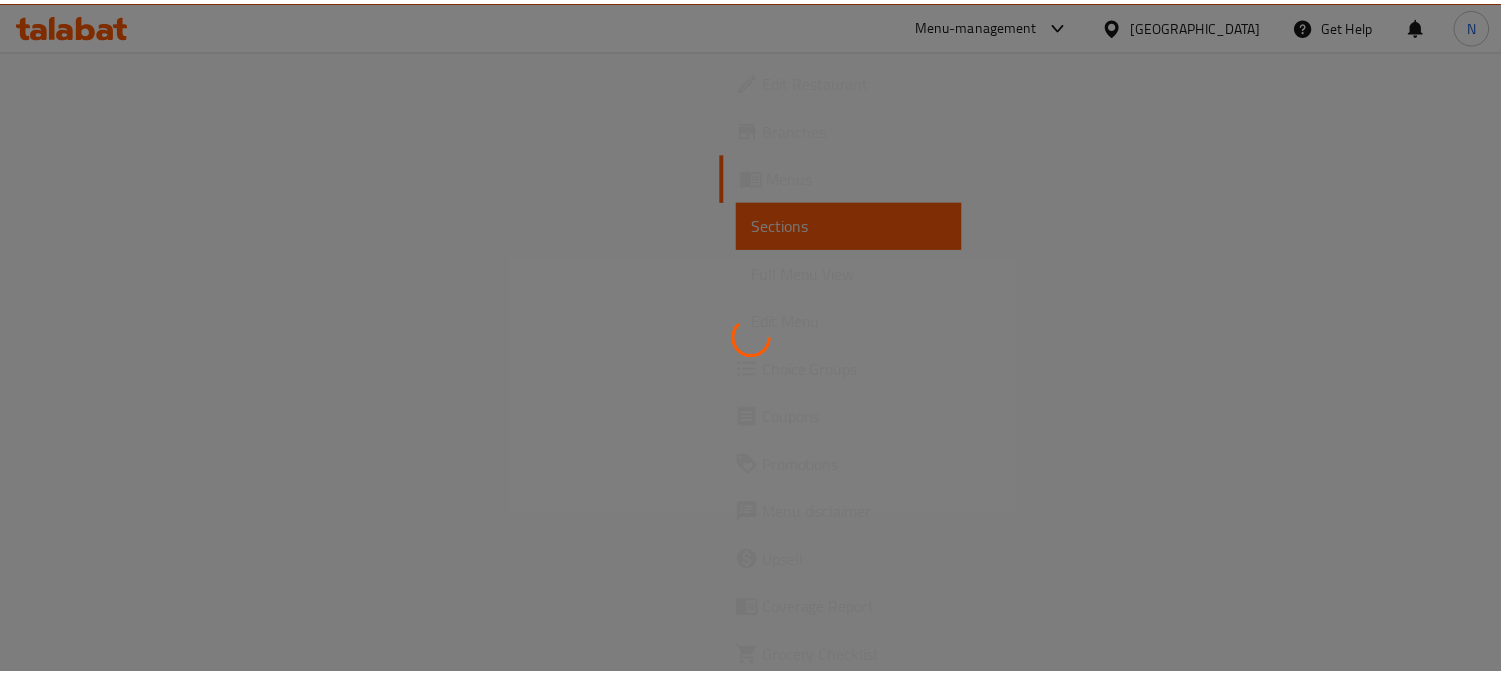 scroll, scrollTop: 0, scrollLeft: 0, axis: both 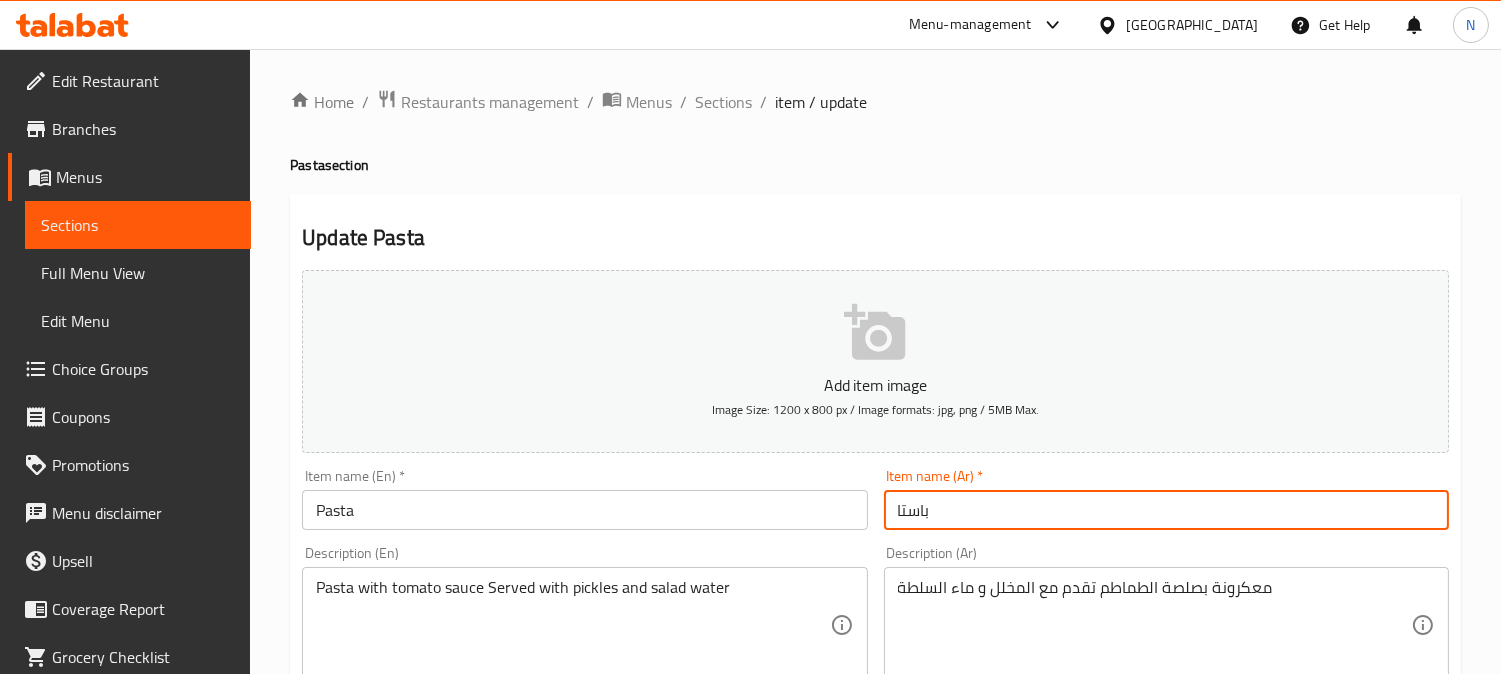 click on "باستا" at bounding box center [1166, 510] 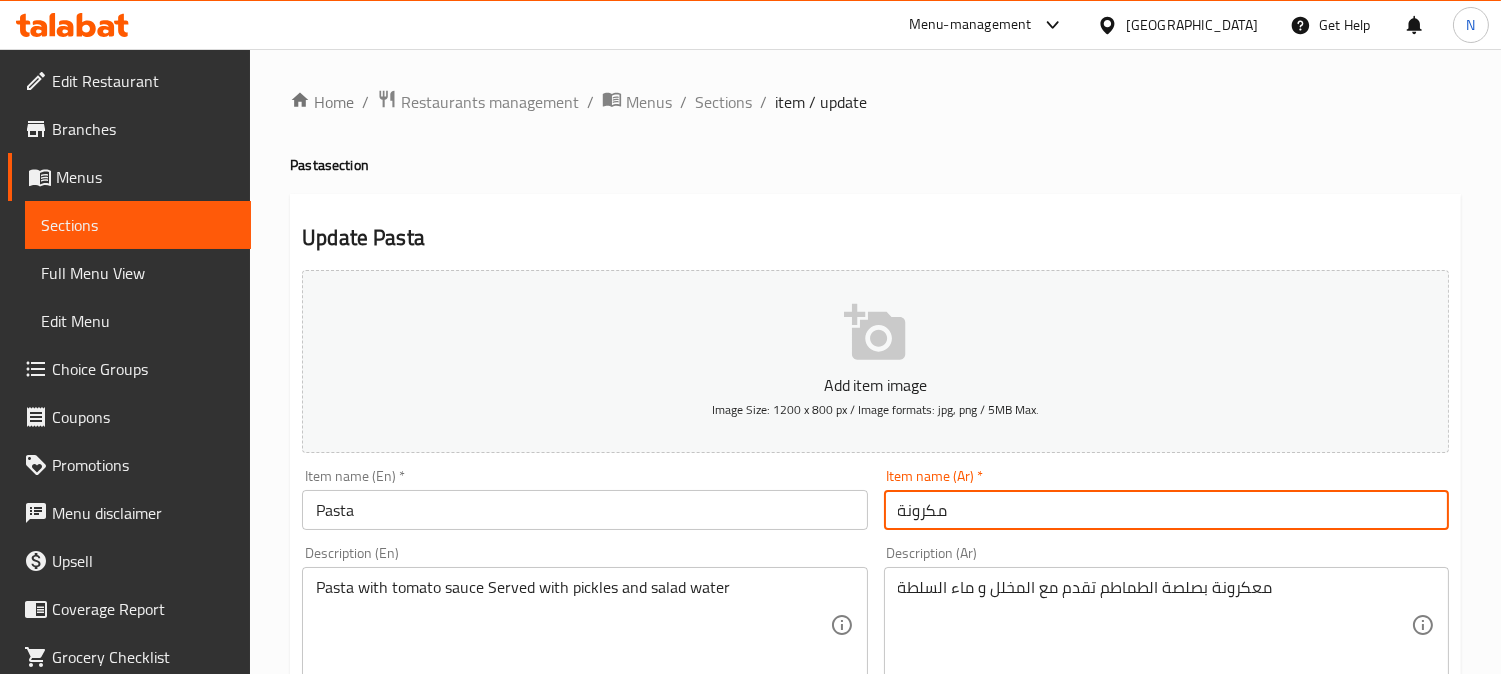 type on "مكرونة" 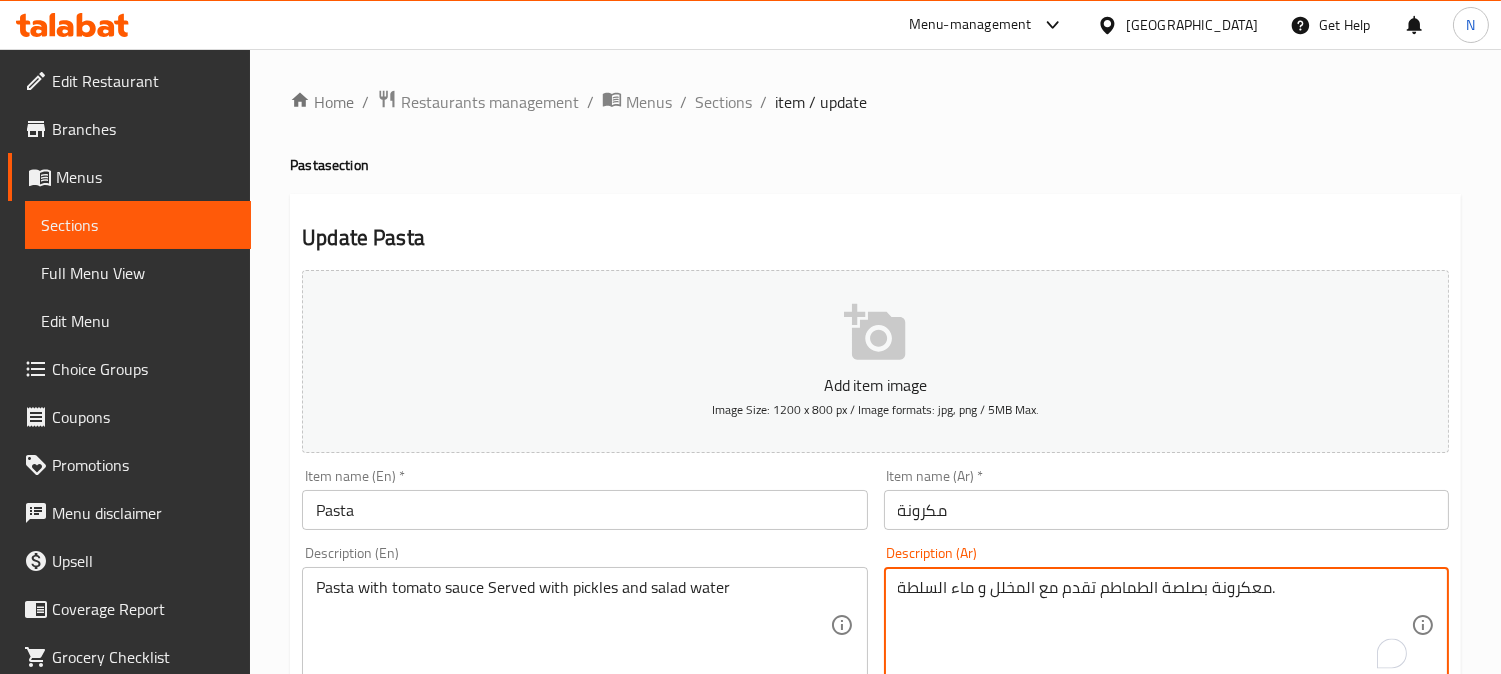 drag, startPoint x: 972, startPoint y: 591, endPoint x: 982, endPoint y: 592, distance: 10.049875 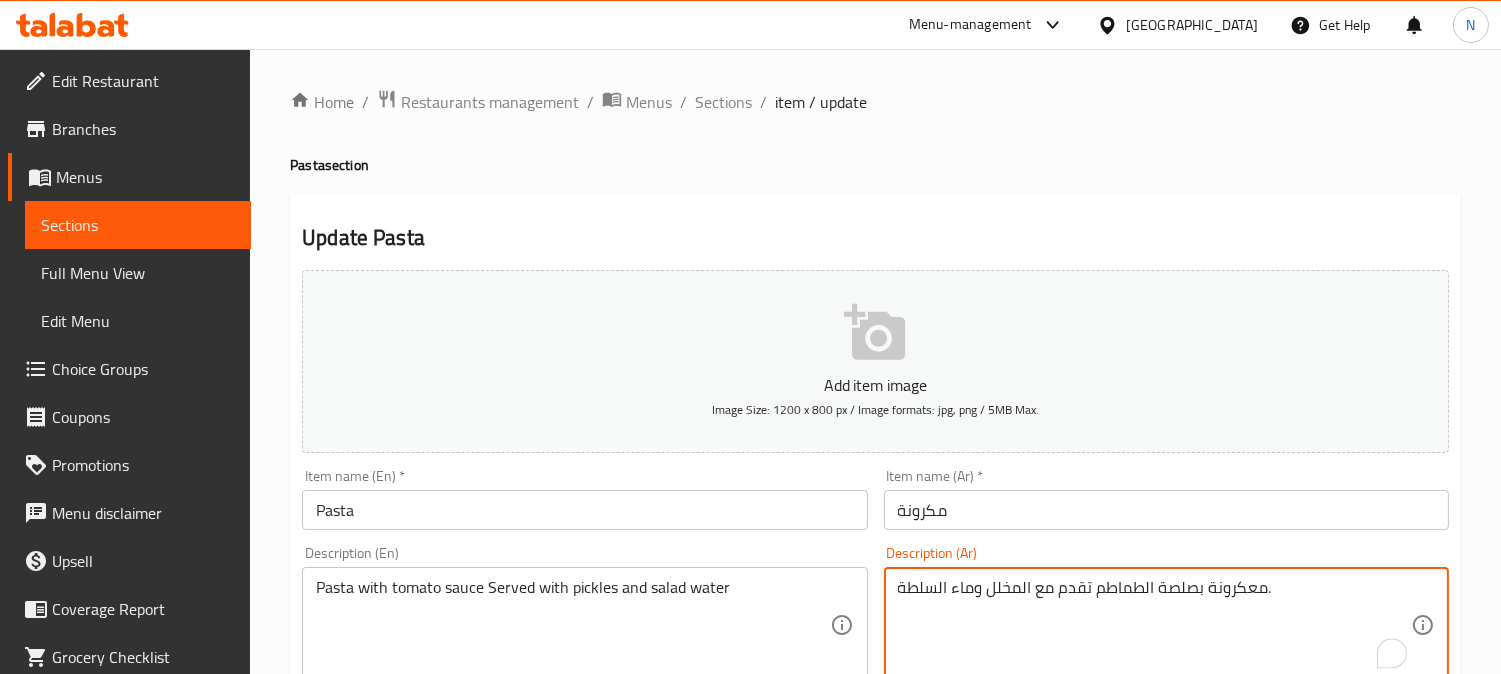 type on "معكرونة بصلصة الطماطم تقدم مع المخلل وماء السلطة." 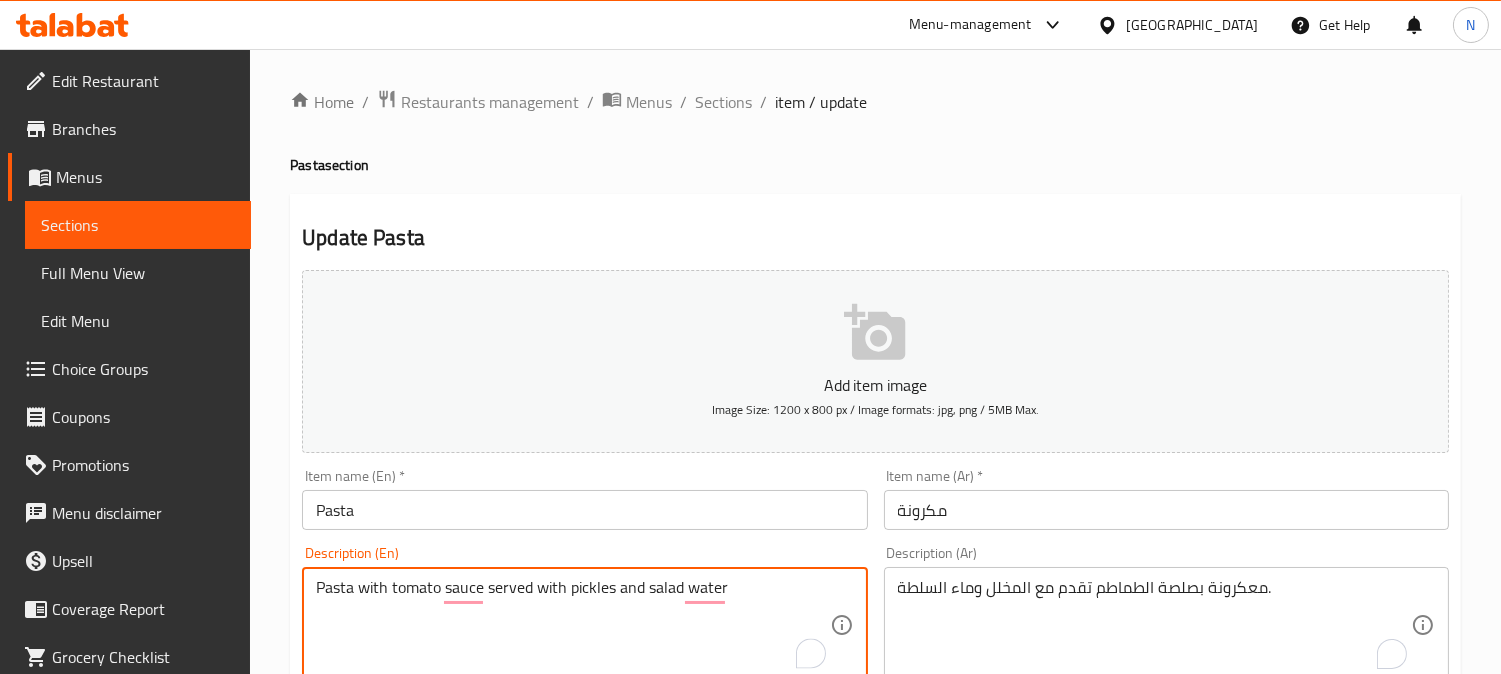 click on "Pasta with tomato sauce served with pickles and salad water" at bounding box center [572, 625] 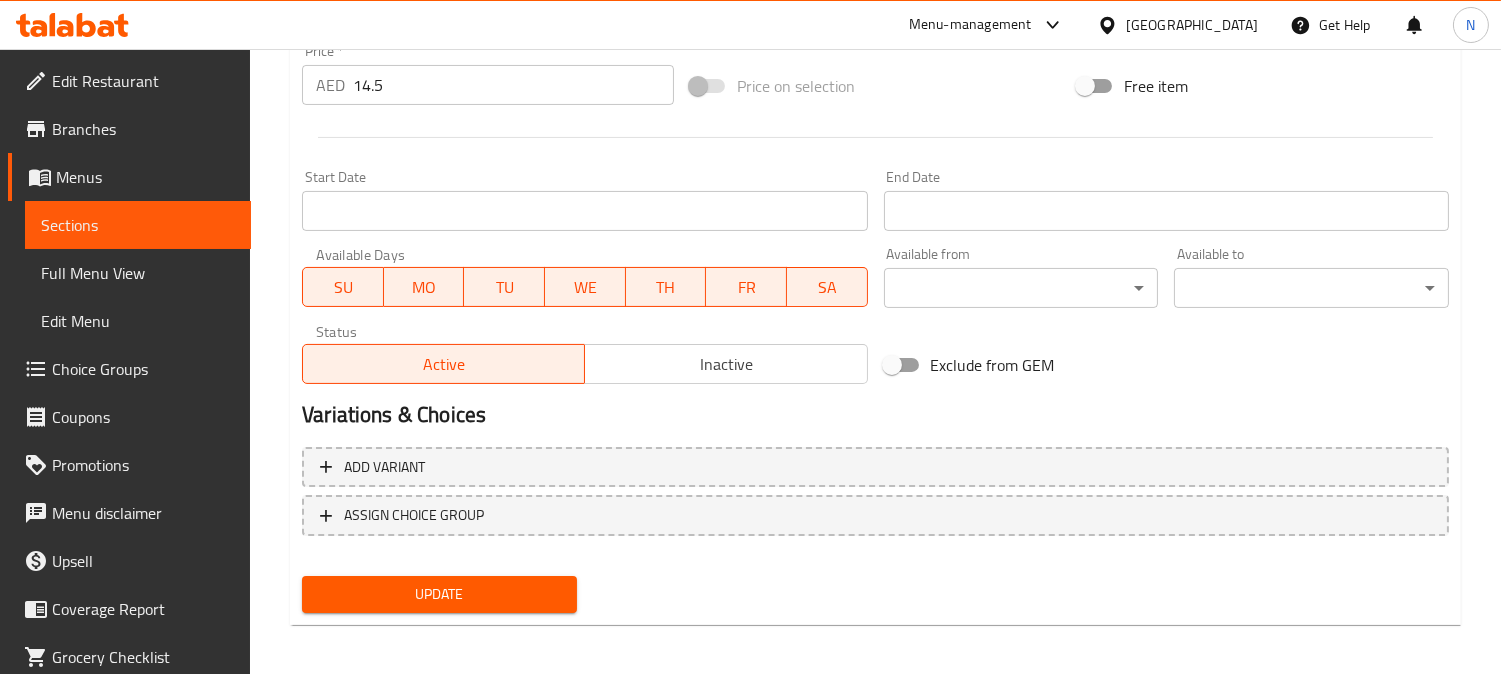 scroll, scrollTop: 735, scrollLeft: 0, axis: vertical 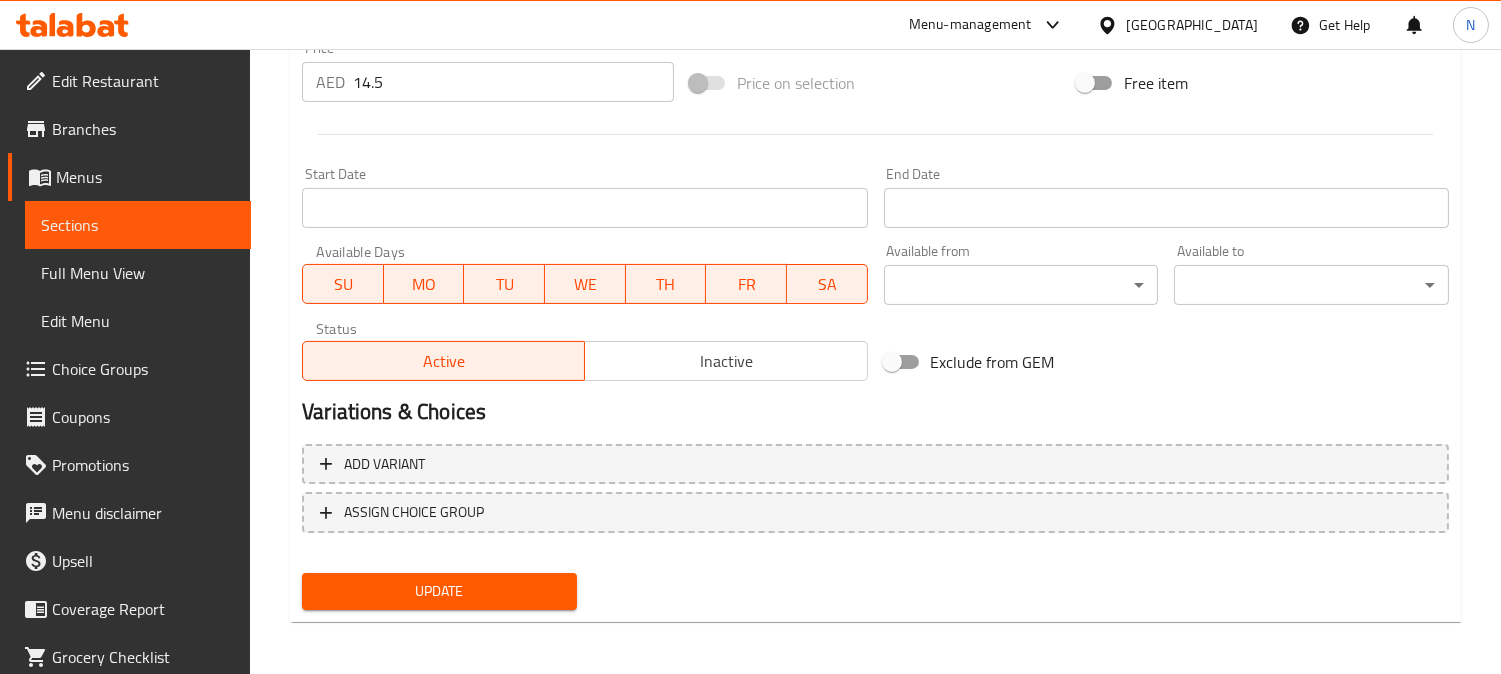 type on "Pasta with tomato sauce served with pickles and salad water." 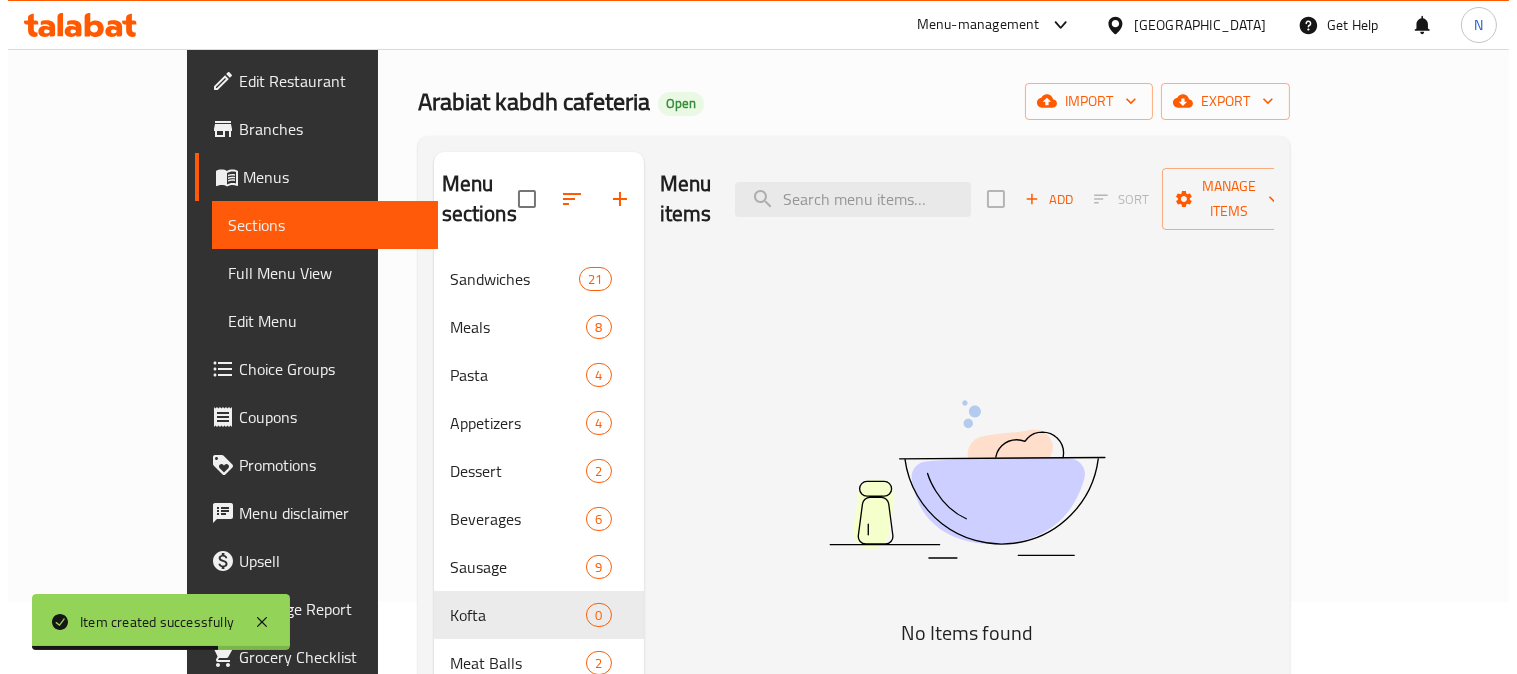 scroll, scrollTop: 111, scrollLeft: 0, axis: vertical 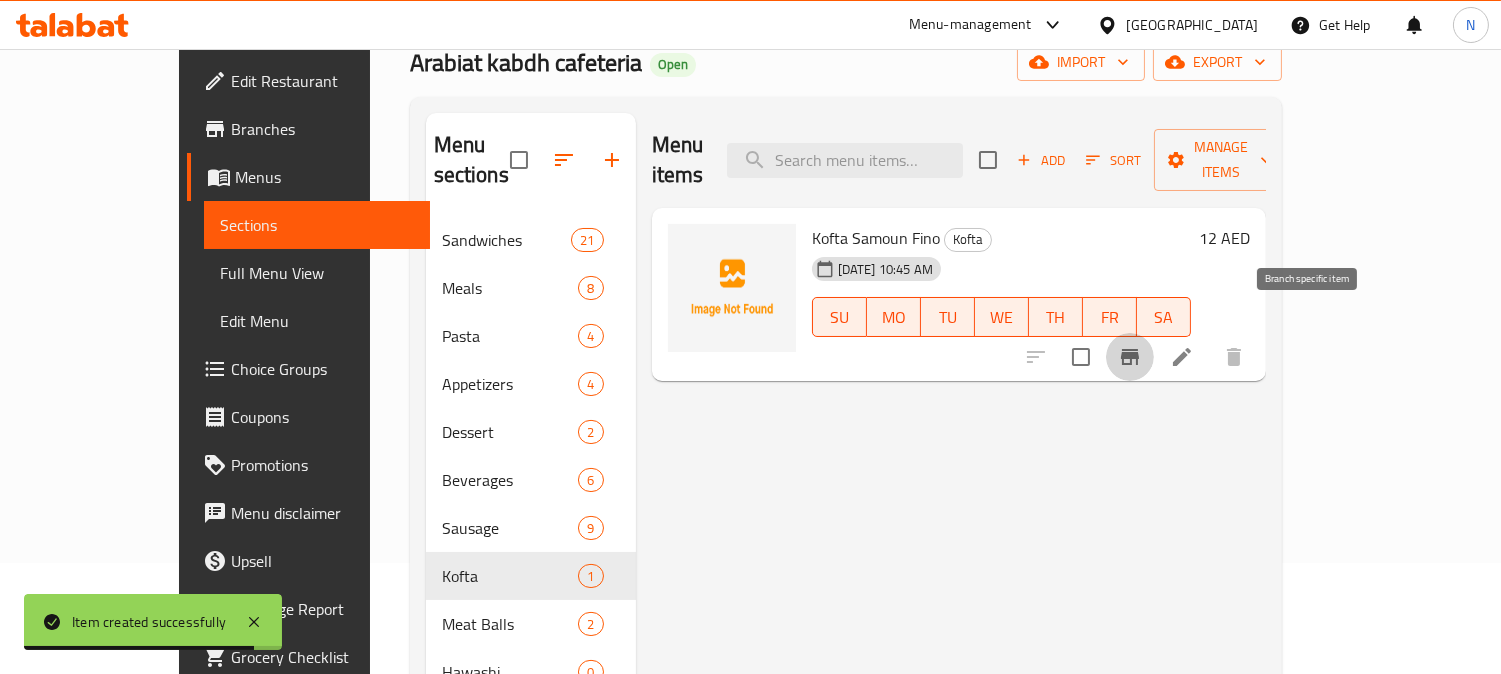 click at bounding box center (1130, 357) 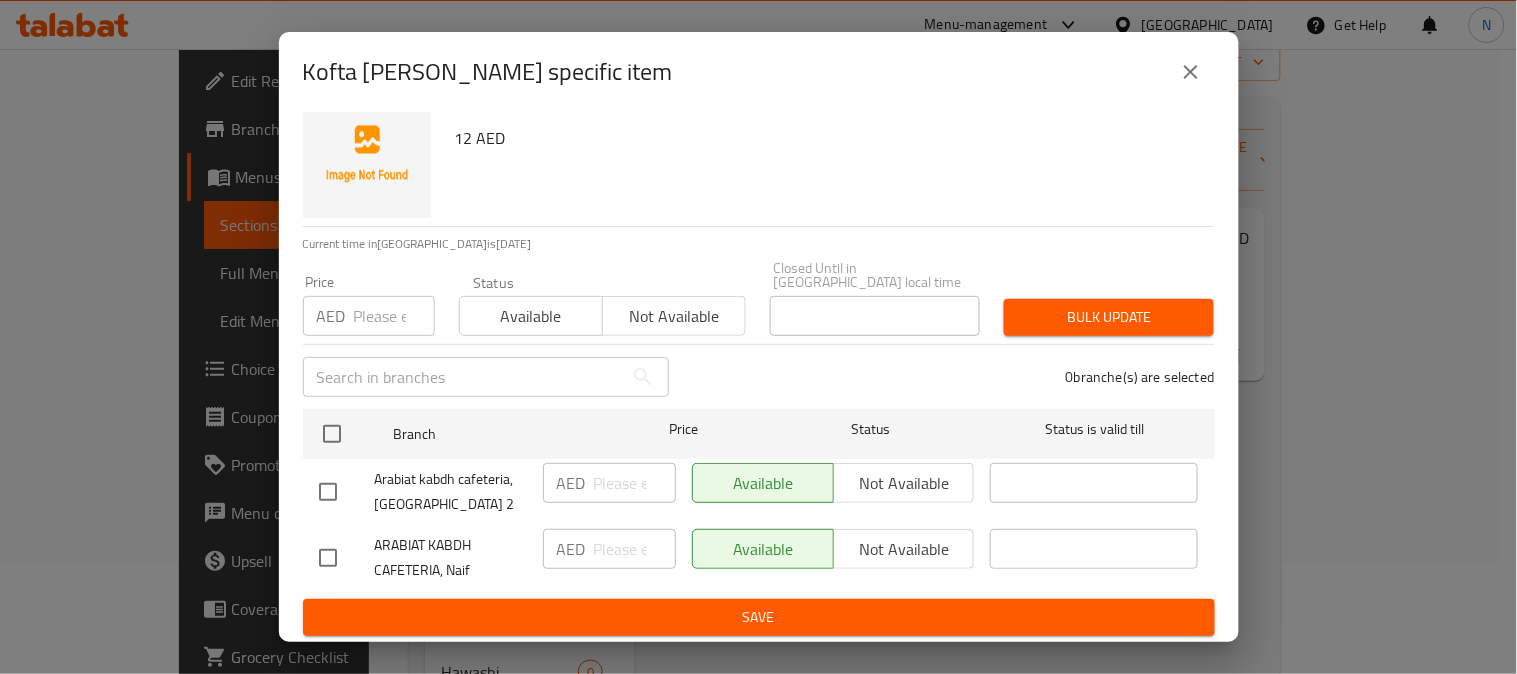 scroll, scrollTop: 31, scrollLeft: 0, axis: vertical 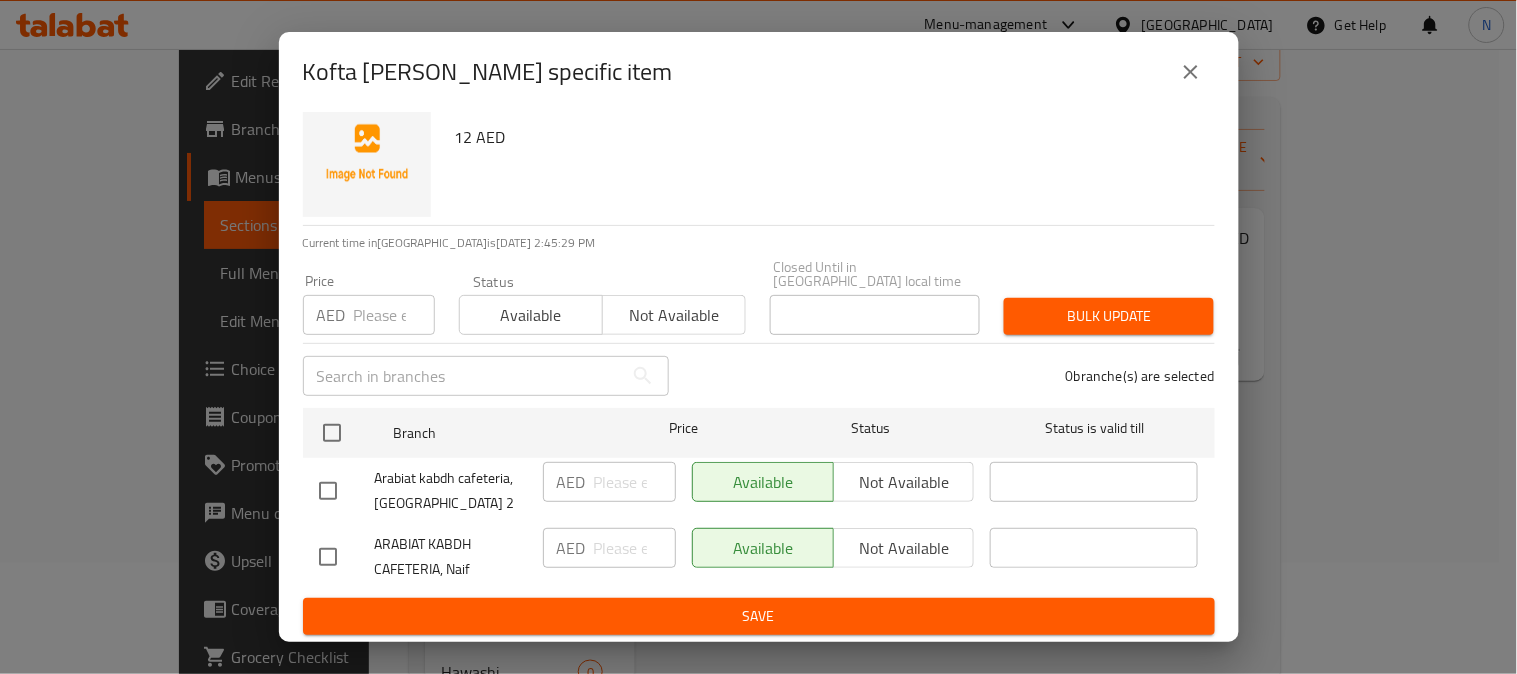 click at bounding box center (328, 557) 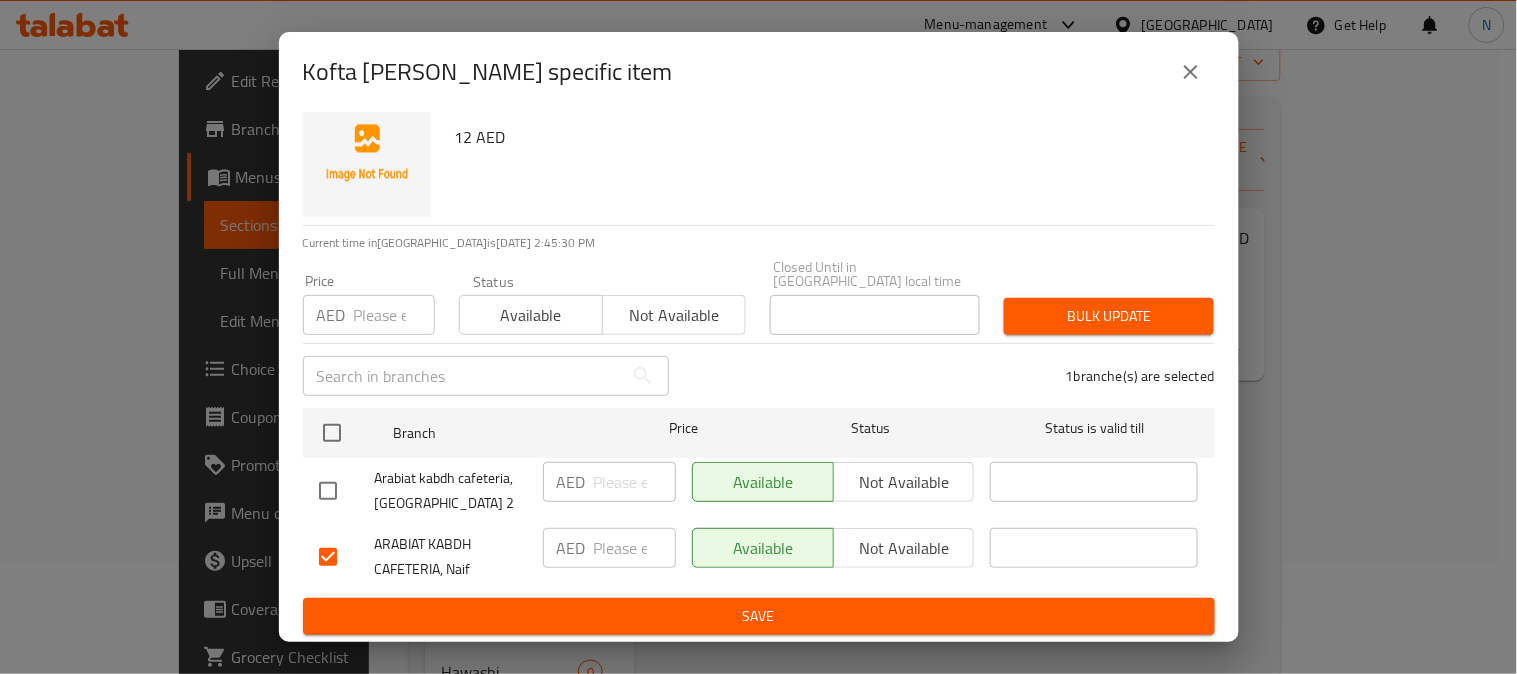 click on "Not available" at bounding box center [904, 548] 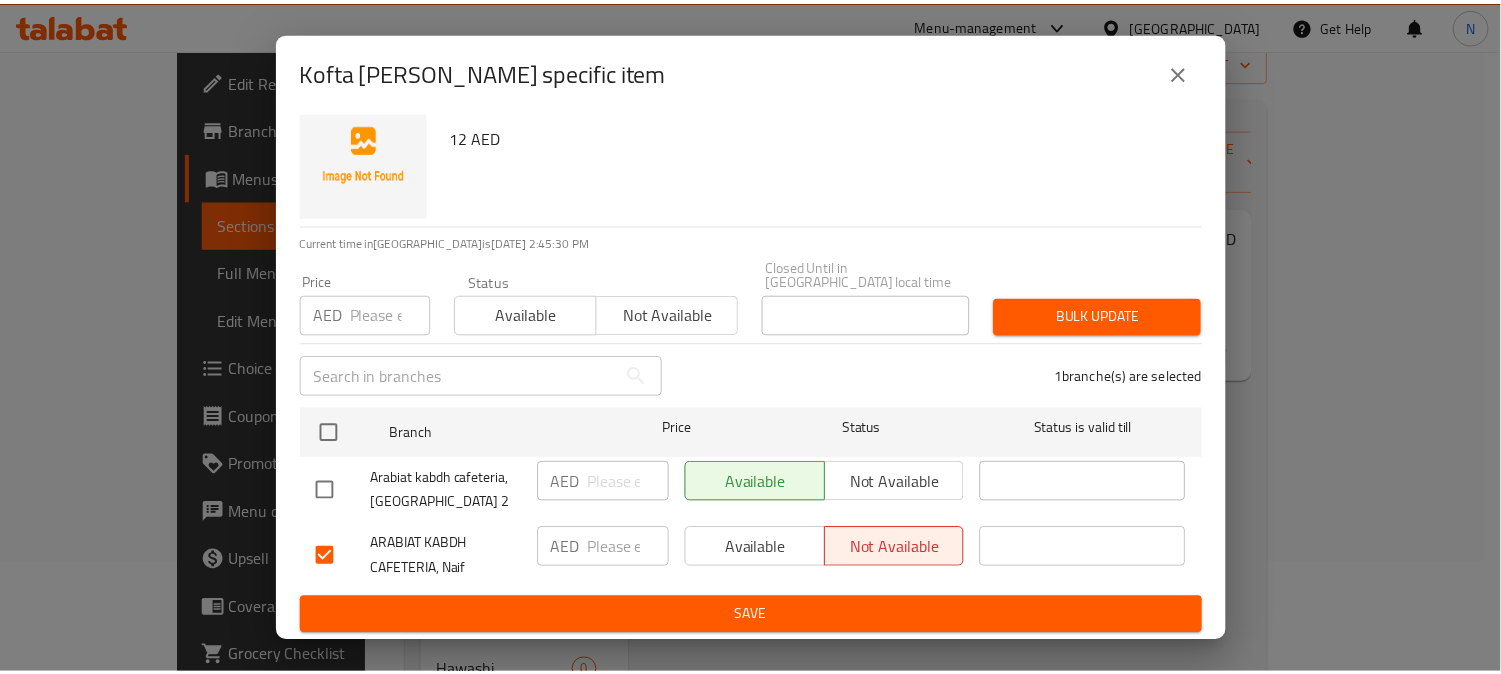 scroll, scrollTop: 31, scrollLeft: 0, axis: vertical 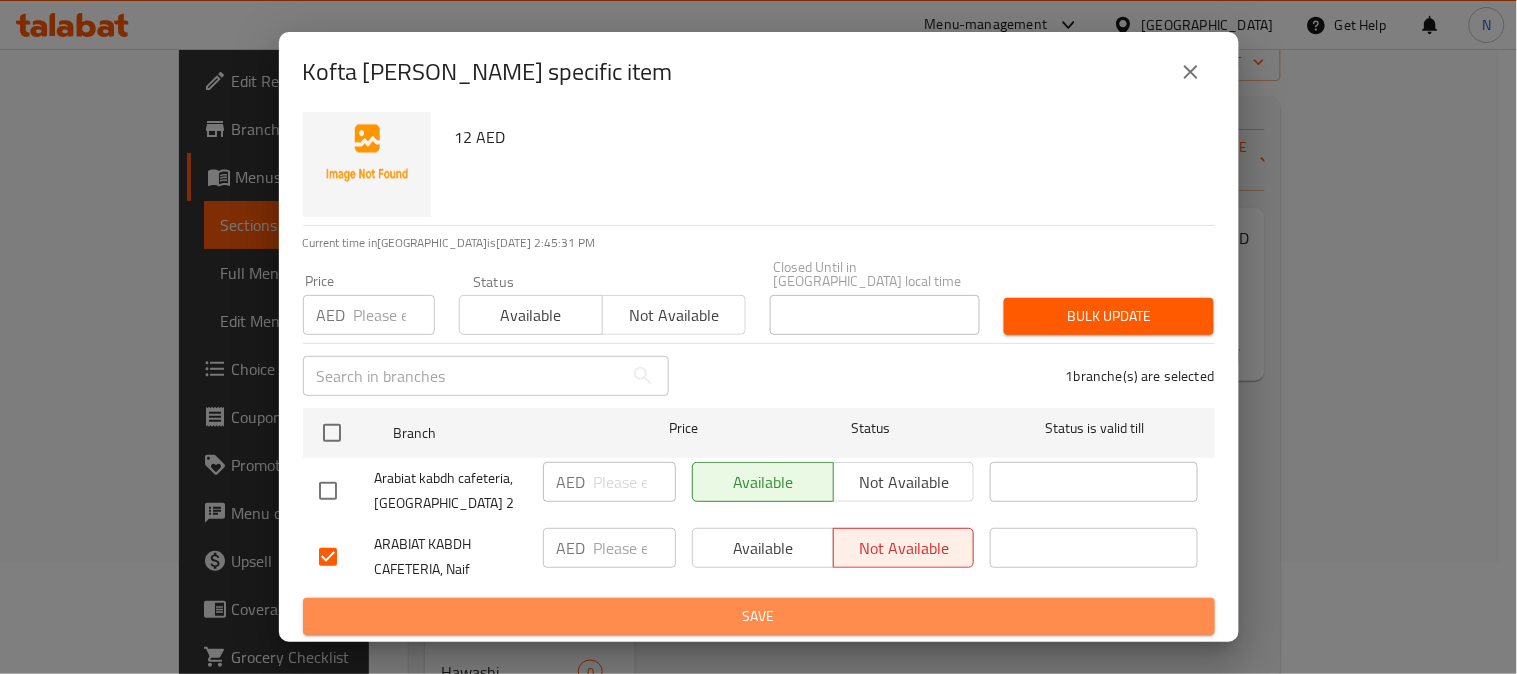 click on "Save" at bounding box center [759, 616] 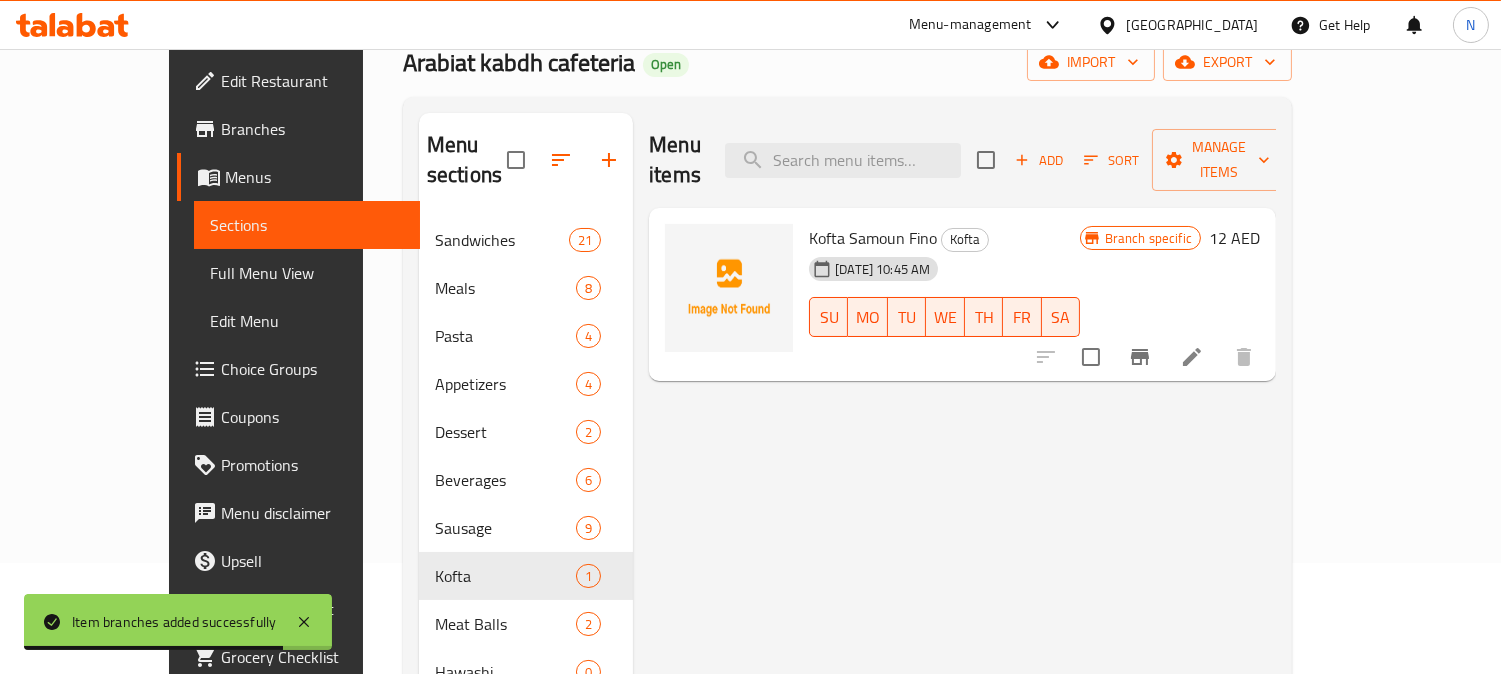 click on "Menu items Add Sort Manage items Kofta Samoun Fino   Kofta [DATE] 10:45 AM SU MO TU WE TH FR [PERSON_NAME] specific 12   AED" at bounding box center (954, 450) 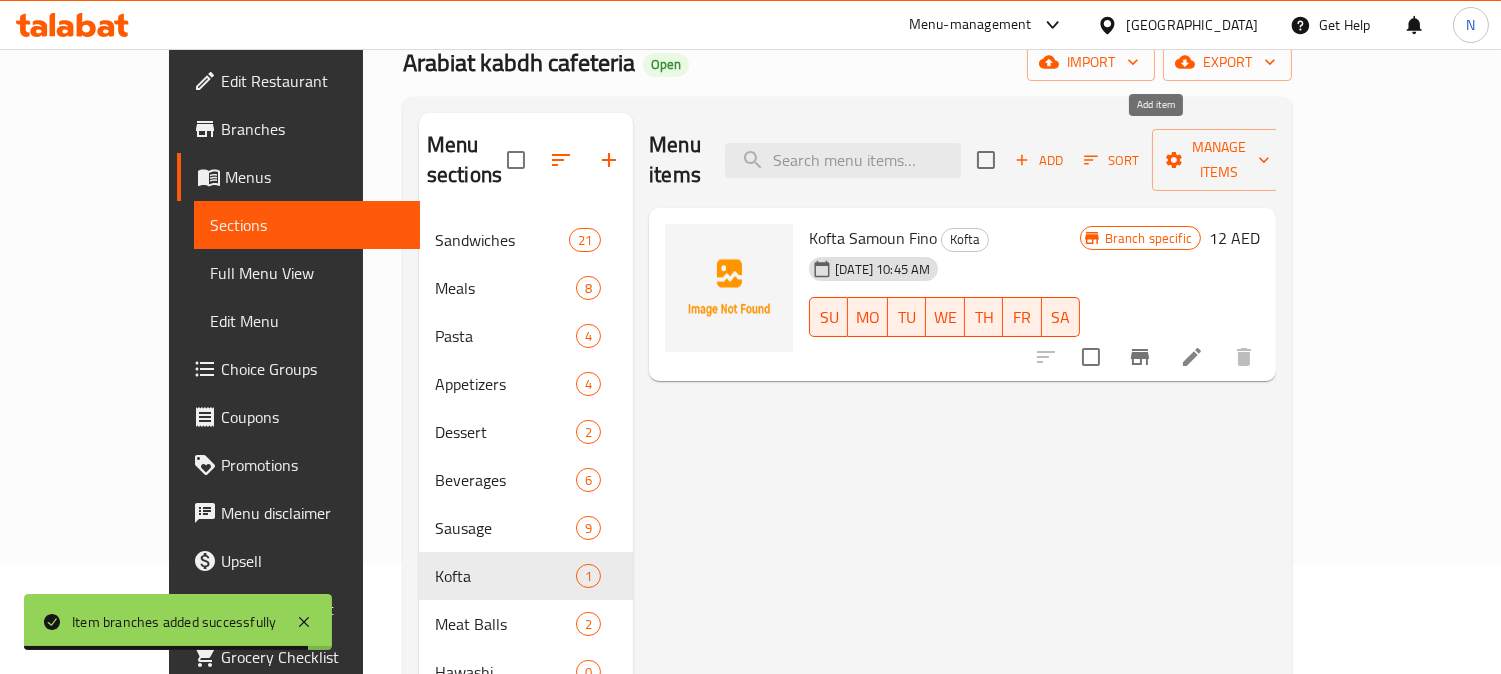 click on "Add" at bounding box center (1039, 160) 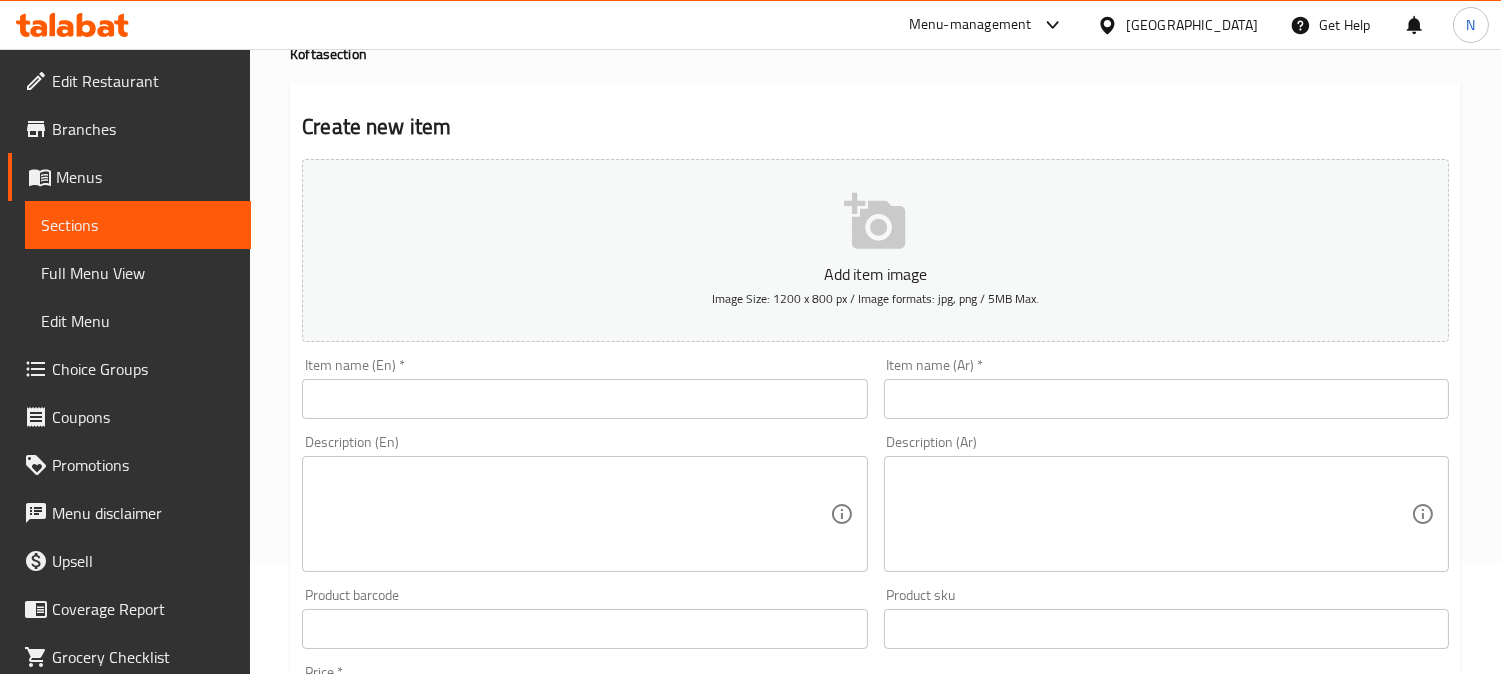 click at bounding box center [1166, 399] 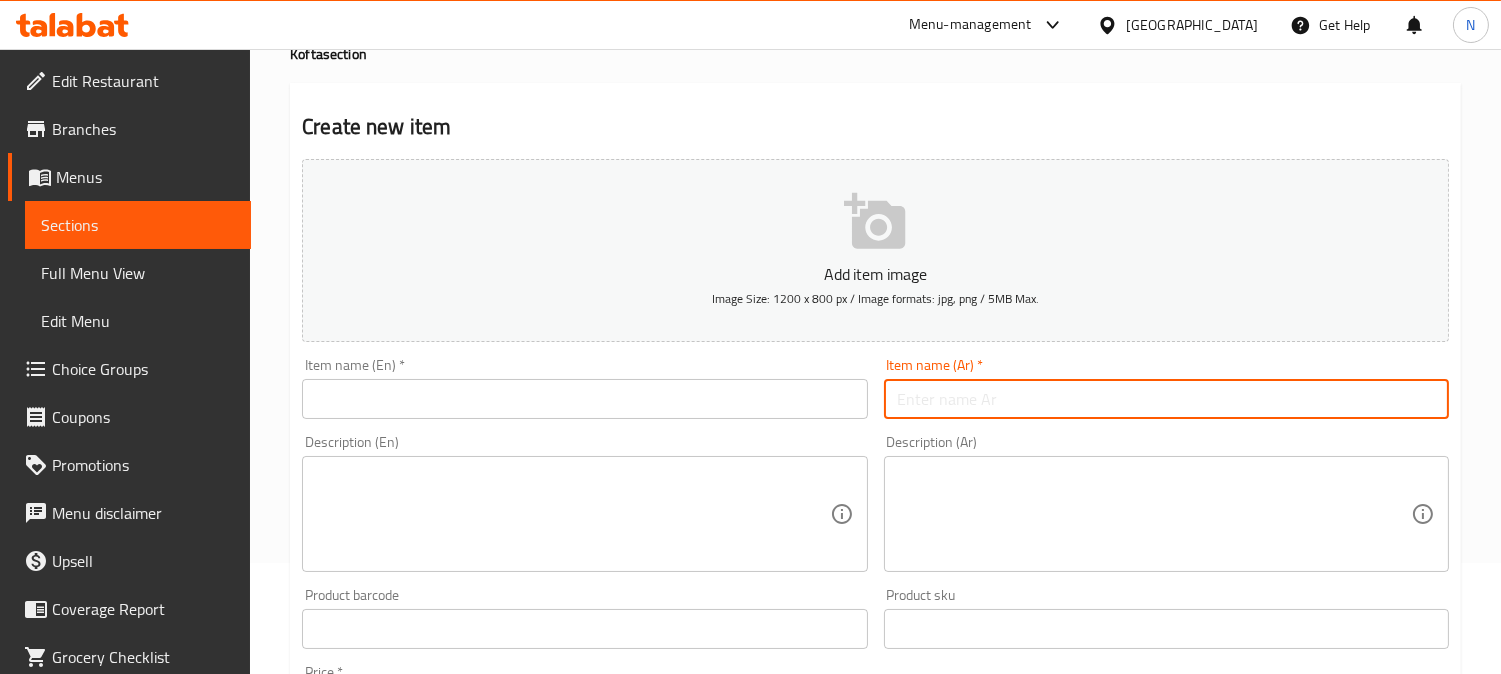 paste on "كفتة رغيف مصري" 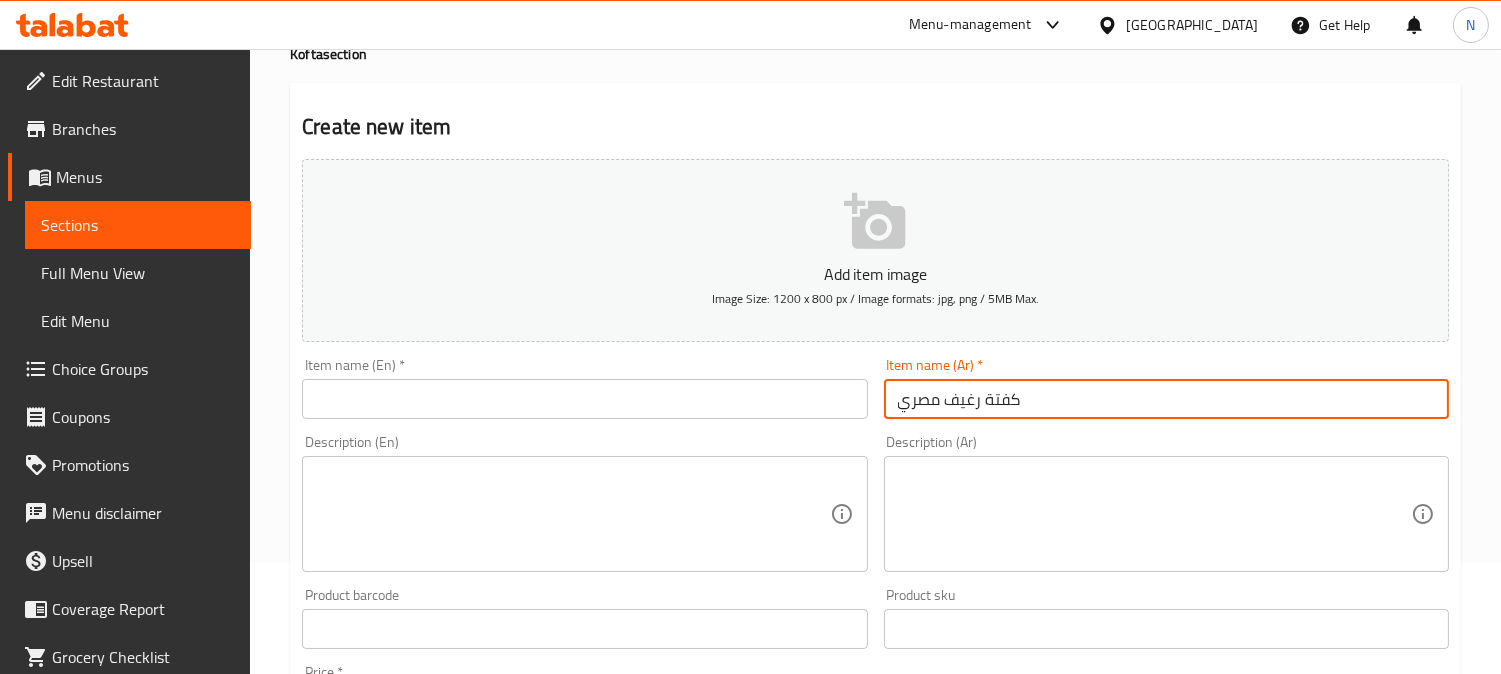 type on "كفتة رغيف مصري" 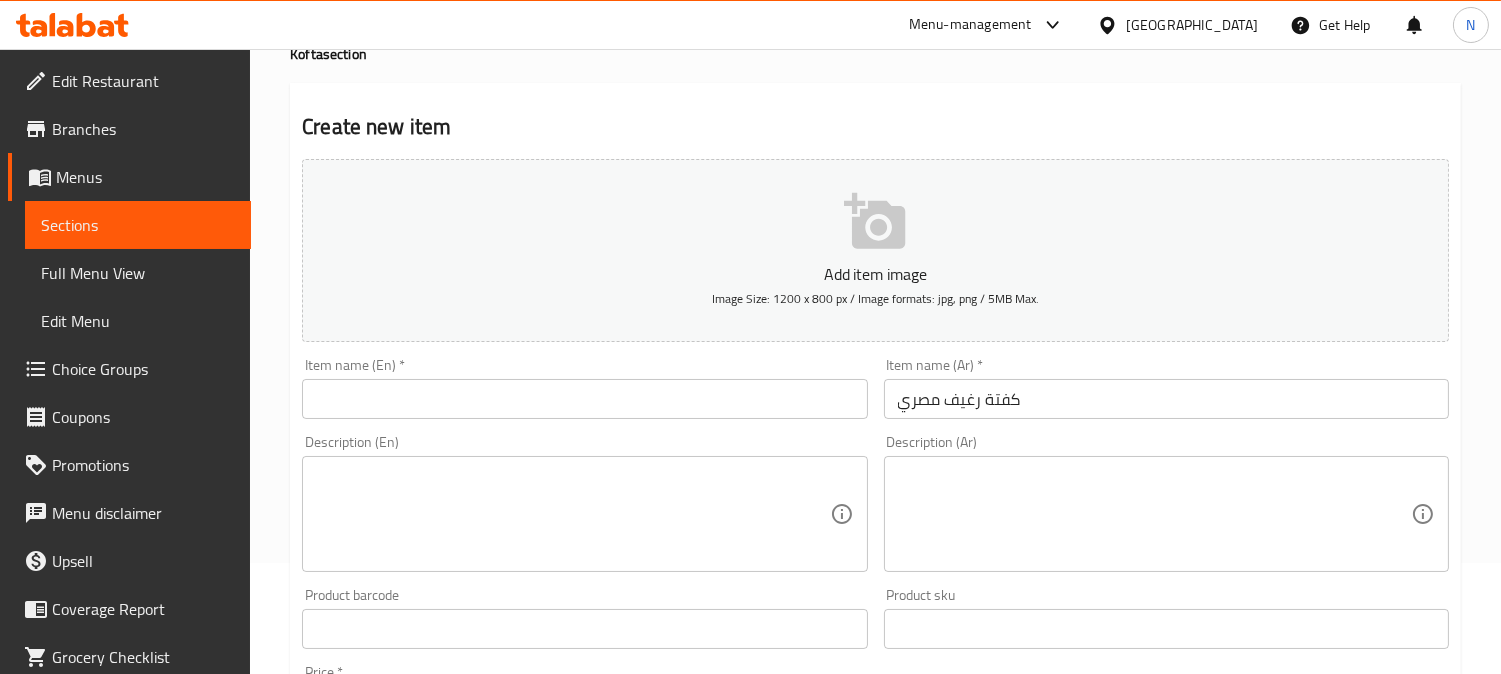 drag, startPoint x: 1113, startPoint y: 538, endPoint x: 1096, endPoint y: 537, distance: 17.029387 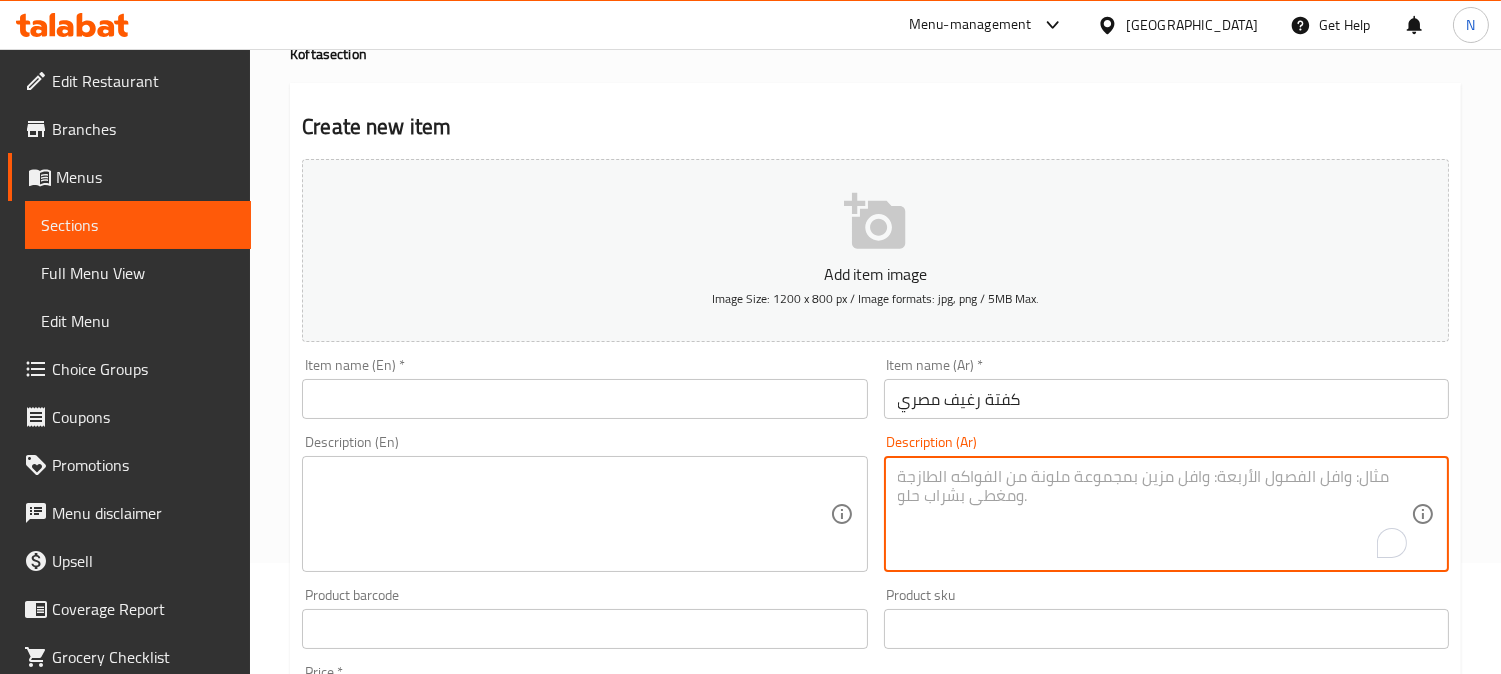 click at bounding box center (584, 399) 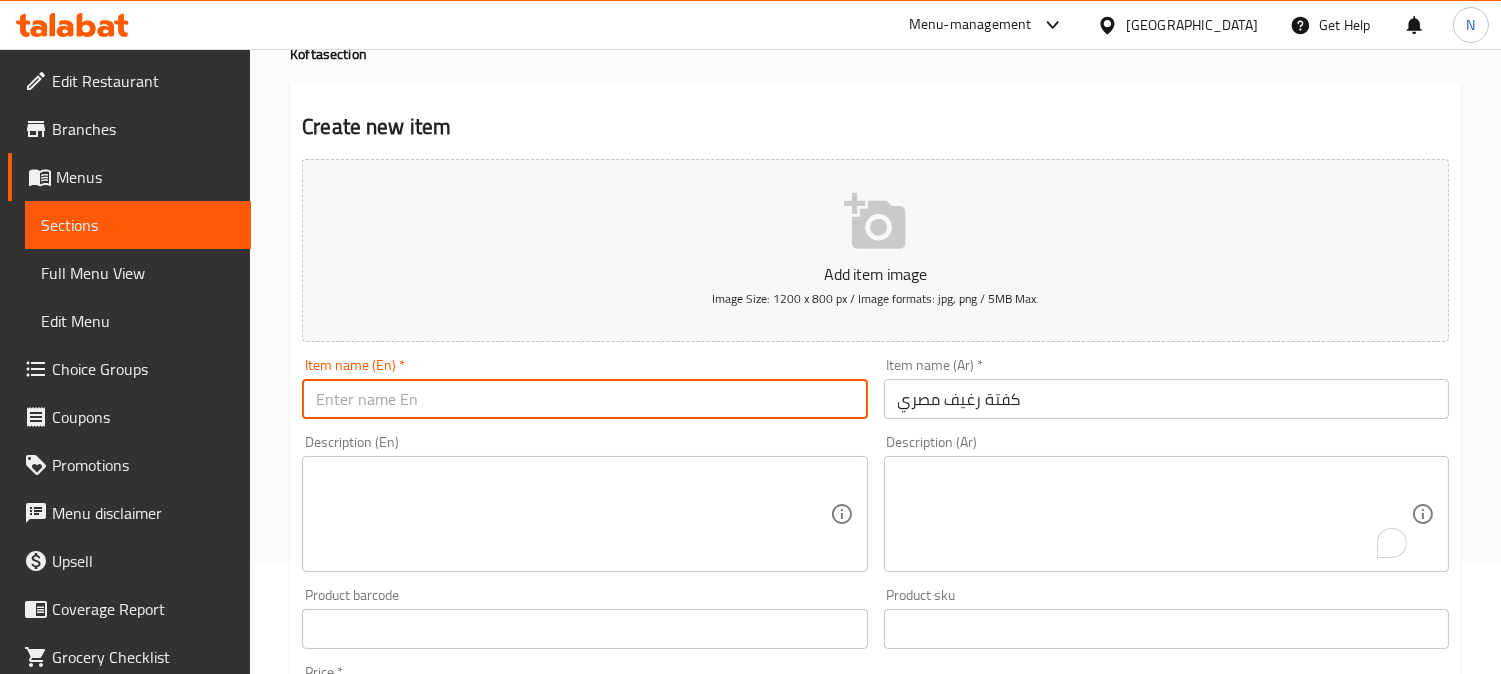 paste on "Kofta Egyptian Bread" 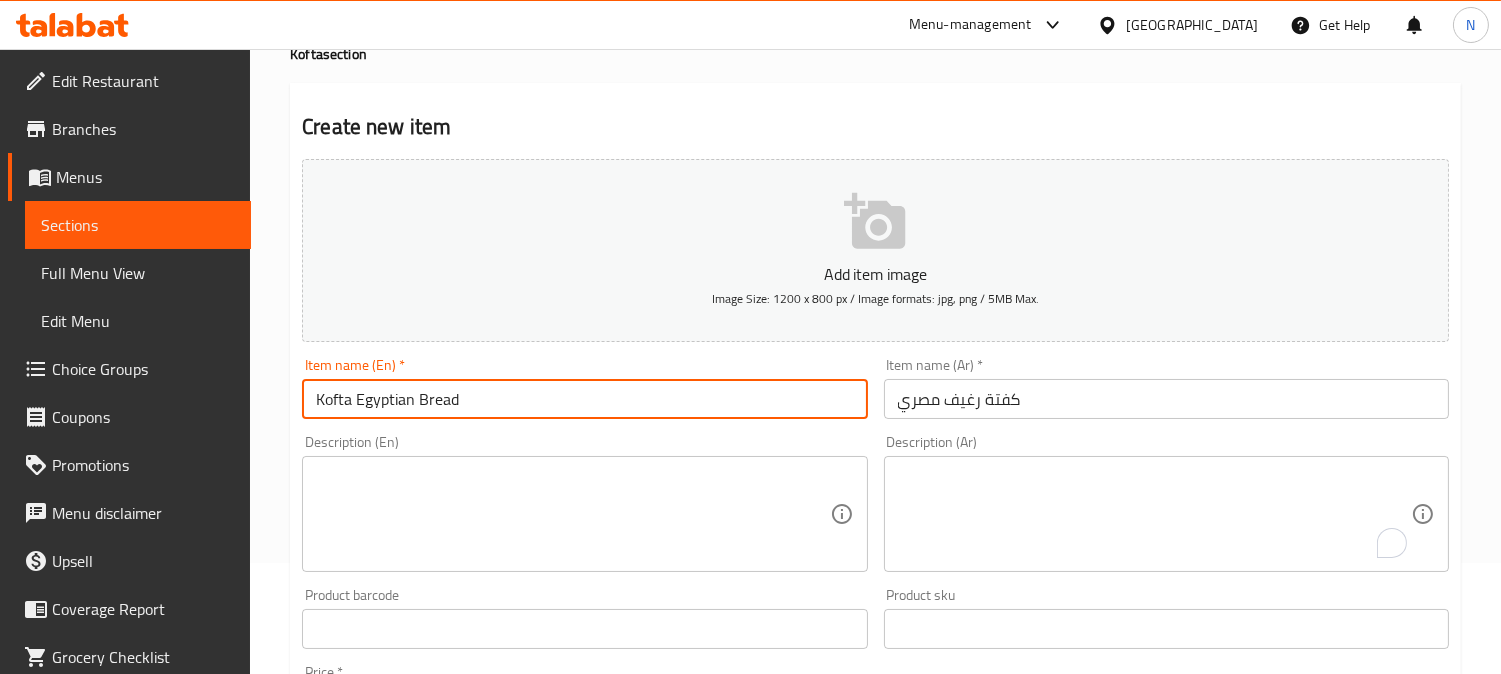 type on "Kofta Egyptian Bread" 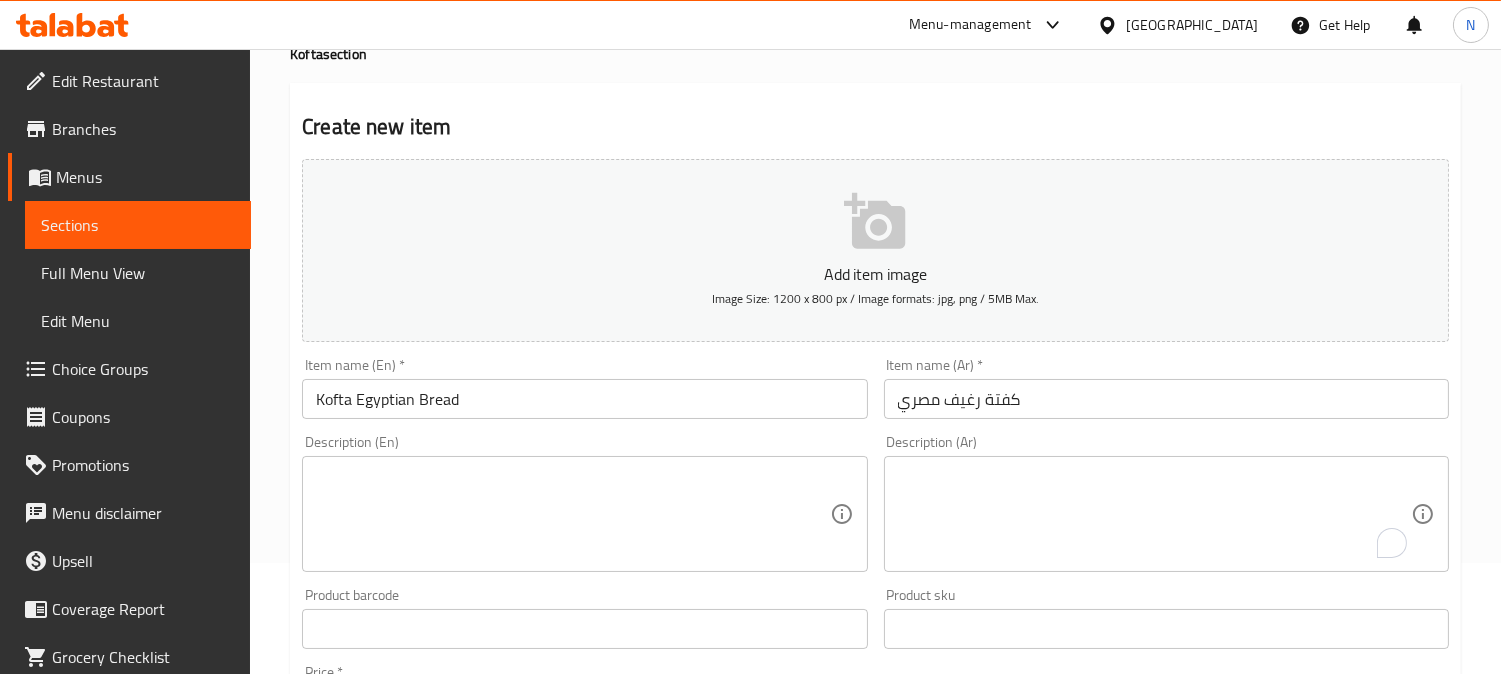 click at bounding box center (1154, 514) 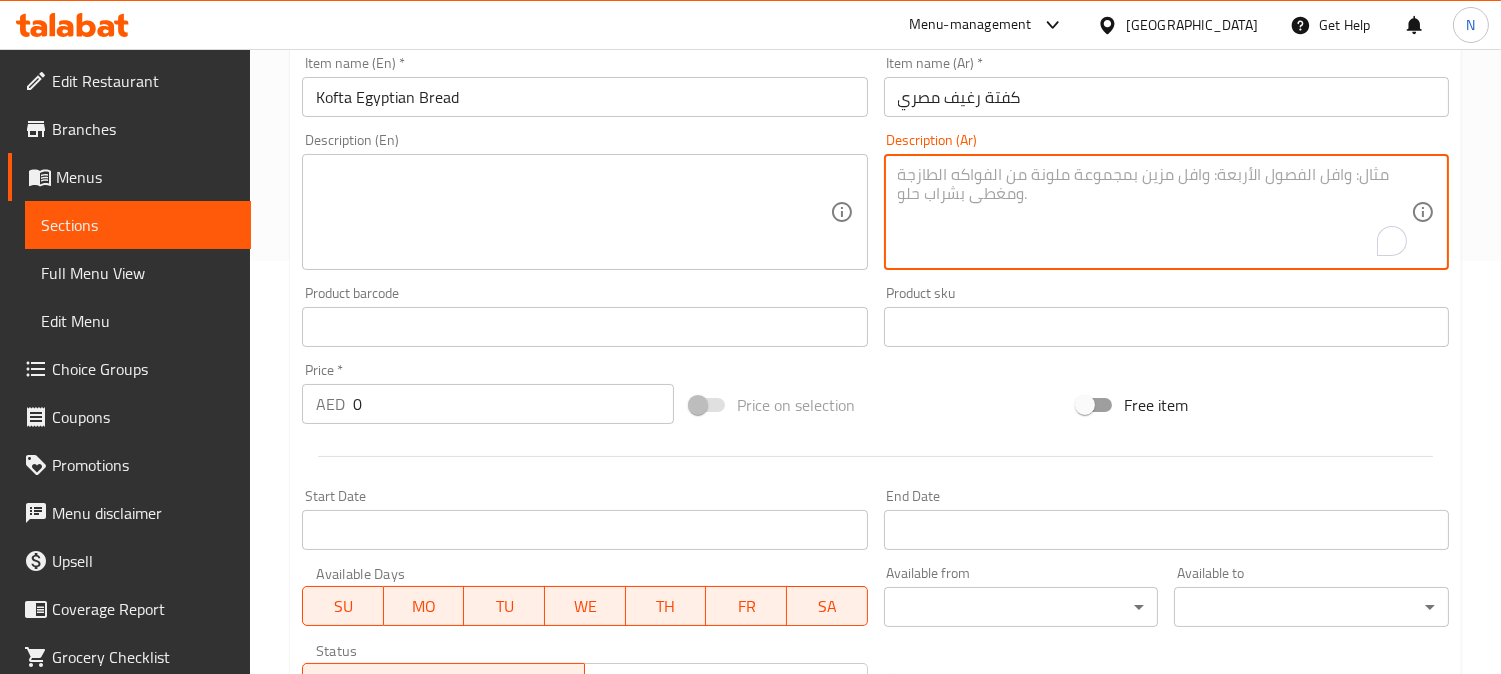 scroll, scrollTop: 444, scrollLeft: 0, axis: vertical 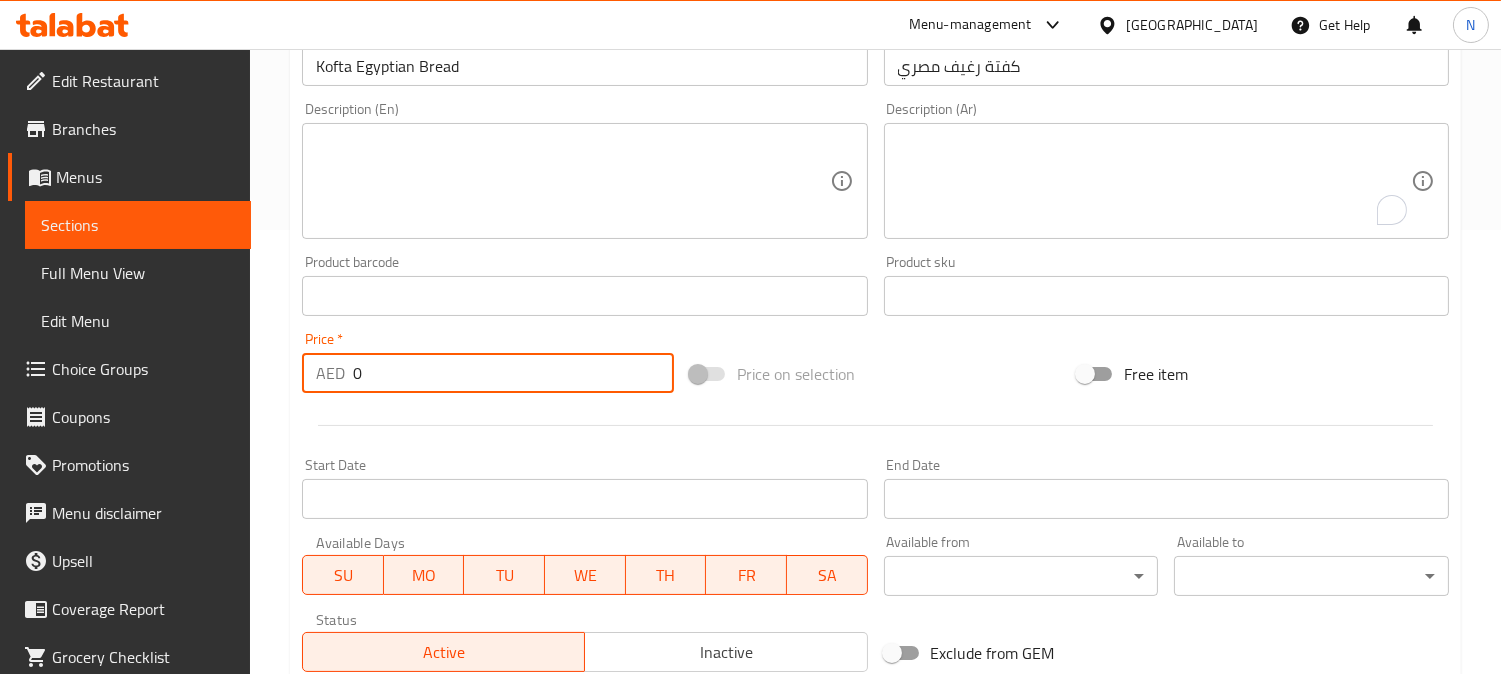 drag, startPoint x: 378, startPoint y: 374, endPoint x: 356, endPoint y: 382, distance: 23.409399 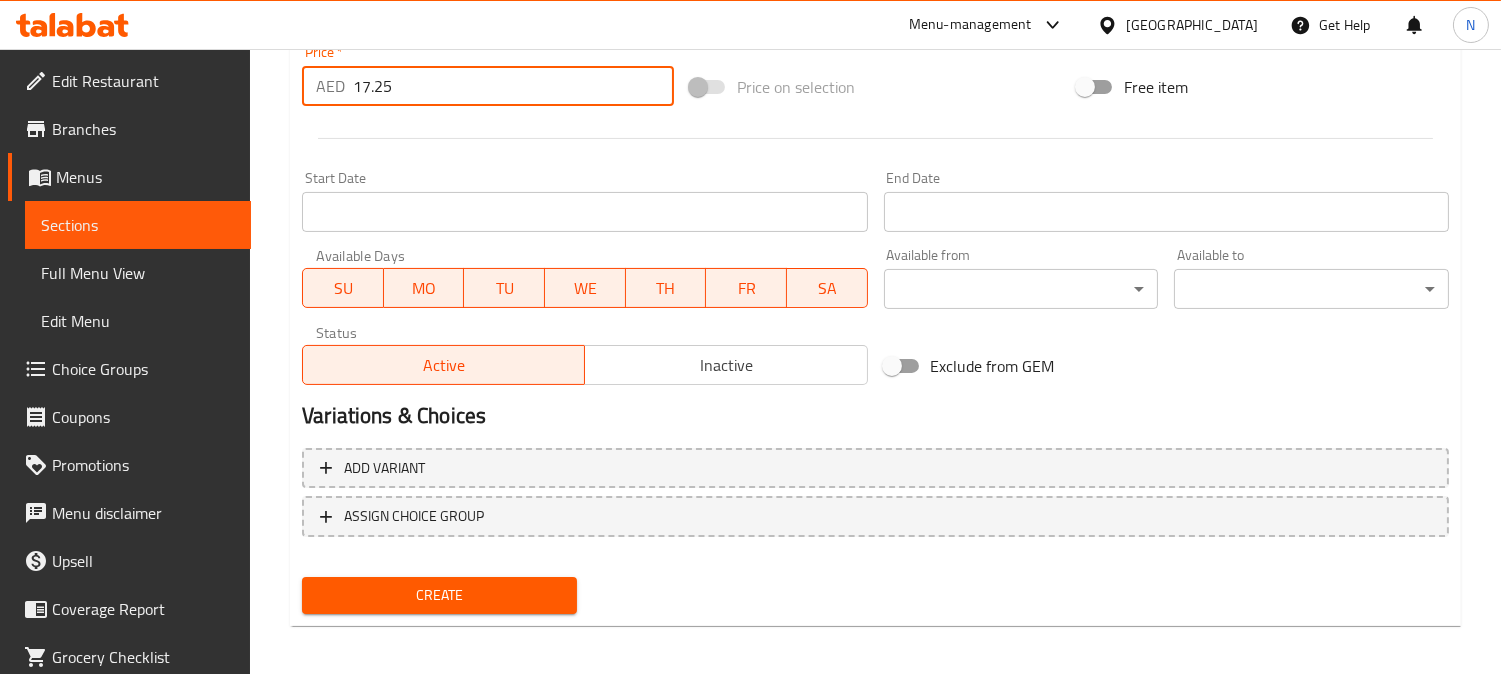 scroll, scrollTop: 735, scrollLeft: 0, axis: vertical 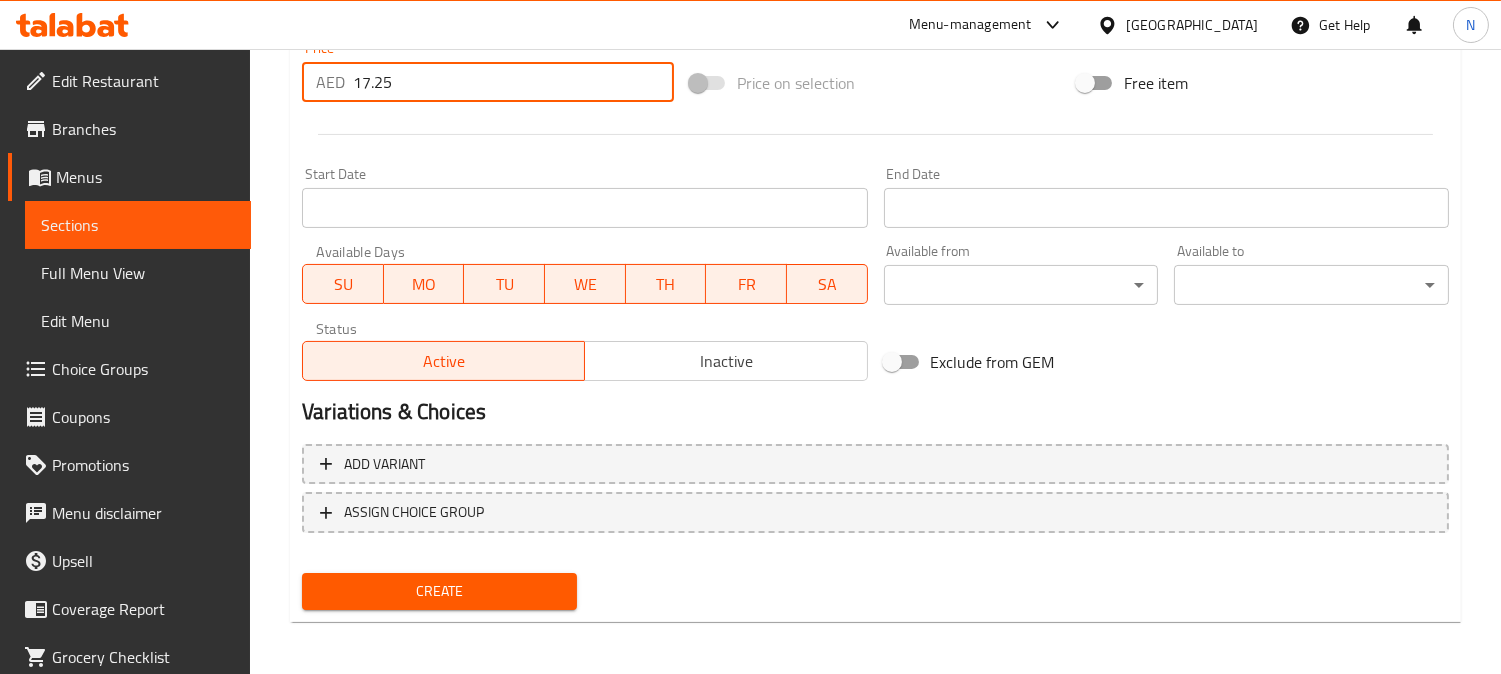 type on "17.25" 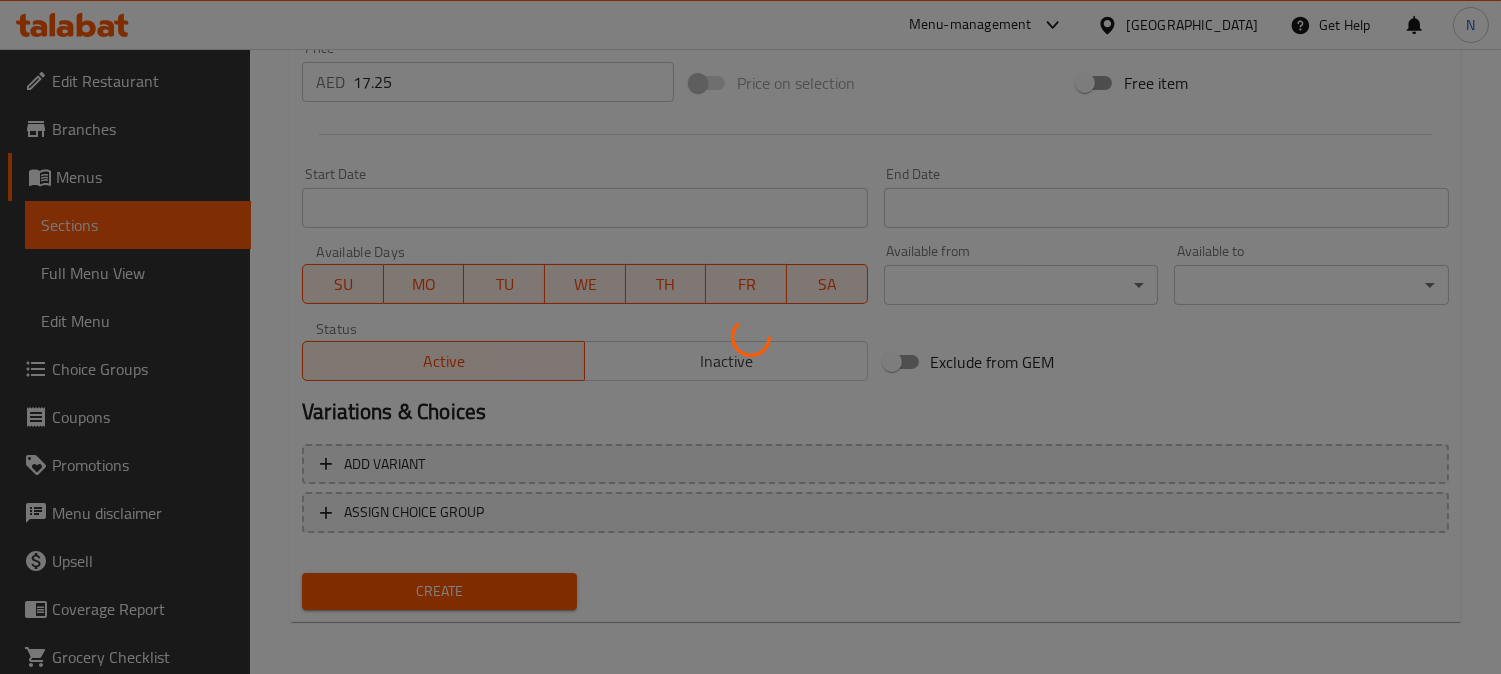 type 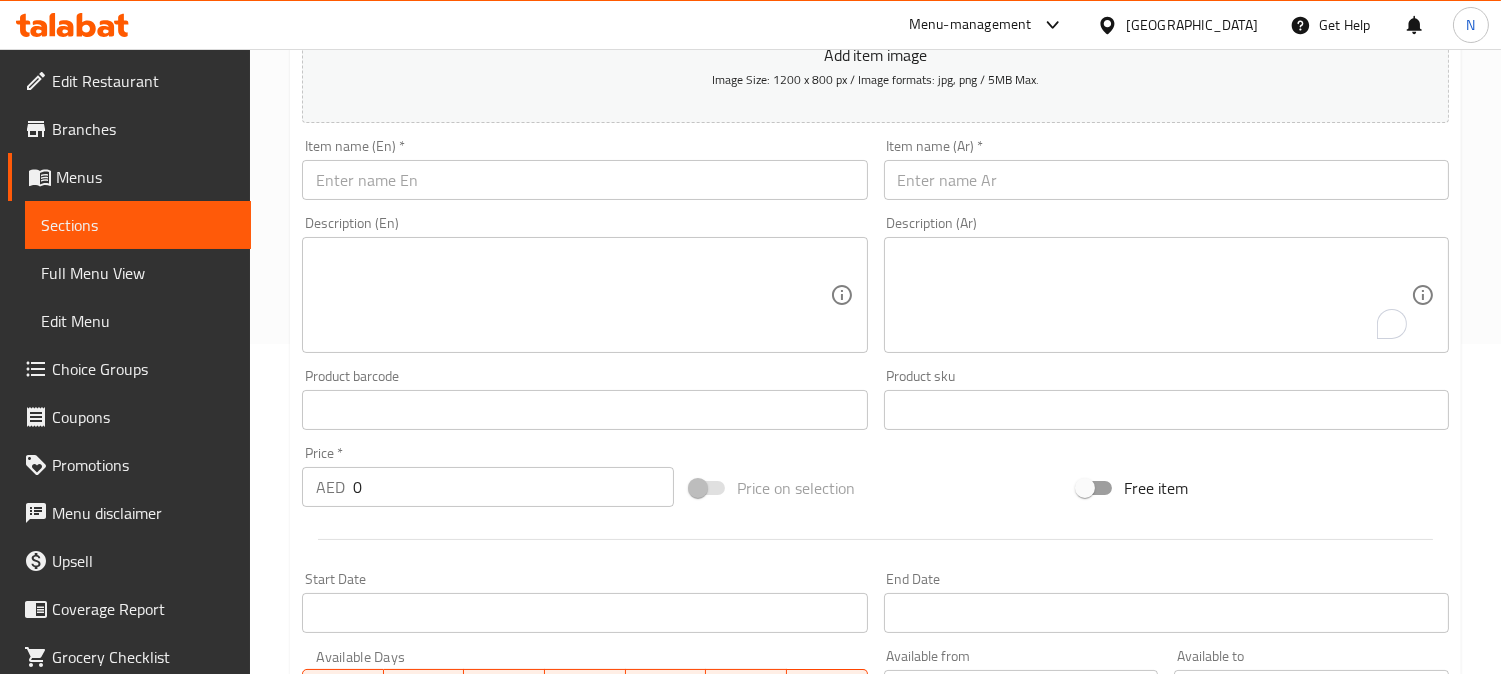 scroll, scrollTop: 291, scrollLeft: 0, axis: vertical 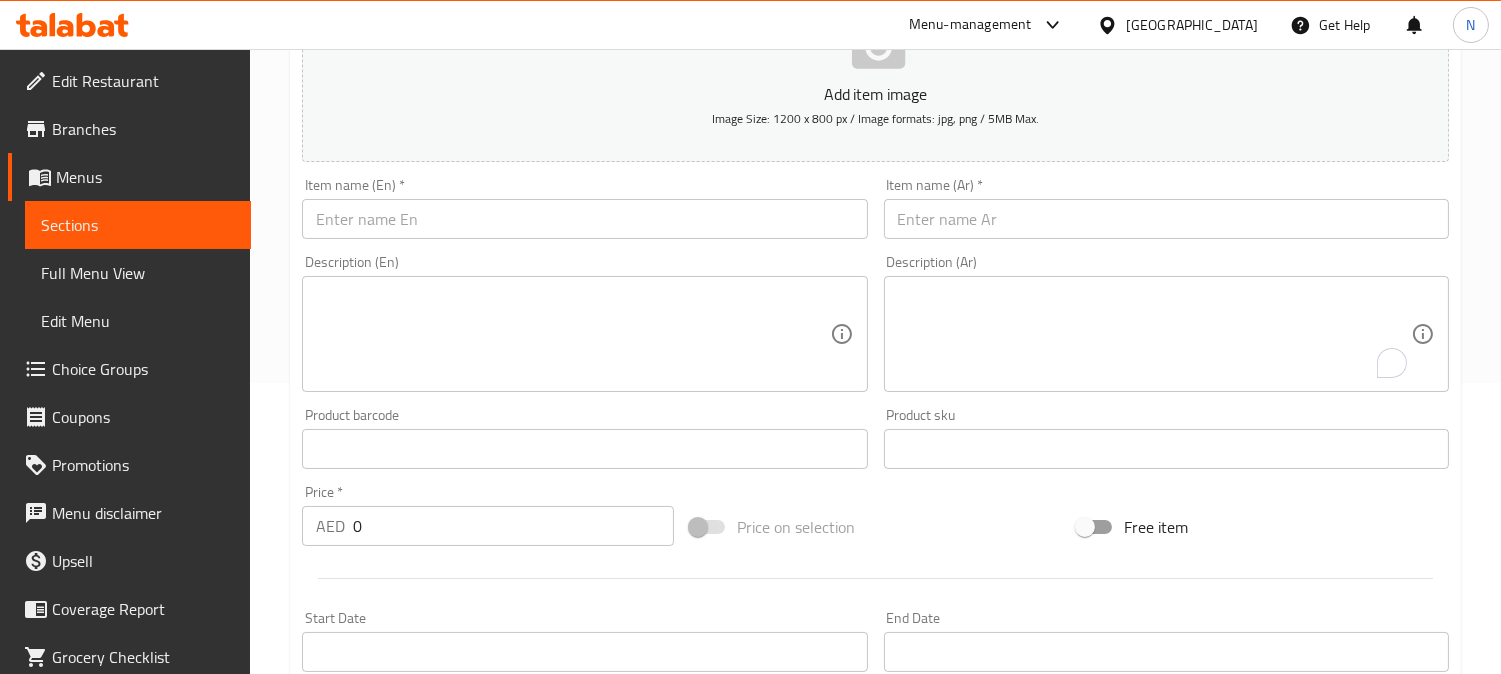click at bounding box center [1166, 219] 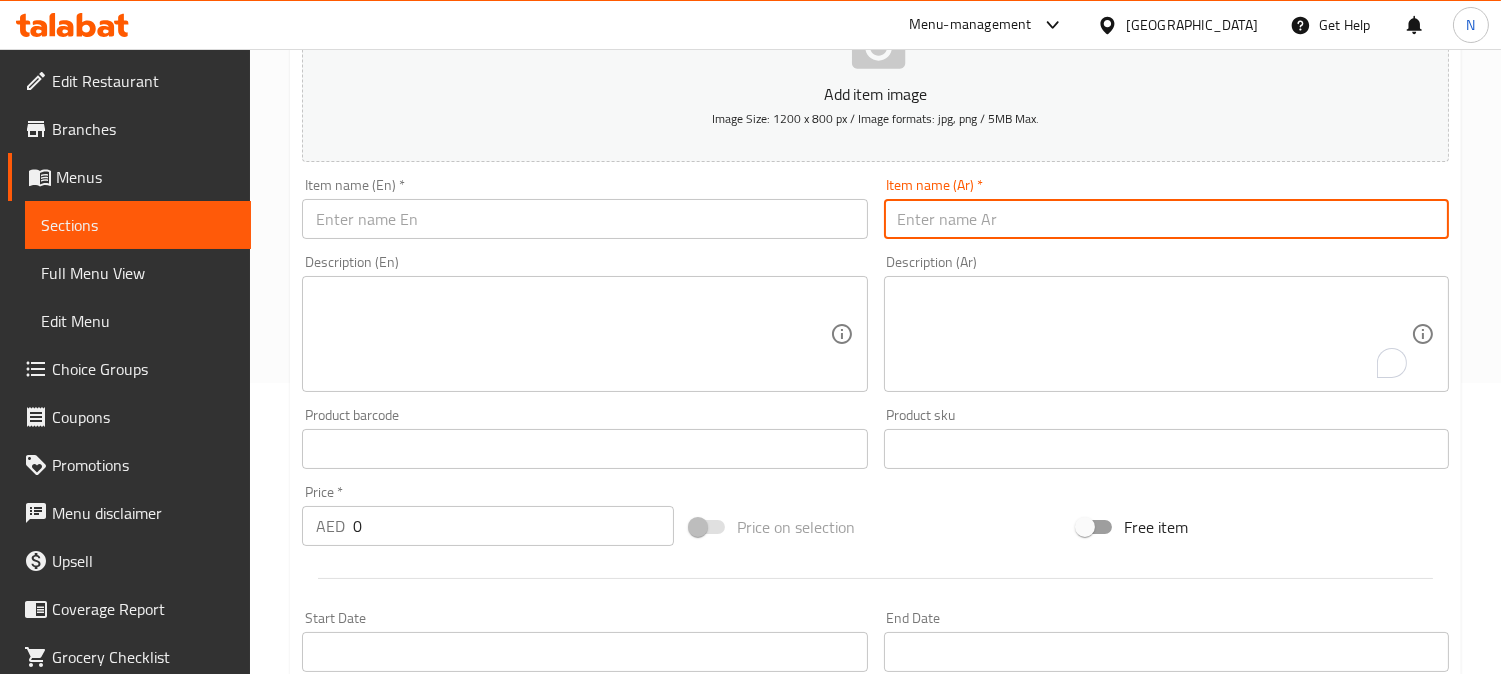 click at bounding box center [1166, 219] 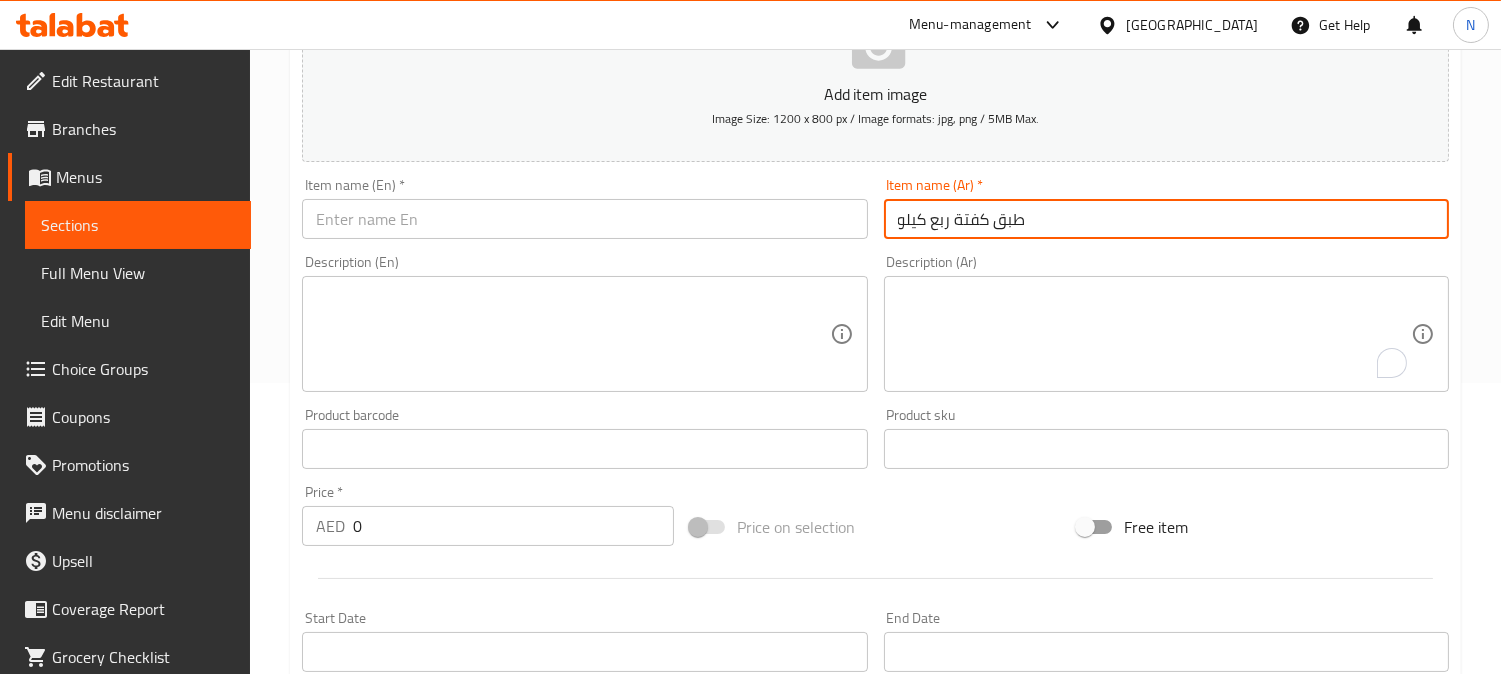 type on "طبق كفتة ربع كيلو" 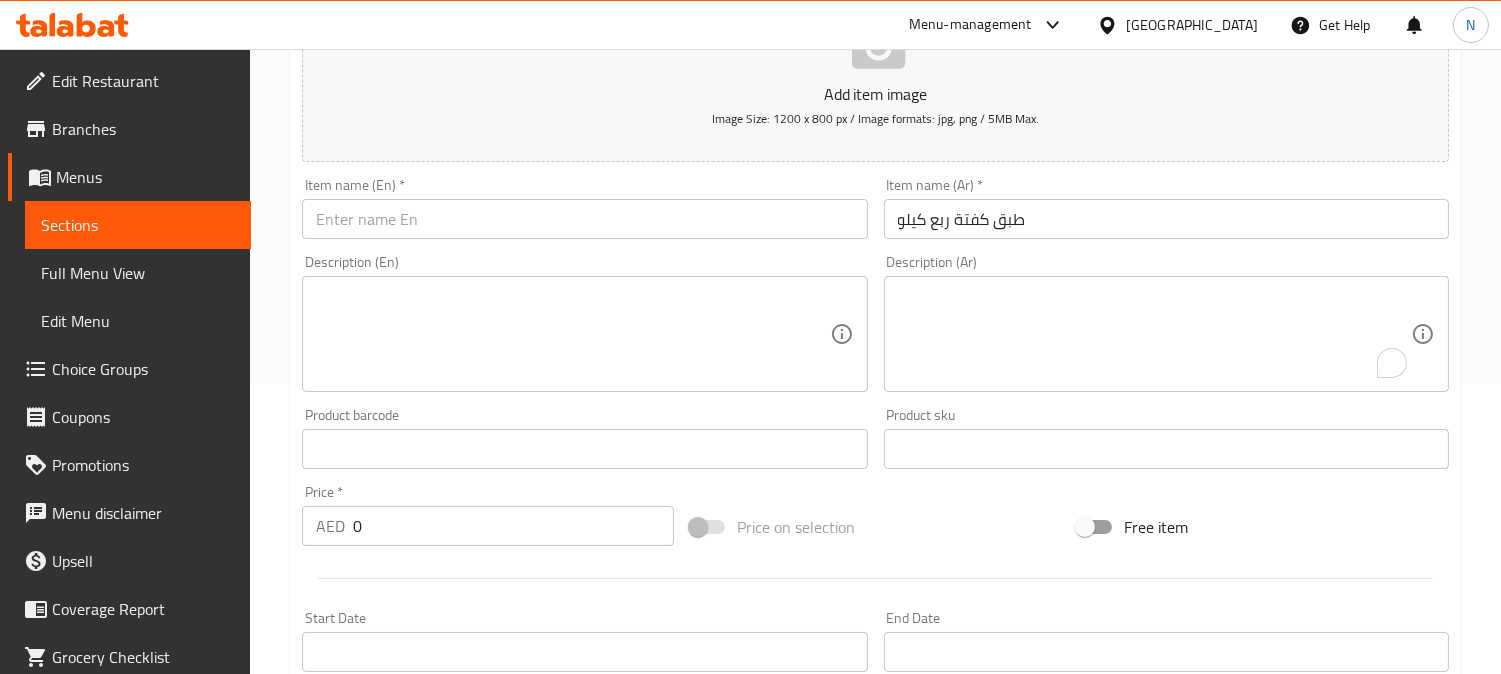 click at bounding box center [584, 219] 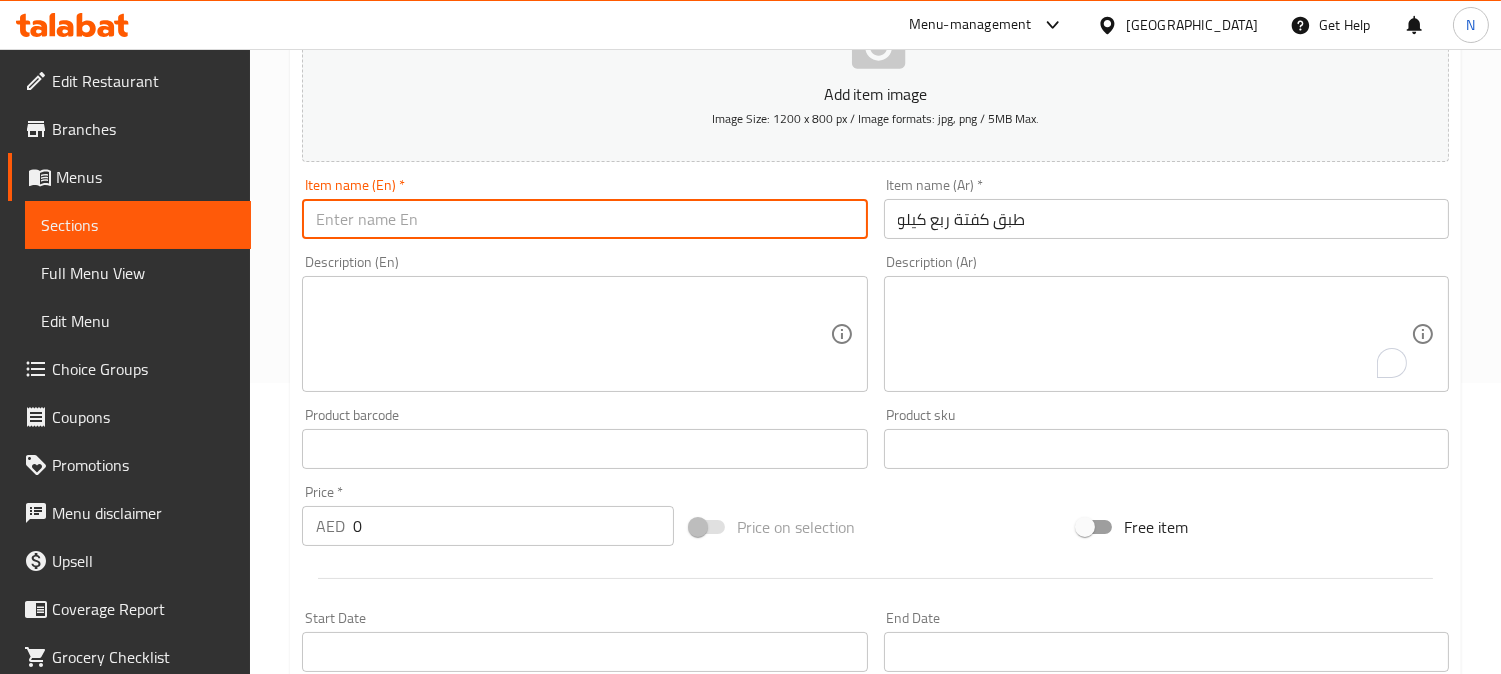 paste on "Quarter Kg Kofta Plate" 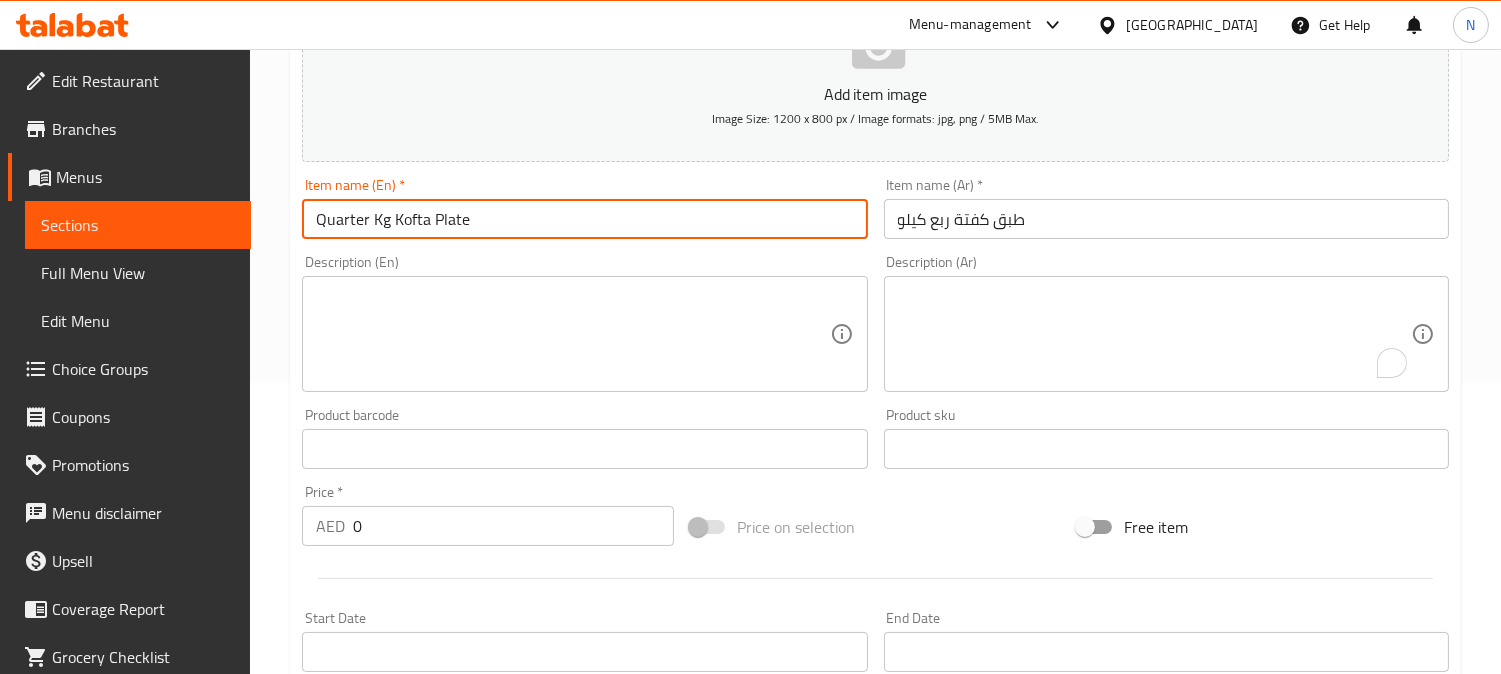 type on "Quarter Kg Kofta Plate" 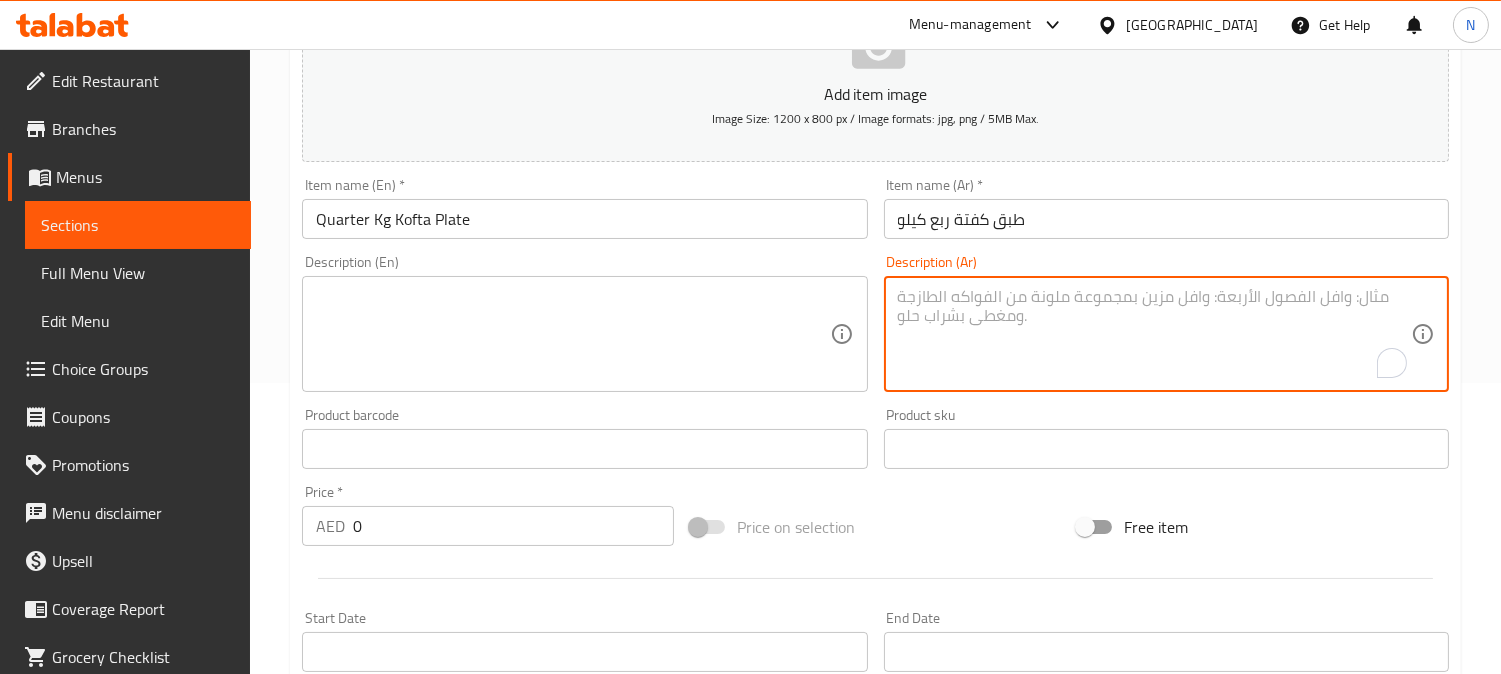 drag, startPoint x: 1094, startPoint y: 350, endPoint x: 624, endPoint y: 442, distance: 478.91962 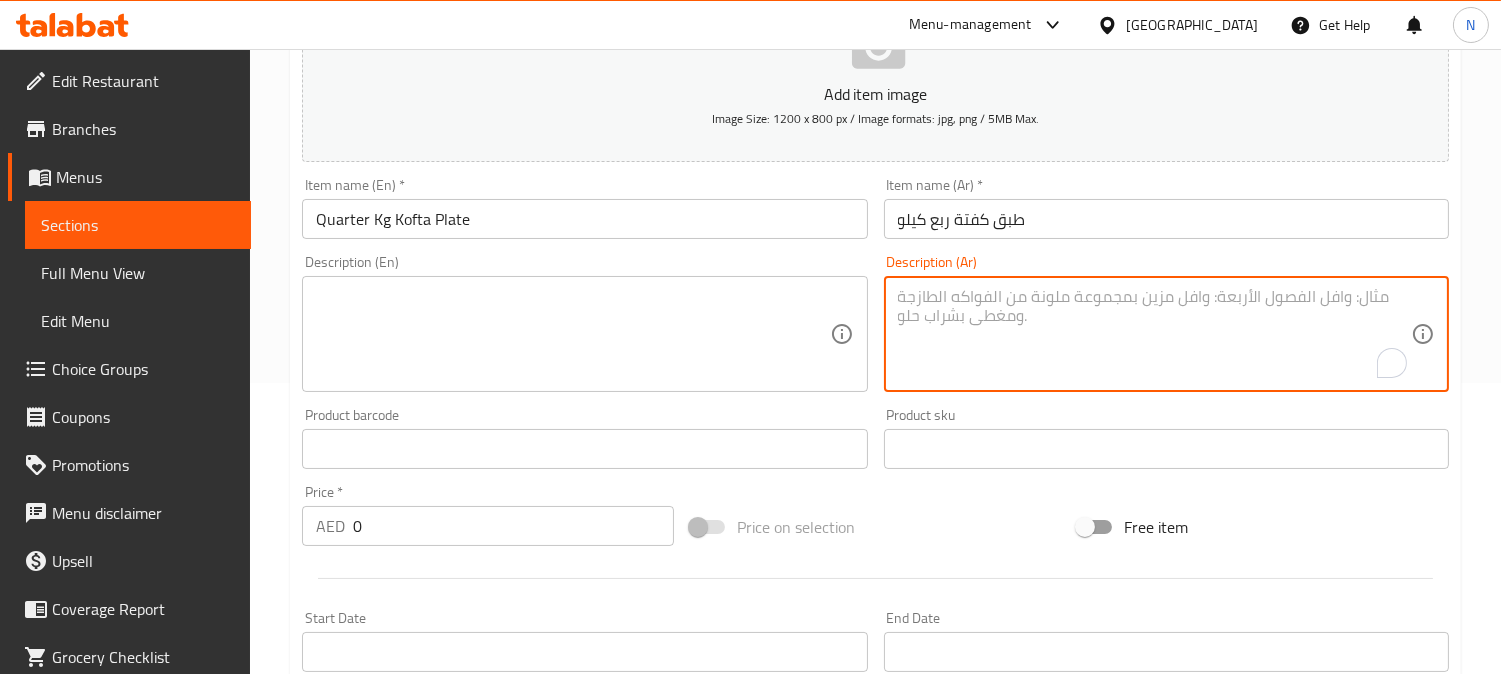 click at bounding box center (1154, 334) 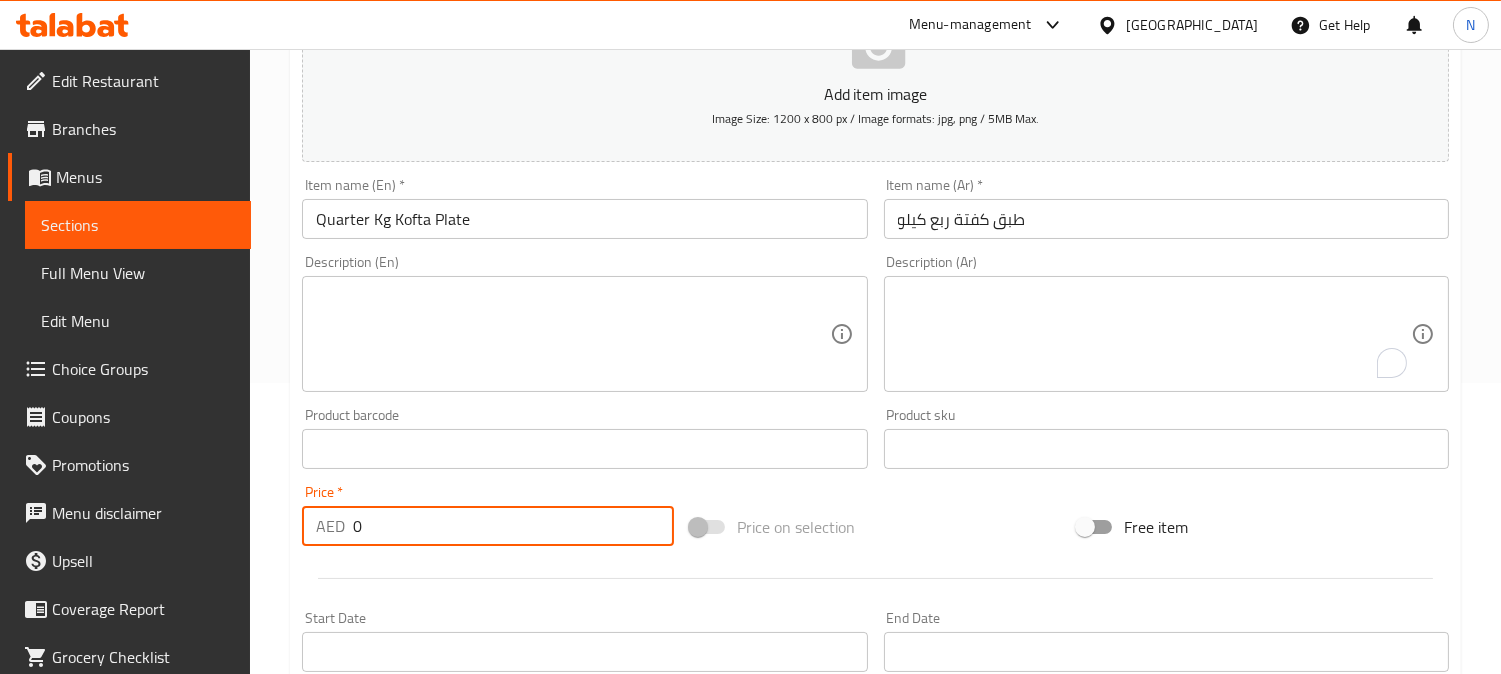 drag, startPoint x: 374, startPoint y: 532, endPoint x: 273, endPoint y: 532, distance: 101 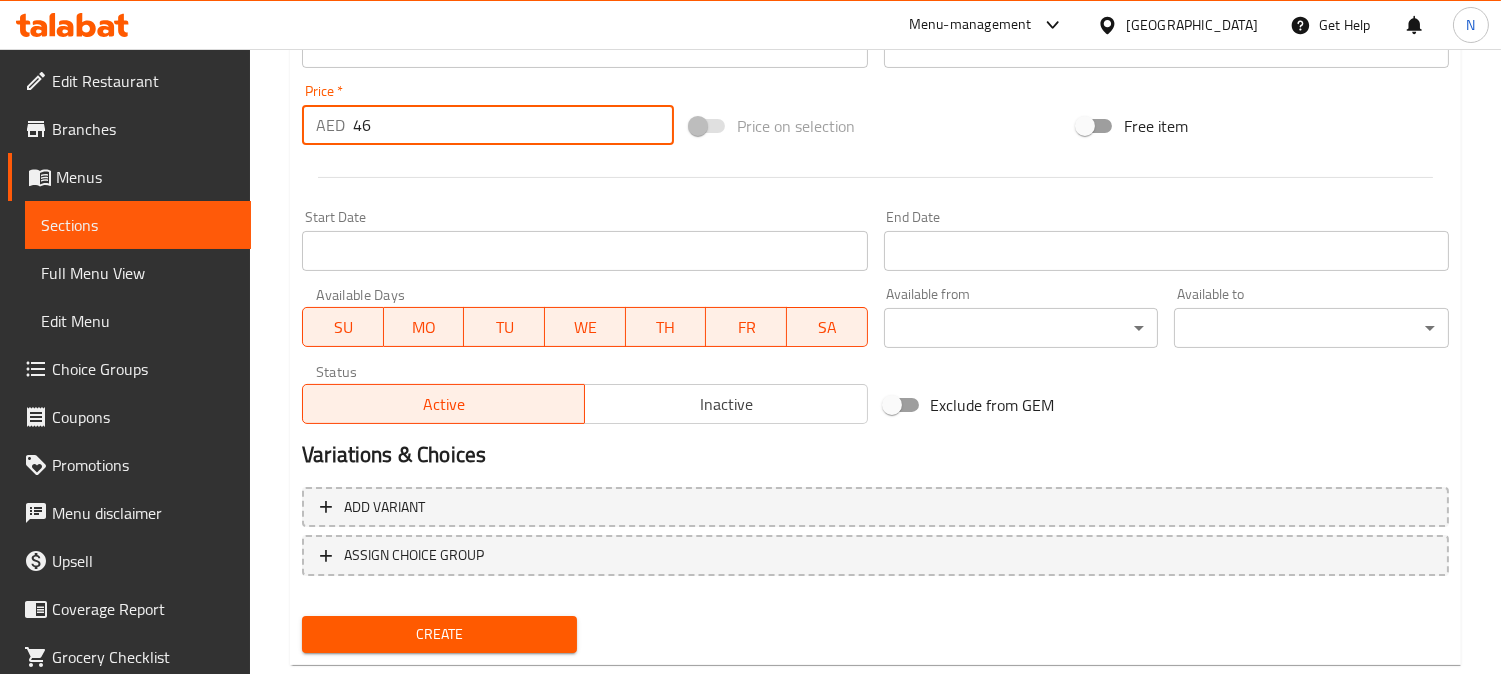 scroll, scrollTop: 735, scrollLeft: 0, axis: vertical 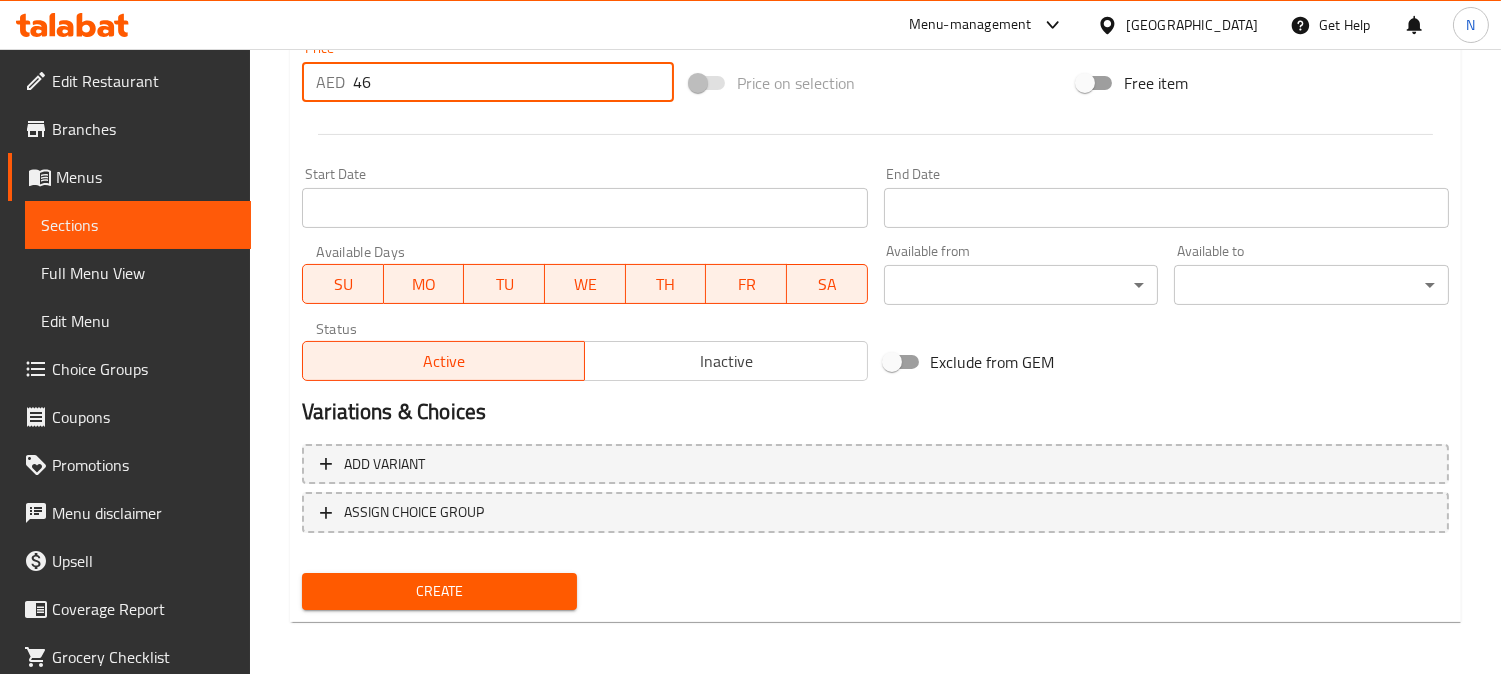 type on "46" 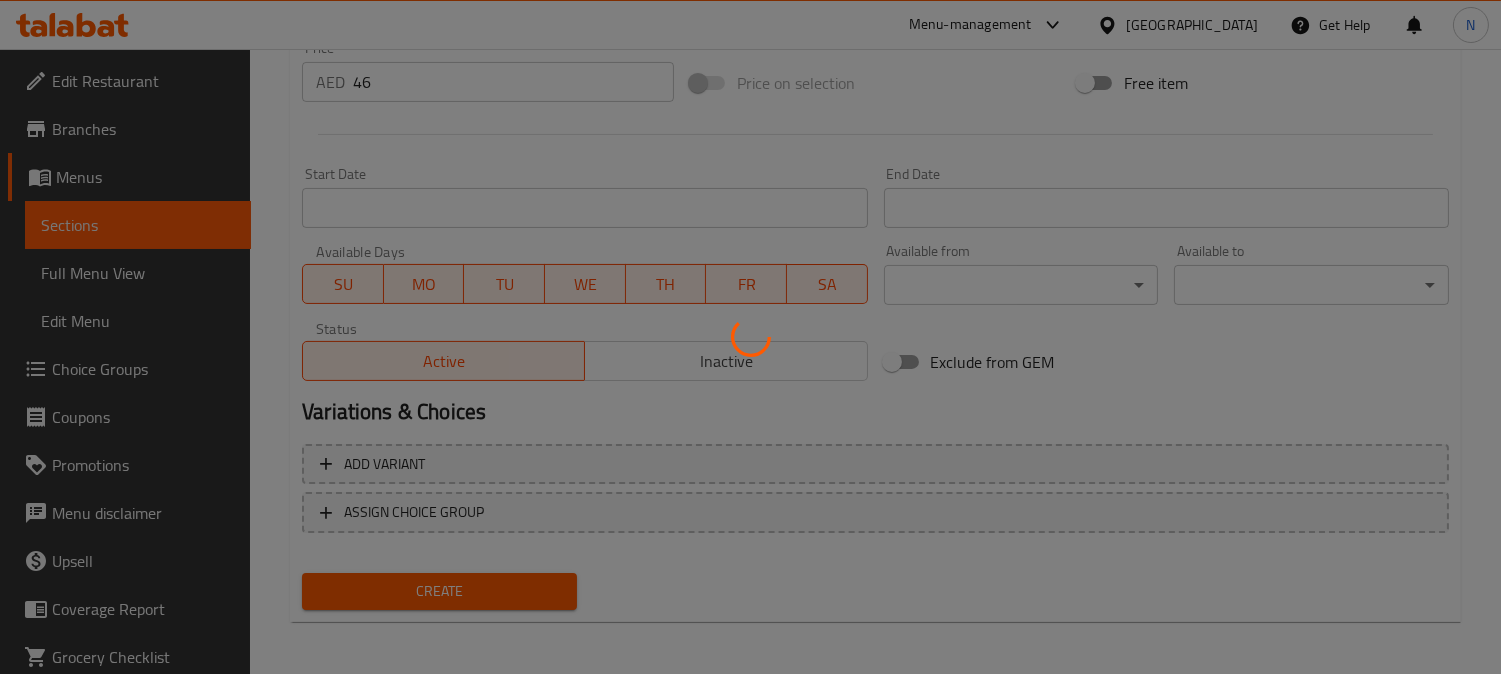 type 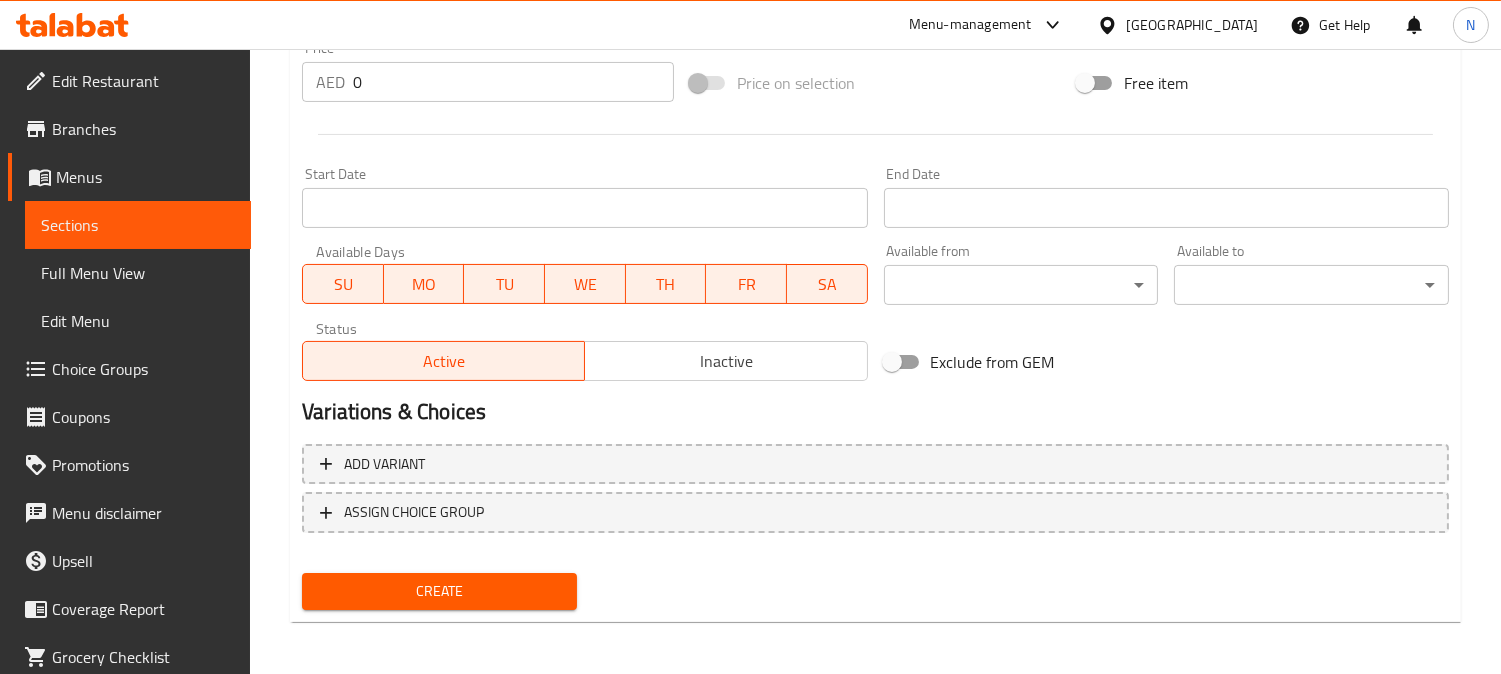 click on "Free item" at bounding box center [1263, 83] 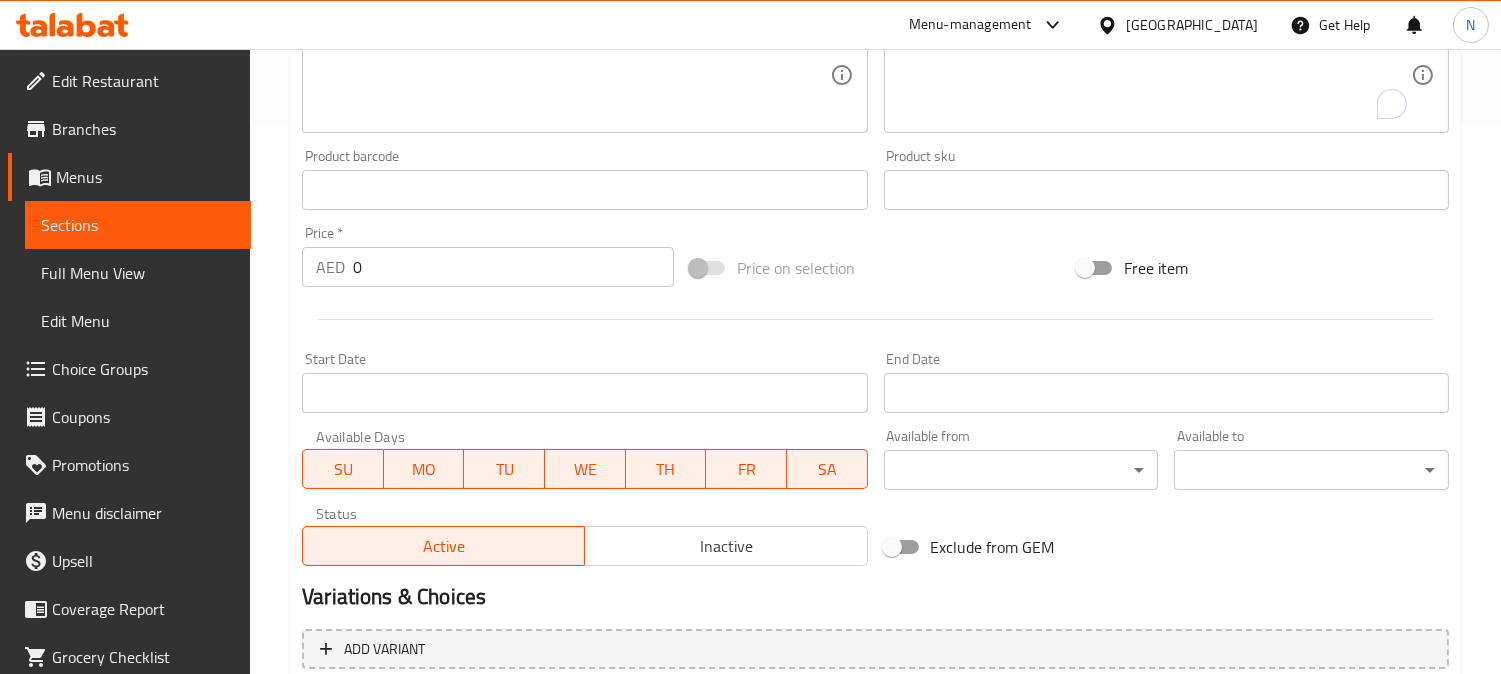 scroll, scrollTop: 291, scrollLeft: 0, axis: vertical 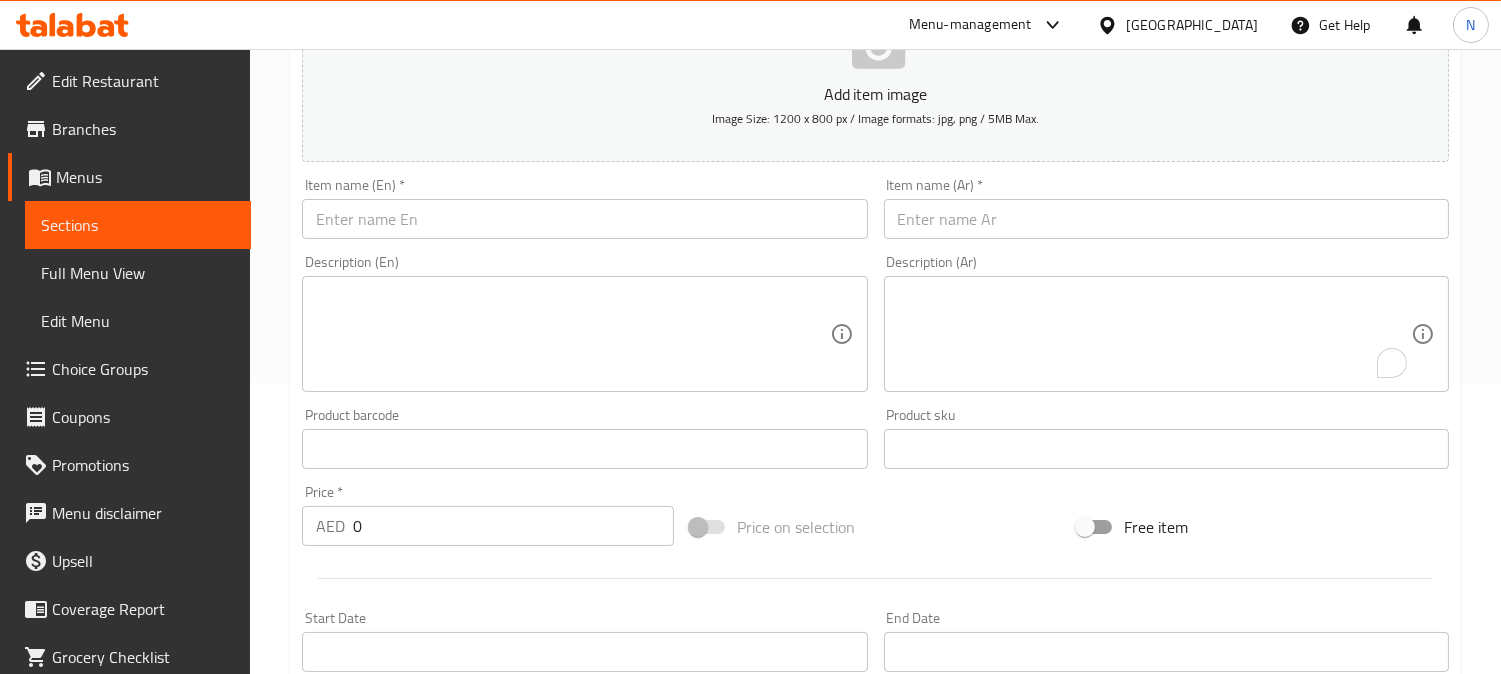click at bounding box center (1166, 219) 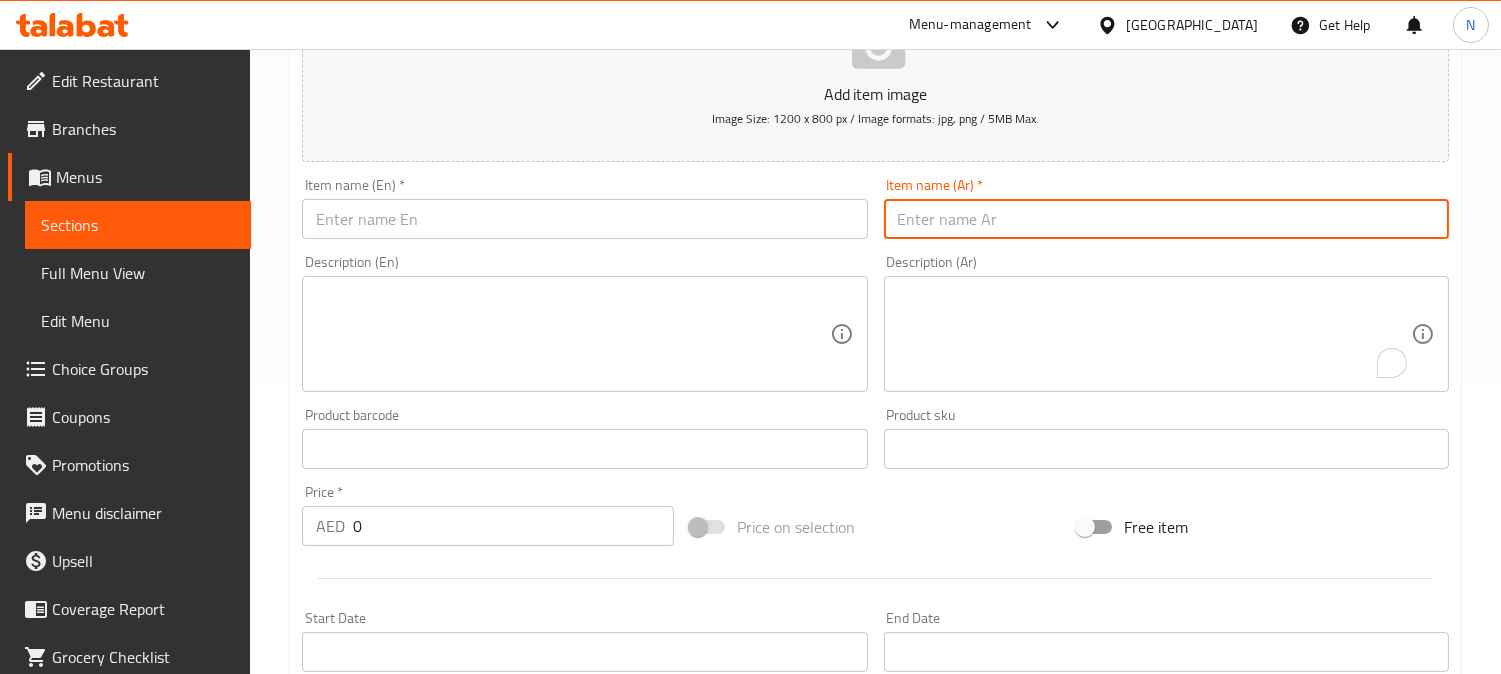 paste on "ربع كيلو شيش طاووق" 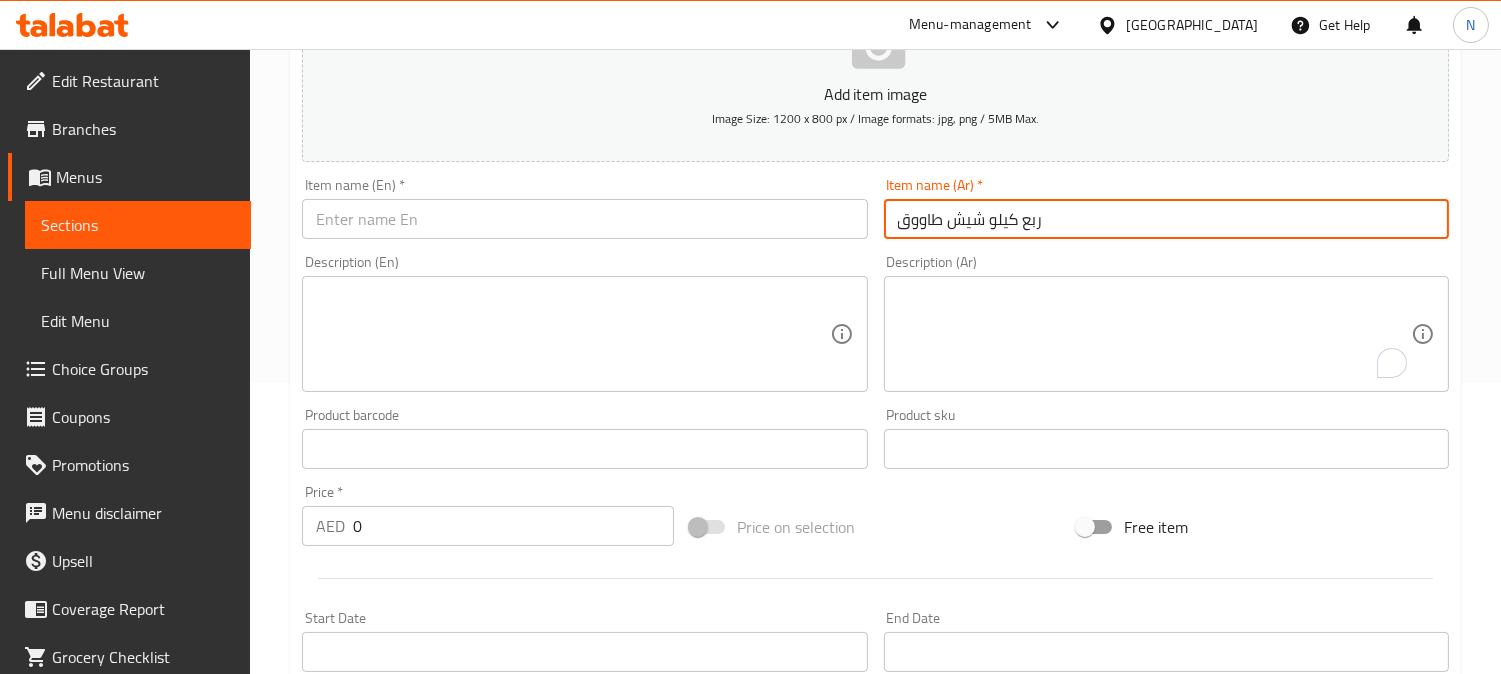 type on "ربع كيلو شيش طاووق" 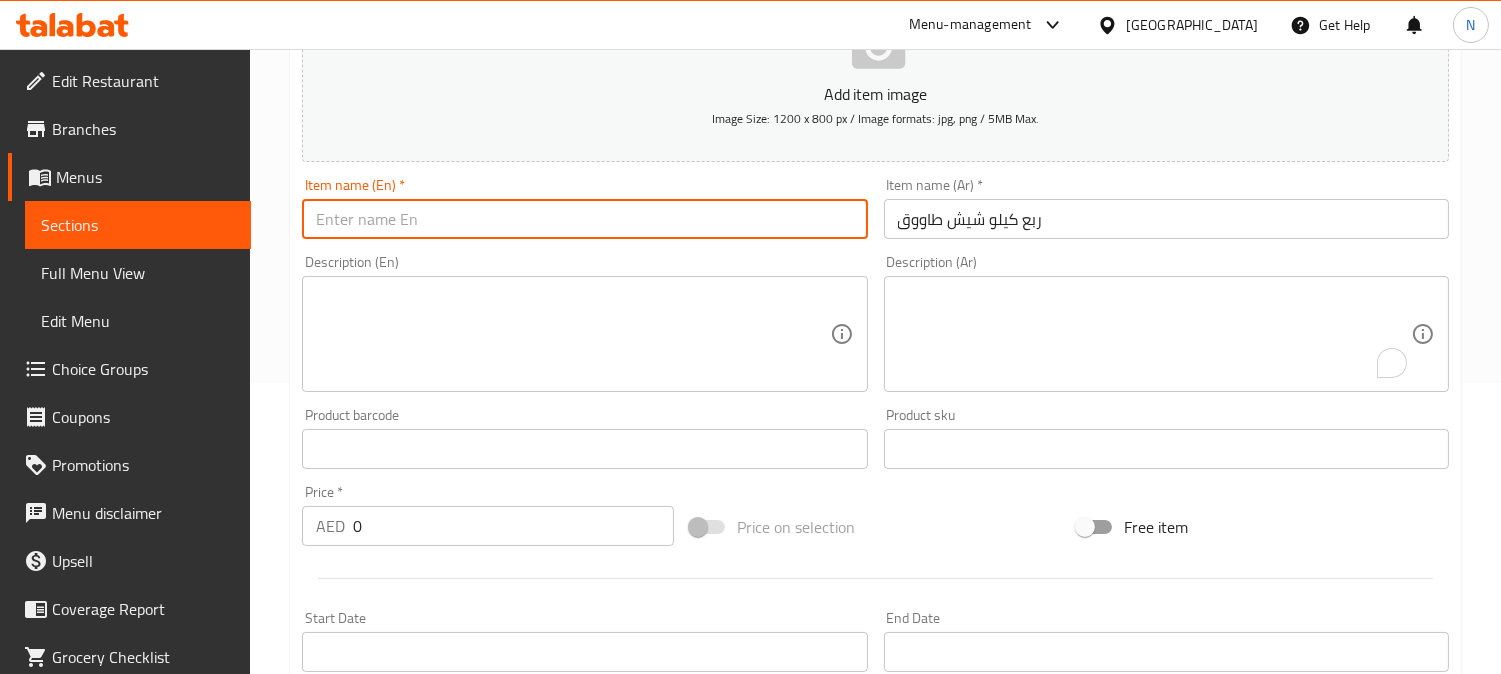 paste on "Quarter Kg Sish Tawook" 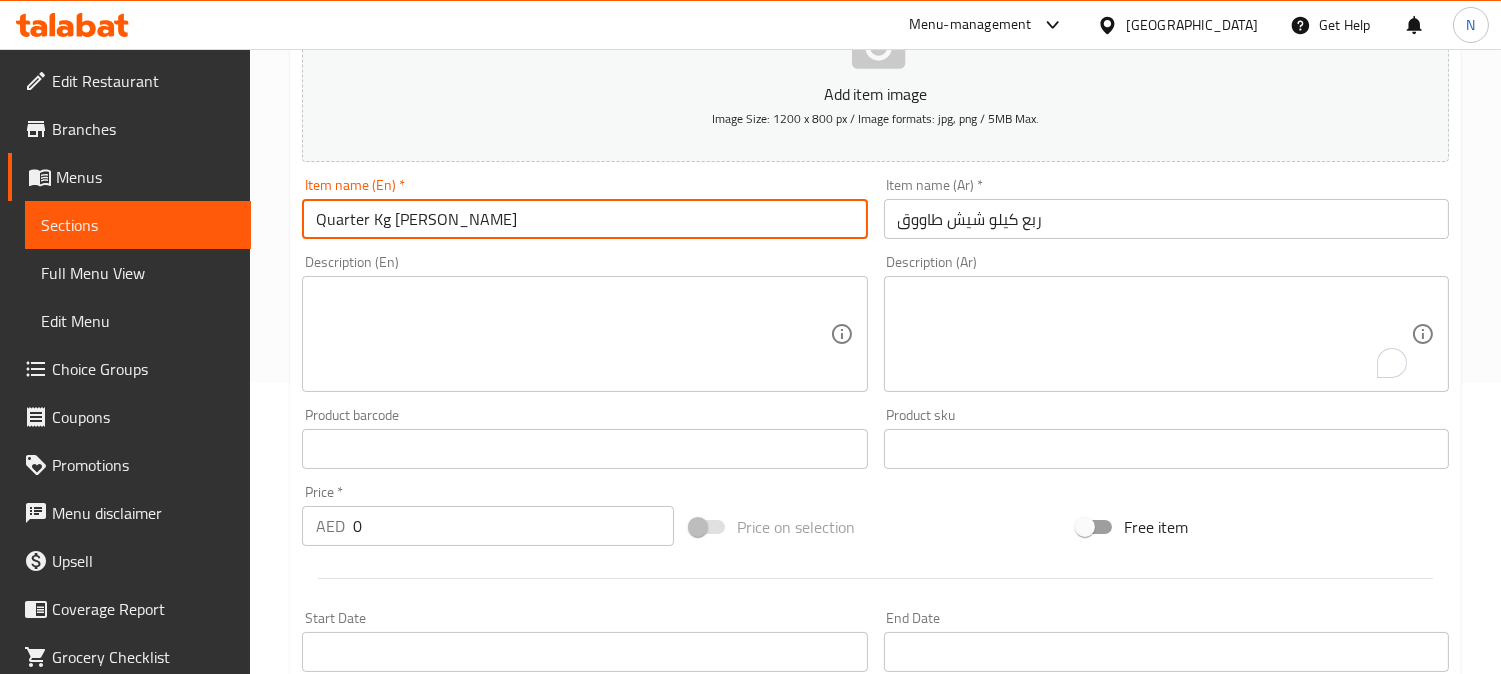 type on "Quarter Kg Sish Tawook" 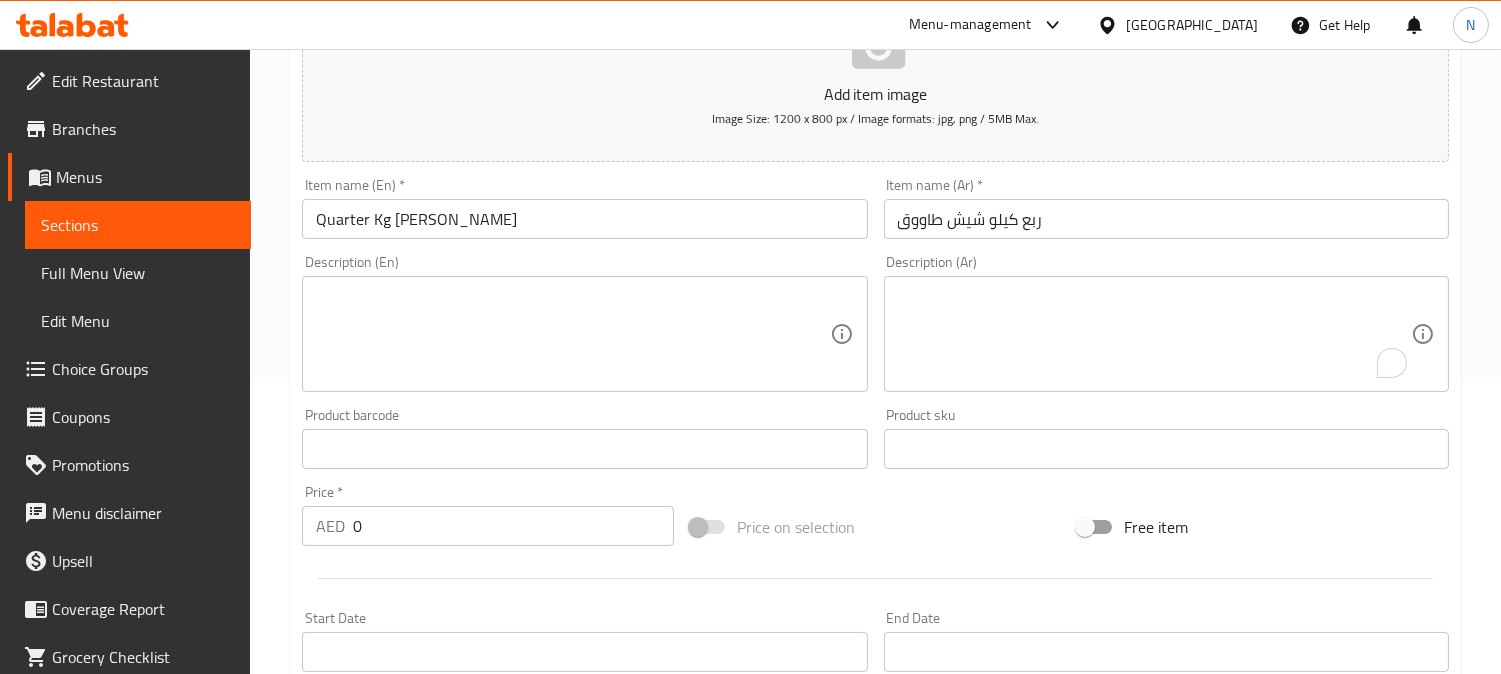 drag, startPoint x: 1168, startPoint y: 342, endPoint x: 760, endPoint y: 413, distance: 414.13162 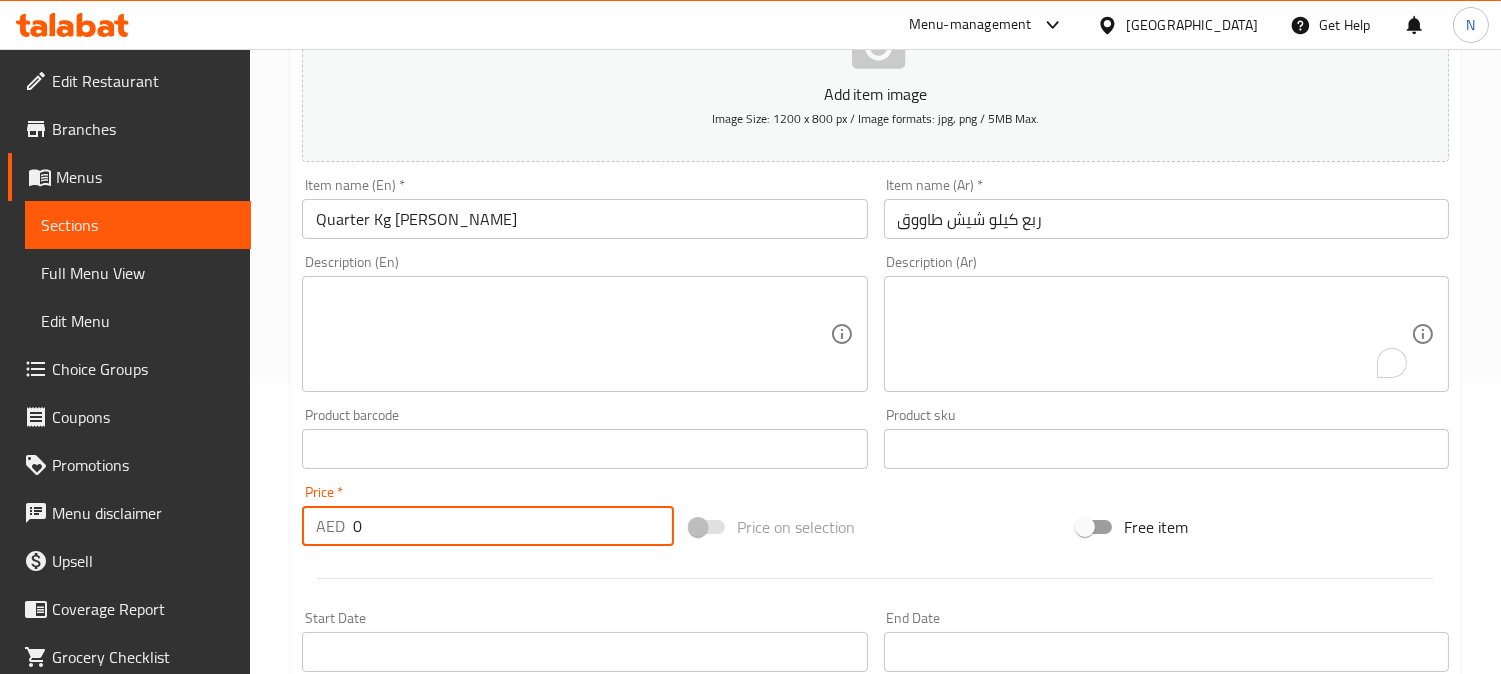drag, startPoint x: 387, startPoint y: 532, endPoint x: 327, endPoint y: 532, distance: 60 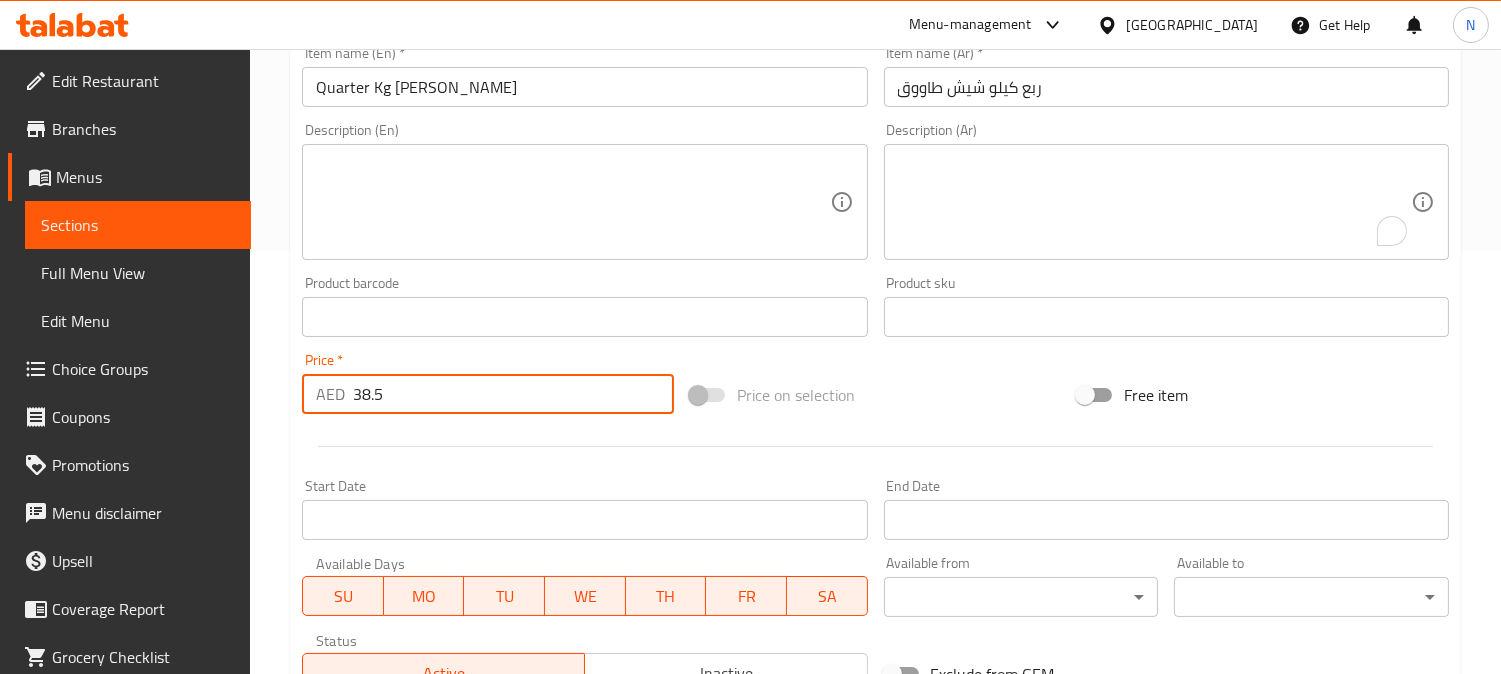 scroll, scrollTop: 735, scrollLeft: 0, axis: vertical 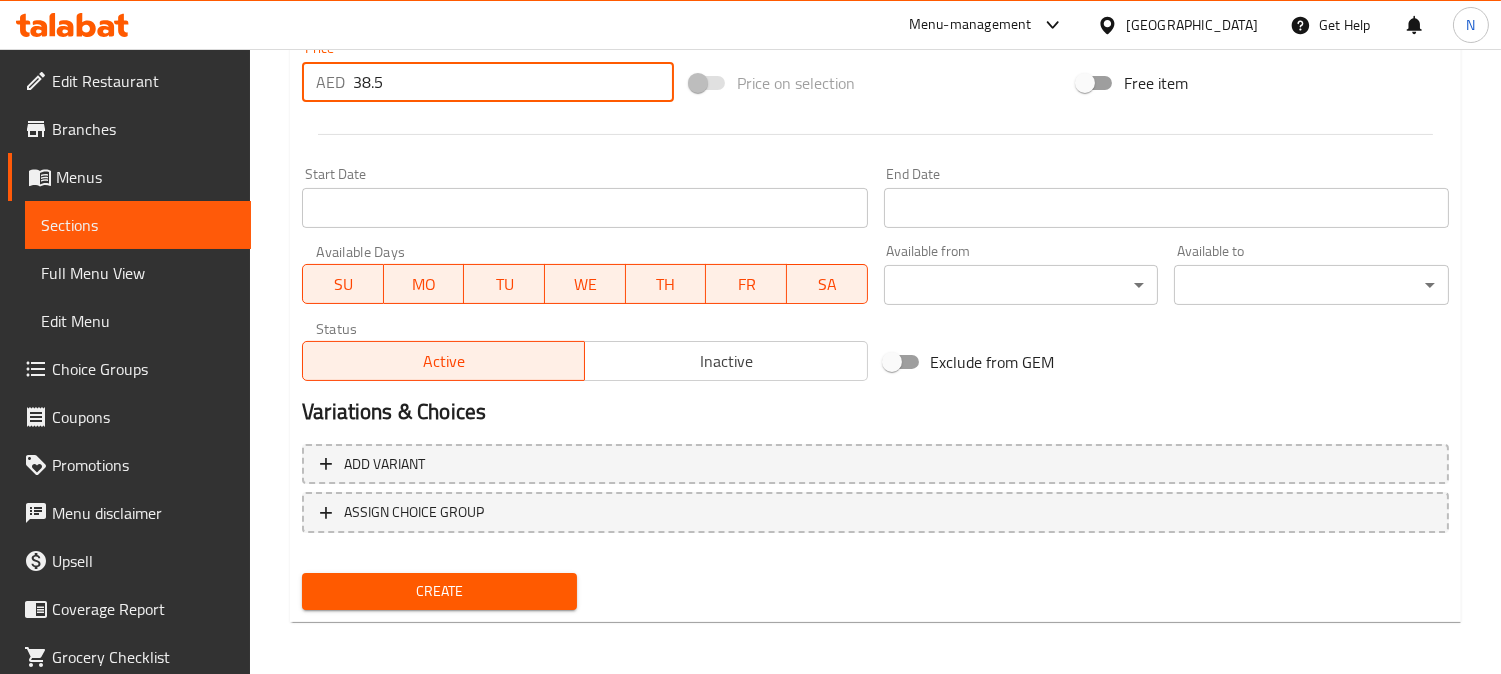 type on "38.5" 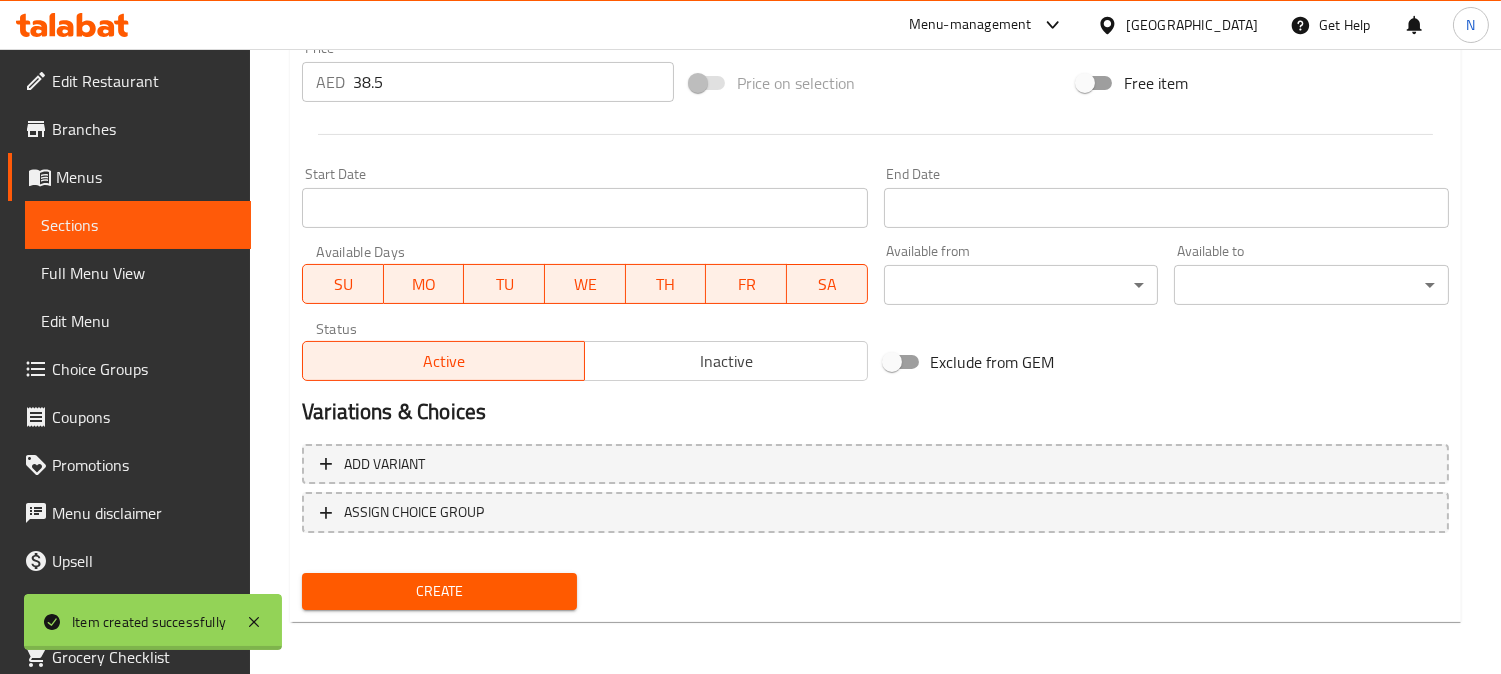 type 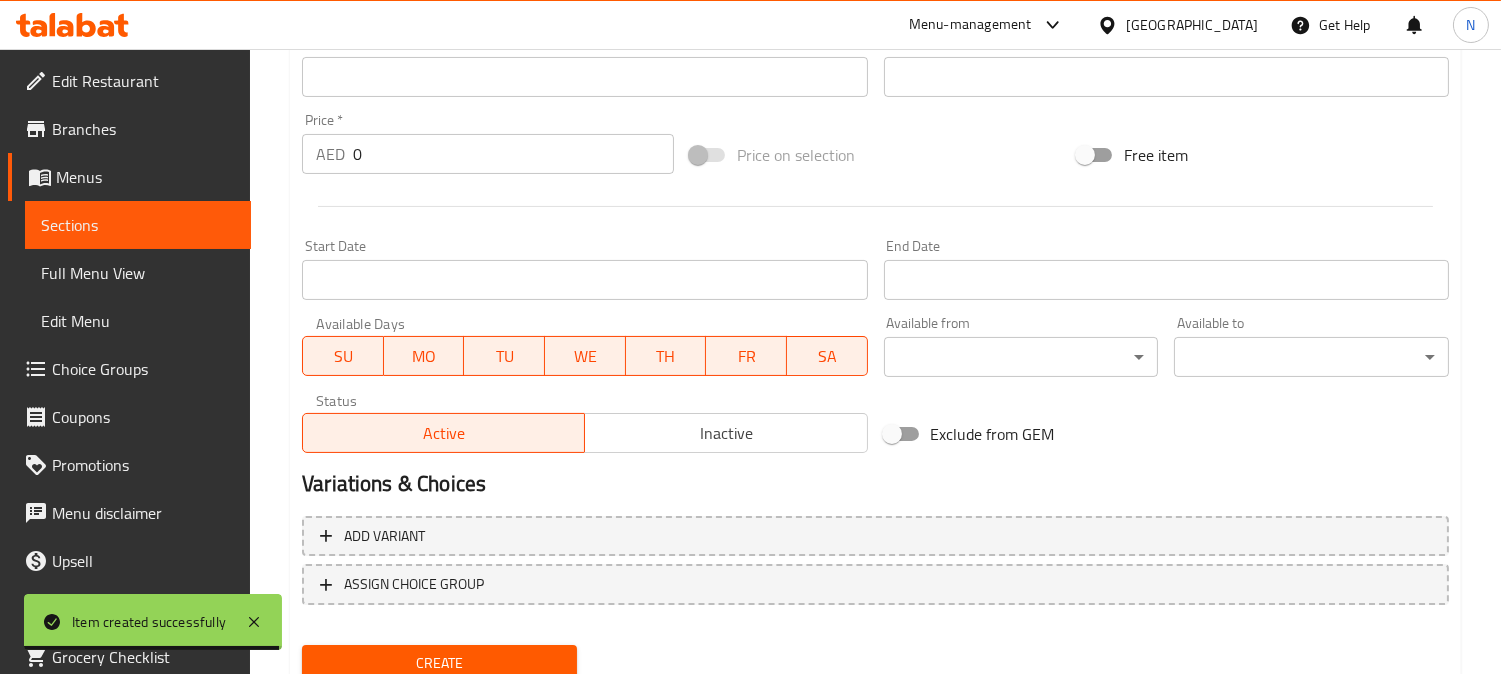 scroll, scrollTop: 624, scrollLeft: 0, axis: vertical 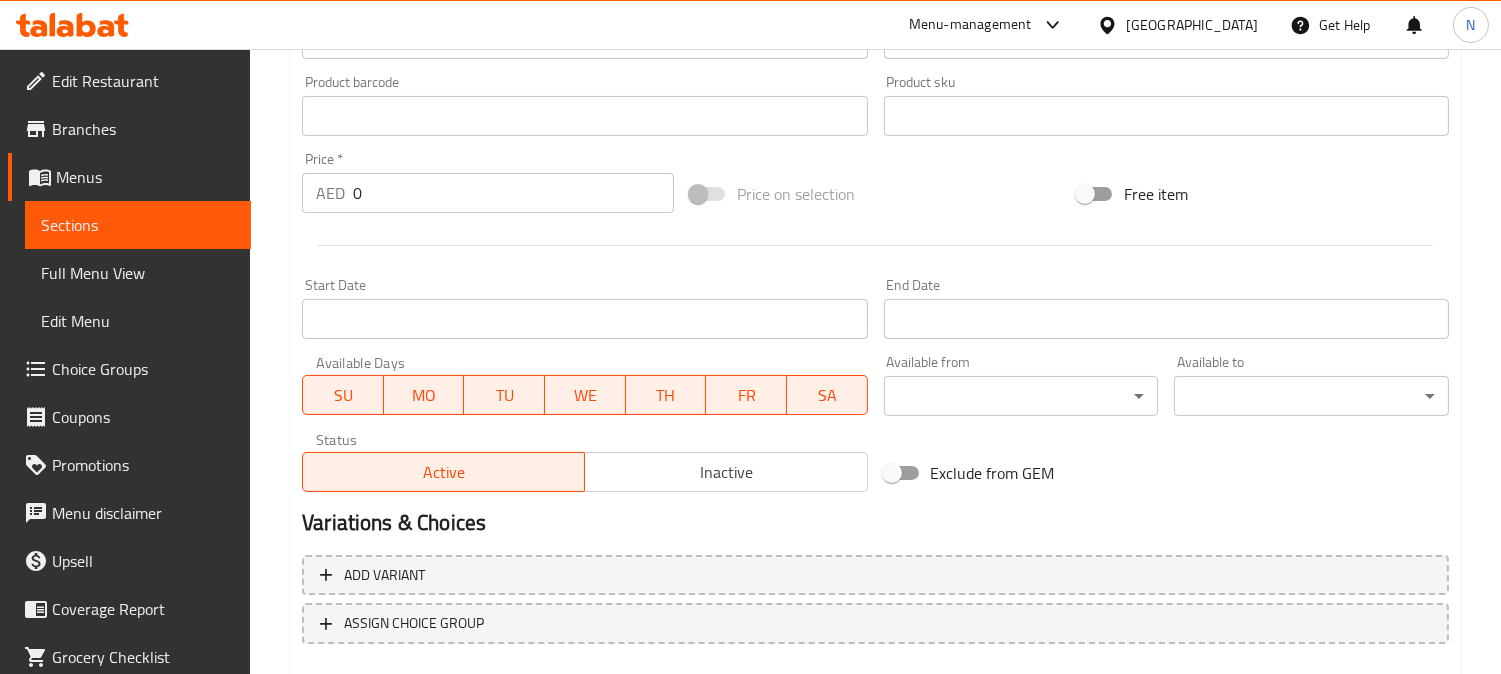 click on "Free item" at bounding box center [1263, 194] 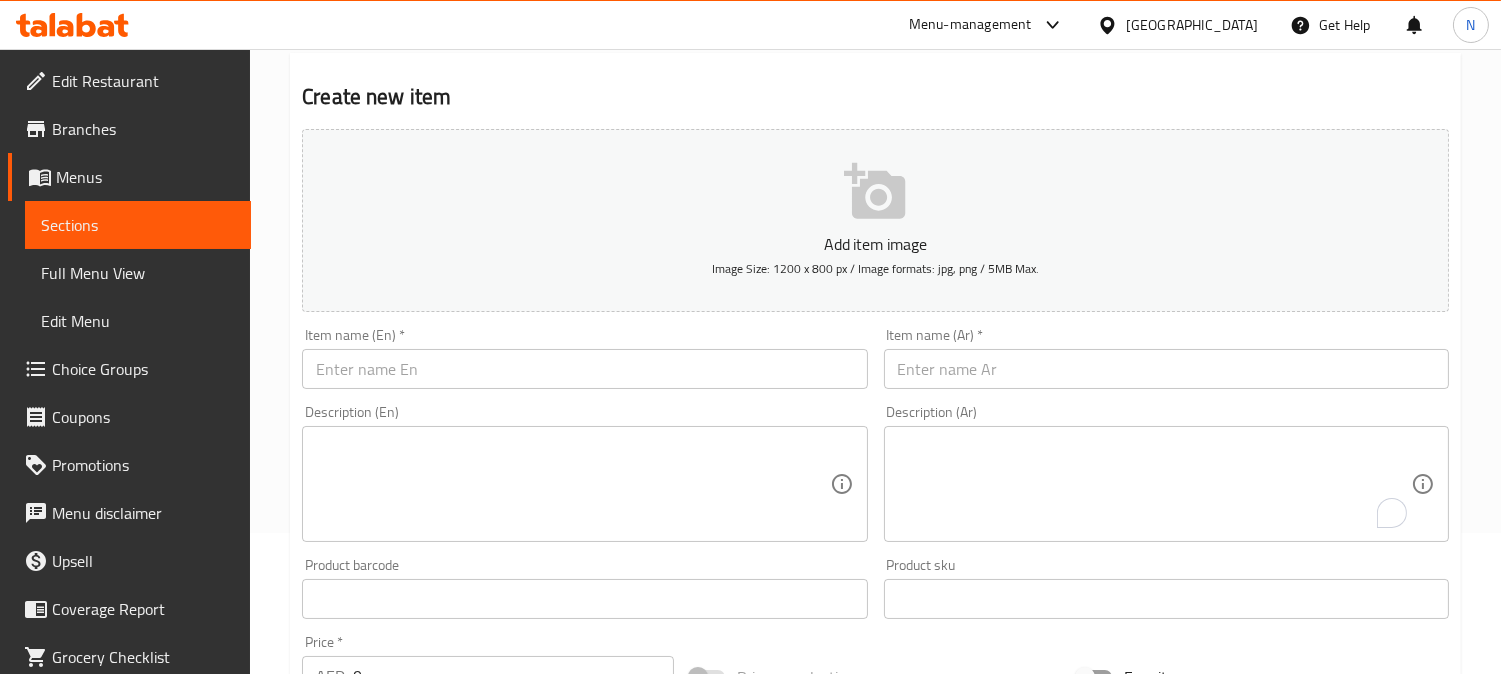 scroll, scrollTop: 68, scrollLeft: 0, axis: vertical 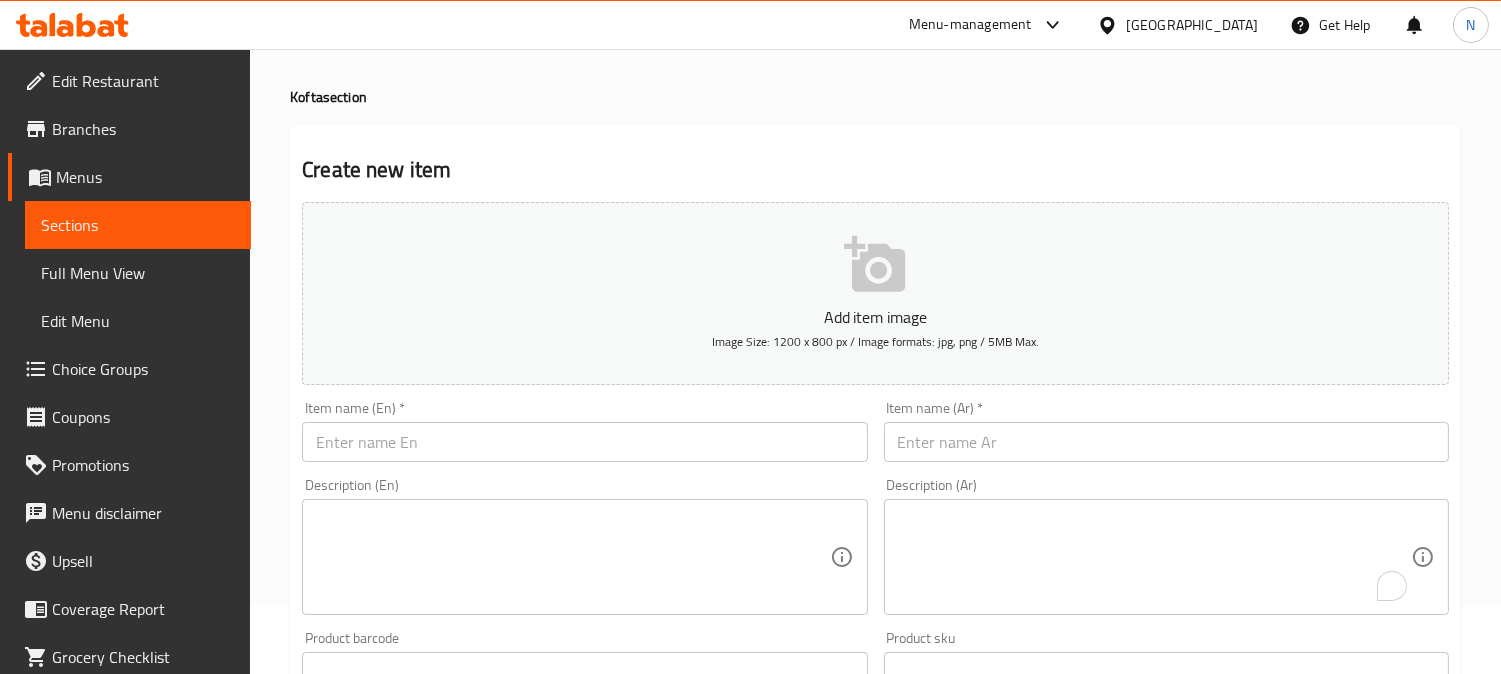 click at bounding box center [1166, 442] 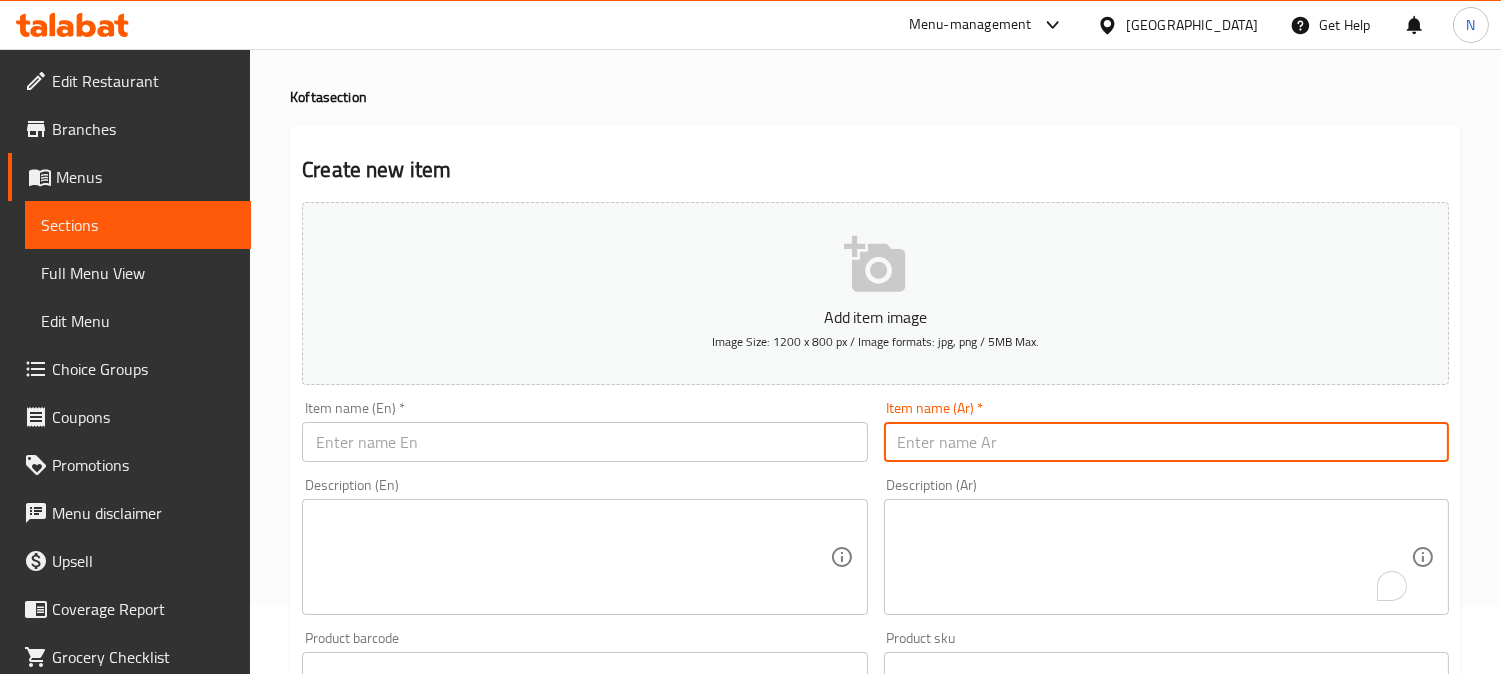 paste on "طبق كفتة نصف كيلو" 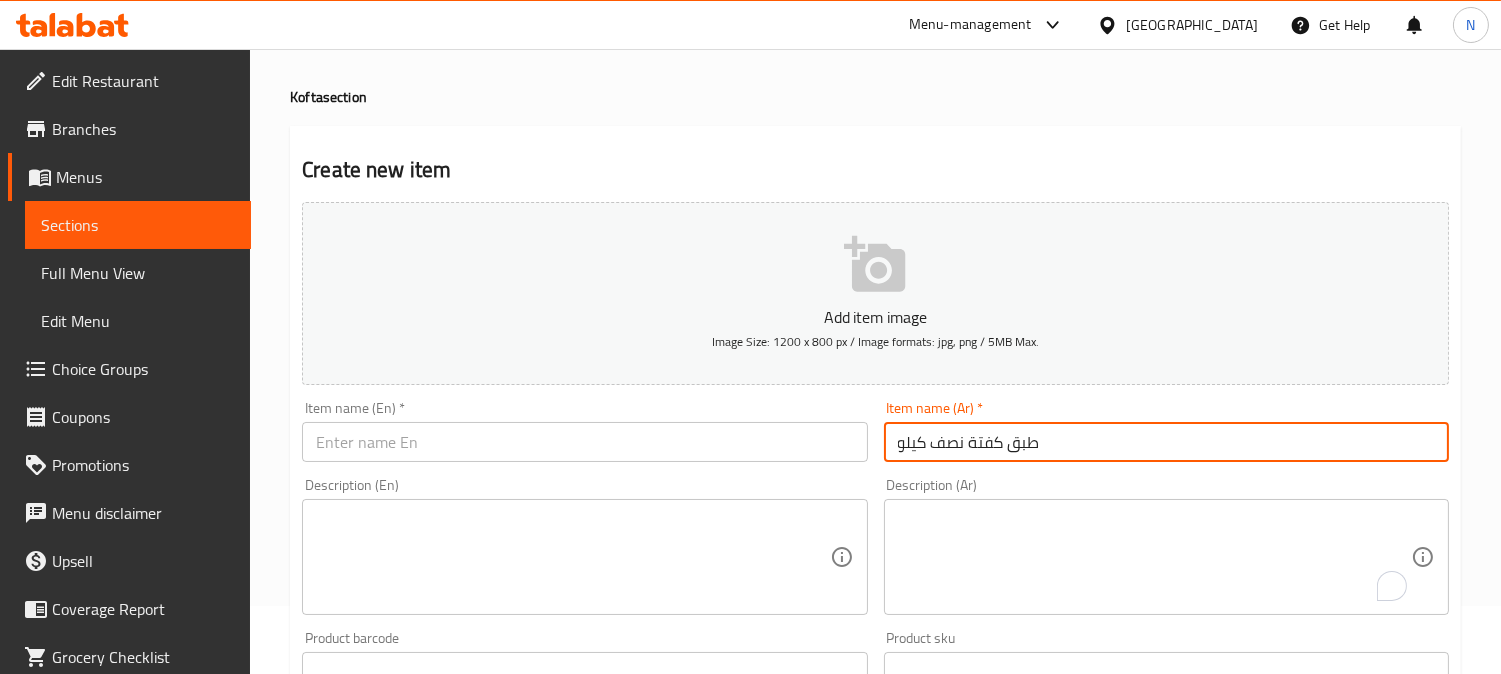 type on "طبق كفتة نصف كيلو" 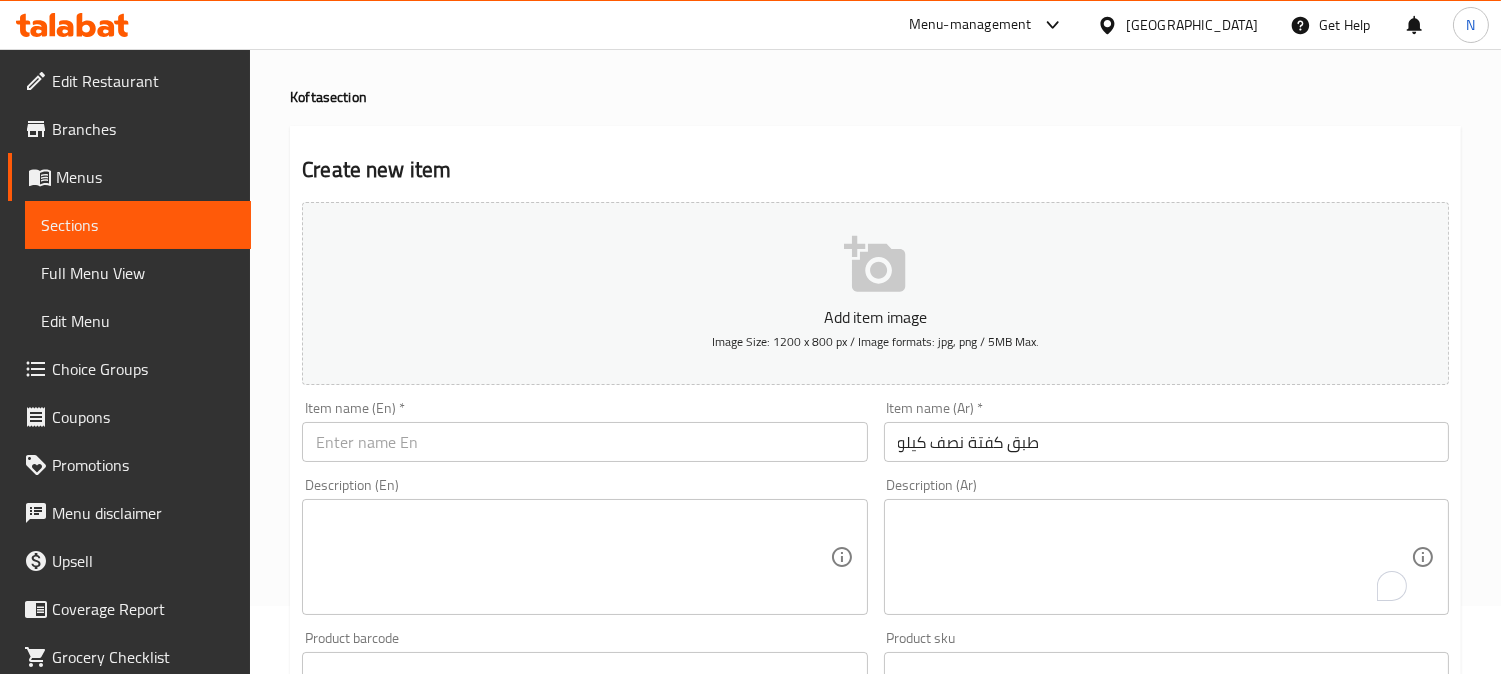 click at bounding box center (584, 442) 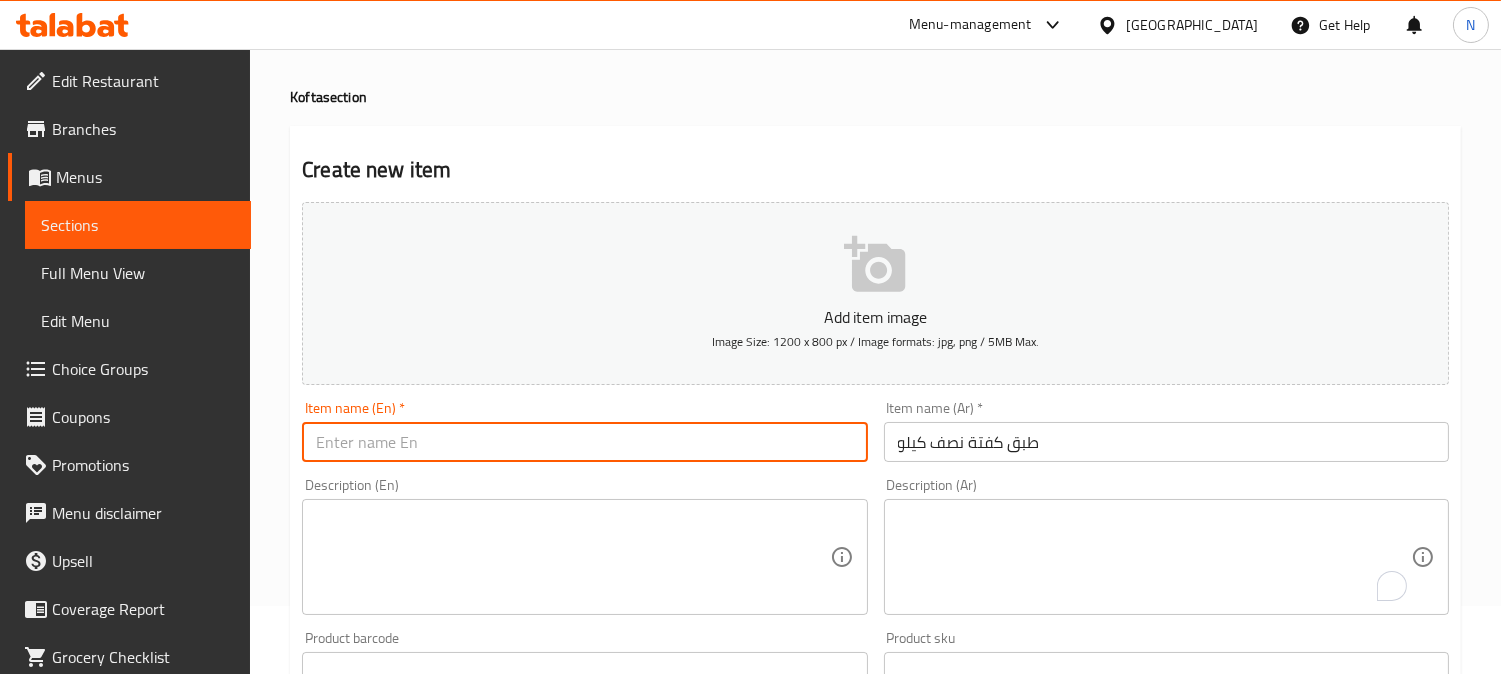 paste on "Half Kg Kofta Plate" 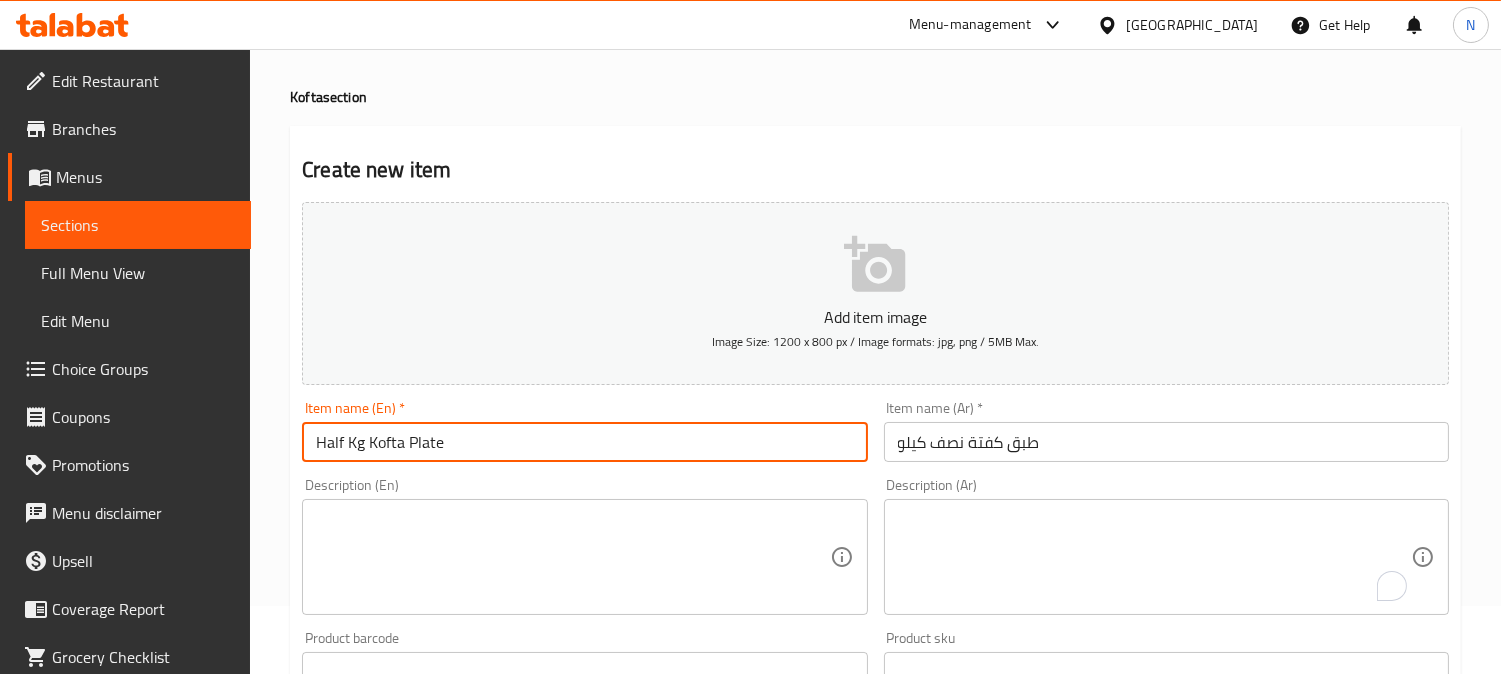 type on "Half Kg Kofta Plate" 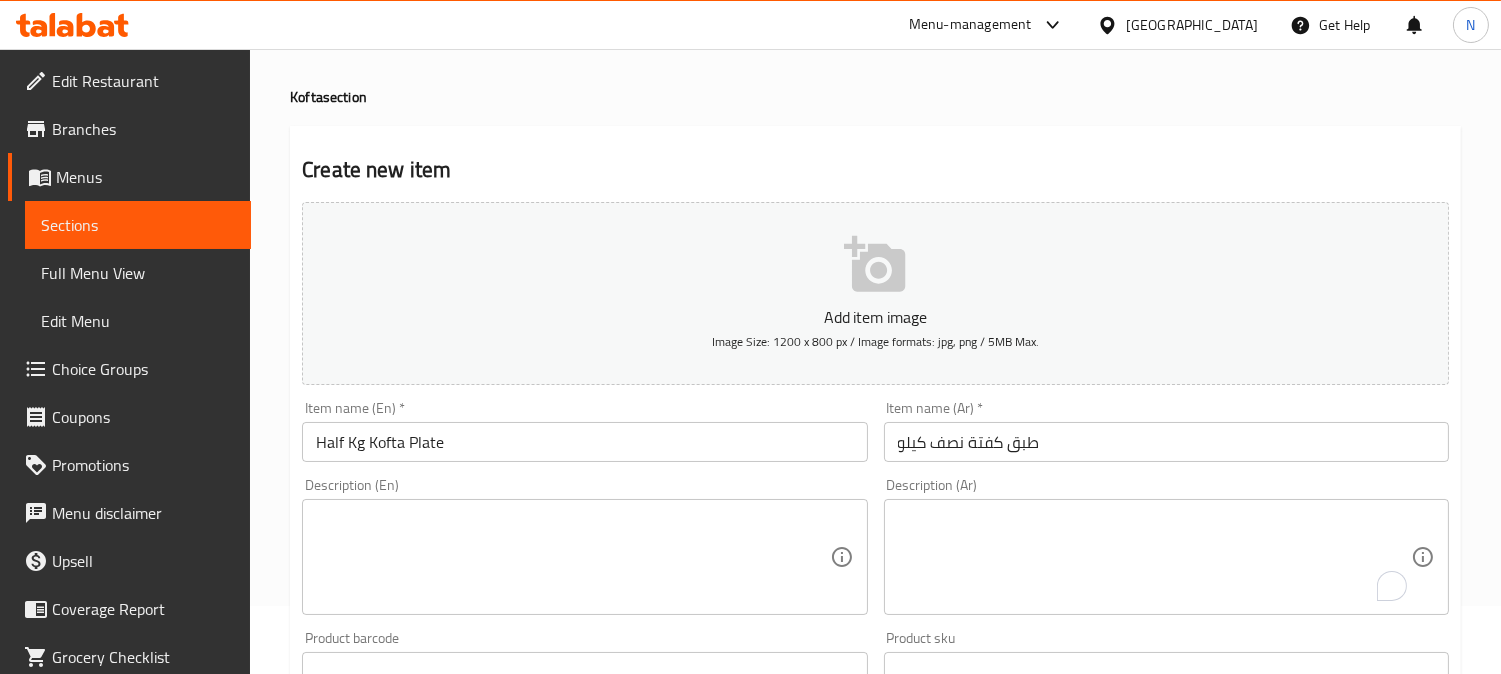 drag, startPoint x: 1065, startPoint y: 518, endPoint x: 685, endPoint y: 518, distance: 380 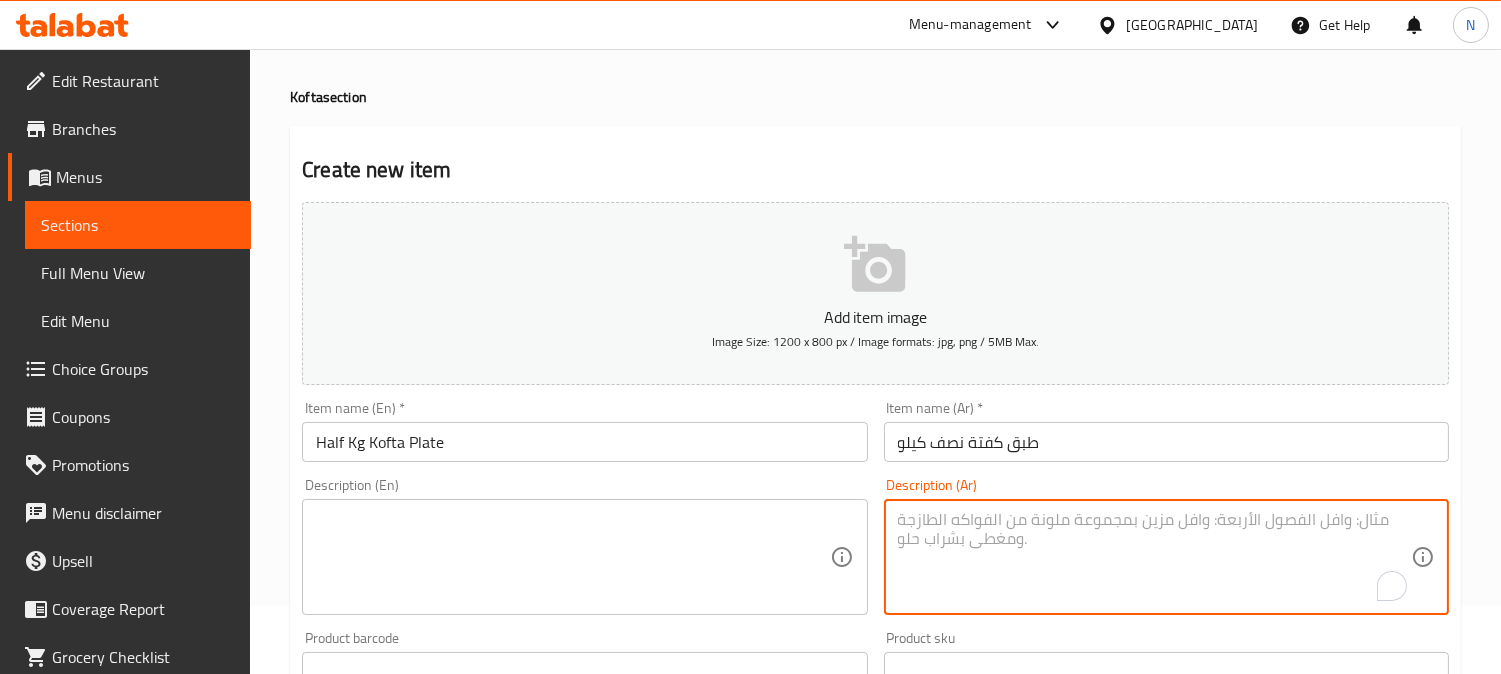 scroll, scrollTop: 291, scrollLeft: 0, axis: vertical 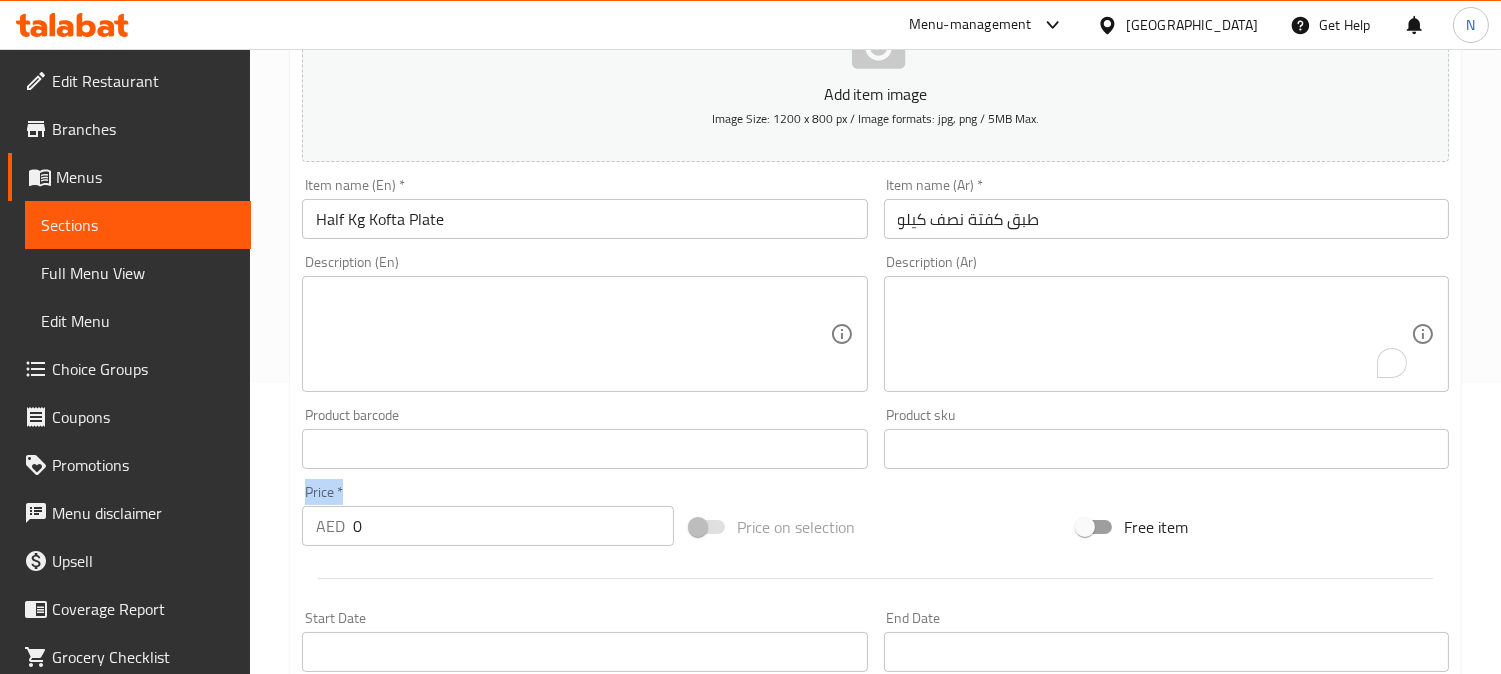 drag, startPoint x: 403, startPoint y: 497, endPoint x: 343, endPoint y: 523, distance: 65.39113 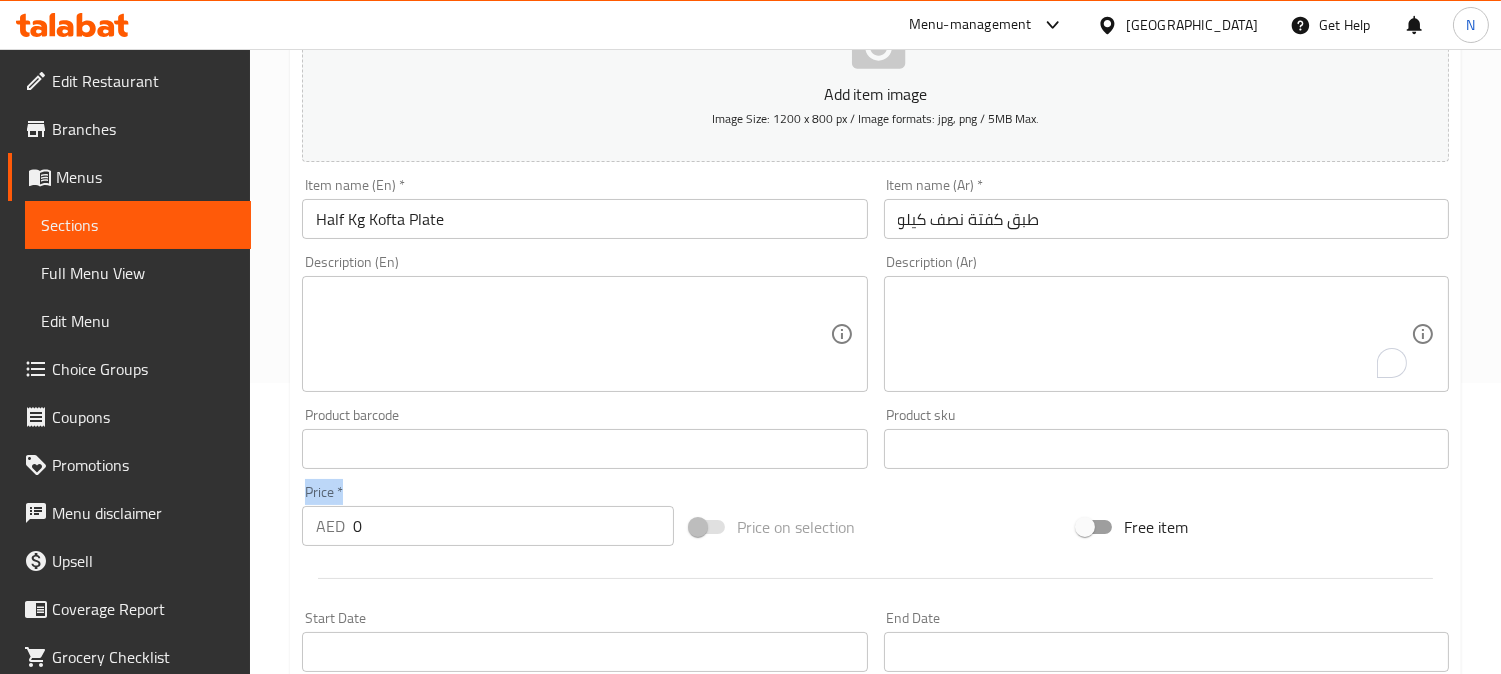 click on "Price   * AED 0 Price  *" at bounding box center [488, 515] 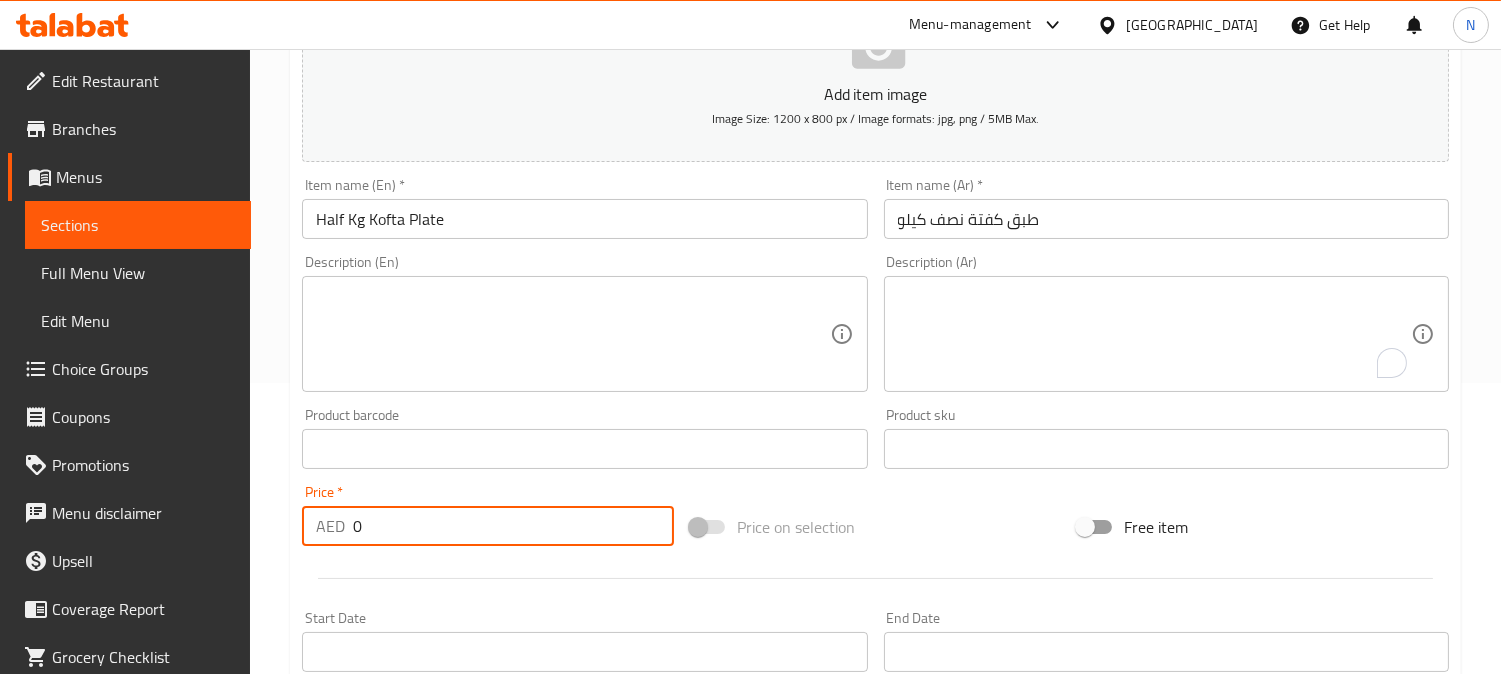 drag, startPoint x: 385, startPoint y: 532, endPoint x: 290, endPoint y: 525, distance: 95.257545 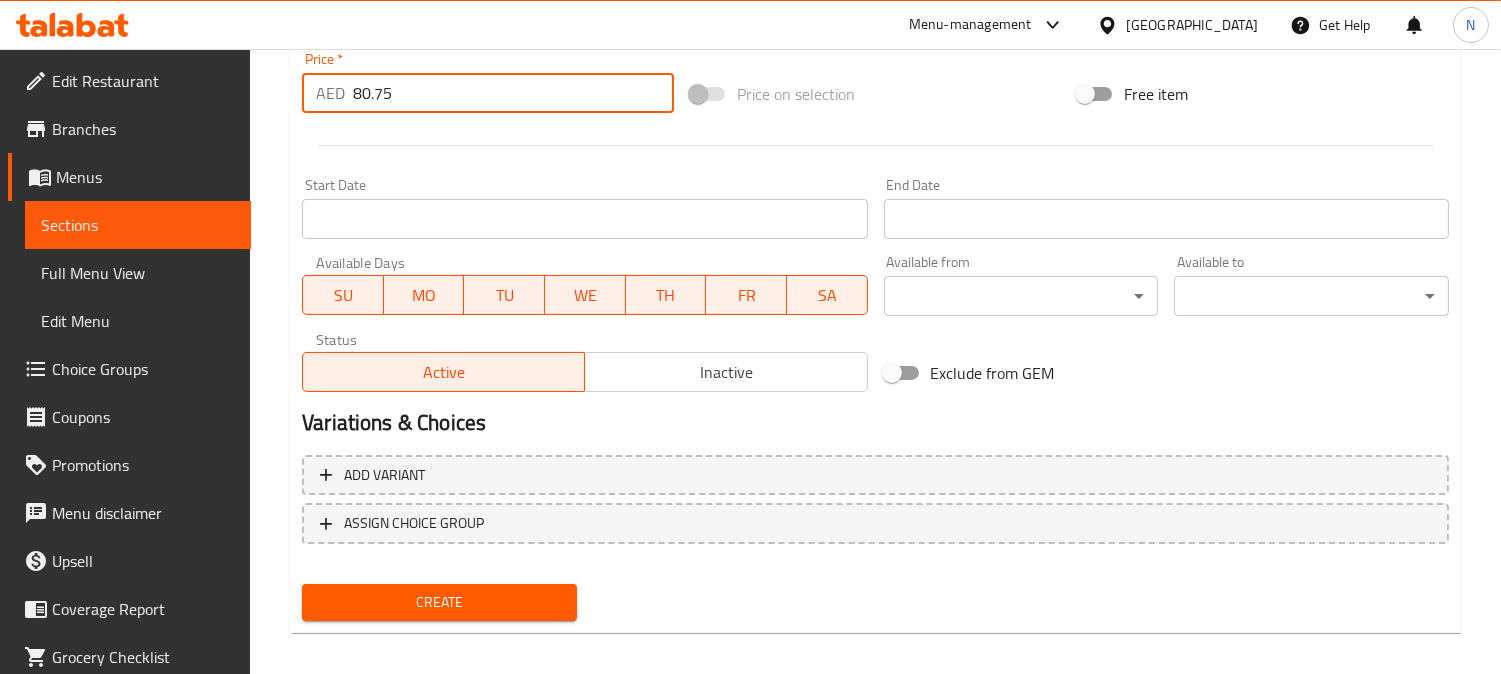 scroll, scrollTop: 735, scrollLeft: 0, axis: vertical 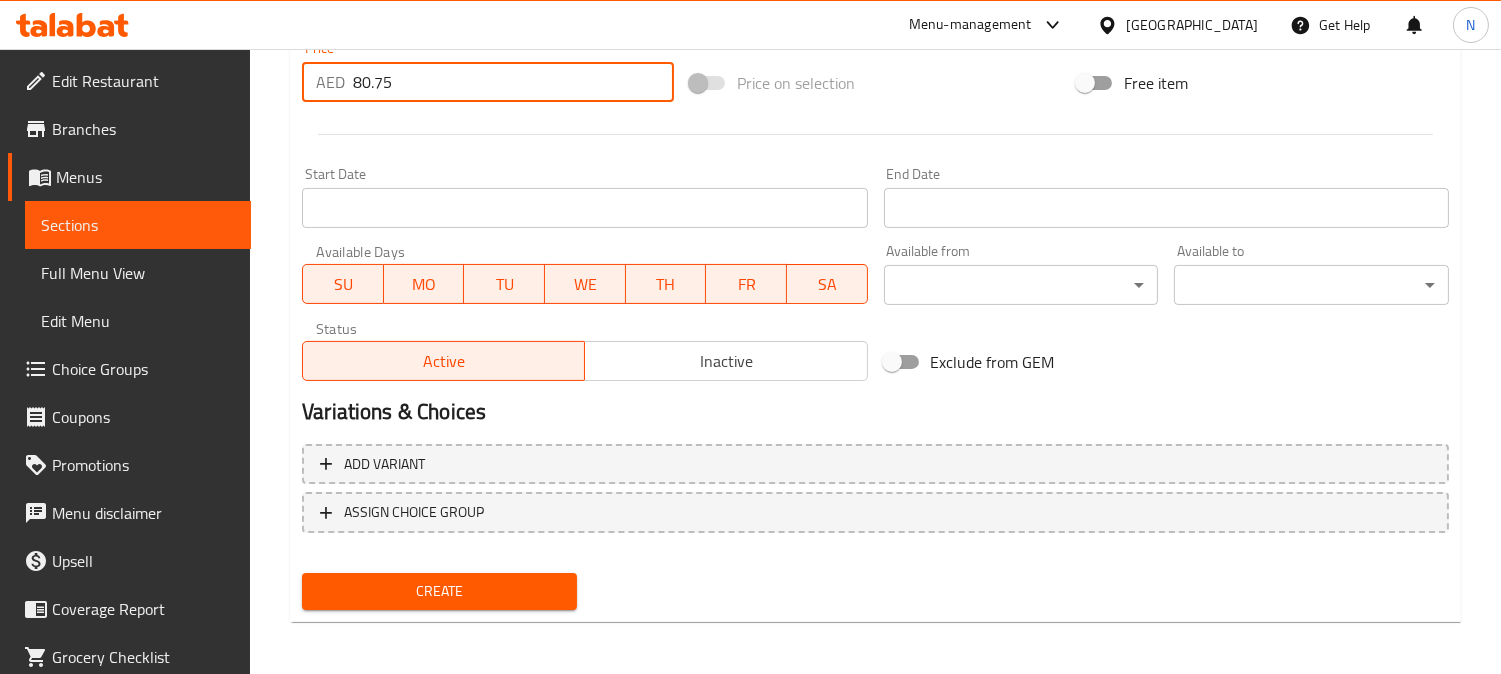 type on "80.75" 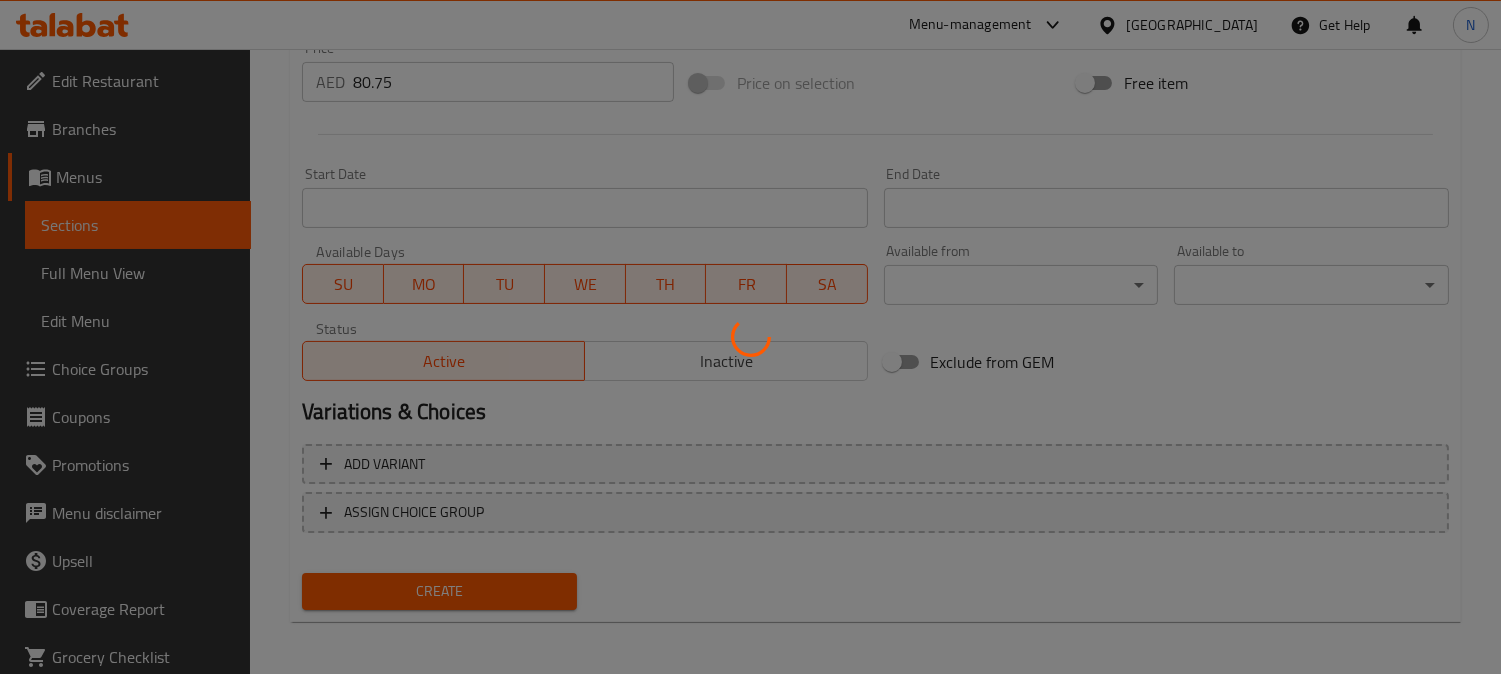 type 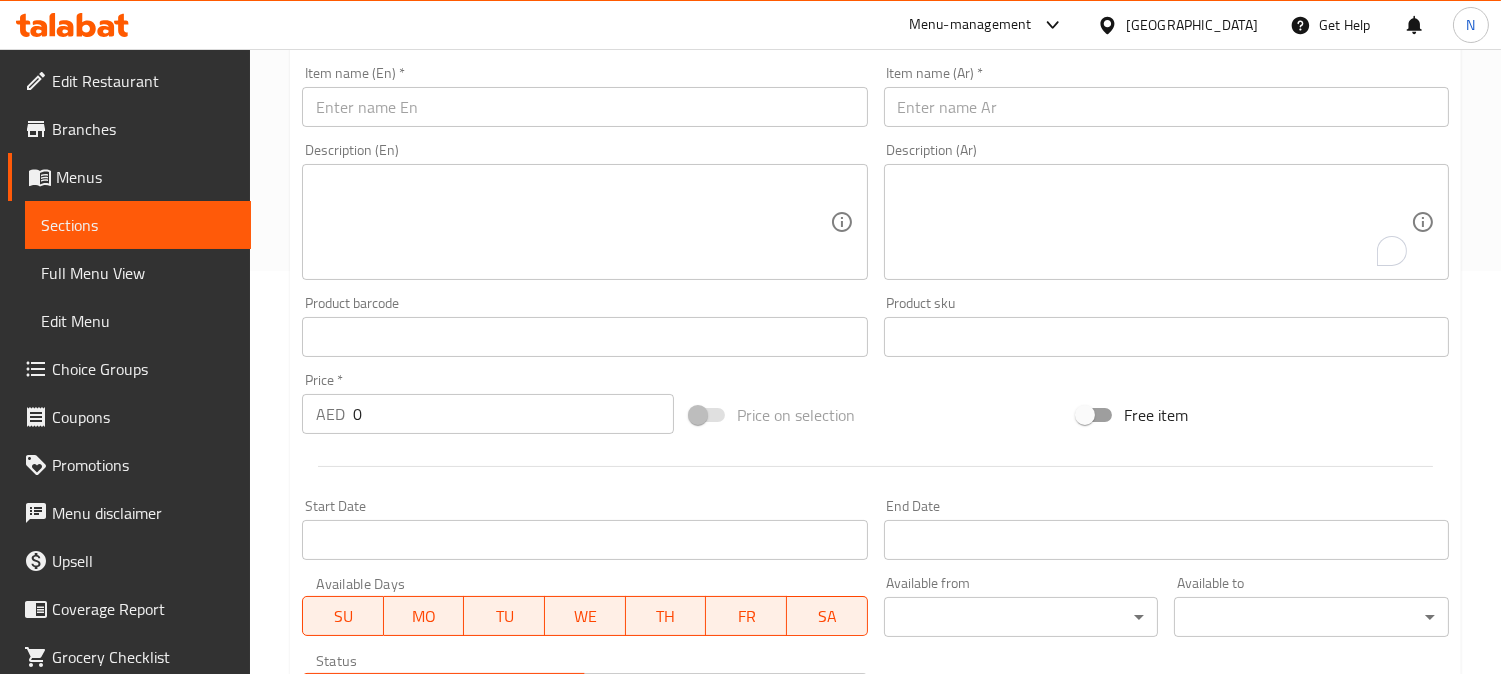 scroll, scrollTop: 402, scrollLeft: 0, axis: vertical 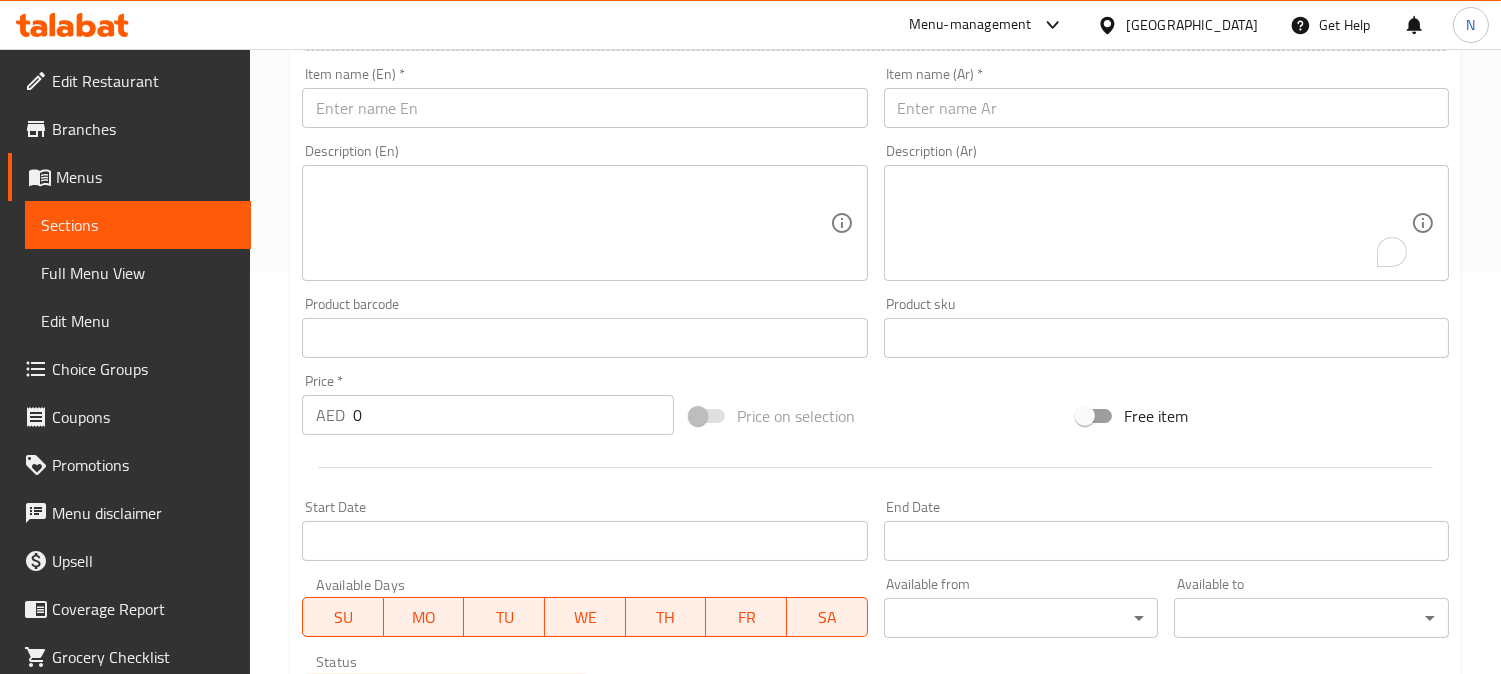 click on "Item name (Ar)   * Item name (Ar)  *" at bounding box center [1166, 97] 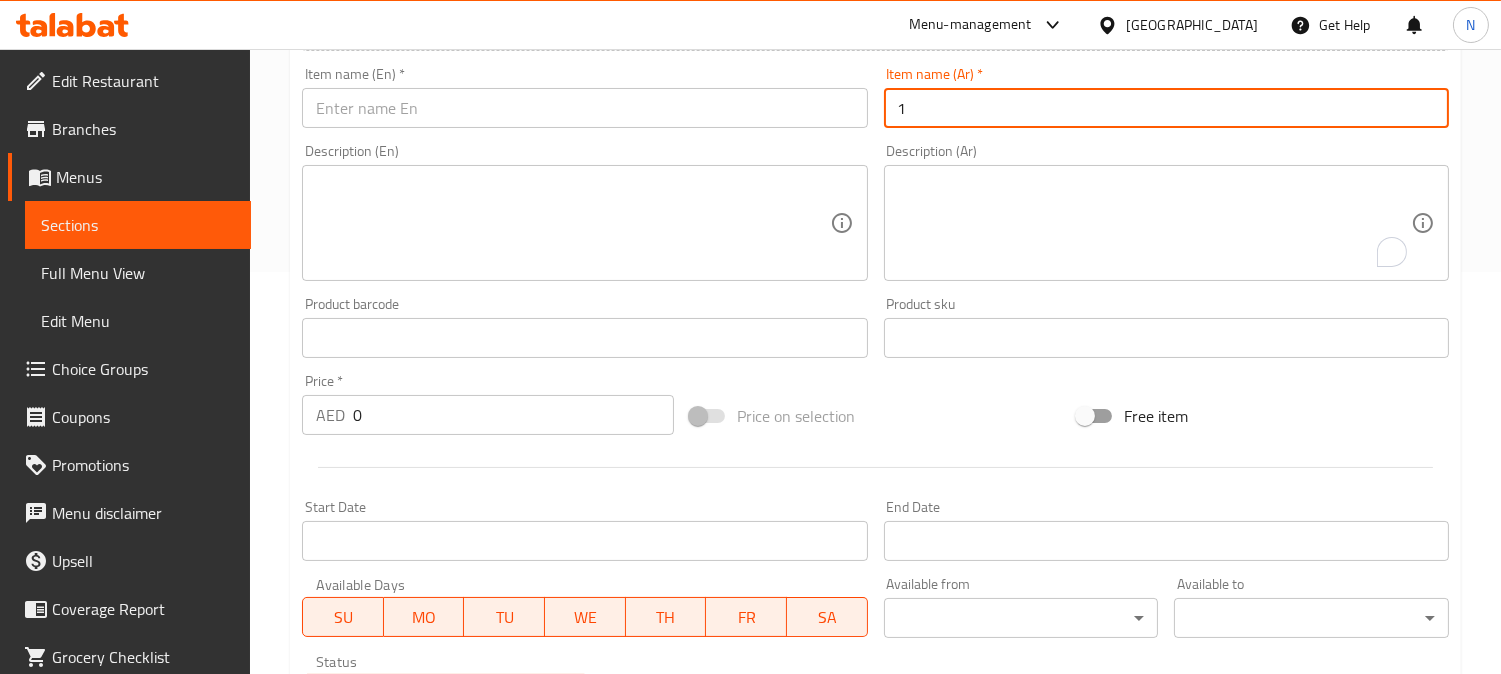 paste on "كيلو كفتة" 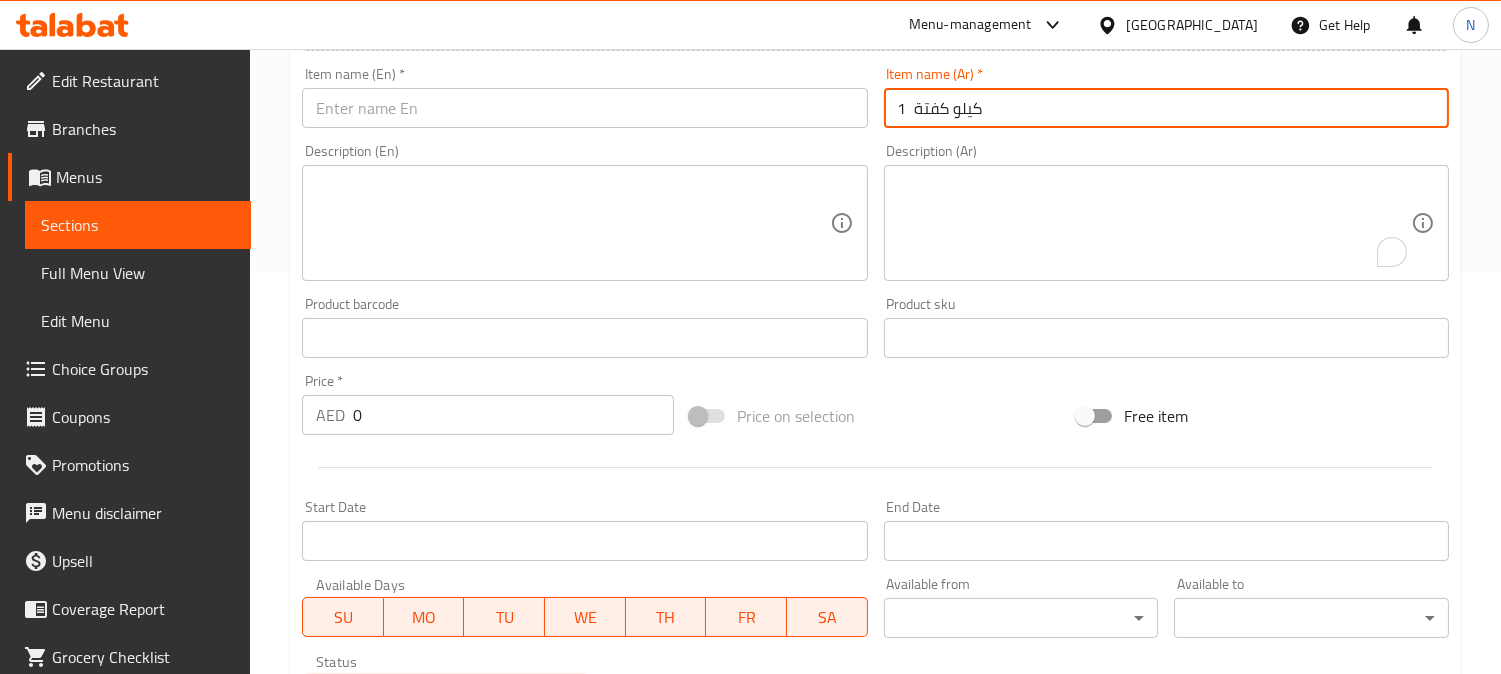 click on "1  كيلو كفتة" at bounding box center (1166, 108) 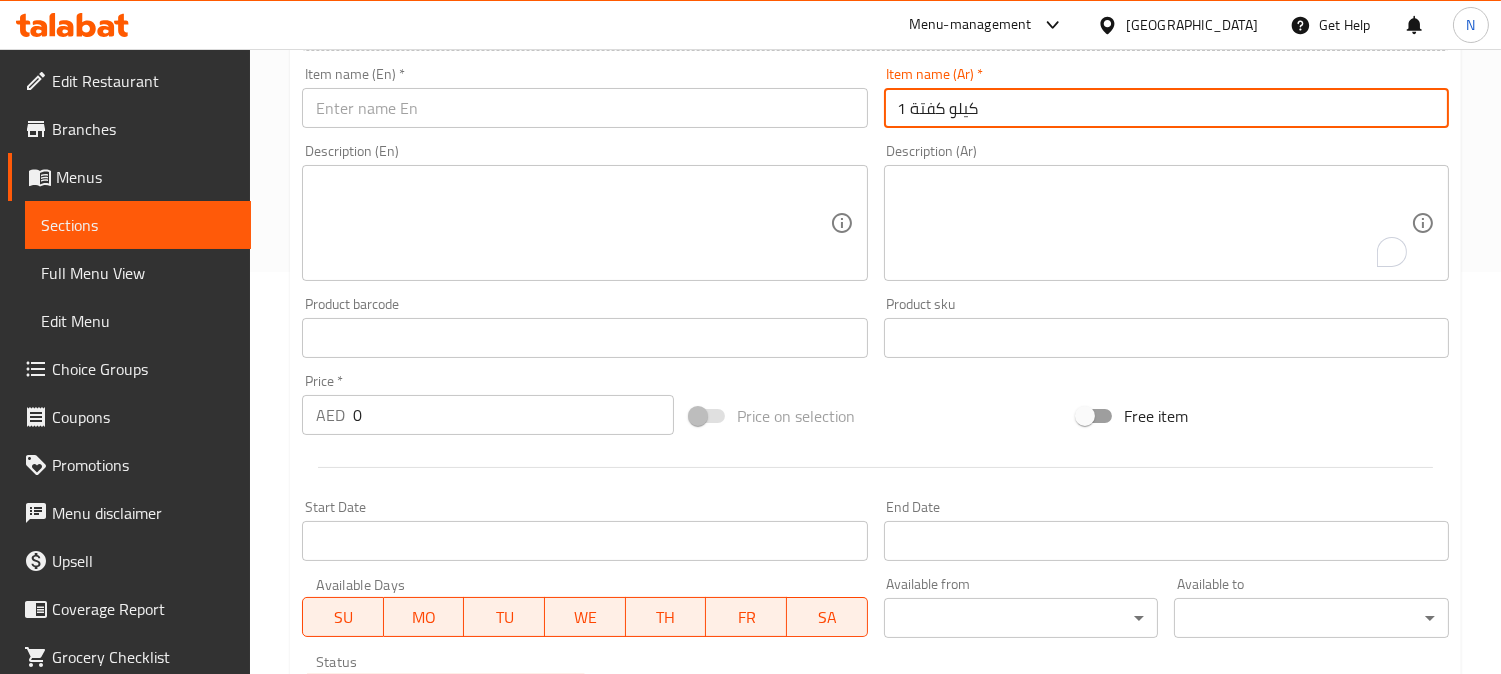 drag, startPoint x: 901, startPoint y: 113, endPoint x: 860, endPoint y: 175, distance: 74.330345 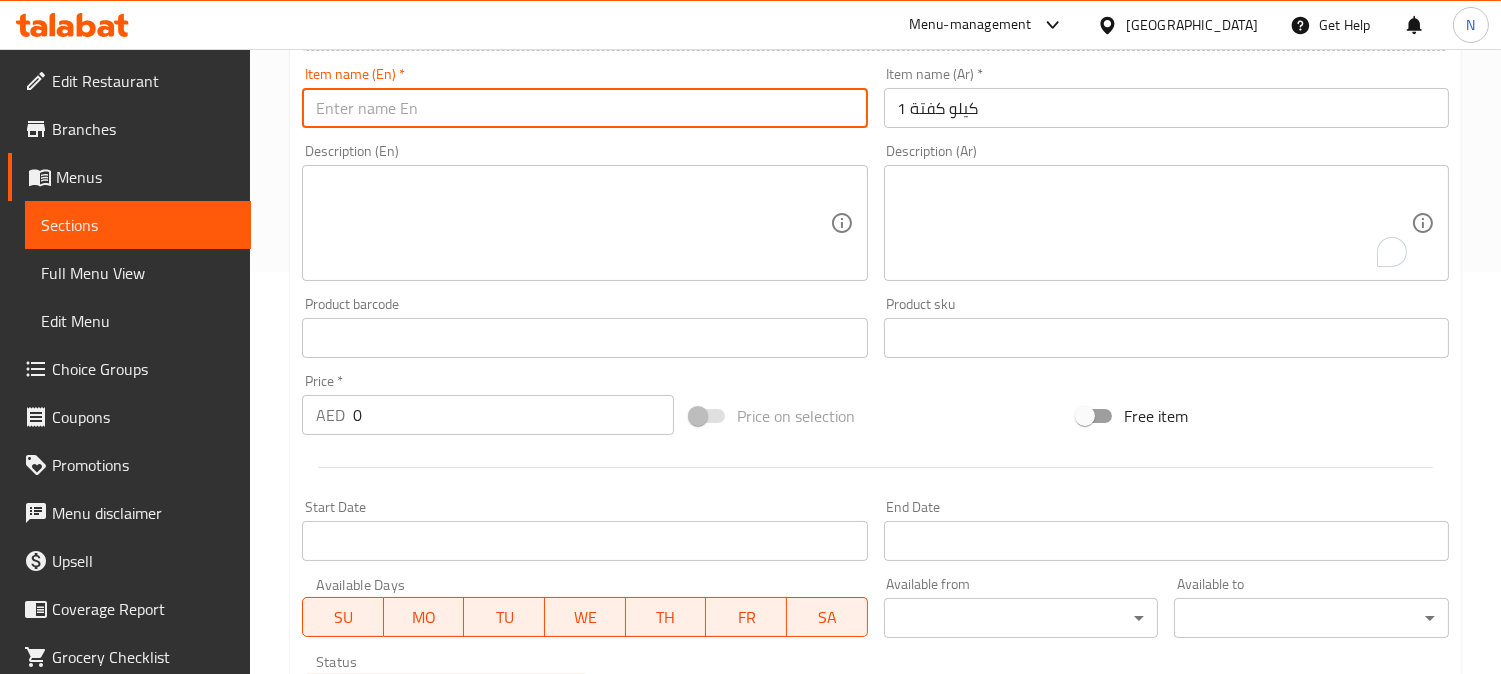 click at bounding box center (584, 108) 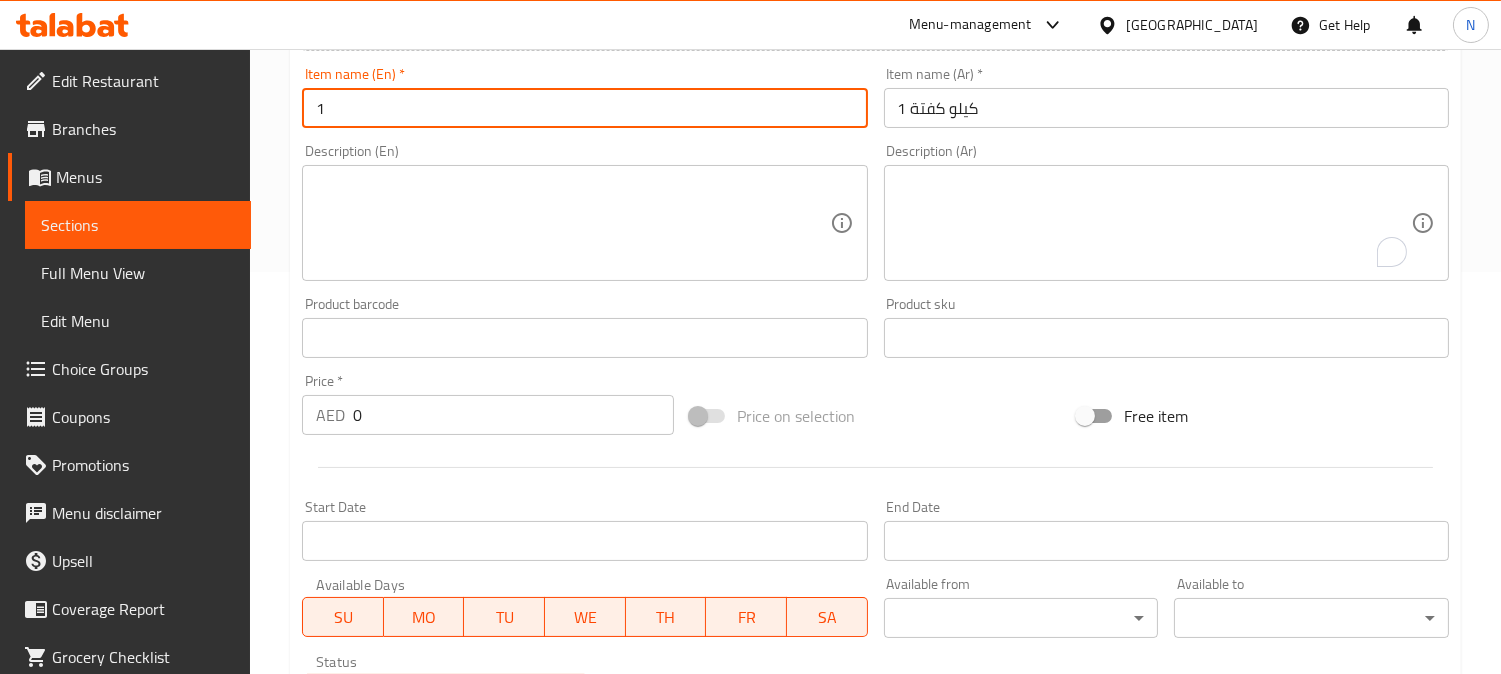paste on "Kg Kofta" 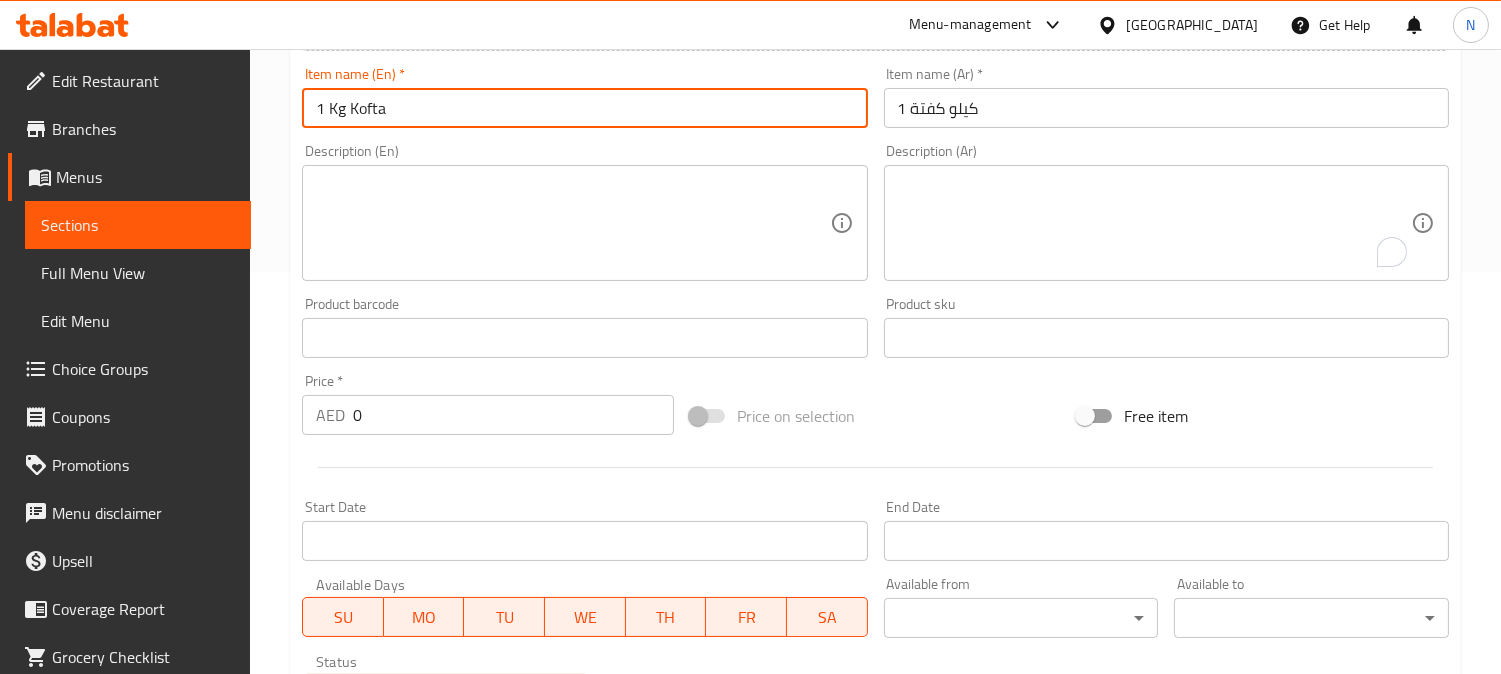 type on "1 Kg Kofta" 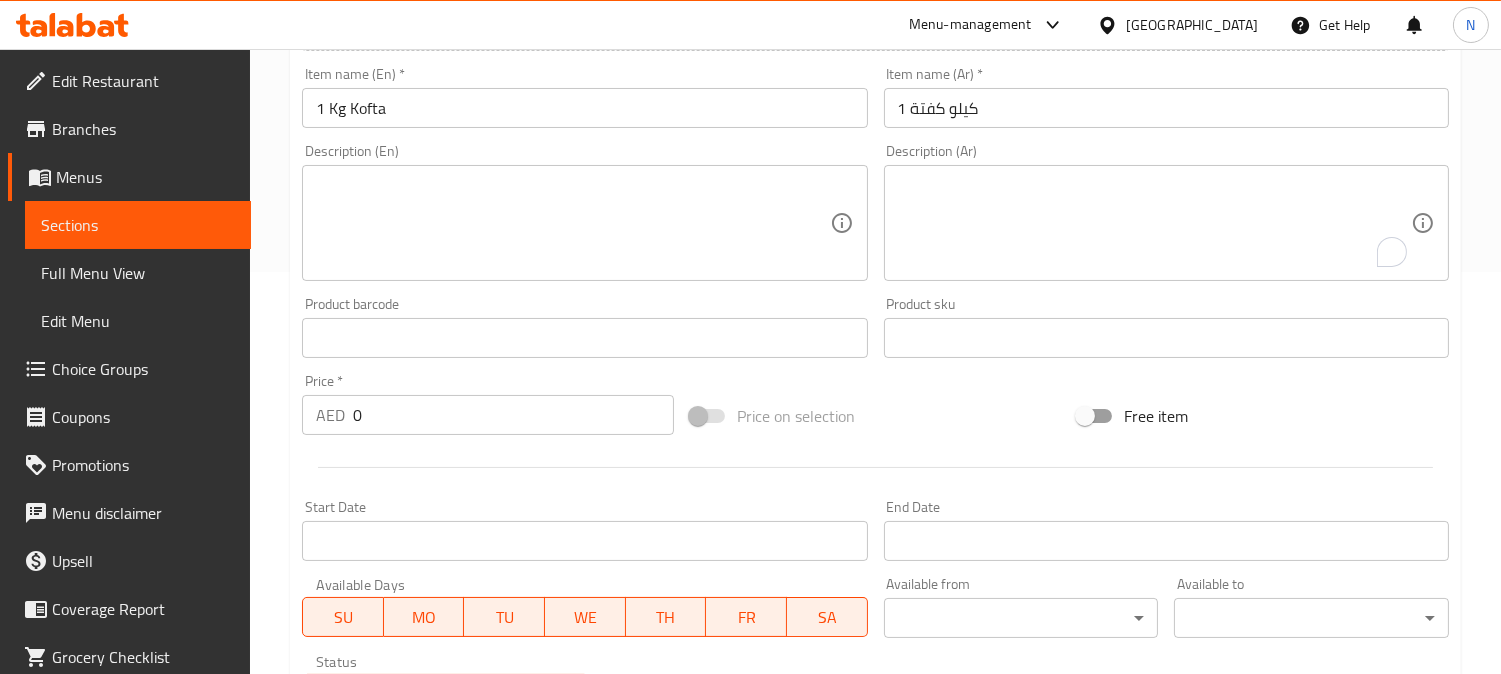 drag, startPoint x: 1091, startPoint y: 228, endPoint x: 1057, endPoint y: 240, distance: 36.05551 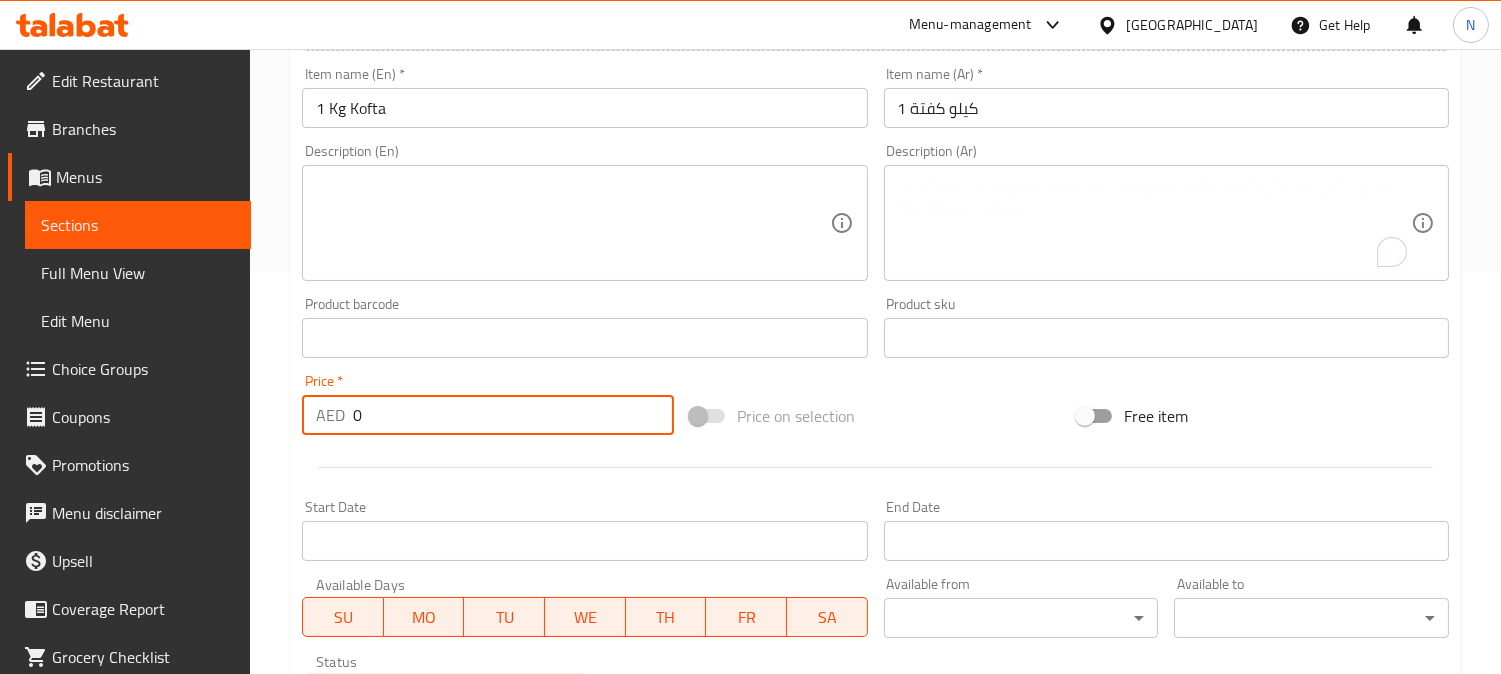 drag, startPoint x: 395, startPoint y: 426, endPoint x: 306, endPoint y: 428, distance: 89.02247 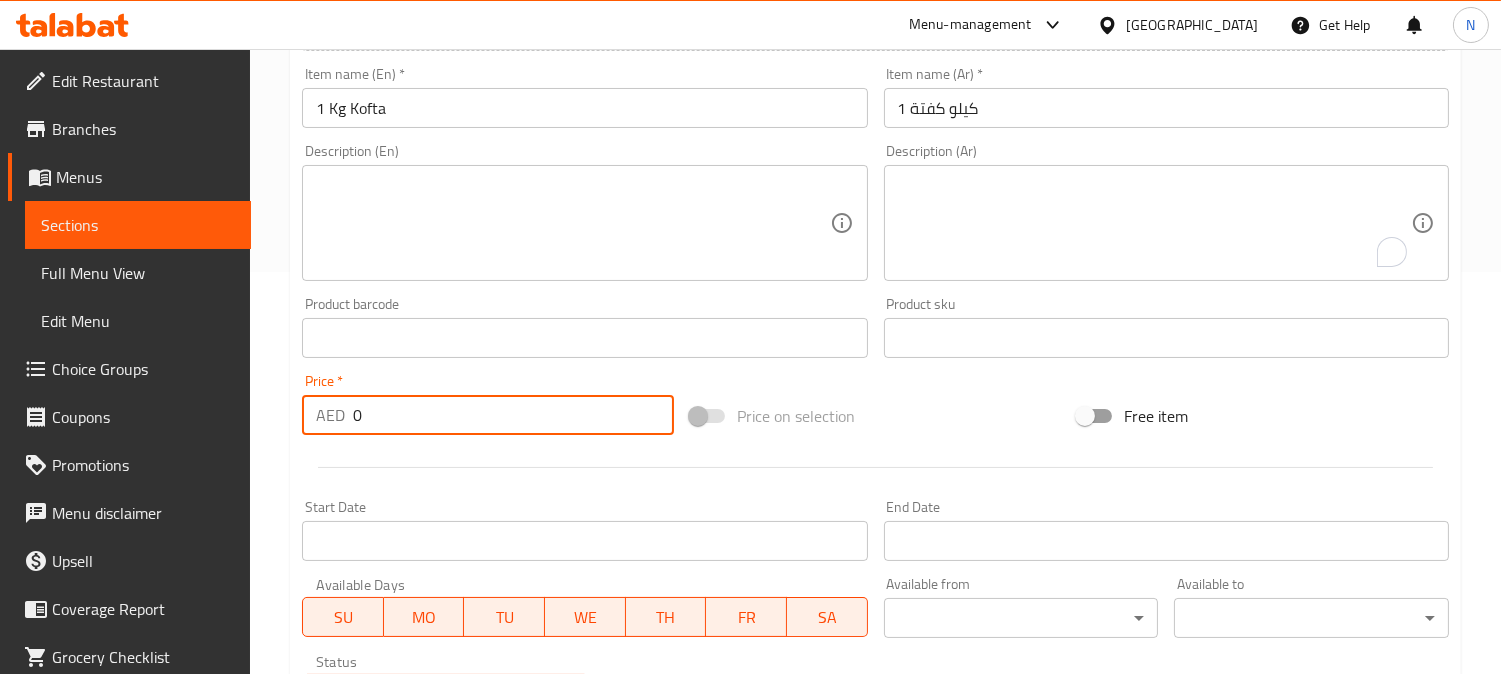 click on "AED 0 Price  *" at bounding box center (488, 415) 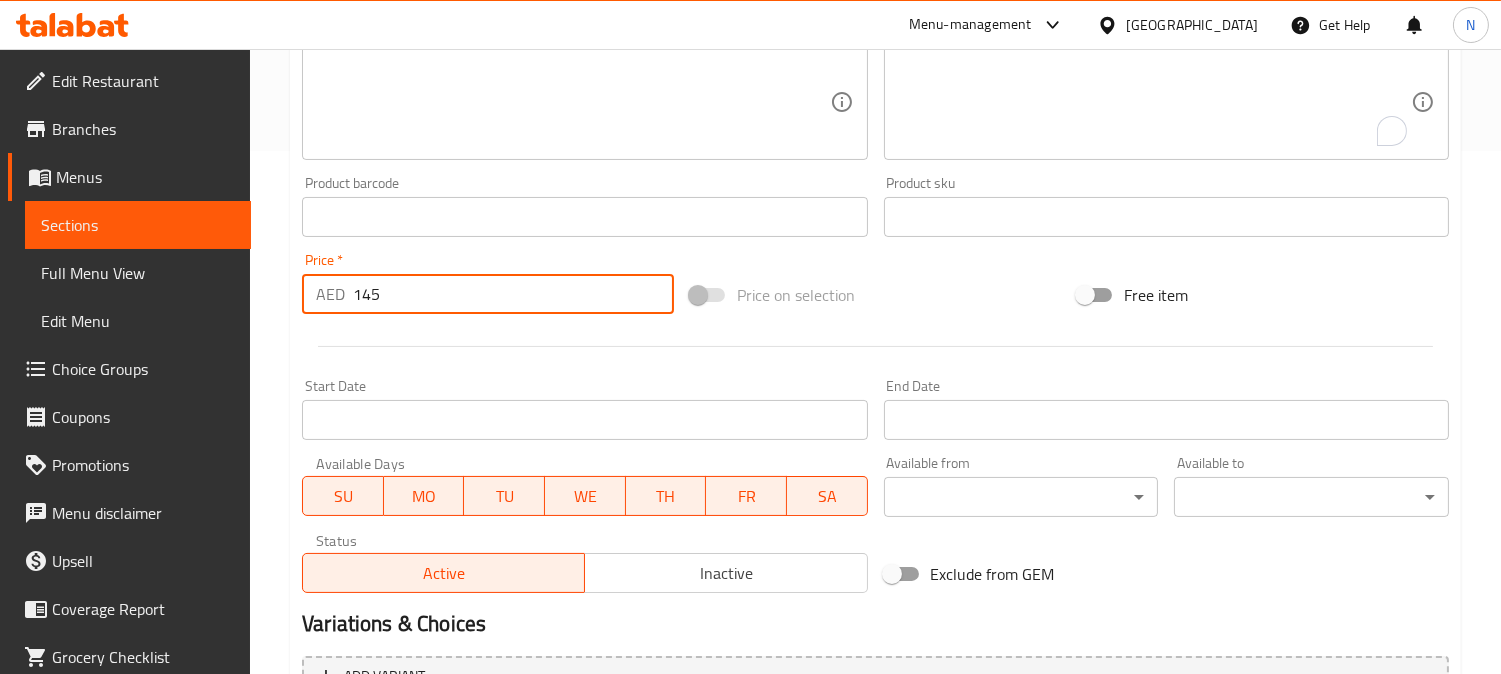 scroll, scrollTop: 735, scrollLeft: 0, axis: vertical 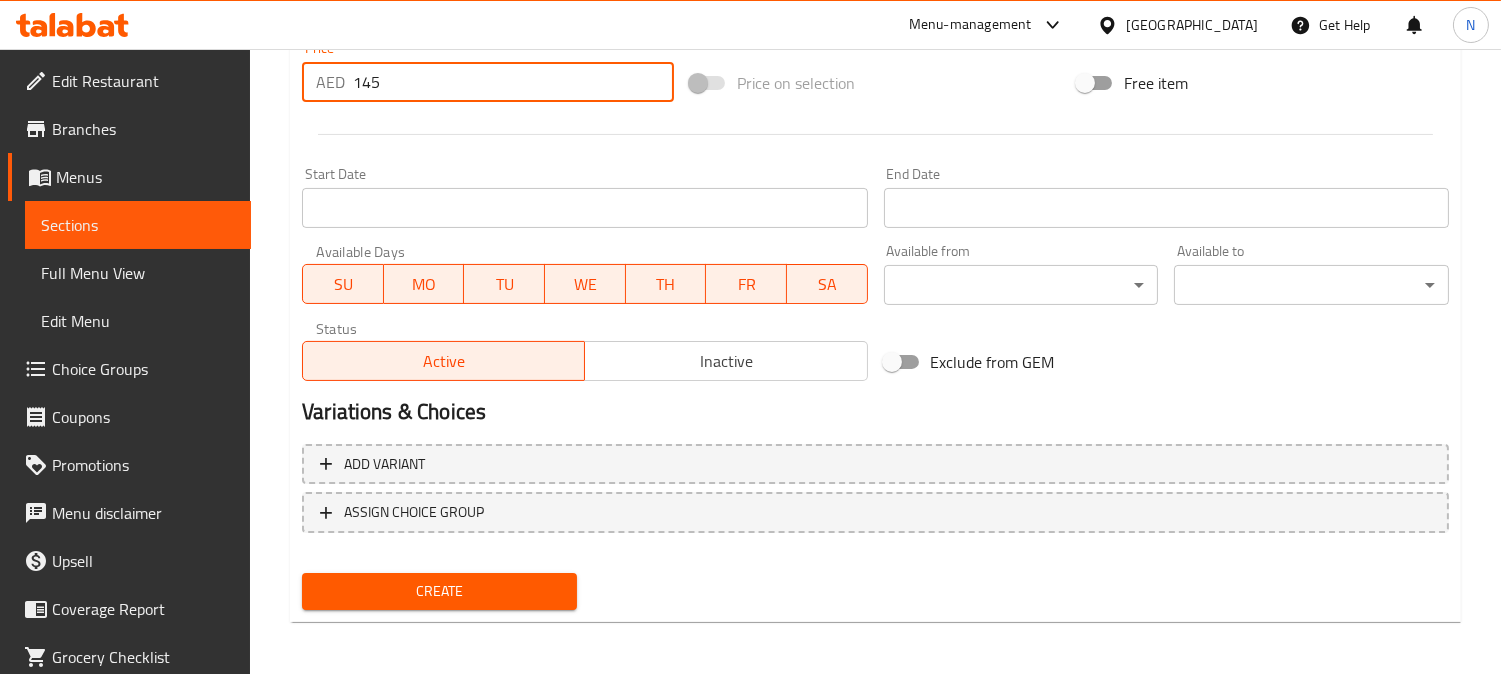 type on "145" 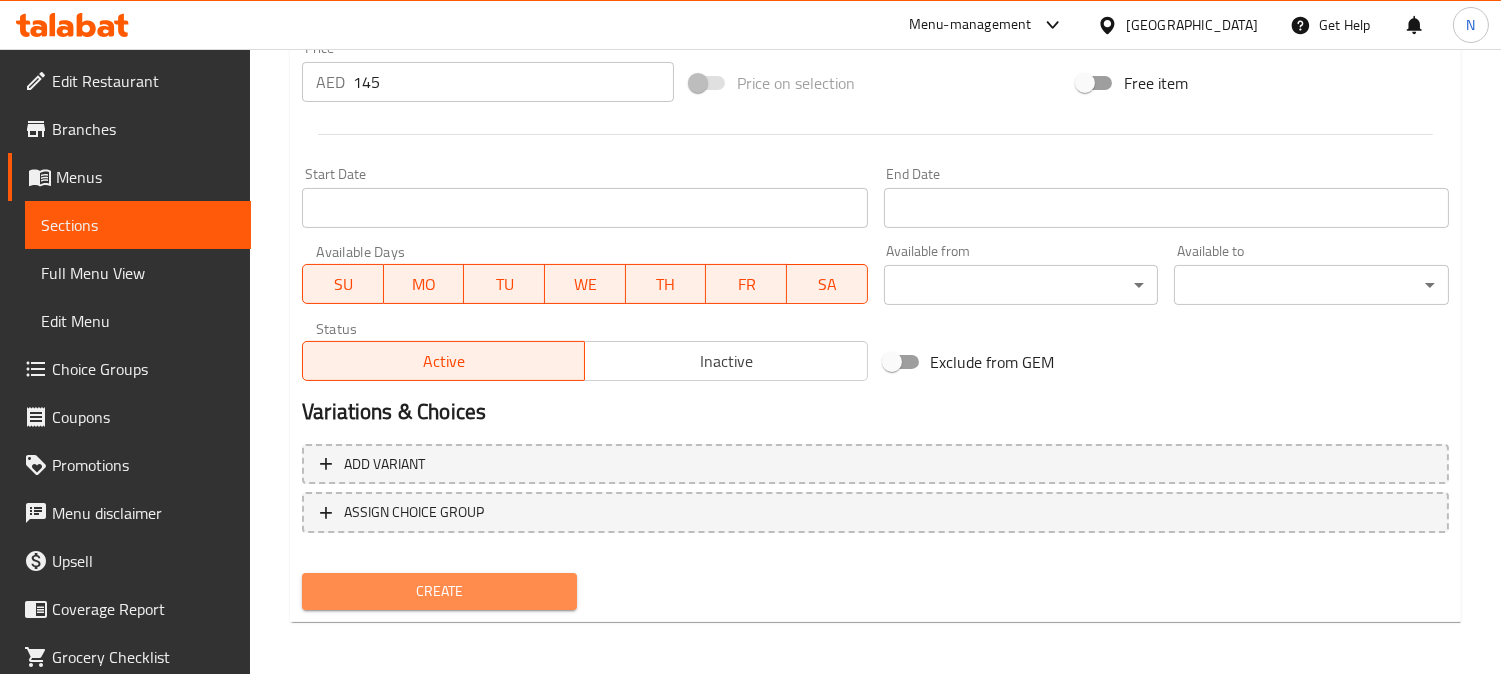 click on "Create" at bounding box center [439, 591] 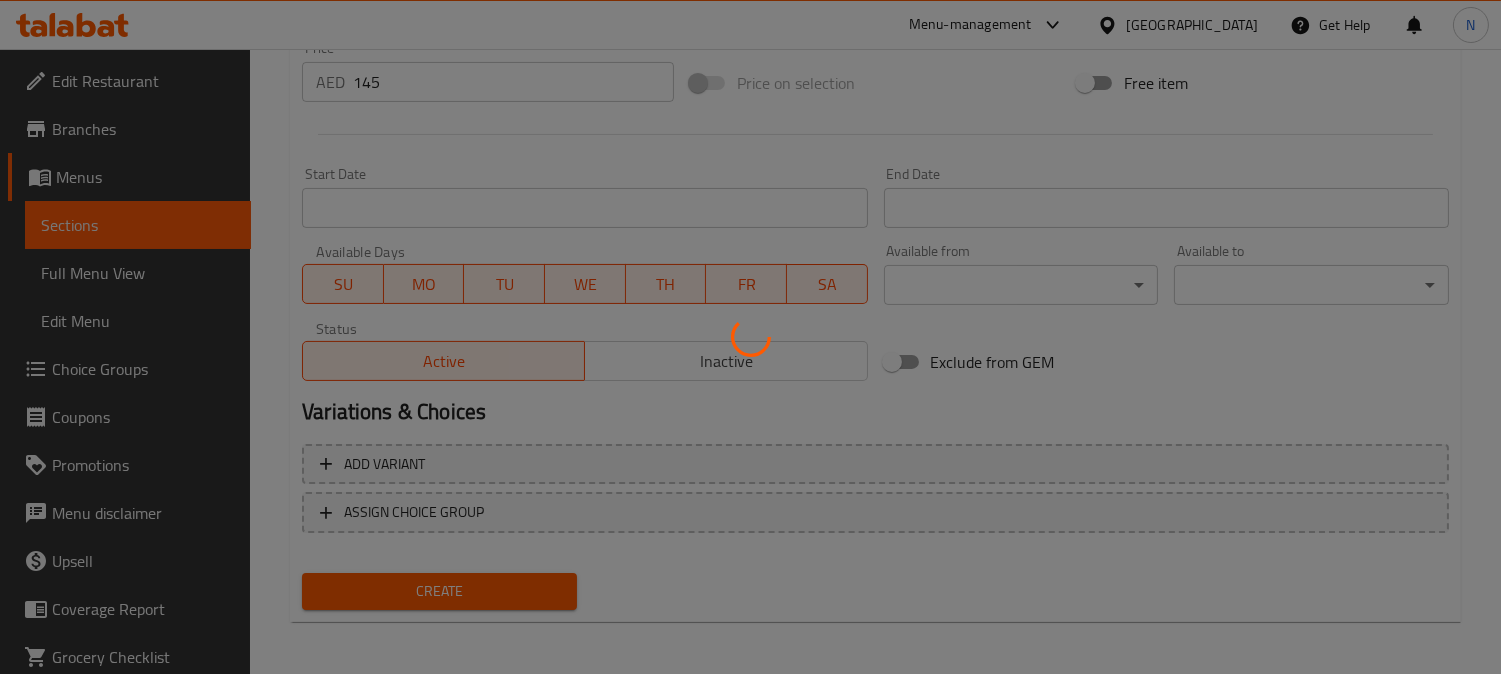 type 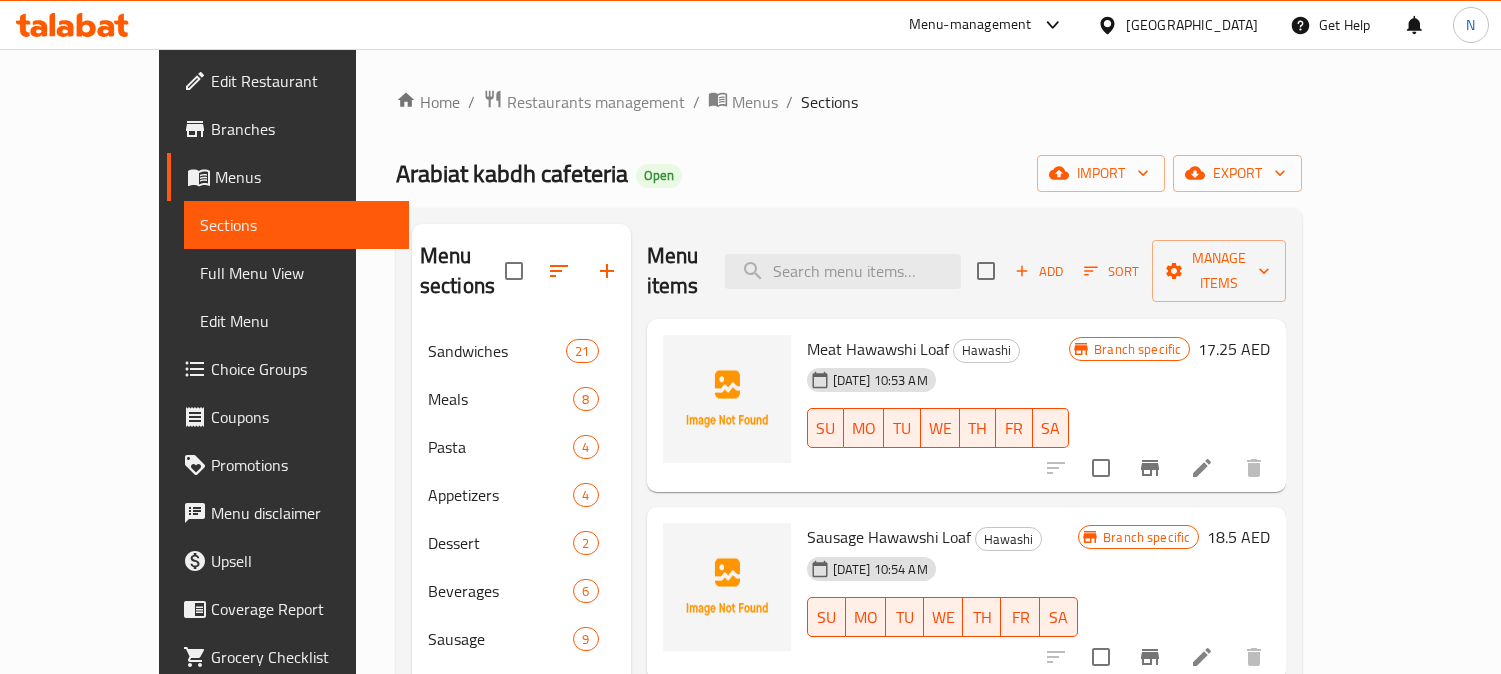scroll, scrollTop: 280, scrollLeft: 0, axis: vertical 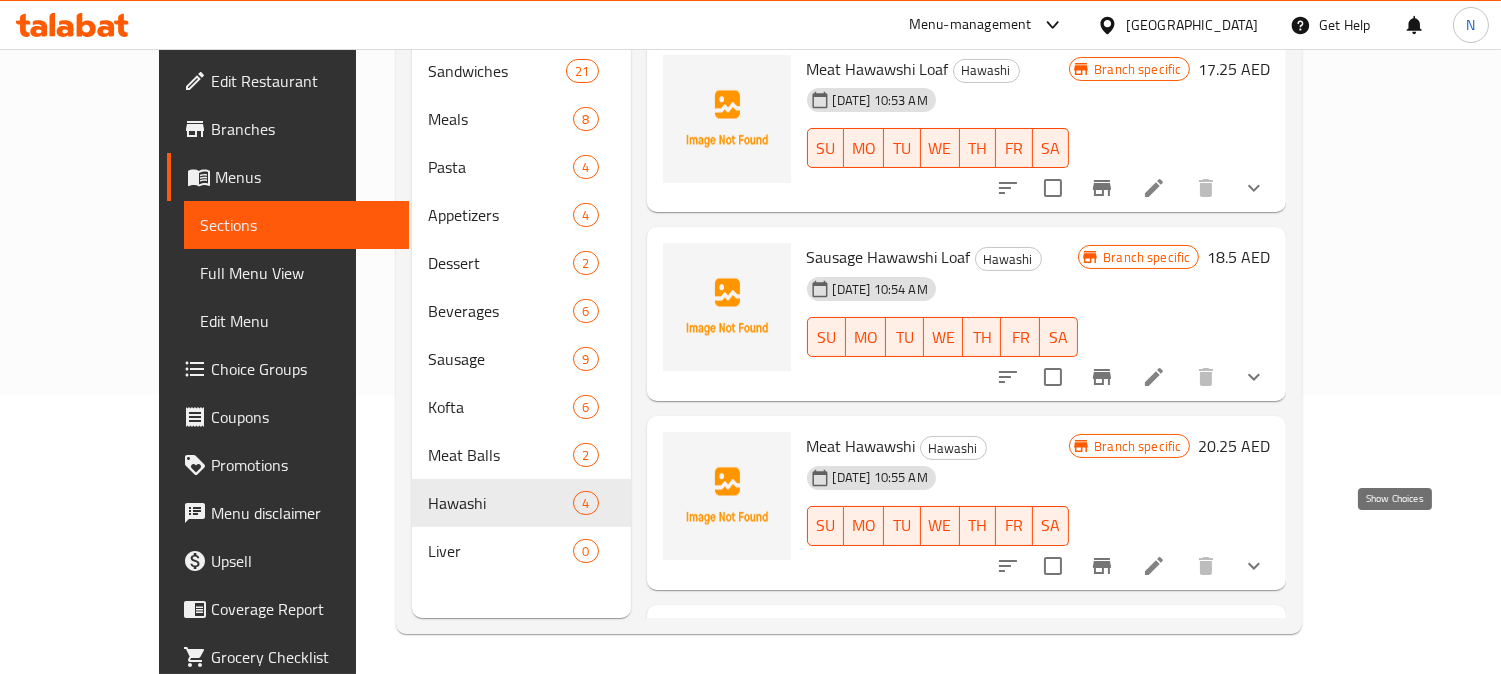 click 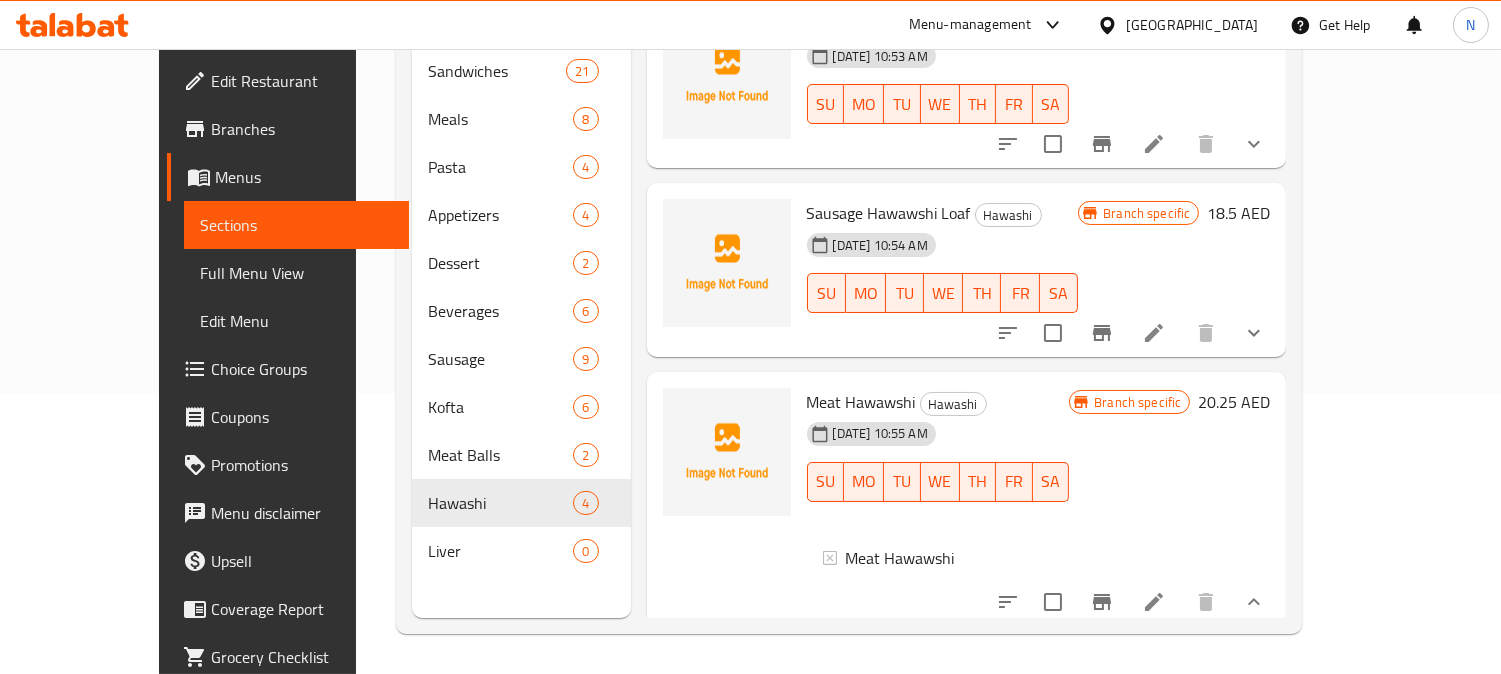 scroll, scrollTop: 111, scrollLeft: 0, axis: vertical 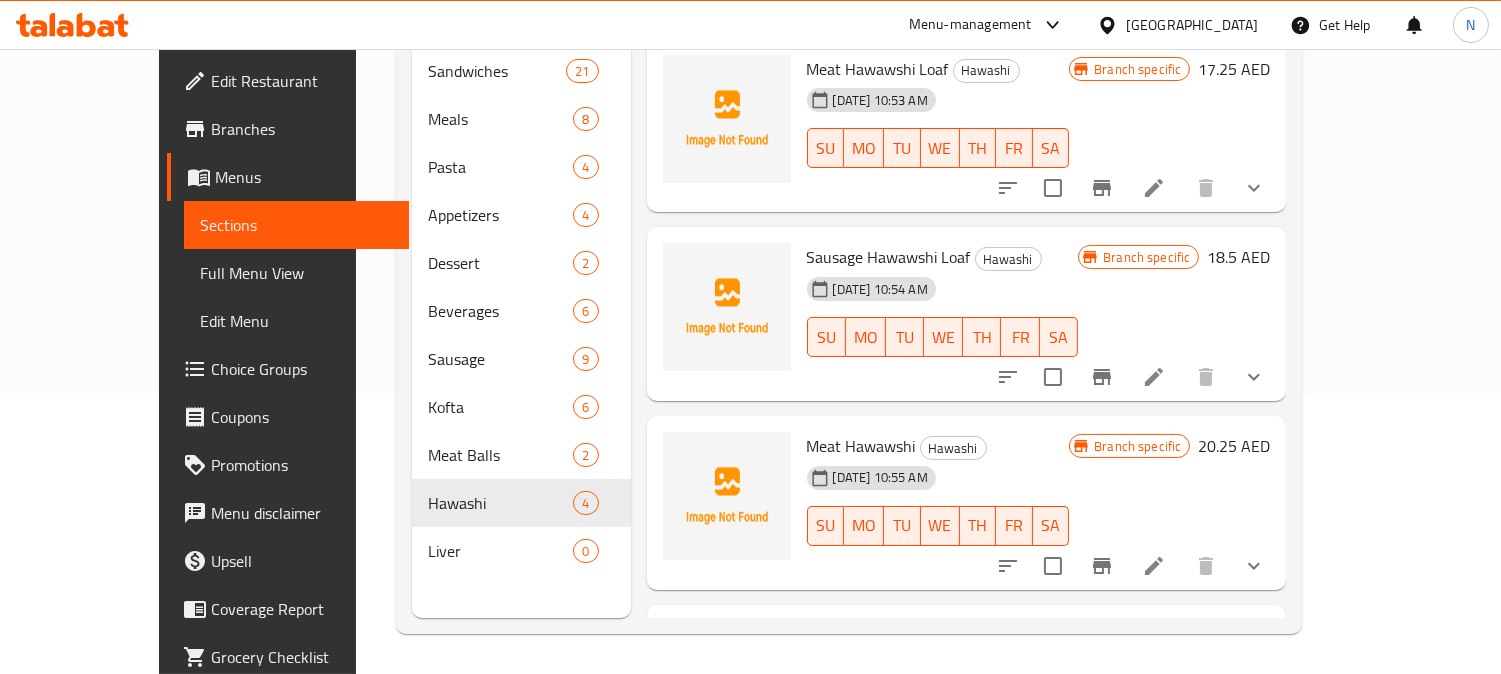 click at bounding box center [1254, 566] 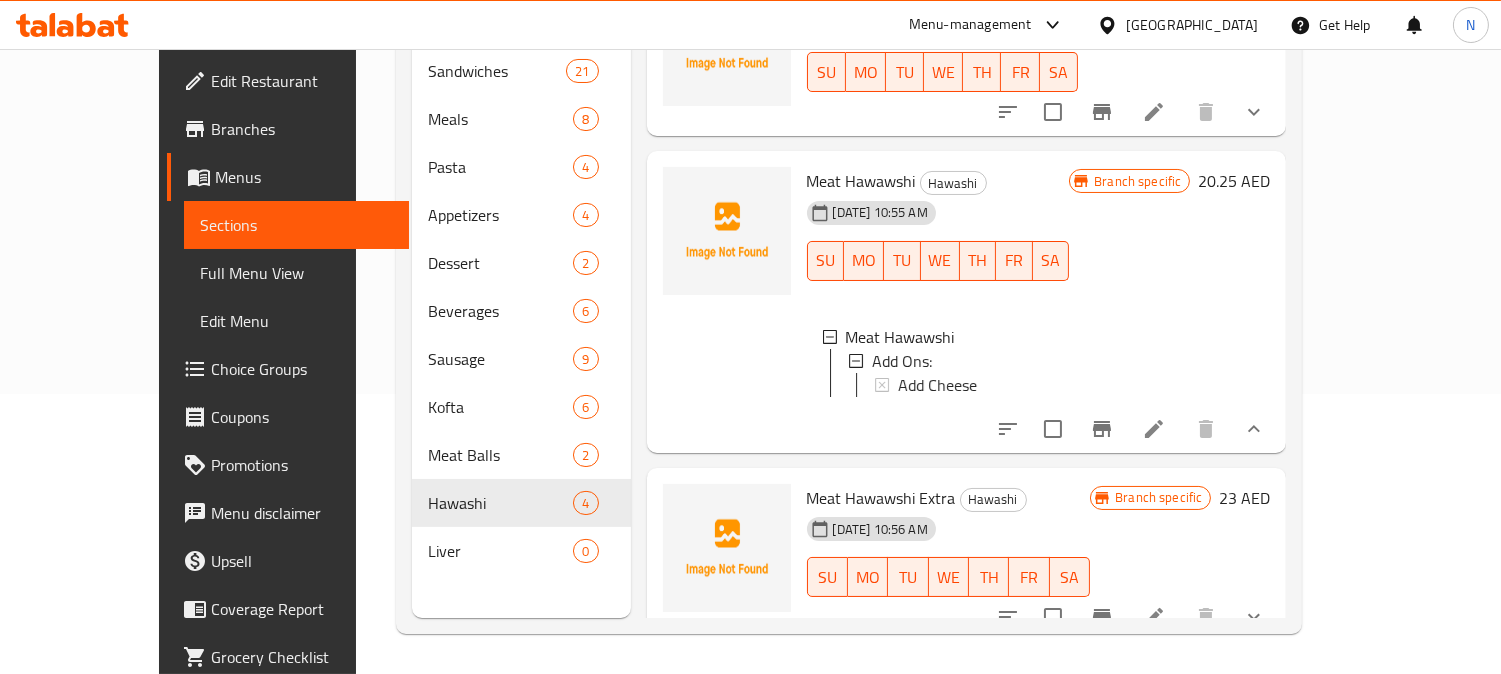 scroll, scrollTop: 274, scrollLeft: 0, axis: vertical 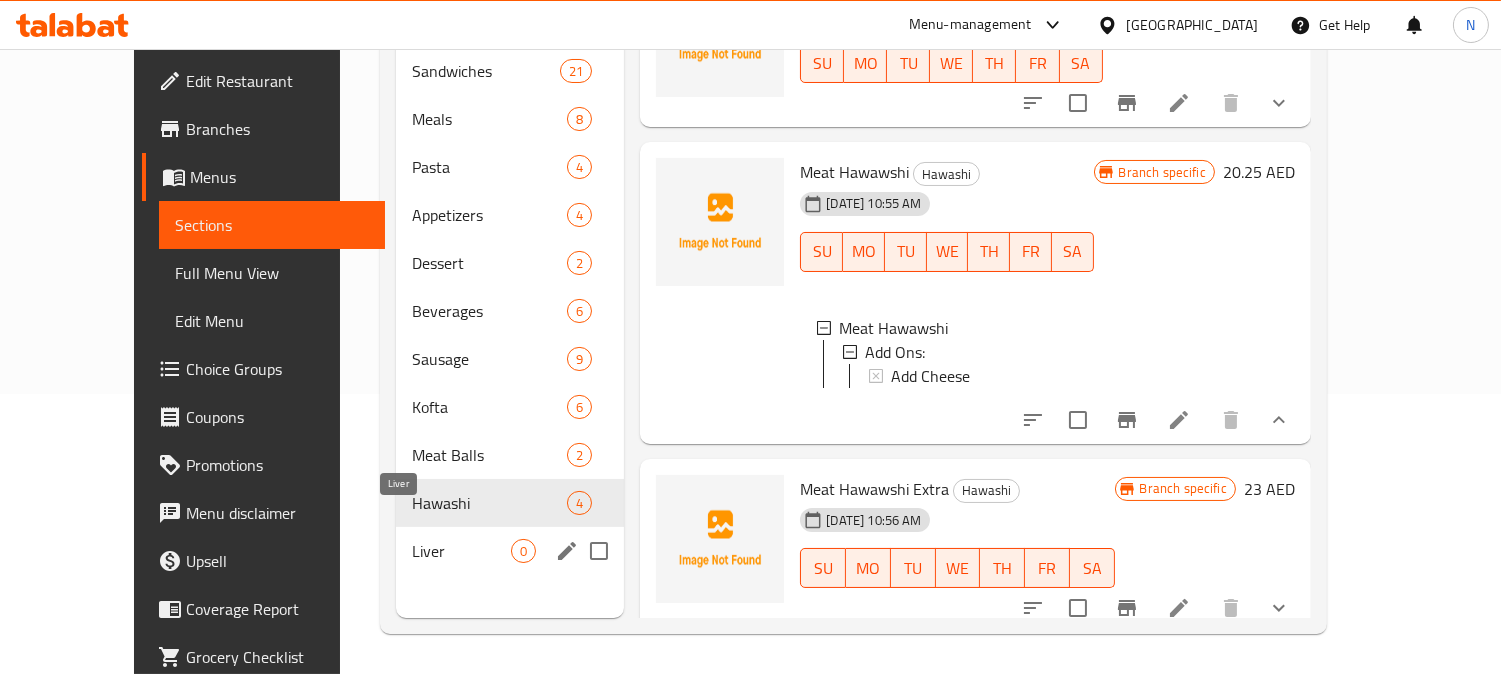 click on "Liver" at bounding box center [462, 551] 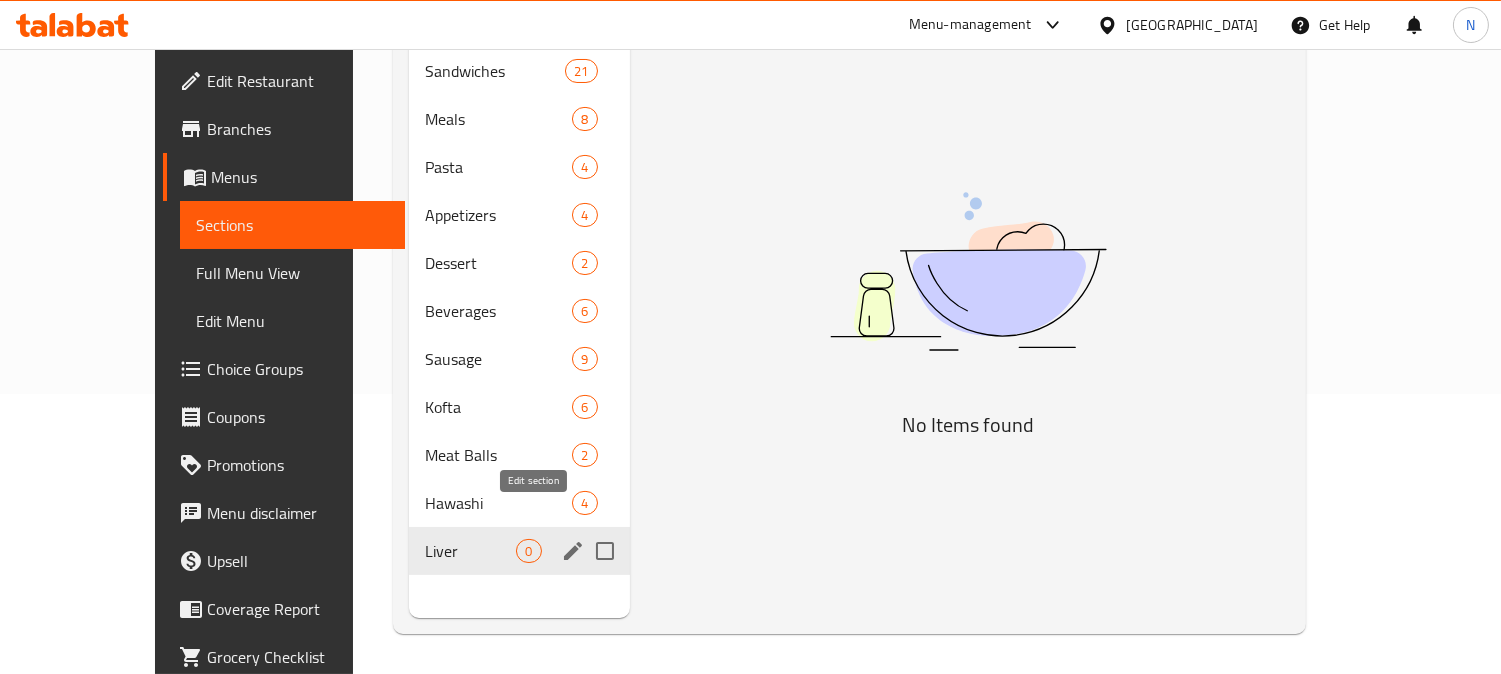 click 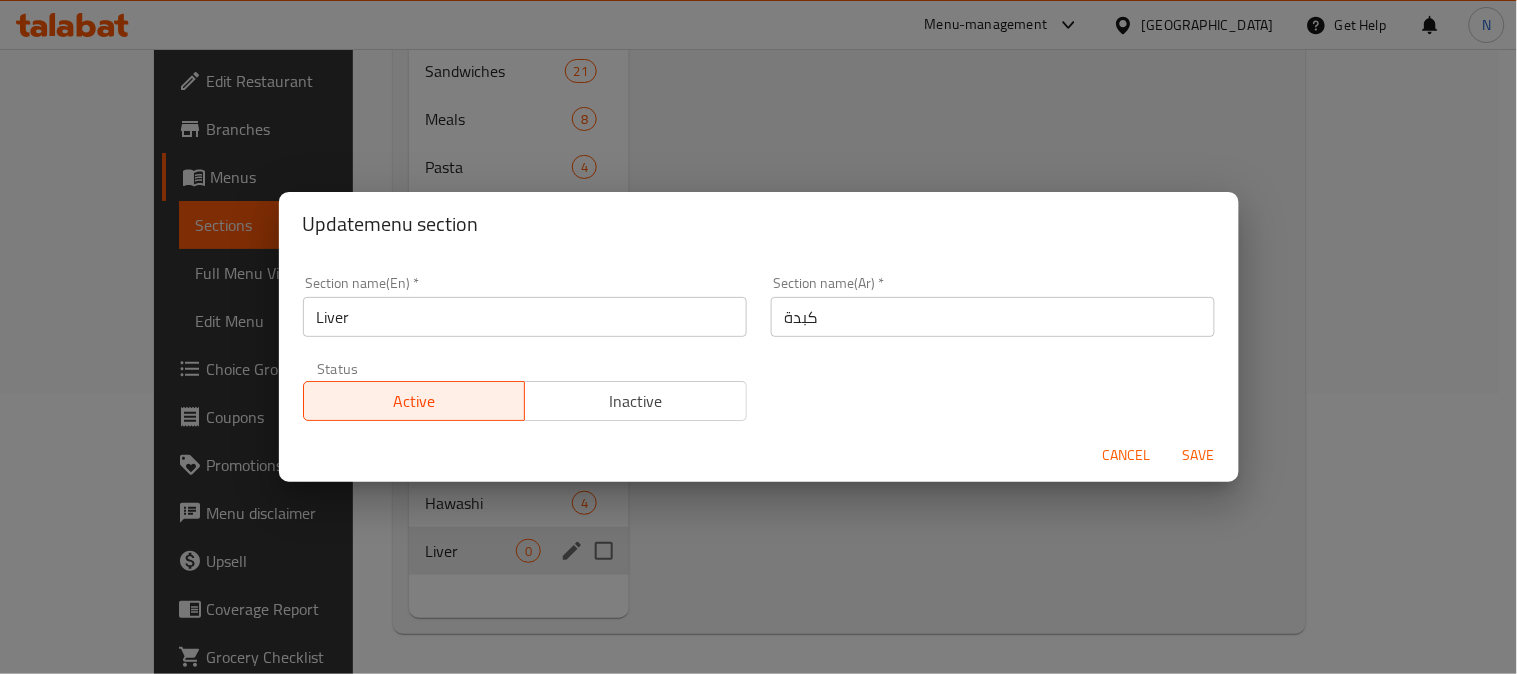 click on "كبدة" at bounding box center [993, 317] 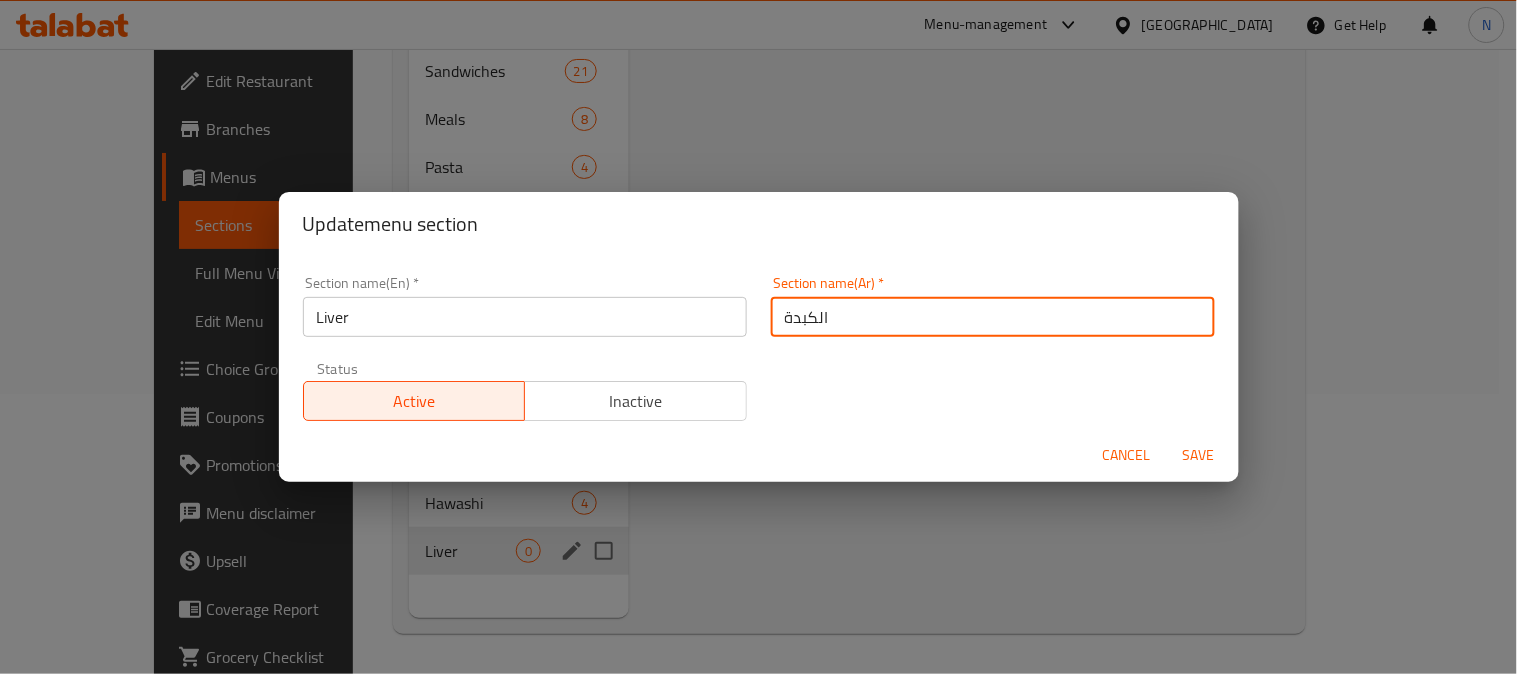 type on "الكبدة" 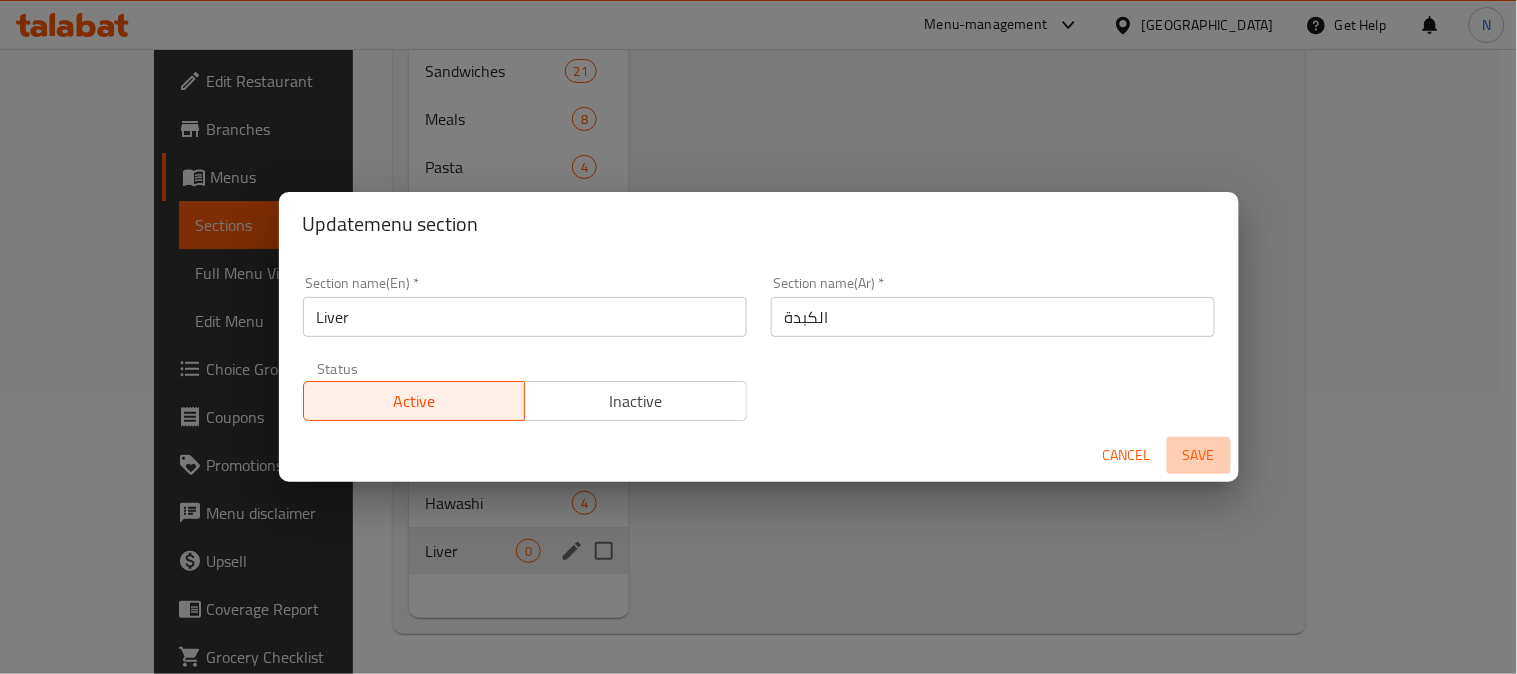 click on "Save" at bounding box center [1199, 455] 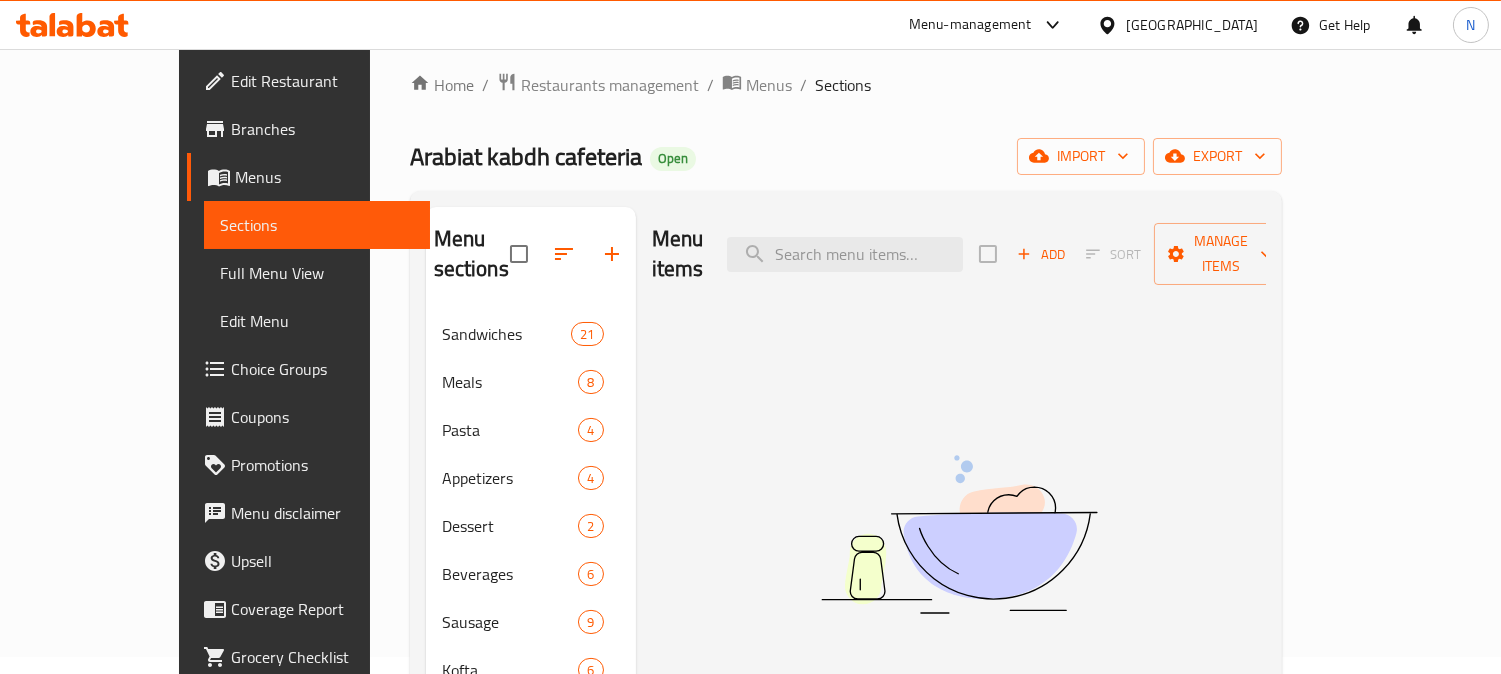 scroll, scrollTop: 0, scrollLeft: 0, axis: both 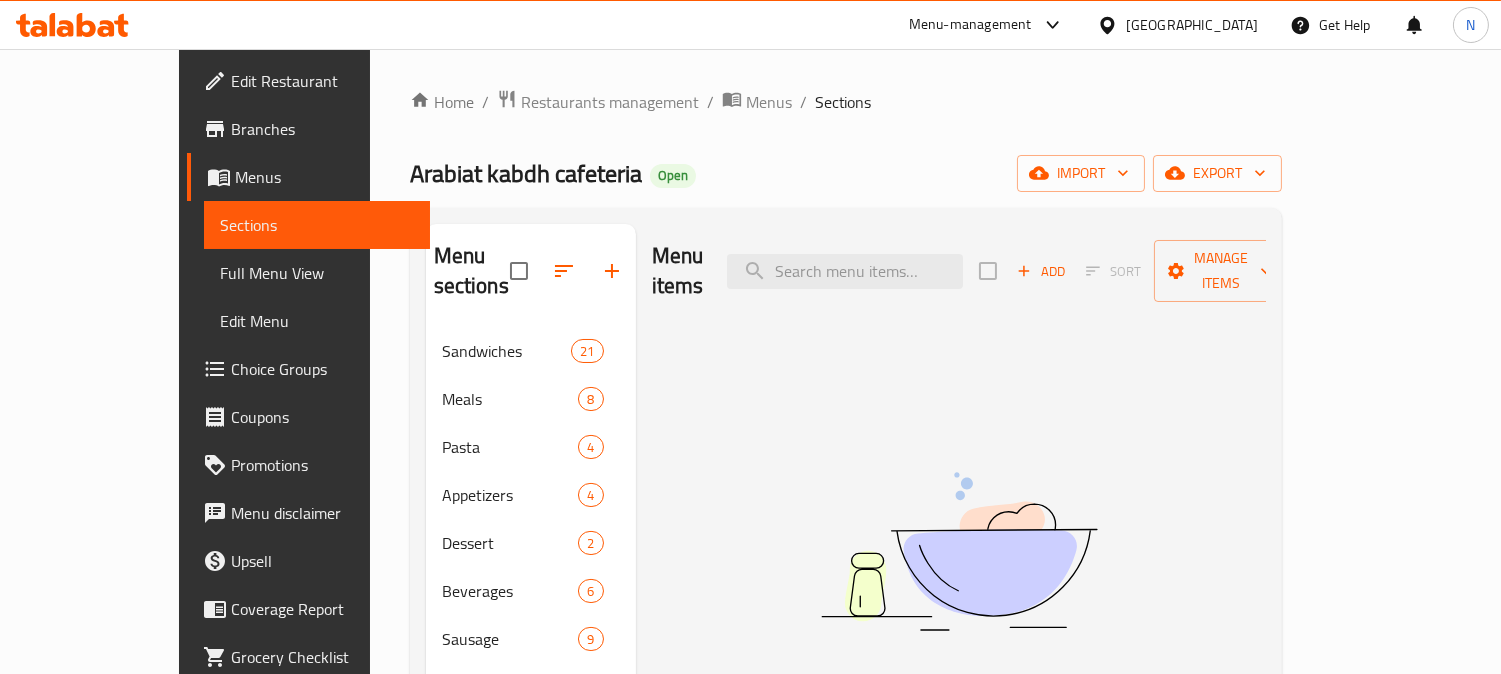 click 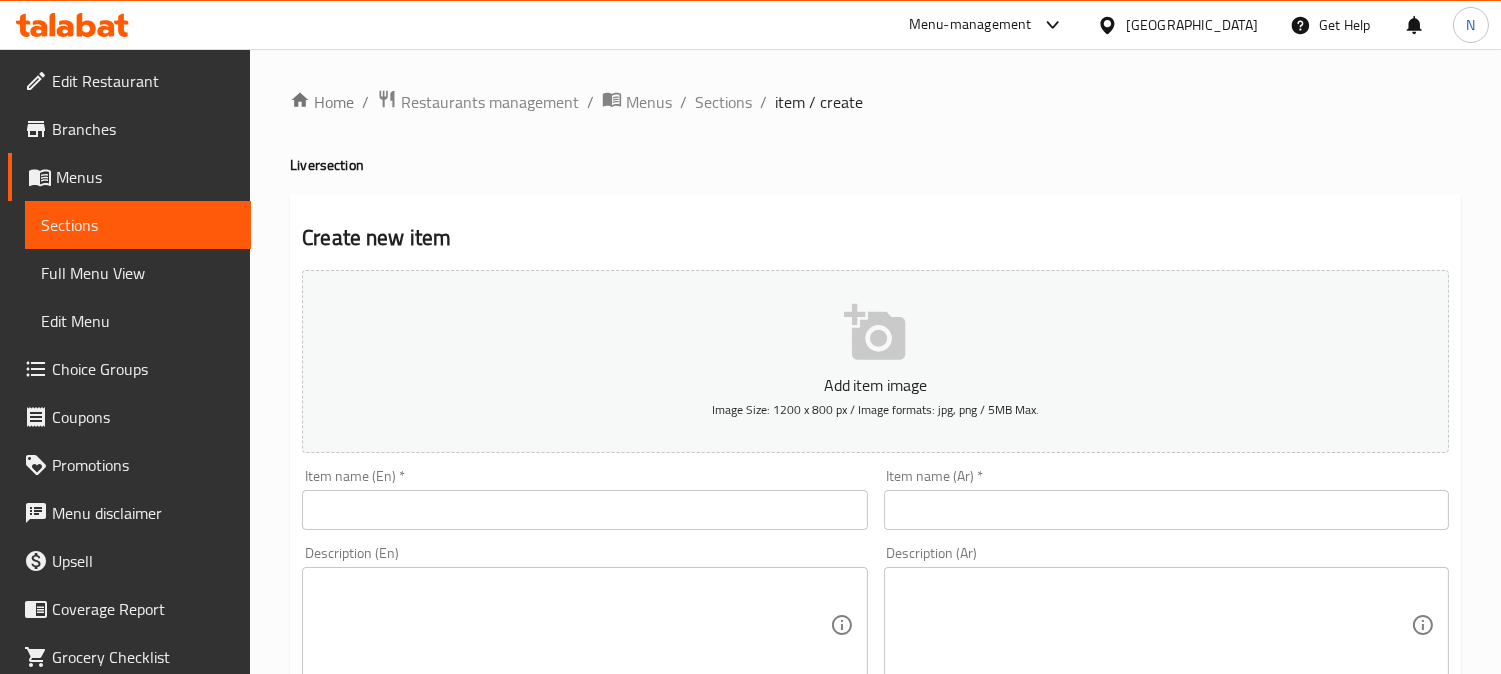 click at bounding box center [1166, 510] 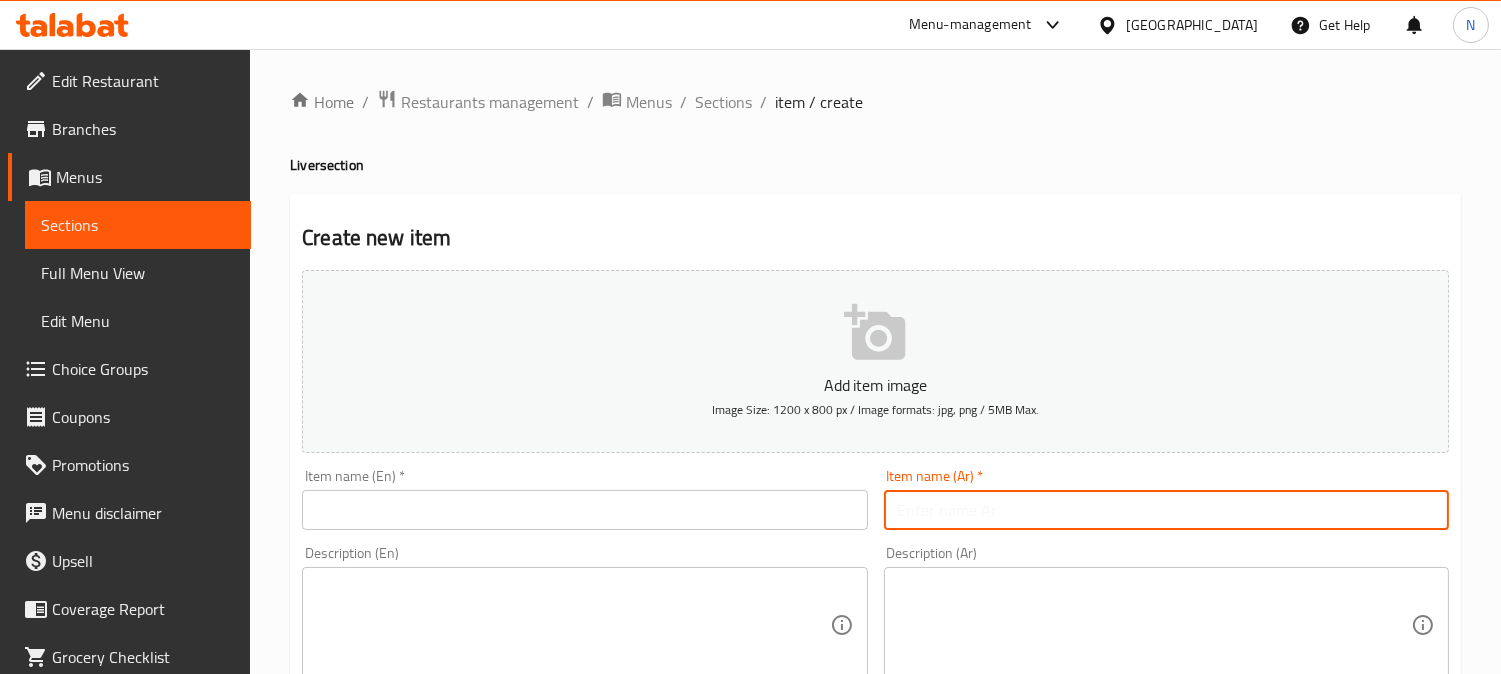 paste on "كبدة إسكندراني صمون فينو" 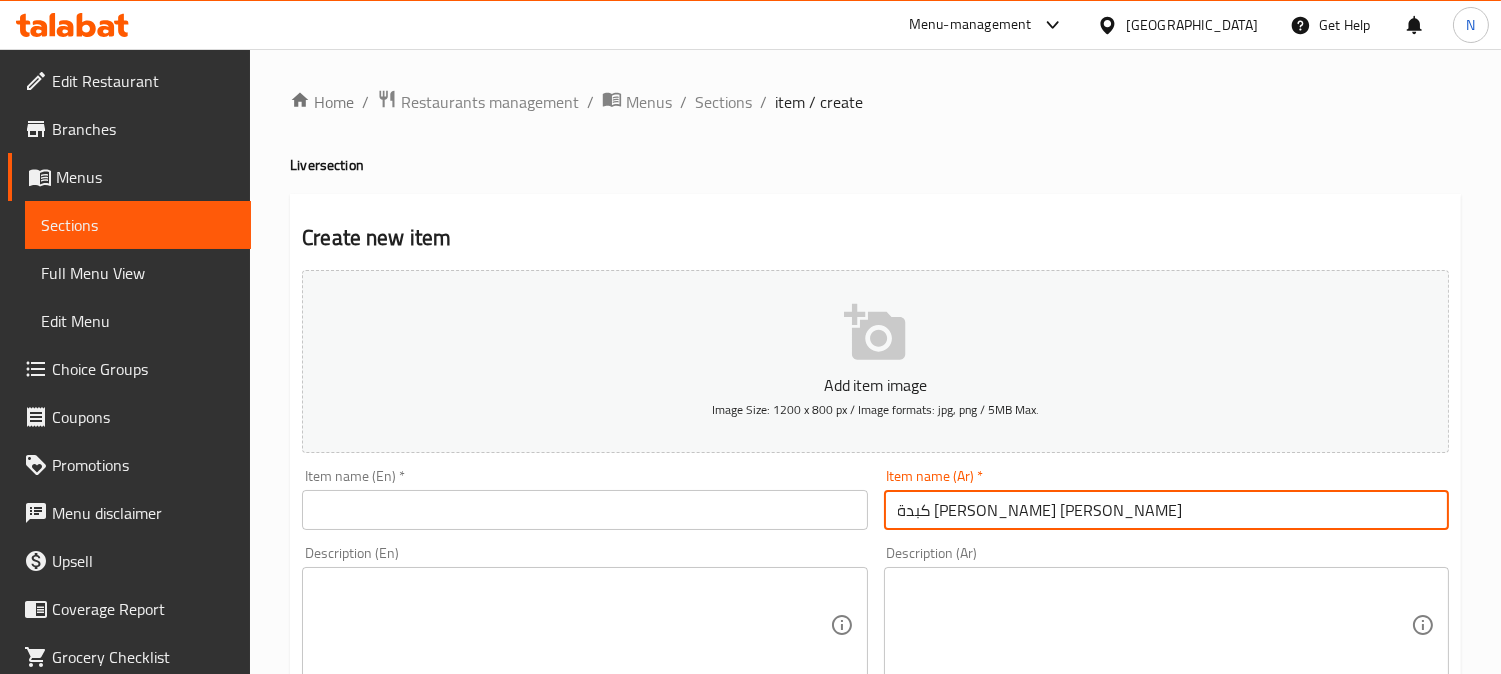 type on "كبدة إسكندراني صمون فينو" 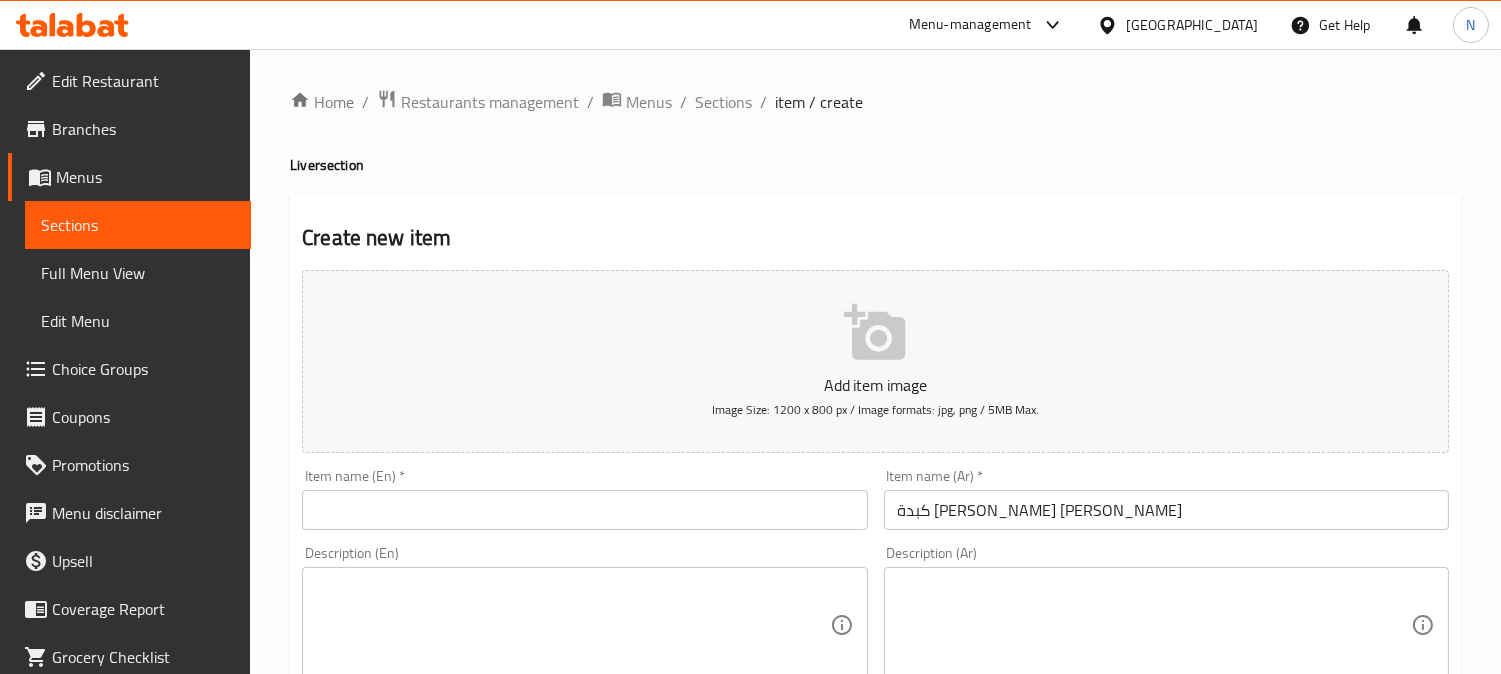 click at bounding box center (1154, 625) 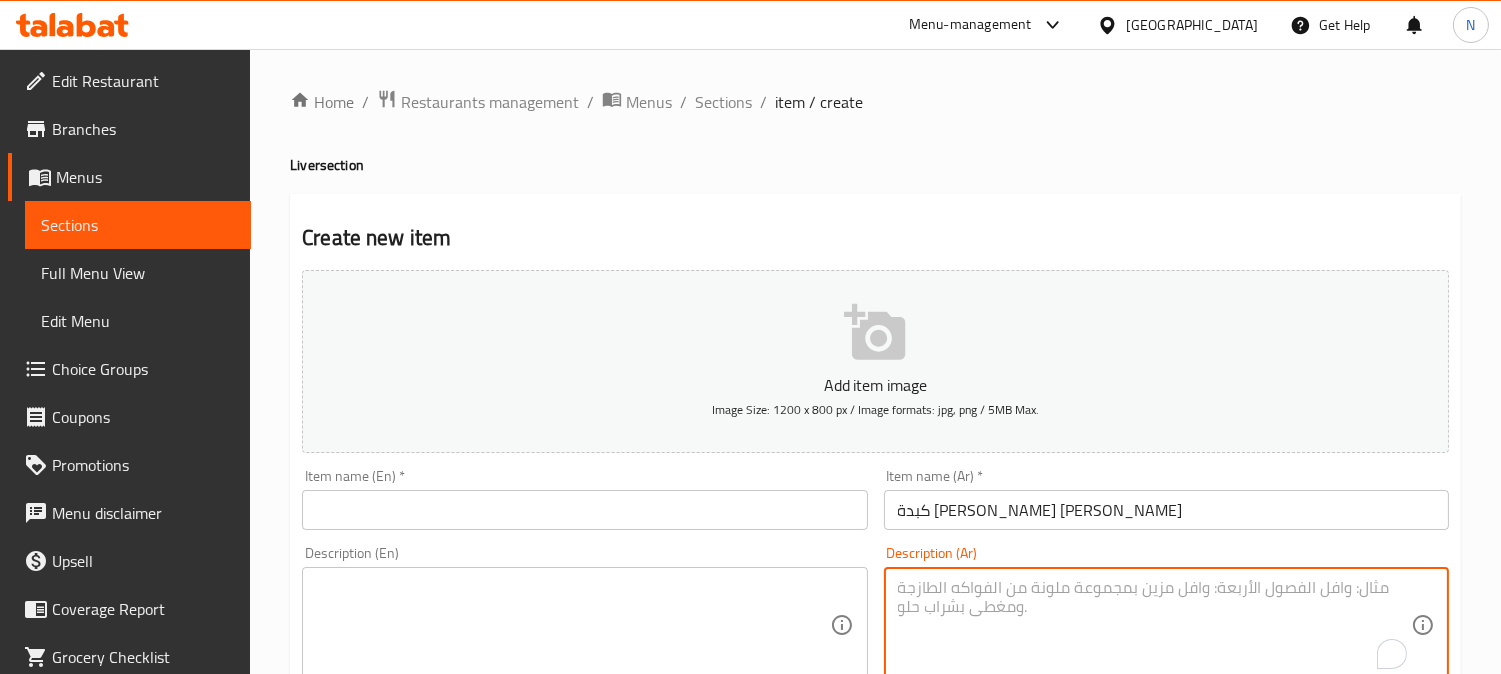 click at bounding box center (584, 510) 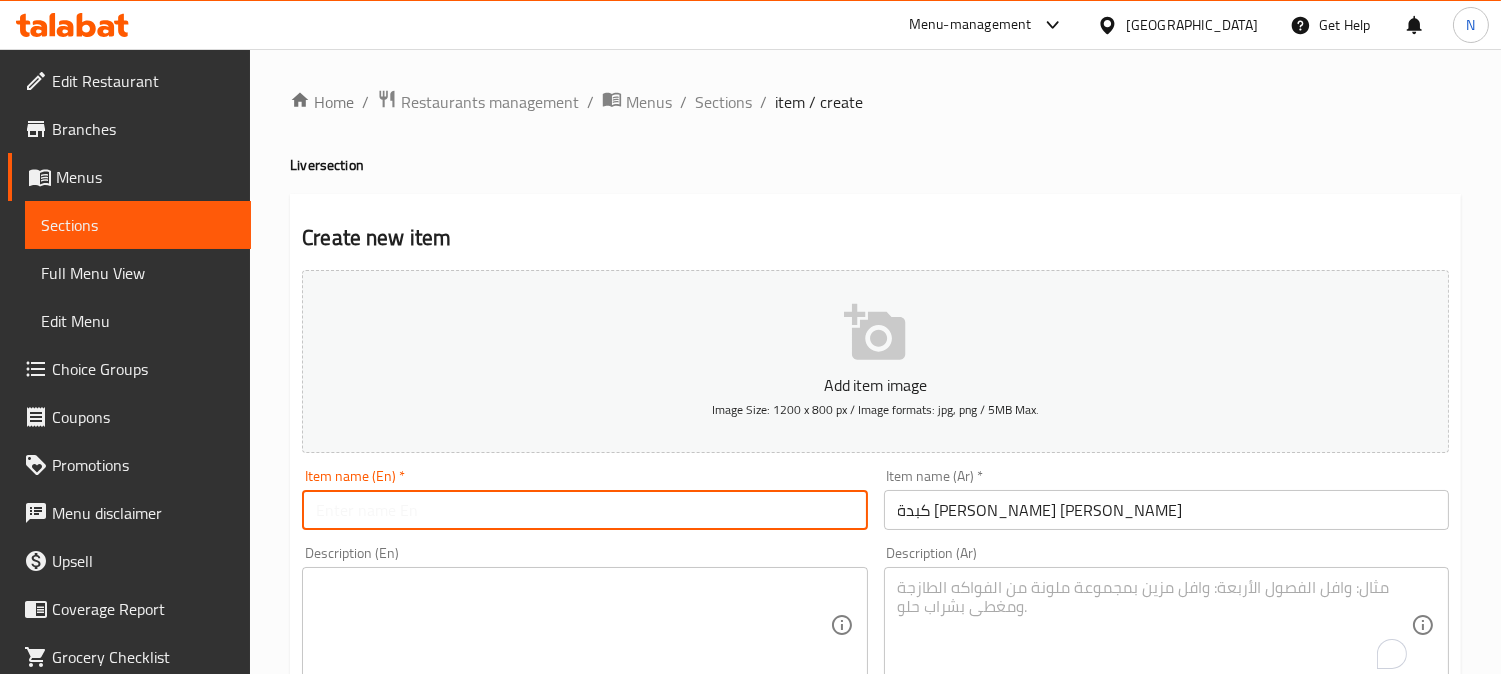 paste on "Beef Liver Escandaranee Feno" 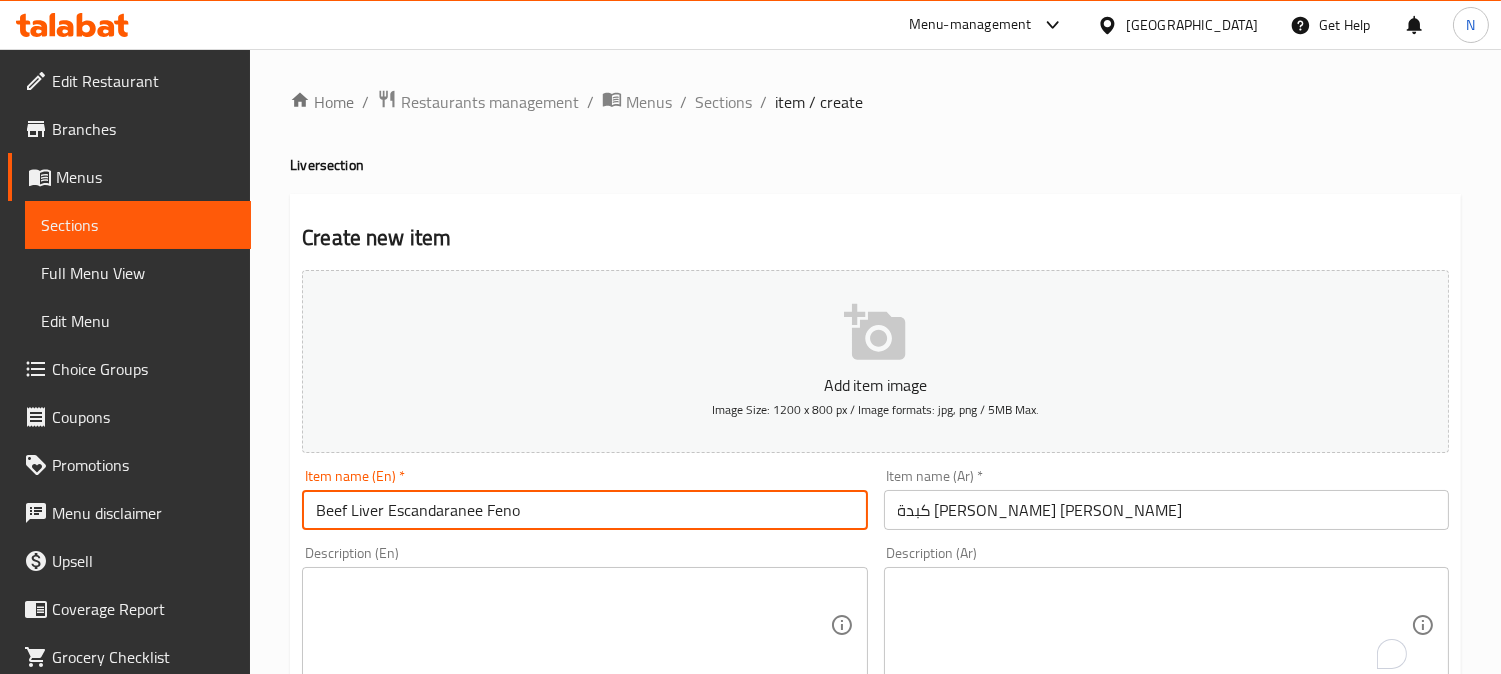 type on "Beef Liver Escandaranee Feno" 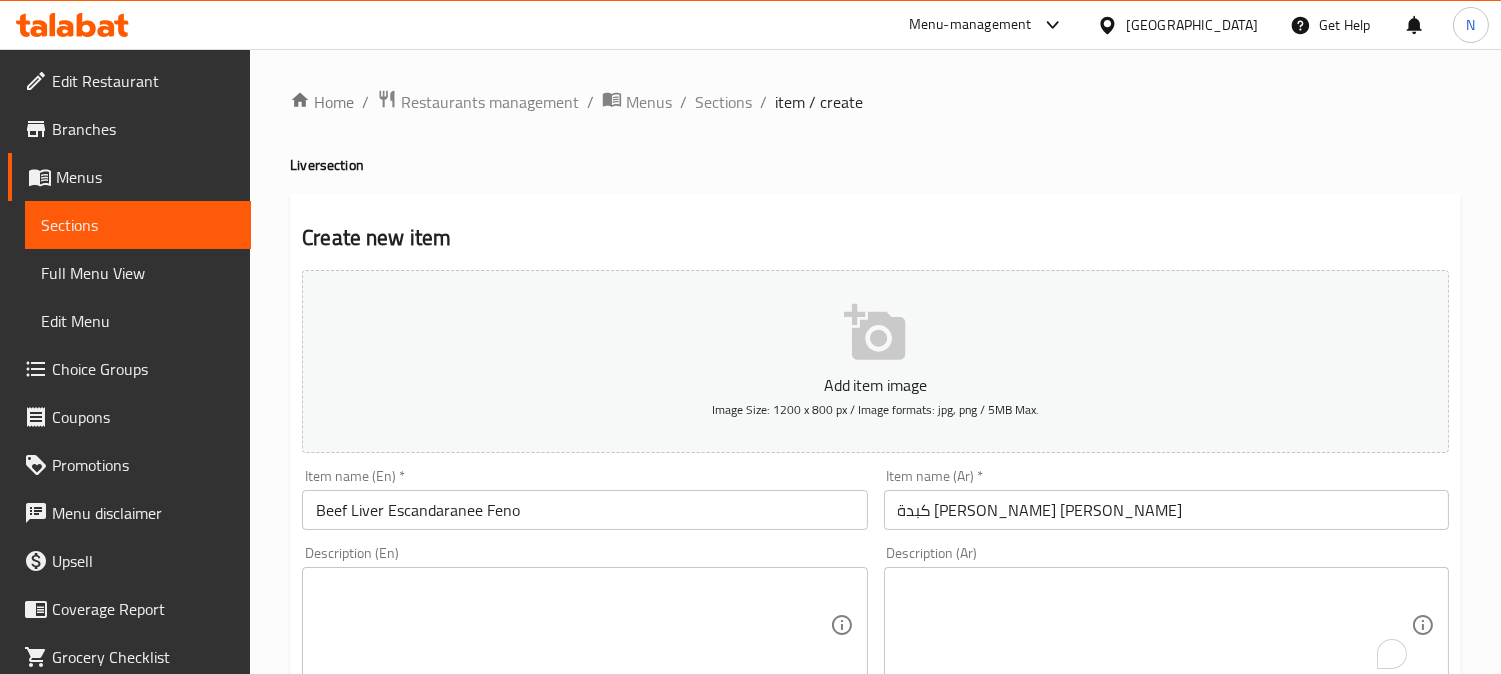 click on "كبدة إسكندراني صمون فينو" at bounding box center (1166, 510) 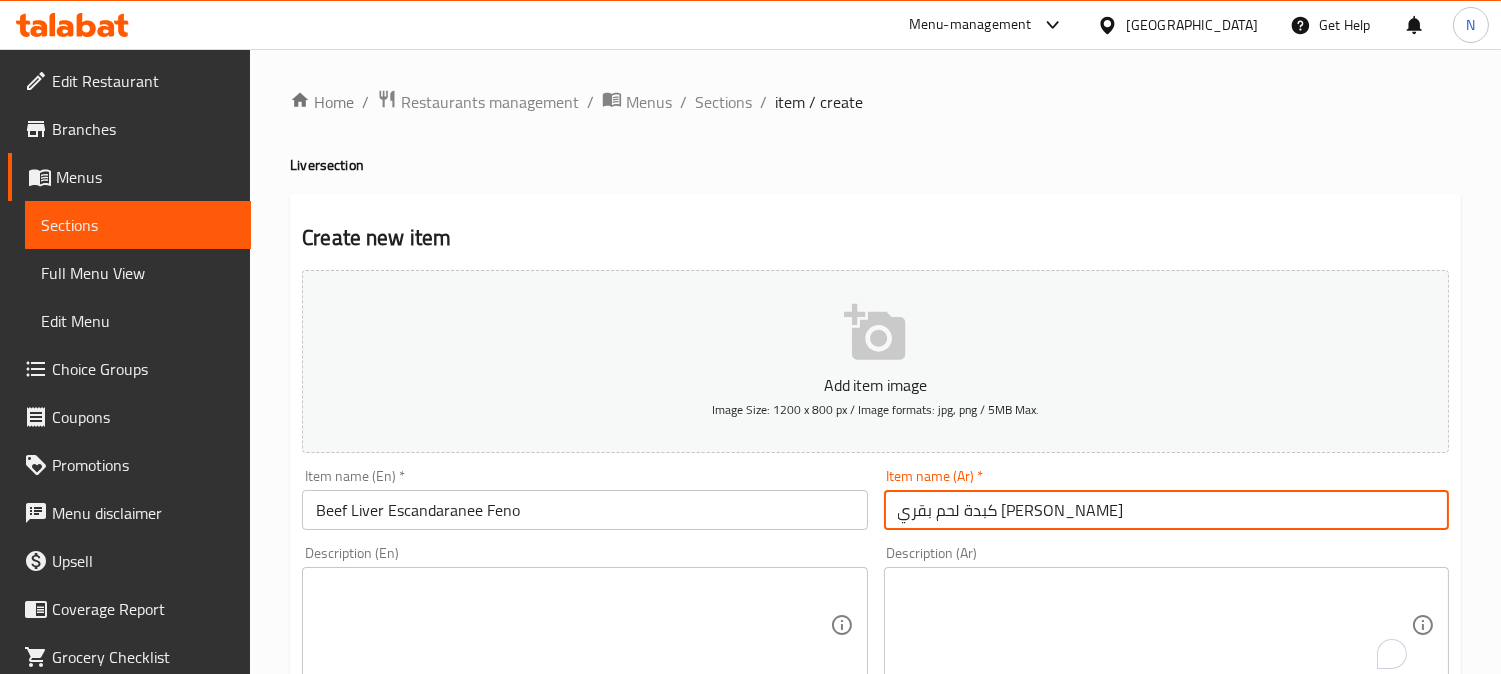 type on "كبدة لحم بقري إسكندراني صمون فينو" 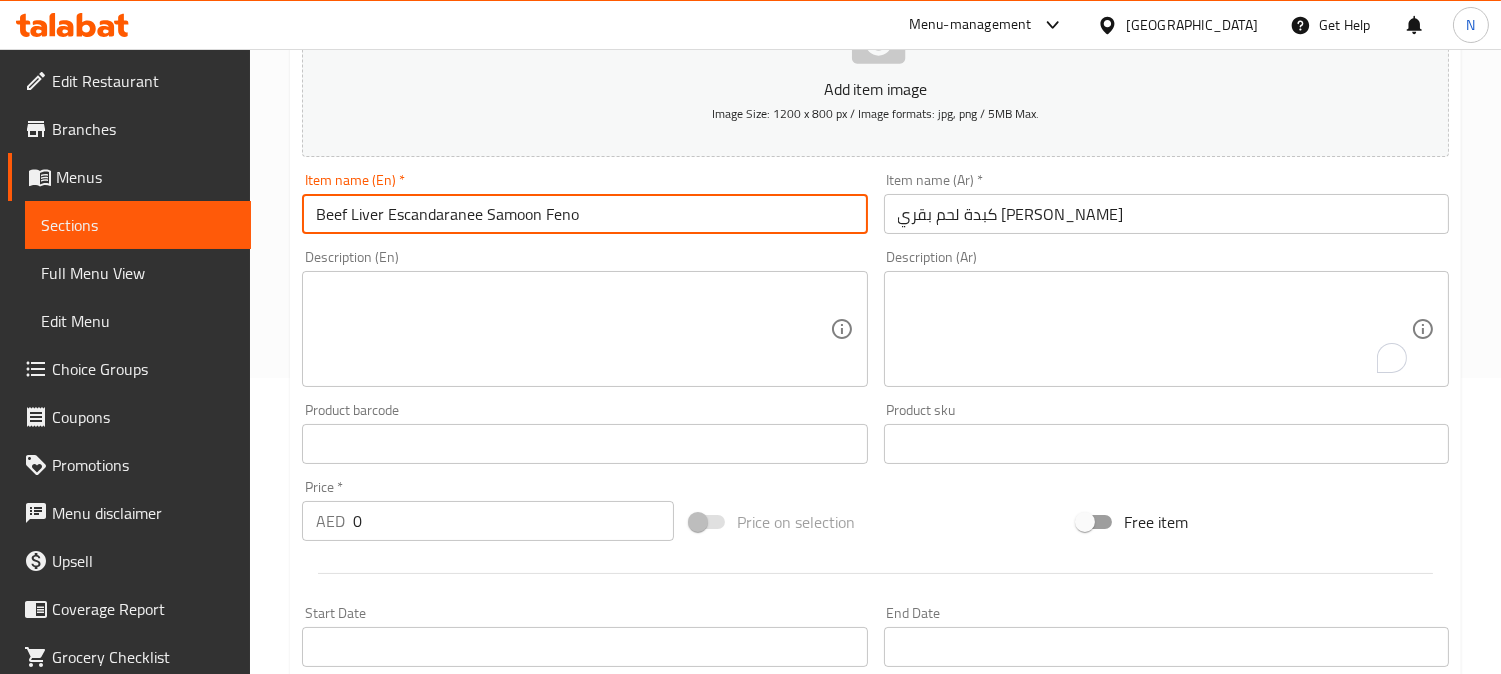 scroll, scrollTop: 333, scrollLeft: 0, axis: vertical 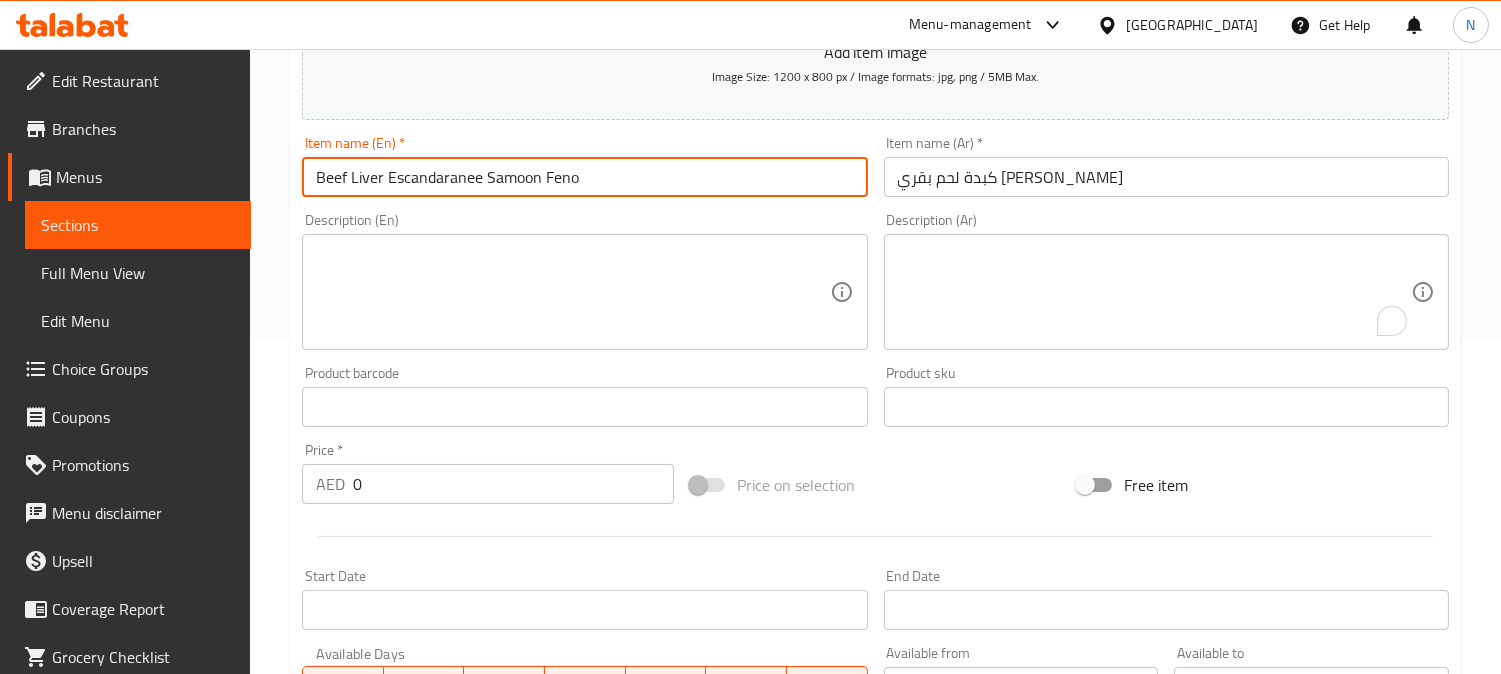 type on "Beef Liver Escandaranee Samoon Feno" 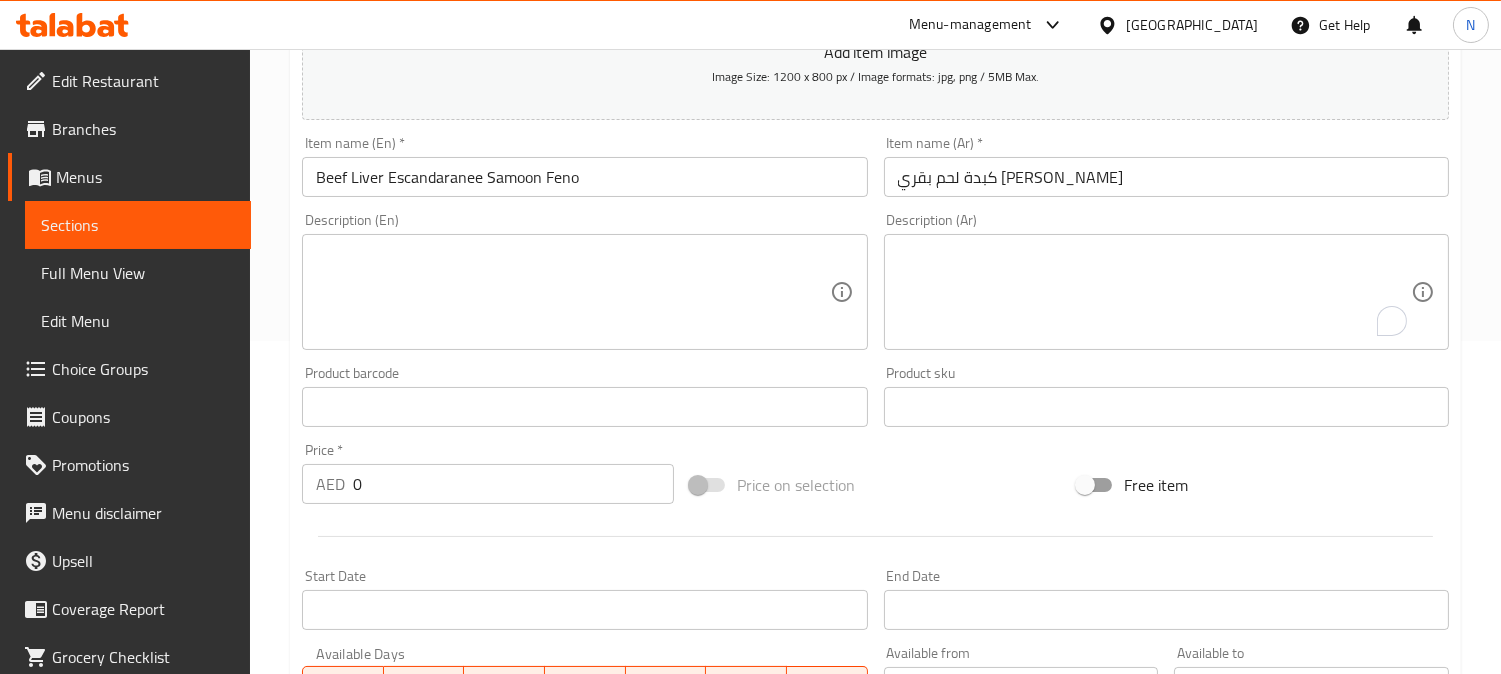 click at bounding box center [1154, 292] 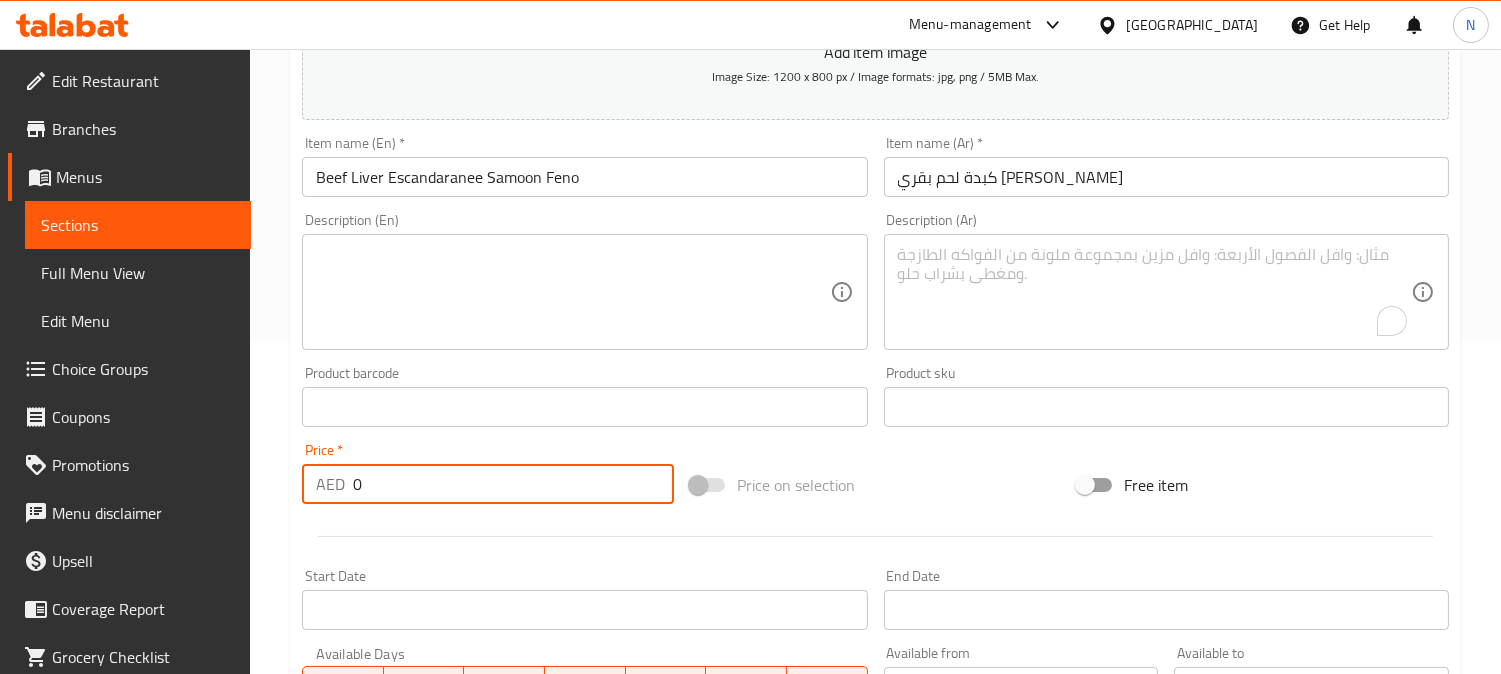 drag, startPoint x: 367, startPoint y: 486, endPoint x: 350, endPoint y: 490, distance: 17.464249 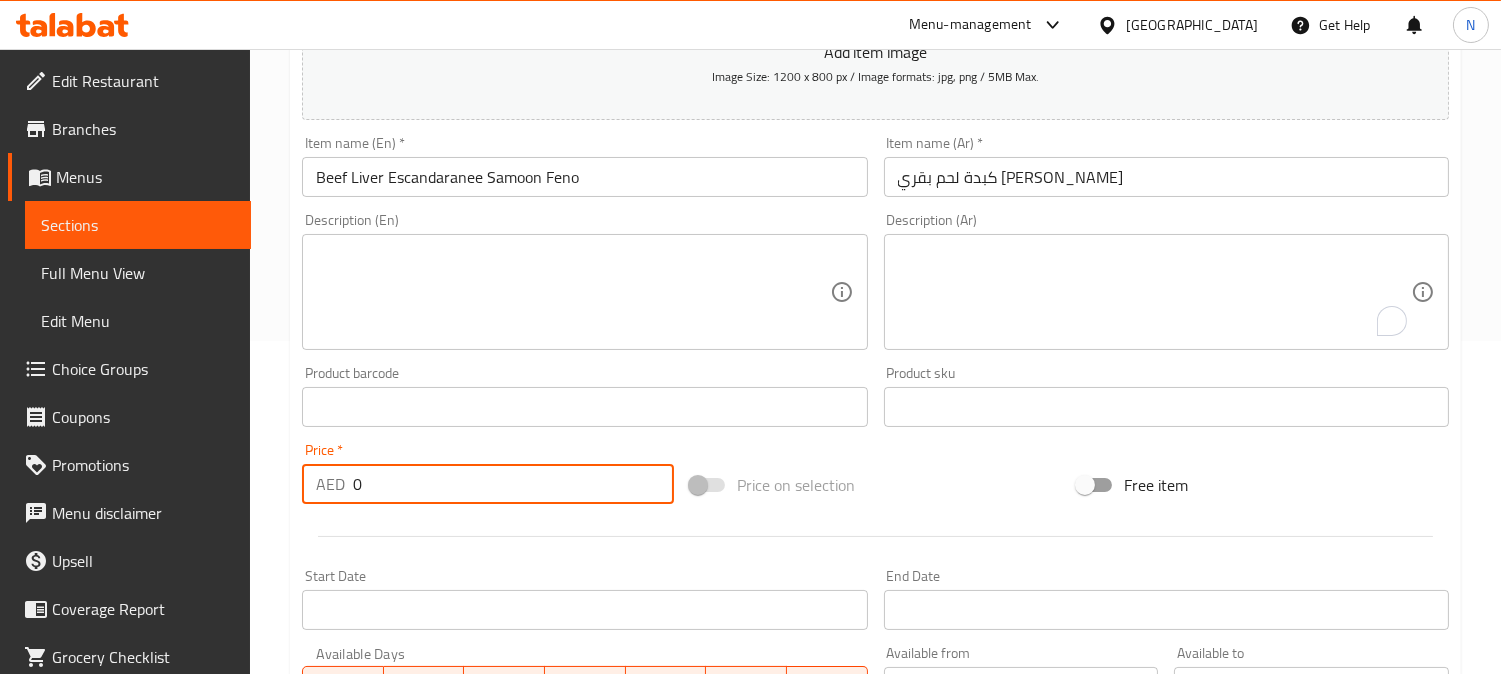 click on "AED 0 Price  *" at bounding box center (488, 484) 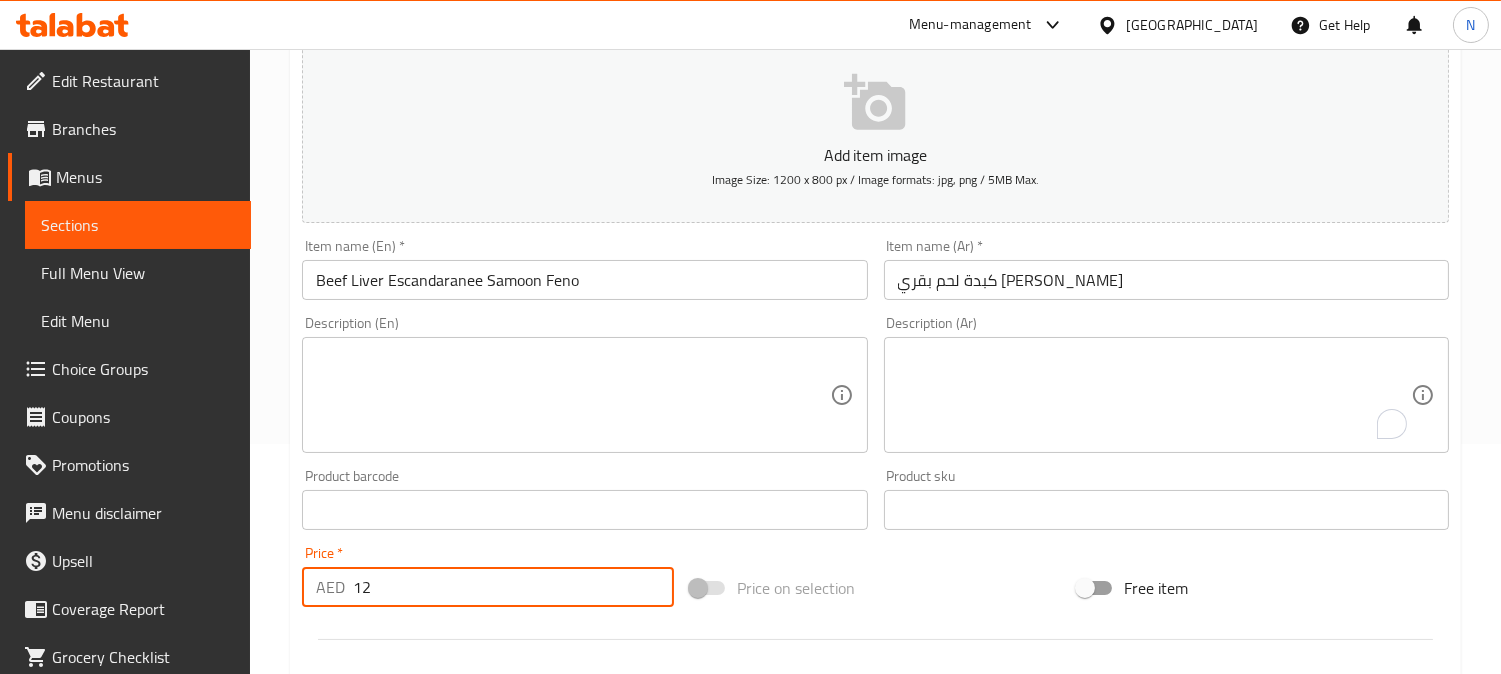 scroll, scrollTop: 222, scrollLeft: 0, axis: vertical 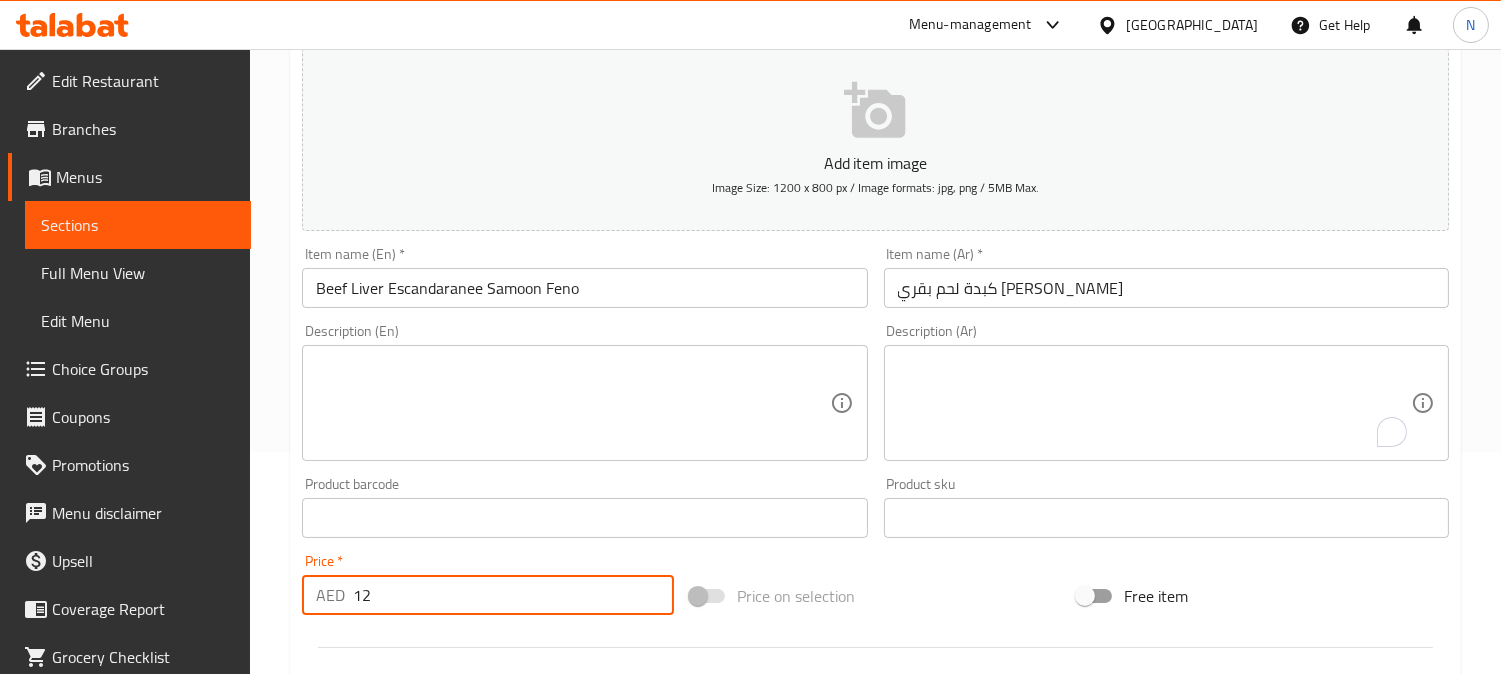click on "Beef Liver Escandaranee Samoon Feno" at bounding box center [584, 288] 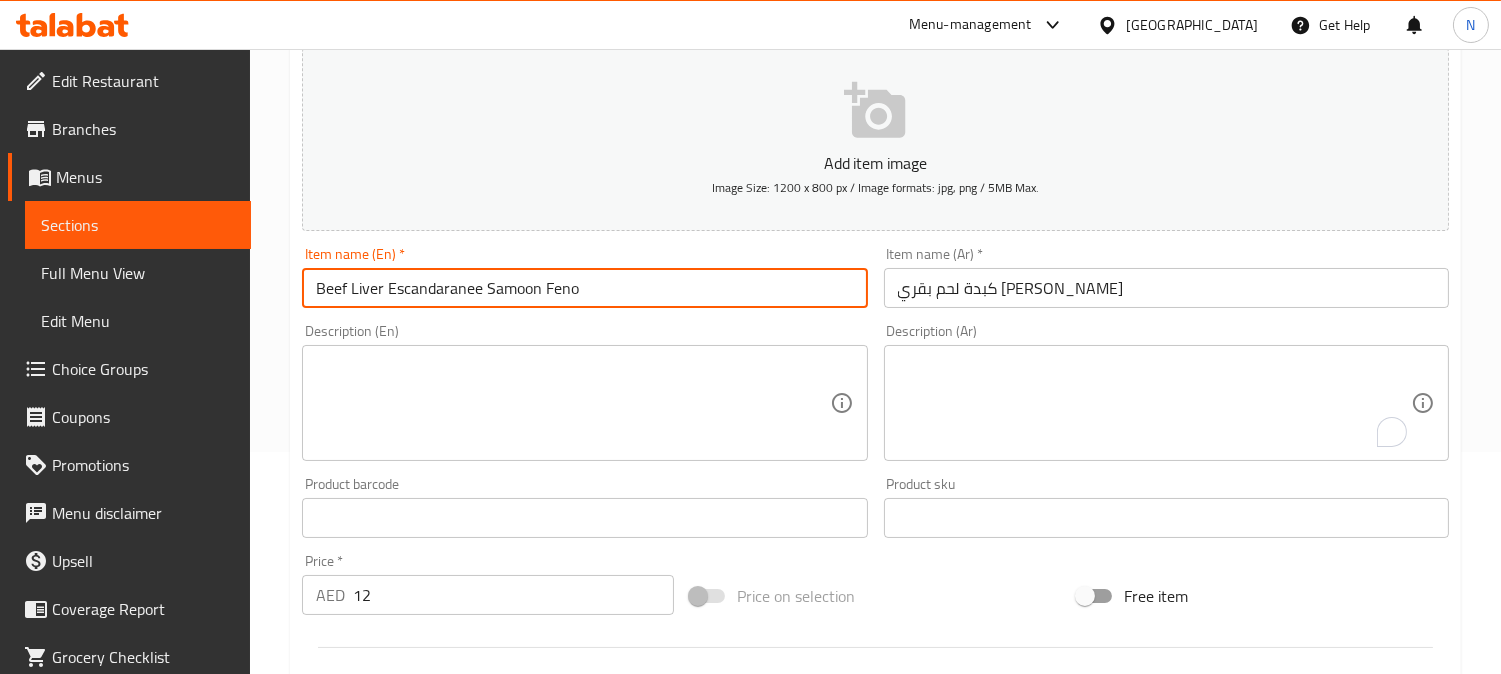 click on "Beef Liver Escandaranee Samoon Feno" at bounding box center (584, 288) 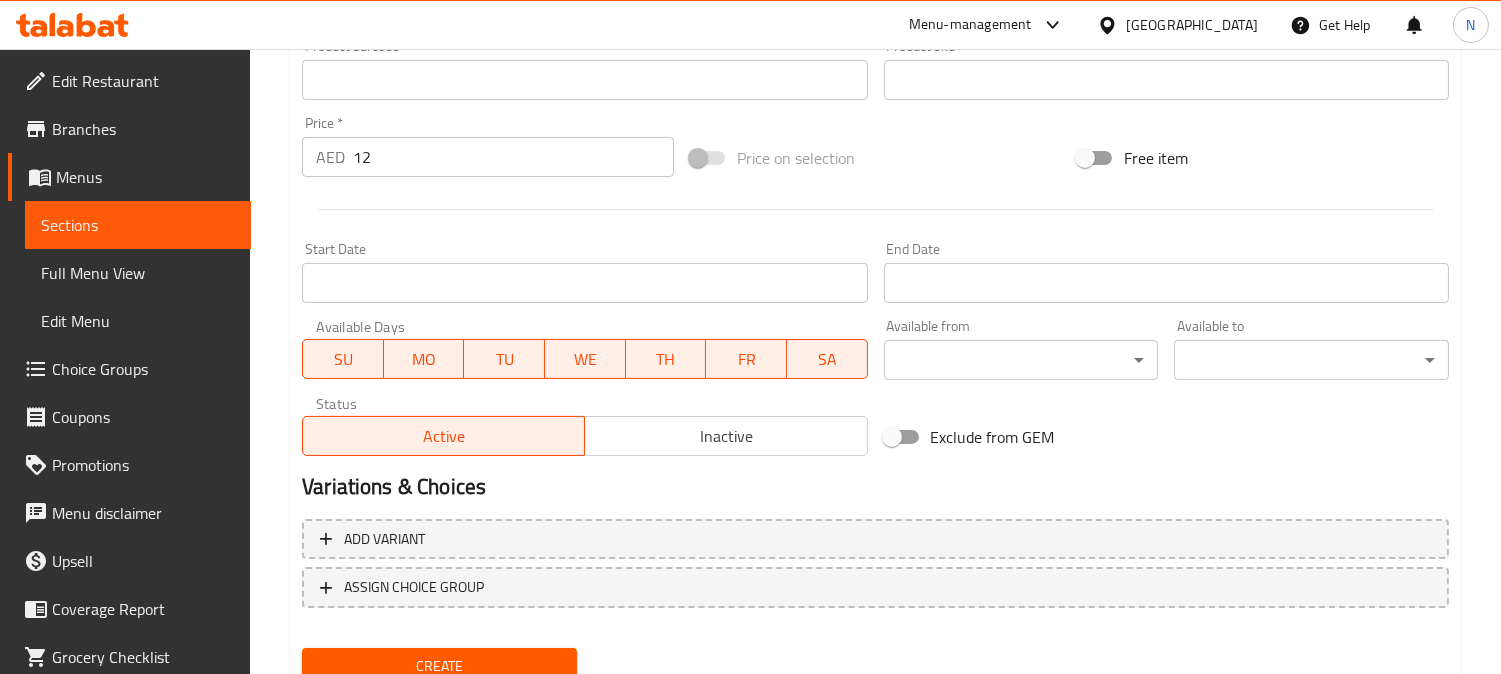 scroll, scrollTop: 666, scrollLeft: 0, axis: vertical 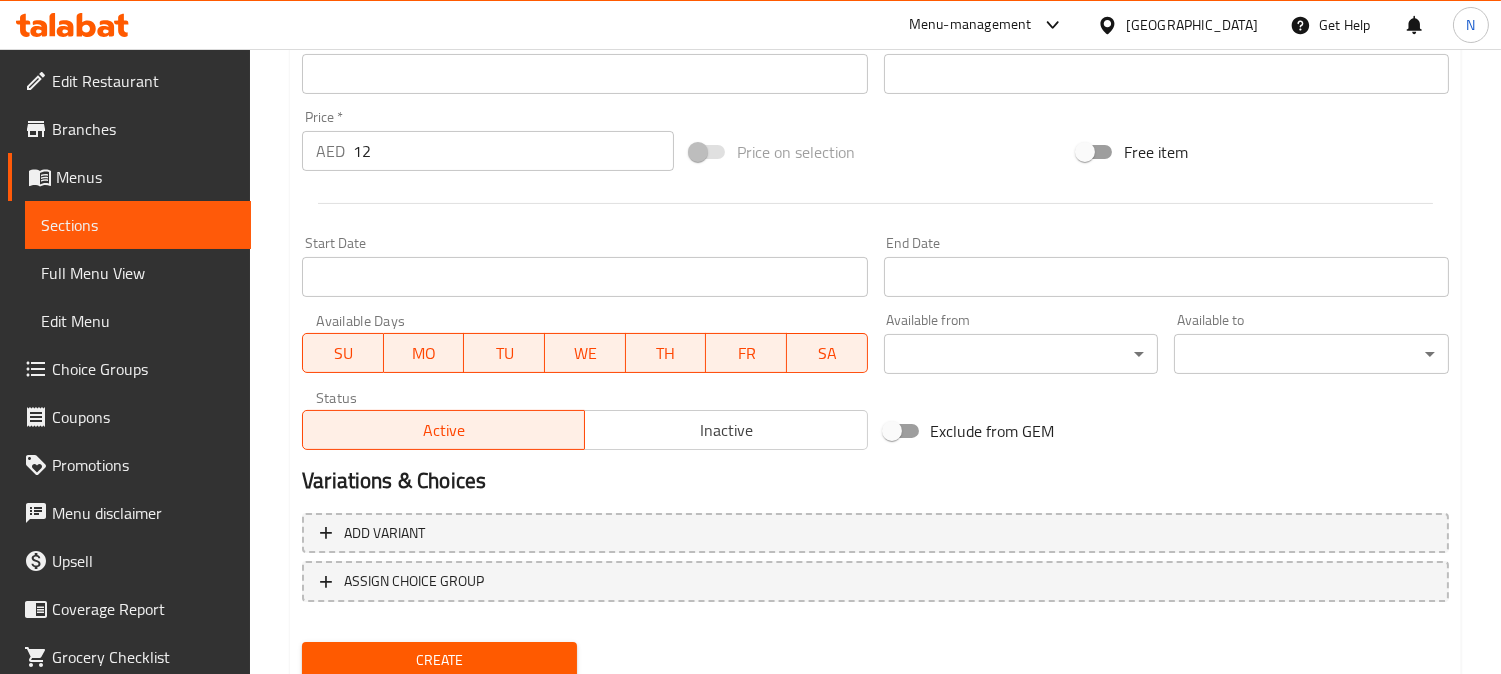 click at bounding box center [875, 203] 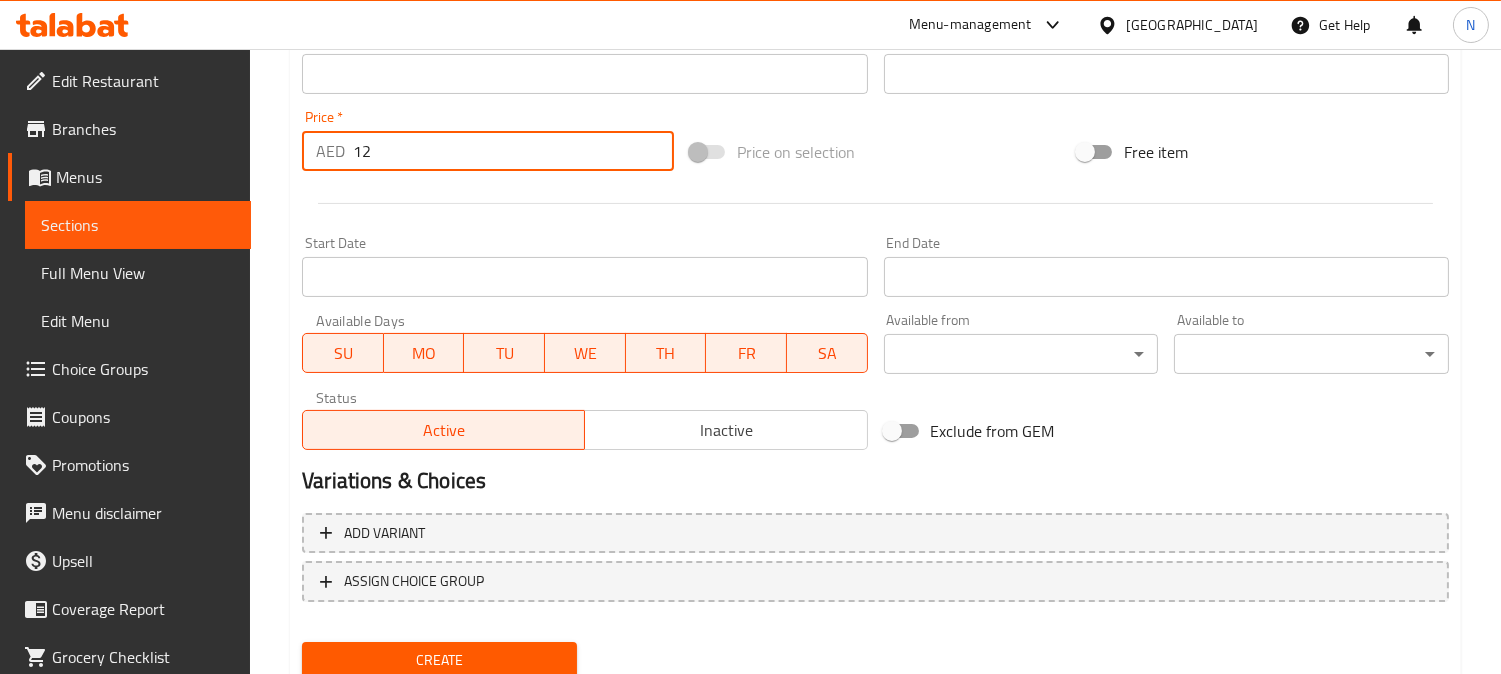 click on "12" at bounding box center (513, 151) 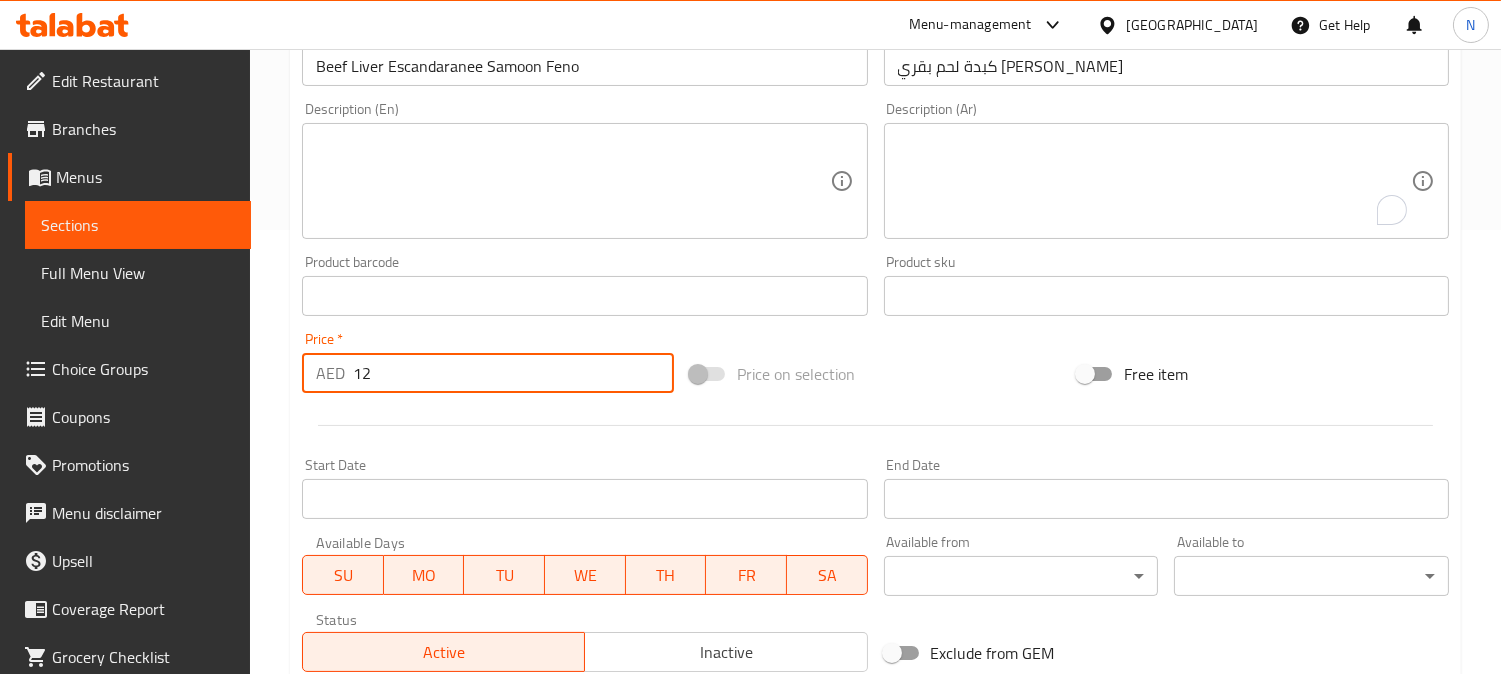 click on "12" at bounding box center (513, 373) 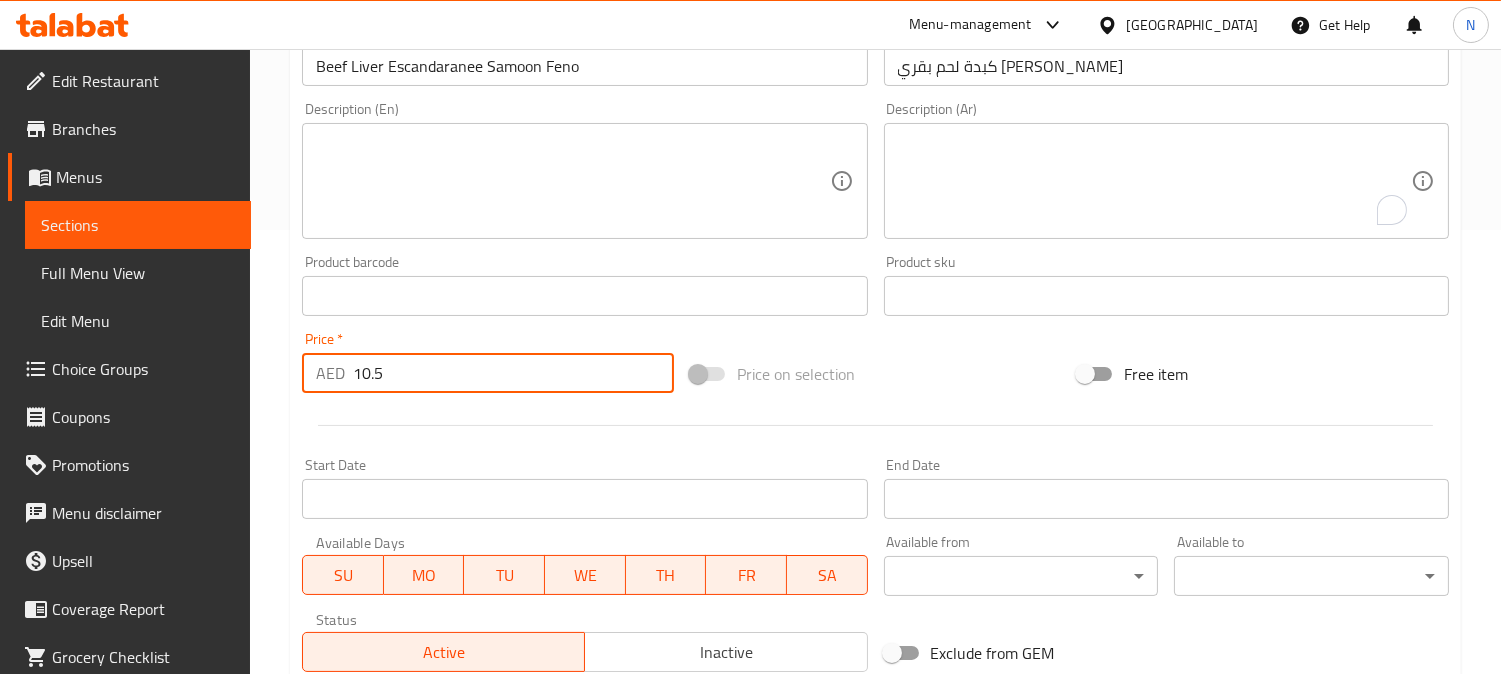 type on "10.5" 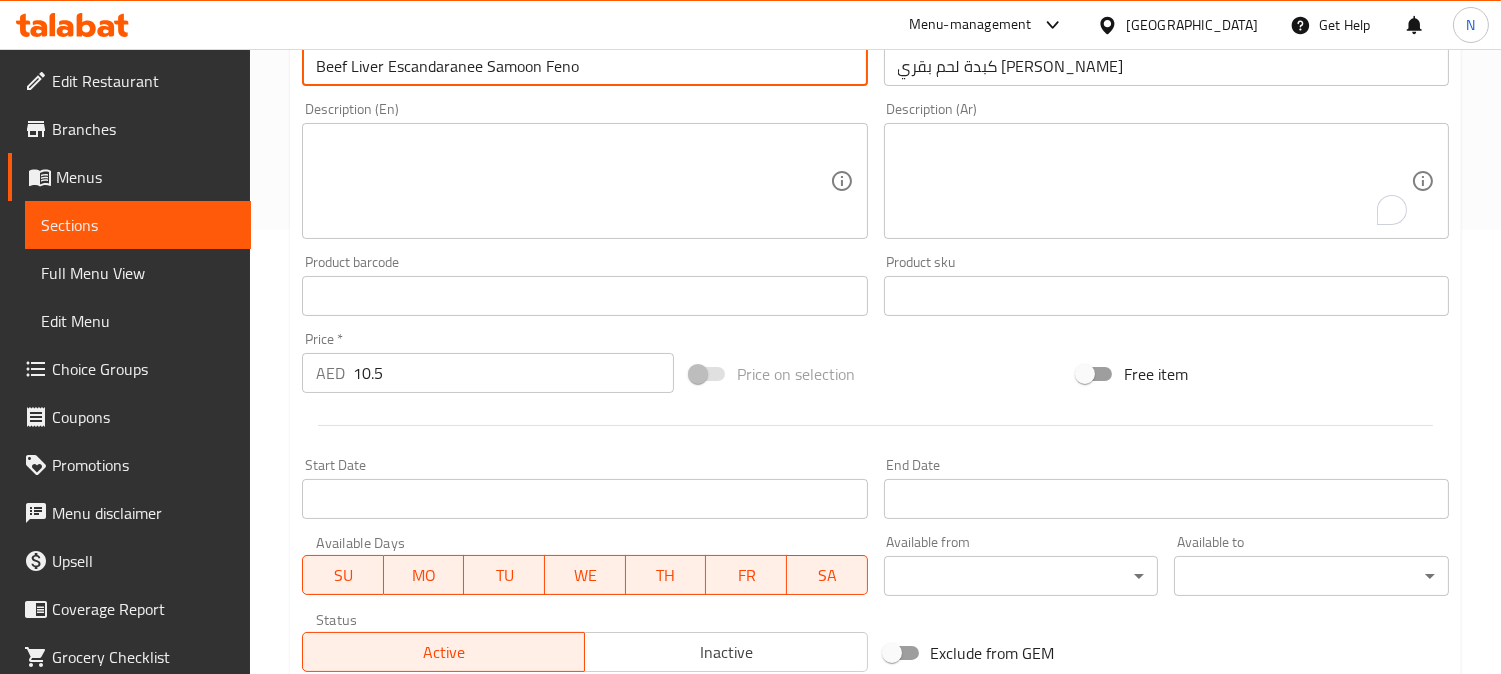 click on "Beef Liver Escandaranee Samoon Feno" at bounding box center [584, 66] 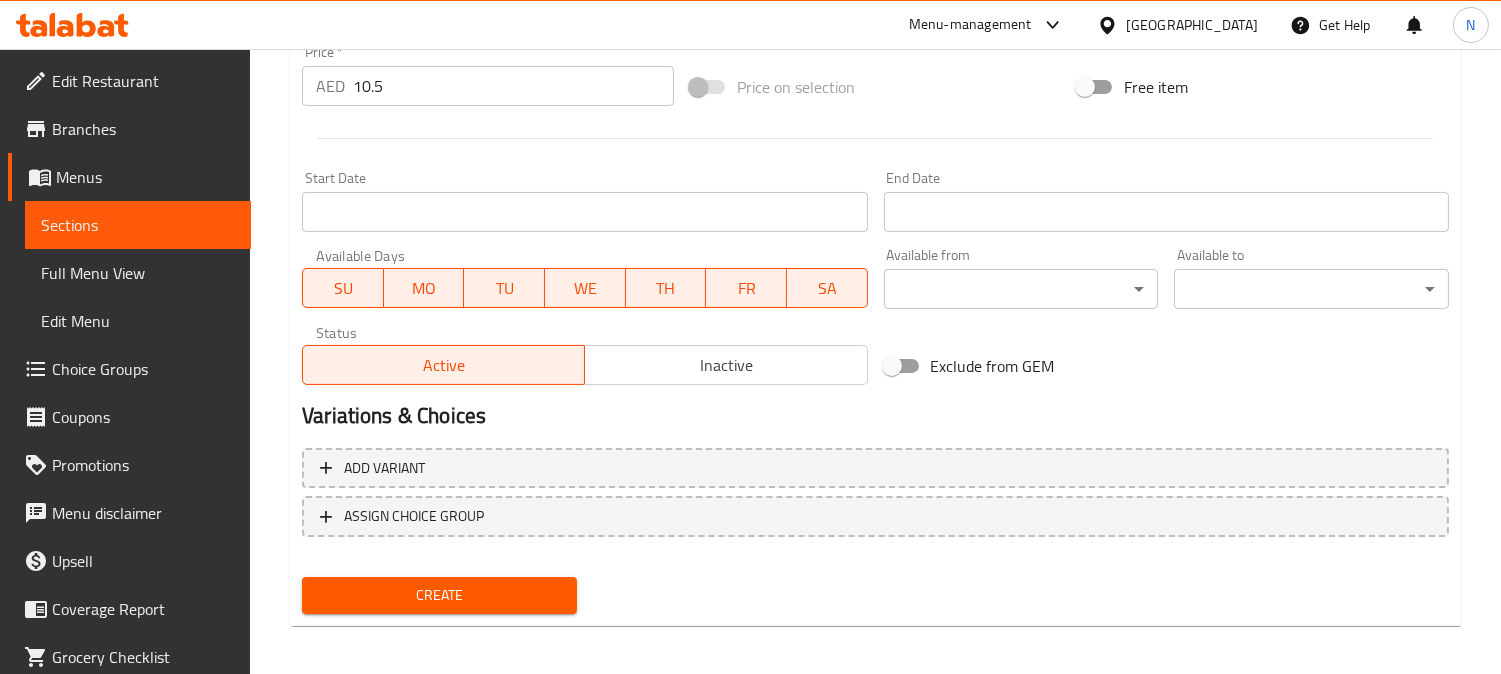 scroll, scrollTop: 735, scrollLeft: 0, axis: vertical 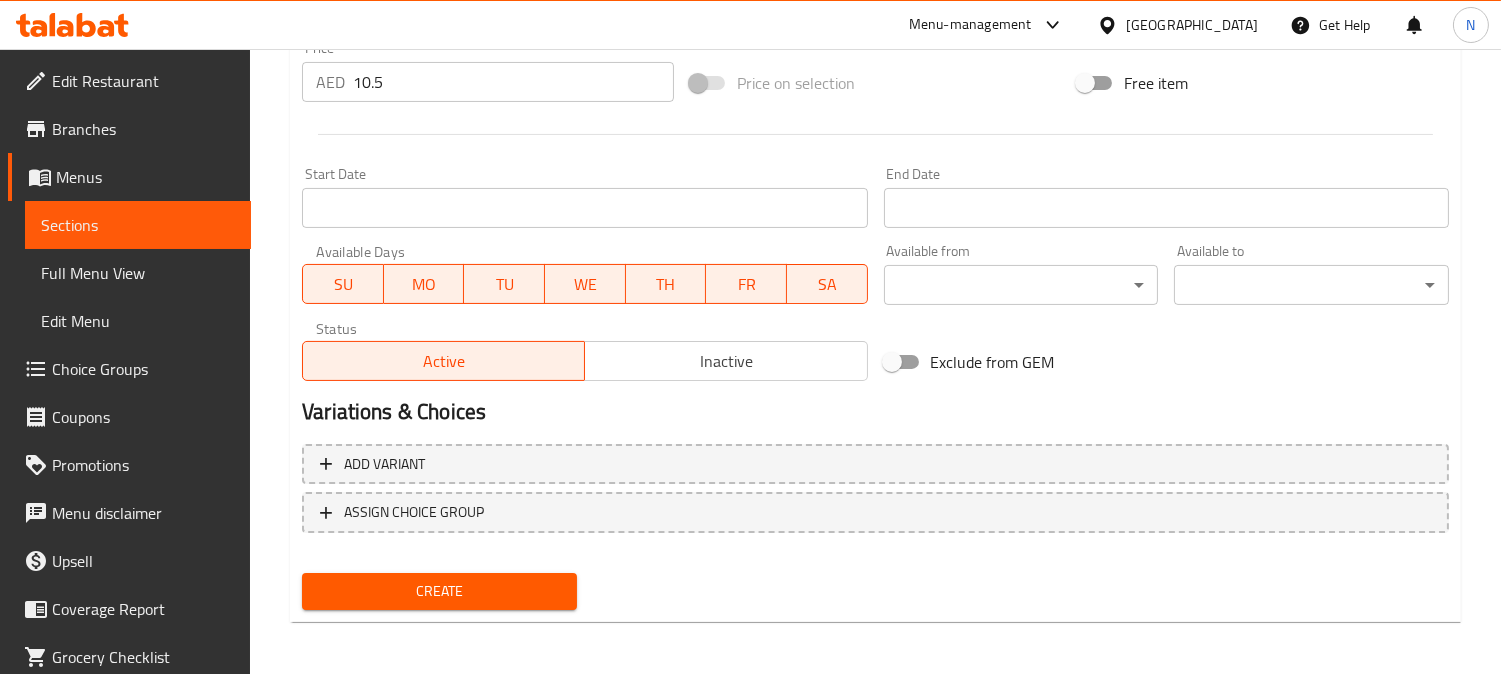 click on "Create" at bounding box center (439, 591) 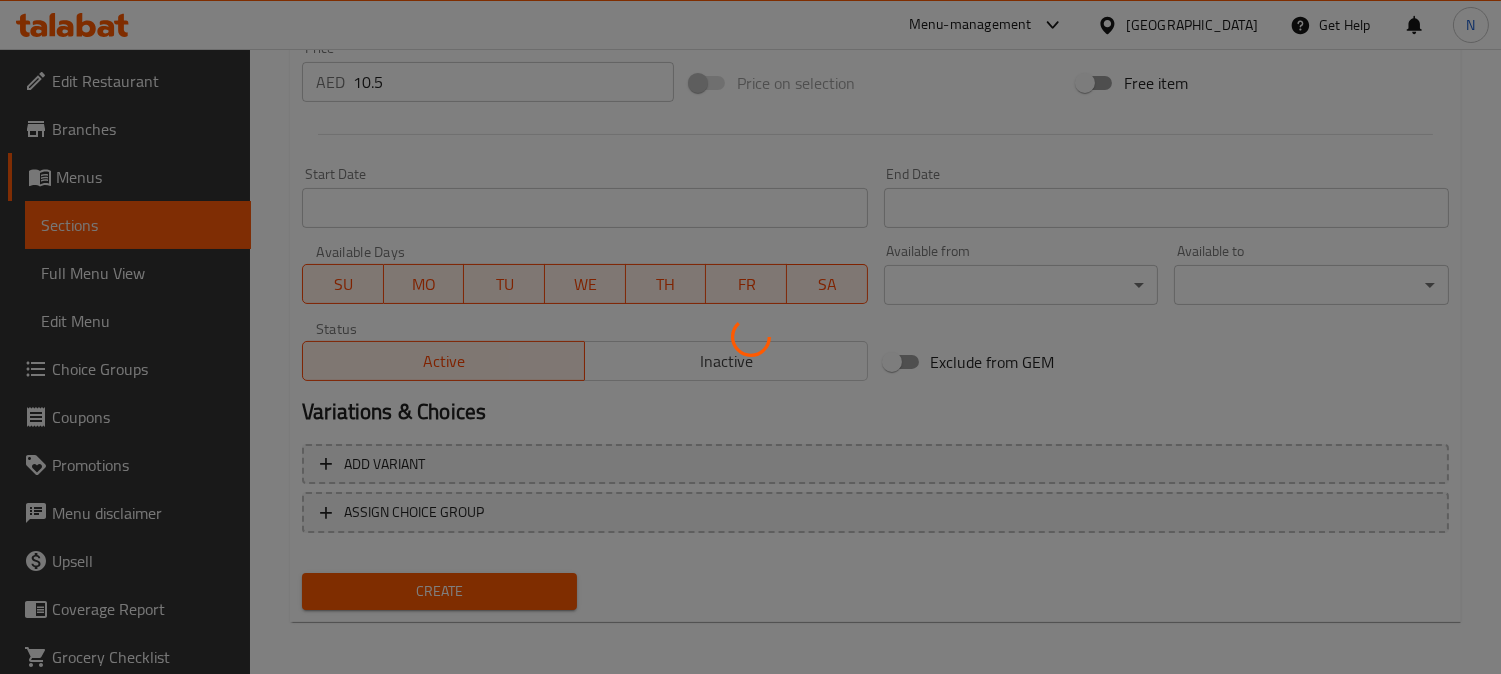 type 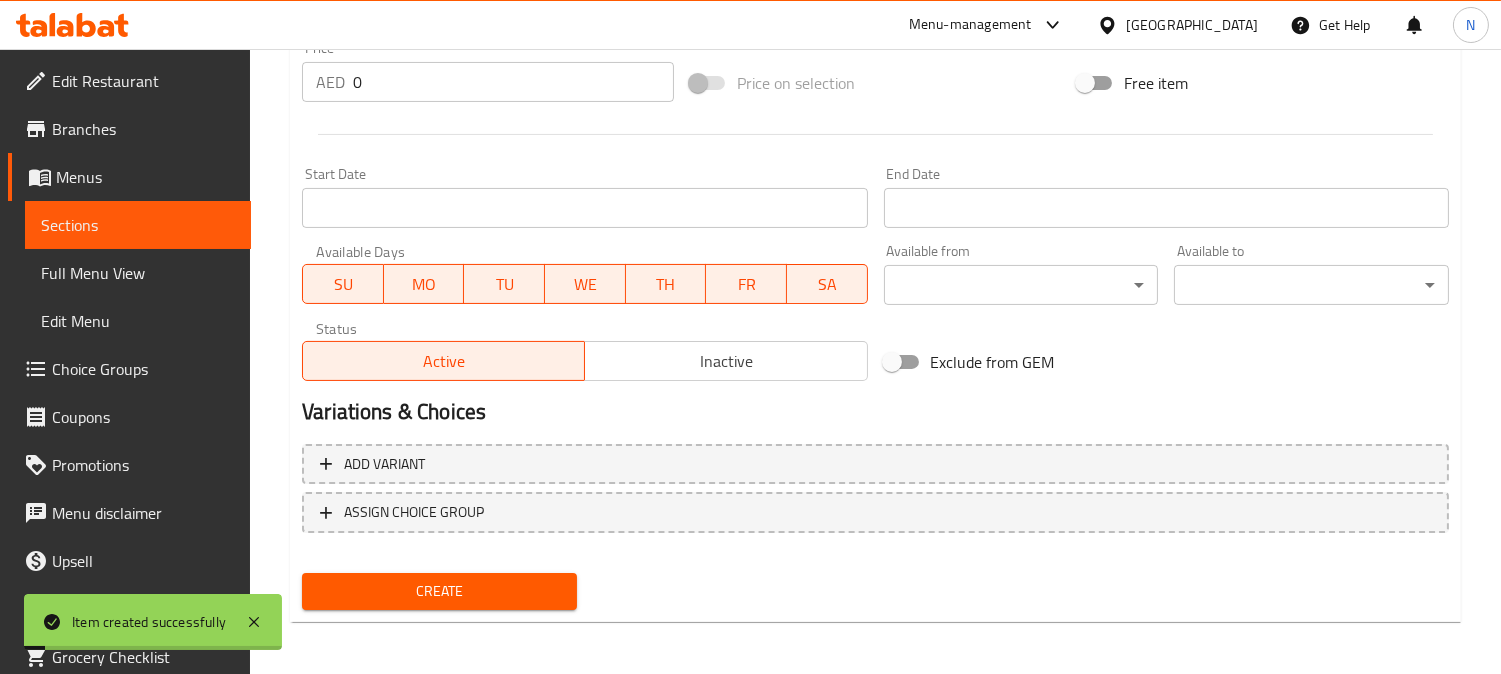 click on "Sections" at bounding box center [138, 225] 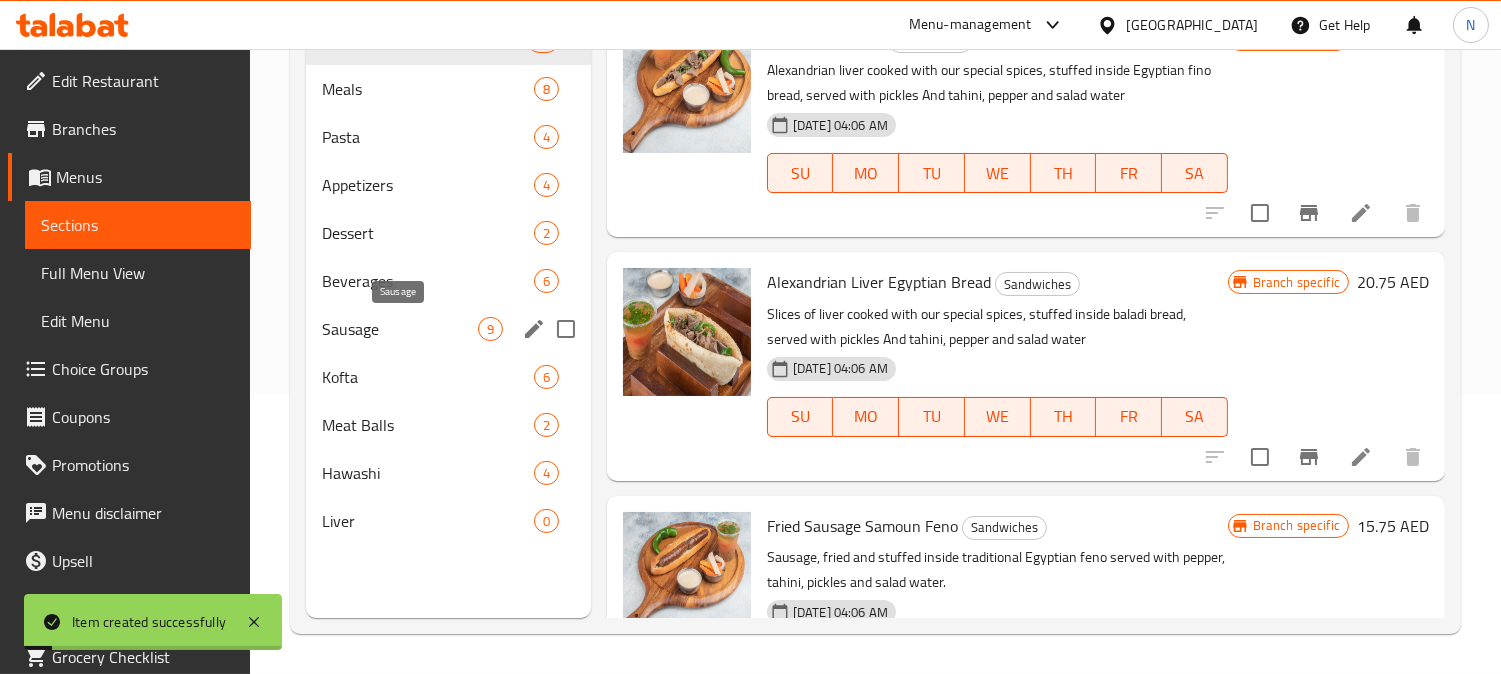 scroll, scrollTop: 280, scrollLeft: 0, axis: vertical 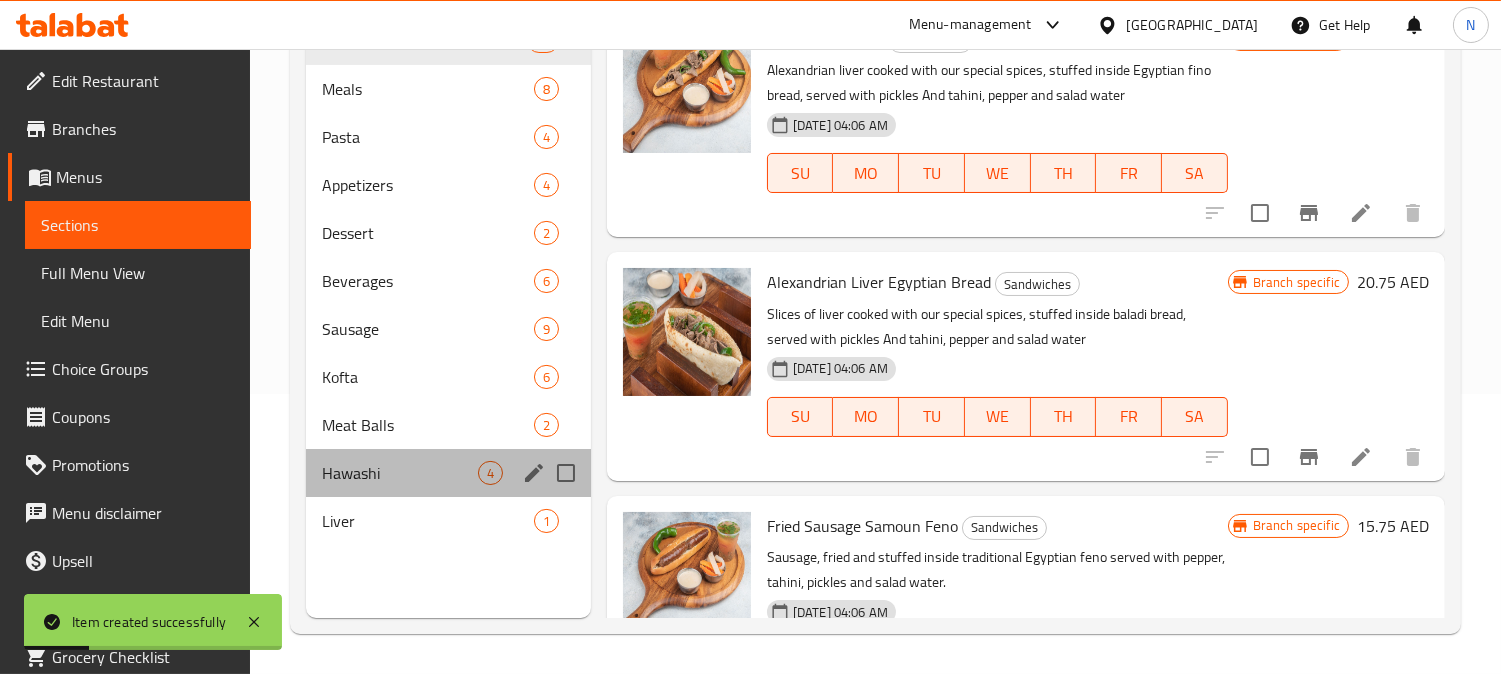 click on "Hawashi 4" at bounding box center [448, 473] 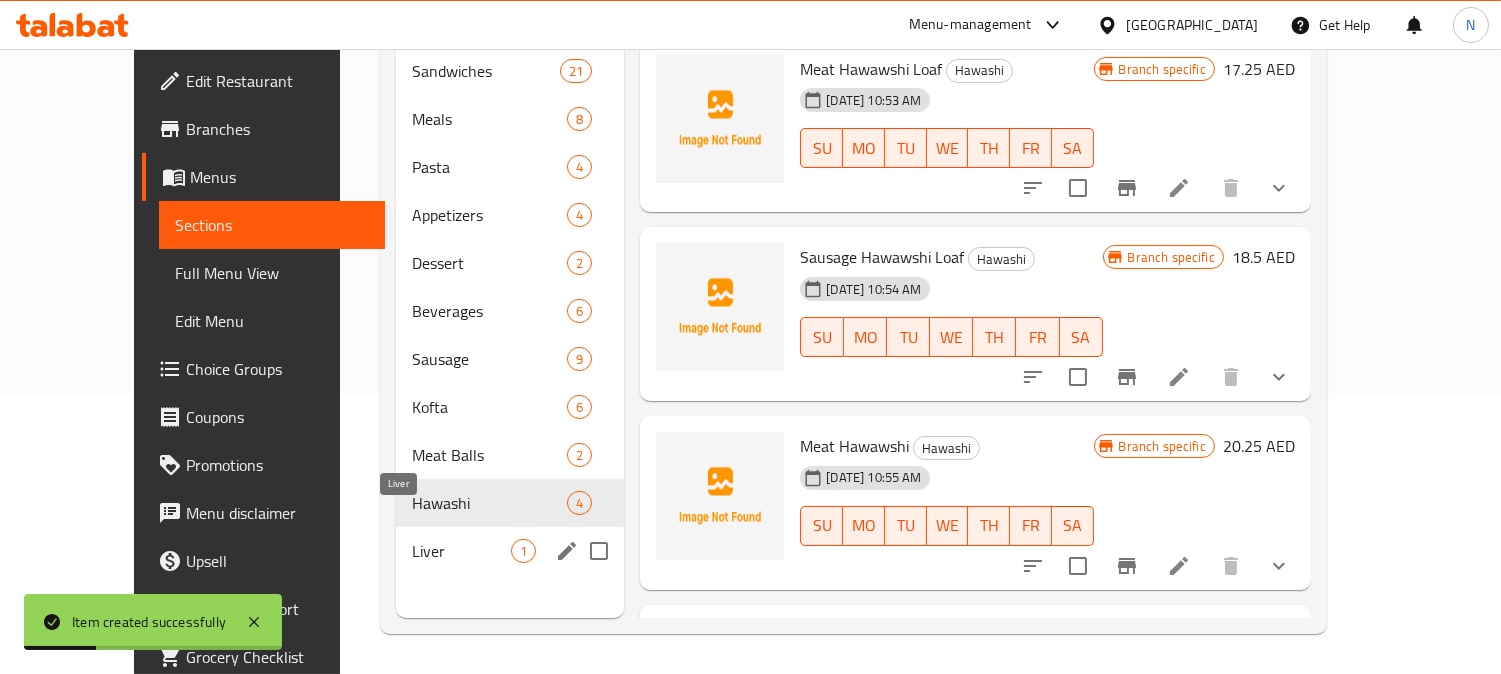 click on "Liver" at bounding box center [462, 551] 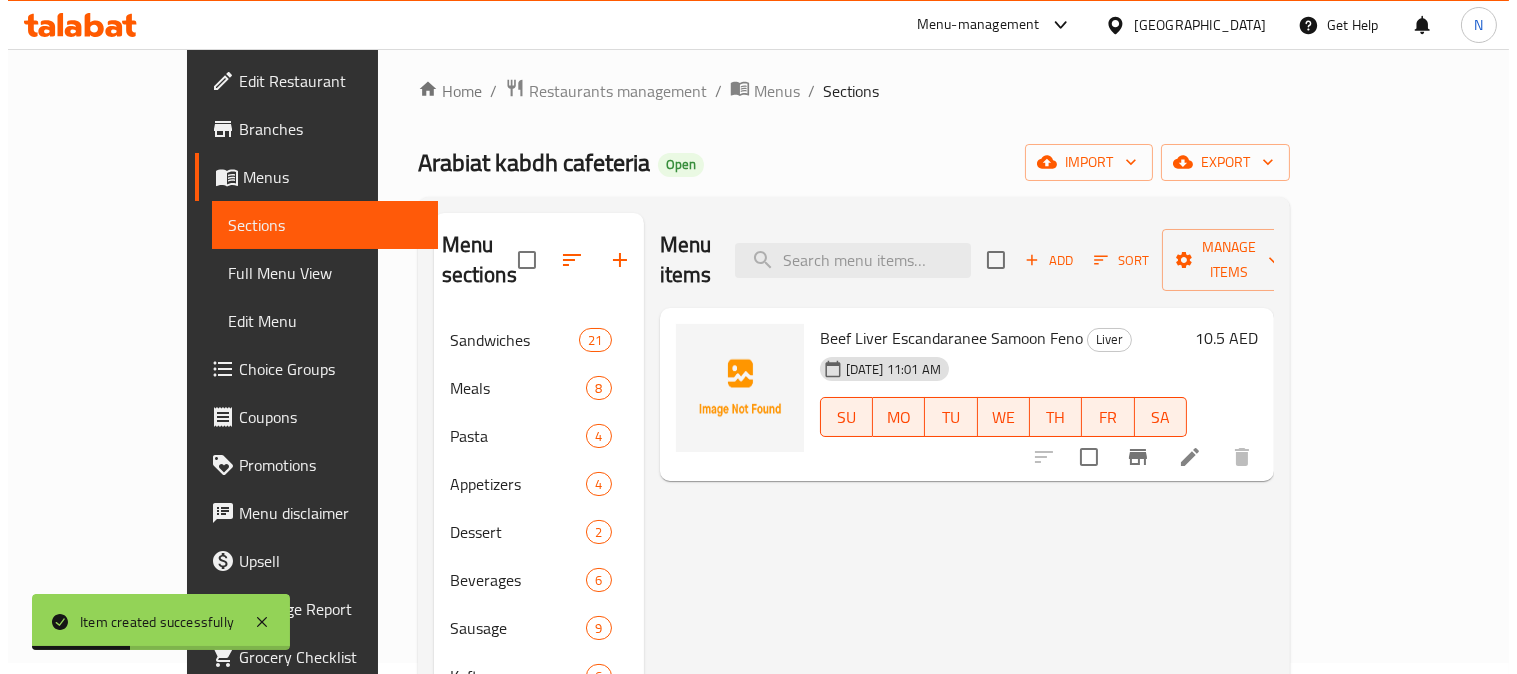 scroll, scrollTop: 0, scrollLeft: 0, axis: both 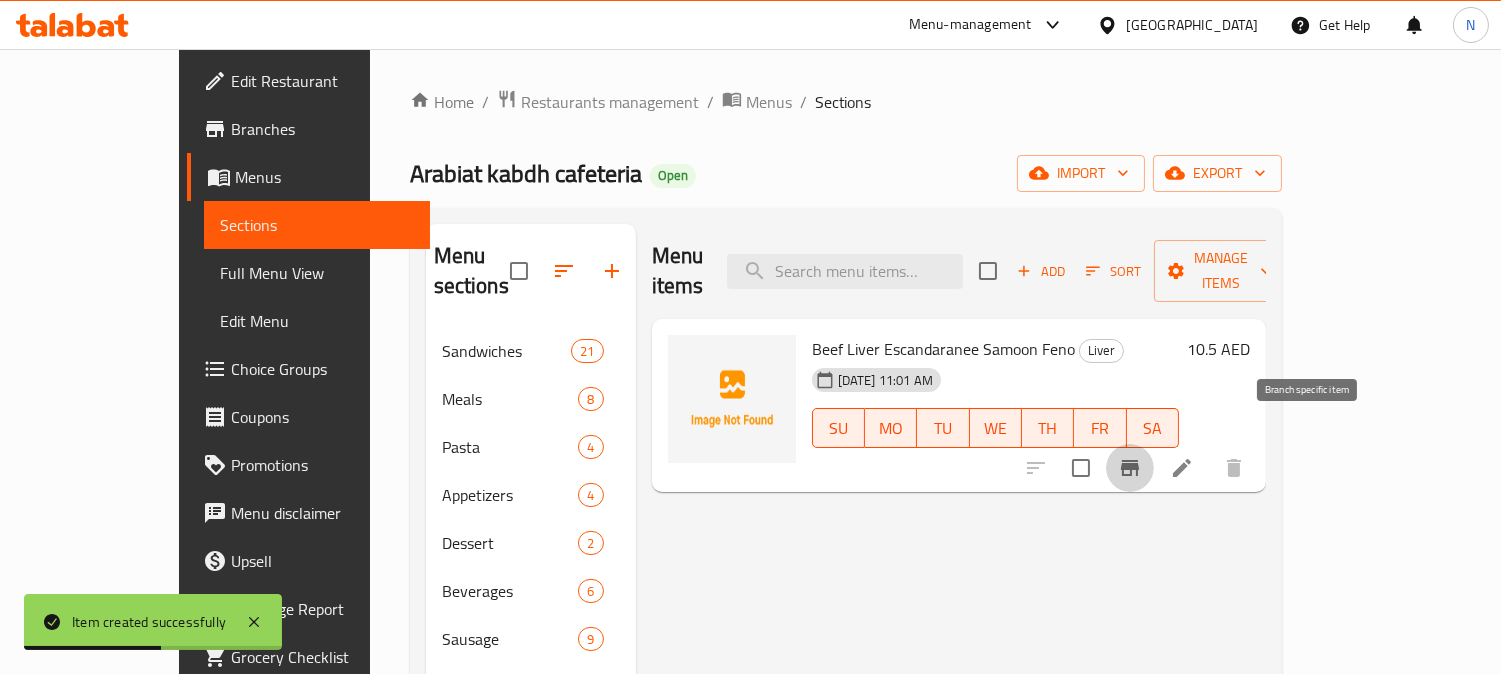 click at bounding box center (1130, 468) 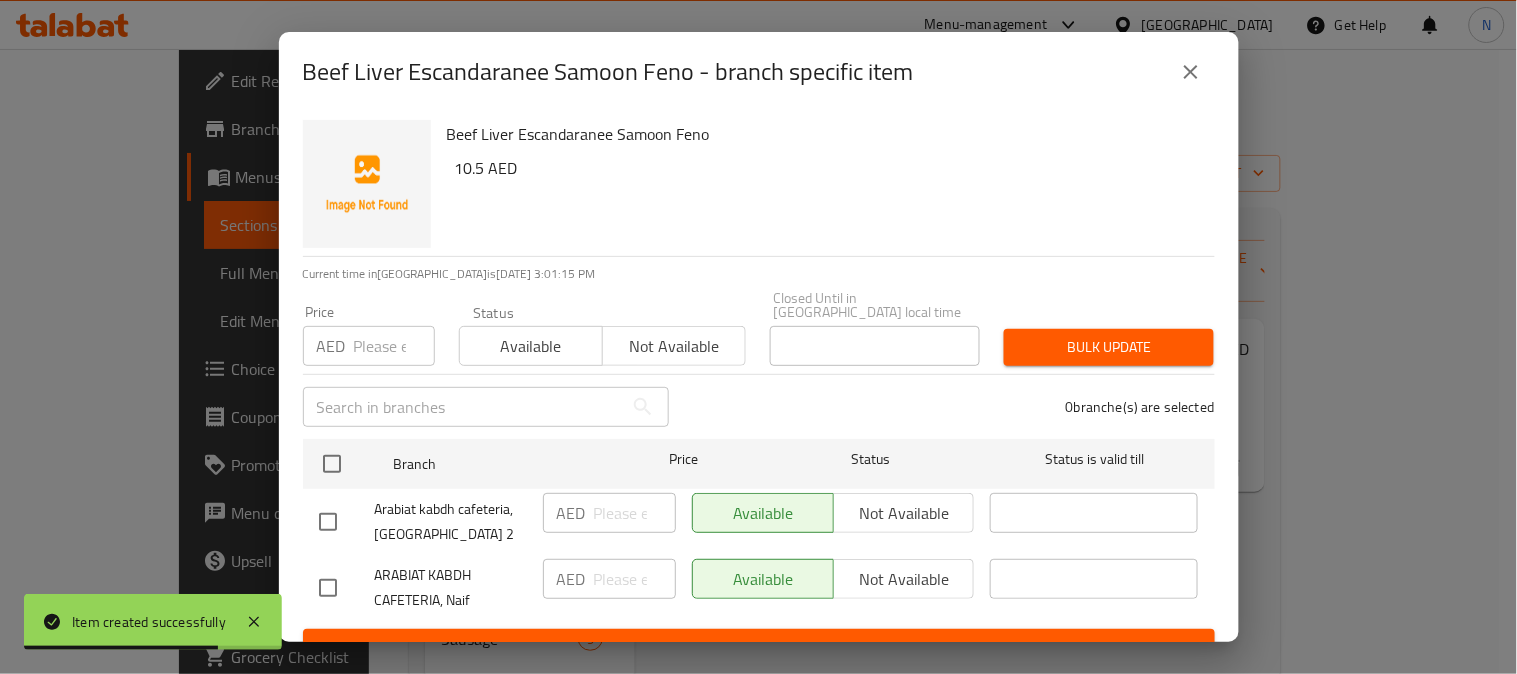 click at bounding box center [328, 522] 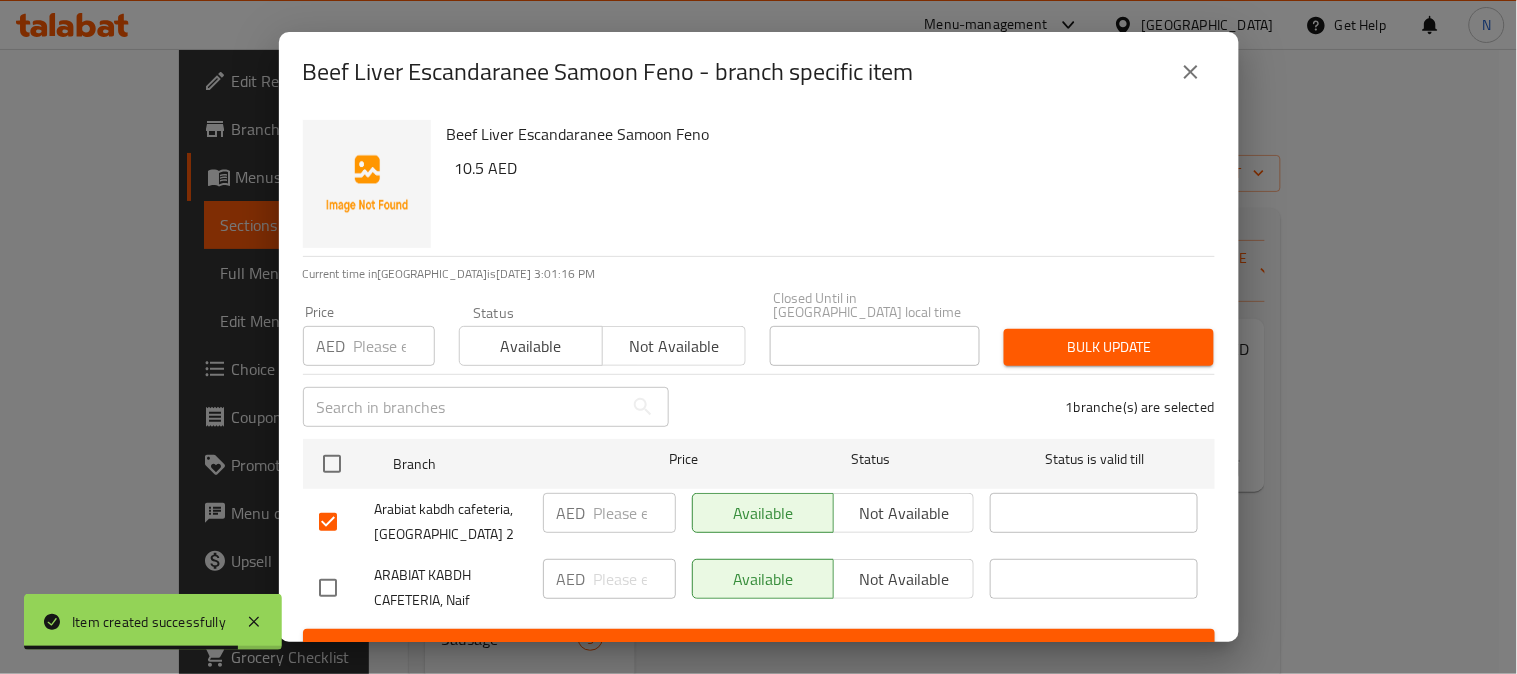 click at bounding box center (328, 522) 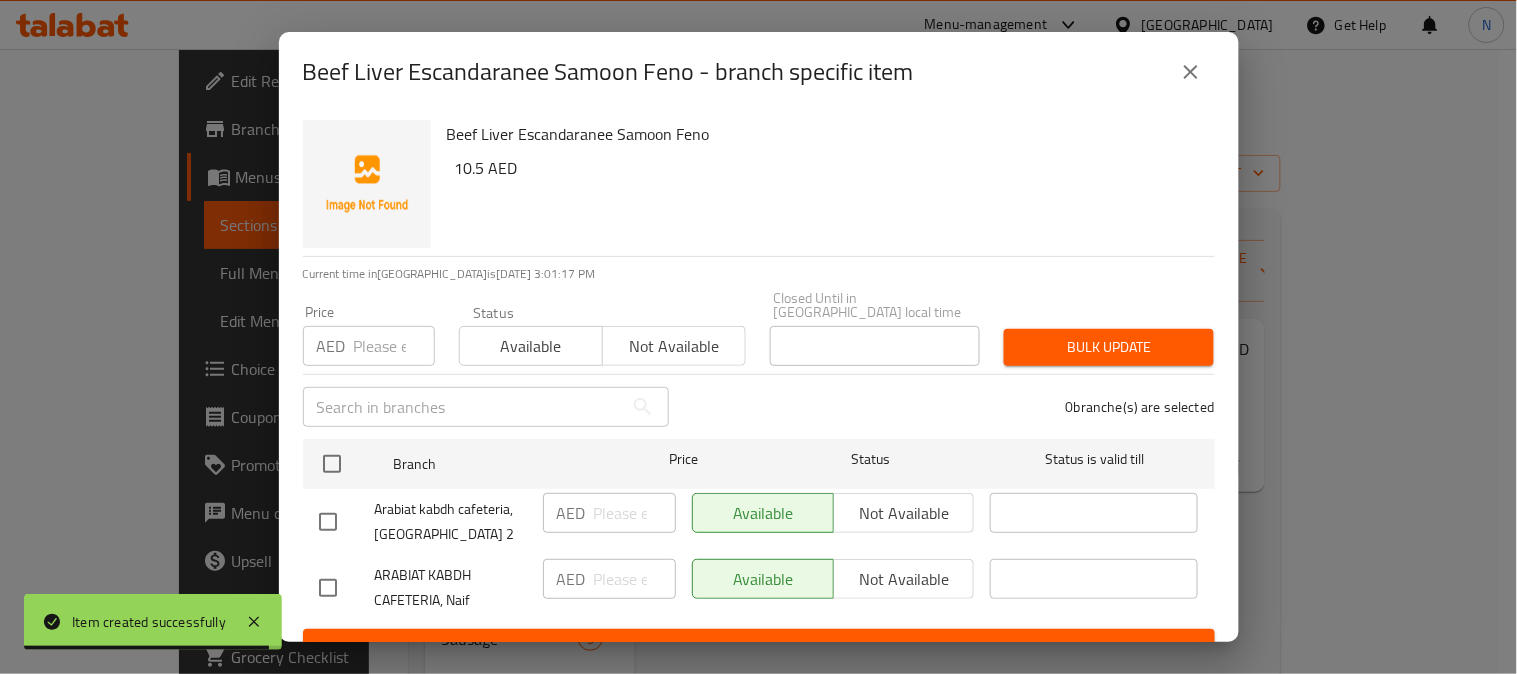 click at bounding box center [328, 588] 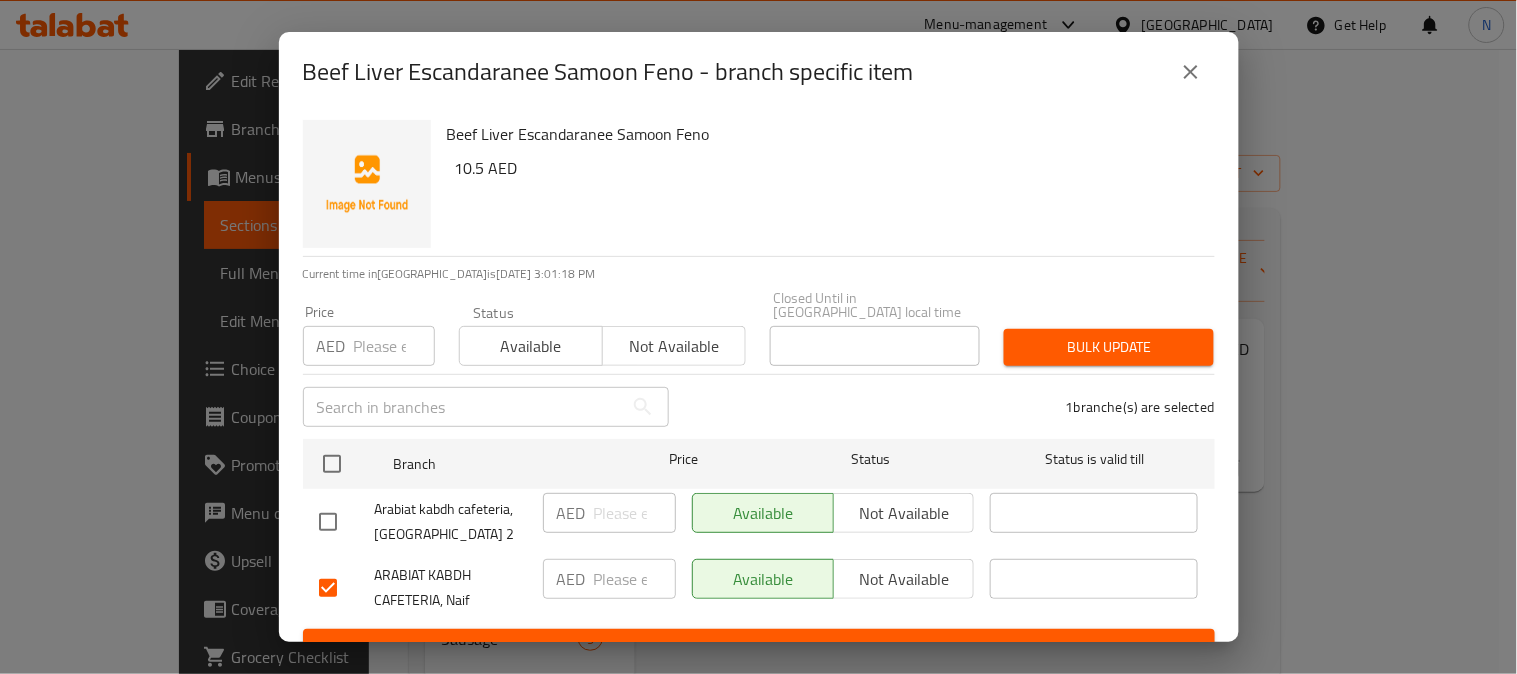 click on "Not available" at bounding box center [904, 579] 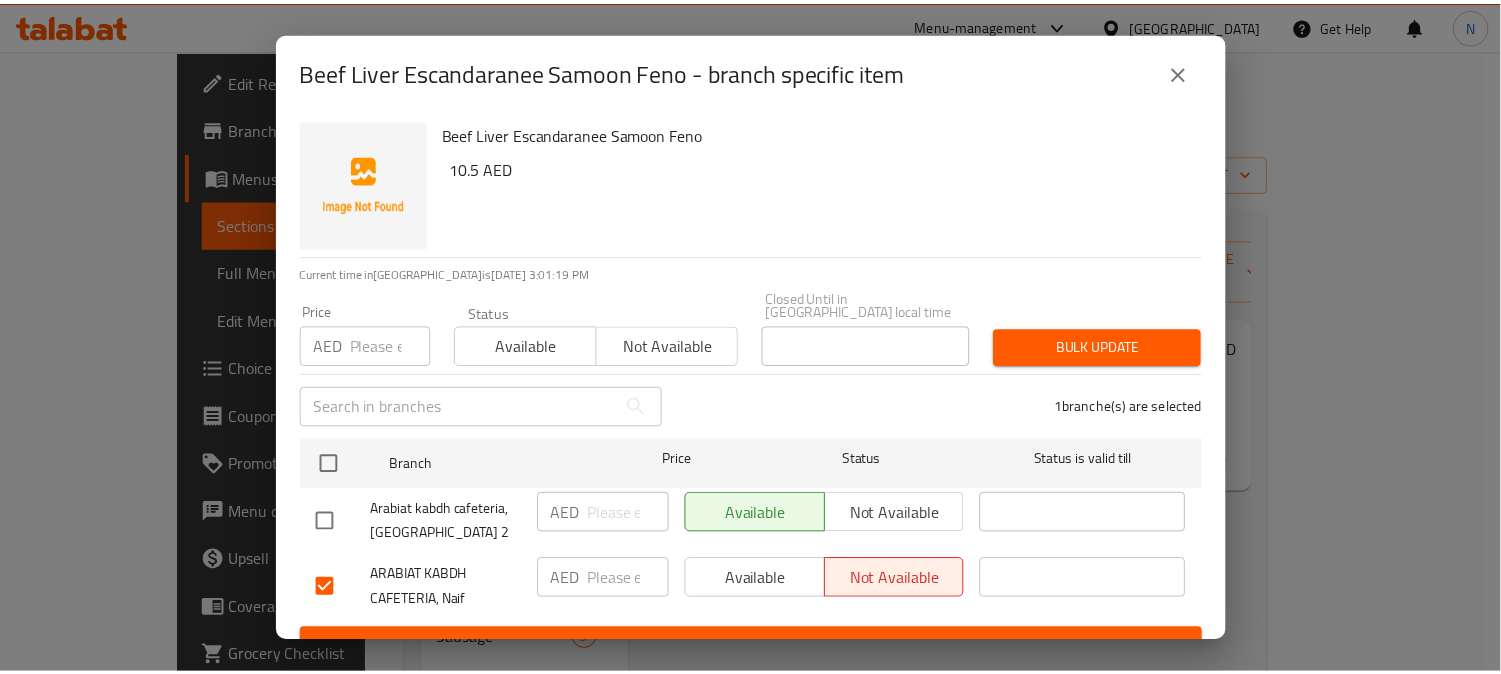 scroll, scrollTop: 31, scrollLeft: 0, axis: vertical 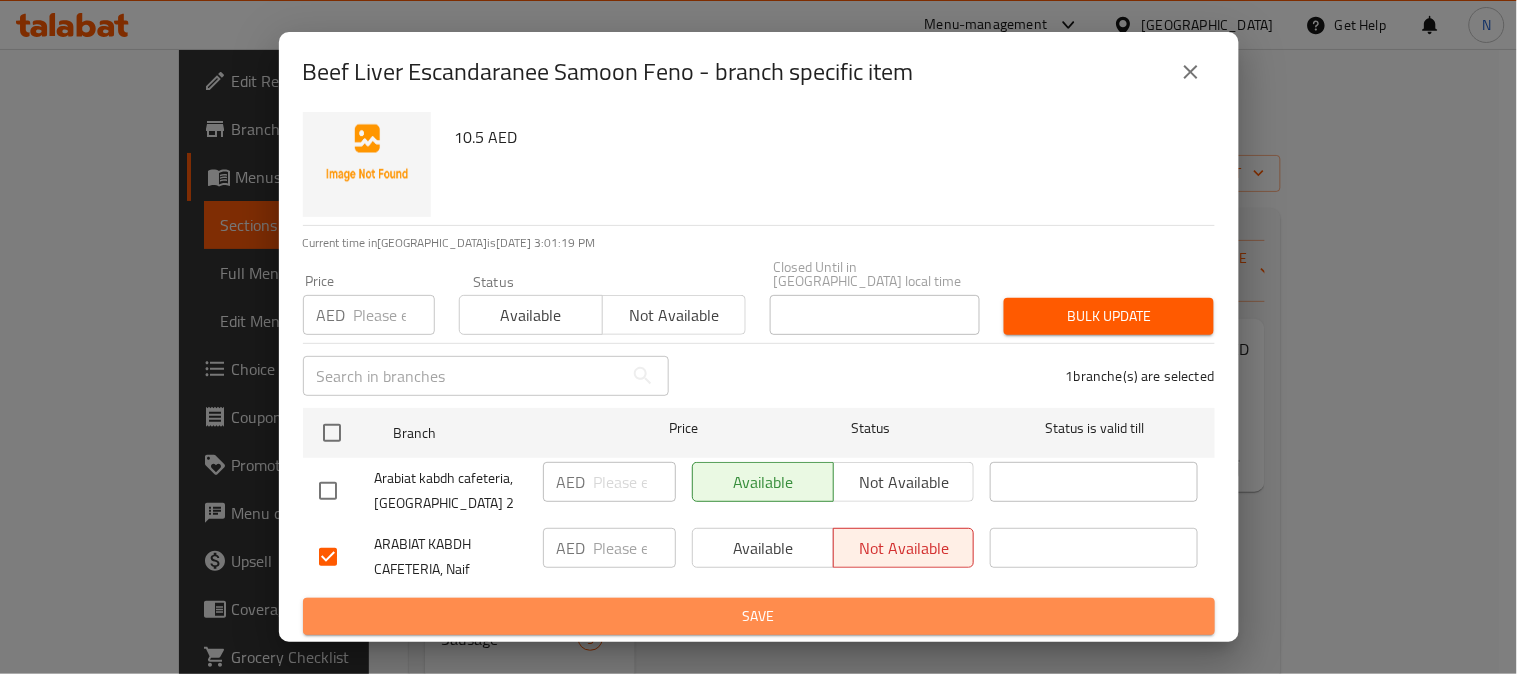 click on "Save" at bounding box center [759, 616] 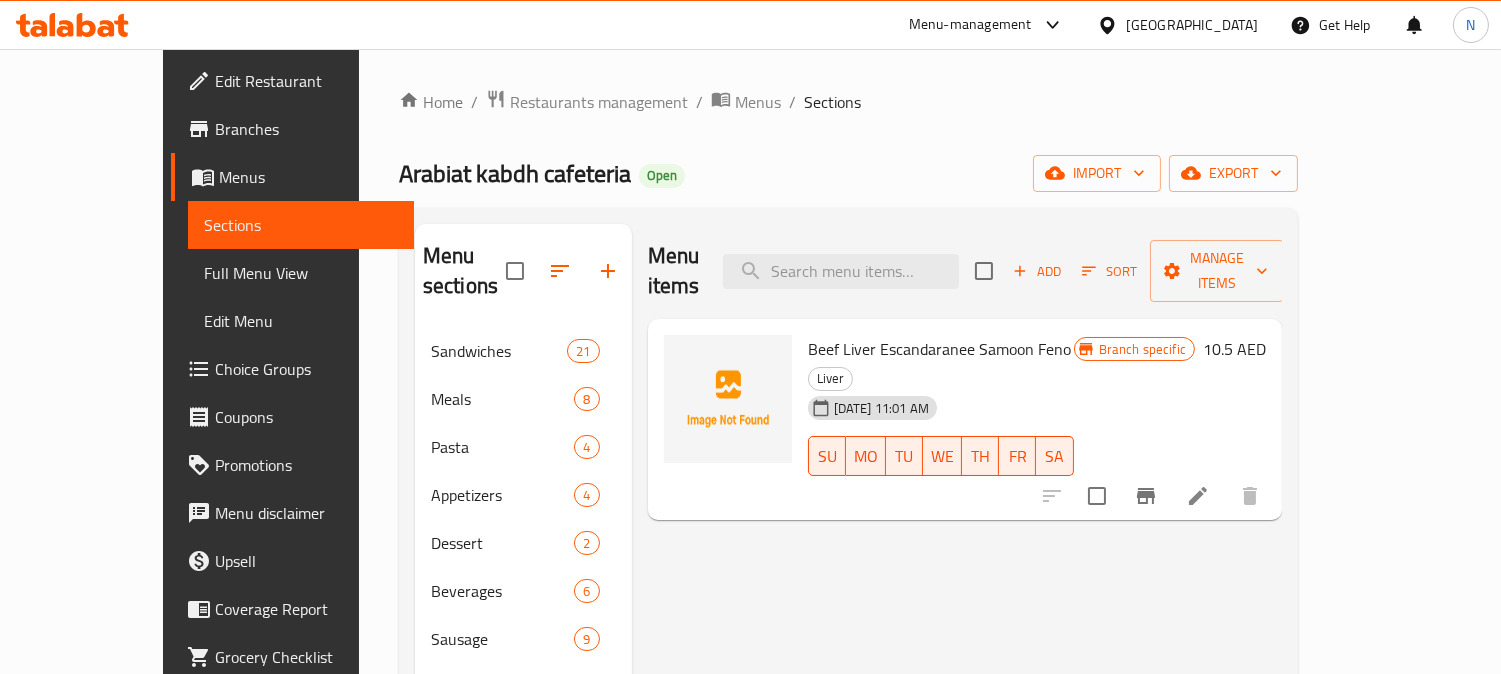 drag, startPoint x: 1198, startPoint y: 457, endPoint x: 1193, endPoint y: 411, distance: 46.270943 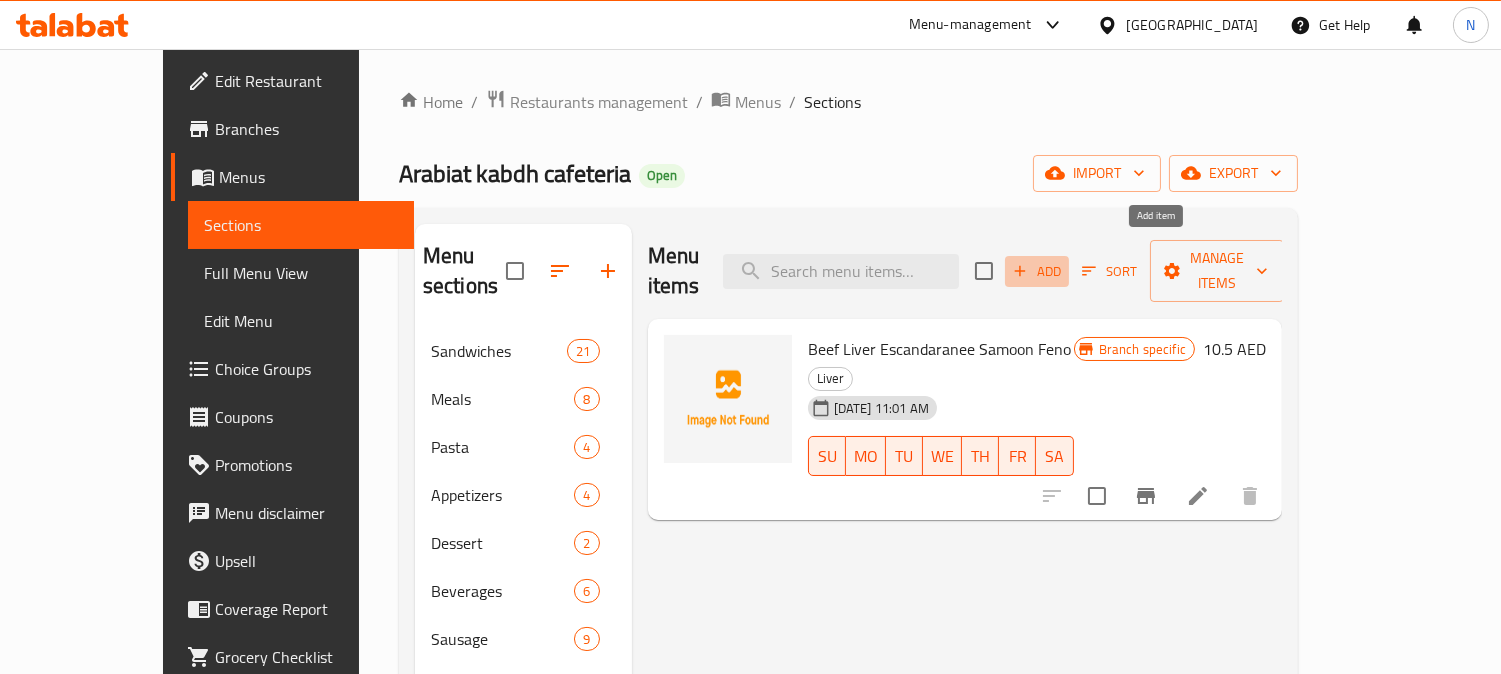 click on "Add" at bounding box center [1037, 271] 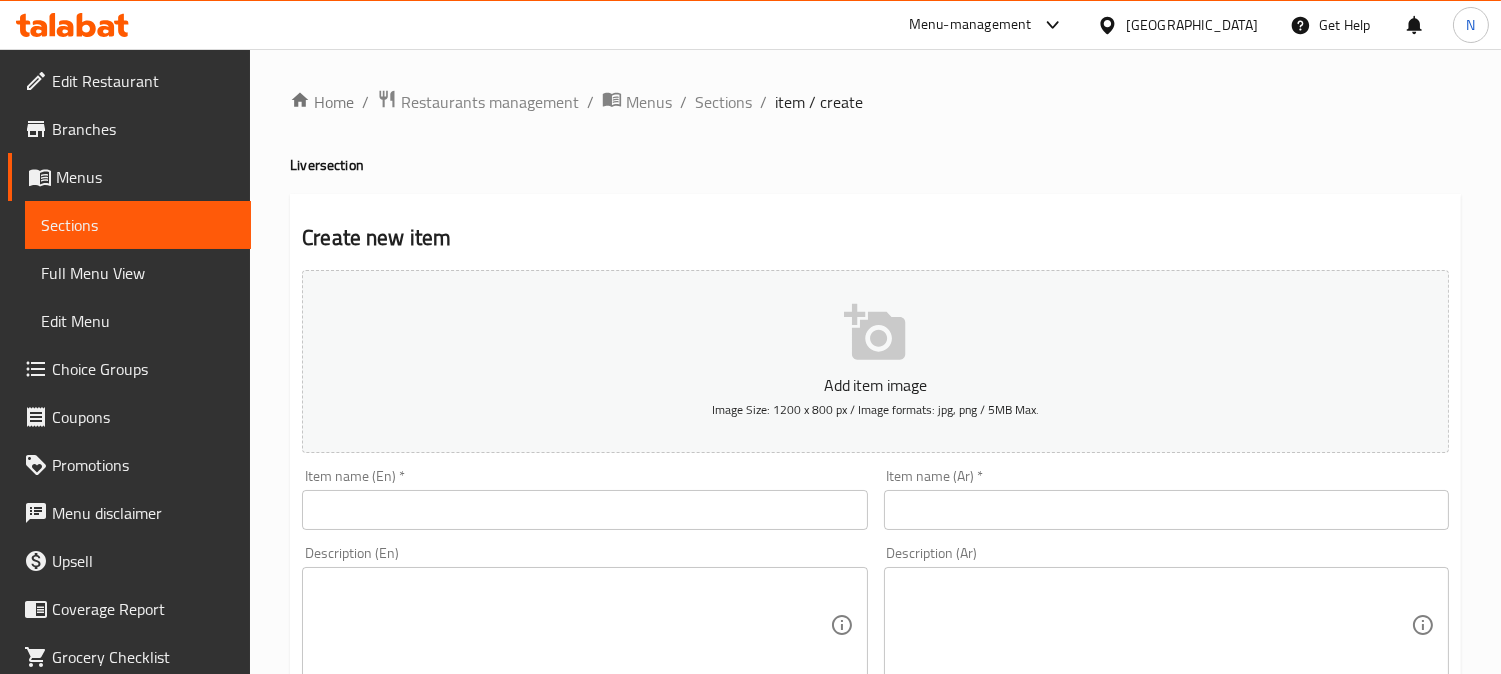 click at bounding box center (1166, 510) 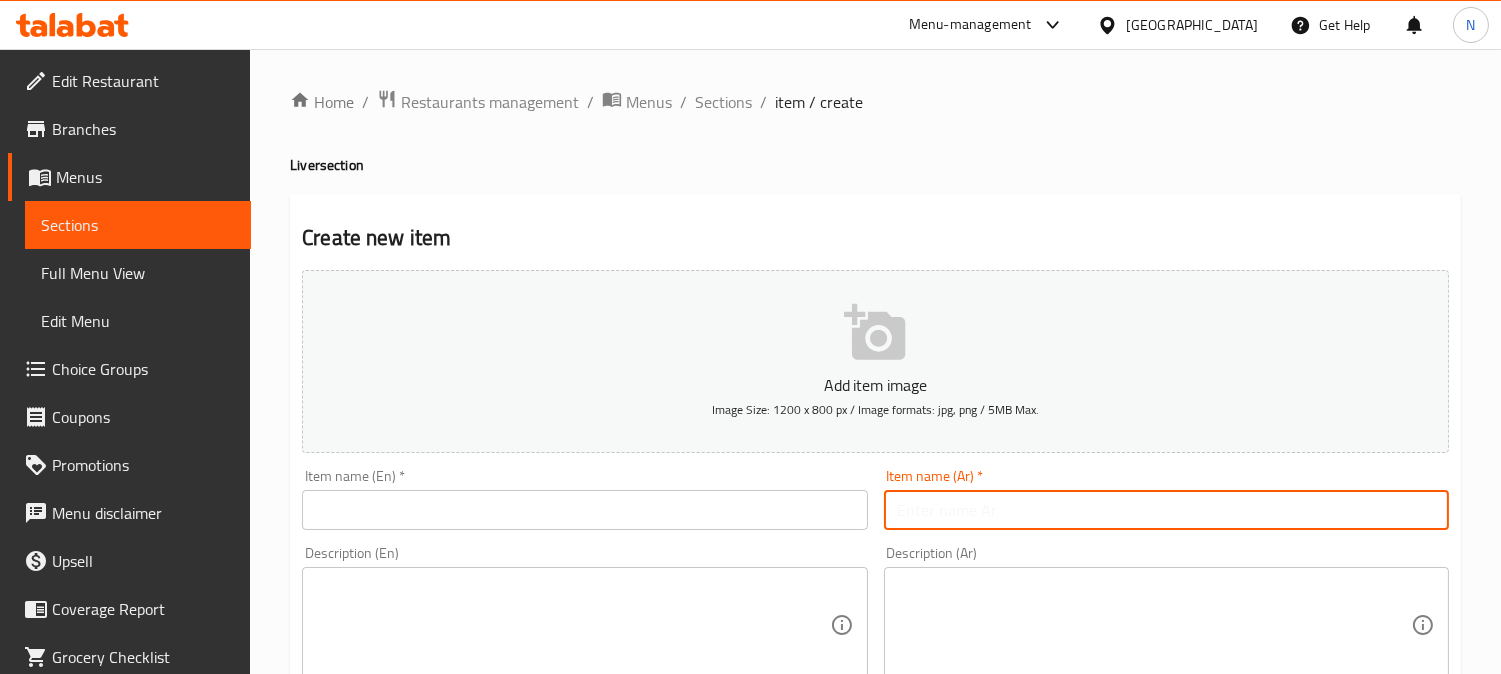 paste on "كيدة إسكندراني رغيف مصري" 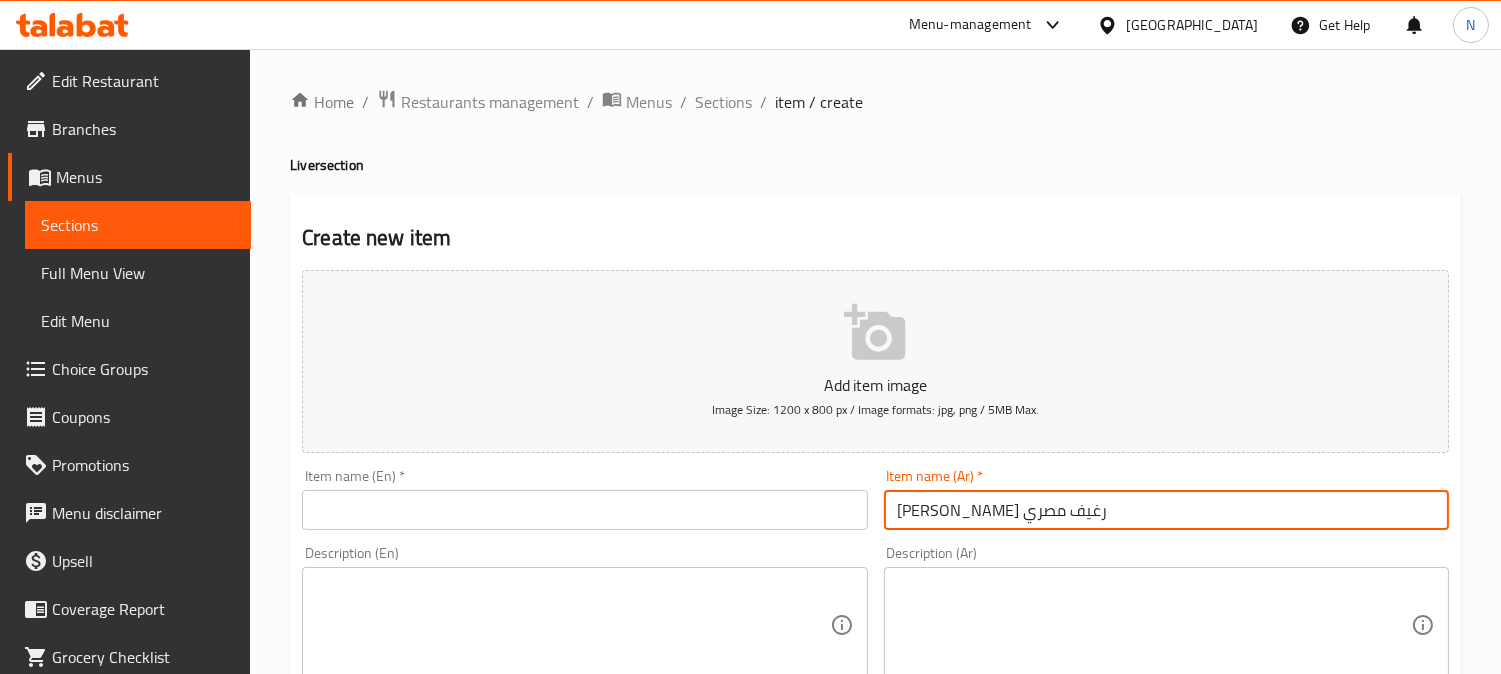 type on "كيدة إسكندراني رغيف مصري" 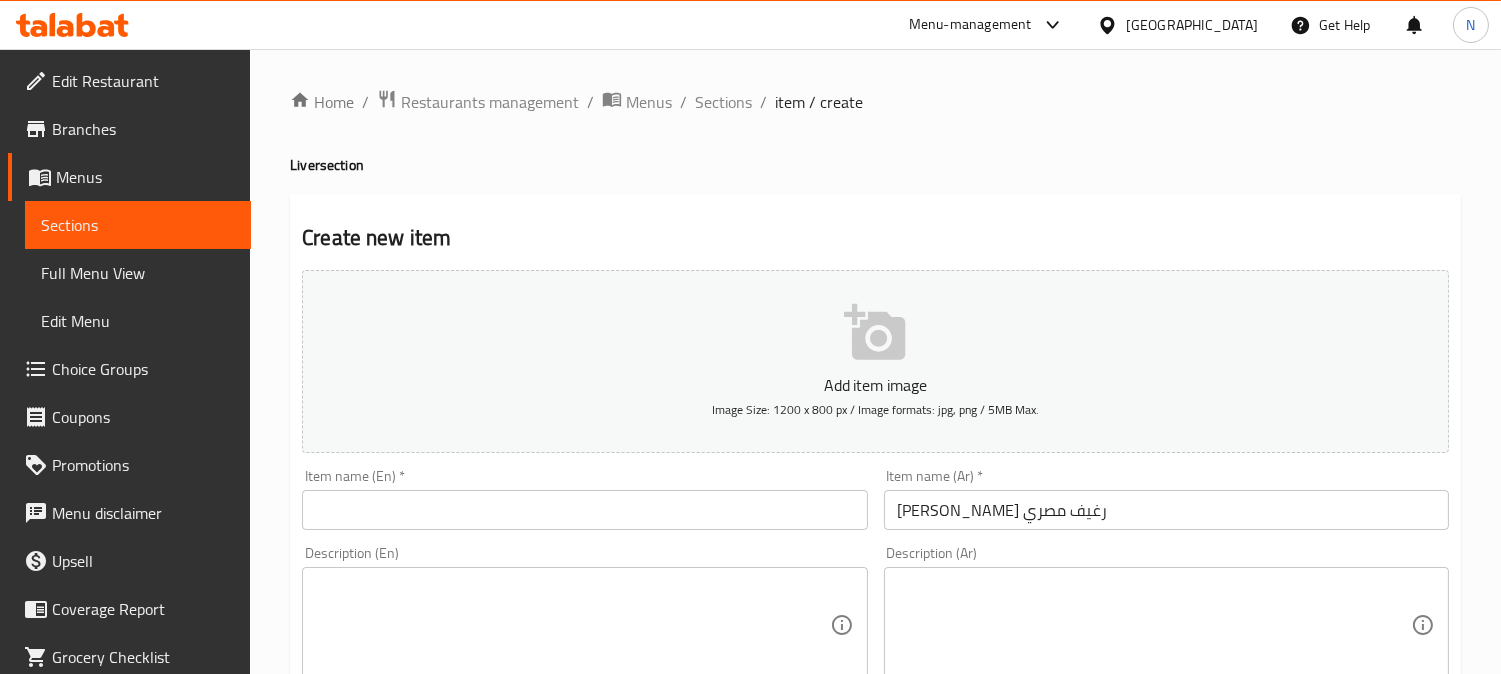 click at bounding box center [1154, 625] 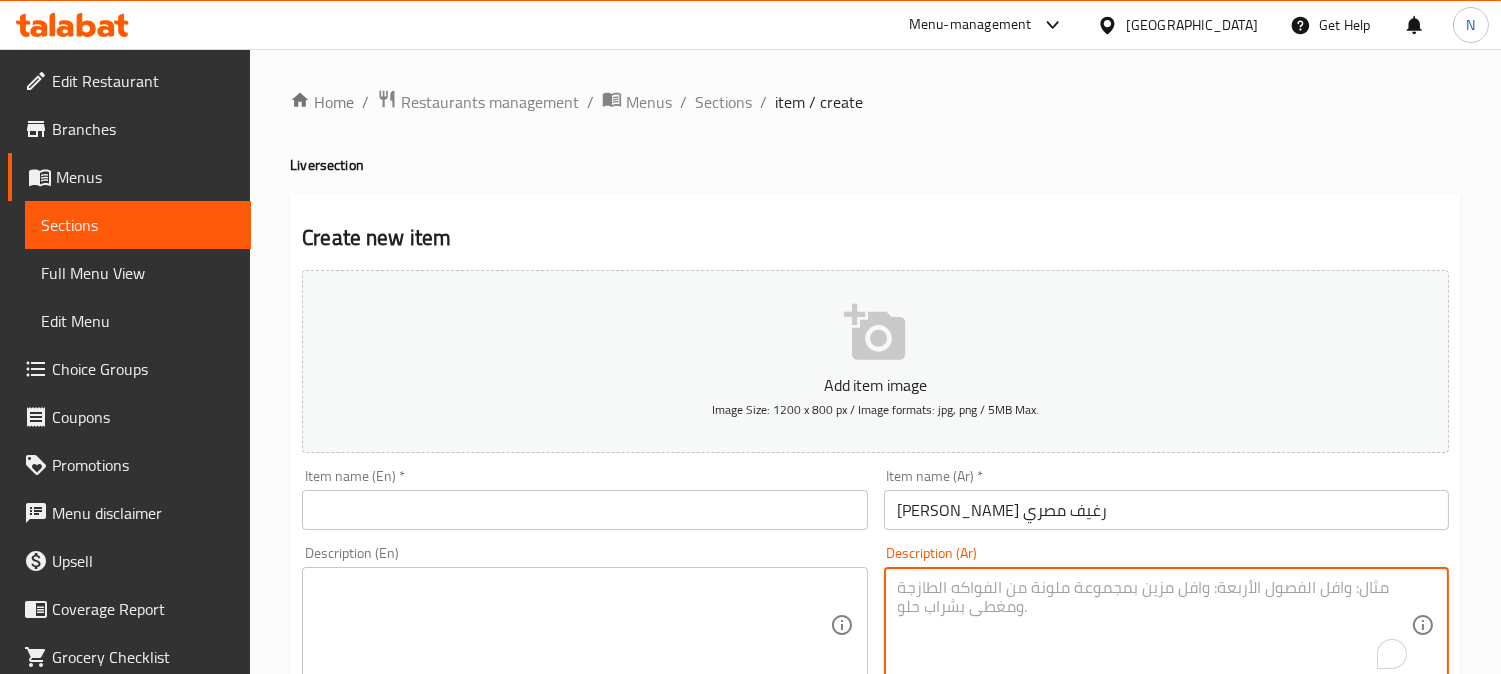 click at bounding box center [584, 510] 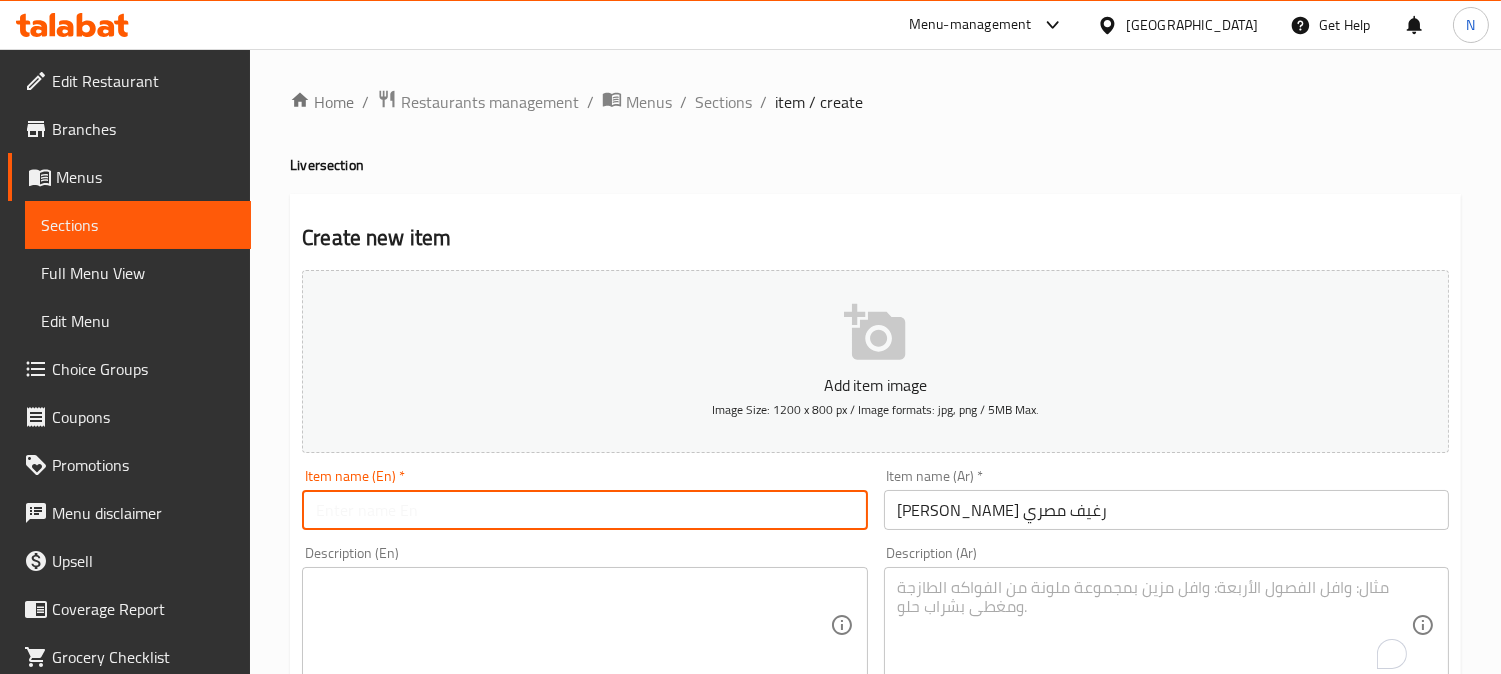 paste on "Liver Egyptian Bread" 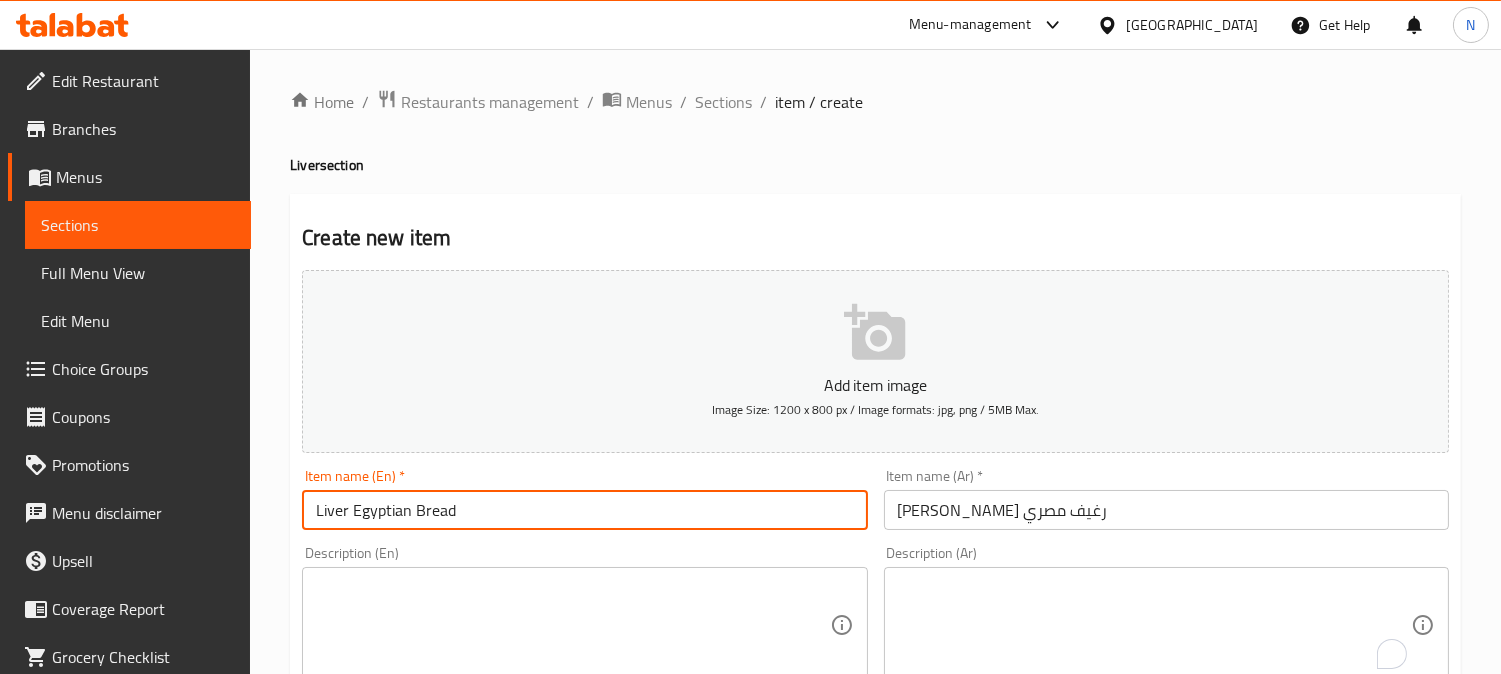 click on "كيدة إسكندراني رغيف مصري" at bounding box center [1166, 510] 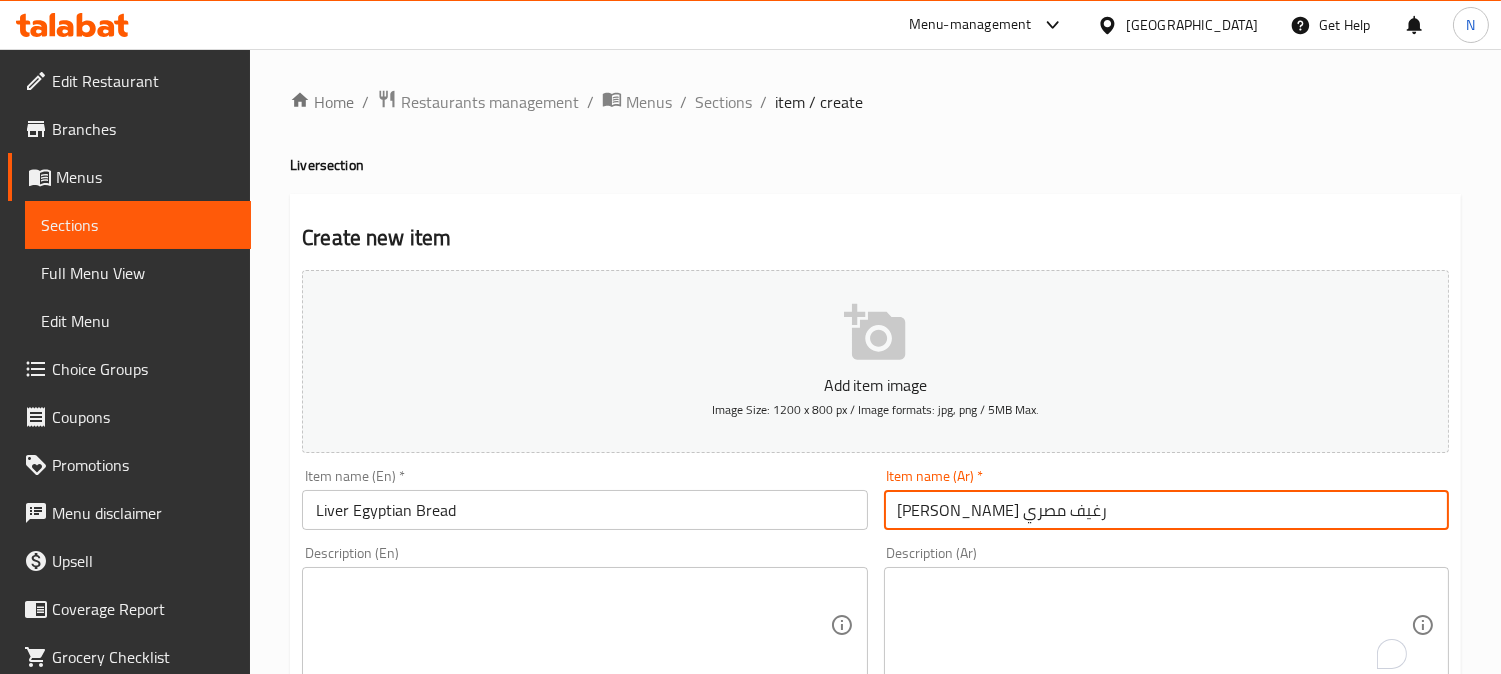 click on "كيدة إسكندراني رغيف مصري" at bounding box center (1166, 510) 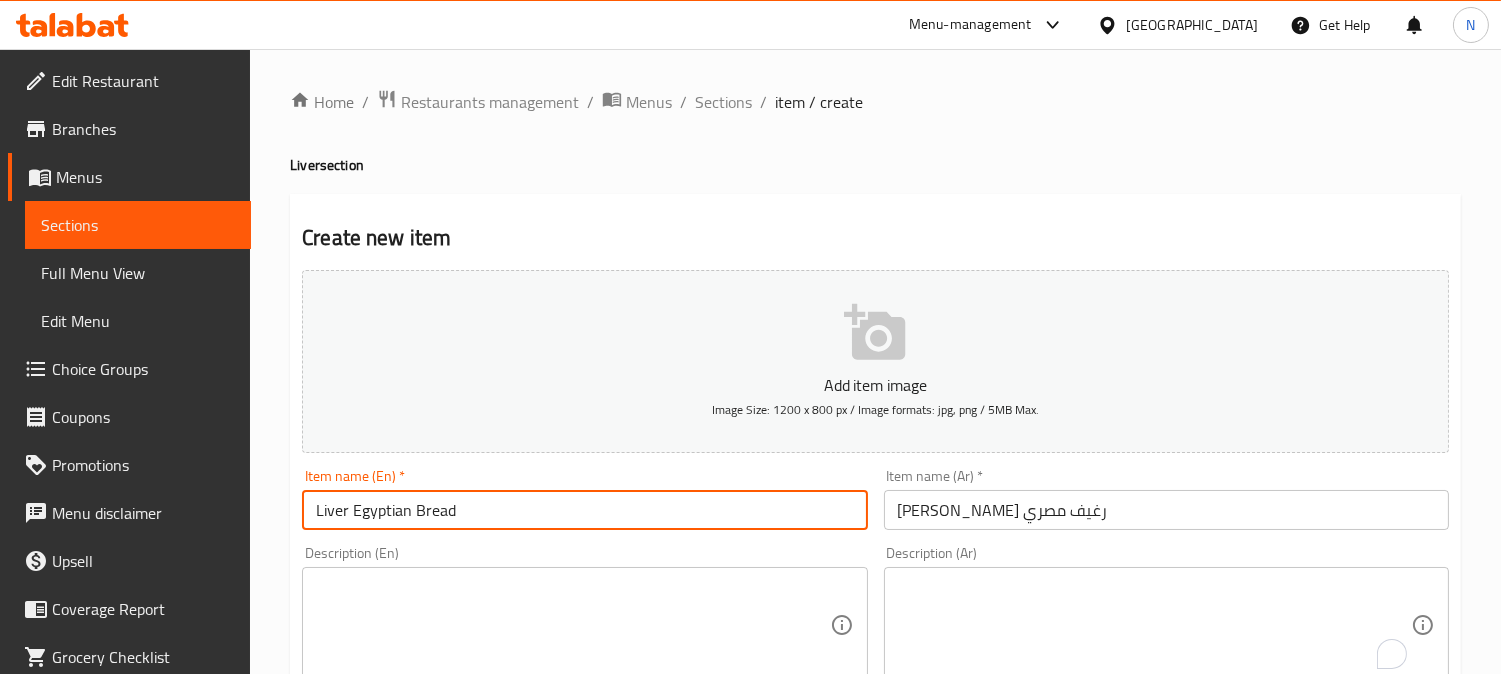 paste on "Alexandrian" 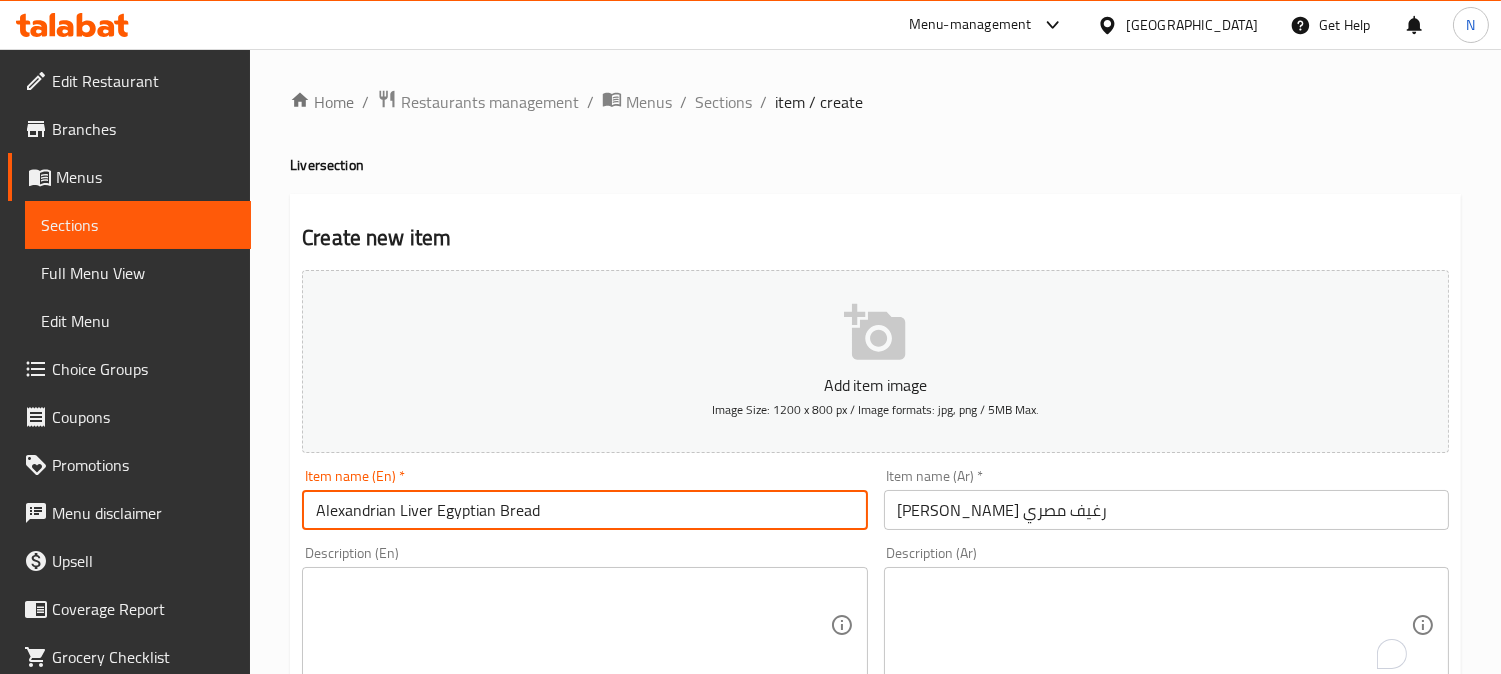 type on "Alexandrian Liver Egyptian Bread" 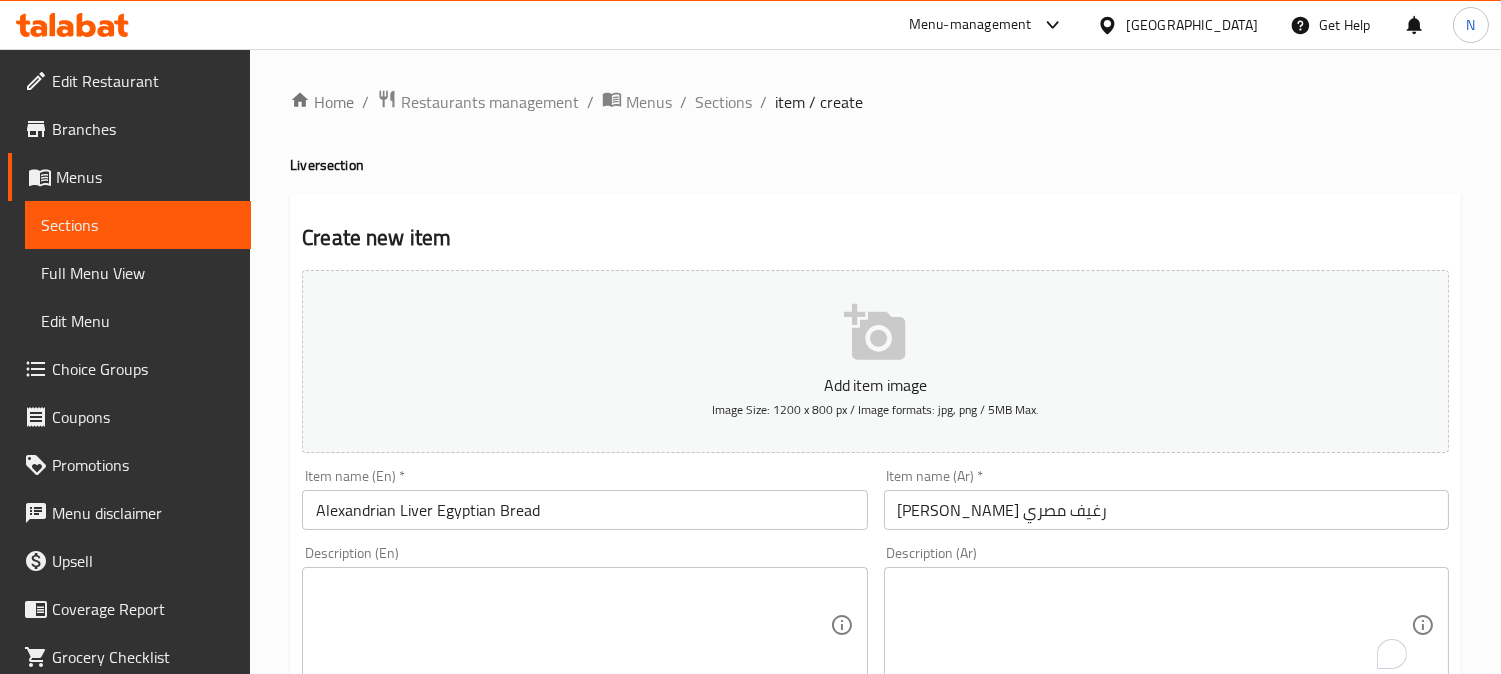 click at bounding box center [1154, 625] 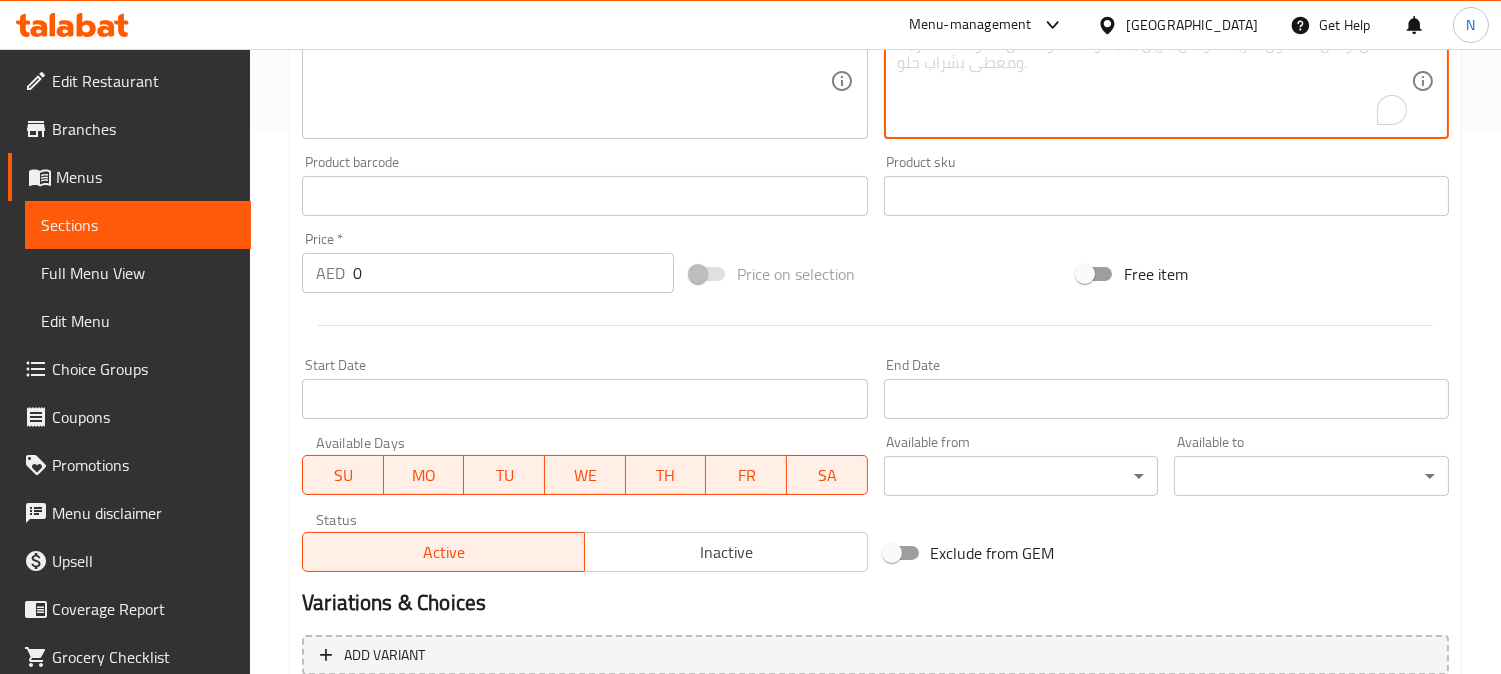 scroll, scrollTop: 555, scrollLeft: 0, axis: vertical 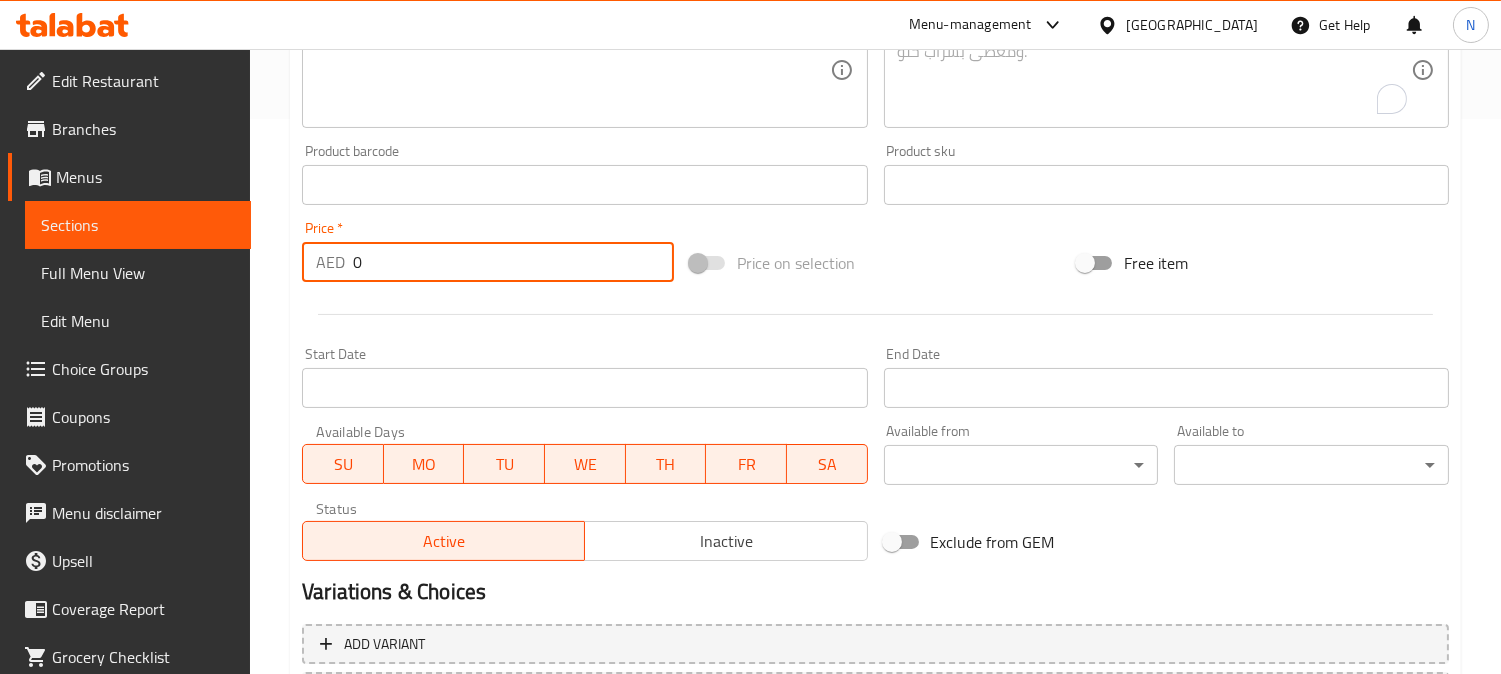 drag, startPoint x: 374, startPoint y: 270, endPoint x: 307, endPoint y: 256, distance: 68.44706 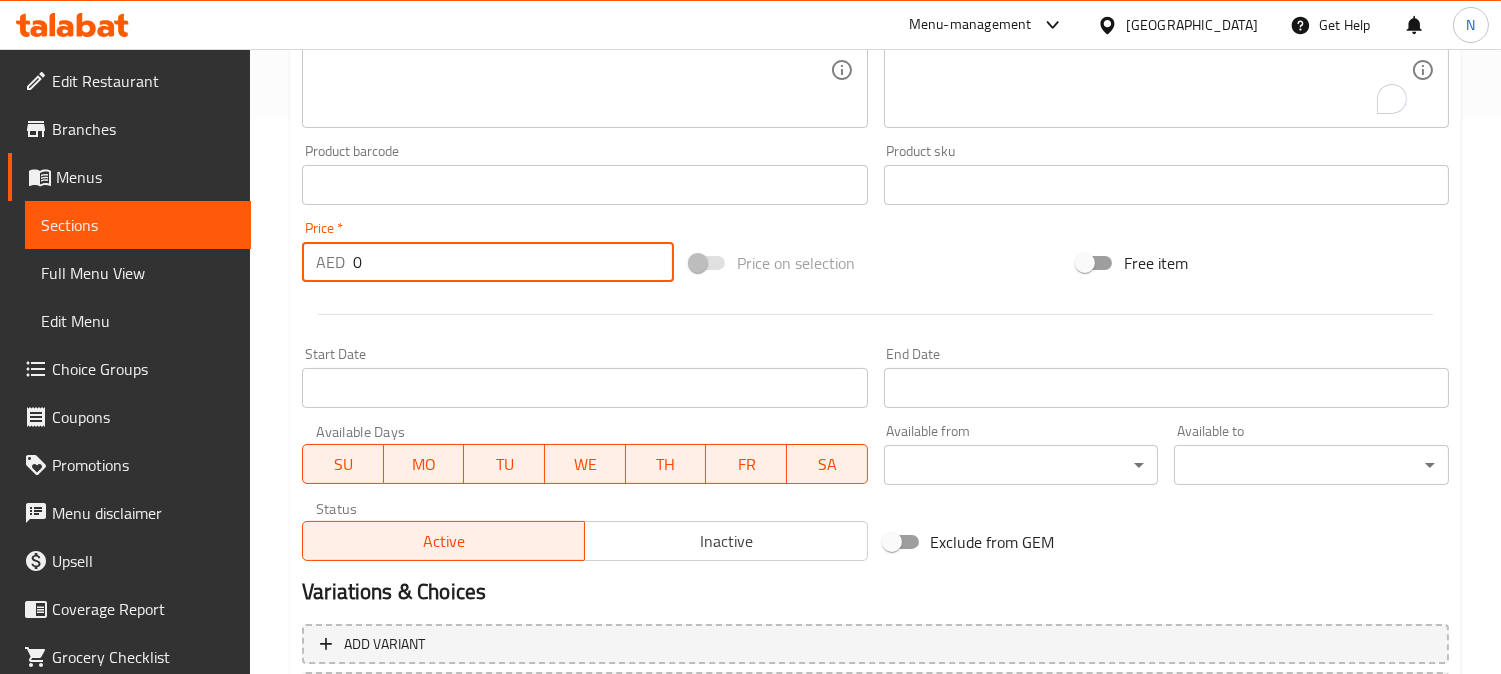 click on "AED 0 Price  *" at bounding box center [488, 262] 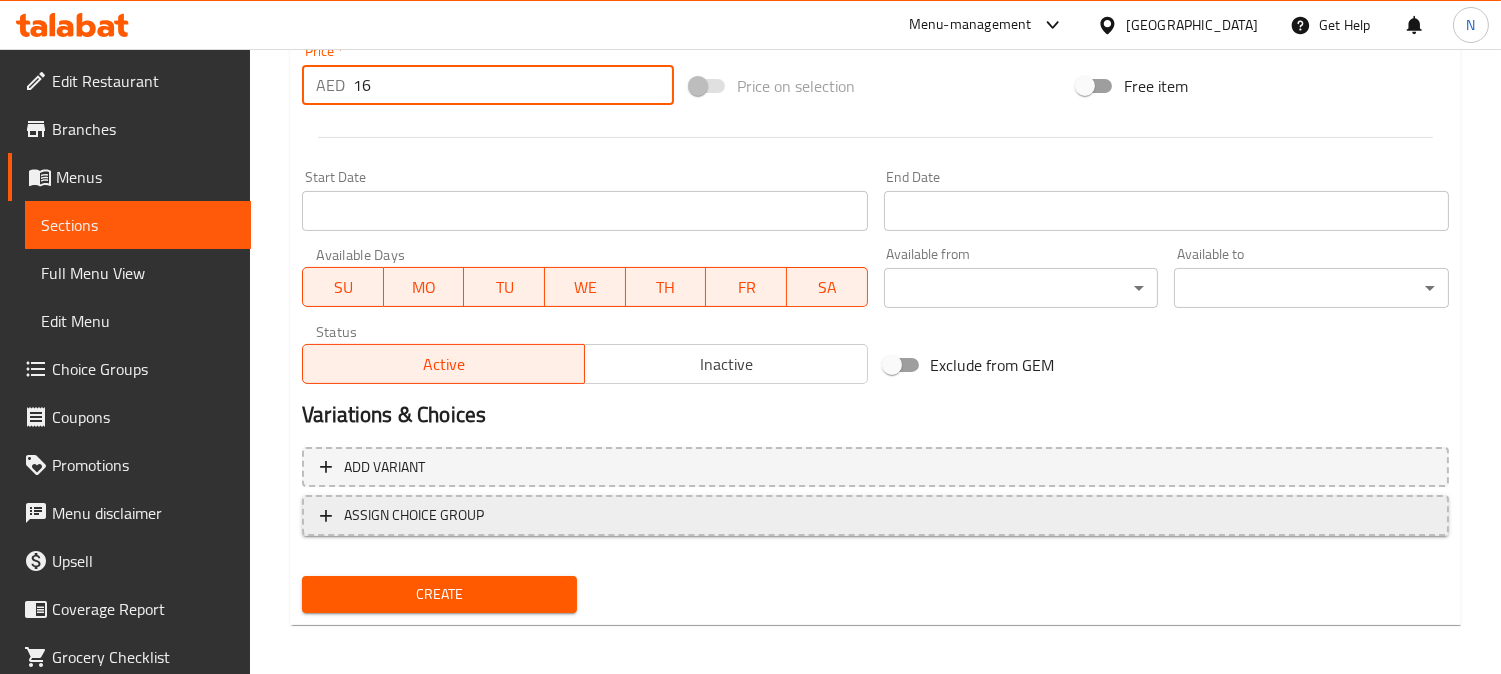scroll, scrollTop: 735, scrollLeft: 0, axis: vertical 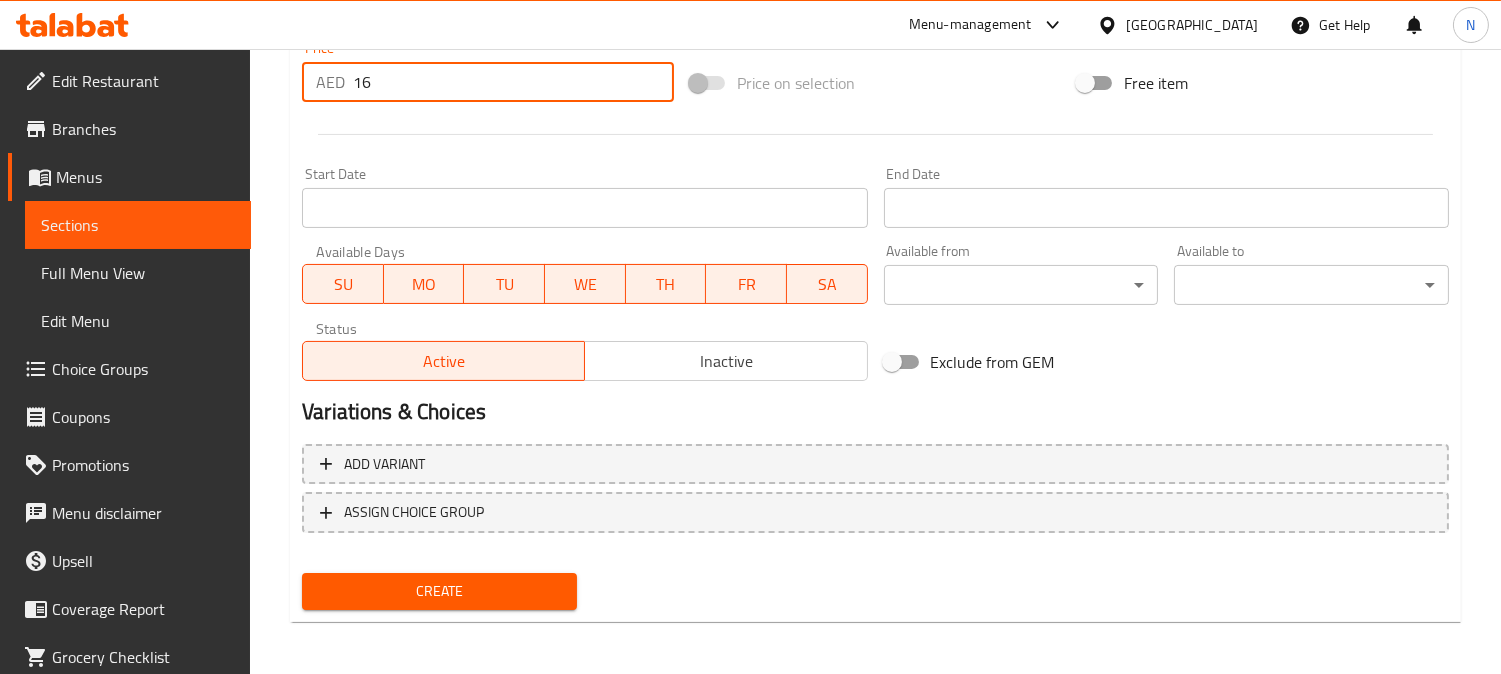 type on "16" 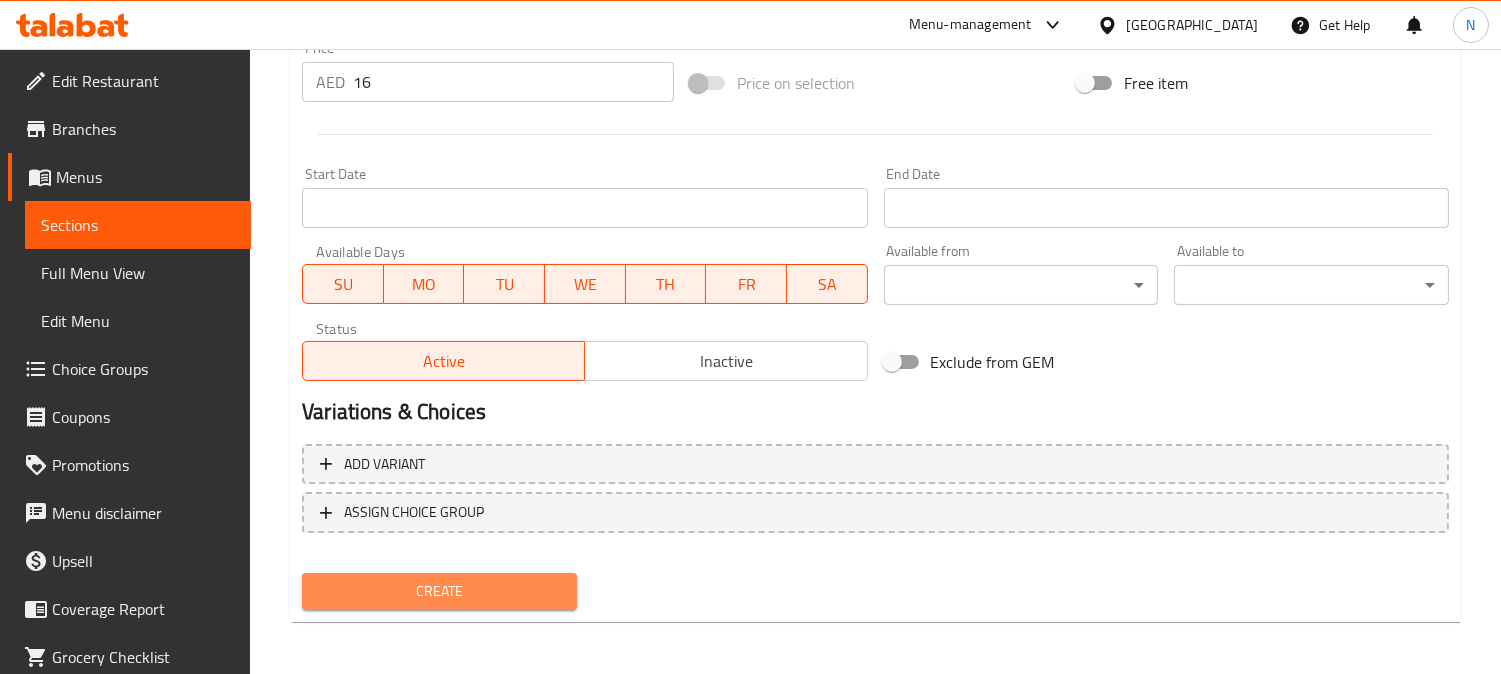click on "Create" at bounding box center (439, 591) 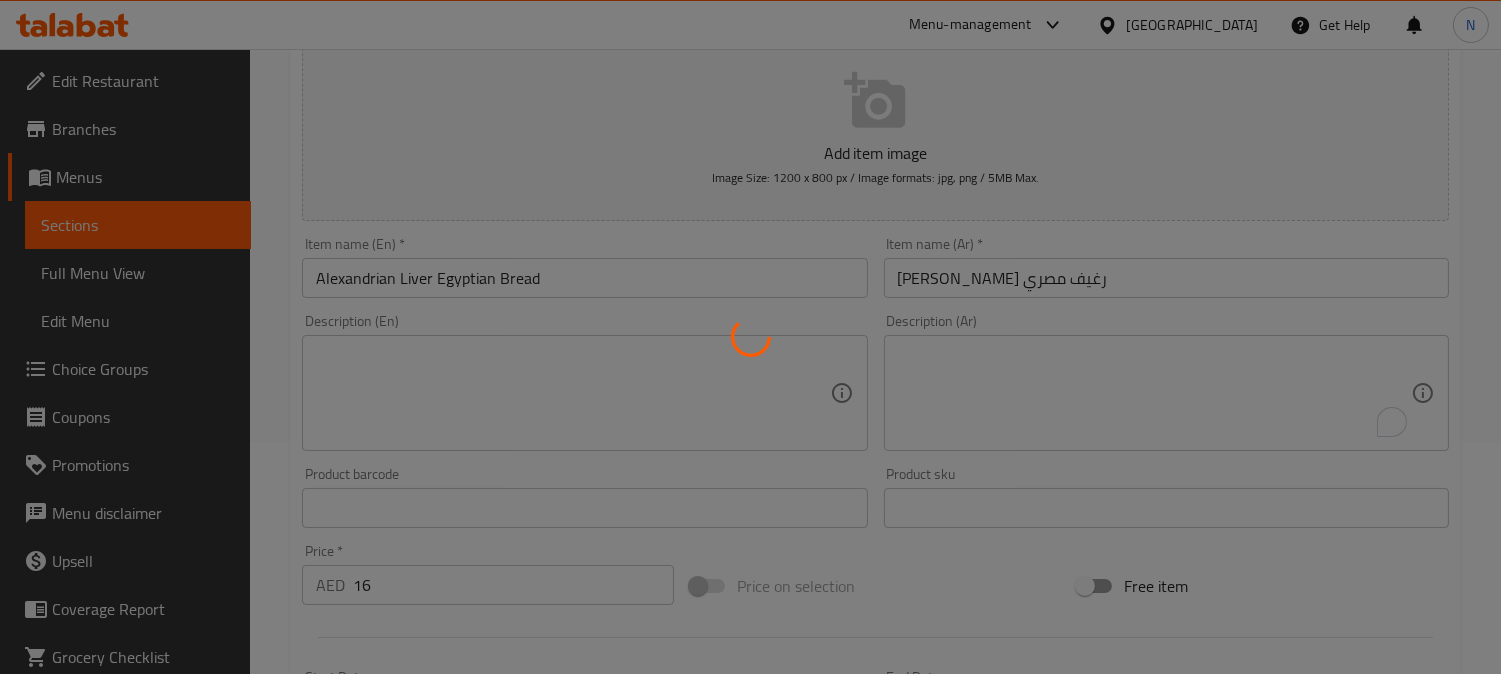 type 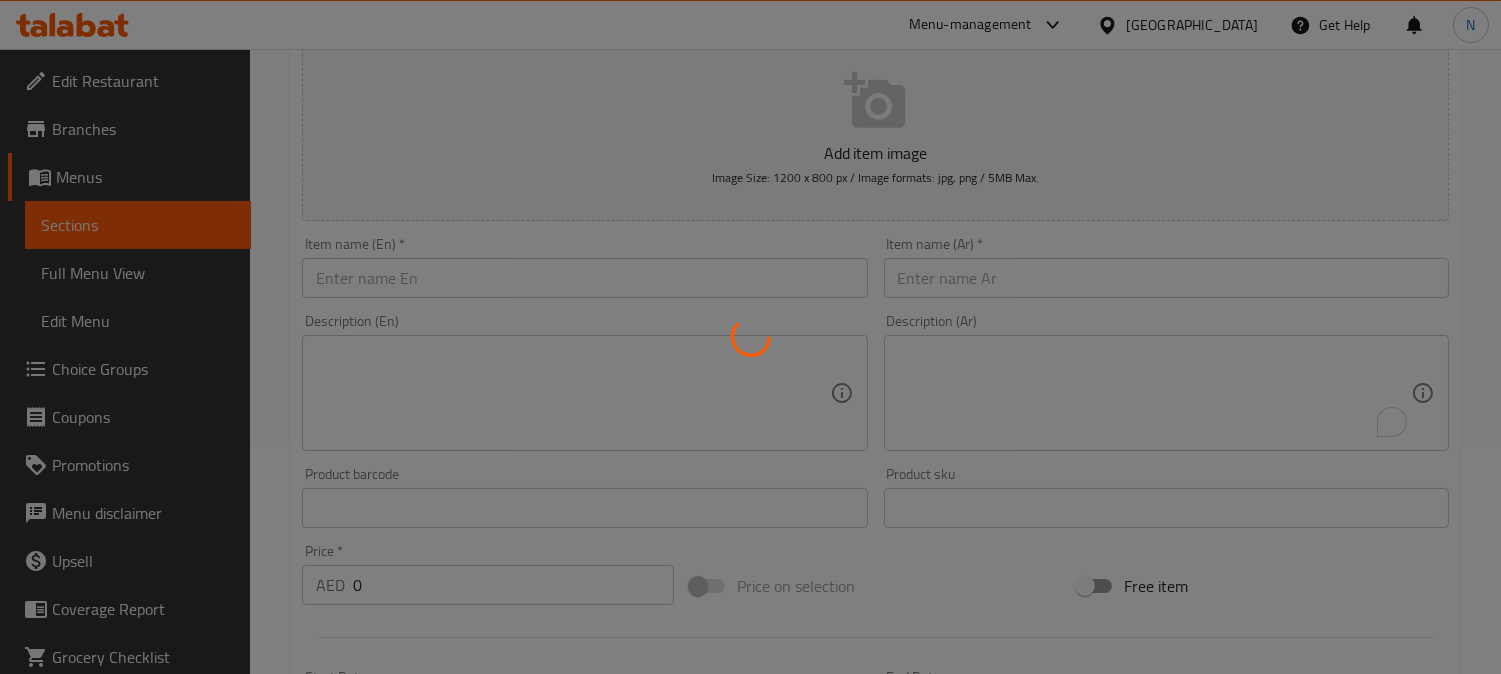 scroll, scrollTop: 180, scrollLeft: 0, axis: vertical 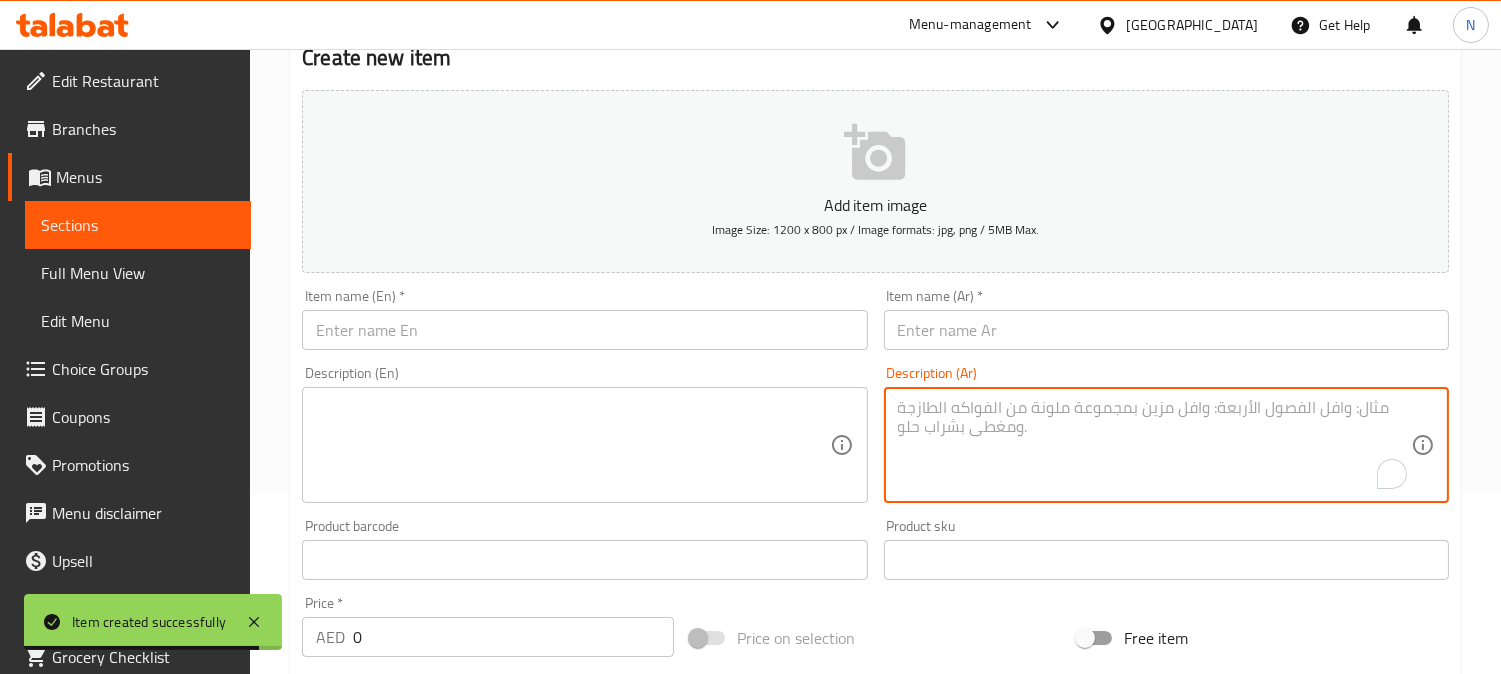 click at bounding box center (1154, 445) 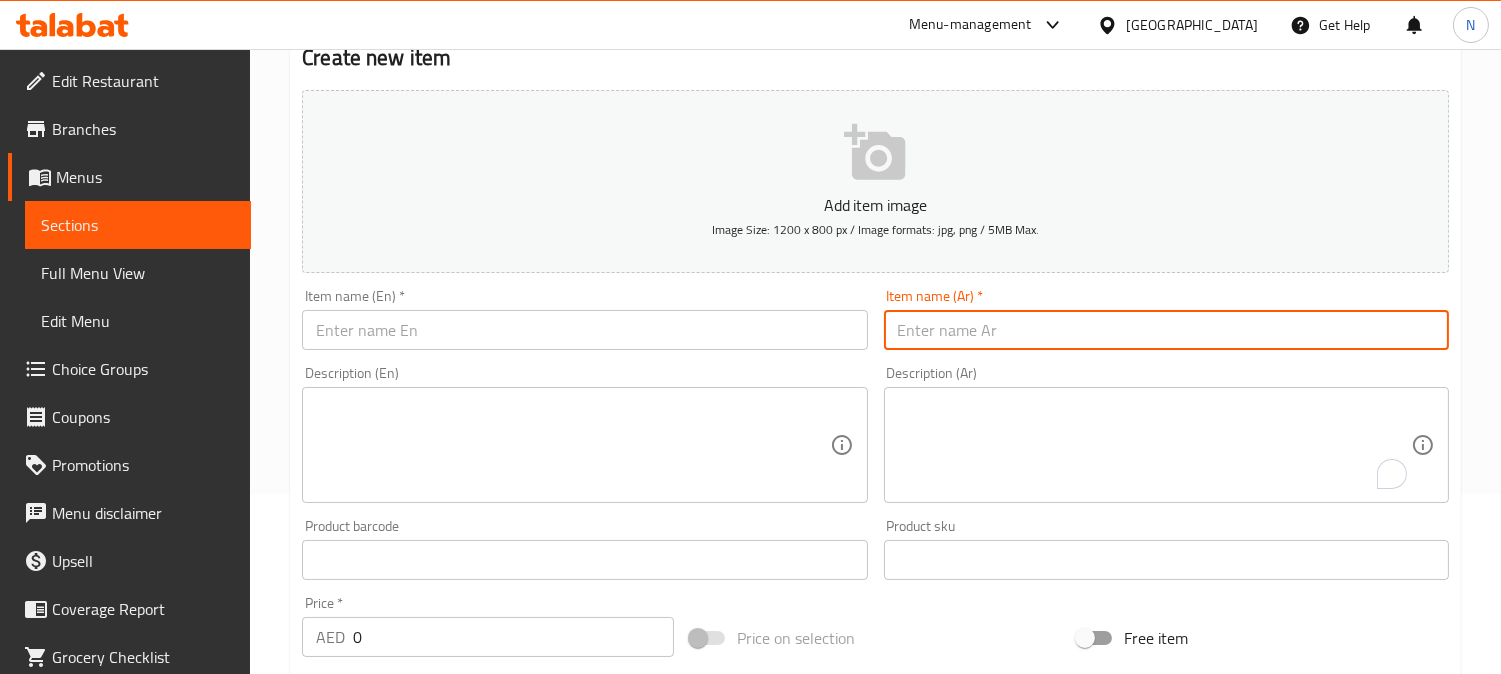 click at bounding box center (1166, 330) 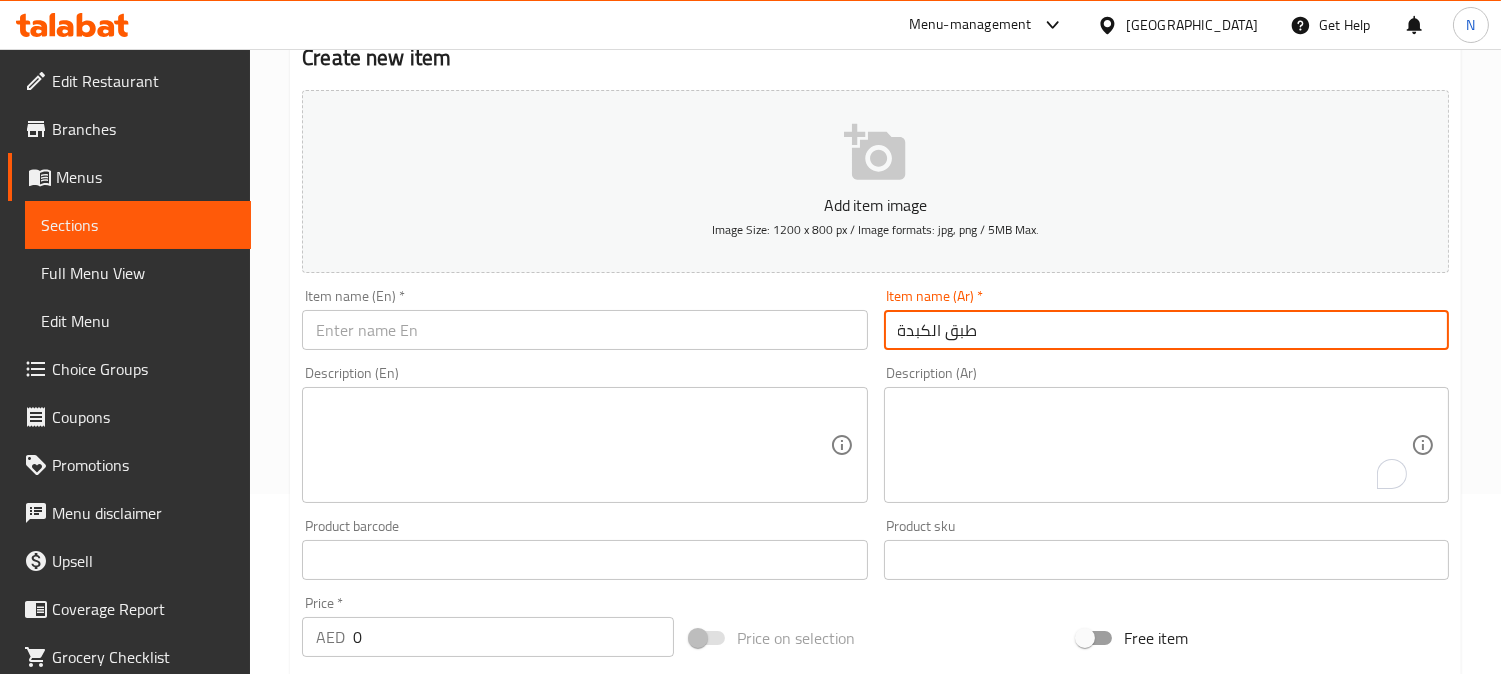 type on "طبق الكبدة" 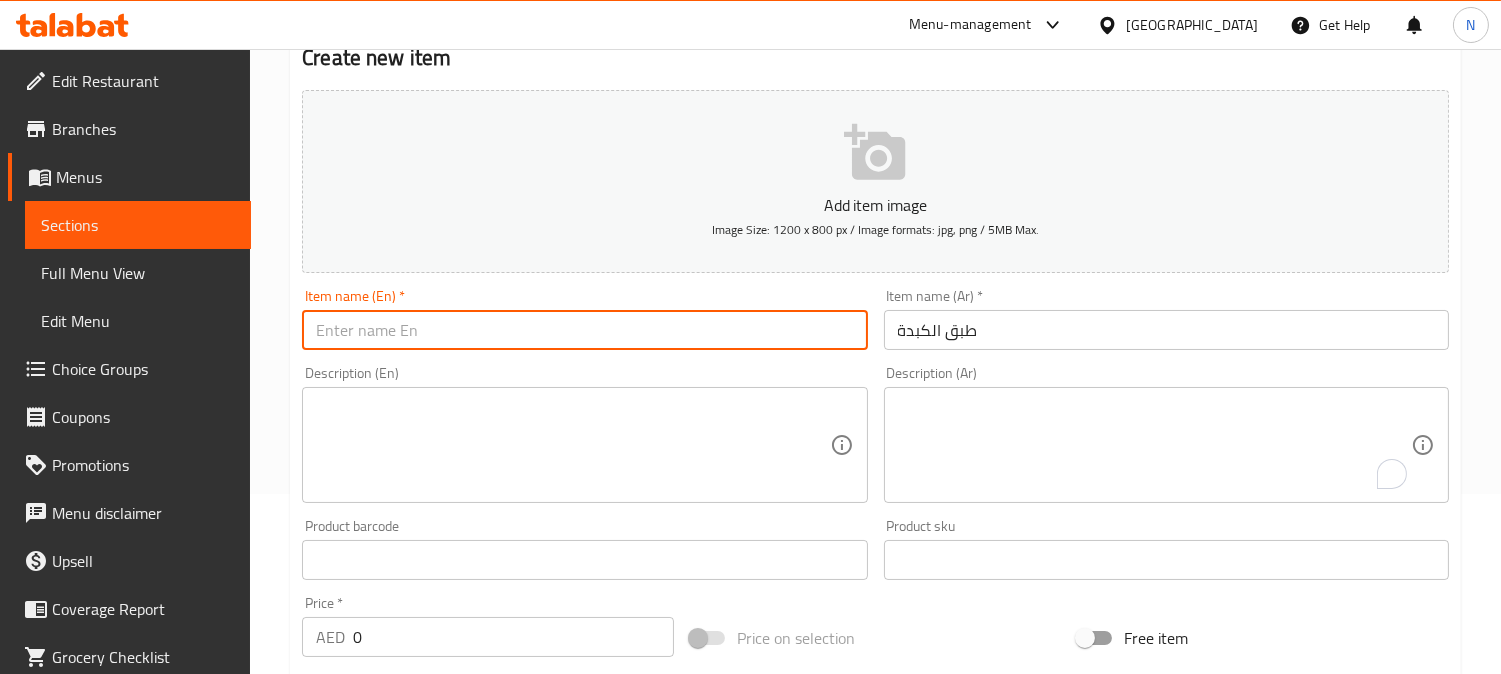 paste on "Liver Dish" 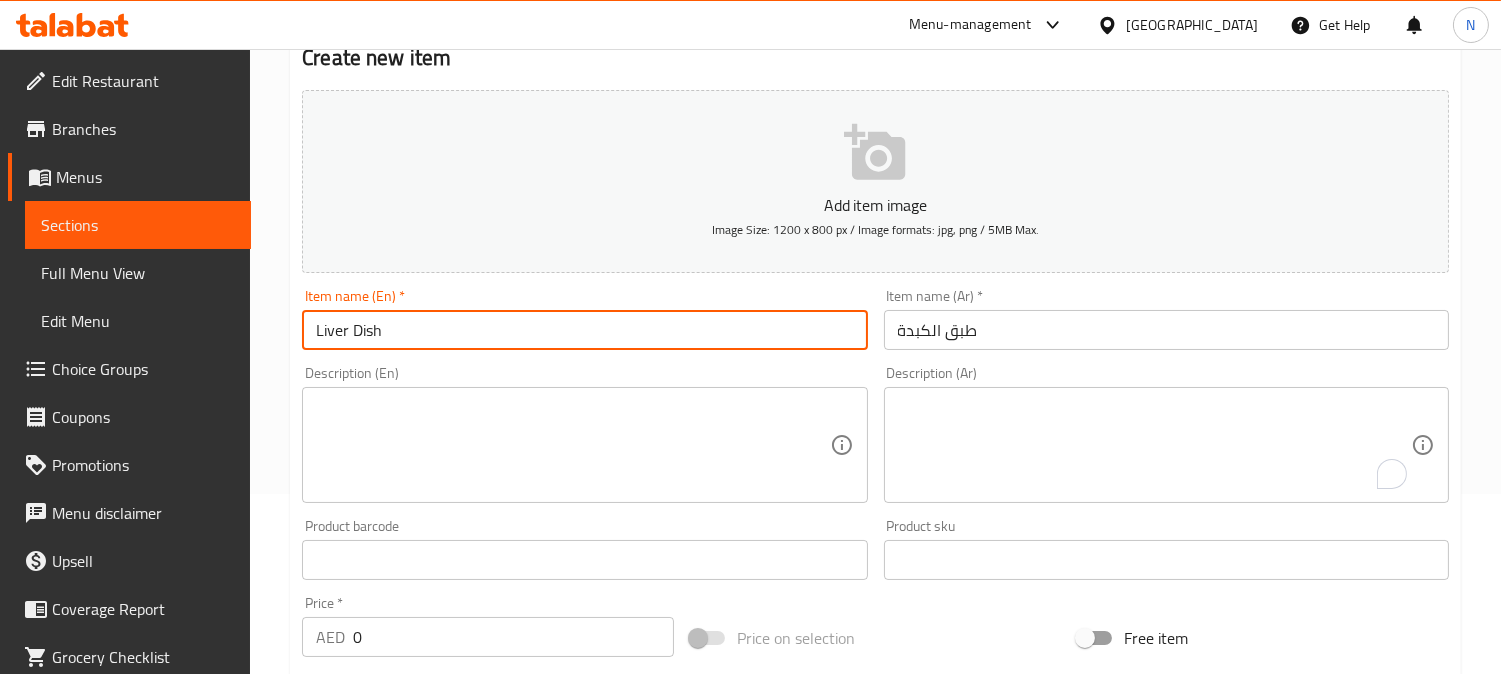 type on "Liver Dish" 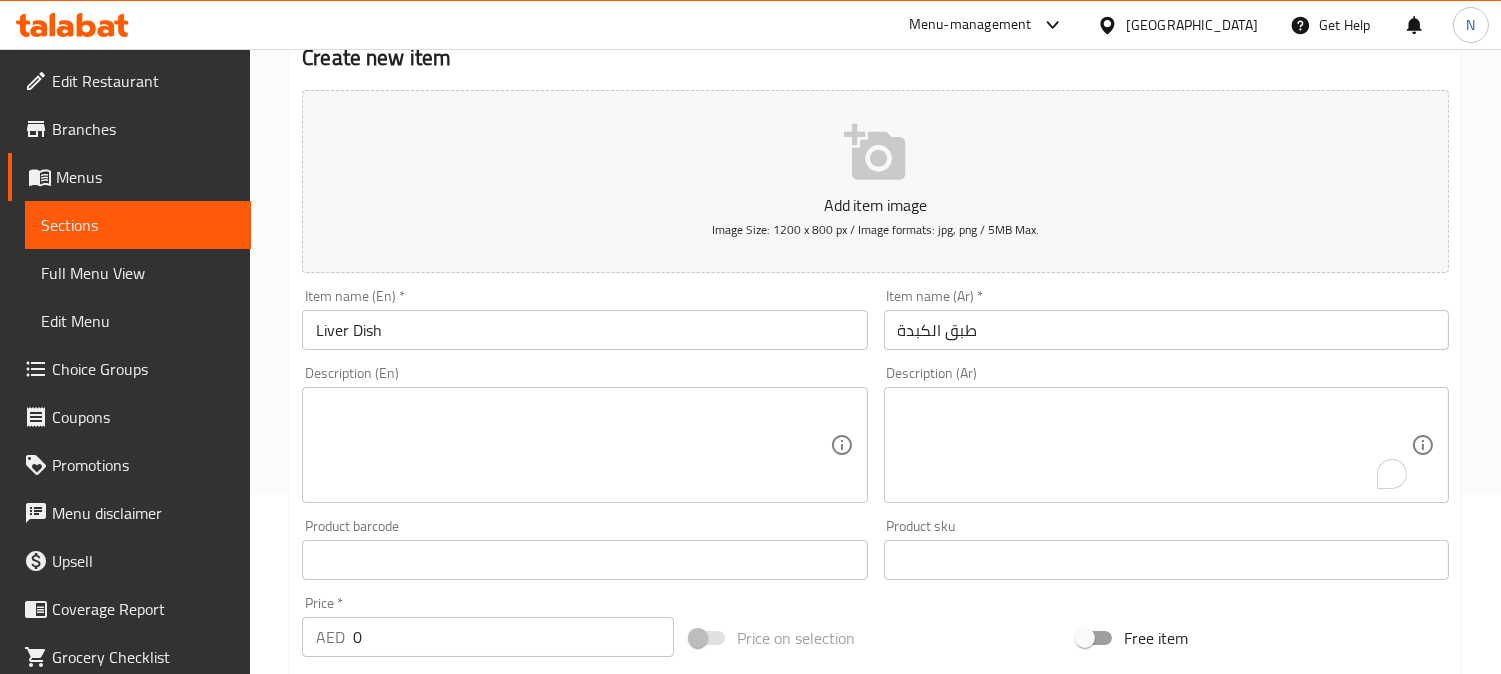drag, startPoint x: 1071, startPoint y: 408, endPoint x: 1042, endPoint y: 407, distance: 29.017237 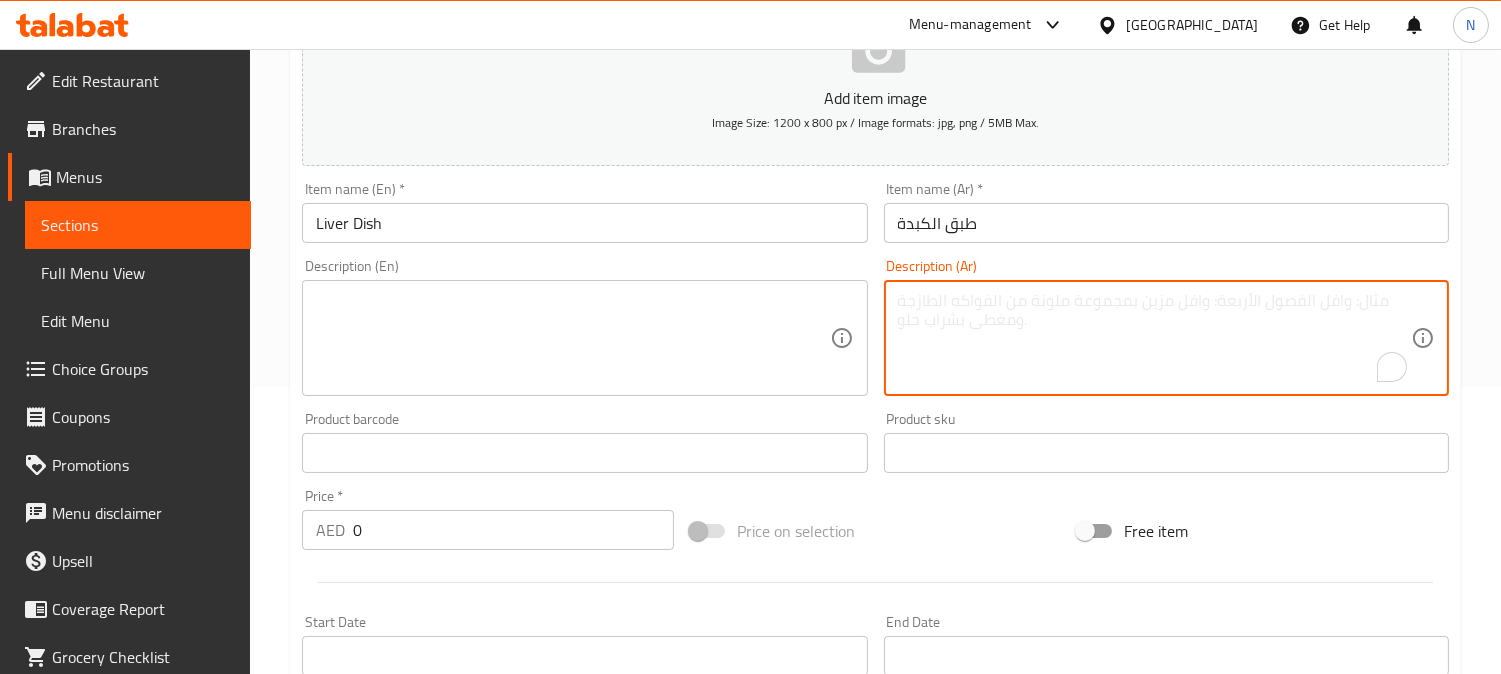 scroll, scrollTop: 402, scrollLeft: 0, axis: vertical 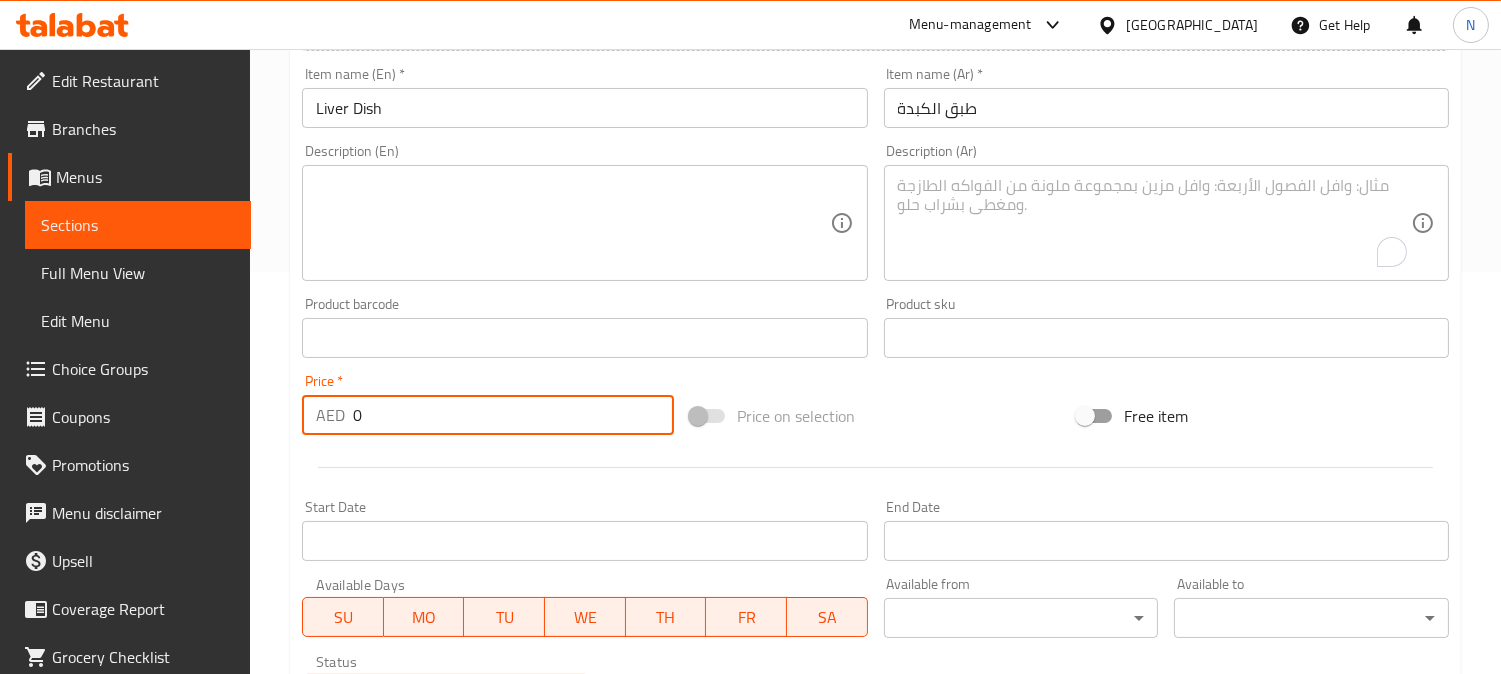 drag, startPoint x: 394, startPoint y: 423, endPoint x: 294, endPoint y: 390, distance: 105.30432 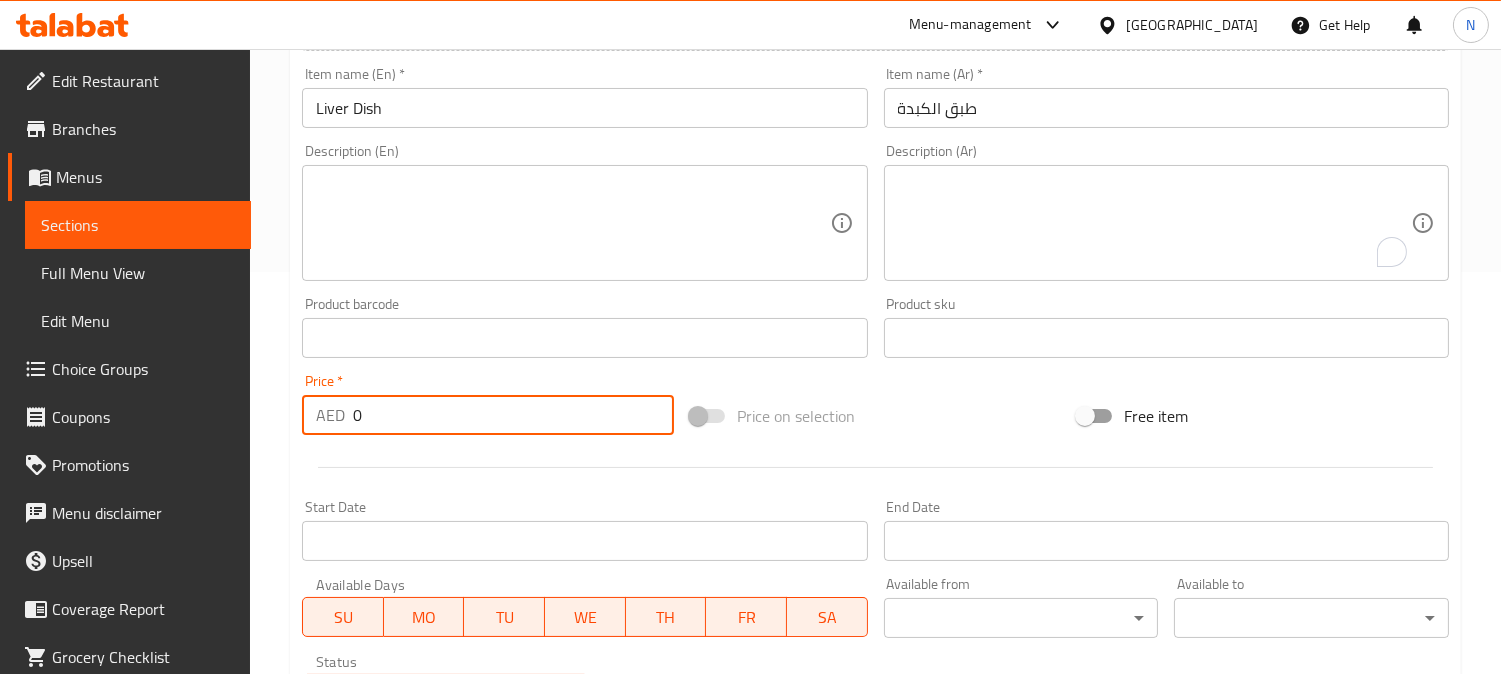 click on "Price   * AED 0 Price  *" at bounding box center [488, 404] 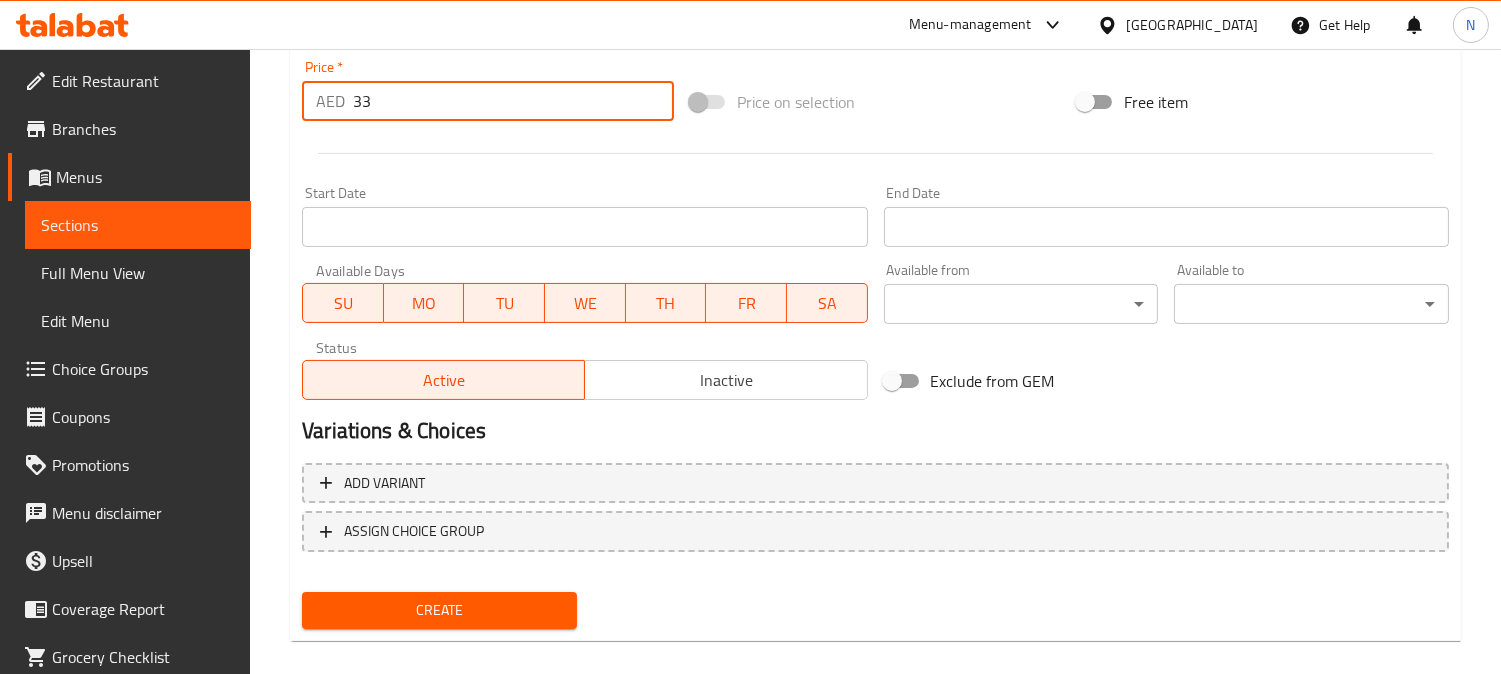 scroll, scrollTop: 735, scrollLeft: 0, axis: vertical 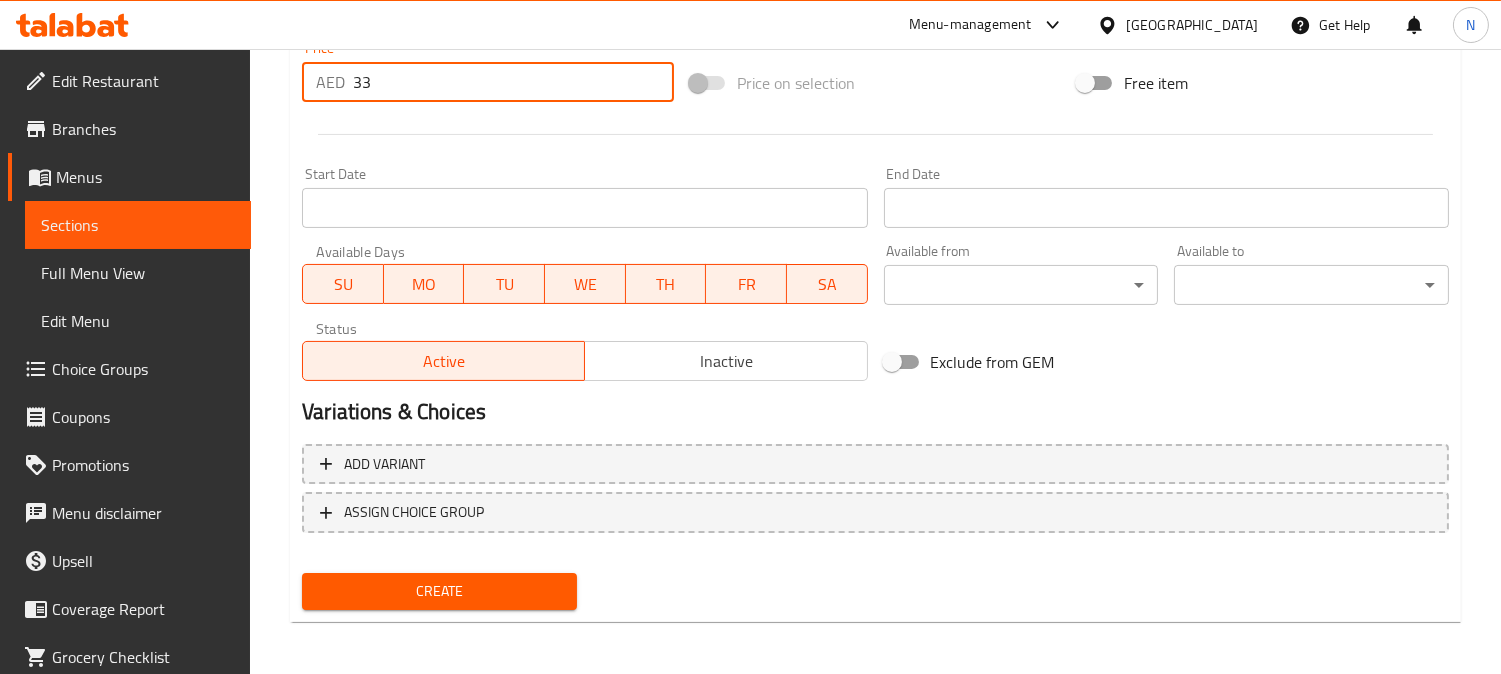 type on "33" 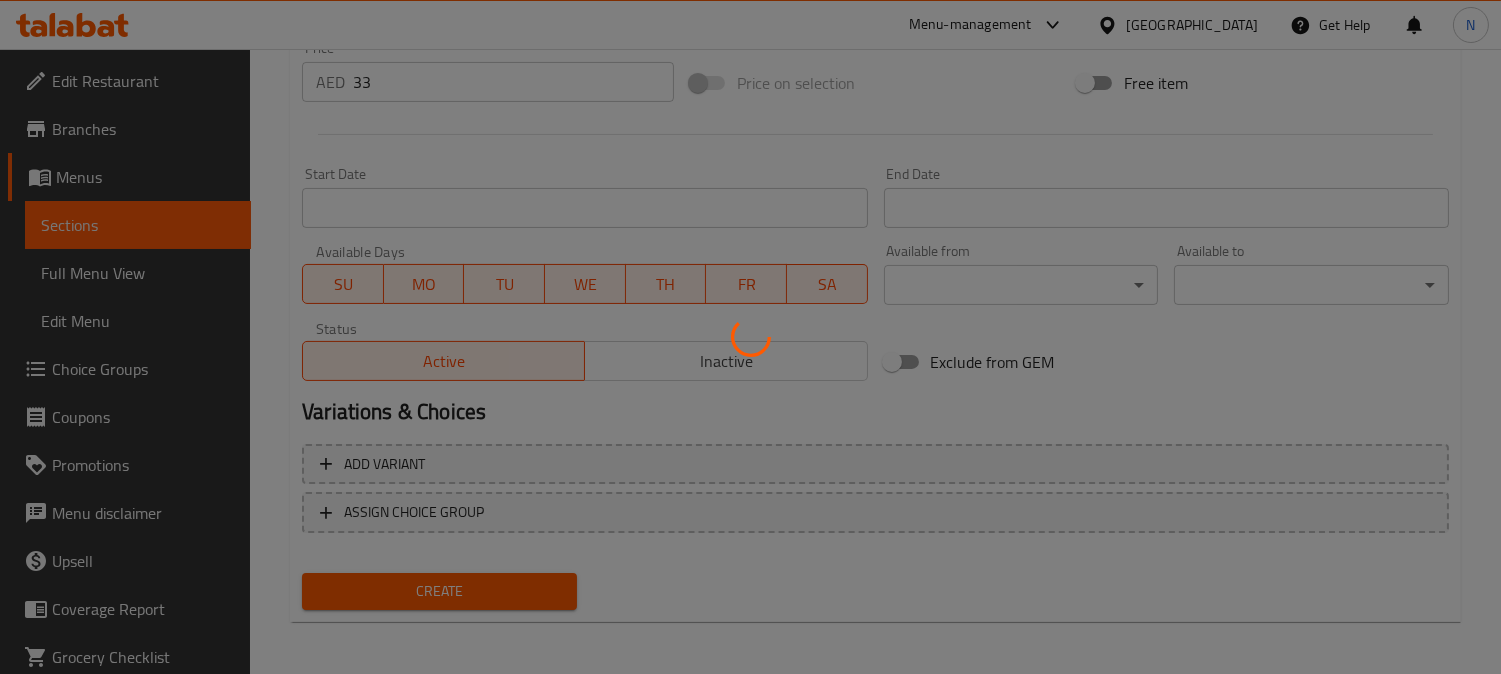 type 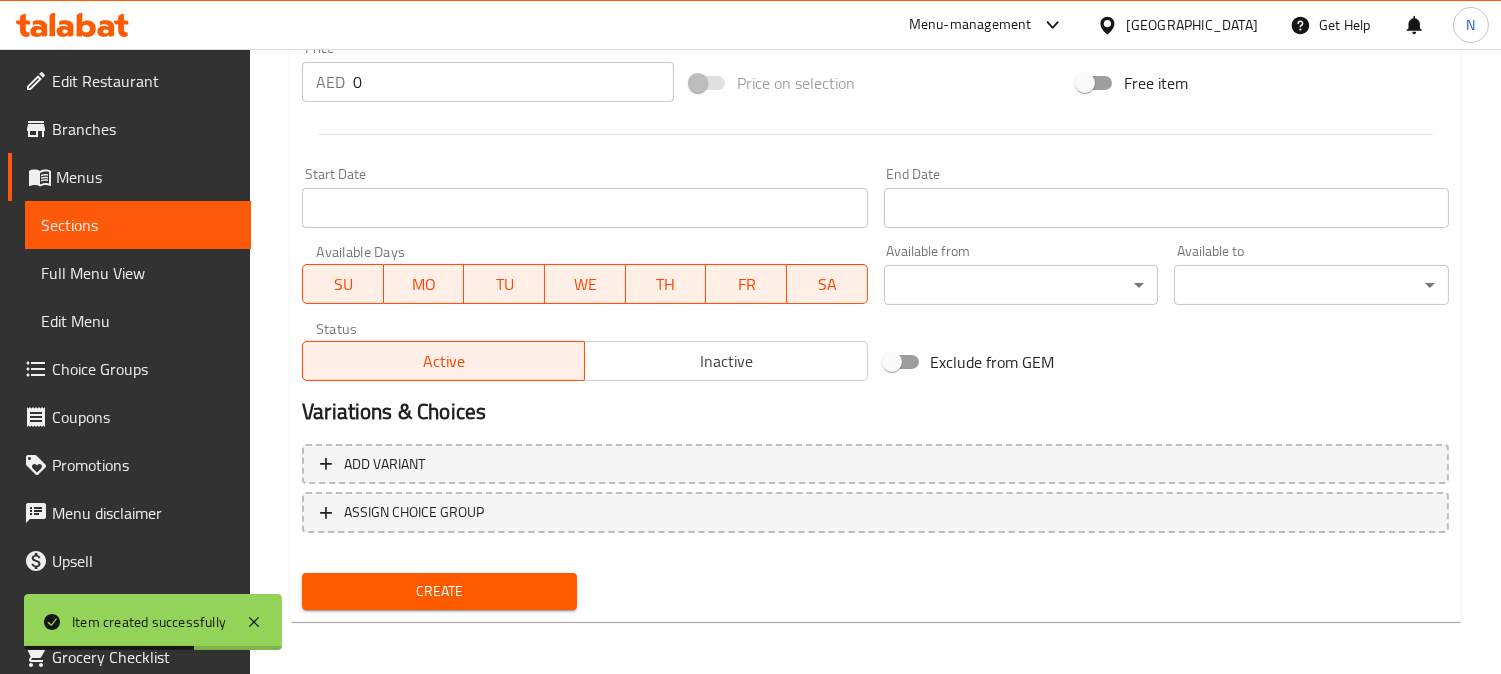 click at bounding box center [875, 134] 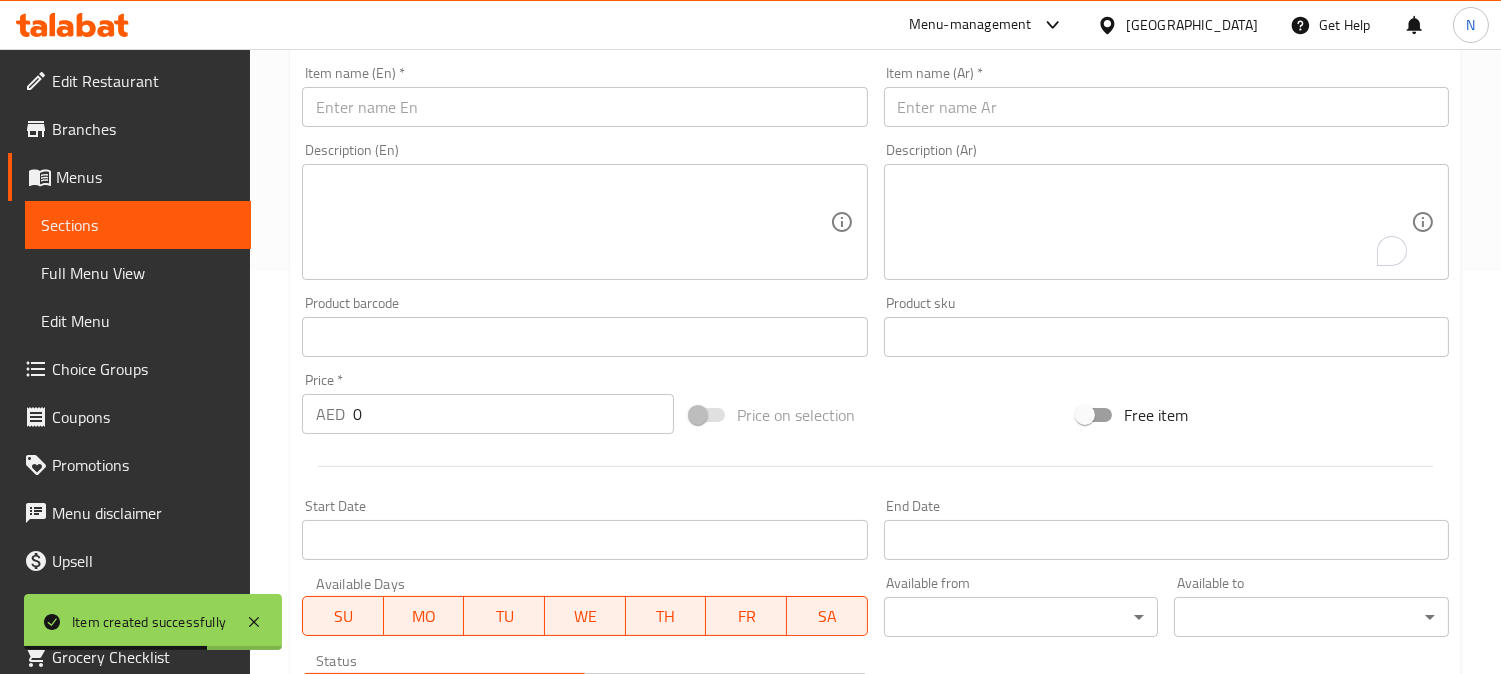scroll, scrollTop: 402, scrollLeft: 0, axis: vertical 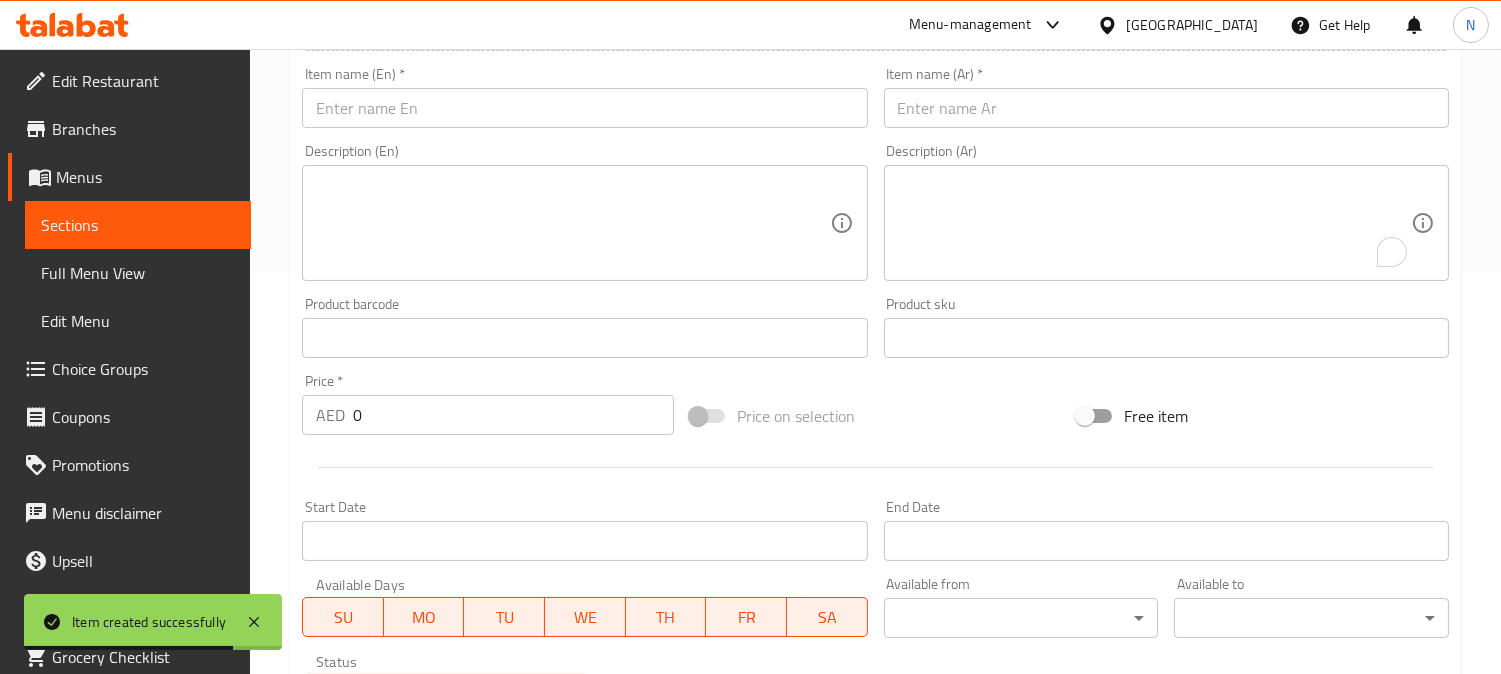 click at bounding box center (1166, 108) 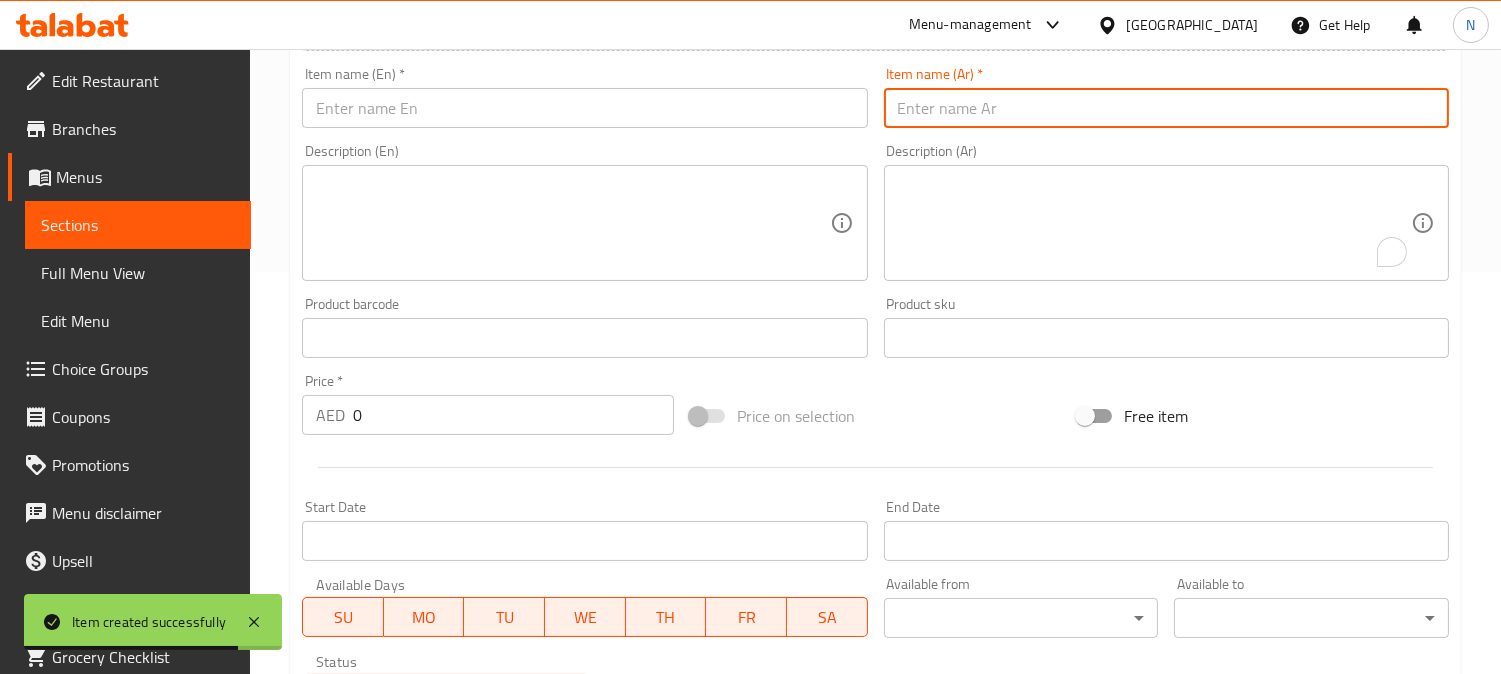 paste on "طبق الكبدة اكسترا" 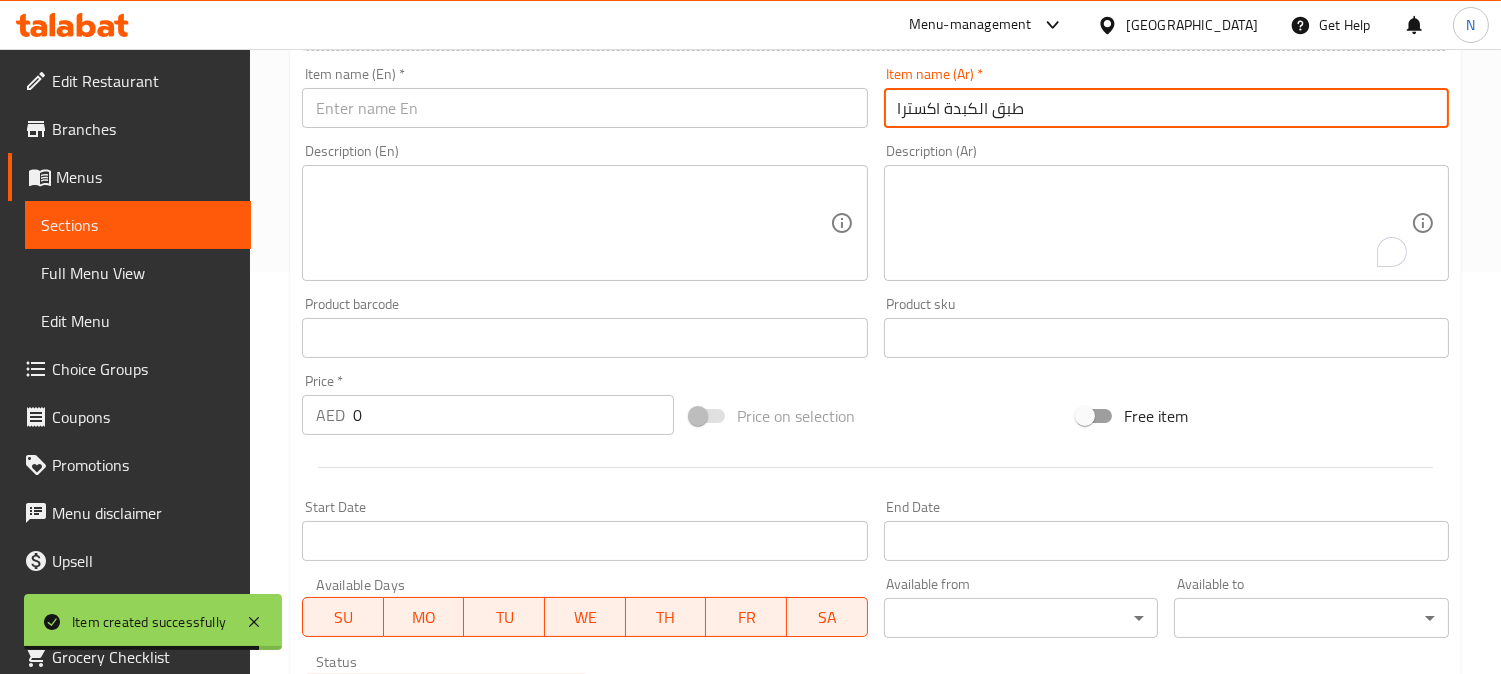 type on "طبق الكبدة اكسترا" 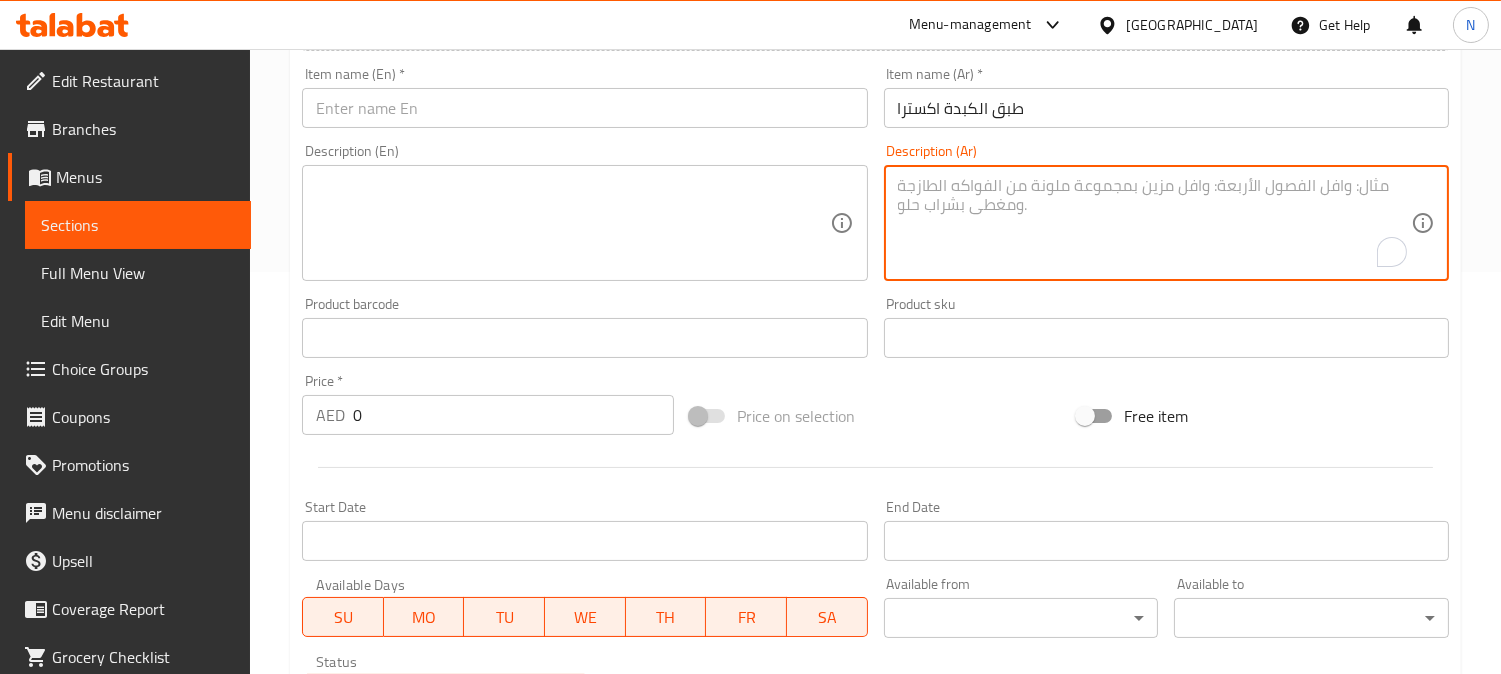 click at bounding box center [1154, 223] 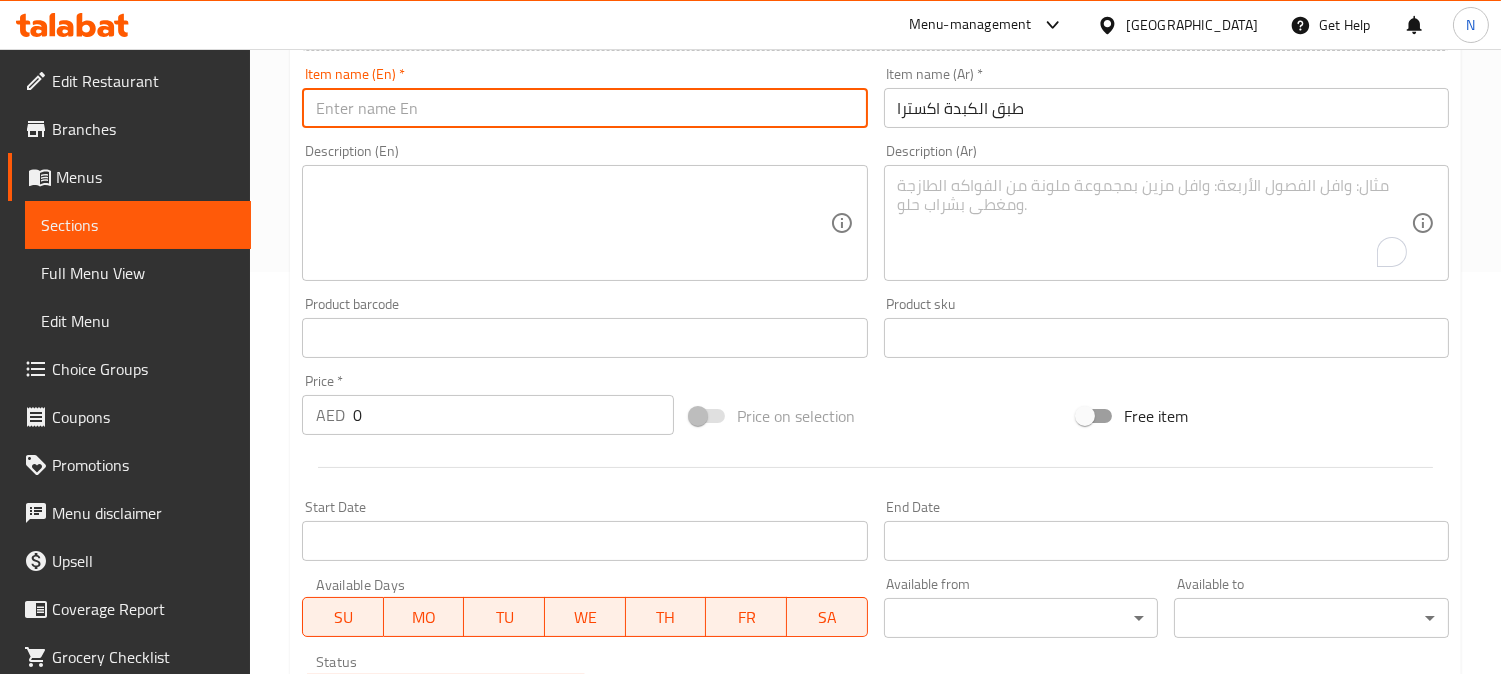 paste on "Liver Plate Extra" 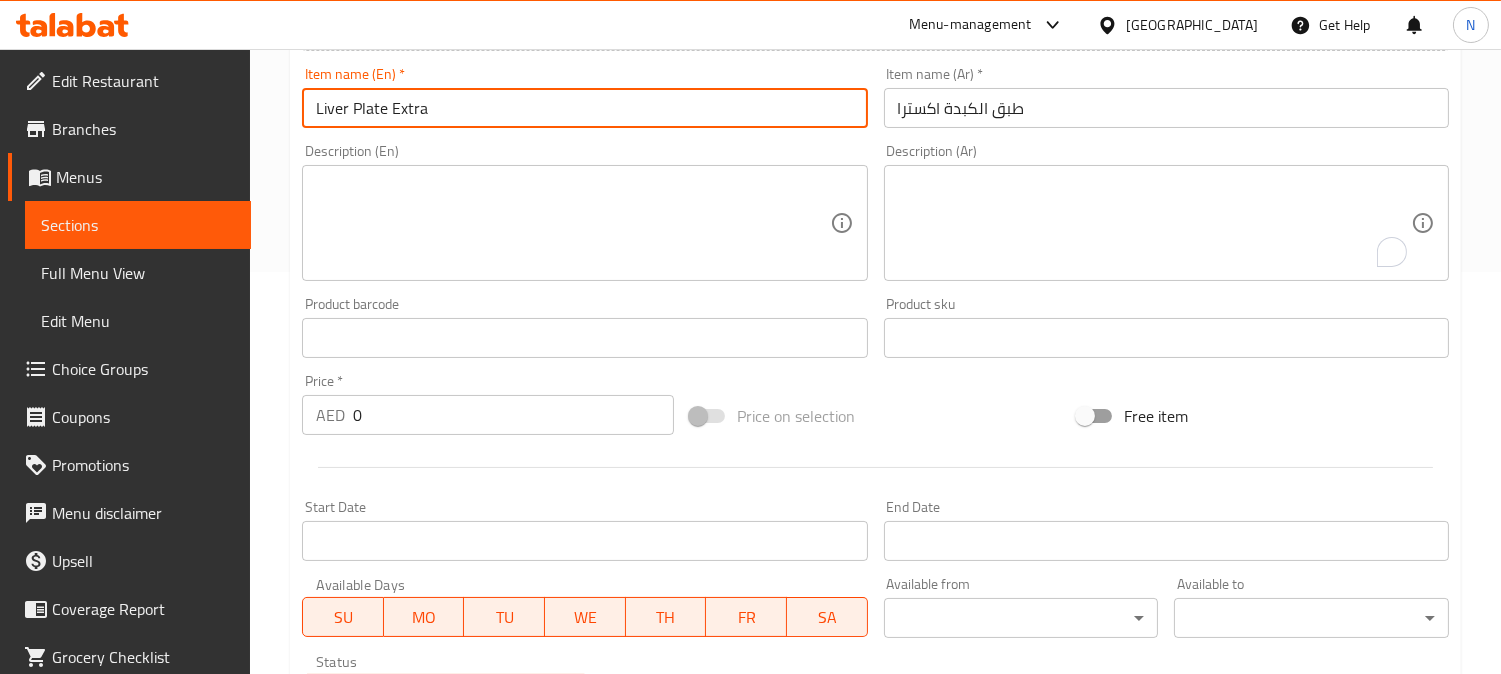 type on "Liver Plate Extra" 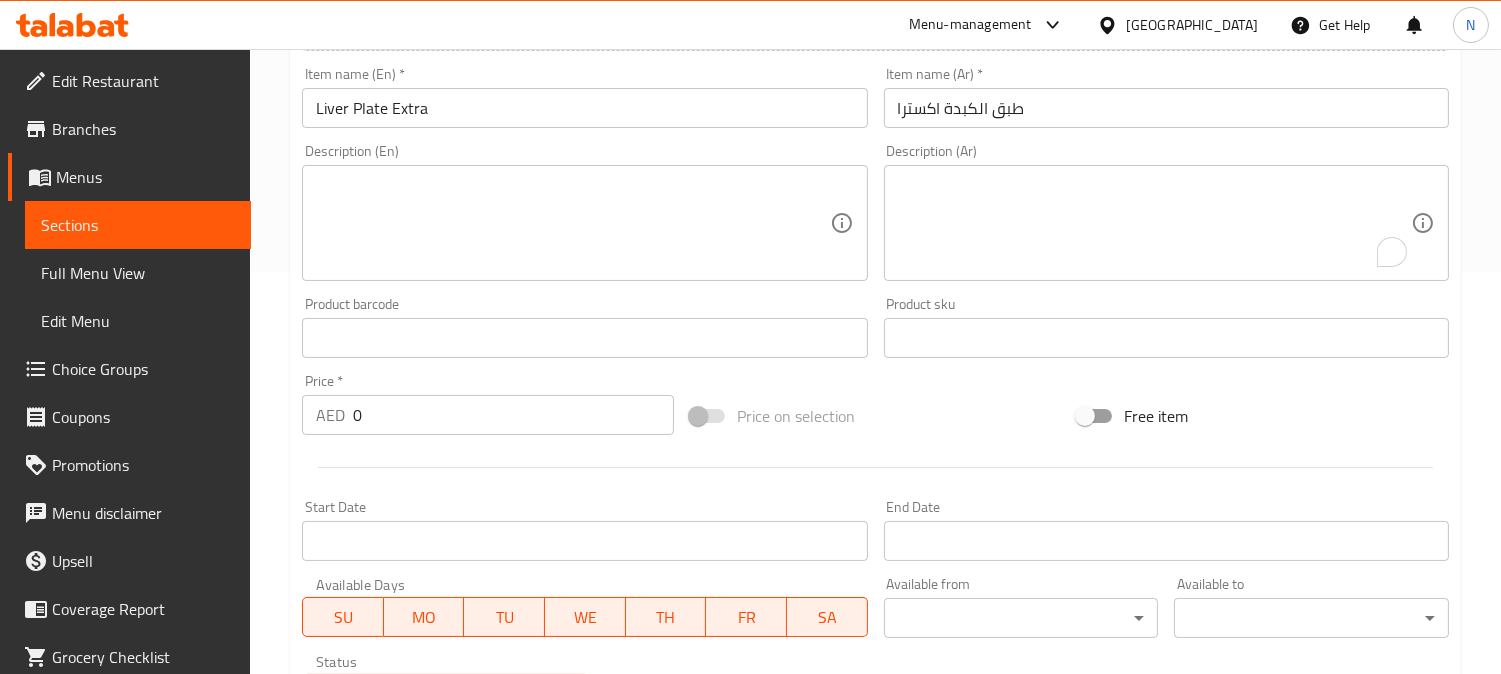drag, startPoint x: 1164, startPoint y: 227, endPoint x: 955, endPoint y: 262, distance: 211.91035 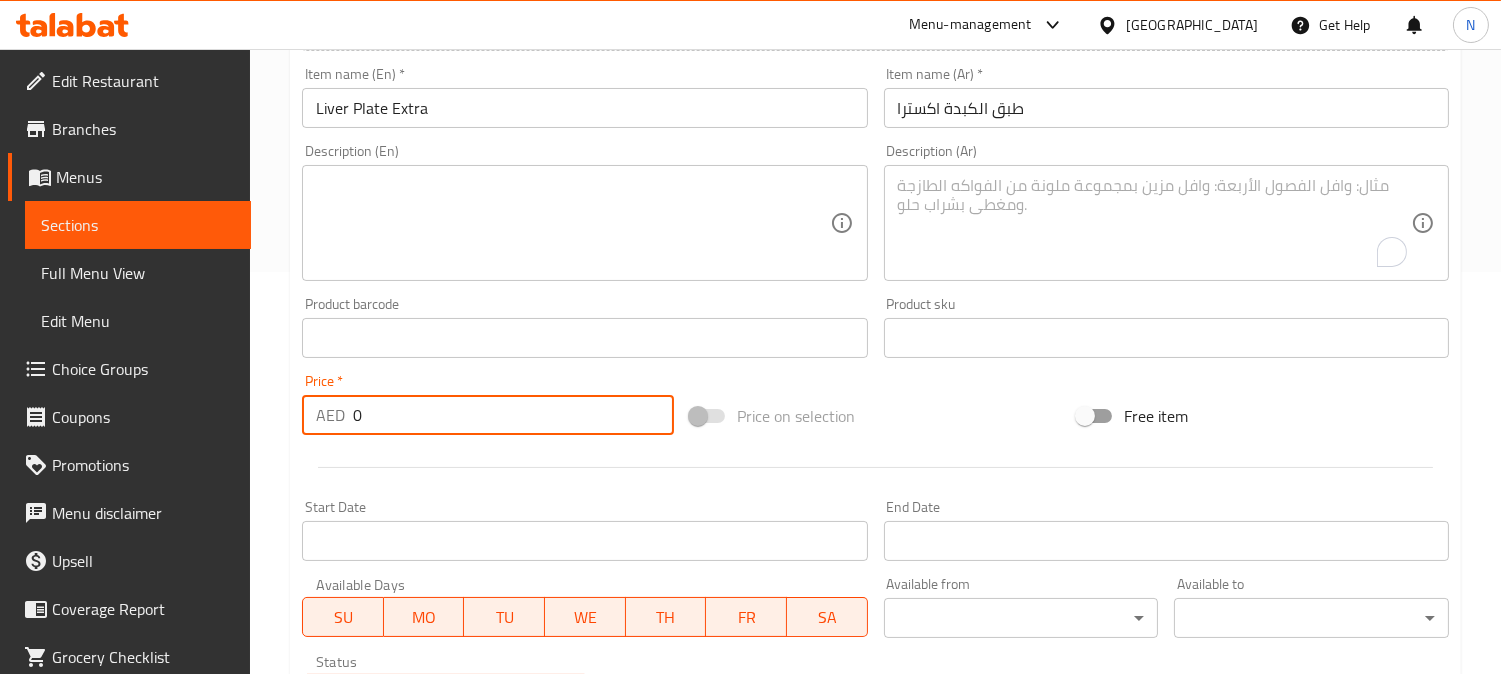 drag, startPoint x: 373, startPoint y: 420, endPoint x: 286, endPoint y: 398, distance: 89.73851 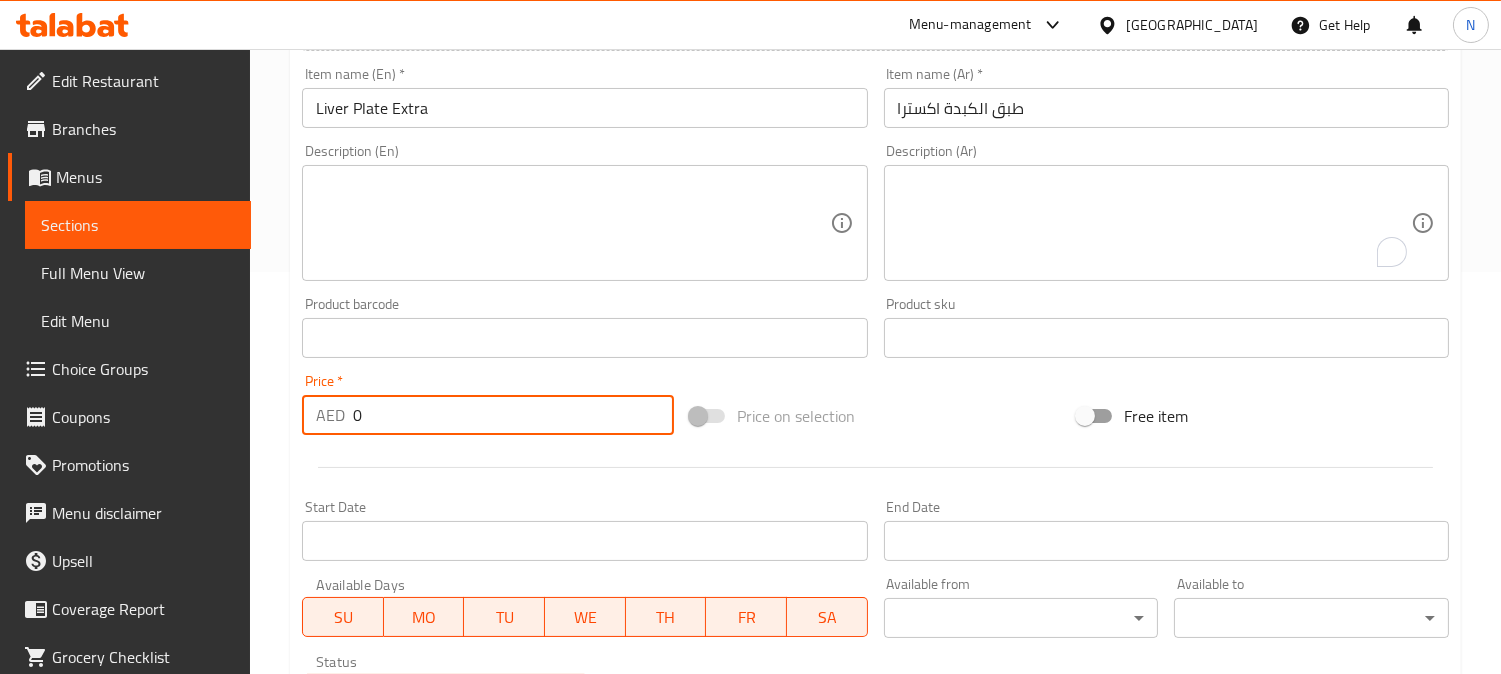 click on "Home / Restaurants management / Menus / Sections / item / create Liver  section Create new item Add item image Image Size: 1200 x 800 px / Image formats: jpg, png / 5MB Max. Item name (En)   * Liver Plate Extra Item name (En)  * Item name (Ar)   * طبق الكبدة اكسترا Item name (Ar)  * Description (En) Description (En) Description (Ar) Description (Ar) Product barcode Product barcode Product sku Product sku Price   * AED 0 Price  * Price on selection Free item Start Date Start Date End Date End Date Available Days SU MO TU WE TH FR SA Available from ​ ​ Available to ​ ​ Status Active Inactive Exclude from GEM Variations & Choices Add variant ASSIGN CHOICE GROUP Create" at bounding box center (875, 329) 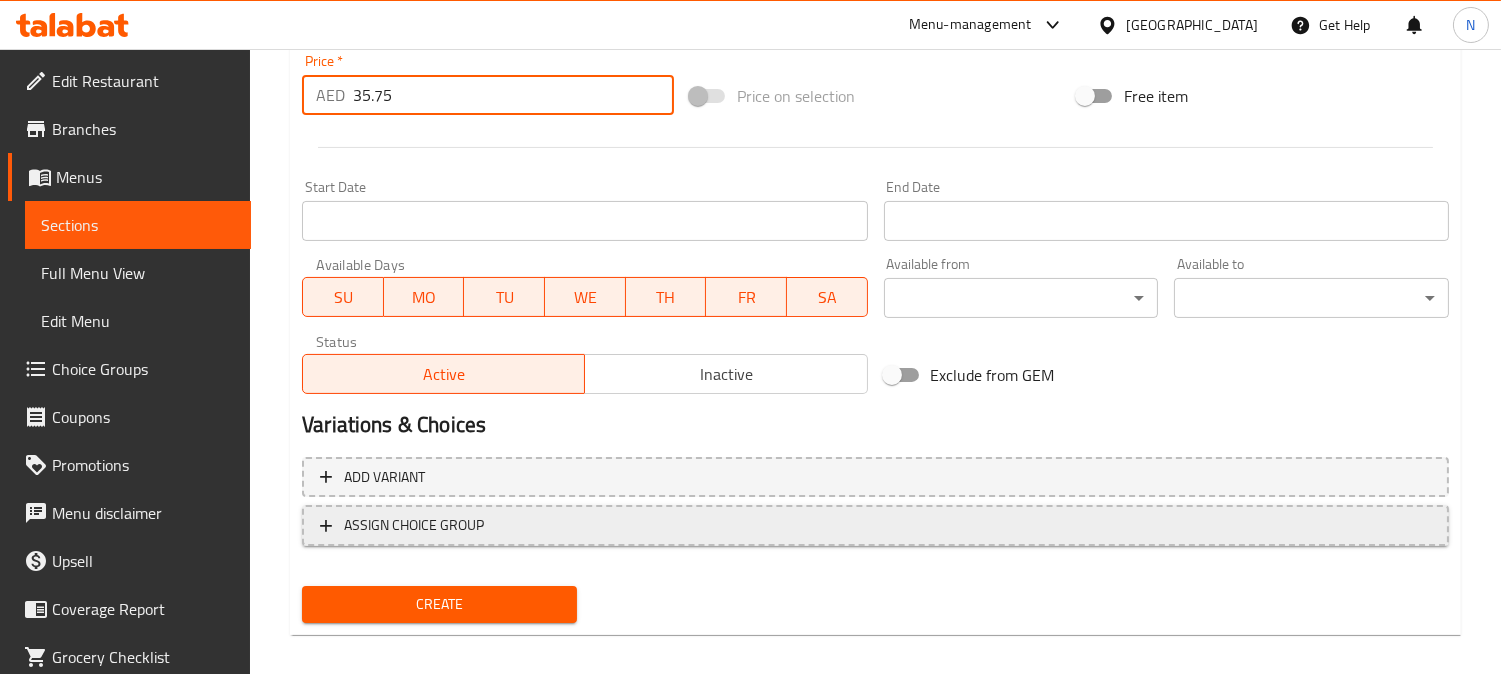 scroll, scrollTop: 735, scrollLeft: 0, axis: vertical 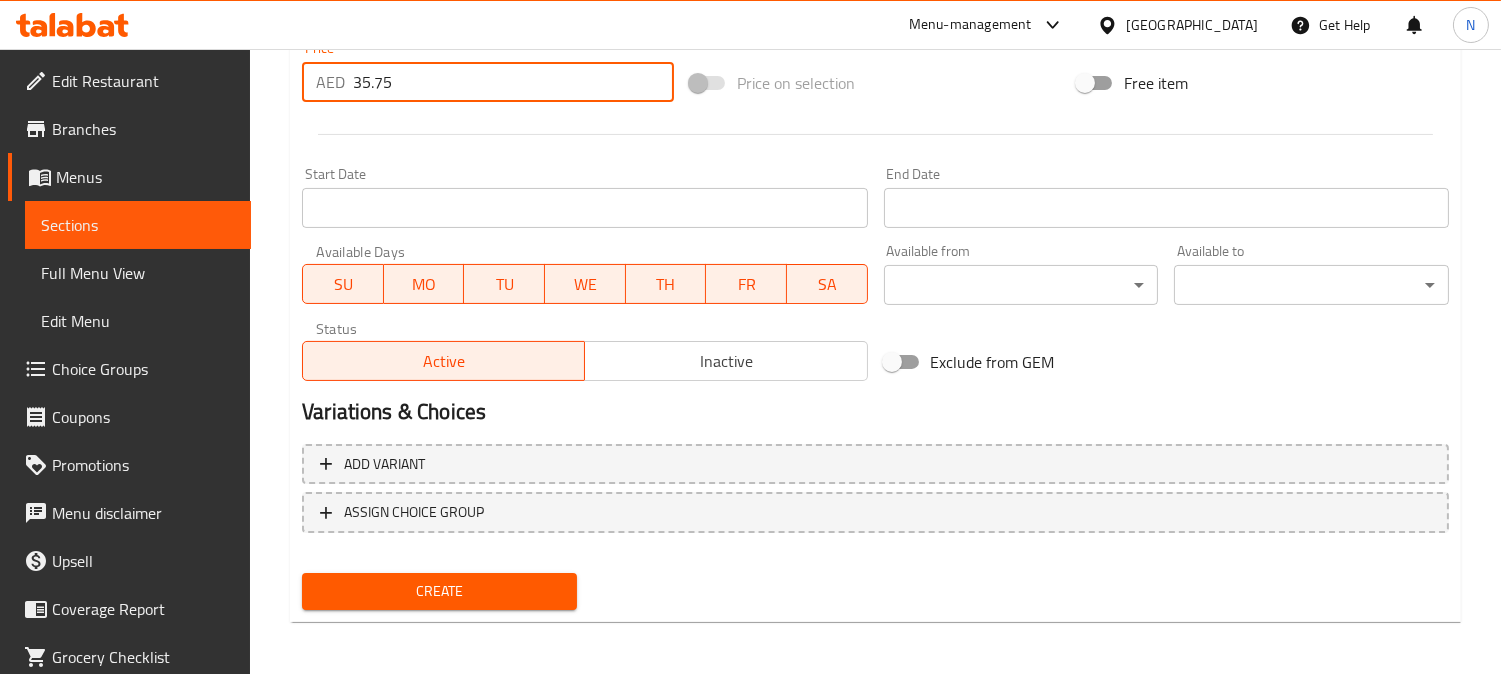 type on "35.75" 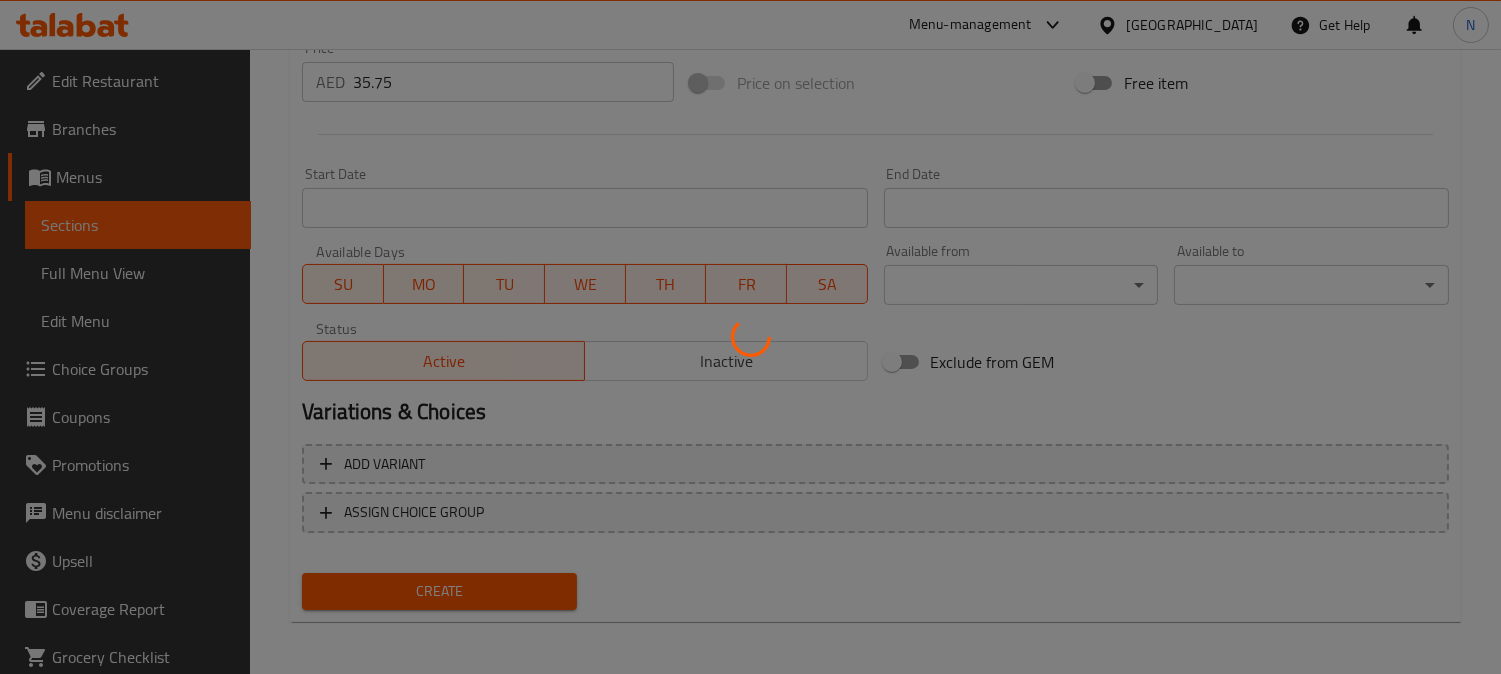 type 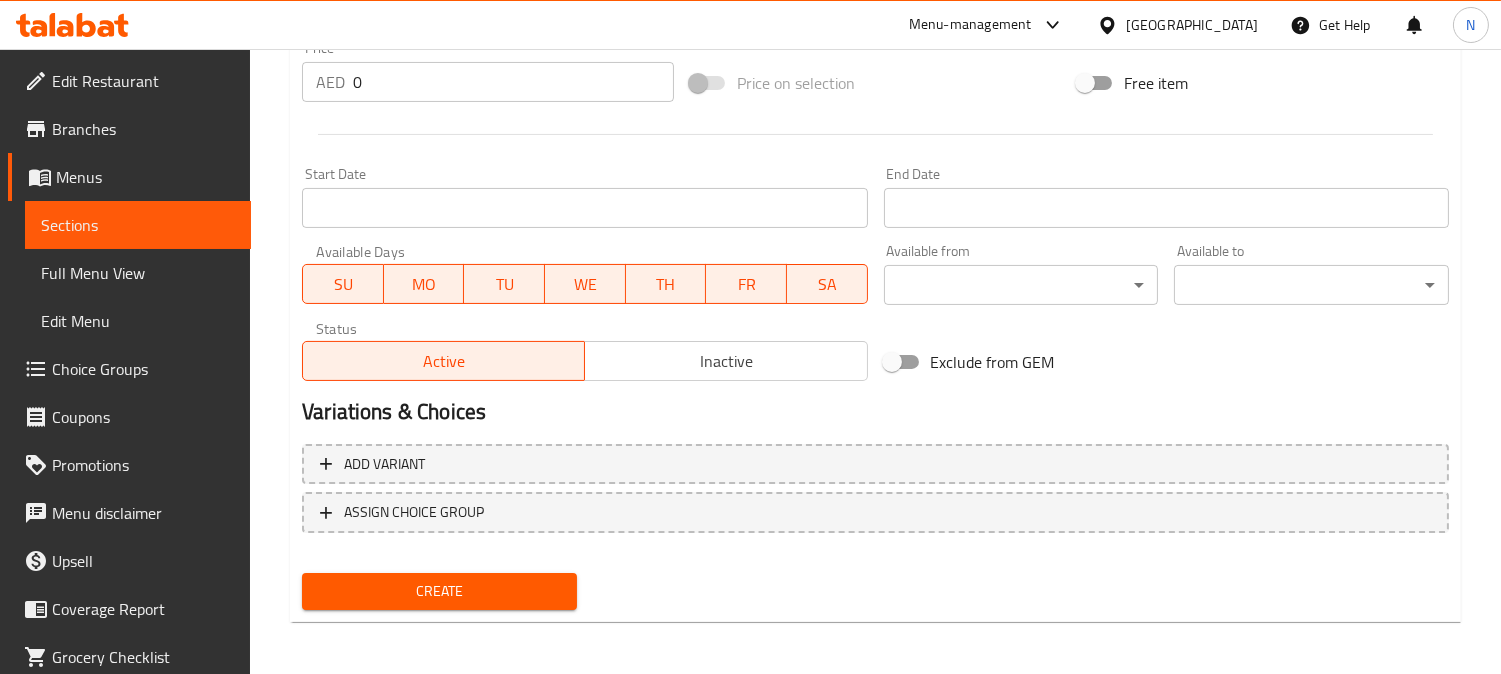 click on "Exclude from GEM" at bounding box center [1070, 362] 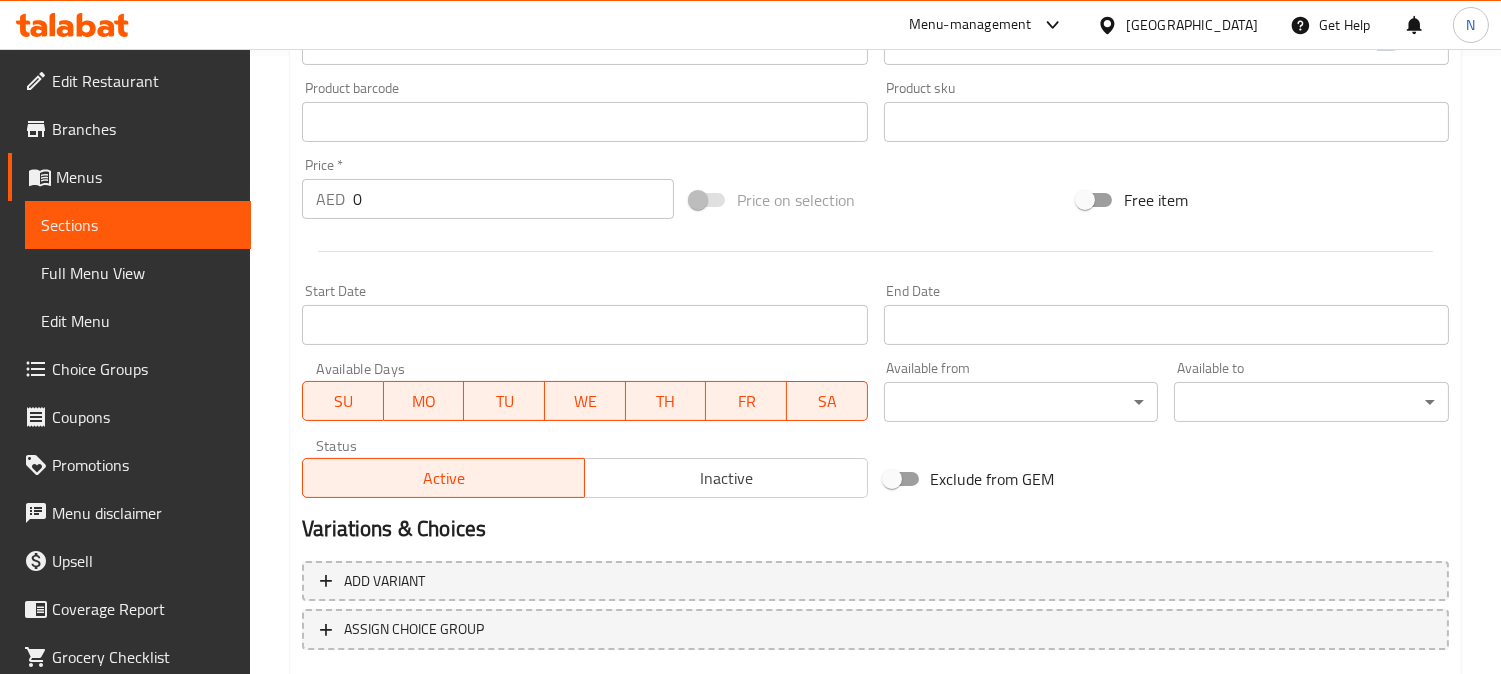 scroll, scrollTop: 402, scrollLeft: 0, axis: vertical 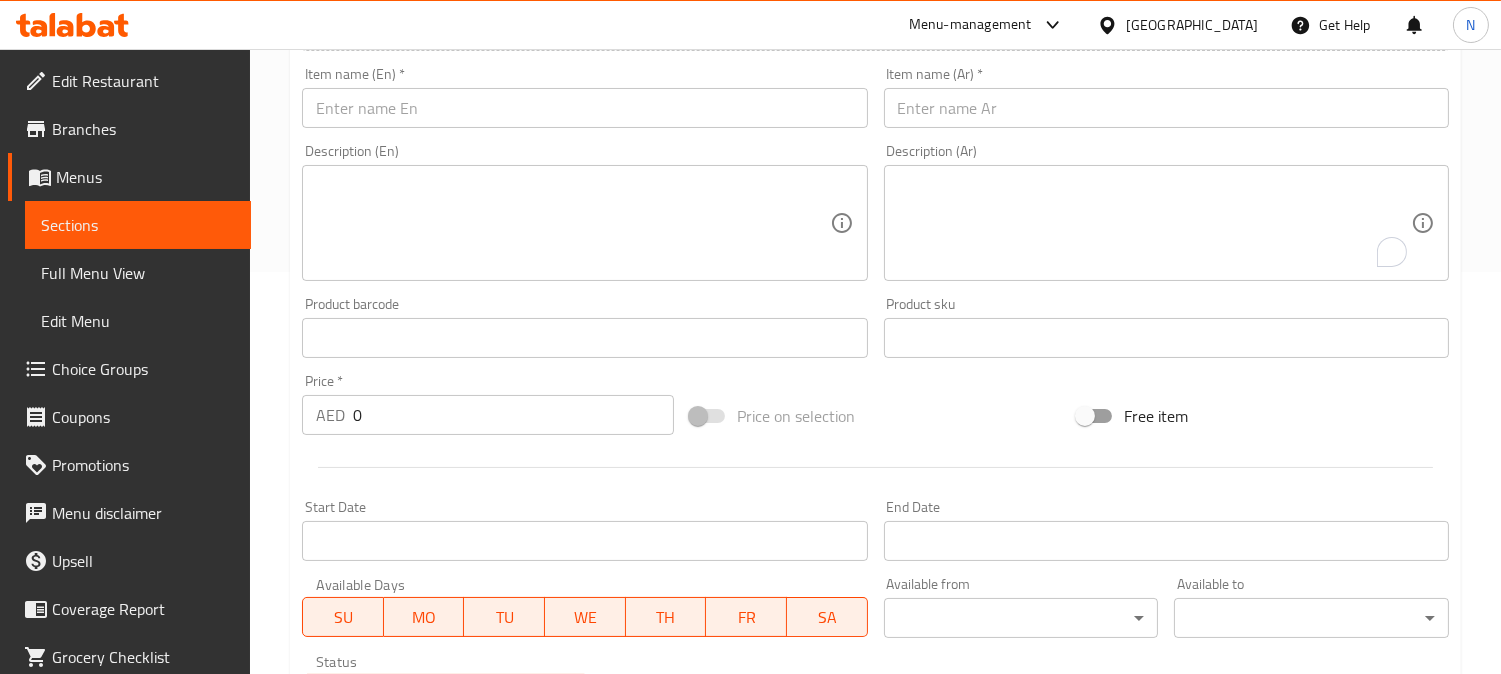 click at bounding box center (1166, 108) 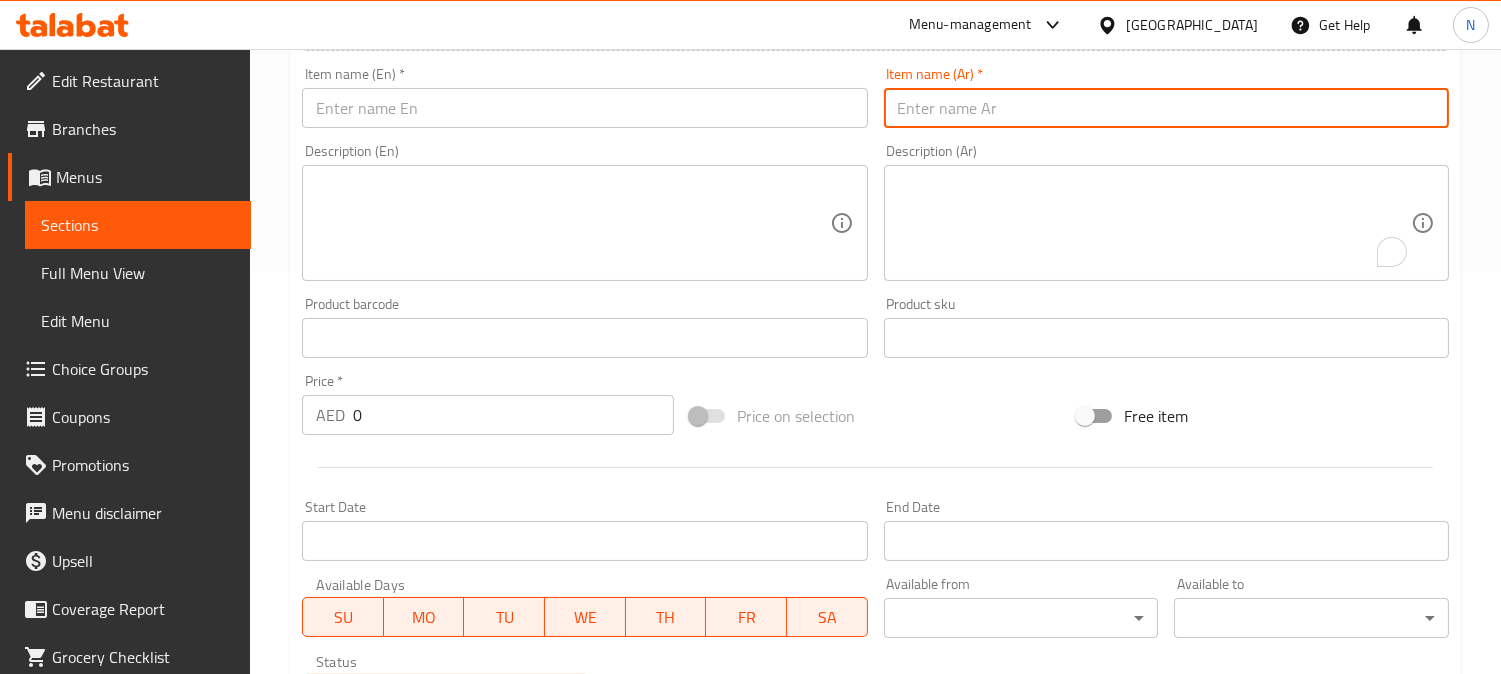 paste on "كبدة 1 كجم" 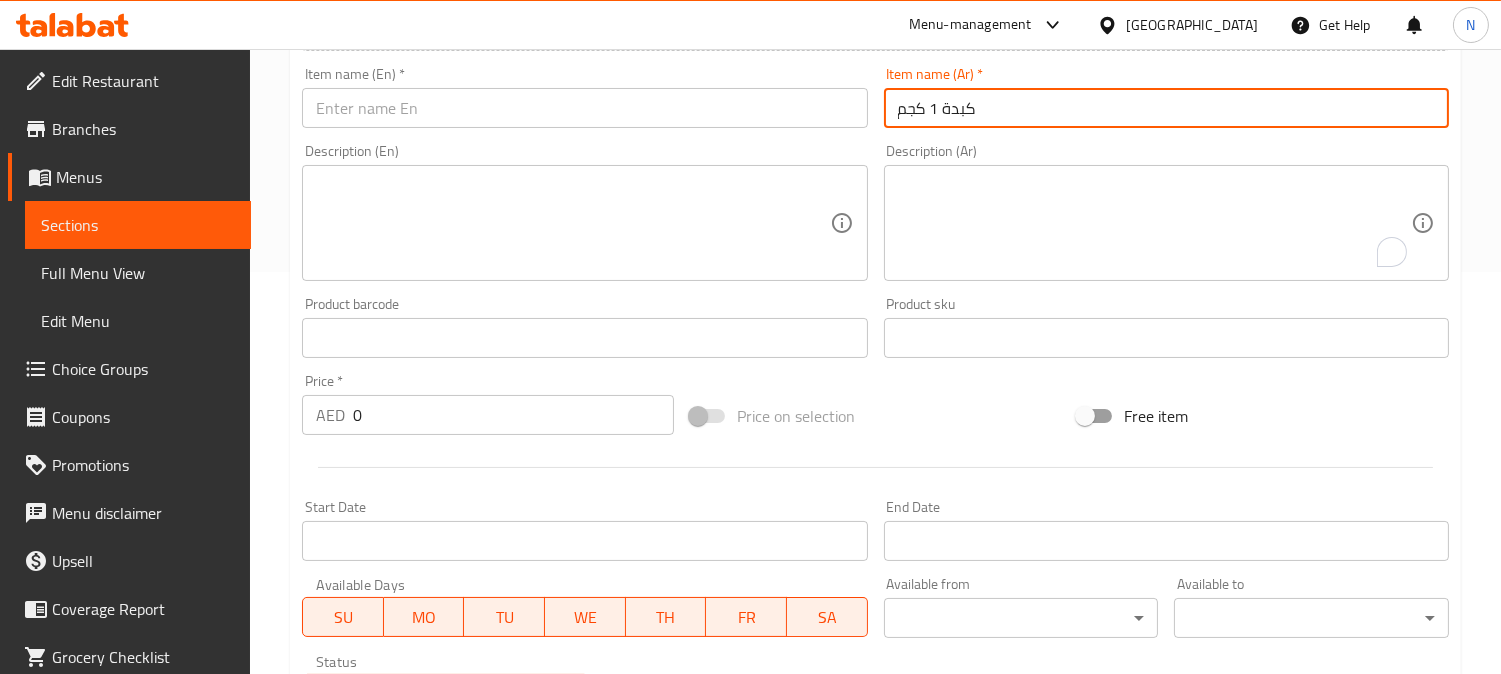 click on "كبدة 1 كجم" at bounding box center (1166, 108) 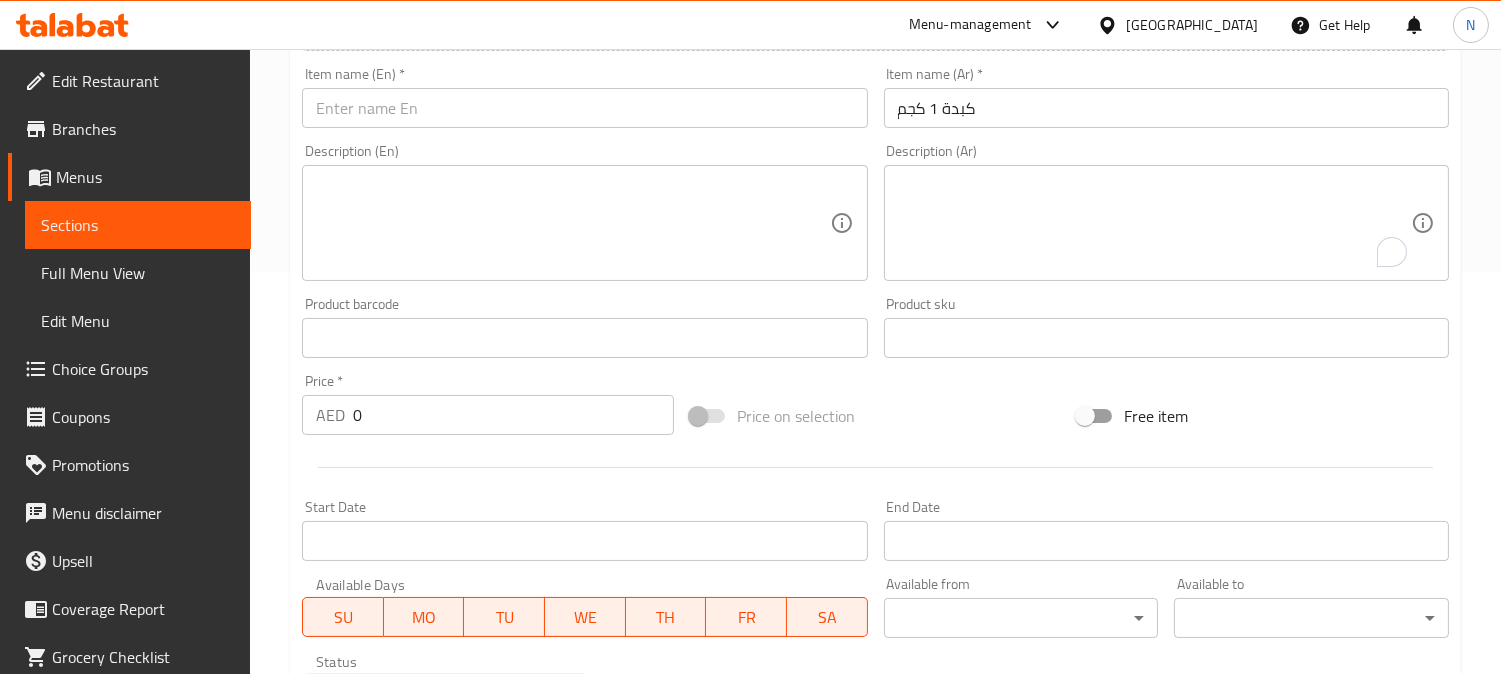 drag, startPoint x: 1265, startPoint y: 396, endPoint x: 1262, endPoint y: 356, distance: 40.112343 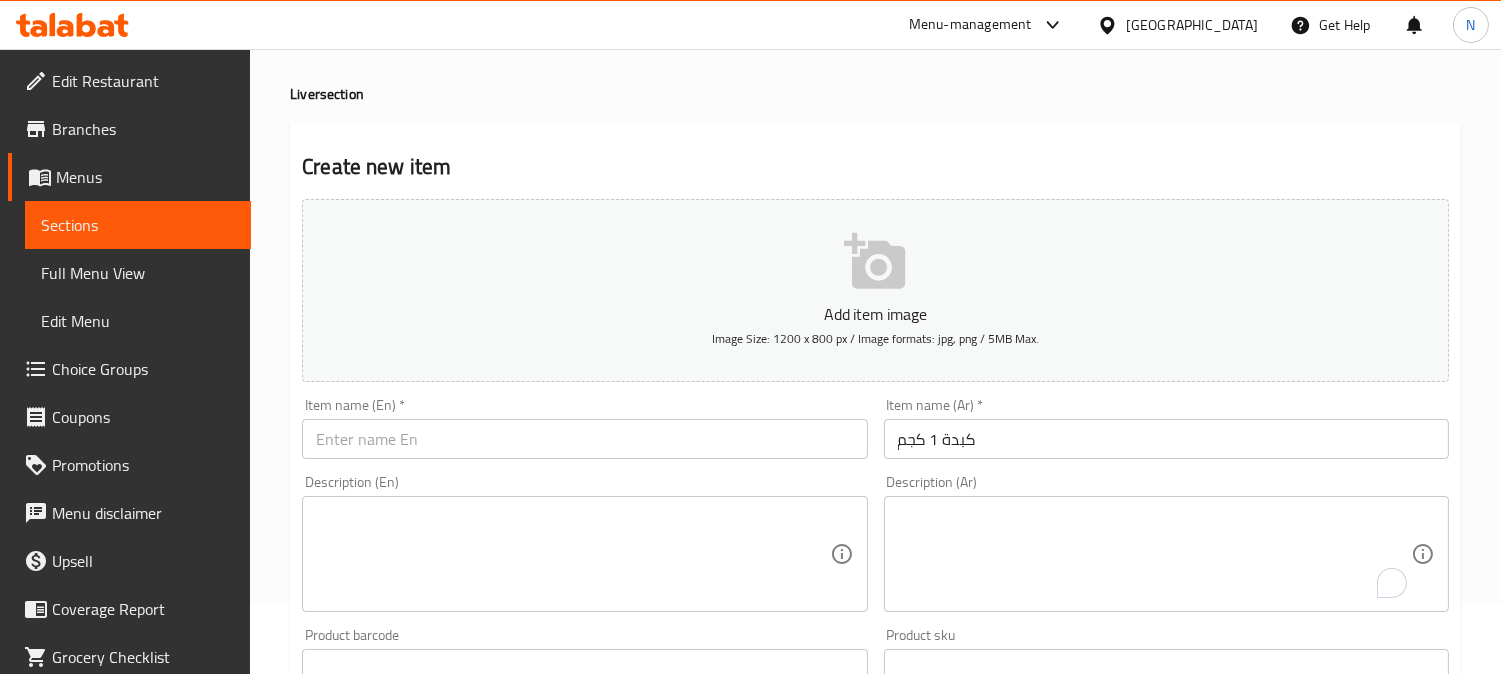 scroll, scrollTop: 68, scrollLeft: 0, axis: vertical 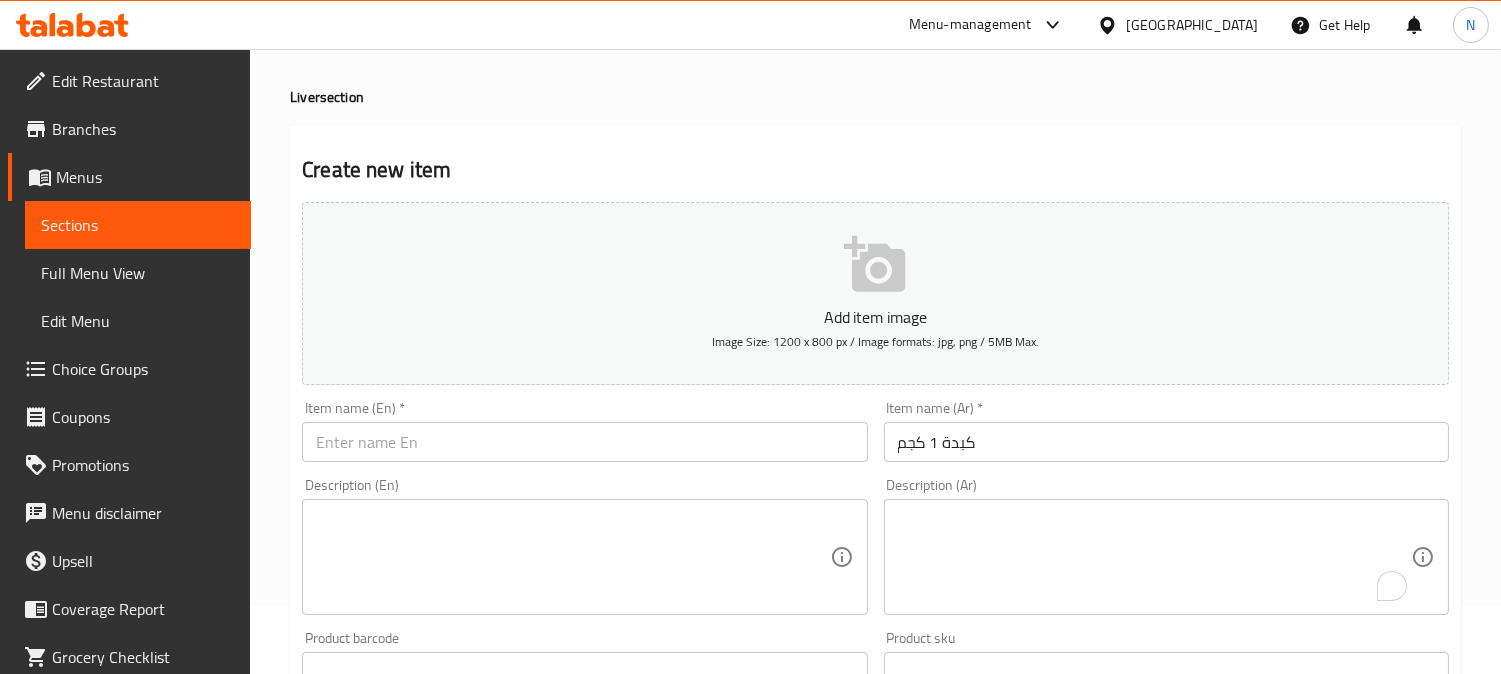 click at bounding box center [584, 442] 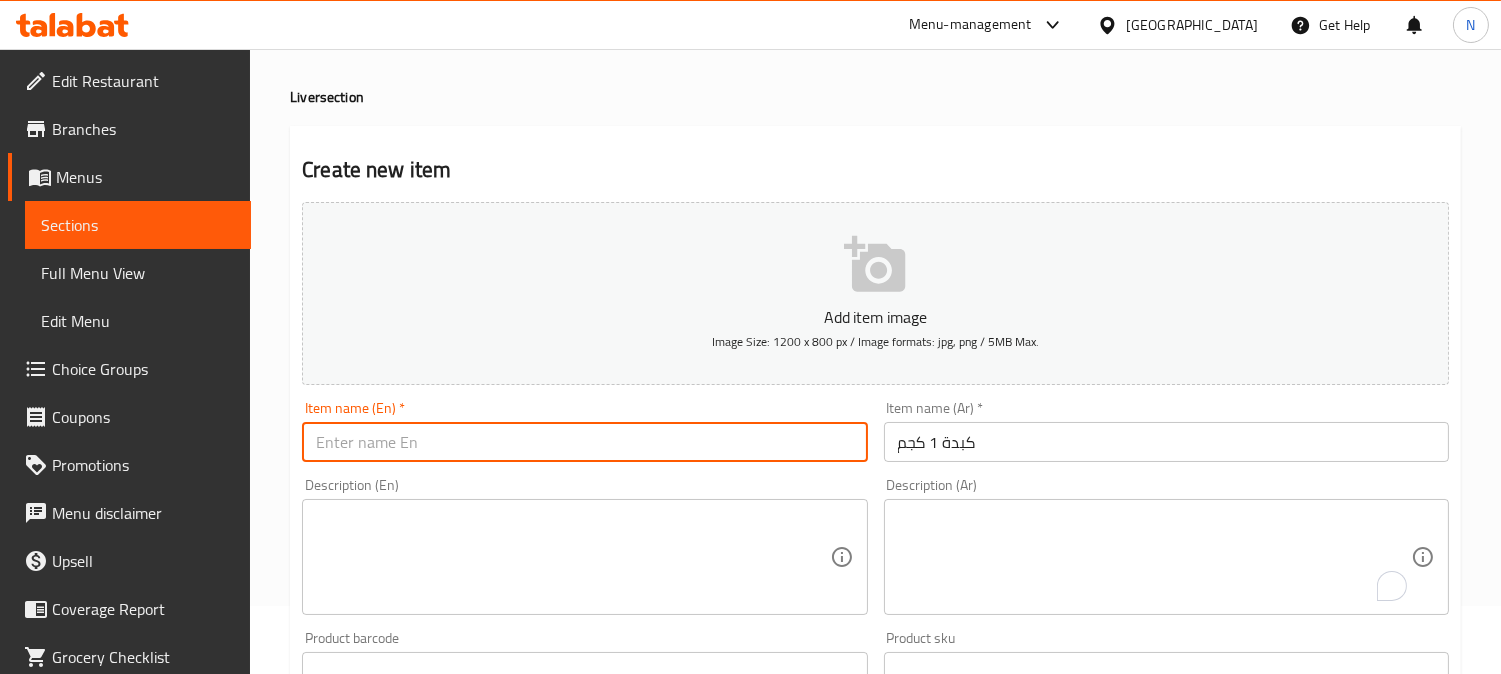 paste on "Liver 1 Kg" 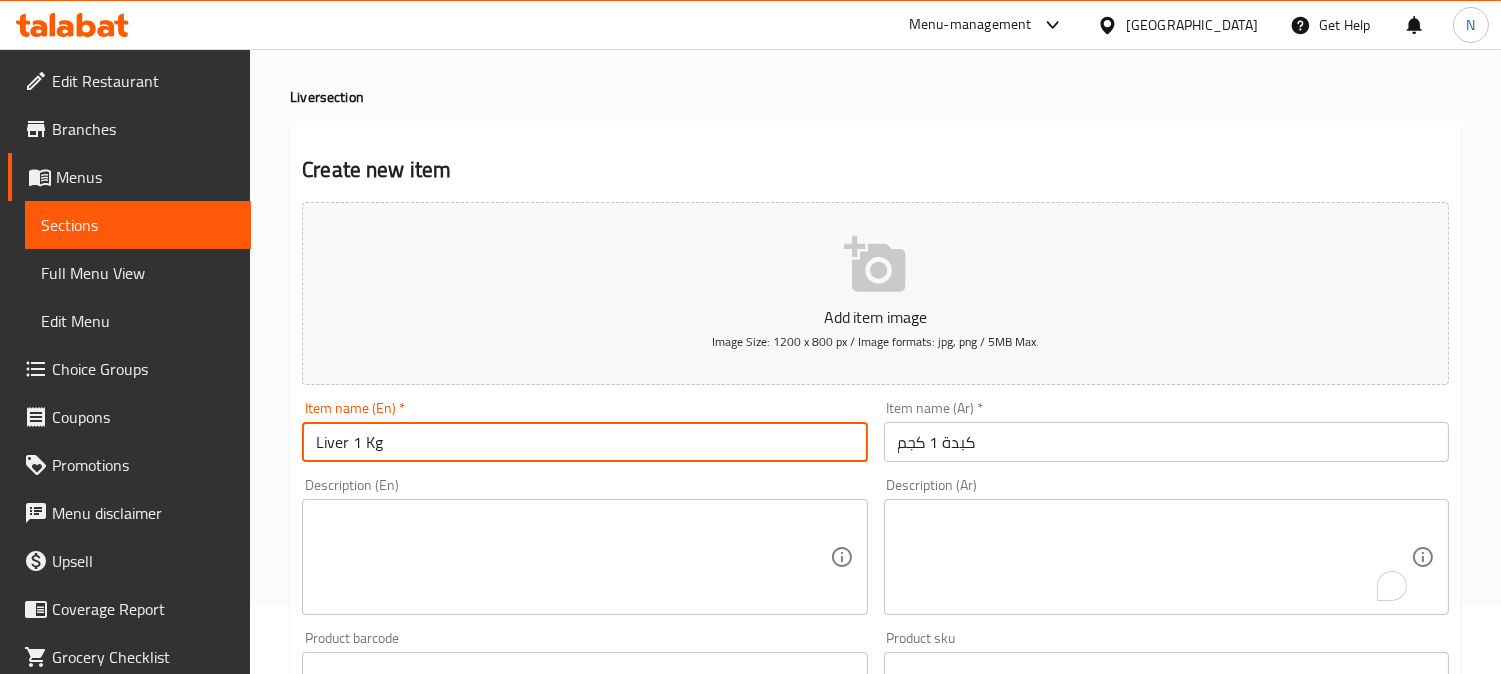 type on "Liver 1 Kg" 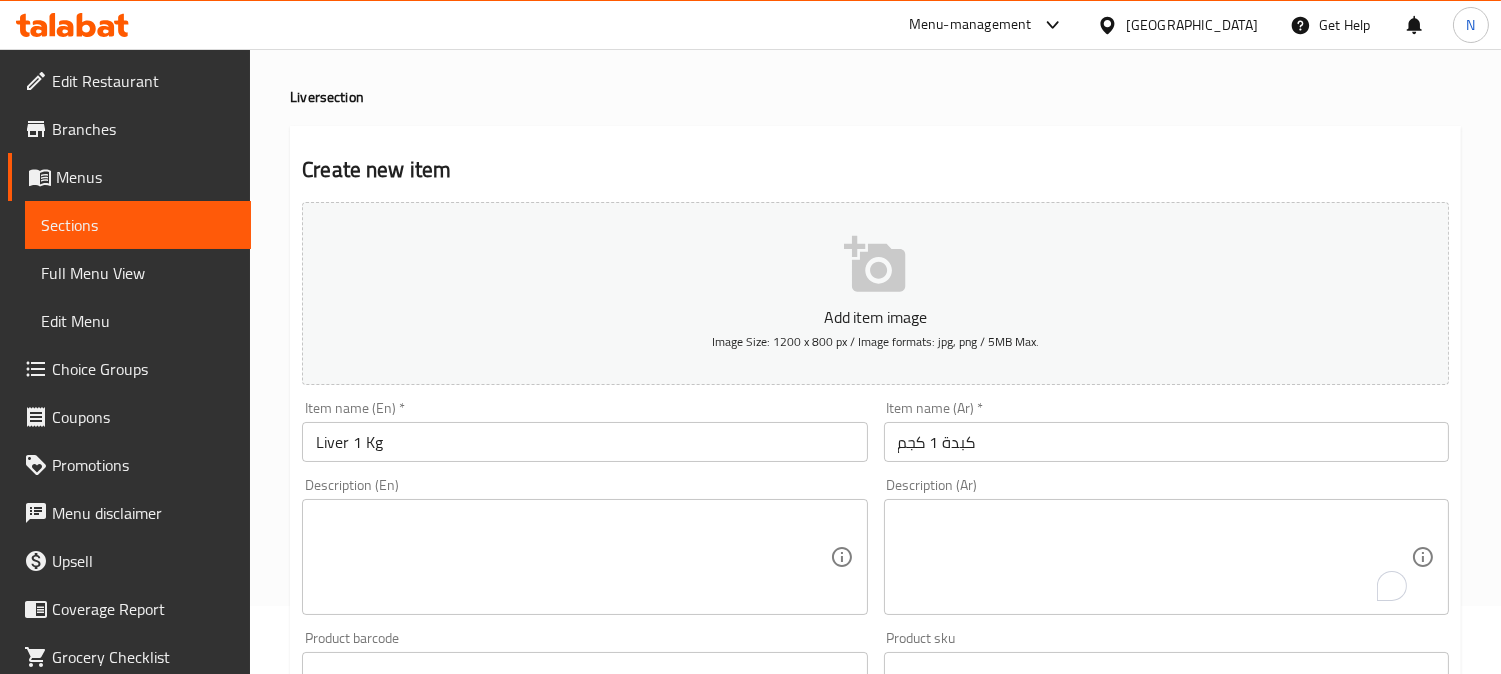 click at bounding box center (1154, 557) 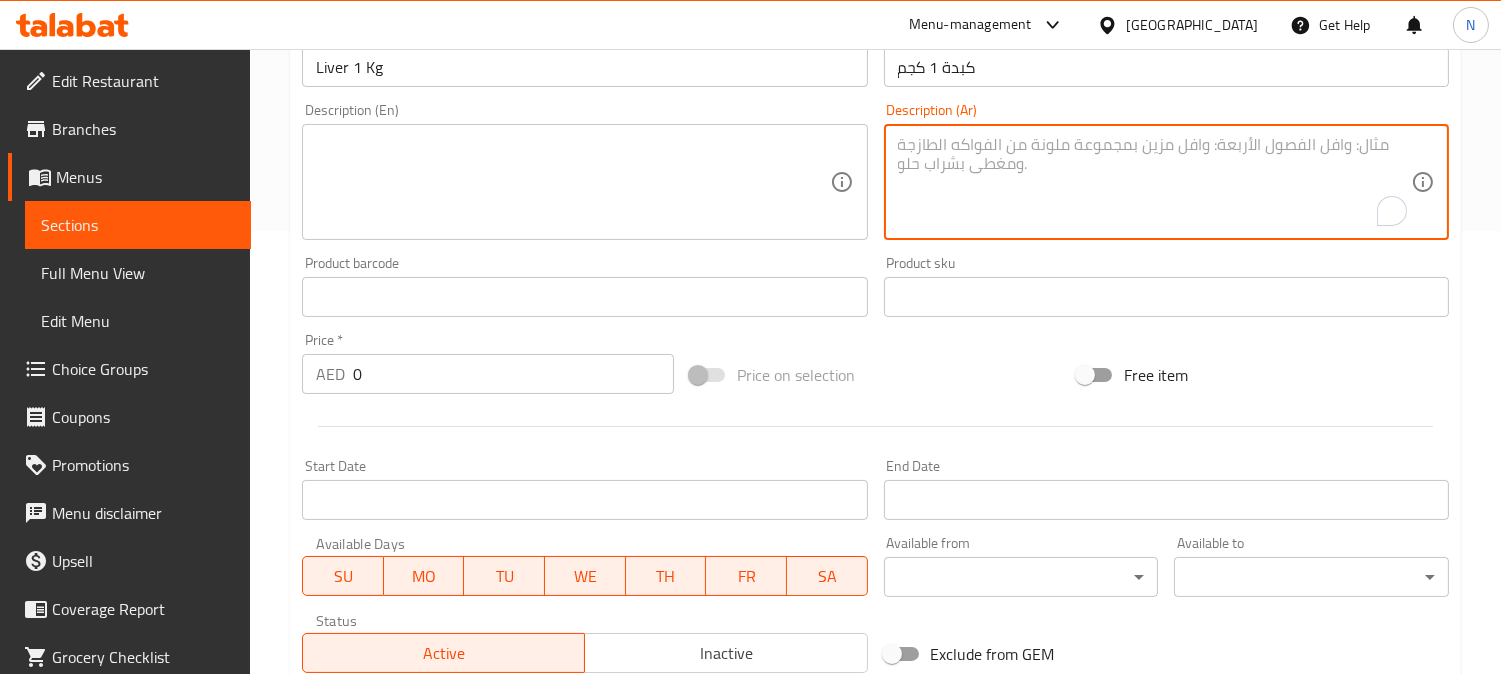 scroll, scrollTop: 513, scrollLeft: 0, axis: vertical 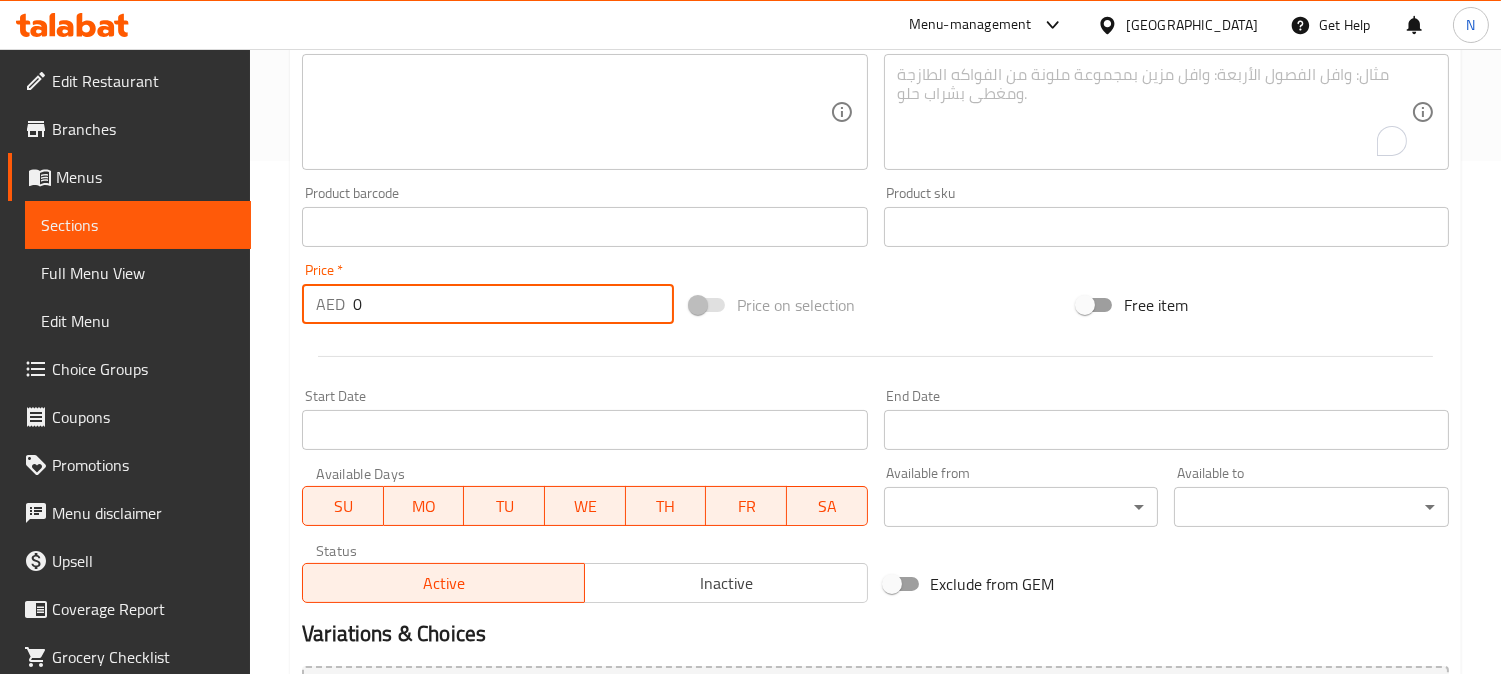 drag, startPoint x: 412, startPoint y: 306, endPoint x: 284, endPoint y: 293, distance: 128.65846 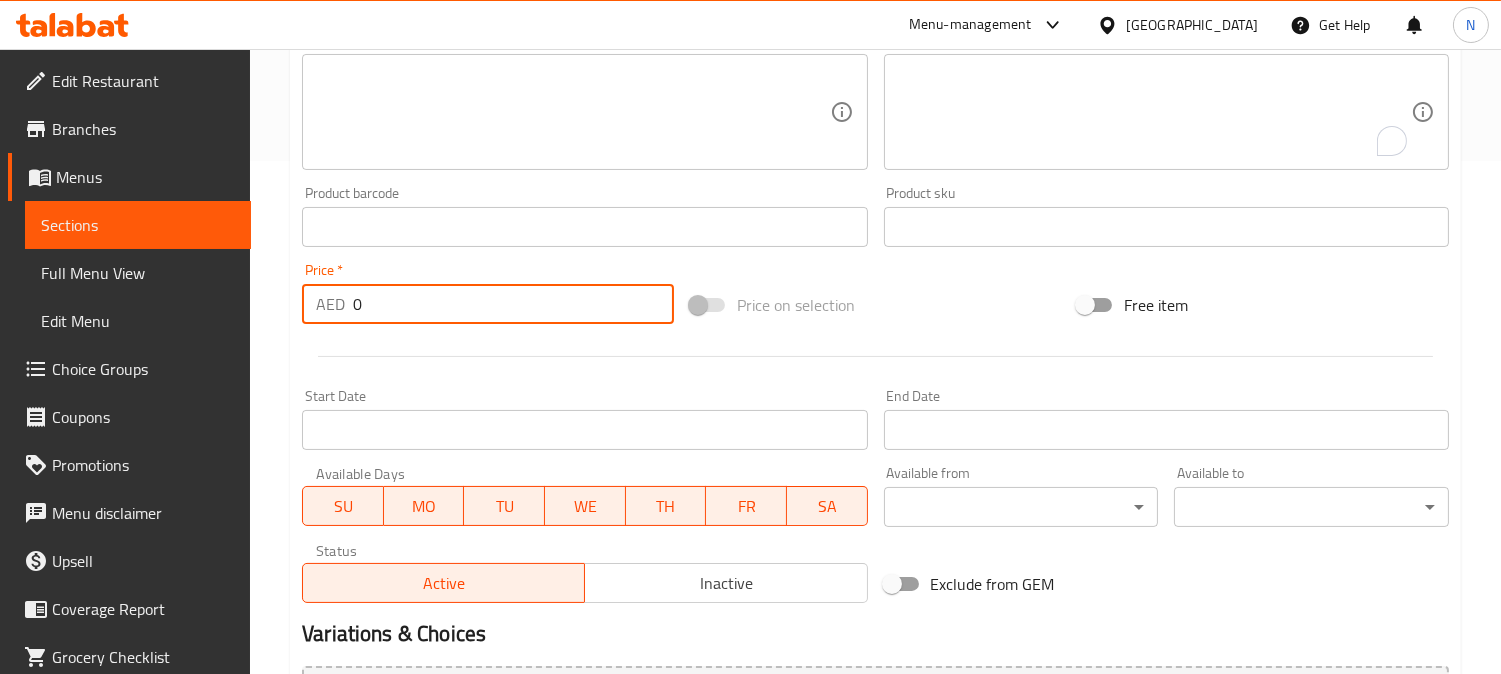 click on "Home / Restaurants management / Menus / Sections / item / create Liver  section Create new item Add item image Image Size: 1200 x 800 px / Image formats: jpg, png / 5MB Max. Item name (En)   * Liver 1 Kg Item name (En)  * Item name (Ar)   * كبدة 1 كجم Item name (Ar)  * Description (En) Description (En) Description (Ar) Description (Ar) Product barcode Product barcode Product sku Product sku Price   * AED 0 Price  * Price on selection Free item Start Date Start Date End Date End Date Available Days SU MO TU WE TH FR SA Available from ​ ​ Available to ​ ​ Status Active Inactive Exclude from GEM Variations & Choices Add variant ASSIGN CHOICE GROUP Create" at bounding box center [875, 218] 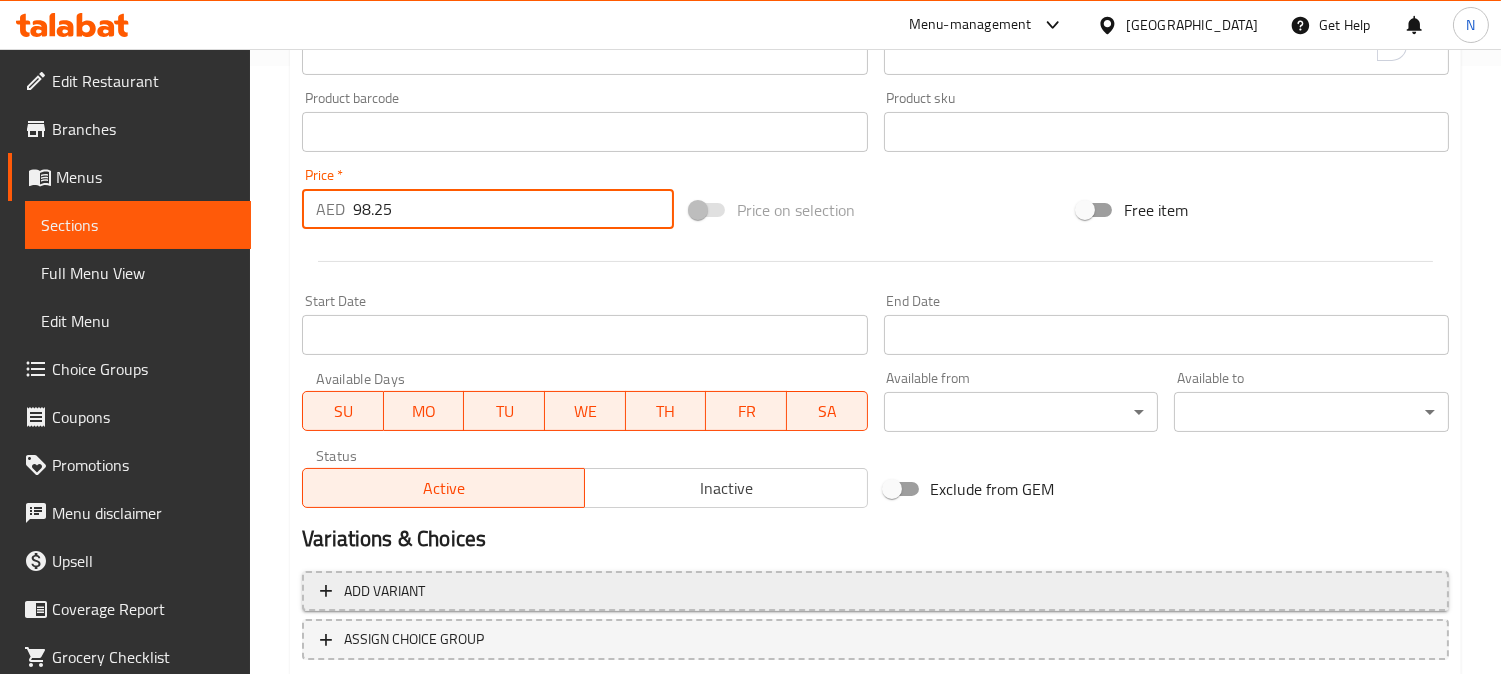 scroll, scrollTop: 735, scrollLeft: 0, axis: vertical 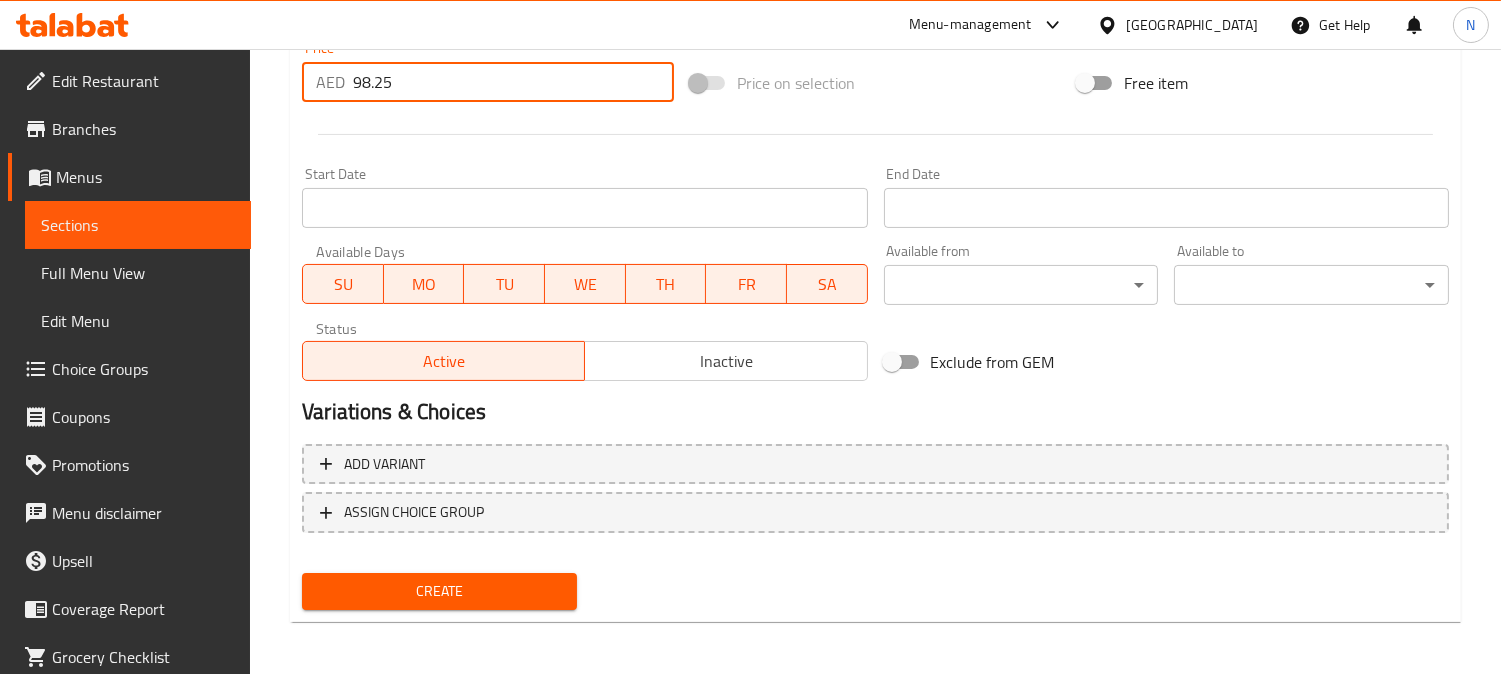 type on "98.25" 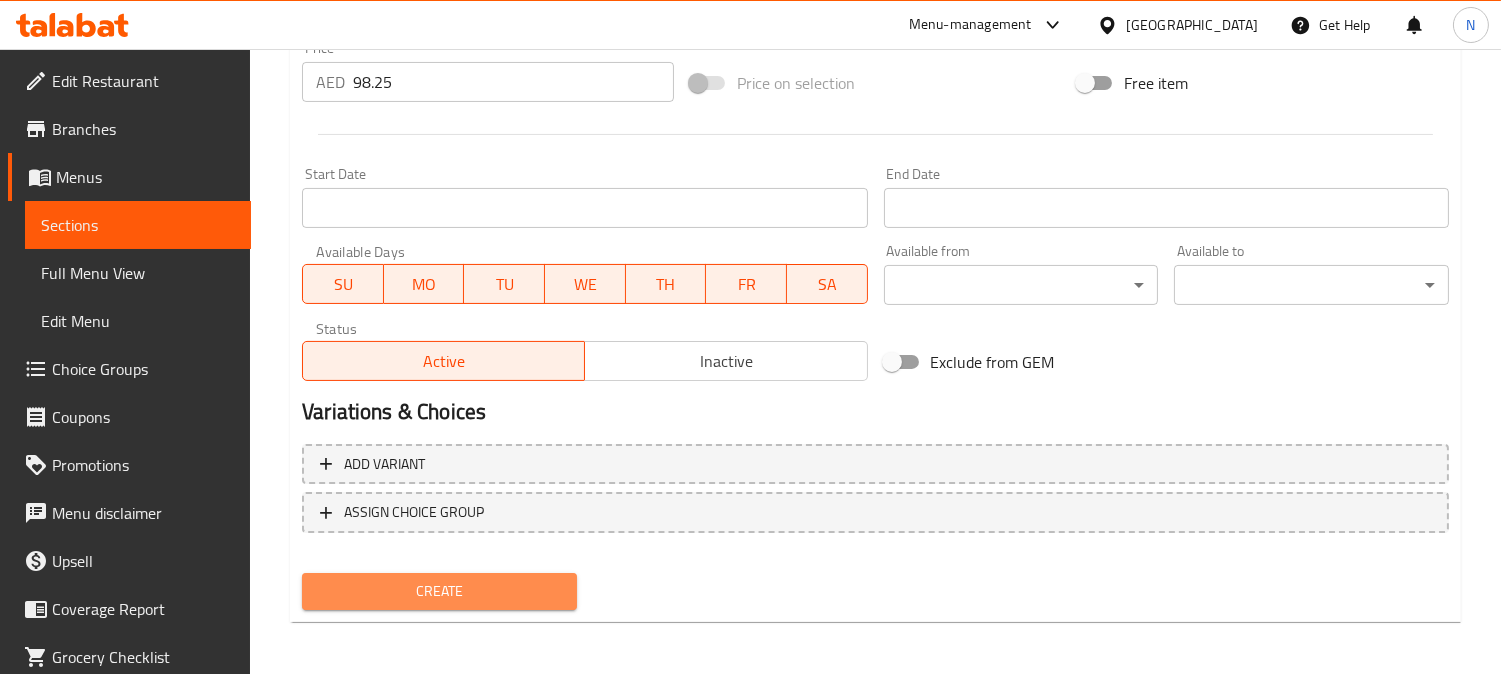 click on "Create" at bounding box center [439, 591] 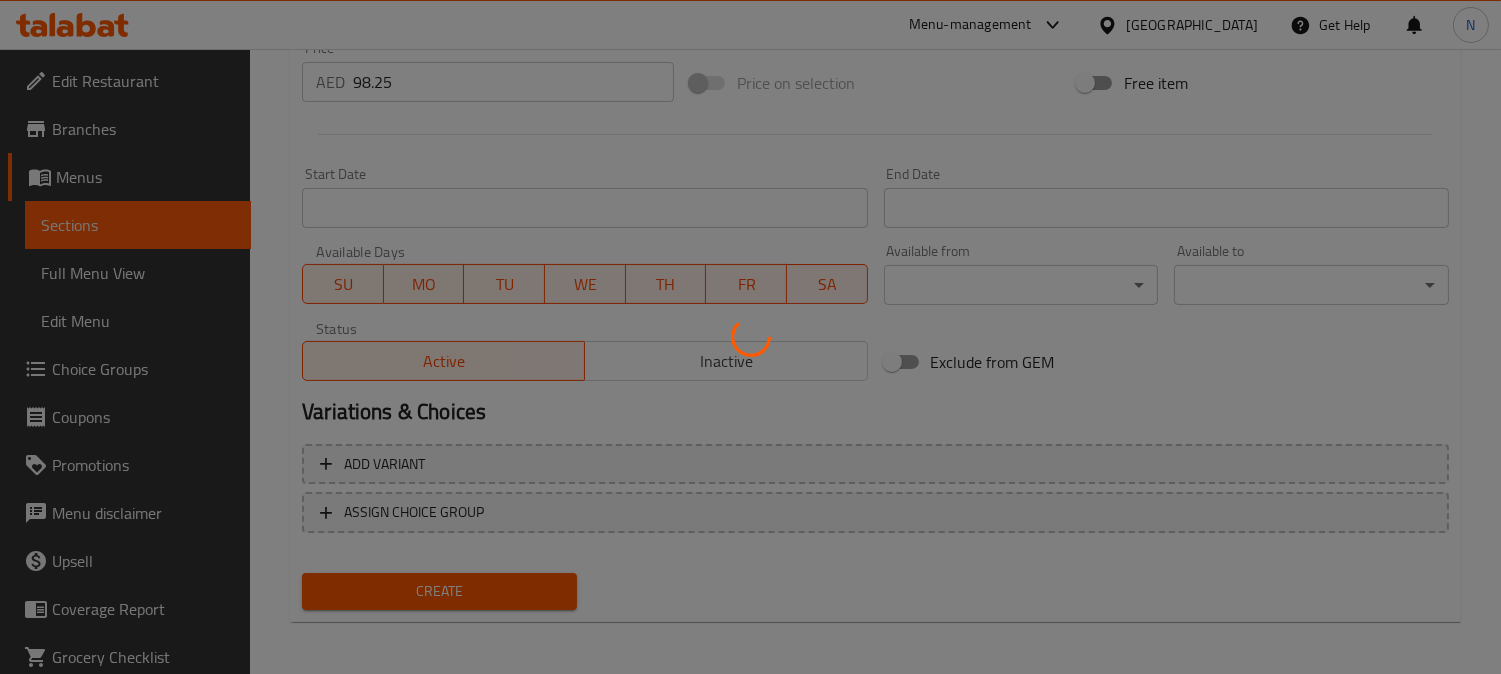 type 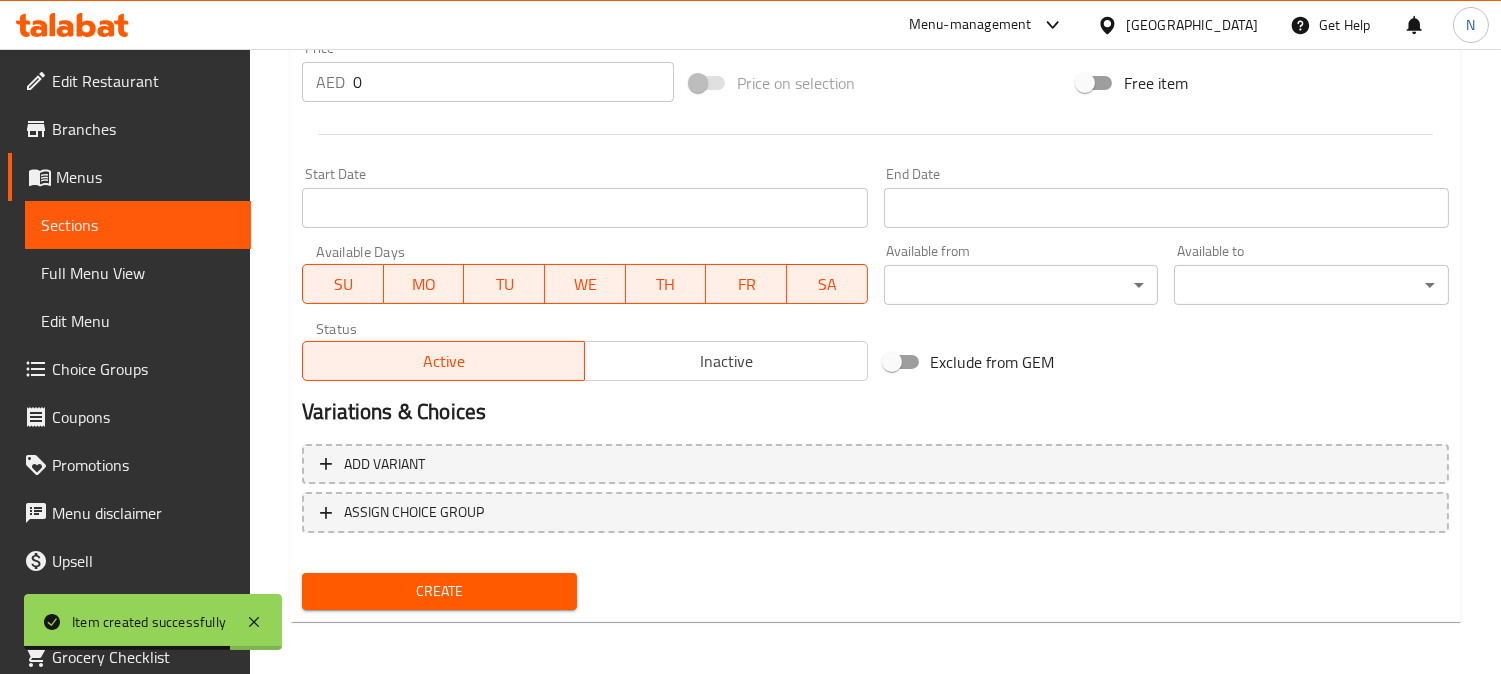 click on "Exclude from GEM" at bounding box center (1070, 362) 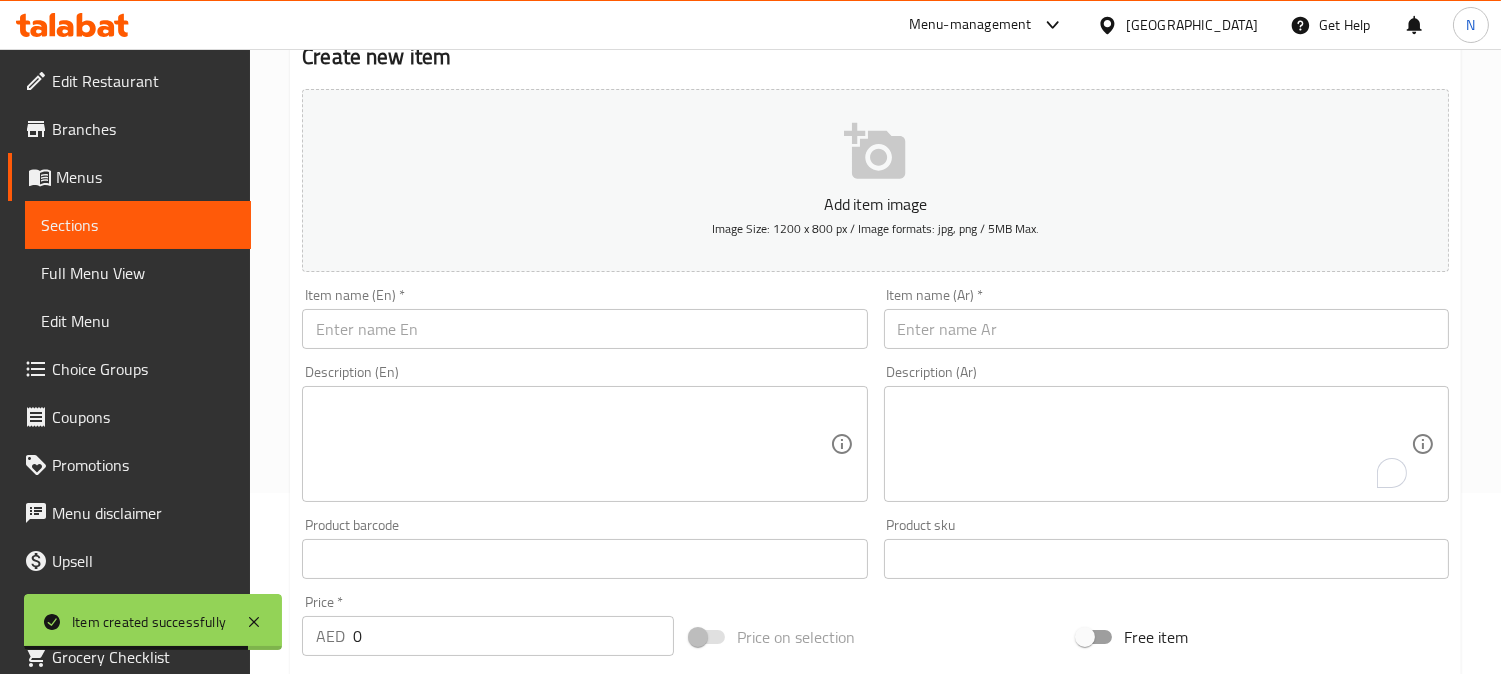 scroll, scrollTop: 180, scrollLeft: 0, axis: vertical 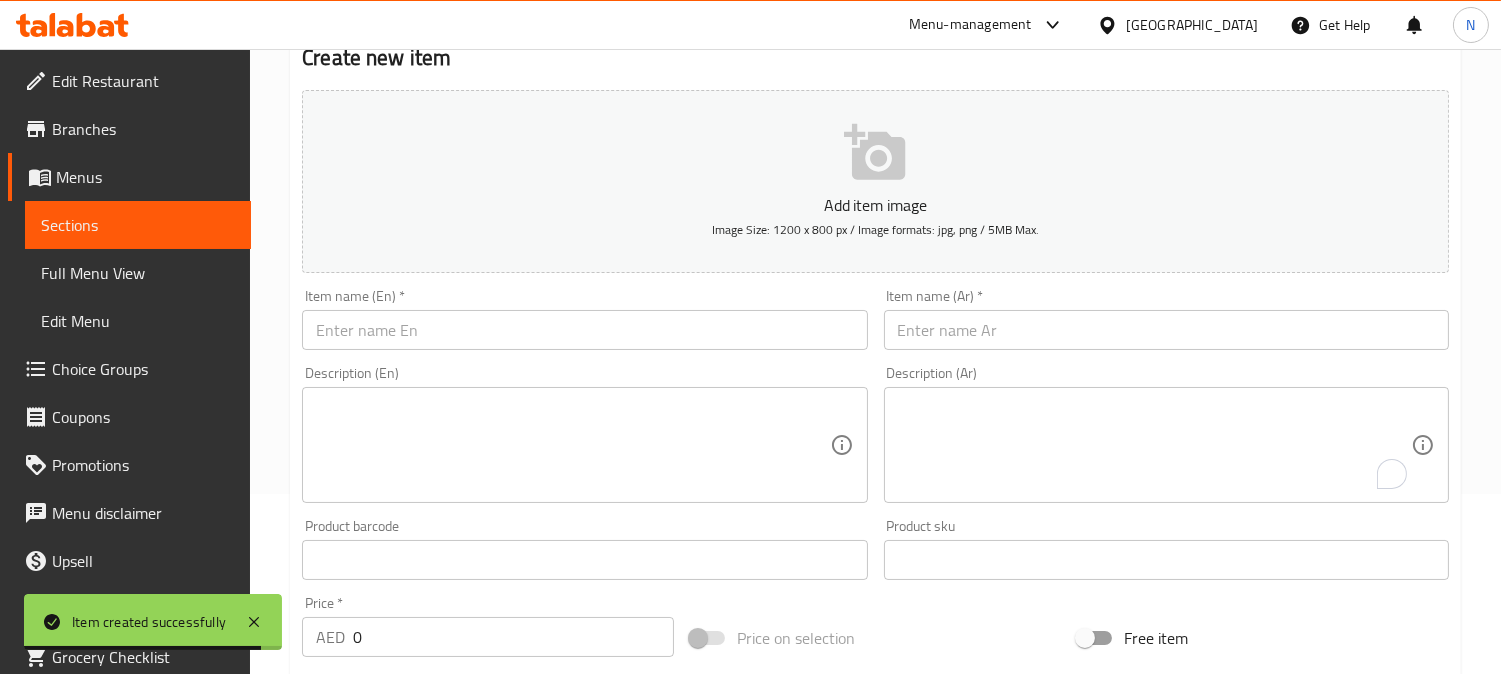 click at bounding box center (1166, 330) 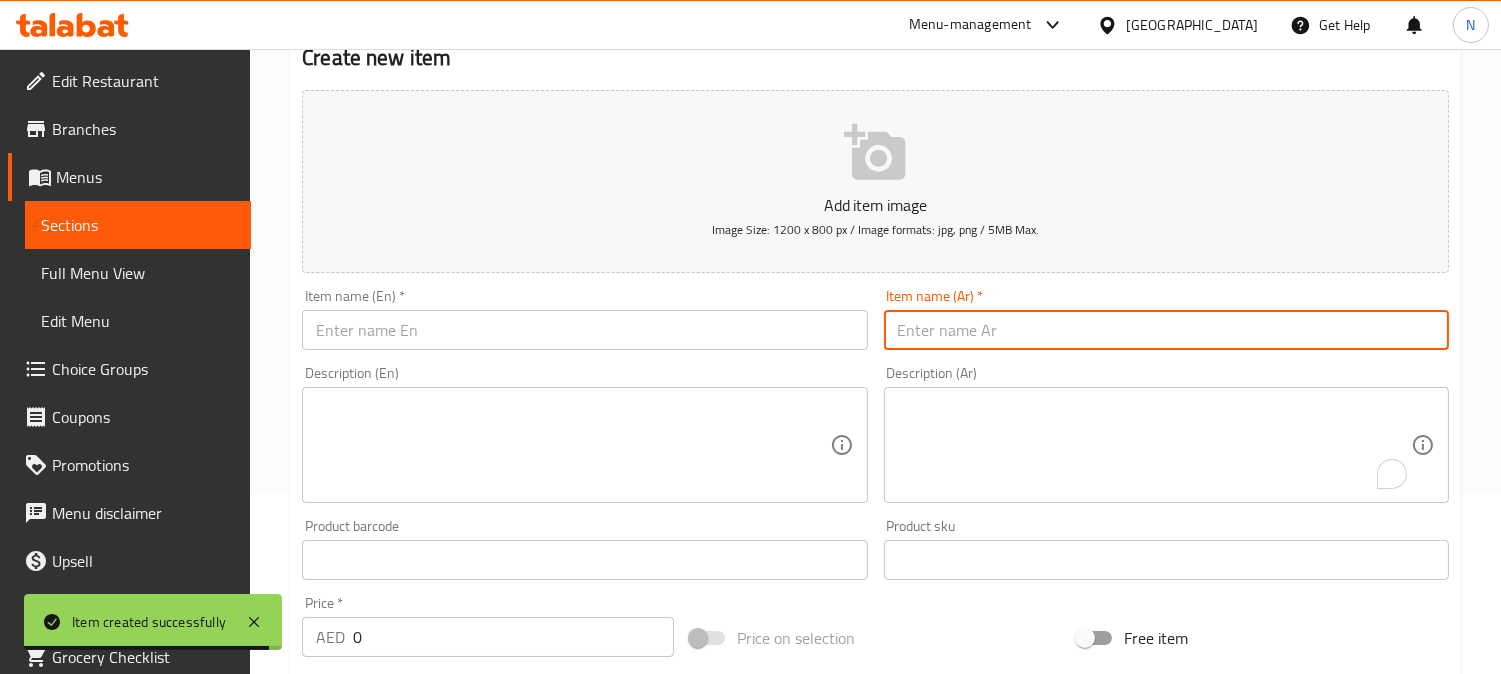 paste on "الكبدة نصف كيلو" 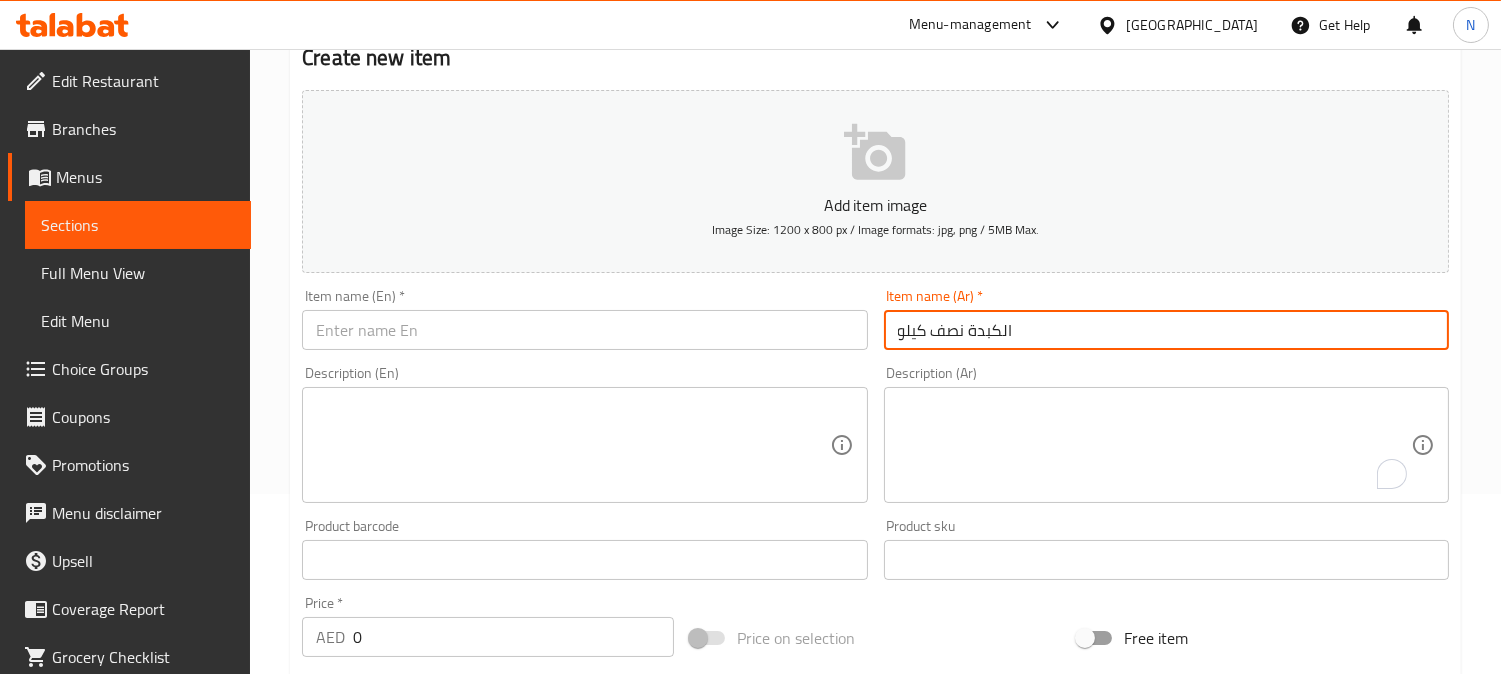 type on "الكبدة نصف كيلو" 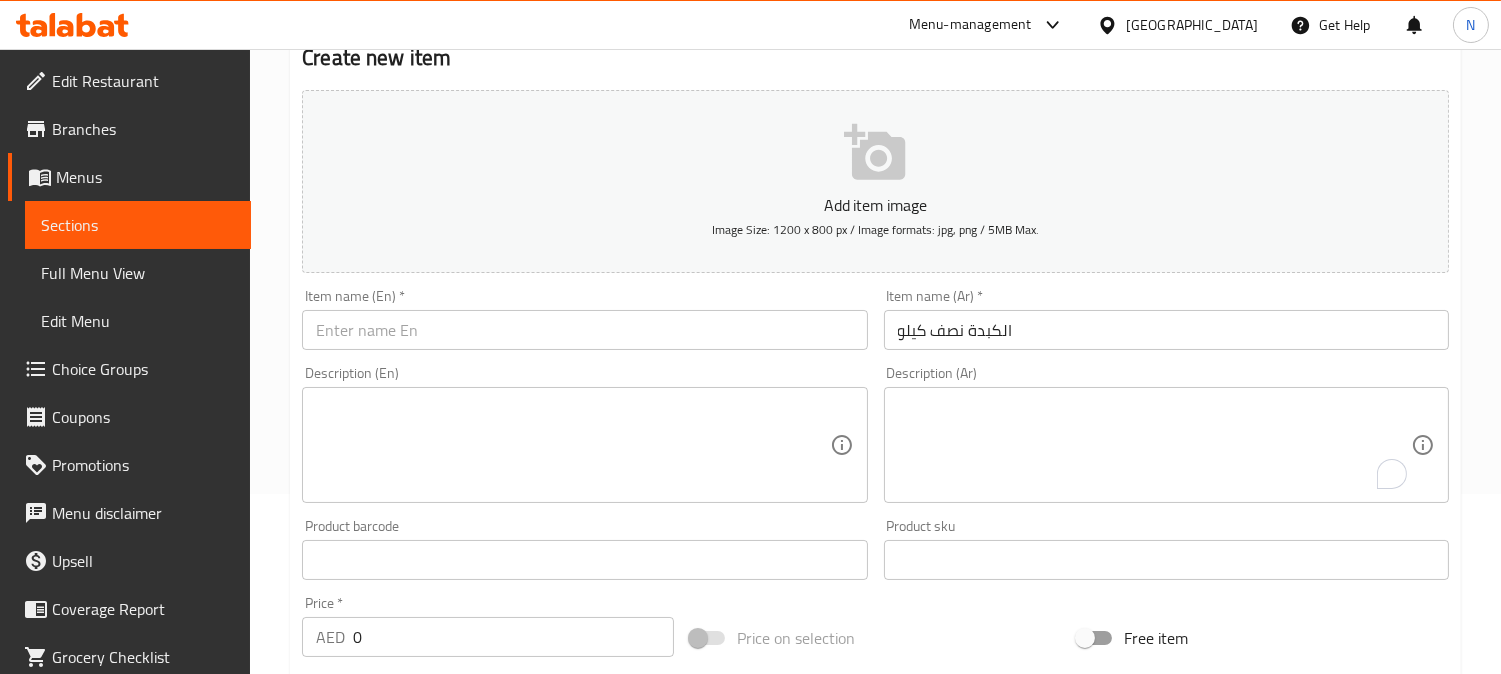click on "Home / Restaurants management / Menus / Sections / item / create Liver  section Create new item Add item image Image Size: 1200 x 800 px / Image formats: jpg, png / 5MB Max. Item name (En)   * Item name (En)  * Item name (Ar)   * الكبدة نصف كيلو Item name (Ar)  * Description (En) Description (En) Description (Ar) Description (Ar) Product barcode Product barcode Product sku Product sku Price   * AED 0 Price  * Price on selection Free item Start Date Start Date End Date End Date Available Days SU MO TU WE TH FR SA Available from ​ ​ Available to ​ ​ Status Active Inactive Exclude from GEM Variations & Choices Add variant ASSIGN CHOICE GROUP Create" at bounding box center [875, 551] 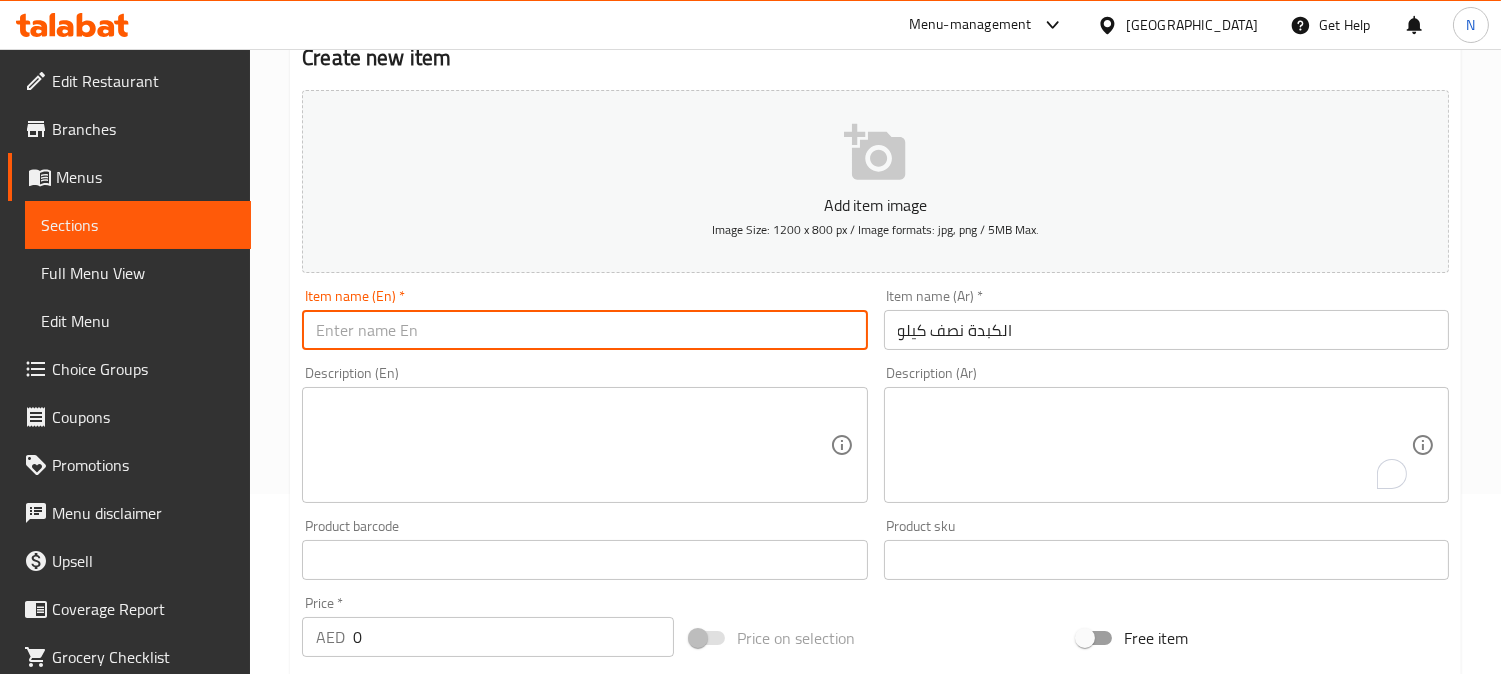 paste on "Liver Half Kg" 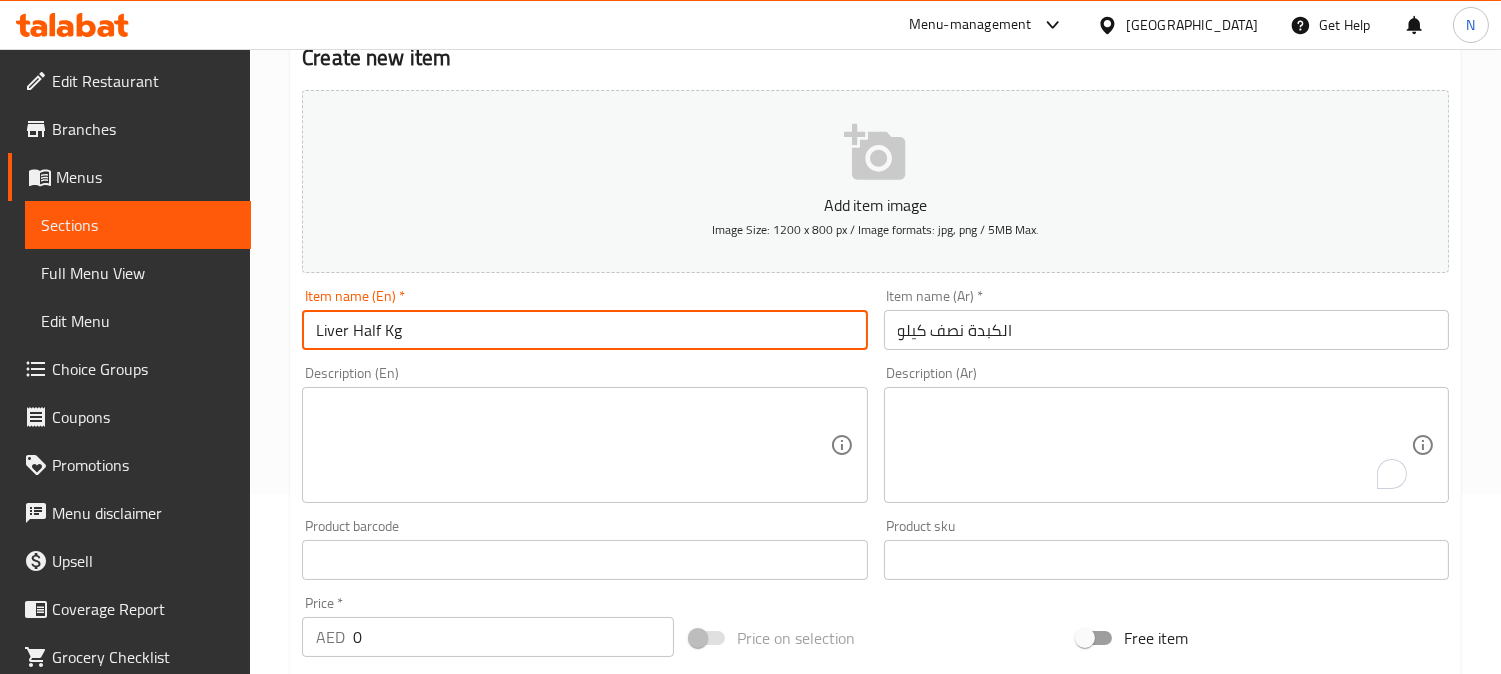 type on "Liver Half Kg" 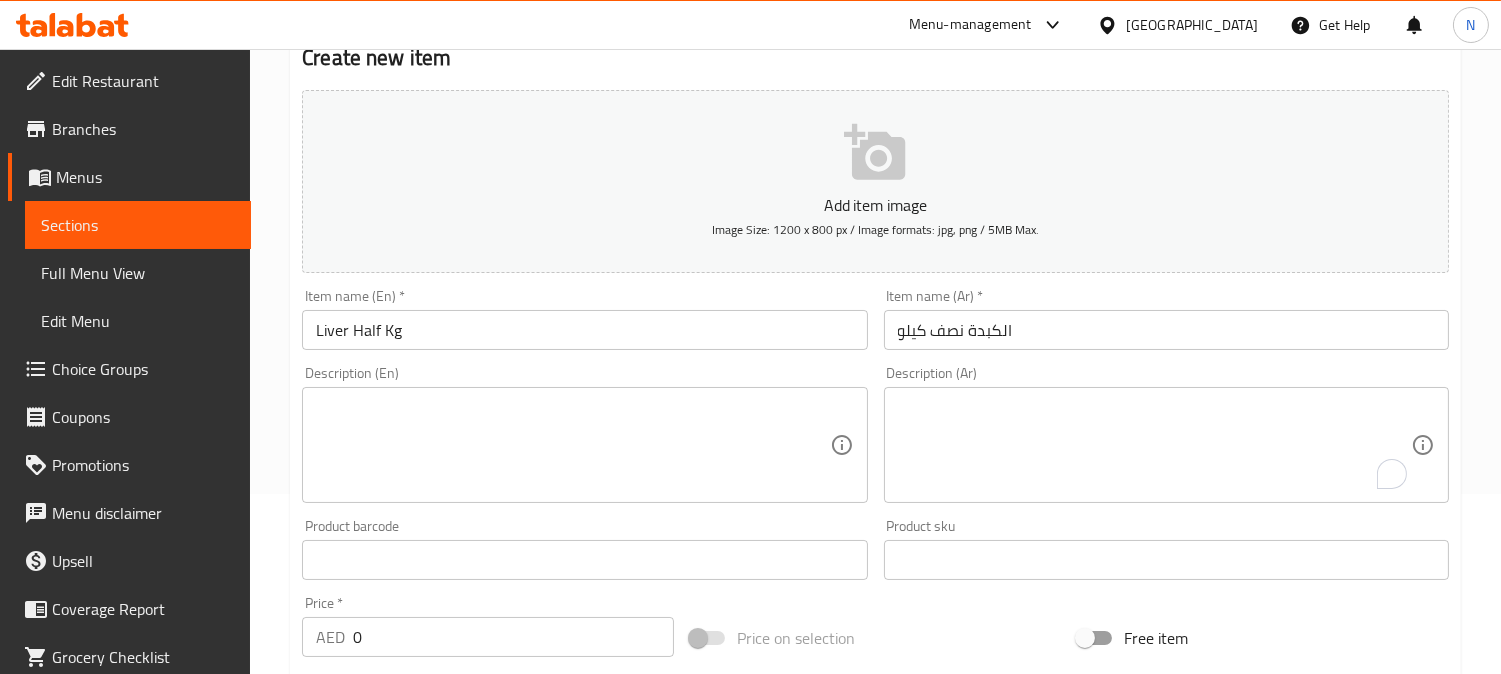 drag, startPoint x: 1466, startPoint y: 392, endPoint x: 1410, endPoint y: 404, distance: 57.271286 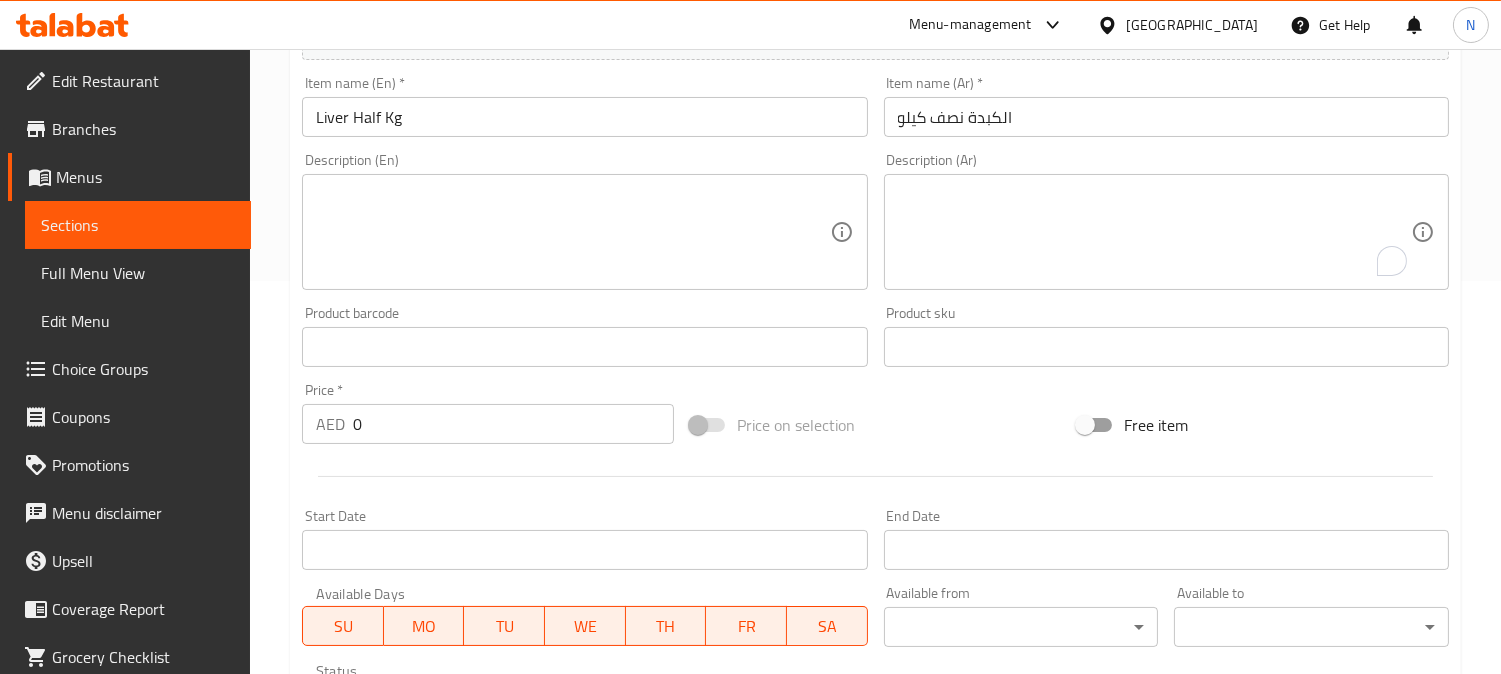 scroll, scrollTop: 402, scrollLeft: 0, axis: vertical 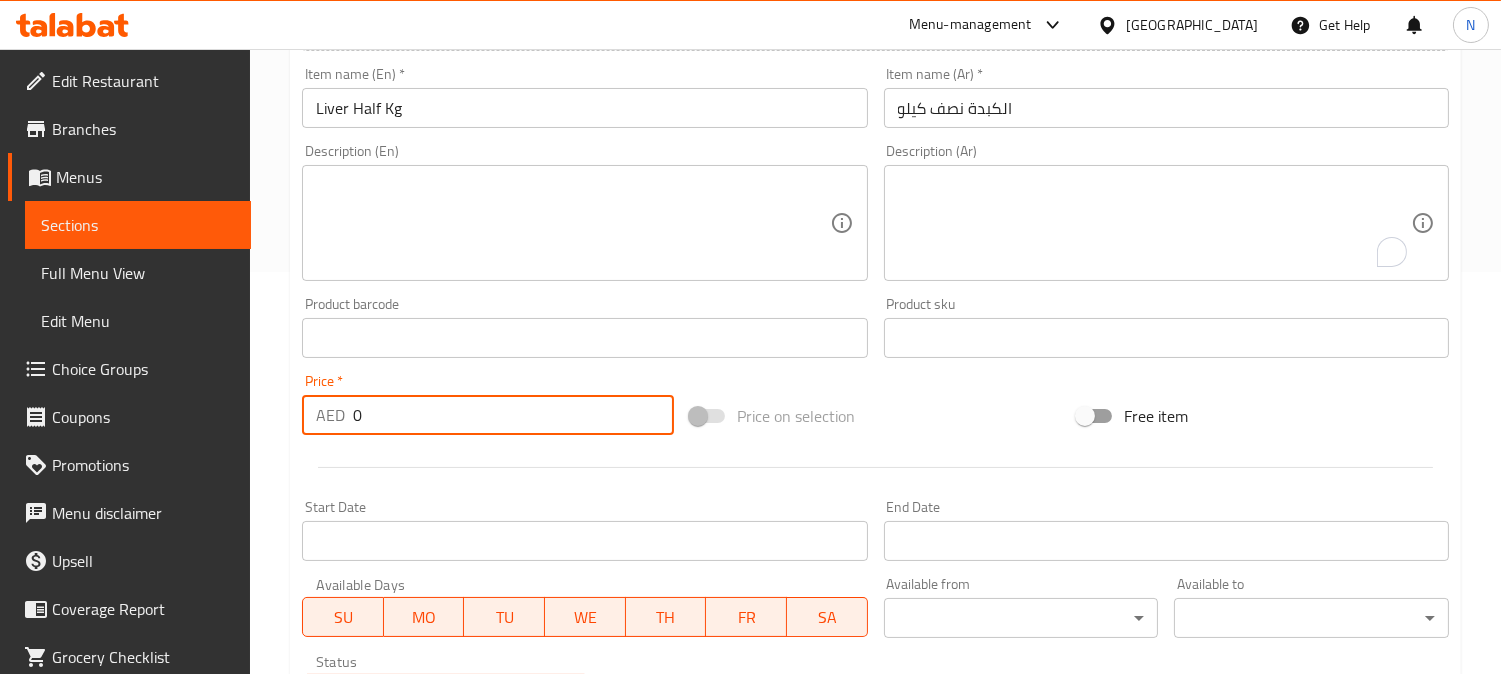 drag, startPoint x: 381, startPoint y: 400, endPoint x: 303, endPoint y: 441, distance: 88.11924 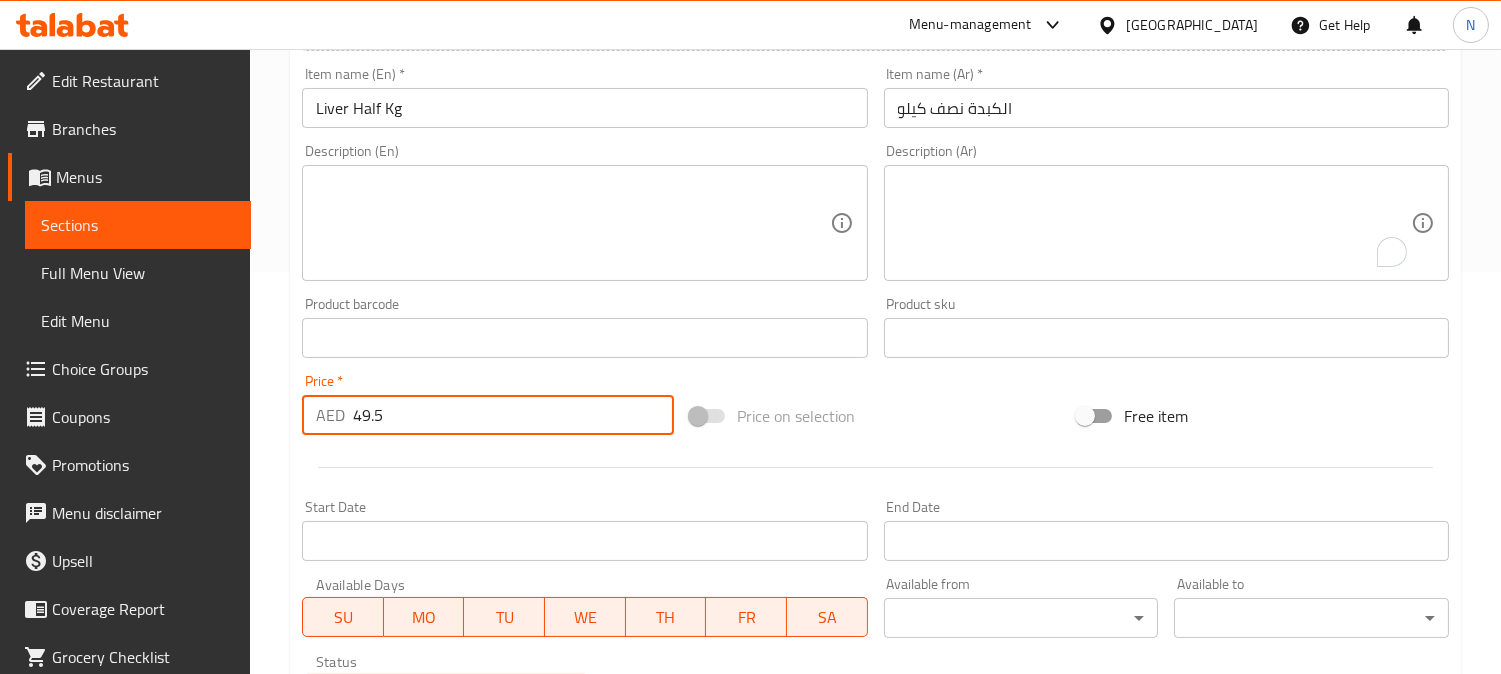type on "49.5" 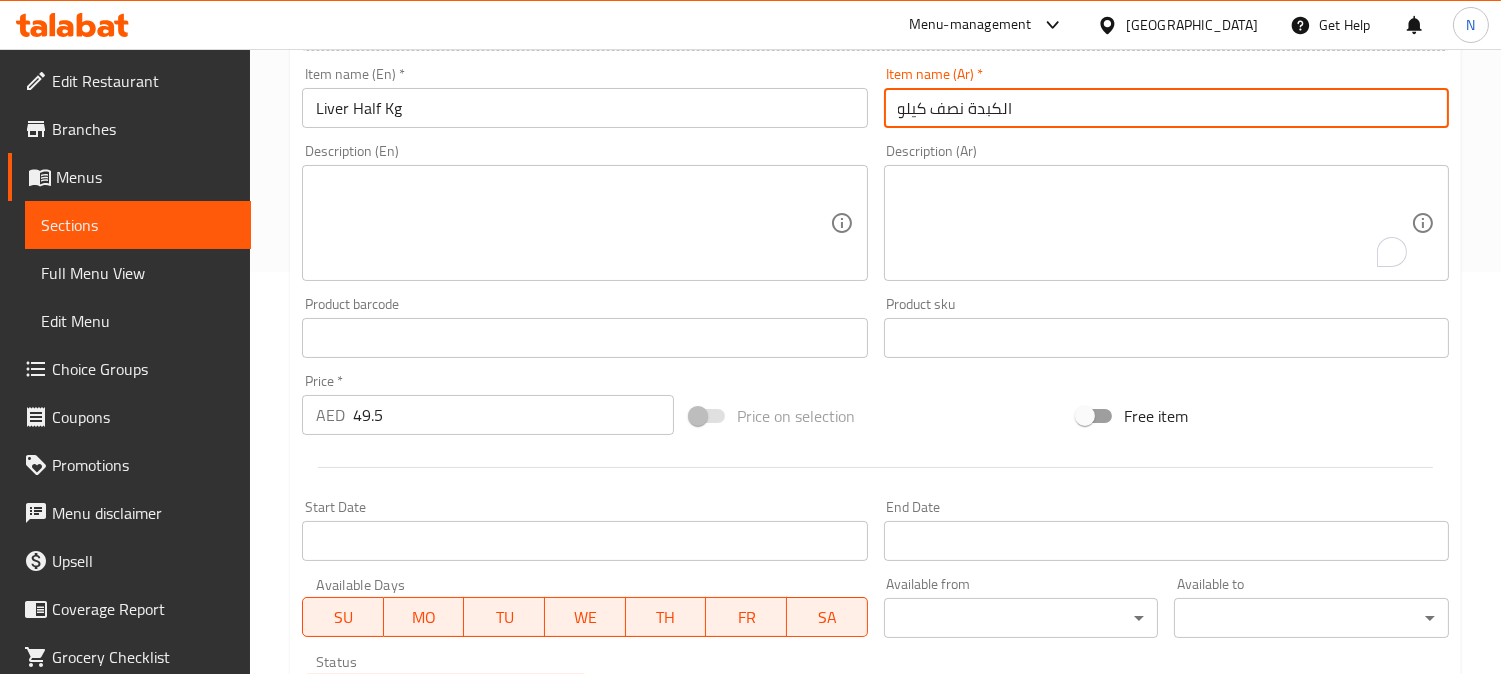click on "الكبدة نصف كيلو" at bounding box center [1166, 108] 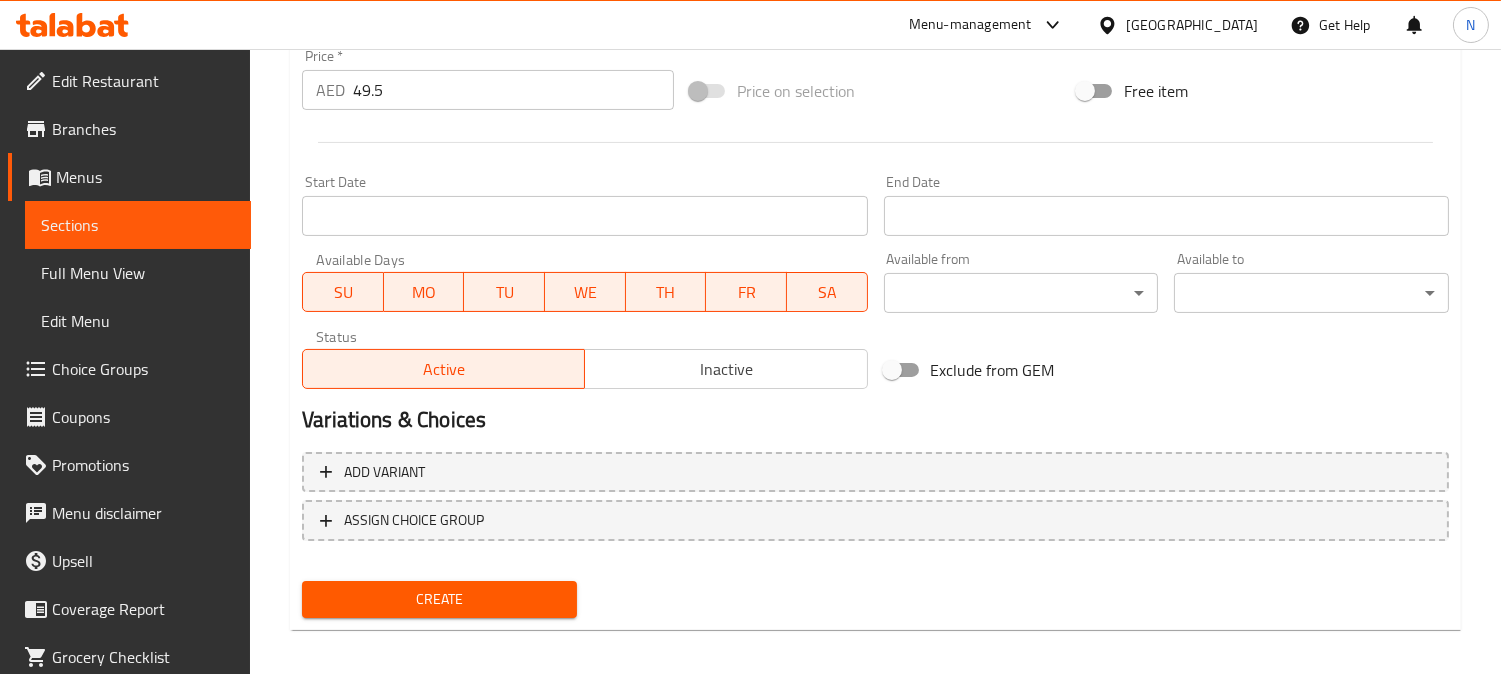 scroll, scrollTop: 735, scrollLeft: 0, axis: vertical 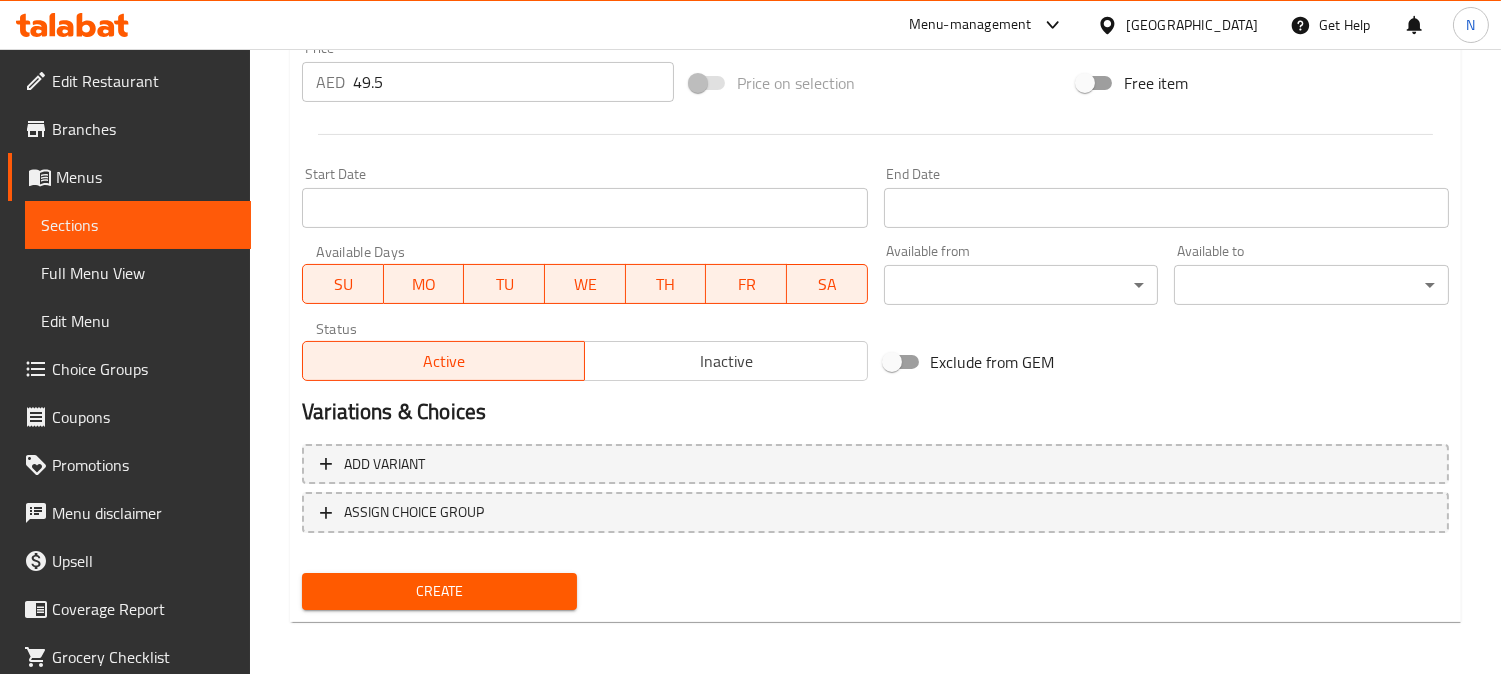 click on "Create" at bounding box center (439, 591) 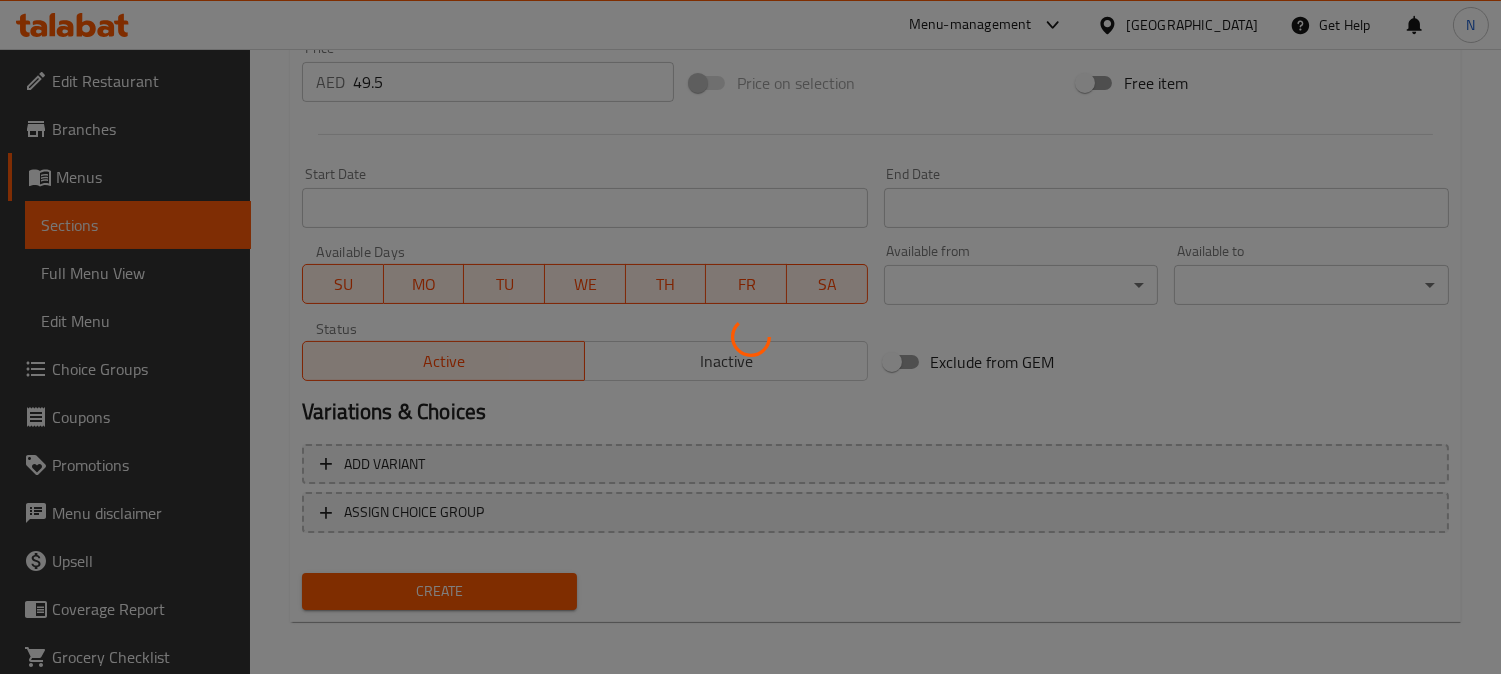 type 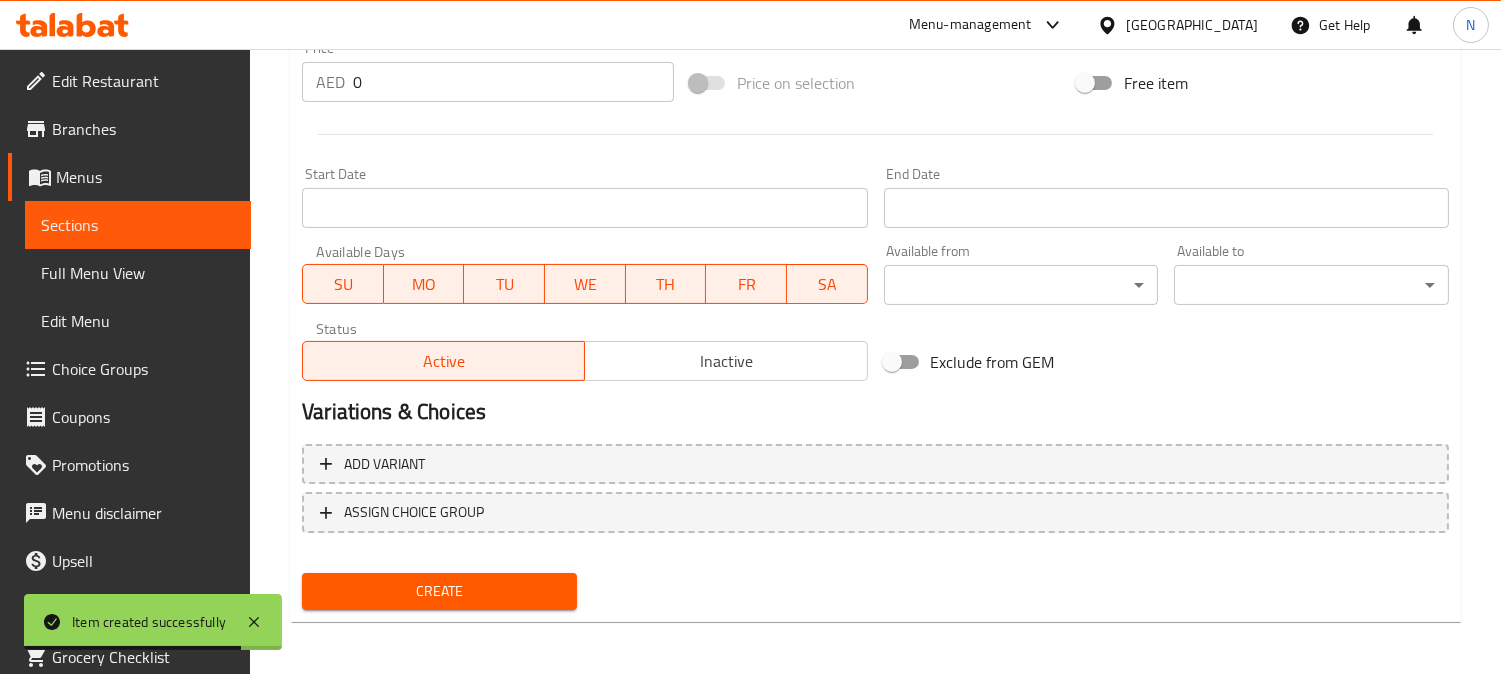 click on "Home / Restaurants management / Menus / Sections / item / create Liver  section Create new item Add item image Image Size: 1200 x 800 px / Image formats: jpg, png / 5MB Max. Item name (En)   * Item name (En)  * Item name (Ar)   * Item name (Ar)  * Description (En) Description (En) Description (Ar) Description (Ar) Product barcode Product barcode Product sku Product sku Price   * AED 0 Price  * Price on selection Free item Start Date Start Date End Date End Date Available Days SU MO TU WE TH FR SA Available from ​ ​ Available to ​ ​ Status Active Inactive Exclude from GEM Variations & Choices Add variant ASSIGN CHOICE GROUP Create" at bounding box center (875, -4) 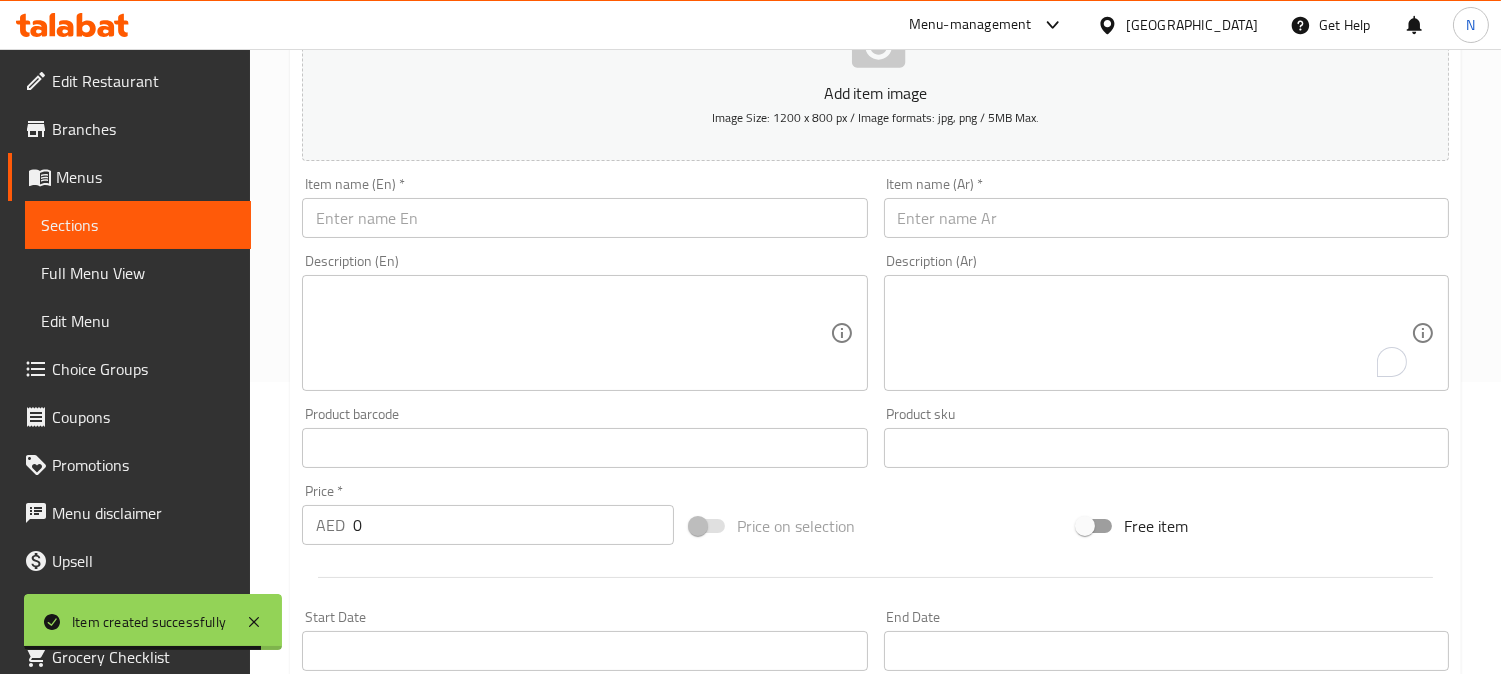 scroll, scrollTop: 291, scrollLeft: 0, axis: vertical 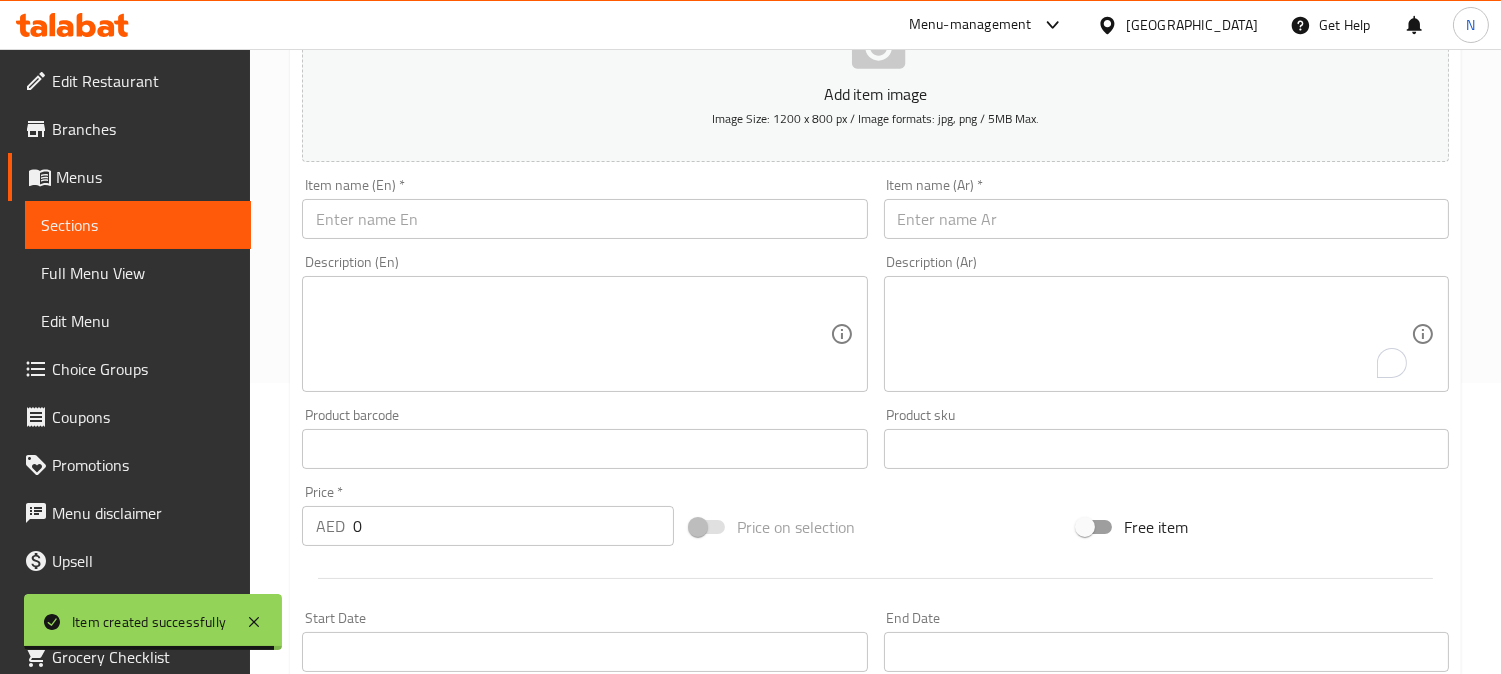 click at bounding box center (1166, 219) 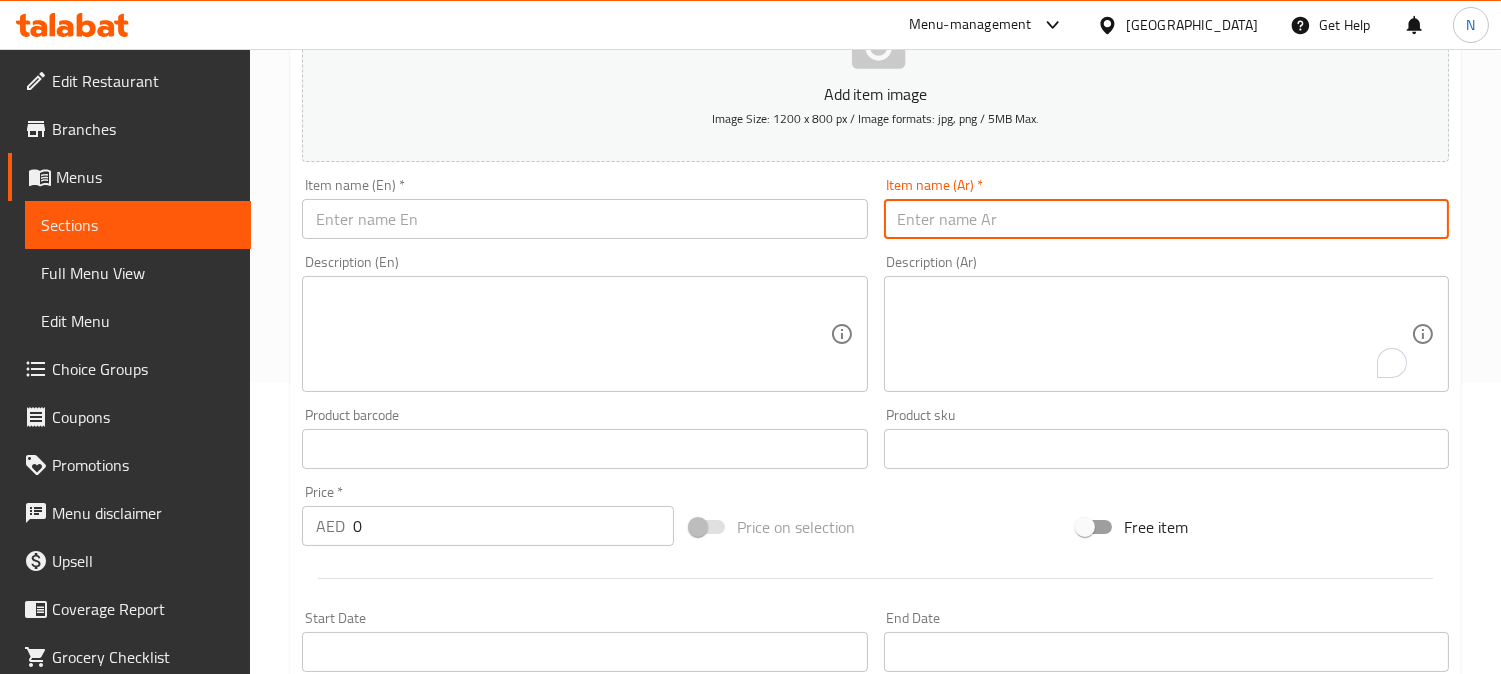 paste on "مزيج الكبدة والنقانق" 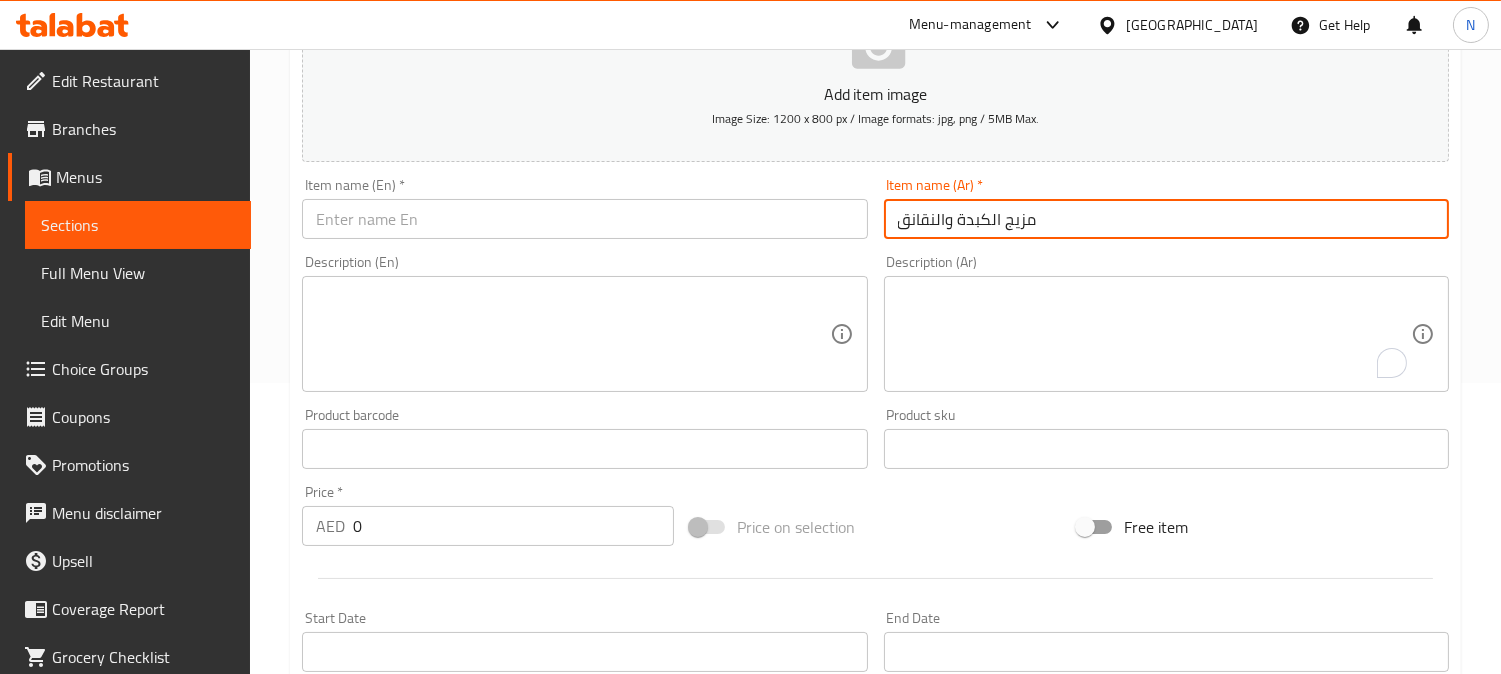 type on "مزيج الكبدة والنقانق" 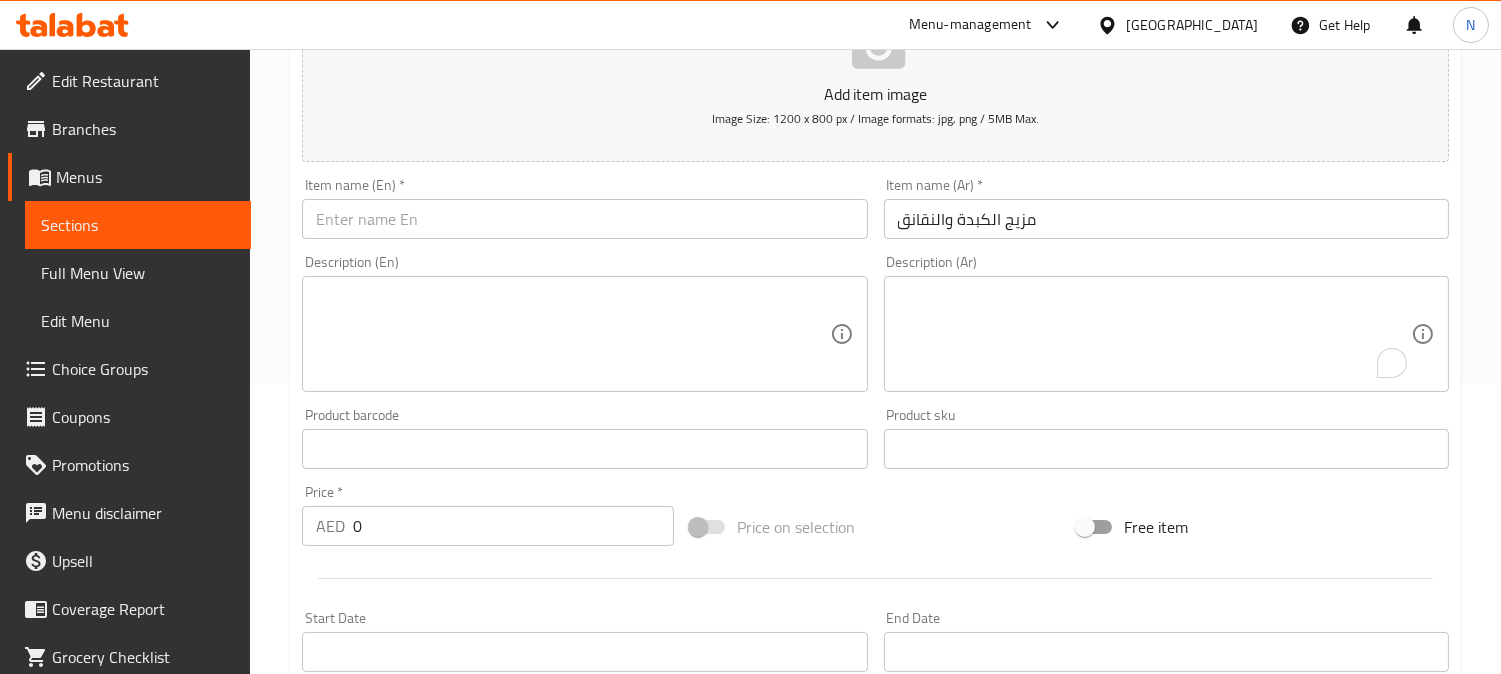 click at bounding box center [1154, 334] 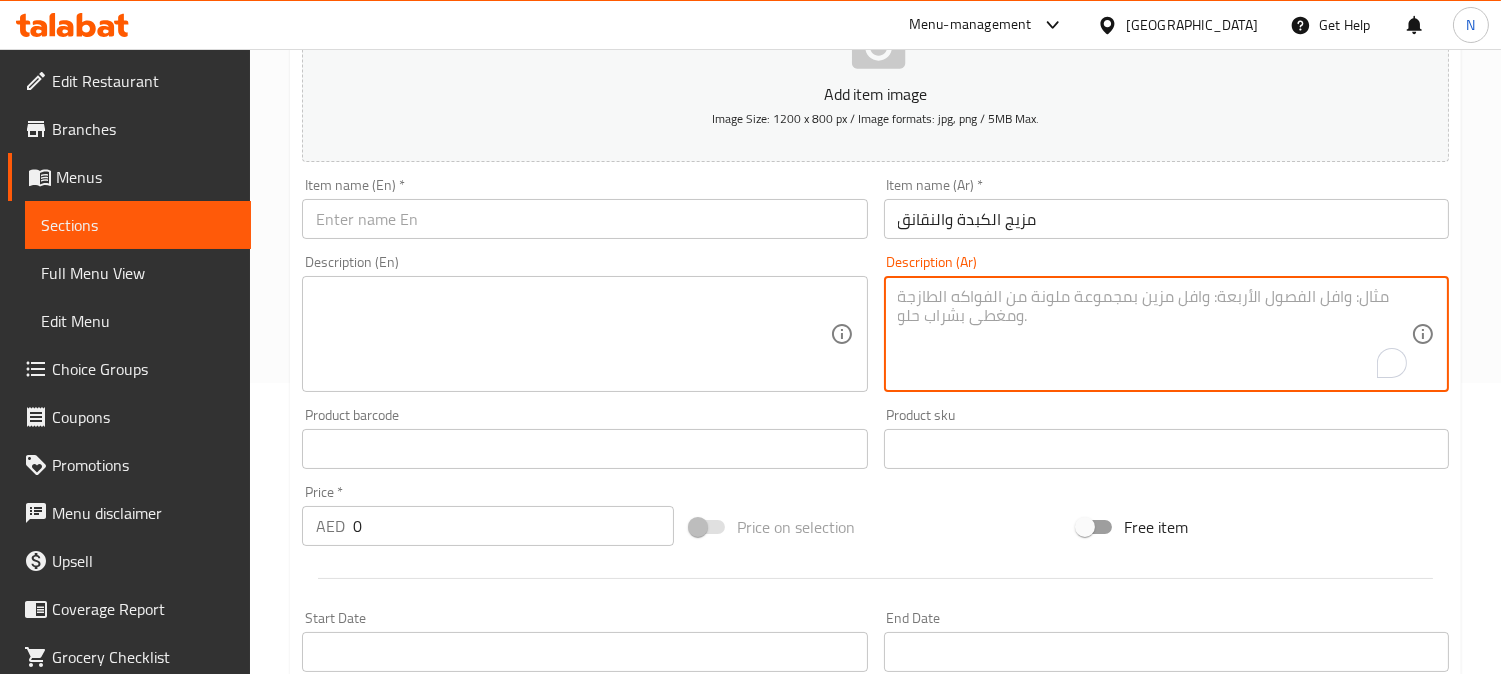 click at bounding box center [584, 219] 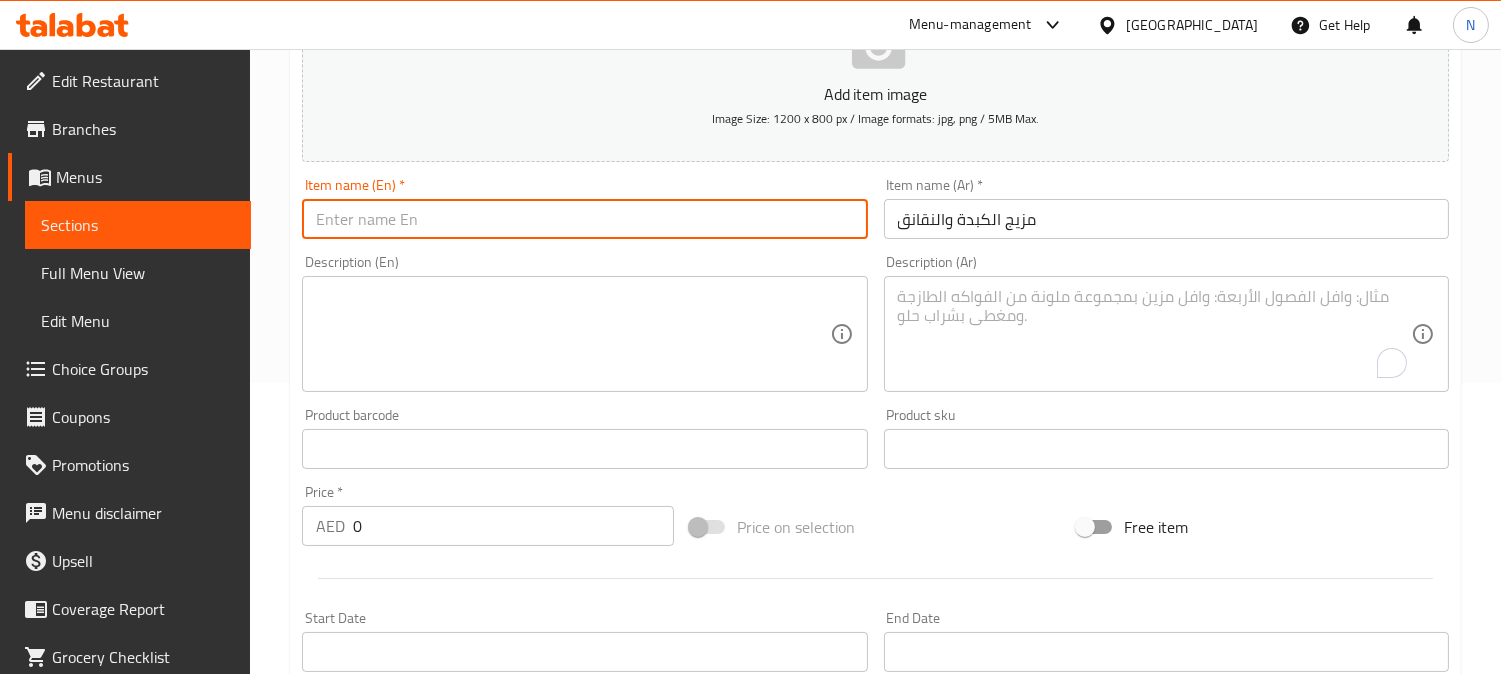 paste on "Mix Liver And Sausage" 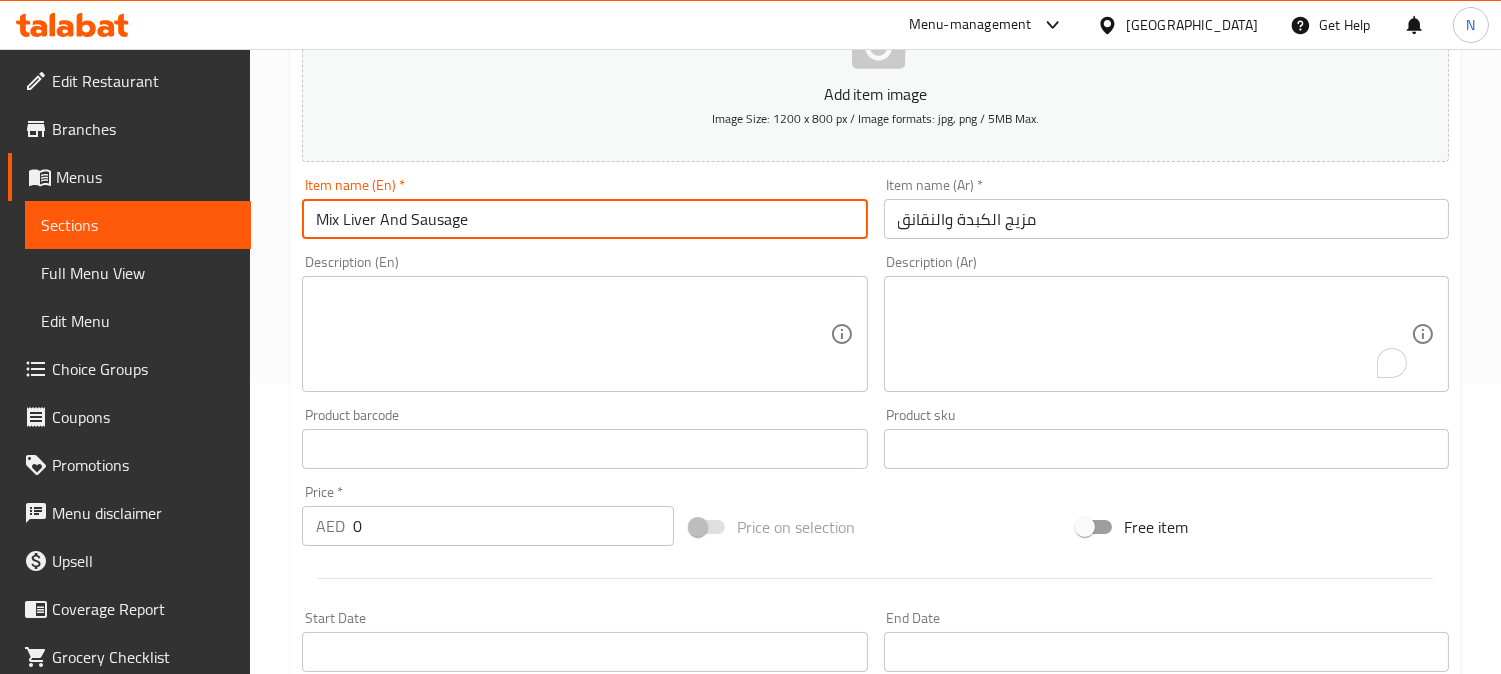 click on "Mix Liver And Sausage" at bounding box center (584, 219) 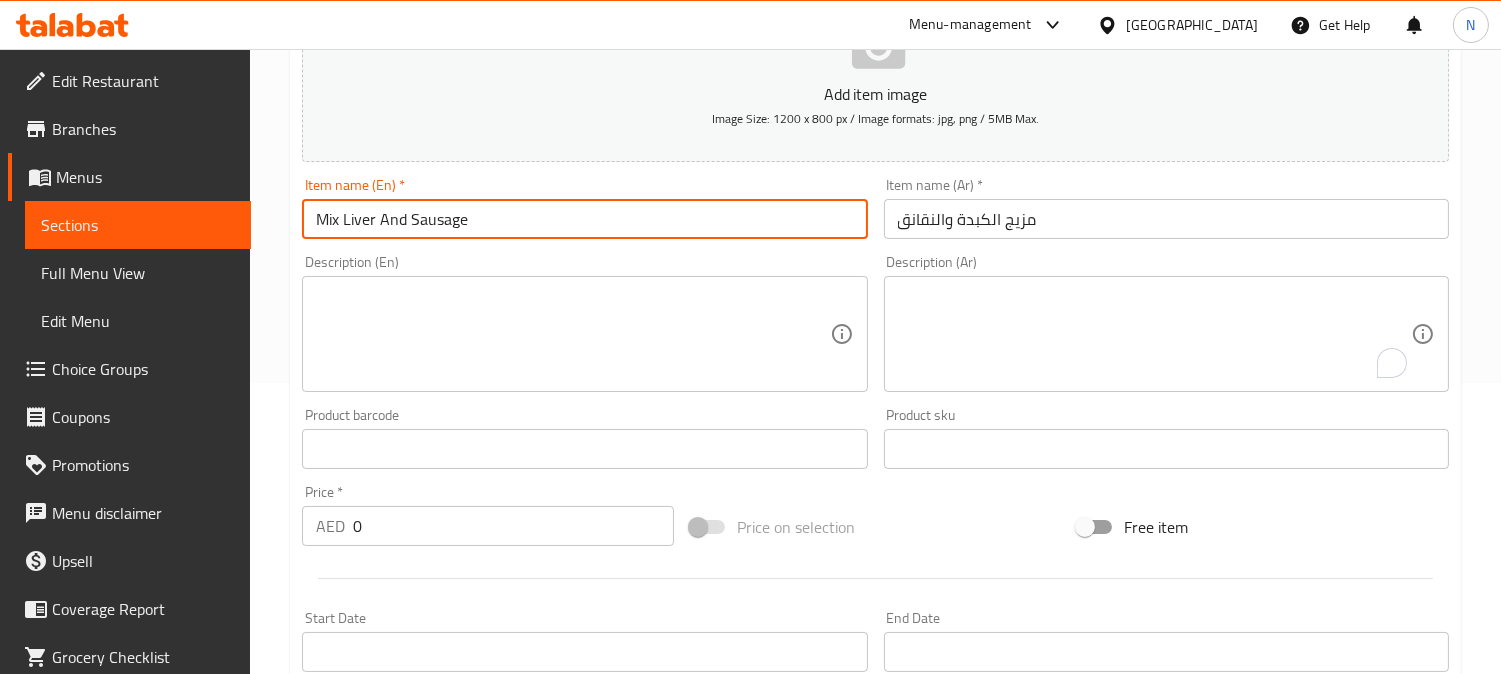 type on "Mix Liver And Sausage" 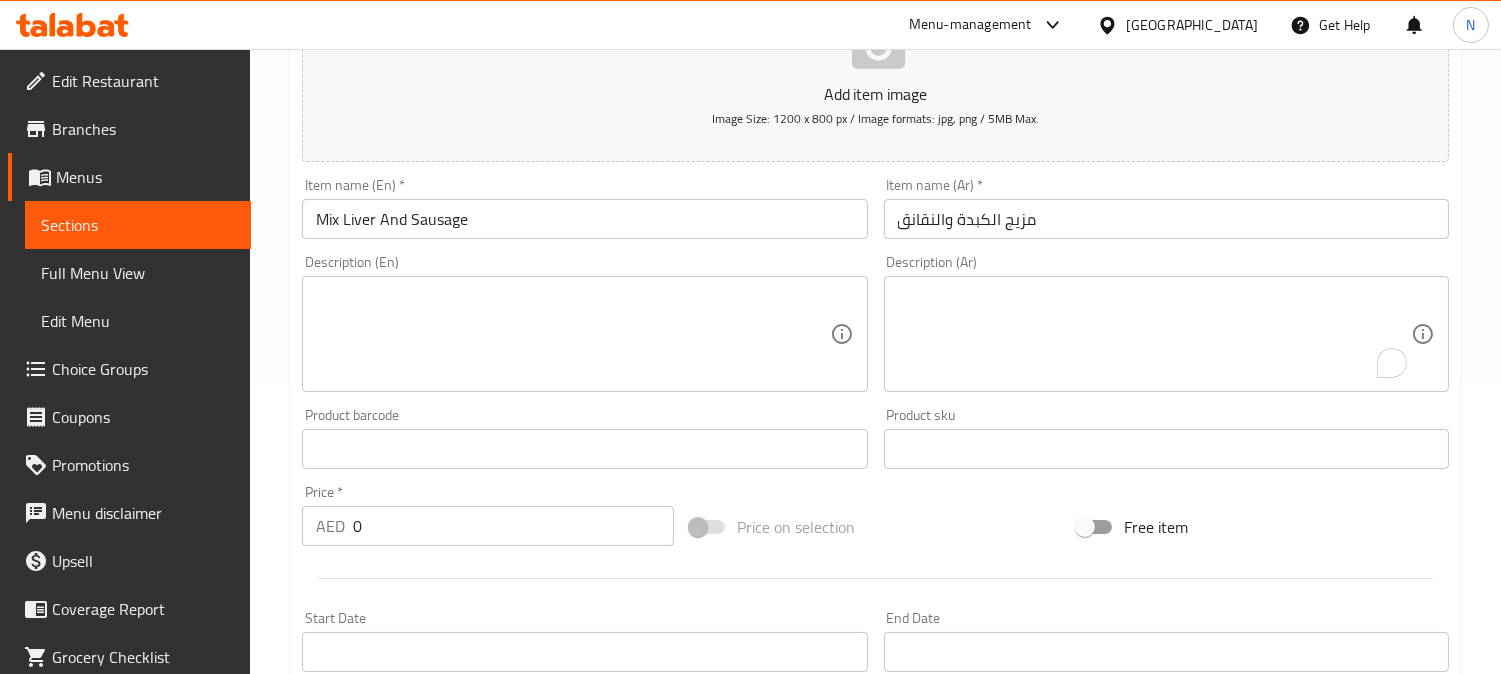 click at bounding box center (1154, 334) 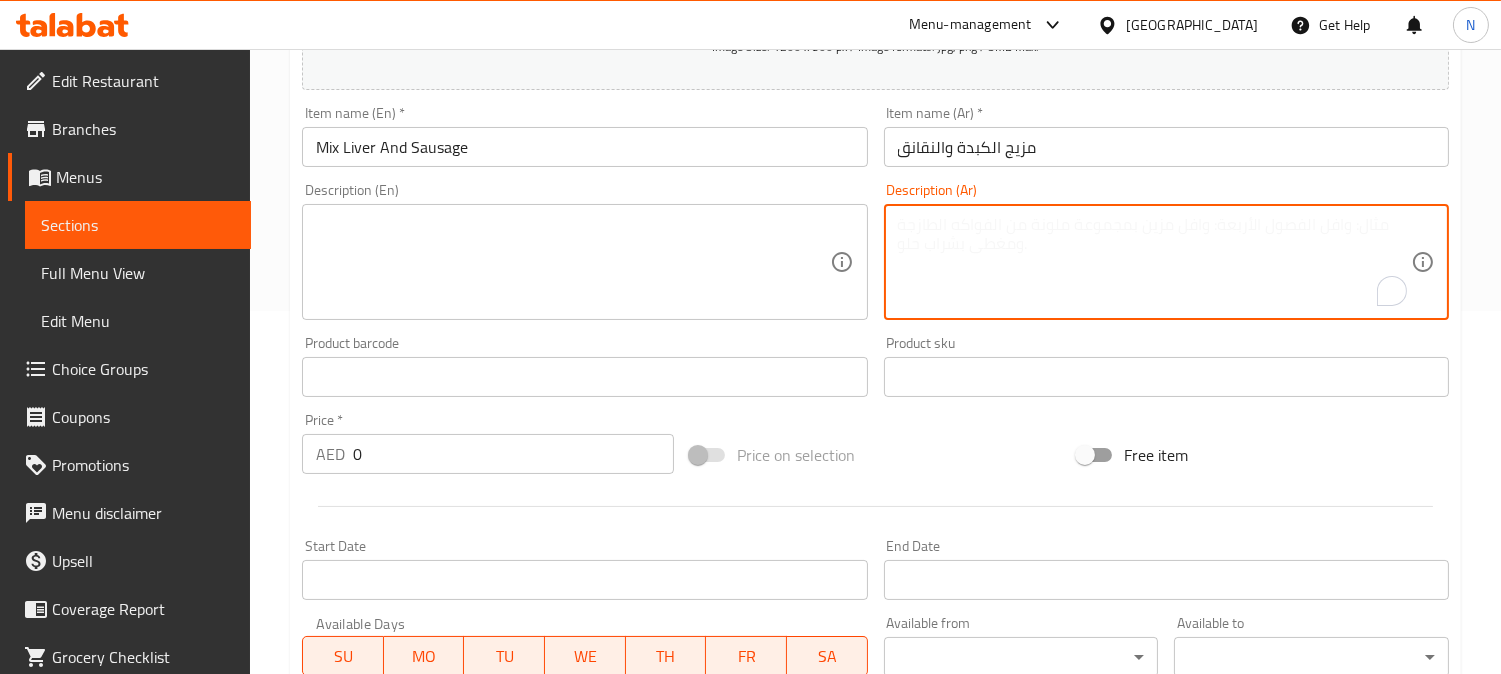 scroll, scrollTop: 402, scrollLeft: 0, axis: vertical 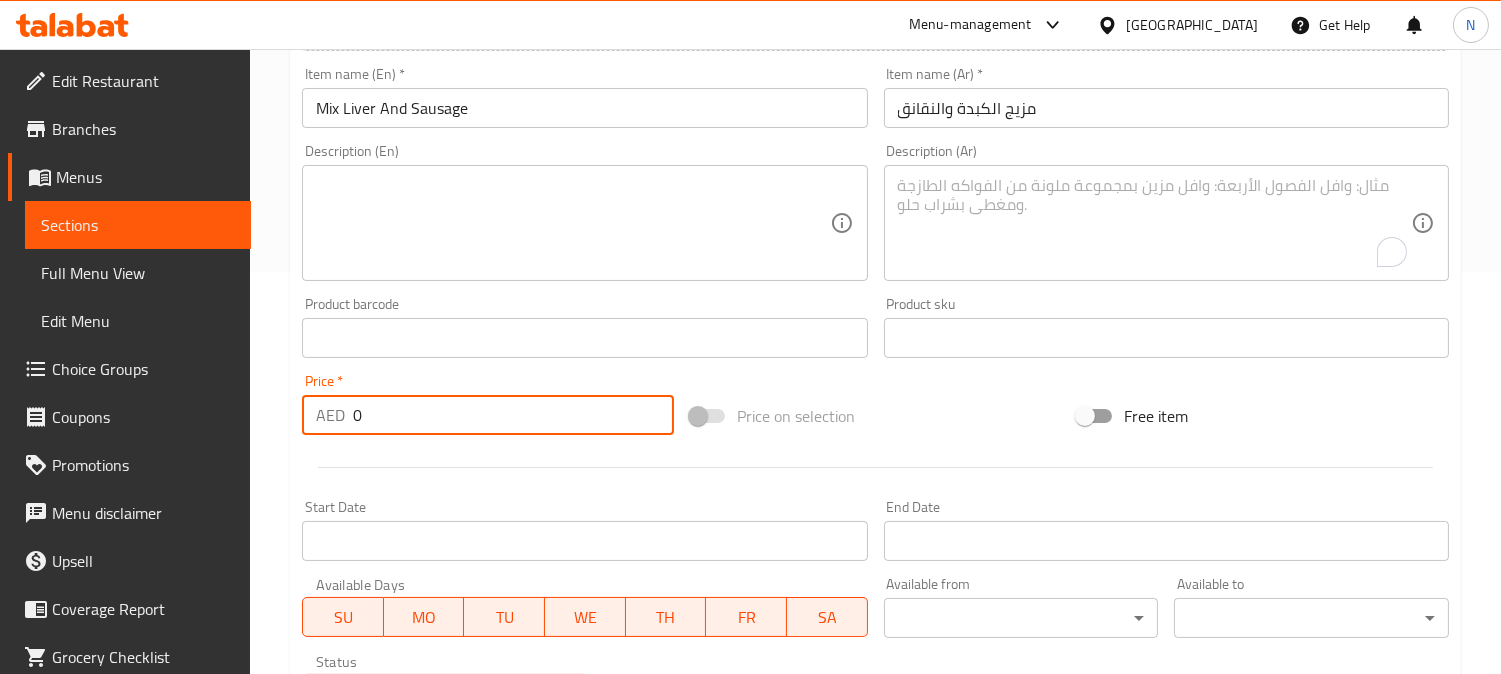 drag, startPoint x: 375, startPoint y: 410, endPoint x: 308, endPoint y: 425, distance: 68.65858 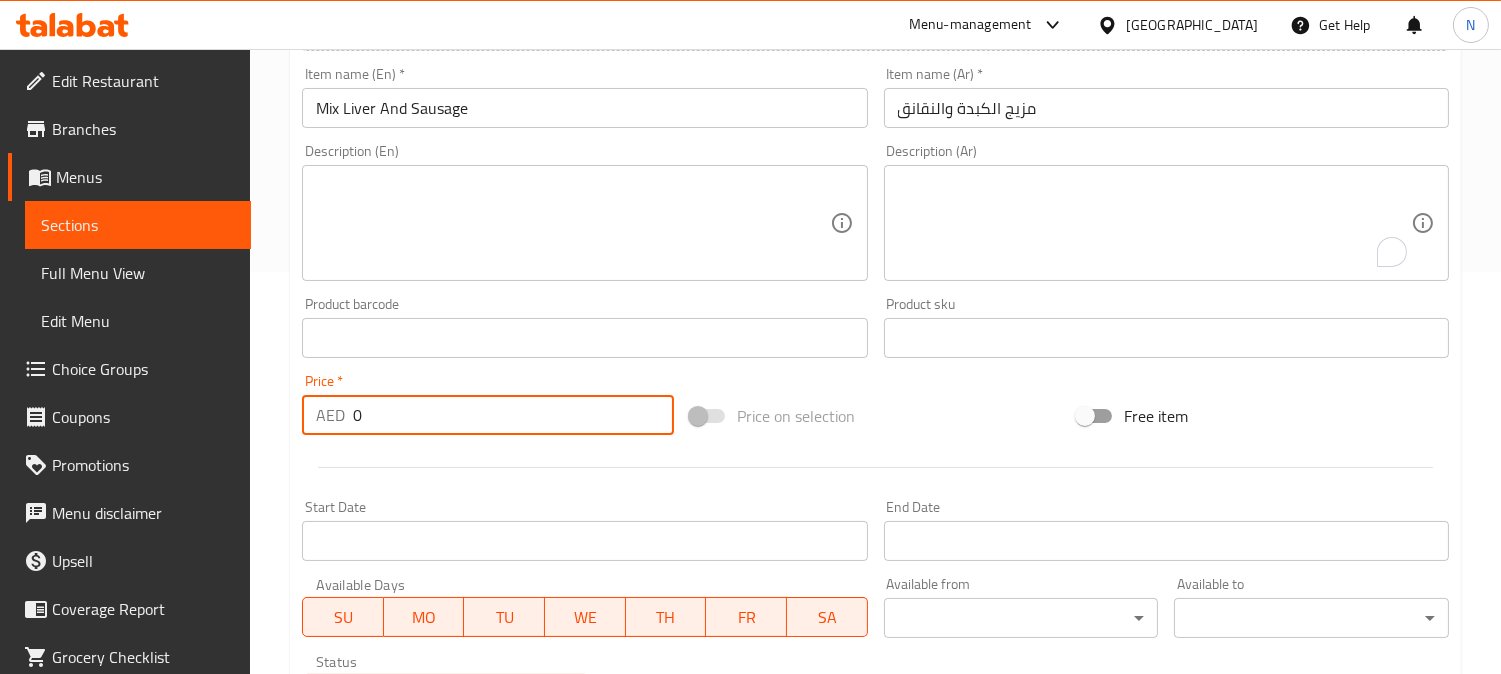 click on "AED 0 Price  *" at bounding box center [488, 415] 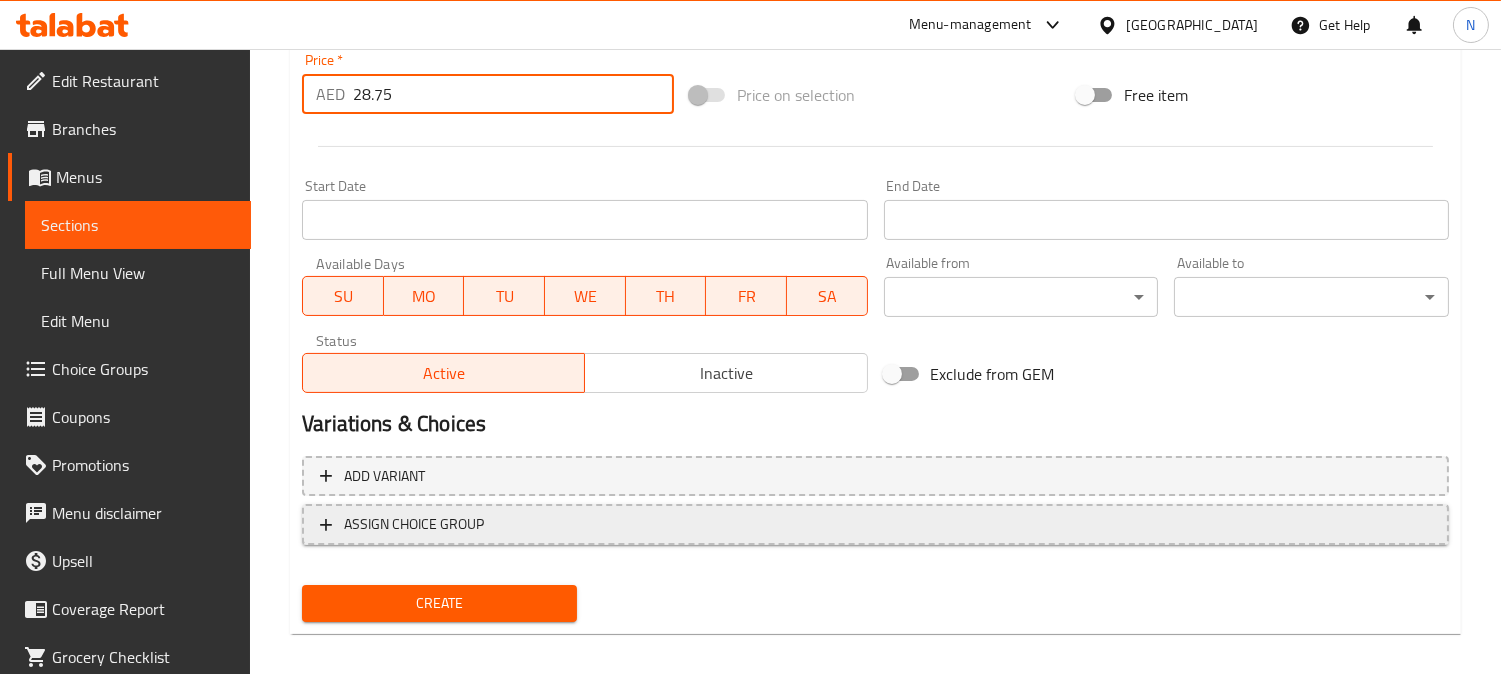 scroll, scrollTop: 735, scrollLeft: 0, axis: vertical 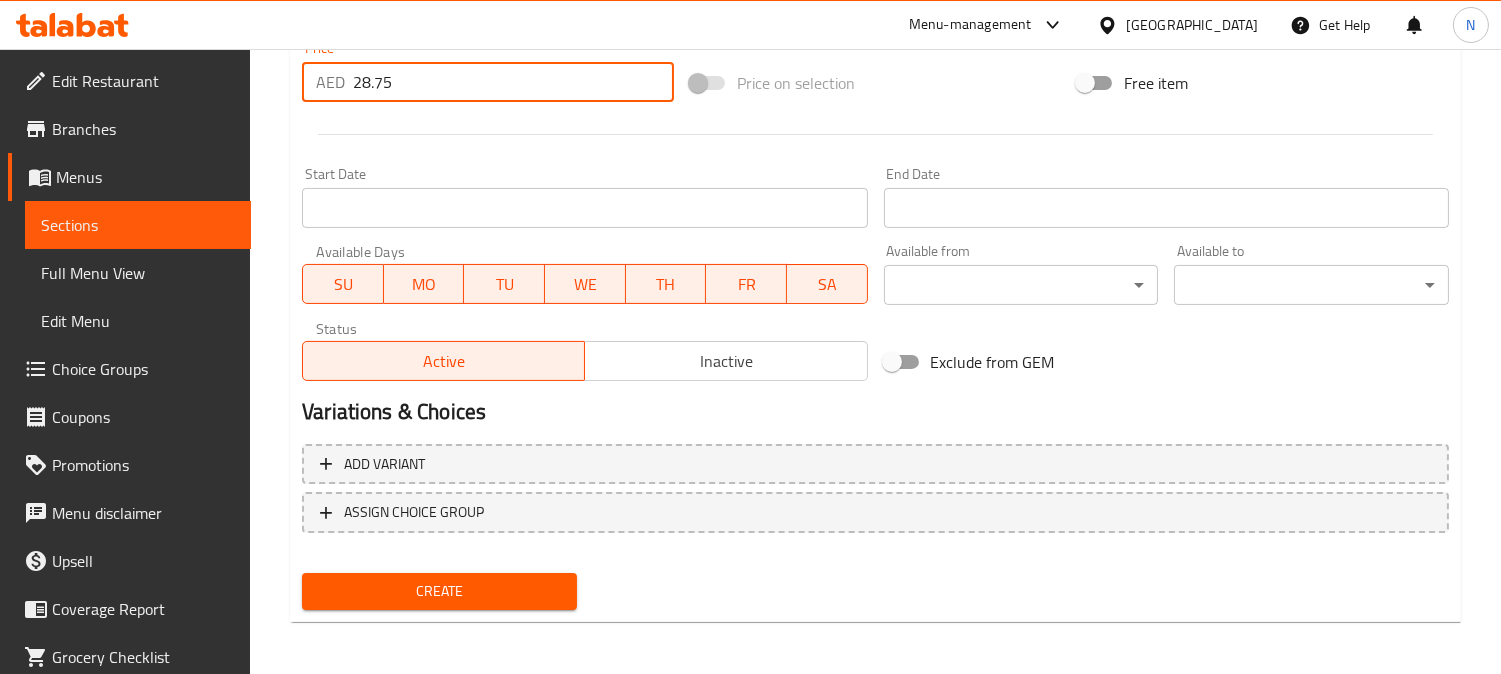 type on "28.75" 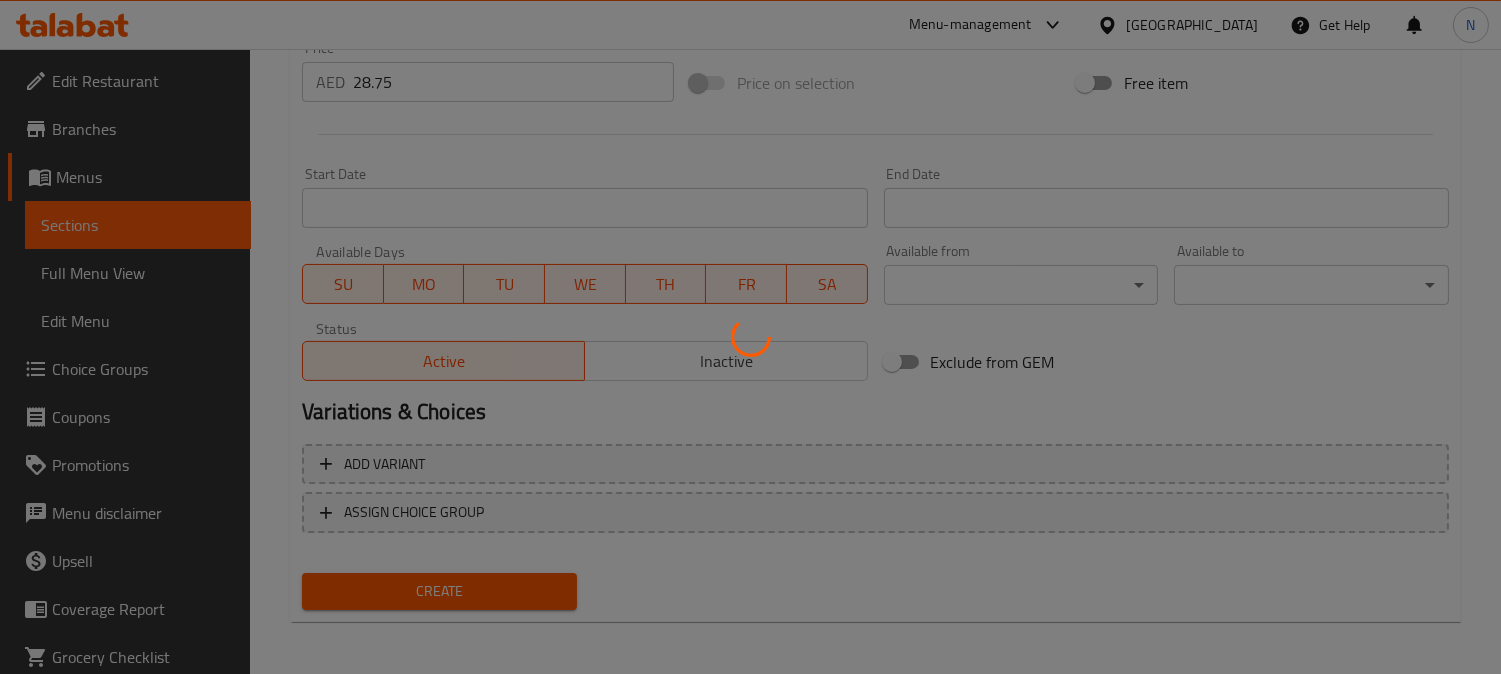 type 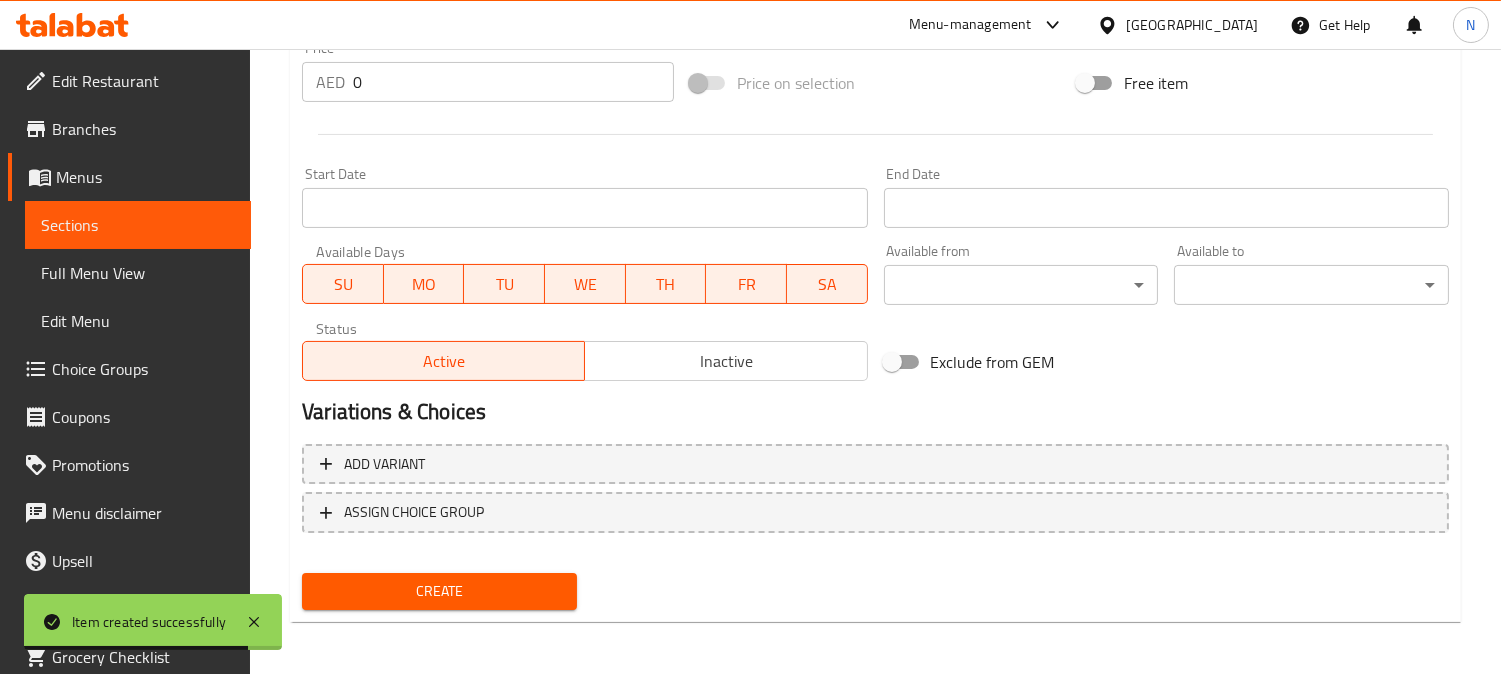 click on "Sections" at bounding box center (138, 225) 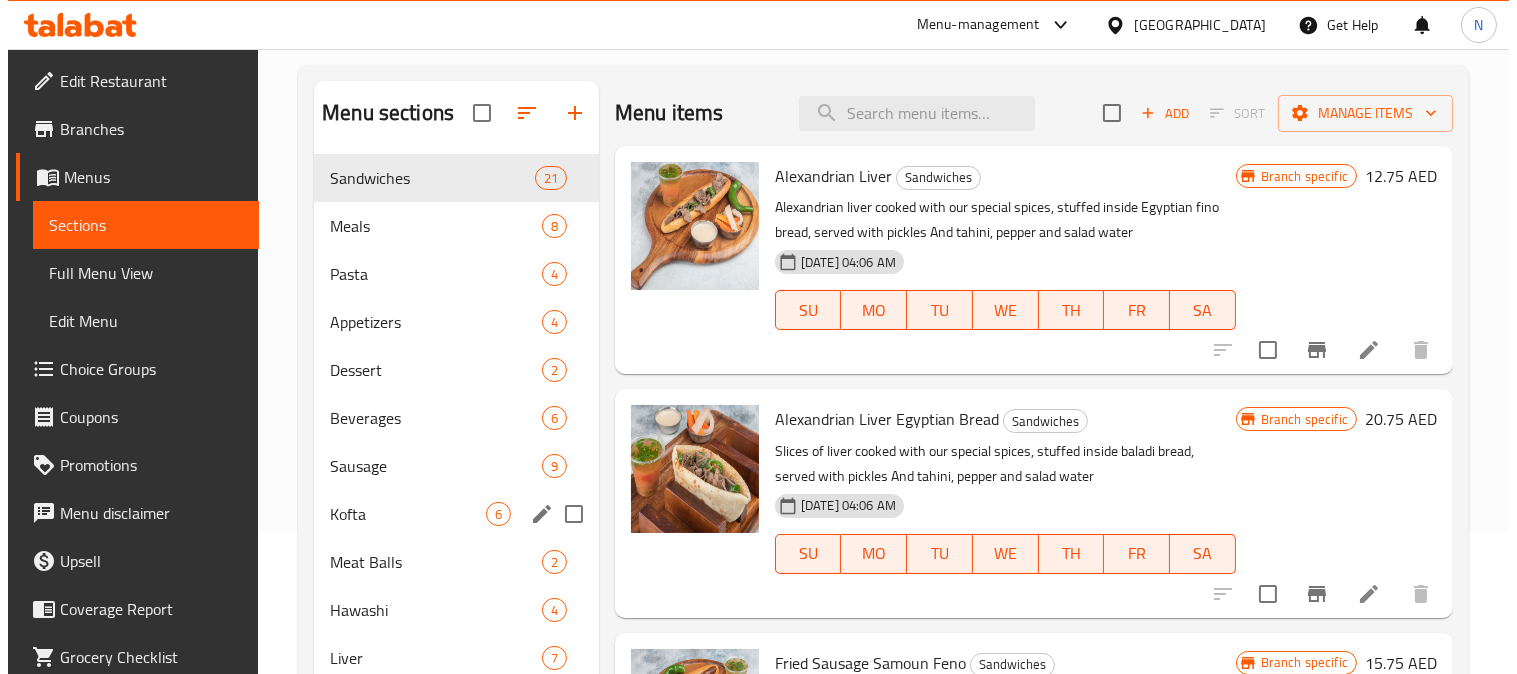 scroll, scrollTop: 168, scrollLeft: 0, axis: vertical 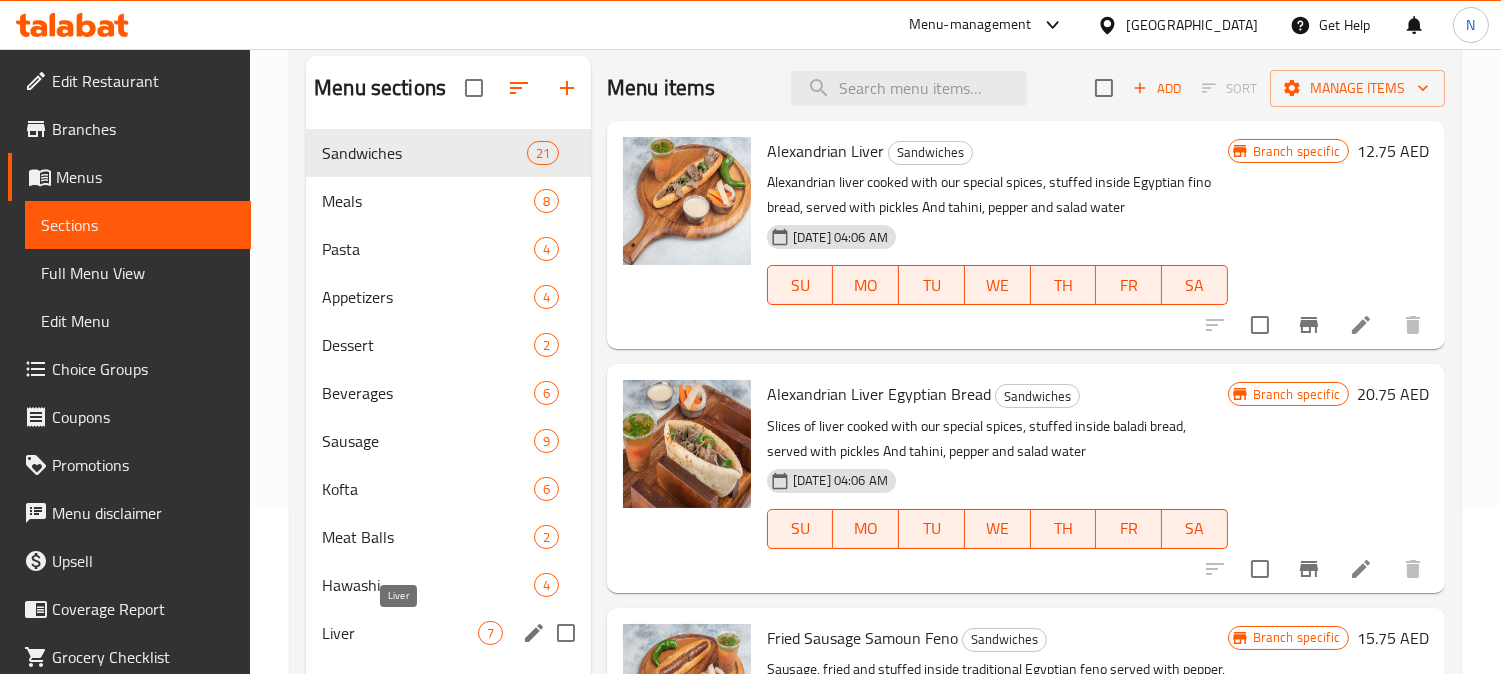 click on "Liver" at bounding box center (400, 633) 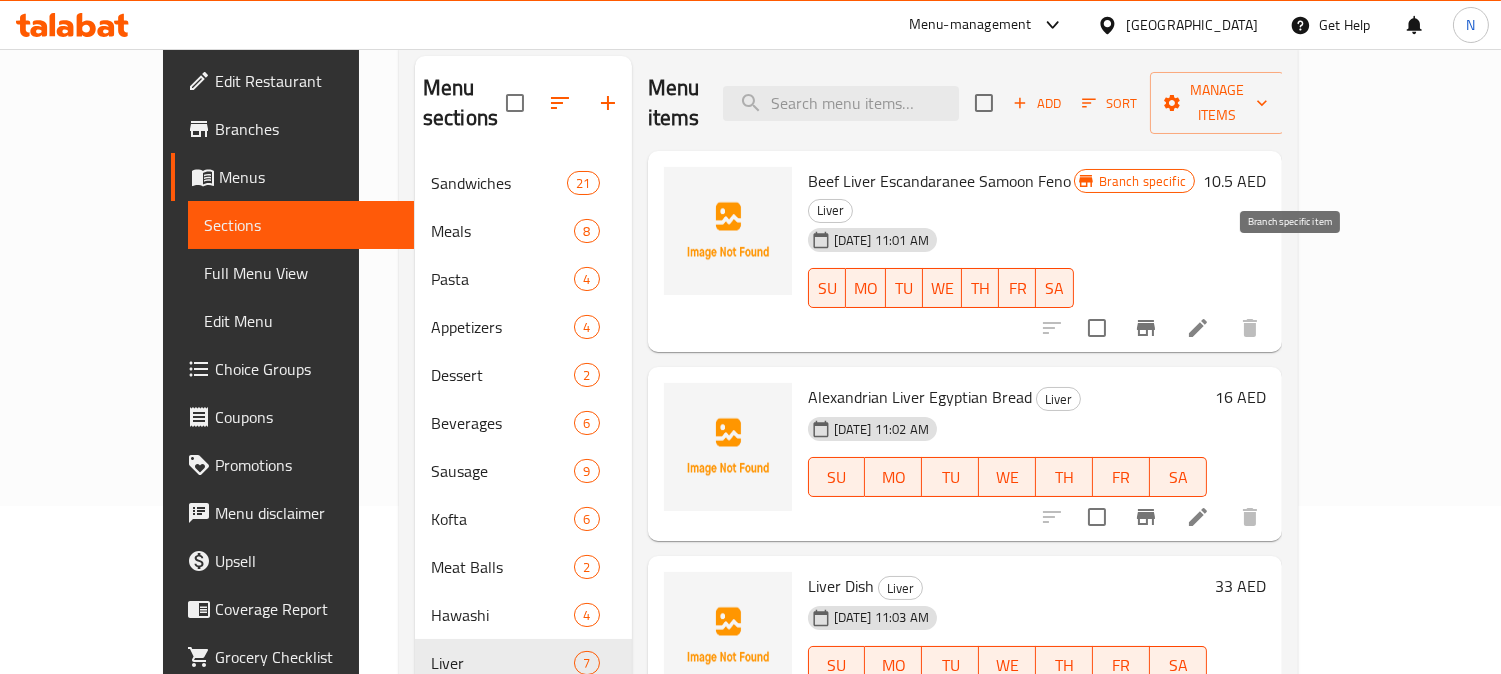 click 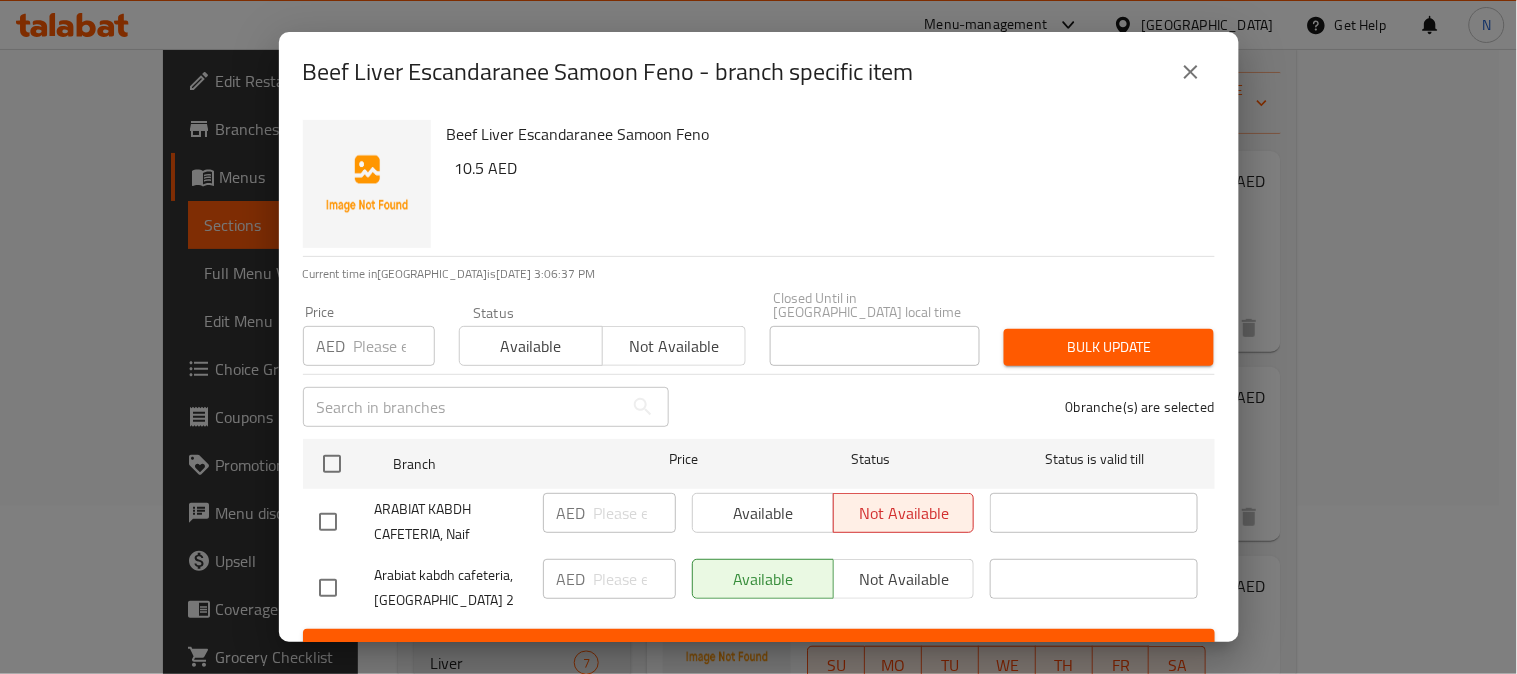 click 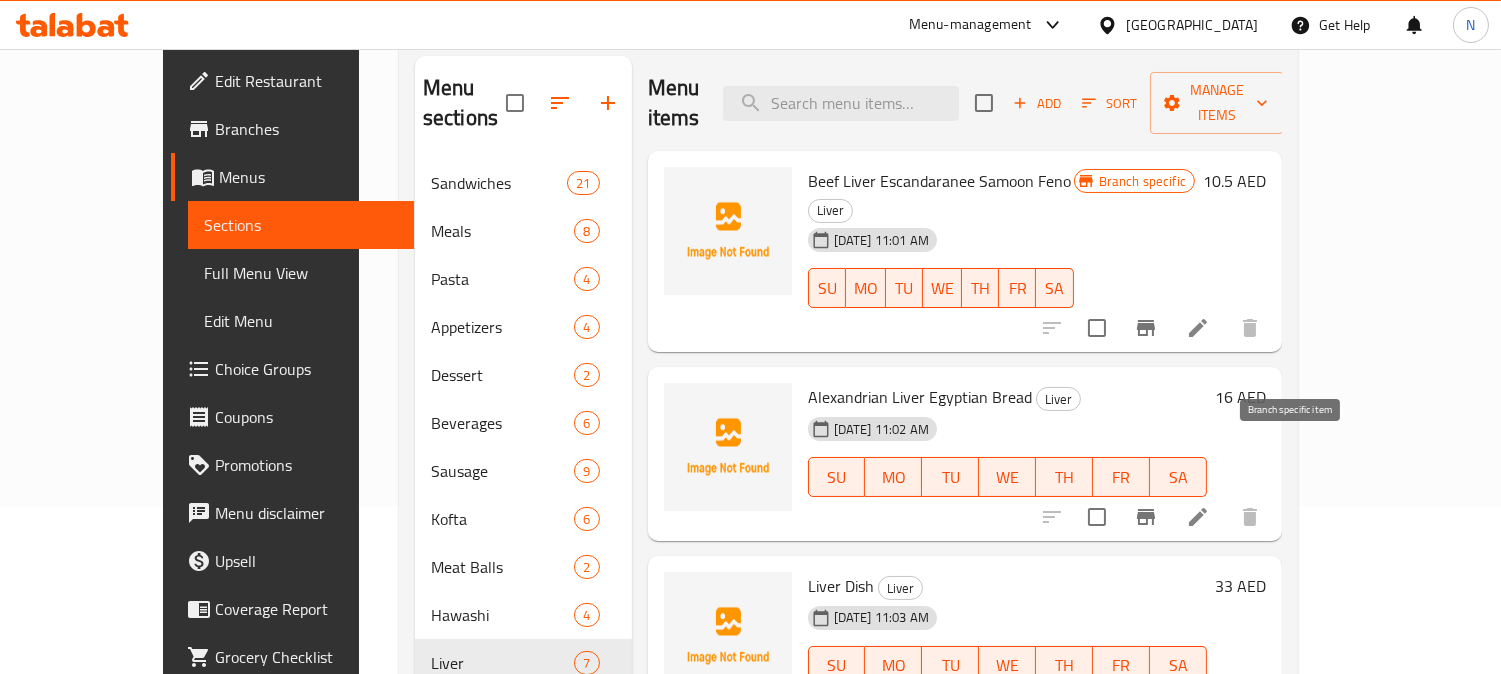 click 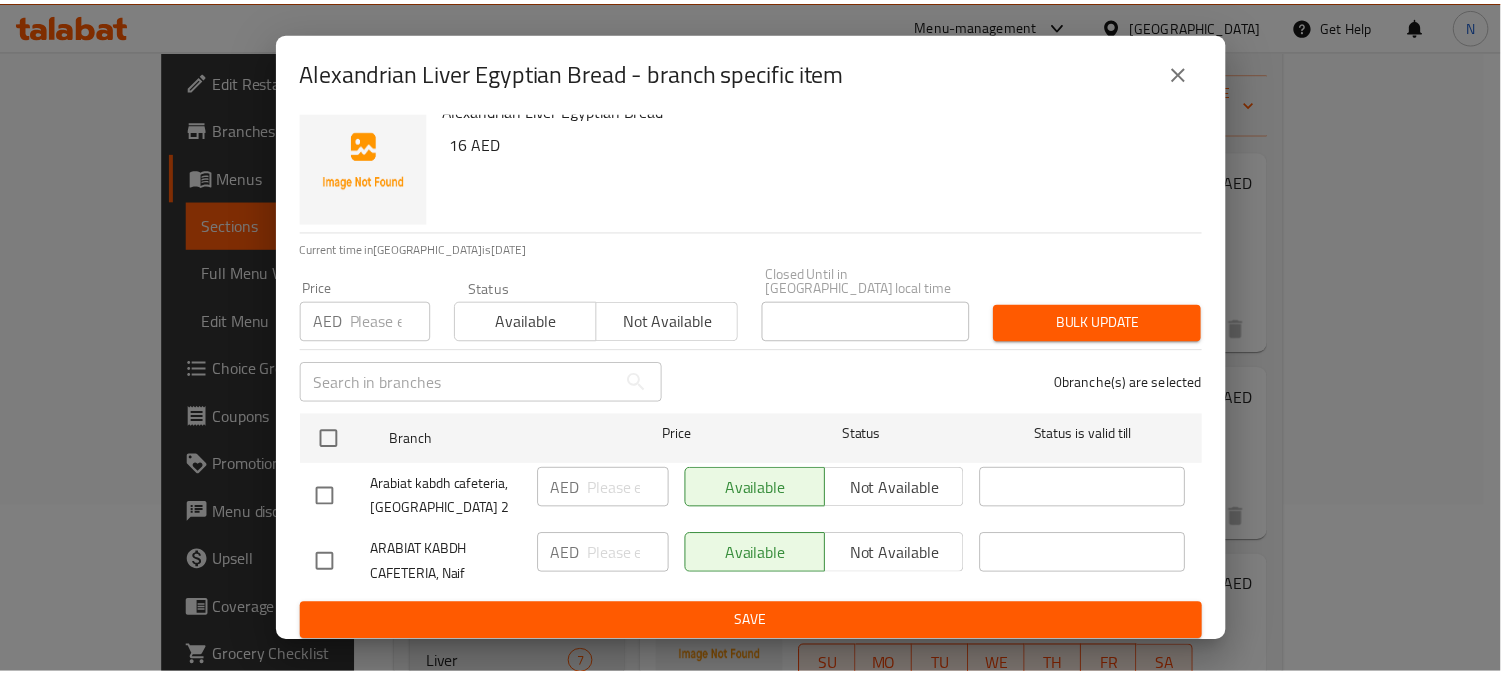 scroll, scrollTop: 31, scrollLeft: 0, axis: vertical 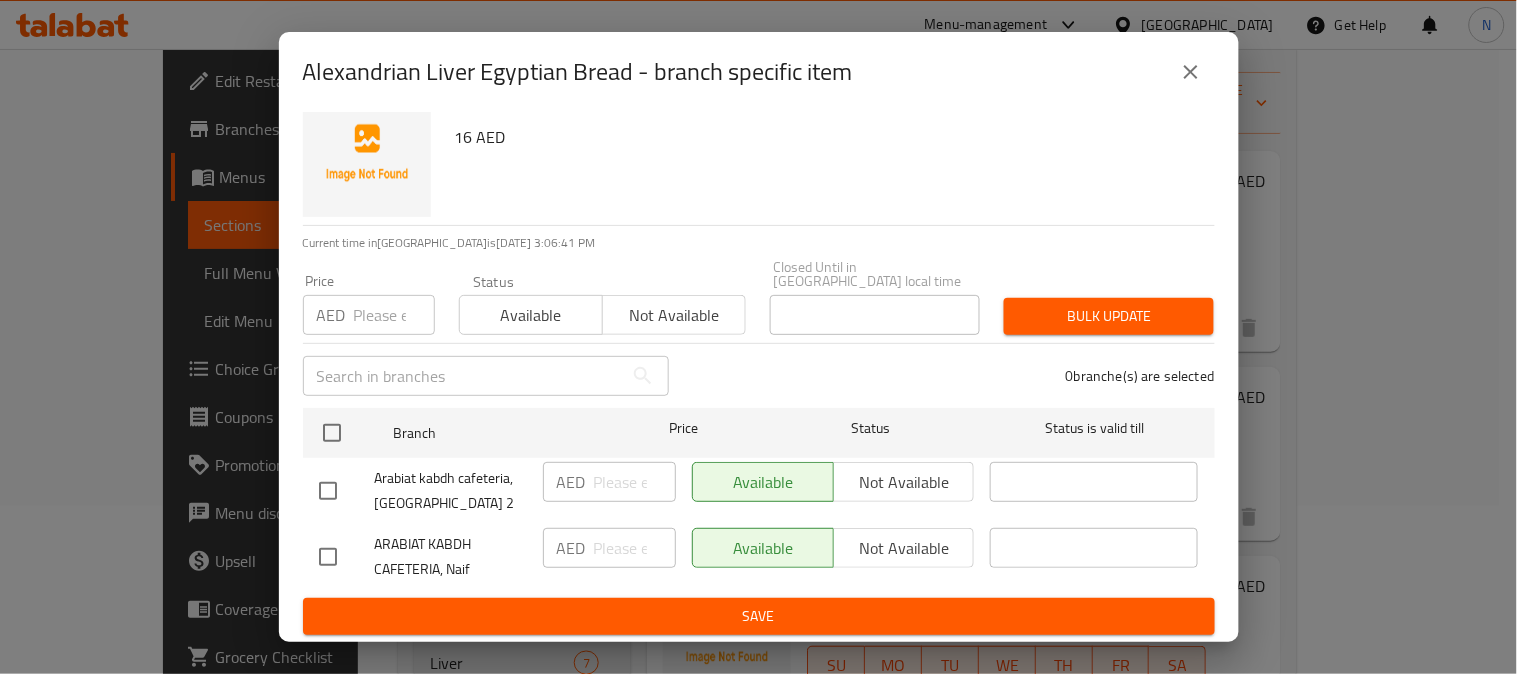click at bounding box center [328, 557] 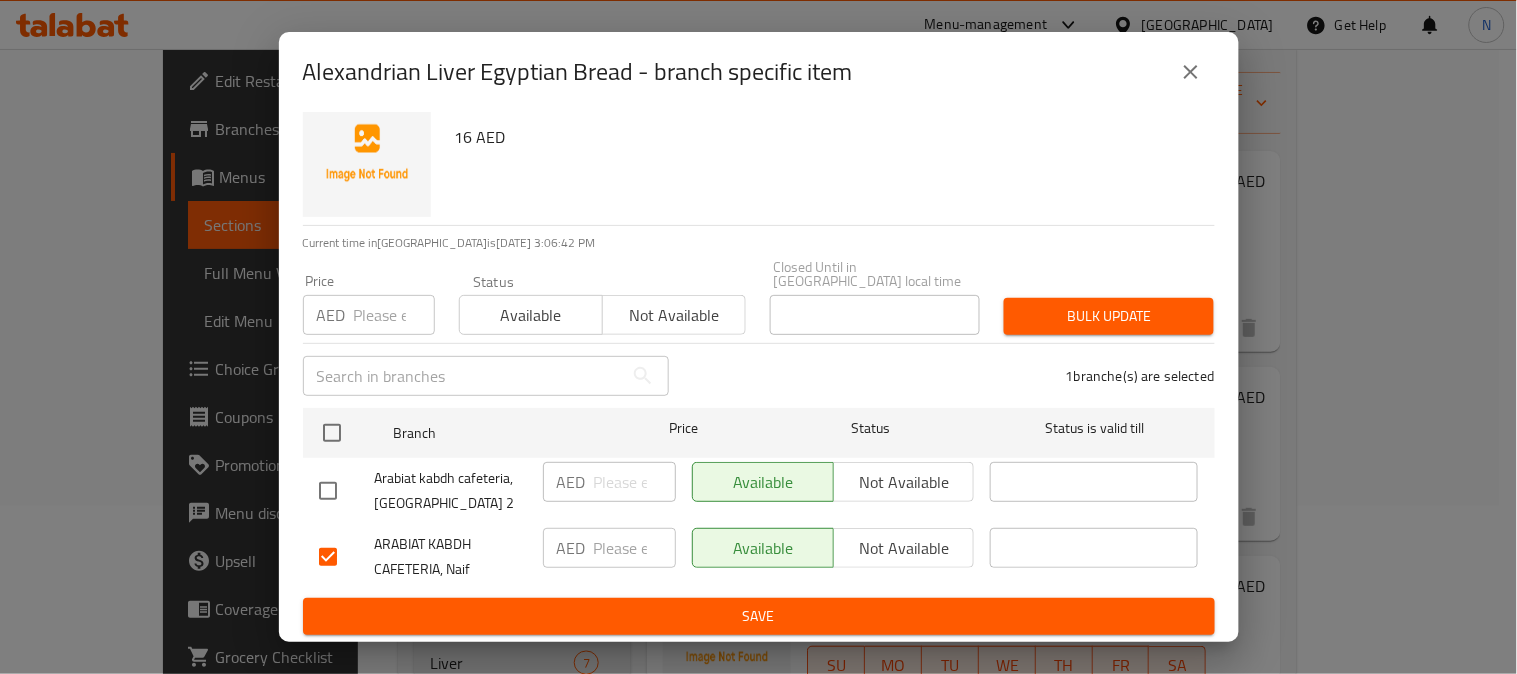 click on "Not available" at bounding box center (904, 548) 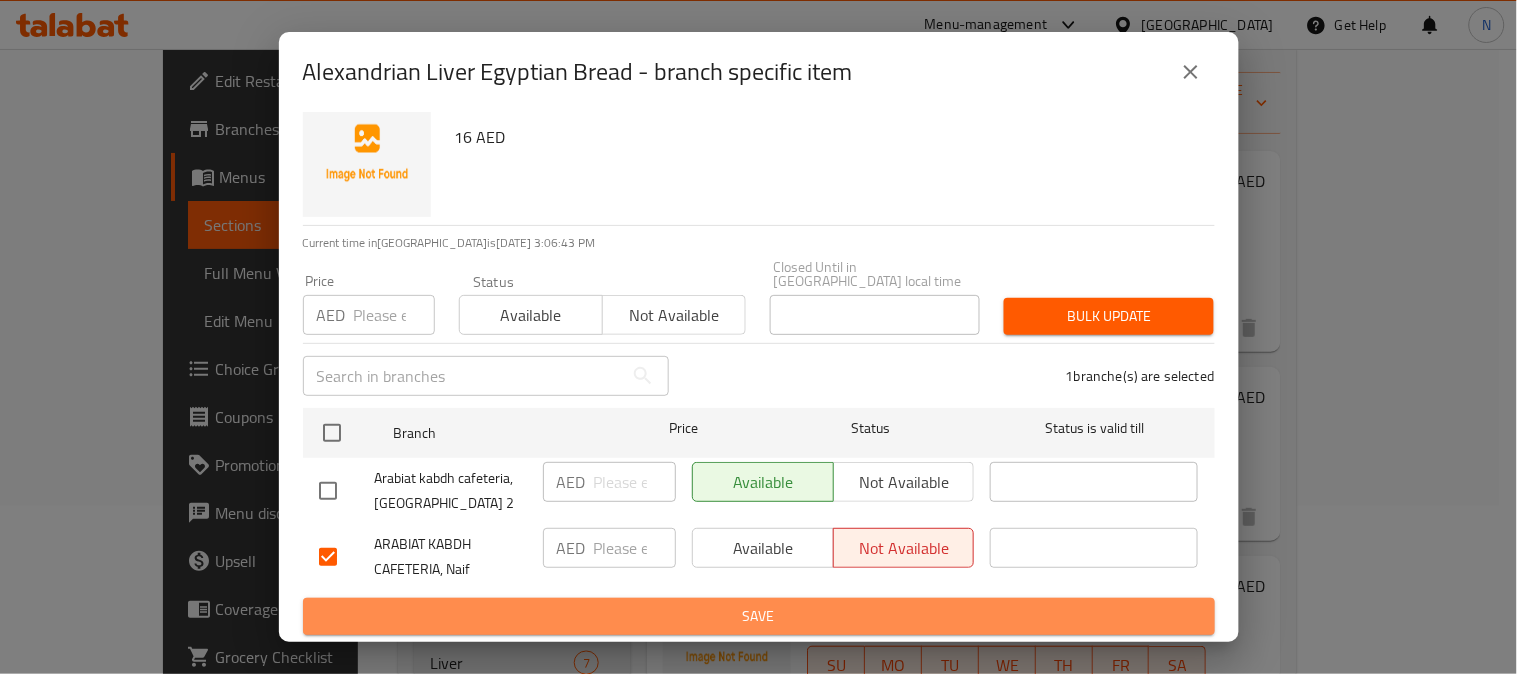 click on "Save" at bounding box center (759, 616) 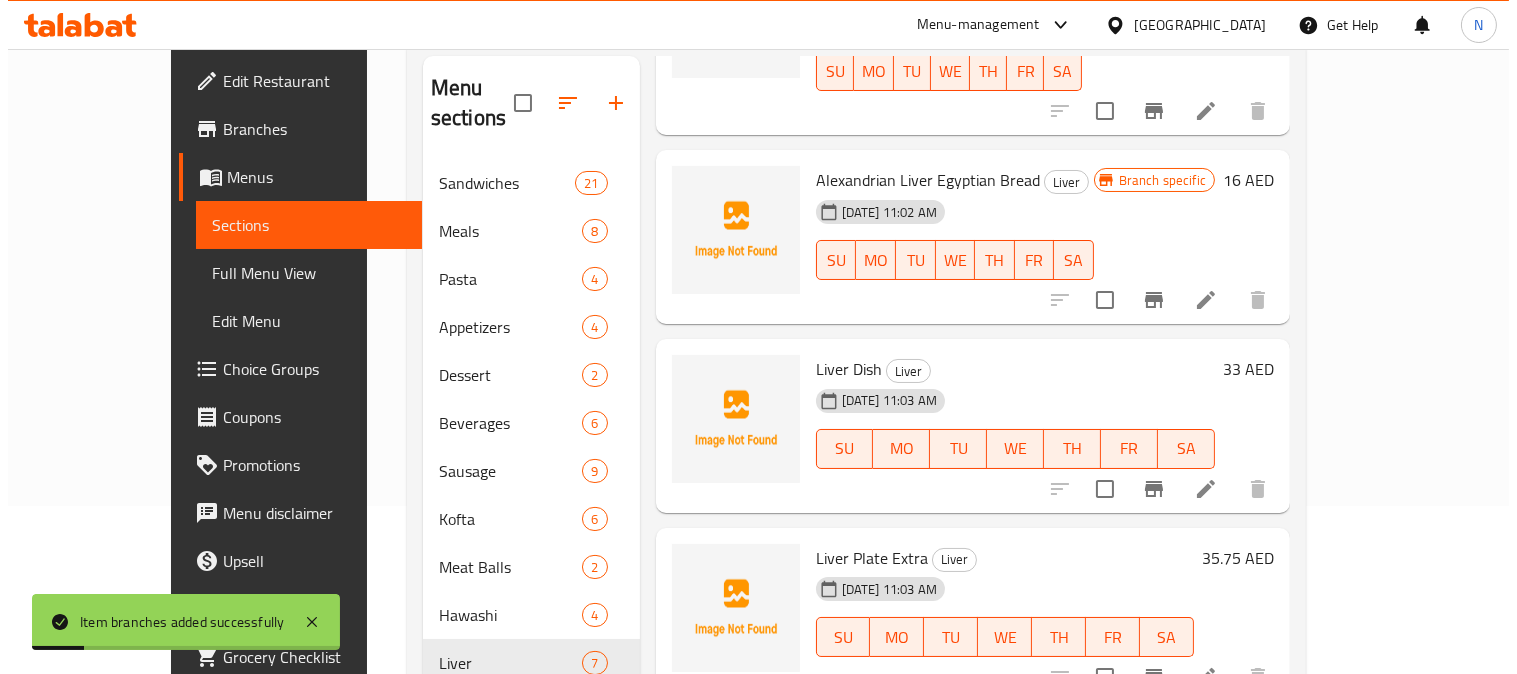 scroll, scrollTop: 222, scrollLeft: 0, axis: vertical 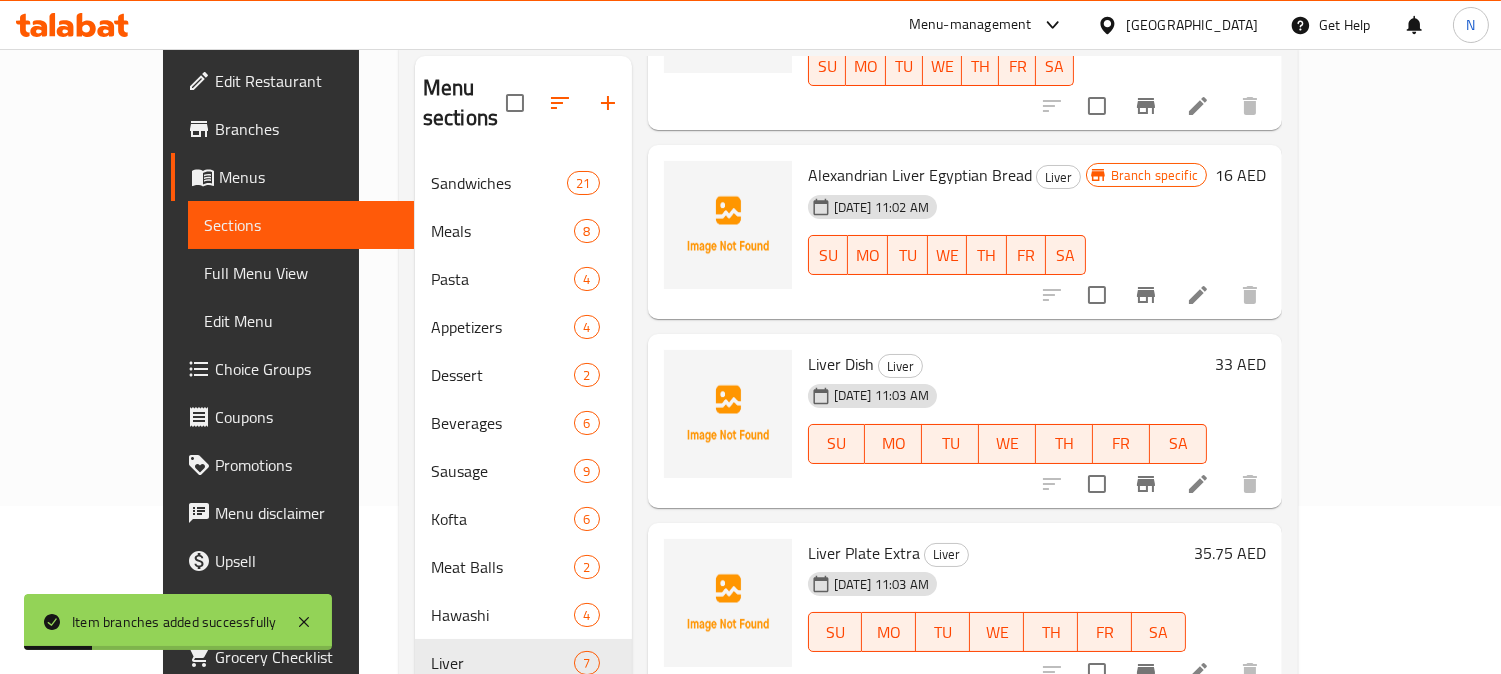 click 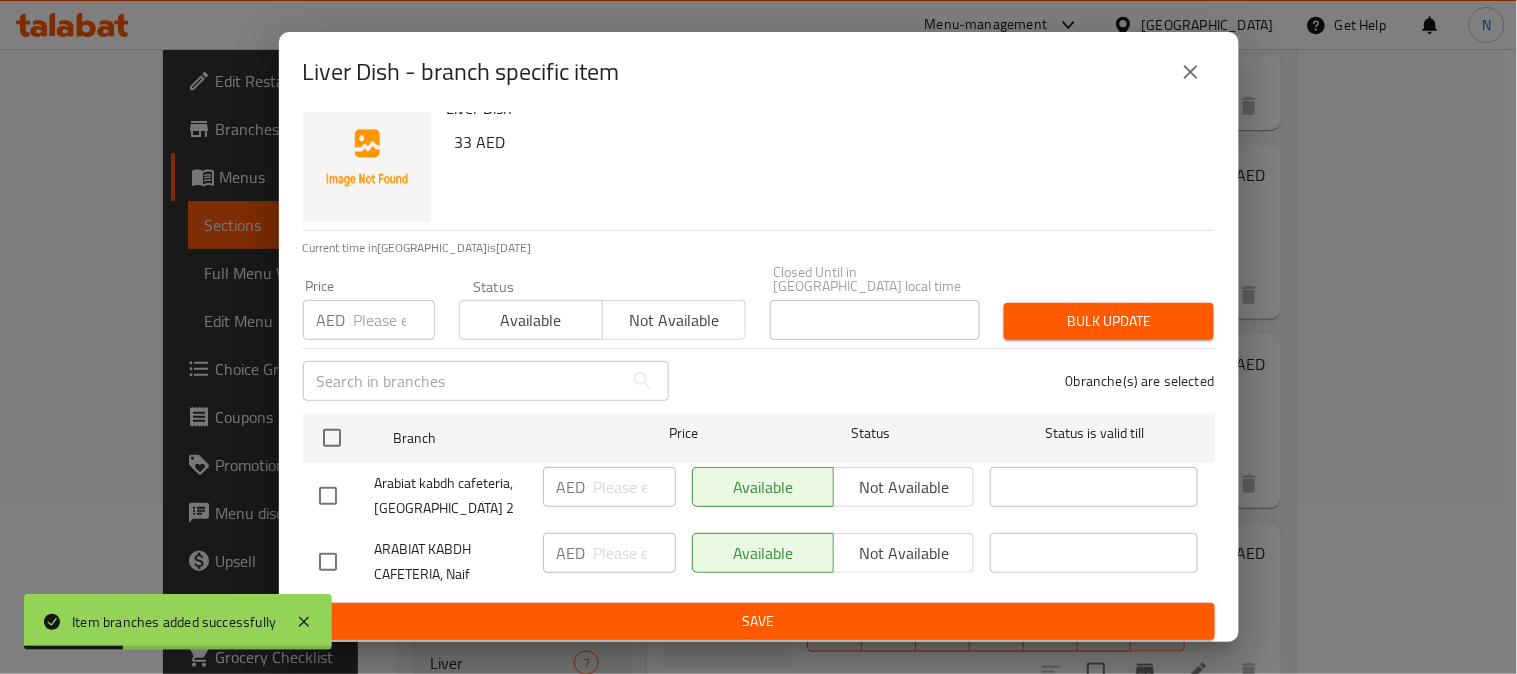 scroll, scrollTop: 31, scrollLeft: 0, axis: vertical 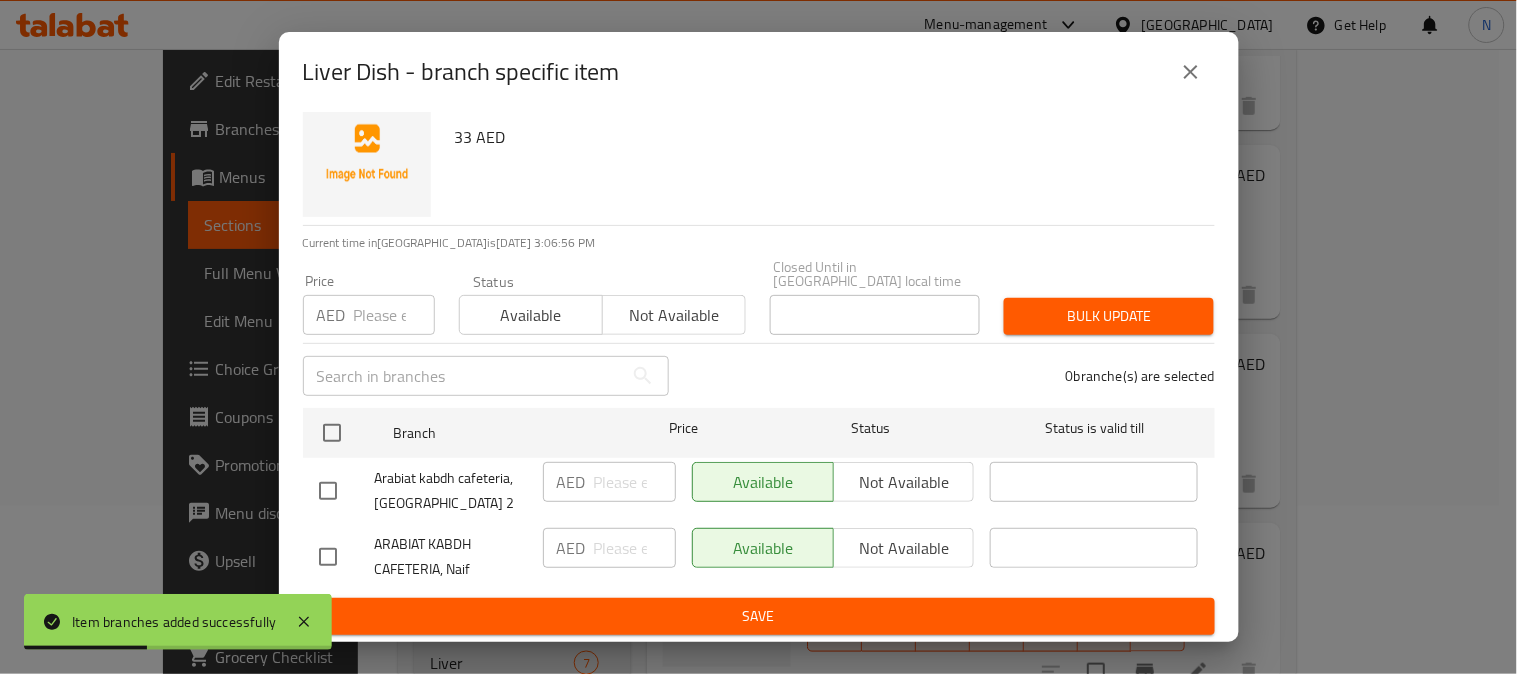 click at bounding box center [328, 557] 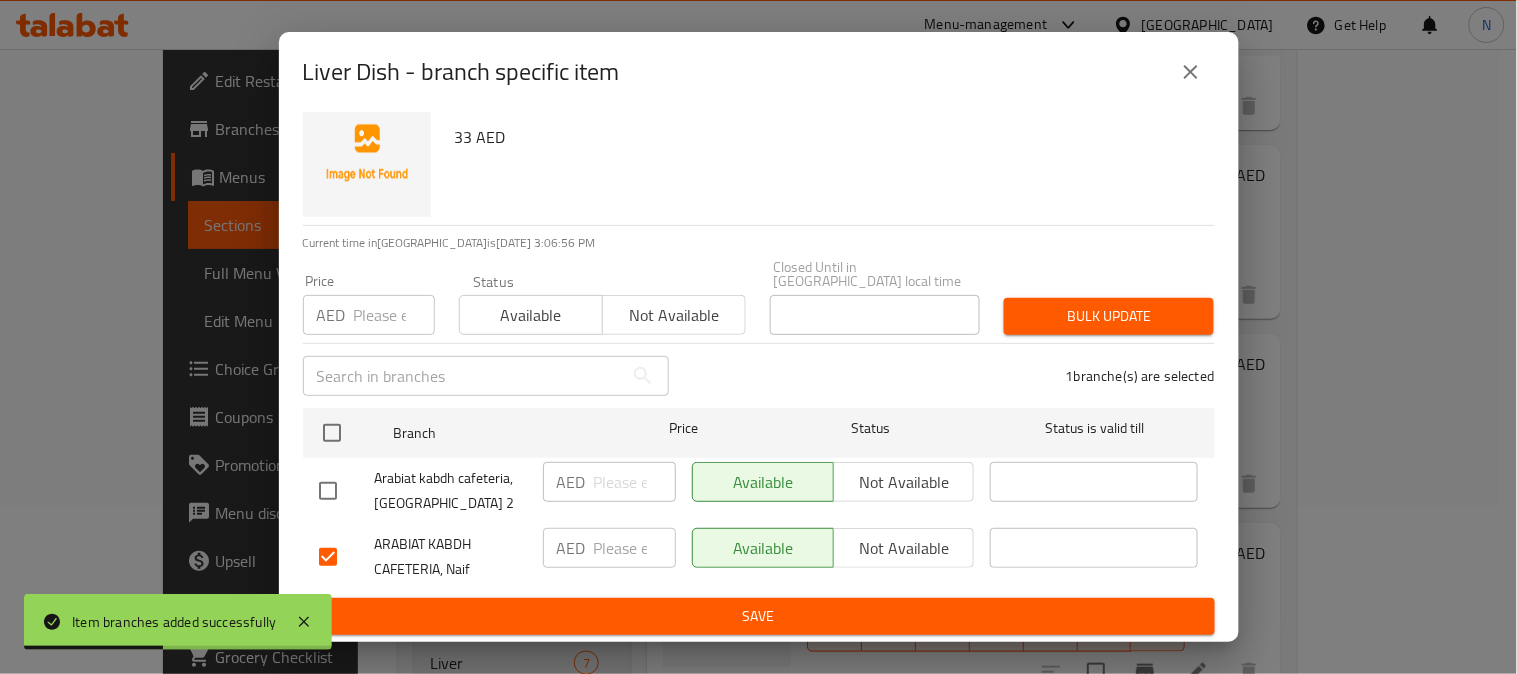 click on "Not available" at bounding box center [904, 548] 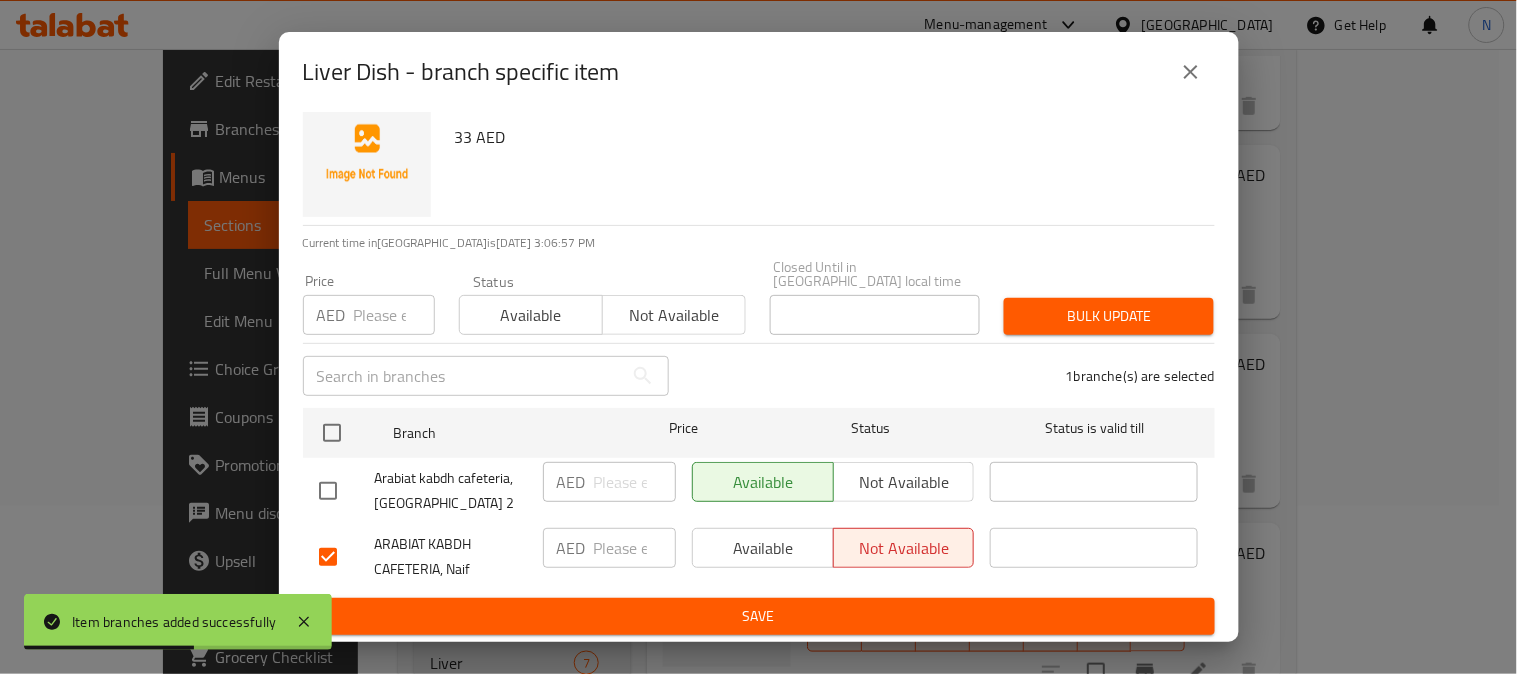 click on "Save" at bounding box center (759, 616) 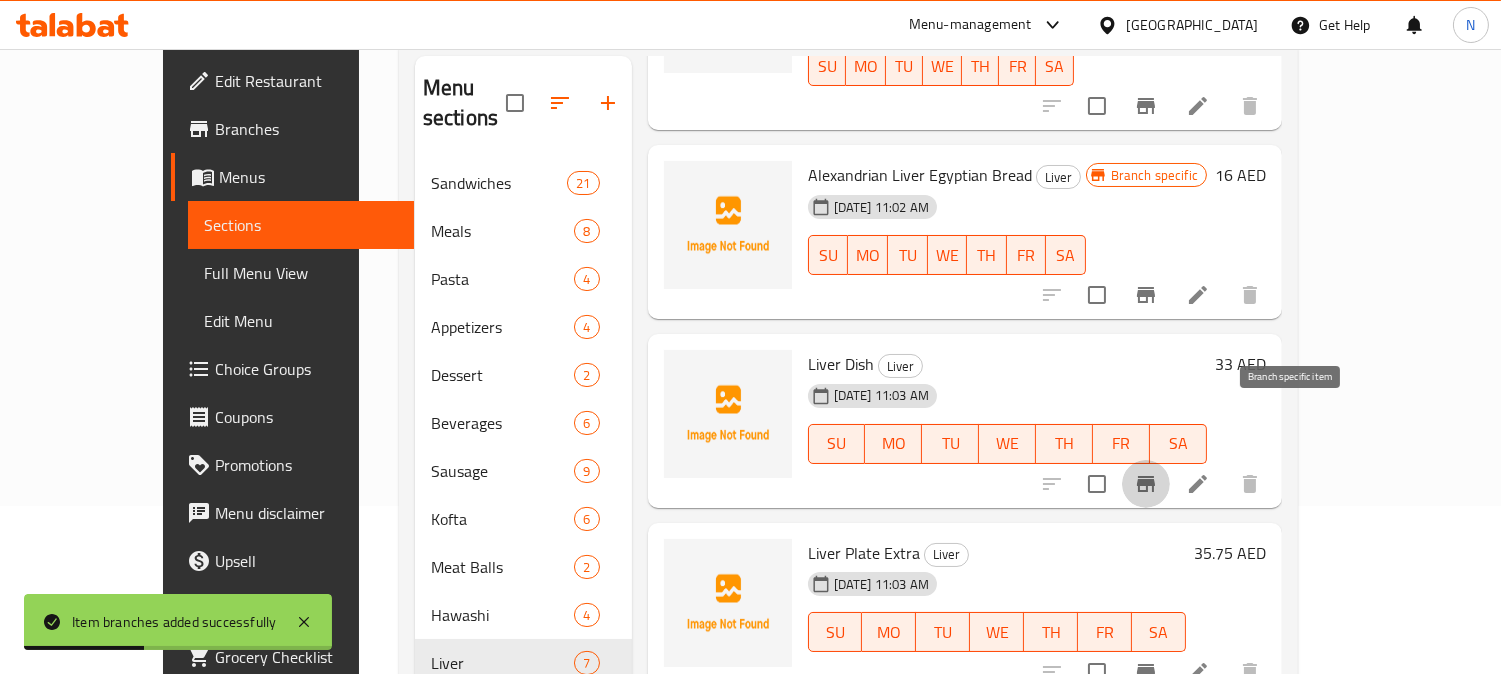 click 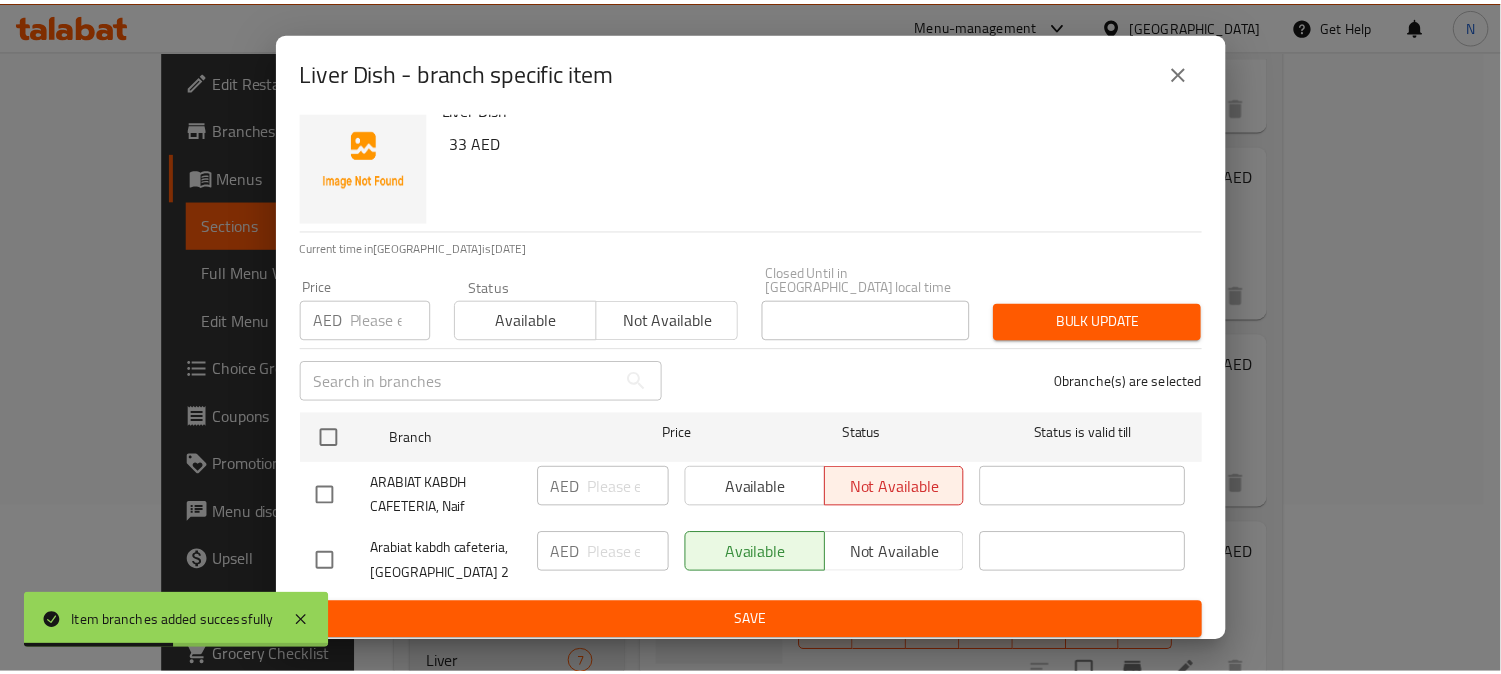 scroll, scrollTop: 31, scrollLeft: 0, axis: vertical 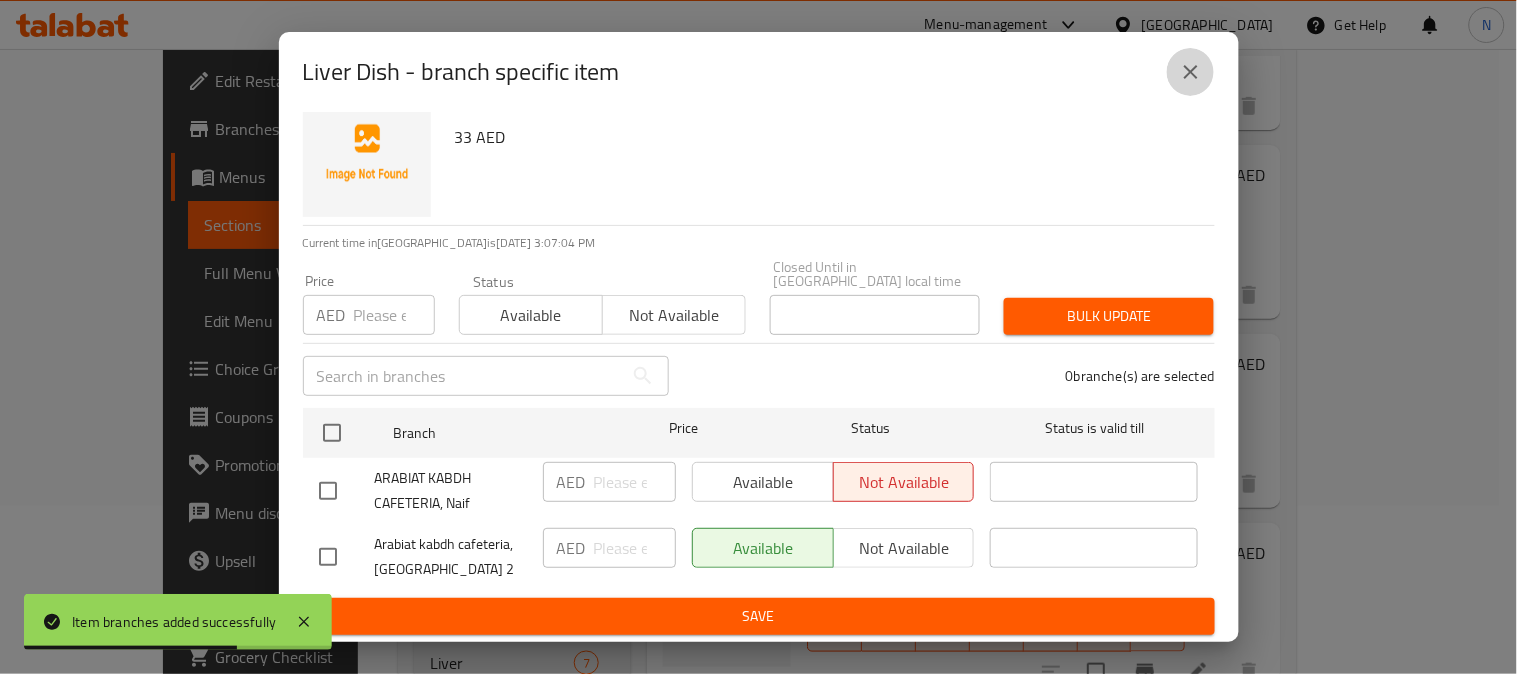 click 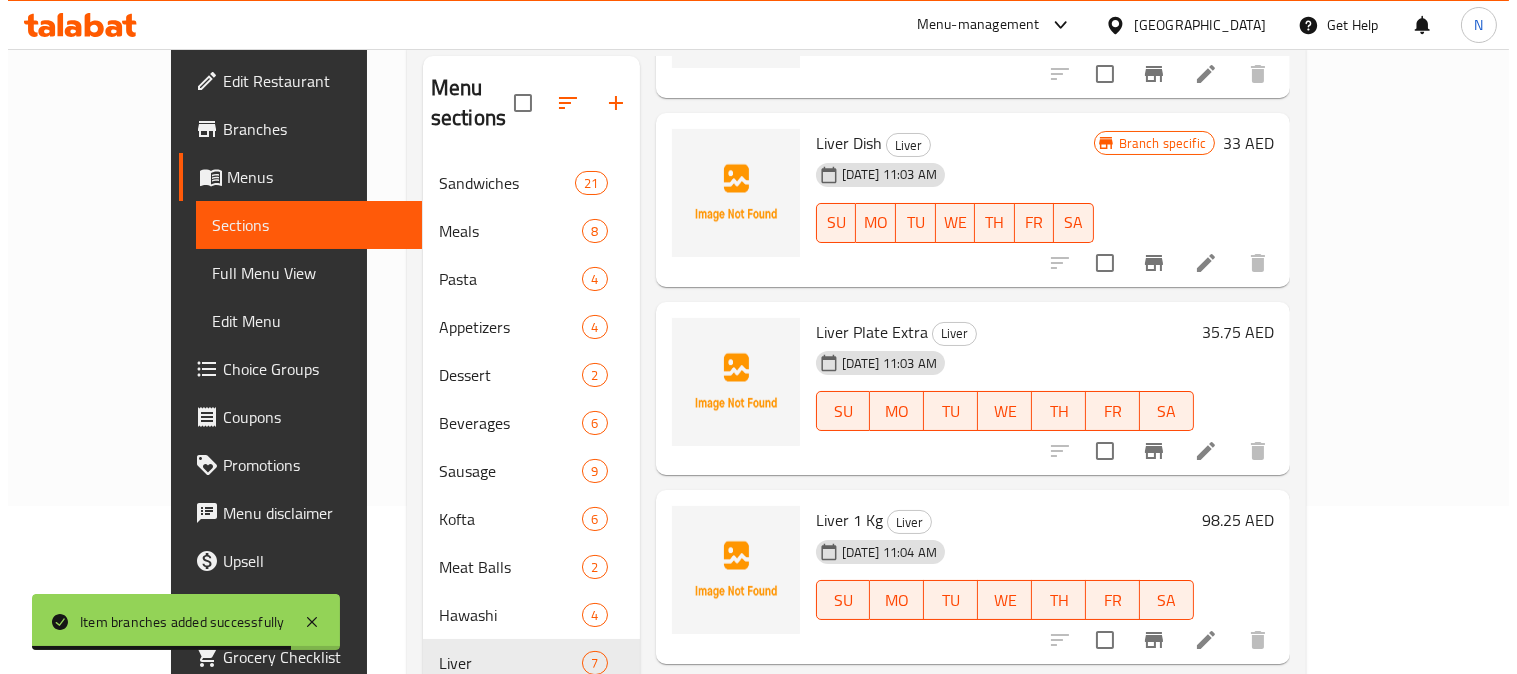 scroll, scrollTop: 444, scrollLeft: 0, axis: vertical 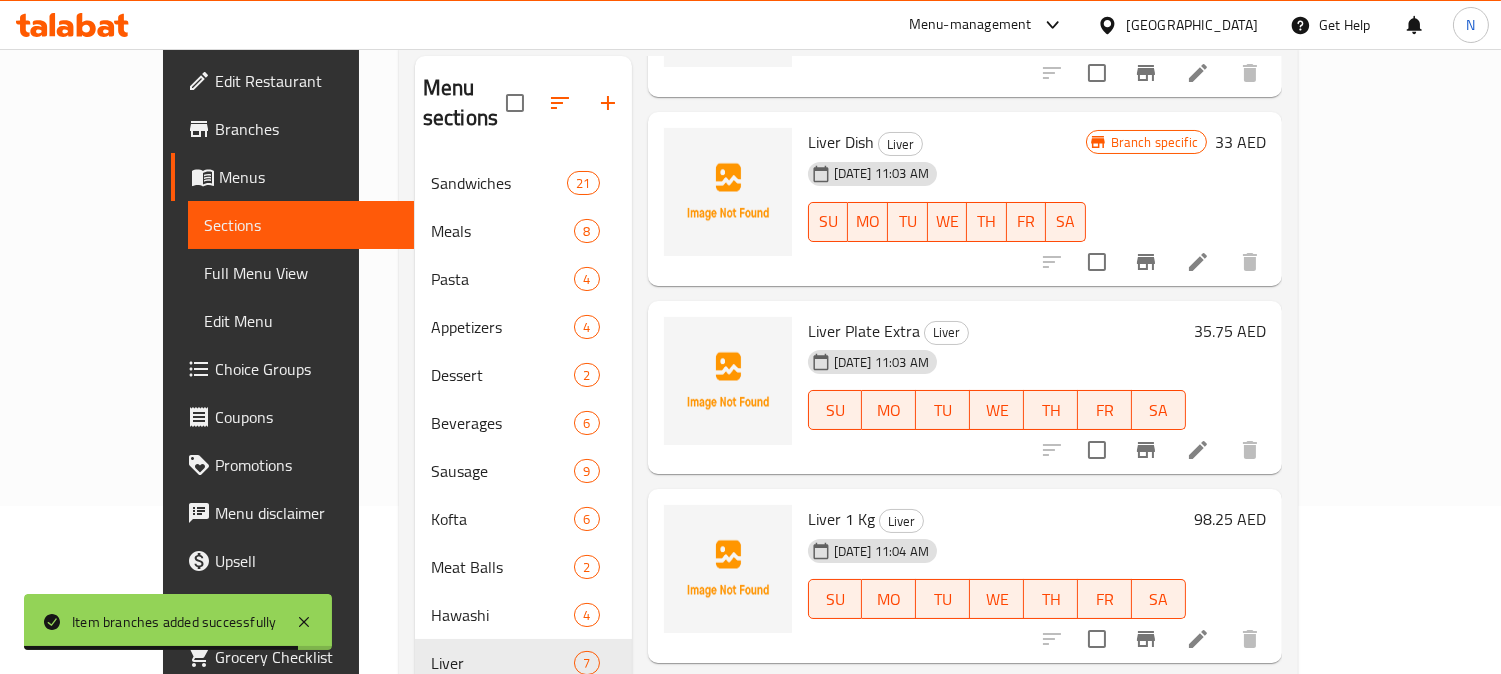 click 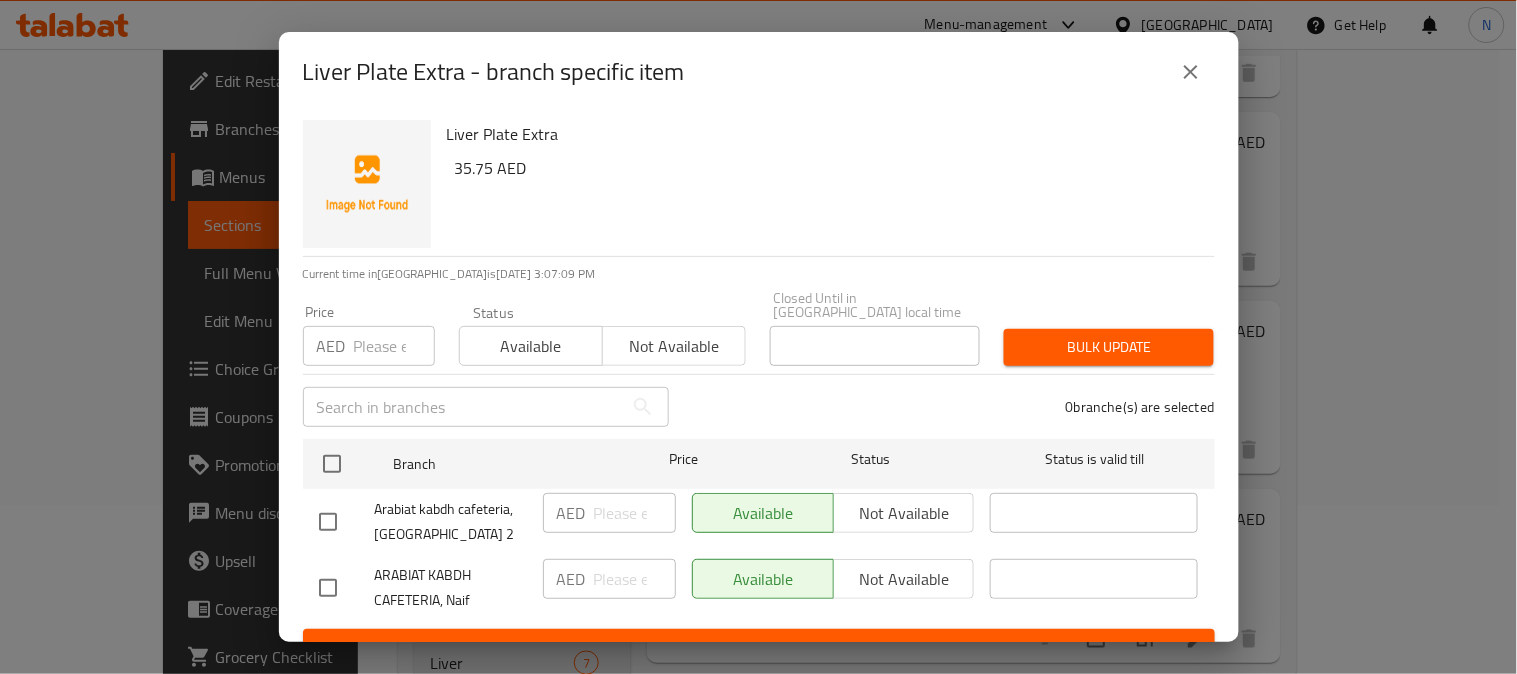 click at bounding box center [328, 588] 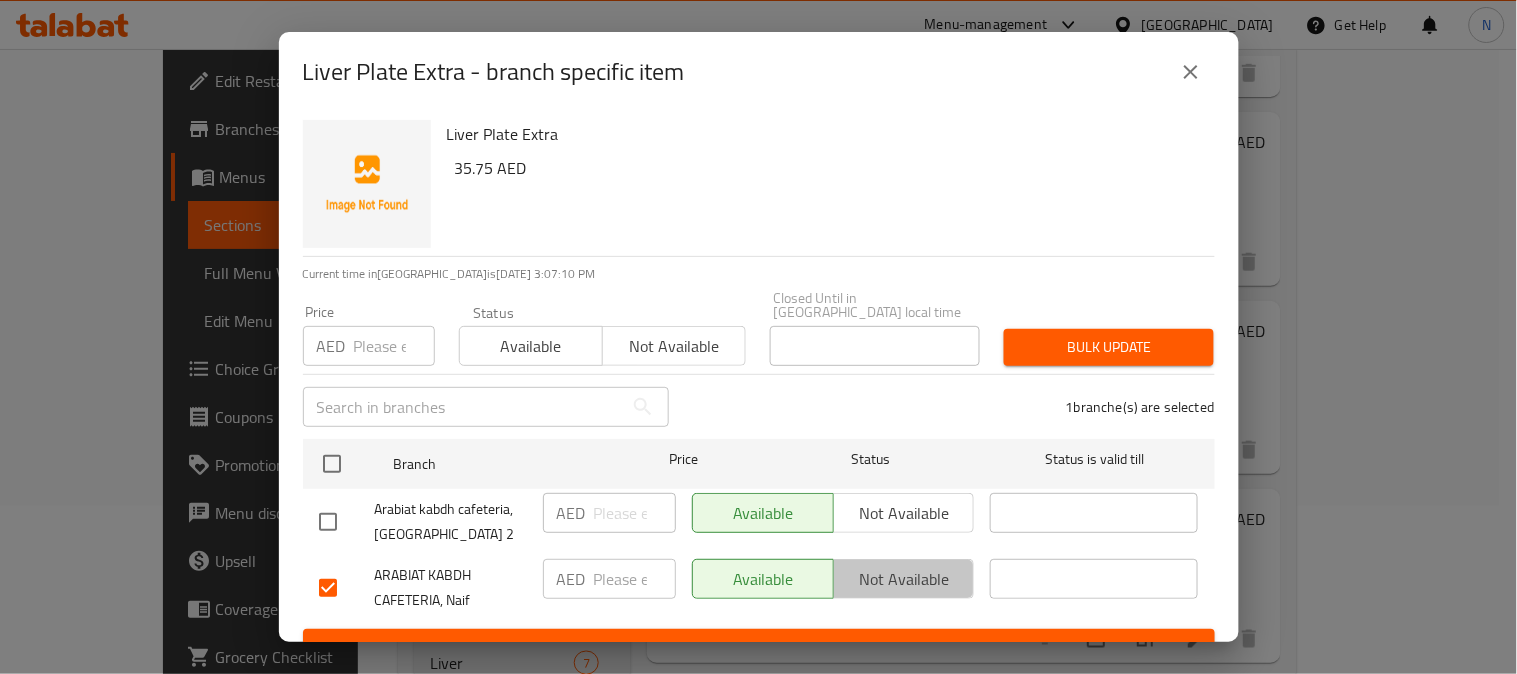 click on "Not available" at bounding box center [904, 579] 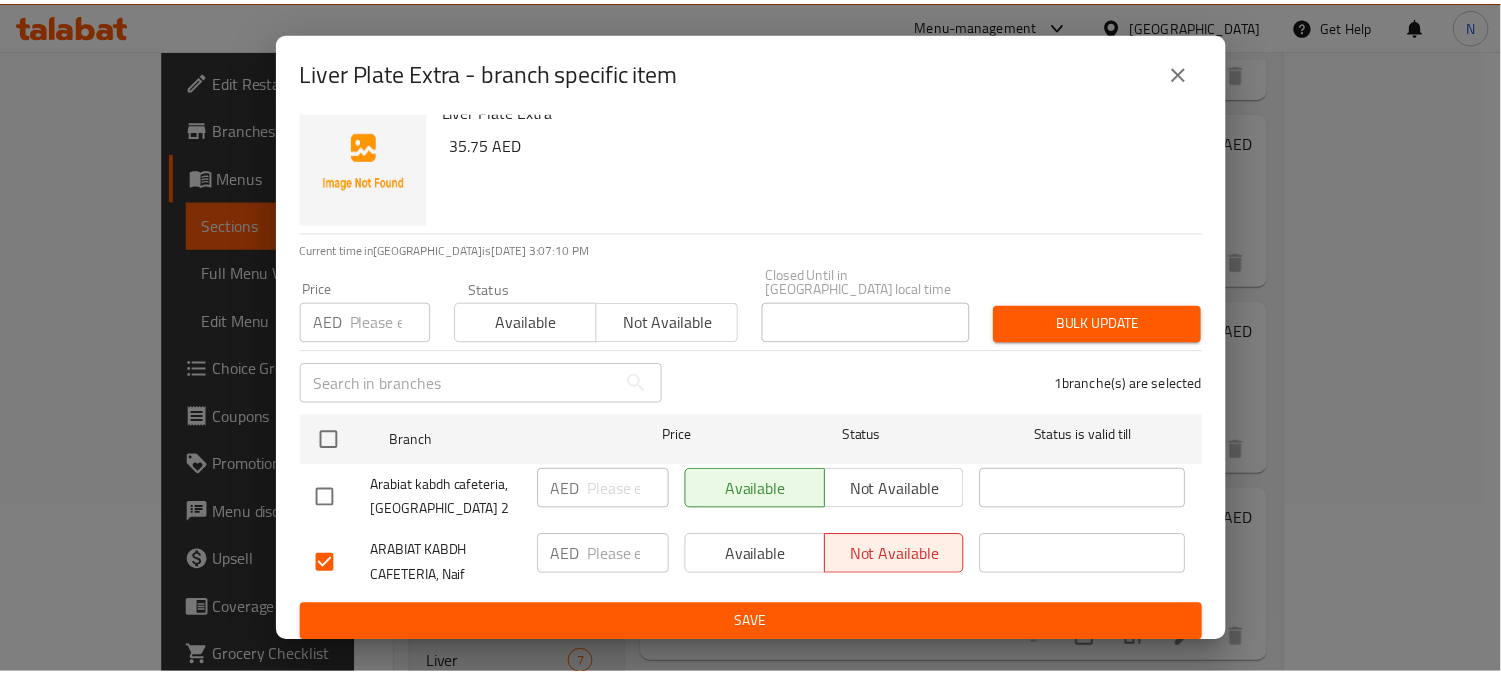 scroll, scrollTop: 31, scrollLeft: 0, axis: vertical 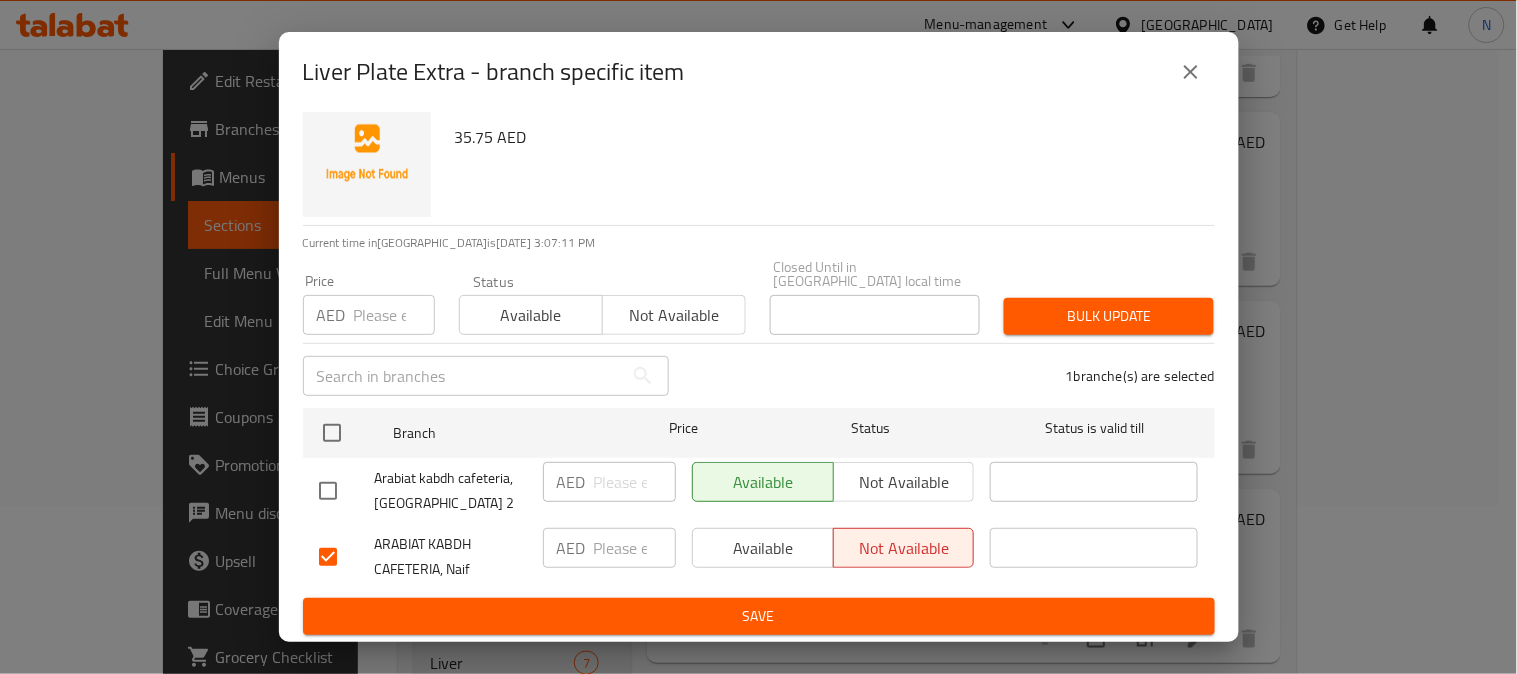 click on "Save" at bounding box center [759, 616] 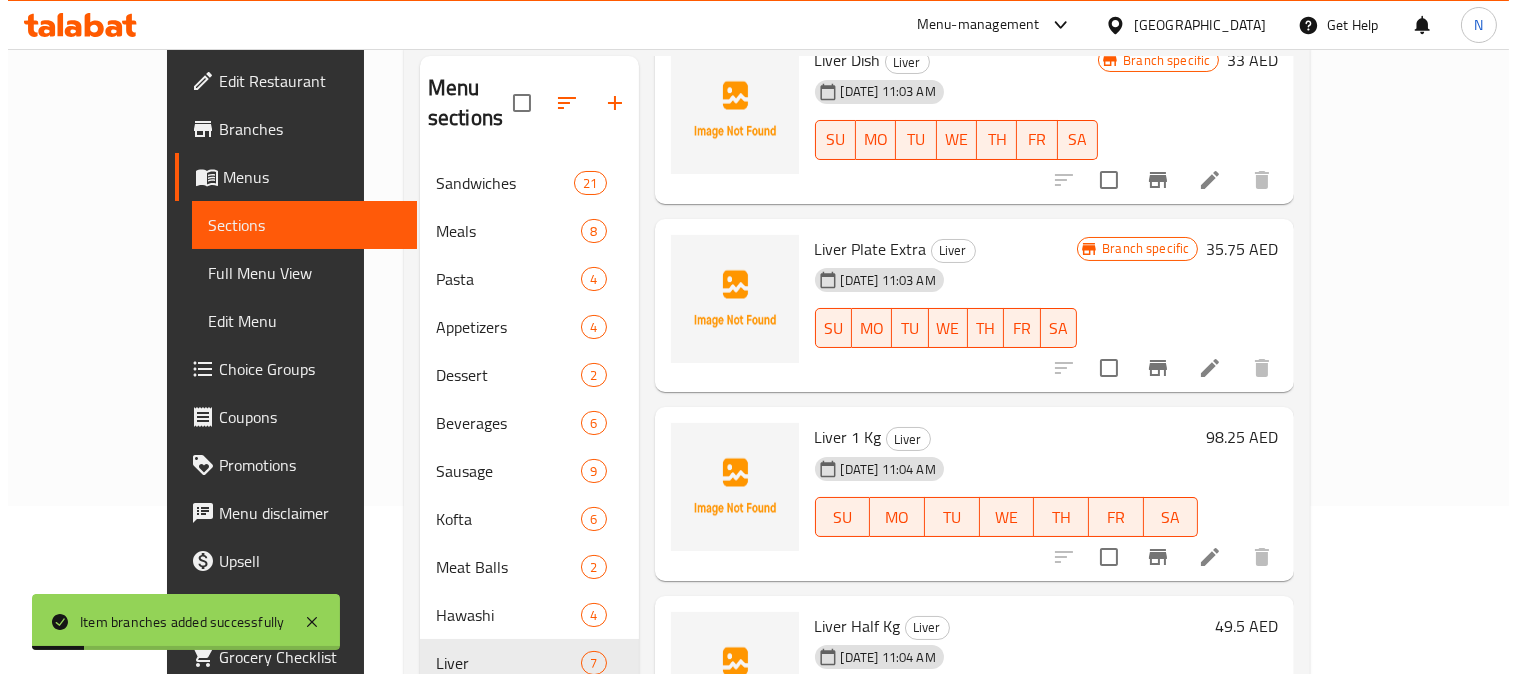 scroll, scrollTop: 694, scrollLeft: 0, axis: vertical 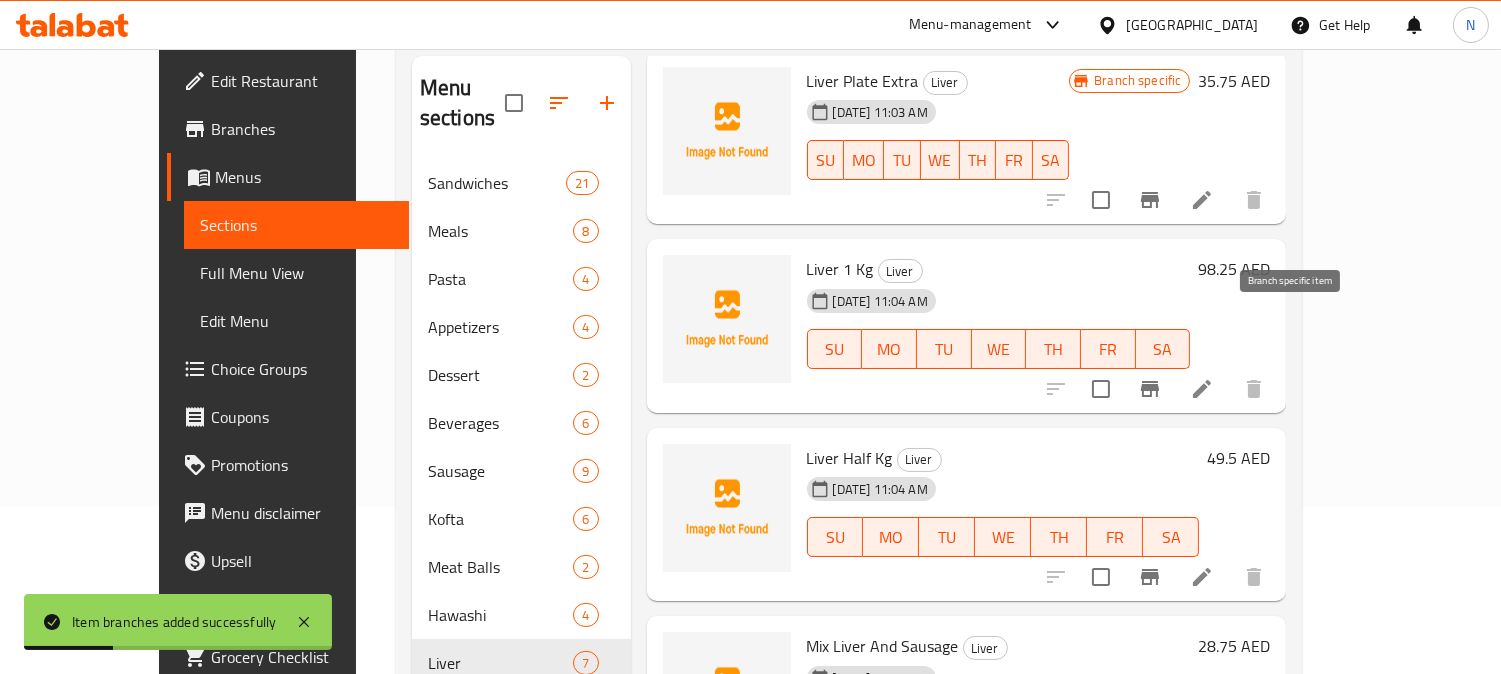 click 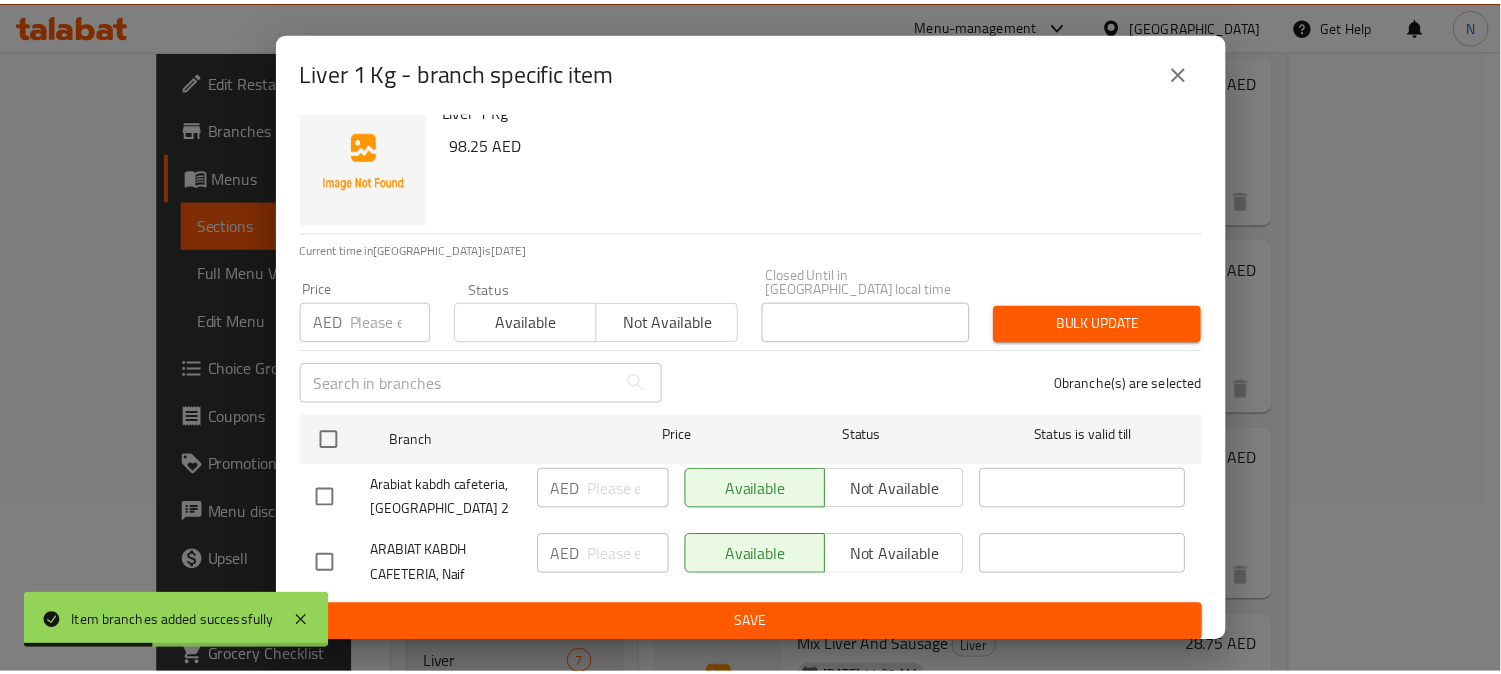 scroll, scrollTop: 31, scrollLeft: 0, axis: vertical 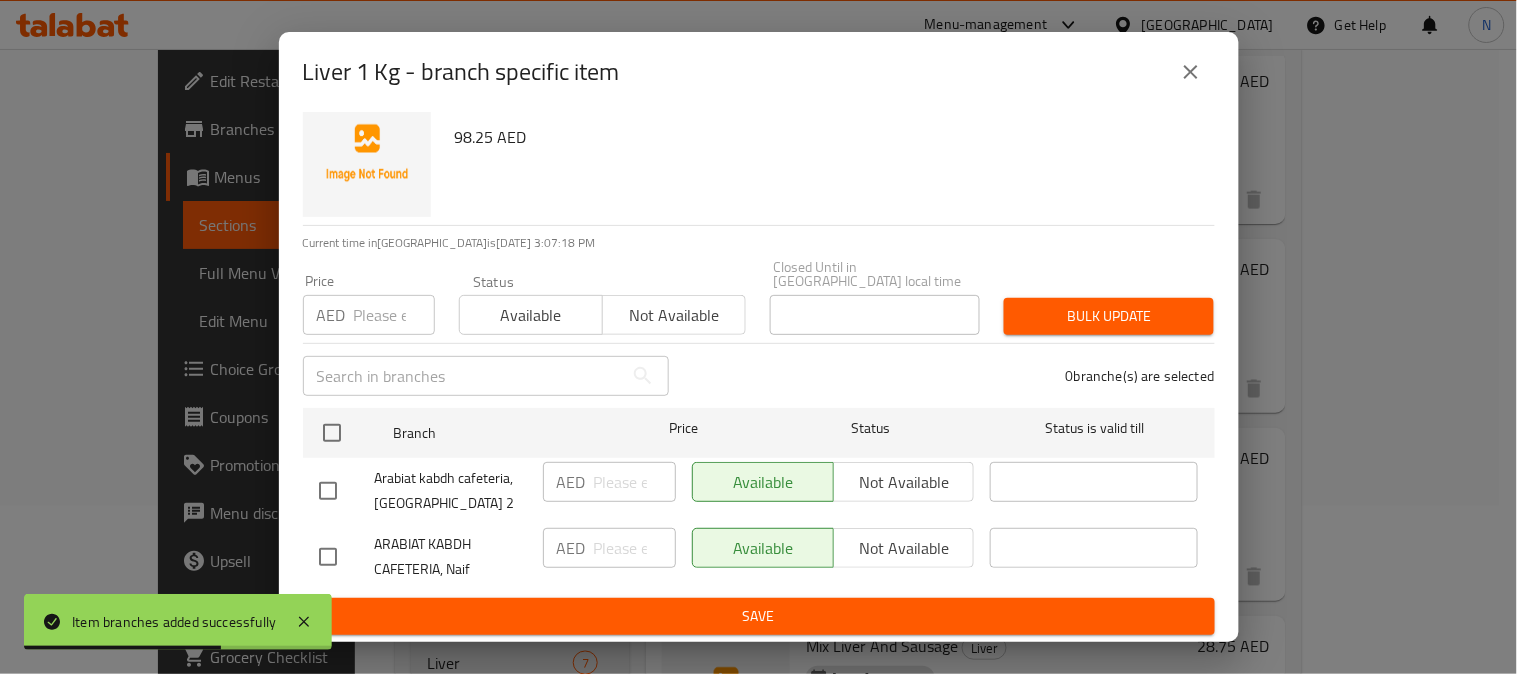 click at bounding box center (328, 557) 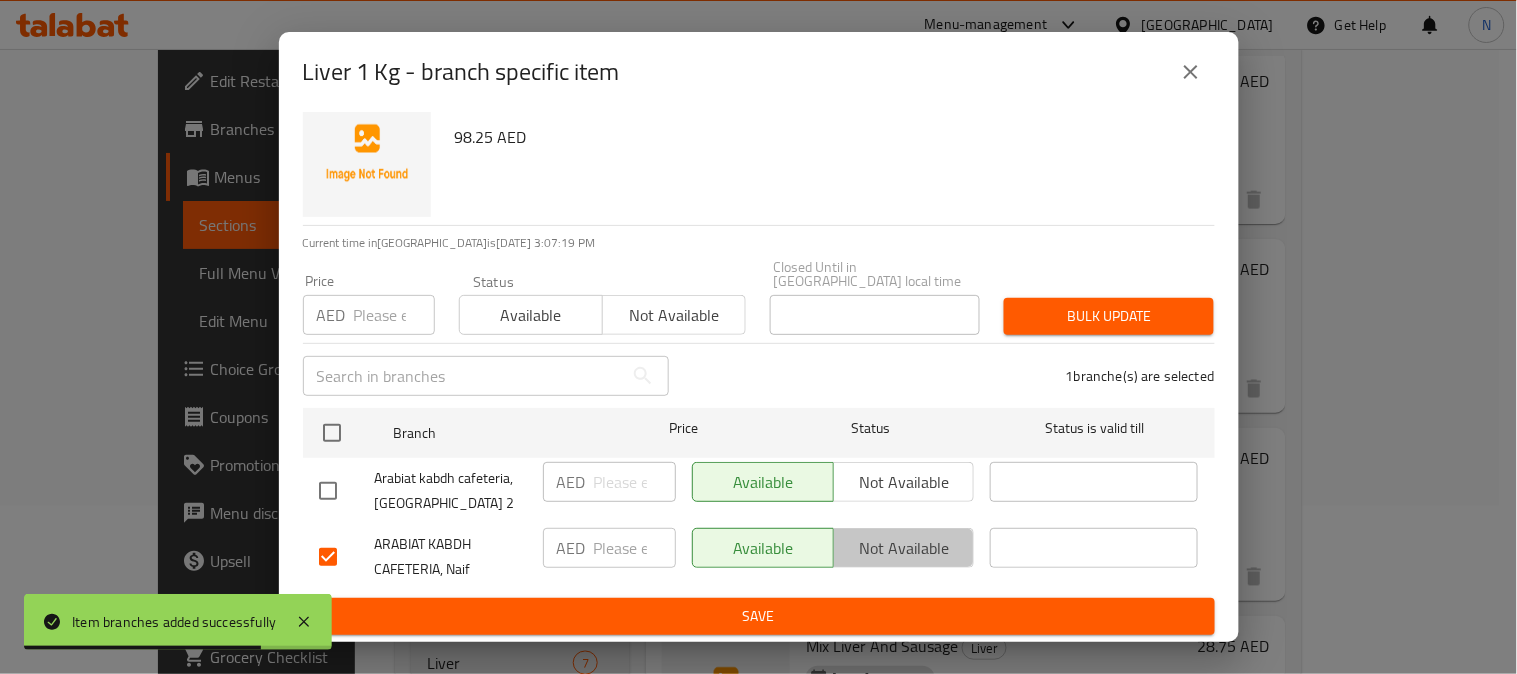 click on "Not available" at bounding box center (904, 548) 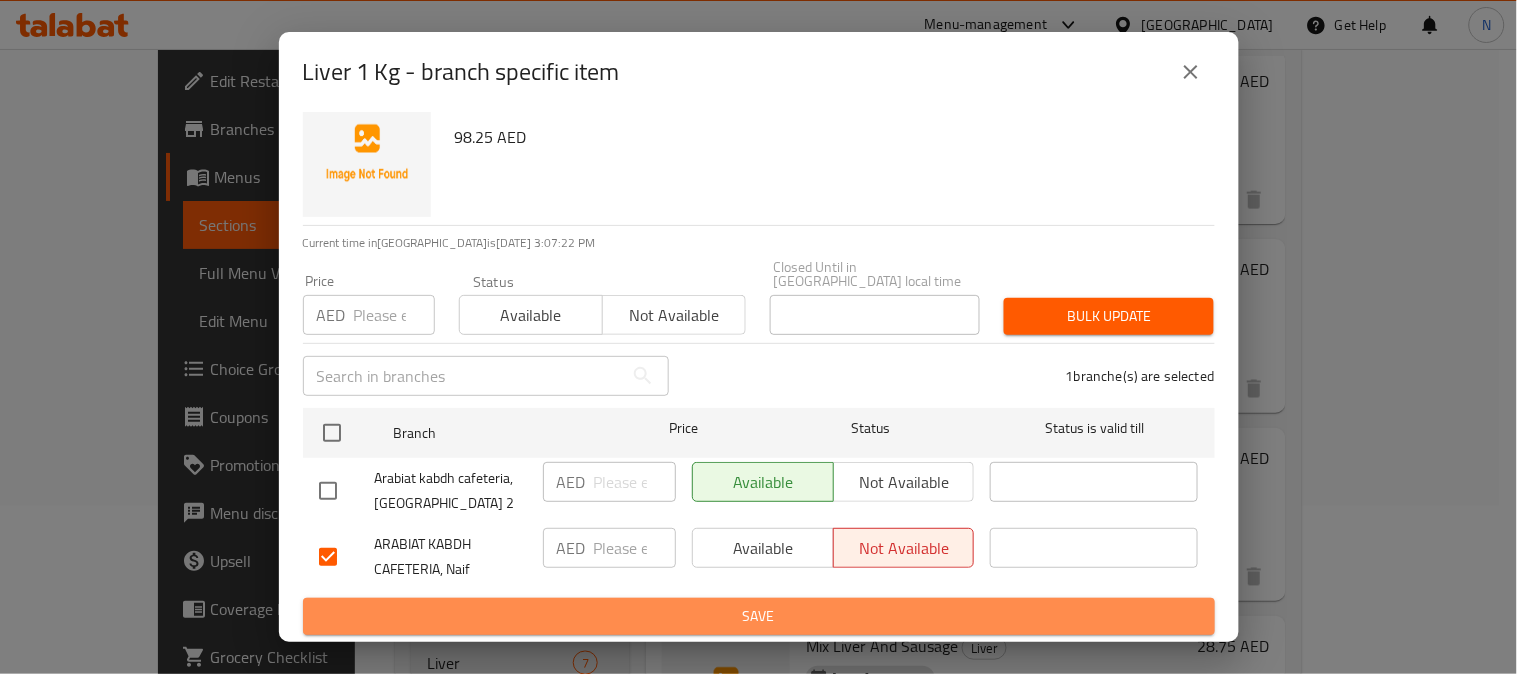 click on "Save" at bounding box center (759, 616) 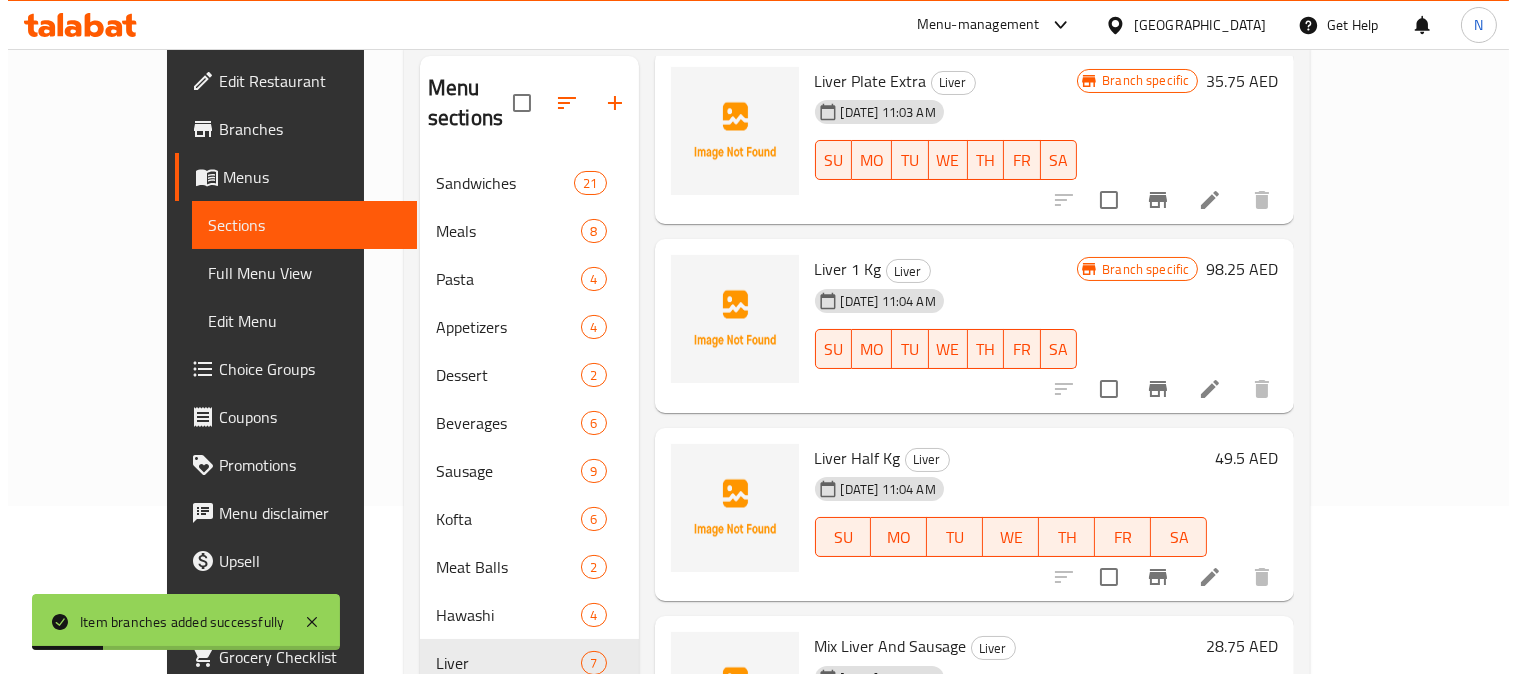scroll, scrollTop: 280, scrollLeft: 0, axis: vertical 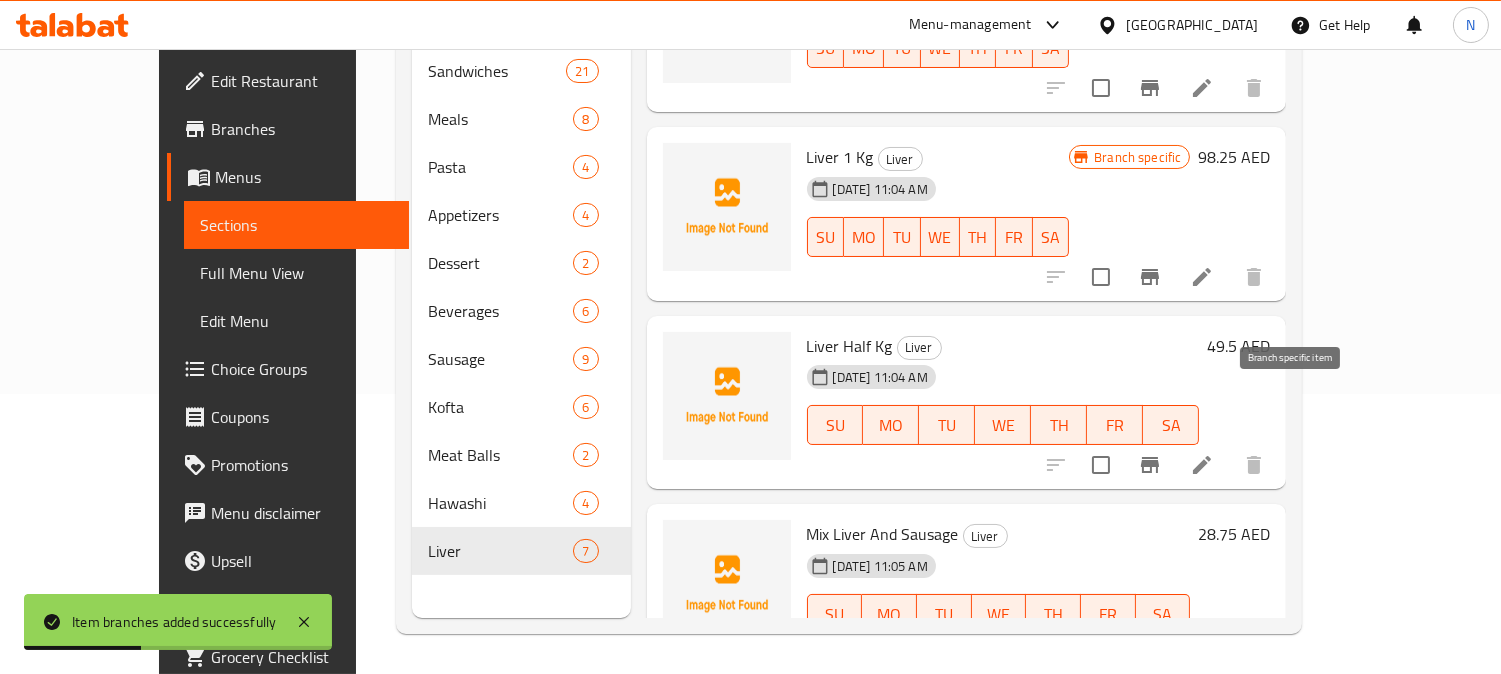 click 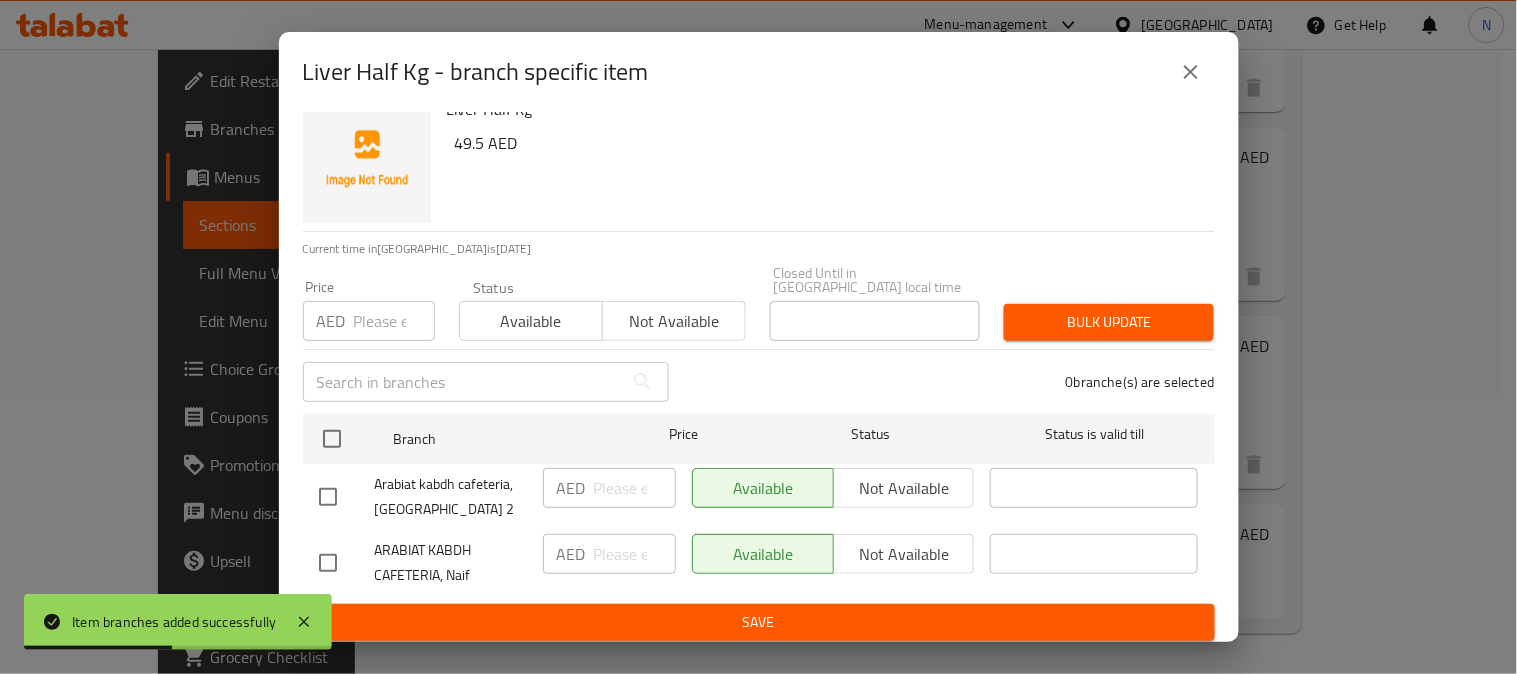 scroll, scrollTop: 31, scrollLeft: 0, axis: vertical 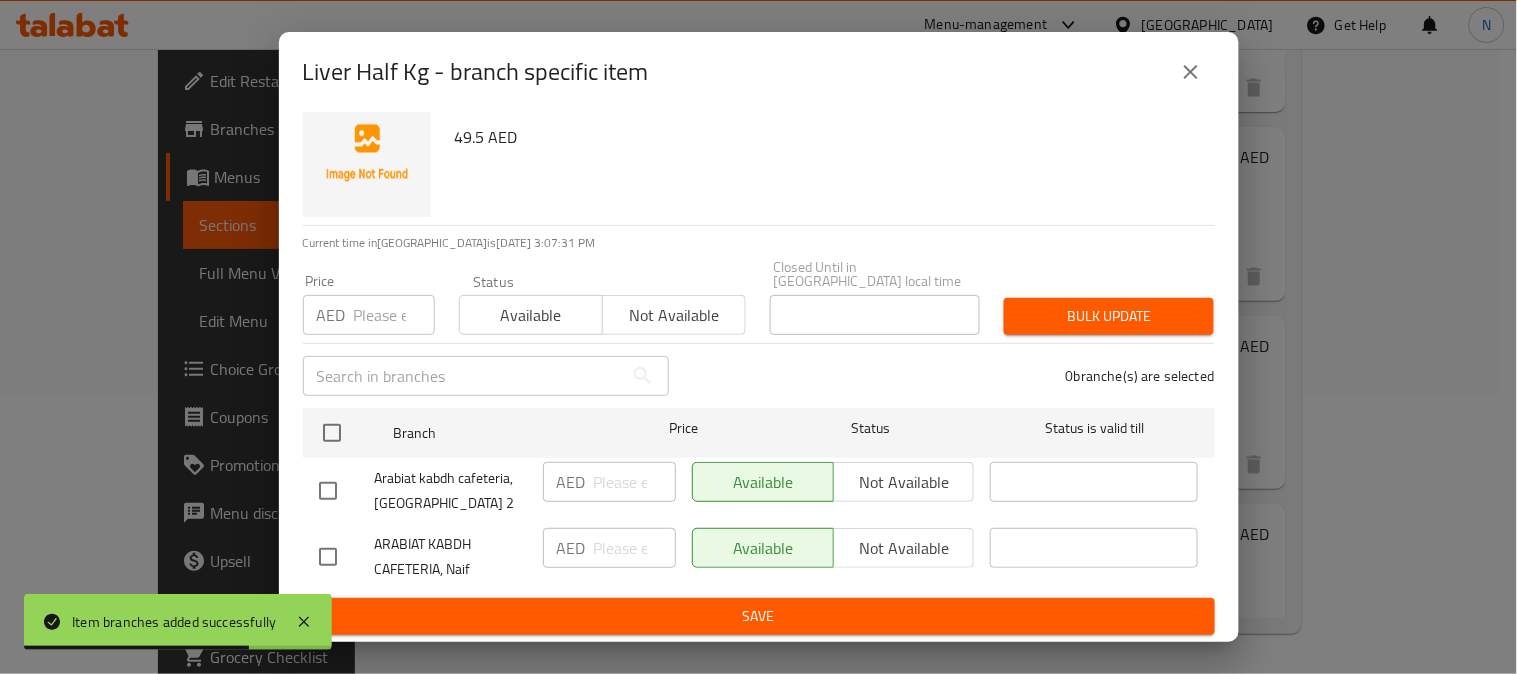 click at bounding box center [328, 557] 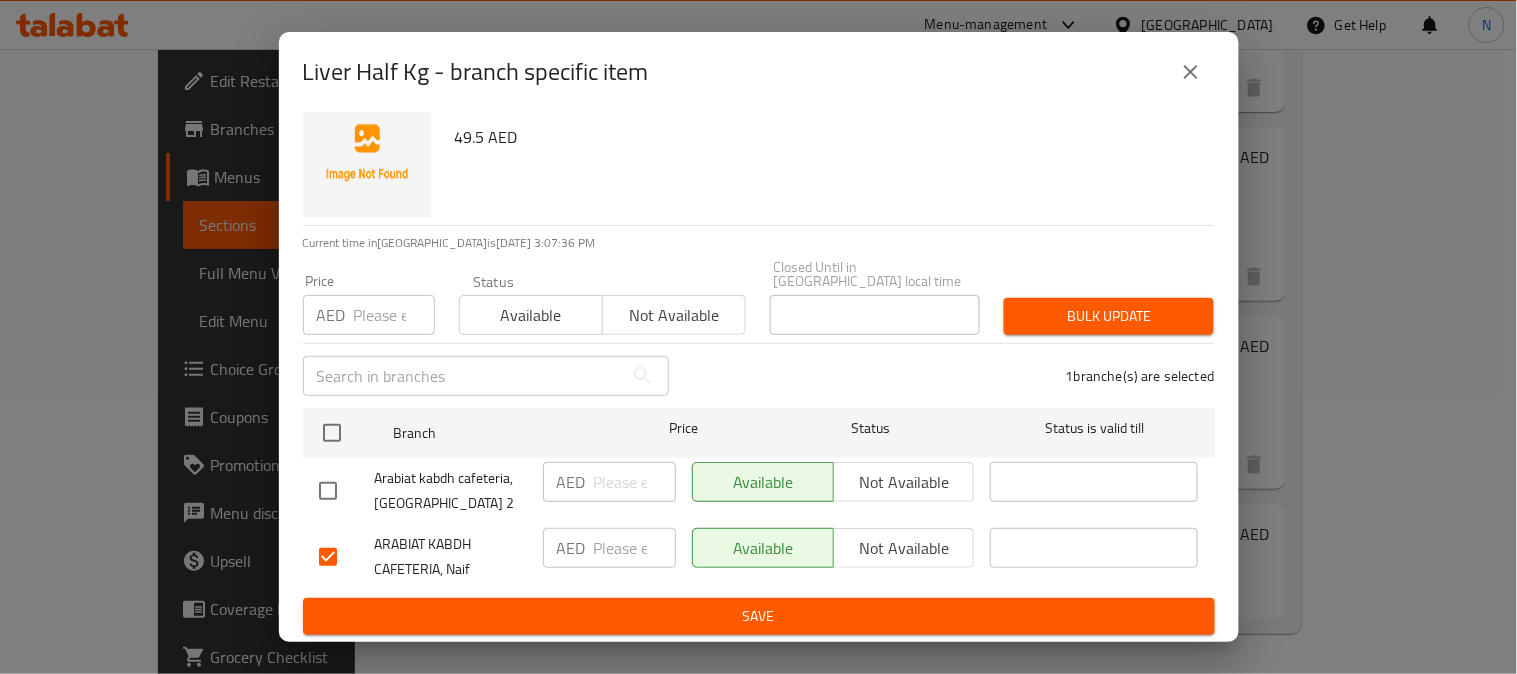 click on "Not available" at bounding box center (904, 548) 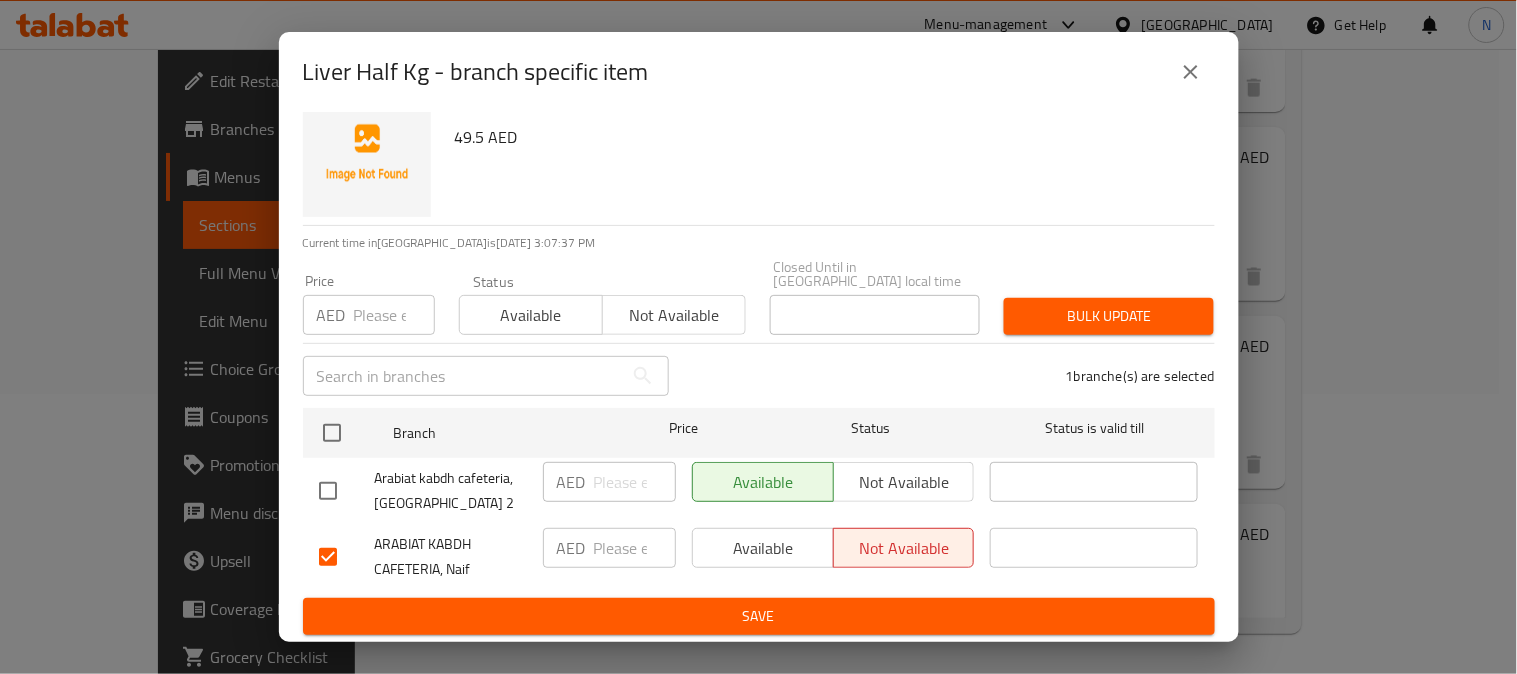 click on "Save" at bounding box center (759, 616) 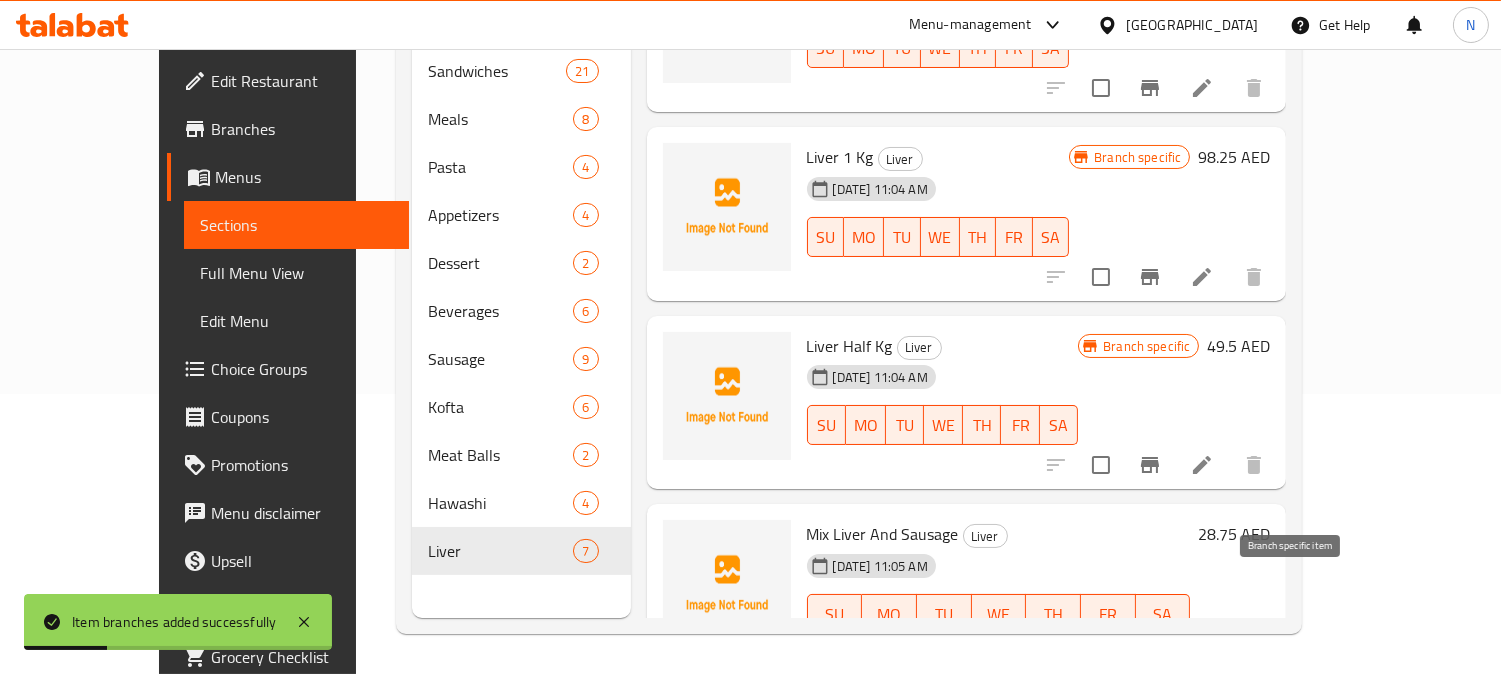 click 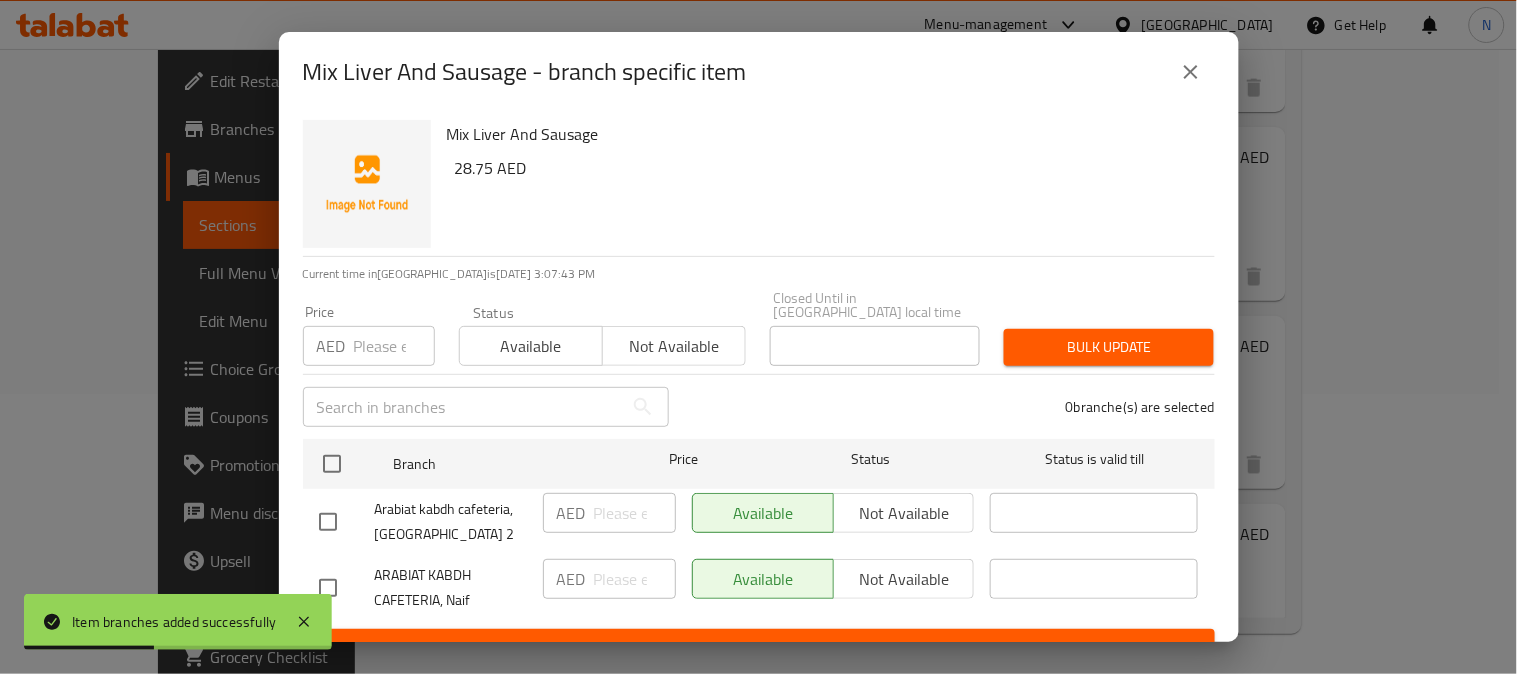 click at bounding box center [328, 588] 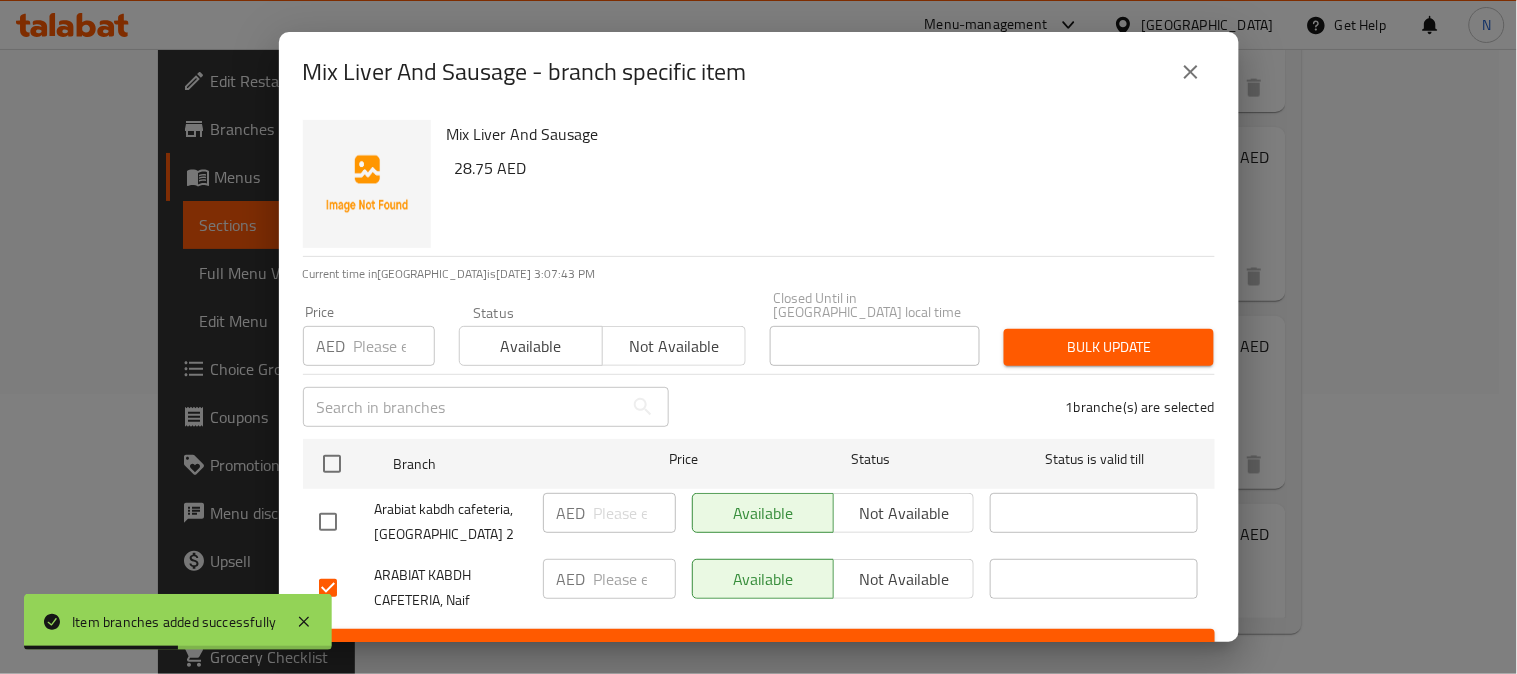 click on "Not available" at bounding box center [904, 579] 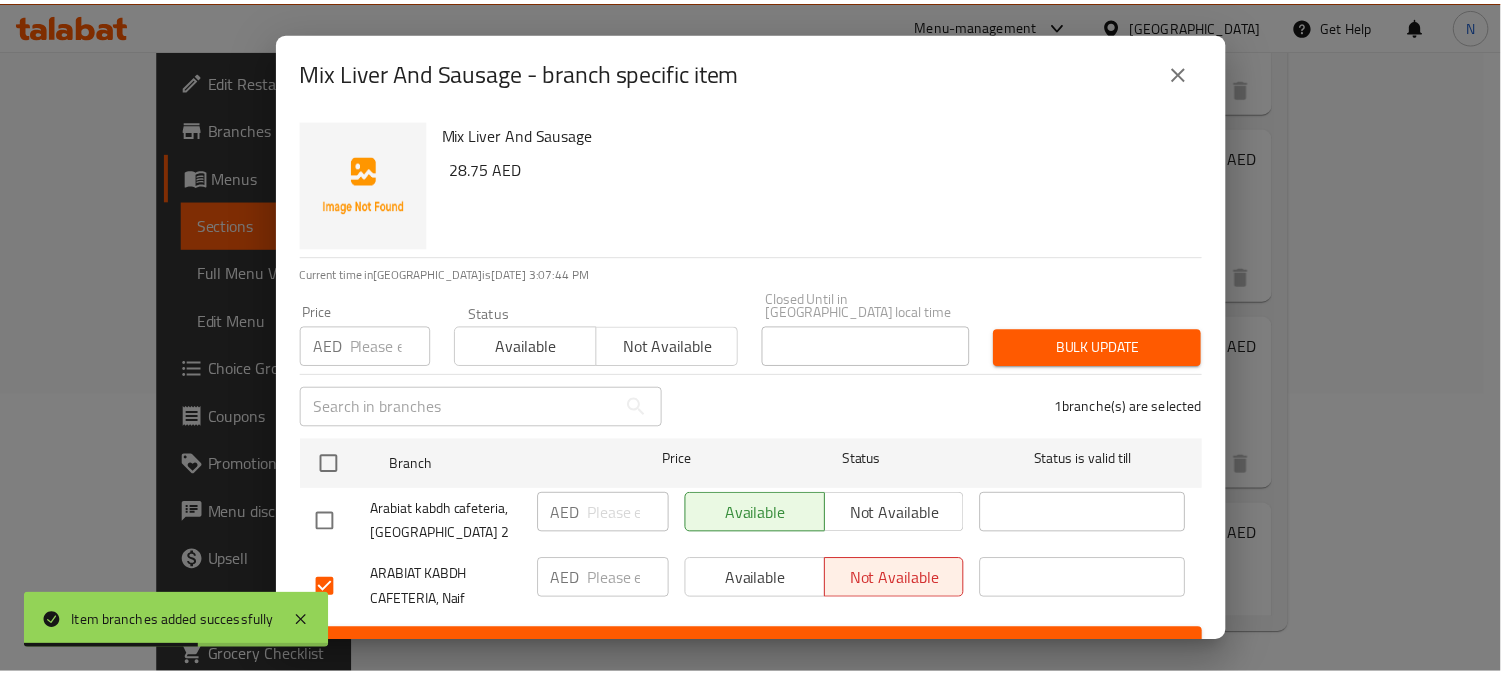 scroll, scrollTop: 31, scrollLeft: 0, axis: vertical 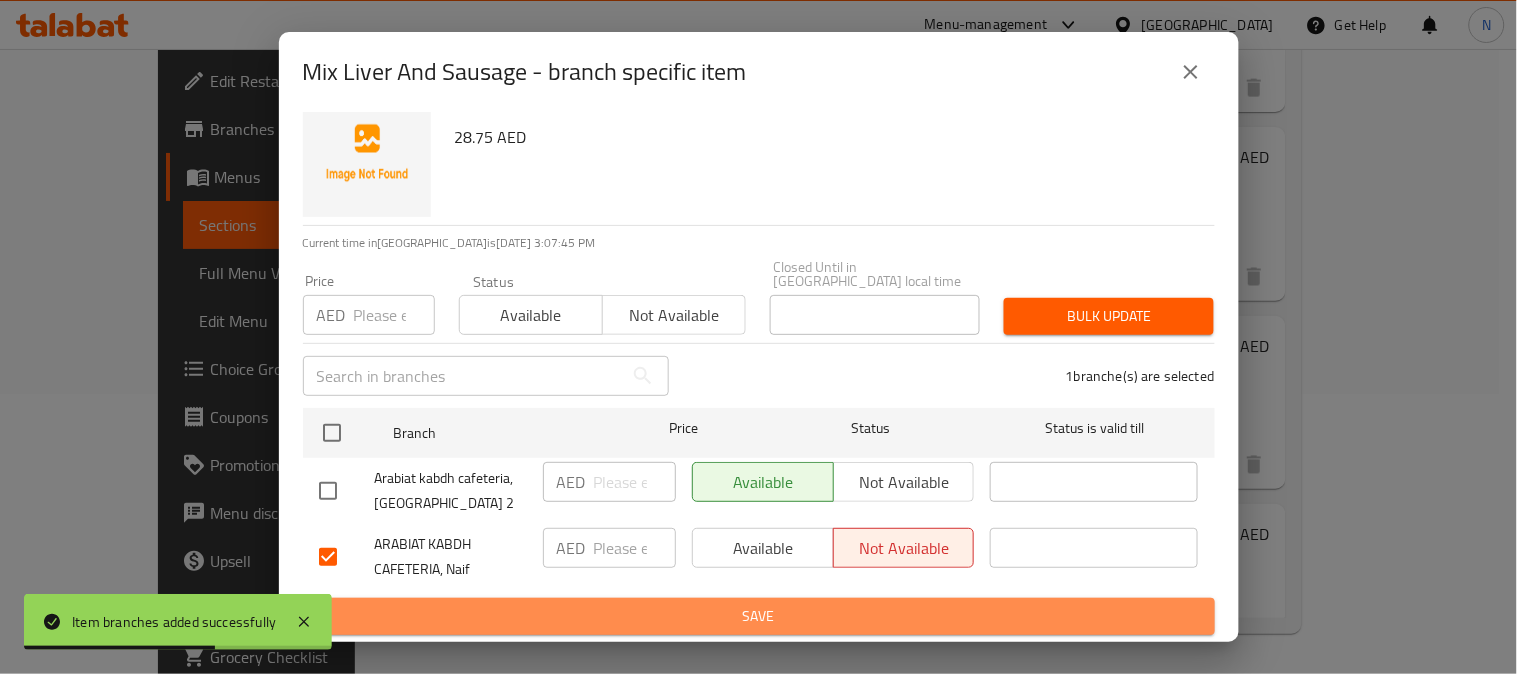 click on "Save" at bounding box center (759, 616) 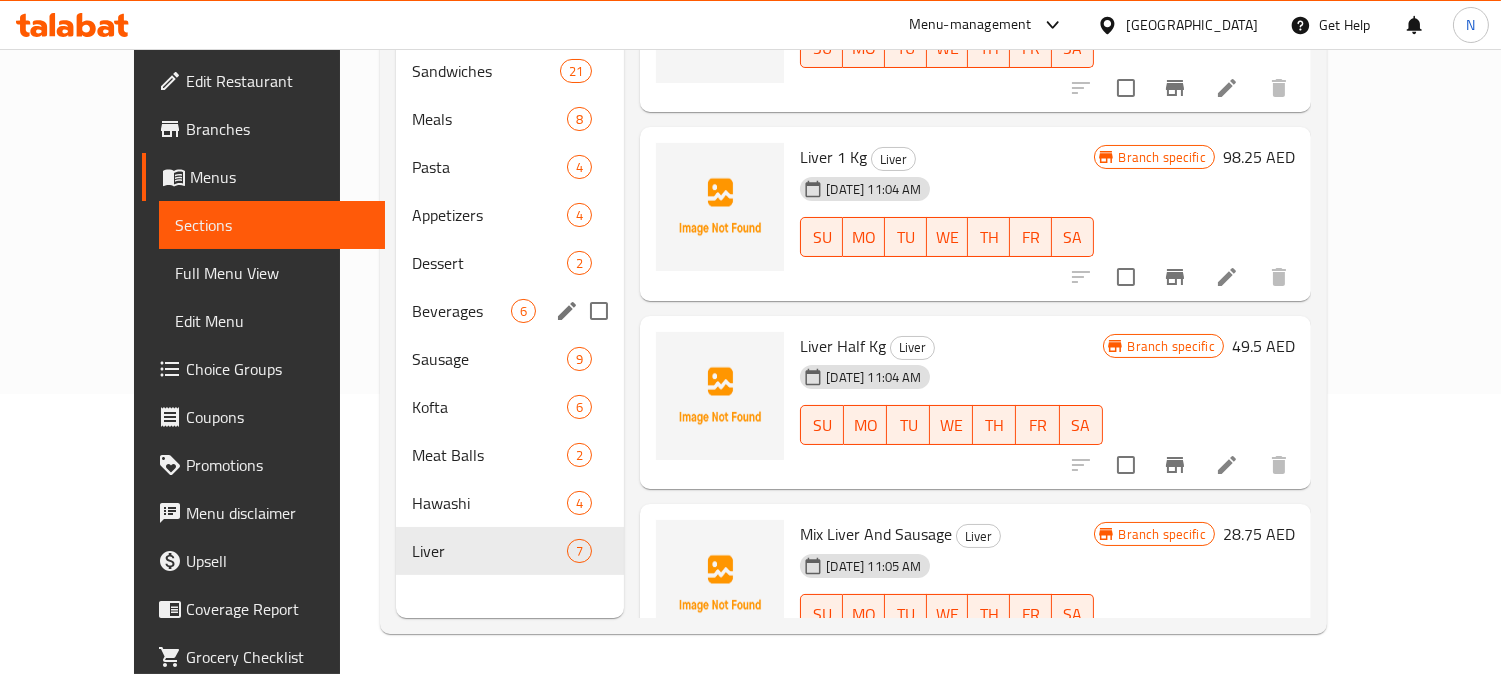 scroll, scrollTop: 168, scrollLeft: 0, axis: vertical 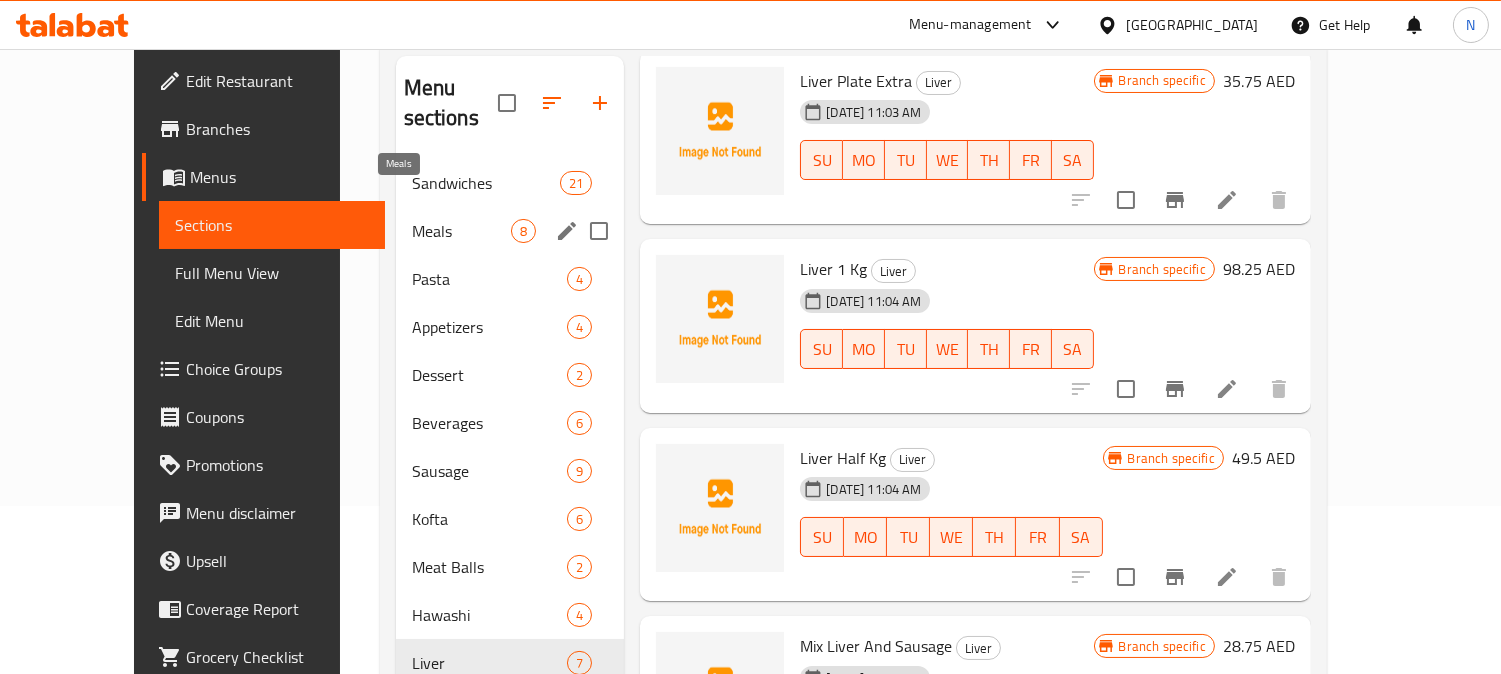 click on "Meals" at bounding box center [462, 231] 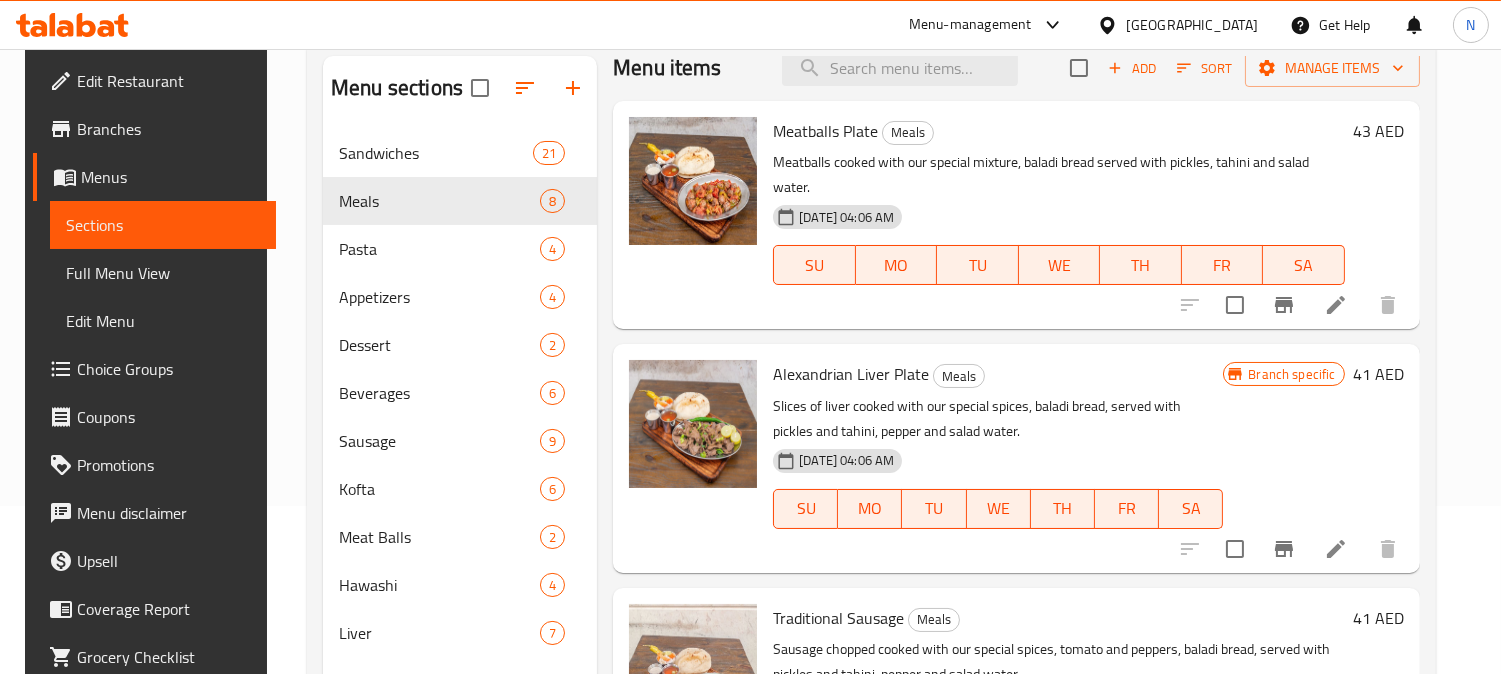 scroll, scrollTop: 0, scrollLeft: 0, axis: both 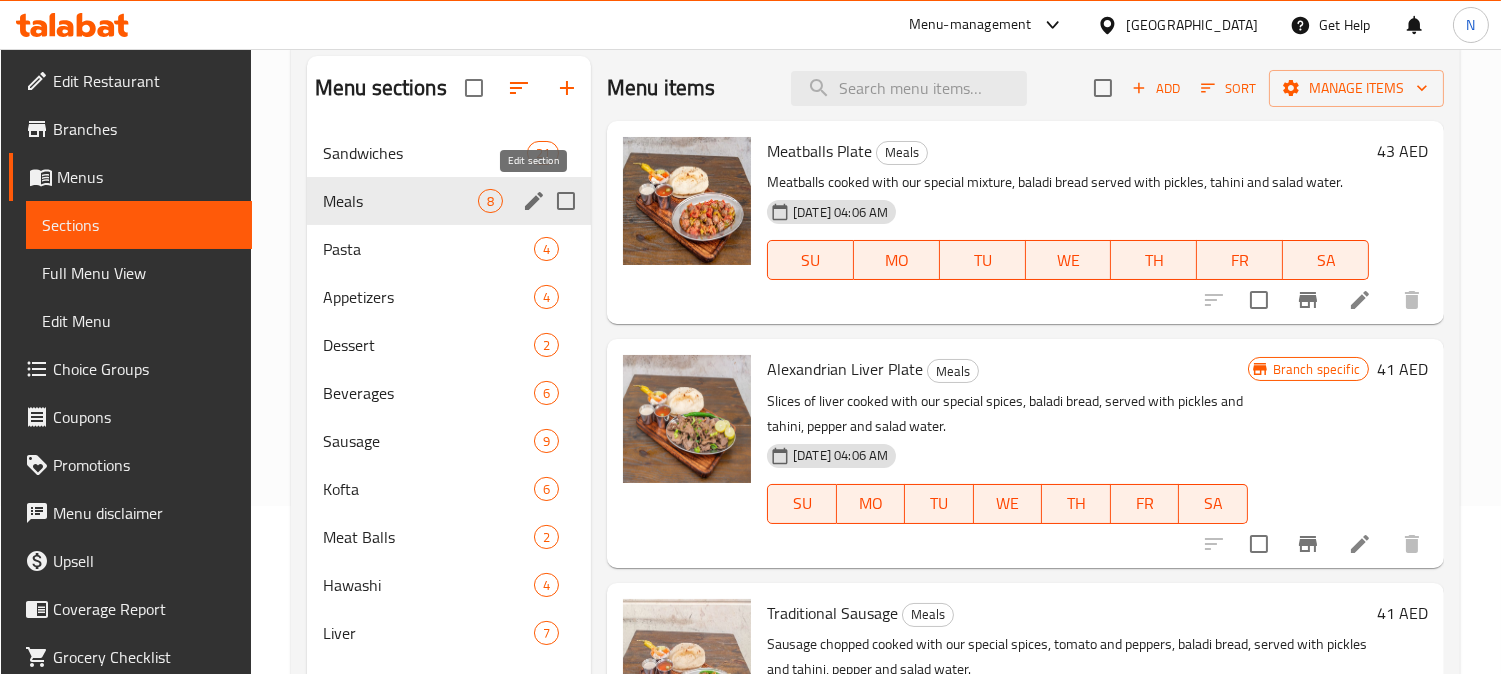 click 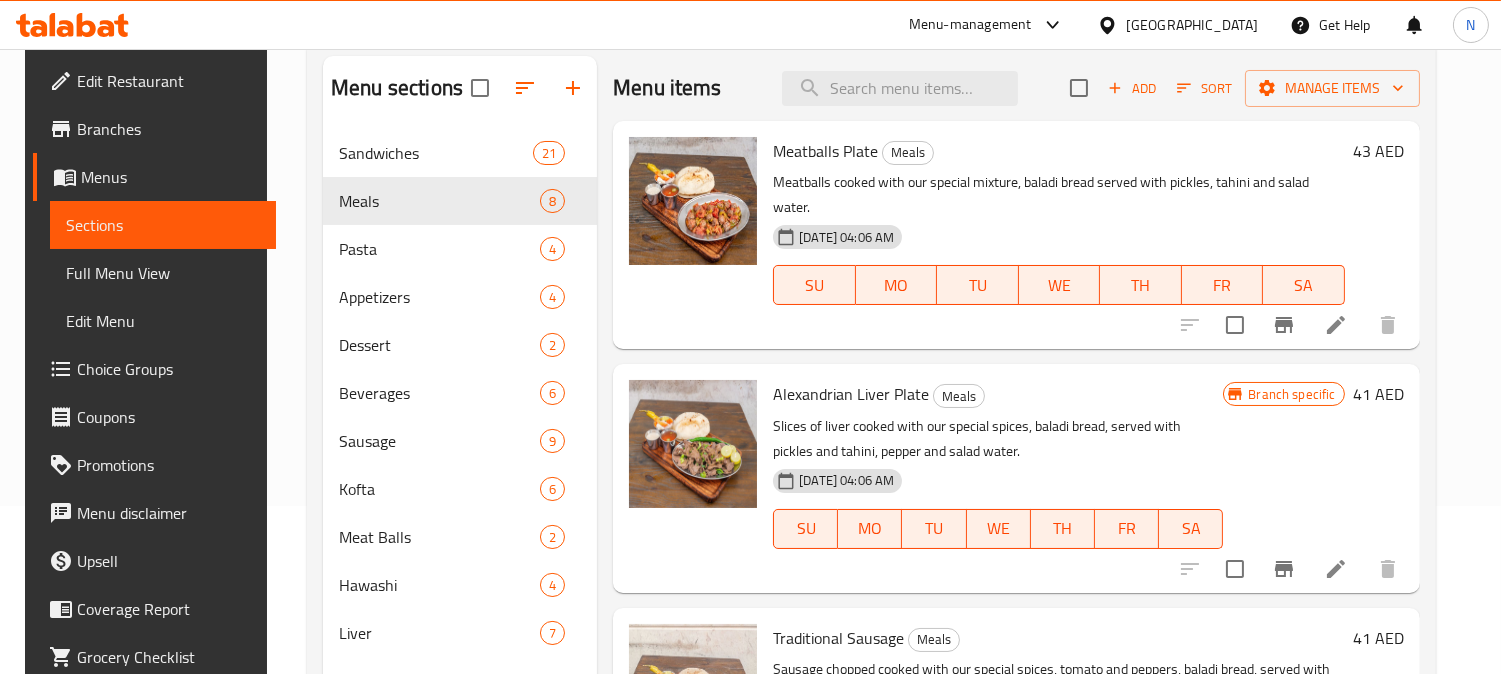 click on "Home / Restaurants management / Menus / Sections Arabiat kabdh cafeteria Open import export Menu sections Sandwiches 21 Meals 8 Pasta 4 Appetizers 4 Dessert 2 Beverages 6 Sausage 9 Kofta 6 Meat Balls 2 Hawashi 4 Liver 7 Menu items Add Sort Manage items Meatballs Plate   Meals Meatballs cooked with our special mixture, baladi bread served with pickles, tahini and salad water. 31-08-2024 04:06 AM SU MO TU WE TH FR SA 43   AED Alexandrian Liver Plate   Meals Slices of liver cooked with our special spices, baladi bread, served with pickles and tahini, pepper and salad water. 31-08-2024 04:06 AM SU MO TU WE TH FR SA Branch specific 41   AED Traditional Sausage   Meals Sausage chopped cooked with our special spices, tomato and peppers, baladi bread, served with pickles and tahini, pepper and salad water. 31-08-2024 04:06 AM SU MO TU WE TH FR SA 41   AED Kofta Meal 1 Kg   Meals 1 Kg kofta, salad, tahini, pickles, French Fries, salad, water 31-08-2024 04:06 AM SU MO TU WE TH FR SA Branch specific 187.5   AED   Meals" at bounding box center (871, 333) 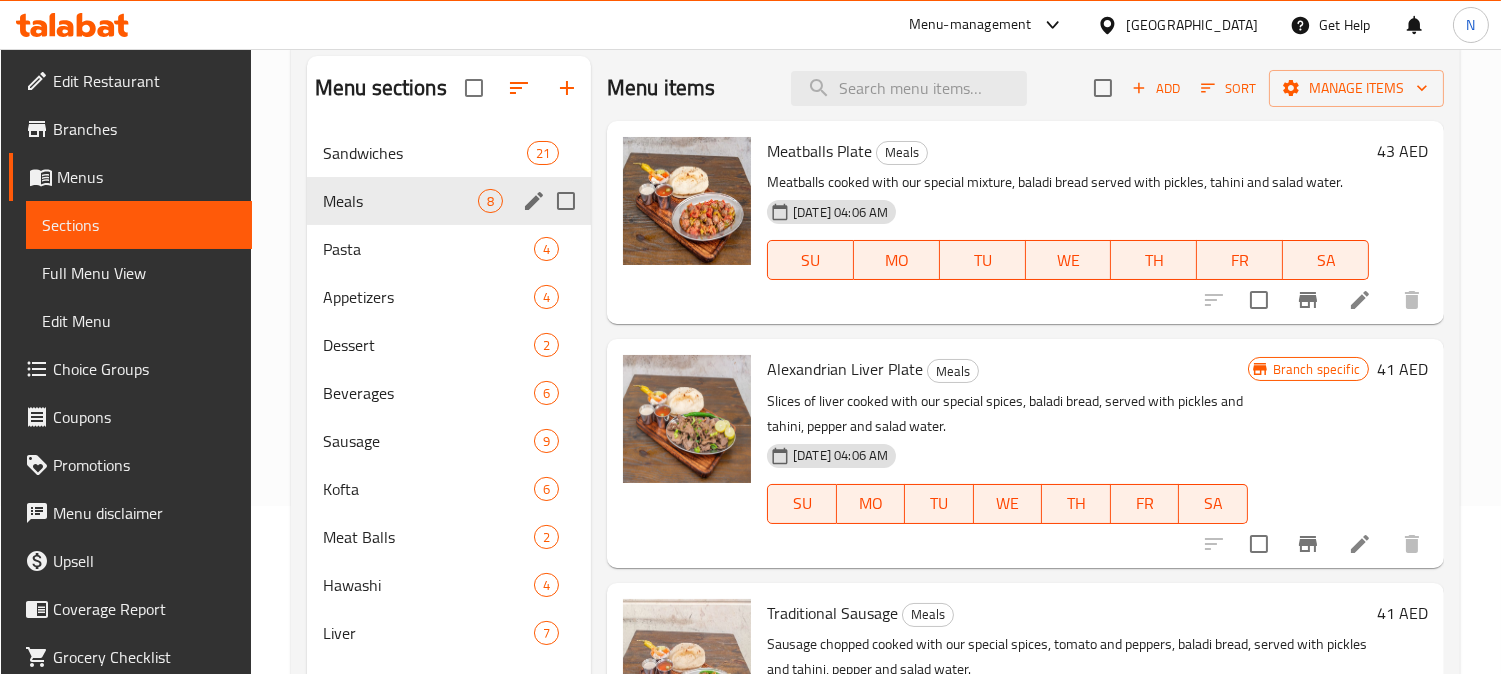 click 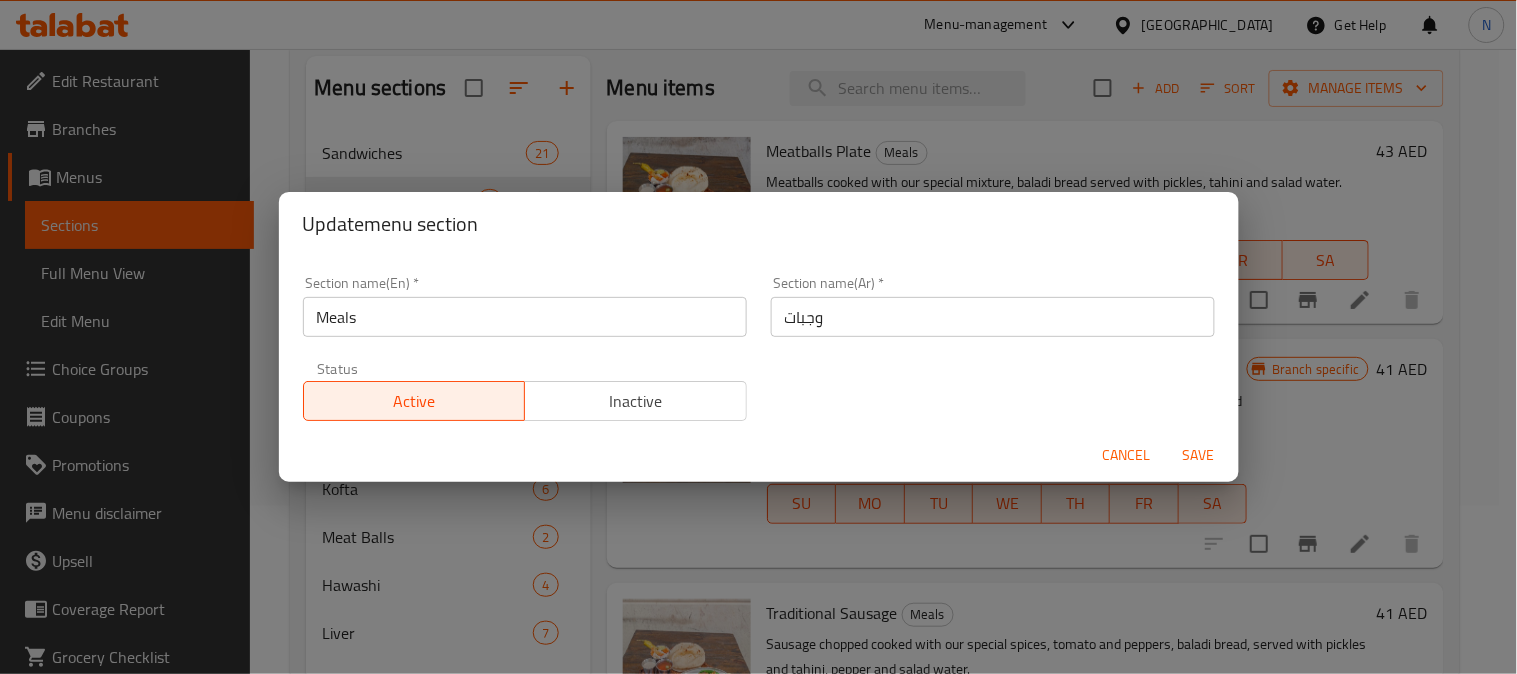 click on "وجبات" at bounding box center [993, 317] 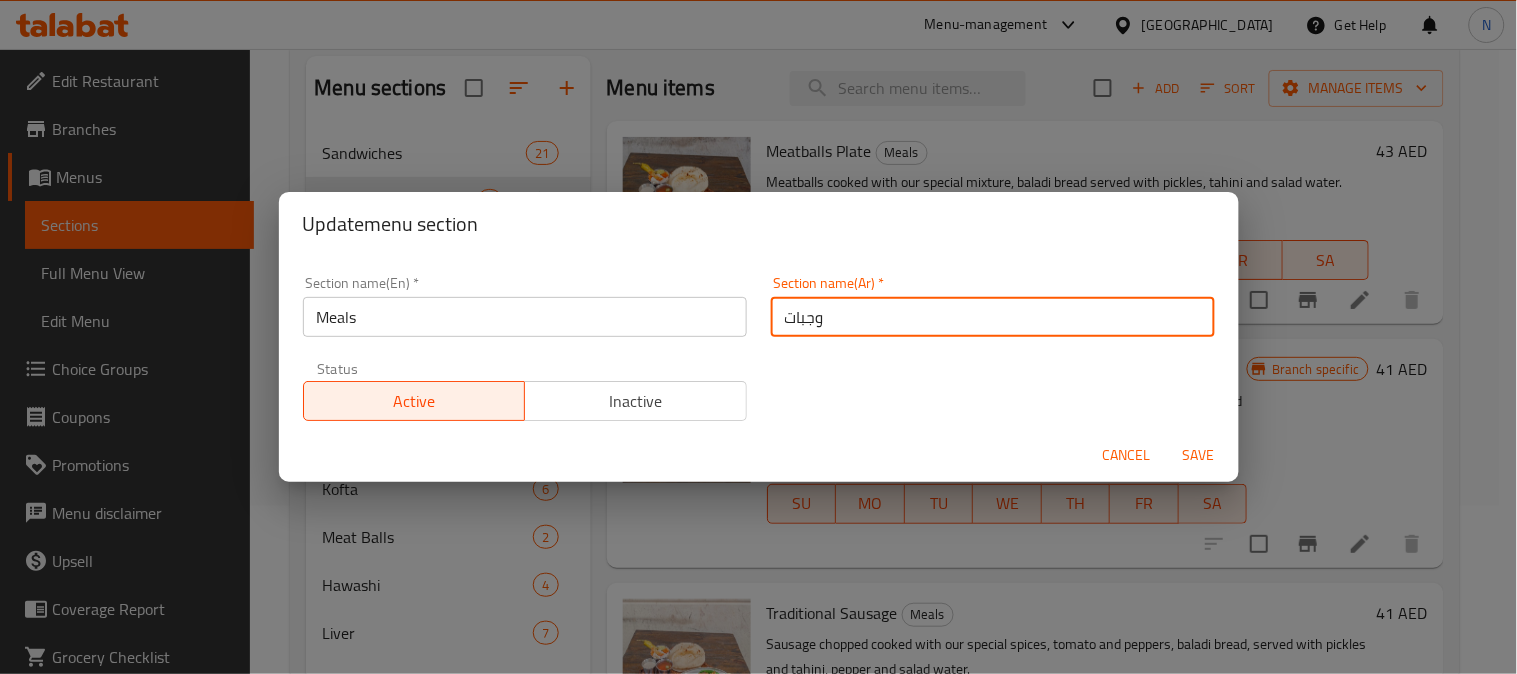 click on "وجبات" at bounding box center [993, 317] 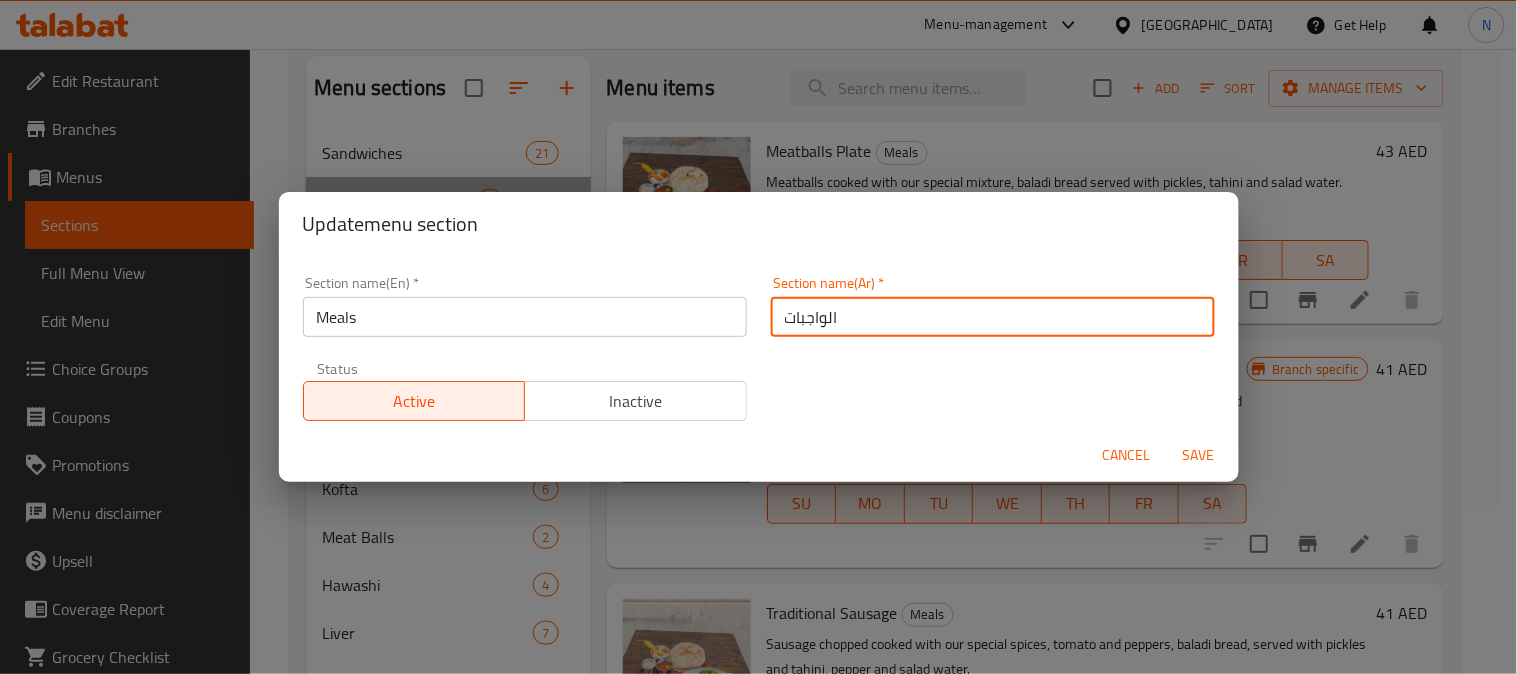 click on "الواجبات" at bounding box center [993, 317] 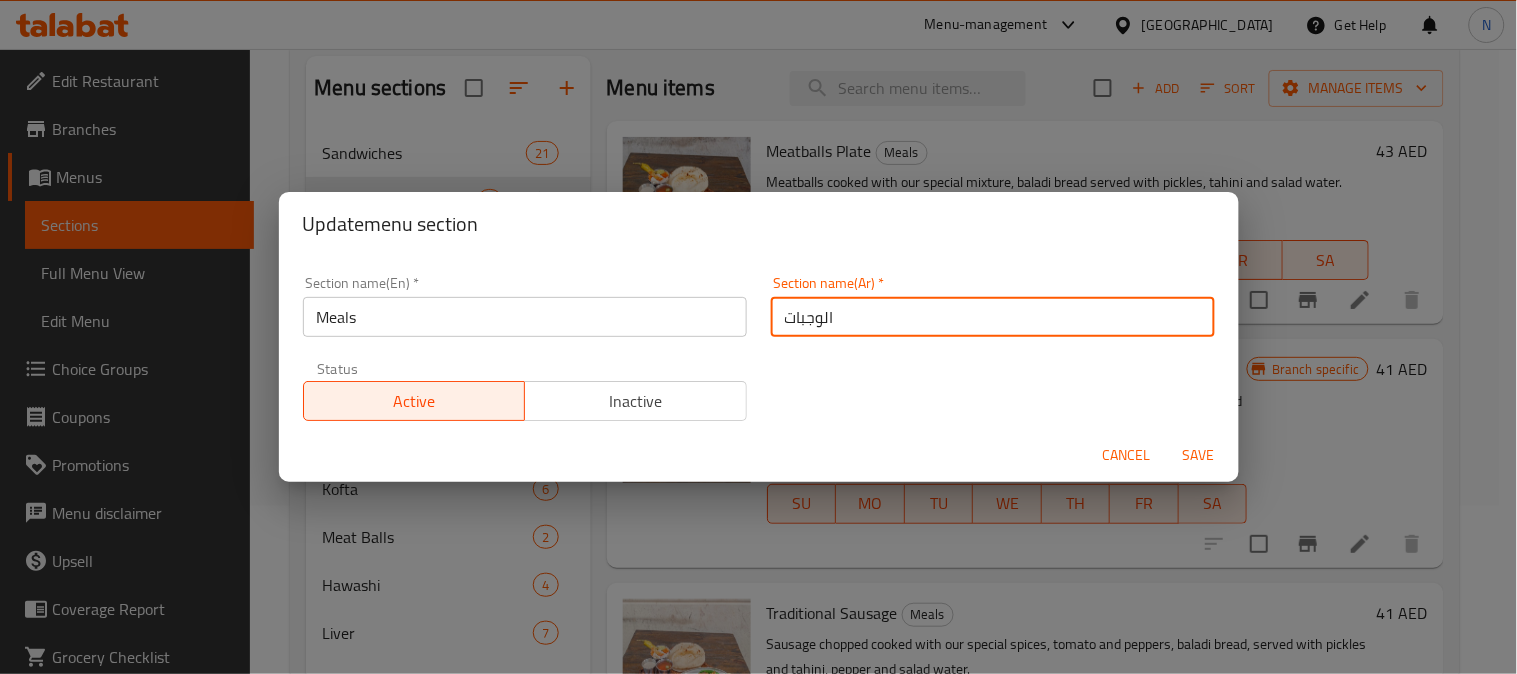 type on "الوجبات" 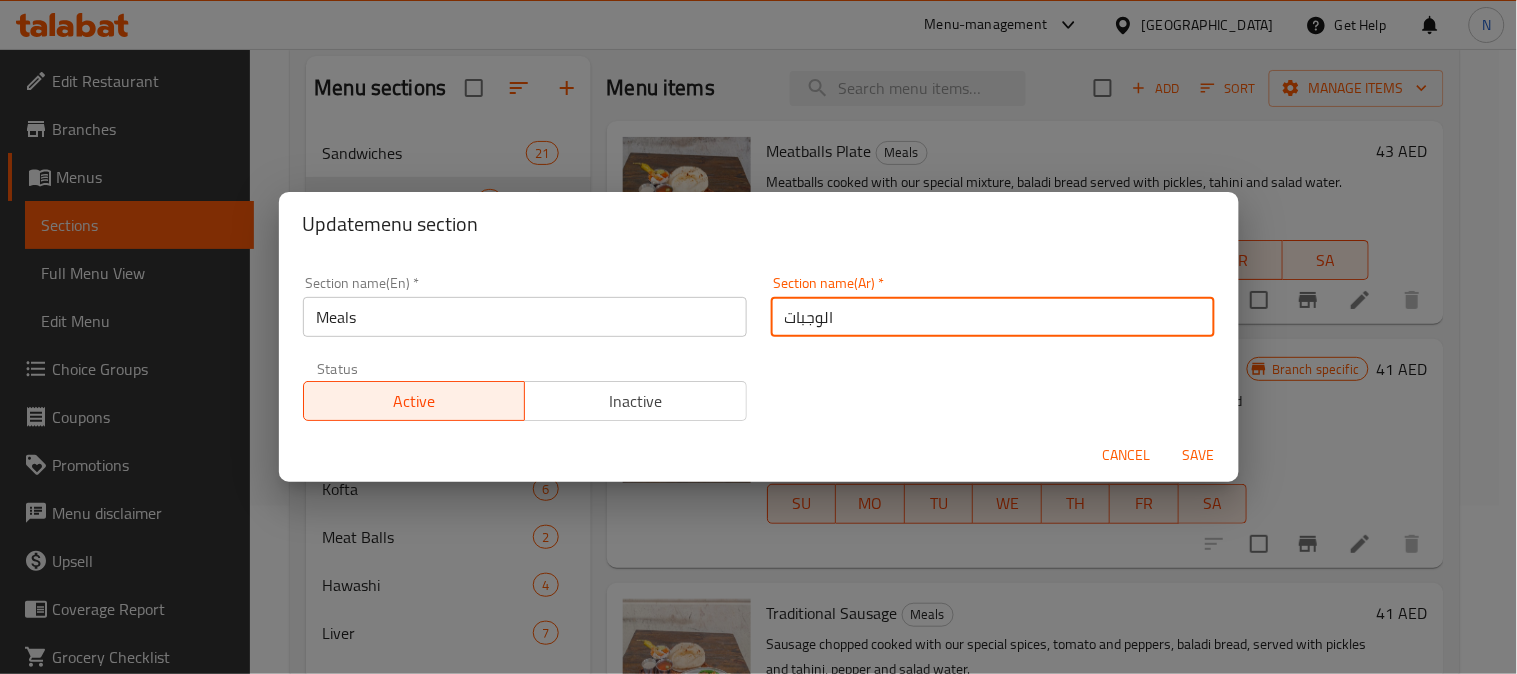 click on "Save" at bounding box center [1199, 455] 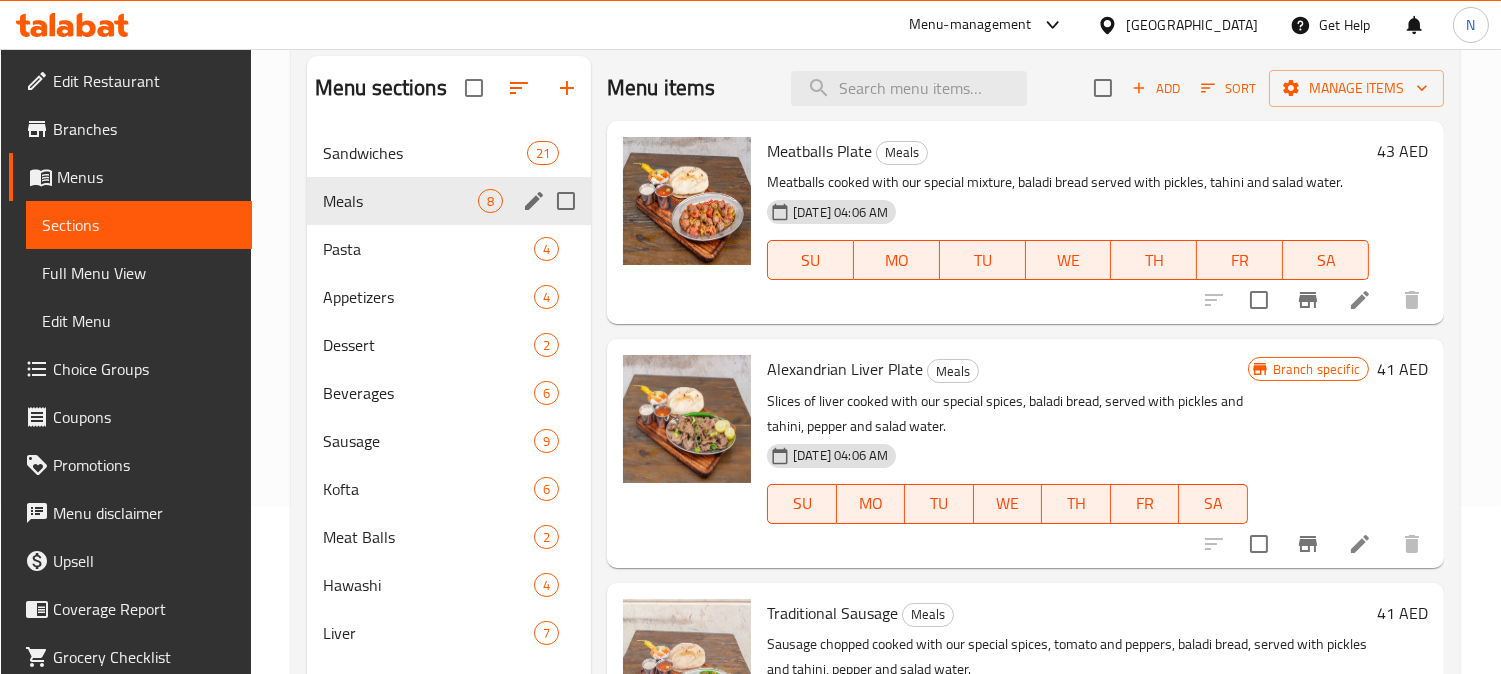 click on "Home / Restaurants management / Menus / Sections Arabiat kabdh cafeteria Open import export Menu sections Sandwiches 21 Meals 8 Pasta 4 Appetizers 4 Dessert 2 Beverages 6 Sausage 9 Kofta 6 Meat Balls 2 Hawashi 4 Liver 7 Menu items Add Sort Manage items Meatballs Plate   Meals Meatballs cooked with our special mixture, baladi bread served with pickles, tahini and salad water. 31-08-2024 04:06 AM SU MO TU WE TH FR SA 43   AED Alexandrian Liver Plate   Meals Slices of liver cooked with our special spices, baladi bread, served with pickles and tahini, pepper and salad water. 31-08-2024 04:06 AM SU MO TU WE TH FR SA Branch specific 41   AED Traditional Sausage   Meals Sausage chopped cooked with our special spices, tomato and peppers, baladi bread, served with pickles and tahini, pepper and salad water. 31-08-2024 04:06 AM SU MO TU WE TH FR SA 41   AED Kofta Meal 1 Kg   Meals 1 Kg kofta, salad, tahini, pickles, French Fries, salad, water 31-08-2024 04:06 AM SU MO TU WE TH FR SA Branch specific 187.5   AED   Meals" at bounding box center (875, 333) 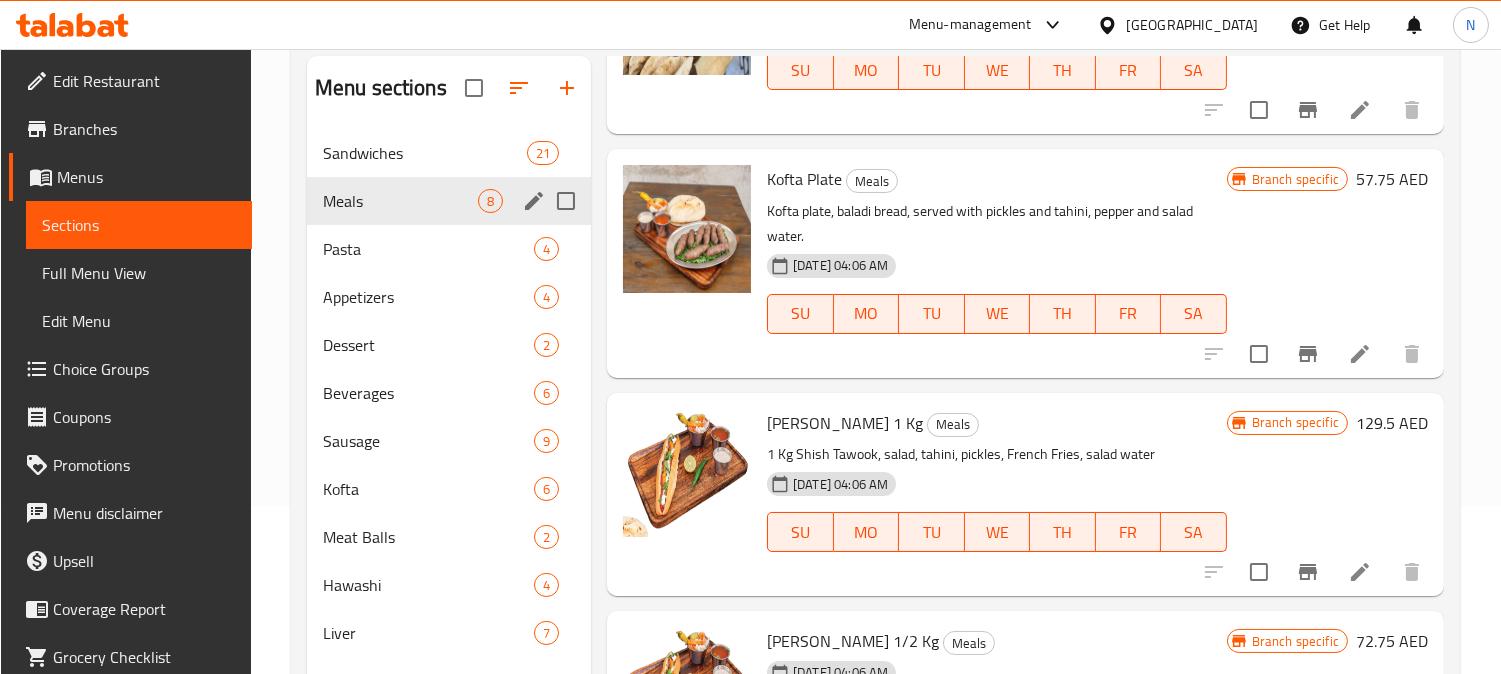 scroll, scrollTop: 1167, scrollLeft: 0, axis: vertical 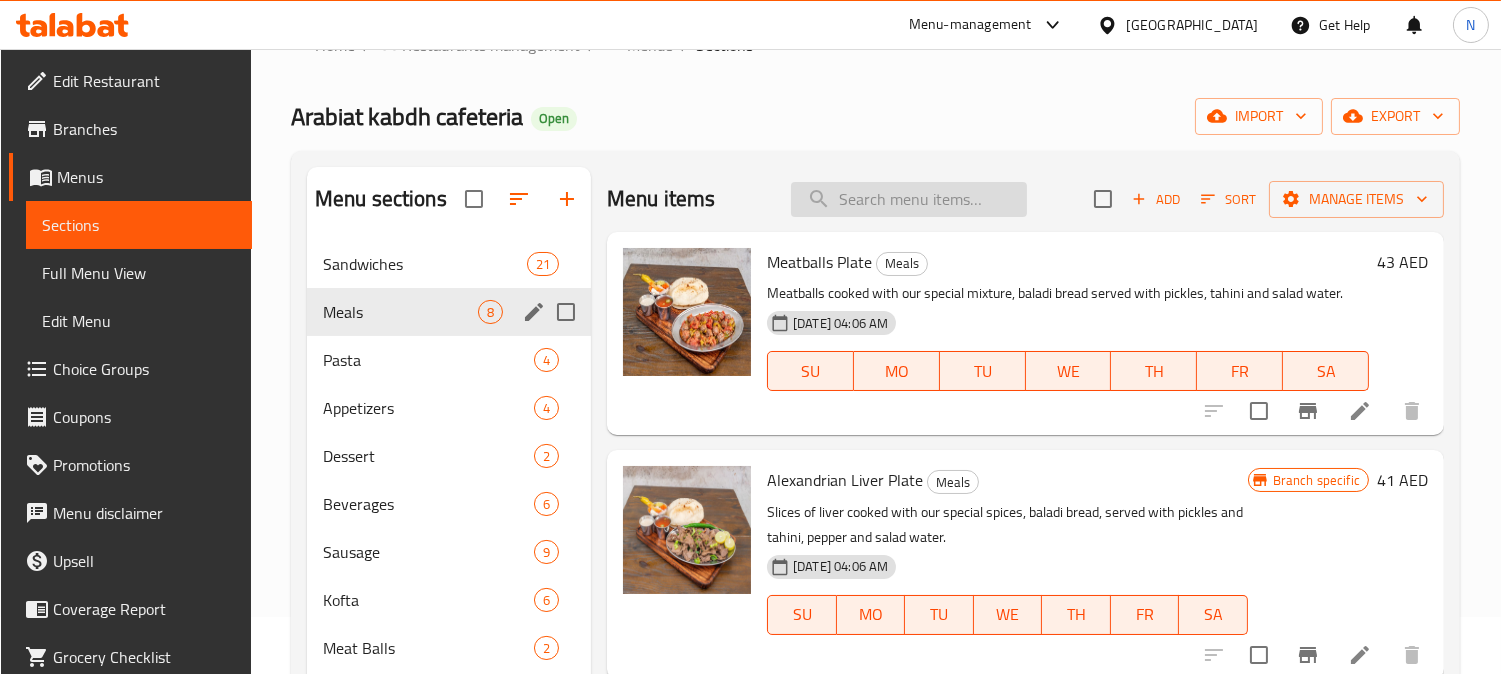 click at bounding box center (909, 199) 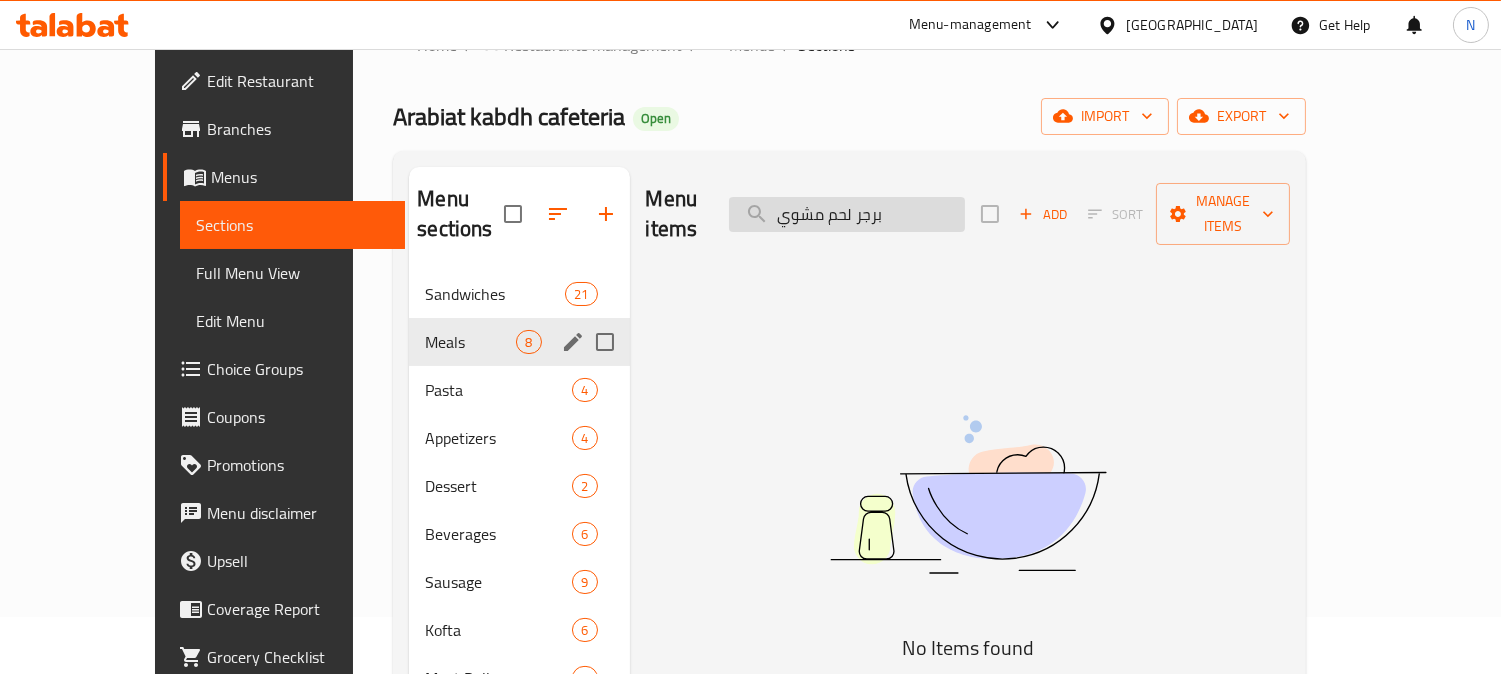 click on "برجر لحم مشوي" at bounding box center (847, 214) 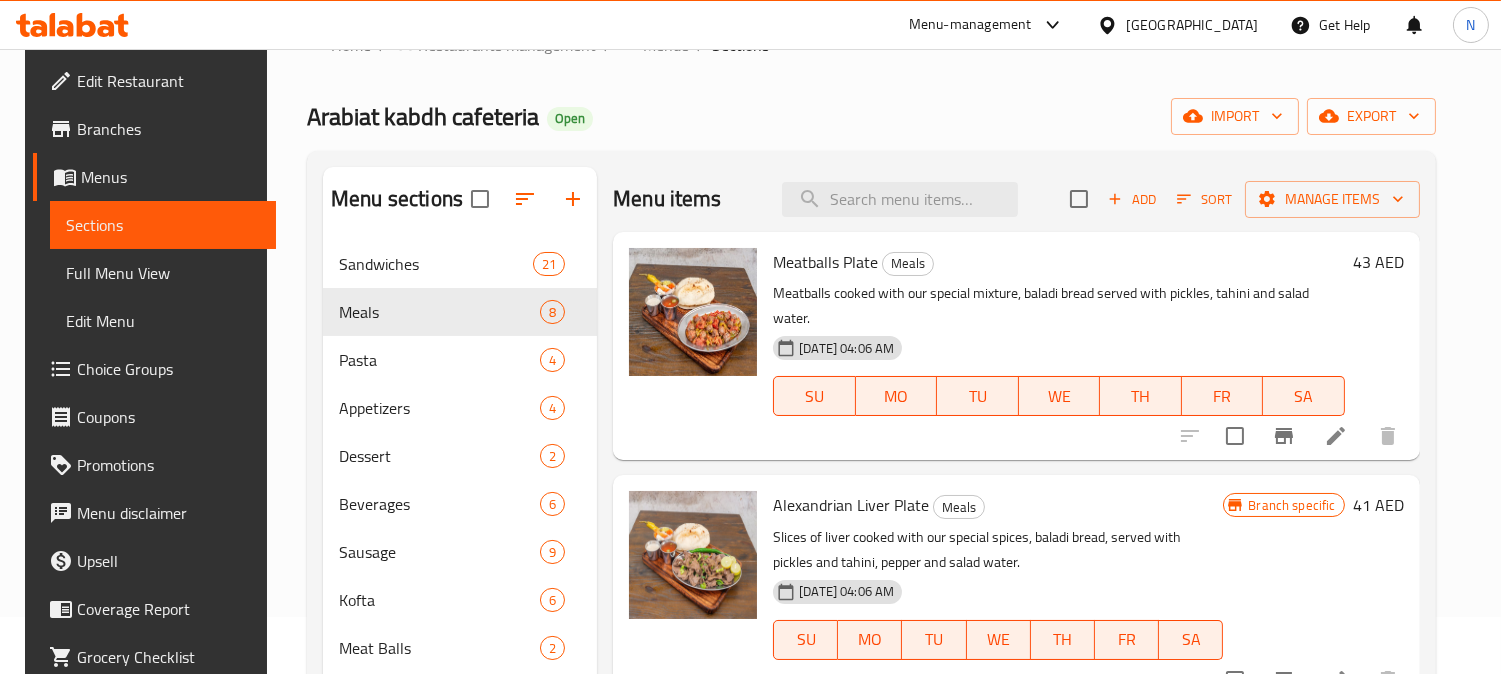 click on "Home / Restaurants management / Menus / Sections Arabiat kabdh cafeteria Open import export Menu sections Sandwiches 21 Meals 8 Pasta 4 Appetizers 4 Dessert 2 Beverages 6 Sausage 9 Kofta 6 Meat Balls 2 Hawashi 4 Liver 7 Menu items Add Sort Manage items Meatballs Plate   Meals Meatballs cooked with our special mixture, baladi bread served with pickles, tahini and salad water. 31-08-2024 04:06 AM SU MO TU WE TH FR SA 43   AED Alexandrian Liver Plate   Meals Slices of liver cooked with our special spices, baladi bread, served with pickles and tahini, pepper and salad water. 31-08-2024 04:06 AM SU MO TU WE TH FR SA Branch specific 41   AED Traditional Sausage   Meals Sausage chopped cooked with our special spices, tomato and peppers, baladi bread, served with pickles and tahini, pepper and salad water. 31-08-2024 04:06 AM SU MO TU WE TH FR SA 41   AED Kofta Meal 1 Kg   Meals 1 Kg kofta, salad, tahini, pickles, French Fries, salad, water 31-08-2024 04:06 AM SU MO TU WE TH FR SA Branch specific 187.5   AED   Meals" at bounding box center [871, 444] 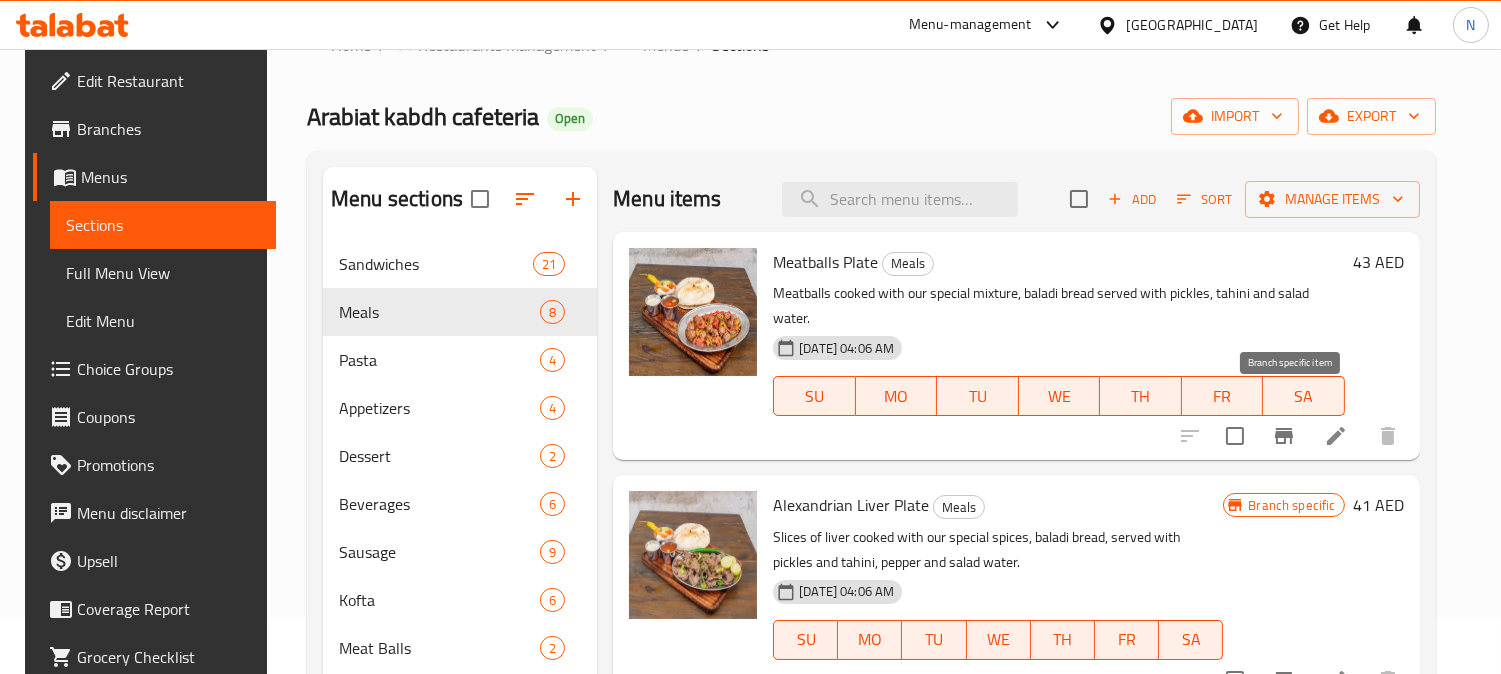 click 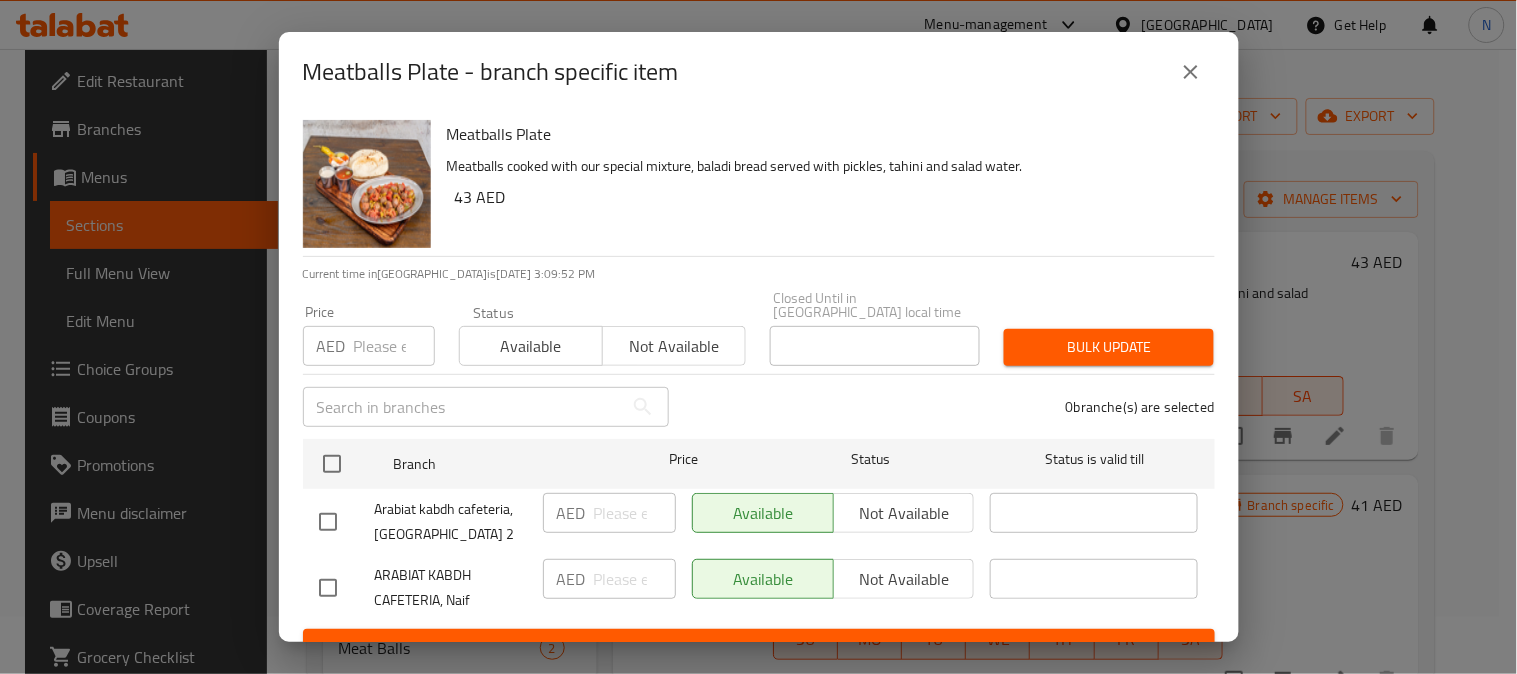 click at bounding box center (328, 522) 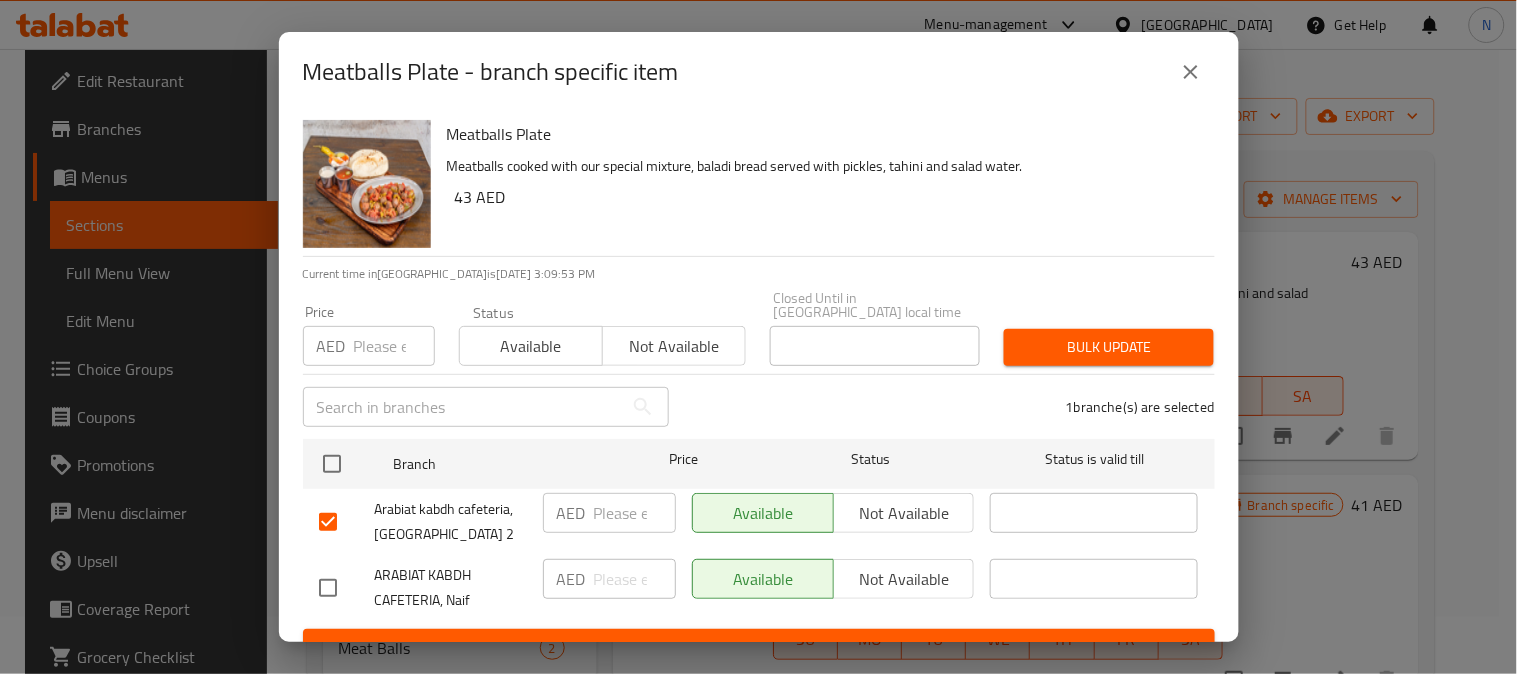 click on "Not available" at bounding box center (904, 513) 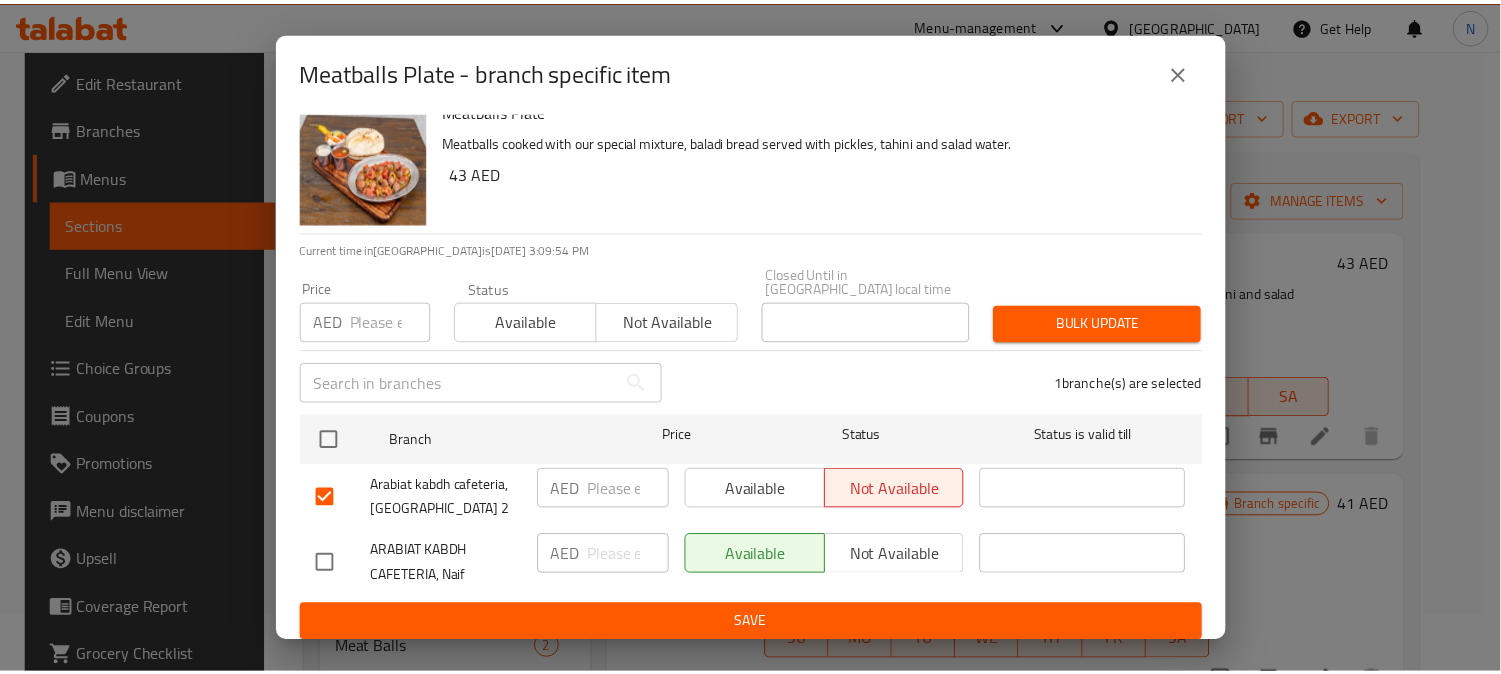 scroll, scrollTop: 31, scrollLeft: 0, axis: vertical 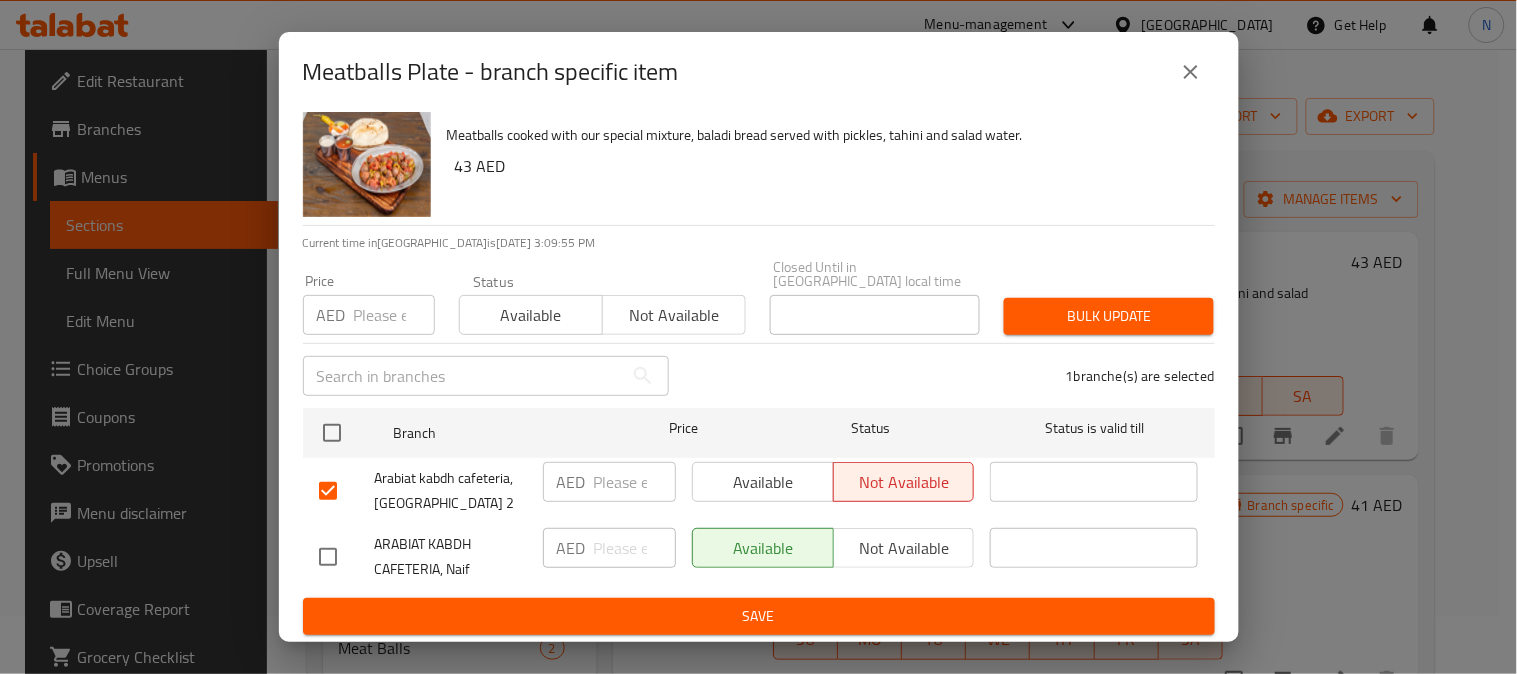 click on "Save" at bounding box center [759, 616] 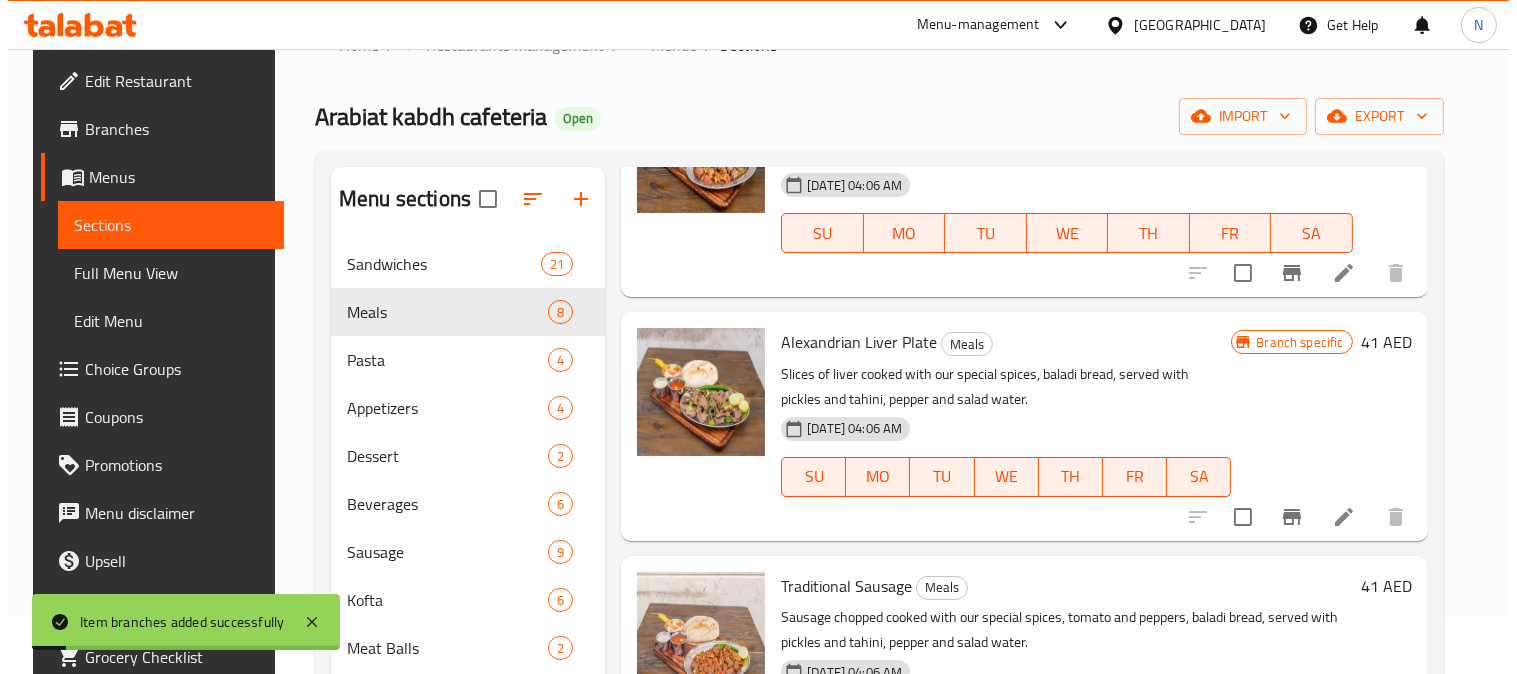 scroll, scrollTop: 222, scrollLeft: 0, axis: vertical 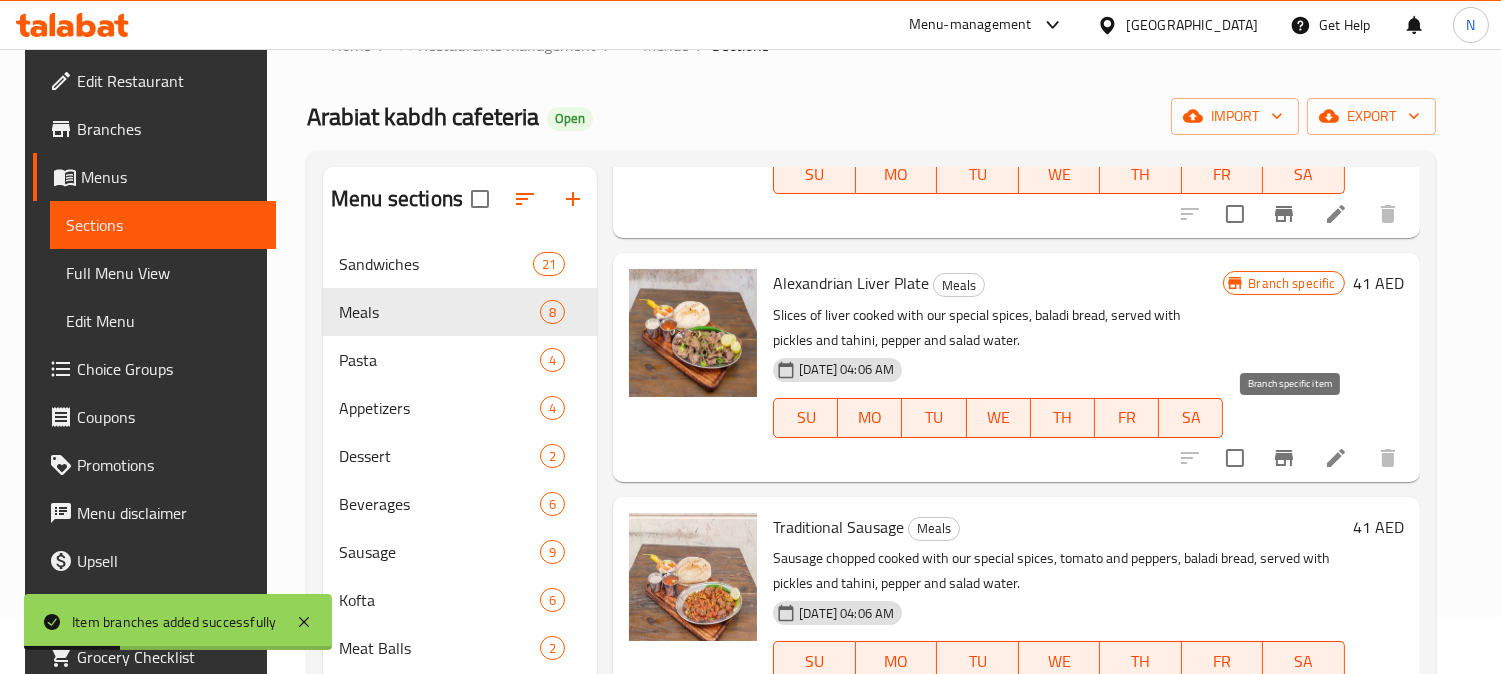 click 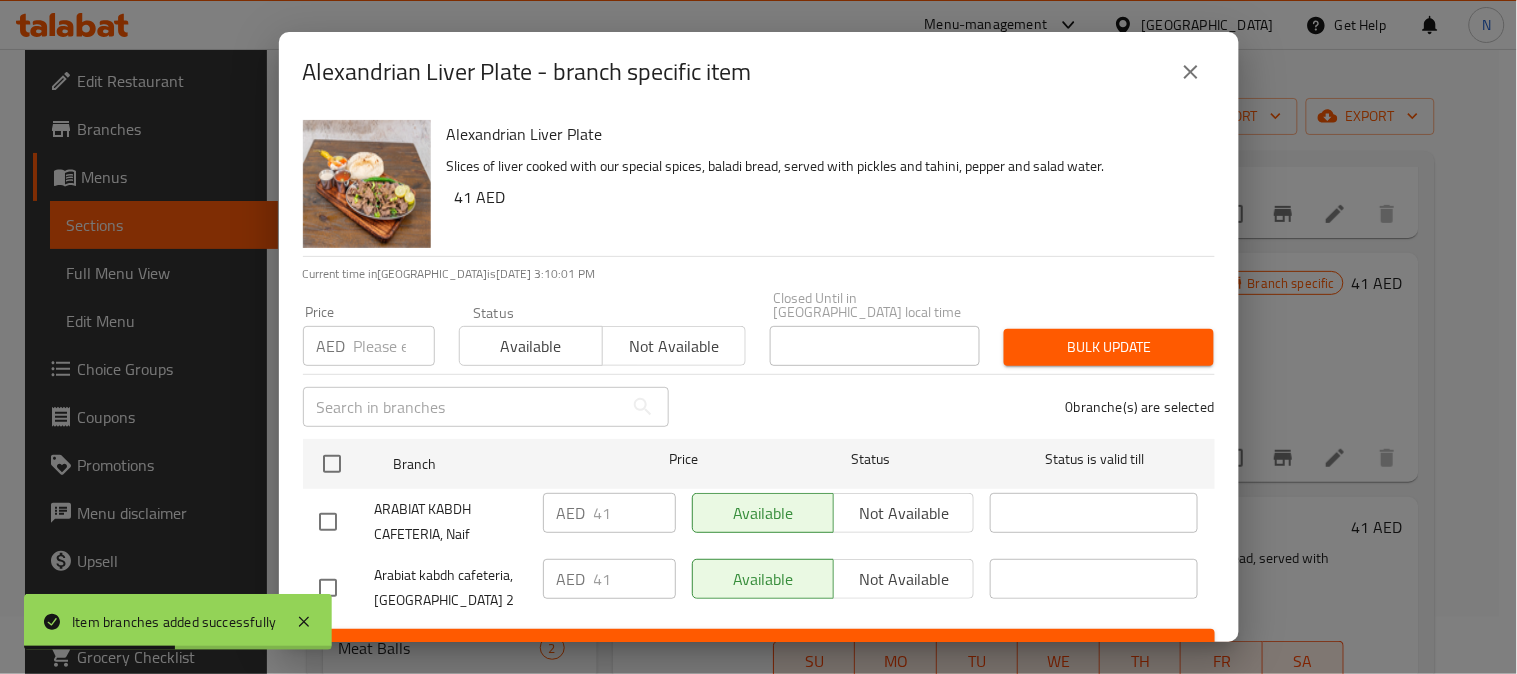 click at bounding box center (328, 522) 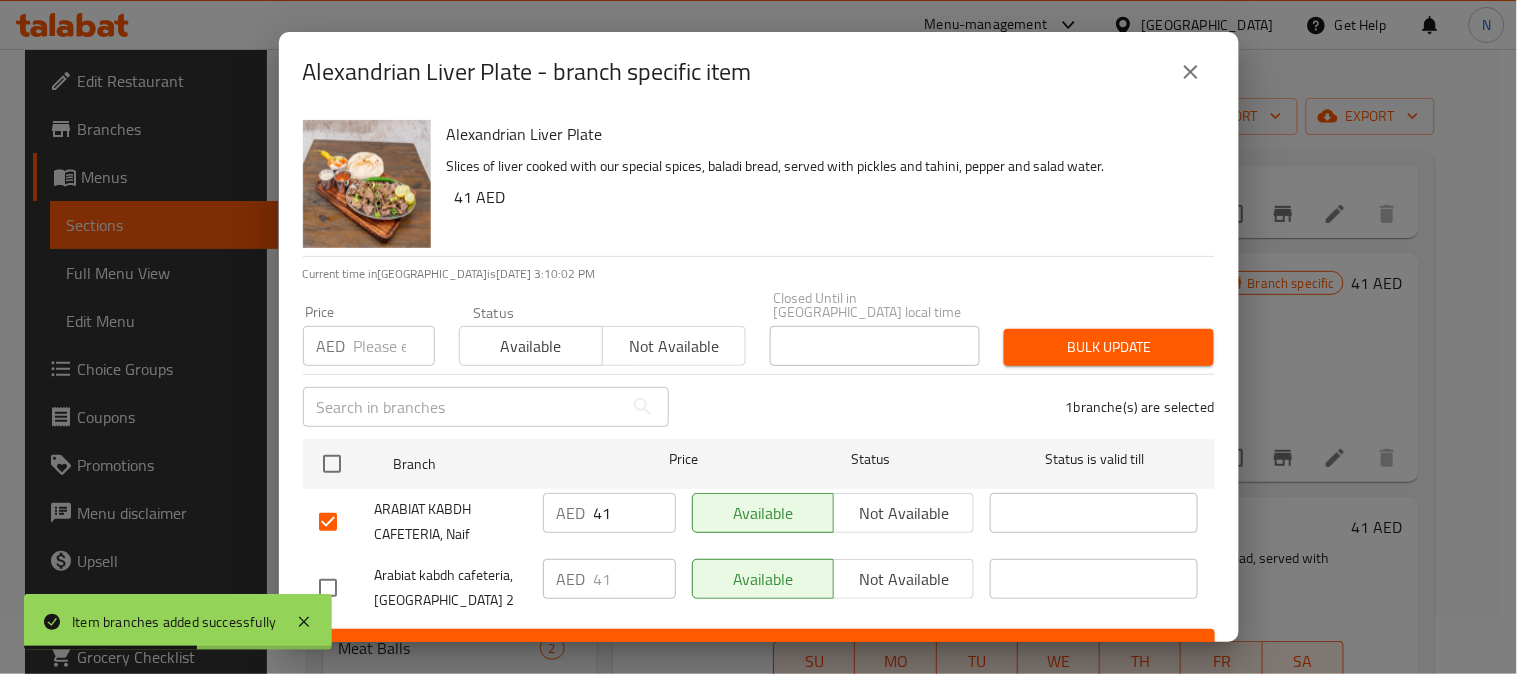 click on "Not available" at bounding box center [904, 513] 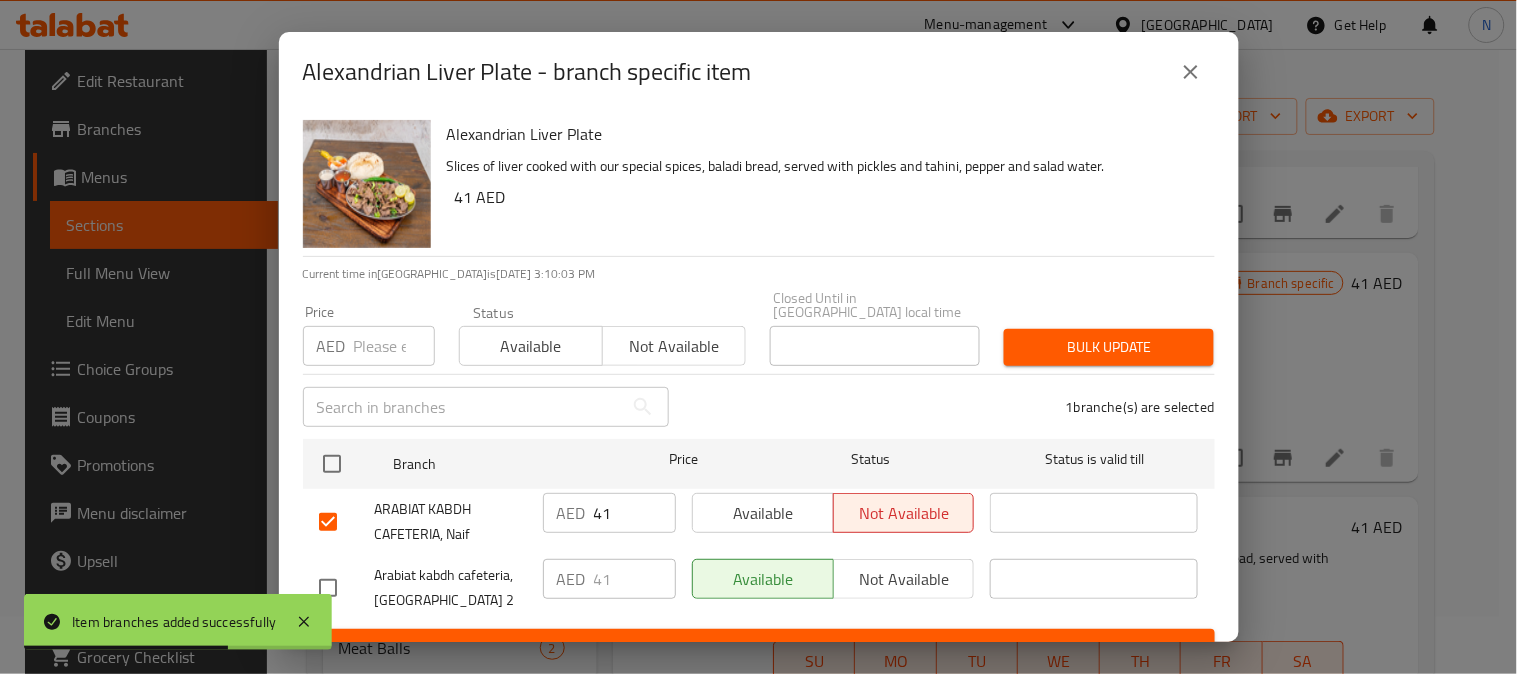 click on "Not available" at bounding box center (904, 513) 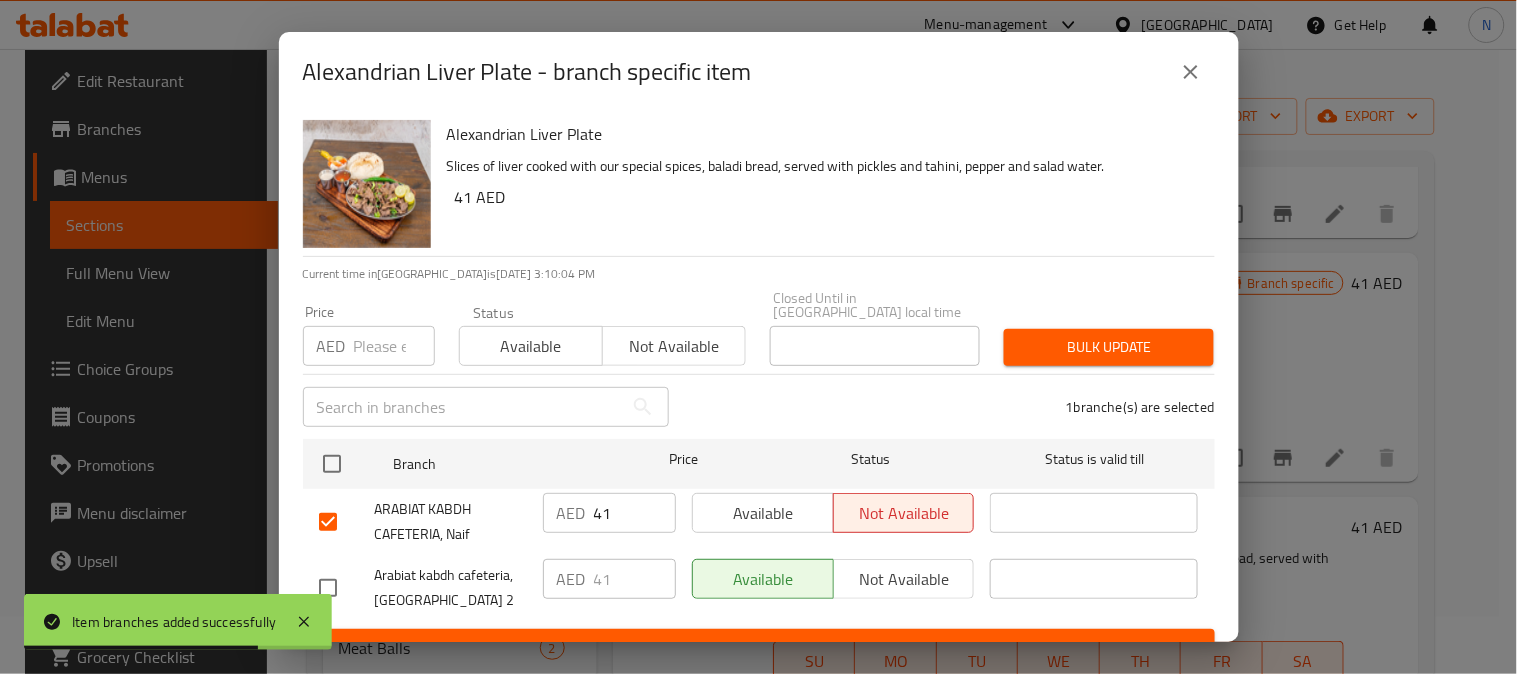 click at bounding box center (328, 522) 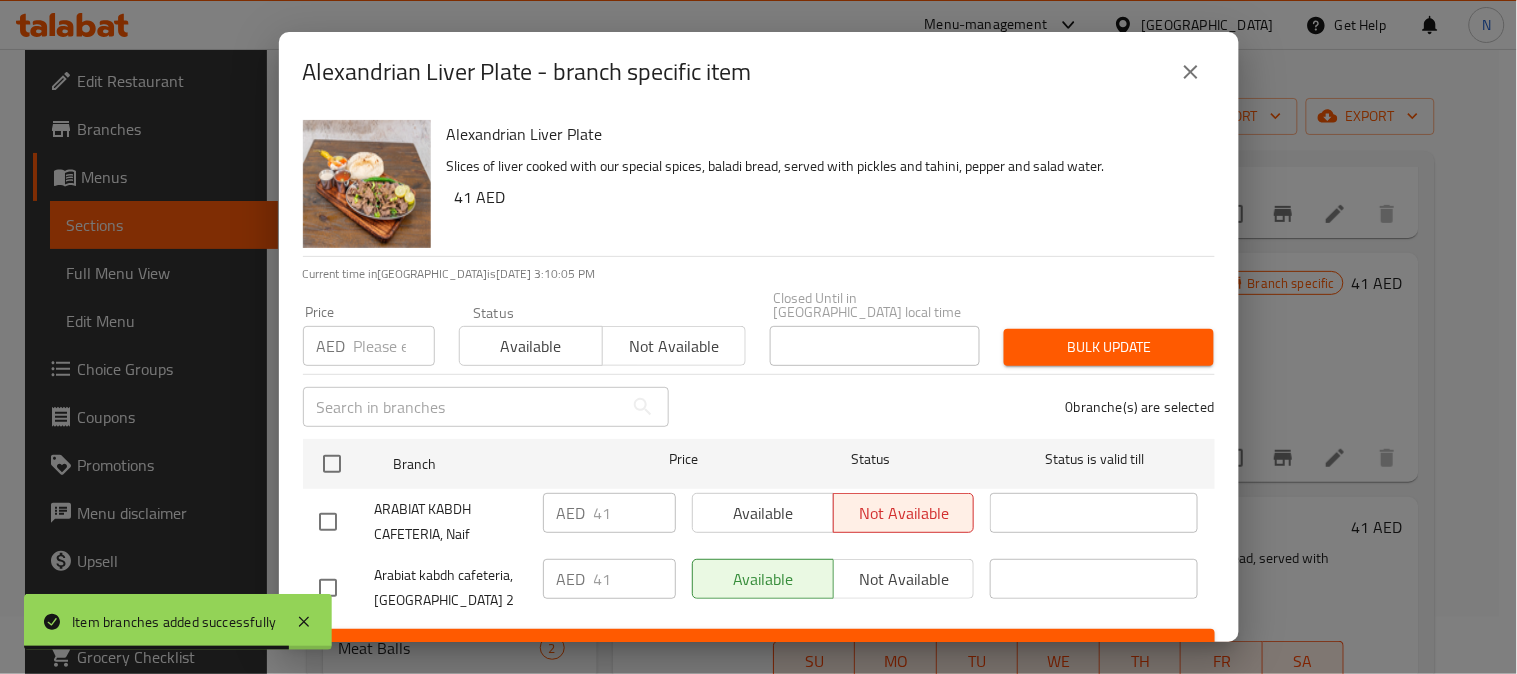 click on "Available Not available" at bounding box center [833, 513] 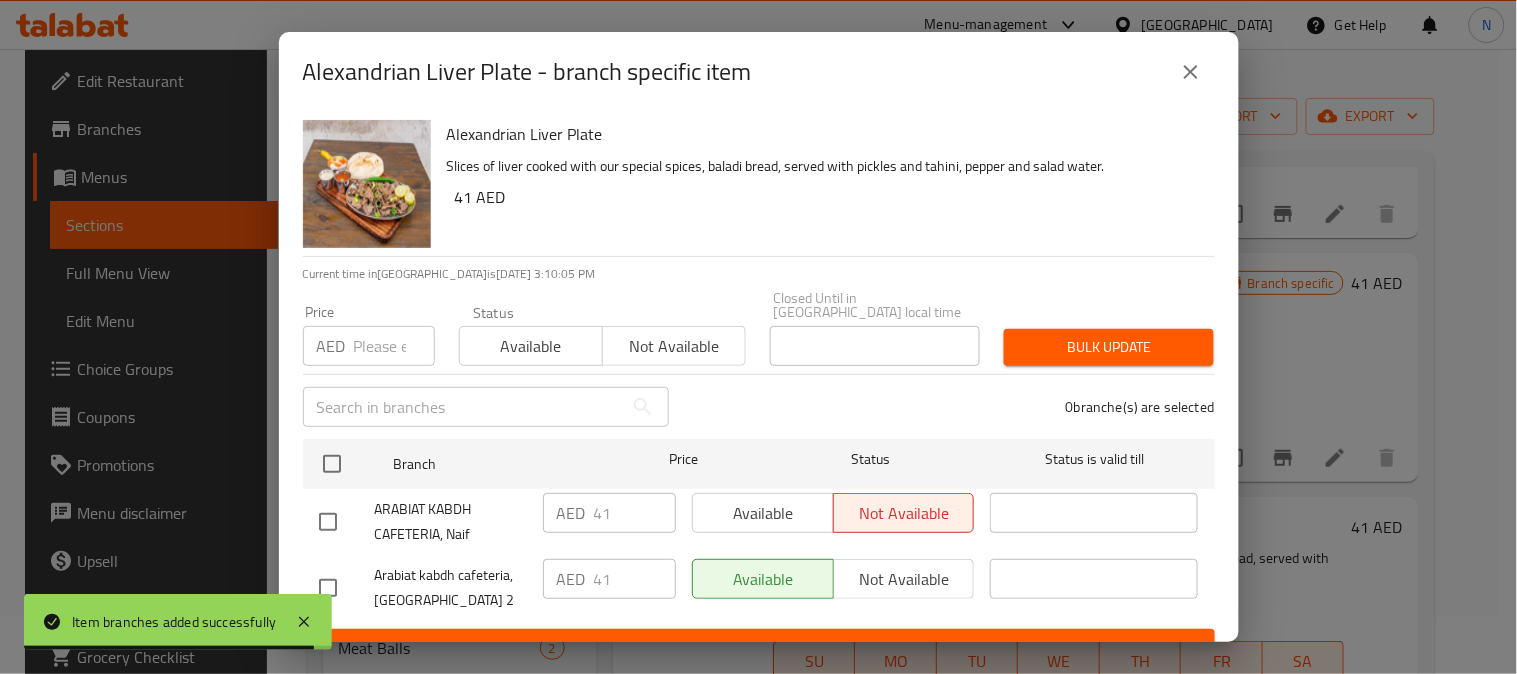 click at bounding box center [328, 522] 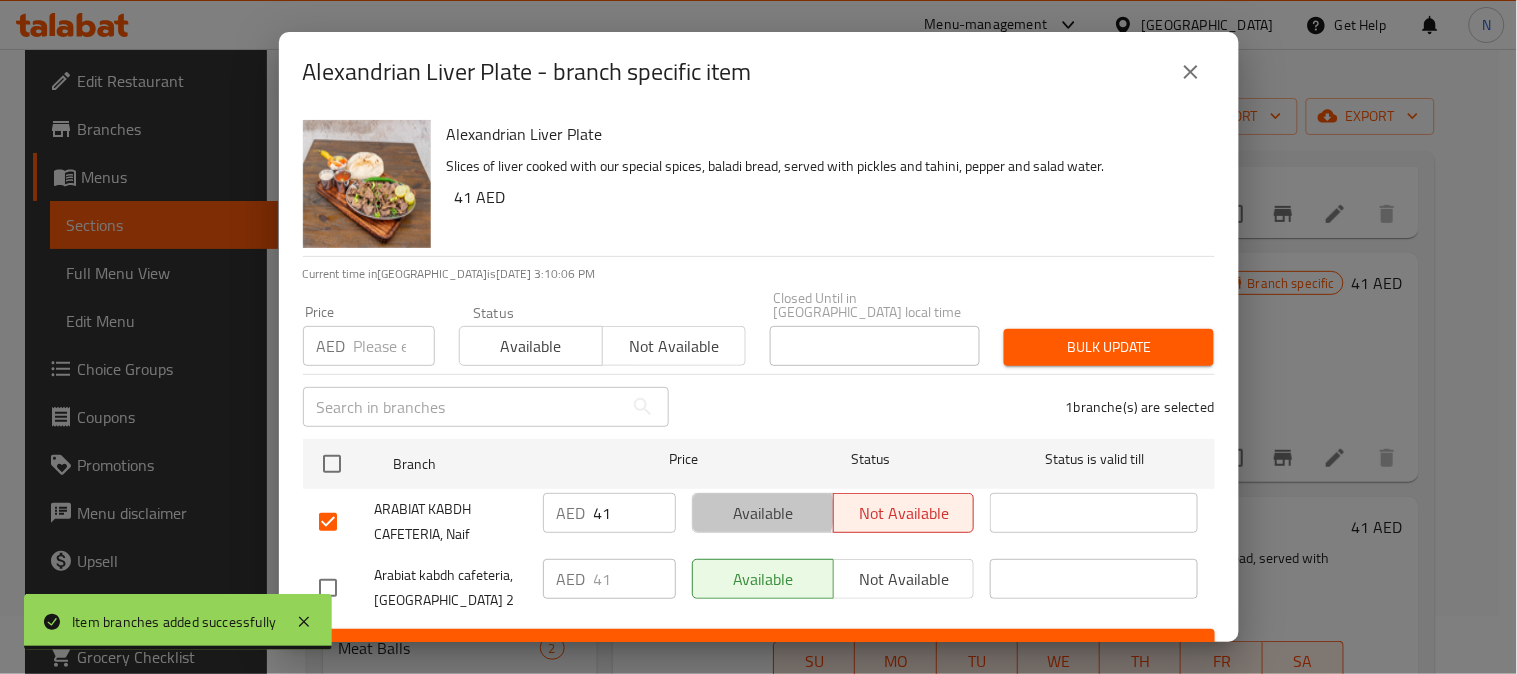 click on "Available" at bounding box center (763, 513) 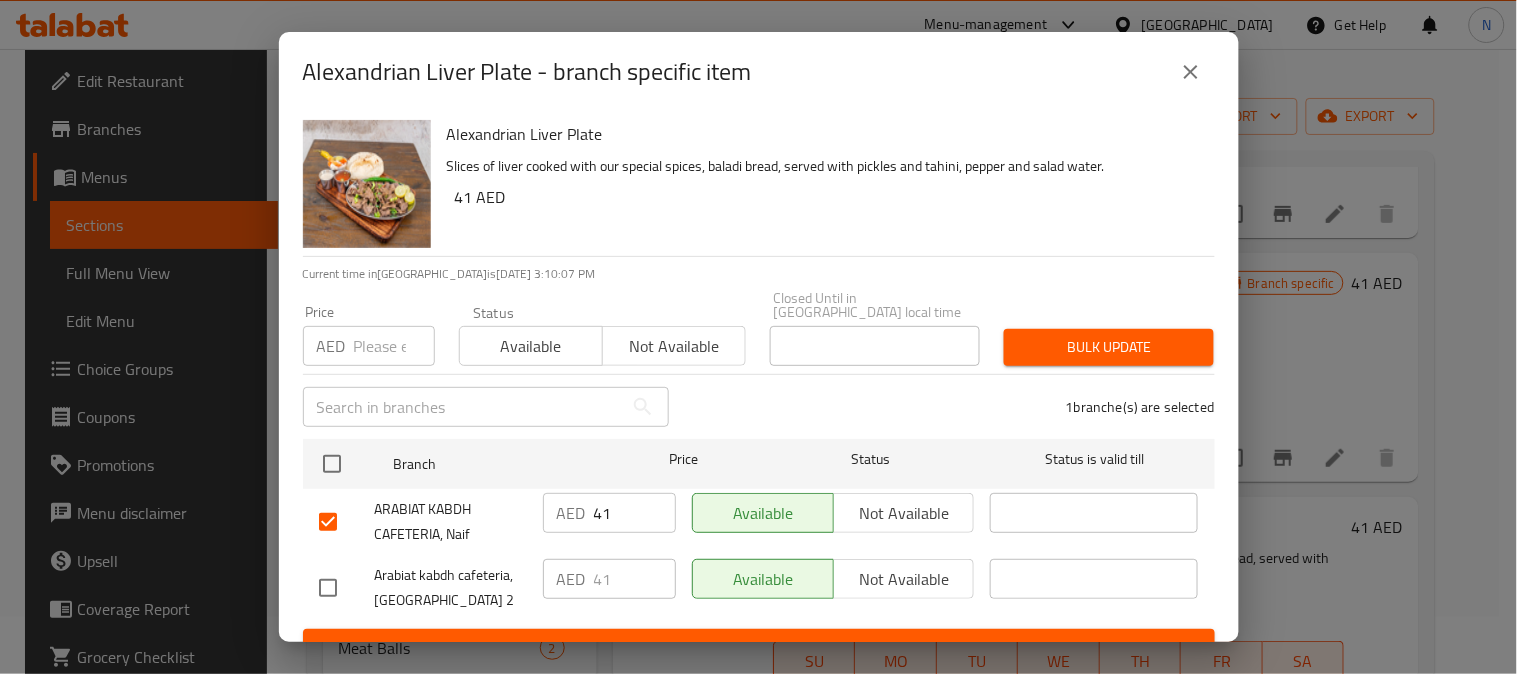 click at bounding box center (328, 588) 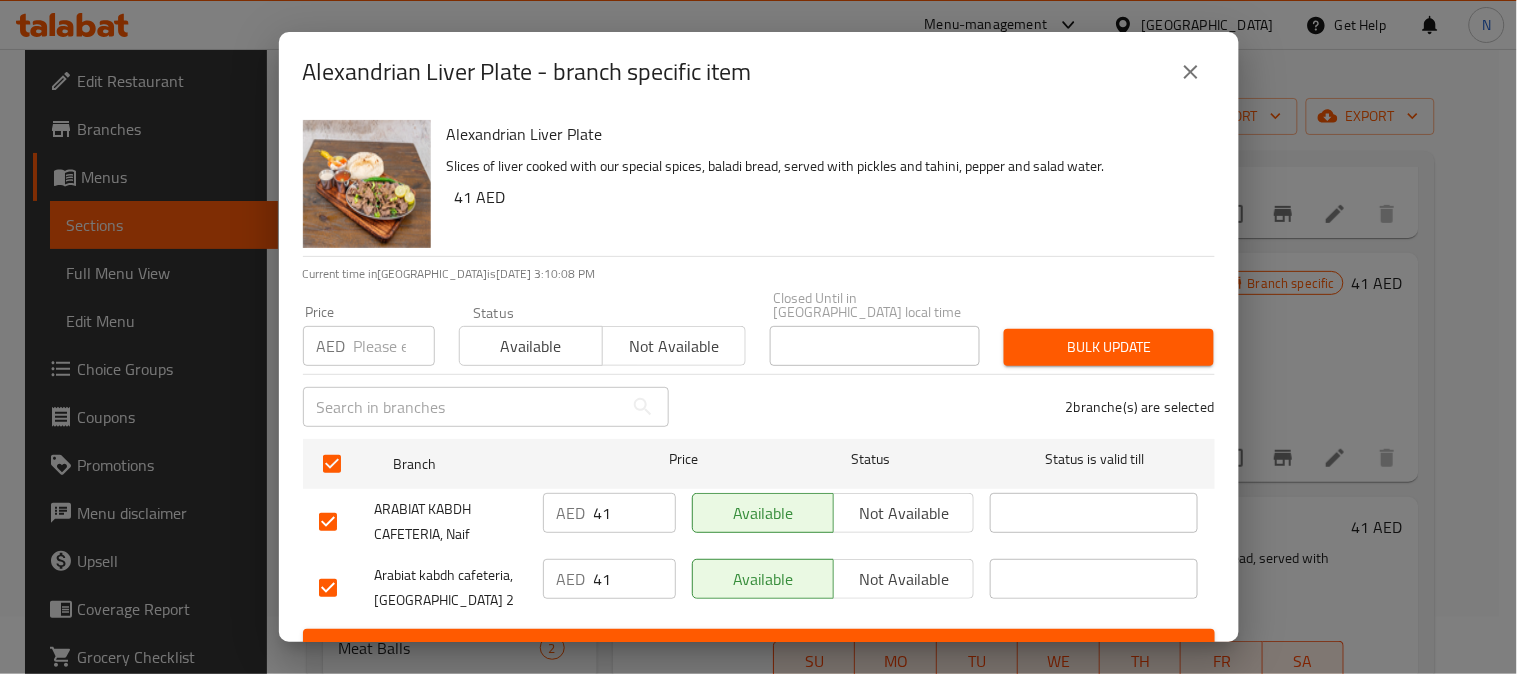 click on "Not available" at bounding box center [904, 579] 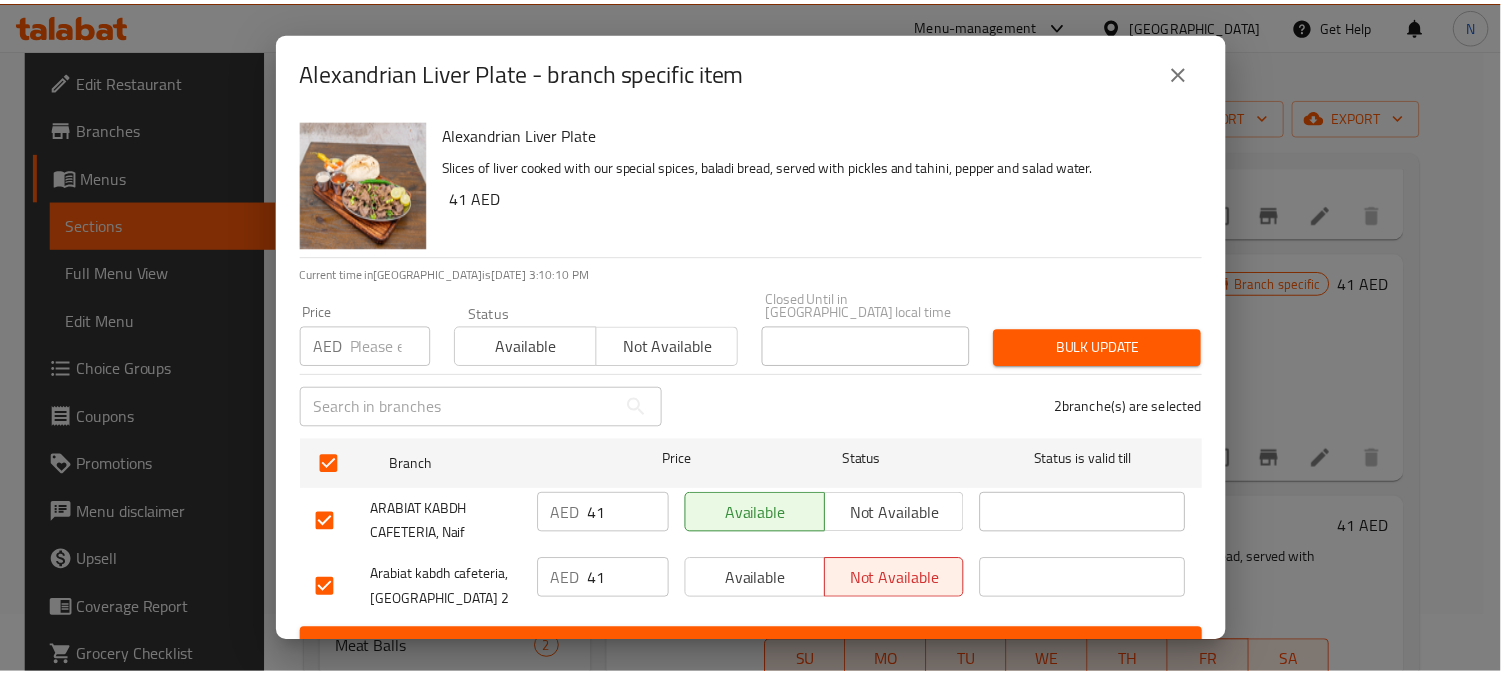 scroll, scrollTop: 31, scrollLeft: 0, axis: vertical 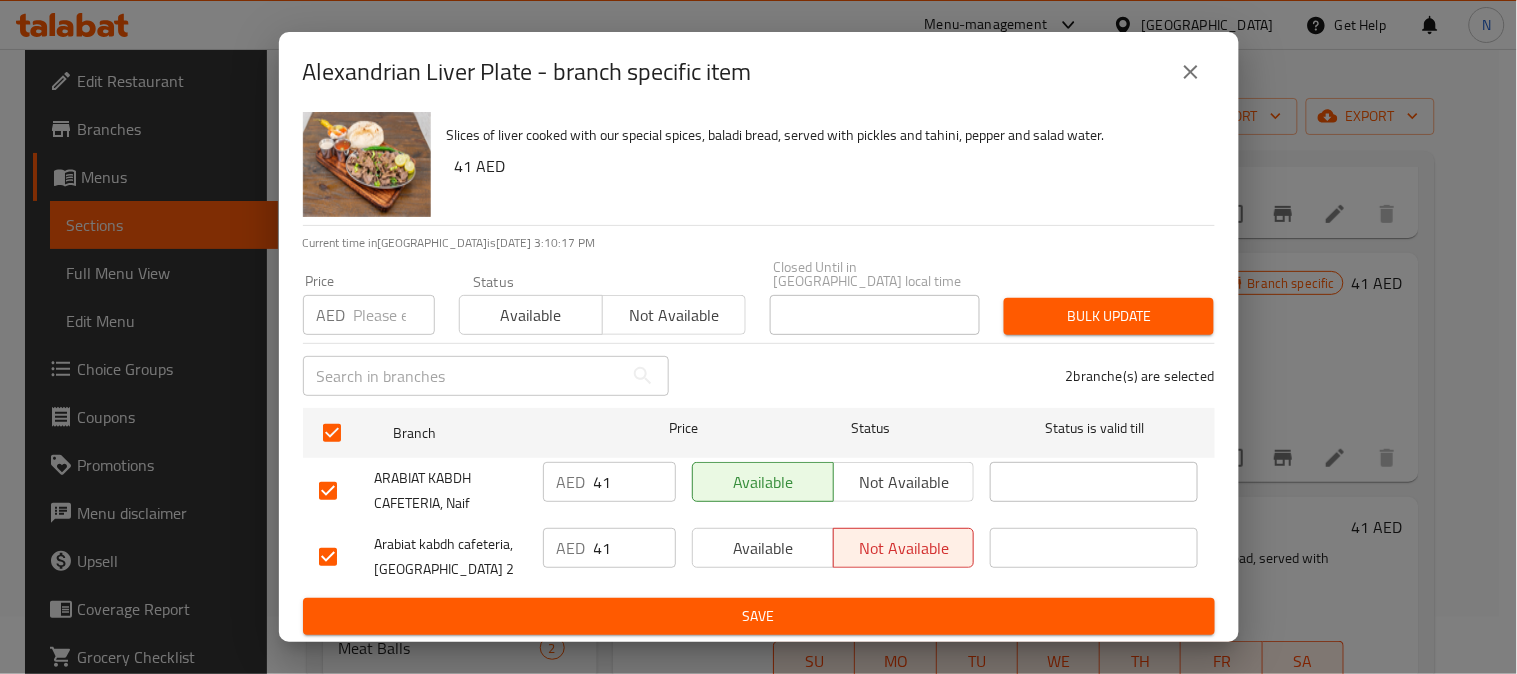 click on "Save" at bounding box center [759, 616] 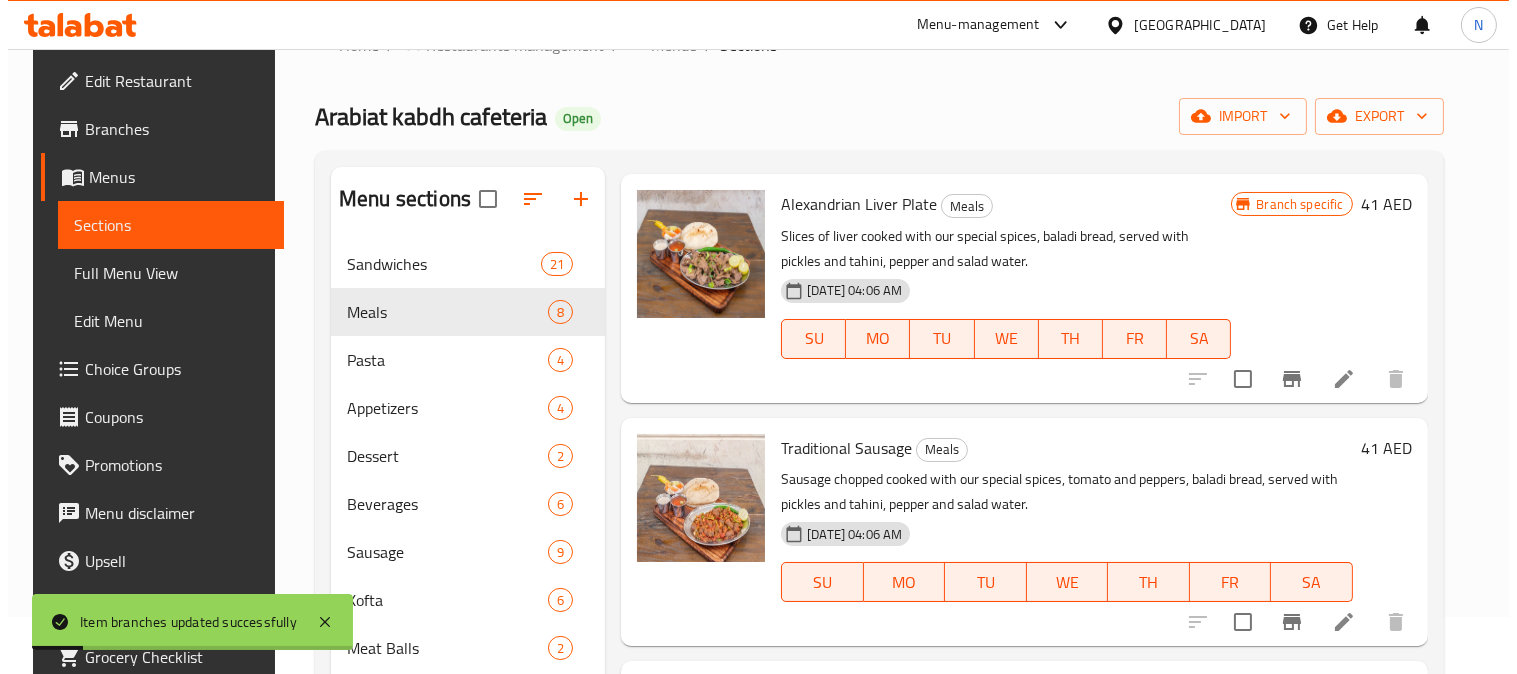 scroll, scrollTop: 333, scrollLeft: 0, axis: vertical 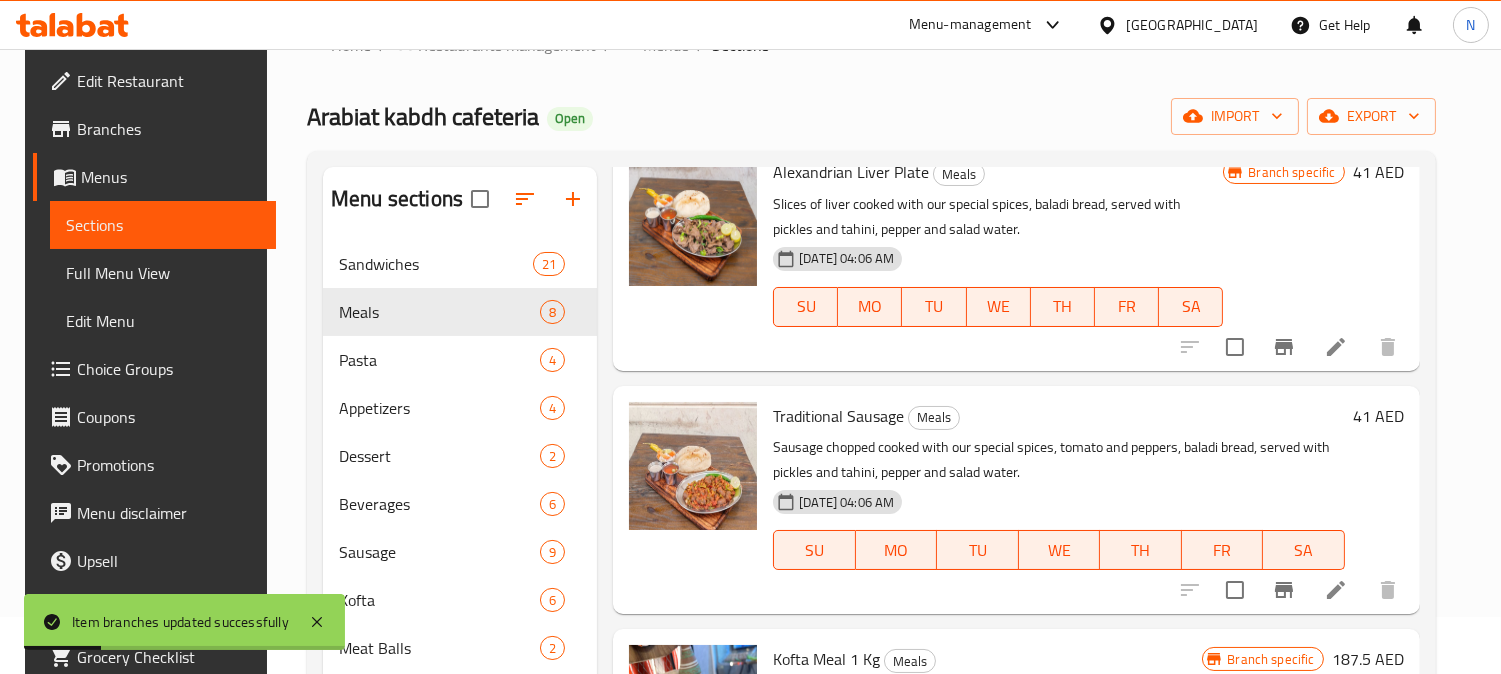 click 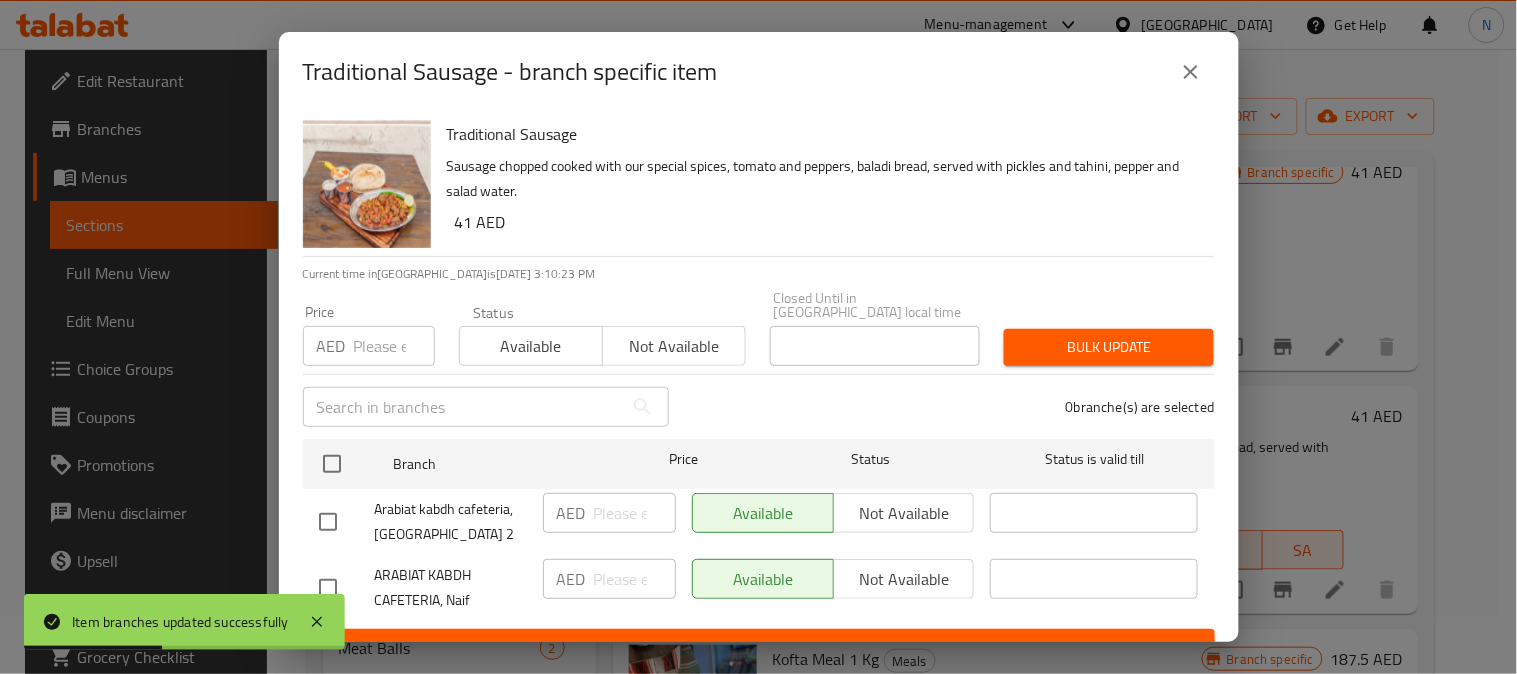 click at bounding box center [328, 522] 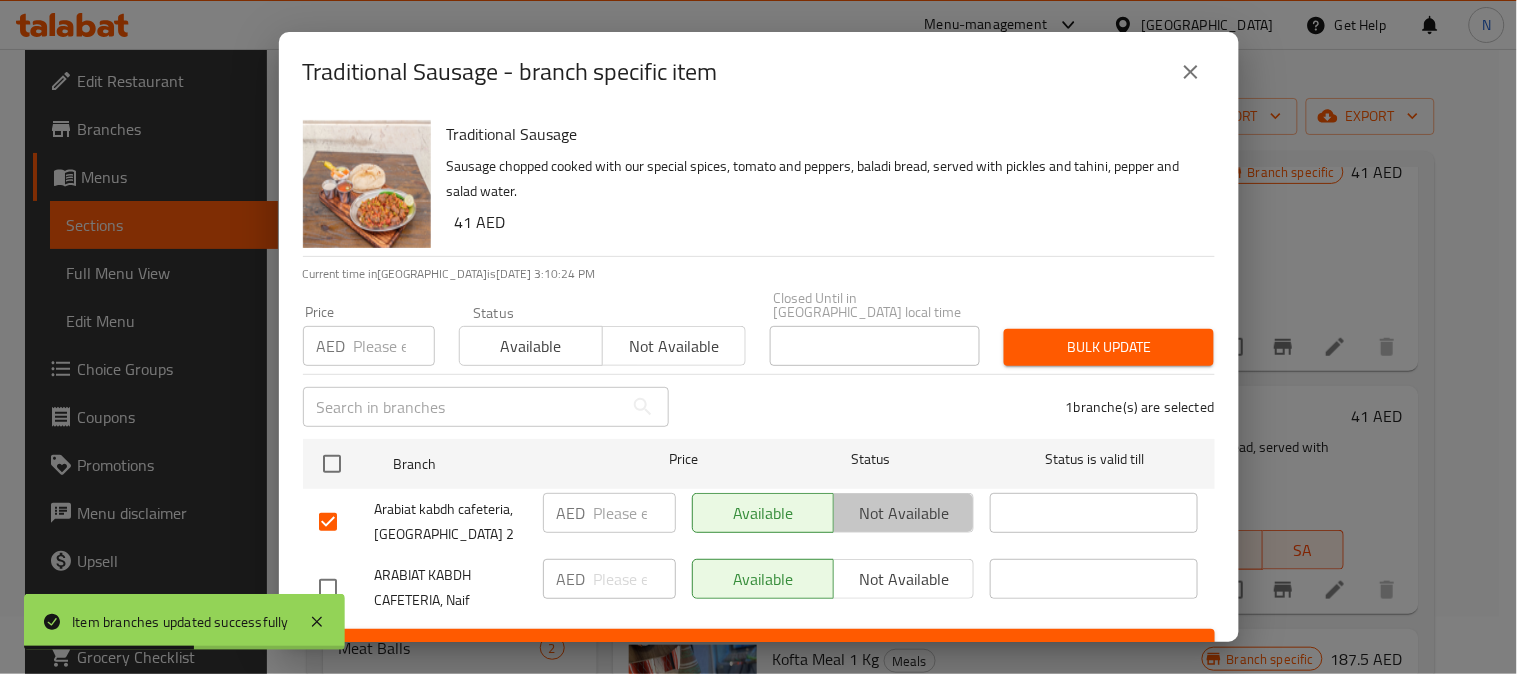 click on "Not available" at bounding box center (904, 513) 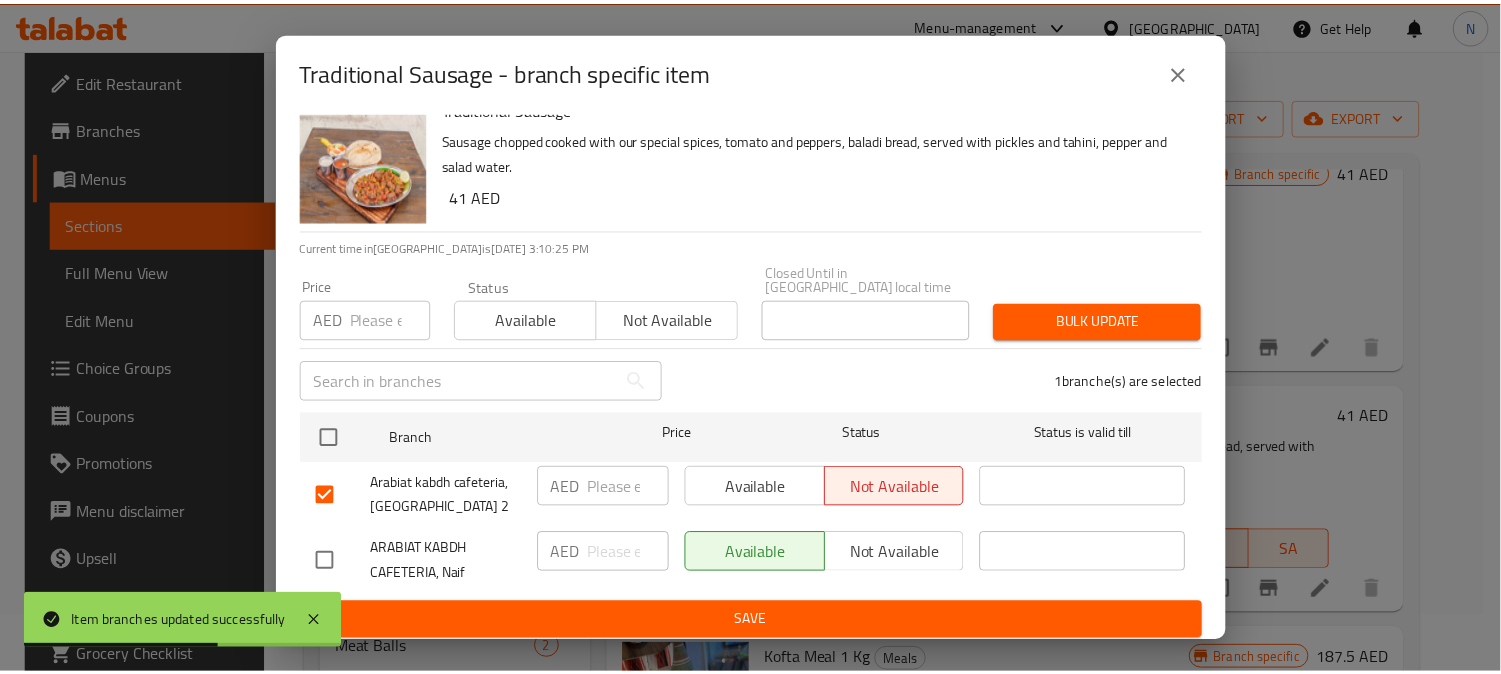 scroll, scrollTop: 31, scrollLeft: 0, axis: vertical 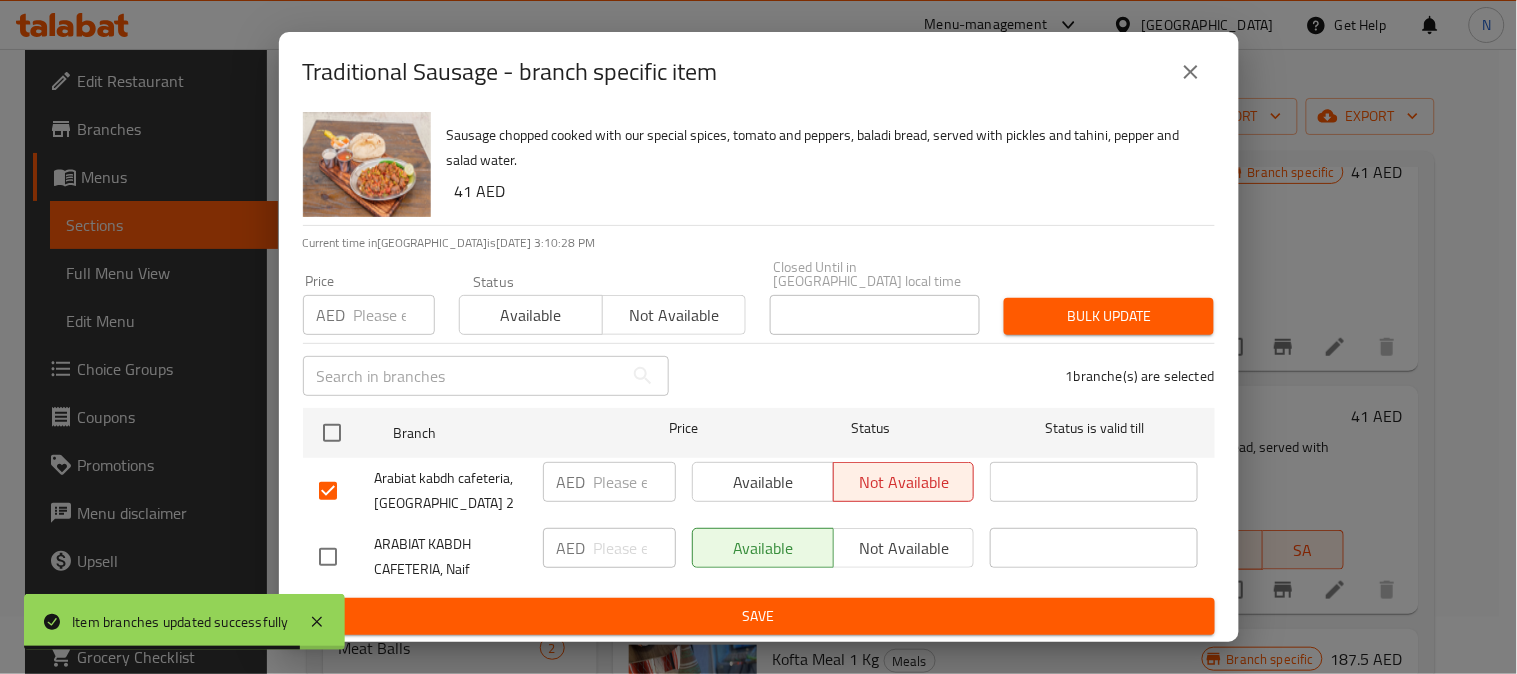click on "Save" at bounding box center (759, 616) 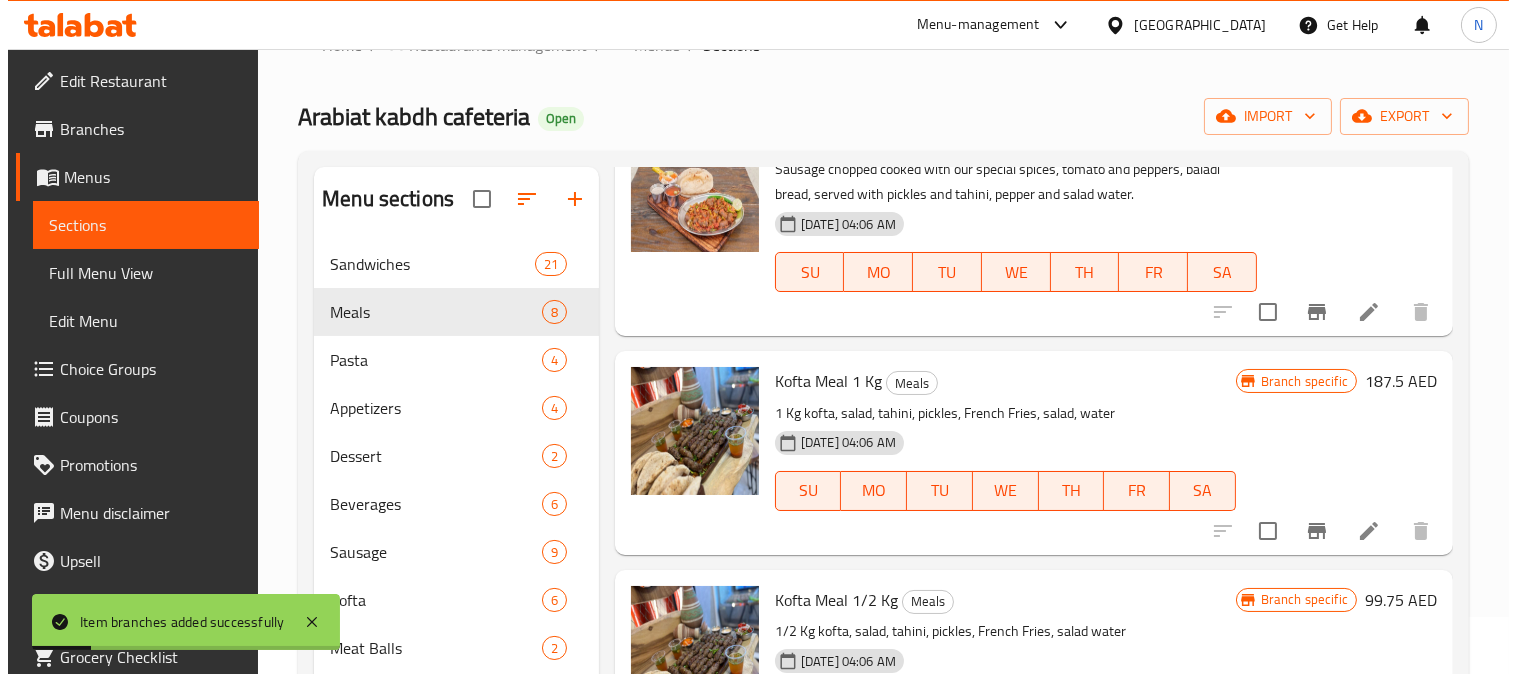 scroll, scrollTop: 666, scrollLeft: 0, axis: vertical 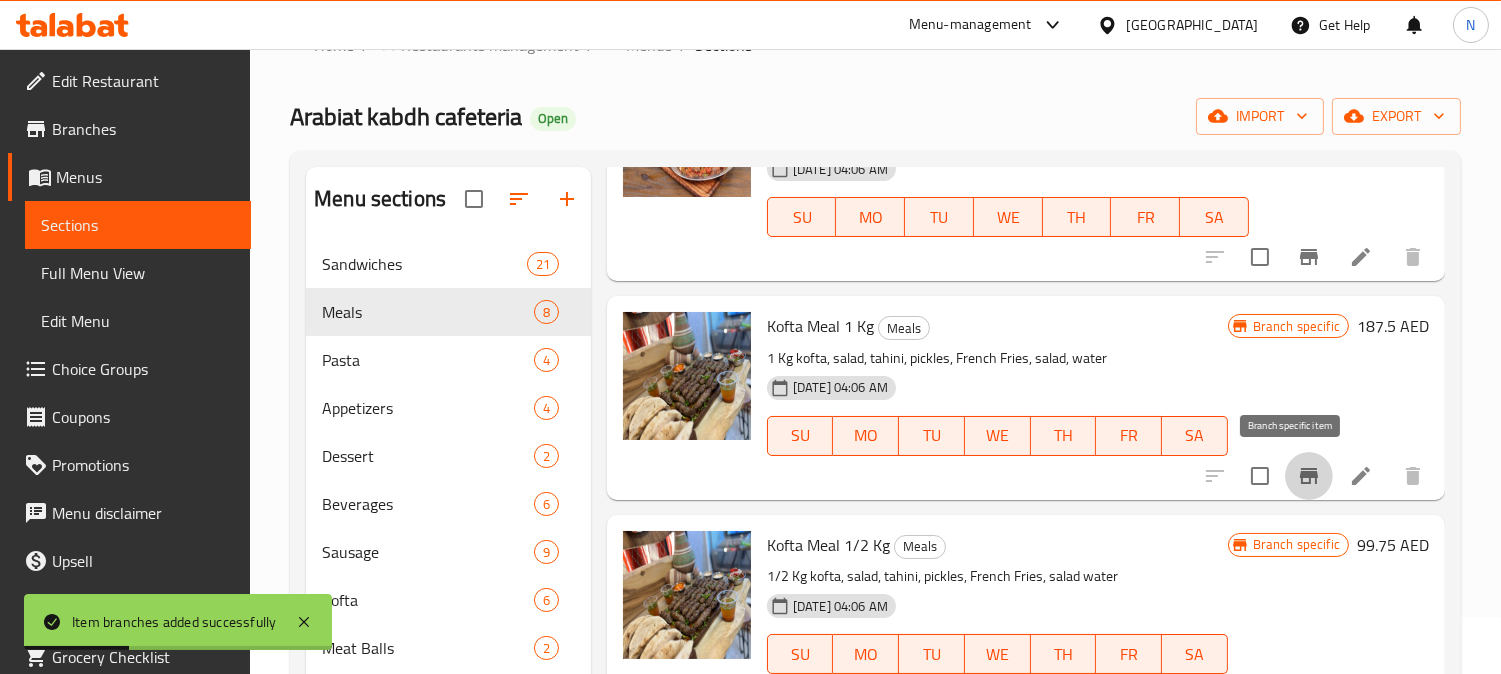 click 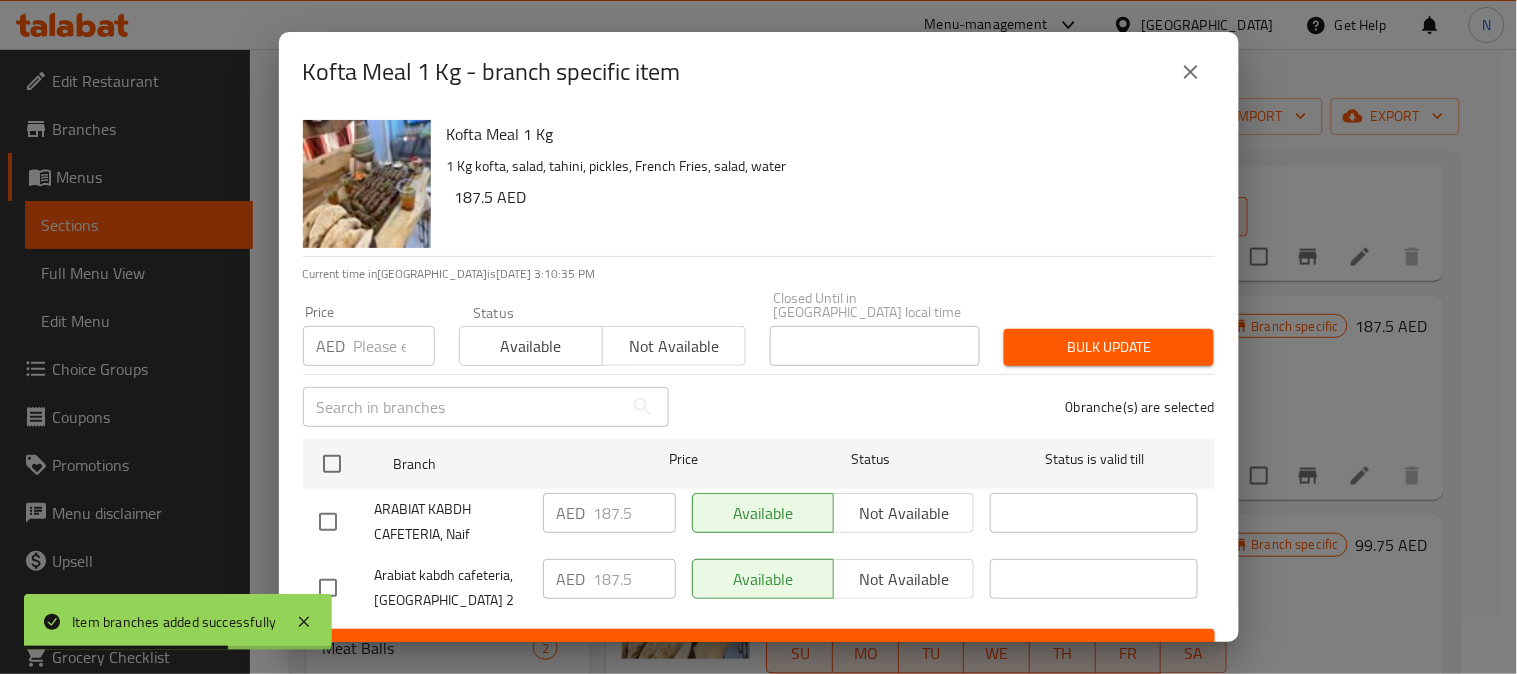 click at bounding box center (328, 588) 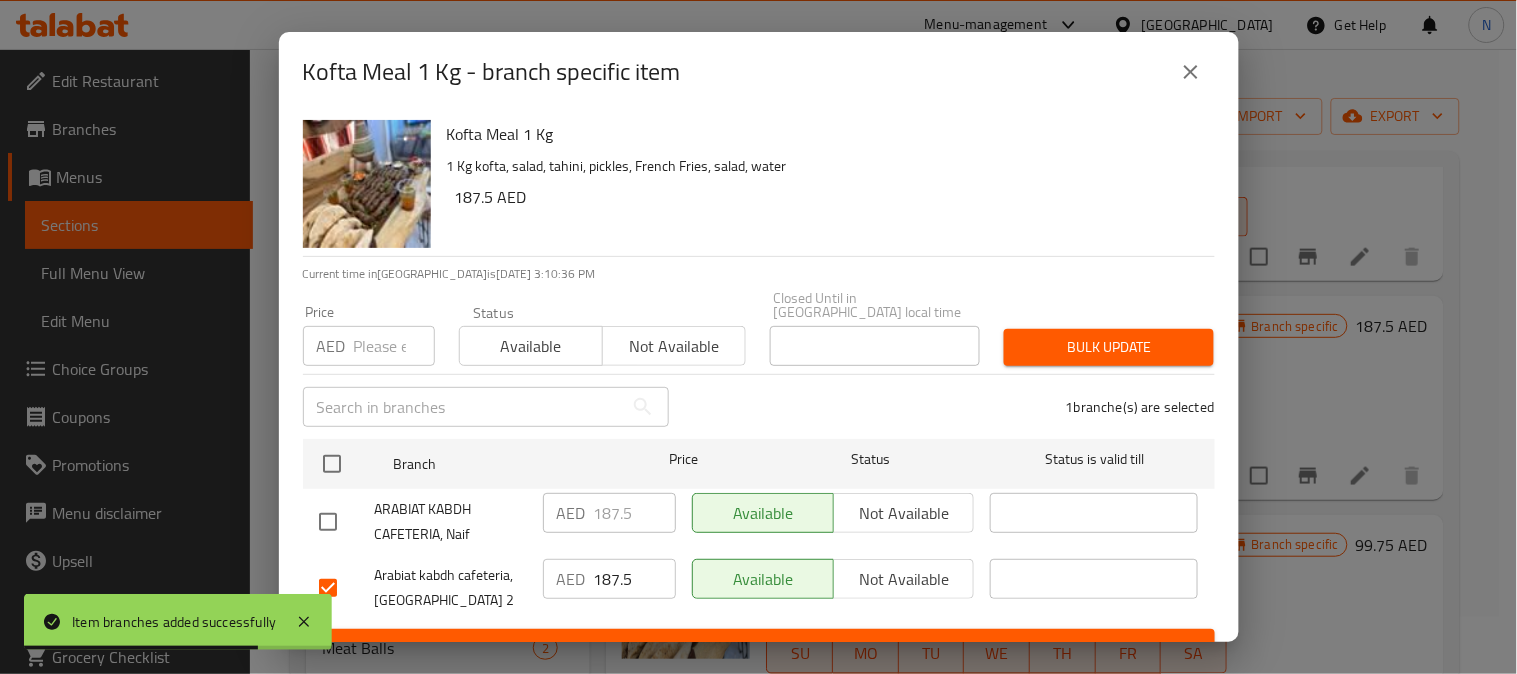 click on "Not available" at bounding box center (904, 579) 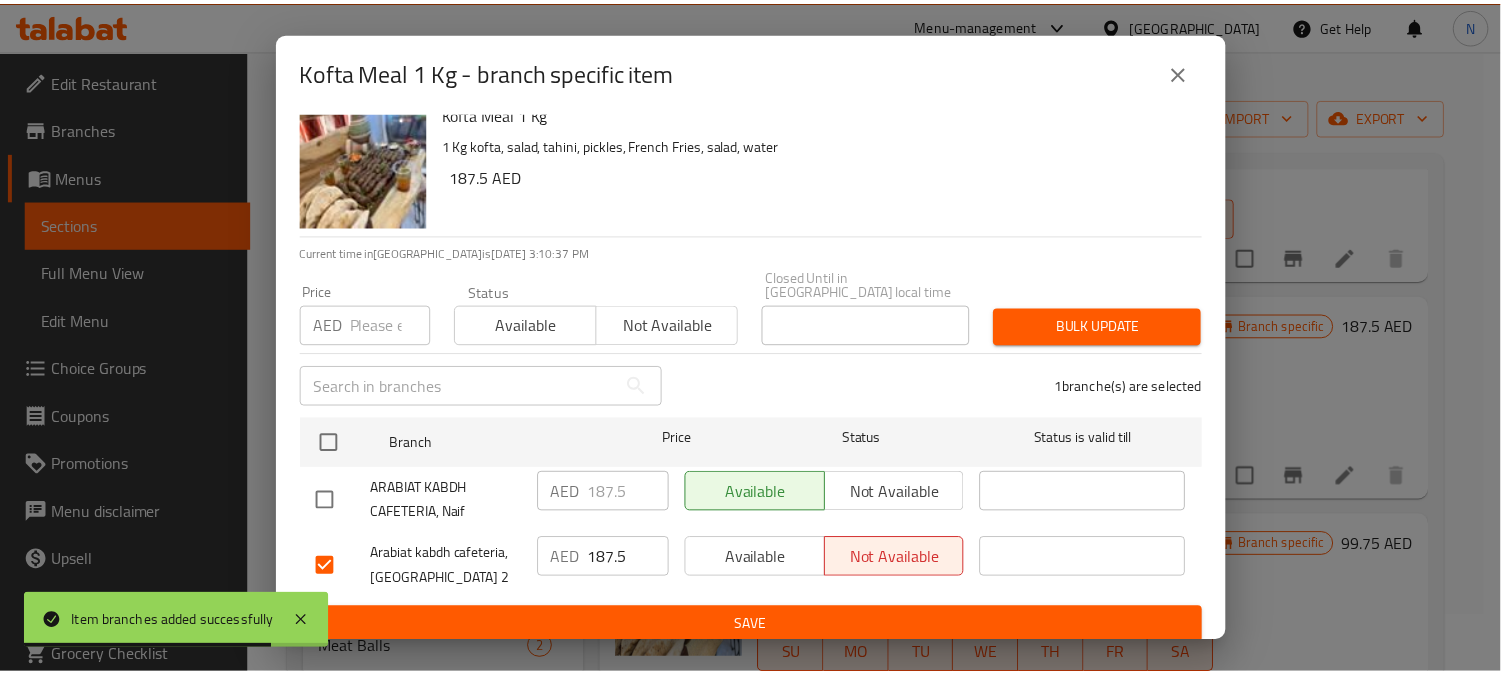 scroll, scrollTop: 31, scrollLeft: 0, axis: vertical 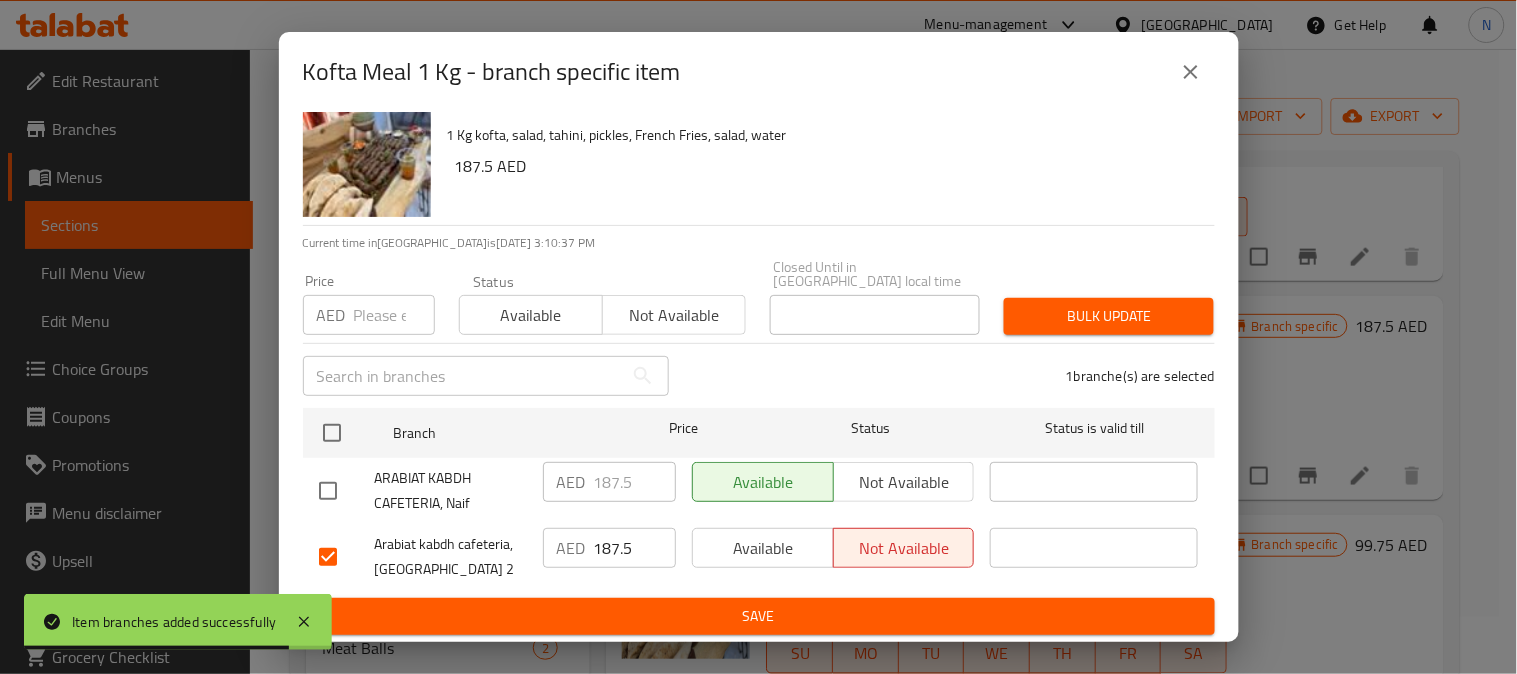 click on "Save" at bounding box center (759, 616) 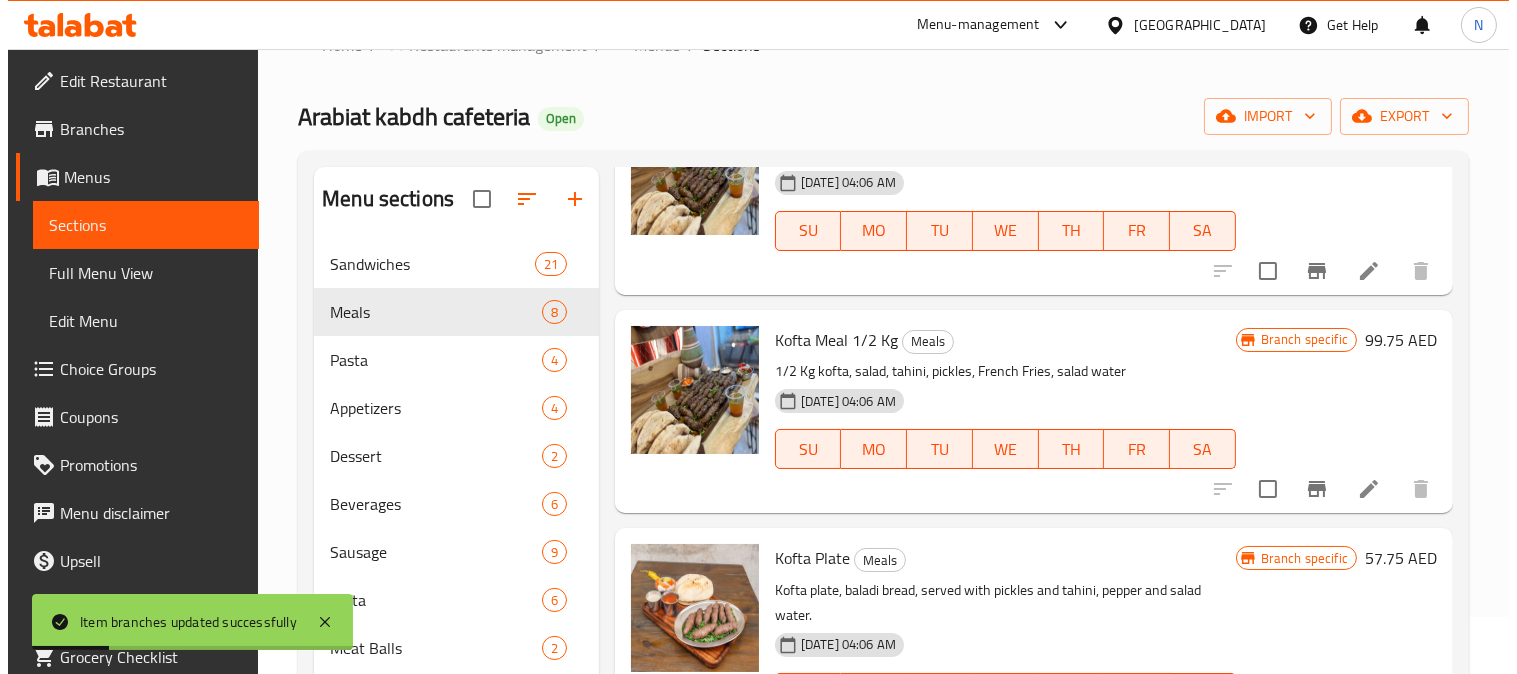 scroll, scrollTop: 888, scrollLeft: 0, axis: vertical 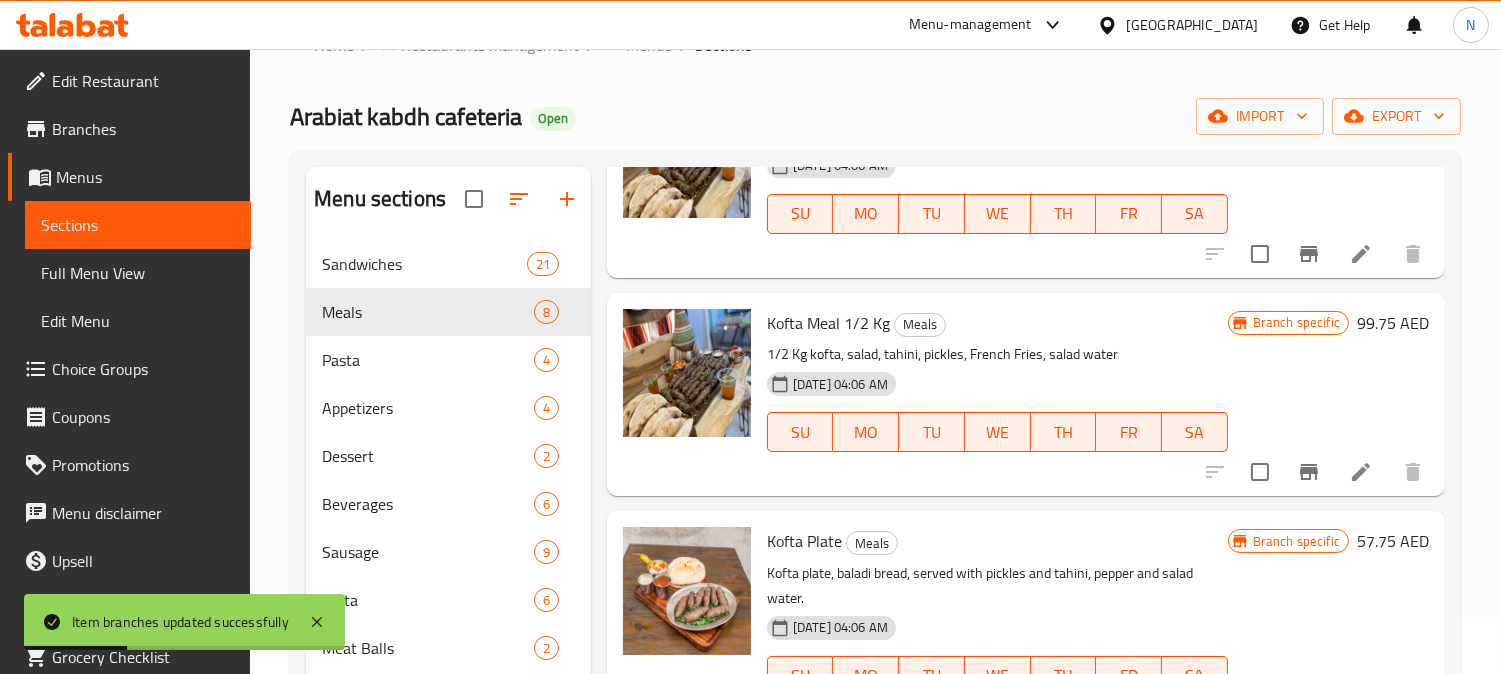 click 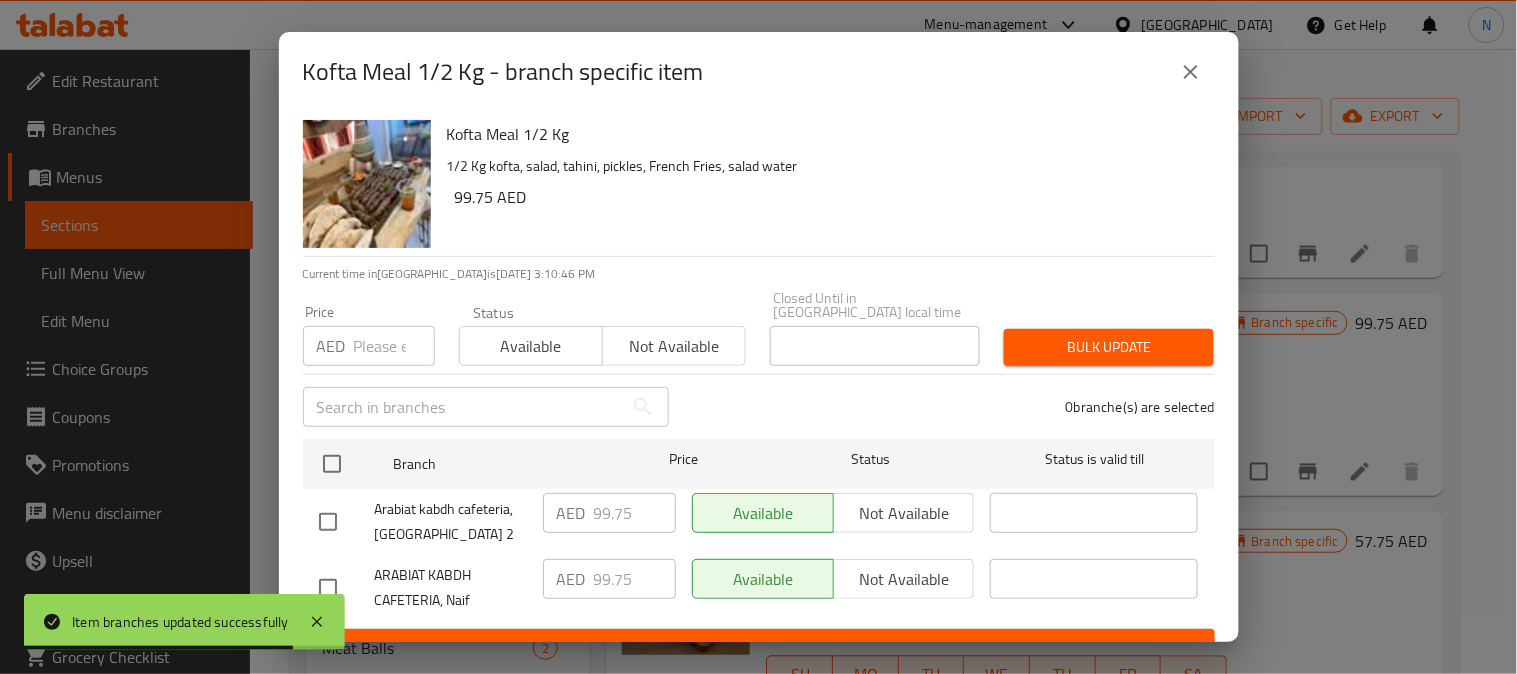 click at bounding box center [328, 522] 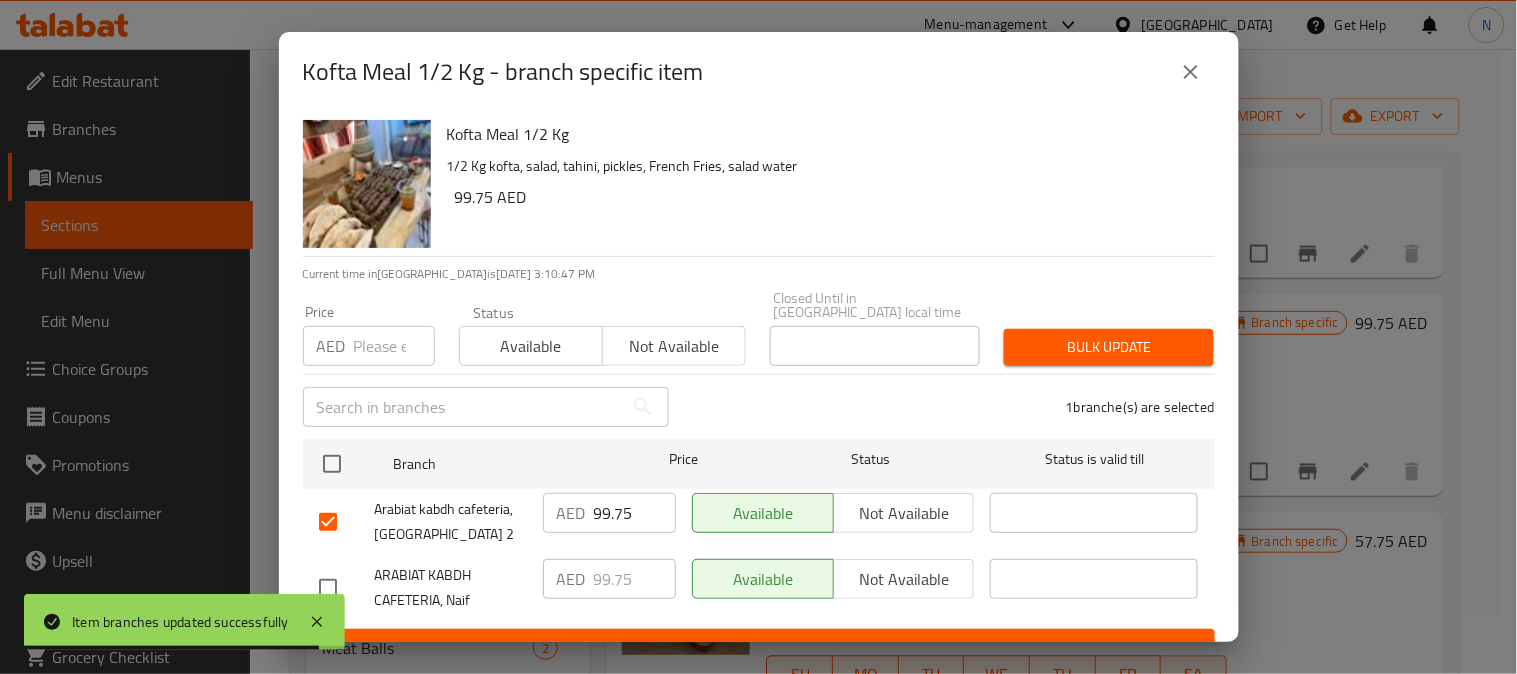 click on "Not available" at bounding box center [904, 513] 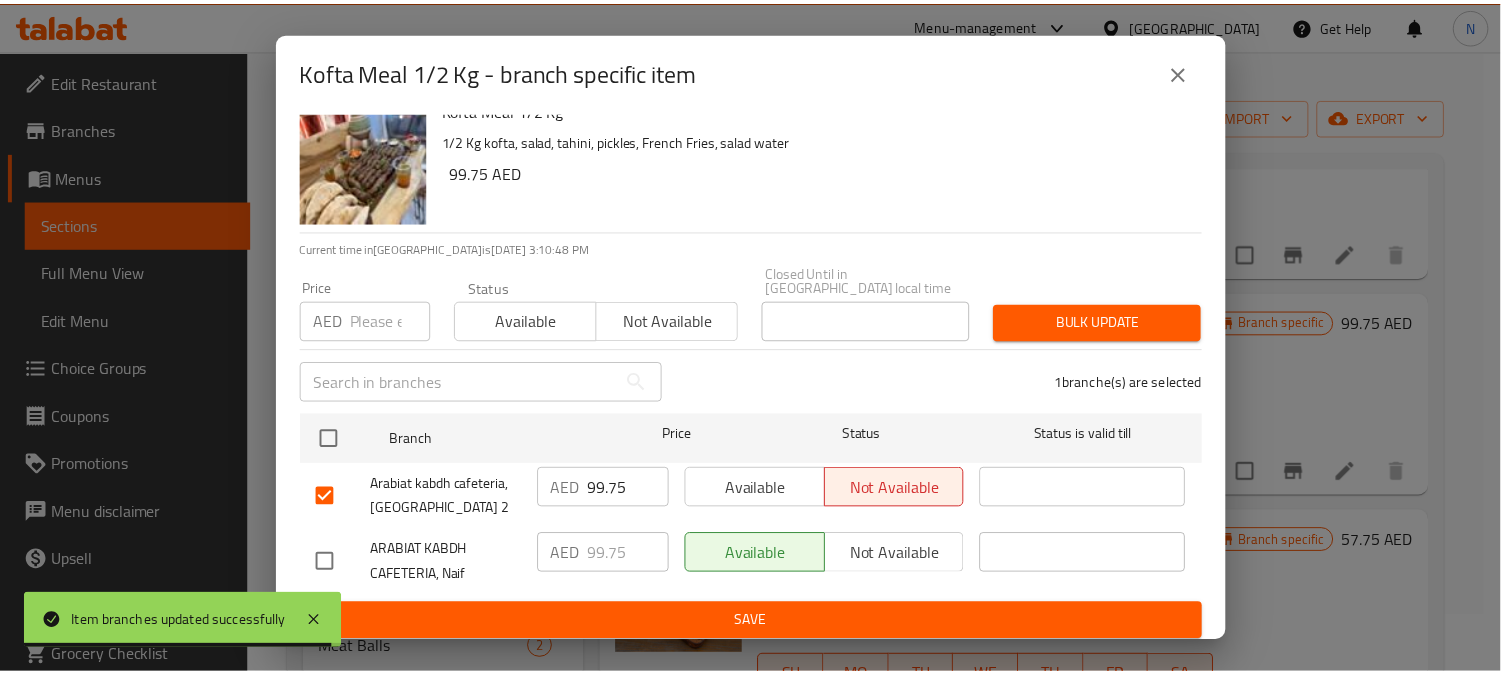 scroll, scrollTop: 31, scrollLeft: 0, axis: vertical 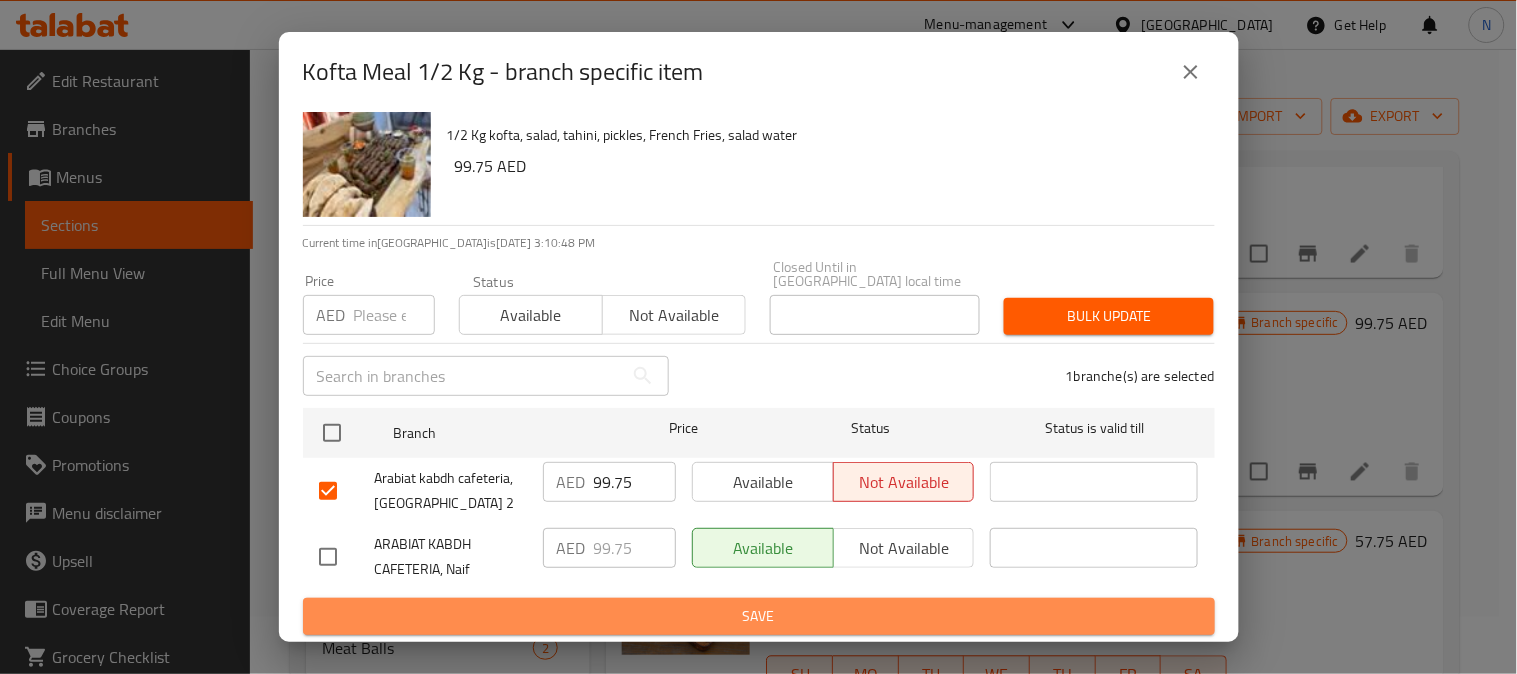 click on "Save" at bounding box center [759, 616] 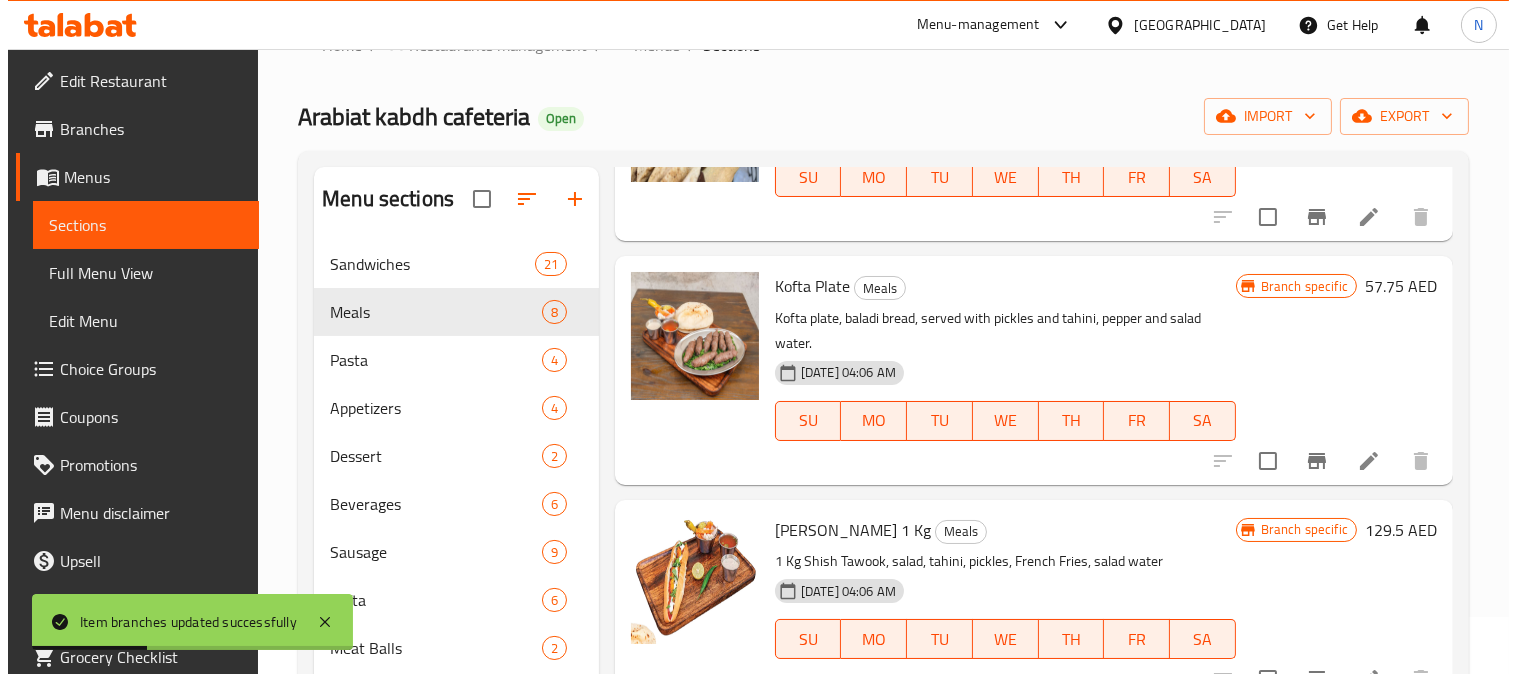 scroll, scrollTop: 1192, scrollLeft: 0, axis: vertical 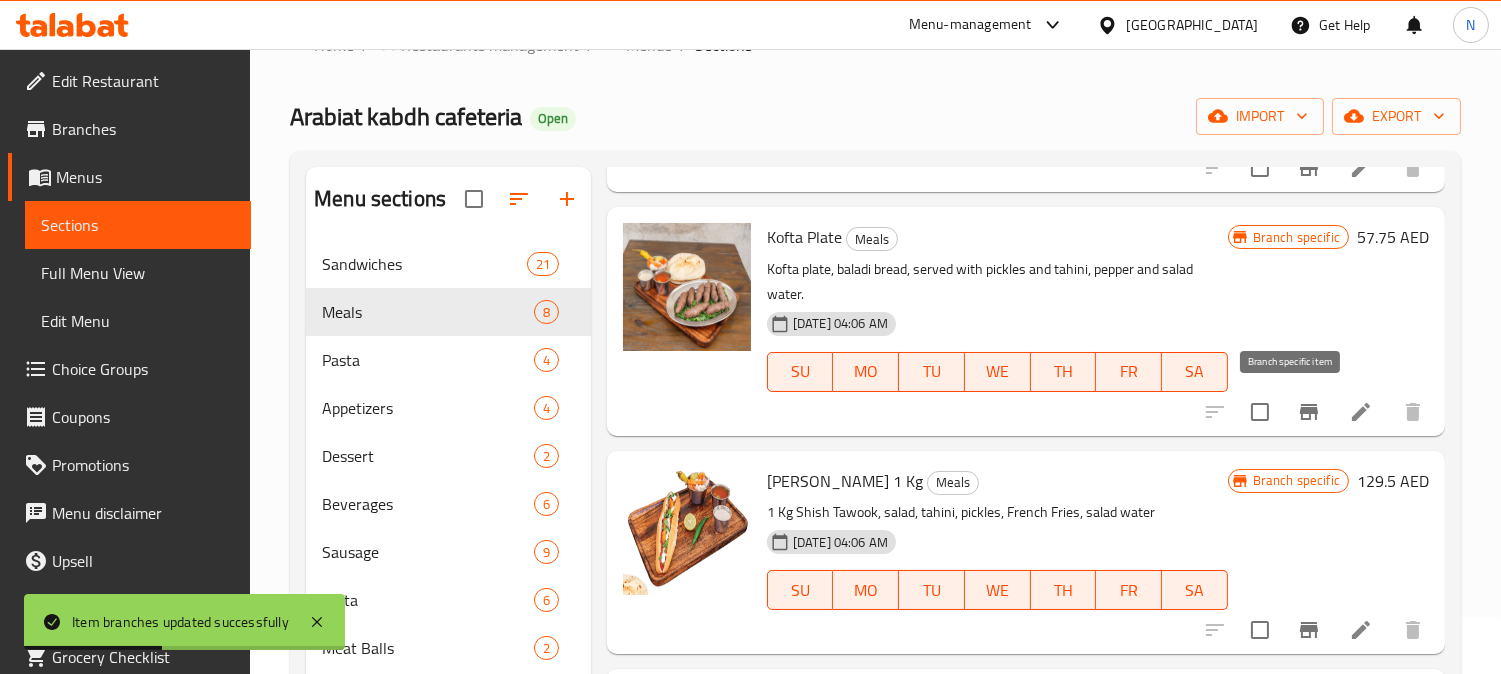 click 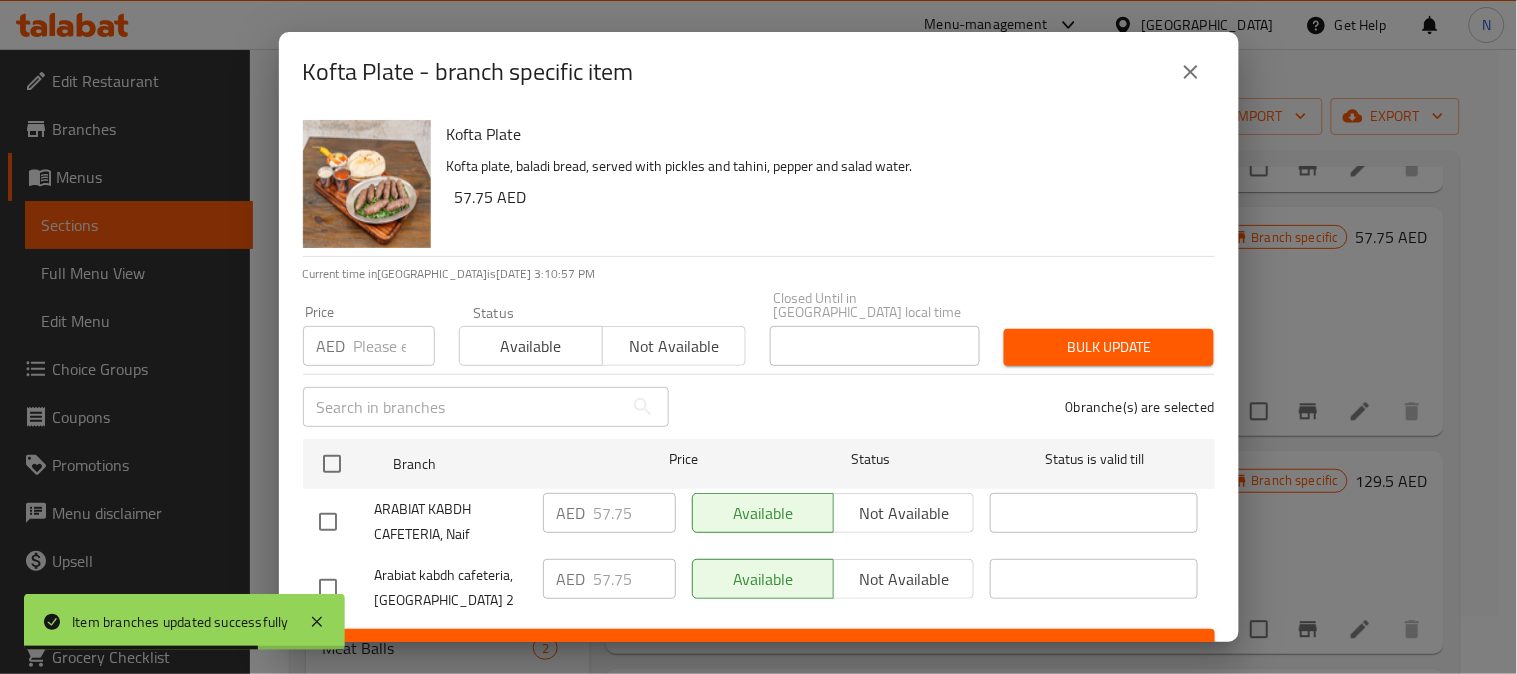 click at bounding box center (328, 588) 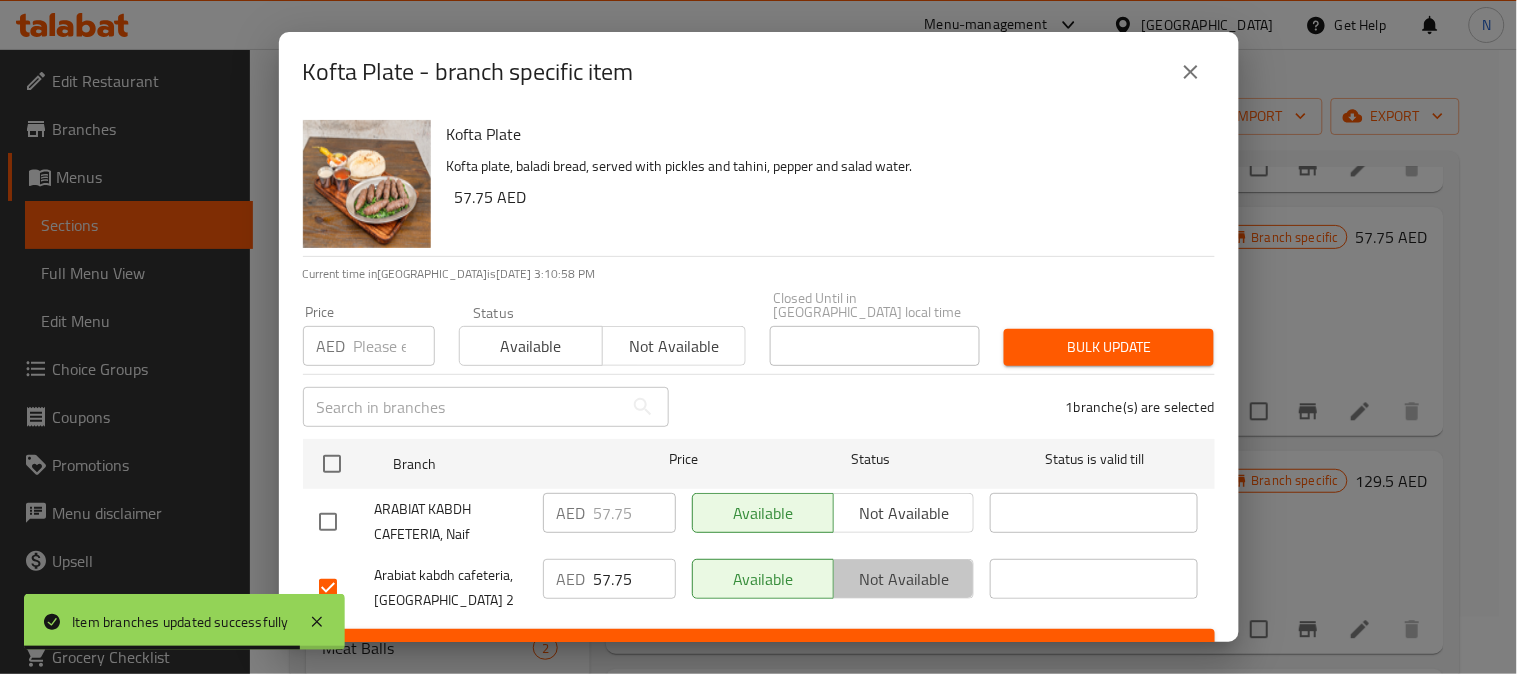 click on "Not available" at bounding box center [904, 579] 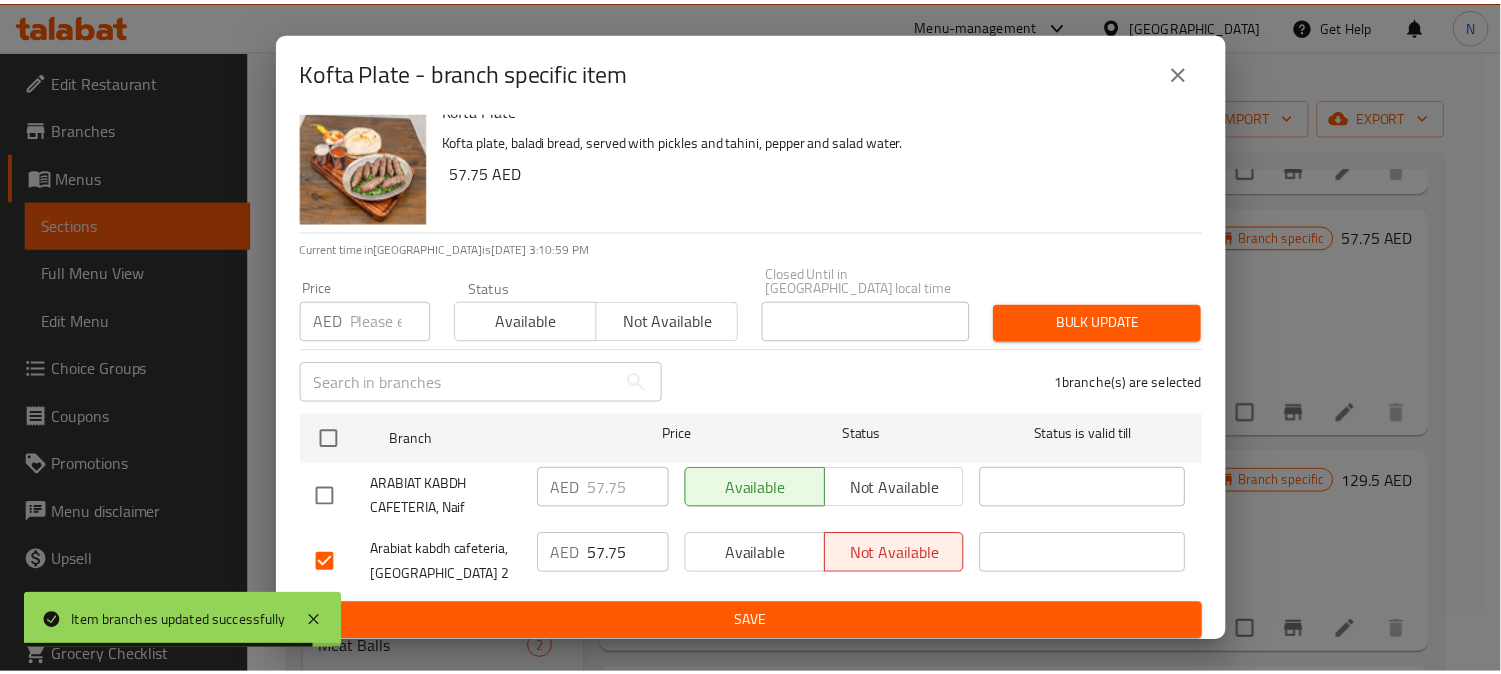 scroll, scrollTop: 31, scrollLeft: 0, axis: vertical 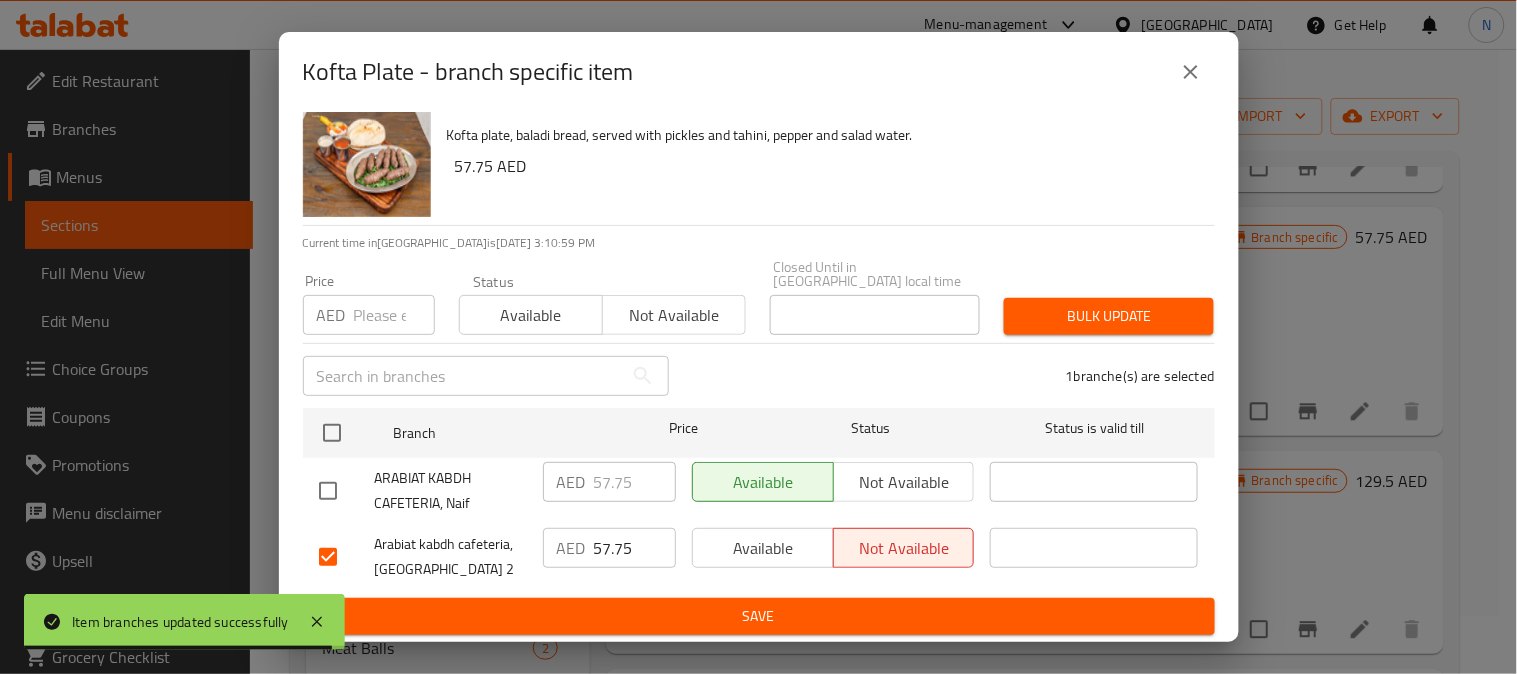 click on "Save" at bounding box center (759, 616) 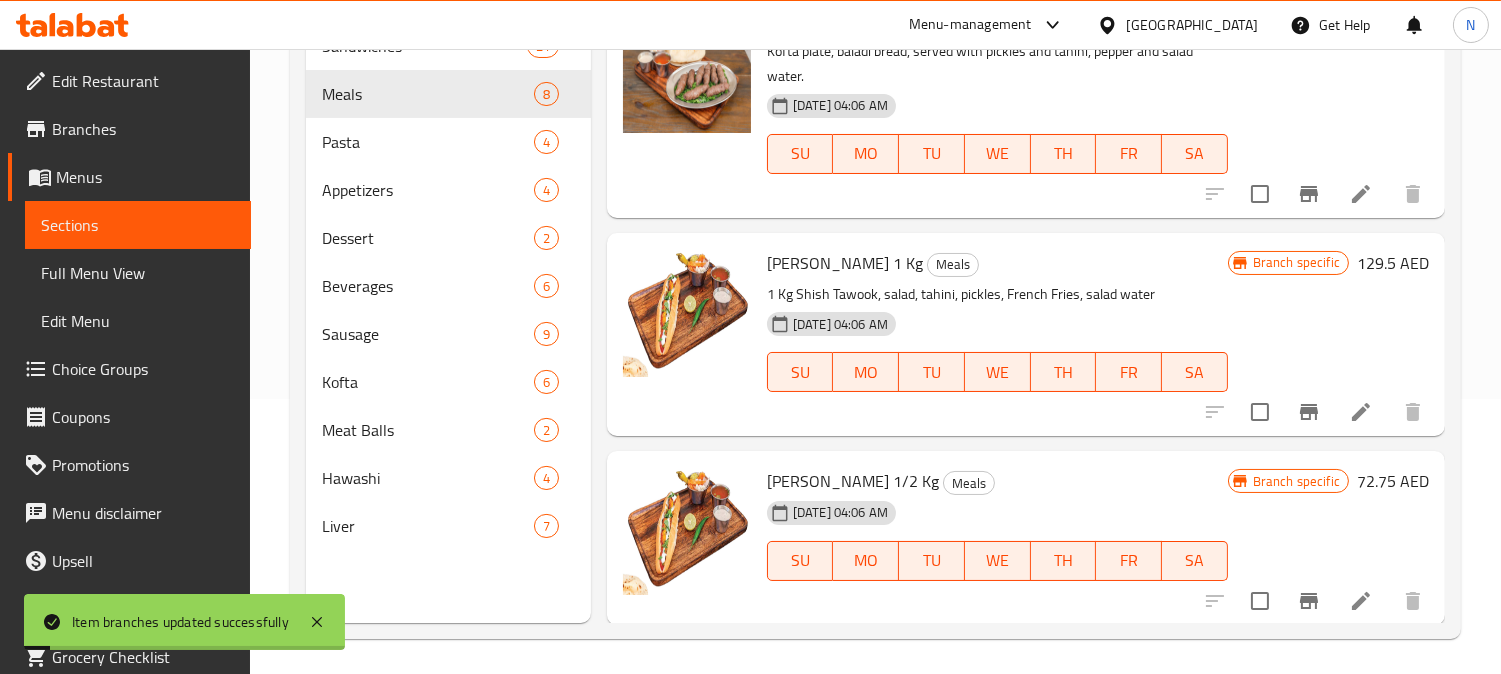 scroll, scrollTop: 280, scrollLeft: 0, axis: vertical 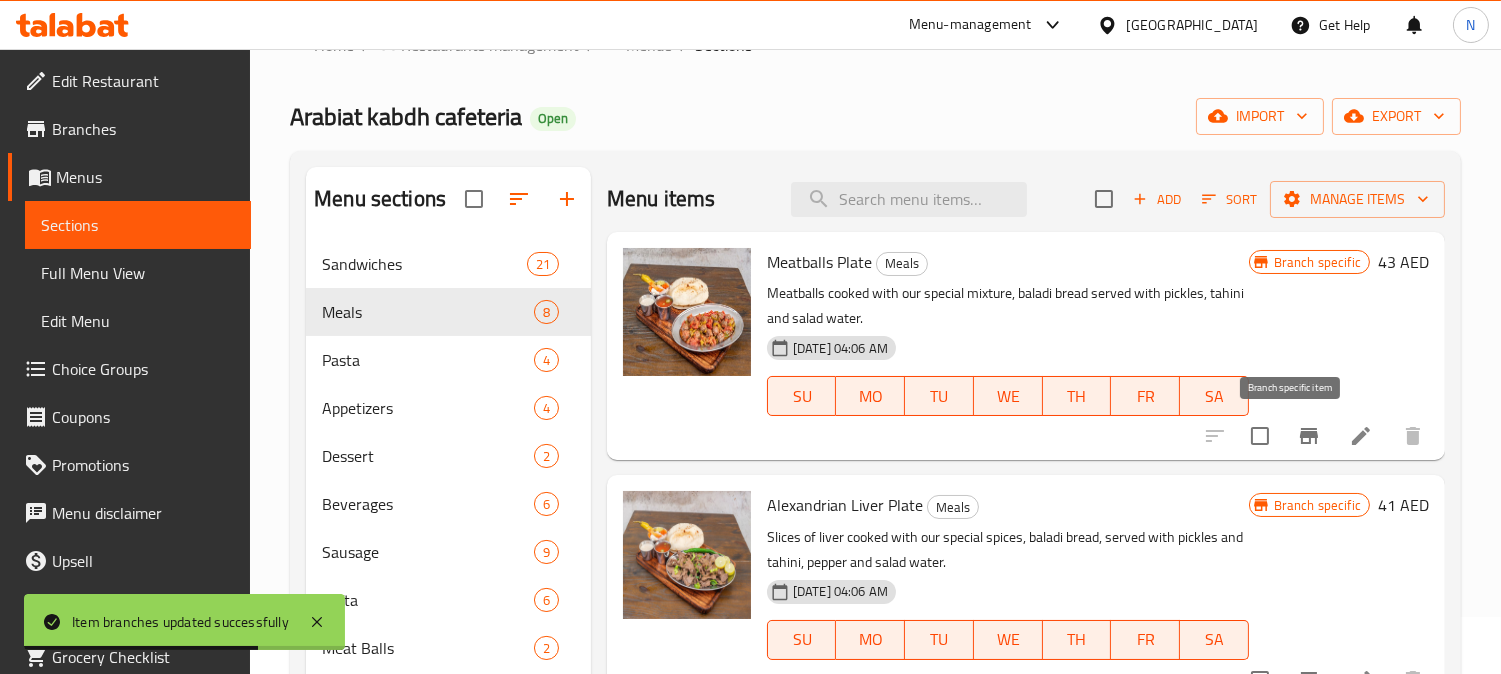 click 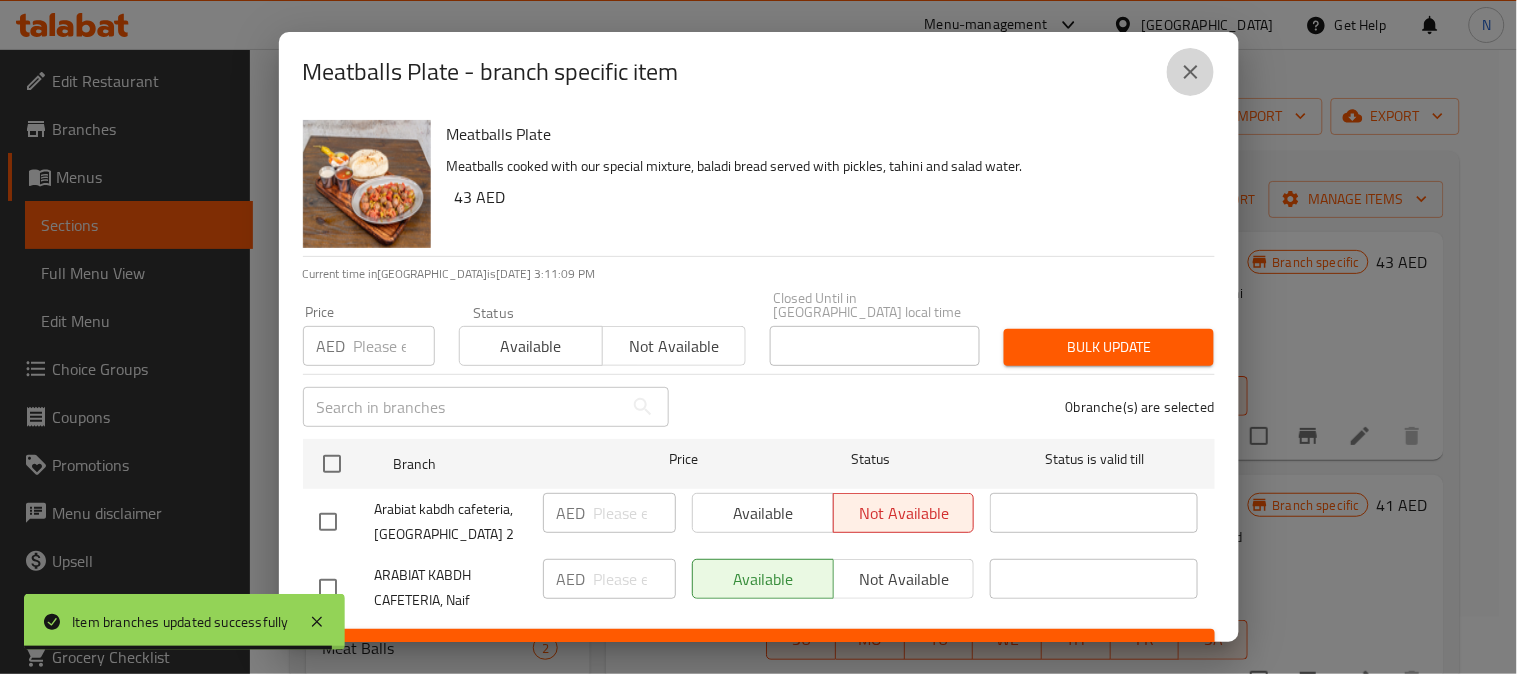 click 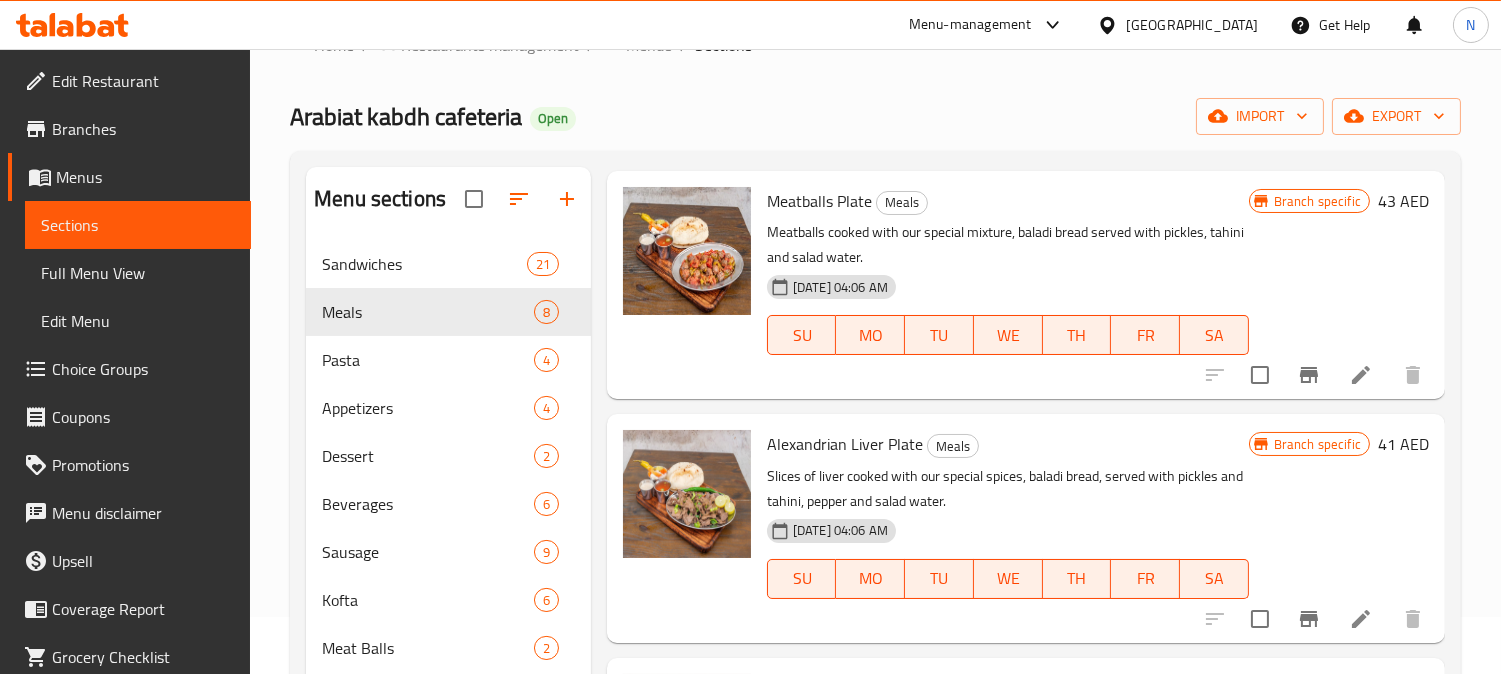 scroll, scrollTop: 111, scrollLeft: 0, axis: vertical 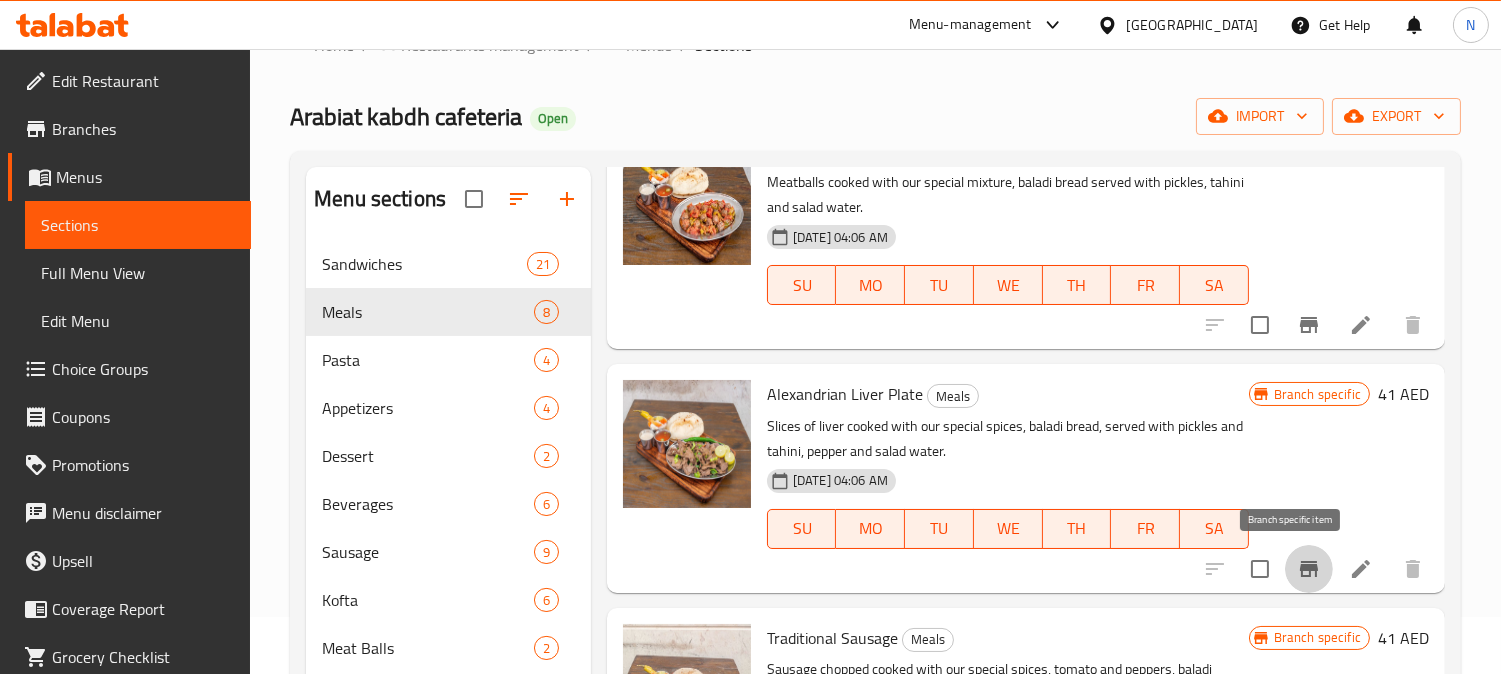 click 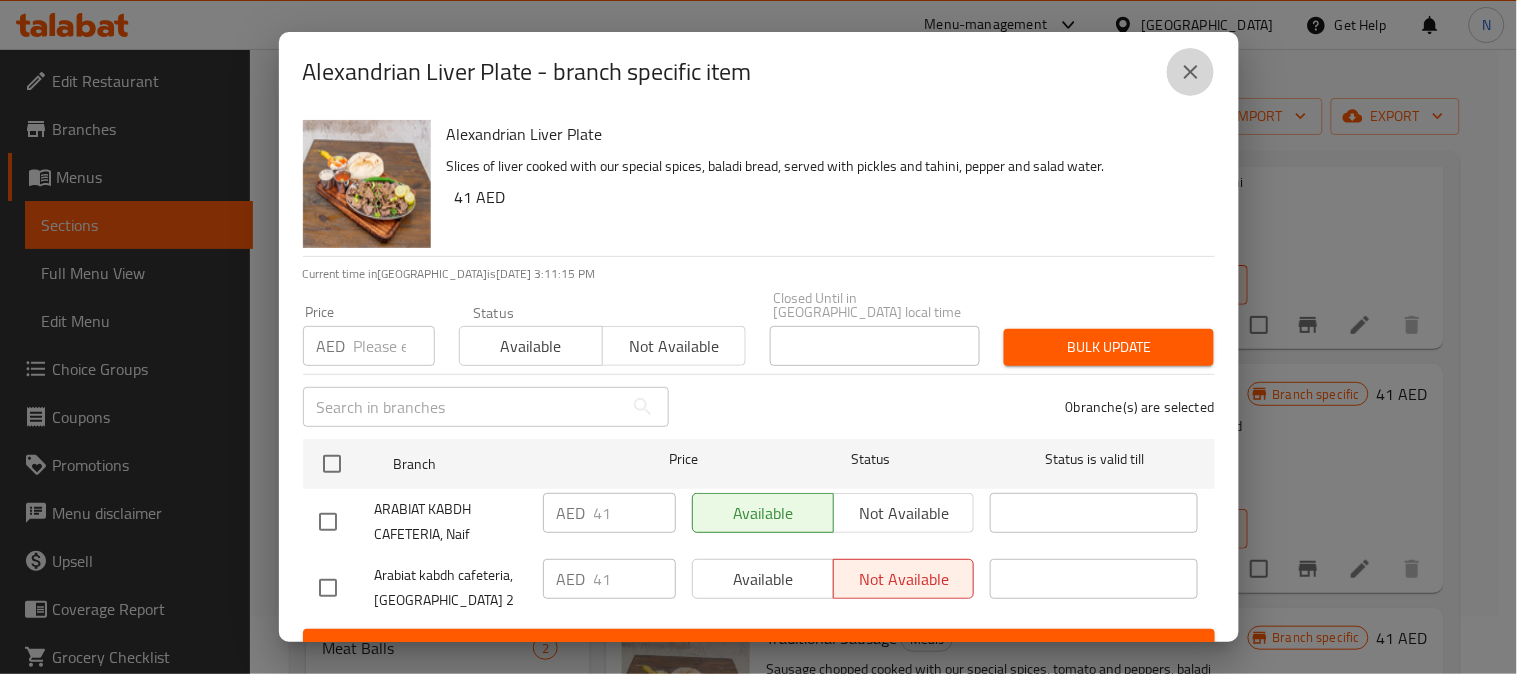 click 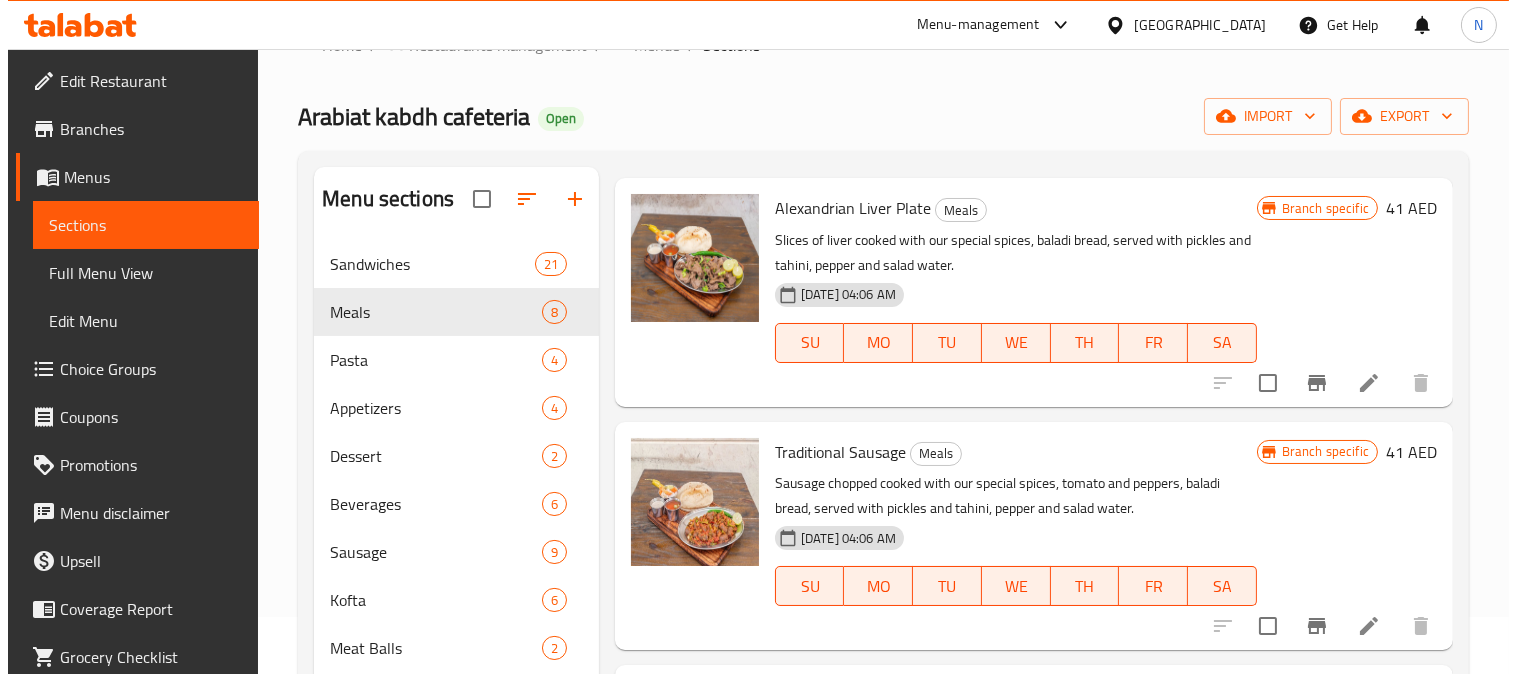 scroll, scrollTop: 333, scrollLeft: 0, axis: vertical 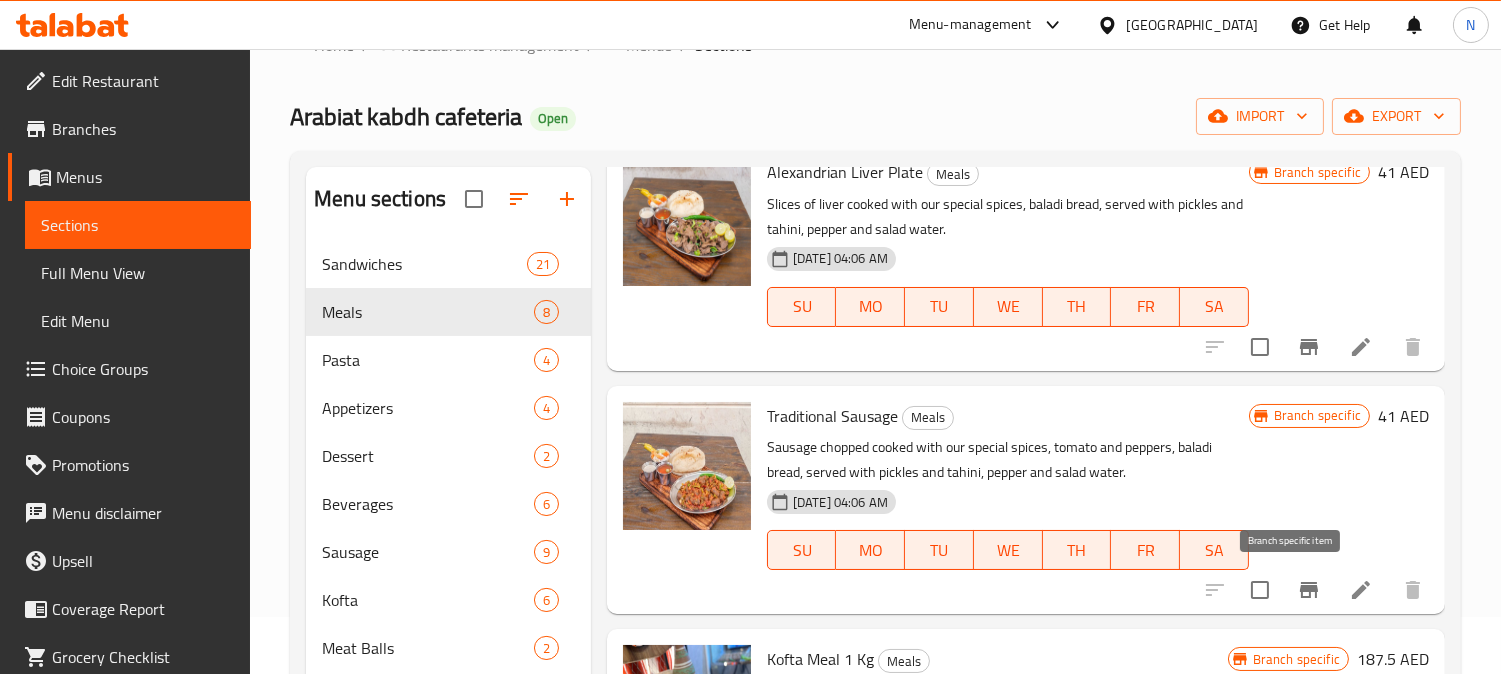 click 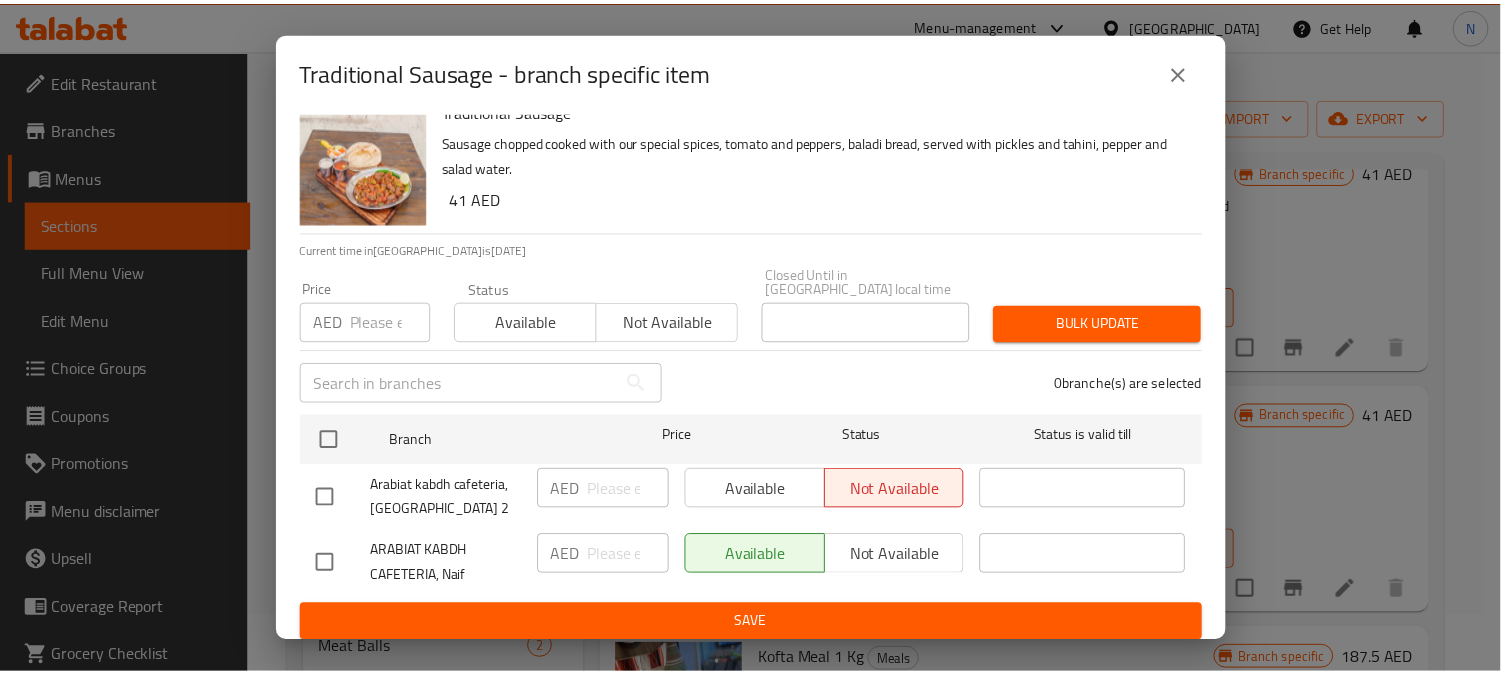 scroll, scrollTop: 31, scrollLeft: 0, axis: vertical 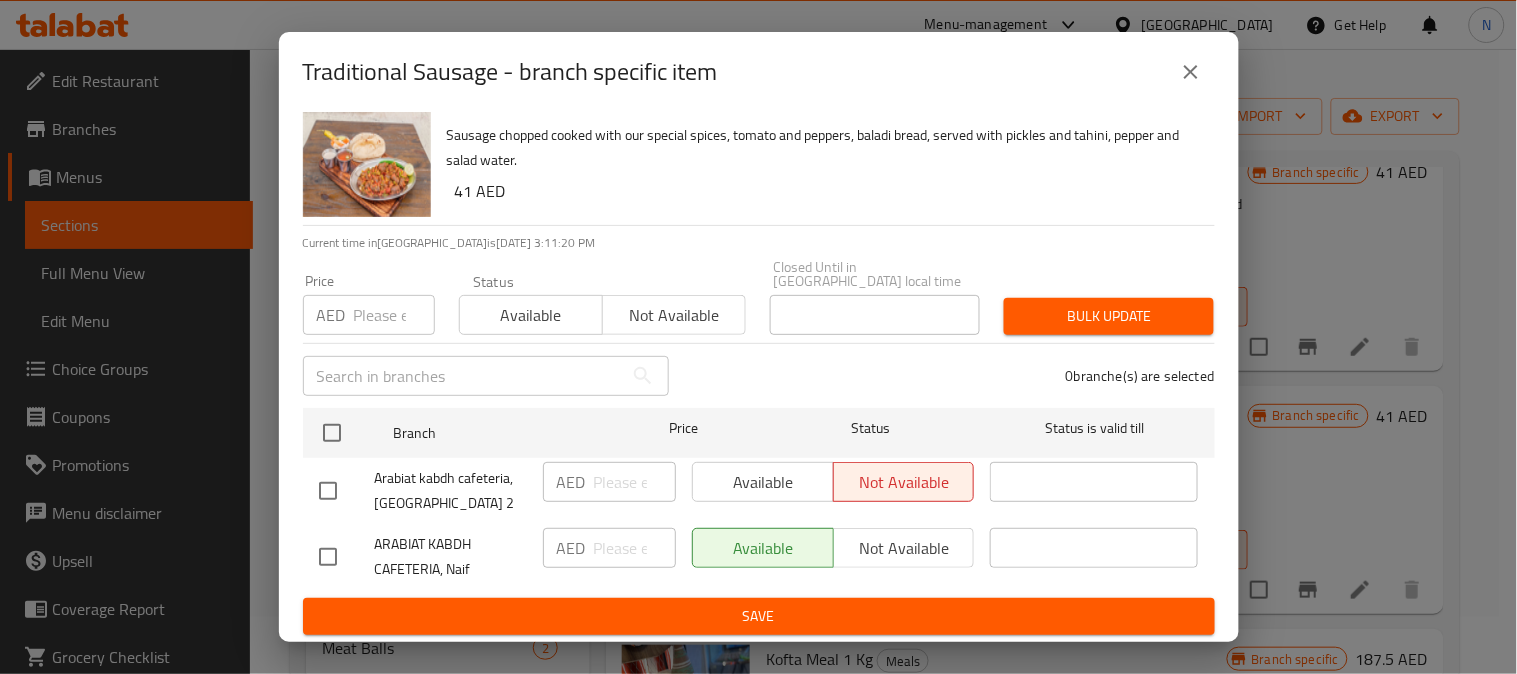 click at bounding box center [1191, 72] 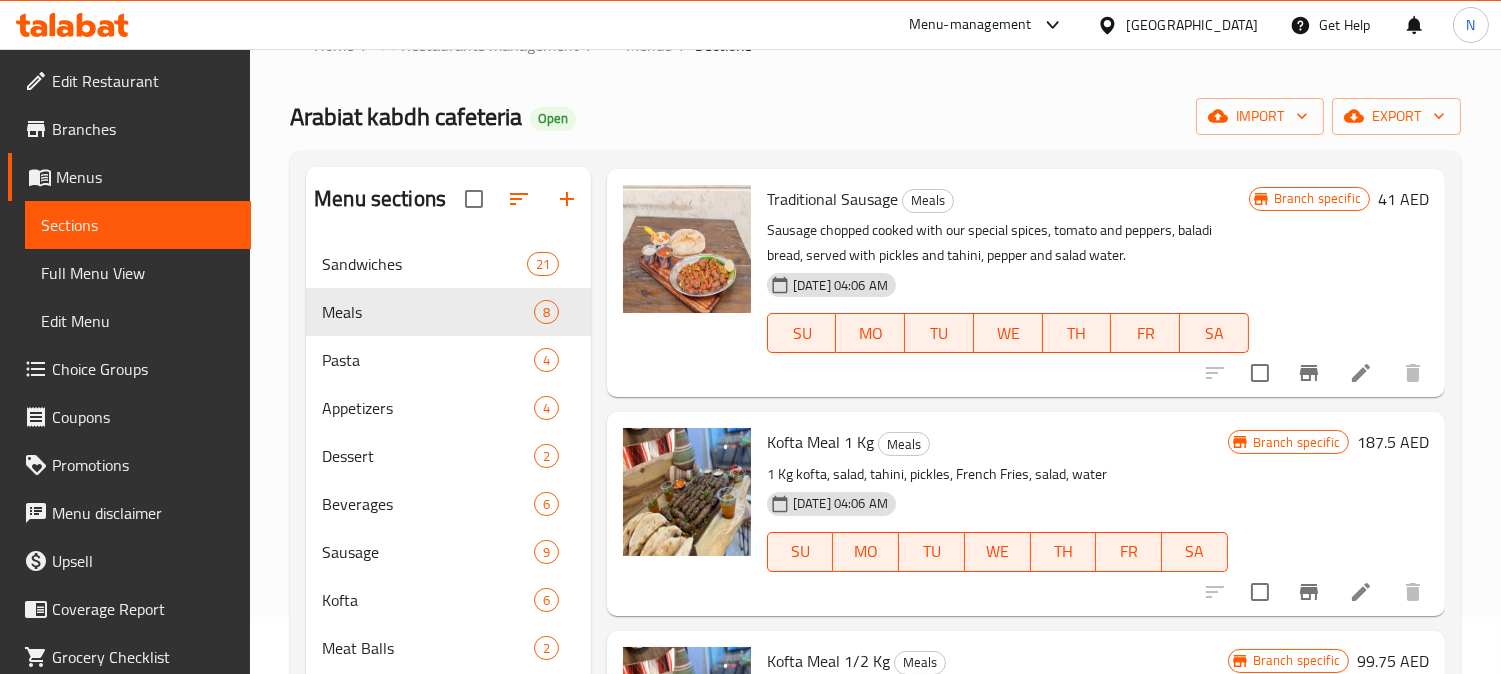 scroll, scrollTop: 777, scrollLeft: 0, axis: vertical 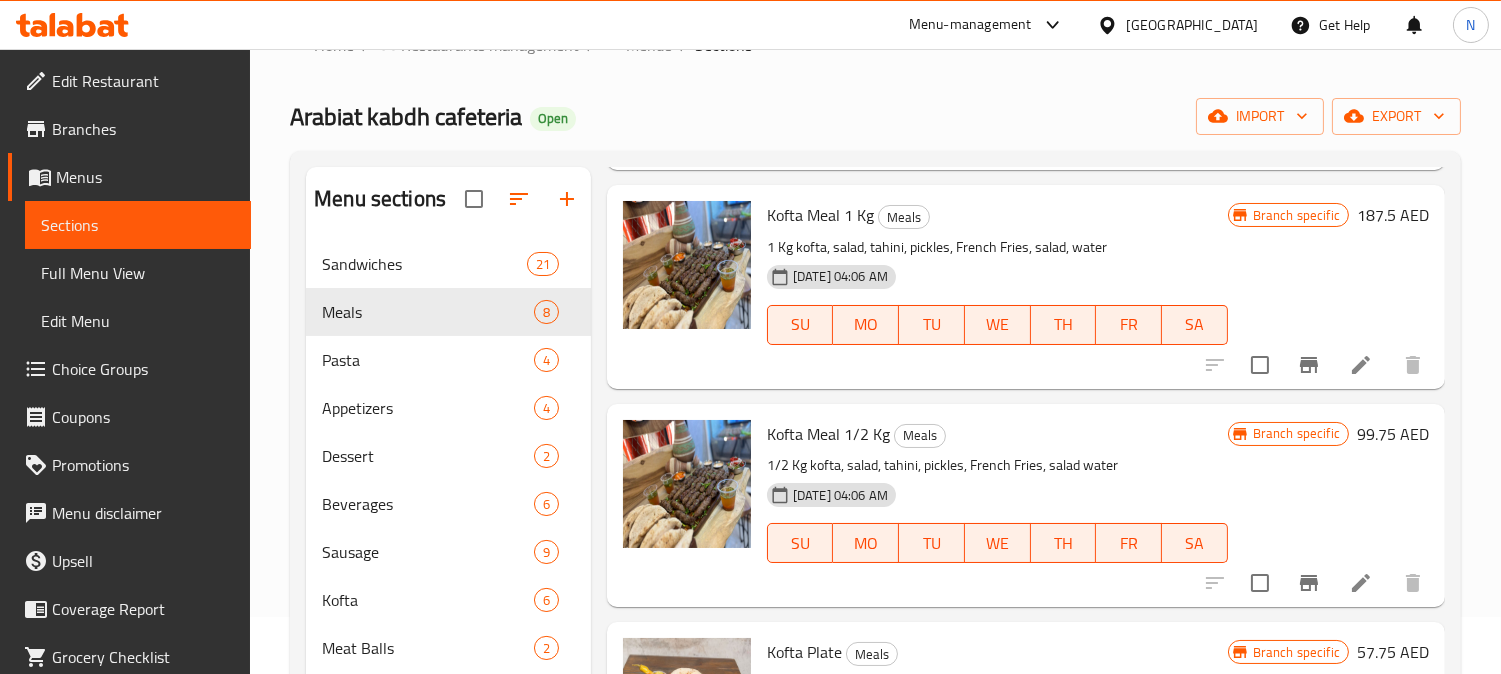 click 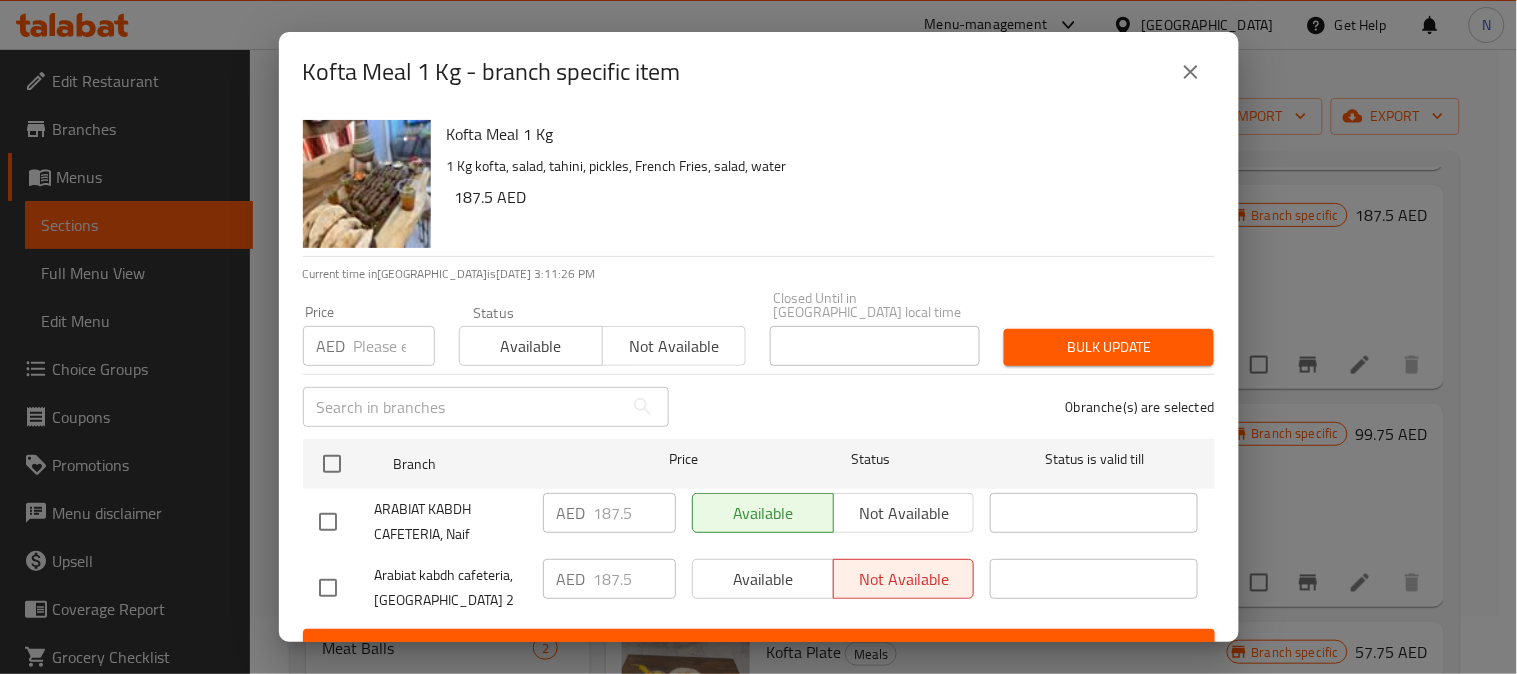 click at bounding box center (1191, 72) 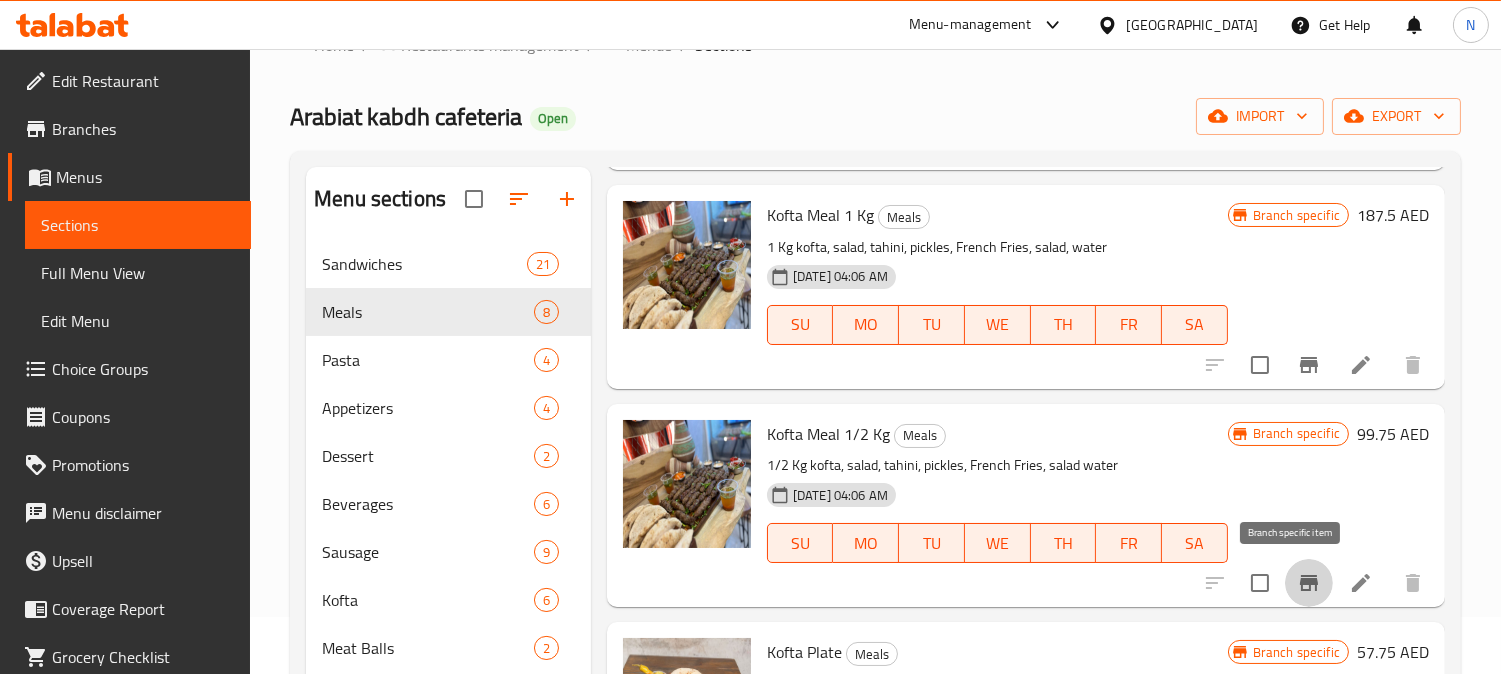 click 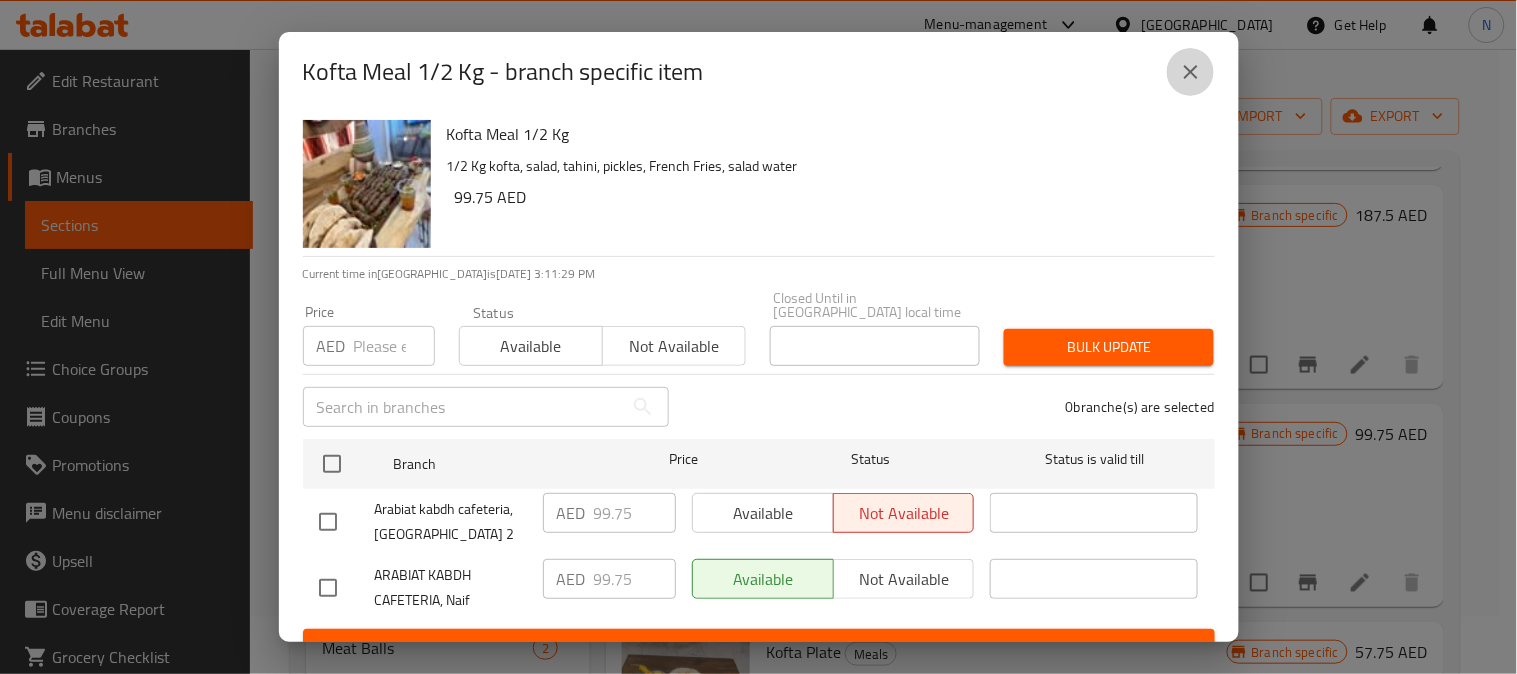 click at bounding box center (1191, 72) 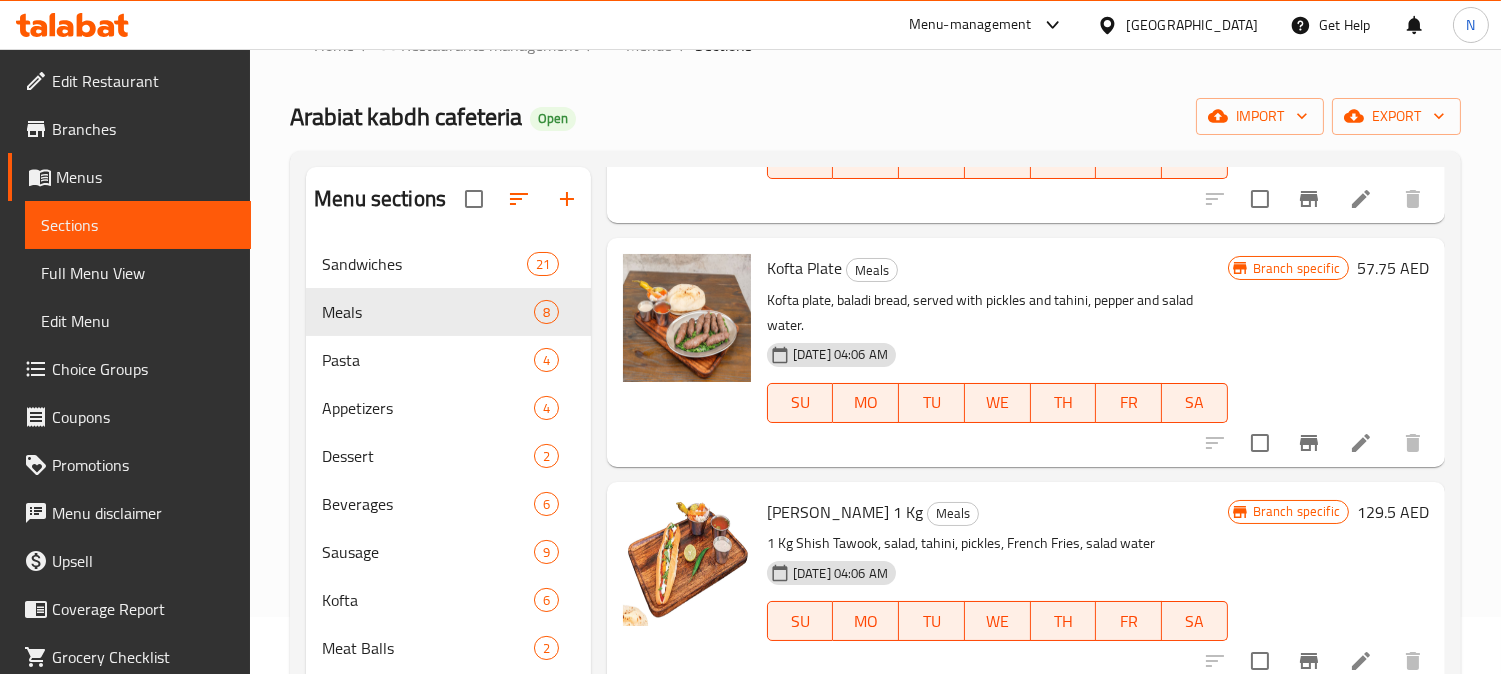 scroll, scrollTop: 1192, scrollLeft: 0, axis: vertical 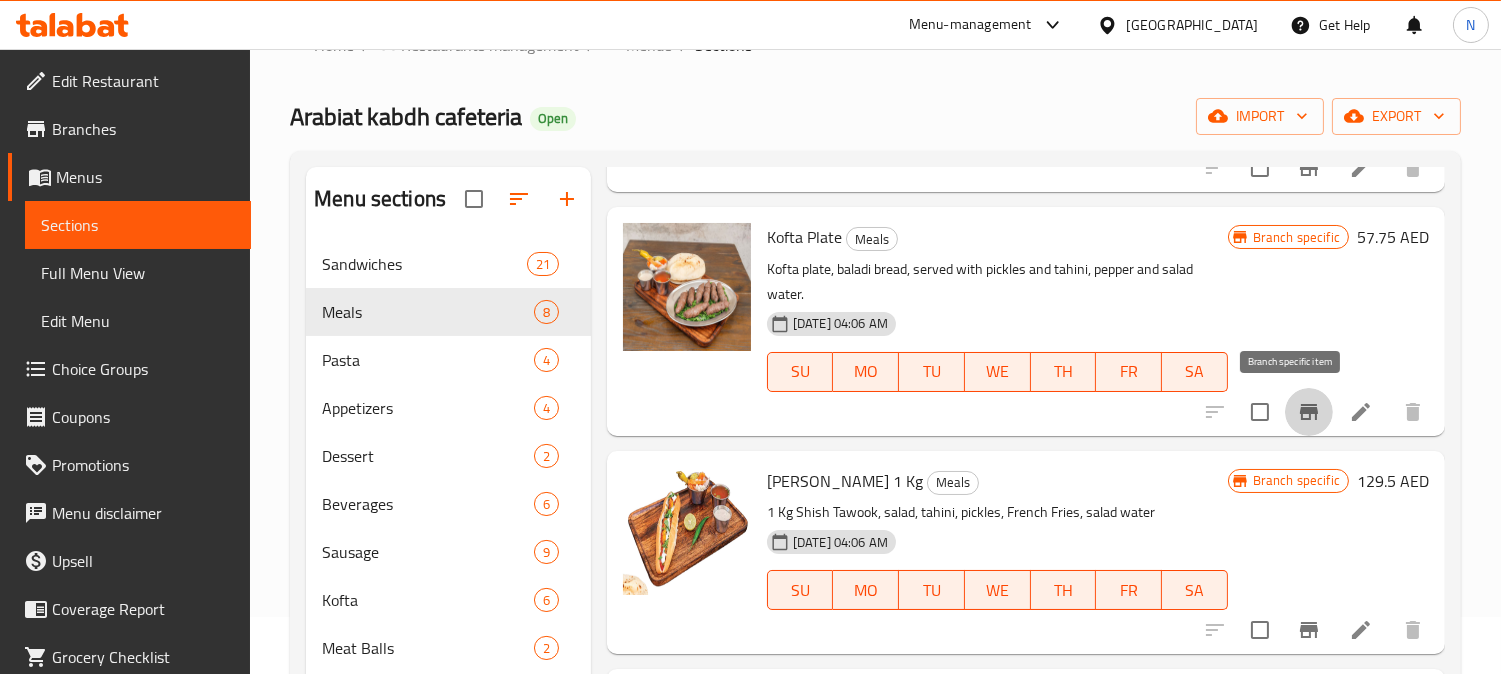 click 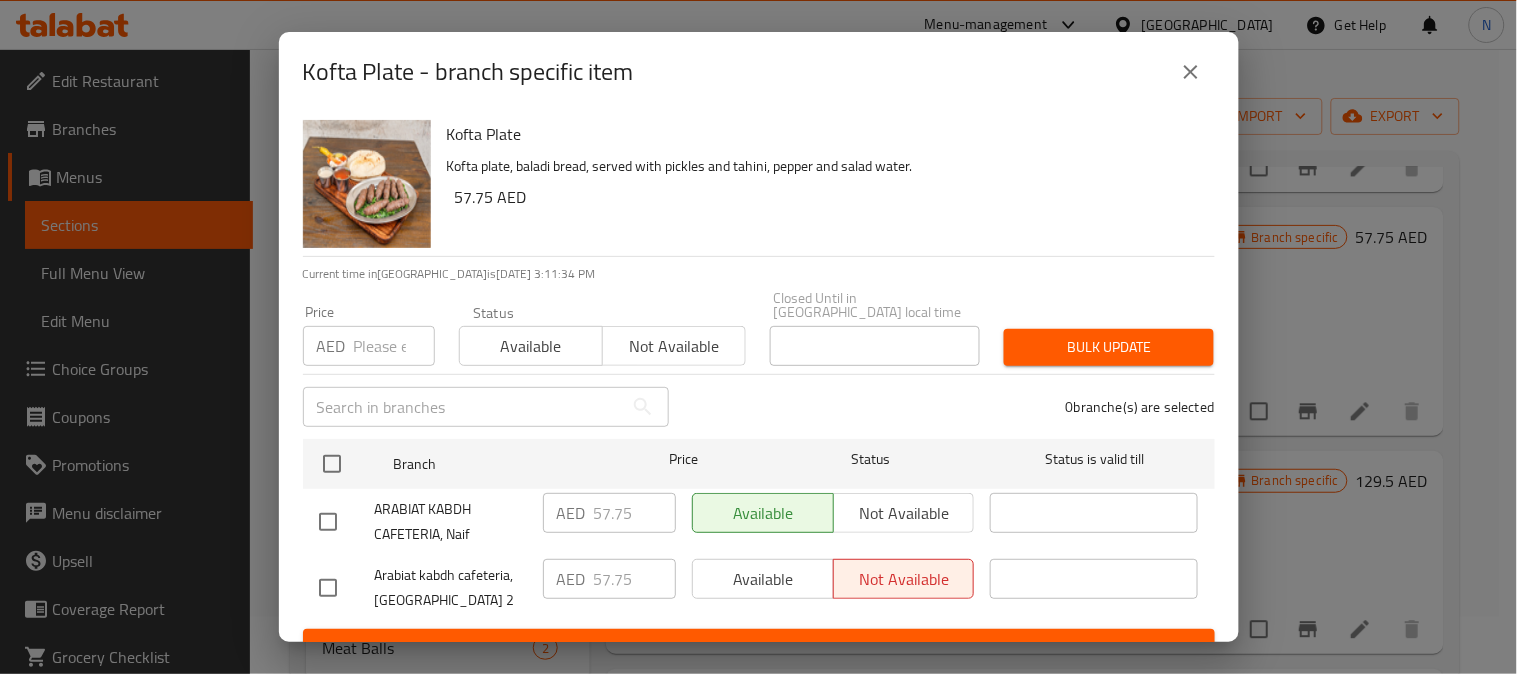click 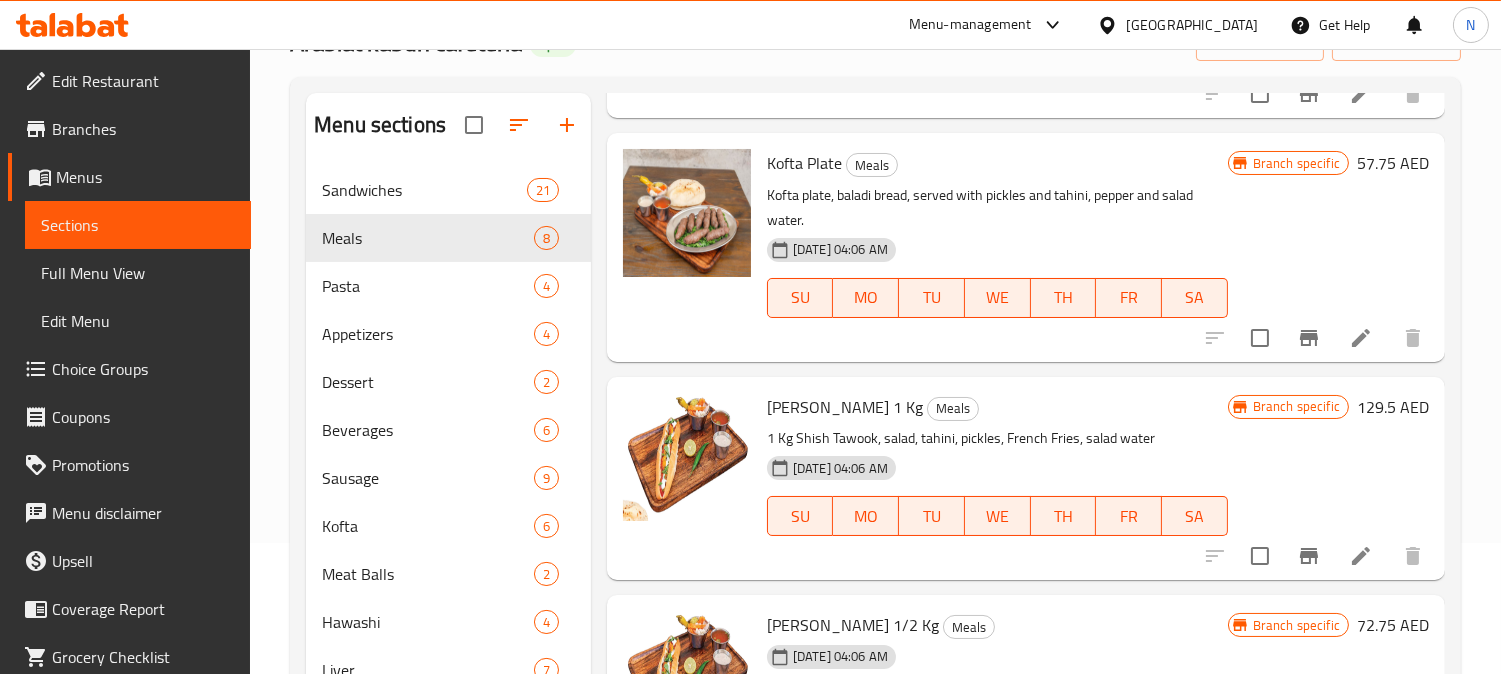 scroll, scrollTop: 168, scrollLeft: 0, axis: vertical 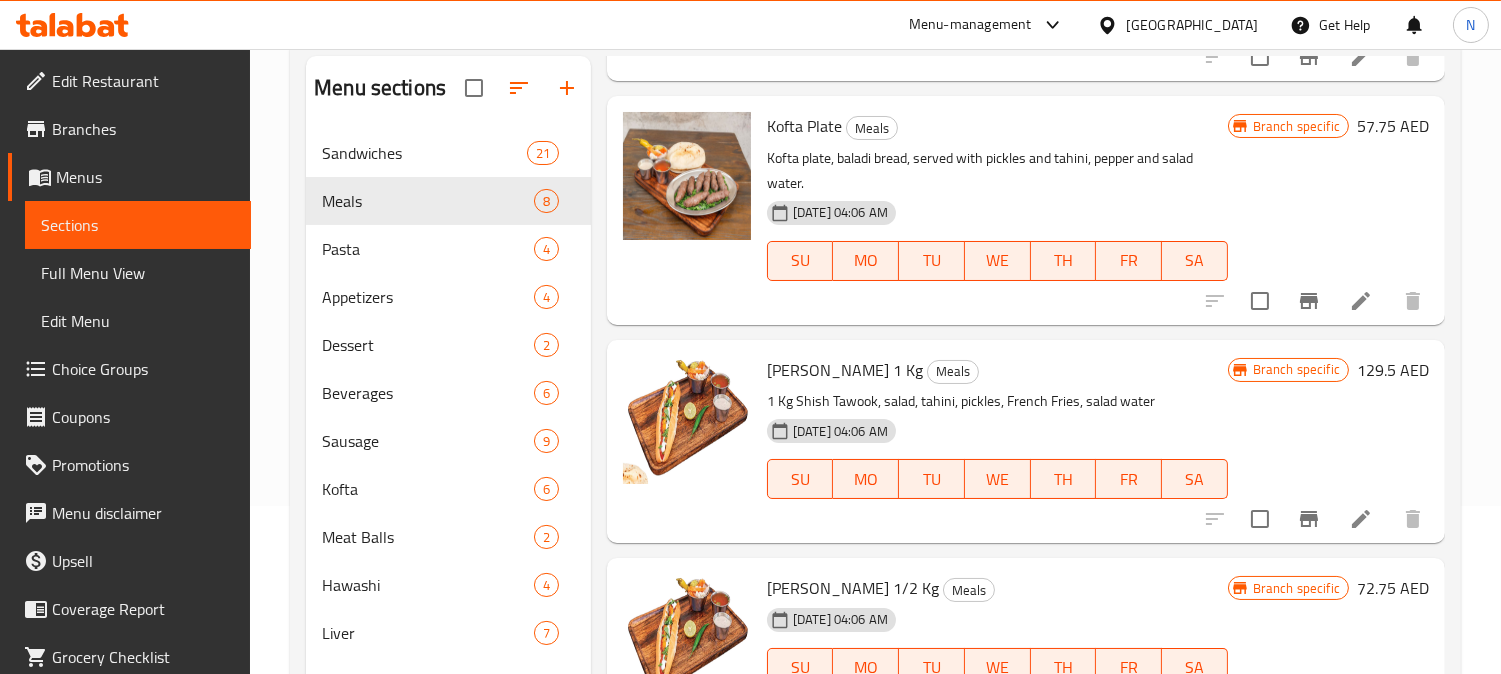 click on "Home / Restaurants management / Menus / Sections Arabiat kabdh cafeteria Open import export Menu sections Sandwiches 21 Meals 8 Pasta 4 Appetizers 4 Dessert 2 Beverages 6 Sausage 9 Kofta 6 Meat Balls 2 Hawashi 4 Liver 7 Menu items Add Sort Manage items Meatballs Plate   Meals Meatballs cooked with our special mixture, baladi bread served with pickles, tahini and salad water. 31-08-2024 04:06 AM SU MO TU WE TH FR SA Branch specific 43   AED Alexandrian Liver Plate   Meals Slices of liver cooked with our special spices, baladi bread, served with pickles and tahini, pepper and salad water. 31-08-2024 04:06 AM SU MO TU WE TH FR SA Branch specific 41   AED Traditional Sausage   Meals Sausage chopped cooked with our special spices, tomato and peppers, baladi bread, served with pickles and tahini, pepper and salad water. 31-08-2024 04:06 AM SU MO TU WE TH FR SA Branch specific 41   AED Kofta Meal 1 Kg   Meals 1 Kg kofta, salad, tahini, pickles, French Fries, salad, water 31-08-2024 04:06 AM SU MO TU WE TH FR SA" at bounding box center [875, 333] 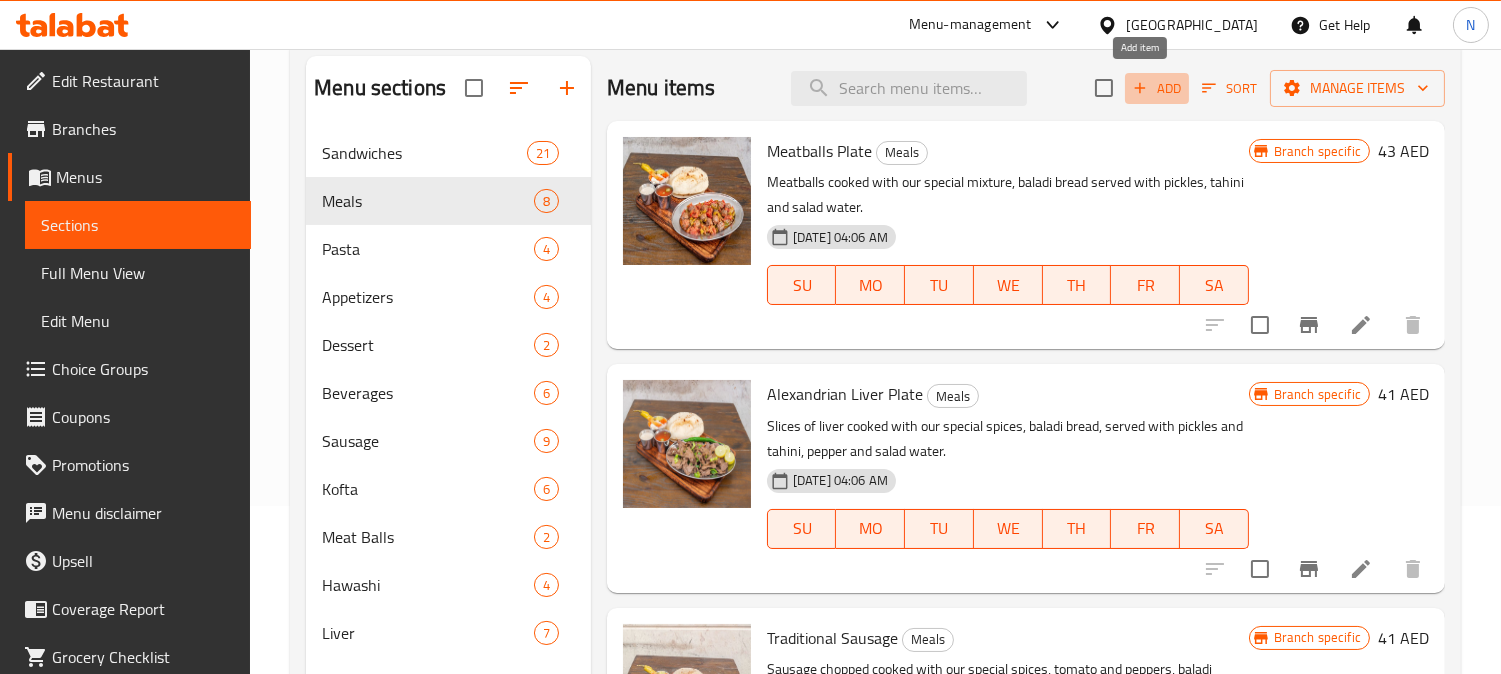 click on "Add" at bounding box center [1157, 88] 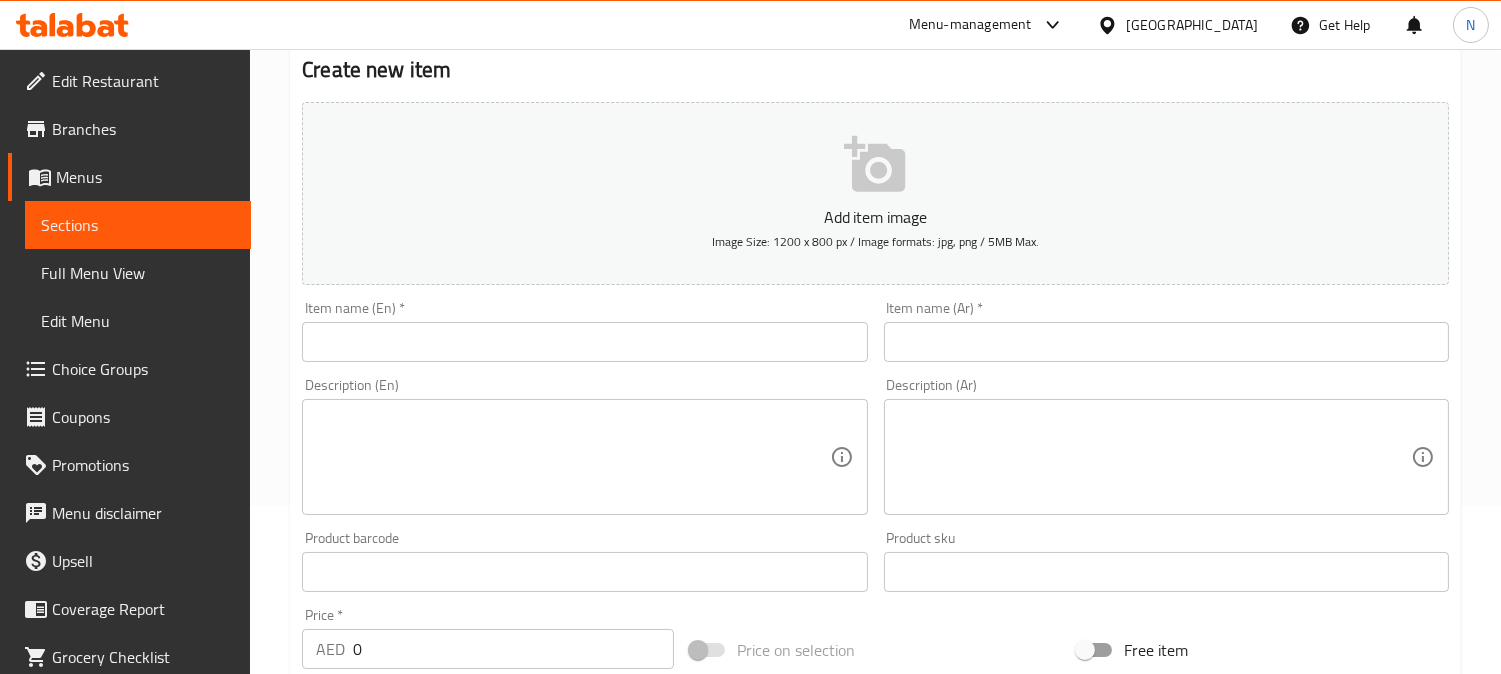 click at bounding box center [1166, 342] 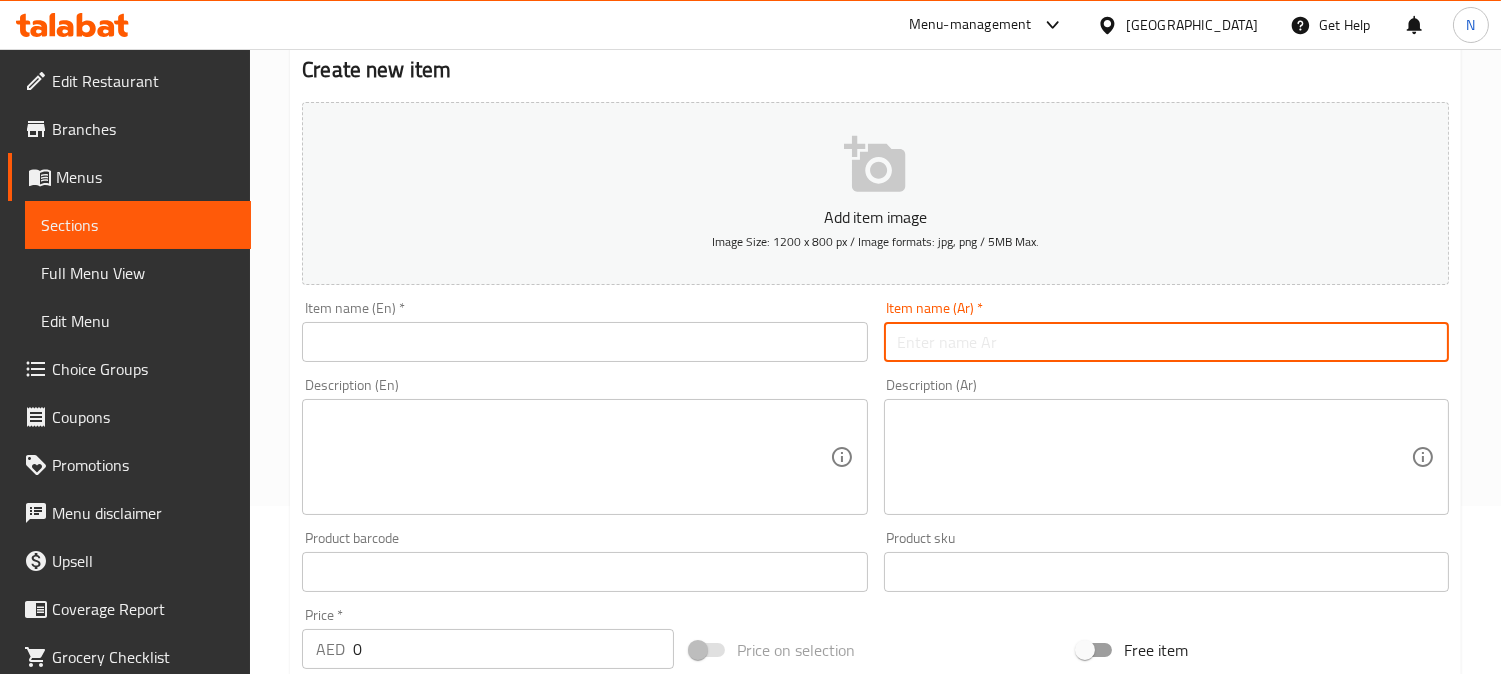 paste on "برجر لحم مشوي" 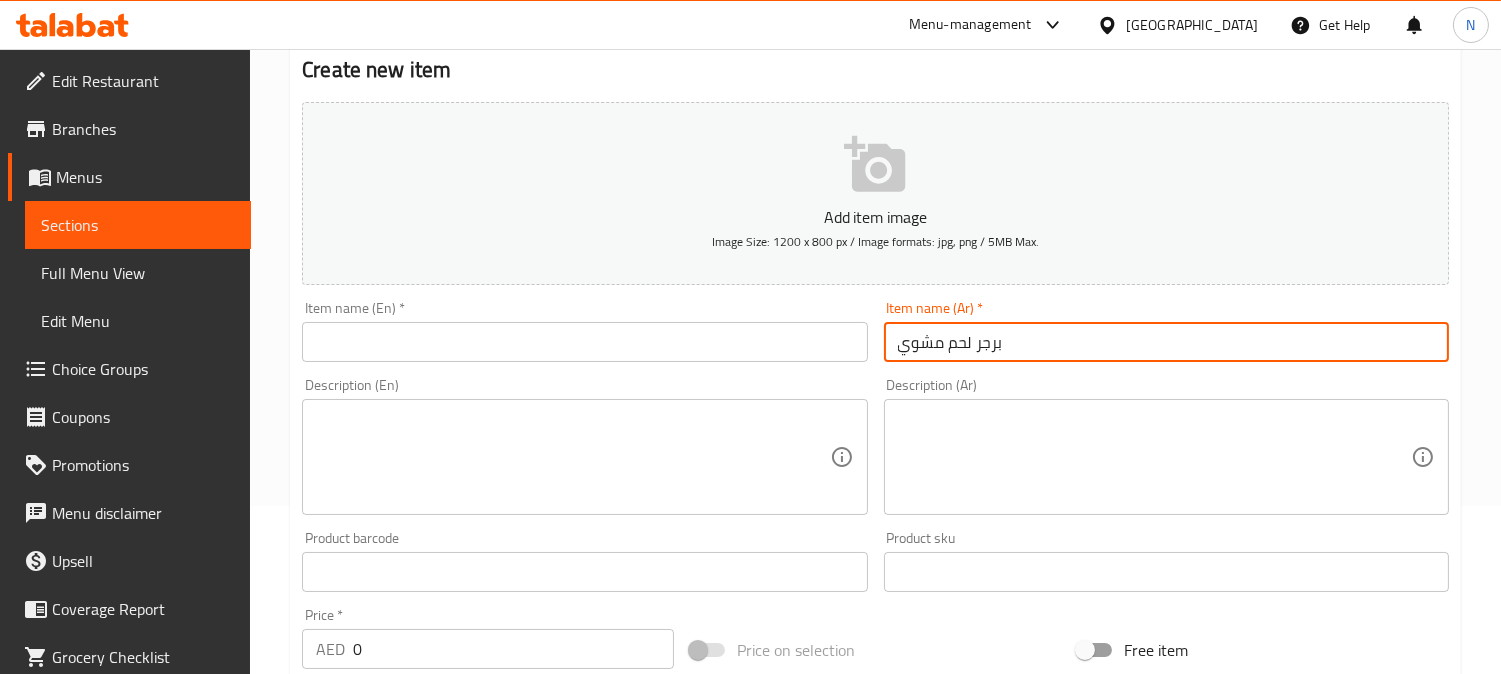 type on "برجر لحم مشوي" 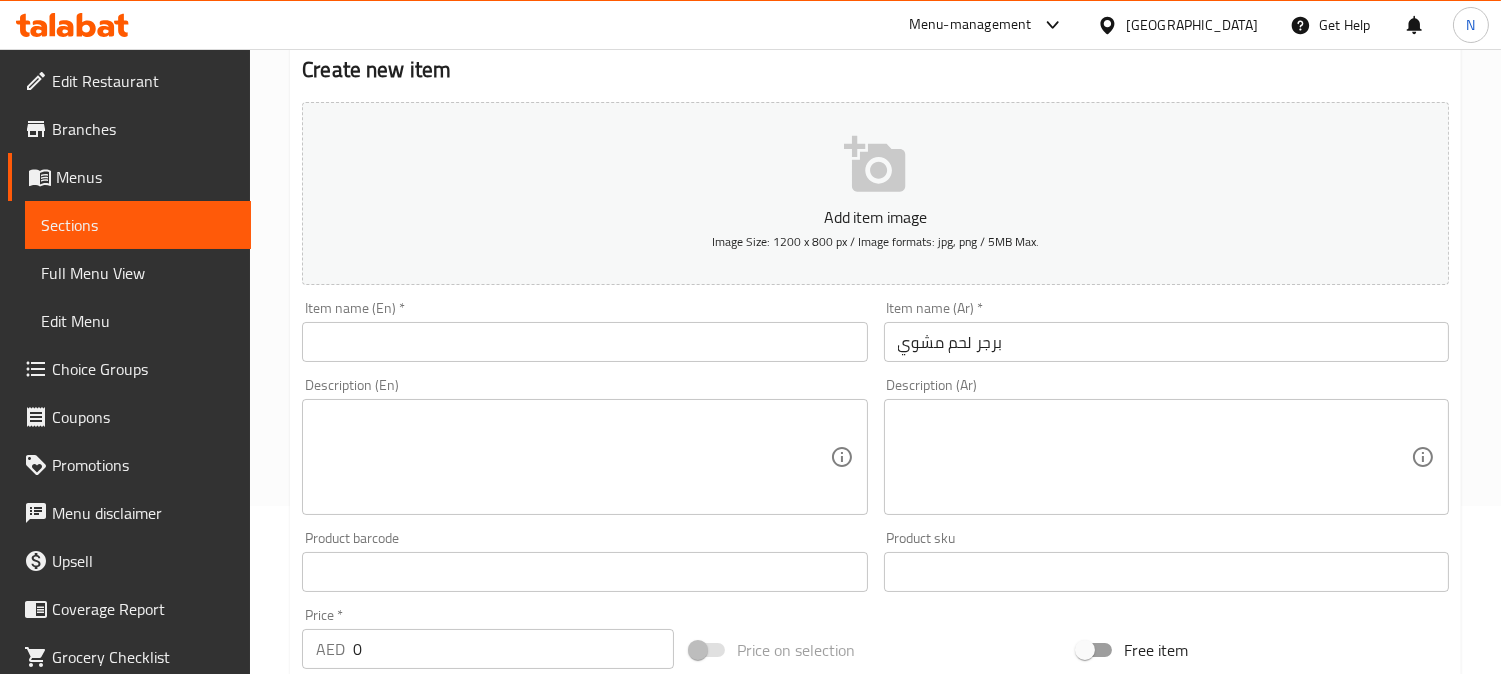 drag, startPoint x: 1165, startPoint y: 451, endPoint x: 884, endPoint y: 410, distance: 283.97534 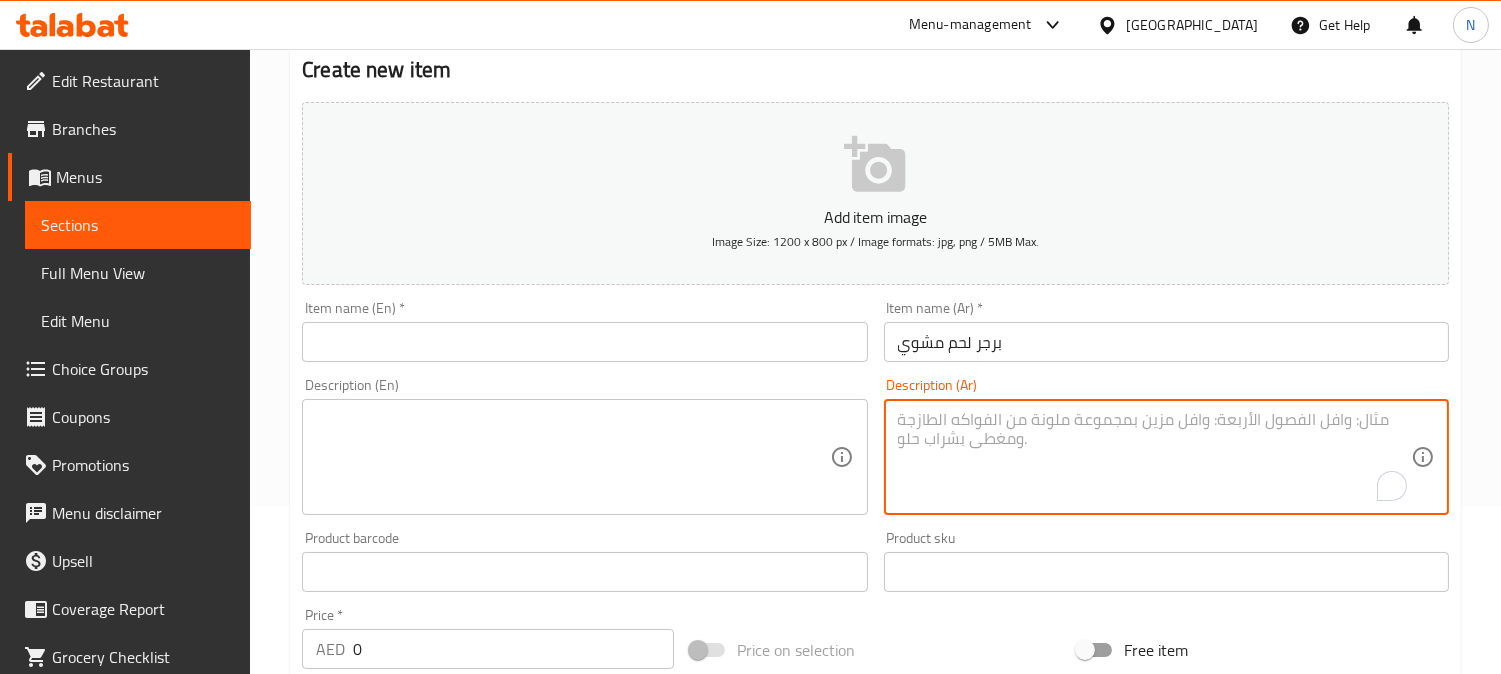click at bounding box center (584, 342) 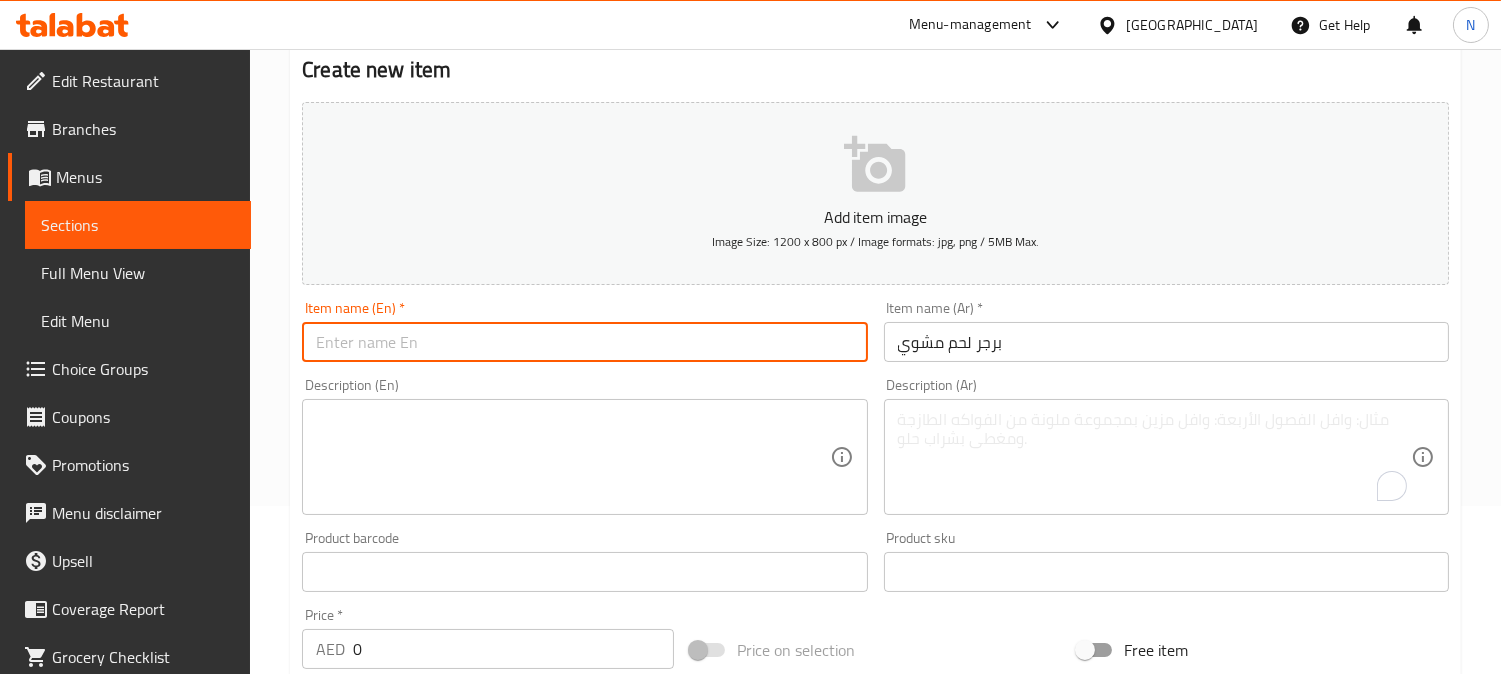 paste on "Grilled Beef Burger" 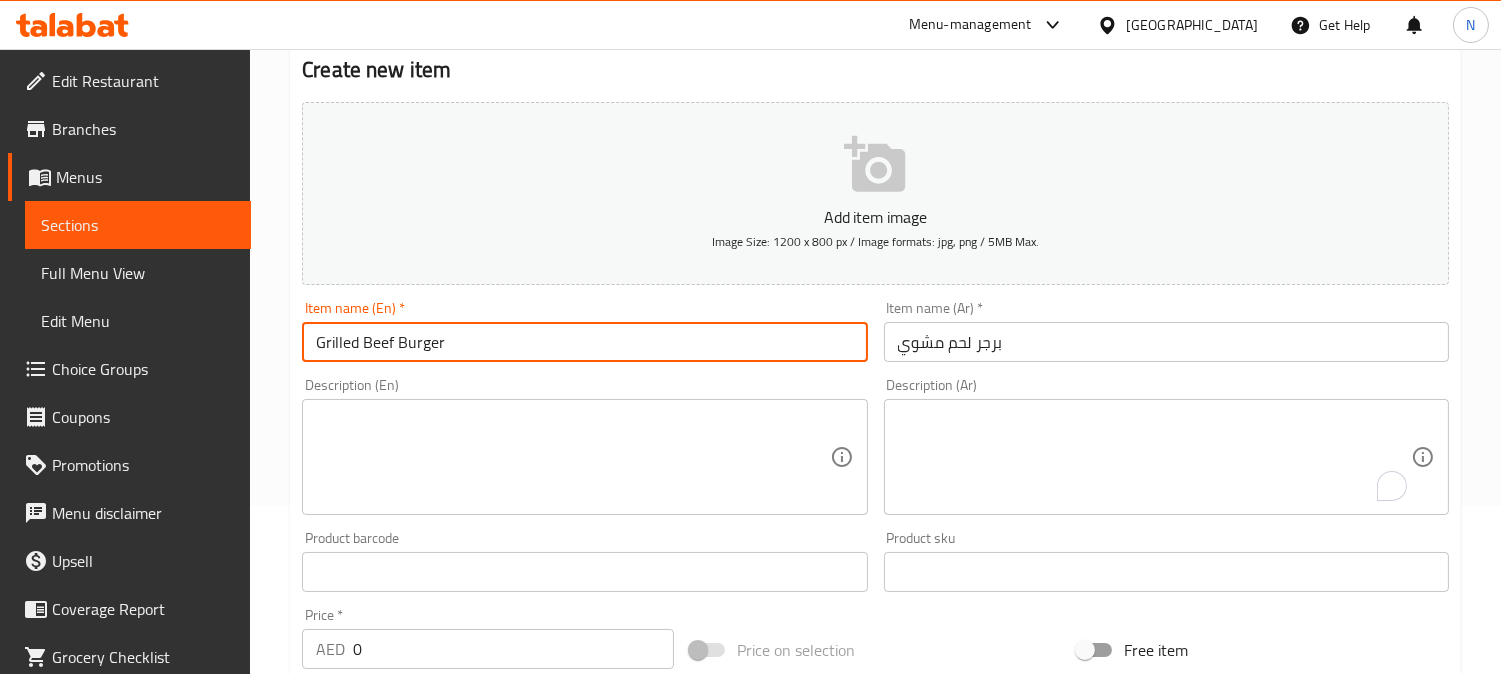 type on "Grilled Beef Burger" 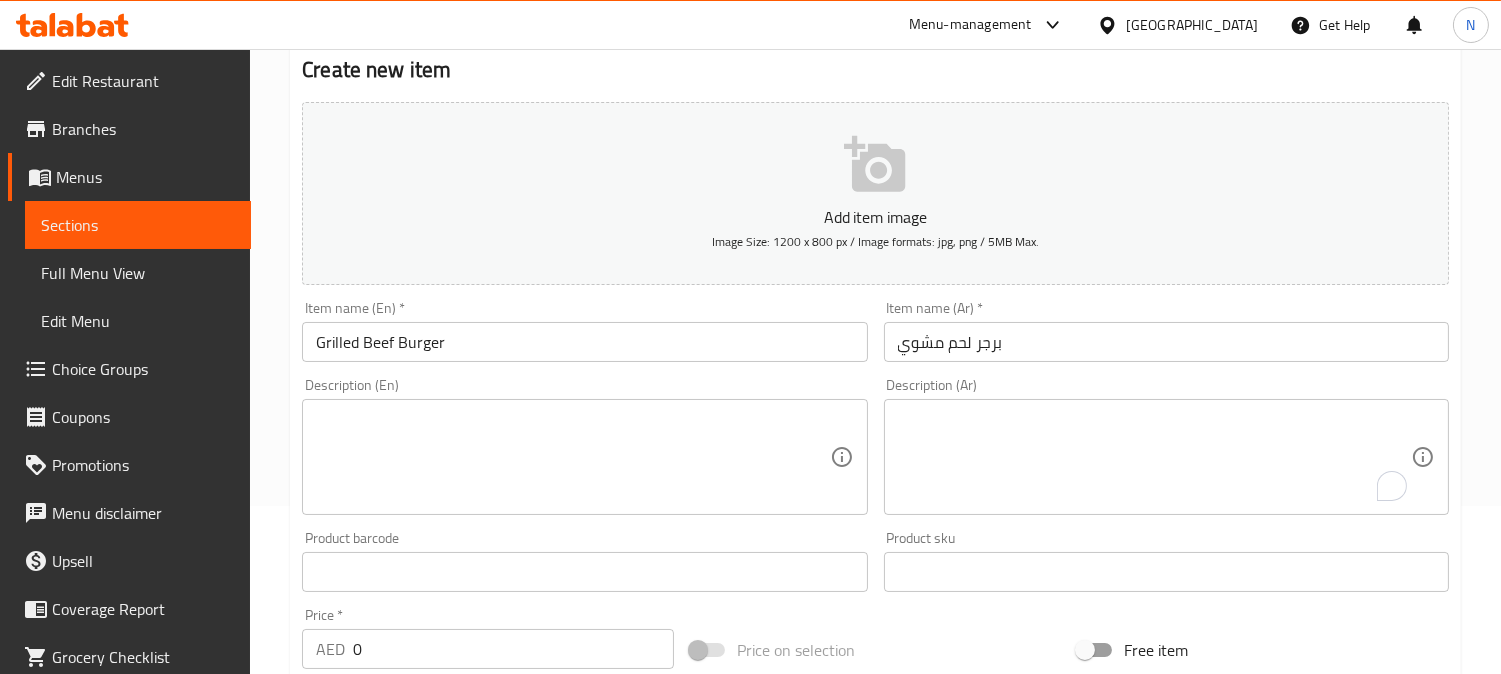 click at bounding box center (1154, 457) 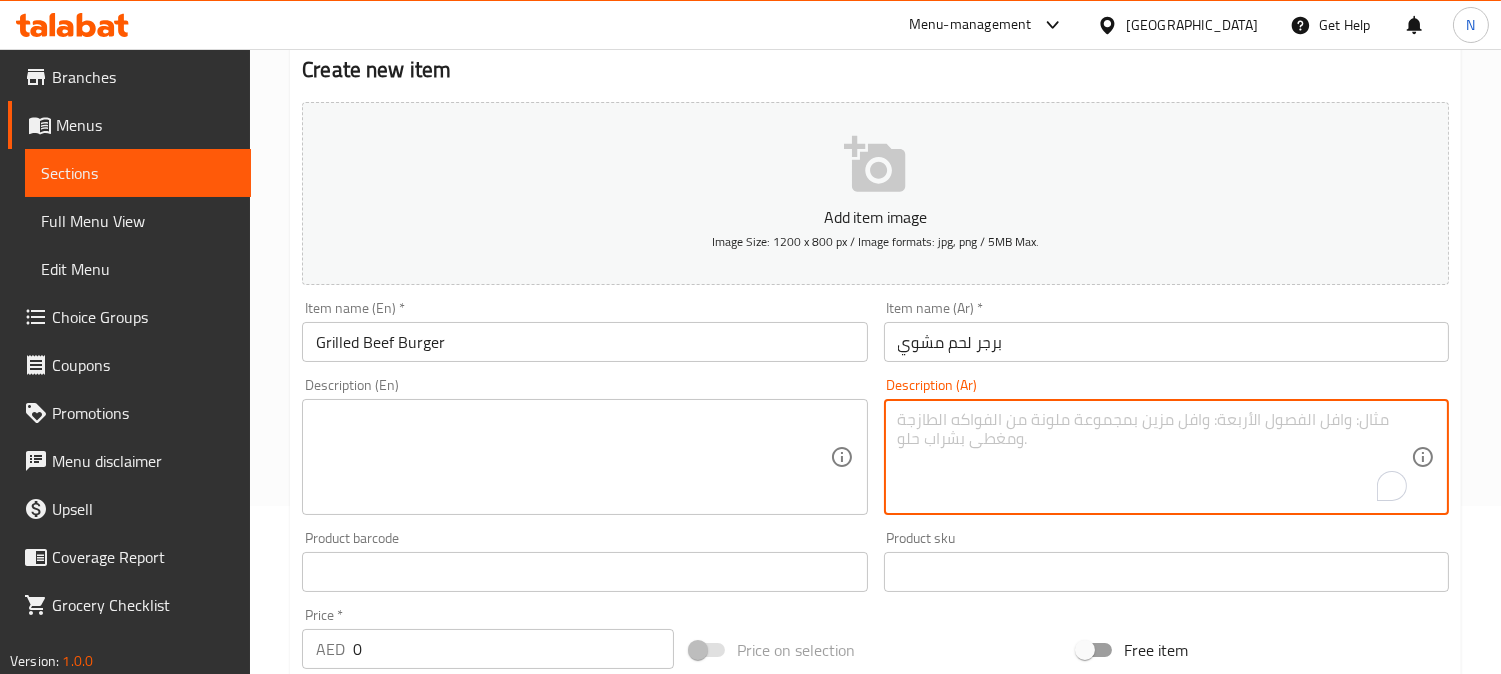 scroll, scrollTop: 66, scrollLeft: 0, axis: vertical 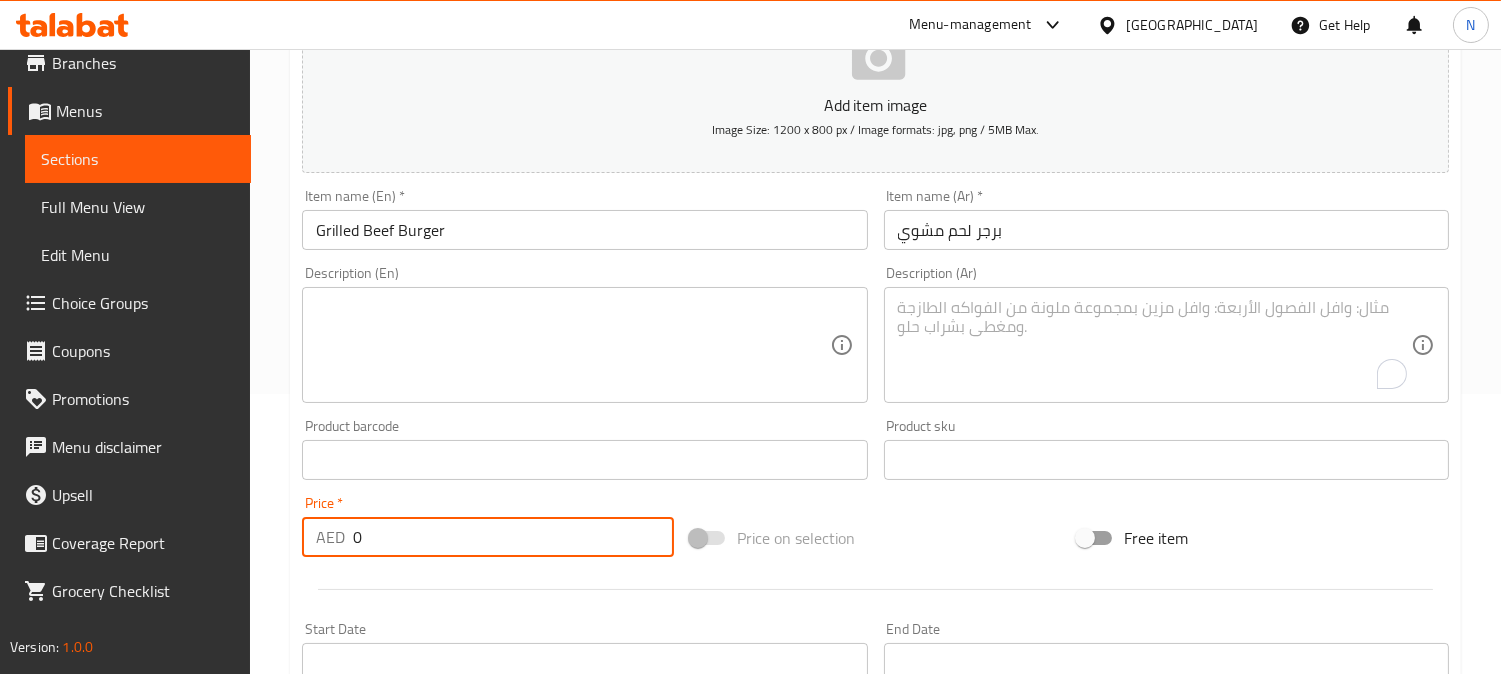 drag, startPoint x: 335, startPoint y: 541, endPoint x: 308, endPoint y: 544, distance: 27.166155 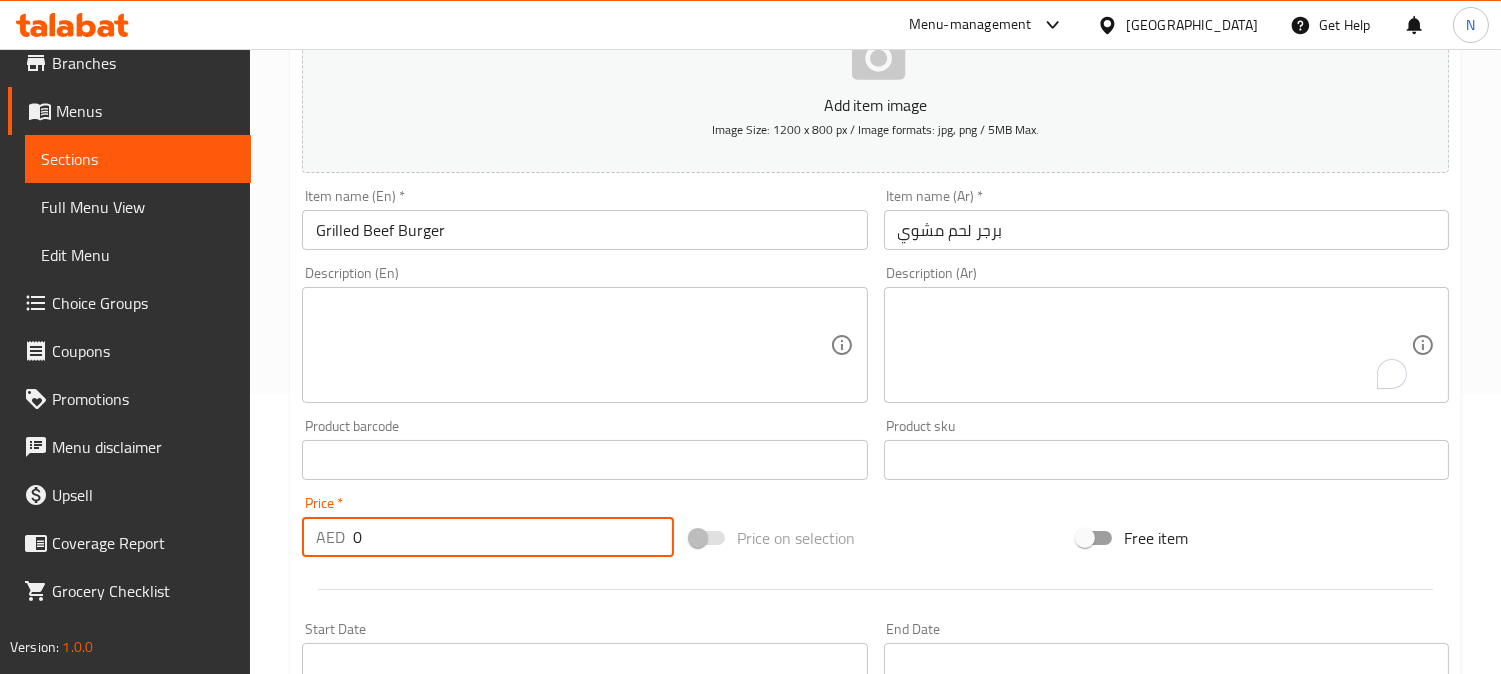 click on "AED 0 Price  *" at bounding box center (488, 537) 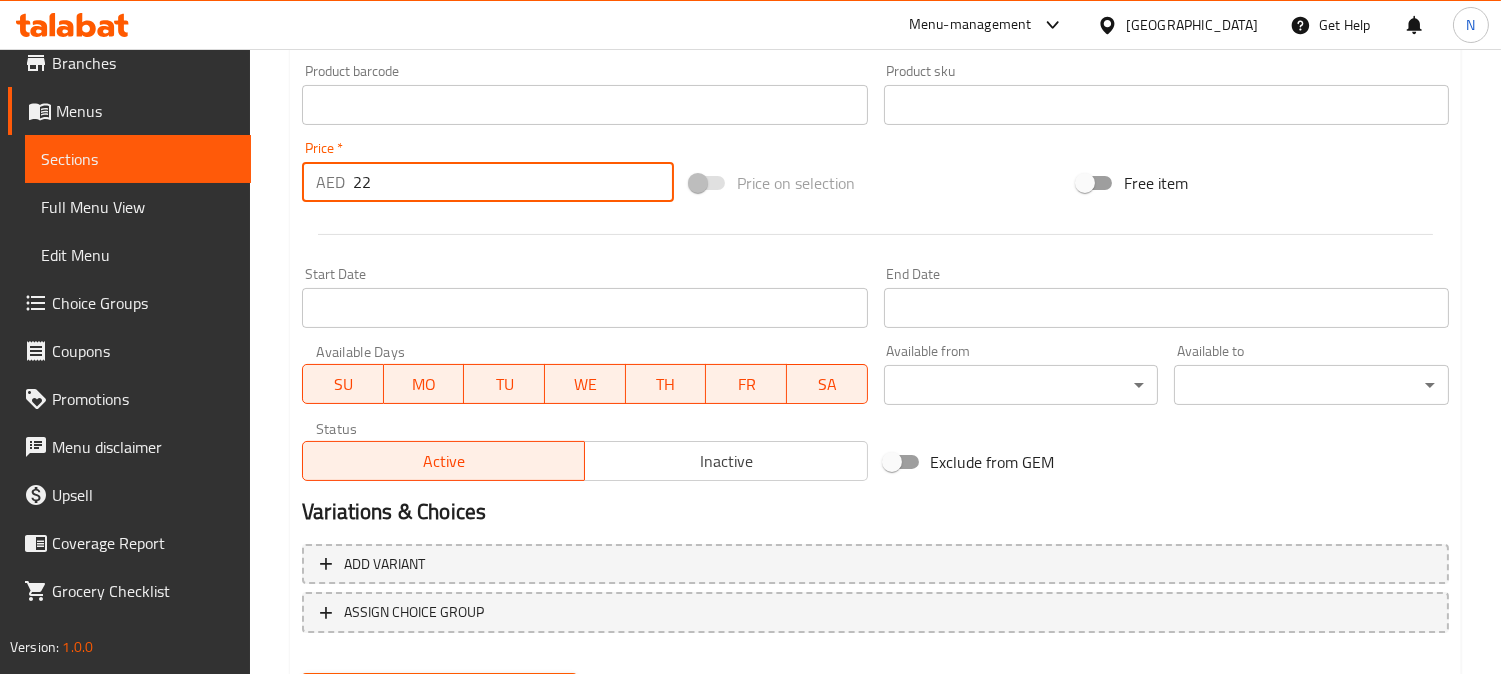 scroll, scrollTop: 724, scrollLeft: 0, axis: vertical 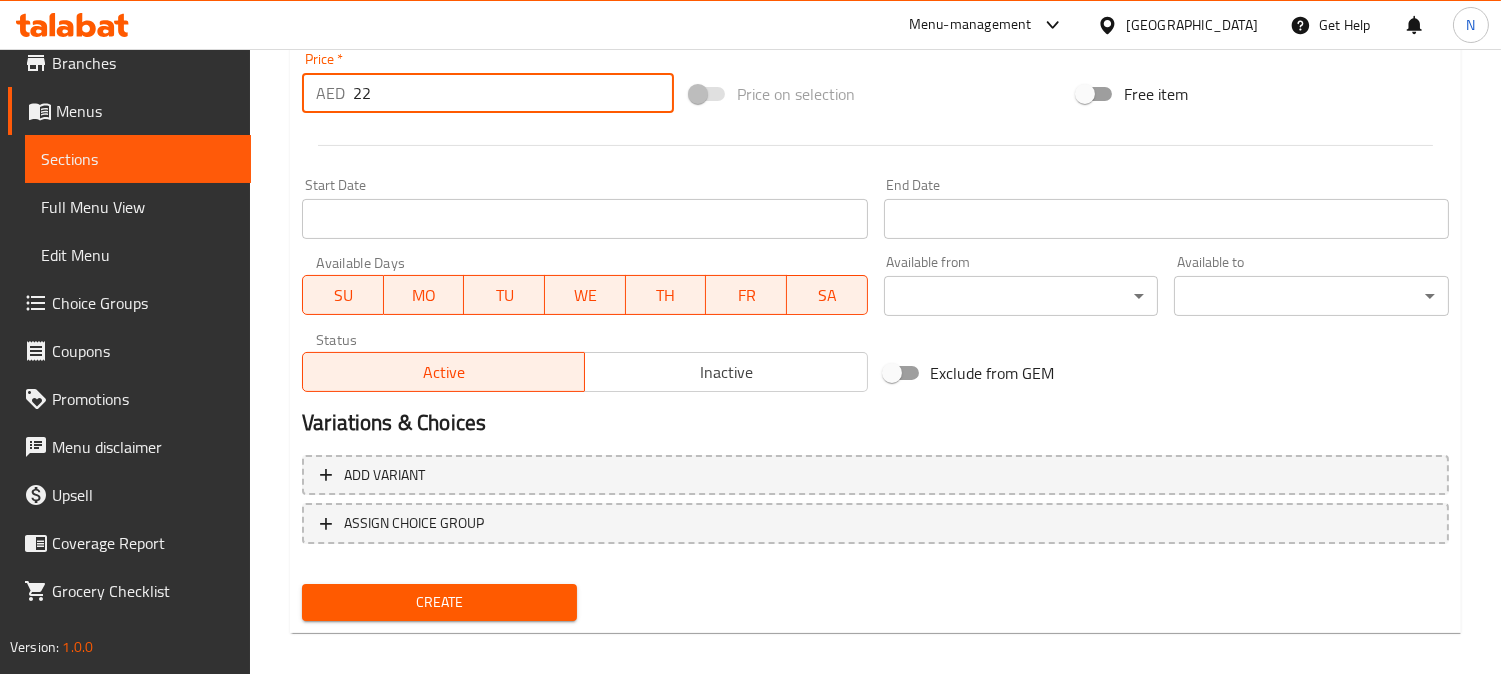 type on "22" 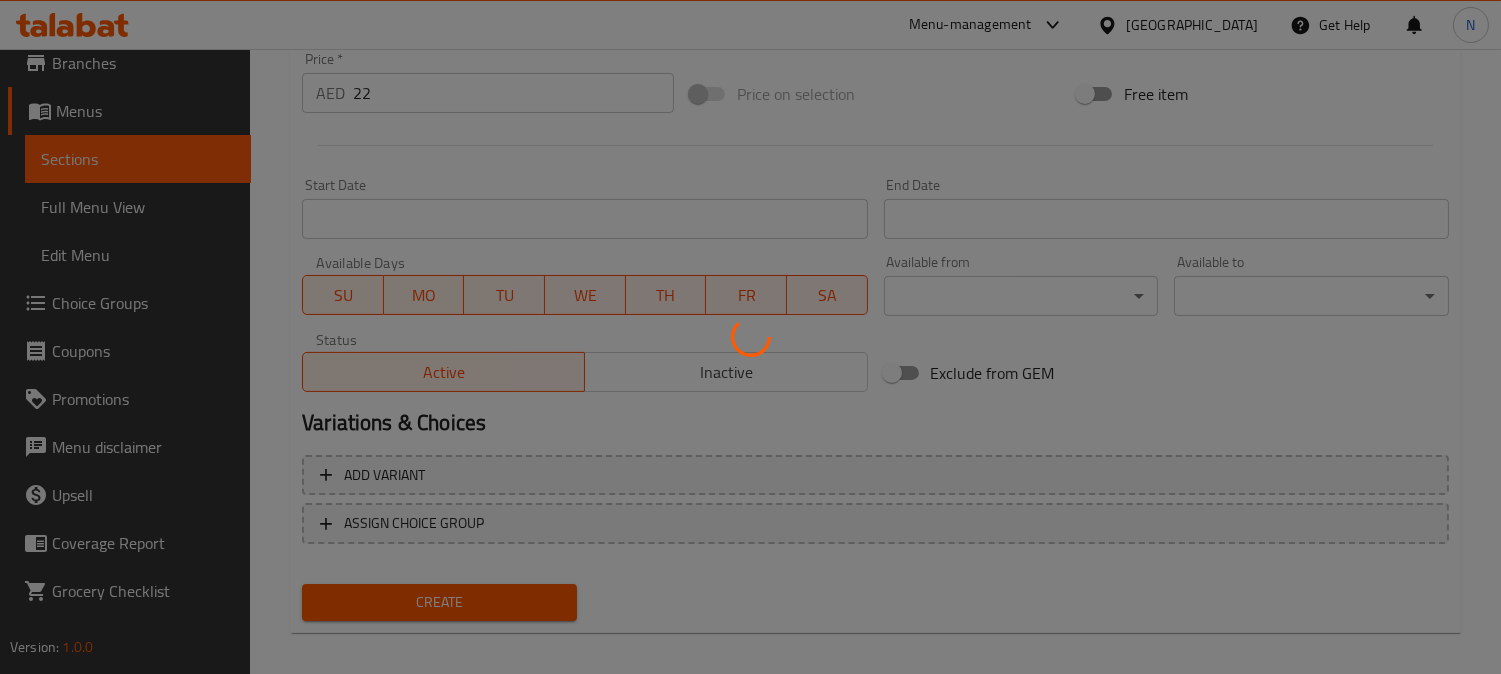 type 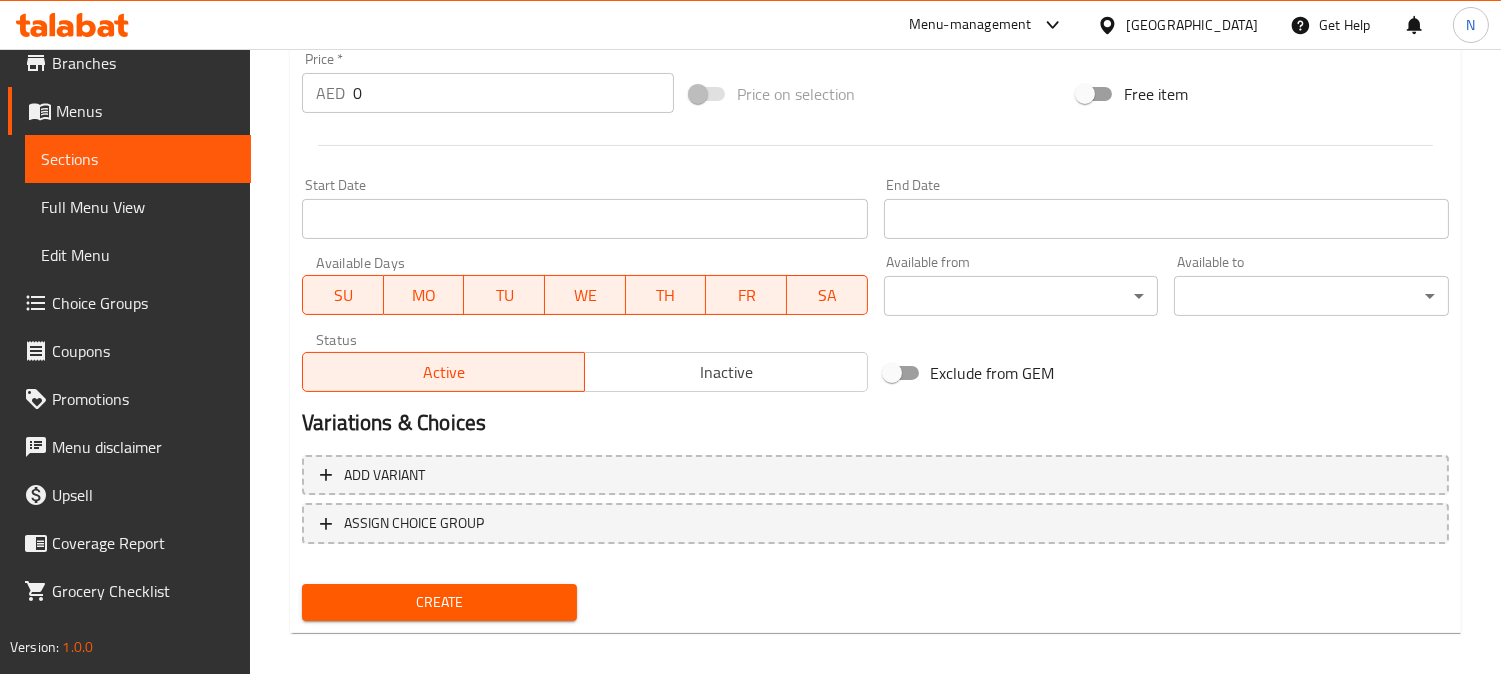 click at bounding box center (875, 145) 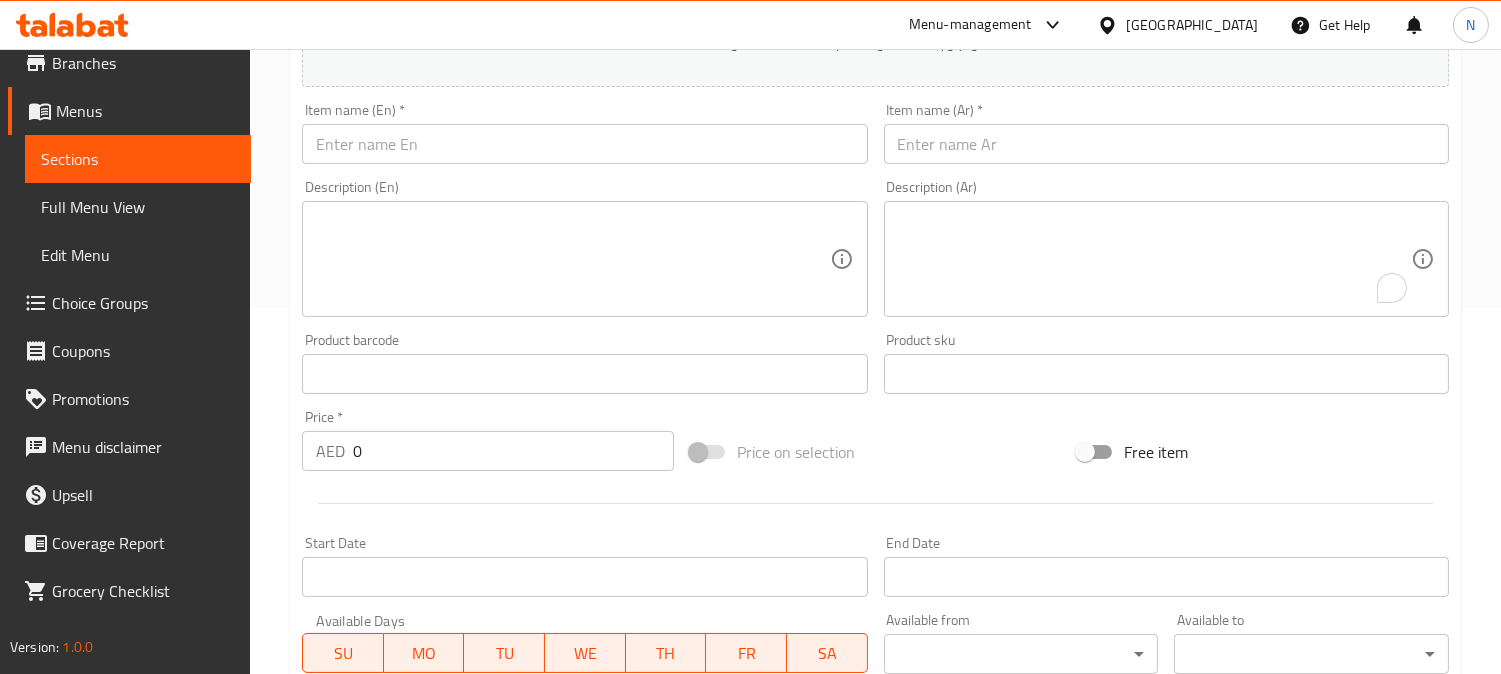 scroll, scrollTop: 280, scrollLeft: 0, axis: vertical 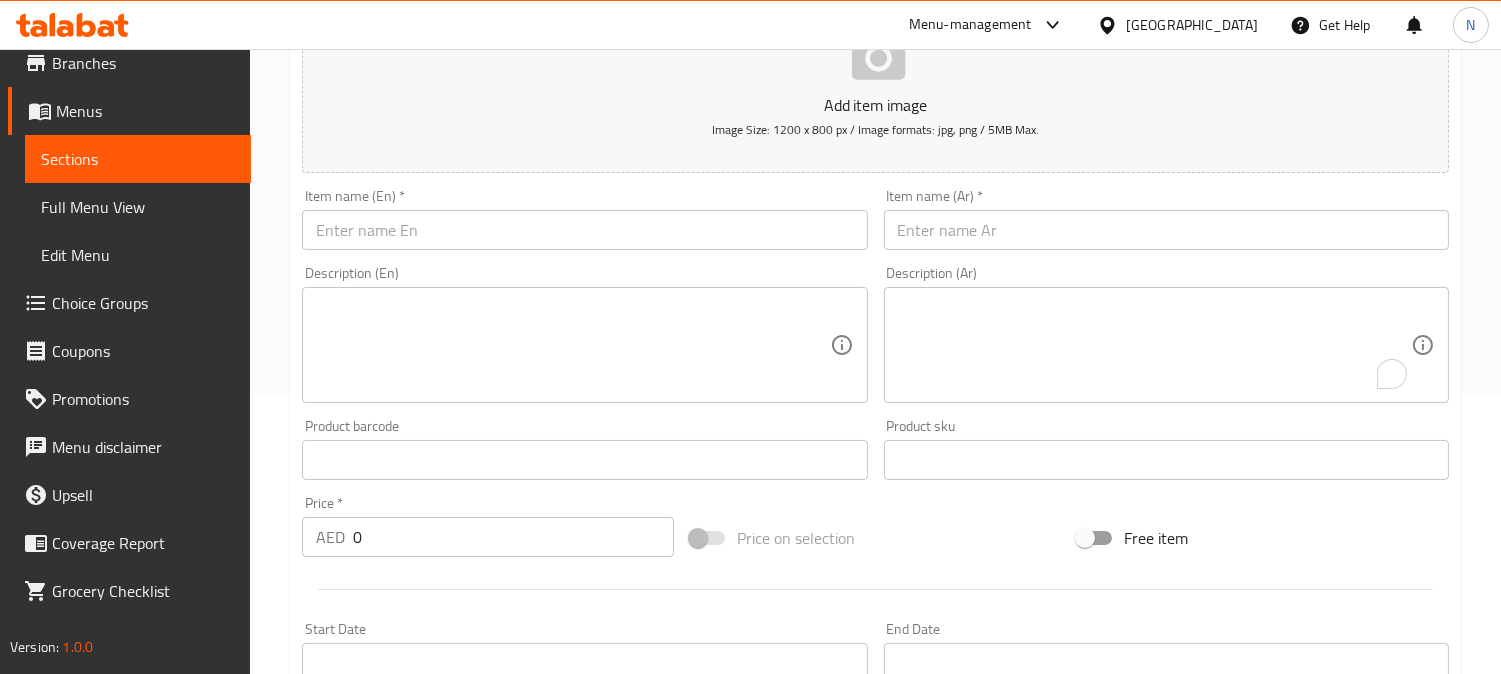 click at bounding box center [1166, 230] 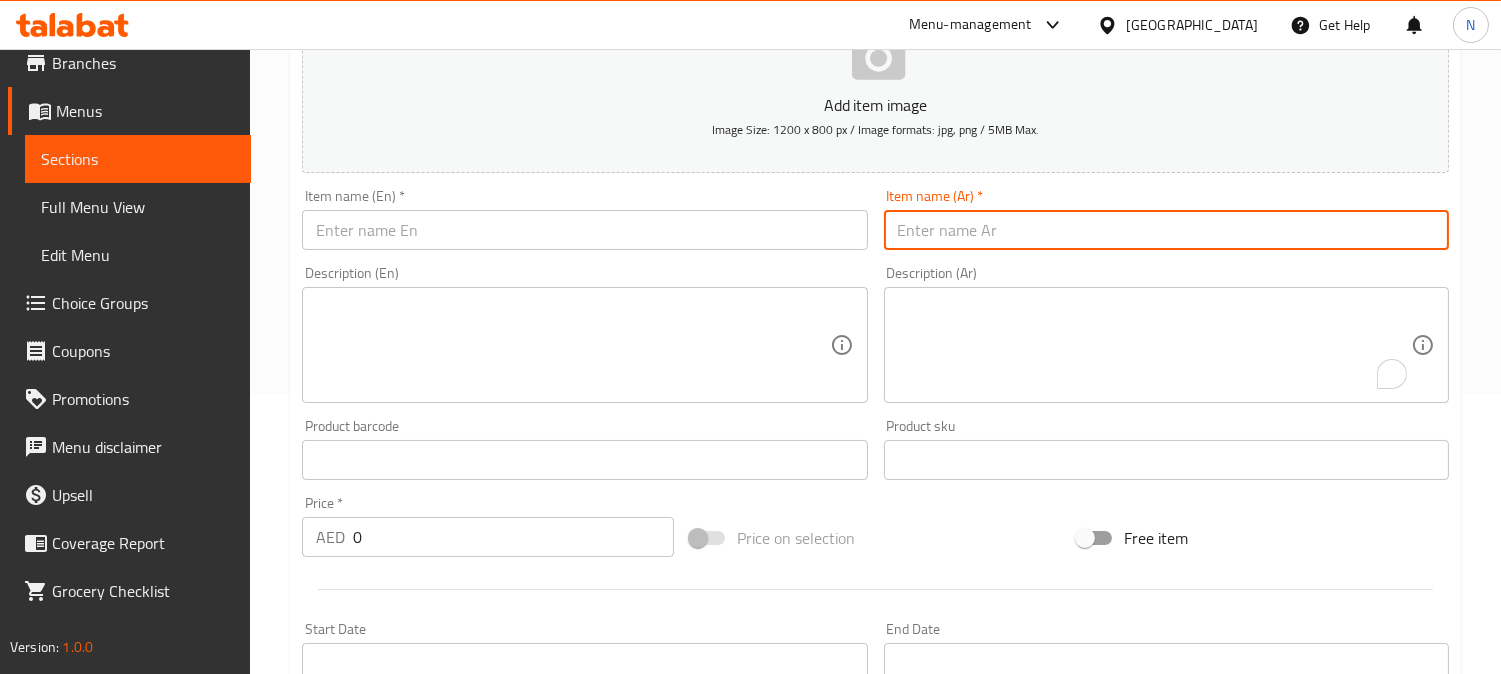 paste on "وجبة برجر لحم" 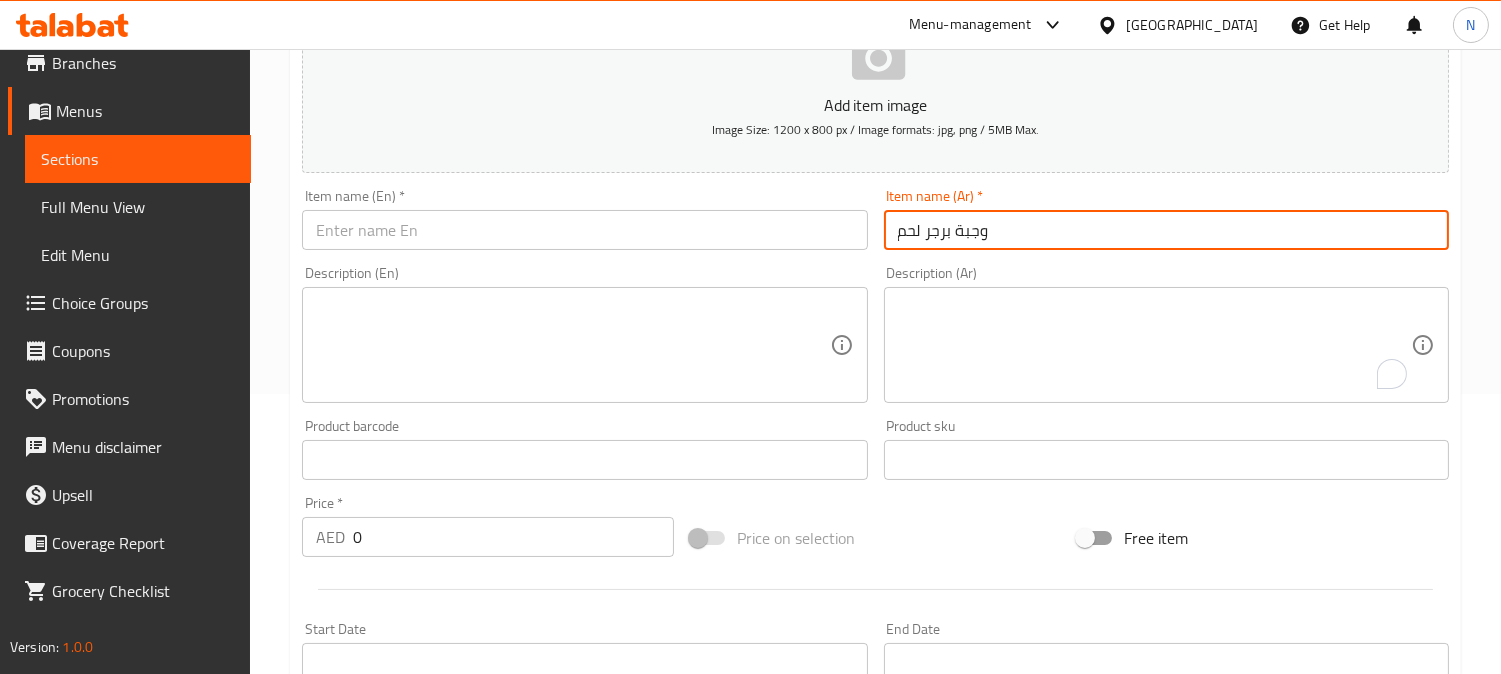 type on "وجبة برجر لحم" 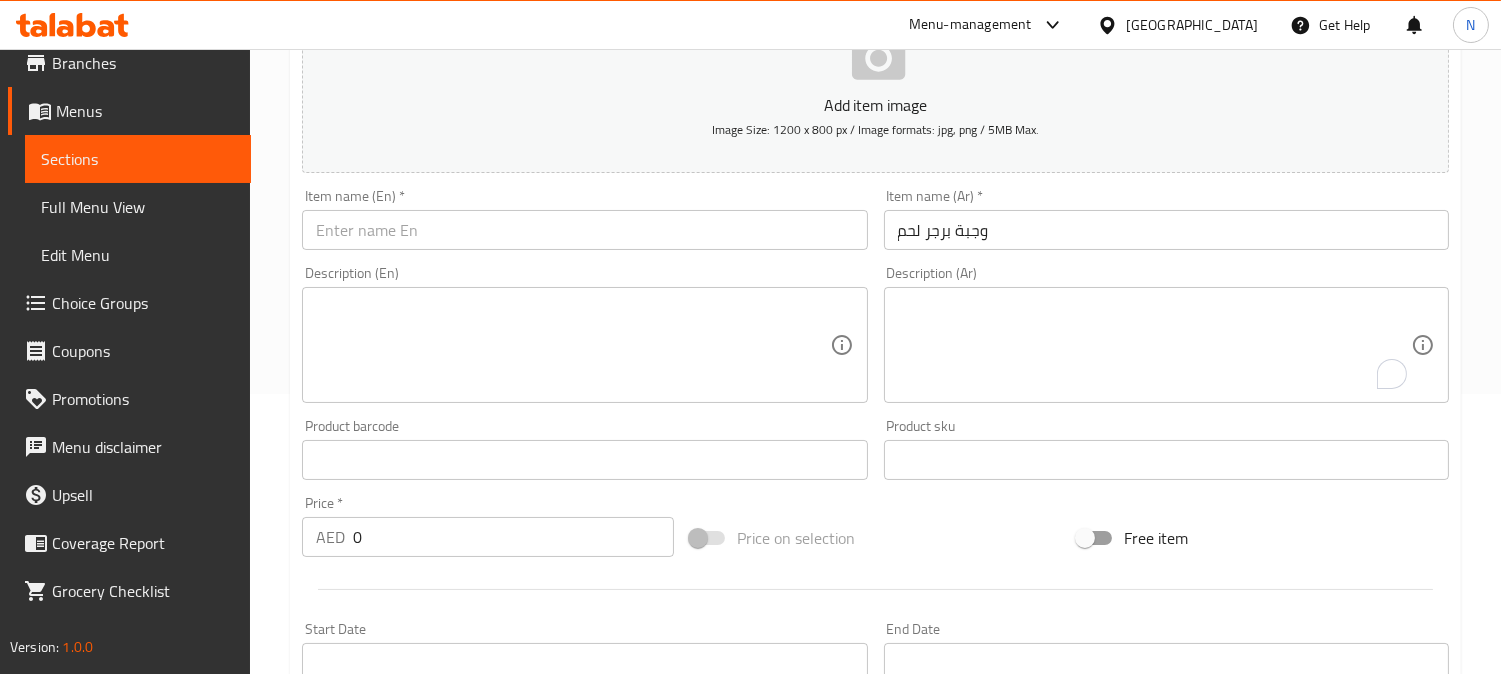 click at bounding box center (1154, 345) 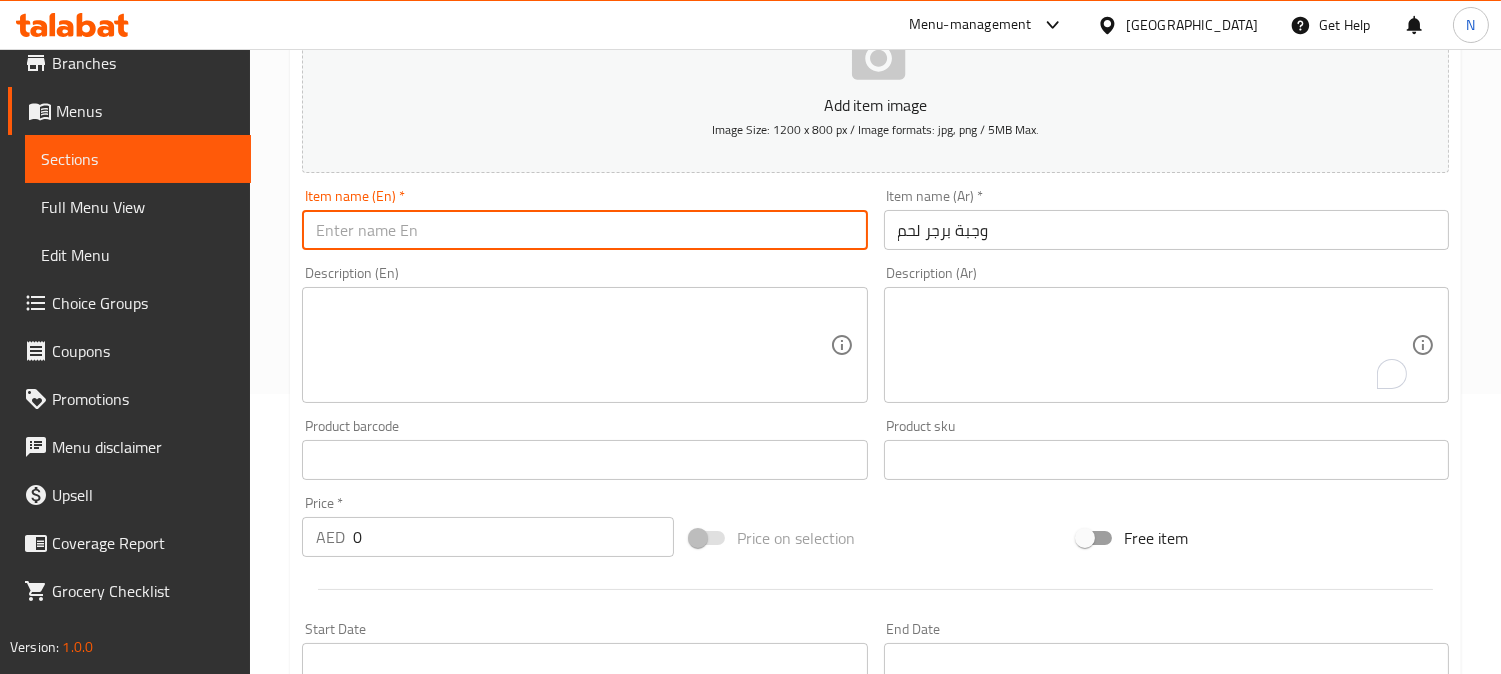 click at bounding box center [584, 230] 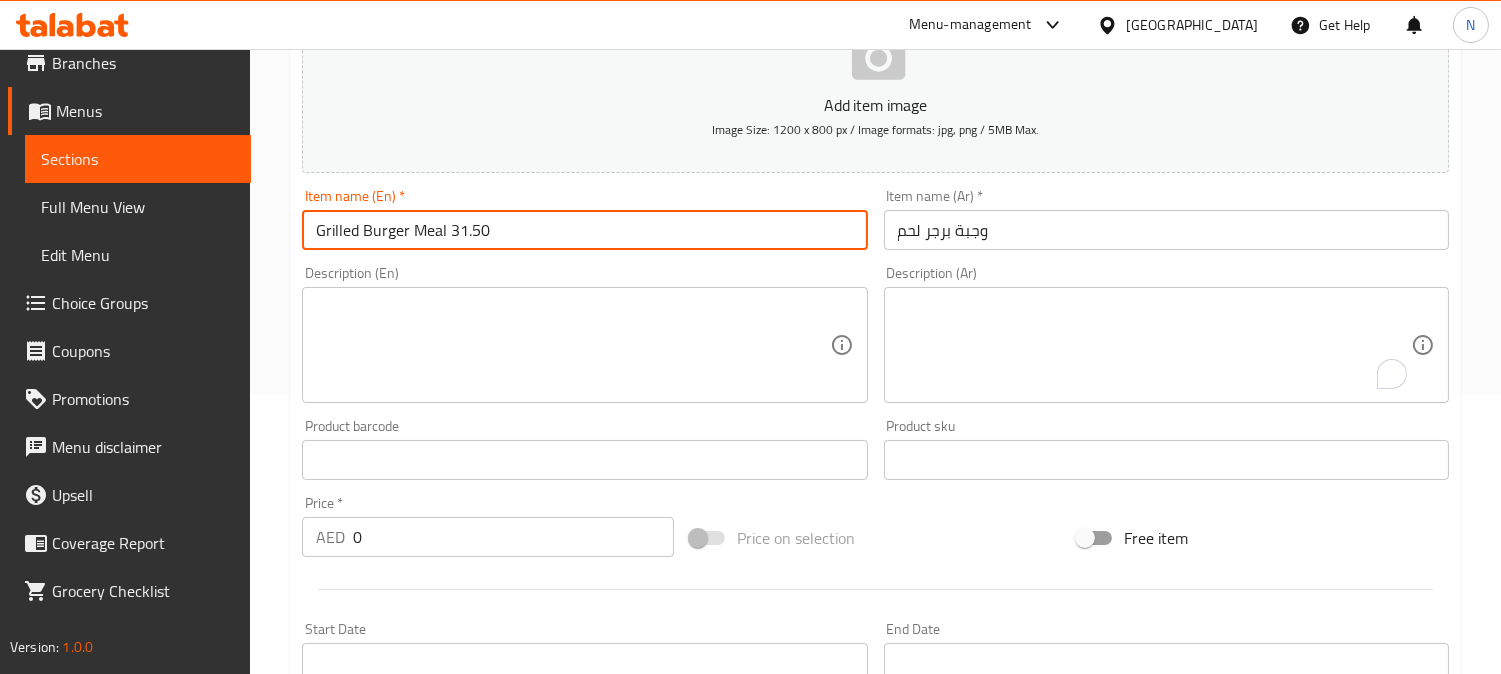 drag, startPoint x: 446, startPoint y: 226, endPoint x: 565, endPoint y: 257, distance: 122.97154 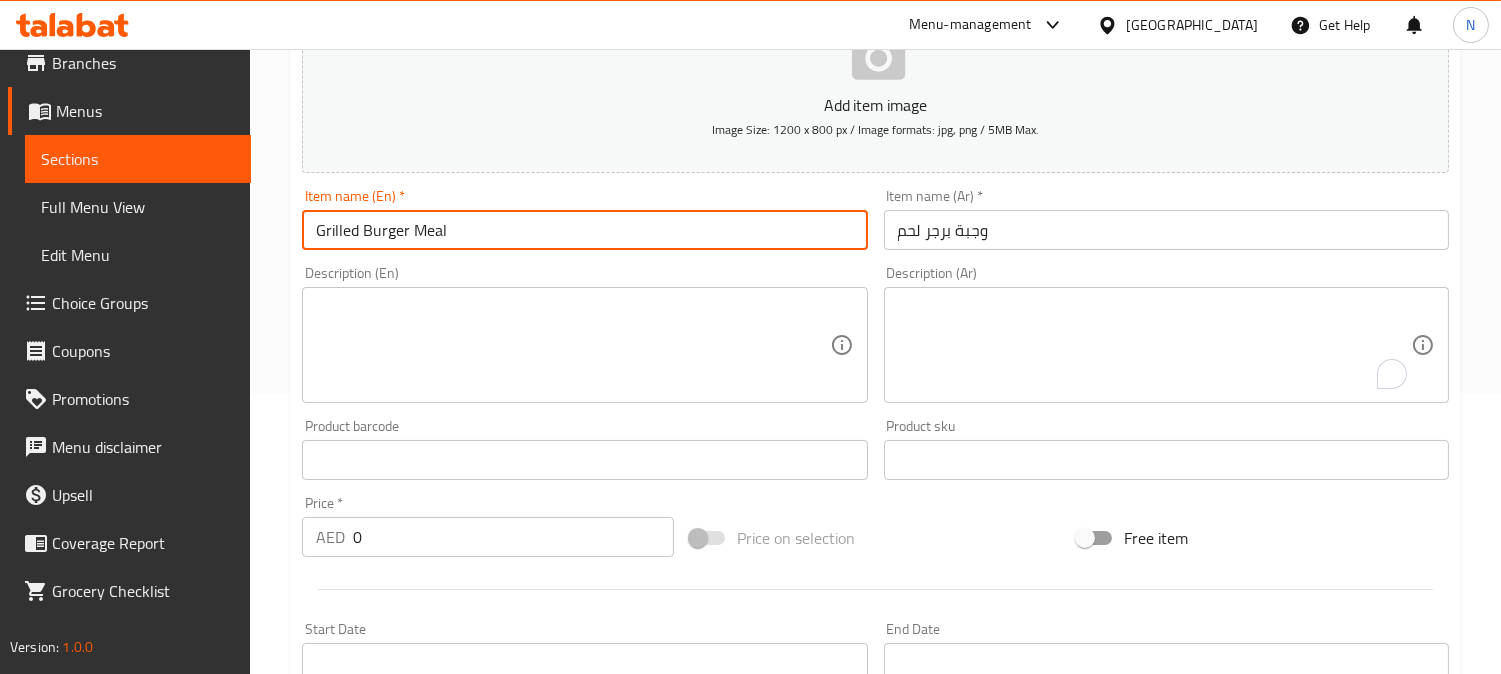 click on "Grilled Burger Meal" at bounding box center (584, 230) 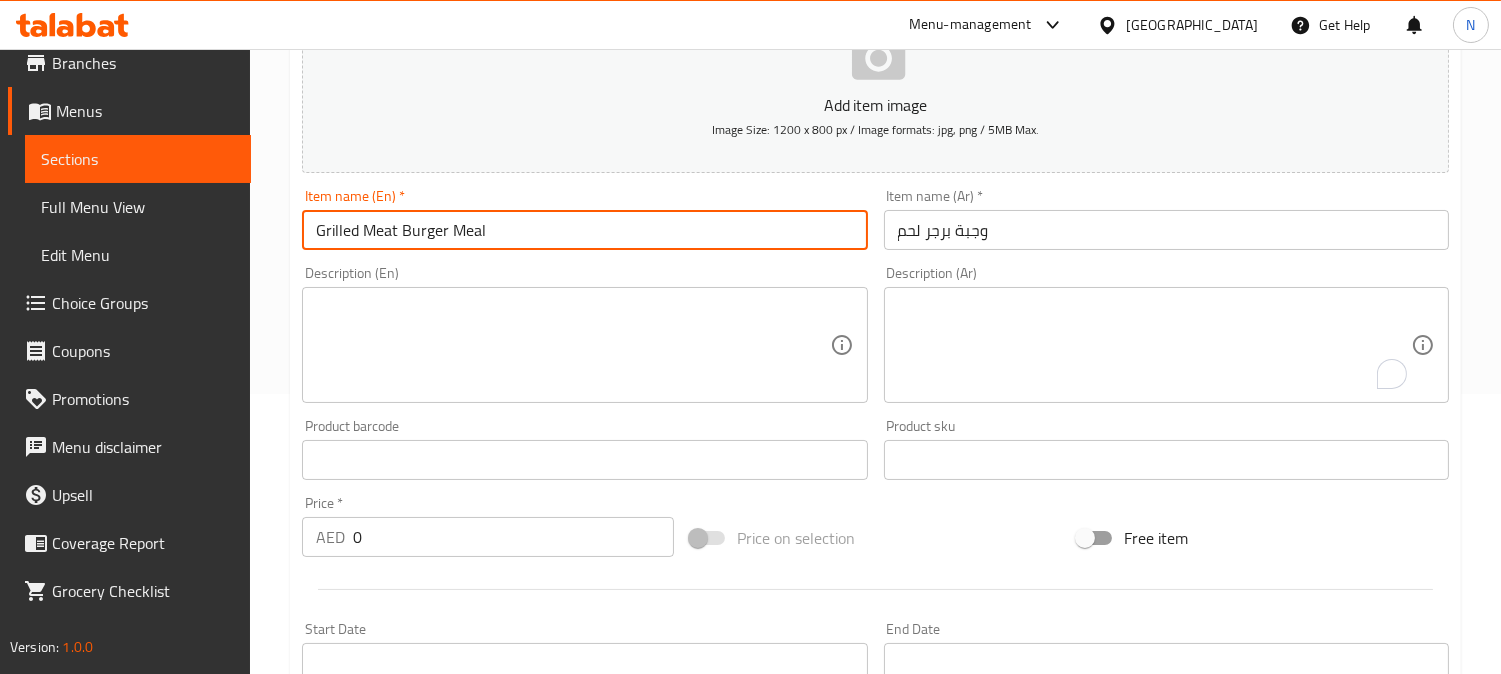 type on "Grilled Meat Burger Meal" 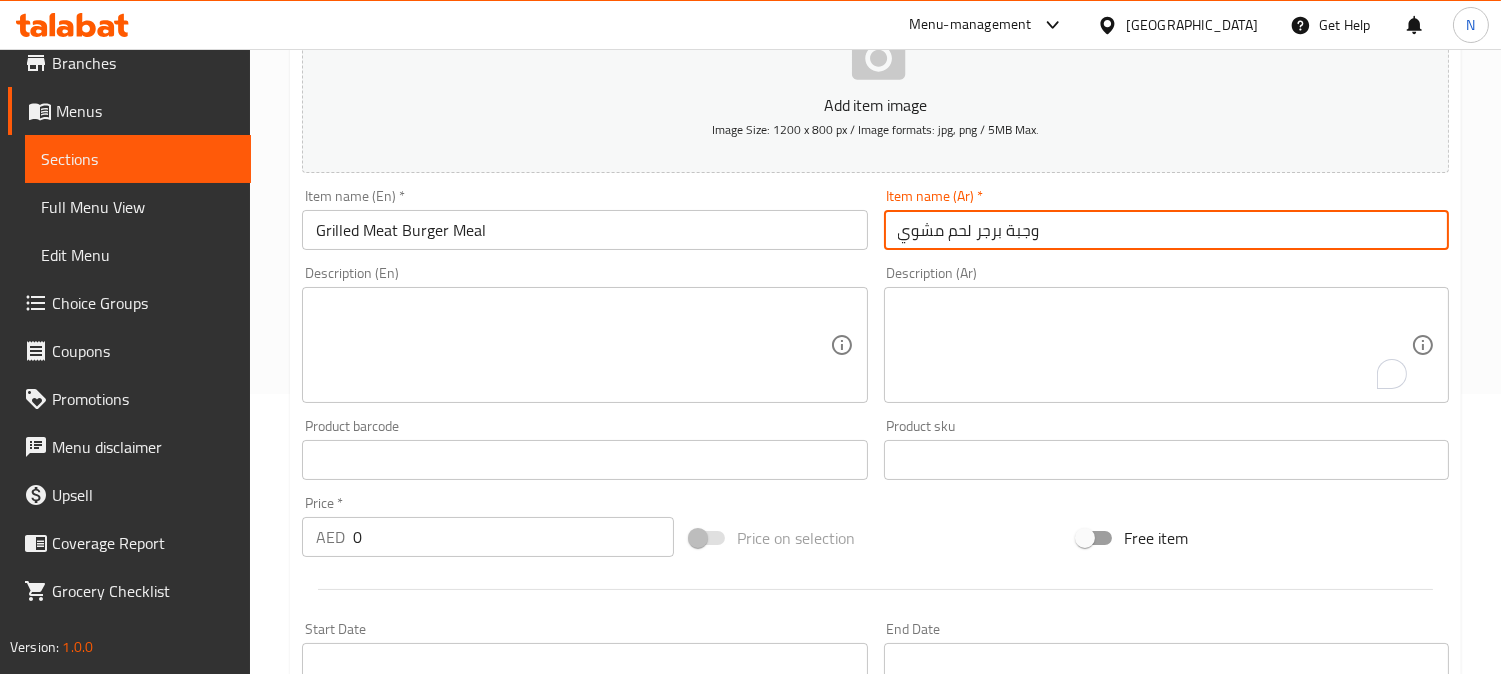 type on "وجبة برجر لحم مشوي" 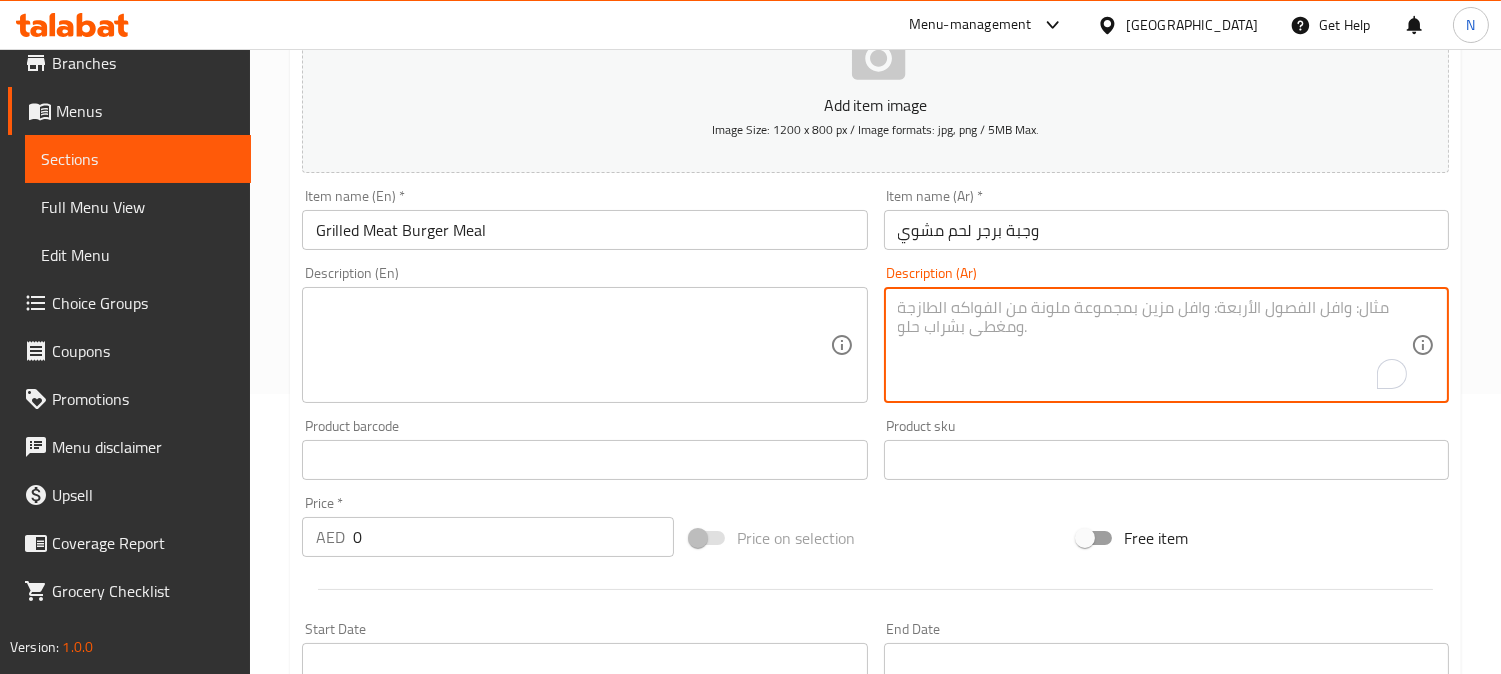 click at bounding box center (1154, 345) 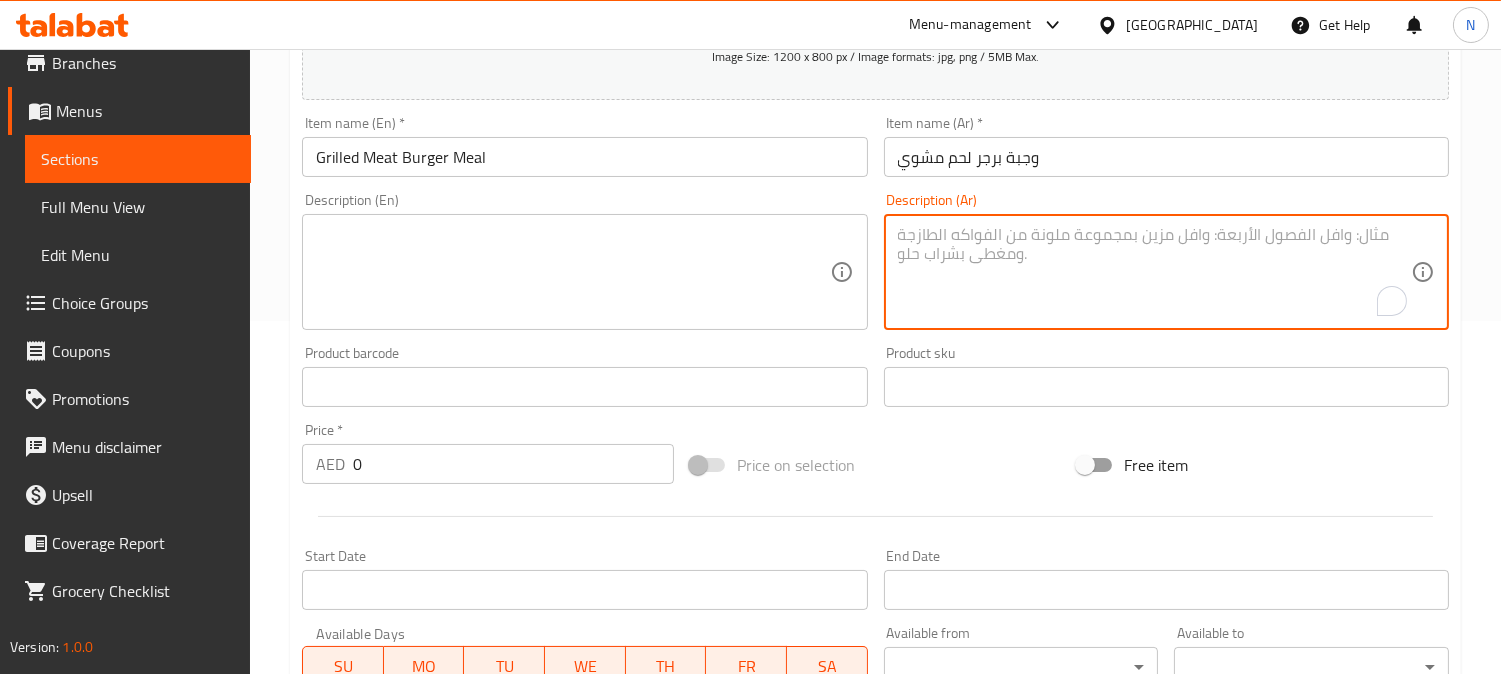 scroll, scrollTop: 391, scrollLeft: 0, axis: vertical 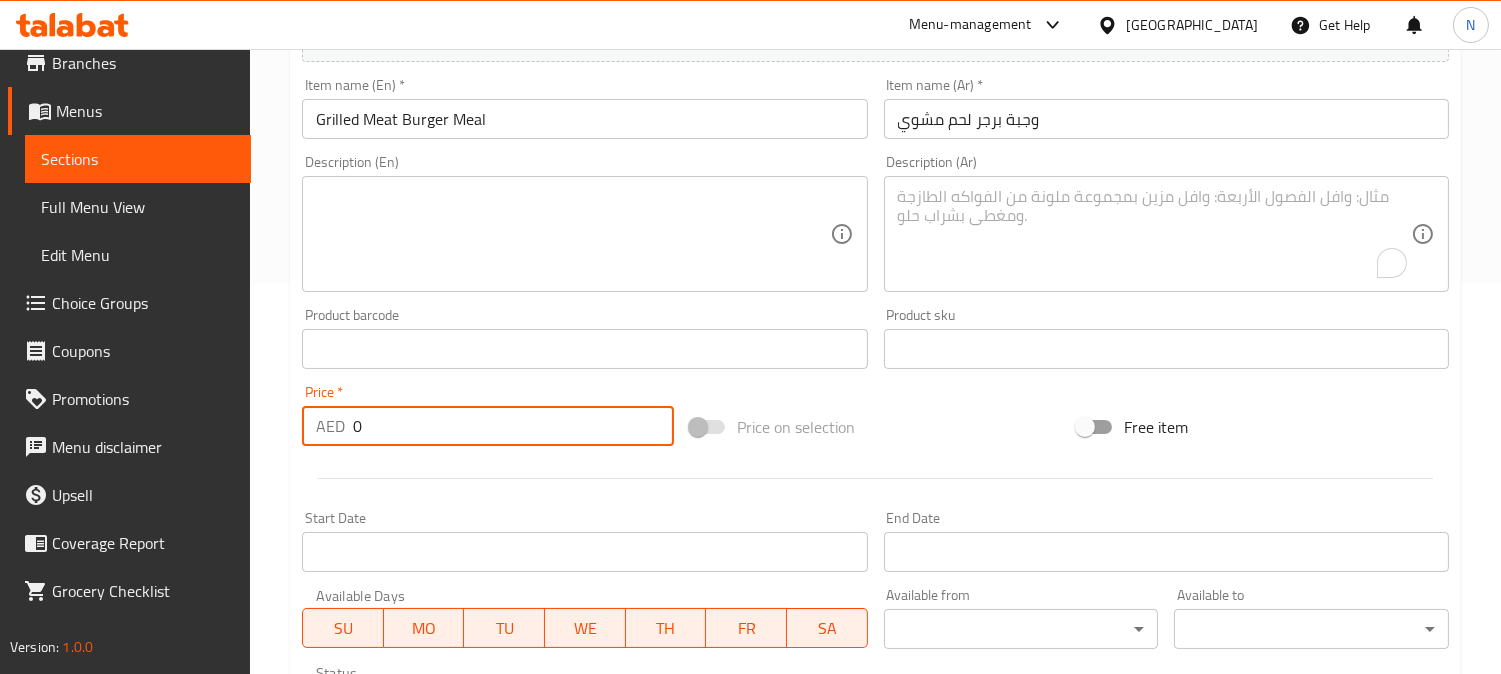 drag, startPoint x: 337, startPoint y: 428, endPoint x: 315, endPoint y: 444, distance: 27.202942 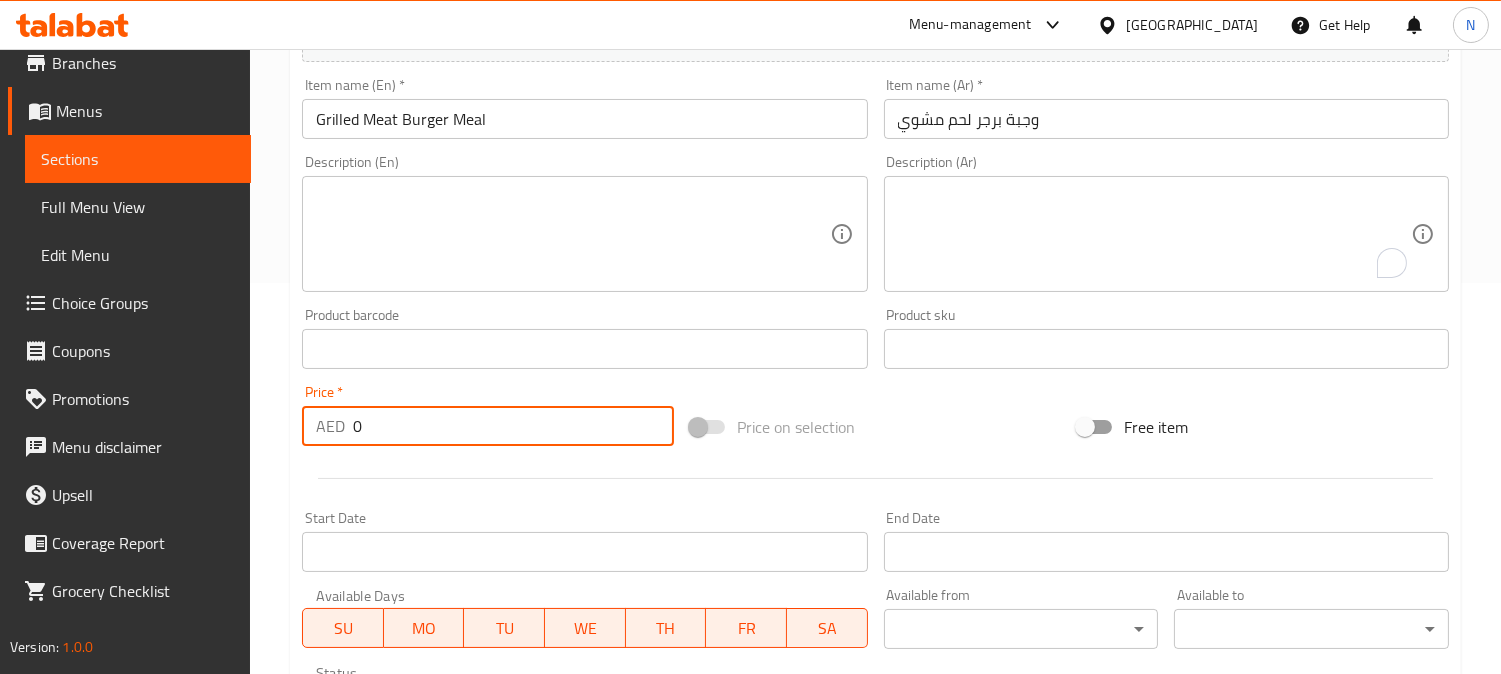 click on "AED 0 Price  *" at bounding box center [488, 426] 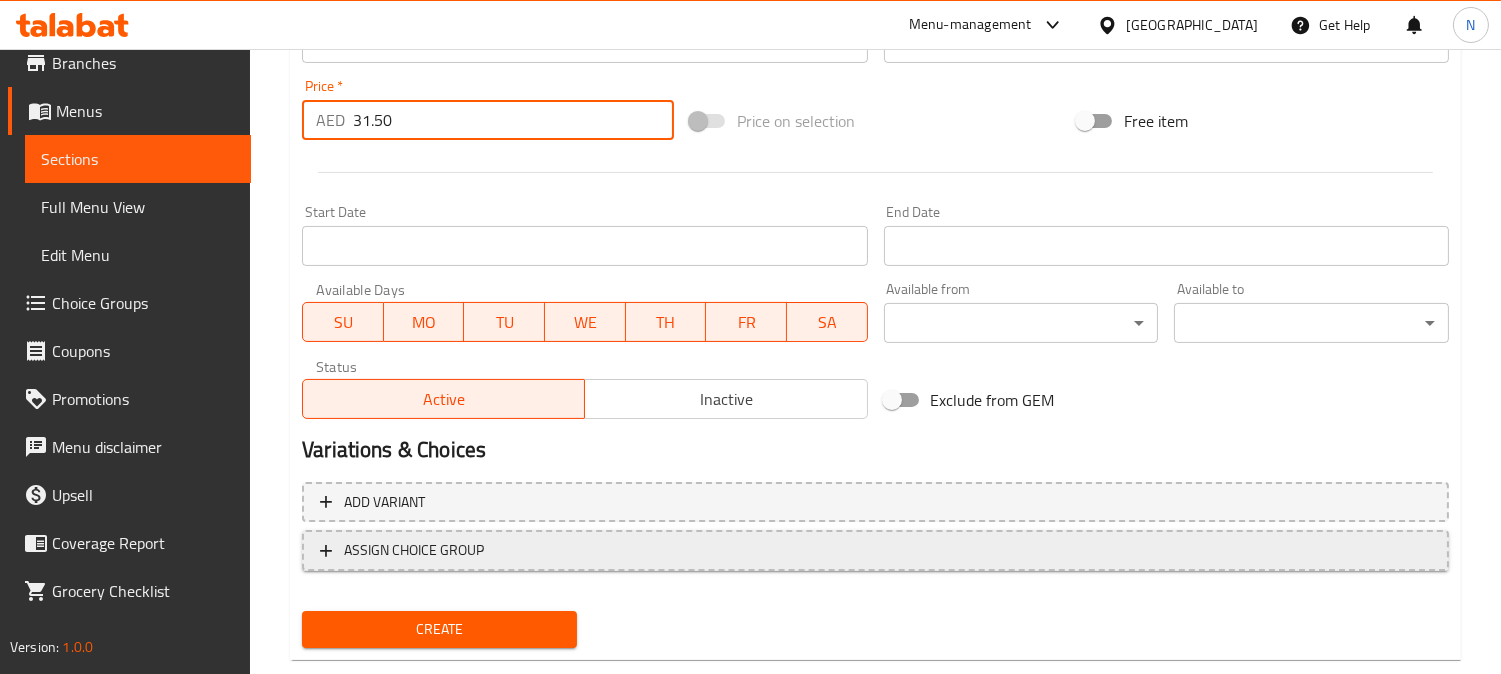 scroll, scrollTop: 735, scrollLeft: 0, axis: vertical 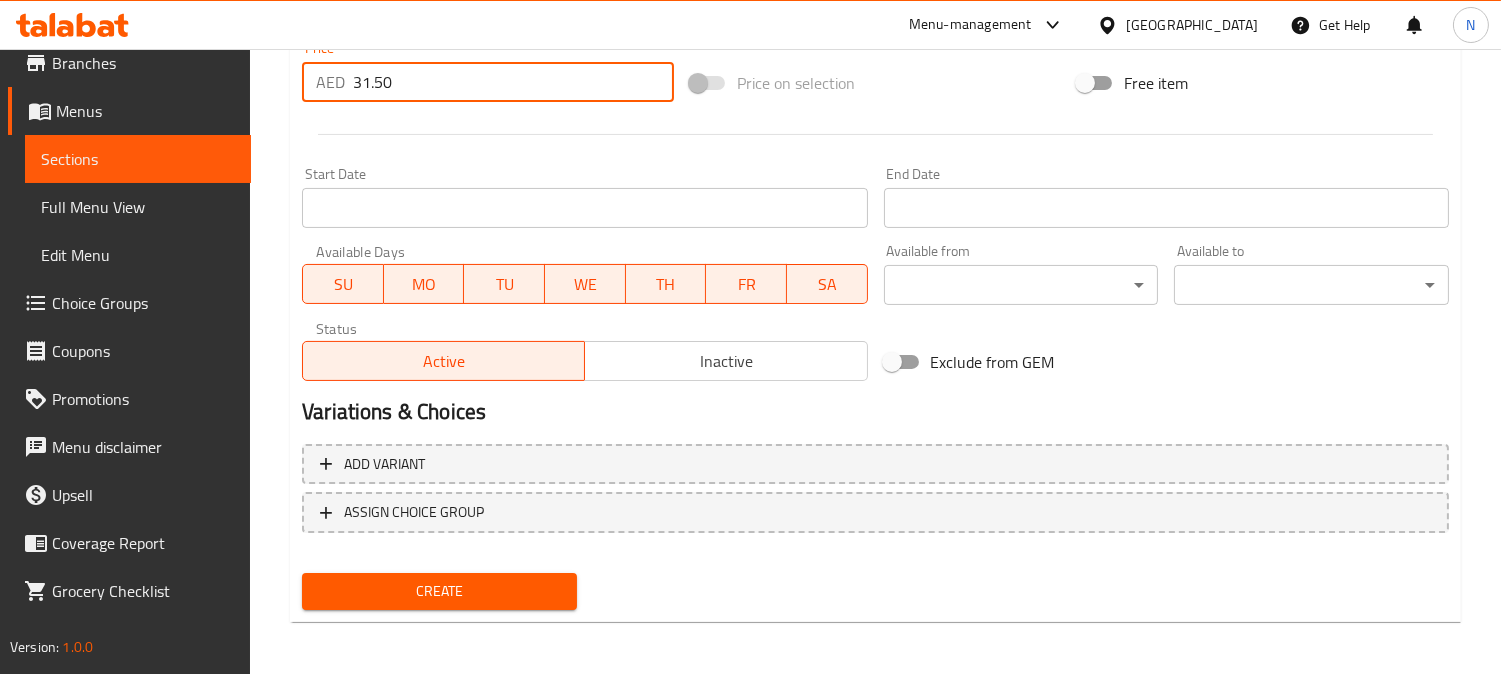 type on "31.50" 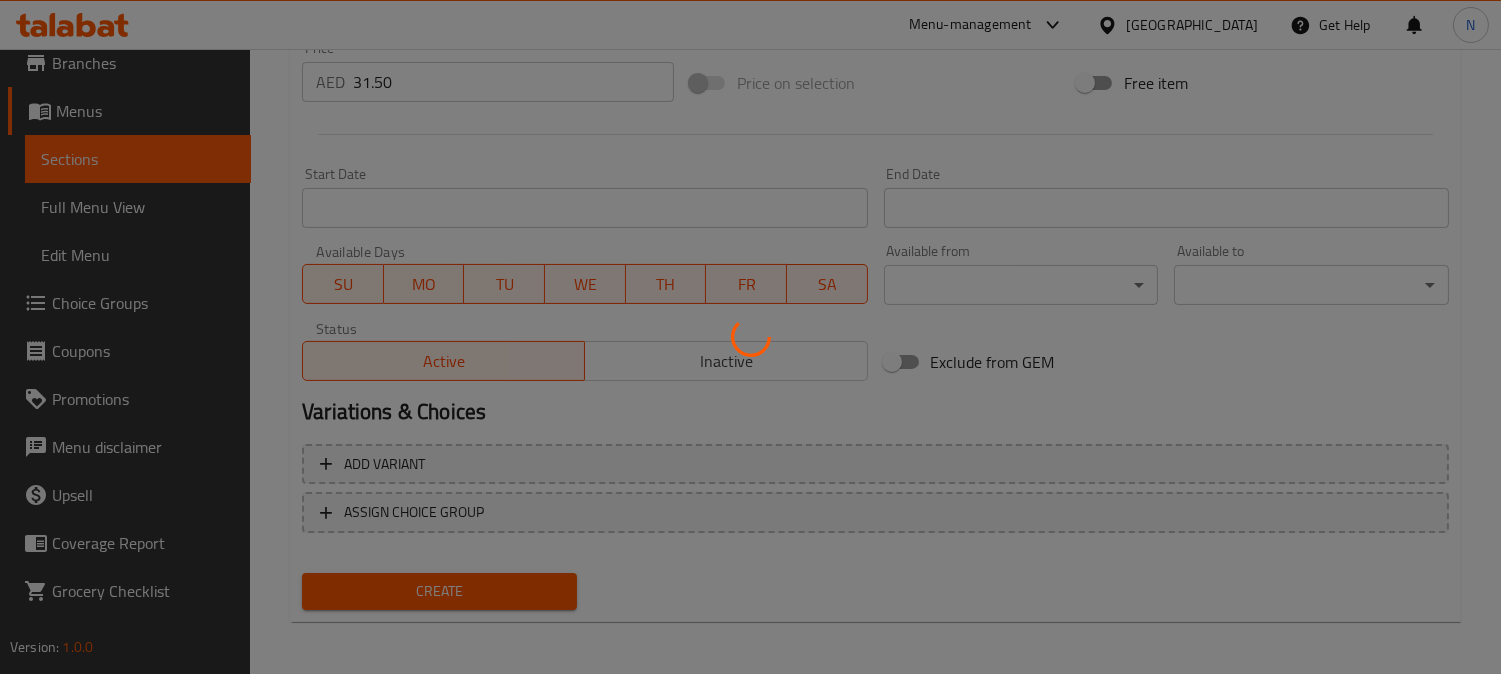 type 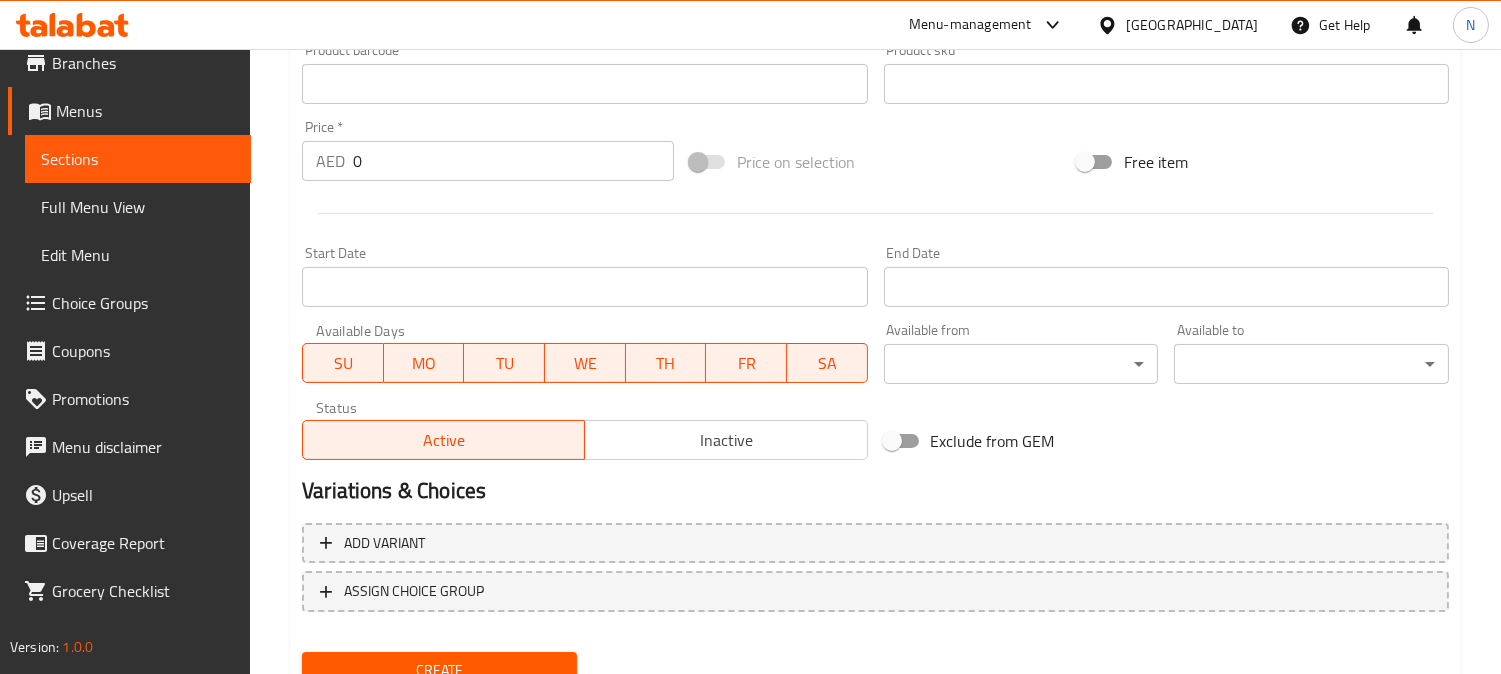 scroll, scrollTop: 402, scrollLeft: 0, axis: vertical 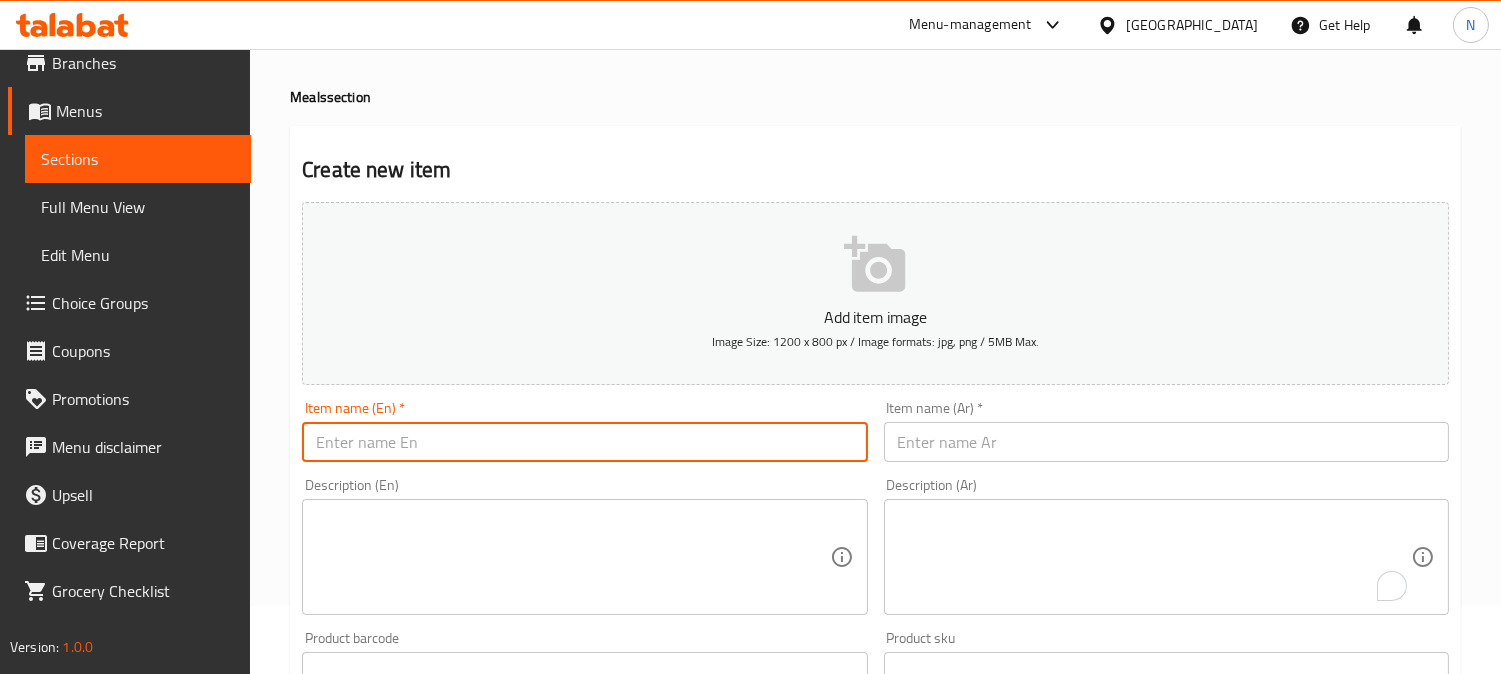click at bounding box center [584, 442] 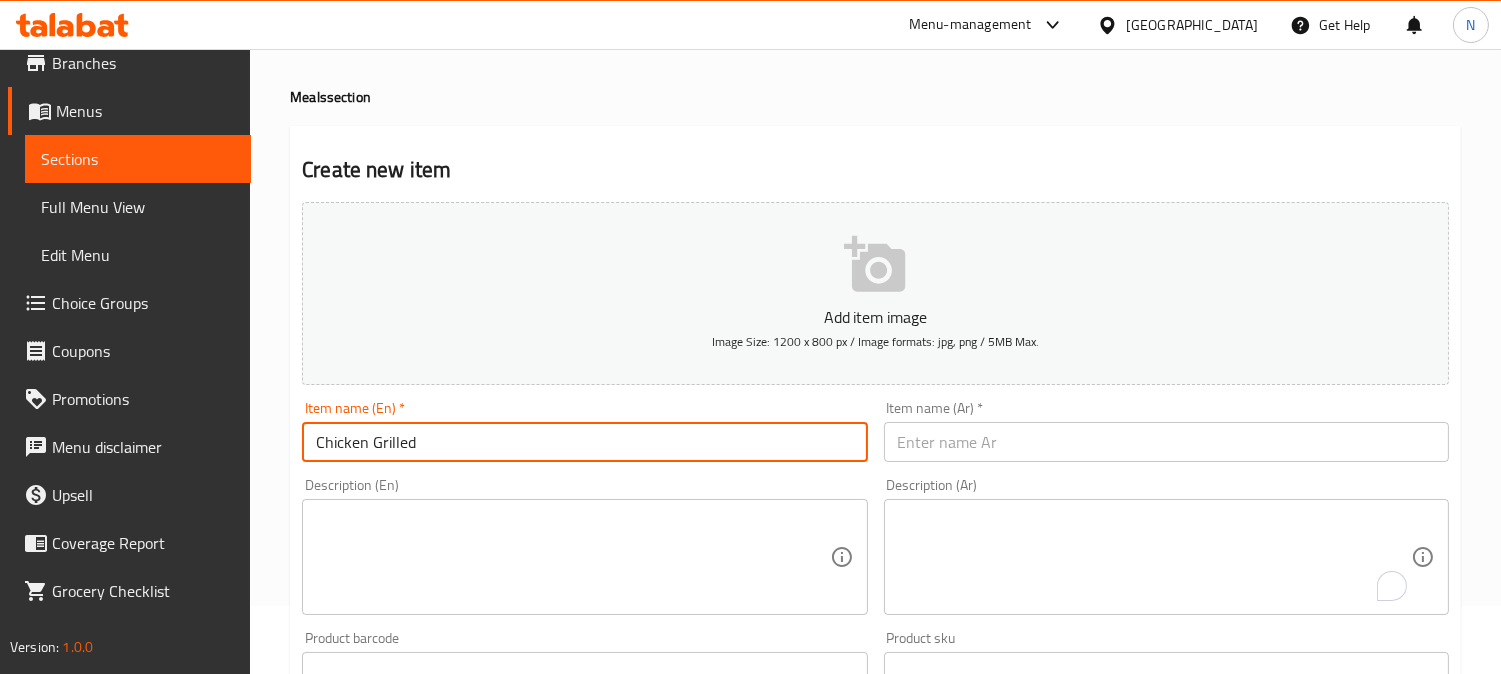 type on "Chicken Grilled" 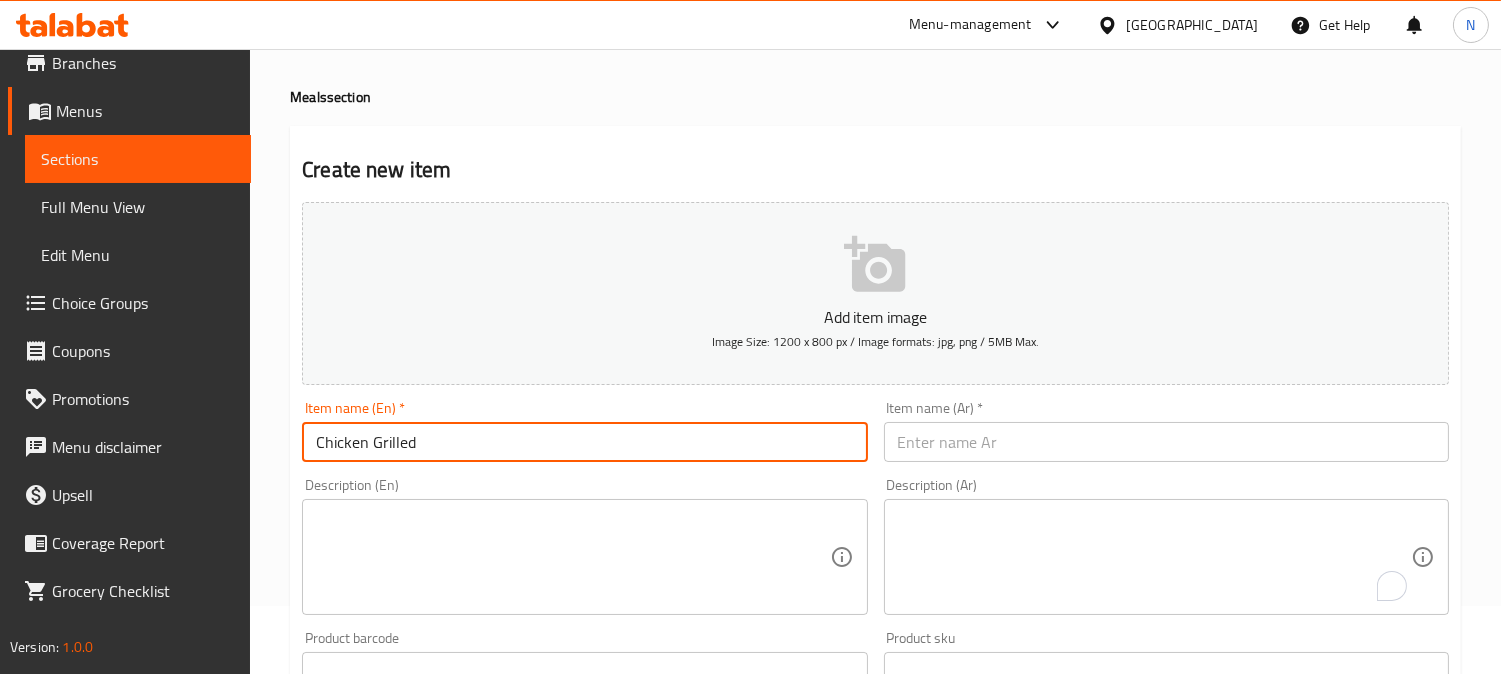 click at bounding box center (1166, 442) 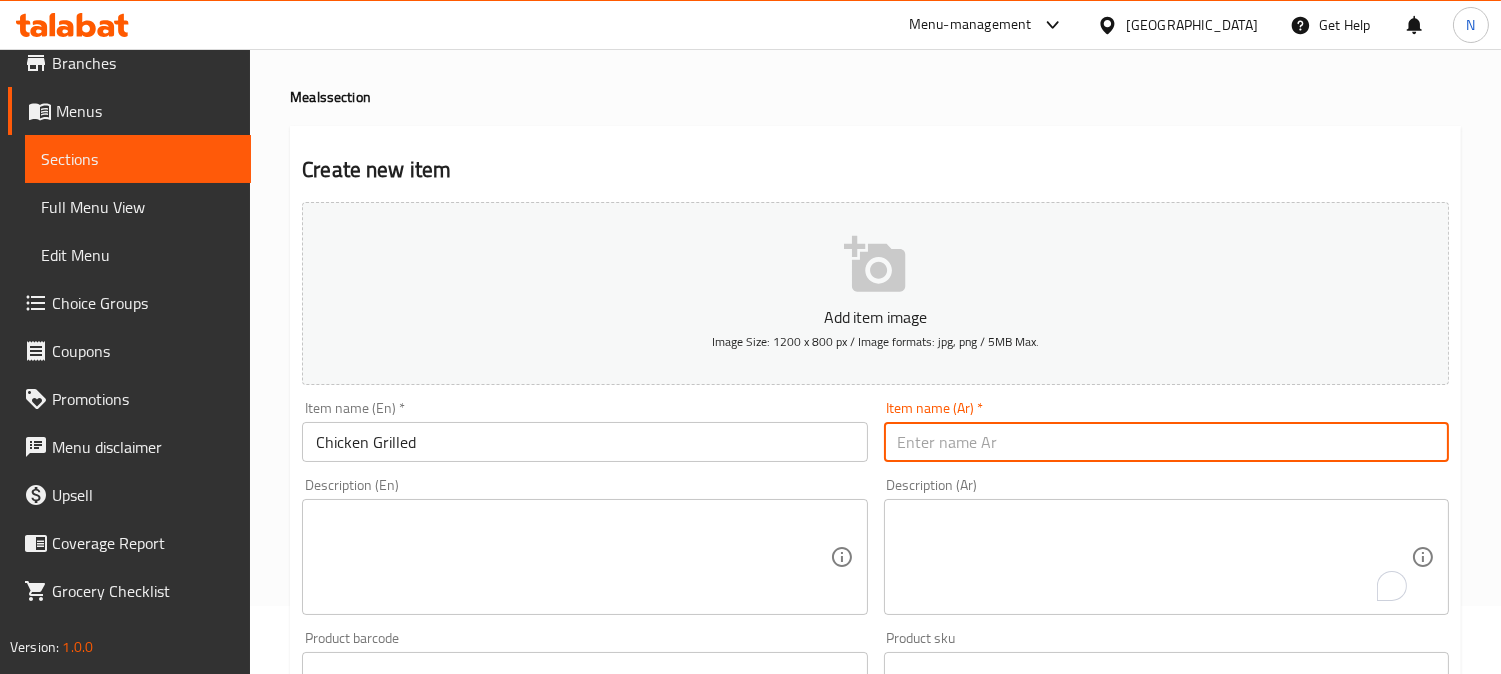 paste on "دجاج مشوي" 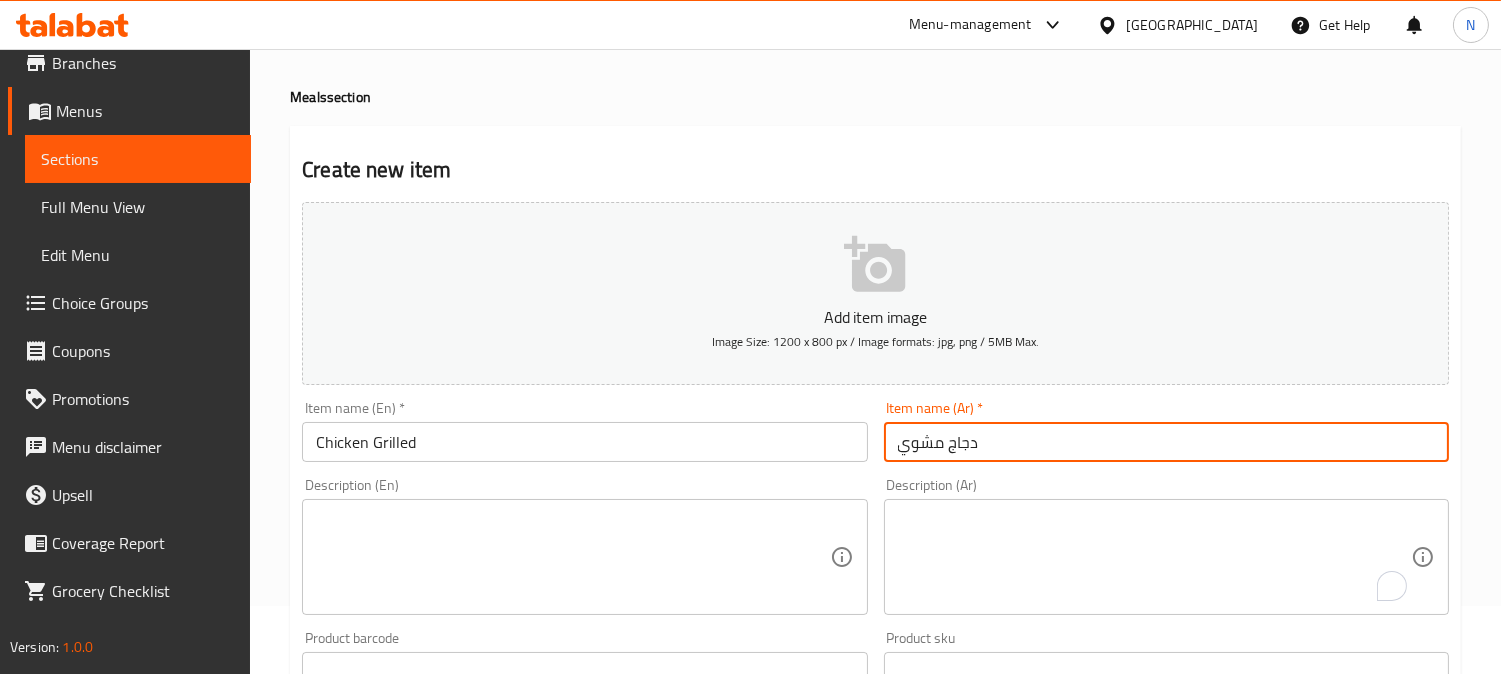 type on "دجاج مشوي" 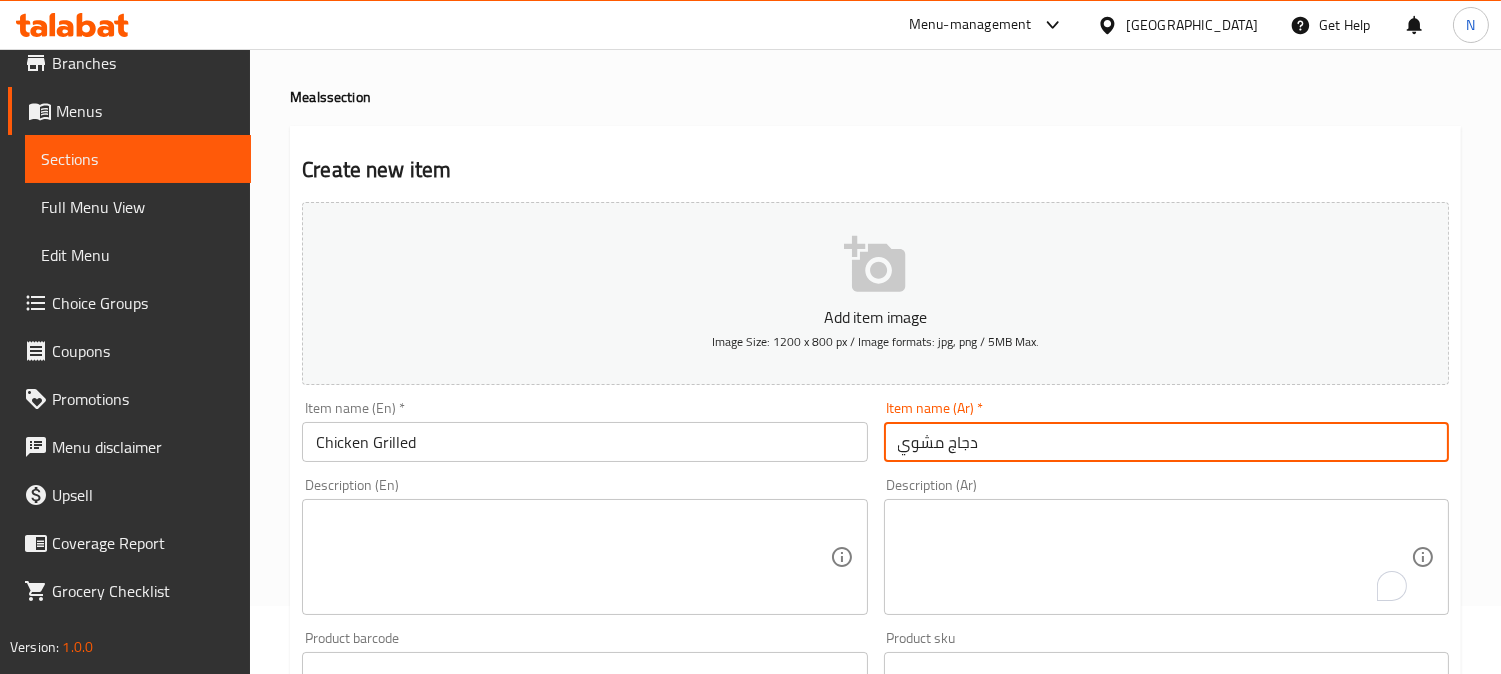 click on "Chicken Grilled" at bounding box center (584, 442) 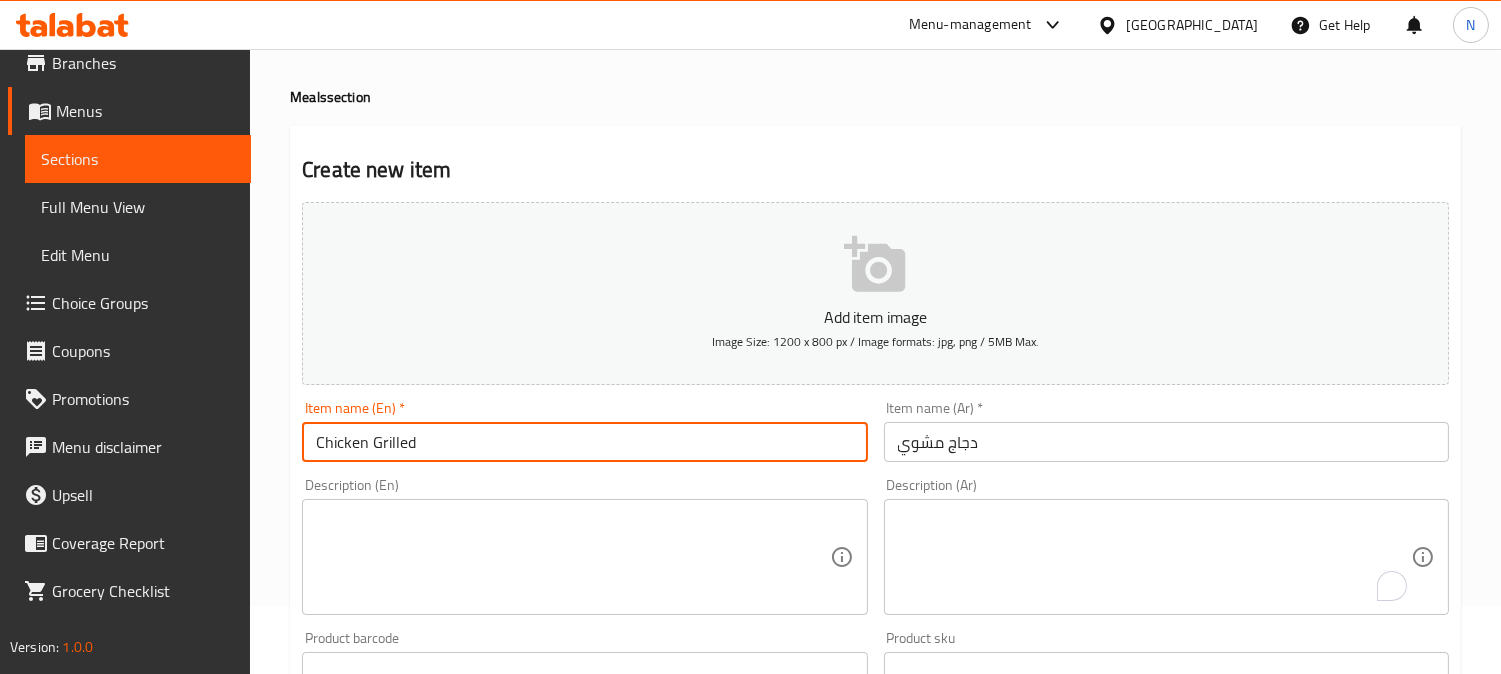 click on "Chicken Grilled" at bounding box center (584, 442) 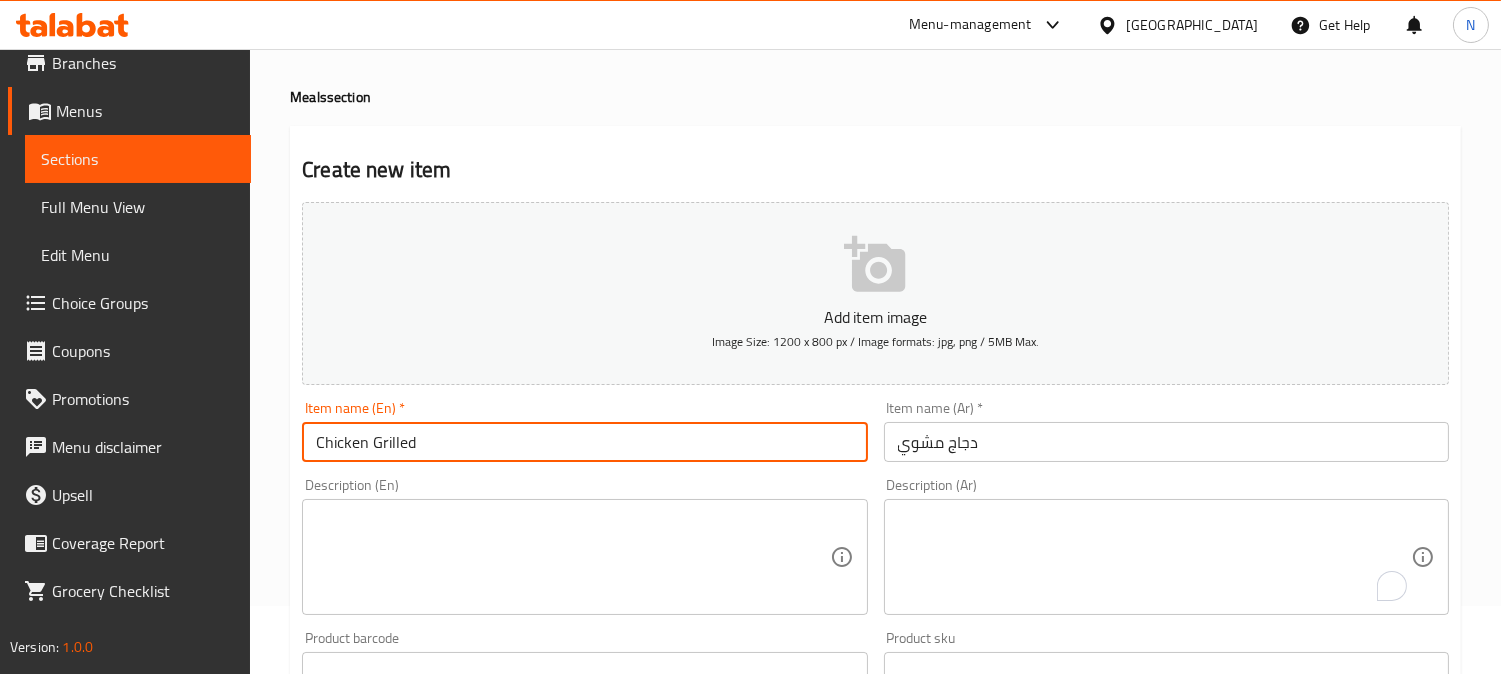 click on "Chicken Grilled" at bounding box center (584, 442) 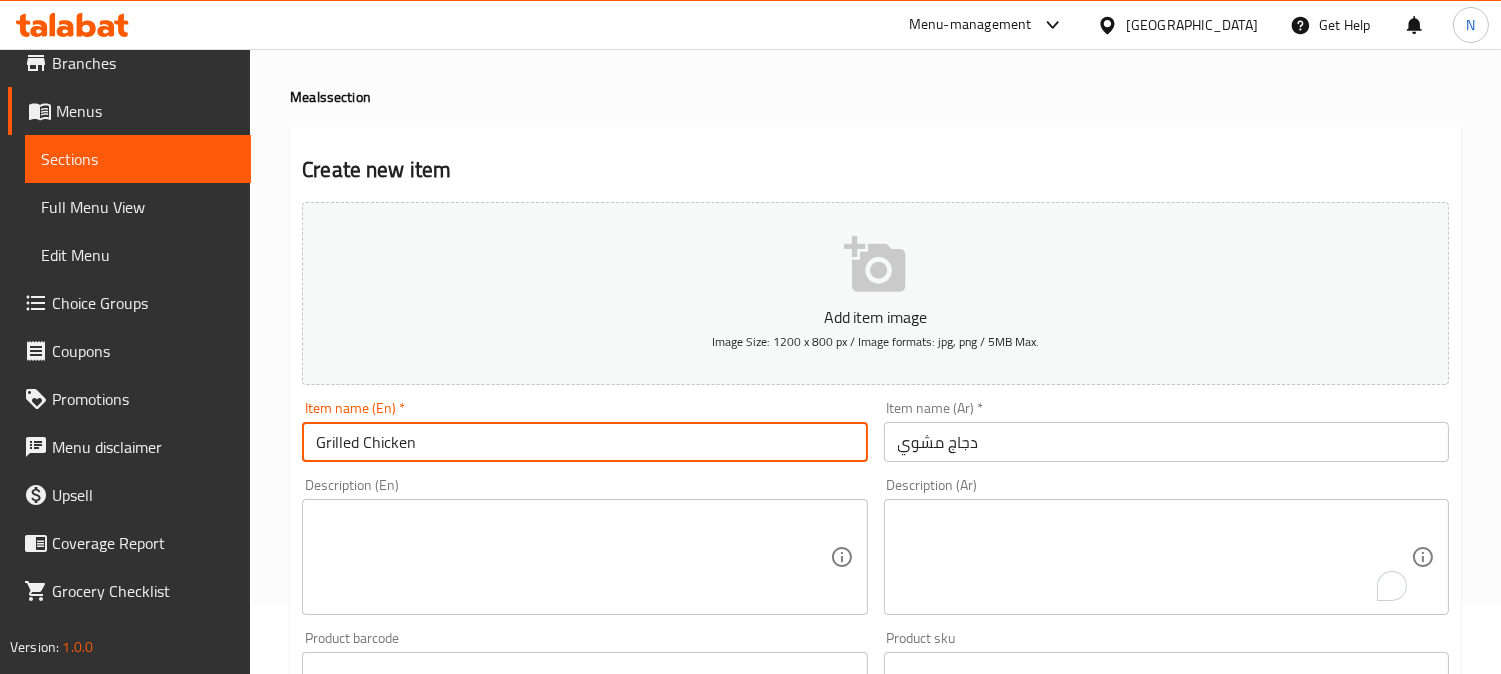 type on "Grilled Chicken" 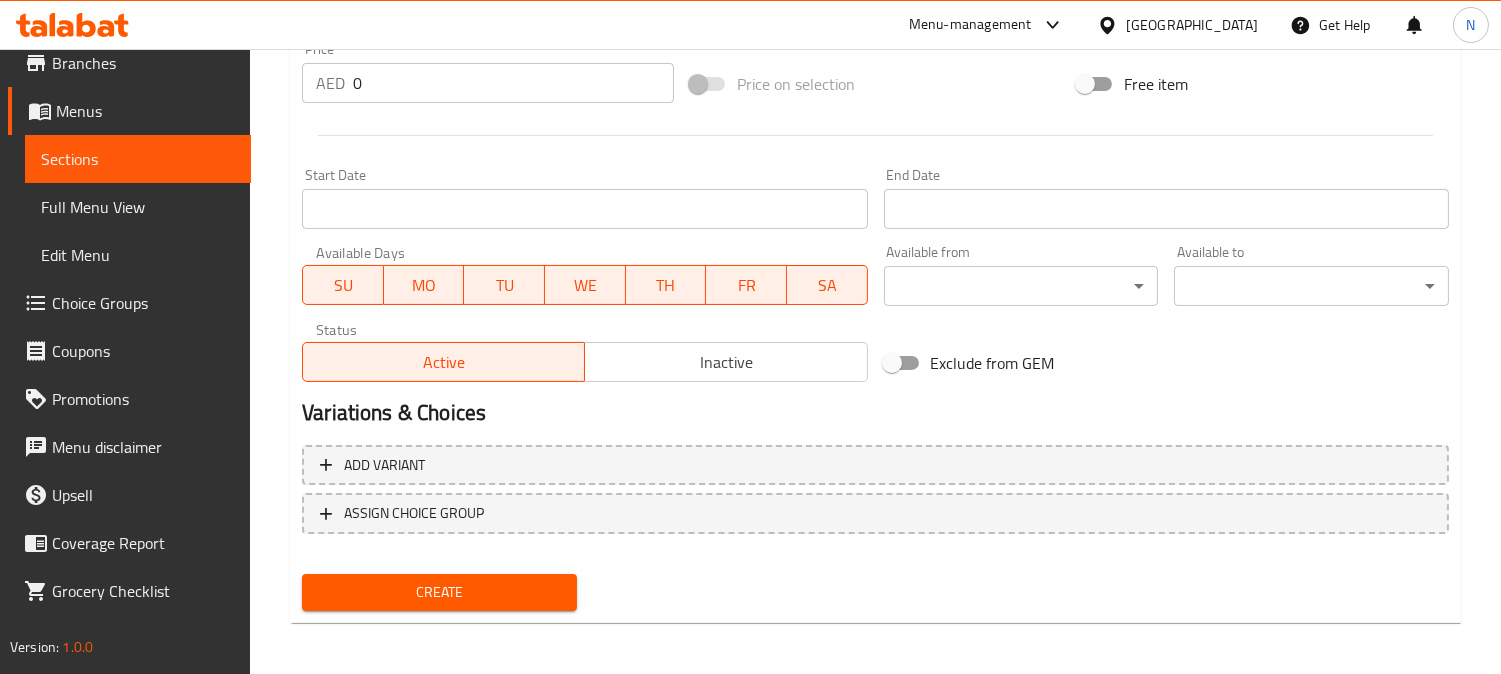 scroll, scrollTop: 735, scrollLeft: 0, axis: vertical 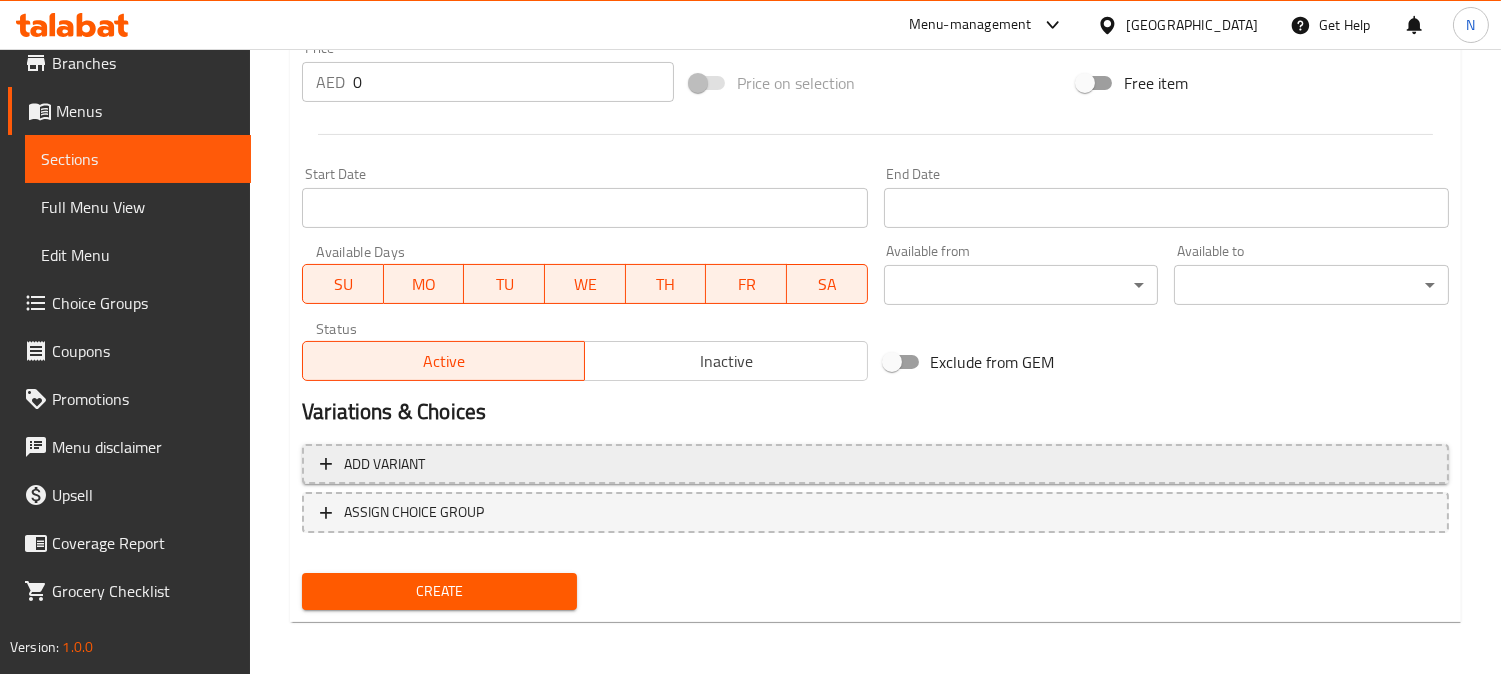 click on "Add variant" at bounding box center (875, 464) 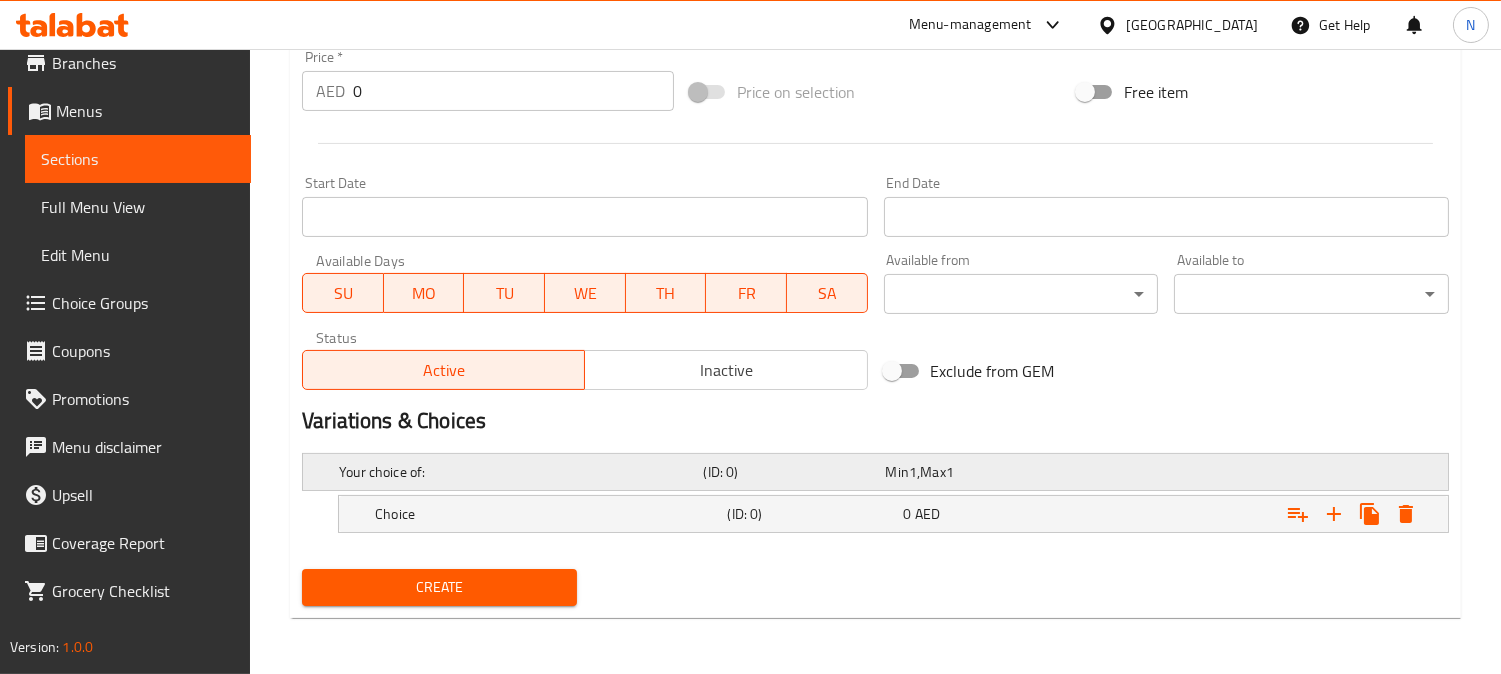 scroll, scrollTop: 725, scrollLeft: 0, axis: vertical 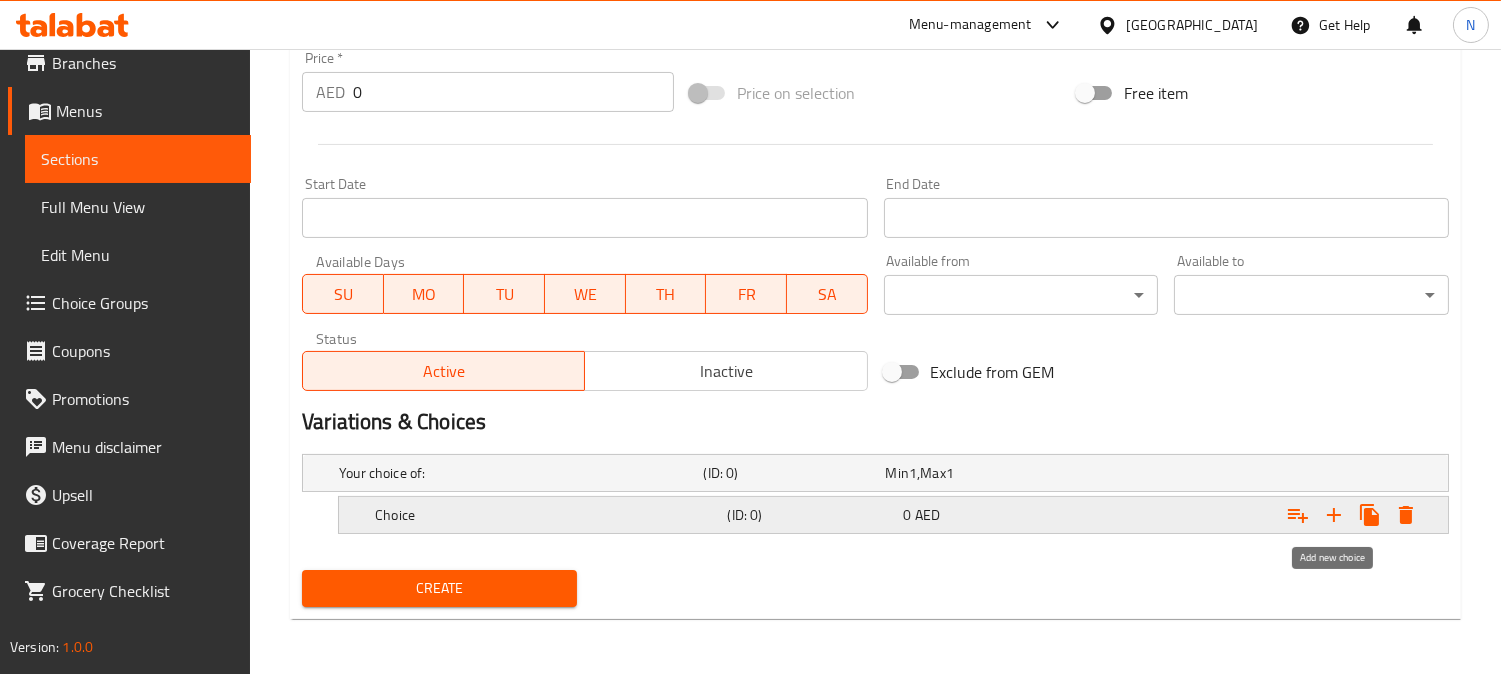 click 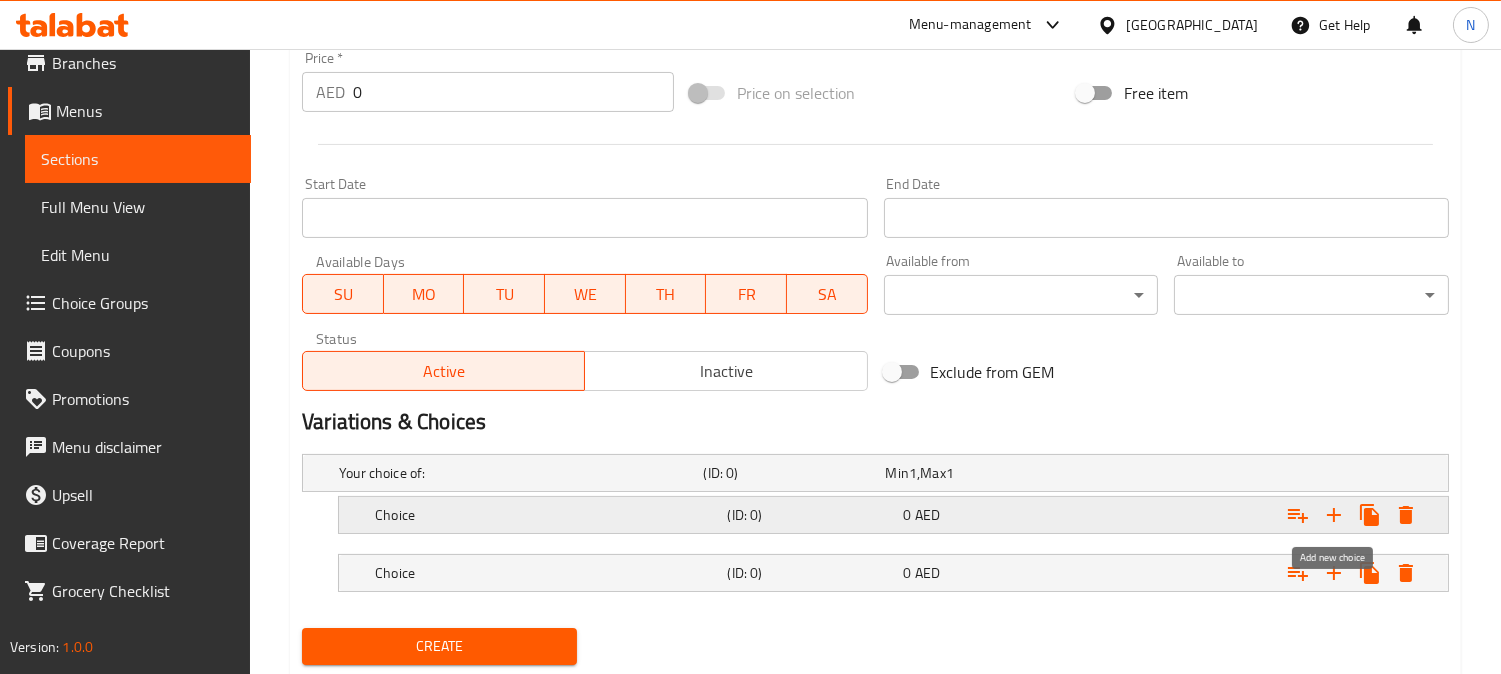 click 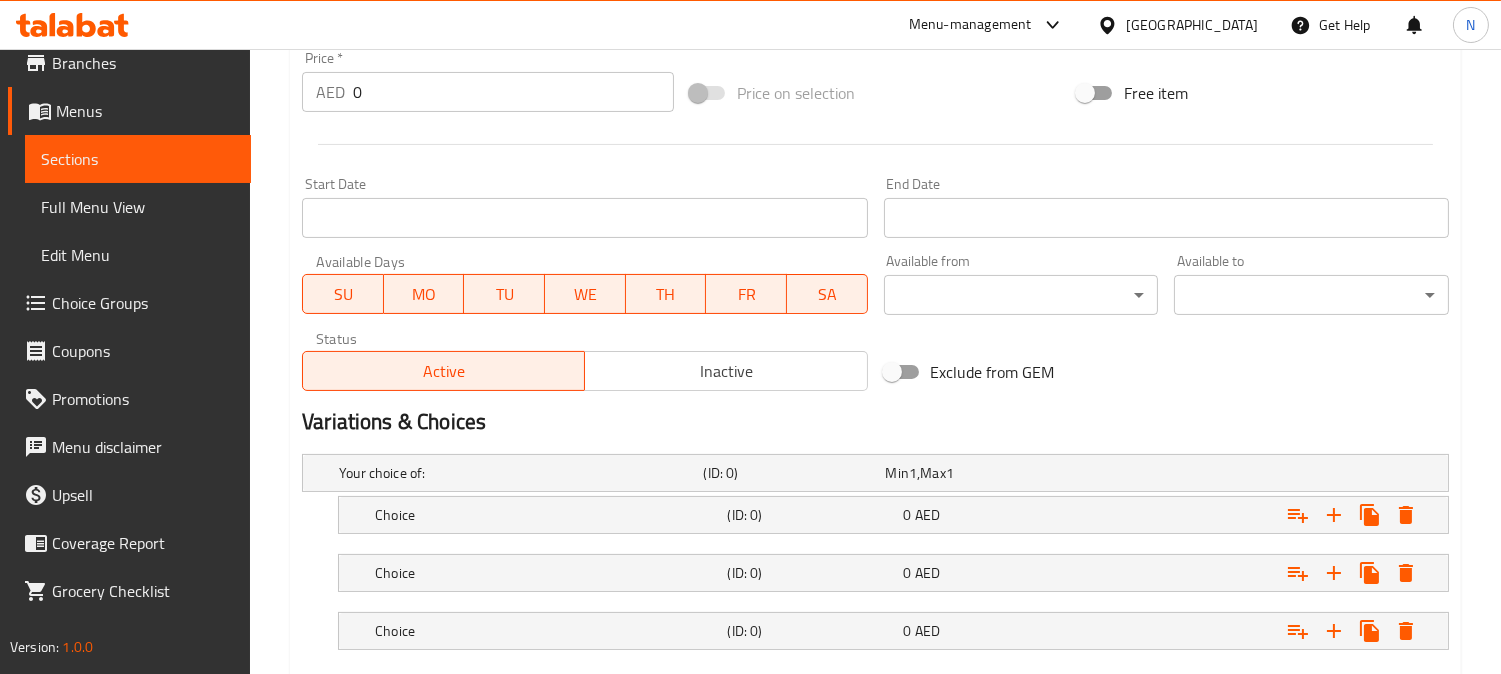 click on "Add item image Image Size: 1200 x 800 px / Image formats: jpg, png / 5MB Max. Item name (En)   * Grilled Chicken Item name (En)  * Item name (Ar)   * دجاج مشوي Item name (Ar)  * Description (En) Description (En) Description (Ar) Description (Ar) Product barcode Product barcode Product sku Product sku Price   * AED 0 Price  * Price on selection Free item Start Date Start Date End Date End Date Available Days SU MO TU WE TH FR SA Available from ​ ​ Available to ​ ​ Status Active Inactive Exclude from GEM" at bounding box center (875, -32) 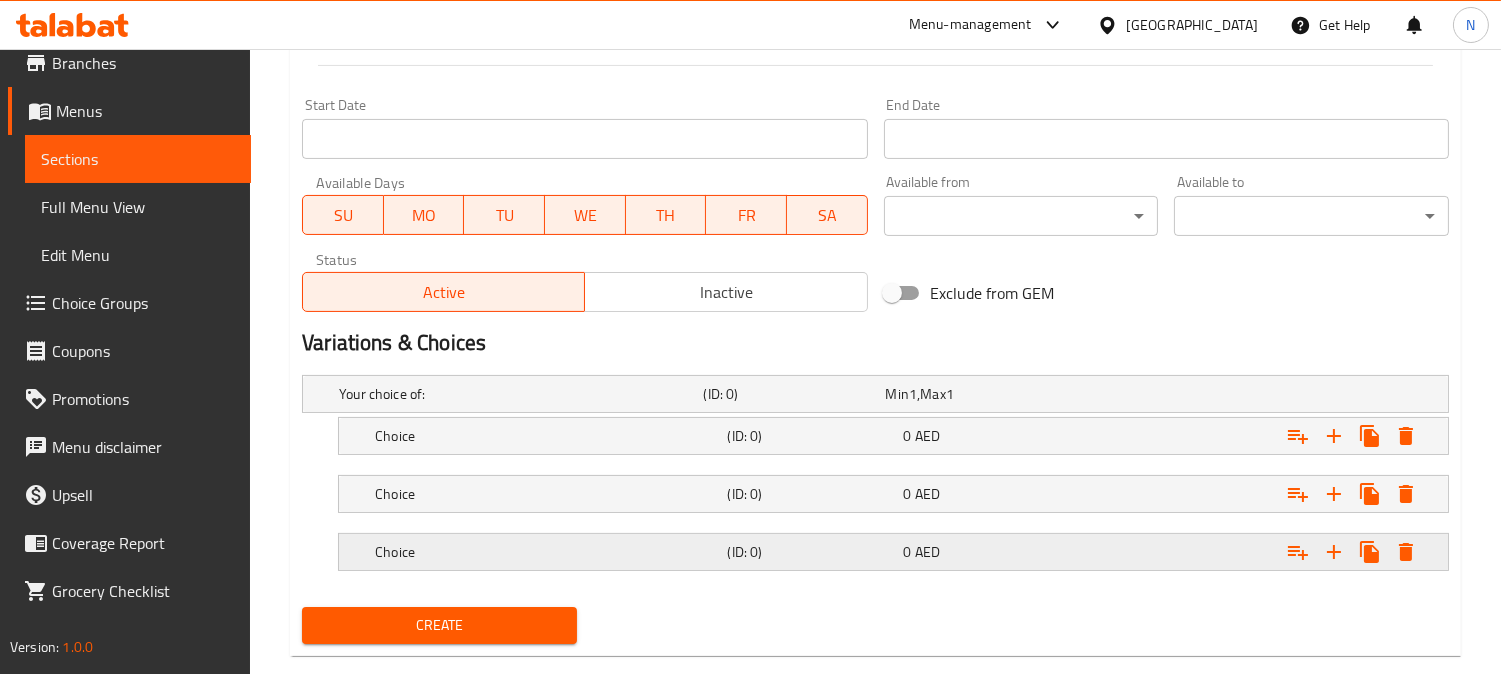 scroll, scrollTop: 842, scrollLeft: 0, axis: vertical 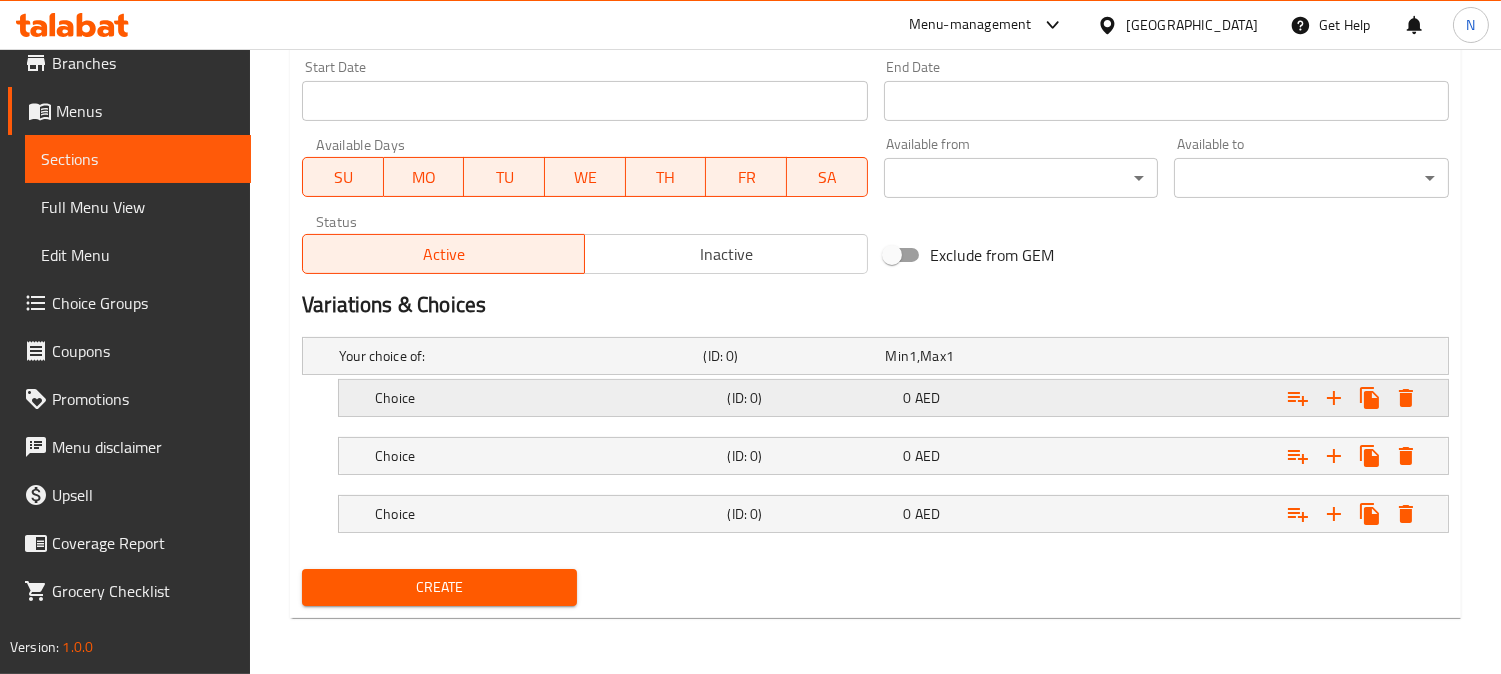 click on "Choice" at bounding box center [517, 356] 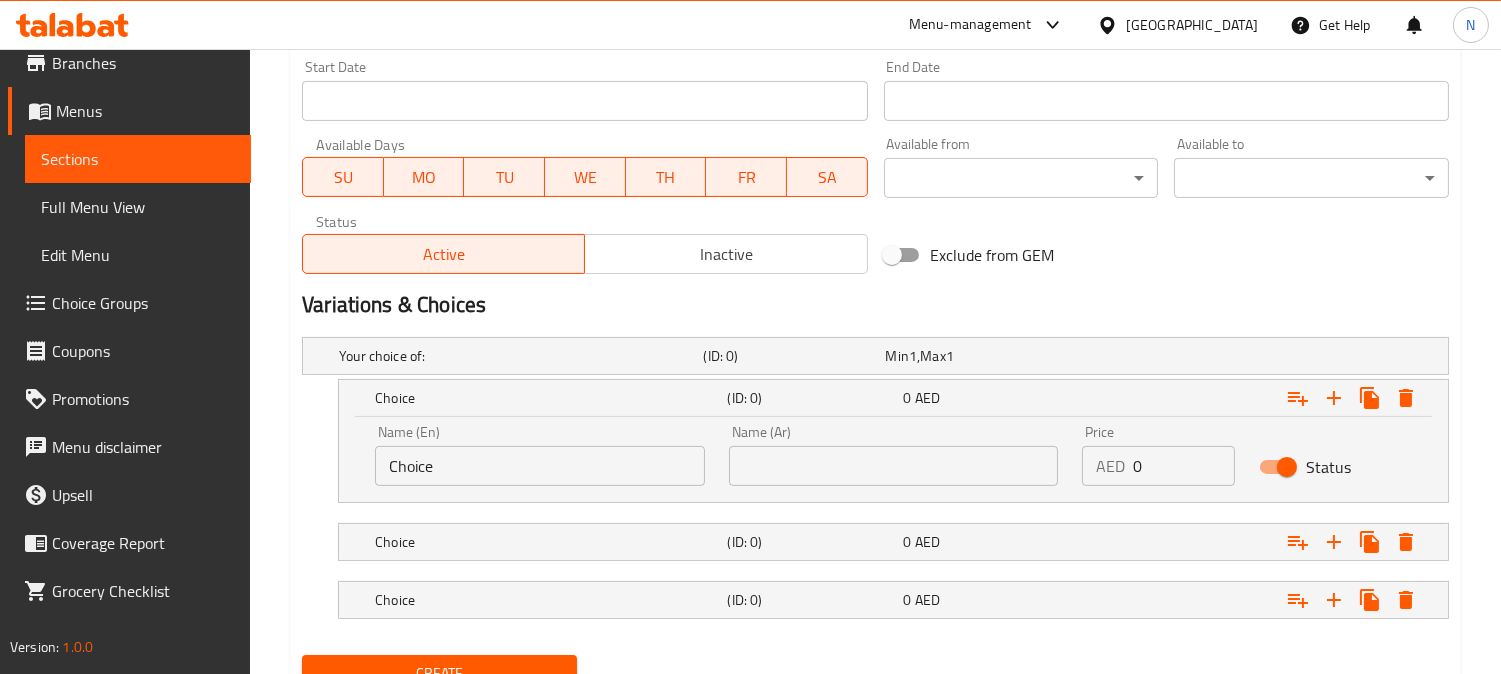click on "Choice" at bounding box center [540, 466] 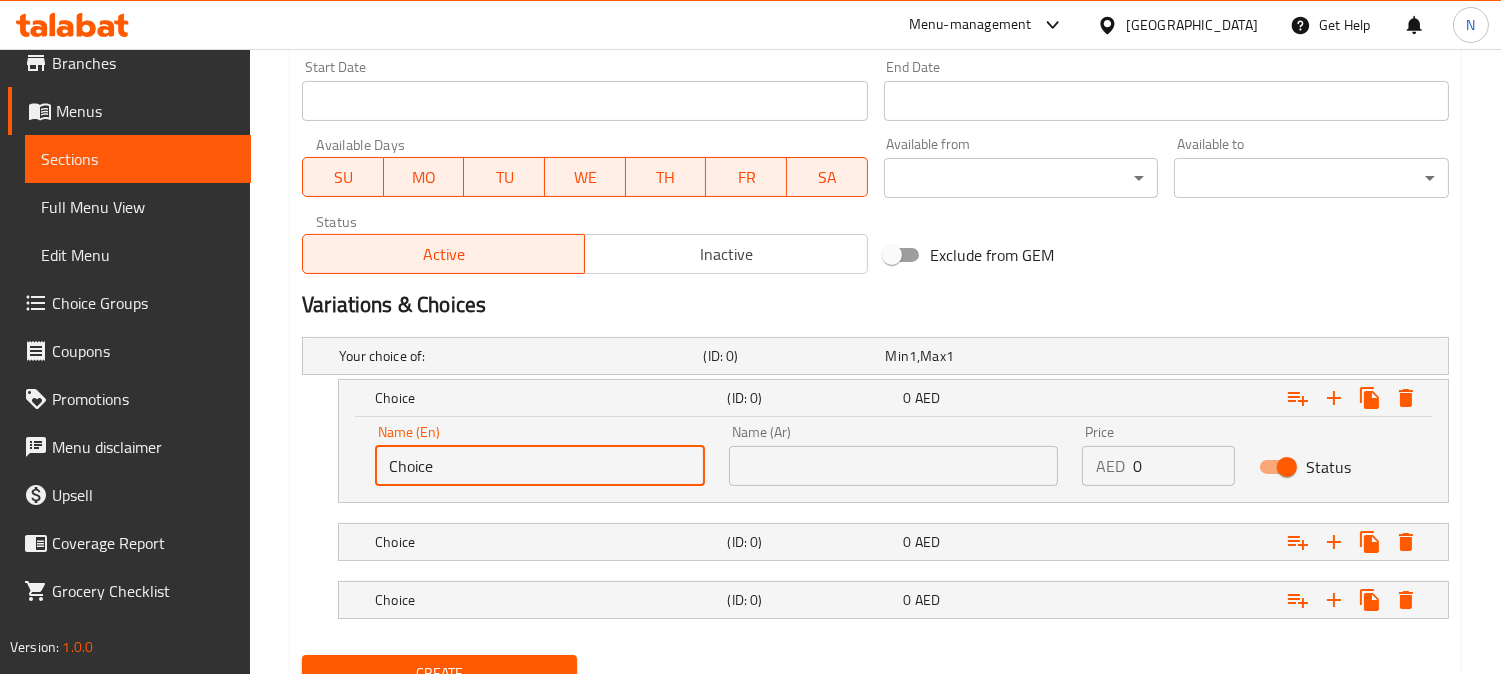 click on "Choice" at bounding box center (540, 466) 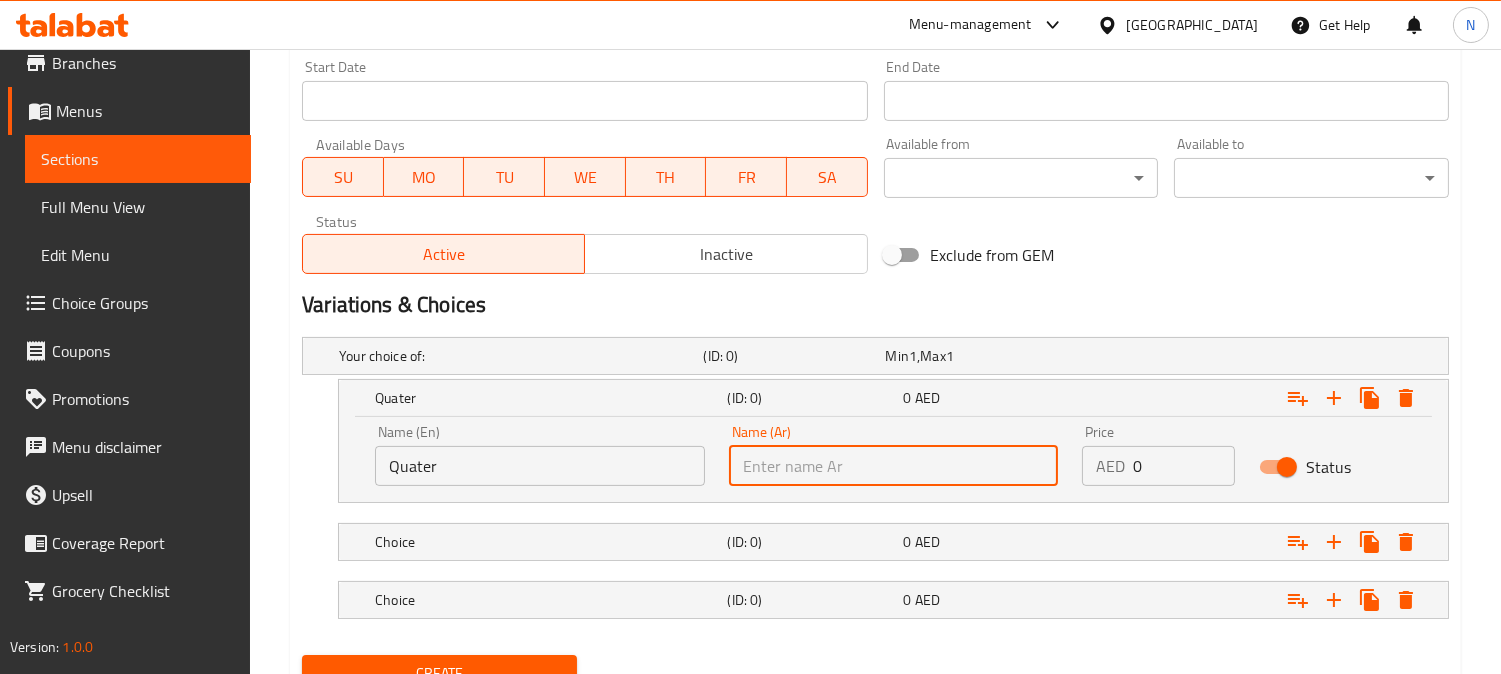 click at bounding box center (894, 466) 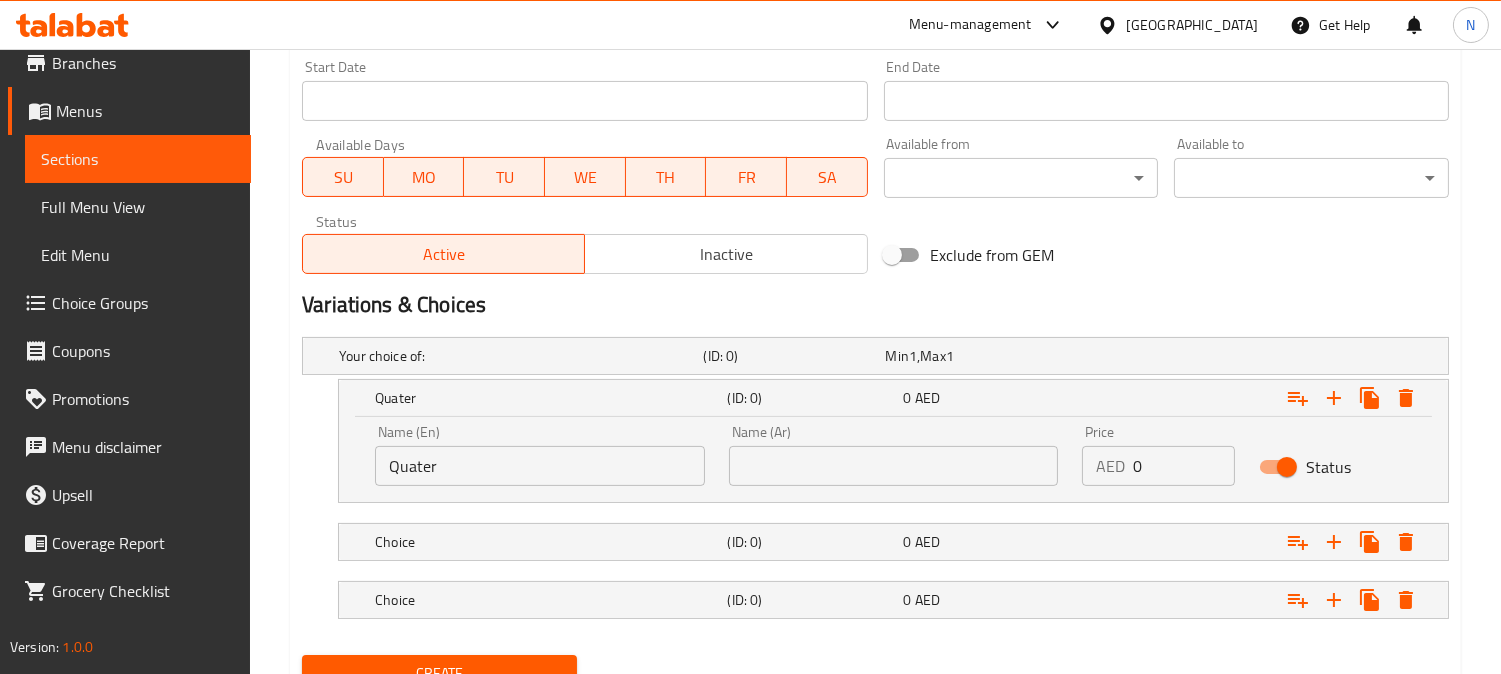 click on "Add item image Image Size: 1200 x 800 px / Image formats: jpg, png / 5MB Max. Item name (En)   * Grilled Chicken Item name (En)  * Item name (Ar)   * دجاج مشوي Item name (Ar)  * Description (En) Description (En) Description (Ar) Description (Ar) Product barcode Product barcode Product sku Product sku Price   * AED 0 Price  * Price on selection Free item Start Date Start Date End Date End Date Available Days SU MO TU WE TH FR SA Available from ​ ​ Available to ​ ​ Status Active Inactive Exclude from GEM" at bounding box center [875, -149] 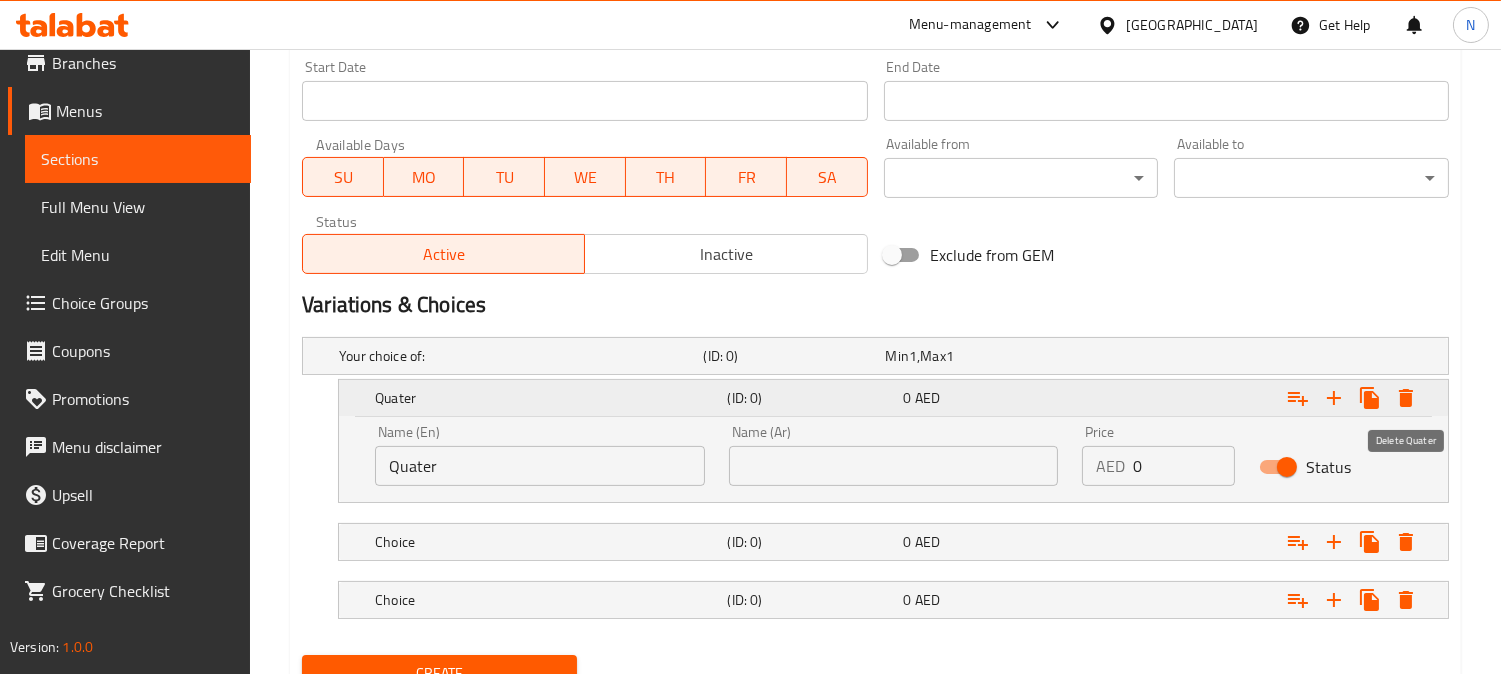 click 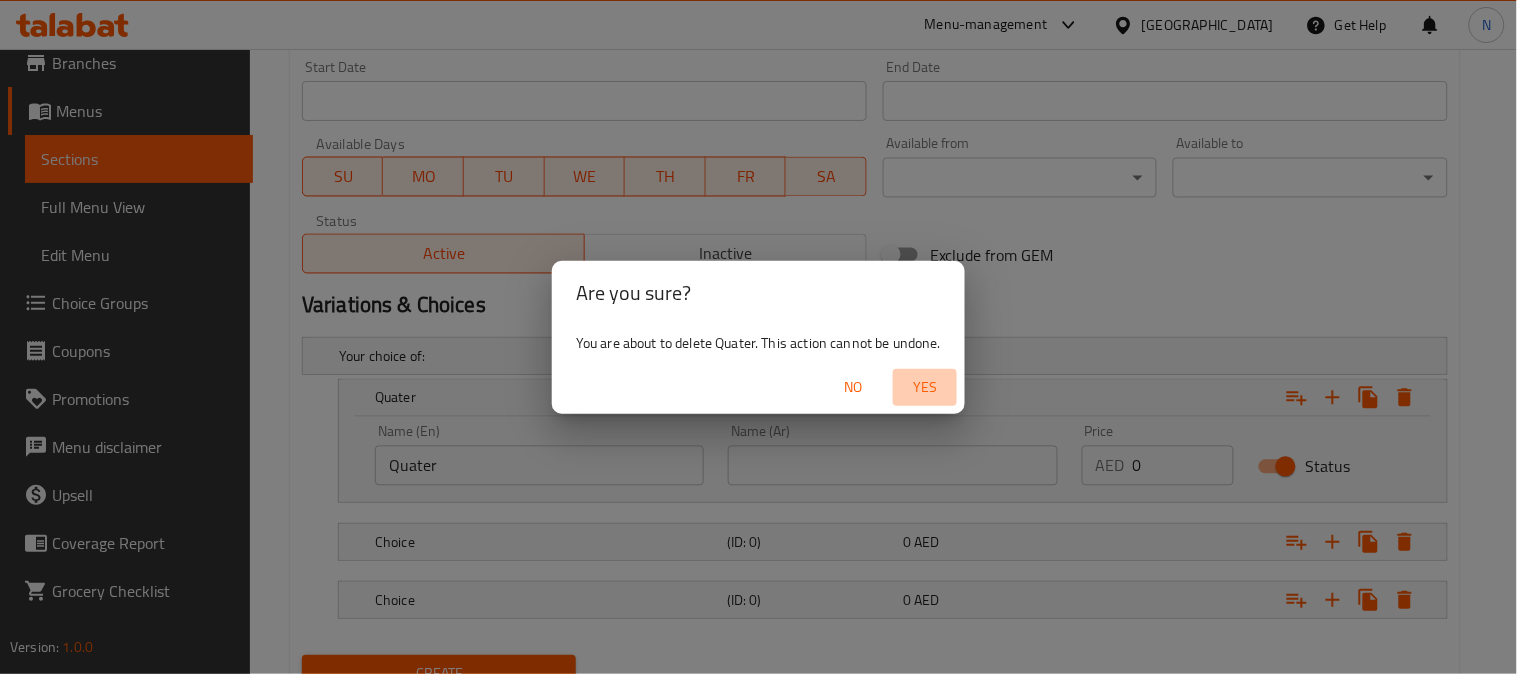 click on "Yes" at bounding box center (925, 387) 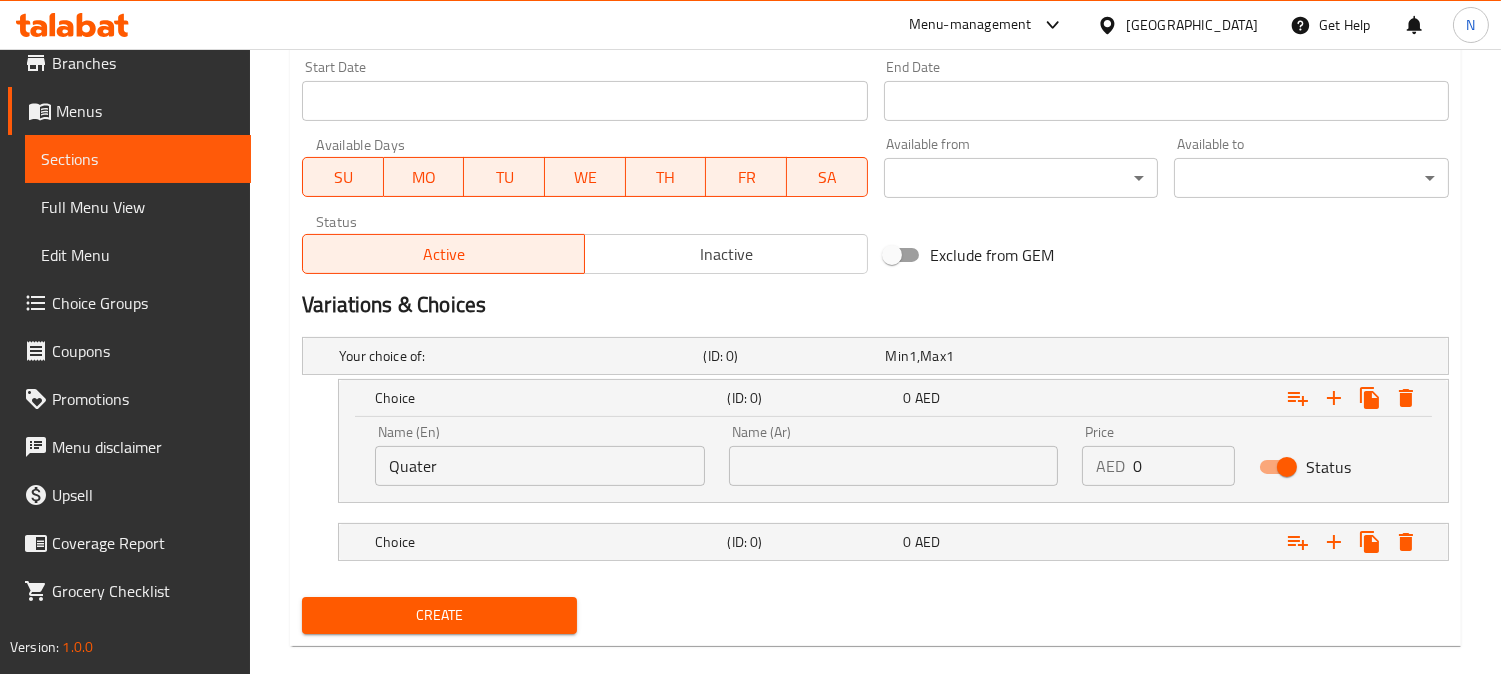 click on "Quater" at bounding box center (540, 466) 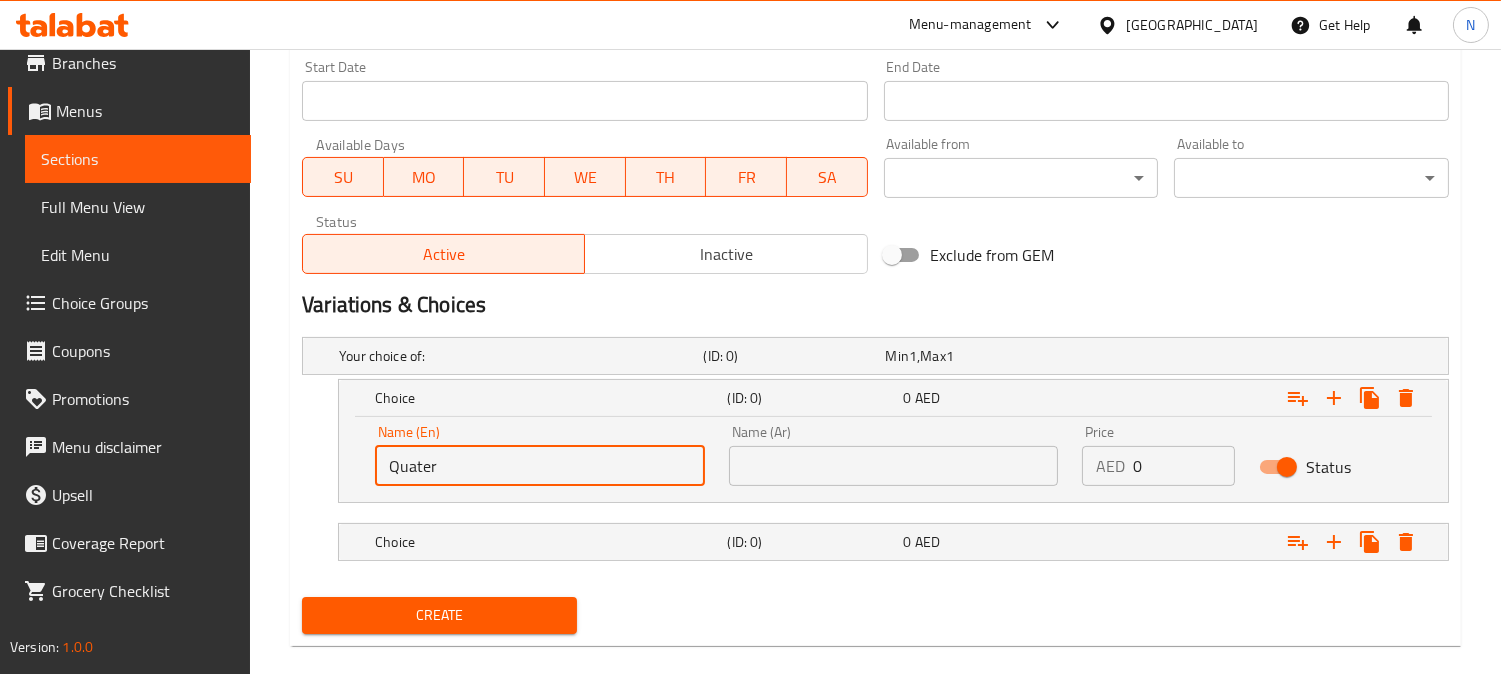 click on "Quater" at bounding box center (540, 466) 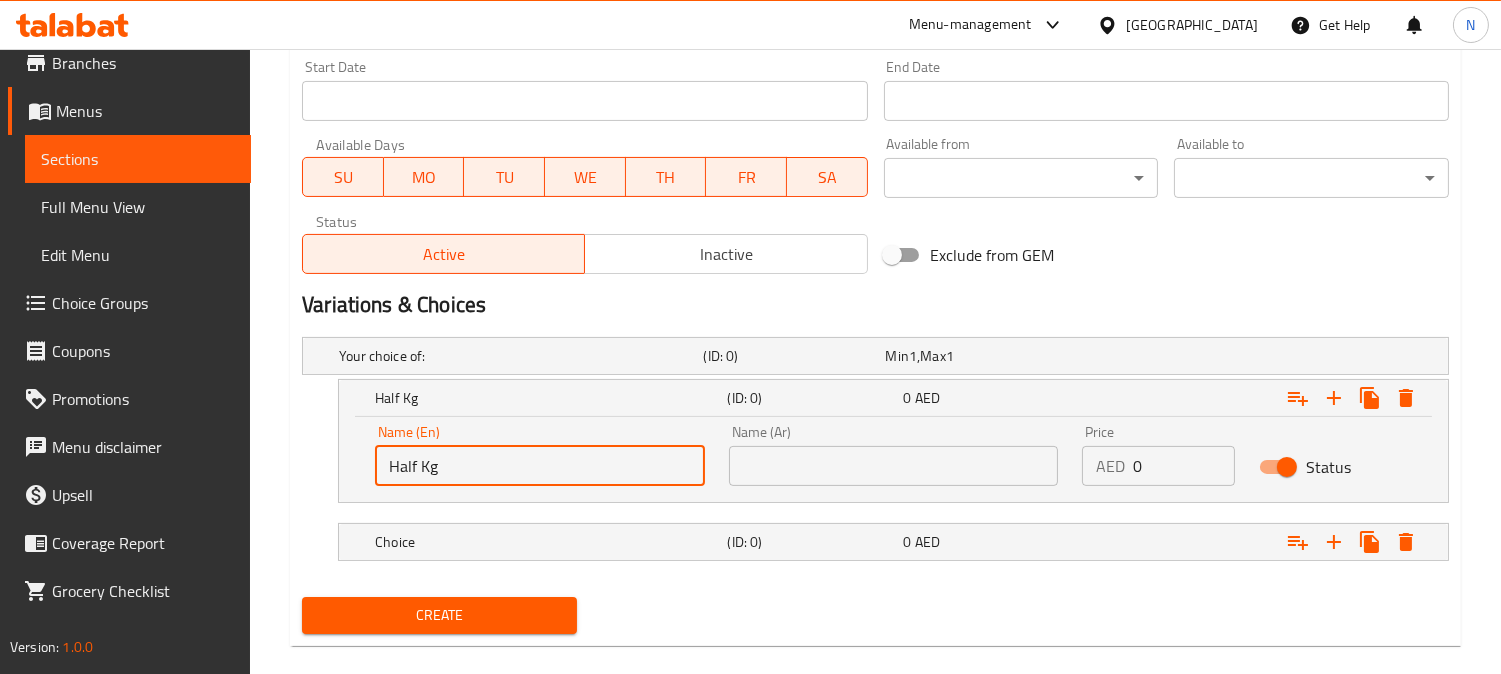 type on "Half Kg" 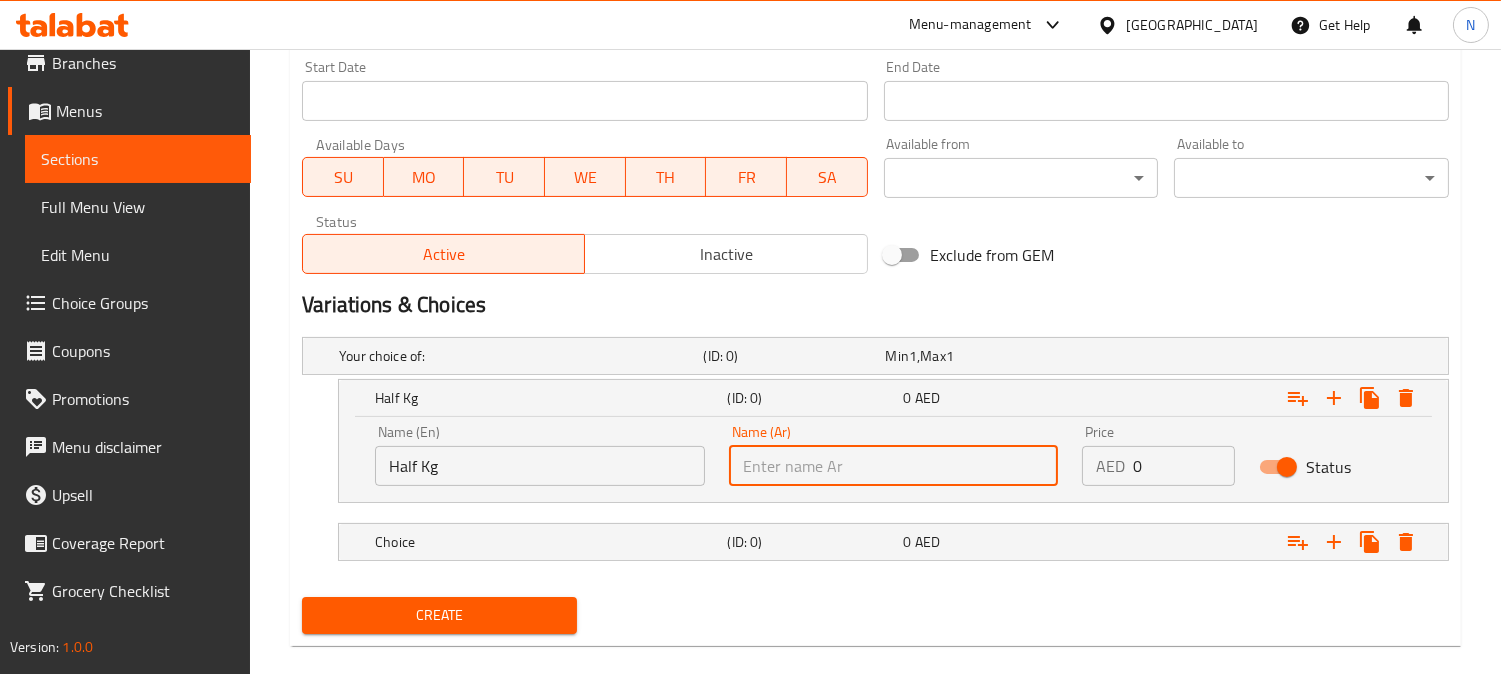 click at bounding box center (894, 466) 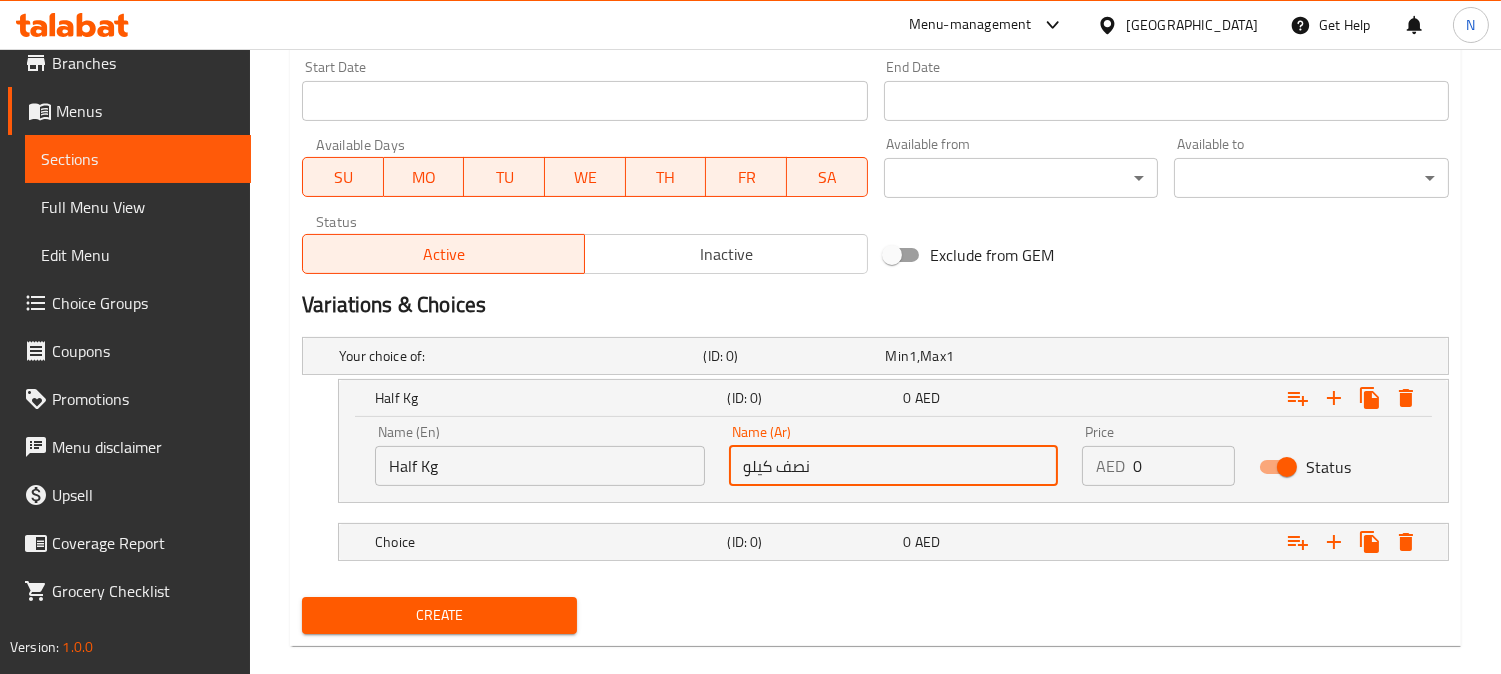 type on "نصف كيلو" 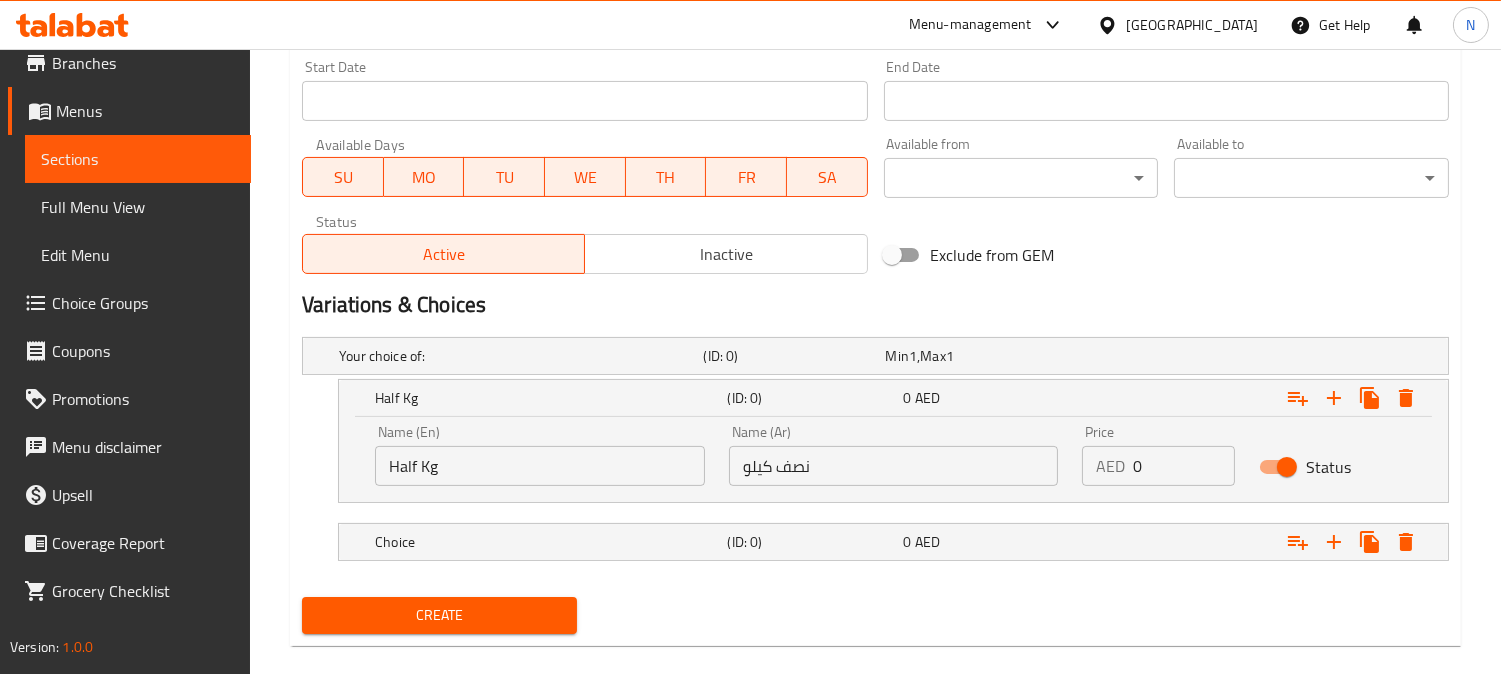 scroll, scrollTop: 844, scrollLeft: 0, axis: vertical 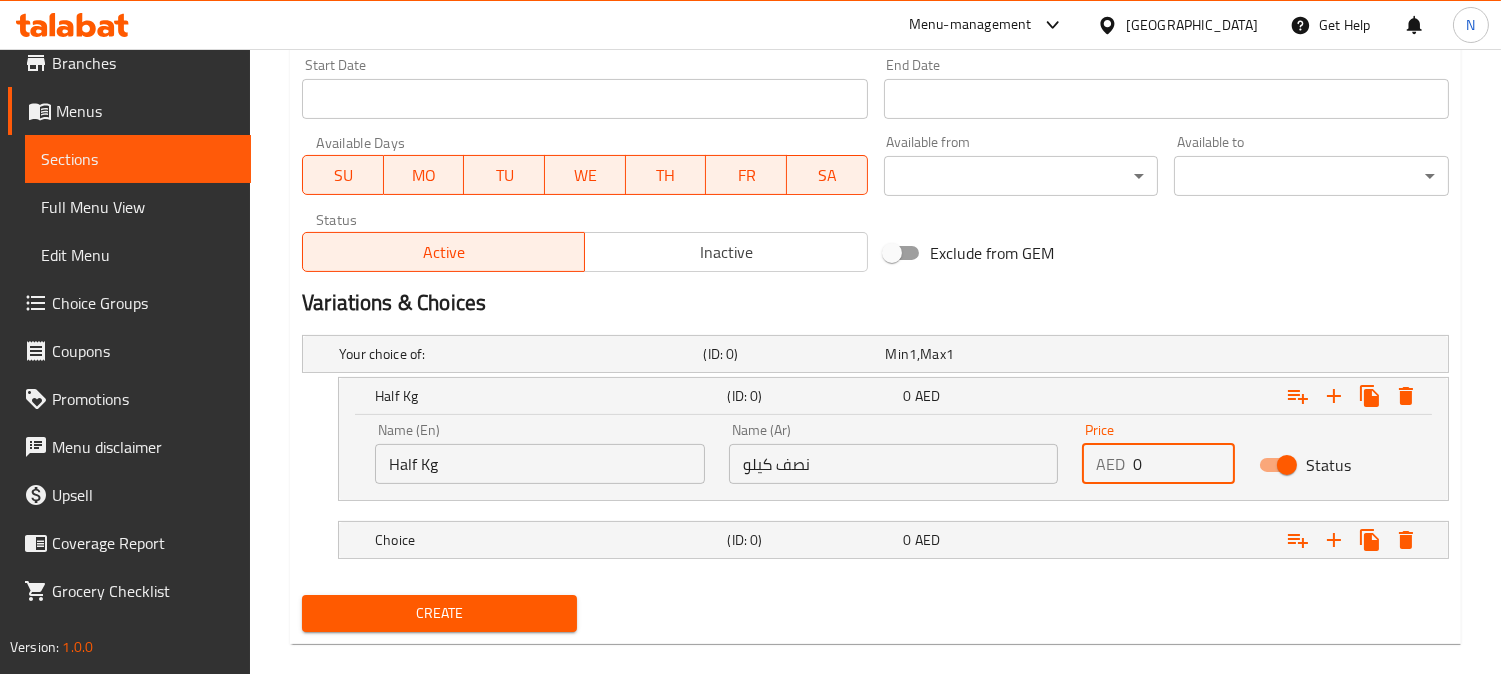 drag, startPoint x: 1157, startPoint y: 473, endPoint x: 1116, endPoint y: 487, distance: 43.32436 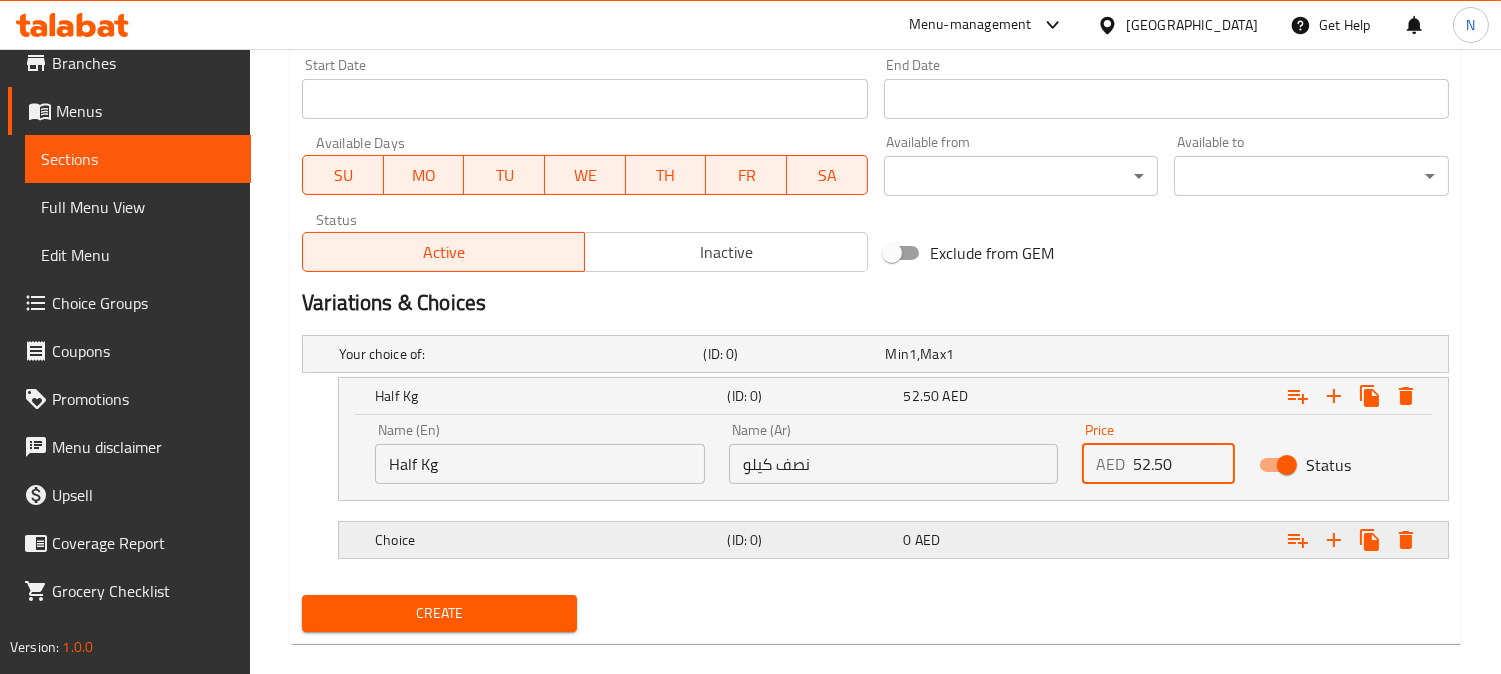 type on "52.50" 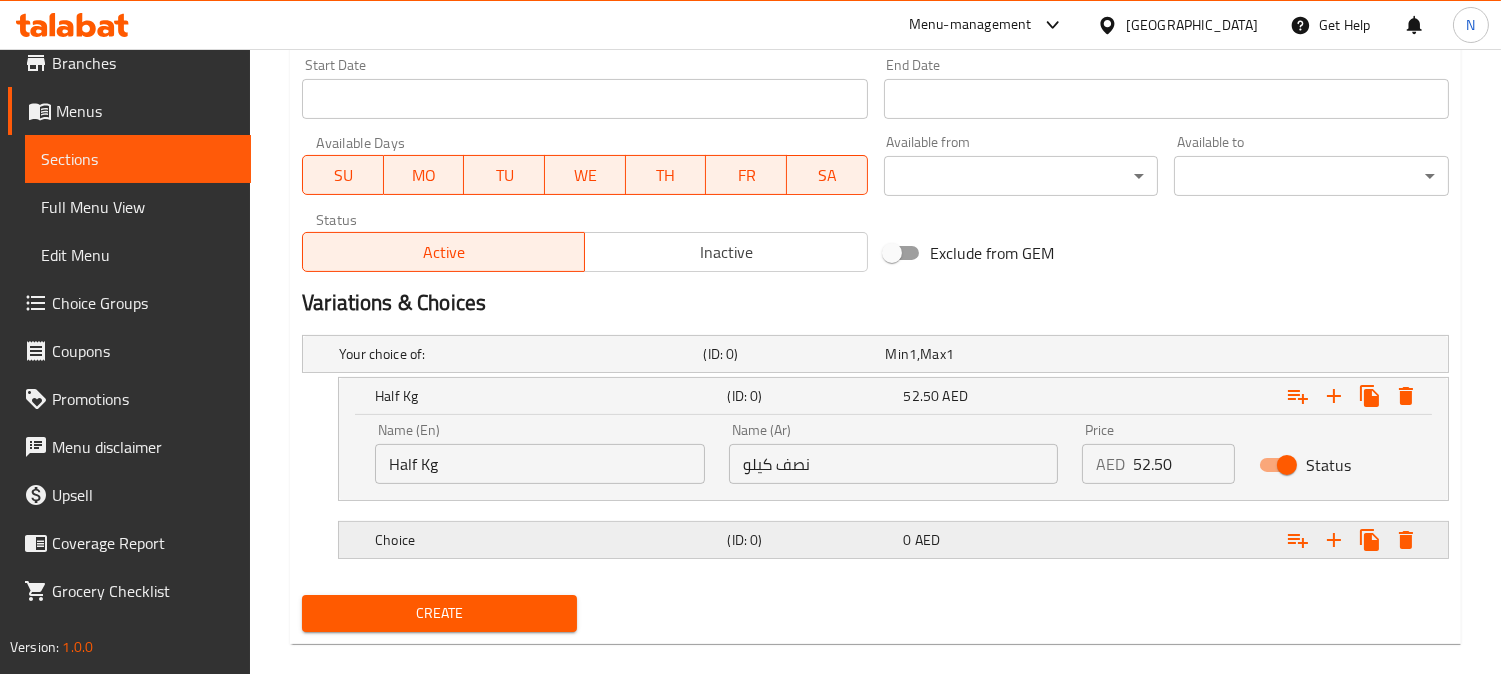 click on "(ID: 0)" at bounding box center [790, 354] 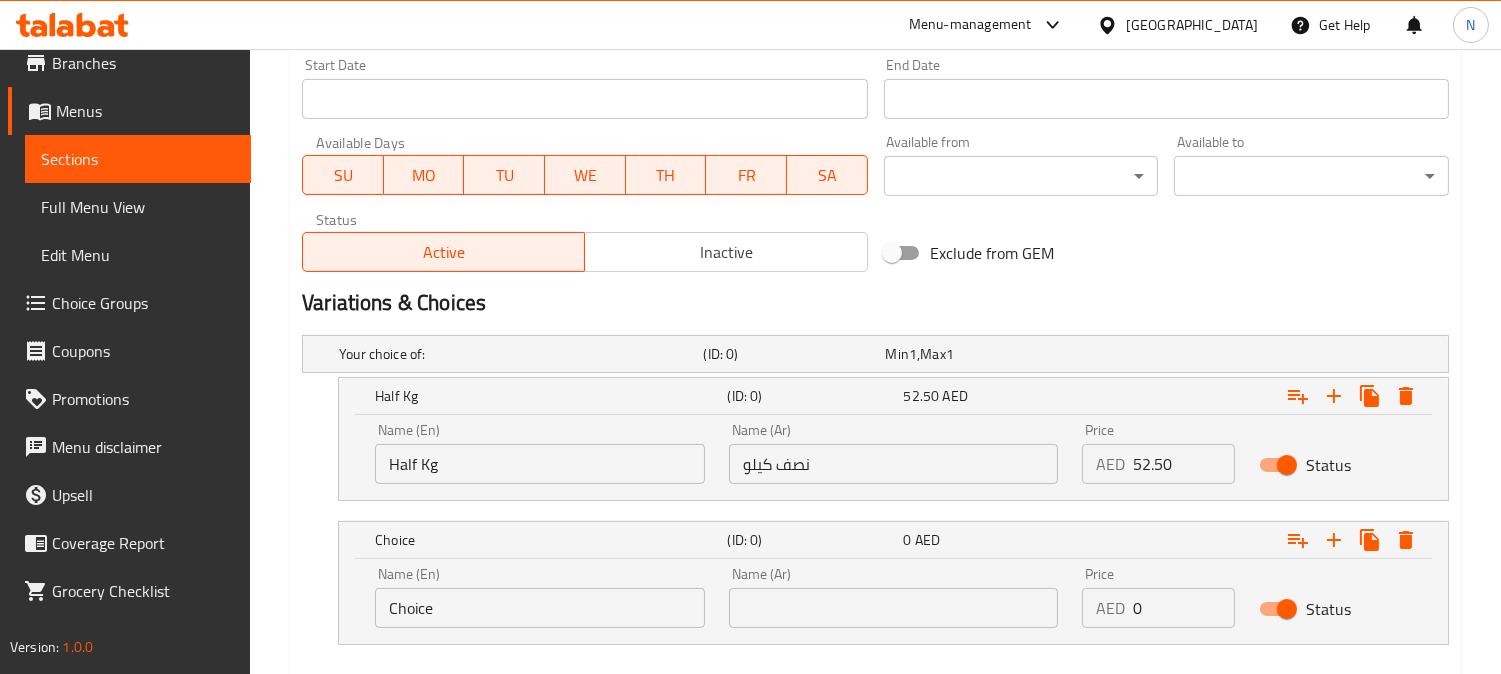 click on "Home / Restaurants management / Menus / Sections / item / create Meals  section Create new item Add item image Image Size: 1200 x 800 px / Image formats: jpg, png / 5MB Max. Item name (En)   * Grilled Chicken Item name (En)  * Item name (Ar)   * دجاج مشوي Item name (Ar)  * Description (En) Description (En) Description (Ar) Description (Ar) Product barcode Product barcode Product sku Product sku Price   * AED 0 Price  * Price on selection Free item Start Date Start Date End Date End Date Available Days SU MO TU WE TH FR SA Available from ​ ​ Available to ​ ​ Status Active Inactive Exclude from GEM Variations & Choices Your choice of: (ID: 0) Min 1  ,  Max 1 Name (En) Your choice of: Name (En) Name (Ar) اختيارك من: Name (Ar) Min 1 Min Max 1 Max Half Kg (ID: 0) 52.50   AED Name (En) Half Kg Name (En) Name (Ar) نصف كيلو Name (Ar) Price AED 52.50 Price Status Choice (ID: 0) 0   AED Name (En) Choice Name (En) Name (Ar) Name (Ar) Price AED 0 Price Status Create" at bounding box center (875, -5) 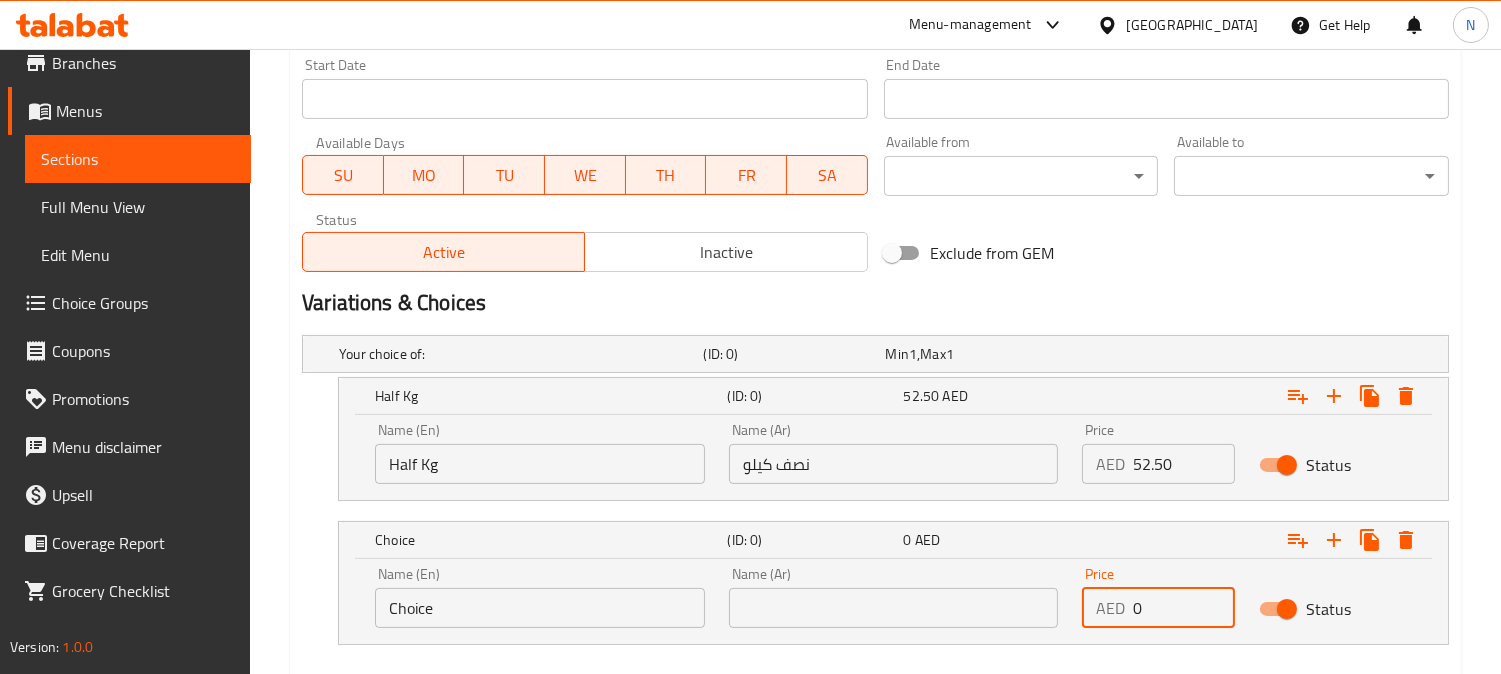 drag, startPoint x: 1131, startPoint y: 606, endPoint x: 1173, endPoint y: 623, distance: 45.310043 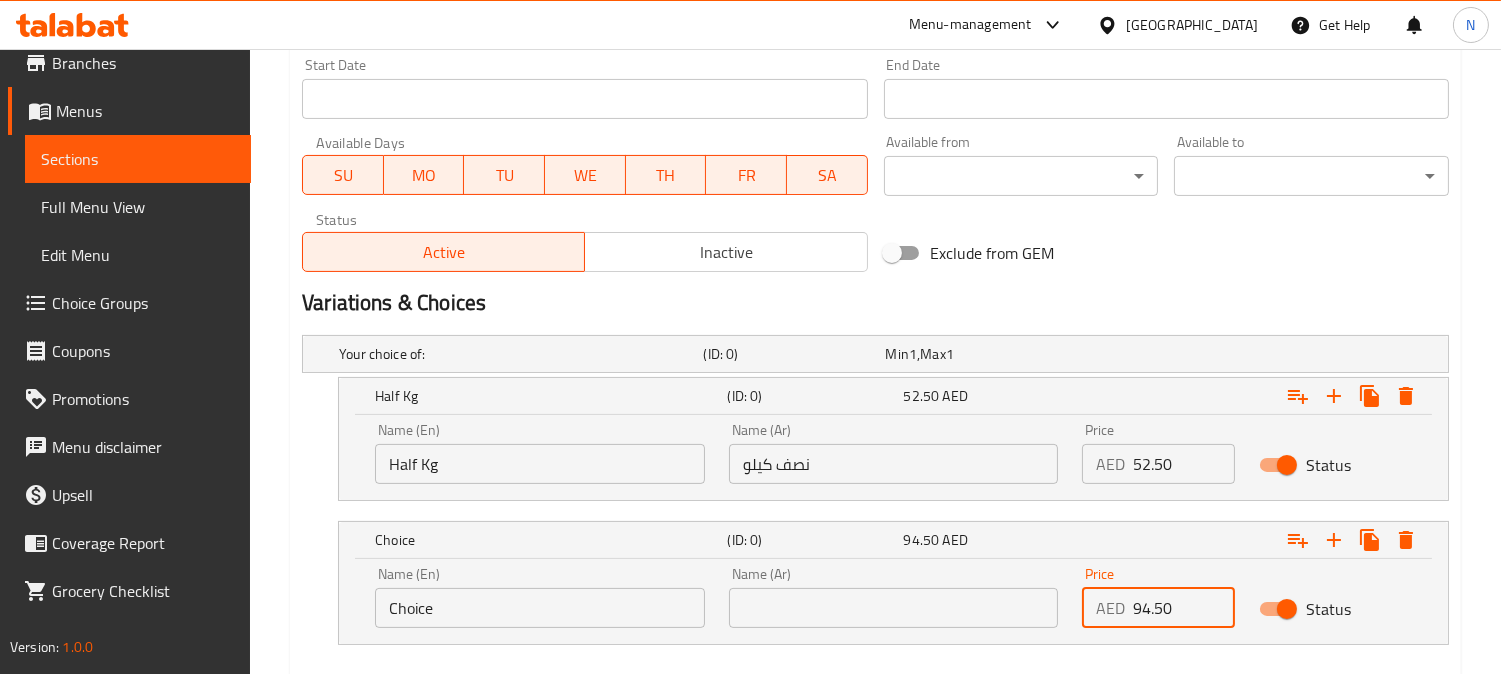 type on "94.50" 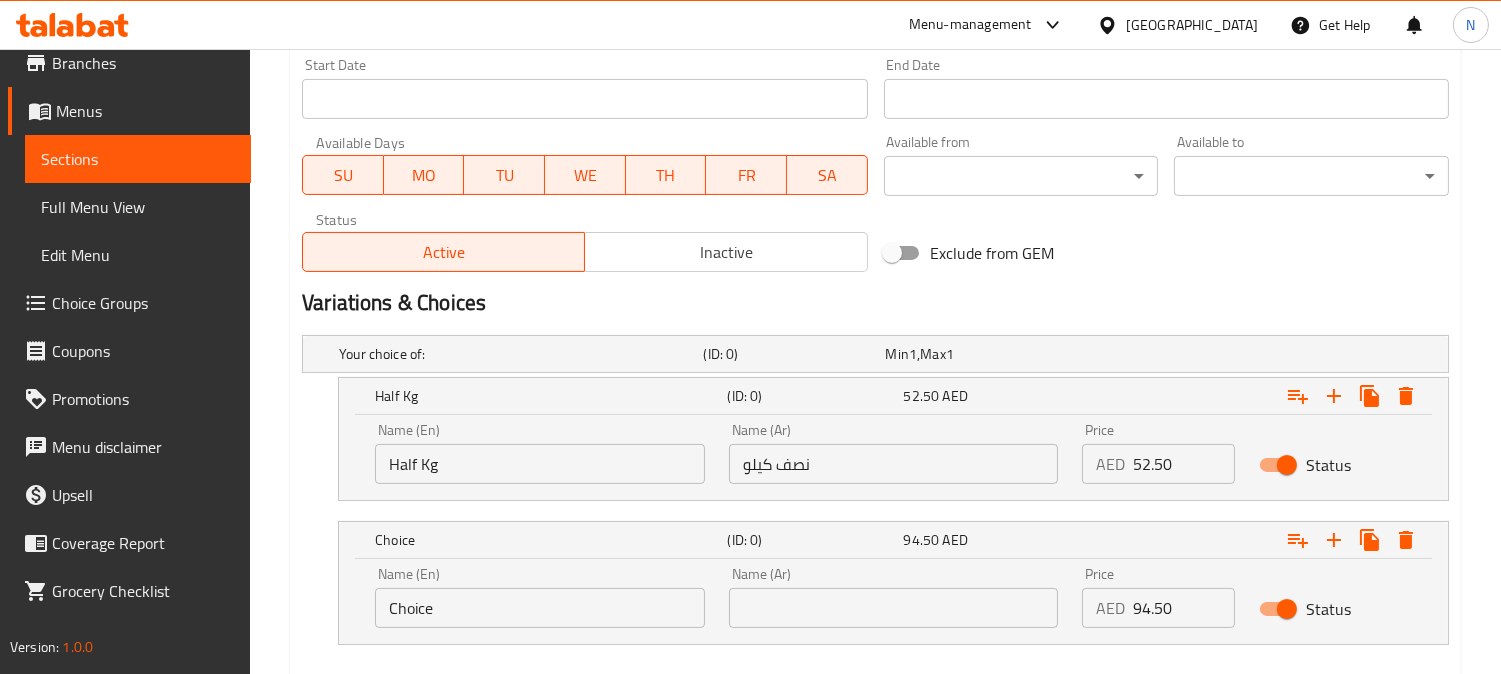 click on "Home / Restaurants management / Menus / Sections / item / create Meals  section Create new item Add item image Image Size: 1200 x 800 px / Image formats: jpg, png / 5MB Max. Item name (En)   * Grilled Chicken Item name (En)  * Item name (Ar)   * دجاج مشوي Item name (Ar)  * Description (En) Description (En) Description (Ar) Description (Ar) Product barcode Product barcode Product sku Product sku Price   * AED 0 Price  * Price on selection Free item Start Date Start Date End Date End Date Available Days SU MO TU WE TH FR SA Available from ​ ​ Available to ​ ​ Status Active Inactive Exclude from GEM Variations & Choices Your choice of: (ID: 0) Min 1  ,  Max 1 Name (En) Your choice of: Name (En) Name (Ar) اختيارك من: Name (Ar) Min 1 Min Max 1 Max Half Kg (ID: 0) 52.50   AED Name (En) Half Kg Name (En) Name (Ar) نصف كيلو Name (Ar) Price AED 52.50 Price Status Choice (ID: 0) 94.50   AED Name (En) Choice Name (En) Name (Ar) Name (Ar) Price AED 94.50 Price Status Create" at bounding box center [875, -5] 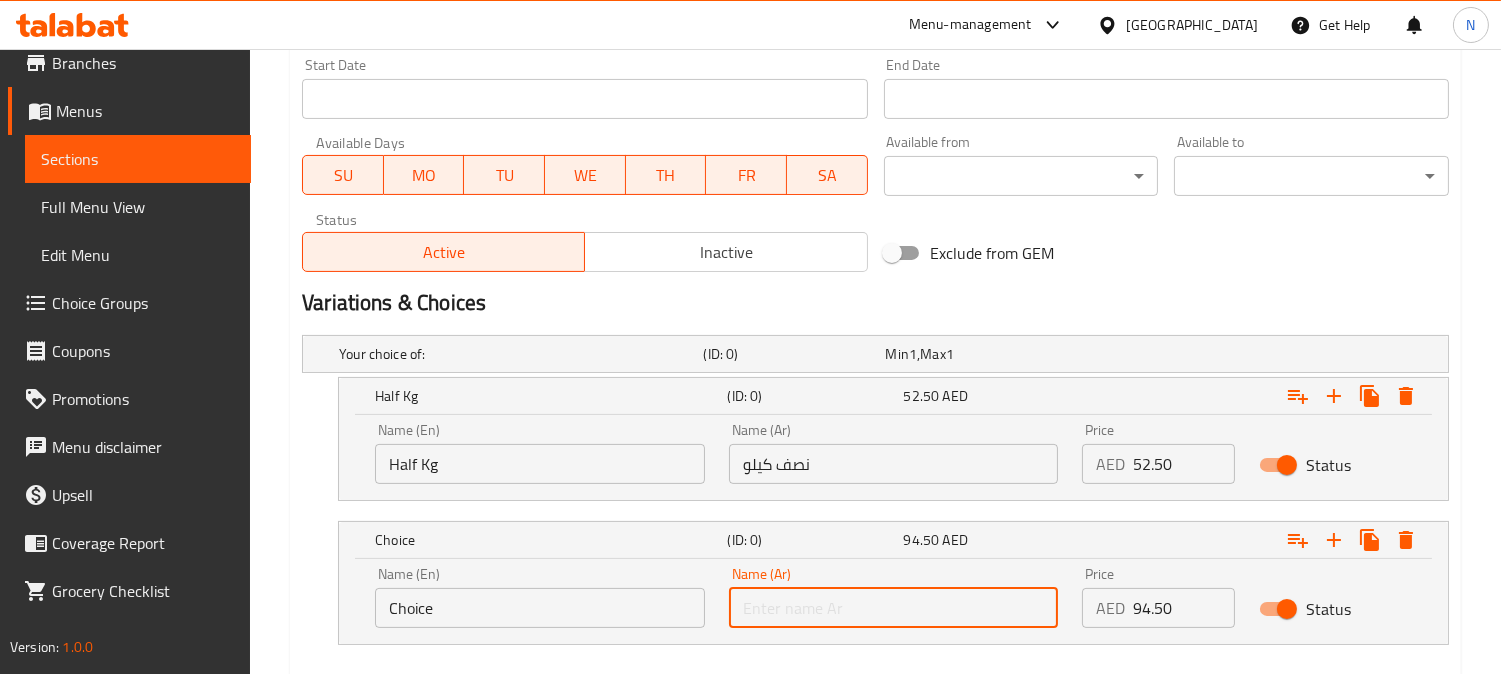 paste on "١ كيلو" 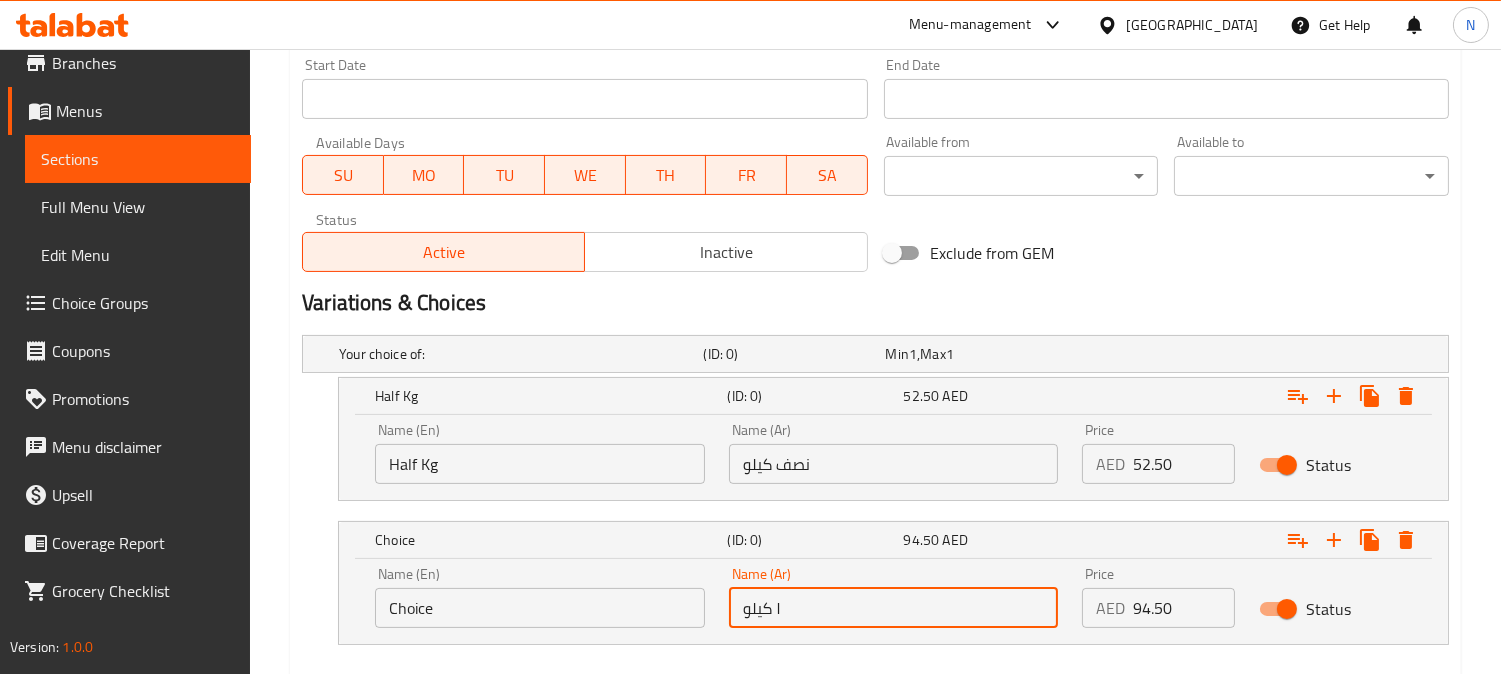 type on "١ كيلو" 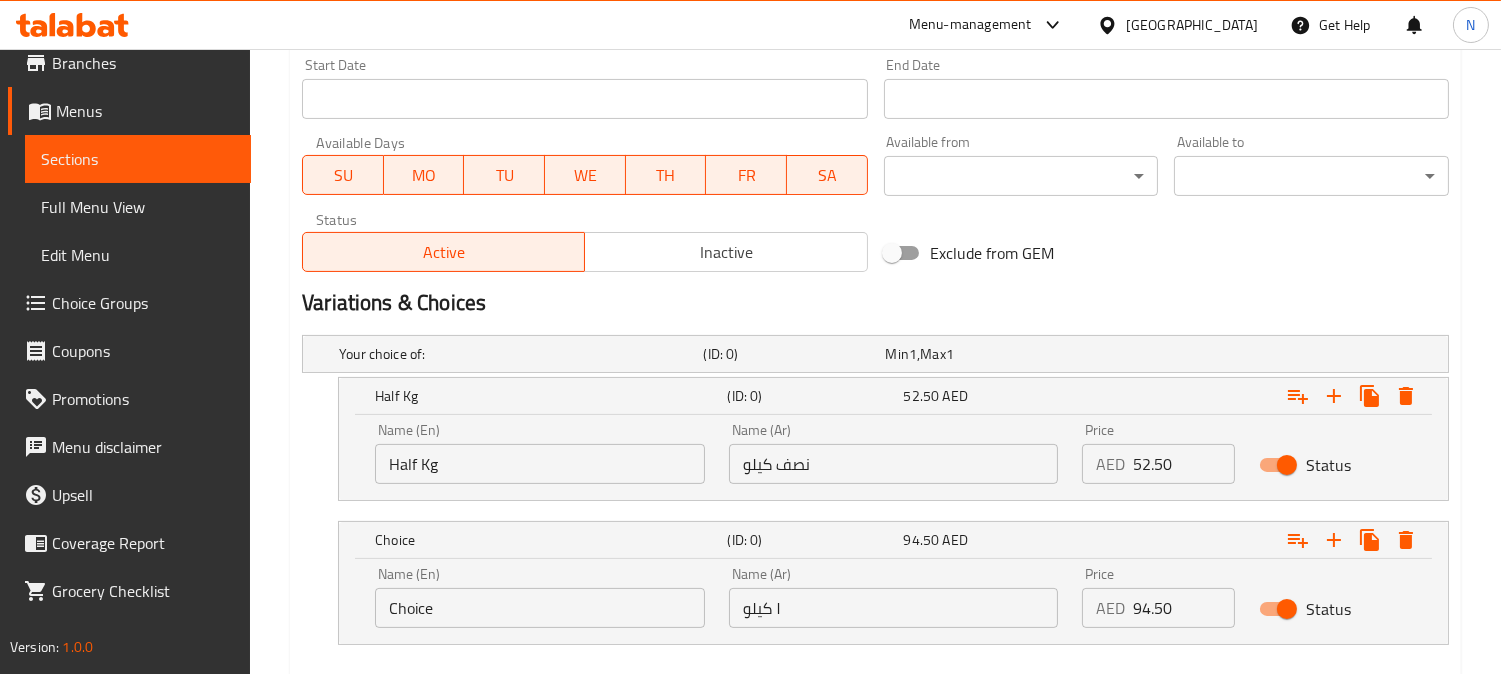 click on "Home / Restaurants management / Menus / Sections / item / create Meals  section Create new item Add item image Image Size: 1200 x 800 px / Image formats: jpg, png / 5MB Max. Item name (En)   * Grilled Chicken Item name (En)  * Item name (Ar)   * دجاج مشوي Item name (Ar)  * Description (En) Description (En) Description (Ar) Description (Ar) Product barcode Product barcode Product sku Product sku Price   * AED 0 Price  * Price on selection Free item Start Date Start Date End Date End Date Available Days SU MO TU WE TH FR SA Available from ​ ​ Available to ​ ​ Status Active Inactive Exclude from GEM Variations & Choices Your choice of: (ID: 0) Min 1  ,  Max 1 Name (En) Your choice of: Name (En) Name (Ar) اختيارك من: Name (Ar) Min 1 Min Max 1 Max Half Kg (ID: 0) 52.50   AED Name (En) Half Kg Name (En) Name (Ar) نصف كيلو Name (Ar) Price AED 52.50 Price Status Choice (ID: 0) 94.50   AED Name (En) Choice Name (En) Name (Ar) ١ كيلو Name (Ar) Price AED 94.50 Price Status" at bounding box center [875, -5] 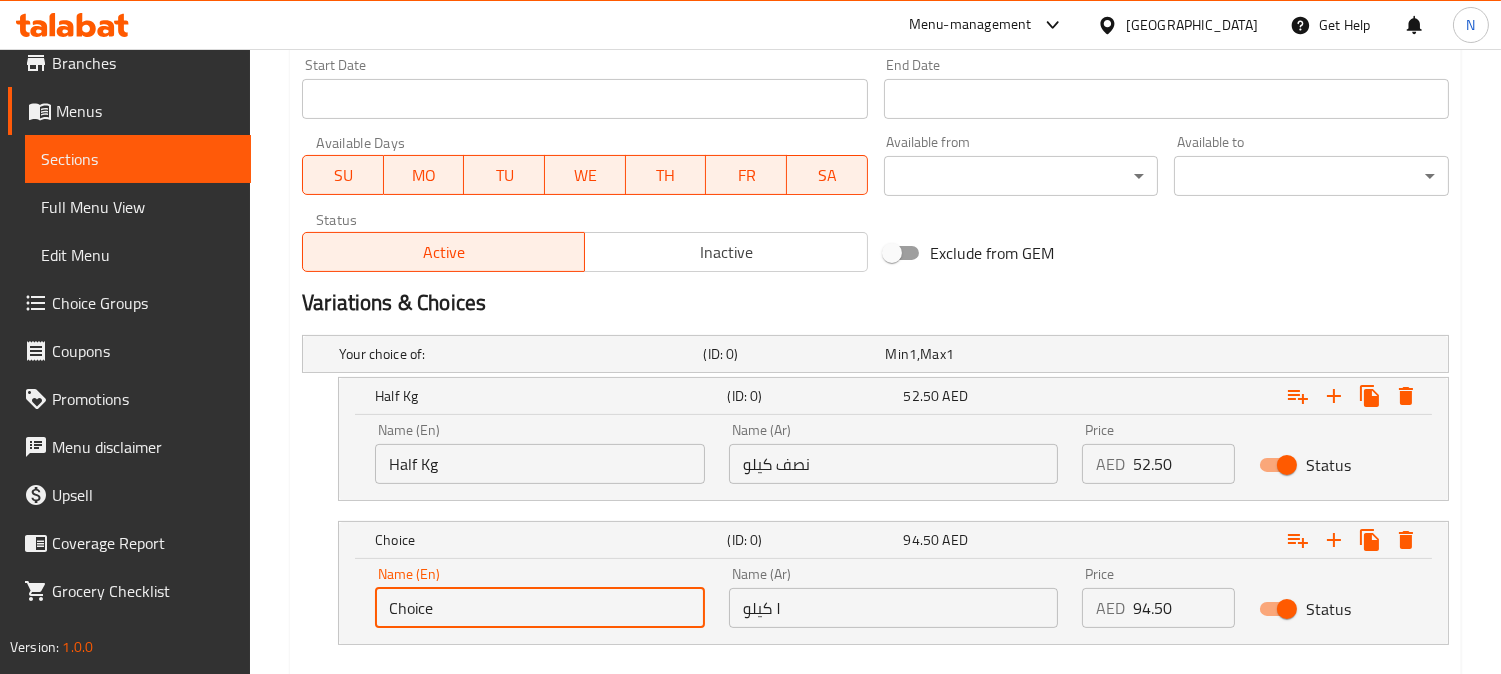 paste on "1kg" 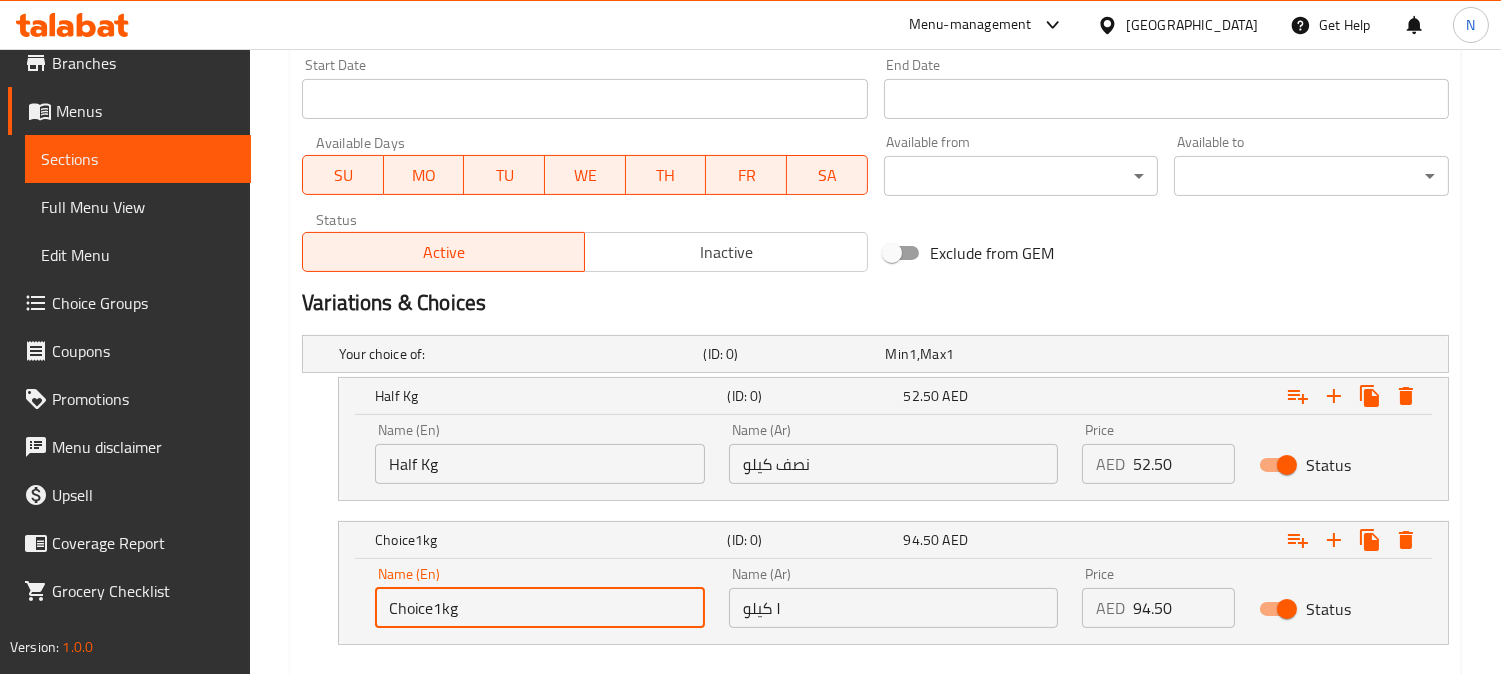 click on "Choice1kg" at bounding box center (540, 608) 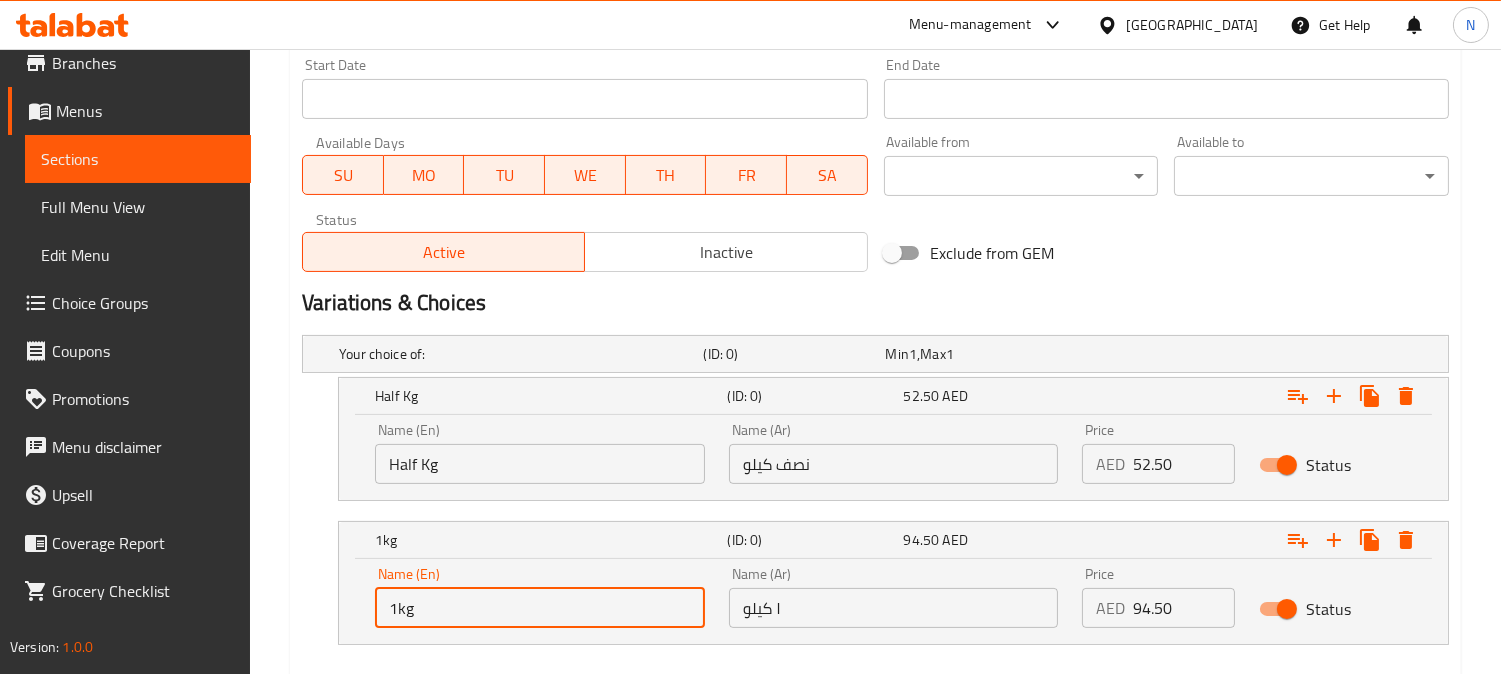 click on "1kg" at bounding box center (540, 608) 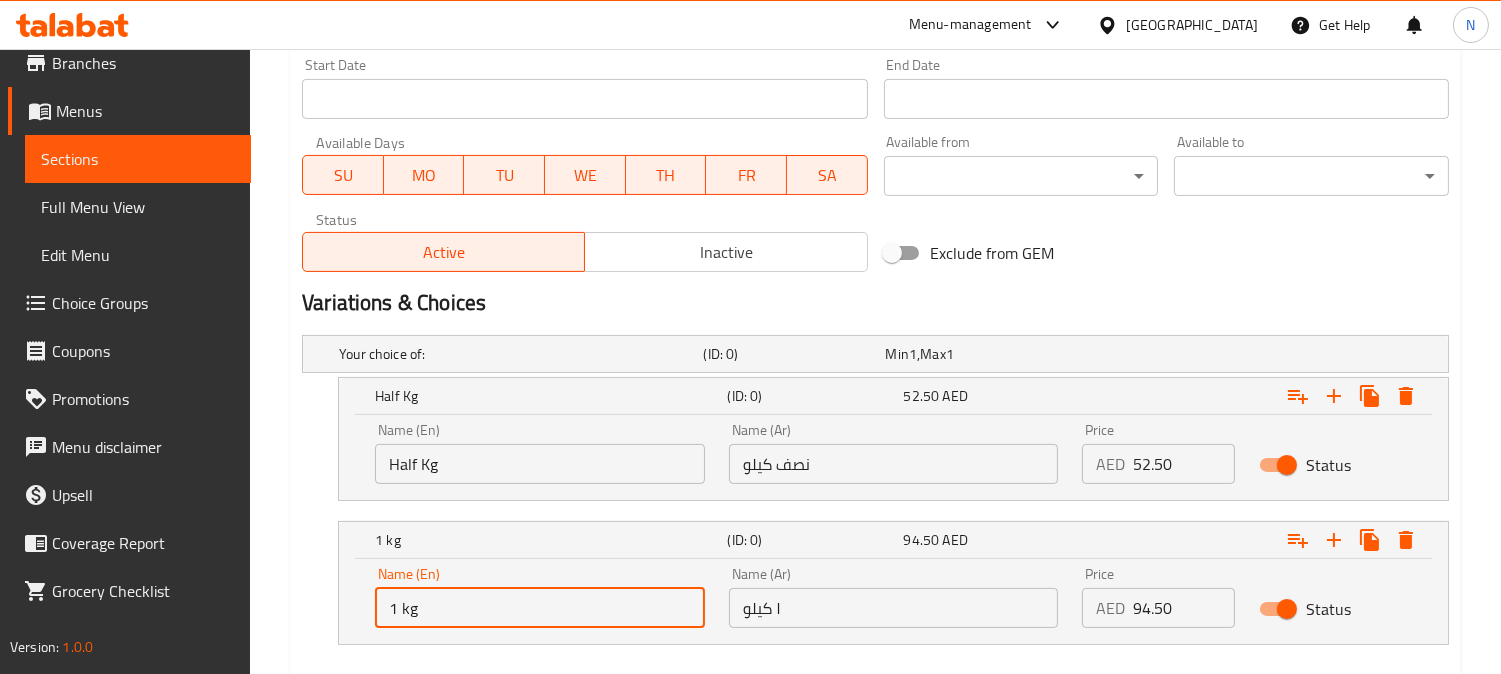 click on "1 kg" at bounding box center [540, 608] 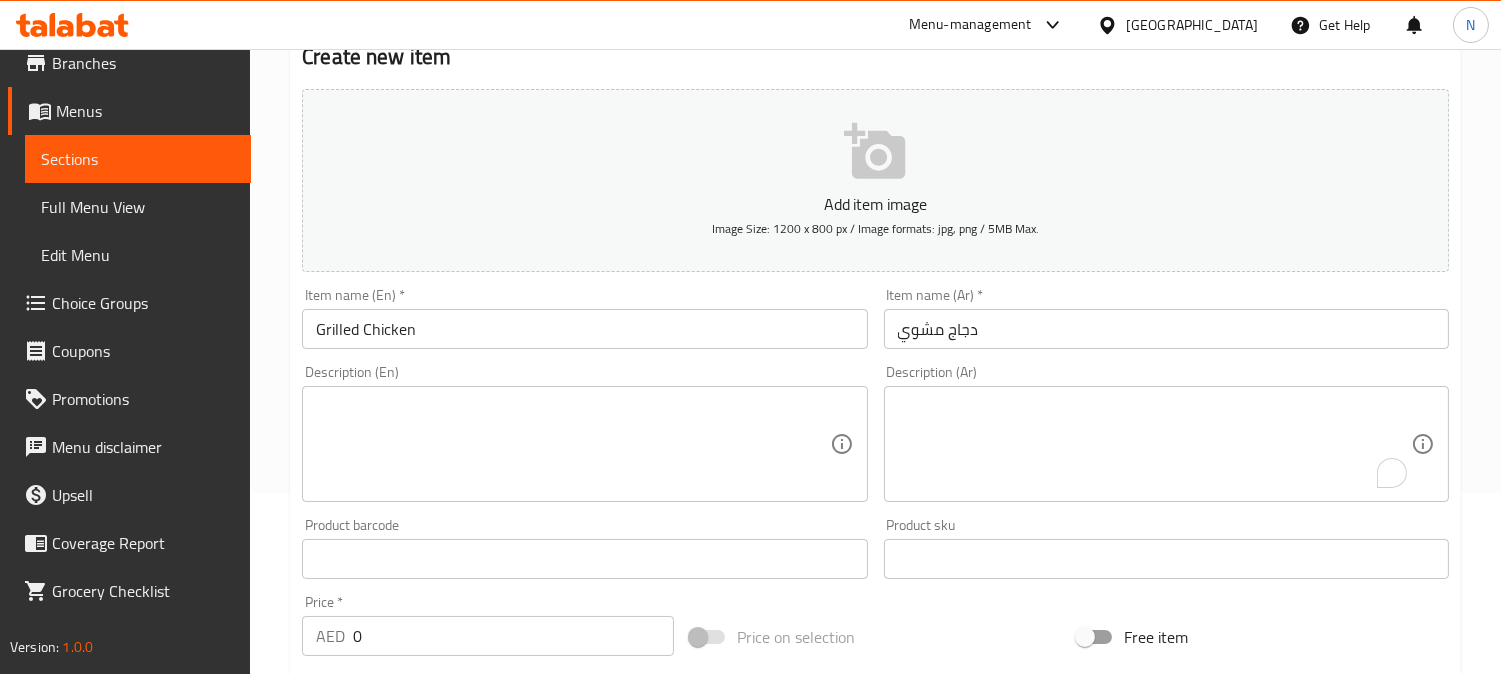 scroll, scrollTop: 177, scrollLeft: 0, axis: vertical 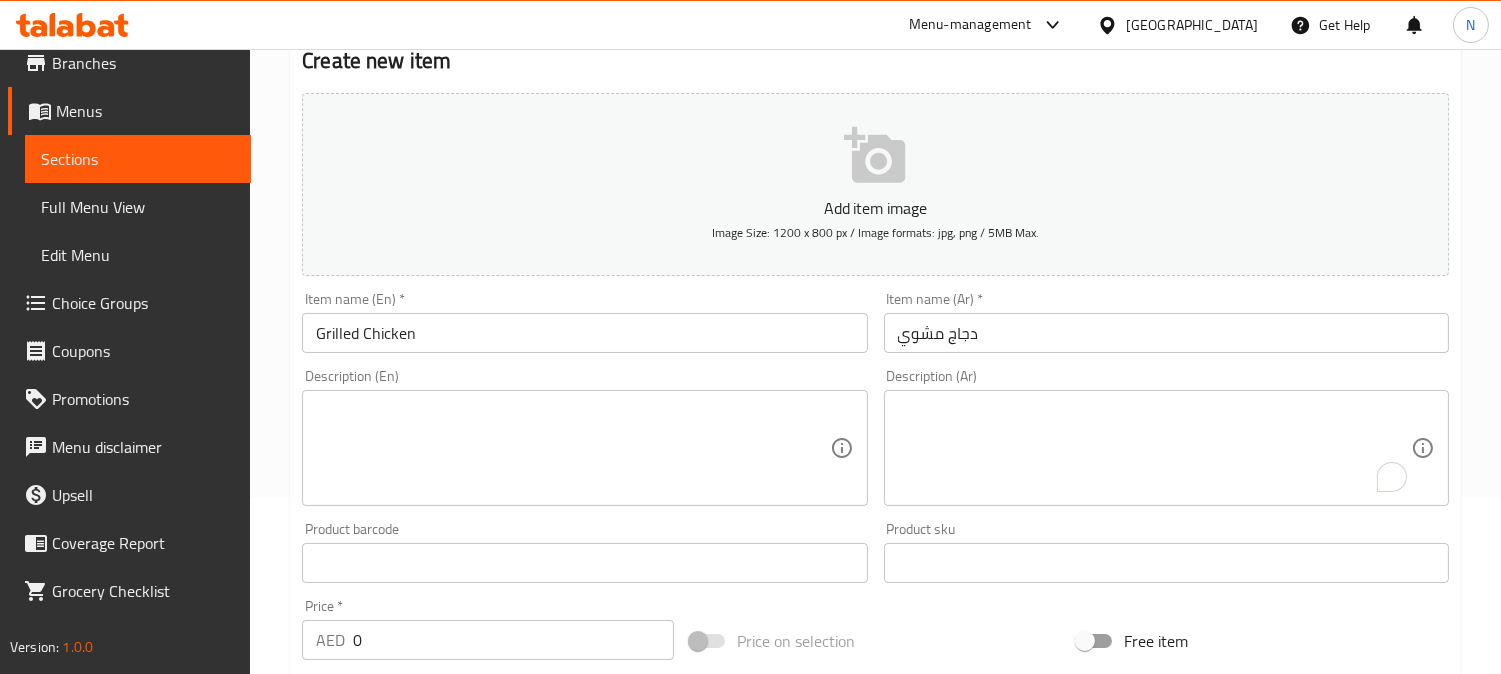 type on "1 Kg" 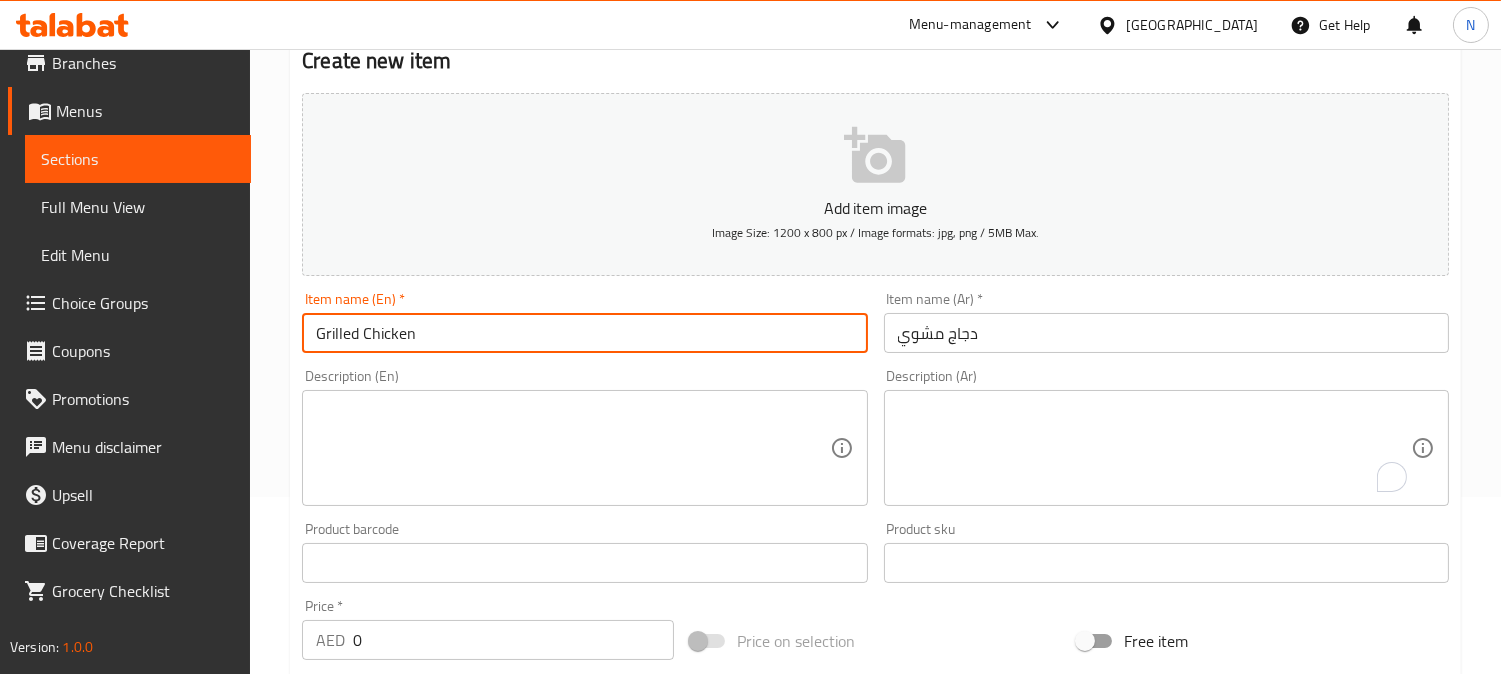 click on "Grilled Chicken" at bounding box center [584, 333] 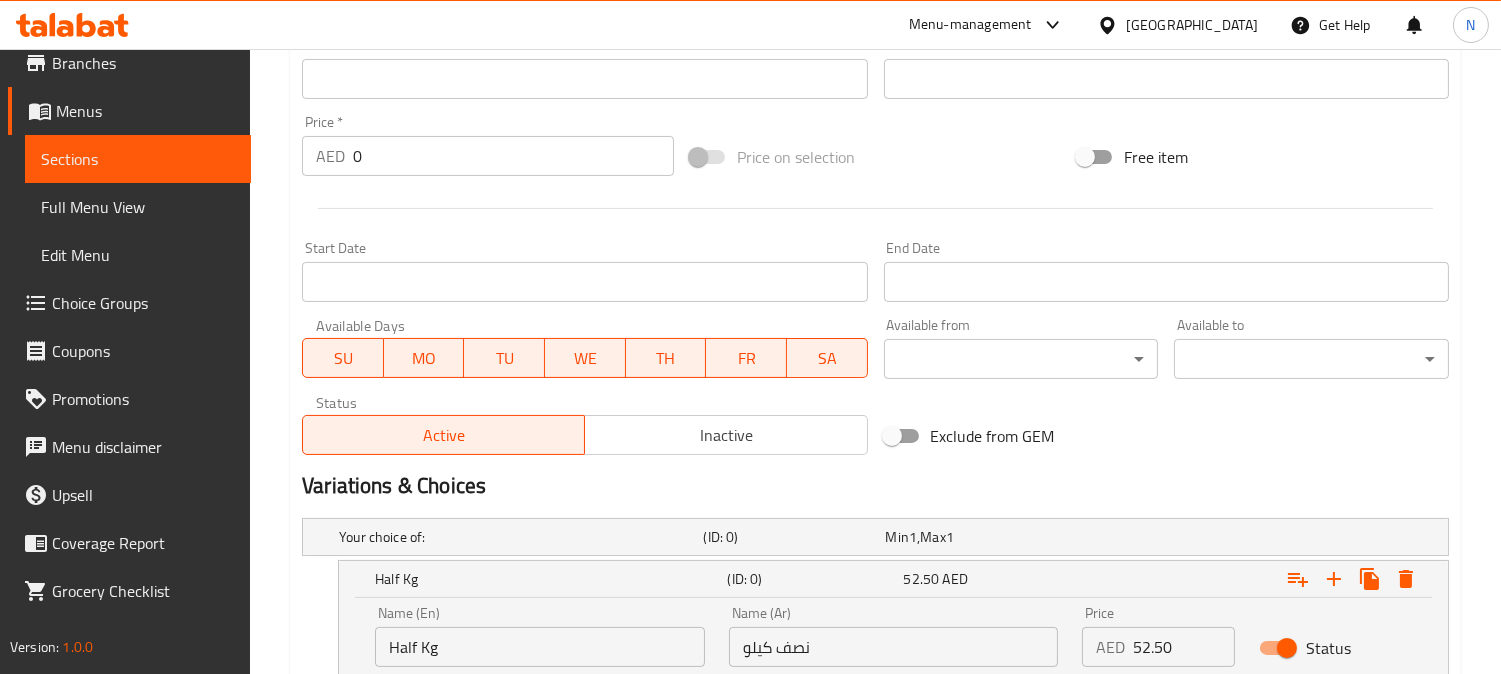 scroll, scrollTop: 955, scrollLeft: 0, axis: vertical 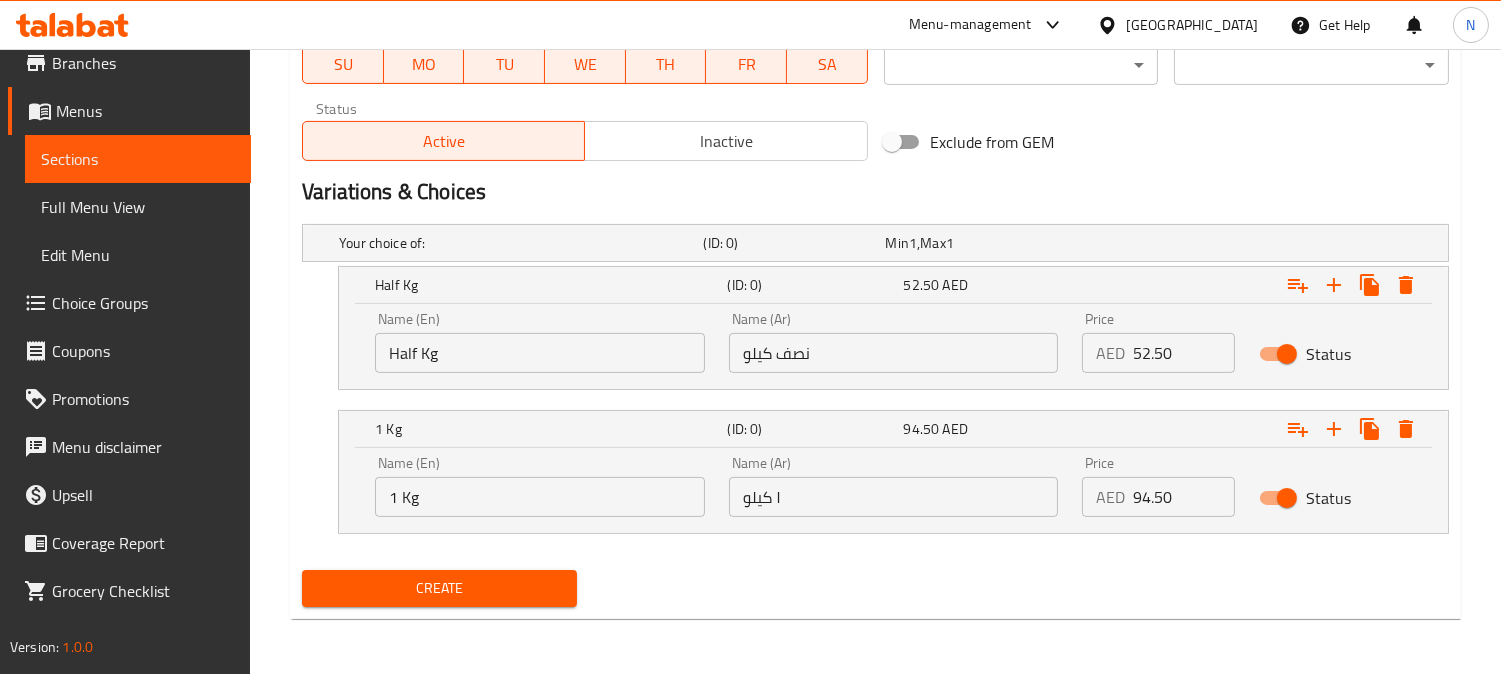 click on "Create" at bounding box center (439, 588) 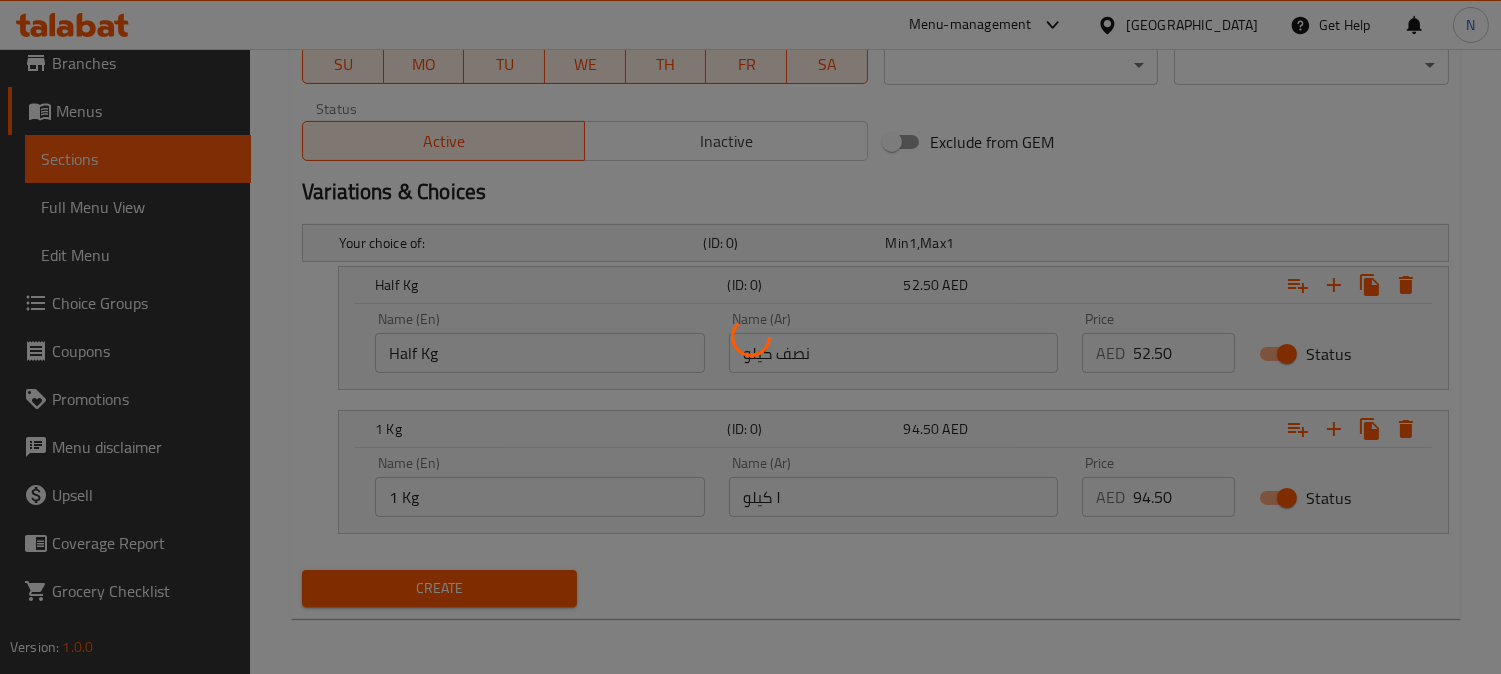 type 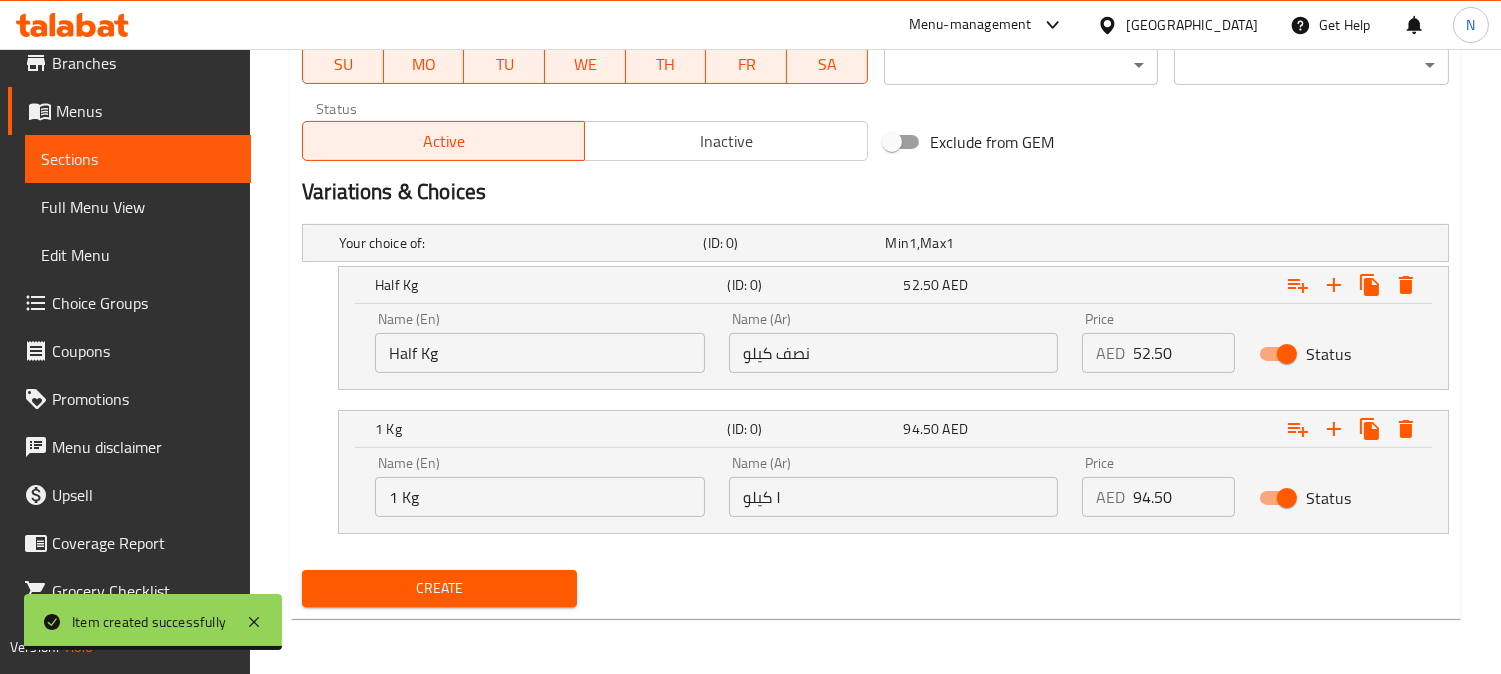 drag, startPoint x: 1491, startPoint y: 374, endPoint x: 1478, endPoint y: 376, distance: 13.152946 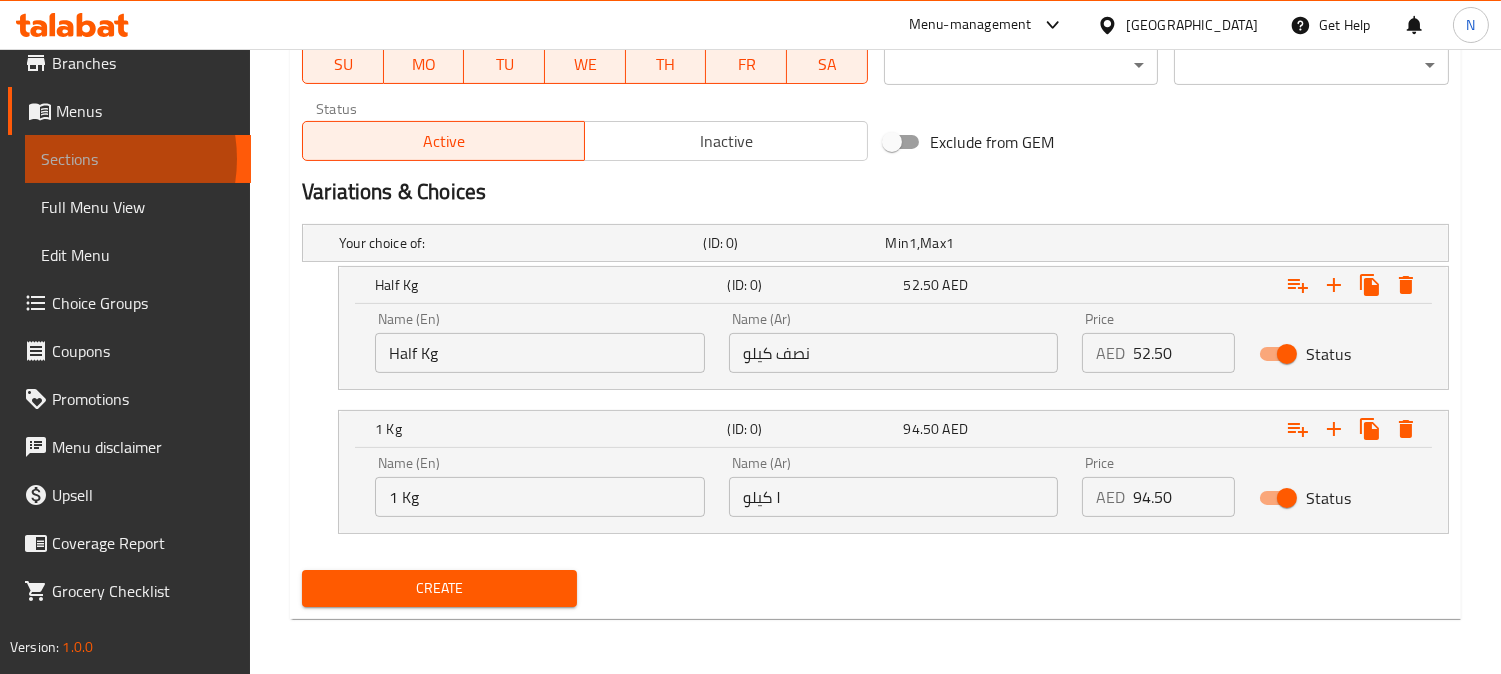 click on "Sections" at bounding box center (138, 159) 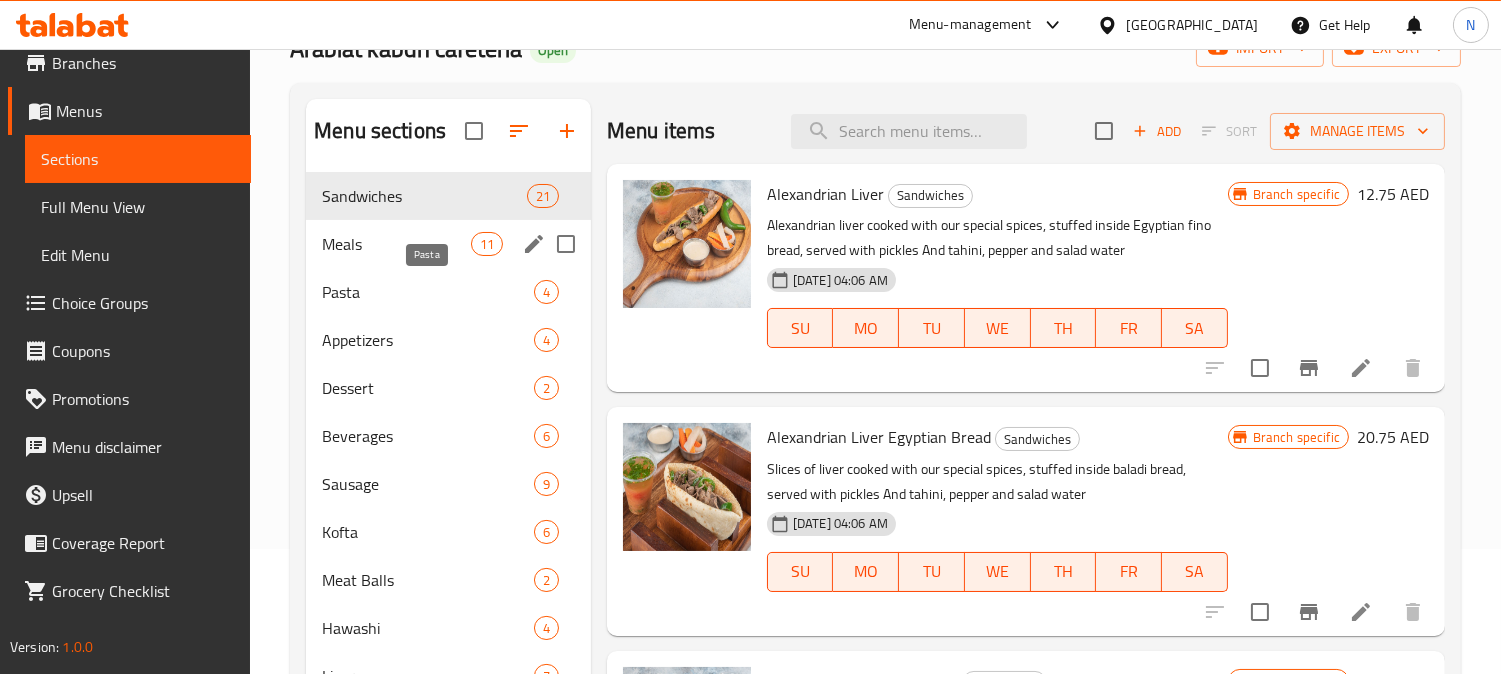 scroll, scrollTop: 57, scrollLeft: 0, axis: vertical 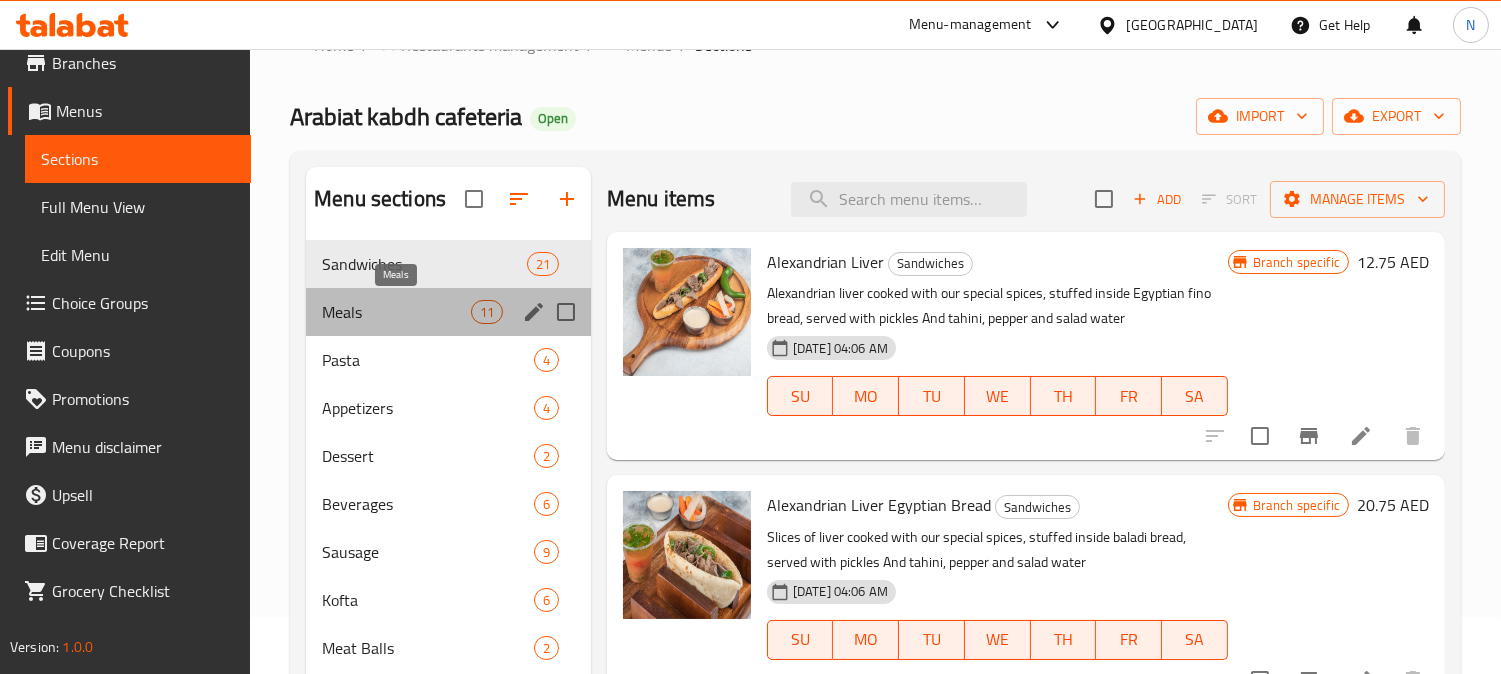 click on "Meals" at bounding box center (396, 312) 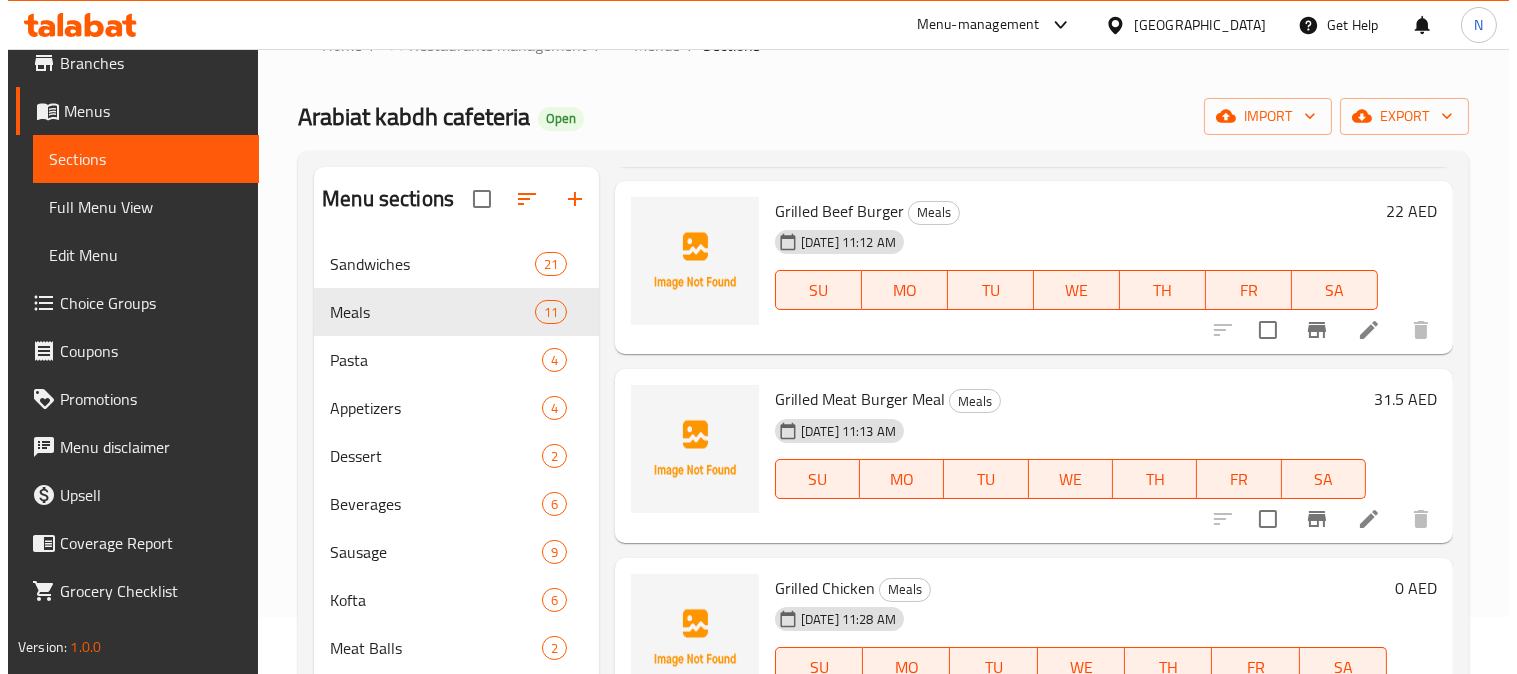 scroll, scrollTop: 888, scrollLeft: 0, axis: vertical 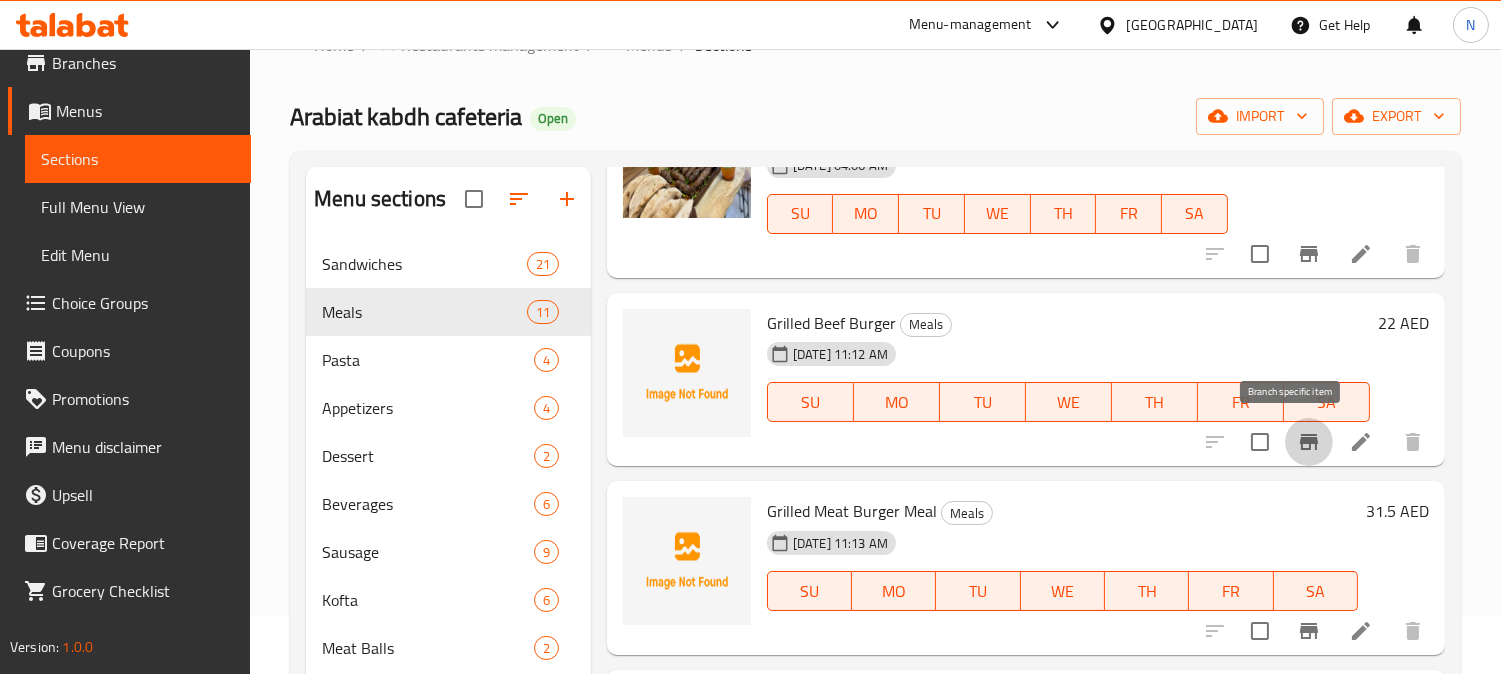 click 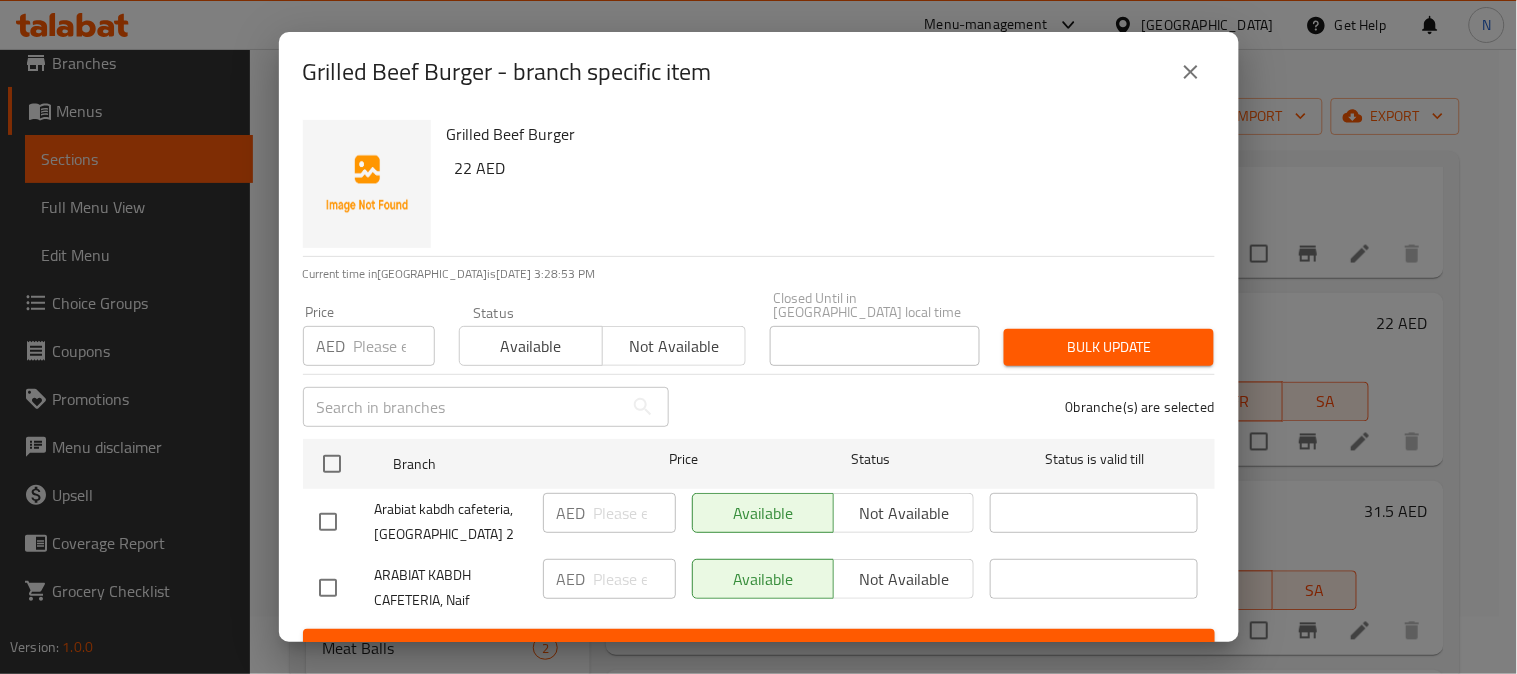 click at bounding box center [328, 588] 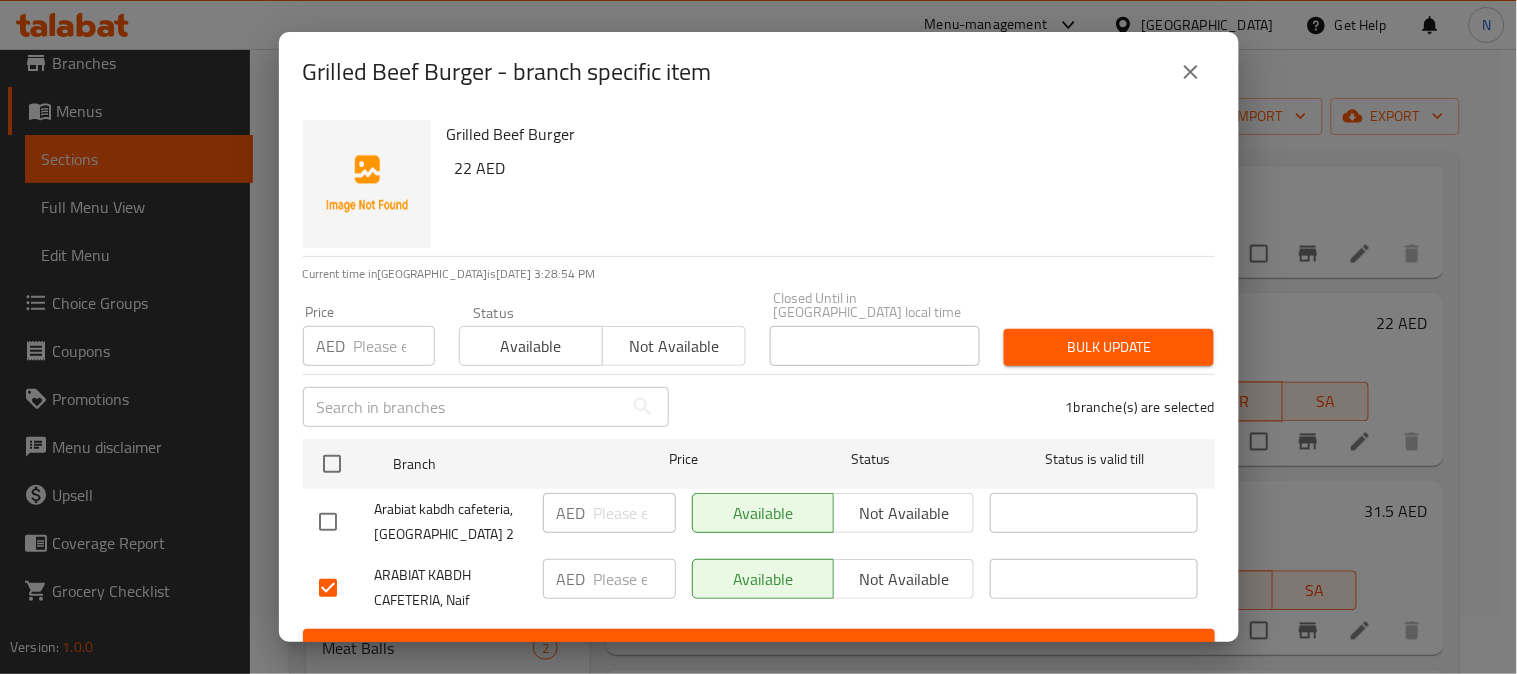 click on "Not available" at bounding box center [904, 579] 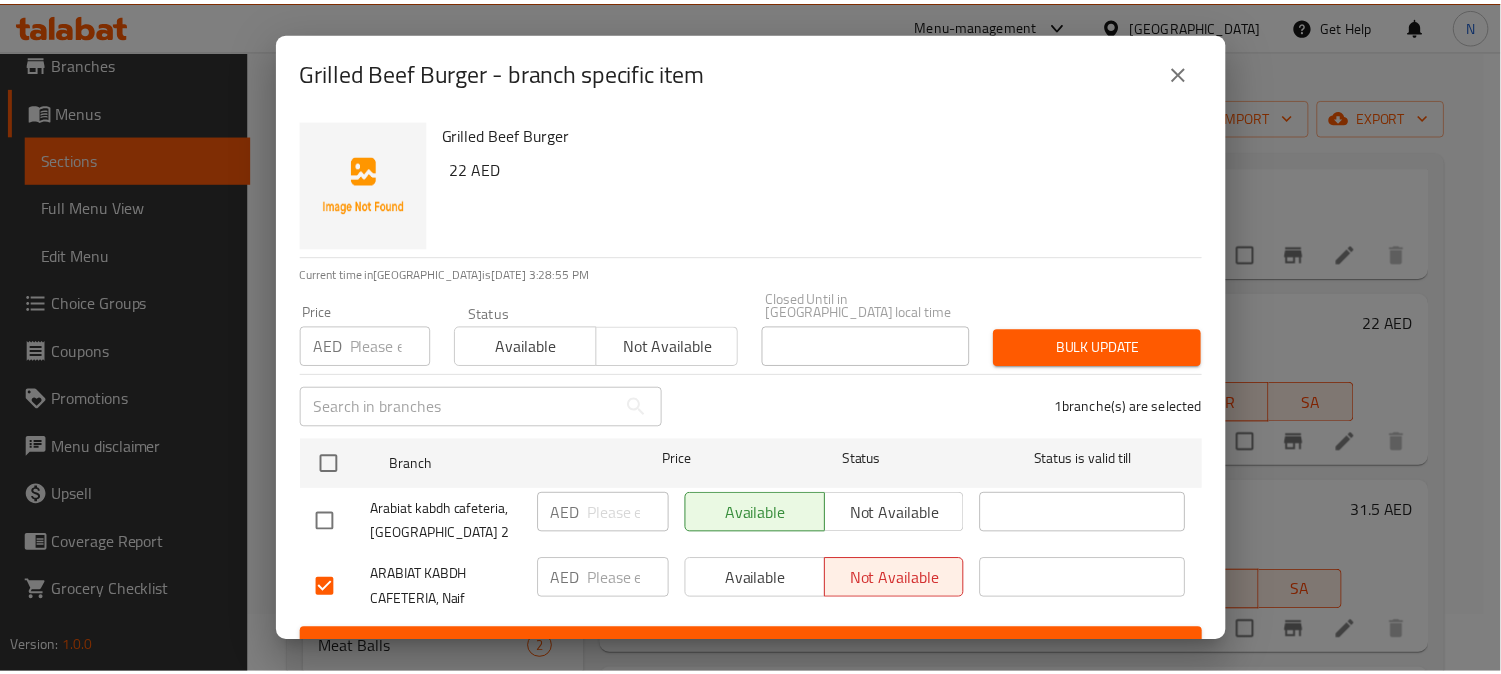 scroll, scrollTop: 31, scrollLeft: 0, axis: vertical 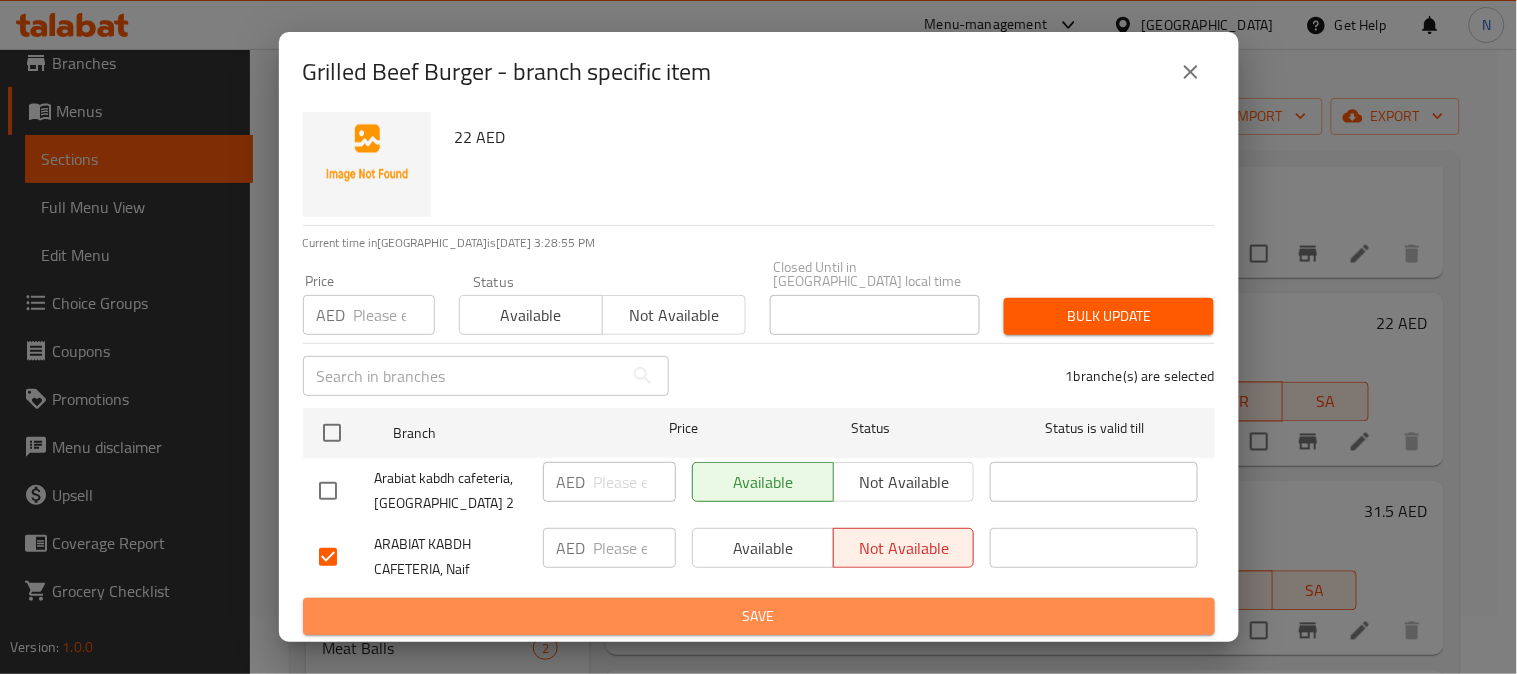 click on "Save" at bounding box center (759, 616) 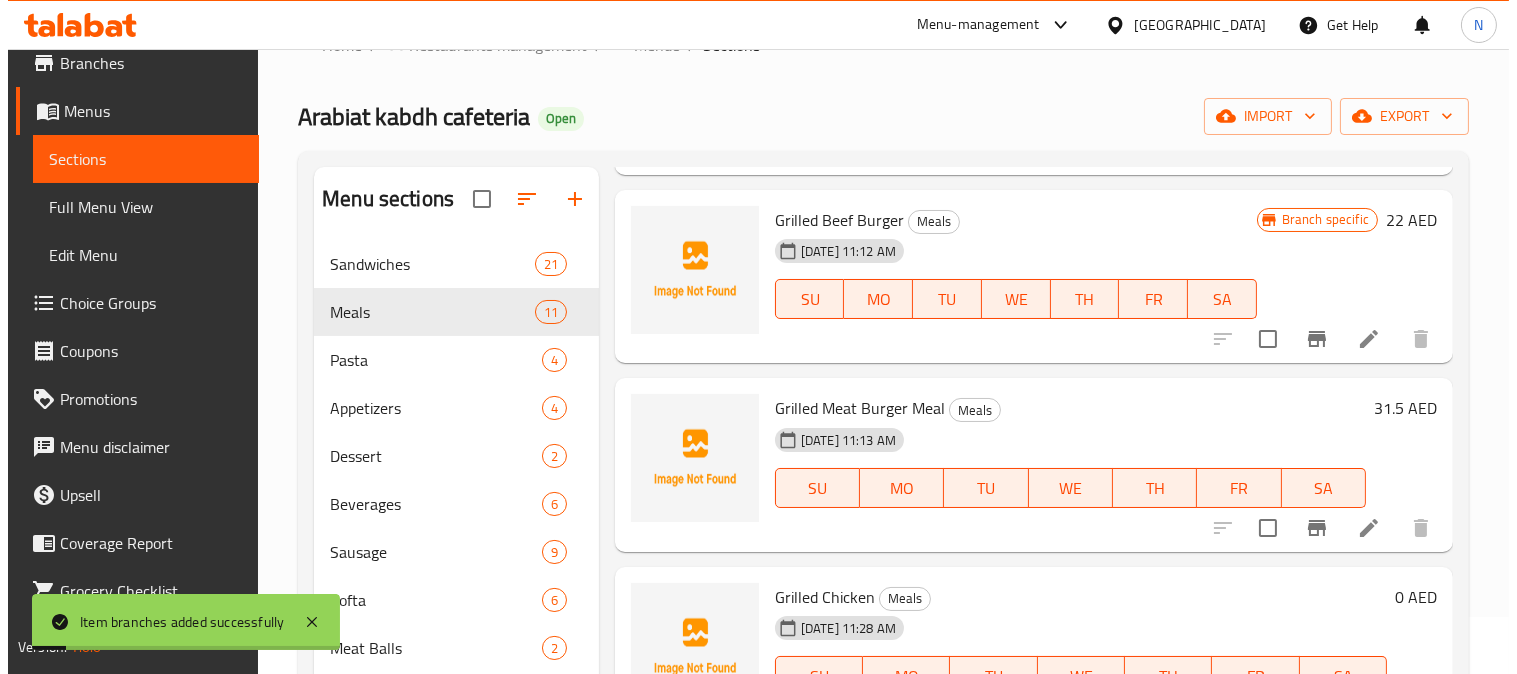 scroll, scrollTop: 1111, scrollLeft: 0, axis: vertical 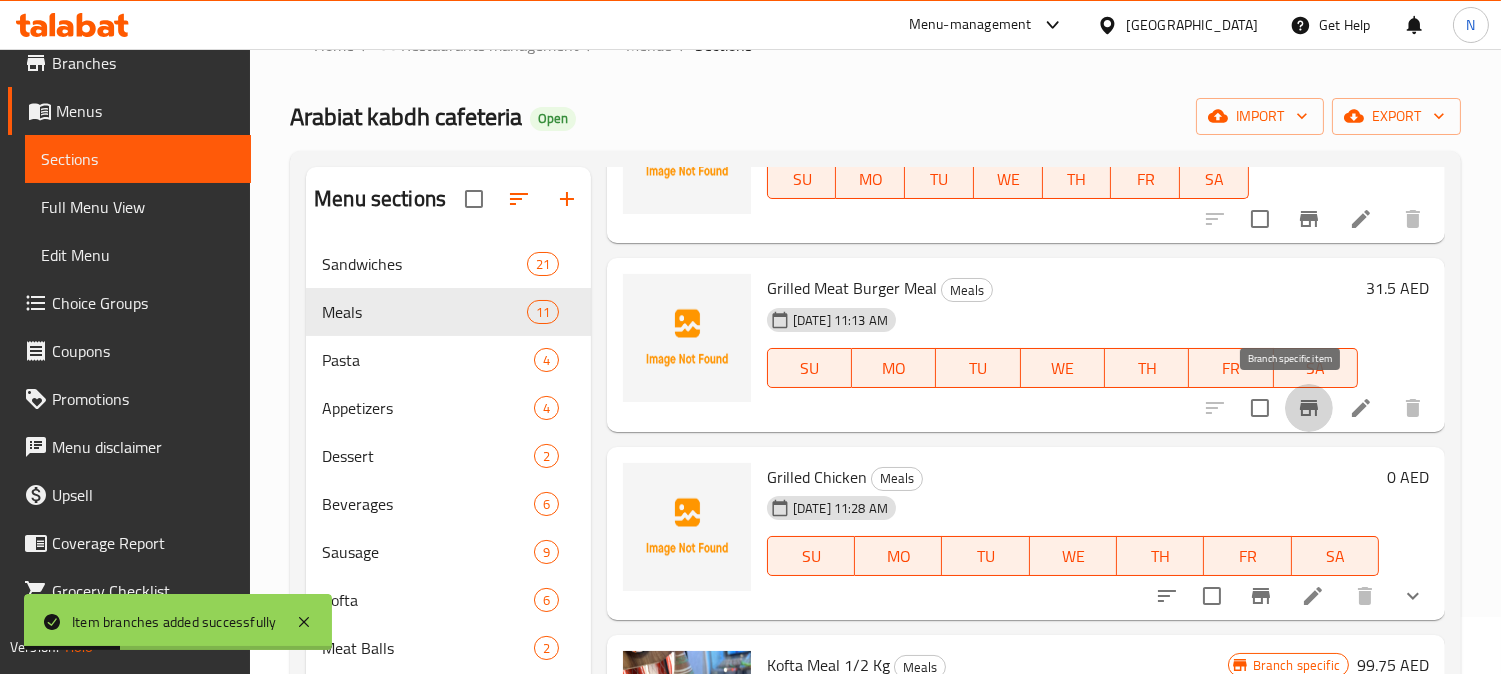click 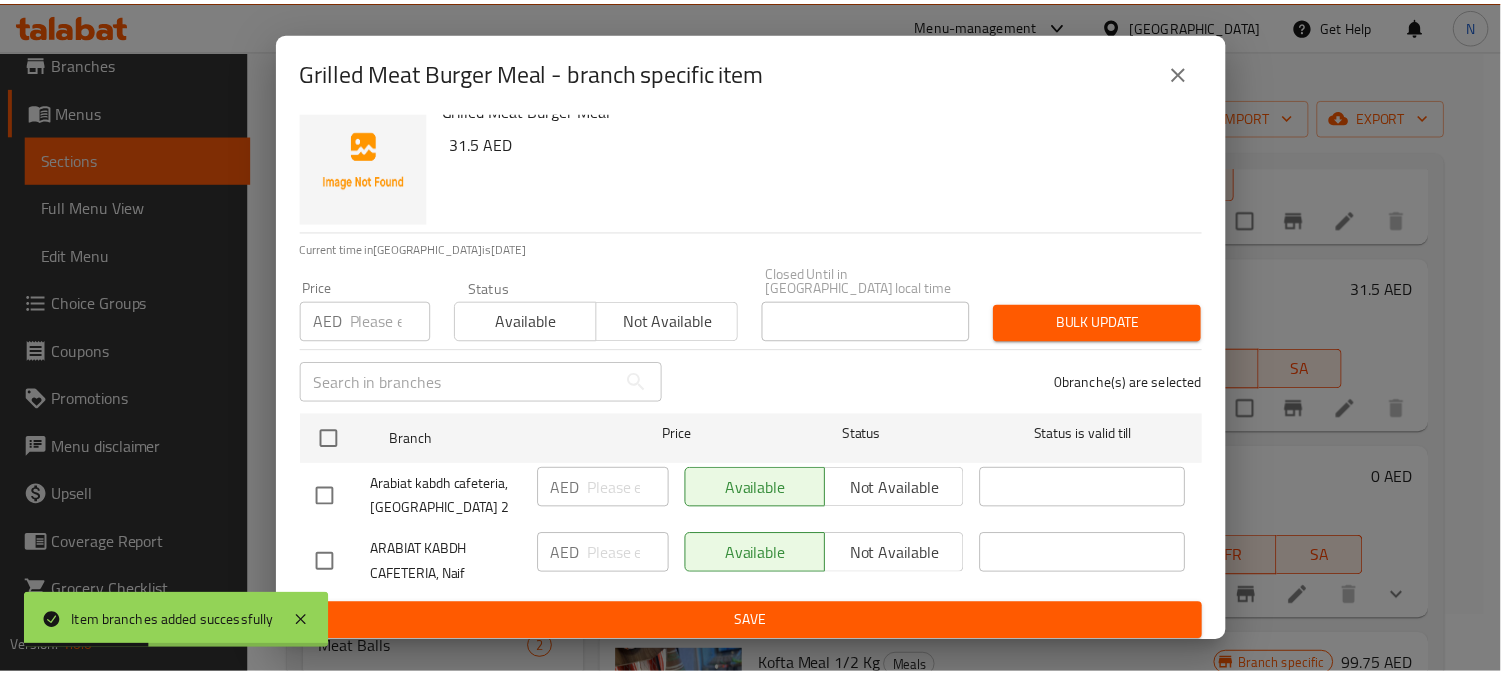 scroll, scrollTop: 31, scrollLeft: 0, axis: vertical 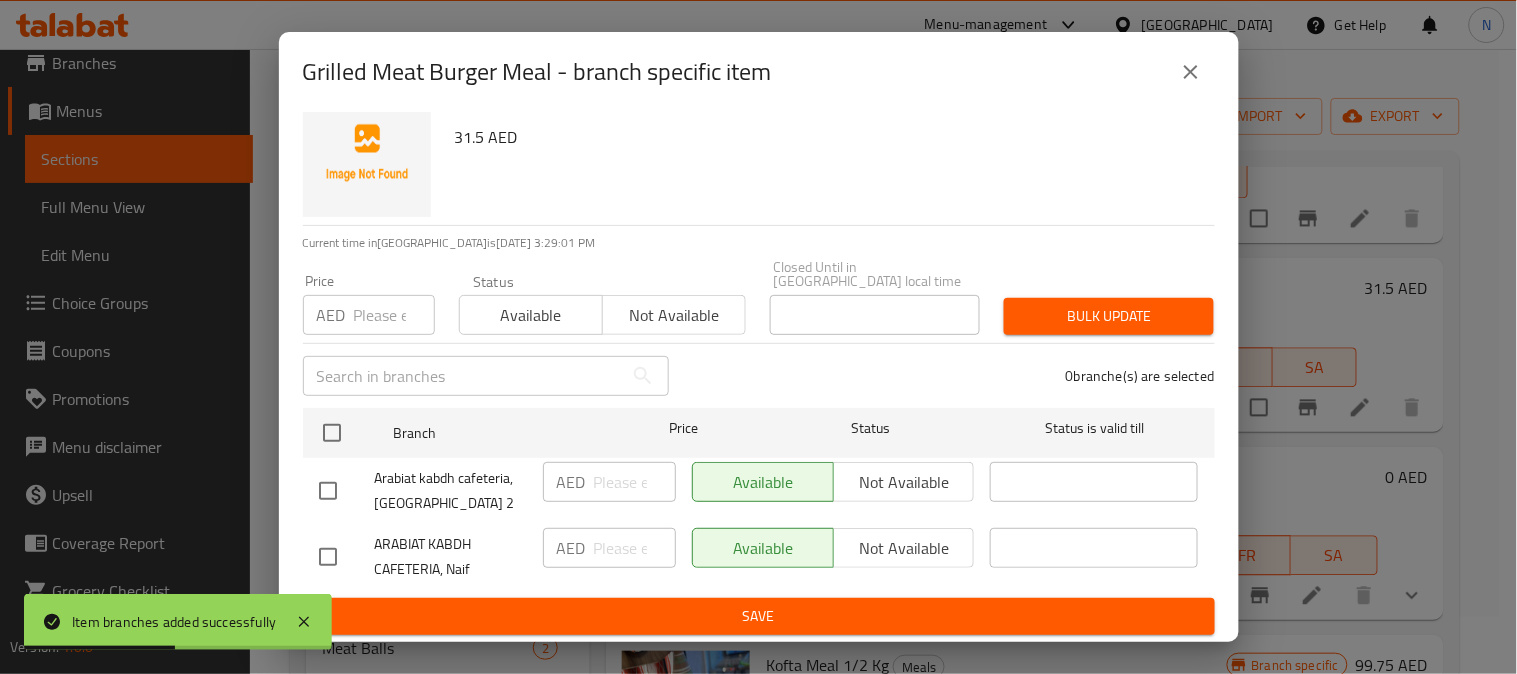 click at bounding box center [328, 557] 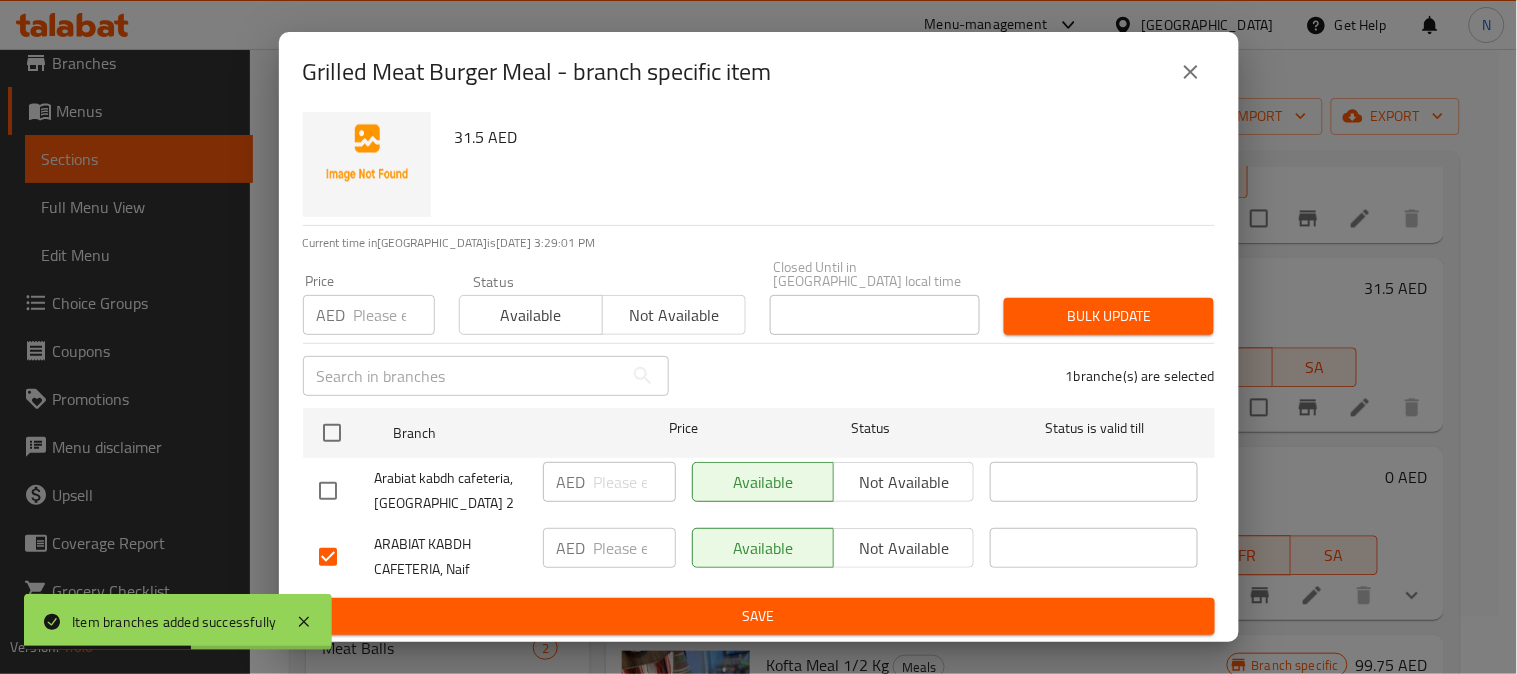click on "Not available" at bounding box center (904, 548) 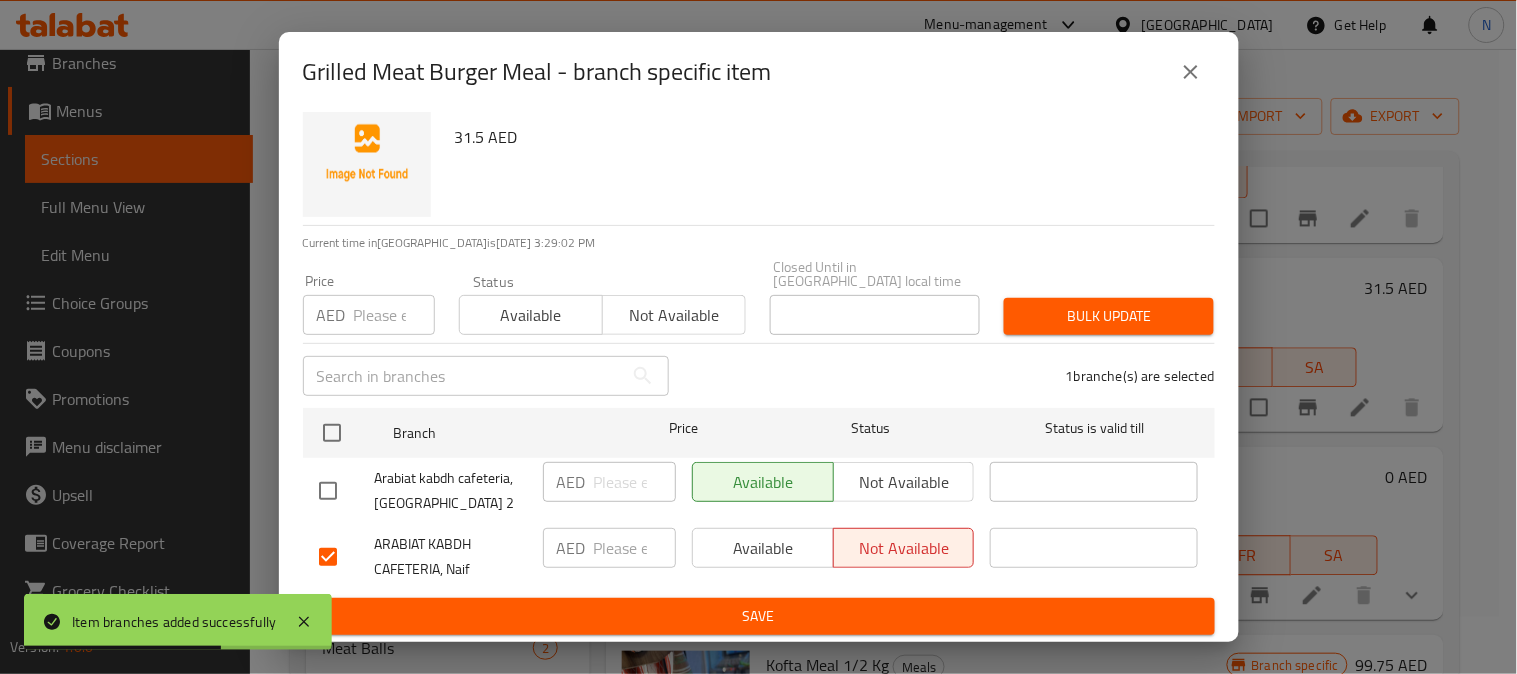 click on "Save" at bounding box center [759, 616] 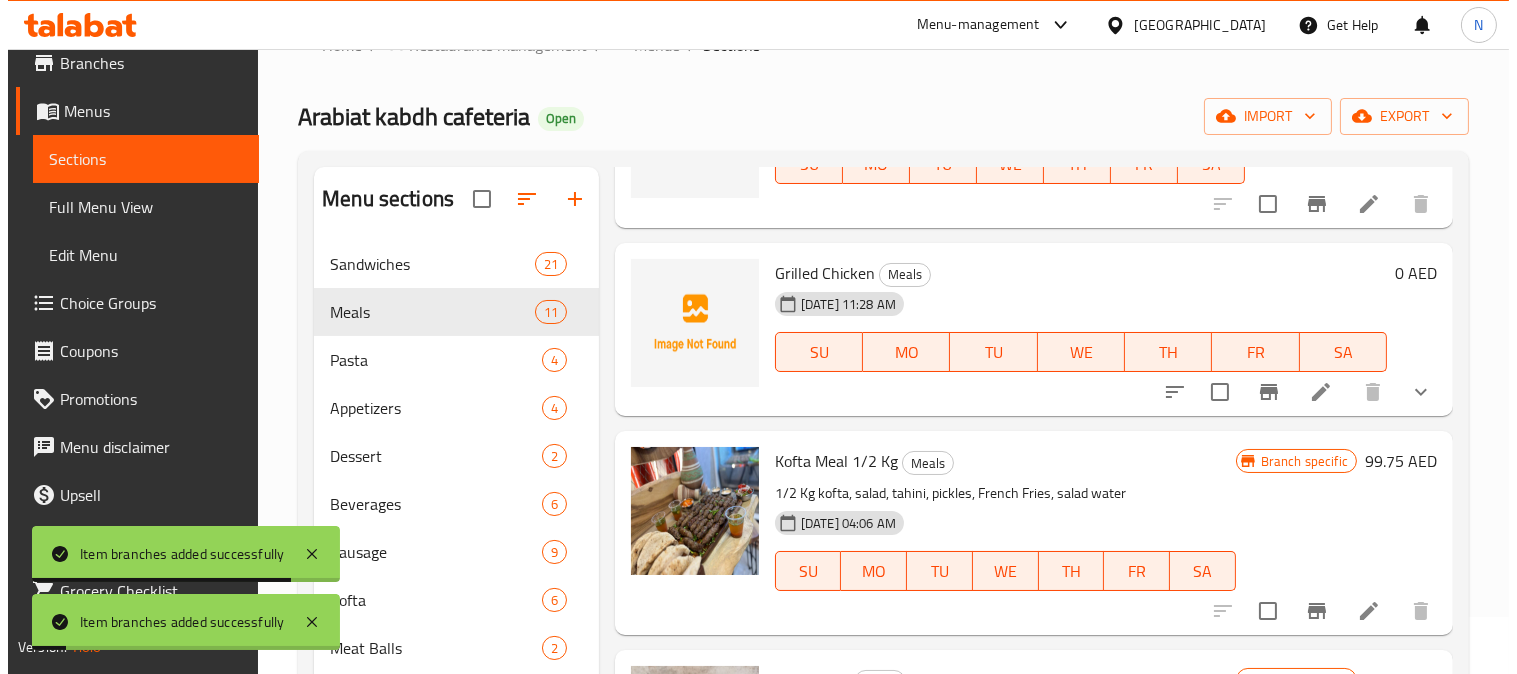 scroll, scrollTop: 1333, scrollLeft: 0, axis: vertical 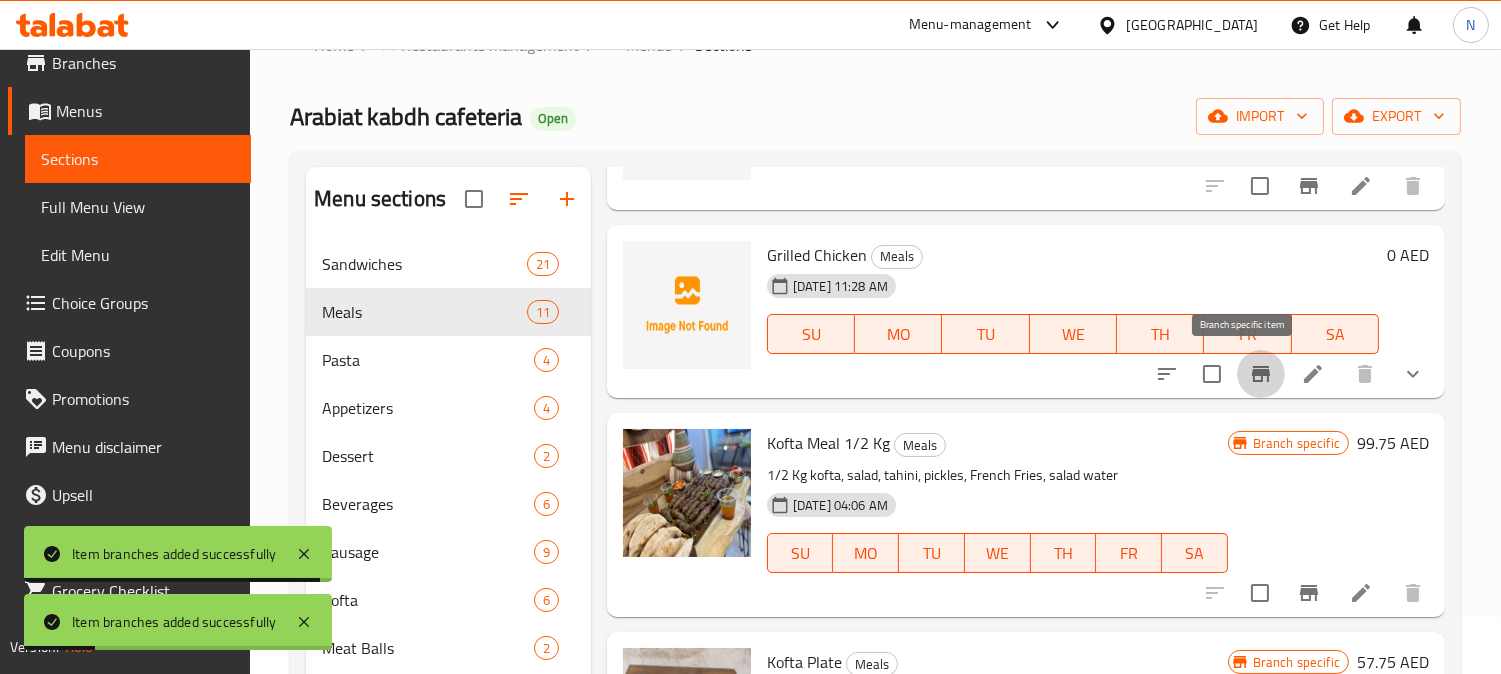 click 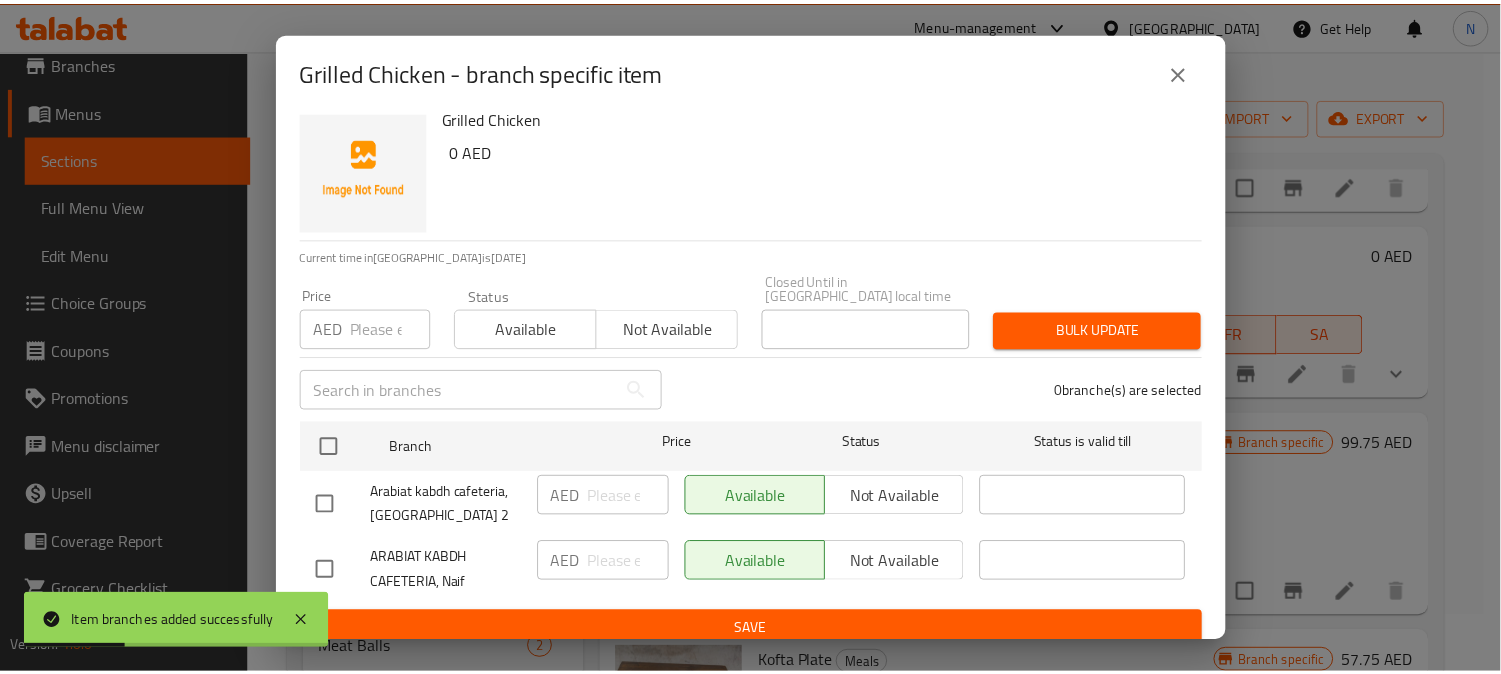 scroll, scrollTop: 31, scrollLeft: 0, axis: vertical 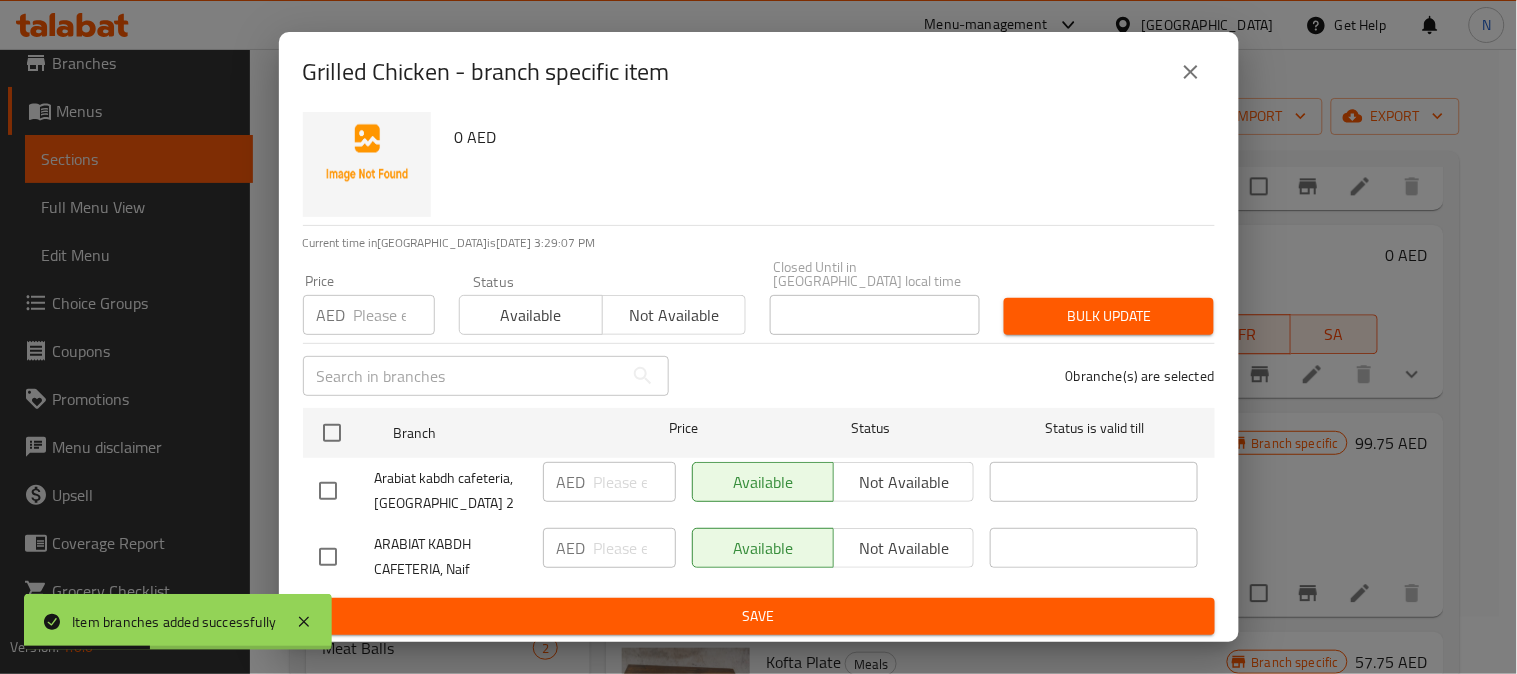 click at bounding box center (328, 557) 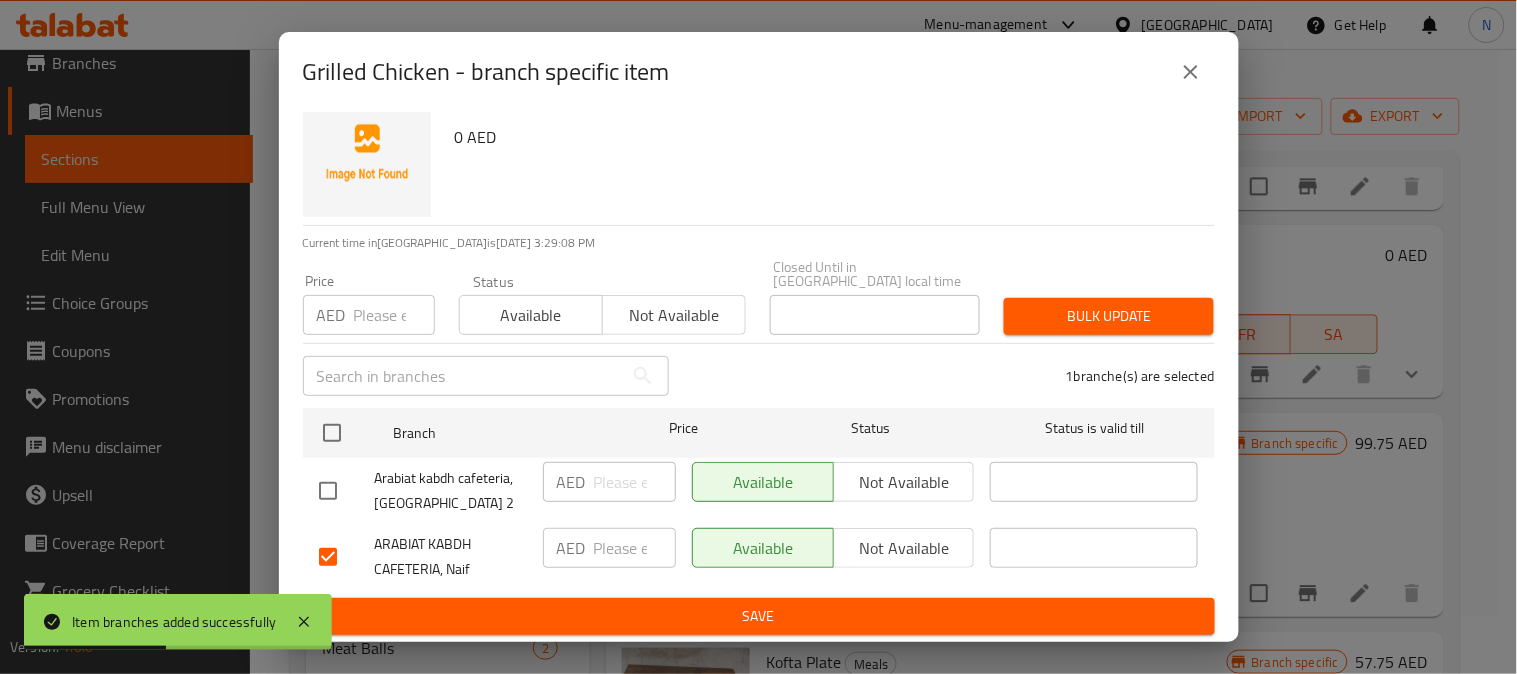 click on "Not available" at bounding box center (904, 548) 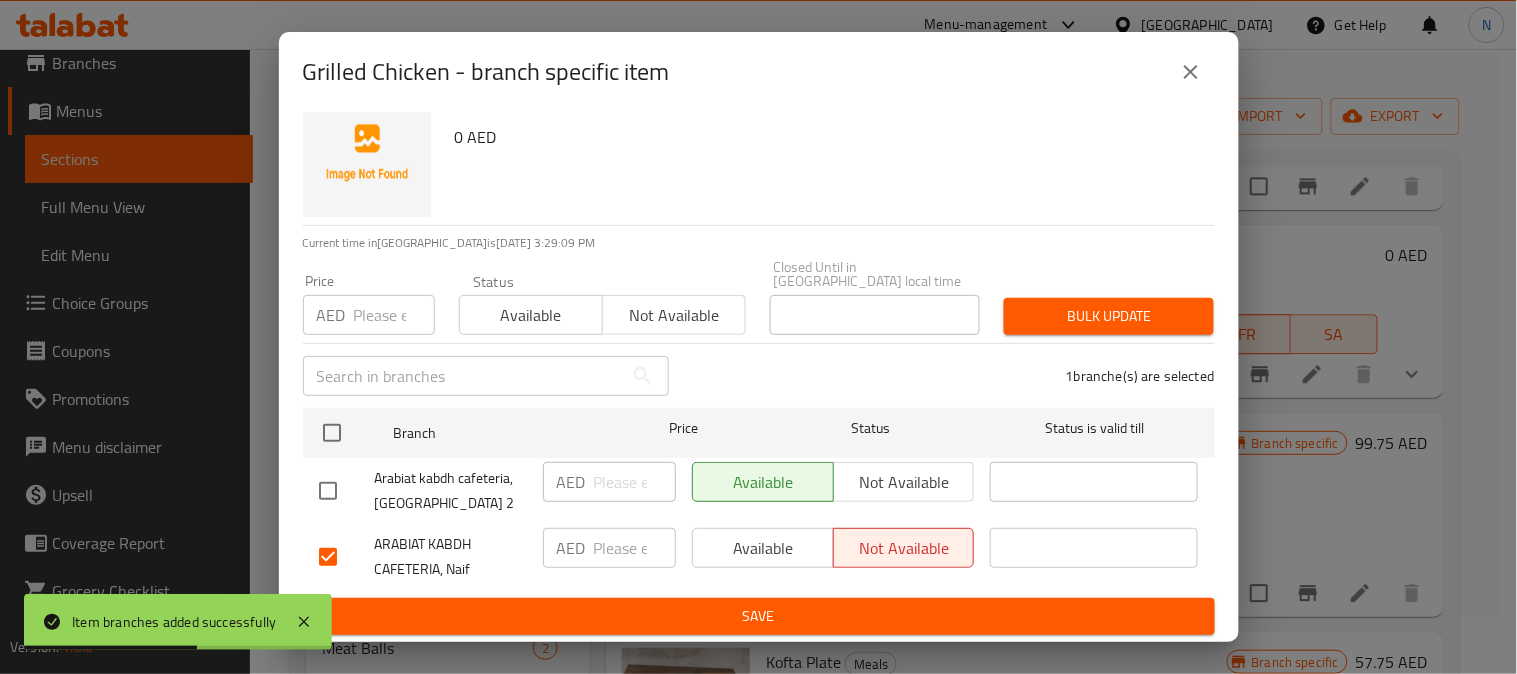 click on "Save" at bounding box center [759, 616] 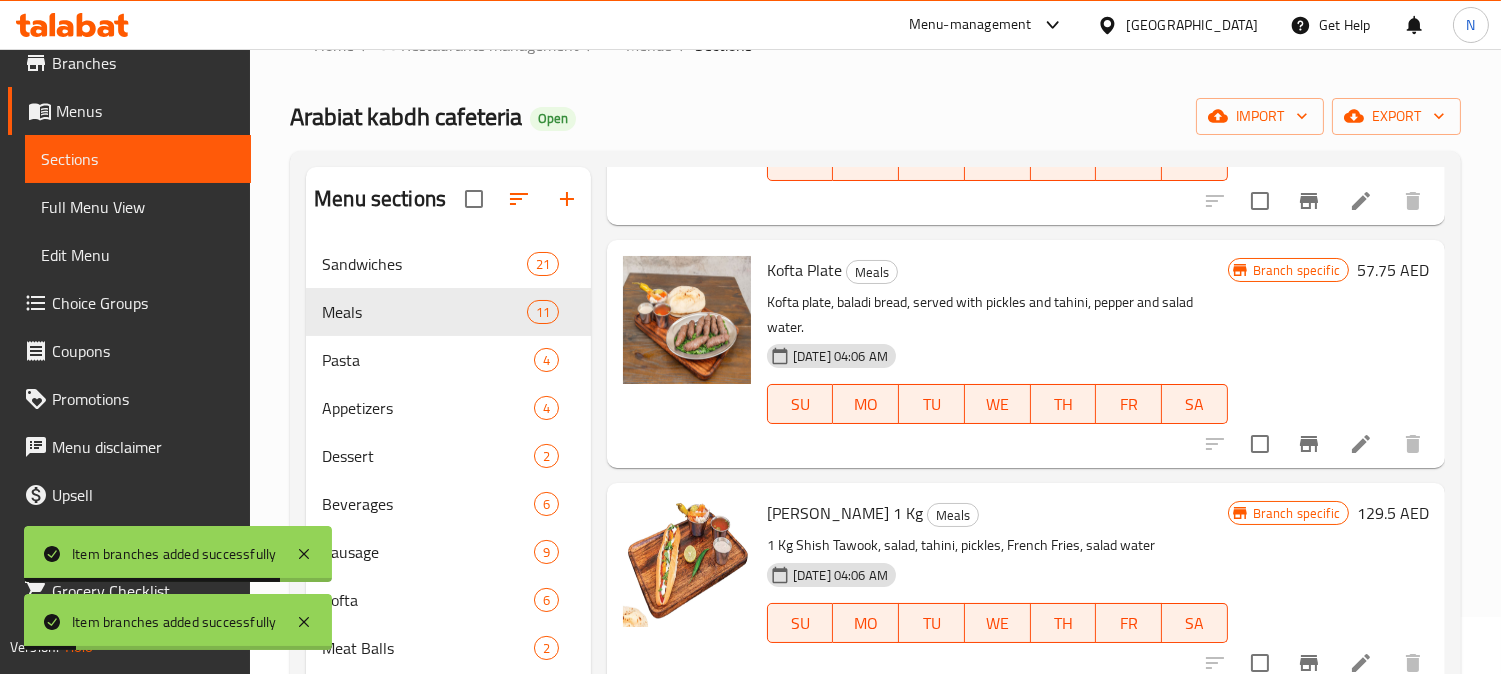 scroll, scrollTop: 1757, scrollLeft: 0, axis: vertical 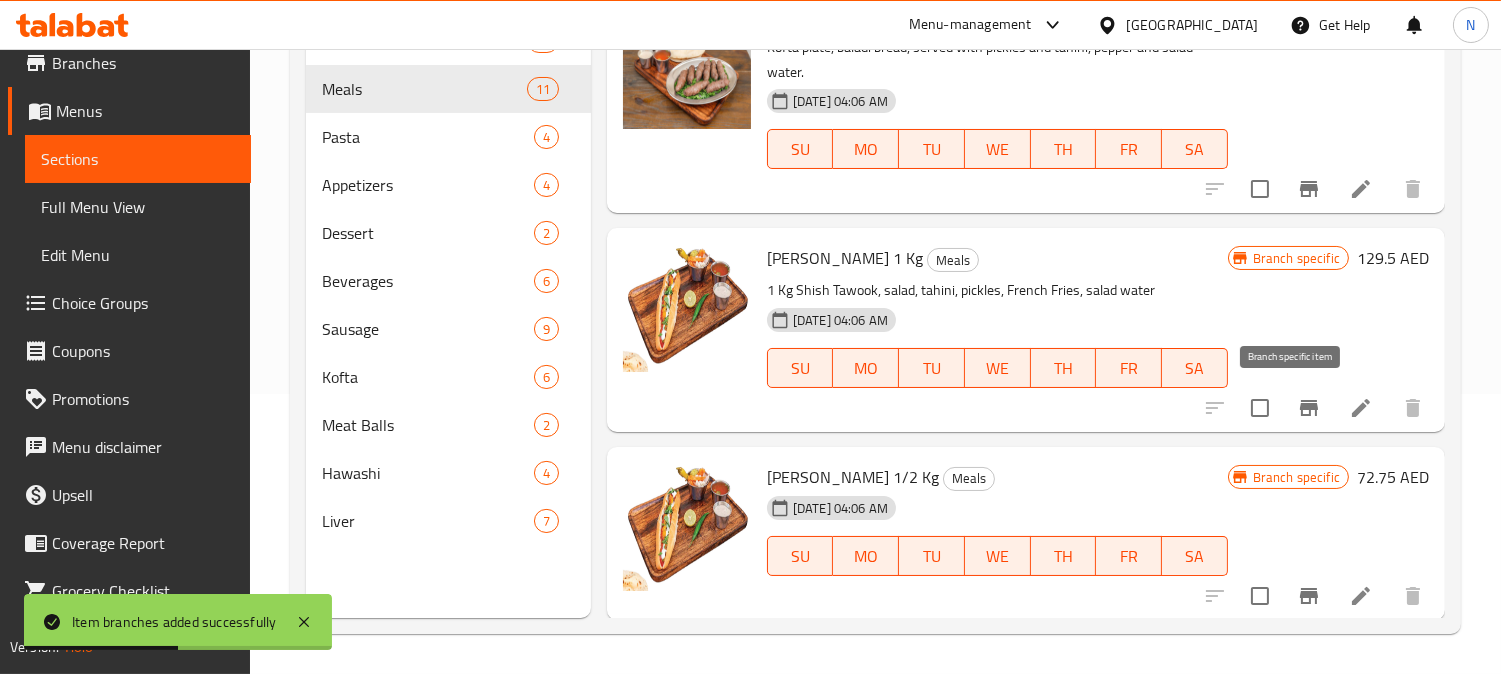 click 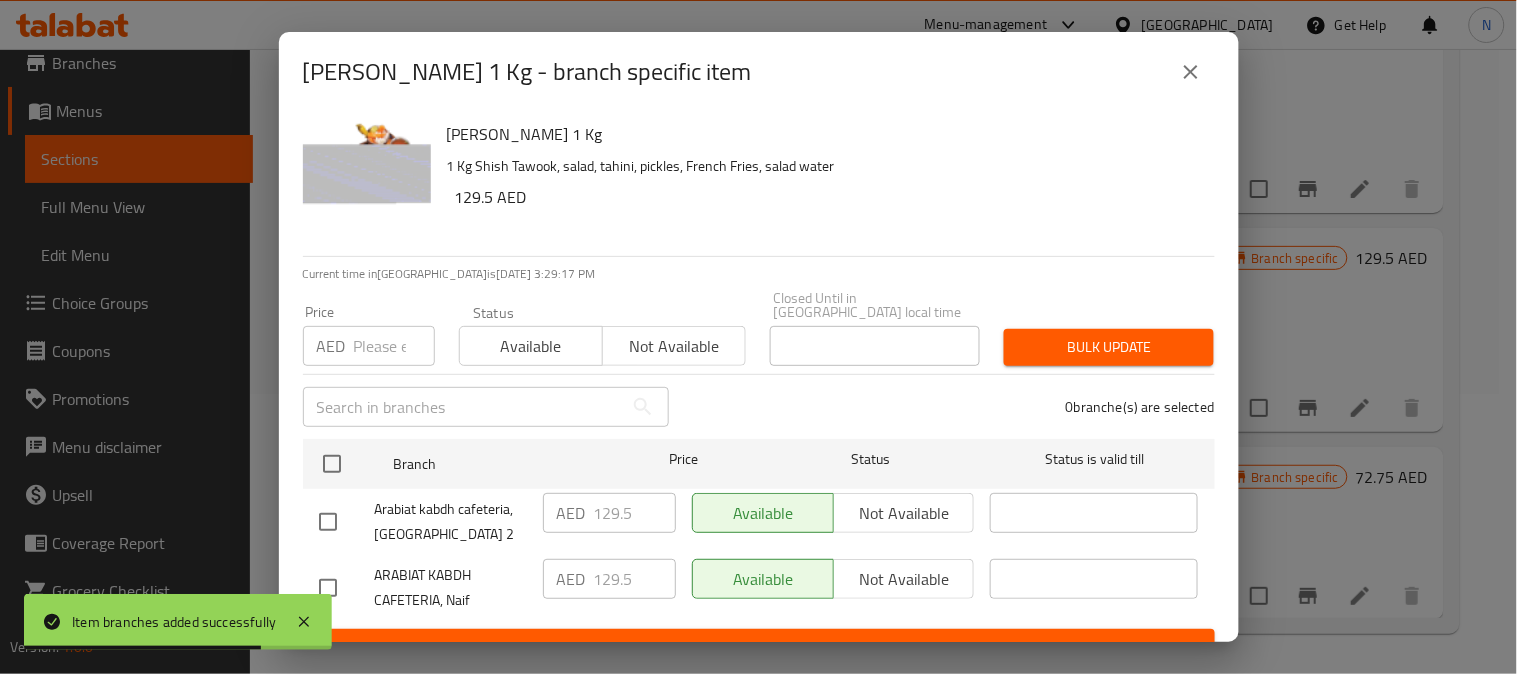 click at bounding box center [328, 522] 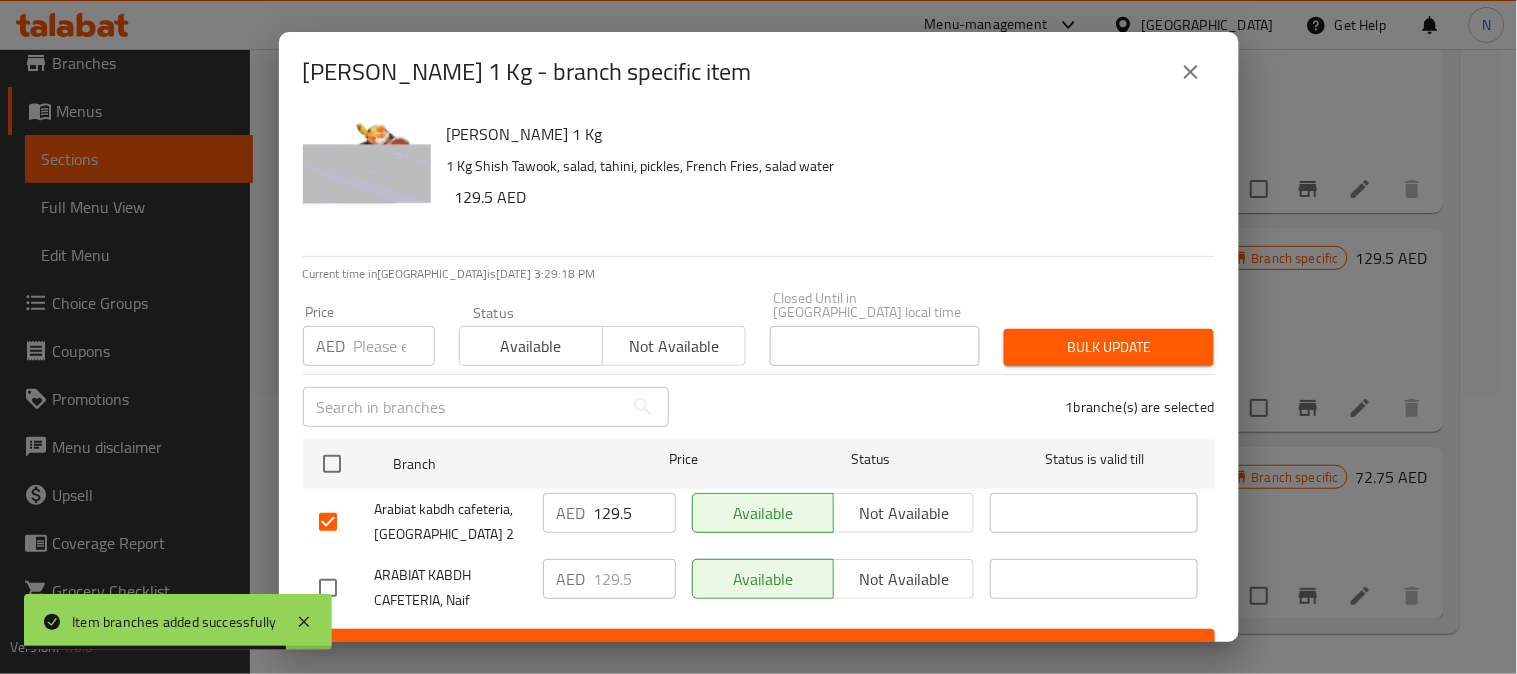 click on "Not available" at bounding box center [904, 513] 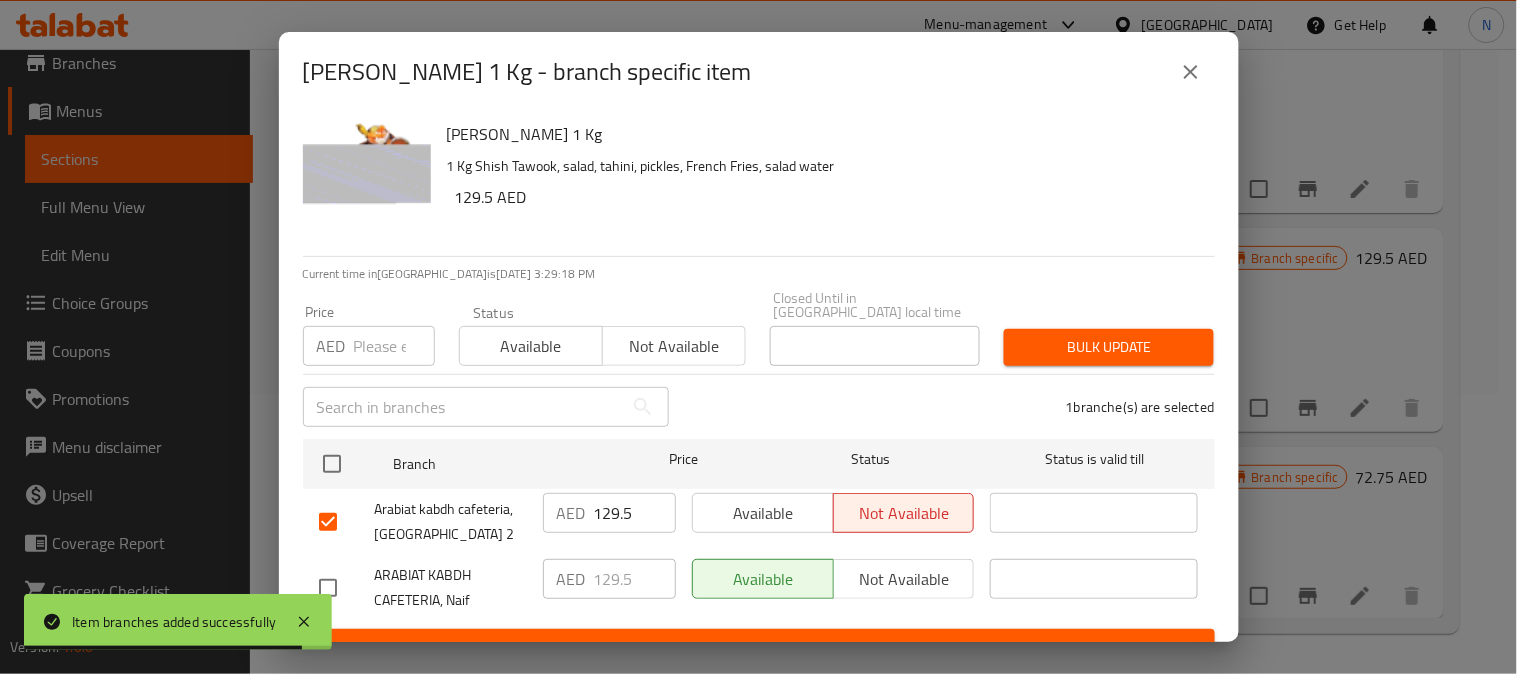 scroll, scrollTop: 31, scrollLeft: 0, axis: vertical 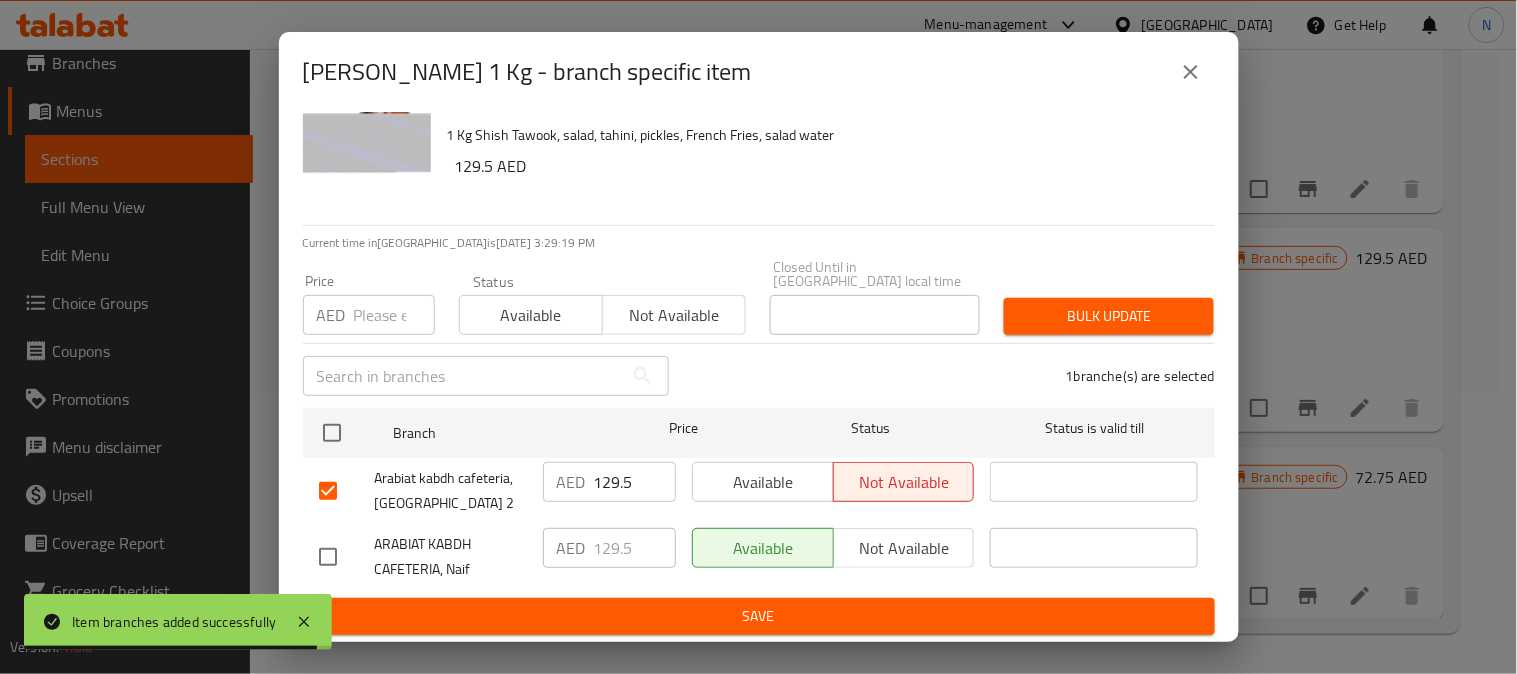 drag, startPoint x: 770, startPoint y: 605, endPoint x: 811, endPoint y: 592, distance: 43.011627 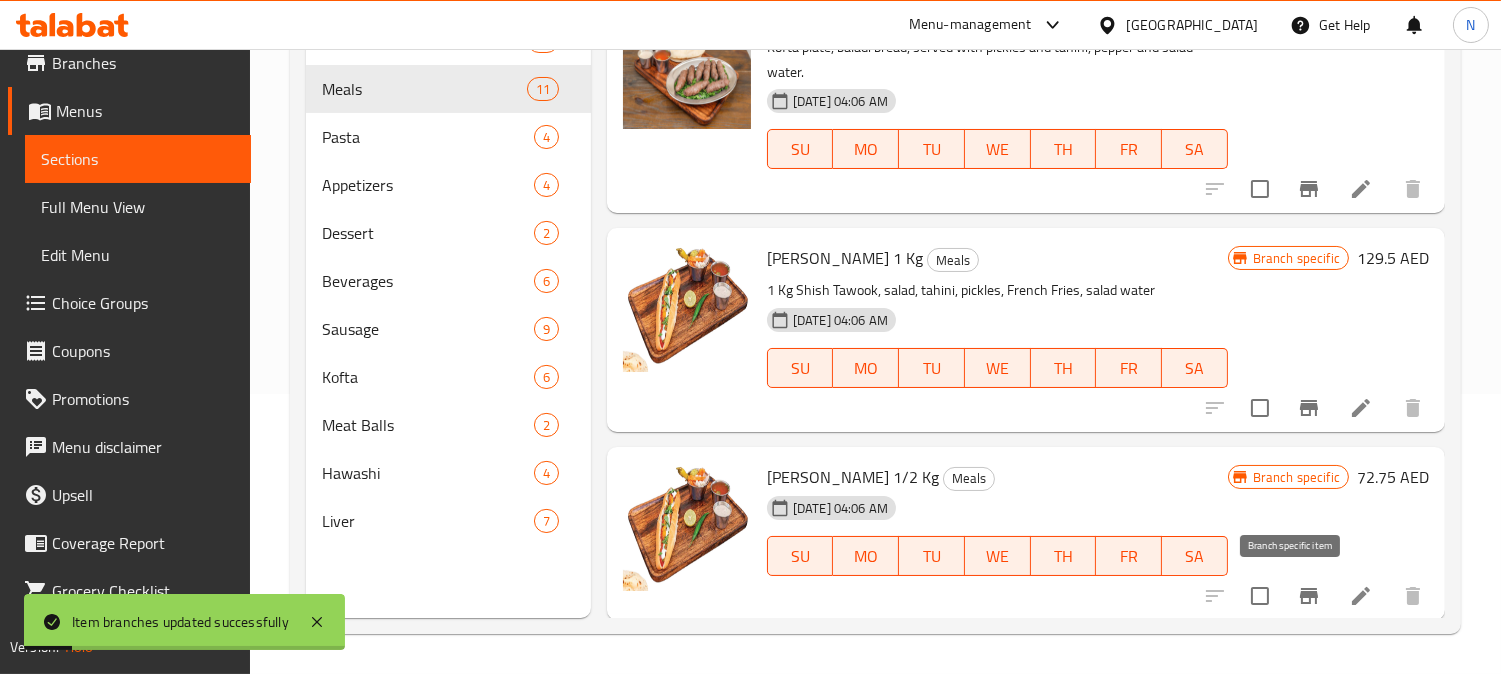 click 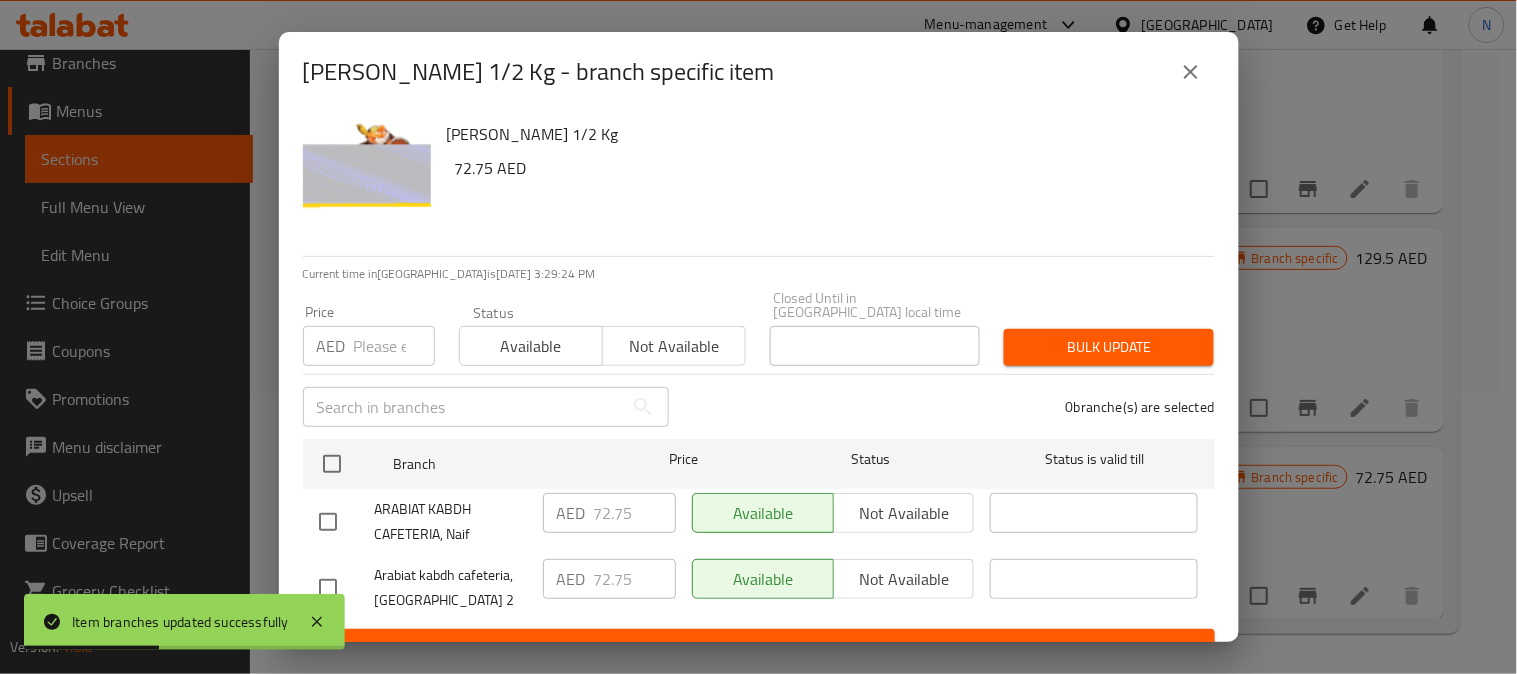 click at bounding box center (328, 522) 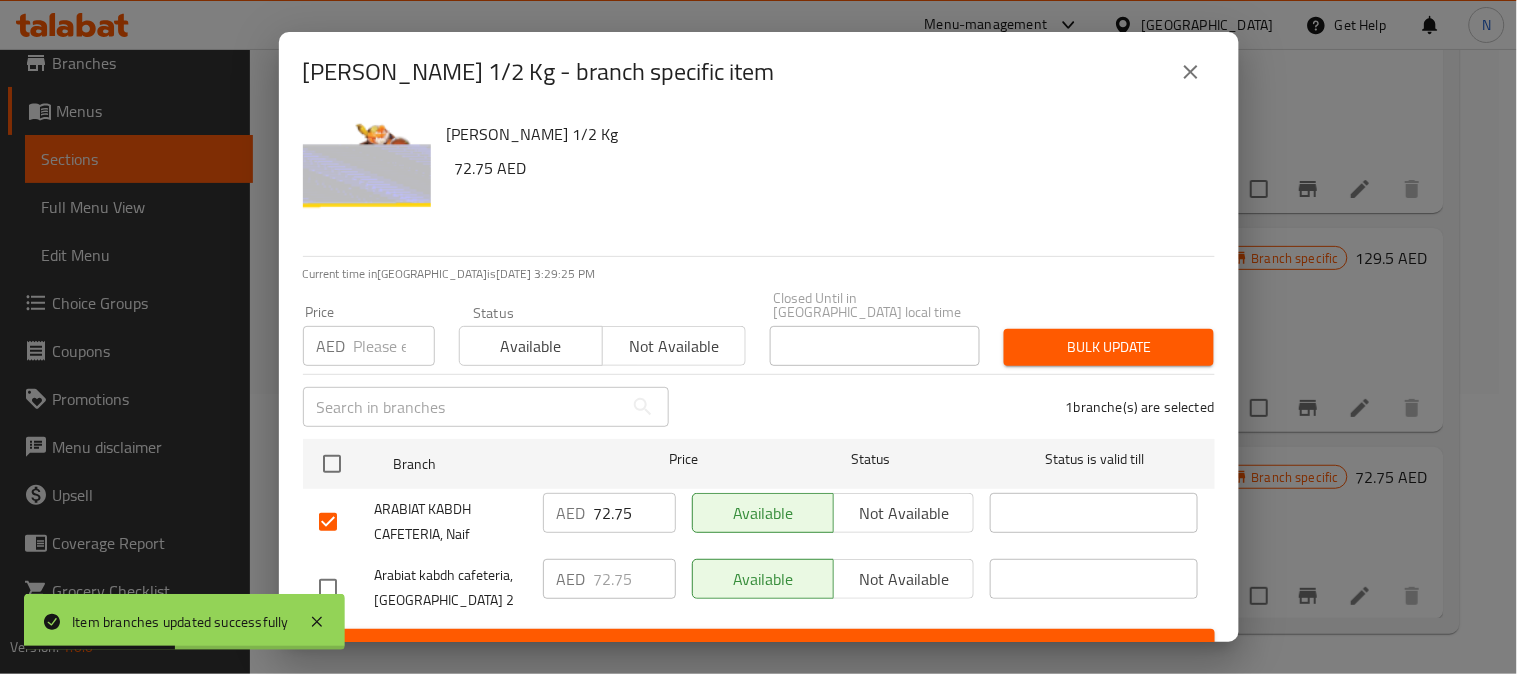 click on "Not available" at bounding box center [904, 513] 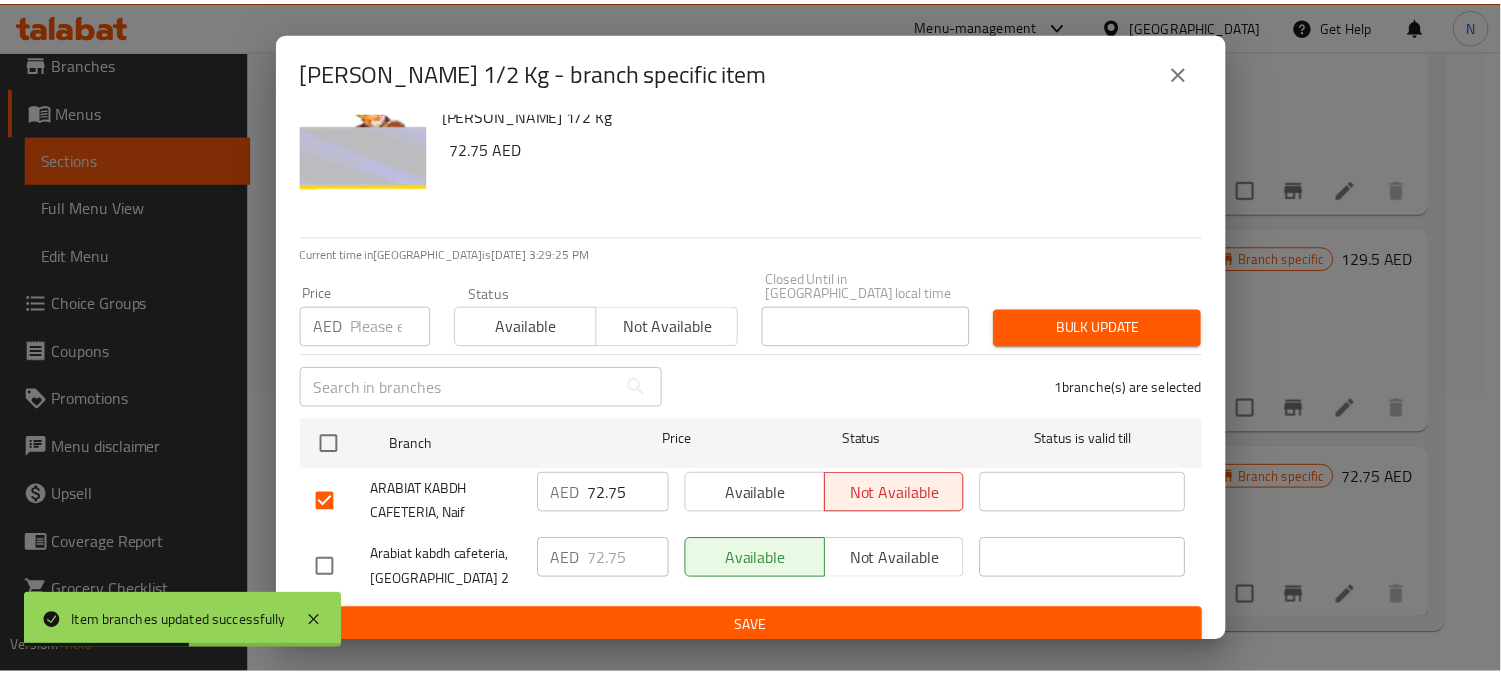 scroll, scrollTop: 31, scrollLeft: 0, axis: vertical 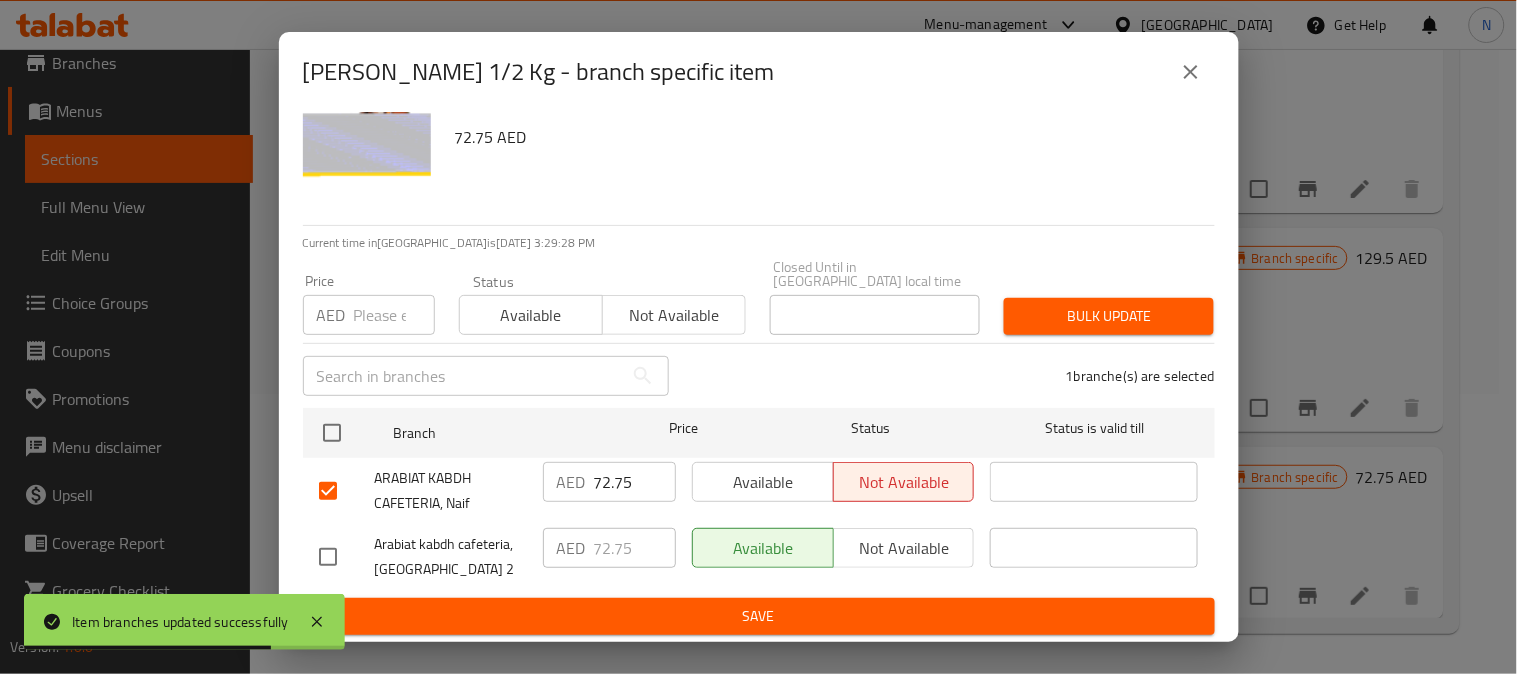 click at bounding box center (328, 491) 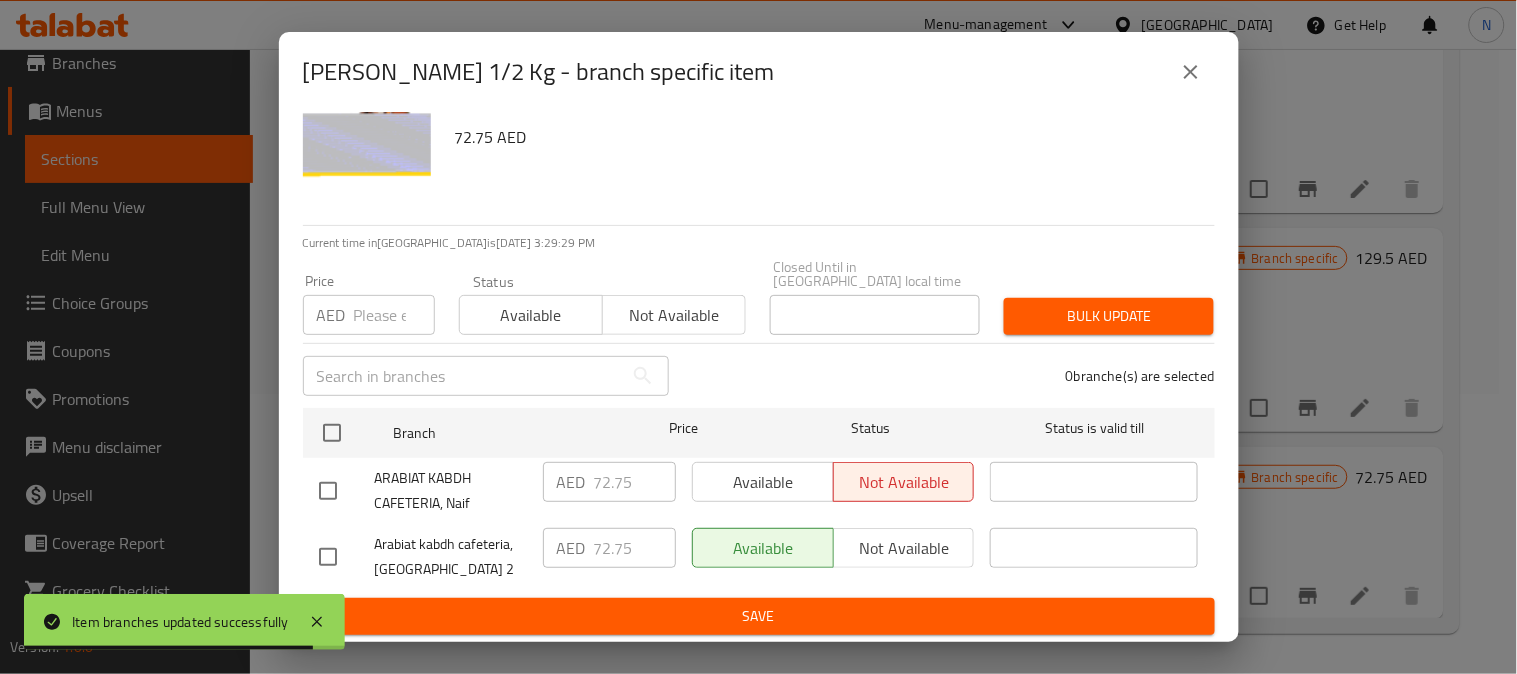 click at bounding box center [328, 491] 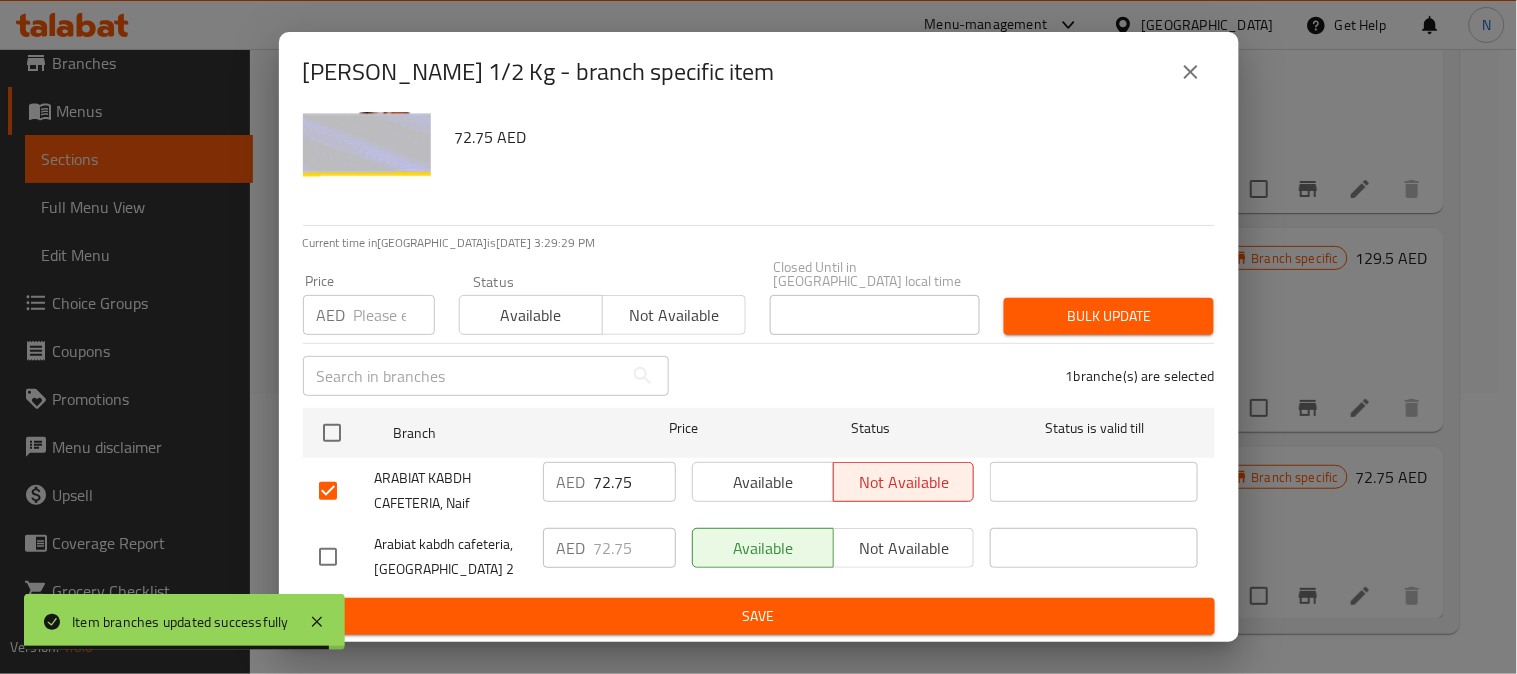 click on "Available" at bounding box center [763, 482] 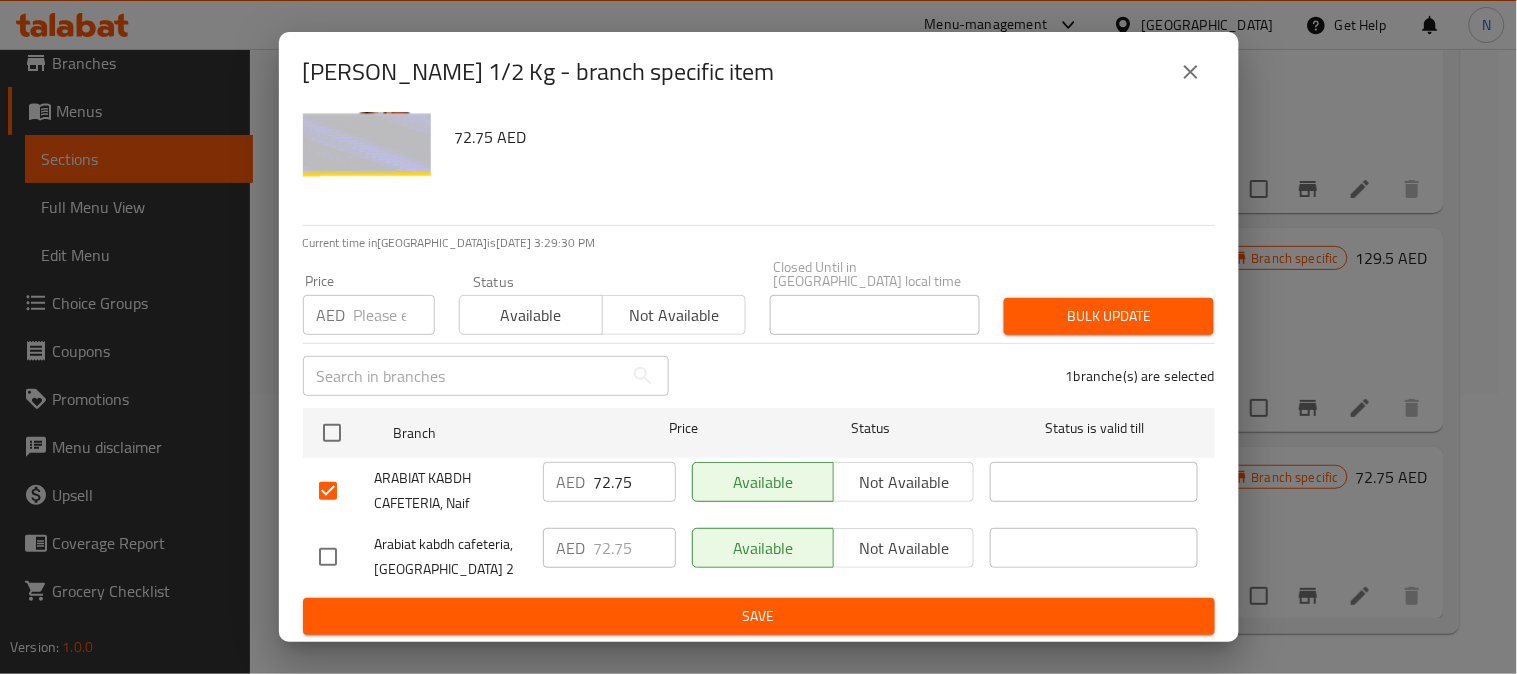 click at bounding box center [328, 491] 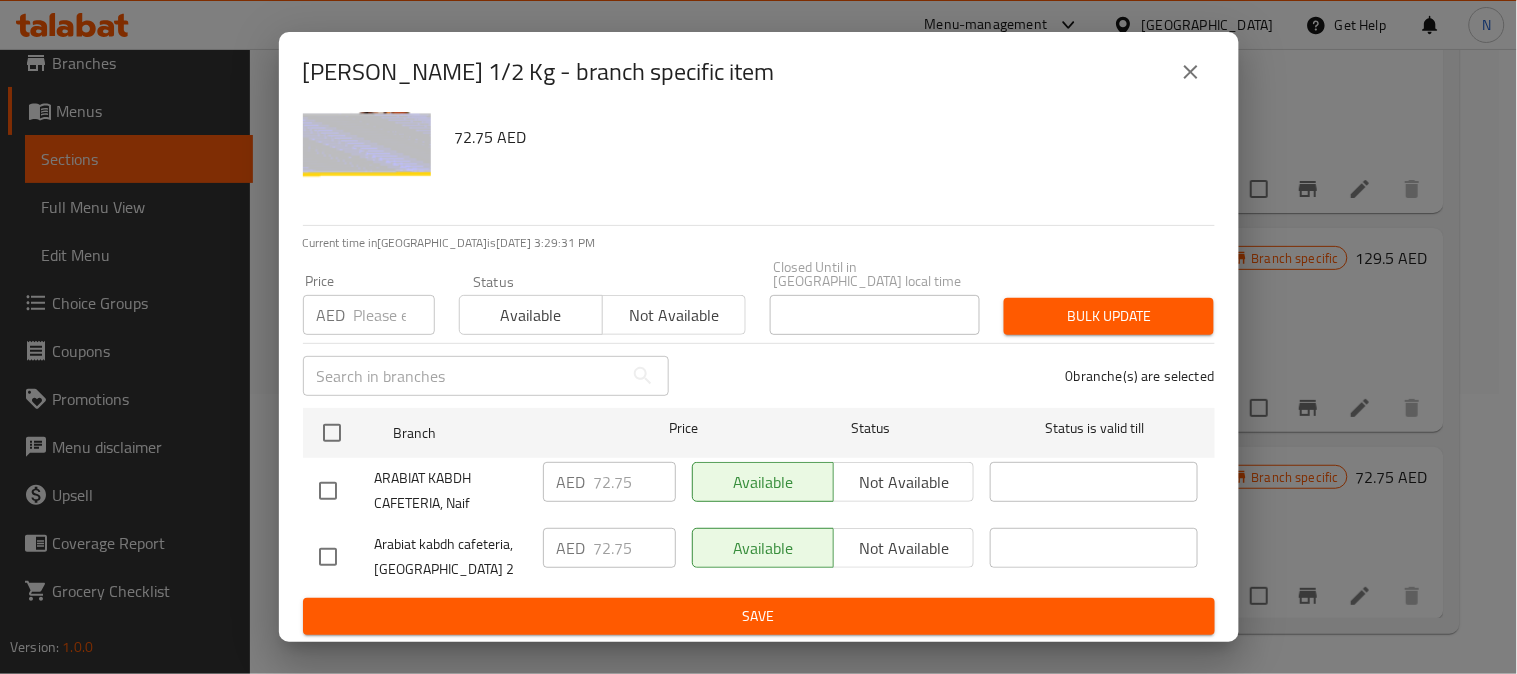 click at bounding box center [328, 557] 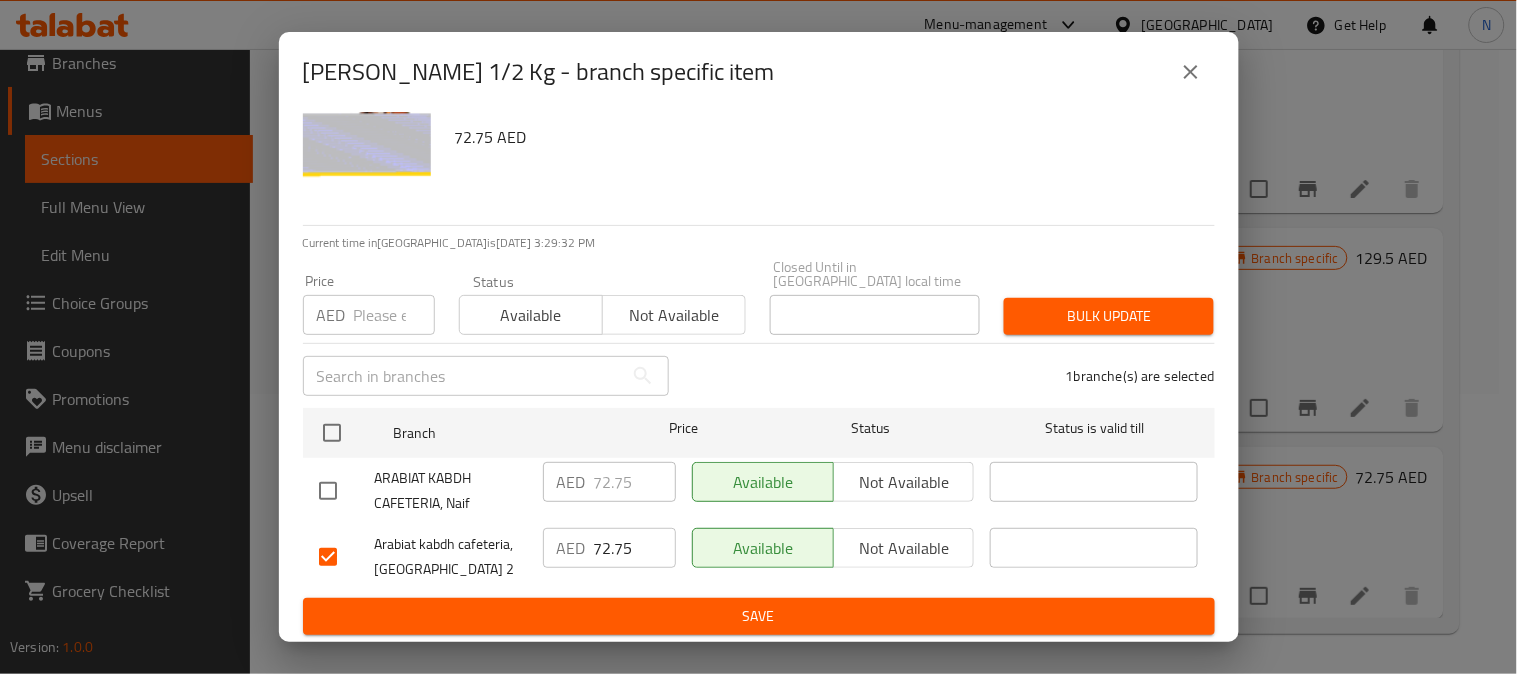 click on "Not available" at bounding box center (904, 548) 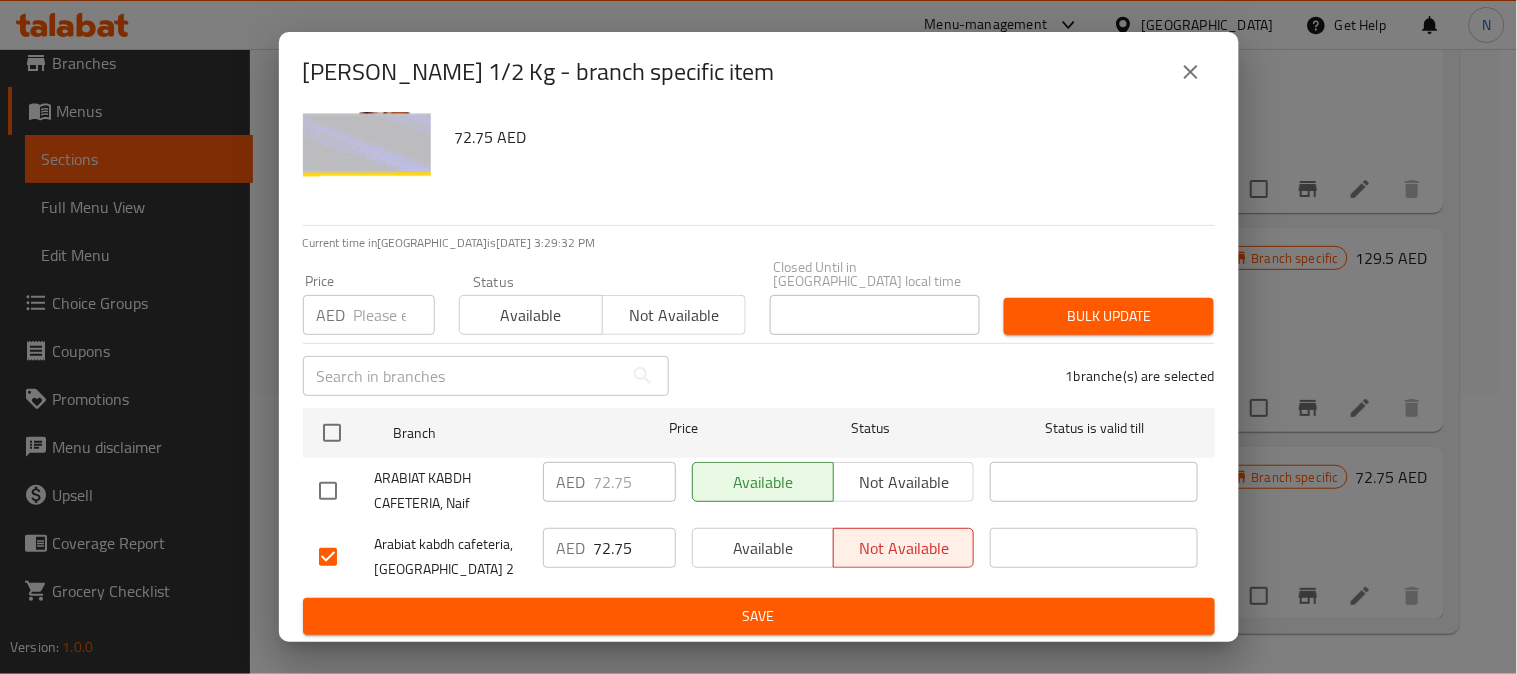 click on "Save" at bounding box center (759, 616) 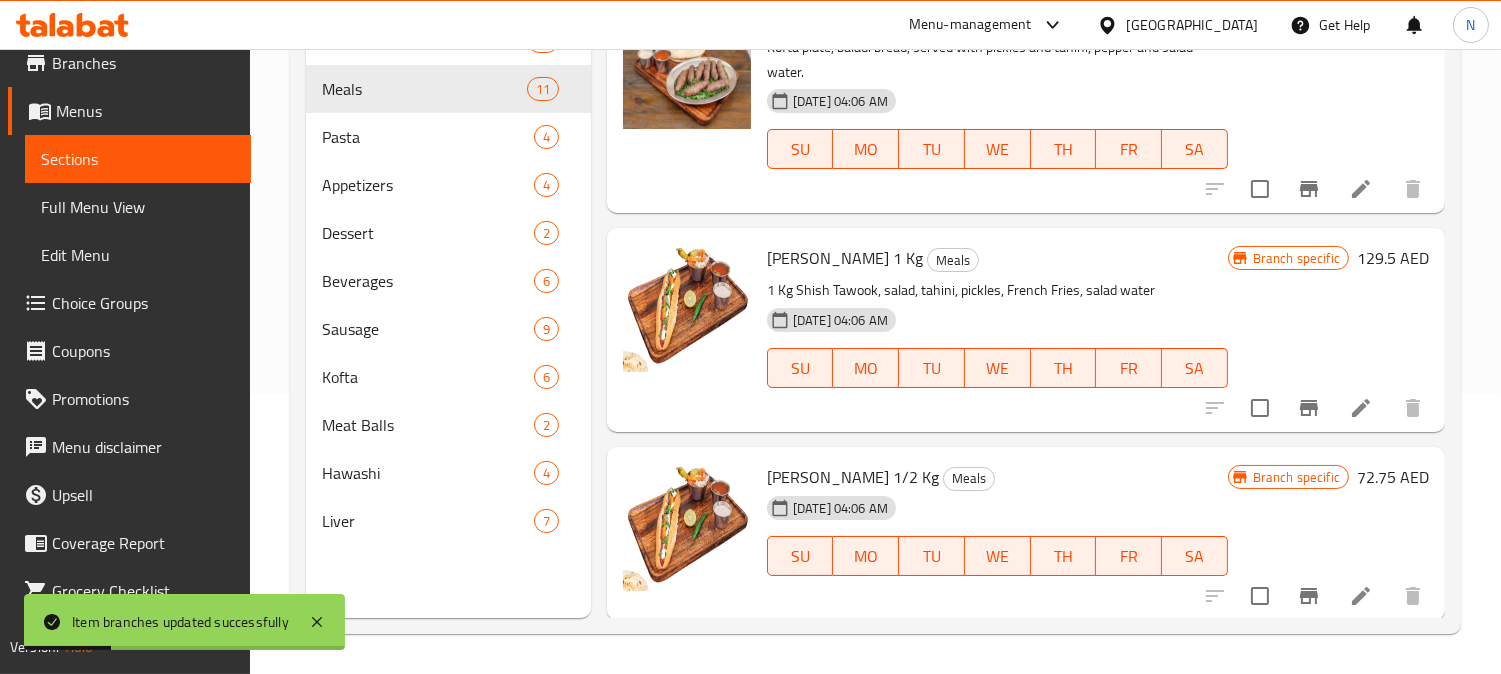 click on "Home / Restaurants management / Menus / Sections Arabiat kabdh cafeteria Open import export Menu sections Sandwiches 21 Meals 11 Pasta 4 Appetizers 4 Dessert 2 Beverages 6 Sausage 9 Kofta 6 Meat Balls 2 Hawashi 4 Liver 7 Menu items Add Sort Manage items Meatballs Plate   Meals Meatballs cooked with our special mixture, baladi bread served with pickles, tahini and salad water. 31-08-2024 04:06 AM SU MO TU WE TH FR SA Branch specific 43   AED Alexandrian Liver Plate   Meals Slices of liver cooked with our special spices, baladi bread, served with pickles and tahini, pepper and salad water. 31-08-2024 04:06 AM SU MO TU WE TH FR SA Branch specific 41   AED Traditional Sausage   Meals Sausage chopped cooked with our special spices, tomato and peppers, baladi bread, served with pickles and tahini, pepper and salad water. 31-08-2024 04:06 AM SU MO TU WE TH FR SA Branch specific 41   AED Kofta Meal 1 Kg   Meals 1 Kg kofta, salad, tahini, pickles, French Fries, salad, water 31-08-2024 04:06 AM SU MO TU WE TH FR SA" at bounding box center (875, 221) 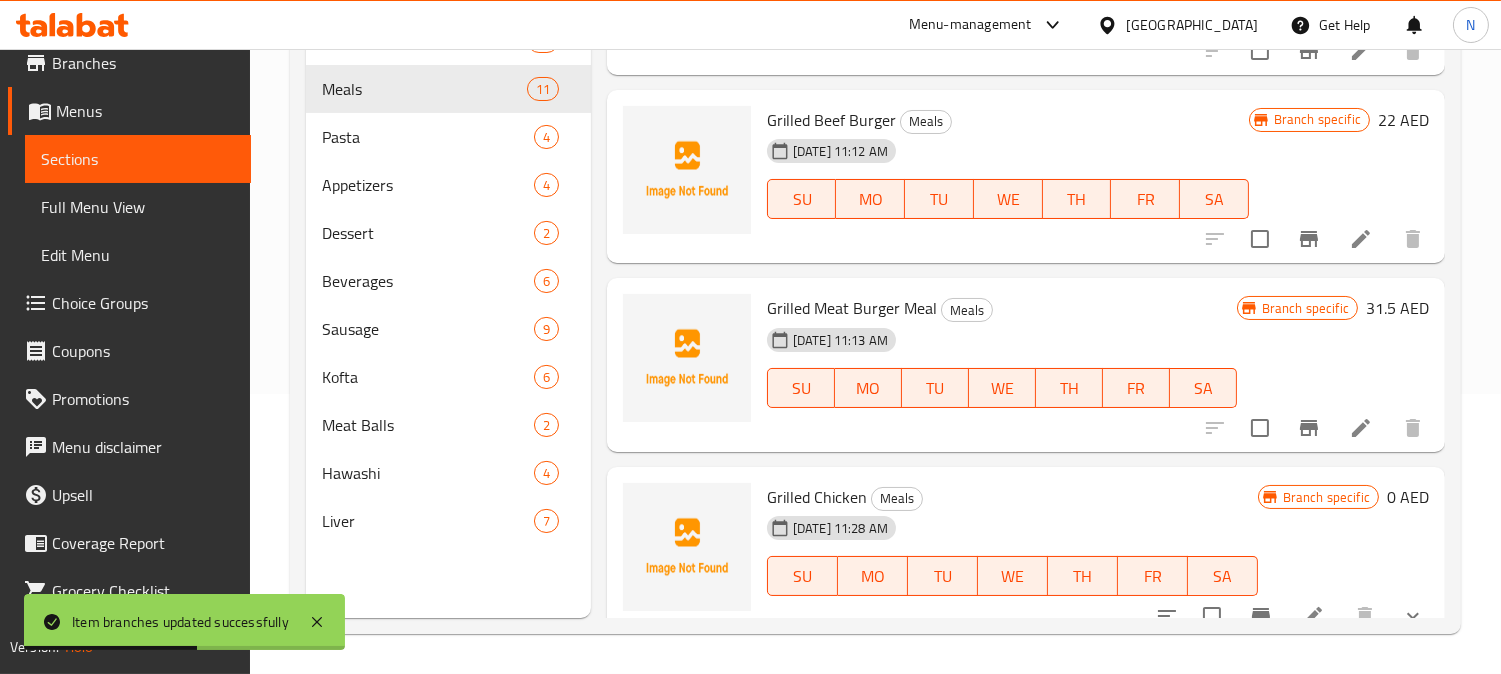 scroll, scrollTop: 757, scrollLeft: 0, axis: vertical 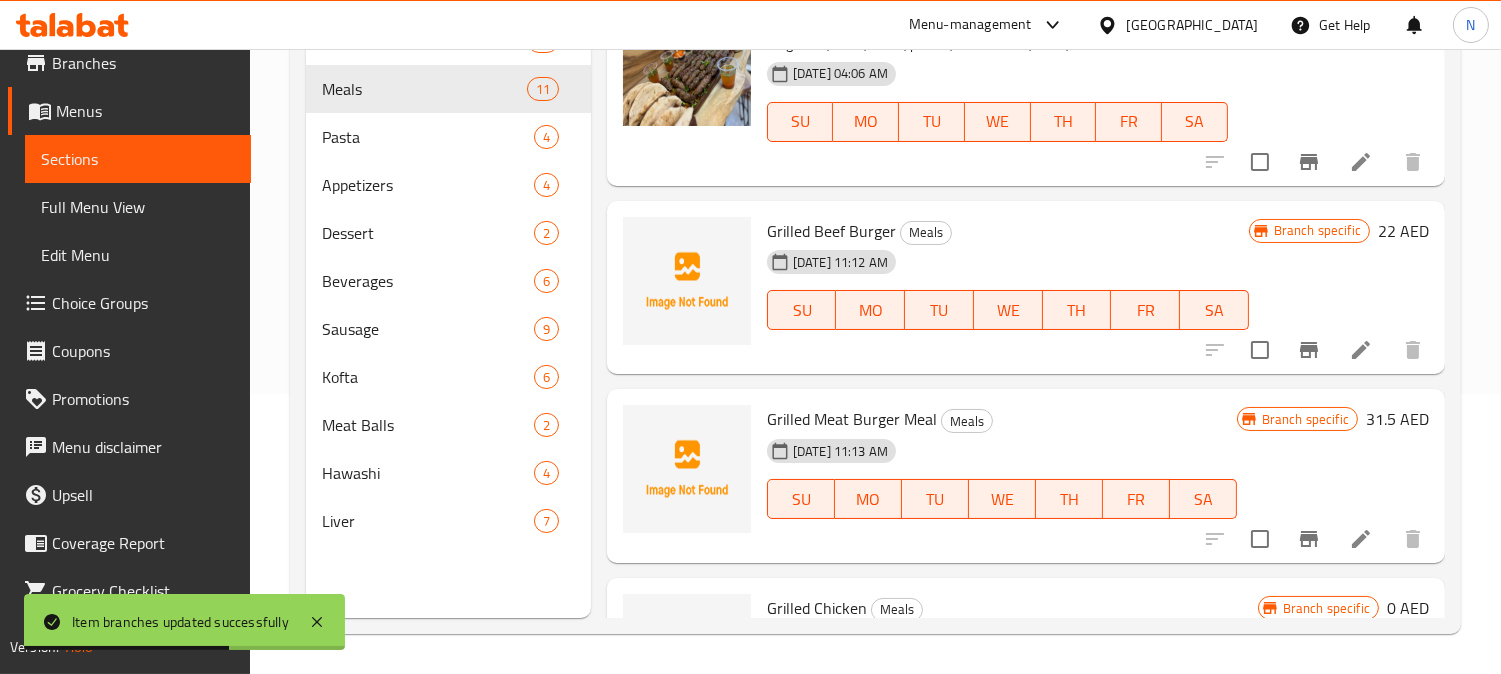click 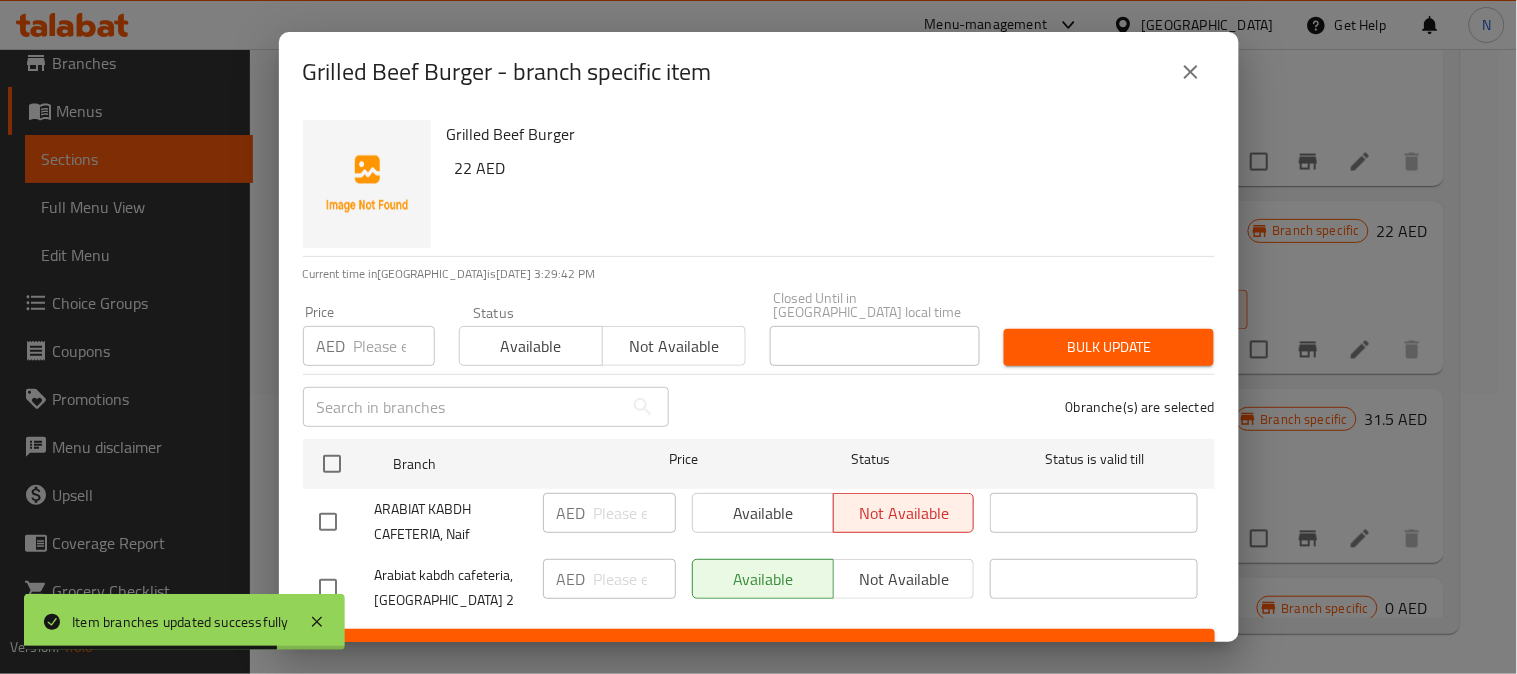 click 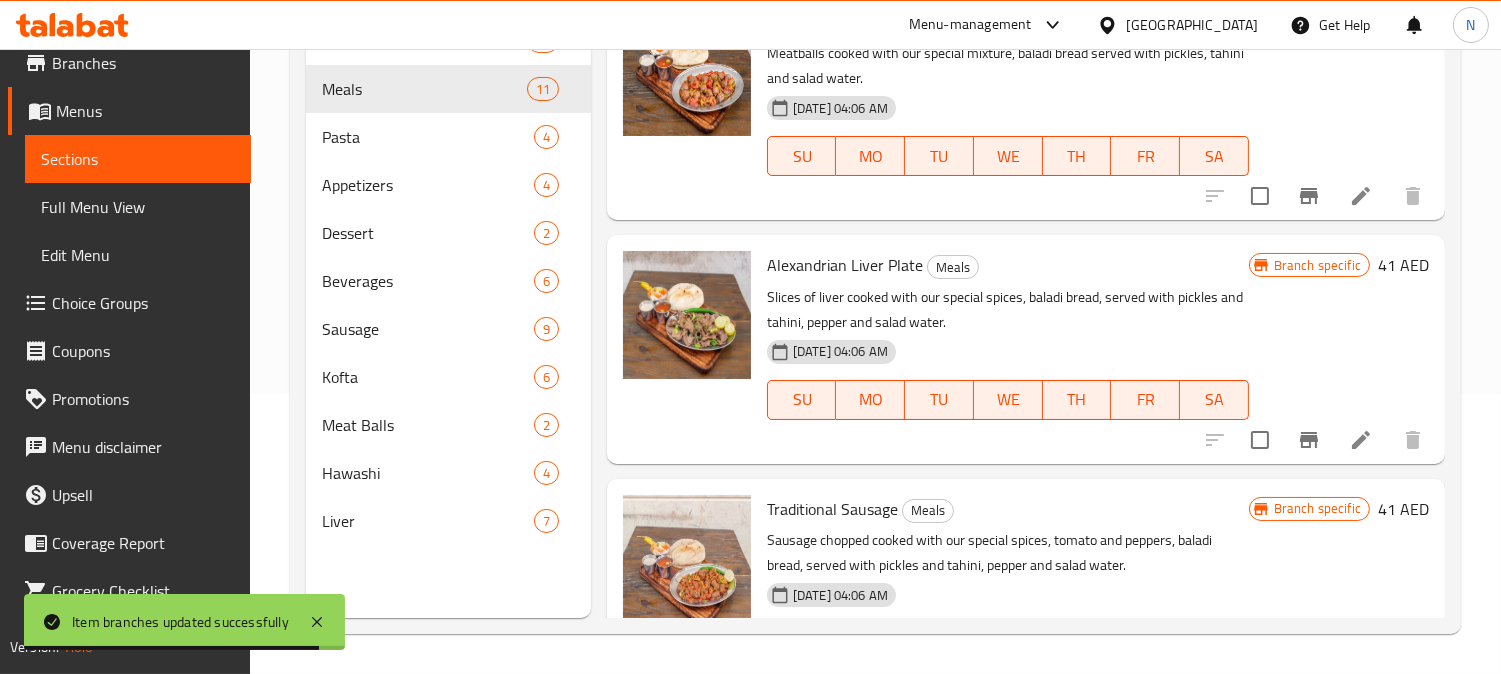 scroll, scrollTop: 0, scrollLeft: 0, axis: both 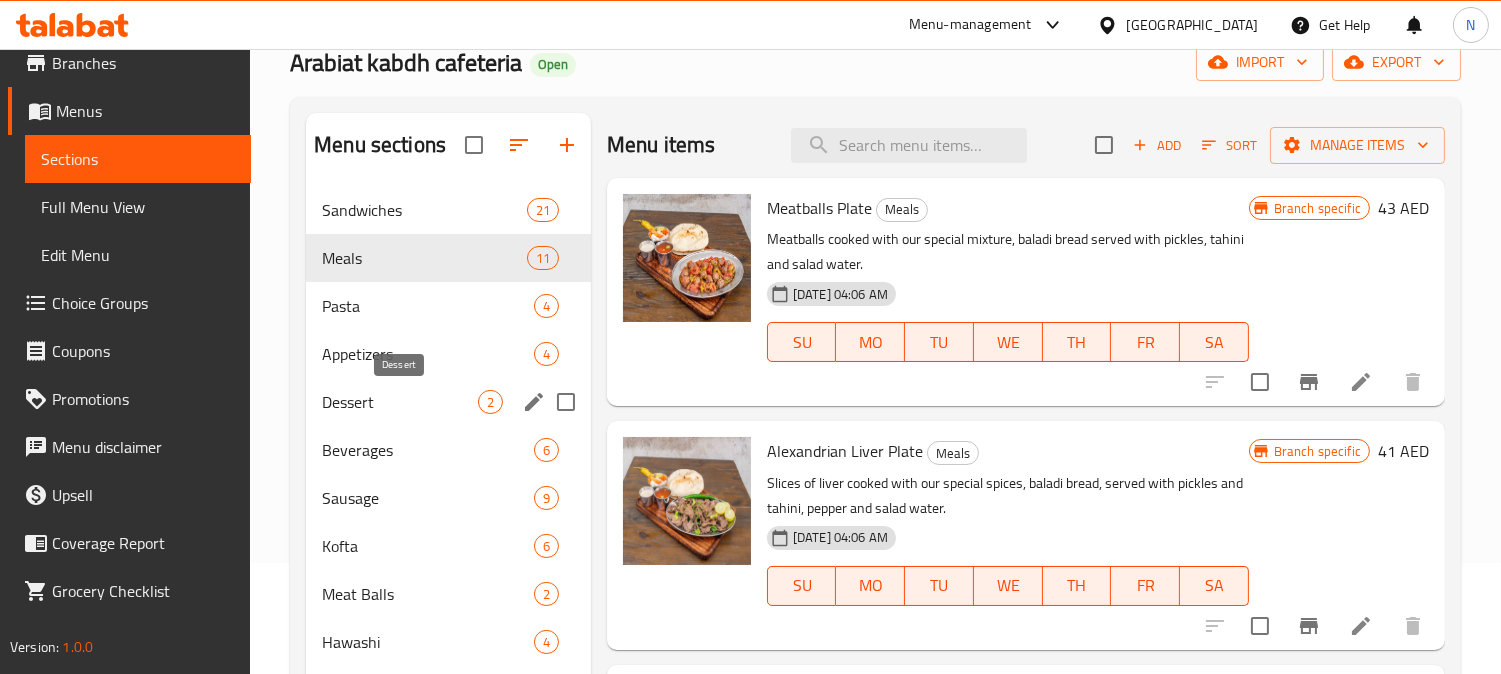 click on "Dessert" at bounding box center (400, 402) 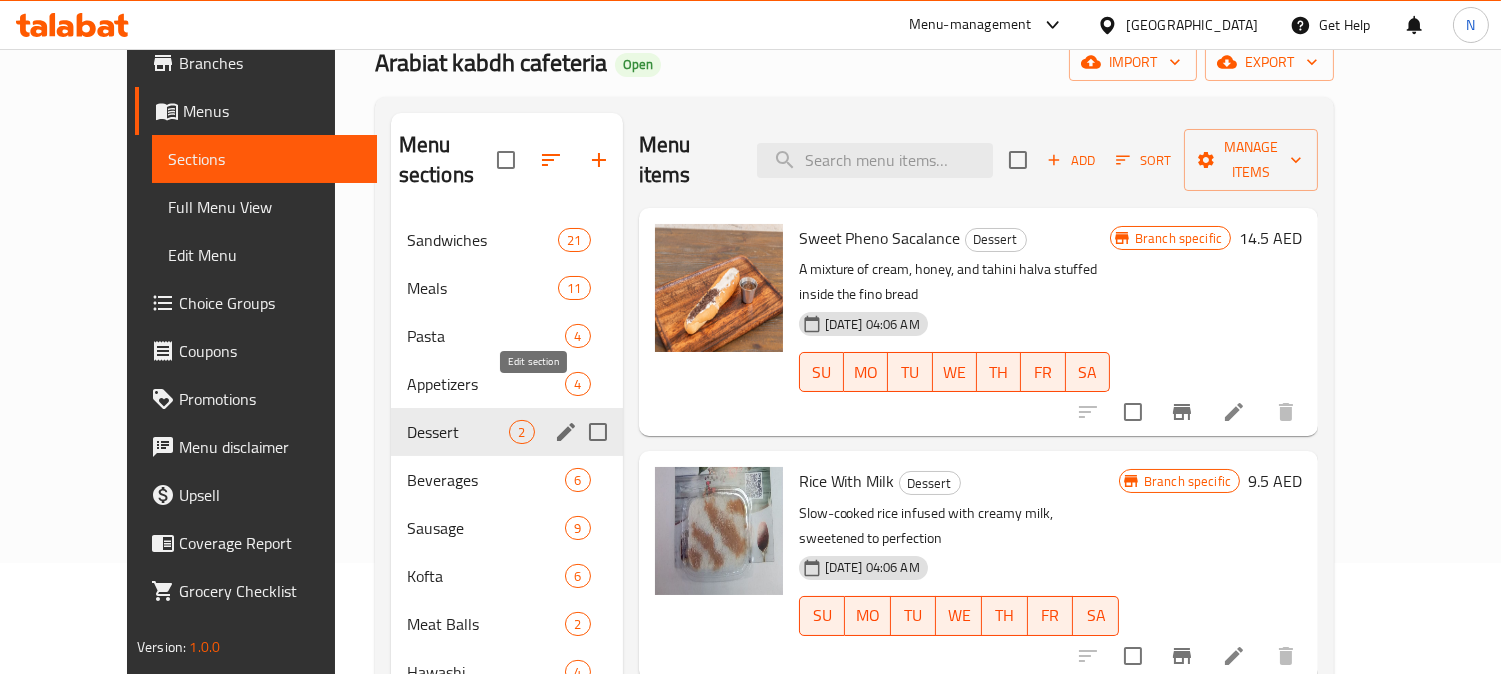 click 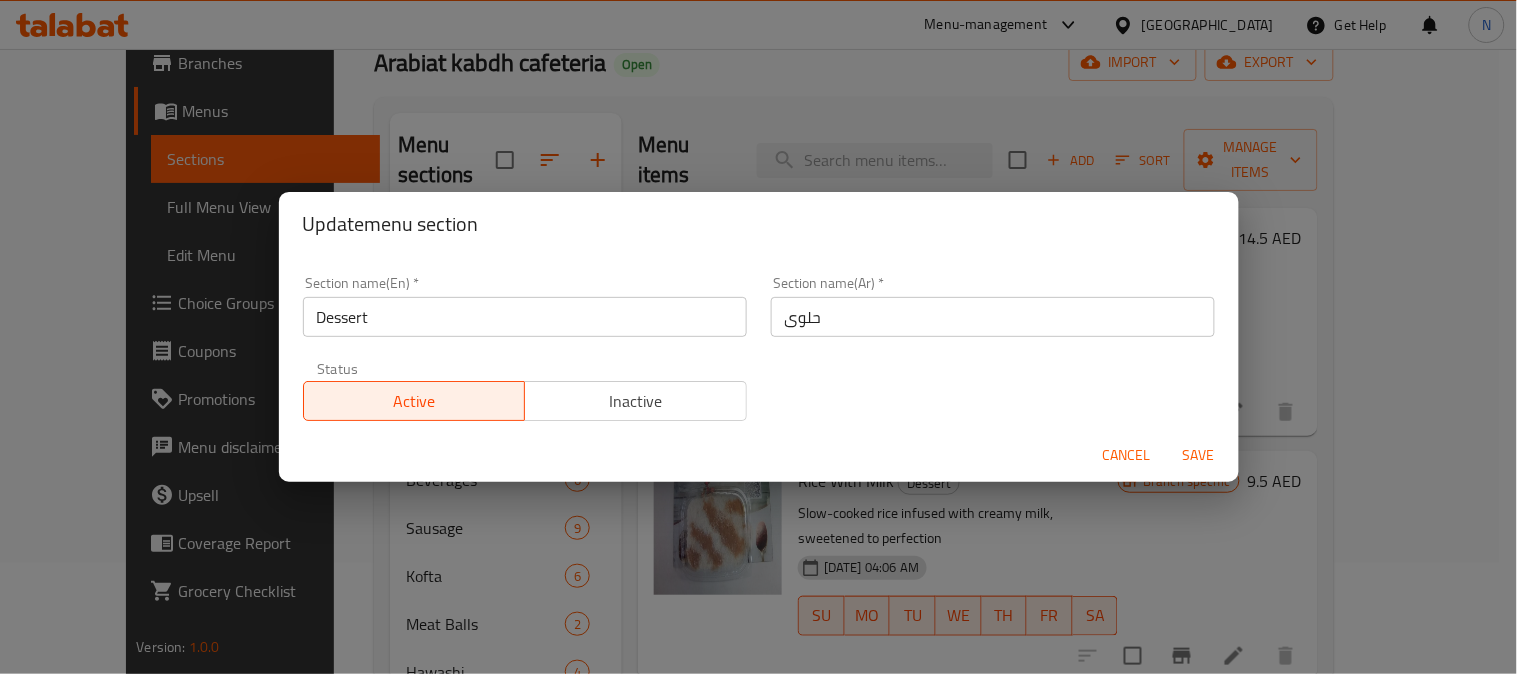 type 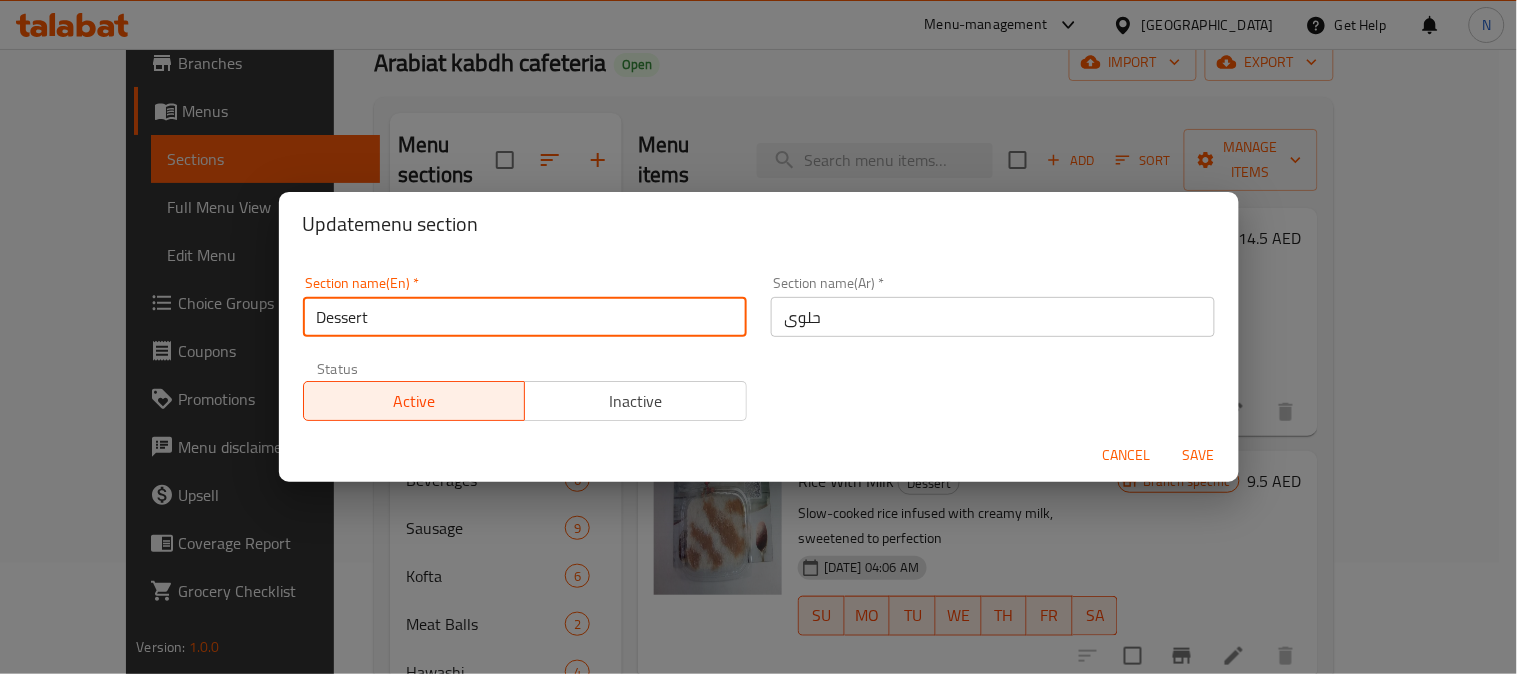 click on "Dessert" at bounding box center [525, 317] 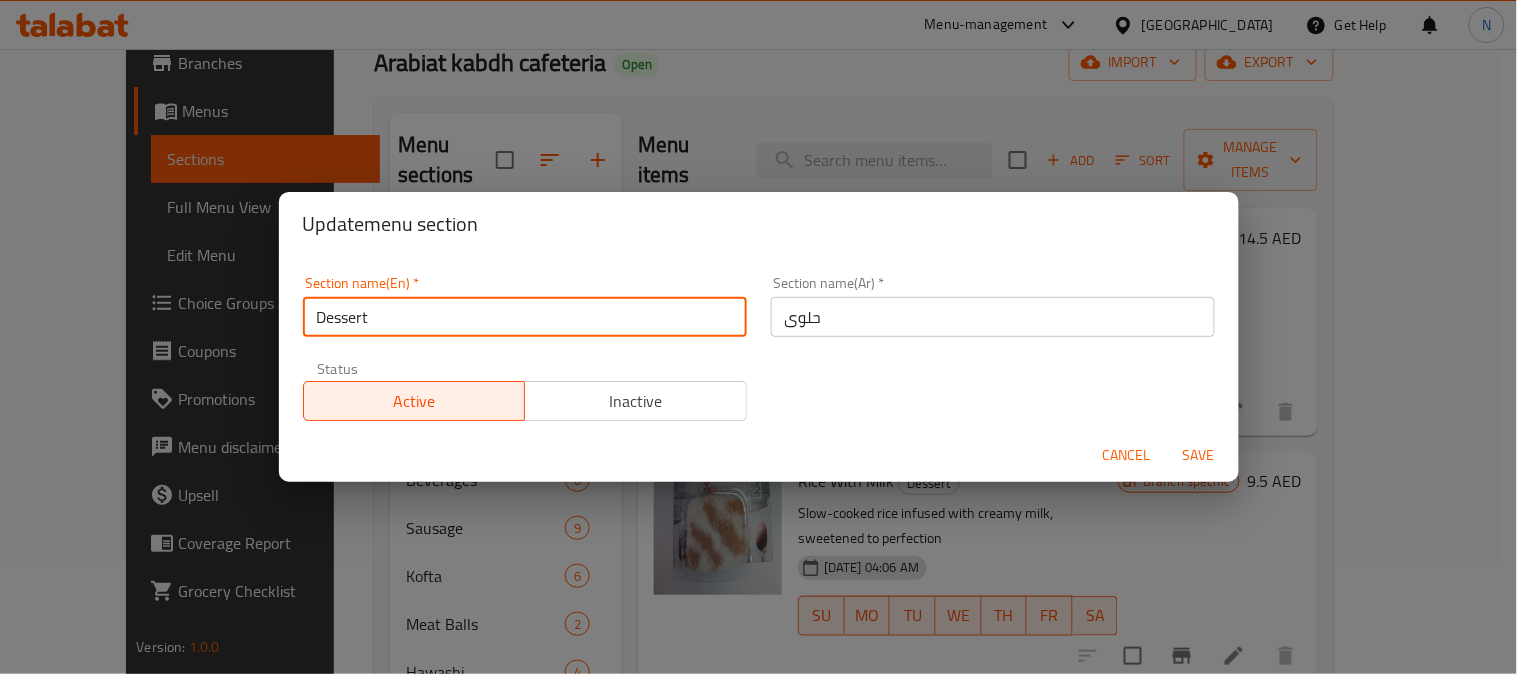 click on "Dessert" at bounding box center [525, 317] 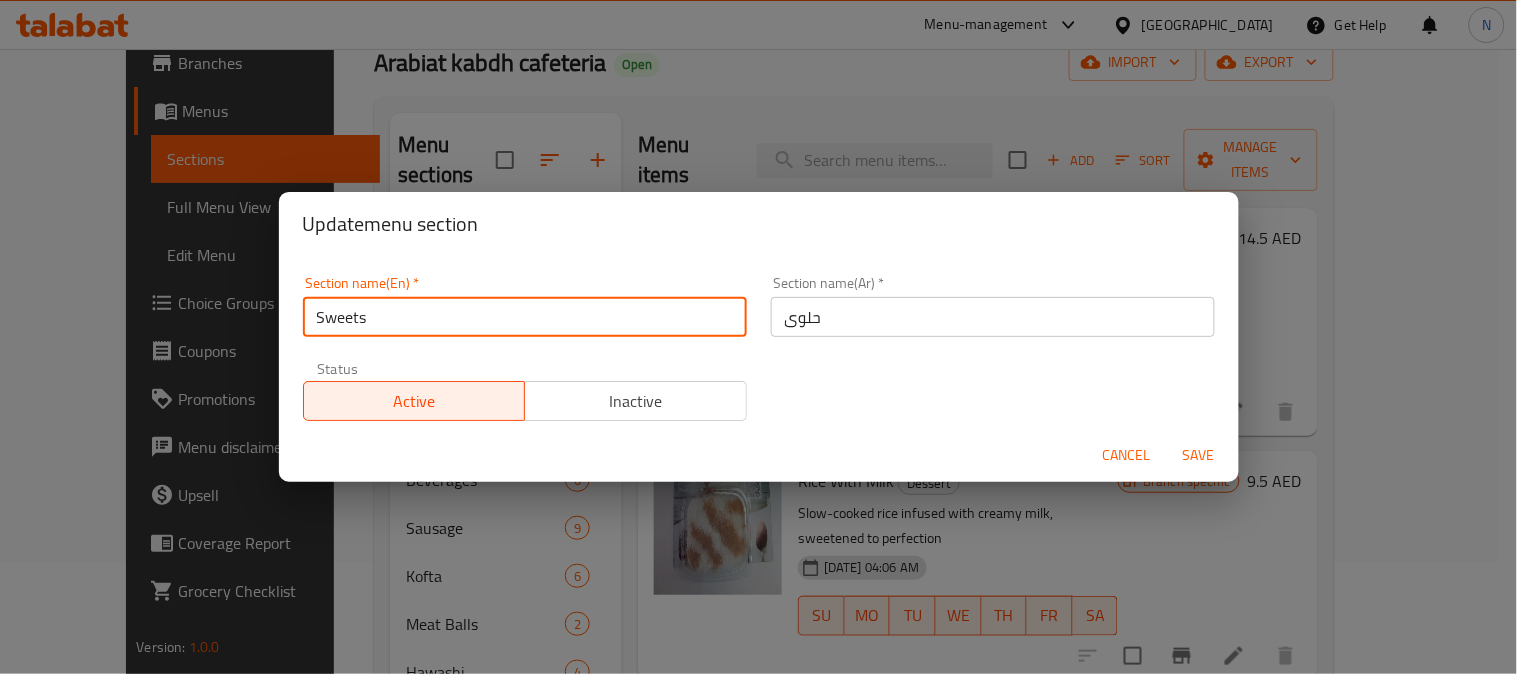 type on "Sweets" 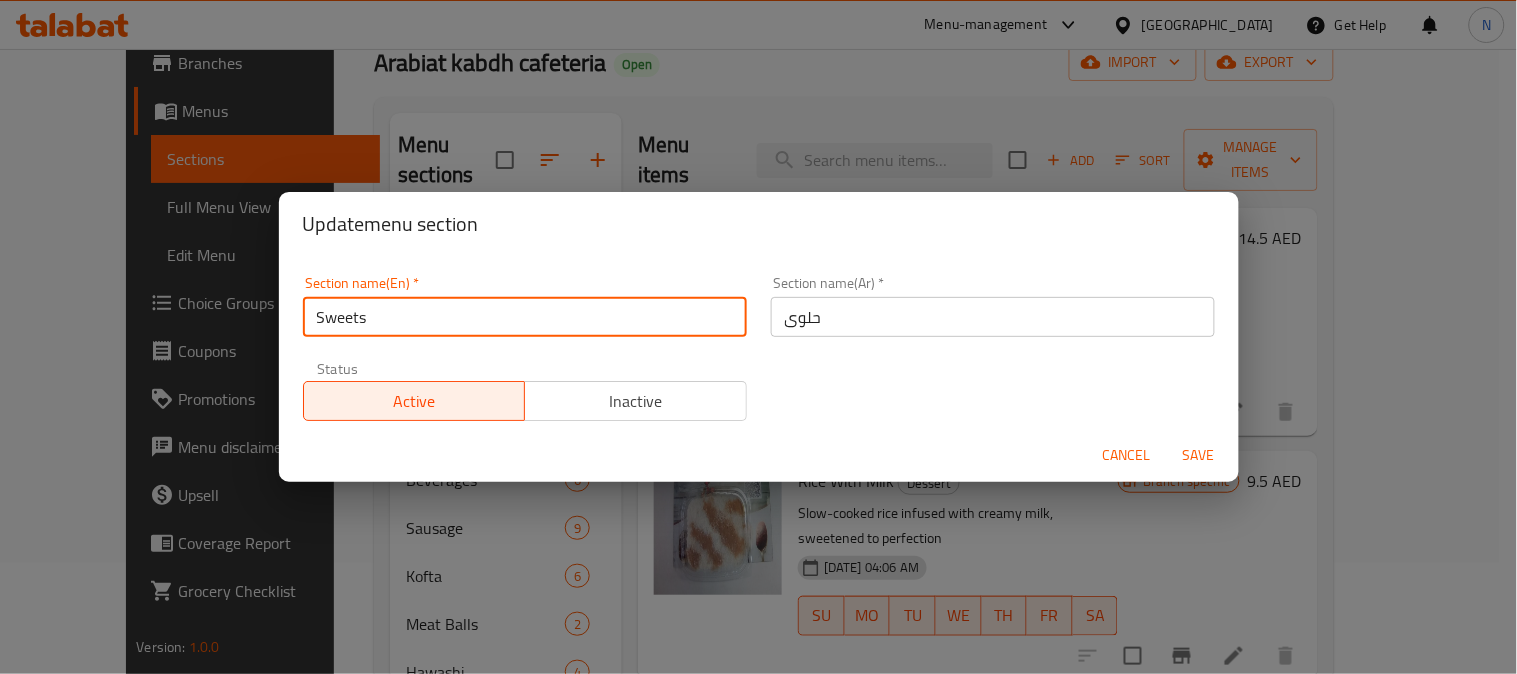 click on "Save" at bounding box center [1199, 455] 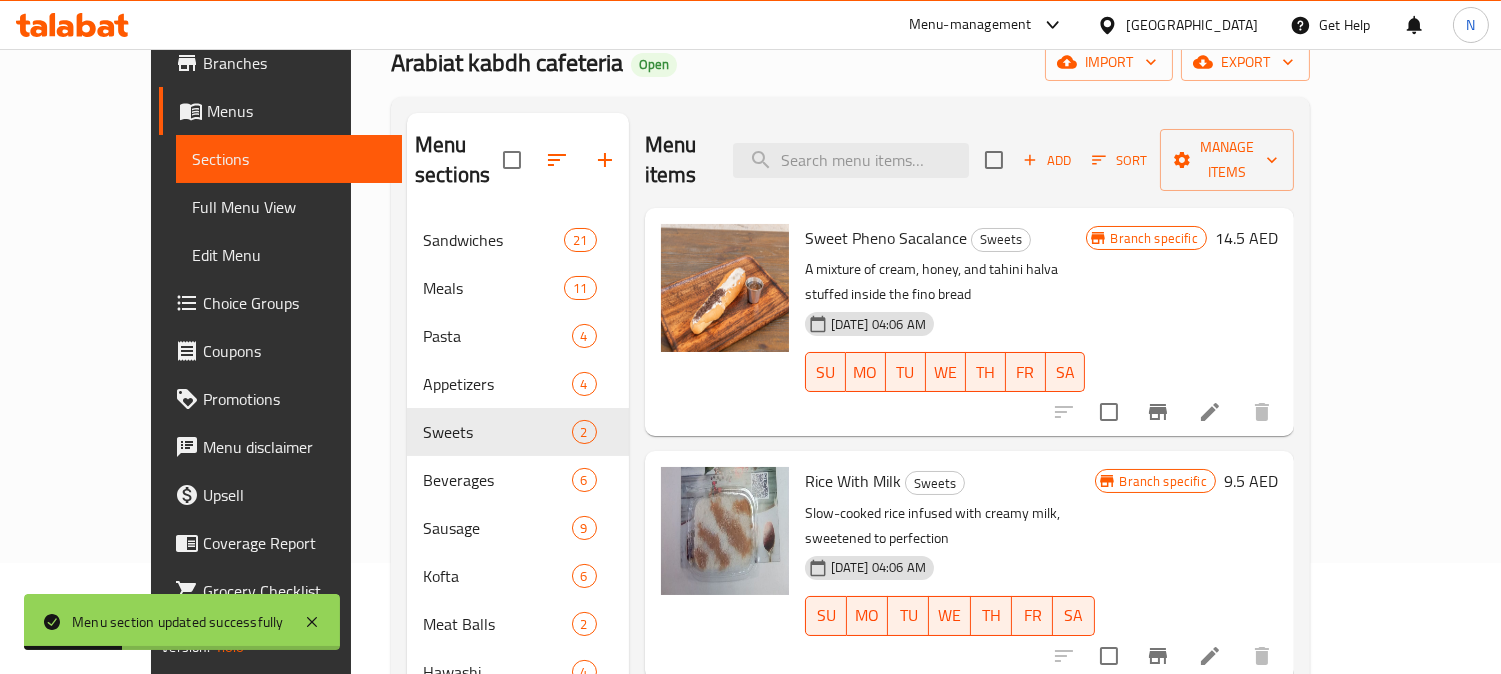 click on "Home / Restaurants management / Menus / Sections Arabiat kabdh cafeteria Open import export Menu sections Sandwiches 21 Meals 11 Pasta 4 Appetizers 4 Sweets 2 Beverages 6 Sausage 9 Kofta 6 Meat Balls 2 Hawashi 4 Liver 7 Menu items Add Sort Manage items Sweet Pheno Sacalance   Sweets A mixture of cream, honey, and tahini halva stuffed inside the fino bread  31-08-2024 04:06 AM SU MO TU WE TH FR SA Branch specific 14.5   AED Rice With Milk   Sweets Slow-cooked rice infused with creamy milk, sweetened to perfection 31-08-2024 04:06 AM SU MO TU WE TH FR SA Branch specific 9.5   AED" at bounding box center [850, 390] 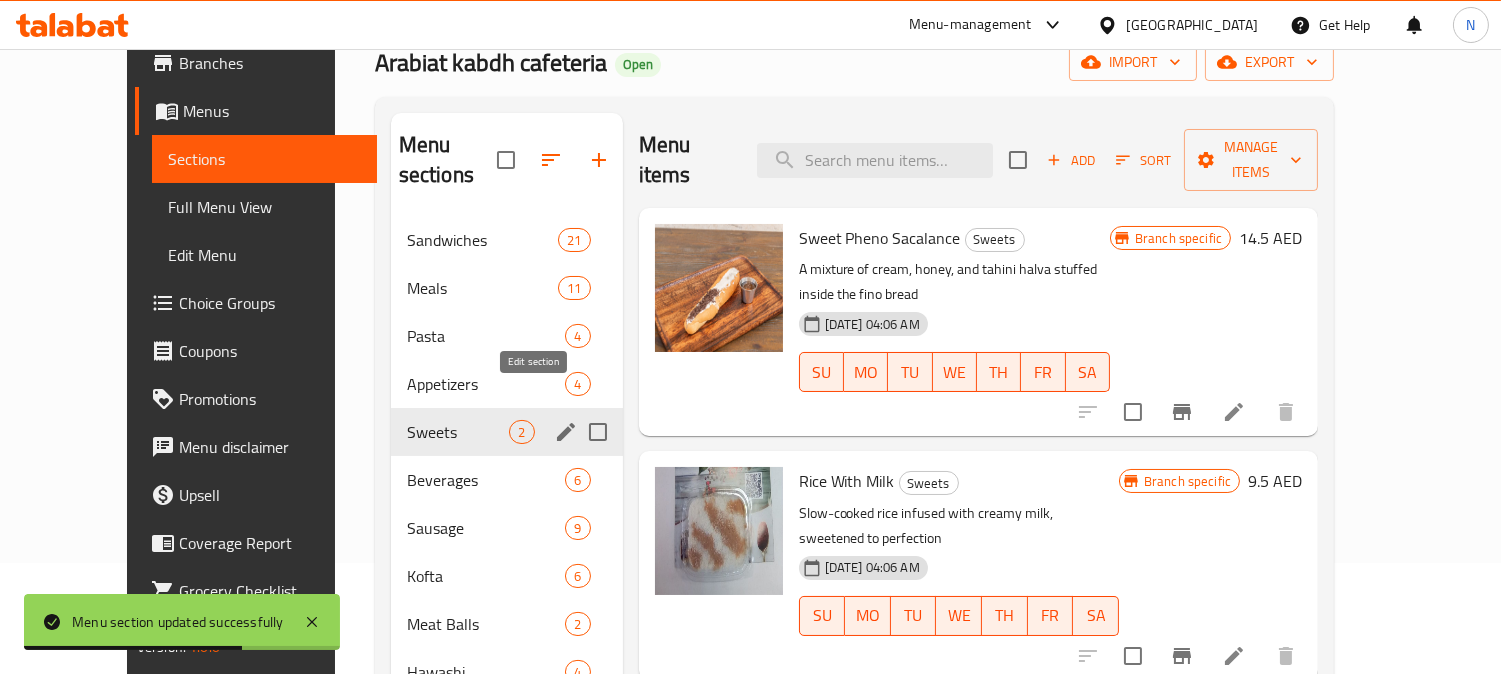 click 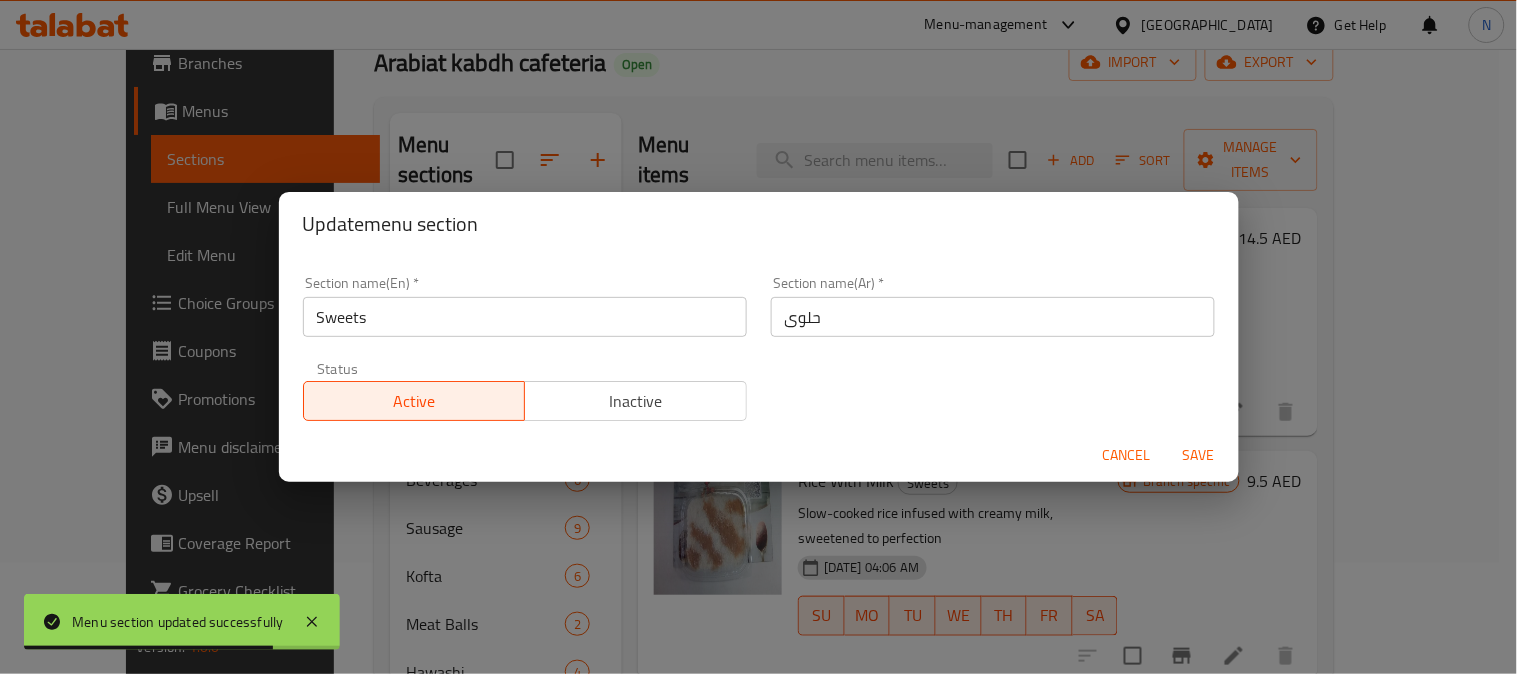 click on "حلوى" at bounding box center (993, 317) 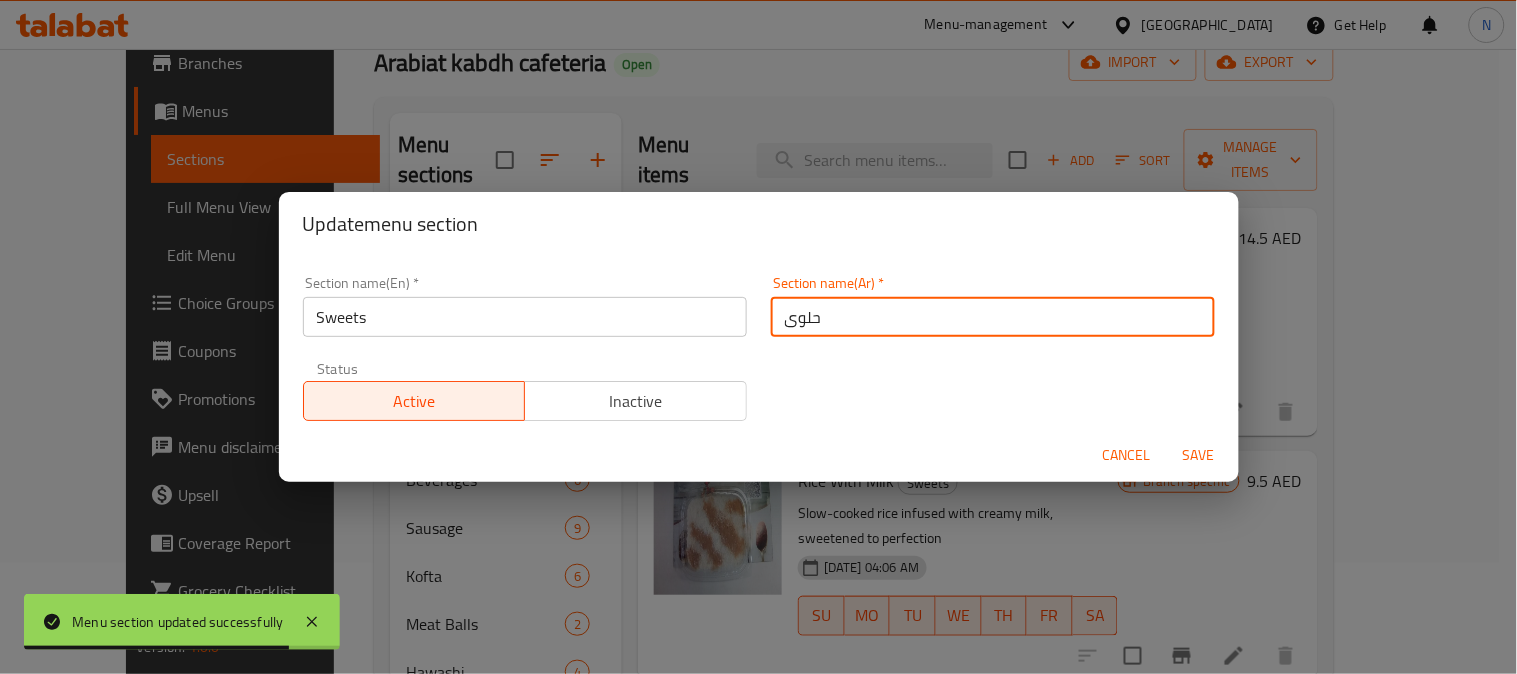 paste on "لحلويات" 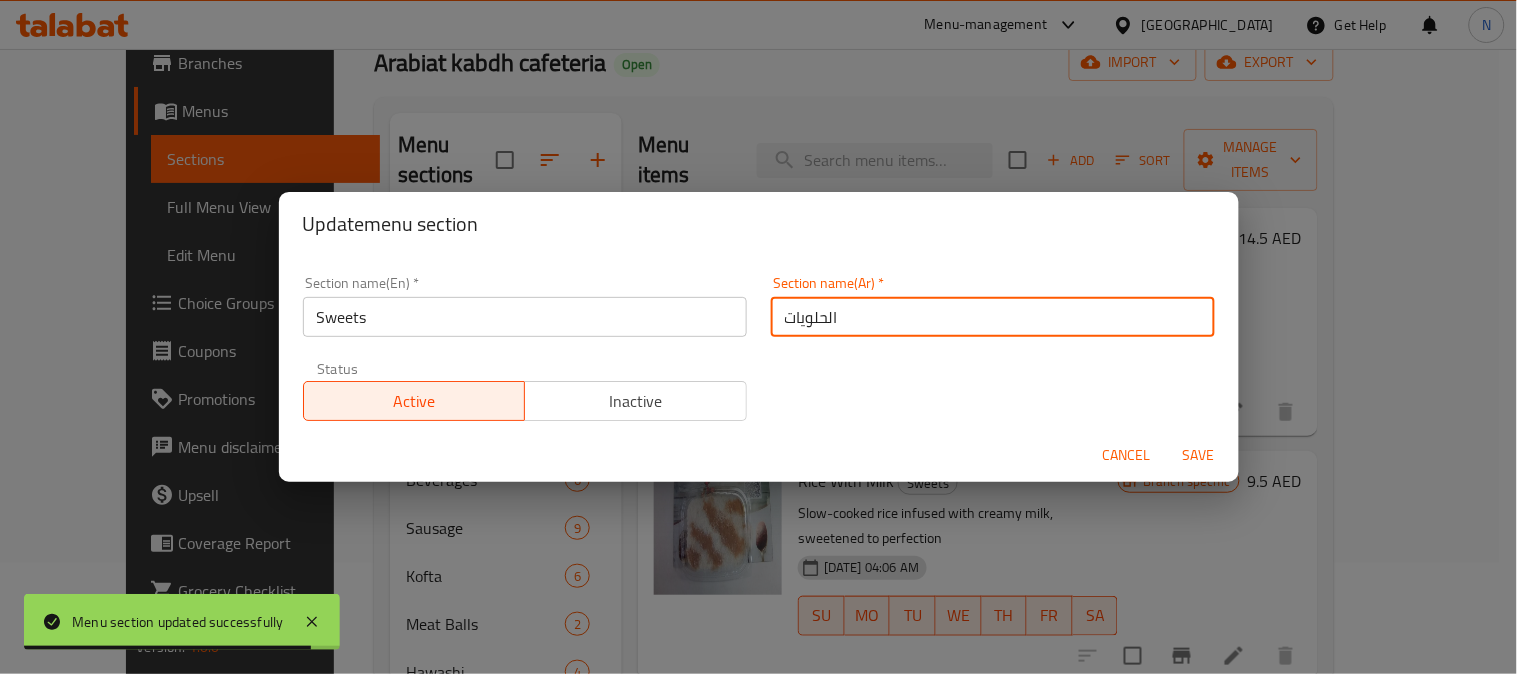 type on "الحلويات" 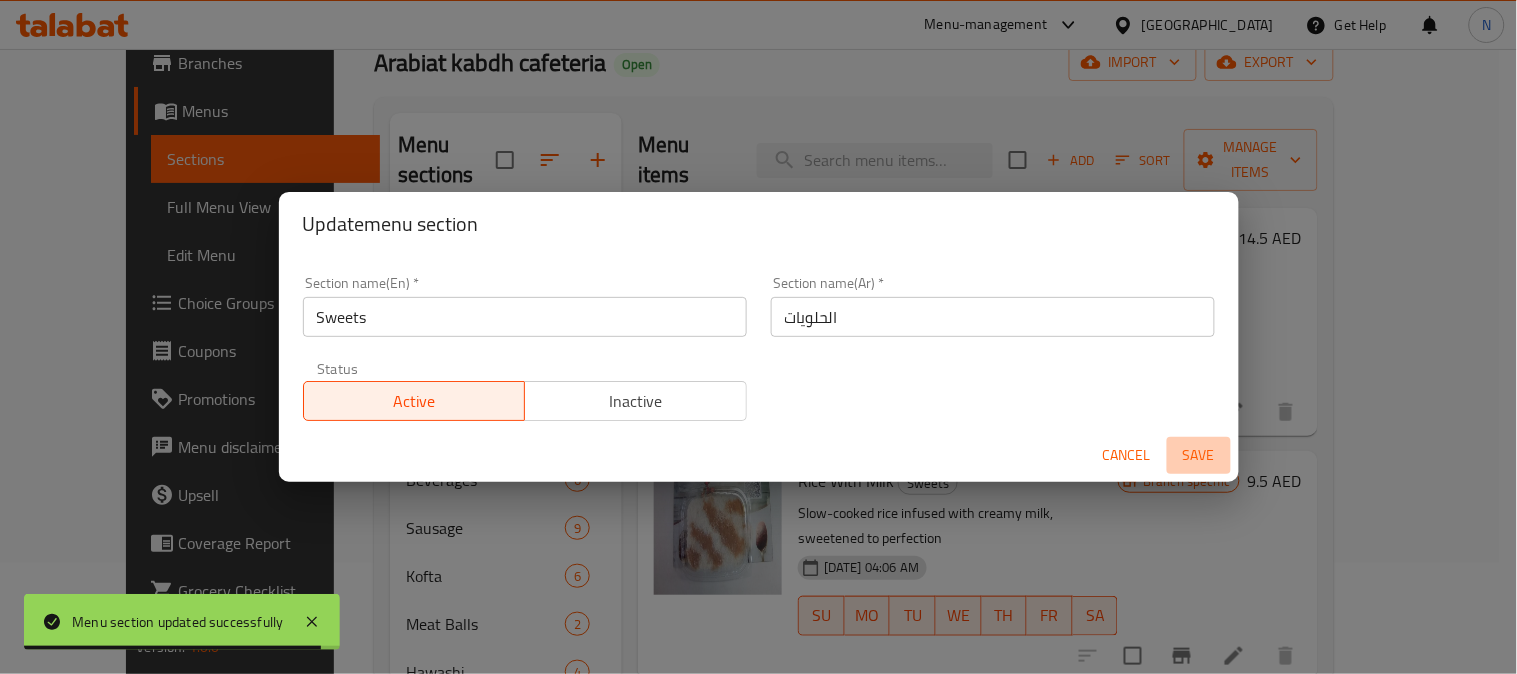 click on "Save" at bounding box center [1199, 455] 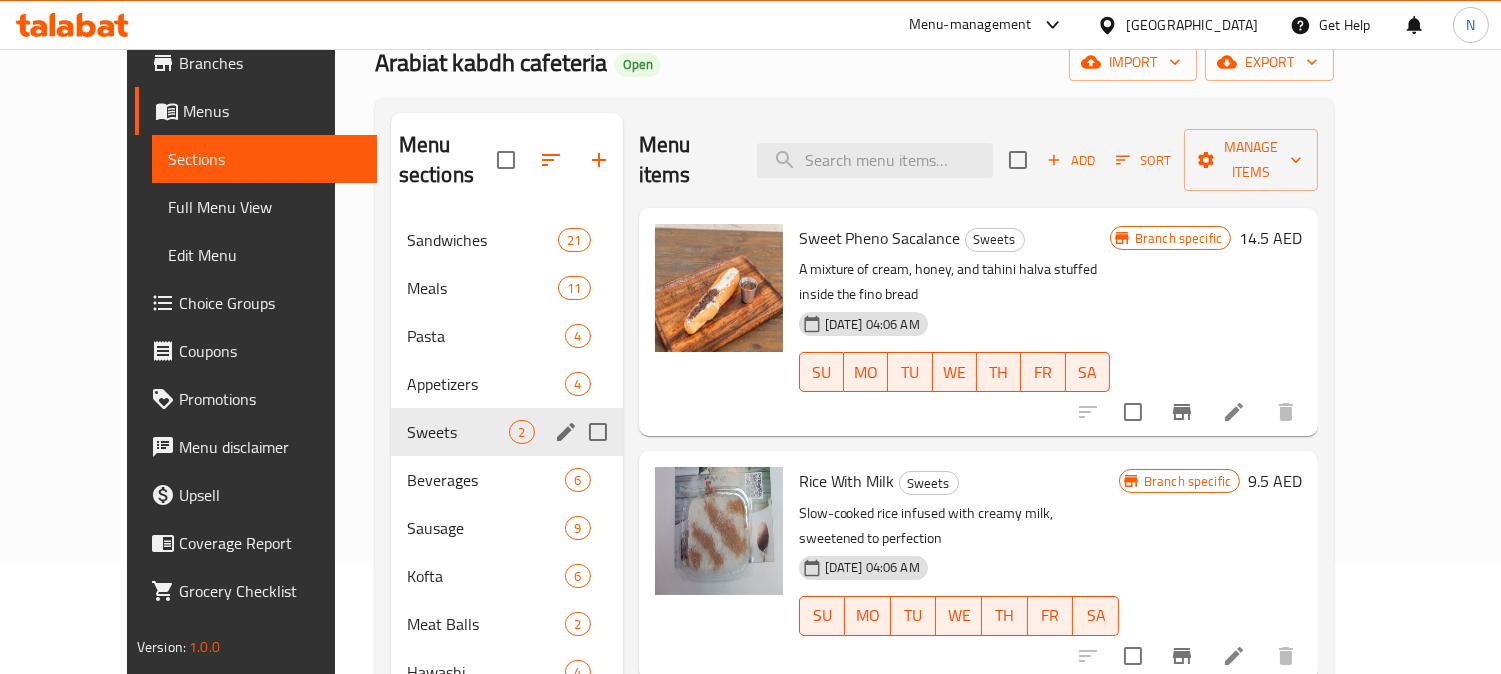 click on "Home / Restaurants management / Menus / Sections Arabiat kabdh cafeteria Open import export Menu sections Sandwiches 21 Meals 11 Pasta 4 Appetizers 4 Sweets 2 Beverages 6 Sausage 9 Kofta 6 Meat Balls 2 Hawashi 4 Liver 7 Menu items Add Sort Manage items Sweet Pheno Sacalance   Sweets A mixture of cream, honey, and tahini halva stuffed inside the fino bread  31-08-2024 04:06 AM SU MO TU WE TH FR SA Branch specific 14.5   AED Rice With Milk   Sweets Slow-cooked rice infused with creamy milk, sweetened to perfection 31-08-2024 04:06 AM SU MO TU WE TH FR SA Branch specific 9.5   AED" at bounding box center [855, 390] 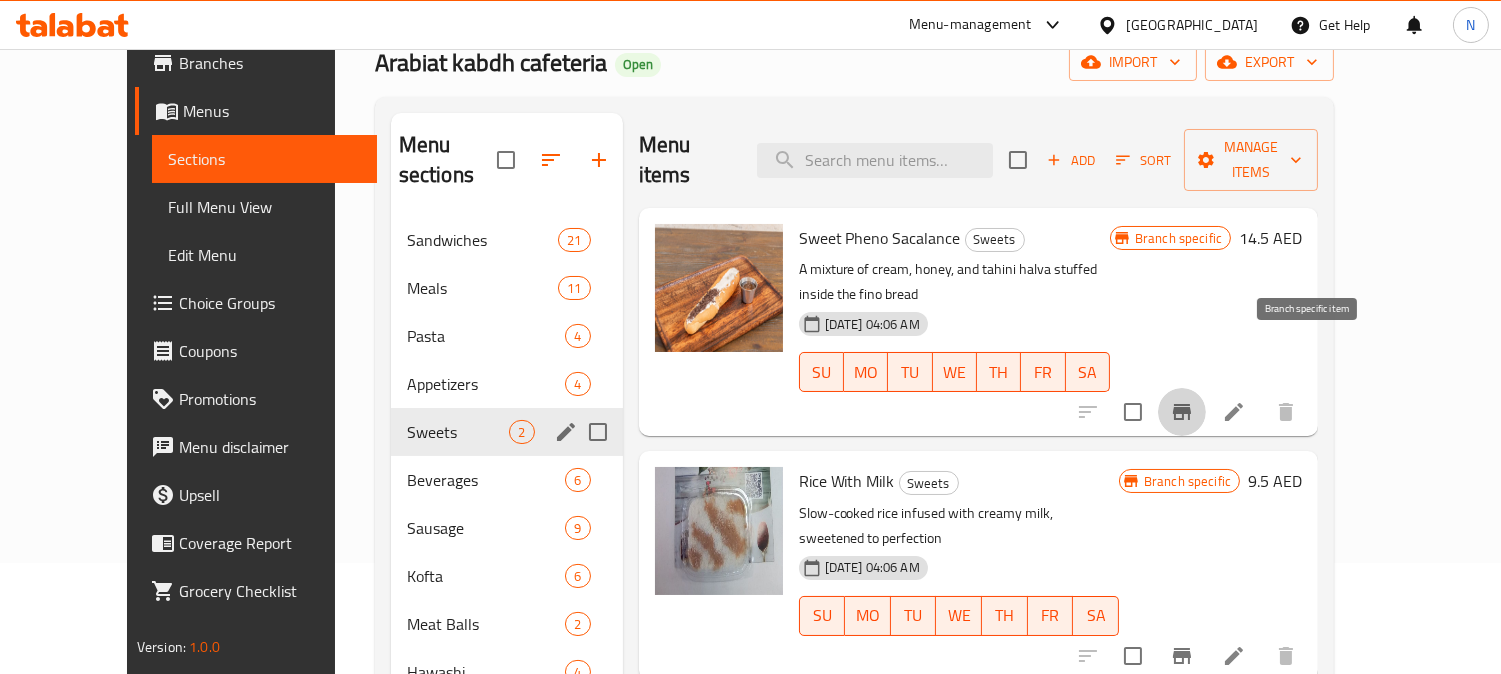 click 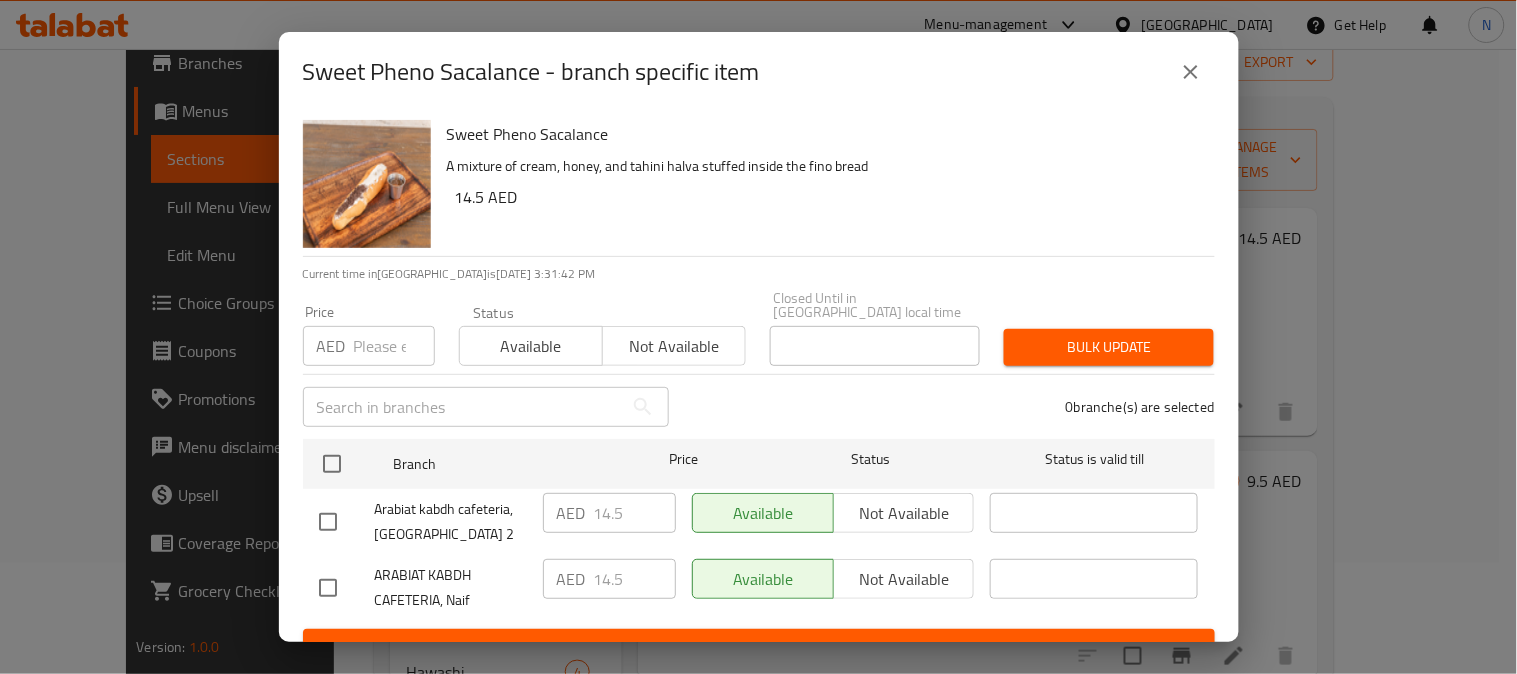 click at bounding box center (328, 522) 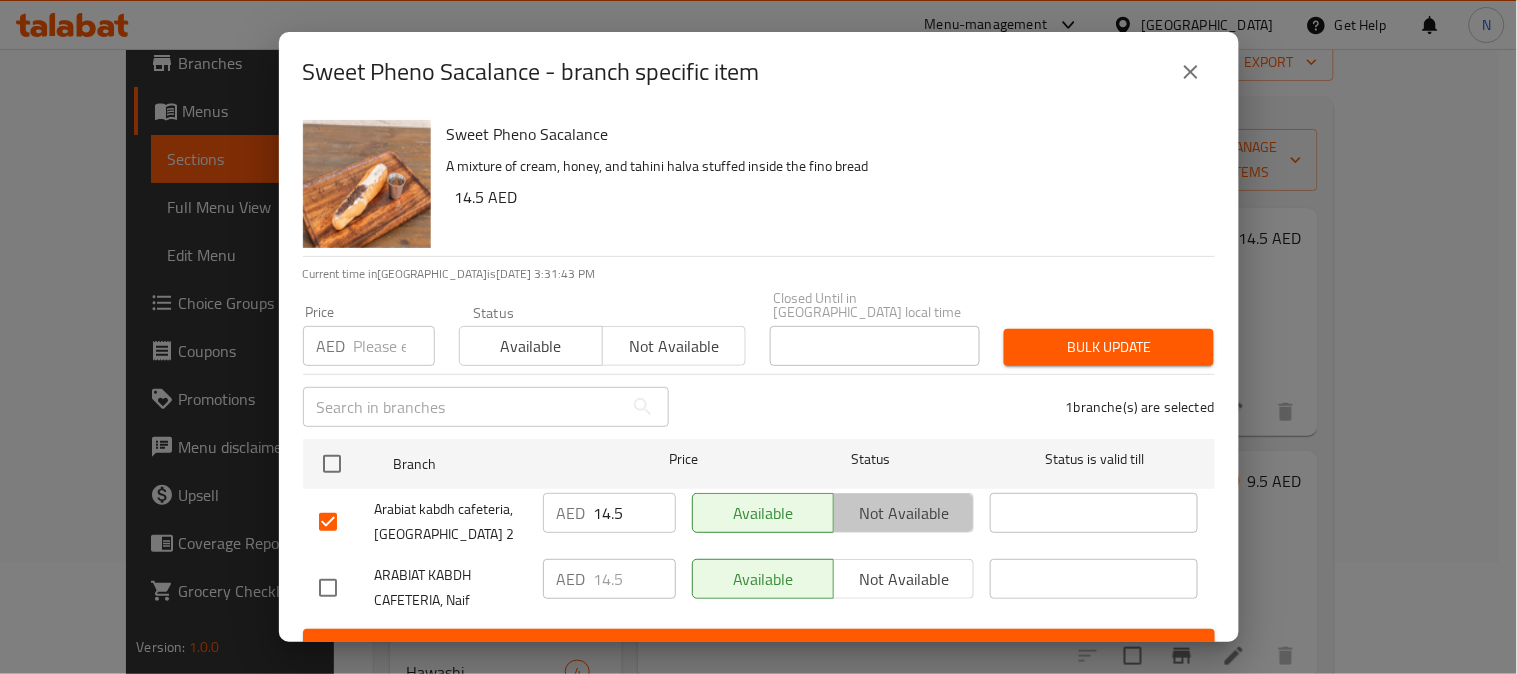 click on "Not available" at bounding box center (904, 513) 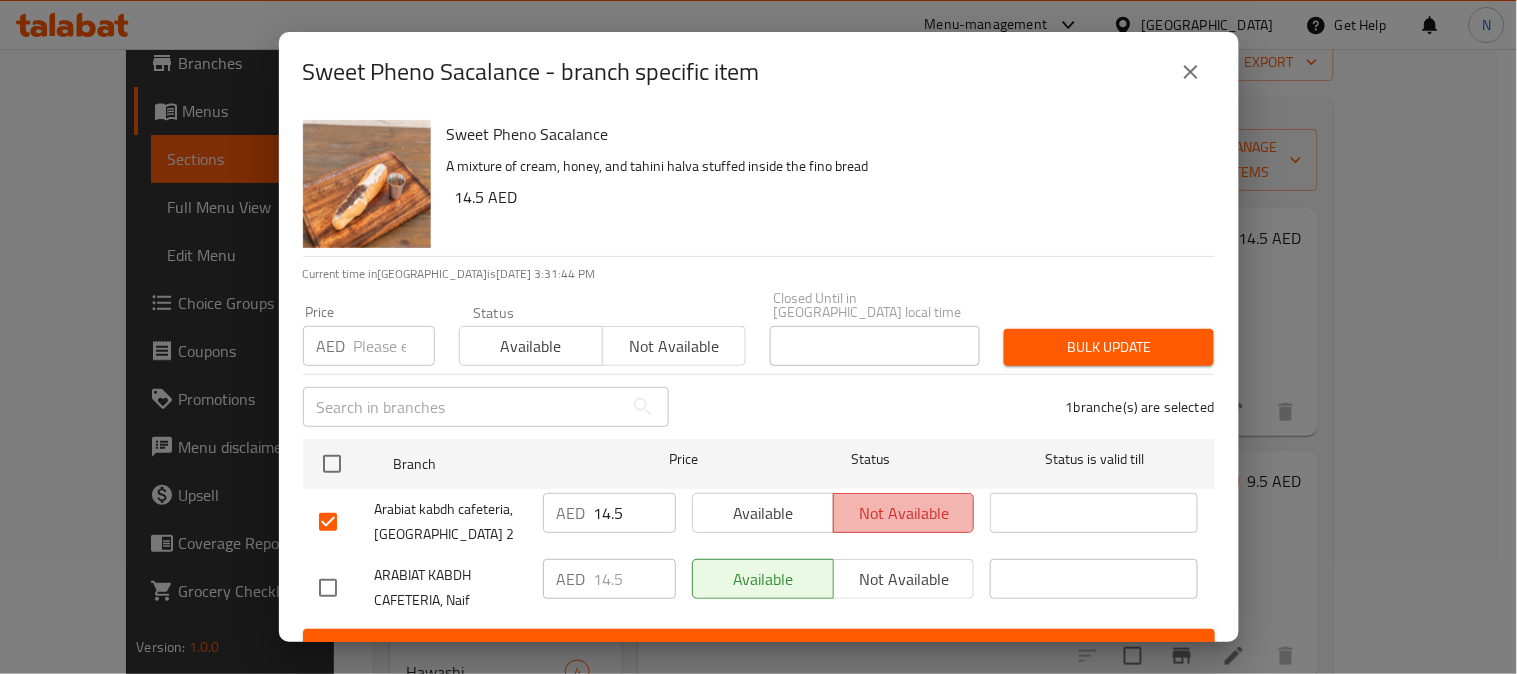 click on "Not available" at bounding box center (904, 513) 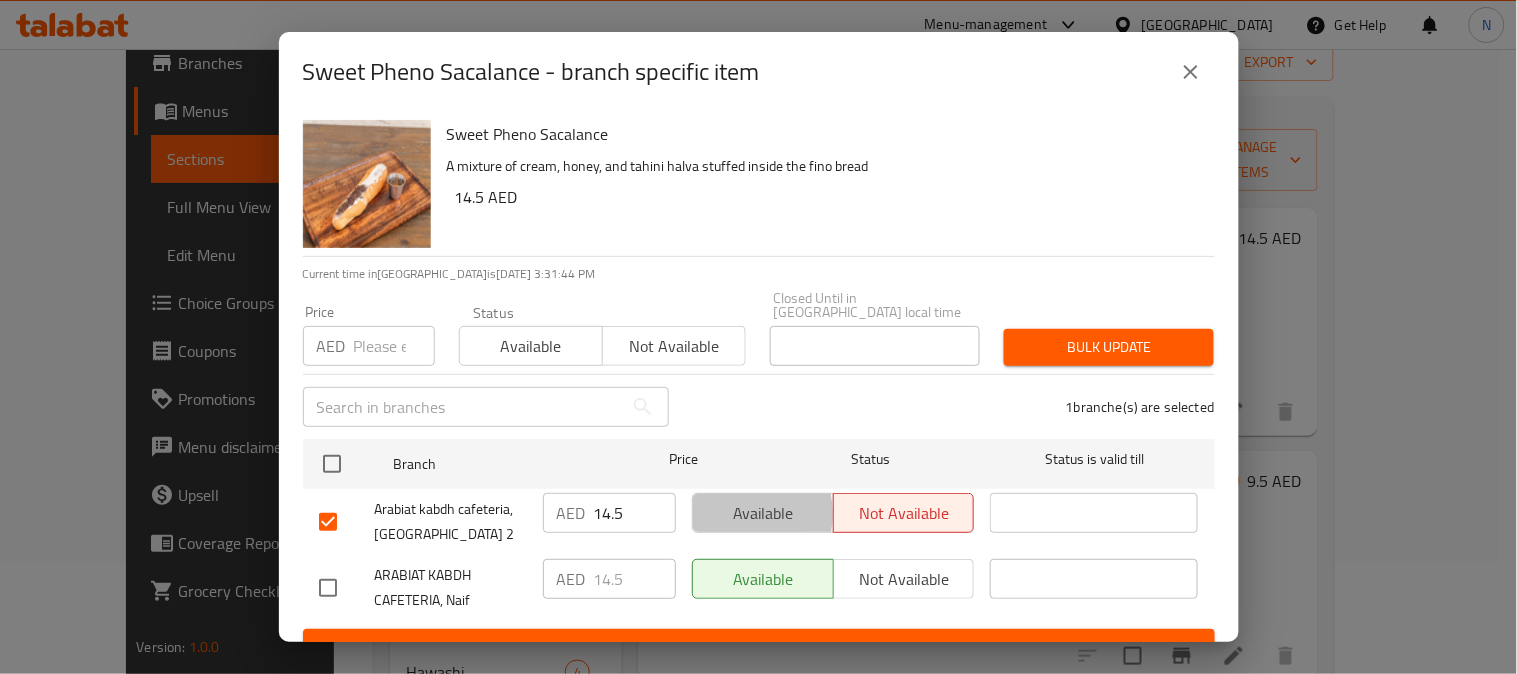click on "Available" at bounding box center (763, 513) 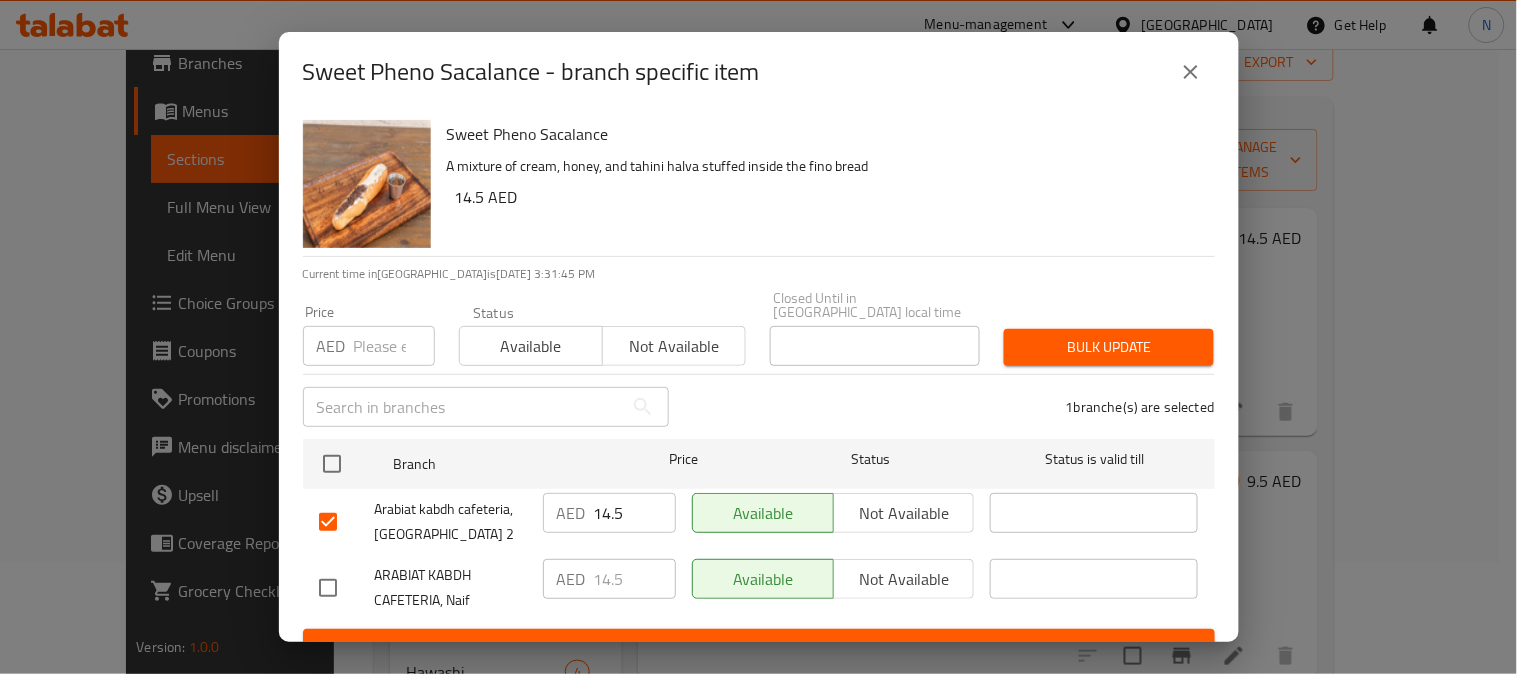 click on "14.5" at bounding box center [635, 513] 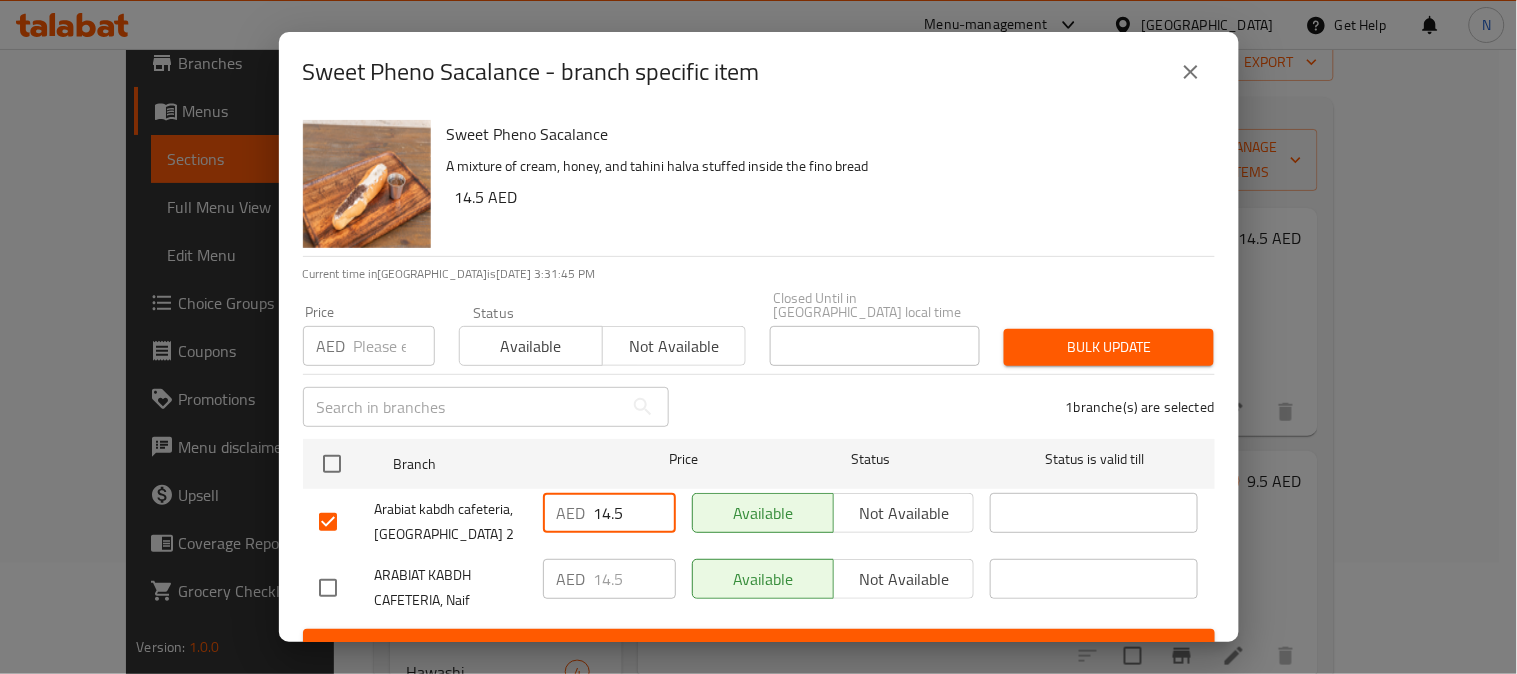 click on "14.5" at bounding box center [635, 513] 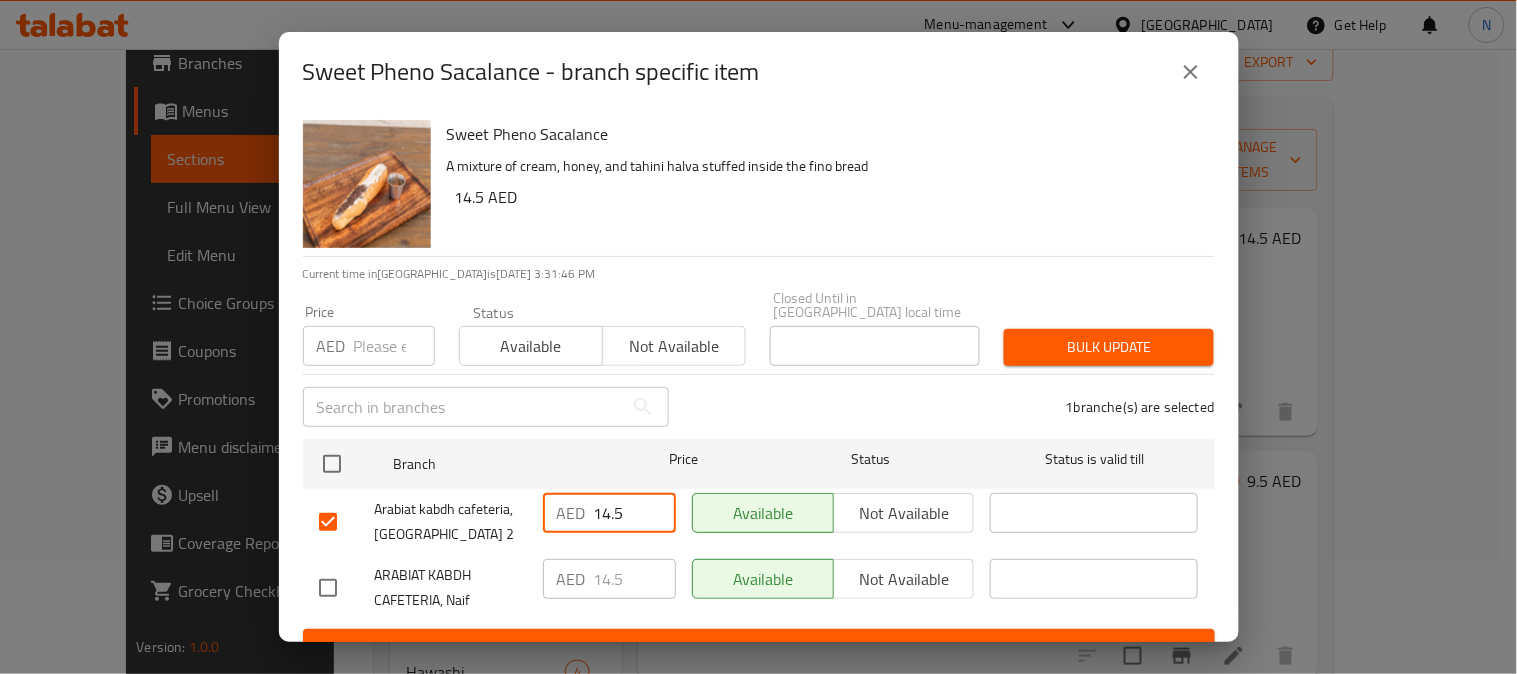 paste on "2" 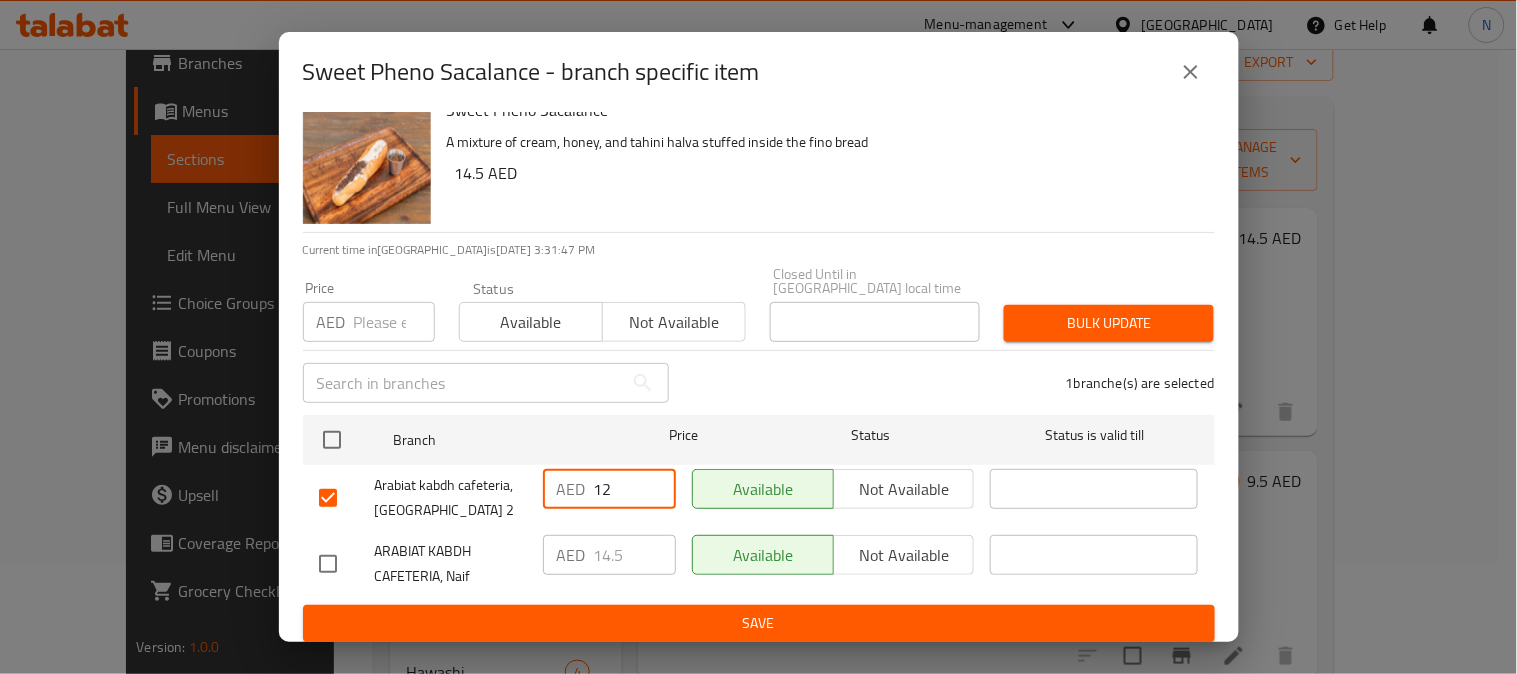 scroll, scrollTop: 31, scrollLeft: 0, axis: vertical 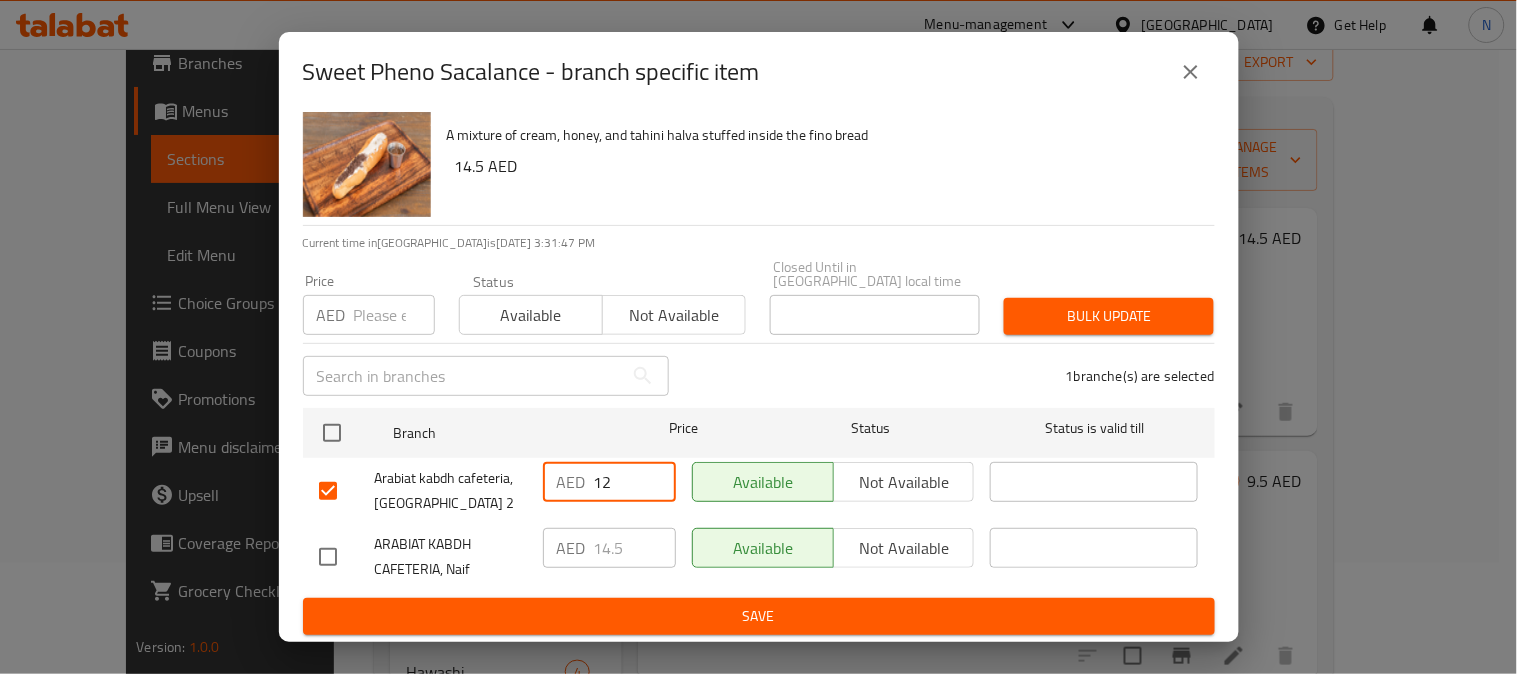 type on "12" 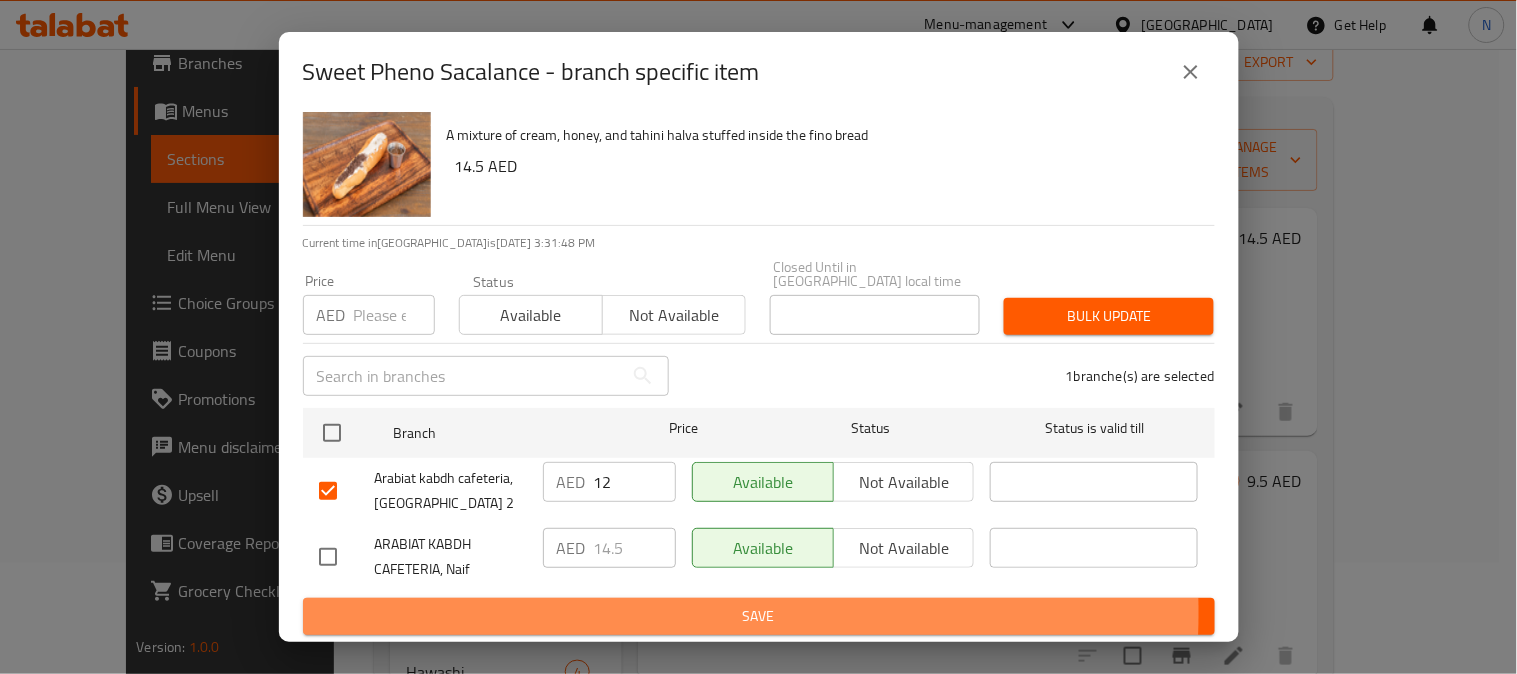 click on "Save" at bounding box center [759, 616] 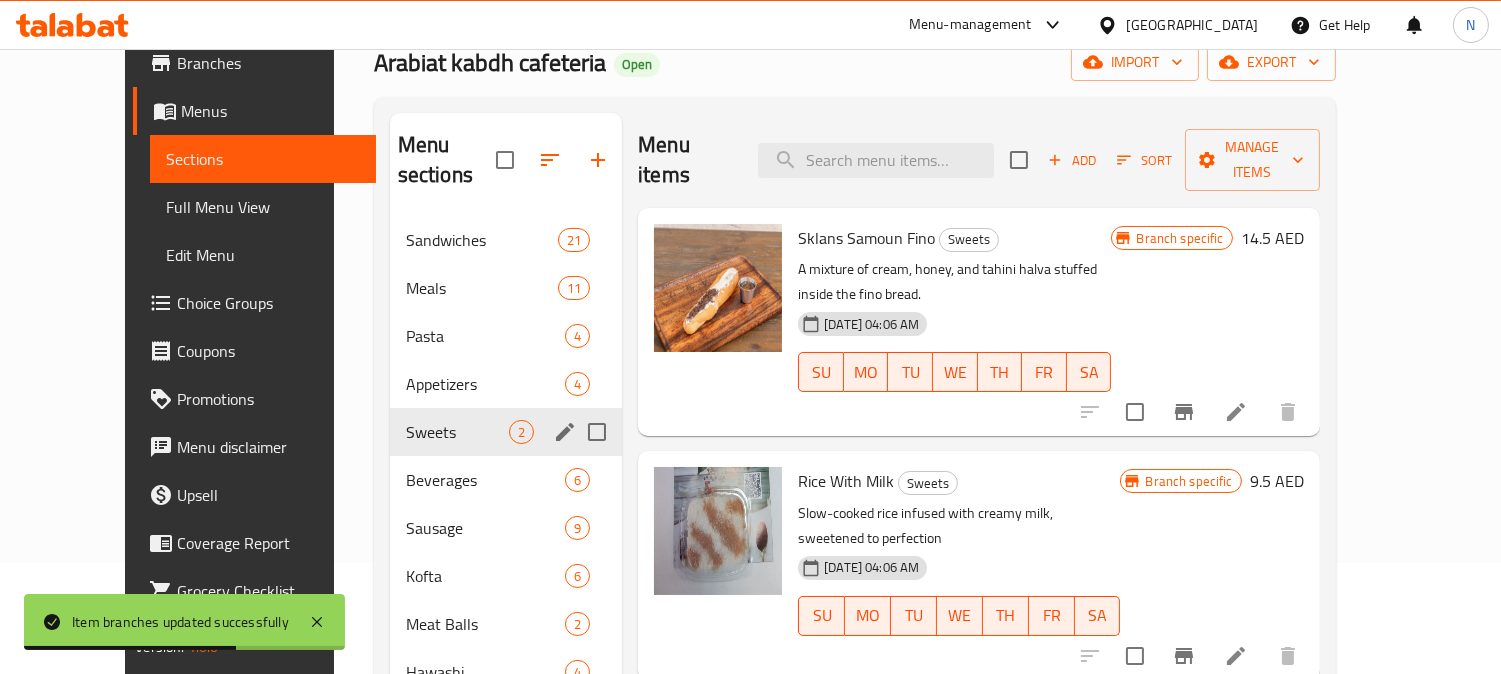 click on "Home / Restaurants management / Menus / Sections Arabiat kabdh cafeteria Open import export Menu sections Sandwiches 21 Meals 11 Pasta 4 Appetizers 4 Sweets 2 Beverages 6 Sausage 9 Kofta 6 Meat Balls 2 Hawashi 4 Liver 7 Menu items Add Sort Manage items Sklans Samoun Fino   Sweets A mixture of cream, honey, and tahini halva stuffed inside the fino bread.  31-08-2024 04:06 AM SU MO TU WE TH FR SA Branch specific 14.5   AED Rice With Milk   Sweets Slow-cooked rice infused with creamy milk, sweetened to perfection 31-08-2024 04:06 AM SU MO TU WE TH FR SA Branch specific 9.5   AED" at bounding box center (855, 390) 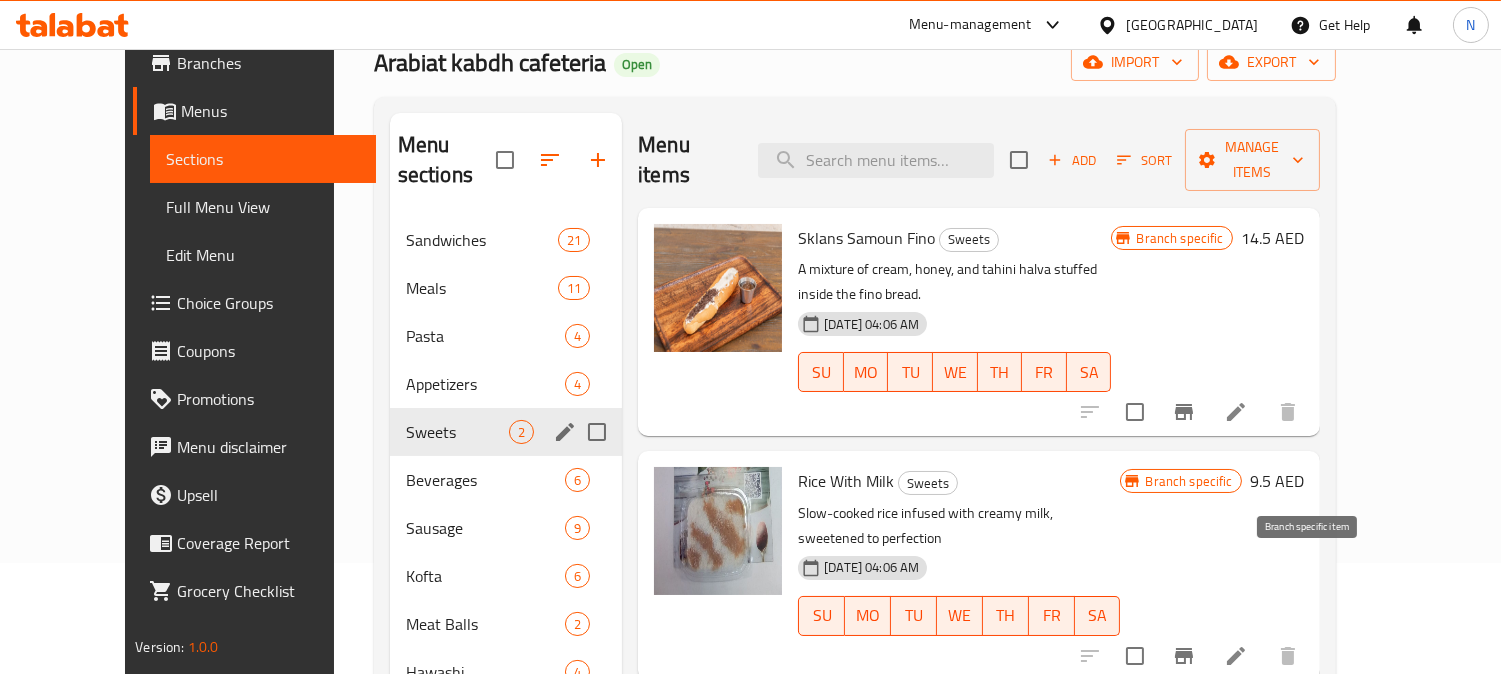 click 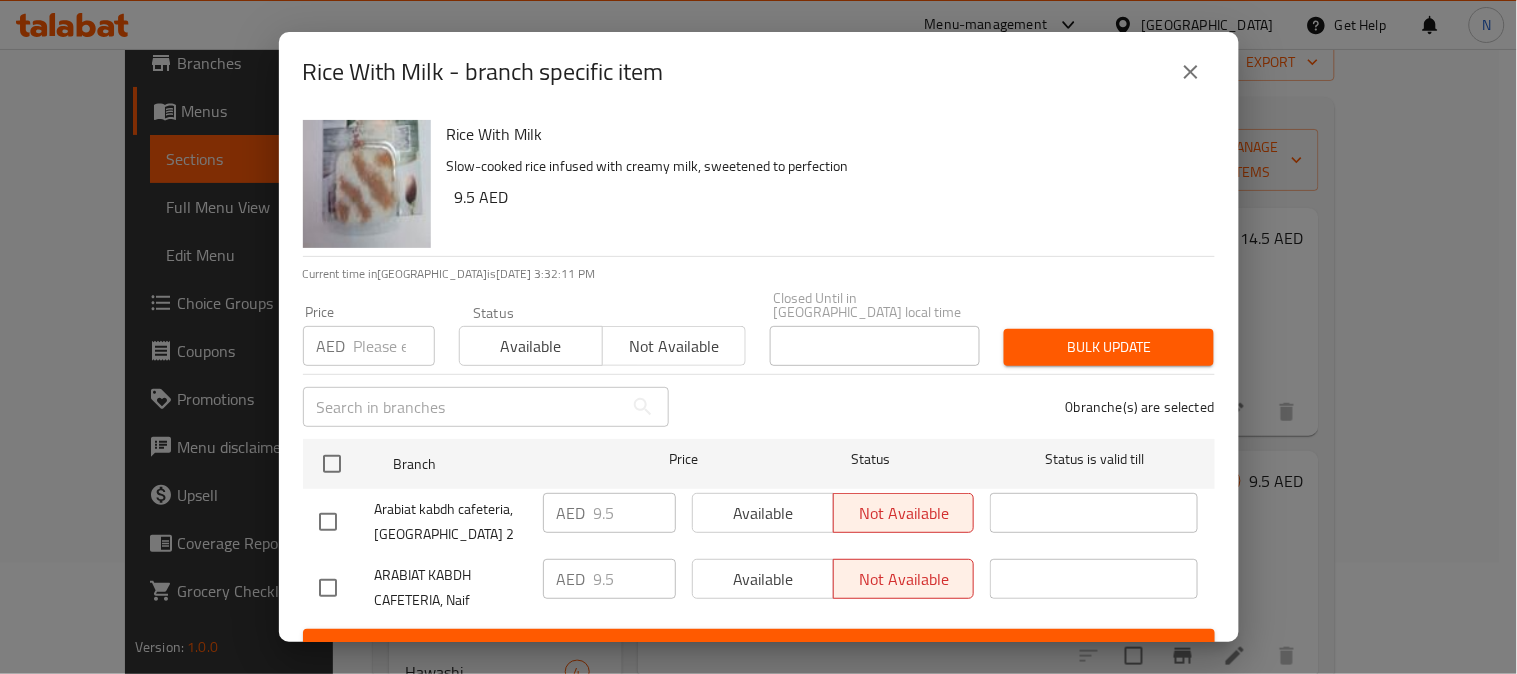 click at bounding box center [328, 522] 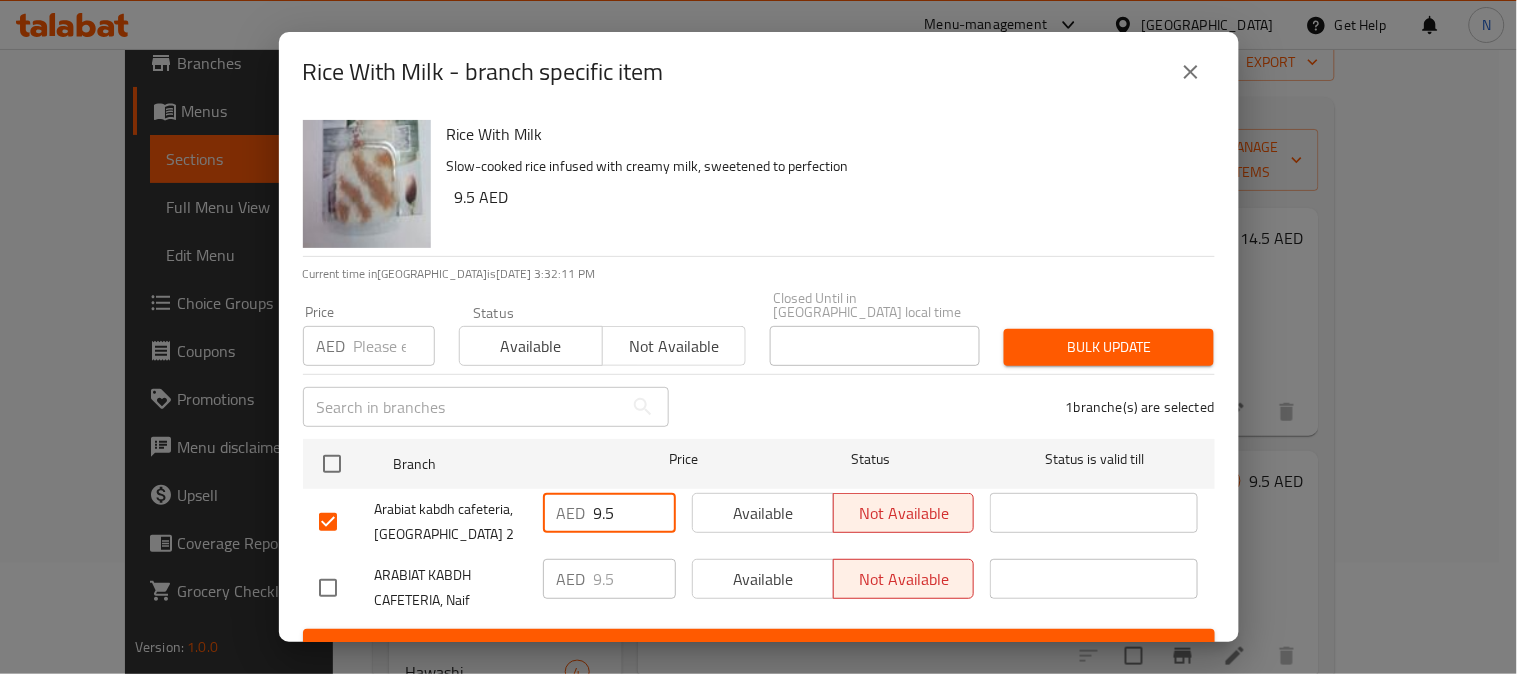 click on "9.5" at bounding box center [635, 513] 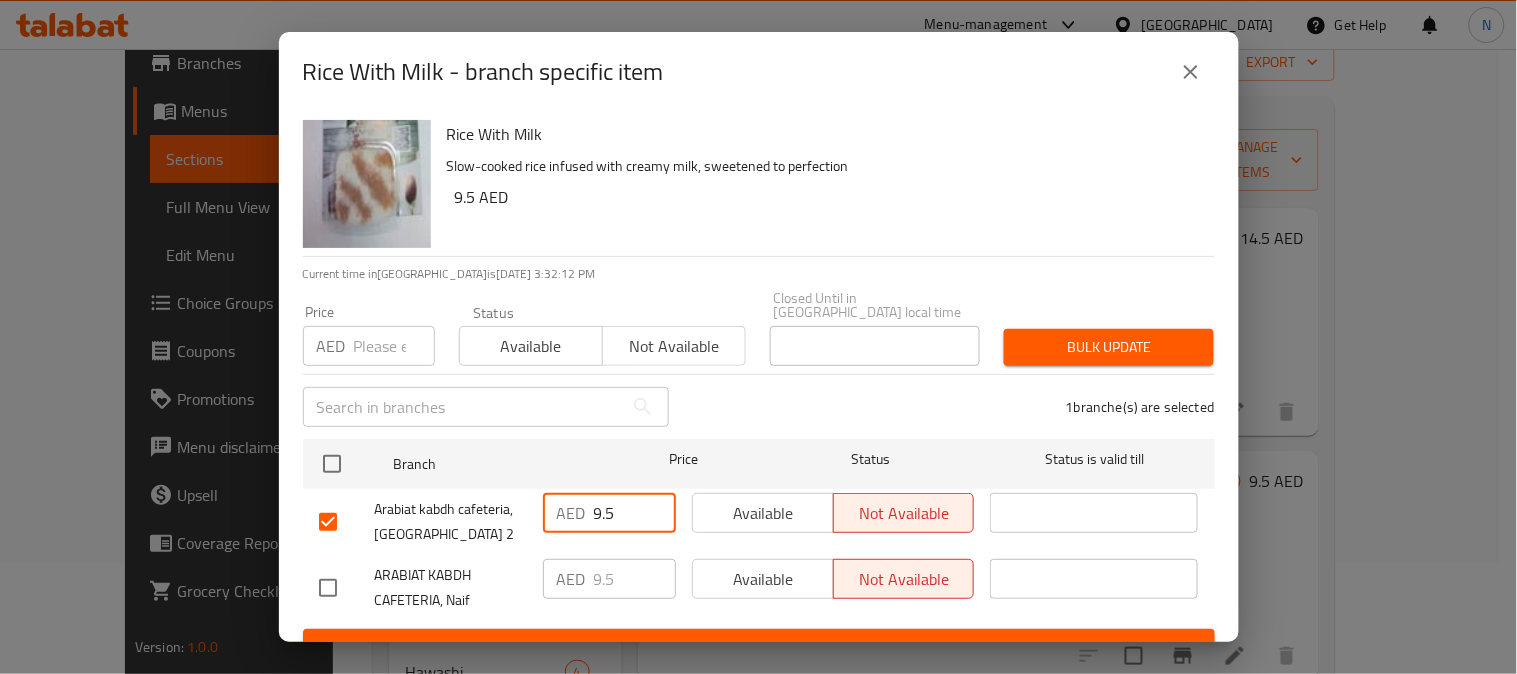 paste on "12.7" 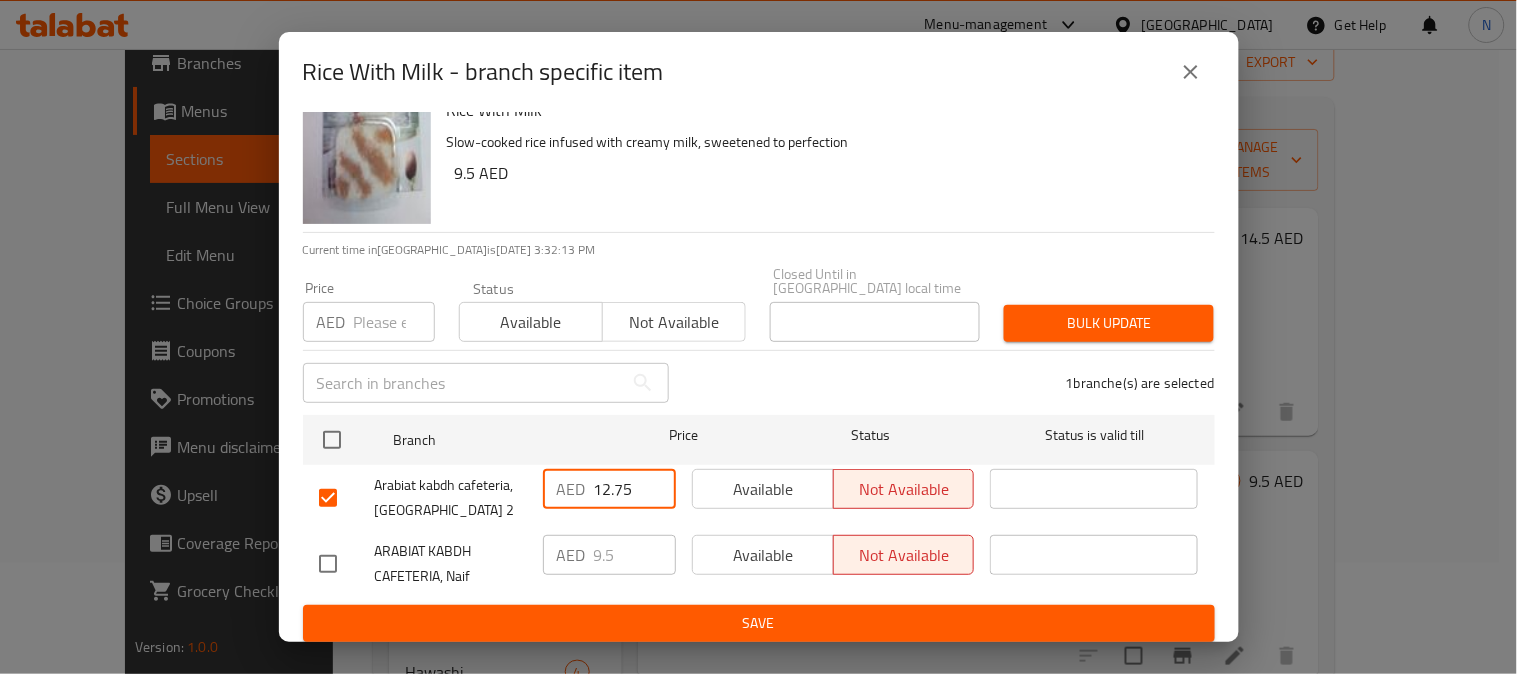 scroll, scrollTop: 31, scrollLeft: 0, axis: vertical 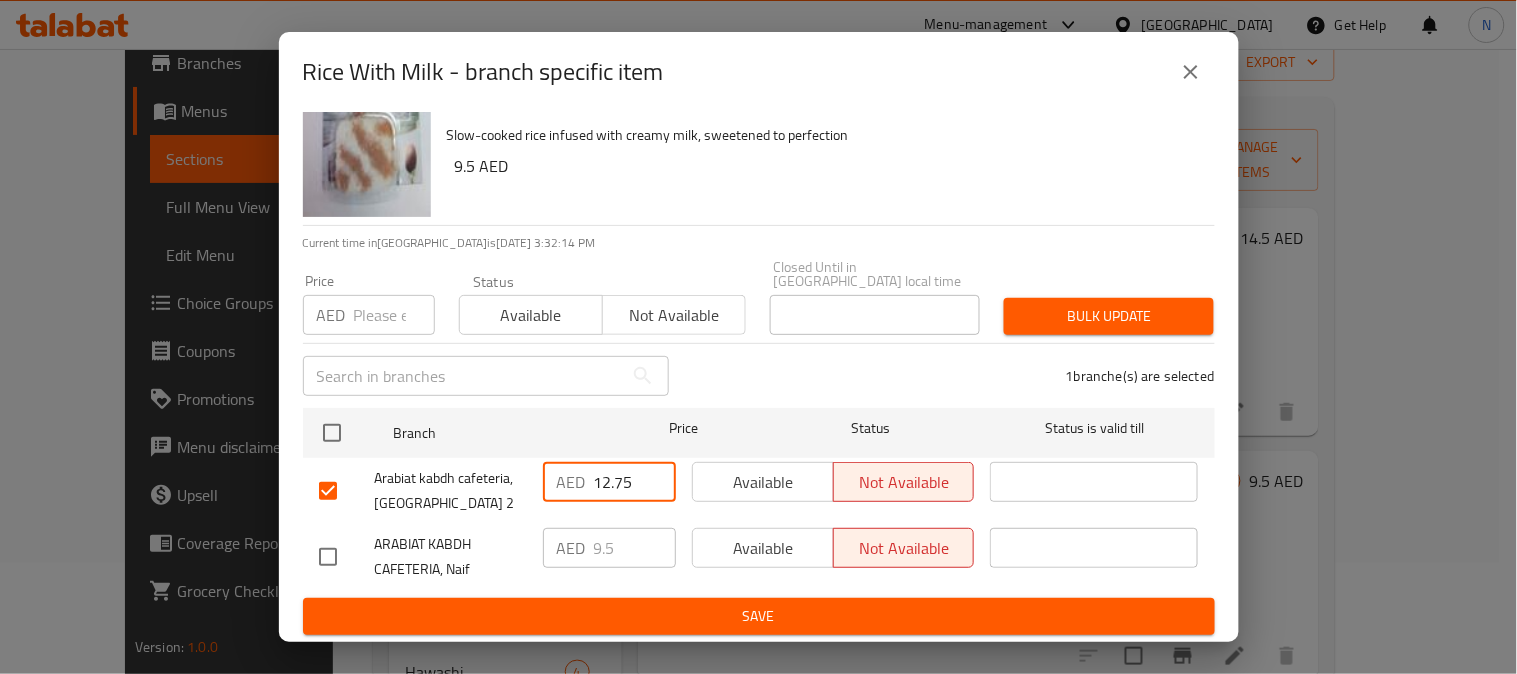 type on "12.75" 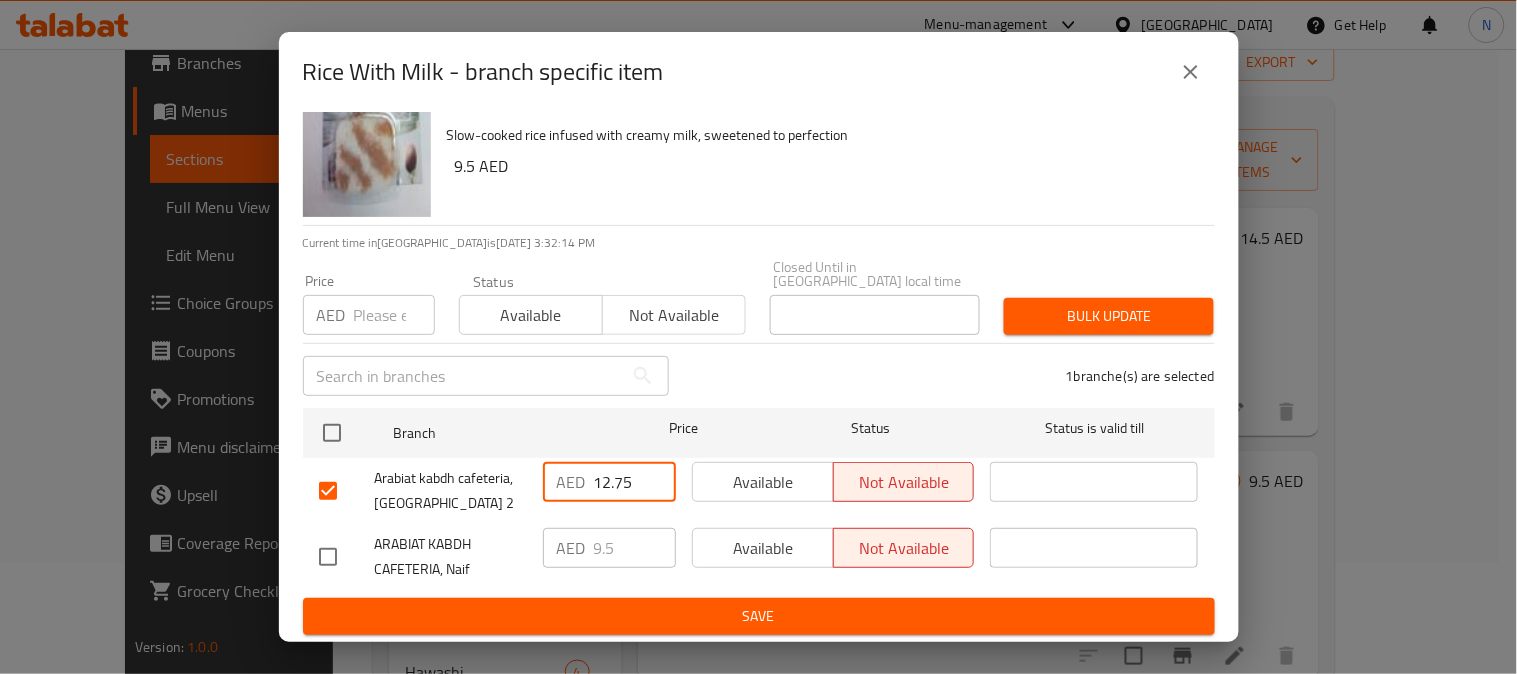 click on "Save" at bounding box center (759, 616) 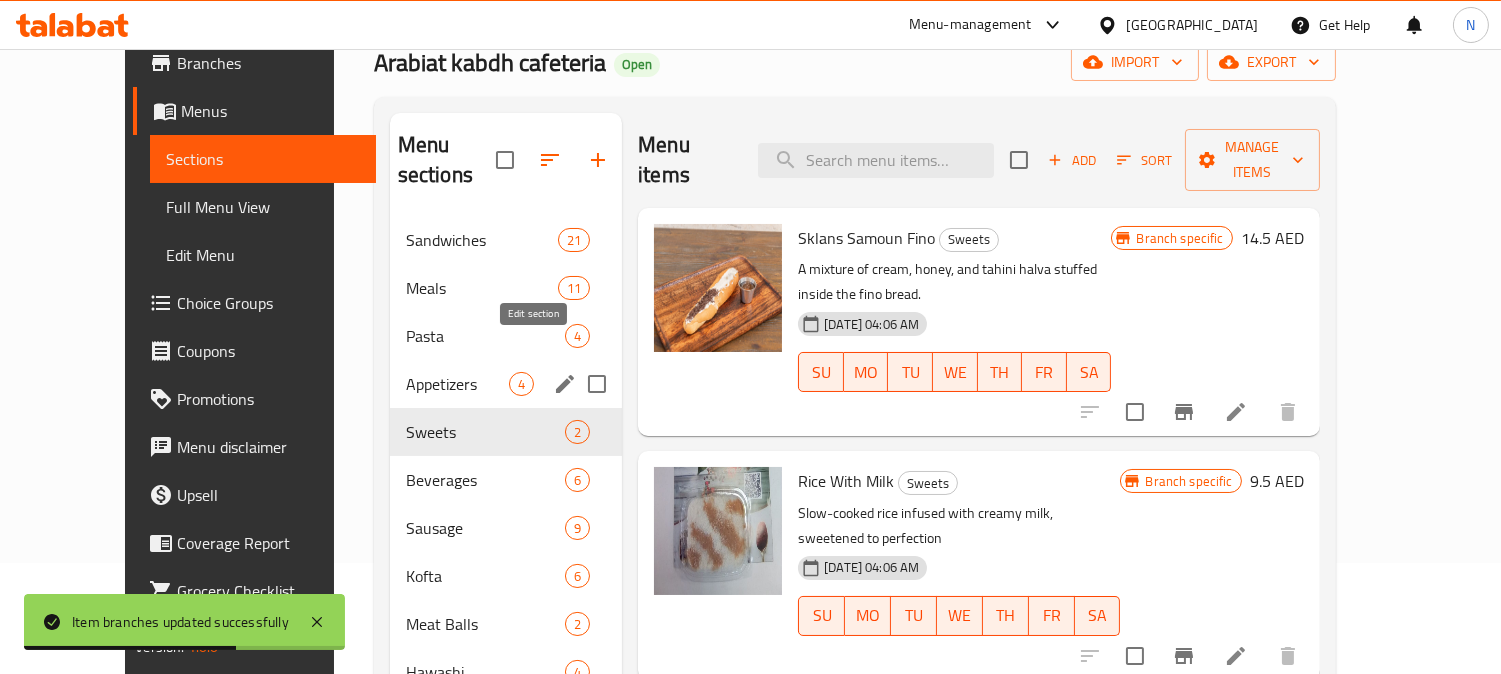 click 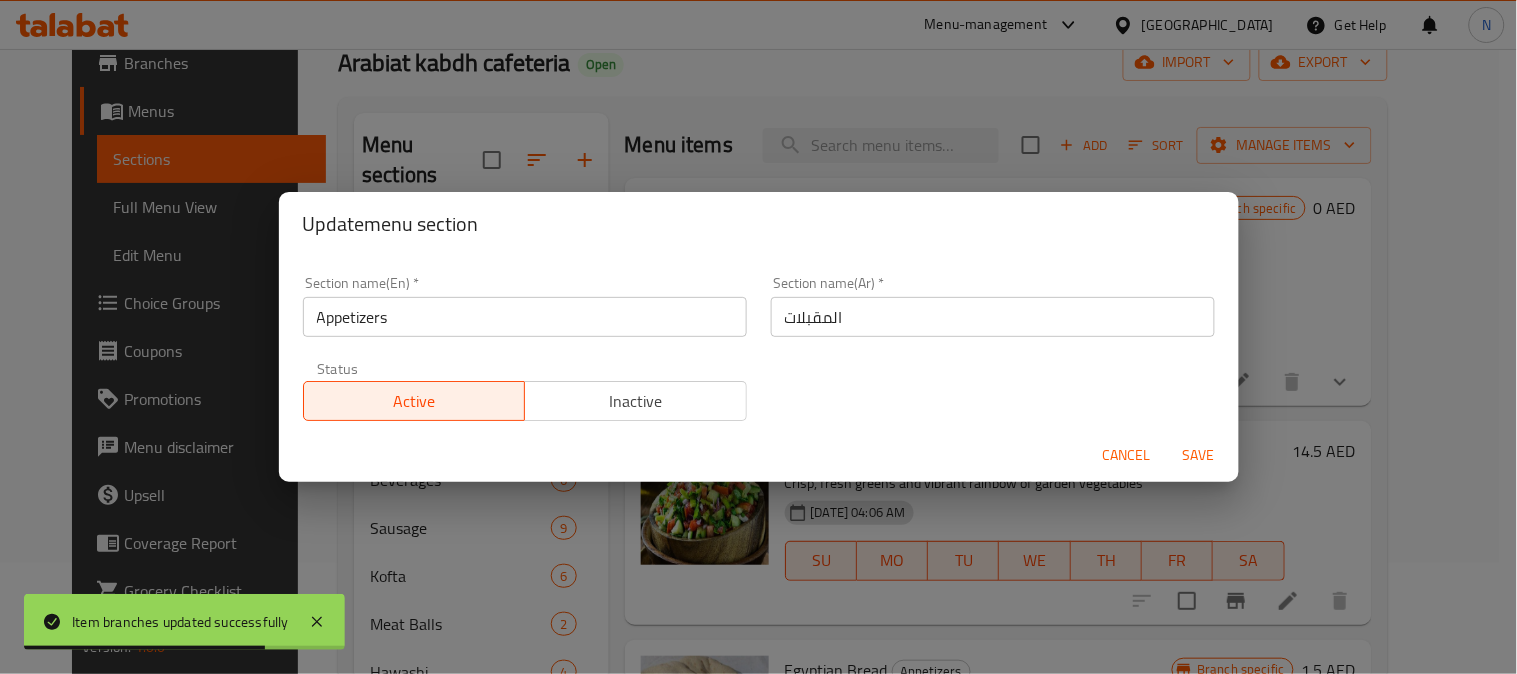 click on "Appetizers" at bounding box center (525, 317) 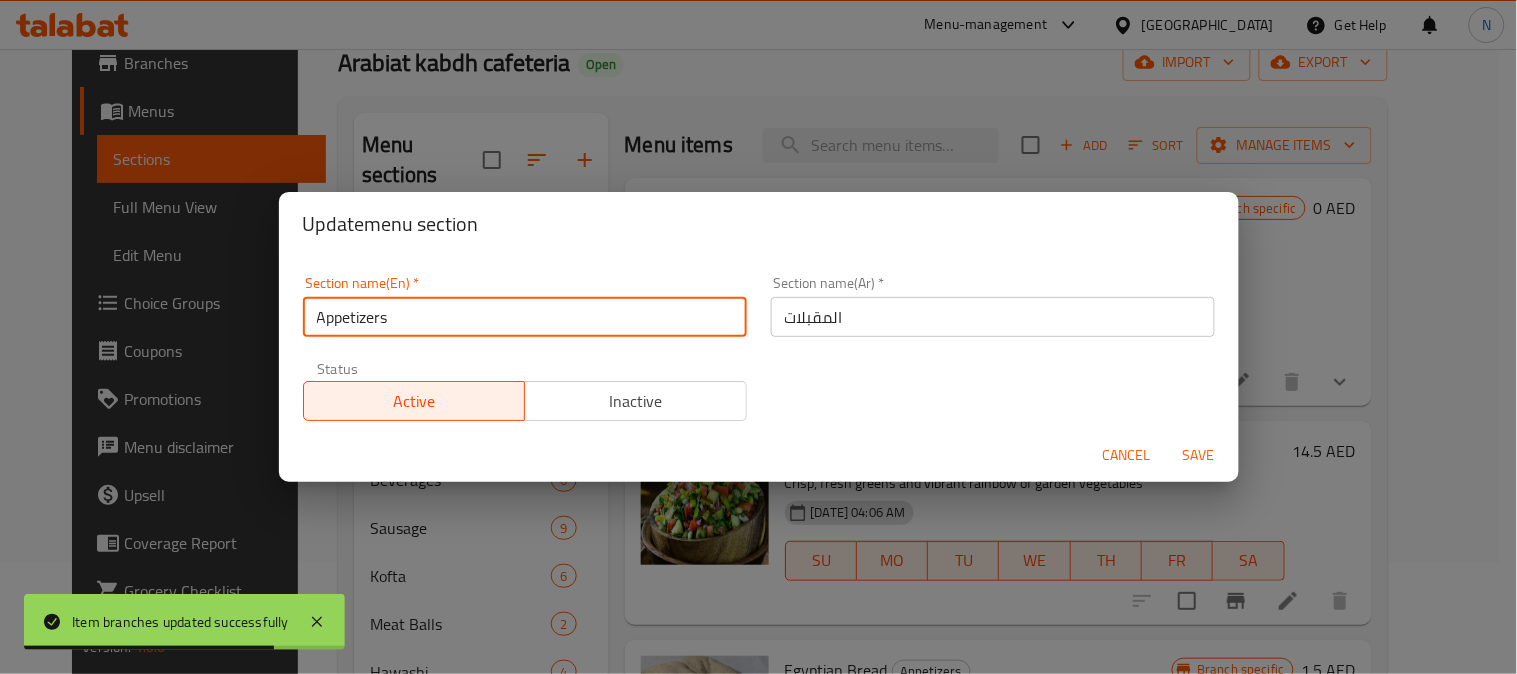 click on "Appetizers" at bounding box center [525, 317] 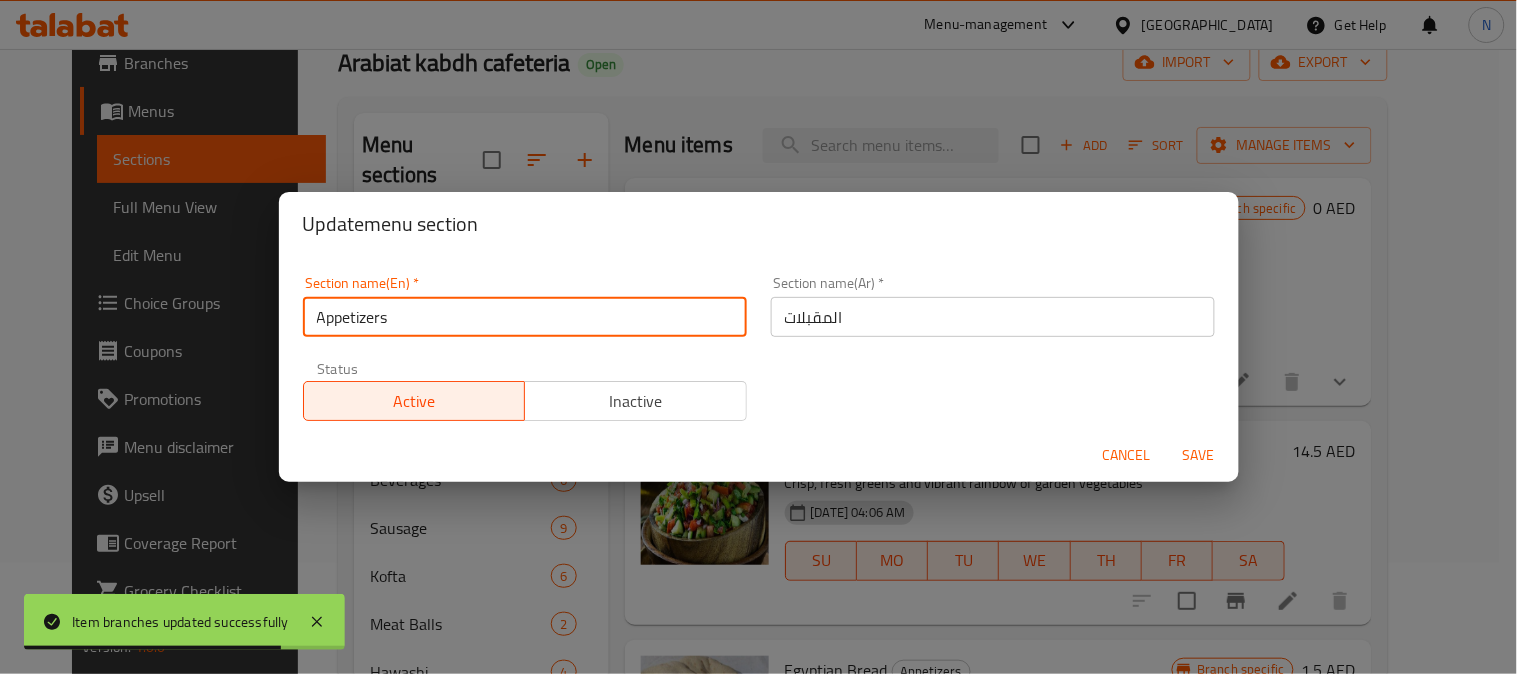 paste 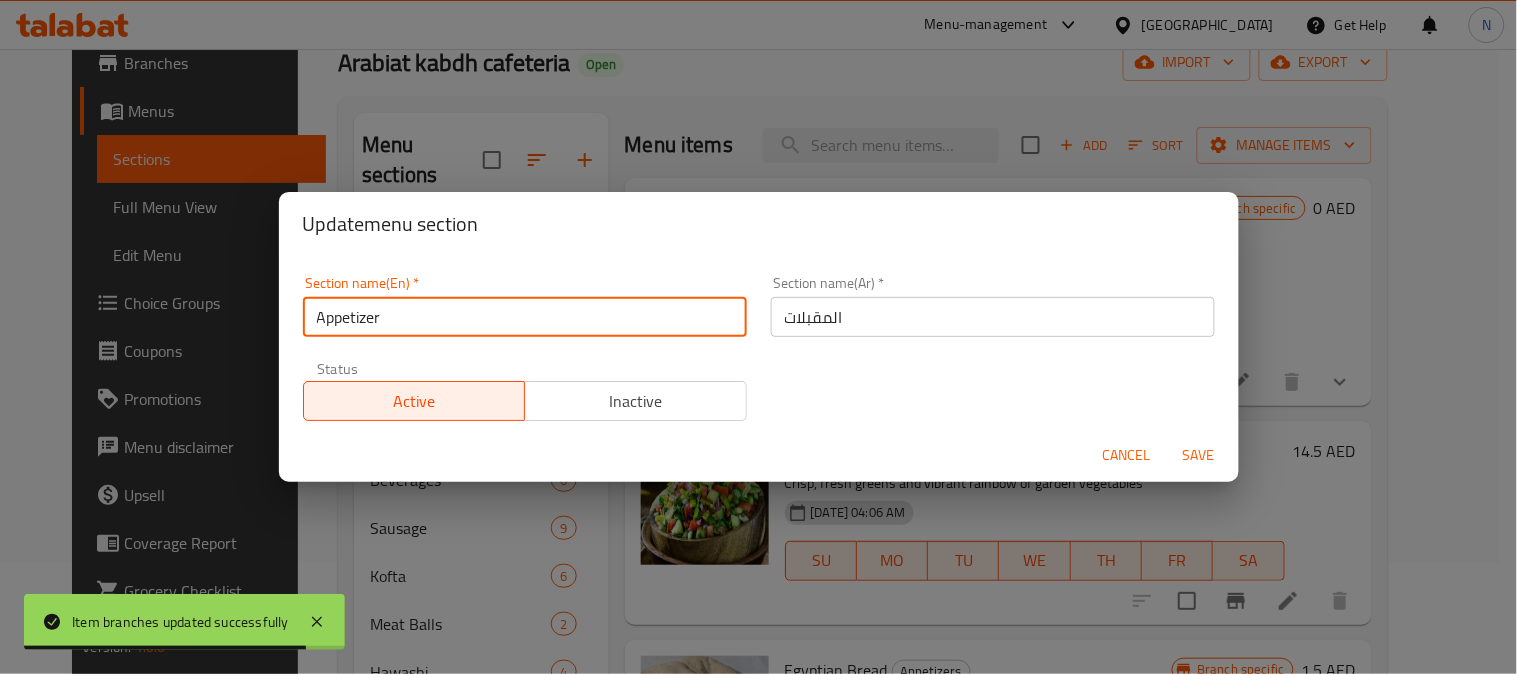 type on "Appetizer" 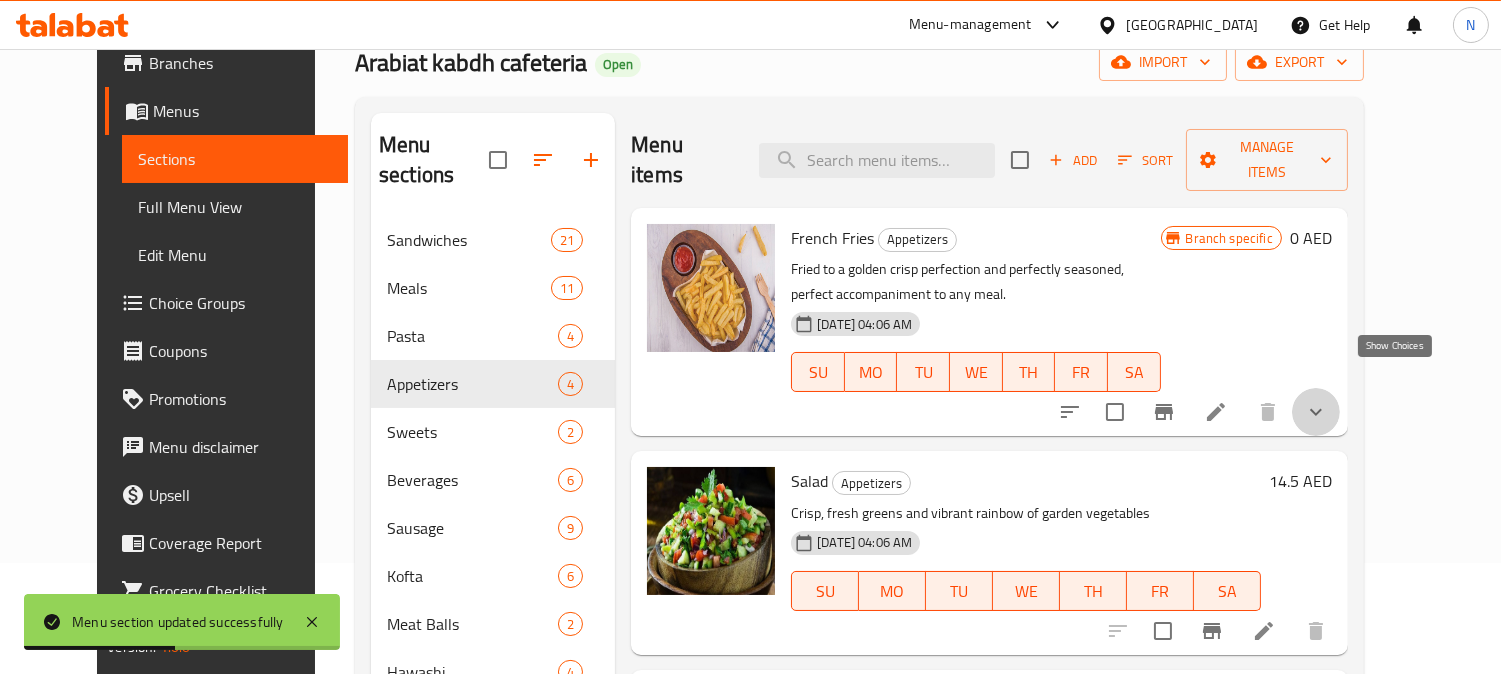 click 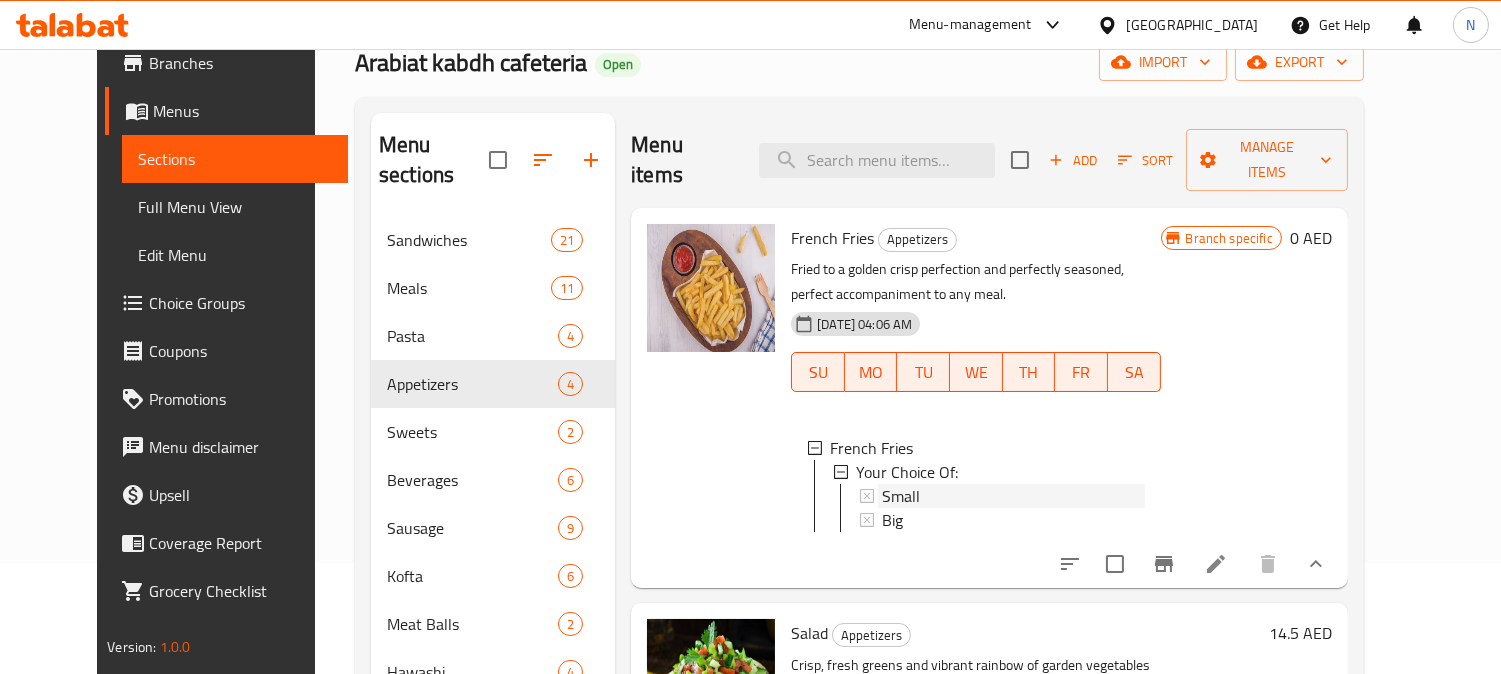 click on "Small" at bounding box center (1013, 496) 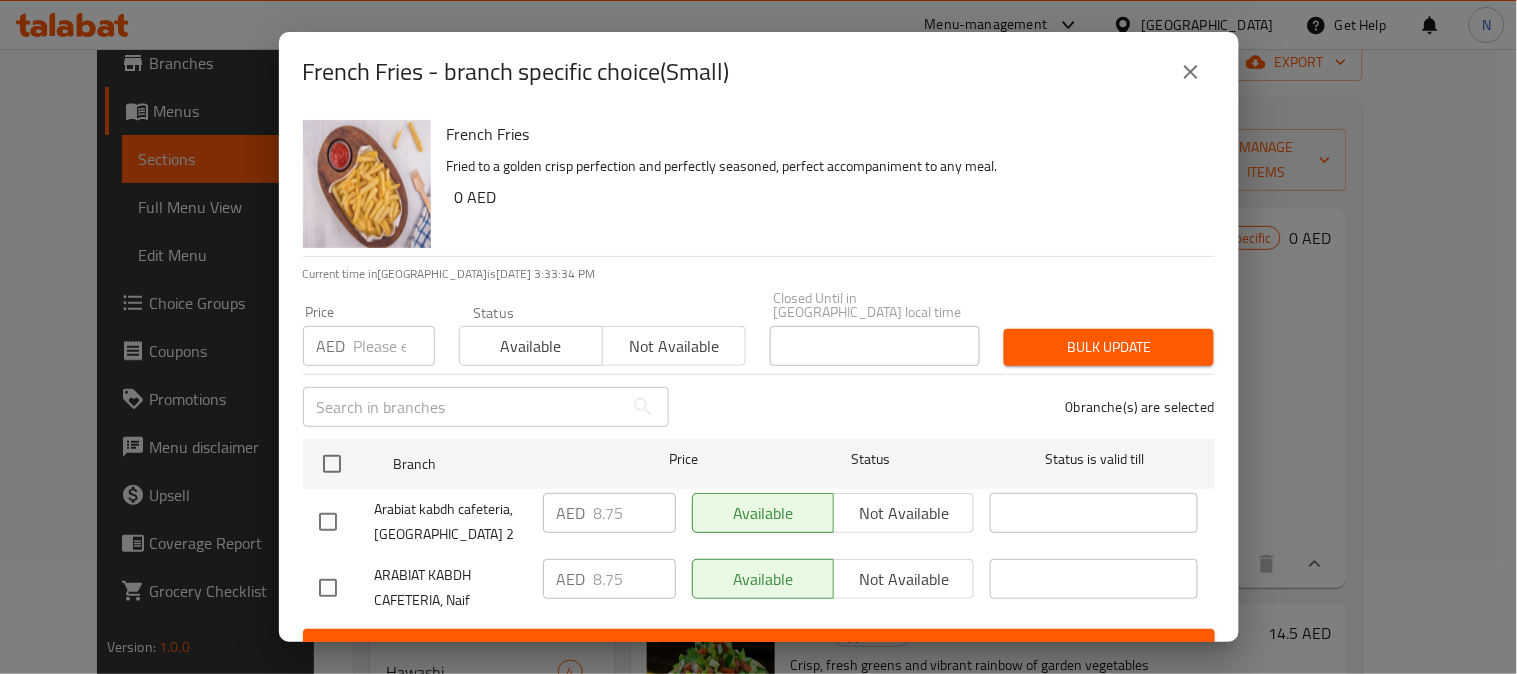 drag, startPoint x: 1201, startPoint y: 227, endPoint x: 1180, endPoint y: 231, distance: 21.377558 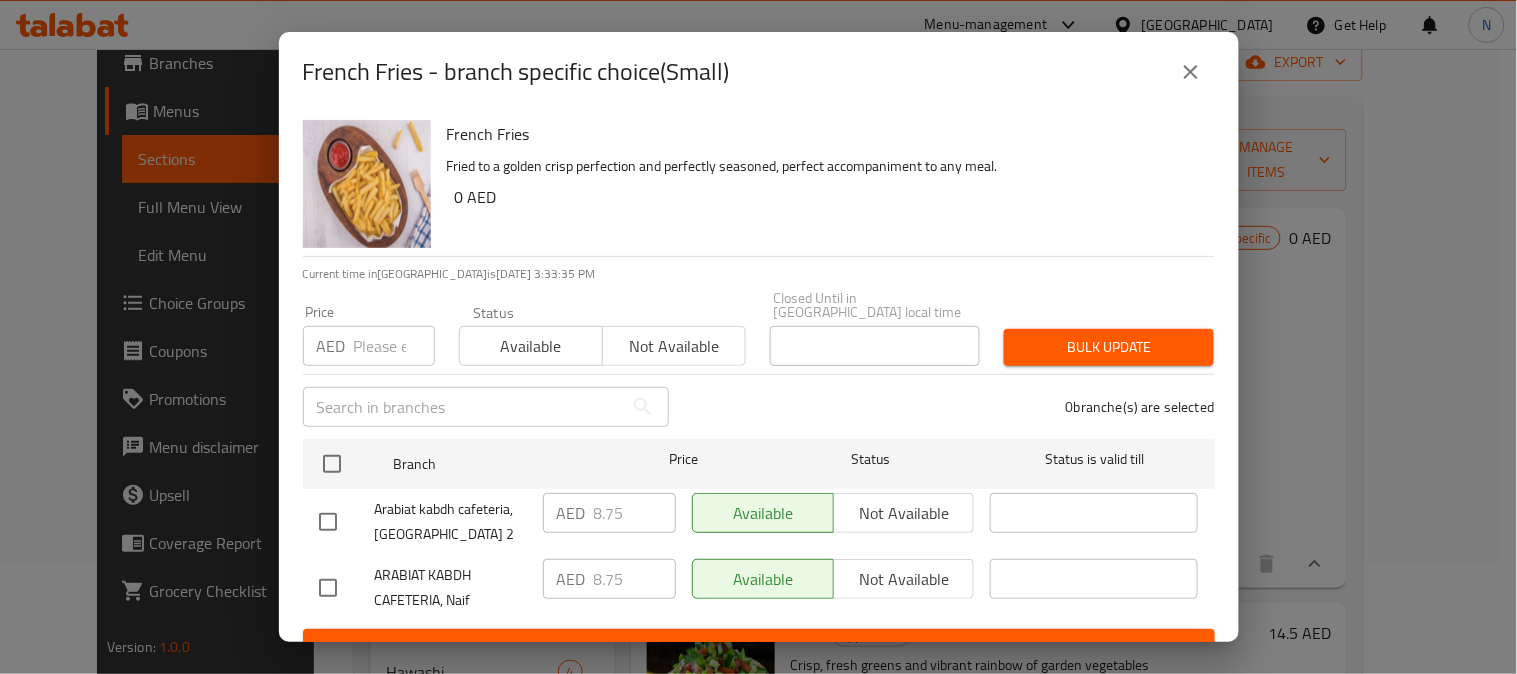 click at bounding box center [328, 522] 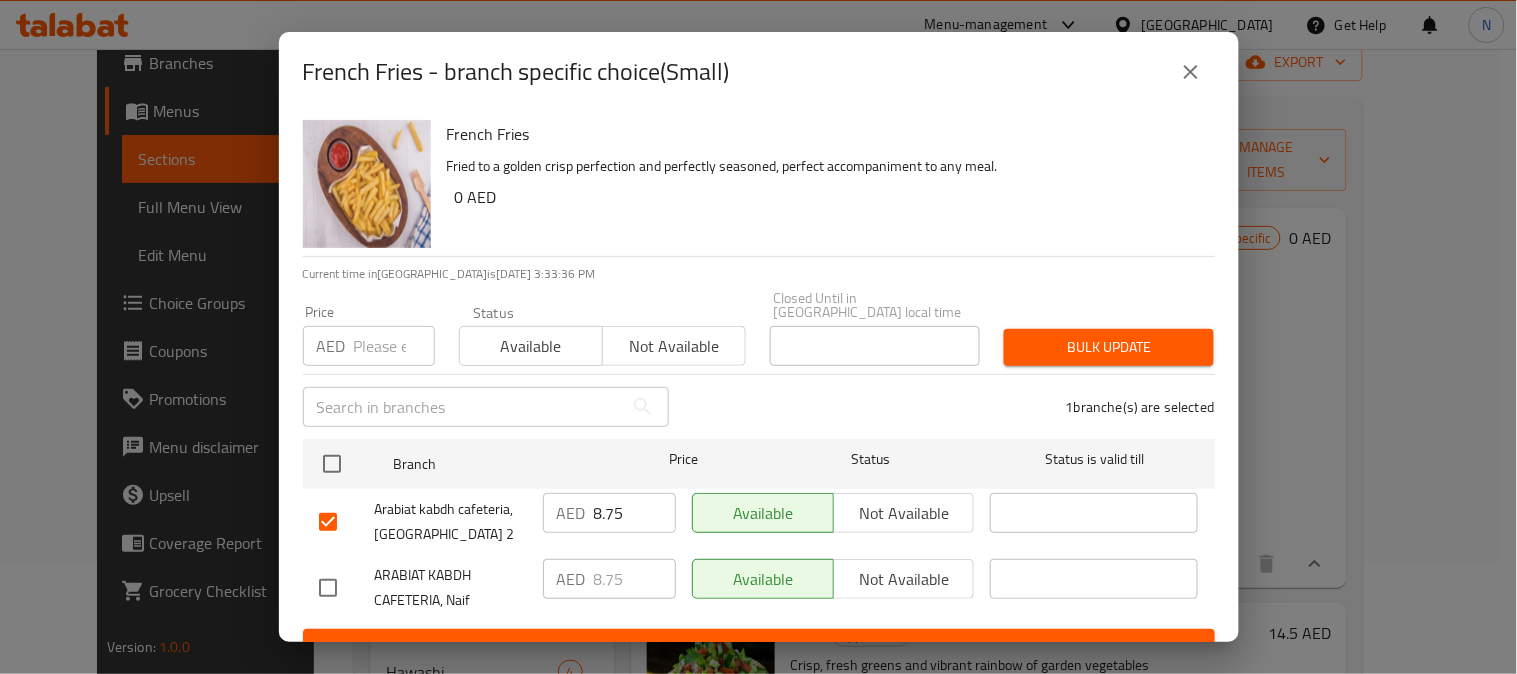 click on "8.75" at bounding box center [635, 513] 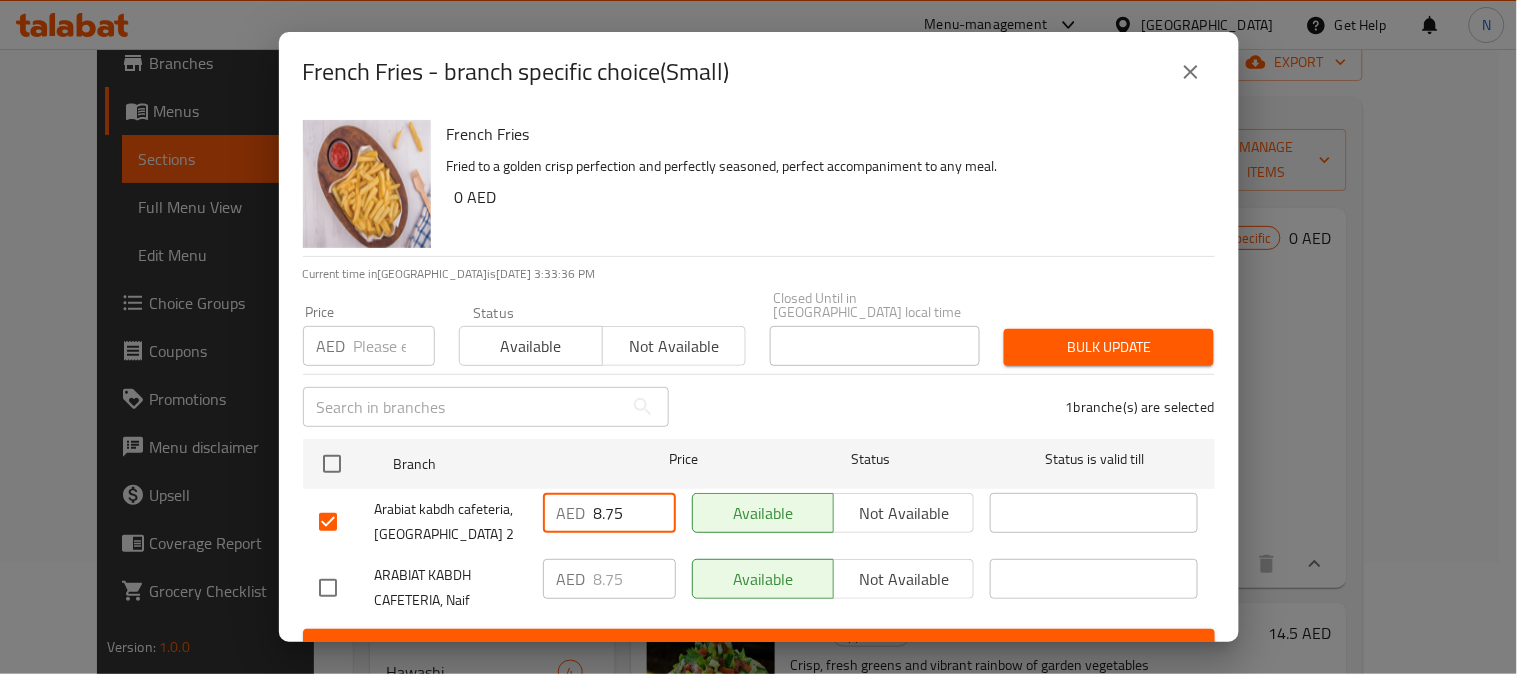 click on "8.75" at bounding box center (635, 513) 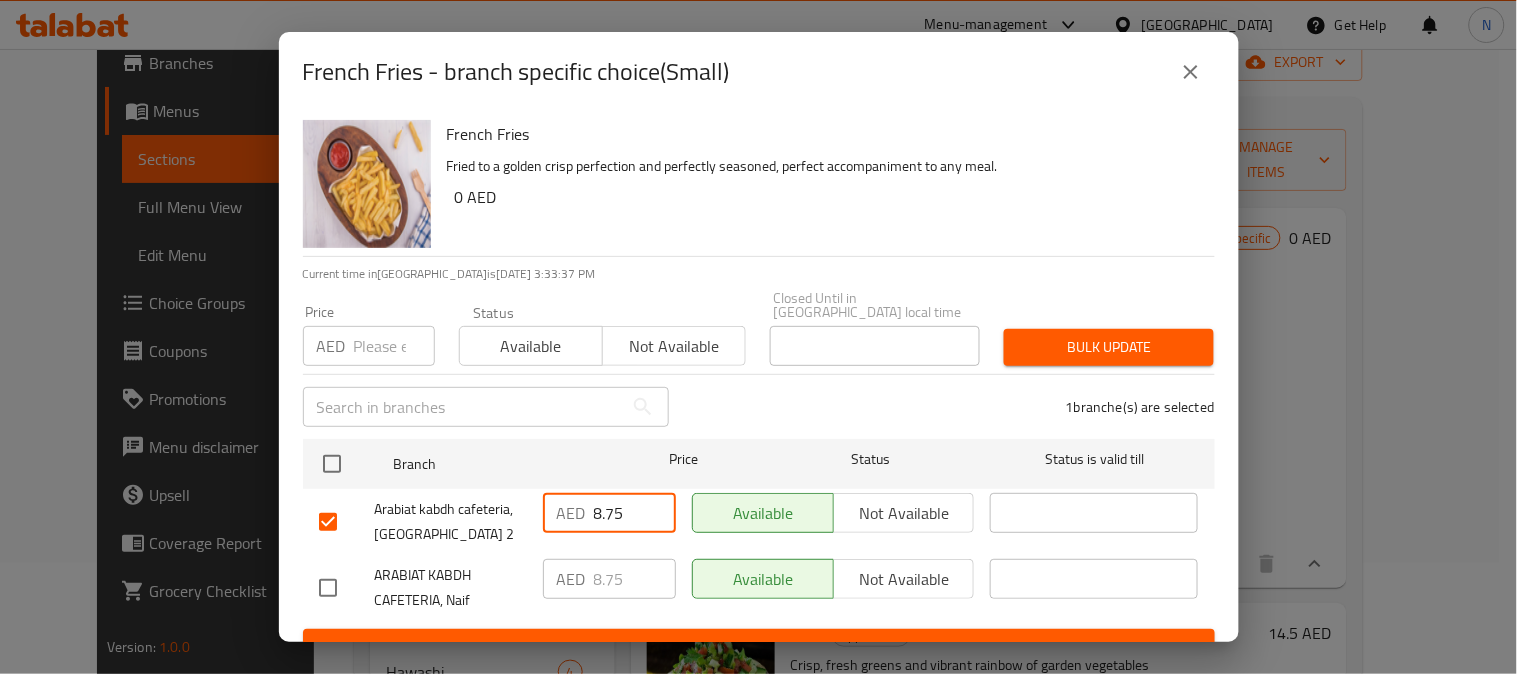 click on "8.75" at bounding box center [635, 513] 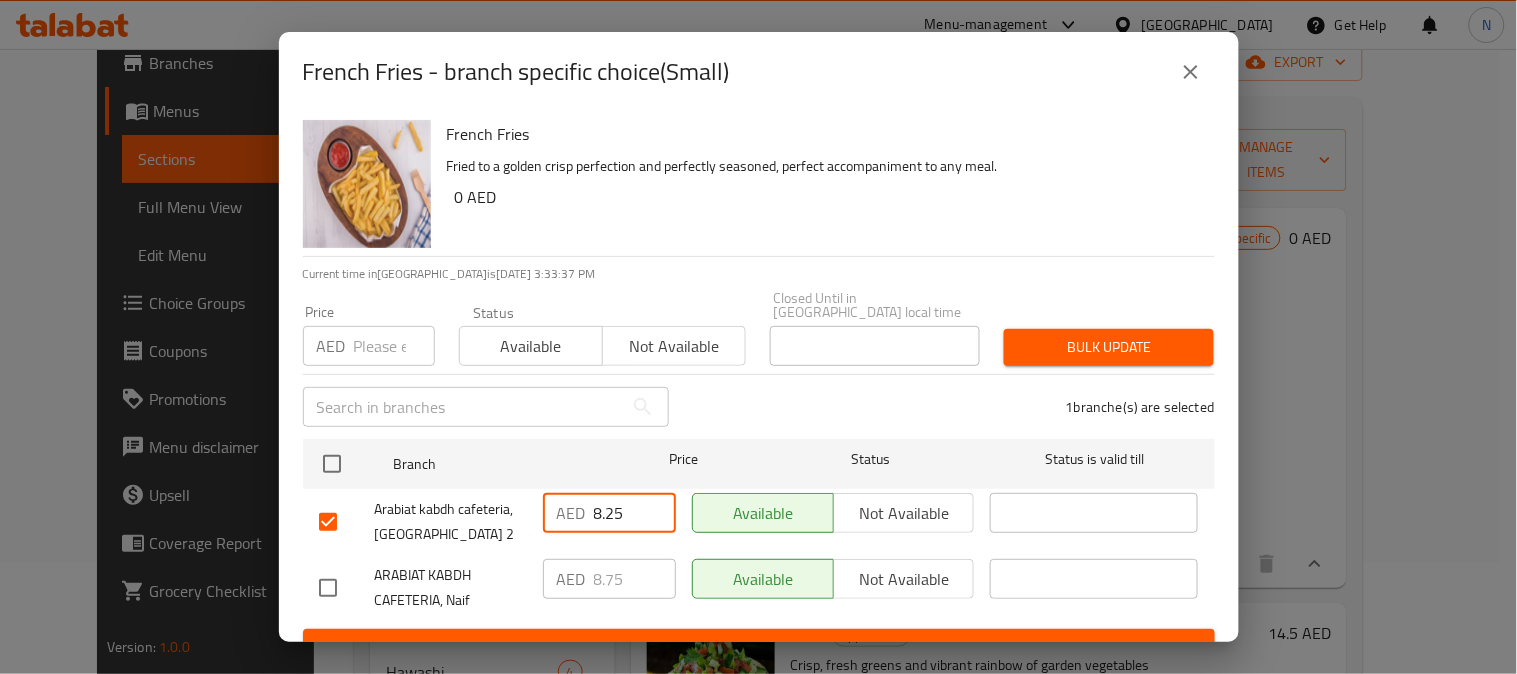 scroll, scrollTop: 31, scrollLeft: 0, axis: vertical 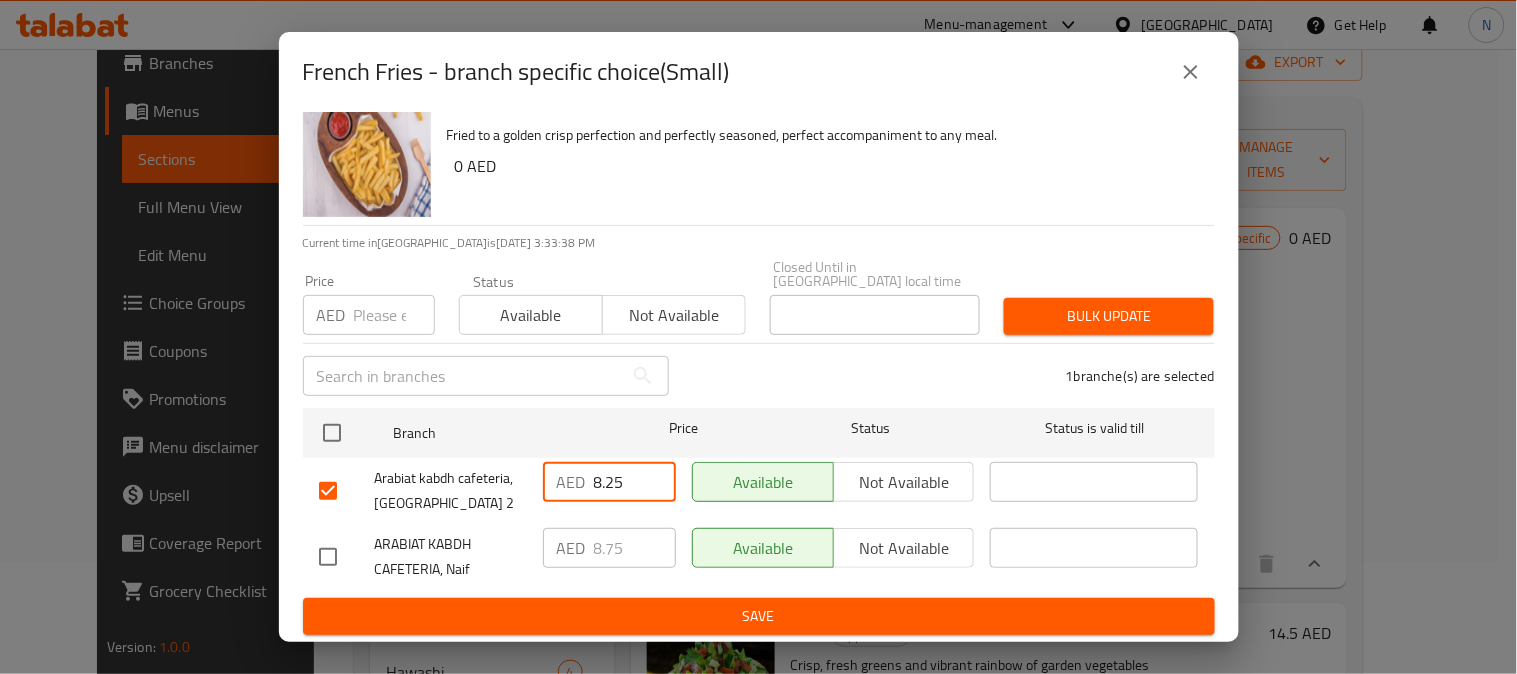 type on "8.25" 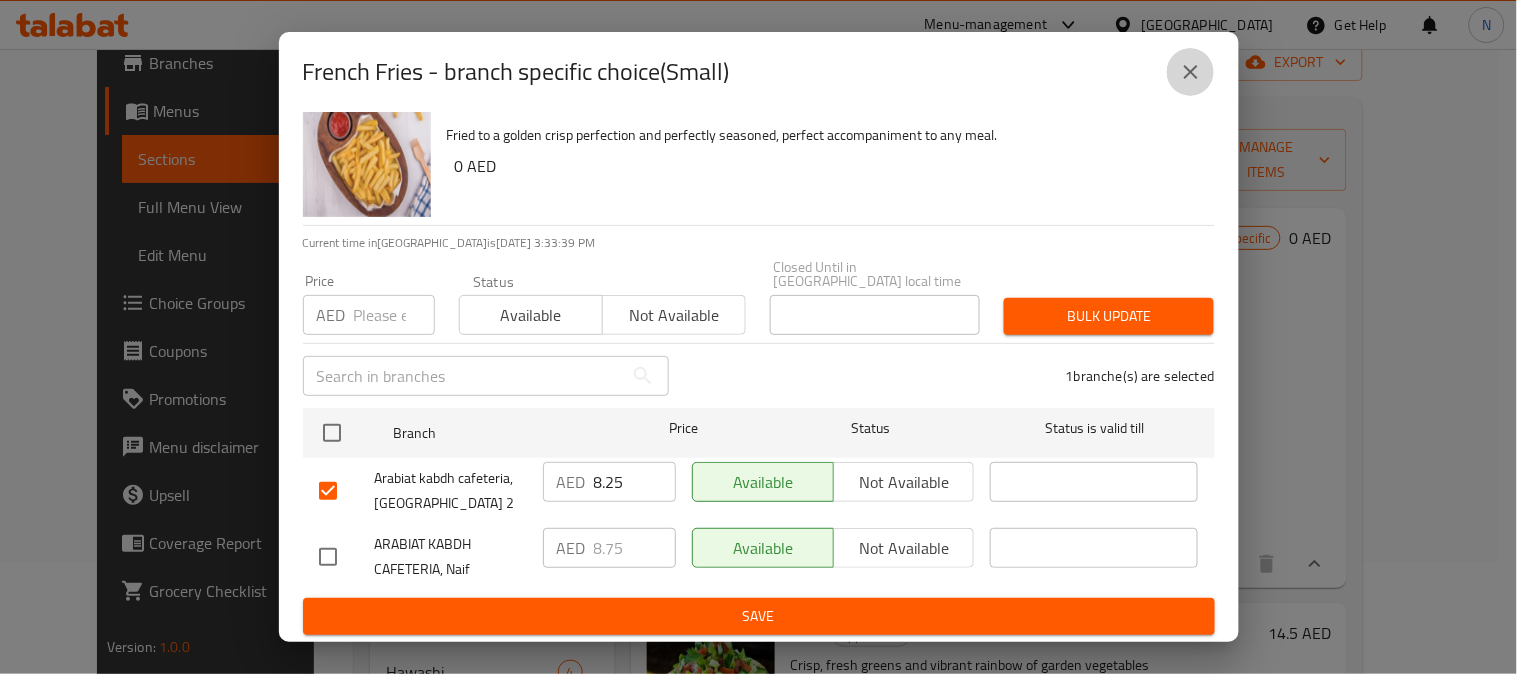 drag, startPoint x: 1194, startPoint y: 76, endPoint x: 1167, endPoint y: 126, distance: 56.82429 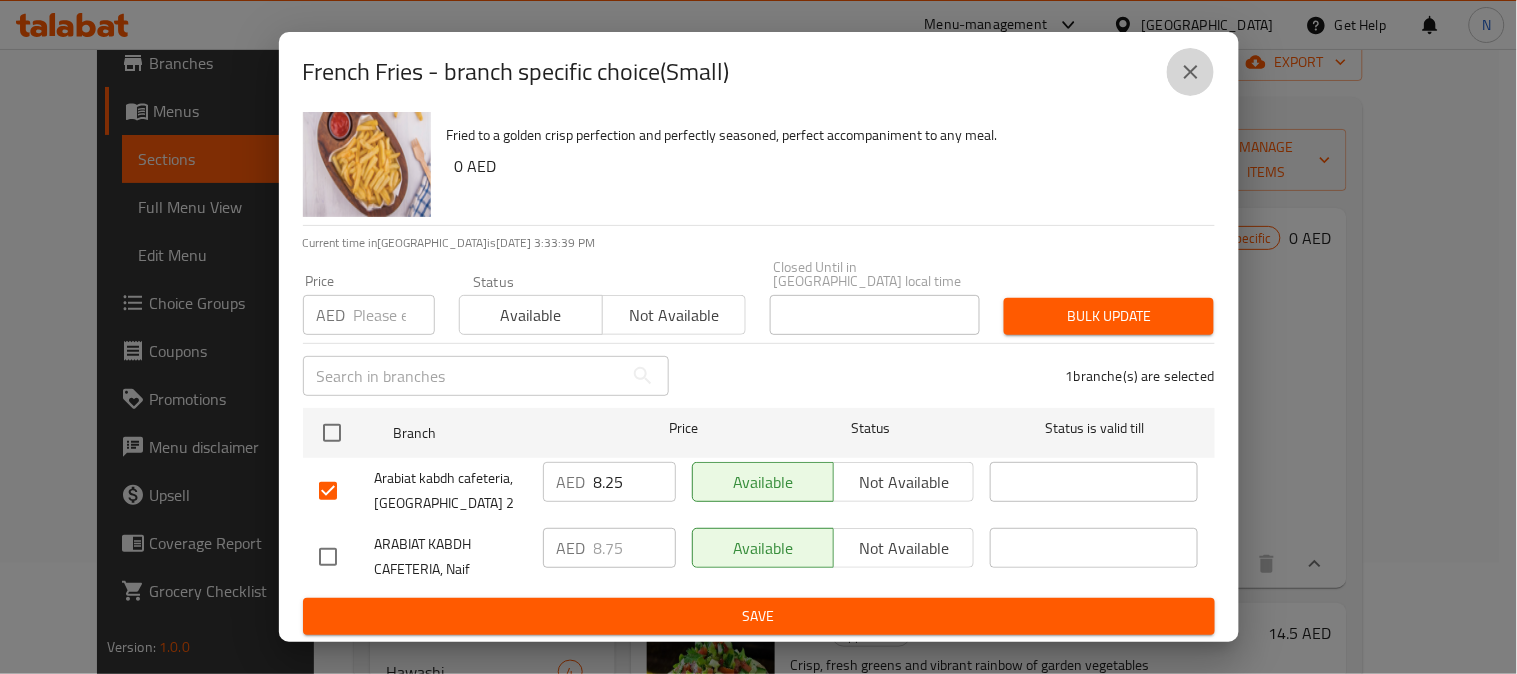 click 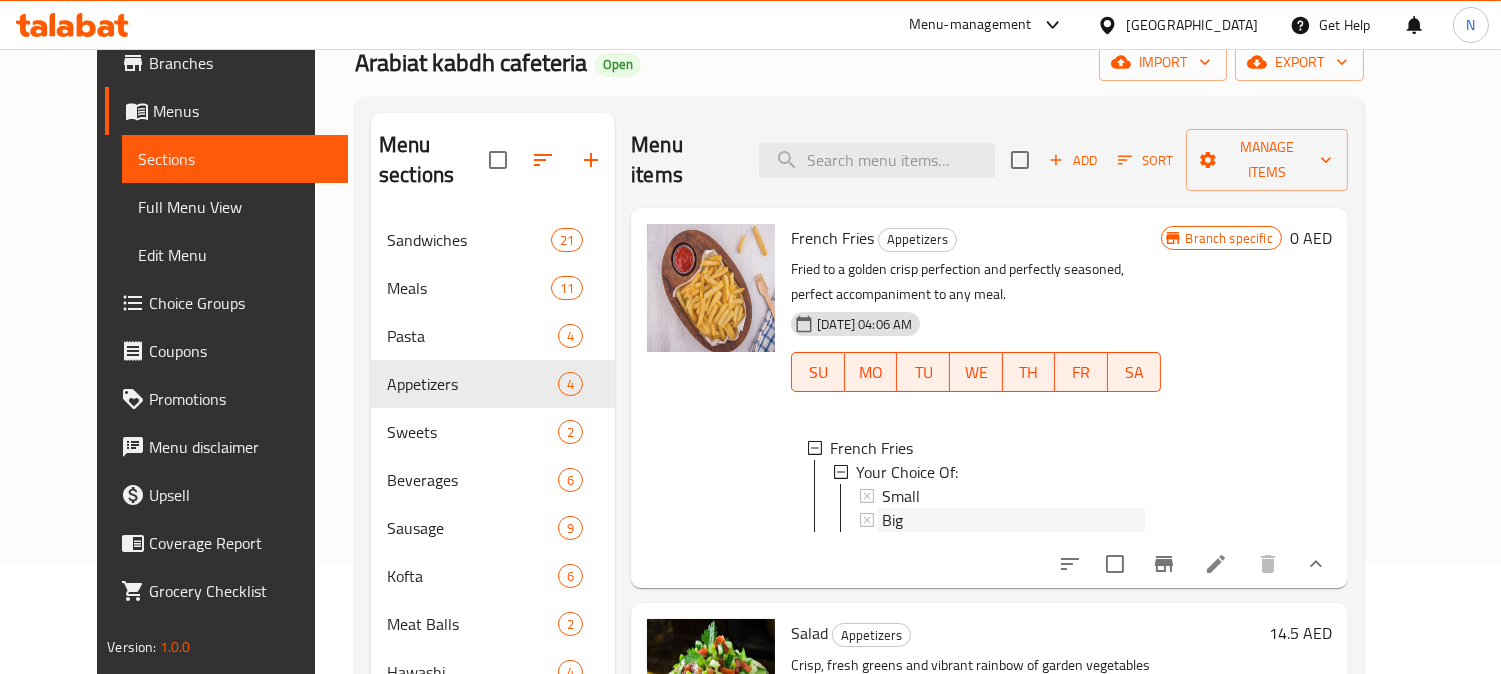 click on "Big" at bounding box center (1013, 520) 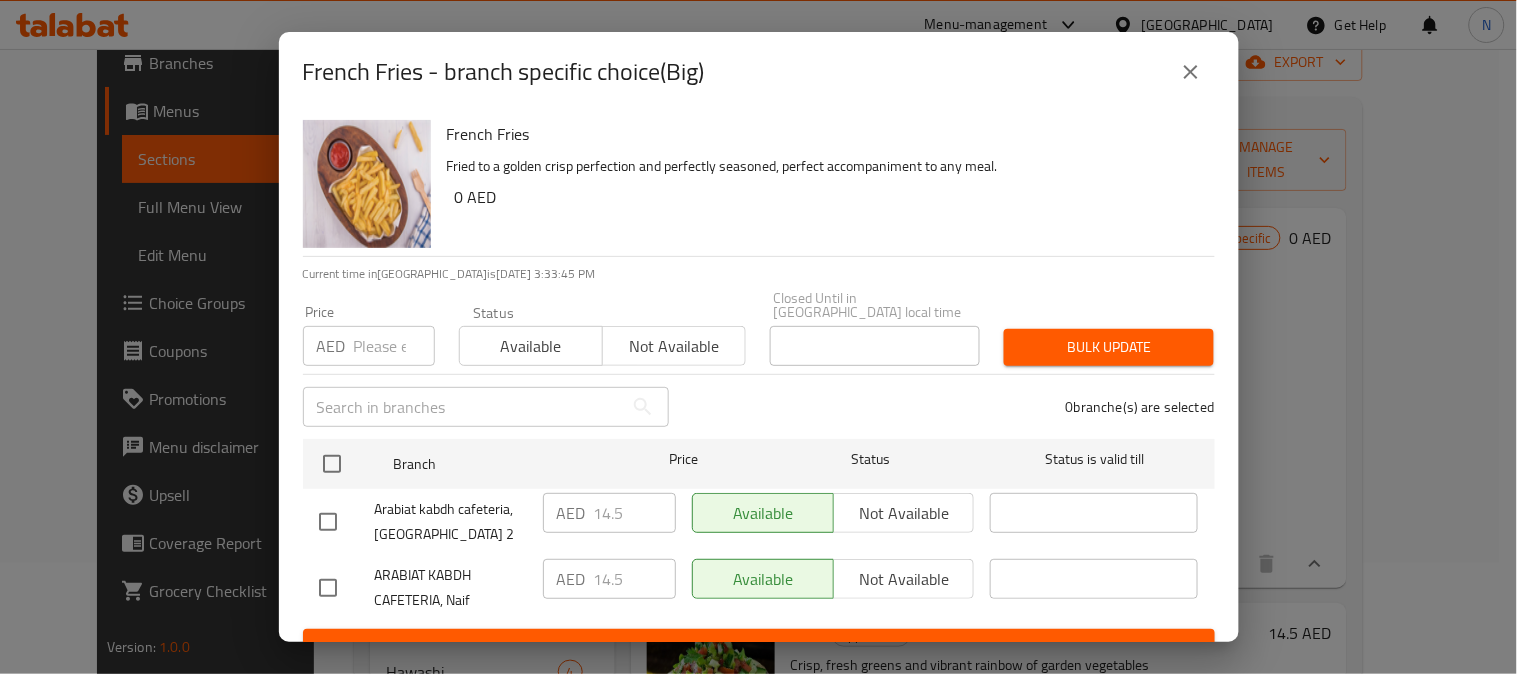 drag, startPoint x: 1216, startPoint y: 258, endPoint x: 1003, endPoint y: 418, distance: 266.4001 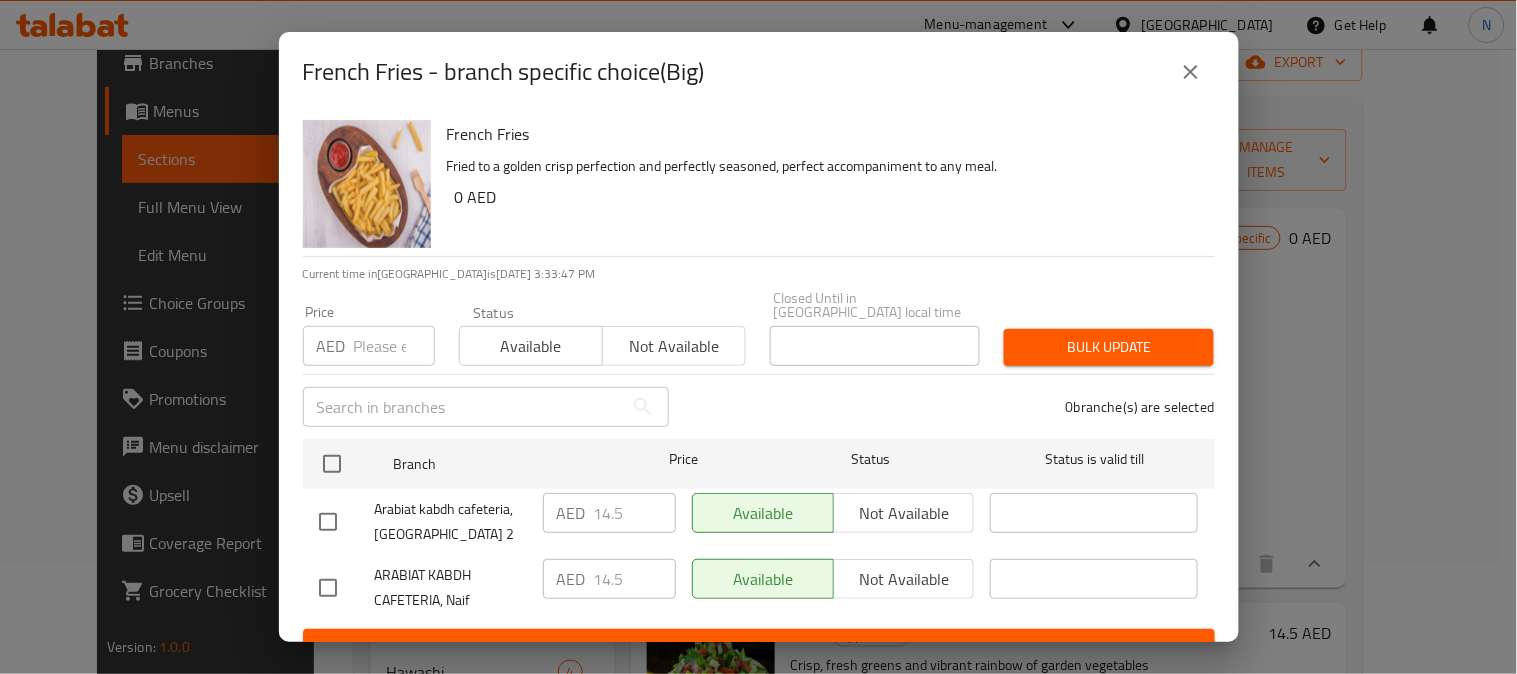 click at bounding box center (328, 522) 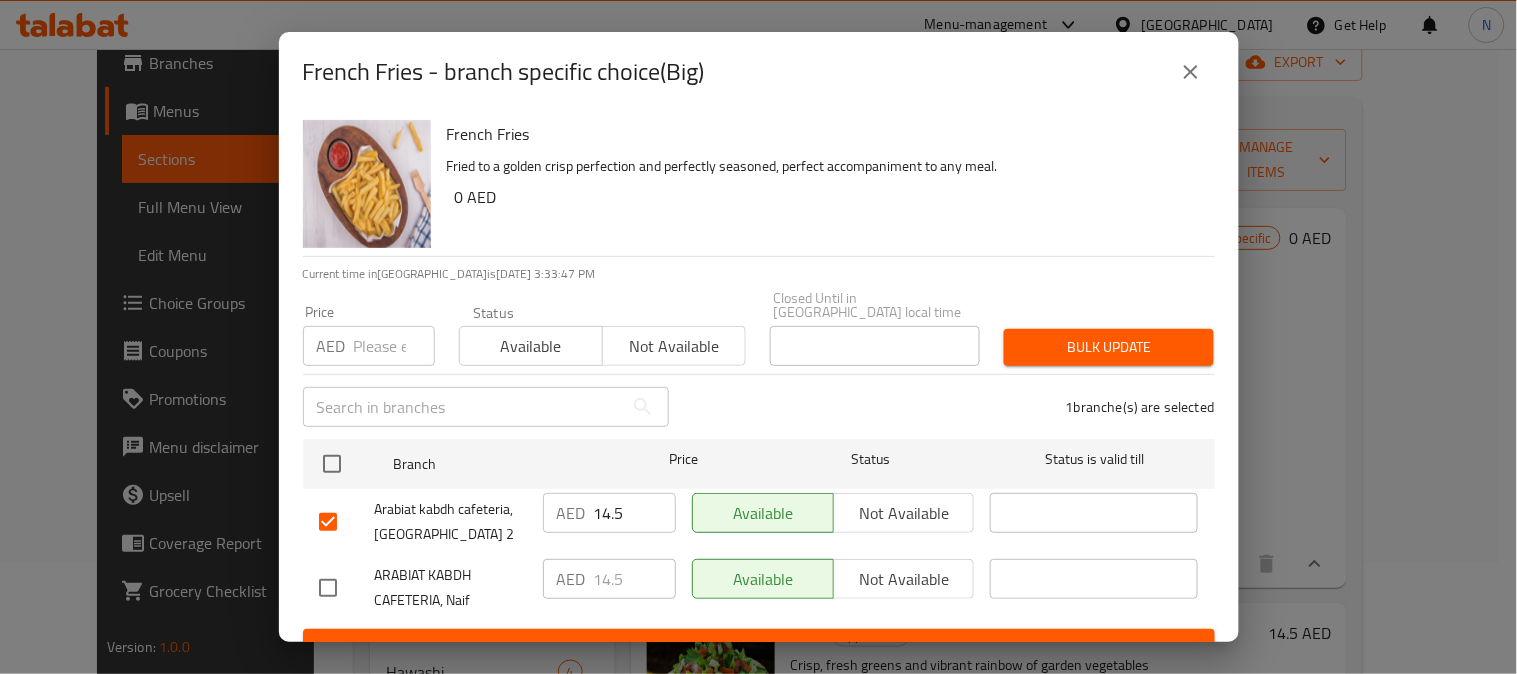 click on "14.5" at bounding box center (635, 513) 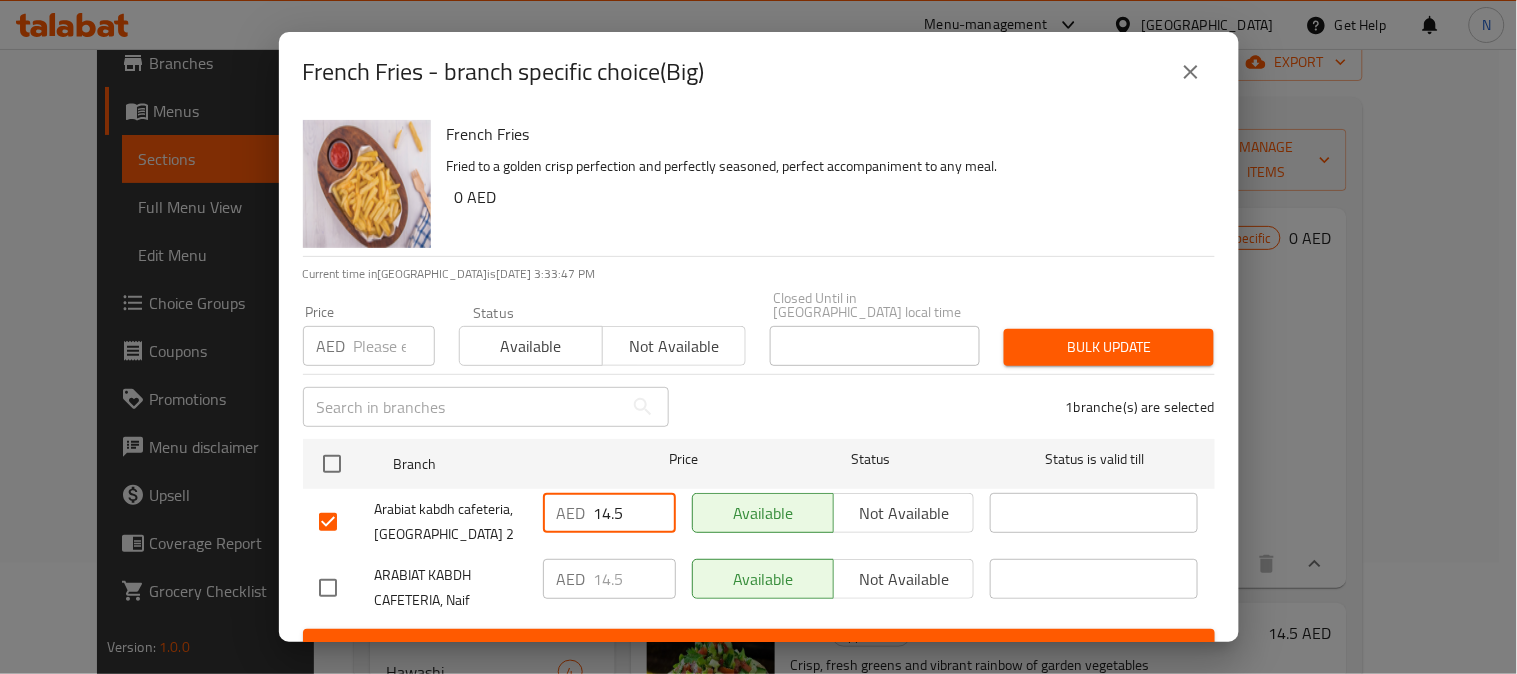 click on "14.5" at bounding box center (635, 513) 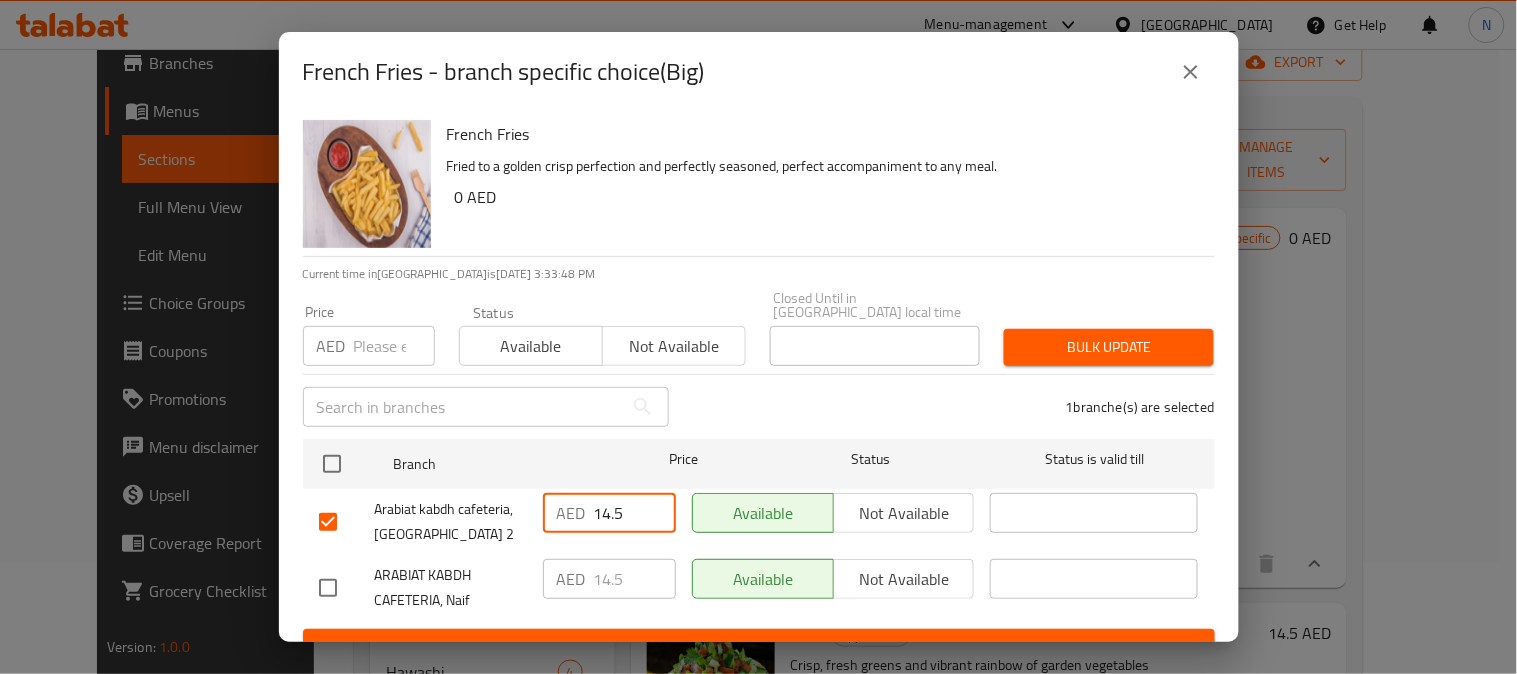 paste on "3.7" 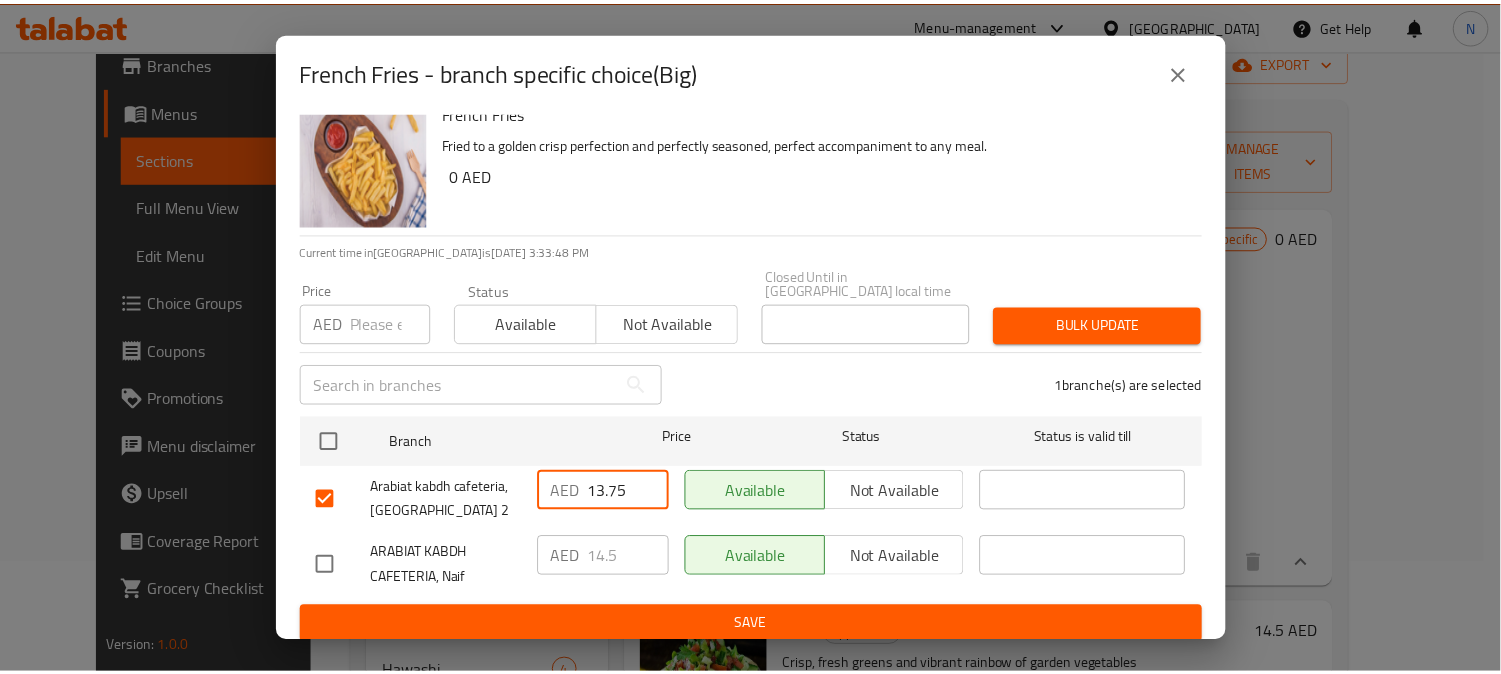 scroll, scrollTop: 31, scrollLeft: 0, axis: vertical 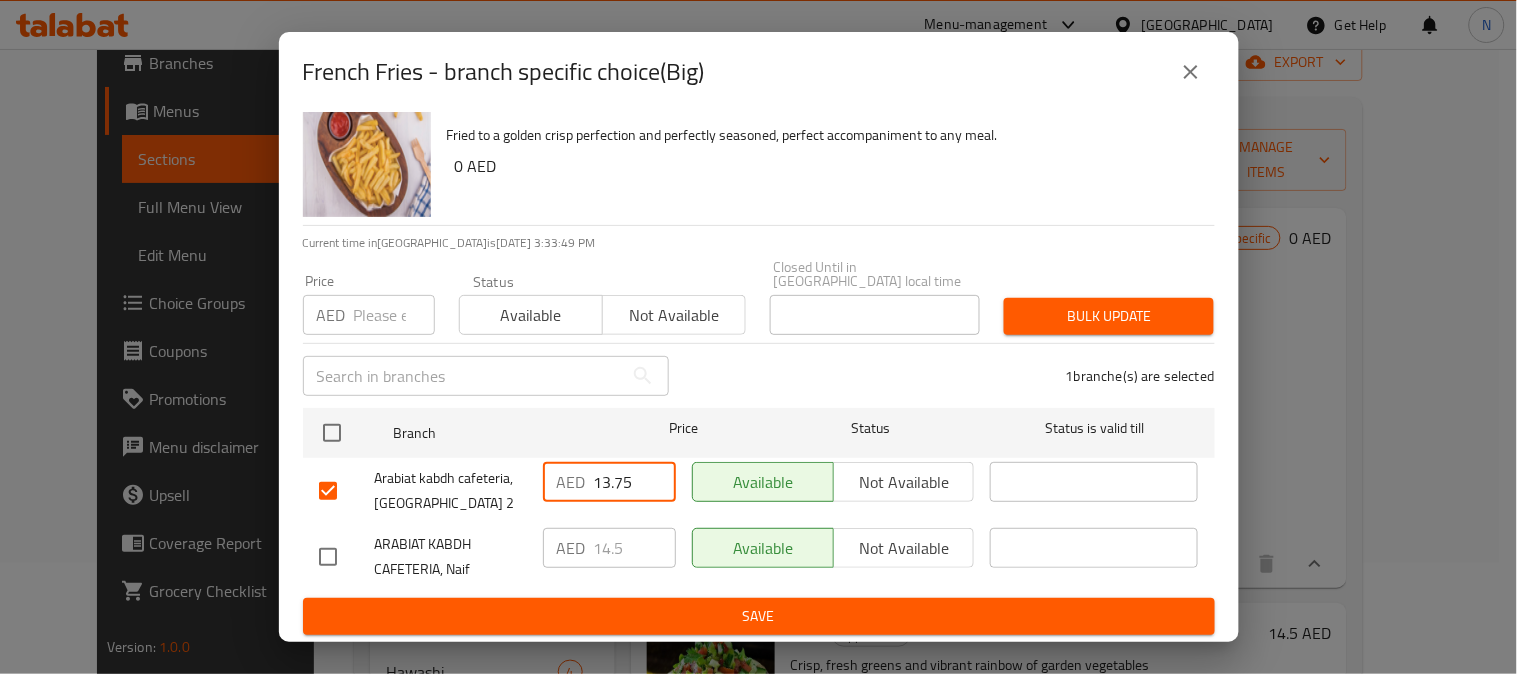 type on "13.75" 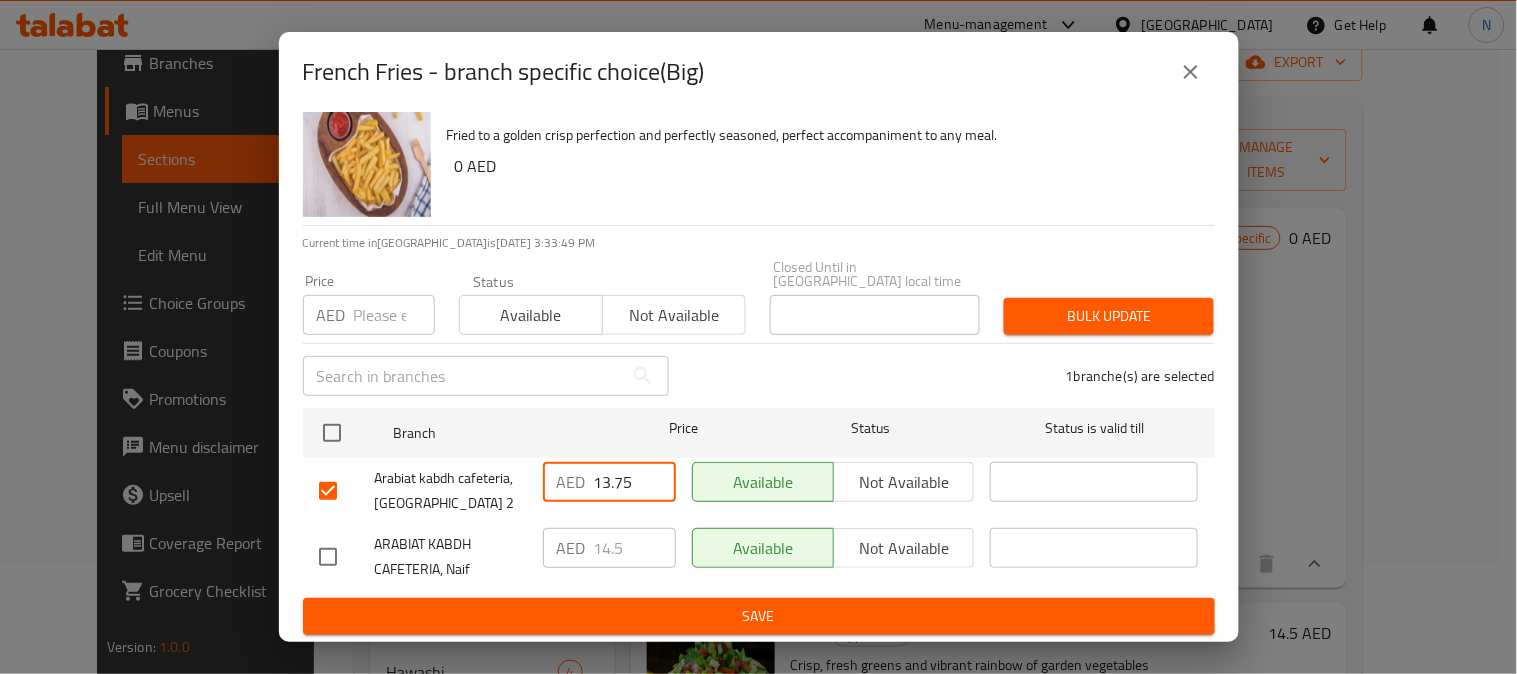 click on "Save" at bounding box center [759, 616] 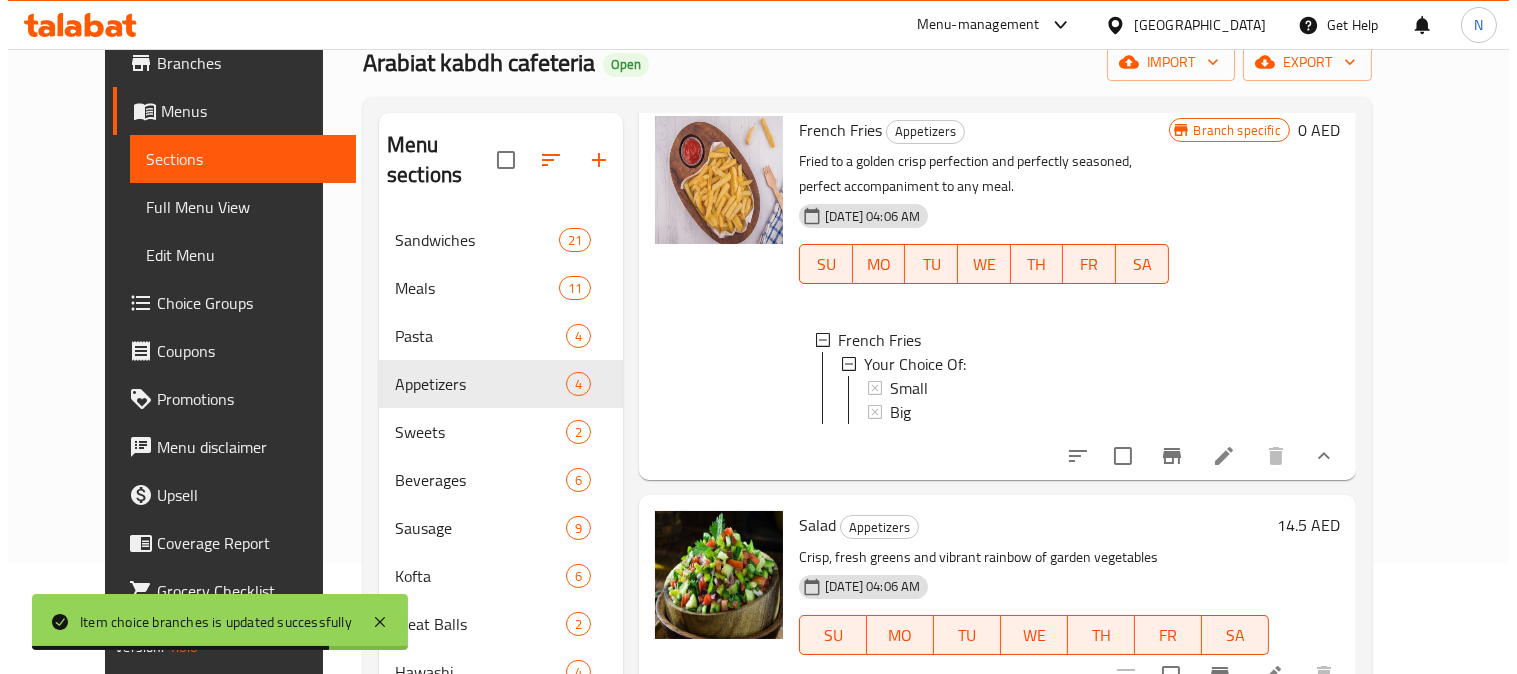 scroll, scrollTop: 412, scrollLeft: 0, axis: vertical 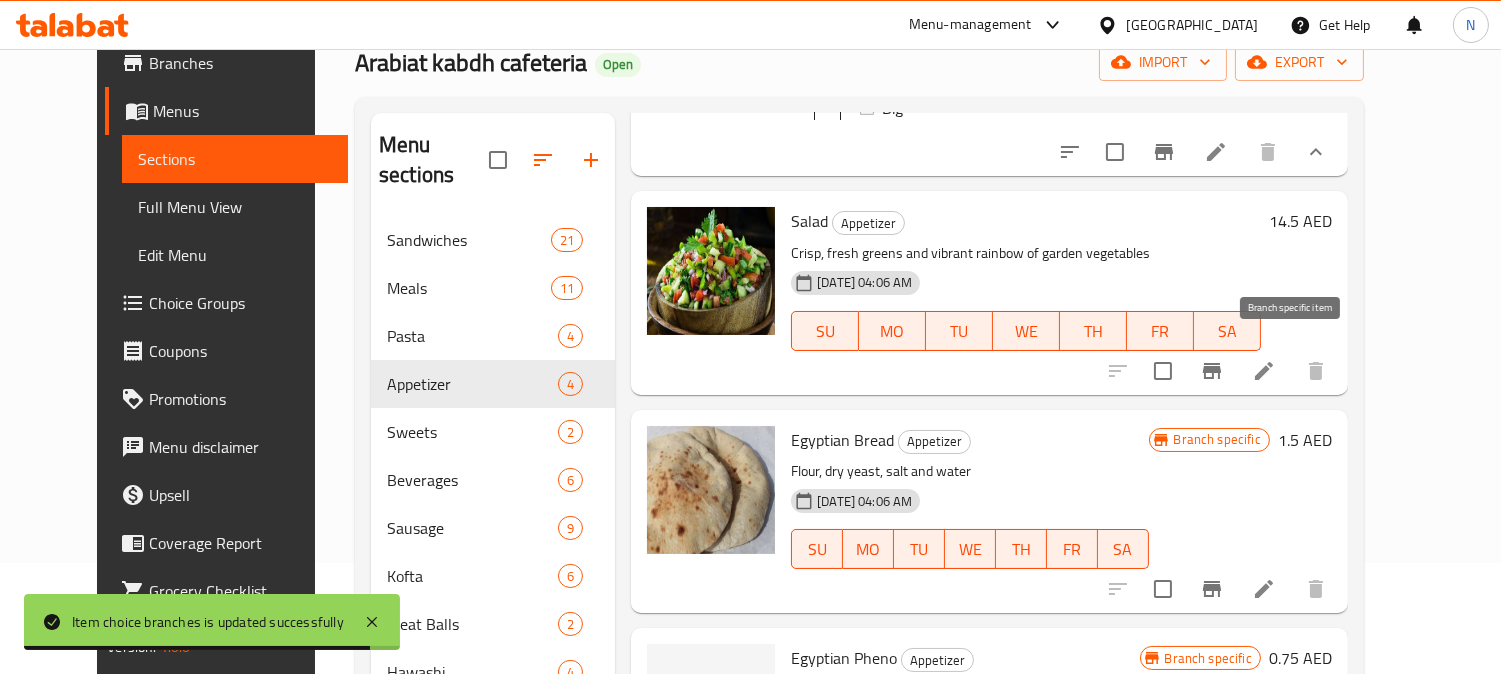 click 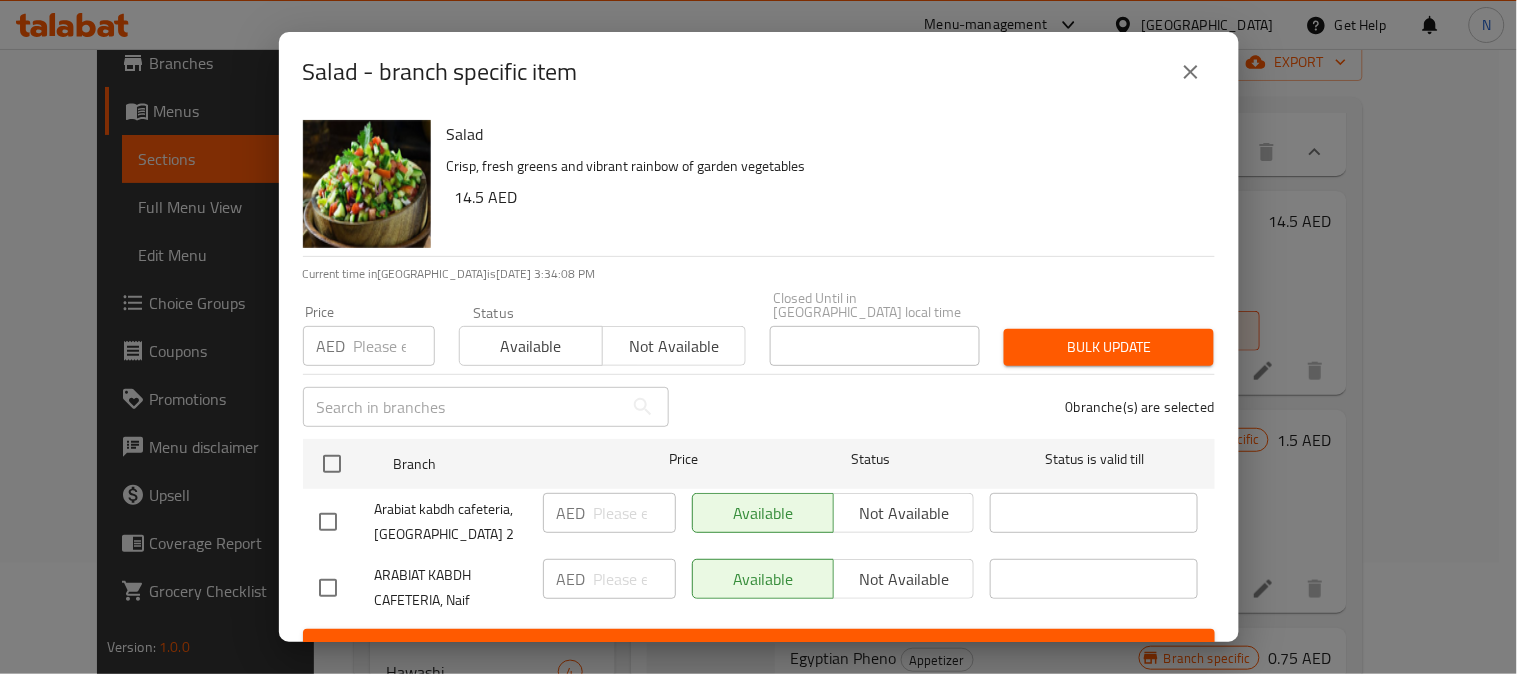 drag, startPoint x: 1178, startPoint y: 246, endPoint x: 1164, endPoint y: 265, distance: 23.600847 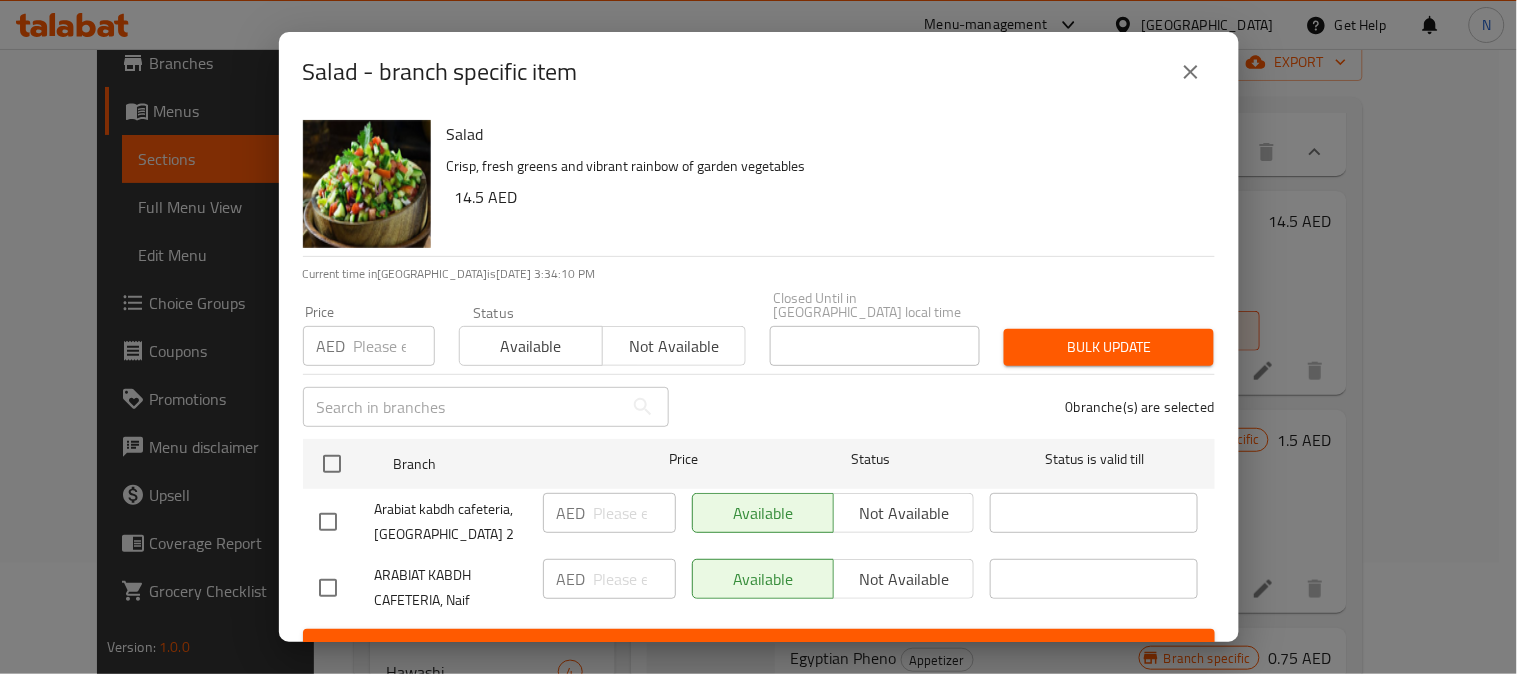click at bounding box center (328, 522) 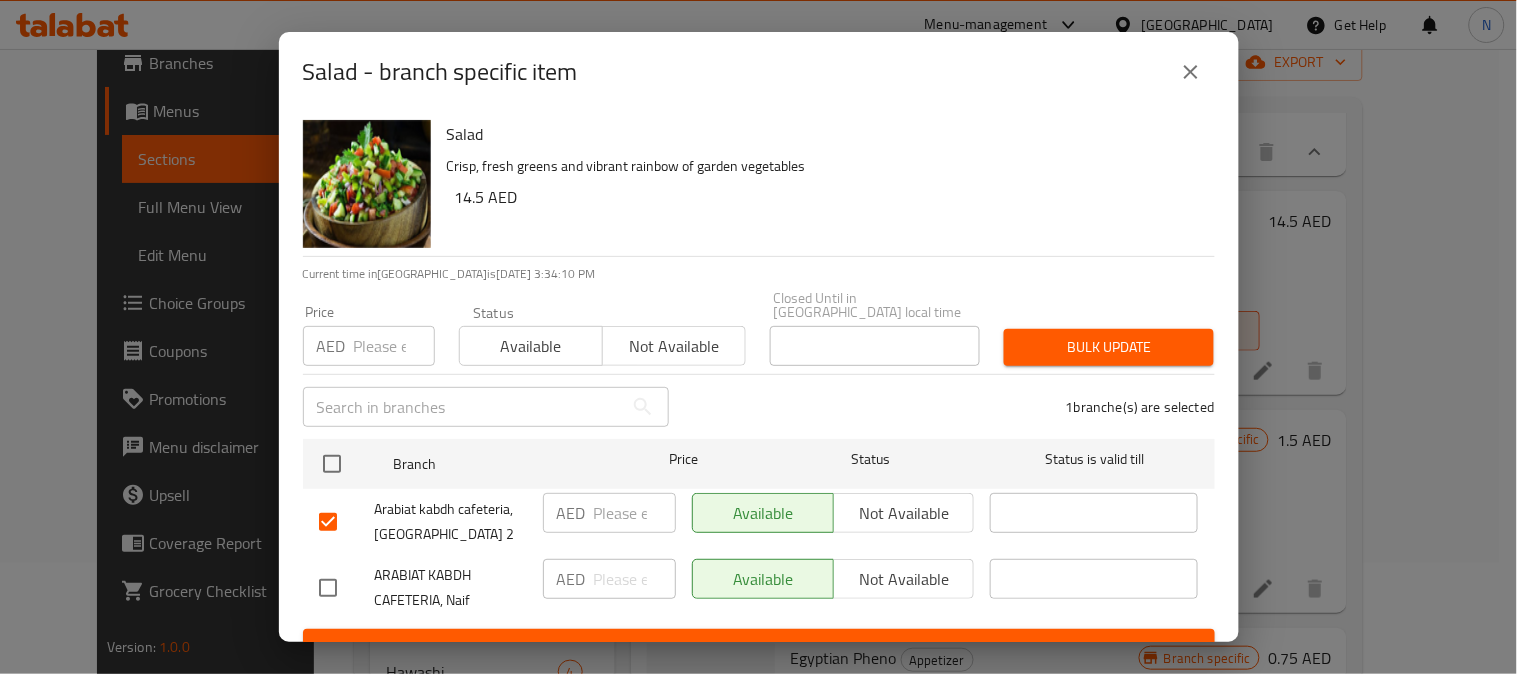 click at bounding box center [635, 513] 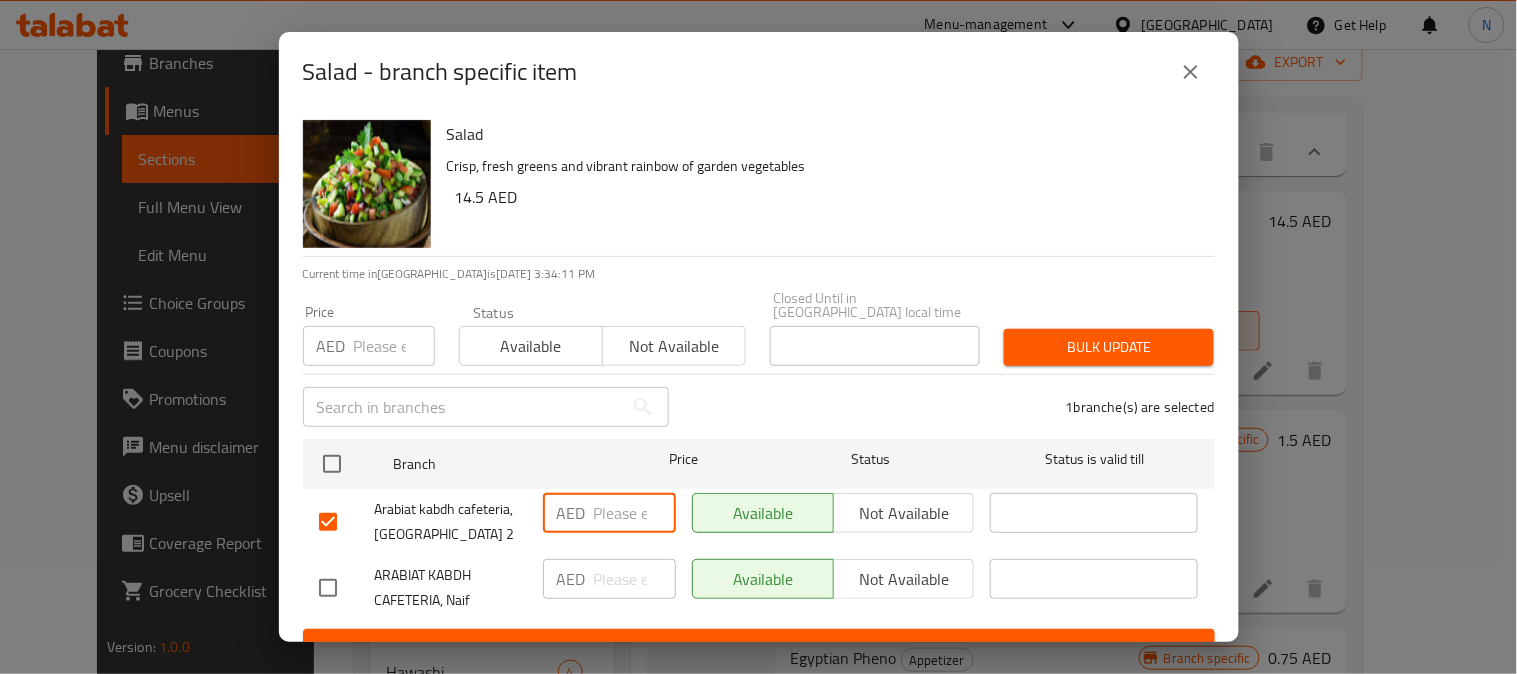 paste on "10" 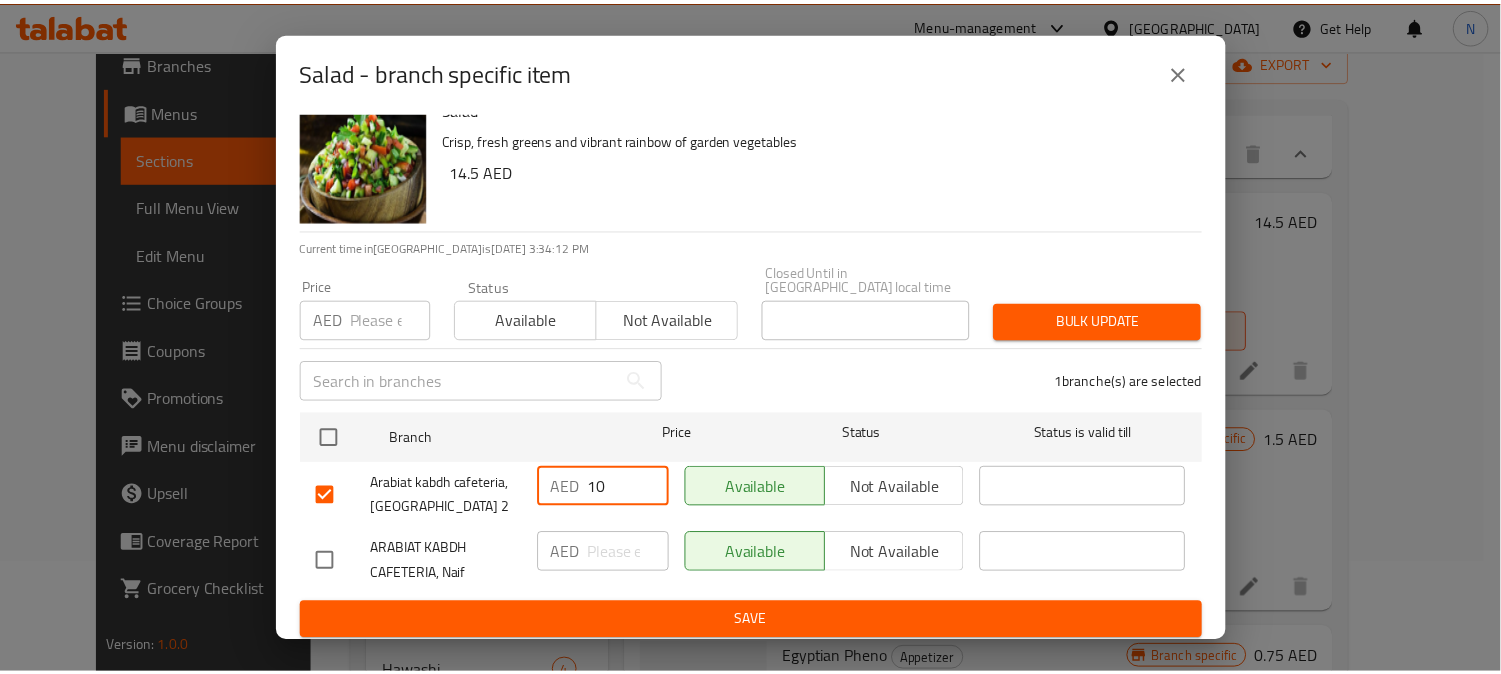 scroll, scrollTop: 31, scrollLeft: 0, axis: vertical 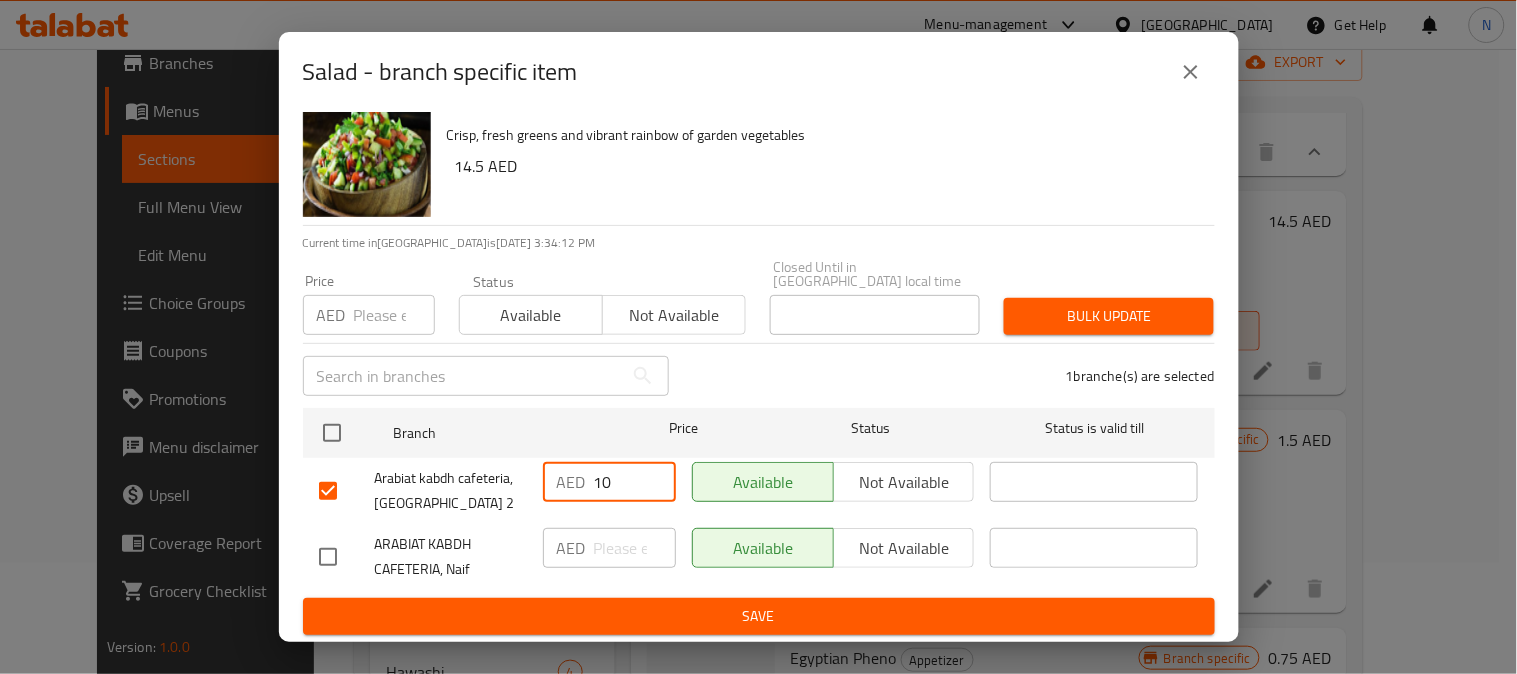 type on "10" 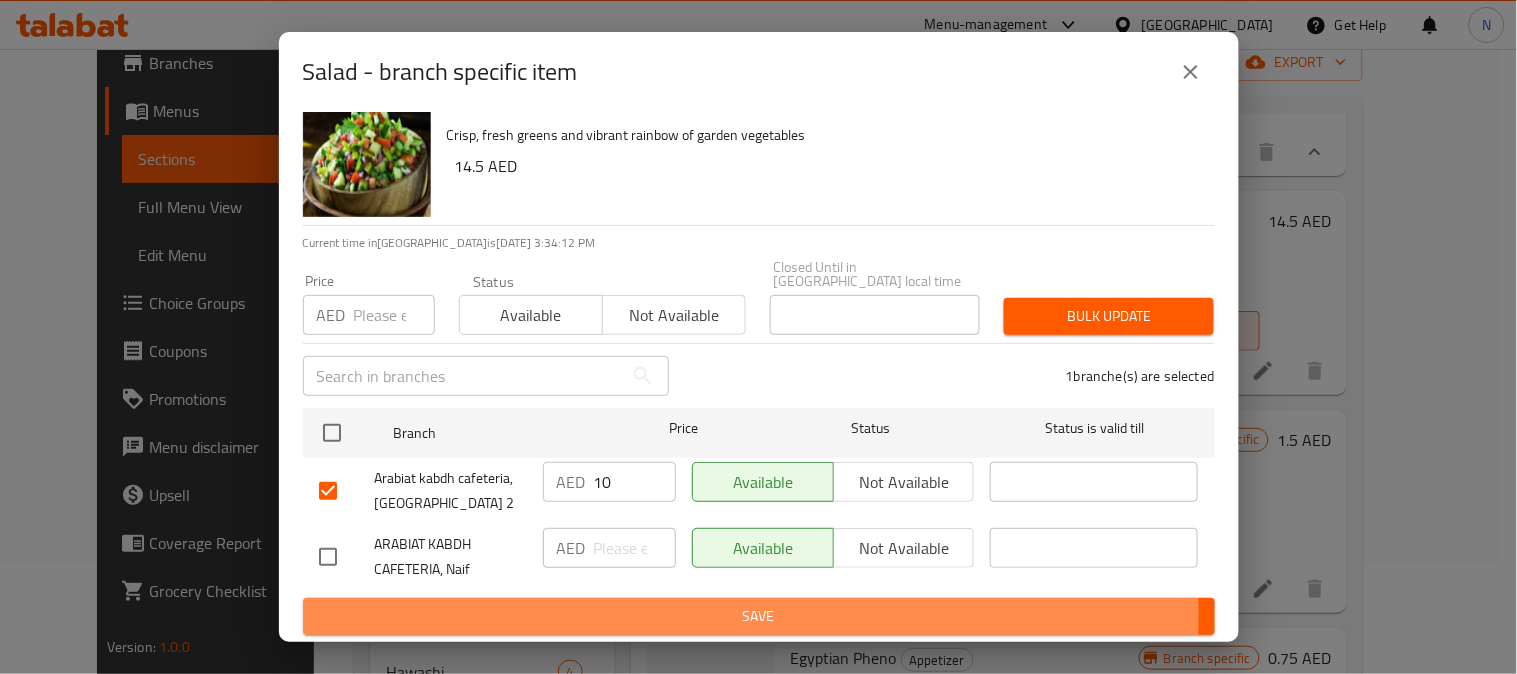 click on "Save" at bounding box center (759, 616) 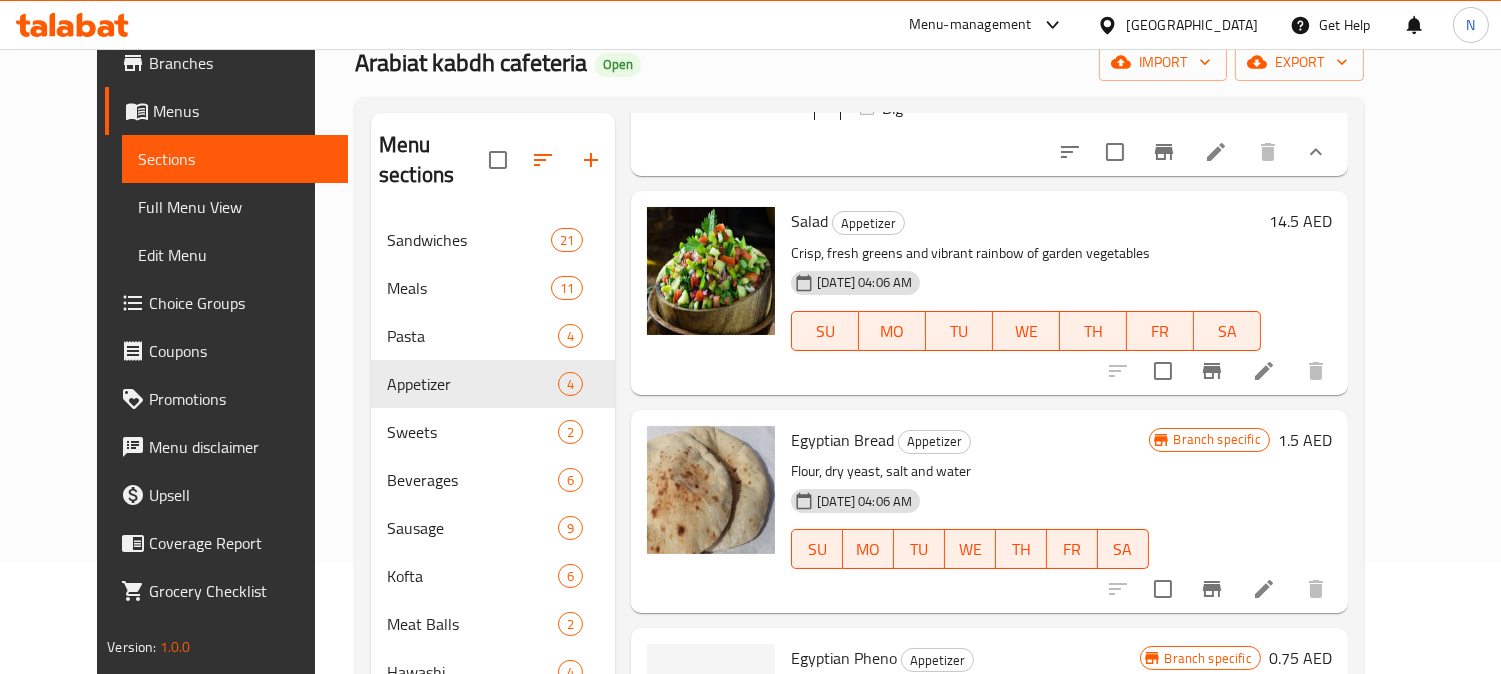 click on "Home / Restaurants management / Menus / Sections Arabiat kabdh cafeteria Open import export Menu sections Sandwiches 21 Meals 11 Pasta 4 Appetizer 4 Sweets 2 Beverages 6 Sausage 9 Kofta 6 Meat Balls 2 Hawashi 4 Liver 7 Menu items Add Sort Manage items French Fries   Appetizer Fried to a golden crisp perfection and perfectly seasoned, perfect accompaniment to any meal. 31-08-2024 04:06 AM SU MO TU WE TH FR SA French Fries Your Choice Of: Small Big Branch specific 0   AED Salad   Appetizer Crisp, fresh greens and vibrant rainbow of garden vegetables 31-08-2024 04:06 AM SU MO TU WE TH FR SA 14.5   AED Egyptian Bread   Appetizer Flour, dry yeast, salt and water 31-08-2024 04:06 AM SU MO TU WE TH FR SA Branch specific 1.5   AED Egyptian Pheno   Appetizer 31-08-2024 04:06 AM SU MO TU WE TH FR SA Branch specific 0.75   AED" at bounding box center (859, 390) 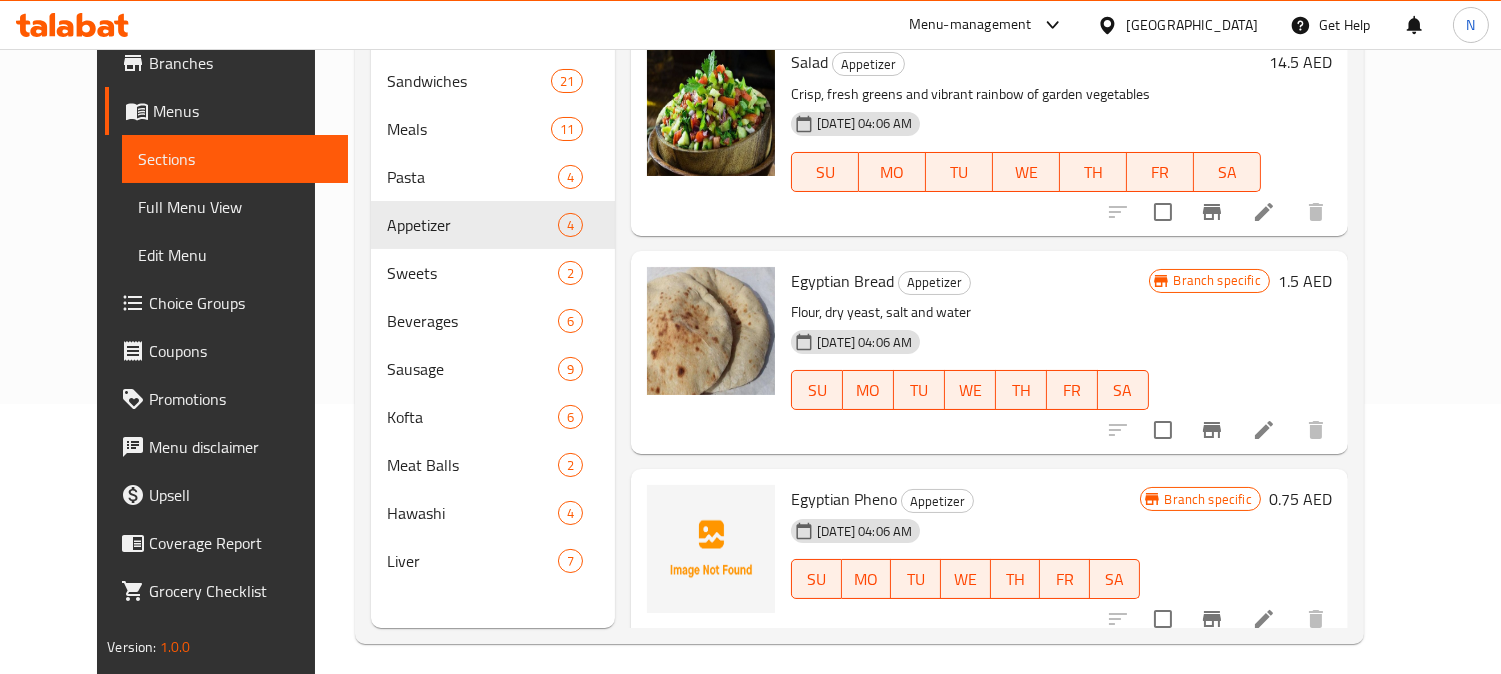 scroll, scrollTop: 280, scrollLeft: 0, axis: vertical 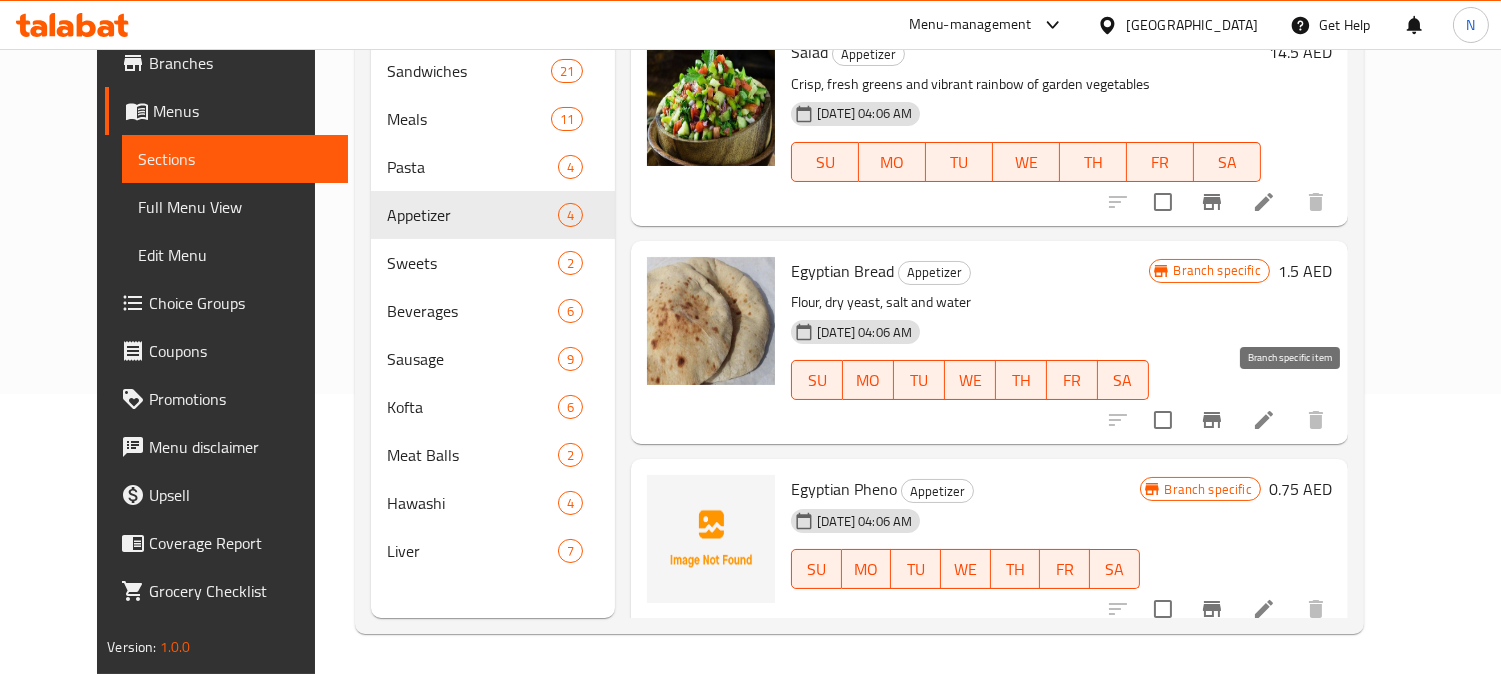 click 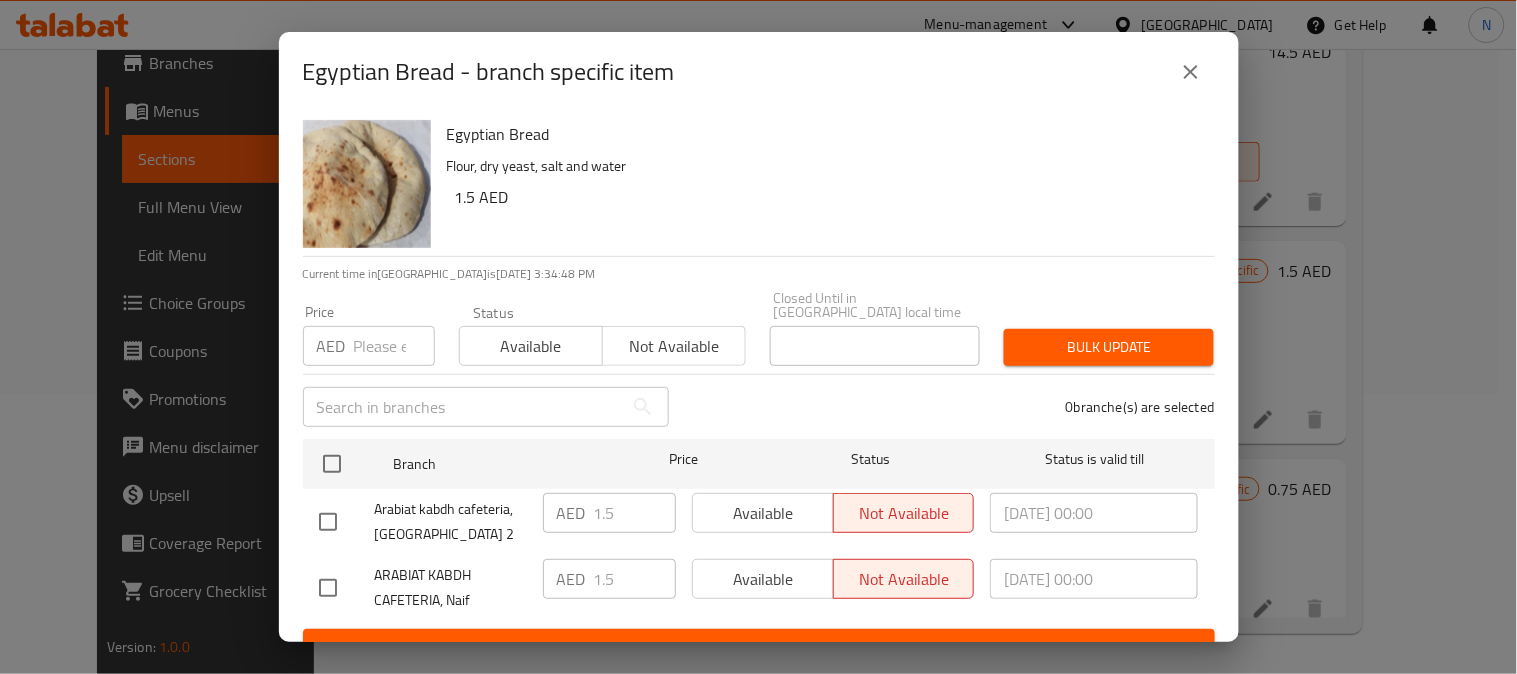 click at bounding box center [1191, 72] 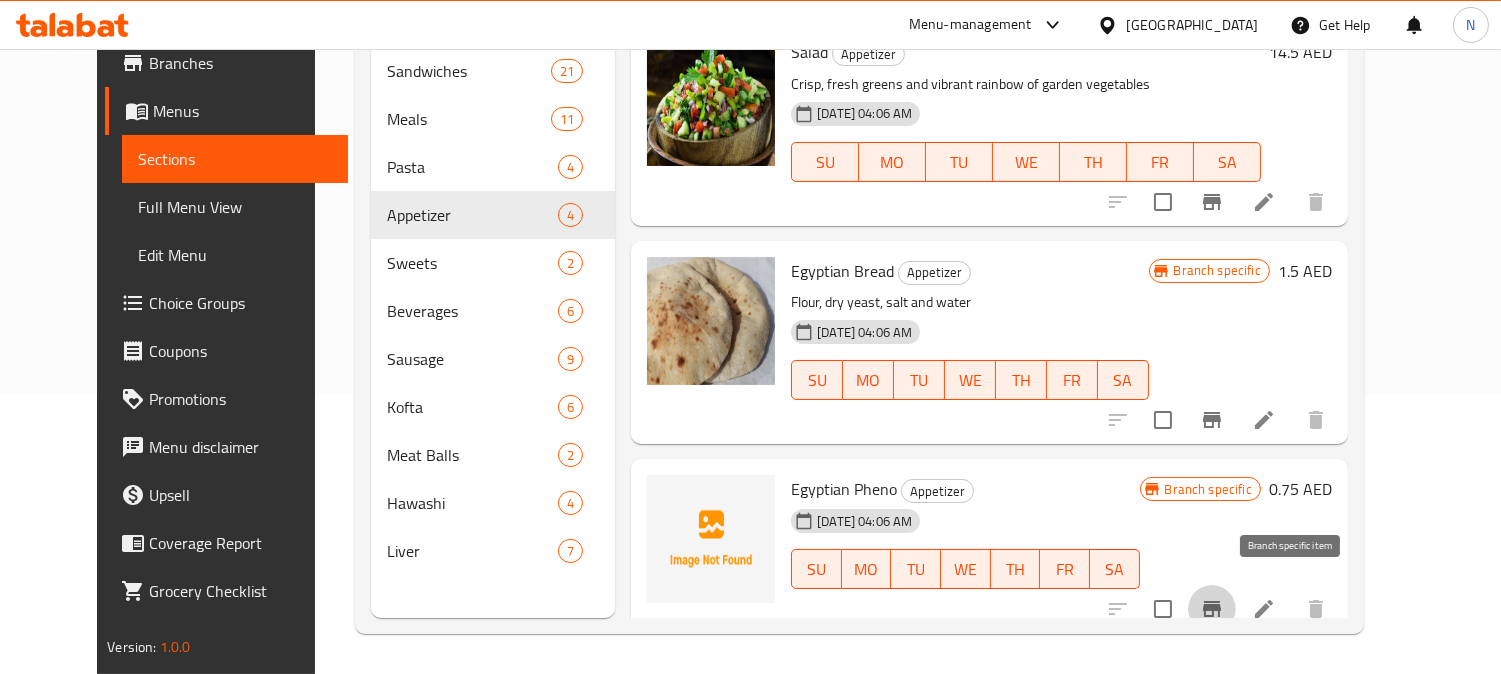 click at bounding box center [1212, 609] 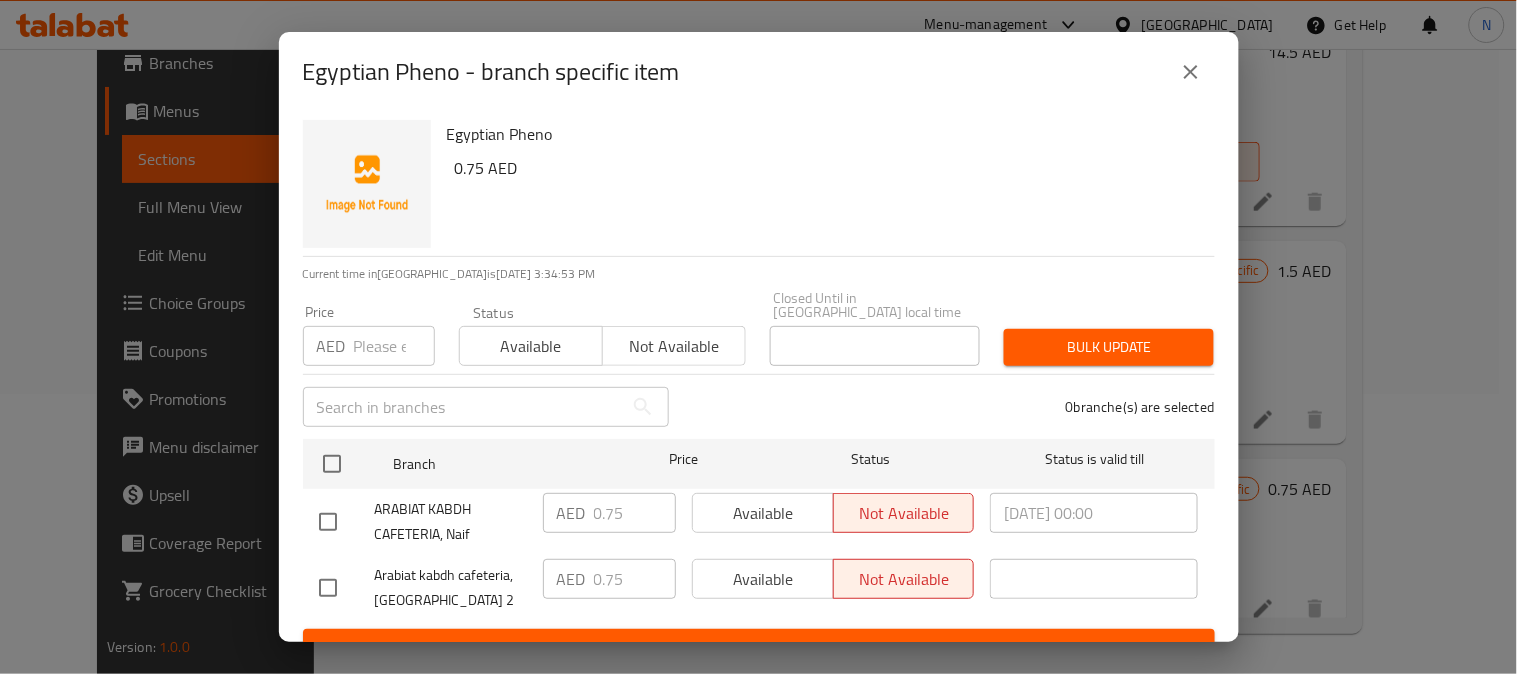 click at bounding box center [1191, 72] 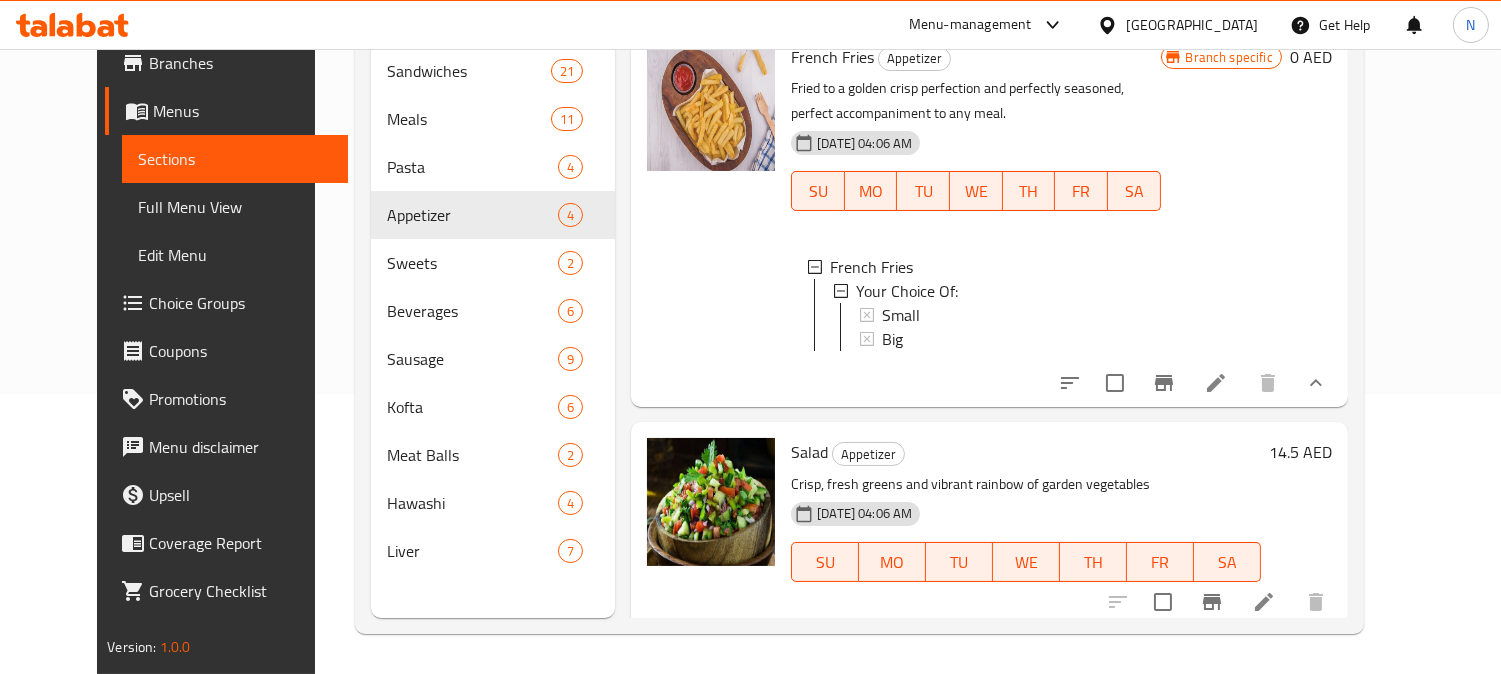 scroll, scrollTop: 0, scrollLeft: 0, axis: both 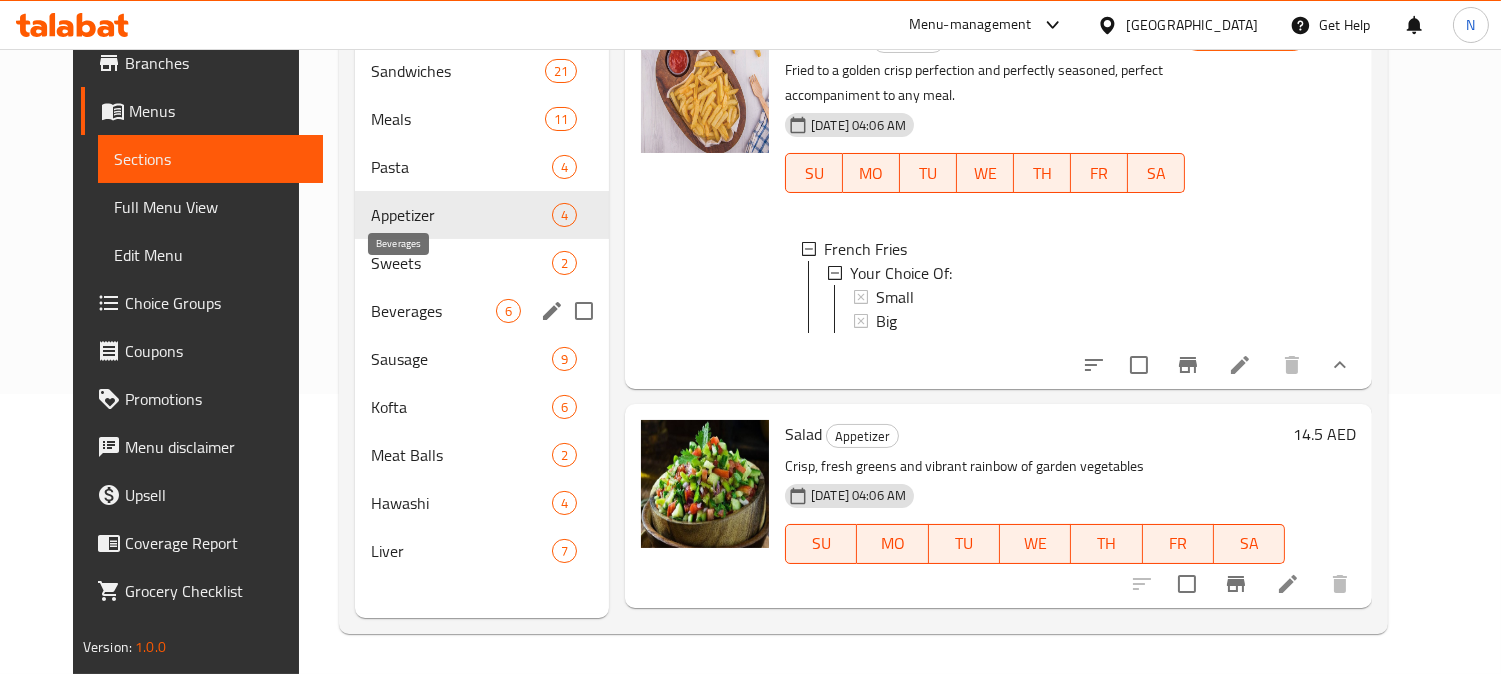click on "Beverages" at bounding box center [433, 311] 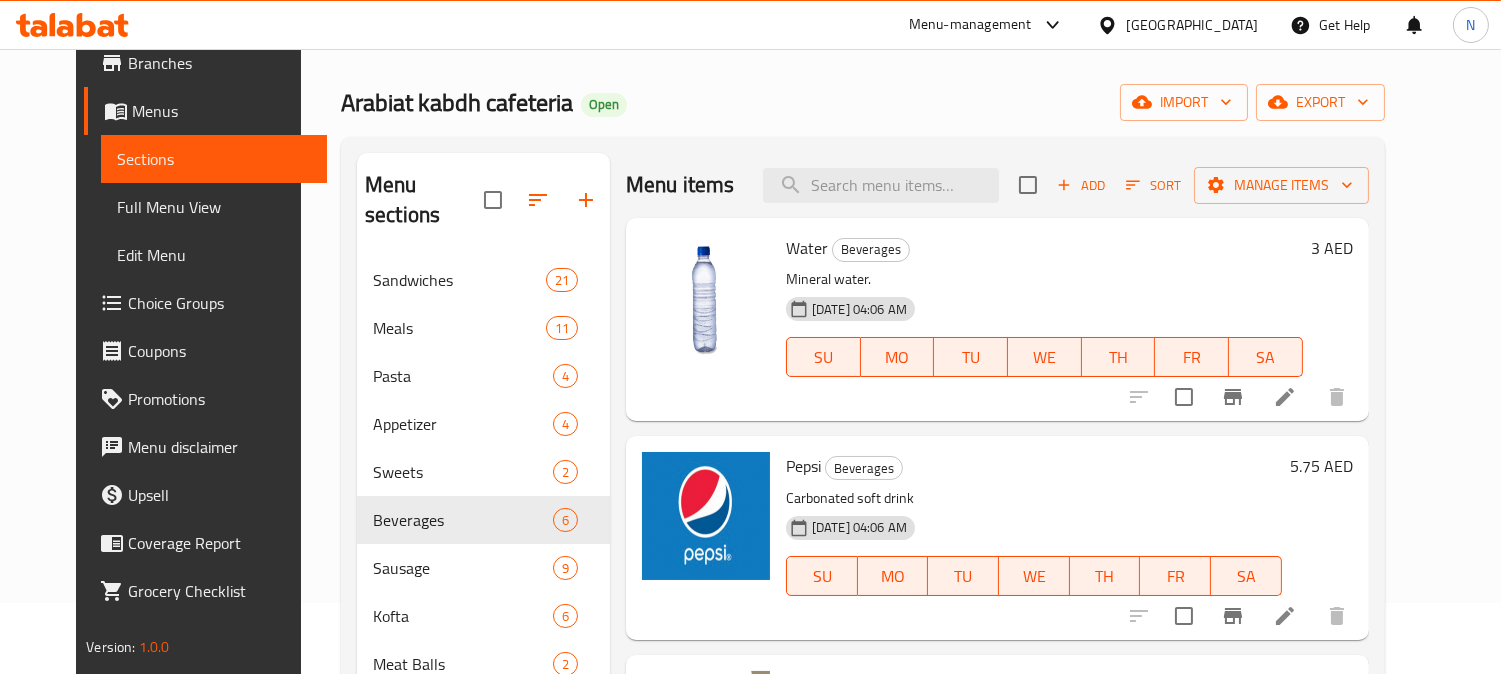 scroll, scrollTop: 57, scrollLeft: 0, axis: vertical 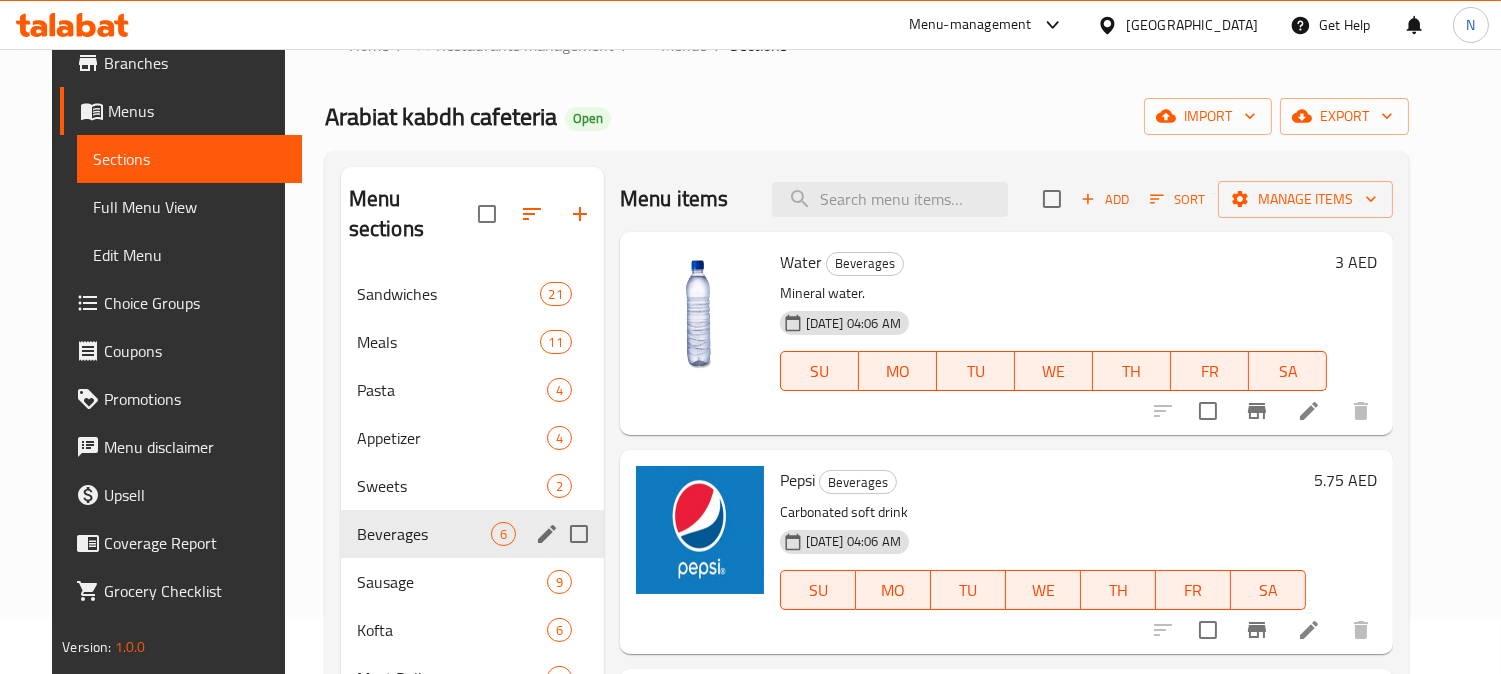 click 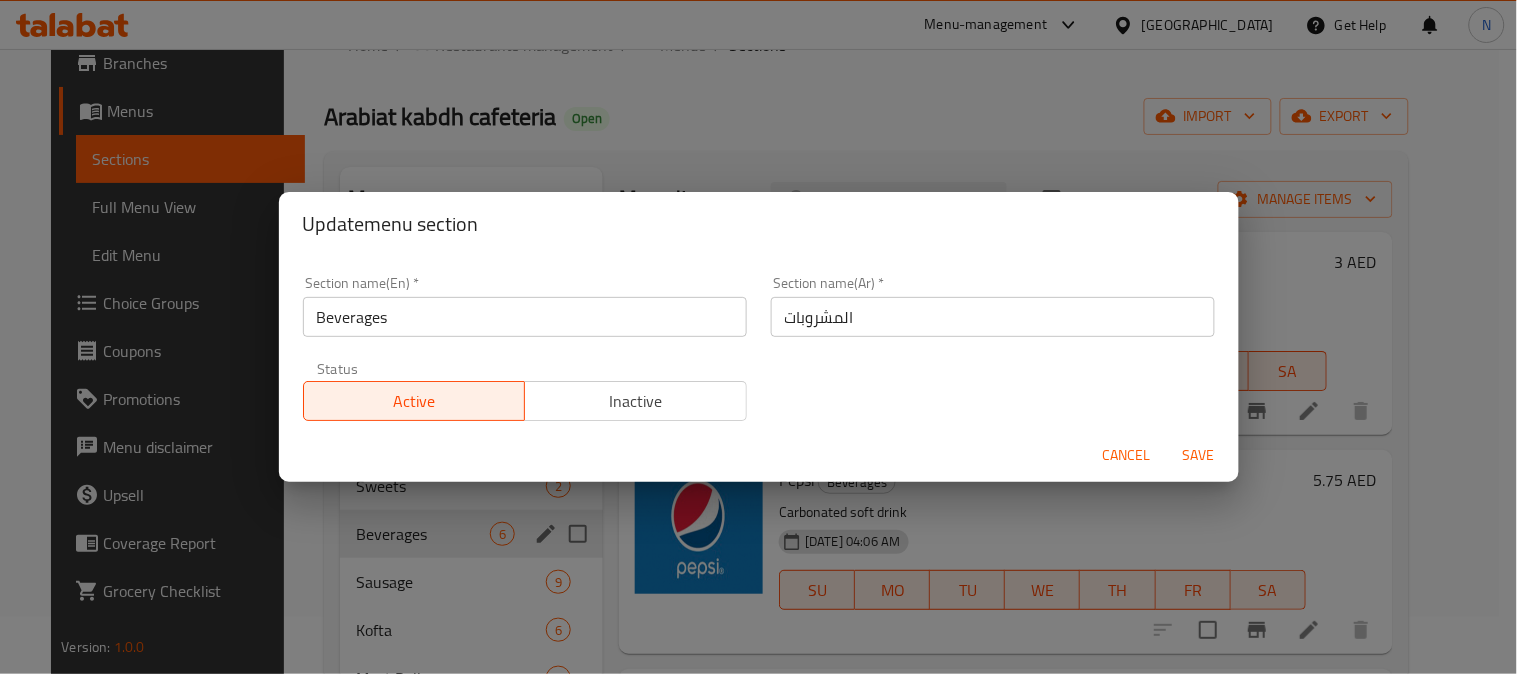 click on "Beverages" at bounding box center [525, 317] 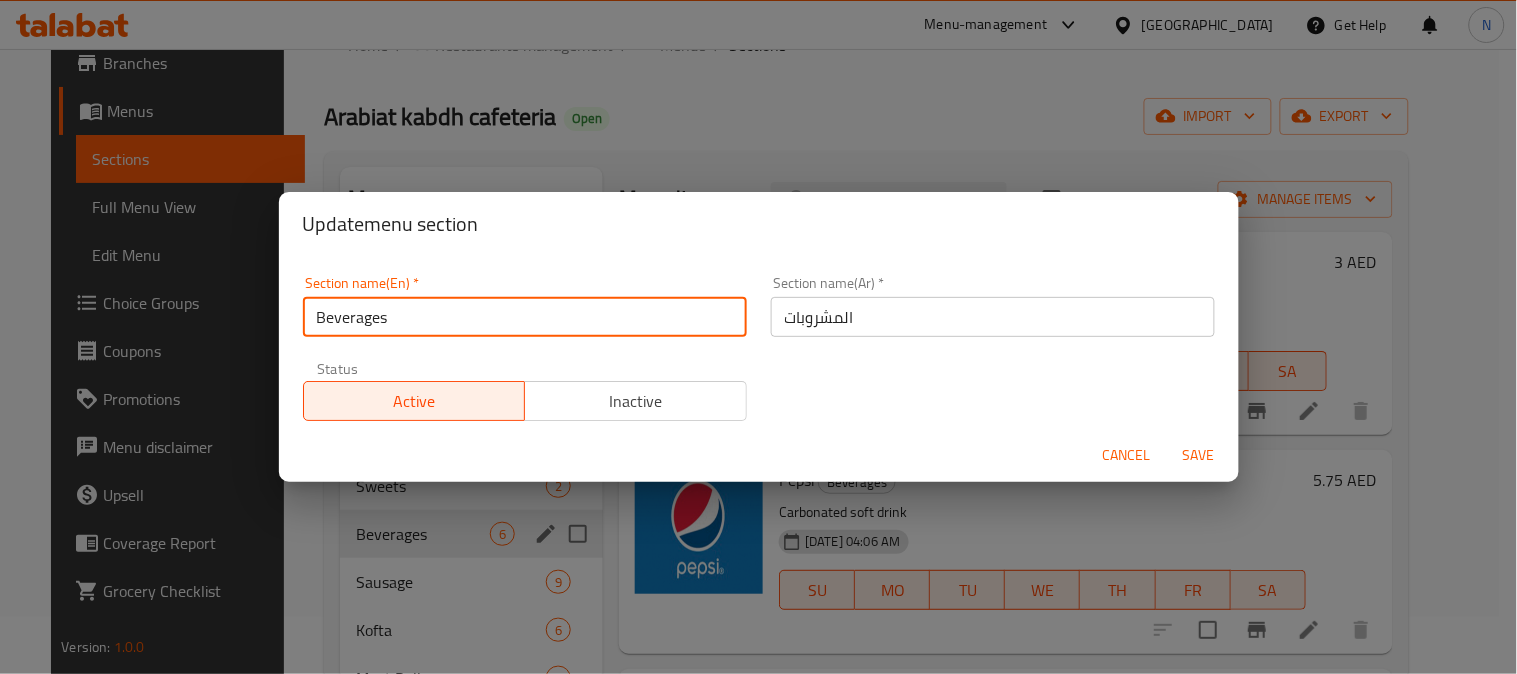 click on "Beverages" at bounding box center [525, 317] 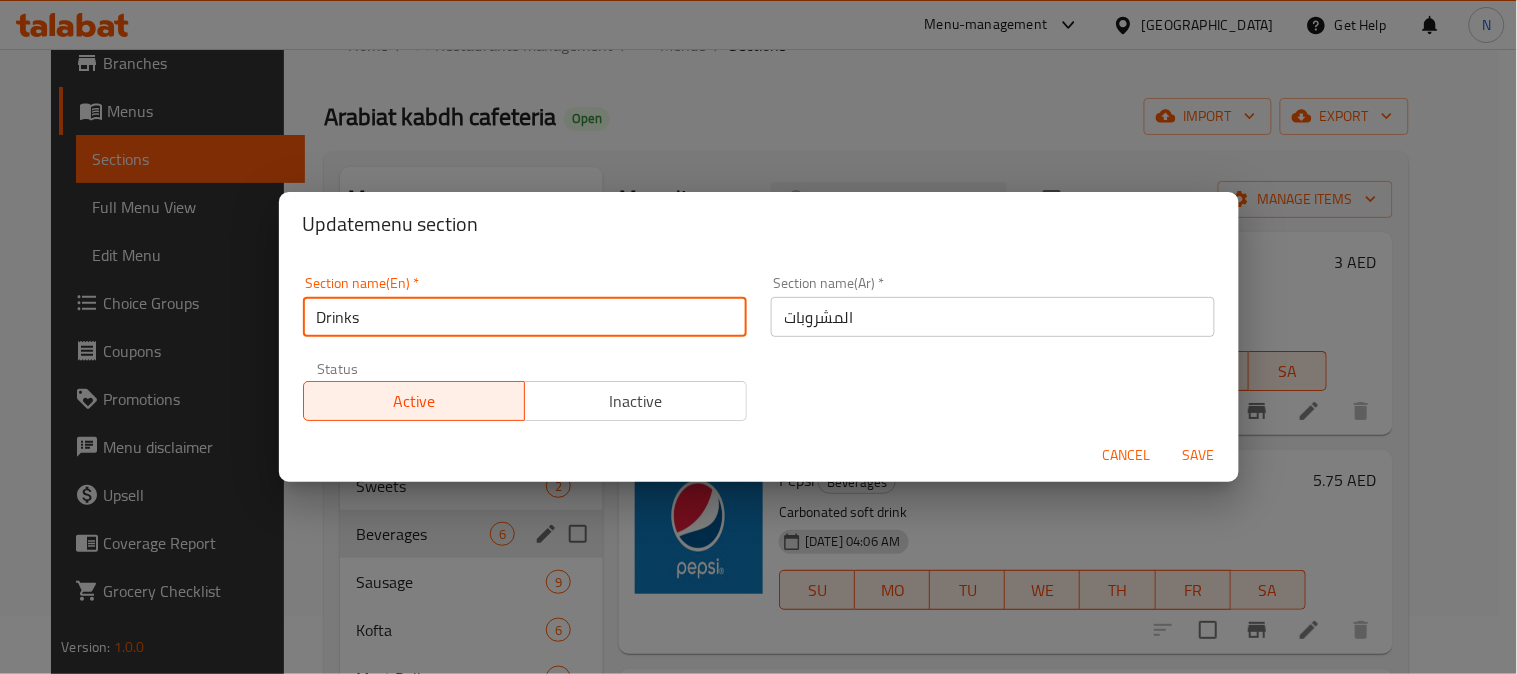 type on "Drinks" 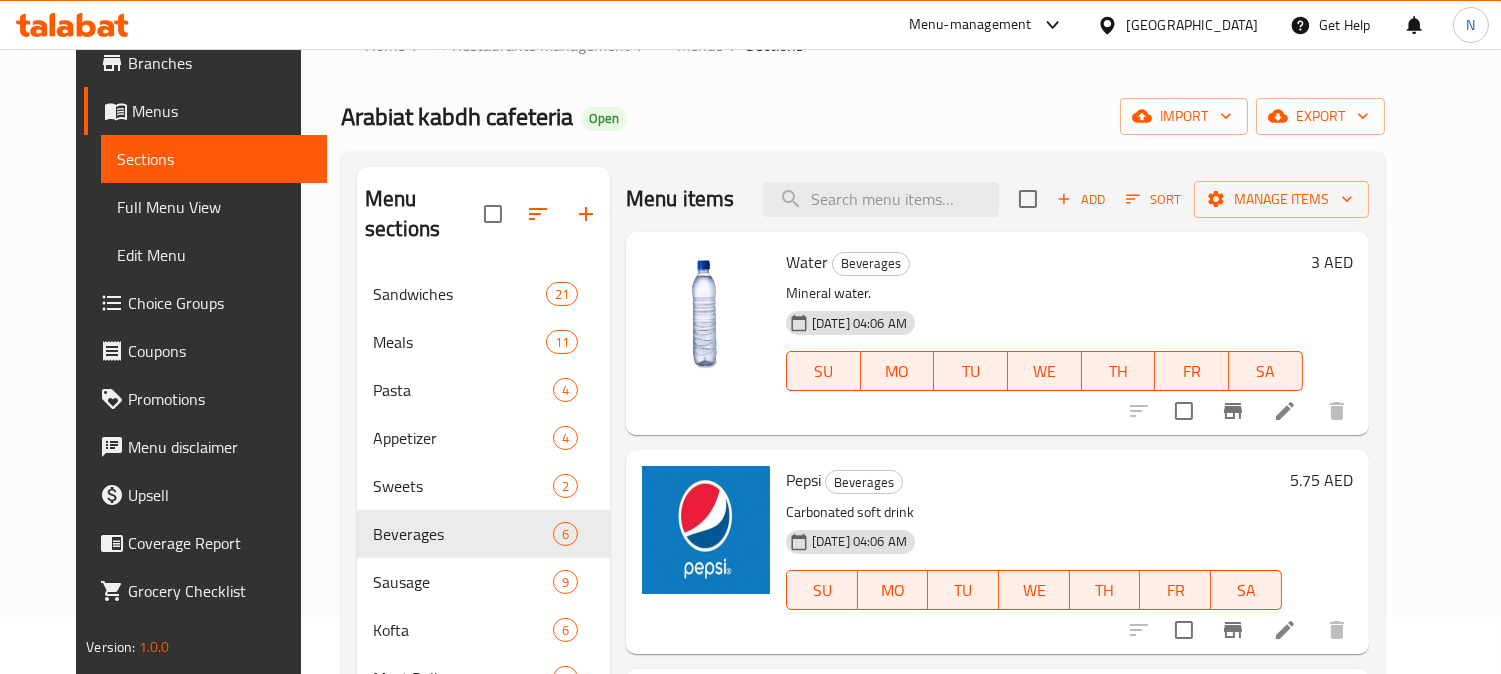 click on "Home / Restaurants management / Menus / Sections Arabiat kabdh cafeteria Open import export Menu sections Sandwiches 21 Meals 11 Pasta 4 Appetizer 4 Sweets 2 Beverages 6 Sausage 9 Kofta 6 Meat Balls 2 Hawashi 4 Liver 7 Menu items Add Sort Manage items Water   Beverages Mineral water. 31-08-2024 04:06 AM SU MO TU WE TH FR SA 3   AED Pepsi   Beverages Carbonated soft drink 31-08-2024 04:06 AM SU MO TU WE TH FR SA 5.75   AED Lemon With Mint   Beverages Made with a blend of fresh lemons, mint leaves, and a touch of sweetness. 31-08-2024 04:06 AM SU MO TU WE TH FR SA 11.75   AED Tea   Beverages Hot Beverage. 31-08-2024 04:06 AM SU MO TU WE TH FR SA Branch specific 2.5   AED Coffee   Beverages Freshly brewed coffee. 31-08-2024 04:06 AM SU MO TU WE TH FR SA Branch specific 7.5   AED Coffee With Milk   Beverages The perfect balance of robust coffee and creamy milk creates a smooth and invigorating beverage 31-08-2024 04:06 AM SU MO TU WE TH FR SA Branch specific 8.75   AED" at bounding box center (863, 444) 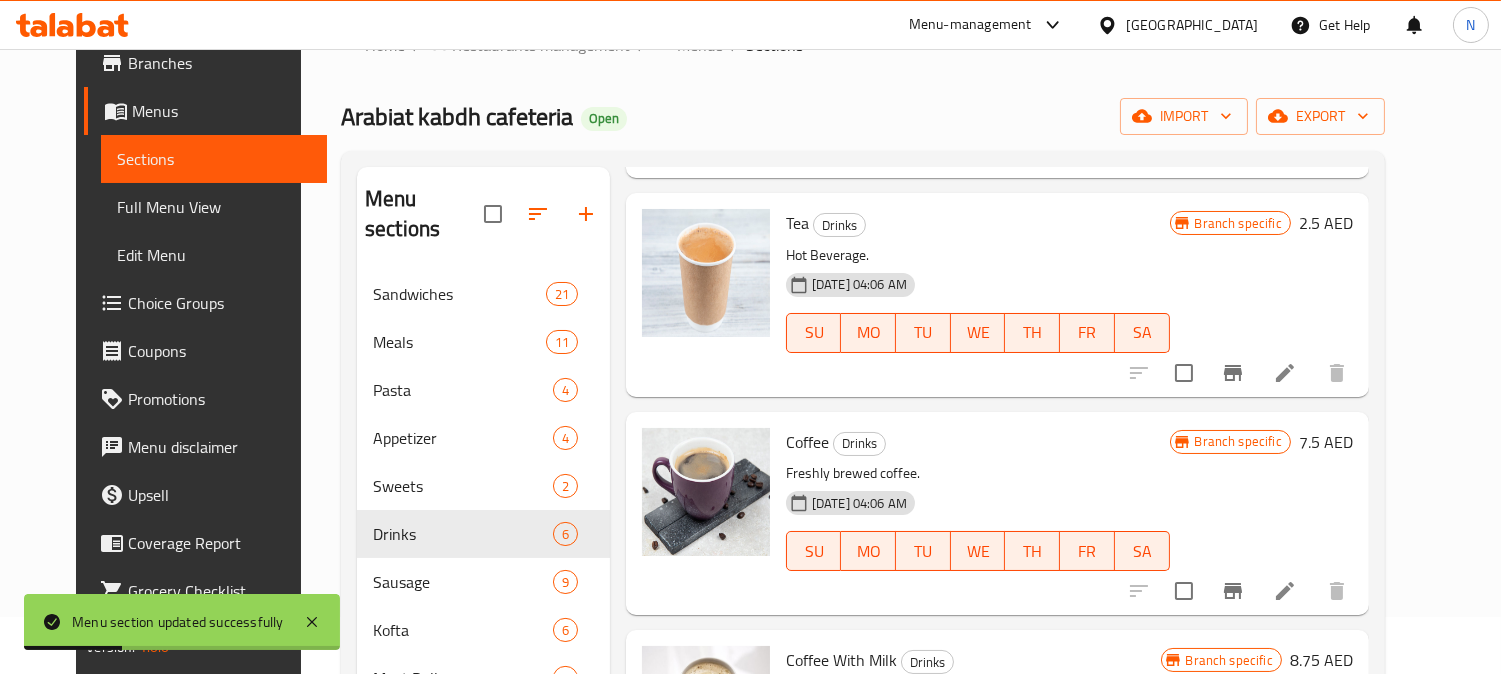 scroll, scrollTop: 710, scrollLeft: 0, axis: vertical 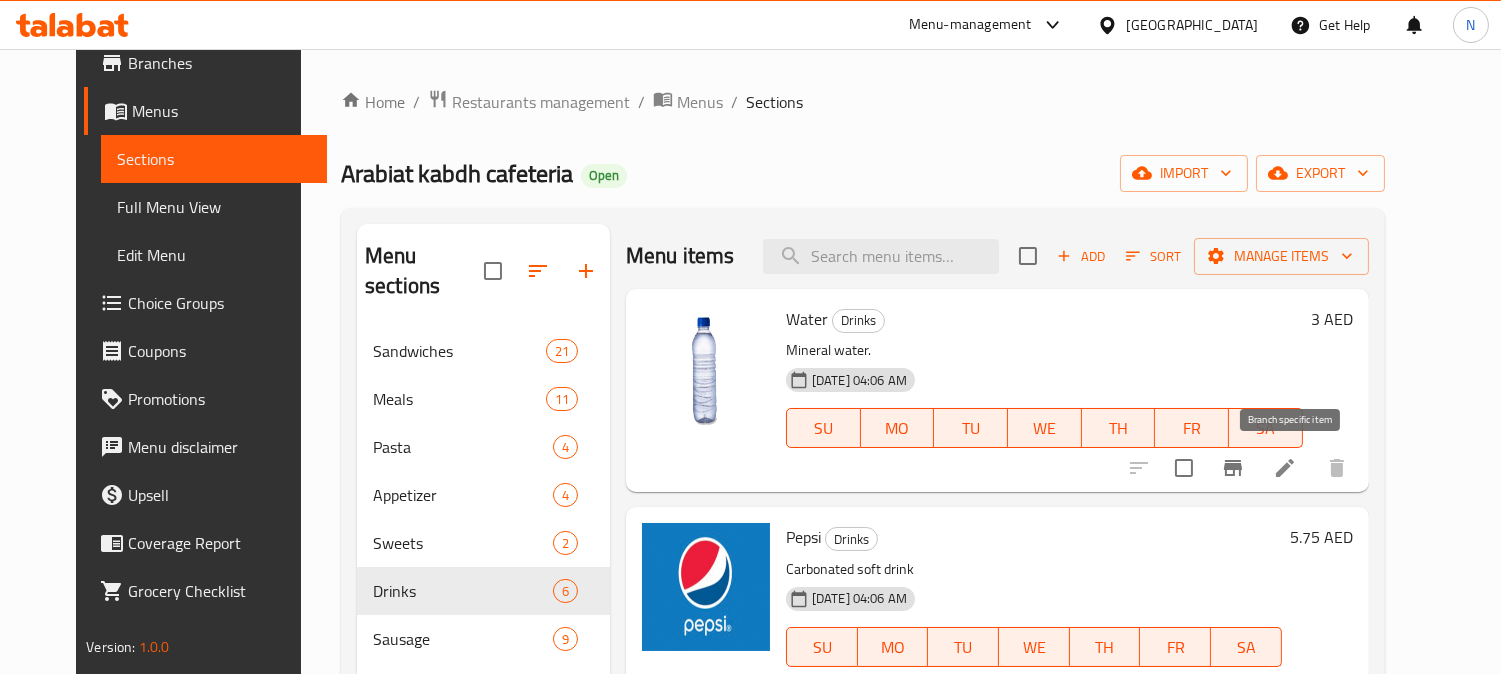 click 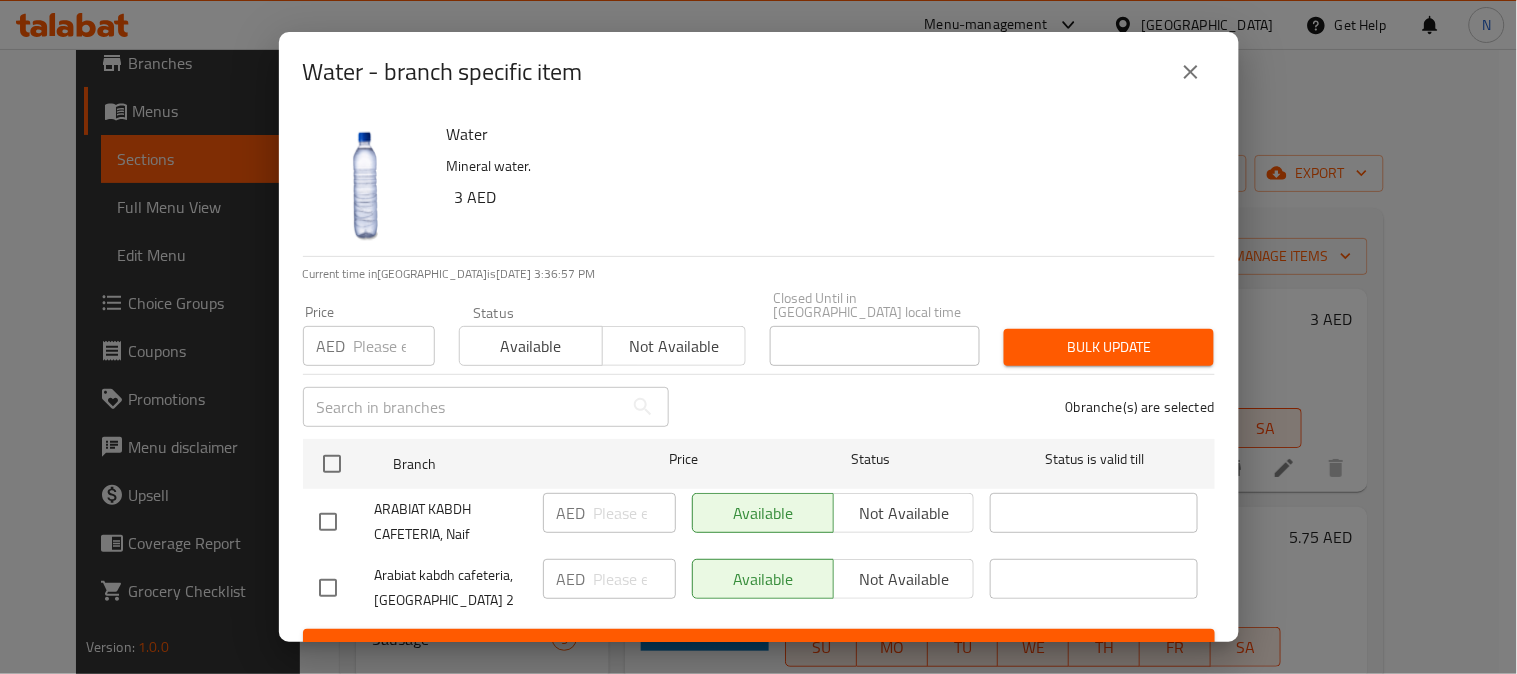 drag, startPoint x: 323, startPoint y: 590, endPoint x: 434, endPoint y: 578, distance: 111.64677 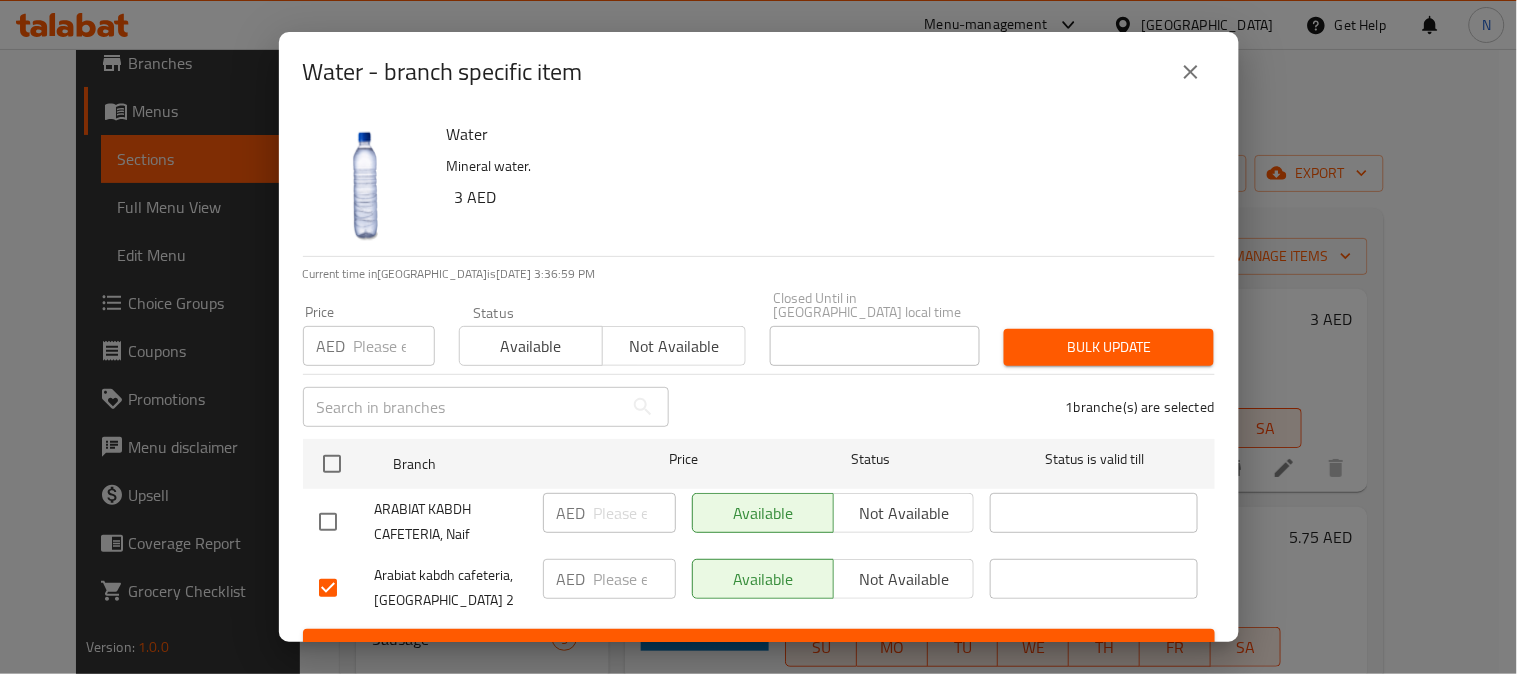 click at bounding box center (635, 579) 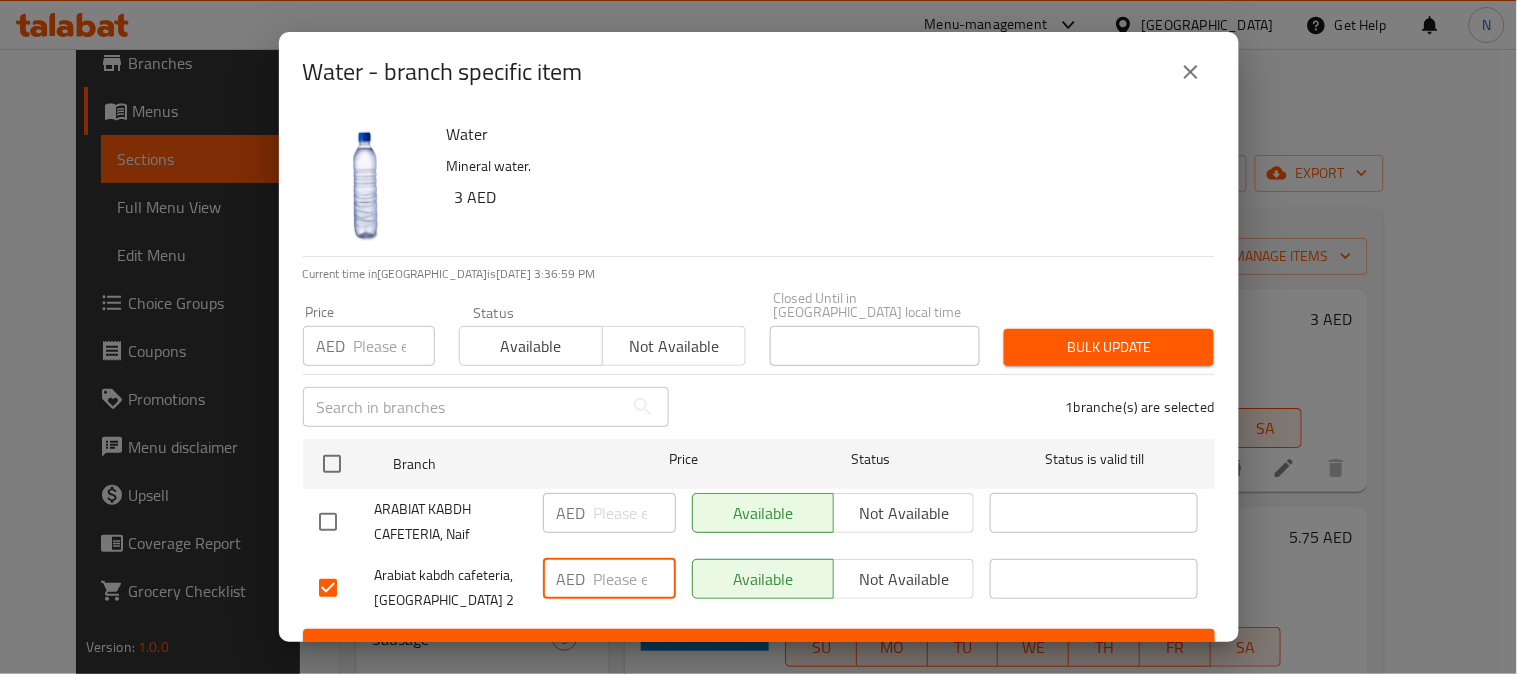 paste on "2" 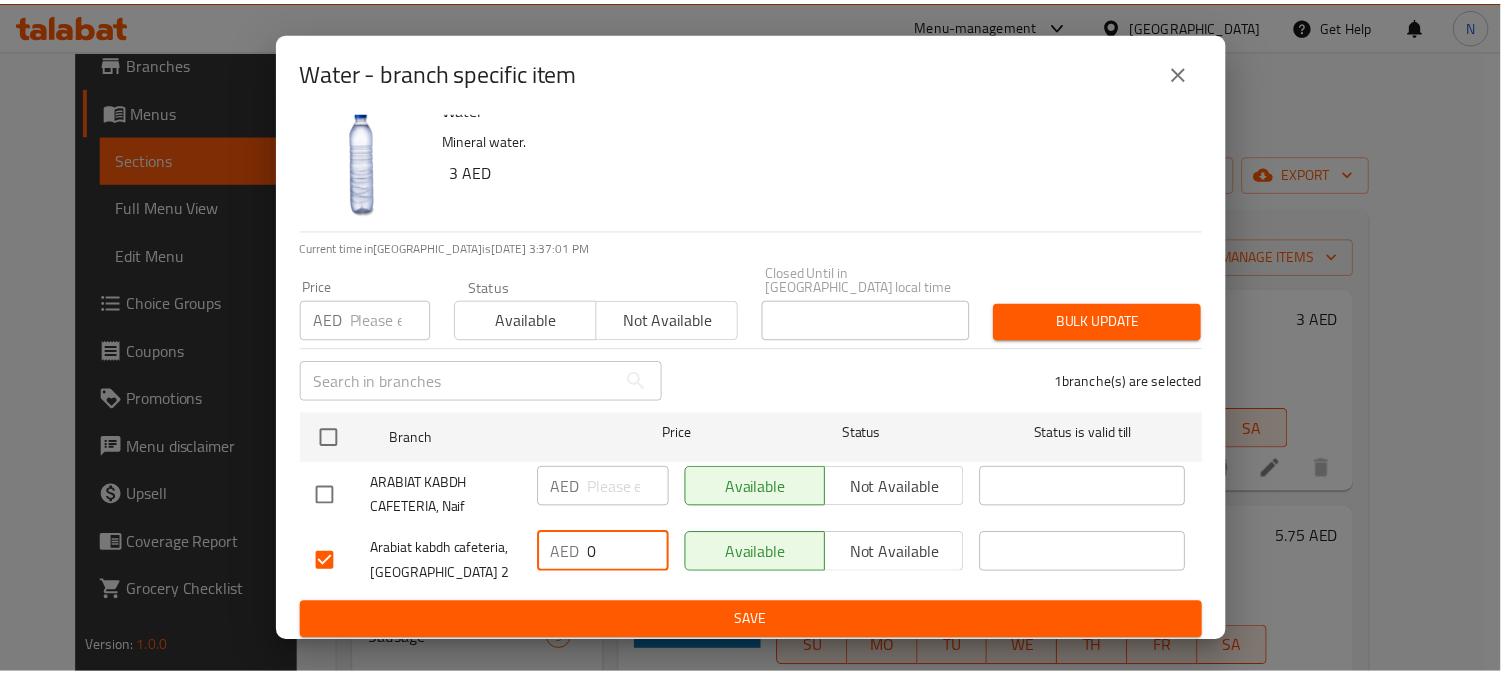 scroll, scrollTop: 31, scrollLeft: 0, axis: vertical 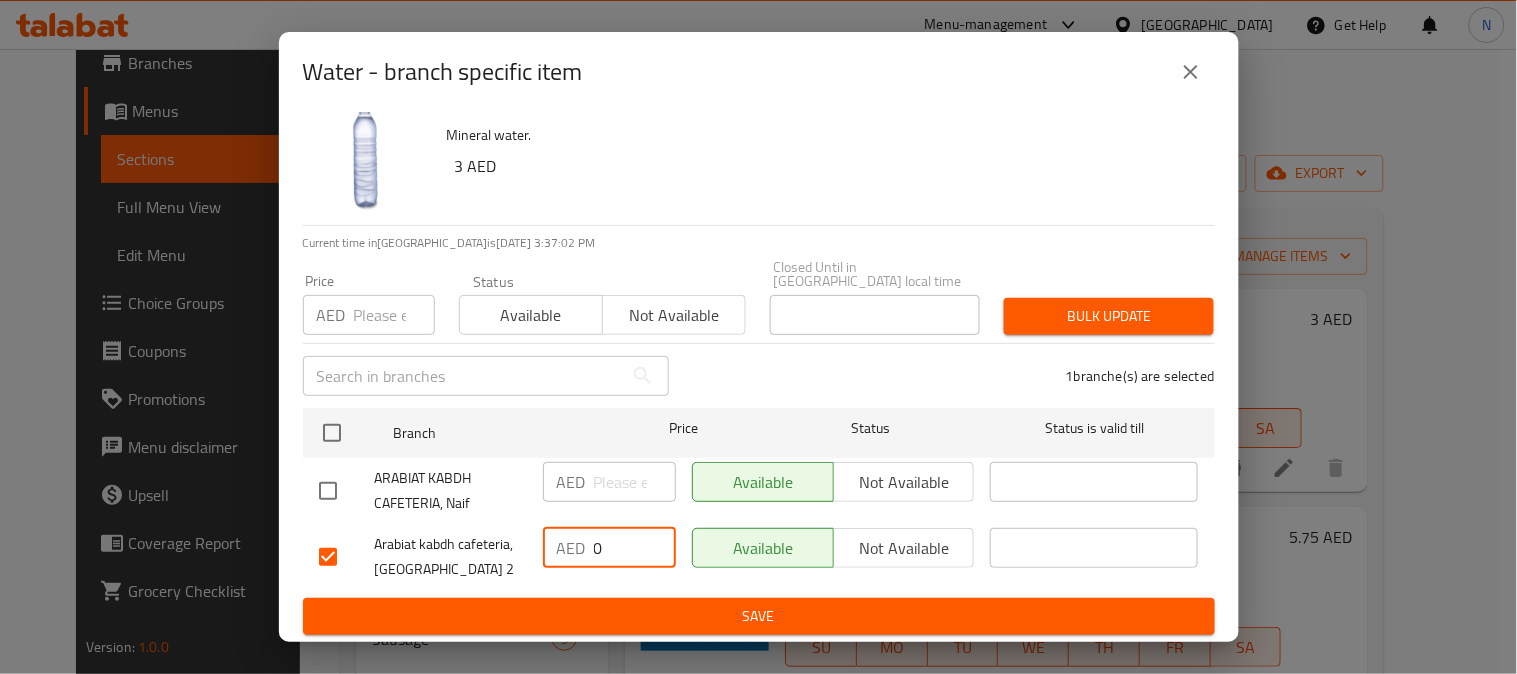 drag, startPoint x: 608, startPoint y: 546, endPoint x: 560, endPoint y: 562, distance: 50.596443 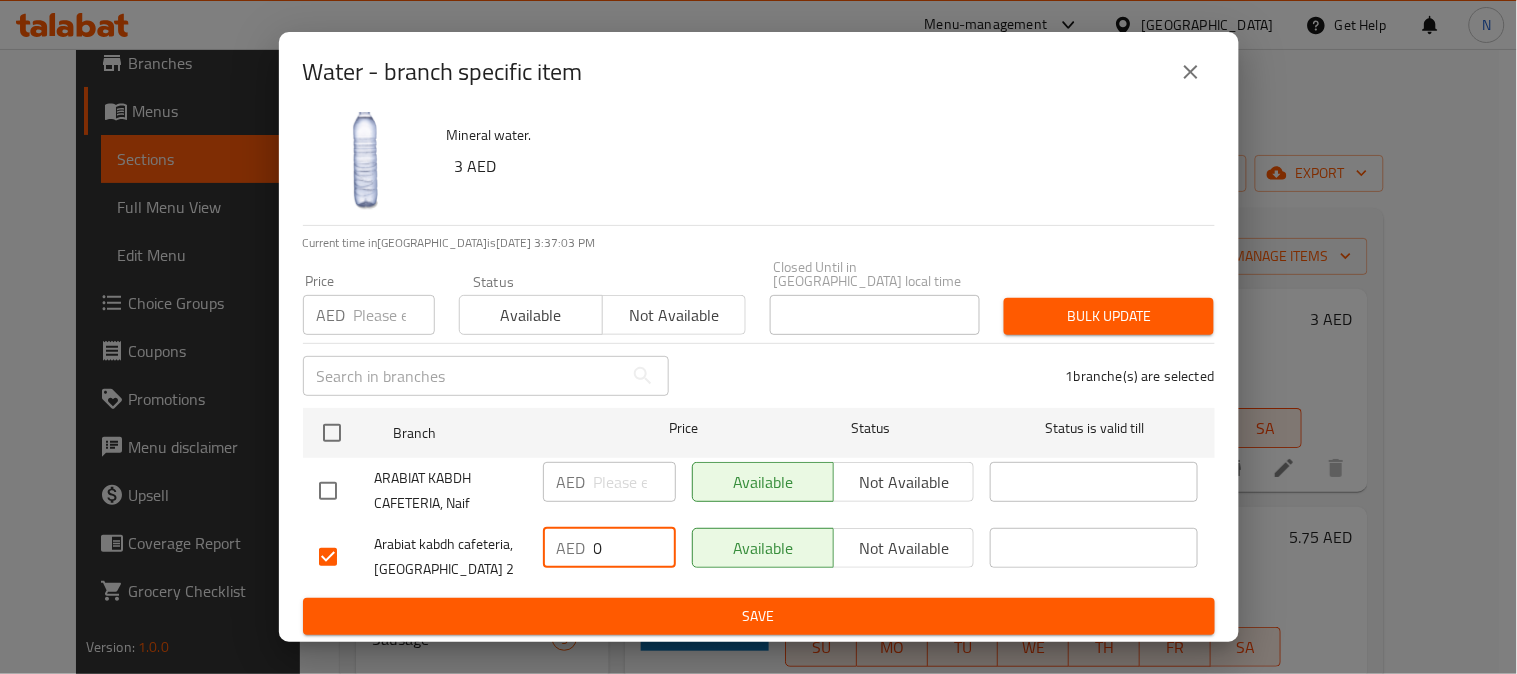 type on "2" 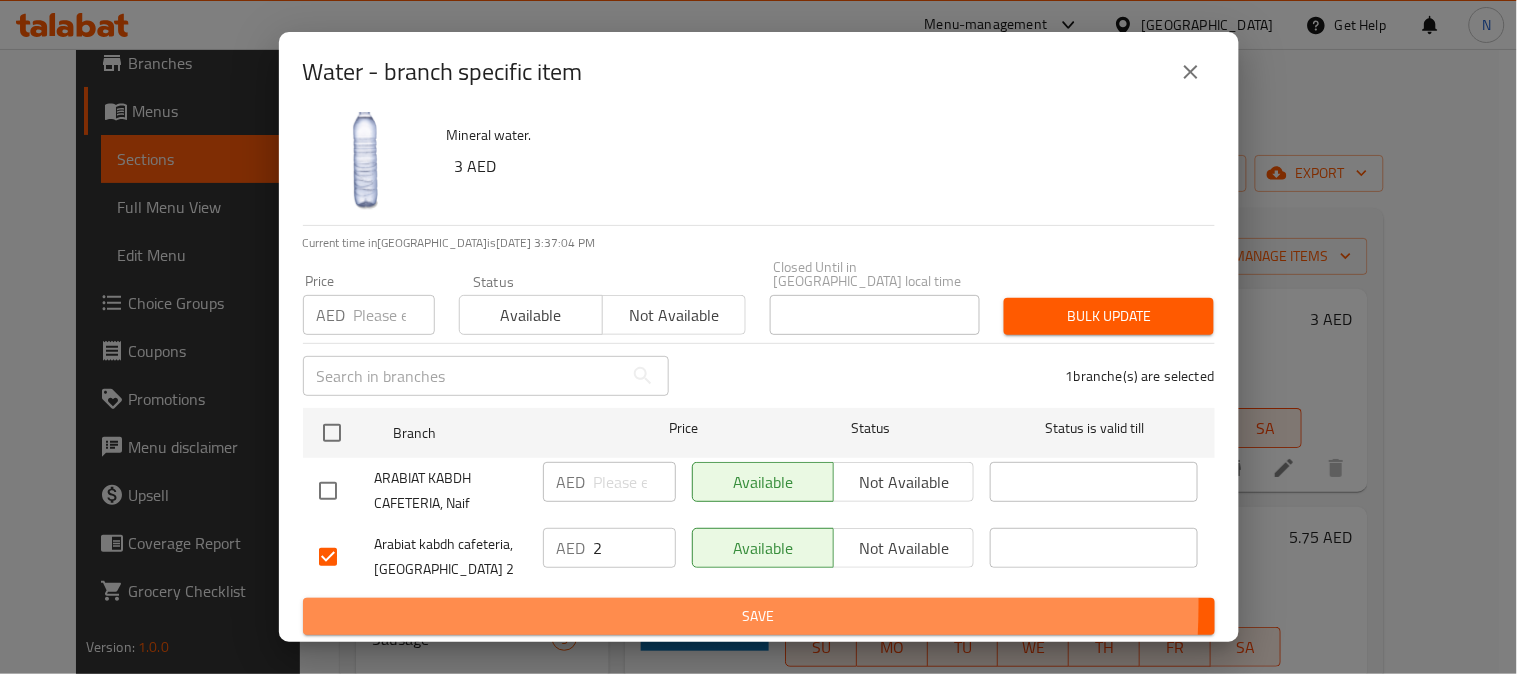 click on "Save" at bounding box center (759, 616) 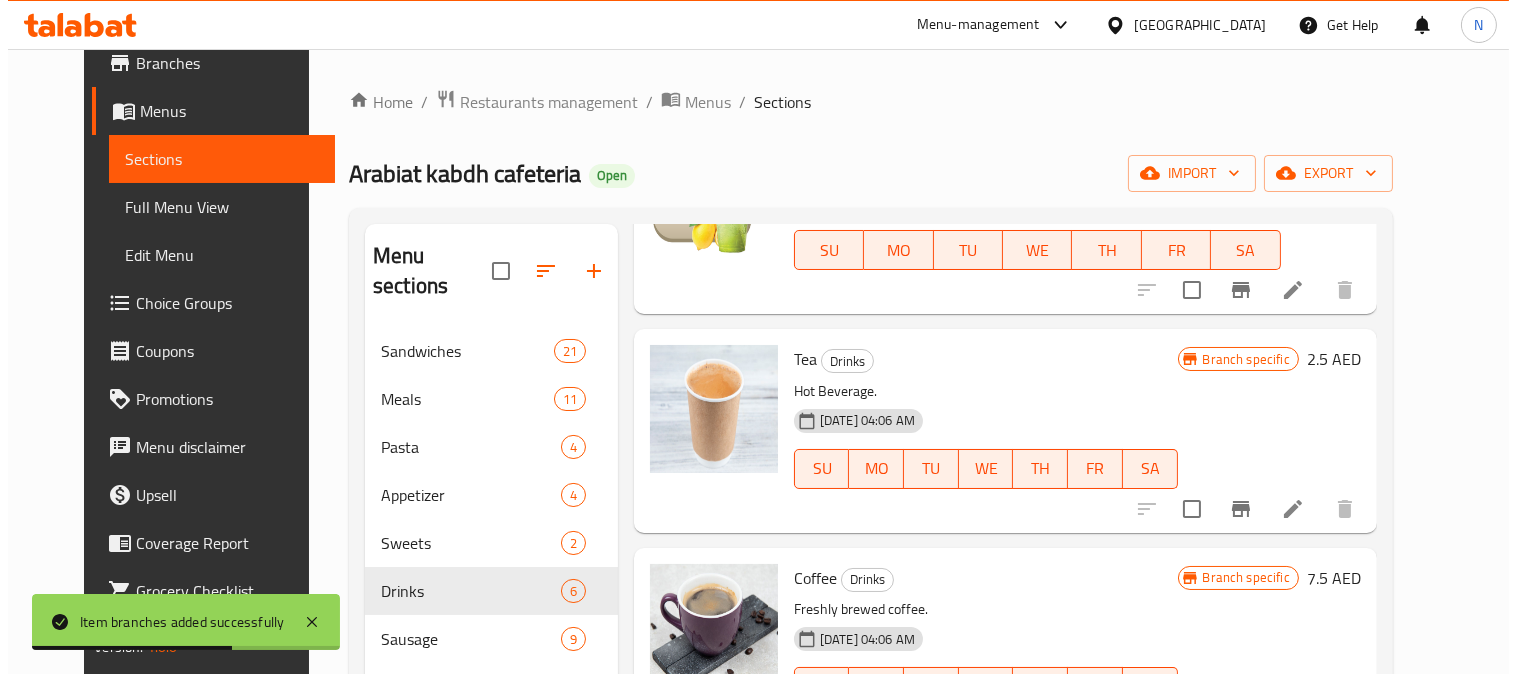 scroll, scrollTop: 265, scrollLeft: 0, axis: vertical 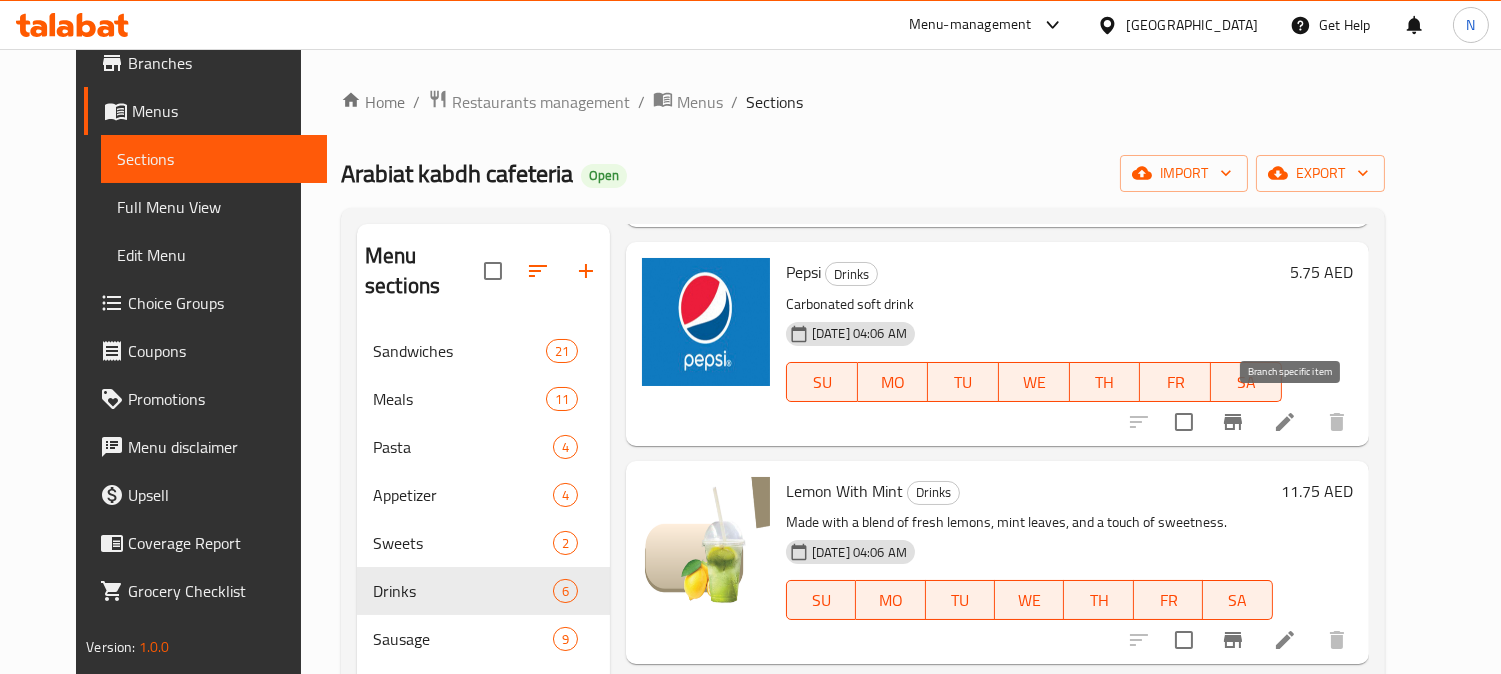 click 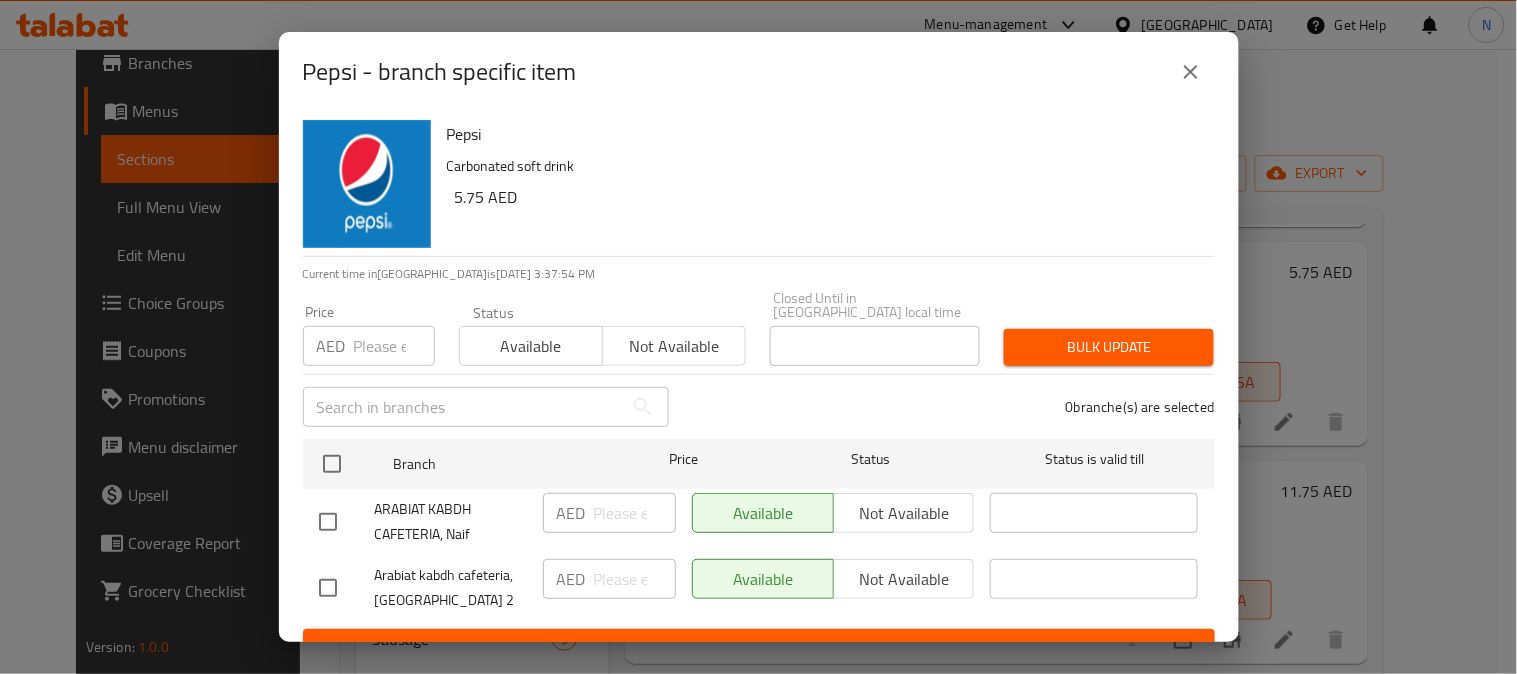 click at bounding box center (328, 588) 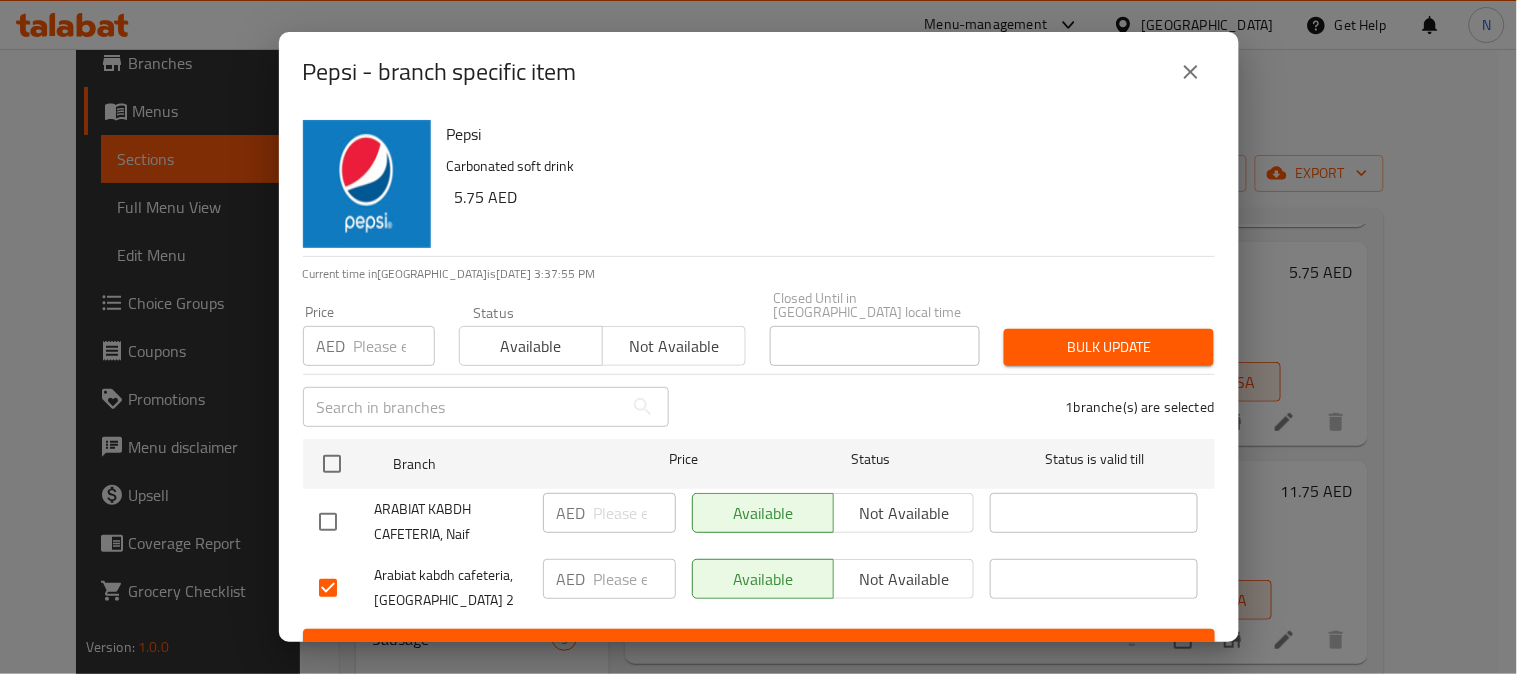 click at bounding box center [635, 579] 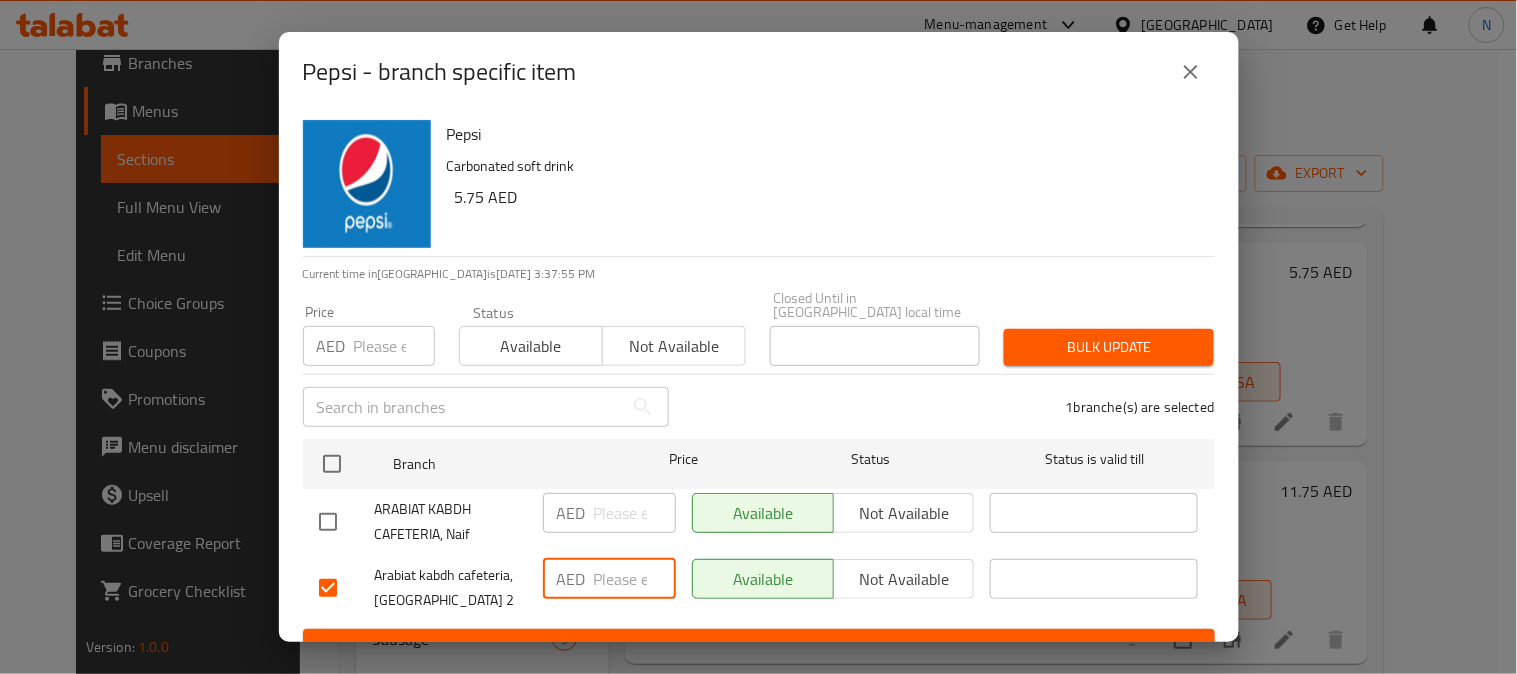 paste on "4" 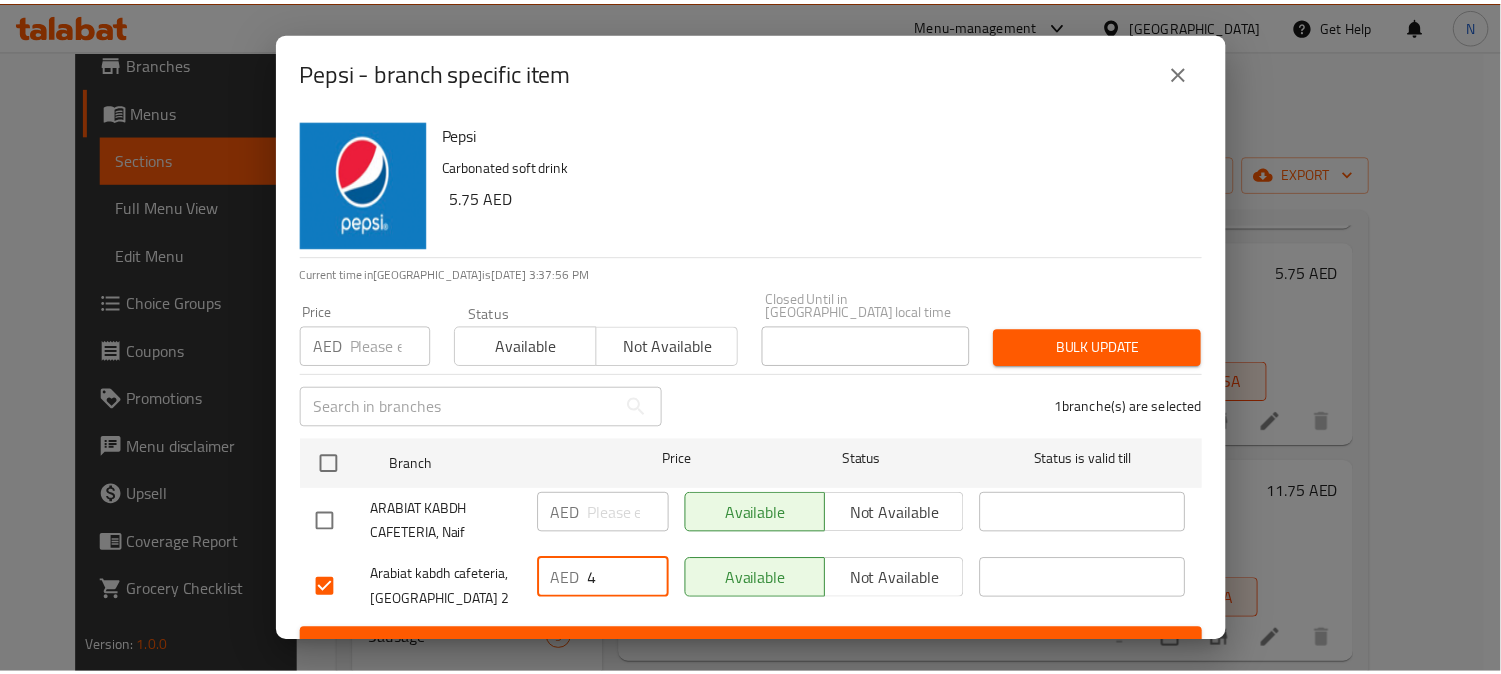 scroll, scrollTop: 31, scrollLeft: 0, axis: vertical 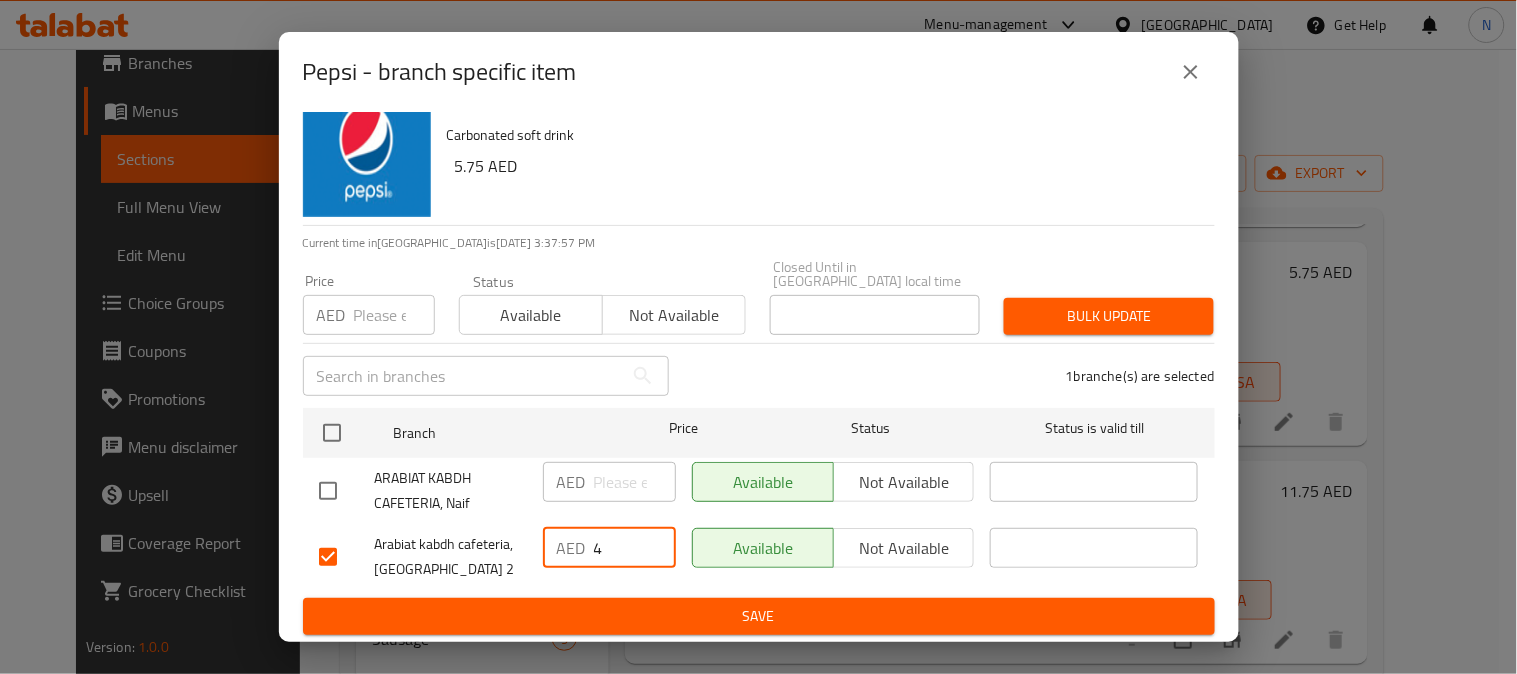 type on "4" 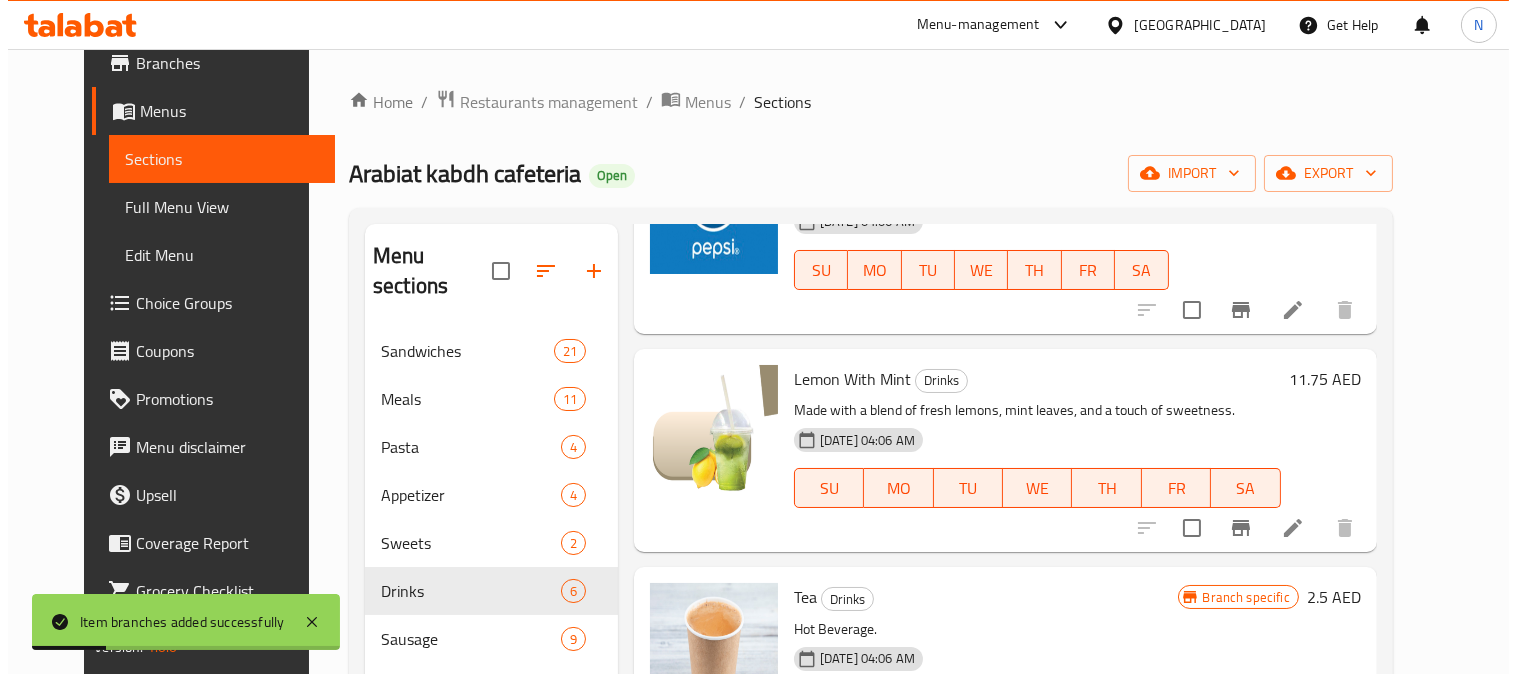 scroll, scrollTop: 376, scrollLeft: 0, axis: vertical 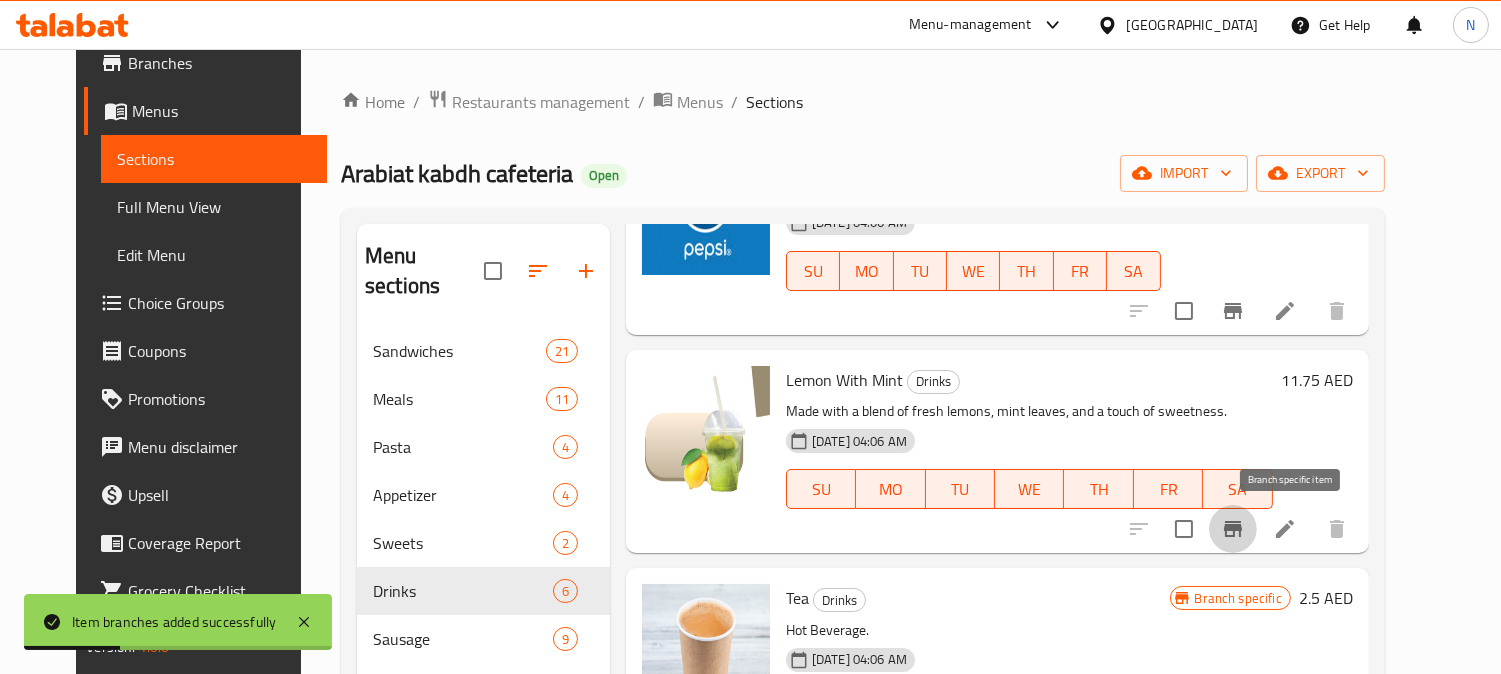 click 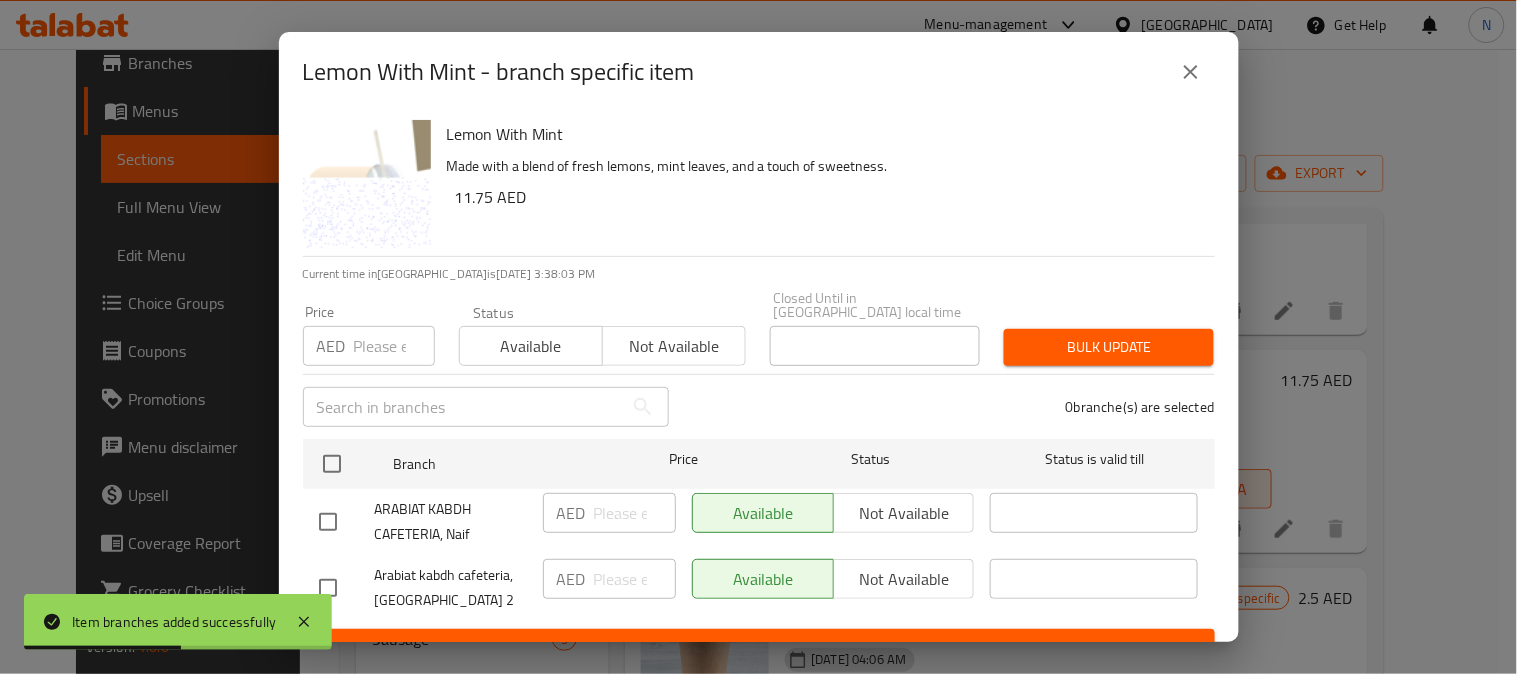click at bounding box center [328, 588] 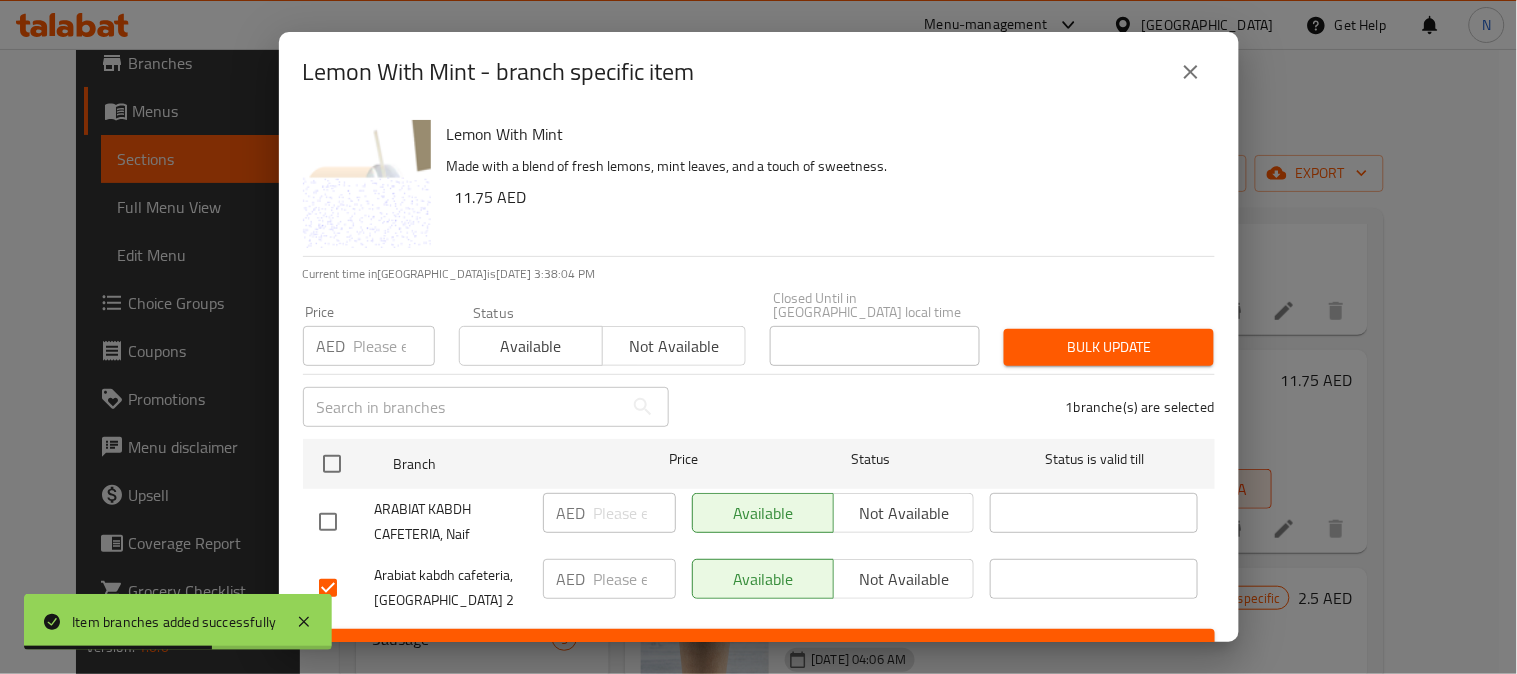 click on "Not available" at bounding box center [904, 579] 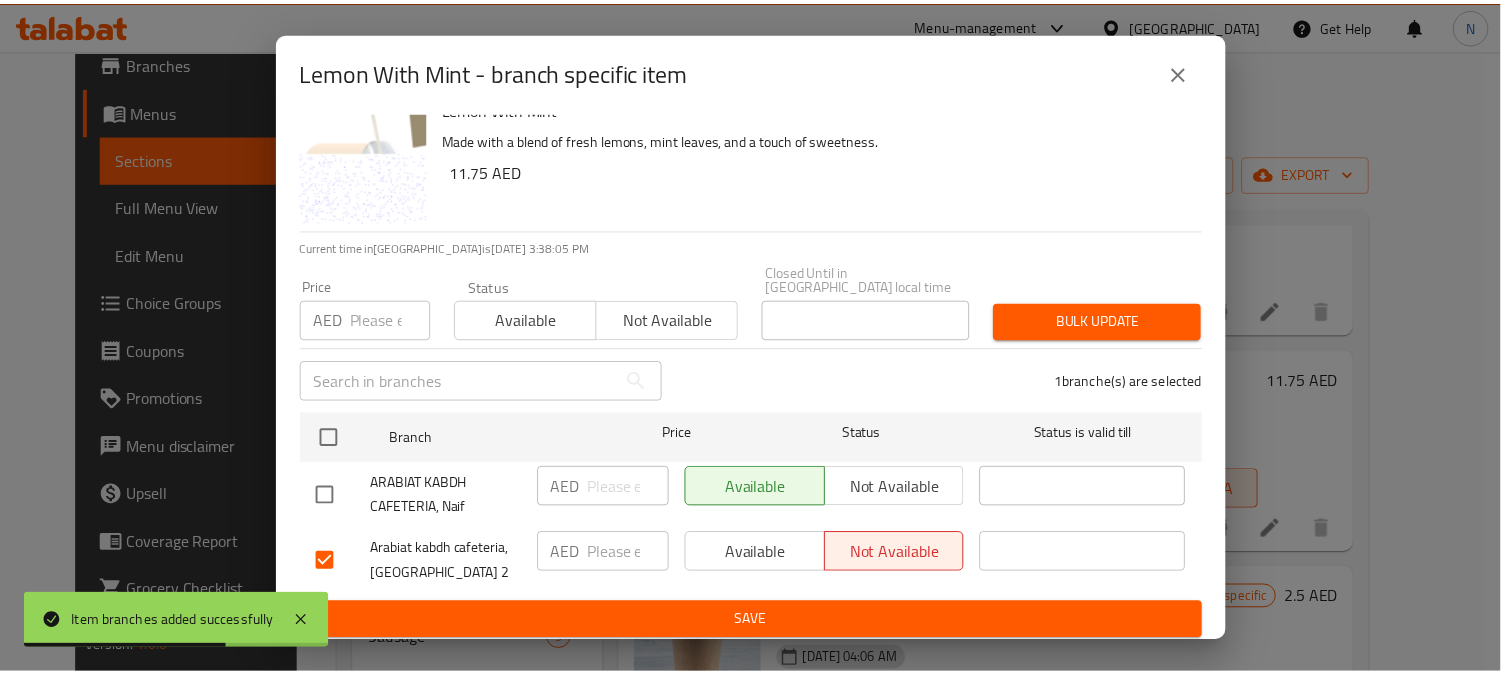 scroll, scrollTop: 31, scrollLeft: 0, axis: vertical 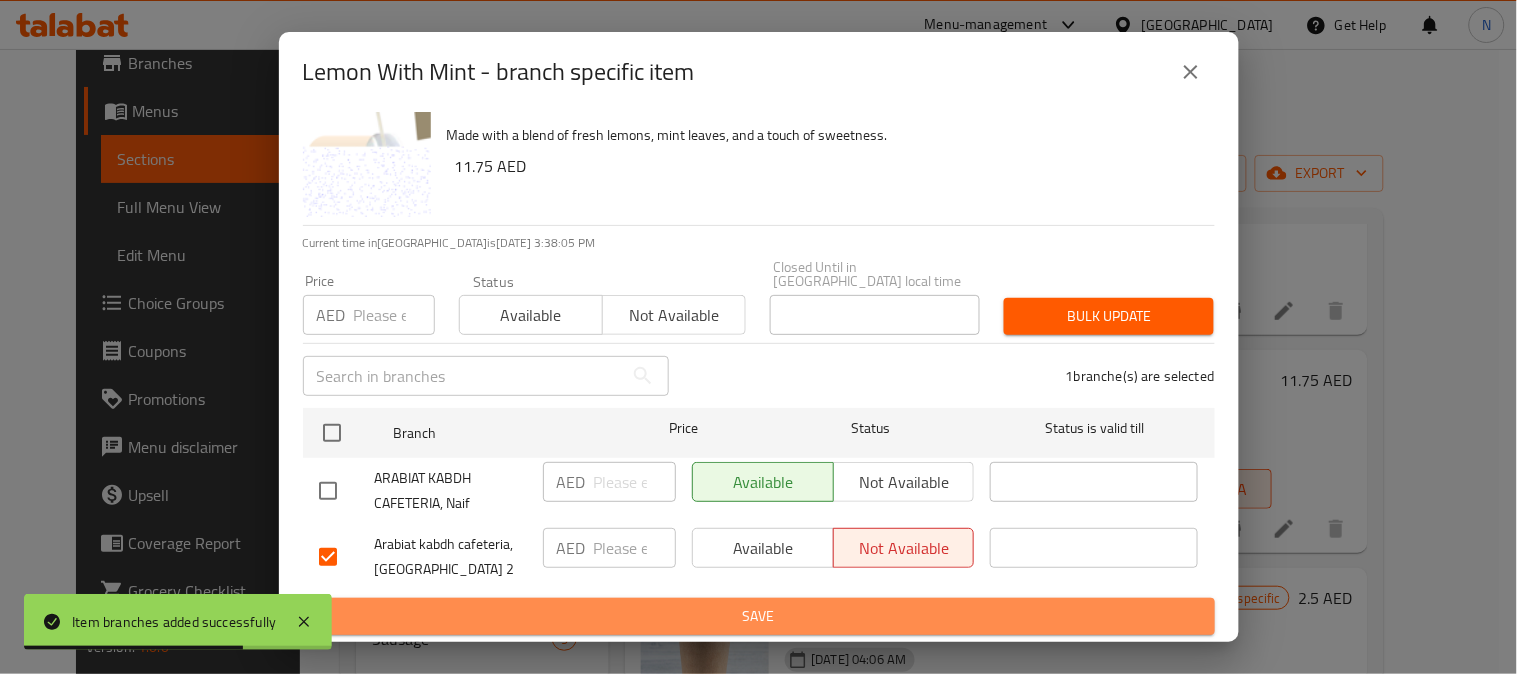 click on "Save" at bounding box center (759, 616) 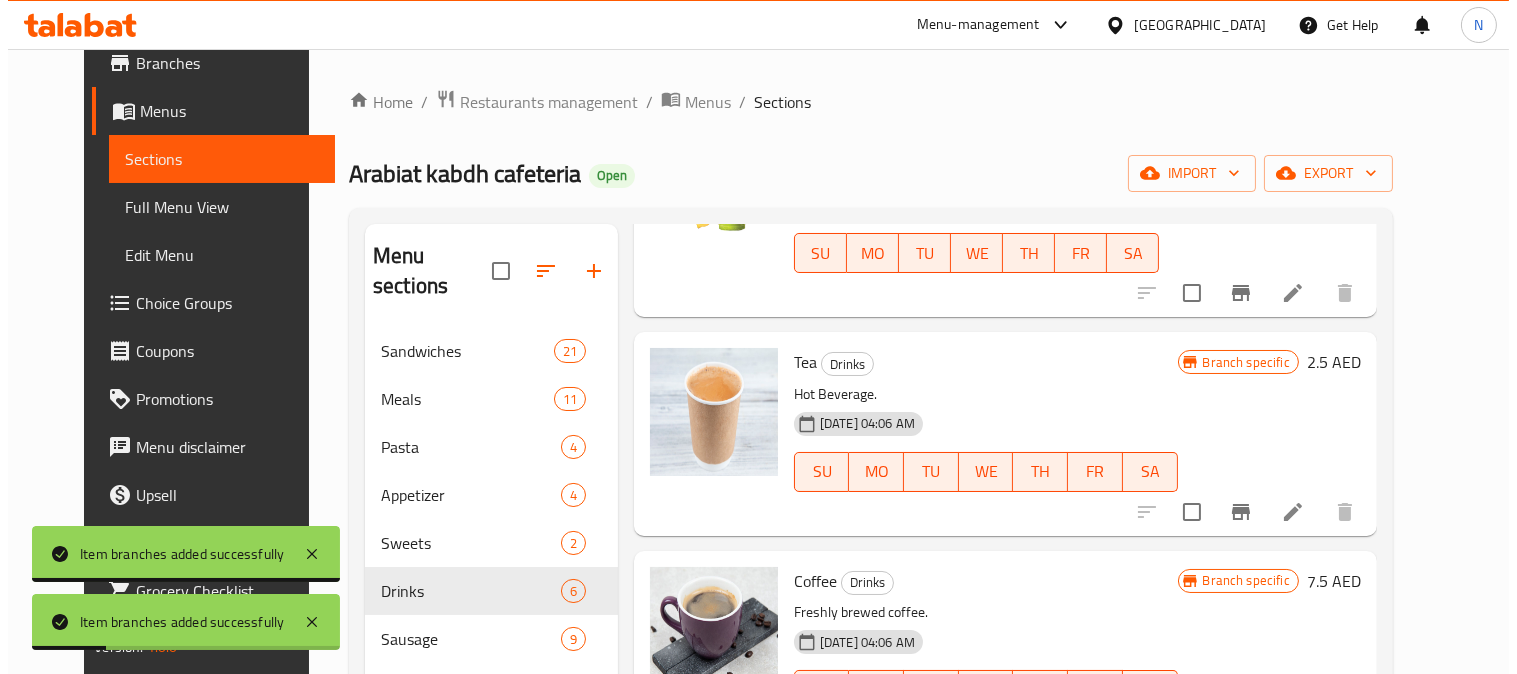 scroll, scrollTop: 598, scrollLeft: 0, axis: vertical 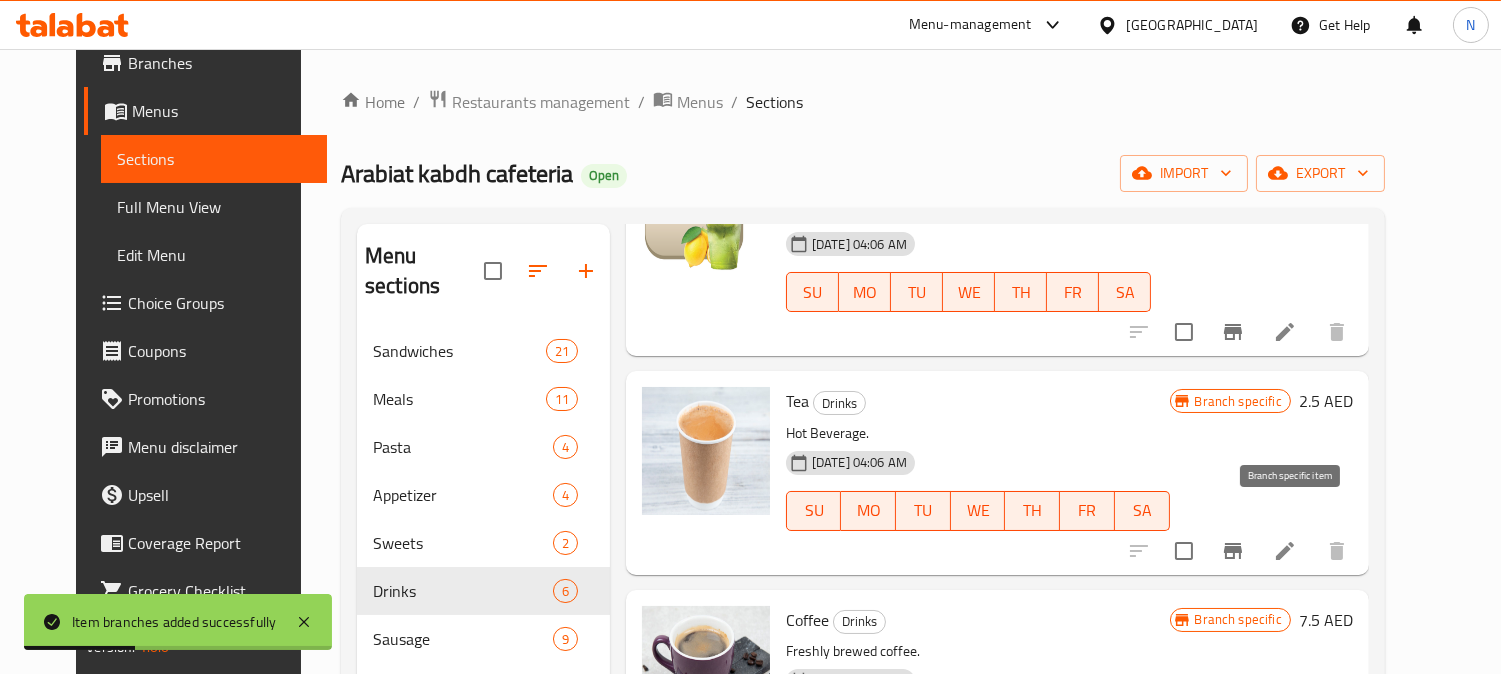 click 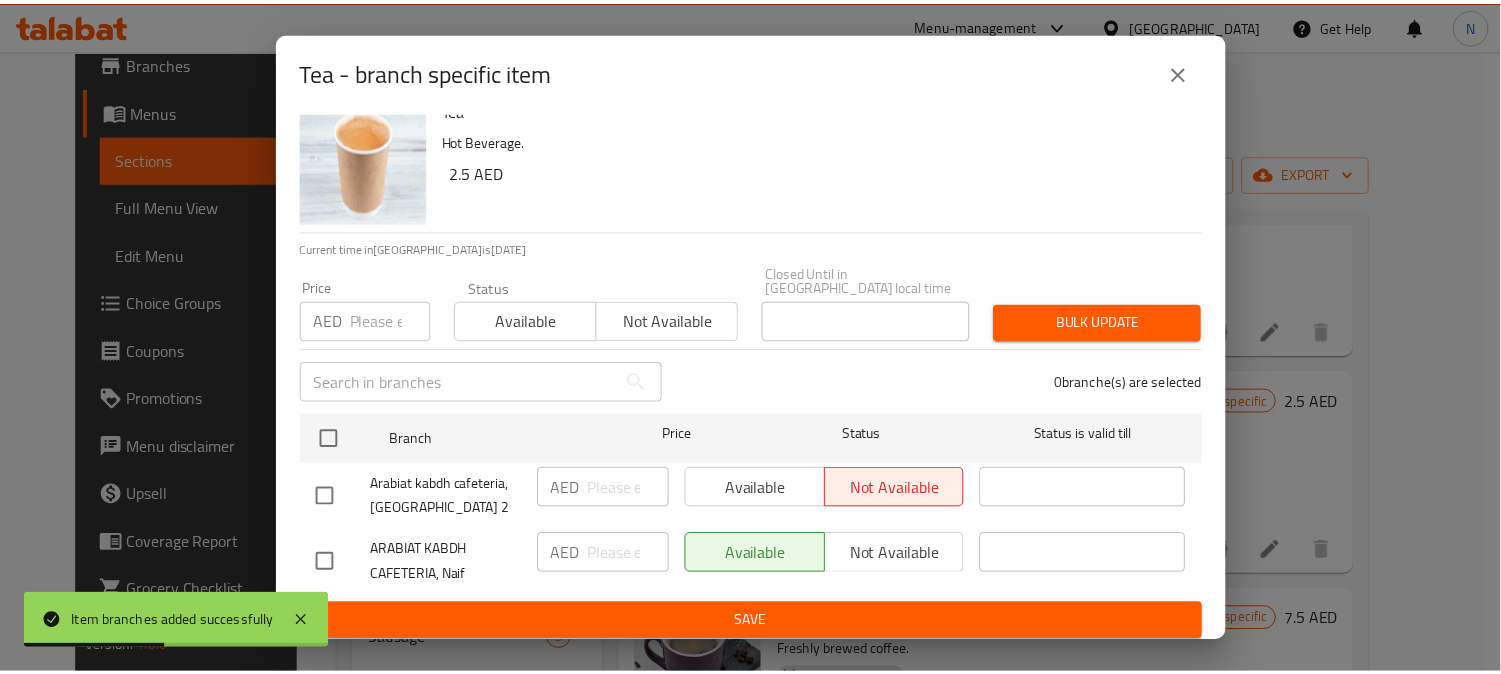 scroll, scrollTop: 31, scrollLeft: 0, axis: vertical 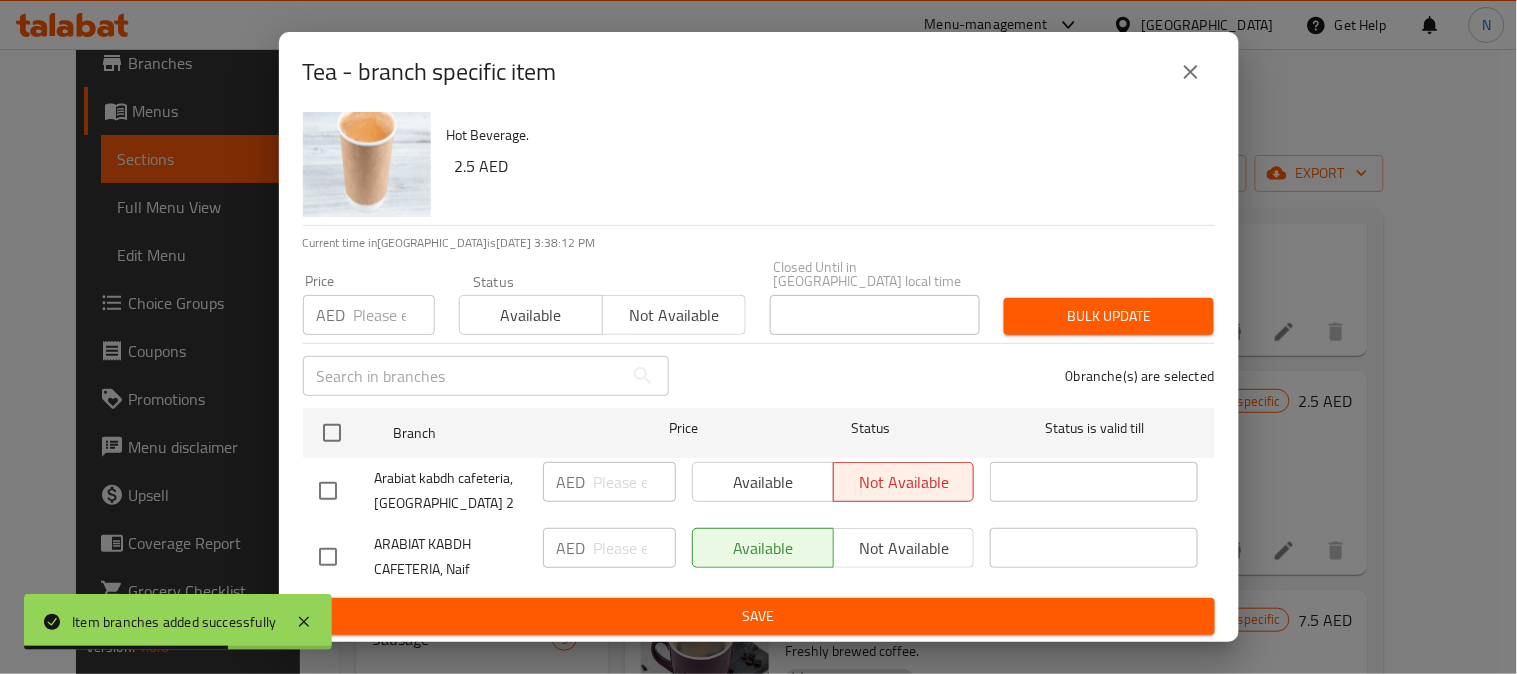 click 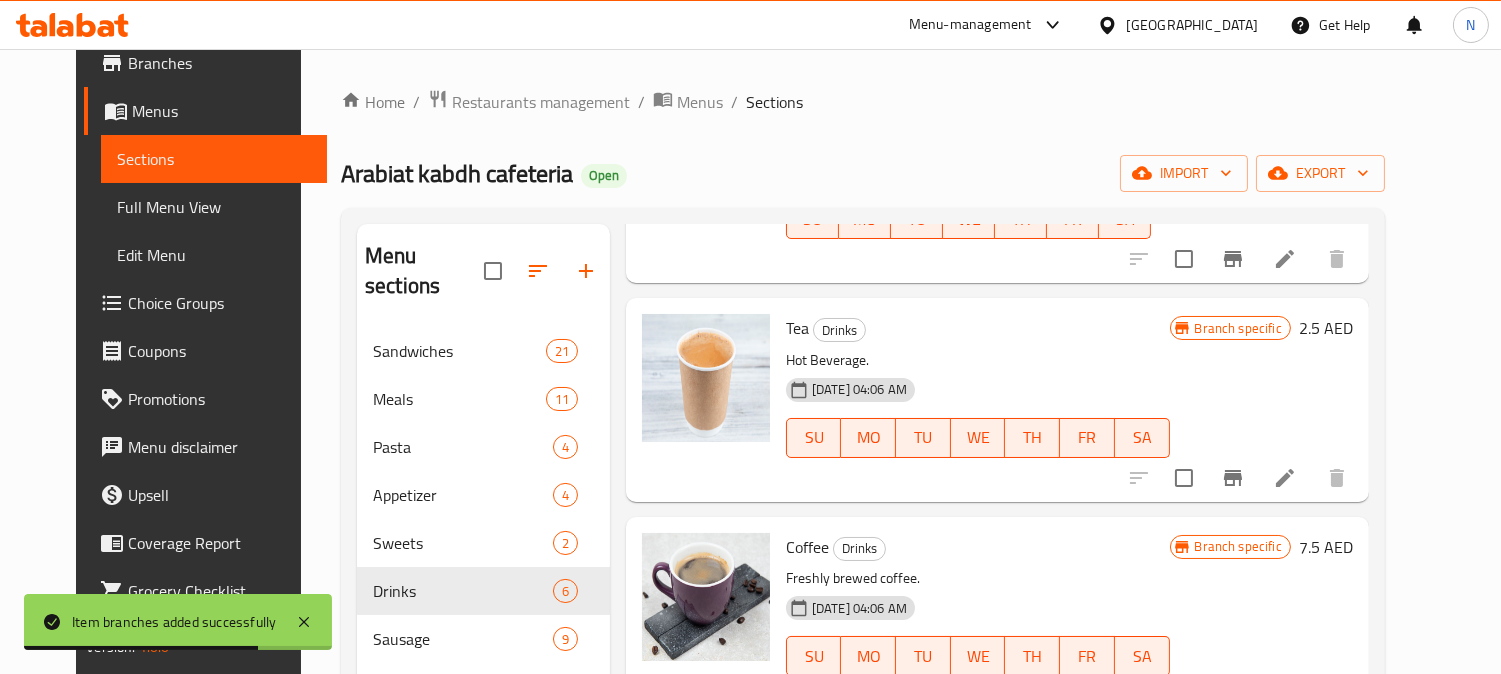 scroll, scrollTop: 710, scrollLeft: 0, axis: vertical 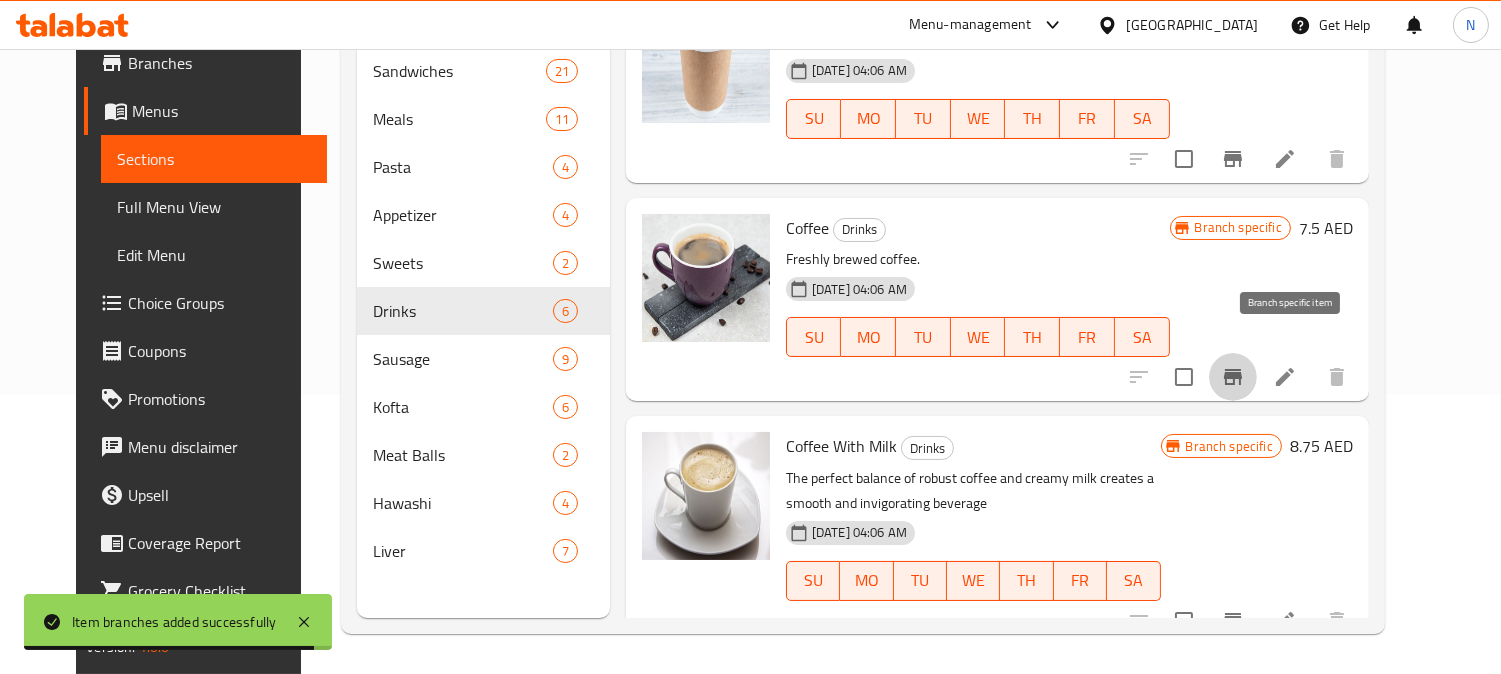 click 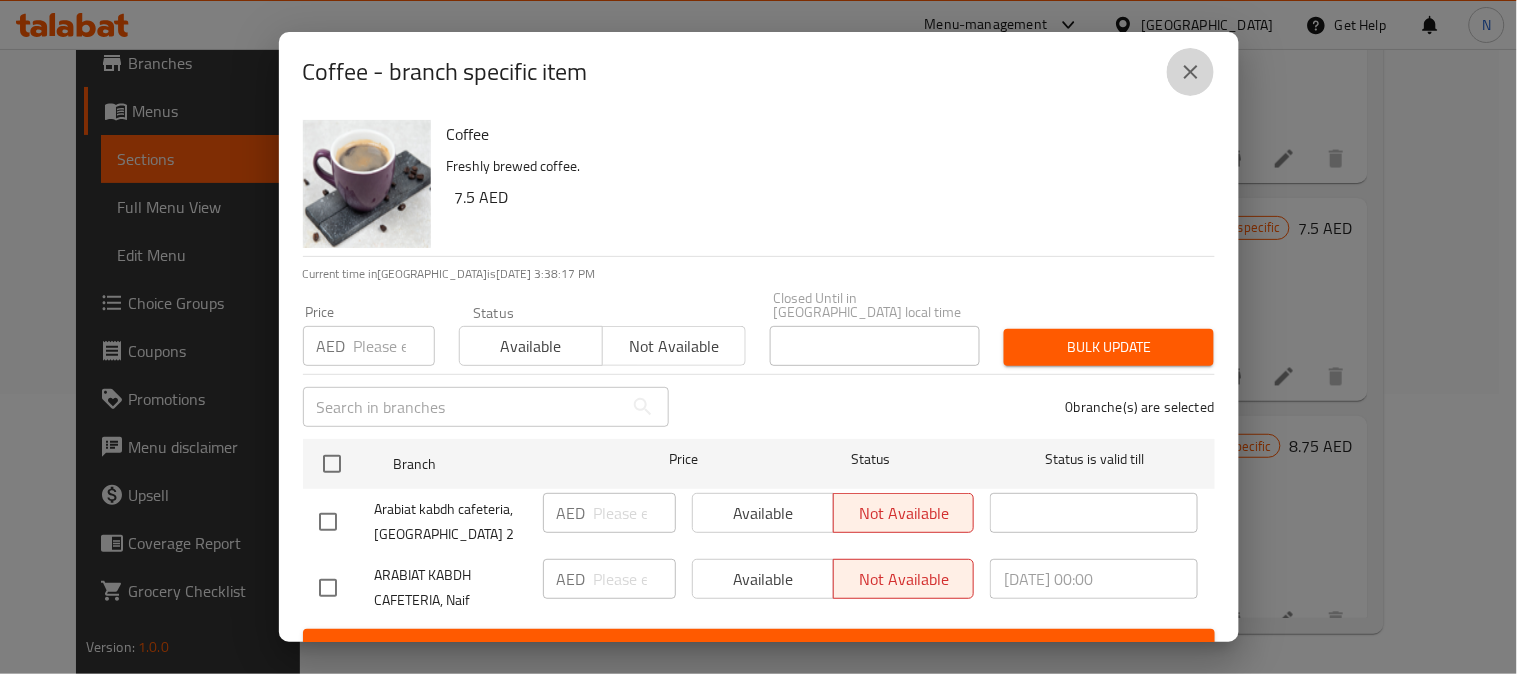 click 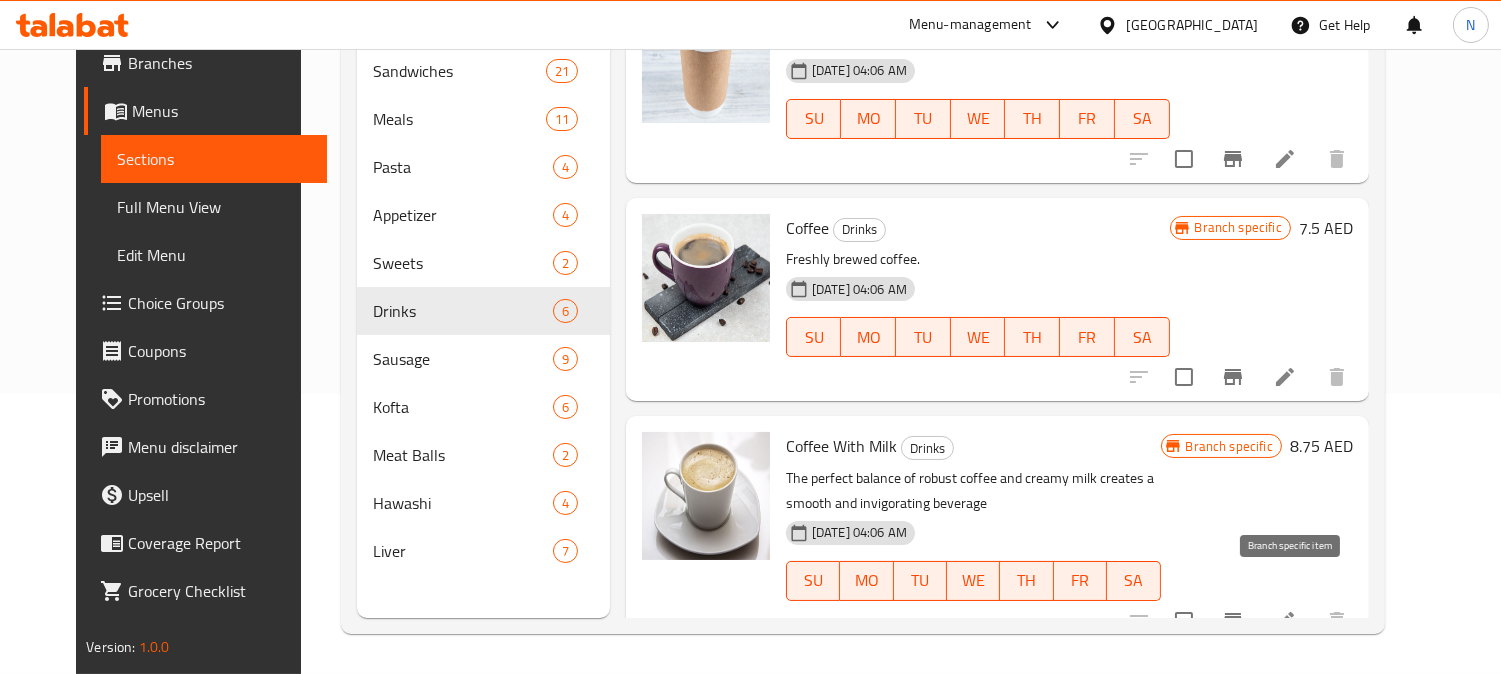 click at bounding box center [1233, 621] 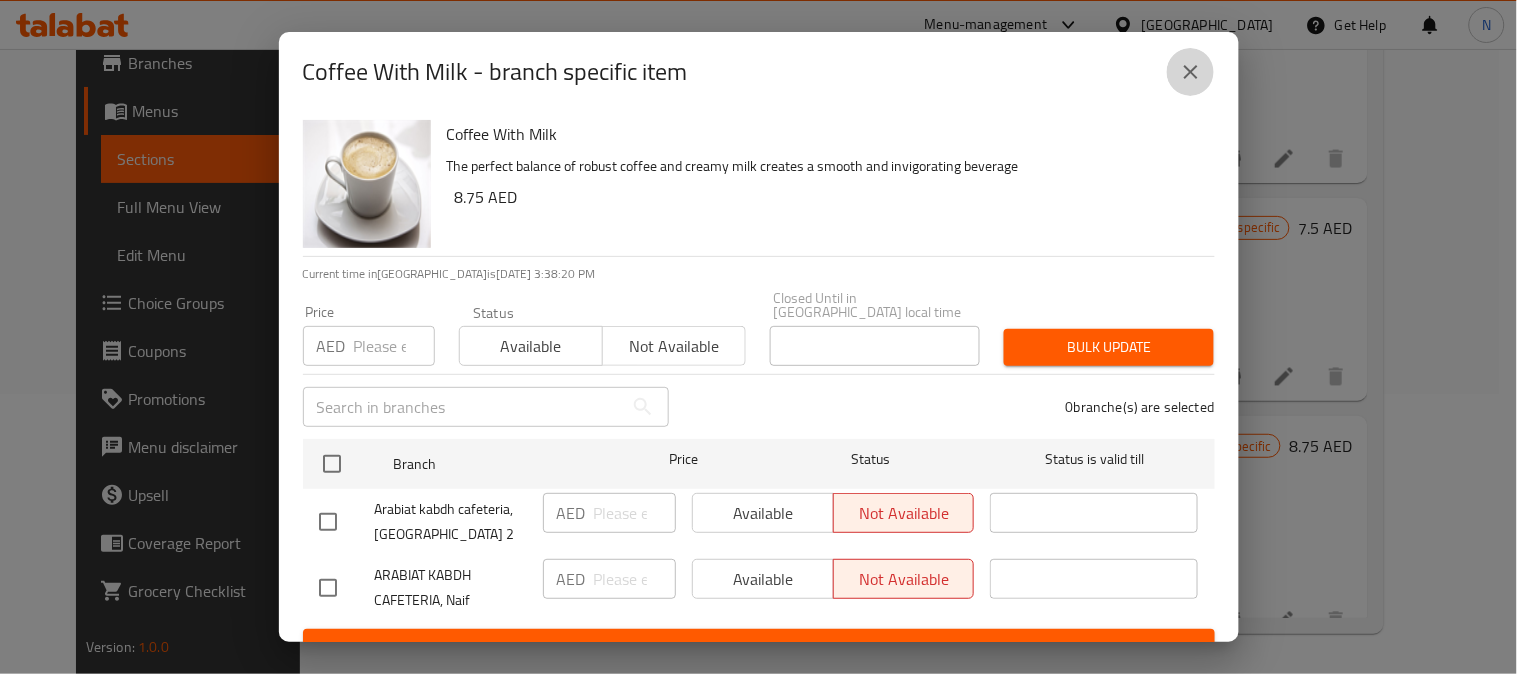 click at bounding box center (1191, 72) 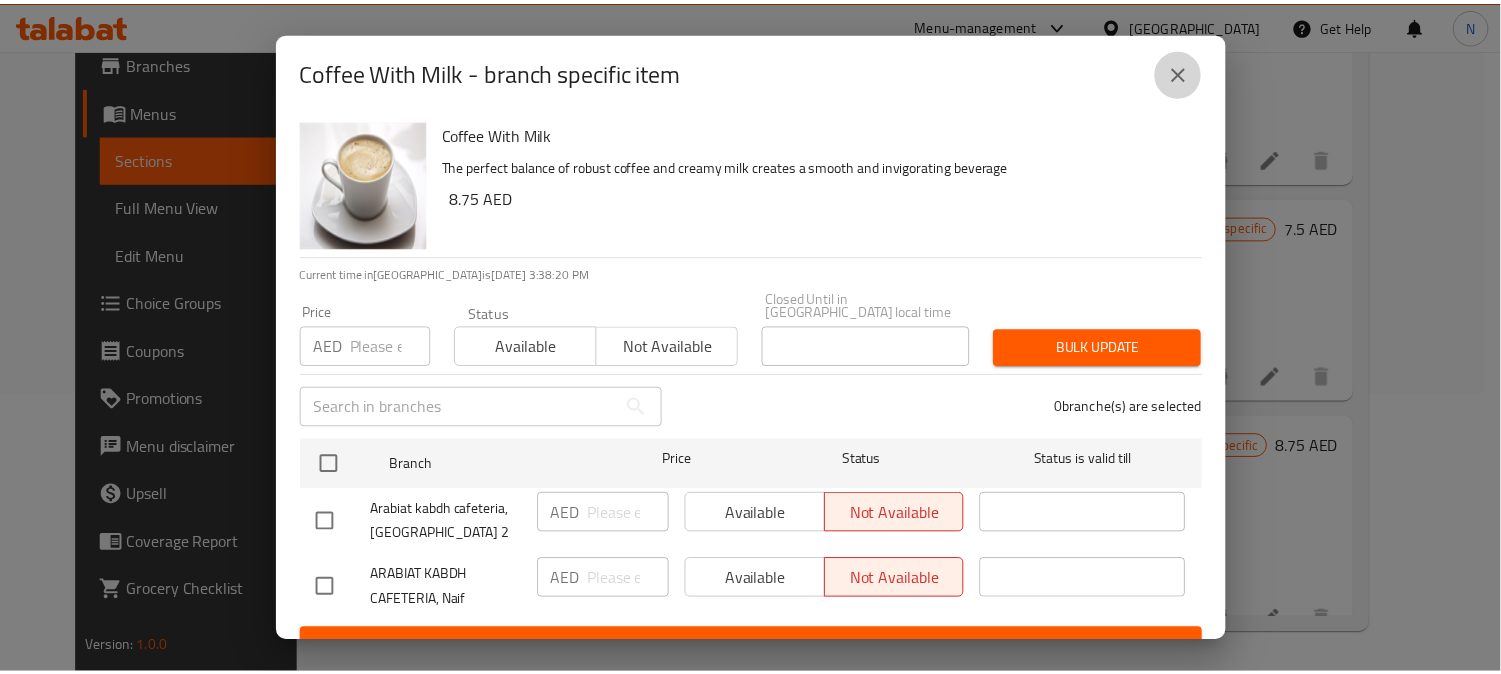 scroll, scrollTop: 711, scrollLeft: 0, axis: vertical 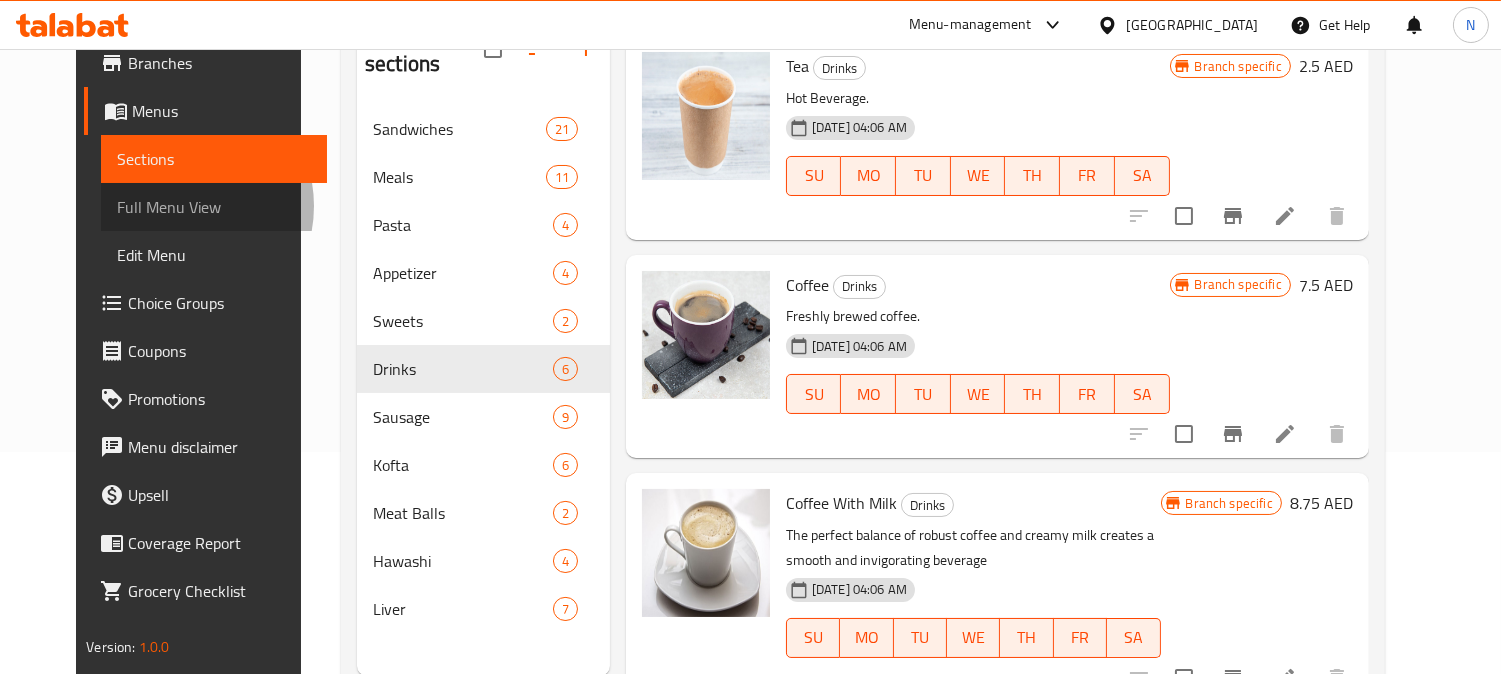 click on "Full Menu View" at bounding box center [214, 207] 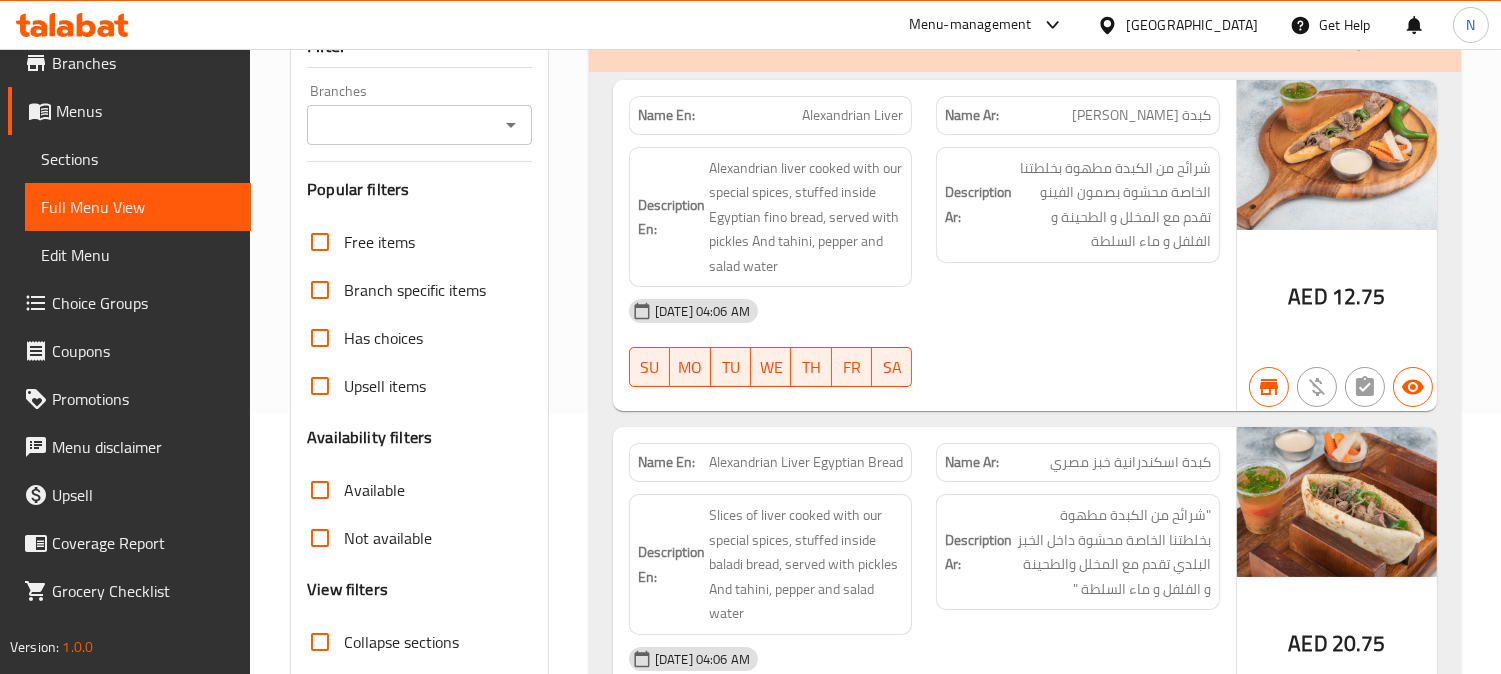 scroll, scrollTop: 444, scrollLeft: 0, axis: vertical 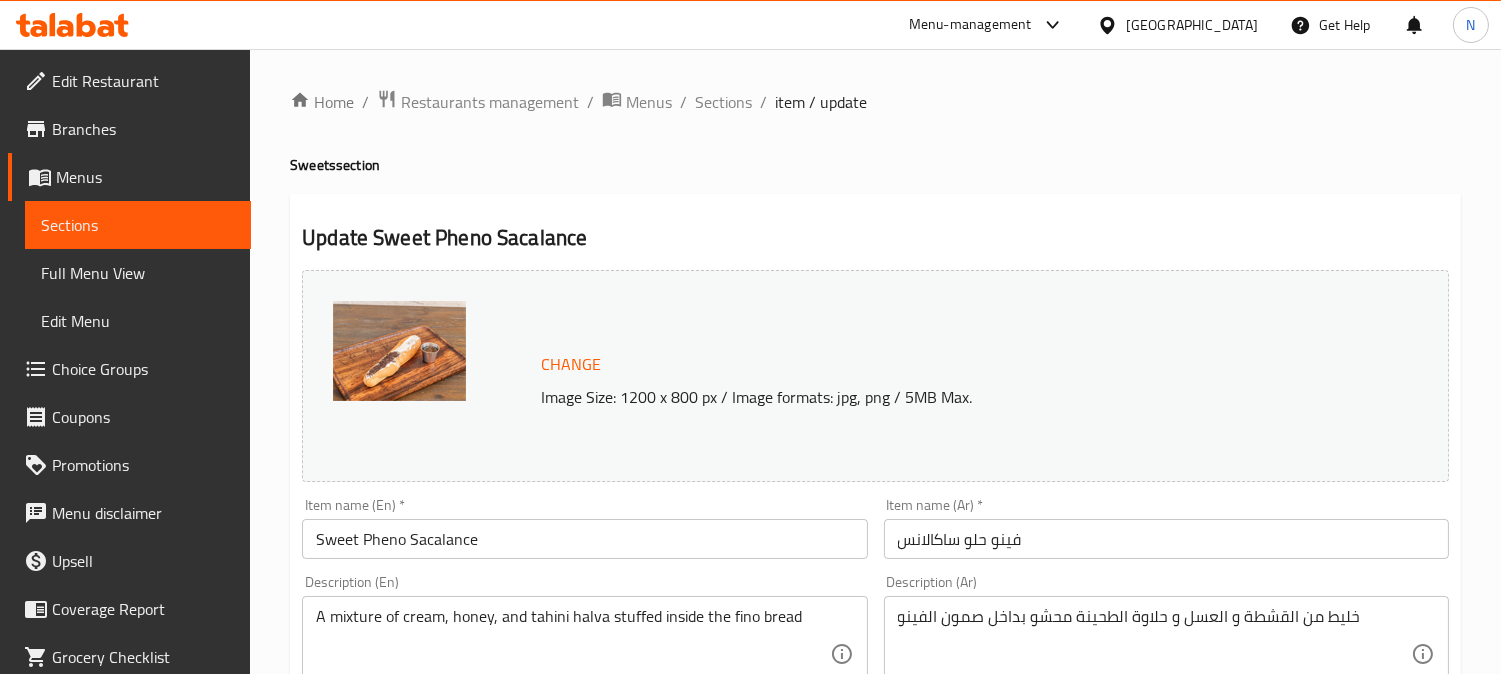 click on "Sweet Pheno Sacalance" at bounding box center [584, 539] 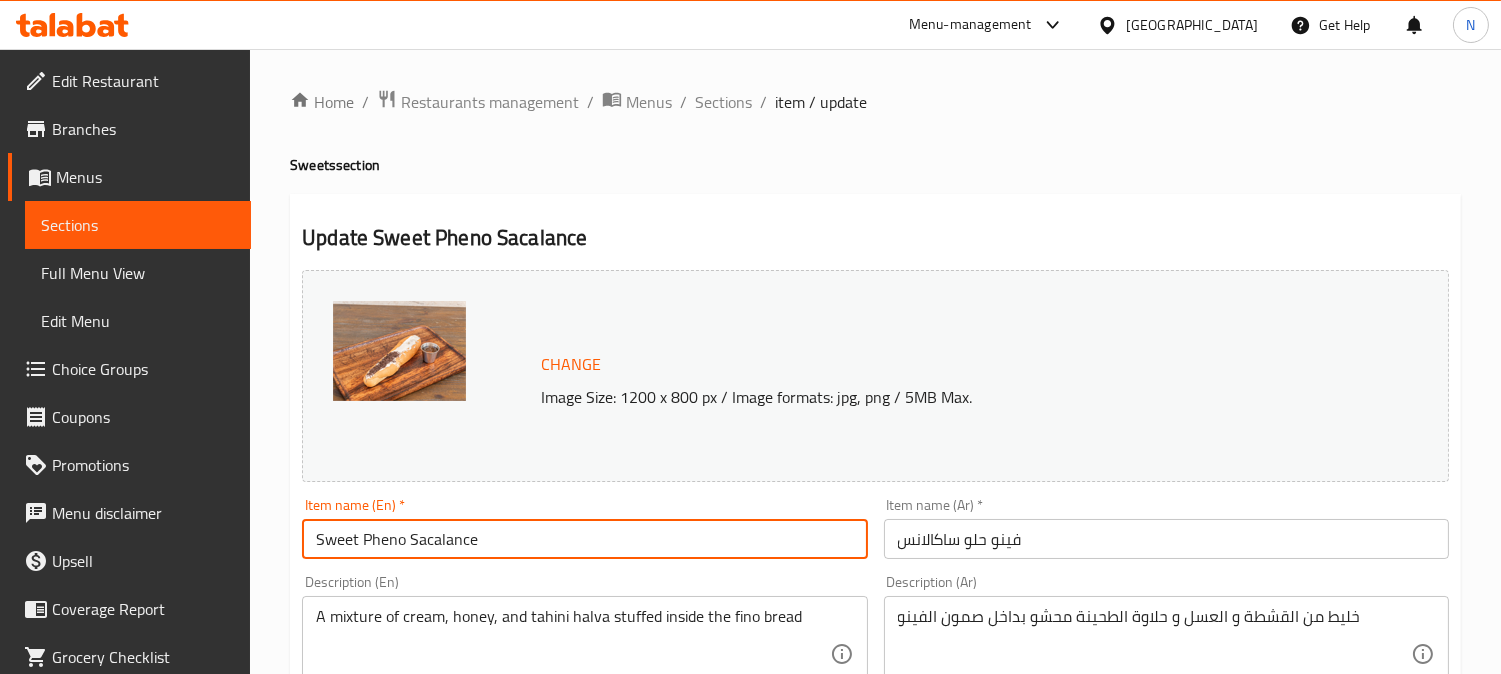 click on "Sweet Pheno Sacalance" at bounding box center [584, 539] 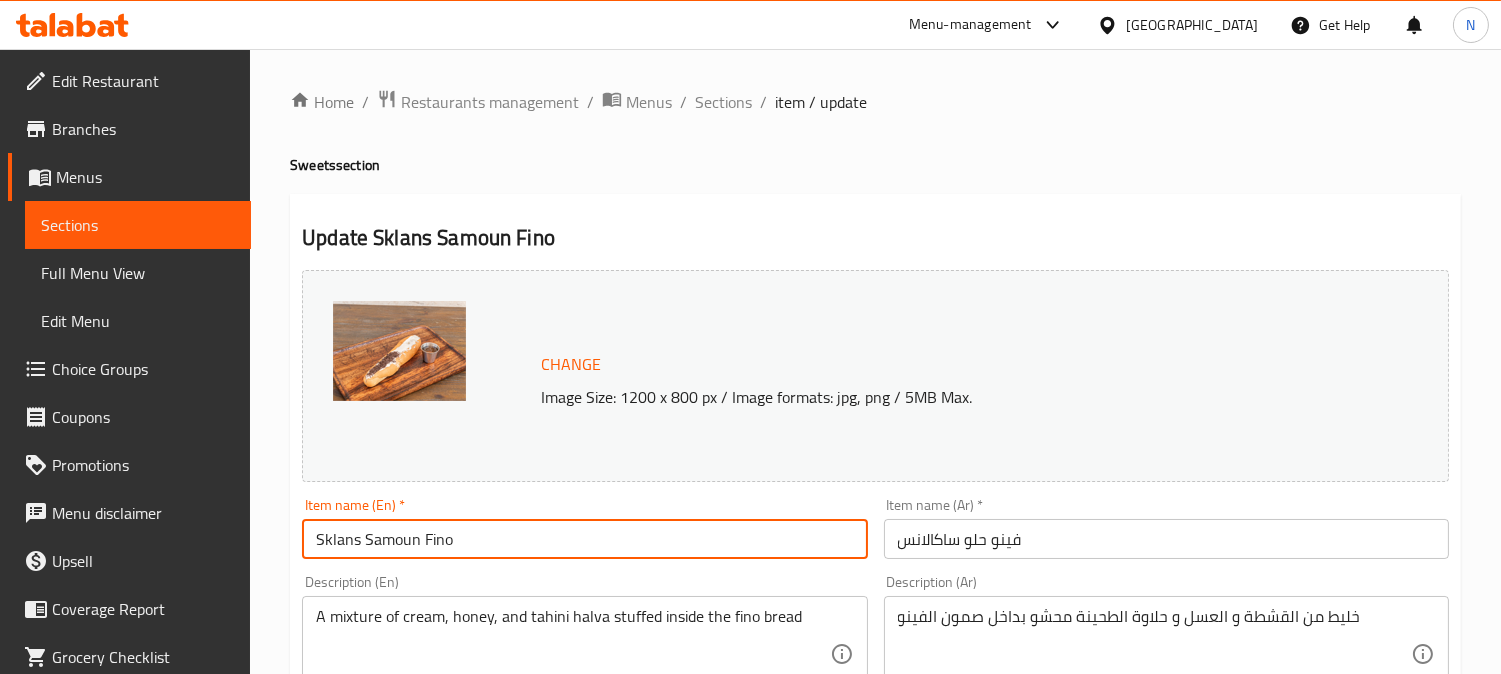 type on "Sklans Samoun Fino" 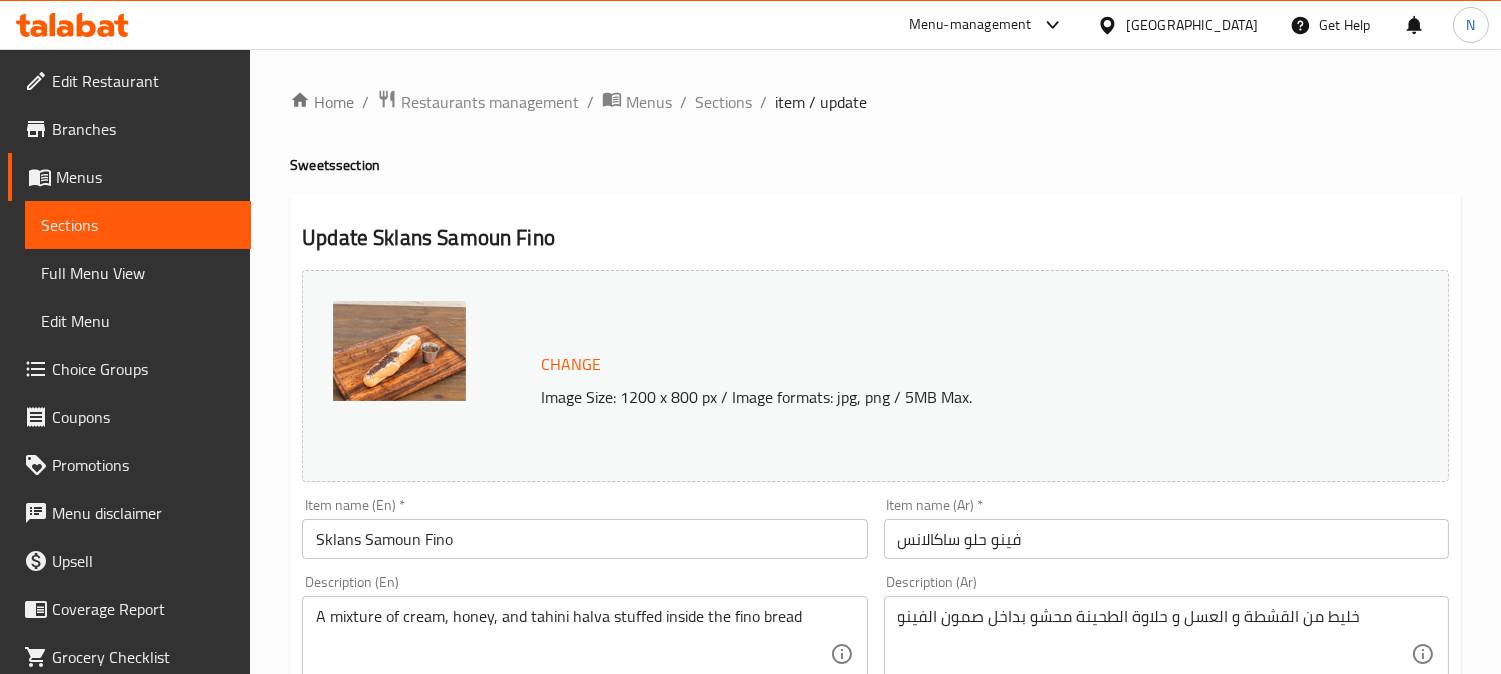 click on "فينو حلو ساكالانس" at bounding box center [1166, 539] 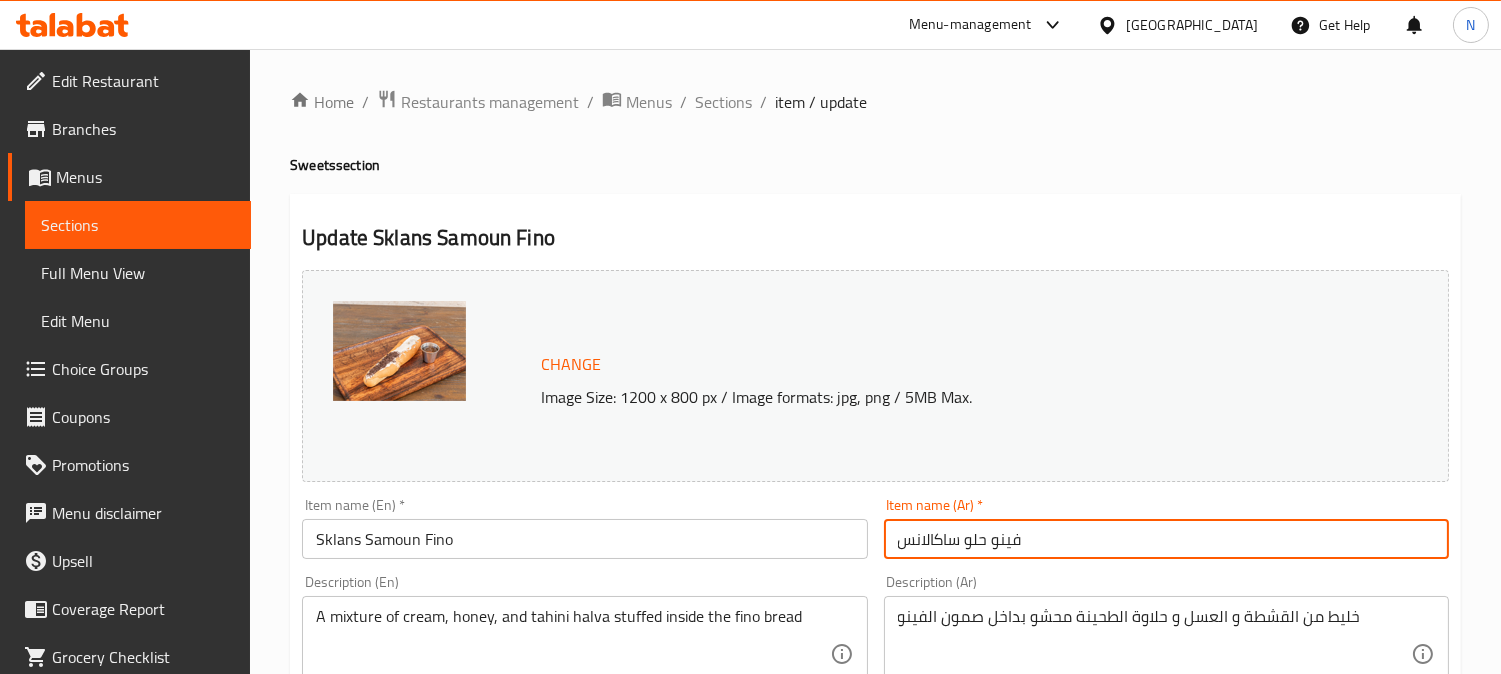 click on "فينو حلو ساكالانس" at bounding box center [1166, 539] 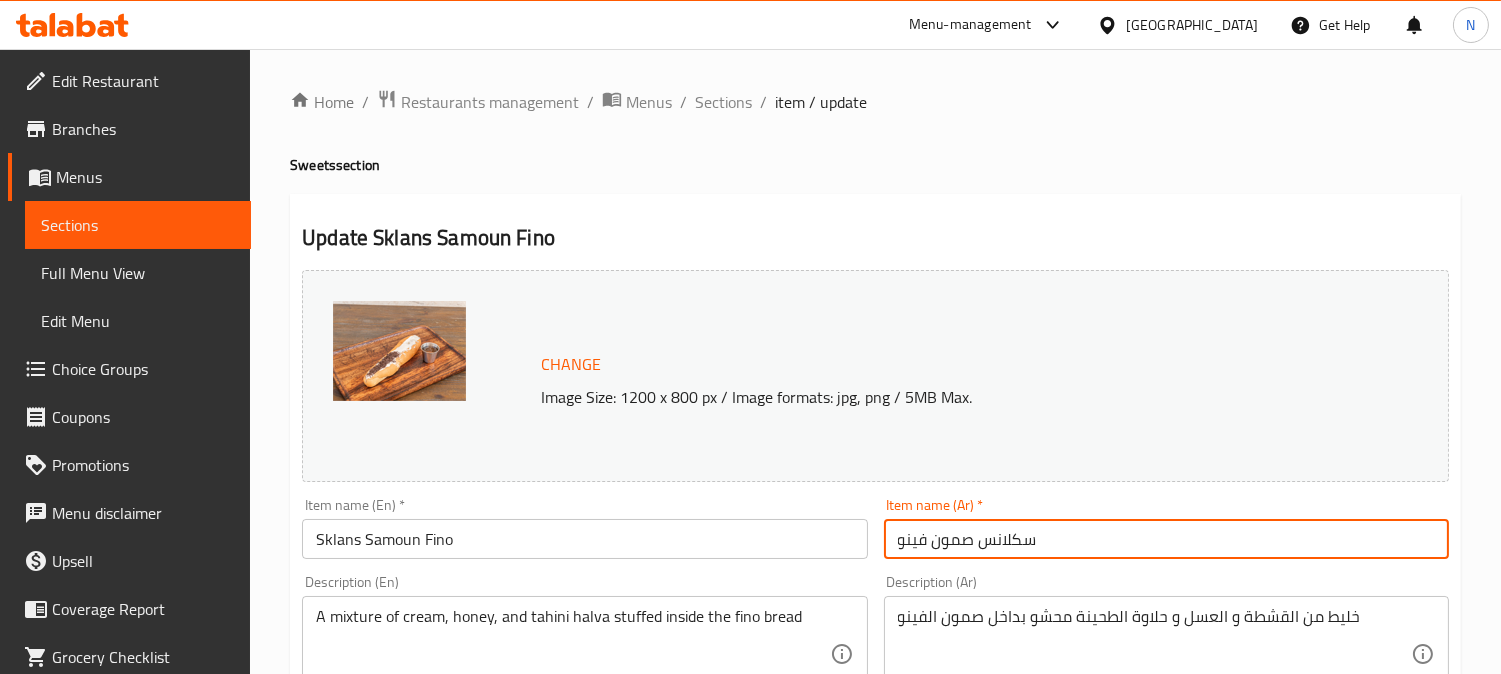type on "سكلانس صمون فينو" 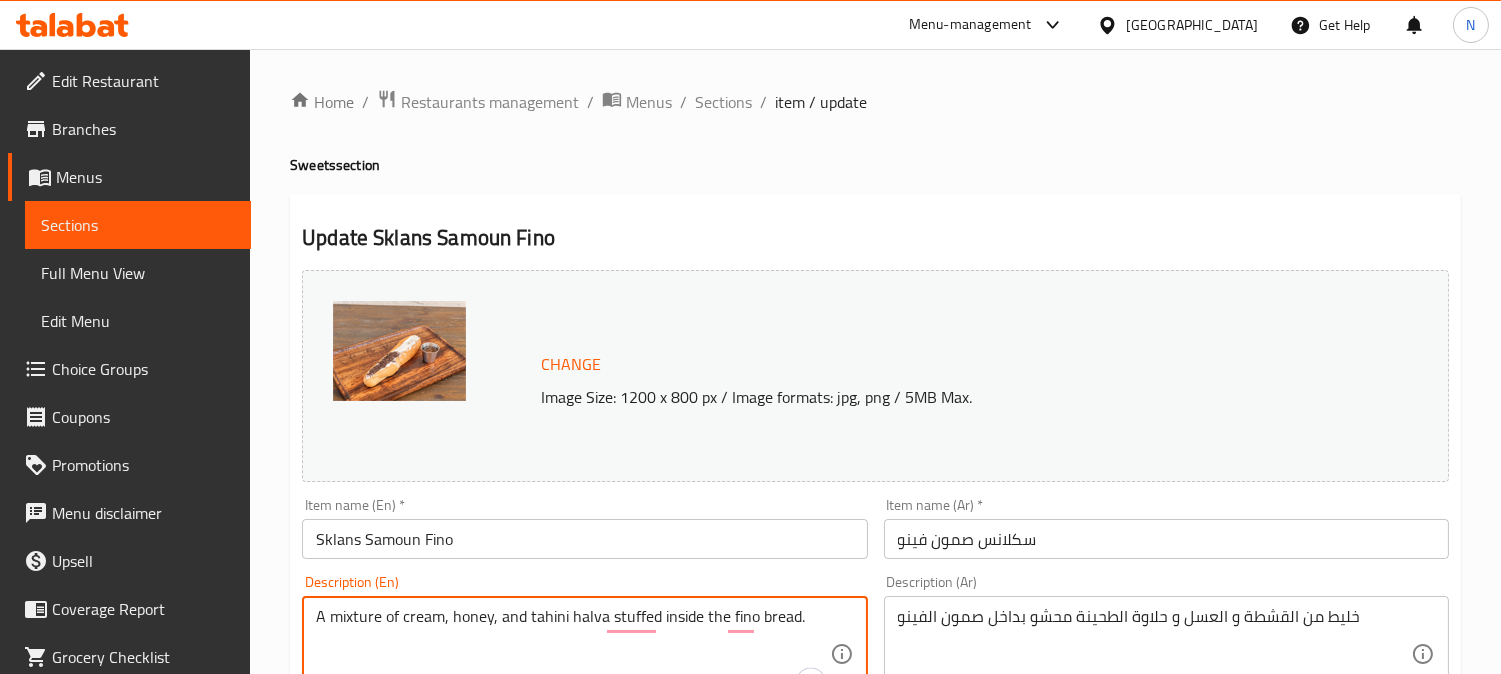 type on "A mixture of cream, honey, and tahini halva stuffed inside the fino bread." 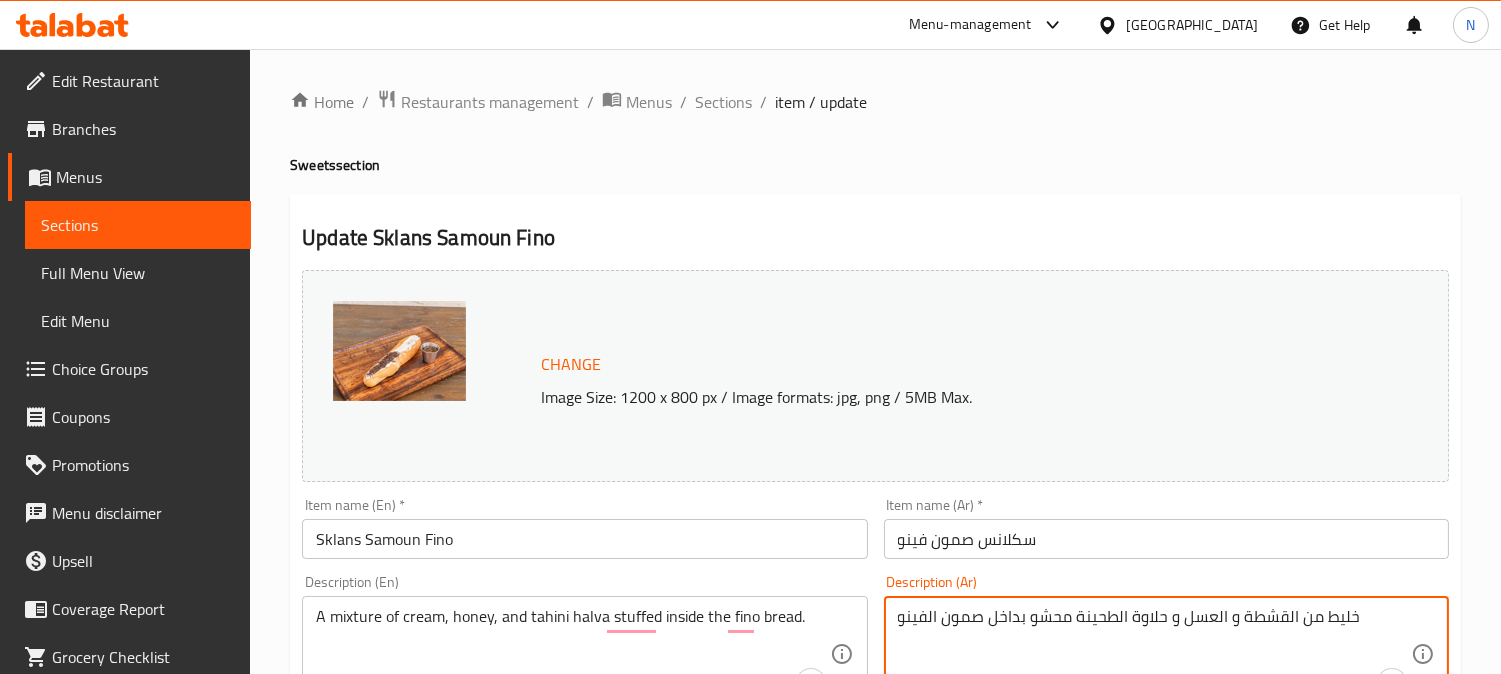 click on "خليط من القشطة و العسل و حلاوة الطحينة محشو بداخل صمون الفينو" at bounding box center (1154, 654) 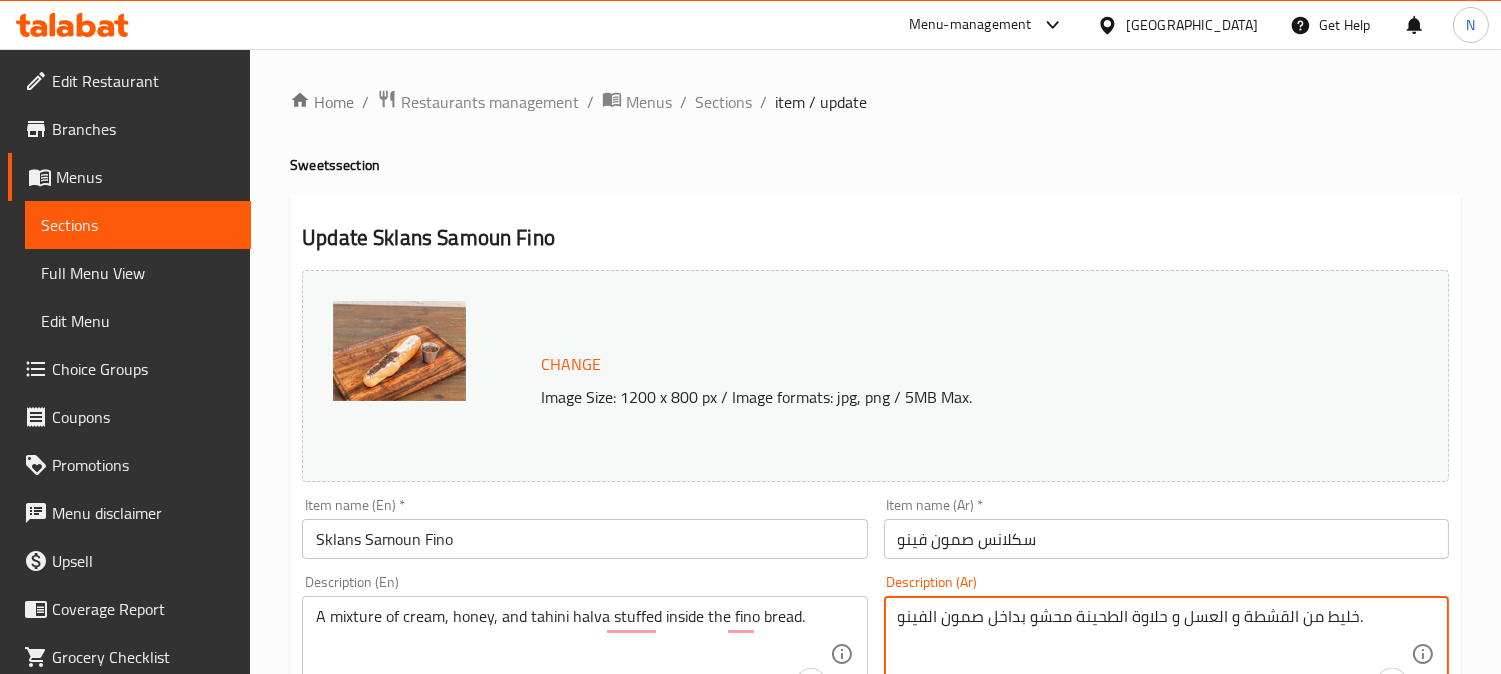 type on "خليط من القشطة و العسل و حلاوة الطحينة محشو بداخل صمون الفينو." 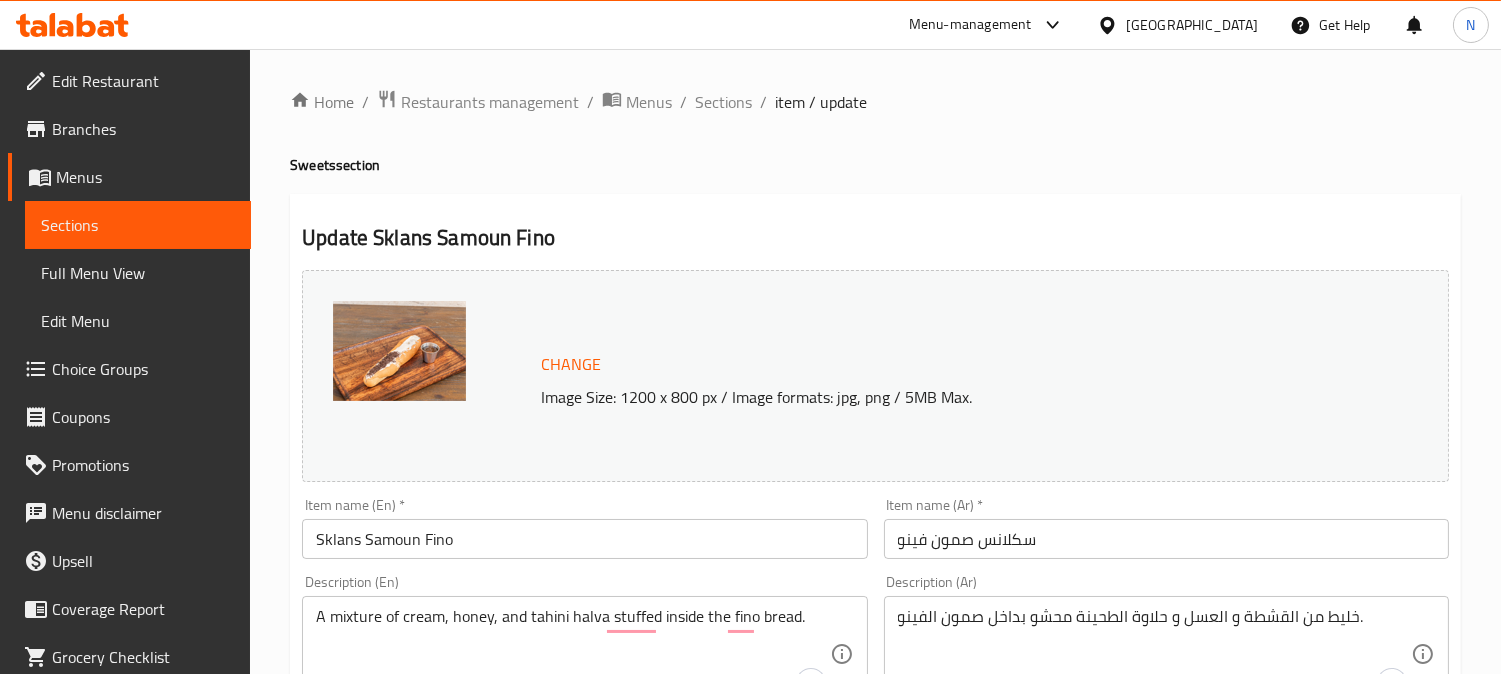 click on "Home / Restaurants management / Menus / Sections / item / update Sweets  section Update Sklans Samoun Fino Change Image Size: 1200 x 800 px / Image formats: jpg, png / 5MB Max. Item name (En)   * Sklans Samoun Fino Item name (En)  * Item name (Ar)   * سكلانس صمون فينو Item name (Ar)  * Description (En) A mixture of cream, honey, and tahini halva stuffed inside the fino bread.  Description (En) Description (Ar) خليط من القشطة و العسل و حلاوة الطحينة محشو بداخل صمون الفينو.  Description (Ar) Product barcode Product barcode Product sku Product sku Price   * AED 14.5 Price  * Price on selection Free item Start Date Start Date End Date End Date Available Days SU MO TU WE TH FR SA Available from ​ ​ Available to ​ ​ Status Active Inactive Exclude from GEM Variations & Choices Add variant ASSIGN CHOICE GROUP Update" at bounding box center [875, 745] 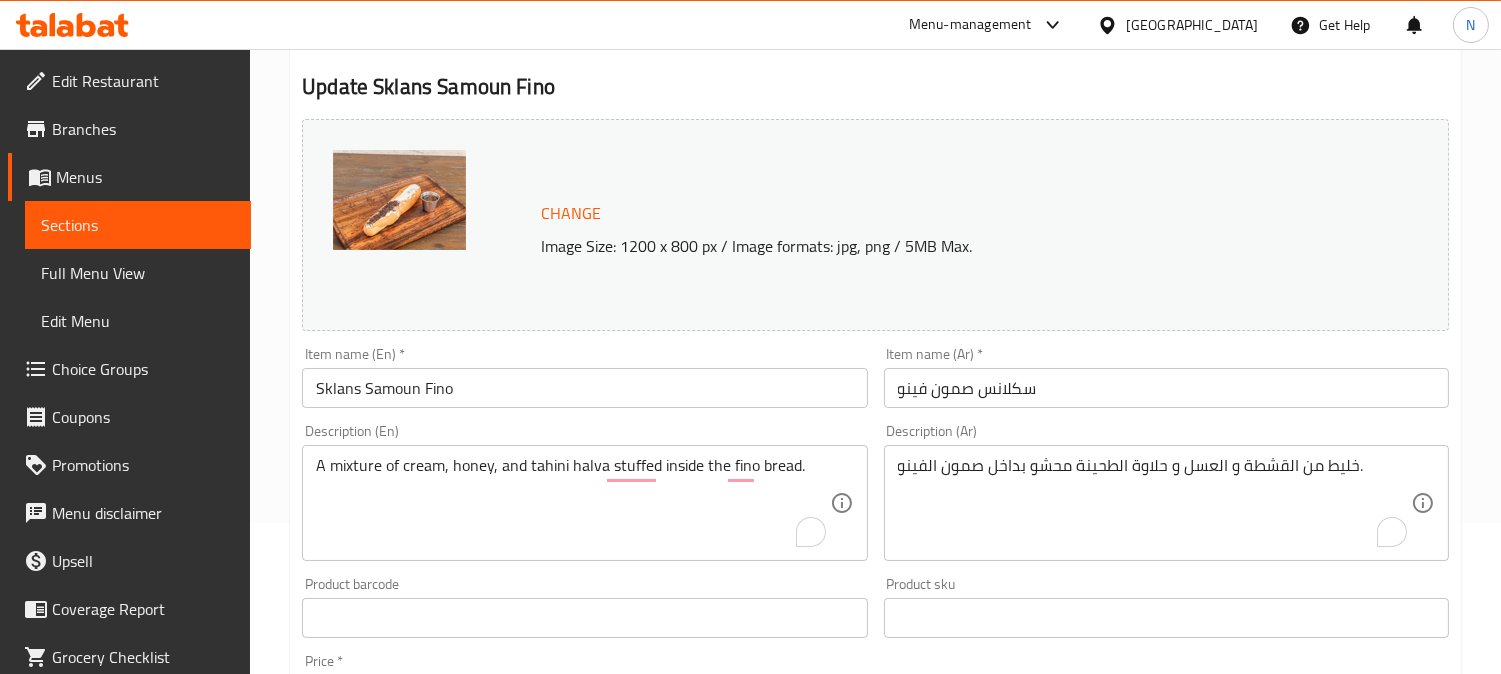 scroll, scrollTop: 764, scrollLeft: 0, axis: vertical 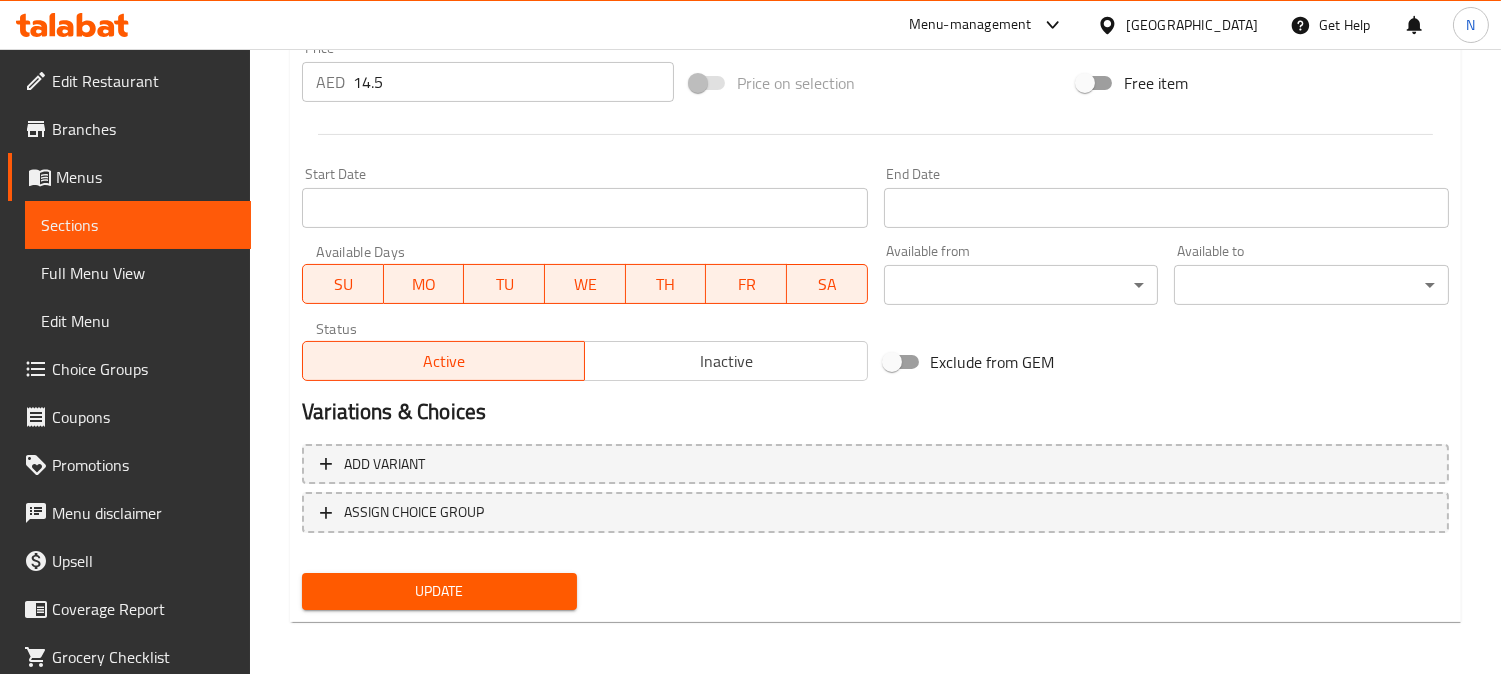 drag, startPoint x: 488, startPoint y: 585, endPoint x: 463, endPoint y: 521, distance: 68.70953 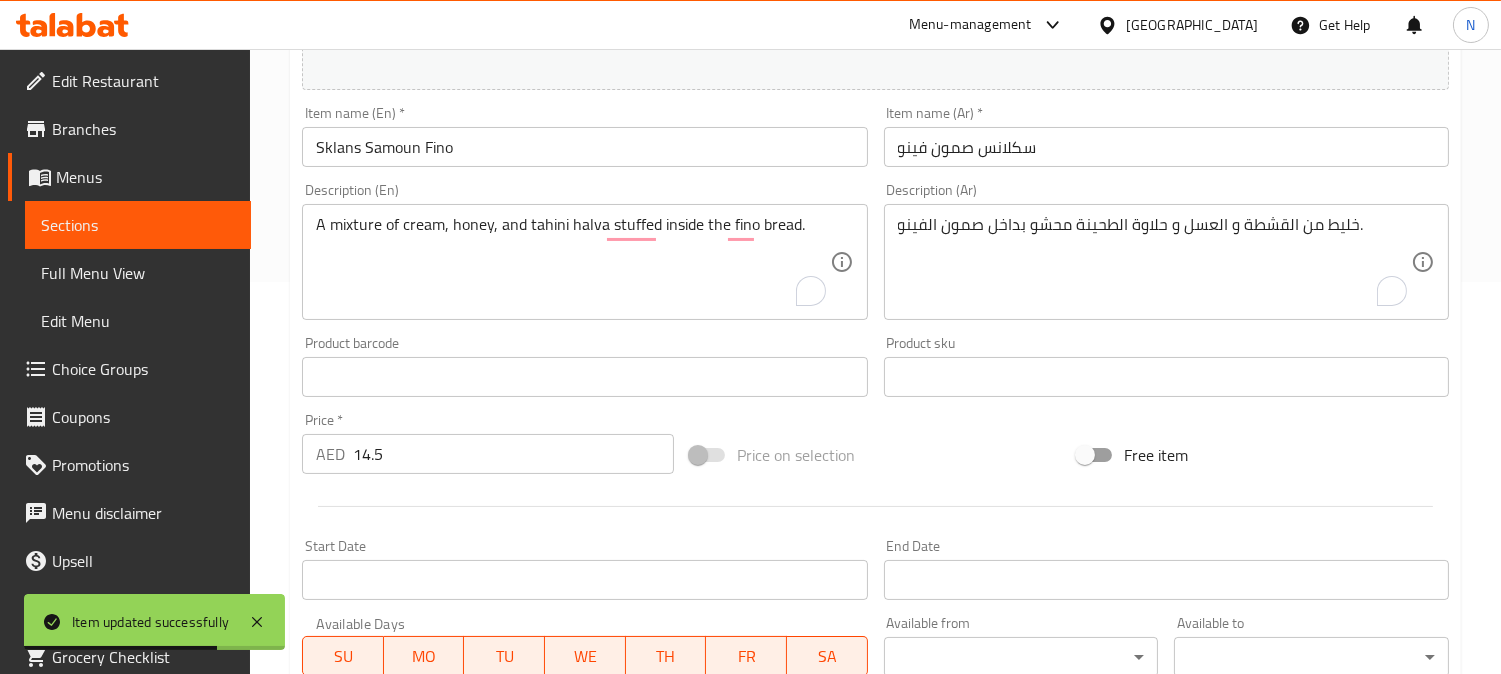 scroll, scrollTop: 320, scrollLeft: 0, axis: vertical 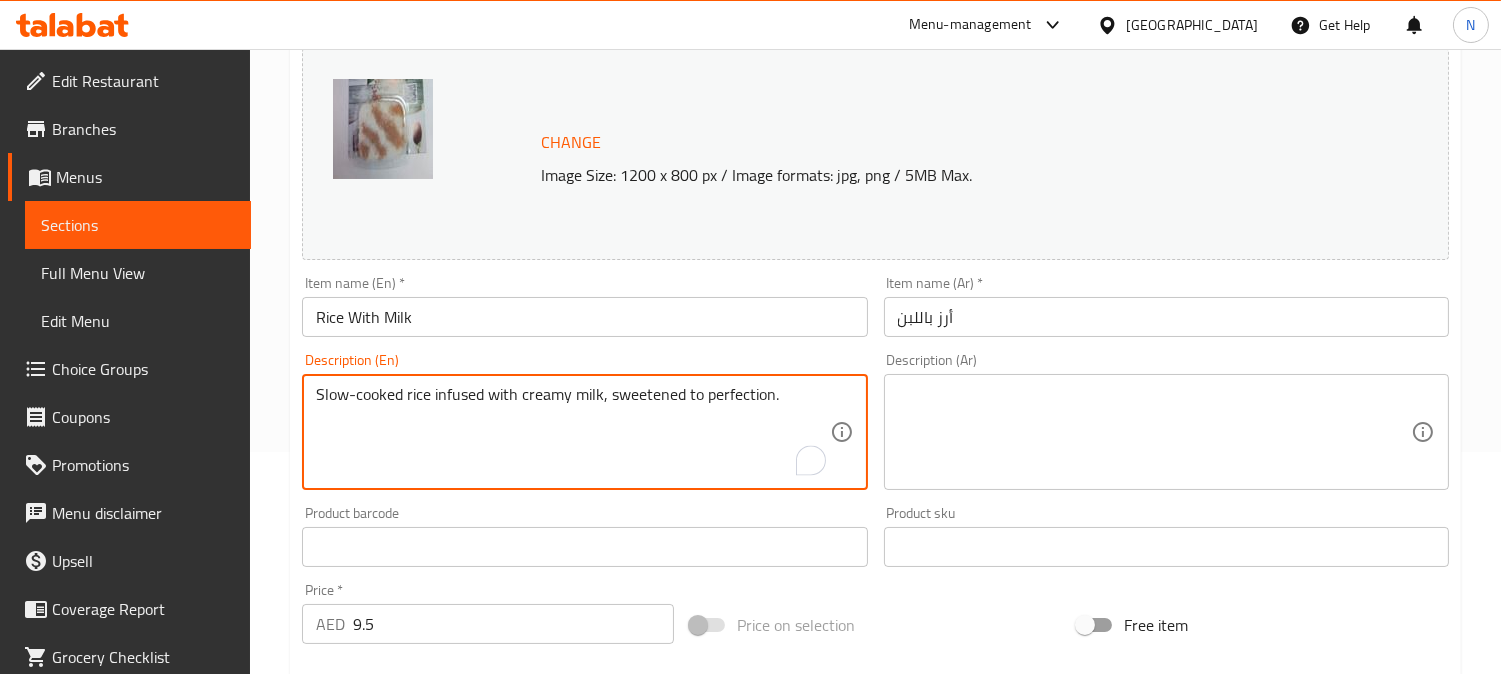 click on "Slow-cooked rice infused with creamy milk, sweetened to perfection." at bounding box center (572, 432) 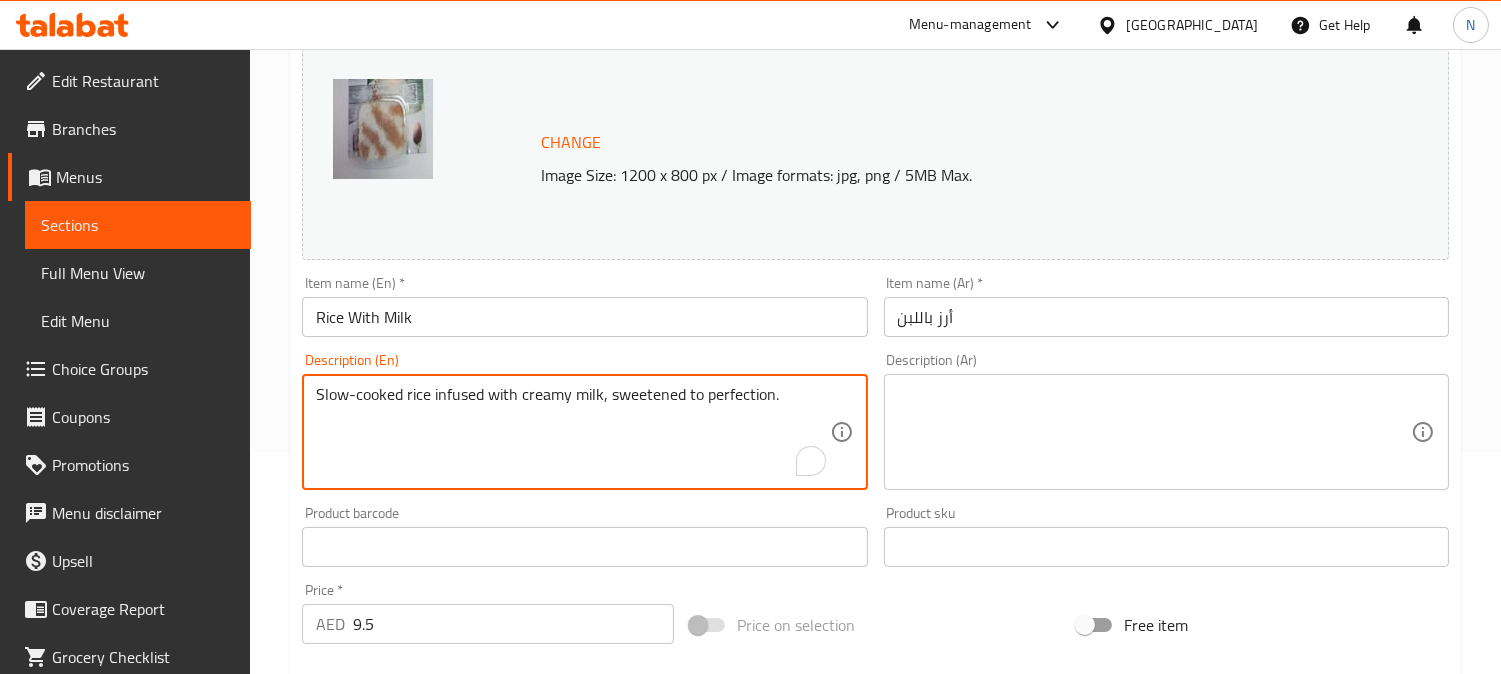 click on "Slow-cooked rice infused with creamy milk, sweetened to perfection." at bounding box center (572, 432) 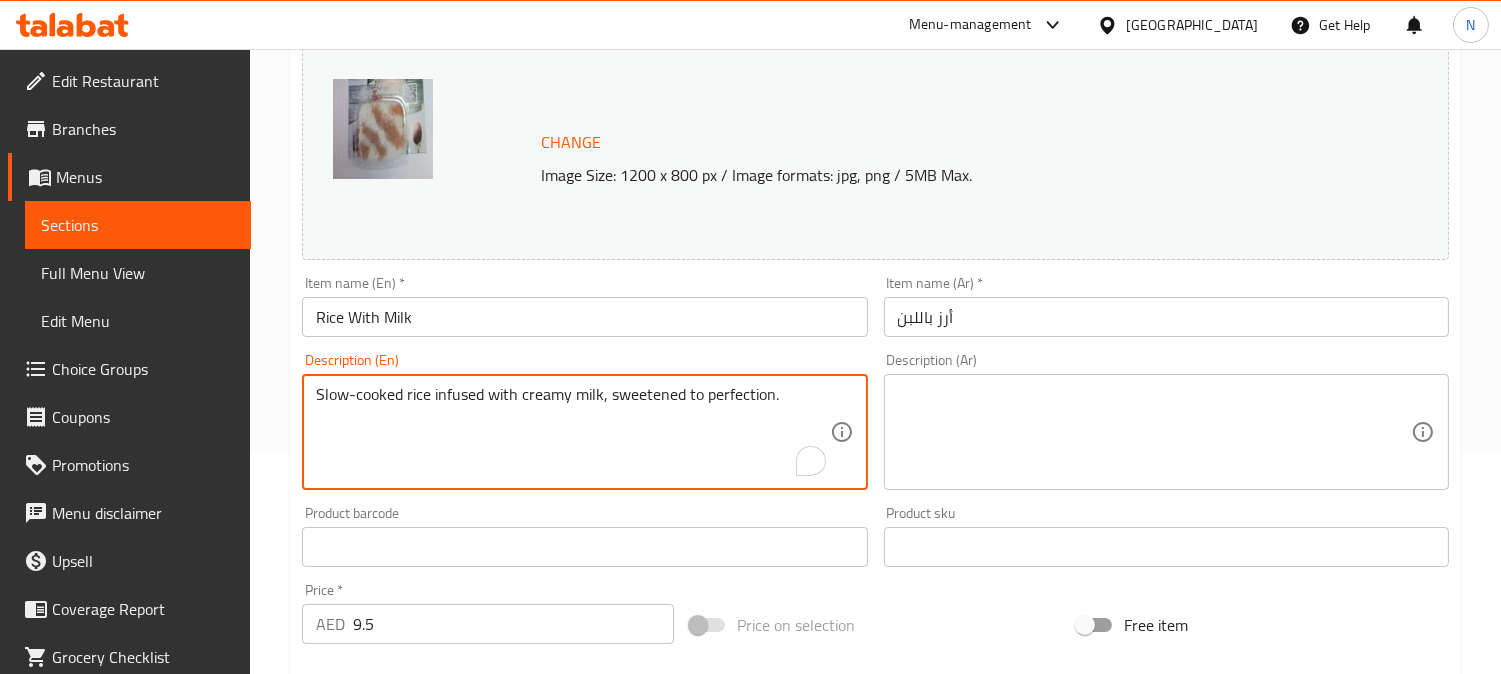 type on "Slow-cooked rice infused with creamy milk, sweetened to perfection." 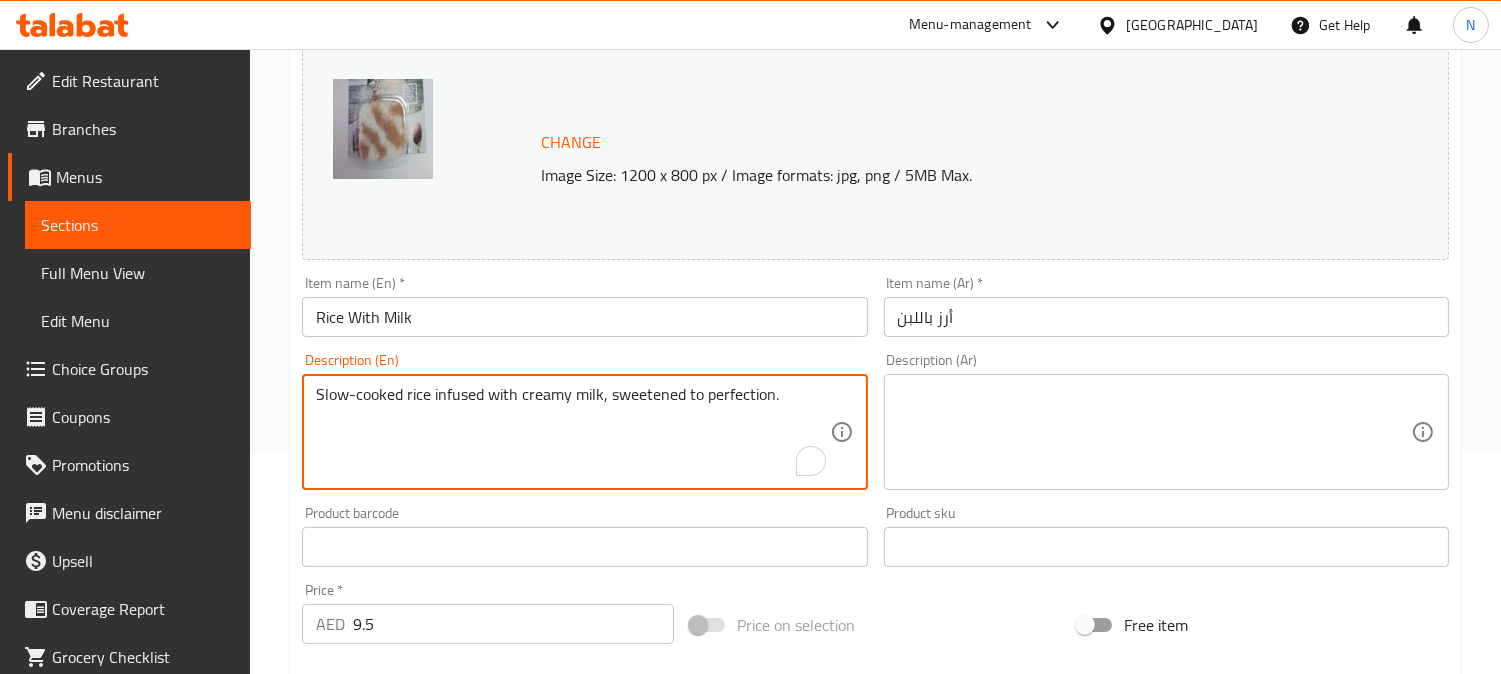 click at bounding box center (1154, 432) 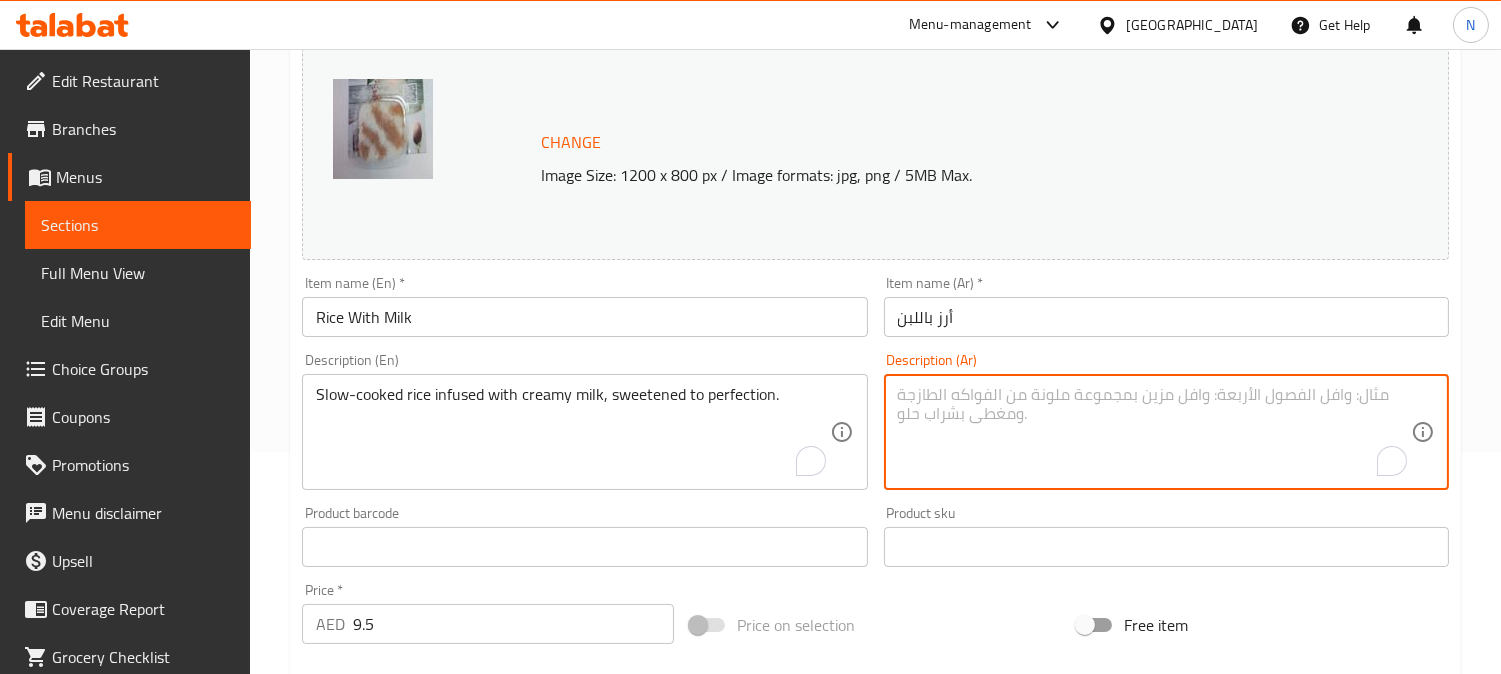paste on "أرز مطهو ببطء مع [PERSON_NAME]، محلى إلى حد الكمال." 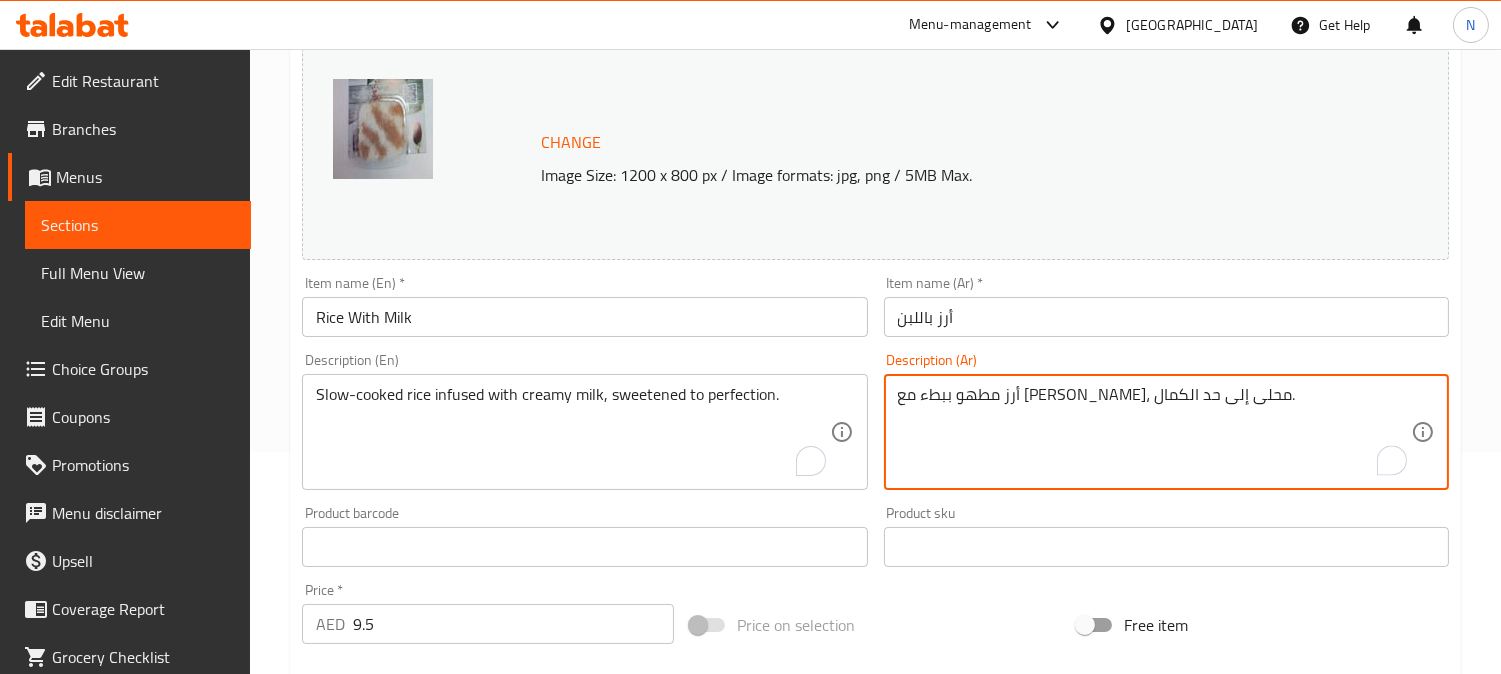 click on "أرز مطهو ببطء مع [PERSON_NAME]، محلى إلى حد الكمال." at bounding box center (1154, 432) 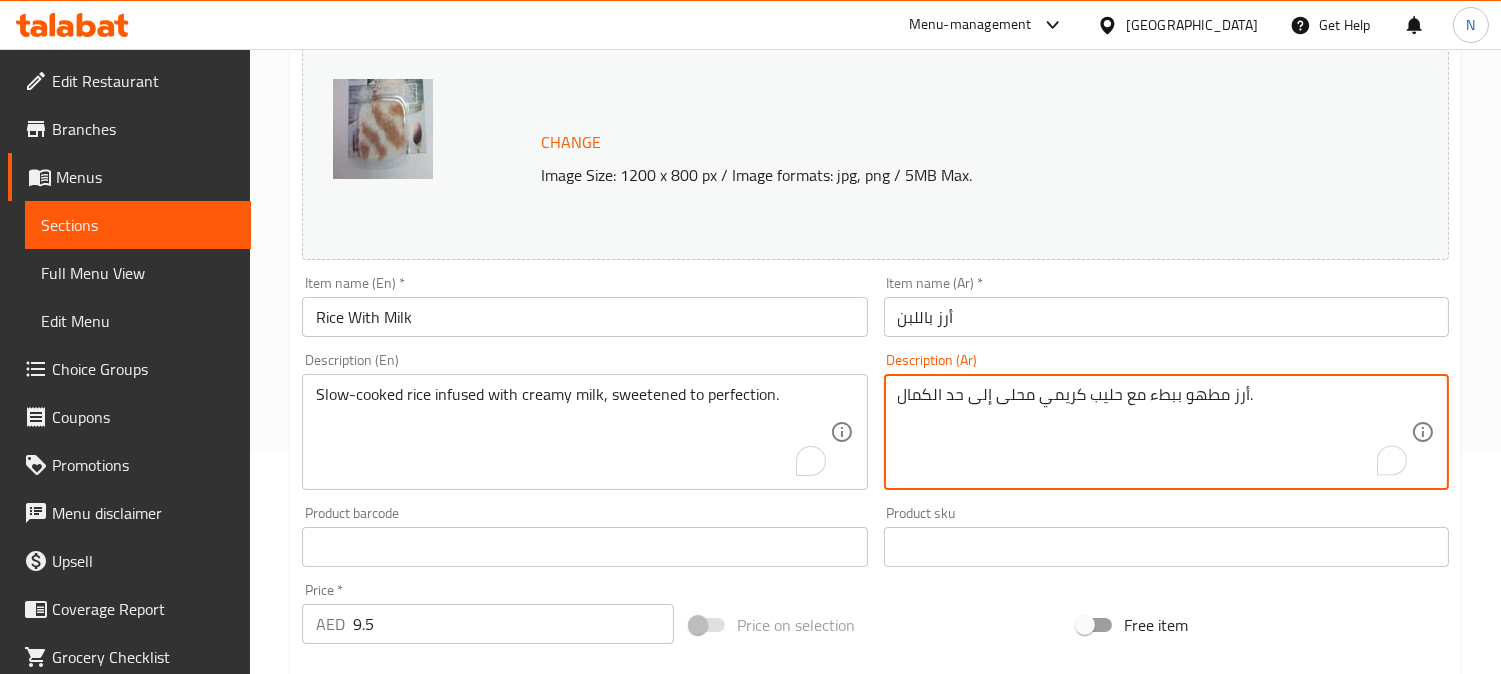 drag, startPoint x: 943, startPoint y: 396, endPoint x: 934, endPoint y: 404, distance: 12.0415945 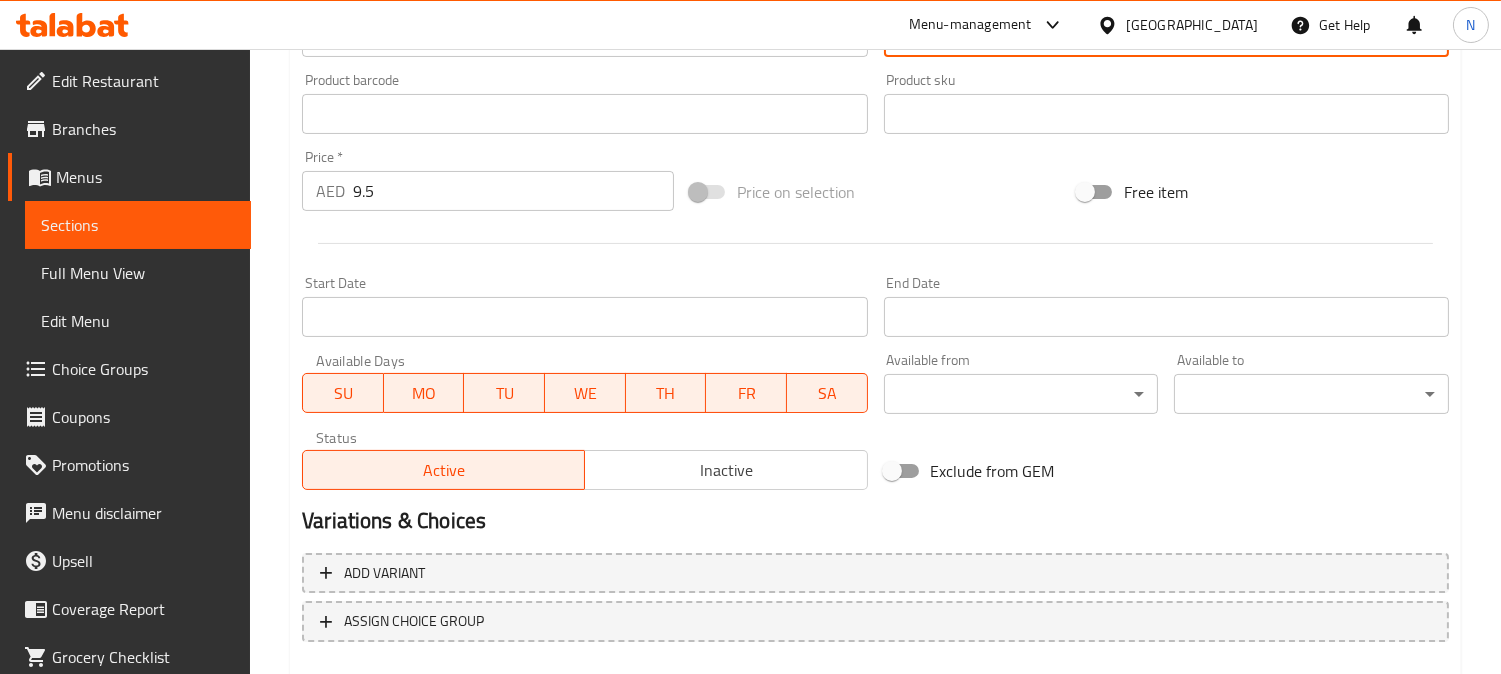 scroll, scrollTop: 764, scrollLeft: 0, axis: vertical 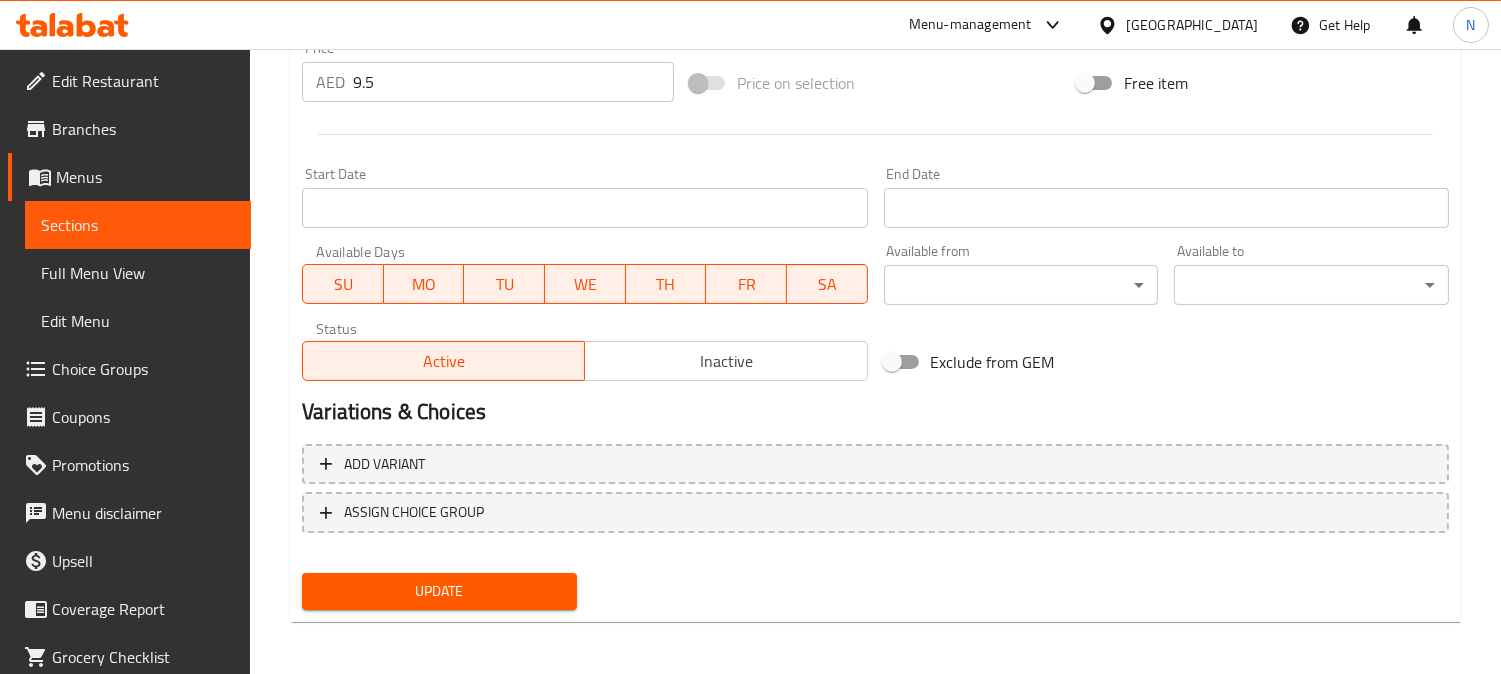 type on "أرز مطهو ببطء مع حليب كريمي محلى إلى حد كمال." 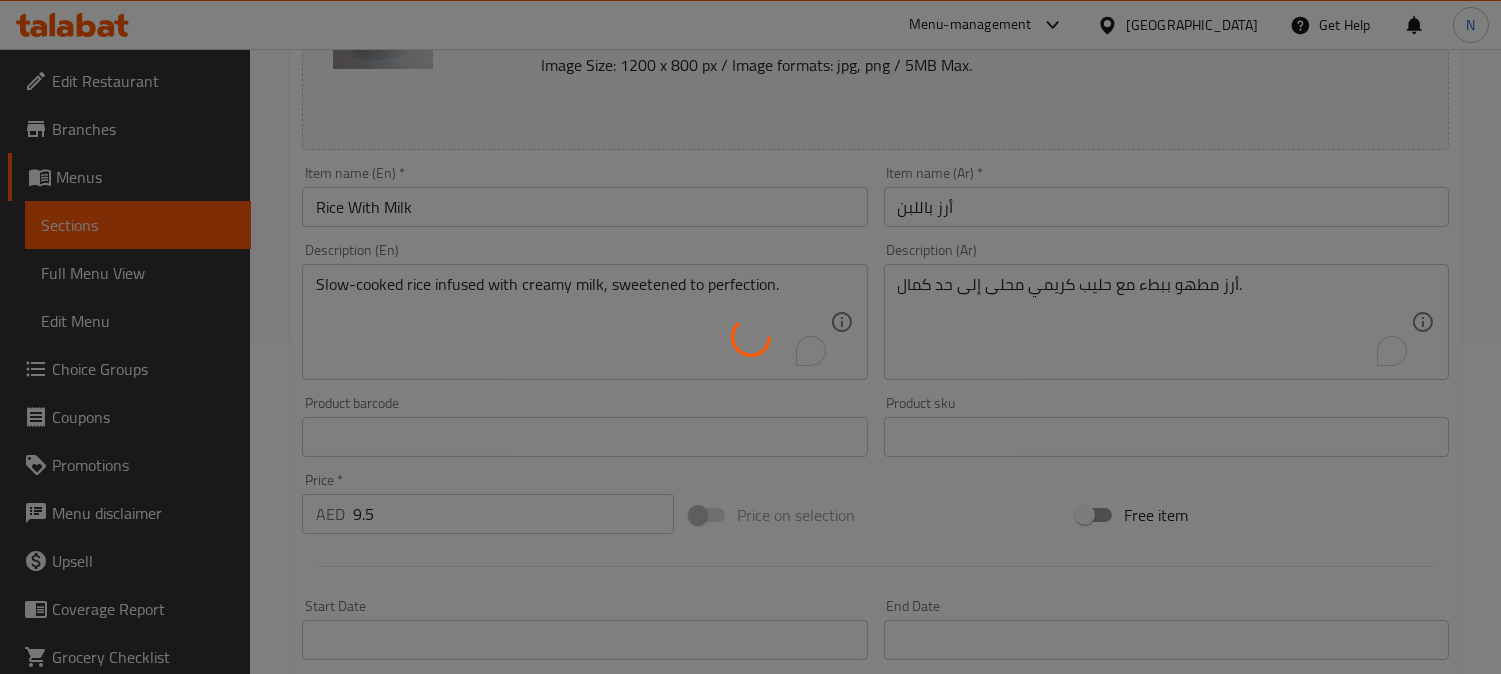 scroll, scrollTop: 333, scrollLeft: 0, axis: vertical 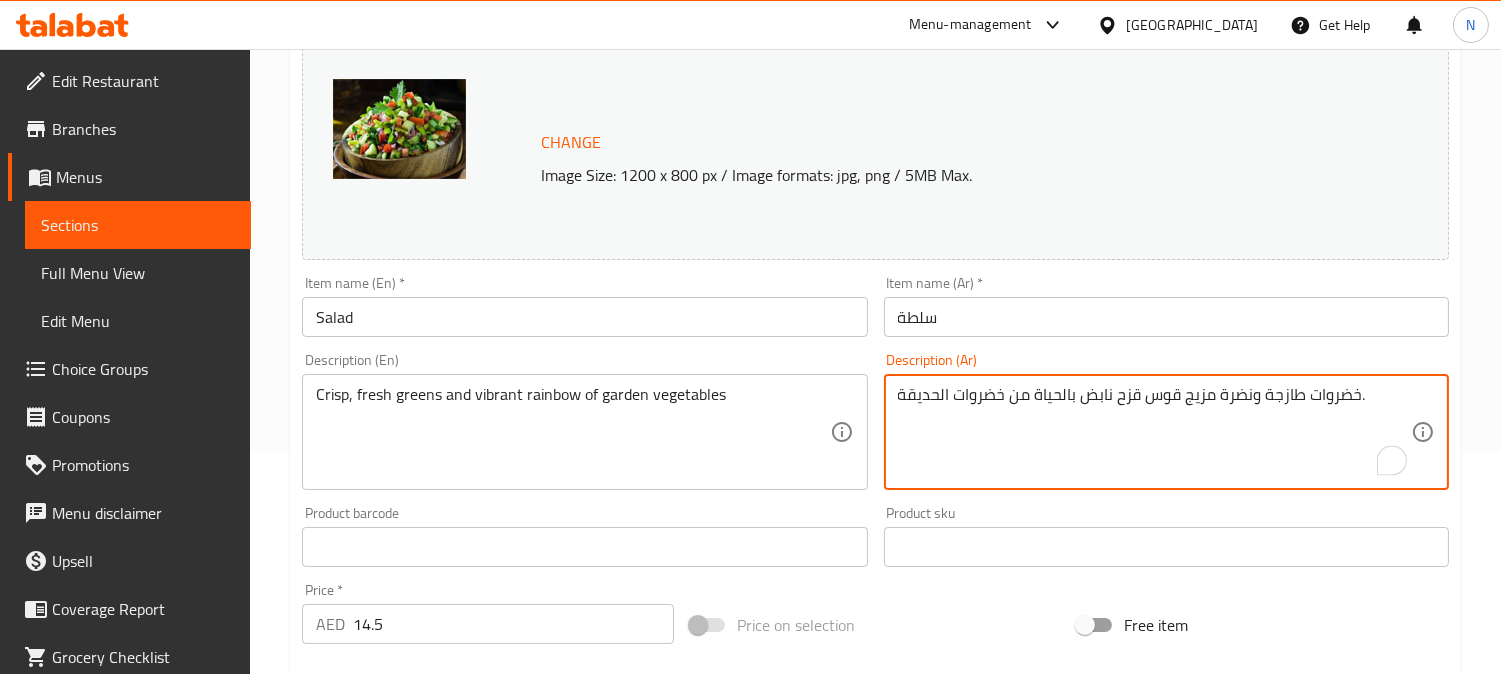 type on "خضروات طازجة ونضرة مزيج قوس قزح نابض بالحياة من خضروات الحديقة." 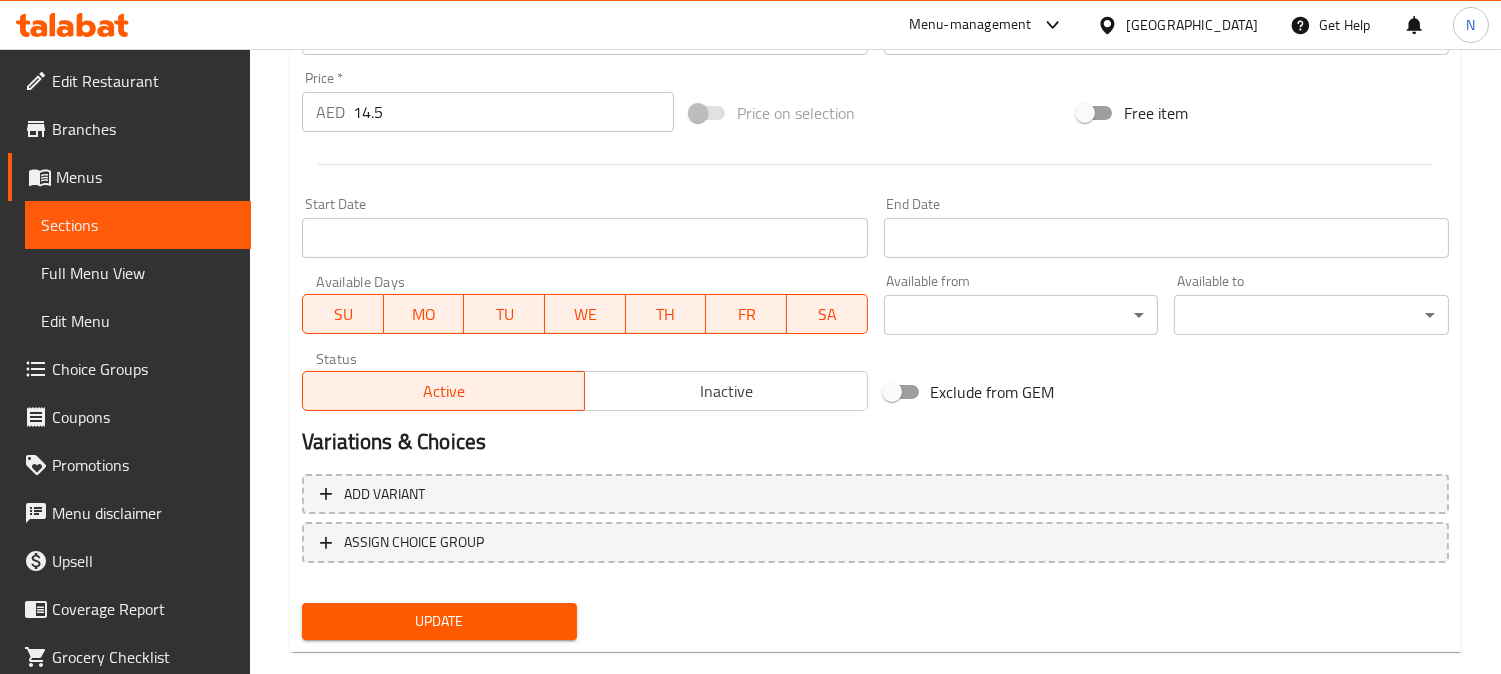 scroll, scrollTop: 764, scrollLeft: 0, axis: vertical 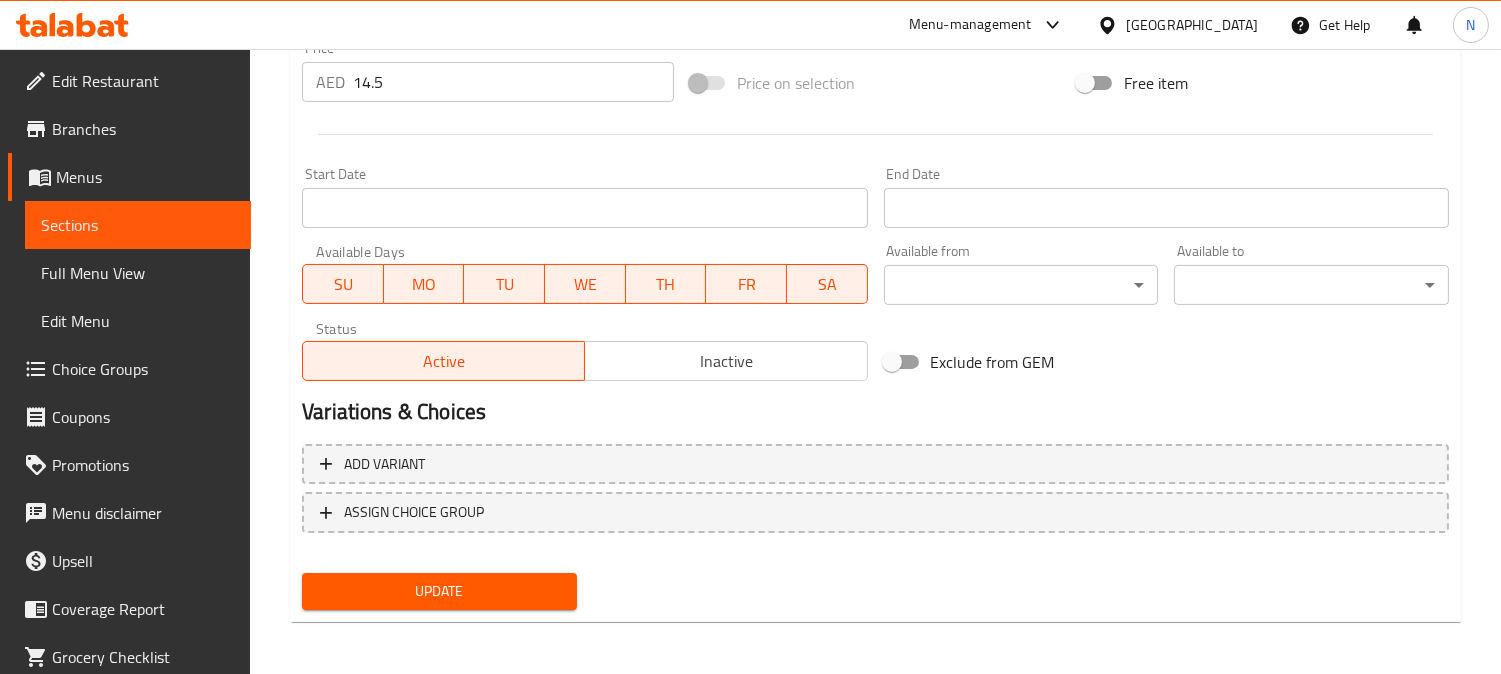 type on "Crisp, fresh greens and vibrant rainbow of garden vegetables." 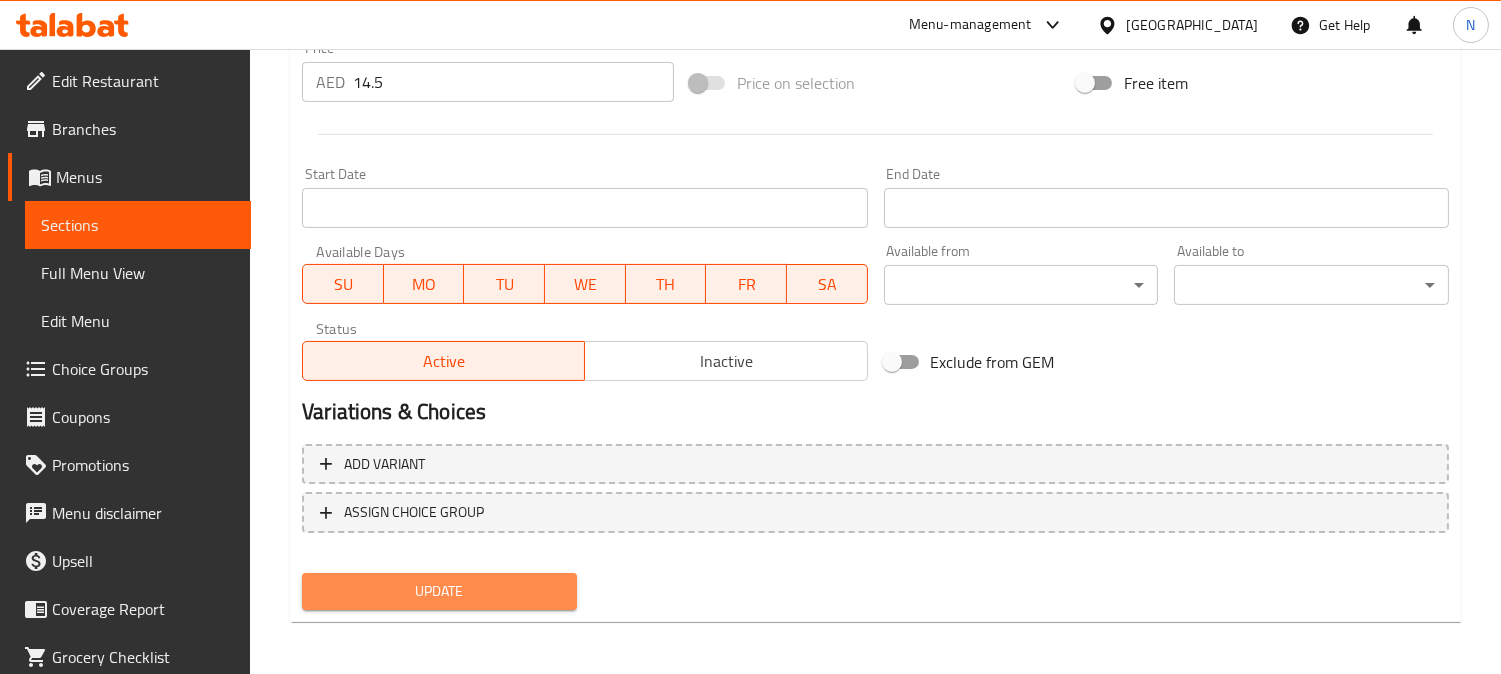 click on "Update" at bounding box center (439, 591) 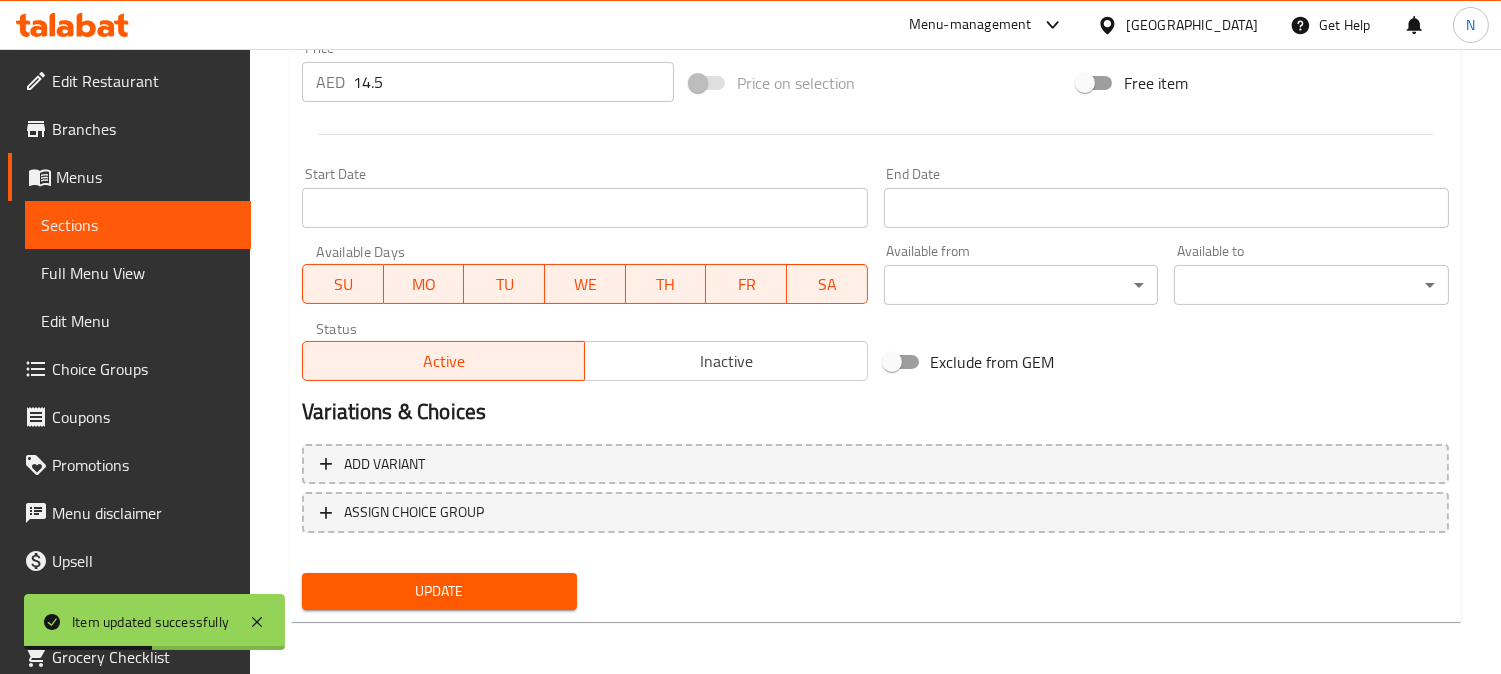 click on "Choice Groups" at bounding box center [143, 369] 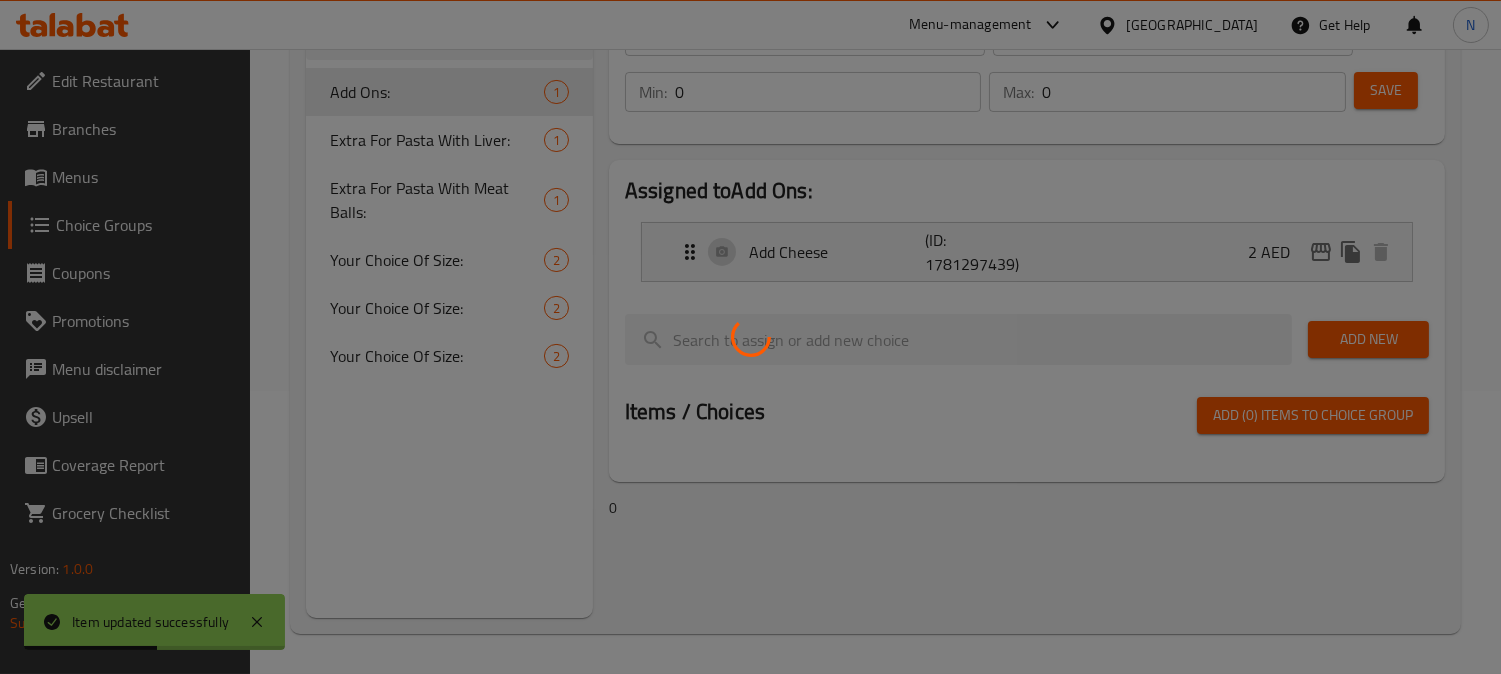 scroll, scrollTop: 283, scrollLeft: 0, axis: vertical 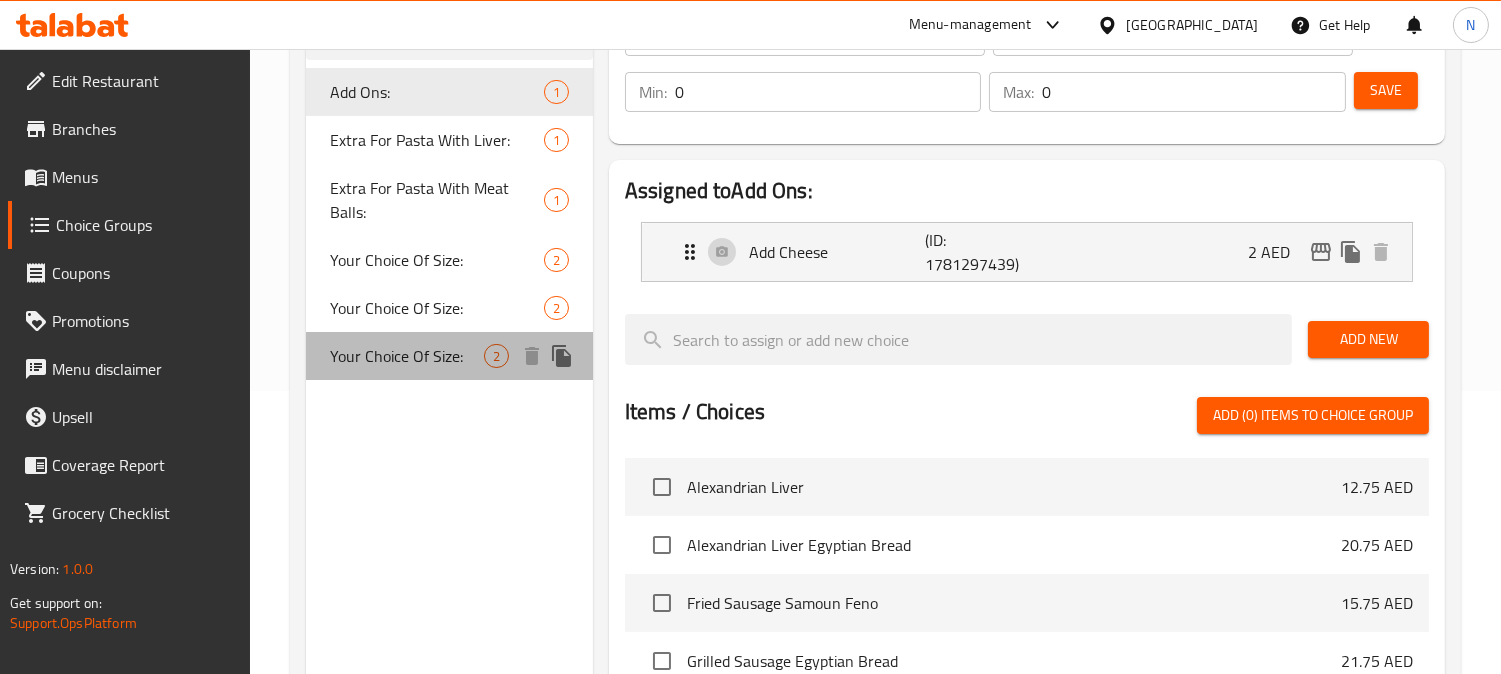 click on "Your Choice Of Size: 2" at bounding box center (449, 356) 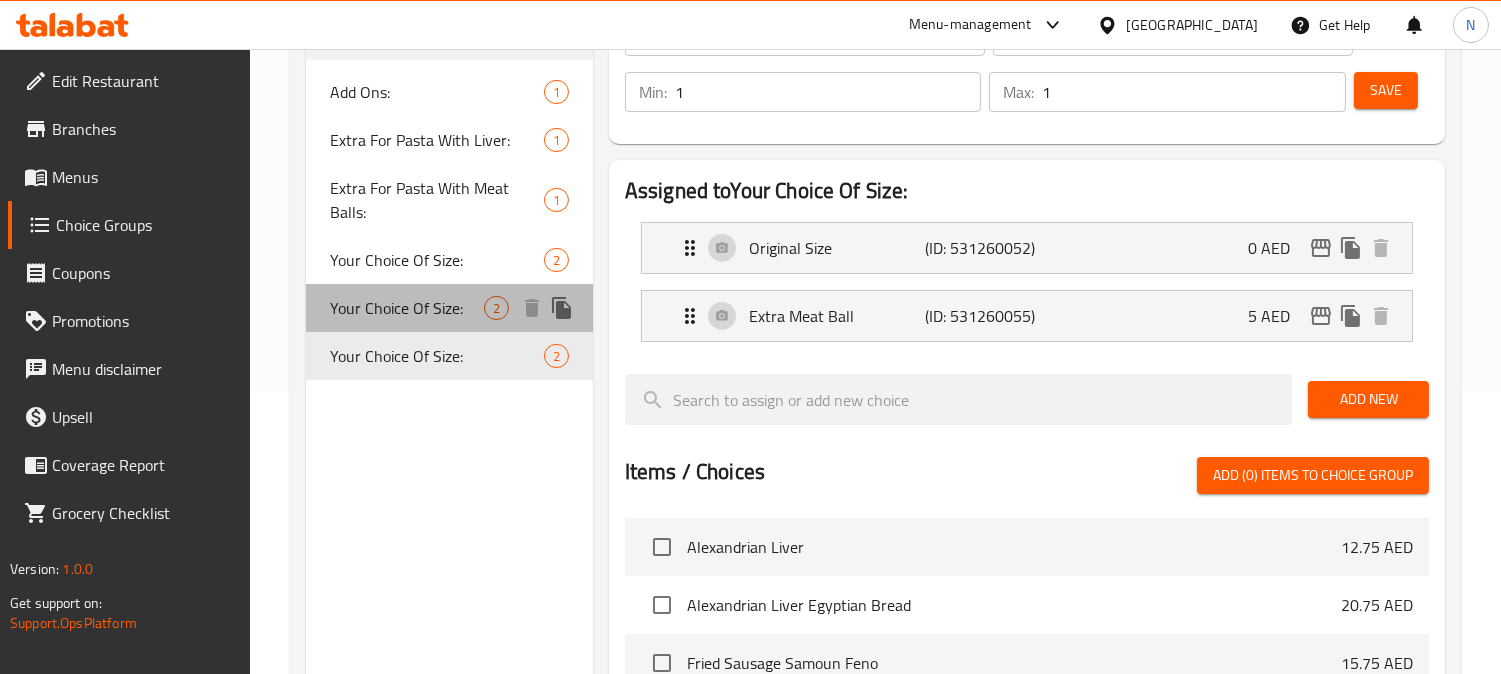 click on "Your Choice Of Size:" at bounding box center (407, 308) 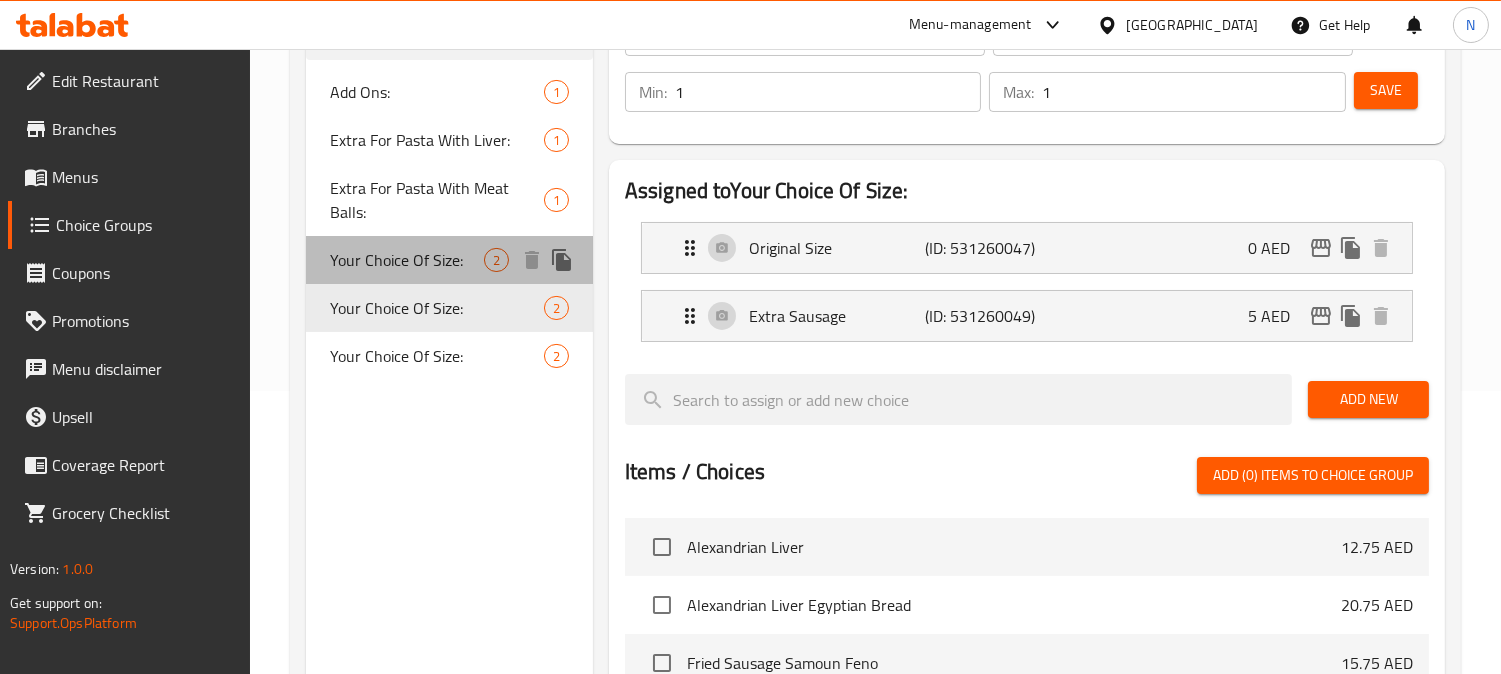 click on "Your Choice Of Size:" at bounding box center [407, 260] 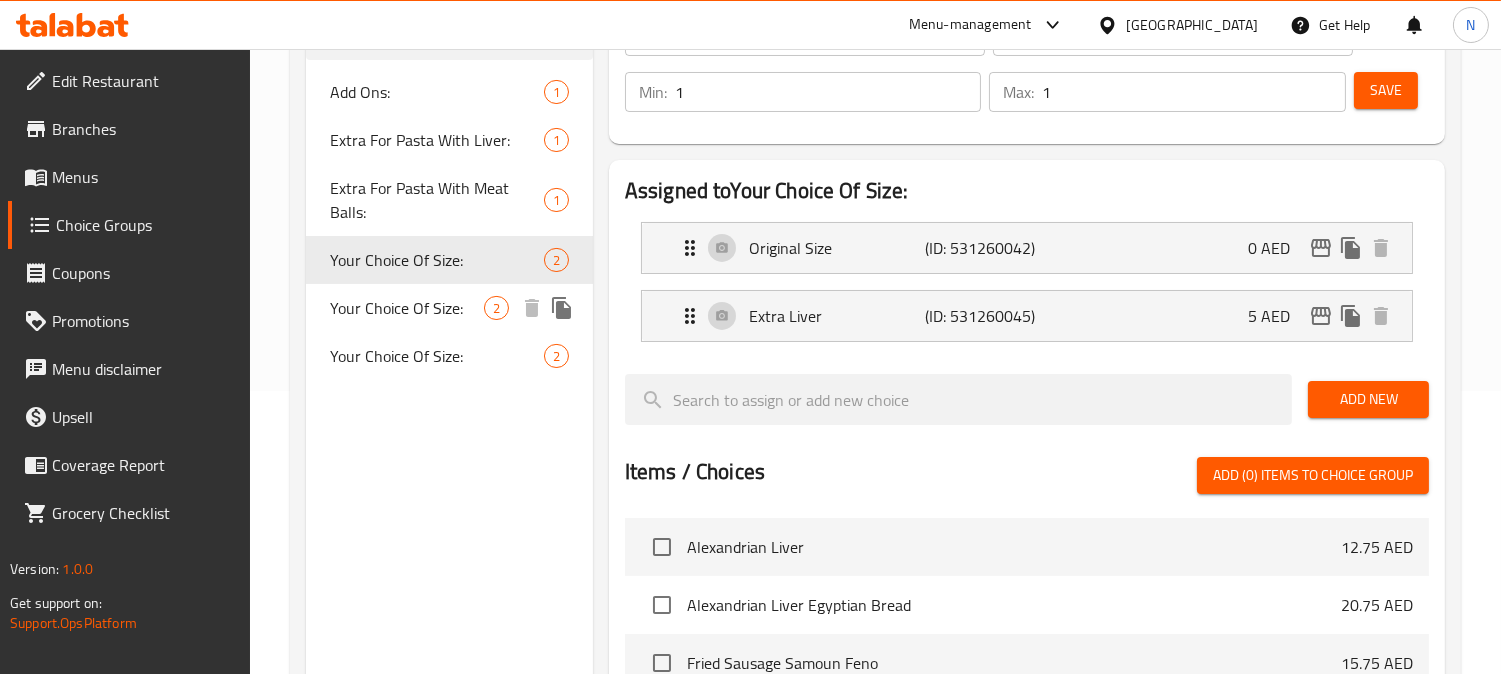 click on "Your Choice Of Size:" at bounding box center (407, 308) 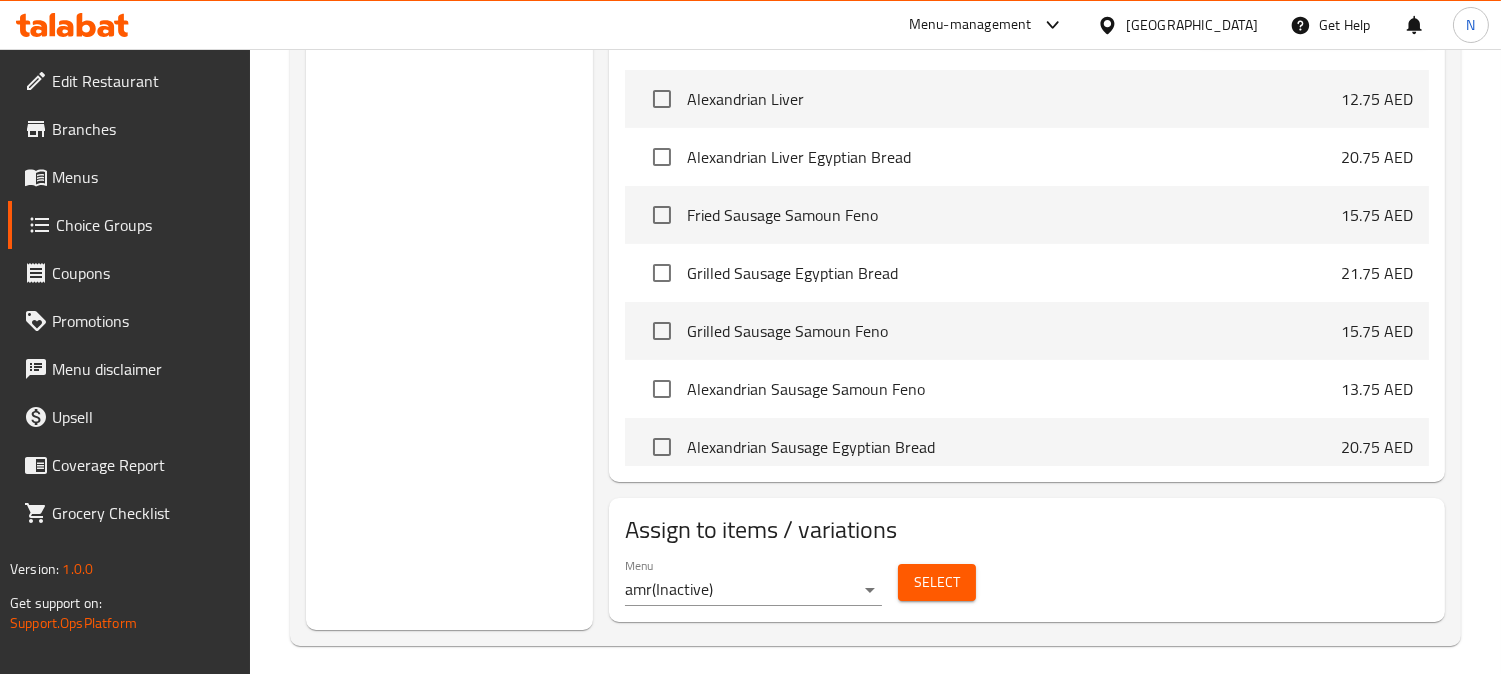 scroll, scrollTop: 743, scrollLeft: 0, axis: vertical 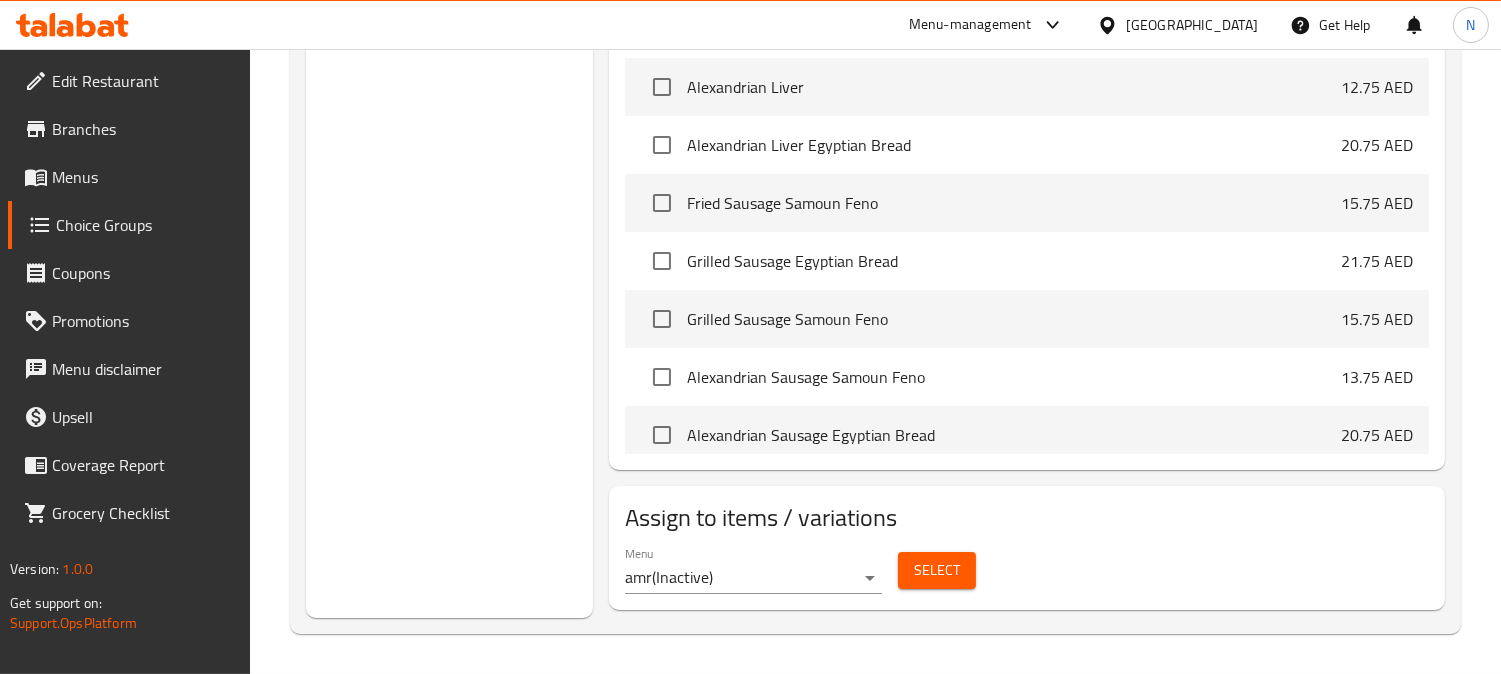 click on "​ Menu-management United Arab Emirates Get Help N   Edit Restaurant   Branches   Menus   Choice Groups   Coupons   Promotions   Menu disclaimer   Upsell   Coverage Report   Grocery Checklist  Version:    1.0.0  Get support on:    Support.OpsPlatform Home / Restaurants management / Choice Groups Choice Groups Choice Groups Add Ons: 1 Extra For Pasta With Liver: 1 Extra For Pasta With Meat Balls: 1 Your Choice Of Size: 2 Your Choice Of Size: 2 Your Choice Of Size: 2 Your Choice Of Size: (ID: 544302) Your Choice Of Size: ​ إختيارك من الحجم: ​ Min: 1 ​ Max: 1 ​ Save Assigned to  Your Choice Of Size: Original Size (ID: 531260047) 0 AED Name (En) Original Size Name (En) Name (Ar) حجم عادي Name (Ar) Price AED 0 Price Status Extra Sausage (ID: 531260049) 5 AED Name (En) Extra Sausage Name (En) Name (Ar) زيادة سجق Name (Ar) Price AED 5 Price Status Add New Items / Choices Add (0) items to choice group Alexandrian Liver 12.75 AED Alexandrian Liver Egyptian Bread 20.75 AED 15.5 AED" at bounding box center [750, -382] 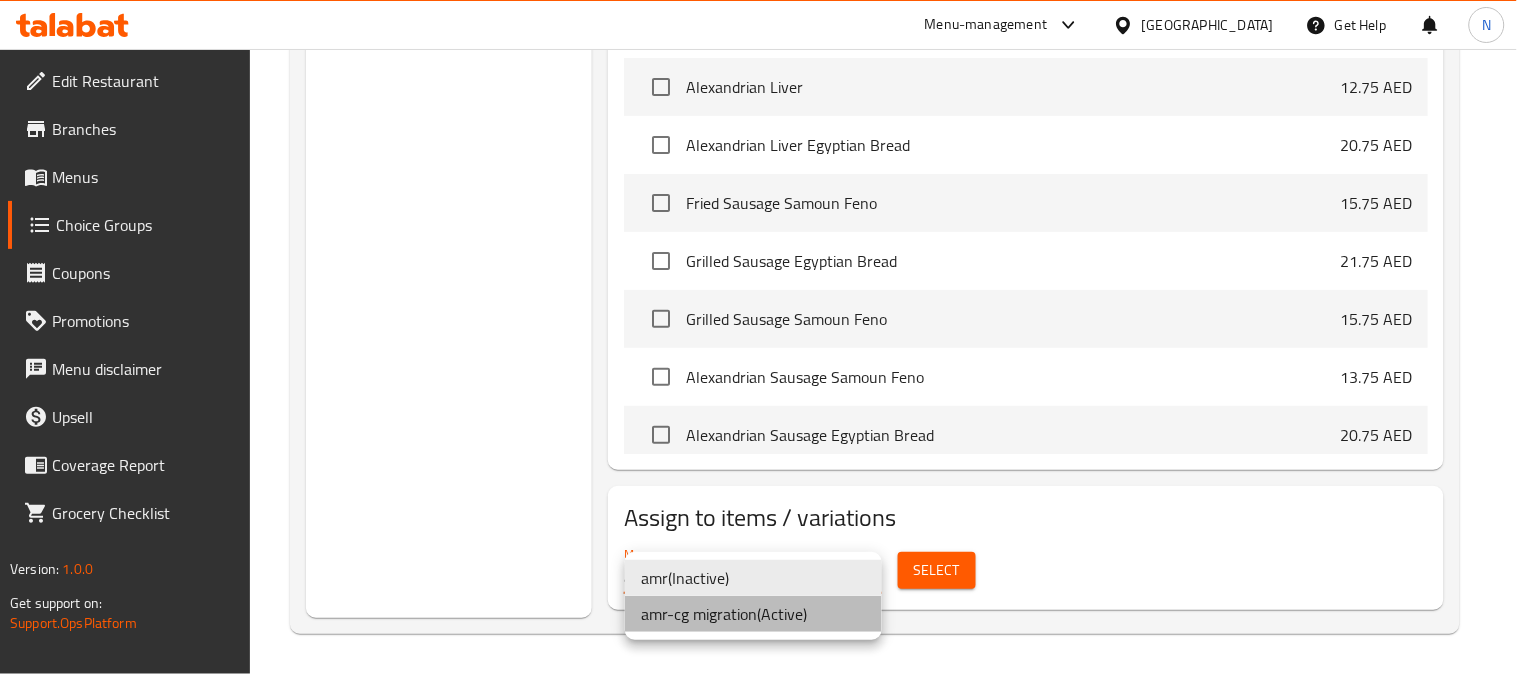 click on "amr-cg migration  ( Active )" at bounding box center (753, 614) 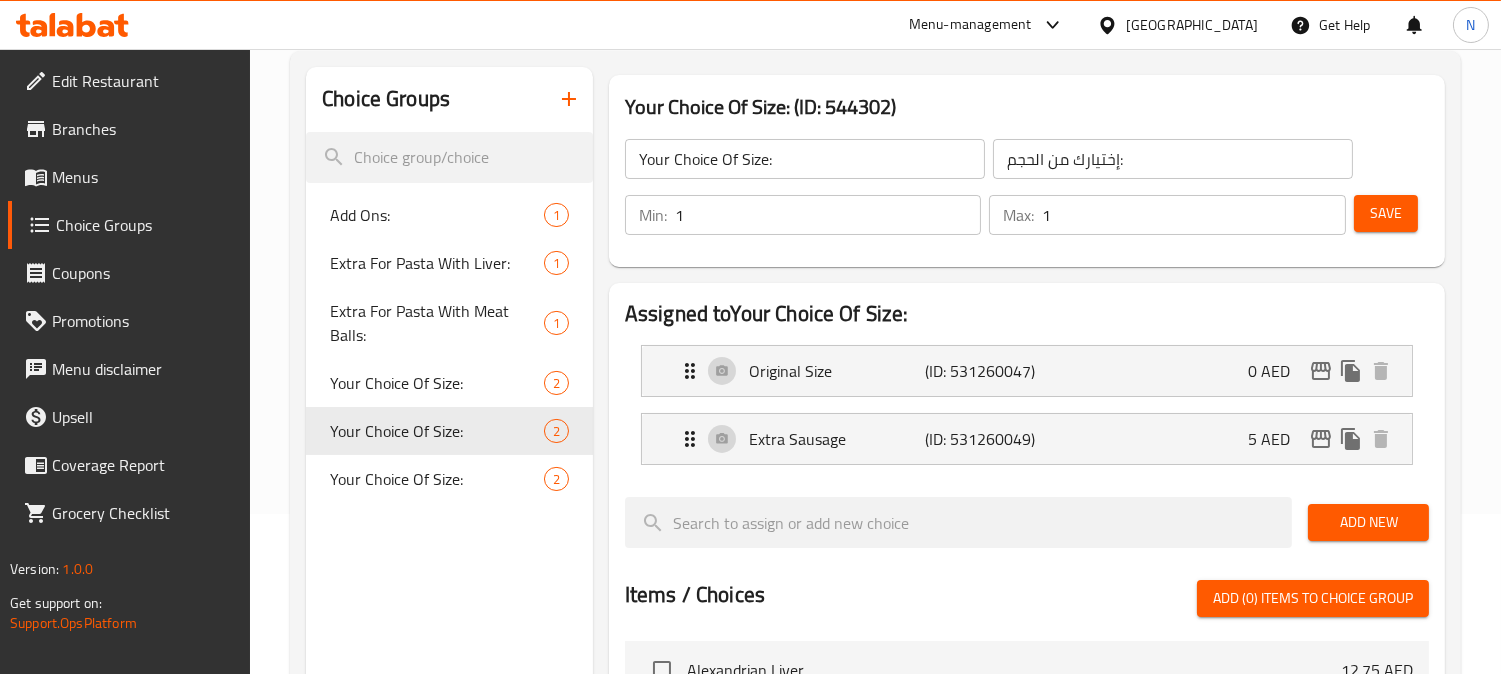 scroll, scrollTop: 76, scrollLeft: 0, axis: vertical 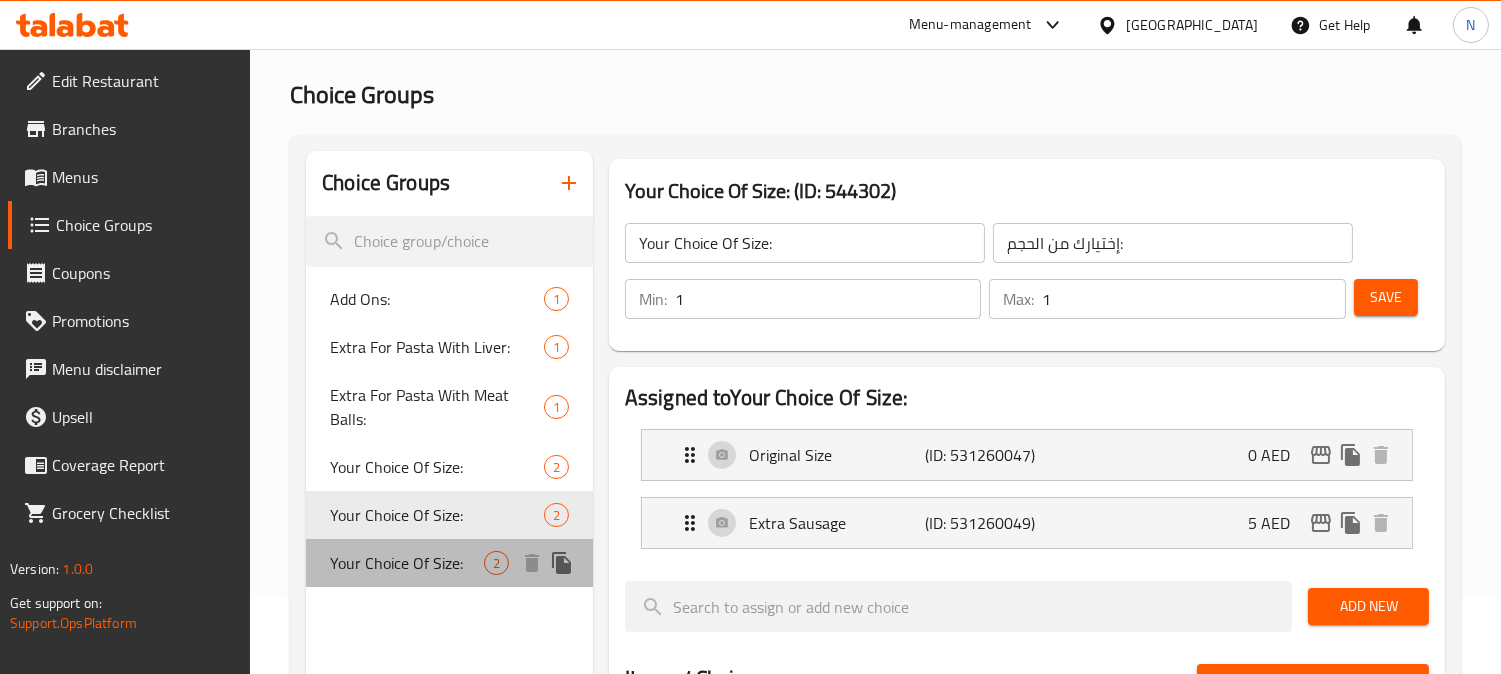 click on "Your Choice Of Size:" at bounding box center [407, 563] 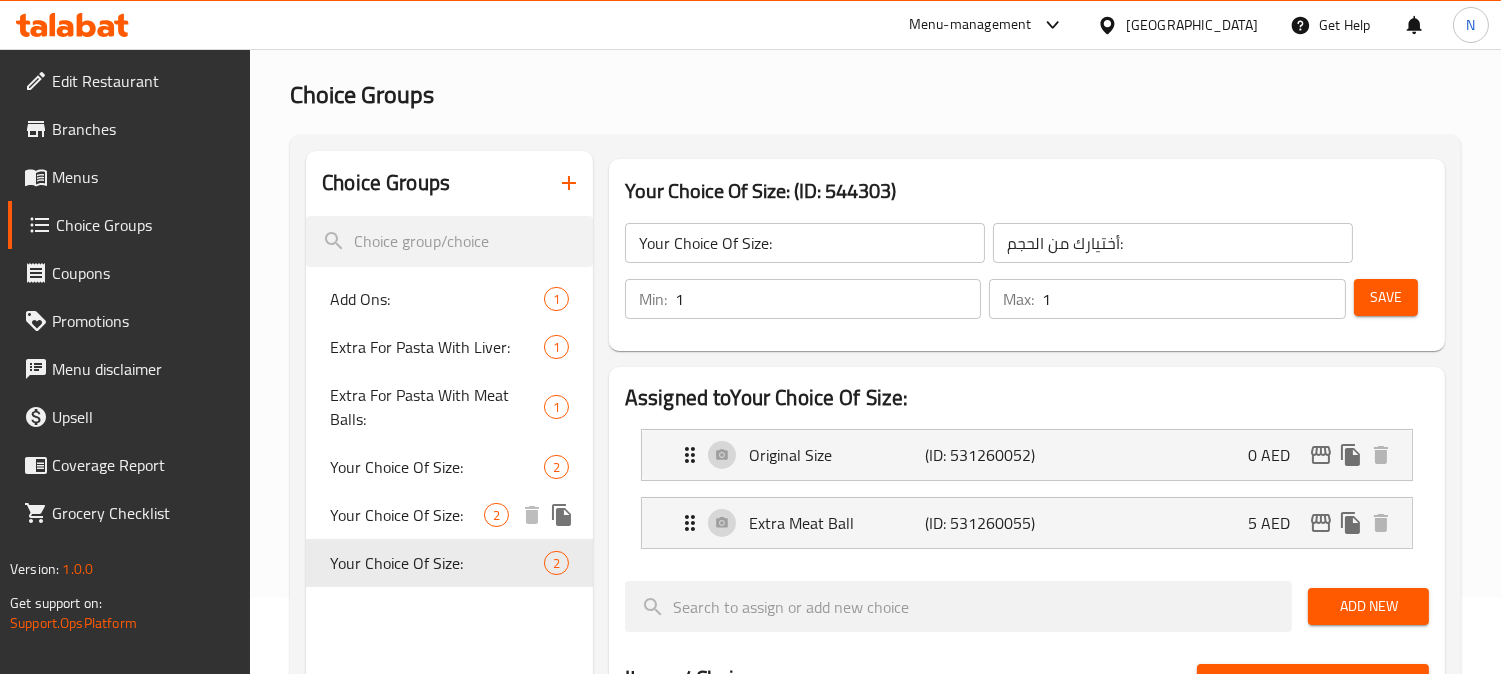 click on "Your Choice Of Size:" at bounding box center [407, 515] 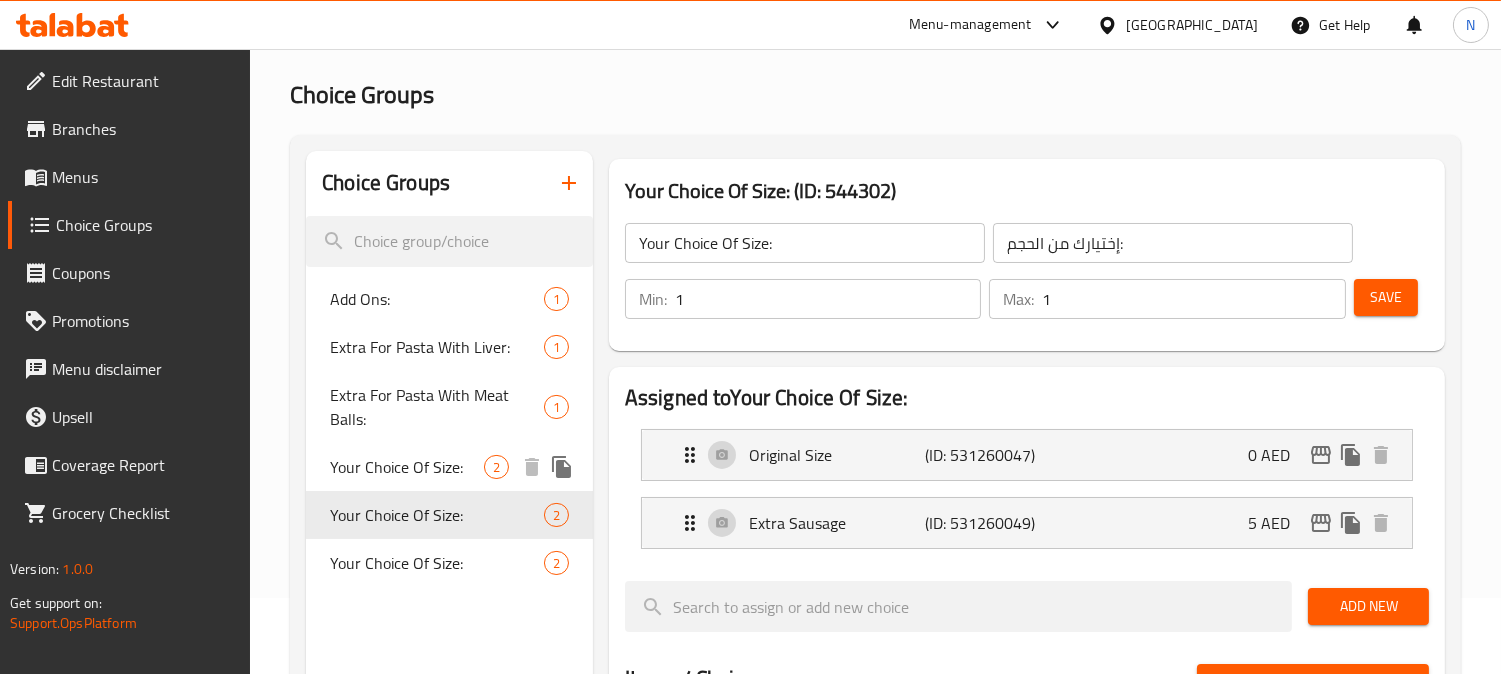click on "Your Choice Of Size:" at bounding box center [407, 467] 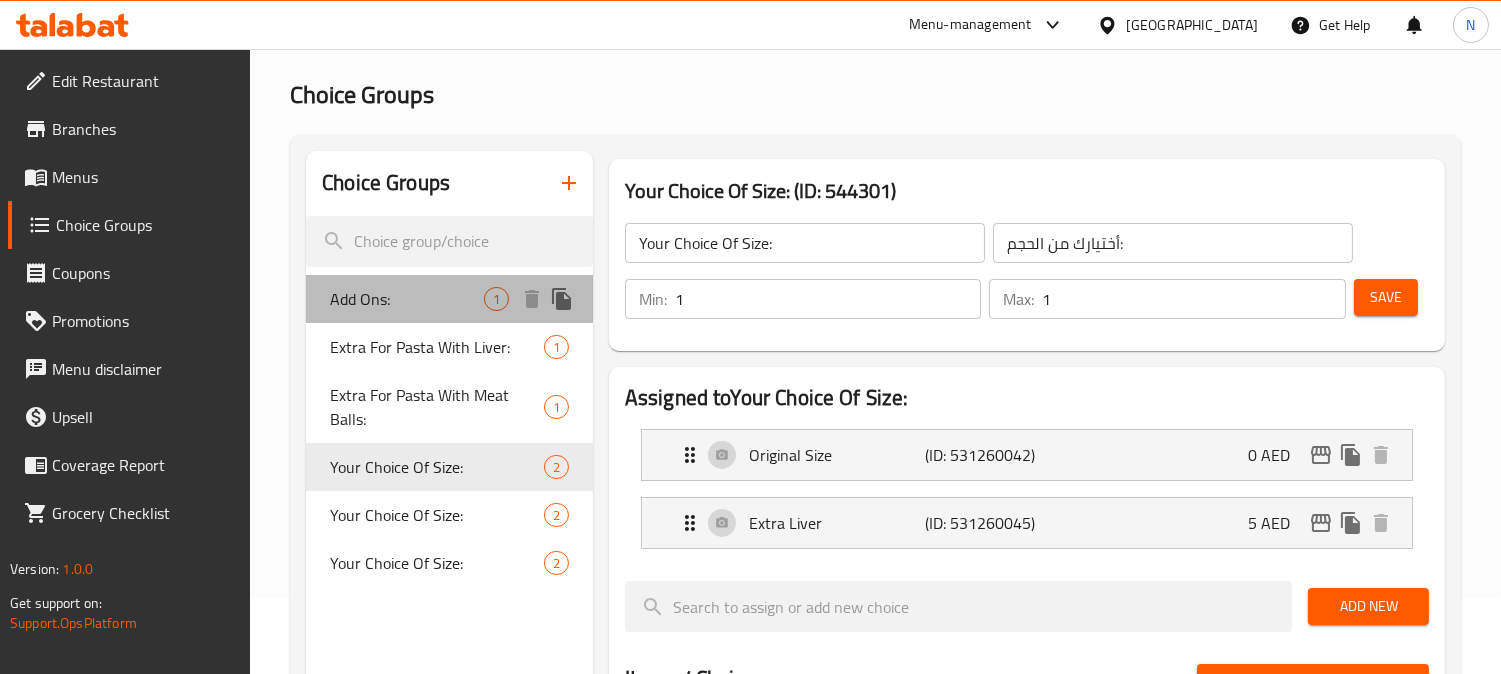 click on "Add Ons: 1" at bounding box center (449, 299) 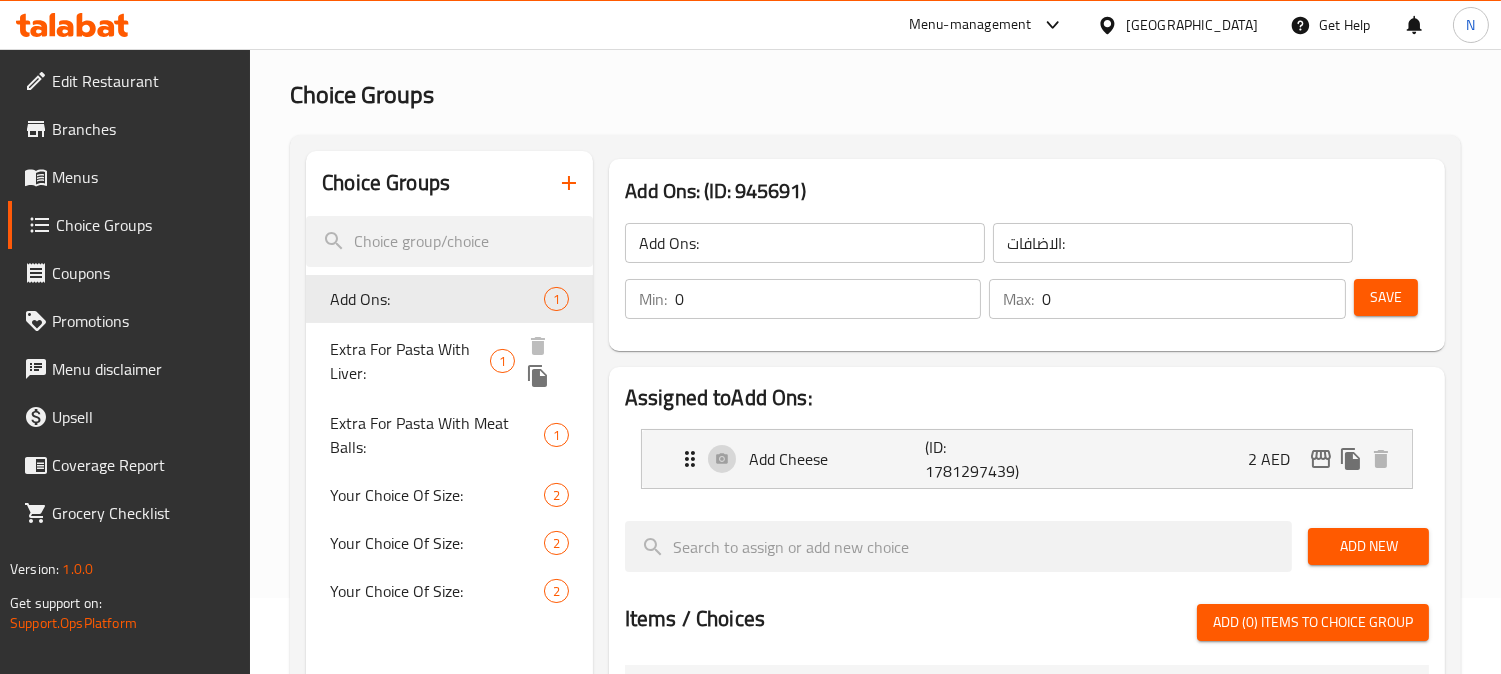 click on "Extra For Pasta With Liver:" at bounding box center [410, 361] 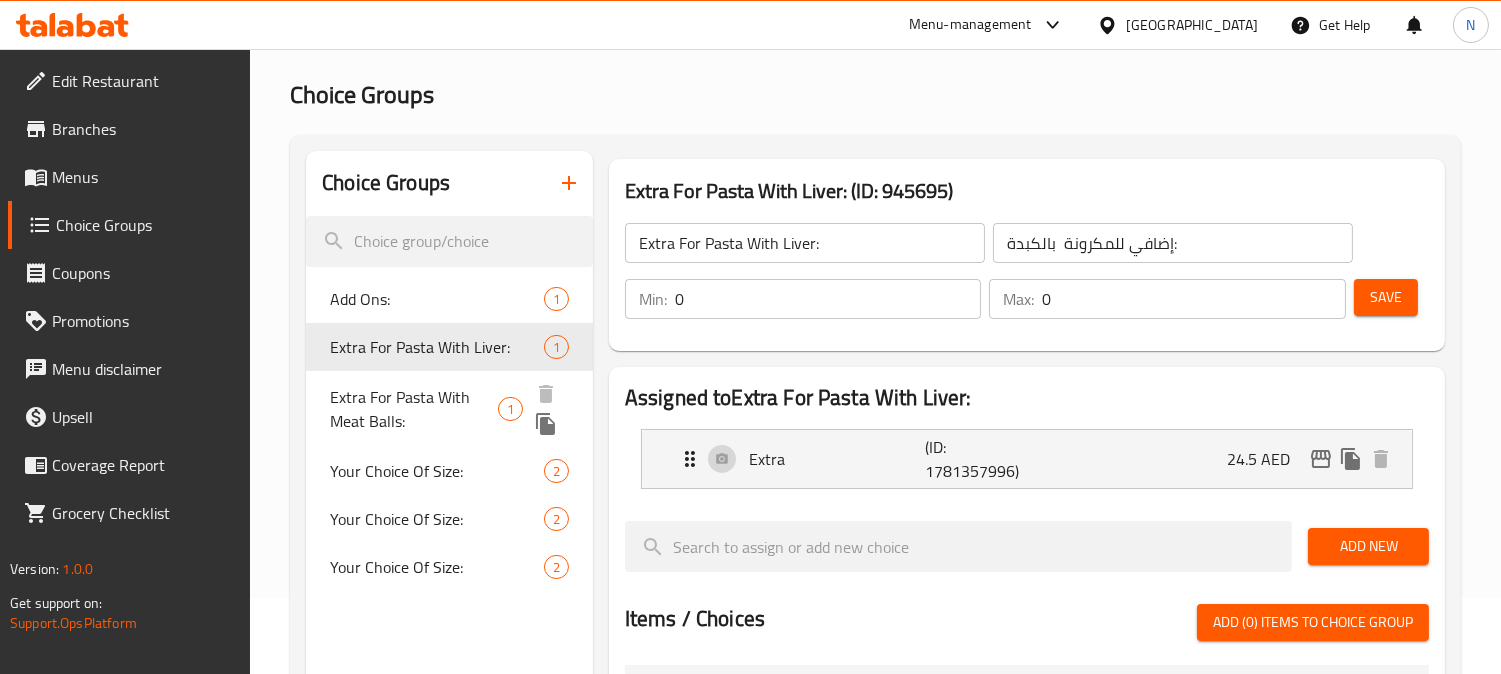 click on "Extra For Pasta With Meat Balls:" at bounding box center (414, 409) 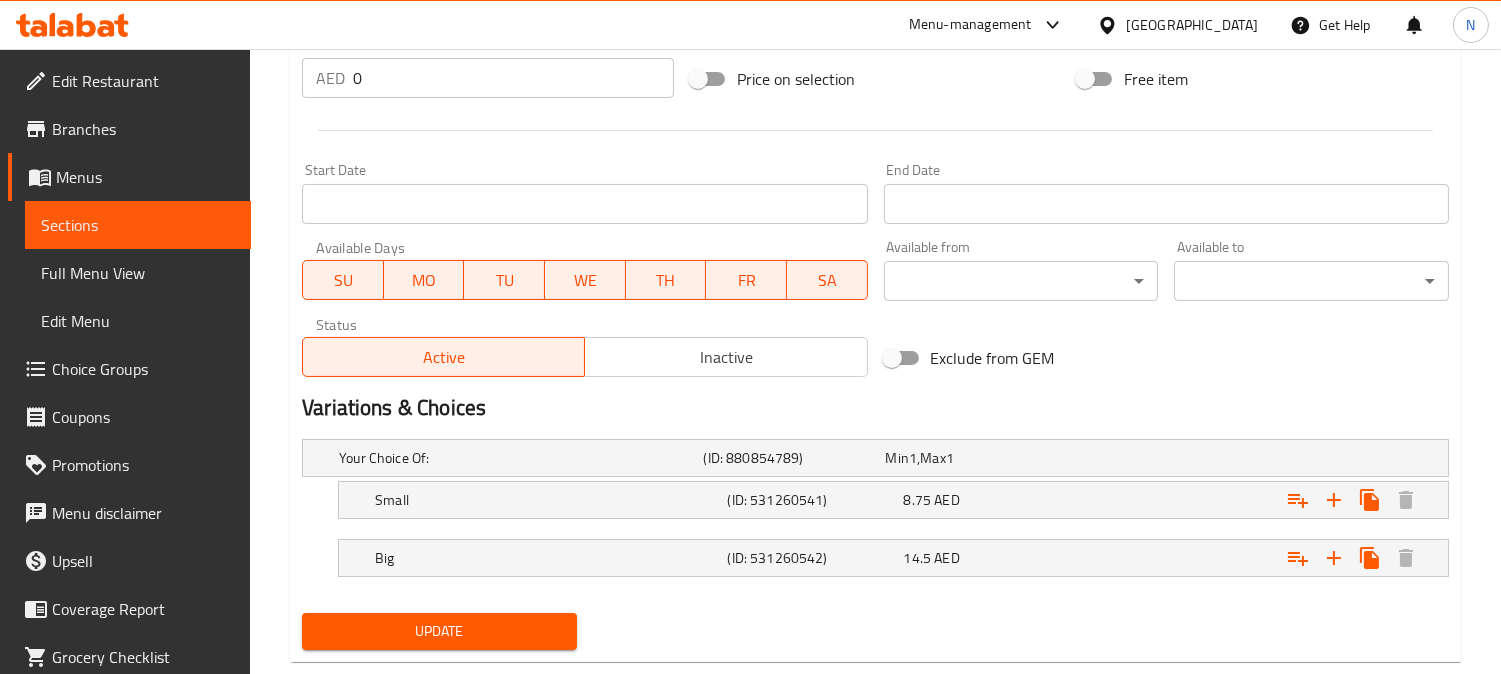 scroll, scrollTop: 798, scrollLeft: 0, axis: vertical 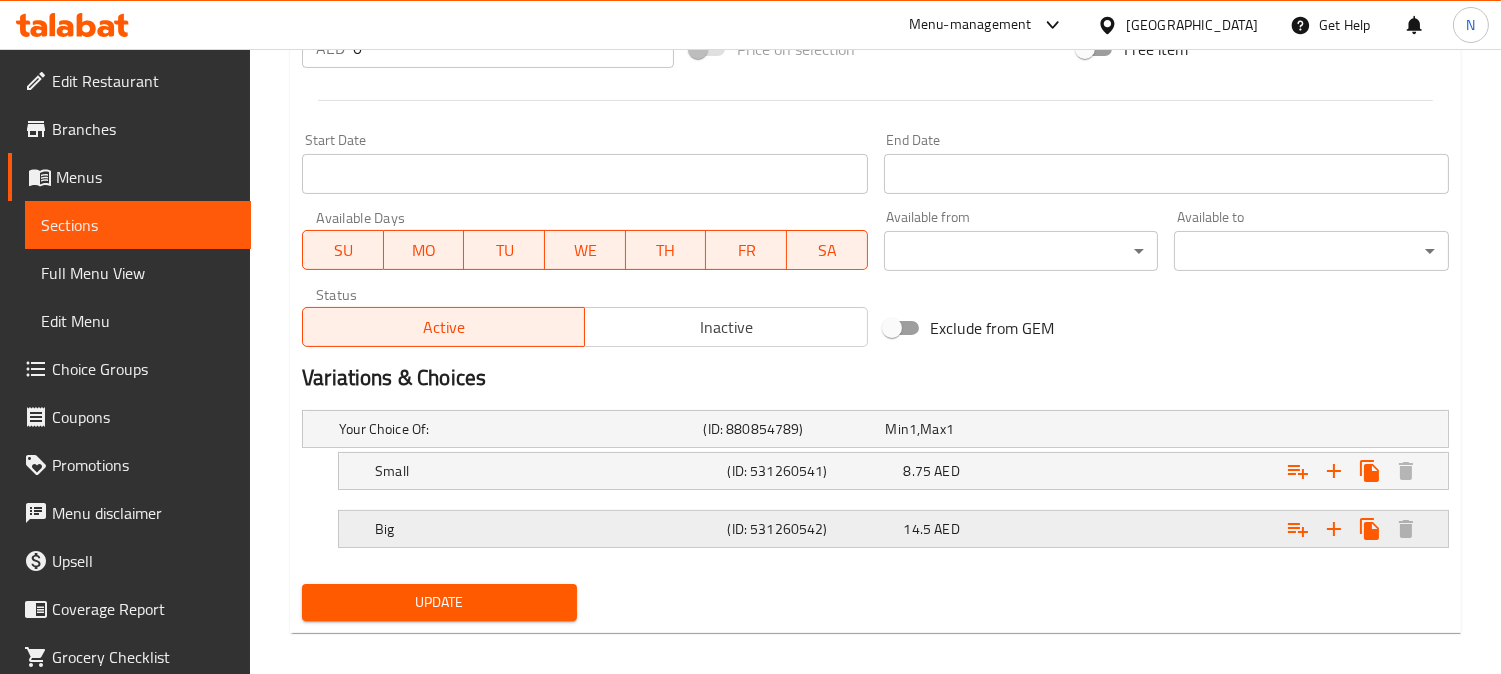 click on "Big" at bounding box center [517, 429] 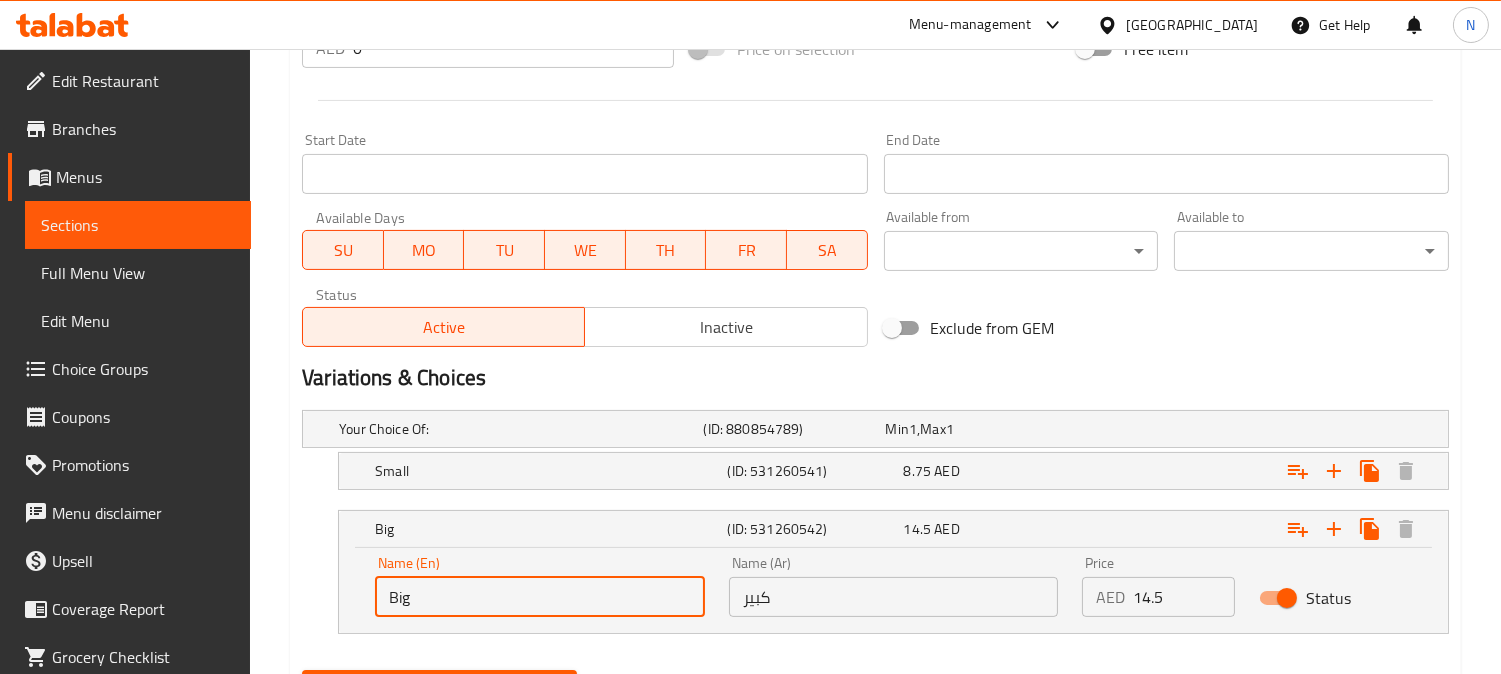 click on "Big" at bounding box center (540, 597) 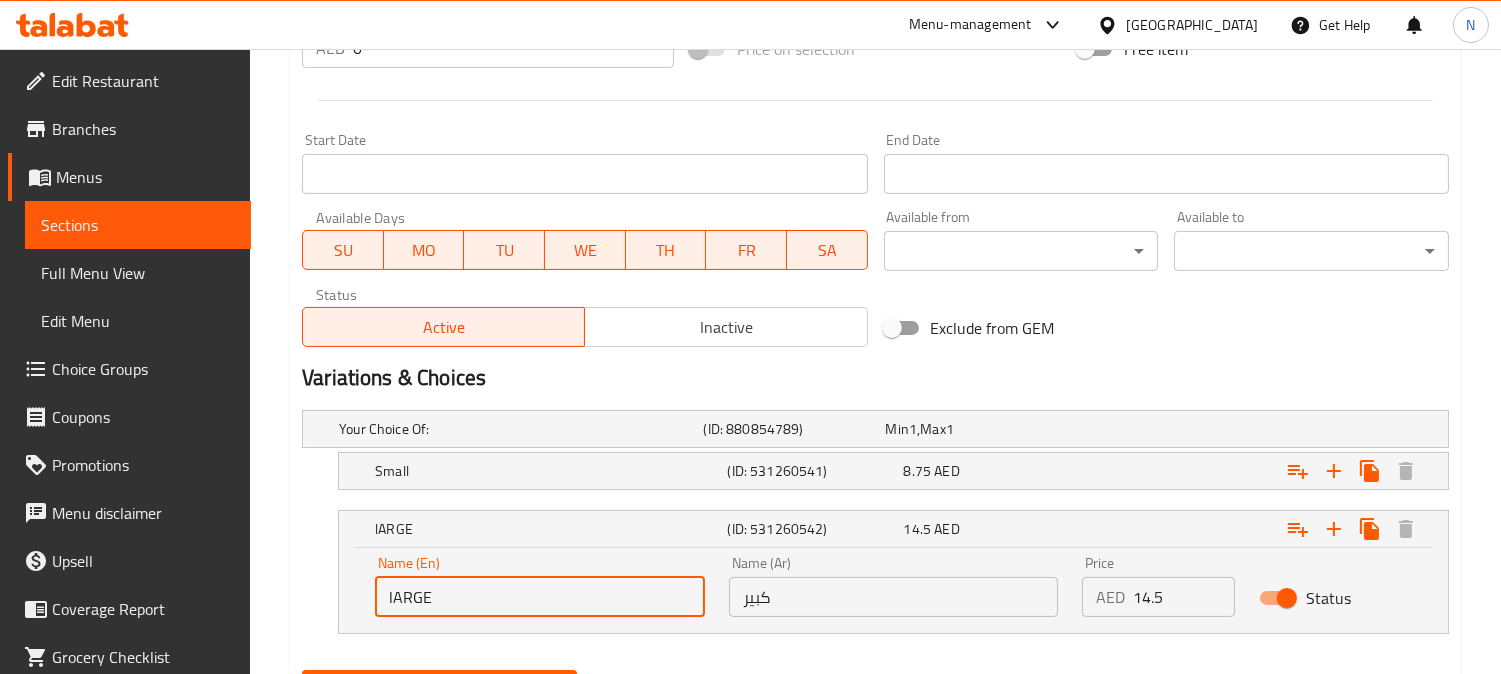 type on "Large" 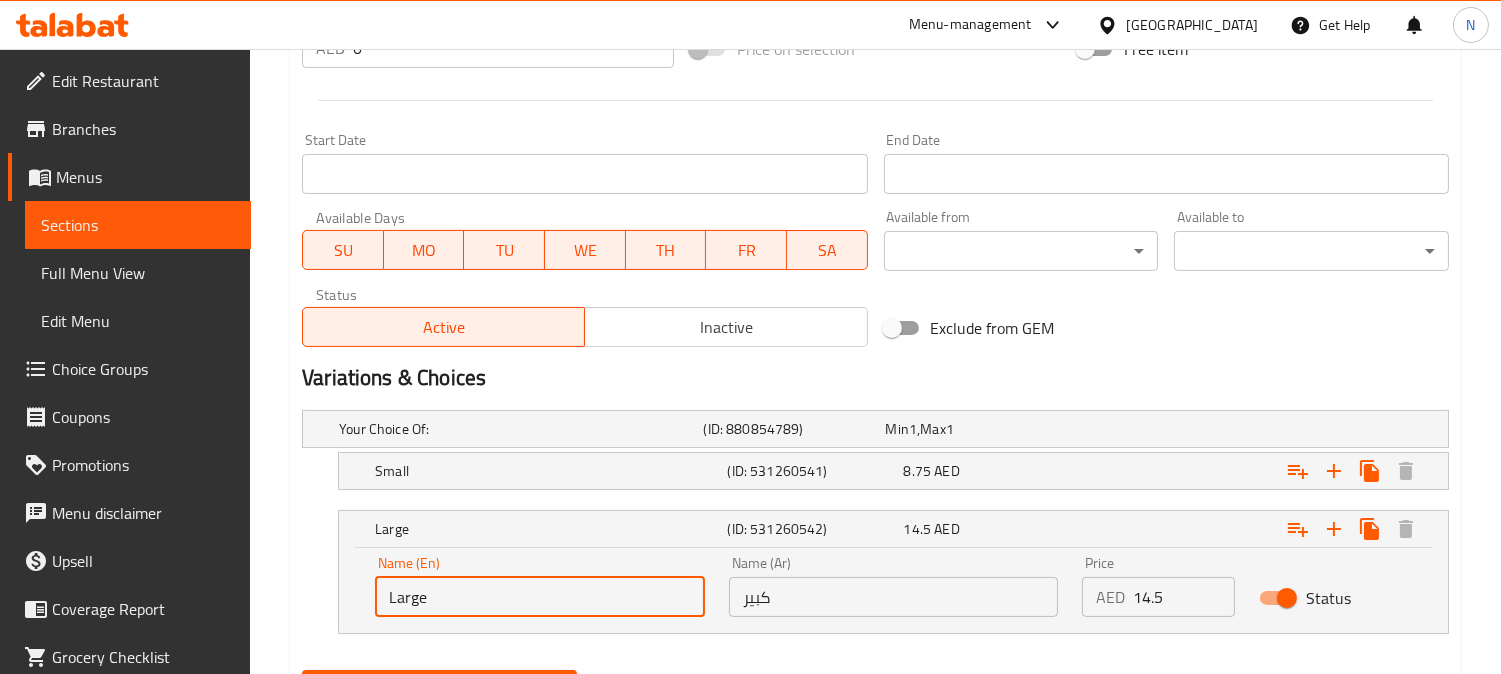 click on "Update" at bounding box center (439, 688) 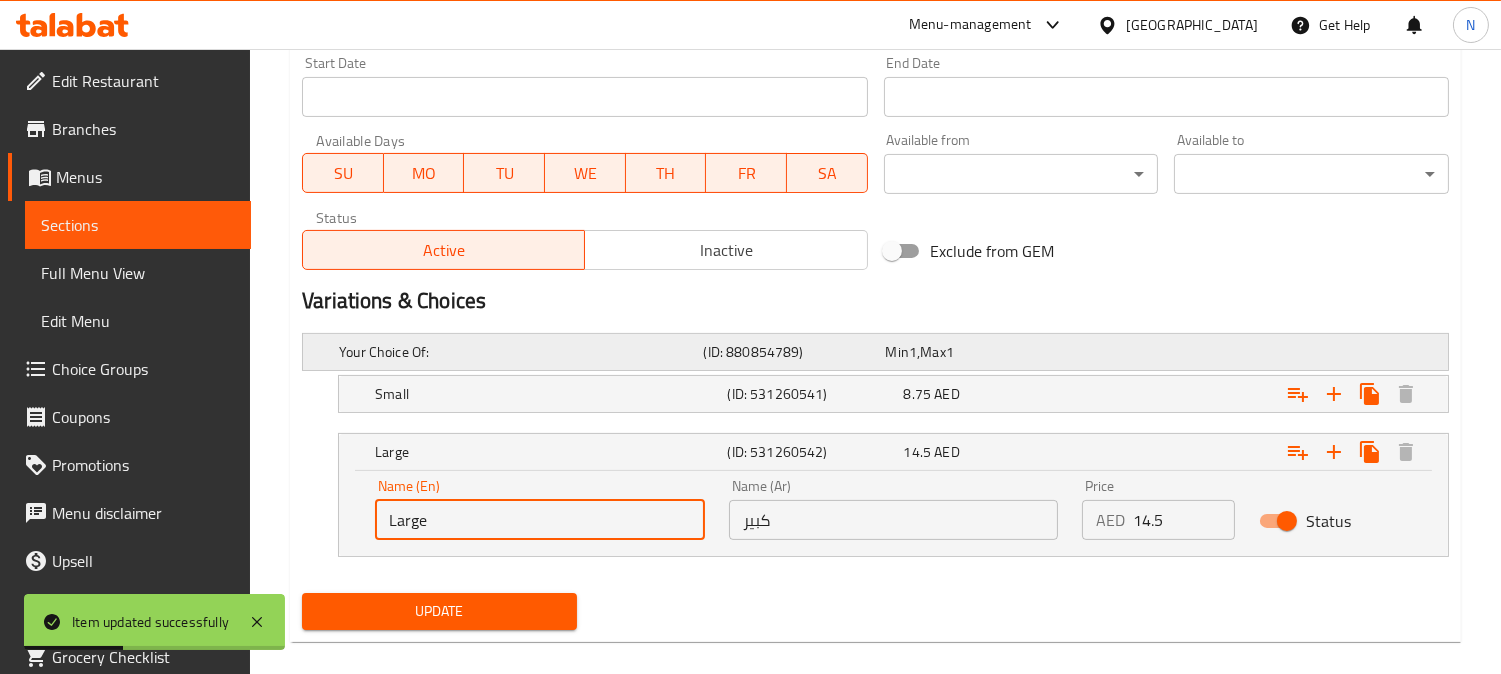 scroll, scrollTop: 897, scrollLeft: 0, axis: vertical 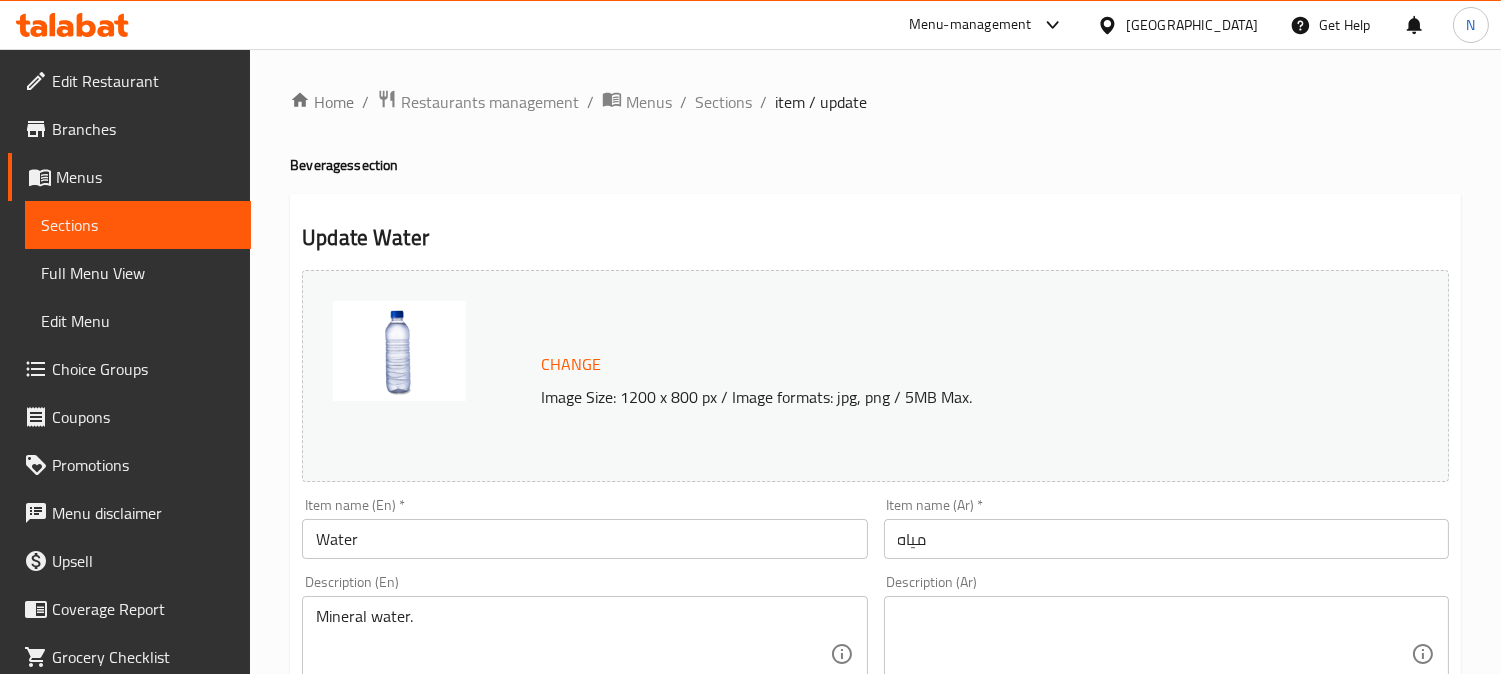 click on "مياه" at bounding box center (1166, 539) 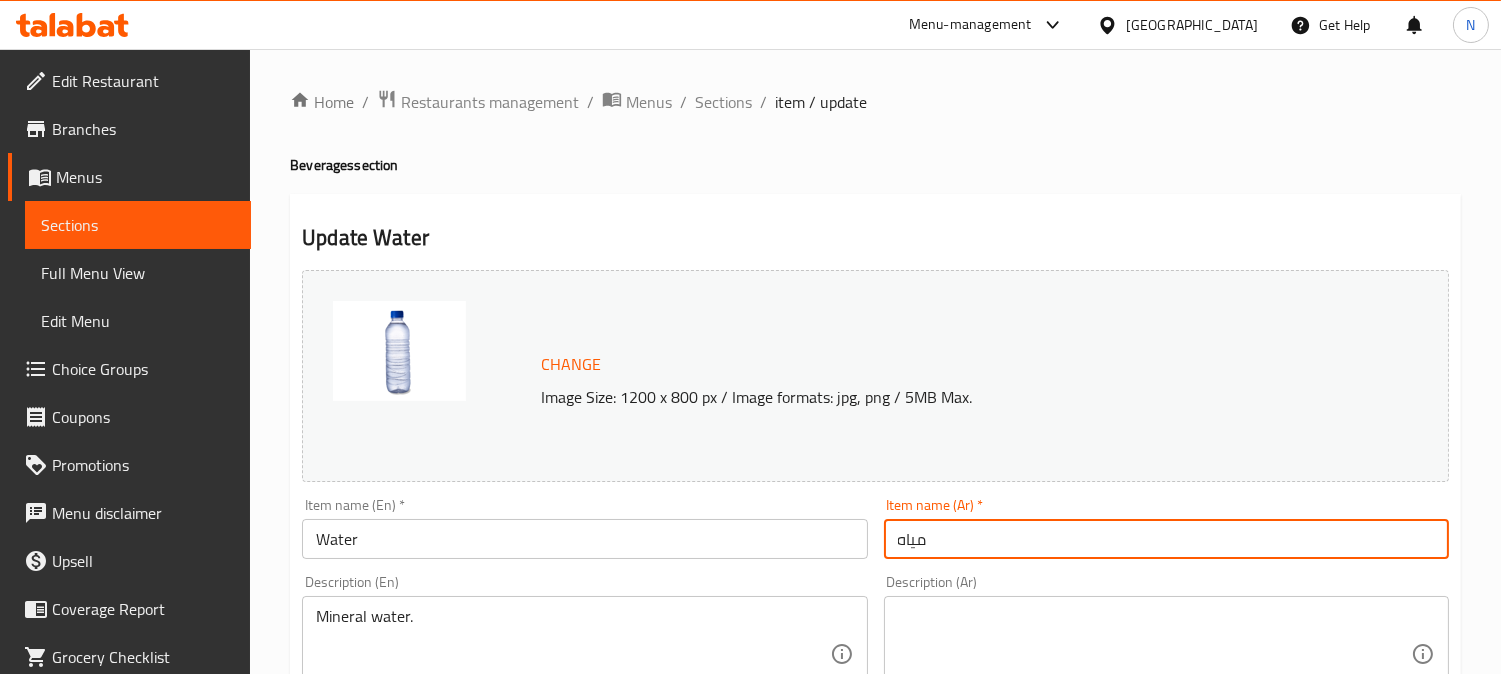 click on "مياه" at bounding box center [1166, 539] 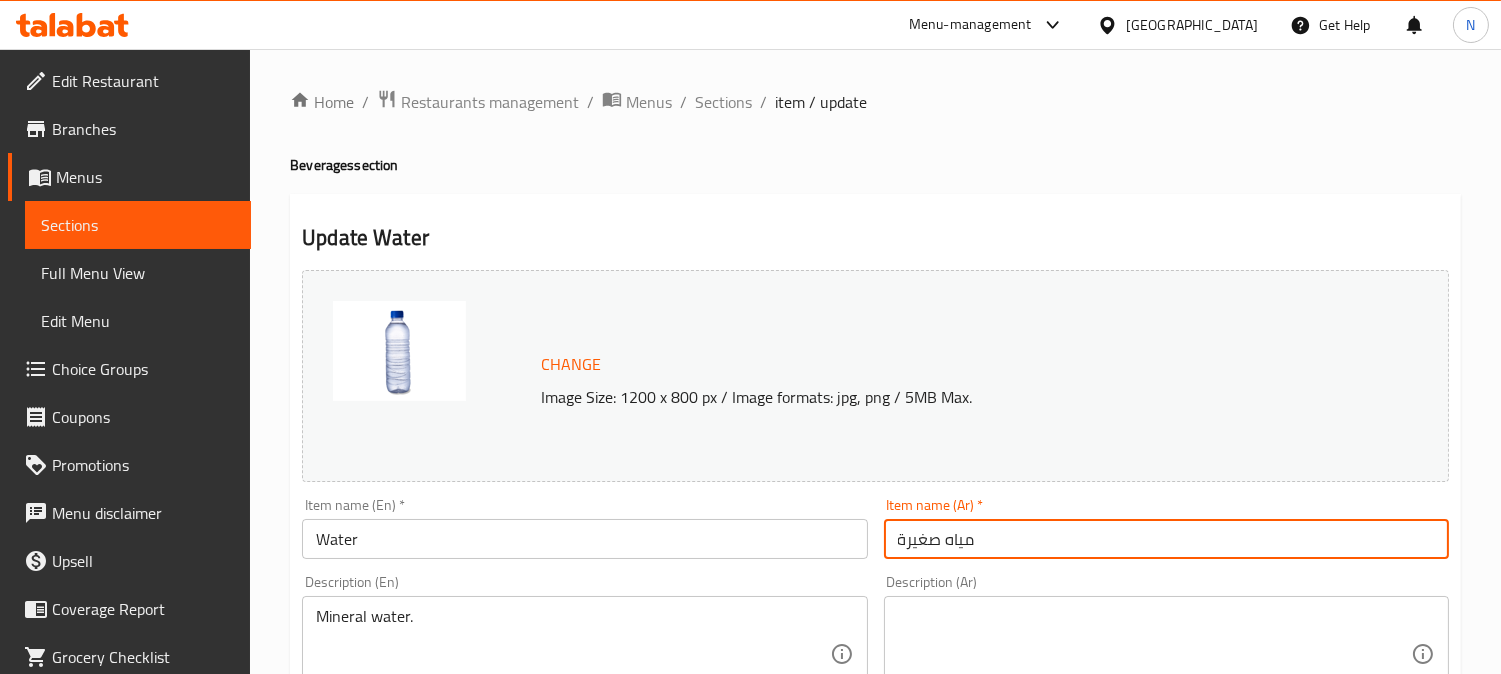 type on "مياه صغيرة" 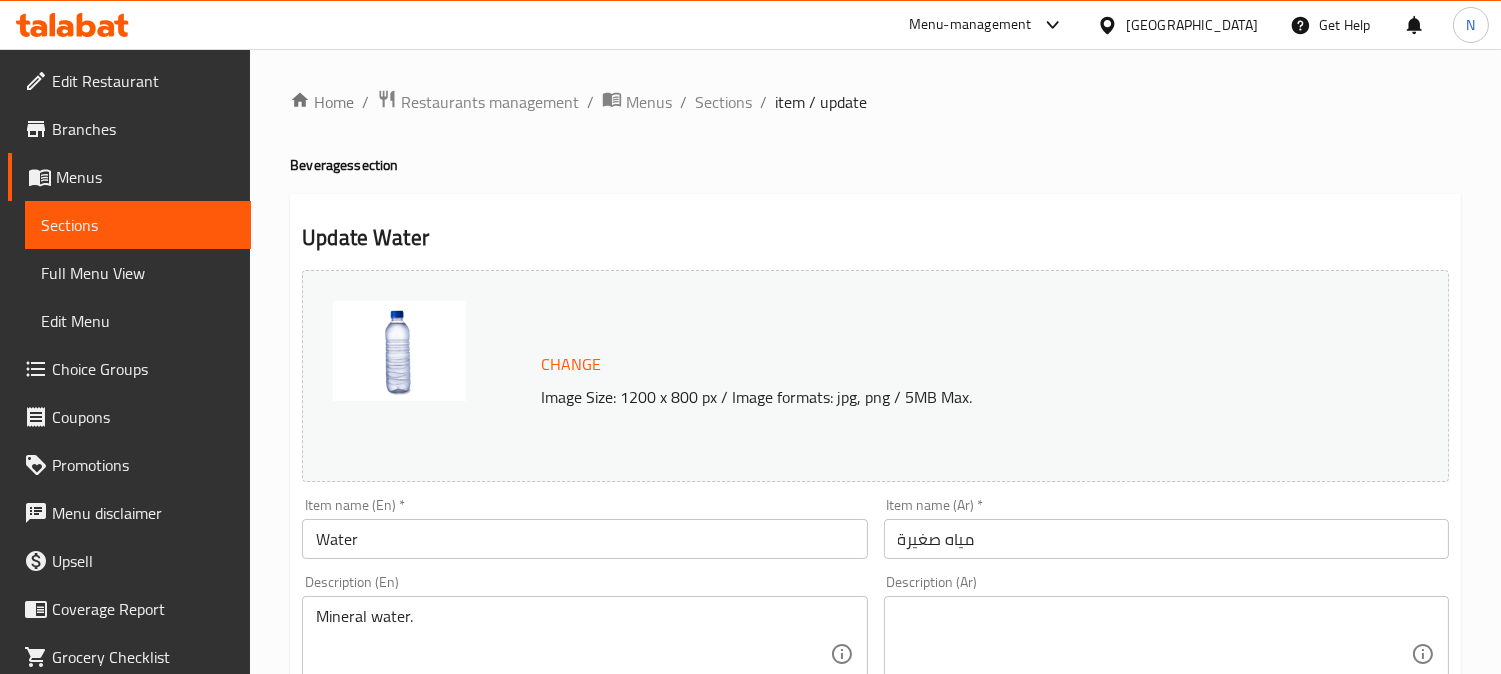 drag, startPoint x: 1122, startPoint y: 615, endPoint x: 504, endPoint y: 597, distance: 618.2621 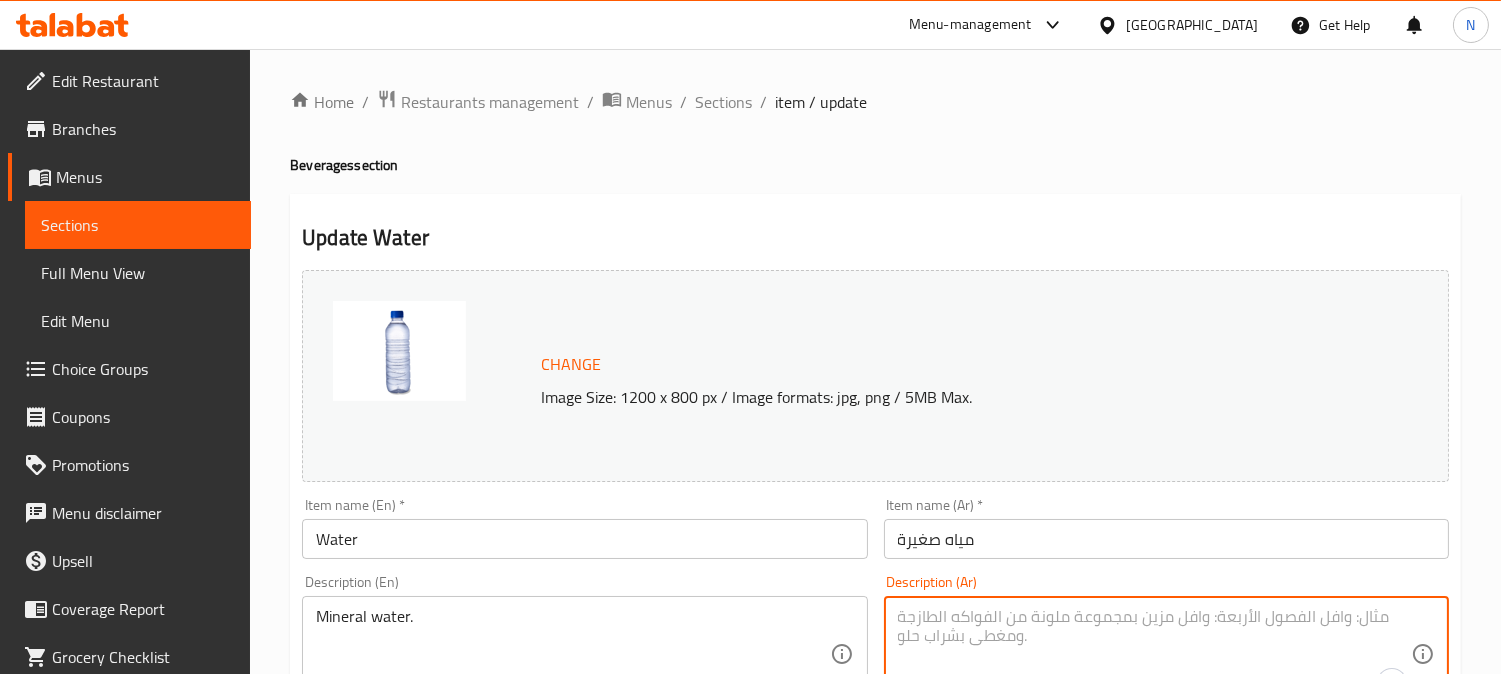 click on "Water" at bounding box center [584, 539] 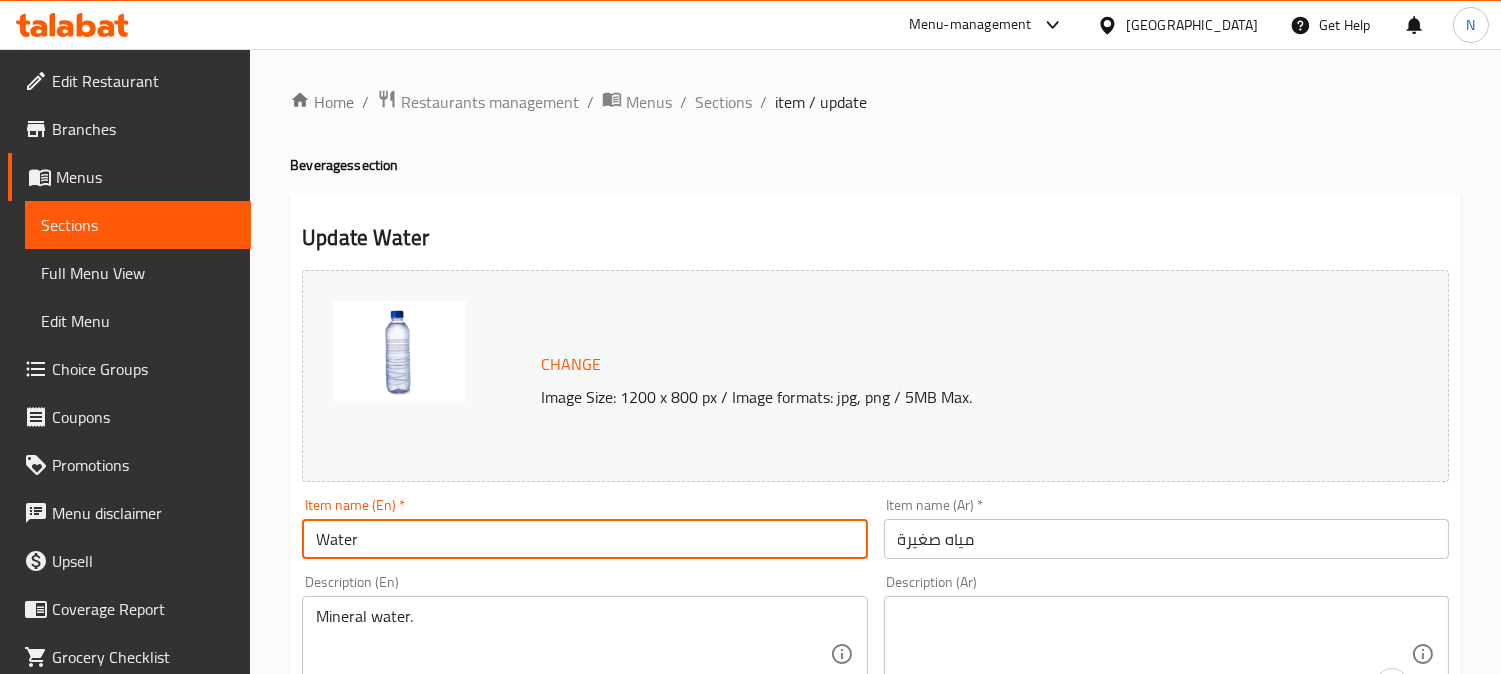 click on "Water" at bounding box center (584, 539) 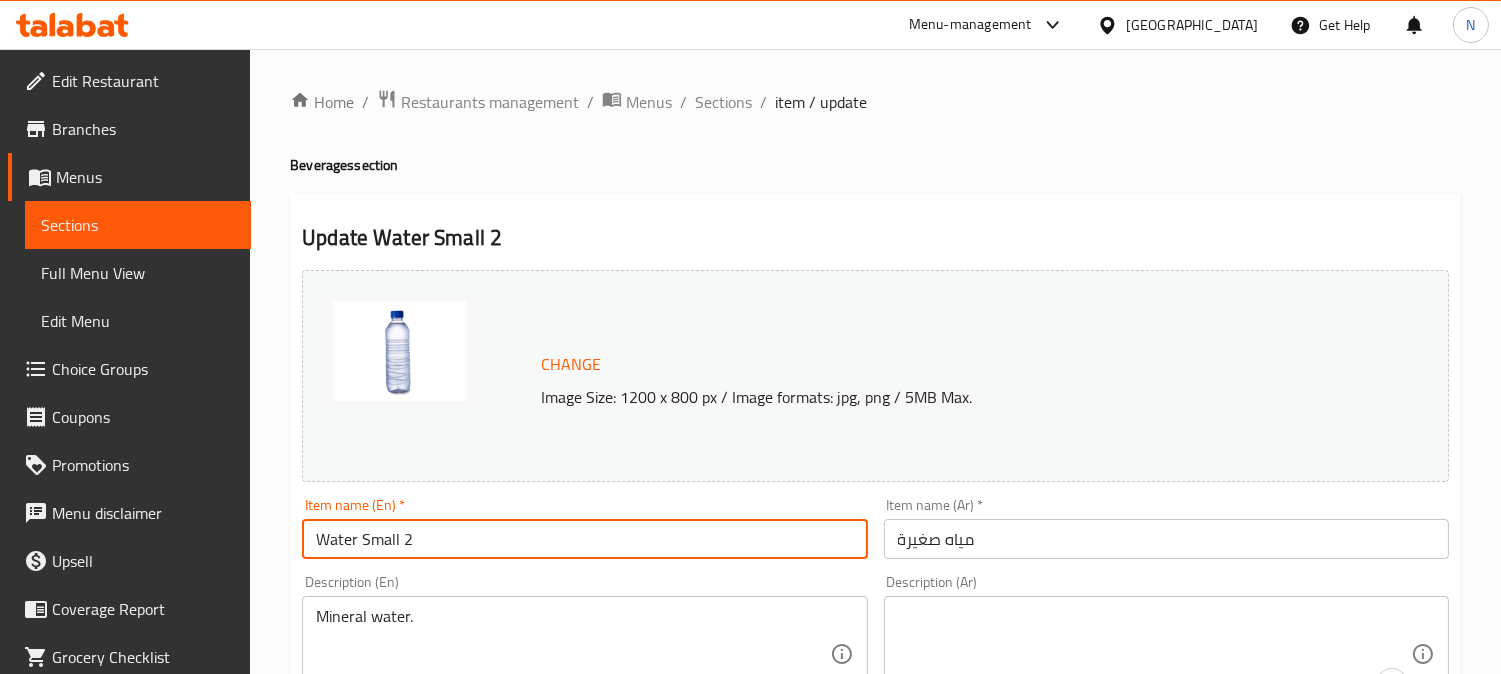 drag, startPoint x: 402, startPoint y: 545, endPoint x: 417, endPoint y: 540, distance: 15.811388 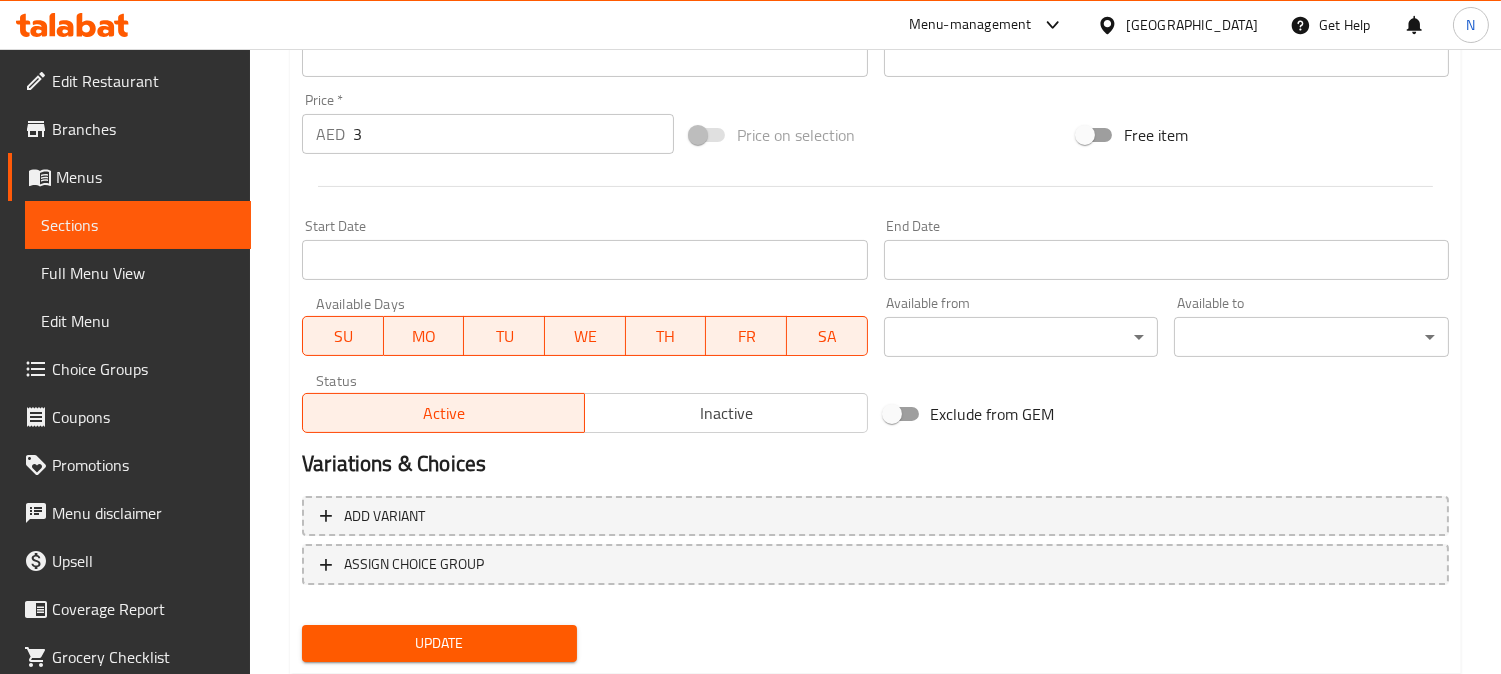 scroll, scrollTop: 764, scrollLeft: 0, axis: vertical 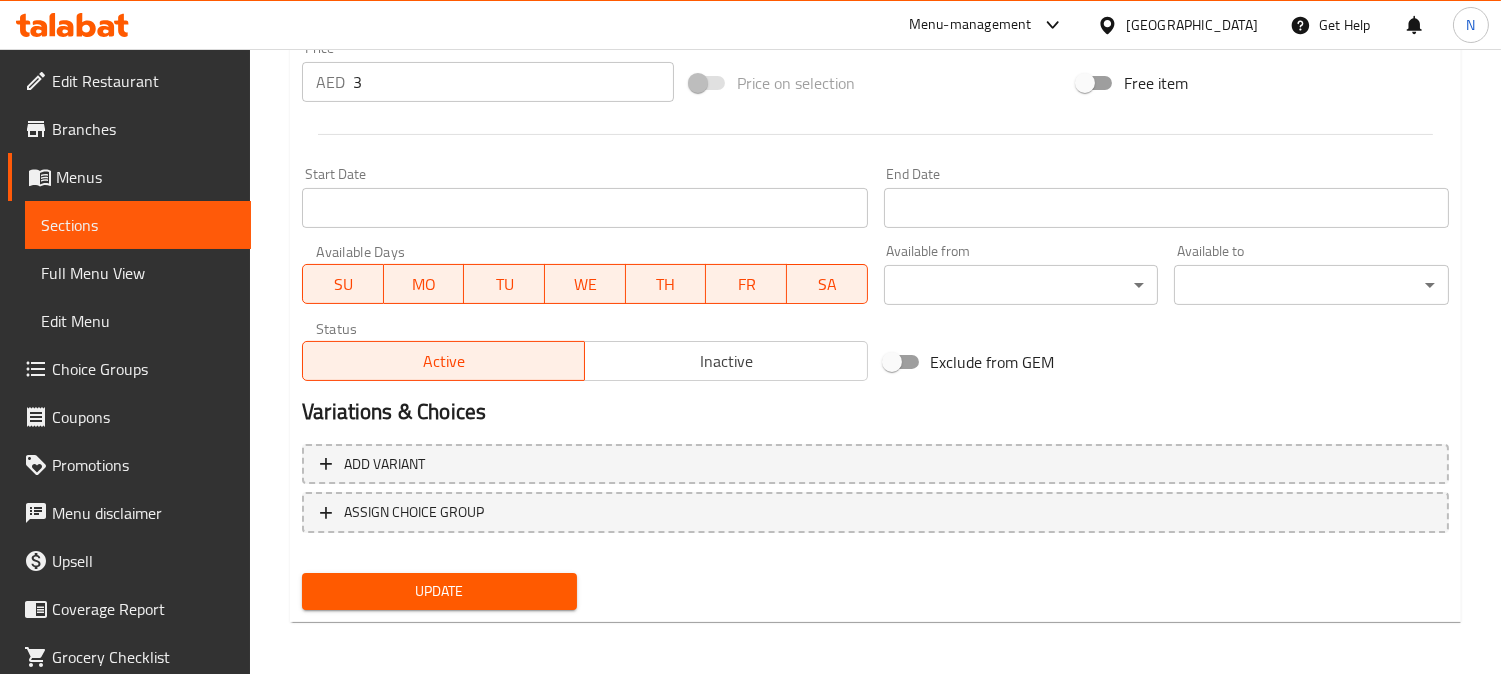 type on "Water Small" 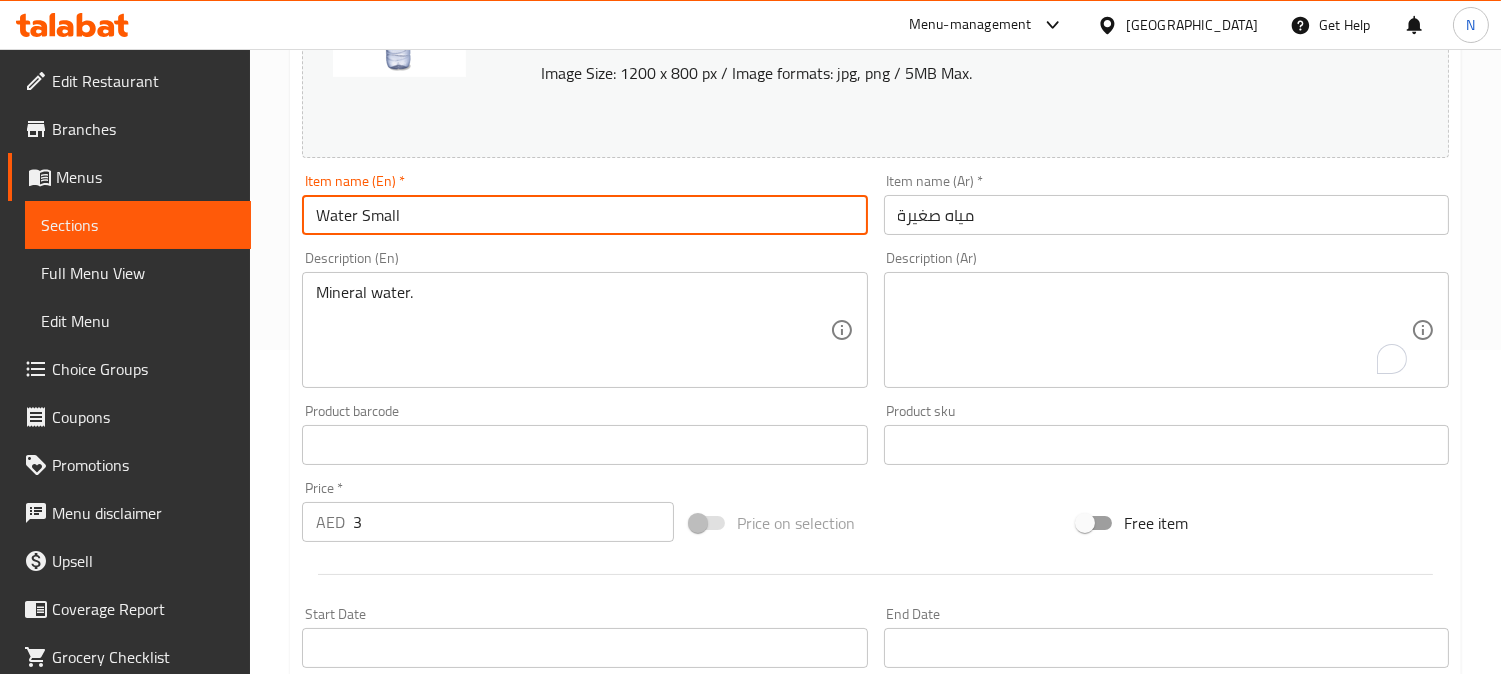 scroll, scrollTop: 320, scrollLeft: 0, axis: vertical 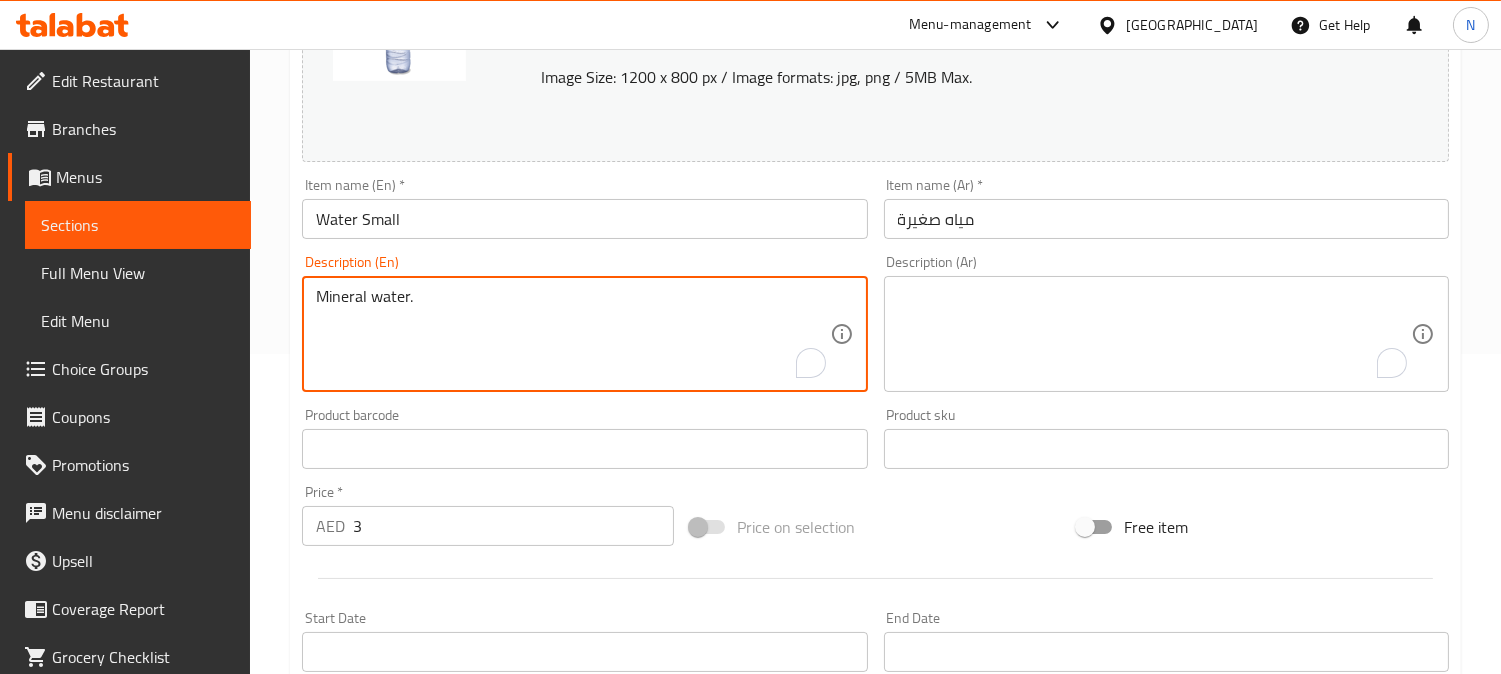click on "Mineral water." at bounding box center (572, 334) 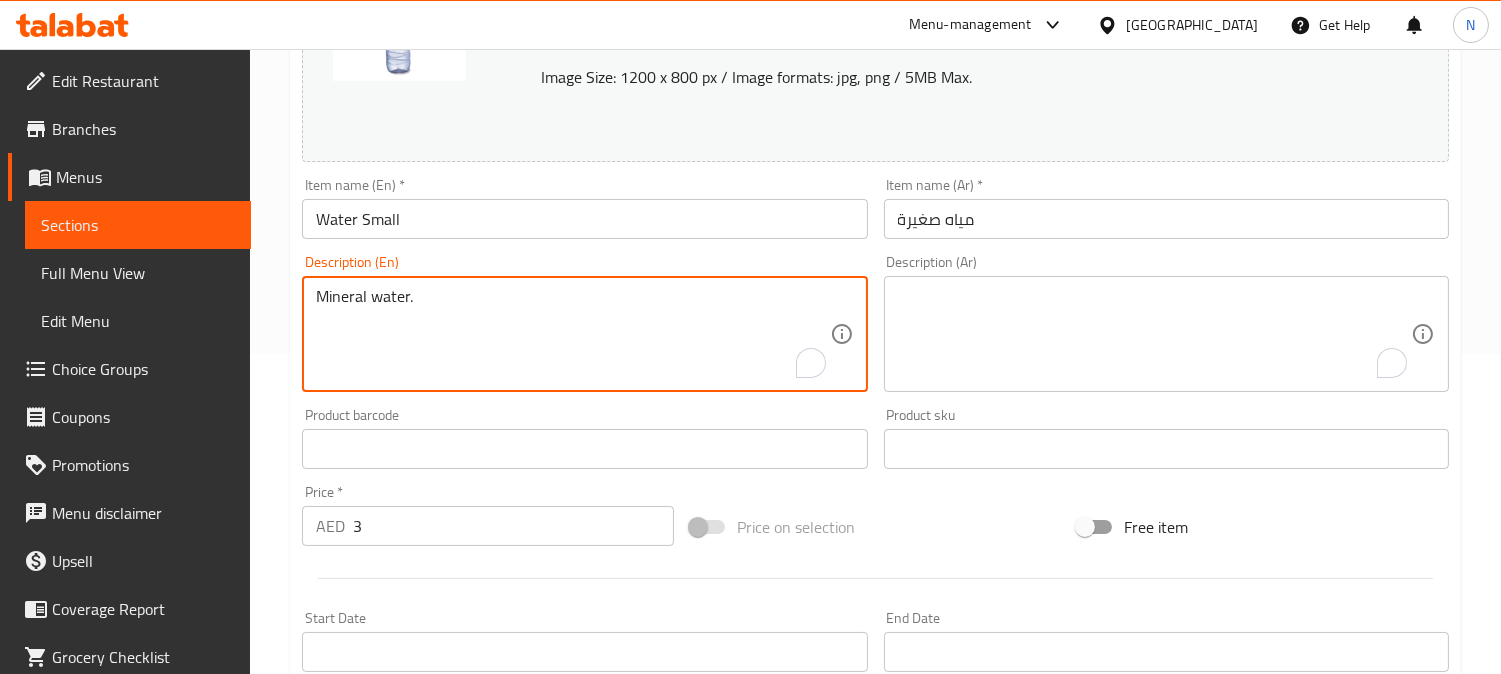 click at bounding box center (1154, 334) 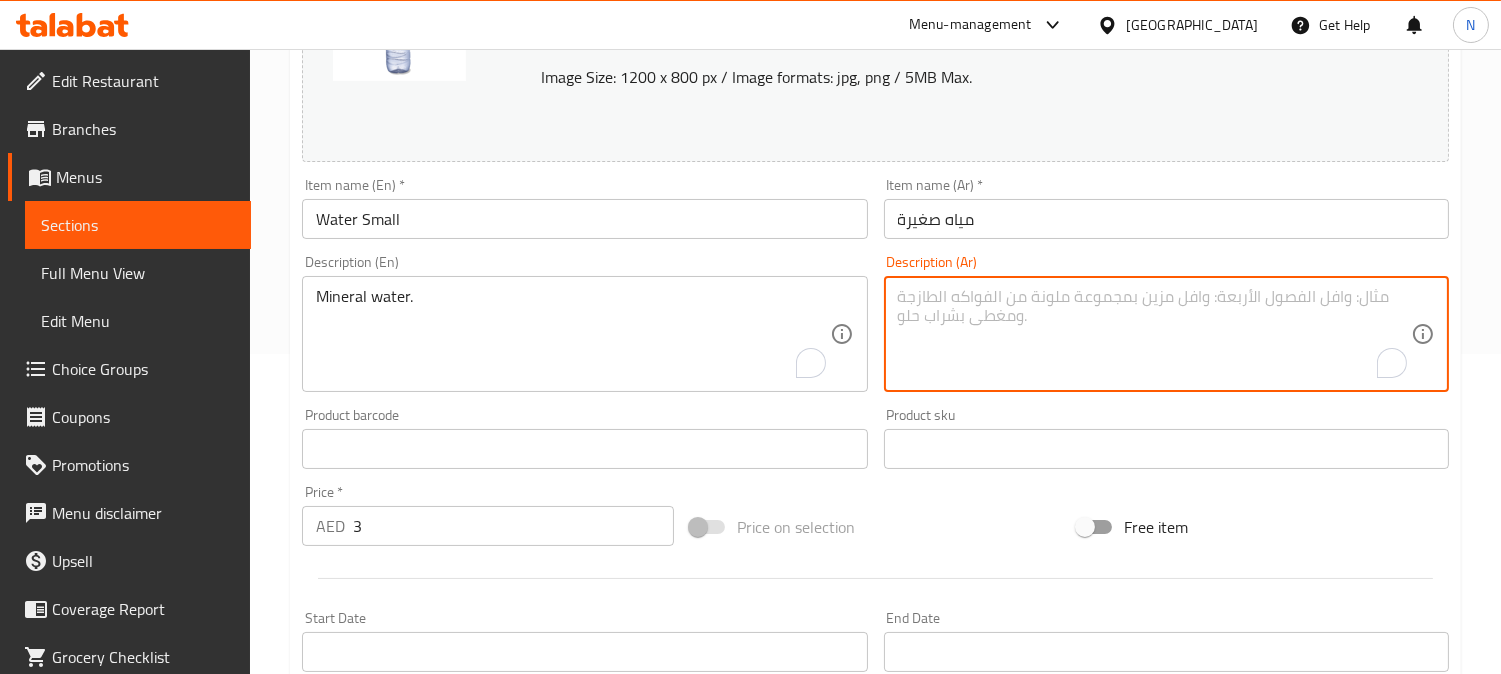paste on "مياه معدنية." 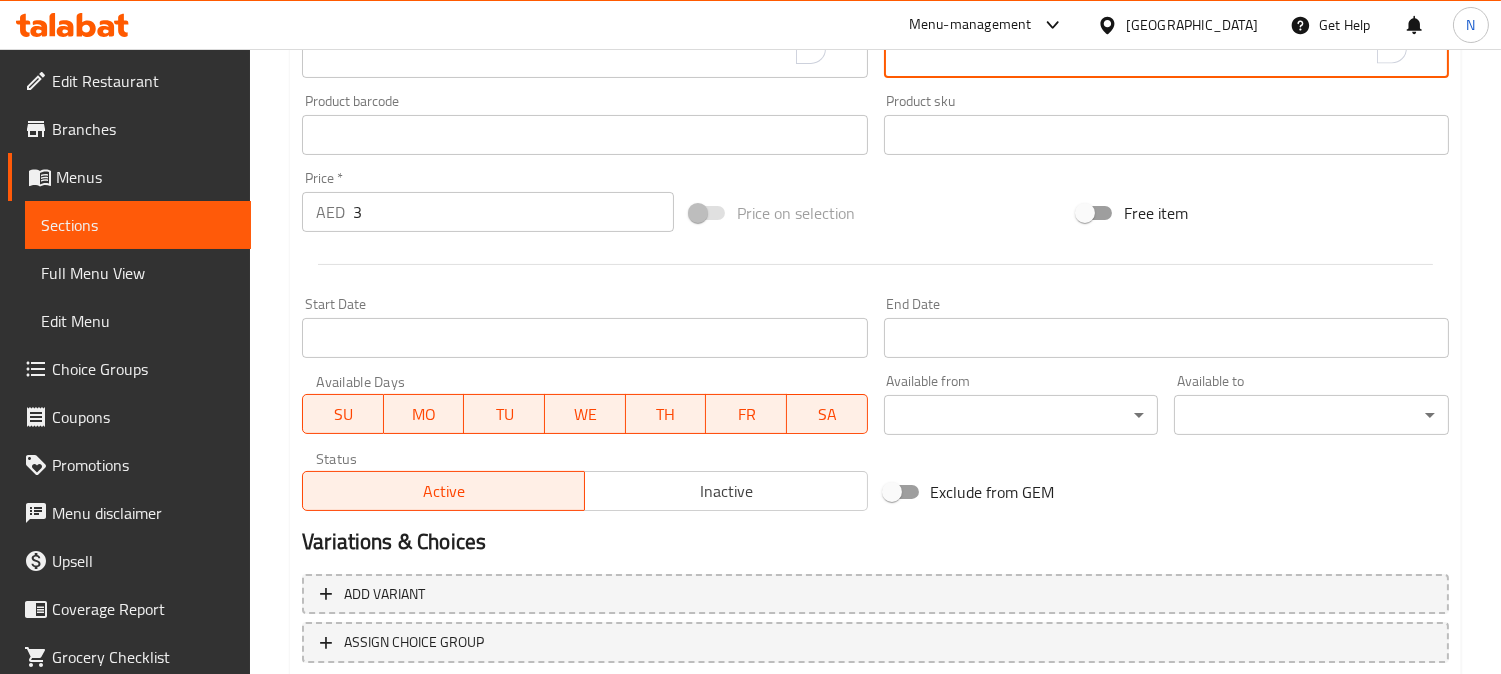 scroll, scrollTop: 764, scrollLeft: 0, axis: vertical 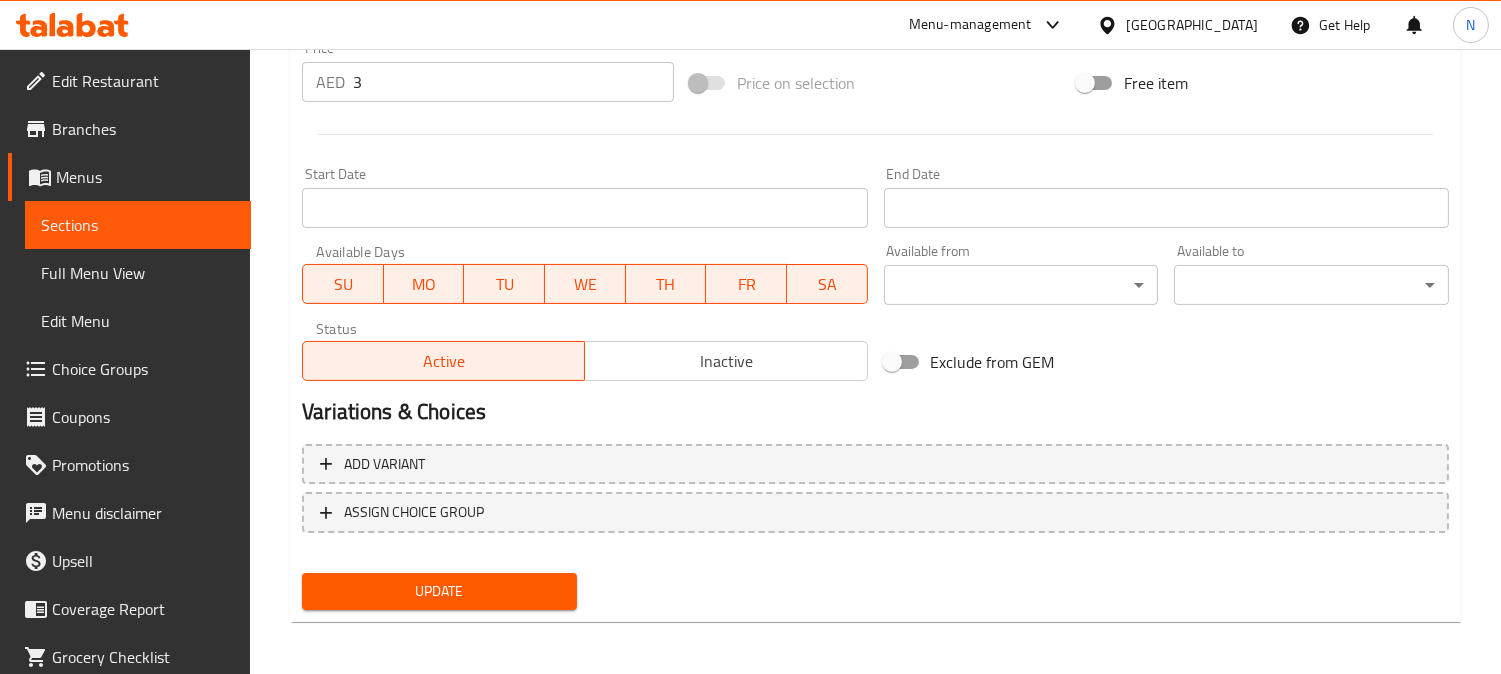 type on "مياه معدنية." 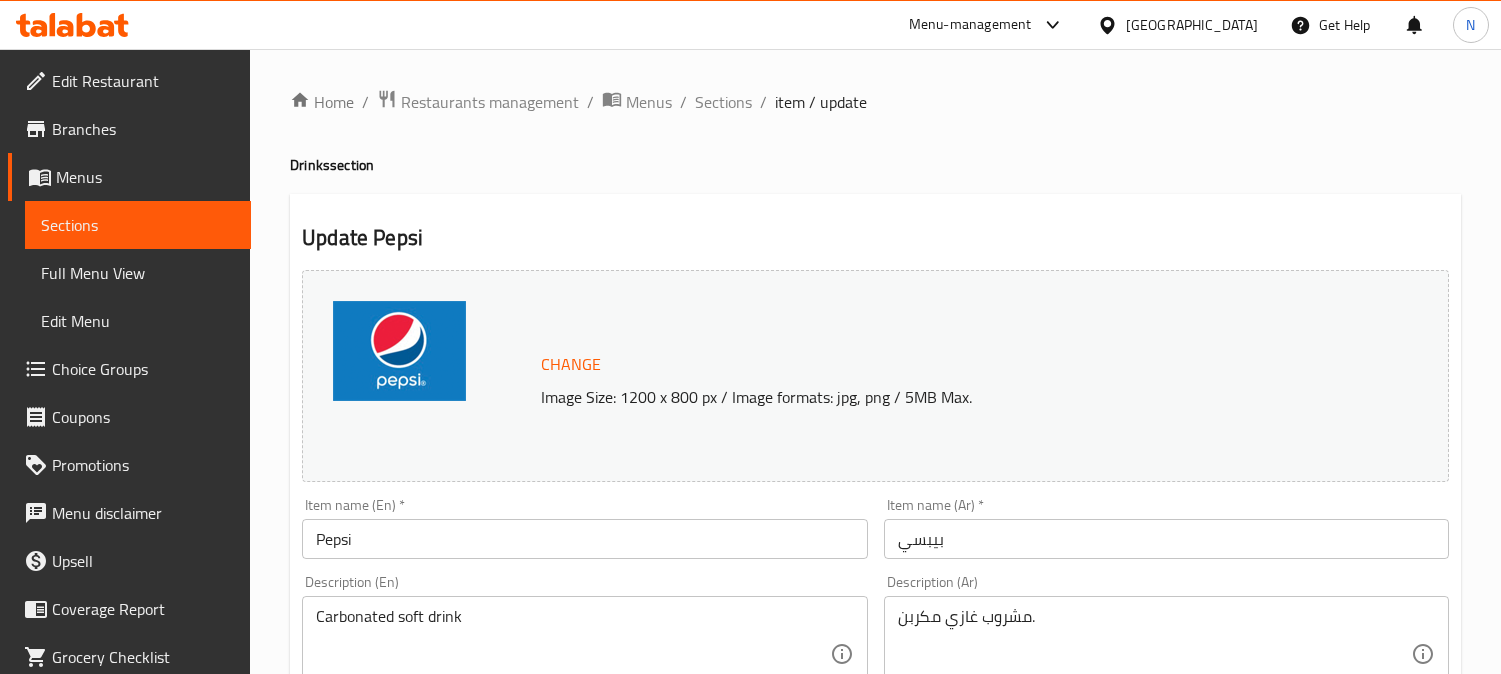 scroll, scrollTop: 0, scrollLeft: 0, axis: both 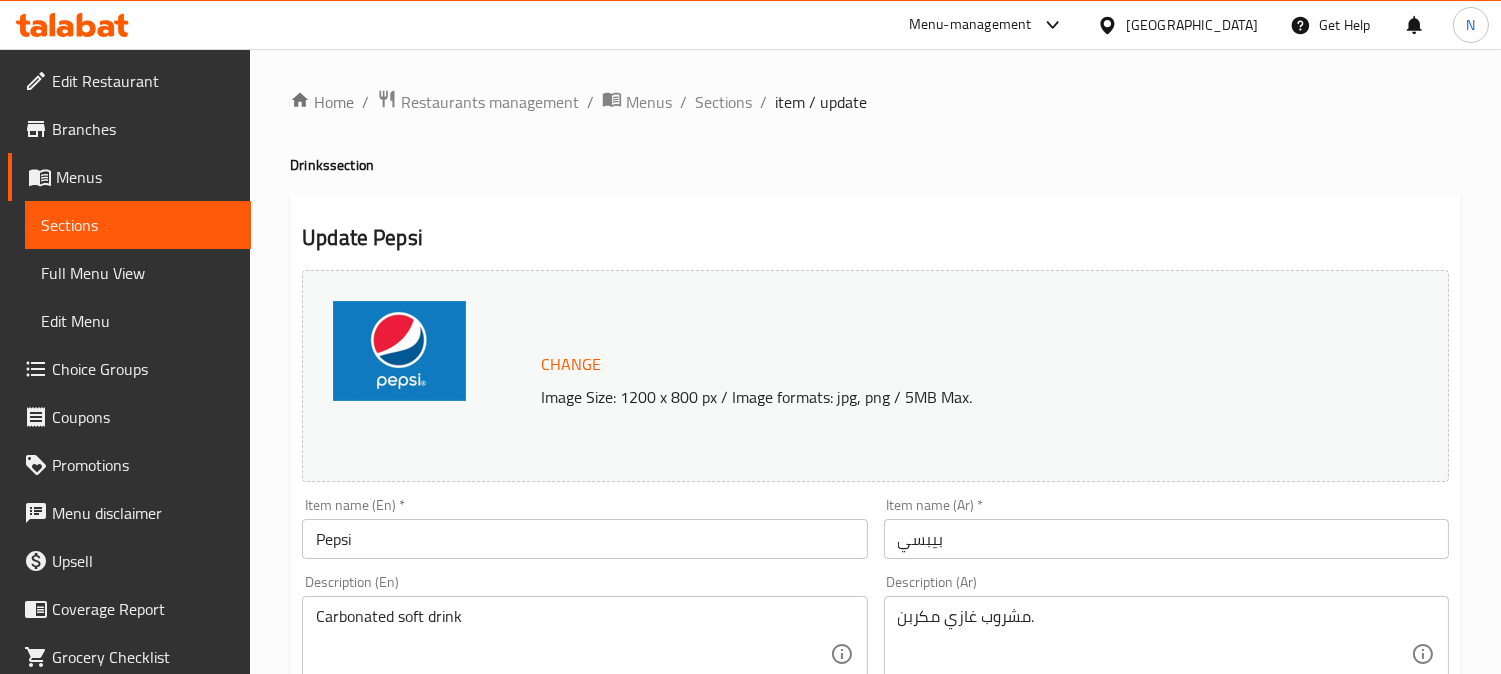 click on "Pepsi" at bounding box center (584, 539) 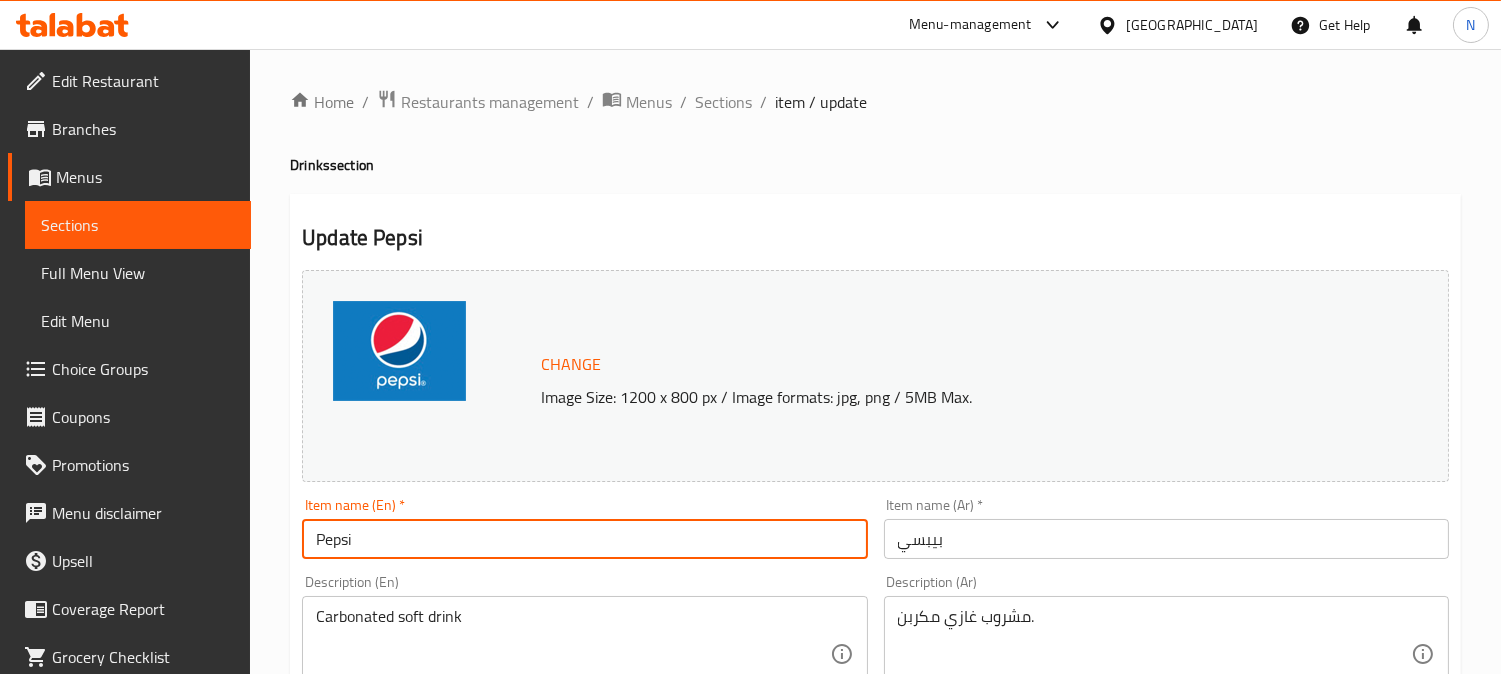 click on "Pepsi" at bounding box center [584, 539] 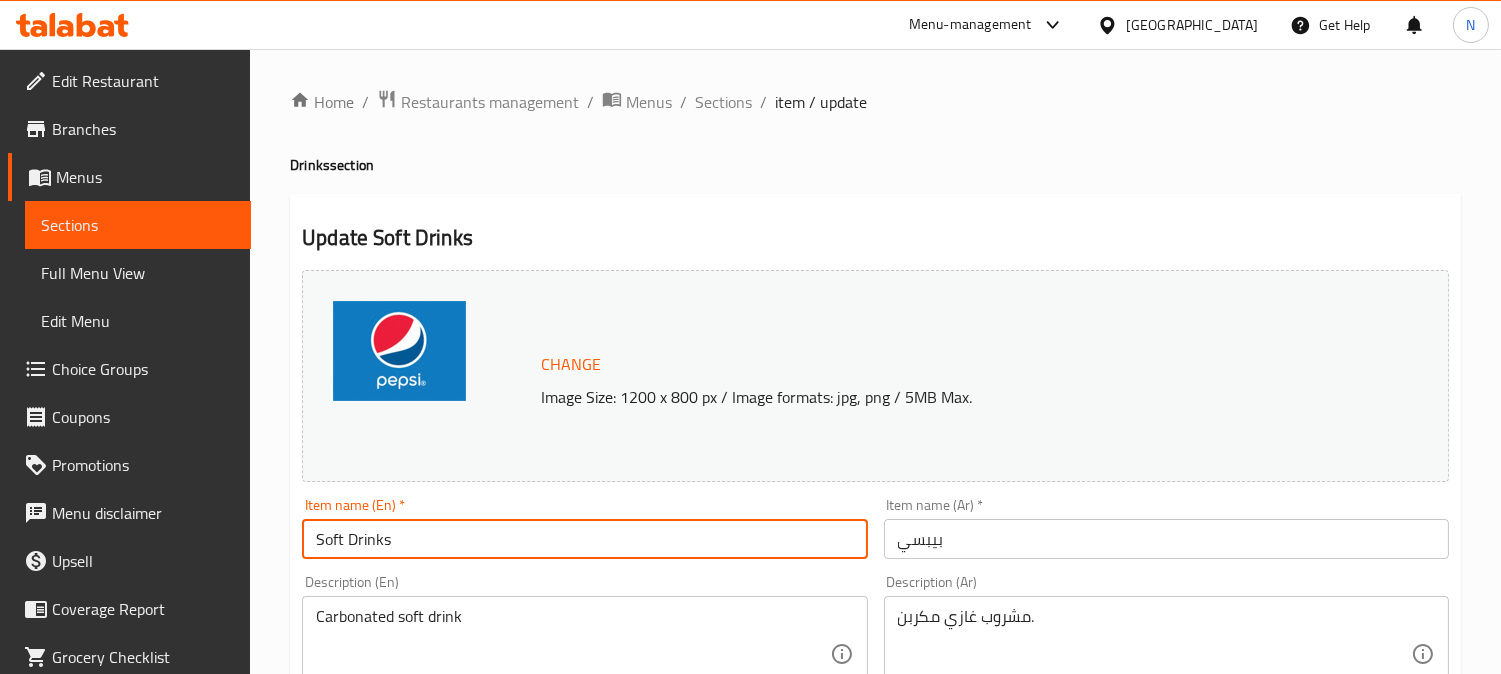 type on "Soft Drinks" 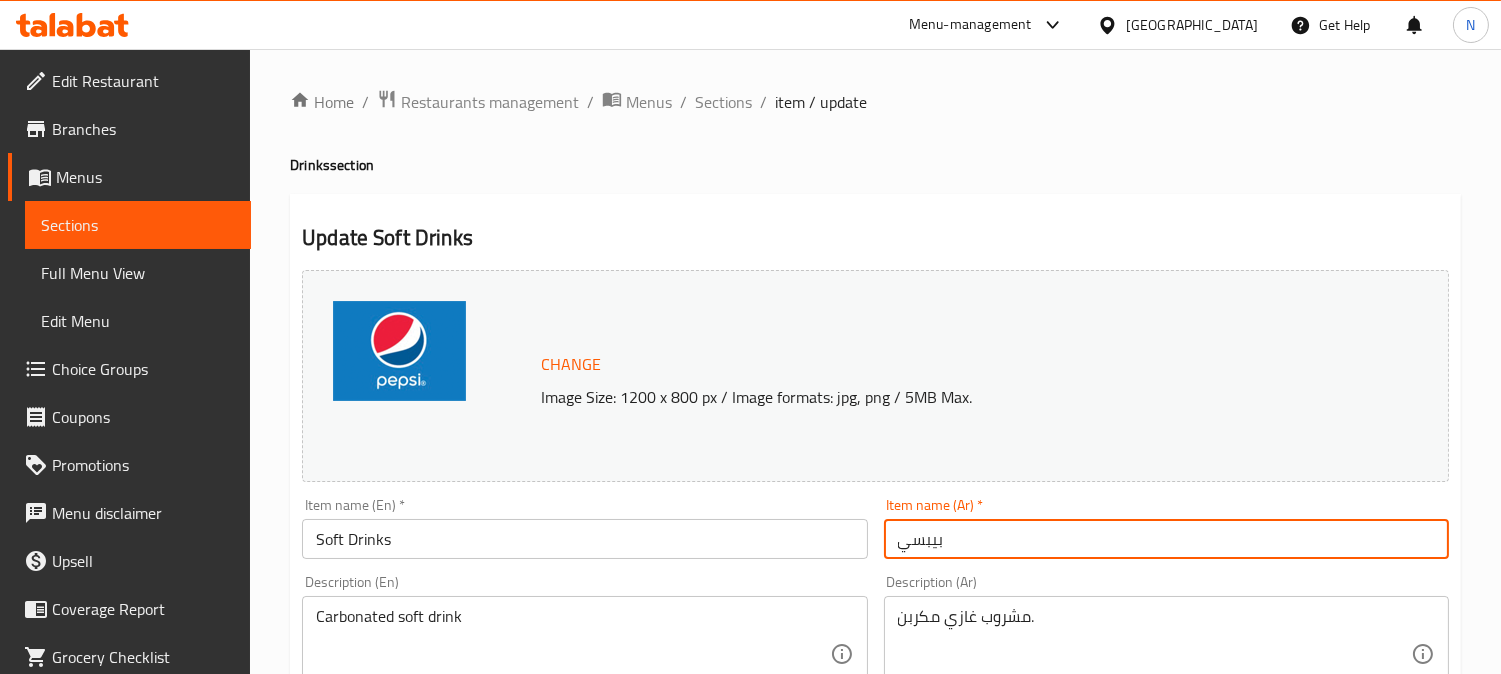 click on "بيبسي" at bounding box center (1166, 539) 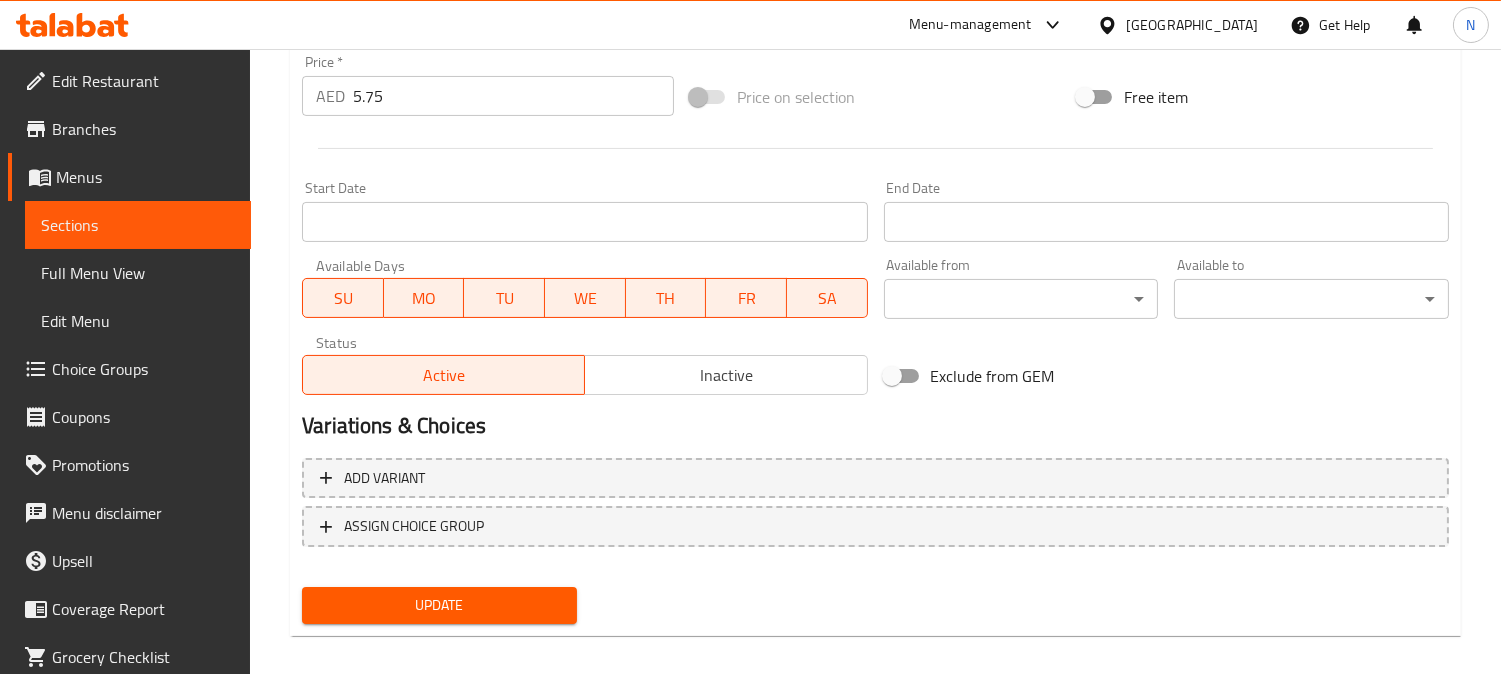 scroll, scrollTop: 764, scrollLeft: 0, axis: vertical 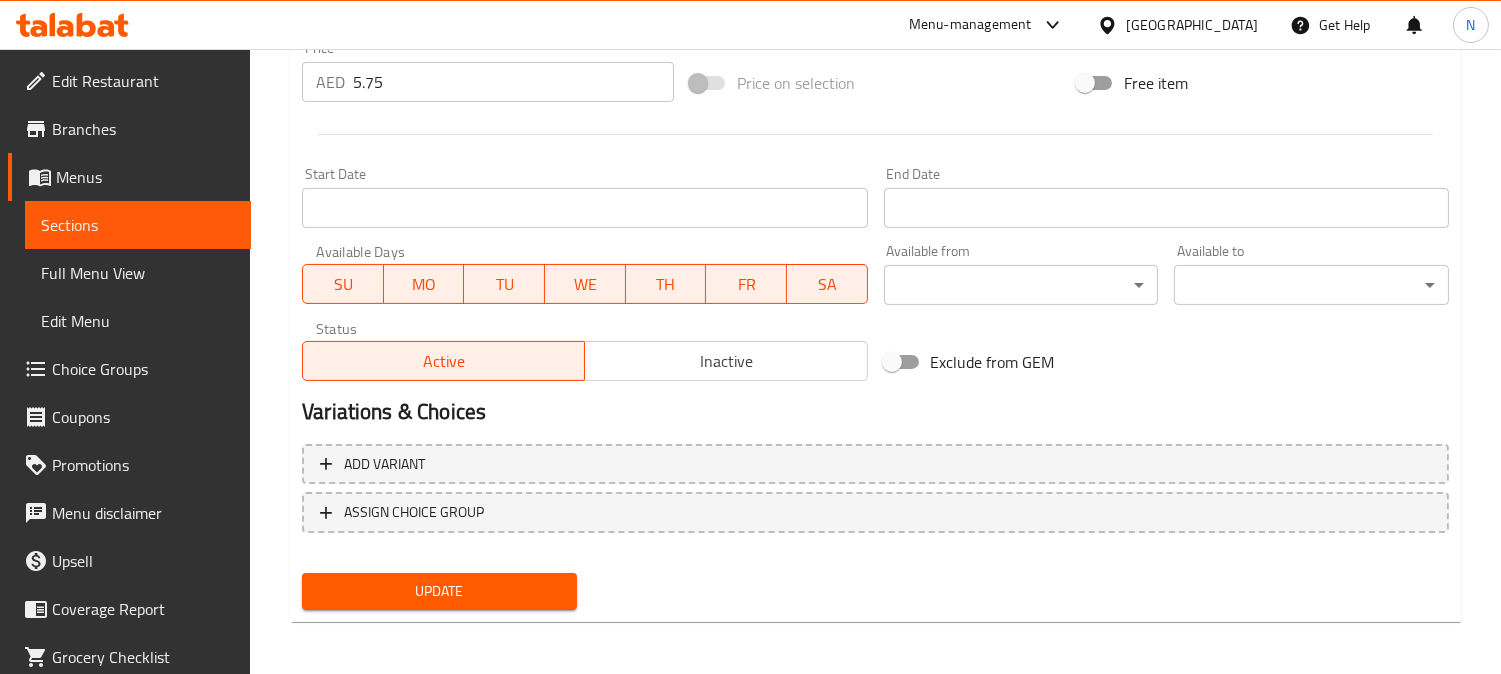 type on "المشروبات الغازية" 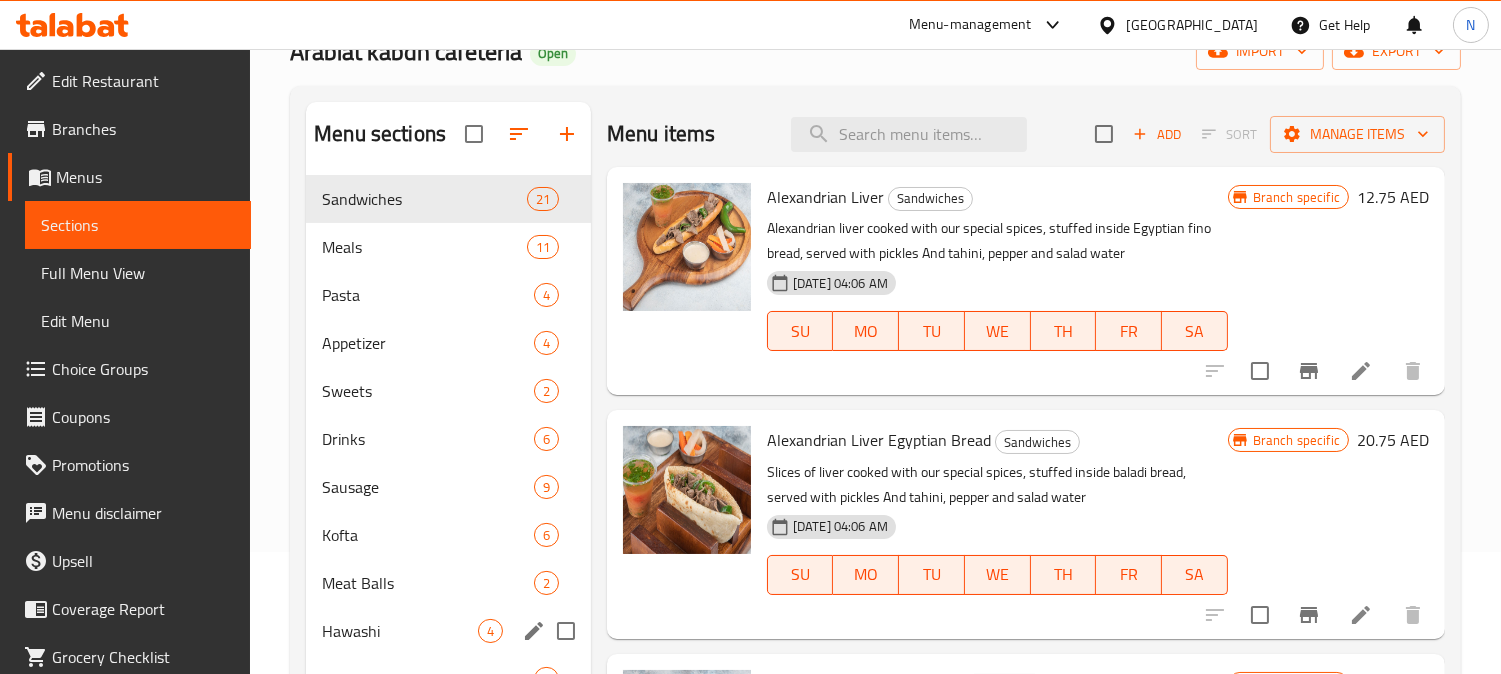 scroll, scrollTop: 280, scrollLeft: 0, axis: vertical 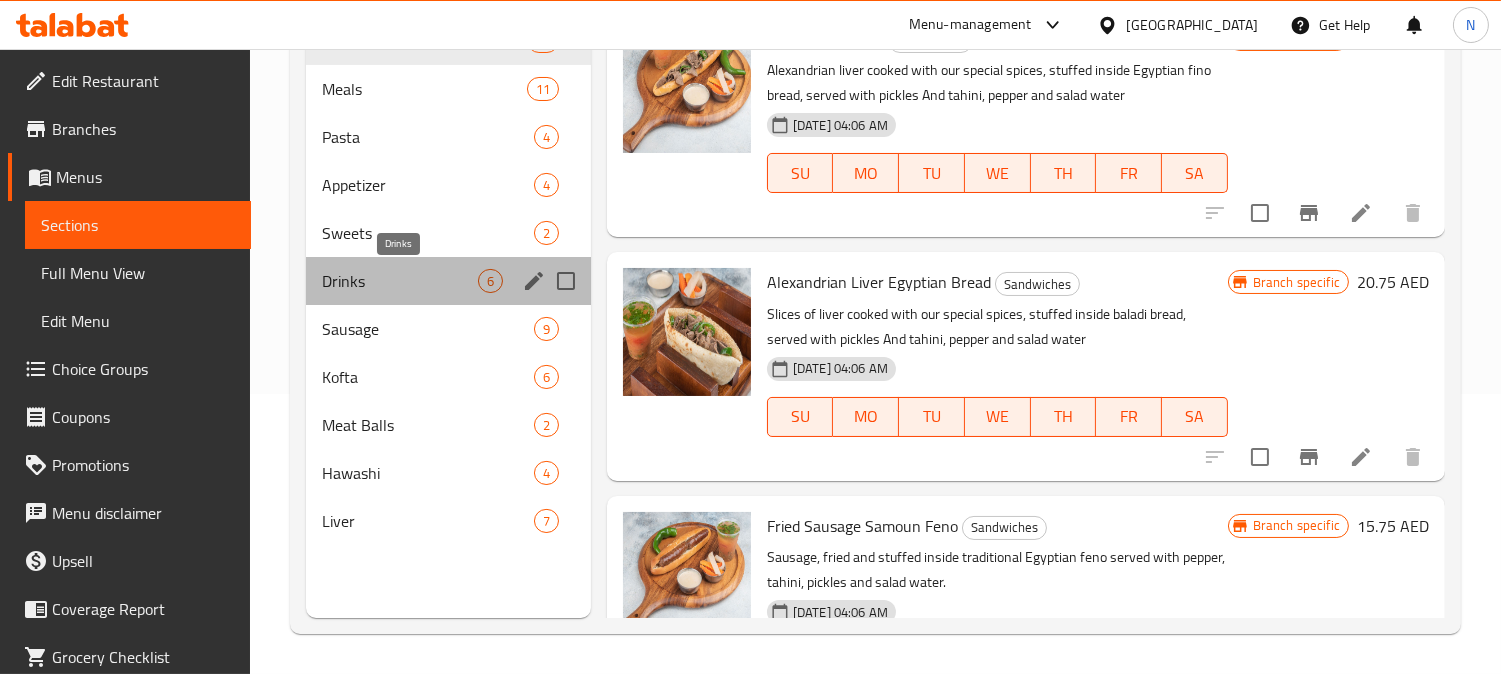 click on "Drinks" at bounding box center (400, 281) 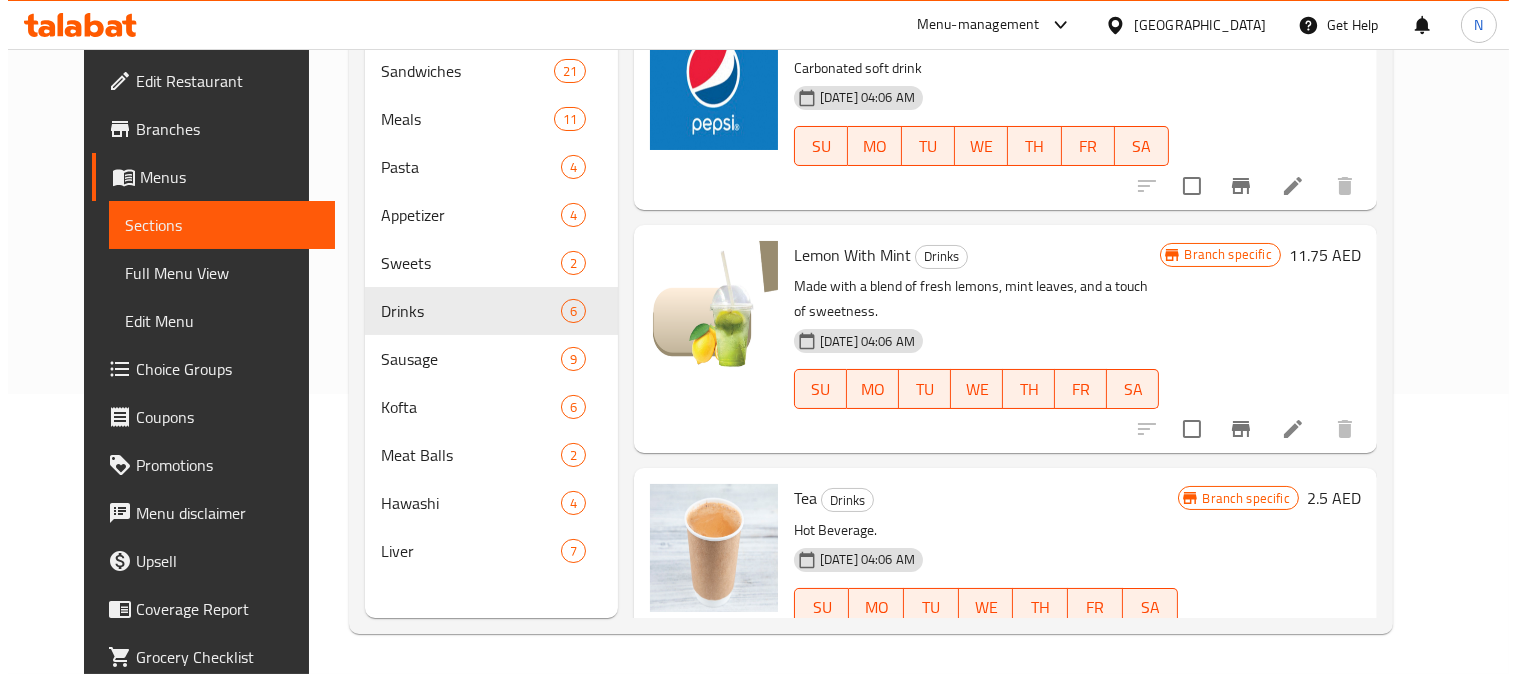 scroll, scrollTop: 222, scrollLeft: 0, axis: vertical 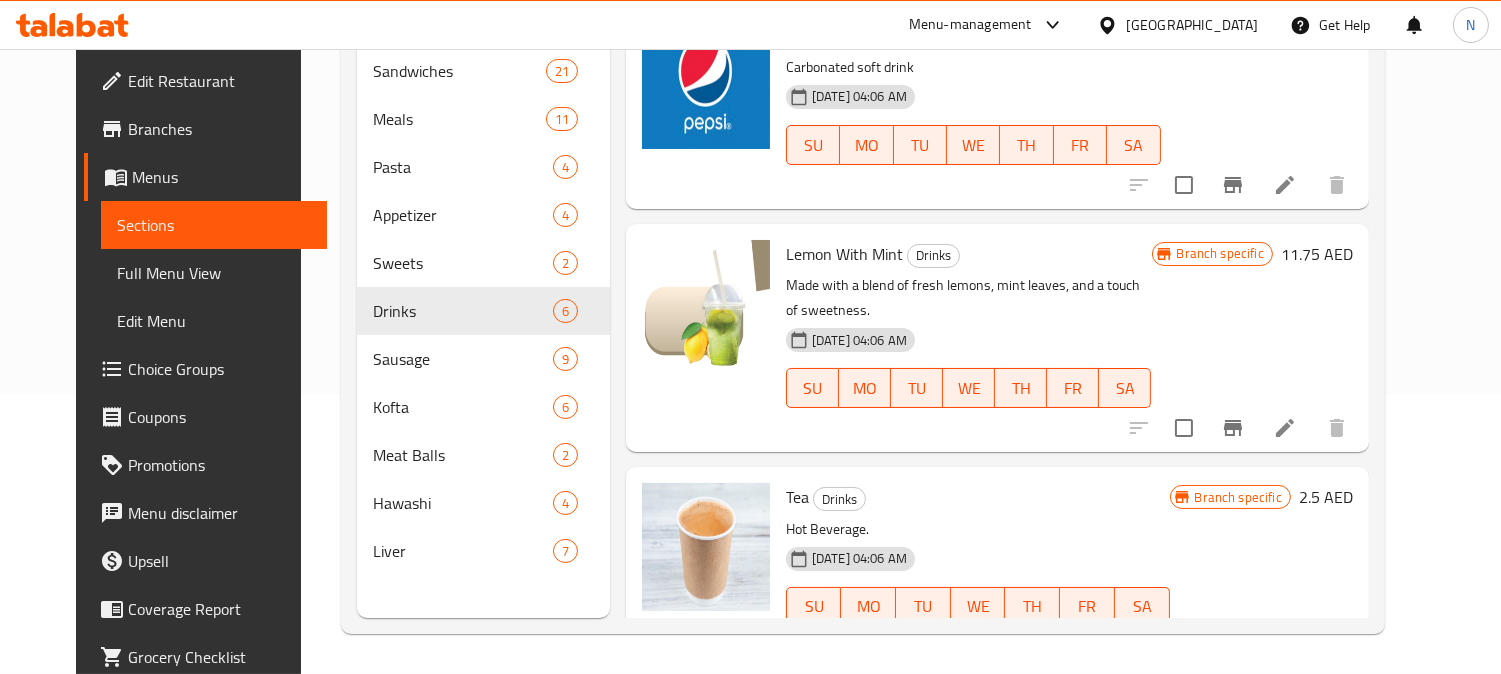 click on "Home / Restaurants management / Menus / Sections Arabiat kabdh cafeteria Open import export Menu sections Sandwiches 21 Meals 11 Pasta 4 Appetizer 4 Sweets 2 Drinks 6 Sausage 9 Kofta 6 Meat Balls 2 Hawashi 4 Liver 7 Menu items Add Sort Manage items Water Small    Drinks Mineral water. 31-08-2024 04:06 AM SU MO TU WE TH FR SA Branch specific 3   AED Soft Drinks   Drinks Carbonated soft drink 31-08-2024 04:06 AM SU MO TU WE TH FR SA Branch specific 5.75   AED Lemon With Mint   Drinks Made with a blend of fresh lemons, mint leaves, and a touch of sweetness. 31-08-2024 04:06 AM SU MO TU WE TH FR SA Branch specific 11.75   AED Tea   Drinks Hot Beverage. 31-08-2024 04:06 AM SU MO TU WE TH FR SA Branch specific 2.5   AED Coffee   Drinks Freshly brewed coffee. 31-08-2024 04:06 AM SU MO TU WE TH FR SA Branch specific 7.5   AED Coffee With Milk   Drinks The perfect balance of robust coffee and creamy milk creates a smooth and invigorating beverage 31-08-2024 04:06 AM SU MO TU WE TH FR SA Branch specific 8.75   AED" at bounding box center (863, 221) 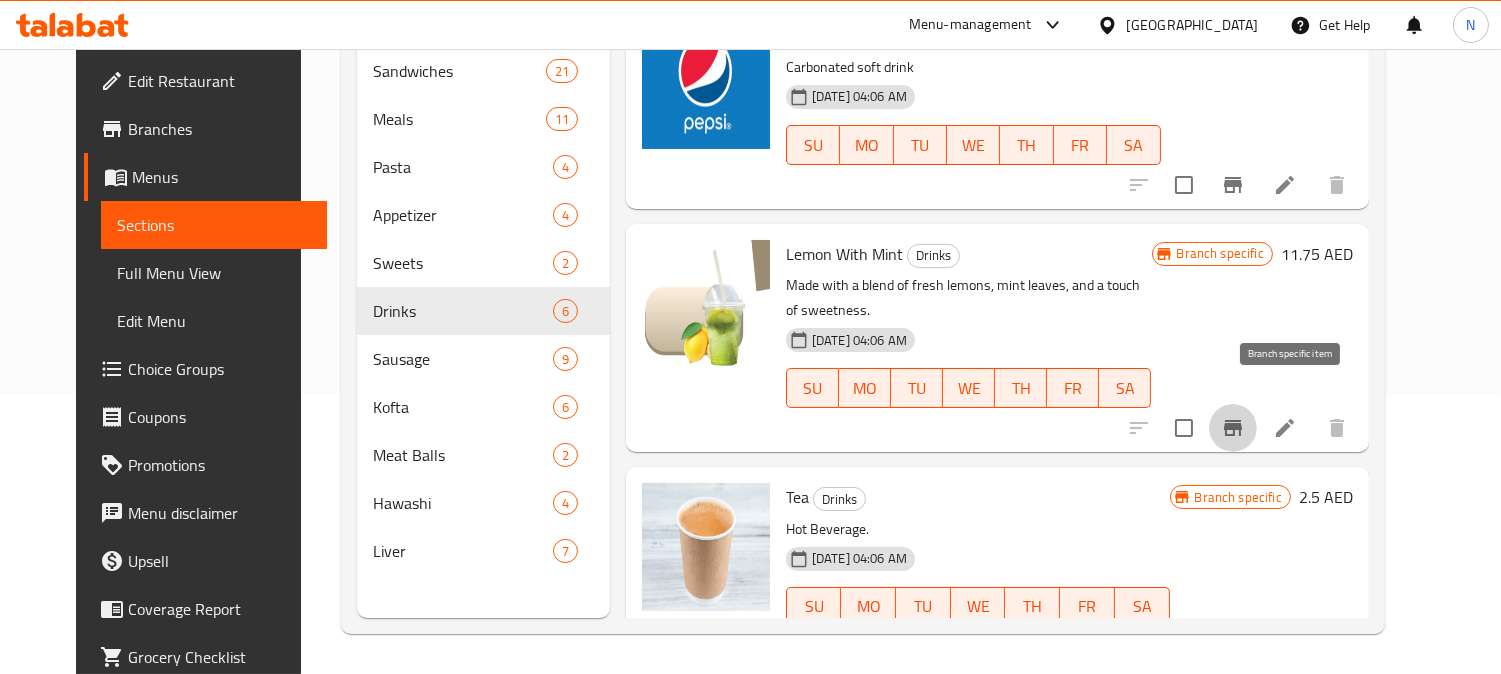 click 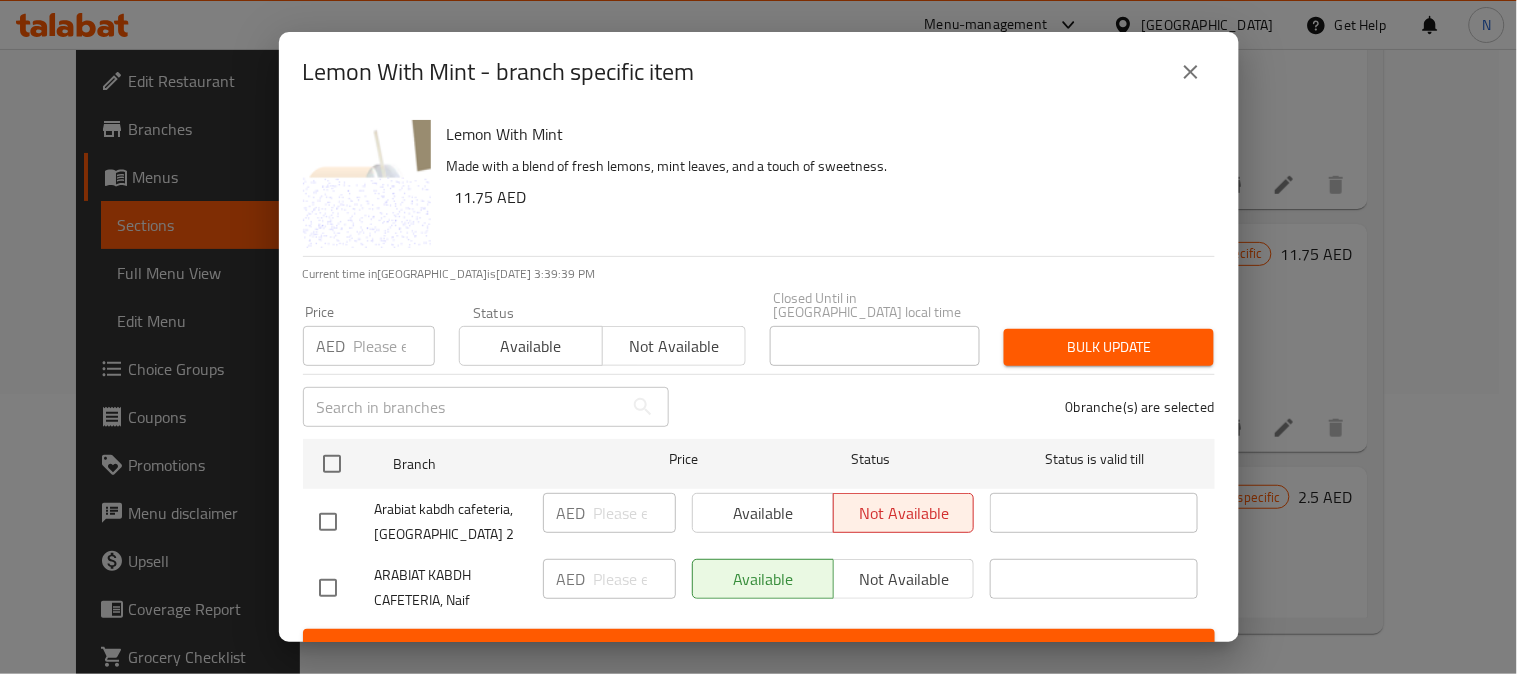 click at bounding box center (328, 522) 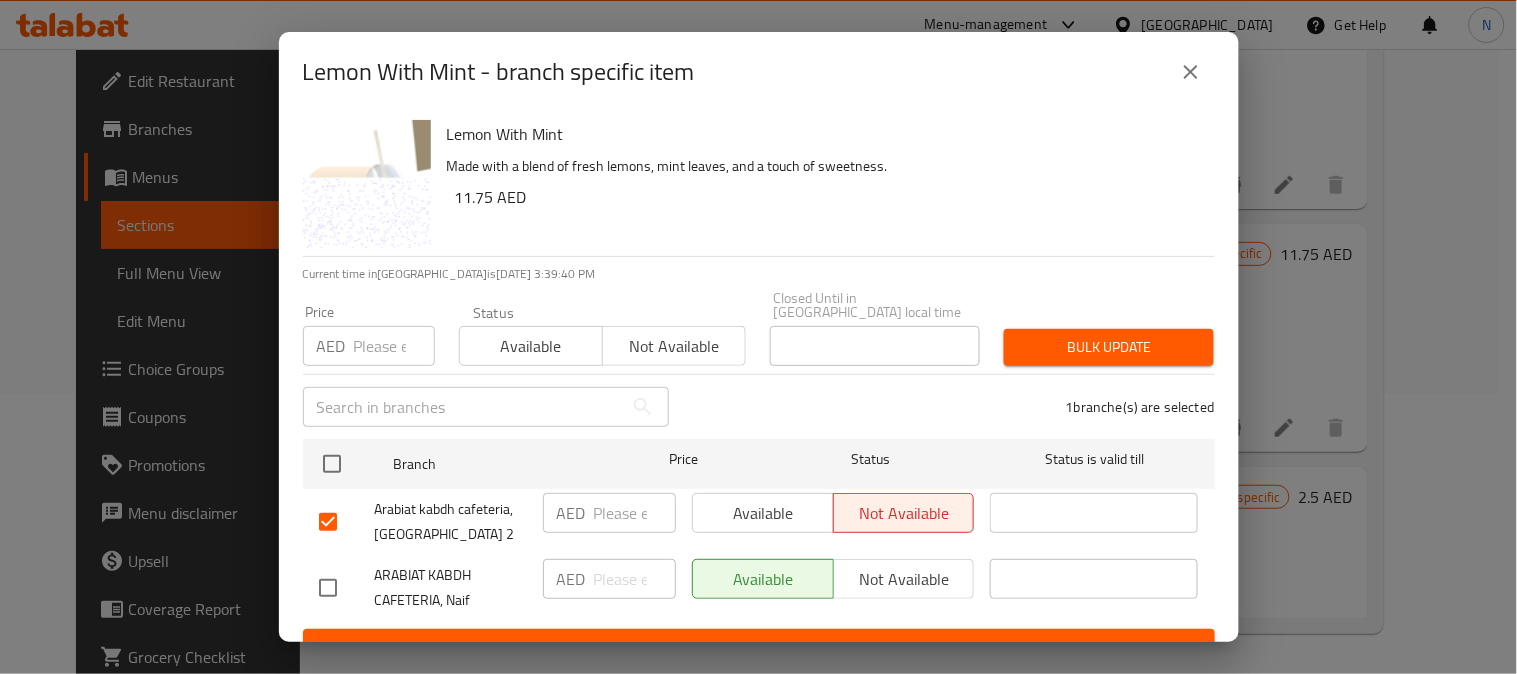 click at bounding box center (635, 513) 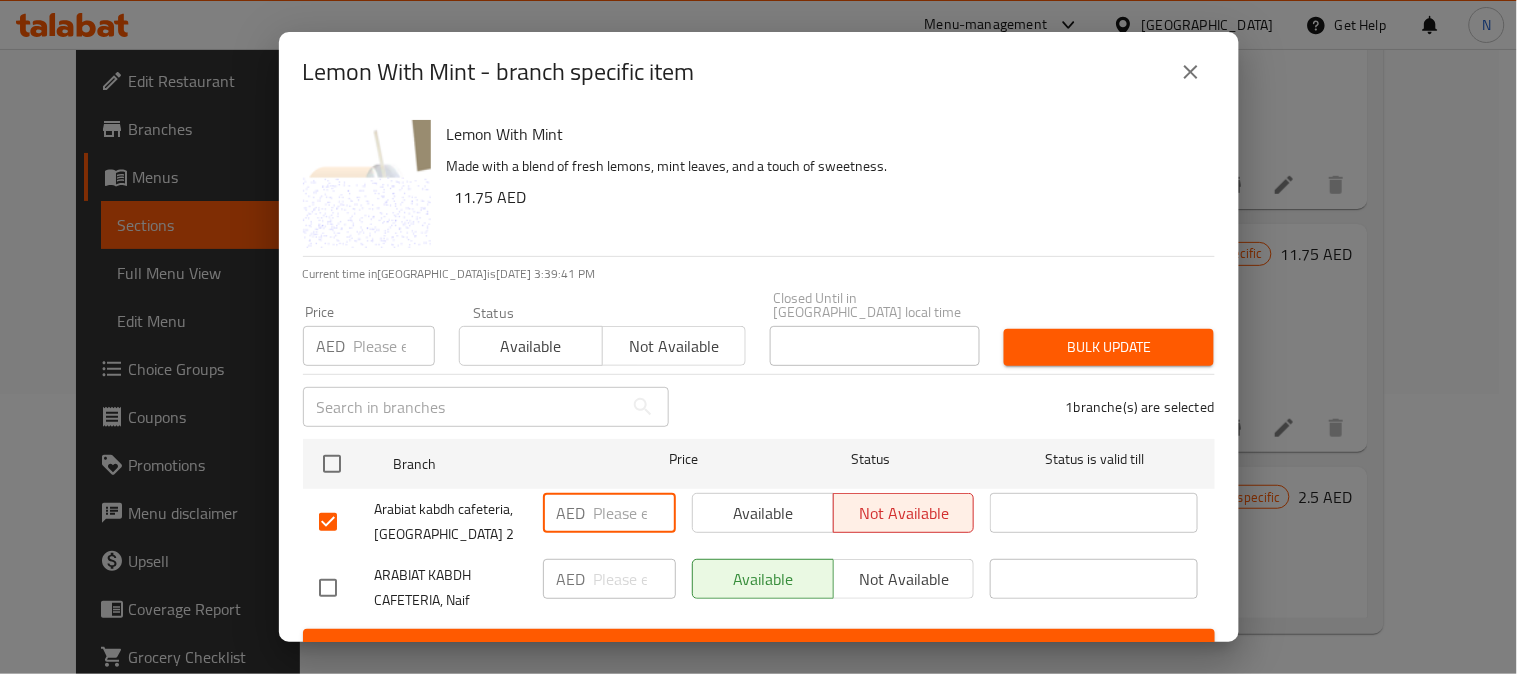 paste on "10" 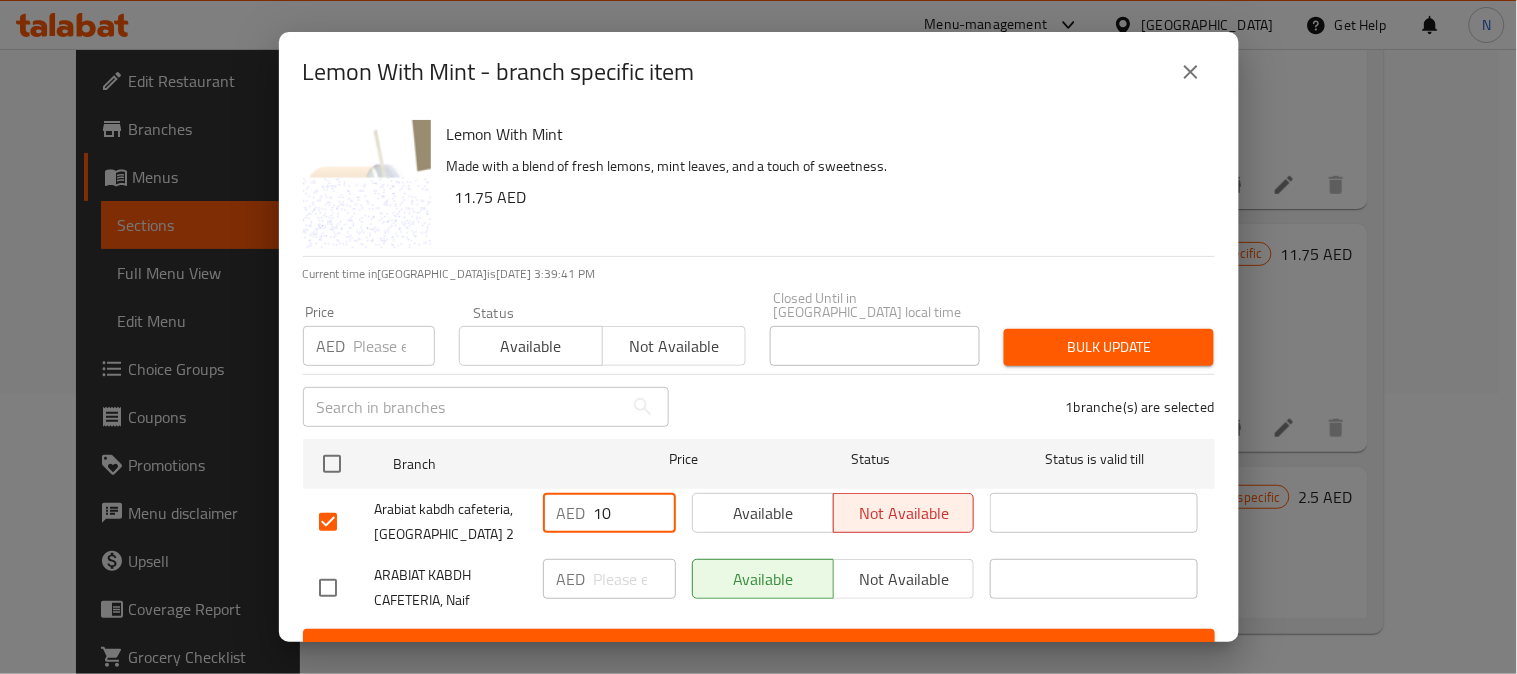 type on "10" 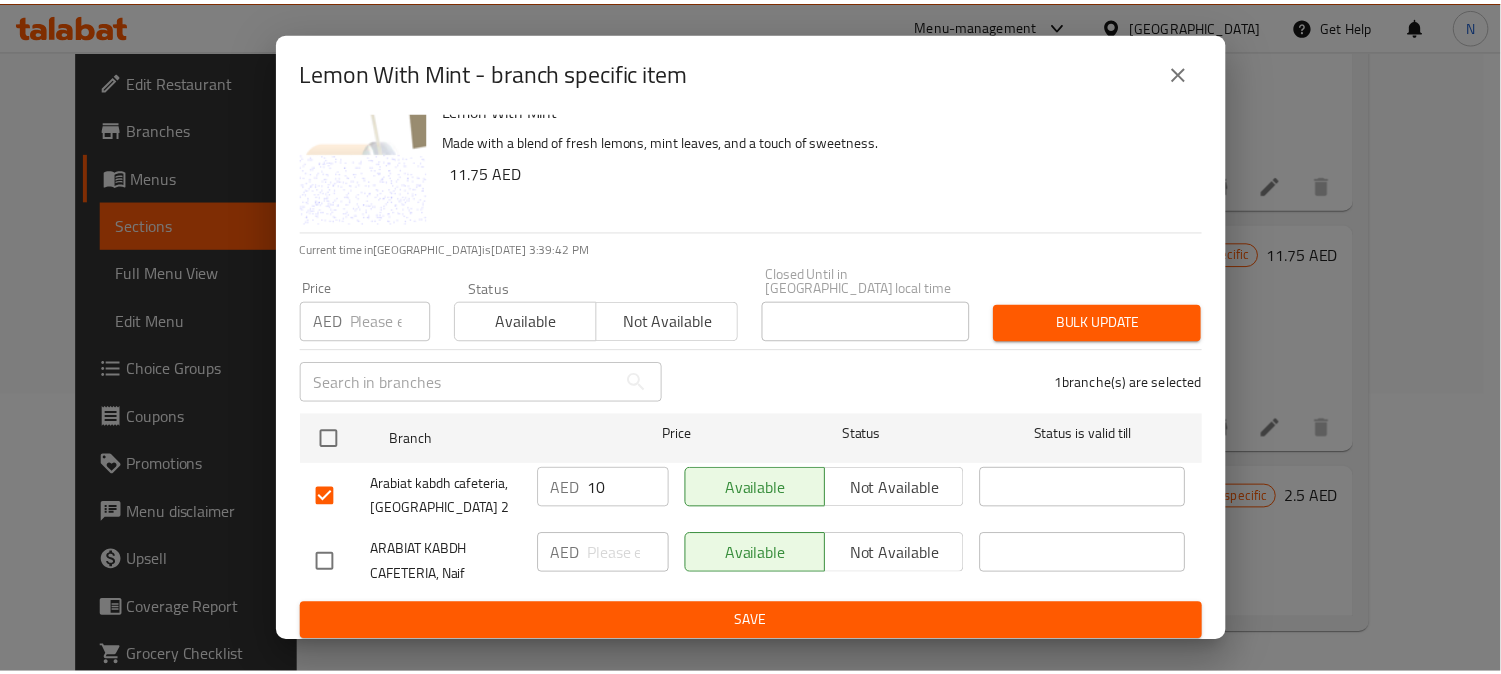 scroll, scrollTop: 31, scrollLeft: 0, axis: vertical 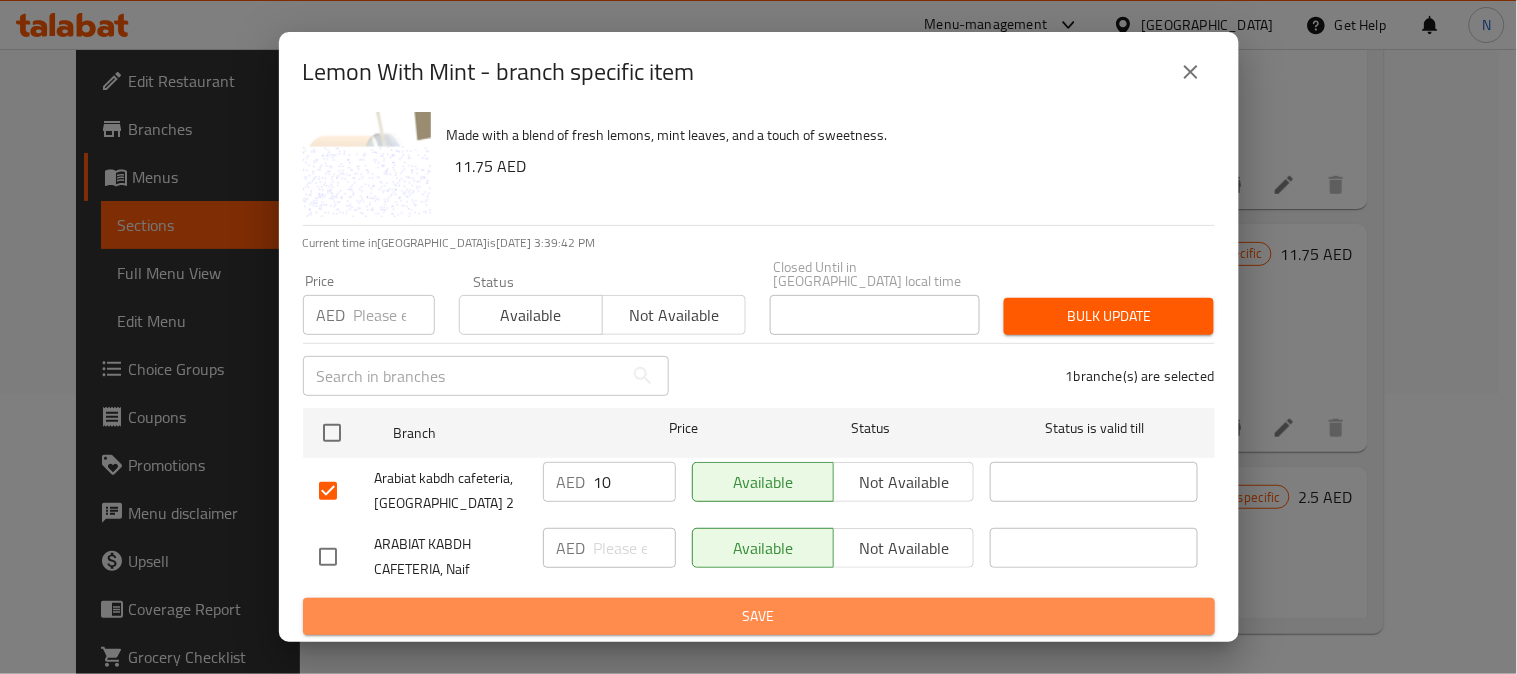 click on "Save" at bounding box center [759, 616] 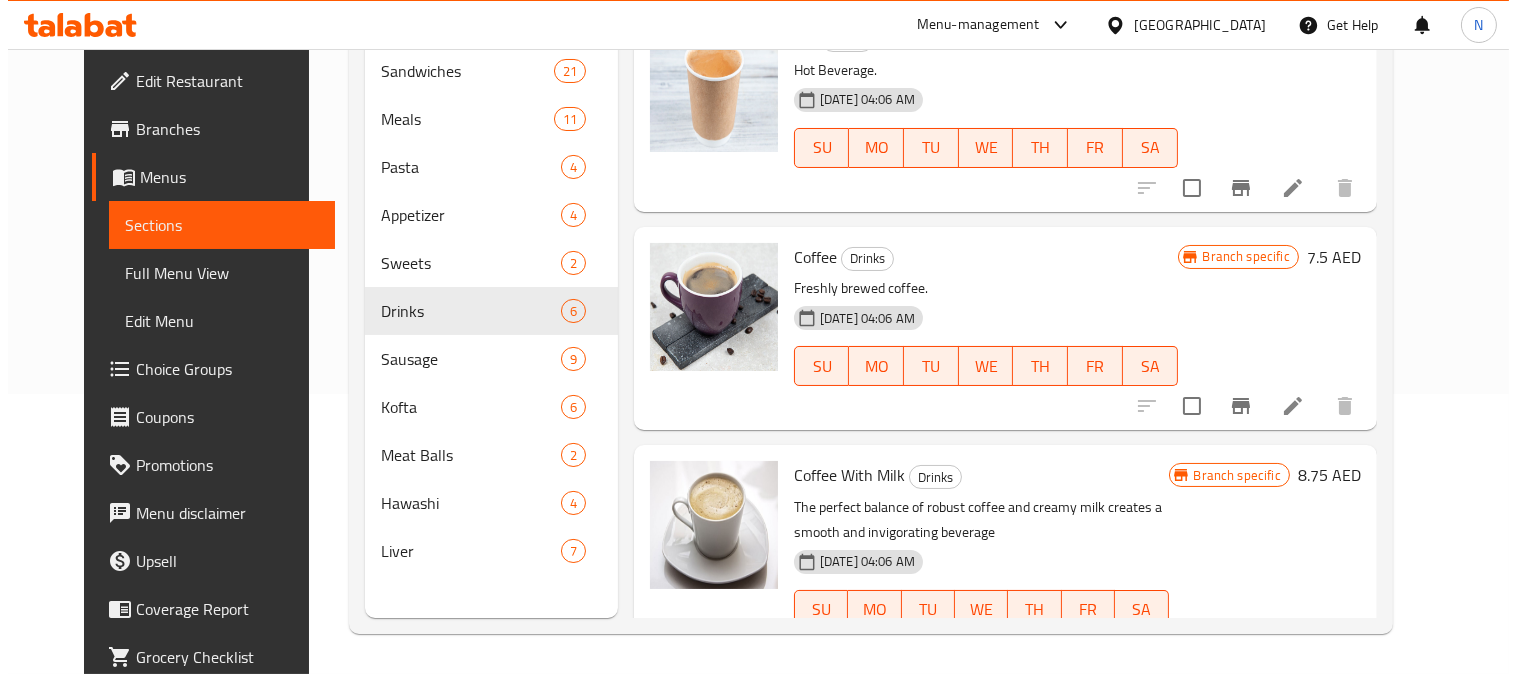 scroll, scrollTop: 710, scrollLeft: 0, axis: vertical 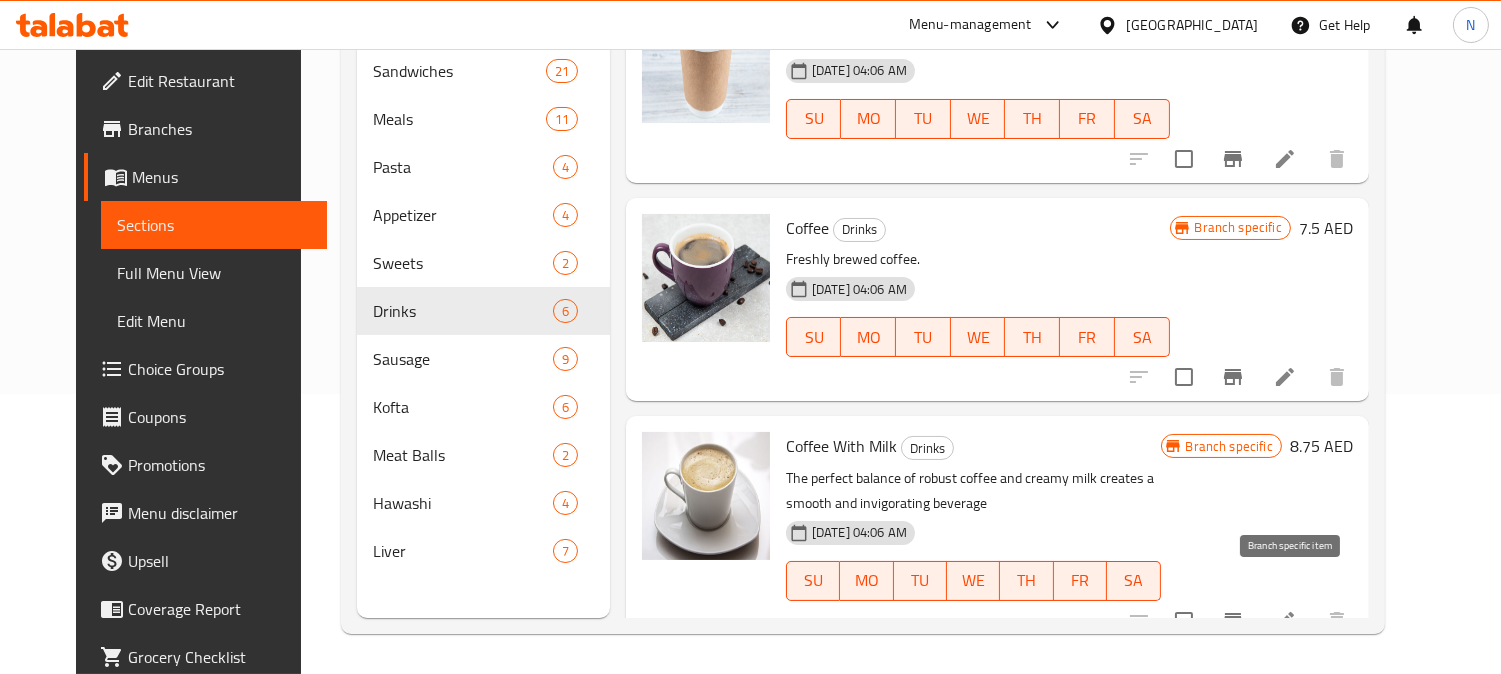 click at bounding box center [1233, 621] 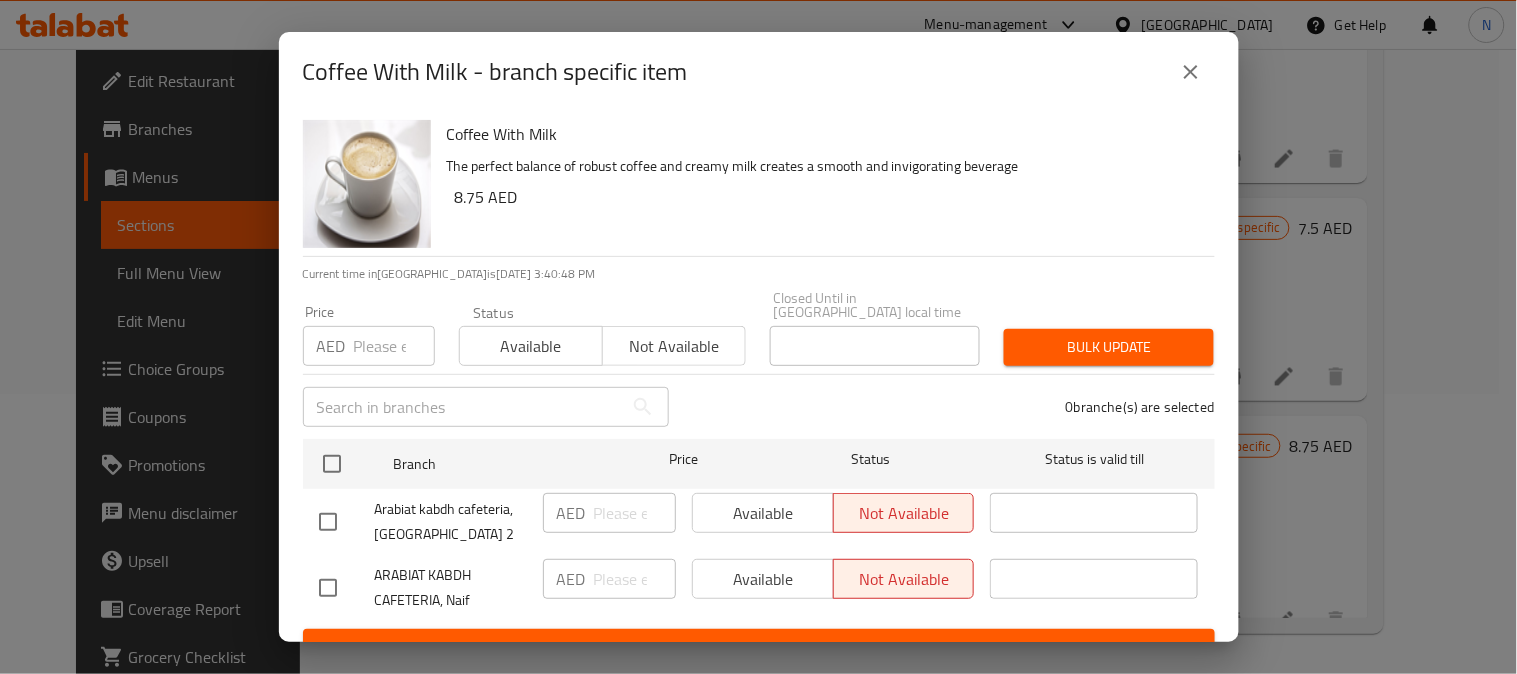 click at bounding box center (328, 522) 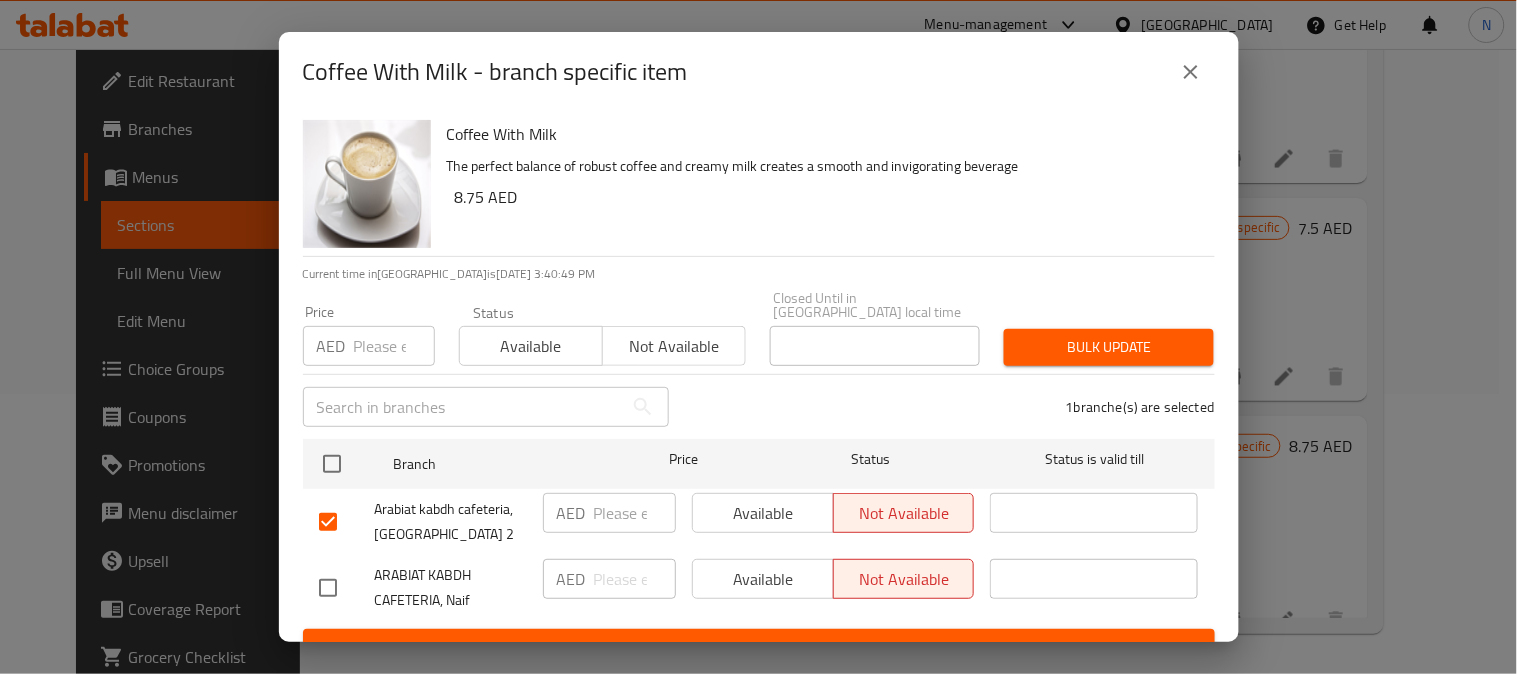 click on "Available" at bounding box center [763, 513] 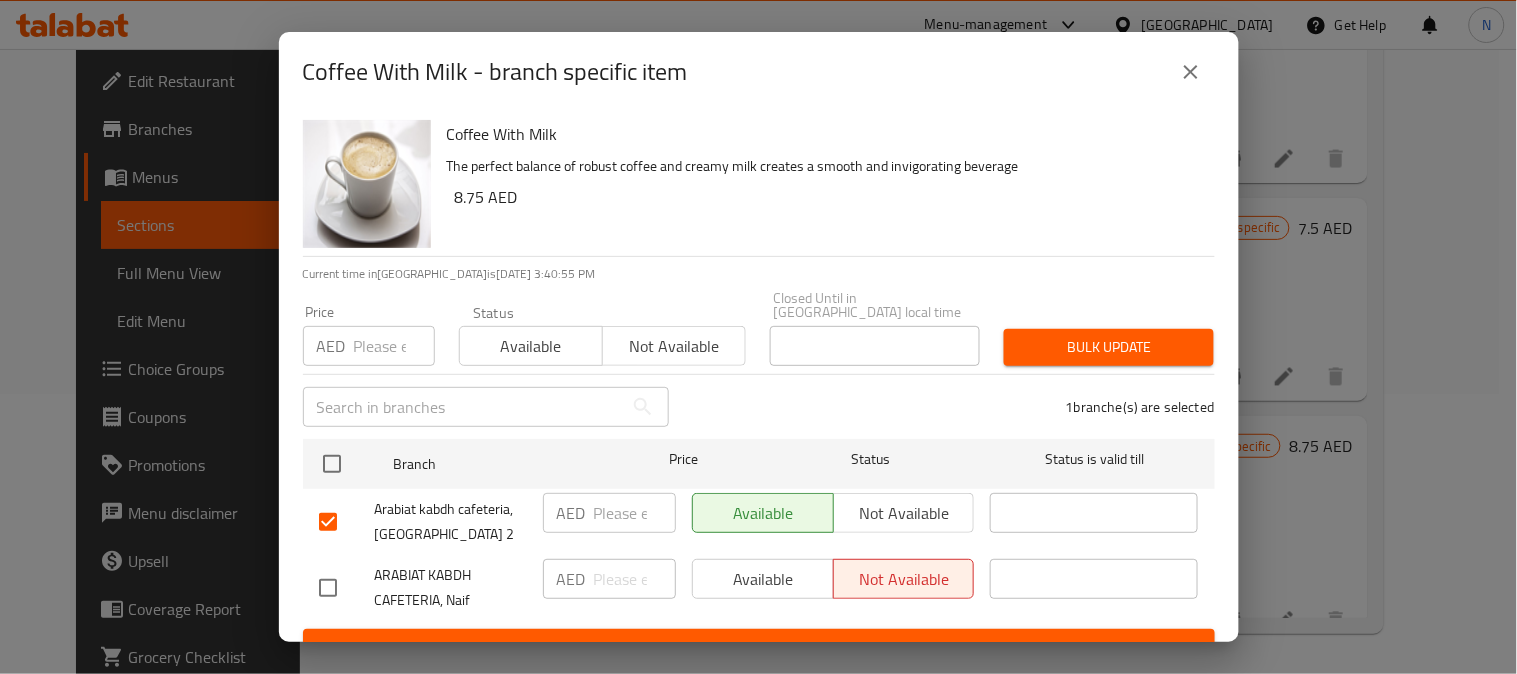 click on "Coffee With Milk The perfect balance of robust coffee and creamy milk creates a smooth and invigorating beverage 8.75   AED Current time in  United Arab Emirates  is  11 Jul 2025   3:40:55 PM Price AED Price Status Available Not available Closed Until in United Arab Emirates local time Closed Until in United Arab Emirates local time Bulk update ​ 1  branche(s) are selected Branch Price Status Status is valid till Arabiat kabdh cafeteria, International City 2 AED ​ Available Not available ​ ARABIAT KABDH CAFETERIA, Naif AED ​ Available Not available ​ Save" at bounding box center (759, 377) 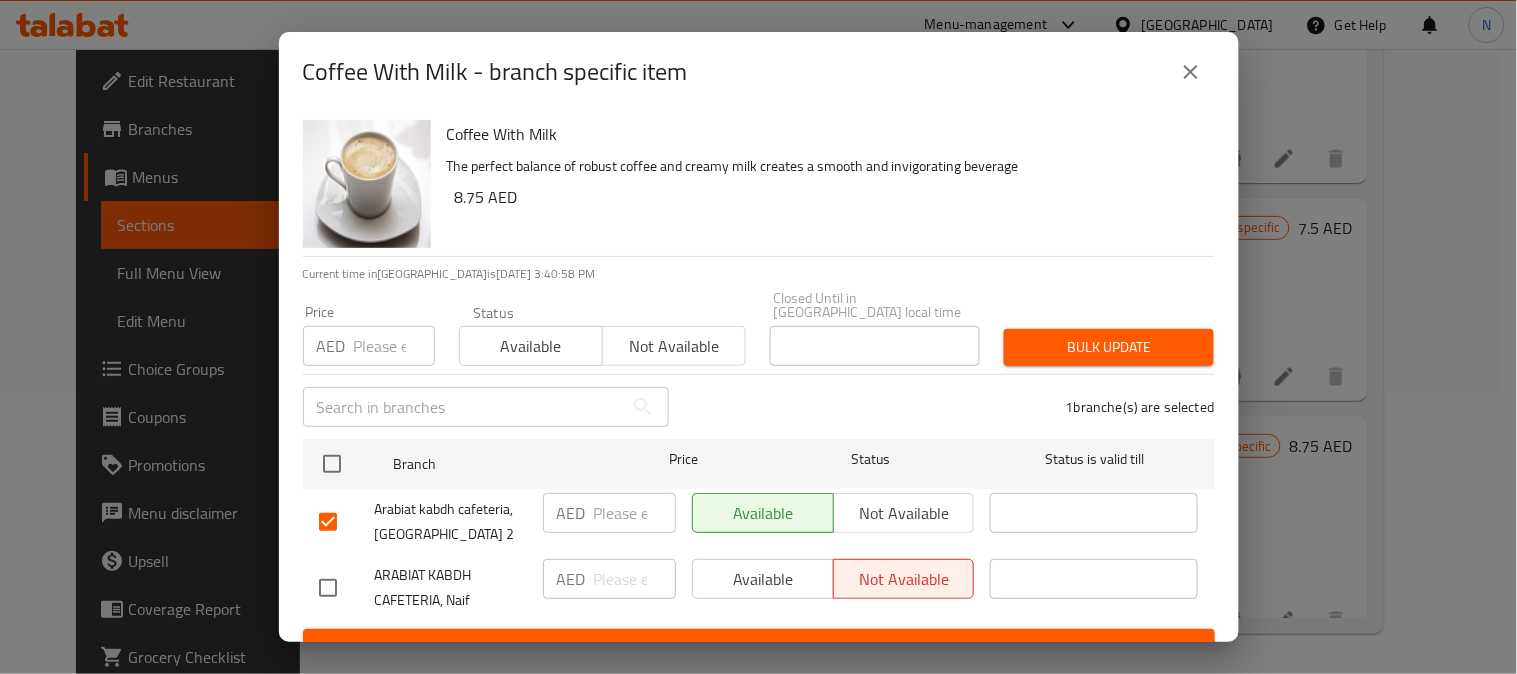 click on "AED" at bounding box center [571, 513] 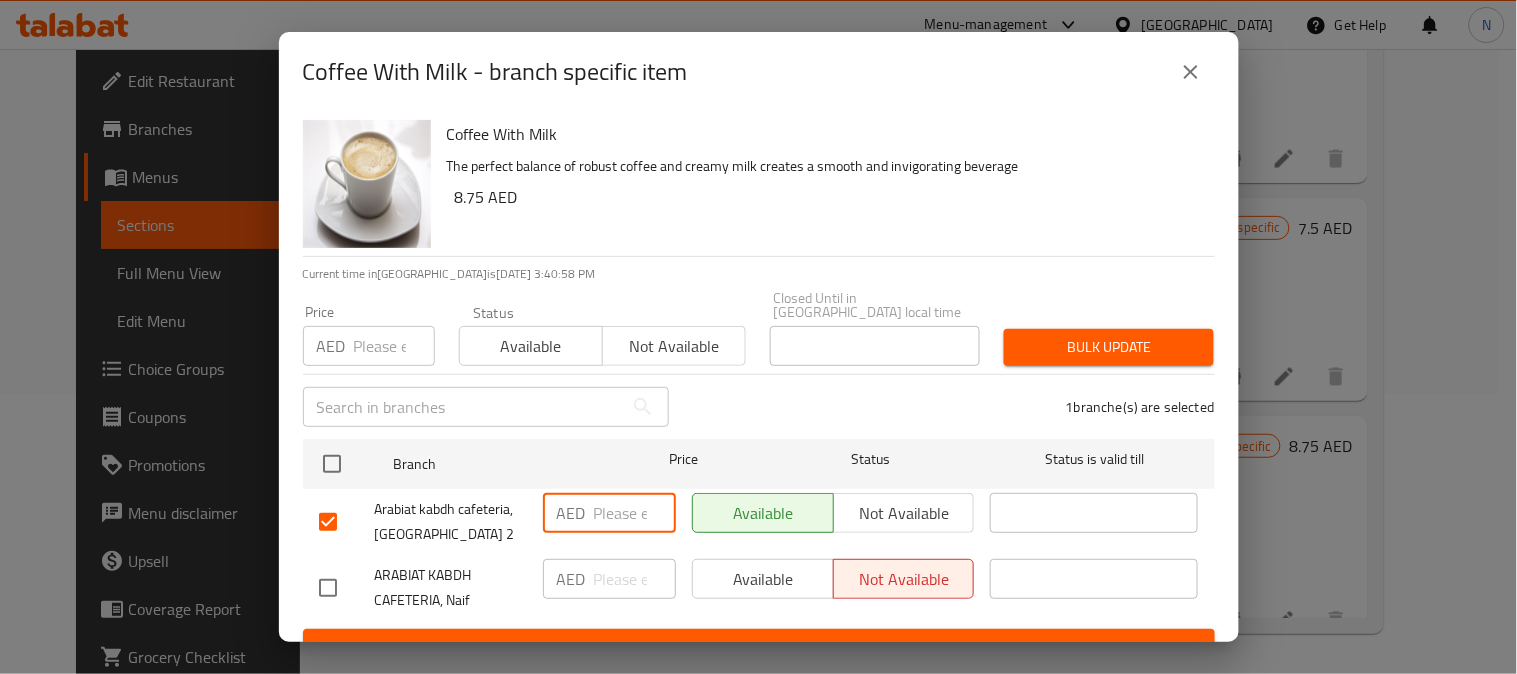 click at bounding box center (635, 513) 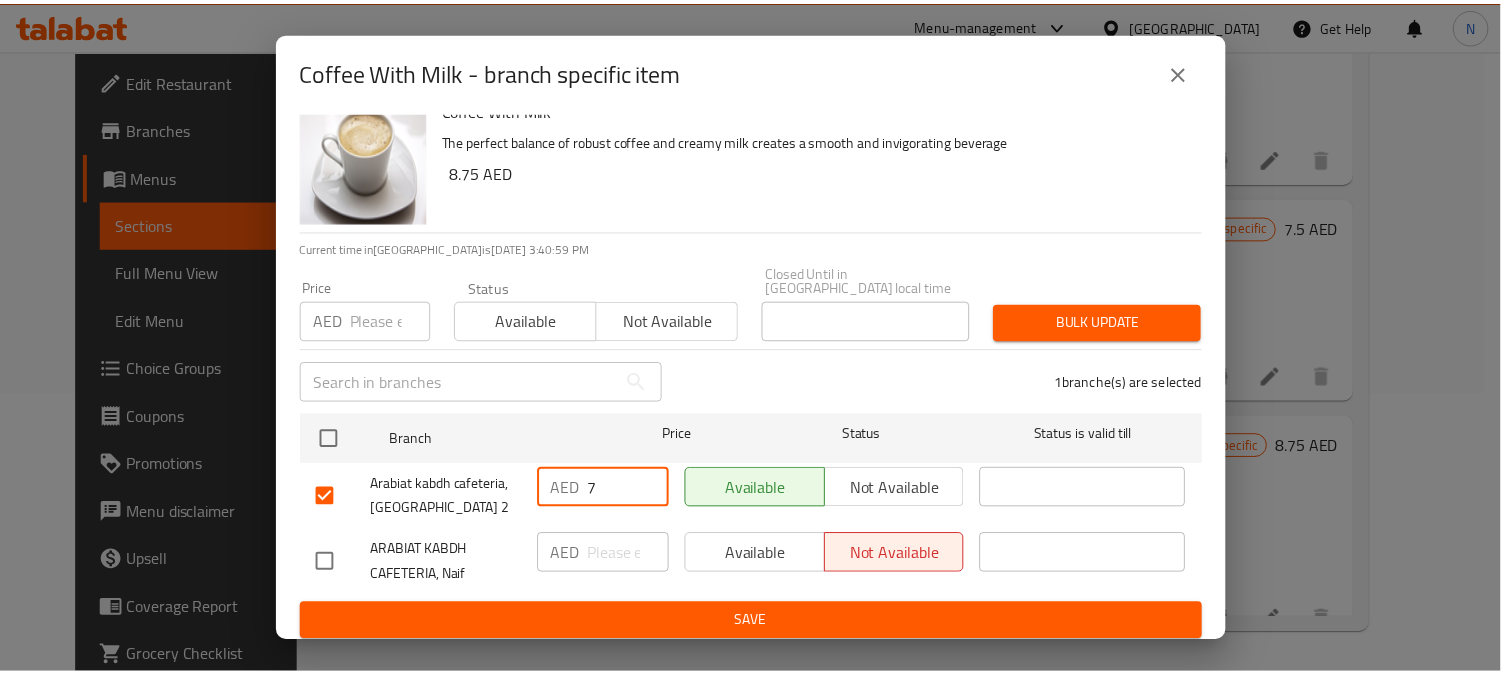 scroll, scrollTop: 31, scrollLeft: 0, axis: vertical 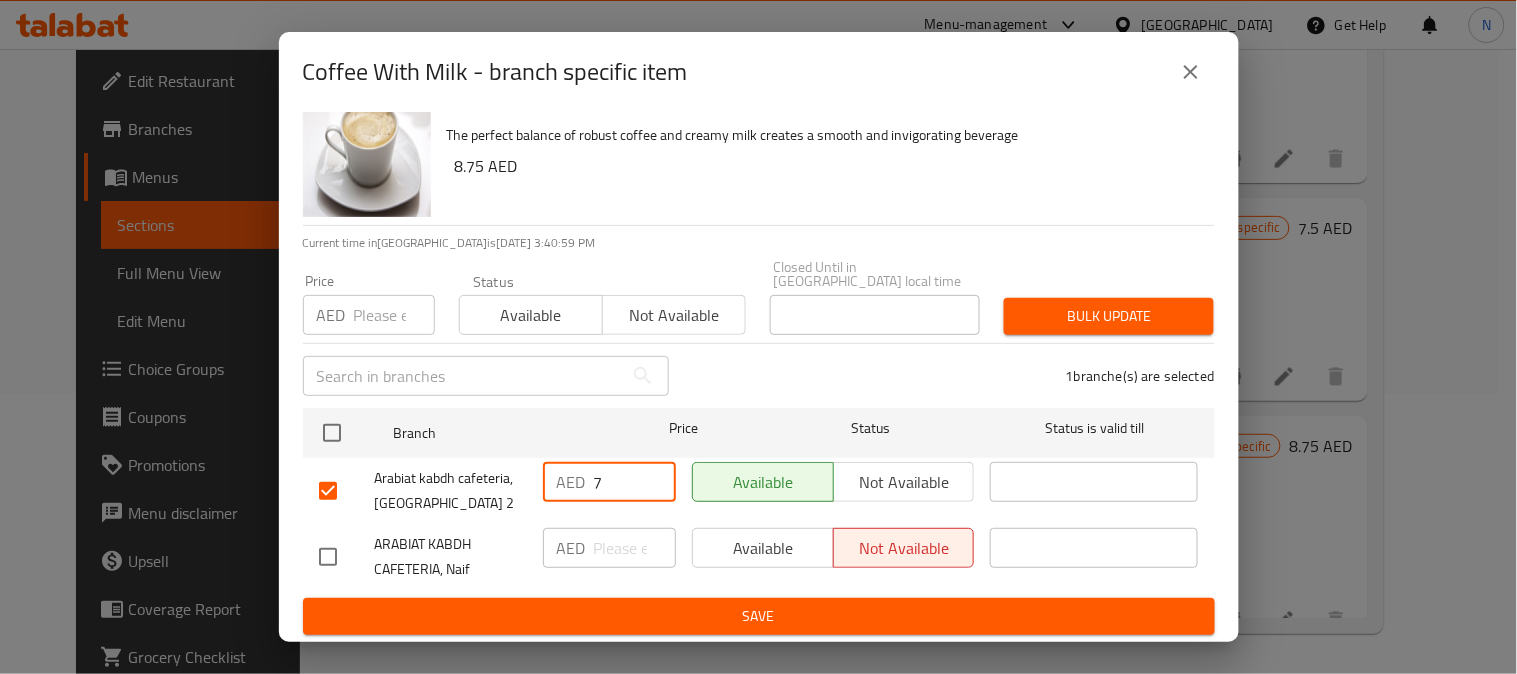 type on "7" 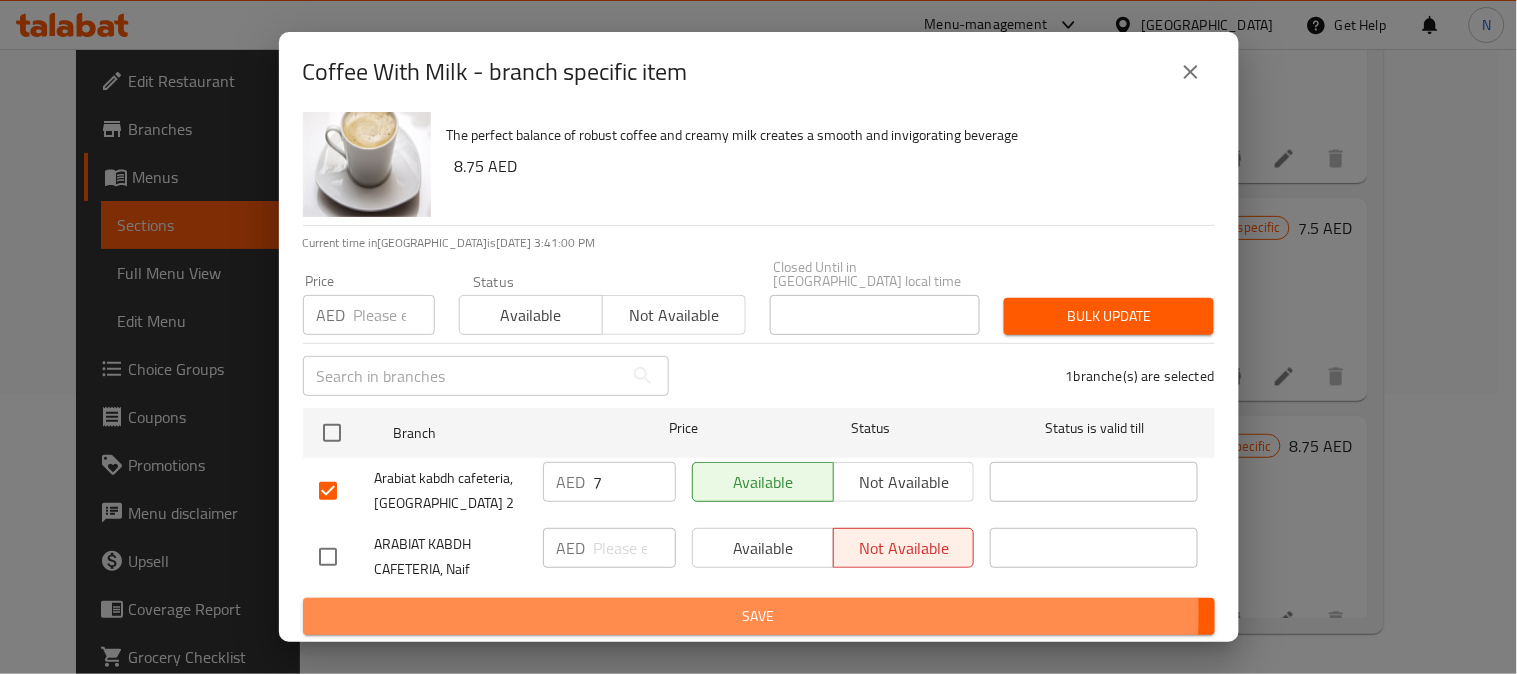 click on "Save" at bounding box center (759, 616) 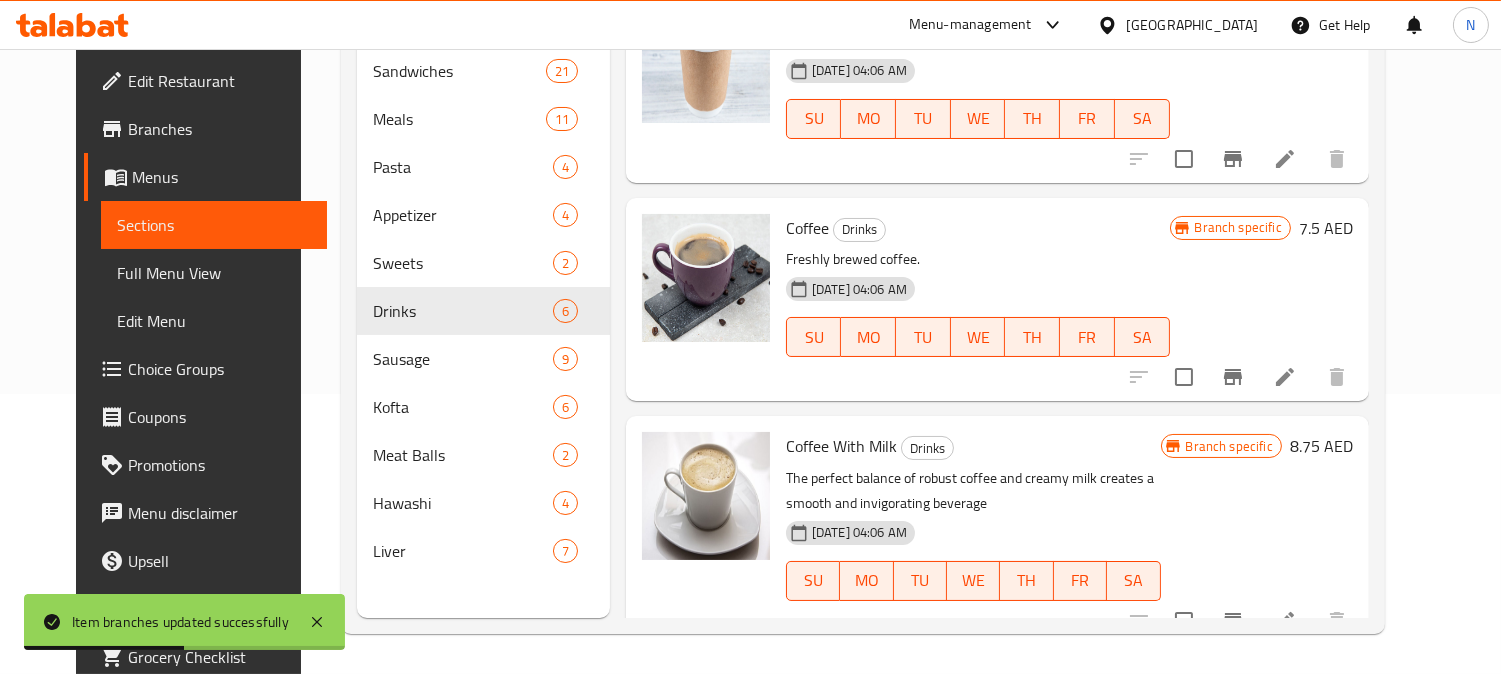 scroll, scrollTop: 711, scrollLeft: 0, axis: vertical 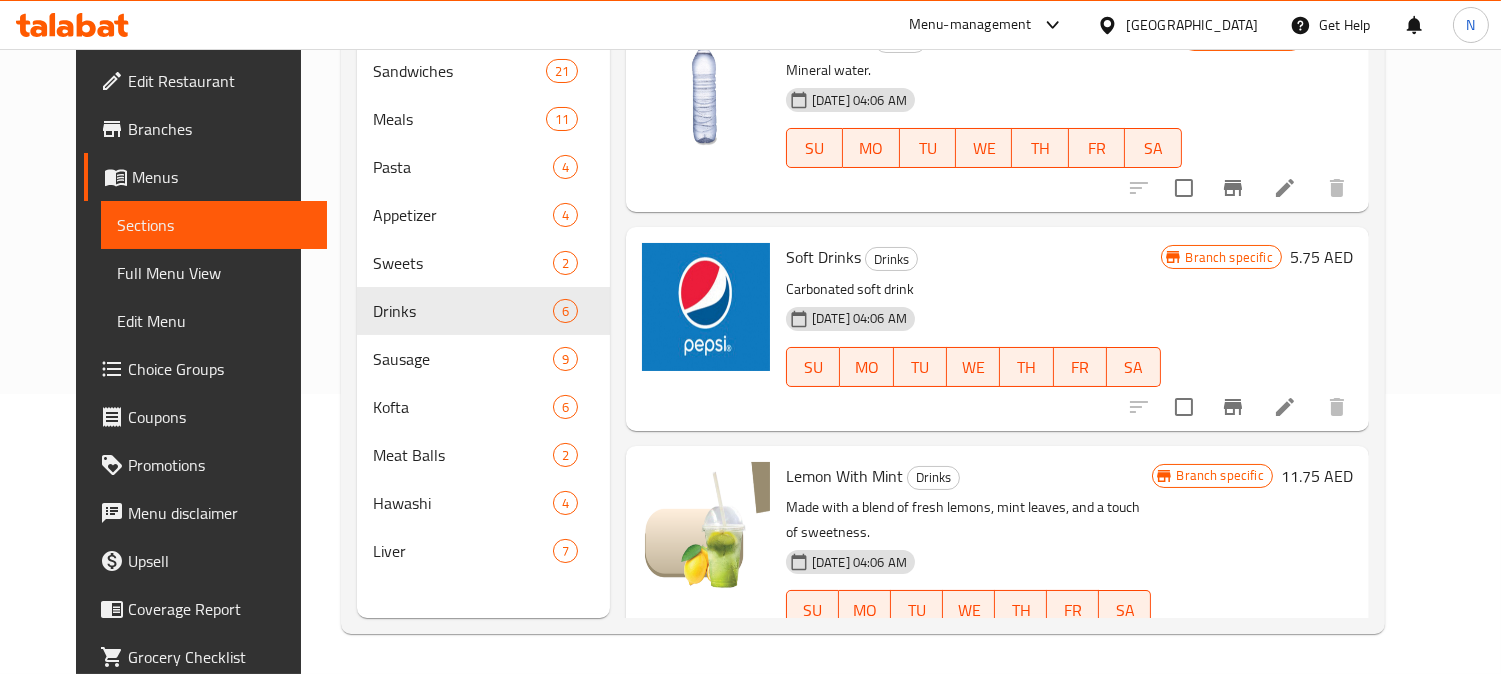type 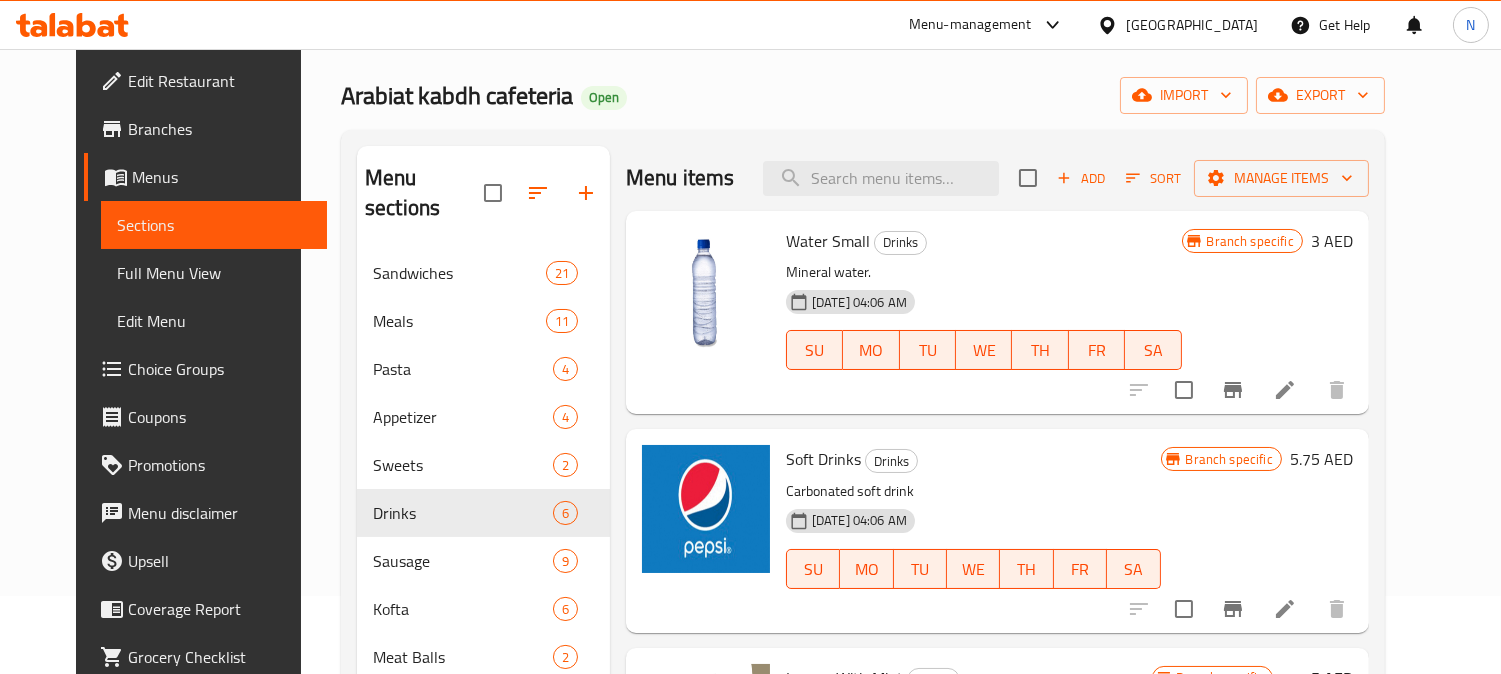 scroll, scrollTop: 57, scrollLeft: 0, axis: vertical 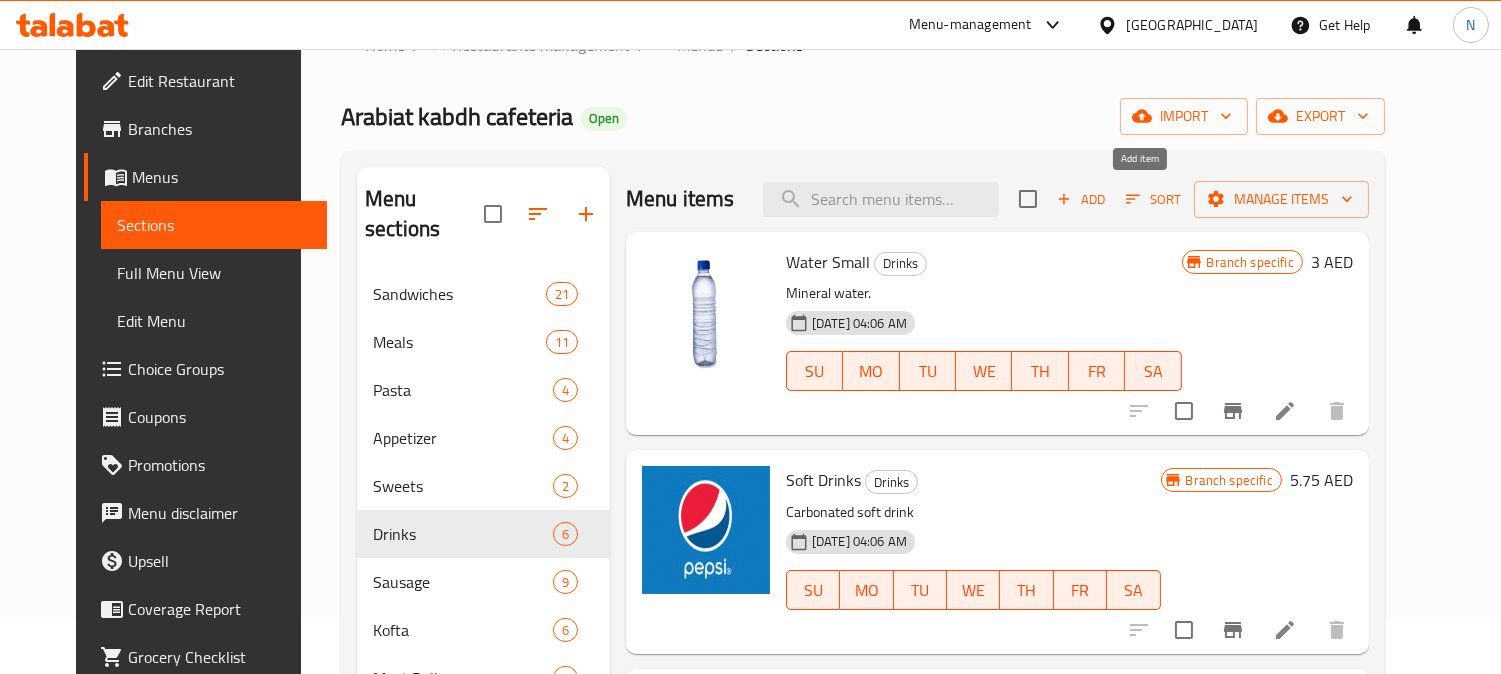 click on "Add" at bounding box center [1081, 199] 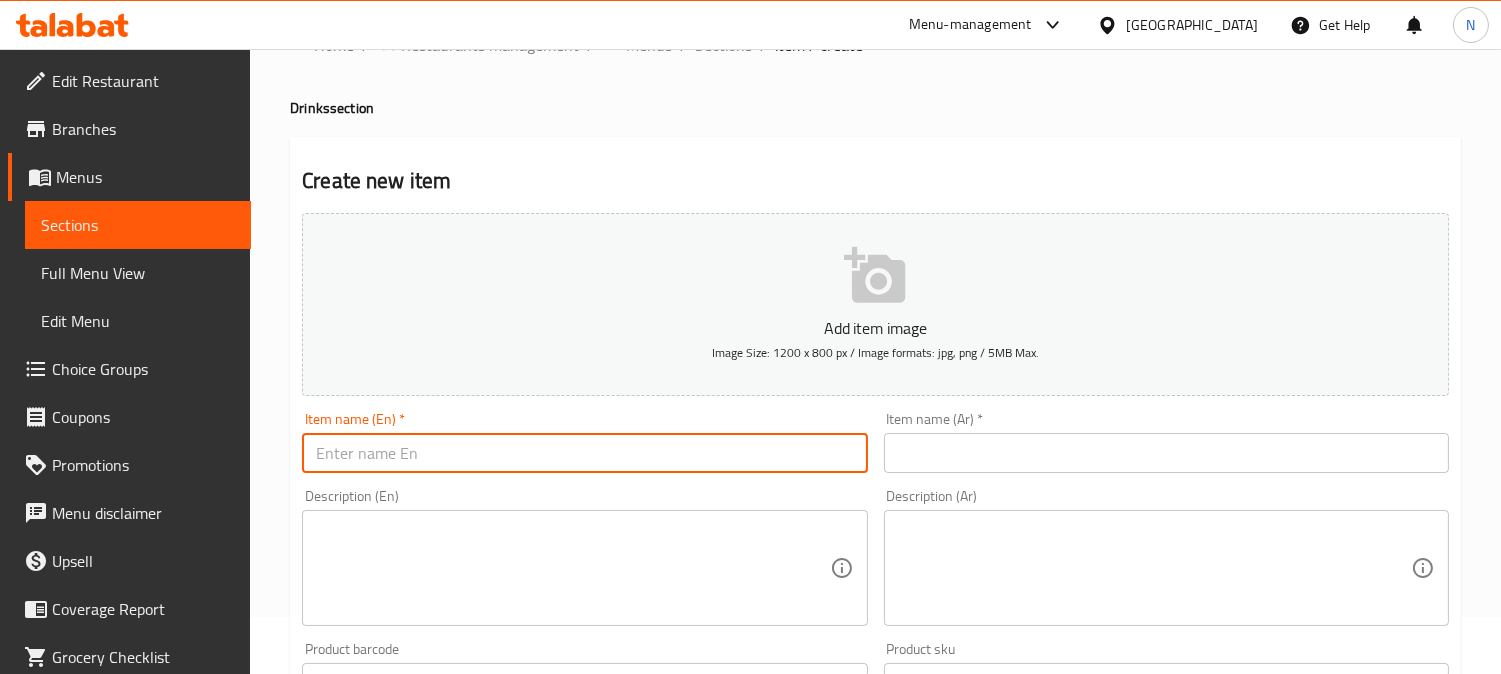click at bounding box center (584, 453) 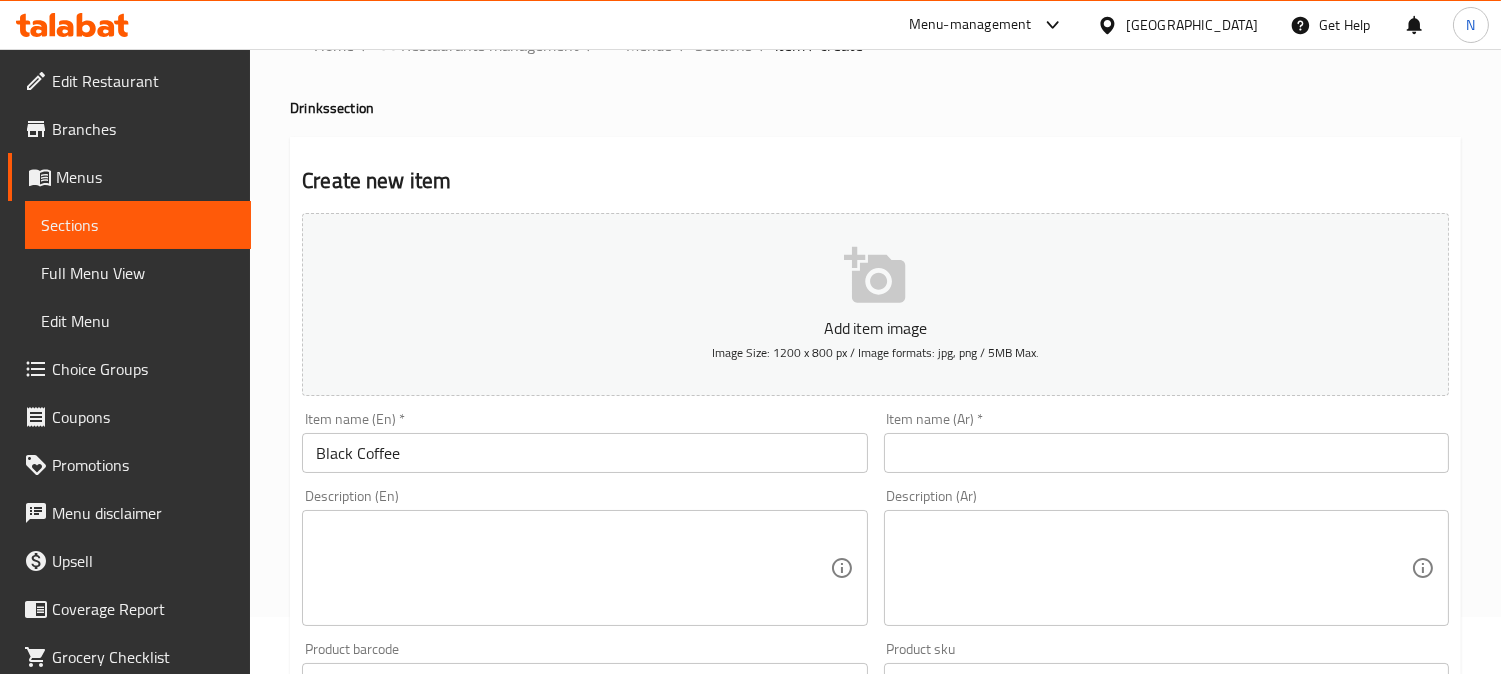 click on "Black Coffee" at bounding box center [584, 453] 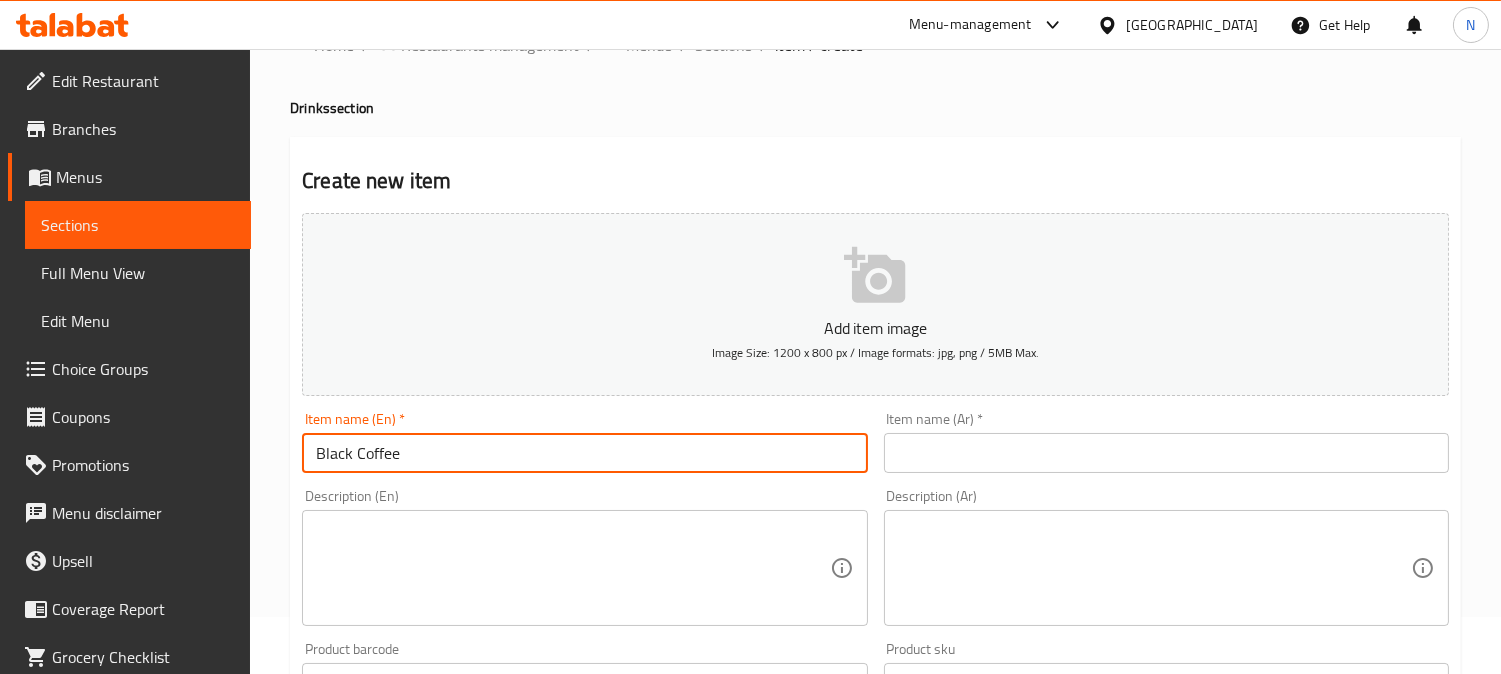 click on "Black Coffee" at bounding box center [584, 453] 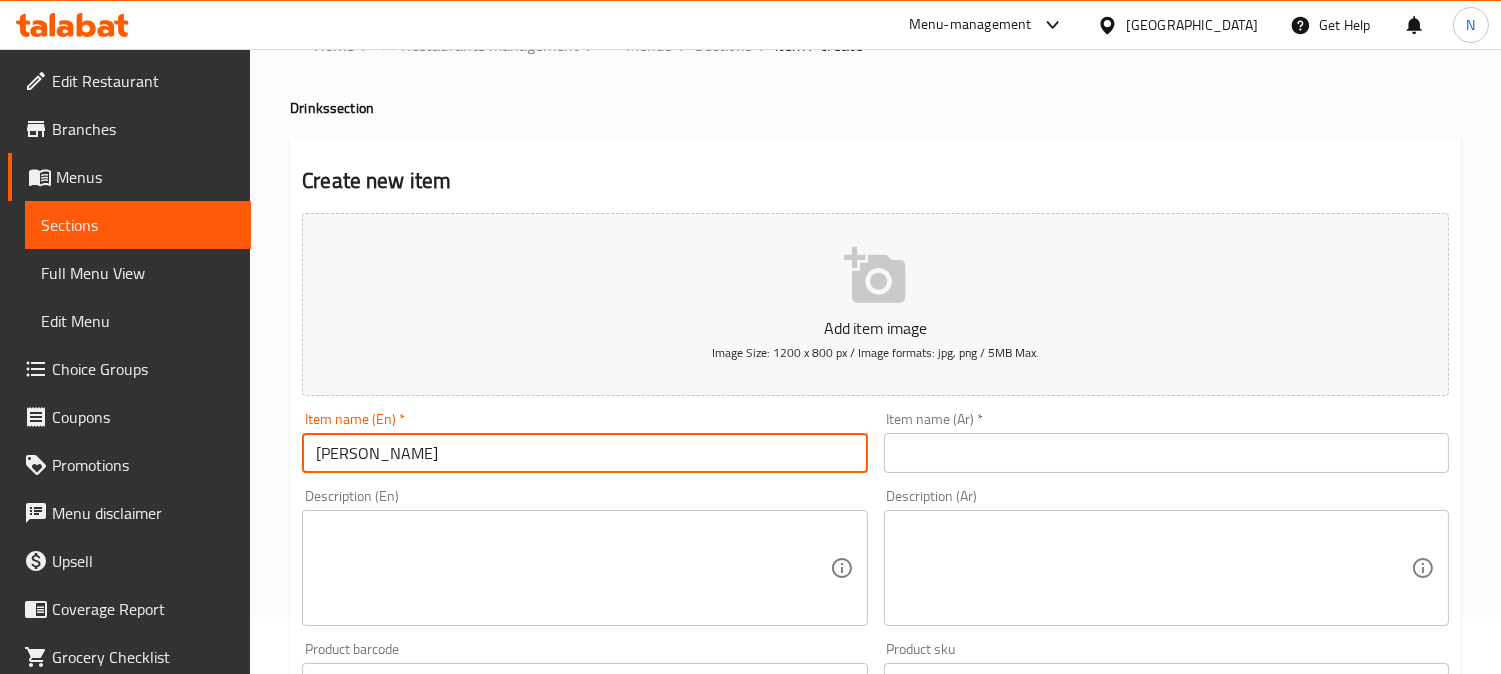 type on "[PERSON_NAME]" 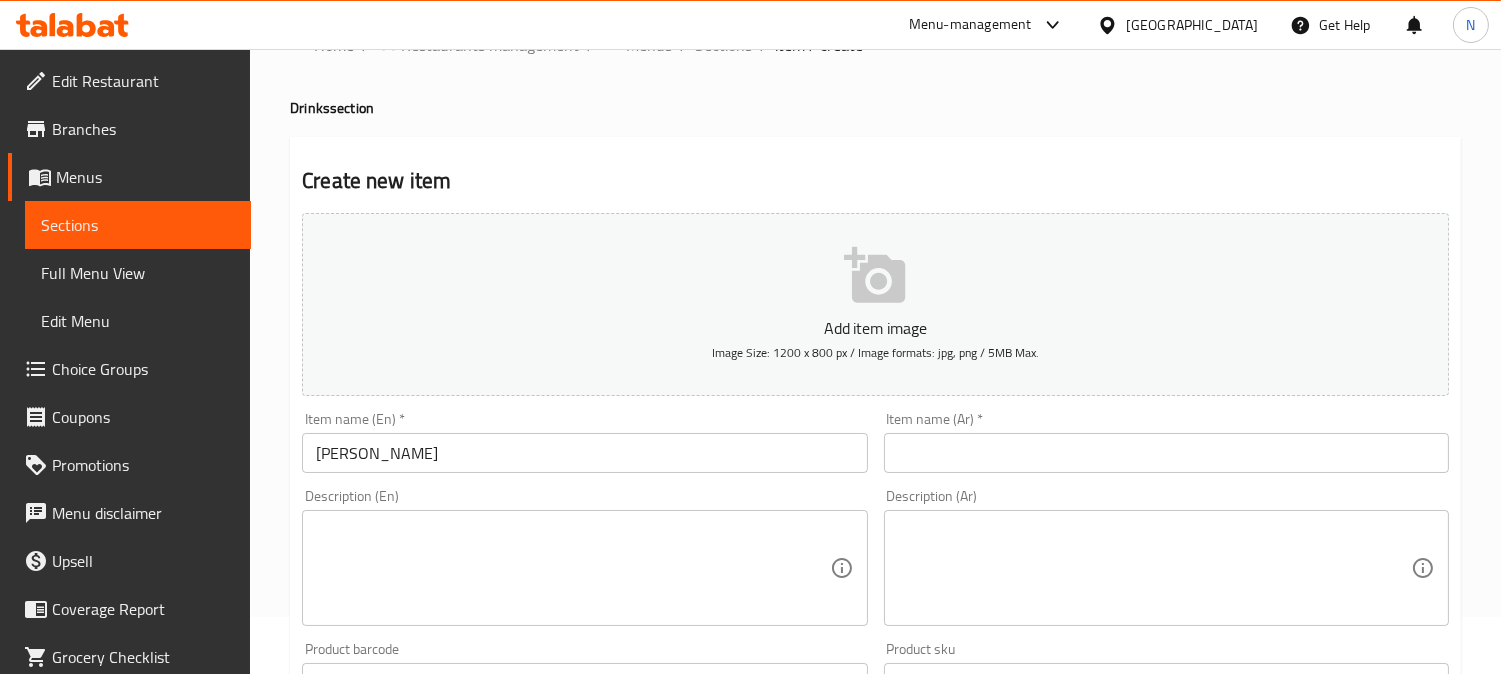 click at bounding box center [1166, 453] 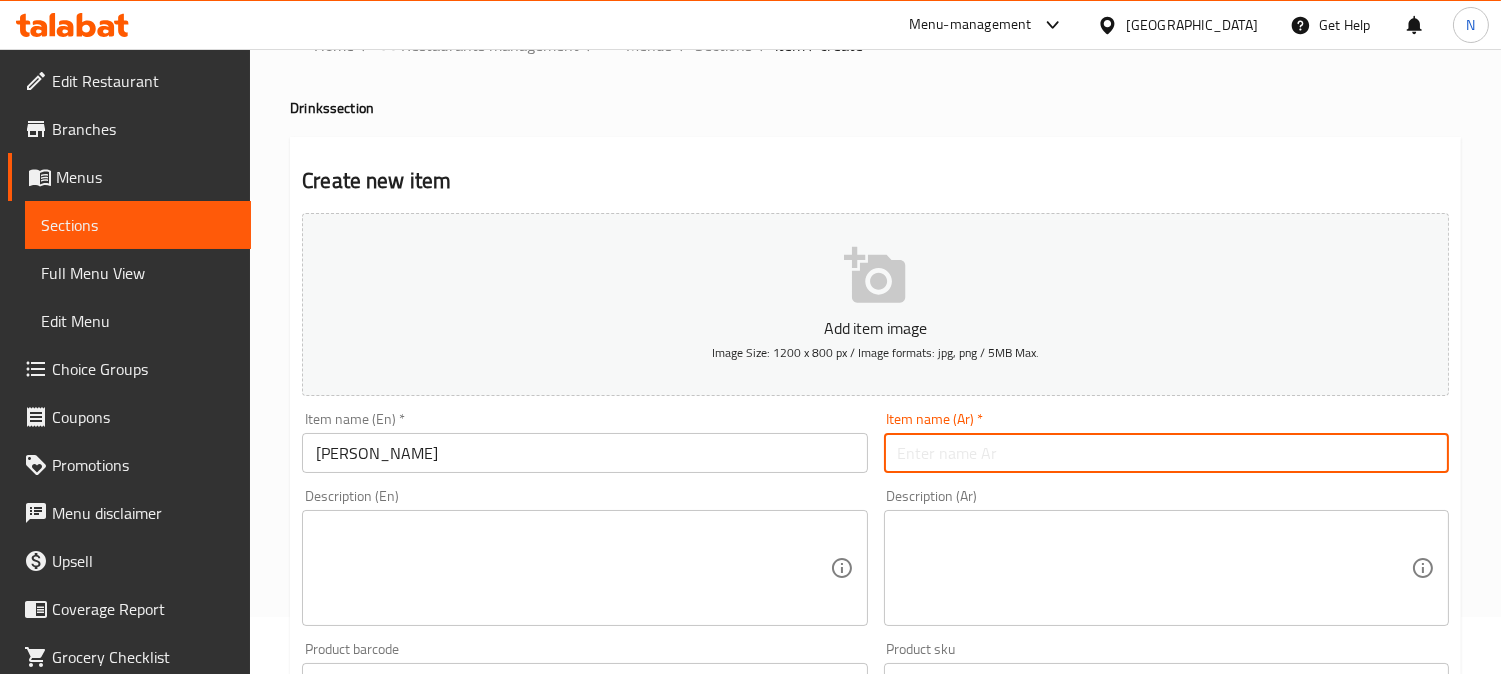paste on "كرك / سليماني" 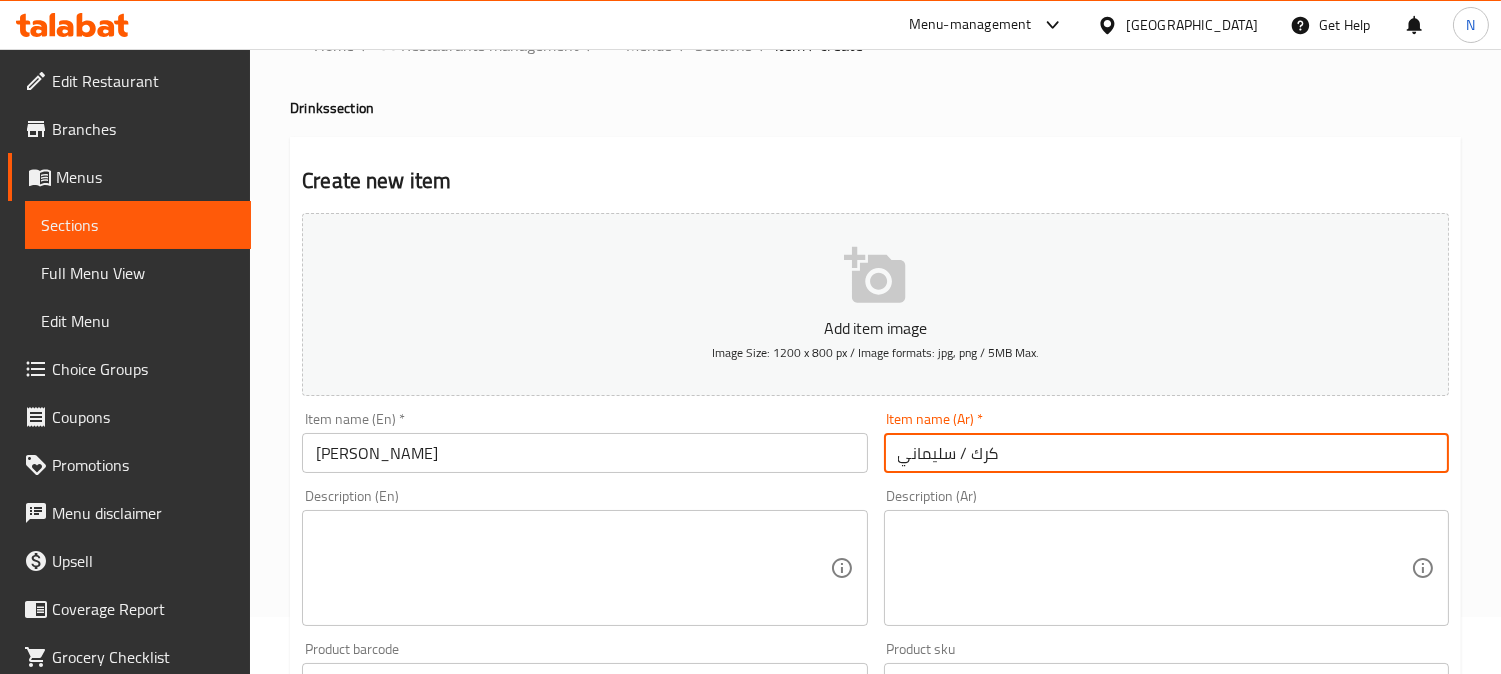drag, startPoint x: 960, startPoint y: 453, endPoint x: 970, endPoint y: 462, distance: 13.453624 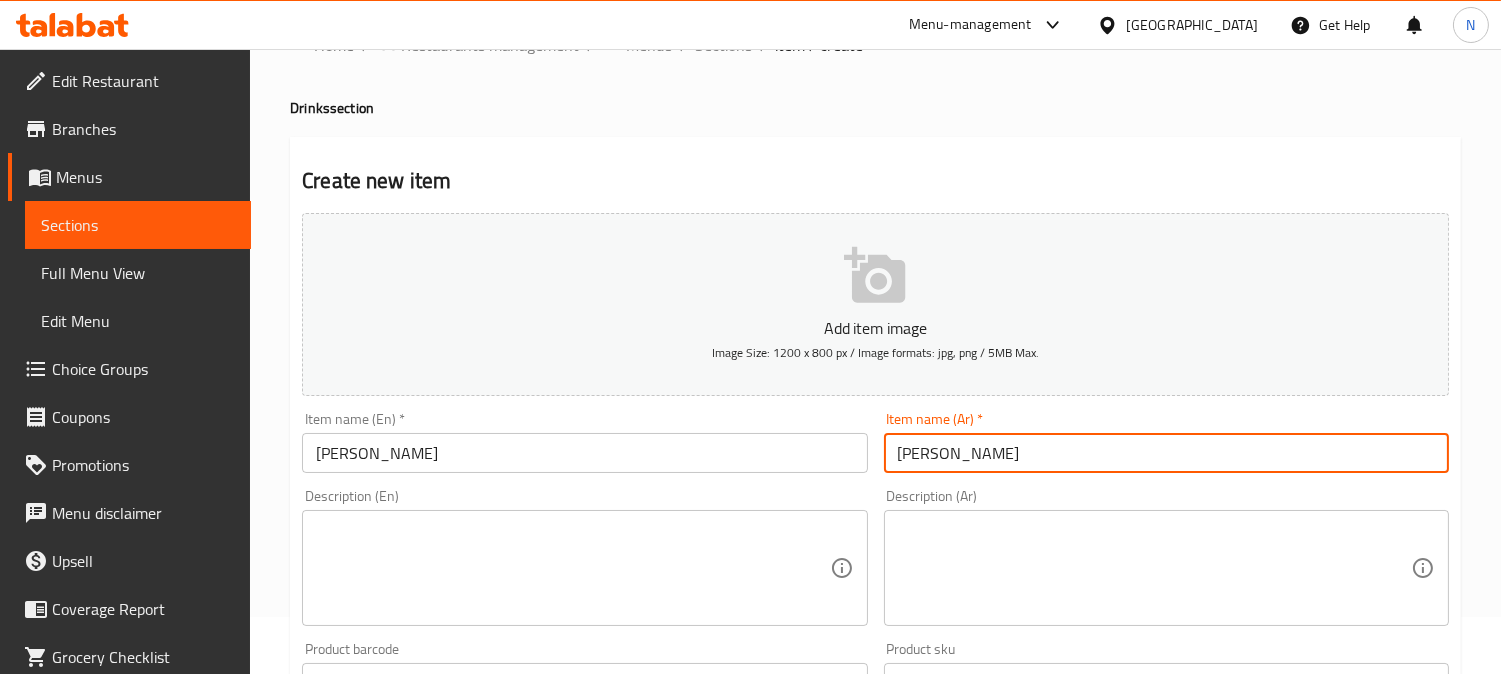 type on "[PERSON_NAME]" 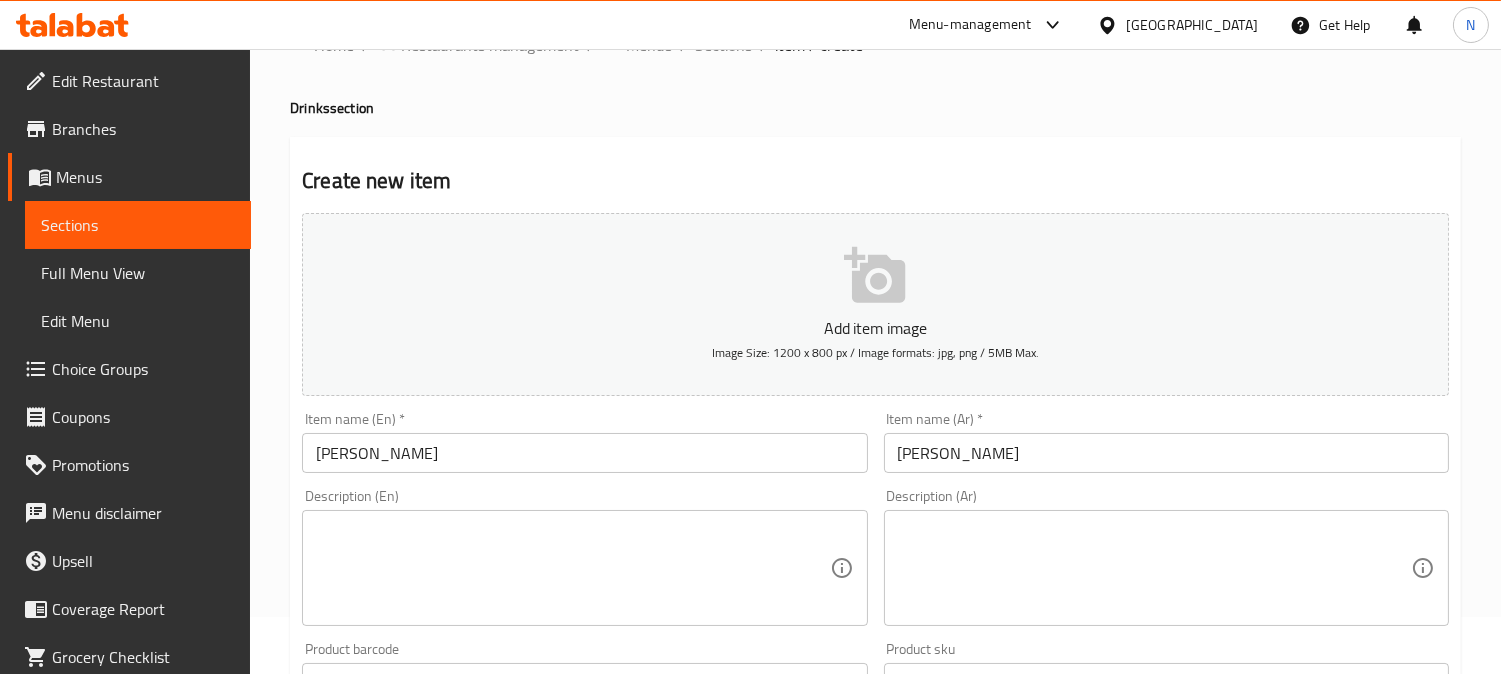 click at bounding box center [1154, 568] 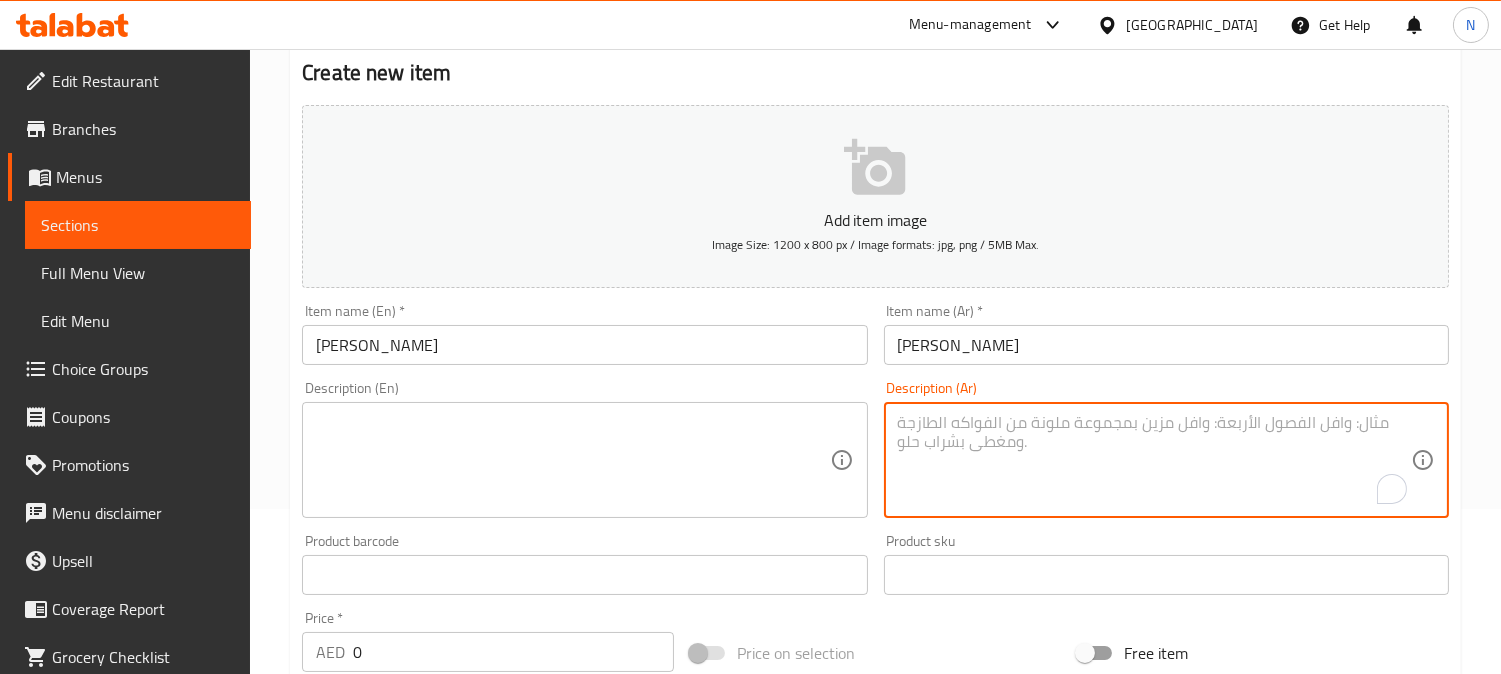 scroll, scrollTop: 222, scrollLeft: 0, axis: vertical 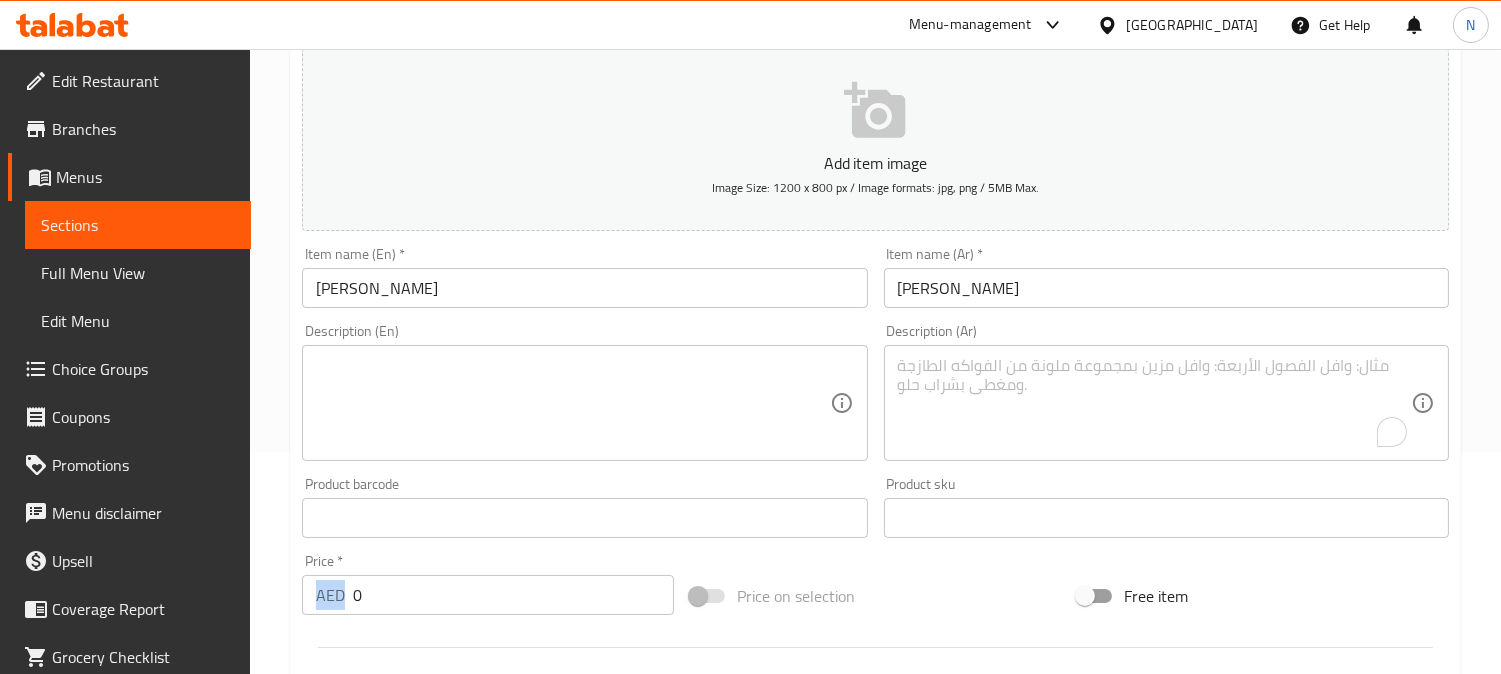 drag, startPoint x: 348, startPoint y: 596, endPoint x: 372, endPoint y: 605, distance: 25.632011 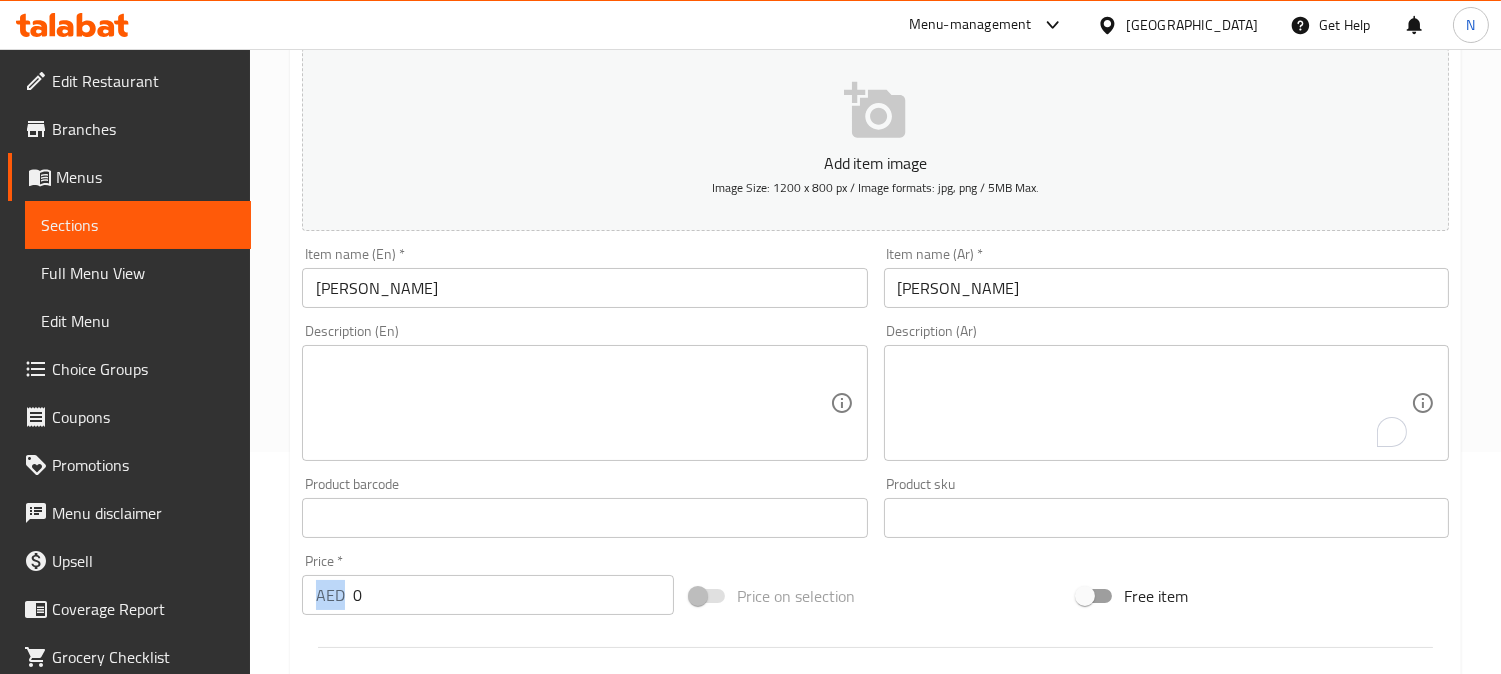 click on "AED 0 Price  *" at bounding box center (488, 595) 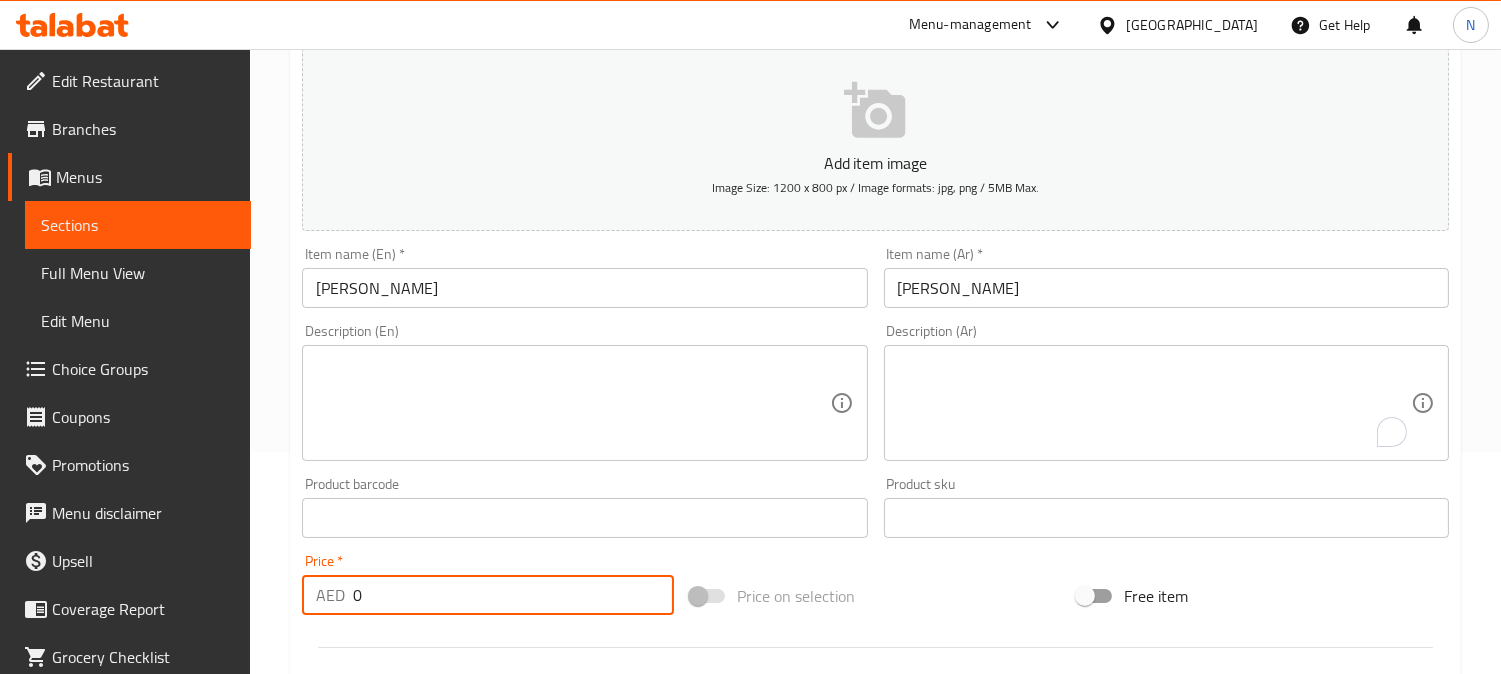 drag, startPoint x: 372, startPoint y: 605, endPoint x: 328, endPoint y: 618, distance: 45.88028 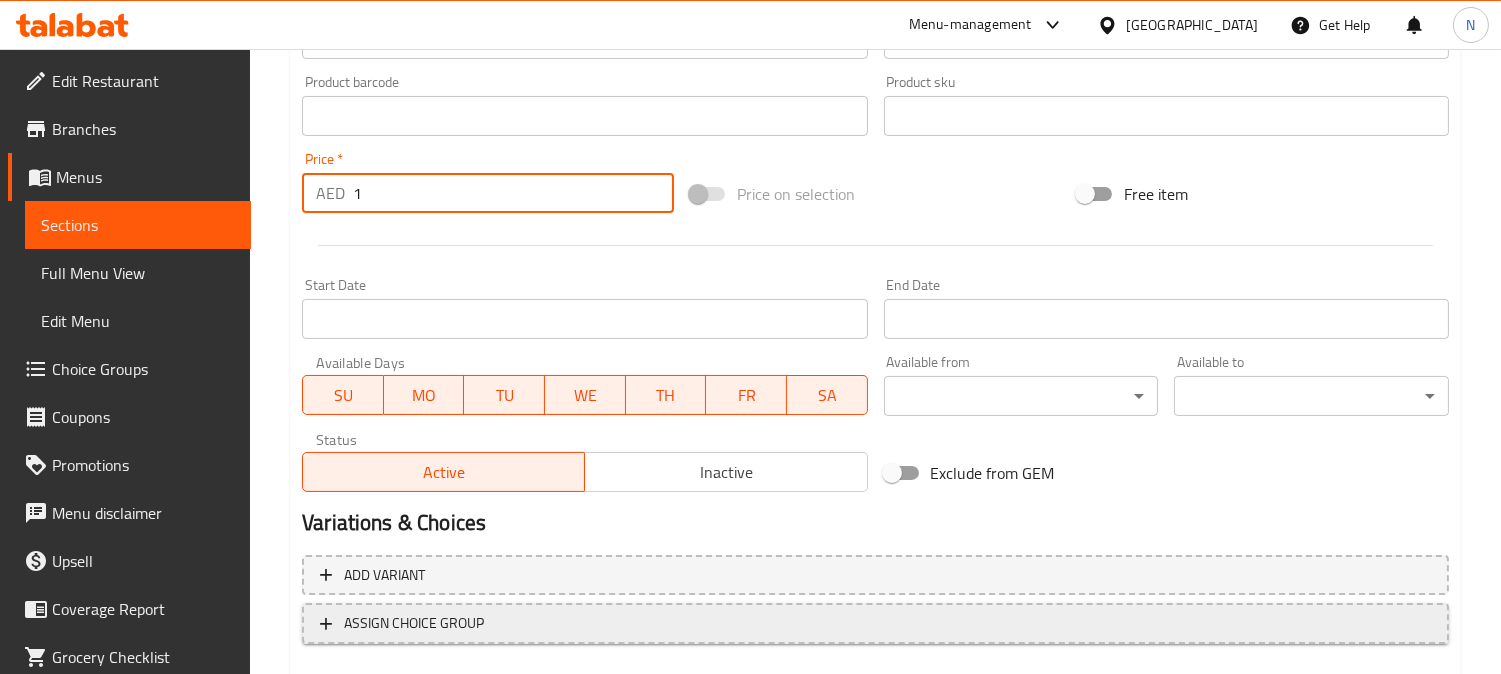 scroll, scrollTop: 735, scrollLeft: 0, axis: vertical 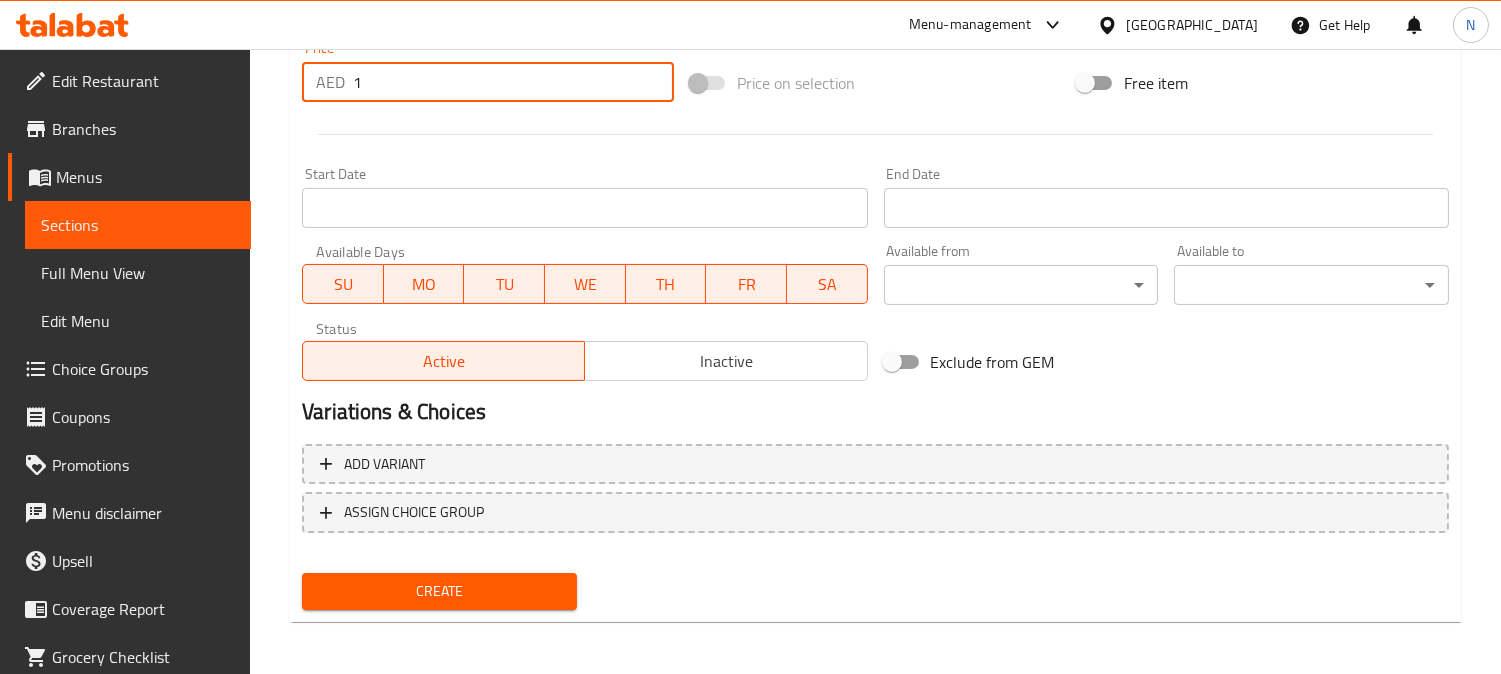 drag, startPoint x: 368, startPoint y: 83, endPoint x: 334, endPoint y: 116, distance: 47.38143 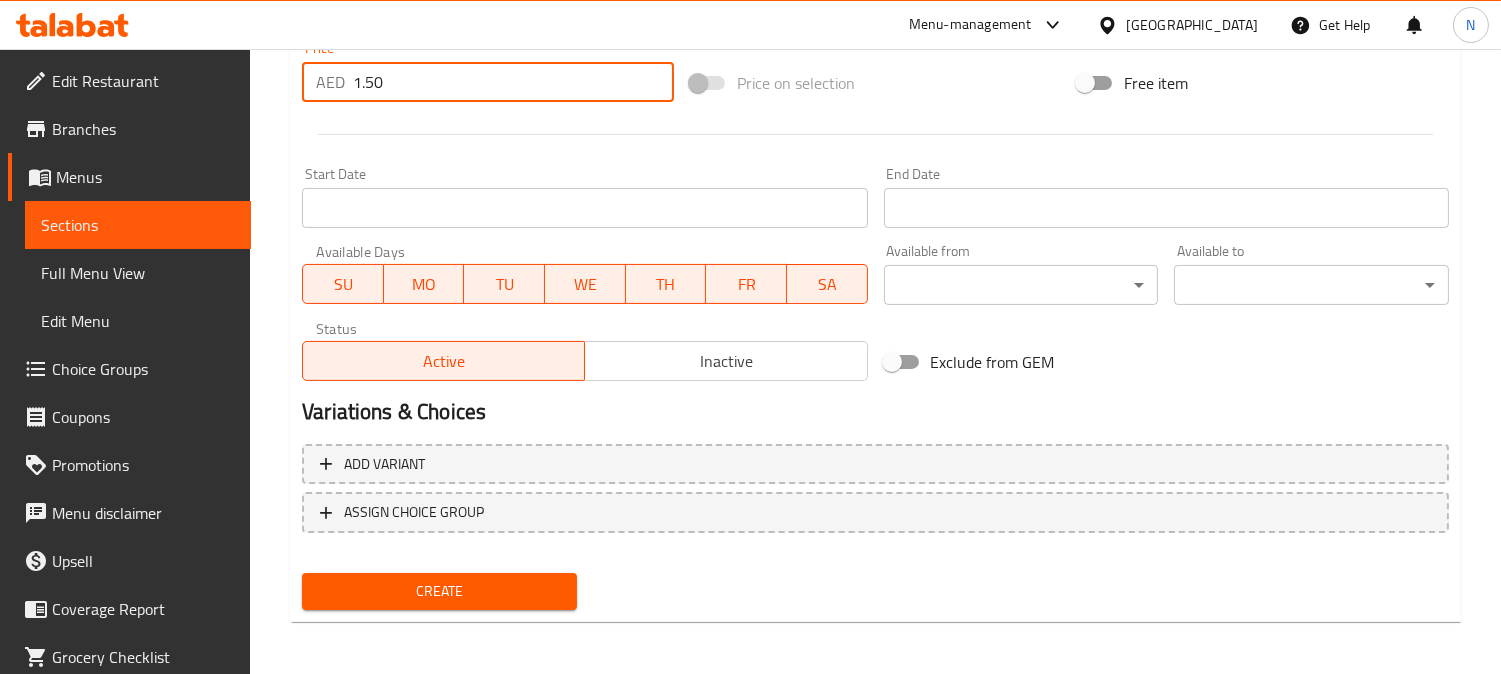 type on "1.50" 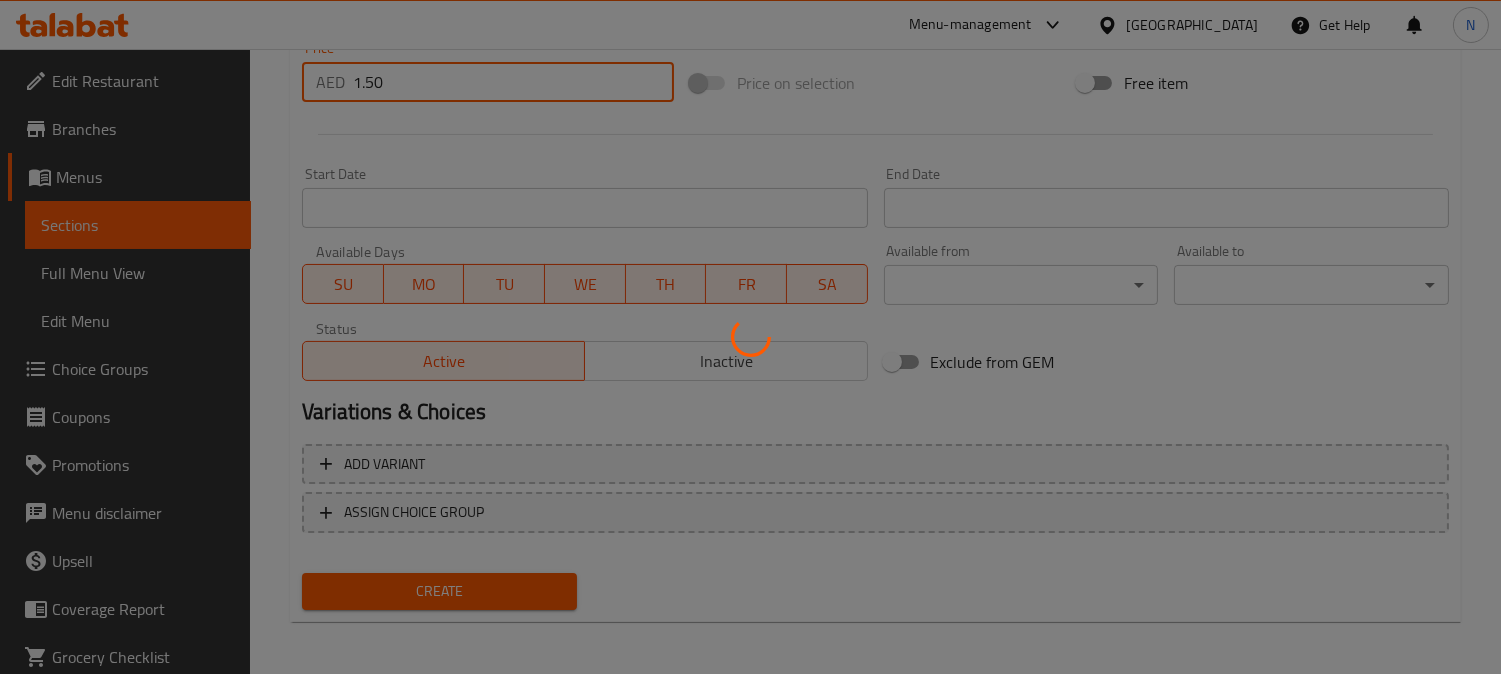 type 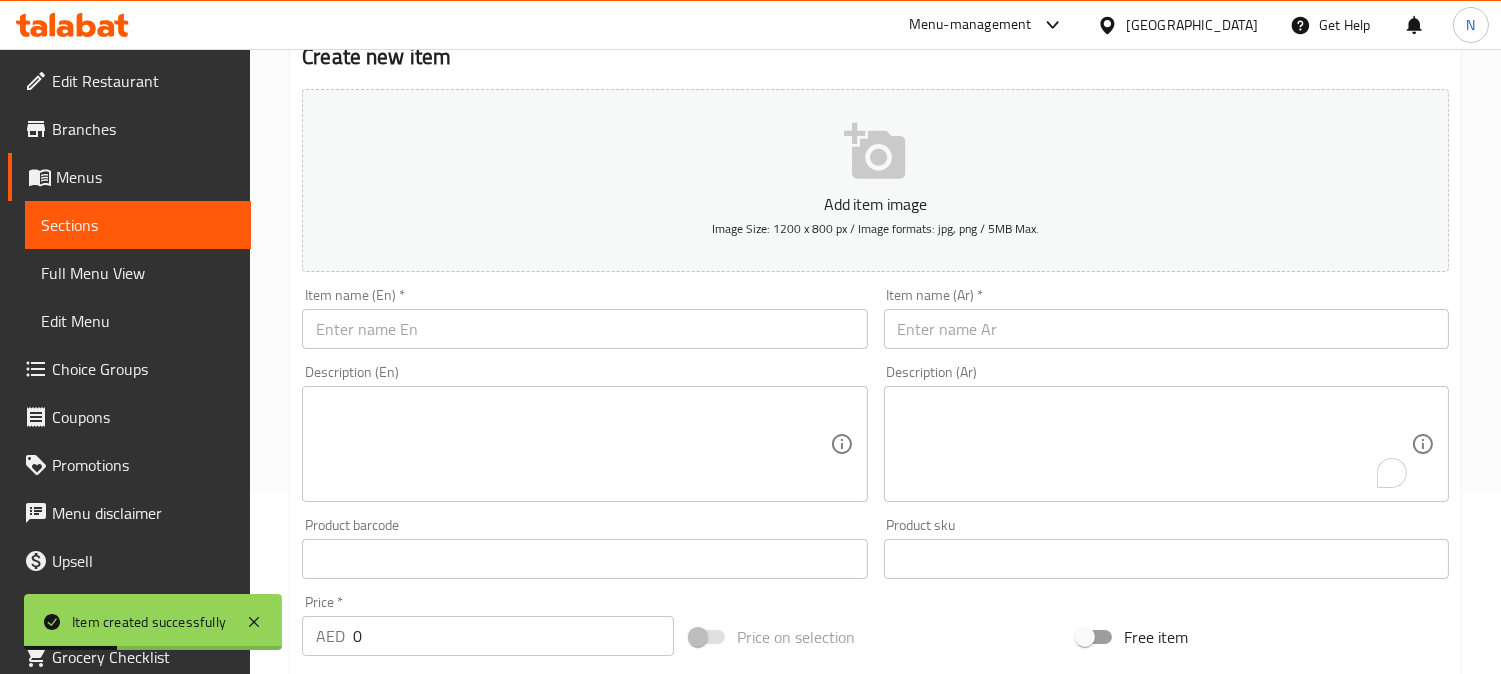 scroll, scrollTop: 180, scrollLeft: 0, axis: vertical 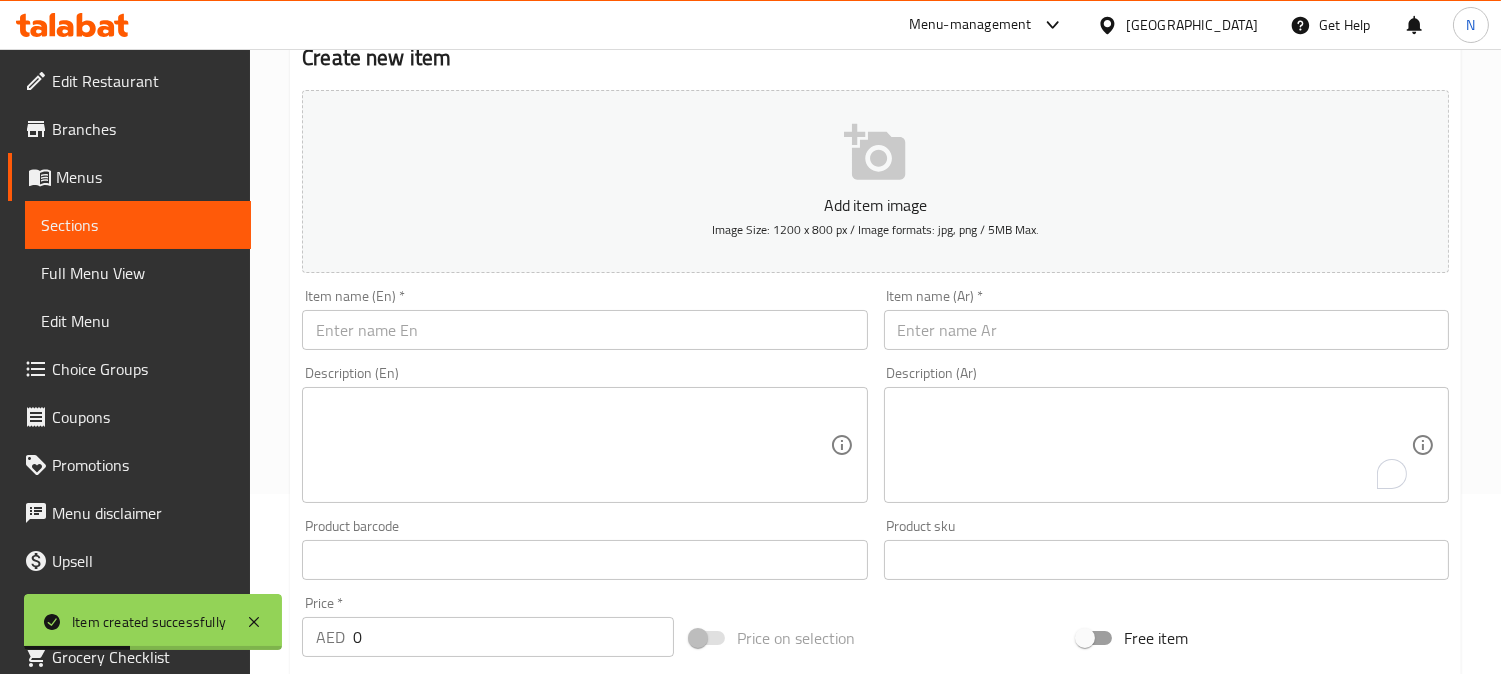 click on "Item name (Ar)   * Item name (Ar)  *" at bounding box center [1166, 319] 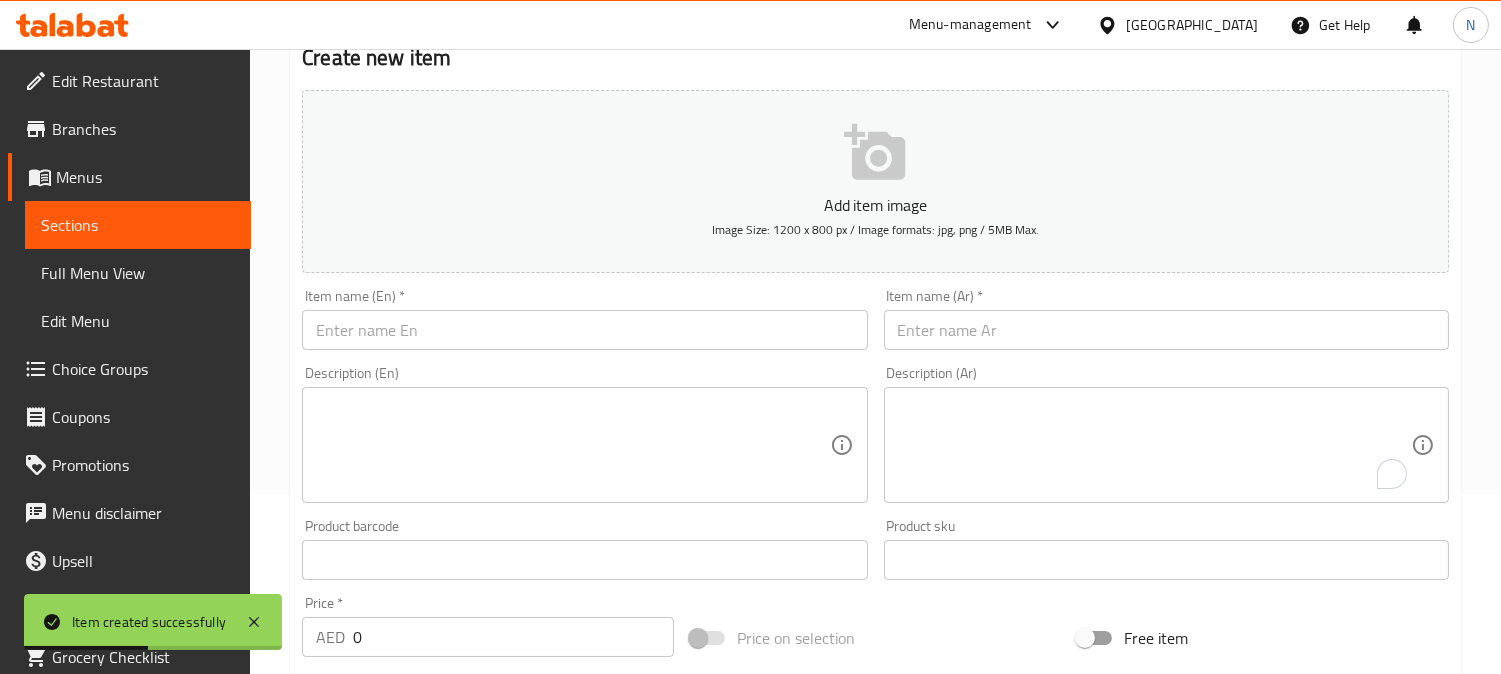click at bounding box center (1166, 330) 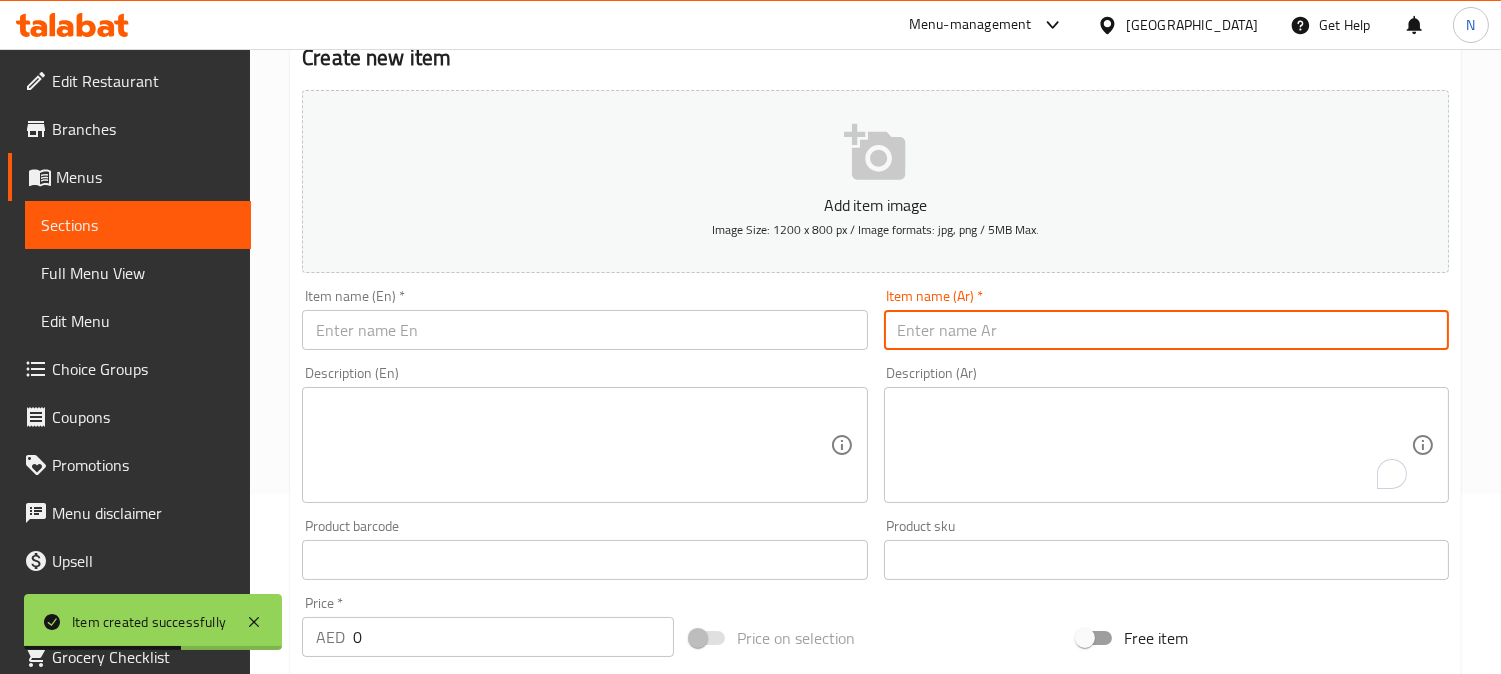 paste on "القهوة السوداء" 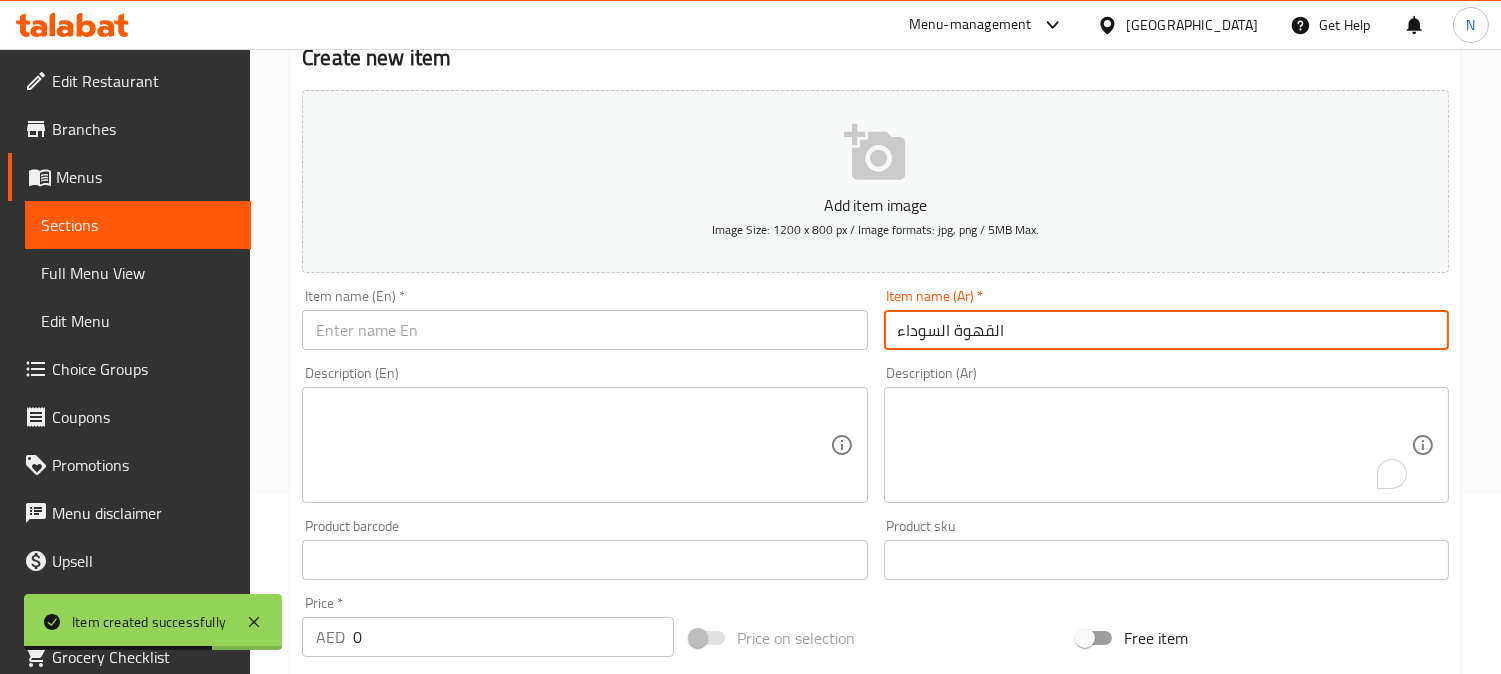 type on "القهوة السوداء" 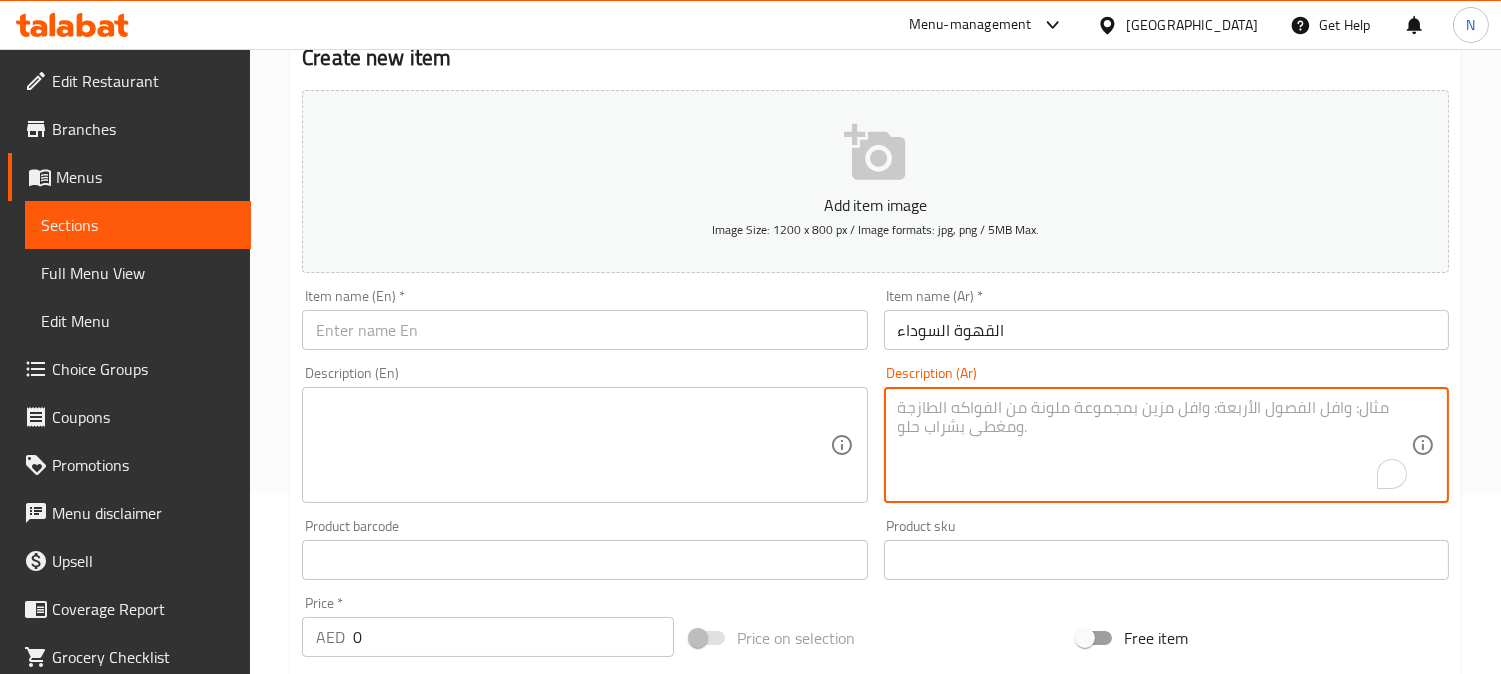 click at bounding box center [1154, 445] 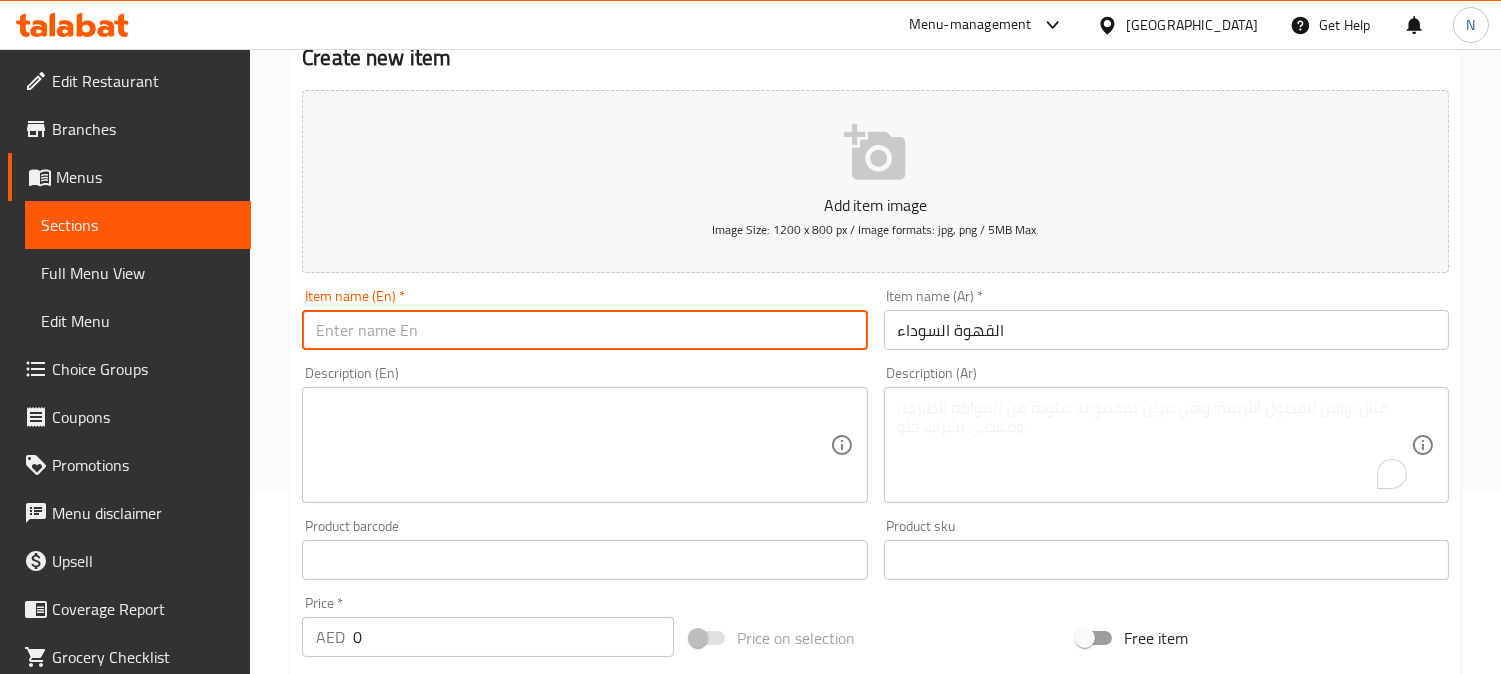 paste on "Black Coffee" 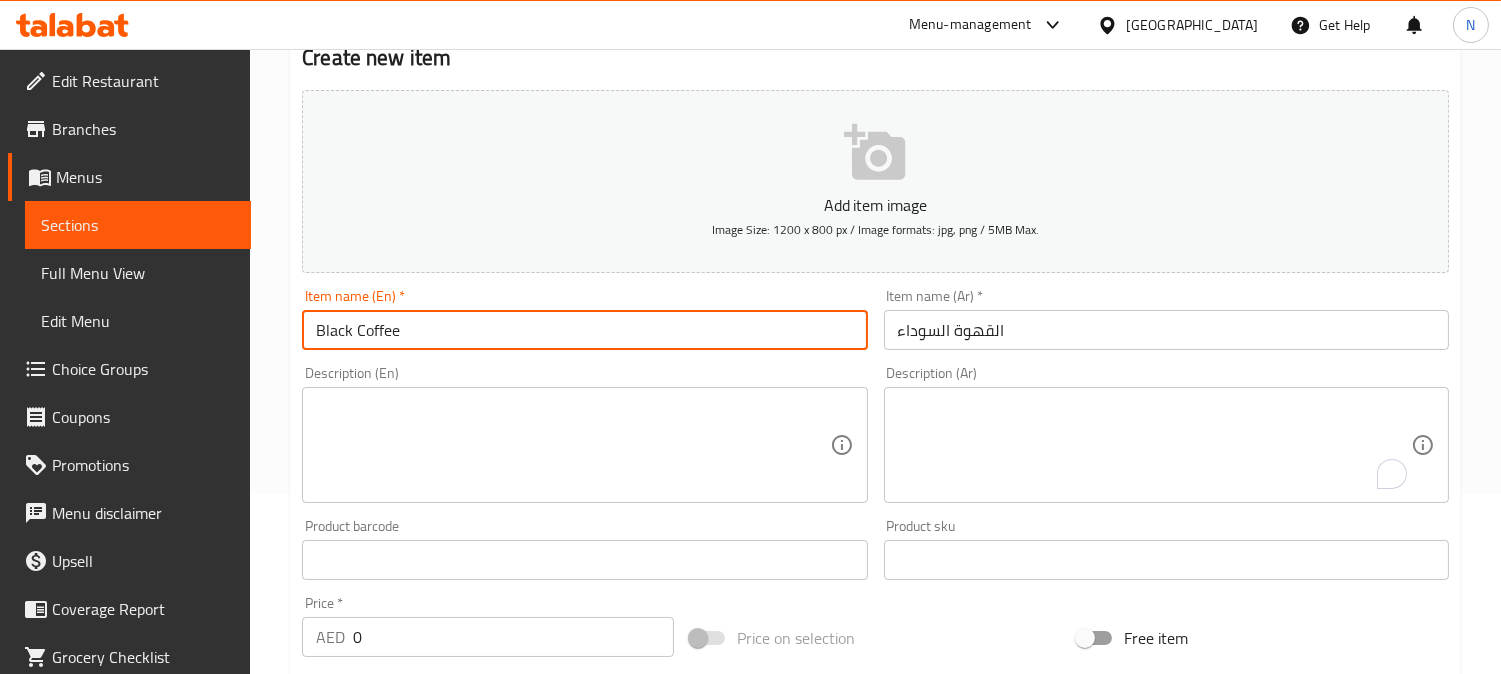 type on "Black Coffee" 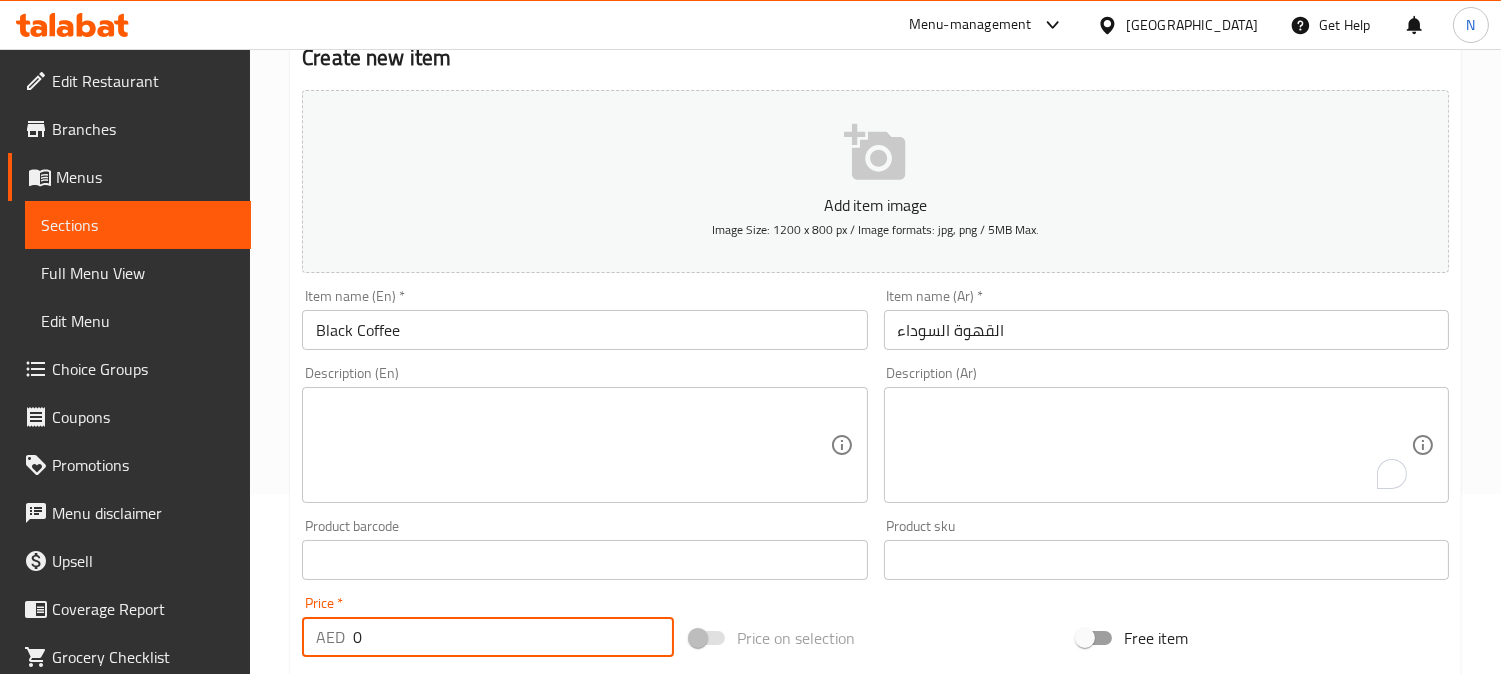 scroll, scrollTop: 235, scrollLeft: 0, axis: vertical 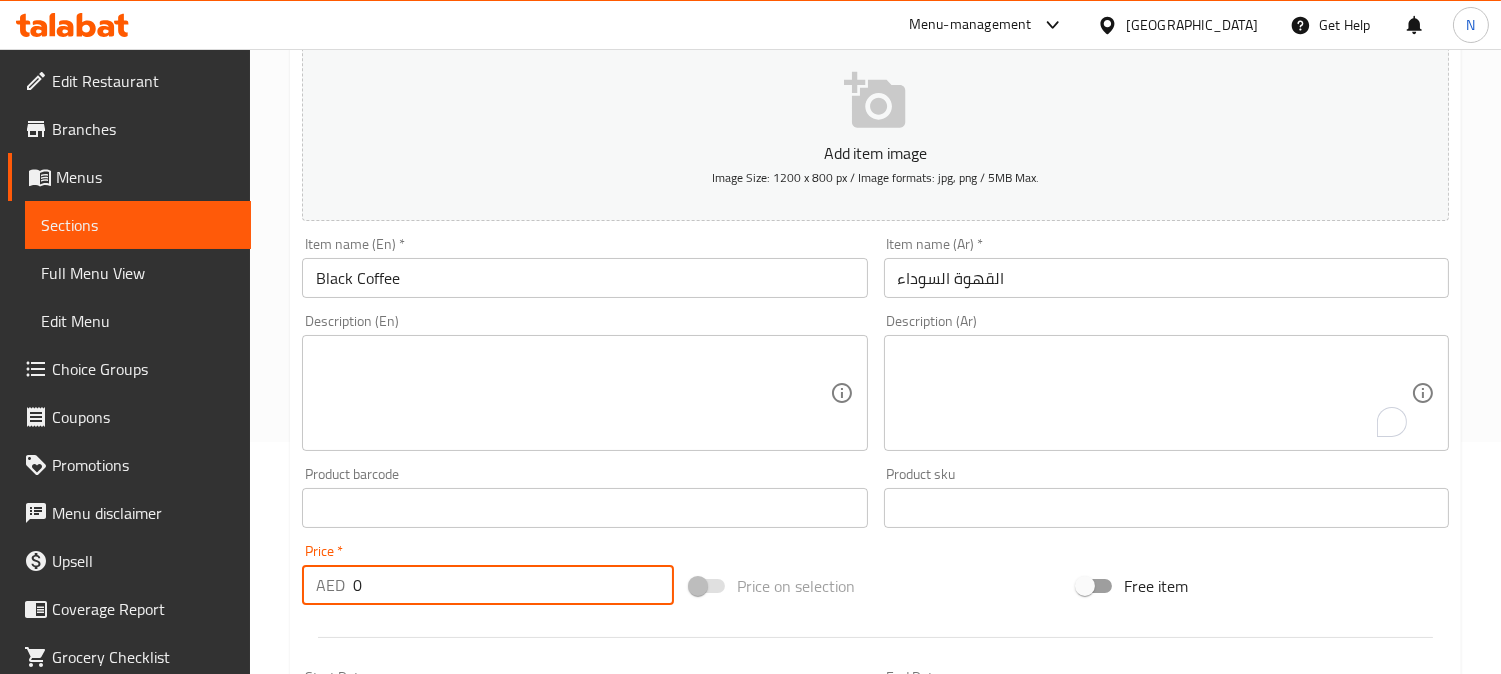 drag, startPoint x: 370, startPoint y: 645, endPoint x: 285, endPoint y: 655, distance: 85.58621 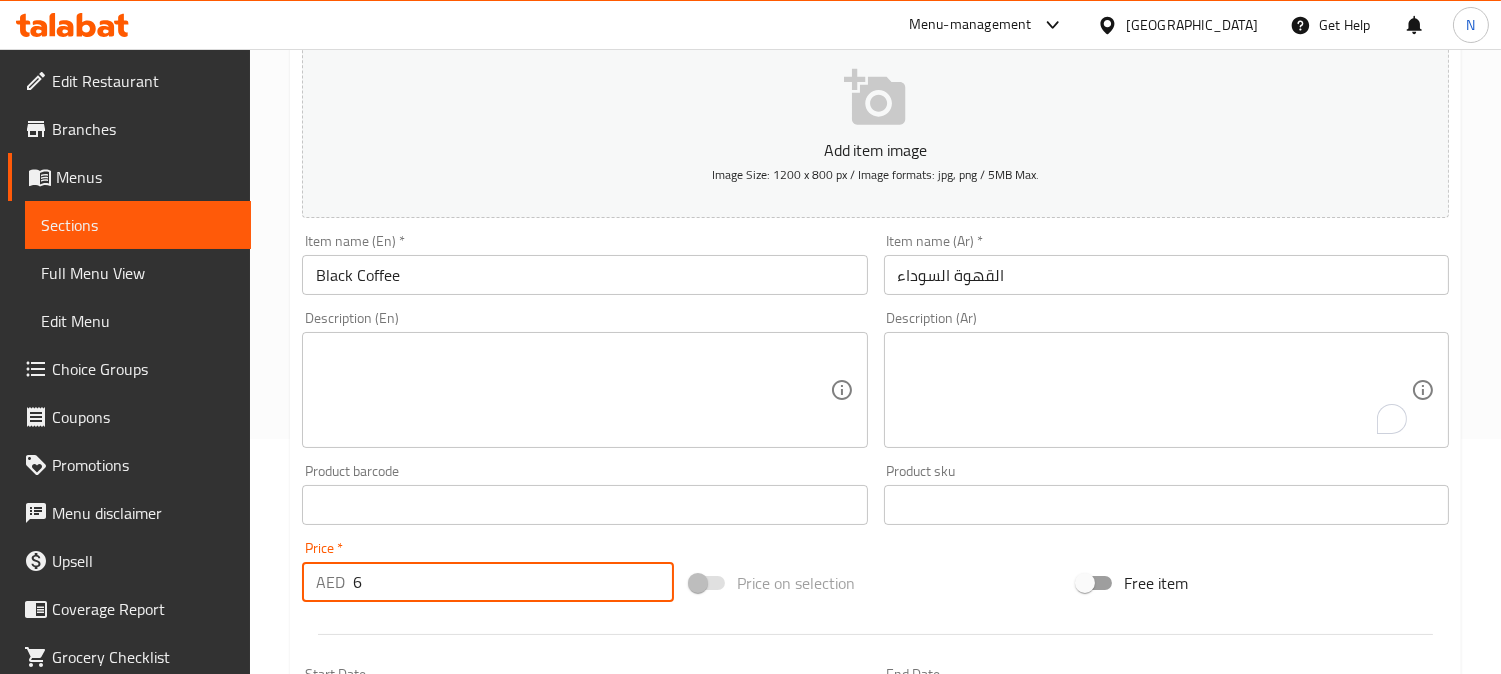 type on "6" 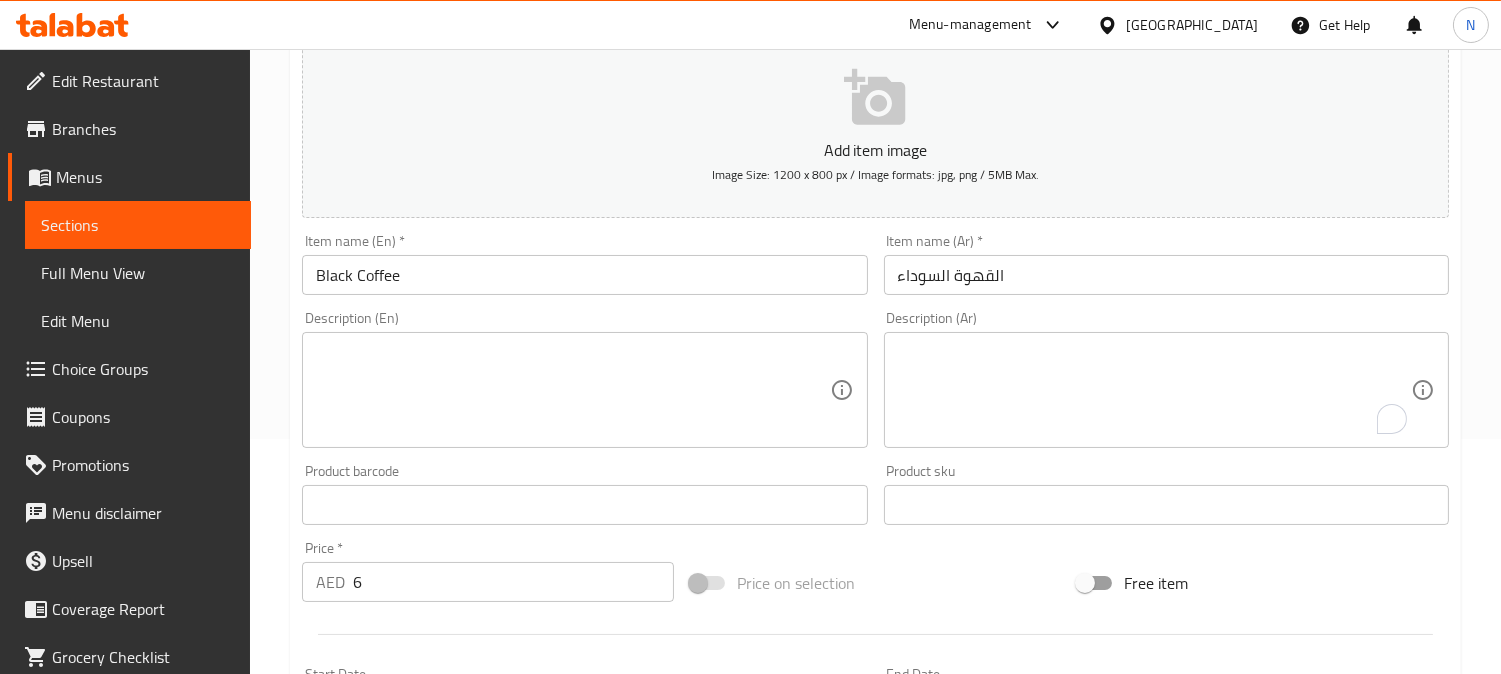 click on "Description (Ar) Description (Ar)" at bounding box center [1166, 379] 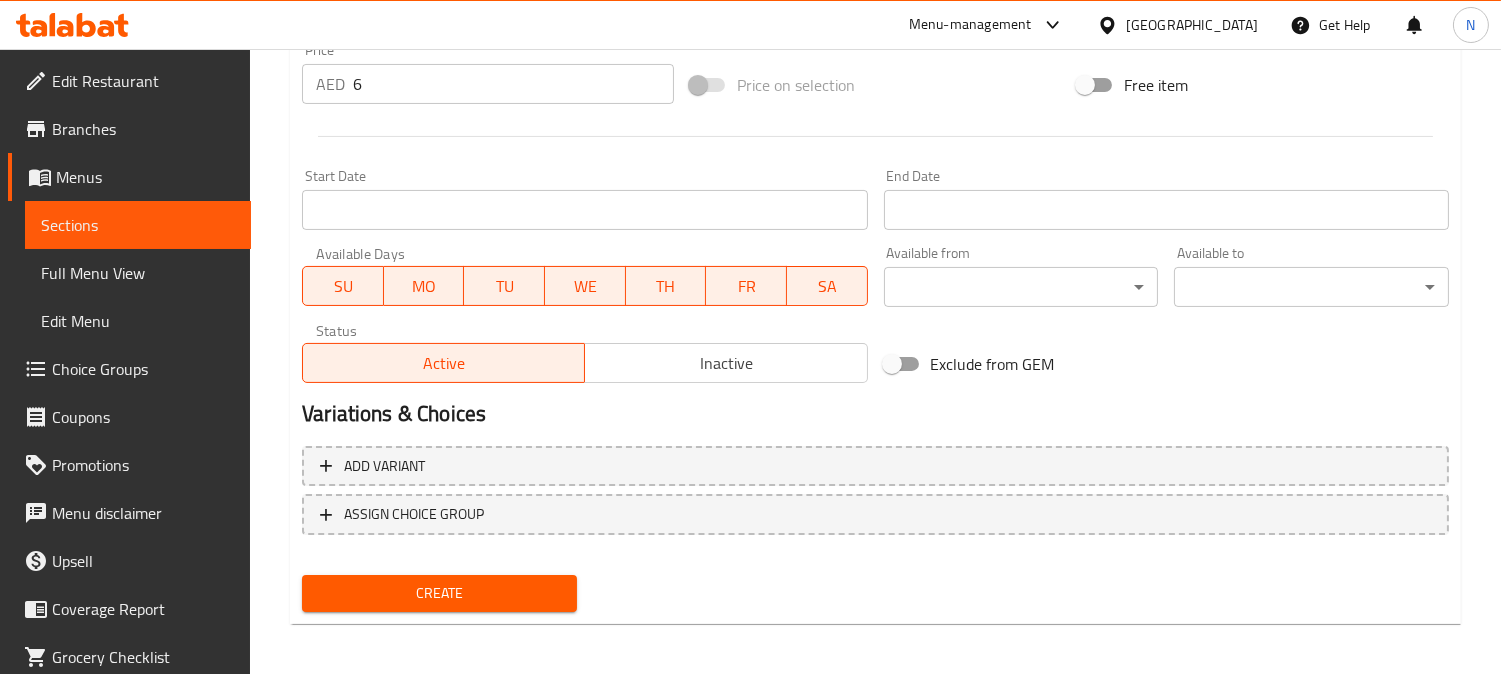 scroll, scrollTop: 735, scrollLeft: 0, axis: vertical 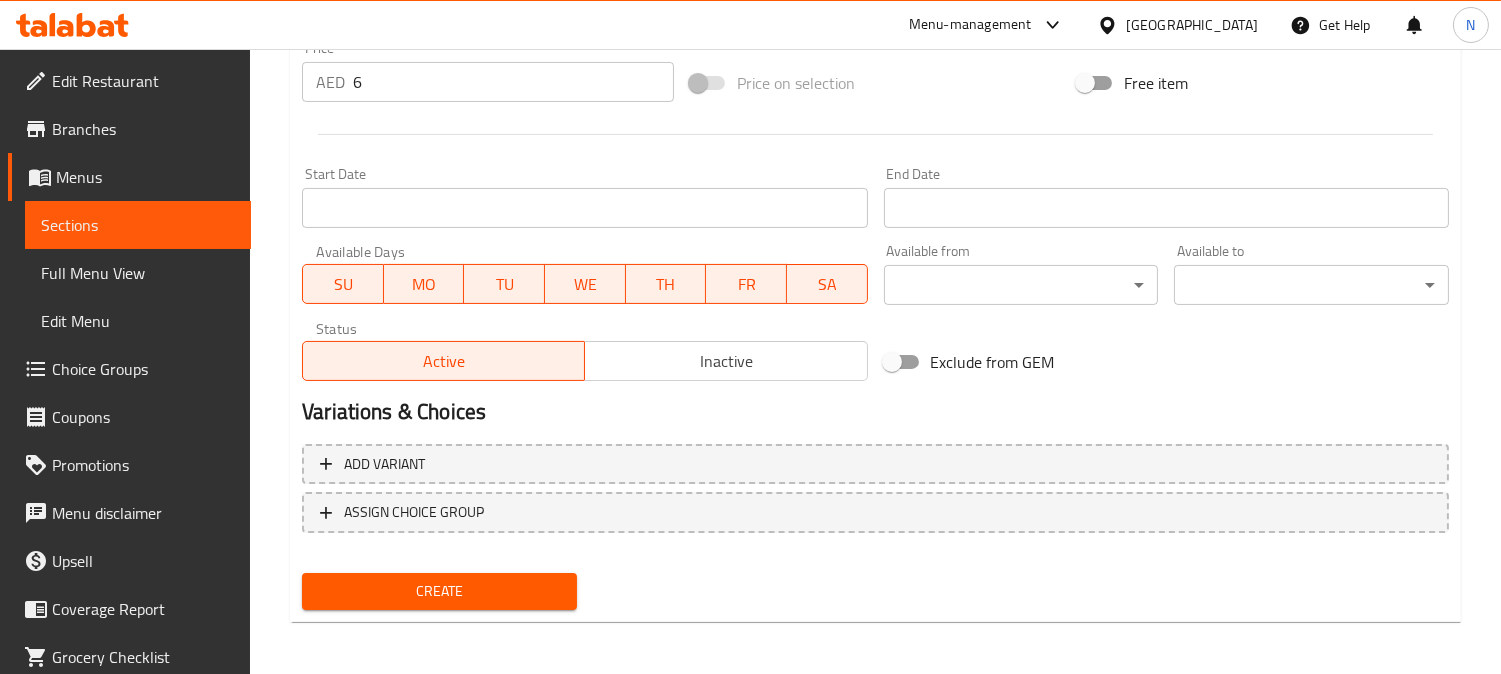 click on "Create" at bounding box center (439, 591) 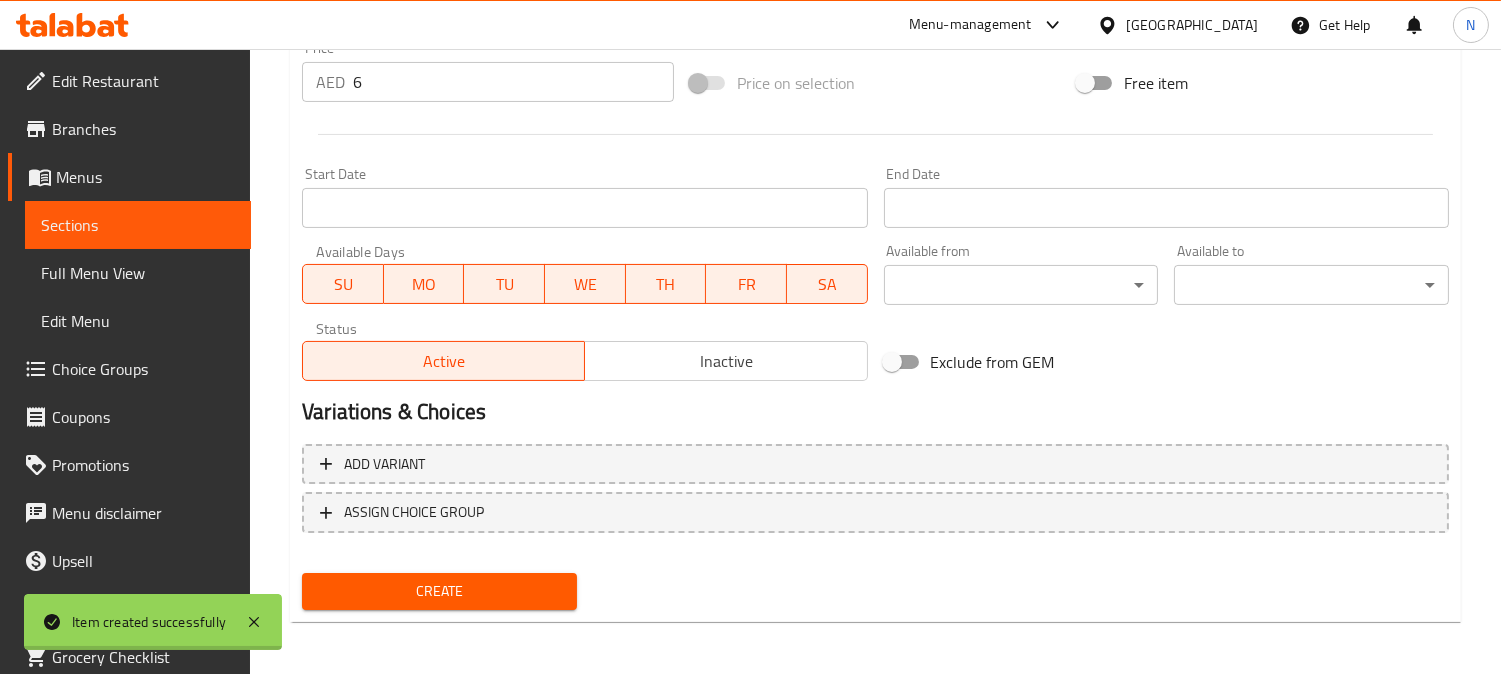 type 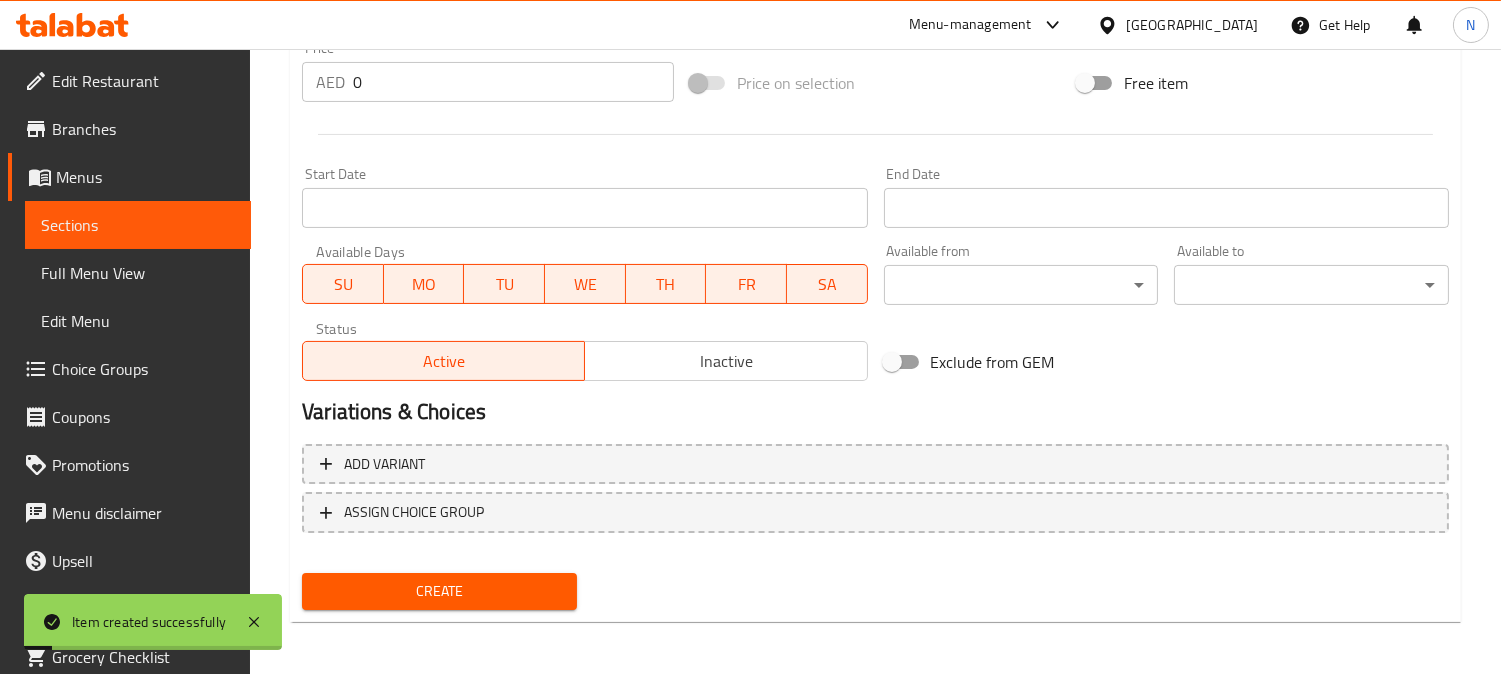 click on "Sections" at bounding box center [138, 225] 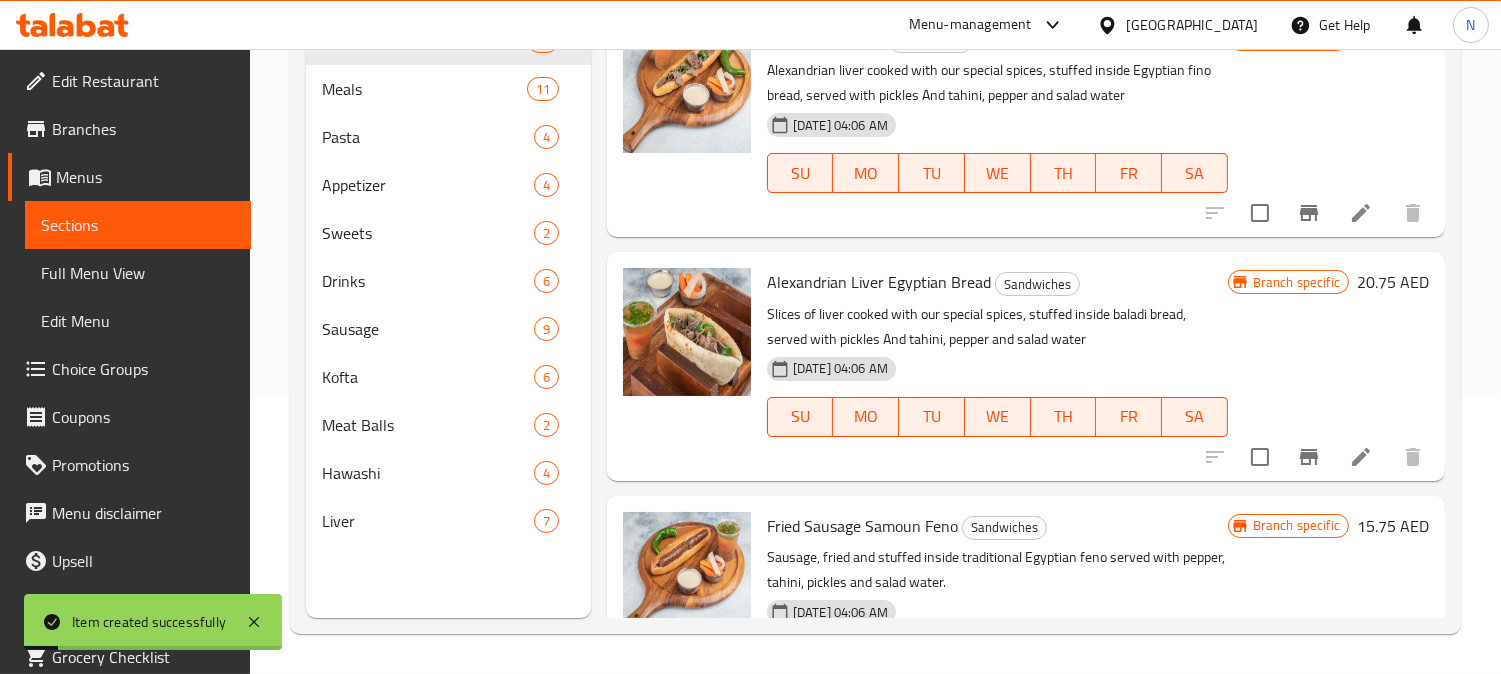 scroll, scrollTop: 280, scrollLeft: 0, axis: vertical 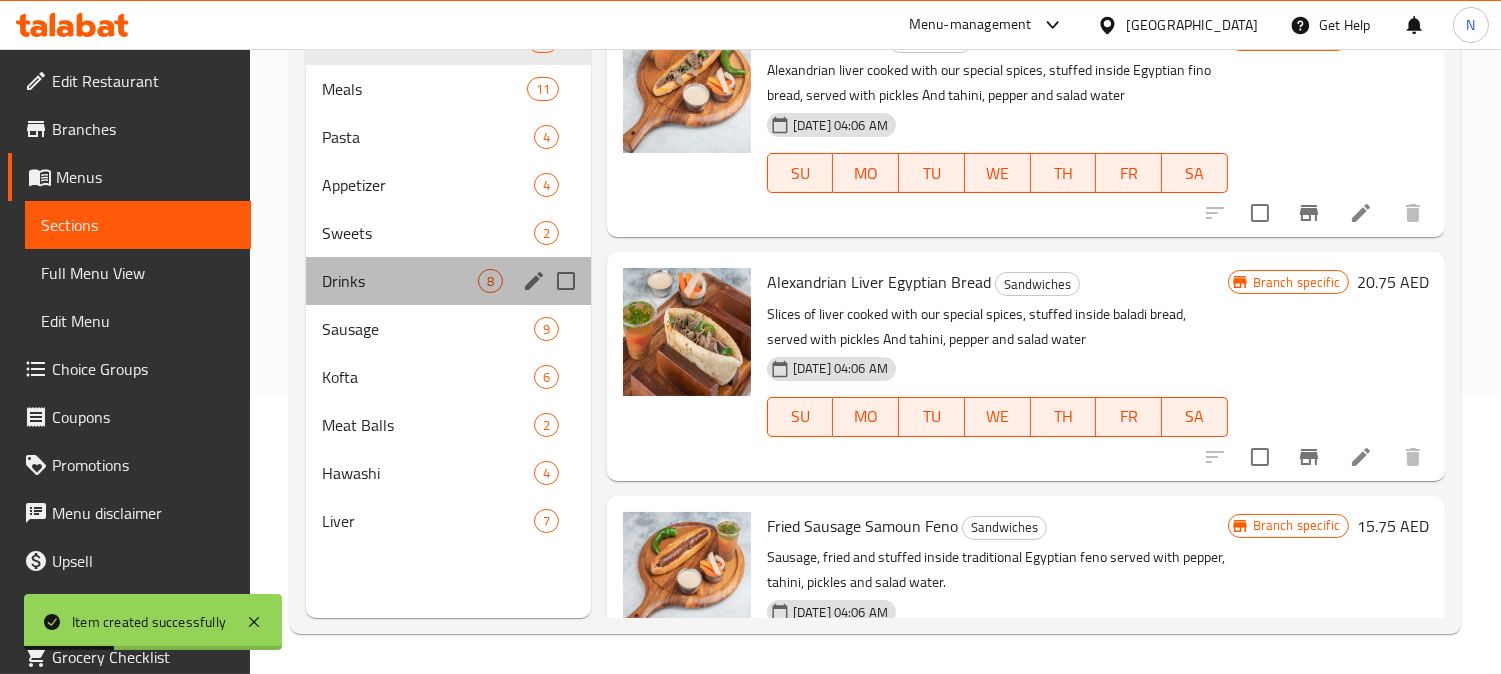 click on "Drinks 8" at bounding box center (448, 281) 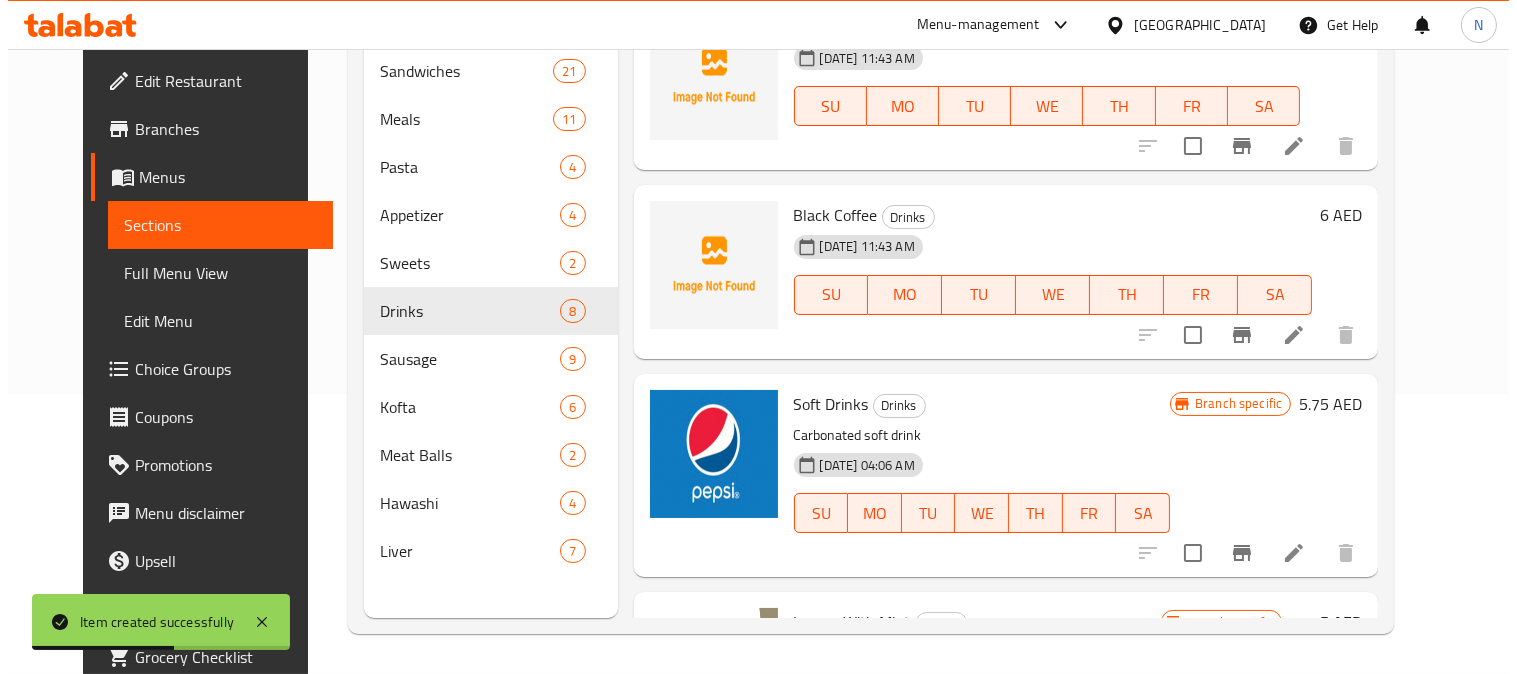 scroll, scrollTop: 222, scrollLeft: 0, axis: vertical 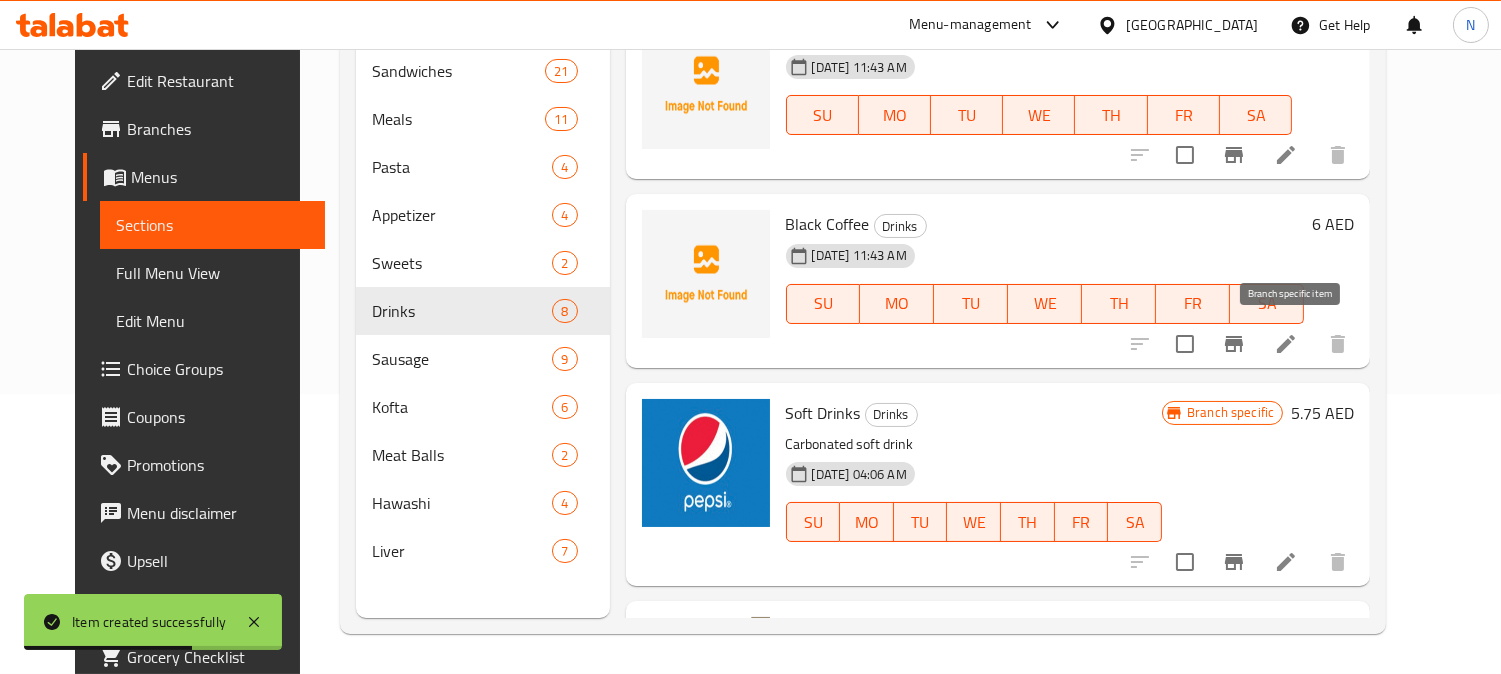 click 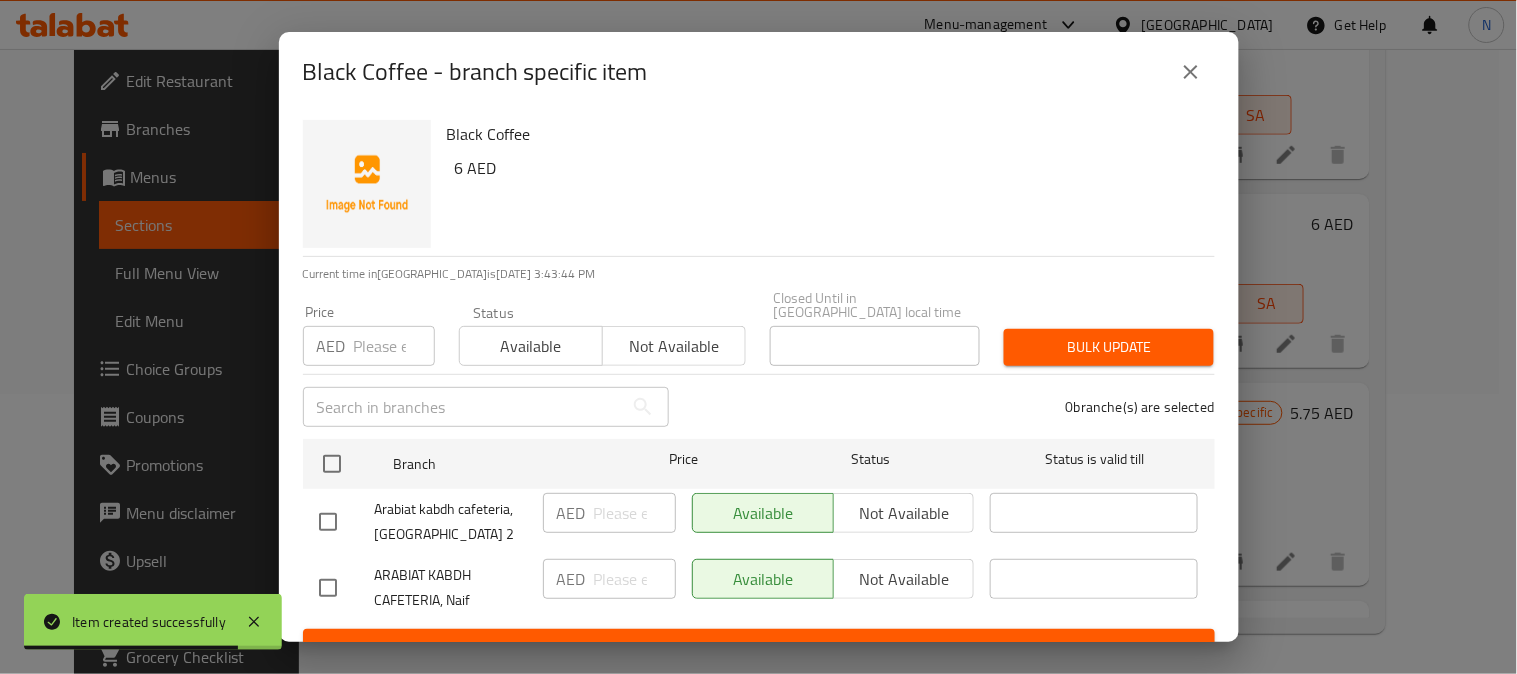 click at bounding box center (328, 588) 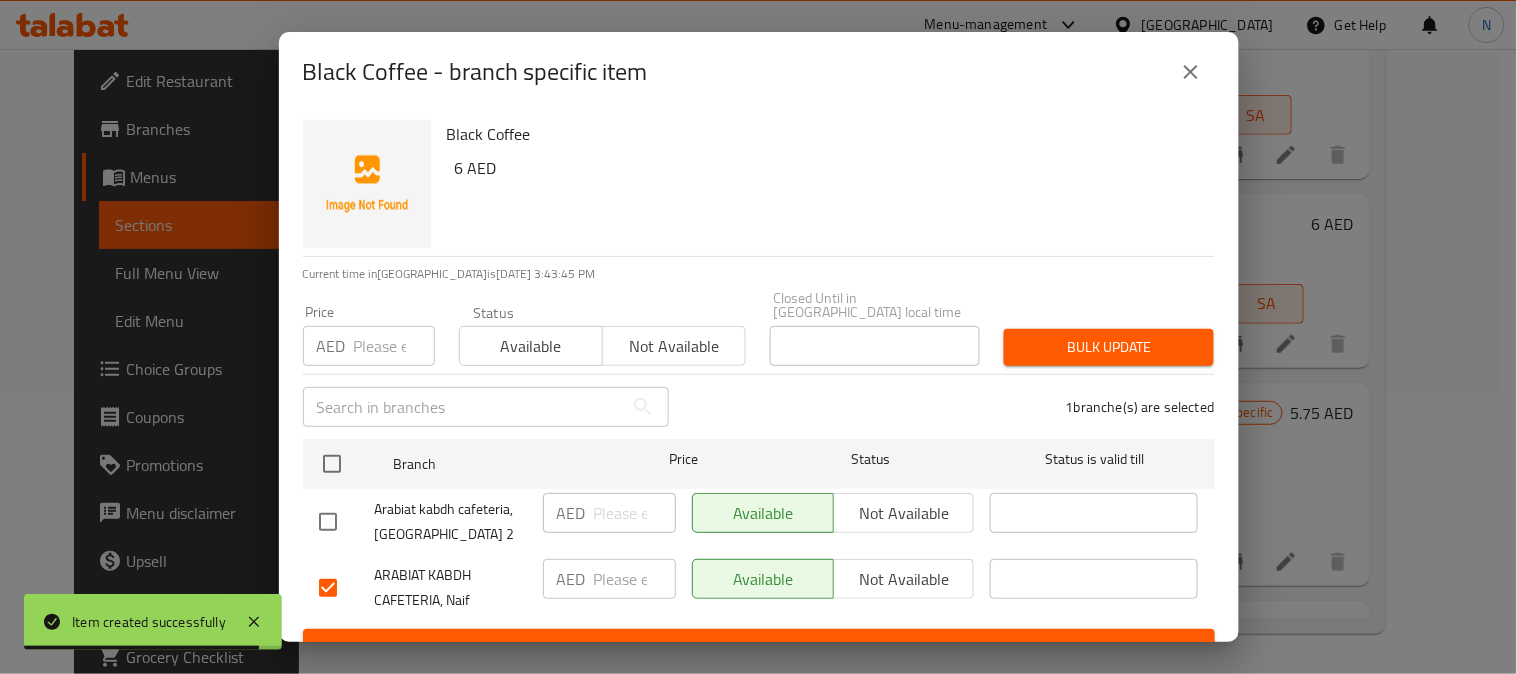 click on "Not available" at bounding box center [904, 579] 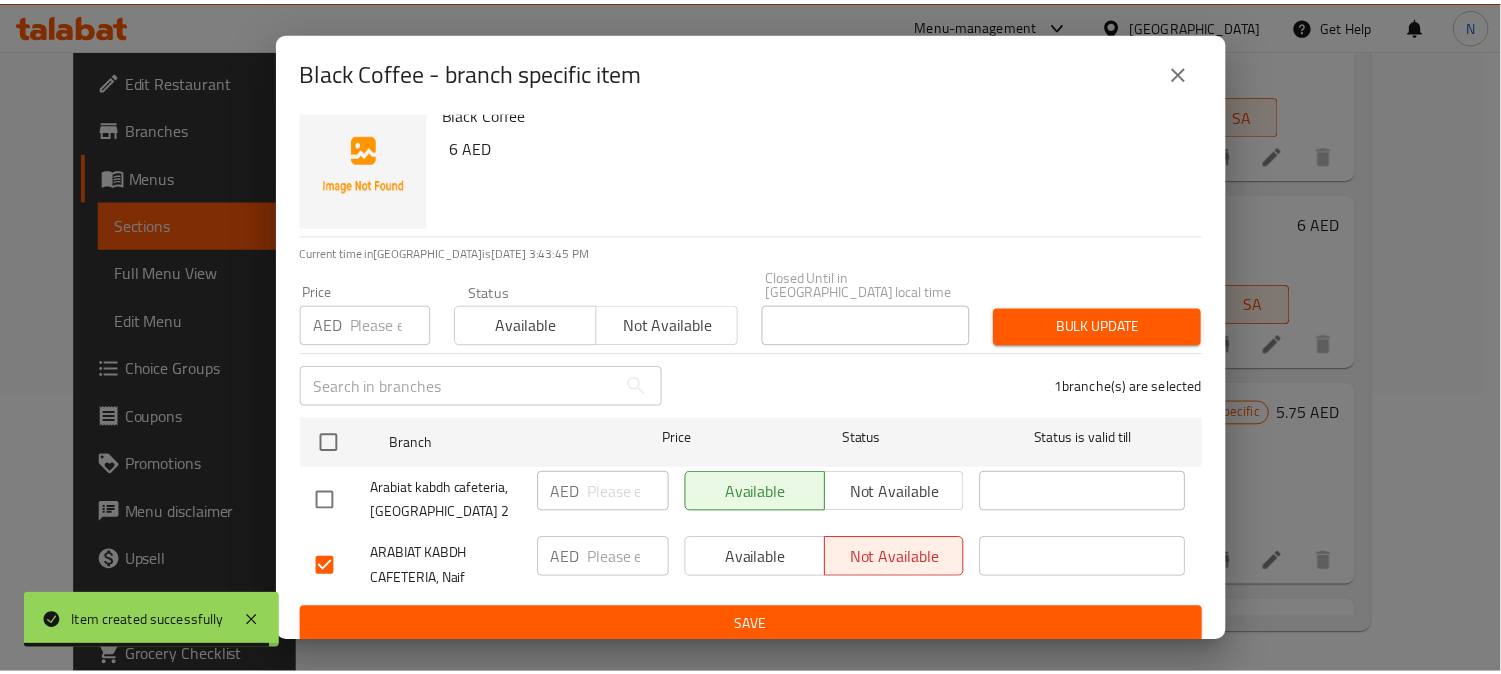 scroll, scrollTop: 31, scrollLeft: 0, axis: vertical 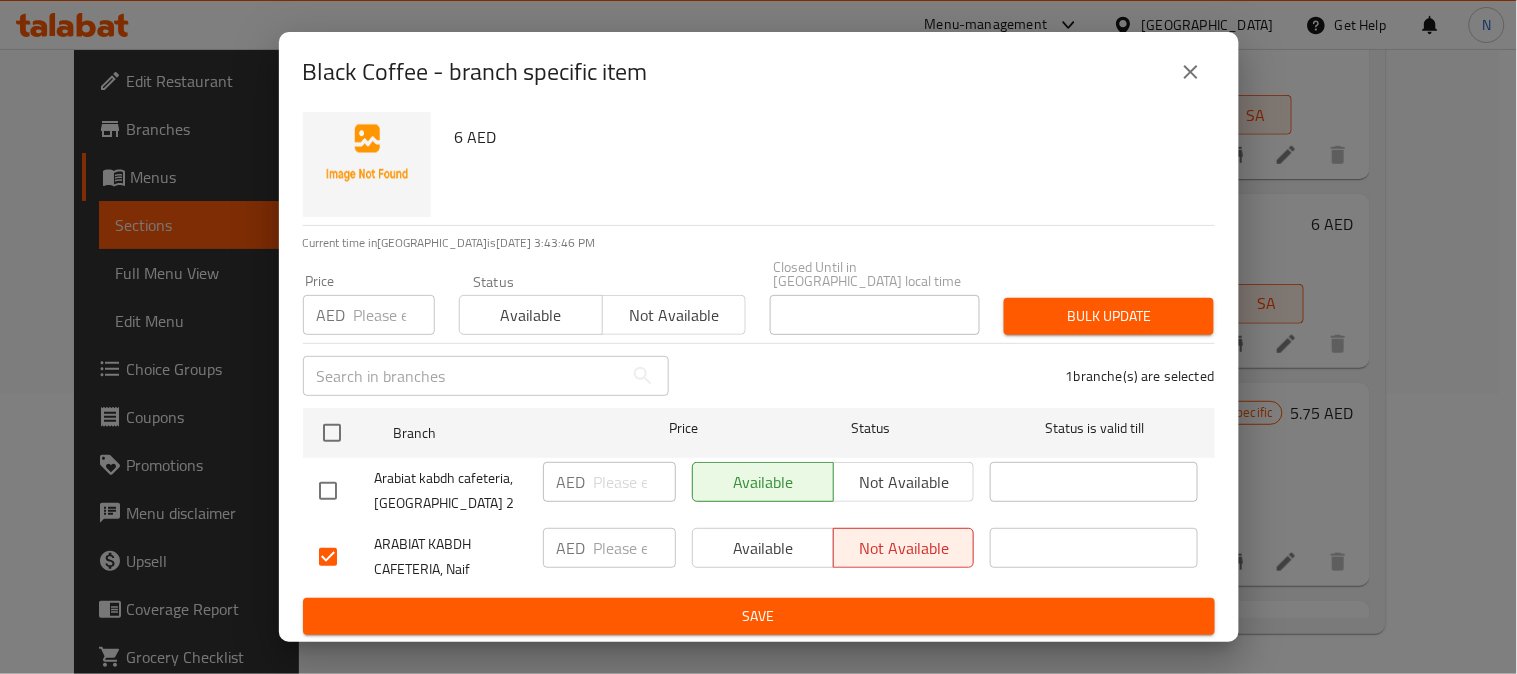 click on "Save" at bounding box center [759, 616] 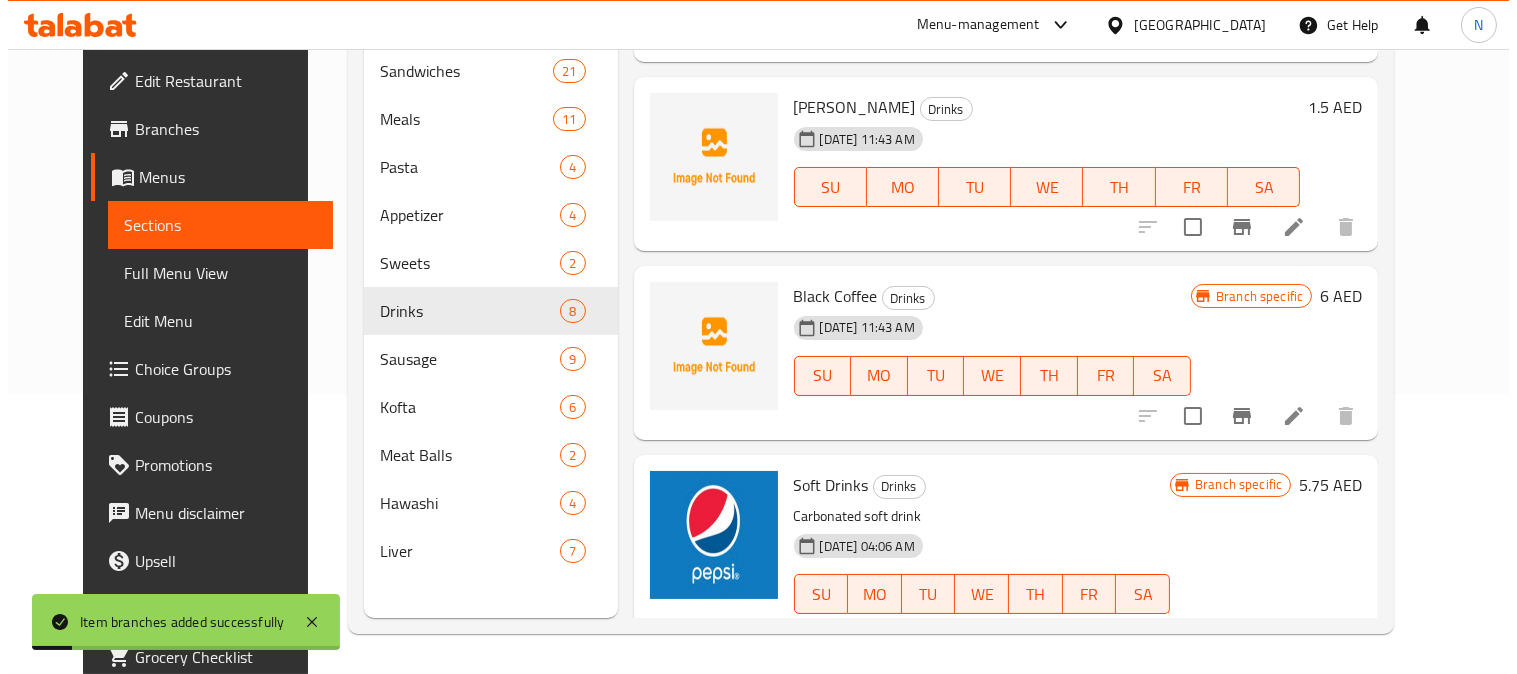 scroll, scrollTop: 111, scrollLeft: 0, axis: vertical 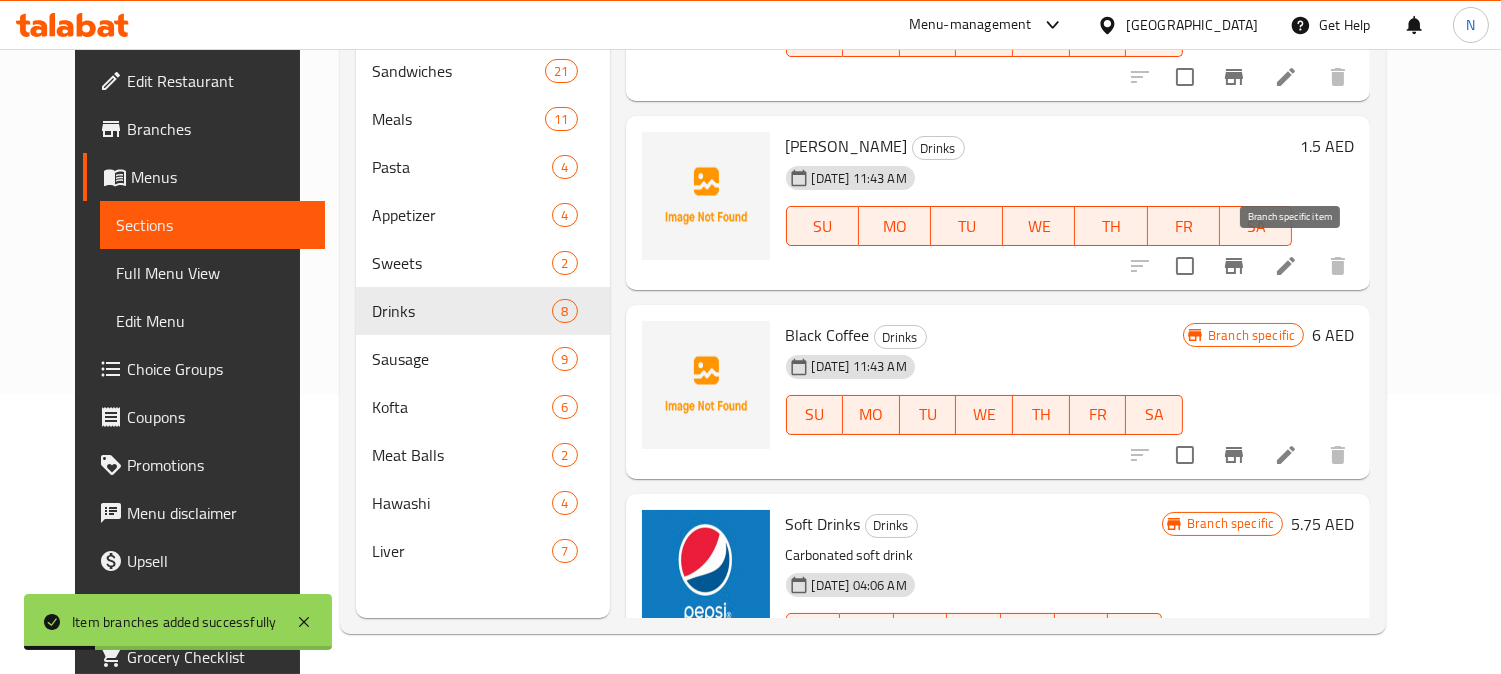 click 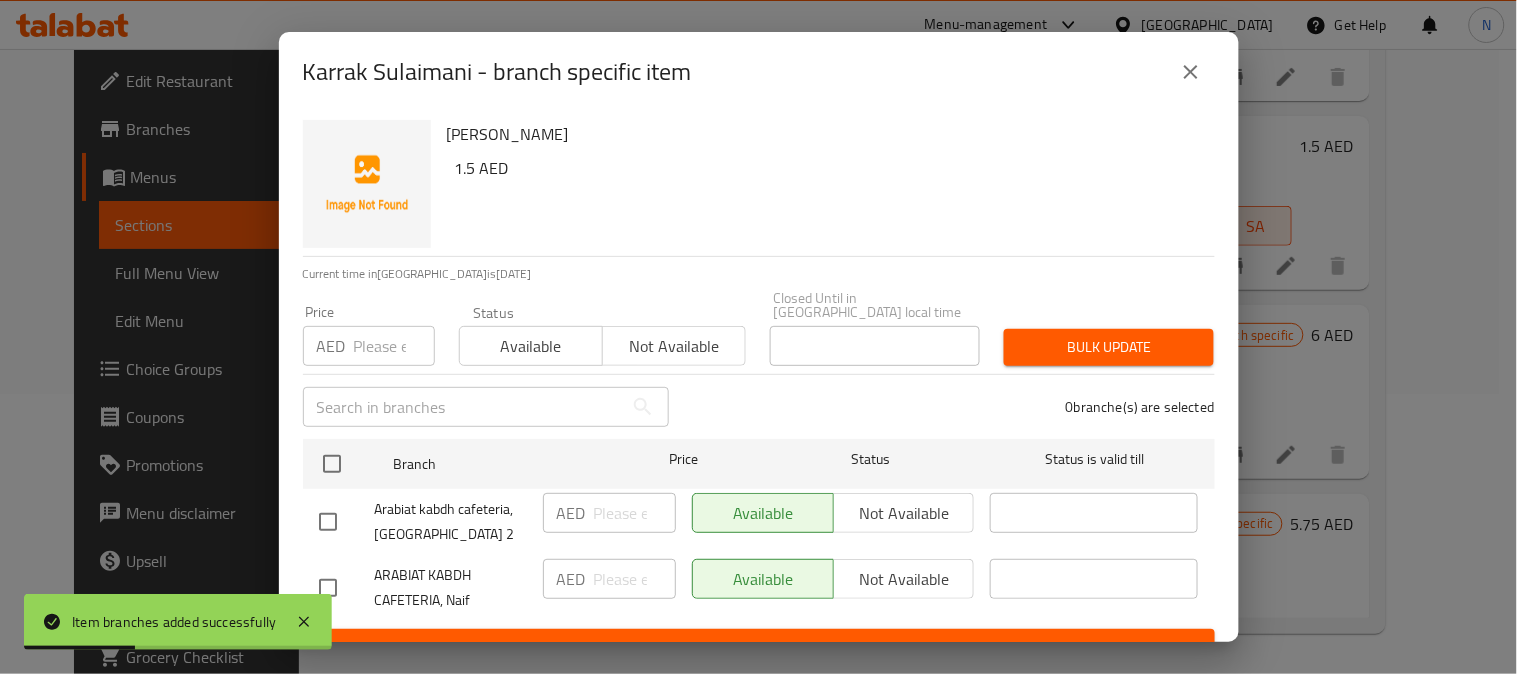 click at bounding box center (328, 588) 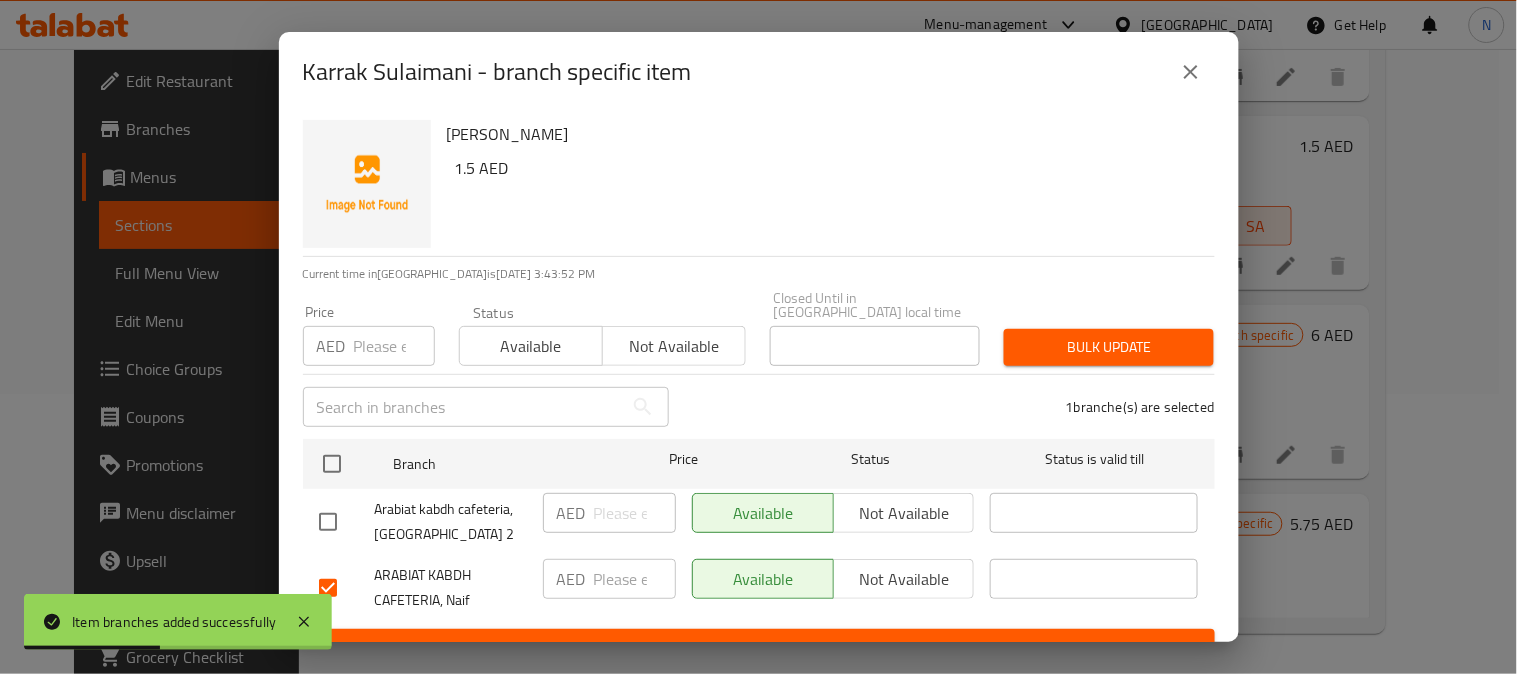 click on "Not available" at bounding box center (904, 579) 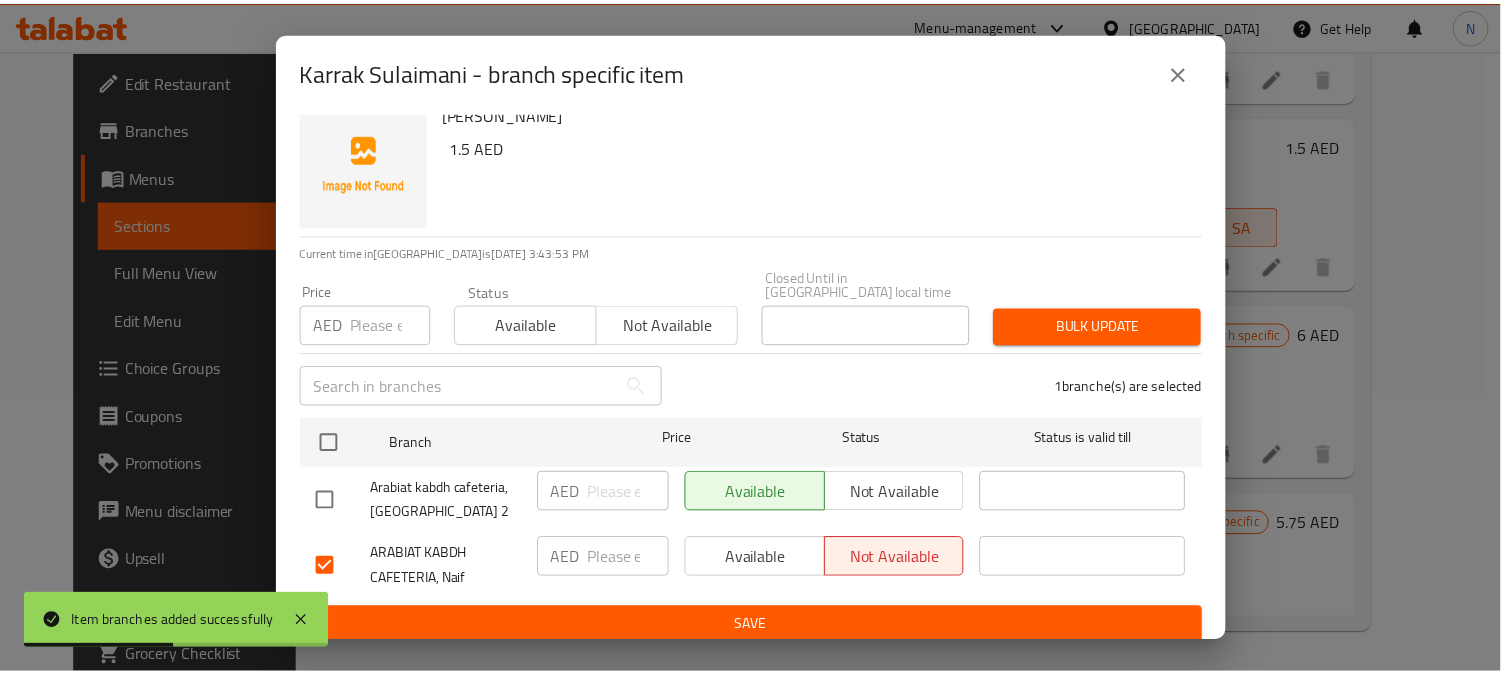 scroll, scrollTop: 31, scrollLeft: 0, axis: vertical 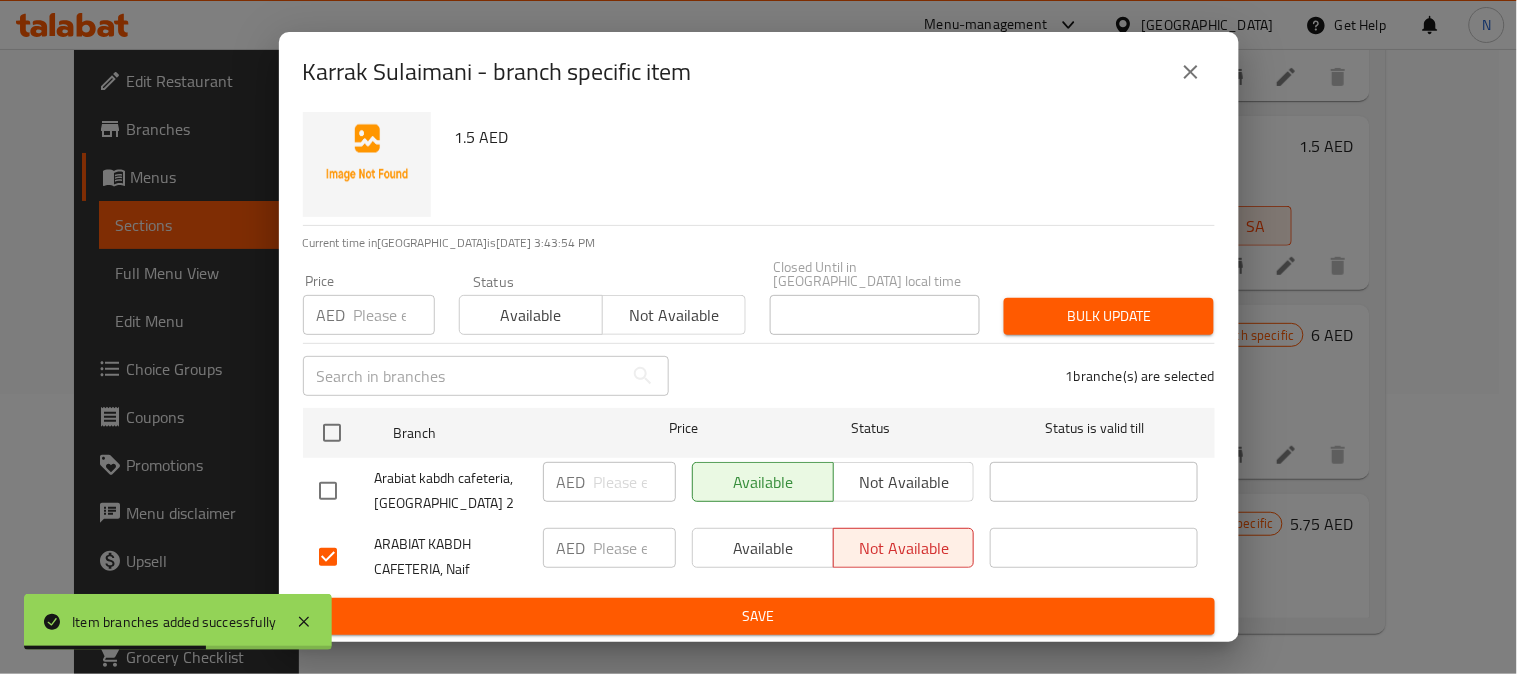 click on "Save" at bounding box center [759, 616] 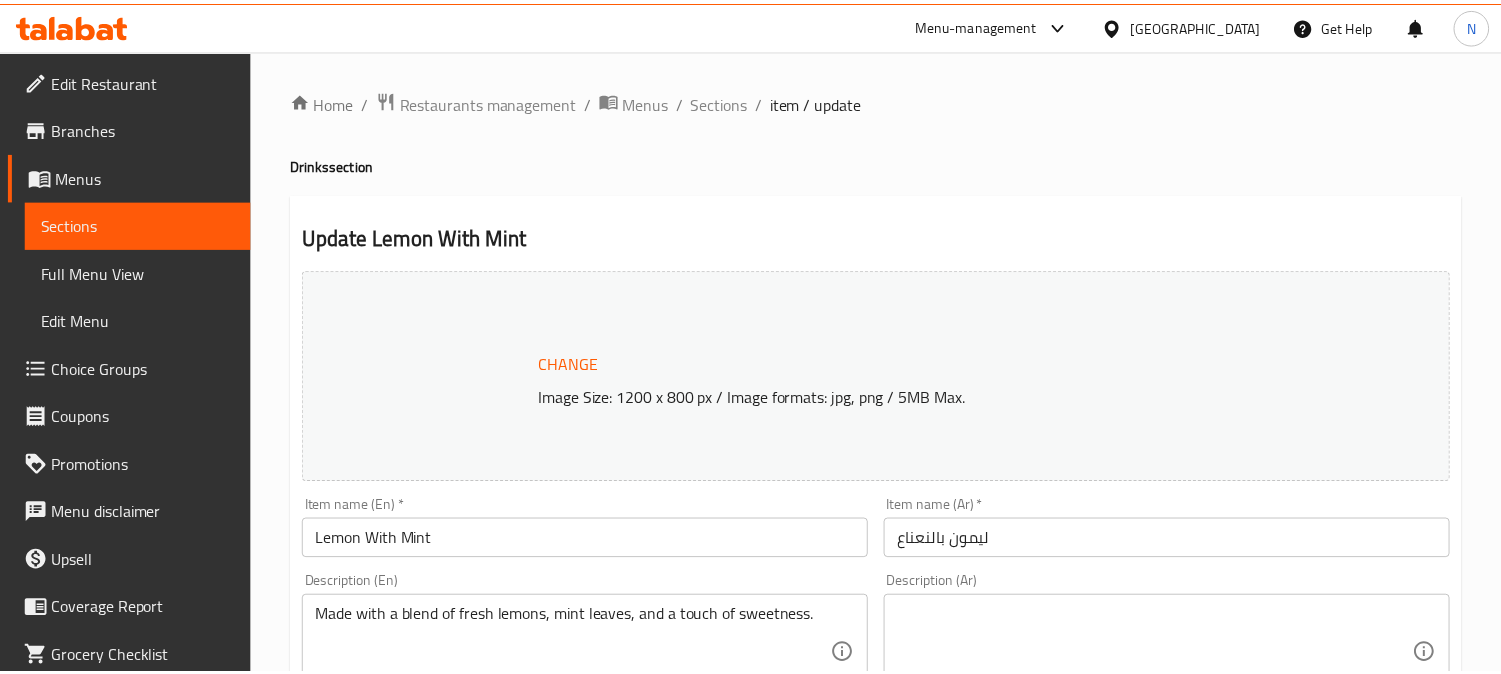 scroll, scrollTop: 0, scrollLeft: 0, axis: both 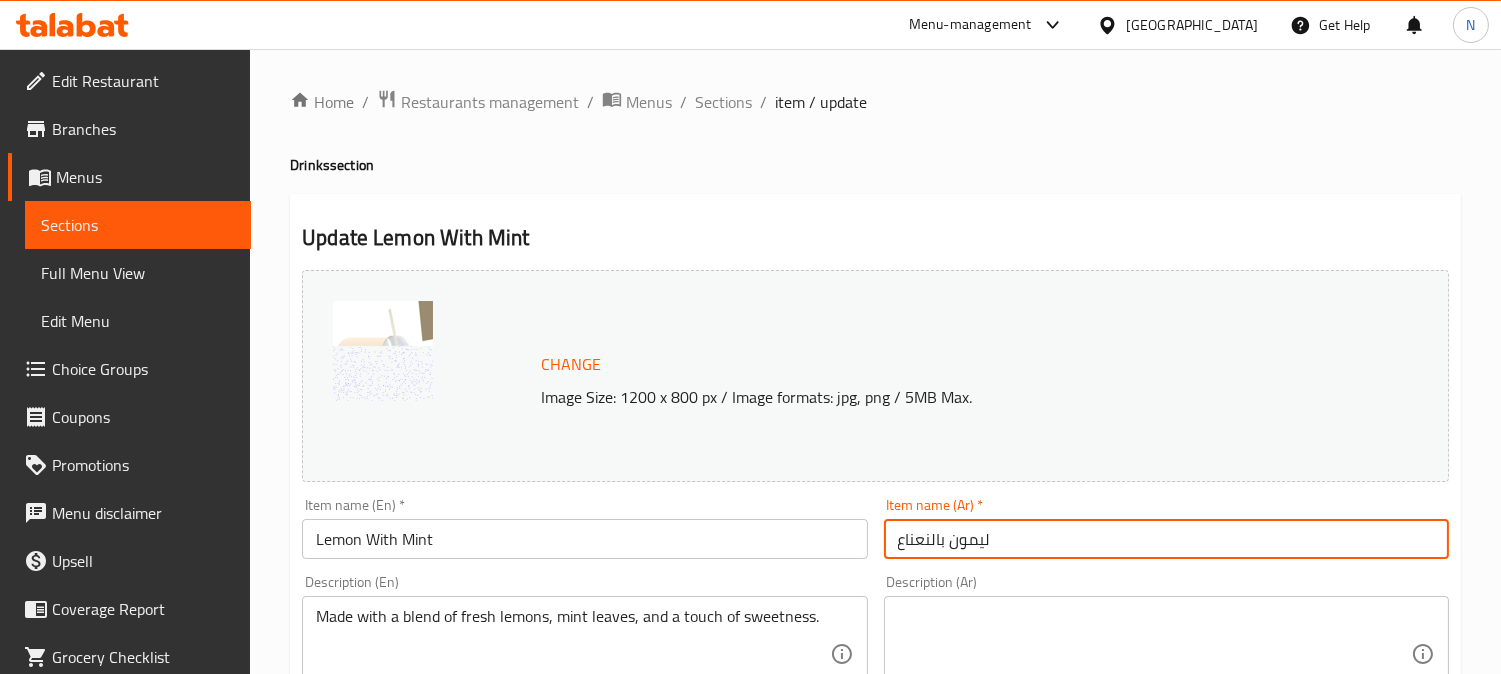 click on "ليمون بالنعناع" at bounding box center (1166, 539) 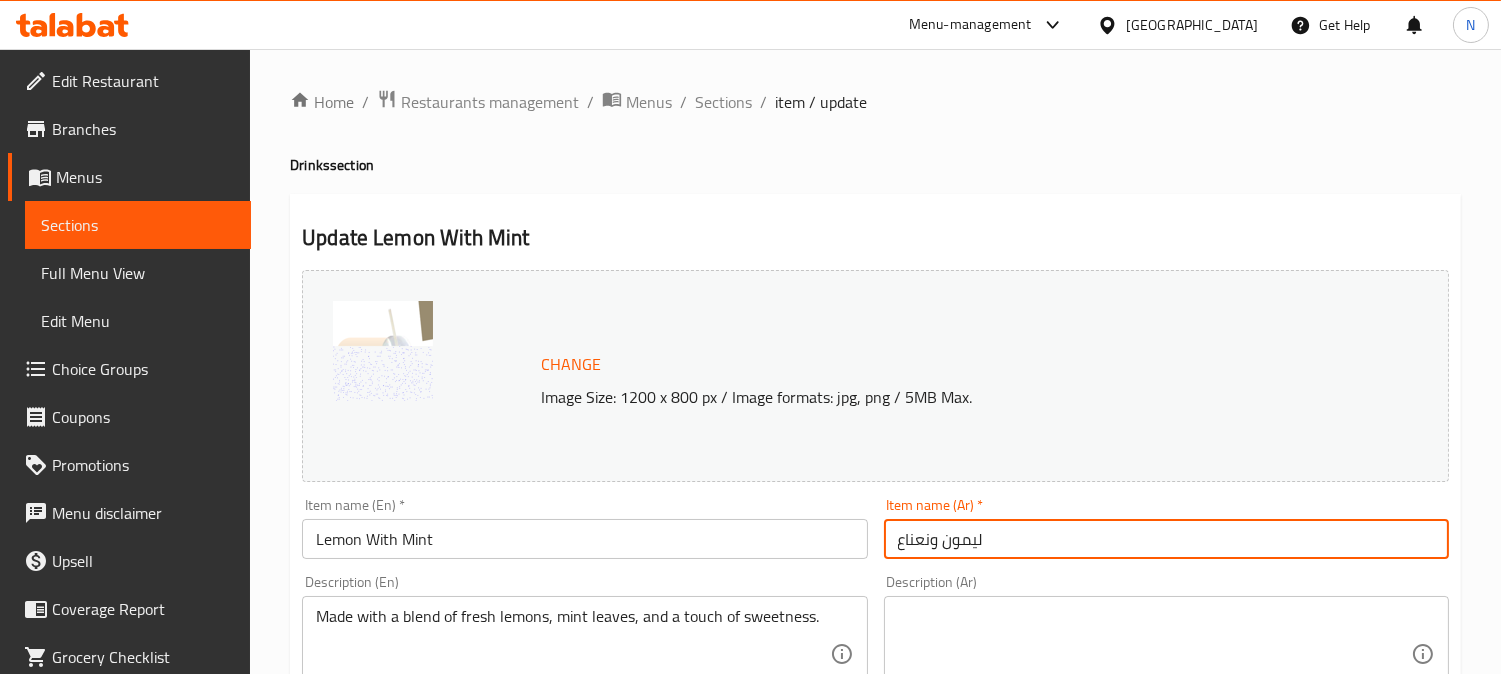 type on "ليمون ونعناع" 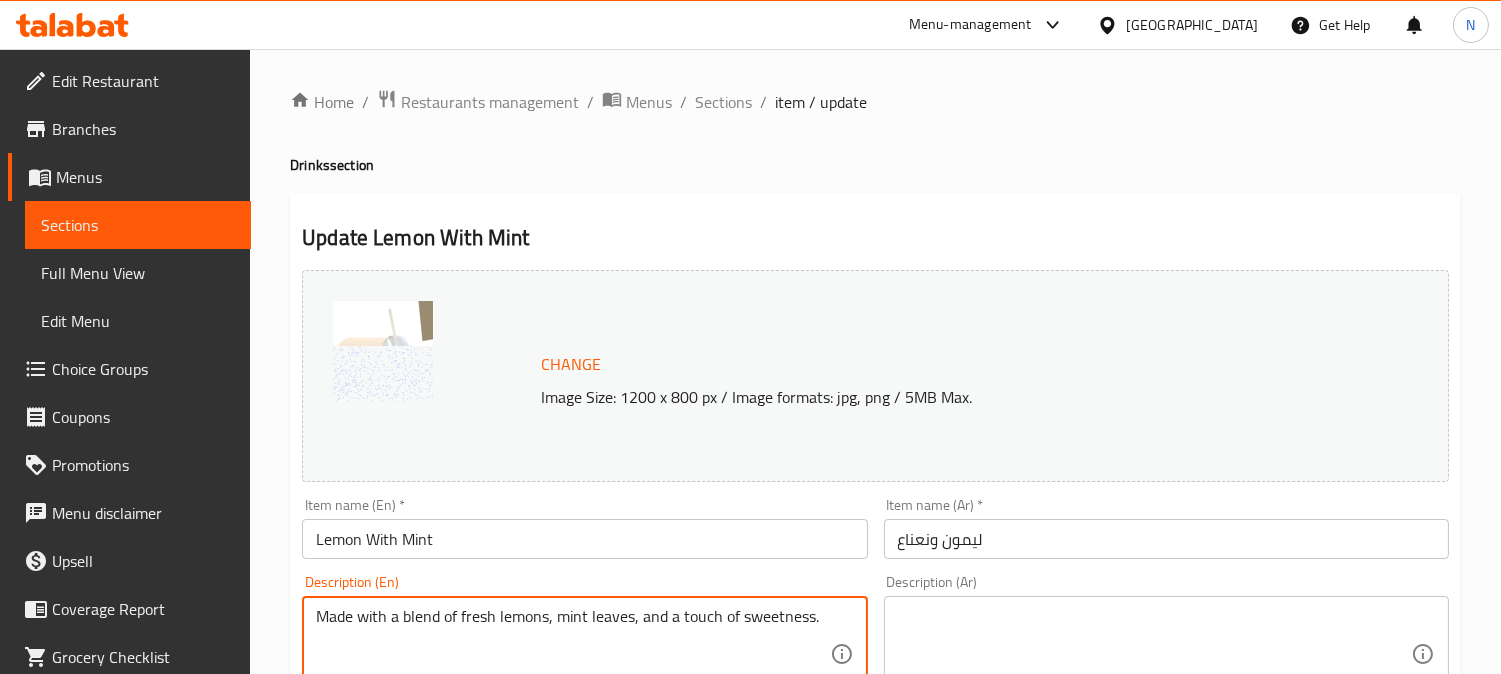 click on "Made with a blend of fresh lemons, mint leaves, and a touch of sweetness." at bounding box center (572, 654) 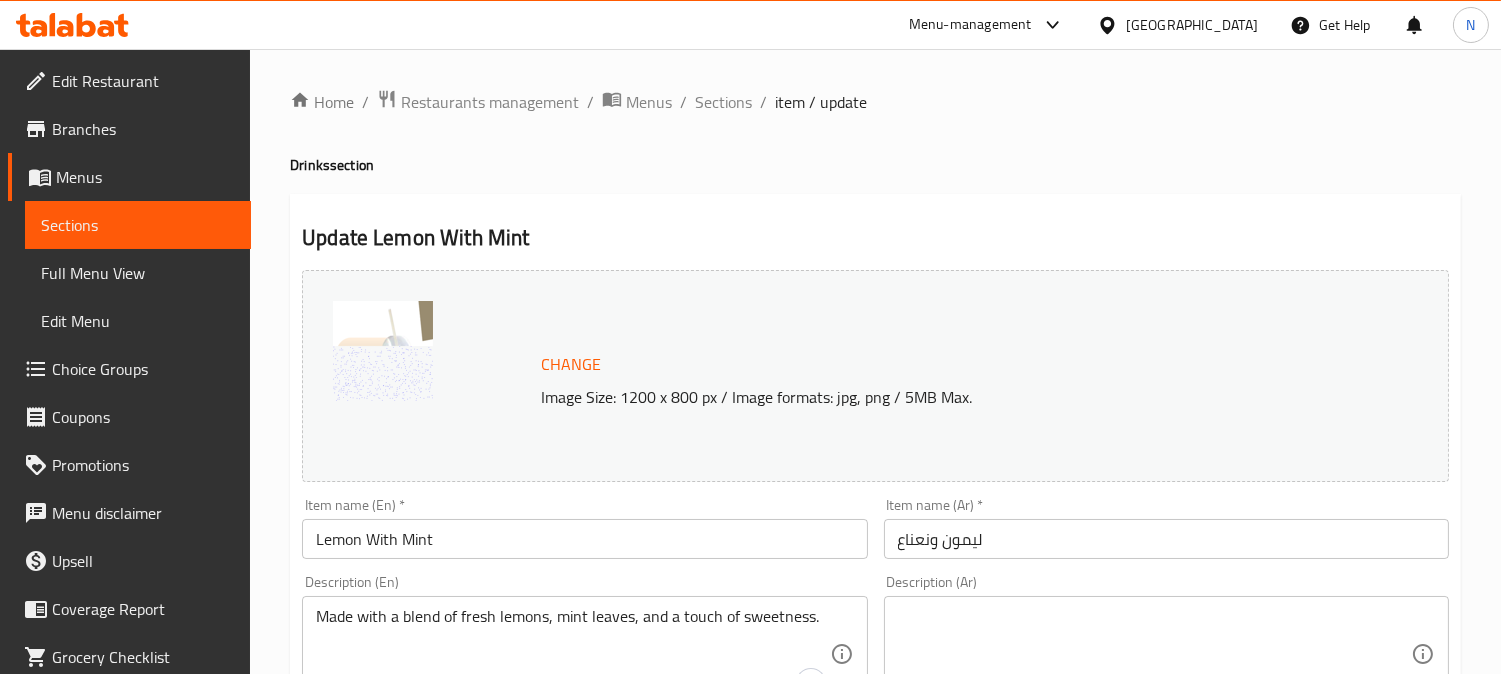 click on "Description (Ar)" at bounding box center [1166, 654] 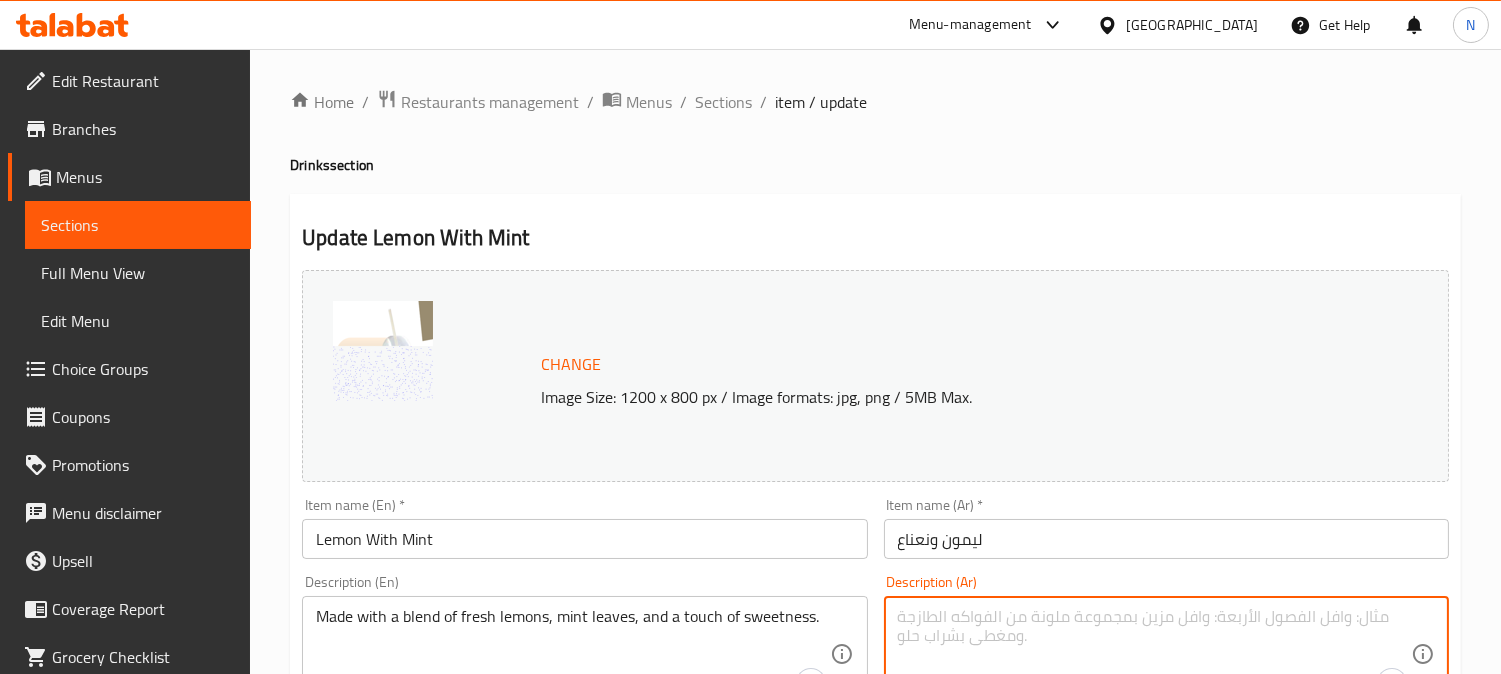 paste on "مصنوع من مزيج من الليمون الطازج وأوراق النعناع ولمسة من الحلاوة." 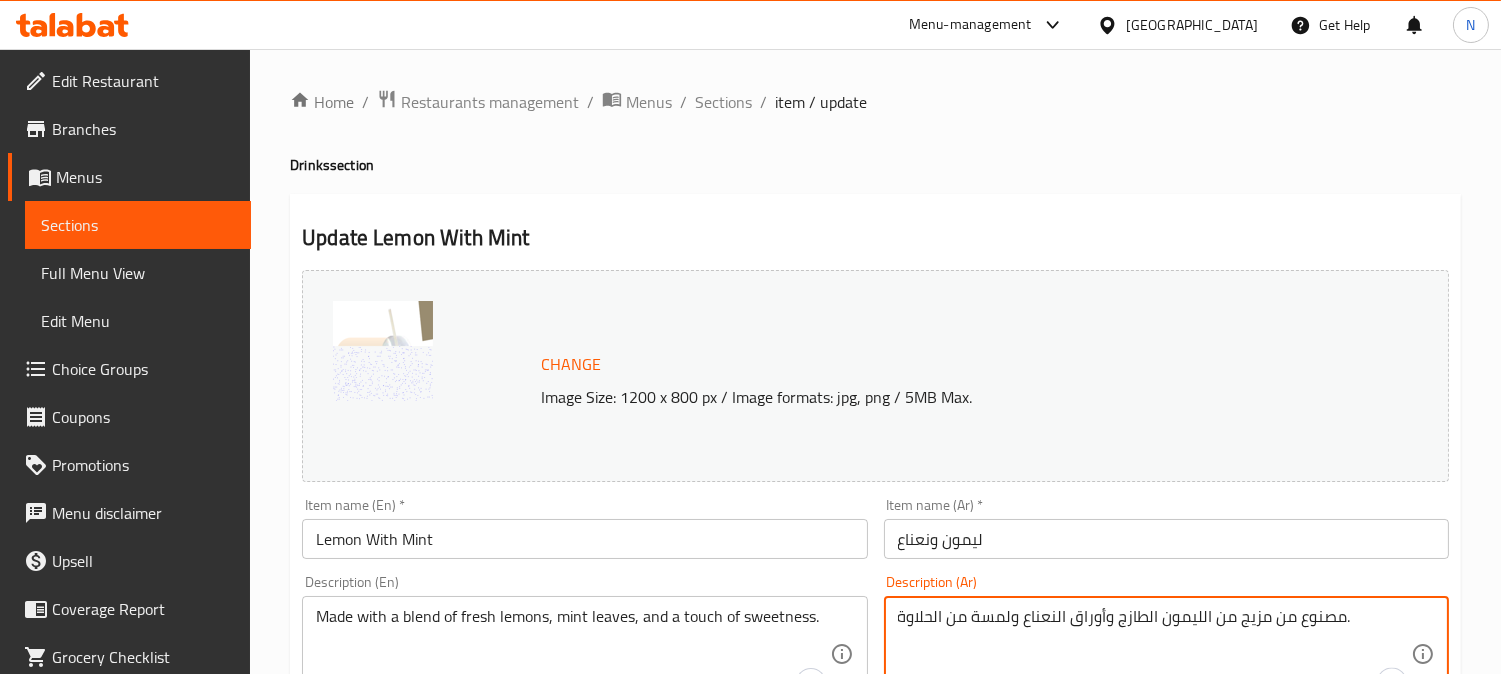click on "مصنوع من مزيج من الليمون الطازج وأوراق النعناع ولمسة من الحلاوة." at bounding box center [1154, 654] 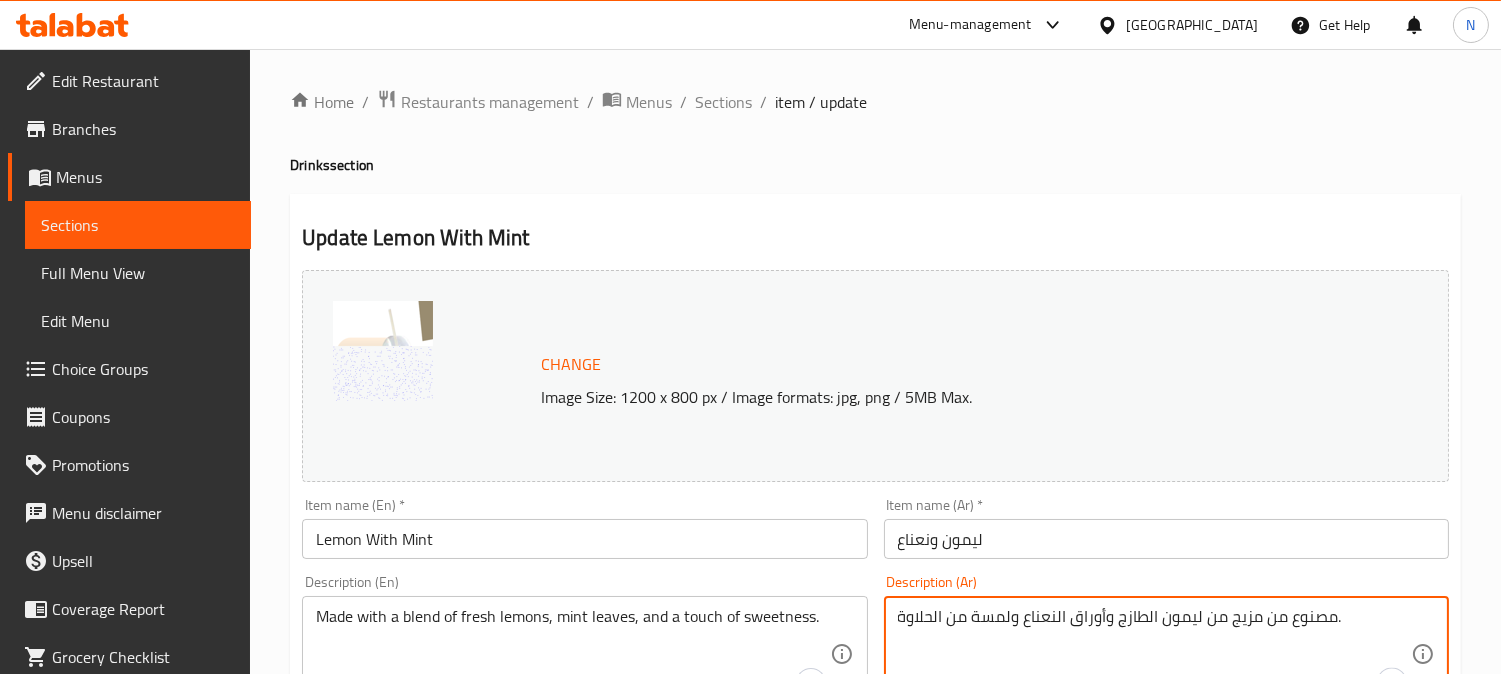 click on "مصنوع من مزيج من ليمون الطازج وأوراق النعناع ولمسة من الحلاوة." at bounding box center [1154, 654] 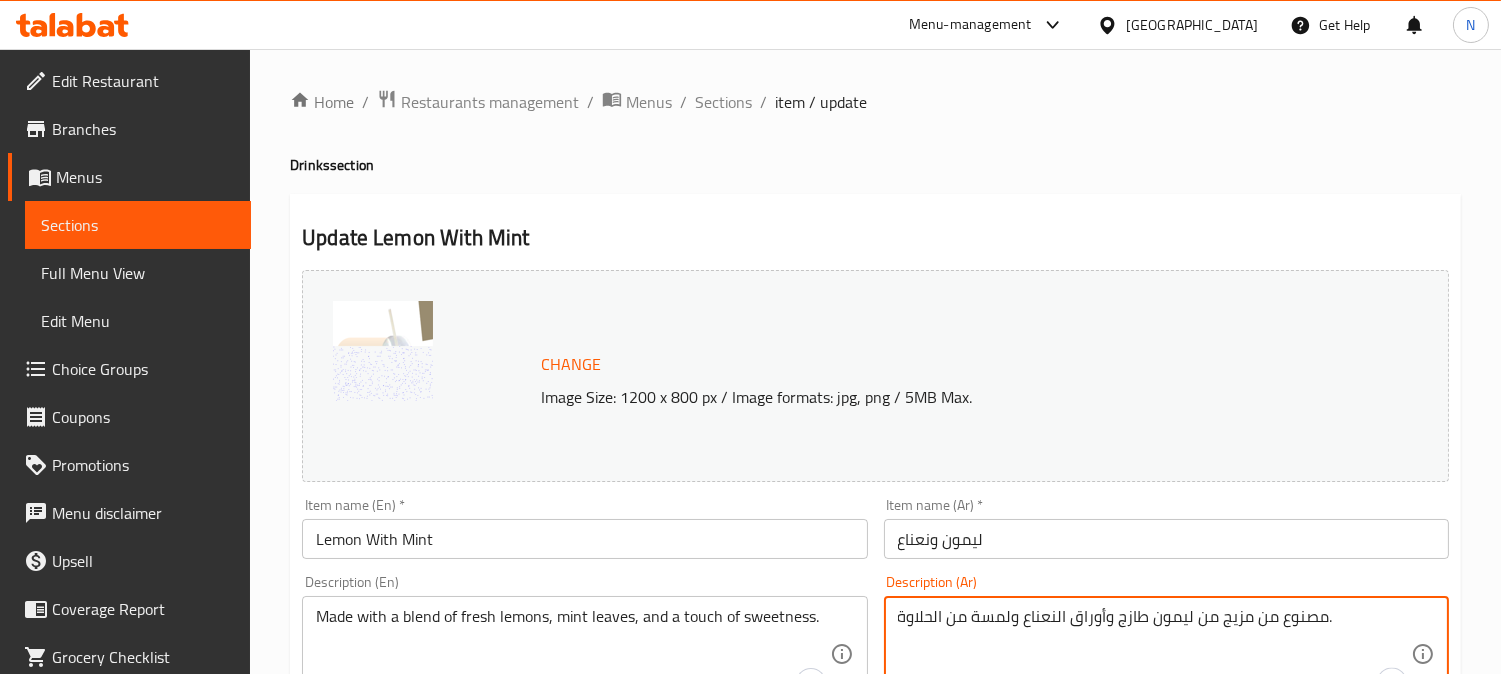 click on "مصنوع من مزيج من ليمون طازج وأوراق النعناع ولمسة من الحلاوة." at bounding box center (1154, 654) 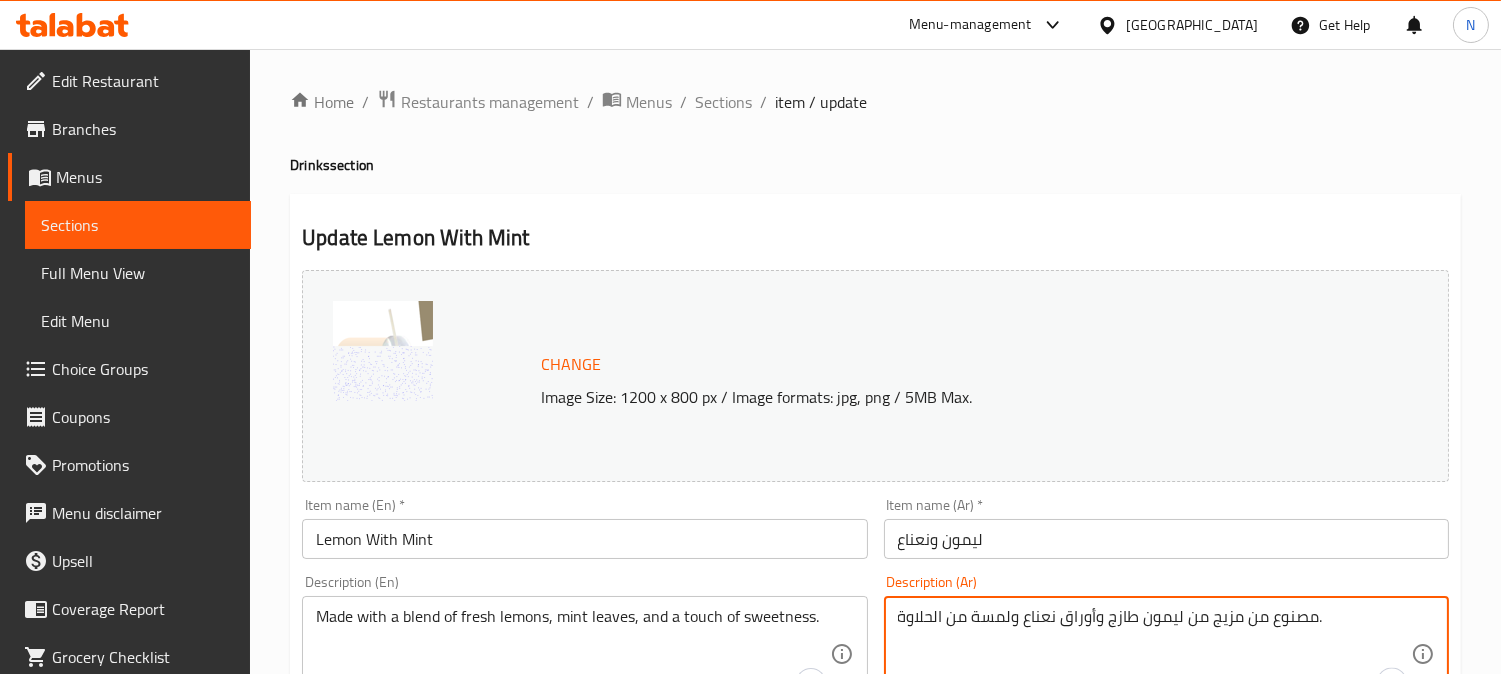 drag, startPoint x: 943, startPoint y: 620, endPoint x: 930, endPoint y: 624, distance: 13.601471 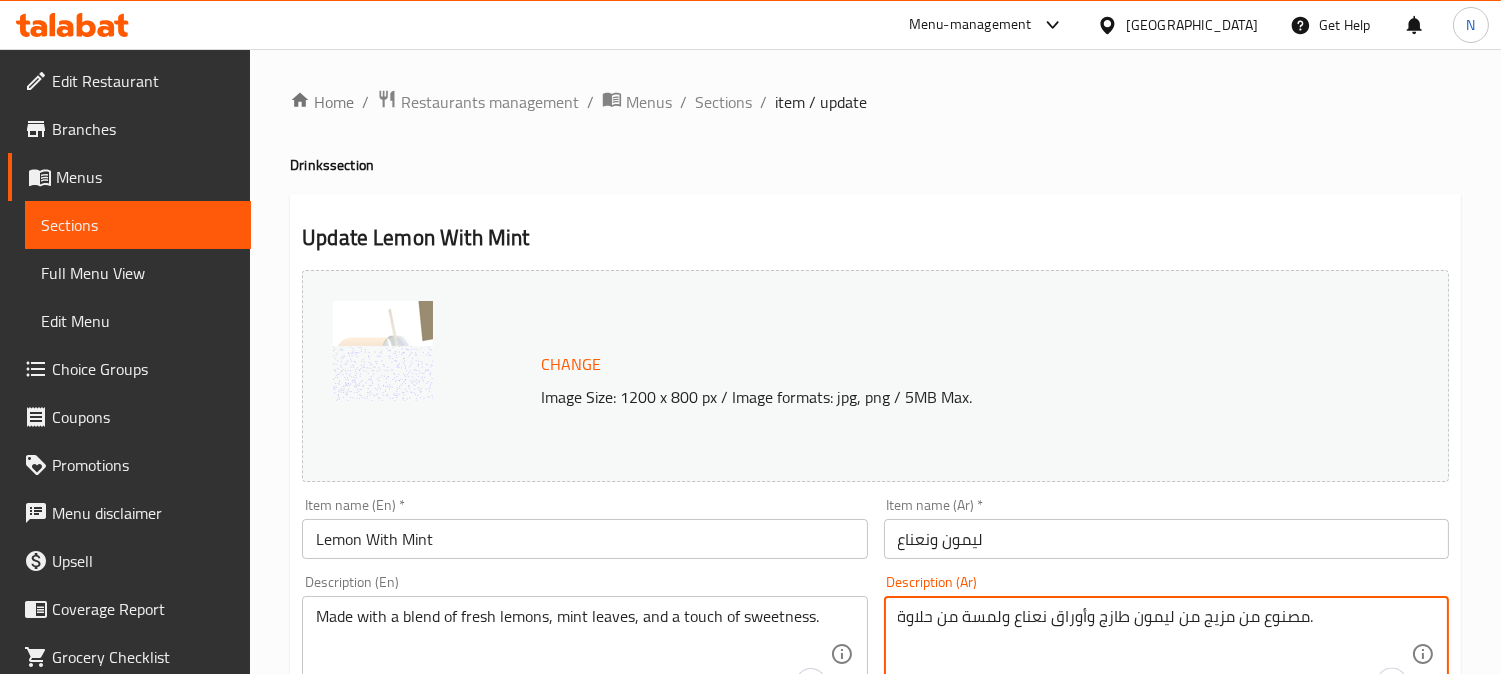 click on "مصنوع من مزيج من ليمون طازج وأوراق نعناع ولمسة من حلاوة." at bounding box center (1154, 654) 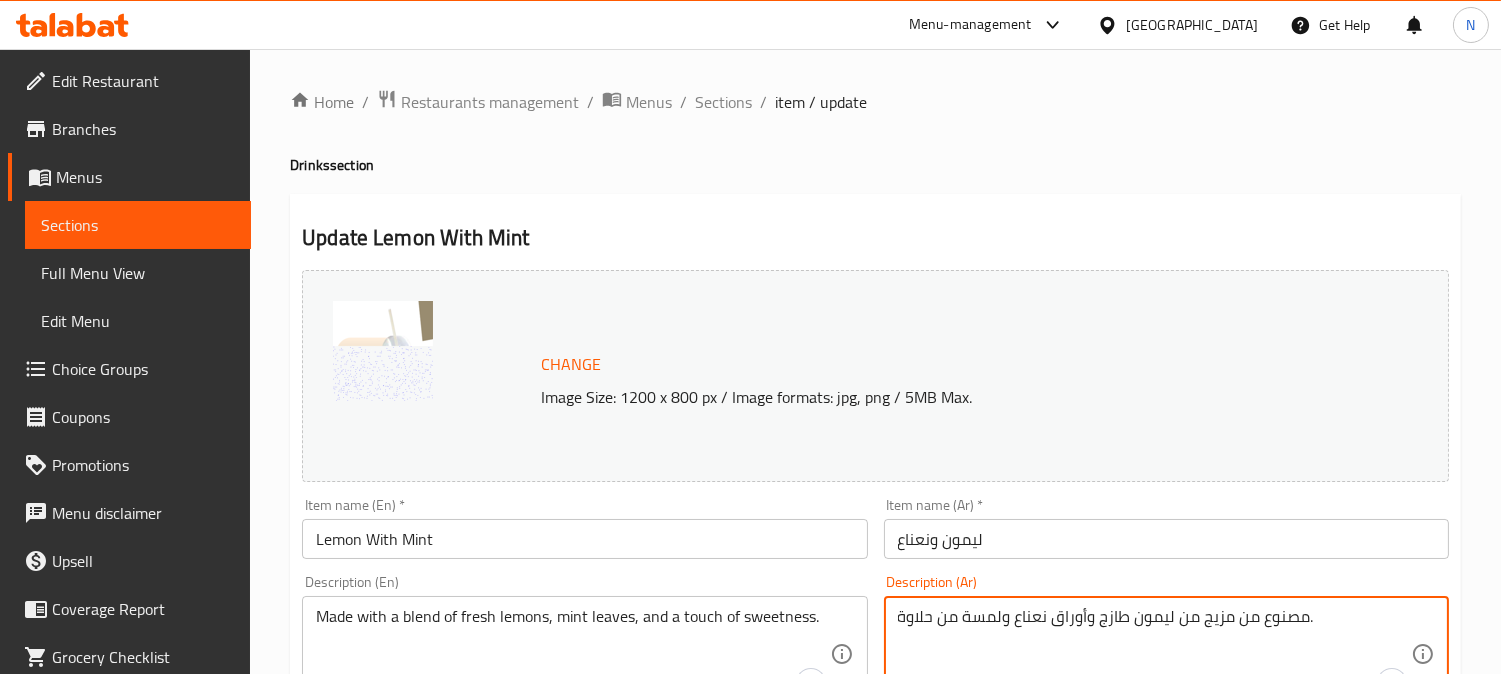drag, startPoint x: 1082, startPoint y: 624, endPoint x: 1095, endPoint y: 624, distance: 13 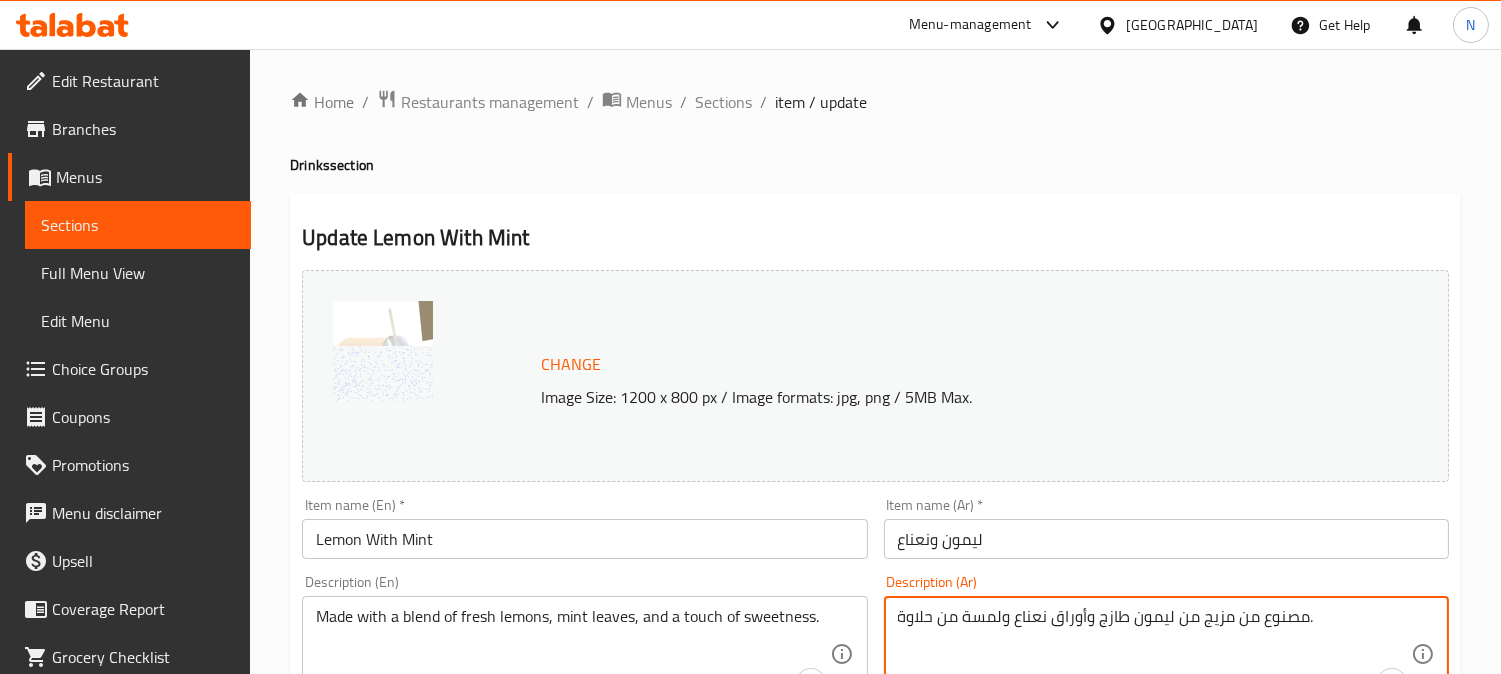 click on "مصنوع من مزيج من ليمون طازج وأوراق نعناع ولمسة من حلاوة." at bounding box center (1154, 654) 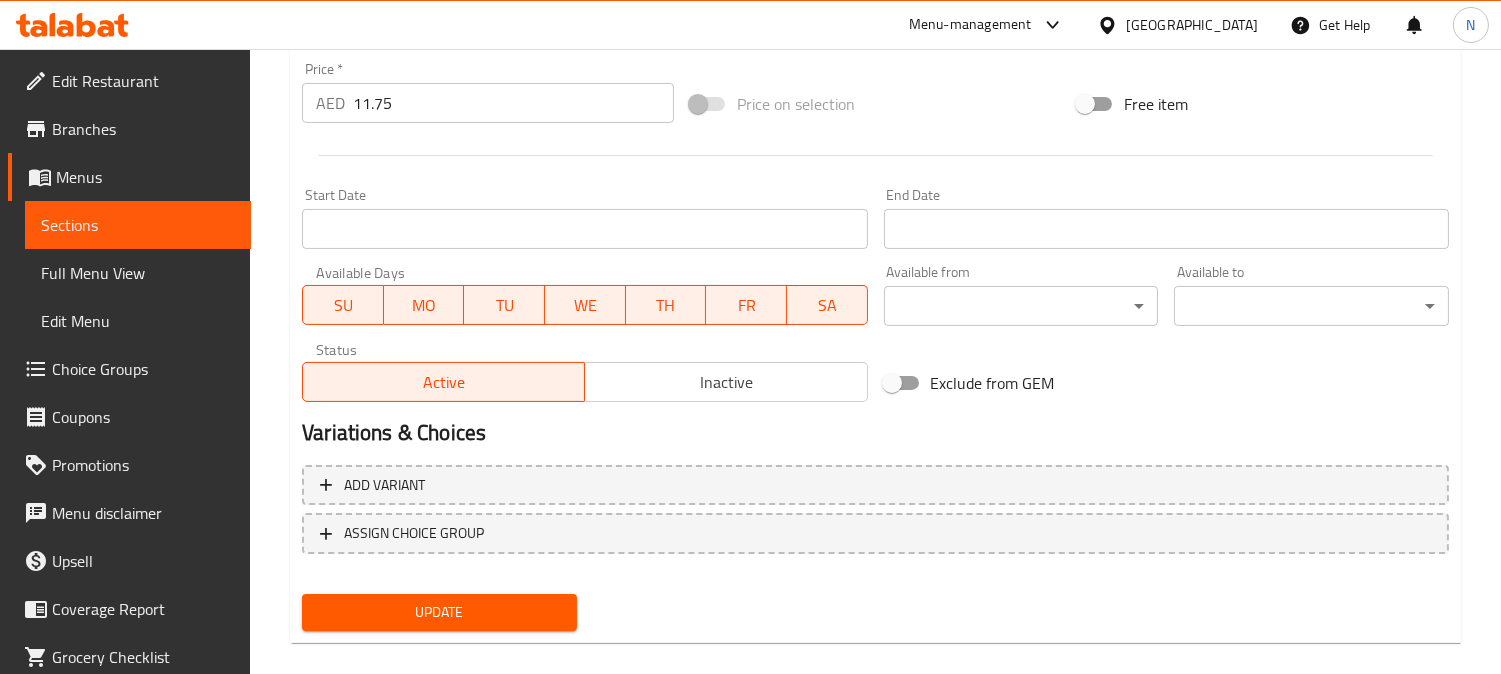 scroll, scrollTop: 764, scrollLeft: 0, axis: vertical 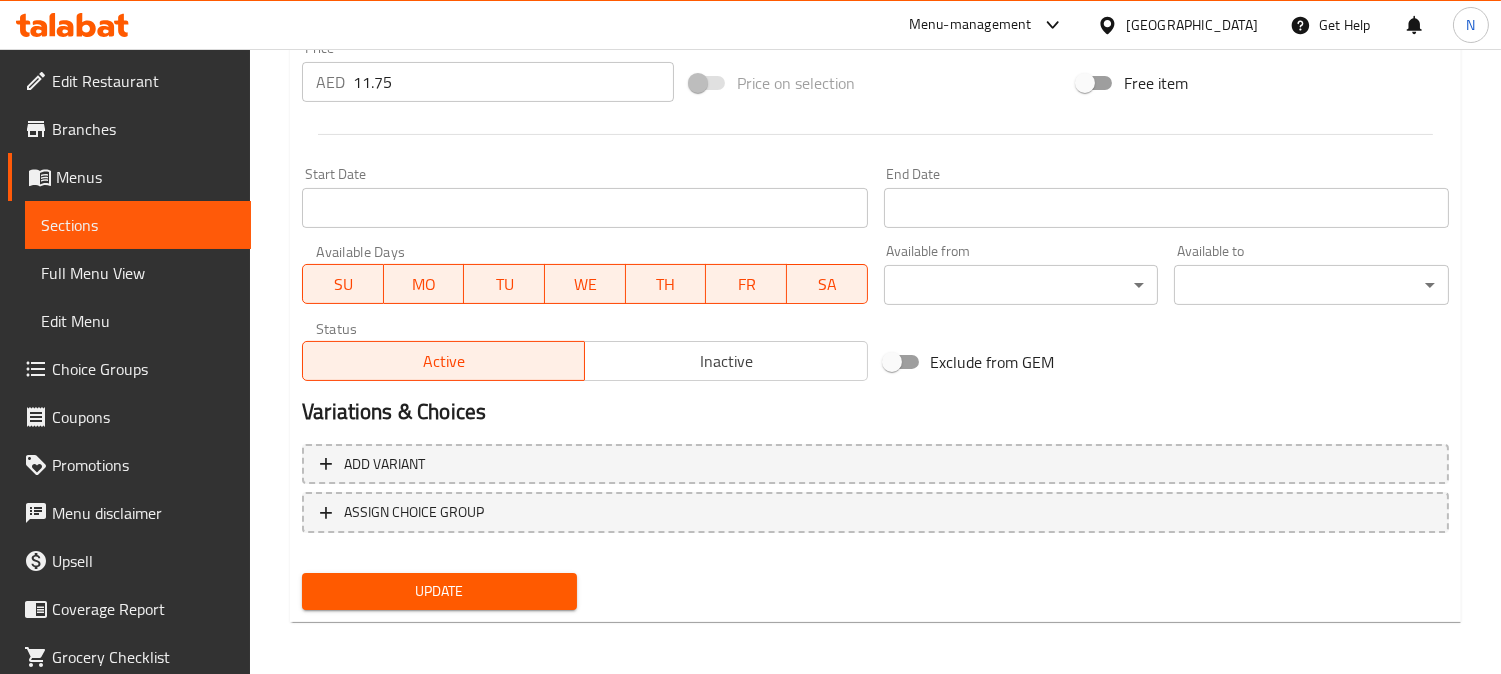 type on "مصنوع من مزيج من ليمون طازج، أوراق نعناع ولمسة من حلاوة." 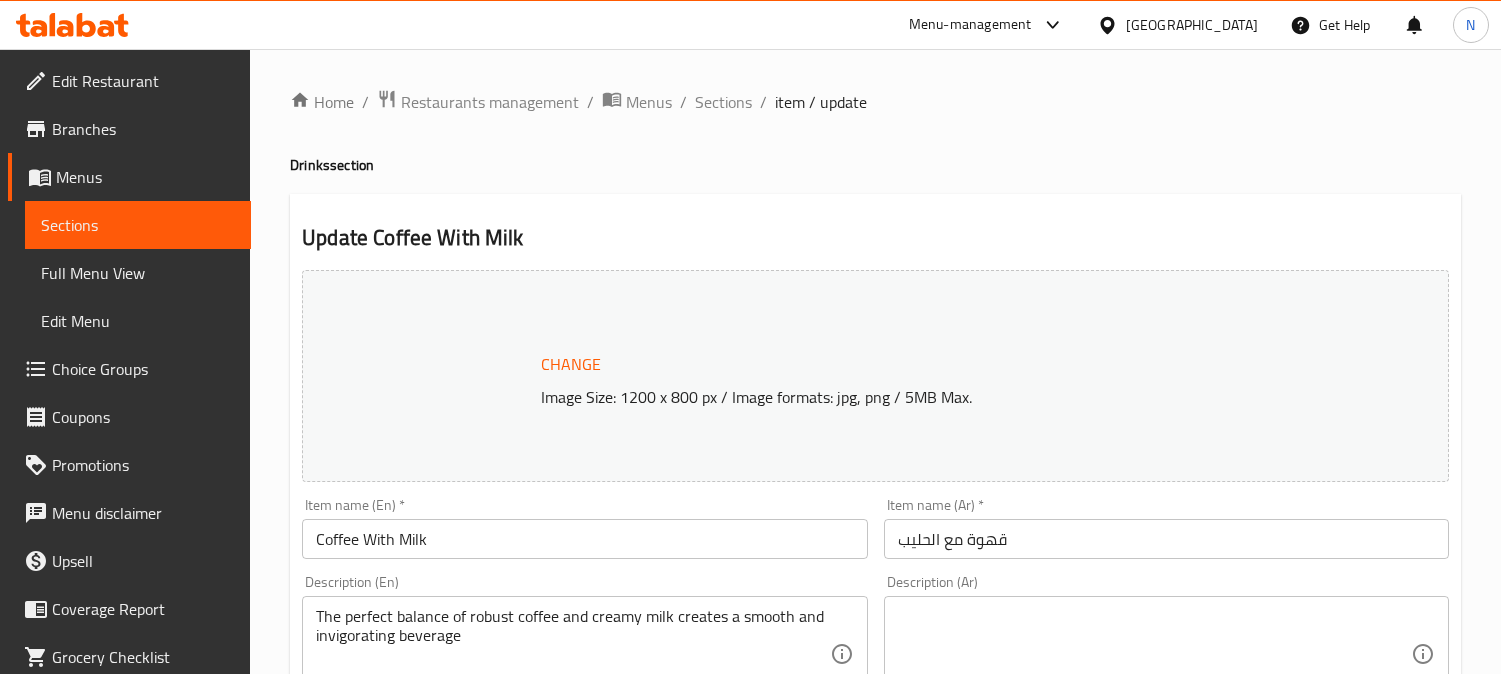 scroll, scrollTop: 0, scrollLeft: 0, axis: both 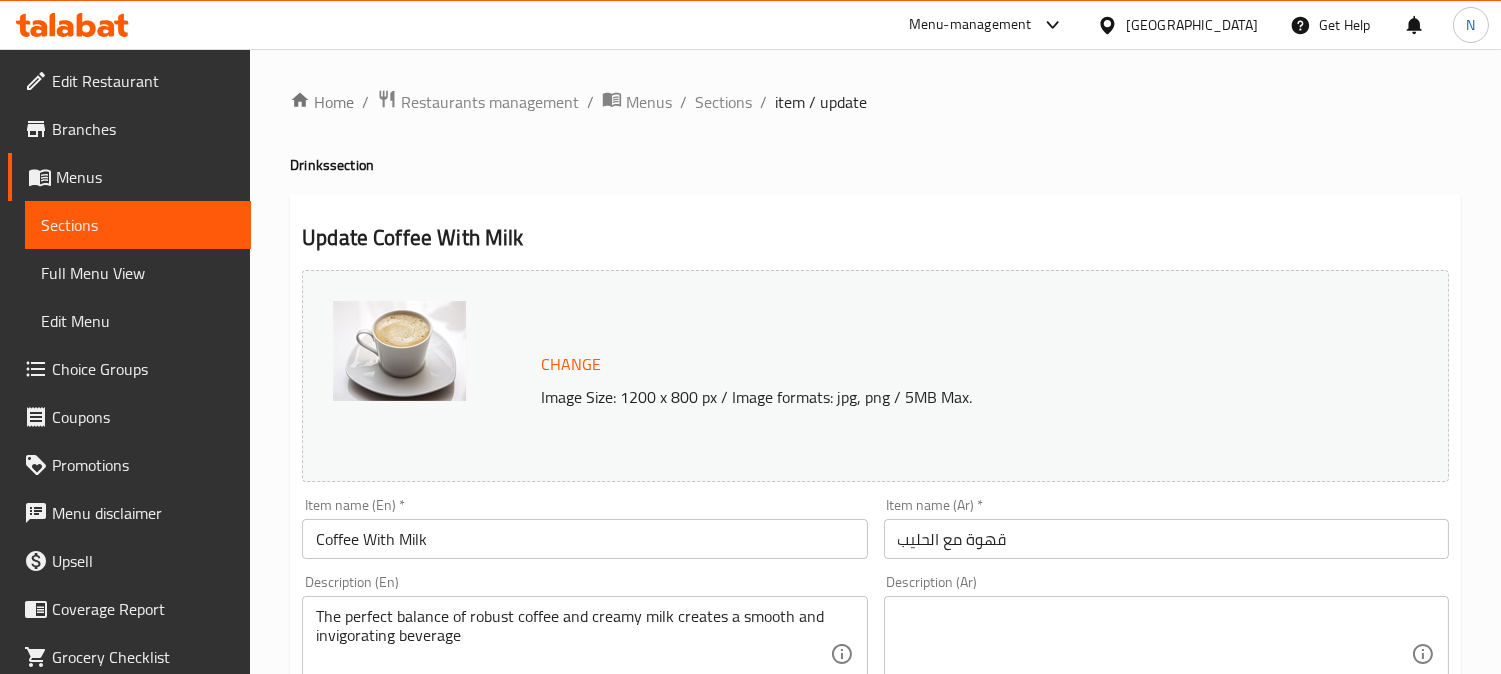 click at bounding box center [1154, 654] 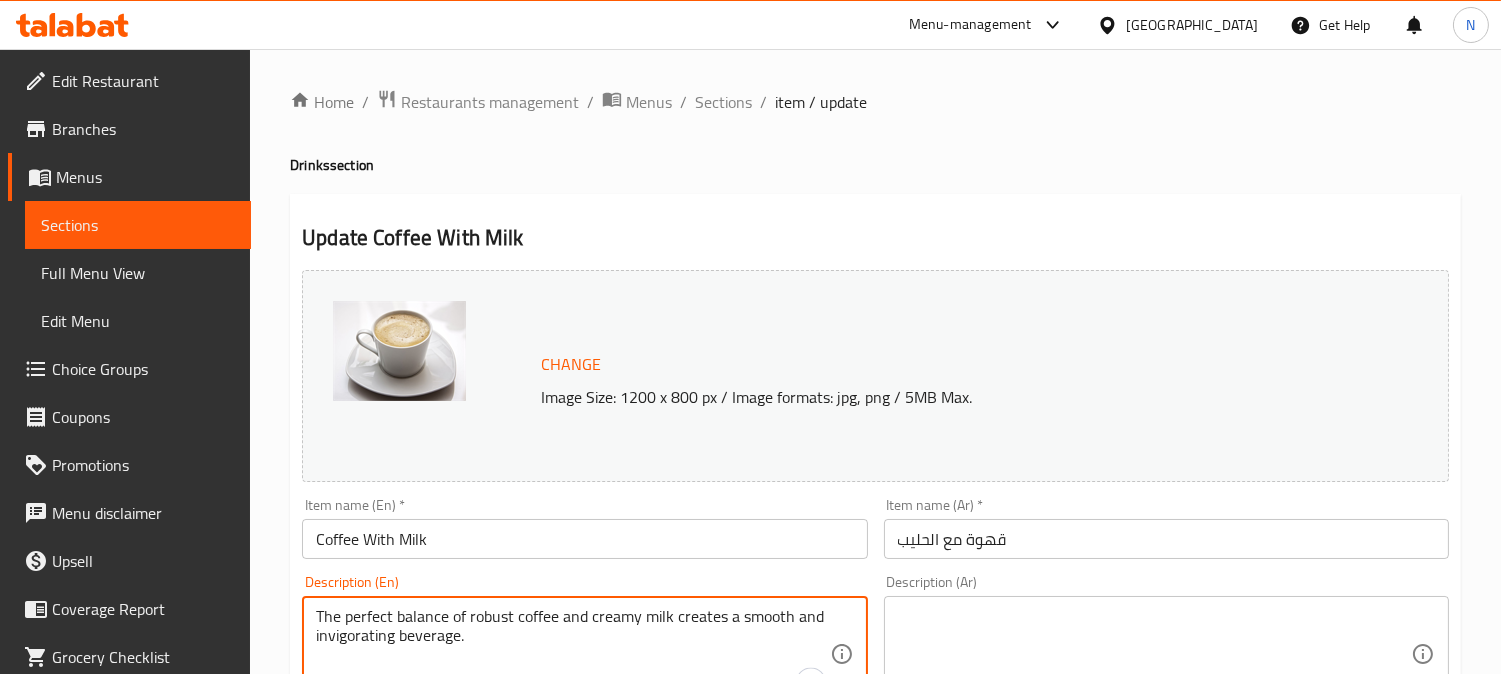 click on "The perfect balance of robust coffee and creamy milk creates a smooth and invigorating beverage." at bounding box center [572, 654] 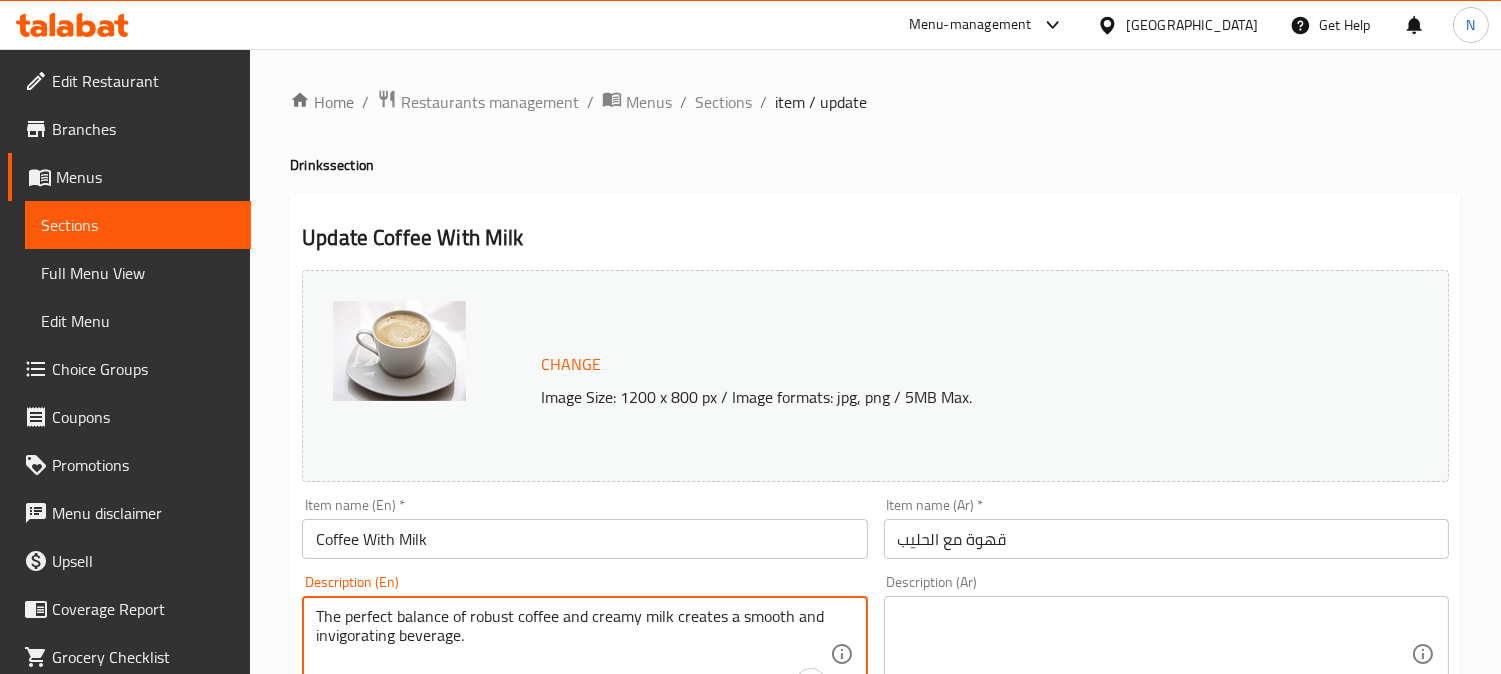 type on "The perfect balance of robust coffee and creamy milk creates a smooth and invigorating beverage." 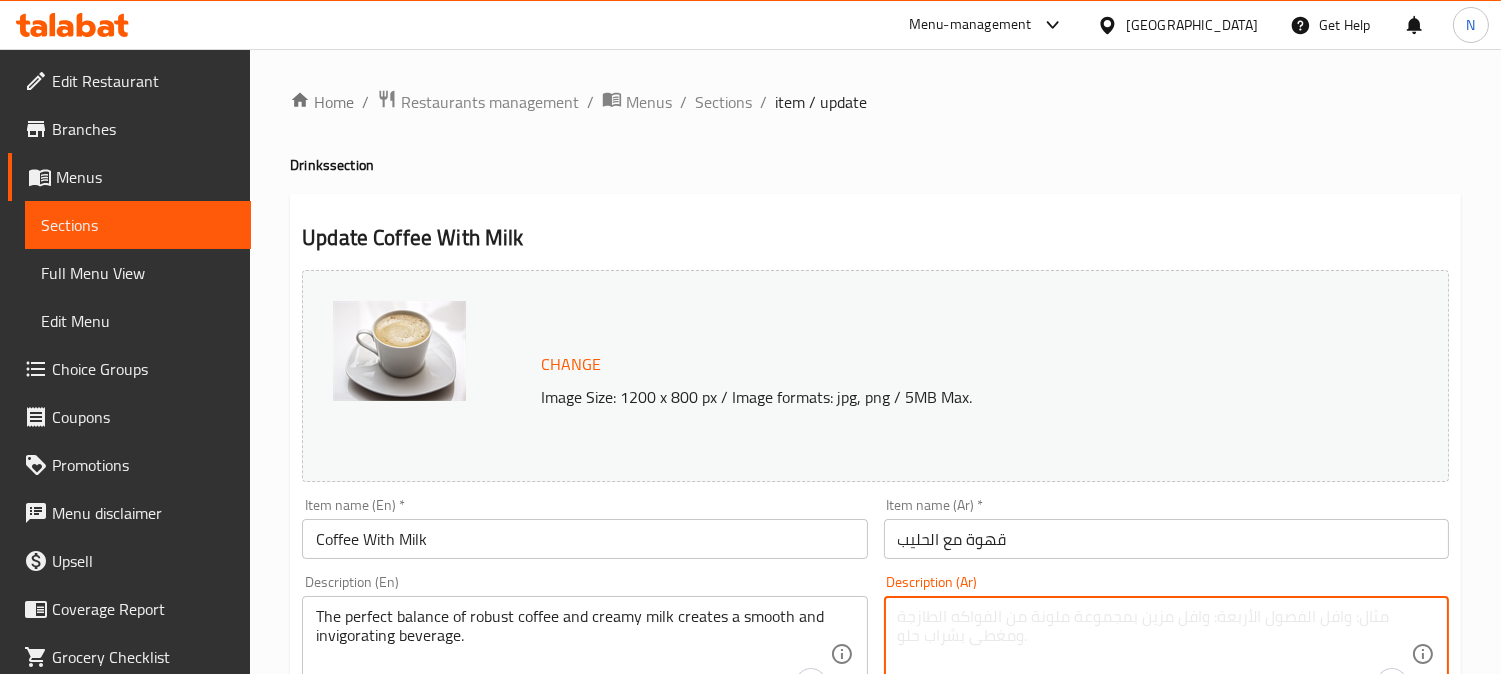 paste on "إن التوازن المثالي بين القهوة القوية والحليب الكريمي يخلق مشروبًا ناعمًا ومنعشًا." 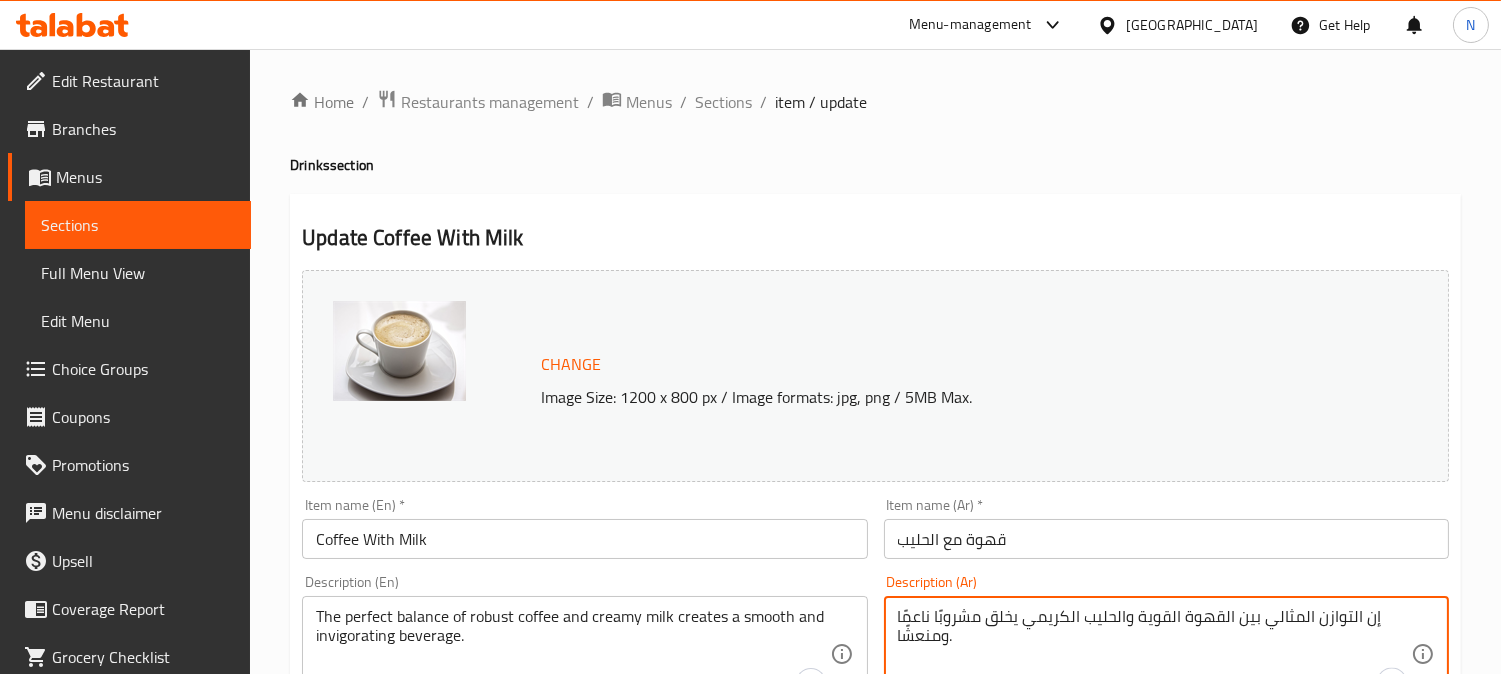 drag, startPoint x: 1373, startPoint y: 624, endPoint x: 1348, endPoint y: 621, distance: 25.179358 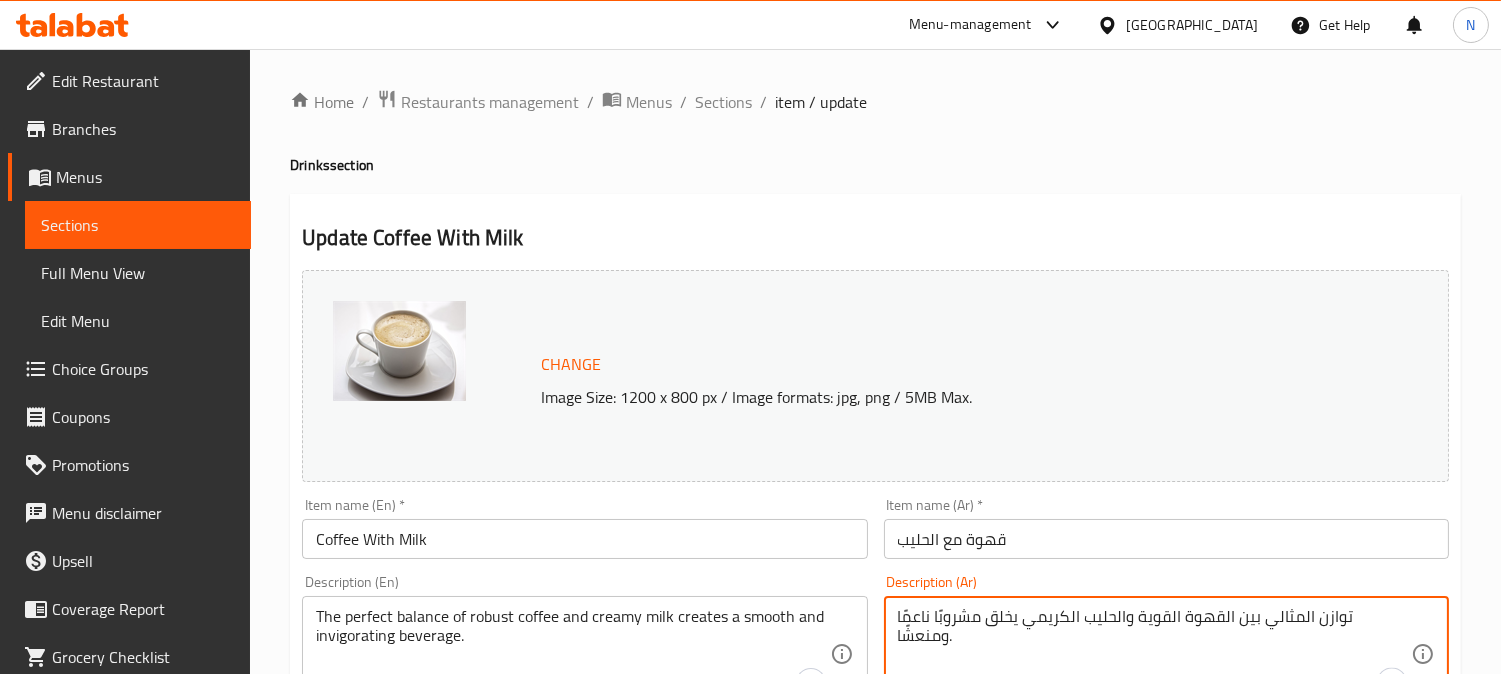 drag, startPoint x: 1366, startPoint y: 618, endPoint x: 1355, endPoint y: 621, distance: 11.401754 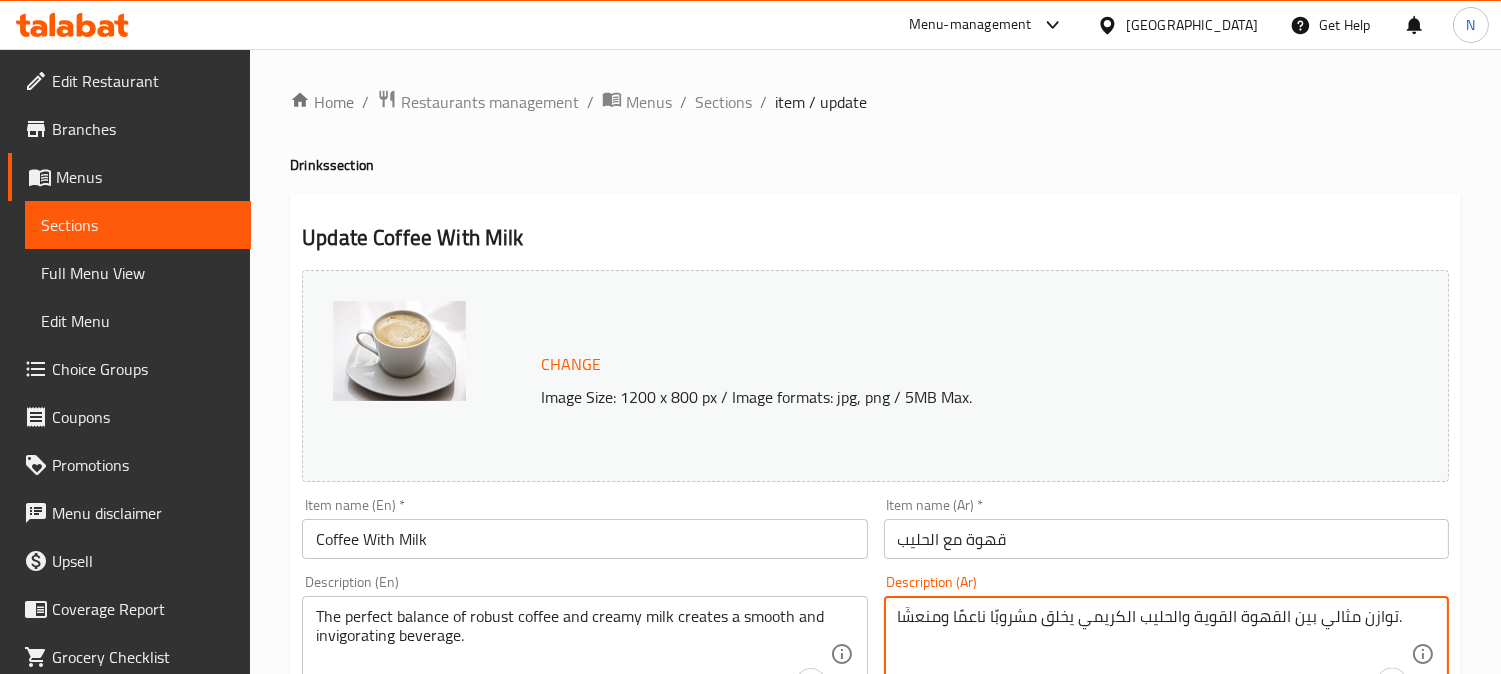 click on "توازن مثالي بين القهوة القوية والحليب الكريمي يخلق مشروبًا ناعمًا ومنعشًا." at bounding box center (1154, 654) 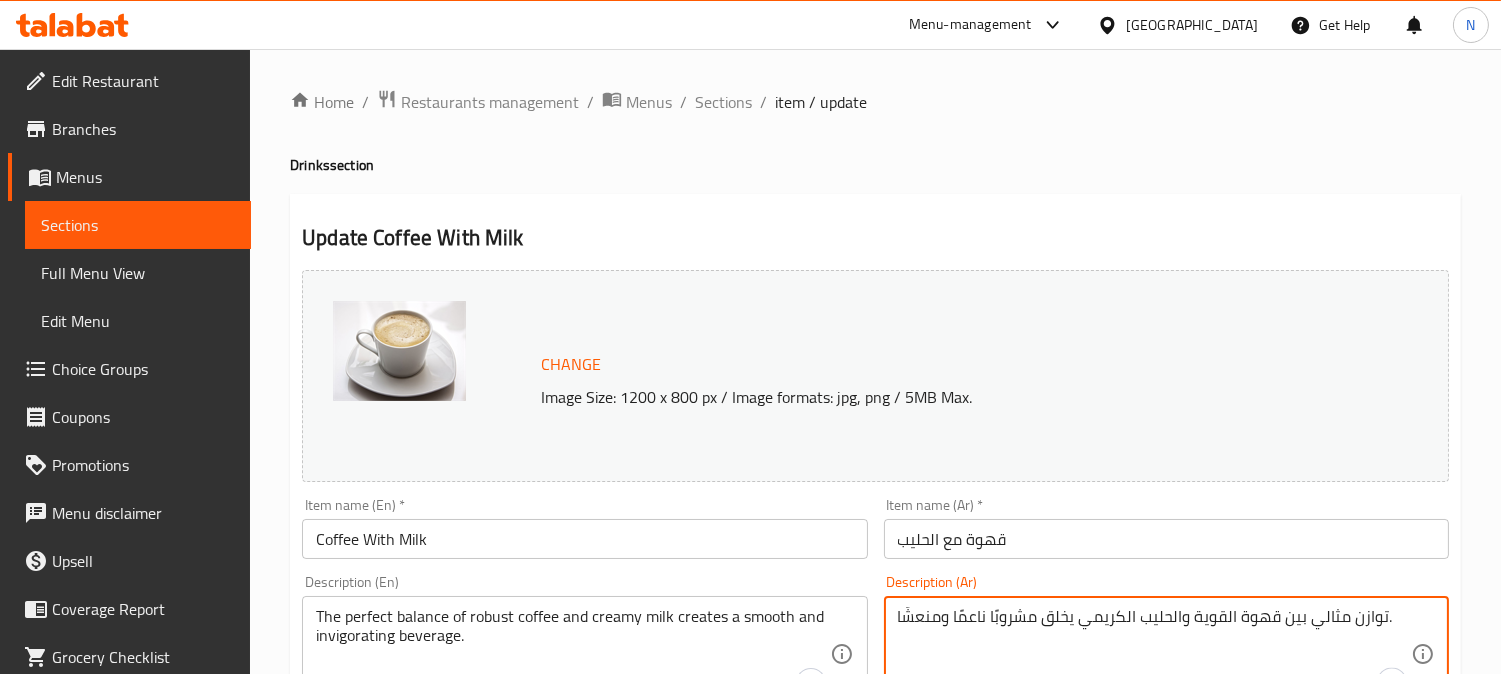 click on "توازن مثالي بين قهوة القوية والحليب الكريمي يخلق مشروبًا ناعمًا ومنعشًا." at bounding box center (1154, 654) 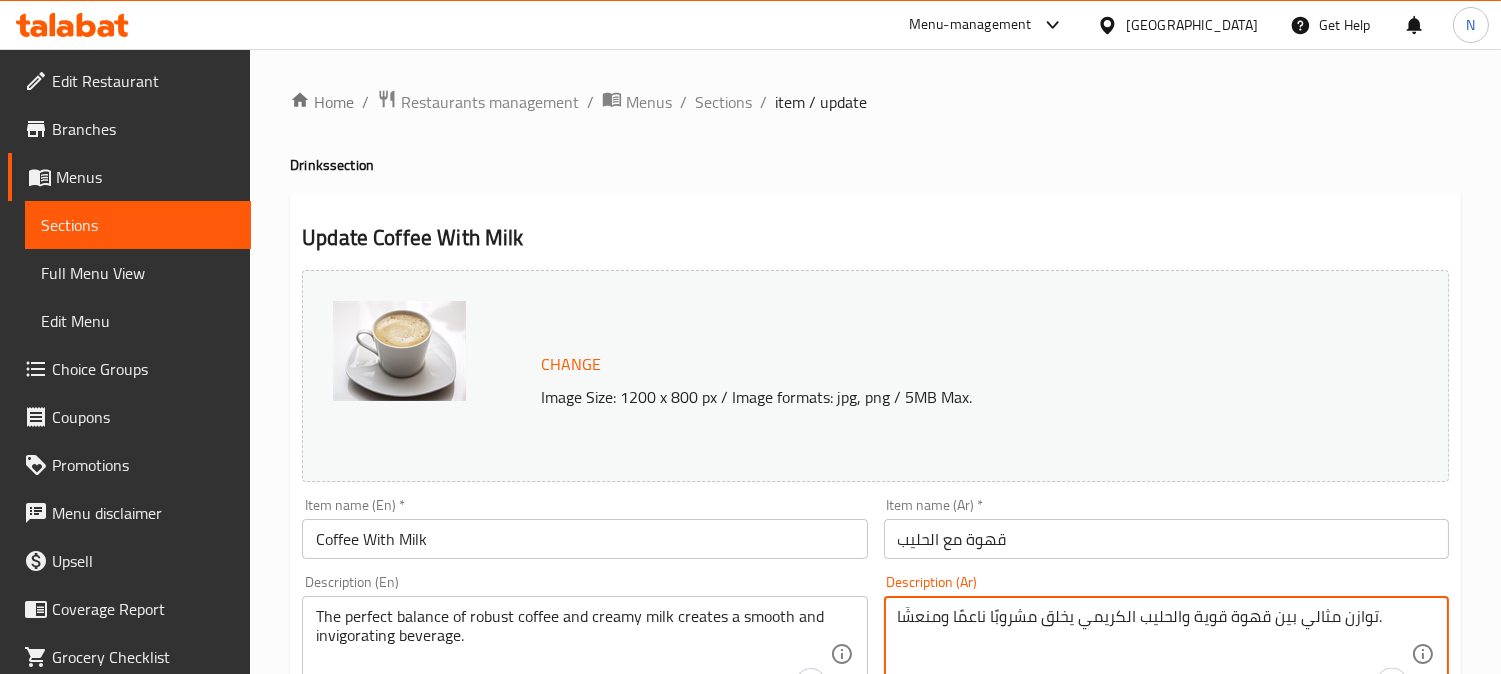 drag, startPoint x: 1183, startPoint y: 627, endPoint x: 1172, endPoint y: 626, distance: 11.045361 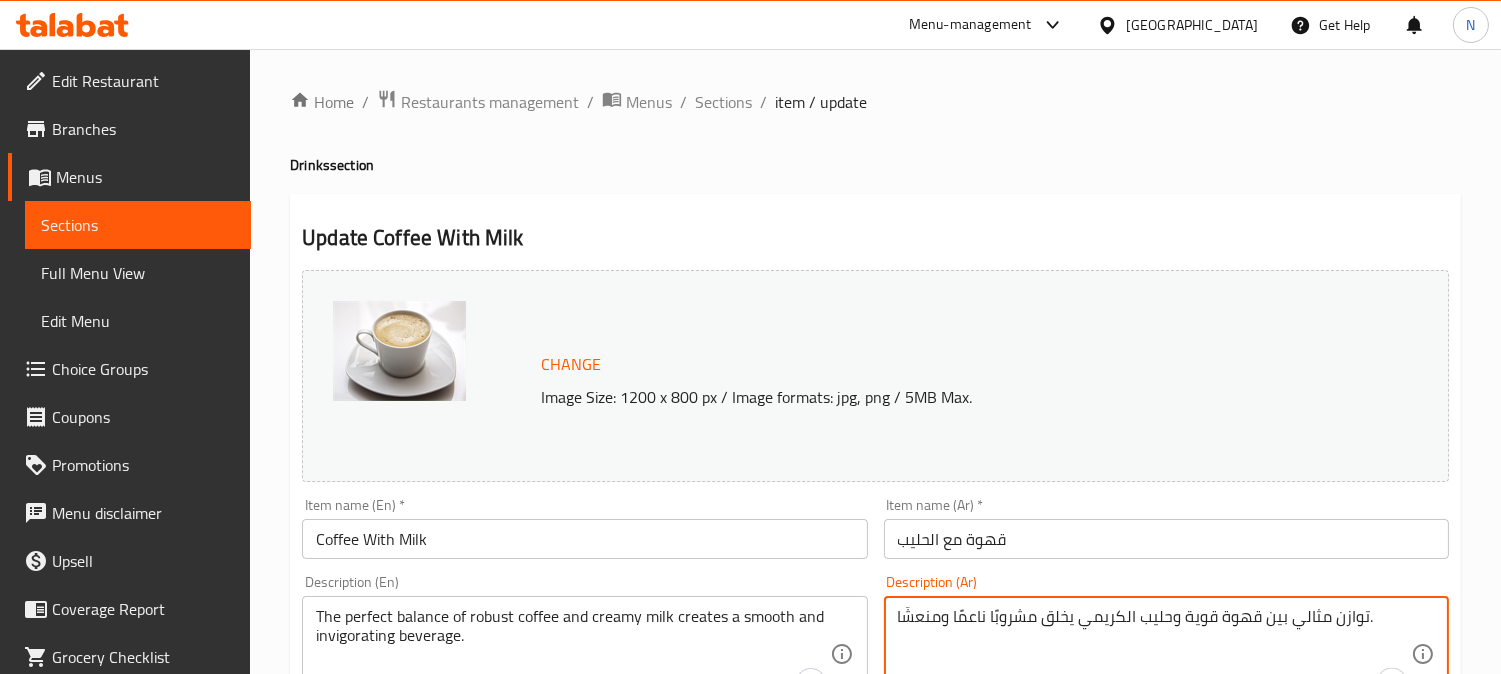 drag, startPoint x: 1138, startPoint y: 625, endPoint x: 1124, endPoint y: 624, distance: 14.035668 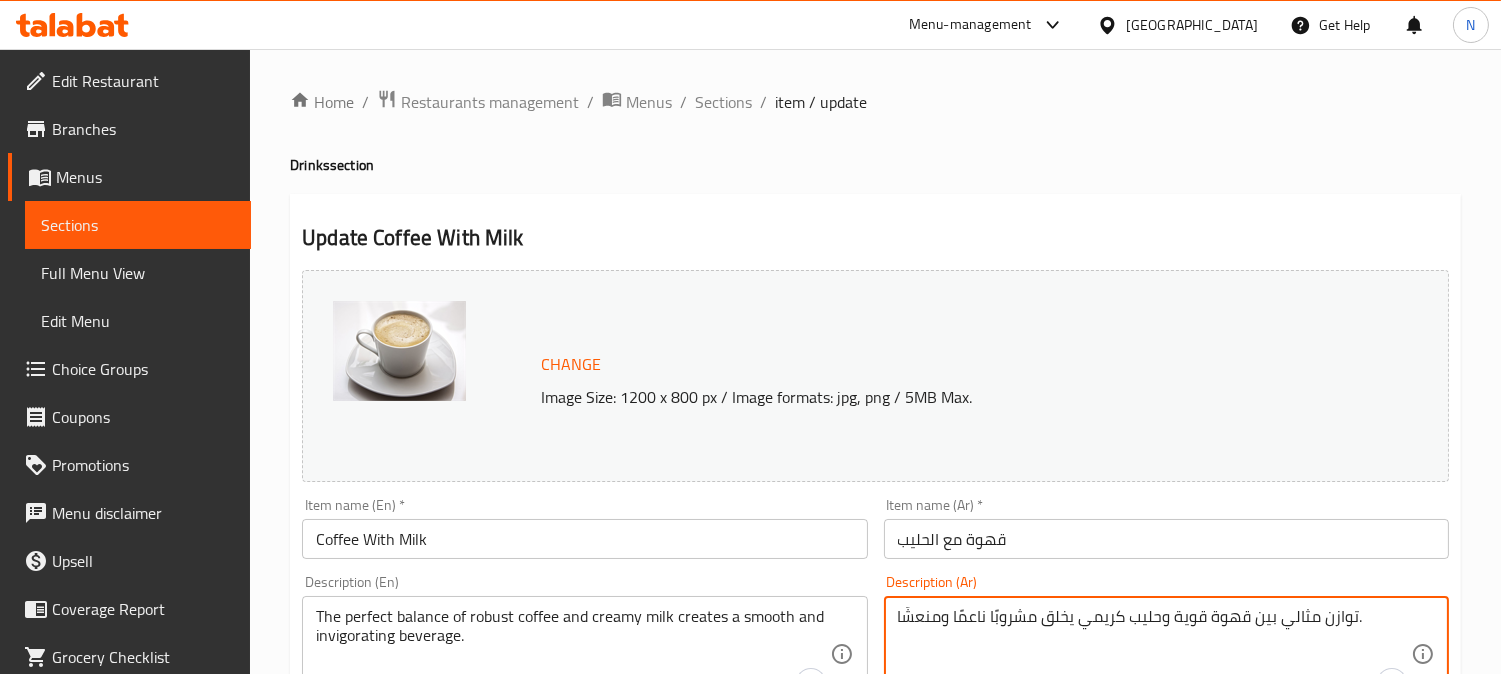 drag, startPoint x: 1161, startPoint y: 625, endPoint x: 1172, endPoint y: 625, distance: 11 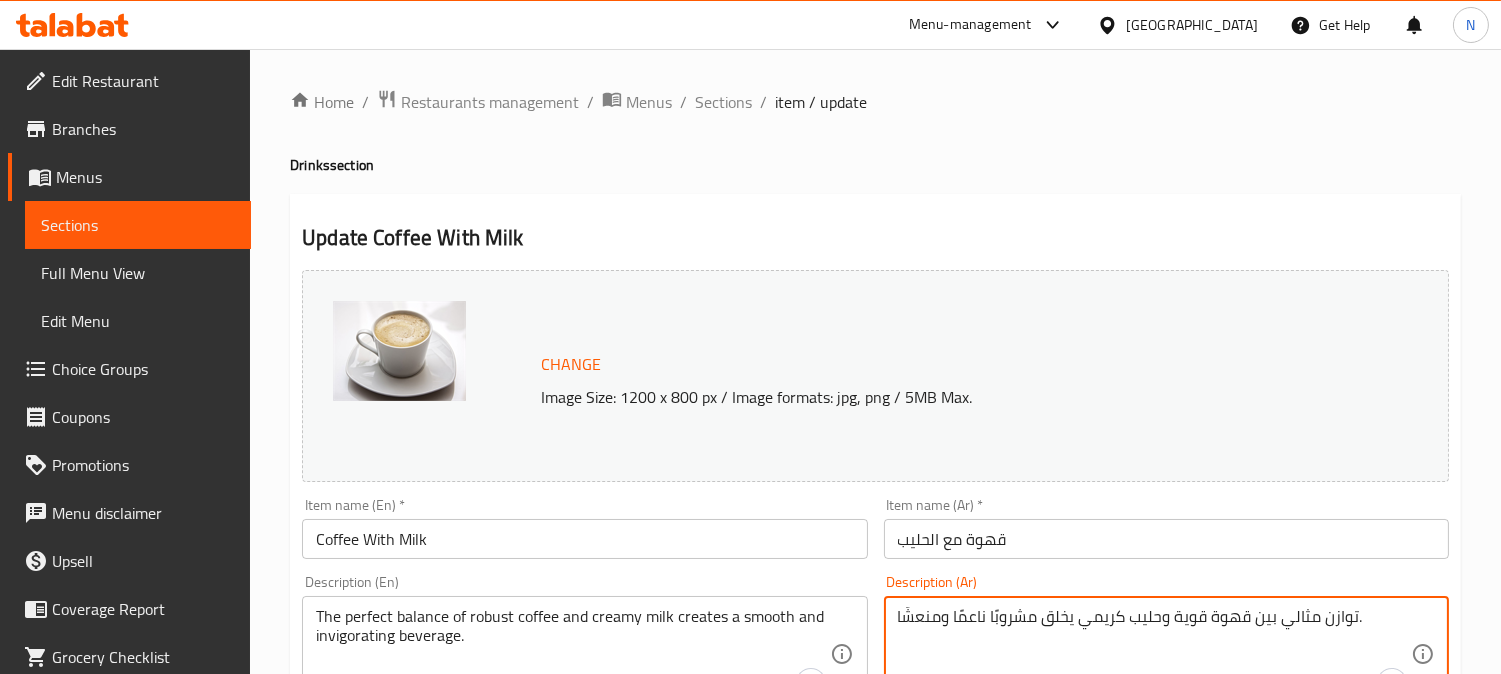 click on "توازن مثالي بين قهوة قوية وحليب كريمي يخلق مشروبًا ناعمًا ومنعشًا." at bounding box center (1154, 654) 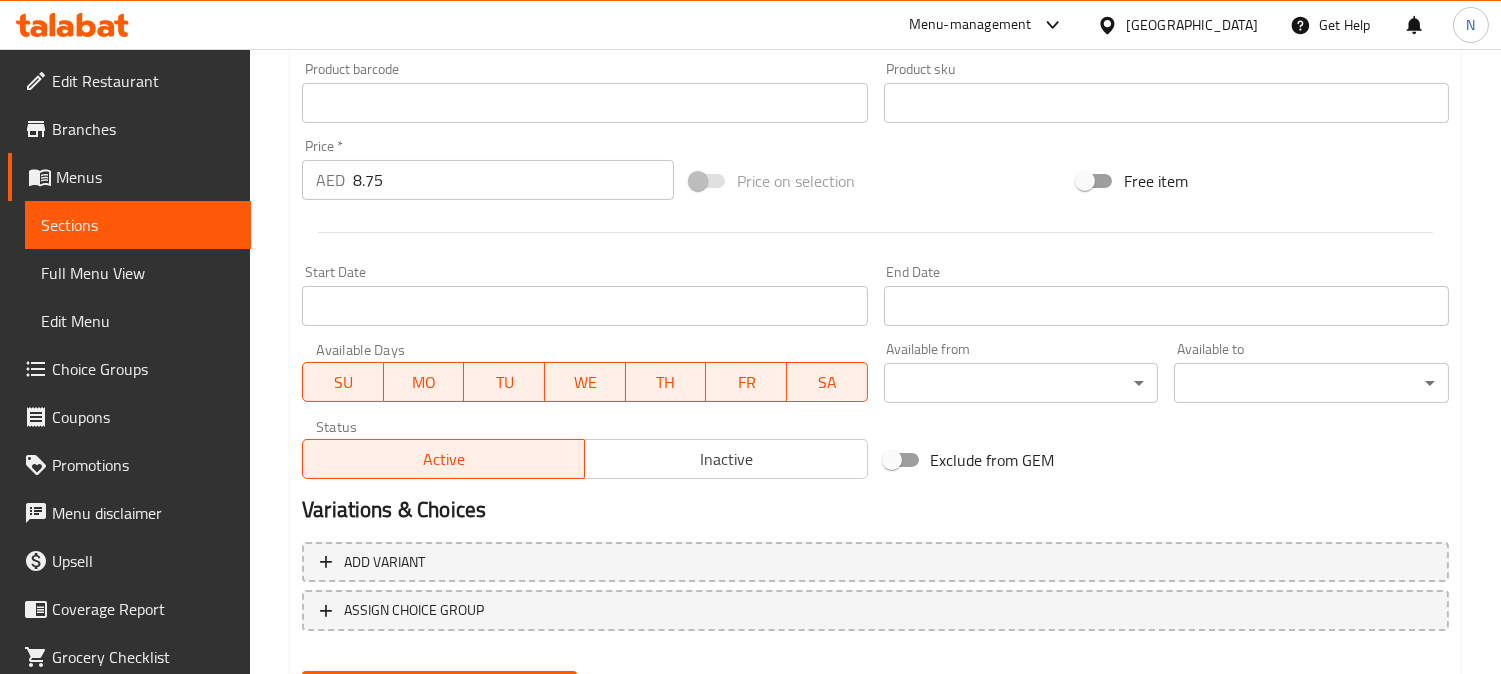 scroll, scrollTop: 764, scrollLeft: 0, axis: vertical 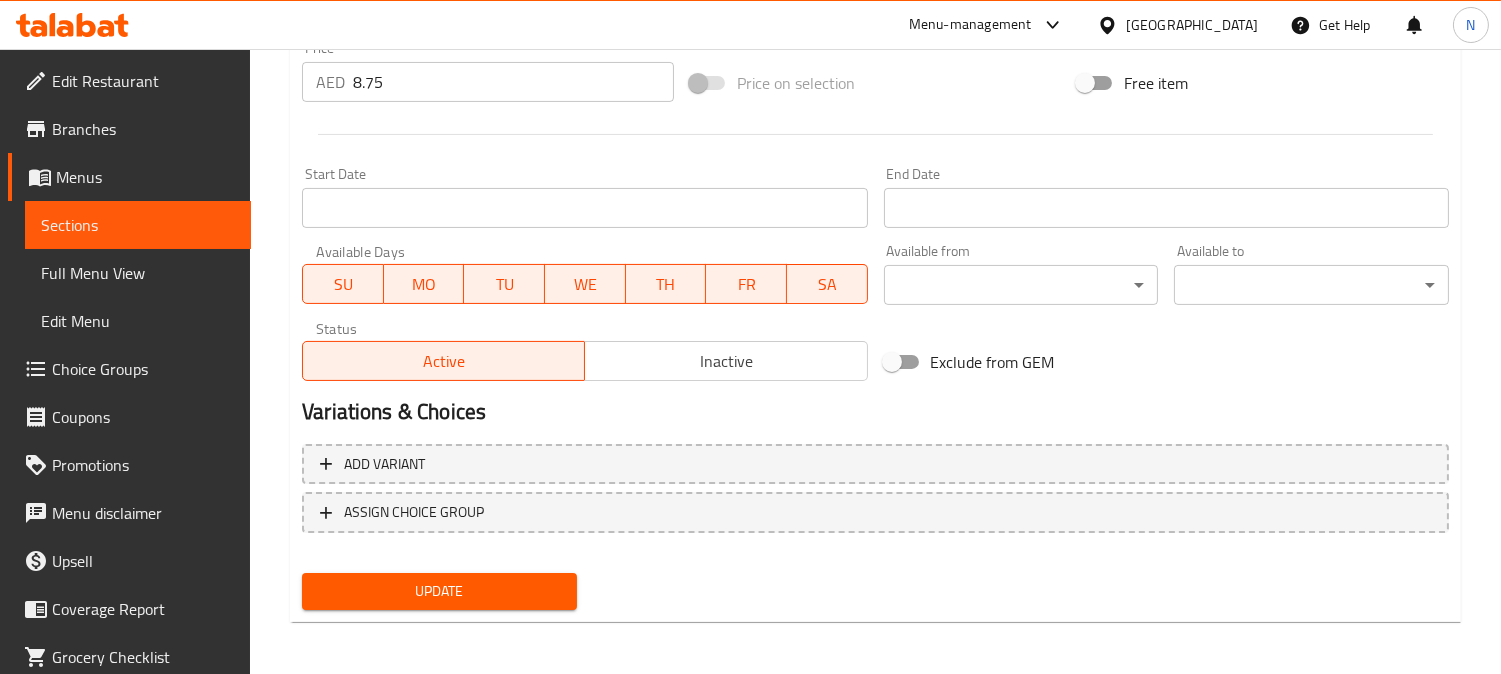 type on "توازن مثالي بين قهوة قوية، حليب كريمي يخلق مشروبًا ناعمًا ومنعشًا." 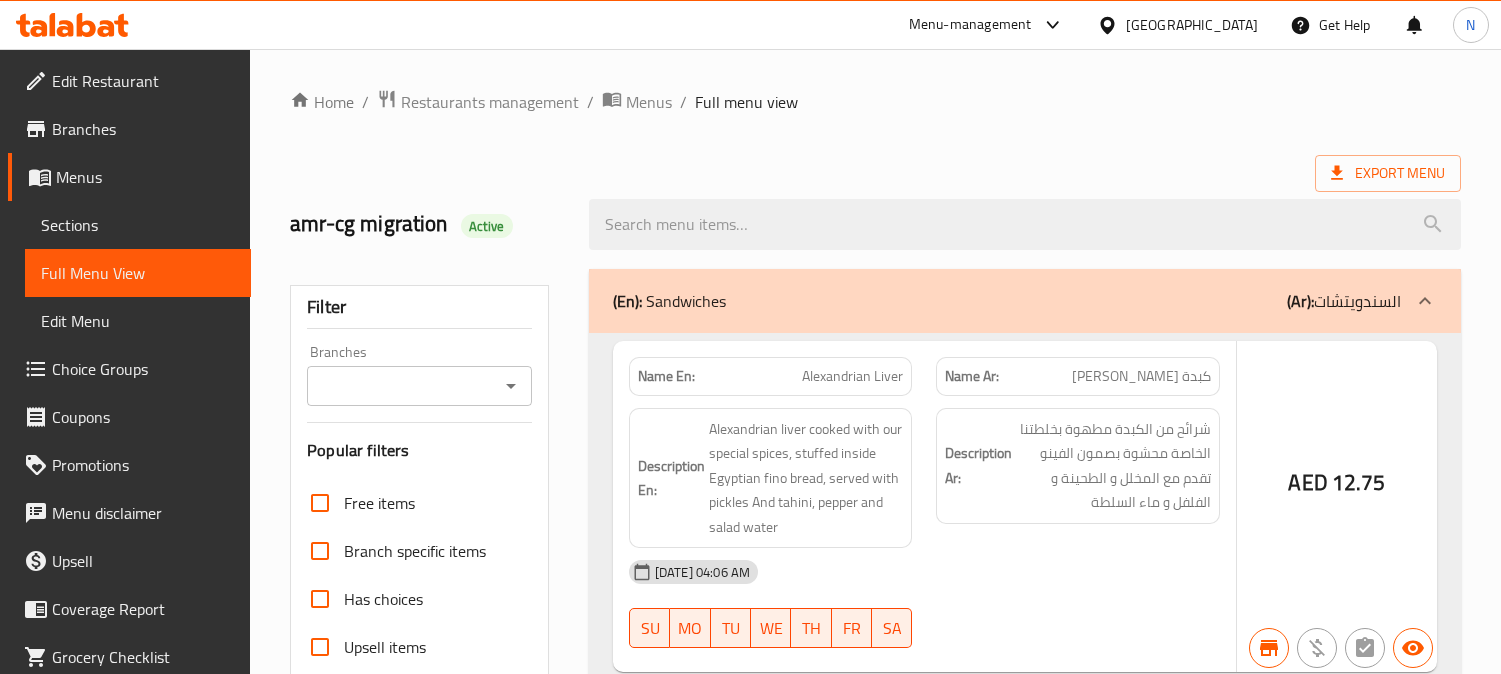 scroll, scrollTop: 444, scrollLeft: 0, axis: vertical 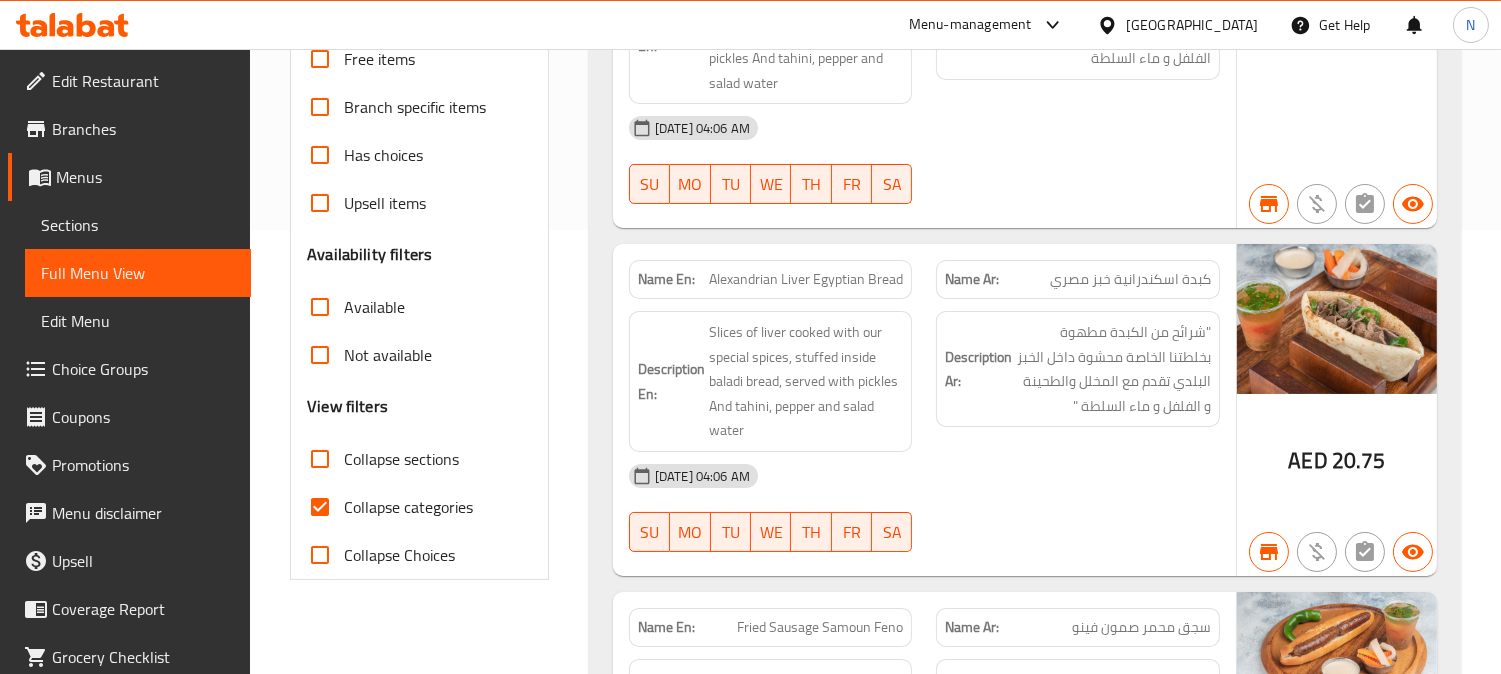 click on "Collapse categories" at bounding box center [320, 507] 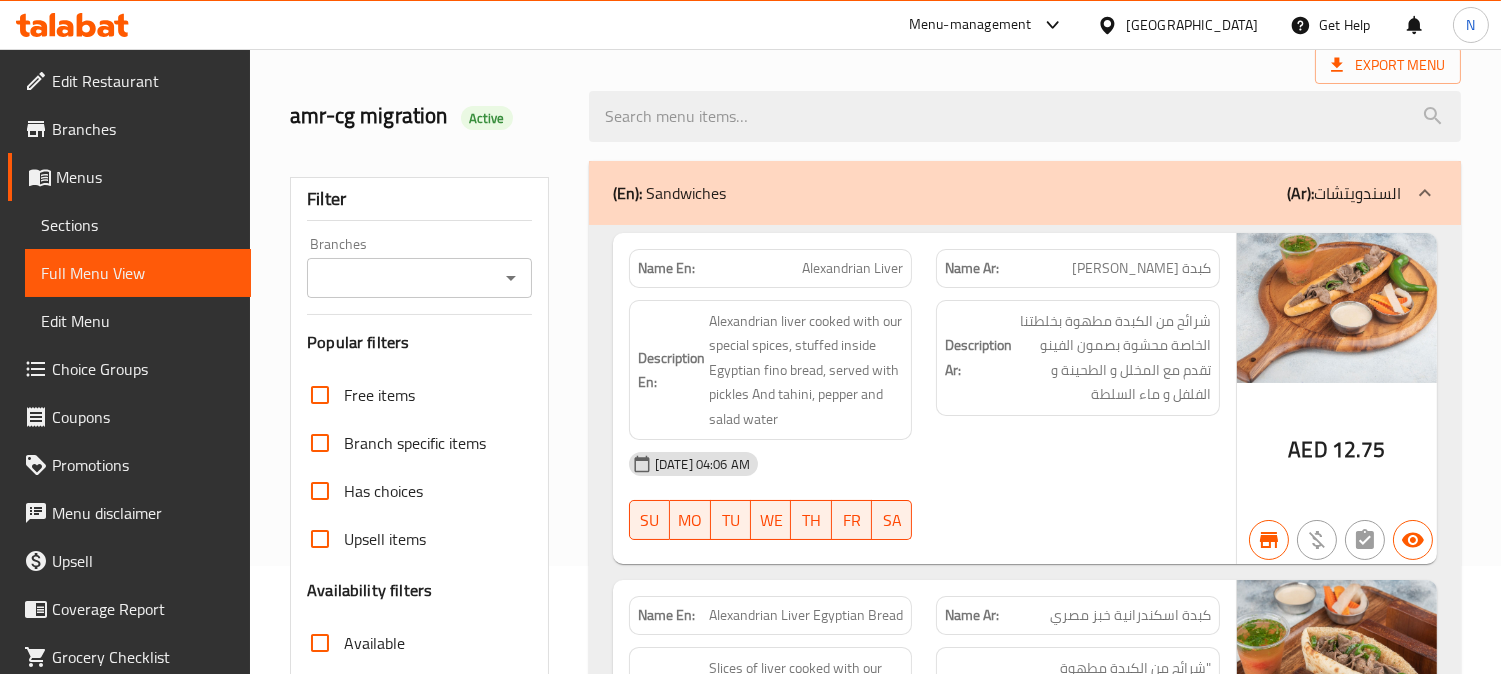 scroll, scrollTop: 0, scrollLeft: 0, axis: both 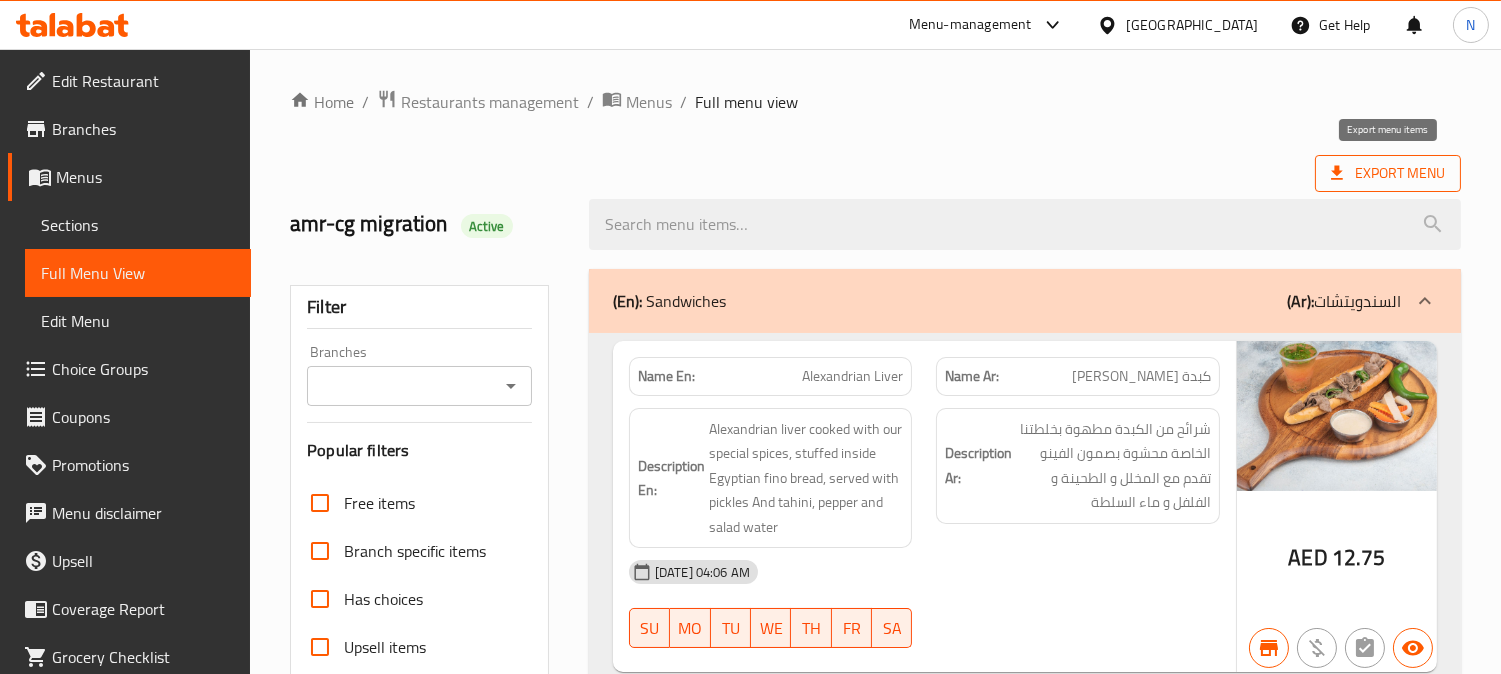 click on "Export Menu" at bounding box center [1388, 173] 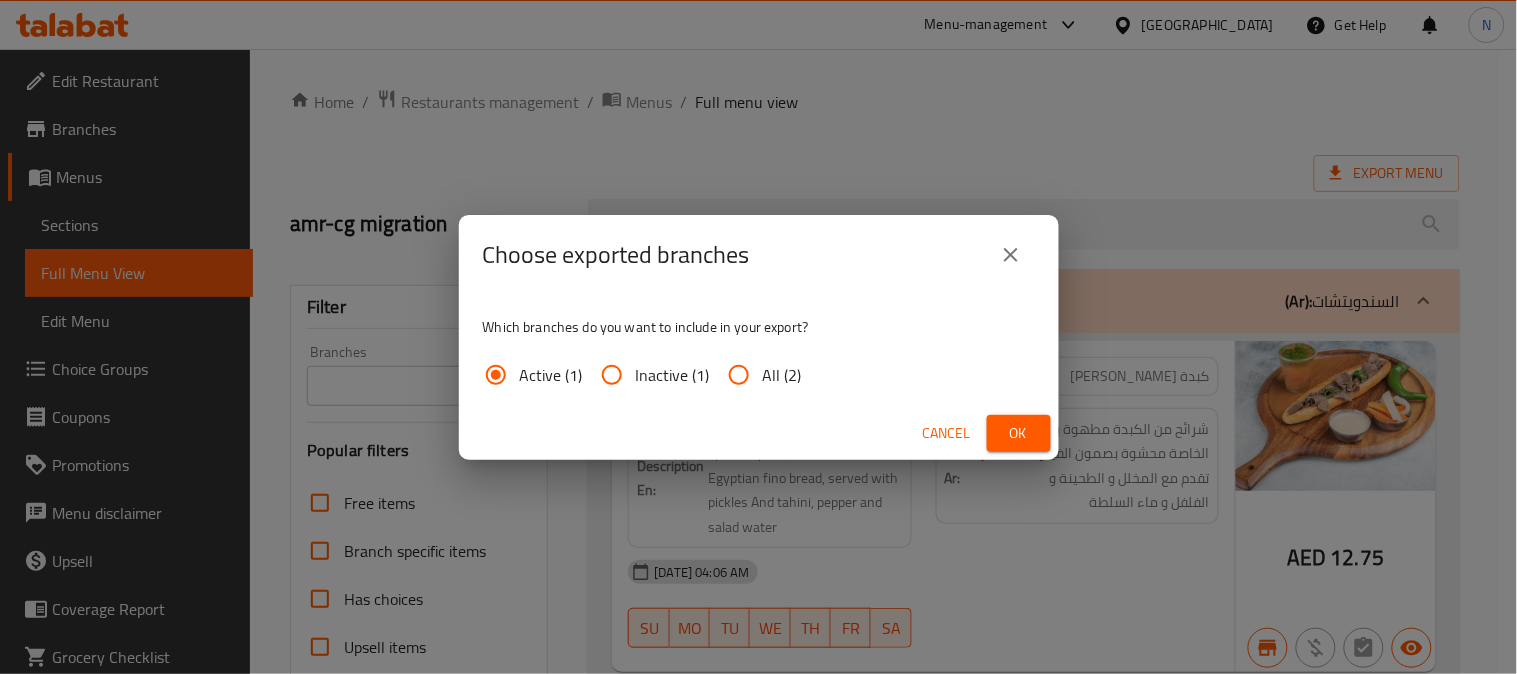 click on "All (2)" at bounding box center (782, 375) 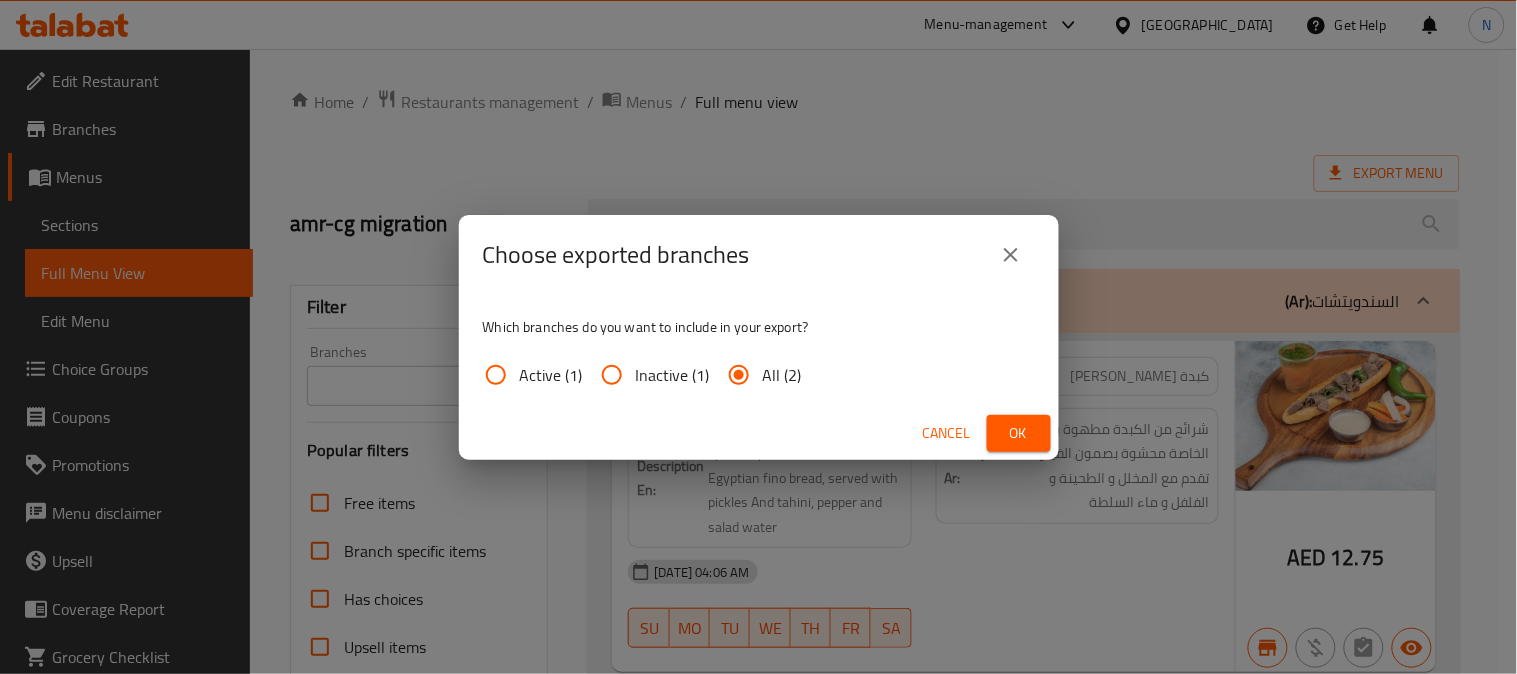 click on "Ok" at bounding box center (1019, 433) 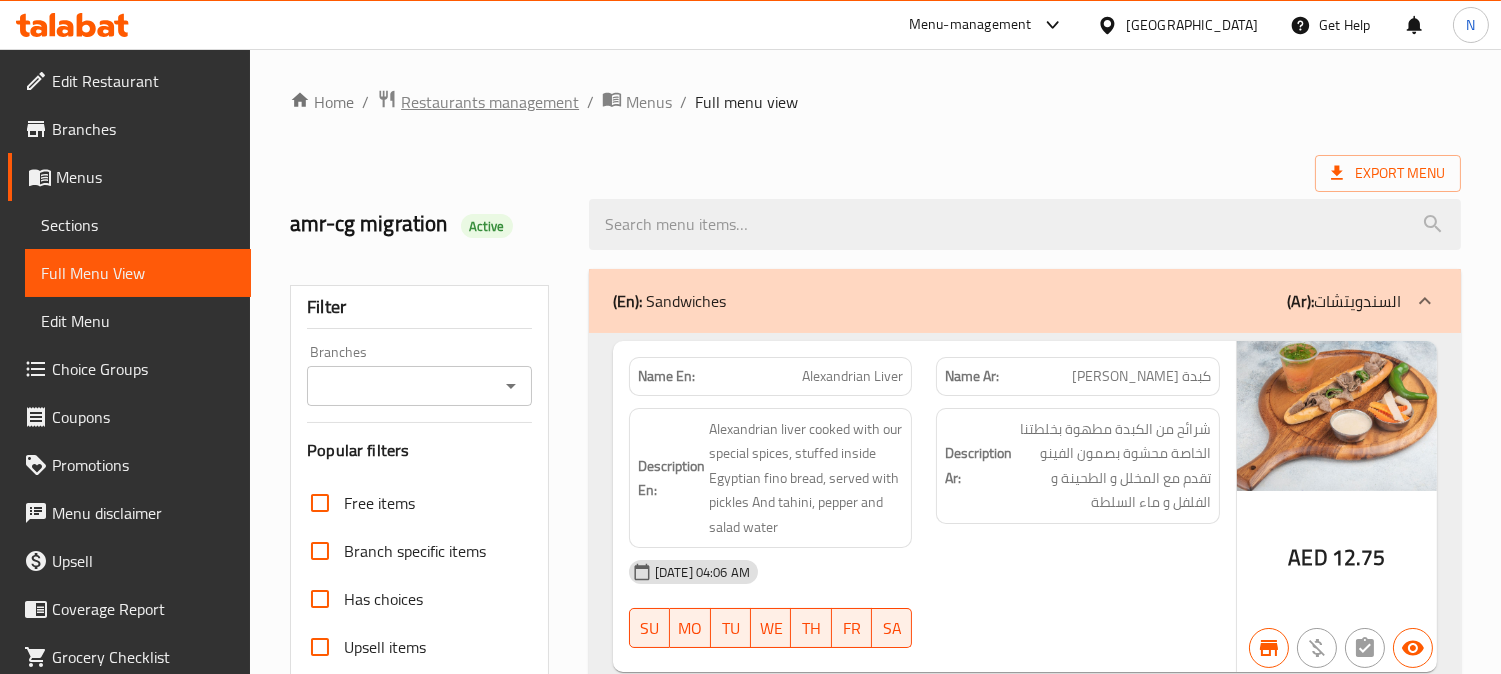 click on "Restaurants management" at bounding box center [490, 102] 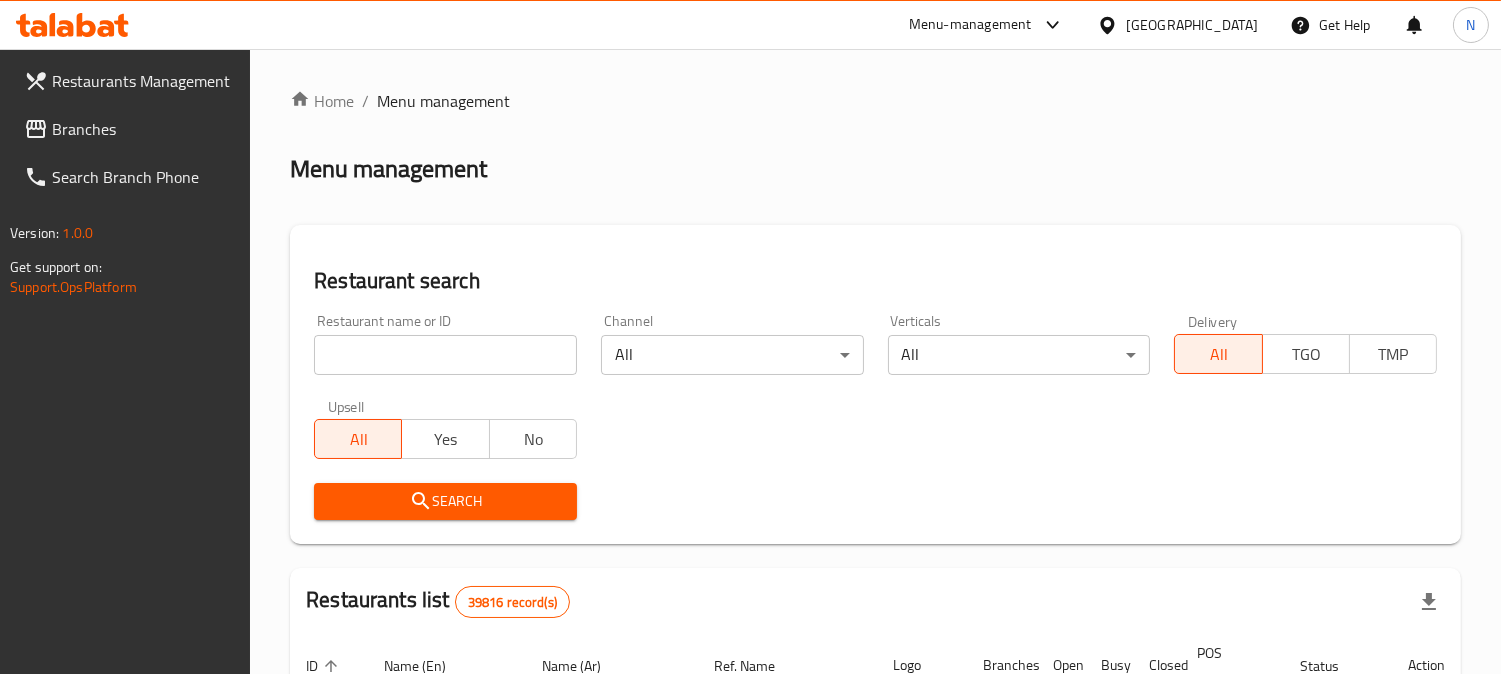click on "Branches" at bounding box center [143, 129] 